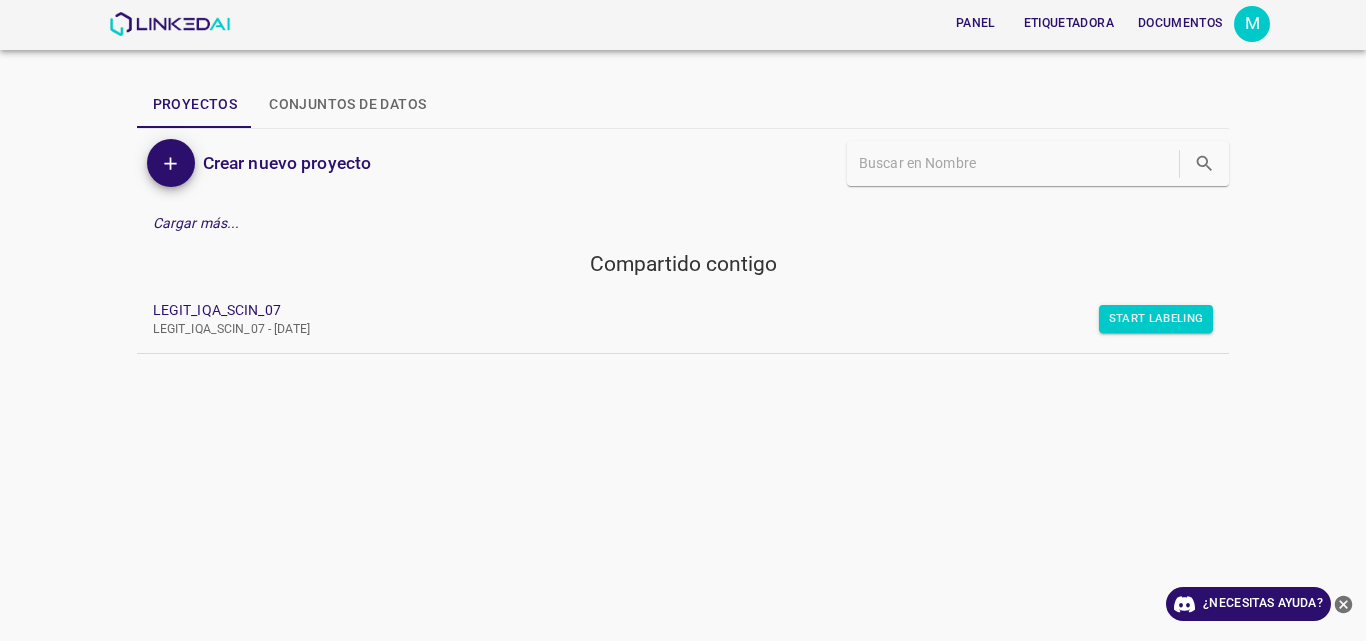 scroll, scrollTop: 0, scrollLeft: 0, axis: both 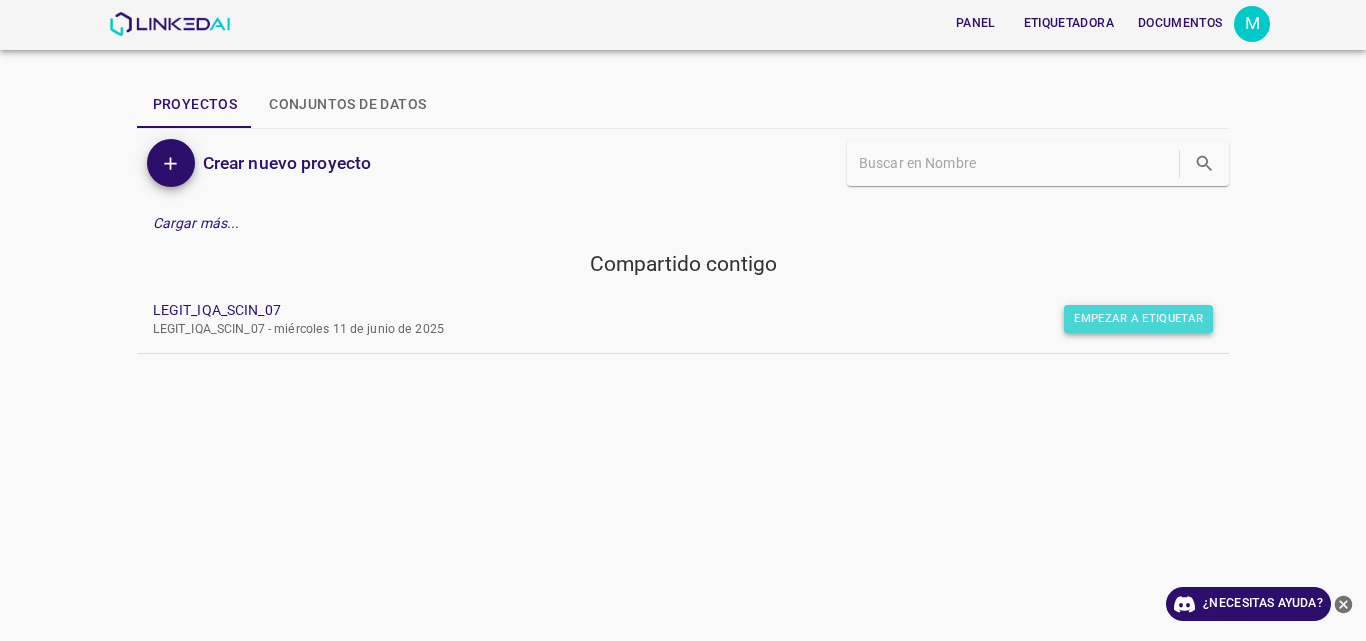 click on "Empezar a etiquetar" at bounding box center (1138, 318) 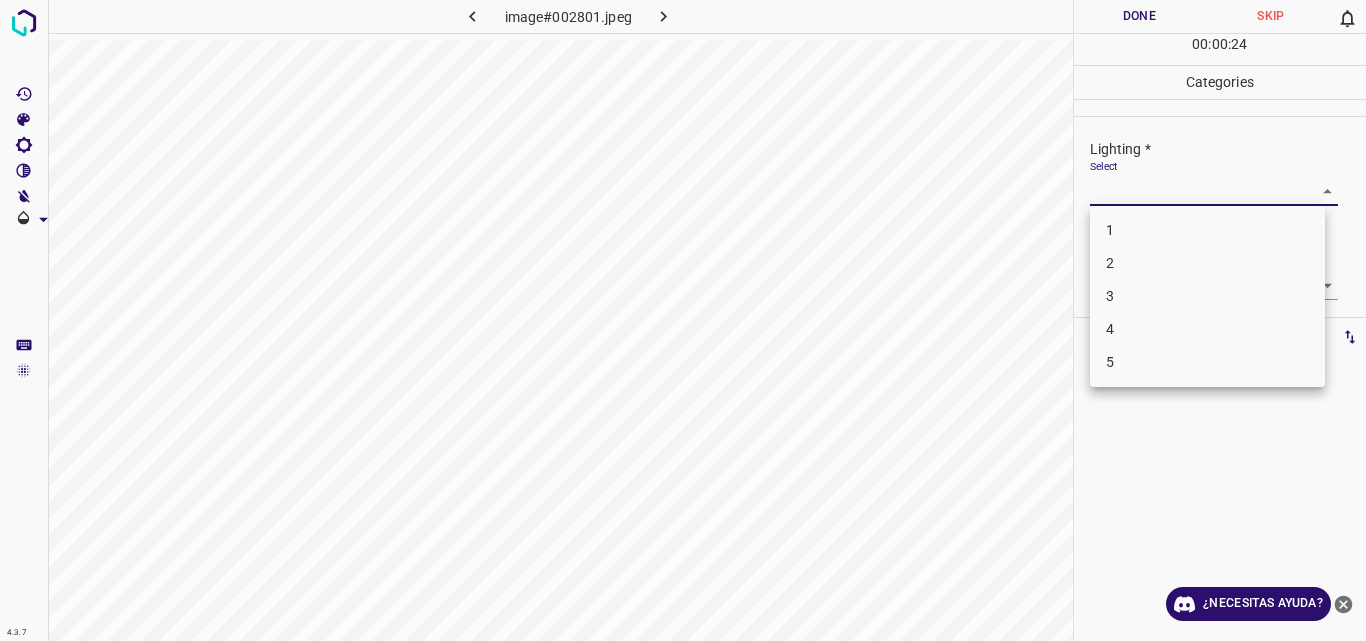 click on "Original text Rate this translation Your feedback will be used to help improve Google Translate 4.3.7 image#002801.jpeg Done Skip 0 00   : 00   : 24   Categories Lighting *  Select ​ Focus *  Select ​ Overall *  Select ​ Labels   0 Categories 1 Lighting 2 Focus 3 Overall Tools Space Change between modes (Draw & Edit) I Auto labeling R Restore zoom M Zoom in N Zoom out Delete Delete selecte label Filters Z Restore filters X Saturation filter C Brightness filter V Contrast filter B Gray scale filter General O Download ¿Necesitas ayuda? - Texto - Esconder - Borrar 1 2 3 4 5" at bounding box center (683, 320) 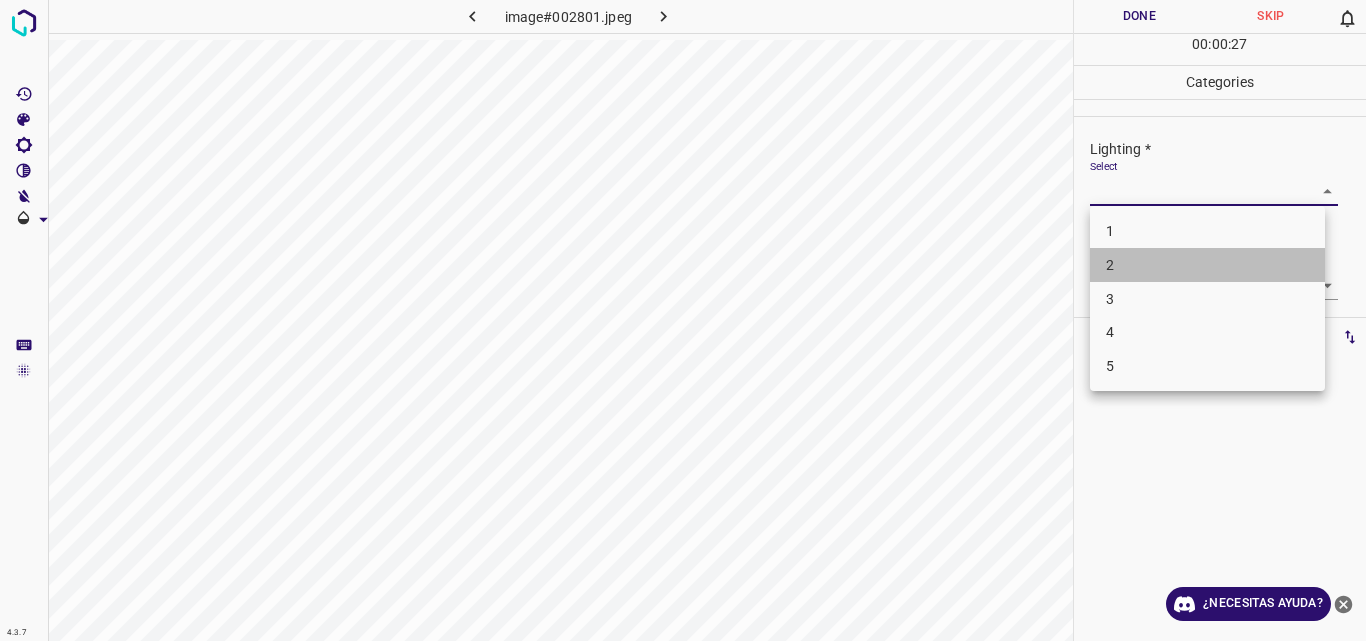 click on "2" at bounding box center (1207, 265) 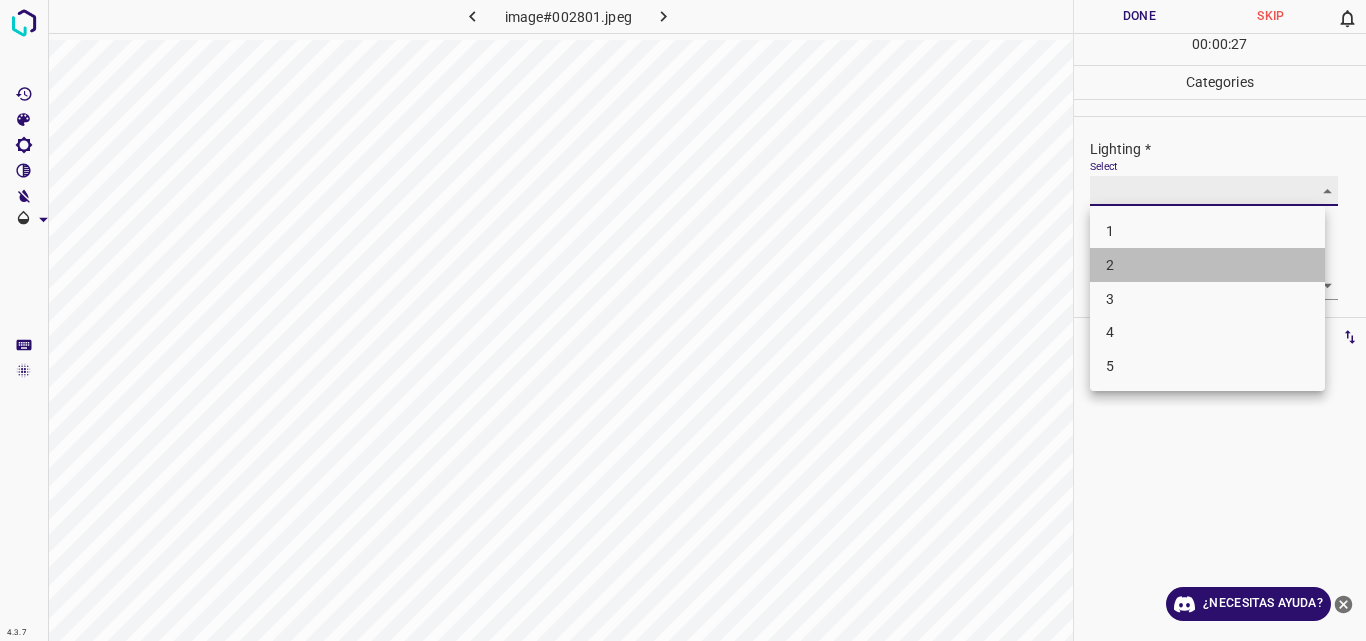 type on "2" 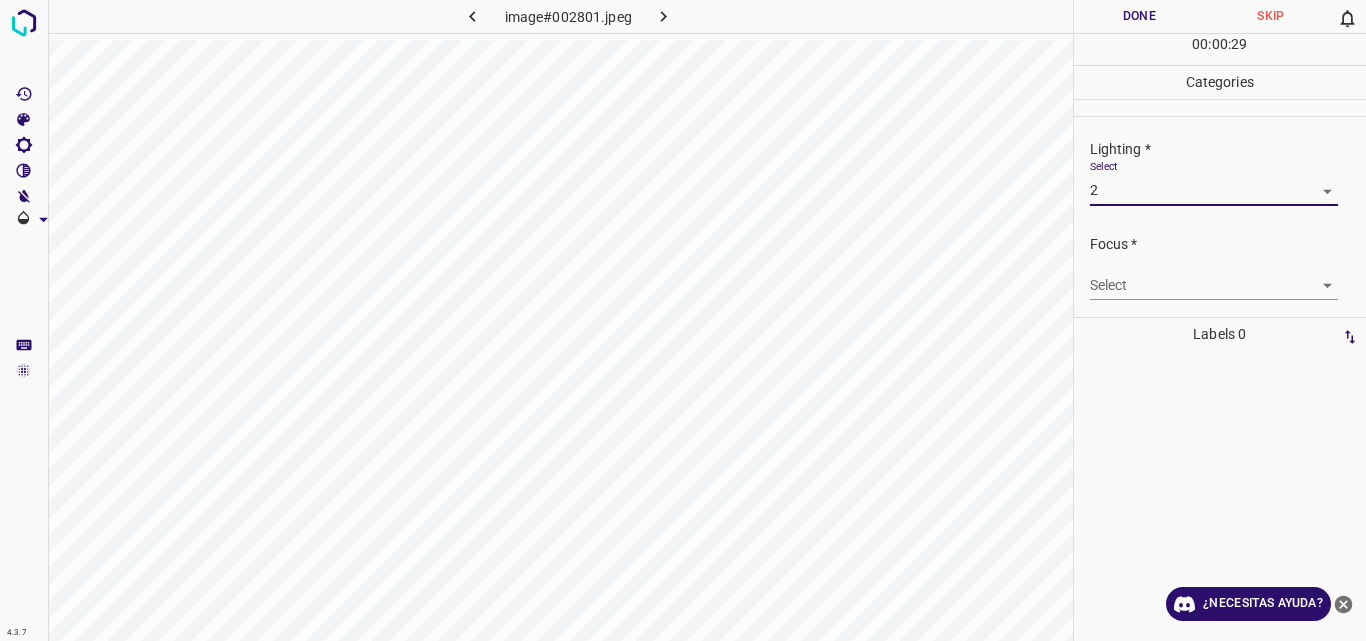 click on "Original text Rate this translation Your feedback will be used to help improve Google Translate 4.3.7 image#002801.jpeg Done Skip 0 00   : 00   : 29   Categories Lighting *  Select 2 2 Focus *  Select ​ Overall *  Select ​ Labels   0 Categories 1 Lighting 2 Focus 3 Overall Tools Space Change between modes (Draw & Edit) I Auto labeling R Restore zoom M Zoom in N Zoom out Delete Delete selecte label Filters Z Restore filters X Saturation filter C Brightness filter V Contrast filter B Gray scale filter General O Download ¿Necesitas ayuda? - Texto - Esconder - Borrar" at bounding box center [683, 320] 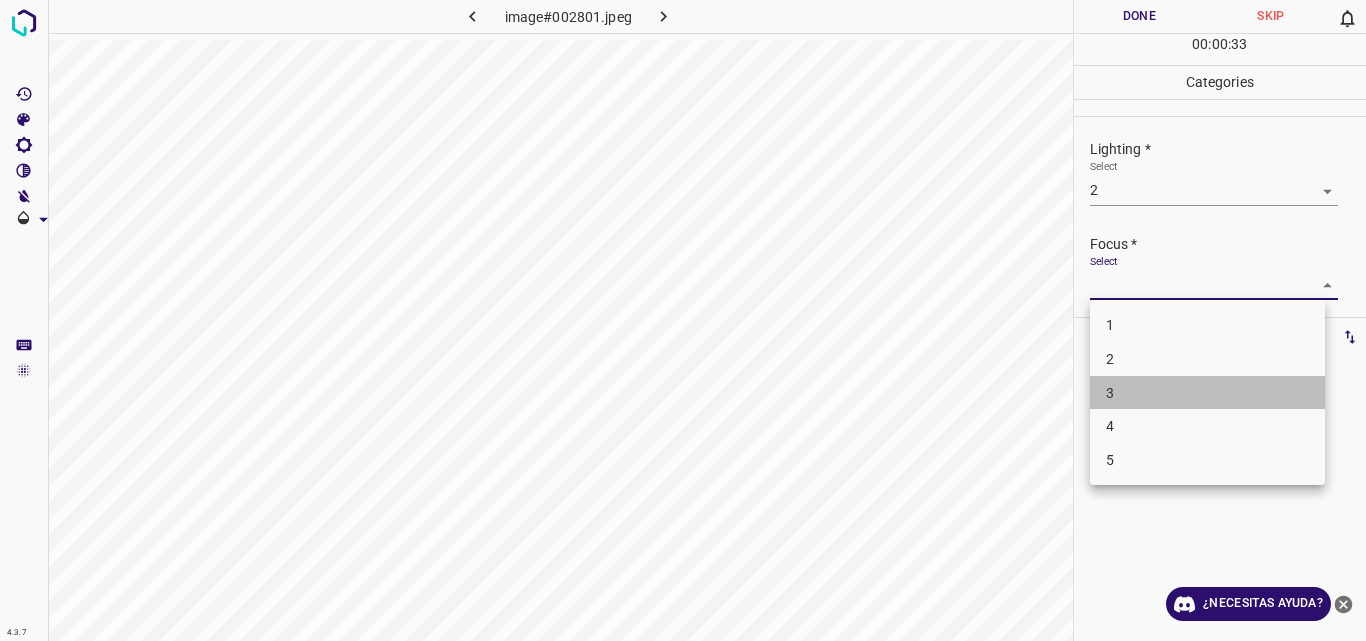 click on "3" at bounding box center (1207, 393) 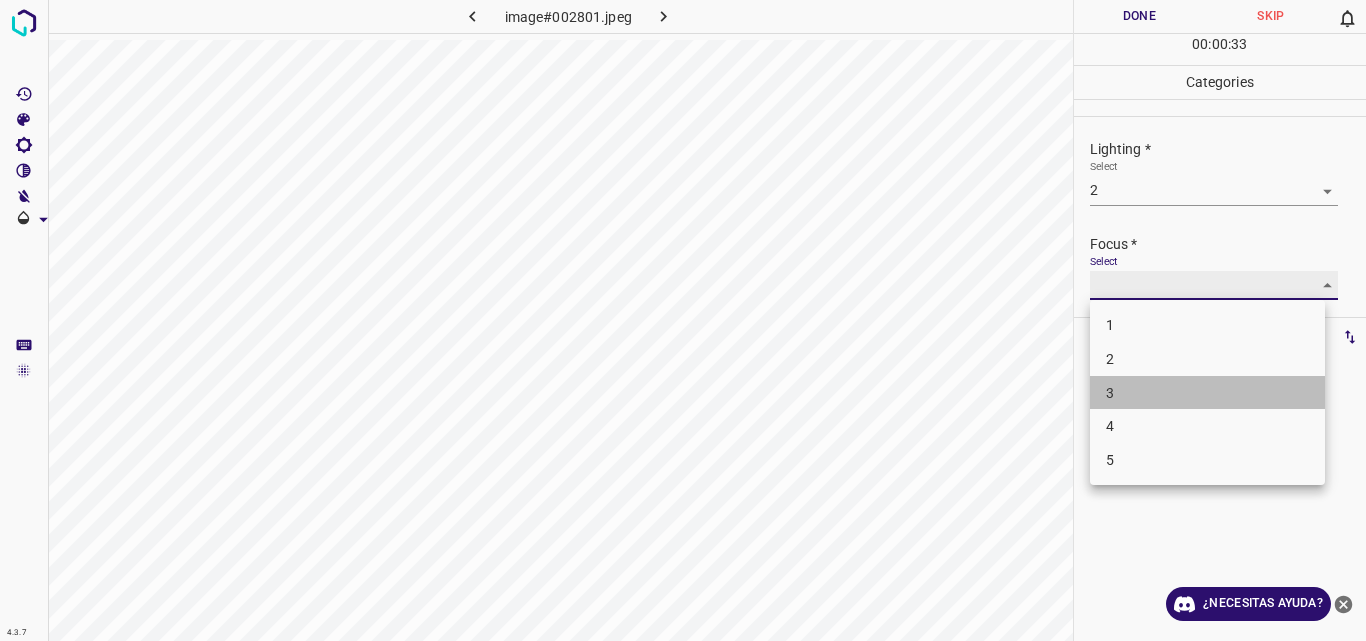 type on "3" 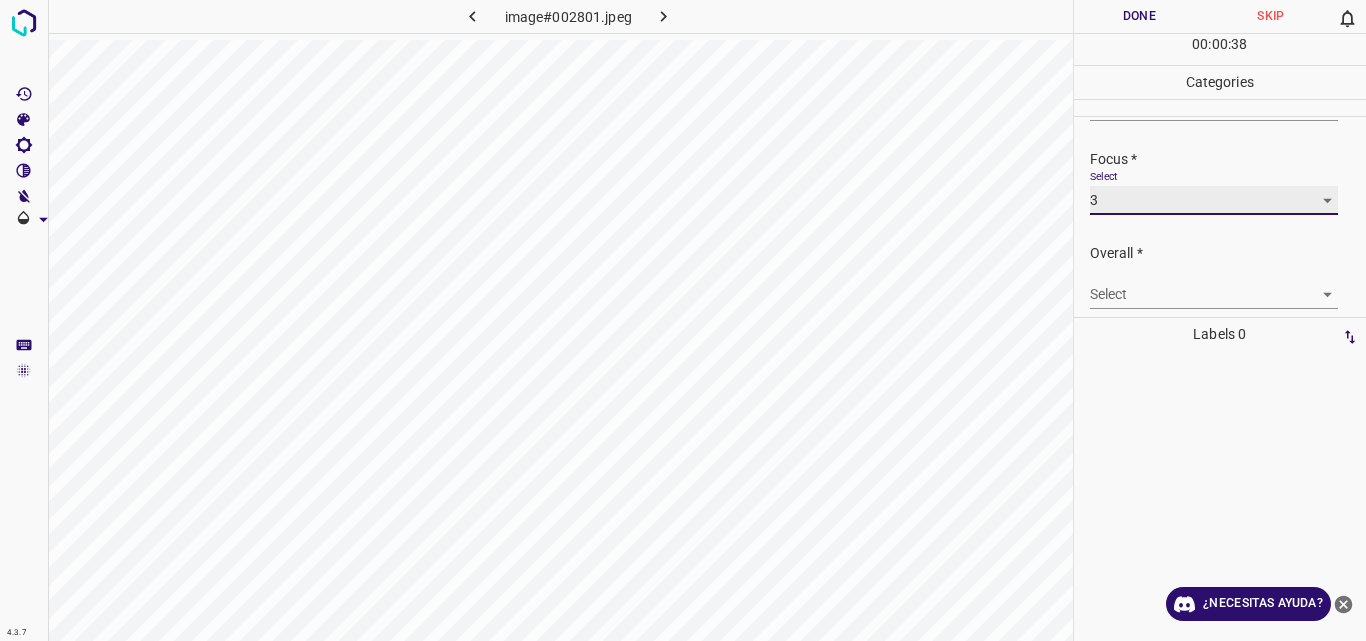 scroll, scrollTop: 98, scrollLeft: 0, axis: vertical 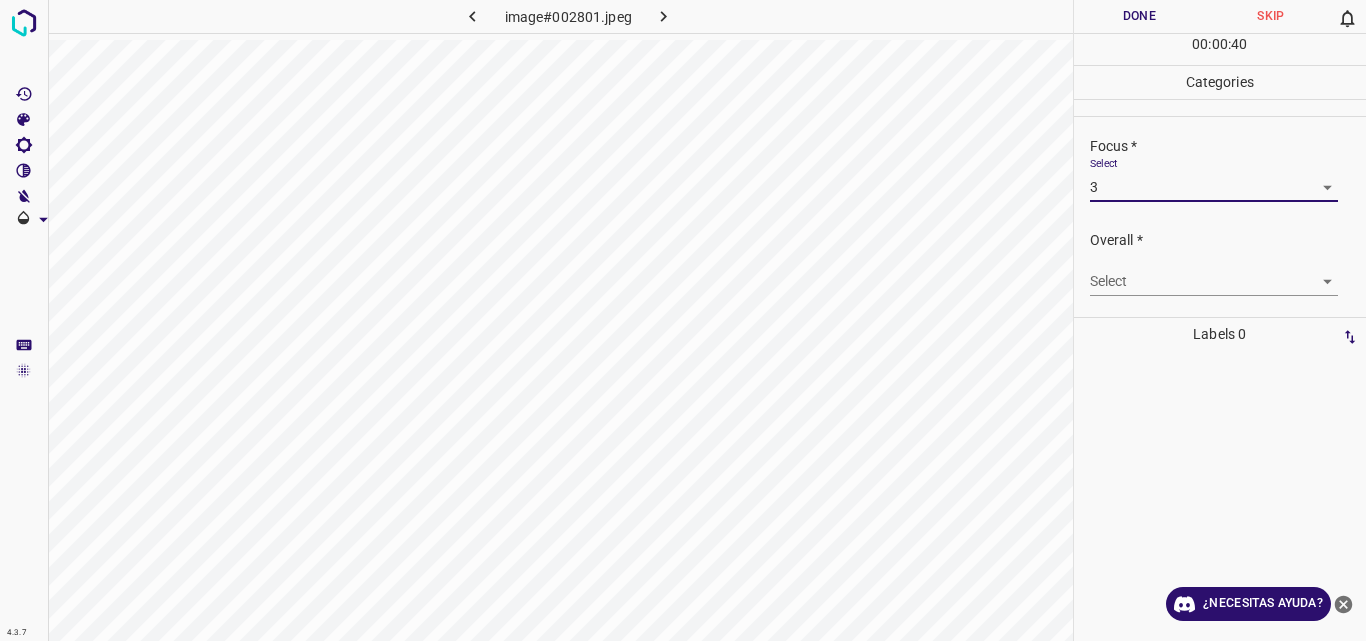click on "Original text Rate this translation Your feedback will be used to help improve Google Translate 4.3.7 image#002801.jpeg Done Skip 0 00   : 00   : 40   Categories Lighting *  Select 2 2 Focus *  Select 3 3 Overall *  Select ​ Labels   0 Categories 1 Lighting 2 Focus 3 Overall Tools Space Change between modes (Draw & Edit) I Auto labeling R Restore zoom M Zoom in N Zoom out Delete Delete selecte label Filters Z Restore filters X Saturation filter C Brightness filter V Contrast filter B Gray scale filter General O Download ¿Necesitas ayuda? - Texto - Esconder - Borrar" at bounding box center [683, 320] 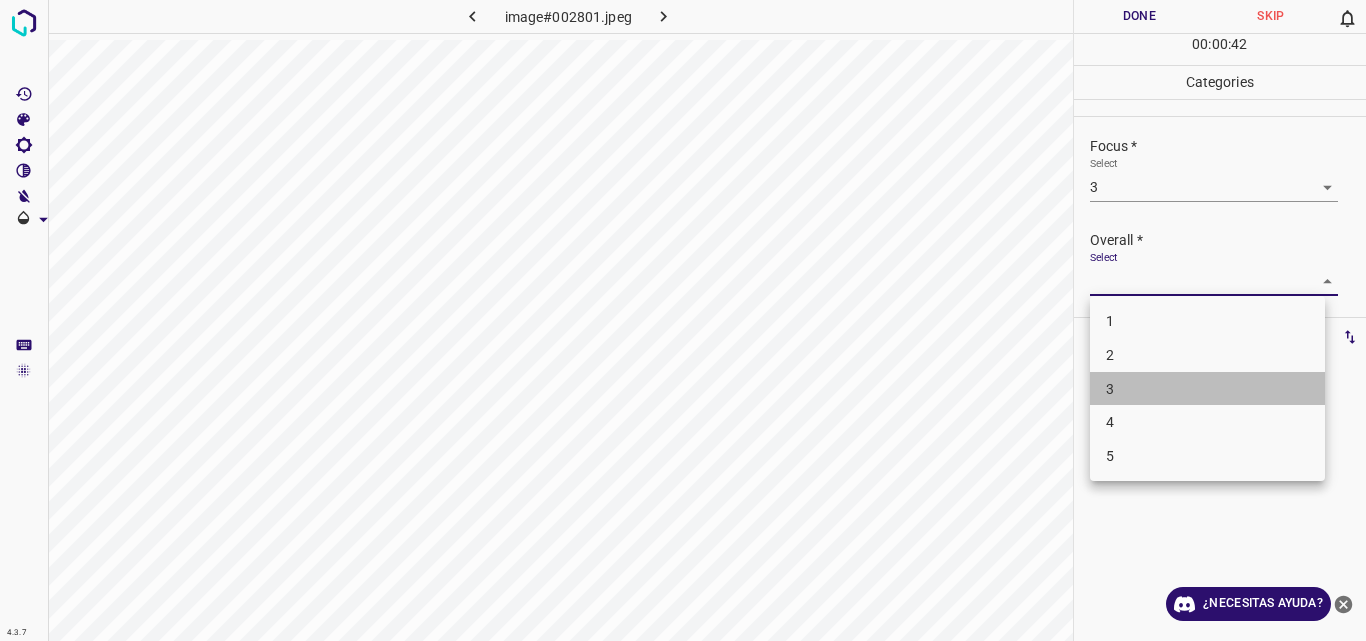 click on "3" at bounding box center (1207, 389) 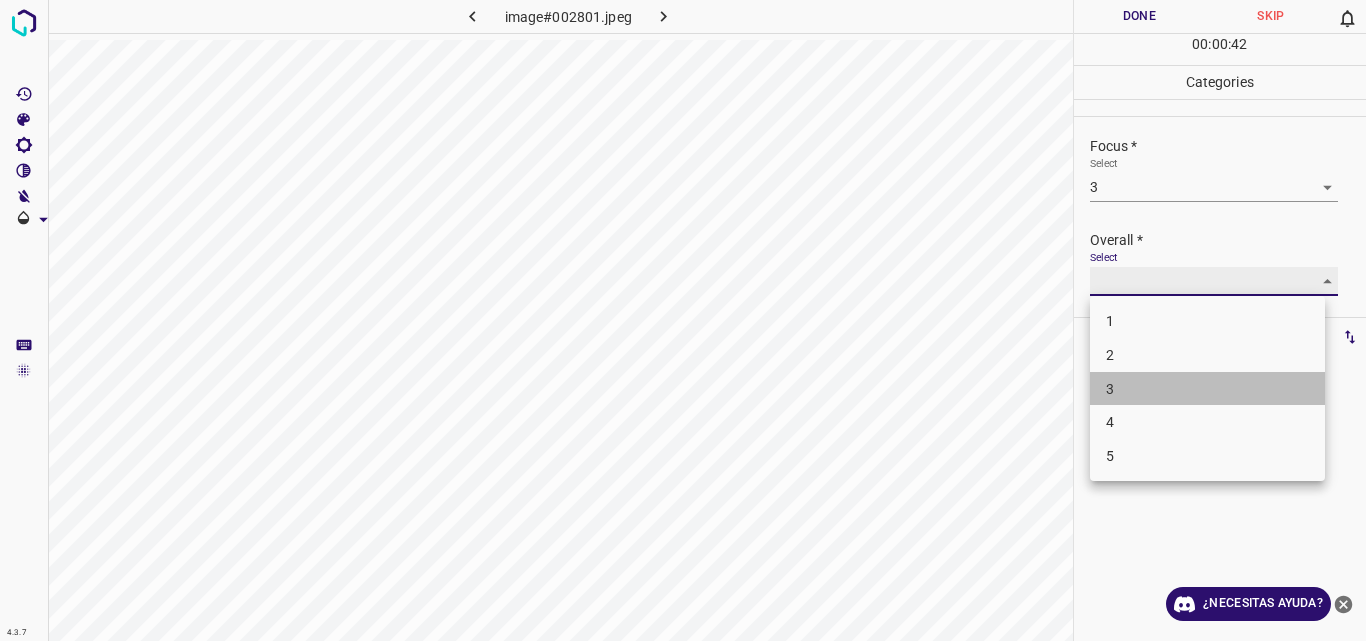 type on "3" 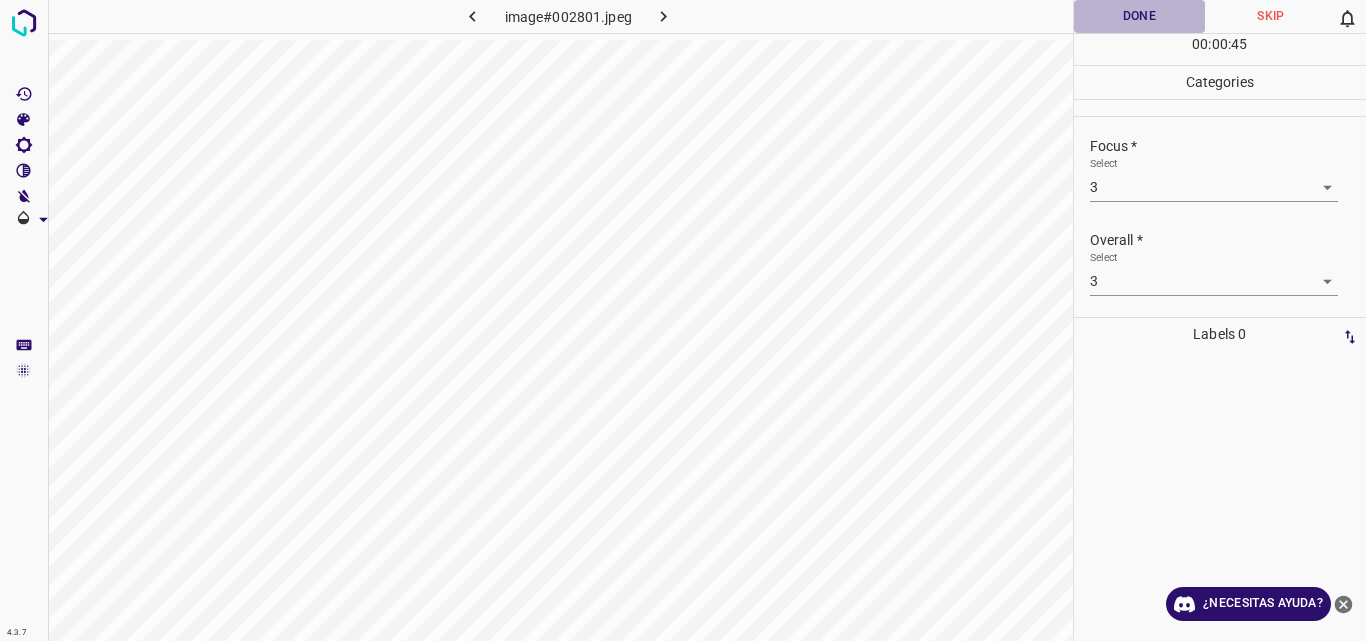 click on "Done" at bounding box center [1140, 16] 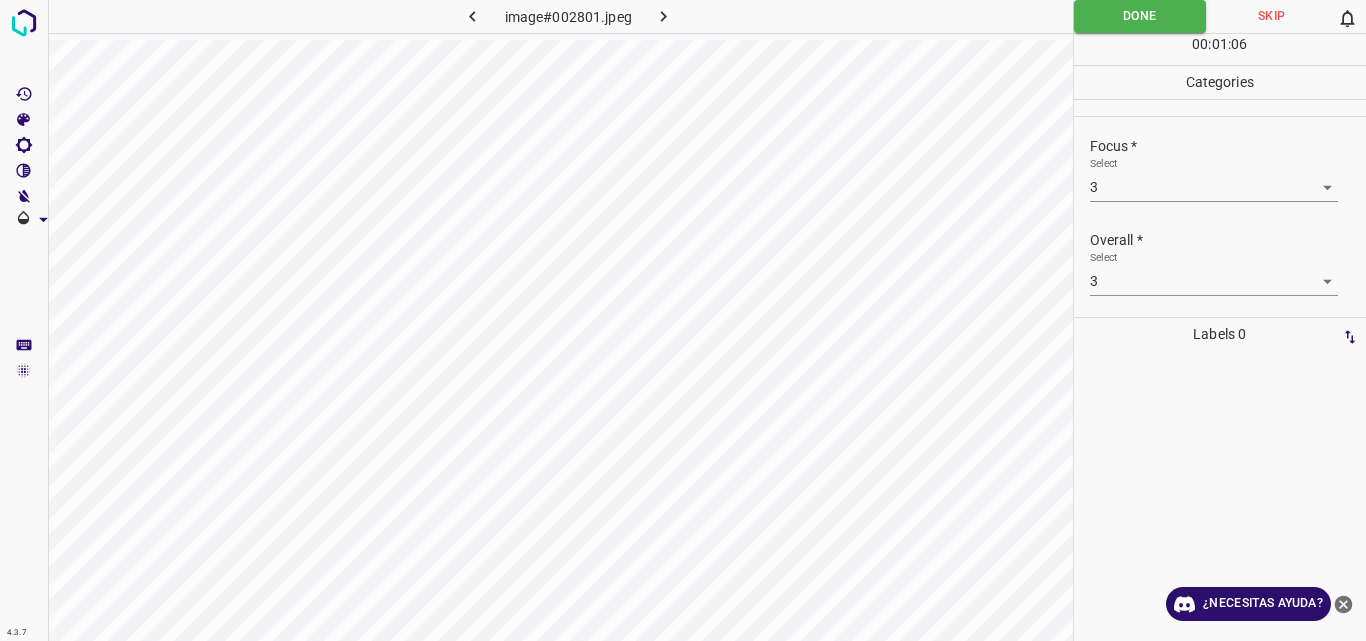 click 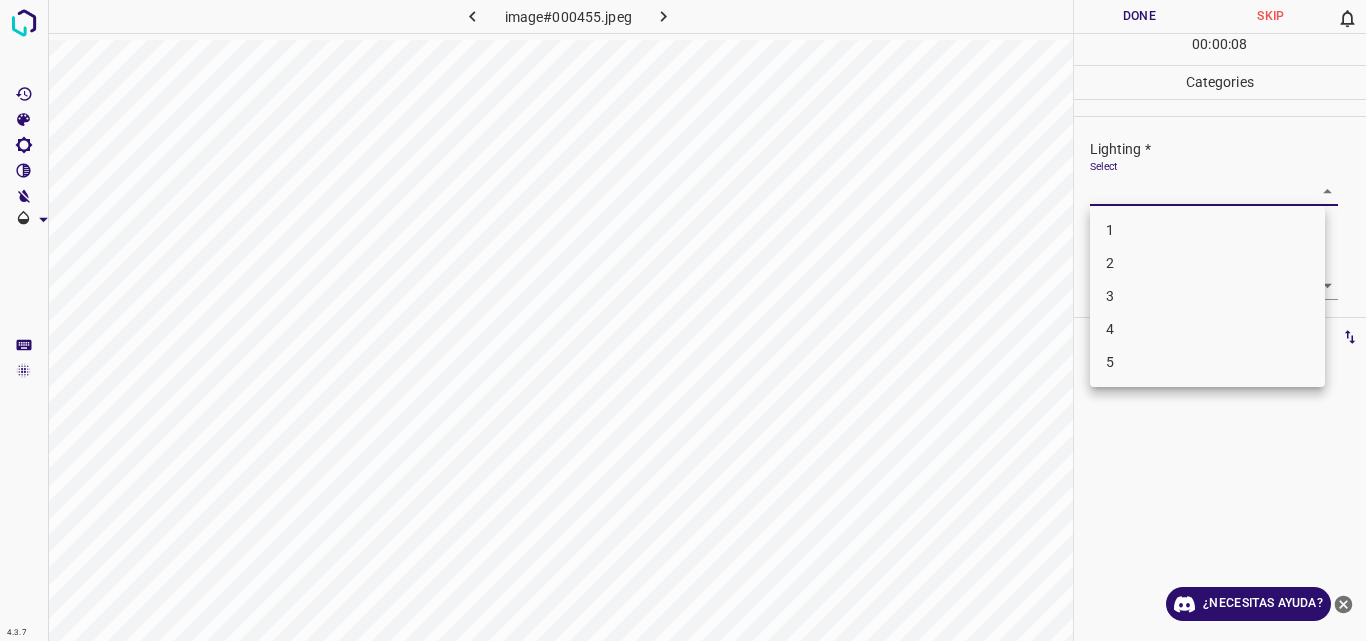 click on "Original text Rate this translation Your feedback will be used to help improve Google Translate 4.3.7 image#000455.jpeg Done Skip 0 00   : 00   : 08   Categories Lighting *  Select ​ Focus *  Select ​ Overall *  Select ​ Labels   0 Categories 1 Lighting 2 Focus 3 Overall Tools Space Change between modes (Draw & Edit) I Auto labeling R Restore zoom M Zoom in N Zoom out Delete Delete selecte label Filters Z Restore filters X Saturation filter C Brightness filter V Contrast filter B Gray scale filter General O Download ¿Necesitas ayuda? - Texto - Esconder - Borrar 1 2 3 4 5" at bounding box center [683, 320] 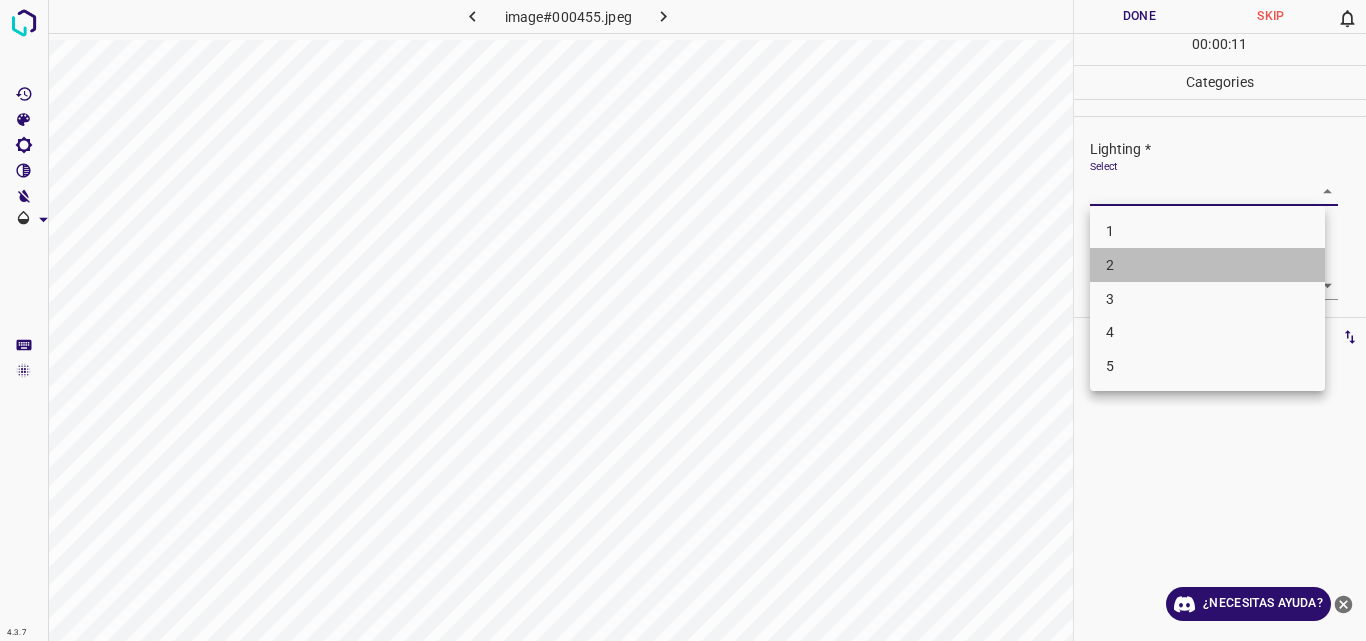 click on "2" at bounding box center (1207, 265) 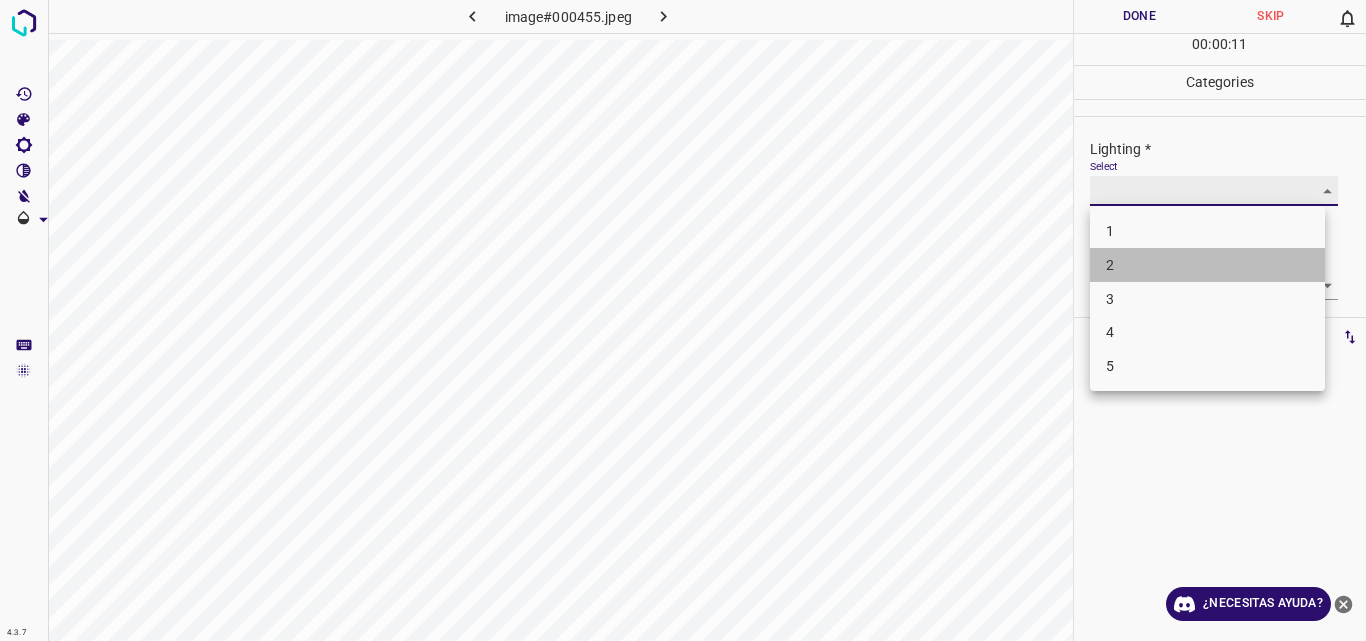 type on "2" 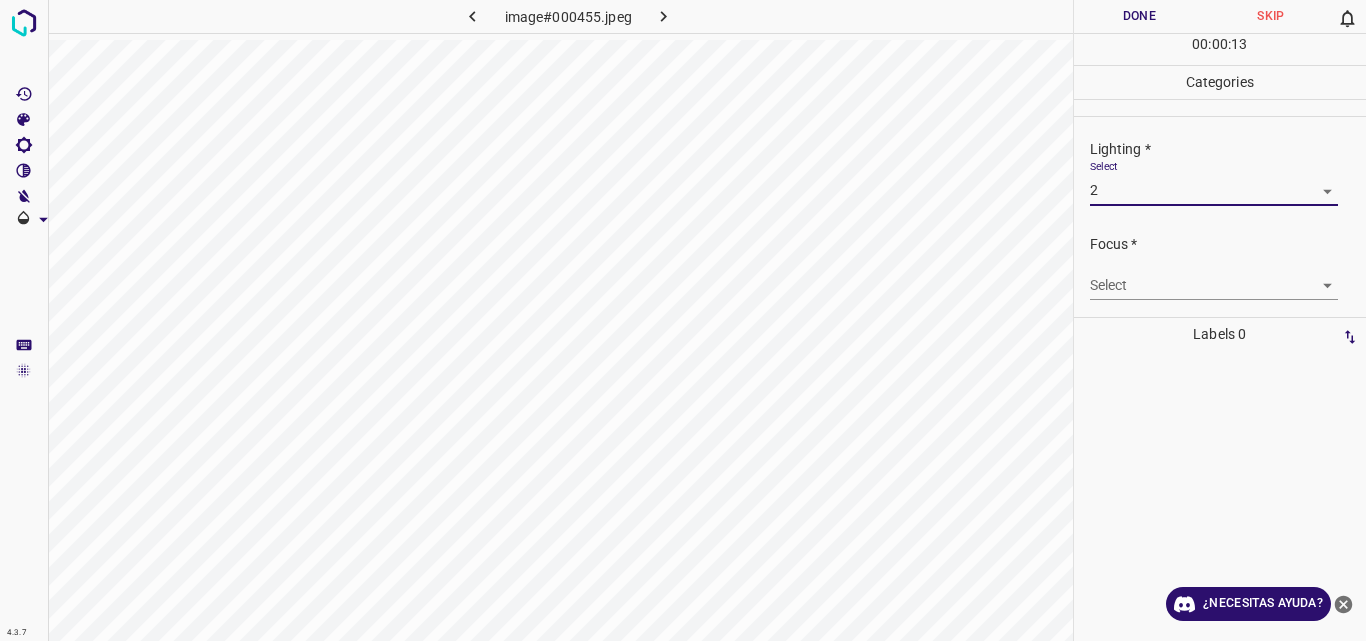 click on "Original text Rate this translation Your feedback will be used to help improve Google Translate 4.3.7 image#000455.jpeg Done Skip 0 00   : 00   : 13   Categories Lighting *  Select 2 2 Focus *  Select ​ Overall *  Select ​ Labels   0 Categories 1 Lighting 2 Focus 3 Overall Tools Space Change between modes (Draw & Edit) I Auto labeling R Restore zoom M Zoom in N Zoom out Delete Delete selecte label Filters Z Restore filters X Saturation filter C Brightness filter V Contrast filter B Gray scale filter General O Download ¿Necesitas ayuda? - Texto - Esconder - Borrar" at bounding box center [683, 320] 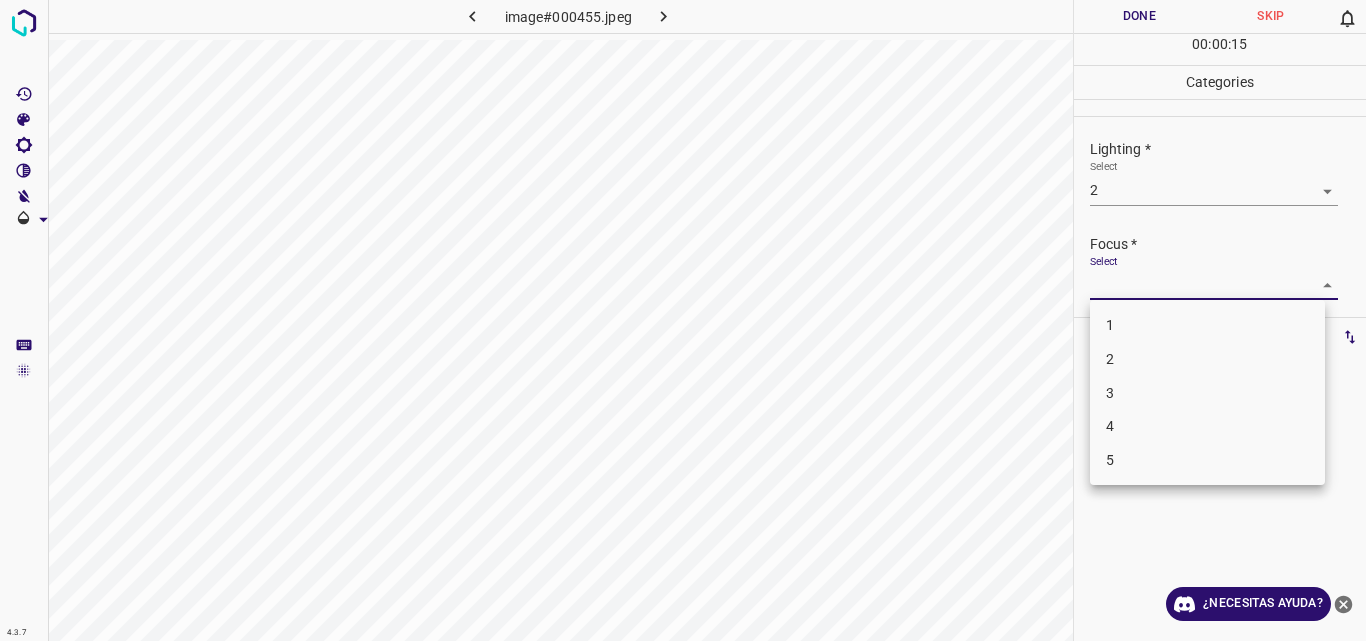 click on "2" at bounding box center [1207, 359] 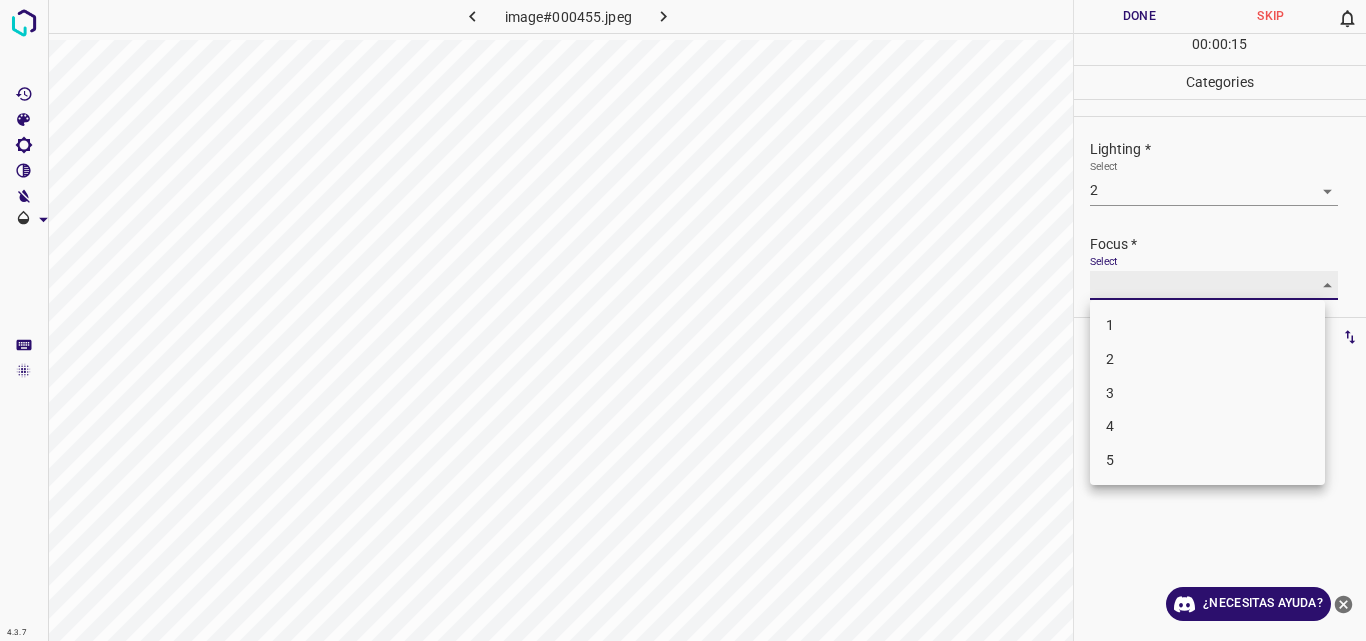 type on "2" 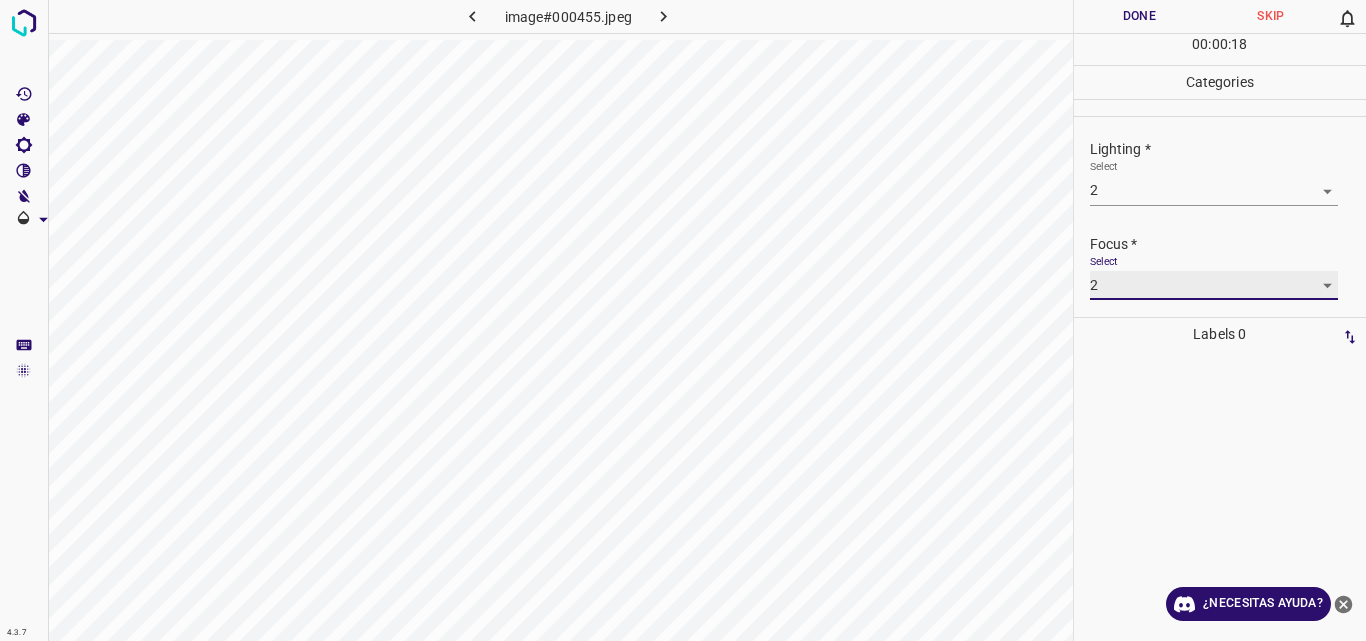 scroll, scrollTop: 98, scrollLeft: 0, axis: vertical 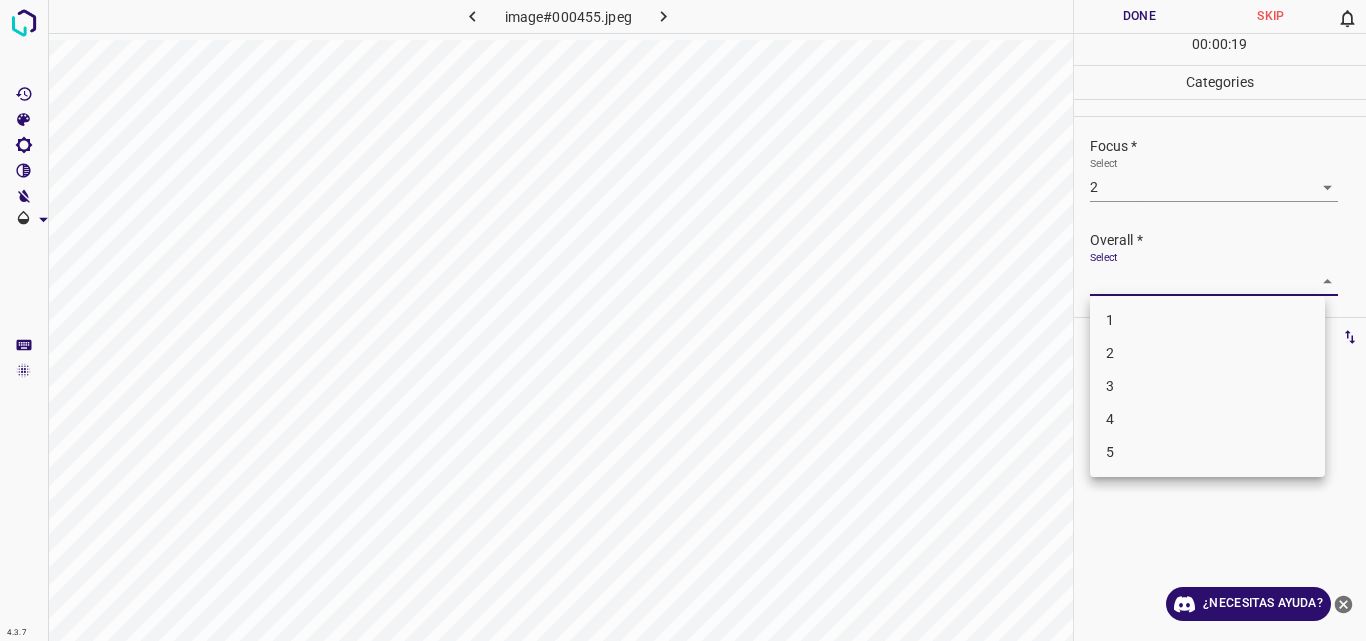 click on "Original text Rate this translation Your feedback will be used to help improve Google Translate 4.3.7 image#000455.jpeg Done Skip 0 00   : 00   : 19   Categories Lighting *  Select 2 2 Focus *  Select 2 2 Overall *  Select ​ Labels   0 Categories 1 Lighting 2 Focus 3 Overall Tools Space Change between modes (Draw & Edit) I Auto labeling R Restore zoom M Zoom in N Zoom out Delete Delete selecte label Filters Z Restore filters X Saturation filter C Brightness filter V Contrast filter B Gray scale filter General O Download ¿Necesitas ayuda? - Texto - Esconder - Borrar 1 2 3 4 5" at bounding box center [683, 320] 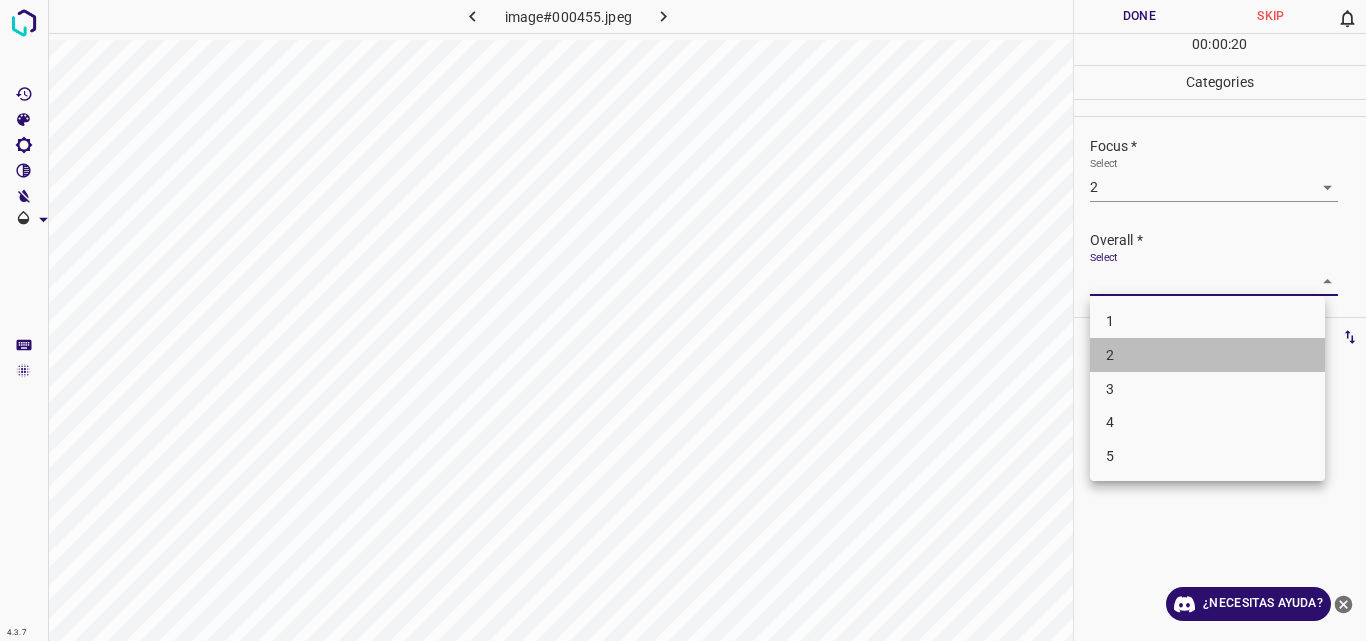 click on "2" at bounding box center [1207, 355] 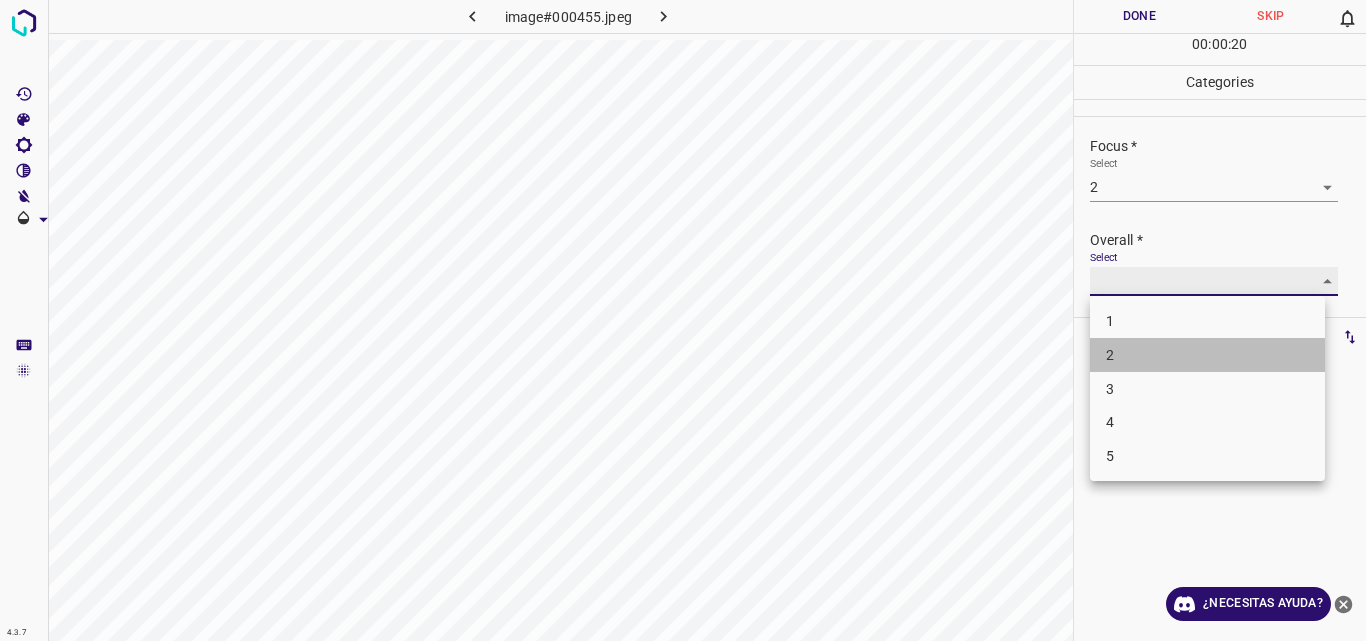 type on "2" 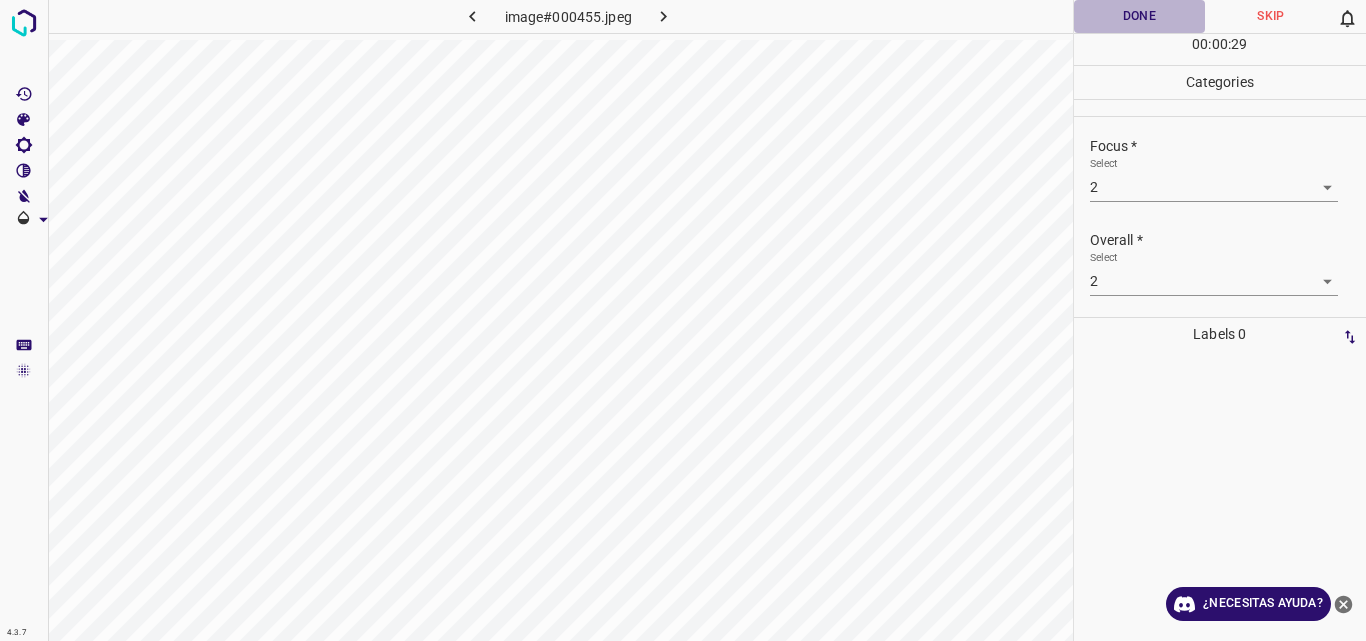 click on "Done" at bounding box center (1140, 16) 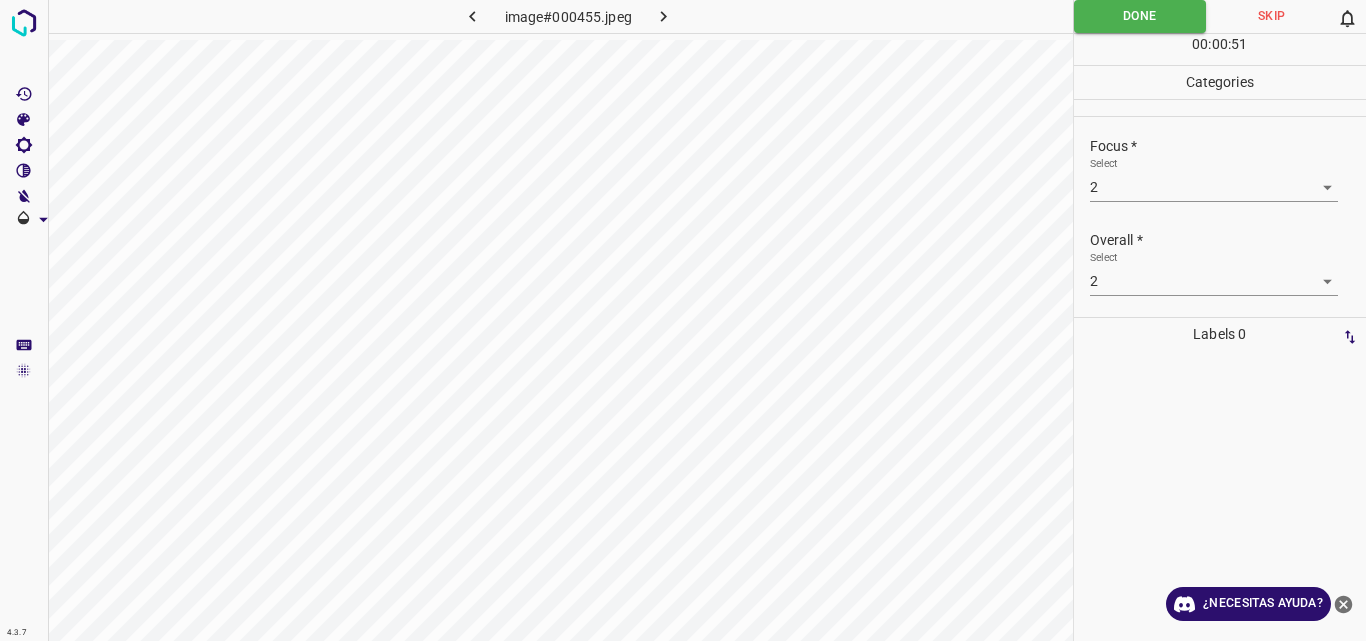 click on "Original text Rate this translation Your feedback will be used to help improve Google Translate 4.3.7 image#000455.jpeg Done Skip 0 00   : 00   : 51   Categories Lighting *  Select 2 2 Focus *  Select 2 2 Overall *  Select 2 2 Labels   0 Categories 1 Lighting 2 Focus 3 Overall Tools Space Change between modes (Draw & Edit) I Auto labeling R Restore zoom M Zoom in N Zoom out Delete Delete selecte label Filters Z Restore filters X Saturation filter C Brightness filter V Contrast filter B Gray scale filter General O Download ¿Necesitas ayuda? - Texto - Esconder - Borrar" at bounding box center (683, 320) 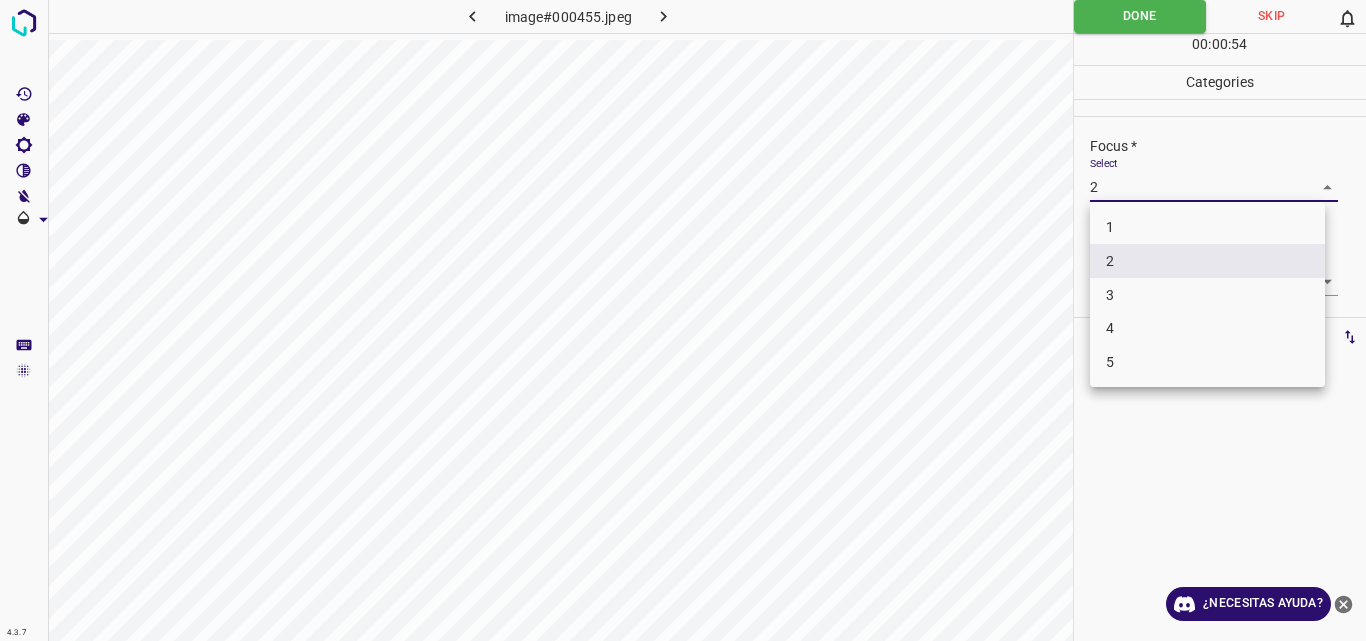 drag, startPoint x: 1311, startPoint y: 192, endPoint x: 1180, endPoint y: 206, distance: 131.74597 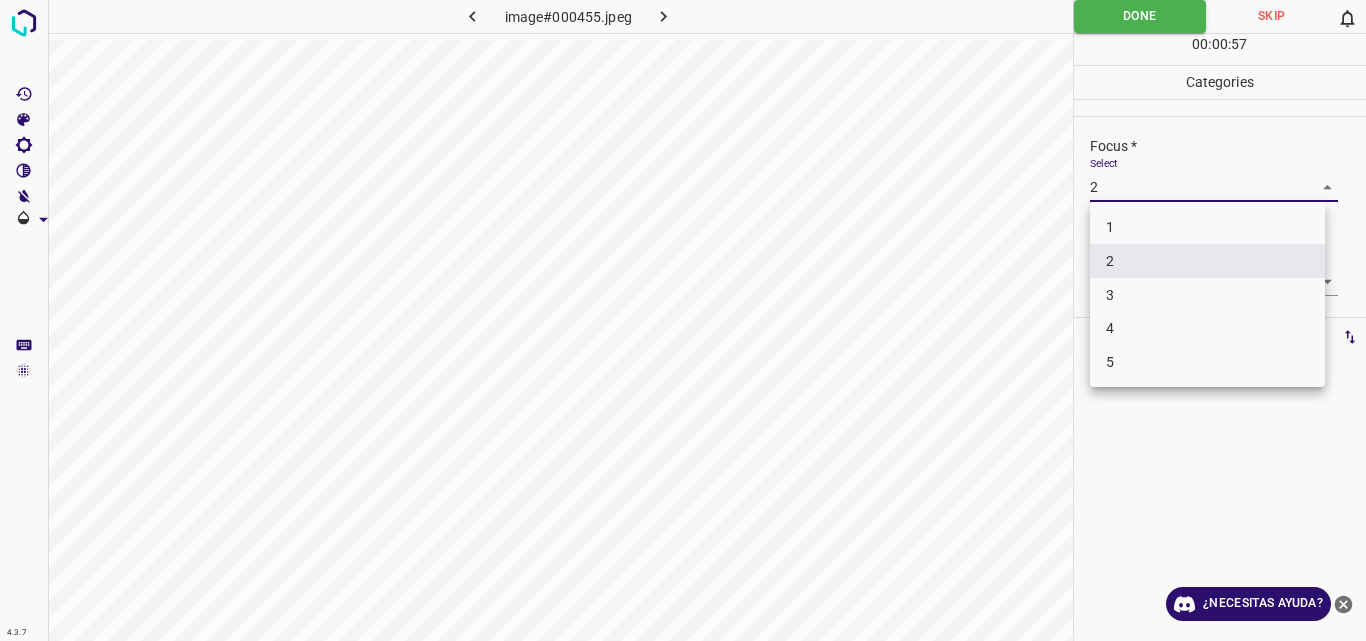 click at bounding box center [683, 320] 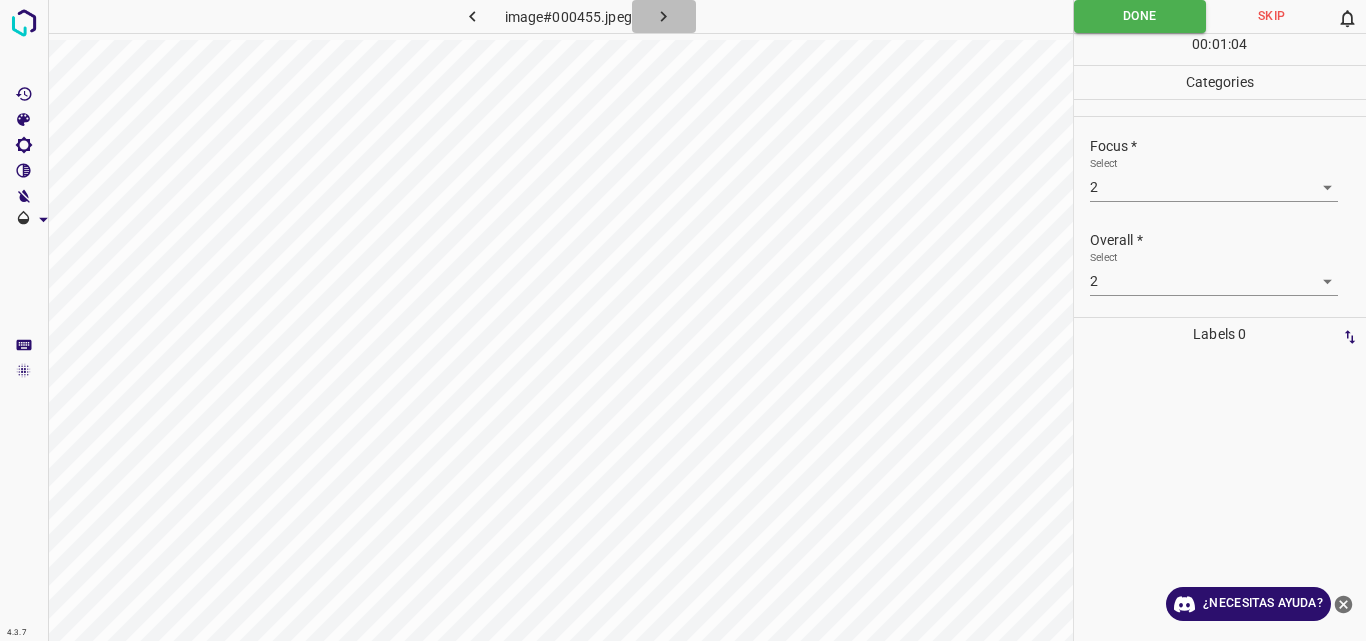 click 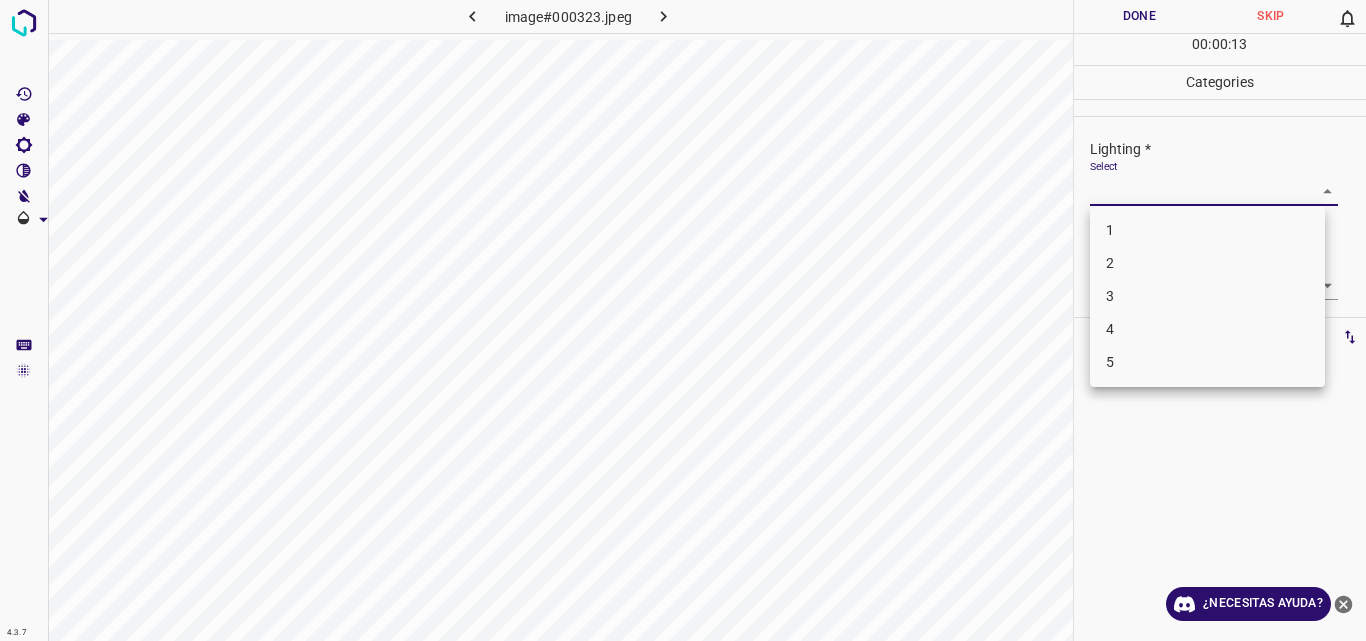 click on "Original text Rate this translation Your feedback will be used to help improve Google Translate 4.3.7 image#000323.jpeg Done Skip 0 00   : 00   : 13   Categories Lighting *  Select ​ Focus *  Select ​ Overall *  Select ​ Labels   0 Categories 1 Lighting 2 Focus 3 Overall Tools Space Change between modes (Draw & Edit) I Auto labeling R Restore zoom M Zoom in N Zoom out Delete Delete selecte label Filters Z Restore filters X Saturation filter C Brightness filter V Contrast filter B Gray scale filter General O Download ¿Necesitas ayuda? - Texto - Esconder - Borrar 1 2 3 4 5" at bounding box center [683, 320] 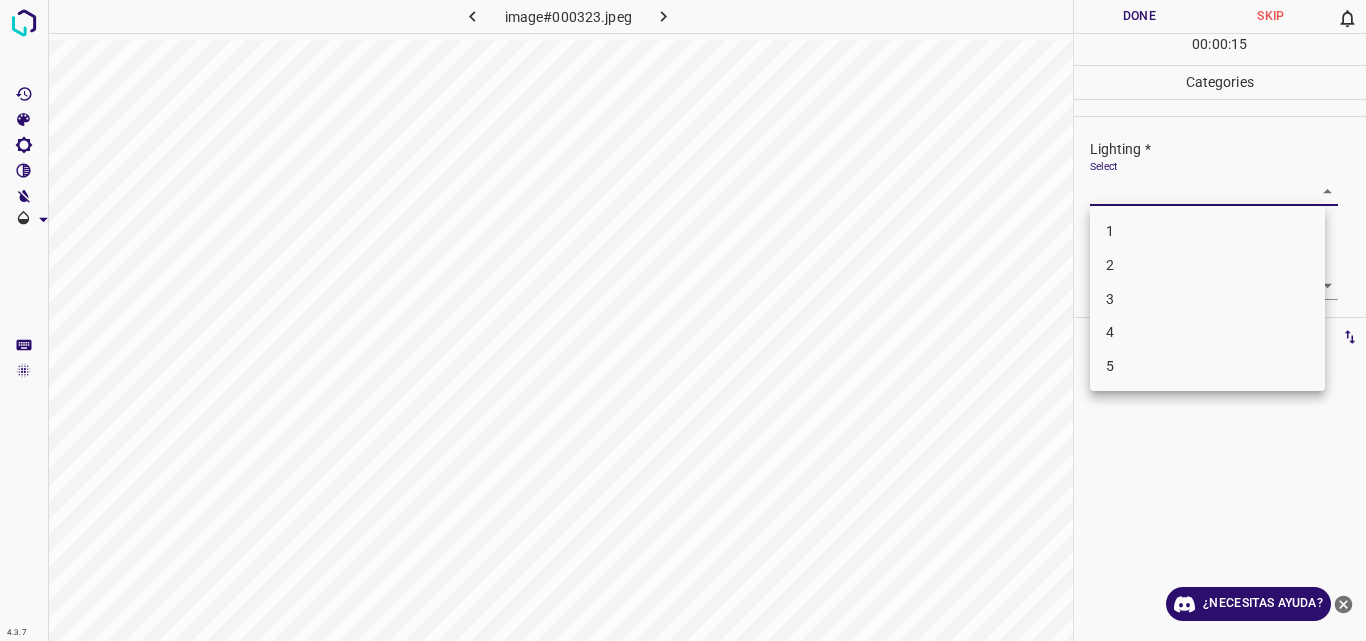 click on "4" at bounding box center [1207, 332] 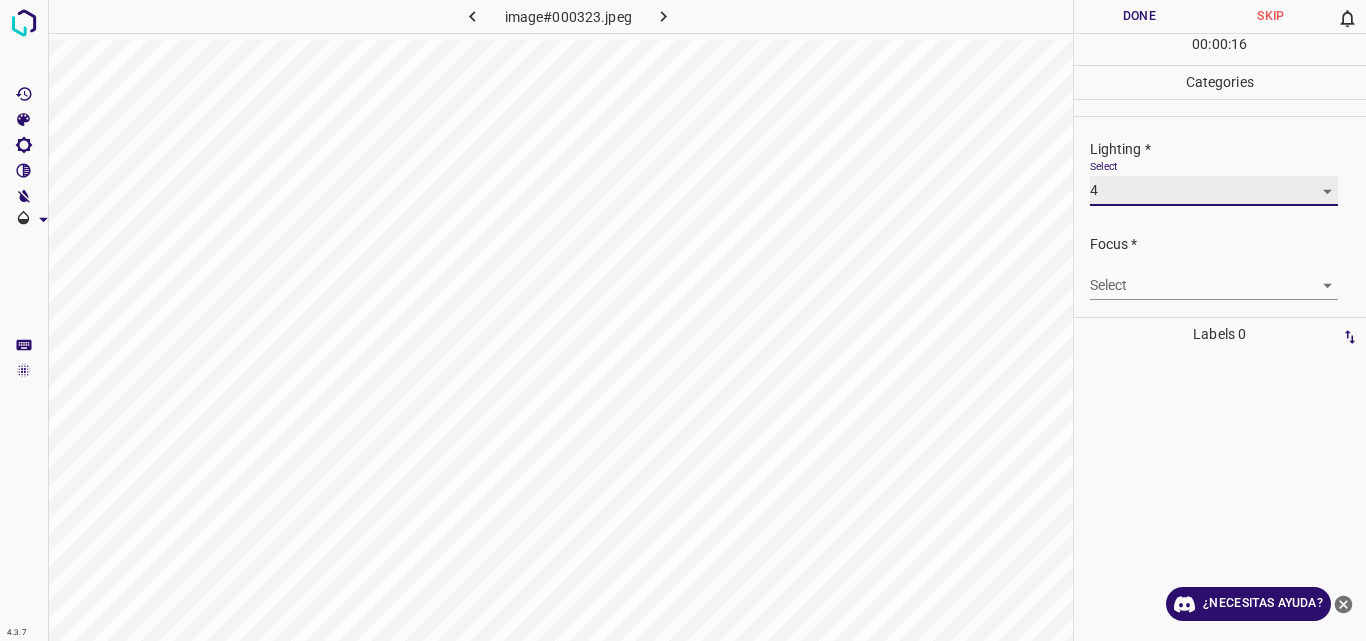 type on "4" 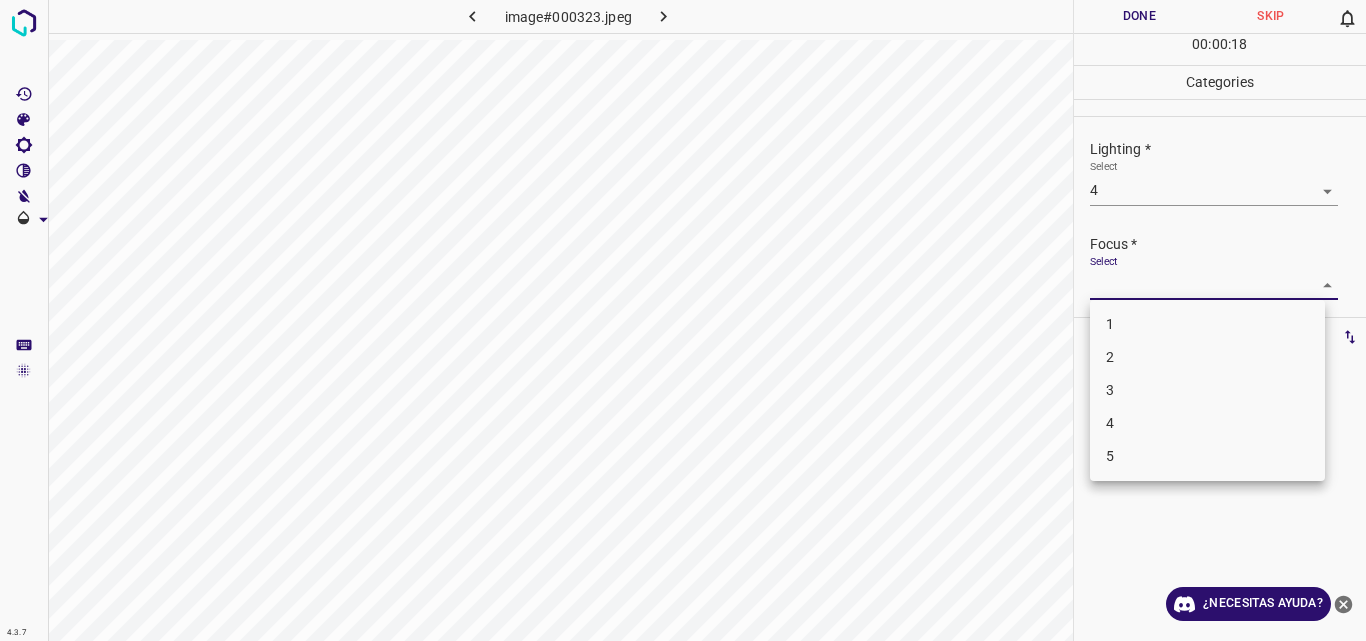 click on "Original text Rate this translation Your feedback will be used to help improve Google Translate 4.3.7 image#000323.jpeg Done Skip 0 00   : 00   : 18   Categories Lighting *  Select 4 4 Focus *  Select ​ Overall *  Select ​ Labels   0 Categories 1 Lighting 2 Focus 3 Overall Tools Space Change between modes (Draw & Edit) I Auto labeling R Restore zoom M Zoom in N Zoom out Delete Delete selecte label Filters Z Restore filters X Saturation filter C Brightness filter V Contrast filter B Gray scale filter General O Download ¿Necesitas ayuda? - Texto - Esconder - Borrar 1 2 3 4 5" at bounding box center (683, 320) 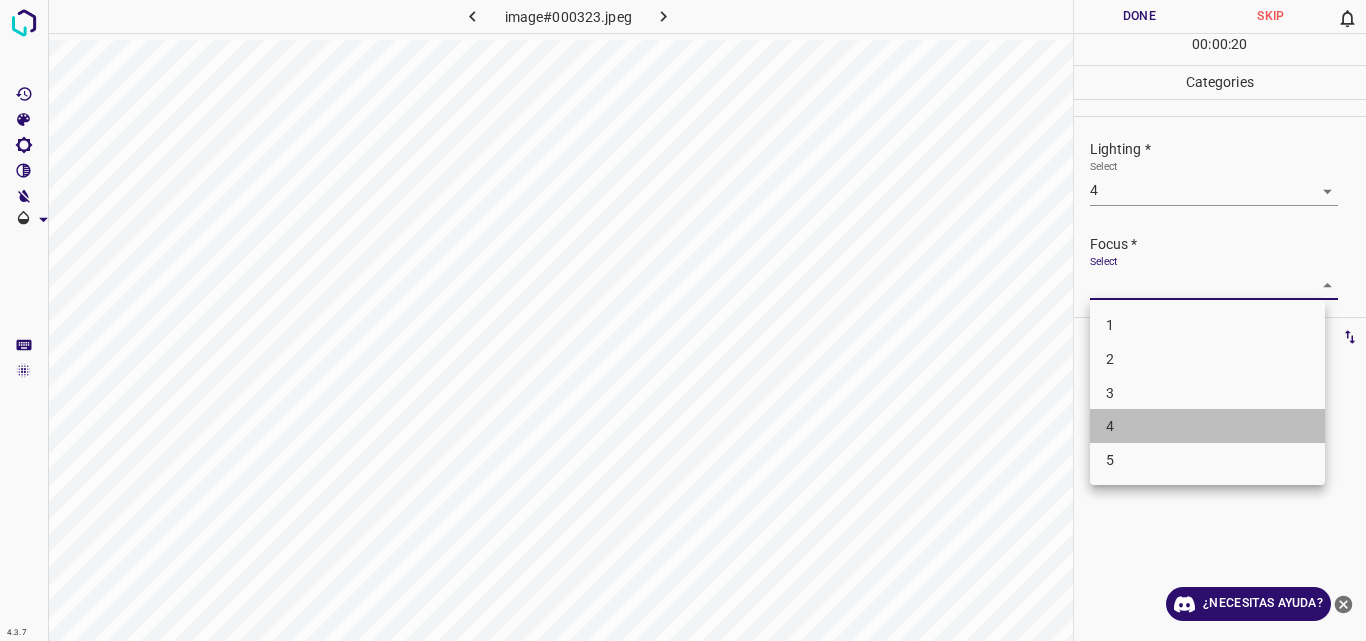 click on "4" at bounding box center (1207, 426) 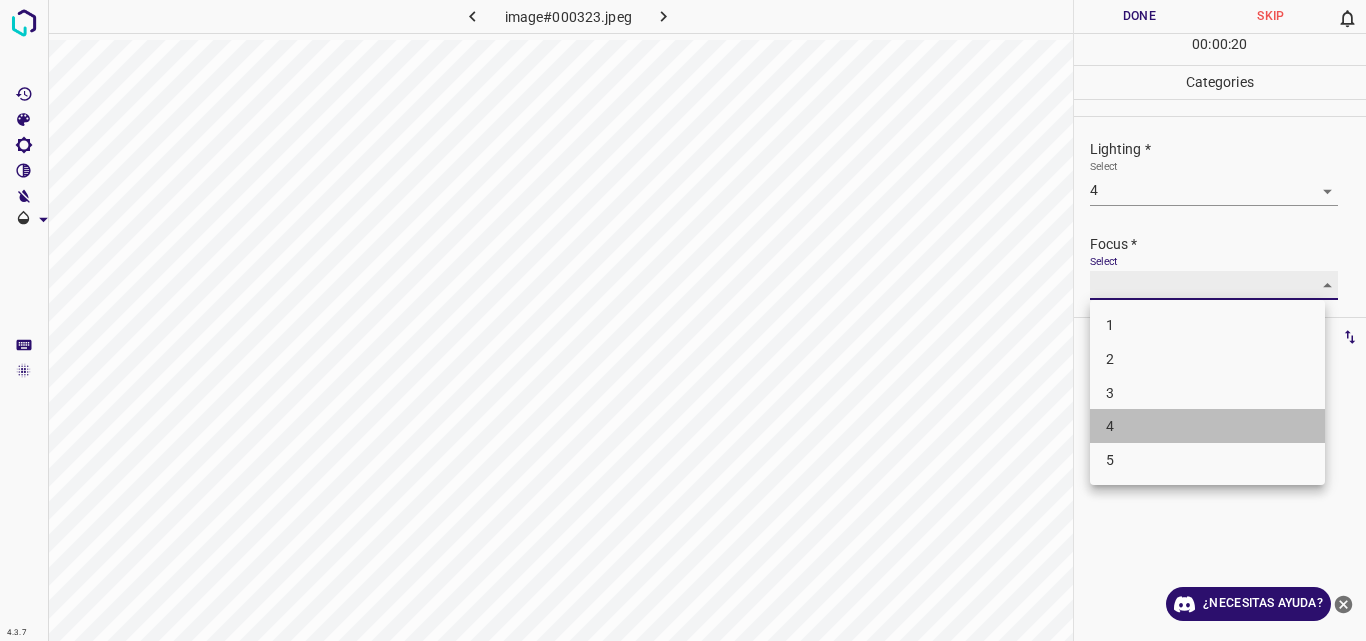 type on "4" 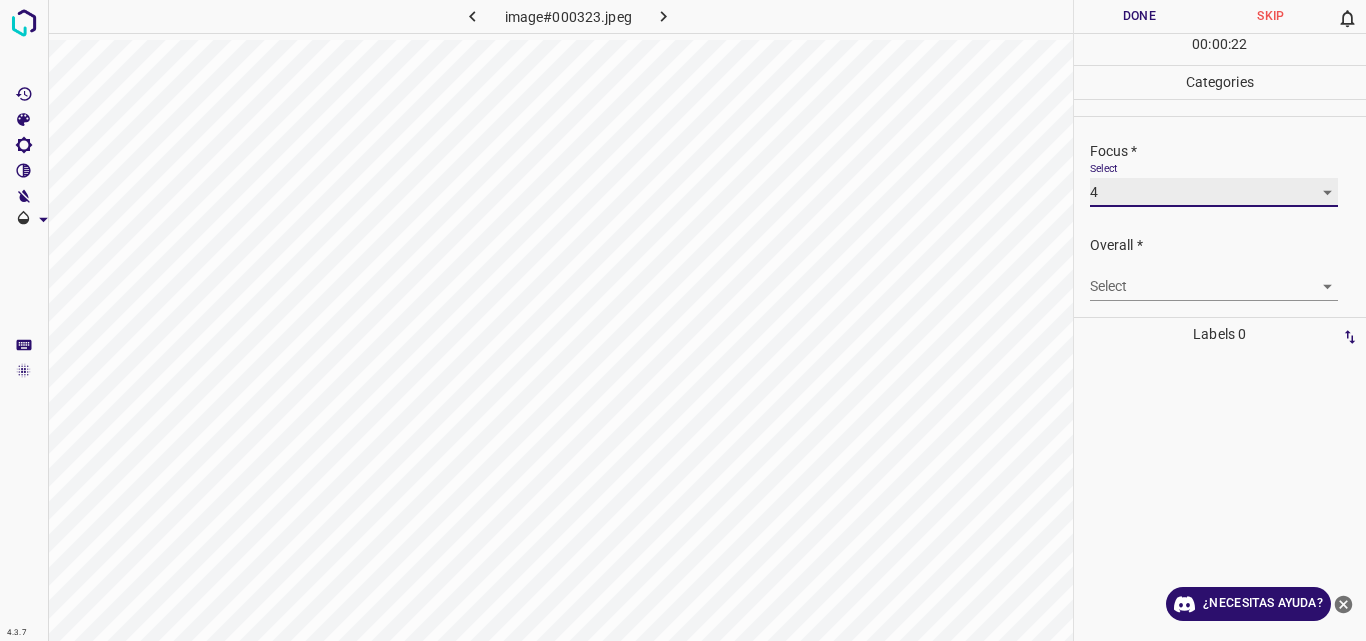 scroll, scrollTop: 98, scrollLeft: 0, axis: vertical 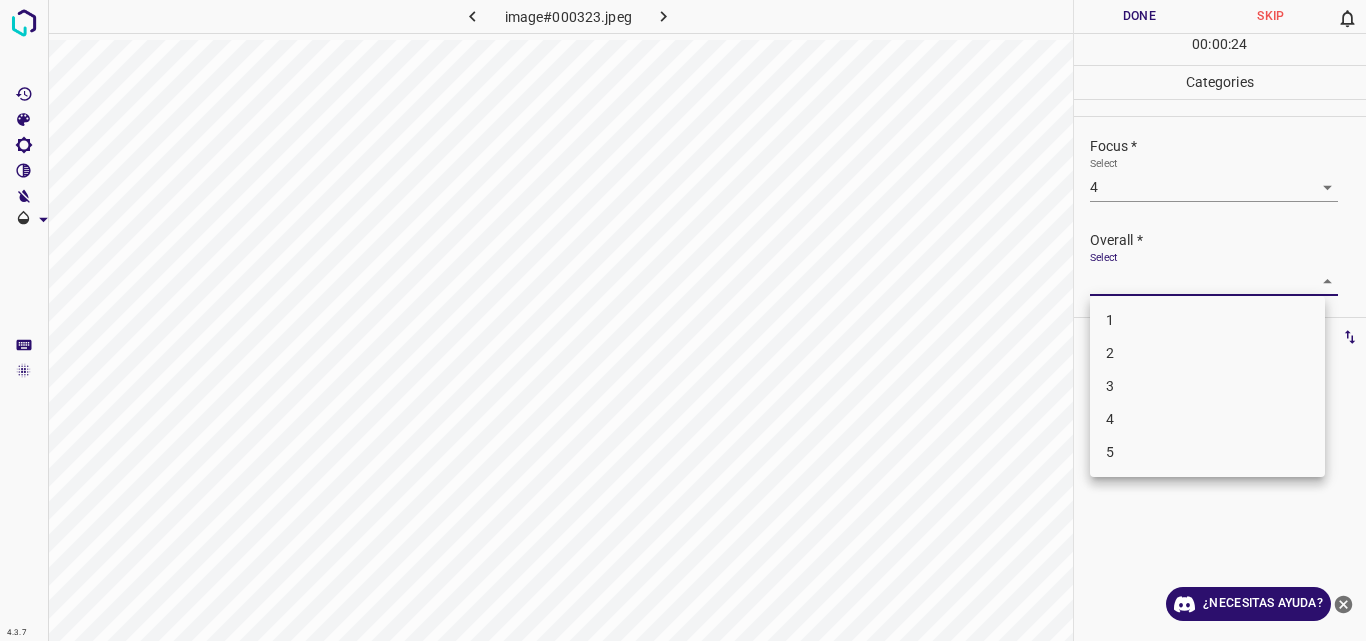 click on "Original text Rate this translation Your feedback will be used to help improve Google Translate 4.3.7 image#000323.jpeg Done Skip 0 00   : 00   : 24   Categories Lighting *  Select 4 4 Focus *  Select 4 4 Overall *  Select ​ Labels   0 Categories 1 Lighting 2 Focus 3 Overall Tools Space Change between modes (Draw & Edit) I Auto labeling R Restore zoom M Zoom in N Zoom out Delete Delete selecte label Filters Z Restore filters X Saturation filter C Brightness filter V Contrast filter B Gray scale filter General O Download ¿Necesitas ayuda? - Texto - Esconder - Borrar 1 2 3 4 5" at bounding box center [683, 320] 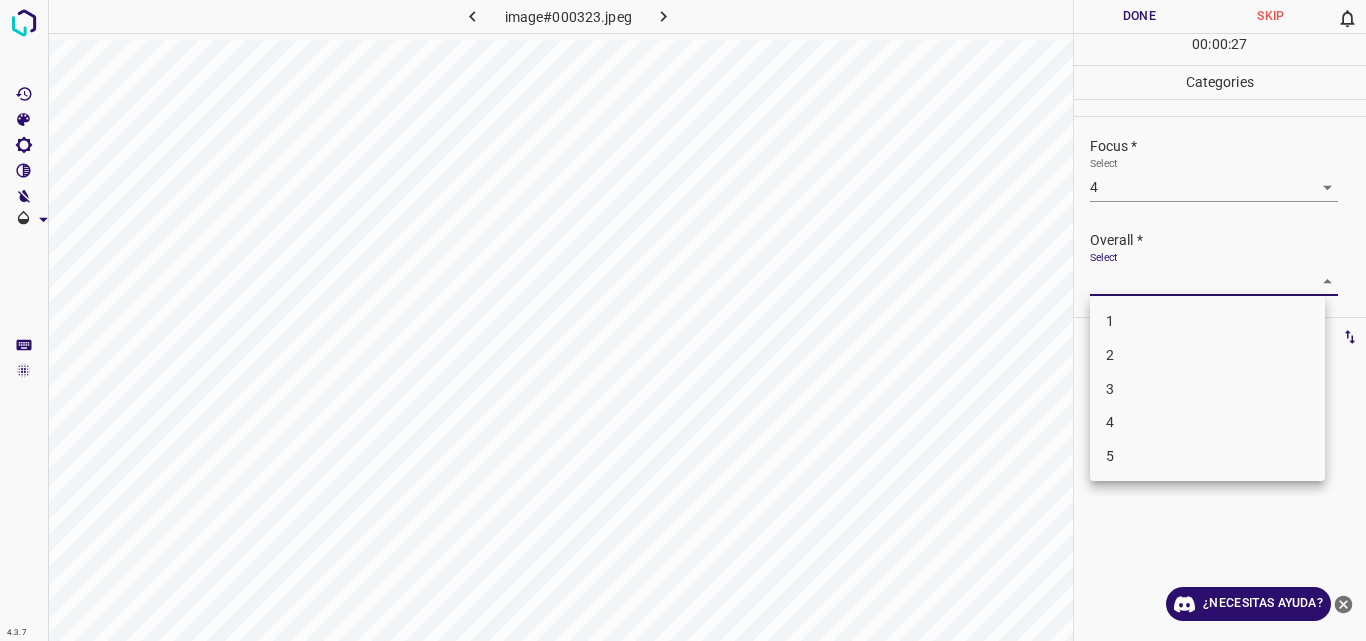 click on "4" at bounding box center (1207, 422) 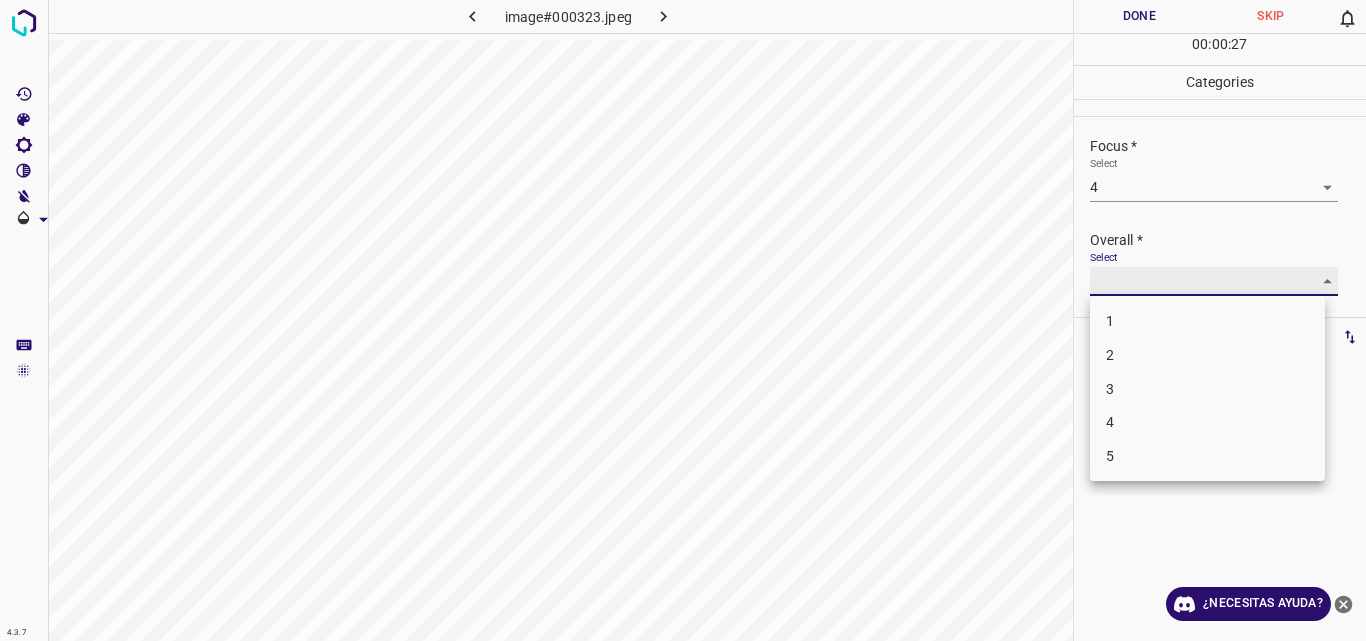 type on "4" 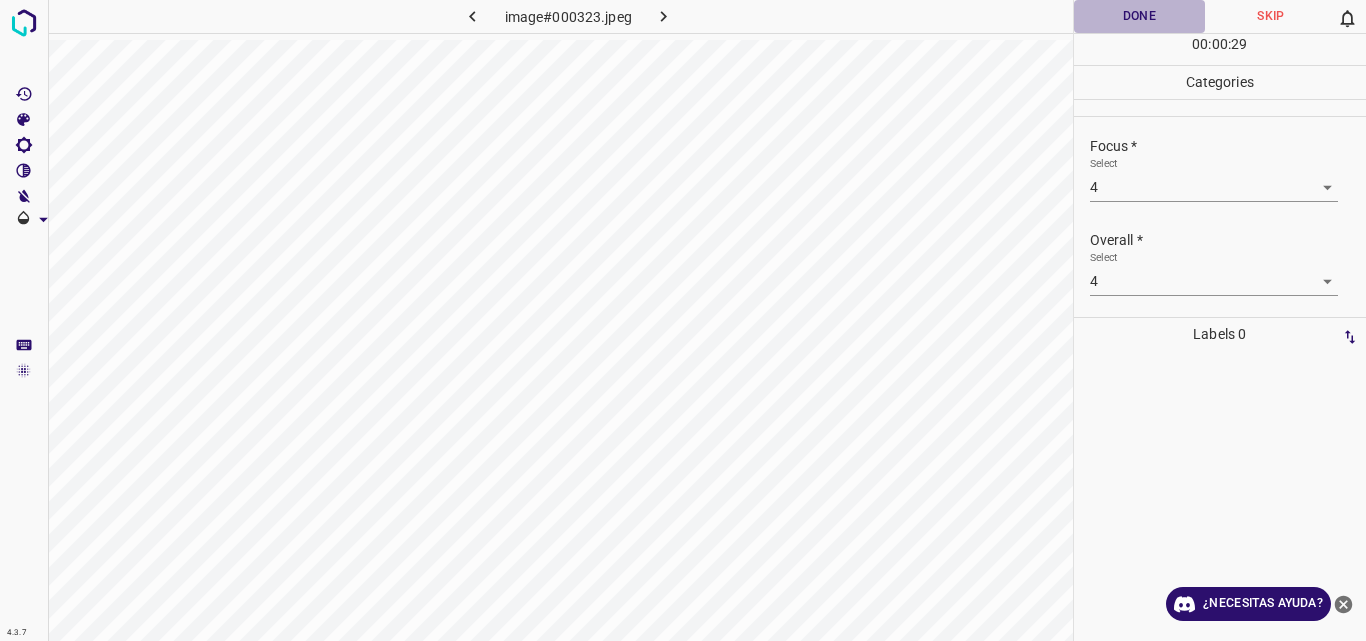 click on "Done" at bounding box center [1140, 16] 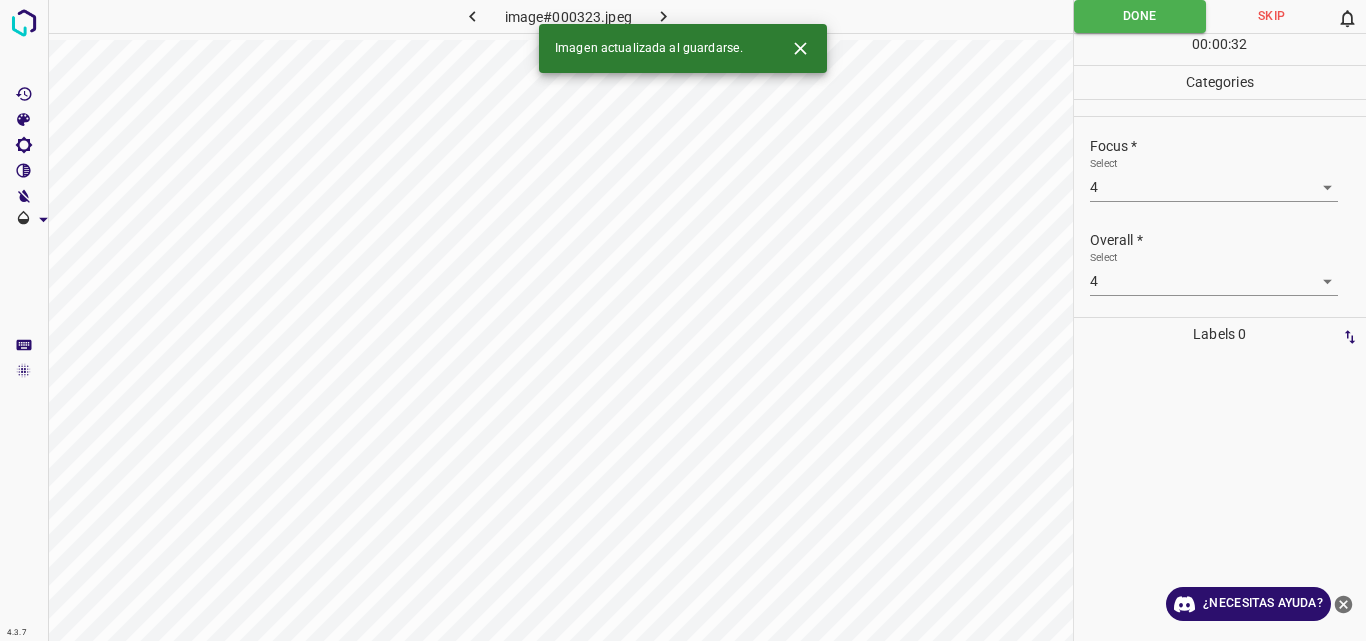 click 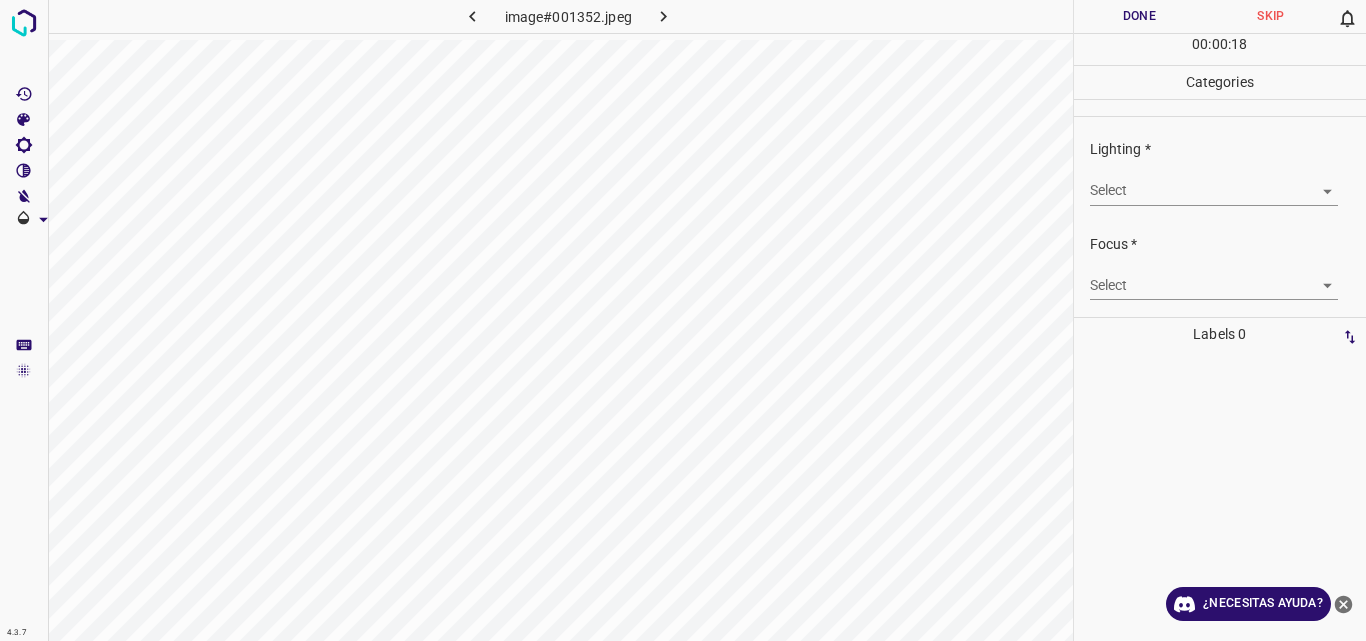 click on "Original text Rate this translation Your feedback will be used to help improve Google Translate 4.3.7 image#001352.jpeg Done Skip 0 00   : 00   : 18   Categories Lighting *  Select ​ Focus *  Select ​ Overall *  Select ​ Labels   0 Categories 1 Lighting 2 Focus 3 Overall Tools Space Change between modes (Draw & Edit) I Auto labeling R Restore zoom M Zoom in N Zoom out Delete Delete selecte label Filters Z Restore filters X Saturation filter C Brightness filter V Contrast filter B Gray scale filter General O Download ¿Necesitas ayuda? - Texto - Esconder - Borrar" at bounding box center [683, 320] 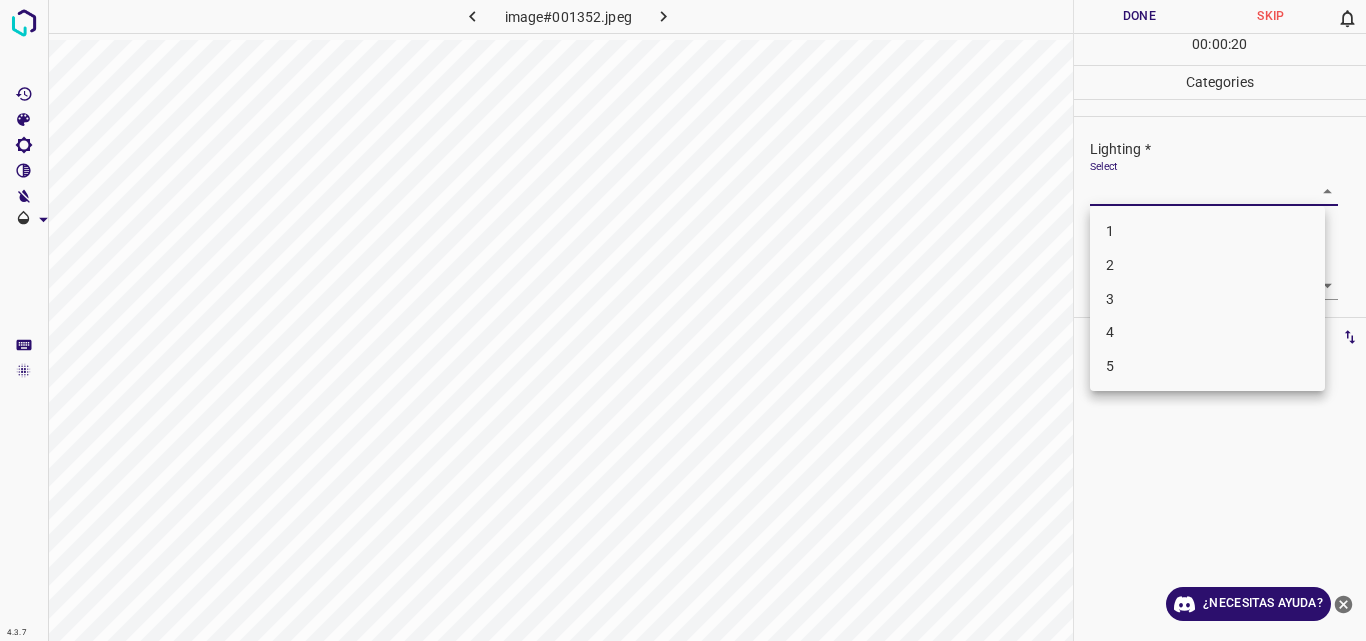 click on "3" at bounding box center [1207, 299] 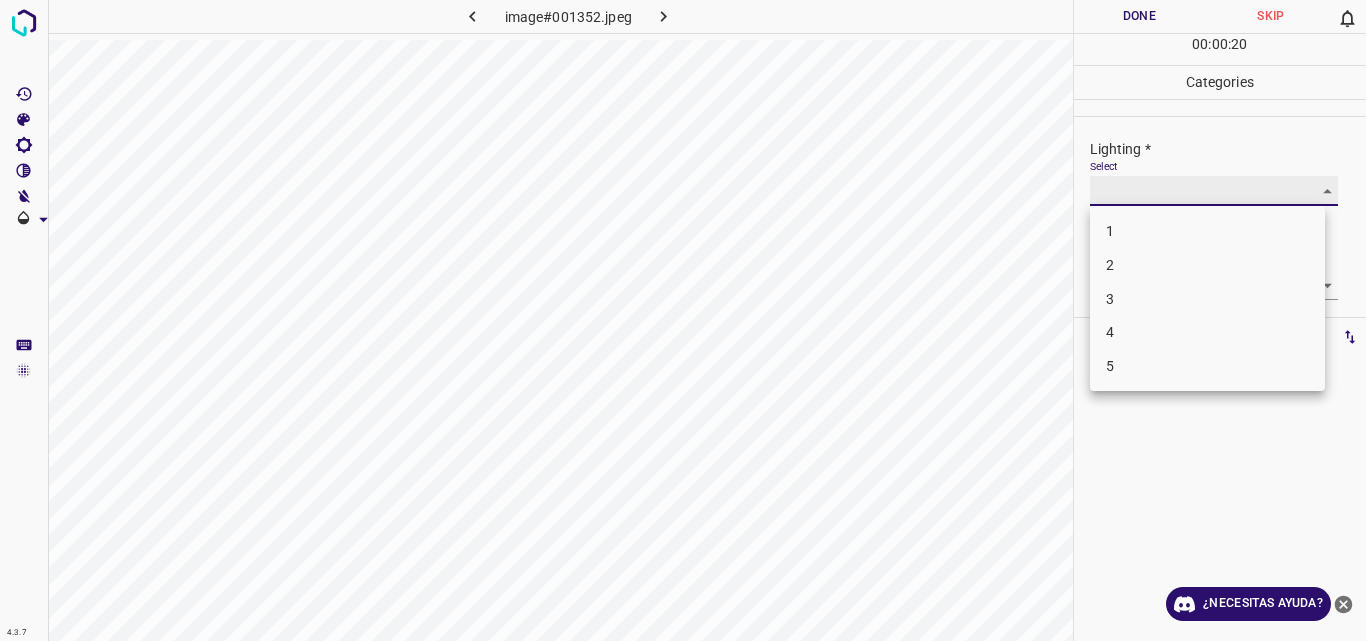 type on "3" 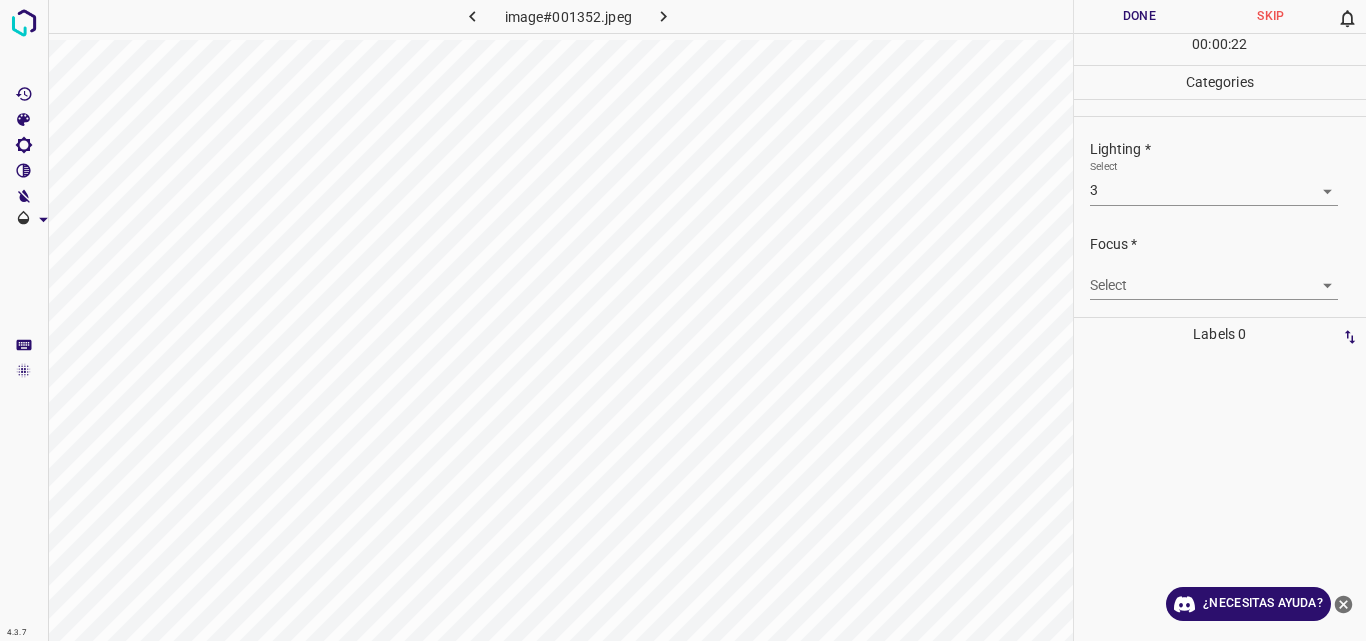 click on "Select ​" at bounding box center (1228, 277) 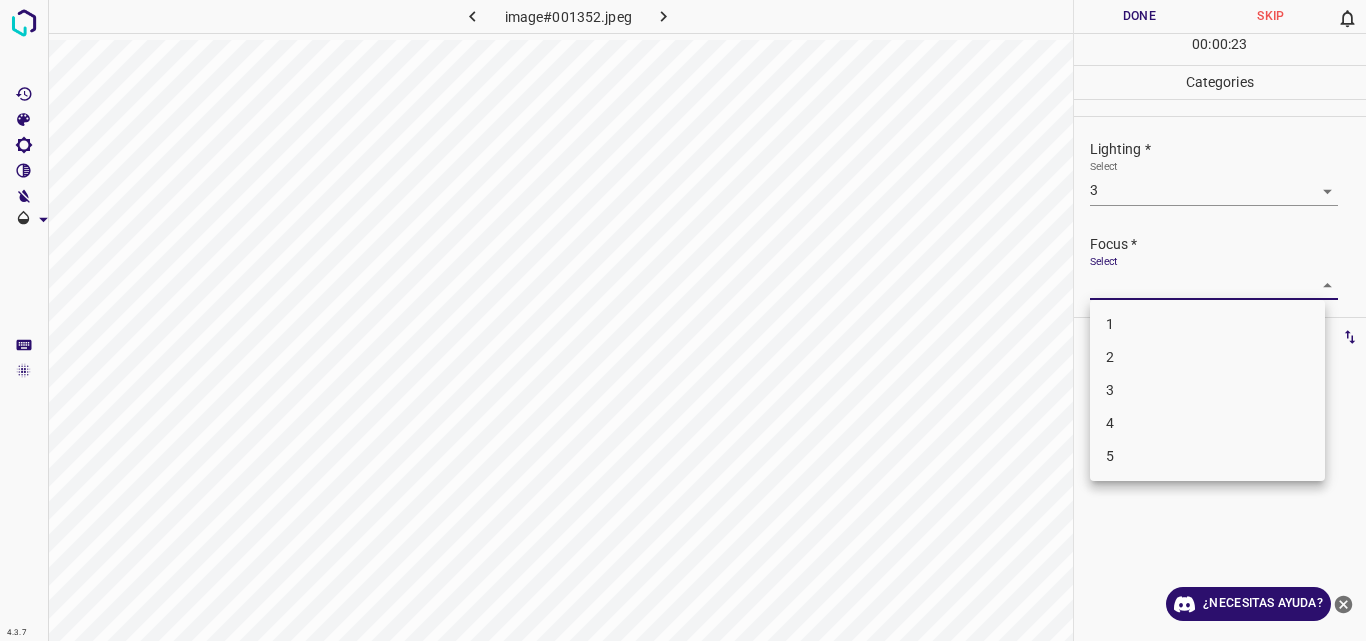 click on "Original text Rate this translation Your feedback will be used to help improve Google Translate 4.3.7 image#001352.jpeg Done Skip 0 00   : 00   : 23   Categories Lighting *  Select 3 3 Focus *  Select ​ Overall *  Select ​ Labels   0 Categories 1 Lighting 2 Focus 3 Overall Tools Space Change between modes (Draw & Edit) I Auto labeling R Restore zoom M Zoom in N Zoom out Delete Delete selecte label Filters Z Restore filters X Saturation filter C Brightness filter V Contrast filter B Gray scale filter General O Download ¿Necesitas ayuda? - Texto - Esconder - Borrar 1 2 3 4 5" at bounding box center (683, 320) 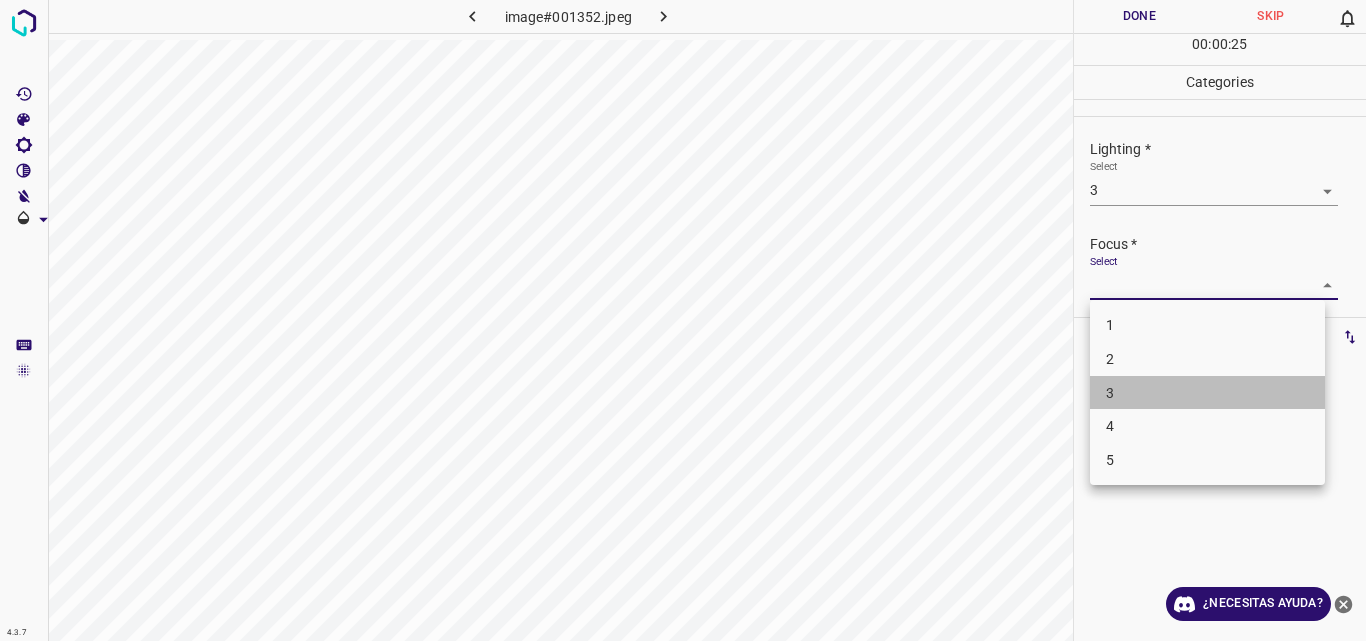 click on "3" at bounding box center [1207, 393] 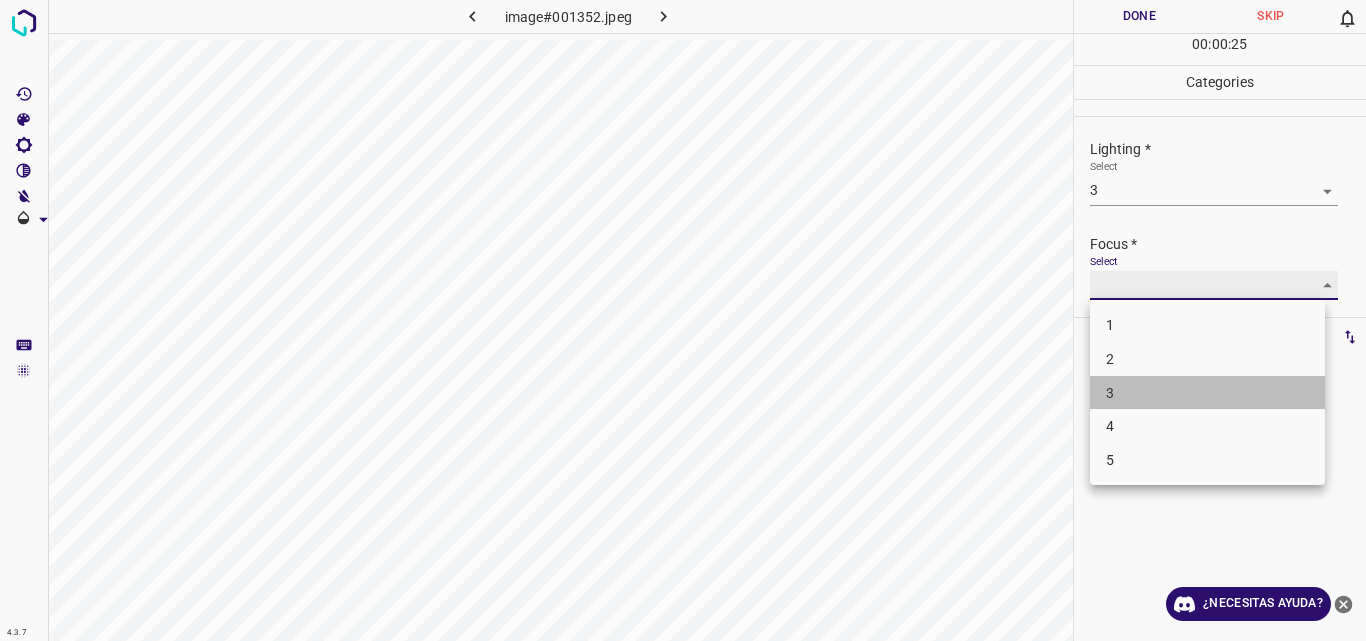 type on "3" 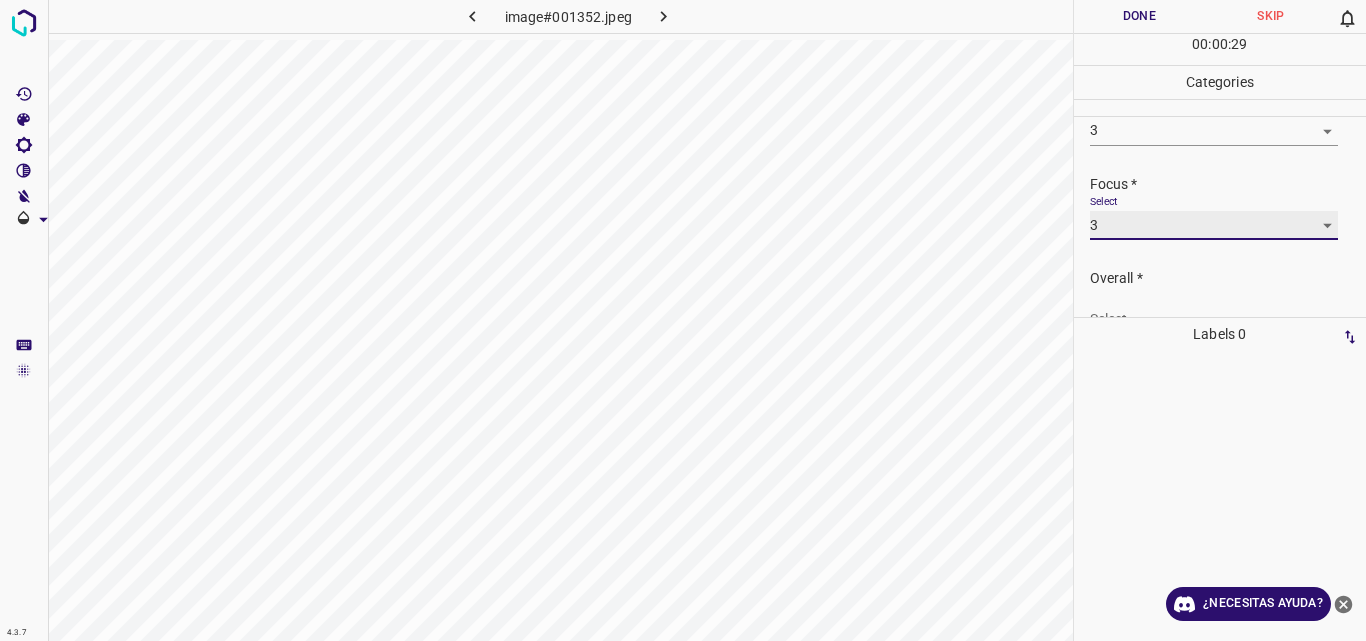 scroll, scrollTop: 98, scrollLeft: 0, axis: vertical 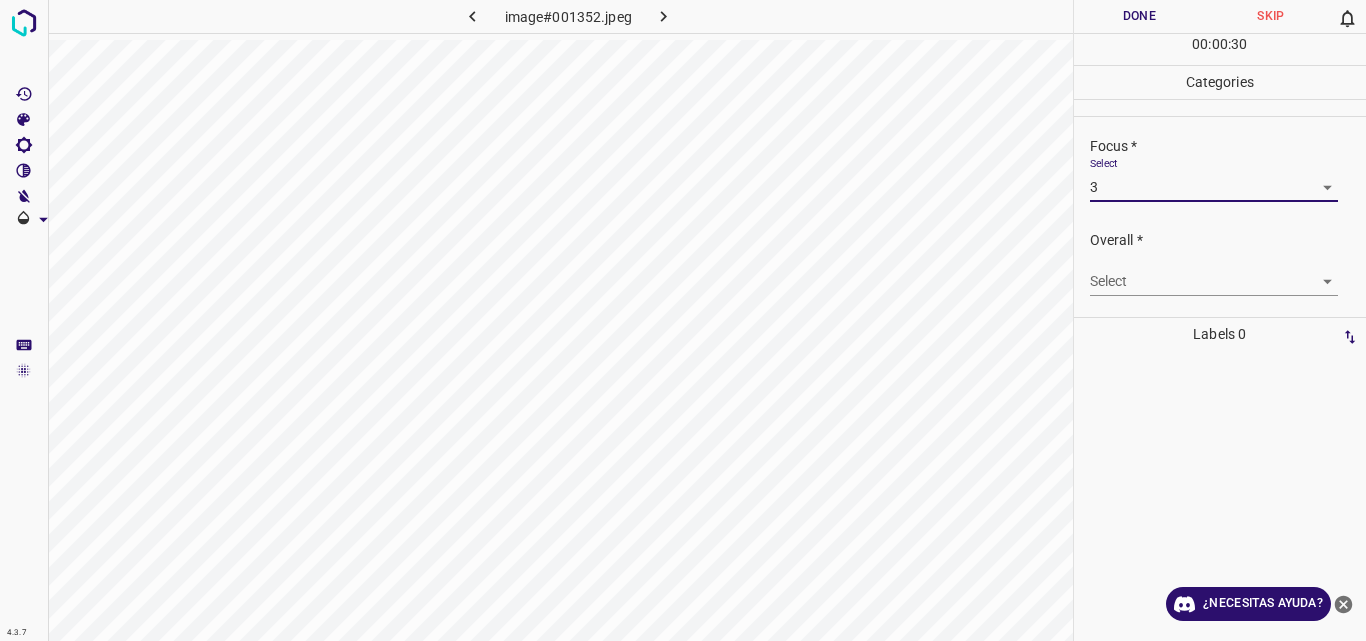 click on "Original text Rate this translation Your feedback will be used to help improve Google Translate 4.3.7 image#001352.jpeg Done Skip 0 00   : 00   : 30   Categories Lighting *  Select 3 3 Focus *  Select 3 3 Overall *  Select ​ Labels   0 Categories 1 Lighting 2 Focus 3 Overall Tools Space Change between modes (Draw & Edit) I Auto labeling R Restore zoom M Zoom in N Zoom out Delete Delete selecte label Filters Z Restore filters X Saturation filter C Brightness filter V Contrast filter B Gray scale filter General O Download ¿Necesitas ayuda? - Texto - Esconder - Borrar" at bounding box center [683, 320] 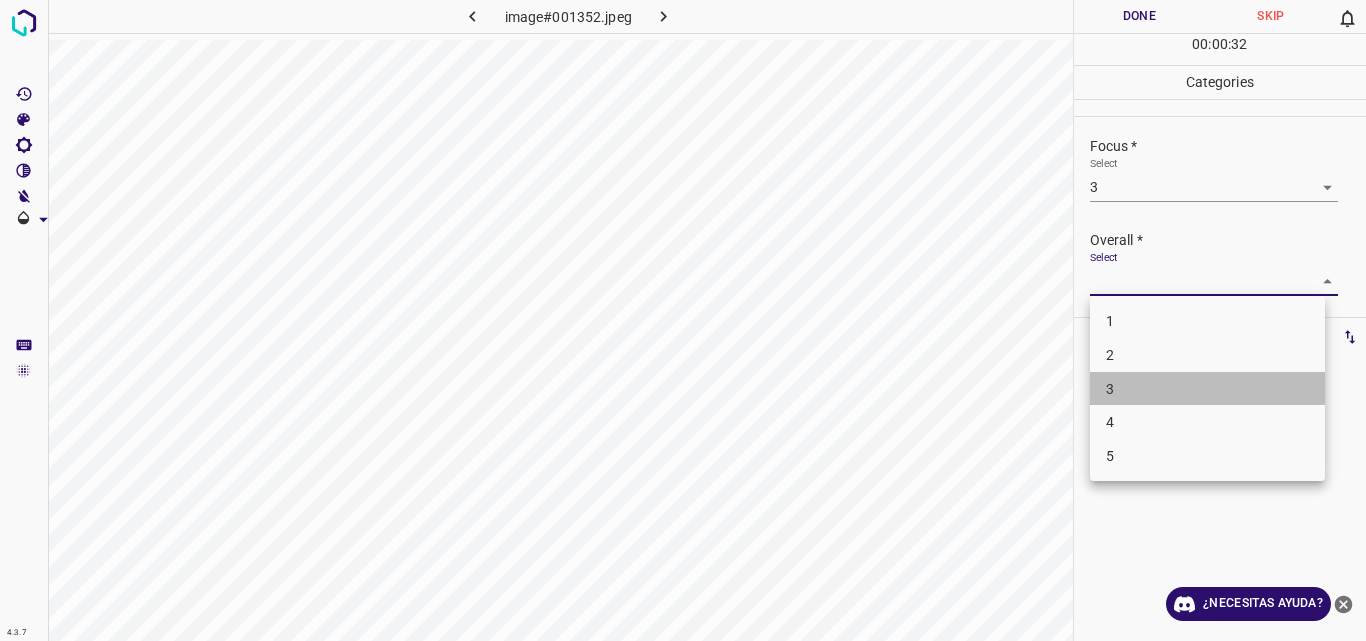 click on "3" at bounding box center (1207, 389) 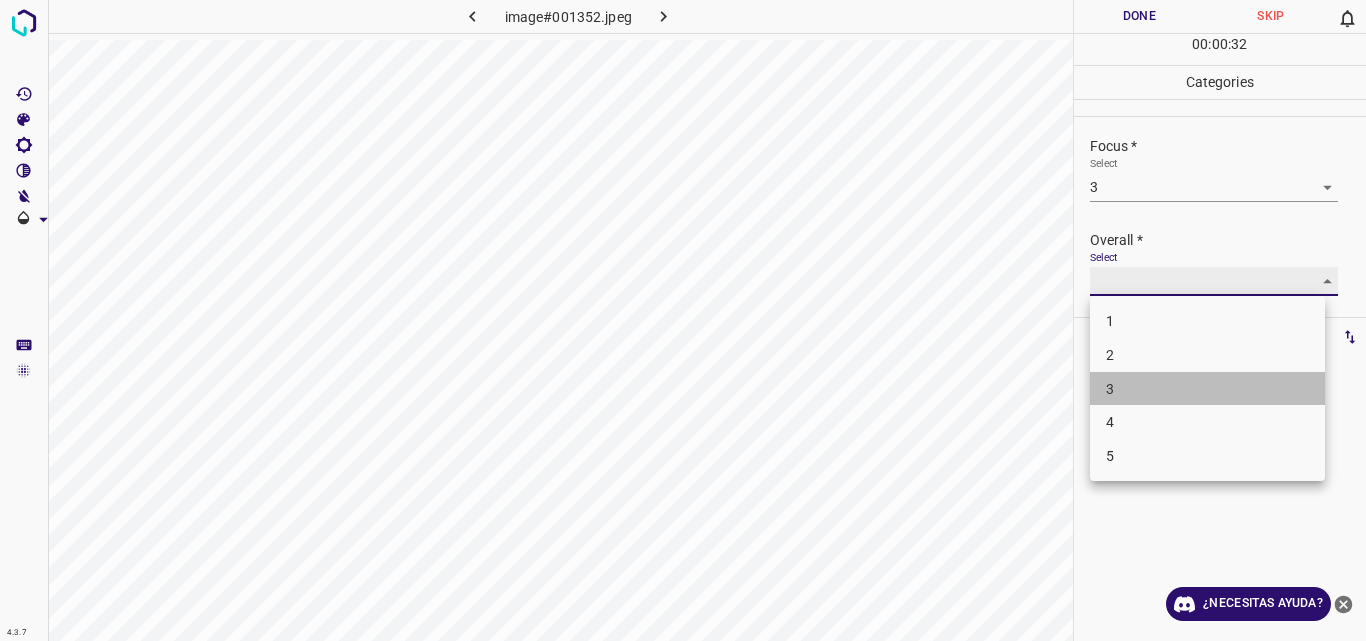 type on "3" 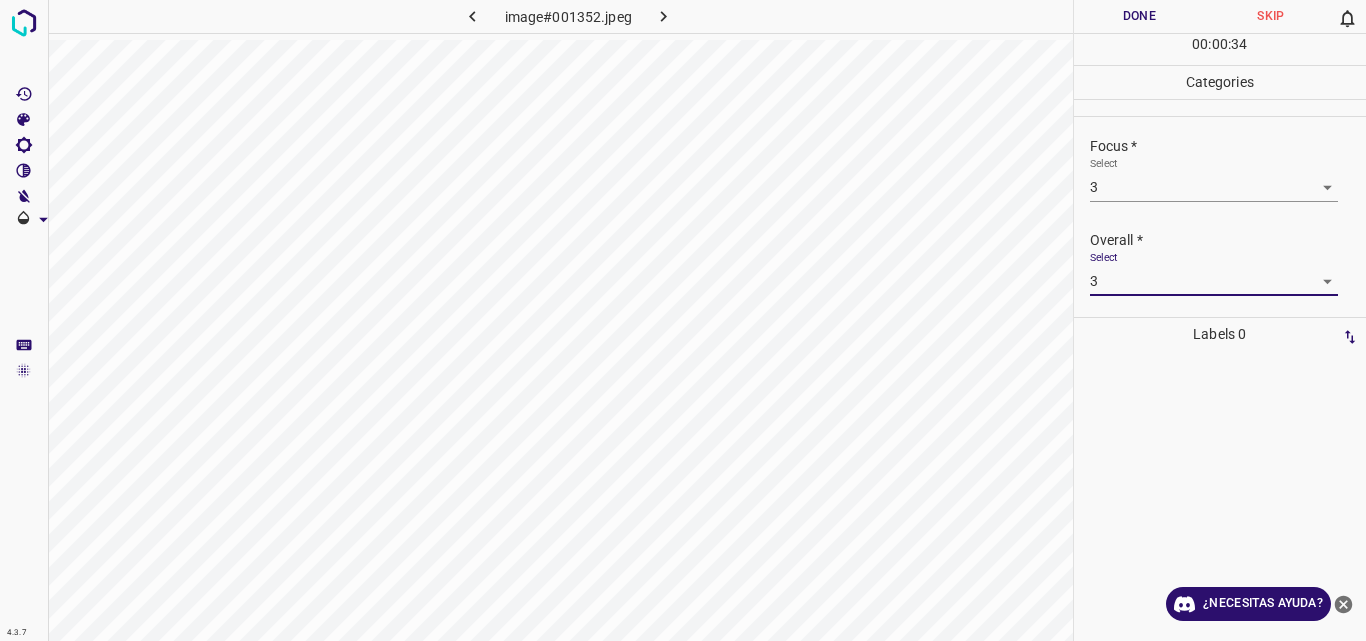 click on "Done" at bounding box center [1140, 16] 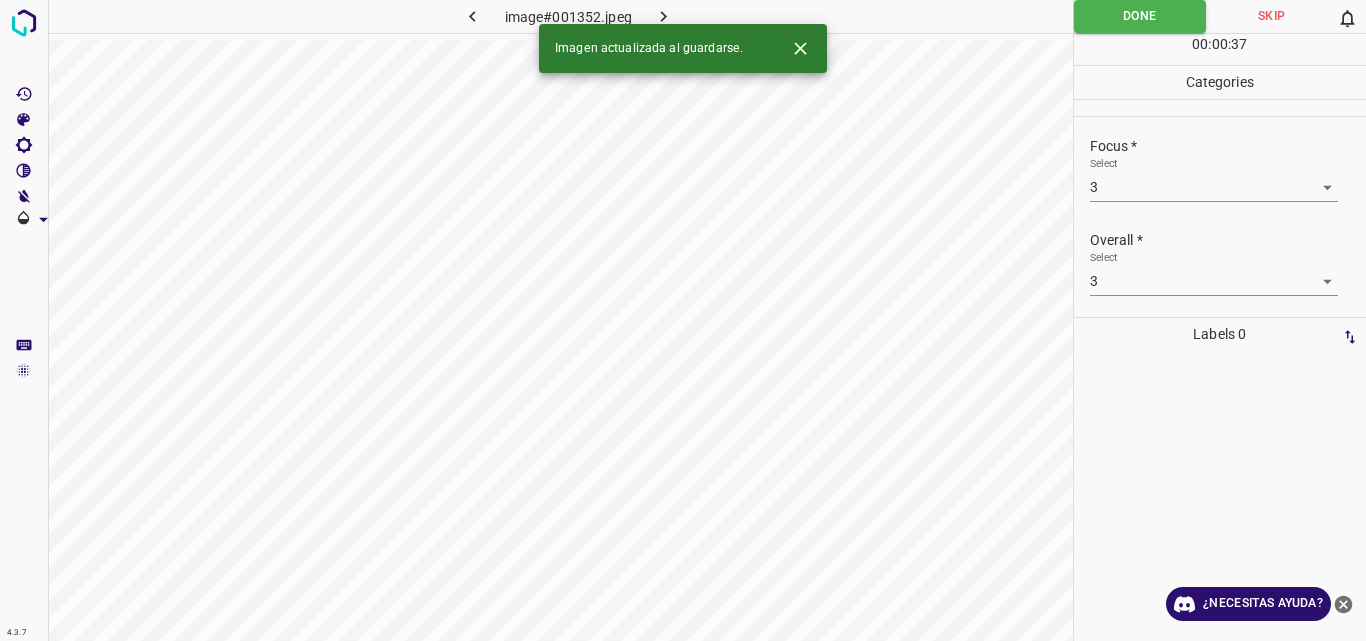 click 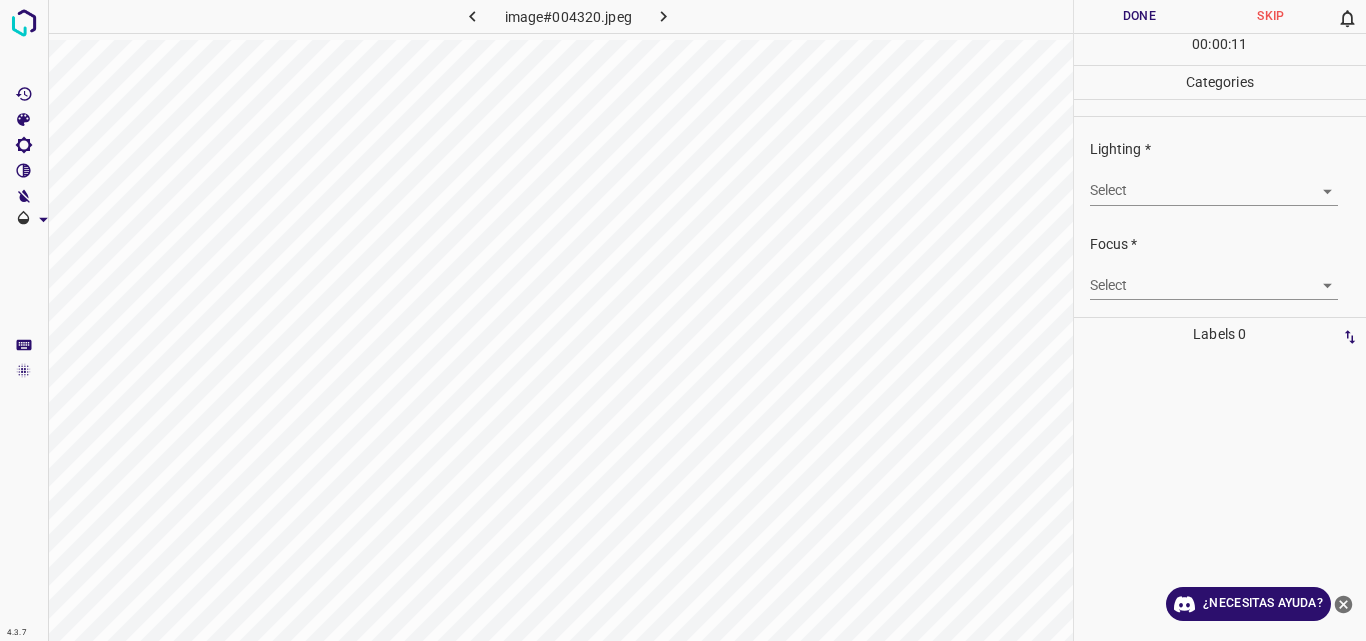 click on "Original text Rate this translation Your feedback will be used to help improve Google Translate 4.3.7 image#004320.jpeg Done Skip 0 00   : 00   : 11   Categories Lighting *  Select ​ Focus *  Select ​ Overall *  Select ​ Labels   0 Categories 1 Lighting 2 Focus 3 Overall Tools Space Change between modes (Draw & Edit) I Auto labeling R Restore zoom M Zoom in N Zoom out Delete Delete selecte label Filters Z Restore filters X Saturation filter C Brightness filter V Contrast filter B Gray scale filter General O Download ¿Necesitas ayuda? - Texto - Esconder - Borrar" at bounding box center (683, 320) 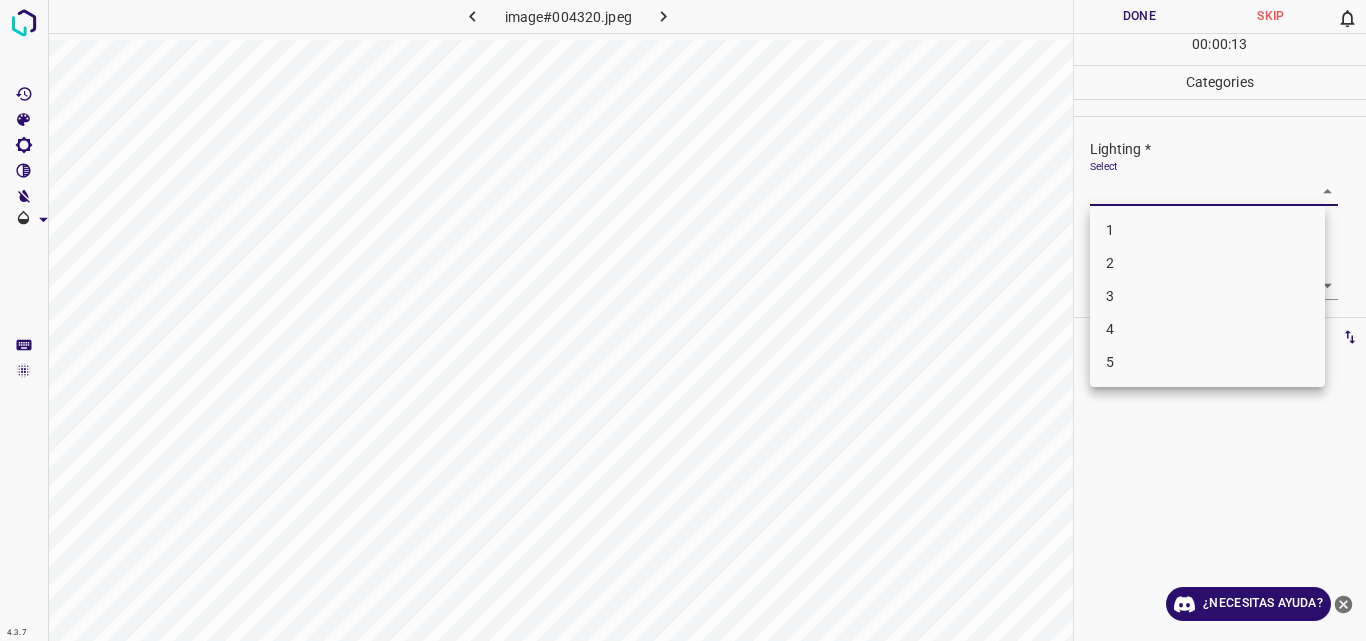 click on "3" at bounding box center (1207, 296) 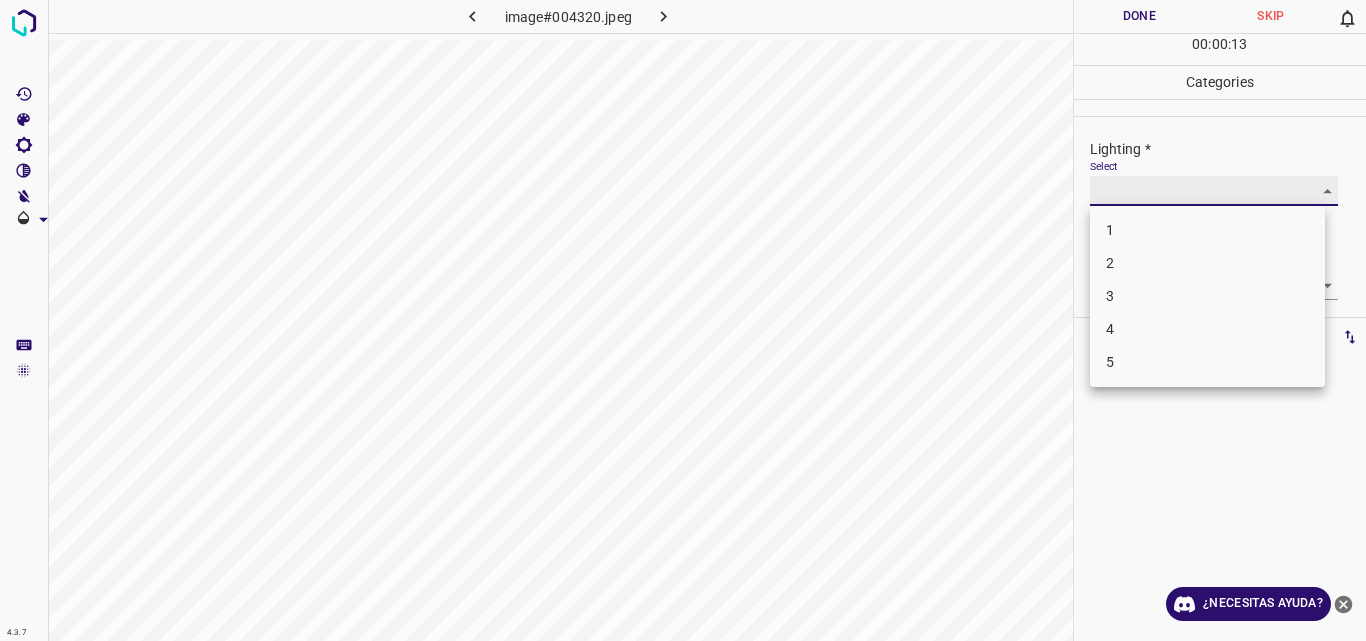 type on "3" 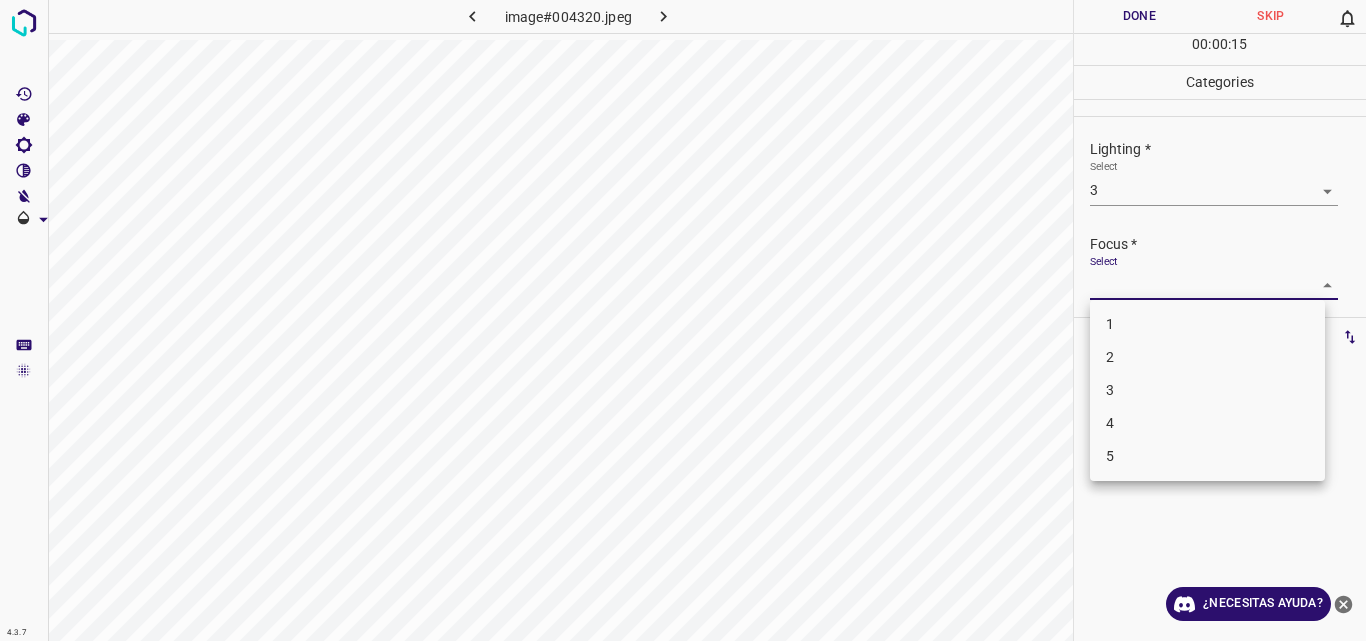 click on "Original text Rate this translation Your feedback will be used to help improve Google Translate 4.3.7 image#004320.jpeg Done Skip 0 00   : 00   : 15   Categories Lighting *  Select 3 3 Focus *  Select ​ Overall *  Select ​ Labels   0 Categories 1 Lighting 2 Focus 3 Overall Tools Space Change between modes (Draw & Edit) I Auto labeling R Restore zoom M Zoom in N Zoom out Delete Delete selecte label Filters Z Restore filters X Saturation filter C Brightness filter V Contrast filter B Gray scale filter General O Download ¿Necesitas ayuda? - Texto - Esconder - Borrar 1 2 3 4 5" at bounding box center [683, 320] 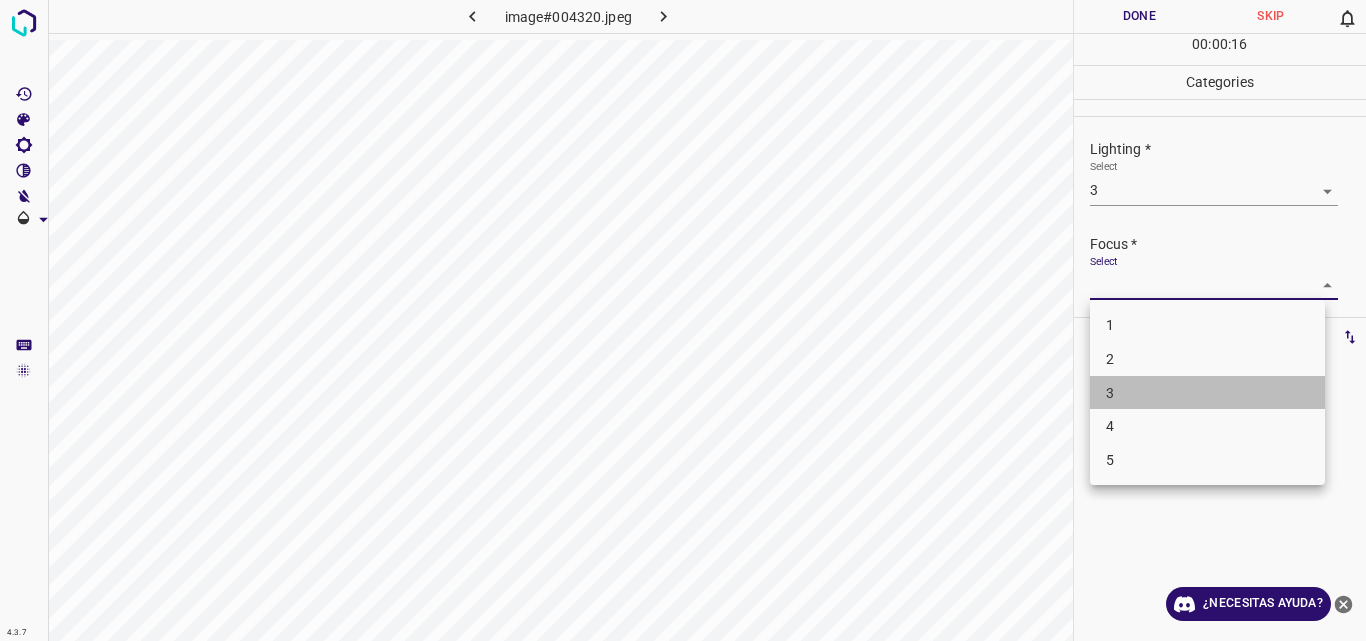 click on "3" at bounding box center (1207, 393) 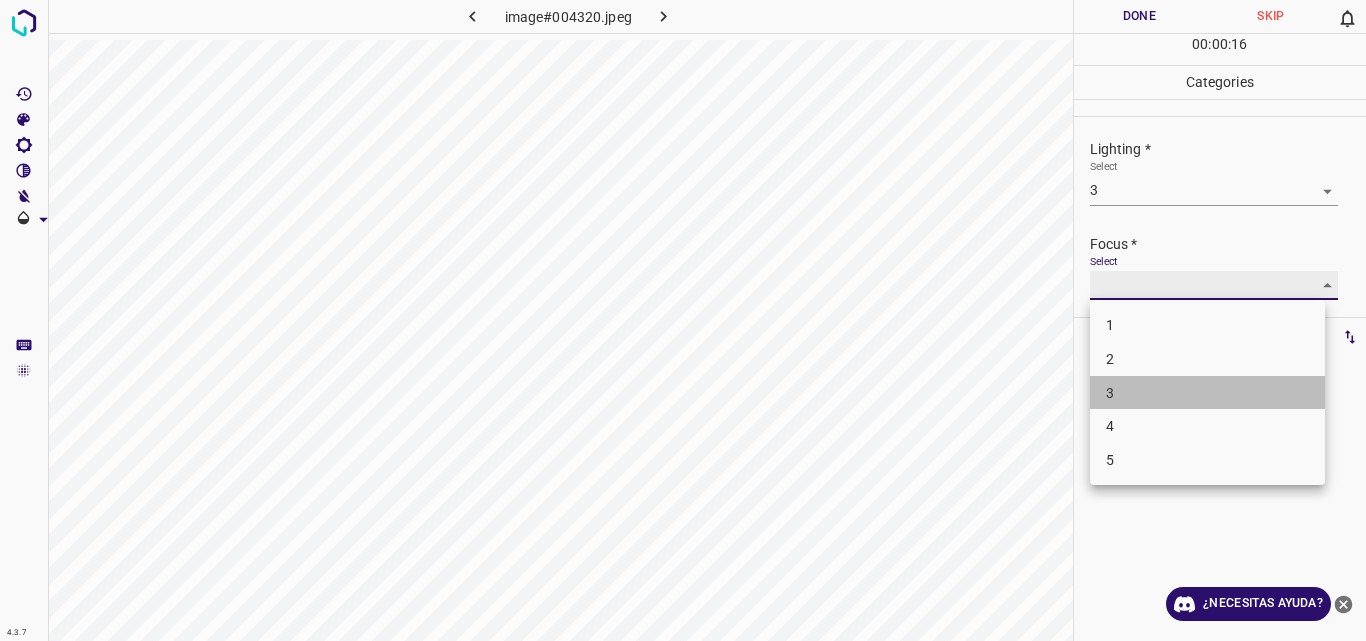 type on "3" 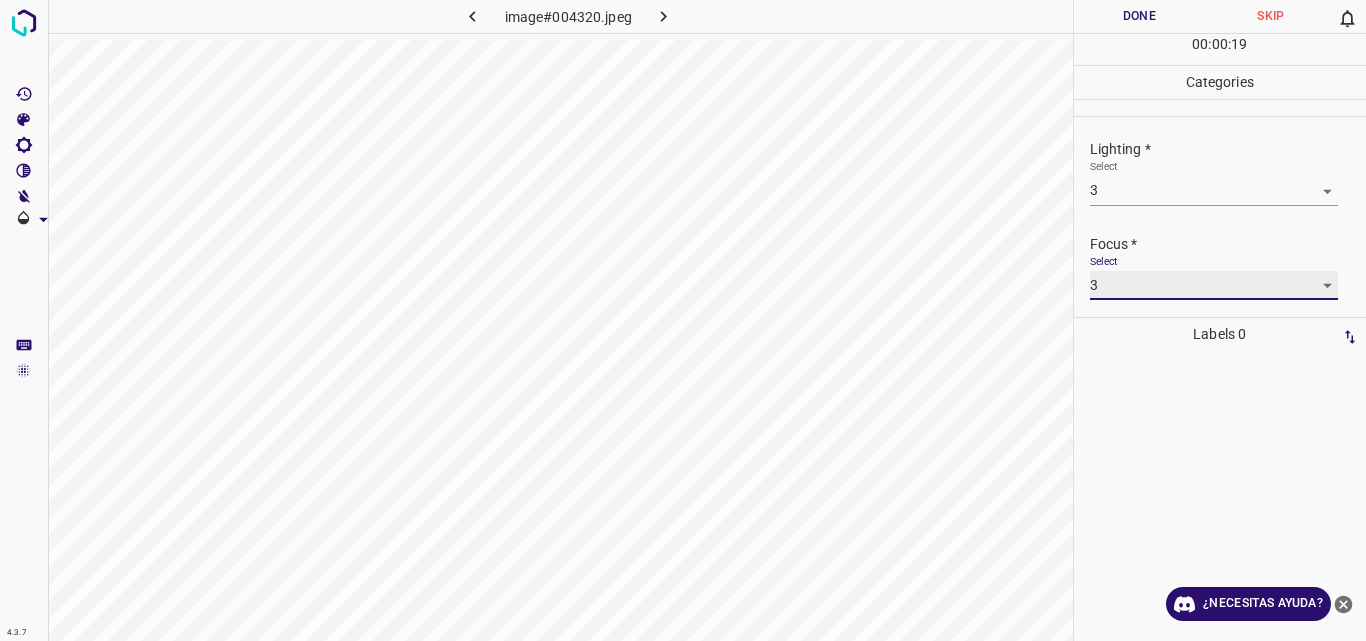 scroll, scrollTop: 98, scrollLeft: 0, axis: vertical 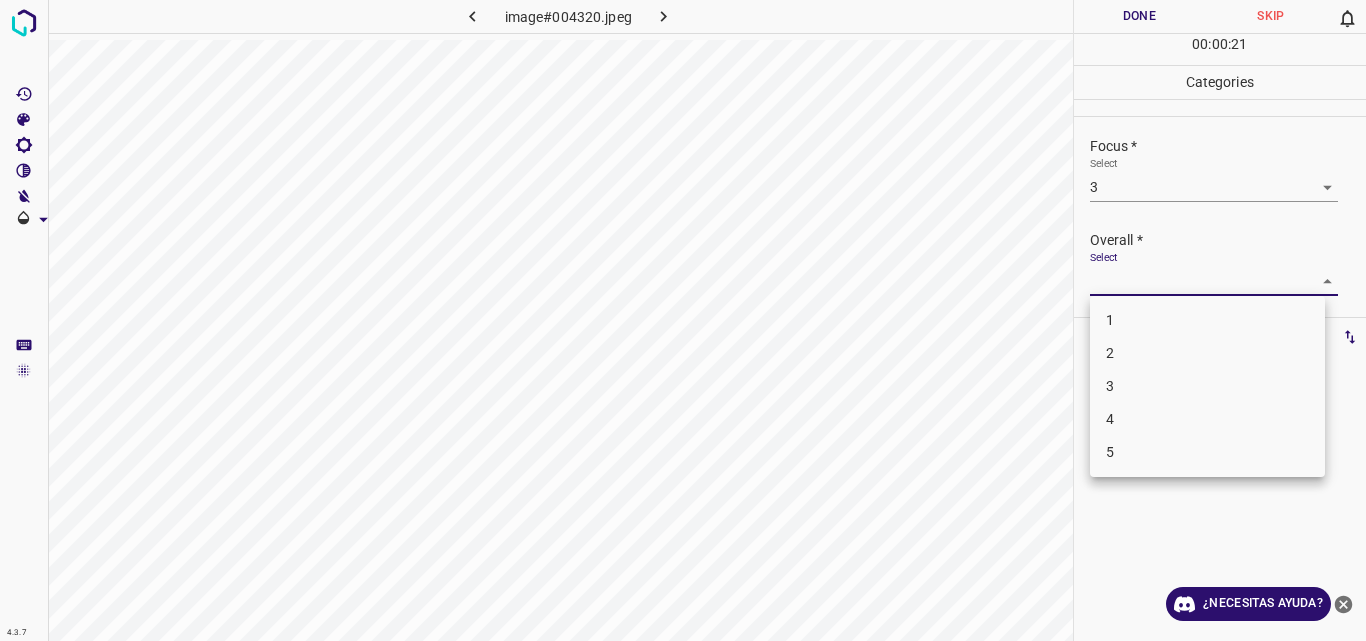 click on "Original text Rate this translation Your feedback will be used to help improve Google Translate 4.3.7 image#004320.jpeg Done Skip 0 00   : 00   : 21   Categories Lighting *  Select 3 3 Focus *  Select 3 3 Overall *  Select ​ Labels   0 Categories 1 Lighting 2 Focus 3 Overall Tools Space Change between modes (Draw & Edit) I Auto labeling R Restore zoom M Zoom in N Zoom out Delete Delete selecte label Filters Z Restore filters X Saturation filter C Brightness filter V Contrast filter B Gray scale filter General O Download ¿Necesitas ayuda? - Texto - Esconder - Borrar 1 2 3 4 5" at bounding box center [683, 320] 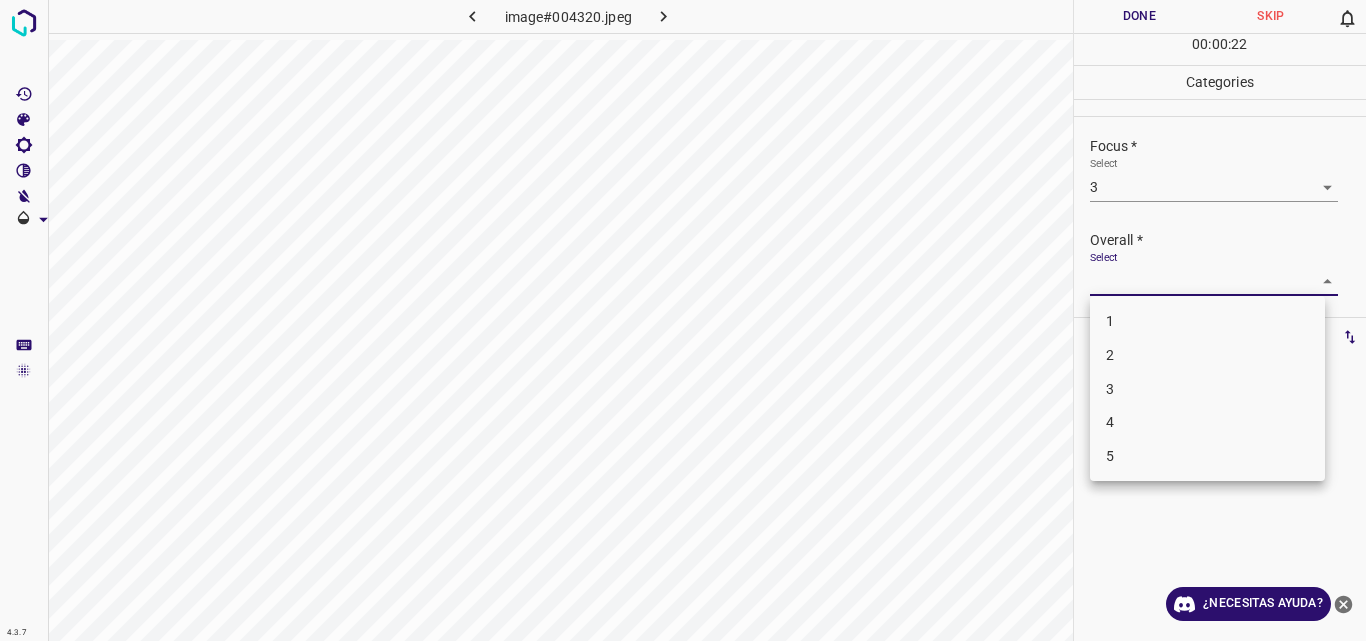click on "3" at bounding box center [1207, 389] 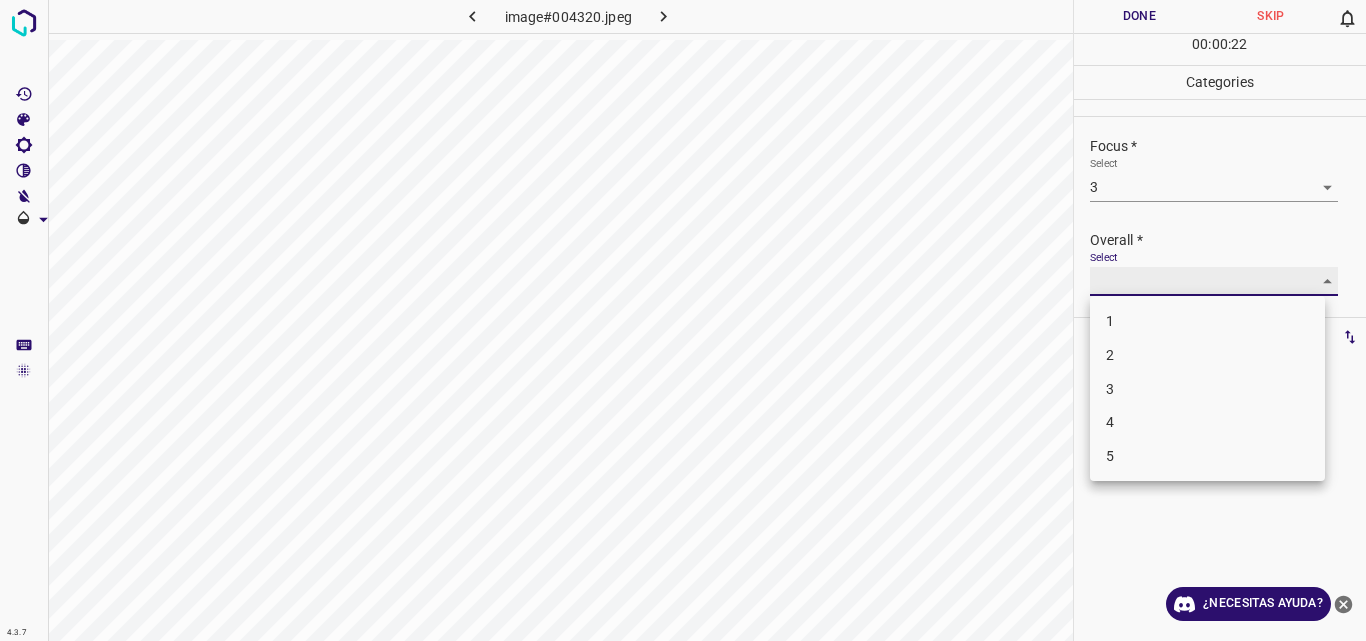 type on "3" 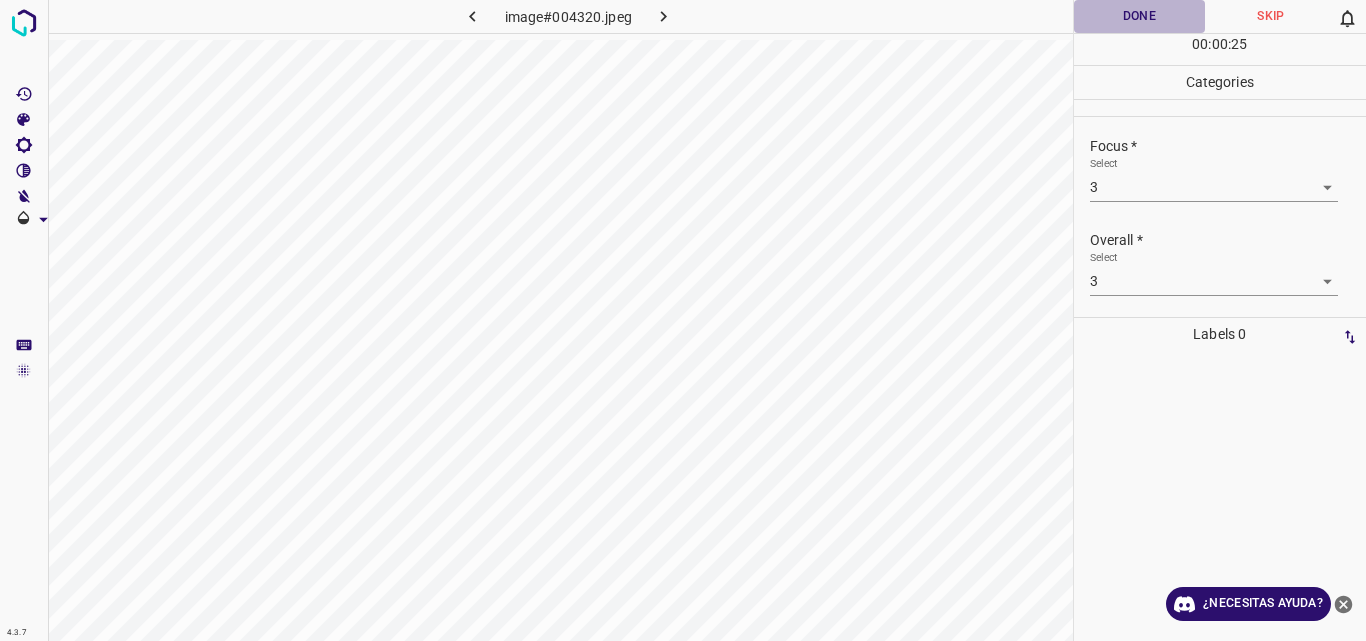 click on "Done" at bounding box center [1140, 16] 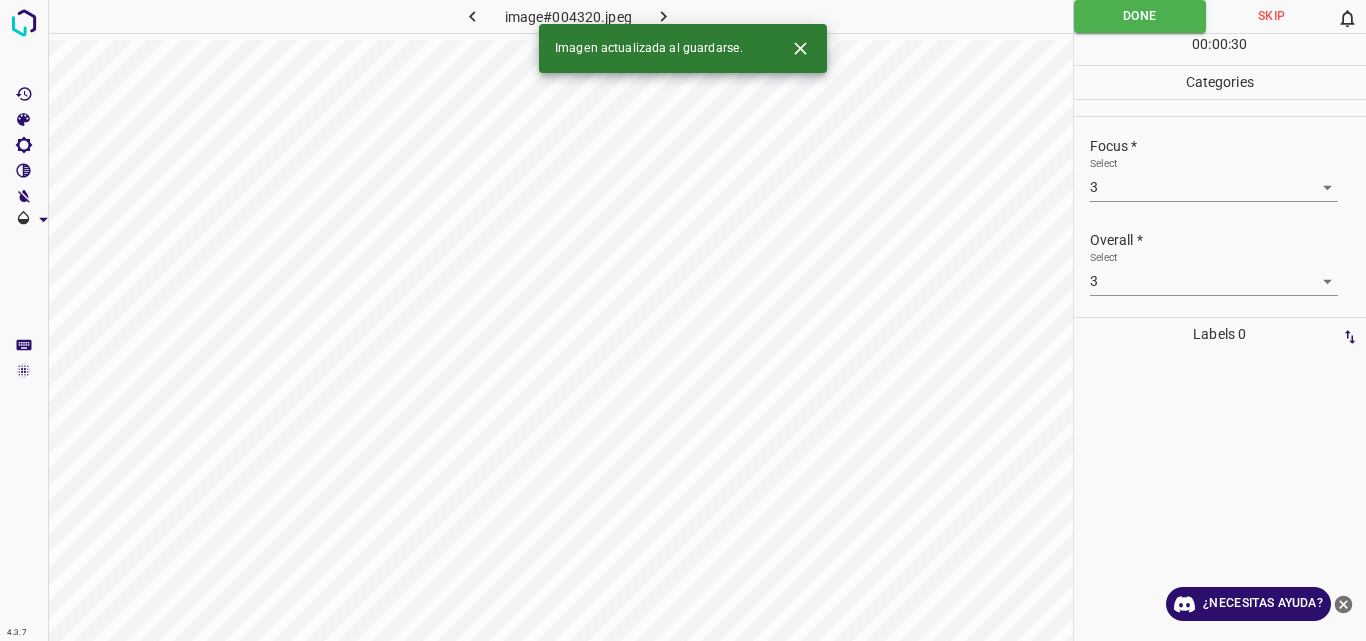 click 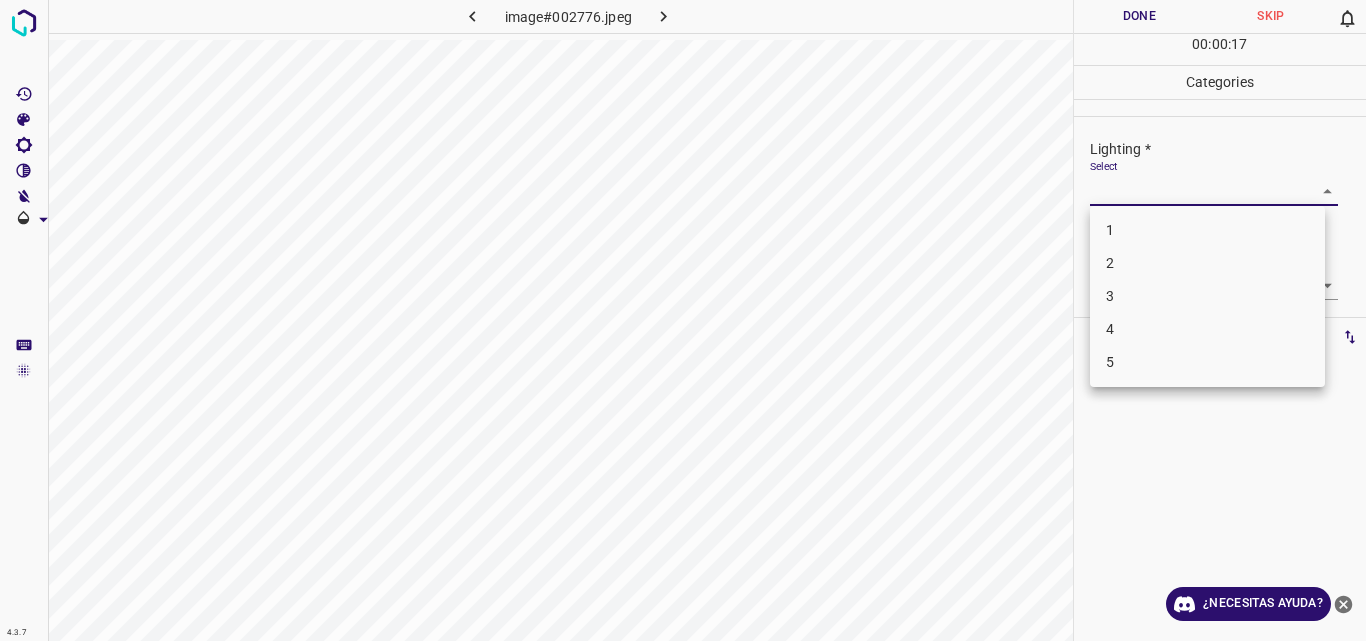 click on "Original text Rate this translation Your feedback will be used to help improve Google Translate 4.3.7 image#002776.jpeg Done Skip 0 00   : 00   : 17   Categories Lighting *  Select ​ Focus *  Select ​ Overall *  Select ​ Labels   0 Categories 1 Lighting 2 Focus 3 Overall Tools Space Change between modes (Draw & Edit) I Auto labeling R Restore zoom M Zoom in N Zoom out Delete Delete selecte label Filters Z Restore filters X Saturation filter C Brightness filter V Contrast filter B Gray scale filter General O Download ¿Necesitas ayuda? - Texto - Esconder - Borrar 1 2 3 4 5" at bounding box center (683, 320) 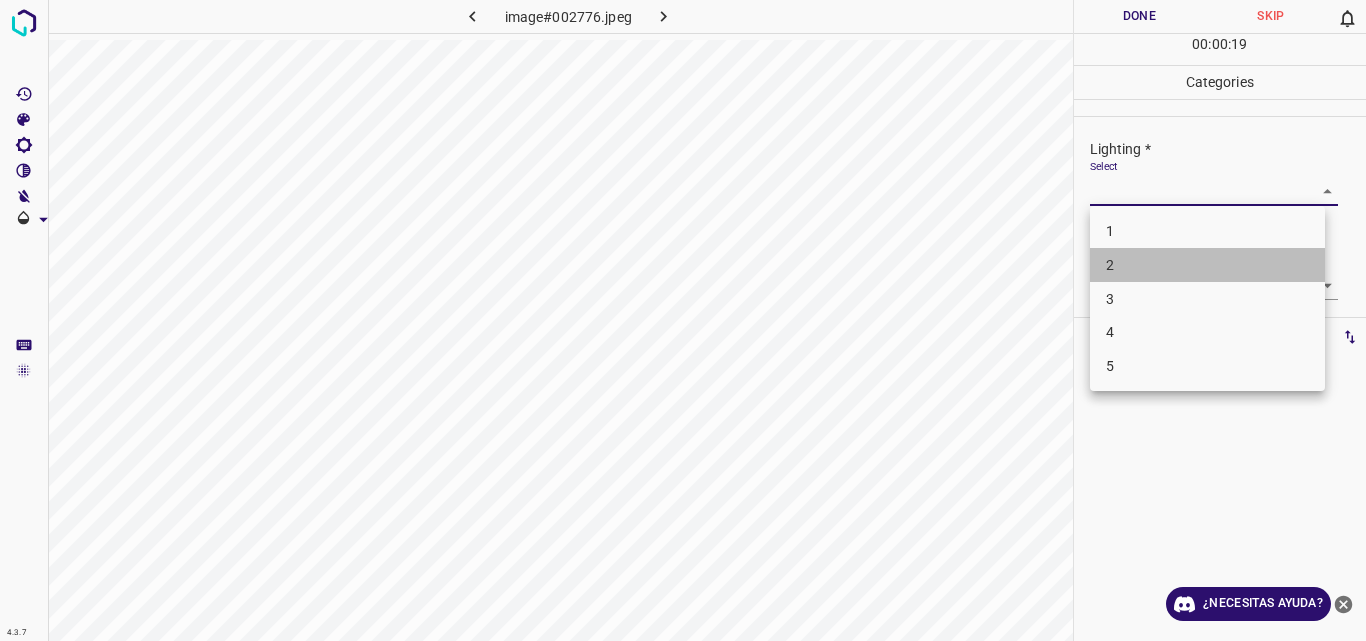 click on "2" at bounding box center (1207, 265) 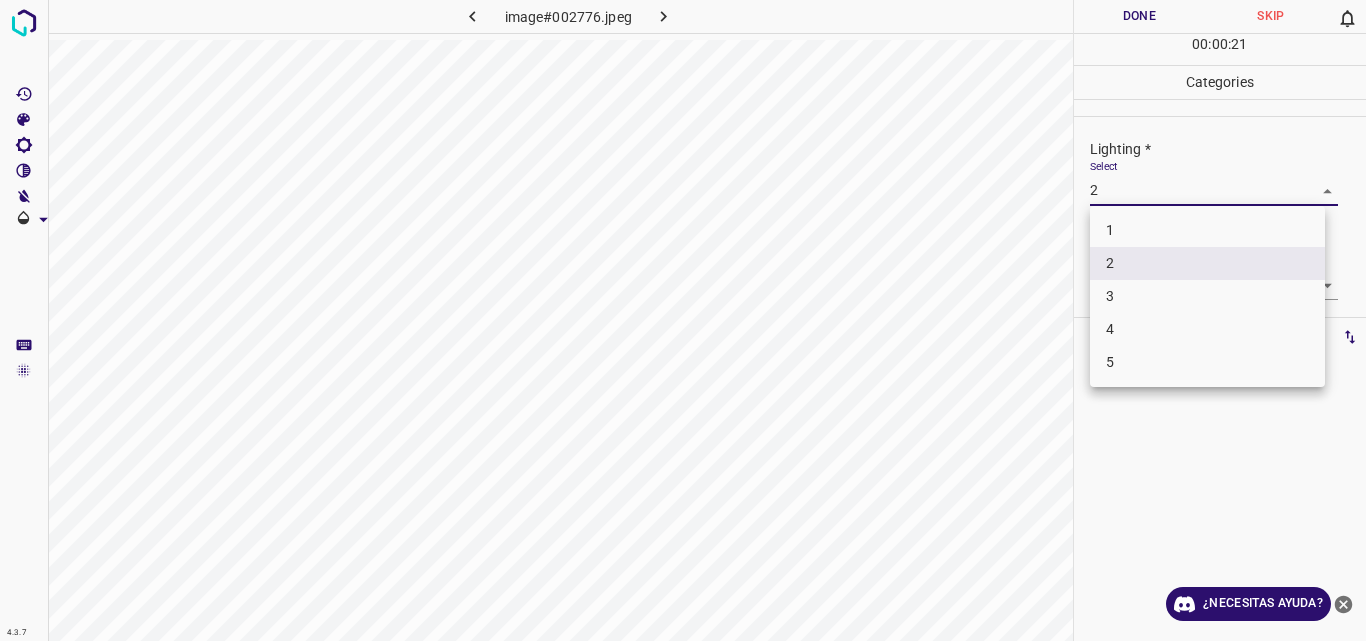 click on "Original text Rate this translation Your feedback will be used to help improve Google Translate 4.3.7 image#002776.jpeg Done Skip 0 00   : 00   : 21   Categories Lighting *  Select 2 2 Focus *  Select ​ Overall *  Select ​ Labels   0 Categories 1 Lighting 2 Focus 3 Overall Tools Space Change between modes (Draw & Edit) I Auto labeling R Restore zoom M Zoom in N Zoom out Delete Delete selecte label Filters Z Restore filters X Saturation filter C Brightness filter V Contrast filter B Gray scale filter General O Download ¿Necesitas ayuda? - Texto - Esconder - Borrar 1 2 3 4 5" at bounding box center [683, 320] 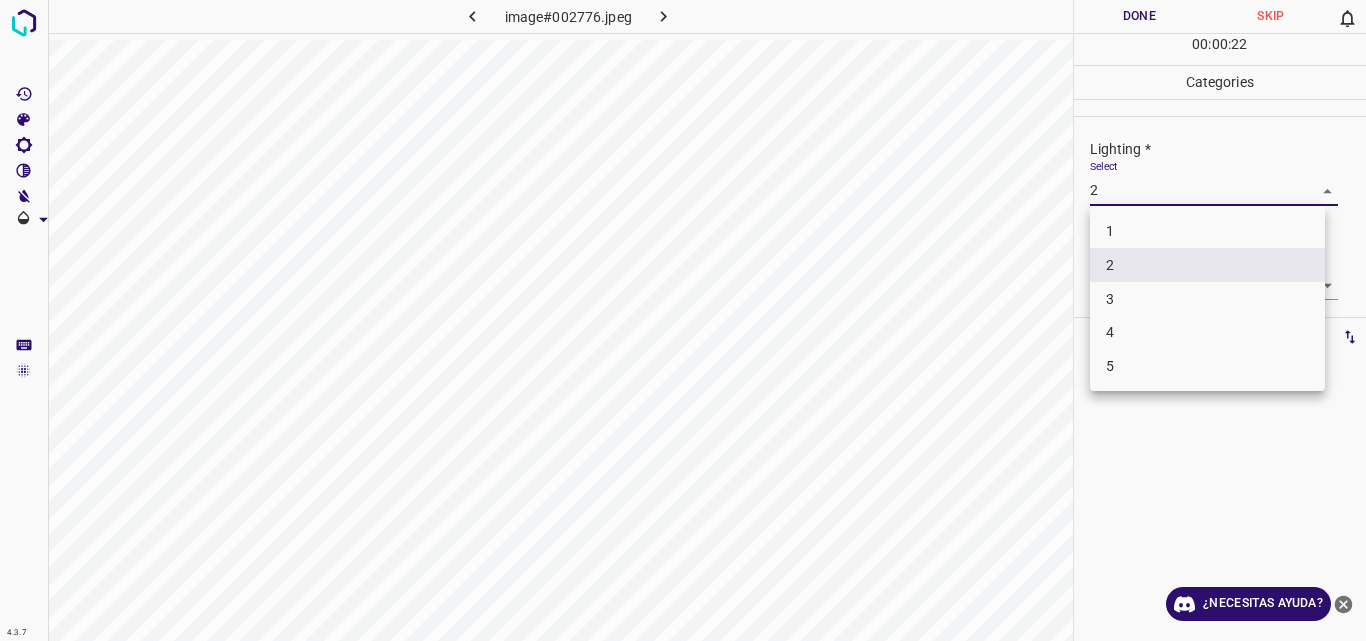 click on "2" at bounding box center (1207, 265) 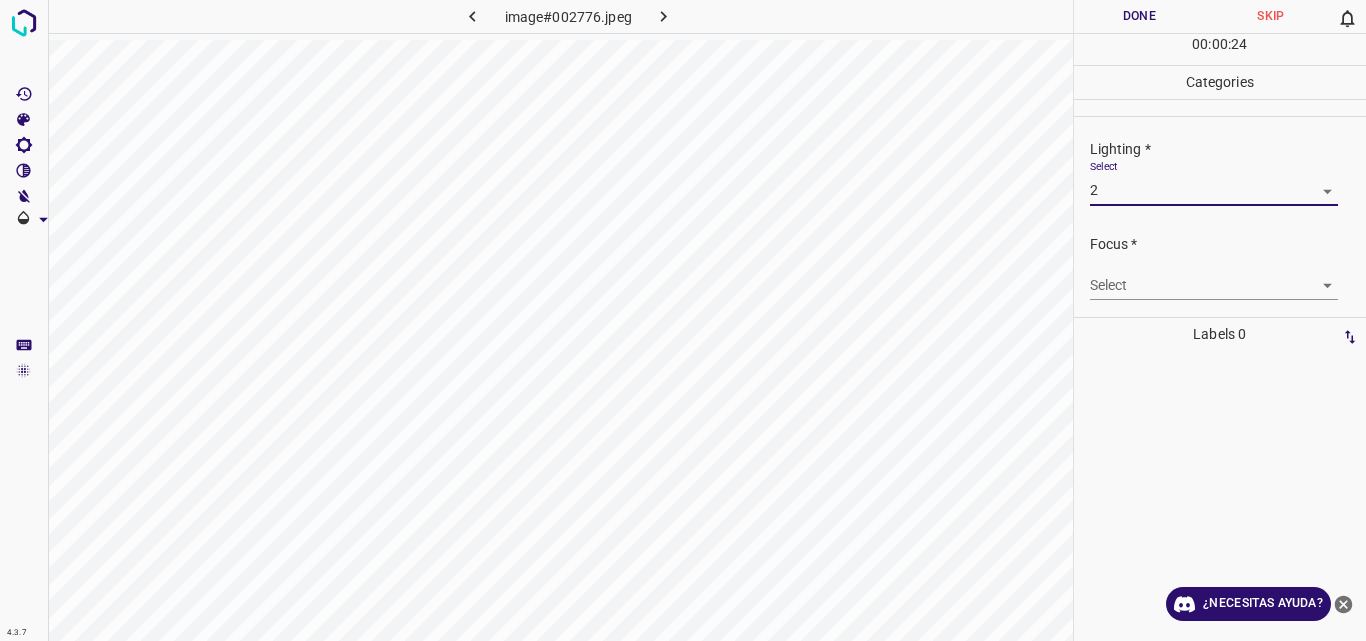 click on "Original text Rate this translation Your feedback will be used to help improve Google Translate 4.3.7 image#002776.jpeg Done Skip 0 00   : 00   : 24   Categories Lighting *  Select 2 2 Focus *  Select ​ Overall *  Select ​ Labels   0 Categories 1 Lighting 2 Focus 3 Overall Tools Space Change between modes (Draw & Edit) I Auto labeling R Restore zoom M Zoom in N Zoom out Delete Delete selecte label Filters Z Restore filters X Saturation filter C Brightness filter V Contrast filter B Gray scale filter General O Download ¿Necesitas ayuda? - Texto - Esconder - Borrar" at bounding box center [683, 320] 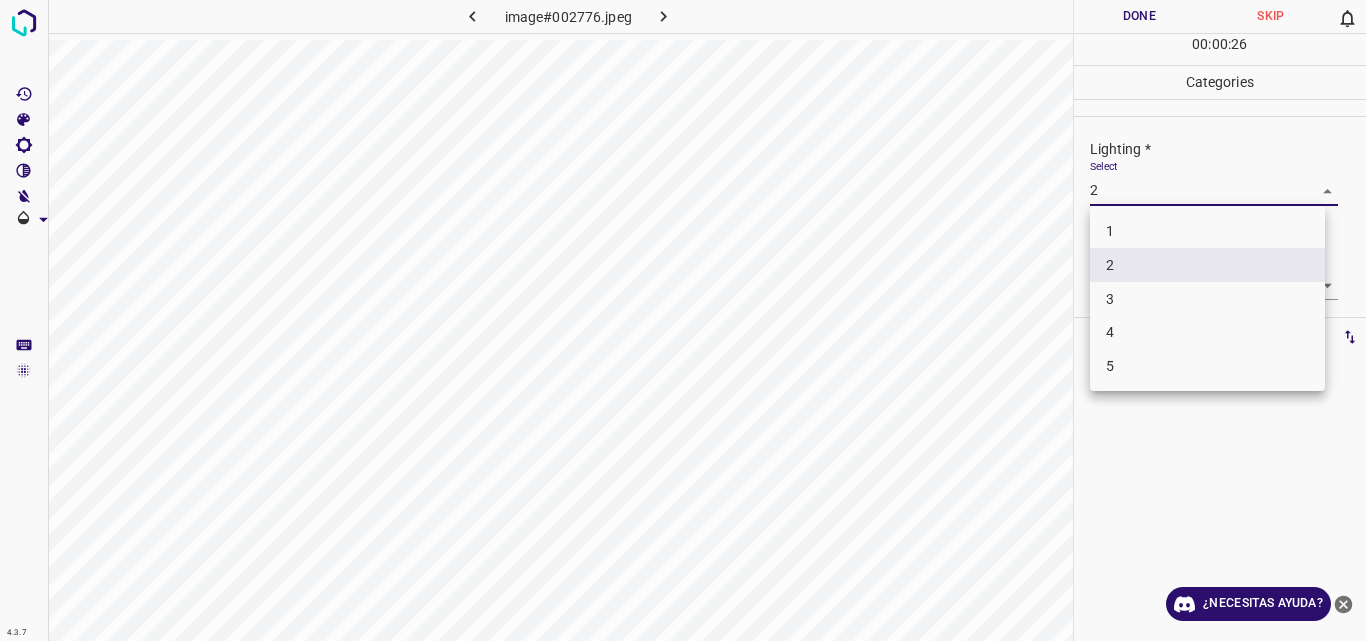 click on "3" at bounding box center [1207, 299] 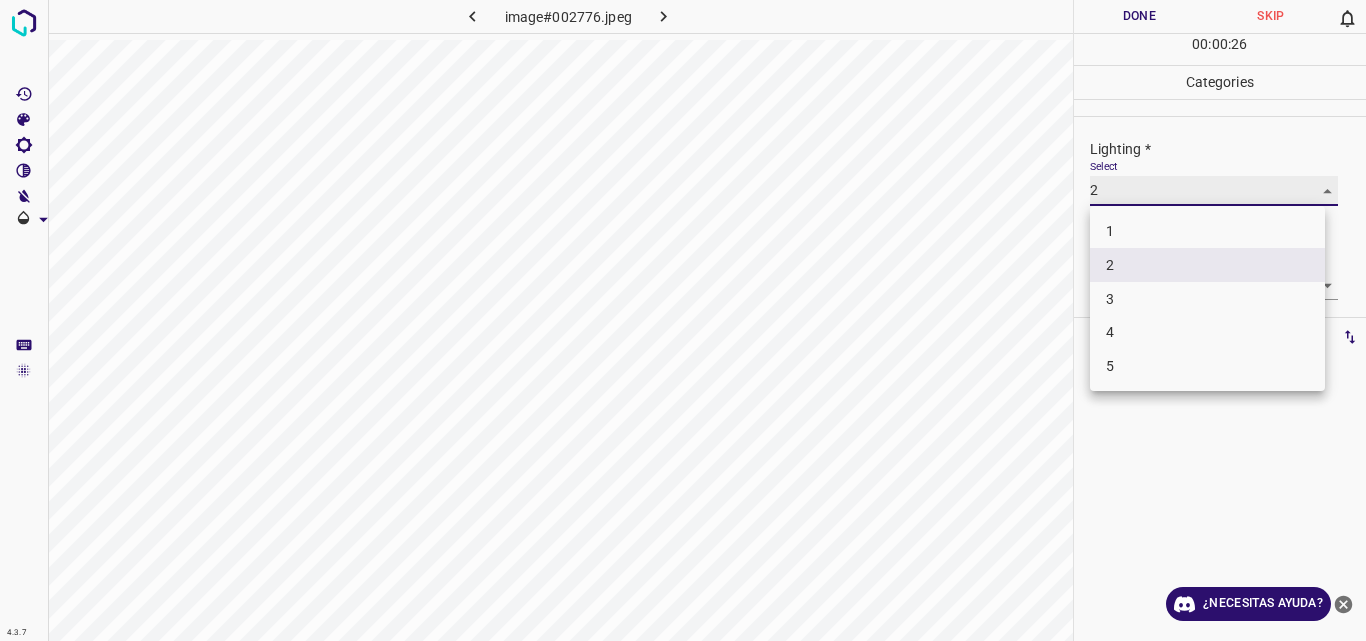 type on "3" 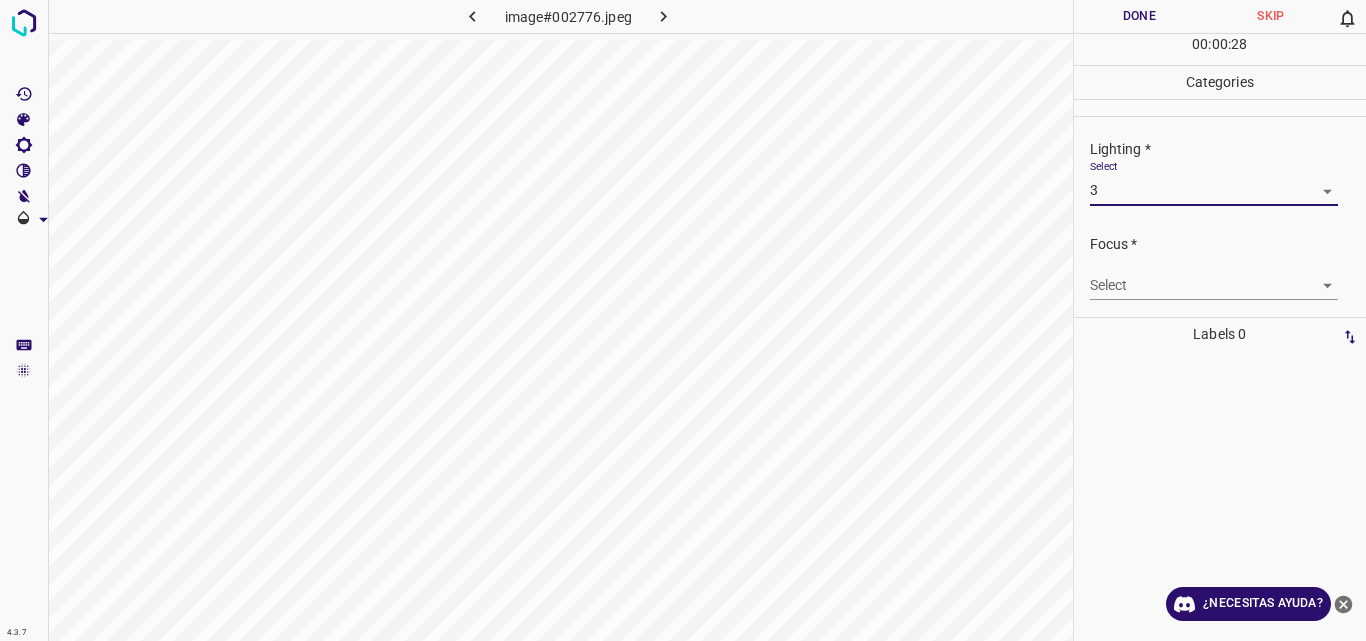 click on "Original text Rate this translation Your feedback will be used to help improve Google Translate 4.3.7 image#002776.jpeg Done Skip 0 00   : 00   : 28   Categories Lighting *  Select 3 3 Focus *  Select ​ Overall *  Select ​ Labels   0 Categories 1 Lighting 2 Focus 3 Overall Tools Space Change between modes (Draw & Edit) I Auto labeling R Restore zoom M Zoom in N Zoom out Delete Delete selecte label Filters Z Restore filters X Saturation filter C Brightness filter V Contrast filter B Gray scale filter General O Download ¿Necesitas ayuda? - Texto - Esconder - Borrar" at bounding box center (683, 320) 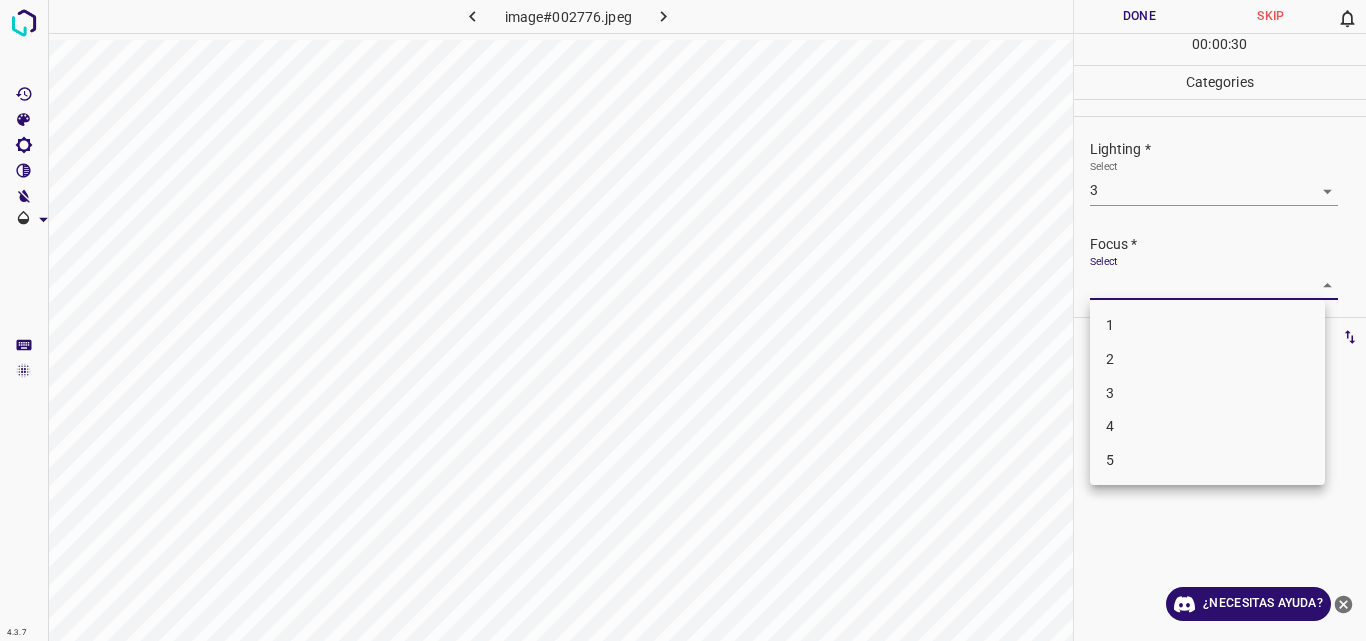 click on "3" at bounding box center [1207, 393] 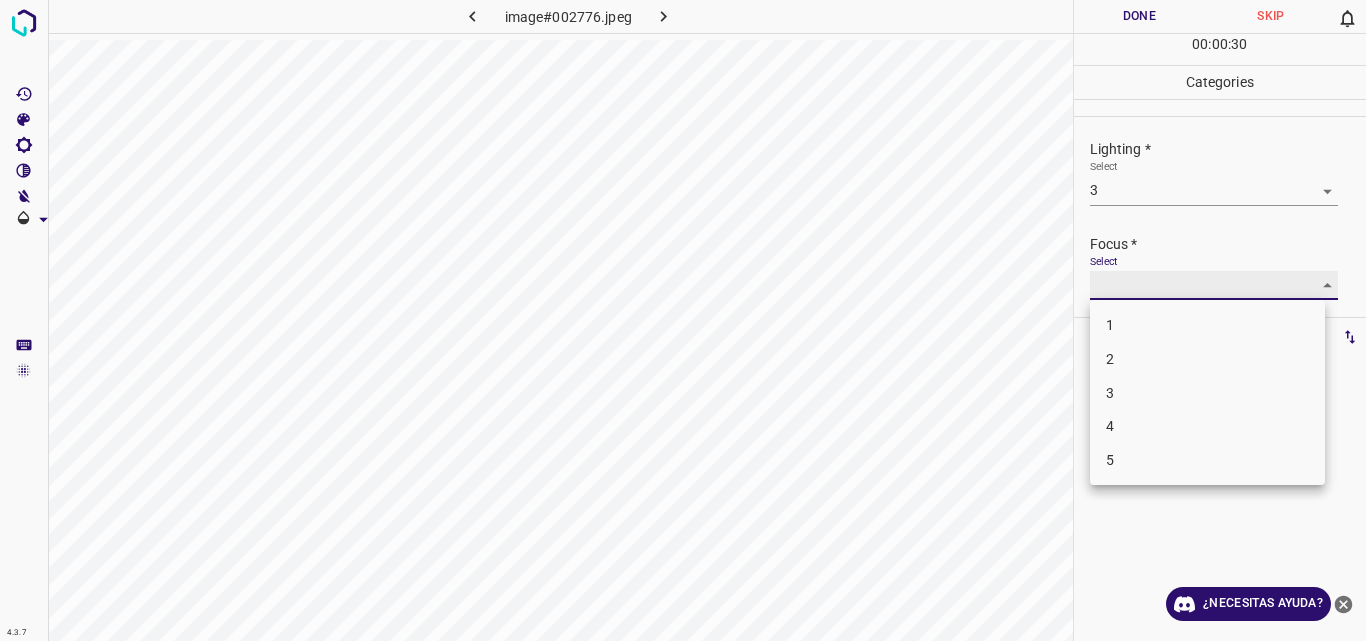 type on "3" 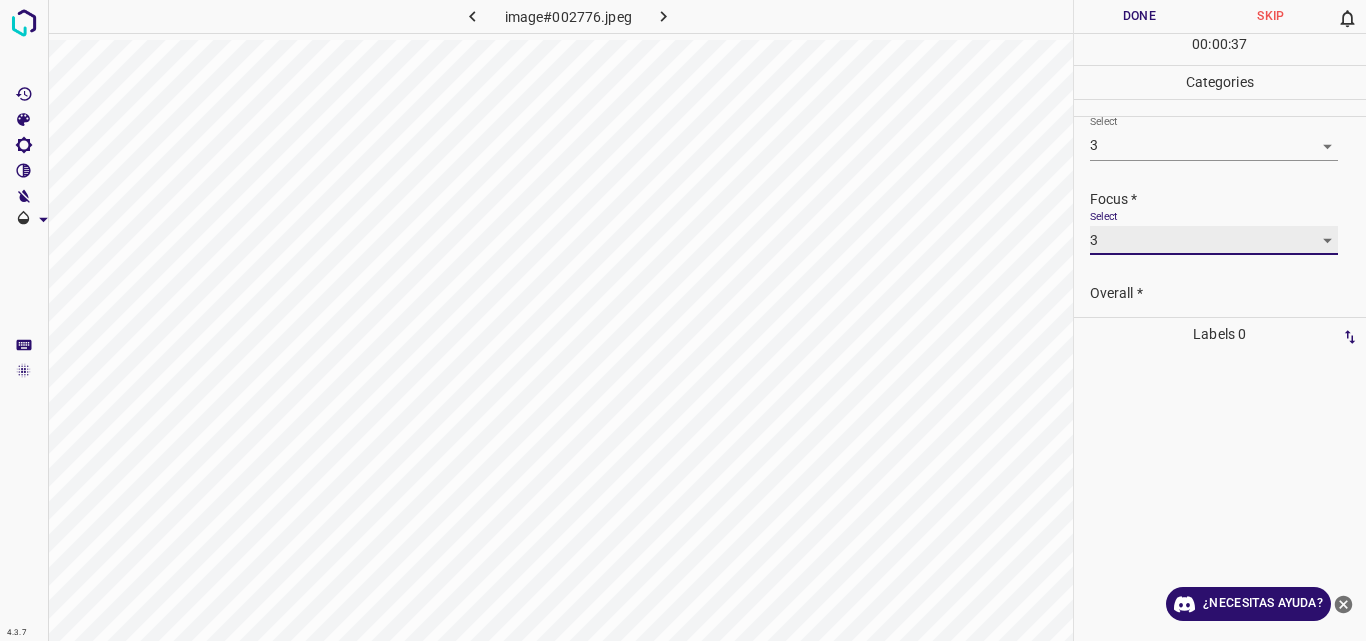 scroll, scrollTop: 98, scrollLeft: 0, axis: vertical 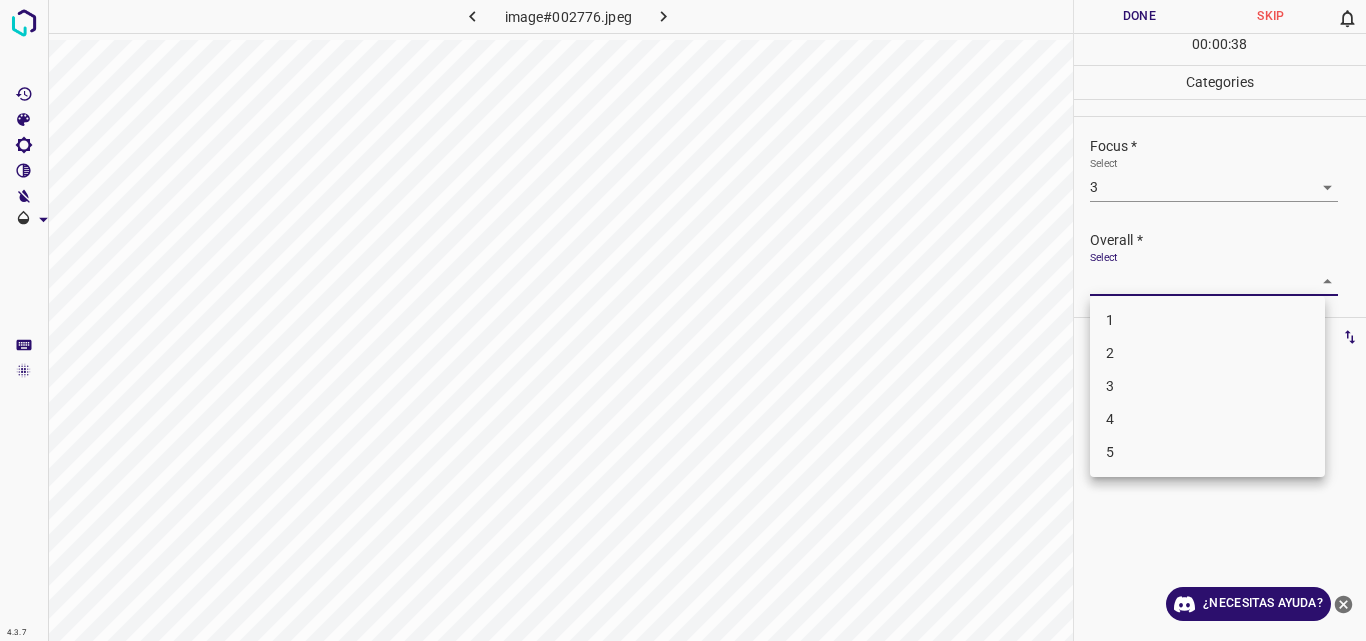 click on "Original text Rate this translation Your feedback will be used to help improve Google Translate 4.3.7 image#002776.jpeg Done Skip 0 00   : 00   : 38   Categories Lighting *  Select 3 3 Focus *  Select 3 3 Overall *  Select ​ Labels   0 Categories 1 Lighting 2 Focus 3 Overall Tools Space Change between modes (Draw & Edit) I Auto labeling R Restore zoom M Zoom in N Zoom out Delete Delete selecte label Filters Z Restore filters X Saturation filter C Brightness filter V Contrast filter B Gray scale filter General O Download ¿Necesitas ayuda? - Texto - Esconder - Borrar 1 2 3 4 5" at bounding box center [683, 320] 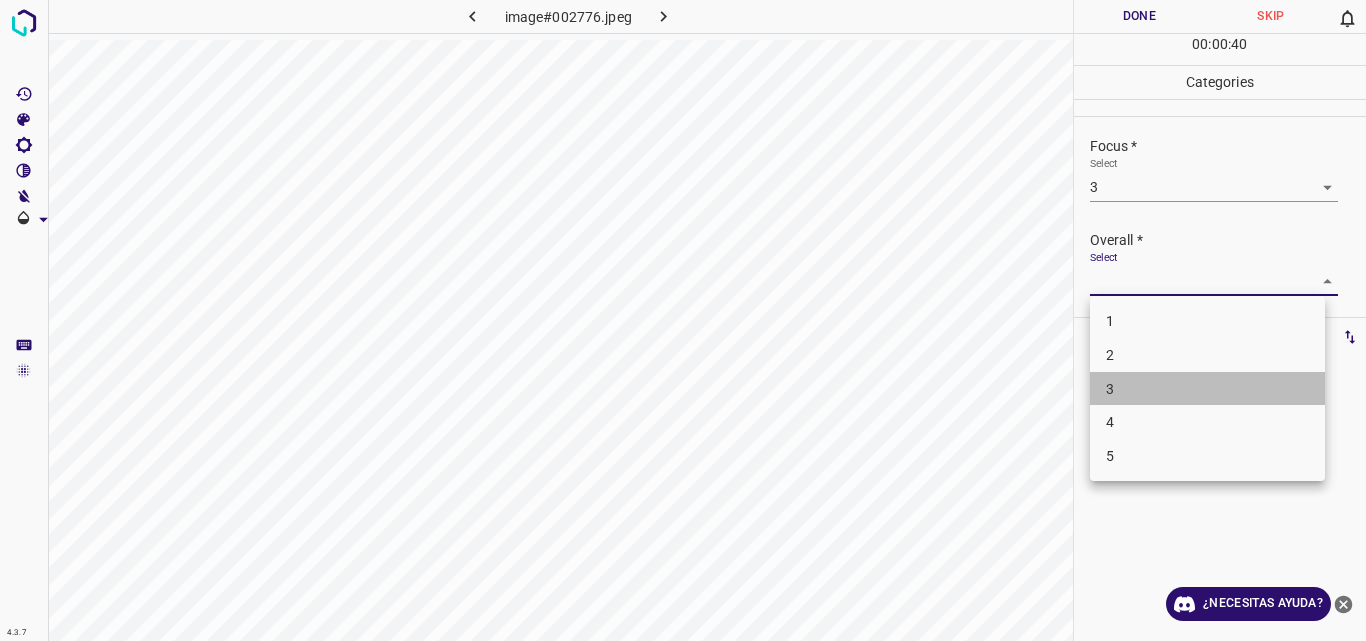 click on "3" at bounding box center (1207, 389) 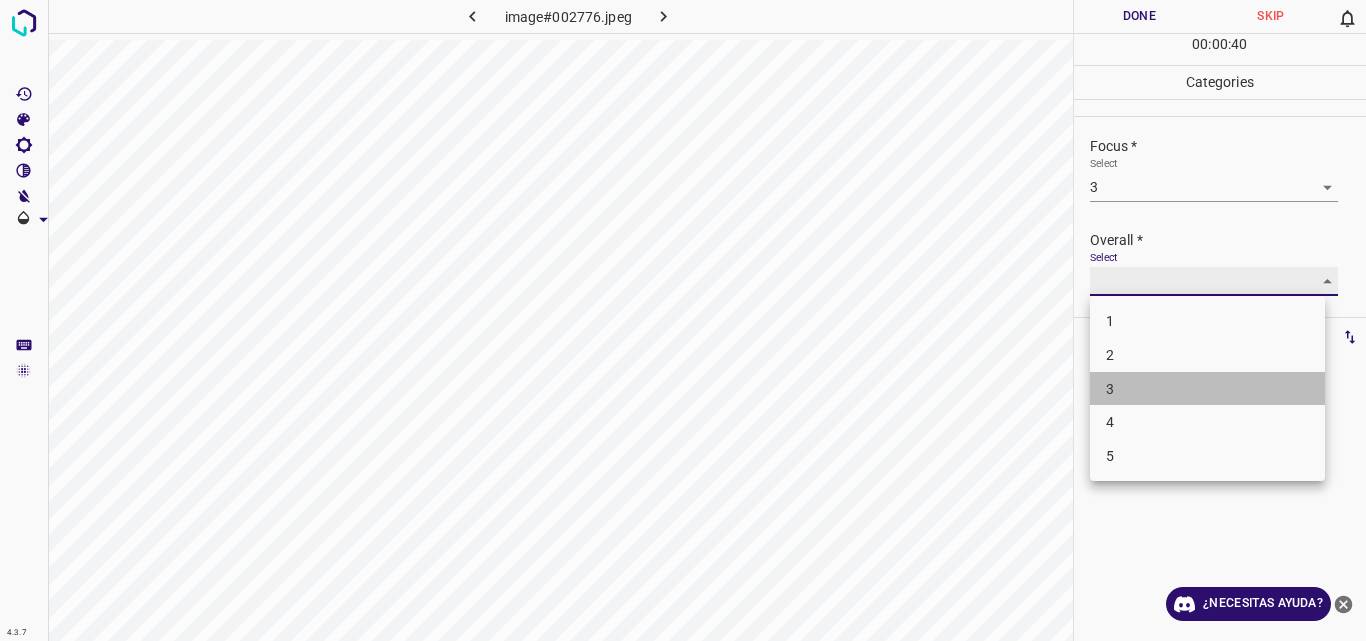 type on "3" 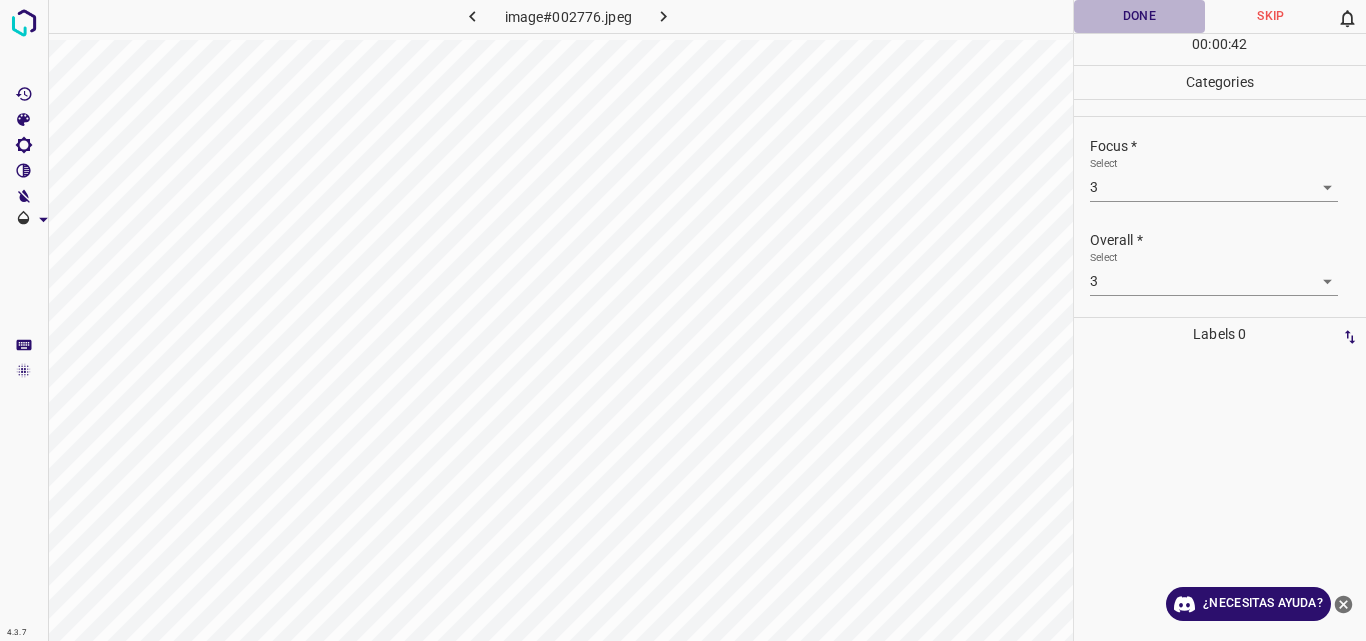 click on "Done" at bounding box center (1140, 16) 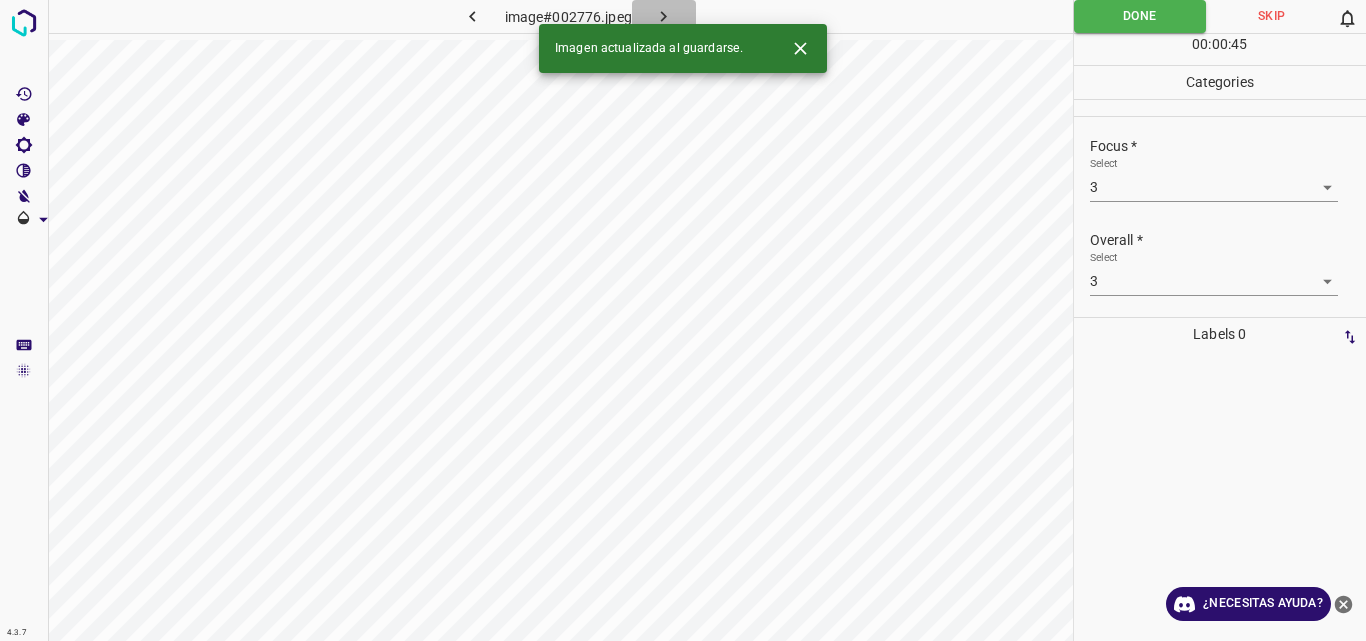 click 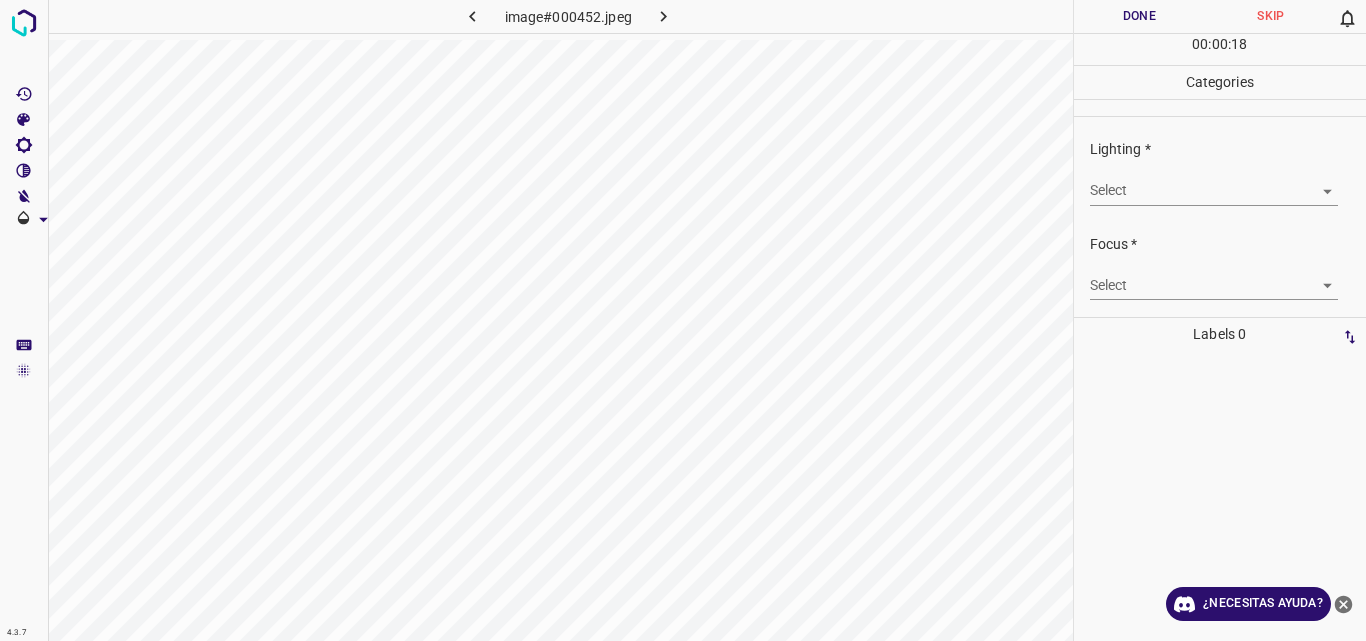 click on "Original text Rate this translation Your feedback will be used to help improve Google Translate 4.3.7 image#000452.jpeg Done Skip 0 00   : 00   : 18   Categories Lighting *  Select ​ Focus *  Select ​ Overall *  Select ​ Labels   0 Categories 1 Lighting 2 Focus 3 Overall Tools Space Change between modes (Draw & Edit) I Auto labeling R Restore zoom M Zoom in N Zoom out Delete Delete selecte label Filters Z Restore filters X Saturation filter C Brightness filter V Contrast filter B Gray scale filter General O Download ¿Necesitas ayuda? - Texto - Esconder - Borrar" at bounding box center (683, 320) 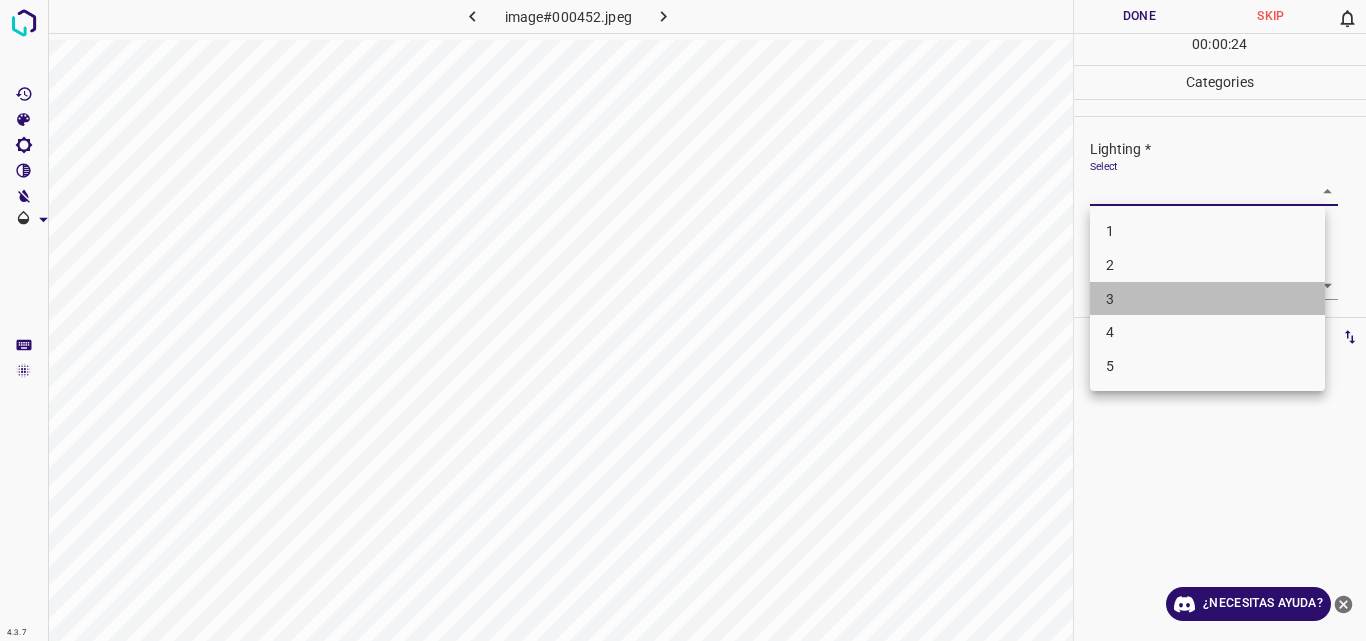 click on "3" at bounding box center (1207, 299) 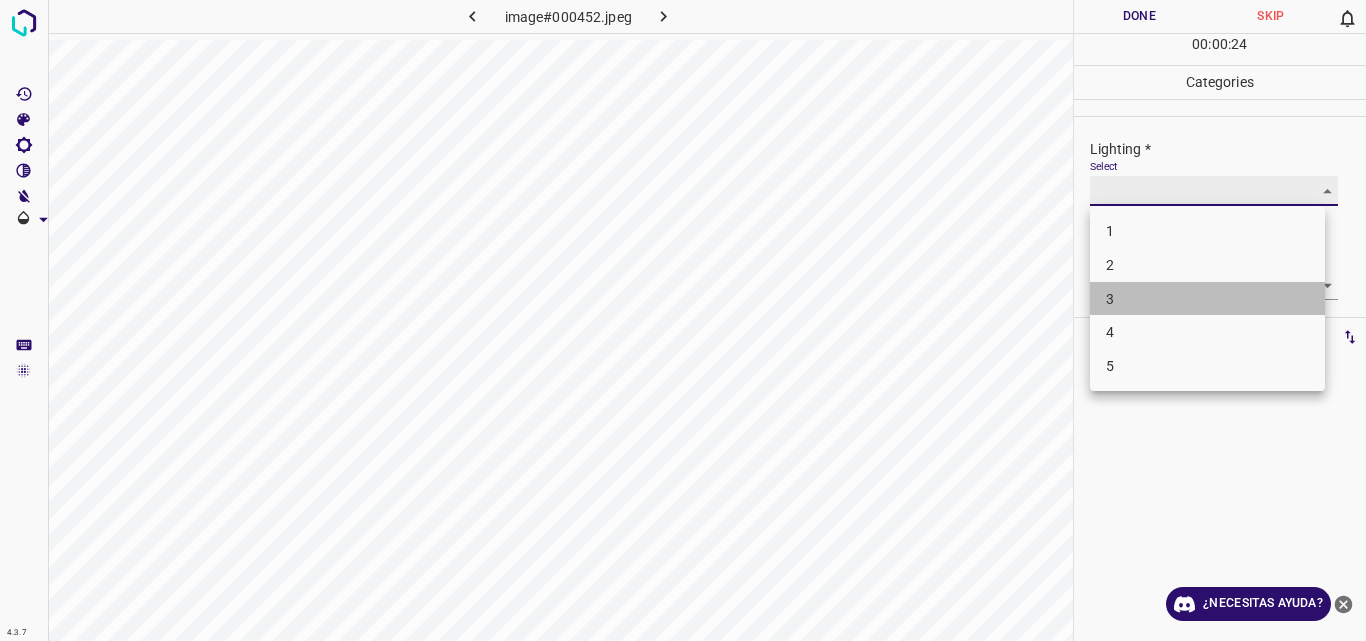 type on "3" 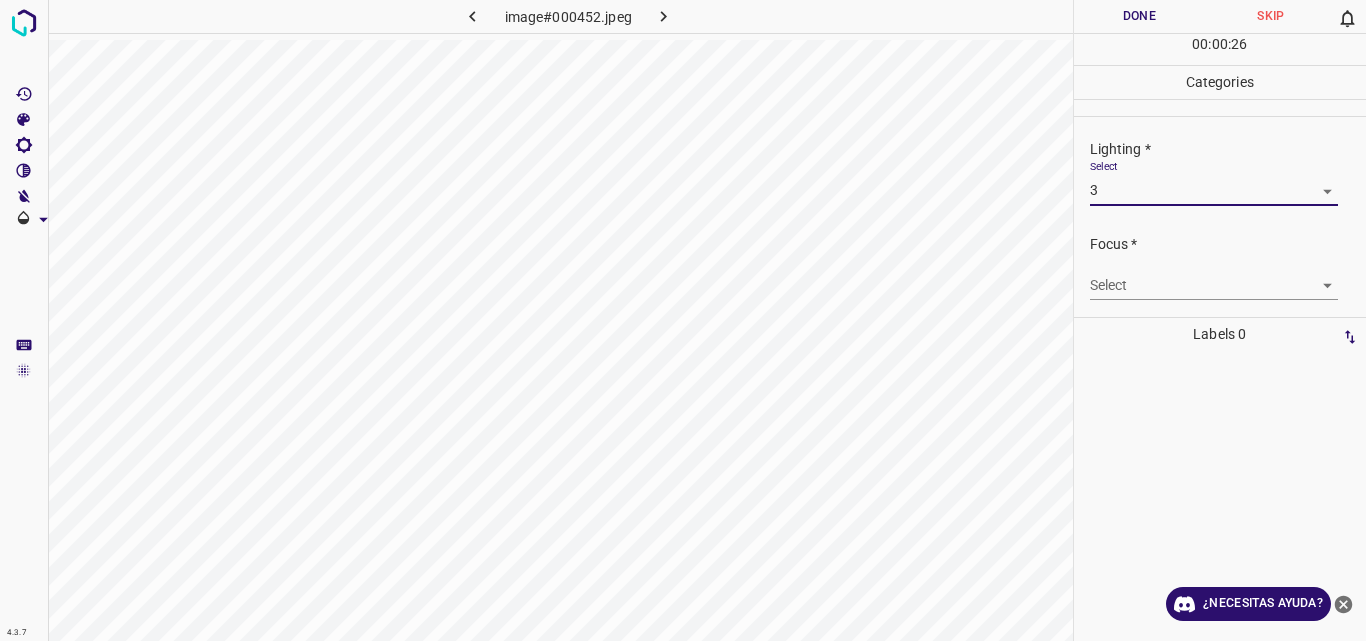 click on "Original text Rate this translation Your feedback will be used to help improve Google Translate 4.3.7 image#000452.jpeg Done Skip 0 00   : 00   : 26   Categories Lighting *  Select 3 3 Focus *  Select ​ Overall *  Select ​ Labels   0 Categories 1 Lighting 2 Focus 3 Overall Tools Space Change between modes (Draw & Edit) I Auto labeling R Restore zoom M Zoom in N Zoom out Delete Delete selecte label Filters Z Restore filters X Saturation filter C Brightness filter V Contrast filter B Gray scale filter General O Download ¿Necesitas ayuda? - Texto - Esconder - Borrar" at bounding box center (683, 320) 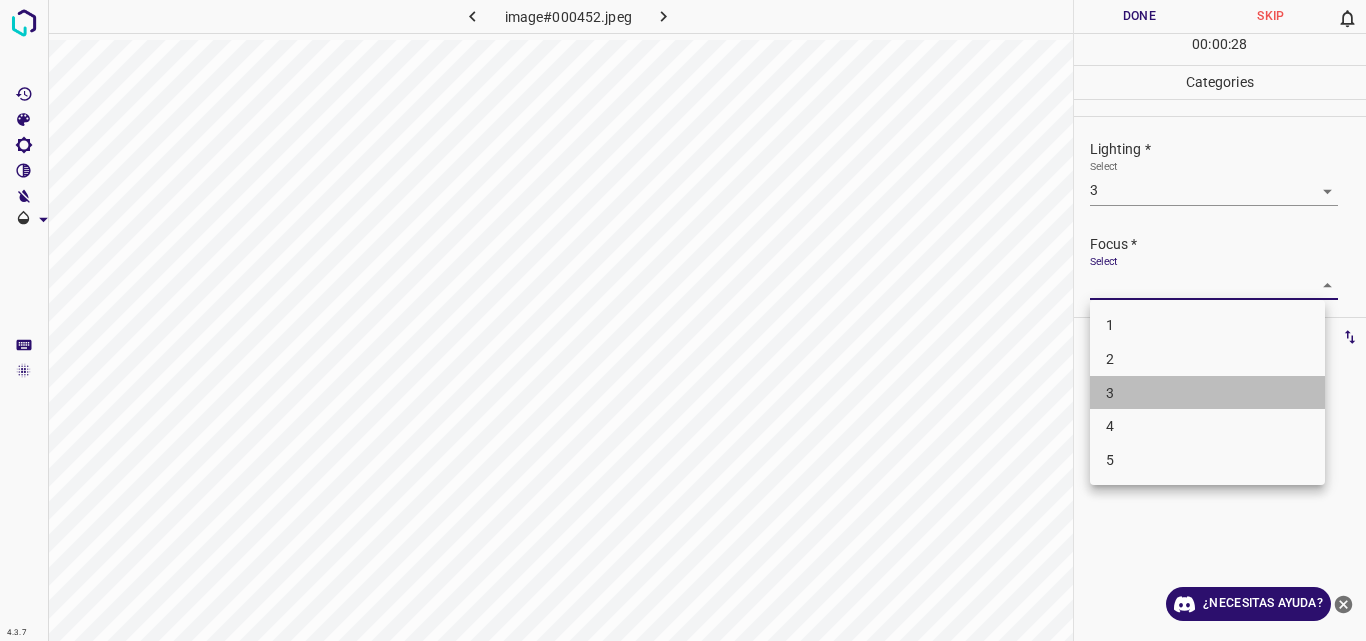 click on "3" at bounding box center [1207, 393] 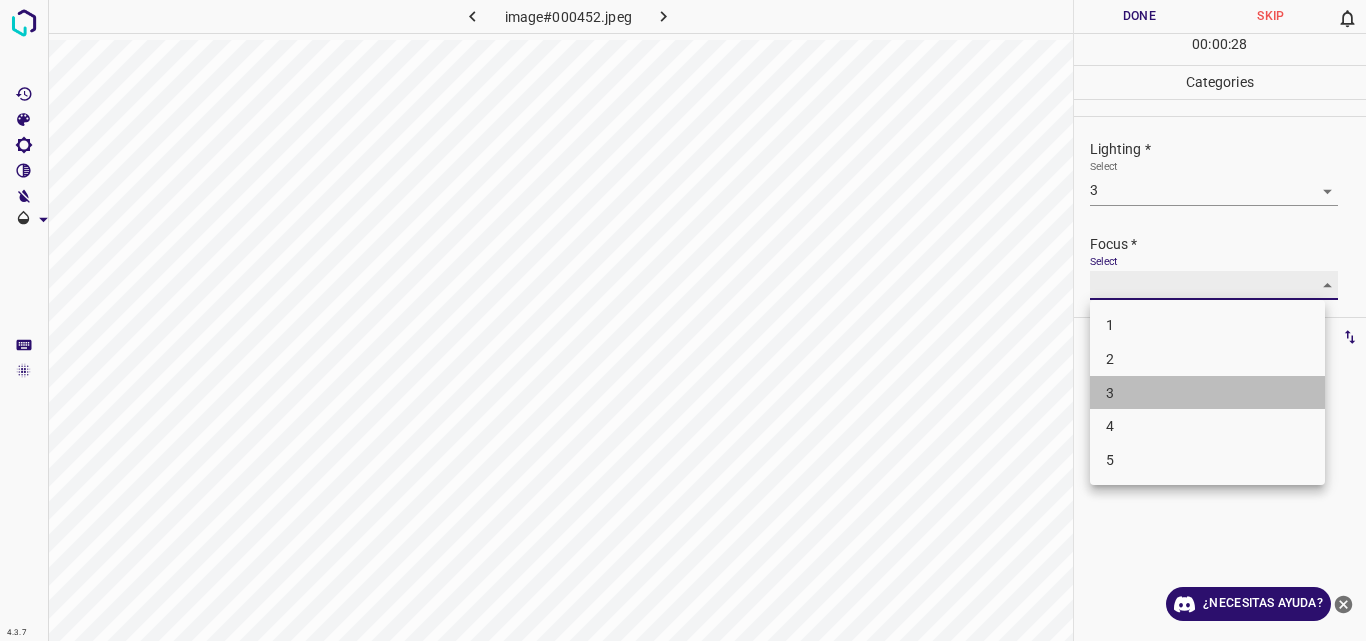 type on "3" 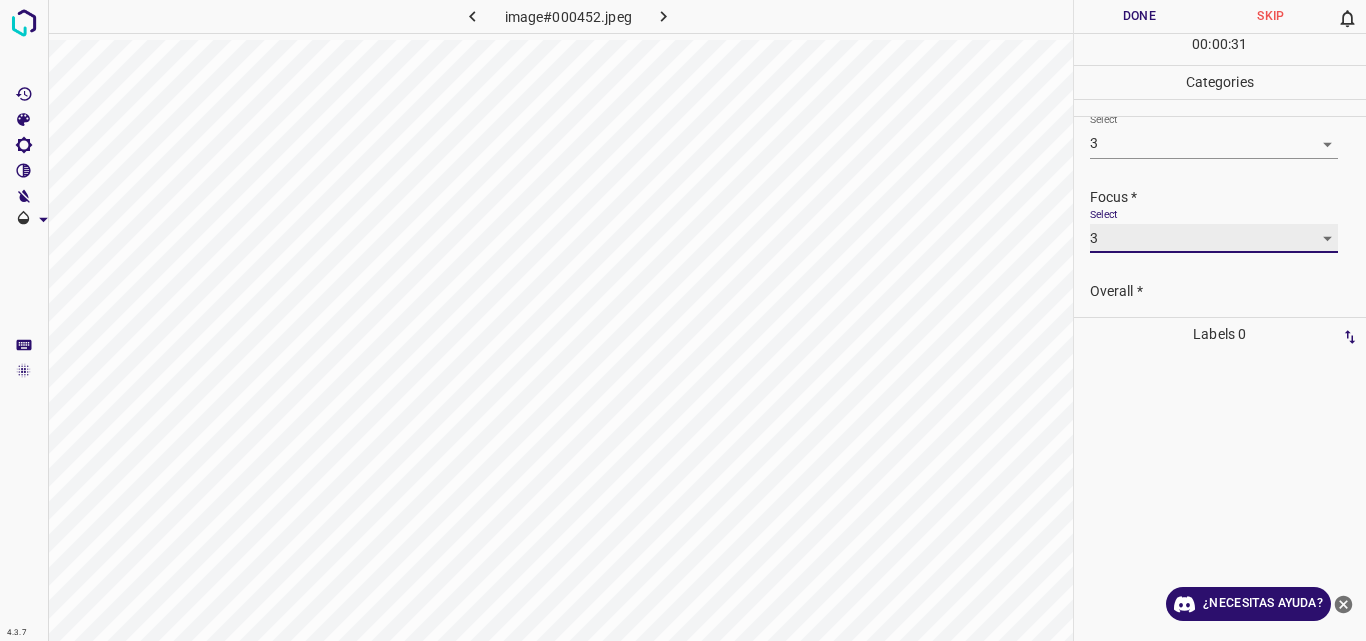 scroll, scrollTop: 98, scrollLeft: 0, axis: vertical 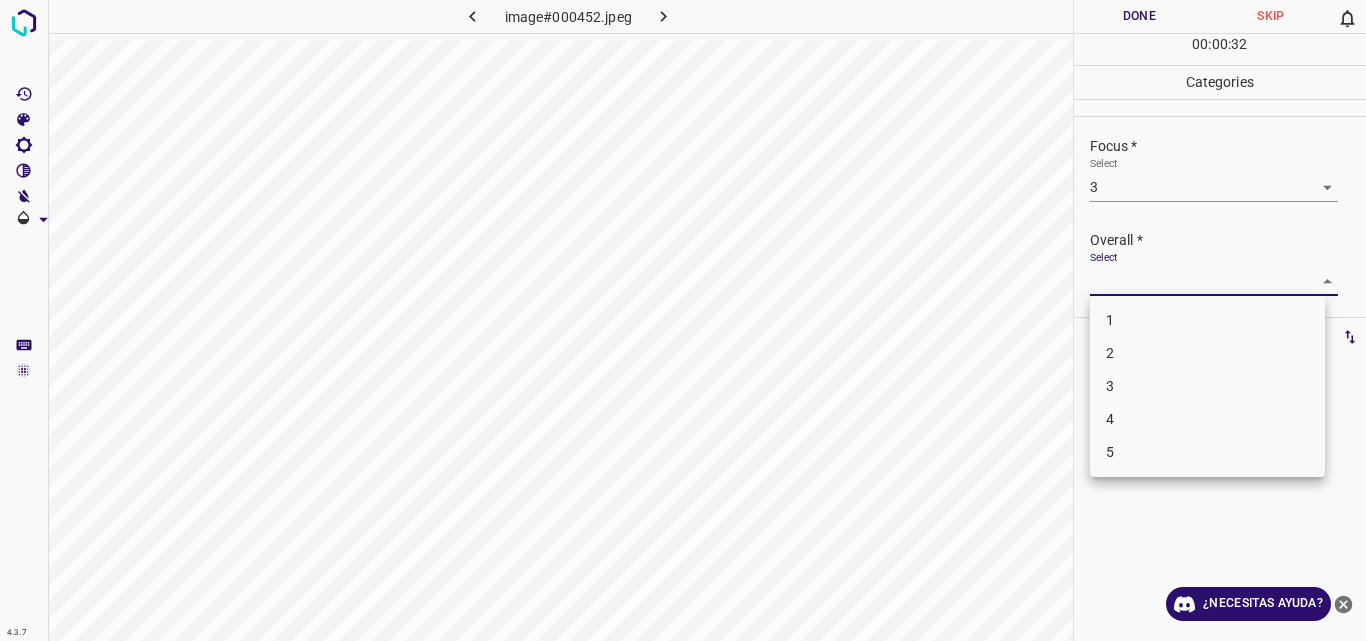 click on "Original text Rate this translation Your feedback will be used to help improve Google Translate 4.3.7 image#000452.jpeg Done Skip 0 00   : 00   : 32   Categories Lighting *  Select 3 3 Focus *  Select 3 3 Overall *  Select ​ Labels   0 Categories 1 Lighting 2 Focus 3 Overall Tools Space Change between modes (Draw & Edit) I Auto labeling R Restore zoom M Zoom in N Zoom out Delete Delete selecte label Filters Z Restore filters X Saturation filter C Brightness filter V Contrast filter B Gray scale filter General O Download ¿Necesitas ayuda? - Texto - Esconder - Borrar 1 2 3 4 5" at bounding box center [683, 320] 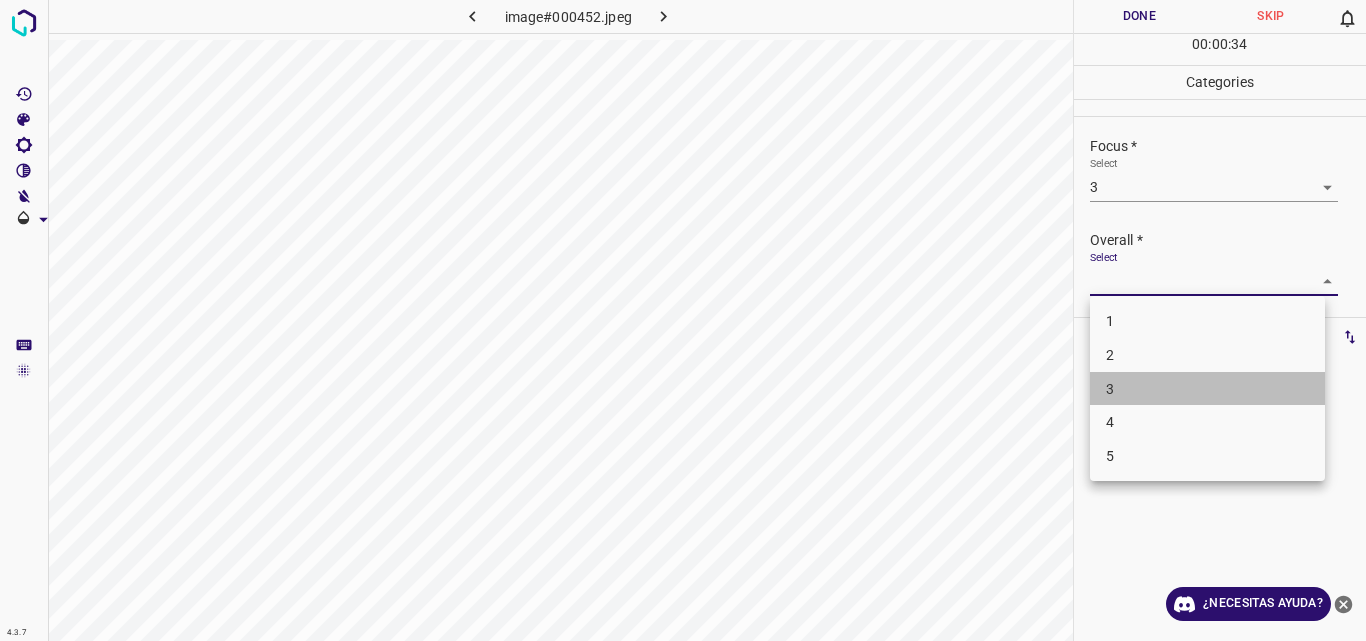 click on "3" at bounding box center (1207, 389) 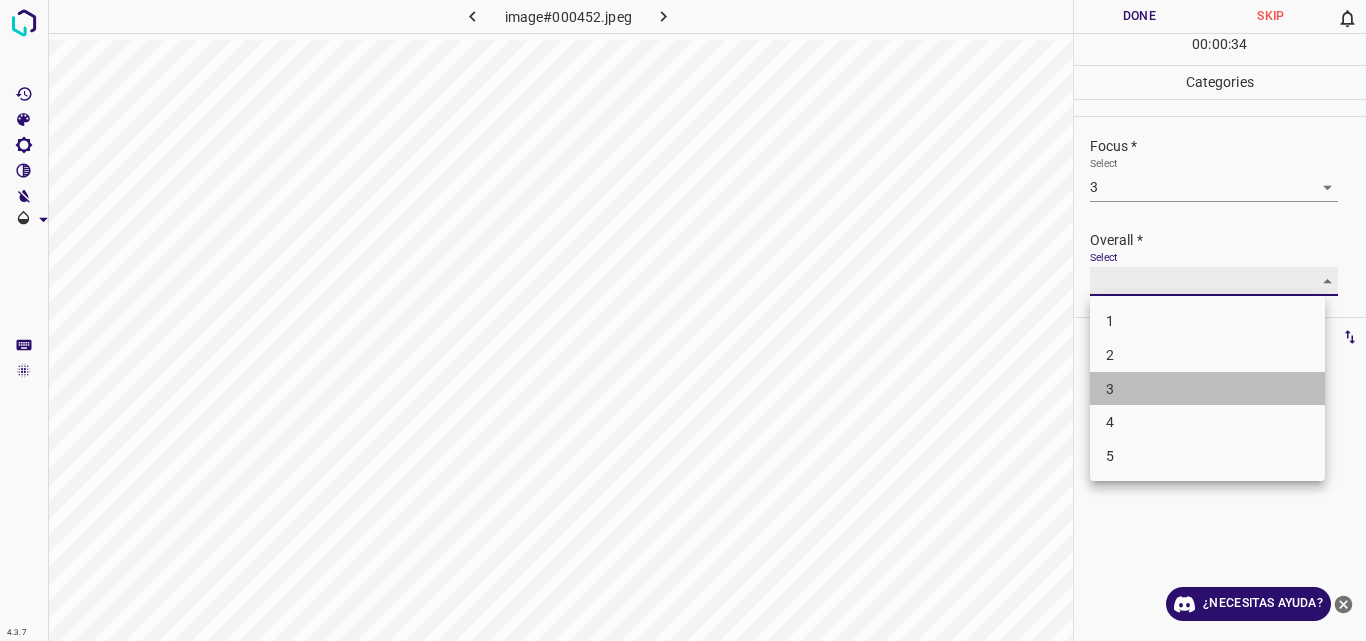type on "3" 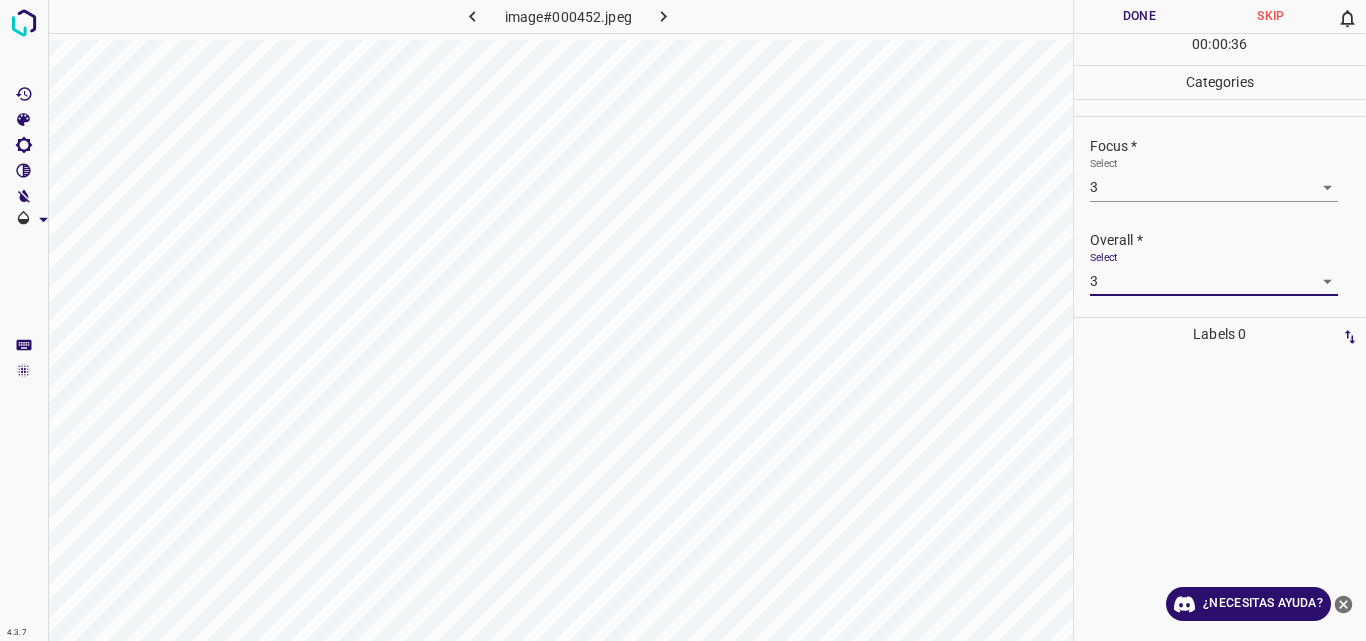 click on "Done" at bounding box center (1140, 16) 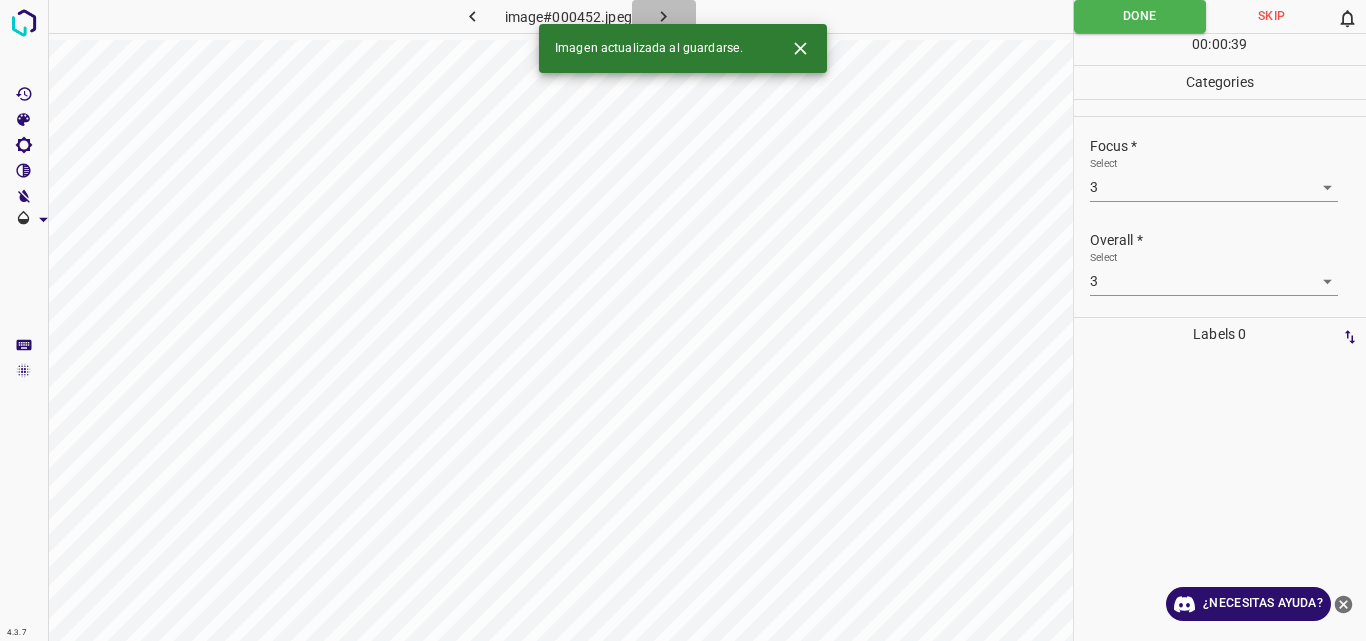 click 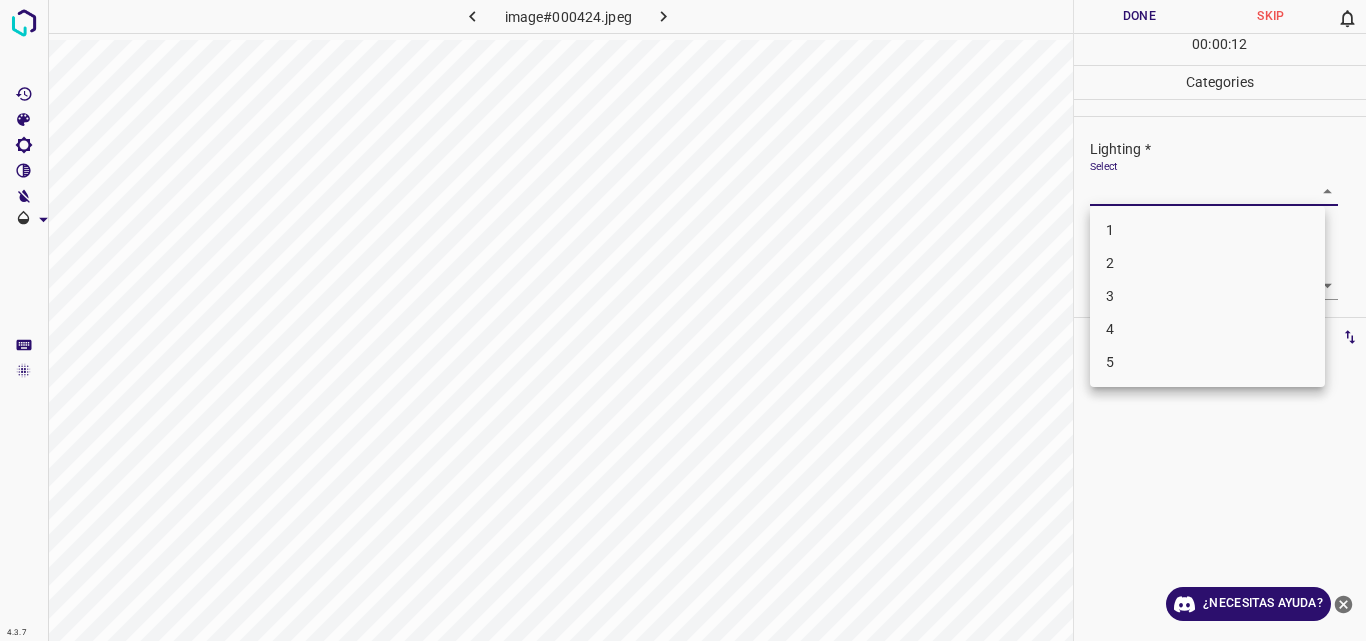 click on "Original text Rate this translation Your feedback will be used to help improve Google Translate 4.3.7 image#000424.jpeg Done Skip 0 00   : 00   : 12   Categories Lighting *  Select ​ Focus *  Select ​ Overall *  Select ​ Labels   0 Categories 1 Lighting 2 Focus 3 Overall Tools Space Change between modes (Draw & Edit) I Auto labeling R Restore zoom M Zoom in N Zoom out Delete Delete selecte label Filters Z Restore filters X Saturation filter C Brightness filter V Contrast filter B Gray scale filter General O Download ¿Necesitas ayuda? - Texto - Esconder - Borrar 1 2 3 4 5" at bounding box center [683, 320] 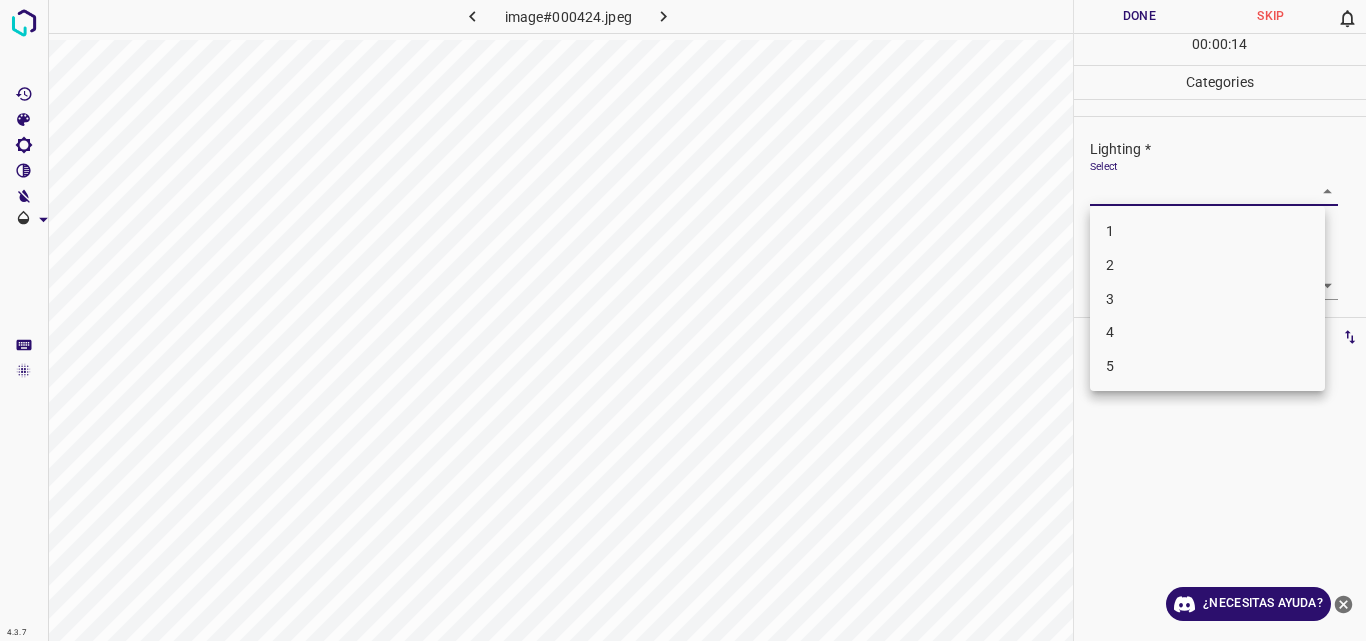click on "3" at bounding box center [1207, 299] 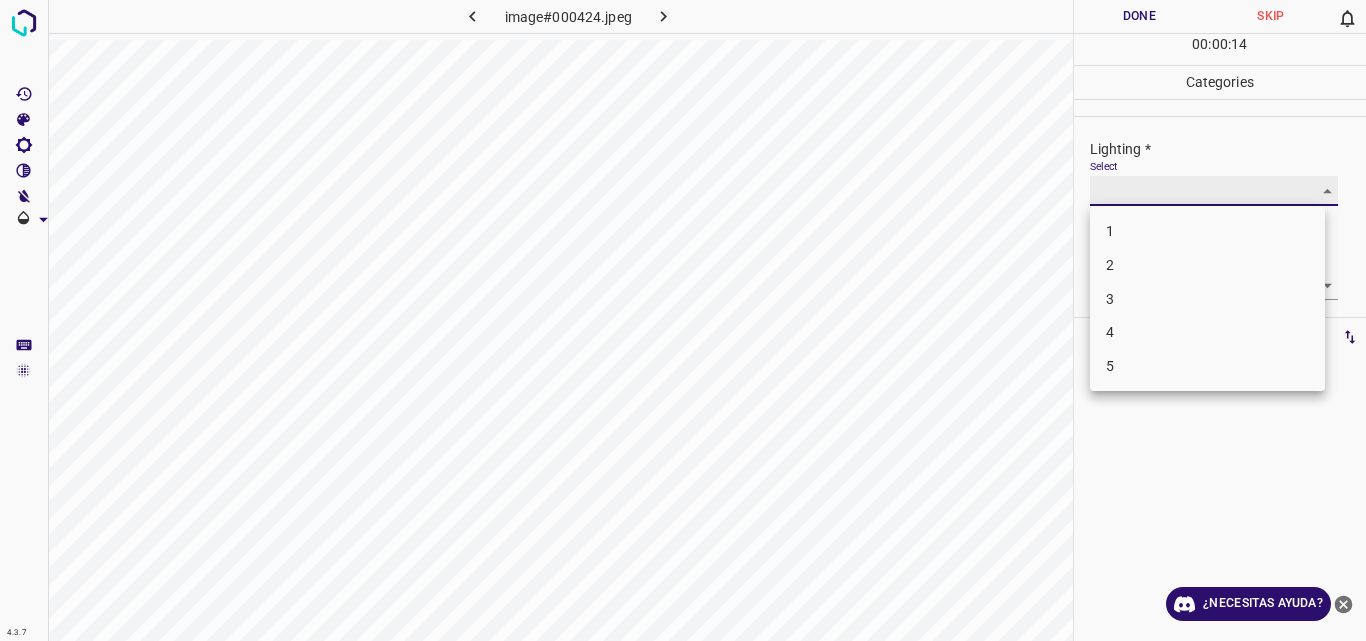 type on "3" 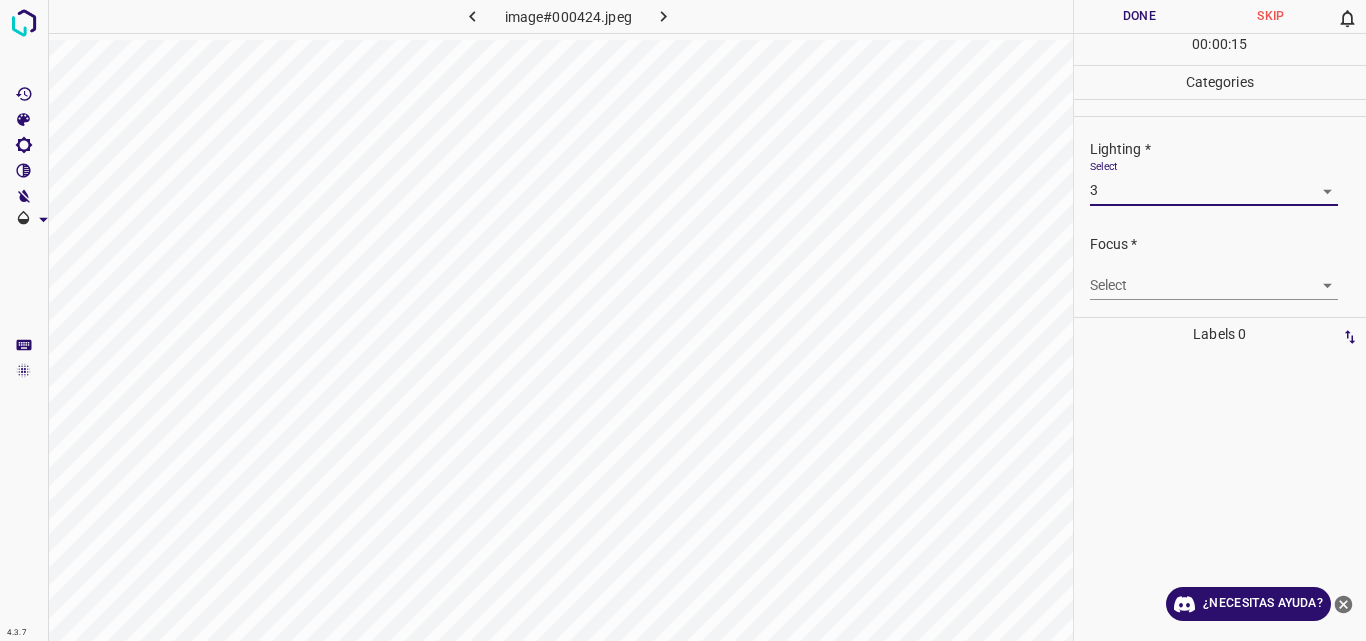 click on "Original text Rate this translation Your feedback will be used to help improve Google Translate 4.3.7 image#000424.jpeg Done Skip 0 00   : 00   : 15   Categories Lighting *  Select 3 3 Focus *  Select ​ Overall *  Select ​ Labels   0 Categories 1 Lighting 2 Focus 3 Overall Tools Space Change between modes (Draw & Edit) I Auto labeling R Restore zoom M Zoom in N Zoom out Delete Delete selecte label Filters Z Restore filters X Saturation filter C Brightness filter V Contrast filter B Gray scale filter General O Download ¿Necesitas ayuda? - Texto - Esconder - Borrar" at bounding box center [683, 320] 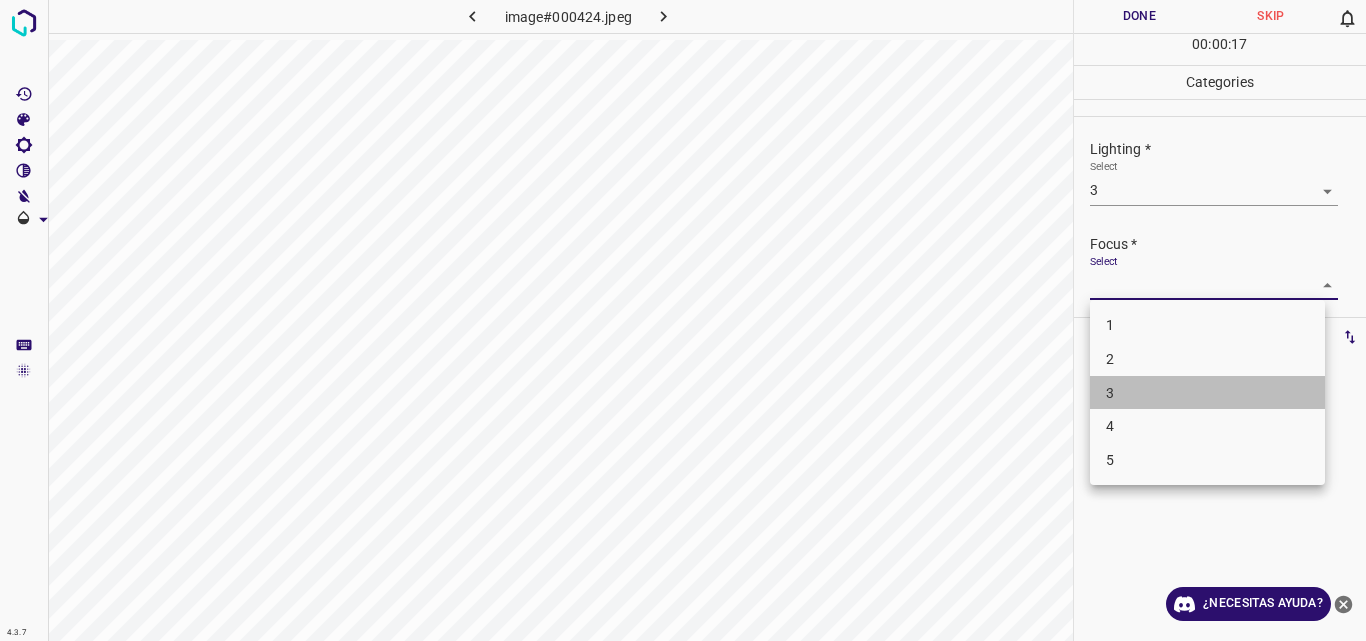click on "3" at bounding box center [1207, 393] 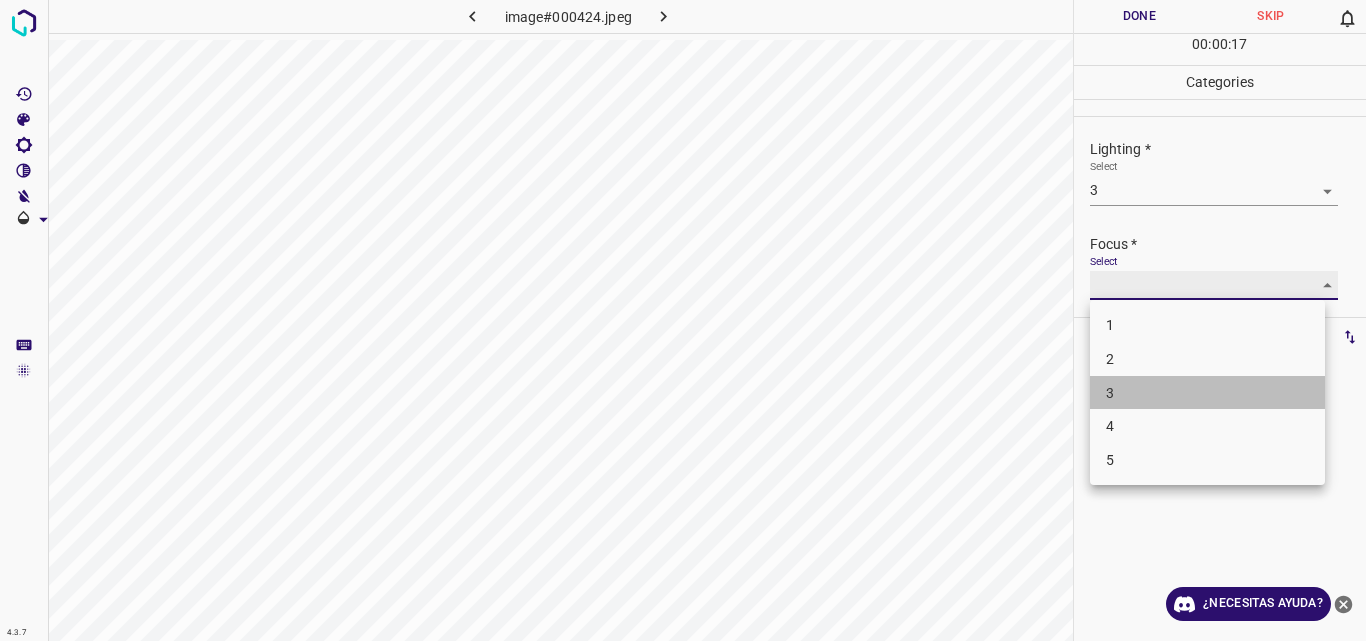type on "3" 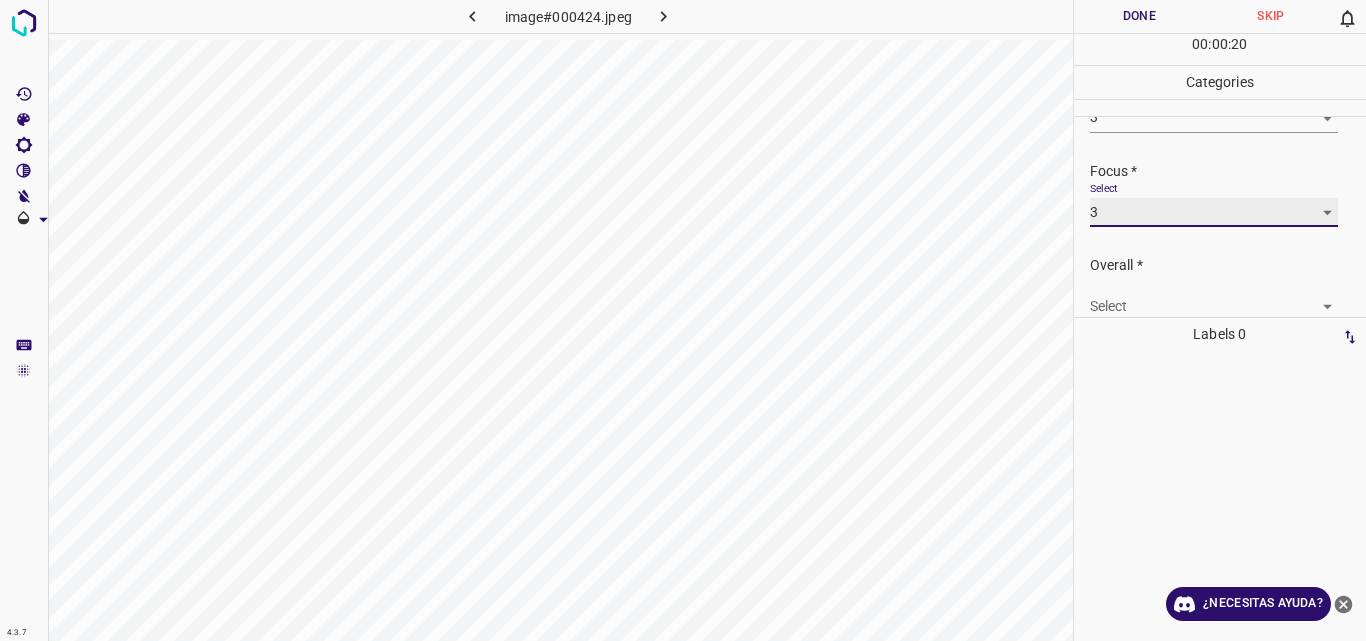 scroll, scrollTop: 98, scrollLeft: 0, axis: vertical 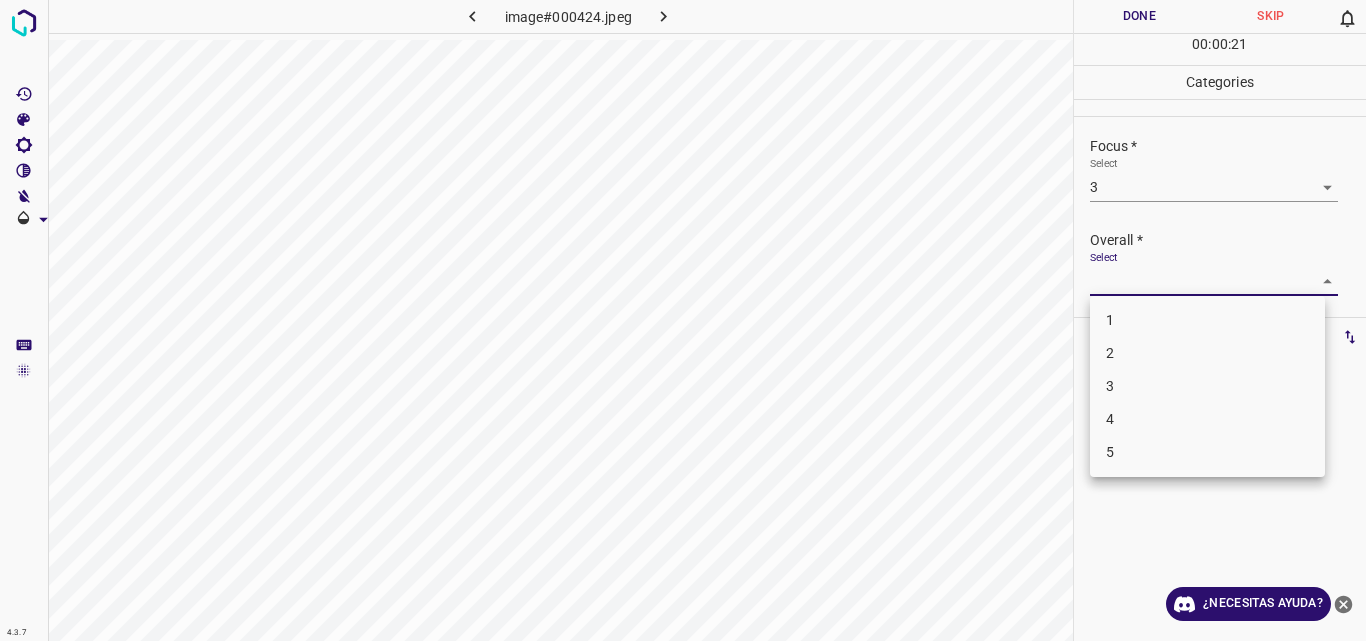 click on "Original text Rate this translation Your feedback will be used to help improve Google Translate 4.3.7 image#000424.jpeg Done Skip 0 00   : 00   : 21   Categories Lighting *  Select 3 3 Focus *  Select 3 3 Overall *  Select ​ Labels   0 Categories 1 Lighting 2 Focus 3 Overall Tools Space Change between modes (Draw & Edit) I Auto labeling R Restore zoom M Zoom in N Zoom out Delete Delete selecte label Filters Z Restore filters X Saturation filter C Brightness filter V Contrast filter B Gray scale filter General O Download ¿Necesitas ayuda? - Texto - Esconder - Borrar 1 2 3 4 5" at bounding box center [683, 320] 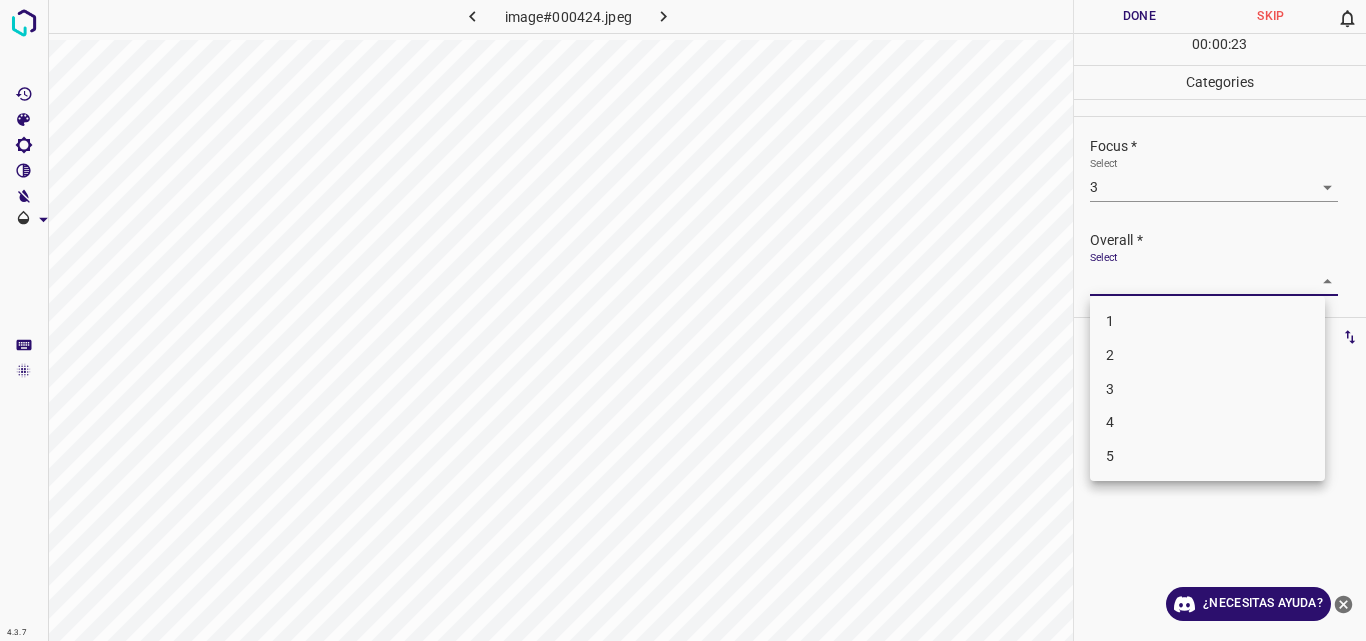 click on "3" at bounding box center [1207, 389] 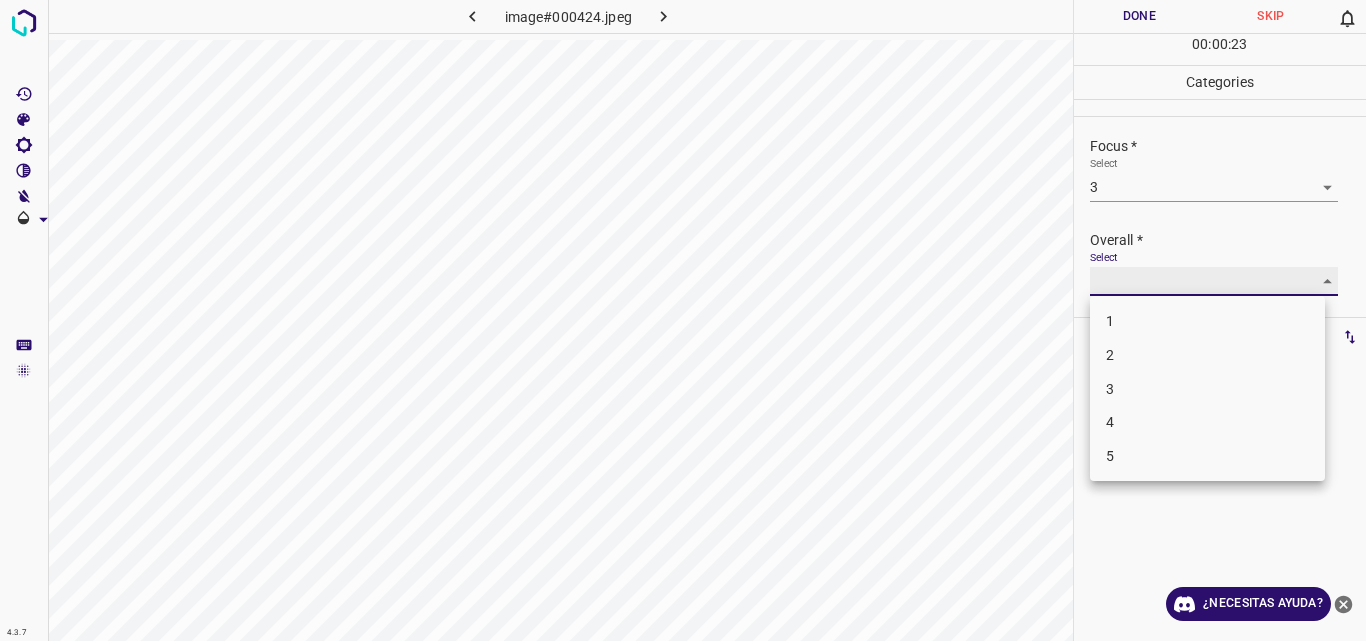 type on "3" 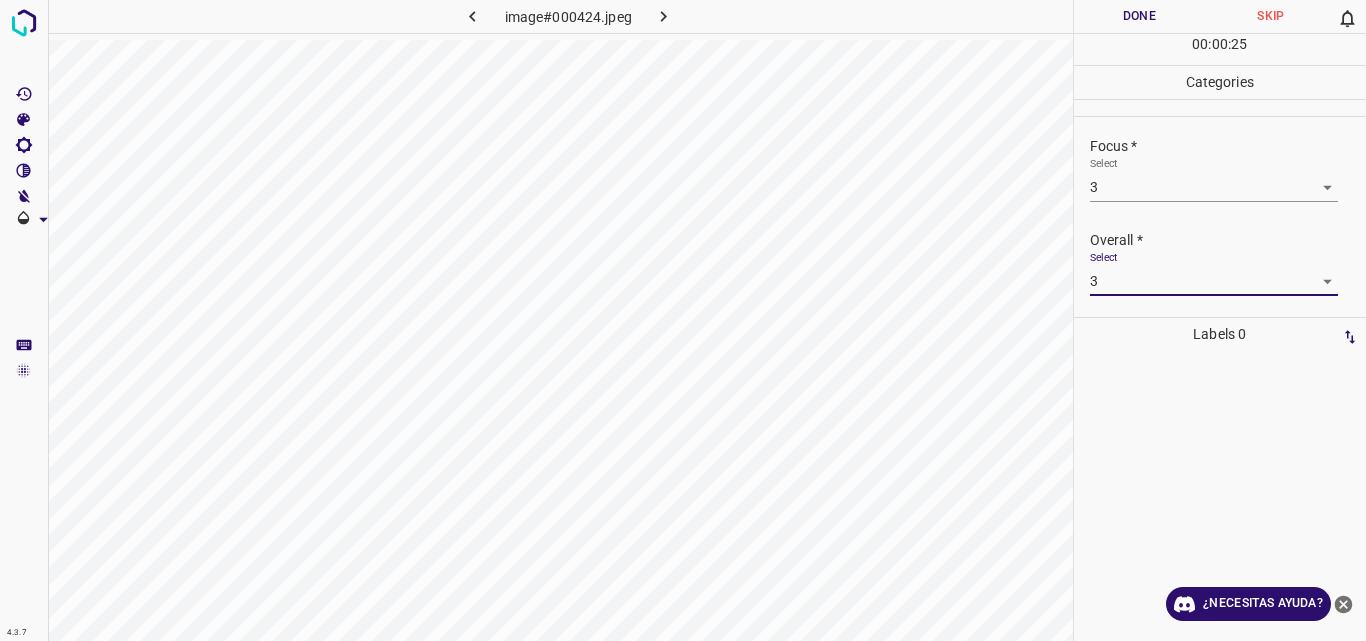 click on "Done" at bounding box center [1140, 16] 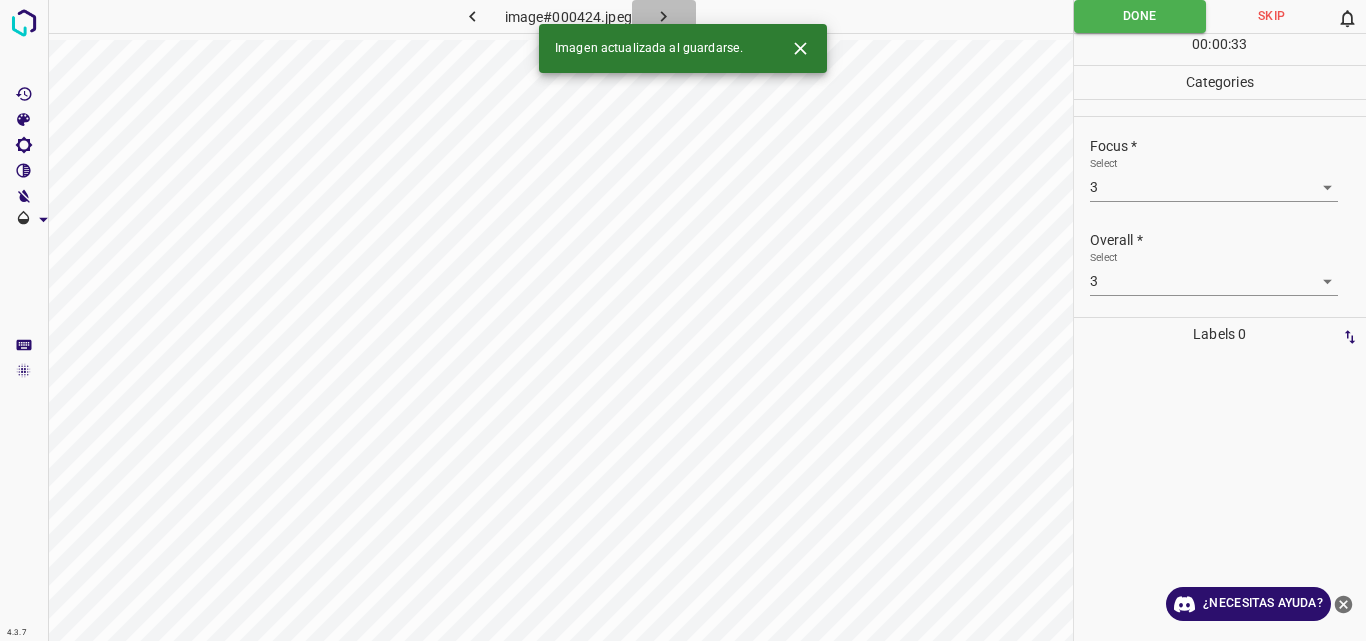 click 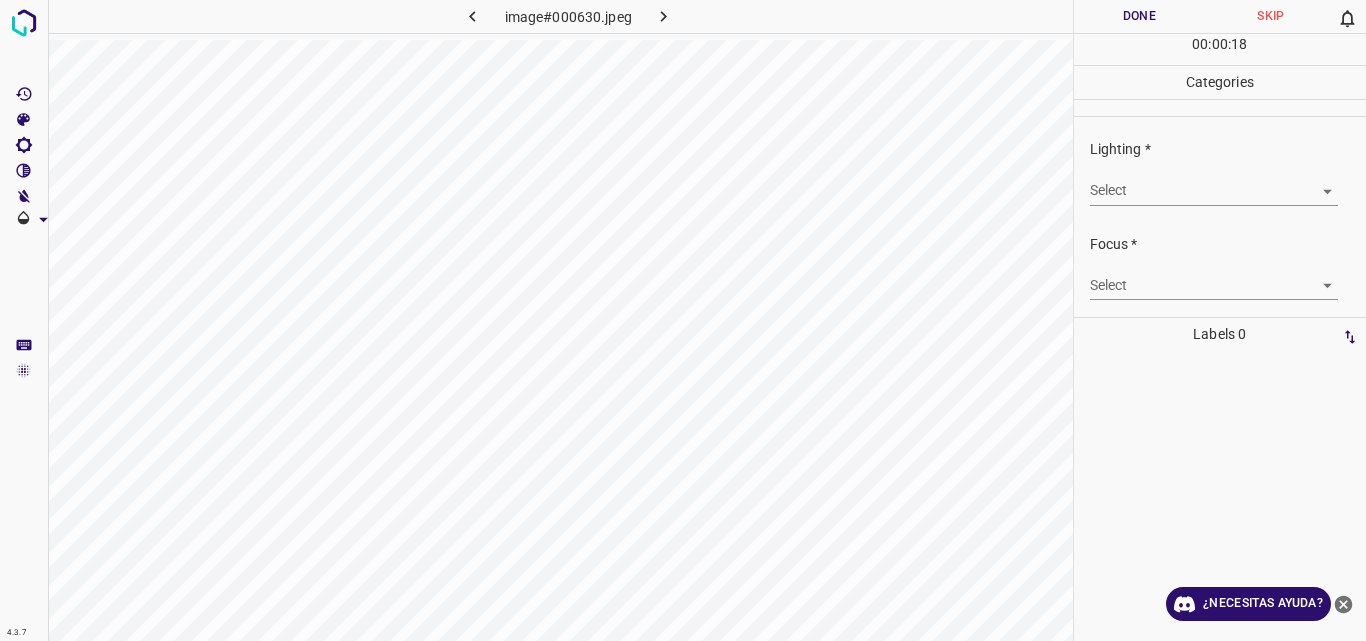 click on "Original text Rate this translation Your feedback will be used to help improve Google Translate 4.3.7 image#000630.jpeg Done Skip 0 00   : 00   : 18   Categories Lighting *  Select ​ Focus *  Select ​ Overall *  Select ​ Labels   0 Categories 1 Lighting 2 Focus 3 Overall Tools Space Change between modes (Draw & Edit) I Auto labeling R Restore zoom M Zoom in N Zoom out Delete Delete selecte label Filters Z Restore filters X Saturation filter C Brightness filter V Contrast filter B Gray scale filter General O Download ¿Necesitas ayuda? - Texto - Esconder - Borrar" at bounding box center [683, 320] 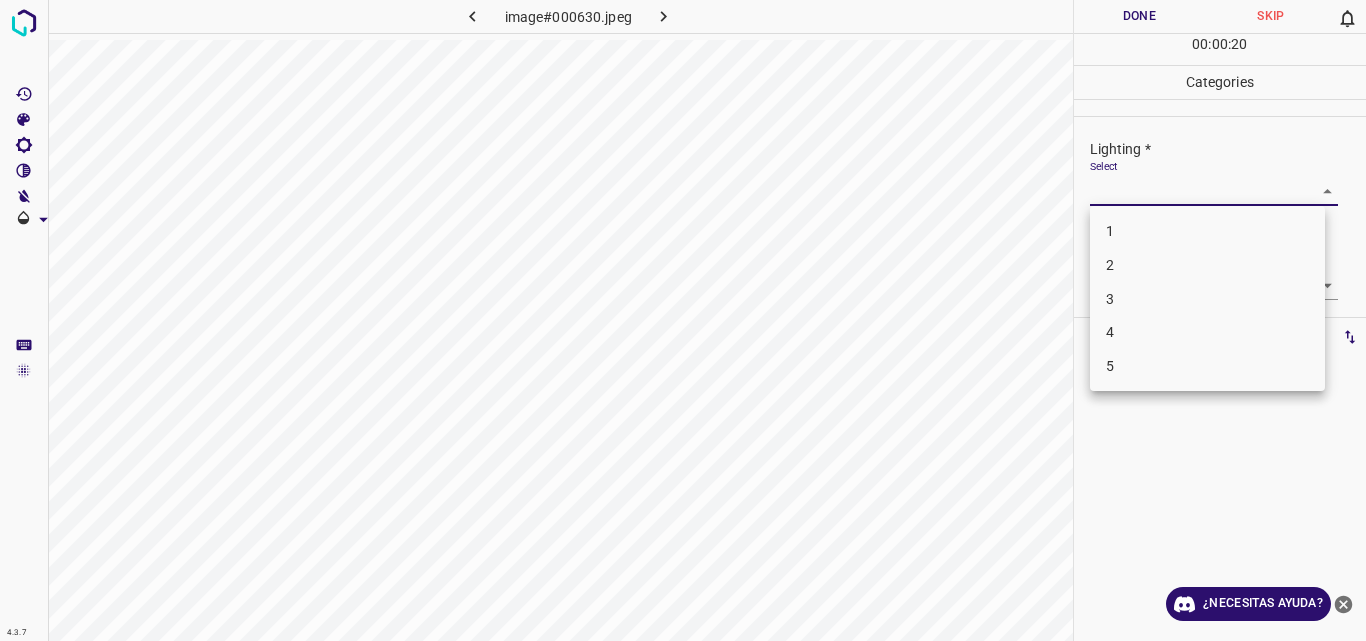 click on "2" at bounding box center [1207, 265] 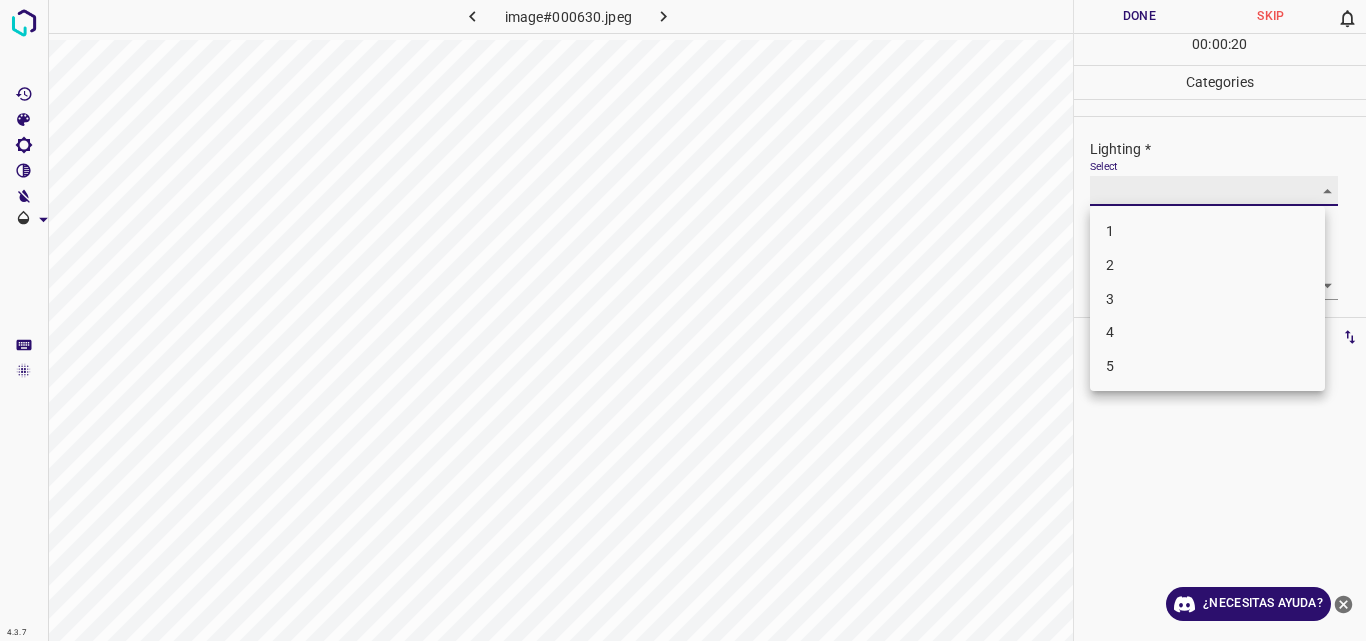 type on "2" 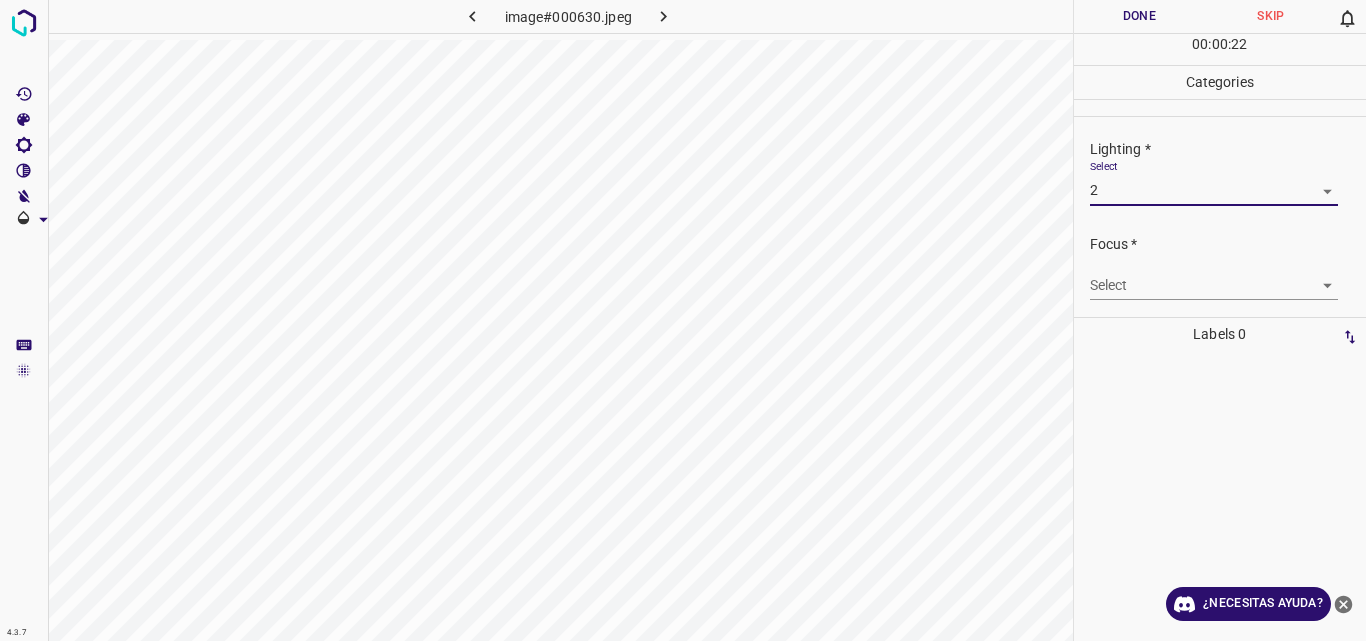 click on "Original text Rate this translation Your feedback will be used to help improve Google Translate 4.3.7 image#000630.jpeg Done Skip 0 00   : 00   : 22   Categories Lighting *  Select 2 2 Focus *  Select ​ Overall *  Select ​ Labels   0 Categories 1 Lighting 2 Focus 3 Overall Tools Space Change between modes (Draw & Edit) I Auto labeling R Restore zoom M Zoom in N Zoom out Delete Delete selecte label Filters Z Restore filters X Saturation filter C Brightness filter V Contrast filter B Gray scale filter General O Download ¿Necesitas ayuda? - Texto - Esconder - Borrar" at bounding box center (683, 320) 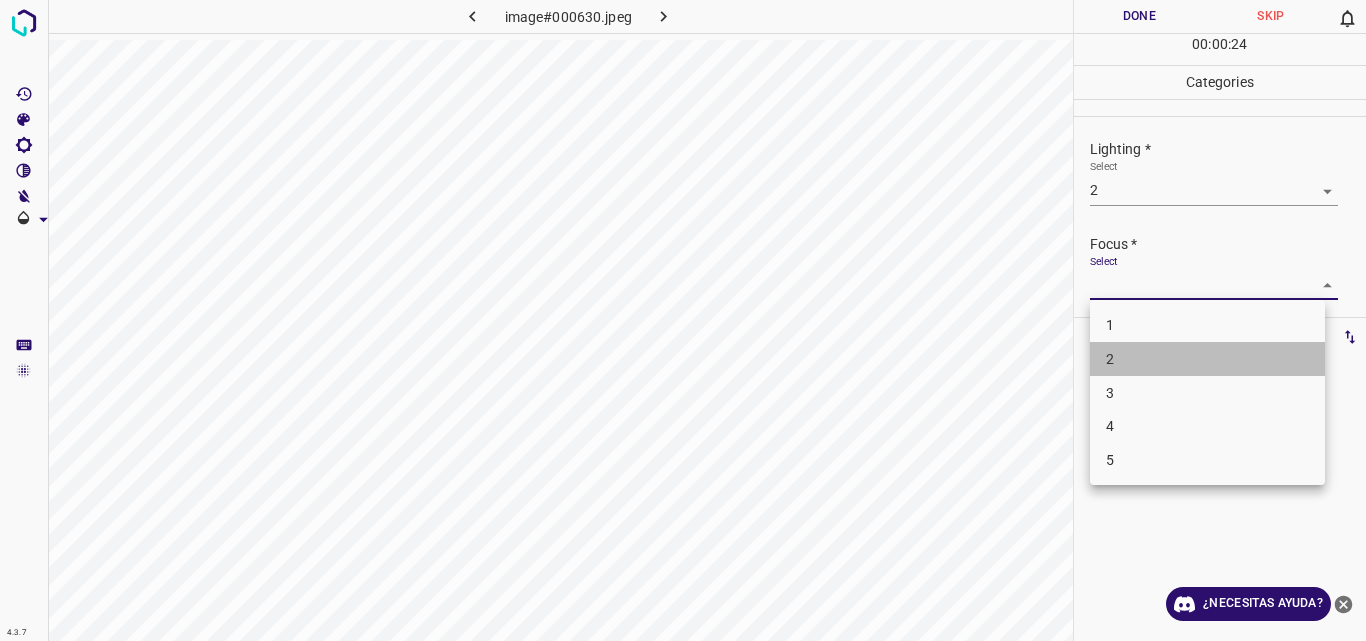 click on "2" at bounding box center [1207, 359] 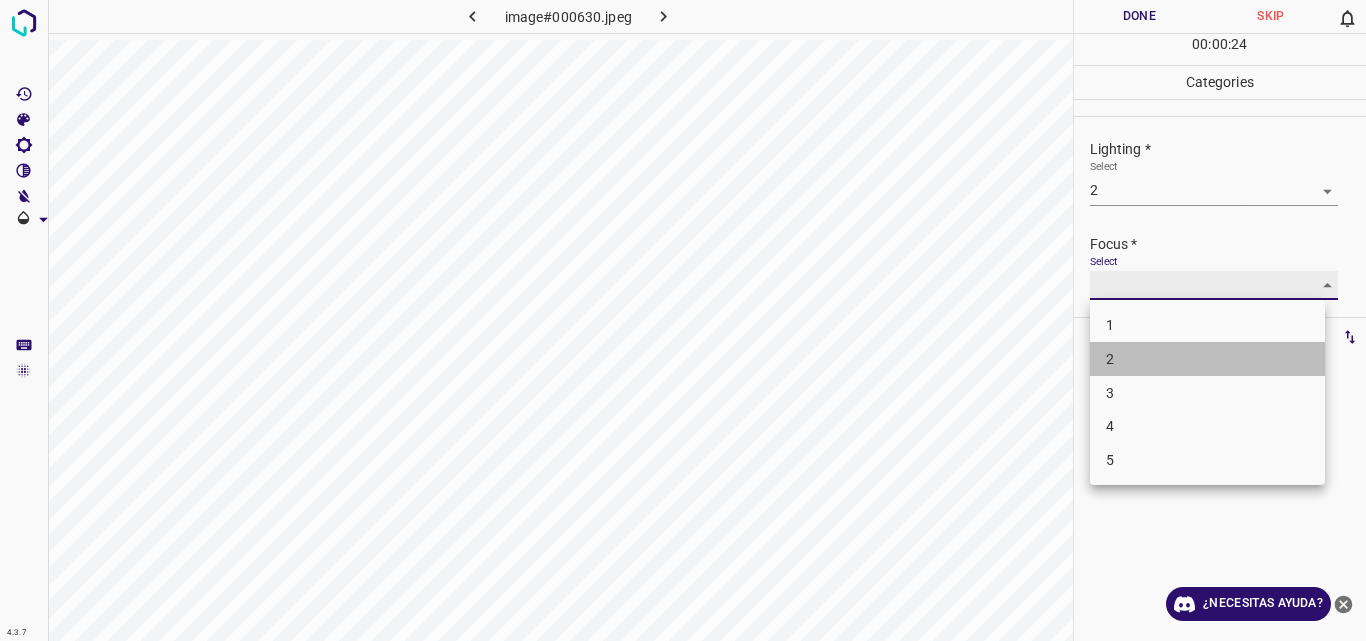 type on "2" 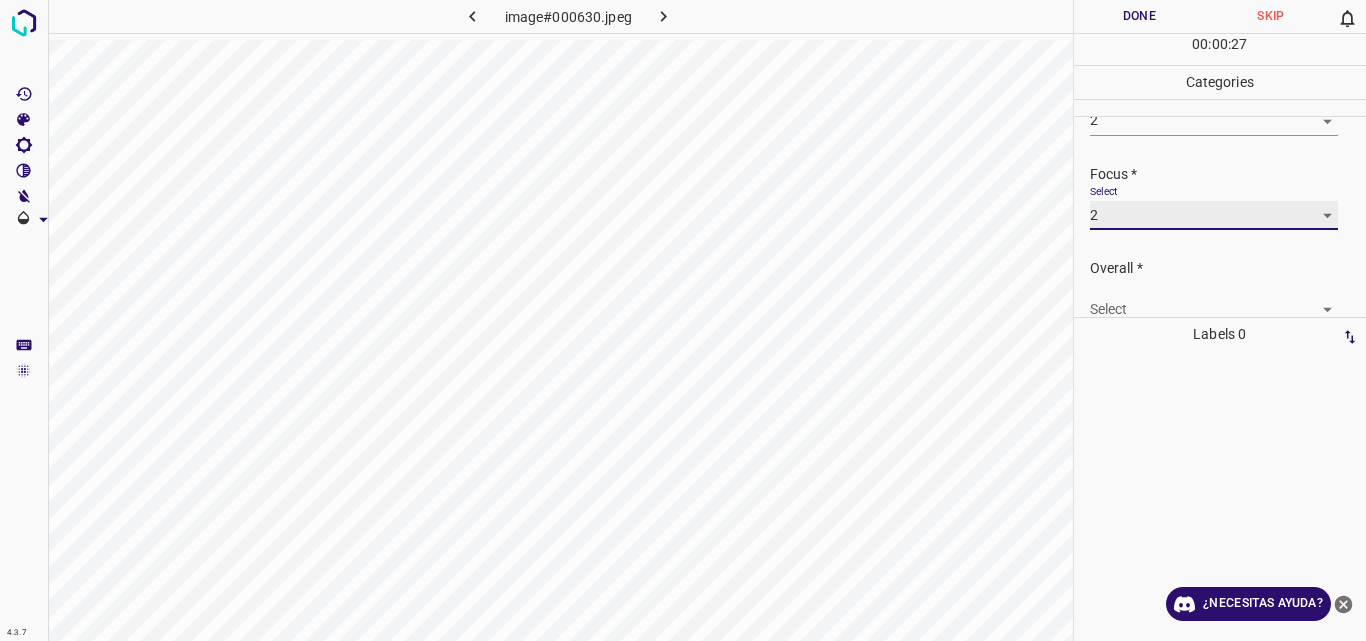 scroll, scrollTop: 82, scrollLeft: 0, axis: vertical 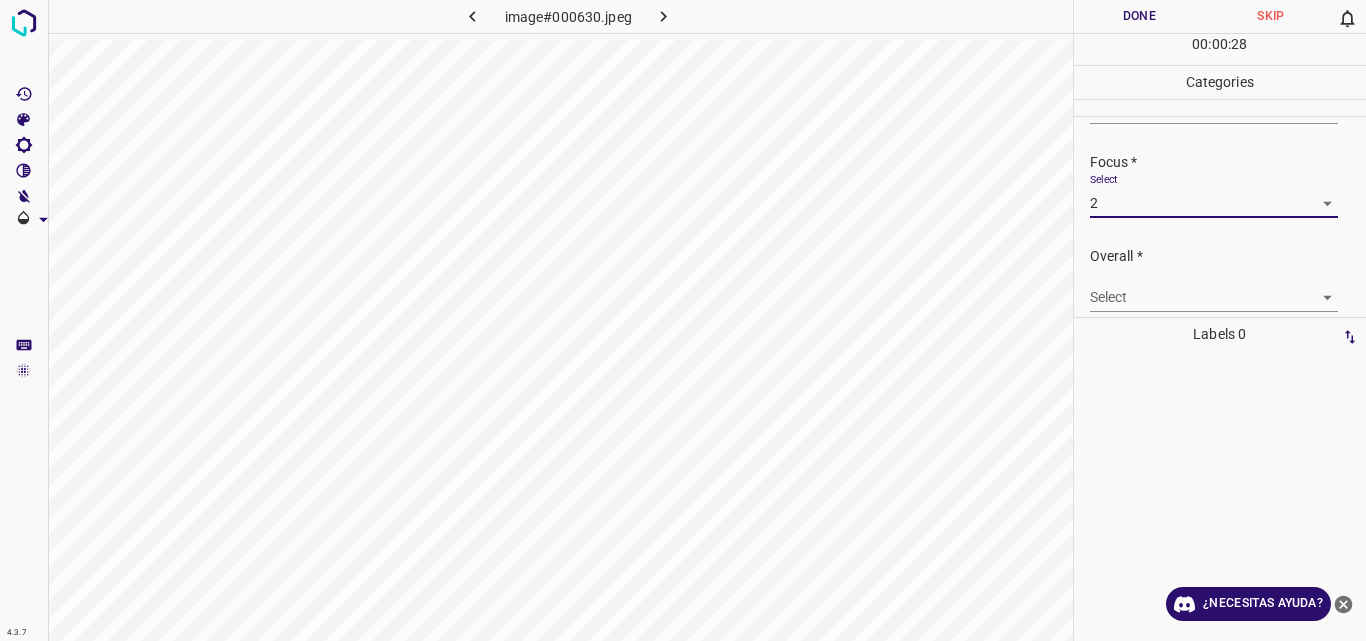 click on "Original text Rate this translation Your feedback will be used to help improve Google Translate 4.3.7 image#000630.jpeg Done Skip 0 00   : 00   : 28   Categories Lighting *  Select 2 2 Focus *  Select 2 2 Overall *  Select ​ Labels   0 Categories 1 Lighting 2 Focus 3 Overall Tools Space Change between modes (Draw & Edit) I Auto labeling R Restore zoom M Zoom in N Zoom out Delete Delete selecte label Filters Z Restore filters X Saturation filter C Brightness filter V Contrast filter B Gray scale filter General O Download ¿Necesitas ayuda? - Texto - Esconder - Borrar" at bounding box center (683, 320) 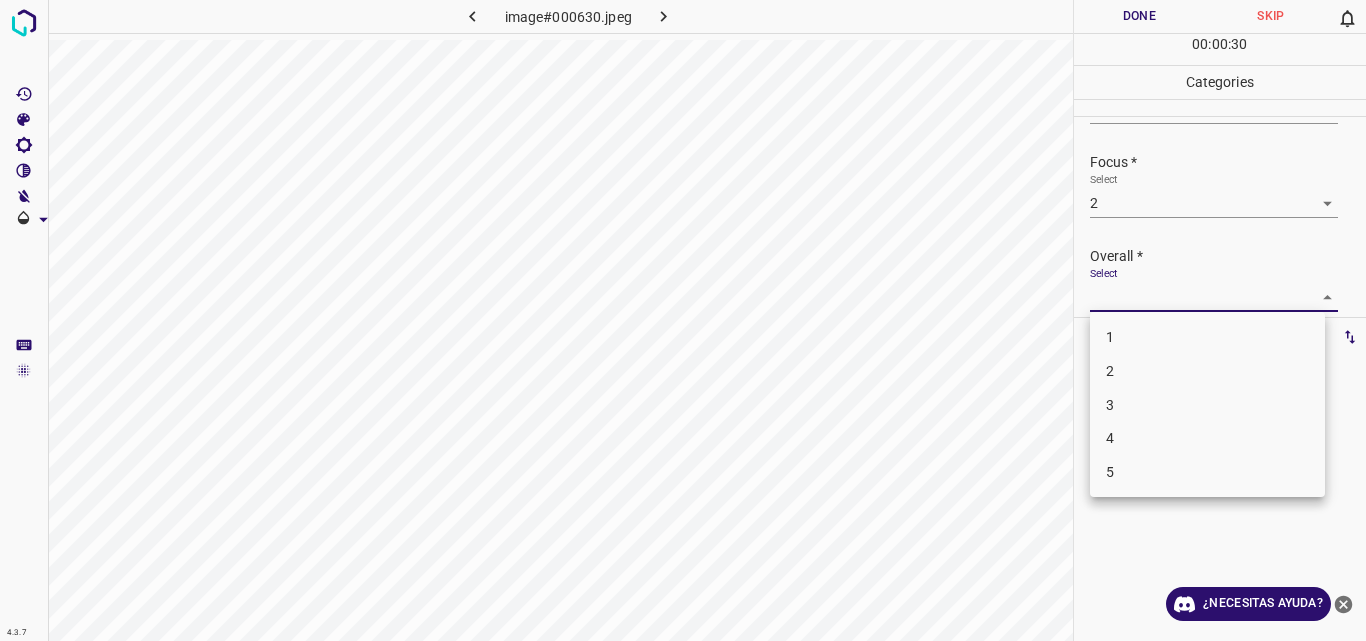 click on "2" at bounding box center [1207, 371] 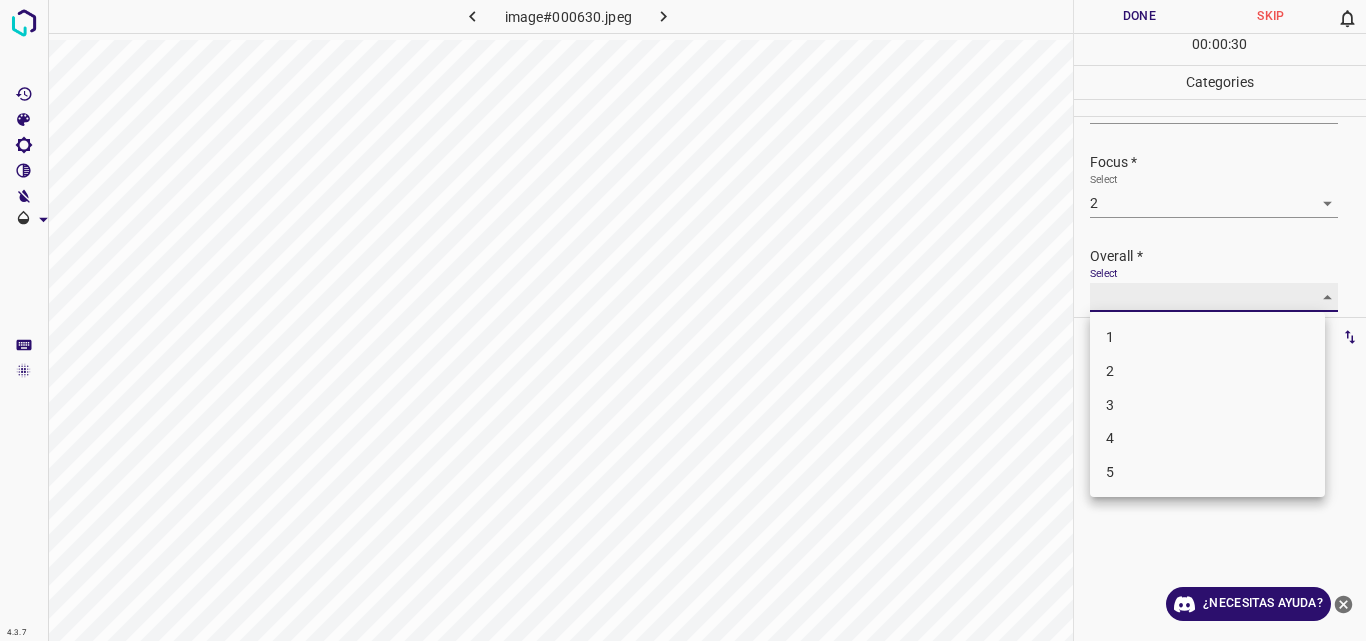 type on "2" 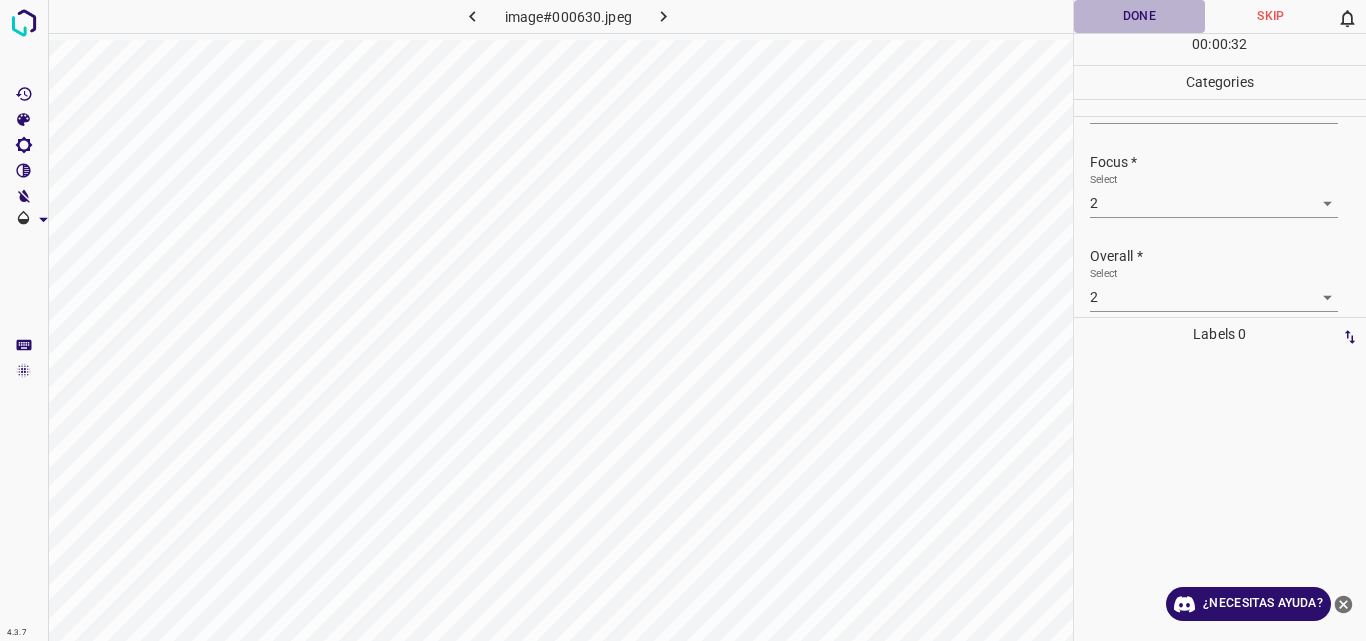 click on "Done" at bounding box center [1140, 16] 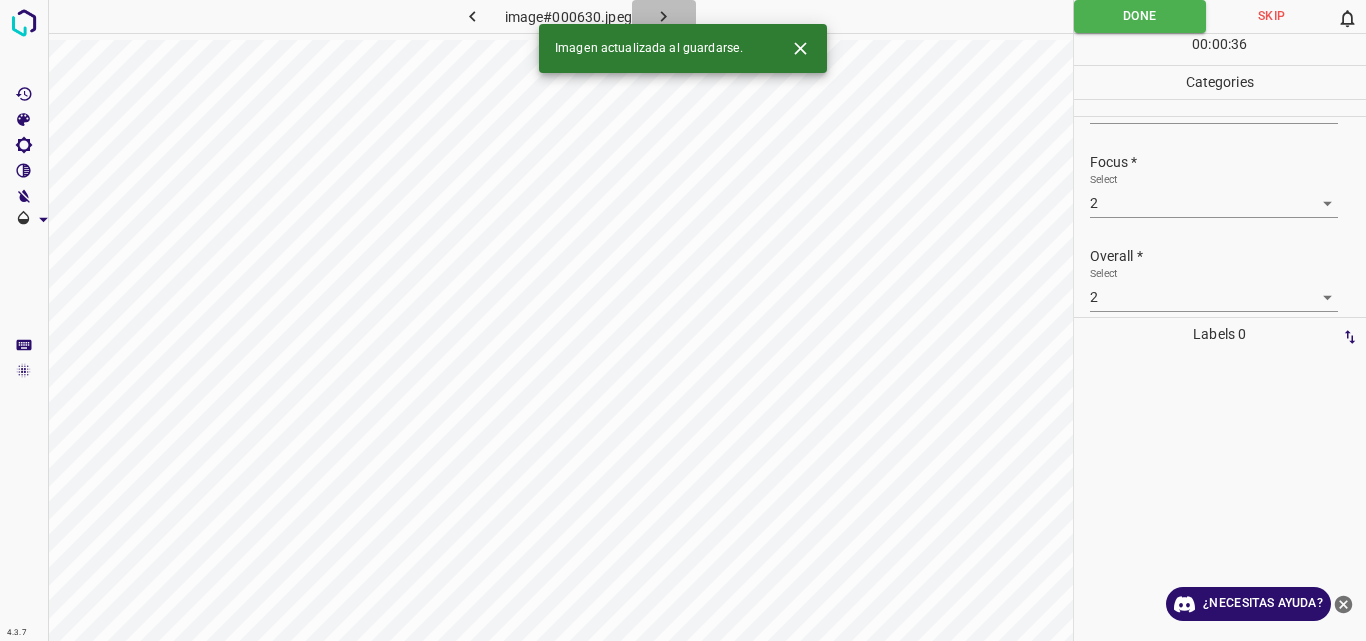 click 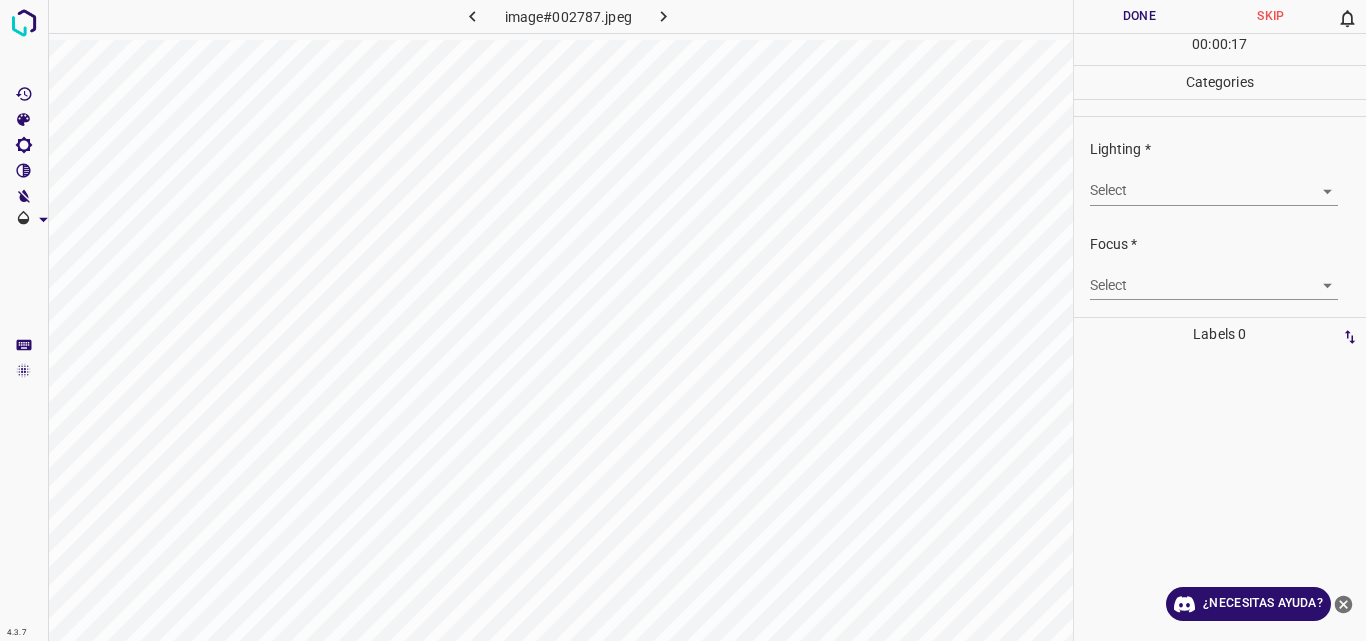 click on "Original text Rate this translation Your feedback will be used to help improve Google Translate 4.3.7 image#002787.jpeg Done Skip 0 00   : 00   : 17   Categories Lighting *  Select ​ Focus *  Select ​ Overall *  Select ​ Labels   0 Categories 1 Lighting 2 Focus 3 Overall Tools Space Change between modes (Draw & Edit) I Auto labeling R Restore zoom M Zoom in N Zoom out Delete Delete selecte label Filters Z Restore filters X Saturation filter C Brightness filter V Contrast filter B Gray scale filter General O Download ¿Necesitas ayuda? - Texto - Esconder - Borrar" at bounding box center [683, 320] 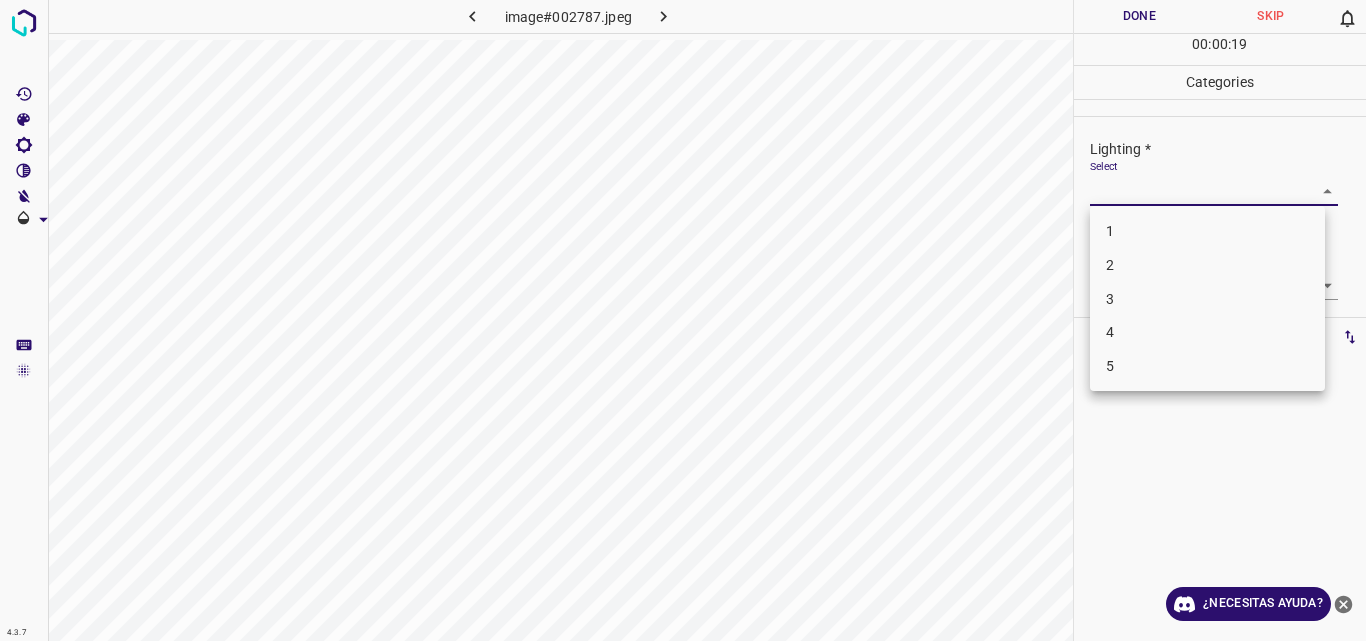 click on "2" at bounding box center [1207, 265] 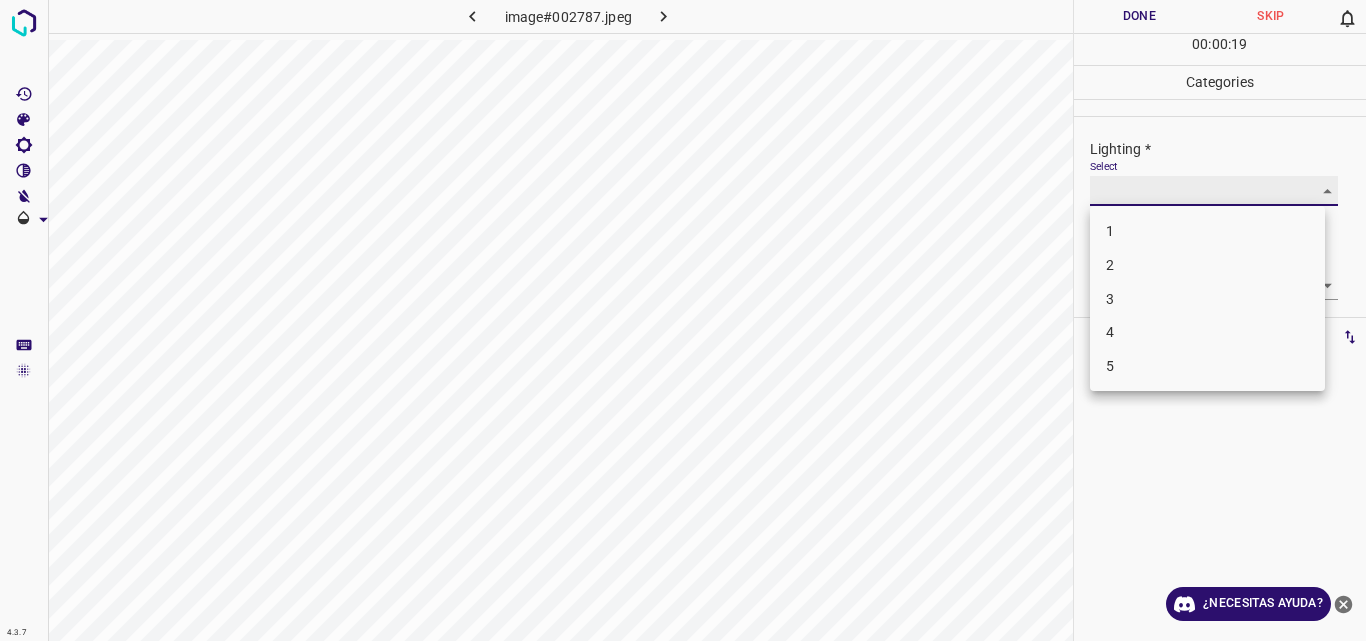 type on "2" 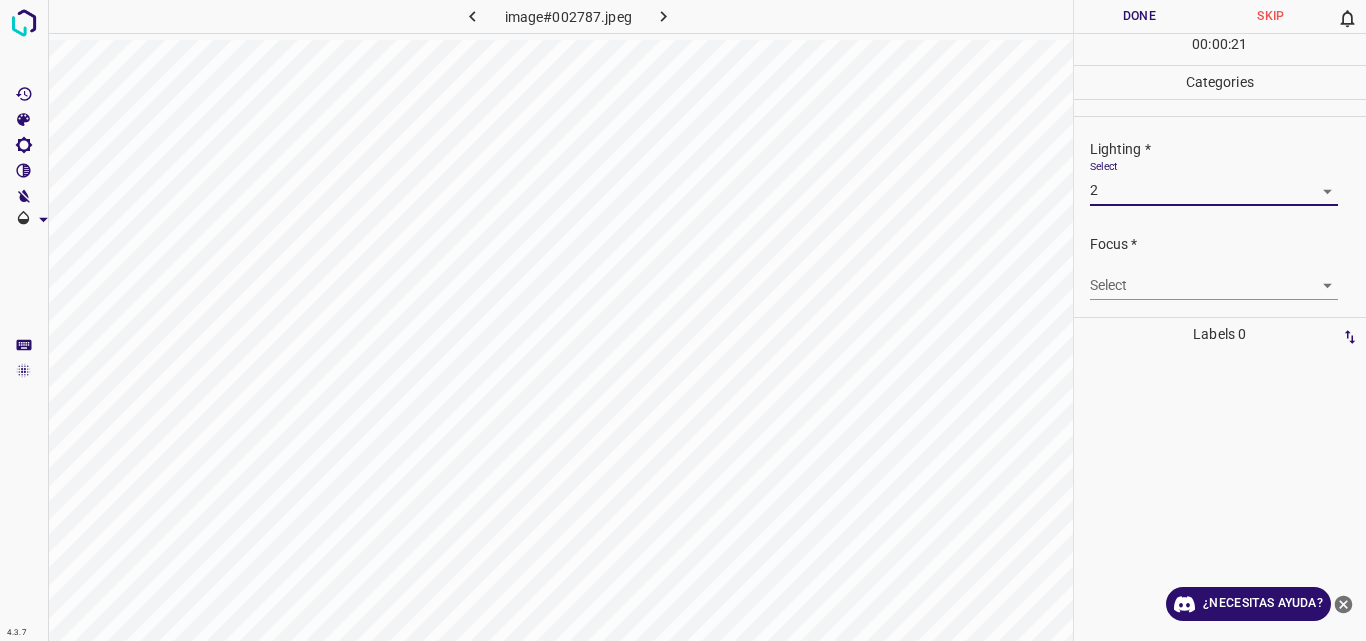 click on "Original text Rate this translation Your feedback will be used to help improve Google Translate 4.3.7 image#002787.jpeg Done Skip 0 00   : 00   : 21   Categories Lighting *  Select 2 2 Focus *  Select ​ Overall *  Select ​ Labels   0 Categories 1 Lighting 2 Focus 3 Overall Tools Space Change between modes (Draw & Edit) I Auto labeling R Restore zoom M Zoom in N Zoom out Delete Delete selecte label Filters Z Restore filters X Saturation filter C Brightness filter V Contrast filter B Gray scale filter General O Download ¿Necesitas ayuda? - Texto - Esconder - Borrar" at bounding box center [683, 320] 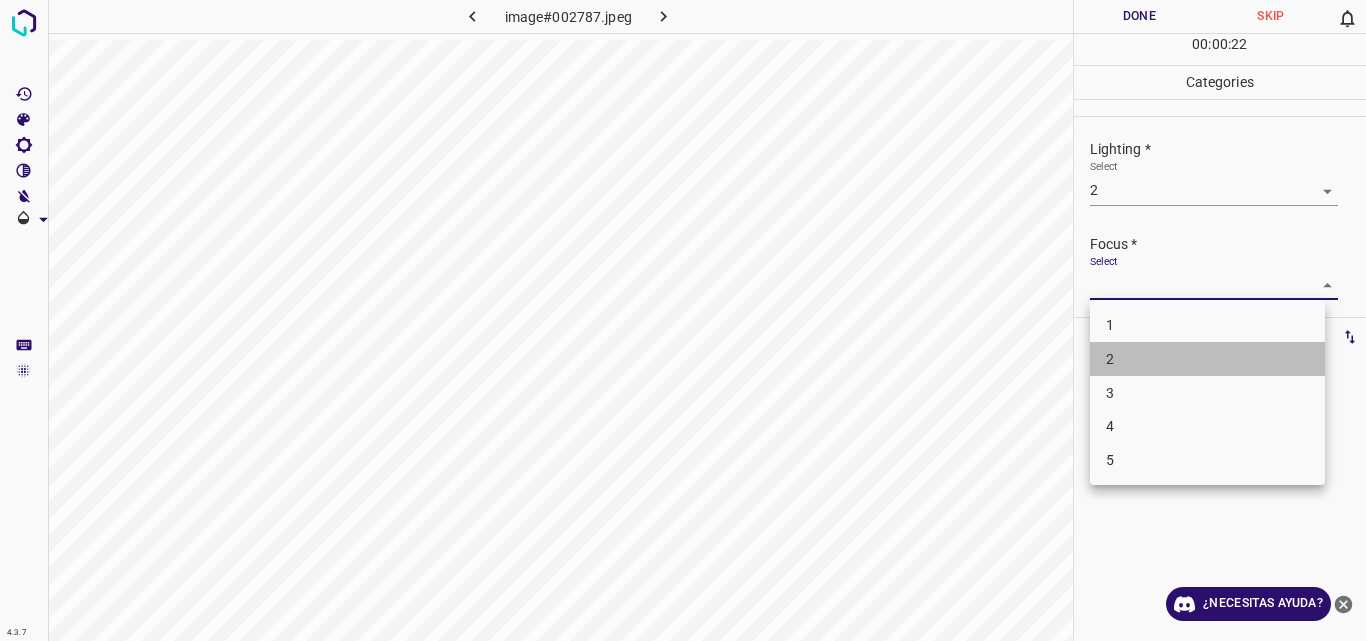 click on "2" at bounding box center [1207, 359] 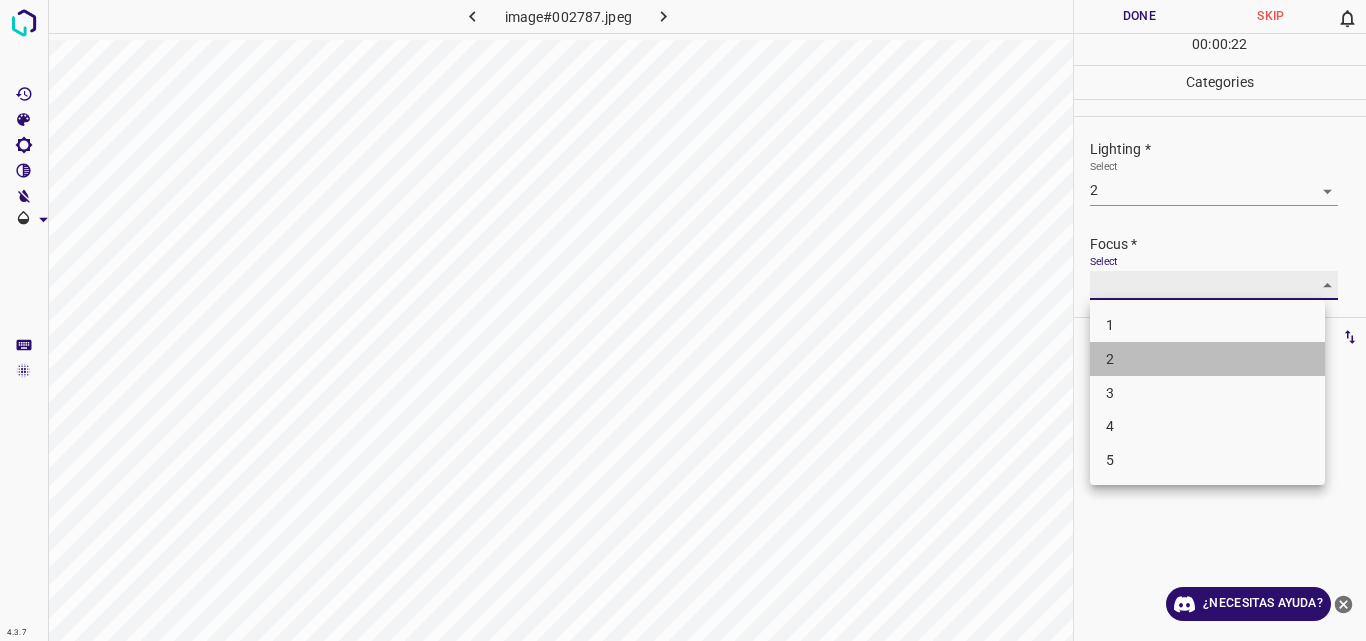 type on "2" 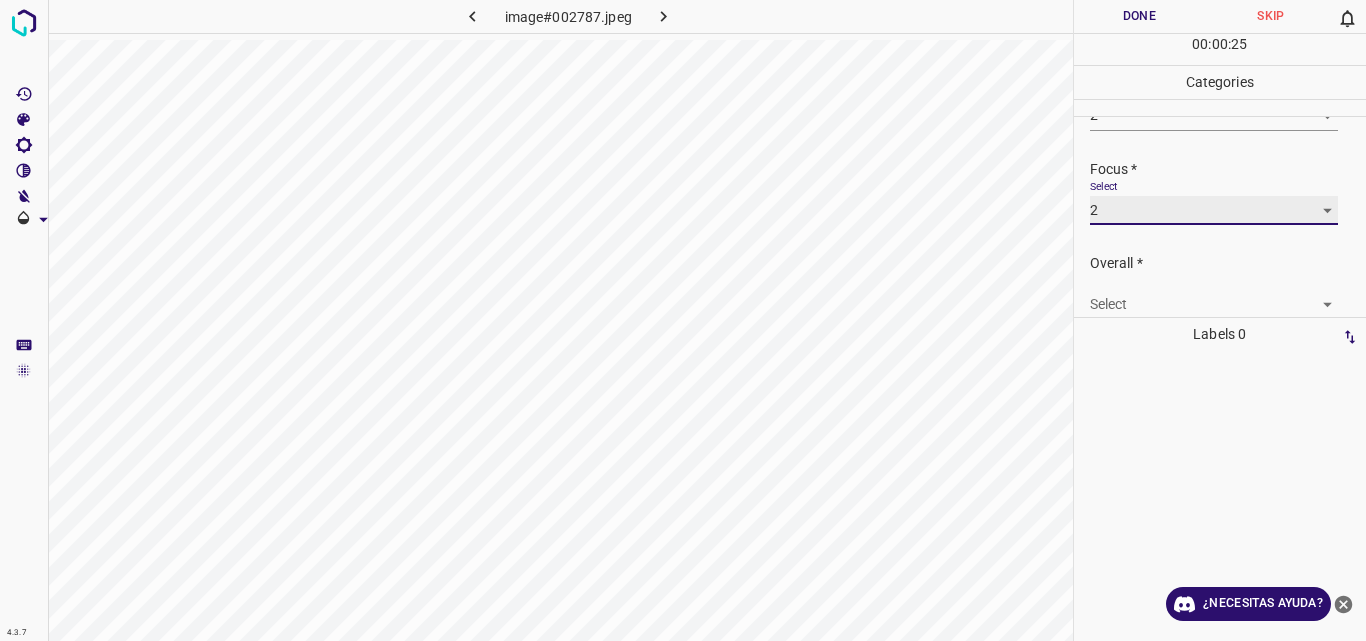 scroll, scrollTop: 98, scrollLeft: 0, axis: vertical 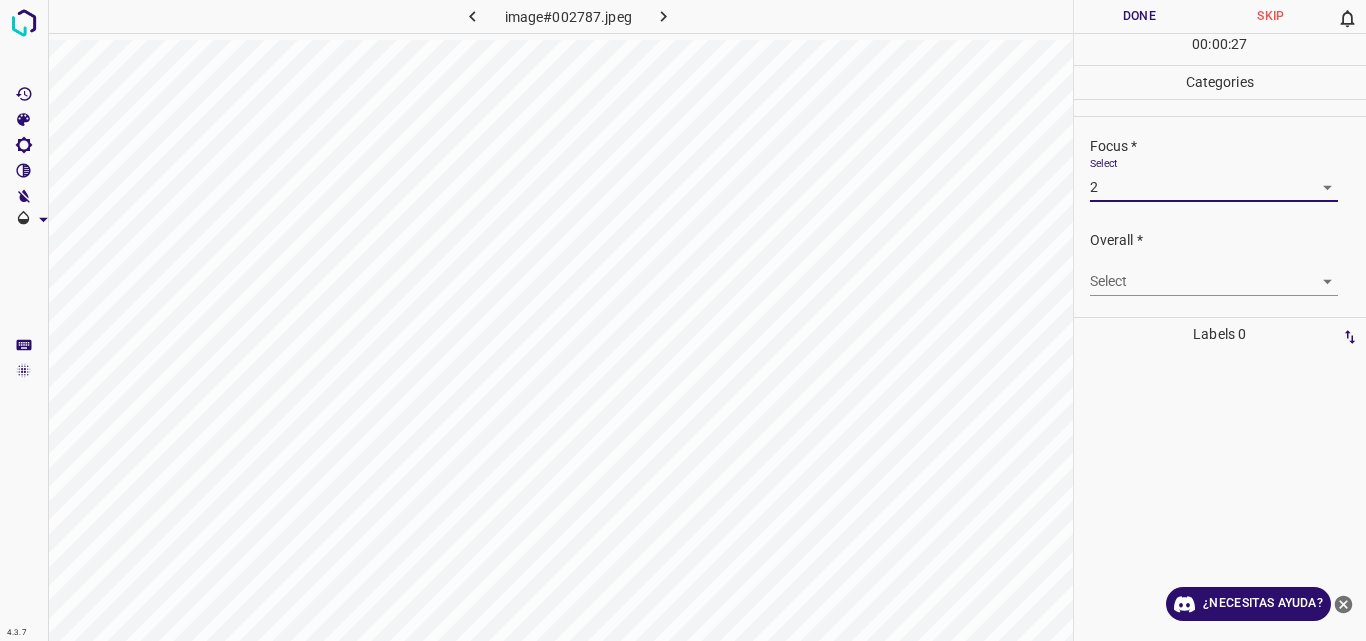 click on "Original text Rate this translation Your feedback will be used to help improve Google Translate 4.3.7 image#002787.jpeg Done Skip 0 00   : 00   : 27   Categories Lighting *  Select 2 2 Focus *  Select 2 2 Overall *  Select ​ Labels   0 Categories 1 Lighting 2 Focus 3 Overall Tools Space Change between modes (Draw & Edit) I Auto labeling R Restore zoom M Zoom in N Zoom out Delete Delete selecte label Filters Z Restore filters X Saturation filter C Brightness filter V Contrast filter B Gray scale filter General O Download ¿Necesitas ayuda? - Texto - Esconder - Borrar" at bounding box center (683, 320) 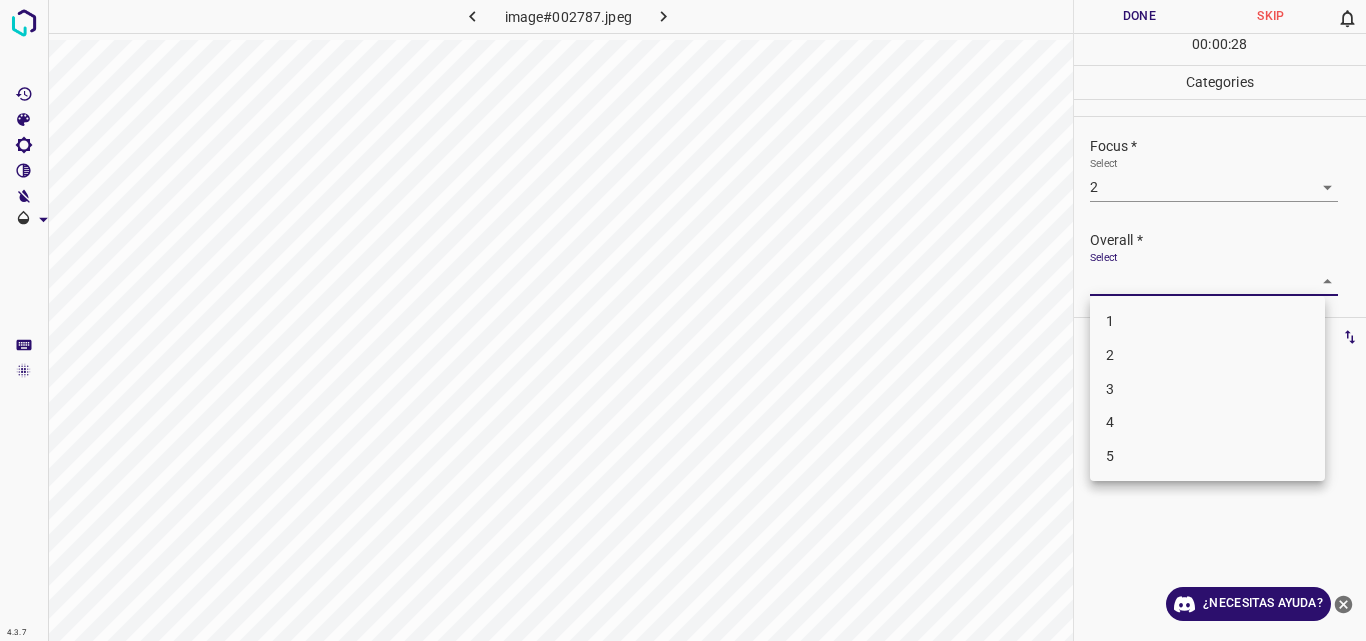 click on "2" at bounding box center [1207, 355] 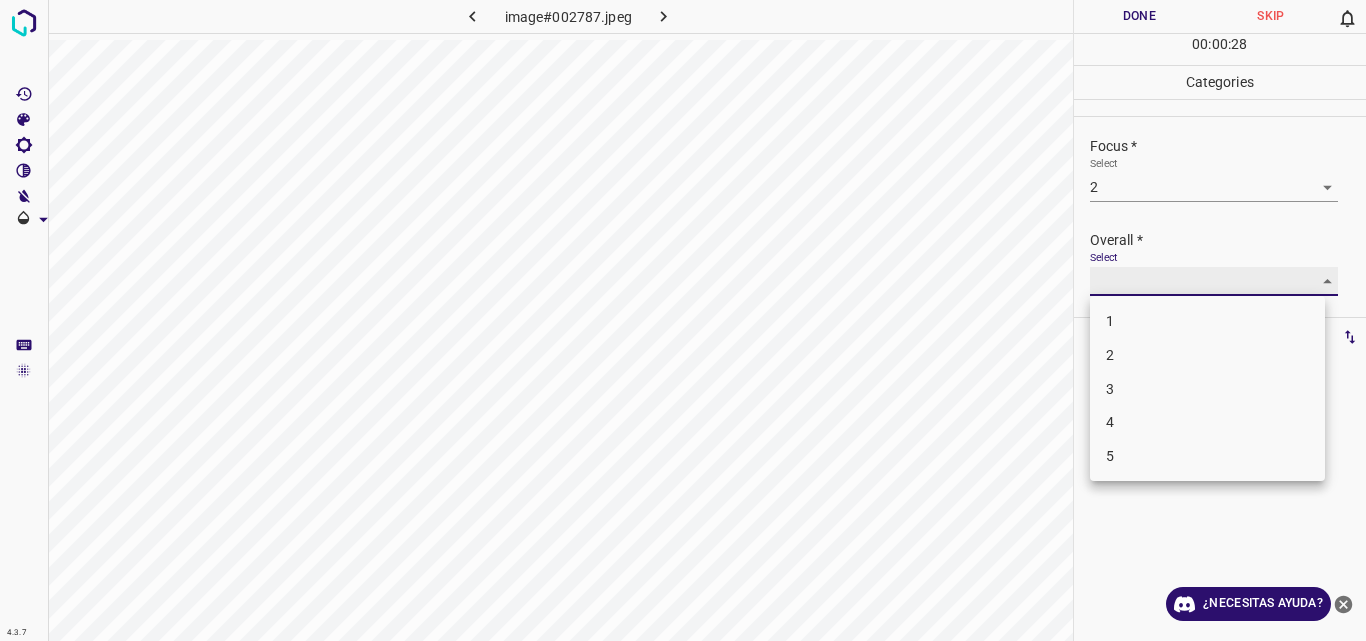 type on "2" 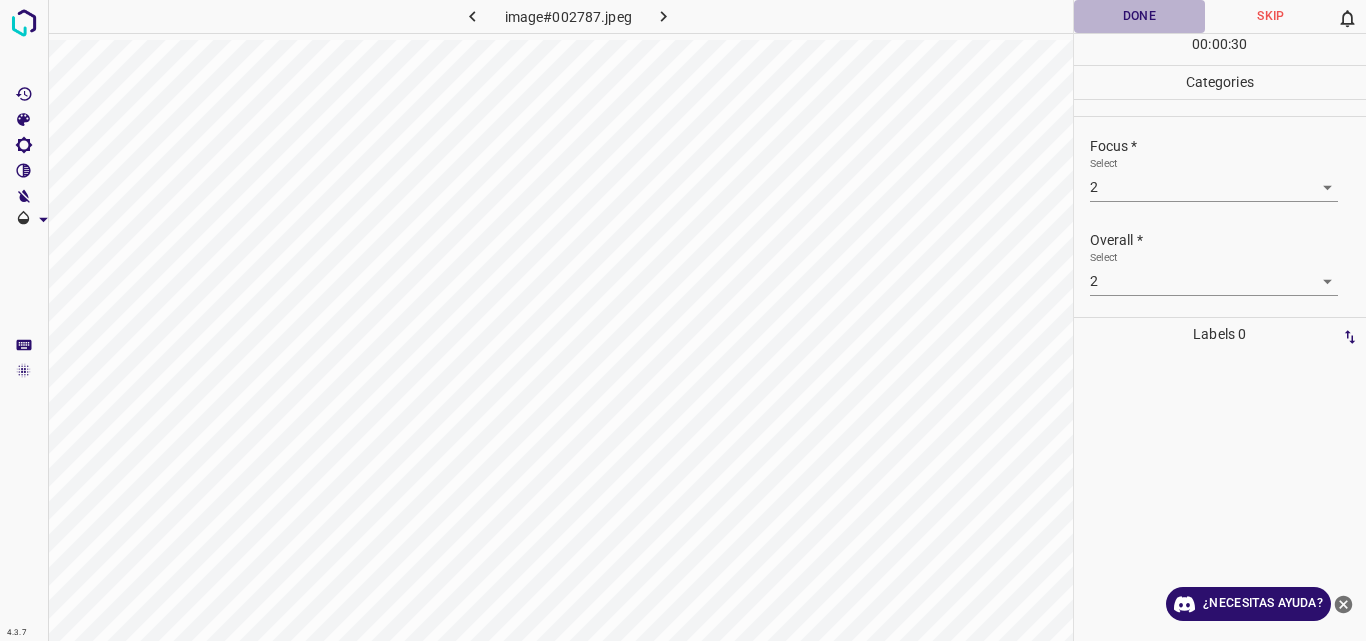 click on "Done" at bounding box center (1140, 16) 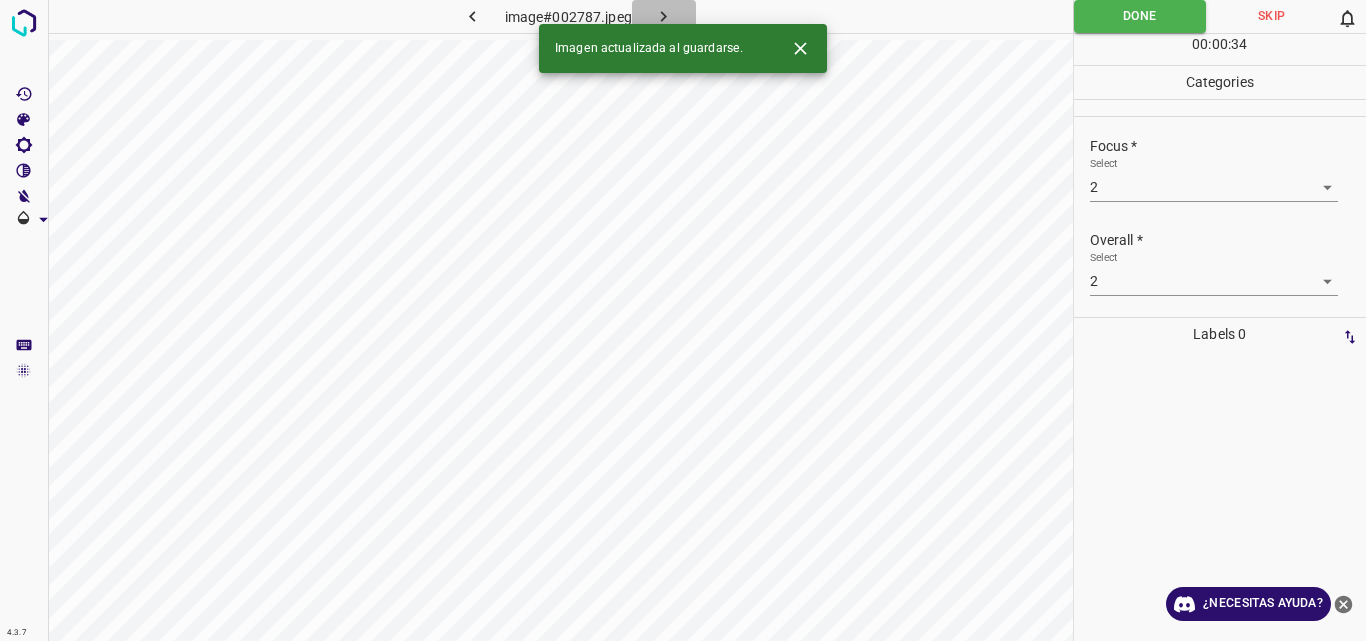 click 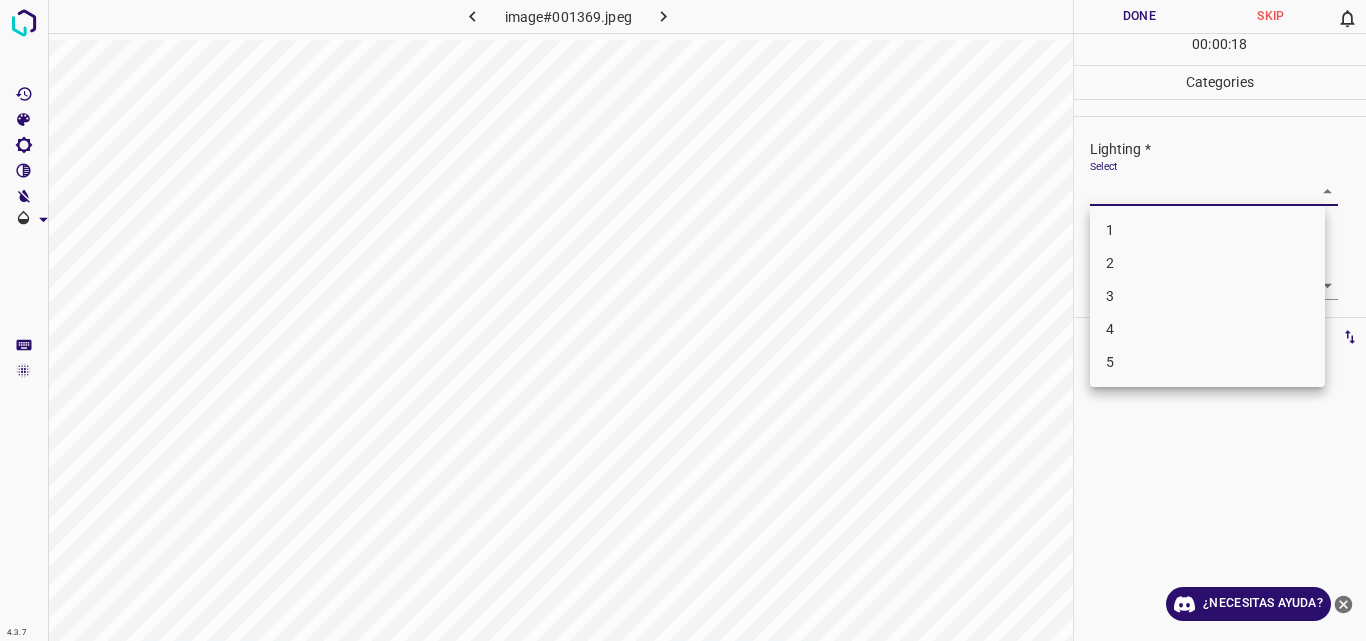 click on "Original text Rate this translation Your feedback will be used to help improve Google Translate 4.3.7 image#001369.jpeg Done Skip 0 00   : 00   : 18   Categories Lighting *  Select ​ Focus *  Select ​ Overall *  Select ​ Labels   0 Categories 1 Lighting 2 Focus 3 Overall Tools Space Change between modes (Draw & Edit) I Auto labeling R Restore zoom M Zoom in N Zoom out Delete Delete selecte label Filters Z Restore filters X Saturation filter C Brightness filter V Contrast filter B Gray scale filter General O Download ¿Necesitas ayuda? - Texto - Esconder - Borrar 1 2 3 4 5" at bounding box center [683, 320] 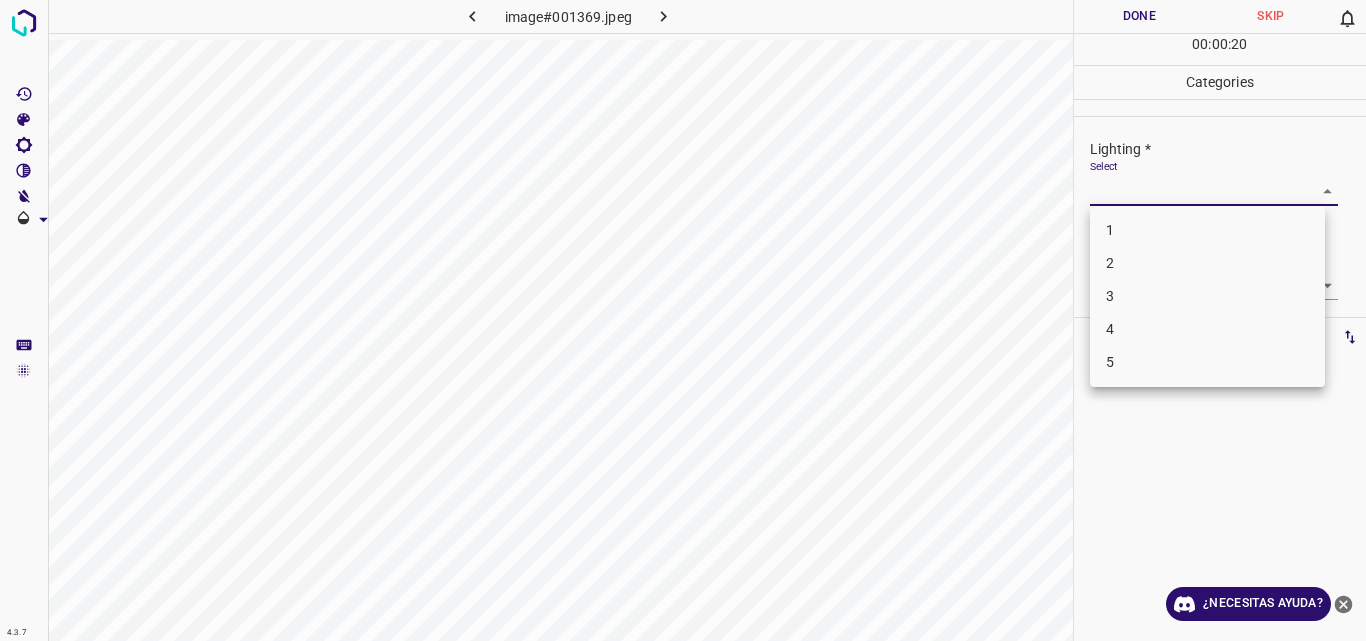 click on "4" at bounding box center (1207, 329) 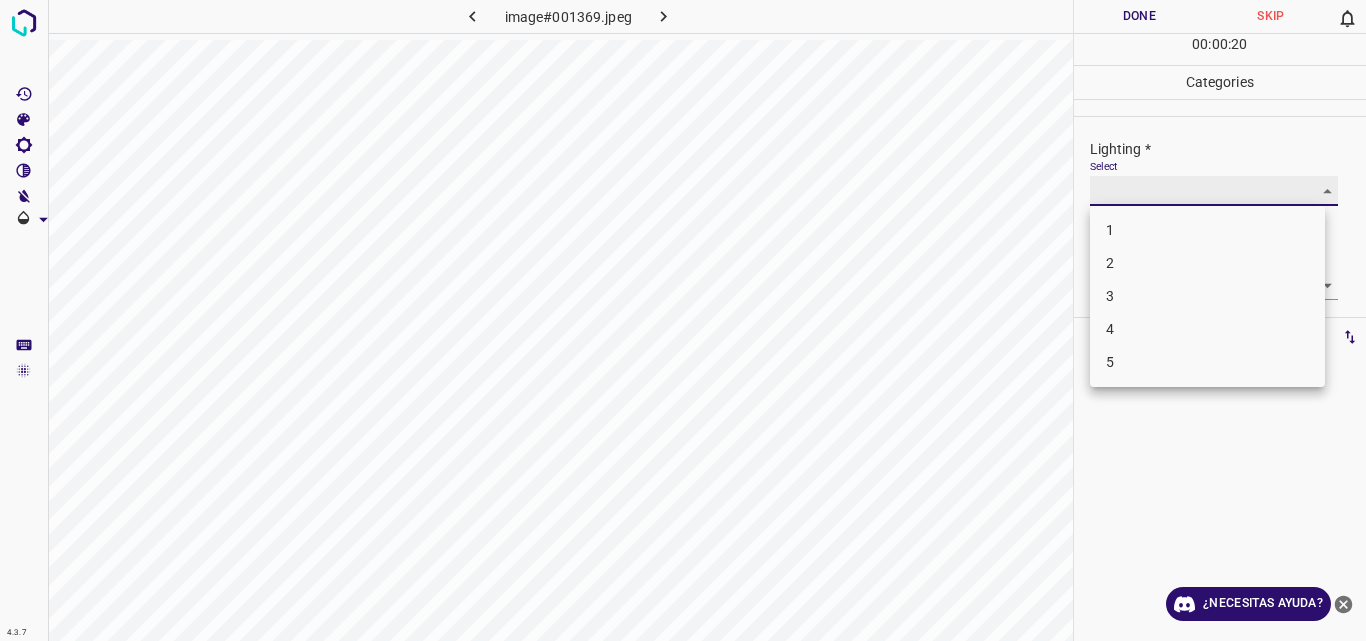 type on "4" 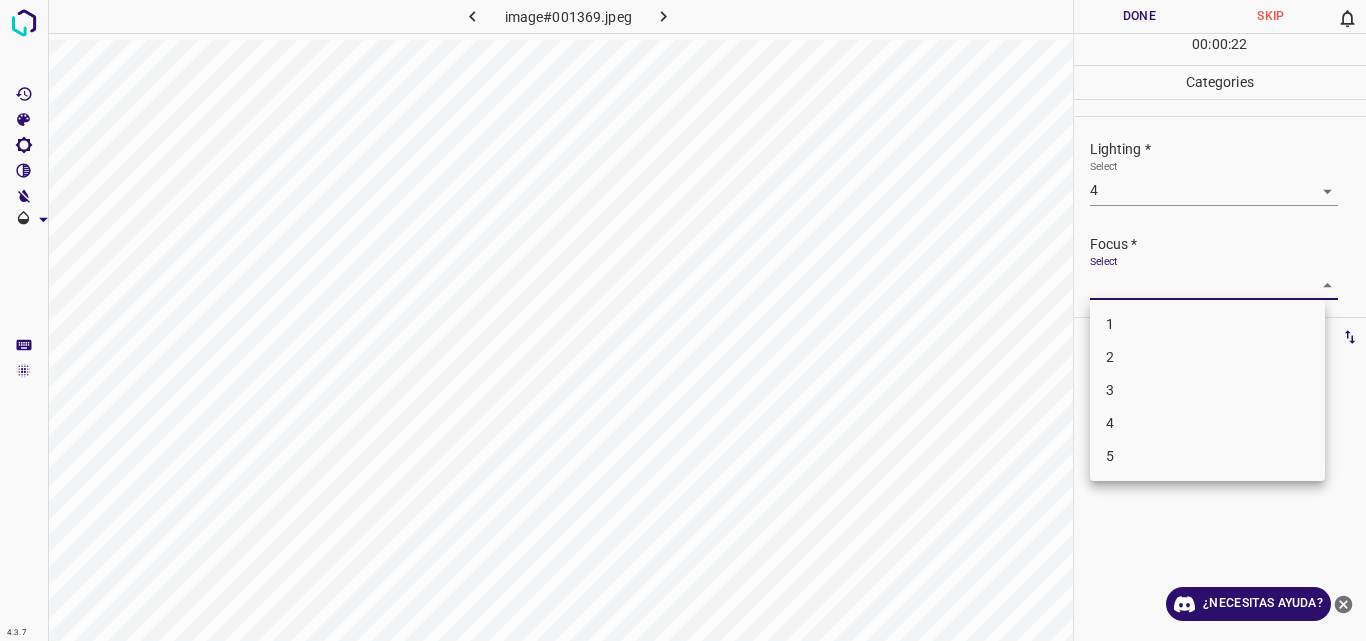 click on "Original text Rate this translation Your feedback will be used to help improve Google Translate 4.3.7 image#001369.jpeg Done Skip 0 00   : 00   : 22   Categories Lighting *  Select 4 4 Focus *  Select ​ Overall *  Select ​ Labels   0 Categories 1 Lighting 2 Focus 3 Overall Tools Space Change between modes (Draw & Edit) I Auto labeling R Restore zoom M Zoom in N Zoom out Delete Delete selecte label Filters Z Restore filters X Saturation filter C Brightness filter V Contrast filter B Gray scale filter General O Download ¿Necesitas ayuda? - Texto - Esconder - Borrar 1 2 3 4 5" at bounding box center (683, 320) 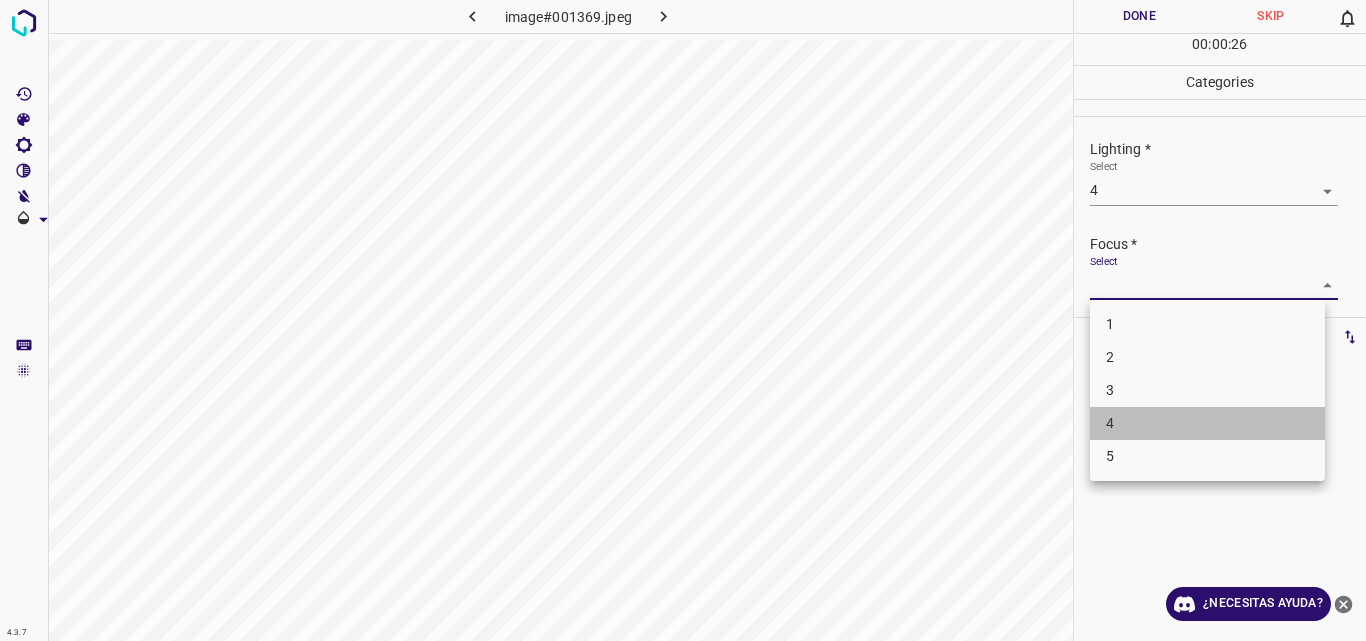 click on "4" at bounding box center (1207, 423) 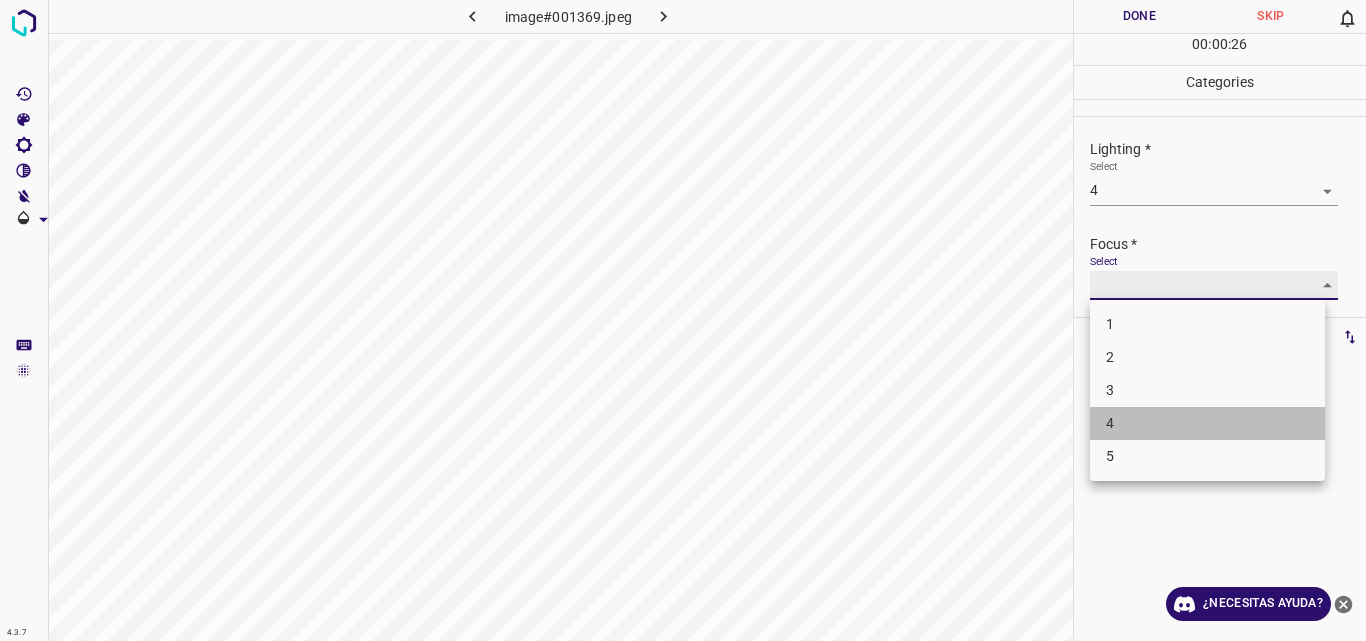 type on "4" 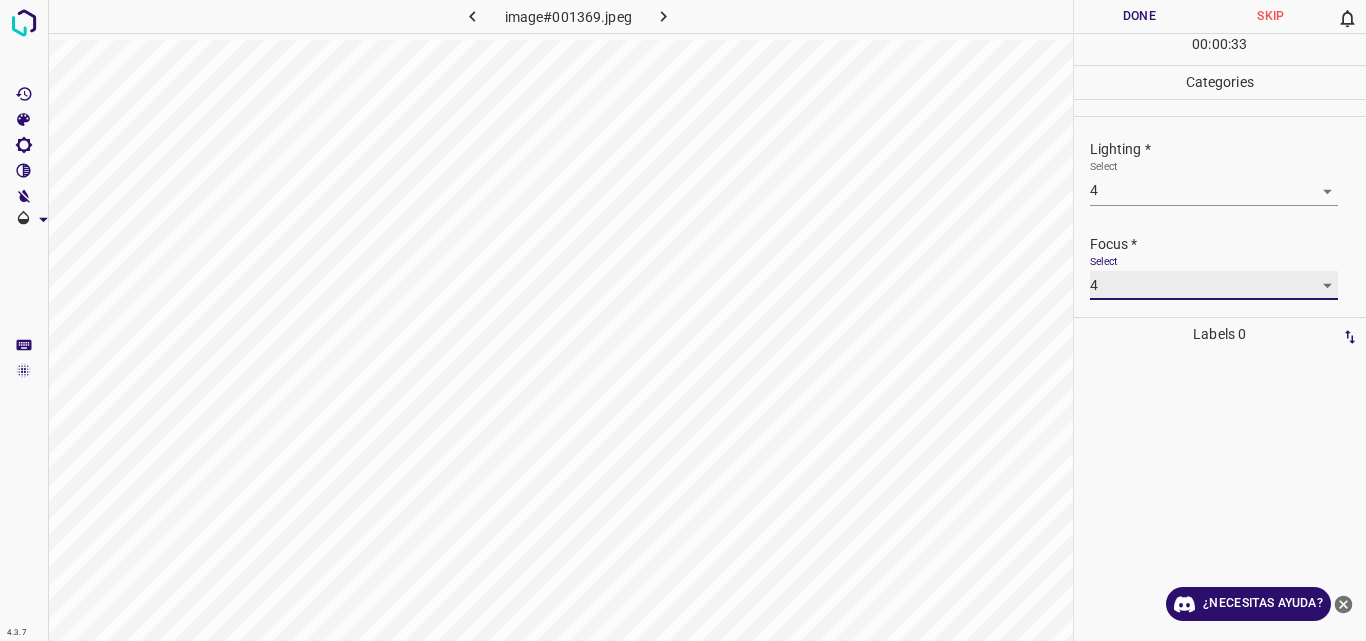 scroll, scrollTop: 98, scrollLeft: 0, axis: vertical 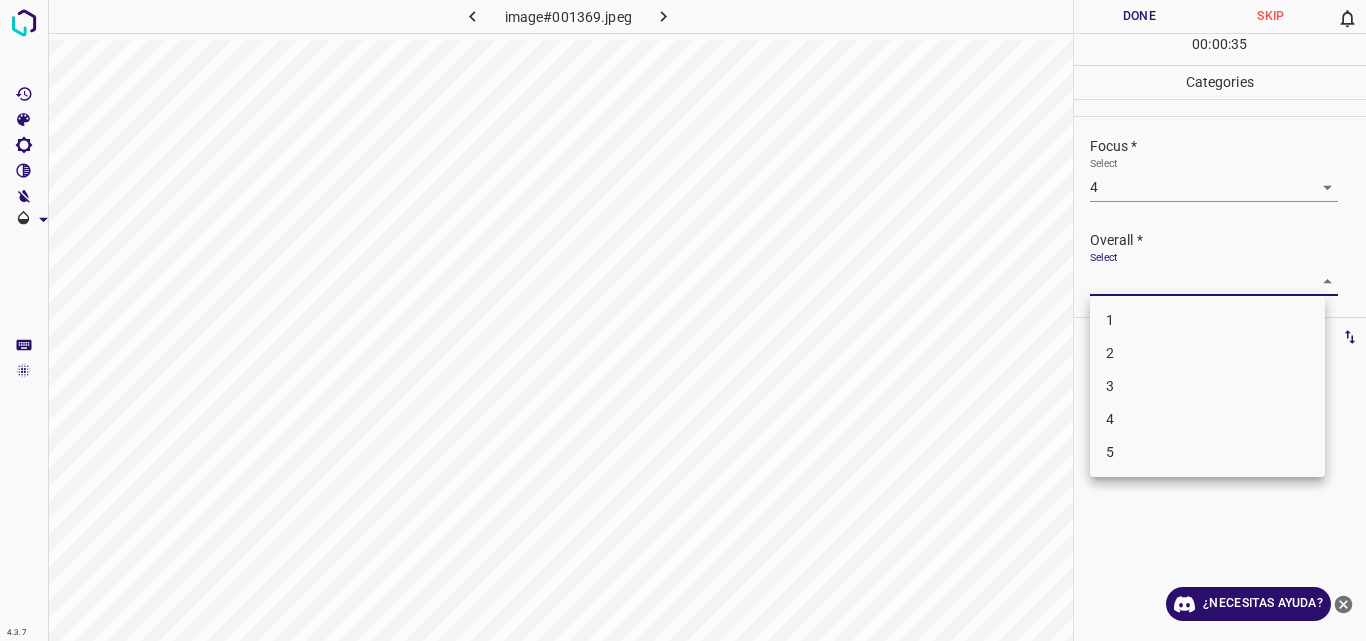 click on "Original text Rate this translation Your feedback will be used to help improve Google Translate 4.3.7 image#001369.jpeg Done Skip 0 00   : 00   : 35   Categories Lighting *  Select 4 4 Focus *  Select 4 4 Overall *  Select ​ Labels   0 Categories 1 Lighting 2 Focus 3 Overall Tools Space Change between modes (Draw & Edit) I Auto labeling R Restore zoom M Zoom in N Zoom out Delete Delete selecte label Filters Z Restore filters X Saturation filter C Brightness filter V Contrast filter B Gray scale filter General O Download ¿Necesitas ayuda? - Texto - Esconder - Borrar 1 2 3 4 5" at bounding box center [683, 320] 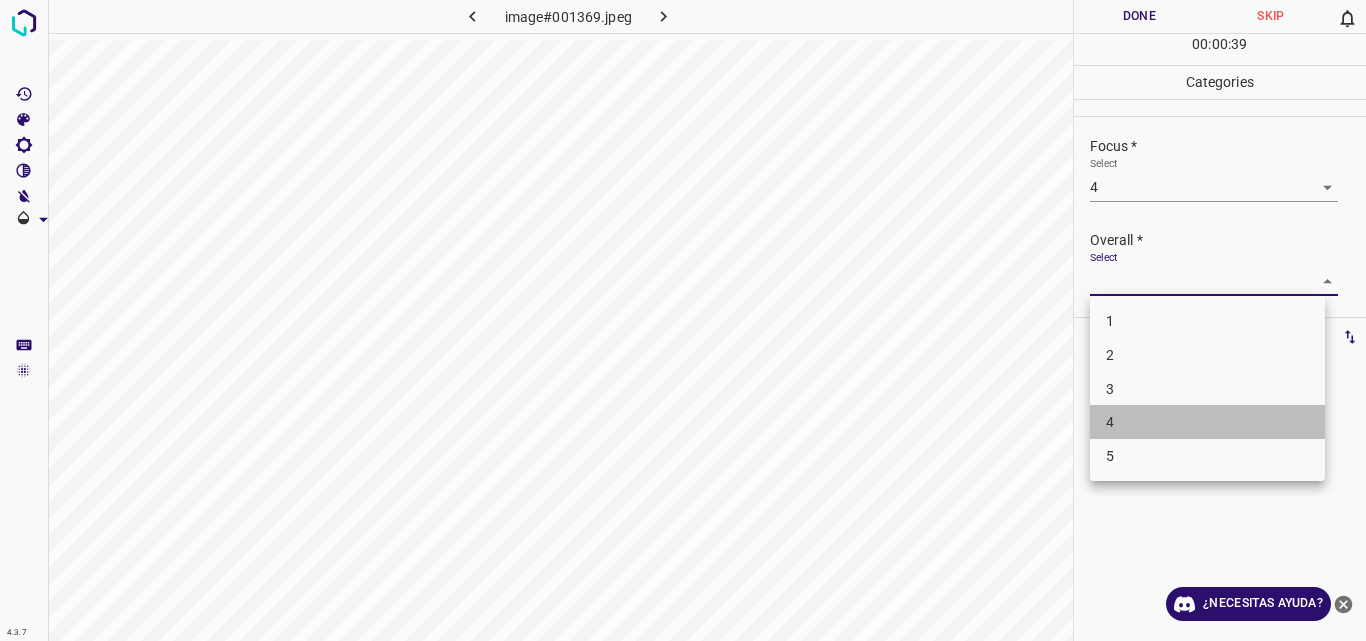 click on "4" at bounding box center [1207, 422] 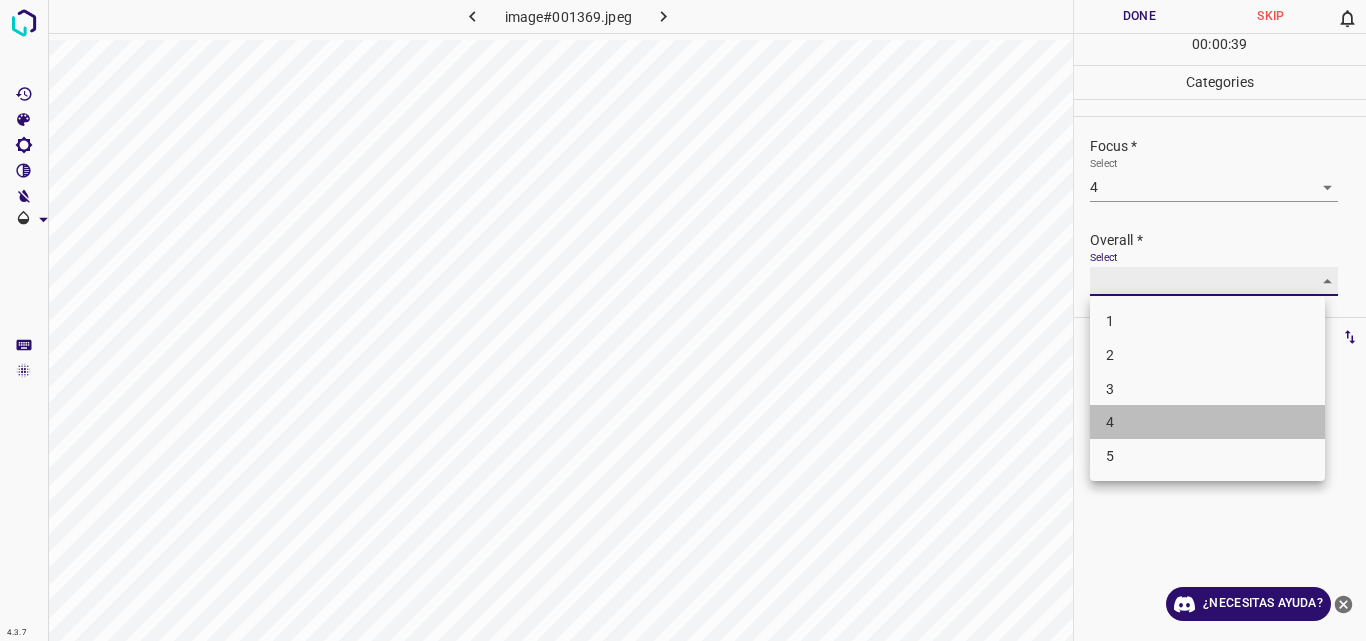 type on "4" 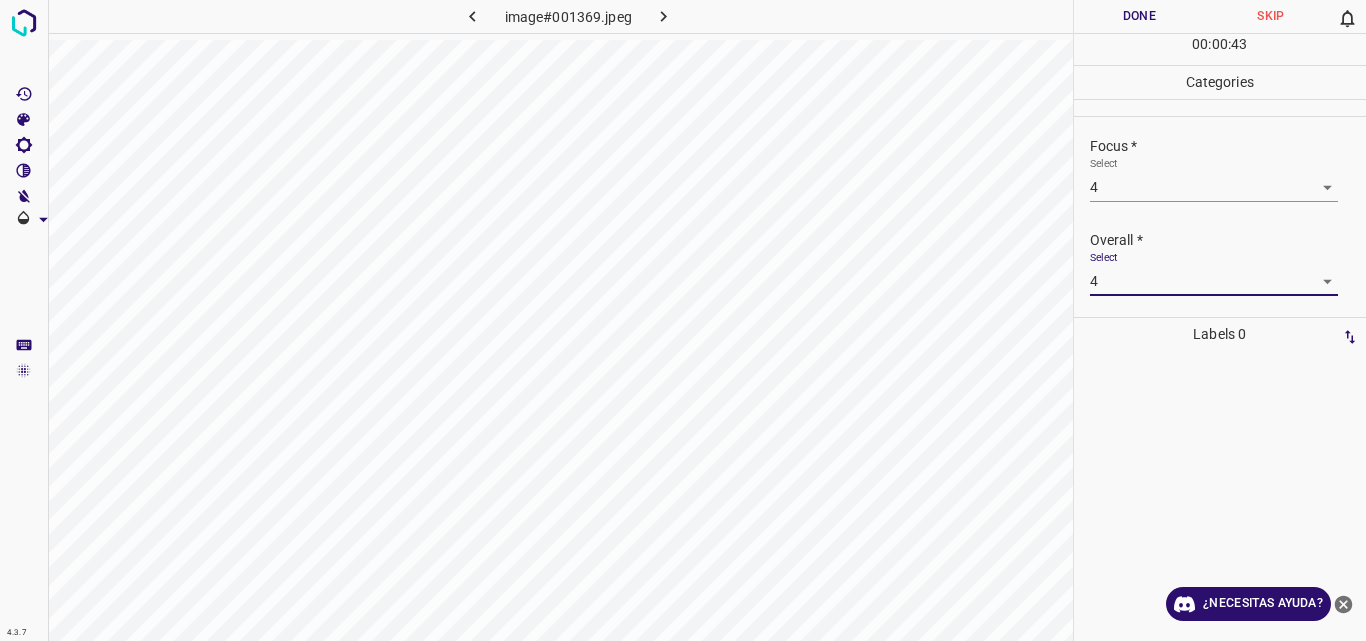click on "Done" at bounding box center [1140, 16] 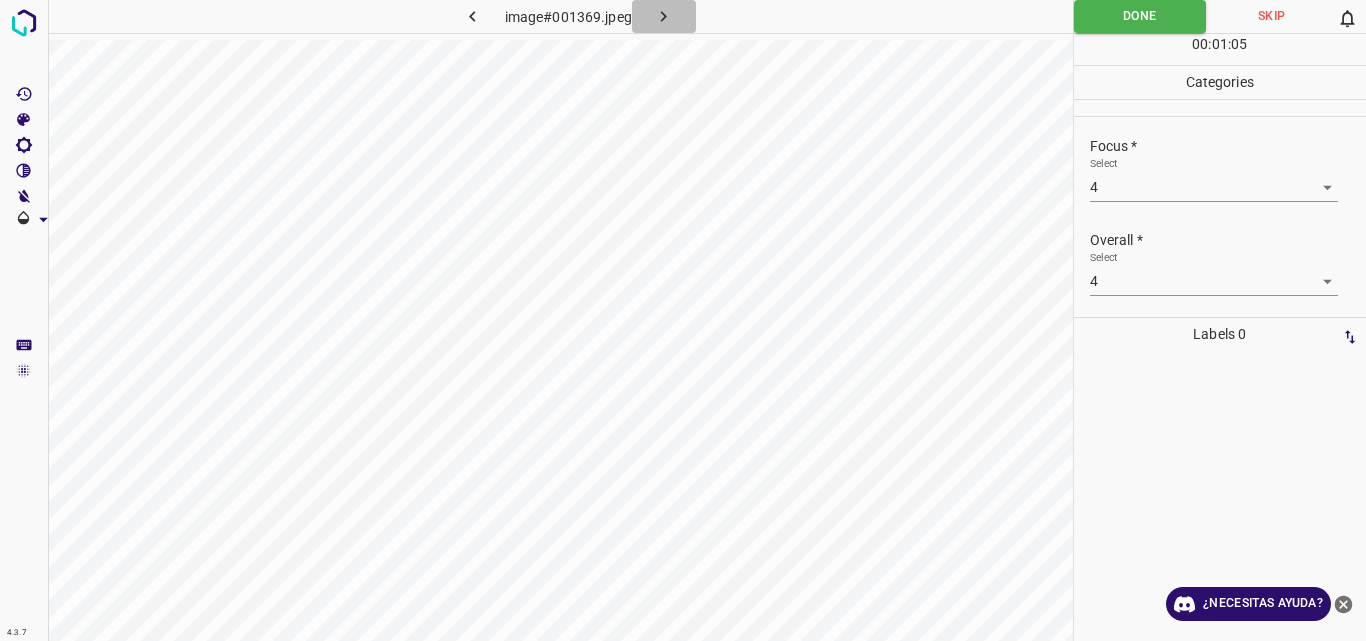 click 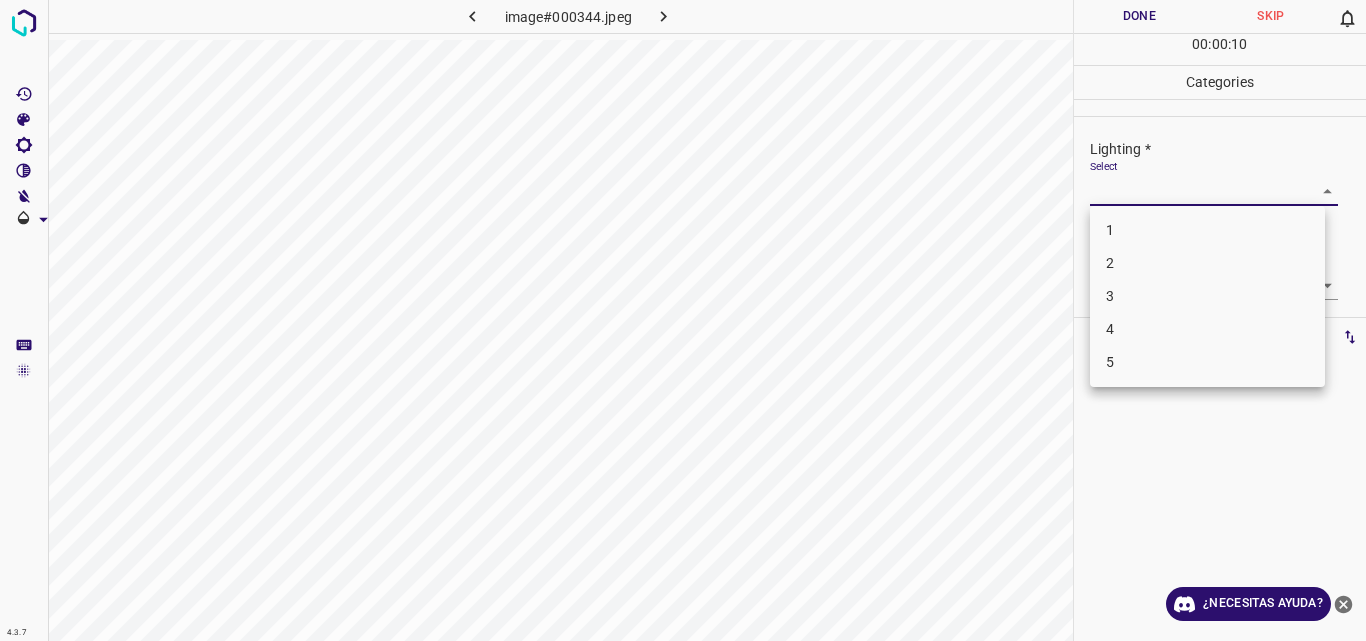 click on "Original text Rate this translation Your feedback will be used to help improve Google Translate 4.3.7 image#000344.jpeg Done Skip 0 00   : 00   : 10   Categories Lighting *  Select ​ Focus *  Select ​ Overall *  Select ​ Labels   0 Categories 1 Lighting 2 Focus 3 Overall Tools Space Change between modes (Draw & Edit) I Auto labeling R Restore zoom M Zoom in N Zoom out Delete Delete selecte label Filters Z Restore filters X Saturation filter C Brightness filter V Contrast filter B Gray scale filter General O Download ¿Necesitas ayuda? - Texto - Esconder - Borrar 1 2 3 4 5" at bounding box center (683, 320) 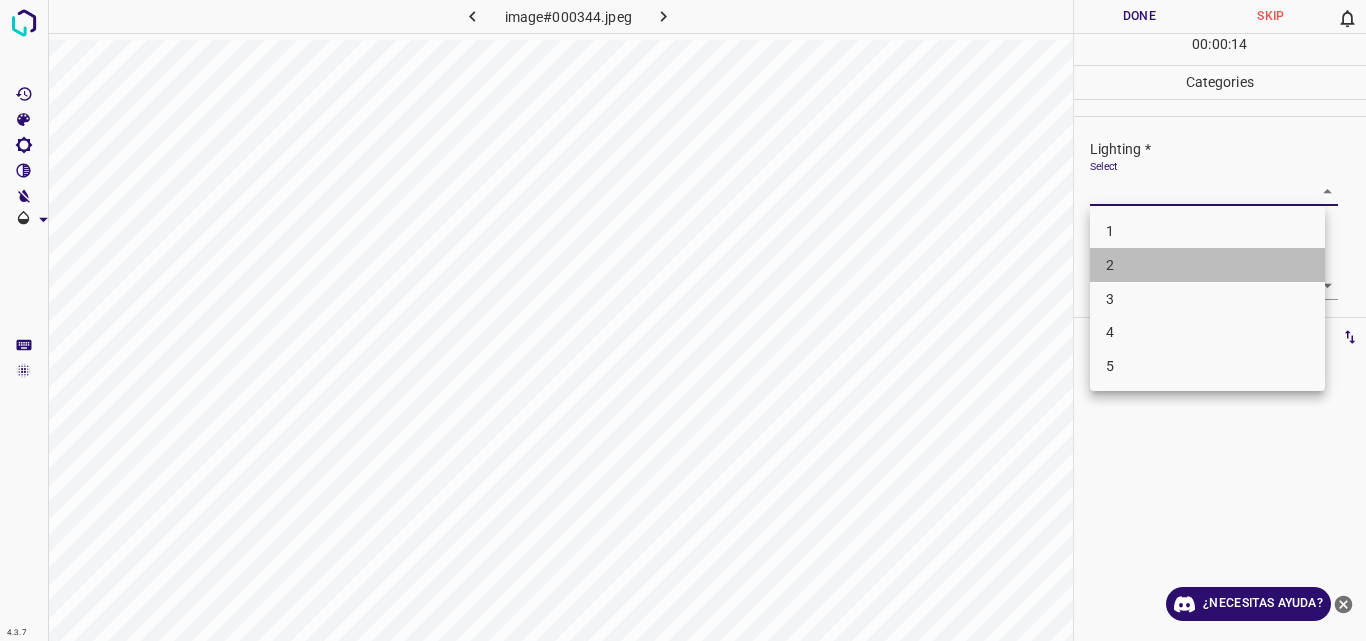 click on "2" at bounding box center [1207, 265] 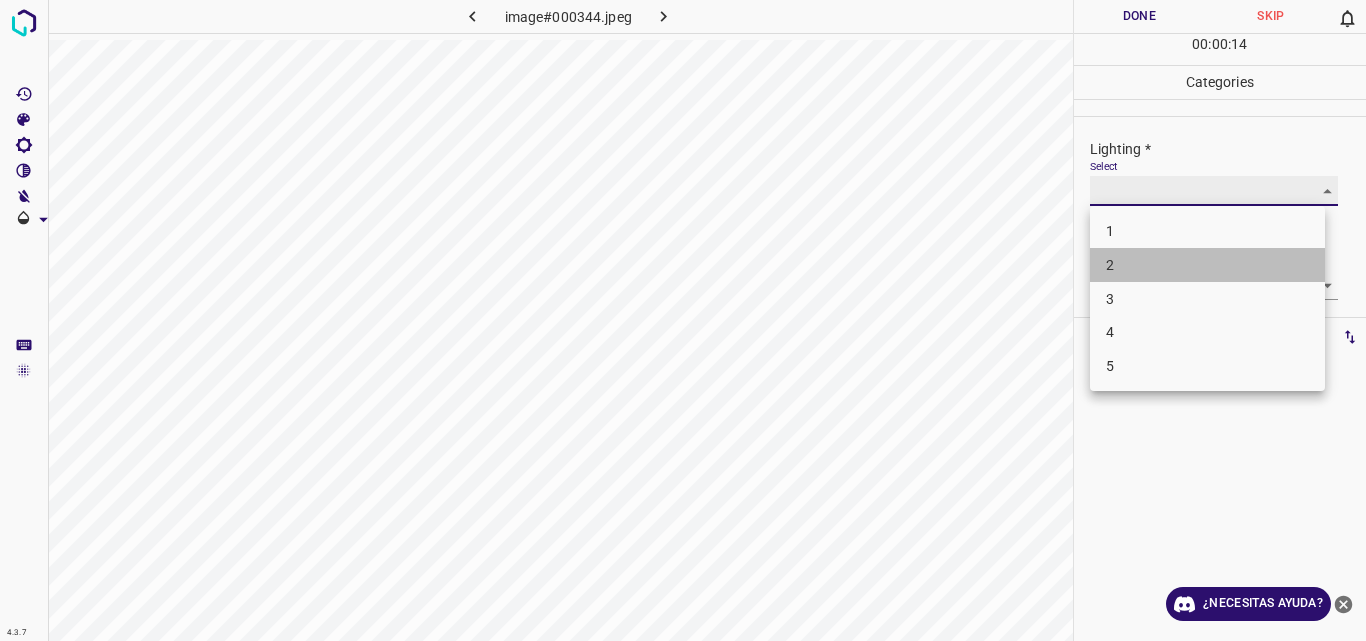 type on "2" 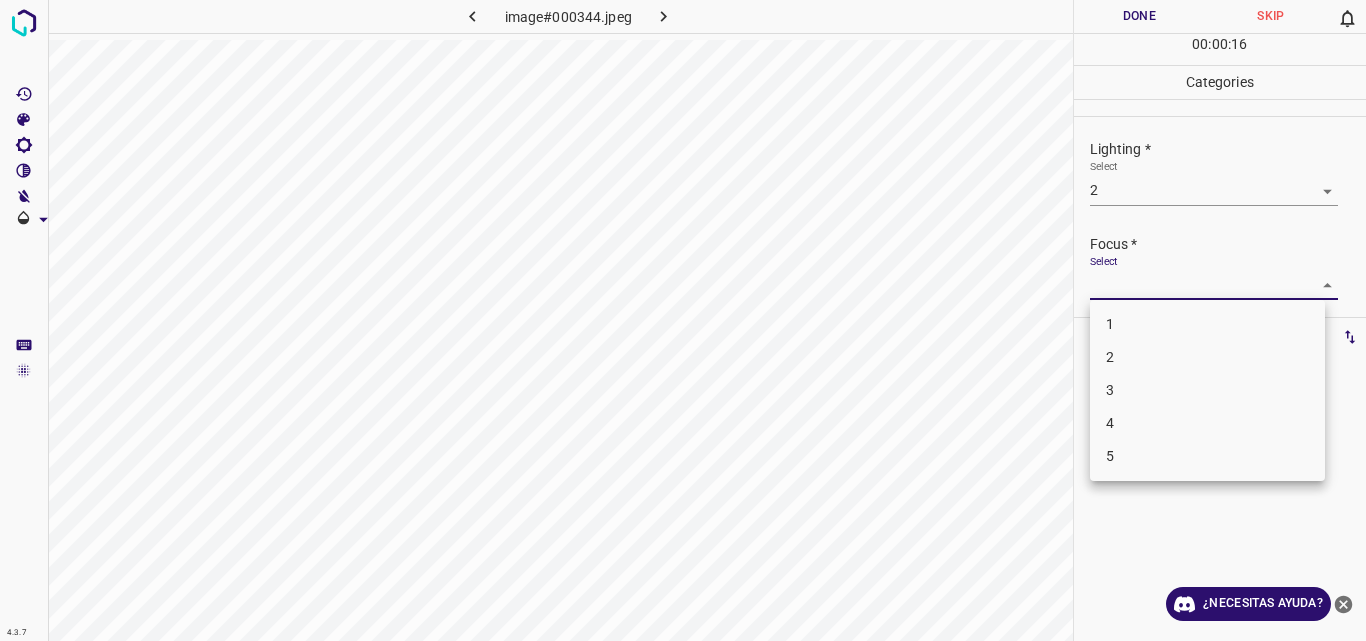 click on "Original text Rate this translation Your feedback will be used to help improve Google Translate 4.3.7 image#000344.jpeg Done Skip 0 00   : 00   : 16   Categories Lighting *  Select 2 2 Focus *  Select ​ Overall *  Select ​ Labels   0 Categories 1 Lighting 2 Focus 3 Overall Tools Space Change between modes (Draw & Edit) I Auto labeling R Restore zoom M Zoom in N Zoom out Delete Delete selecte label Filters Z Restore filters X Saturation filter C Brightness filter V Contrast filter B Gray scale filter General O Download ¿Necesitas ayuda? - Texto - Esconder - Borrar 1 2 3 4 5" at bounding box center (683, 320) 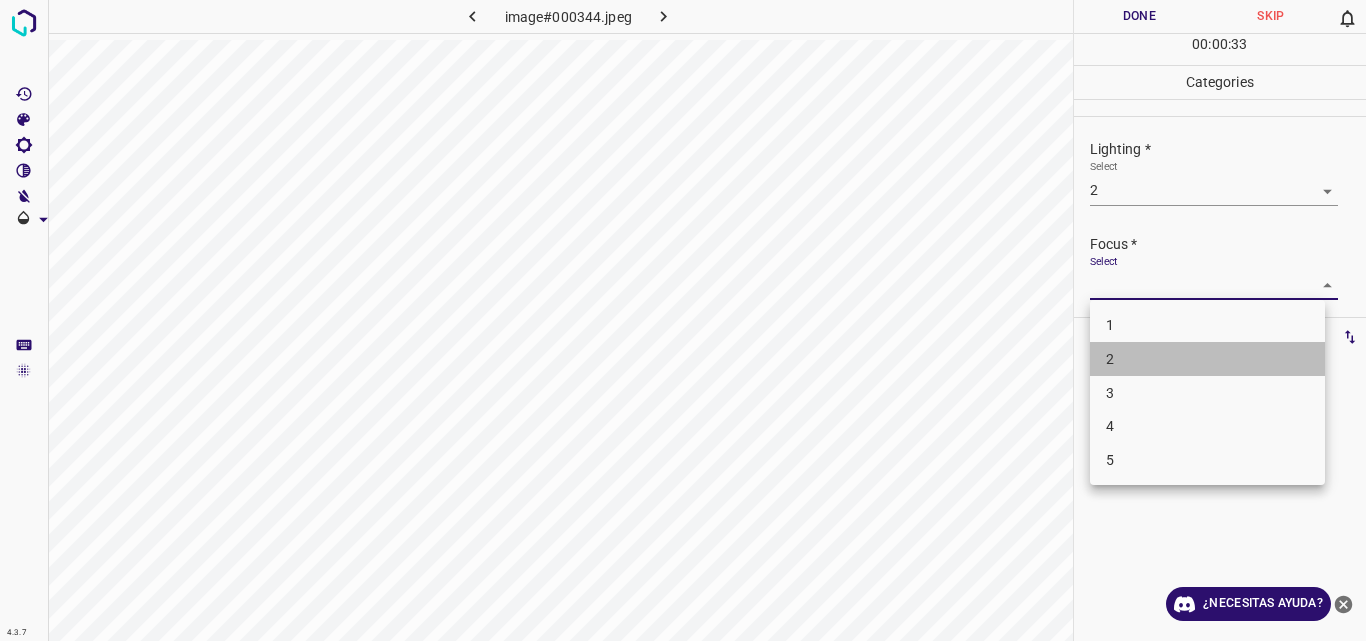 click on "2" at bounding box center [1207, 359] 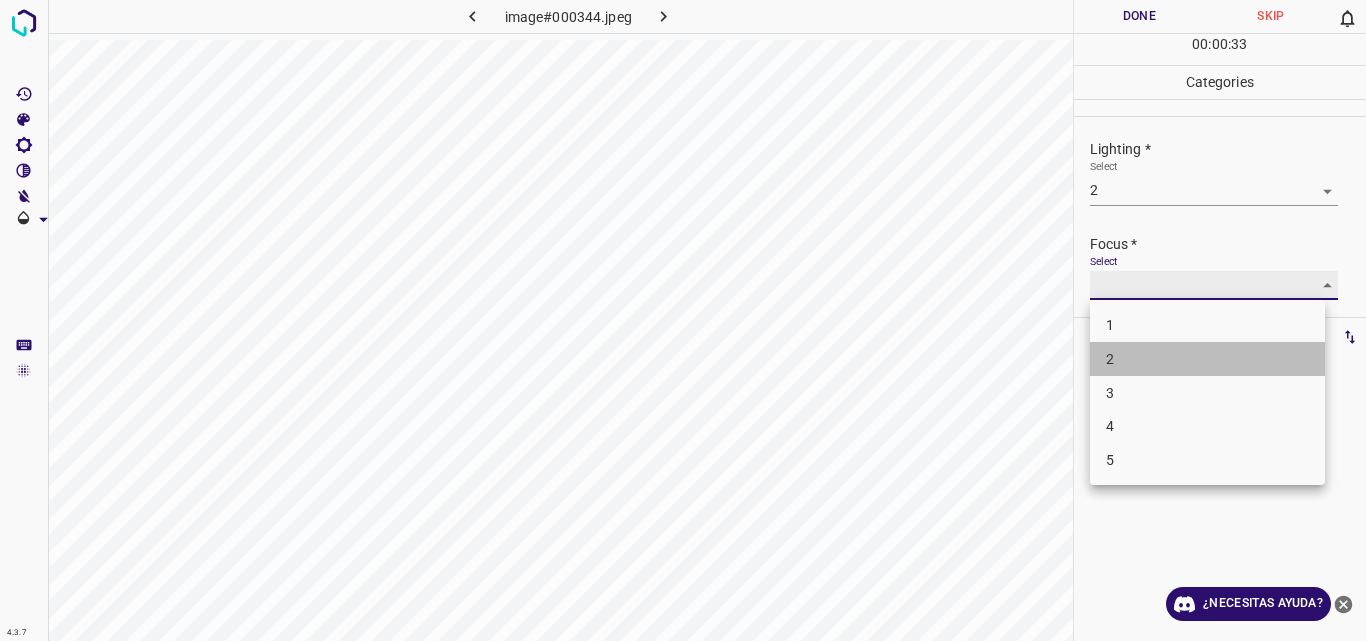 type on "2" 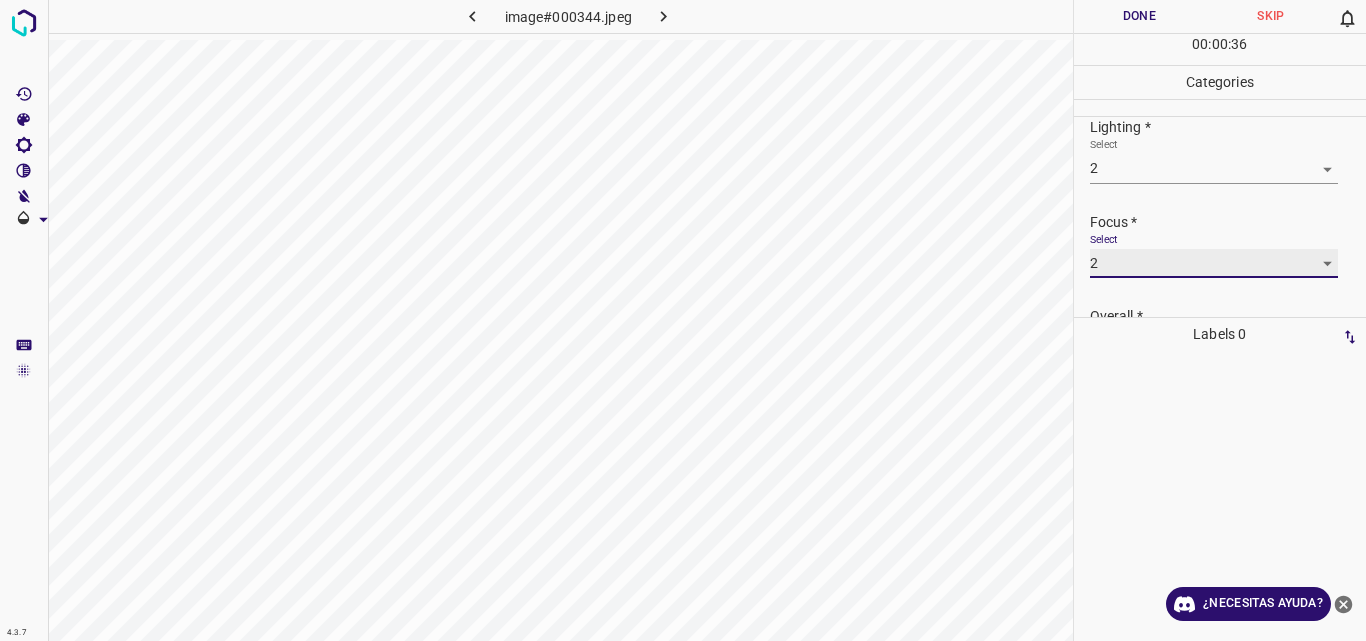 scroll, scrollTop: 98, scrollLeft: 0, axis: vertical 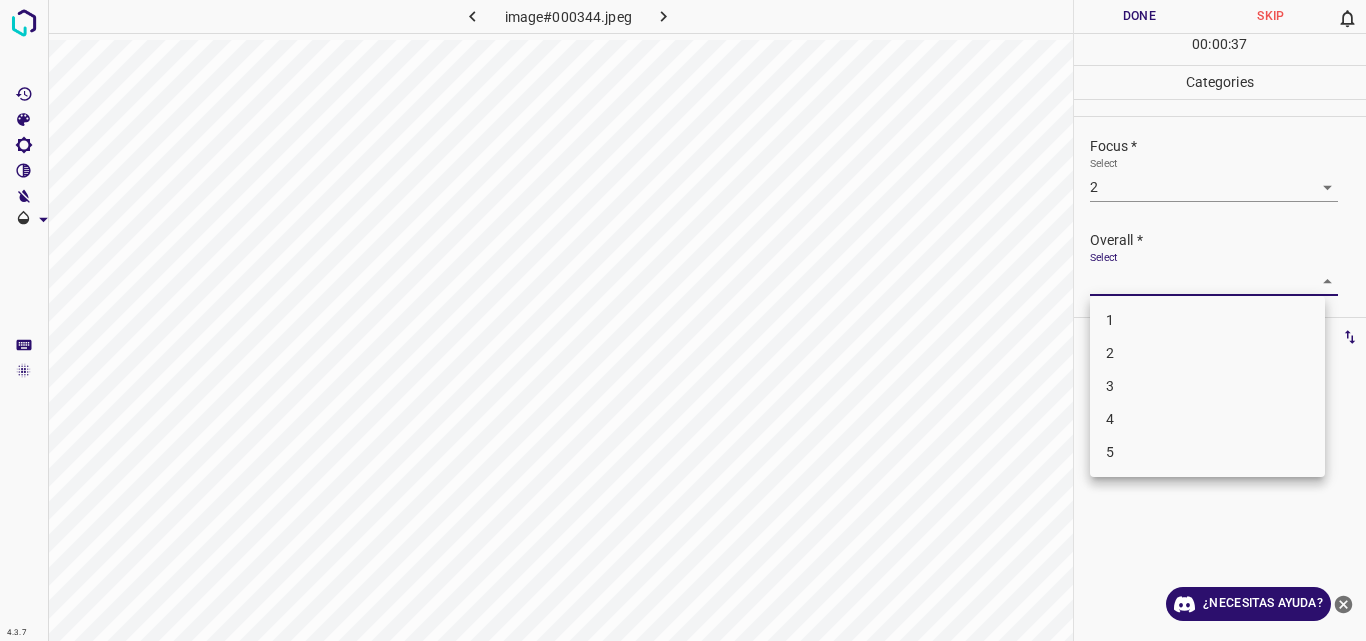 click on "Original text Rate this translation Your feedback will be used to help improve Google Translate 4.3.7 image#000344.jpeg Done Skip 0 00   : 00   : 37   Categories Lighting *  Select 2 2 Focus *  Select 2 2 Overall *  Select ​ Labels   0 Categories 1 Lighting 2 Focus 3 Overall Tools Space Change between modes (Draw & Edit) I Auto labeling R Restore zoom M Zoom in N Zoom out Delete Delete selecte label Filters Z Restore filters X Saturation filter C Brightness filter V Contrast filter B Gray scale filter General O Download ¿Necesitas ayuda? - Texto - Esconder - Borrar 1 2 3 4 5" at bounding box center (683, 320) 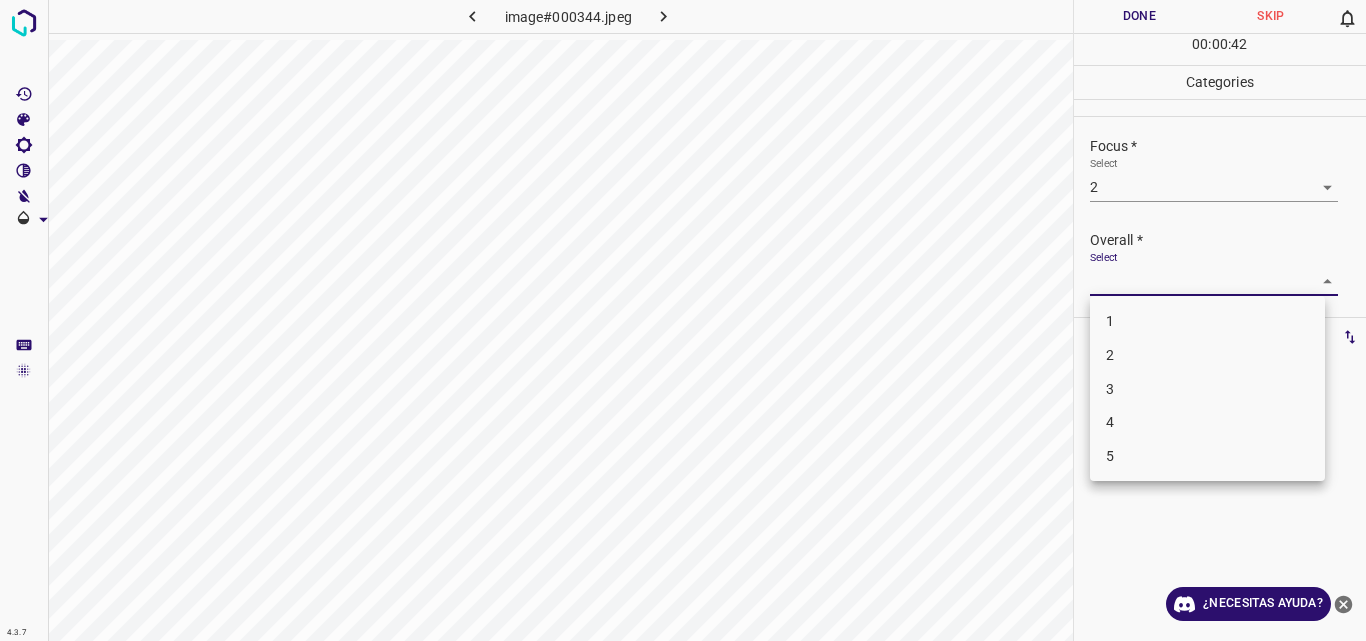 click on "2" at bounding box center [1207, 355] 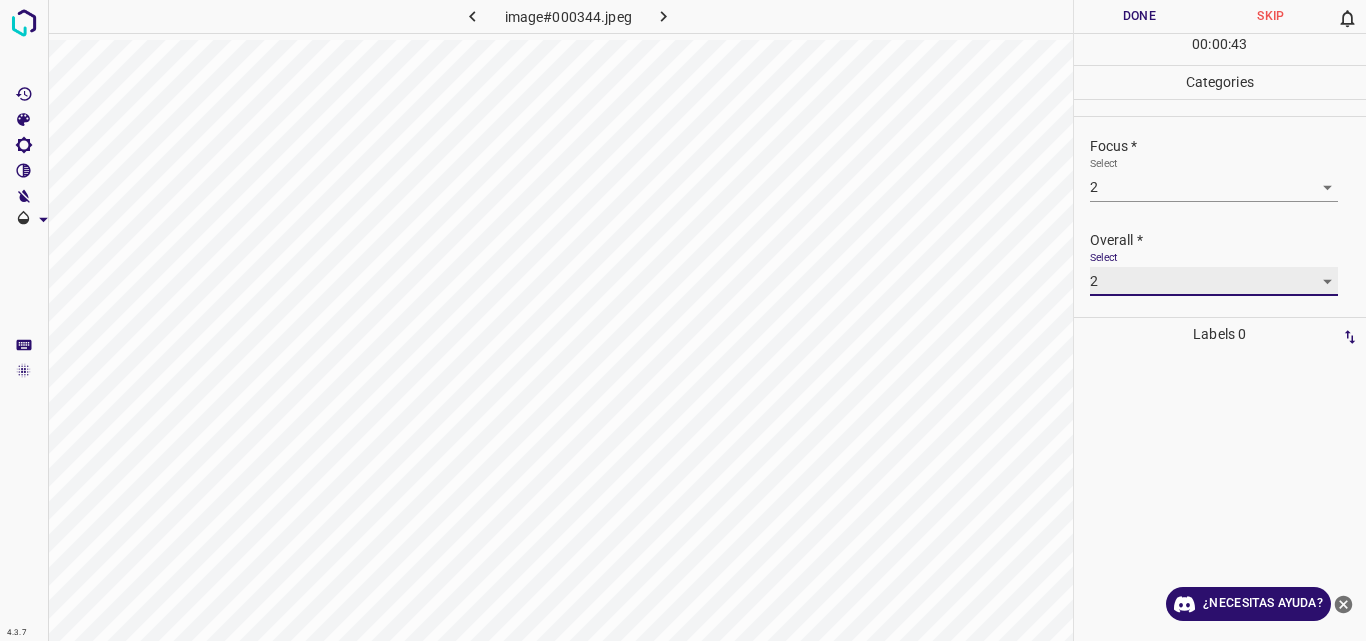 type on "2" 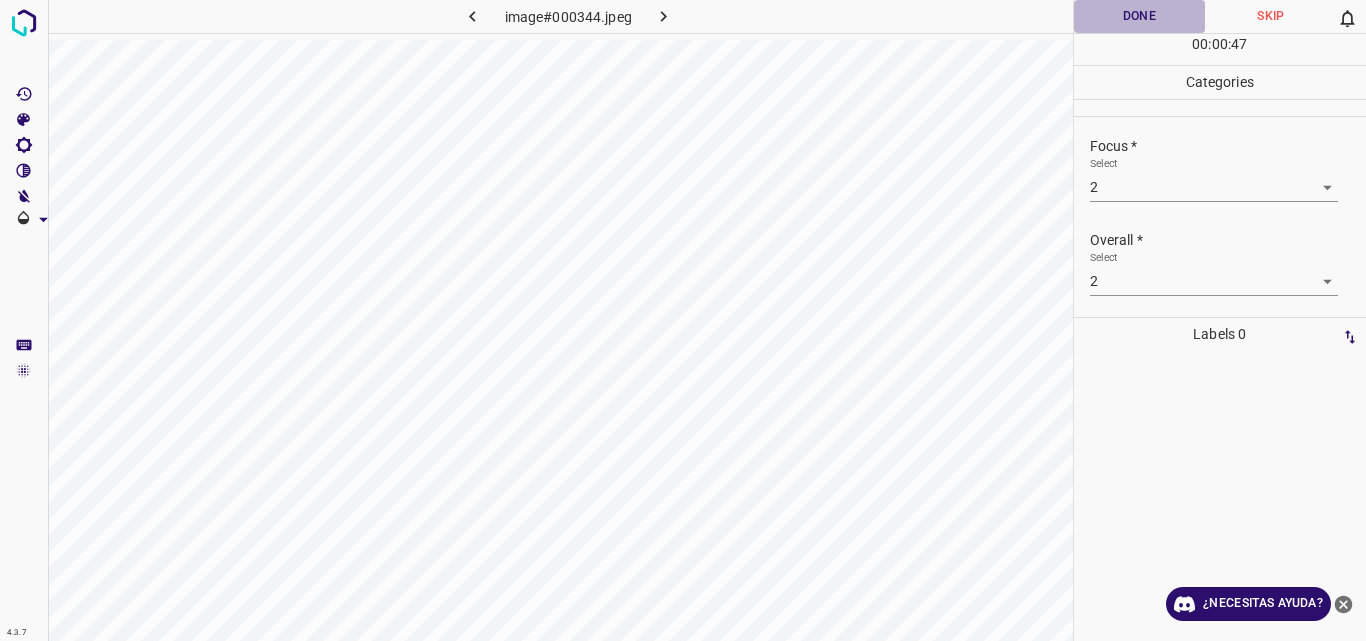 click on "Done" at bounding box center [1140, 16] 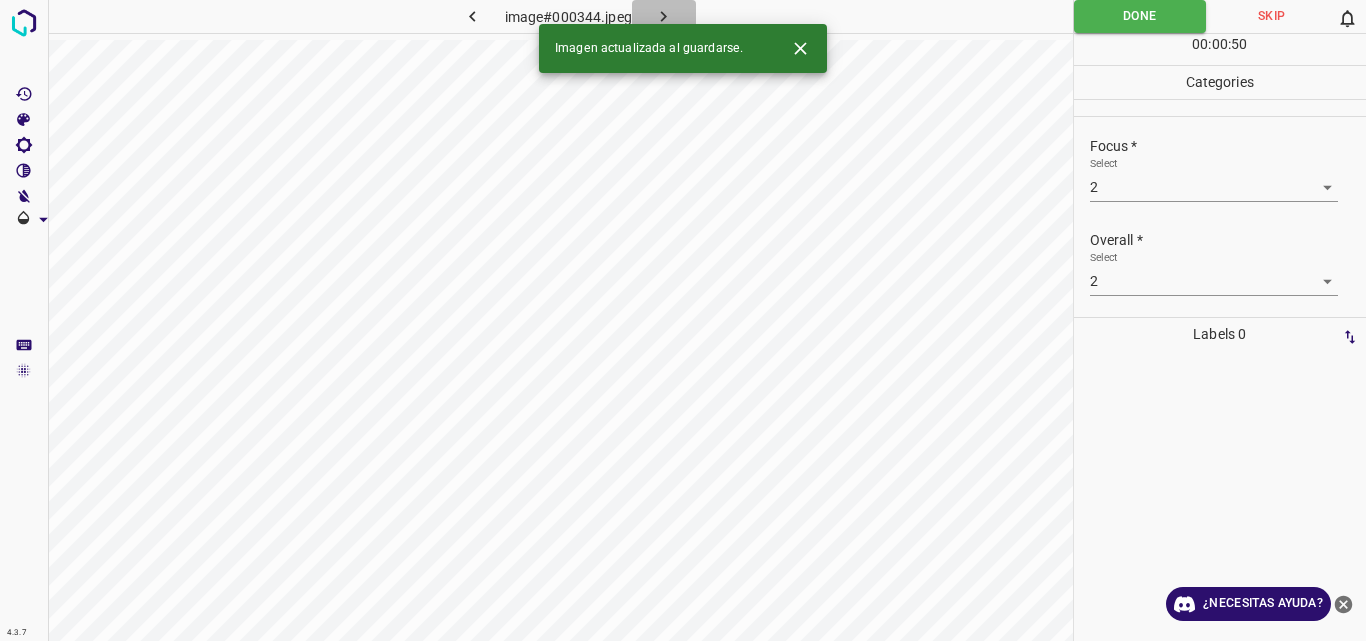 click 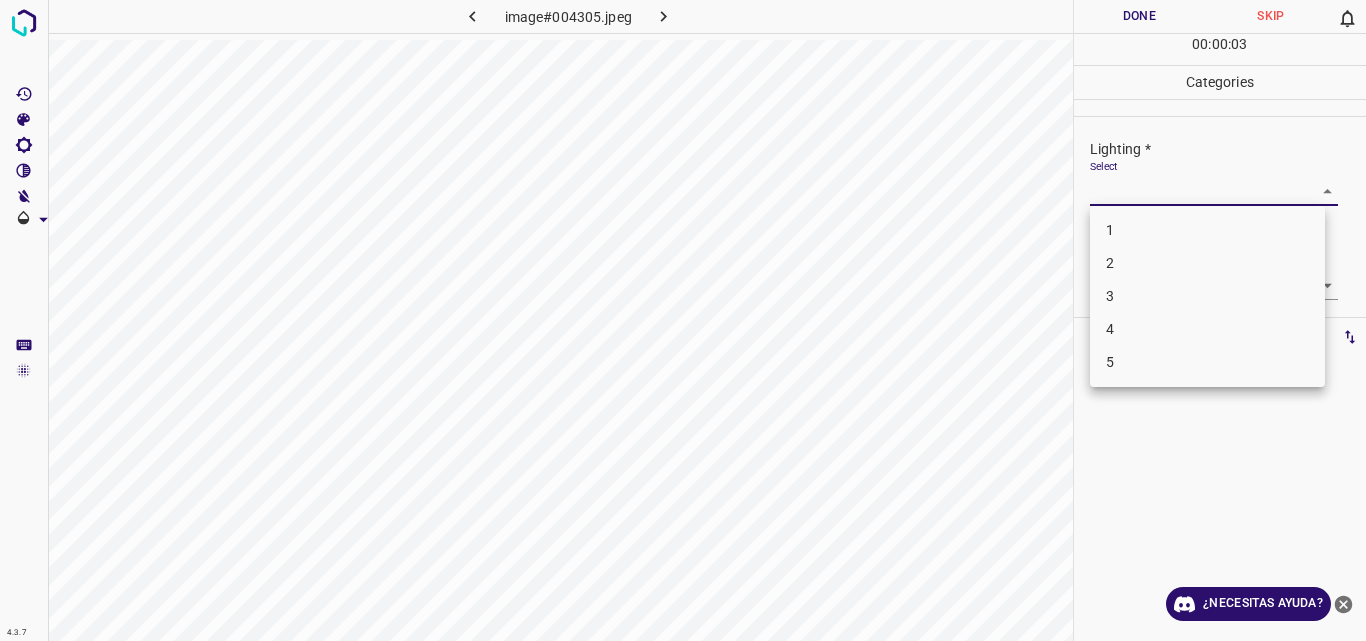 click on "Original text Rate this translation Your feedback will be used to help improve Google Translate 4.3.7 image#004305.jpeg Done Skip 0 00   : 00   : 03   Categories Lighting *  Select ​ Focus *  Select ​ Overall *  Select ​ Labels   0 Categories 1 Lighting 2 Focus 3 Overall Tools Space Change between modes (Draw & Edit) I Auto labeling R Restore zoom M Zoom in N Zoom out Delete Delete selecte label Filters Z Restore filters X Saturation filter C Brightness filter V Contrast filter B Gray scale filter General O Download ¿Necesitas ayuda? - Texto - Esconder - Borrar 1 2 3 4 5" at bounding box center (683, 320) 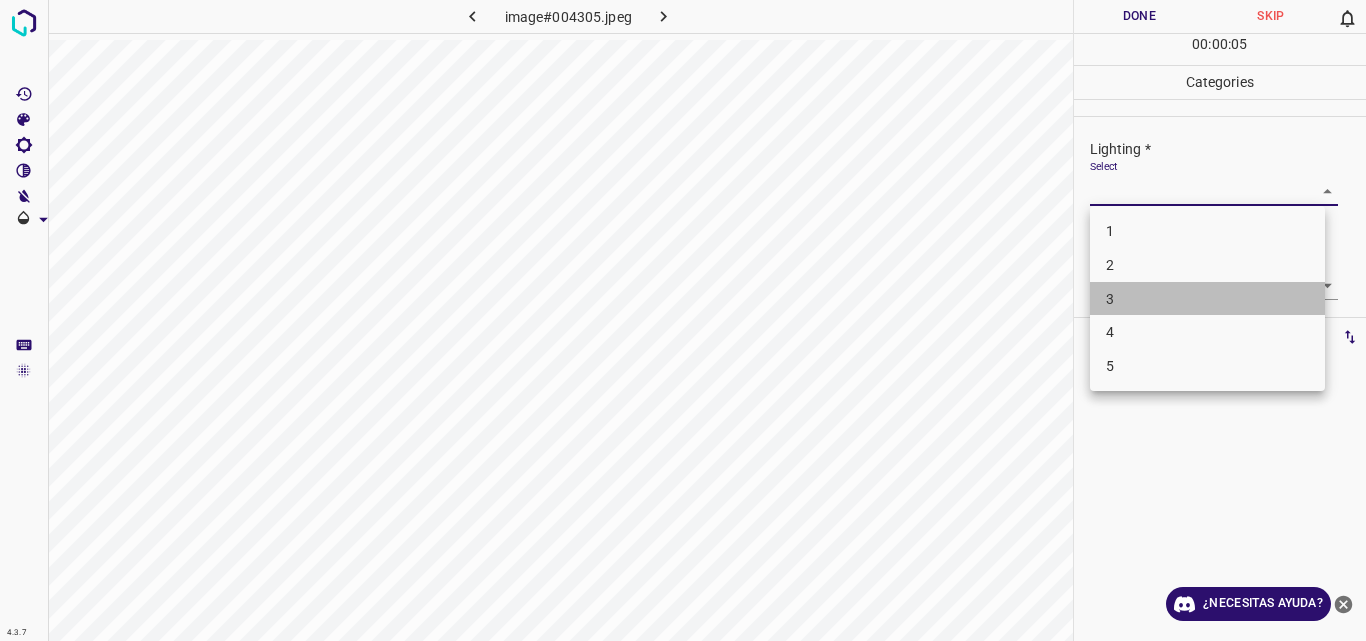click on "3" at bounding box center [1207, 299] 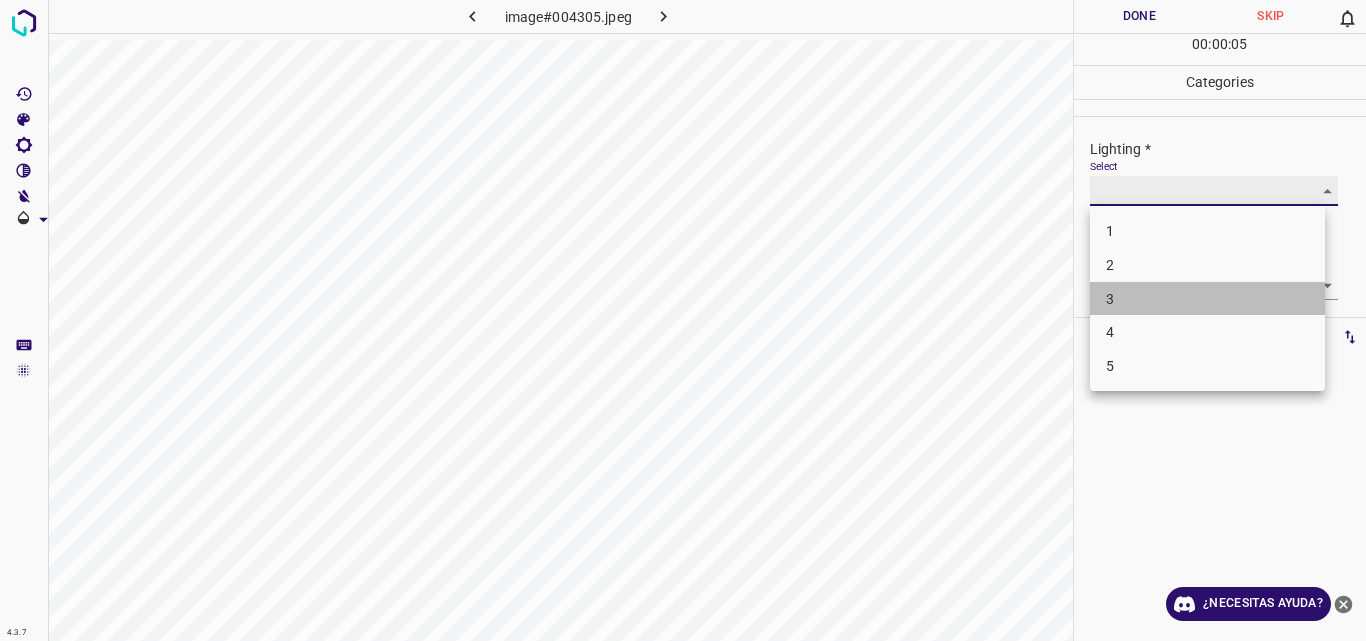type on "3" 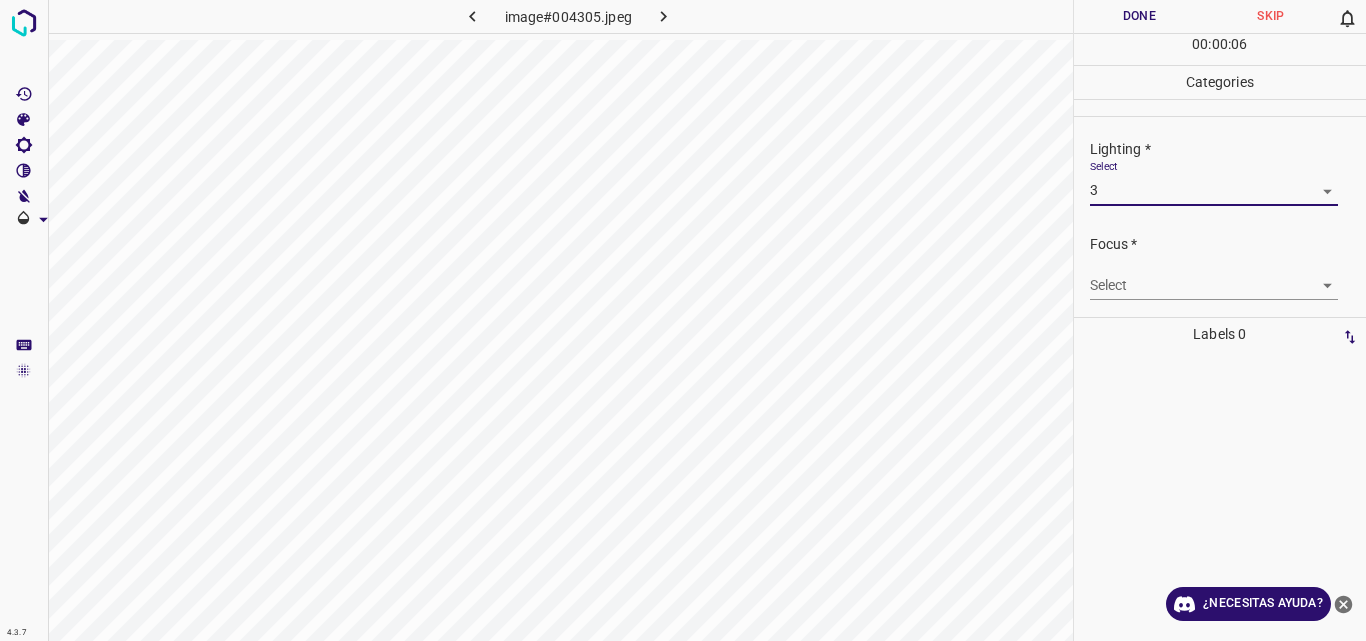click on "Original text Rate this translation Your feedback will be used to help improve Google Translate 4.3.7 image#004305.jpeg Done Skip 0 00   : 00   : 06   Categories Lighting *  Select 3 3 Focus *  Select ​ Overall *  Select ​ Labels   0 Categories 1 Lighting 2 Focus 3 Overall Tools Space Change between modes (Draw & Edit) I Auto labeling R Restore zoom M Zoom in N Zoom out Delete Delete selecte label Filters Z Restore filters X Saturation filter C Brightness filter V Contrast filter B Gray scale filter General O Download ¿Necesitas ayuda? - Texto - Esconder - Borrar" at bounding box center (683, 320) 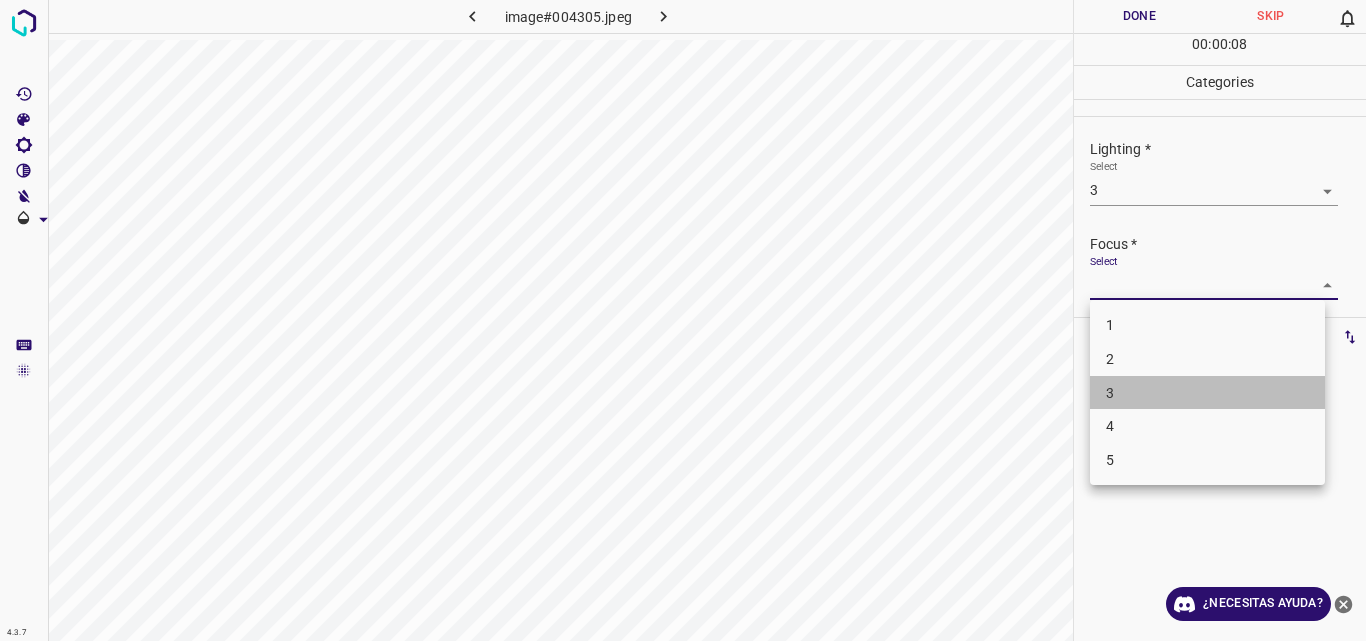 click on "3" at bounding box center [1207, 393] 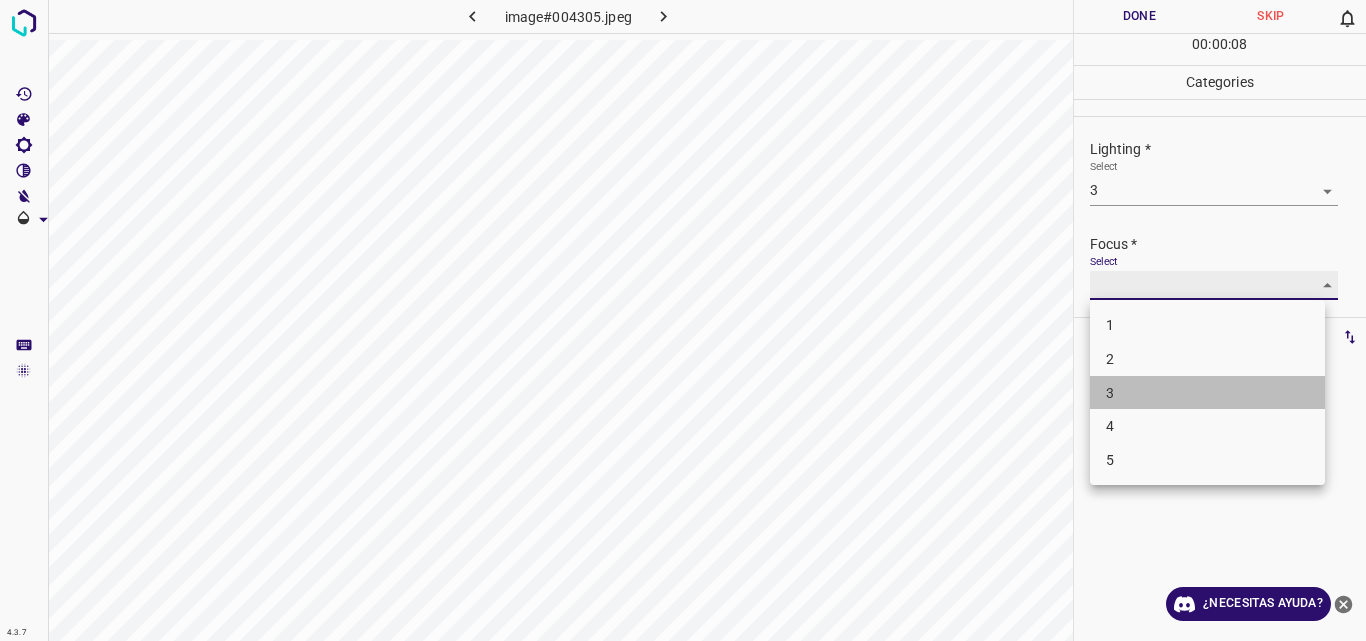 type on "3" 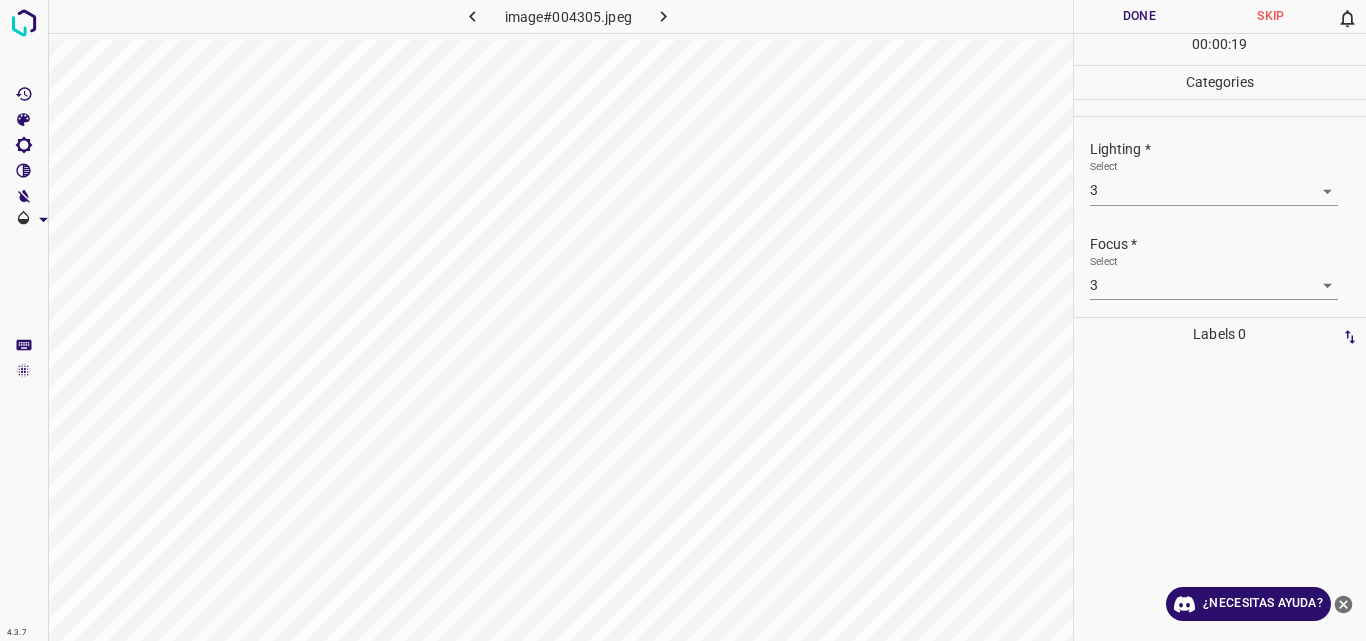 drag, startPoint x: 1272, startPoint y: 399, endPoint x: 1365, endPoint y: 349, distance: 105.58882 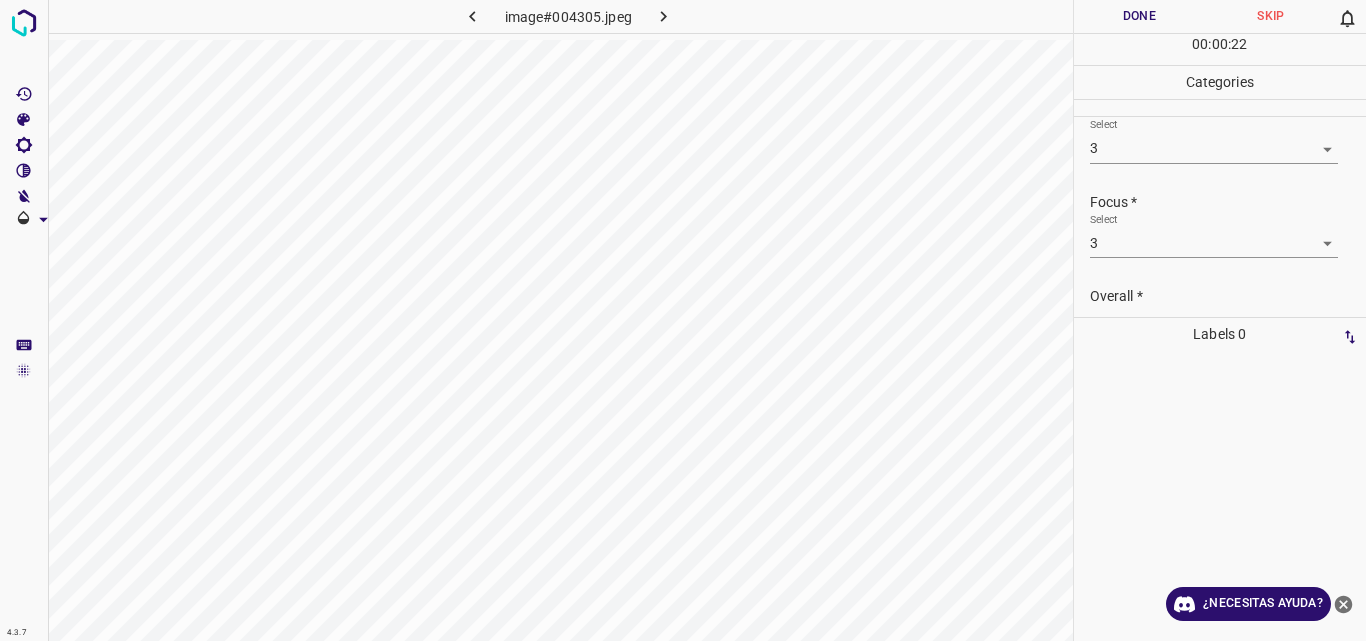 scroll, scrollTop: 98, scrollLeft: 0, axis: vertical 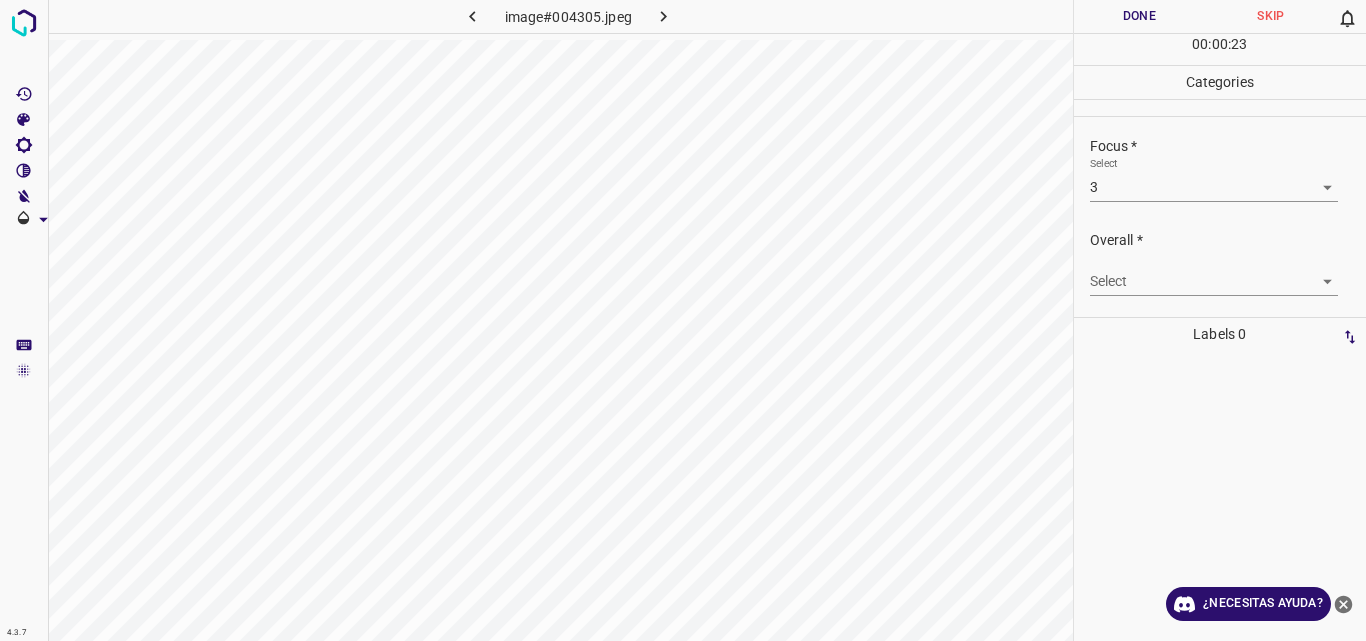 click on "Original text Rate this translation Your feedback will be used to help improve Google Translate 4.3.7 image#004305.jpeg Done Skip 0 00   : 00   : 23   Categories Lighting *  Select 3 3 Focus *  Select 3 3 Overall *  Select ​ Labels   0 Categories 1 Lighting 2 Focus 3 Overall Tools Space Change between modes (Draw & Edit) I Auto labeling R Restore zoom M Zoom in N Zoom out Delete Delete selecte label Filters Z Restore filters X Saturation filter C Brightness filter V Contrast filter B Gray scale filter General O Download ¿Necesitas ayuda? - Texto - Esconder - Borrar" at bounding box center [683, 320] 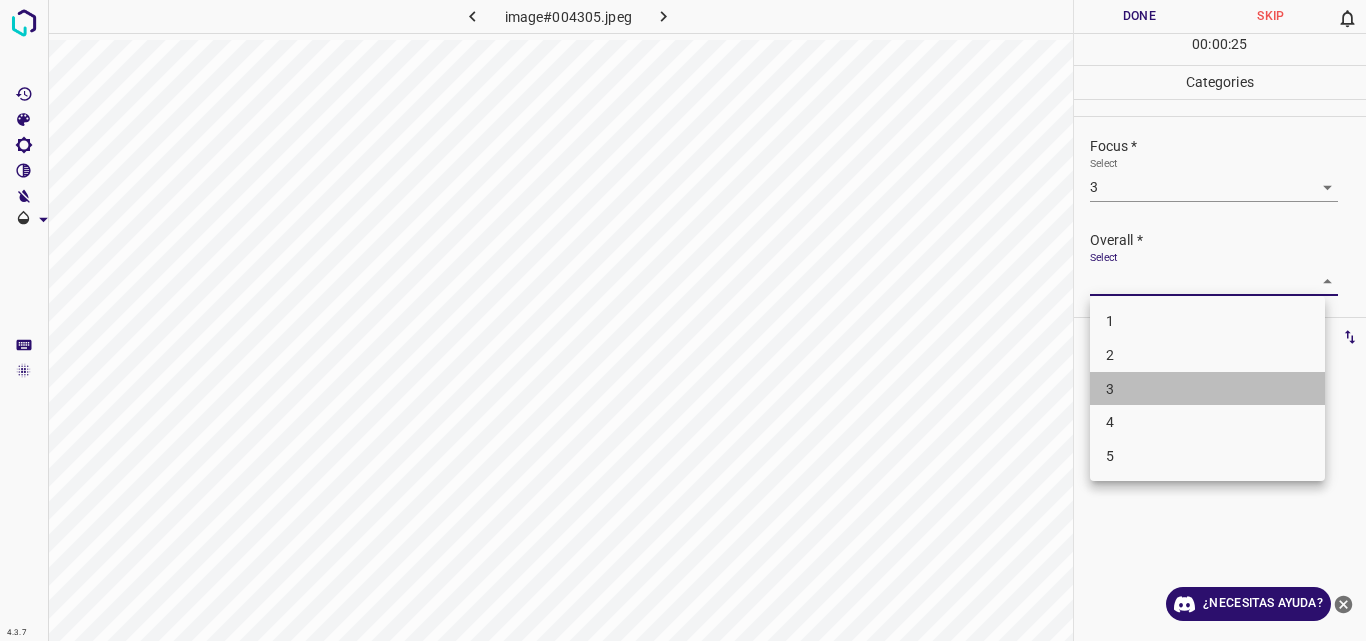 click on "3" at bounding box center (1207, 389) 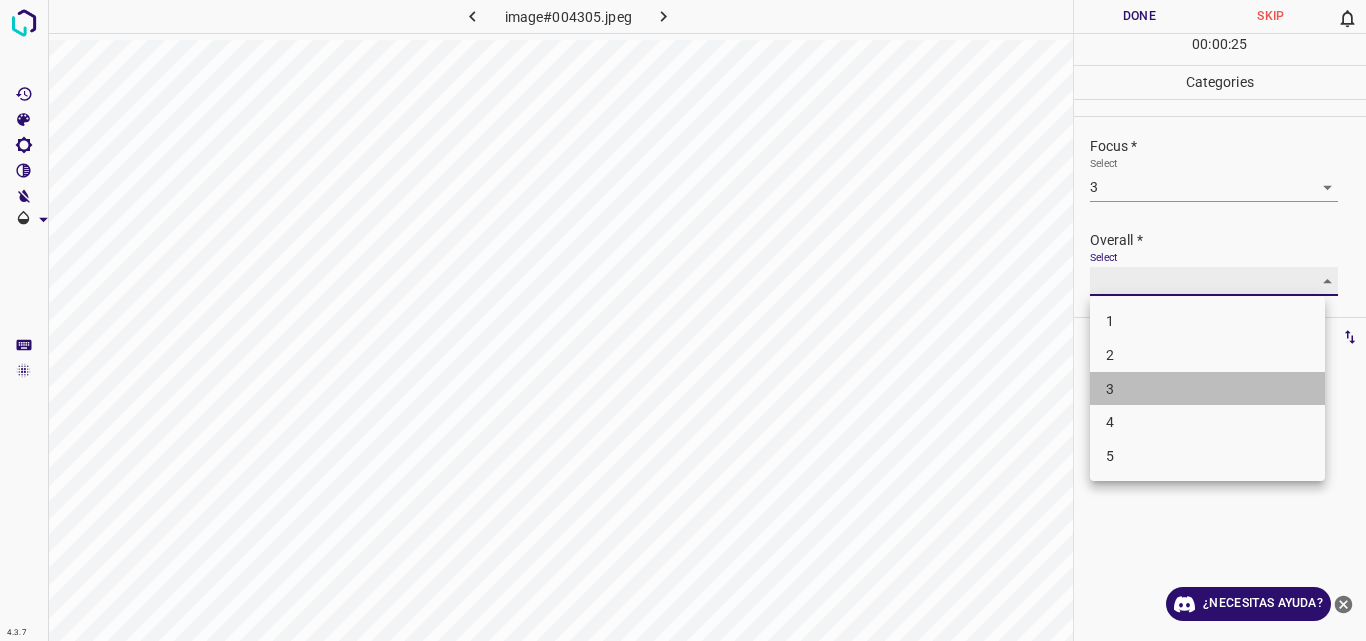 type on "3" 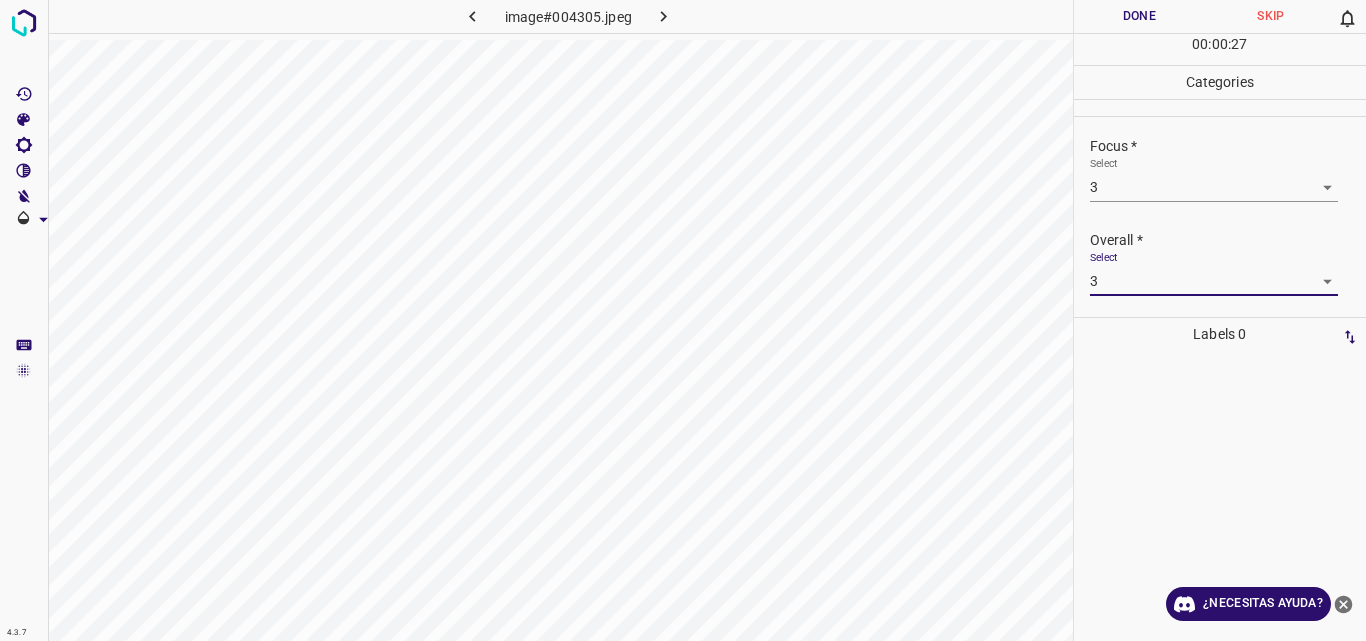 click on "Done" at bounding box center (1140, 16) 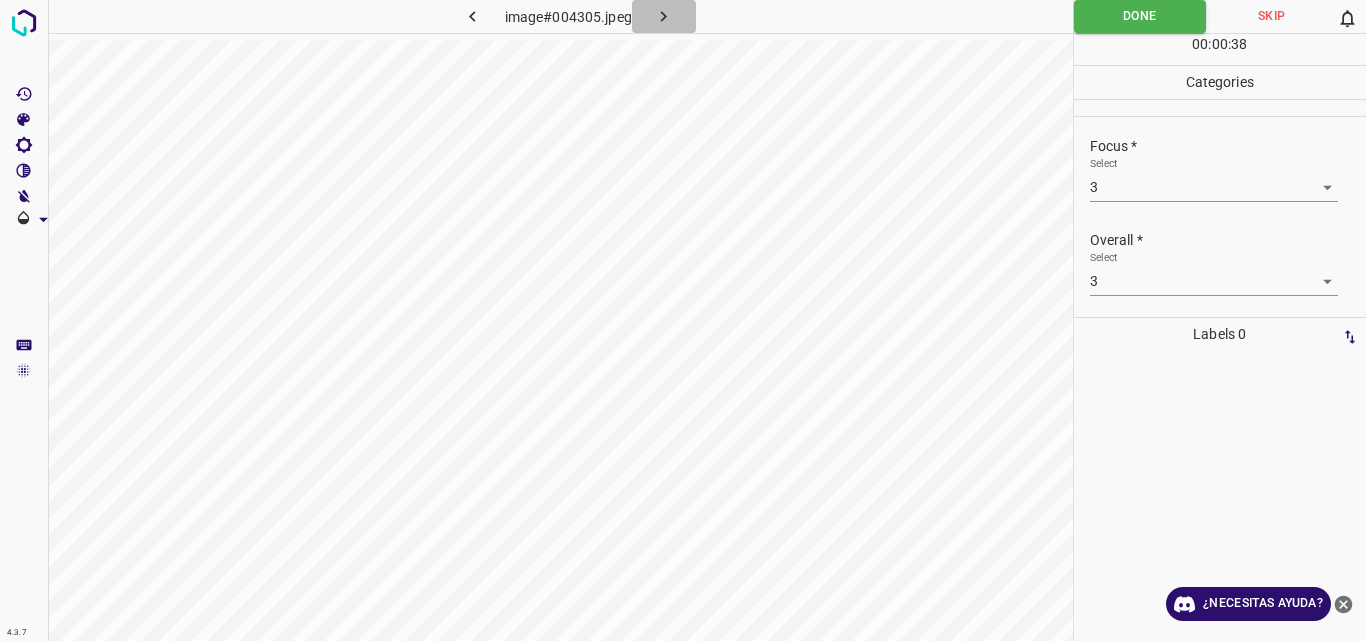 click 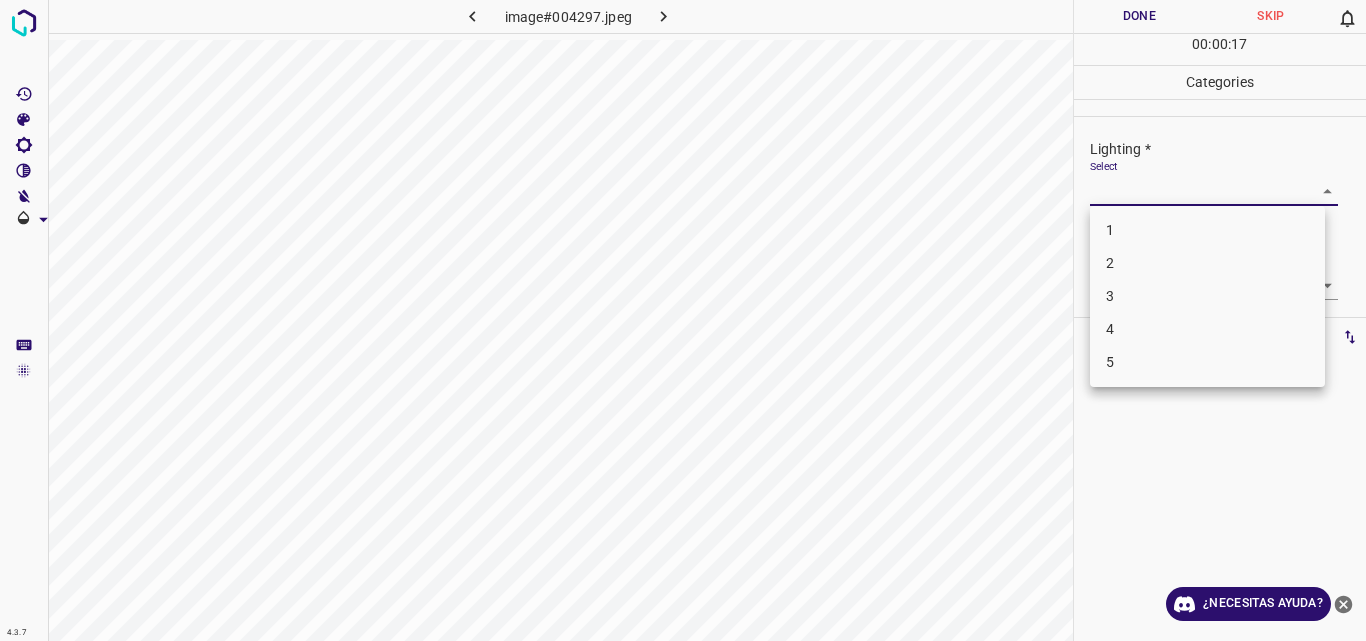 click on "Original text Rate this translation Your feedback will be used to help improve Google Translate 4.3.7 image#004297.jpeg Done Skip 0 00   : 00   : 17   Categories Lighting *  Select ​ Focus *  Select ​ Overall *  Select ​ Labels   0 Categories 1 Lighting 2 Focus 3 Overall Tools Space Change between modes (Draw & Edit) I Auto labeling R Restore zoom M Zoom in N Zoom out Delete Delete selecte label Filters Z Restore filters X Saturation filter C Brightness filter V Contrast filter B Gray scale filter General O Download ¿Necesitas ayuda? - Texto - Esconder - Borrar 1 2 3 4 5" at bounding box center [683, 320] 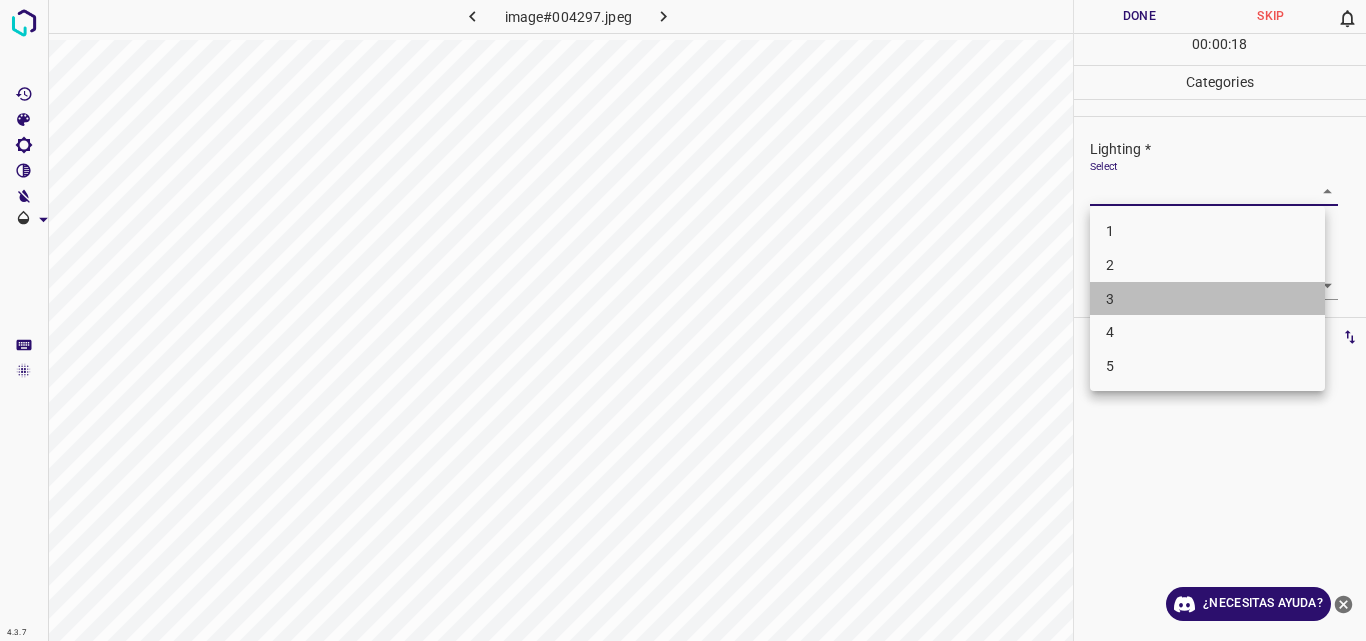click on "3" at bounding box center (1207, 299) 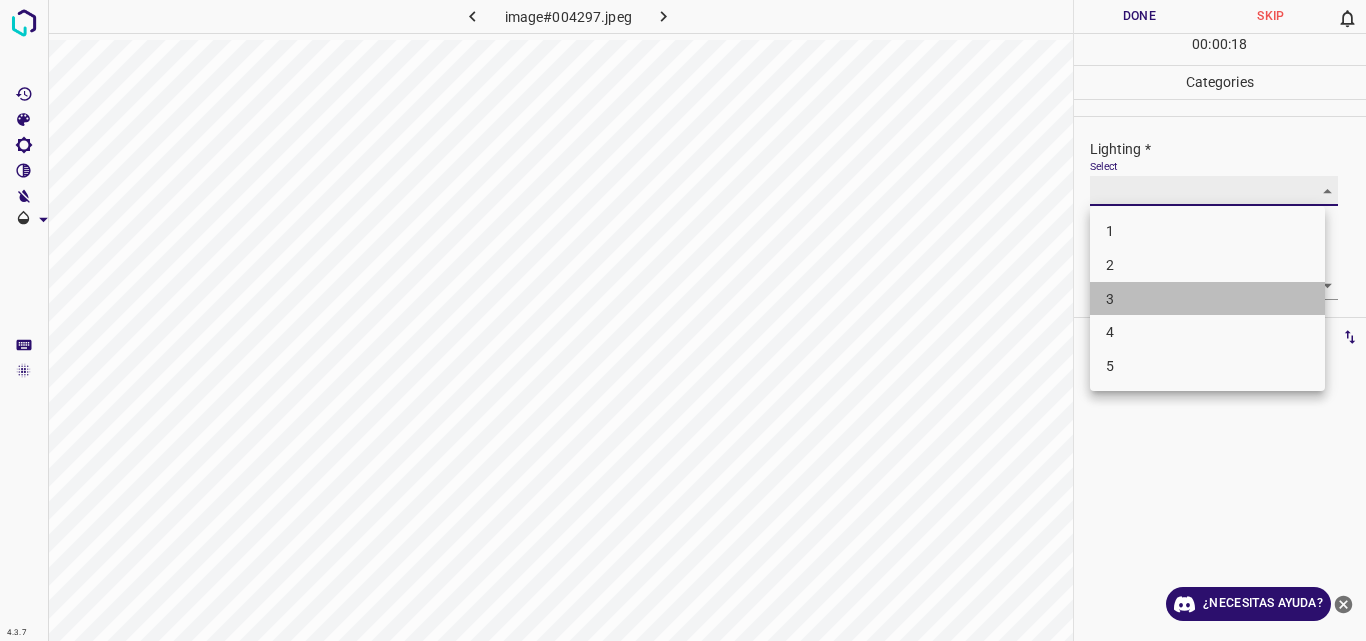 type on "3" 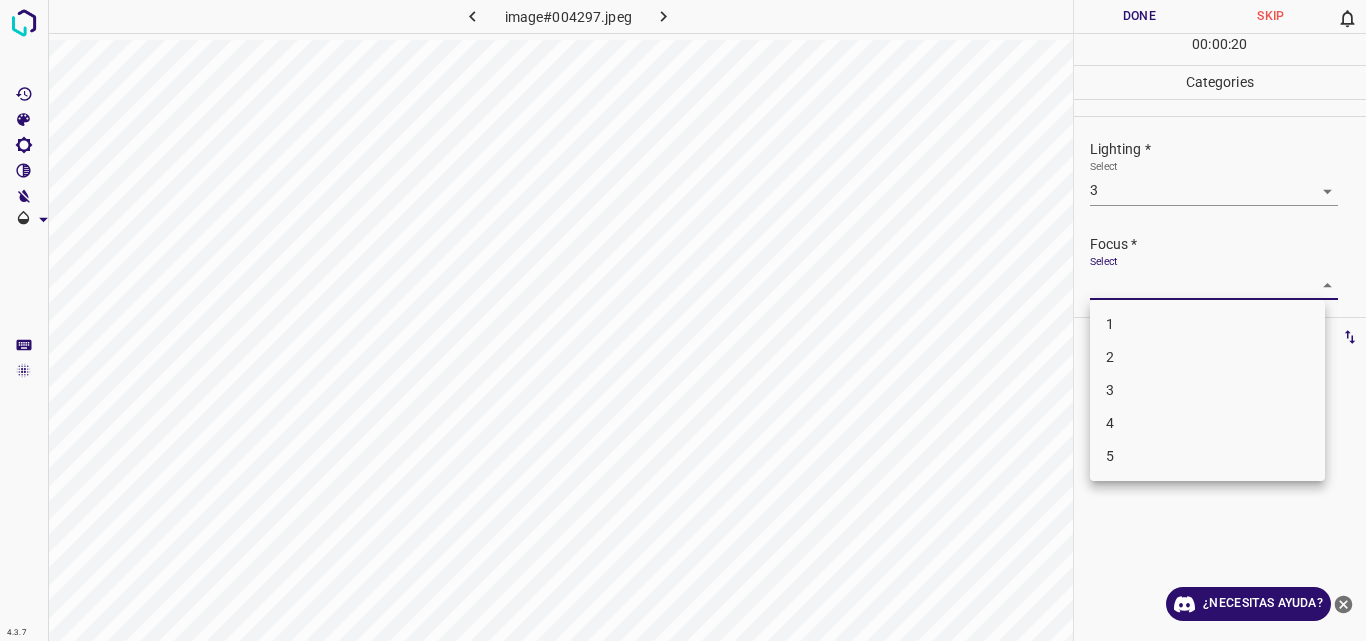 click on "Original text Rate this translation Your feedback will be used to help improve Google Translate 4.3.7 image#004297.jpeg Done Skip 0 00   : 00   : 20   Categories Lighting *  Select 3 3 Focus *  Select ​ Overall *  Select ​ Labels   0 Categories 1 Lighting 2 Focus 3 Overall Tools Space Change between modes (Draw & Edit) I Auto labeling R Restore zoom M Zoom in N Zoom out Delete Delete selecte label Filters Z Restore filters X Saturation filter C Brightness filter V Contrast filter B Gray scale filter General O Download ¿Necesitas ayuda? - Texto - Esconder - Borrar 1 2 3 4 5" at bounding box center [683, 320] 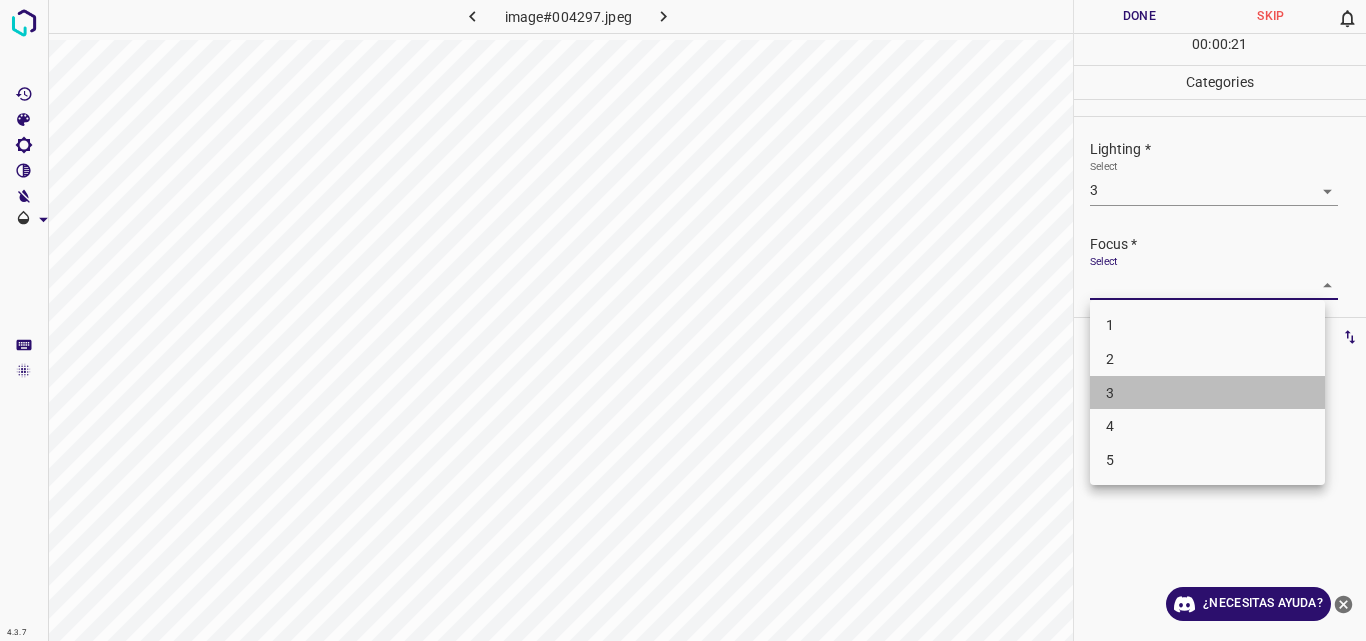 click on "3" at bounding box center (1207, 393) 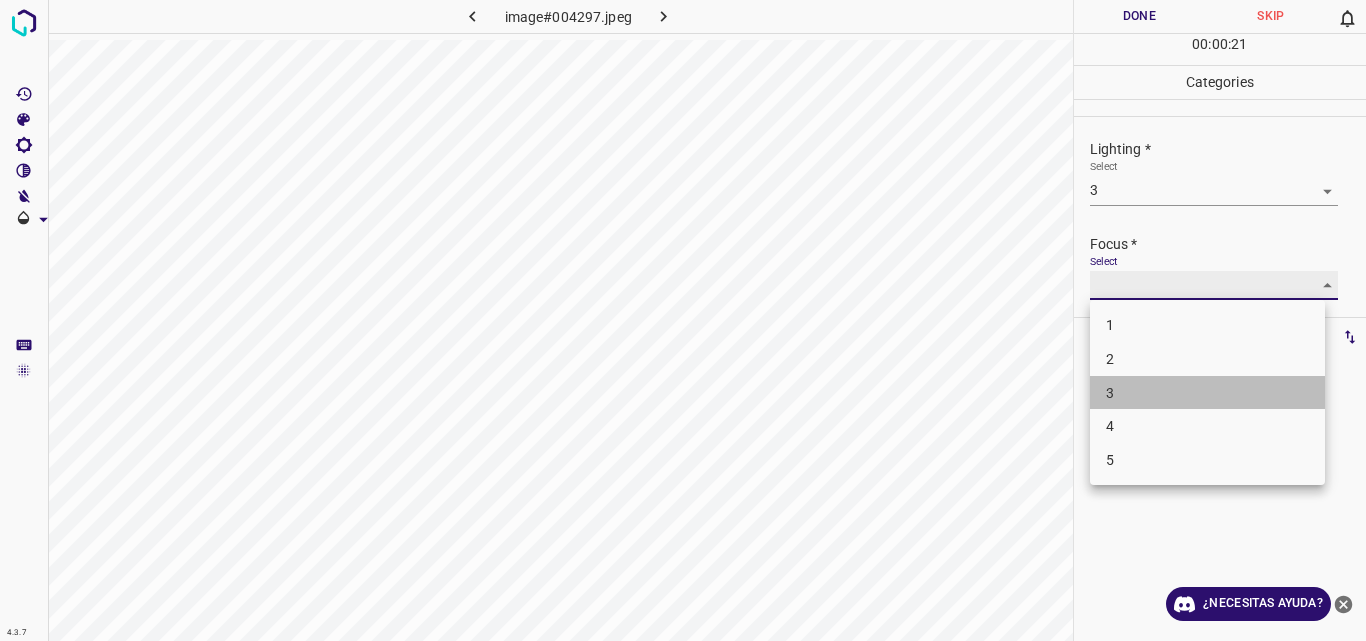 type on "3" 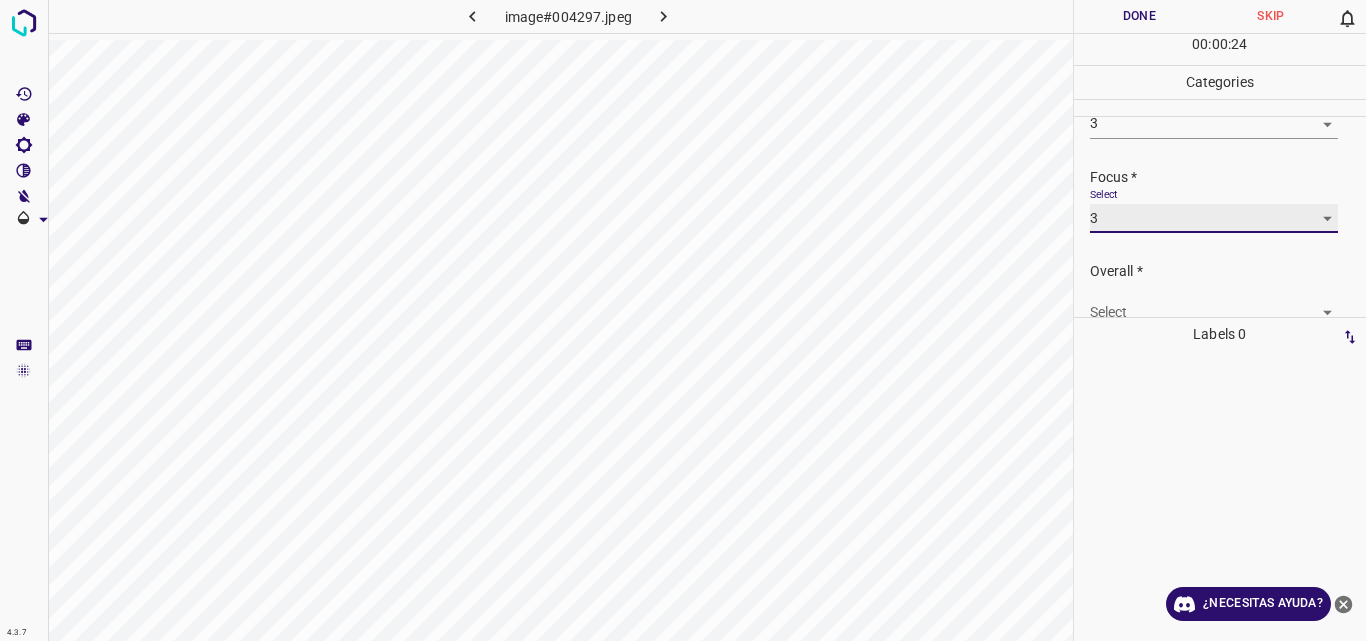 scroll, scrollTop: 98, scrollLeft: 0, axis: vertical 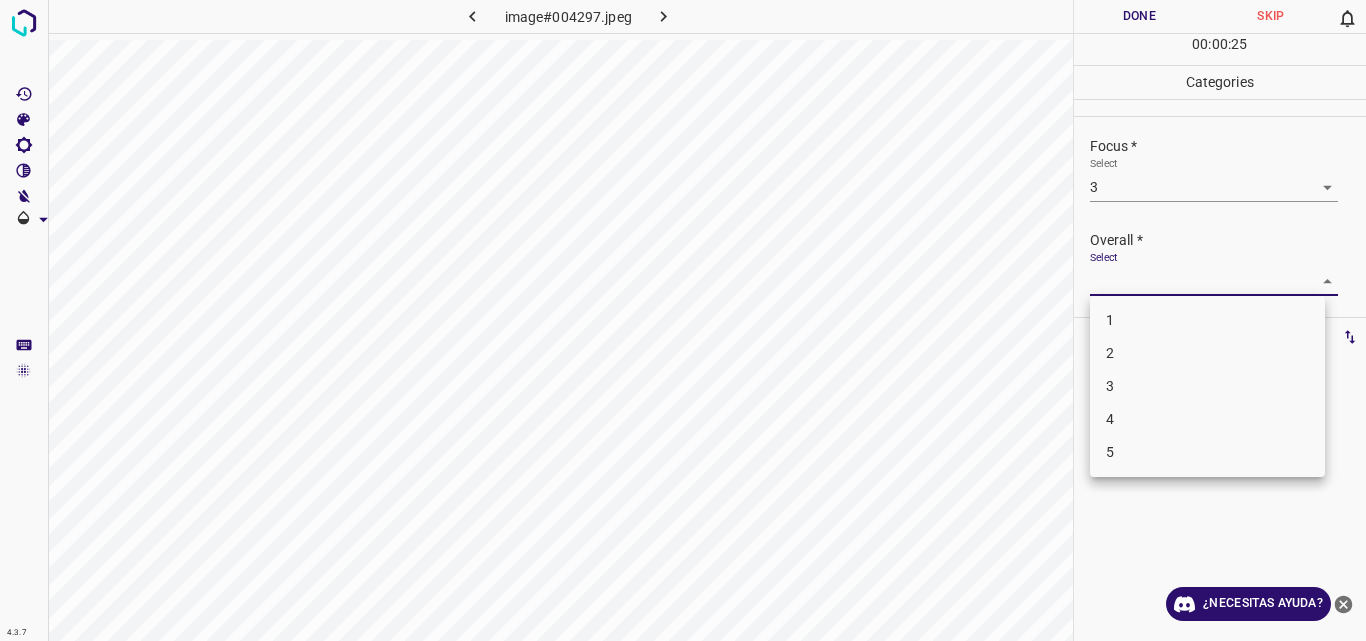 click on "Original text Rate this translation Your feedback will be used to help improve Google Translate 4.3.7 image#004297.jpeg Done Skip 0 00   : 00   : 25   Categories Lighting *  Select 3 3 Focus *  Select 3 3 Overall *  Select ​ Labels   0 Categories 1 Lighting 2 Focus 3 Overall Tools Space Change between modes (Draw & Edit) I Auto labeling R Restore zoom M Zoom in N Zoom out Delete Delete selecte label Filters Z Restore filters X Saturation filter C Brightness filter V Contrast filter B Gray scale filter General O Download ¿Necesitas ayuda? - Texto - Esconder - Borrar 1 2 3 4 5" at bounding box center (683, 320) 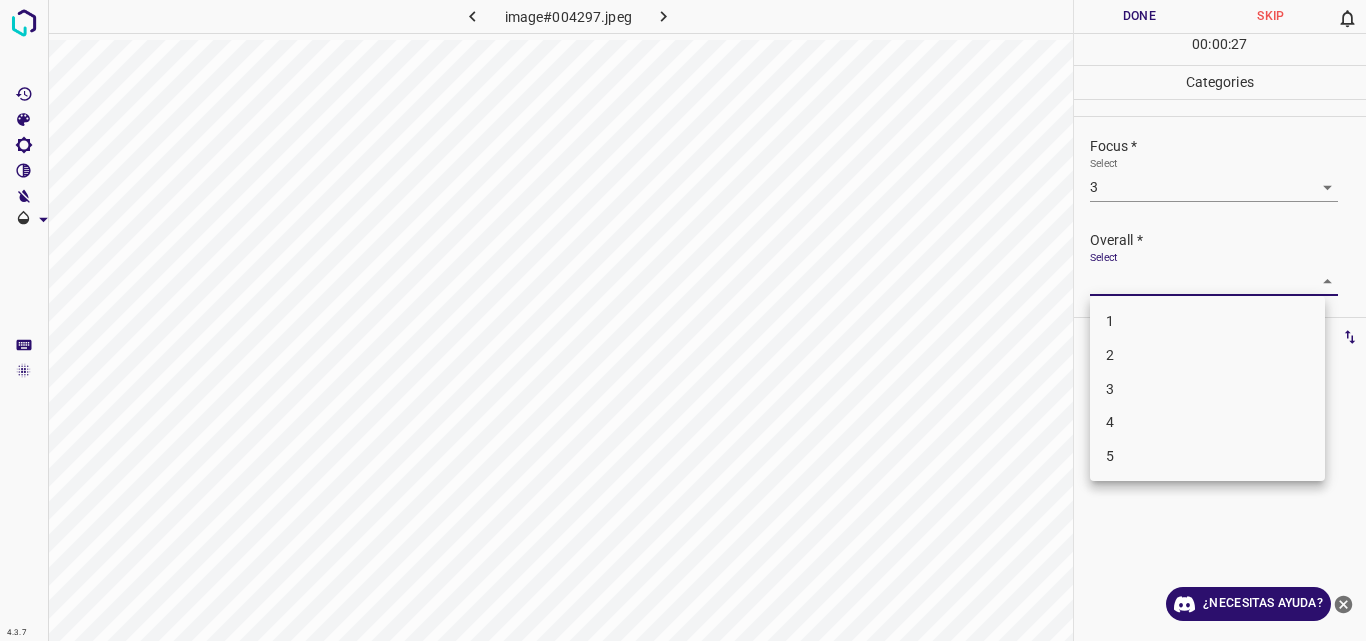 click on "3" at bounding box center (1207, 389) 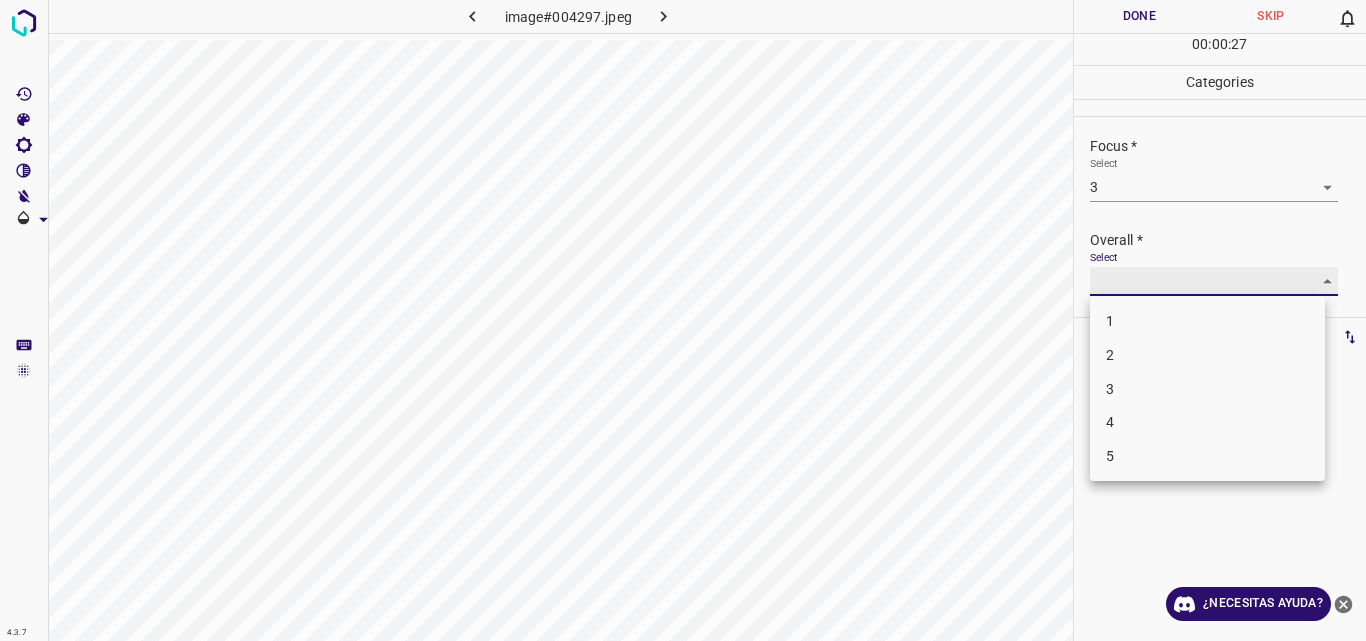 type on "3" 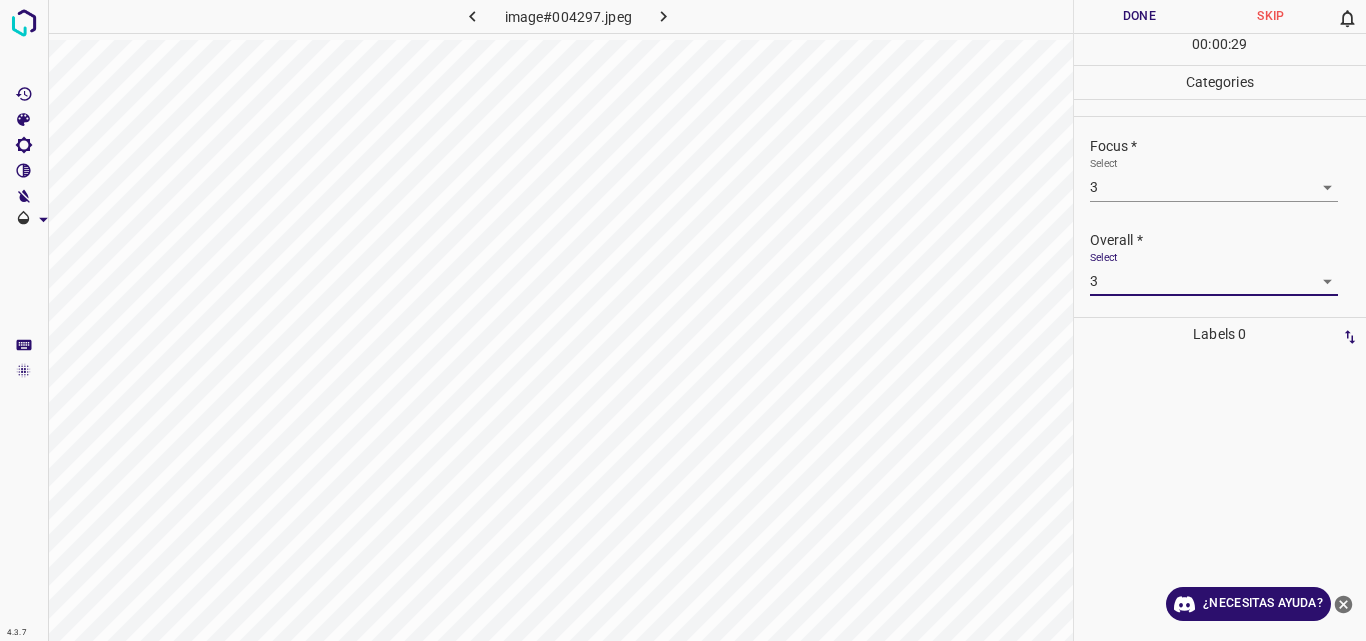 click on "Done" at bounding box center [1140, 16] 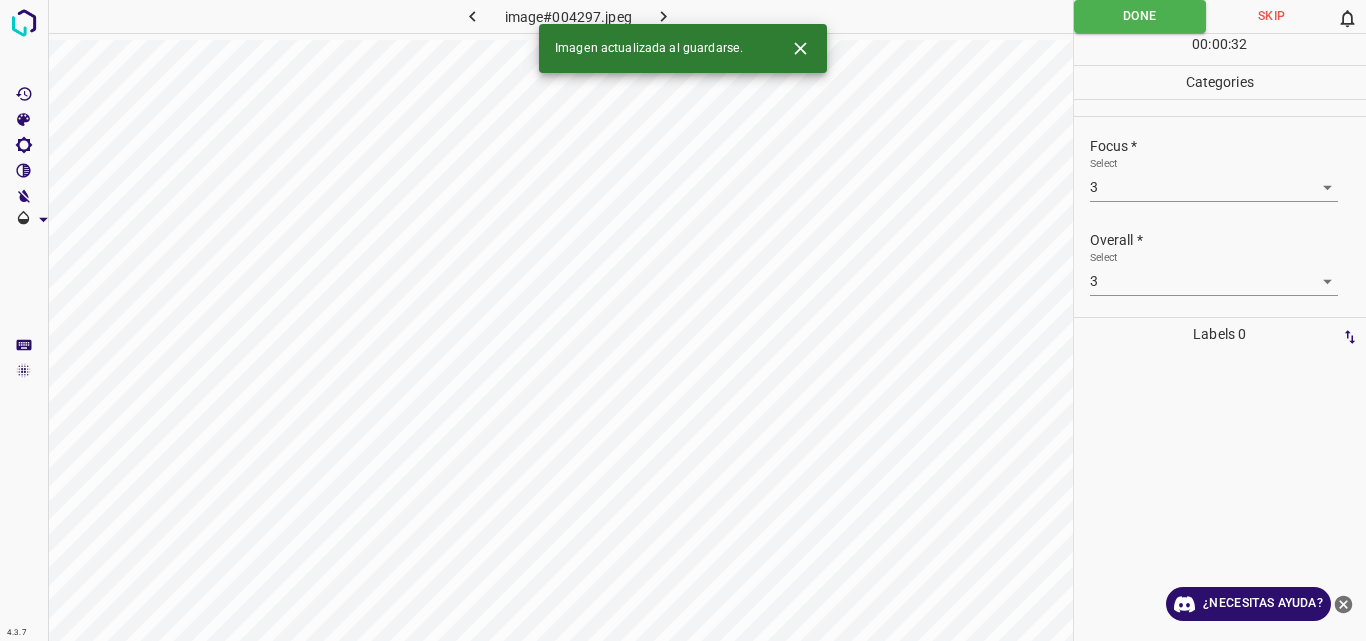 click 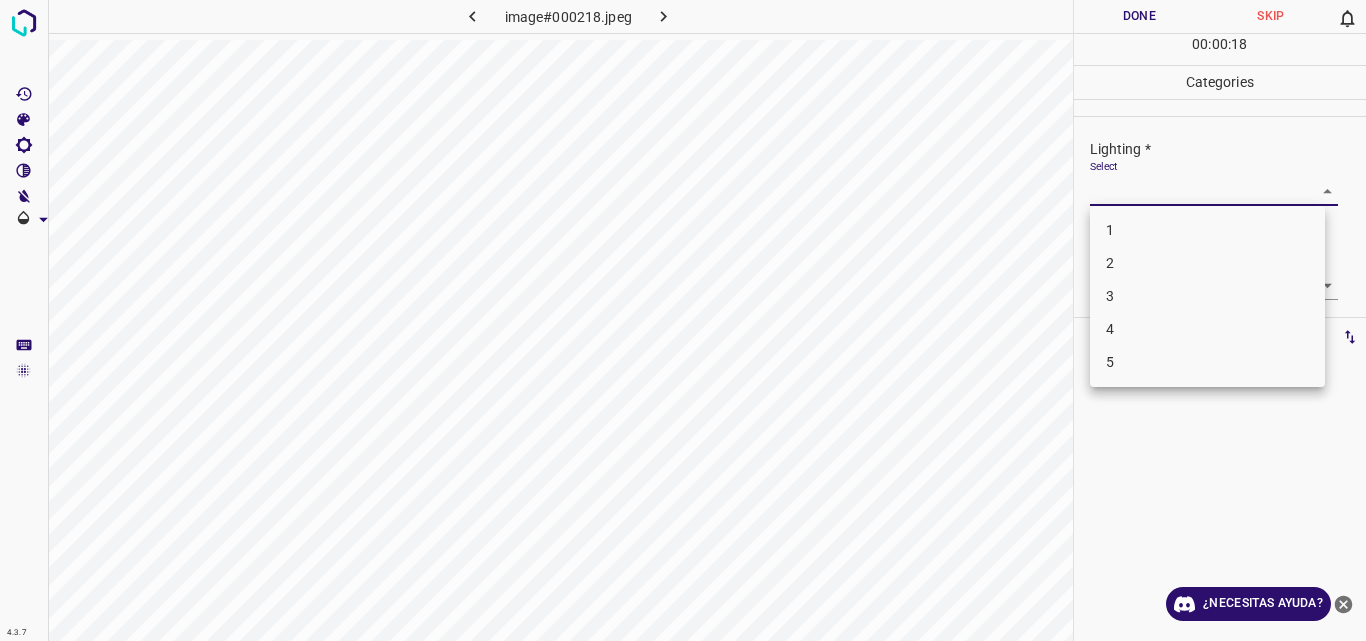 click on "Original text Rate this translation Your feedback will be used to help improve Google Translate 4.3.7 image#000218.jpeg Done Skip 0 00   : 00   : 18   Categories Lighting *  Select ​ Focus *  Select ​ Overall *  Select ​ Labels   0 Categories 1 Lighting 2 Focus 3 Overall Tools Space Change between modes (Draw & Edit) I Auto labeling R Restore zoom M Zoom in N Zoom out Delete Delete selecte label Filters Z Restore filters X Saturation filter C Brightness filter V Contrast filter B Gray scale filter General O Download ¿Necesitas ayuda? - Texto - Esconder - Borrar 1 2 3 4 5" at bounding box center [683, 320] 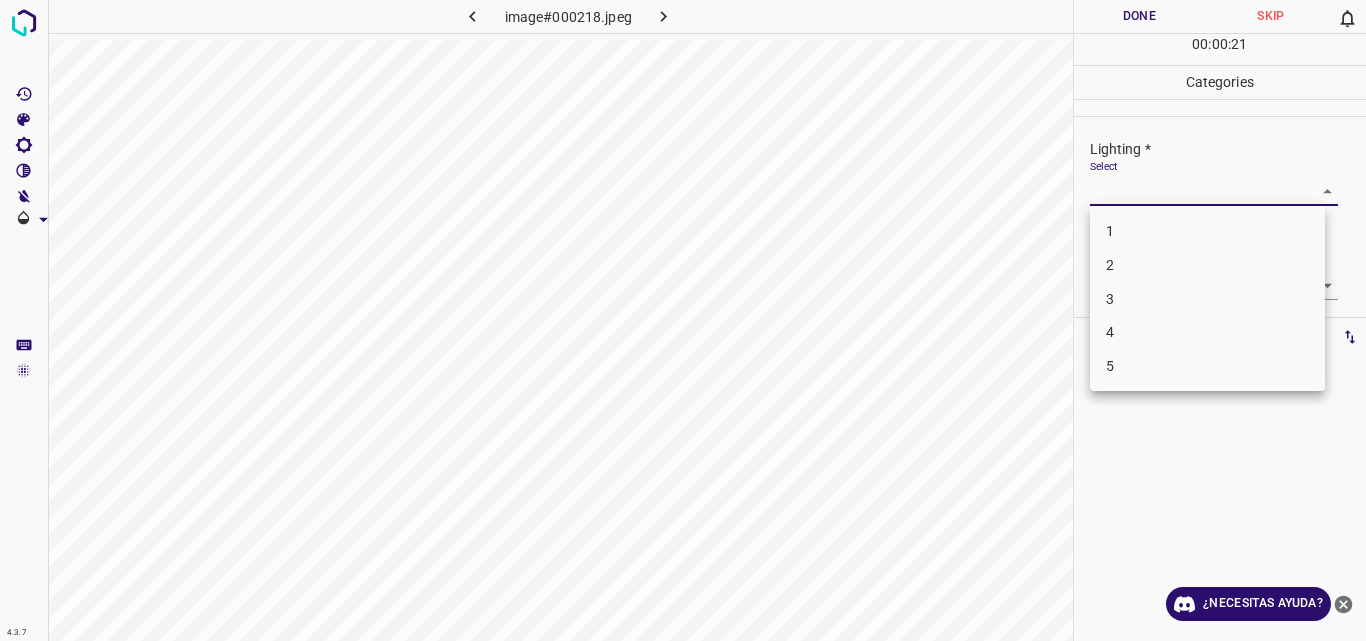 click on "3" at bounding box center [1207, 299] 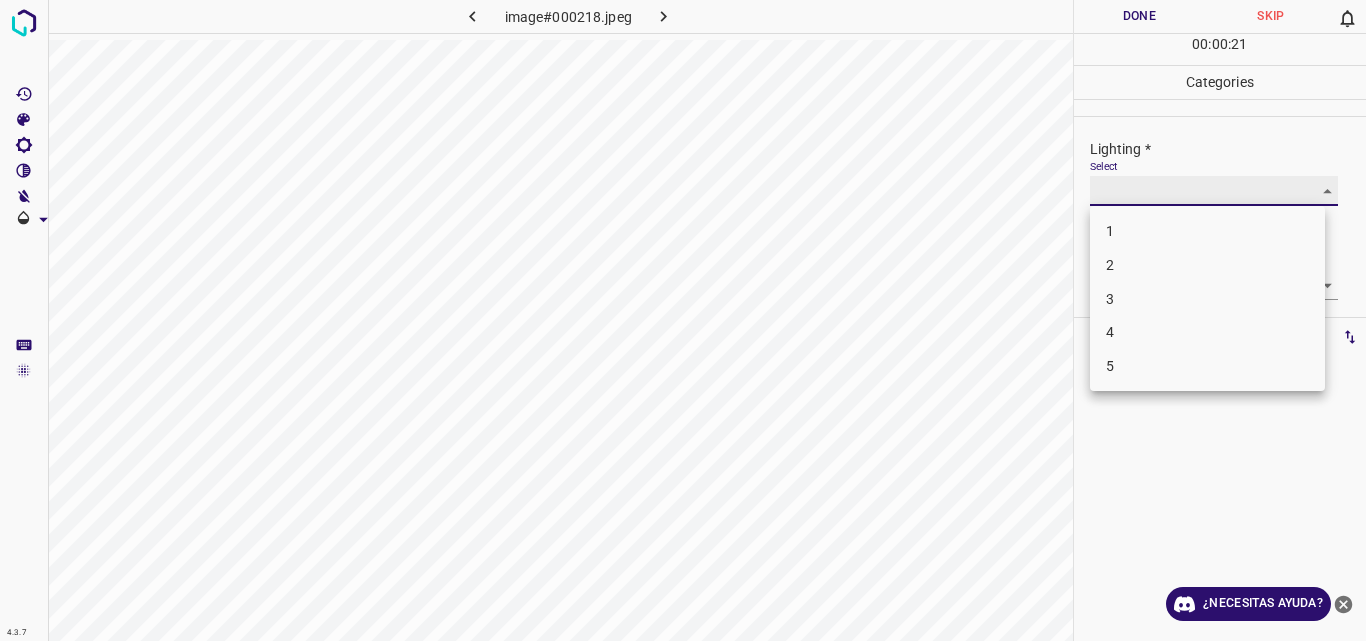 type on "3" 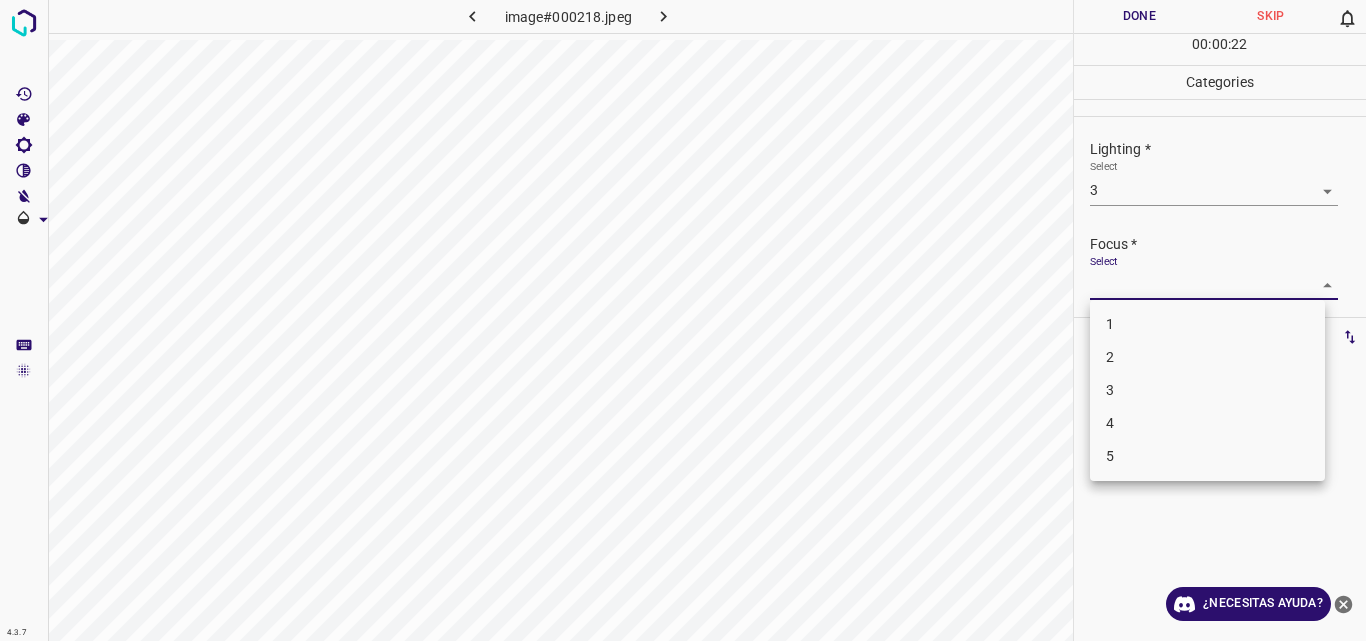 click on "Original text Rate this translation Your feedback will be used to help improve Google Translate 4.3.7 image#000218.jpeg Done Skip 0 00   : 00   : 22   Categories Lighting *  Select 3 3 Focus *  Select ​ Overall *  Select ​ Labels   0 Categories 1 Lighting 2 Focus 3 Overall Tools Space Change between modes (Draw & Edit) I Auto labeling R Restore zoom M Zoom in N Zoom out Delete Delete selecte label Filters Z Restore filters X Saturation filter C Brightness filter V Contrast filter B Gray scale filter General O Download ¿Necesitas ayuda? - Texto - Esconder - Borrar 1 2 3 4 5" at bounding box center (683, 320) 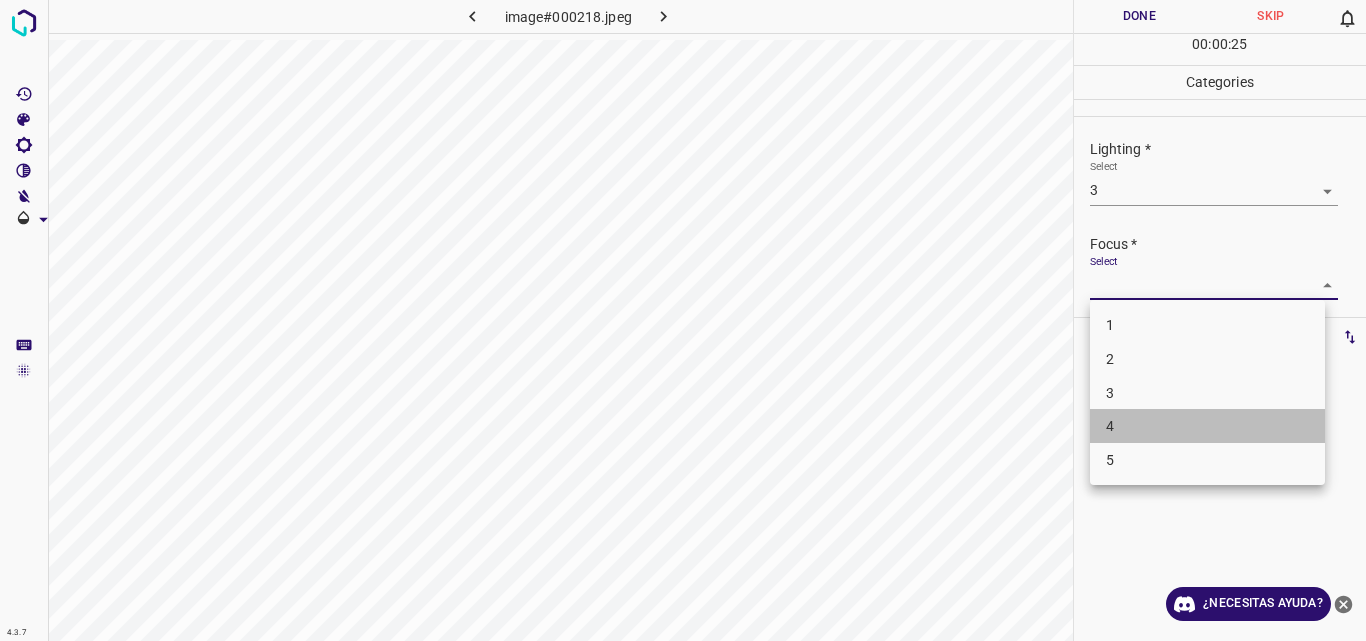 click on "4" at bounding box center [1207, 426] 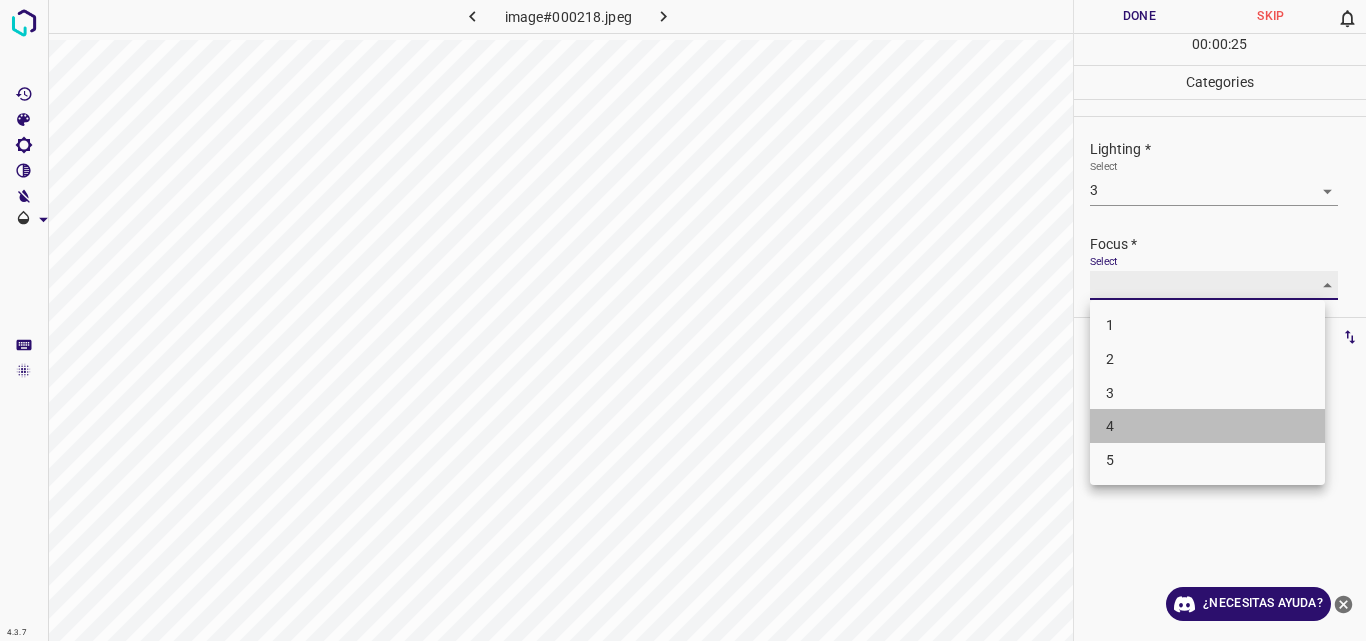 type on "4" 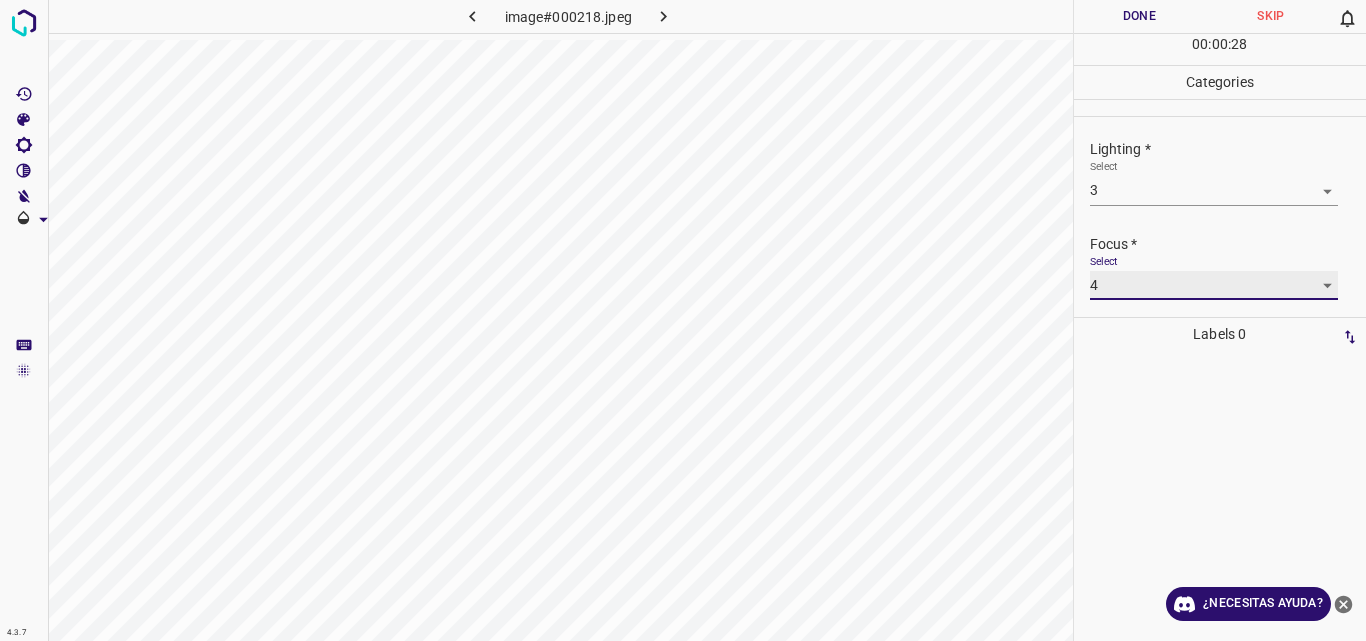scroll, scrollTop: 98, scrollLeft: 0, axis: vertical 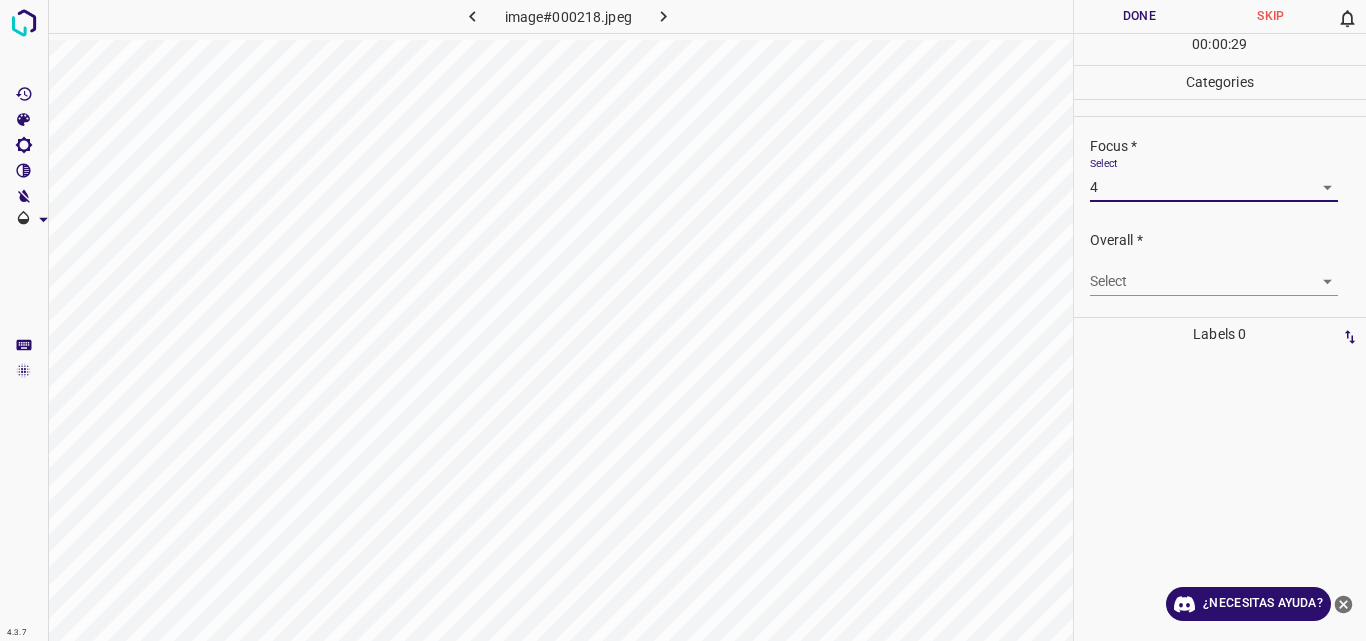 click on "Original text Rate this translation Your feedback will be used to help improve Google Translate 4.3.7 image#000218.jpeg Done Skip 0 00   : 00   : 29   Categories Lighting *  Select 3 3 Focus *  Select 4 4 Overall *  Select ​ Labels   0 Categories 1 Lighting 2 Focus 3 Overall Tools Space Change between modes (Draw & Edit) I Auto labeling R Restore zoom M Zoom in N Zoom out Delete Delete selecte label Filters Z Restore filters X Saturation filter C Brightness filter V Contrast filter B Gray scale filter General O Download ¿Necesitas ayuda? - Texto - Esconder - Borrar" at bounding box center (683, 320) 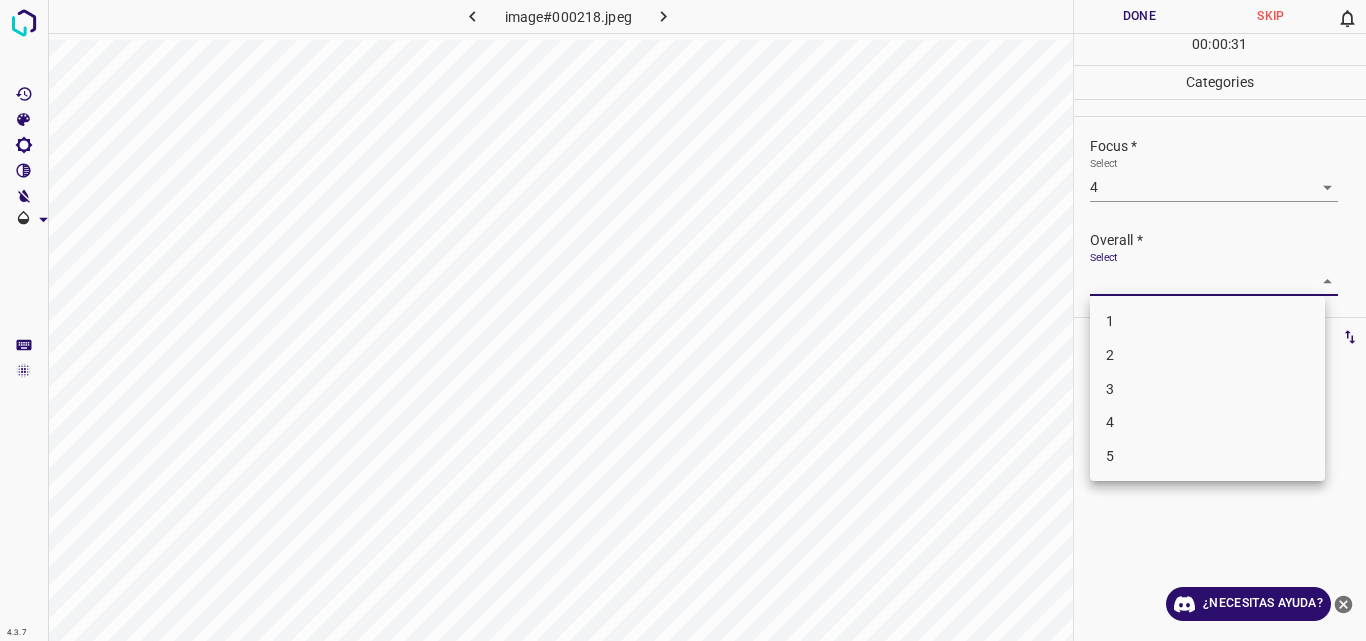 click on "3" at bounding box center [1207, 389] 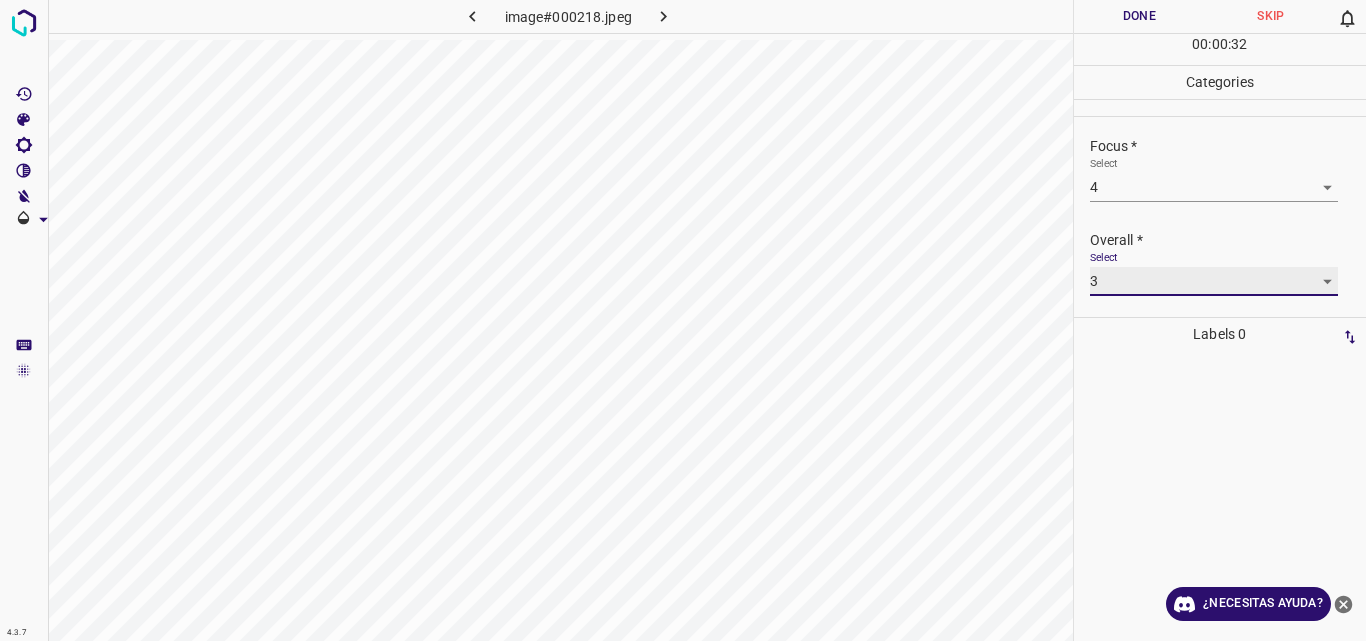 type on "3" 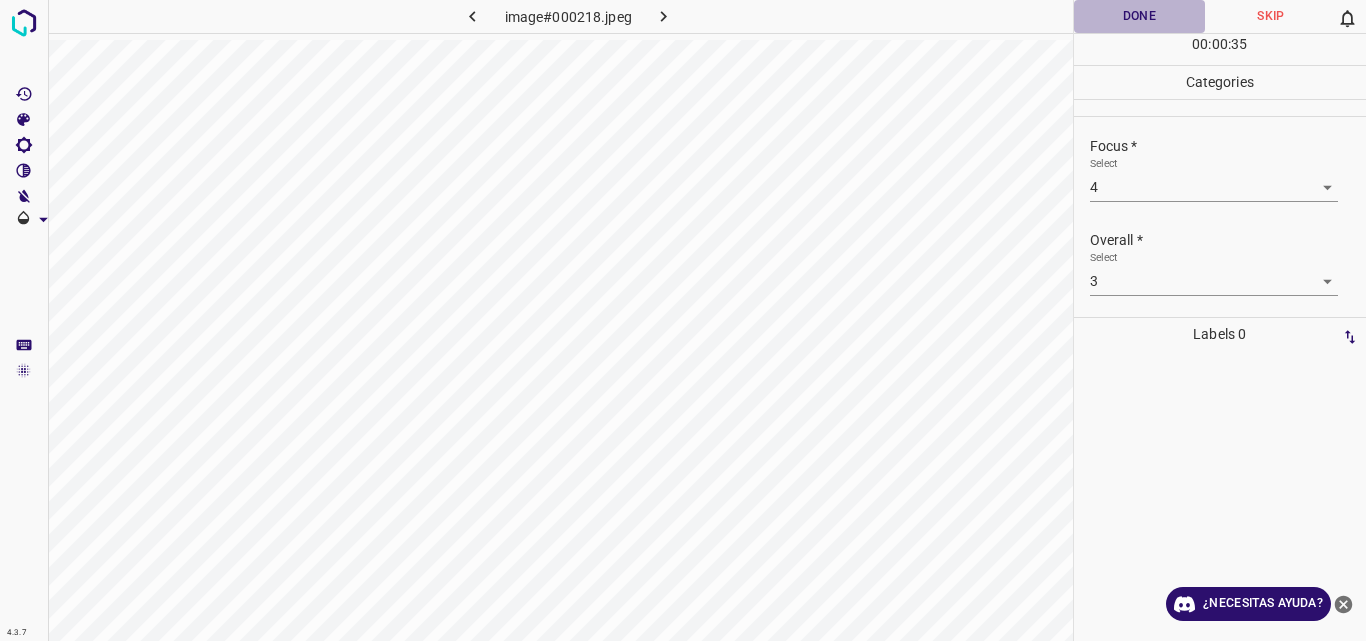 click on "Done" at bounding box center [1140, 16] 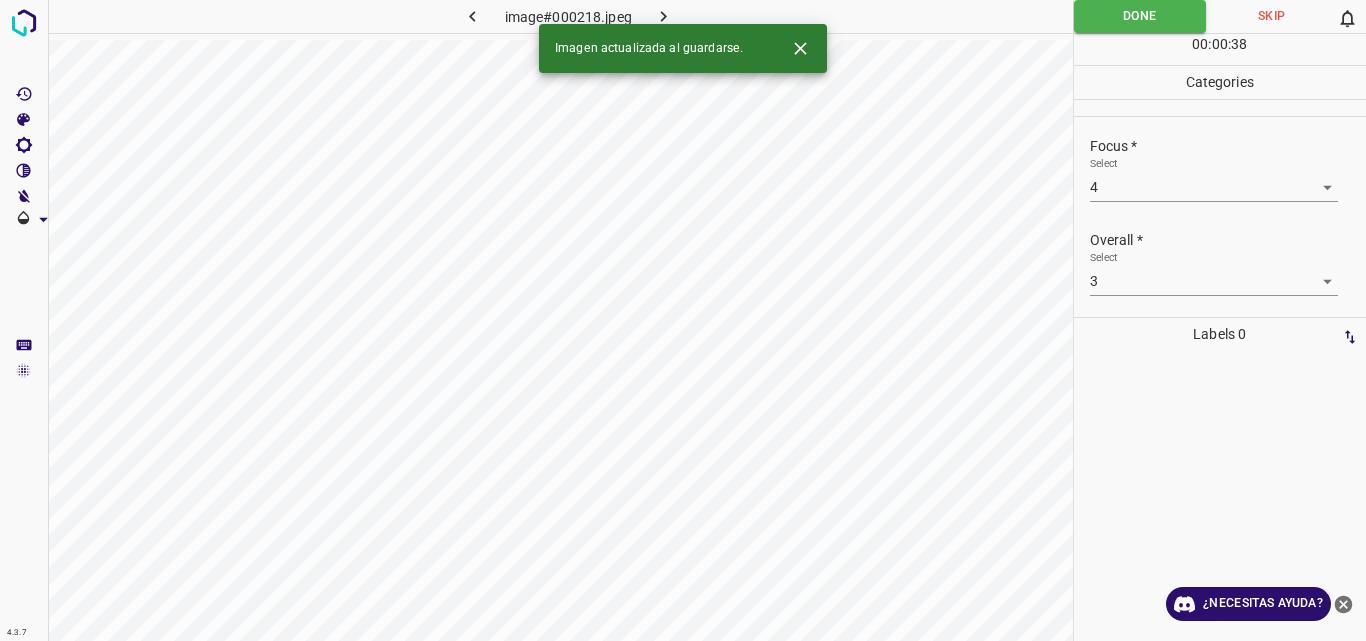 click 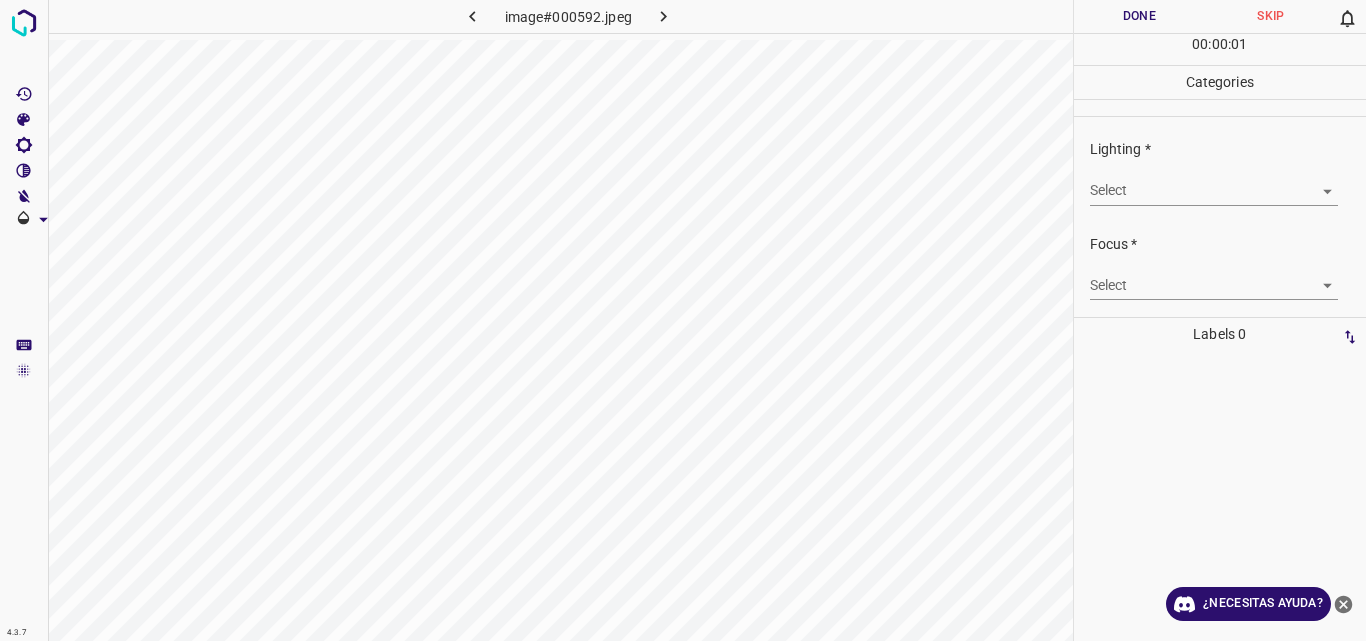 click on "Original text Rate this translation Your feedback will be used to help improve Google Translate 4.3.7 image#000592.jpeg Done Skip 0 00   : 00   : 01   Categories Lighting *  Select ​ Focus *  Select ​ Overall *  Select ​ Labels   0 Categories 1 Lighting 2 Focus 3 Overall Tools Space Change between modes (Draw & Edit) I Auto labeling R Restore zoom M Zoom in N Zoom out Delete Delete selecte label Filters Z Restore filters X Saturation filter C Brightness filter V Contrast filter B Gray scale filter General O Download ¿Necesitas ayuda? - Texto - Esconder - Borrar" at bounding box center [683, 320] 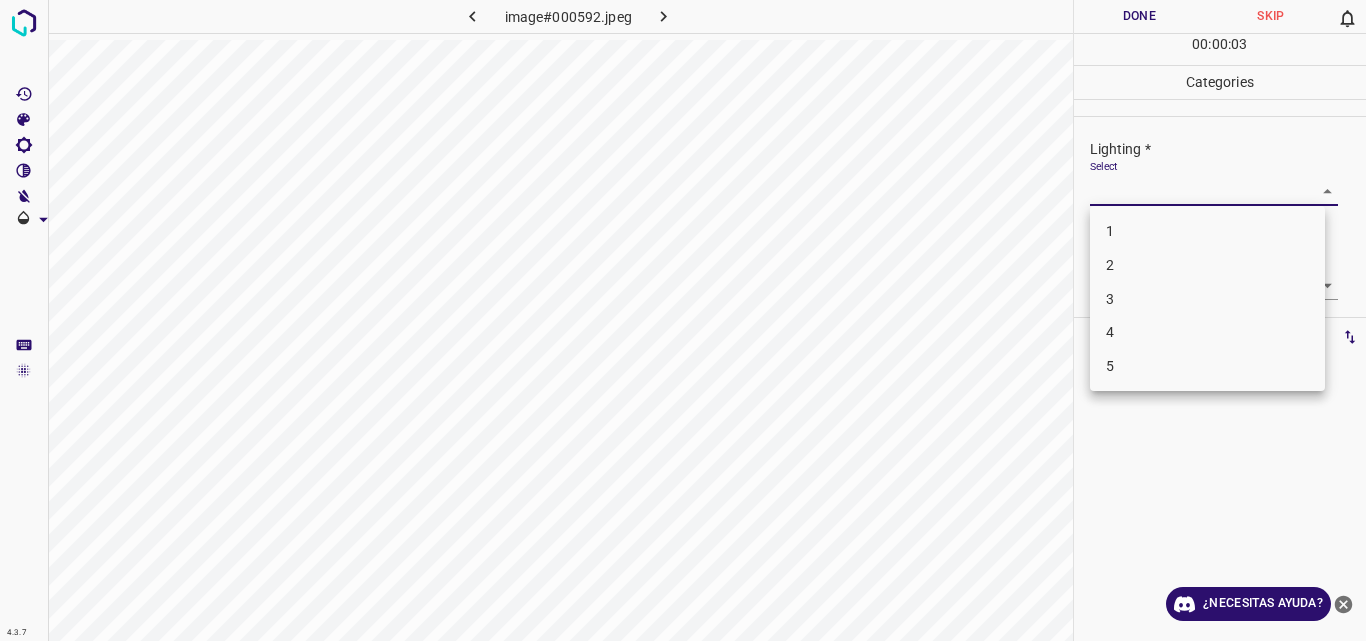 click on "2" at bounding box center (1207, 265) 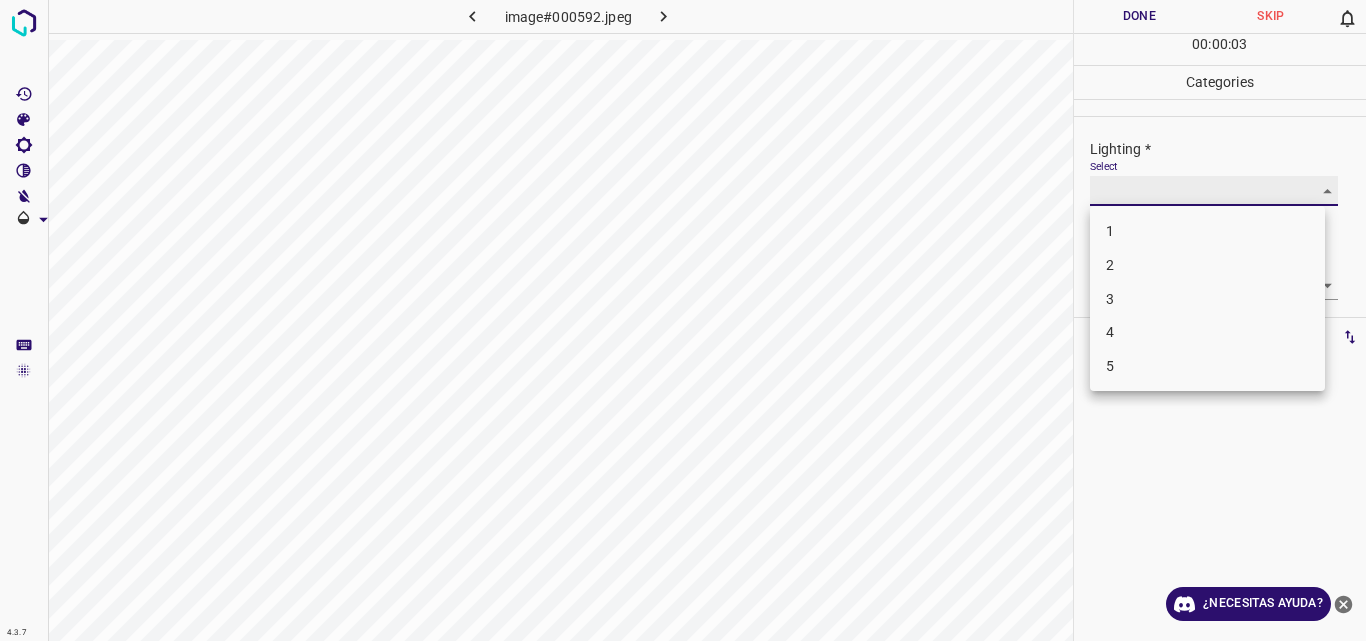 type on "2" 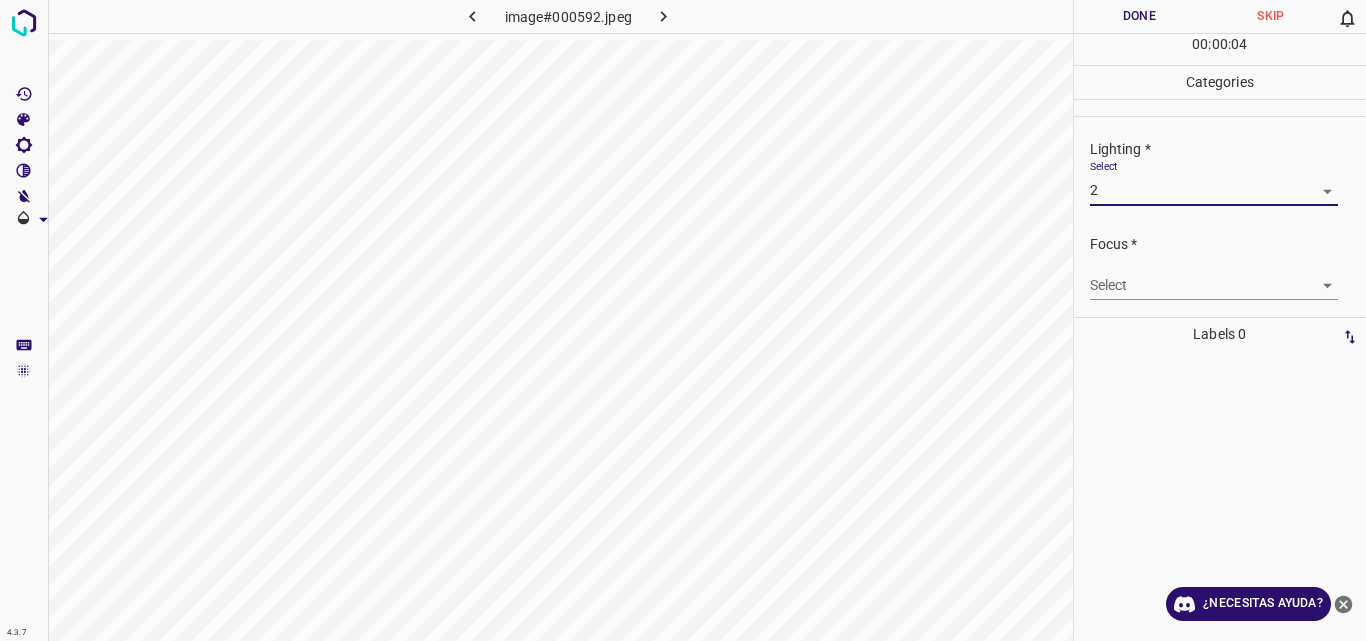 click on "Original text Rate this translation Your feedback will be used to help improve Google Translate 4.3.7 image#000592.jpeg Done Skip 0 00   : 00   : 04   Categories Lighting *  Select 2 2 Focus *  Select ​ Overall *  Select ​ Labels   0 Categories 1 Lighting 2 Focus 3 Overall Tools Space Change between modes (Draw & Edit) I Auto labeling R Restore zoom M Zoom in N Zoom out Delete Delete selecte label Filters Z Restore filters X Saturation filter C Brightness filter V Contrast filter B Gray scale filter General O Download ¿Necesitas ayuda? - Texto - Esconder - Borrar" at bounding box center (683, 320) 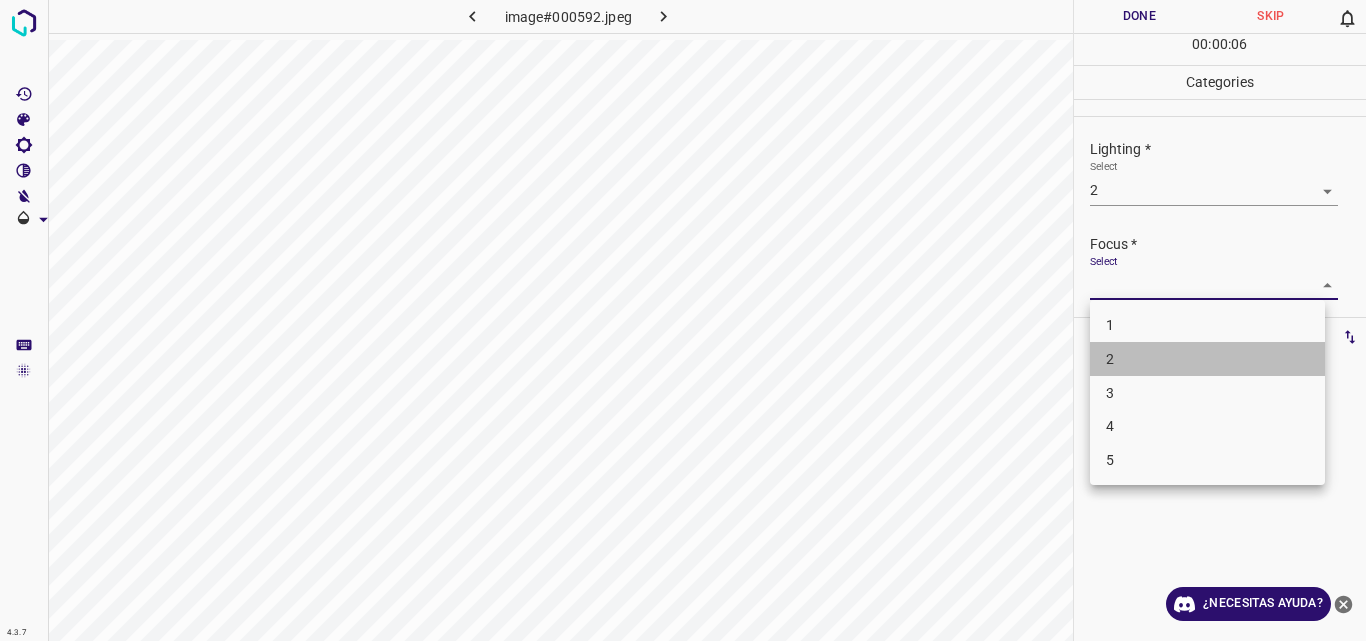 click on "2" at bounding box center (1207, 359) 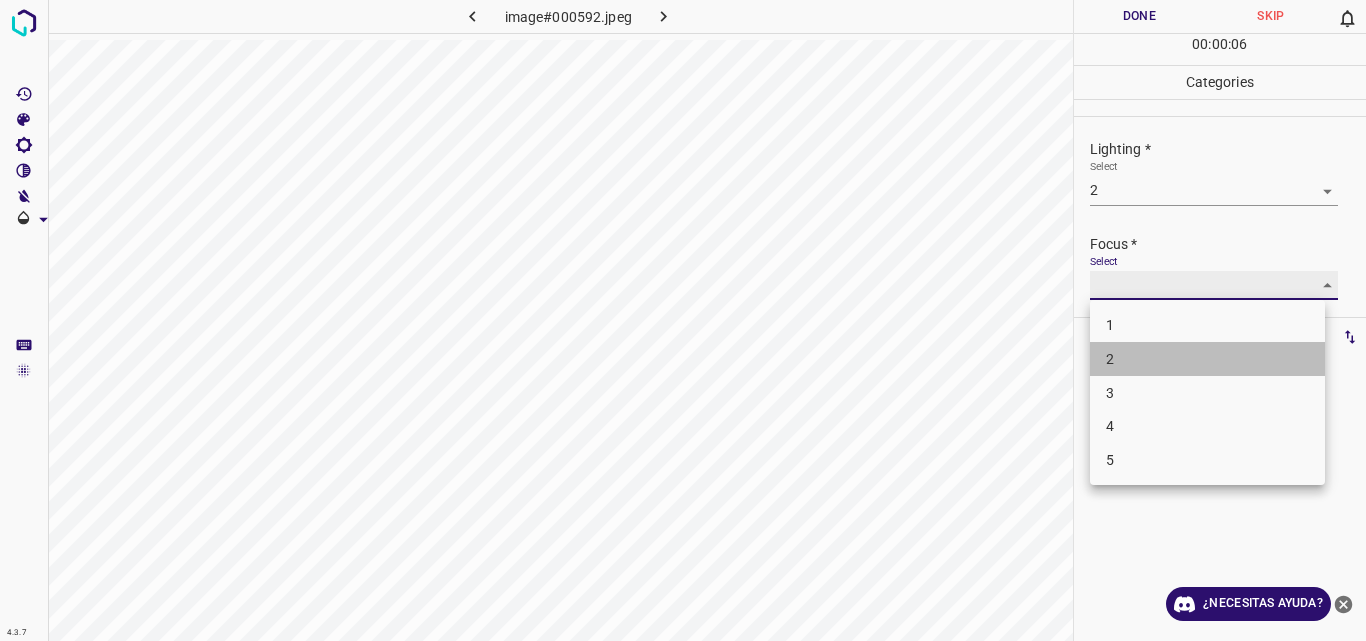 type on "2" 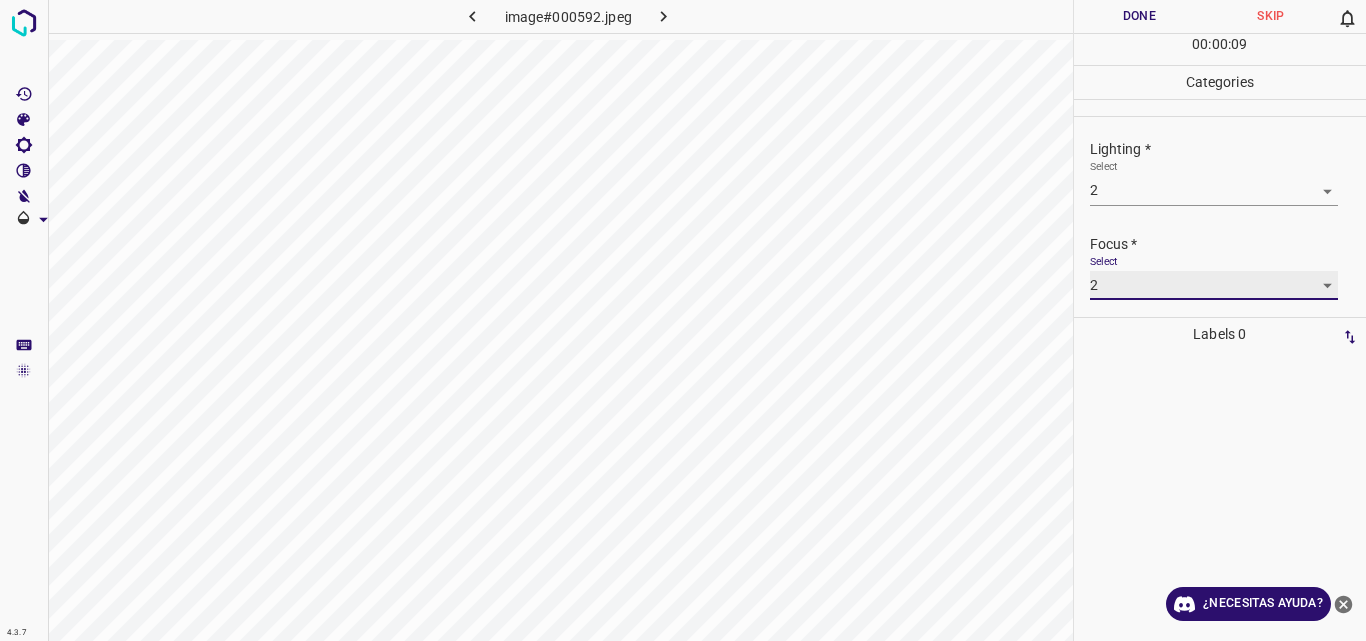 scroll, scrollTop: 98, scrollLeft: 0, axis: vertical 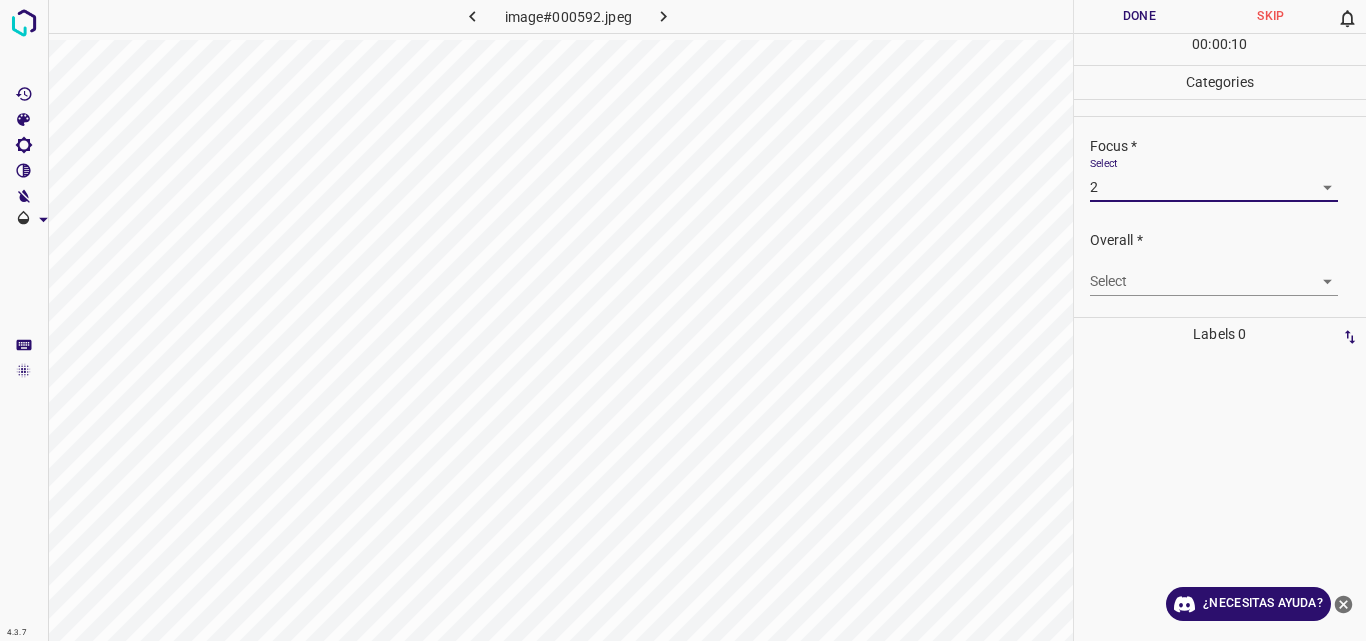 click on "Original text Rate this translation Your feedback will be used to help improve Google Translate 4.3.7 image#000592.jpeg Done Skip 0 00   : 00   : 10   Categories Lighting *  Select 2 2 Focus *  Select 2 2 Overall *  Select ​ Labels   0 Categories 1 Lighting 2 Focus 3 Overall Tools Space Change between modes (Draw & Edit) I Auto labeling R Restore zoom M Zoom in N Zoom out Delete Delete selecte label Filters Z Restore filters X Saturation filter C Brightness filter V Contrast filter B Gray scale filter General O Download ¿Necesitas ayuda? - Texto - Esconder - Borrar" at bounding box center [683, 320] 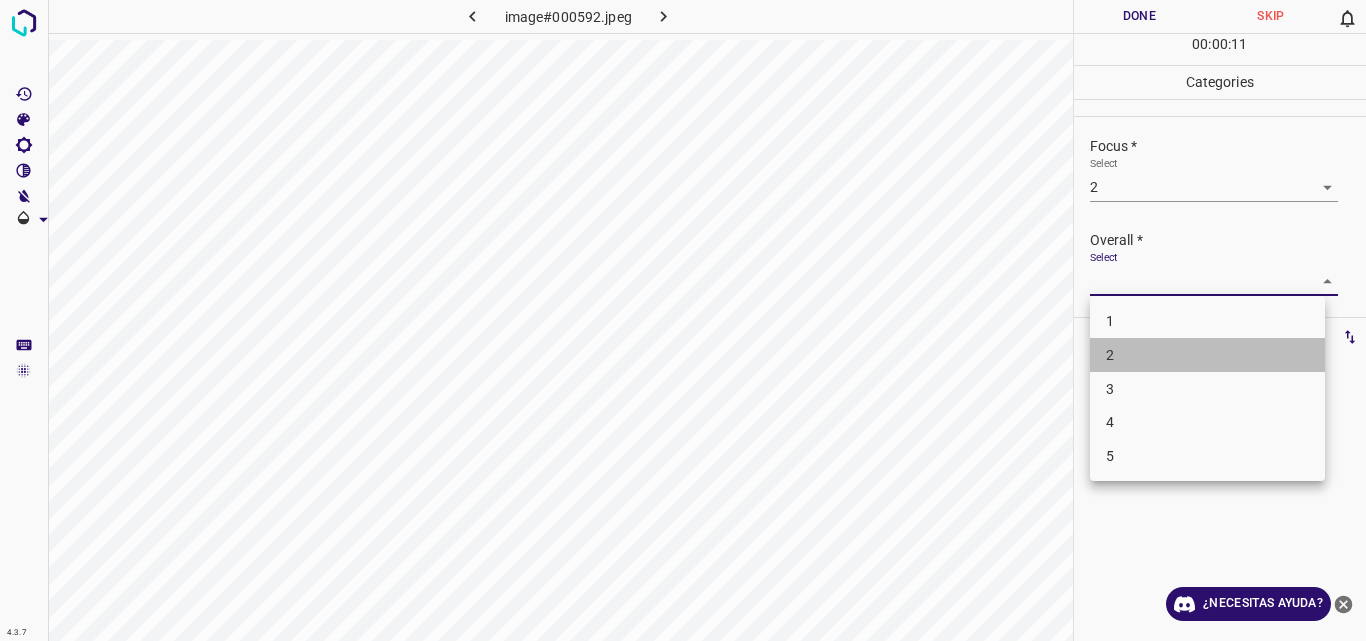 click on "2" at bounding box center (1207, 355) 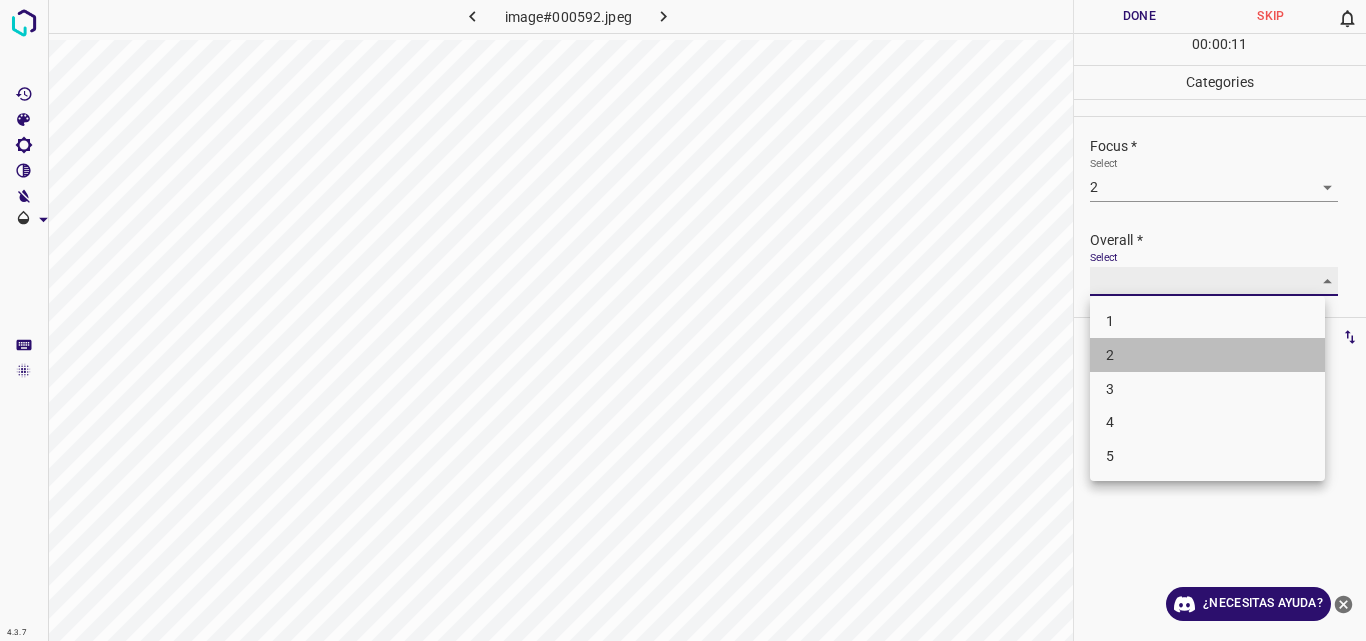 type on "2" 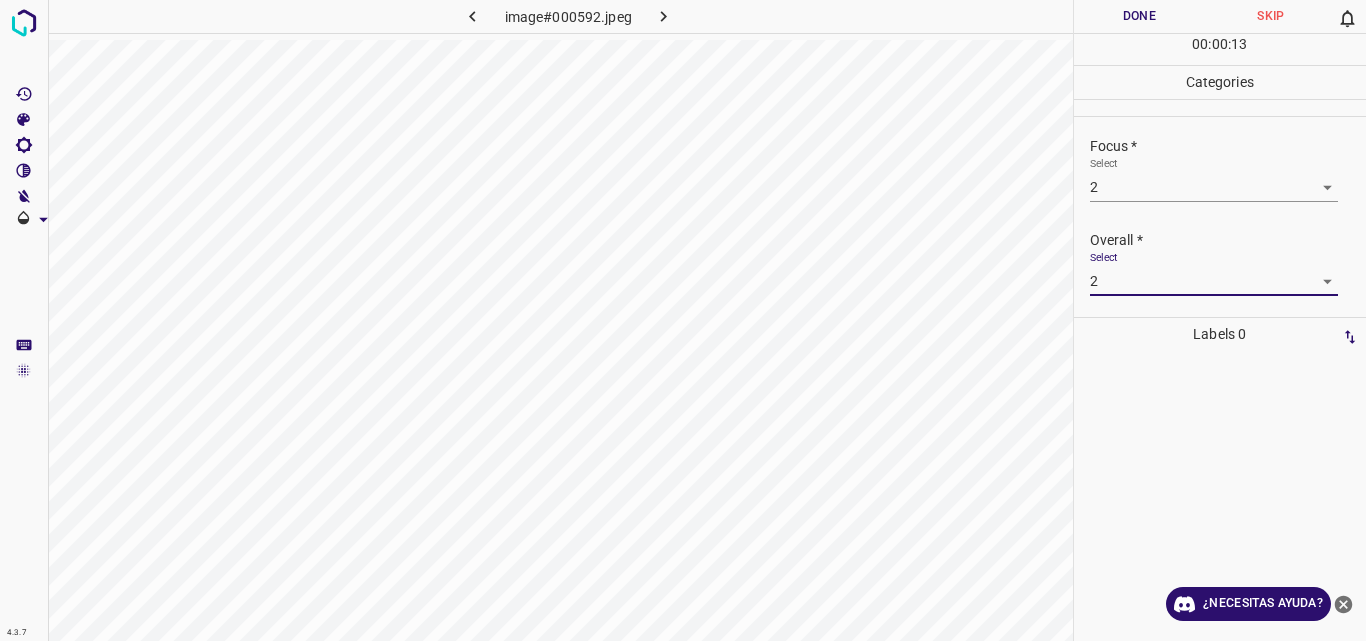 click on "Done" at bounding box center [1140, 16] 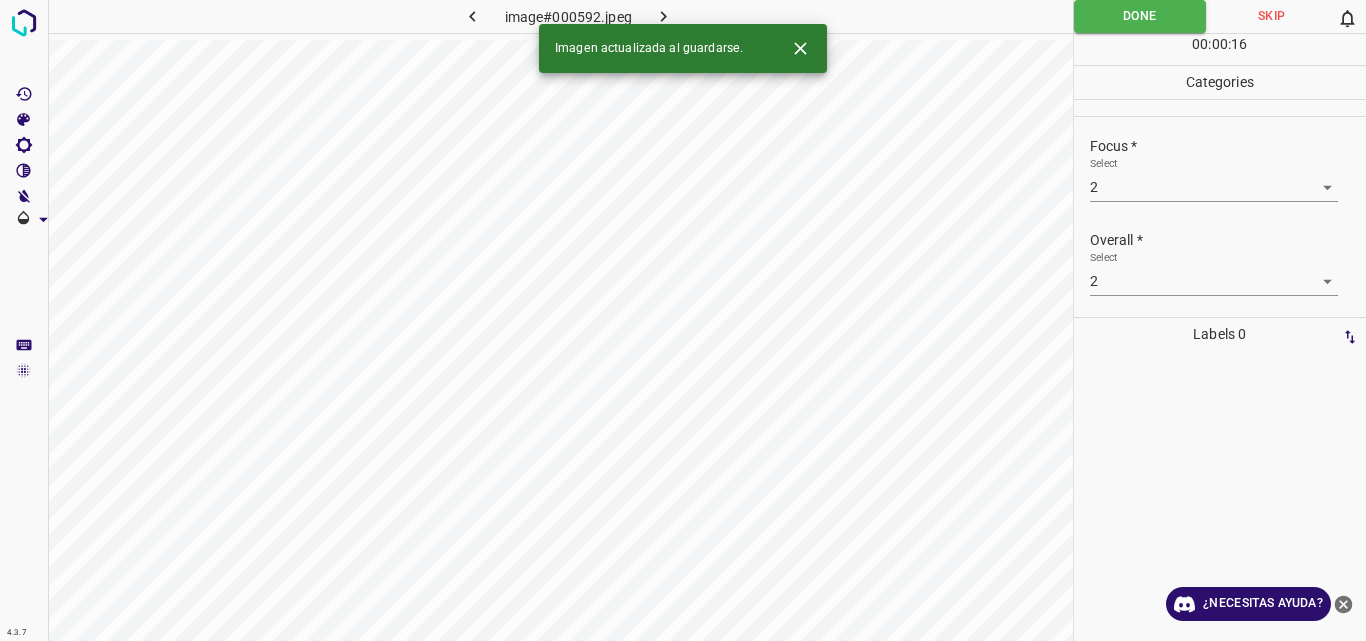 click 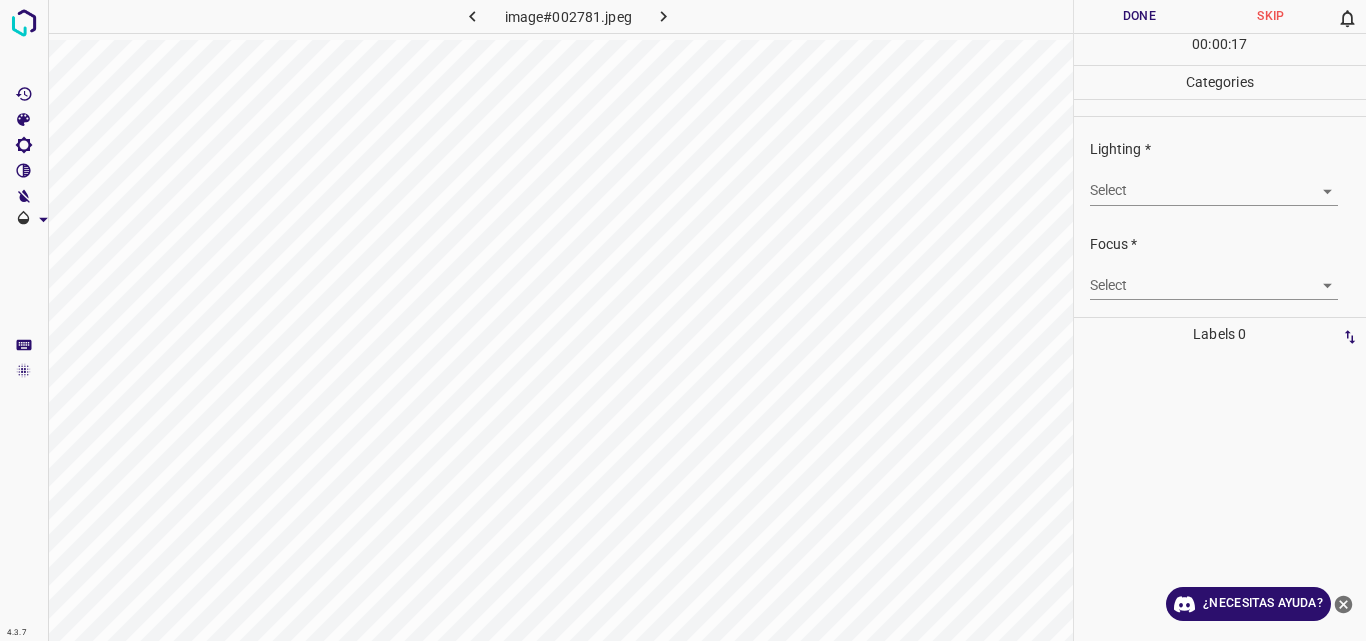 click on "Original text Rate this translation Your feedback will be used to help improve Google Translate 4.3.7 image#002781.jpeg Done Skip 0 00   : 00   : 17   Categories Lighting *  Select ​ Focus *  Select ​ Overall *  Select ​ Labels   0 Categories 1 Lighting 2 Focus 3 Overall Tools Space Change between modes (Draw & Edit) I Auto labeling R Restore zoom M Zoom in N Zoom out Delete Delete selecte label Filters Z Restore filters X Saturation filter C Brightness filter V Contrast filter B Gray scale filter General O Download ¿Necesitas ayuda? - Texto - Esconder - Borrar" at bounding box center (683, 320) 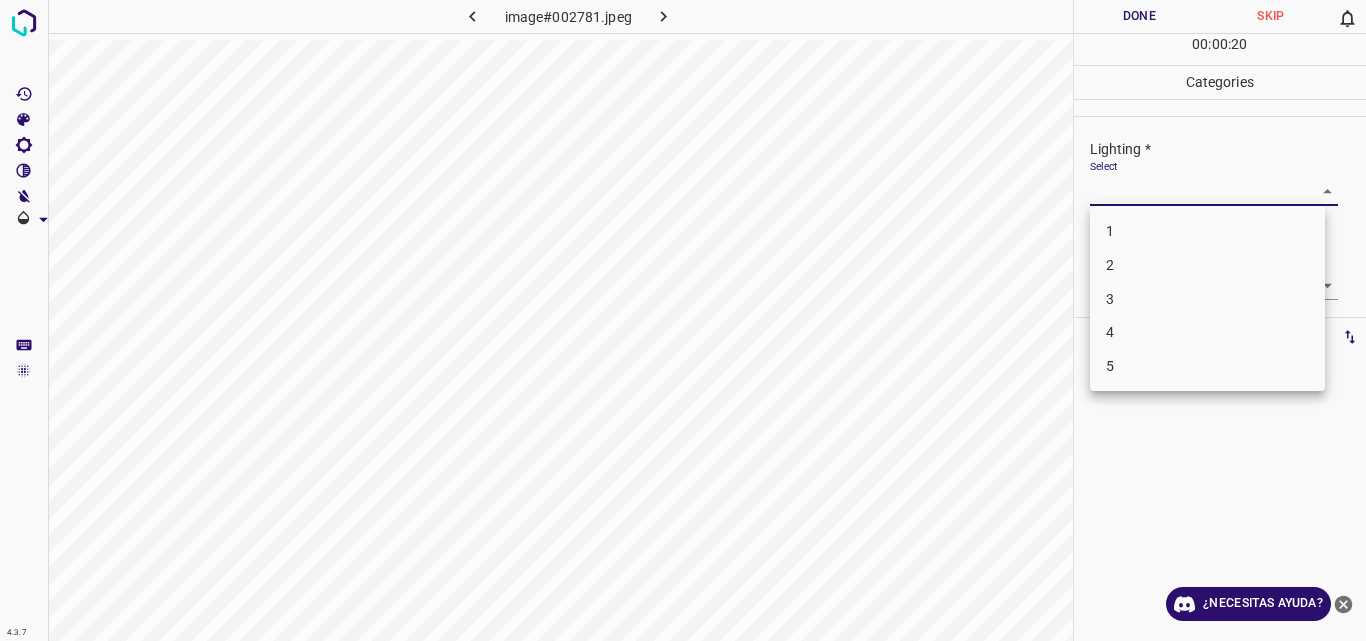 click on "3" at bounding box center [1207, 299] 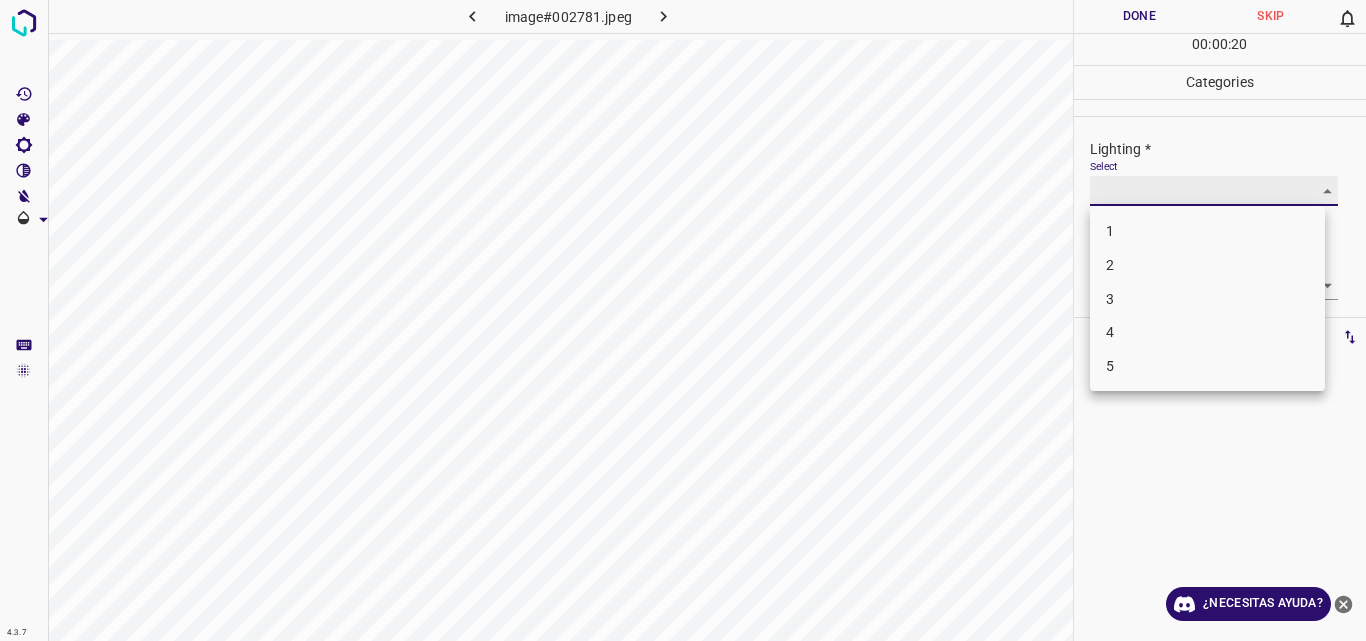 type on "3" 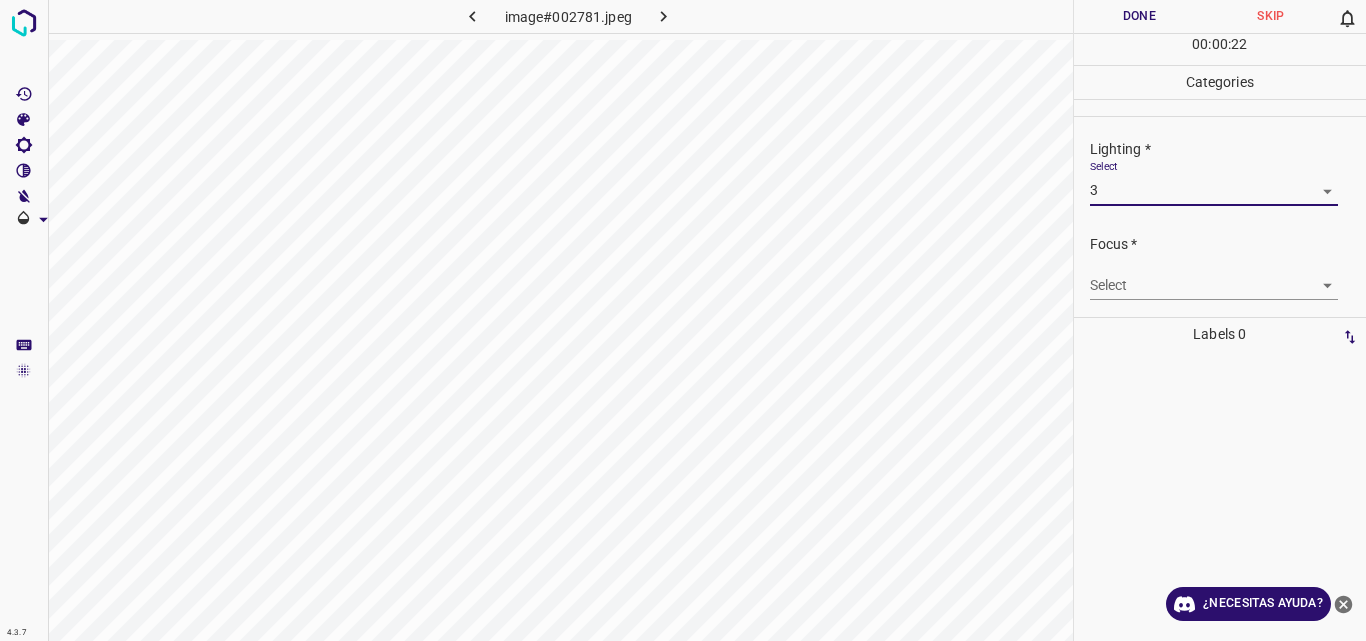 click on "Original text Rate this translation Your feedback will be used to help improve Google Translate 4.3.7 image#002781.jpeg Done Skip 0 00   : 00   : 22   Categories Lighting *  Select 3 3 Focus *  Select ​ Overall *  Select ​ Labels   0 Categories 1 Lighting 2 Focus 3 Overall Tools Space Change between modes (Draw & Edit) I Auto labeling R Restore zoom M Zoom in N Zoom out Delete Delete selecte label Filters Z Restore filters X Saturation filter C Brightness filter V Contrast filter B Gray scale filter General O Download ¿Necesitas ayuda? - Texto - Esconder - Borrar" at bounding box center (683, 320) 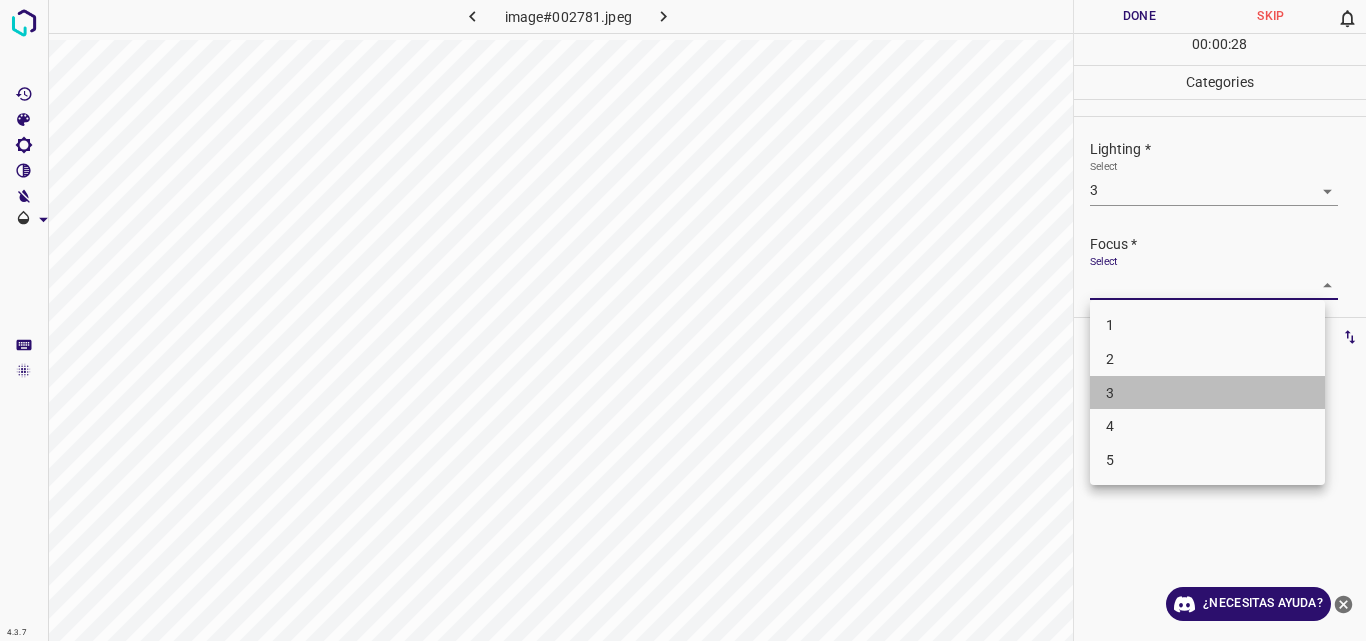 click on "3" at bounding box center (1207, 393) 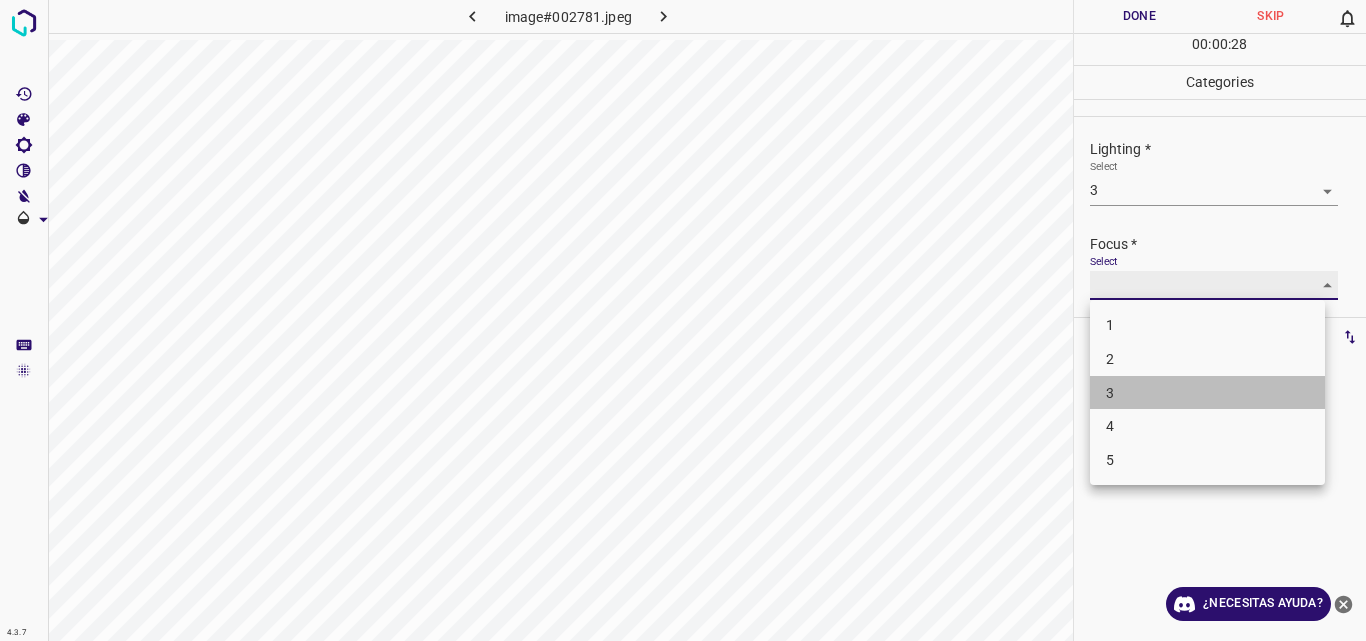 type on "3" 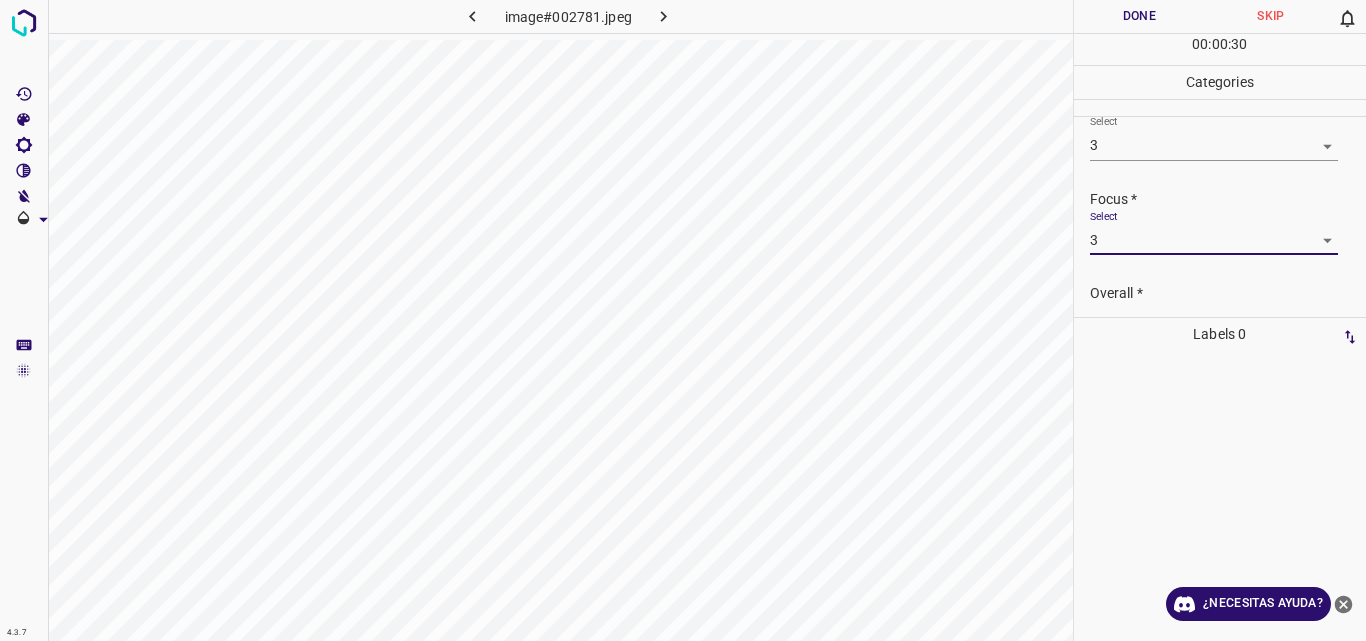 click on "Overall *  Select ​" at bounding box center [1220, 316] 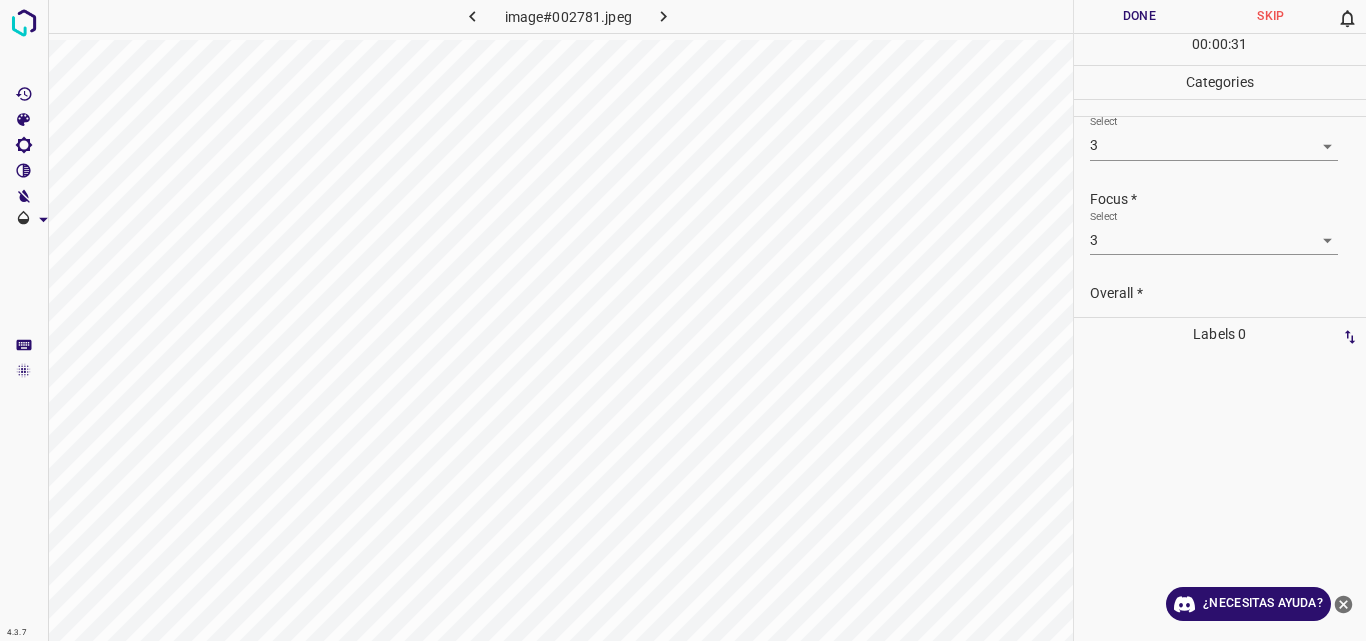 click on "Overall *  Select ​" at bounding box center (1228, 316) 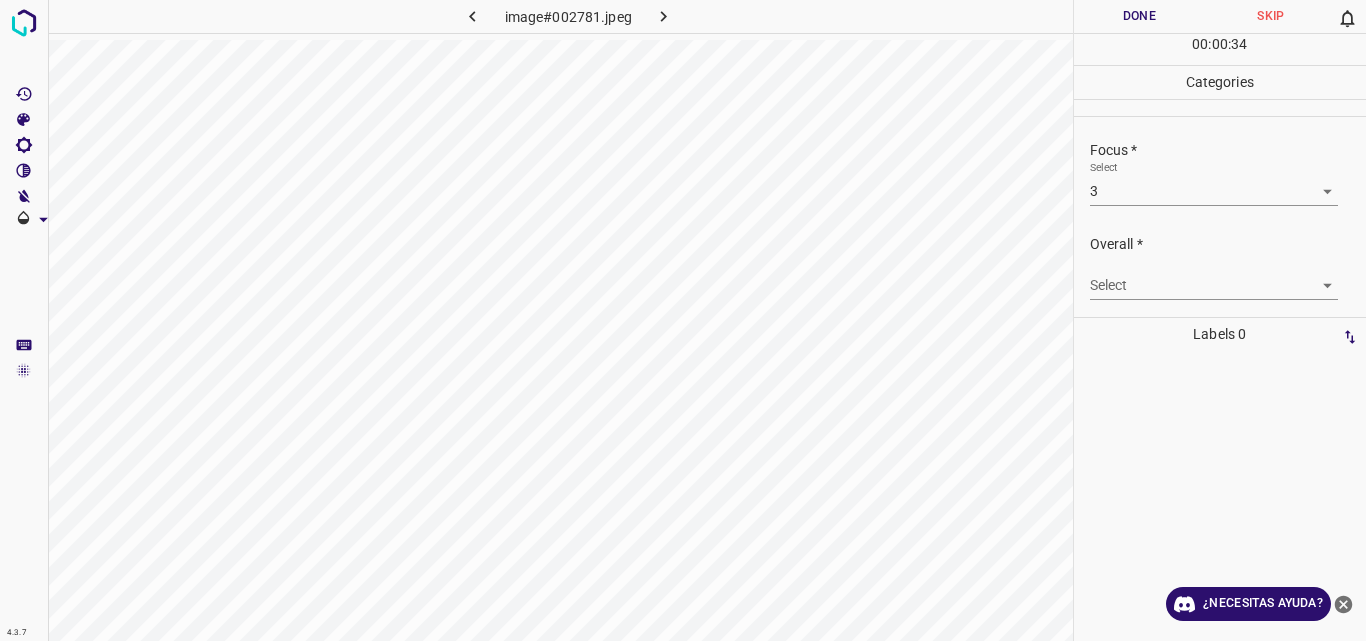 scroll, scrollTop: 98, scrollLeft: 0, axis: vertical 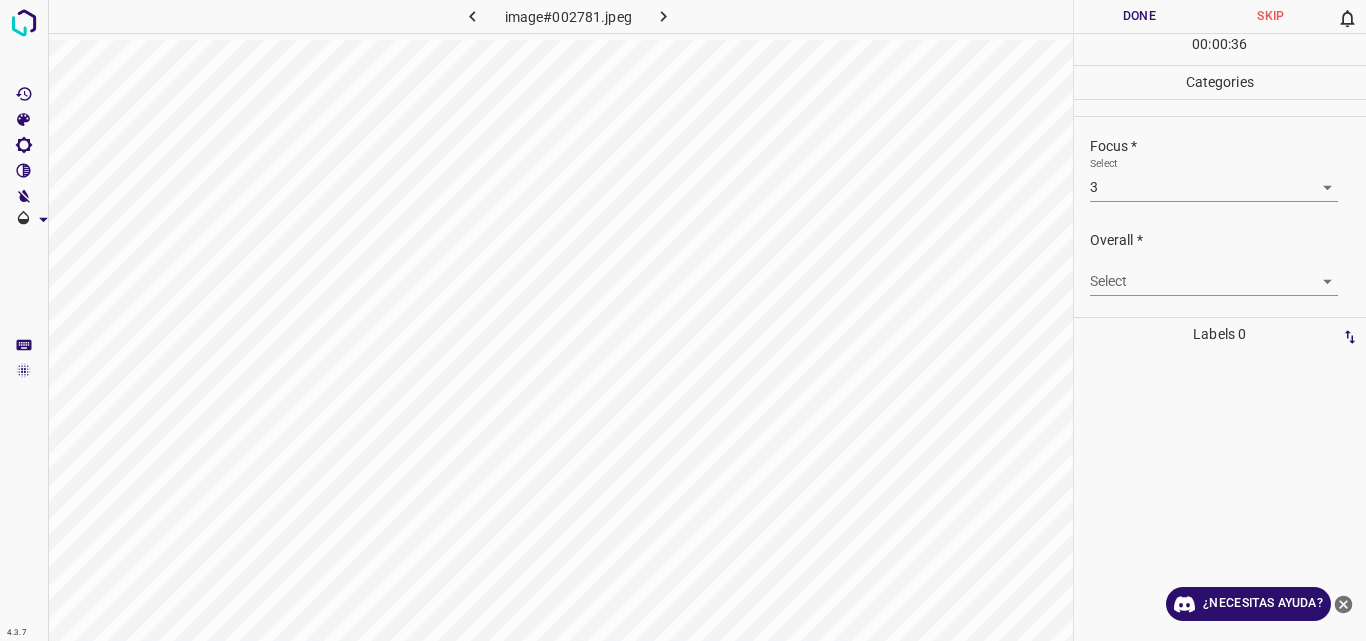 click on "Original text Rate this translation Your feedback will be used to help improve Google Translate 4.3.7 image#002781.jpeg Done Skip 0 00   : 00   : 36   Categories Lighting *  Select 3 3 Focus *  Select 3 3 Overall *  Select ​ Labels   0 Categories 1 Lighting 2 Focus 3 Overall Tools Space Change between modes (Draw & Edit) I Auto labeling R Restore zoom M Zoom in N Zoom out Delete Delete selecte label Filters Z Restore filters X Saturation filter C Brightness filter V Contrast filter B Gray scale filter General O Download ¿Necesitas ayuda? - Texto - Esconder - Borrar" at bounding box center (683, 320) 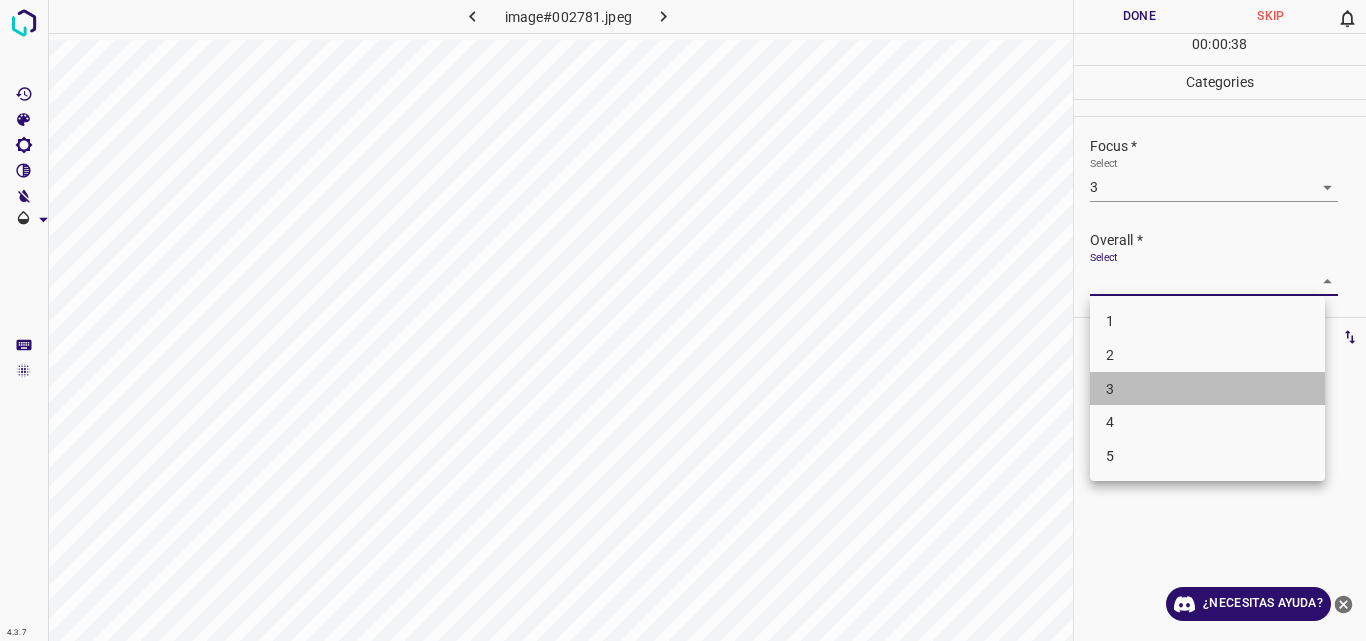 click on "3" at bounding box center [1207, 389] 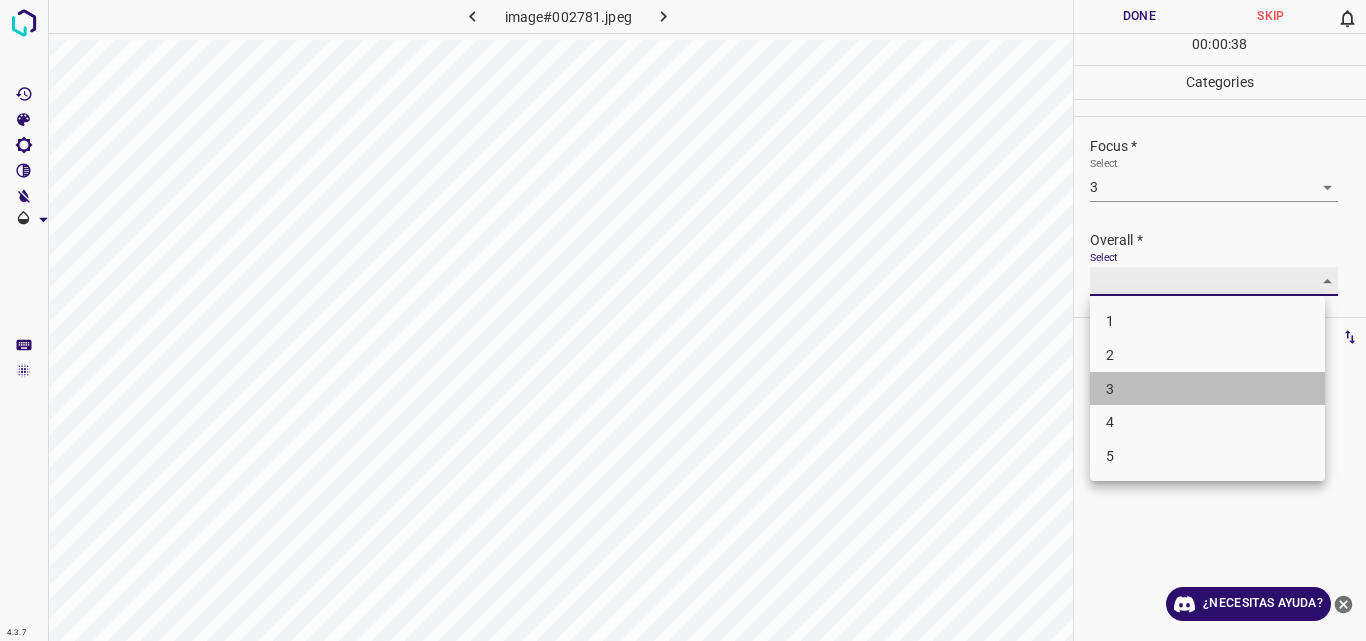 type on "3" 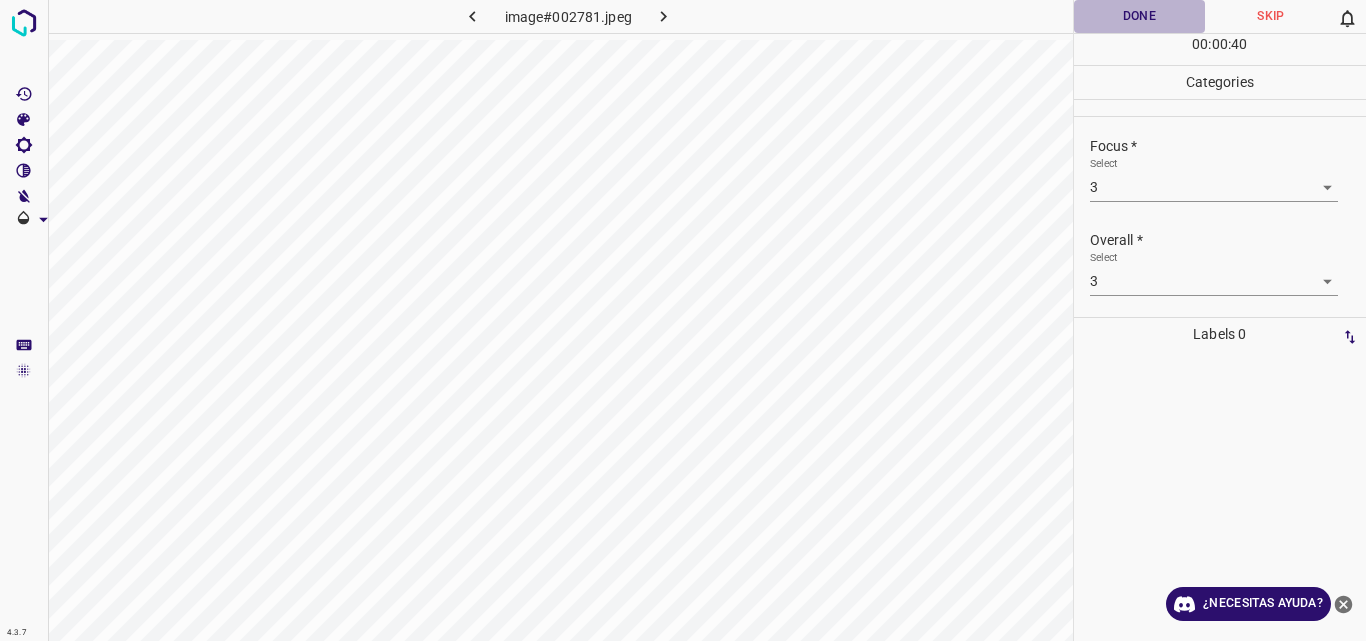 click on "Done" at bounding box center (1140, 16) 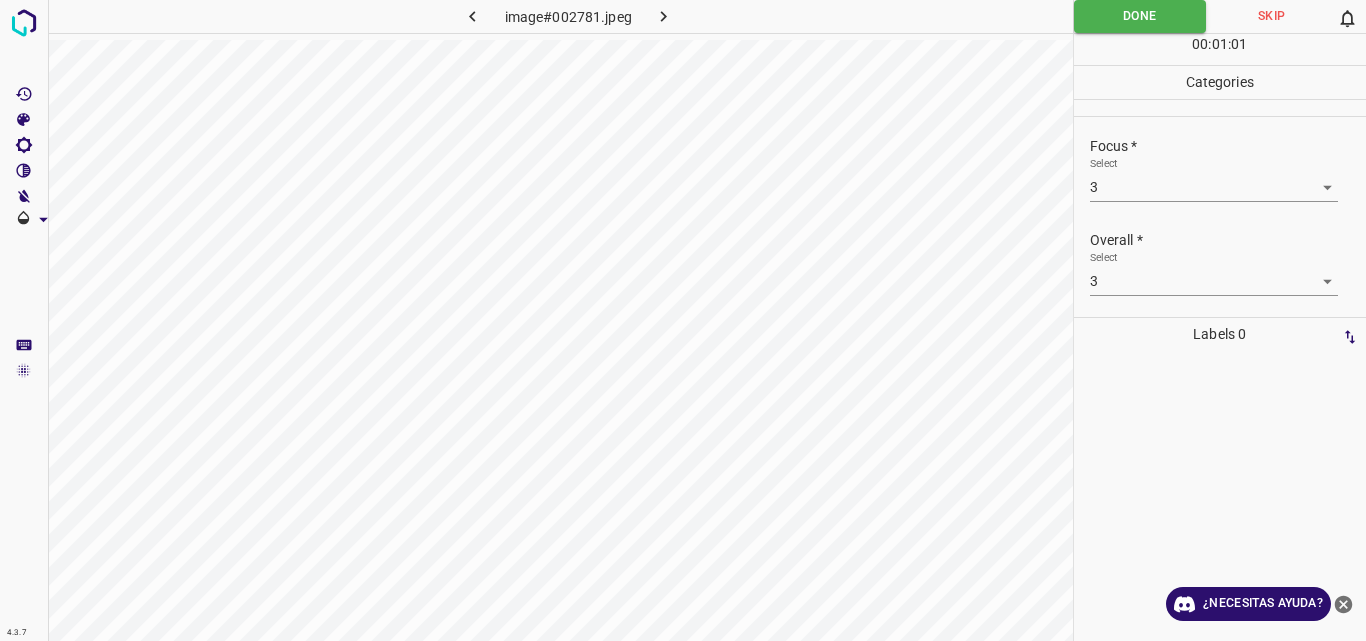 click 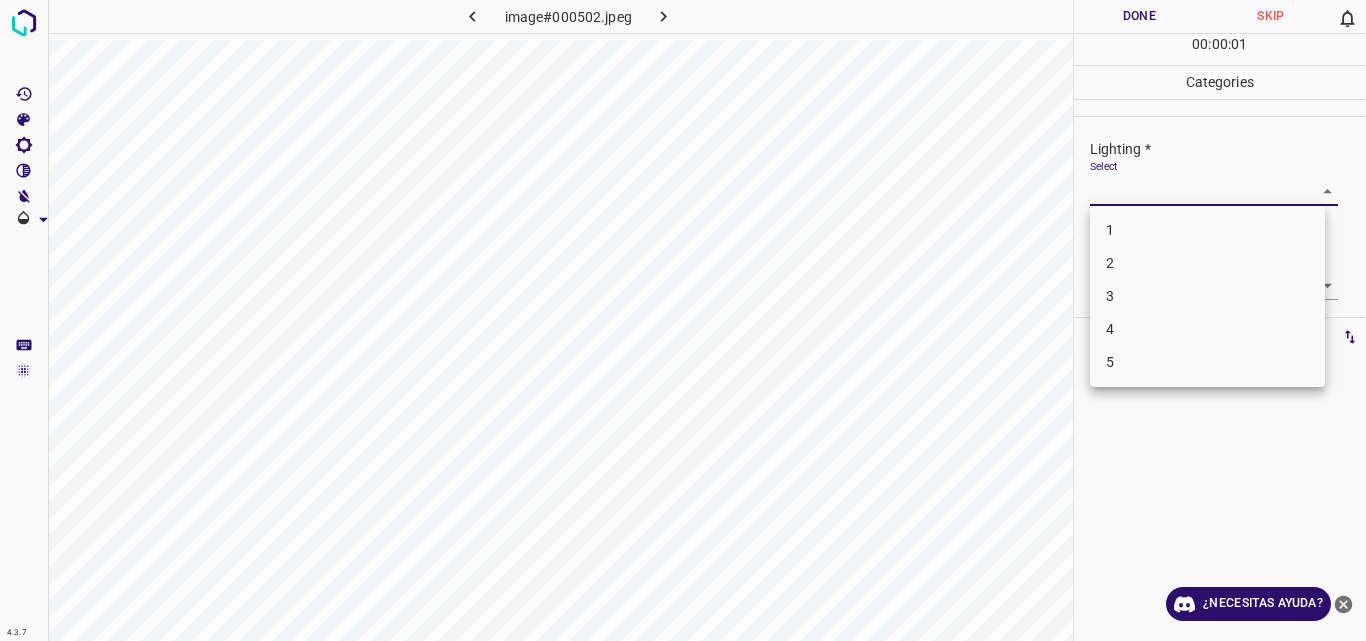 click on "Original text Rate this translation Your feedback will be used to help improve Google Translate 4.3.7 image#000502.jpeg Done Skip 0 00   : 00   : 01   Categories Lighting *  Select ​ Focus *  Select ​ Overall *  Select ​ Labels   0 Categories 1 Lighting 2 Focus 3 Overall Tools Space Change between modes (Draw & Edit) I Auto labeling R Restore zoom M Zoom in N Zoom out Delete Delete selecte label Filters Z Restore filters X Saturation filter C Brightness filter V Contrast filter B Gray scale filter General O Download ¿Necesitas ayuda? - Texto - Esconder - Borrar 1 2 3 4 5" at bounding box center (683, 320) 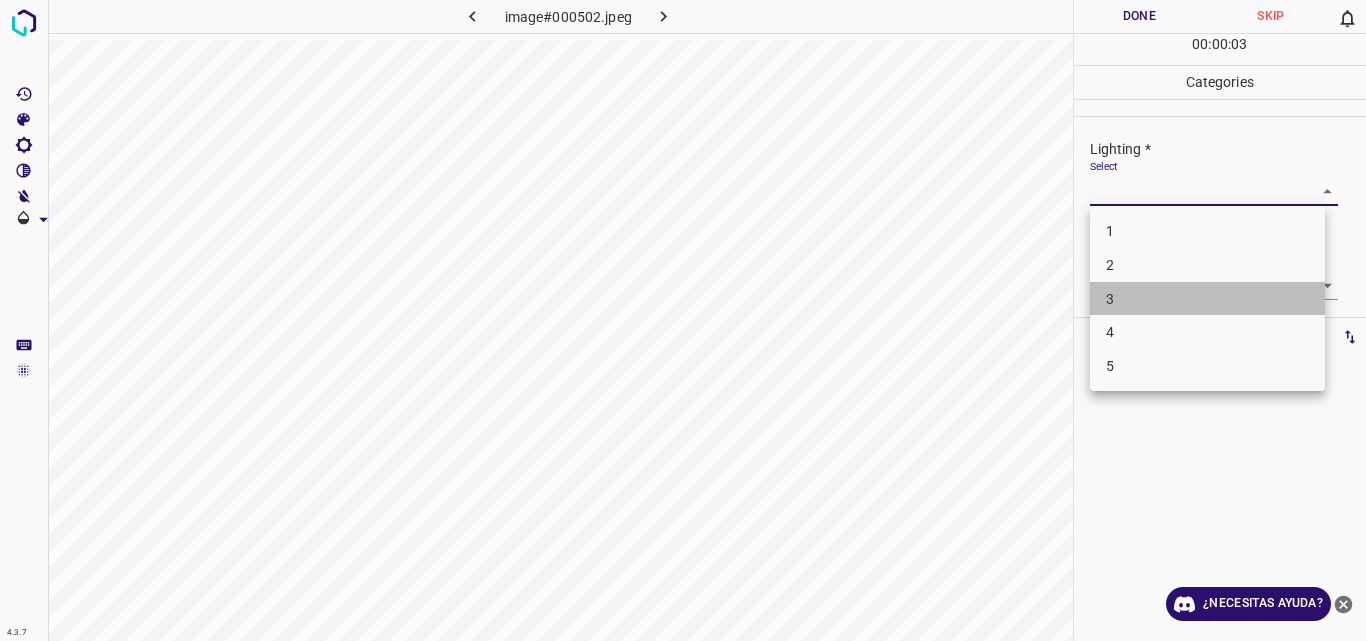 click on "3" at bounding box center [1207, 299] 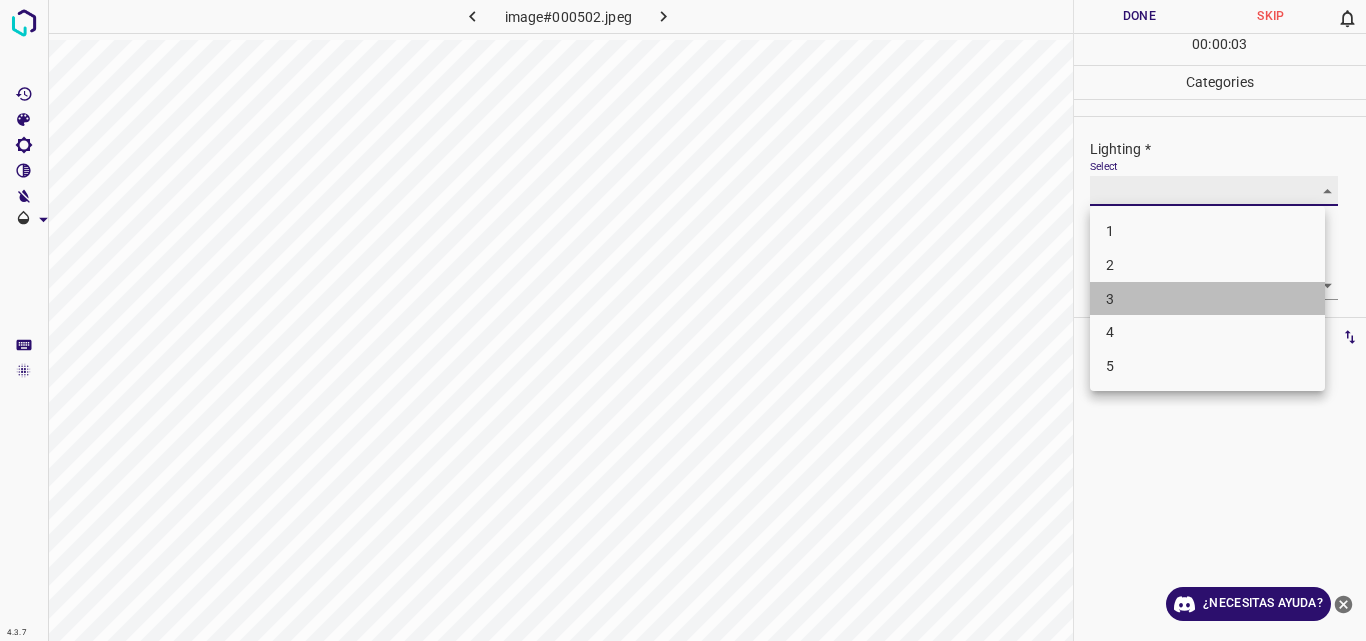 type on "3" 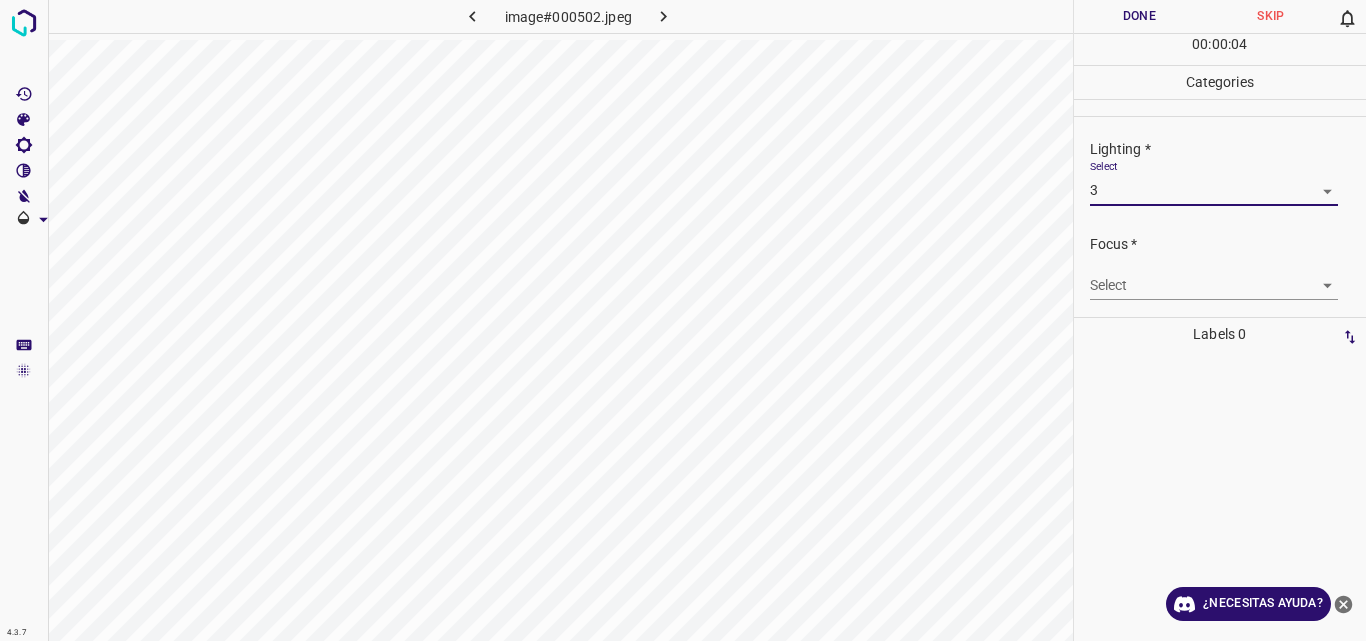 click on "Original text Rate this translation Your feedback will be used to help improve Google Translate 4.3.7 image#000502.jpeg Done Skip 0 00   : 00   : 04   Categories Lighting *  Select 3 3 Focus *  Select ​ Overall *  Select ​ Labels   0 Categories 1 Lighting 2 Focus 3 Overall Tools Space Change between modes (Draw & Edit) I Auto labeling R Restore zoom M Zoom in N Zoom out Delete Delete selecte label Filters Z Restore filters X Saturation filter C Brightness filter V Contrast filter B Gray scale filter General O Download ¿Necesitas ayuda? - Texto - Esconder - Borrar" at bounding box center [683, 320] 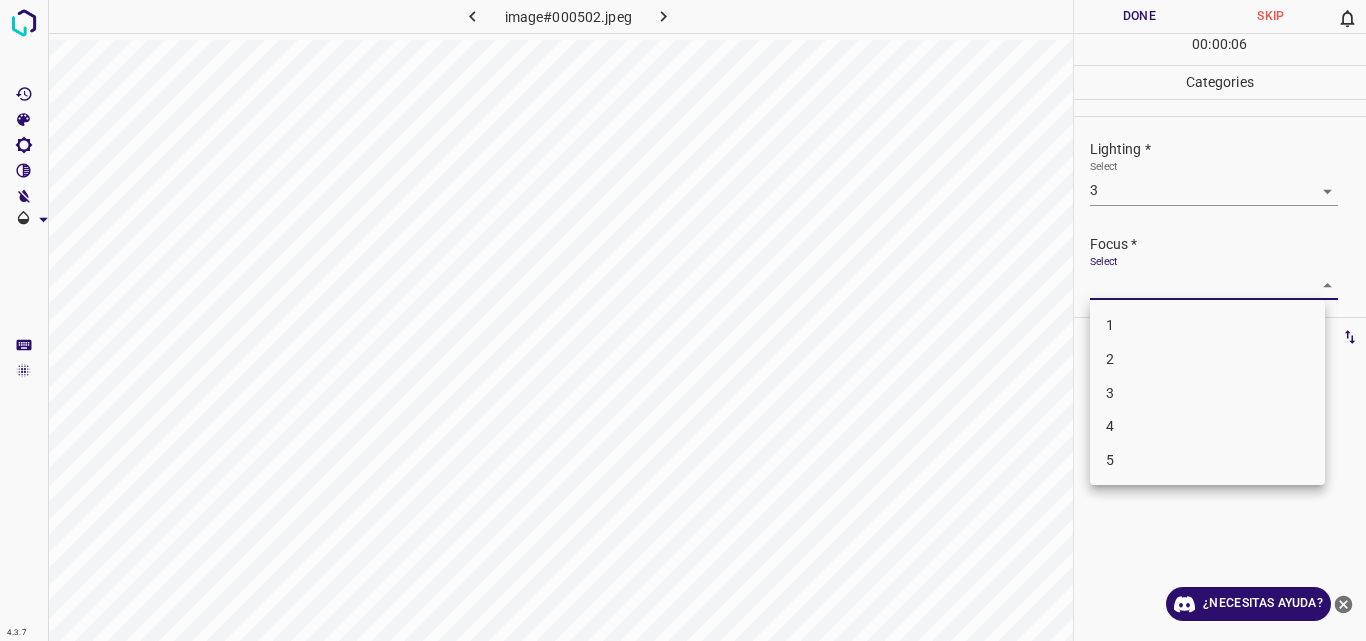 click on "3" at bounding box center [1207, 393] 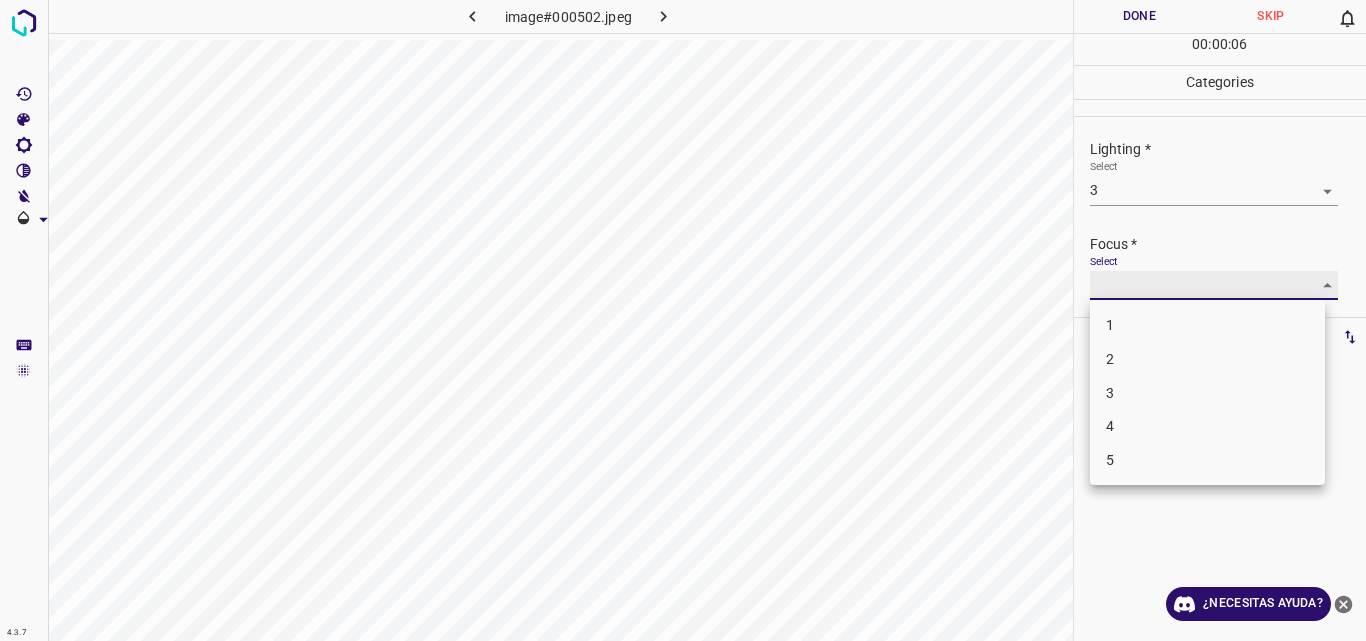 type on "3" 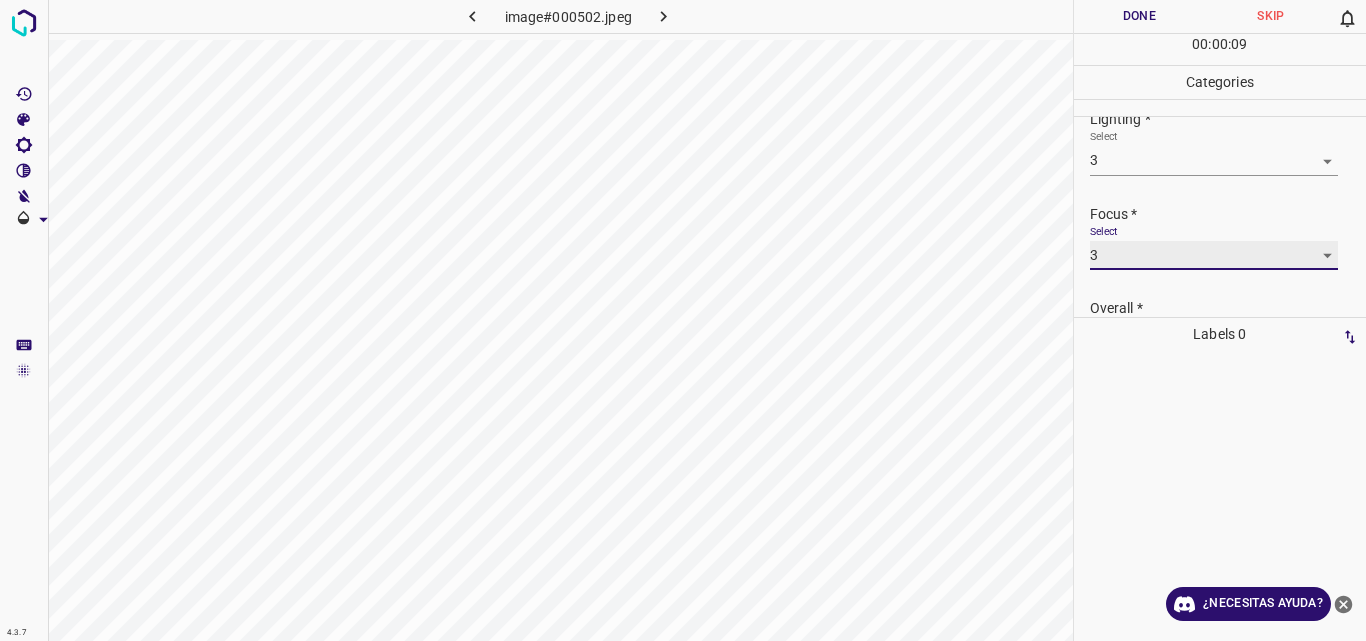 scroll, scrollTop: 98, scrollLeft: 0, axis: vertical 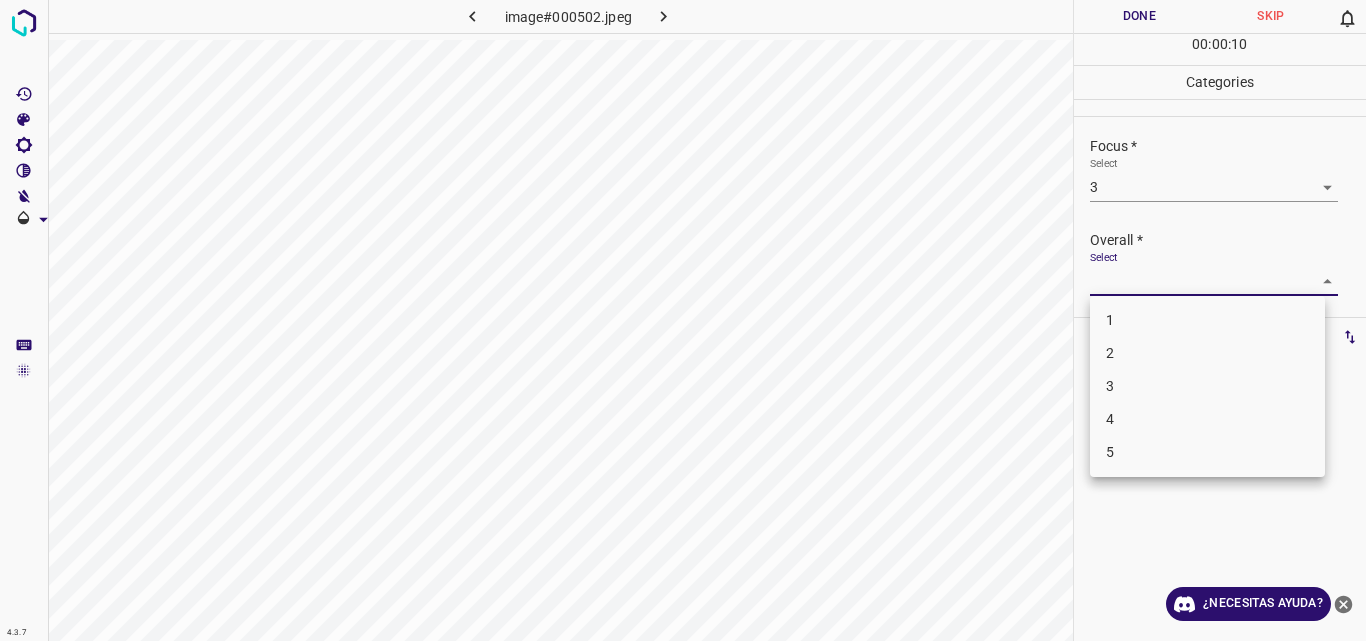 click on "Original text Rate this translation Your feedback will be used to help improve Google Translate 4.3.7 image#000502.jpeg Done Skip 0 00   : 00   : 10   Categories Lighting *  Select 3 3 Focus *  Select 3 3 Overall *  Select ​ Labels   0 Categories 1 Lighting 2 Focus 3 Overall Tools Space Change between modes (Draw & Edit) I Auto labeling R Restore zoom M Zoom in N Zoom out Delete Delete selecte label Filters Z Restore filters X Saturation filter C Brightness filter V Contrast filter B Gray scale filter General O Download ¿Necesitas ayuda? - Texto - Esconder - Borrar 1 2 3 4 5" at bounding box center (683, 320) 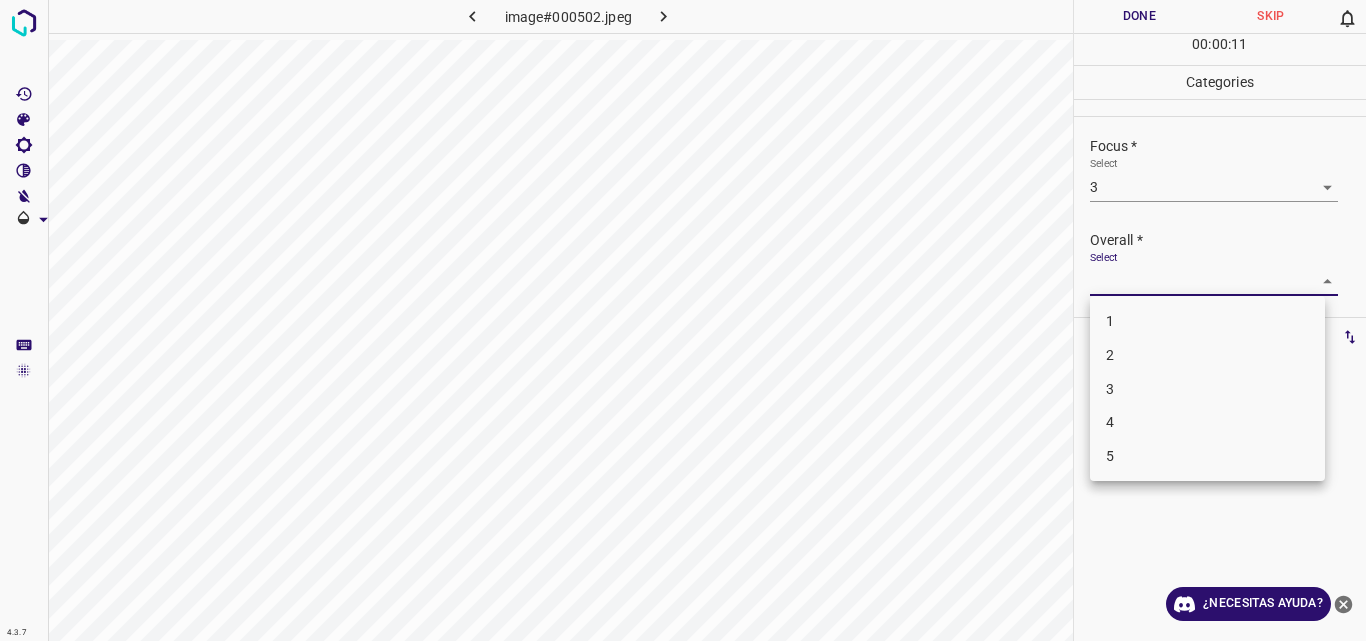 click on "3" at bounding box center (1207, 389) 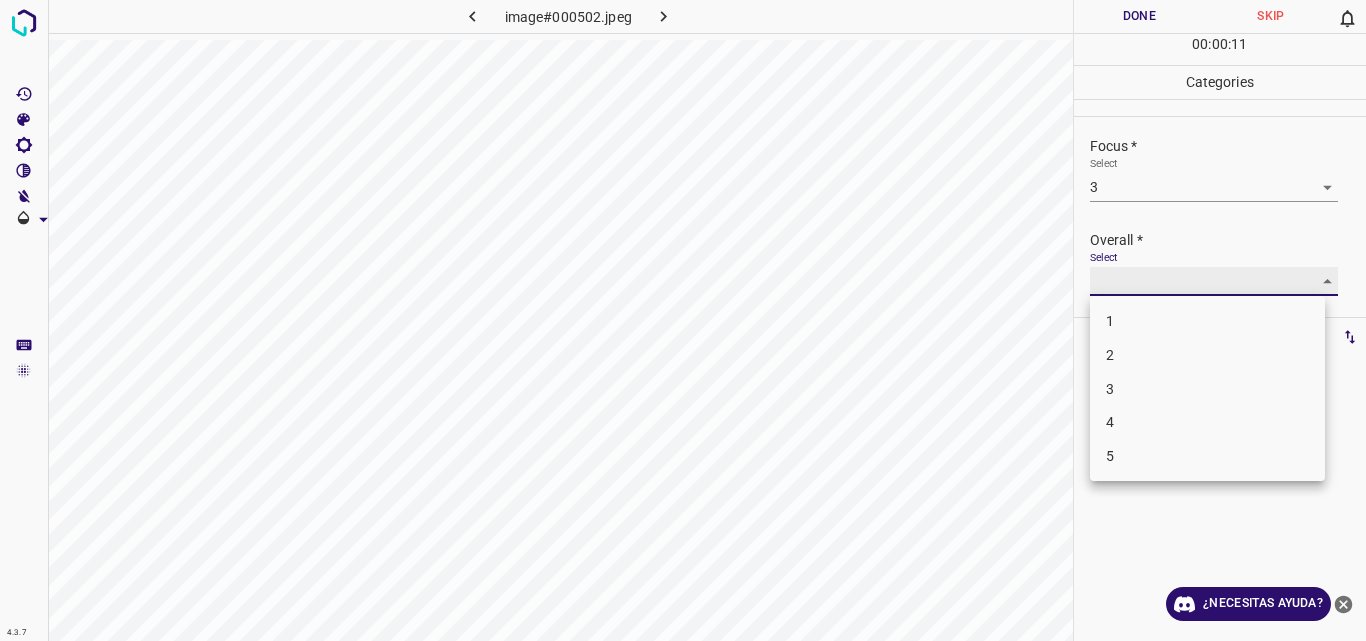 type on "3" 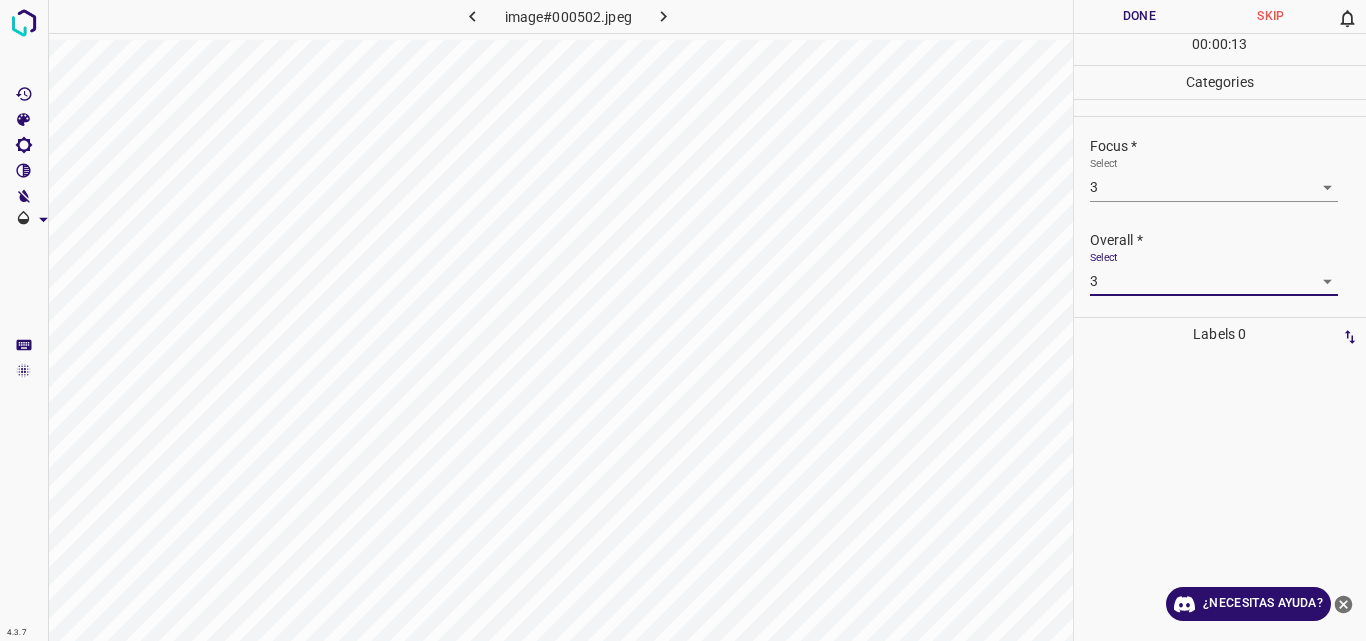 click on "Done" at bounding box center [1140, 16] 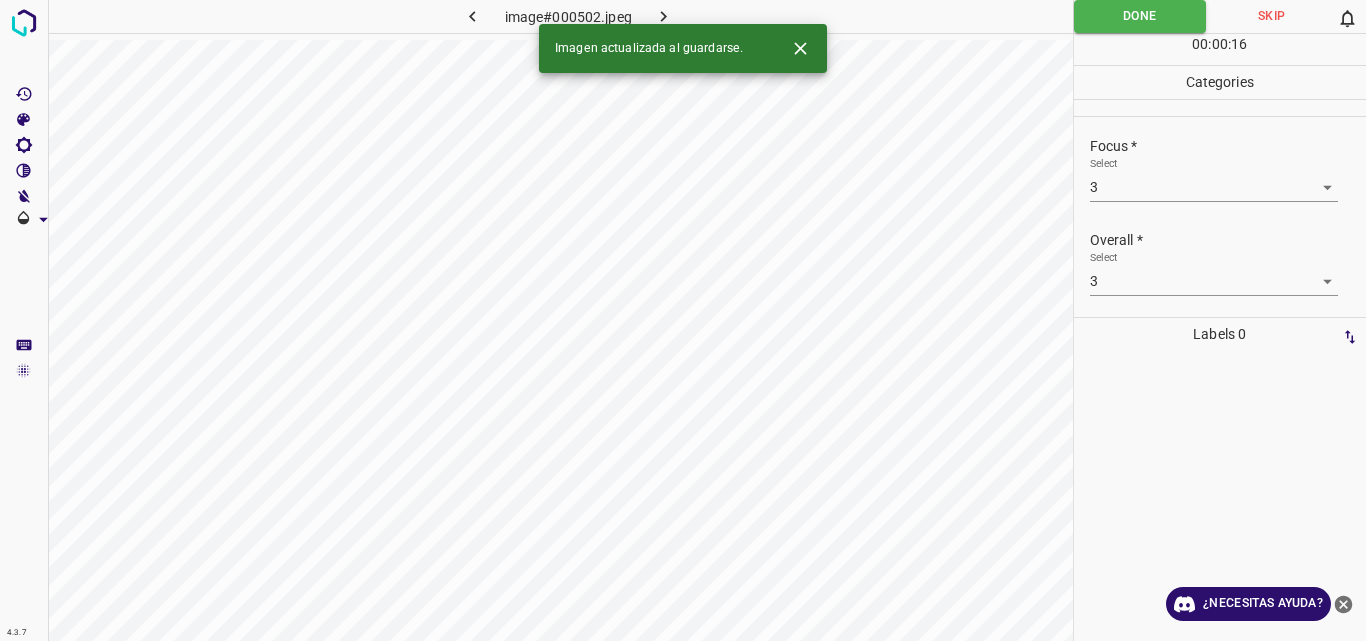 click on "Imagen actualizada al guardarse." at bounding box center [683, 48] 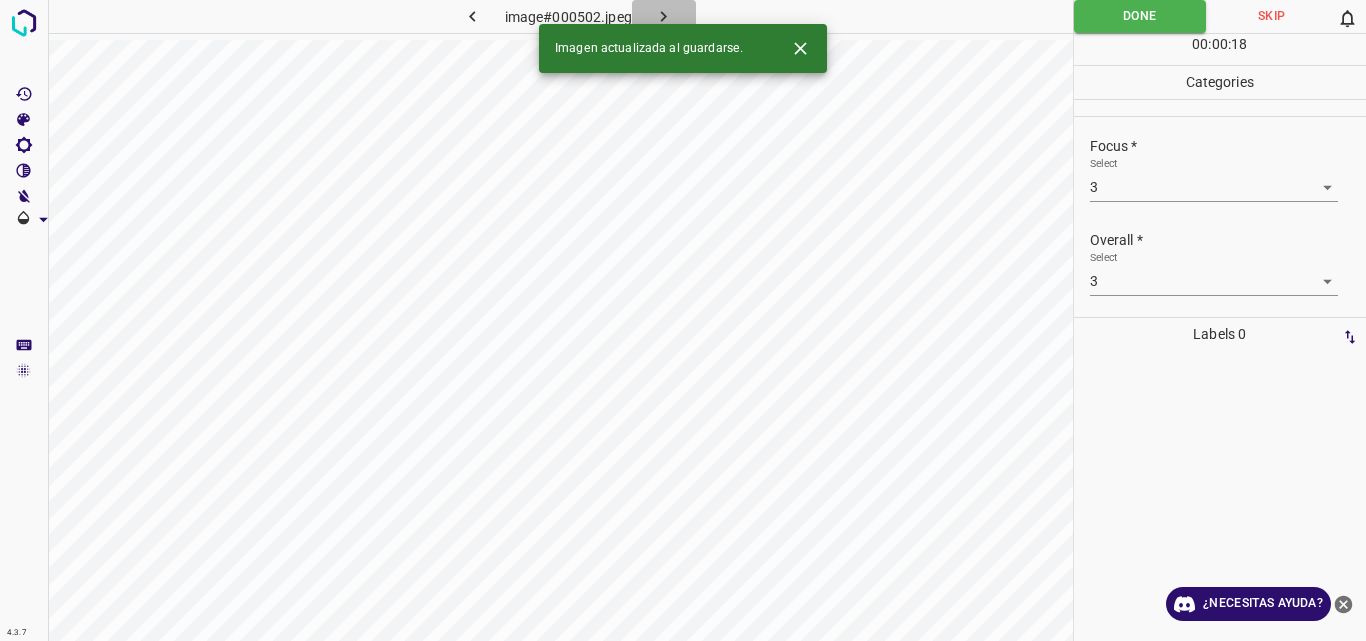 click 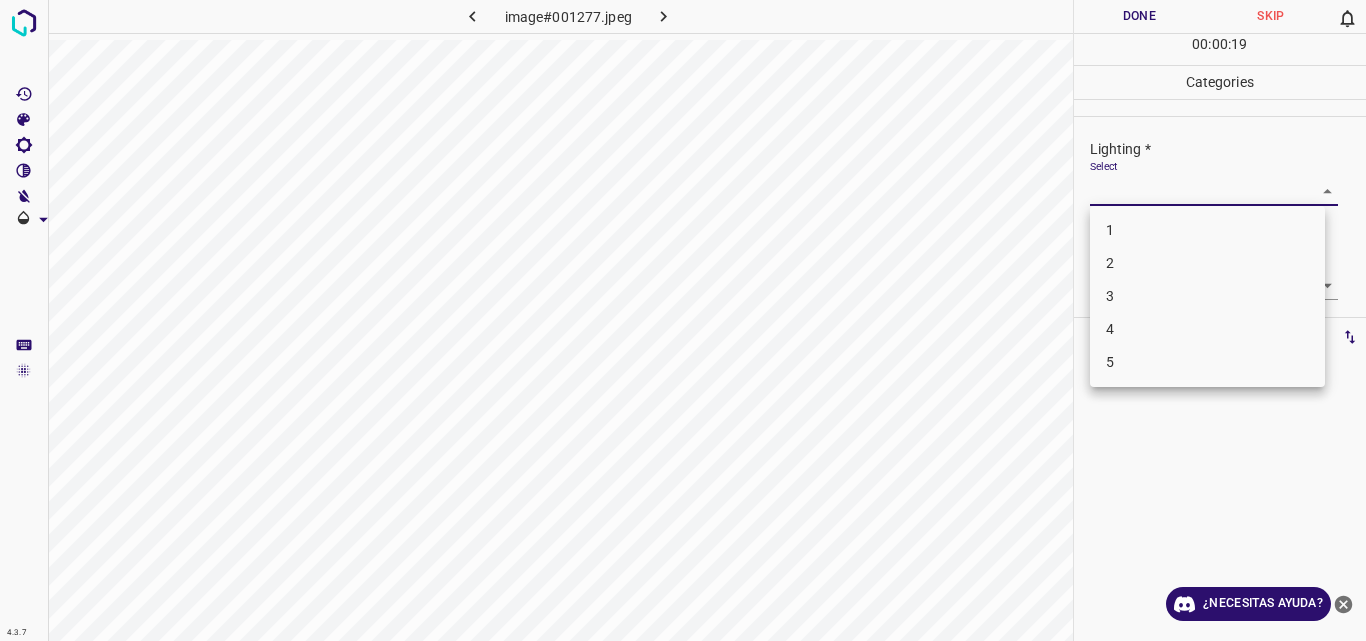 click on "Original text Rate this translation Your feedback will be used to help improve Google Translate 4.3.7 image#001277.jpeg Done Skip 0 00   : 00   : 19   Categories Lighting *  Select ​ Focus *  Select ​ Overall *  Select ​ Labels   0 Categories 1 Lighting 2 Focus 3 Overall Tools Space Change between modes (Draw & Edit) I Auto labeling R Restore zoom M Zoom in N Zoom out Delete Delete selecte label Filters Z Restore filters X Saturation filter C Brightness filter V Contrast filter B Gray scale filter General O Download ¿Necesitas ayuda? - Texto - Esconder - Borrar 1 2 3 4 5" at bounding box center (683, 320) 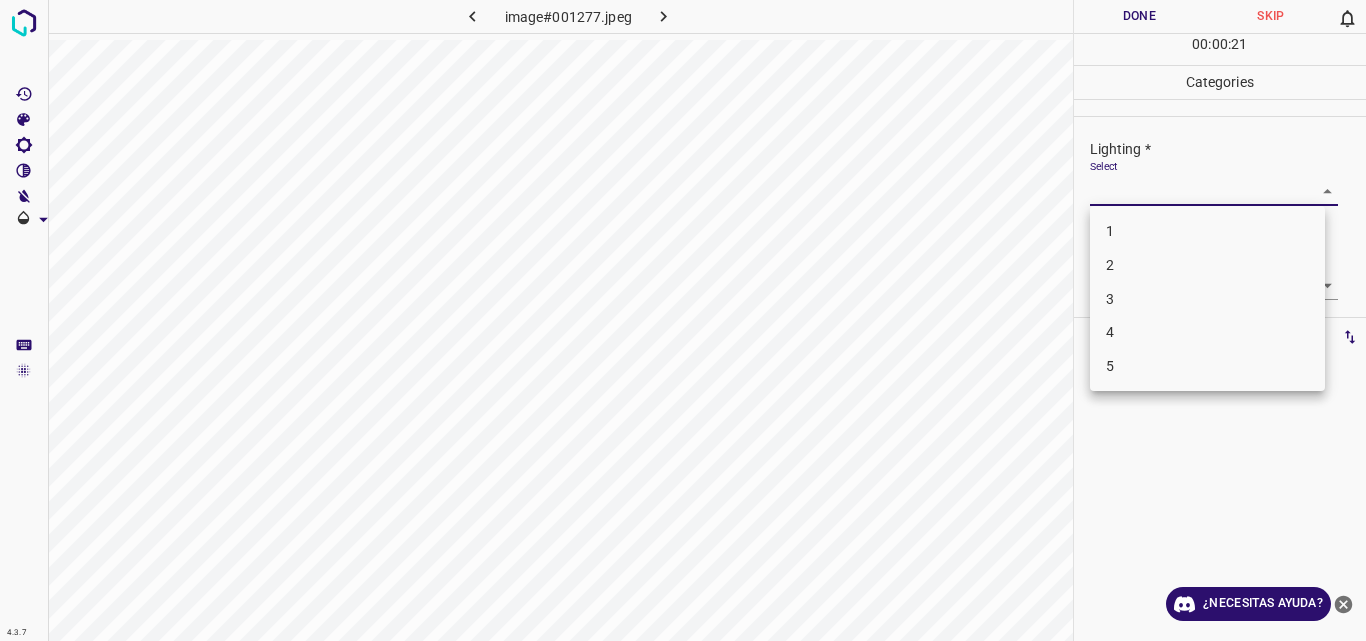 click on "3" at bounding box center [1207, 299] 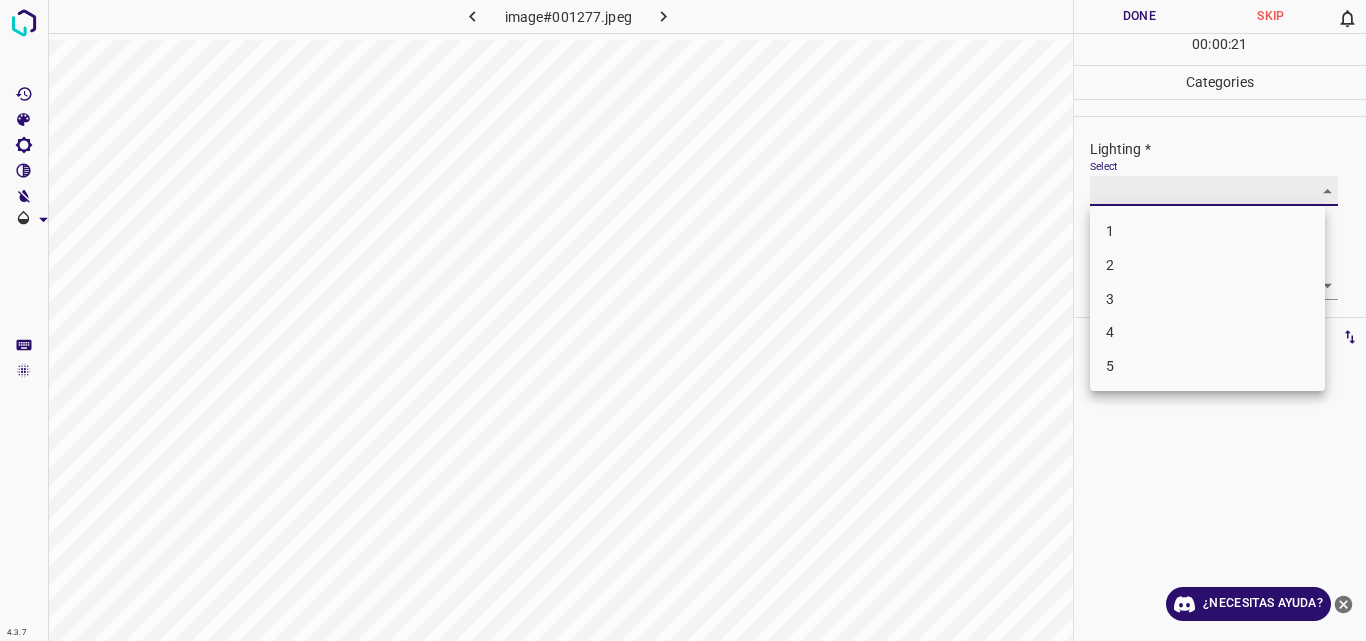 type on "3" 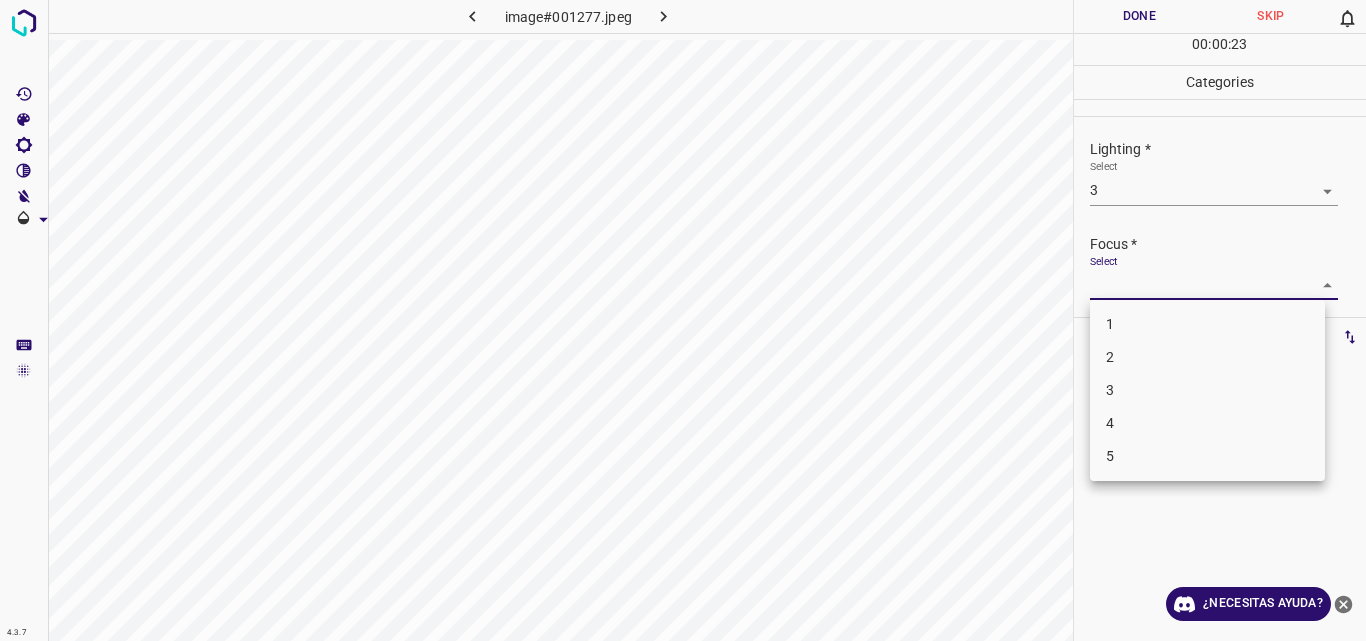 click on "Original text Rate this translation Your feedback will be used to help improve Google Translate 4.3.7 image#001277.jpeg Done Skip 0 00   : 00   : 23   Categories Lighting *  Select 3 3 Focus *  Select ​ Overall *  Select ​ Labels   0 Categories 1 Lighting 2 Focus 3 Overall Tools Space Change between modes (Draw & Edit) I Auto labeling R Restore zoom M Zoom in N Zoom out Delete Delete selecte label Filters Z Restore filters X Saturation filter C Brightness filter V Contrast filter B Gray scale filter General O Download ¿Necesitas ayuda? - Texto - Esconder - Borrar 1 2 3 4 5" at bounding box center (683, 320) 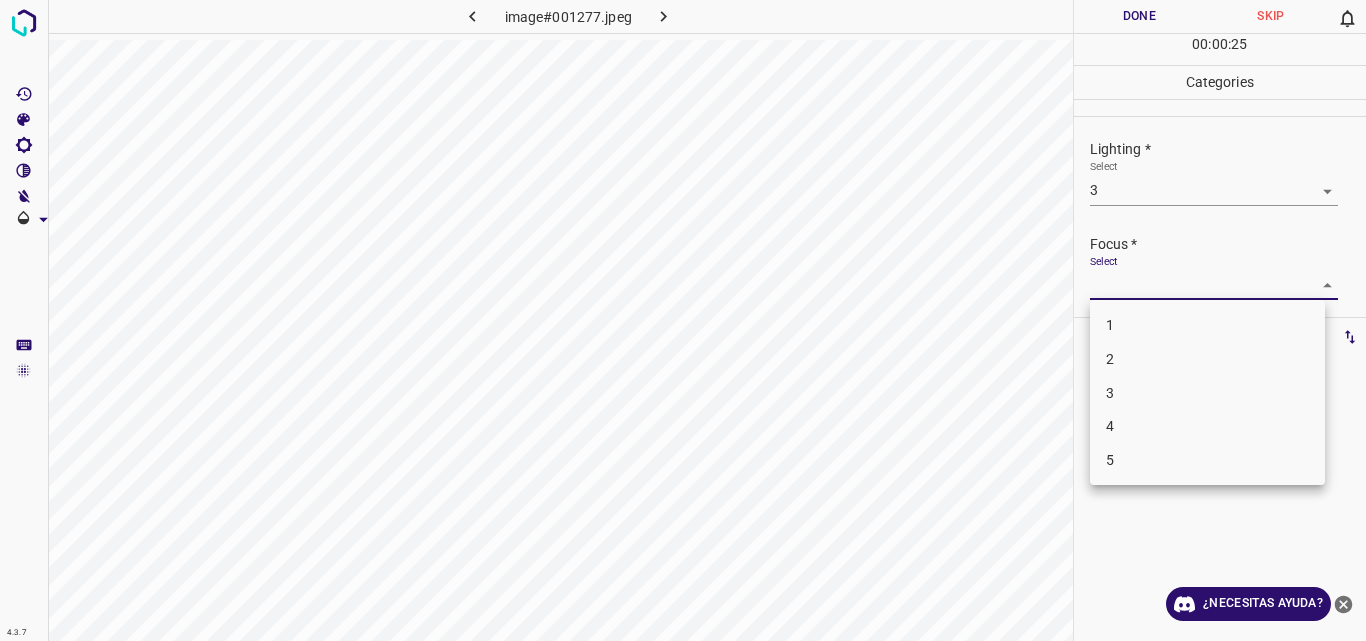 click on "3" at bounding box center [1207, 393] 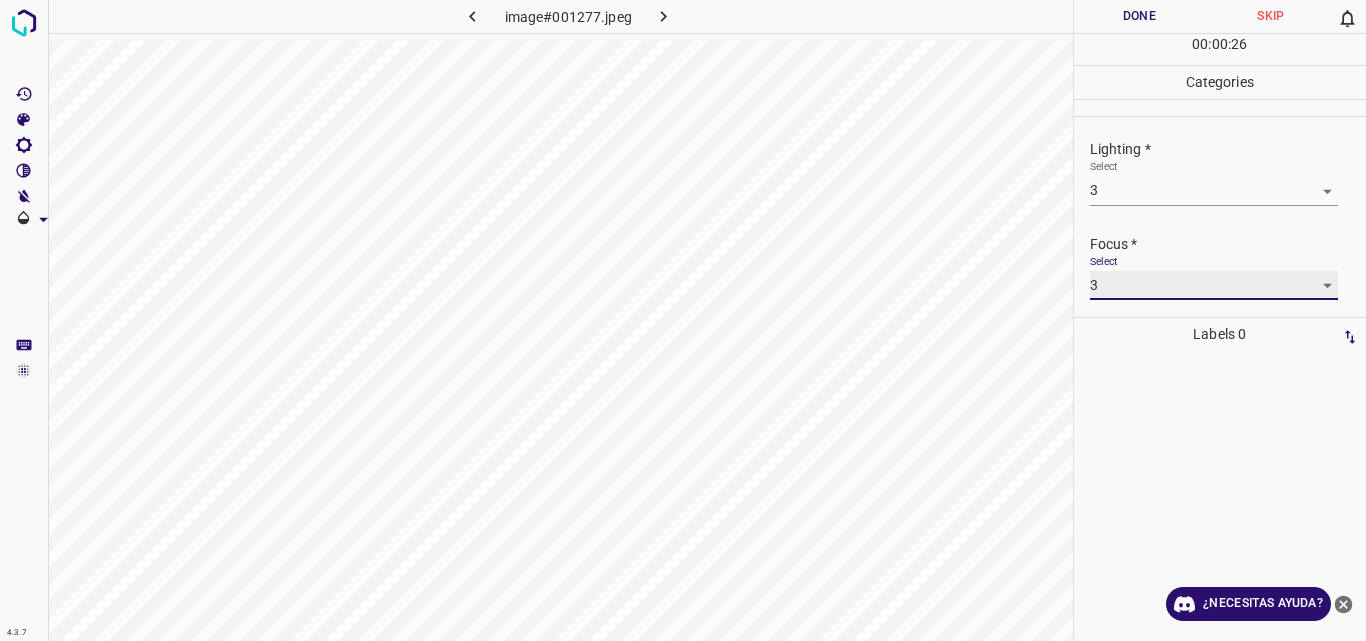 type on "3" 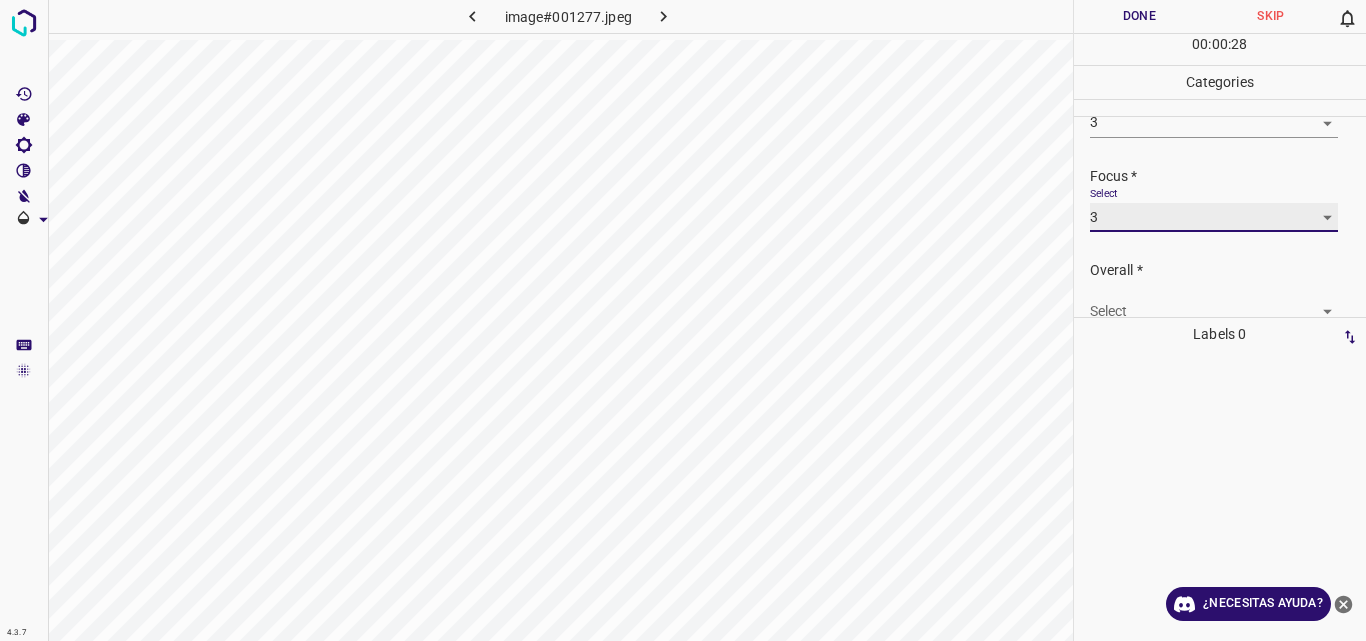 scroll, scrollTop: 98, scrollLeft: 0, axis: vertical 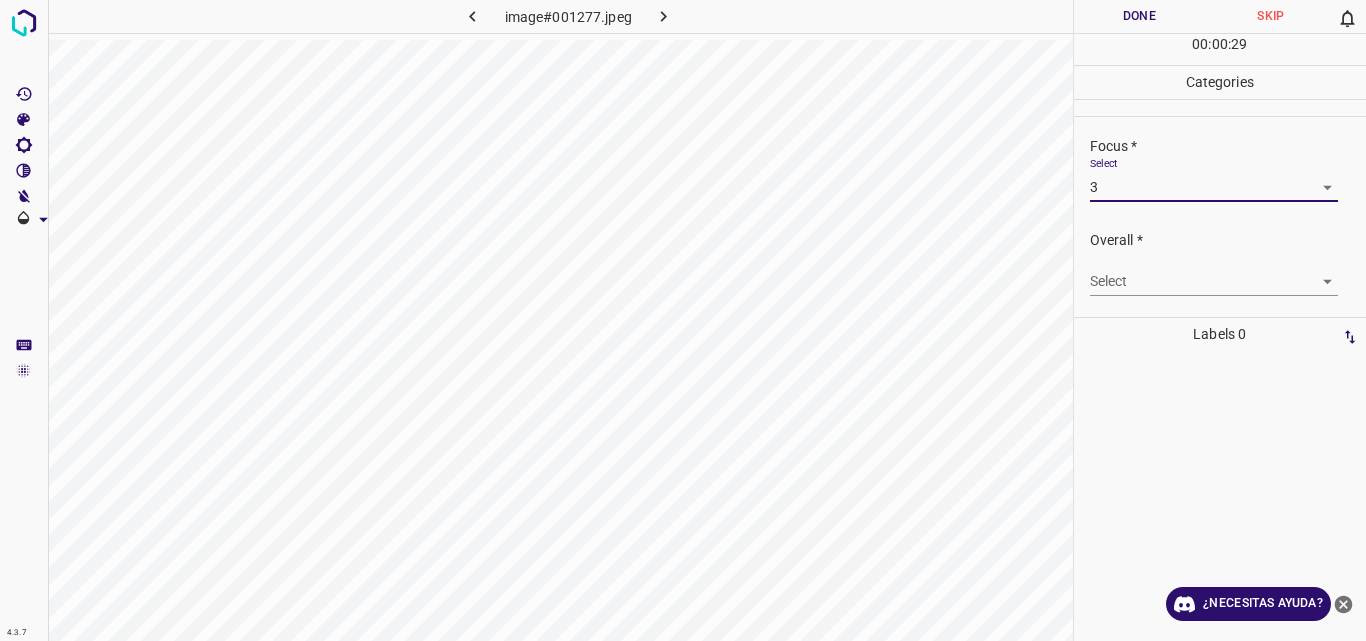 click on "Original text Rate this translation Your feedback will be used to help improve Google Translate 4.3.7 image#001277.jpeg Done Skip 0 00   : 00   : 29   Categories Lighting *  Select 3 3 Focus *  Select 3 3 Overall *  Select ​ Labels   0 Categories 1 Lighting 2 Focus 3 Overall Tools Space Change between modes (Draw & Edit) I Auto labeling R Restore zoom M Zoom in N Zoom out Delete Delete selecte label Filters Z Restore filters X Saturation filter C Brightness filter V Contrast filter B Gray scale filter General O Download ¿Necesitas ayuda? - Texto - Esconder - Borrar" at bounding box center [683, 320] 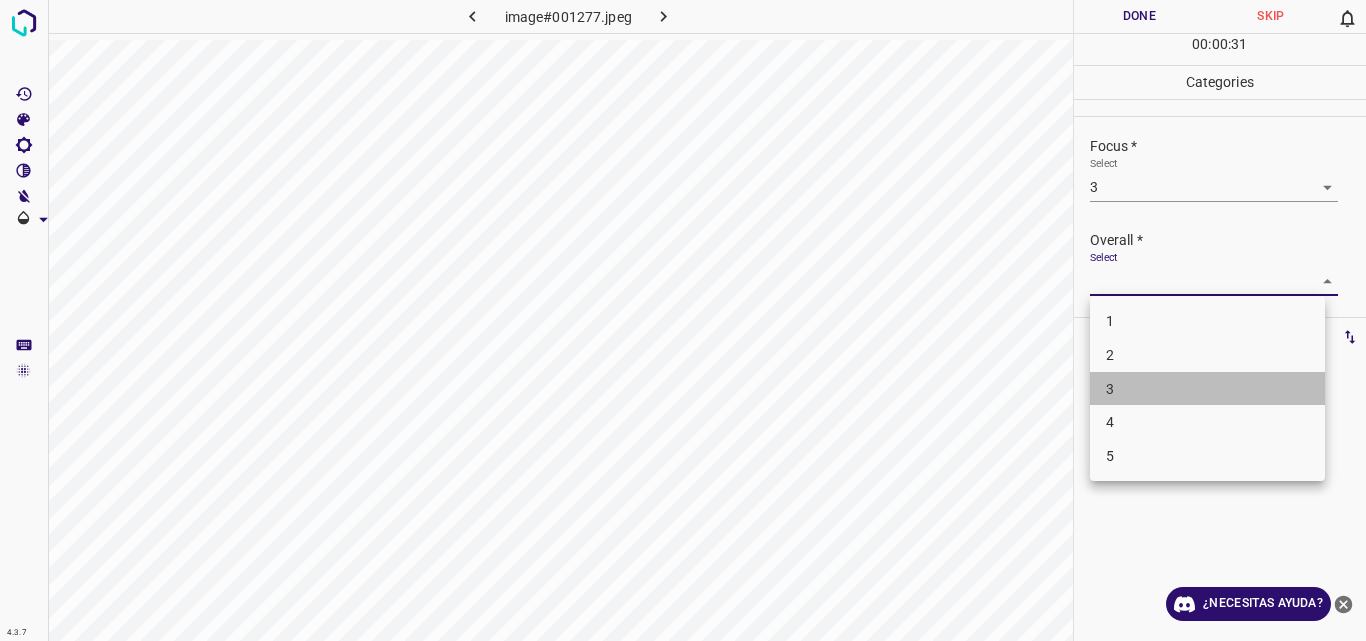 click on "3" at bounding box center (1207, 389) 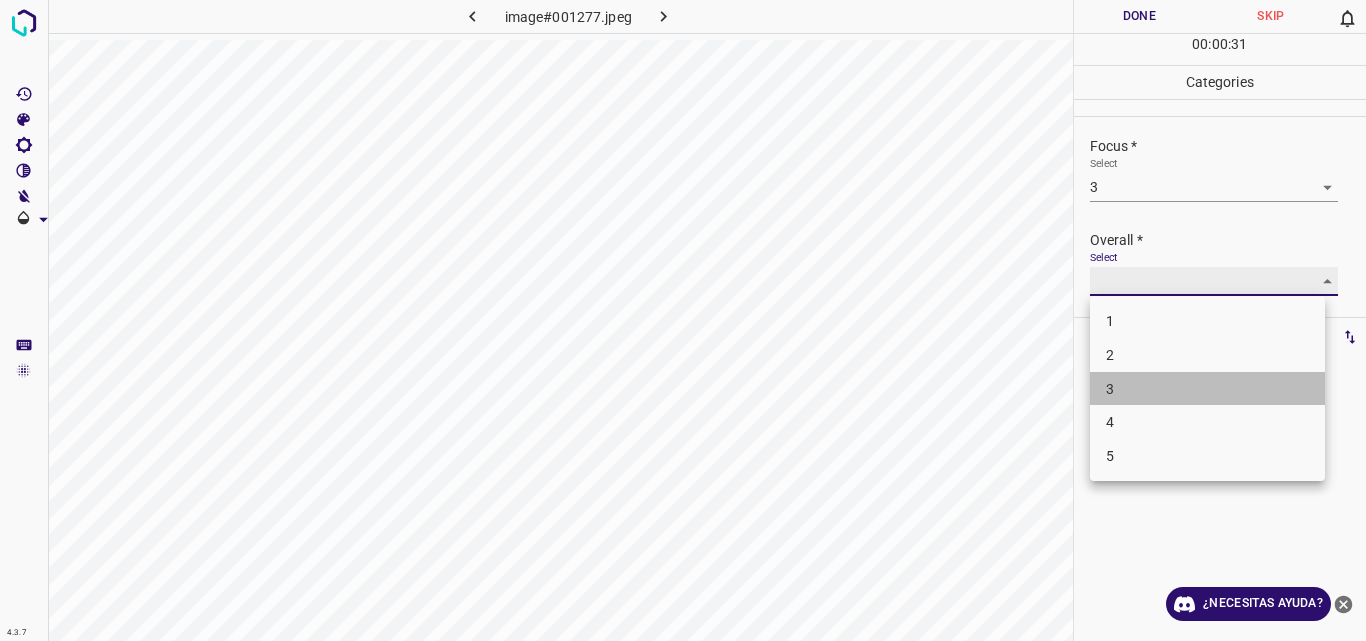 type on "3" 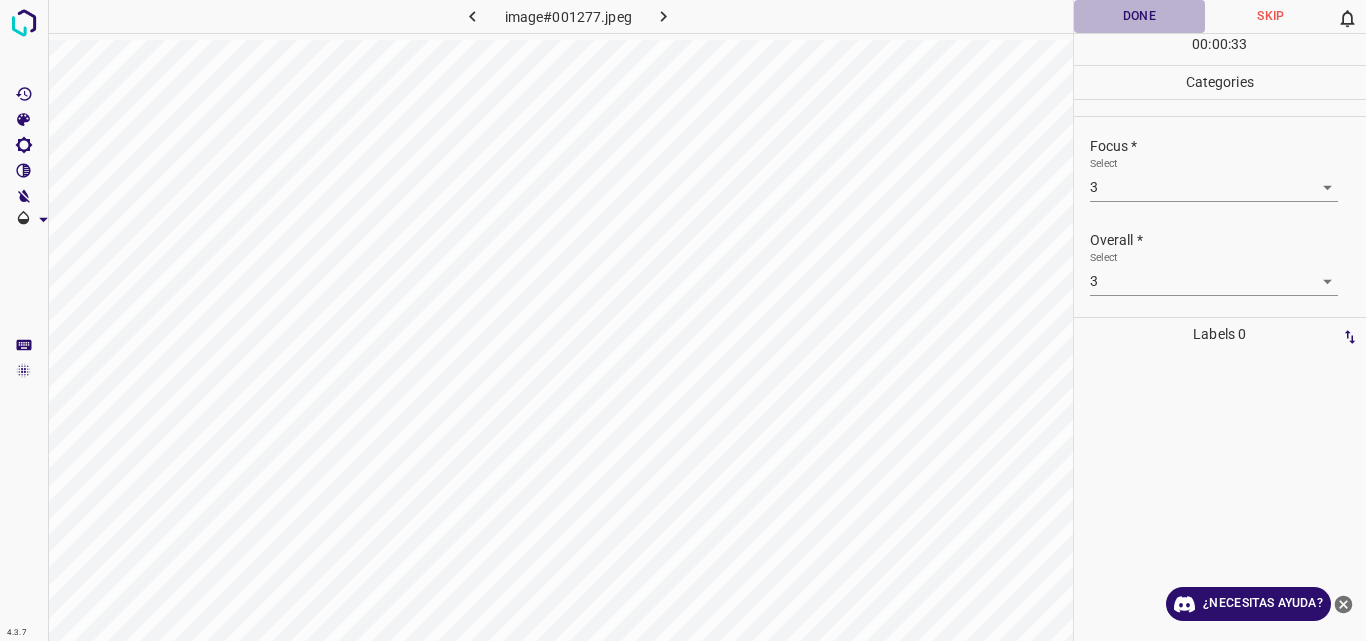 click on "Done" at bounding box center (1140, 16) 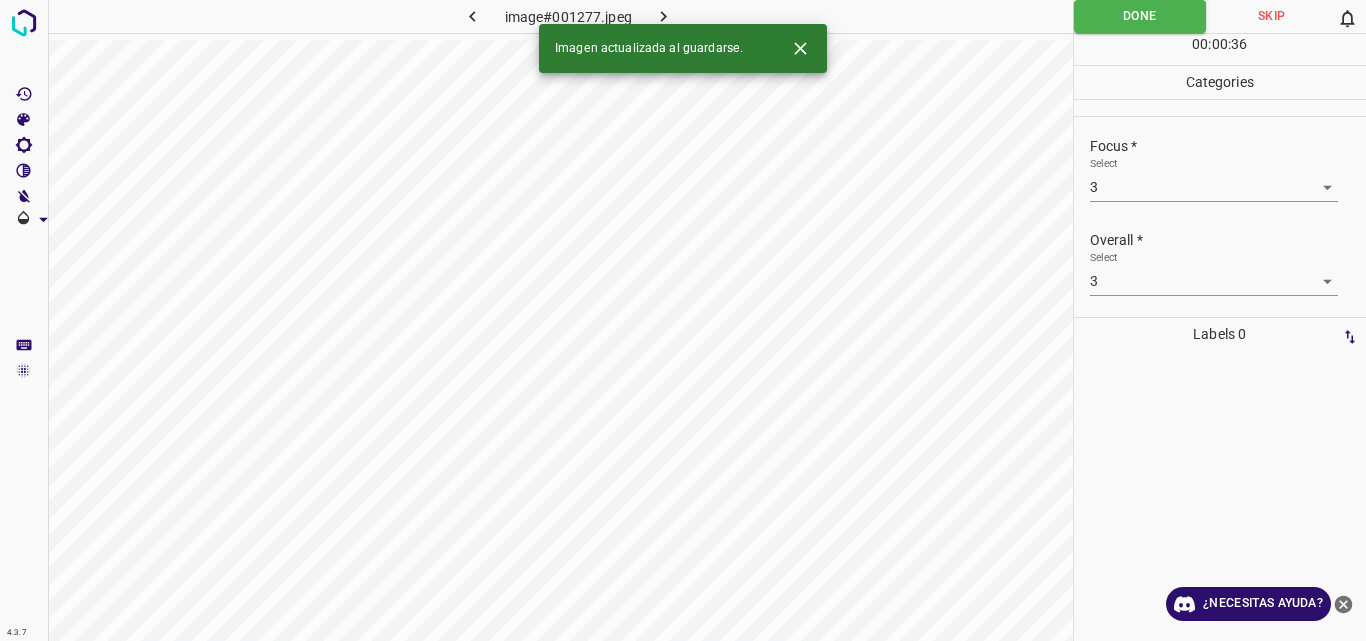 click 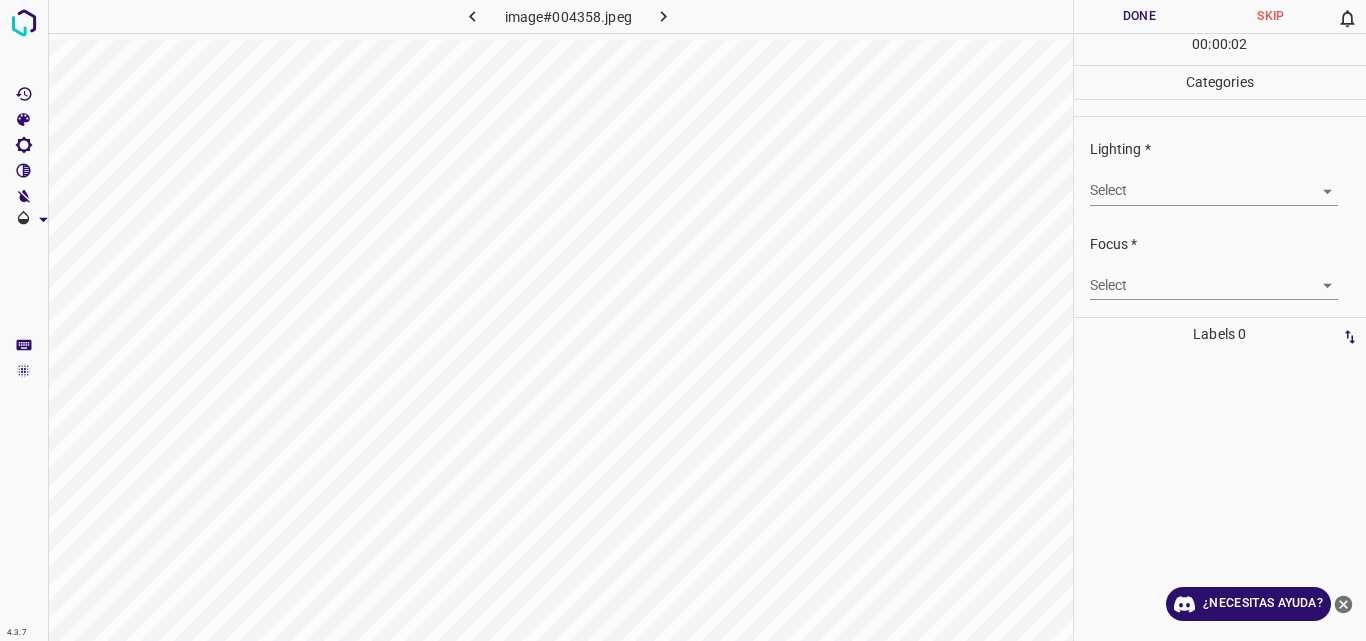 click on "Original text Rate this translation Your feedback will be used to help improve Google Translate 4.3.7 image#004358.jpeg Done Skip 0 00   : 00   : 02   Categories Lighting *  Select ​ Focus *  Select ​ Overall *  Select ​ Labels   0 Categories 1 Lighting 2 Focus 3 Overall Tools Space Change between modes (Draw & Edit) I Auto labeling R Restore zoom M Zoom in N Zoom out Delete Delete selecte label Filters Z Restore filters X Saturation filter C Brightness filter V Contrast filter B Gray scale filter General O Download ¿Necesitas ayuda? - Texto - Esconder - Borrar" at bounding box center [683, 320] 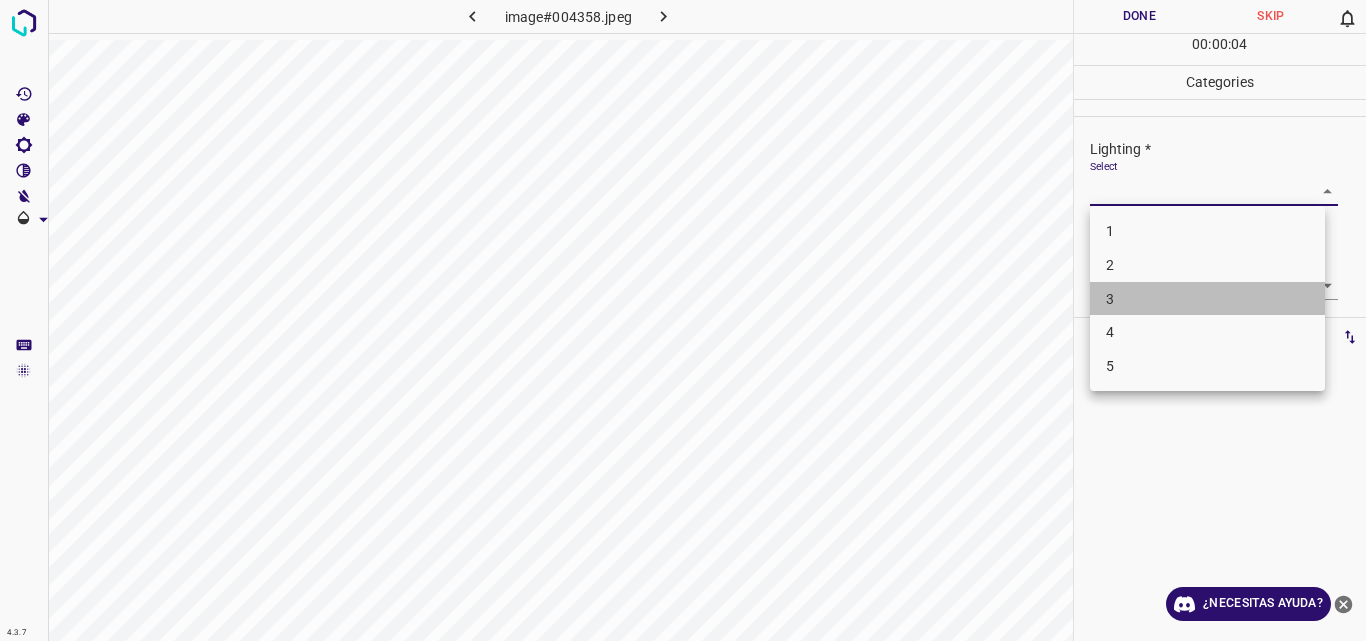click on "3" at bounding box center [1207, 299] 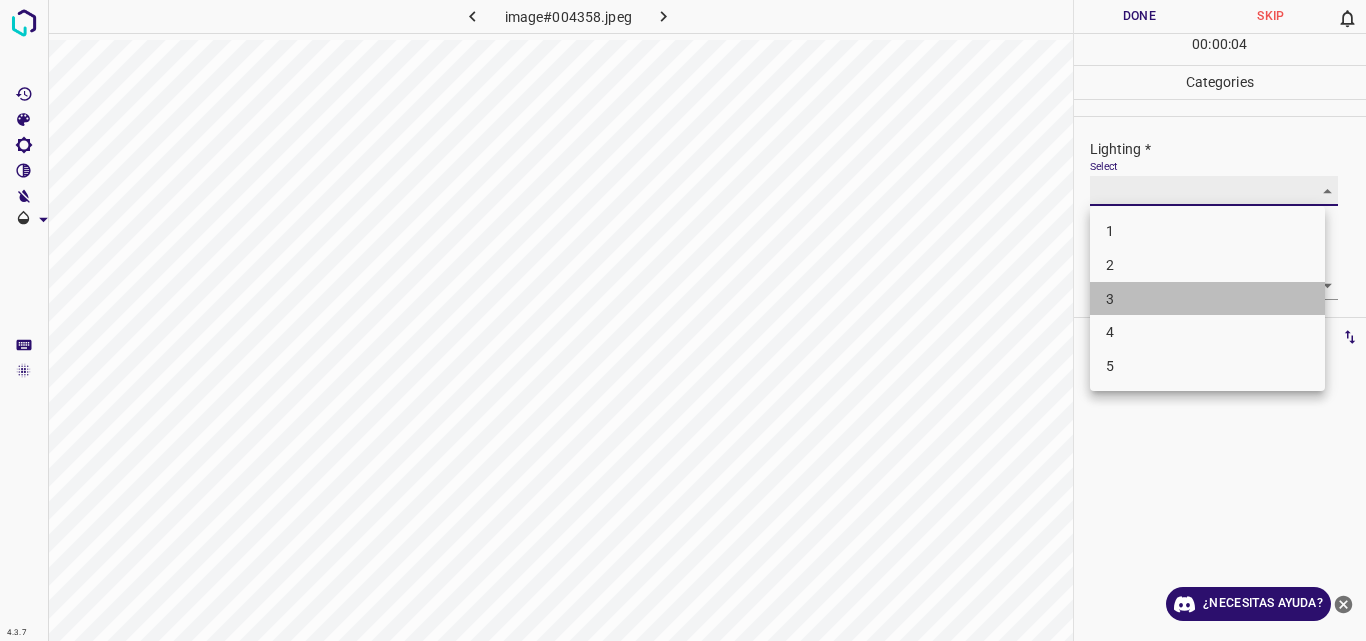 type on "3" 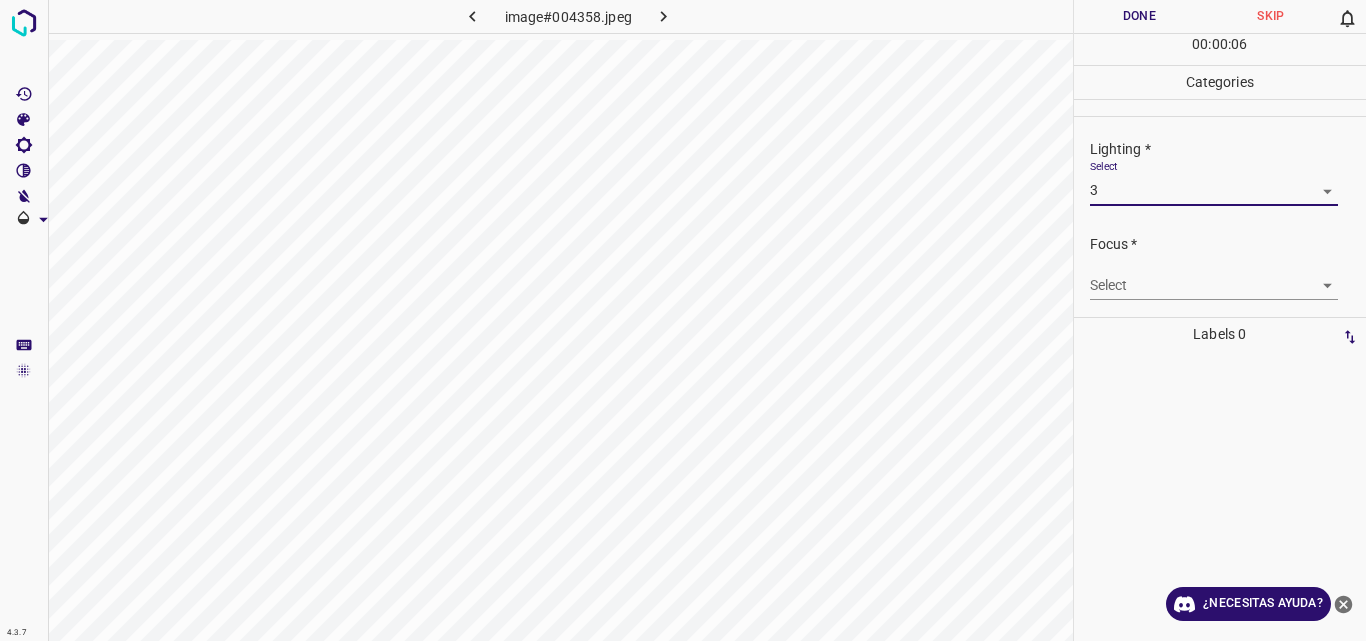 click on "Original text Rate this translation Your feedback will be used to help improve Google Translate 4.3.7 image#004358.jpeg Done Skip 0 00   : 00   : 06   Categories Lighting *  Select 3 3 Focus *  Select ​ Overall *  Select ​ Labels   0 Categories 1 Lighting 2 Focus 3 Overall Tools Space Change between modes (Draw & Edit) I Auto labeling R Restore zoom M Zoom in N Zoom out Delete Delete selecte label Filters Z Restore filters X Saturation filter C Brightness filter V Contrast filter B Gray scale filter General O Download ¿Necesitas ayuda? - Texto - Esconder - Borrar" at bounding box center [683, 320] 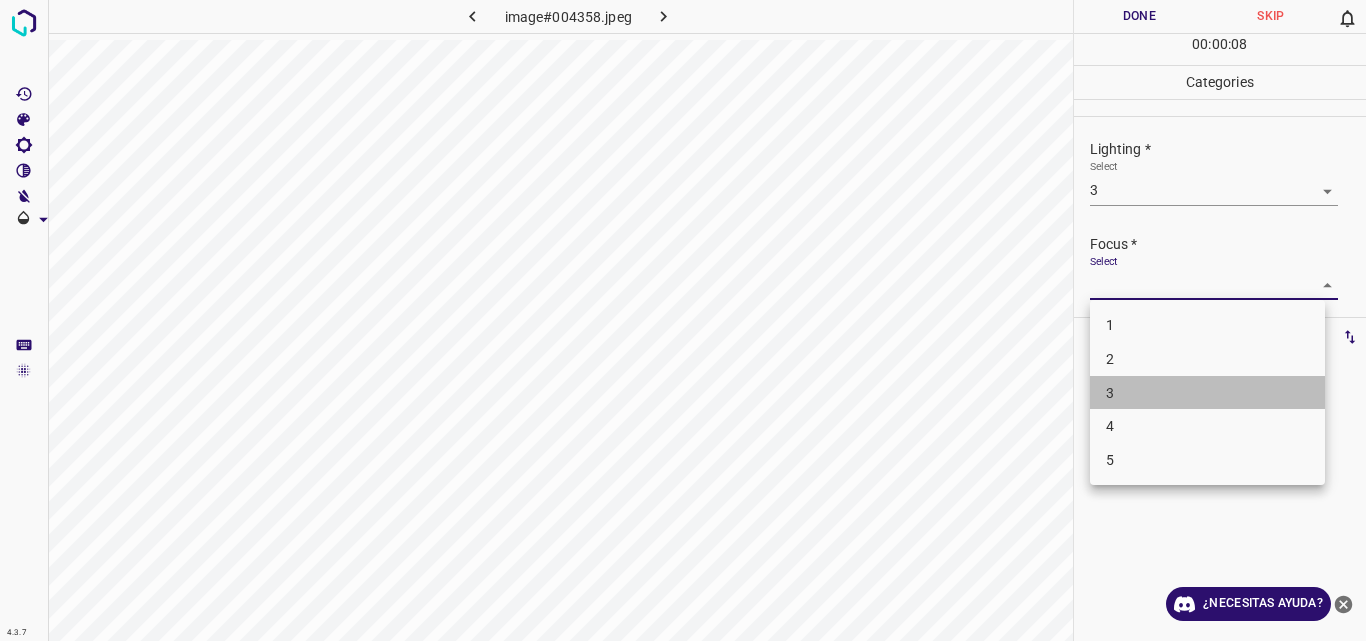 click on "3" at bounding box center [1207, 393] 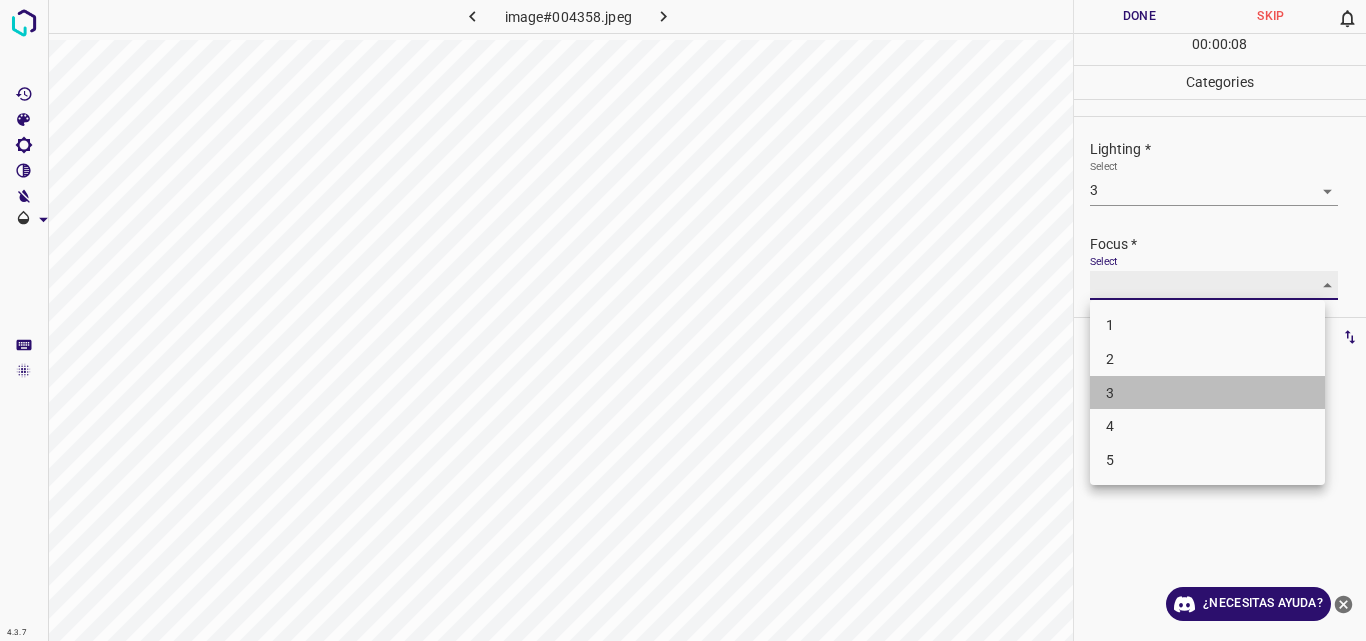 type on "3" 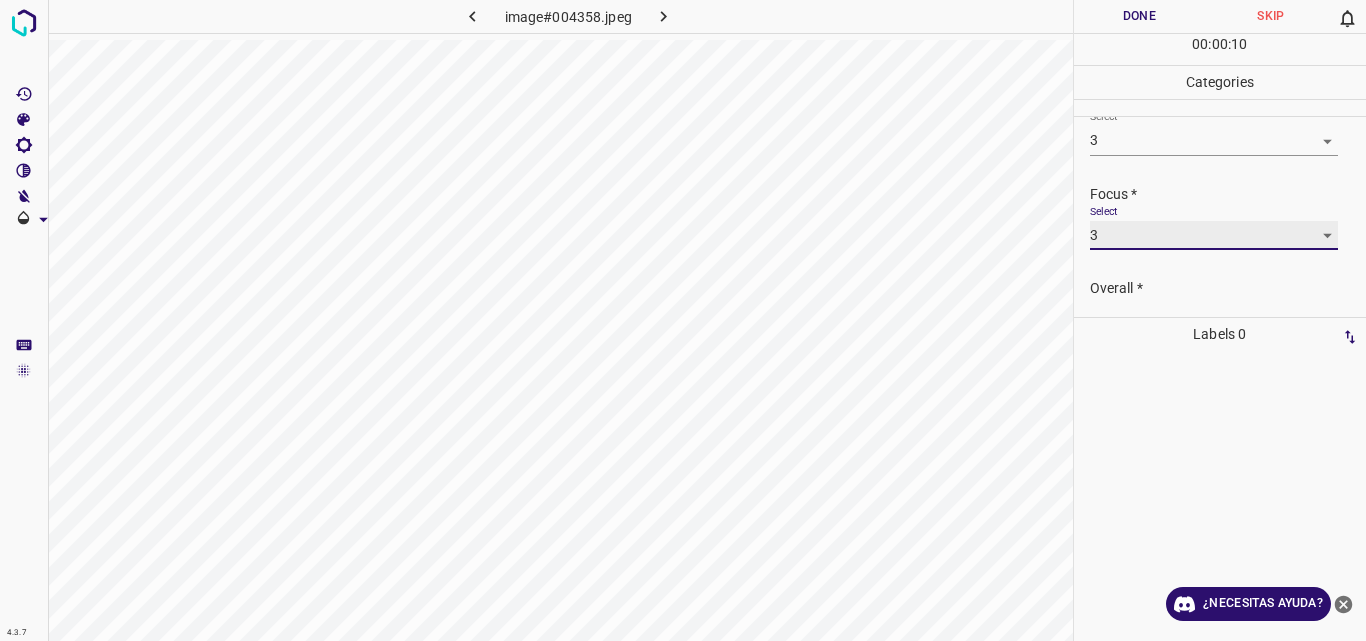 scroll, scrollTop: 98, scrollLeft: 0, axis: vertical 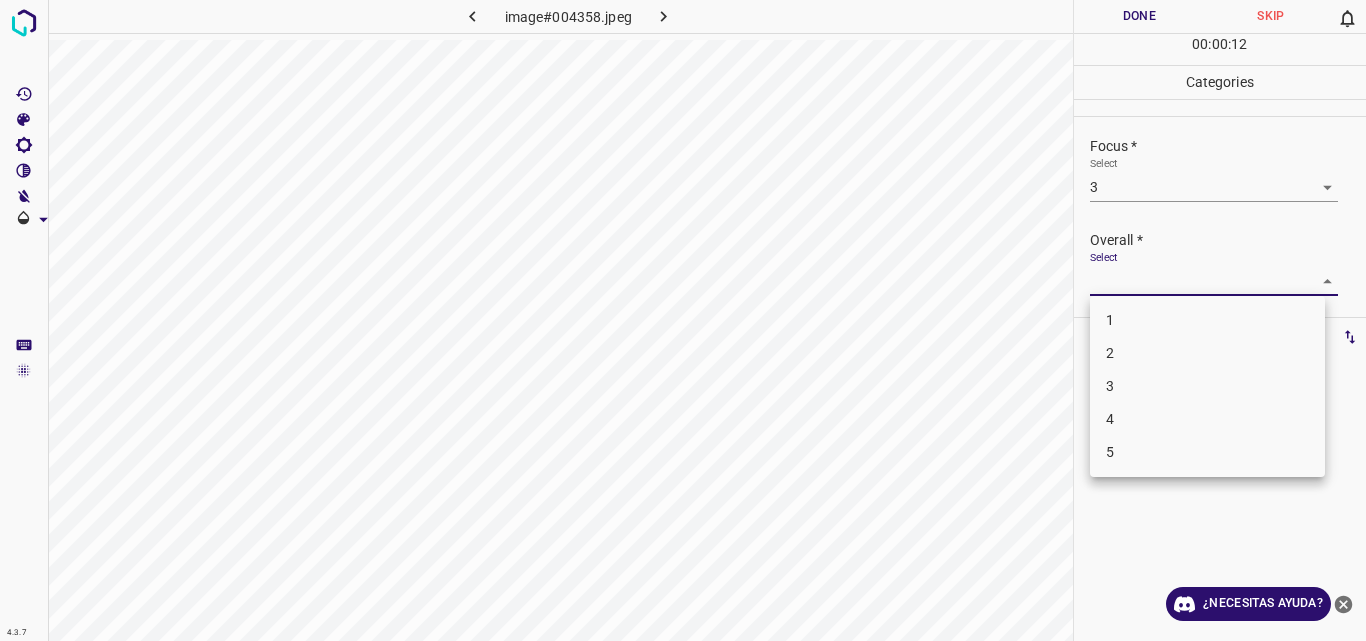 click on "Original text Rate this translation Your feedback will be used to help improve Google Translate 4.3.7 image#004358.jpeg Done Skip 0 00   : 00   : 12   Categories Lighting *  Select 3 3 Focus *  Select 3 3 Overall *  Select ​ Labels   0 Categories 1 Lighting 2 Focus 3 Overall Tools Space Change between modes (Draw & Edit) I Auto labeling R Restore zoom M Zoom in N Zoom out Delete Delete selecte label Filters Z Restore filters X Saturation filter C Brightness filter V Contrast filter B Gray scale filter General O Download ¿Necesitas ayuda? - Texto - Esconder - Borrar 1 2 3 4 5" at bounding box center [683, 320] 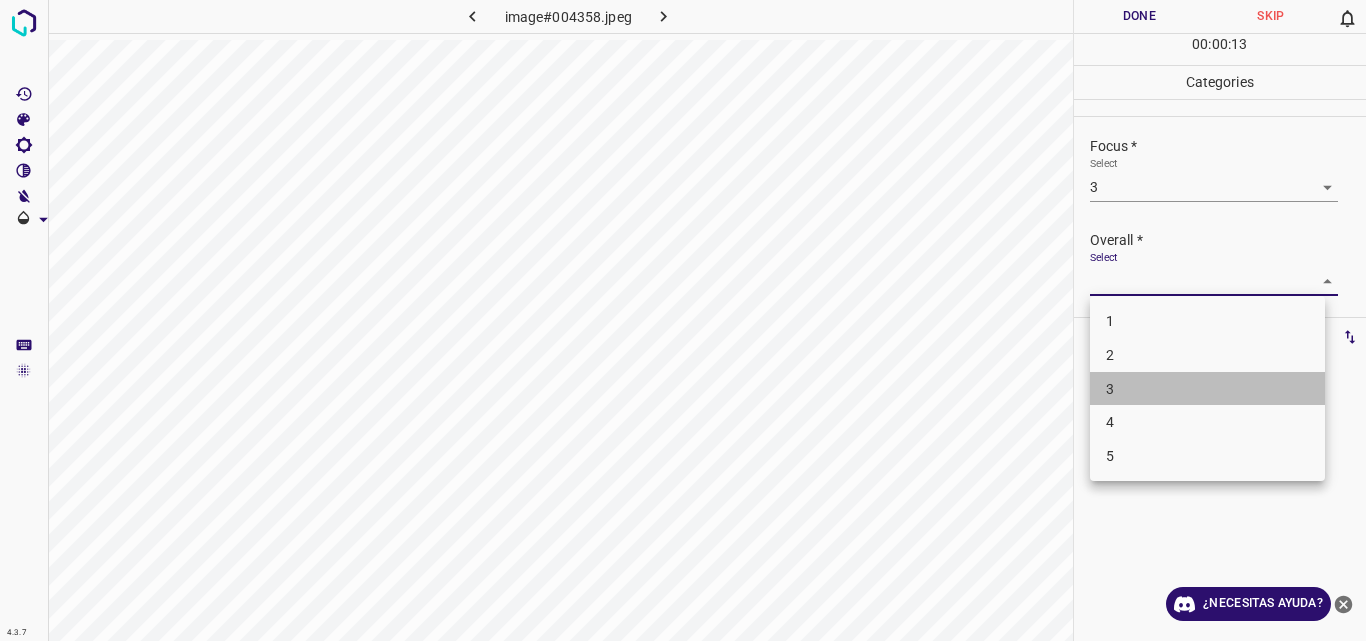 click on "3" at bounding box center [1207, 389] 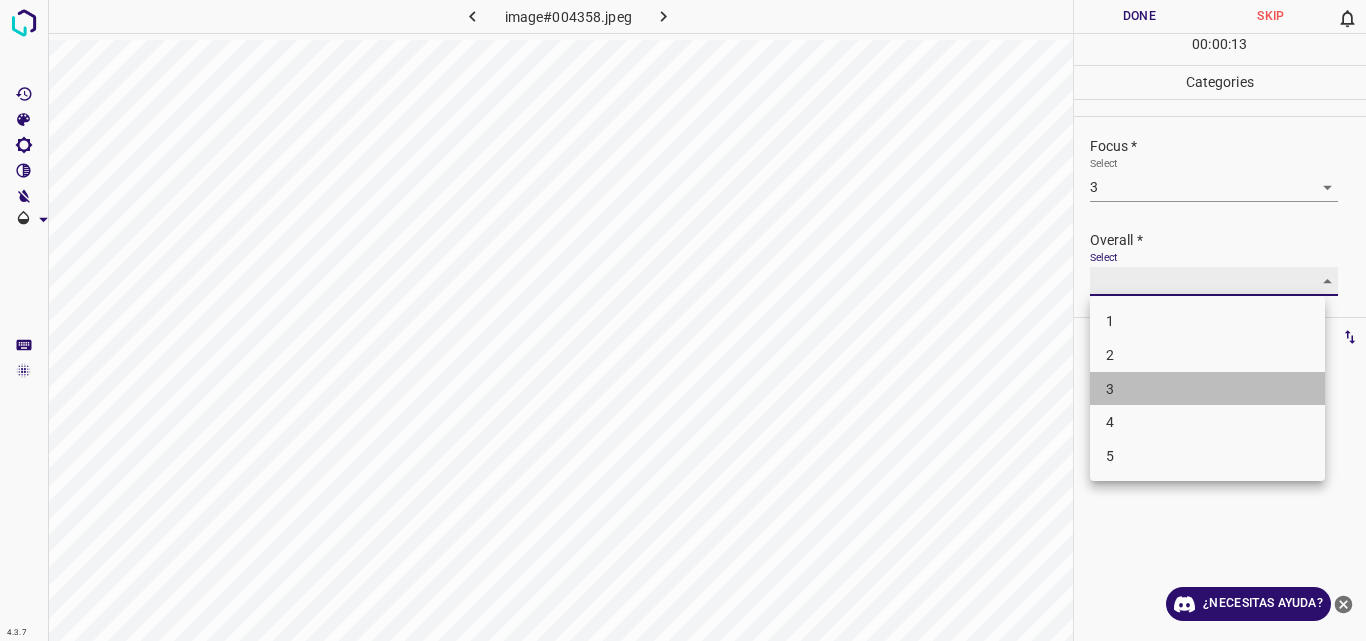 type on "3" 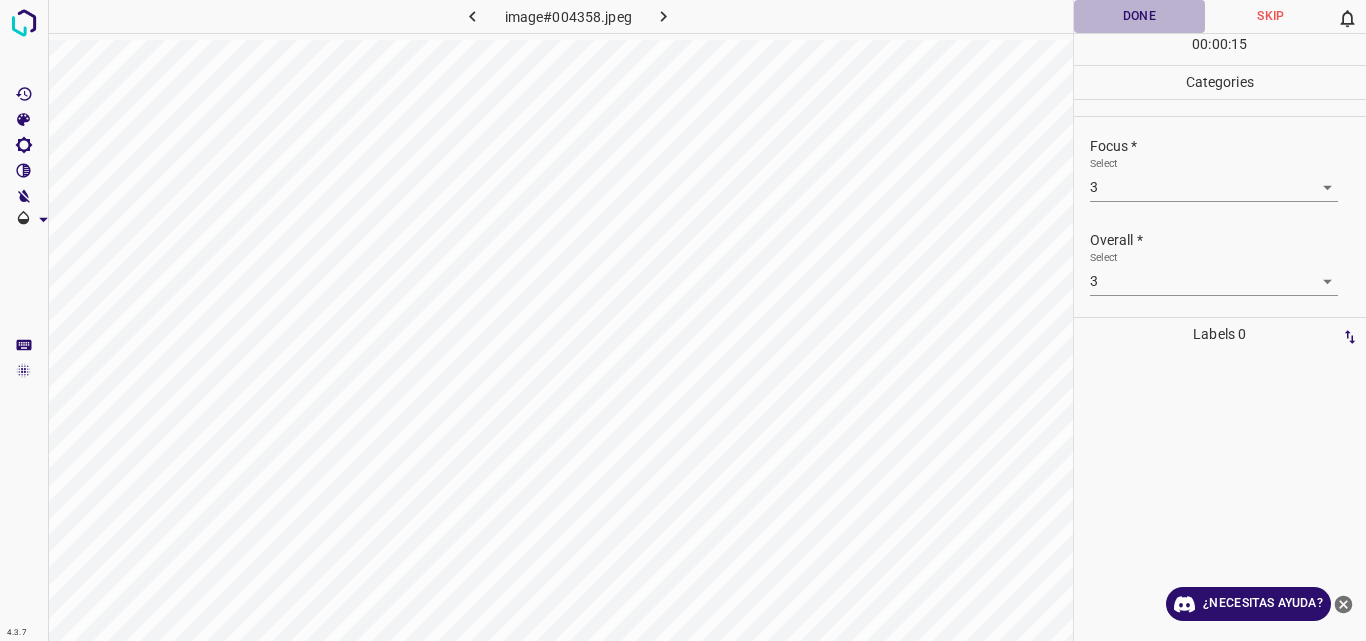 click on "Done" at bounding box center [1140, 16] 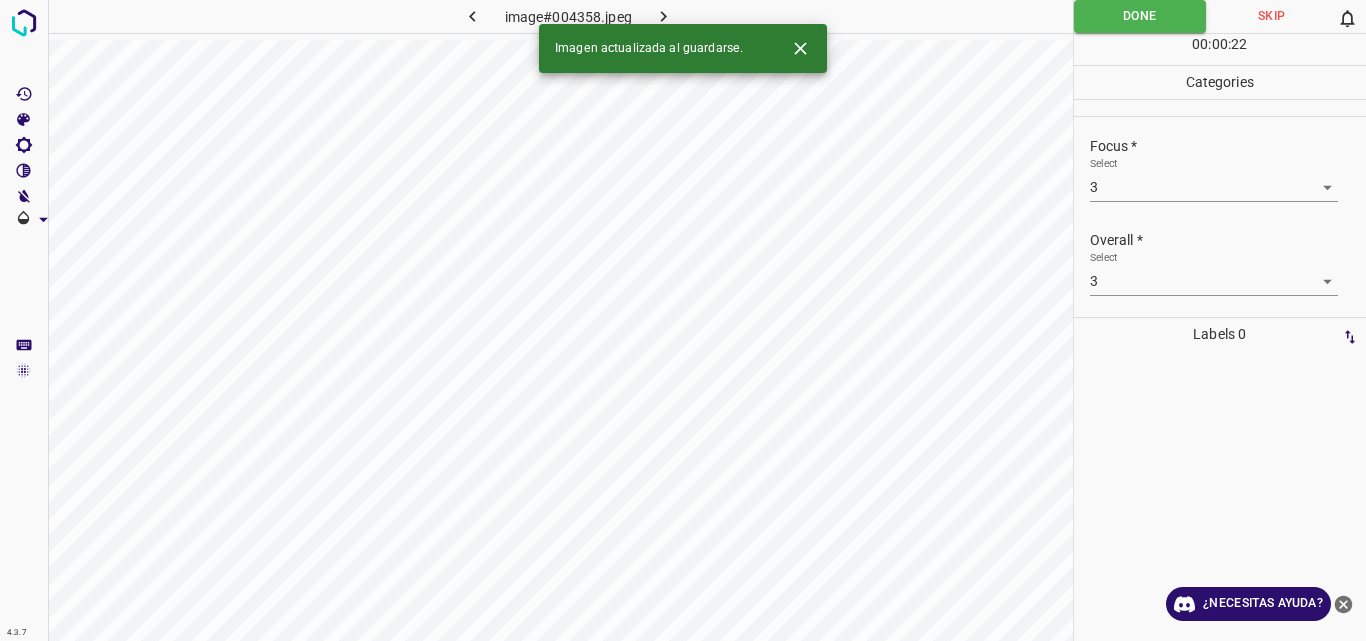 click 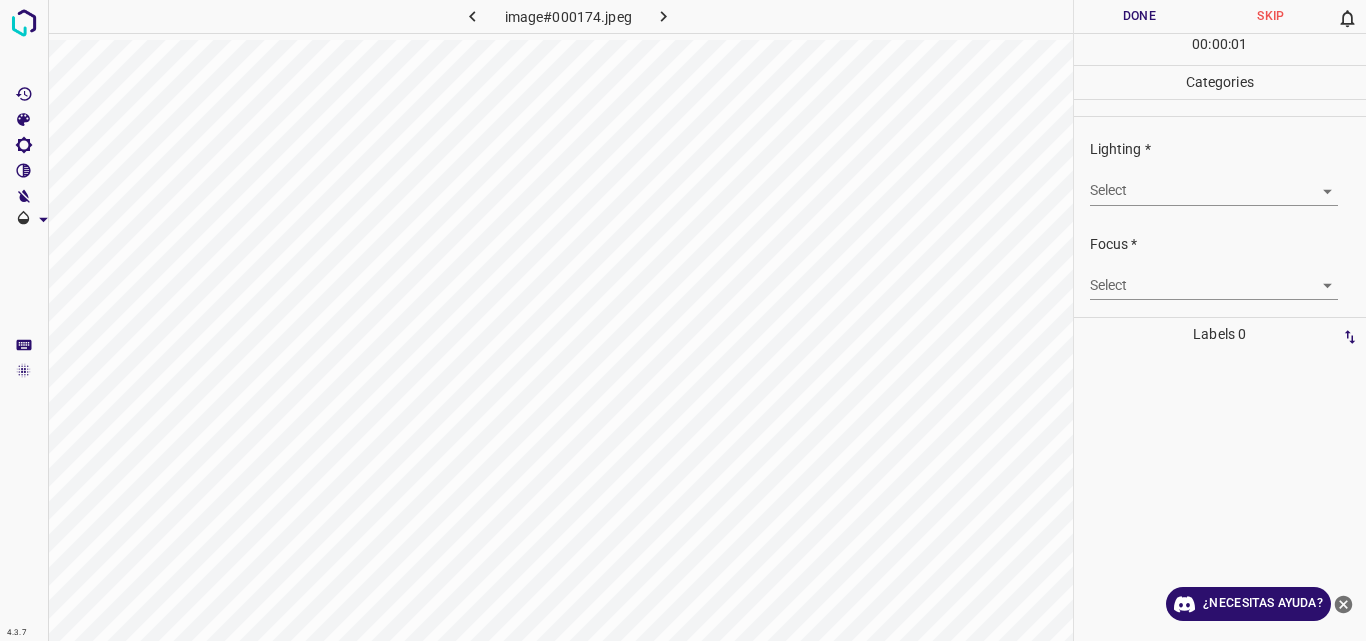 click on "Original text Rate this translation Your feedback will be used to help improve Google Translate 4.3.7 image#000174.jpeg Done Skip 0 00   : 00   : 01   Categories Lighting *  Select ​ Focus *  Select ​ Overall *  Select ​ Labels   0 Categories 1 Lighting 2 Focus 3 Overall Tools Space Change between modes (Draw & Edit) I Auto labeling R Restore zoom M Zoom in N Zoom out Delete Delete selecte label Filters Z Restore filters X Saturation filter C Brightness filter V Contrast filter B Gray scale filter General O Download ¿Necesitas ayuda? - Texto - Esconder - Borrar" at bounding box center [683, 320] 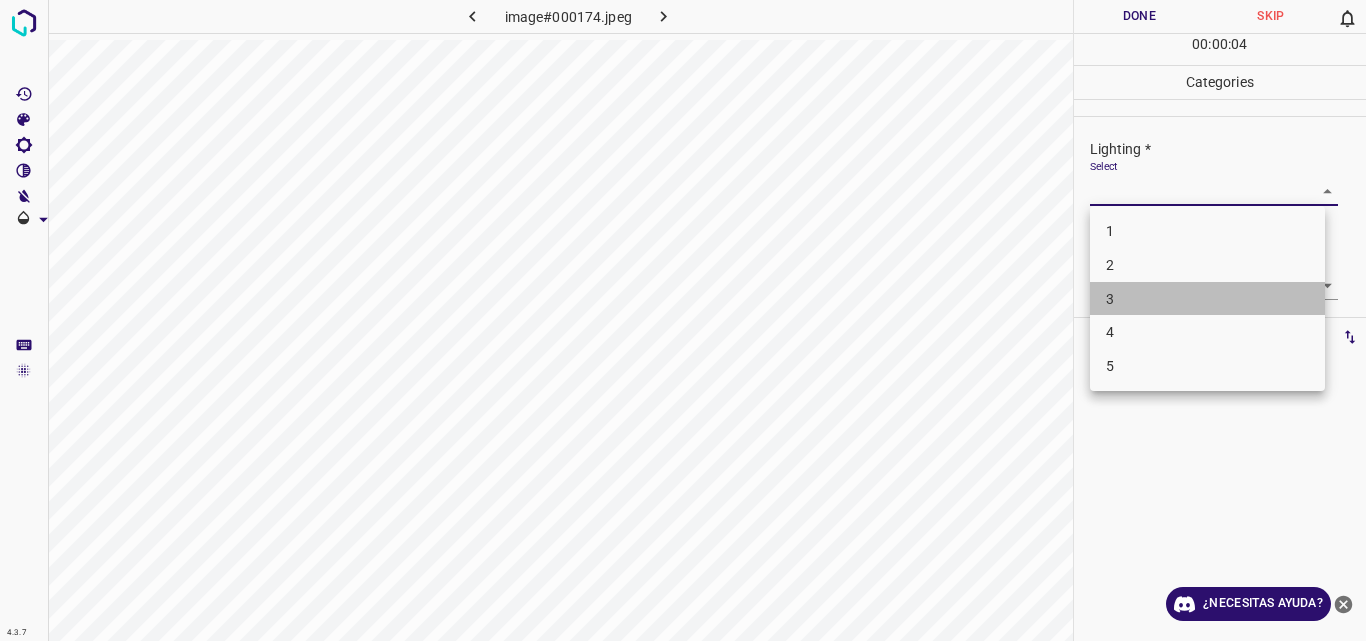 click on "3" at bounding box center [1207, 299] 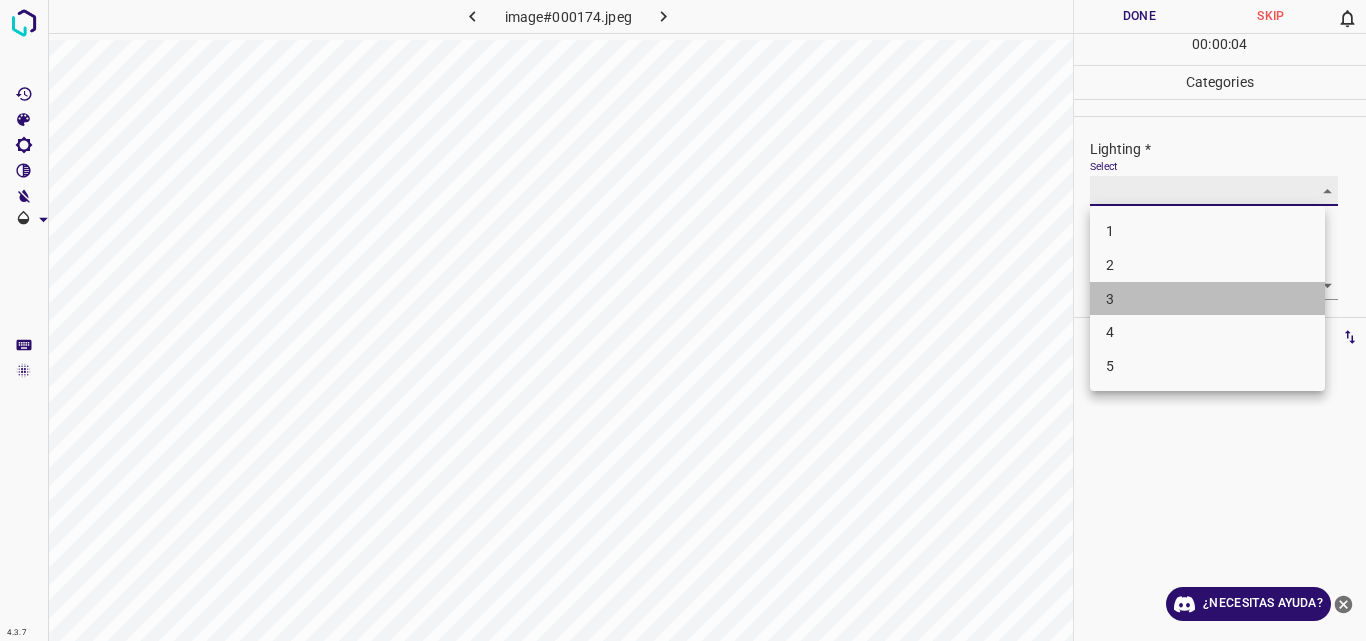 type on "3" 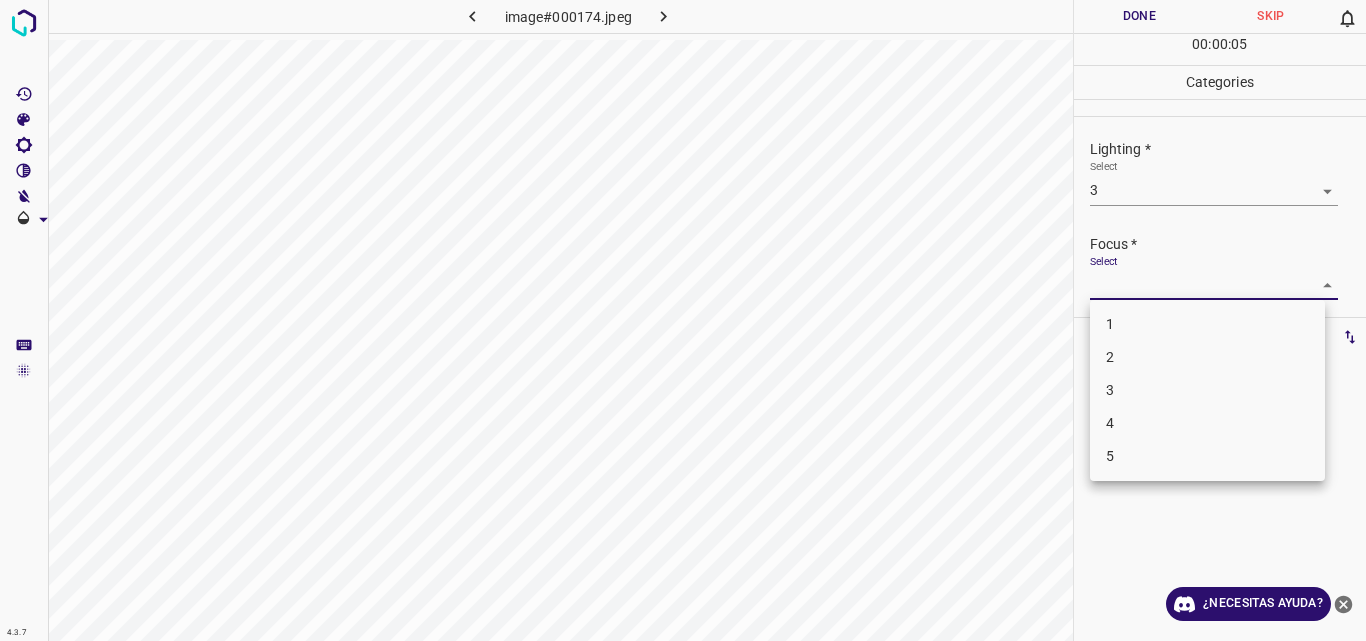 click on "Original text Rate this translation Your feedback will be used to help improve Google Translate 4.3.7 image#000174.jpeg Done Skip 0 00   : 00   : 05   Categories Lighting *  Select 3 3 Focus *  Select ​ Overall *  Select ​ Labels   0 Categories 1 Lighting 2 Focus 3 Overall Tools Space Change between modes (Draw & Edit) I Auto labeling R Restore zoom M Zoom in N Zoom out Delete Delete selecte label Filters Z Restore filters X Saturation filter C Brightness filter V Contrast filter B Gray scale filter General O Download ¿Necesitas ayuda? - Texto - Esconder - Borrar 1 2 3 4 5" at bounding box center (683, 320) 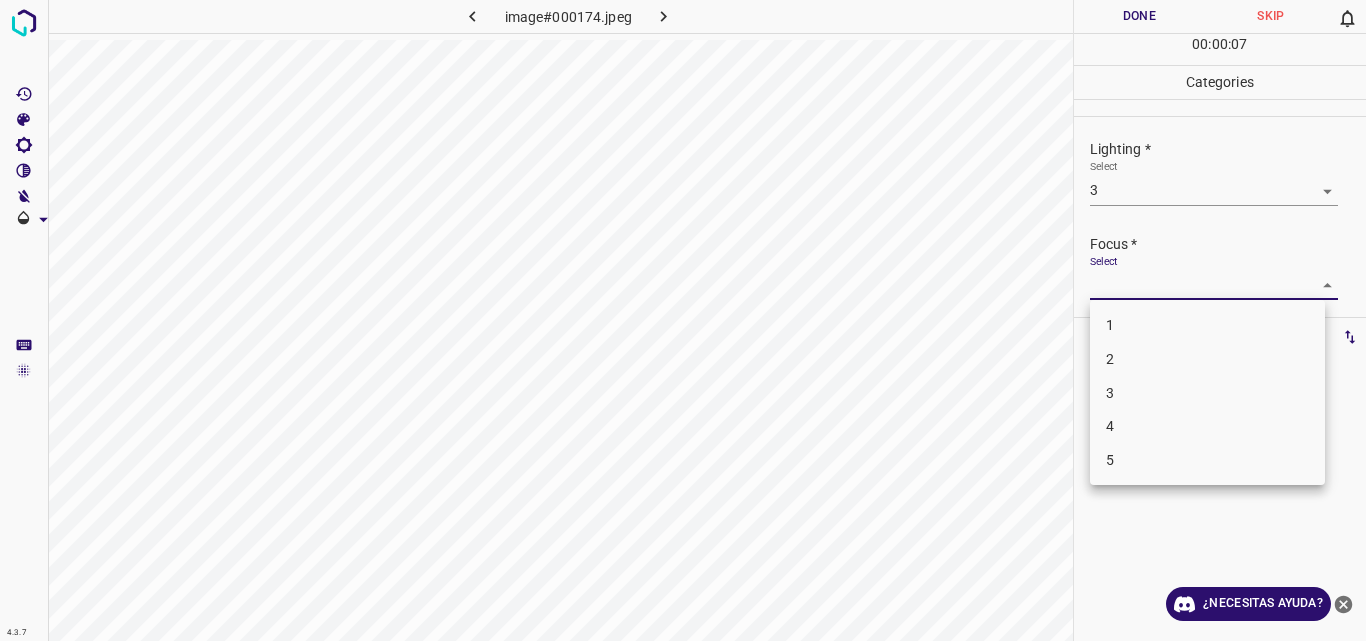 click on "3" at bounding box center (1207, 393) 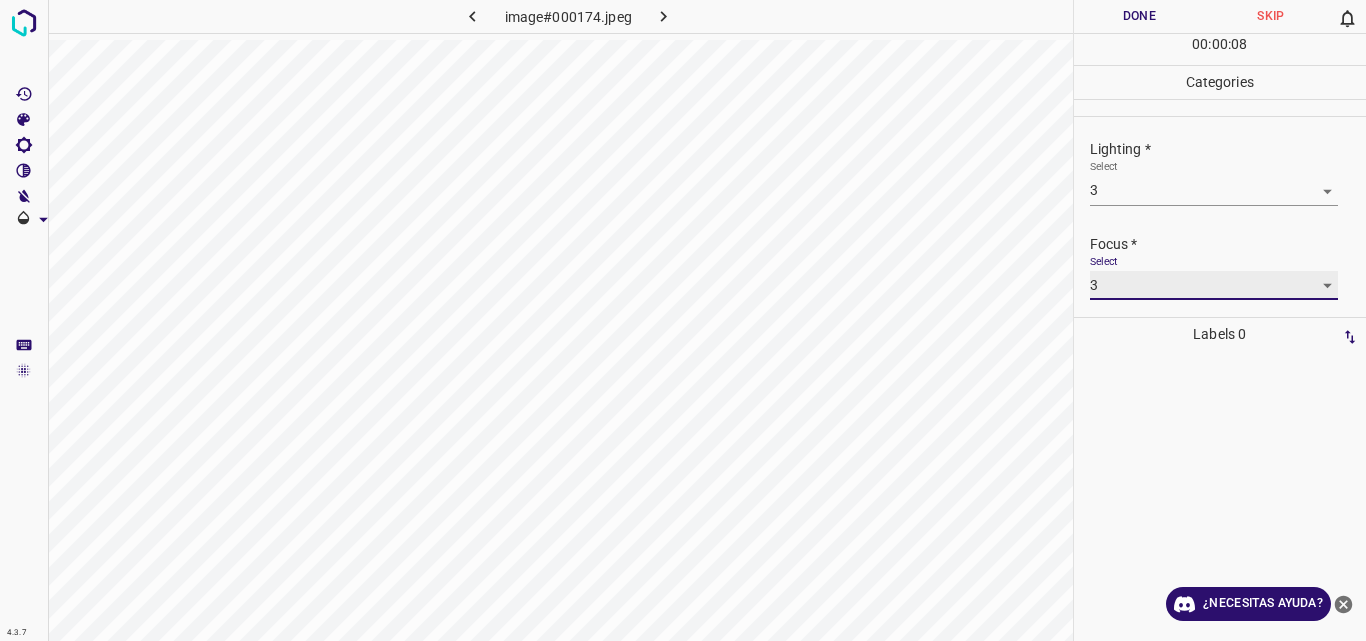 type on "3" 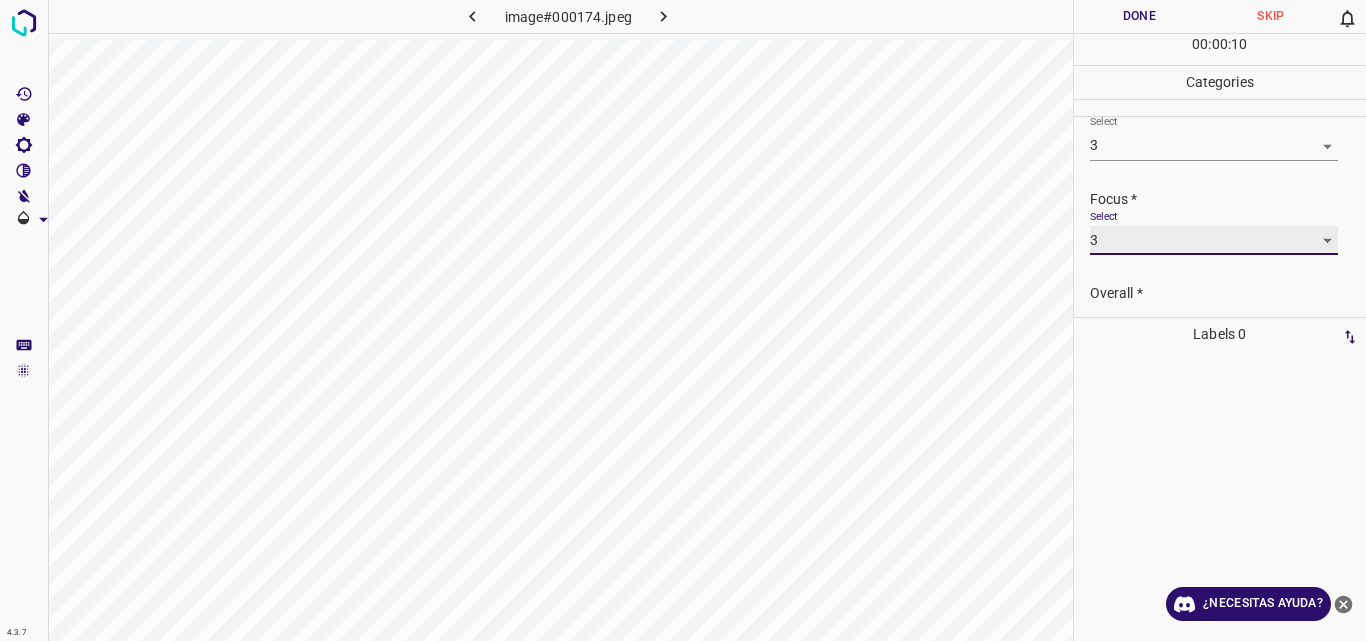 scroll, scrollTop: 98, scrollLeft: 0, axis: vertical 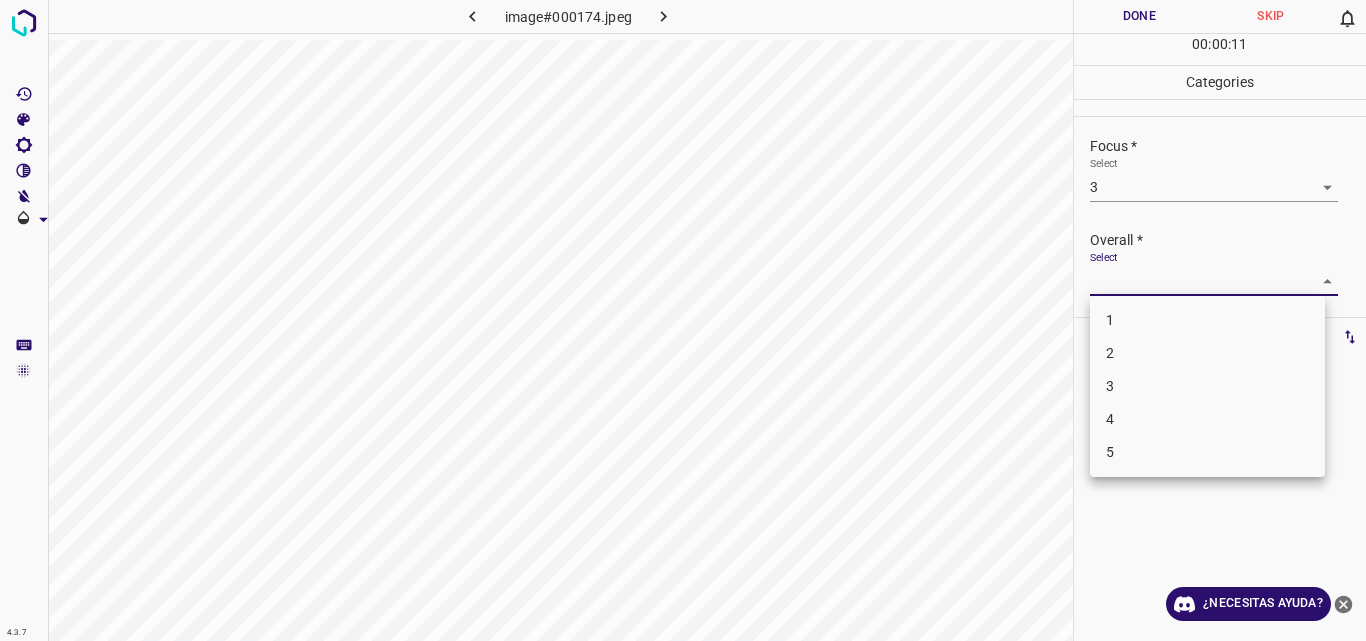 click on "Original text Rate this translation Your feedback will be used to help improve Google Translate 4.3.7 image#000174.jpeg Done Skip 0 00   : 00   : 11   Categories Lighting *  Select 3 3 Focus *  Select 3 3 Overall *  Select ​ Labels   0 Categories 1 Lighting 2 Focus 3 Overall Tools Space Change between modes (Draw & Edit) I Auto labeling R Restore zoom M Zoom in N Zoom out Delete Delete selecte label Filters Z Restore filters X Saturation filter C Brightness filter V Contrast filter B Gray scale filter General O Download ¿Necesitas ayuda? - Texto - Esconder - Borrar 1 2 3 4 5" at bounding box center [683, 320] 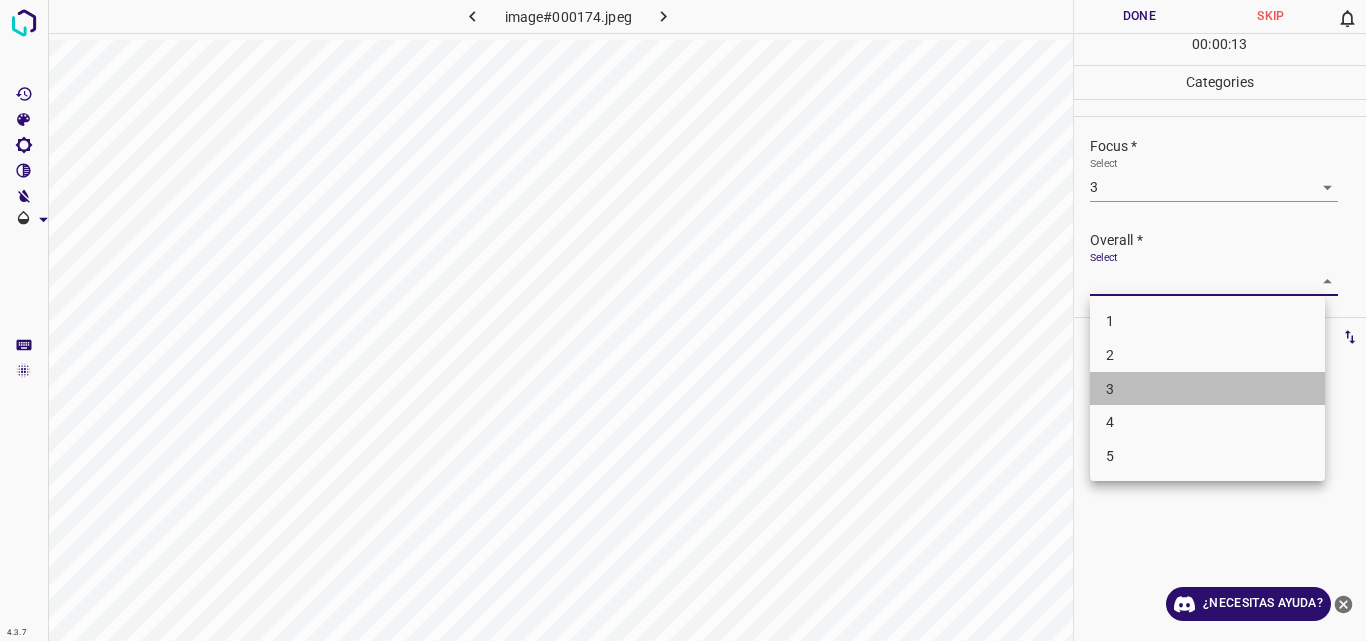 click on "3" at bounding box center (1207, 389) 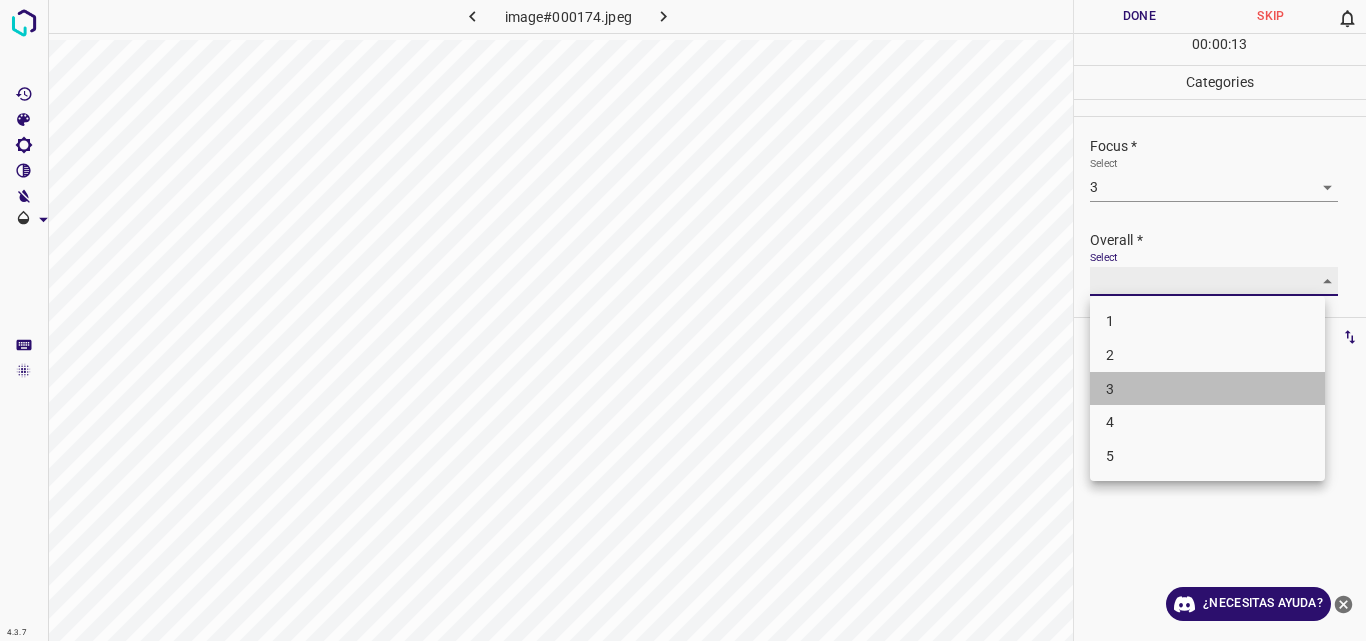 type on "3" 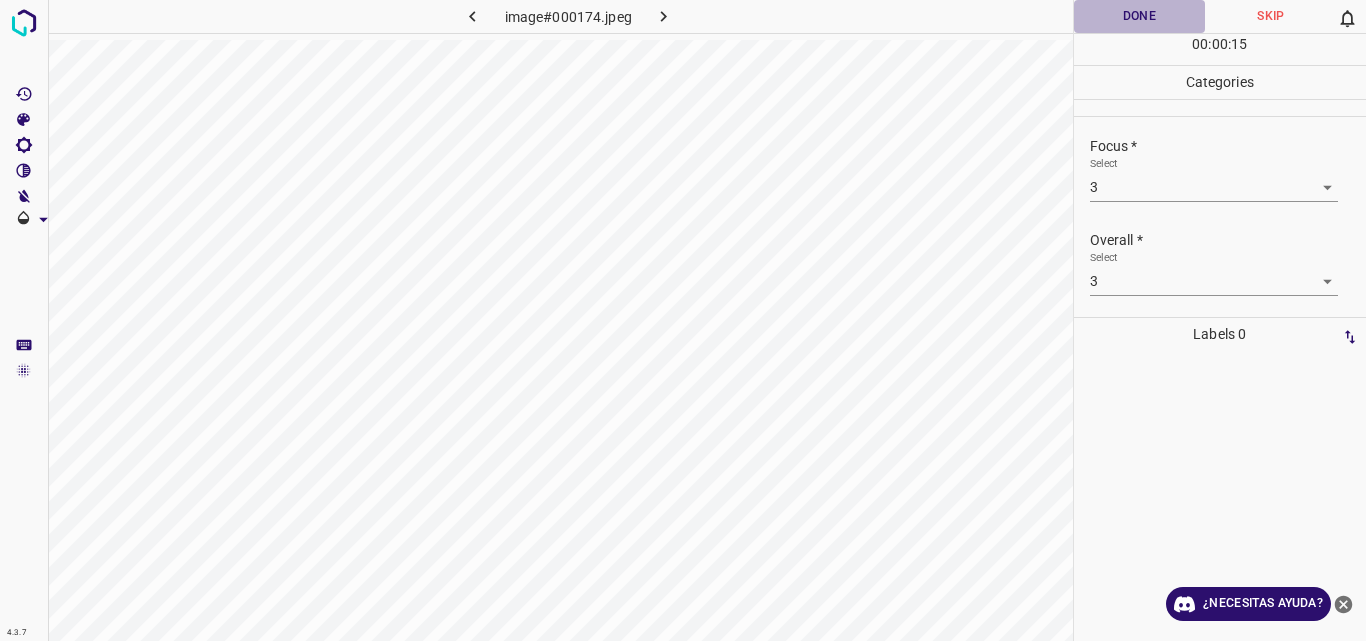 click on "Done" at bounding box center [1140, 16] 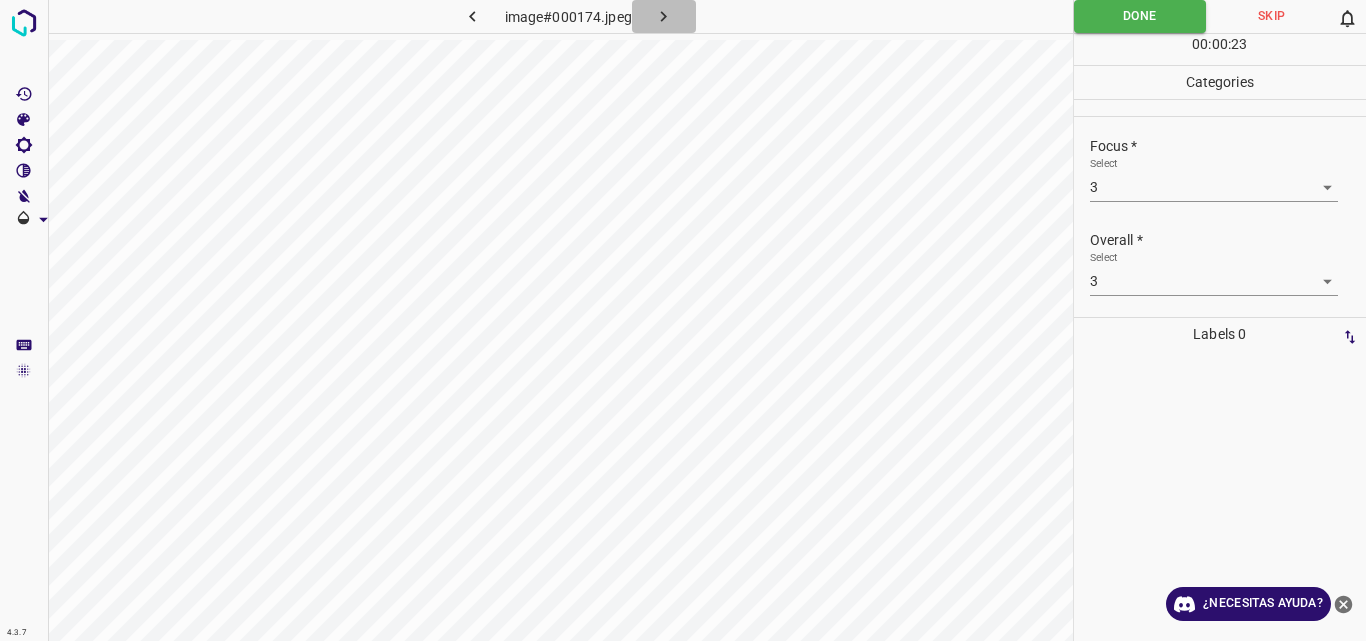 click 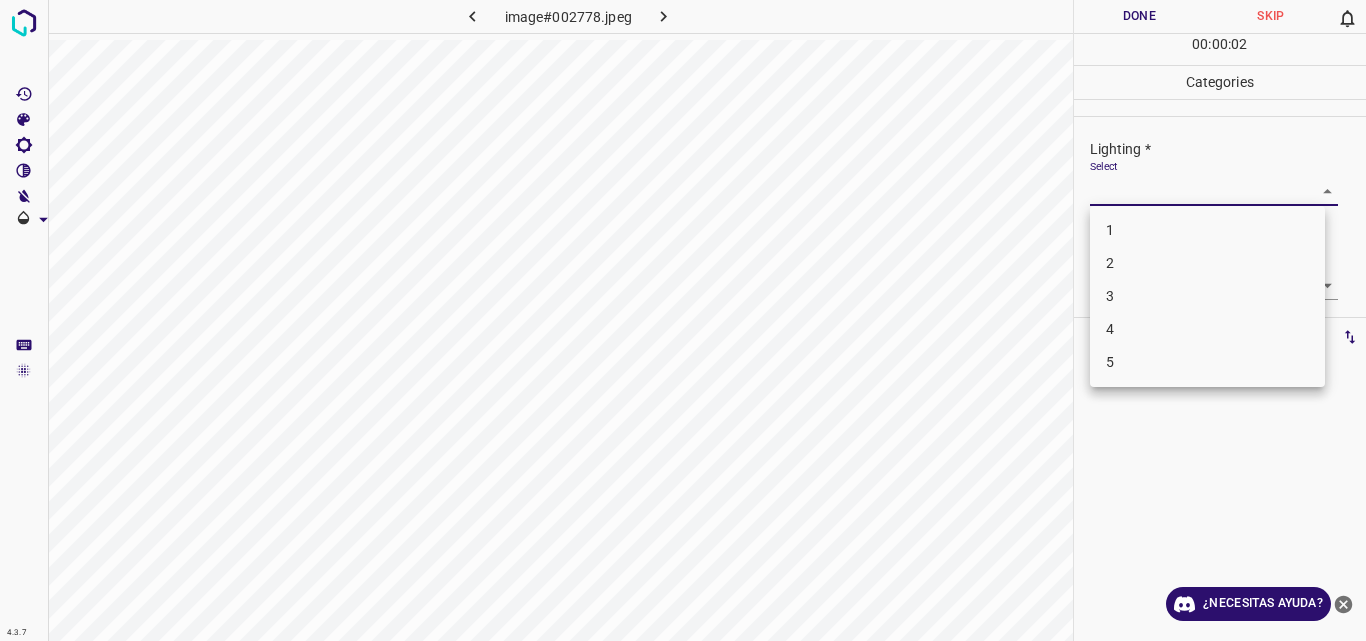 click on "Original text Rate this translation Your feedback will be used to help improve Google Translate 4.3.7 image#002778.jpeg Done Skip 0 00   : 00   : 02   Categories Lighting *  Select ​ Focus *  Select ​ Overall *  Select ​ Labels   0 Categories 1 Lighting 2 Focus 3 Overall Tools Space Change between modes (Draw & Edit) I Auto labeling R Restore zoom M Zoom in N Zoom out Delete Delete selecte label Filters Z Restore filters X Saturation filter C Brightness filter V Contrast filter B Gray scale filter General O Download ¿Necesitas ayuda? - Texto - Esconder - Borrar 1 2 3 4 5" at bounding box center (683, 320) 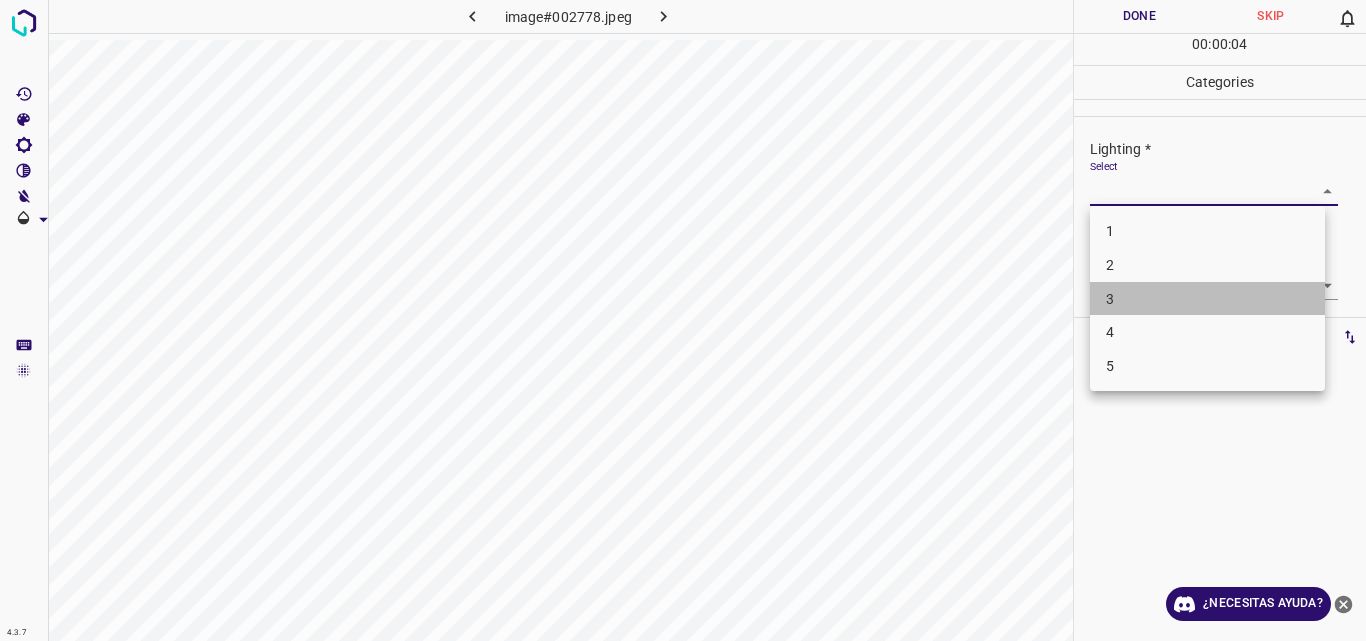 click on "3" at bounding box center [1207, 299] 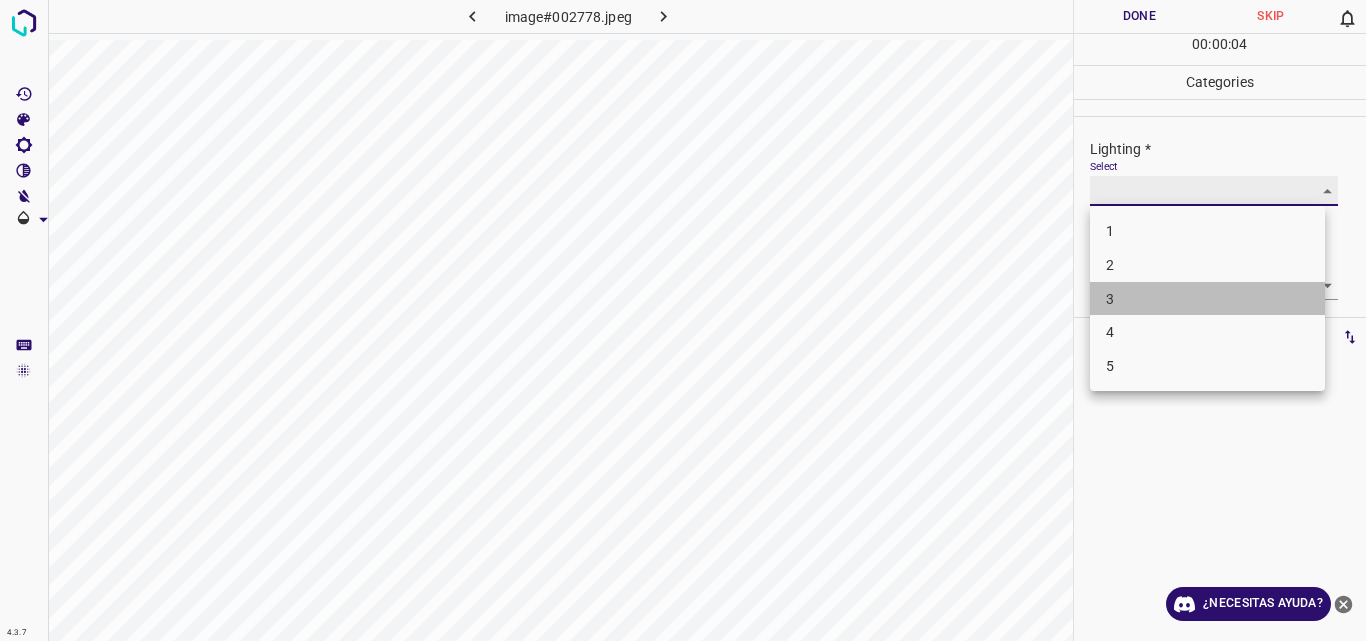 type on "3" 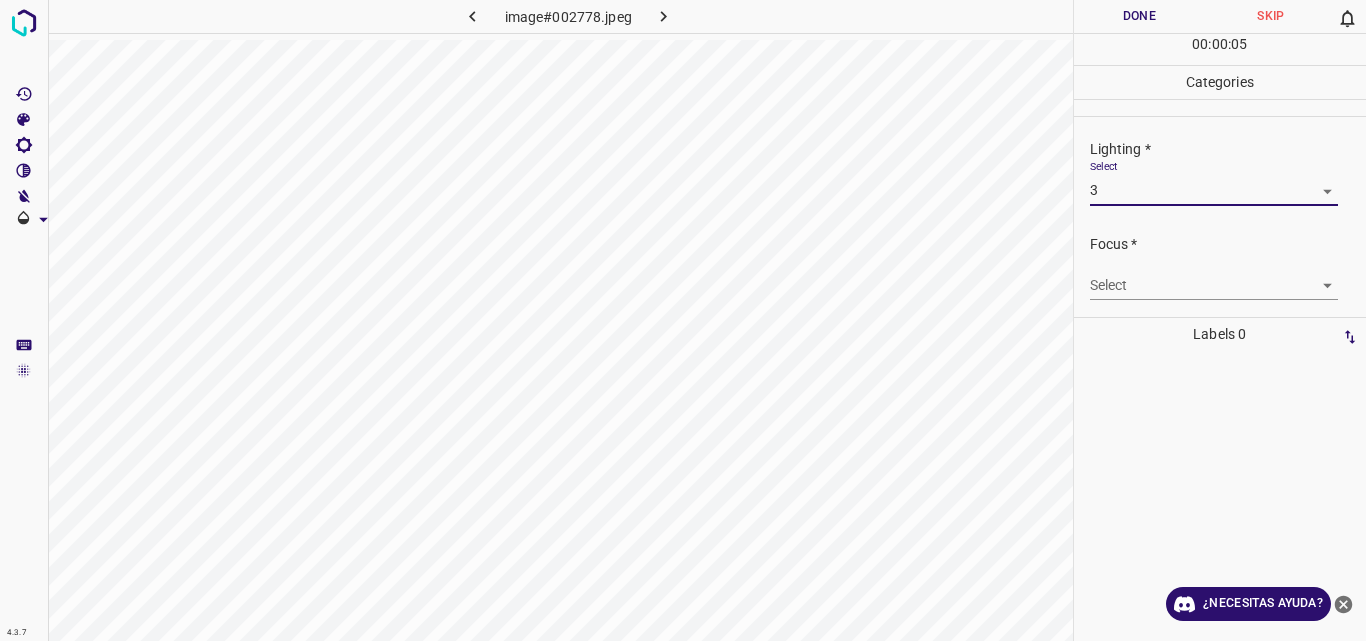 click on "Original text Rate this translation Your feedback will be used to help improve Google Translate 4.3.7 image#002778.jpeg Done Skip 0 00   : 00   : 05   Categories Lighting *  Select 3 3 Focus *  Select ​ Overall *  Select ​ Labels   0 Categories 1 Lighting 2 Focus 3 Overall Tools Space Change between modes (Draw & Edit) I Auto labeling R Restore zoom M Zoom in N Zoom out Delete Delete selecte label Filters Z Restore filters X Saturation filter C Brightness filter V Contrast filter B Gray scale filter General O Download ¿Necesitas ayuda? - Texto - Esconder - Borrar" at bounding box center [683, 320] 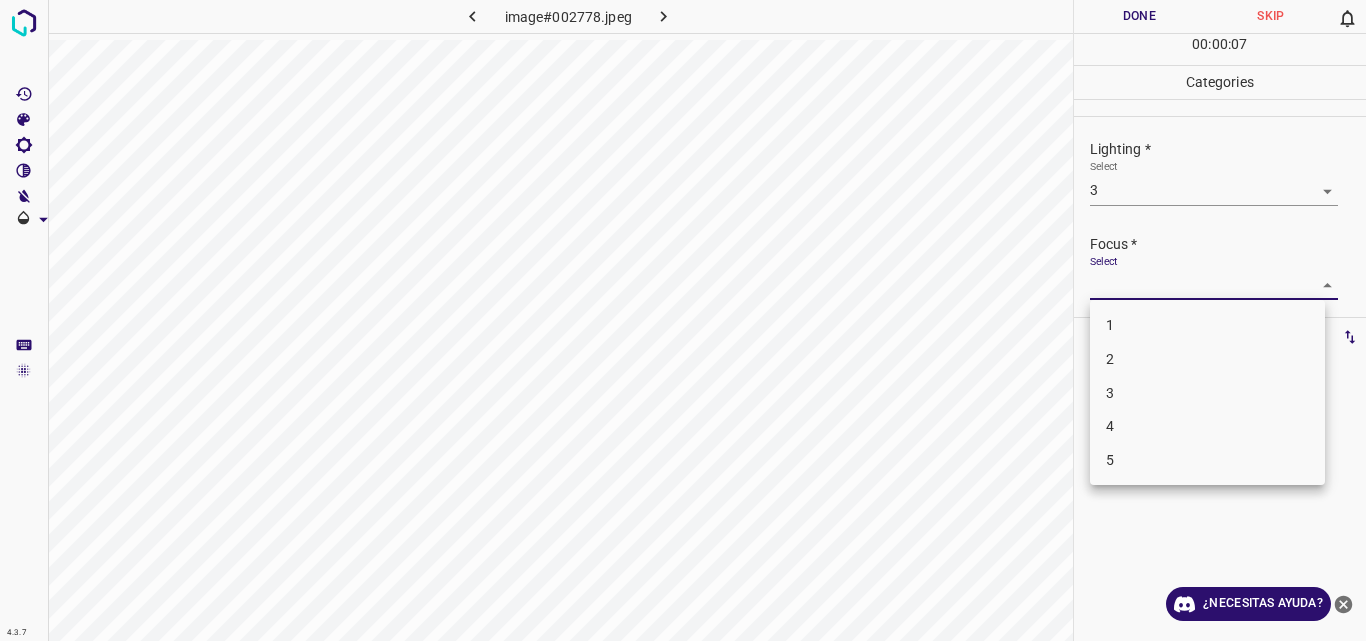 click on "3" at bounding box center (1207, 393) 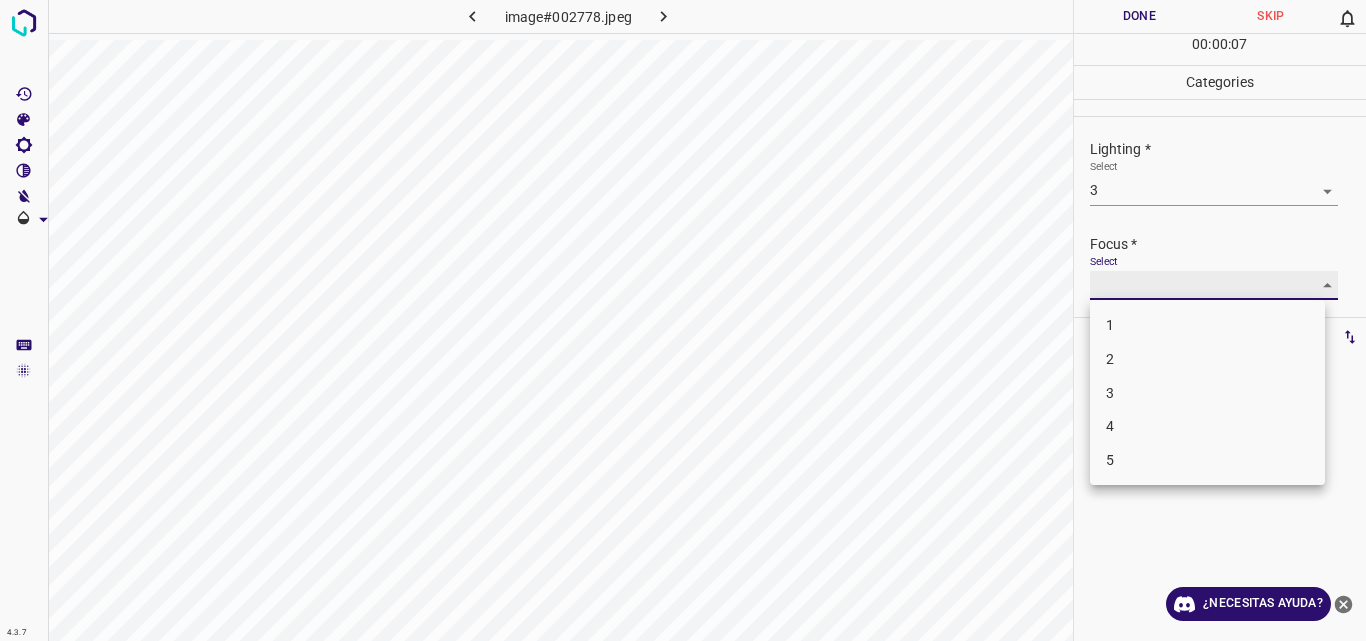 type on "3" 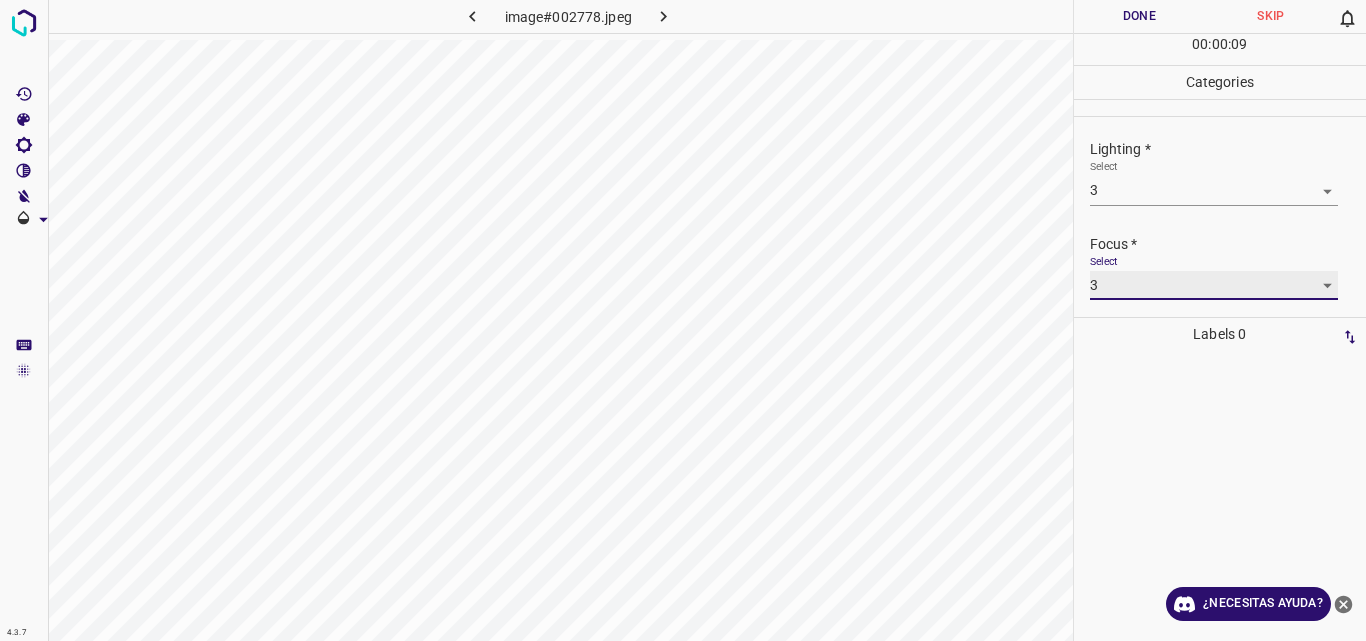 scroll, scrollTop: 98, scrollLeft: 0, axis: vertical 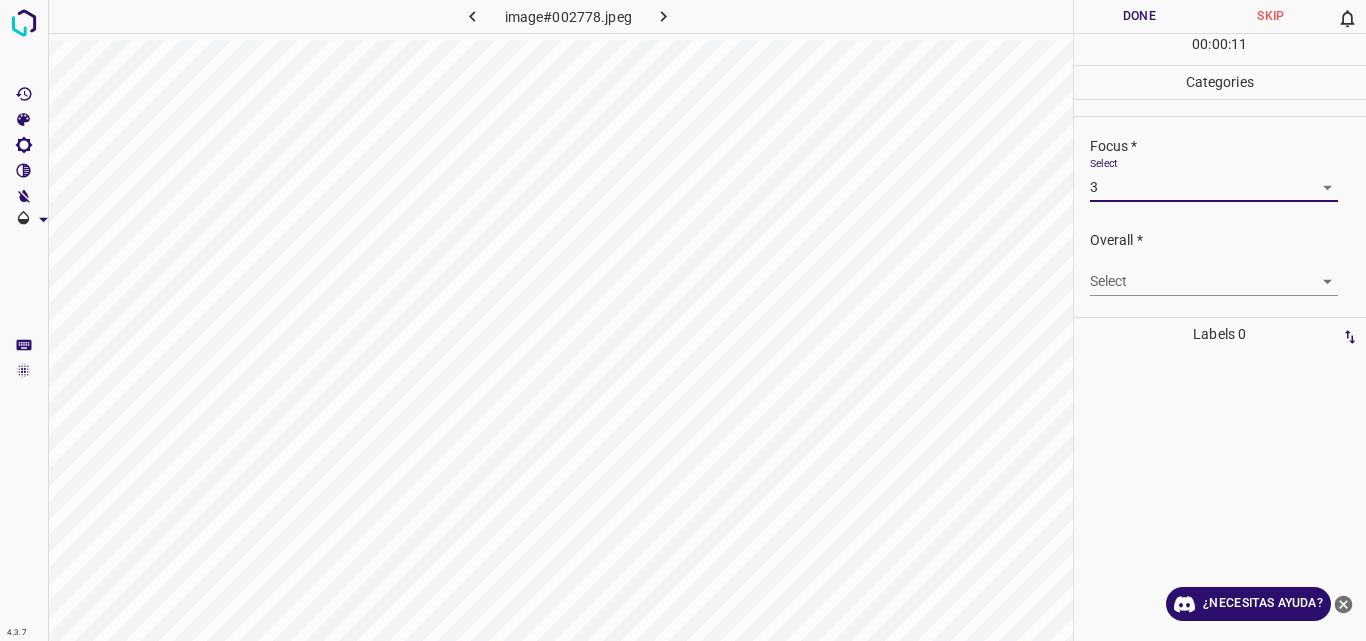 click on "Original text Rate this translation Your feedback will be used to help improve Google Translate 4.3.7 image#002778.jpeg Done Skip 0 00   : 00   : 11   Categories Lighting *  Select 3 3 Focus *  Select 3 3 Overall *  Select ​ Labels   0 Categories 1 Lighting 2 Focus 3 Overall Tools Space Change between modes (Draw & Edit) I Auto labeling R Restore zoom M Zoom in N Zoom out Delete Delete selecte label Filters Z Restore filters X Saturation filter C Brightness filter V Contrast filter B Gray scale filter General O Download ¿Necesitas ayuda? - Texto - Esconder - Borrar" at bounding box center (683, 320) 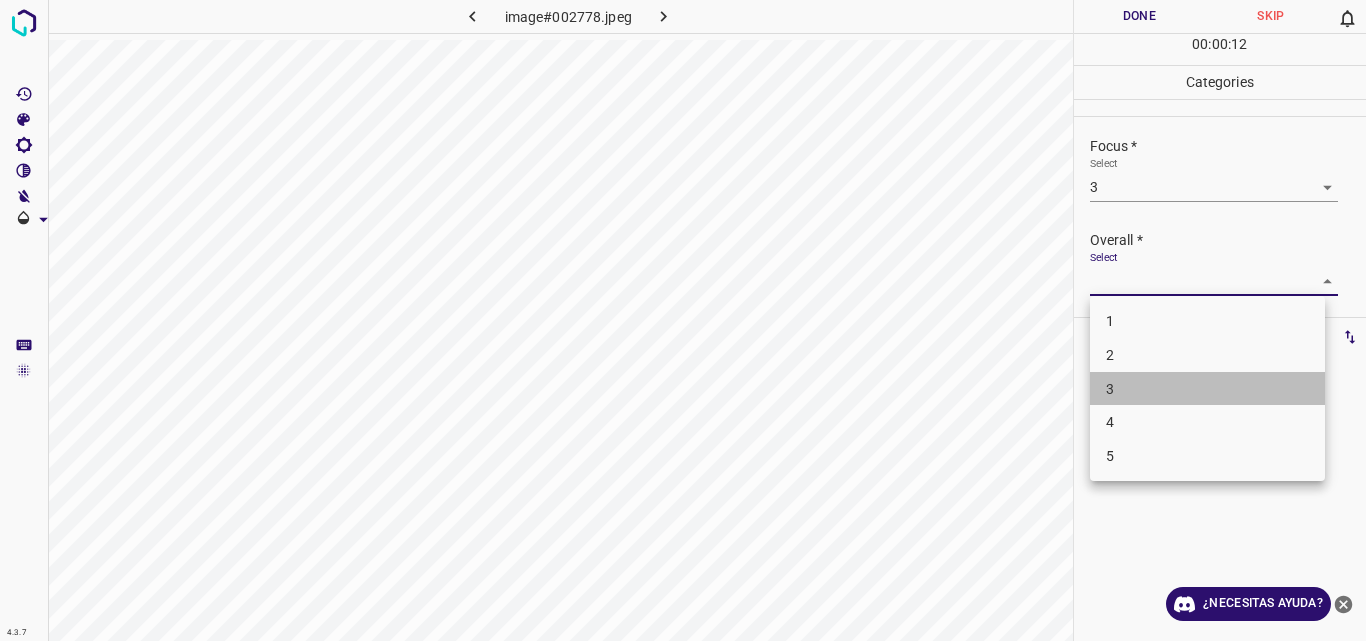 click on "3" at bounding box center (1207, 389) 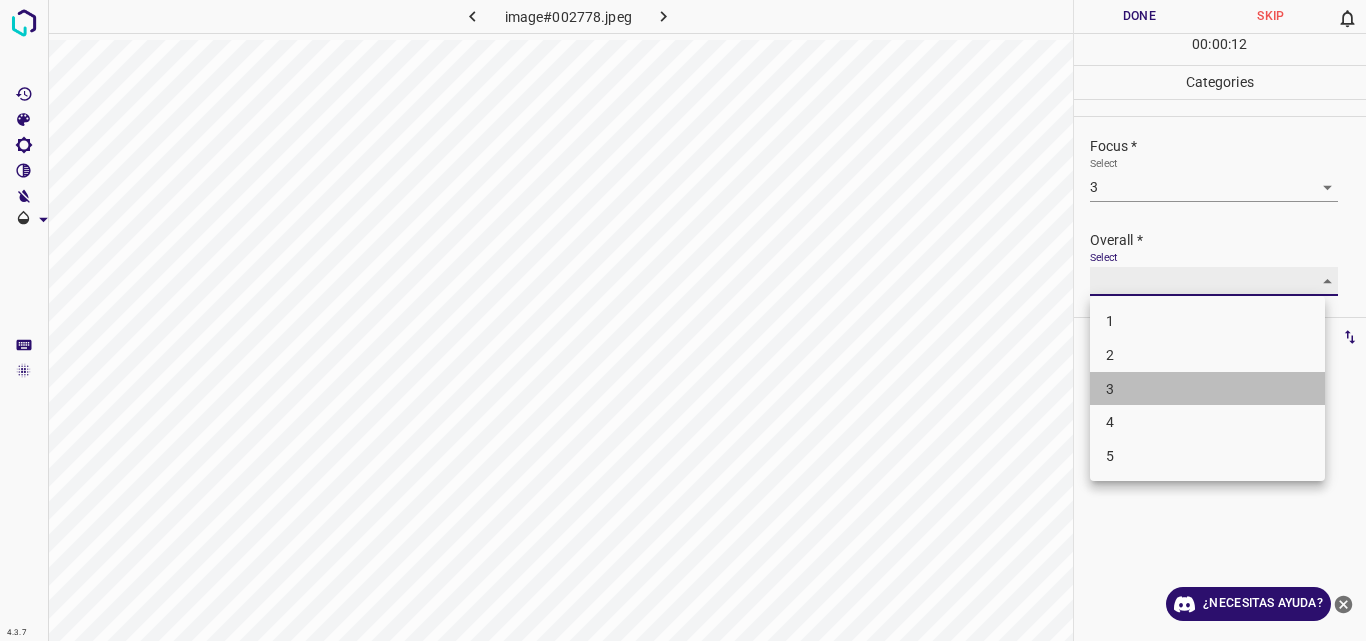 type on "3" 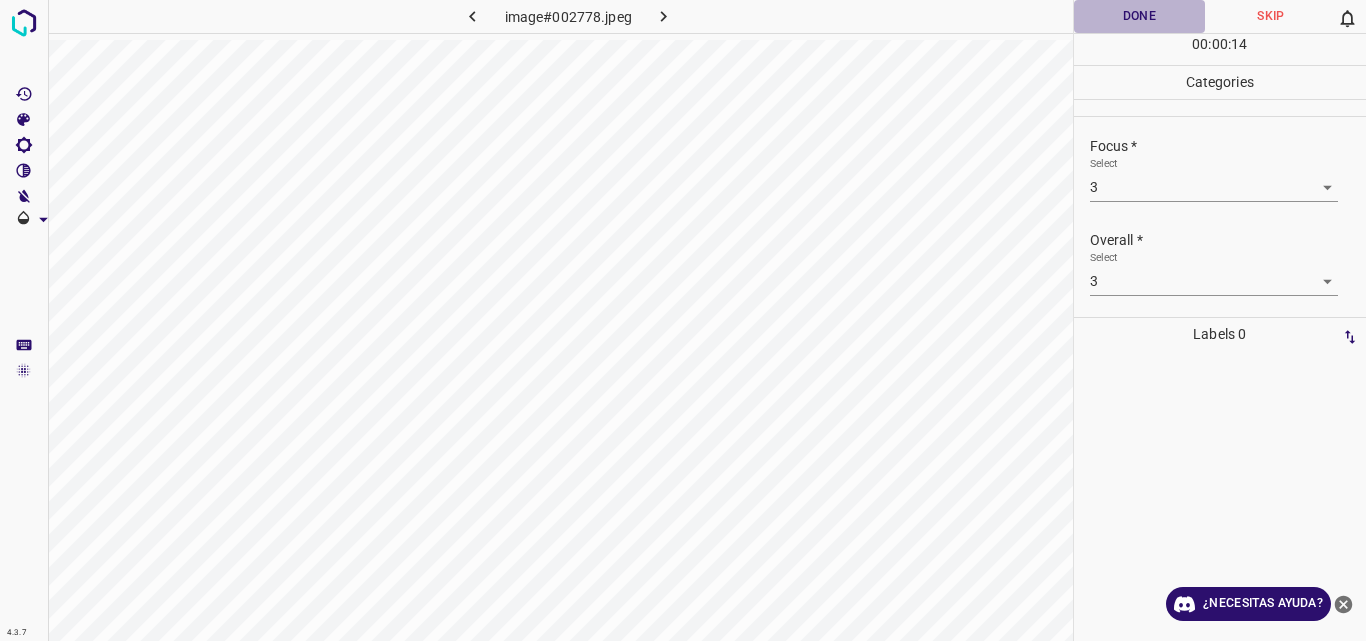 click on "Done" at bounding box center [1140, 16] 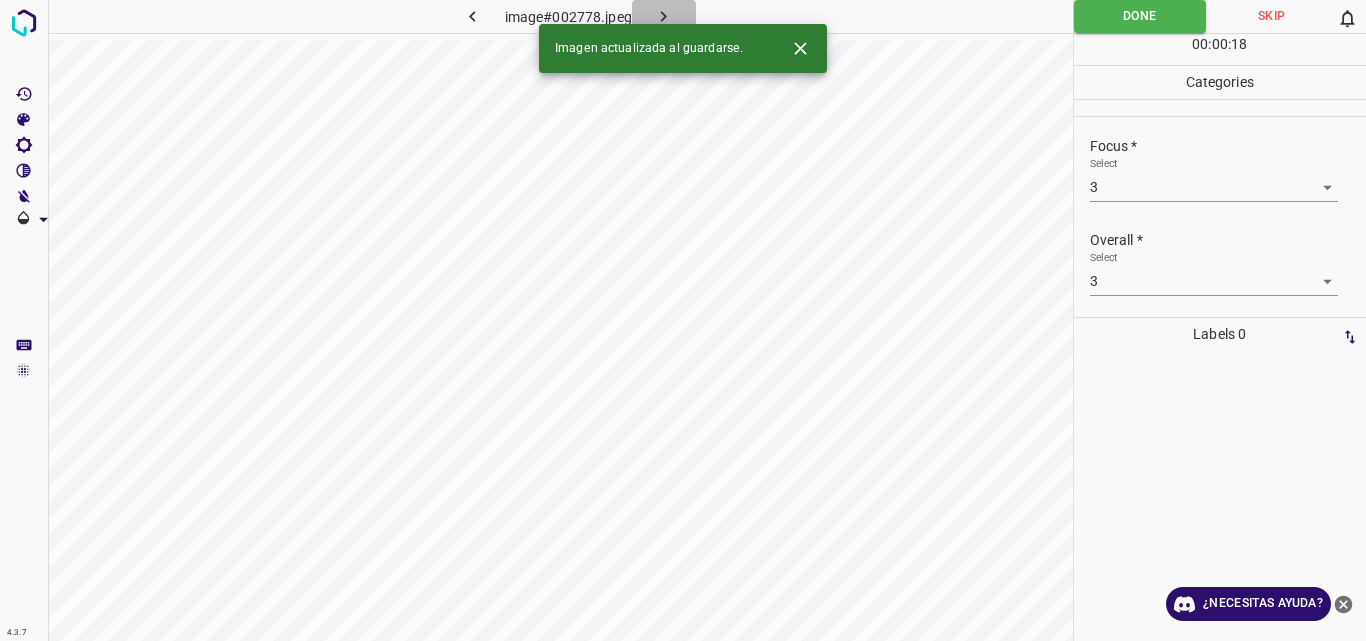 click 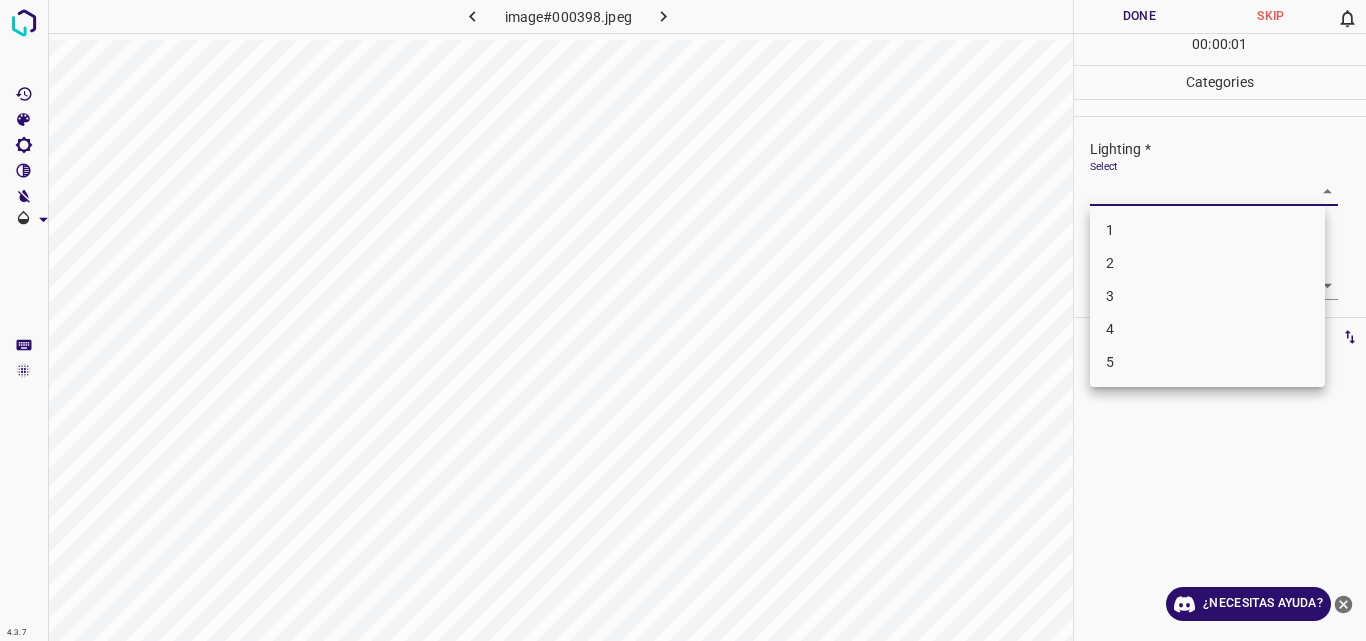 click on "Original text Rate this translation Your feedback will be used to help improve Google Translate 4.3.7 image#000398.jpeg Done Skip 0 00   : 00   : 01   Categories Lighting *  Select ​ Focus *  Select ​ Overall *  Select ​ Labels   0 Categories 1 Lighting 2 Focus 3 Overall Tools Space Change between modes (Draw & Edit) I Auto labeling R Restore zoom M Zoom in N Zoom out Delete Delete selecte label Filters Z Restore filters X Saturation filter C Brightness filter V Contrast filter B Gray scale filter General O Download ¿Necesitas ayuda? - Texto - Esconder - Borrar 1 2 3 4 5" at bounding box center [683, 320] 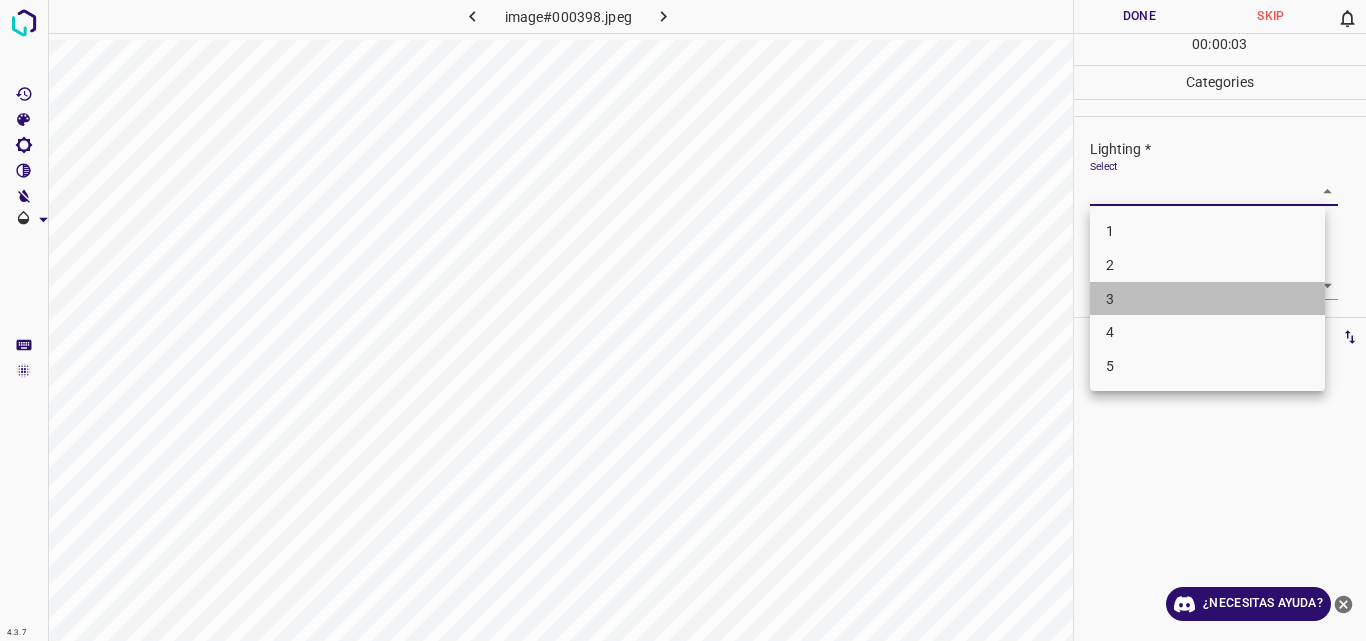 click on "3" at bounding box center (1207, 299) 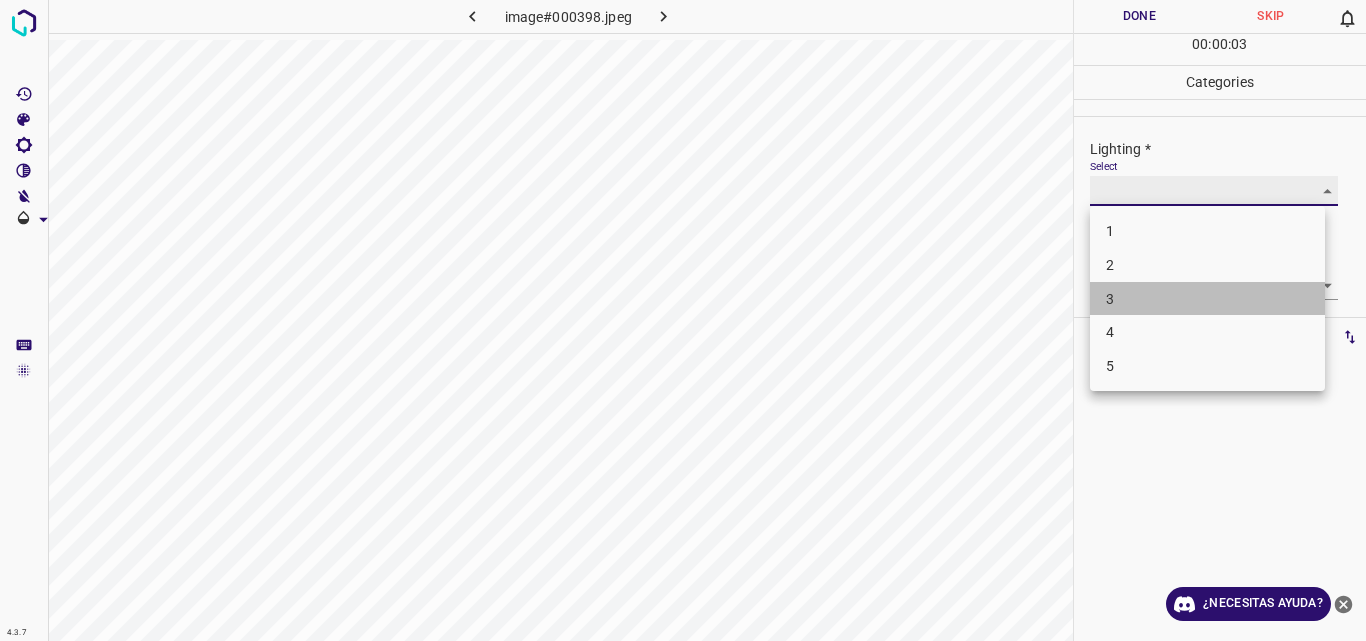 type on "3" 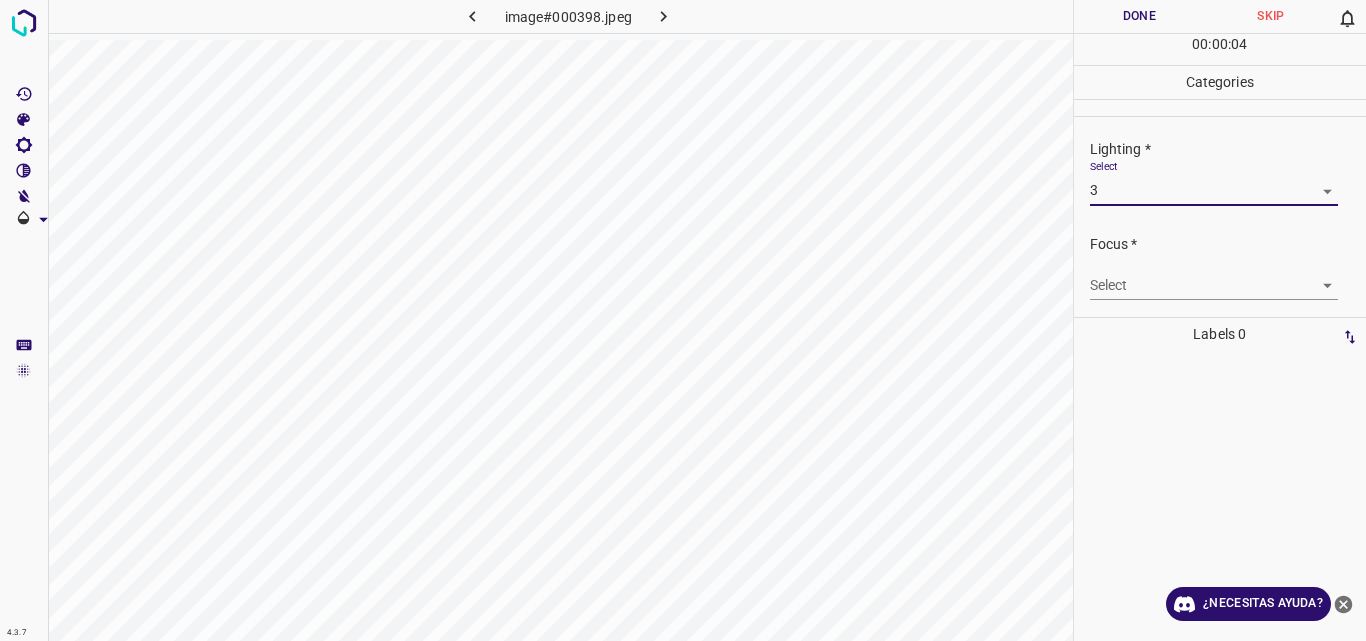 click on "Original text Rate this translation Your feedback will be used to help improve Google Translate 4.3.7 image#000398.jpeg Done Skip 0 00   : 00   : 04   Categories Lighting *  Select 3 3 Focus *  Select ​ Overall *  Select ​ Labels   0 Categories 1 Lighting 2 Focus 3 Overall Tools Space Change between modes (Draw & Edit) I Auto labeling R Restore zoom M Zoom in N Zoom out Delete Delete selecte label Filters Z Restore filters X Saturation filter C Brightness filter V Contrast filter B Gray scale filter General O Download ¿Necesitas ayuda? - Texto - Esconder - Borrar" at bounding box center [683, 320] 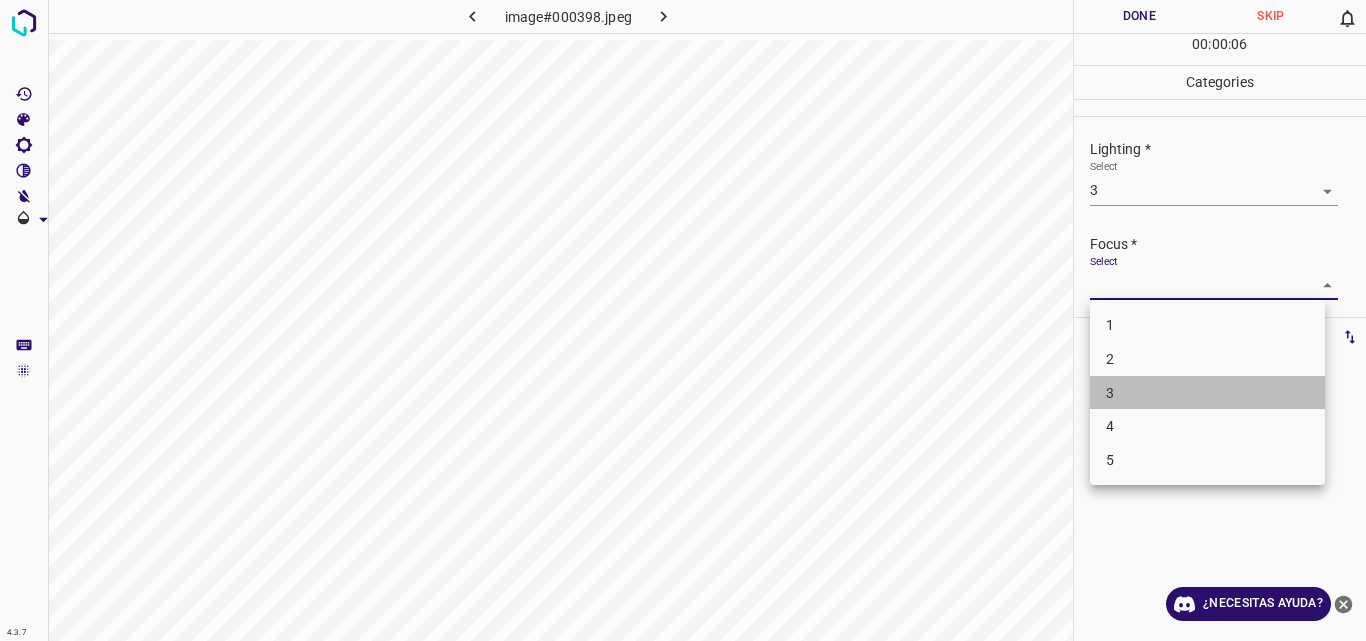click on "3" at bounding box center [1207, 393] 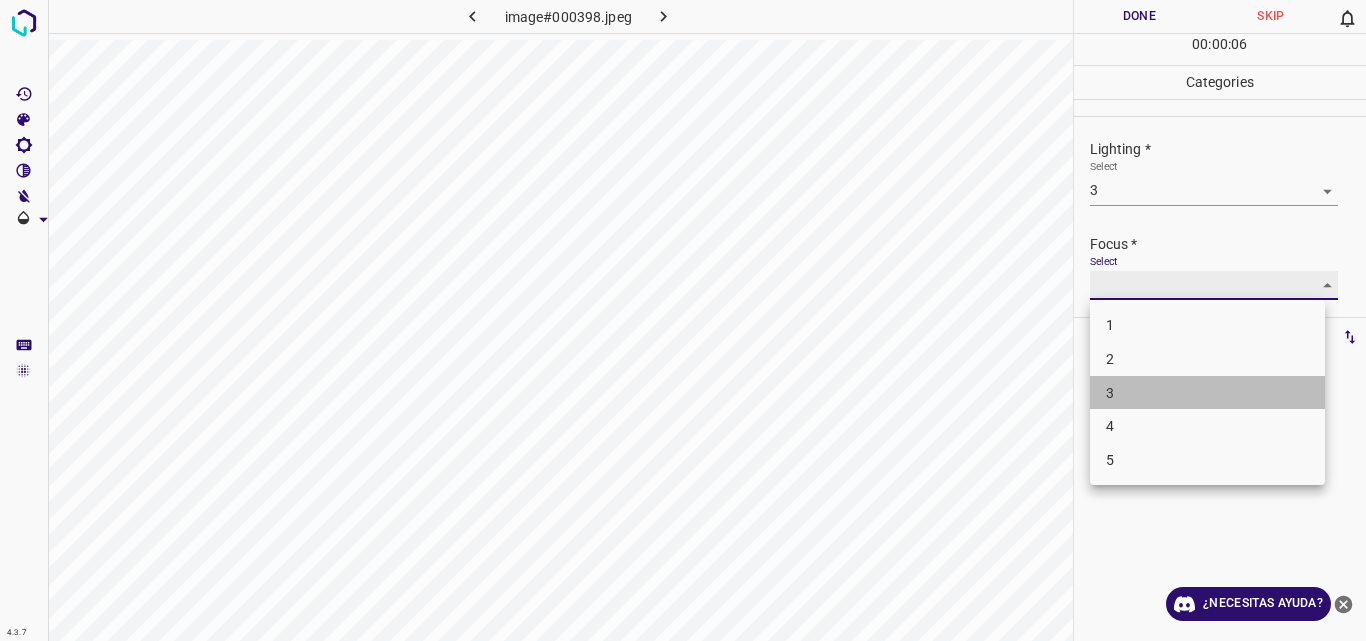 type on "3" 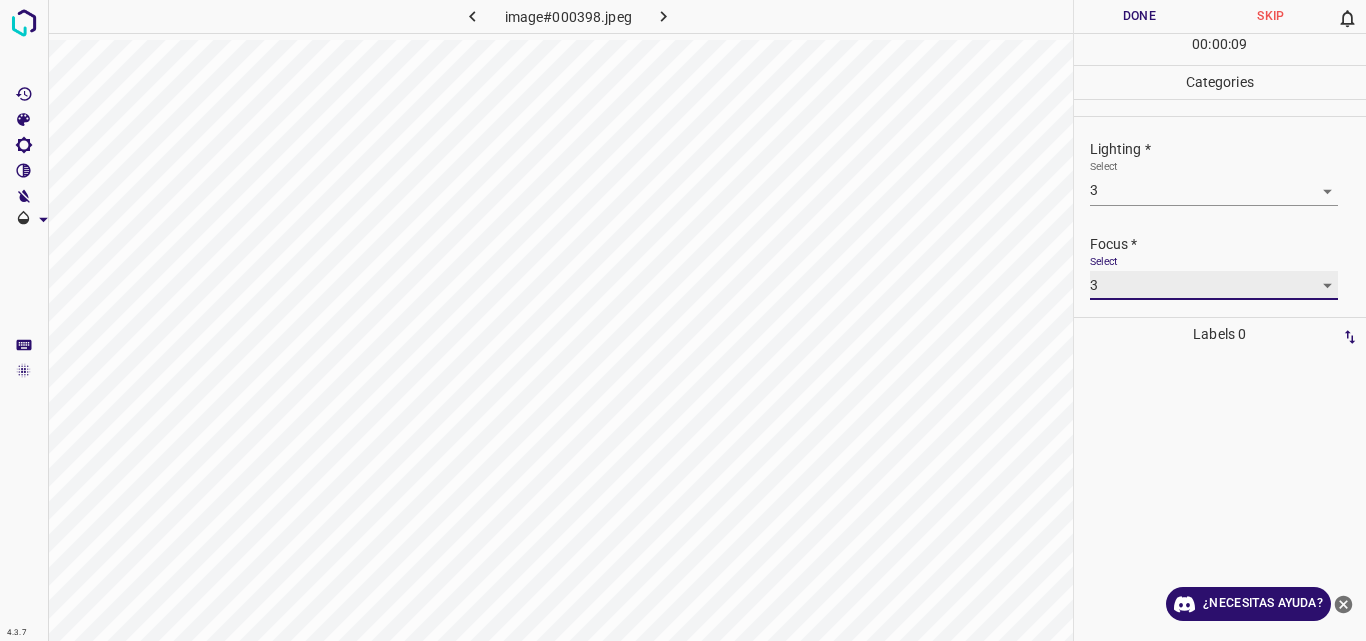 scroll, scrollTop: 98, scrollLeft: 0, axis: vertical 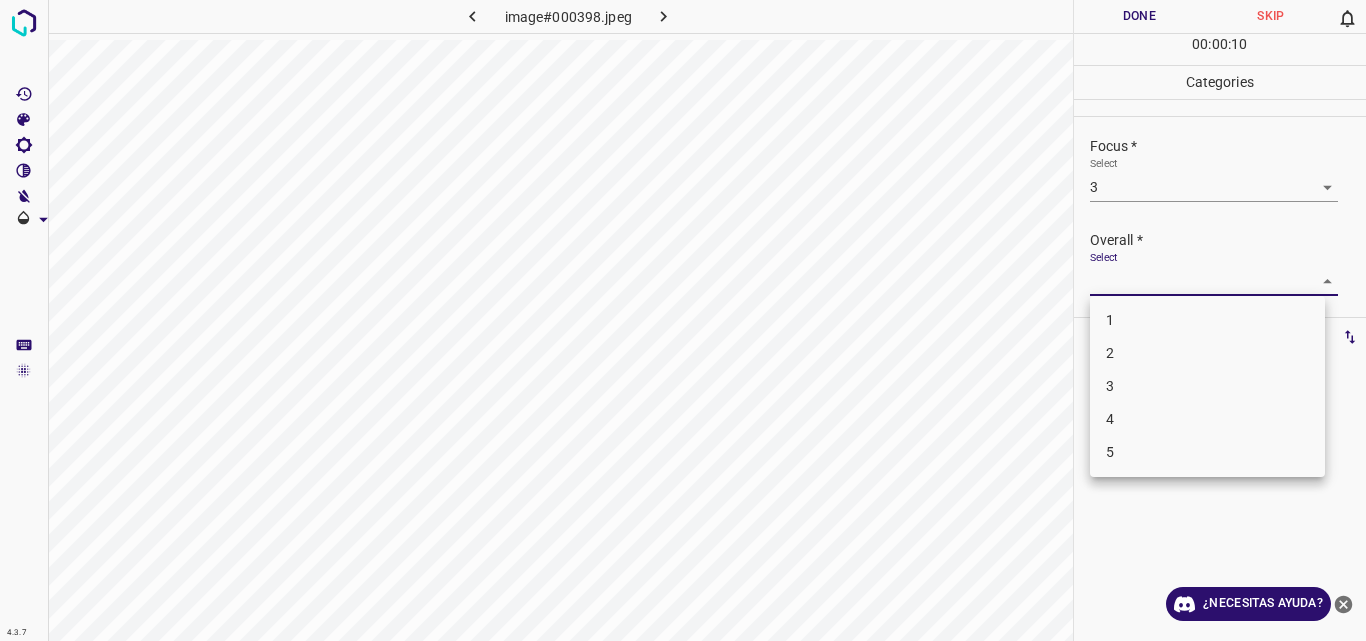 click on "Original text Rate this translation Your feedback will be used to help improve Google Translate 4.3.7 image#000398.jpeg Done Skip 0 00   : 00   : 10   Categories Lighting *  Select 3 3 Focus *  Select 3 3 Overall *  Select ​ Labels   0 Categories 1 Lighting 2 Focus 3 Overall Tools Space Change between modes (Draw & Edit) I Auto labeling R Restore zoom M Zoom in N Zoom out Delete Delete selecte label Filters Z Restore filters X Saturation filter C Brightness filter V Contrast filter B Gray scale filter General O Download ¿Necesitas ayuda? - Texto - Esconder - Borrar 1 2 3 4 5" at bounding box center [683, 320] 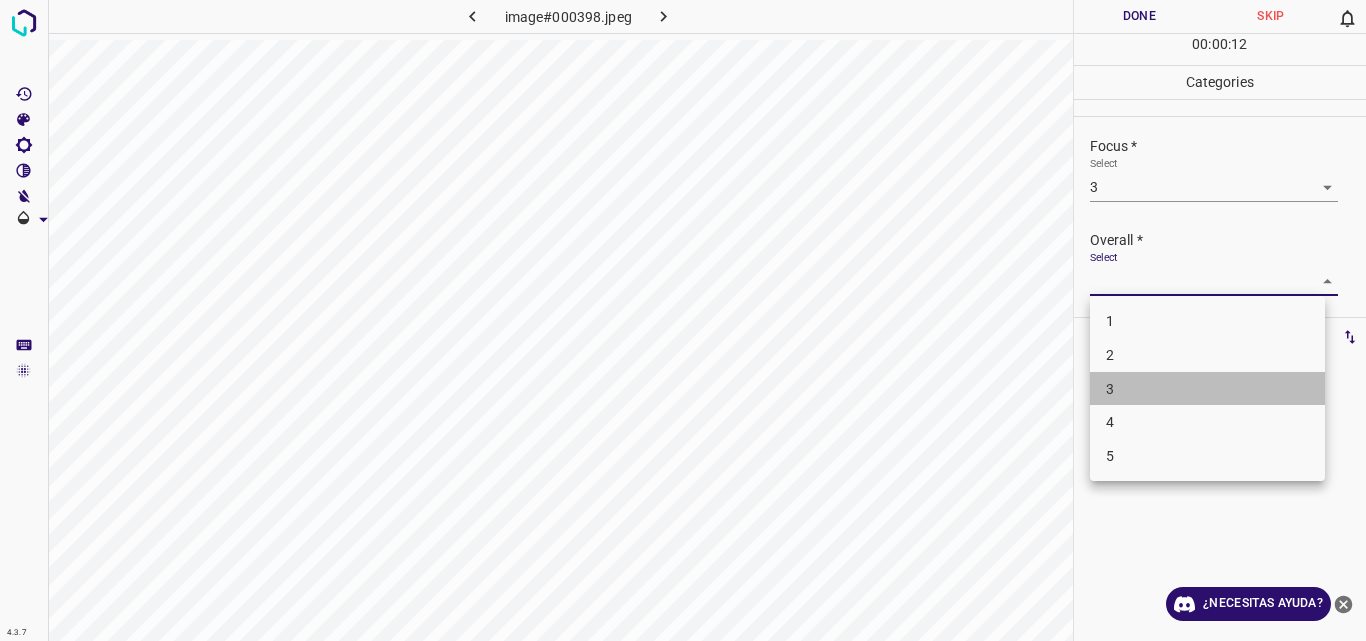 click on "3" at bounding box center [1207, 389] 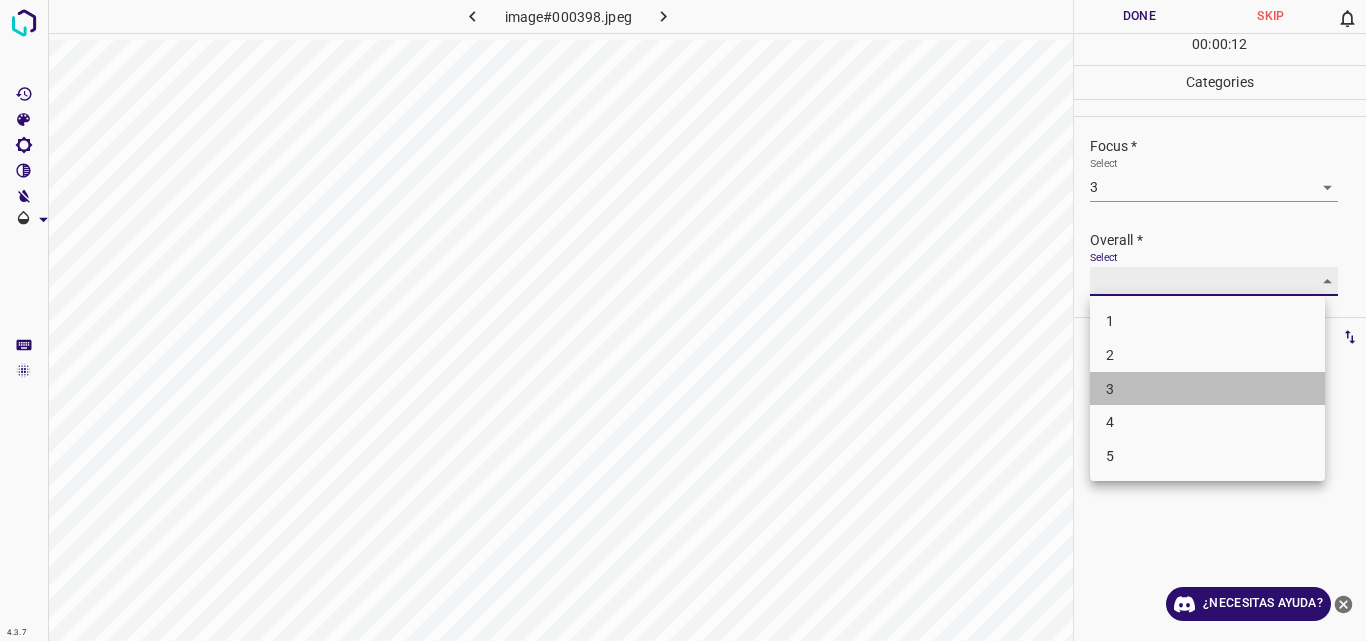 type on "3" 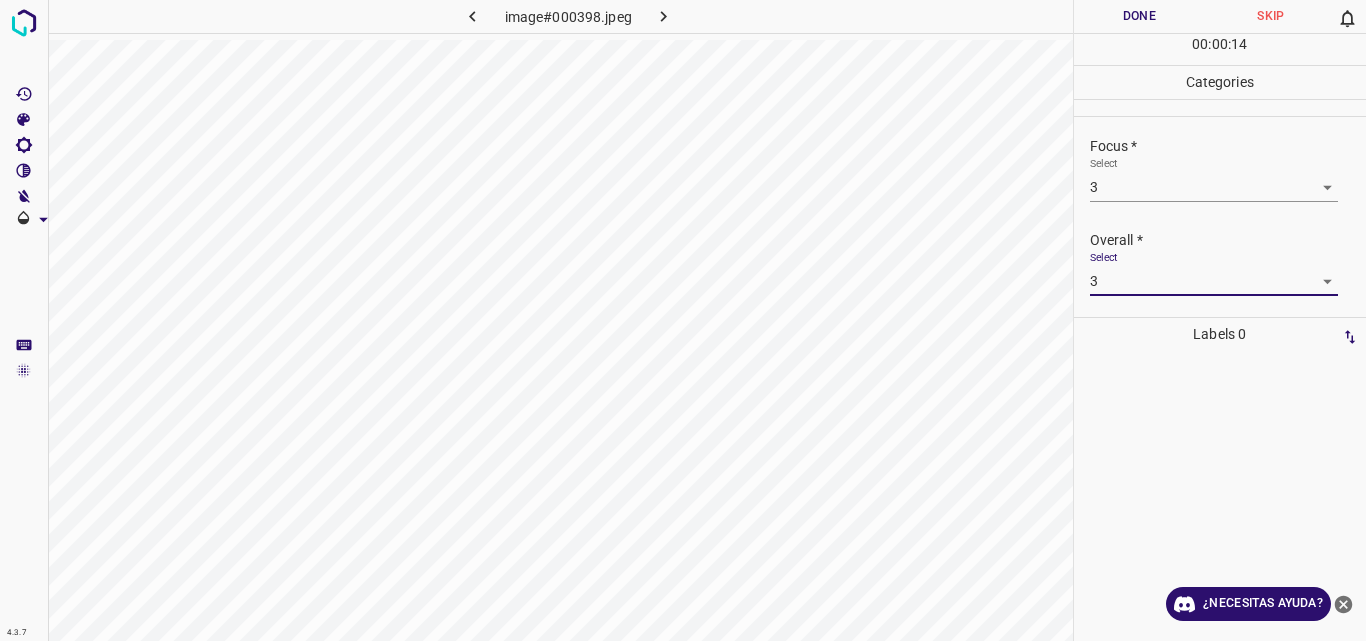 click on "Done" at bounding box center (1140, 16) 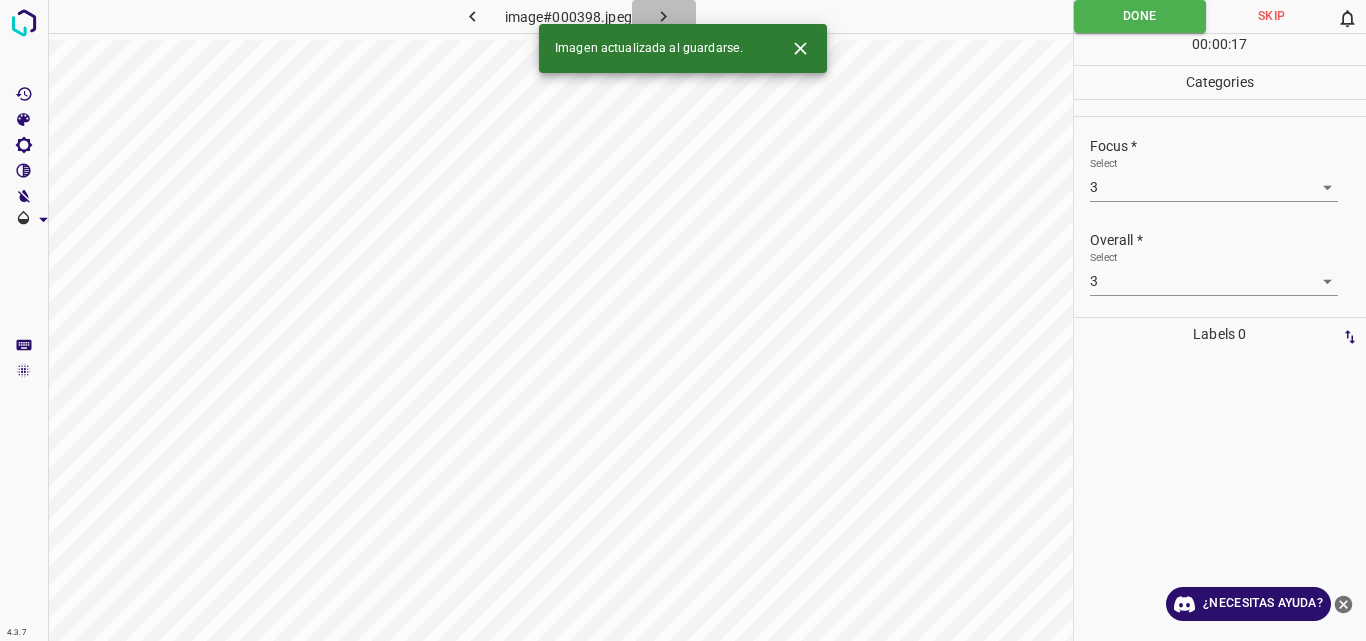 click 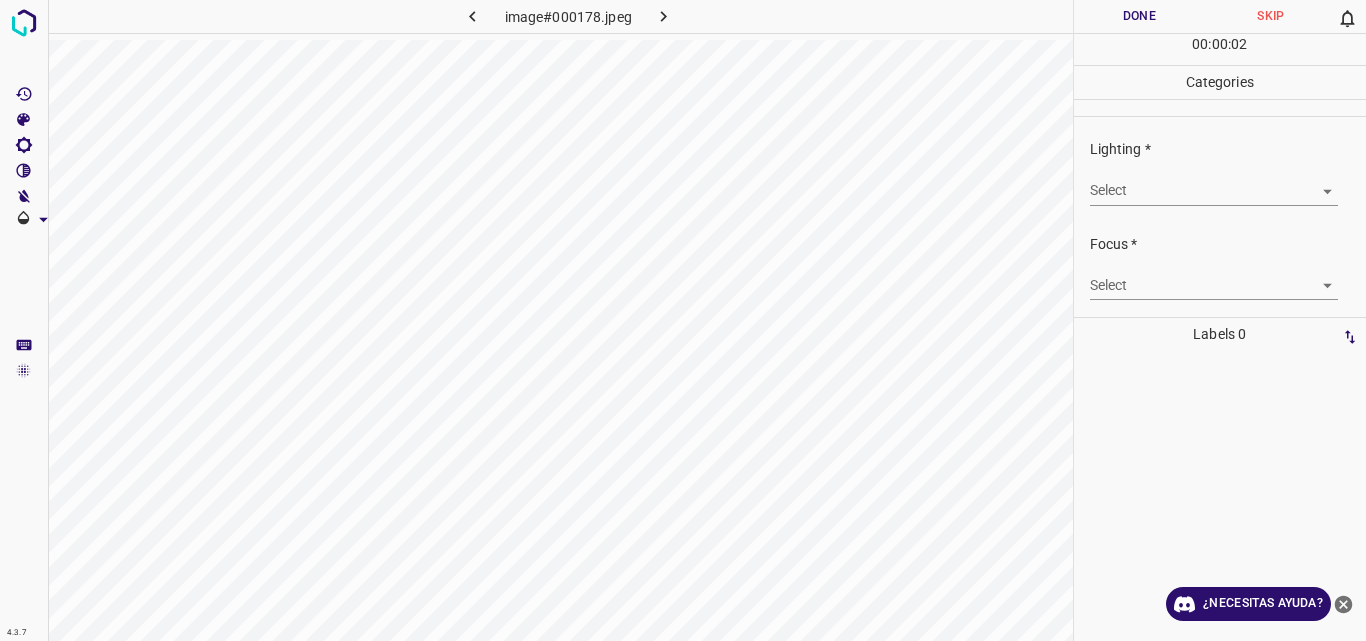 click on "Original text Rate this translation Your feedback will be used to help improve Google Translate 4.3.7 image#000178.jpeg Done Skip 0 00   : 00   : 02   Categories Lighting *  Select ​ Focus *  Select ​ Overall *  Select ​ Labels   0 Categories 1 Lighting 2 Focus 3 Overall Tools Space Change between modes (Draw & Edit) I Auto labeling R Restore zoom M Zoom in N Zoom out Delete Delete selecte label Filters Z Restore filters X Saturation filter C Brightness filter V Contrast filter B Gray scale filter General O Download ¿Necesitas ayuda? - Texto - Esconder - Borrar" at bounding box center [683, 320] 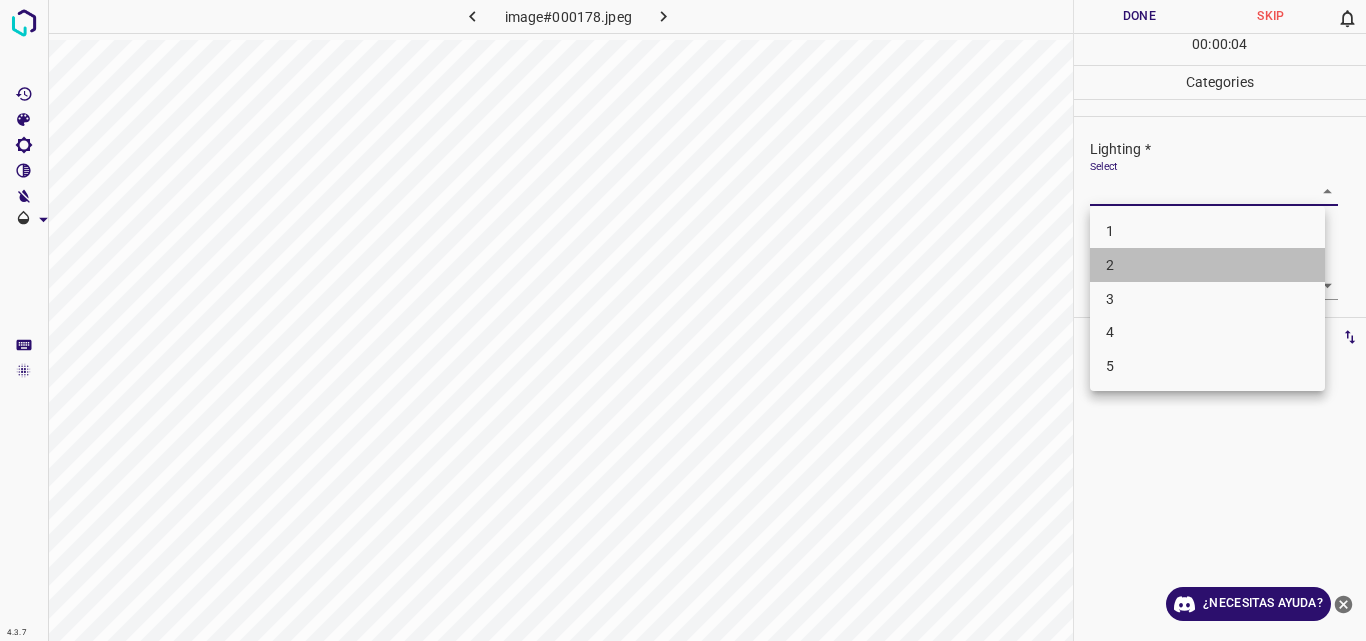 click on "2" at bounding box center [1207, 265] 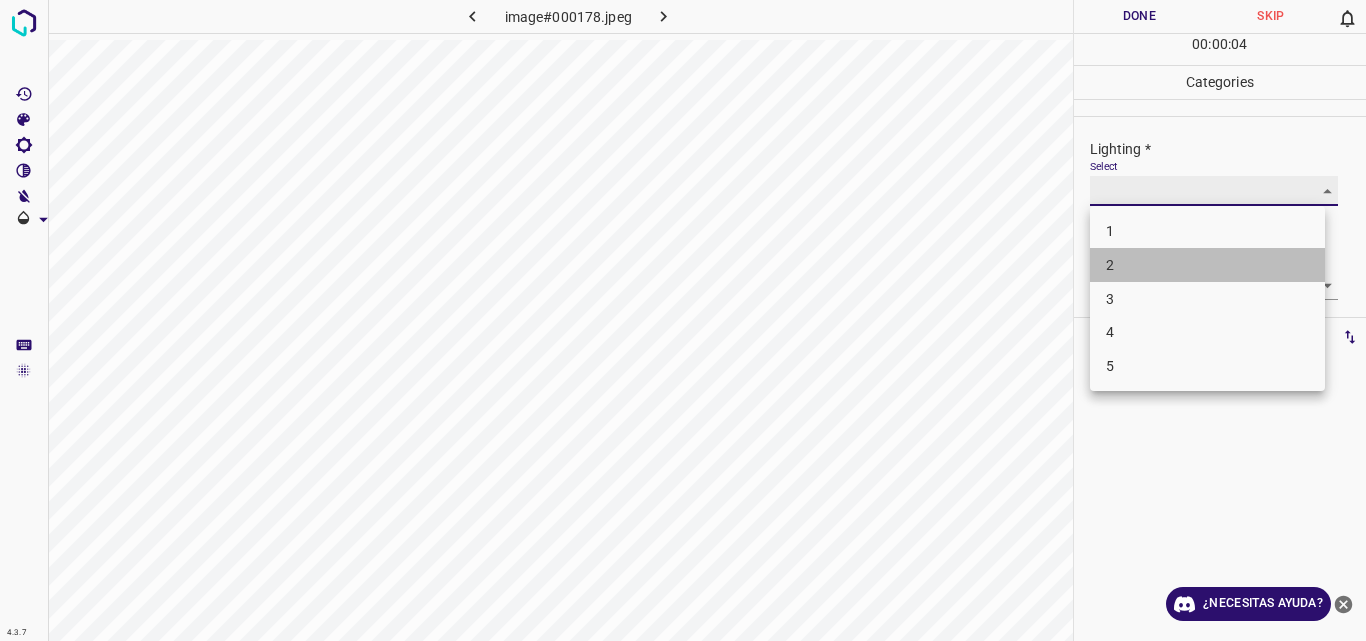 type on "2" 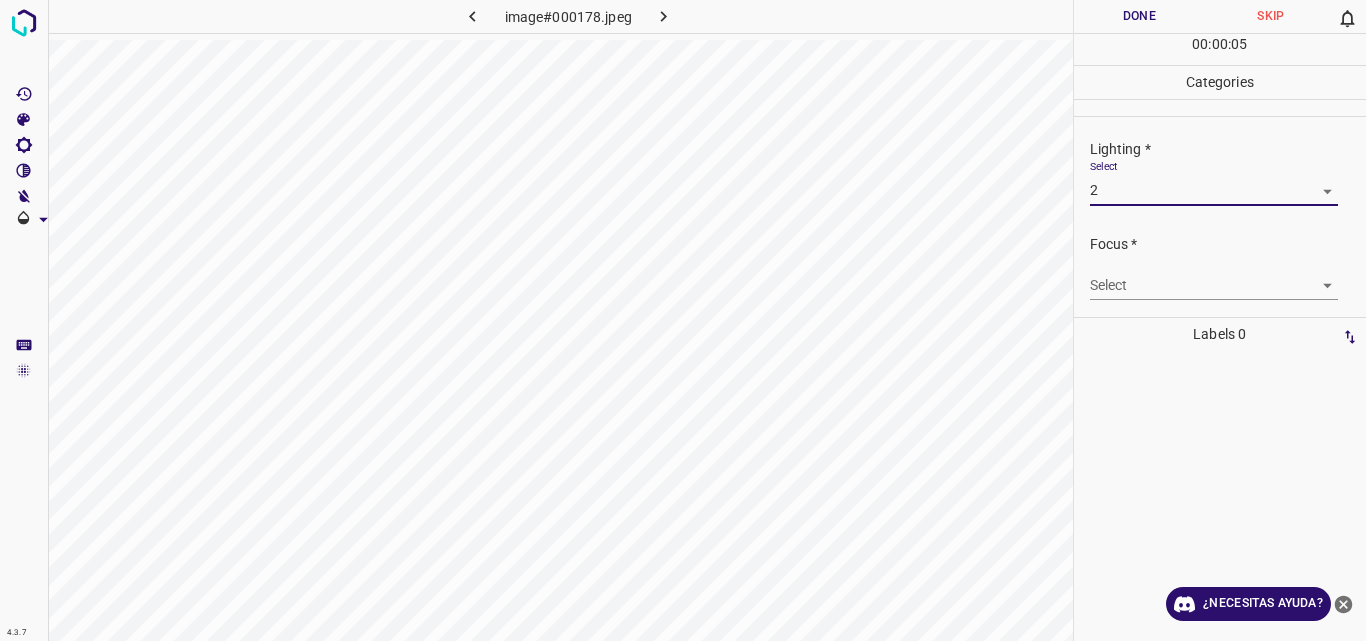 click on "Original text Rate this translation Your feedback will be used to help improve Google Translate 4.3.7 image#000178.jpeg Done Skip 0 00   : 00   : 05   Categories Lighting *  Select 2 2 Focus *  Select ​ Overall *  Select ​ Labels   0 Categories 1 Lighting 2 Focus 3 Overall Tools Space Change between modes (Draw & Edit) I Auto labeling R Restore zoom M Zoom in N Zoom out Delete Delete selecte label Filters Z Restore filters X Saturation filter C Brightness filter V Contrast filter B Gray scale filter General O Download ¿Necesitas ayuda? - Texto - Esconder - Borrar" at bounding box center [683, 320] 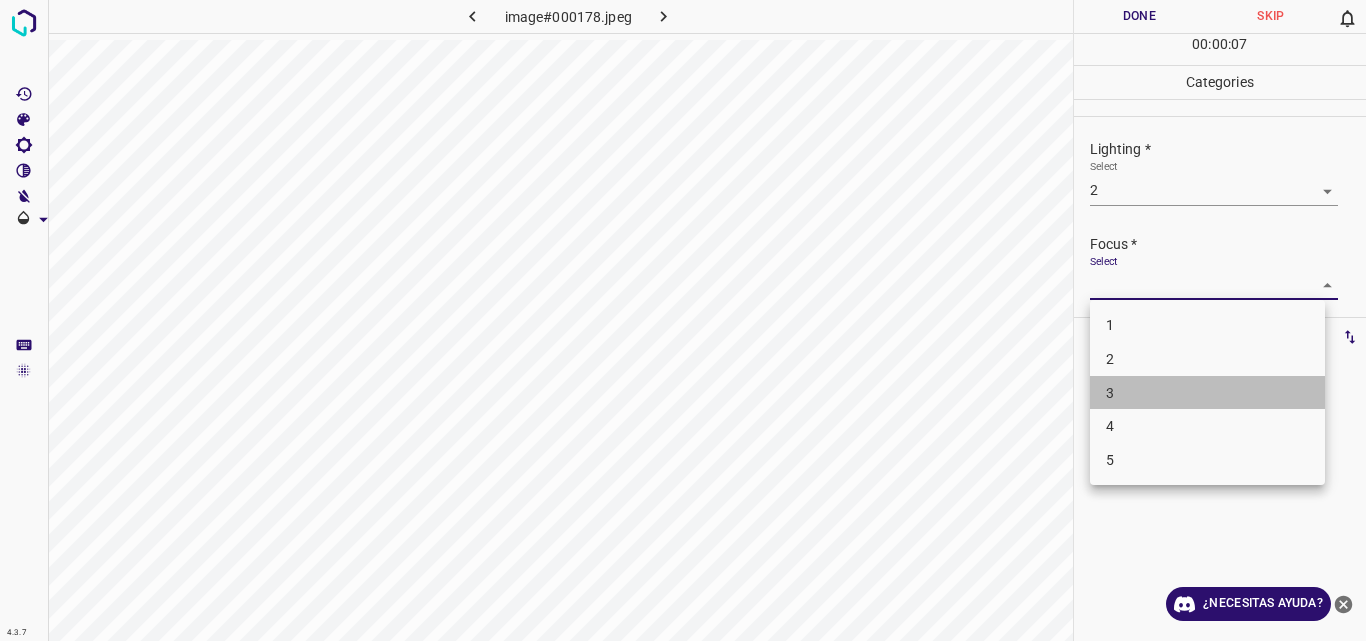 click on "3" at bounding box center (1207, 393) 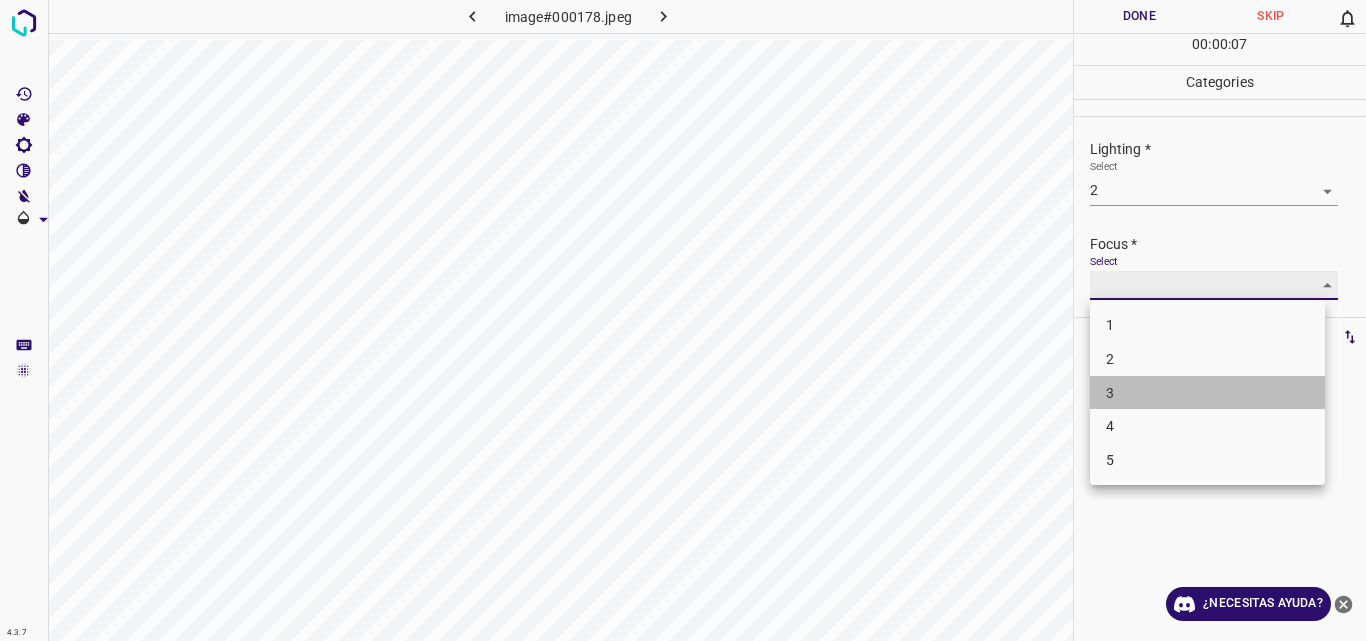 type on "3" 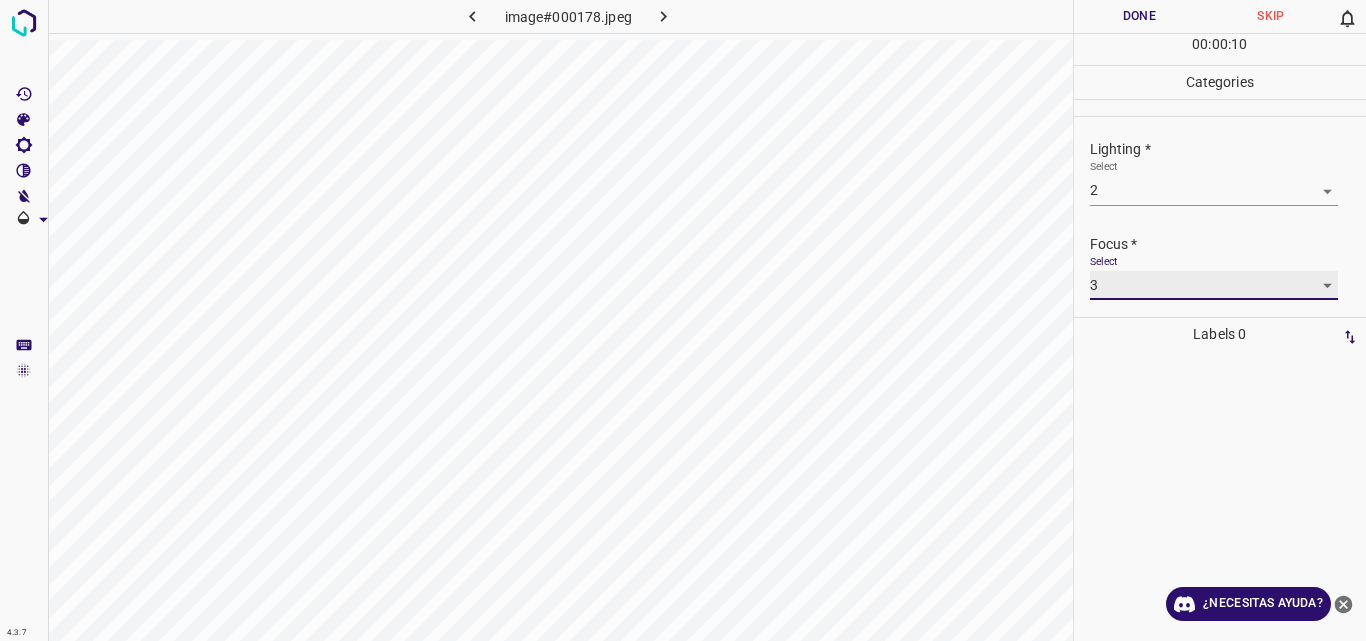 scroll, scrollTop: 98, scrollLeft: 0, axis: vertical 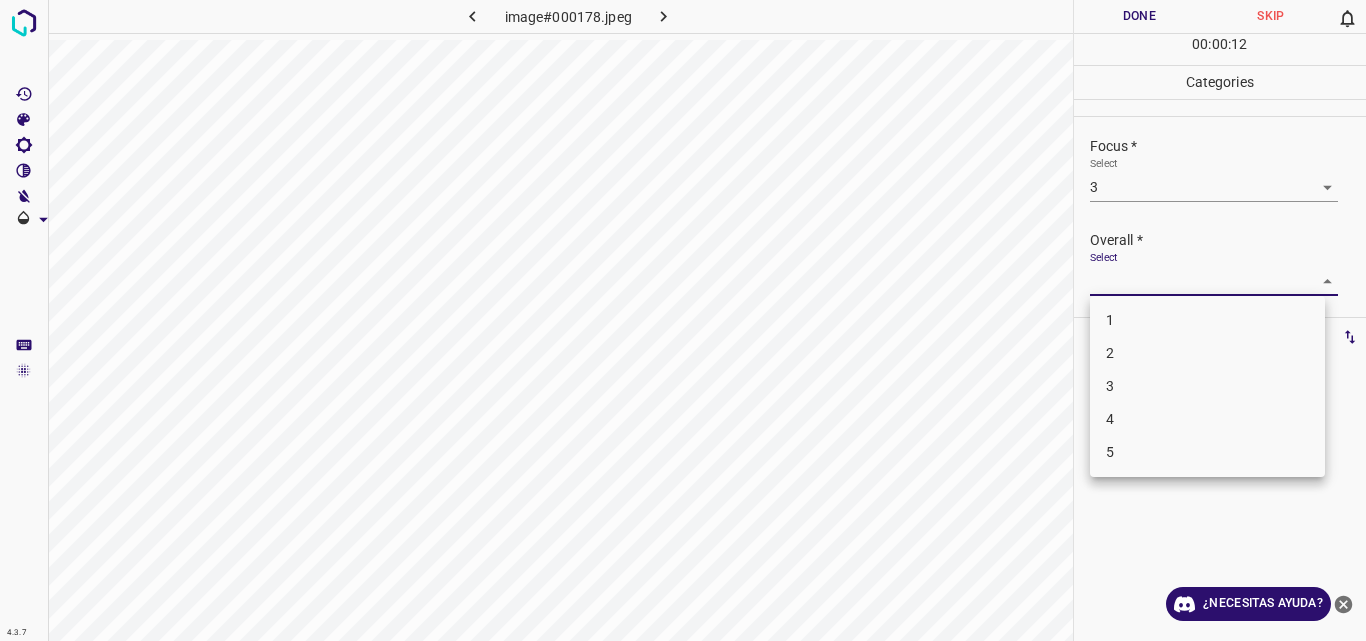 click on "Original text Rate this translation Your feedback will be used to help improve Google Translate 4.3.7 image#000178.jpeg Done Skip 0 00   : 00   : 12   Categories Lighting *  Select 2 2 Focus *  Select 3 3 Overall *  Select ​ Labels   0 Categories 1 Lighting 2 Focus 3 Overall Tools Space Change between modes (Draw & Edit) I Auto labeling R Restore zoom M Zoom in N Zoom out Delete Delete selecte label Filters Z Restore filters X Saturation filter C Brightness filter V Contrast filter B Gray scale filter General O Download ¿Necesitas ayuda? - Texto - Esconder - Borrar 1 2 3 4 5" at bounding box center [683, 320] 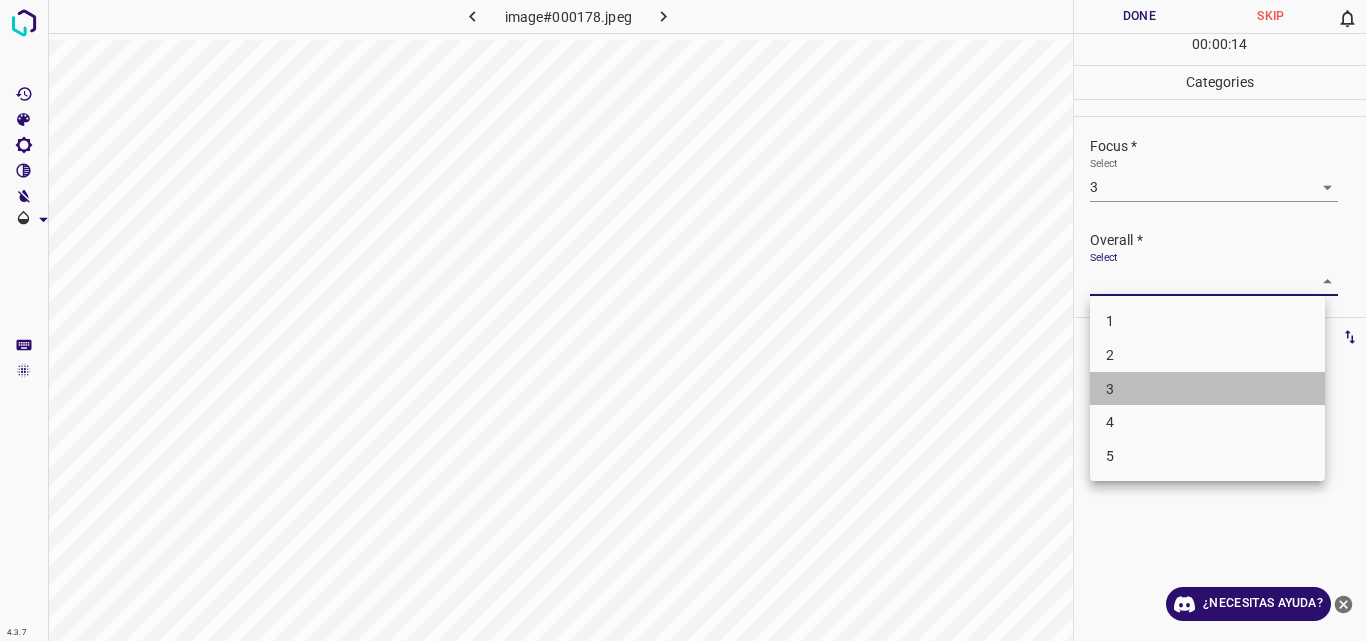 click on "3" at bounding box center (1207, 389) 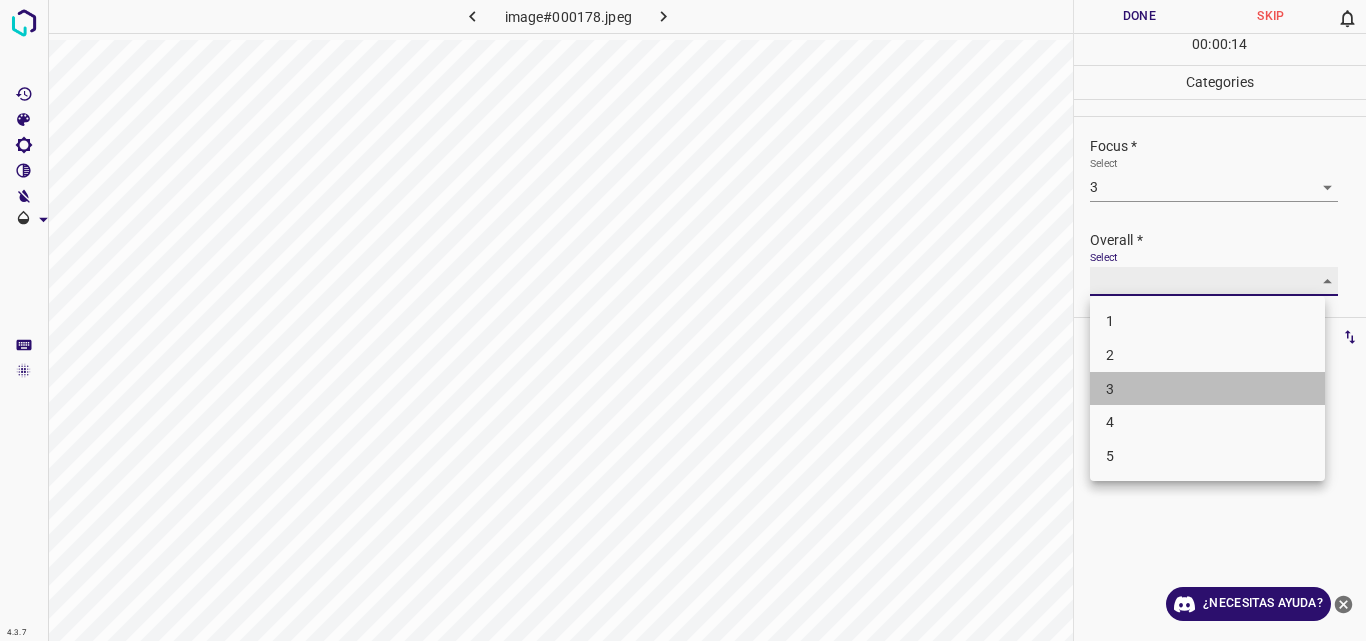 type on "3" 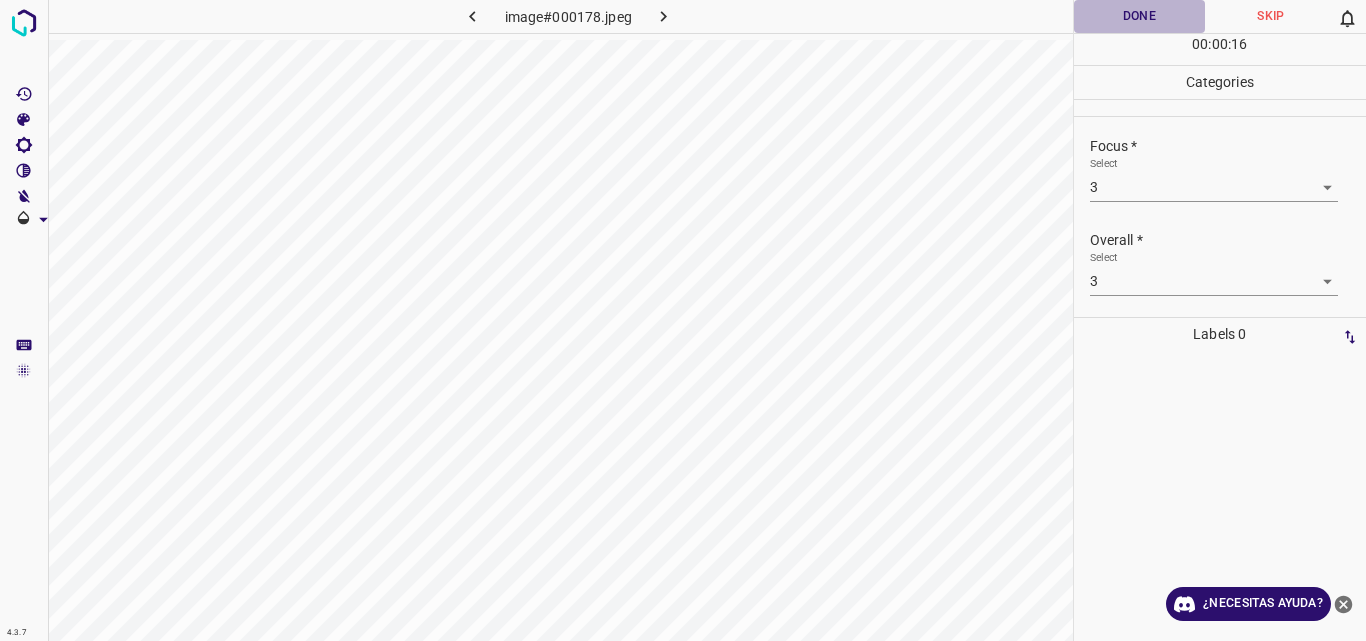 click on "Done" at bounding box center (1140, 16) 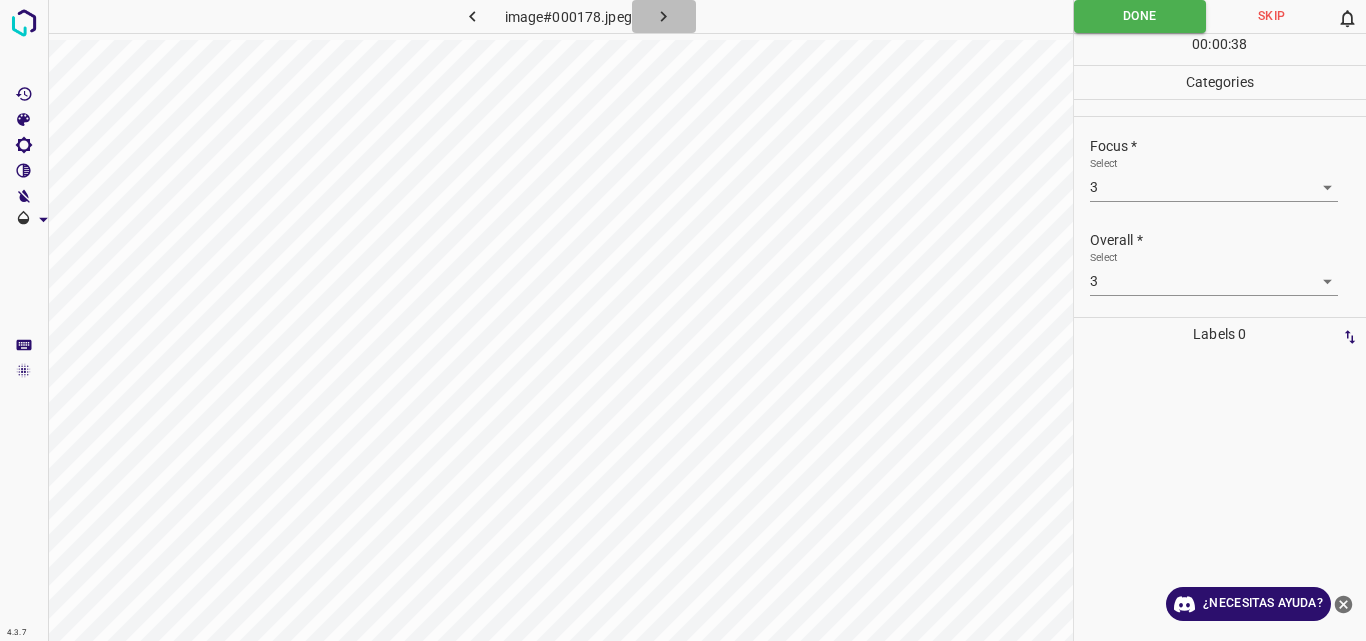 click 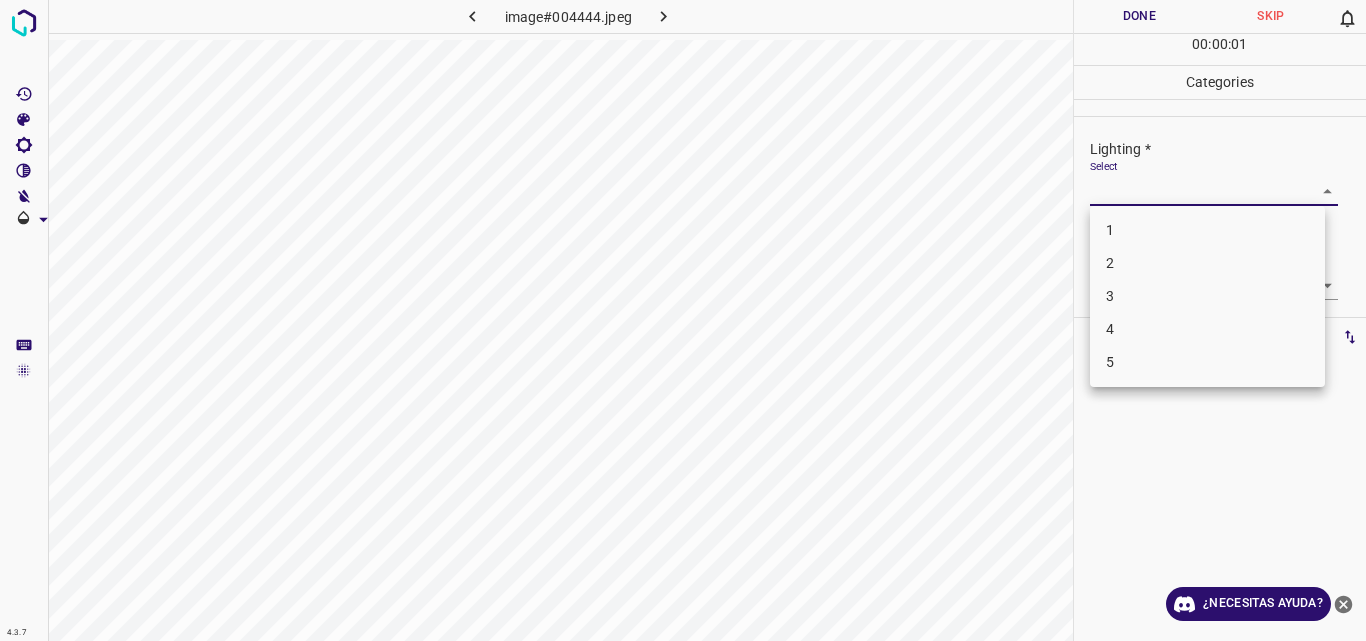click on "Original text Rate this translation Your feedback will be used to help improve Google Translate 4.3.7 image#004444.jpeg Done Skip 0 00   : 00   : 01   Categories Lighting *  Select ​ Focus *  Select ​ Overall *  Select ​ Labels   0 Categories 1 Lighting 2 Focus 3 Overall Tools Space Change between modes (Draw & Edit) I Auto labeling R Restore zoom M Zoom in N Zoom out Delete Delete selecte label Filters Z Restore filters X Saturation filter C Brightness filter V Contrast filter B Gray scale filter General O Download ¿Necesitas ayuda? - Texto - Esconder - Borrar 1 2 3 4 5" at bounding box center [683, 320] 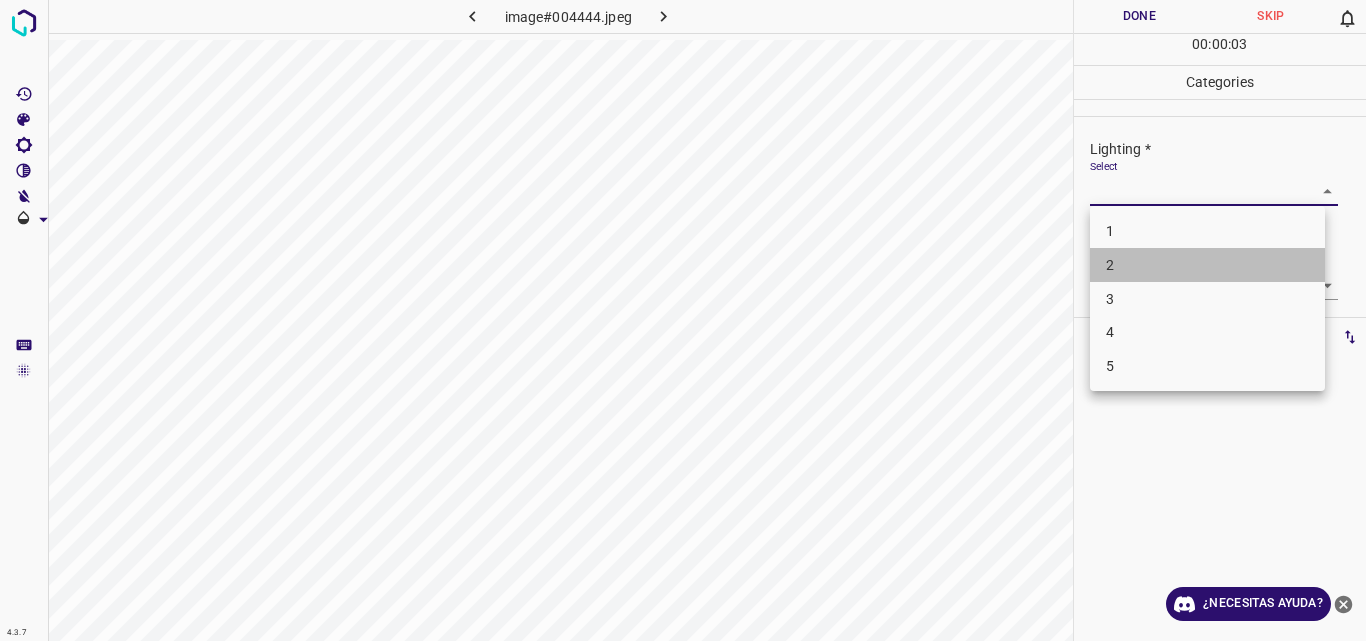 click on "2" at bounding box center [1207, 265] 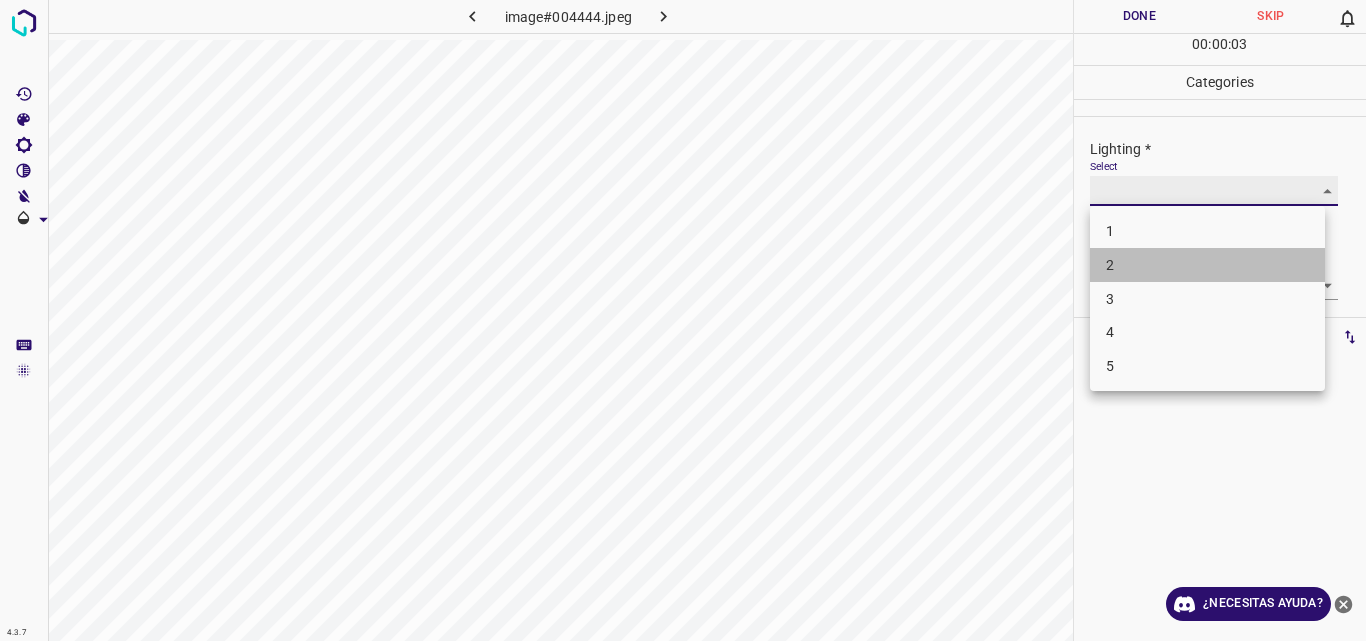 type on "2" 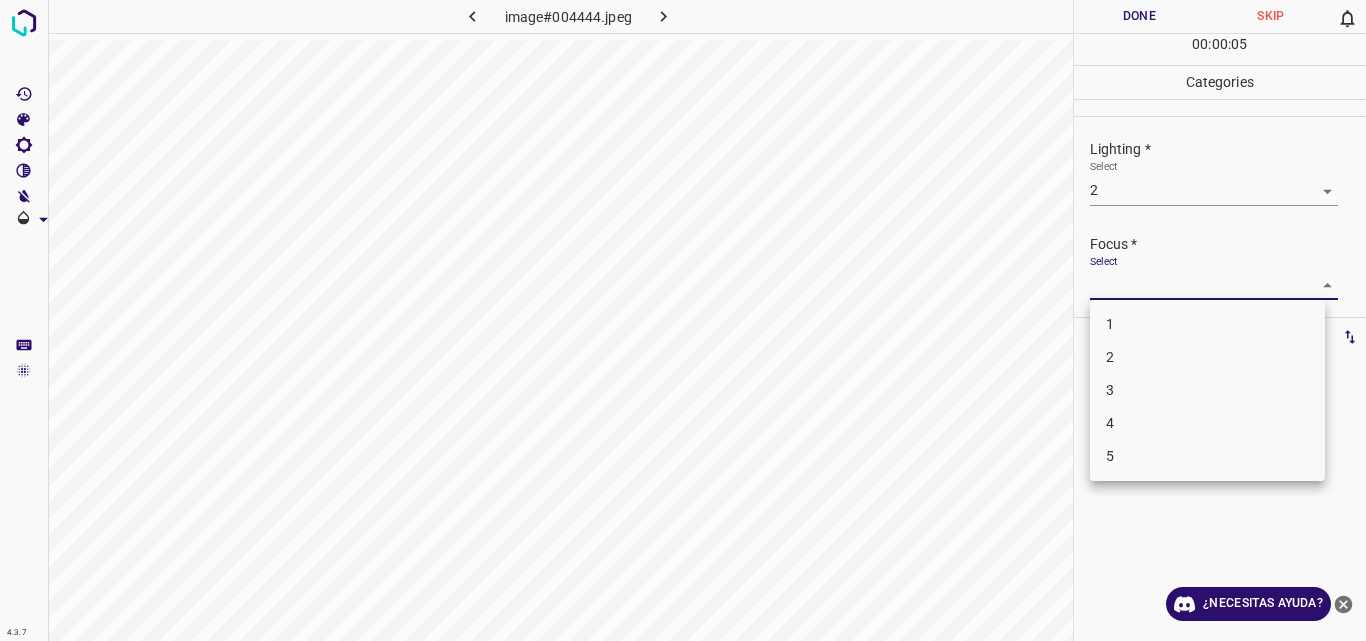 click on "Original text Rate this translation Your feedback will be used to help improve Google Translate 4.3.7 image#004444.jpeg Done Skip 0 00   : 00   : 05   Categories Lighting *  Select 2 2 Focus *  Select ​ Overall *  Select ​ Labels   0 Categories 1 Lighting 2 Focus 3 Overall Tools Space Change between modes (Draw & Edit) I Auto labeling R Restore zoom M Zoom in N Zoom out Delete Delete selecte label Filters Z Restore filters X Saturation filter C Brightness filter V Contrast filter B Gray scale filter General O Download ¿Necesitas ayuda? - Texto - Esconder - Borrar 1 2 3 4 5" at bounding box center [683, 320] 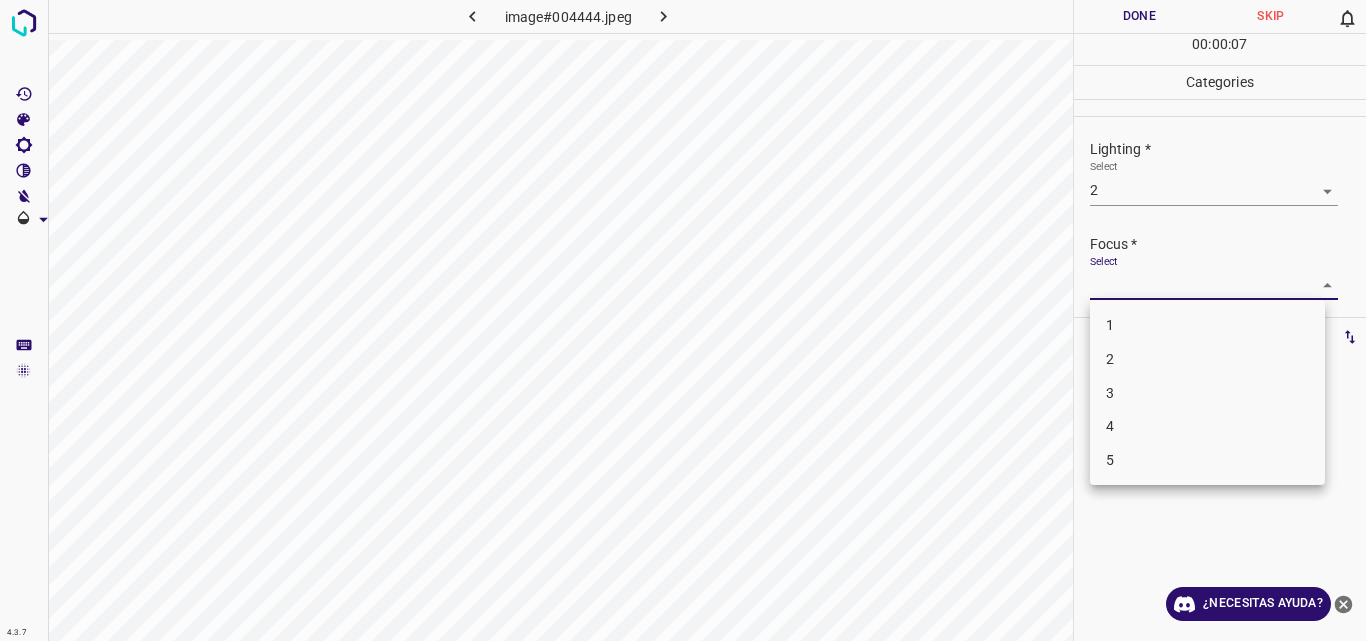 click on "3" at bounding box center (1207, 393) 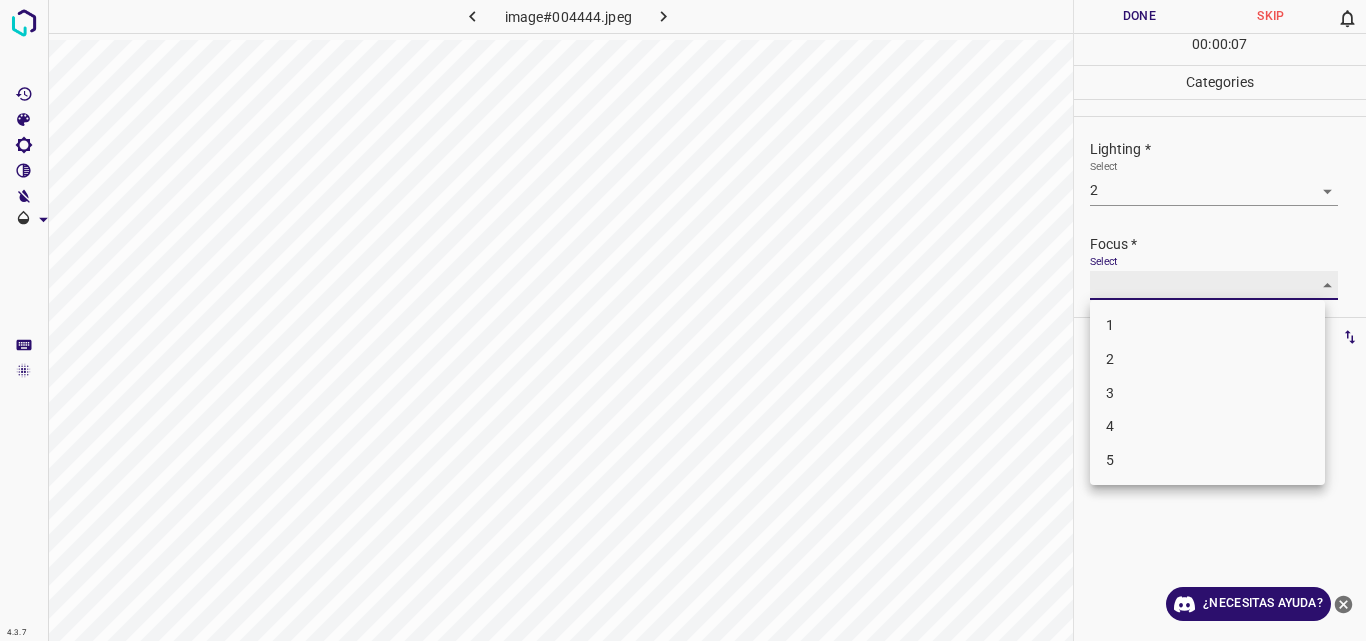 type on "3" 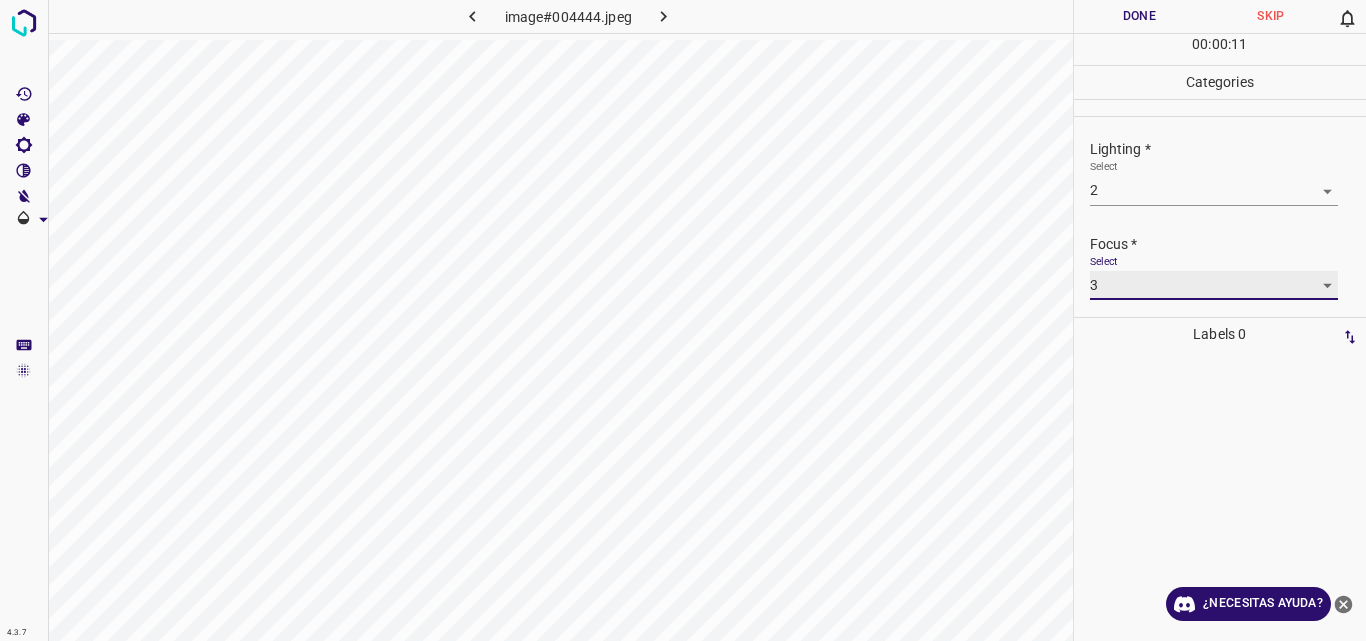scroll, scrollTop: 98, scrollLeft: 0, axis: vertical 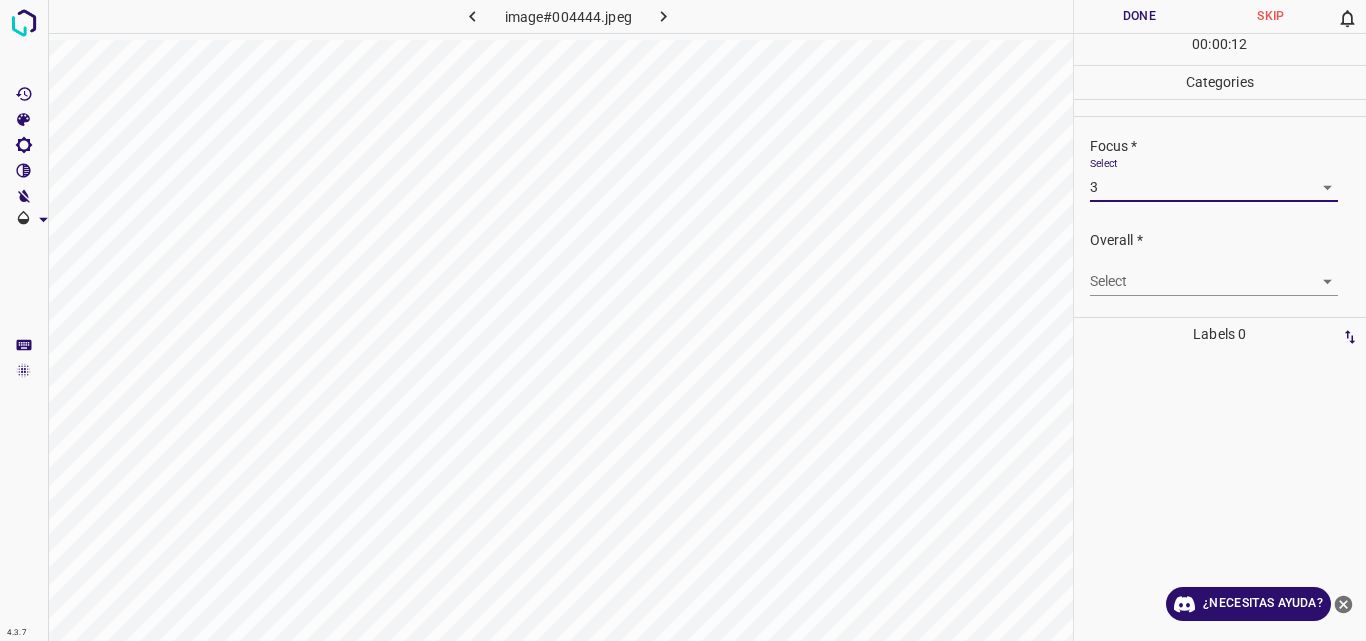 click on "Original text Rate this translation Your feedback will be used to help improve Google Translate 4.3.7 image#004444.jpeg Done Skip 0 00   : 00   : 12   Categories Lighting *  Select 2 2 Focus *  Select 3 3 Overall *  Select ​ Labels   0 Categories 1 Lighting 2 Focus 3 Overall Tools Space Change between modes (Draw & Edit) I Auto labeling R Restore zoom M Zoom in N Zoom out Delete Delete selecte label Filters Z Restore filters X Saturation filter C Brightness filter V Contrast filter B Gray scale filter General O Download ¿Necesitas ayuda? - Texto - Esconder - Borrar" at bounding box center (683, 320) 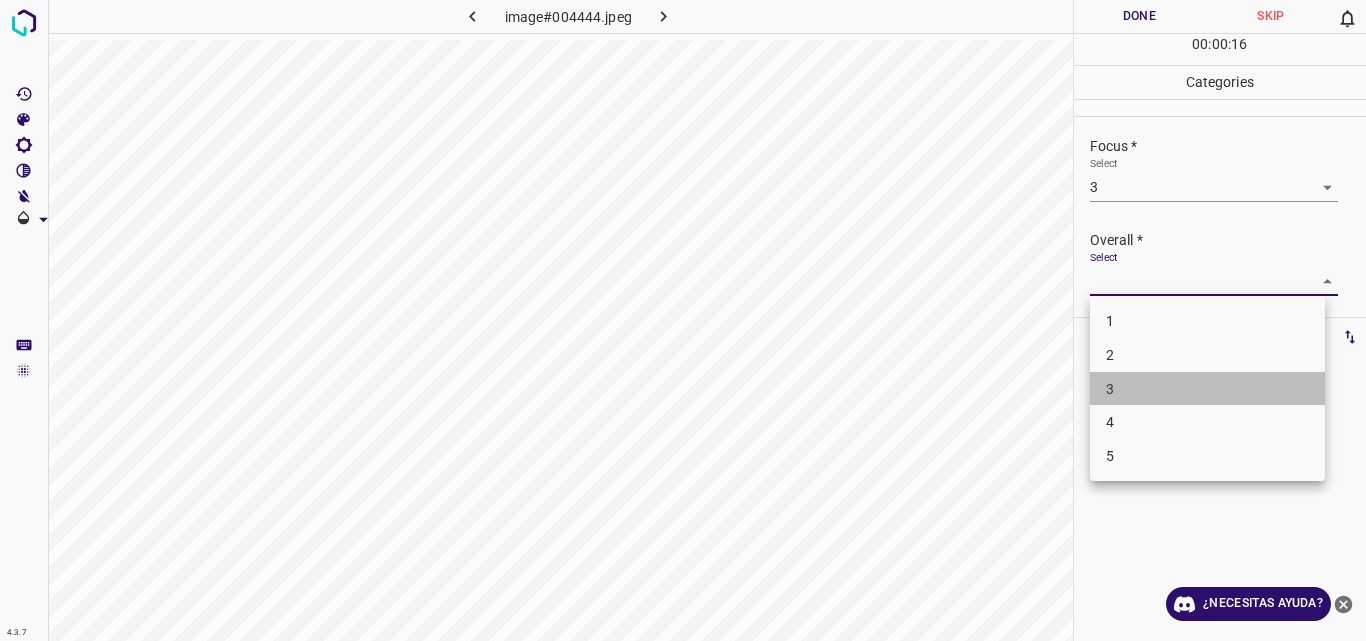 click on "3" at bounding box center [1207, 389] 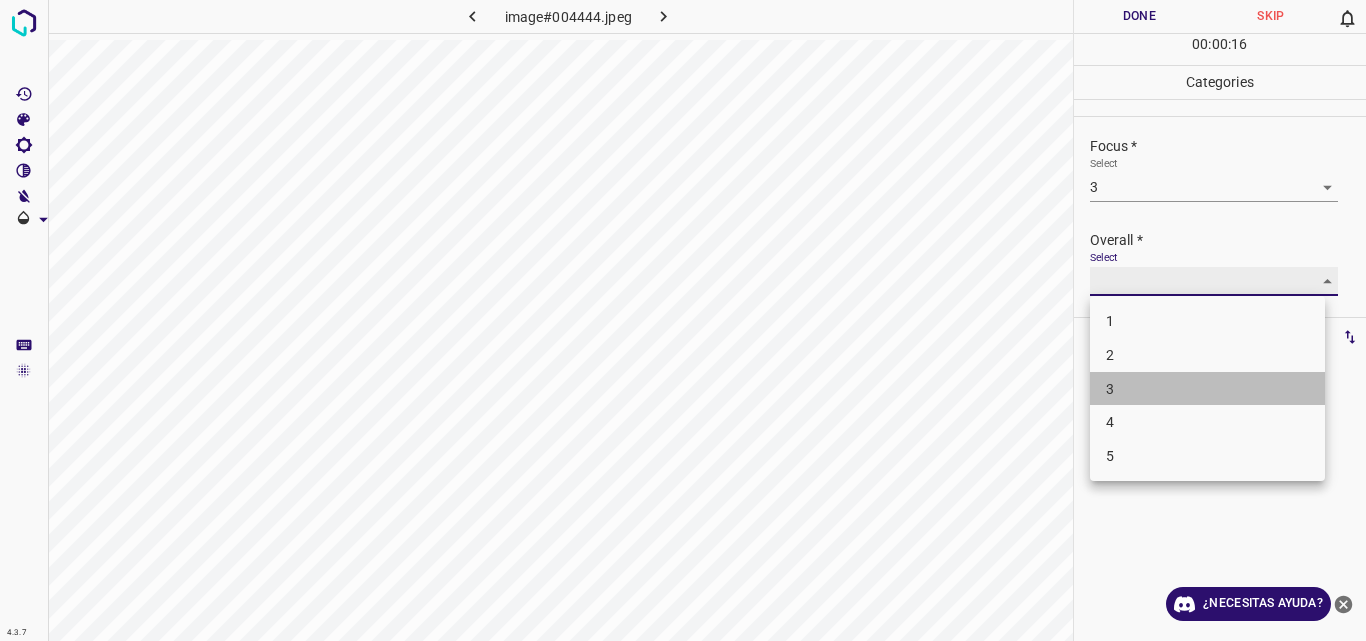 type on "3" 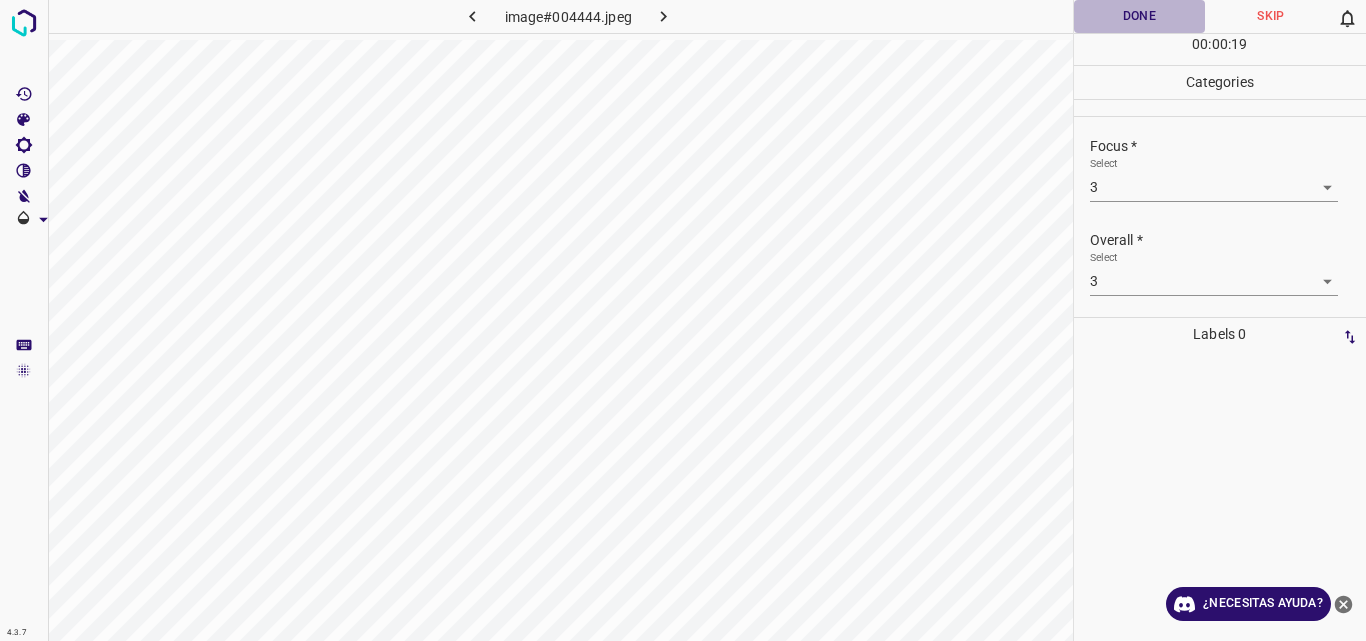 click on "Done" at bounding box center (1140, 16) 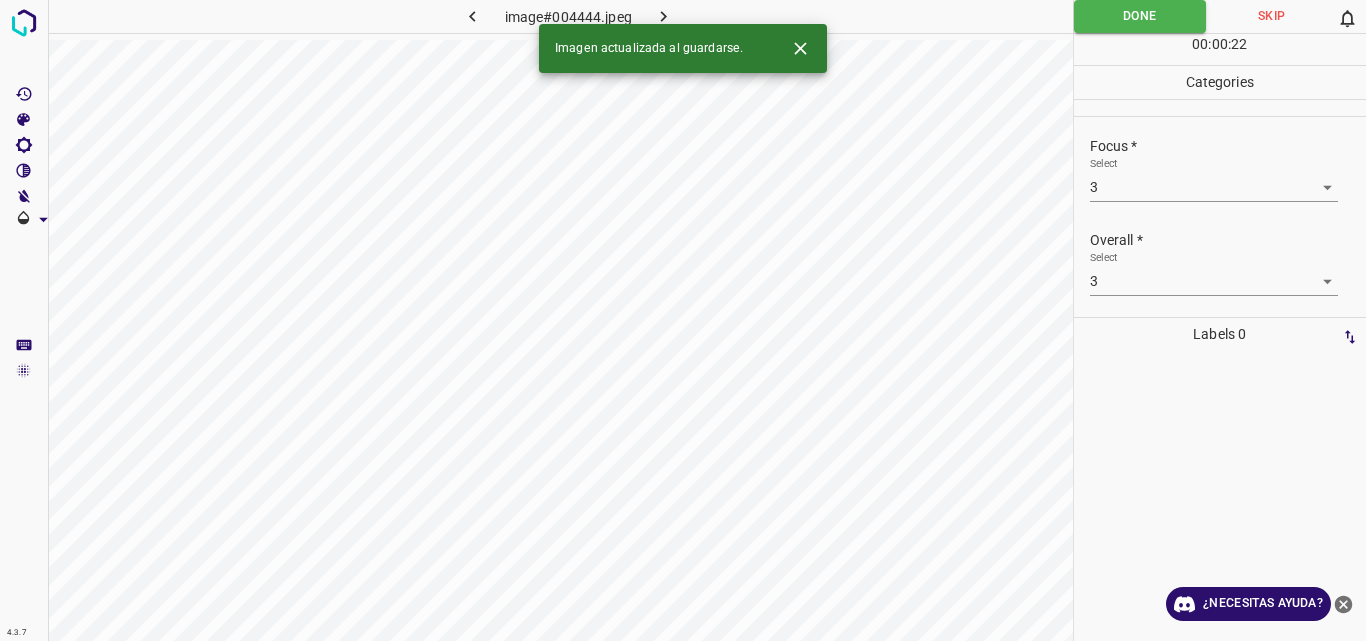 click 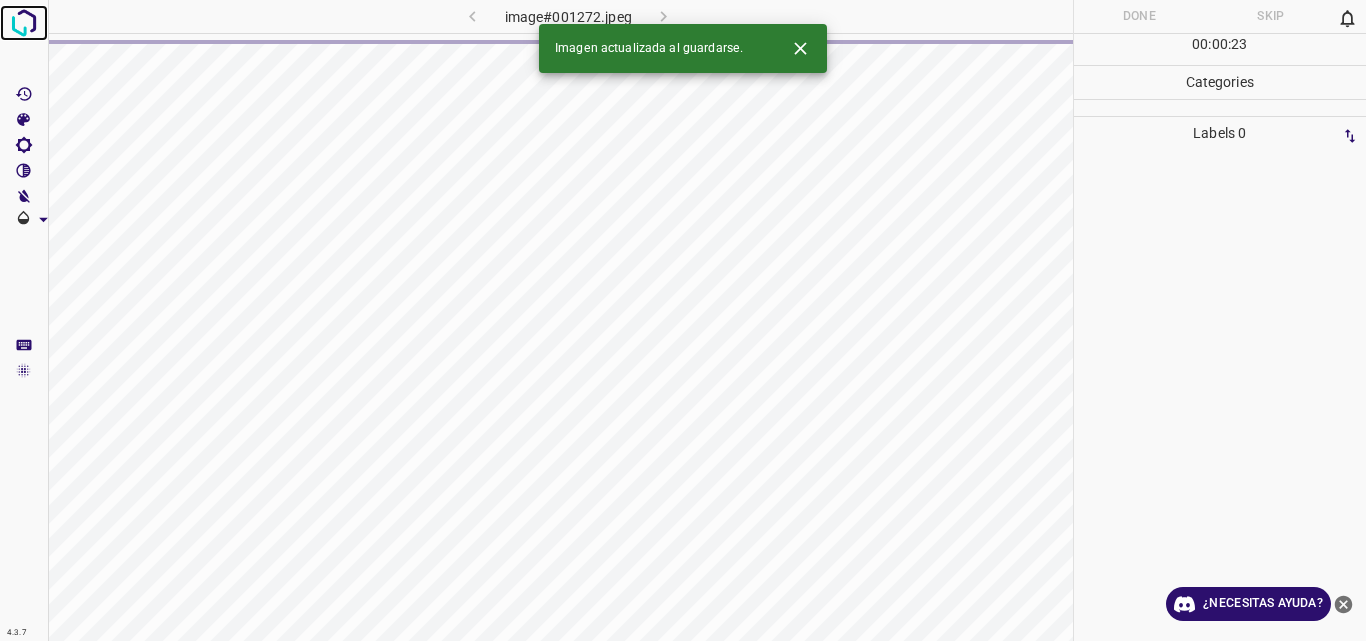 click at bounding box center (24, 23) 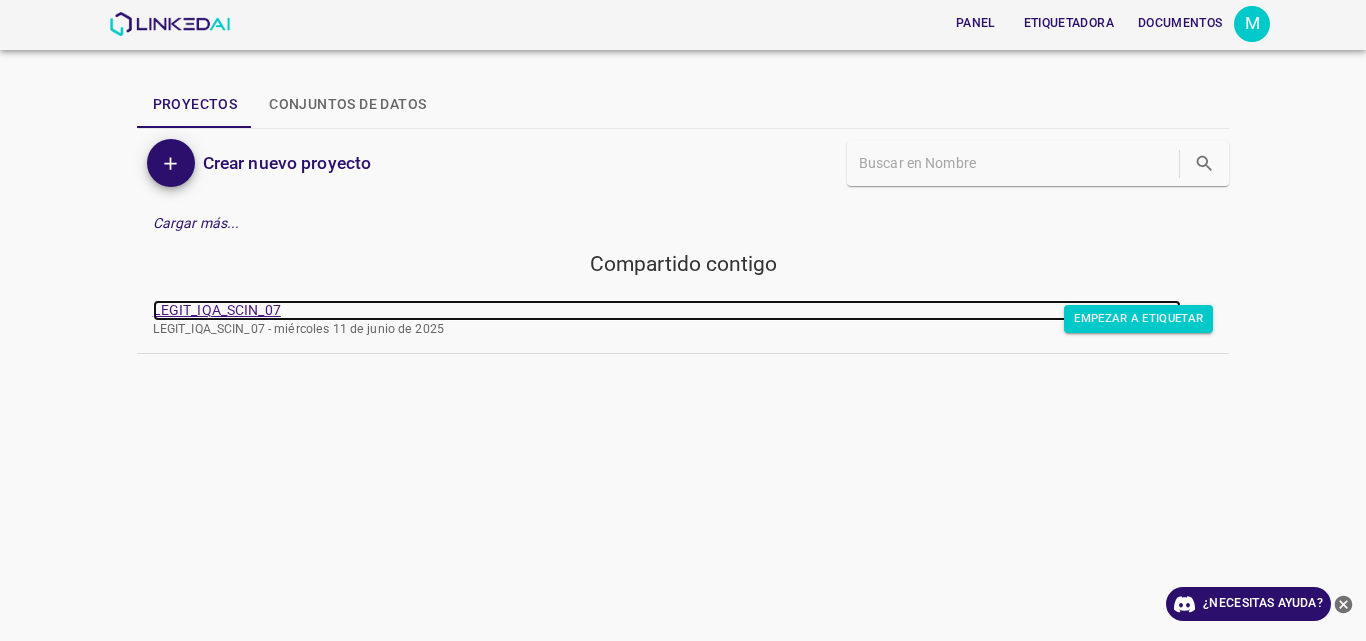 click on "LEGIT_IQA_SCIN_07" at bounding box center [217, 310] 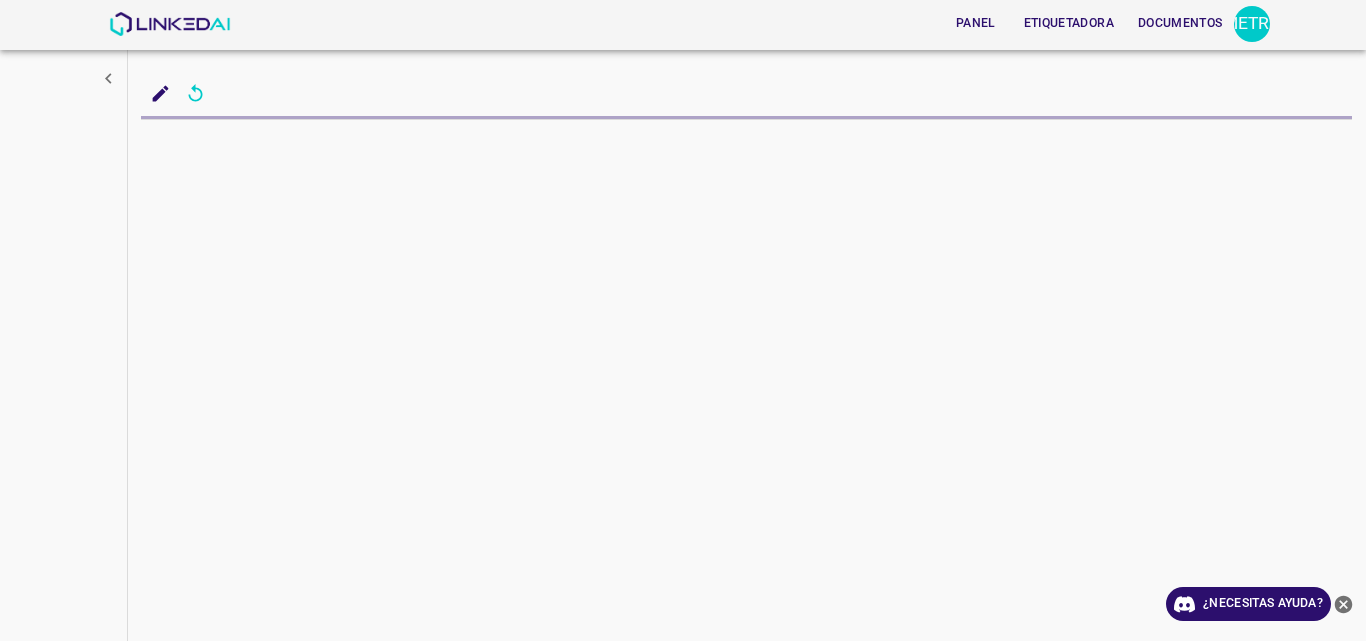 scroll, scrollTop: 0, scrollLeft: 0, axis: both 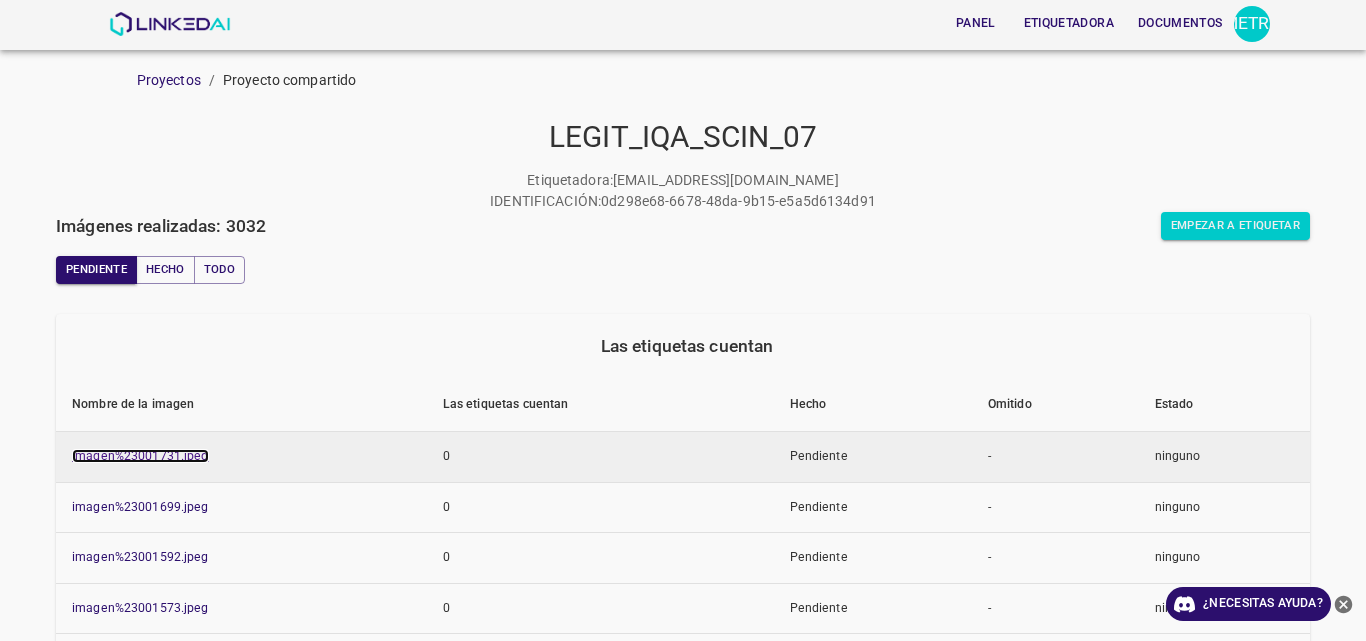 click on "imagen%23001731.jpeg" at bounding box center (140, 456) 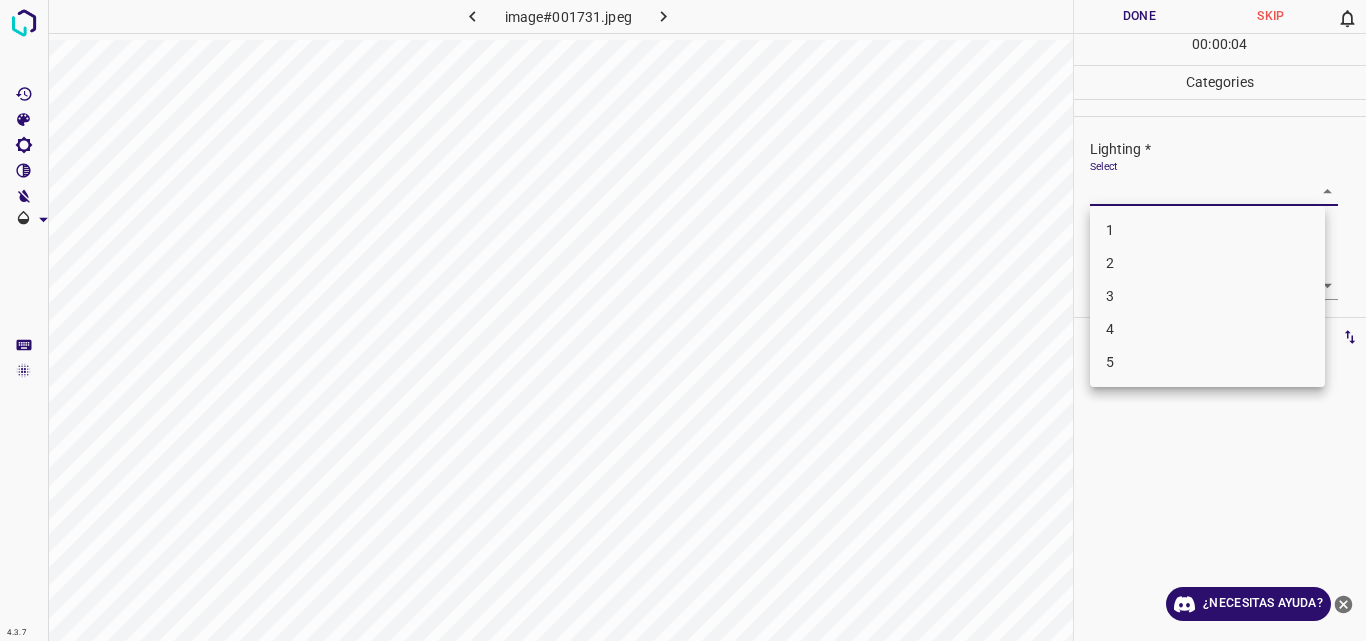 click on "4.3.7 image#001731.jpeg Done Skip 0 00   : 00   : 04   Categories Lighting *  Select ​ Focus *  Select ​ Overall *  Select ​ Labels   0 Categories 1 Lighting 2 Focus 3 Overall Tools Space Change between modes (Draw & Edit) I Auto labeling R Restore zoom M Zoom in N Zoom out Delete Delete selecte label Filters Z Restore filters X Saturation filter C Brightness filter V Contrast filter B Gray scale filter General O Download ¿Necesitas ayuda? Original text Rate this translation Your feedback will be used to help improve Google Translate - Texto - Esconder - Borrar 1 2 3 4 5" at bounding box center [683, 320] 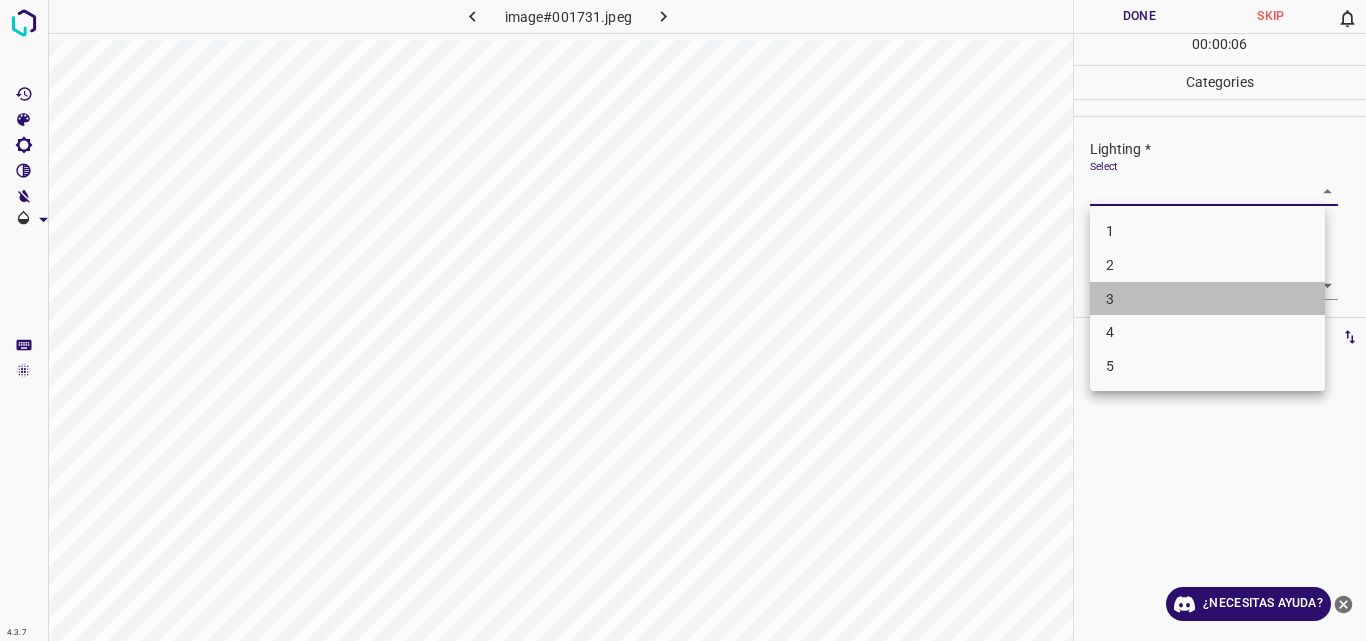 click on "3" at bounding box center [1207, 299] 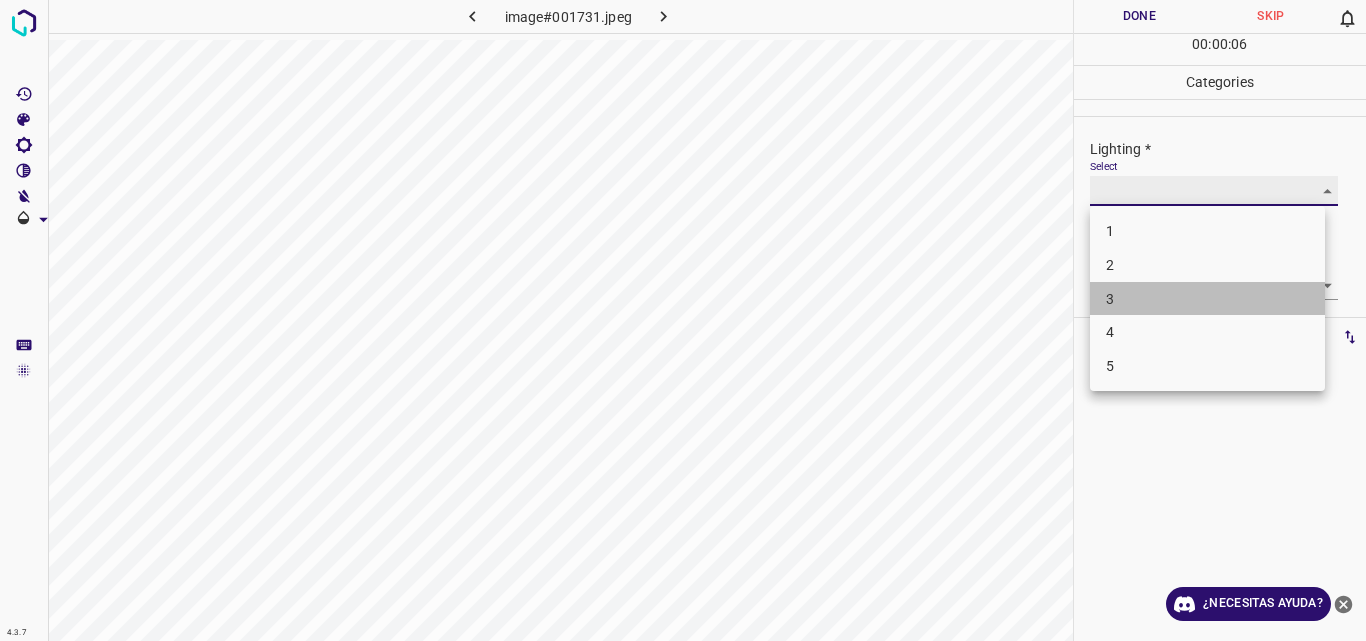 type on "3" 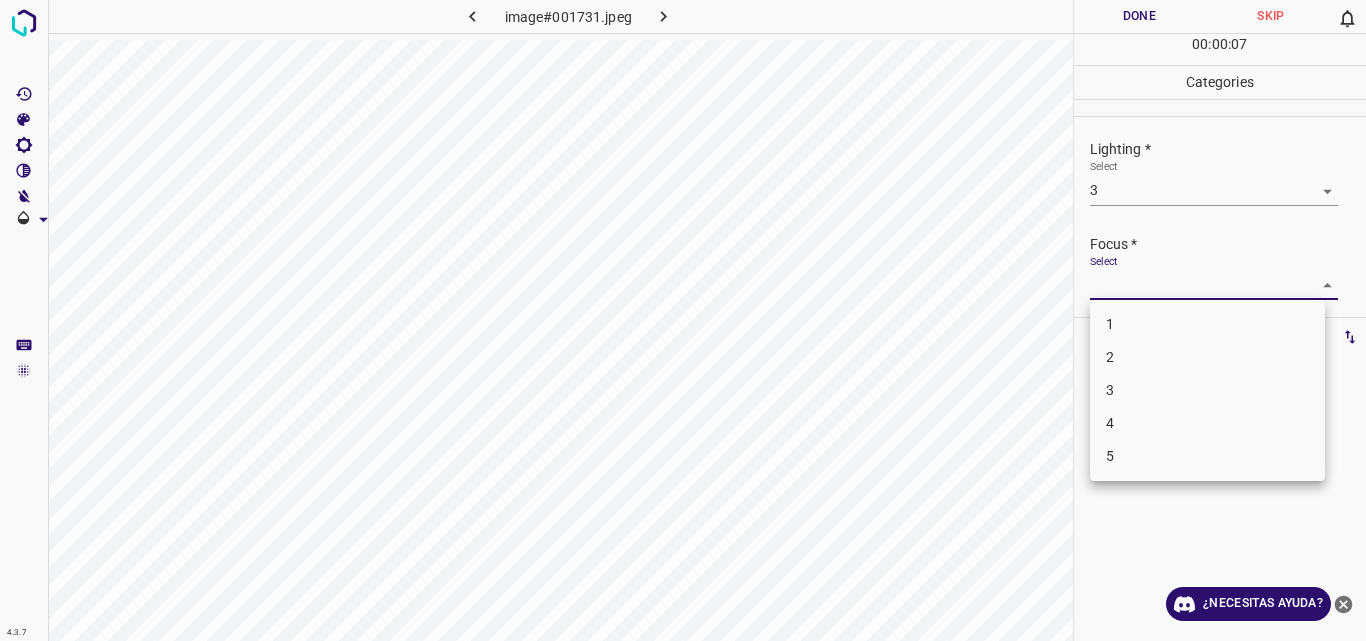 click on "4.3.7 image#001731.jpeg Done Skip 0 00   : 00   : 07   Categories Lighting *  Select 3 3 Focus *  Select ​ Overall *  Select ​ Labels   0 Categories 1 Lighting 2 Focus 3 Overall Tools Space Change between modes (Draw & Edit) I Auto labeling R Restore zoom M Zoom in N Zoom out Delete Delete selecte label Filters Z Restore filters X Saturation filter C Brightness filter V Contrast filter B Gray scale filter General O Download ¿Necesitas ayuda? Original text Rate this translation Your feedback will be used to help improve Google Translate - Texto - Esconder - Borrar 1 2 3 4 5" at bounding box center (683, 320) 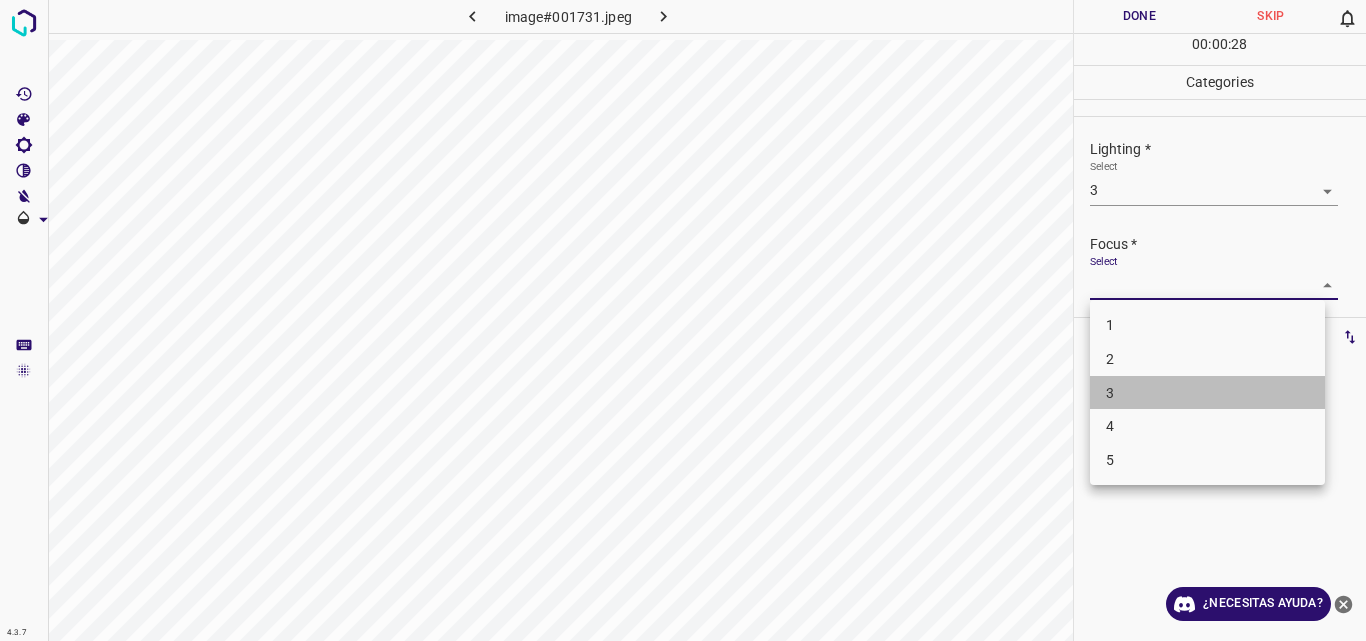 click on "3" at bounding box center (1207, 393) 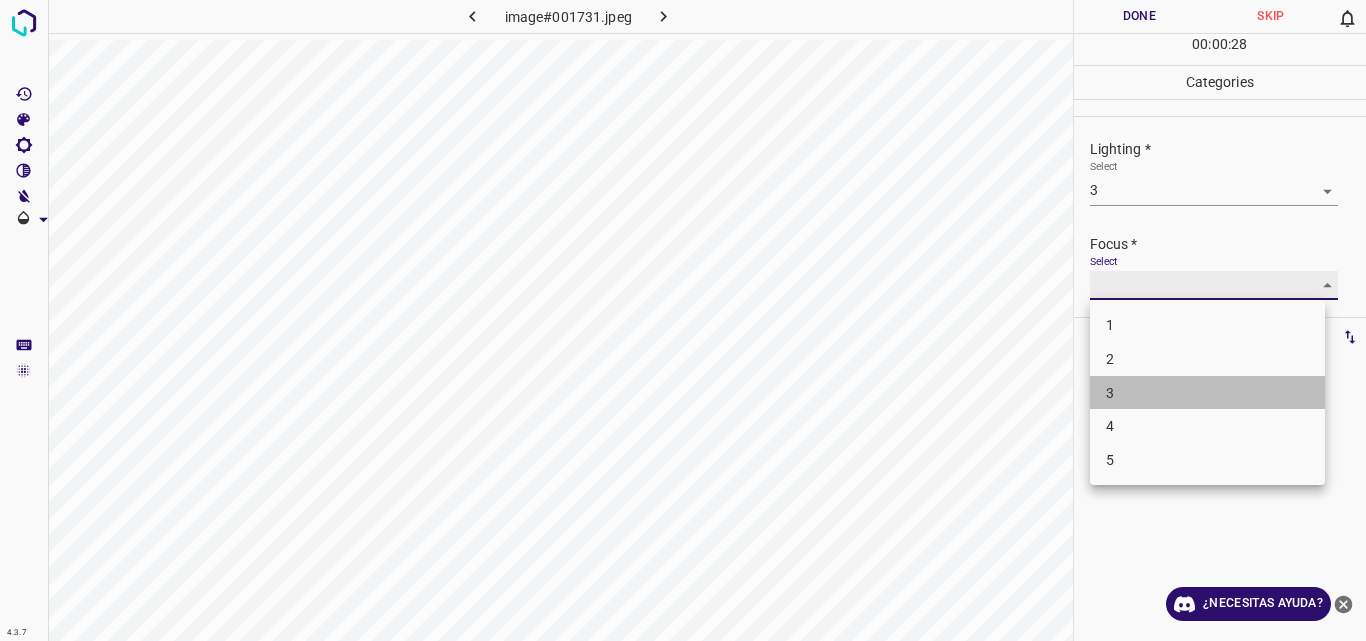 type on "3" 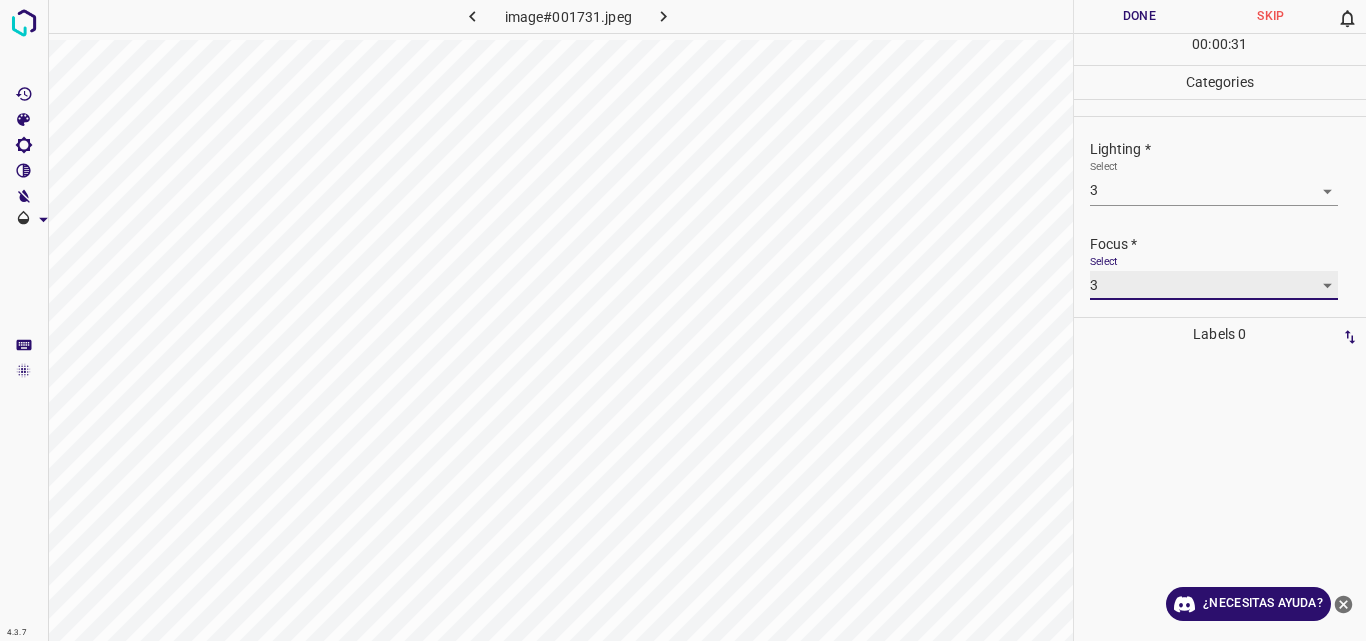 scroll, scrollTop: 98, scrollLeft: 0, axis: vertical 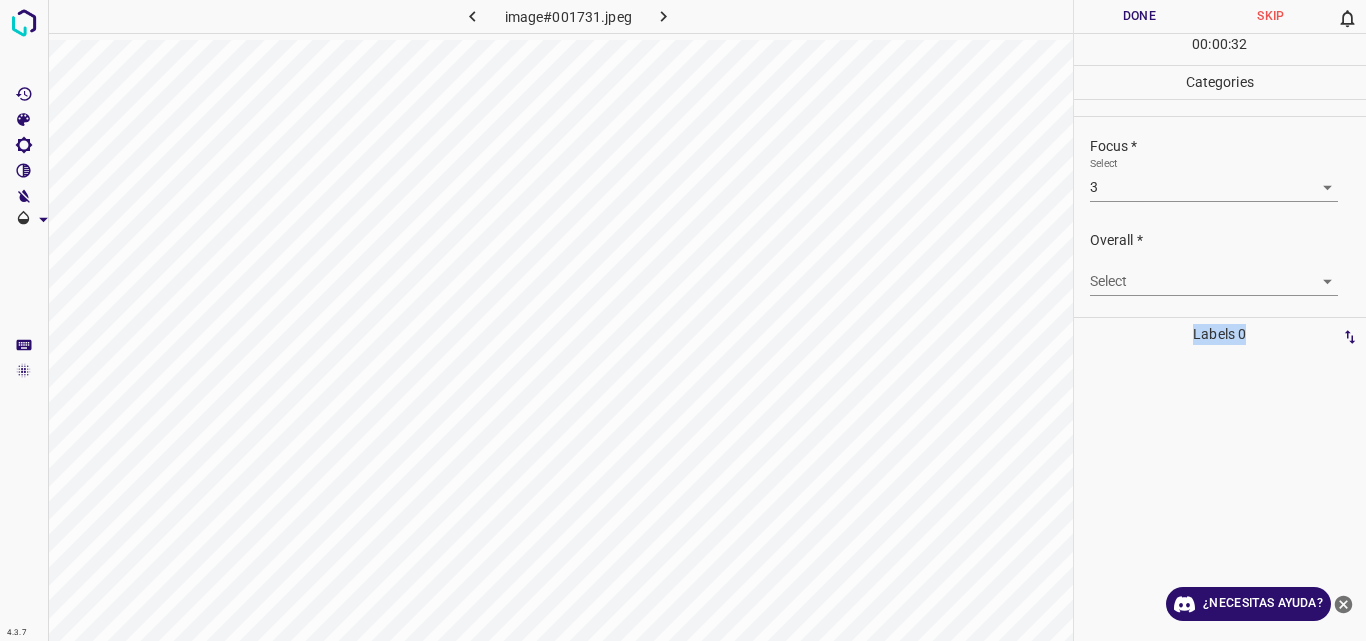 drag, startPoint x: 1319, startPoint y: 329, endPoint x: 1314, endPoint y: 282, distance: 47.26521 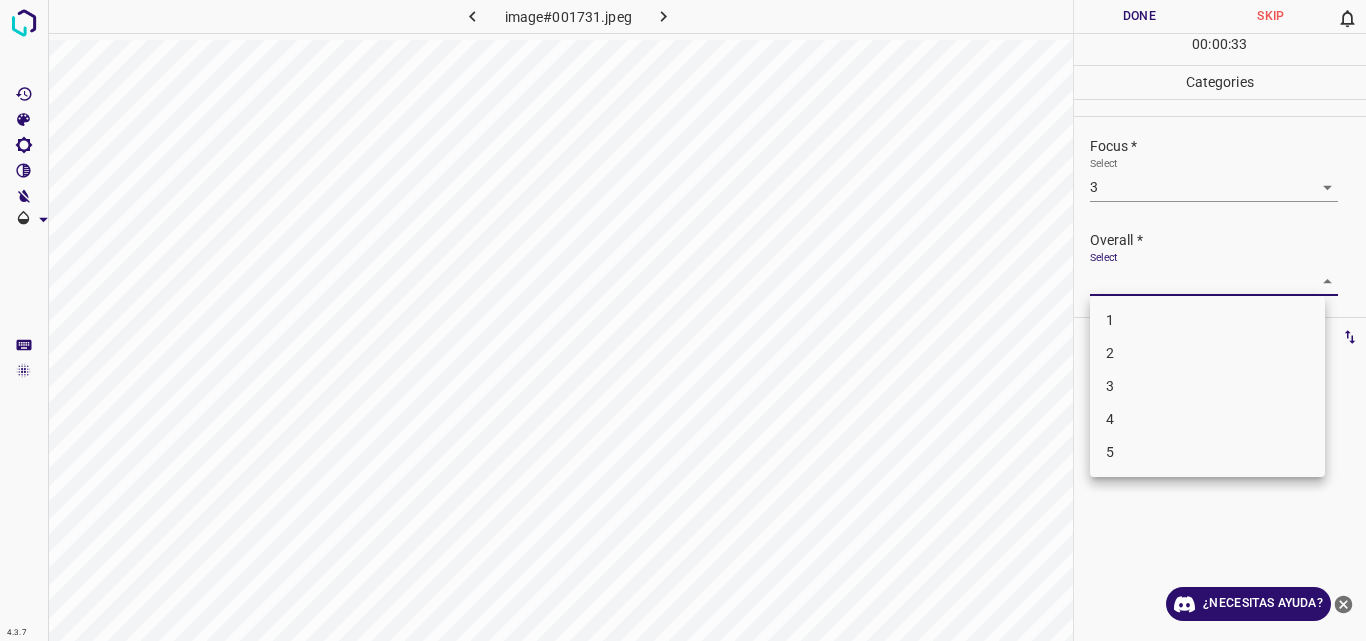 click on "4.3.7 image#001731.jpeg Done Skip 0 00   : 00   : 33   Categories Lighting *  Select 3 3 Focus *  Select 3 3 Overall *  Select ​ Labels   0 Categories 1 Lighting 2 Focus 3 Overall Tools Space Change between modes (Draw & Edit) I Auto labeling R Restore zoom M Zoom in N Zoom out Delete Delete selecte label Filters Z Restore filters X Saturation filter C Brightness filter V Contrast filter B Gray scale filter General O Download ¿Necesitas ayuda? Original text Rate this translation Your feedback will be used to help improve Google Translate - Texto - Esconder - Borrar 1 2 3 4 5" at bounding box center [683, 320] 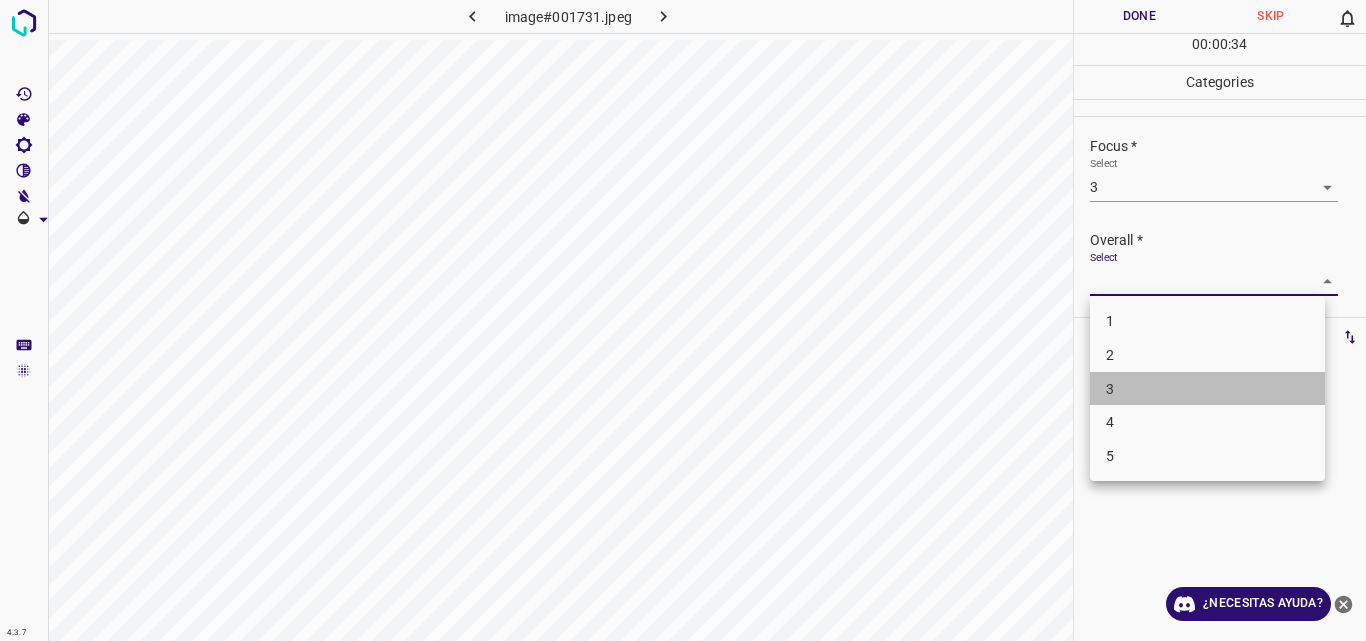 click on "3" at bounding box center [1207, 389] 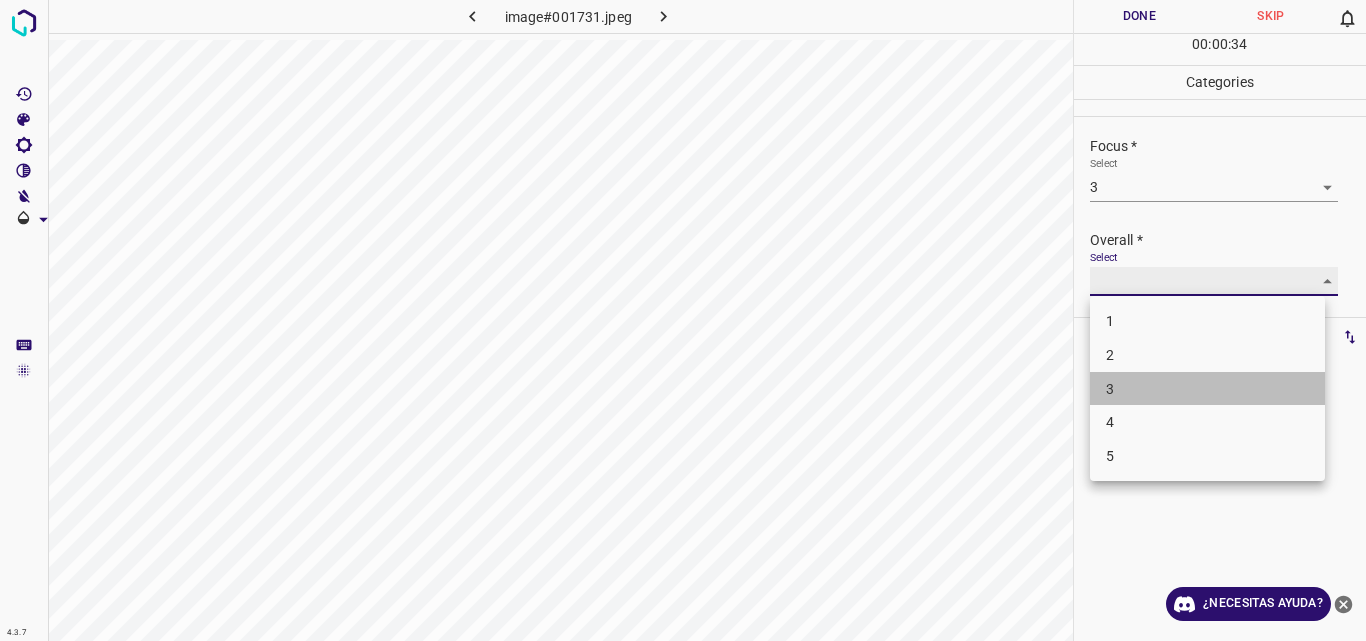 type on "3" 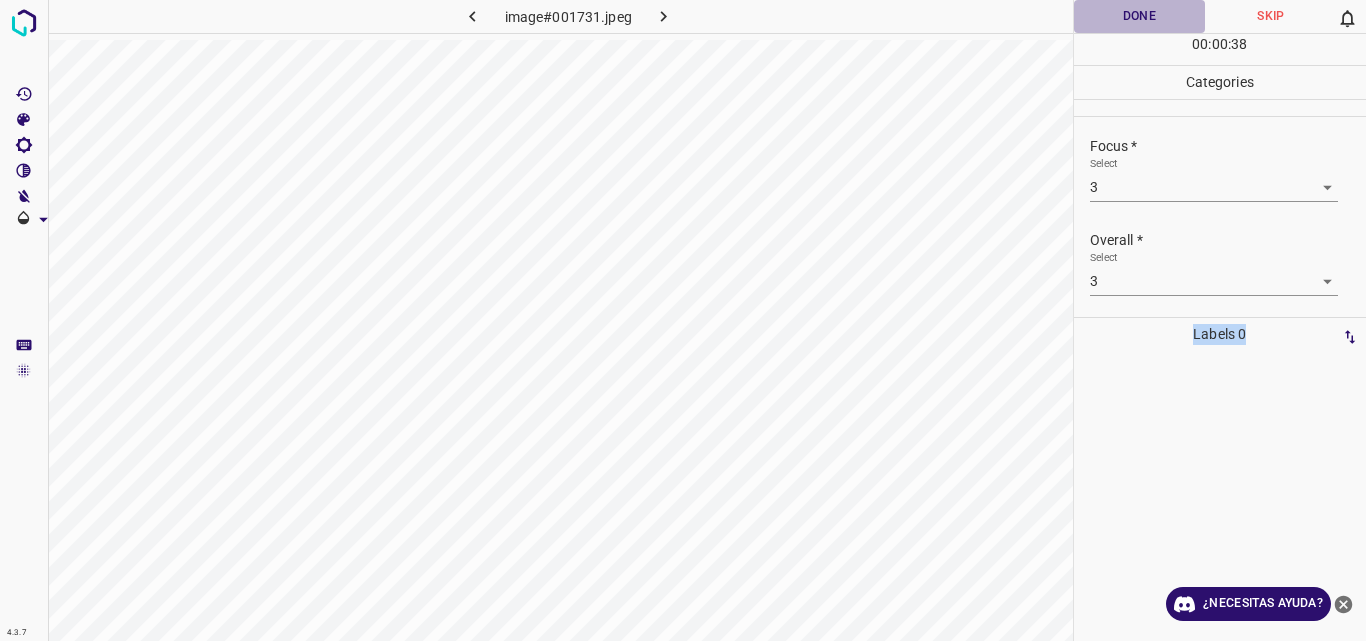 click on "Done" at bounding box center (1140, 16) 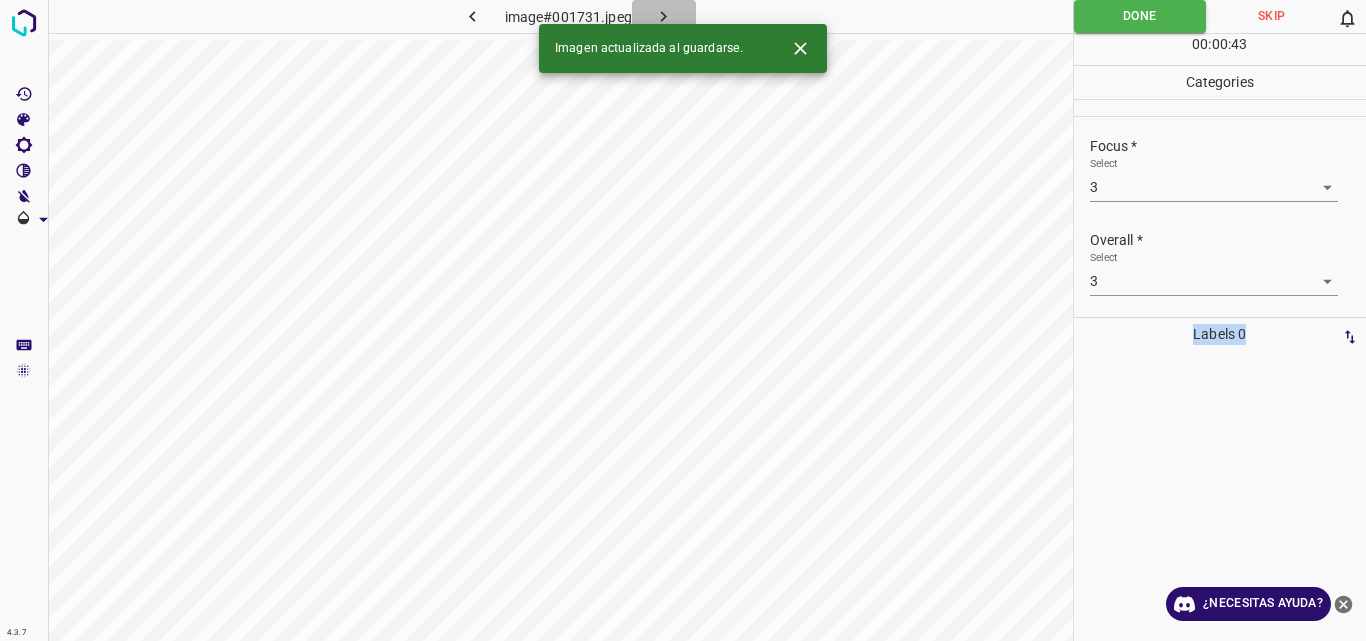 click 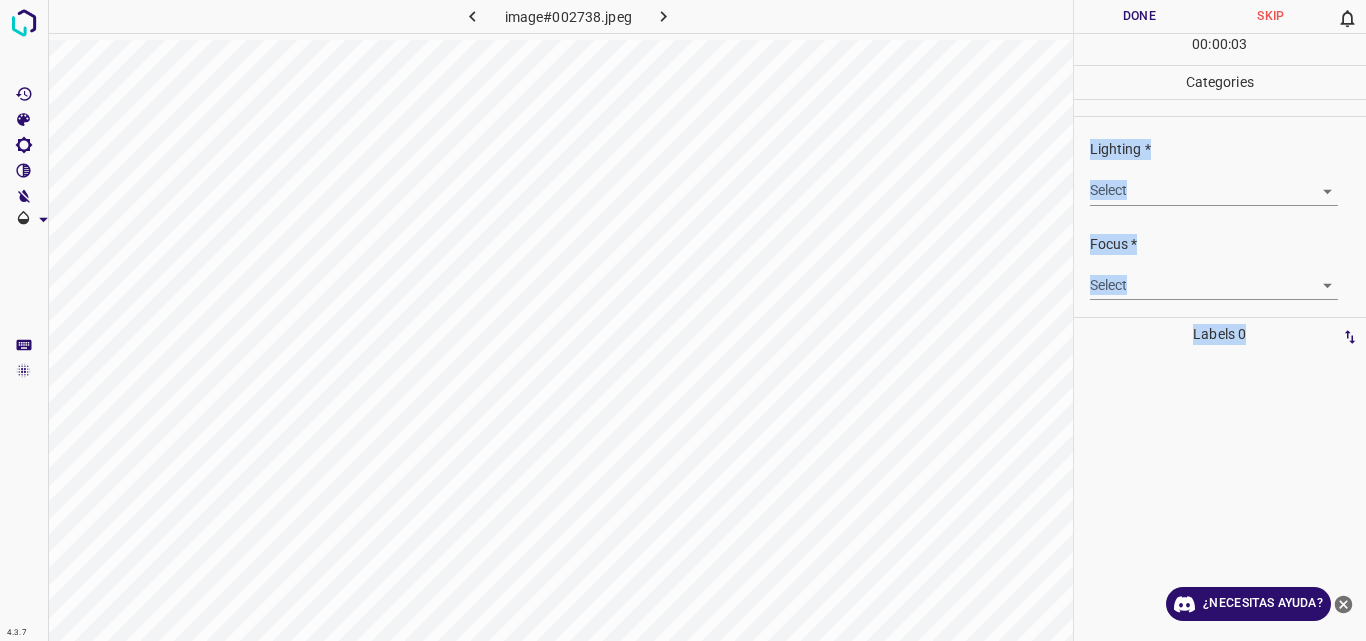 click on "Select ​" at bounding box center (1214, 182) 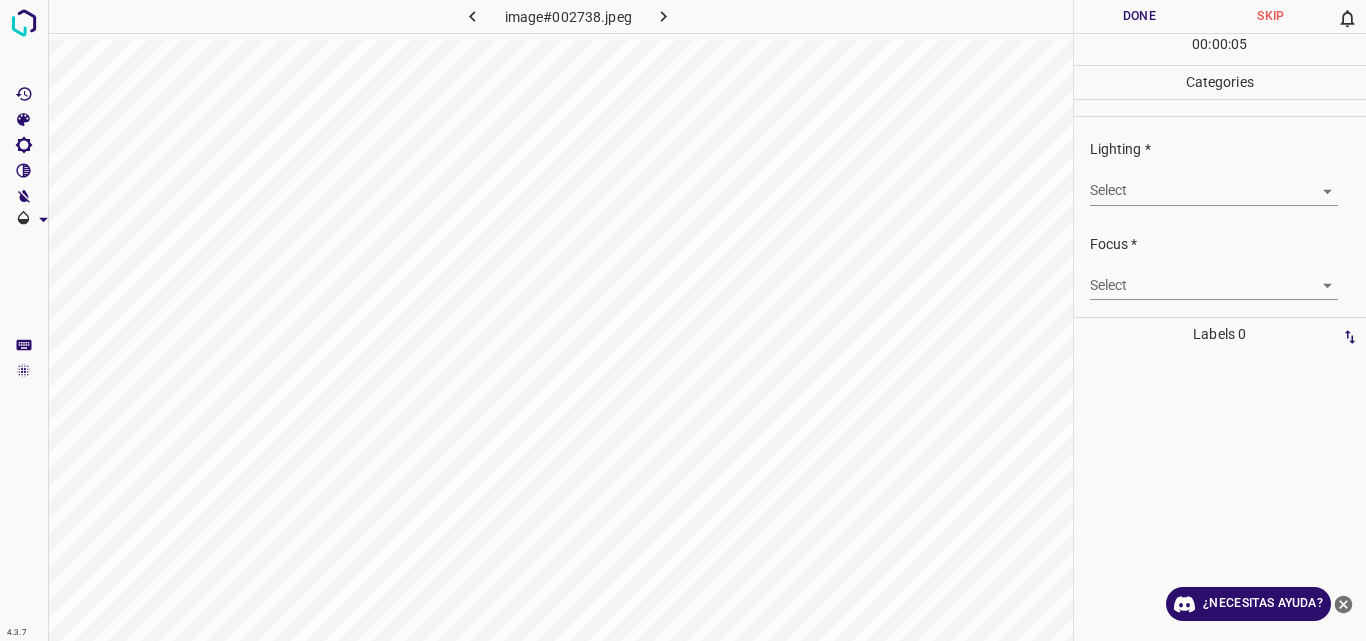 click on "4.3.7 image#002738.jpeg Done Skip 0 00   : 00   : 05   Categories Lighting *  Select ​ Focus *  Select ​ Overall *  Select ​ Labels   0 Categories 1 Lighting 2 Focus 3 Overall Tools Space Change between modes (Draw & Edit) I Auto labeling R Restore zoom M Zoom in N Zoom out Delete Delete selecte label Filters Z Restore filters X Saturation filter C Brightness filter V Contrast filter B Gray scale filter General O Download ¿Necesitas ayuda? Original text Rate this translation Your feedback will be used to help improve Google Translate - Texto - Esconder - Borrar" at bounding box center [683, 320] 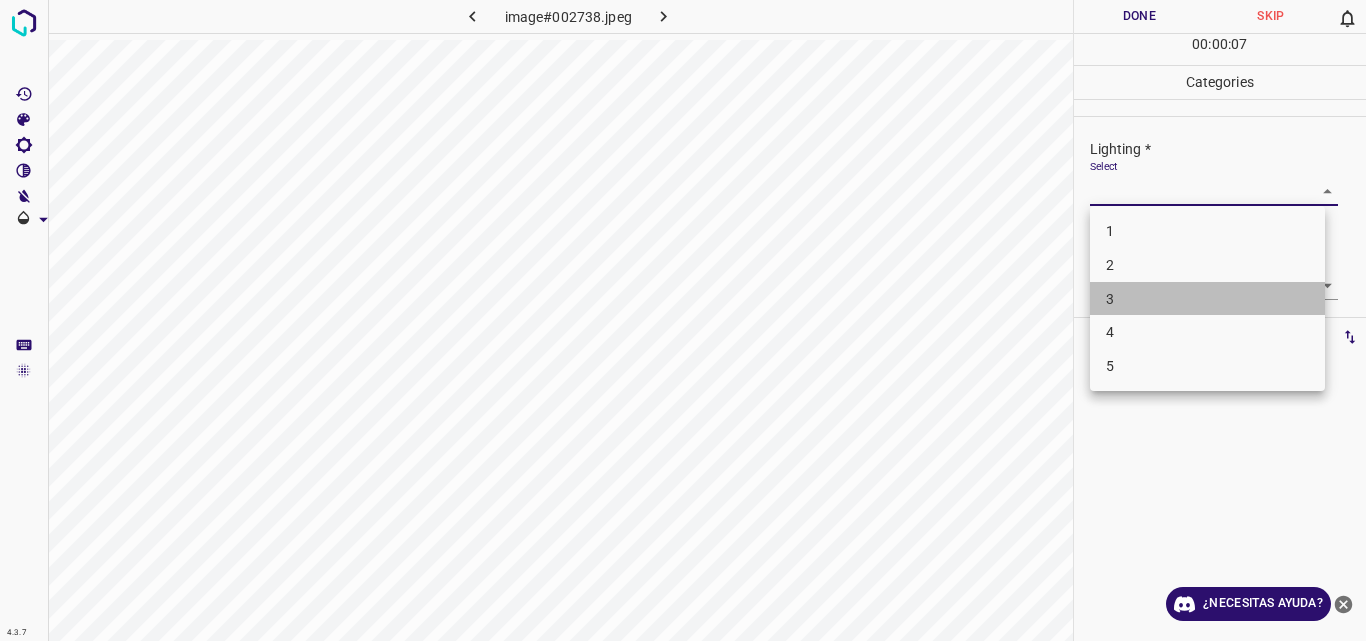 click on "3" at bounding box center [1207, 299] 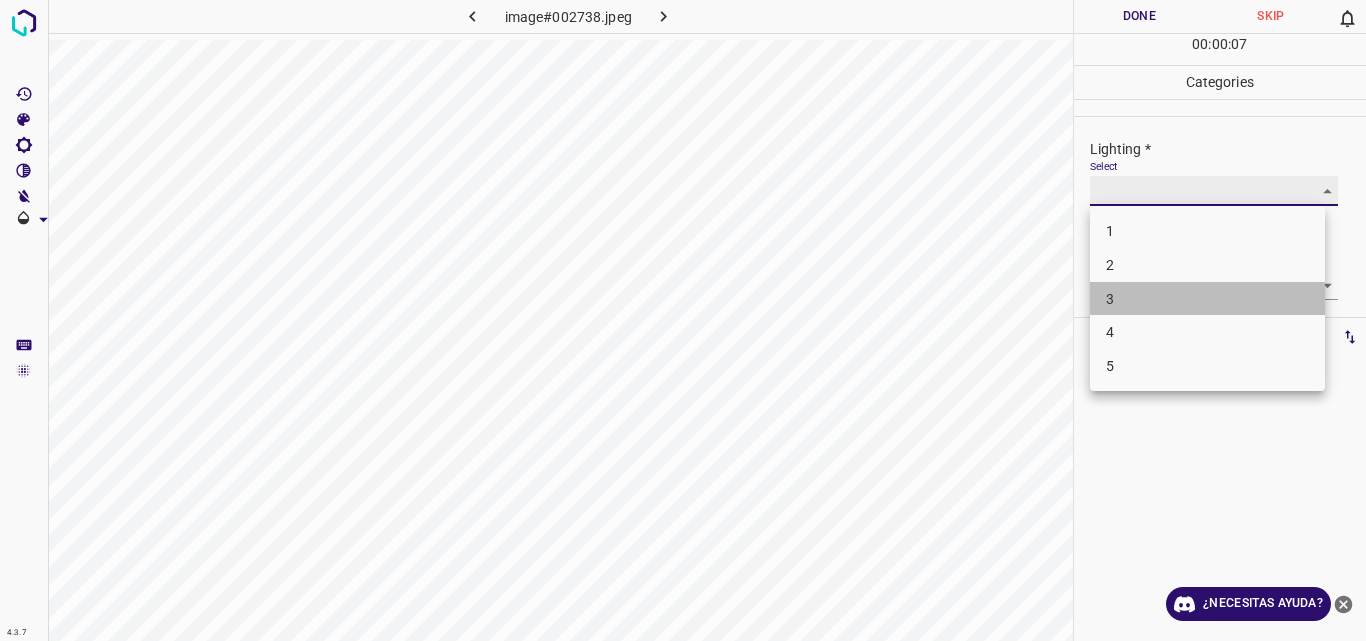 type on "3" 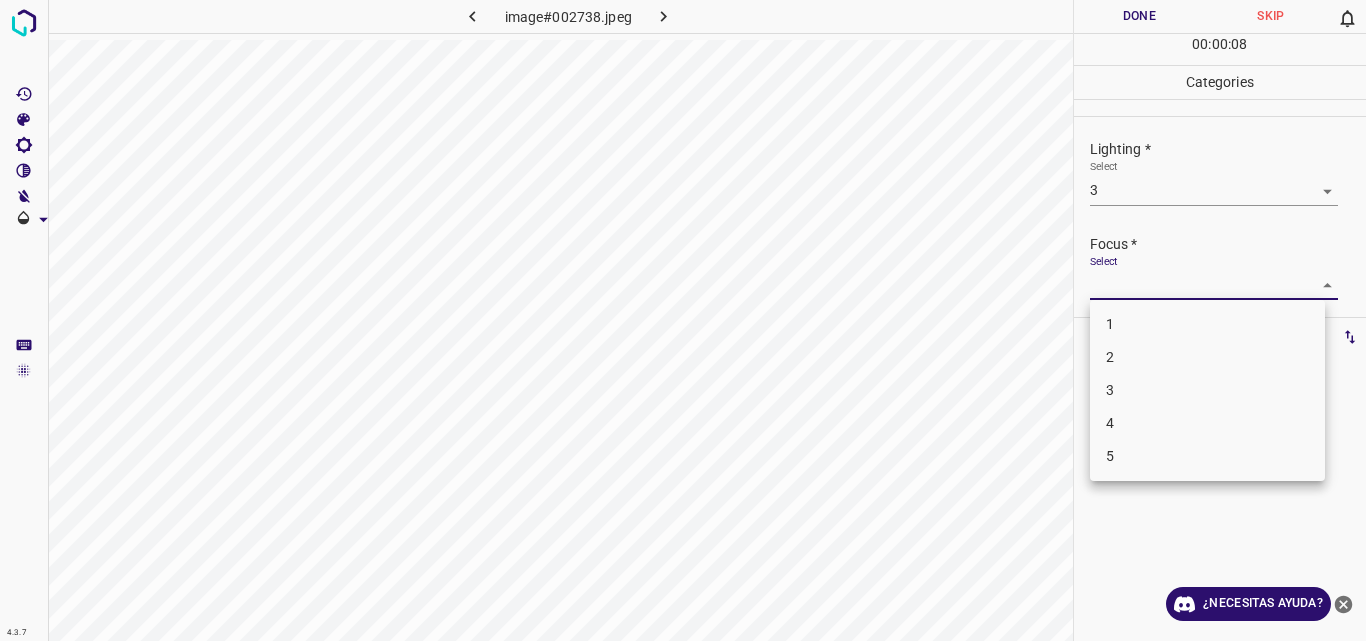 click on "4.3.7 image#002738.jpeg Done Skip 0 00   : 00   : 08   Categories Lighting *  Select 3 3 Focus *  Select ​ Overall *  Select ​ Labels   0 Categories 1 Lighting 2 Focus 3 Overall Tools Space Change between modes (Draw & Edit) I Auto labeling R Restore zoom M Zoom in N Zoom out Delete Delete selecte label Filters Z Restore filters X Saturation filter C Brightness filter V Contrast filter B Gray scale filter General O Download ¿Necesitas ayuda? Original text Rate this translation Your feedback will be used to help improve Google Translate - Texto - Esconder - Borrar 1 2 3 4 5" at bounding box center [683, 320] 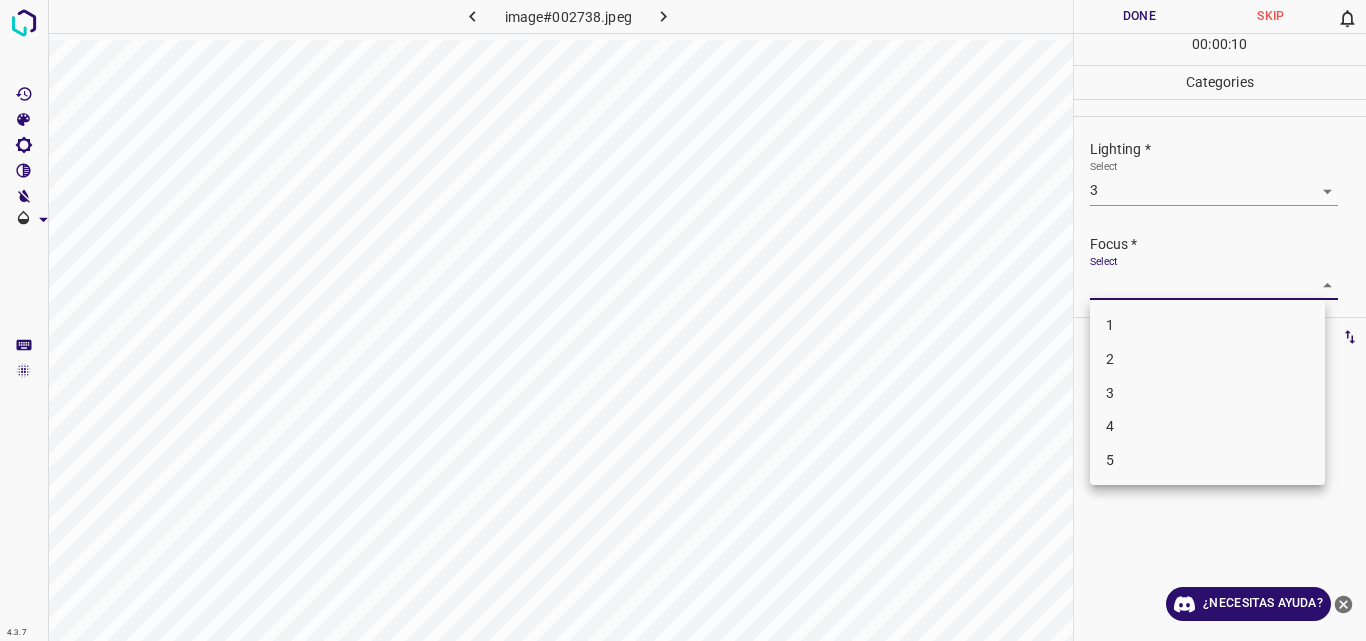 click on "3" at bounding box center [1207, 393] 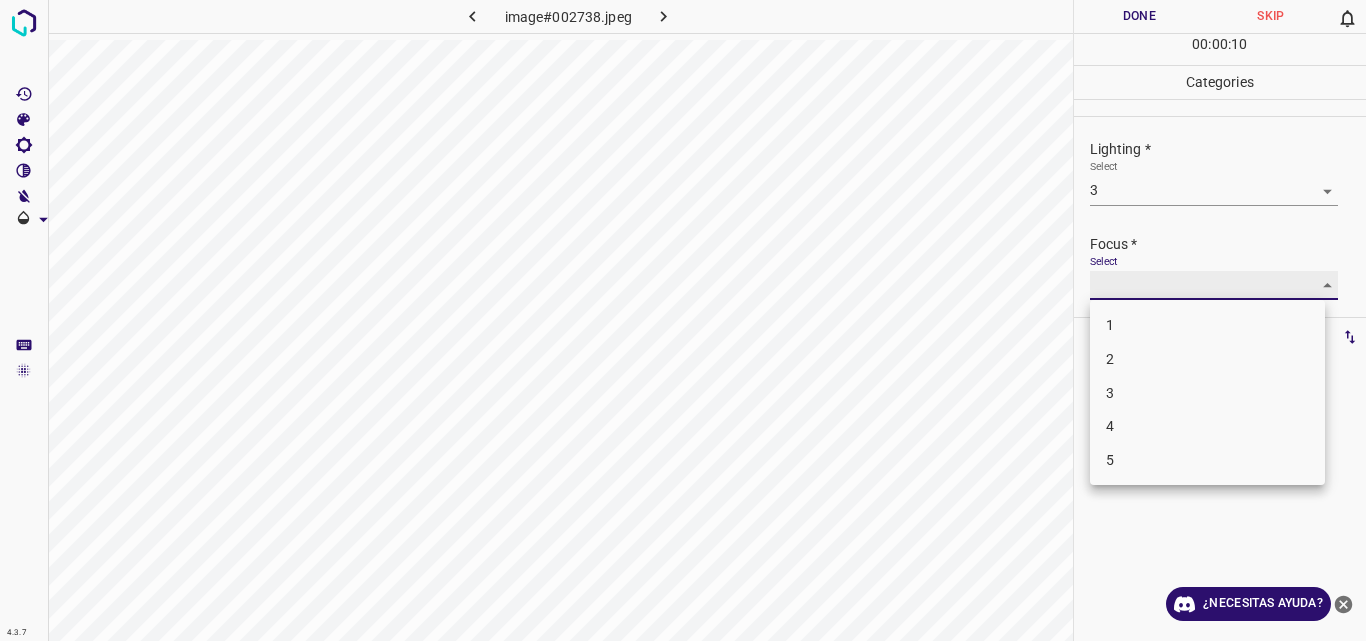 type on "3" 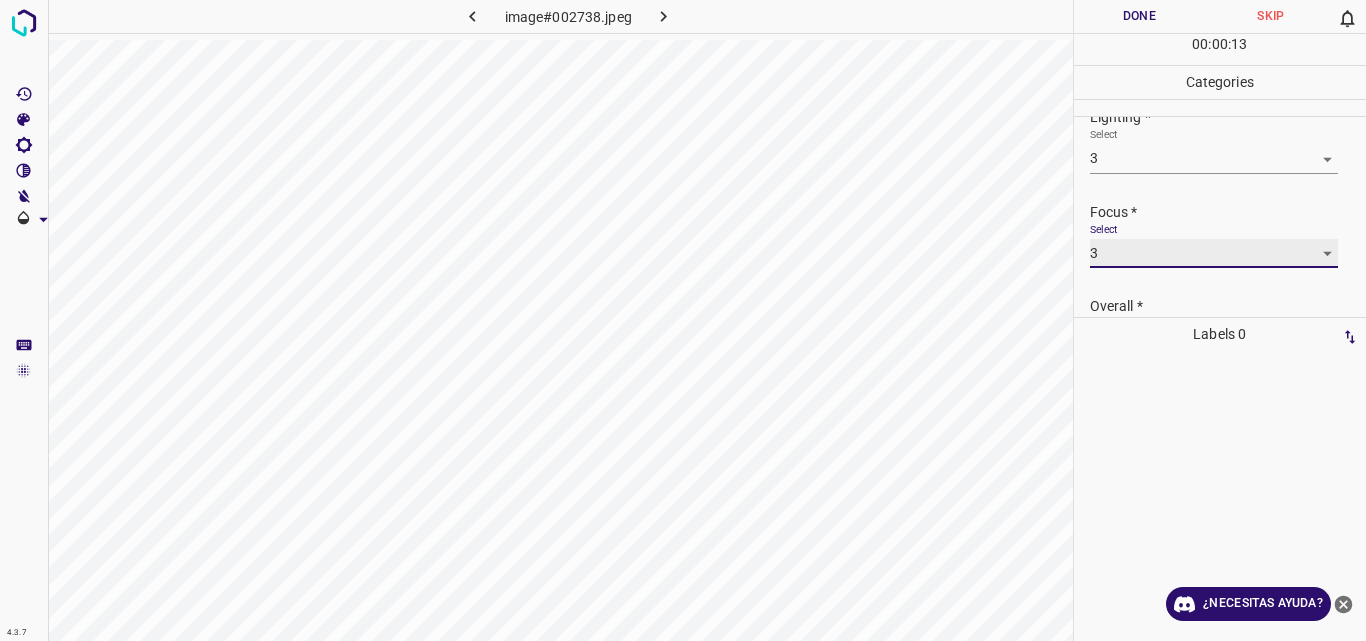scroll, scrollTop: 98, scrollLeft: 0, axis: vertical 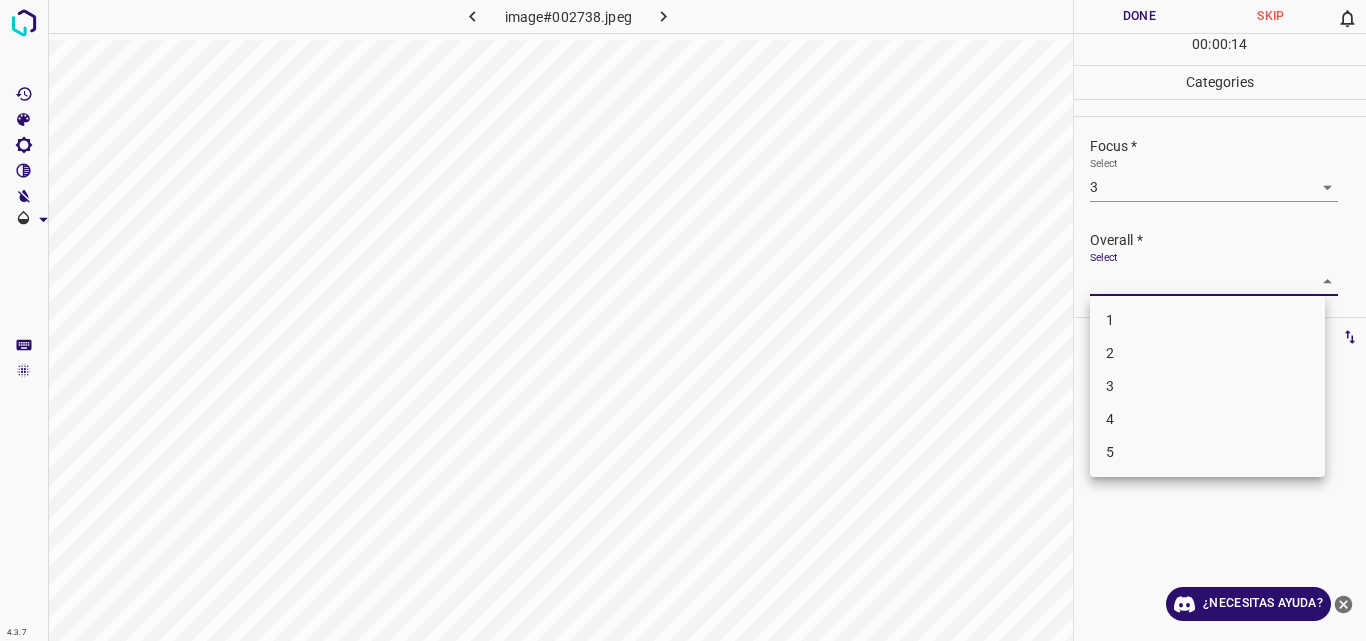 click on "4.3.7 image#002738.jpeg Done Skip 0 00   : 00   : 14   Categories Lighting *  Select 3 3 Focus *  Select 3 3 Overall *  Select ​ Labels   0 Categories 1 Lighting 2 Focus 3 Overall Tools Space Change between modes (Draw & Edit) I Auto labeling R Restore zoom M Zoom in N Zoom out Delete Delete selecte label Filters Z Restore filters X Saturation filter C Brightness filter V Contrast filter B Gray scale filter General O Download ¿Necesitas ayuda? Original text Rate this translation Your feedback will be used to help improve Google Translate - Texto - Esconder - Borrar 1 2 3 4 5" at bounding box center (683, 320) 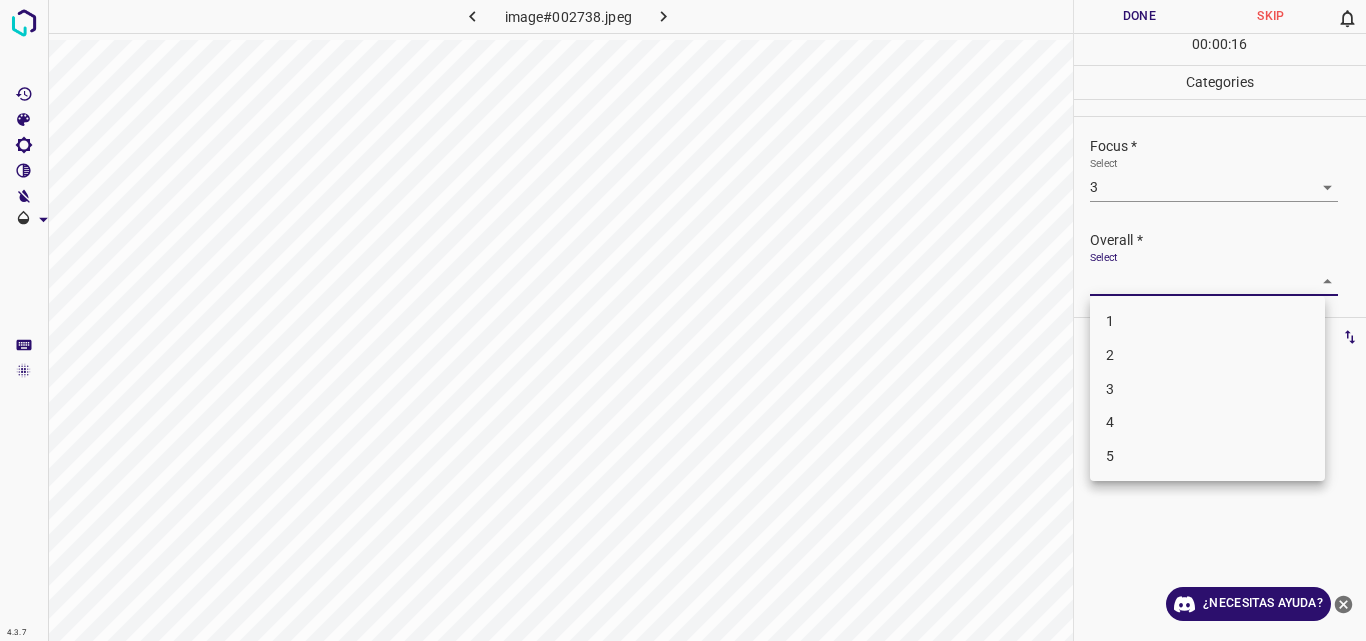 click on "3" at bounding box center [1207, 389] 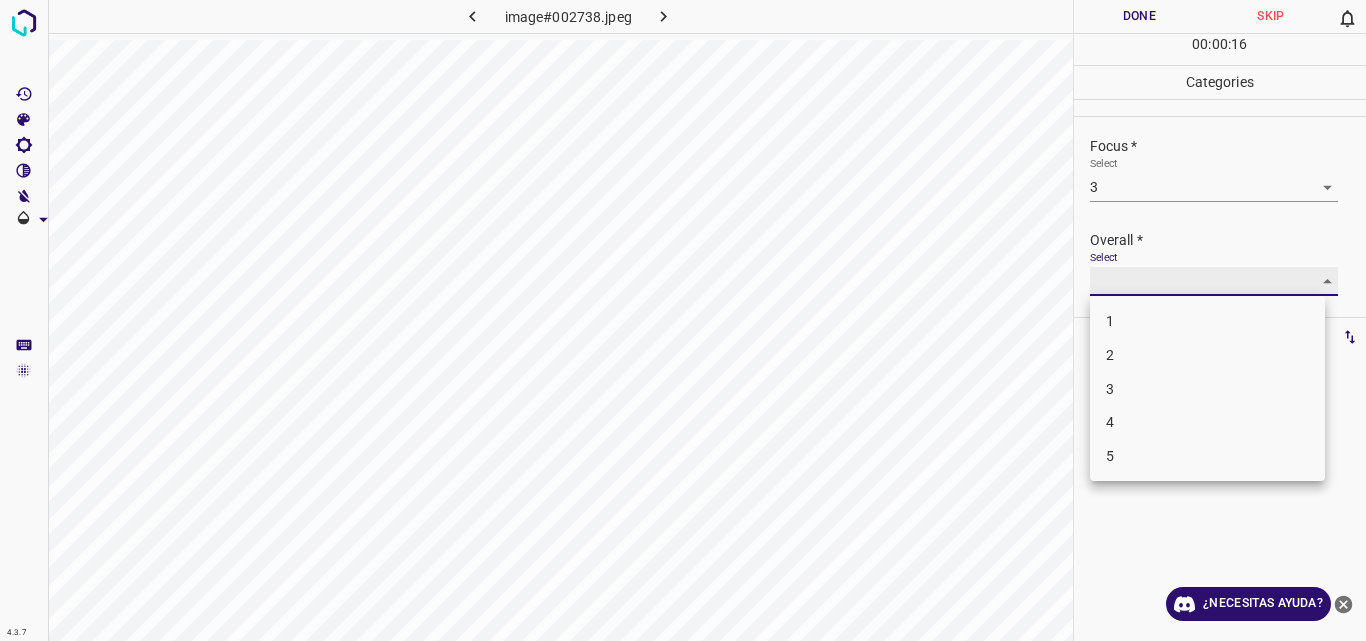 type on "3" 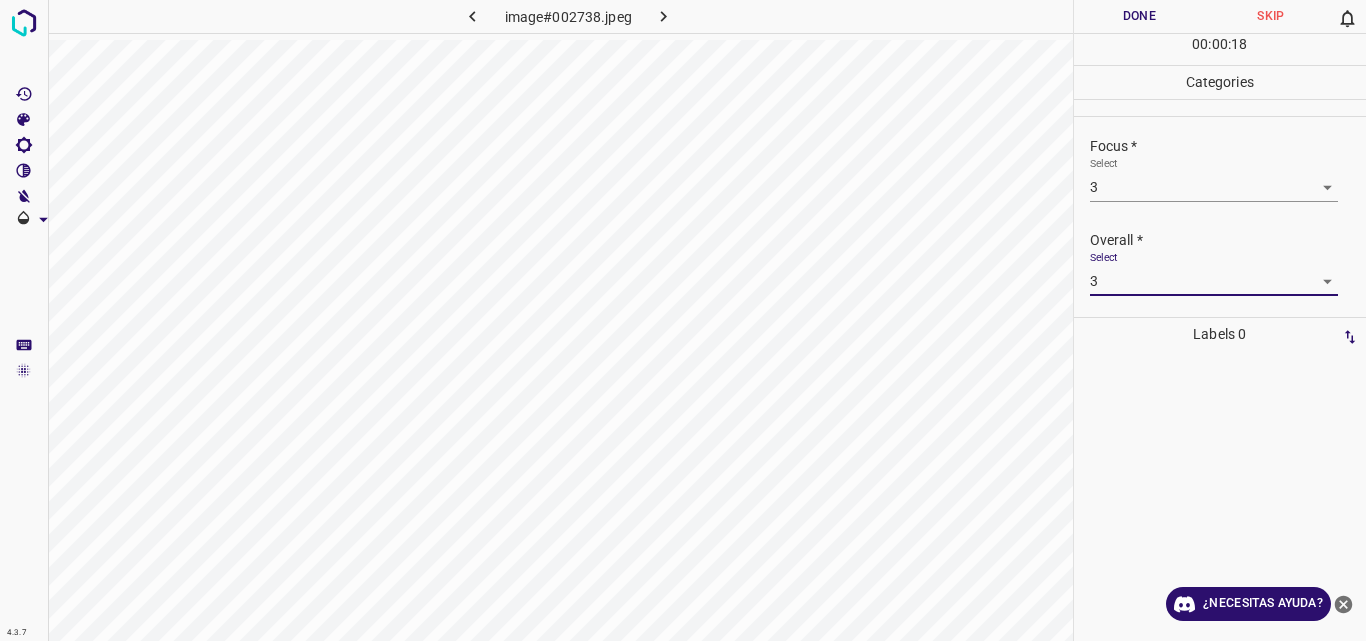 click on "Done" at bounding box center [1140, 16] 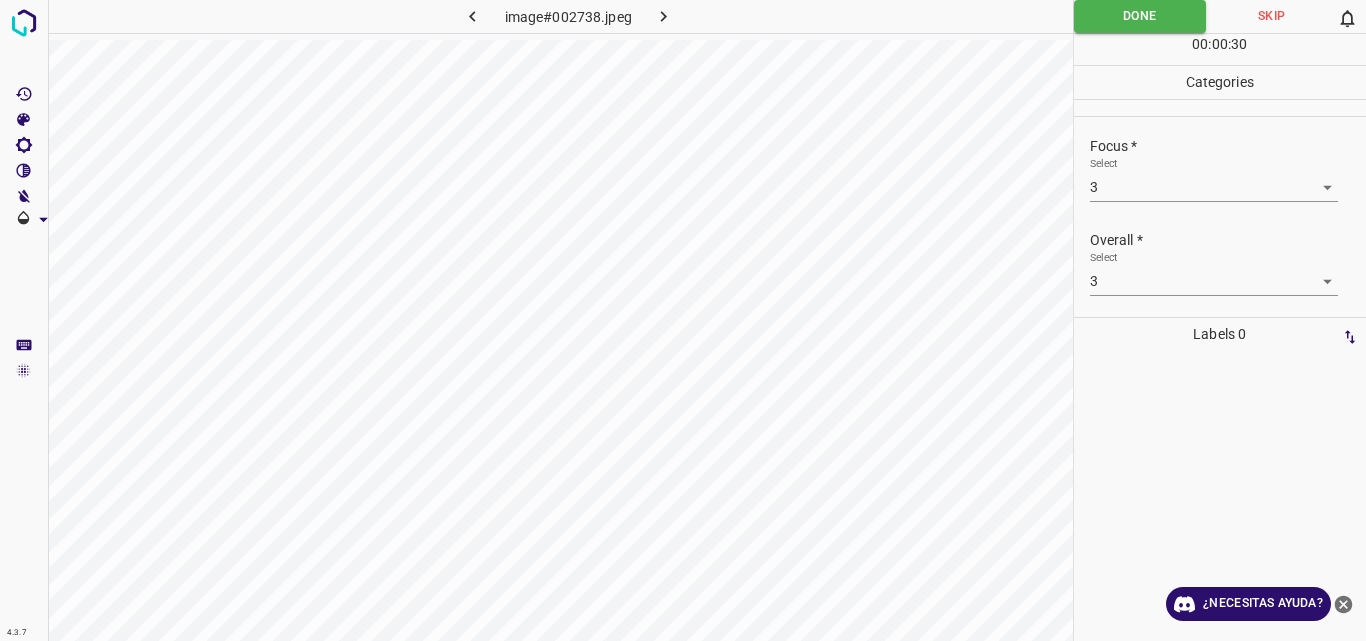 click 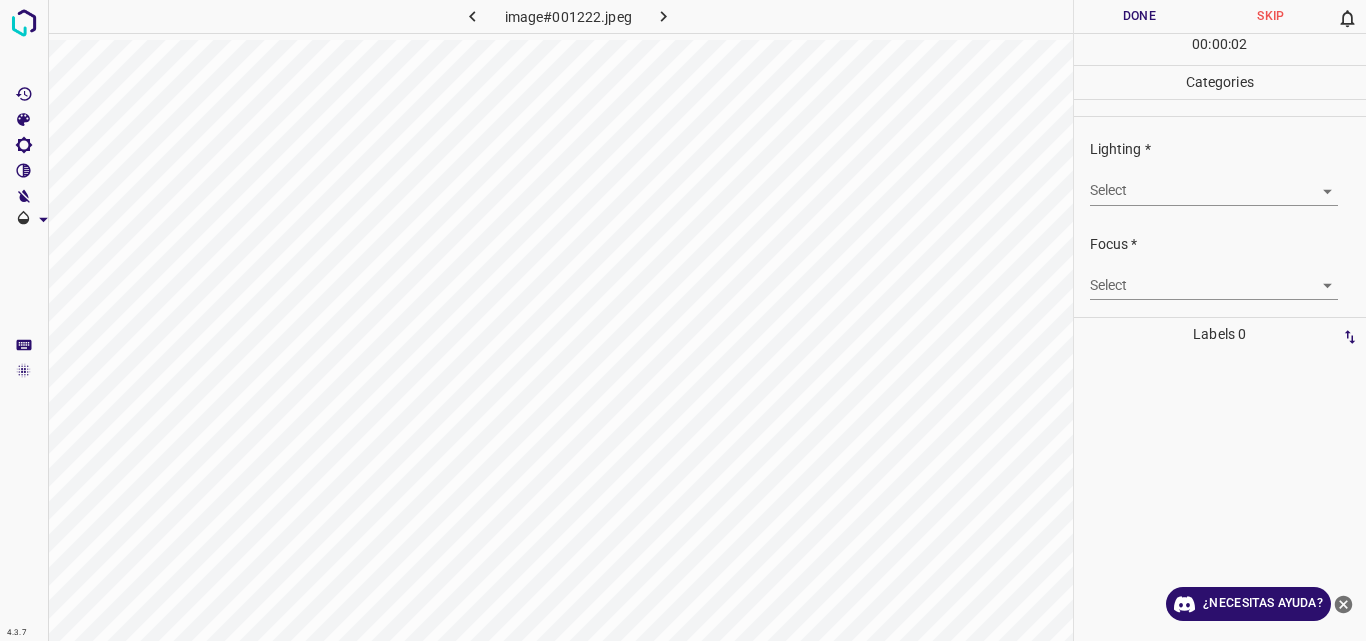 click on "4.3.7 image#001222.jpeg Done Skip 0 00   : 00   : 02   Categories Lighting *  Select ​ Focus *  Select ​ Overall *  Select ​ Labels   0 Categories 1 Lighting 2 Focus 3 Overall Tools Space Change between modes (Draw & Edit) I Auto labeling R Restore zoom M Zoom in N Zoom out Delete Delete selecte label Filters Z Restore filters X Saturation filter C Brightness filter V Contrast filter B Gray scale filter General O Download ¿Necesitas ayuda? Original text Rate this translation Your feedback will be used to help improve Google Translate - Texto - Esconder - Borrar" at bounding box center (683, 320) 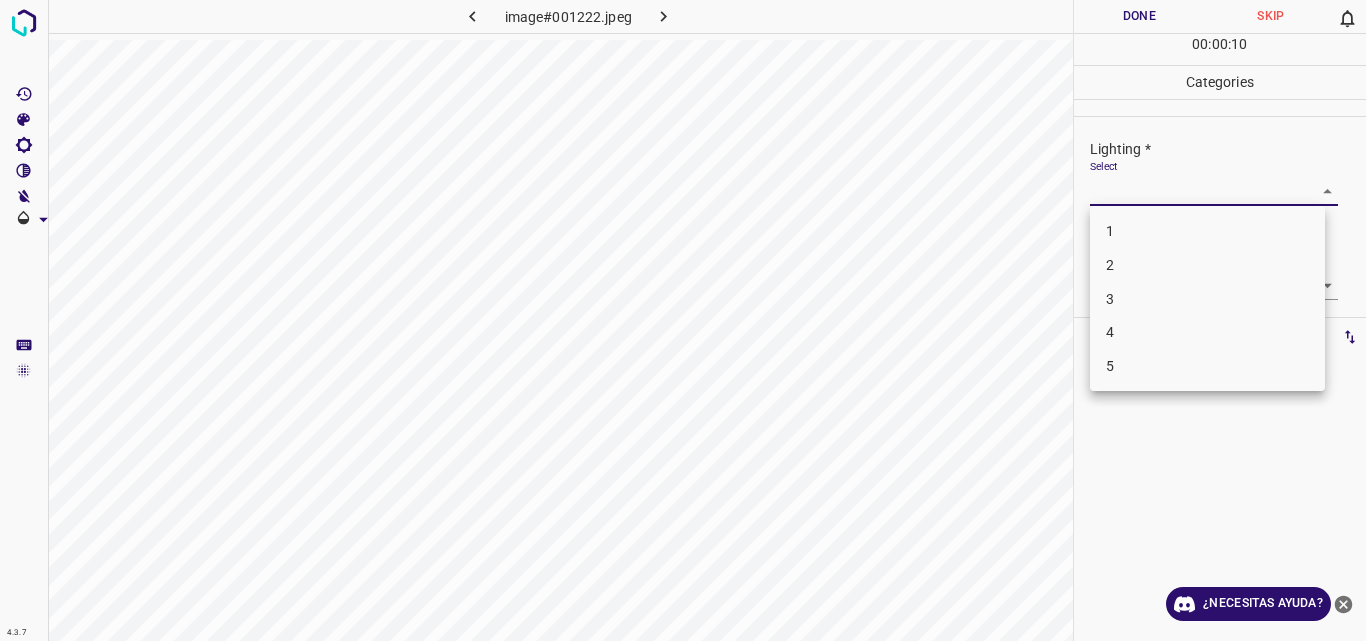 click on "2" at bounding box center [1207, 265] 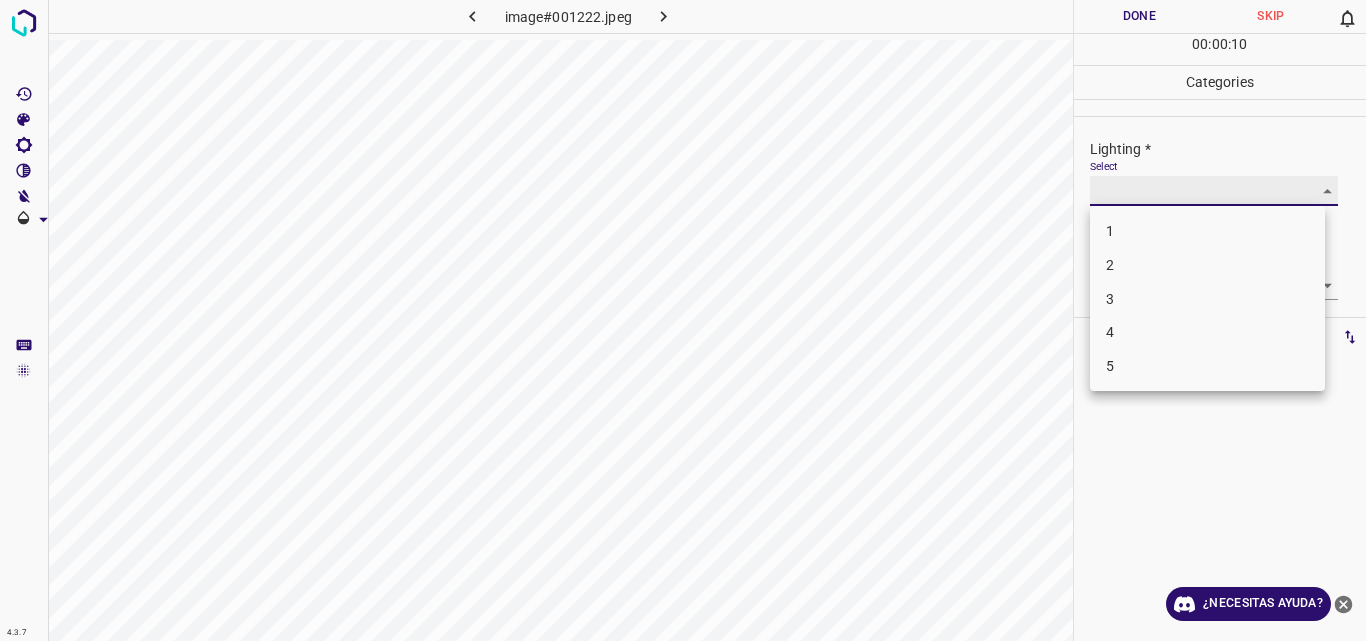 type on "2" 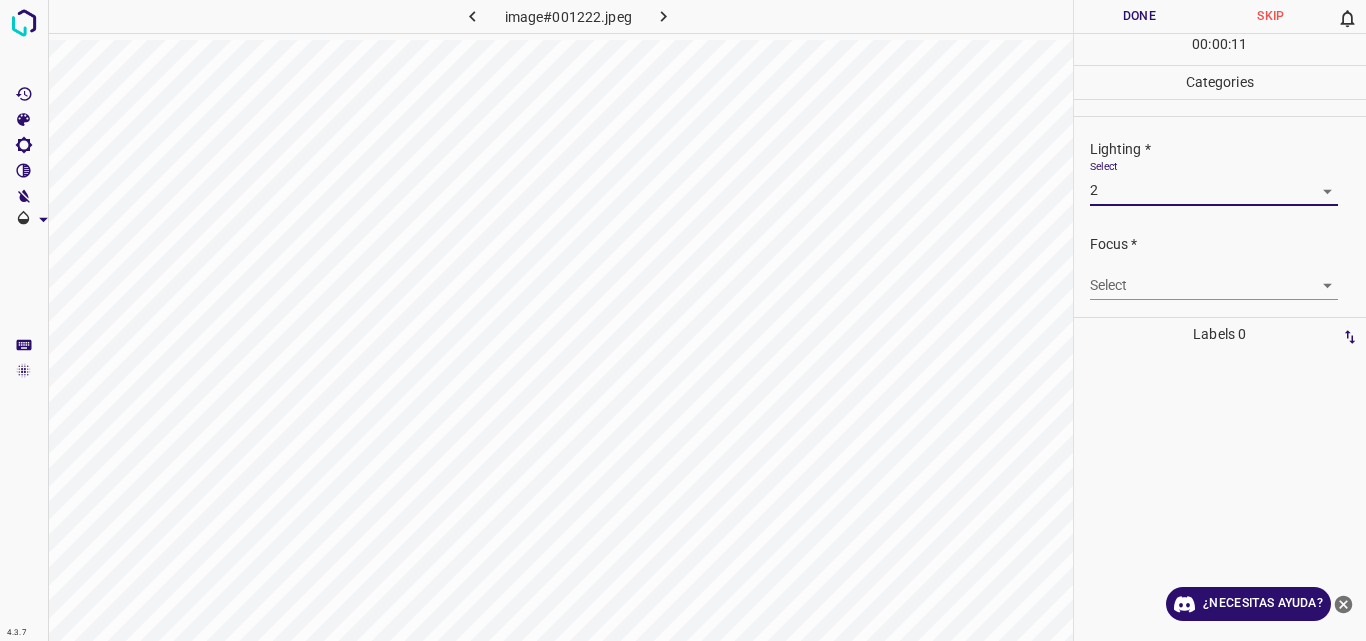 click on "4.3.7 image#001222.jpeg Done Skip 0 00   : 00   : 11   Categories Lighting *  Select 2 2 Focus *  Select ​ Overall *  Select ​ Labels   0 Categories 1 Lighting 2 Focus 3 Overall Tools Space Change between modes (Draw & Edit) I Auto labeling R Restore zoom M Zoom in N Zoom out Delete Delete selecte label Filters Z Restore filters X Saturation filter C Brightness filter V Contrast filter B Gray scale filter General O Download ¿Necesitas ayuda? Original text Rate this translation Your feedback will be used to help improve Google Translate - Texto - Esconder - Borrar" at bounding box center (683, 320) 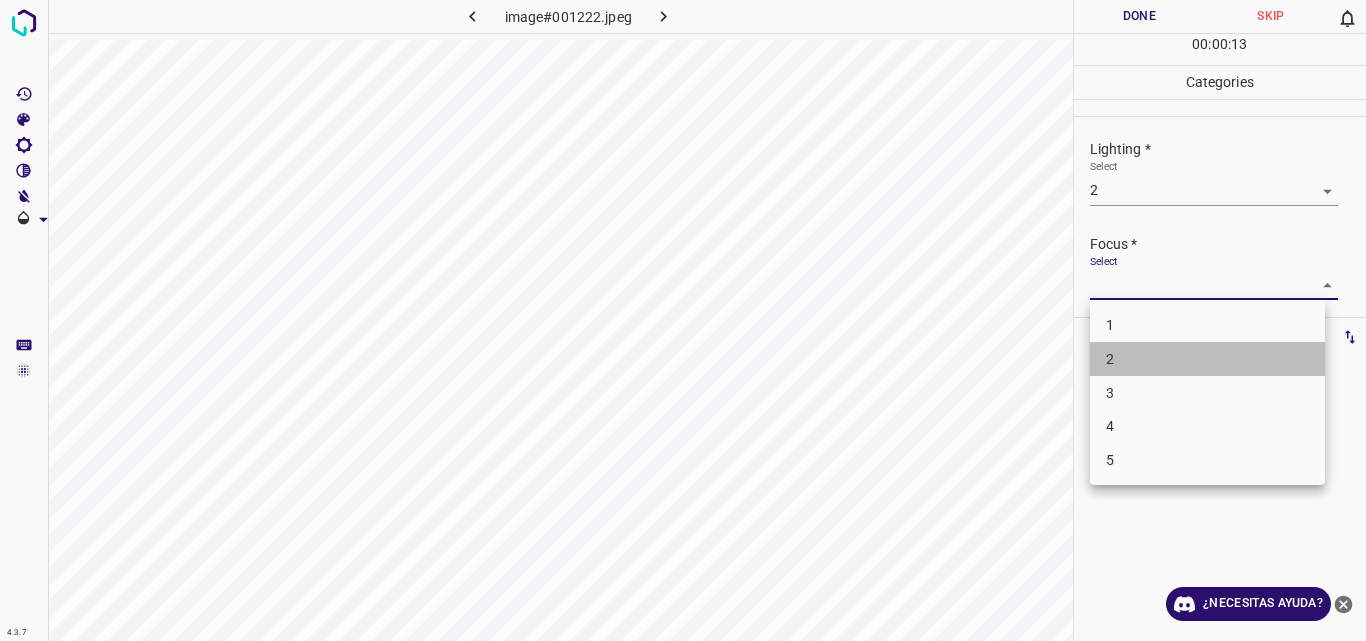 click on "2" at bounding box center [1207, 359] 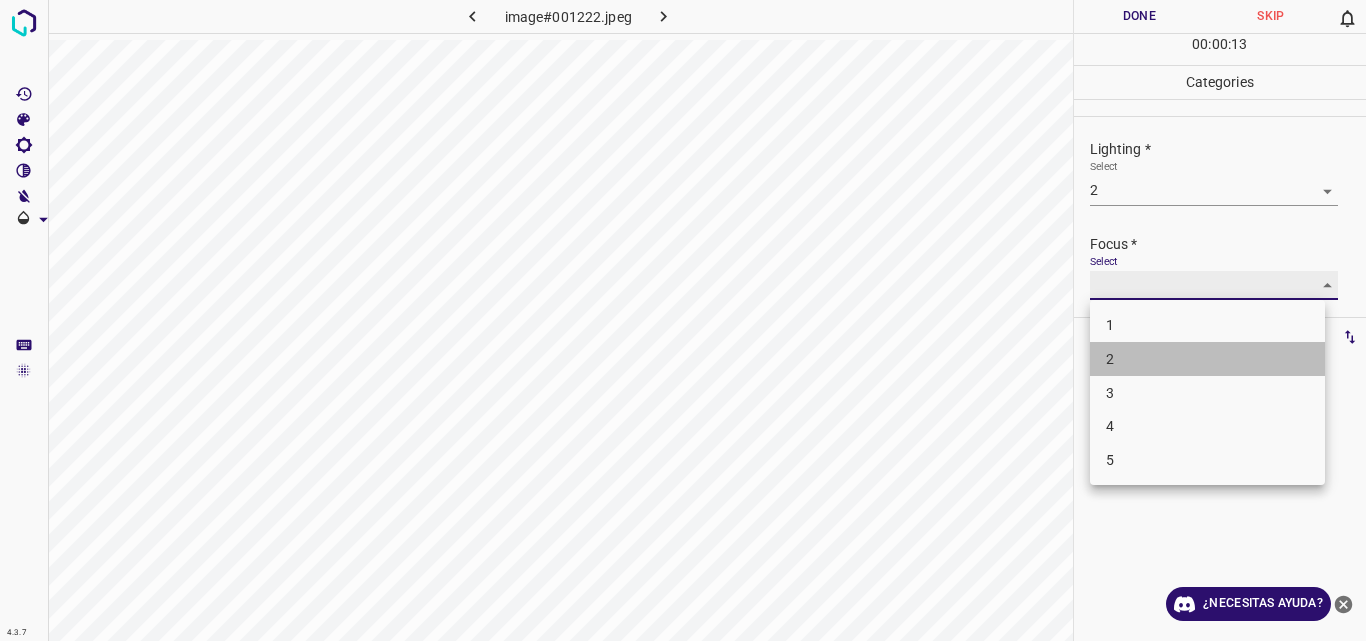 type on "2" 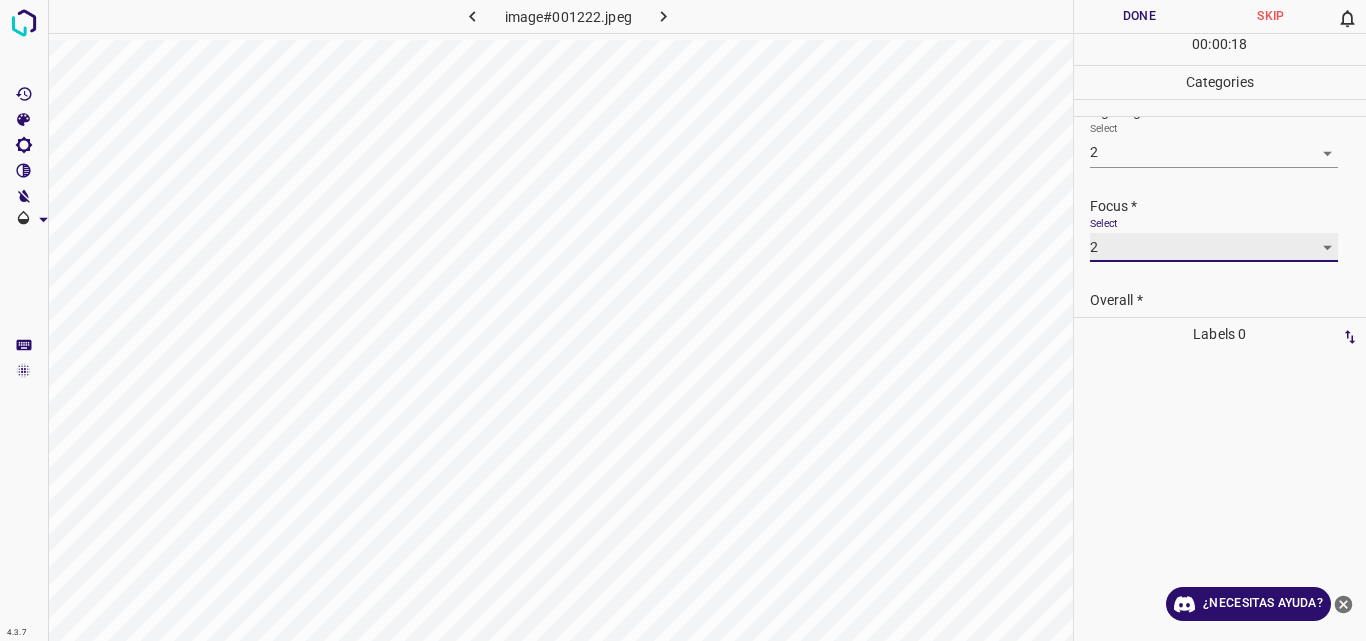 scroll, scrollTop: 98, scrollLeft: 0, axis: vertical 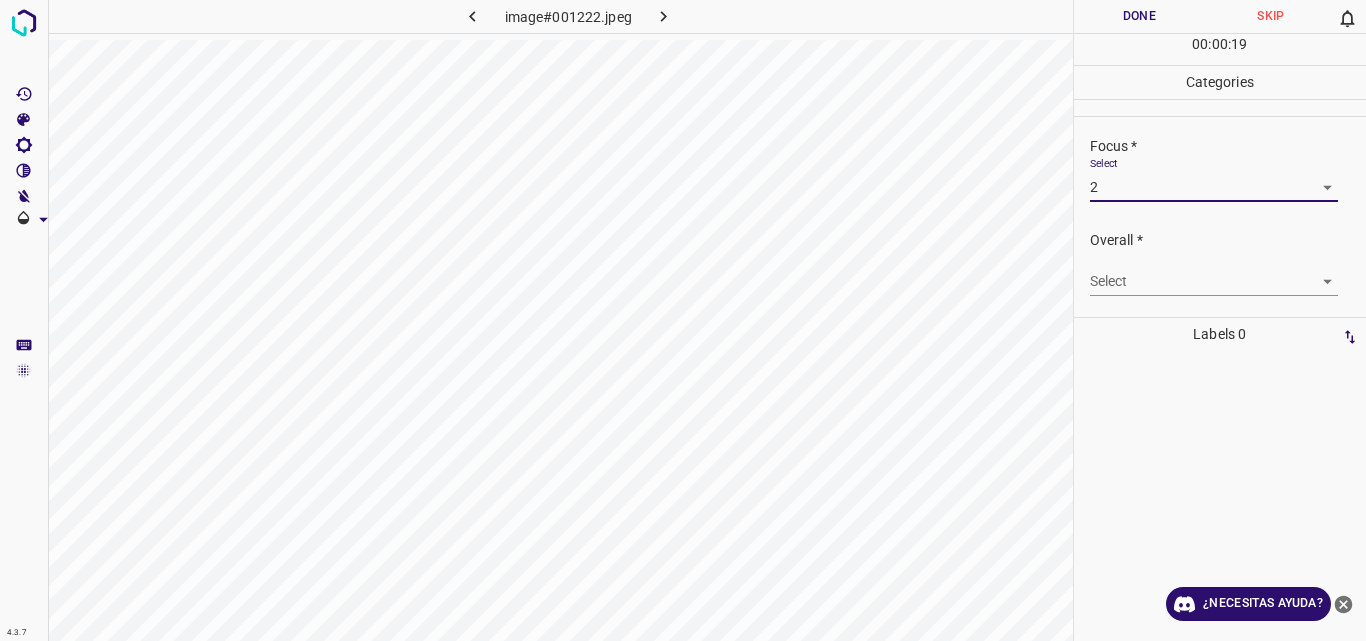 click on "4.3.7 image#001222.jpeg Done Skip 0 00   : 00   : 19   Categories Lighting *  Select 2 2 Focus *  Select 2 2 Overall *  Select ​ Labels   0 Categories 1 Lighting 2 Focus 3 Overall Tools Space Change between modes (Draw & Edit) I Auto labeling R Restore zoom M Zoom in N Zoom out Delete Delete selecte label Filters Z Restore filters X Saturation filter C Brightness filter V Contrast filter B Gray scale filter General O Download ¿Necesitas ayuda? Original text Rate this translation Your feedback will be used to help improve Google Translate - Texto - Esconder - Borrar" at bounding box center [683, 320] 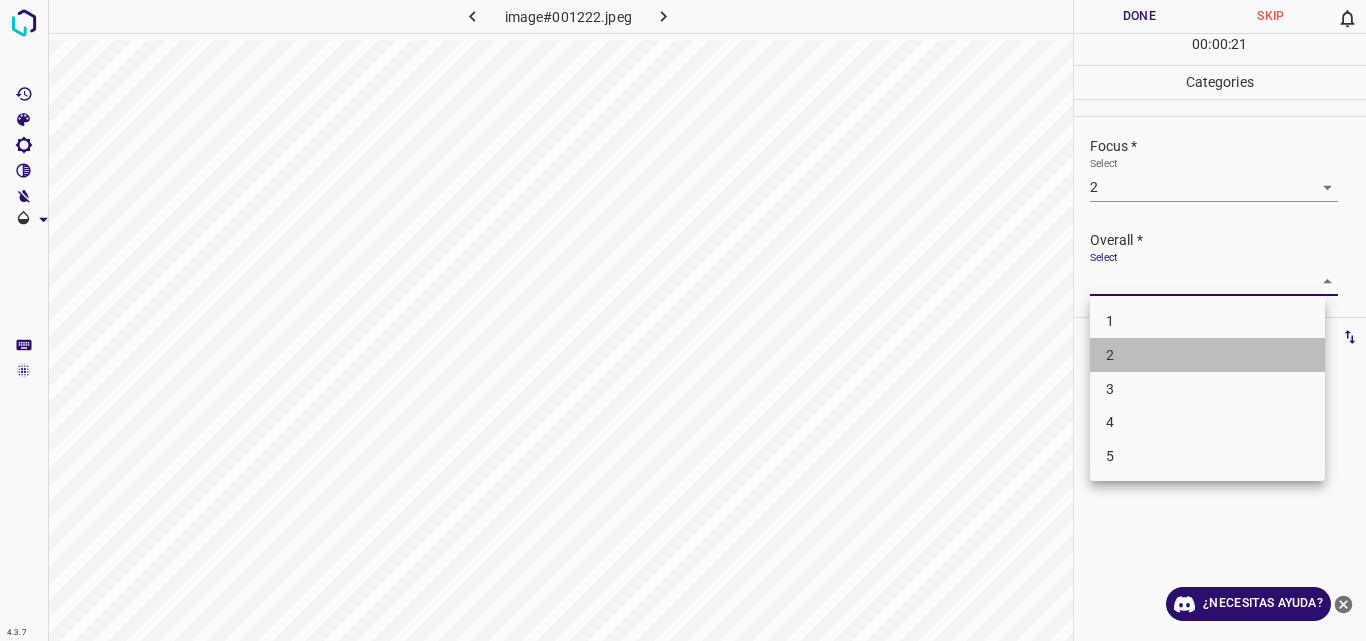 click on "2" at bounding box center [1207, 355] 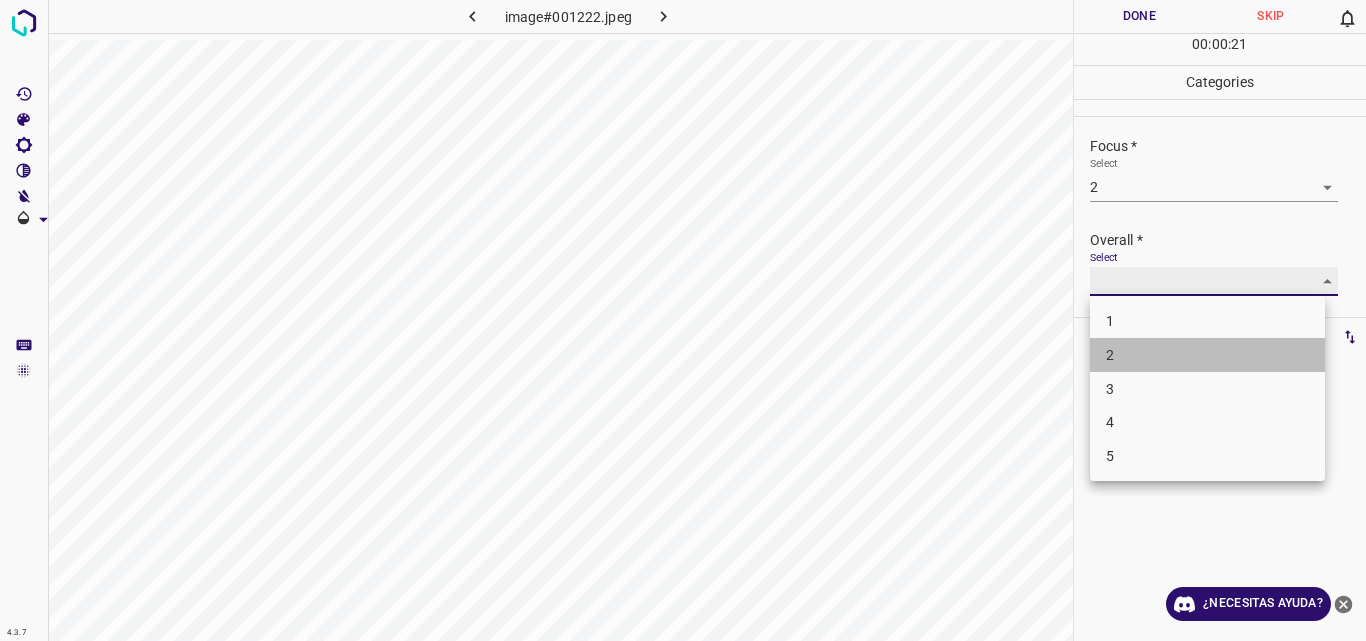 type on "2" 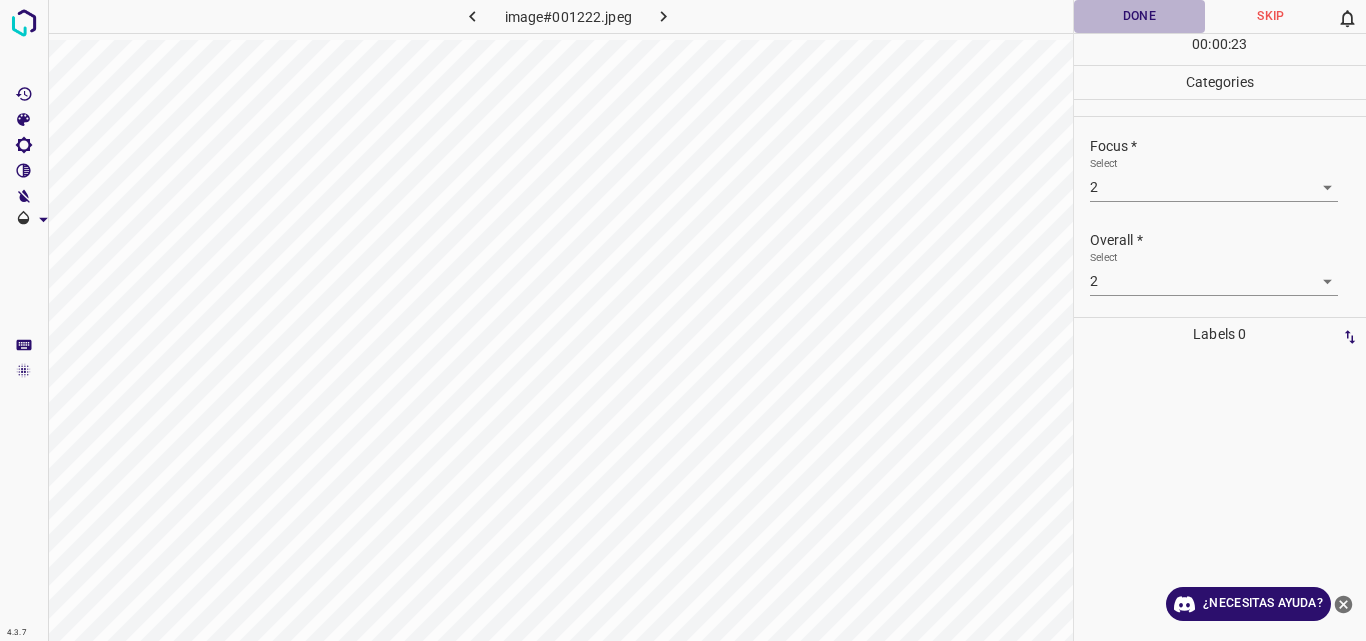 click on "Done" at bounding box center [1140, 16] 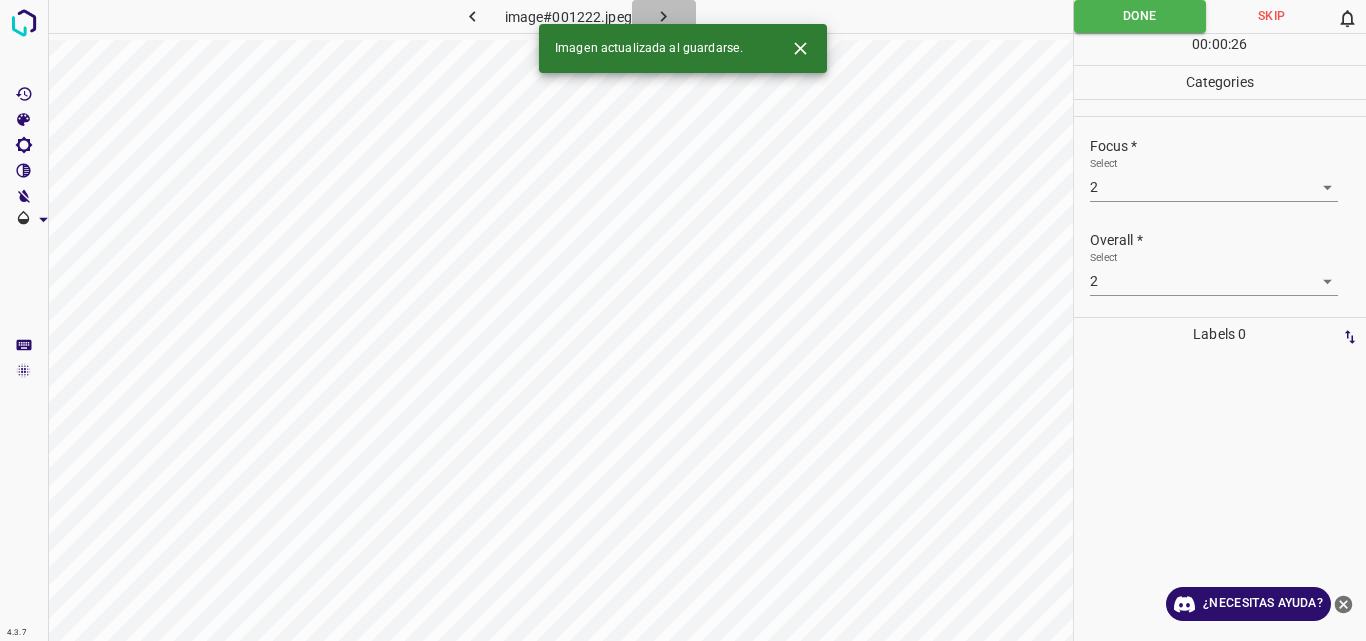 click 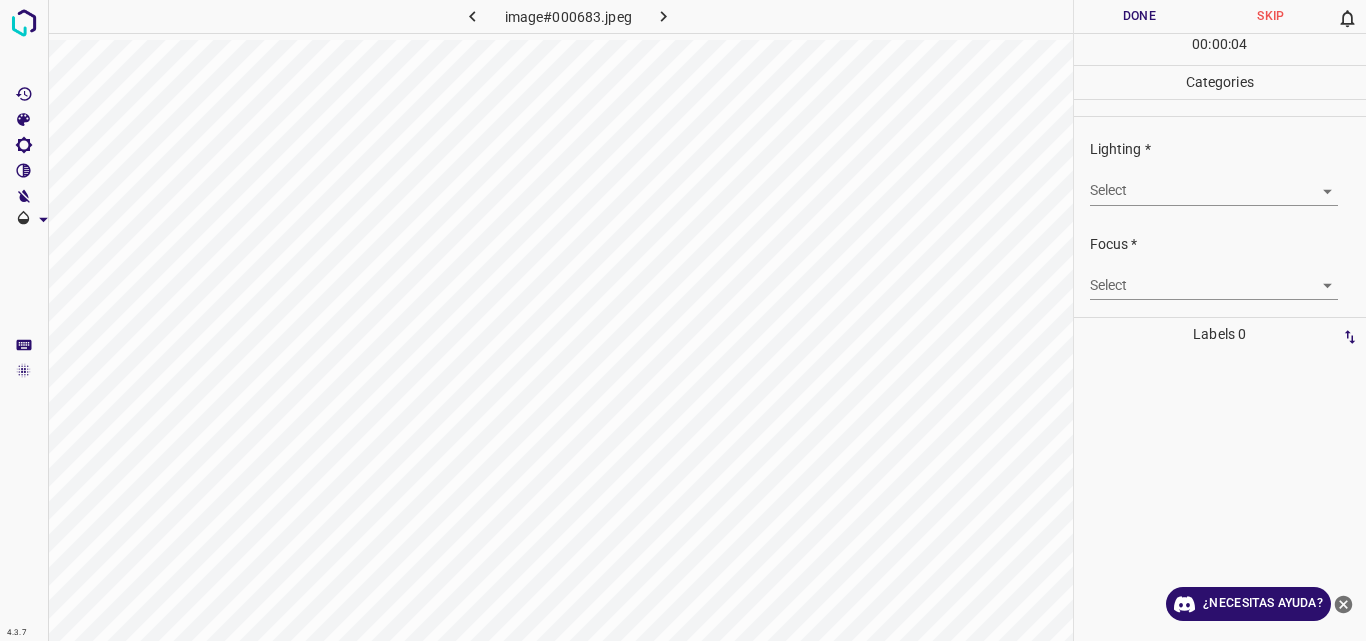 click on "4.3.7 image#000683.jpeg Done Skip 0 00   : 00   : 04   Categories Lighting *  Select ​ Focus *  Select ​ Overall *  Select ​ Labels   0 Categories 1 Lighting 2 Focus 3 Overall Tools Space Change between modes (Draw & Edit) I Auto labeling R Restore zoom M Zoom in N Zoom out Delete Delete selecte label Filters Z Restore filters X Saturation filter C Brightness filter V Contrast filter B Gray scale filter General O Download ¿Necesitas ayuda? Original text Rate this translation Your feedback will be used to help improve Google Translate - Texto - Esconder - Borrar" at bounding box center [683, 320] 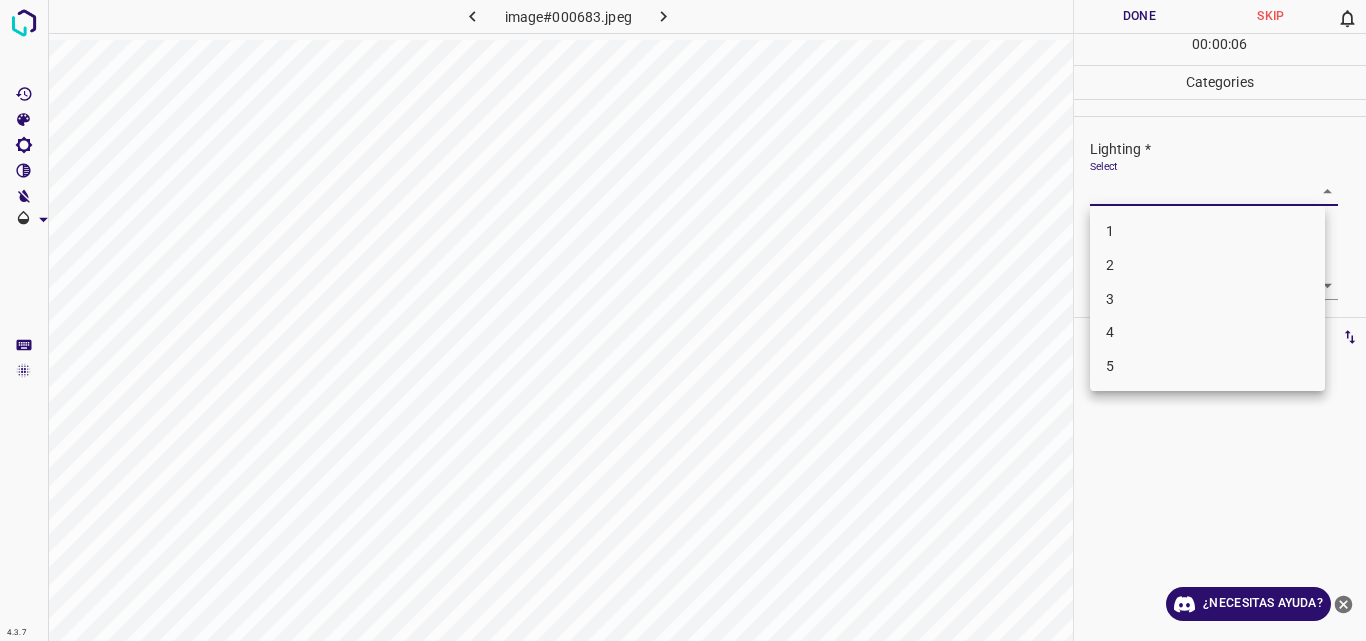 click on "2" at bounding box center (1207, 265) 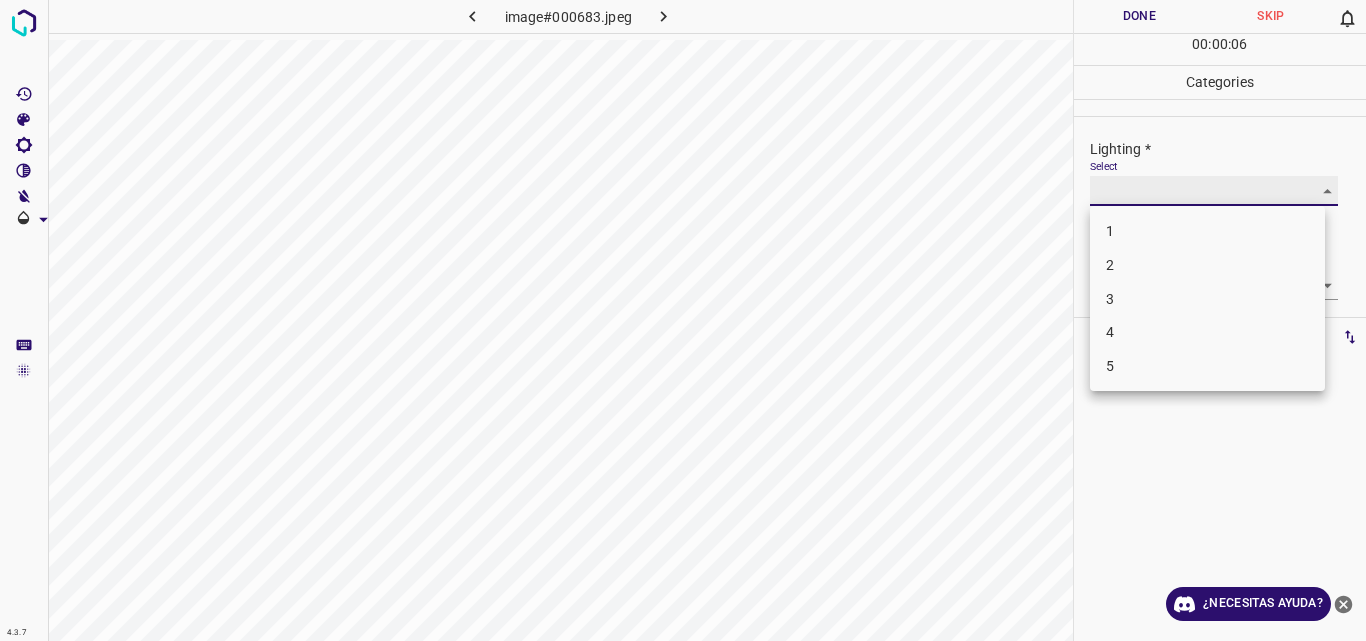 type on "2" 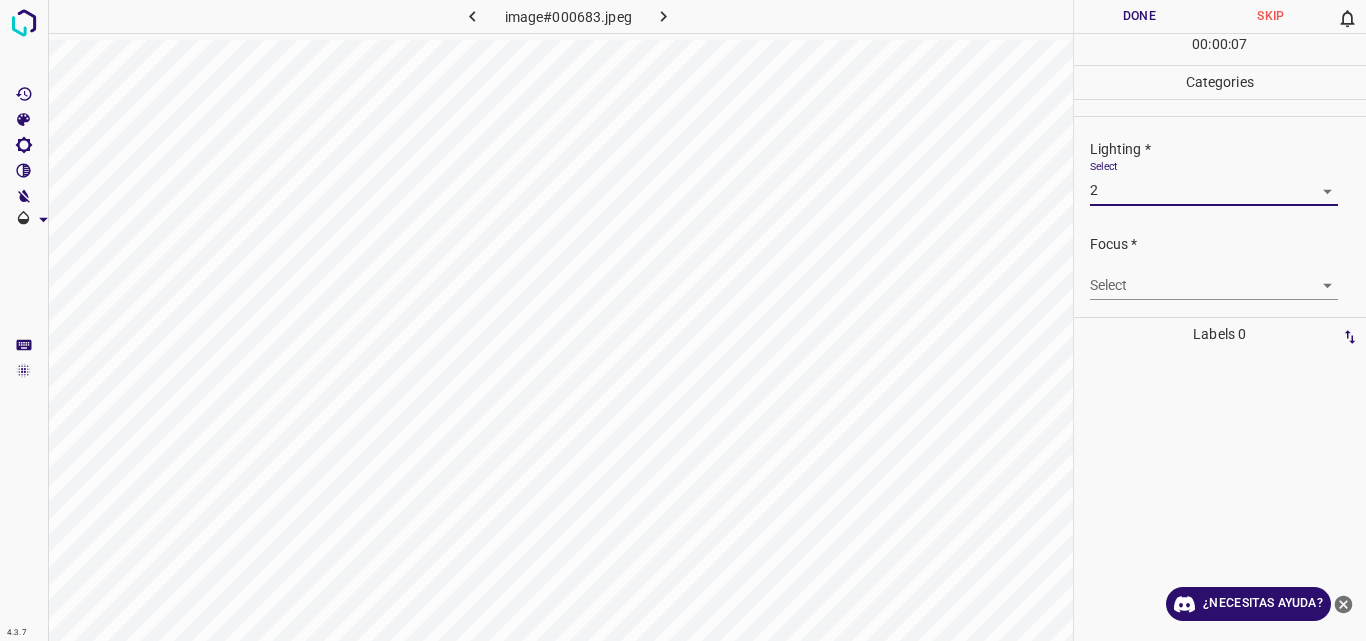 click on "4.3.7 image#000683.jpeg Done Skip 0 00   : 00   : 07   Categories Lighting *  Select 2 2 Focus *  Select ​ Overall *  Select ​ Labels   0 Categories 1 Lighting 2 Focus 3 Overall Tools Space Change between modes (Draw & Edit) I Auto labeling R Restore zoom M Zoom in N Zoom out Delete Delete selecte label Filters Z Restore filters X Saturation filter C Brightness filter V Contrast filter B Gray scale filter General O Download ¿Necesitas ayuda? Original text Rate this translation Your feedback will be used to help improve Google Translate - Texto - Esconder - Borrar" at bounding box center [683, 320] 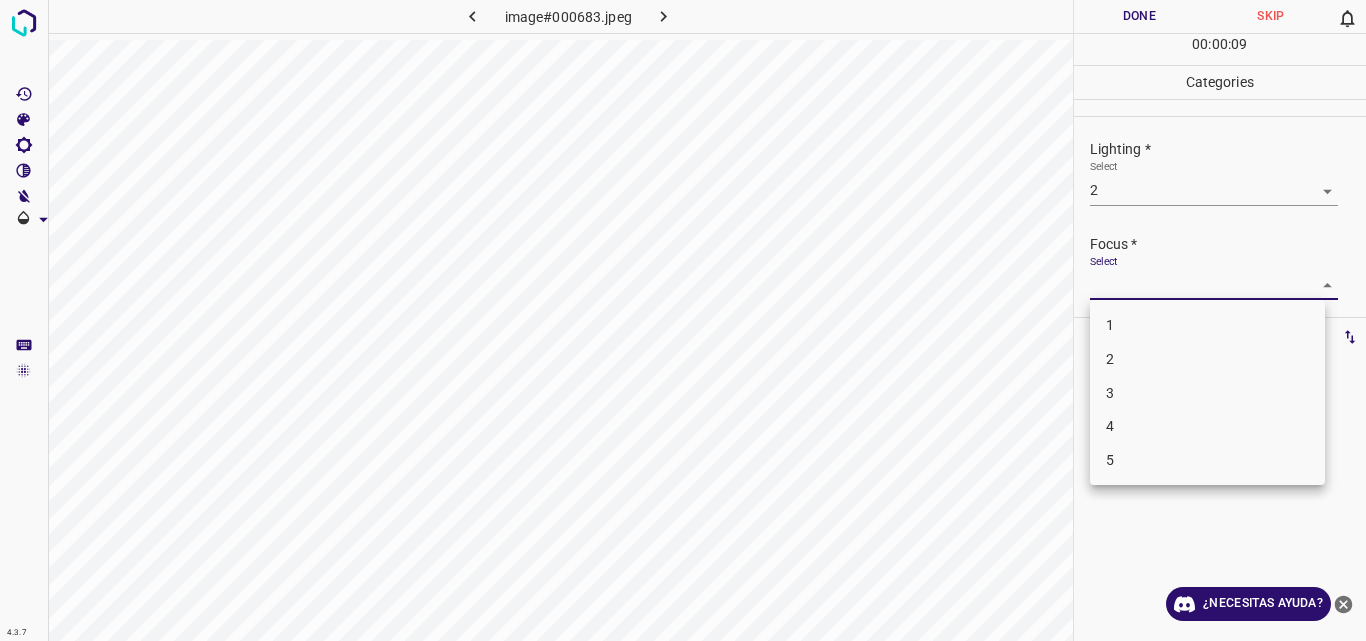 click on "3" at bounding box center (1207, 393) 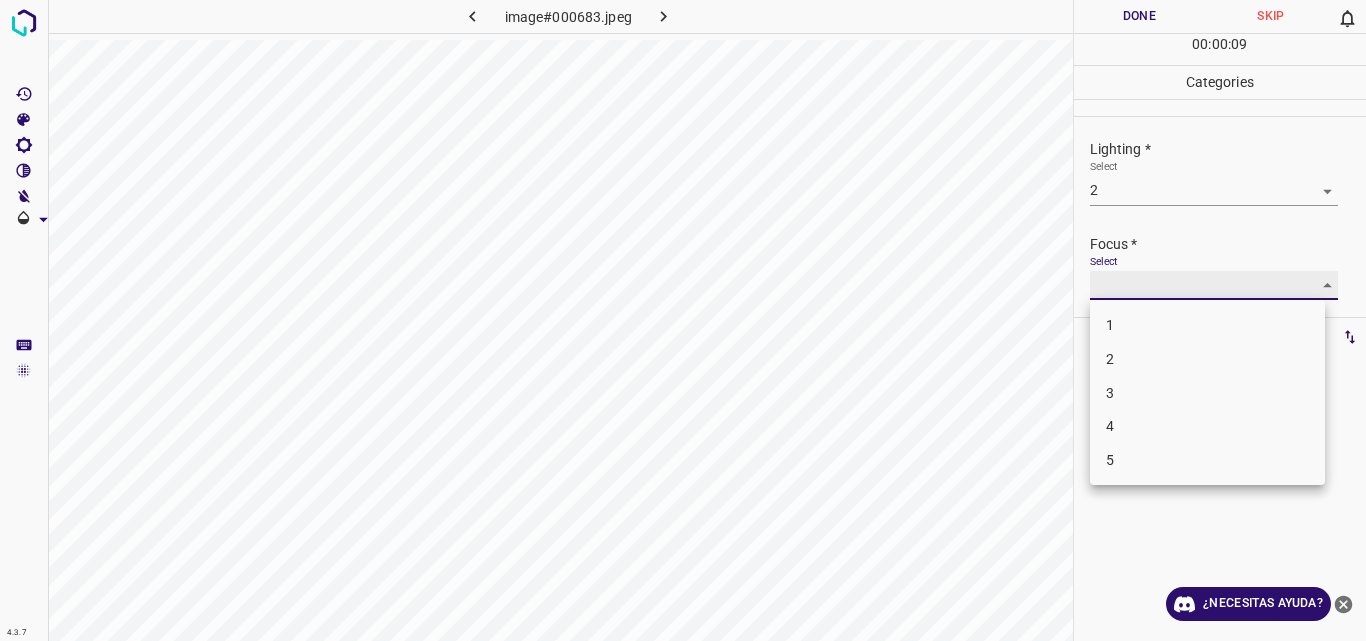 type on "3" 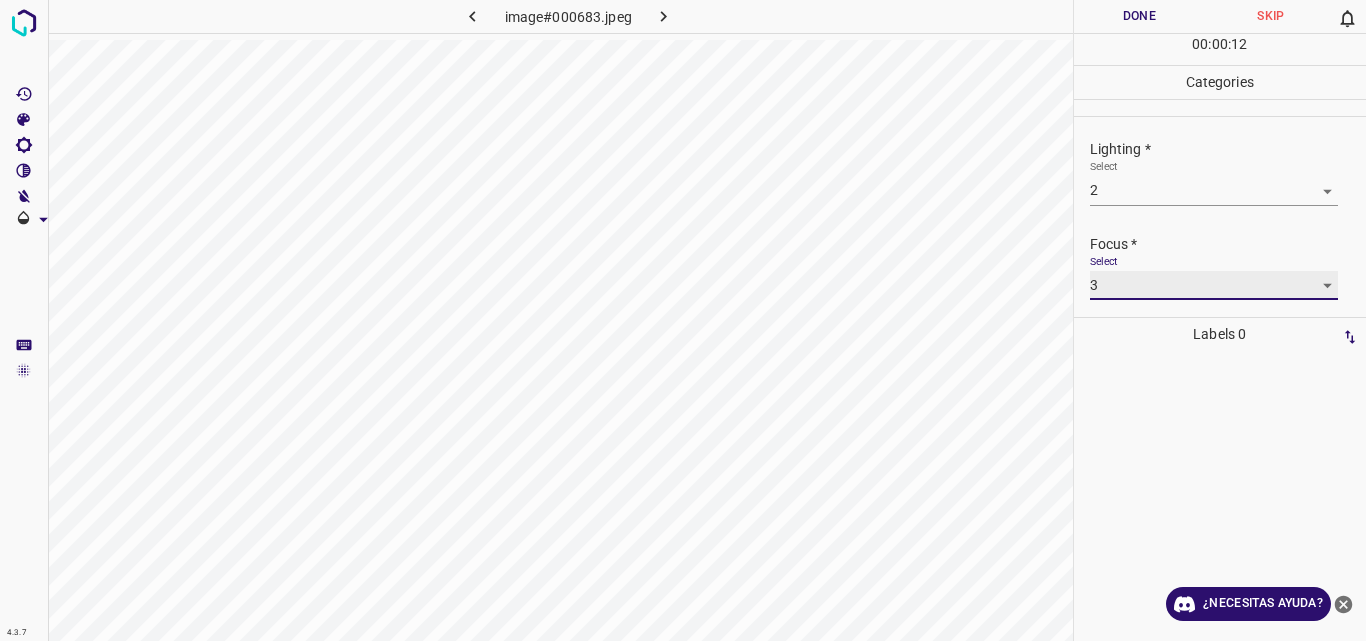 scroll, scrollTop: 98, scrollLeft: 0, axis: vertical 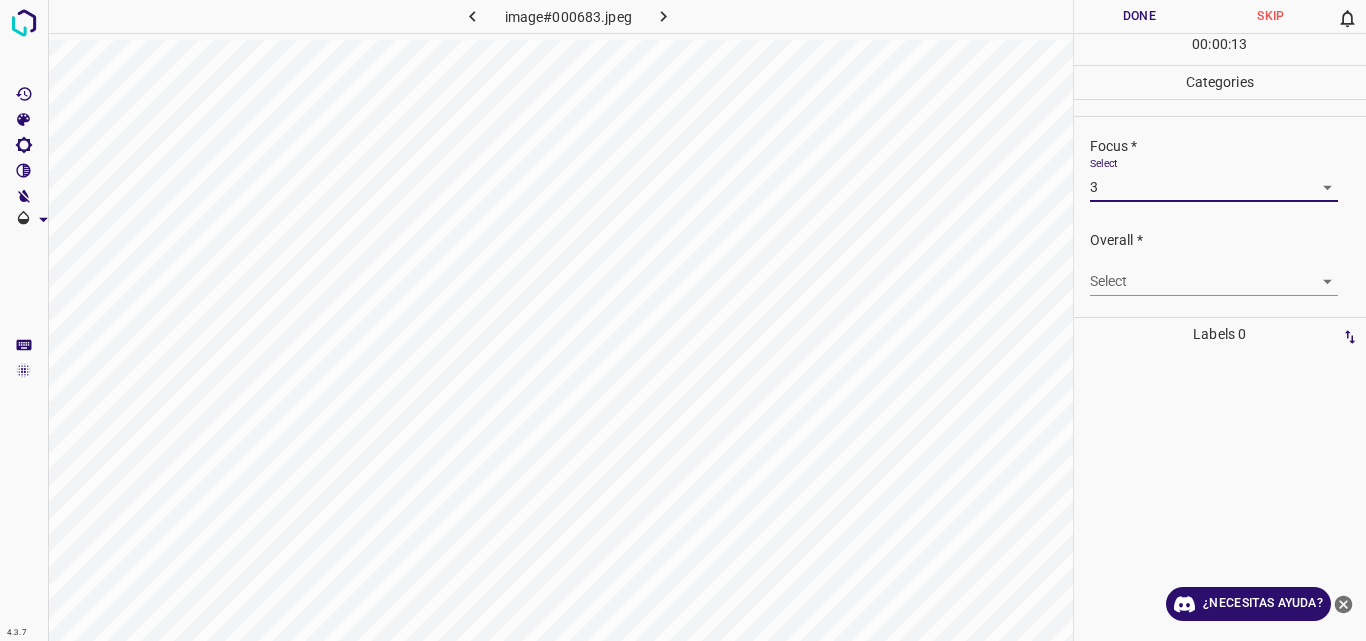 click on "4.3.7 image#000683.jpeg Done Skip 0 00   : 00   : 13   Categories Lighting *  Select 2 2 Focus *  Select 3 3 Overall *  Select ​ Labels   0 Categories 1 Lighting 2 Focus 3 Overall Tools Space Change between modes (Draw & Edit) I Auto labeling R Restore zoom M Zoom in N Zoom out Delete Delete selecte label Filters Z Restore filters X Saturation filter C Brightness filter V Contrast filter B Gray scale filter General O Download ¿Necesitas ayuda? Original text Rate this translation Your feedback will be used to help improve Google Translate - Texto - Esconder - Borrar" at bounding box center [683, 320] 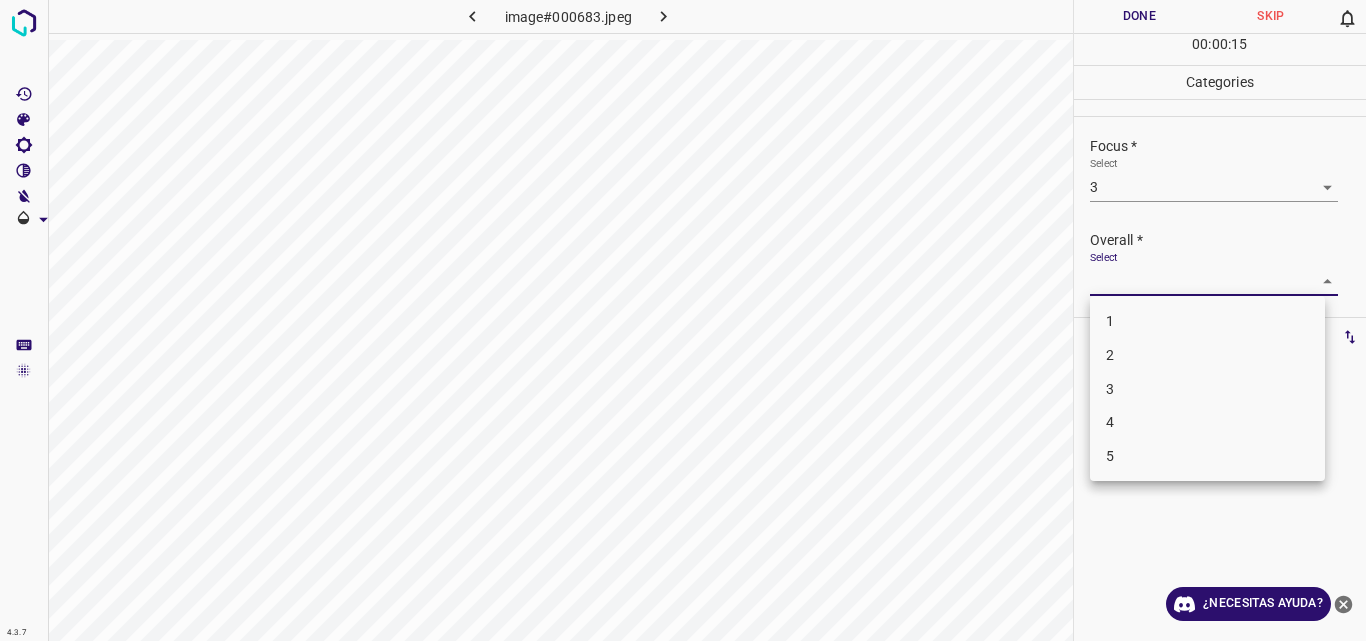 click on "3" at bounding box center [1207, 389] 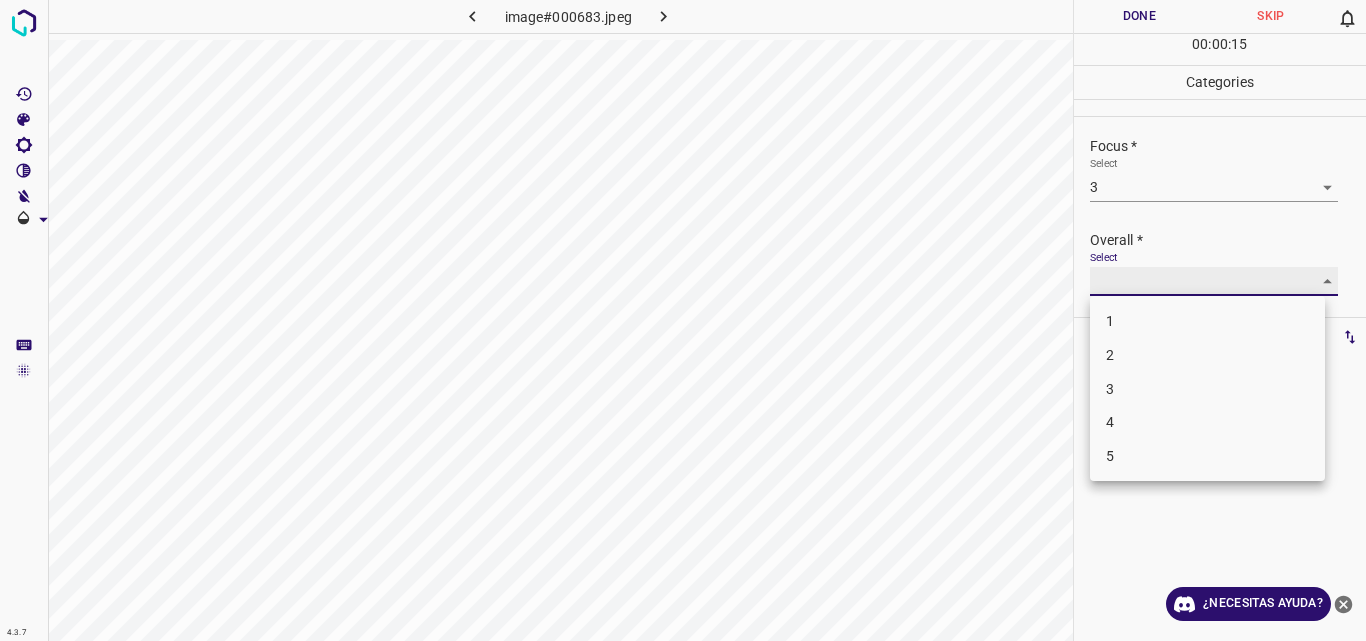 type on "3" 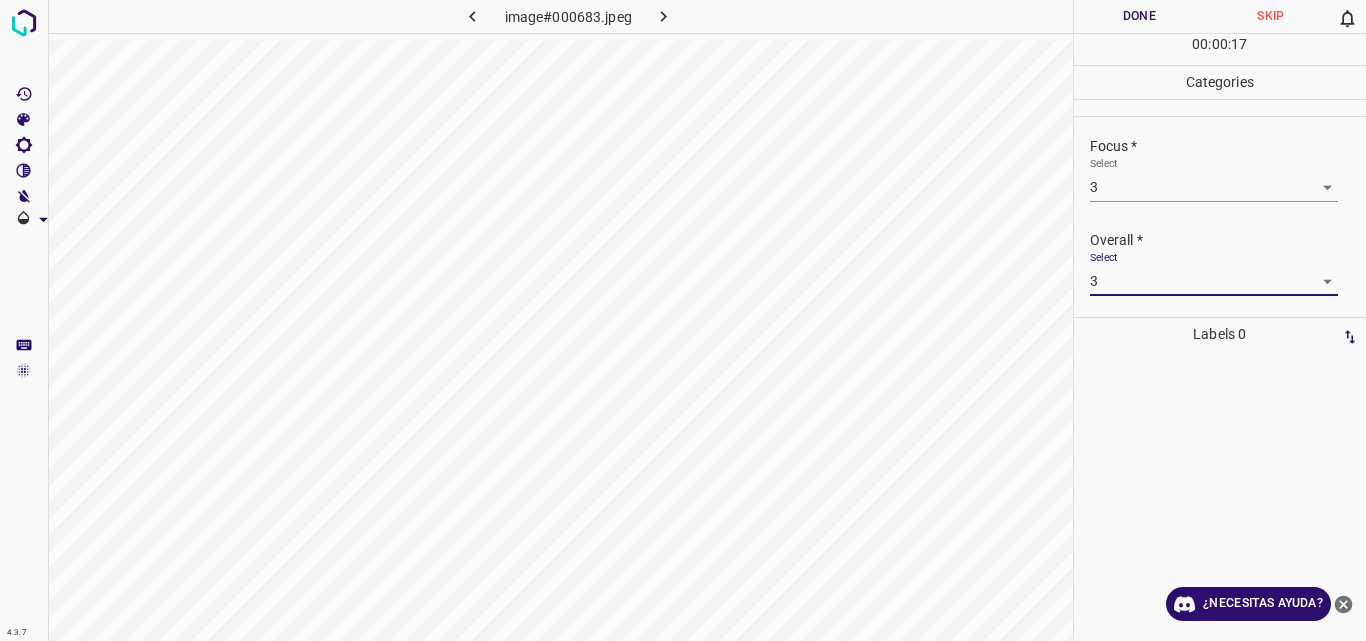 click on "Done" at bounding box center [1140, 16] 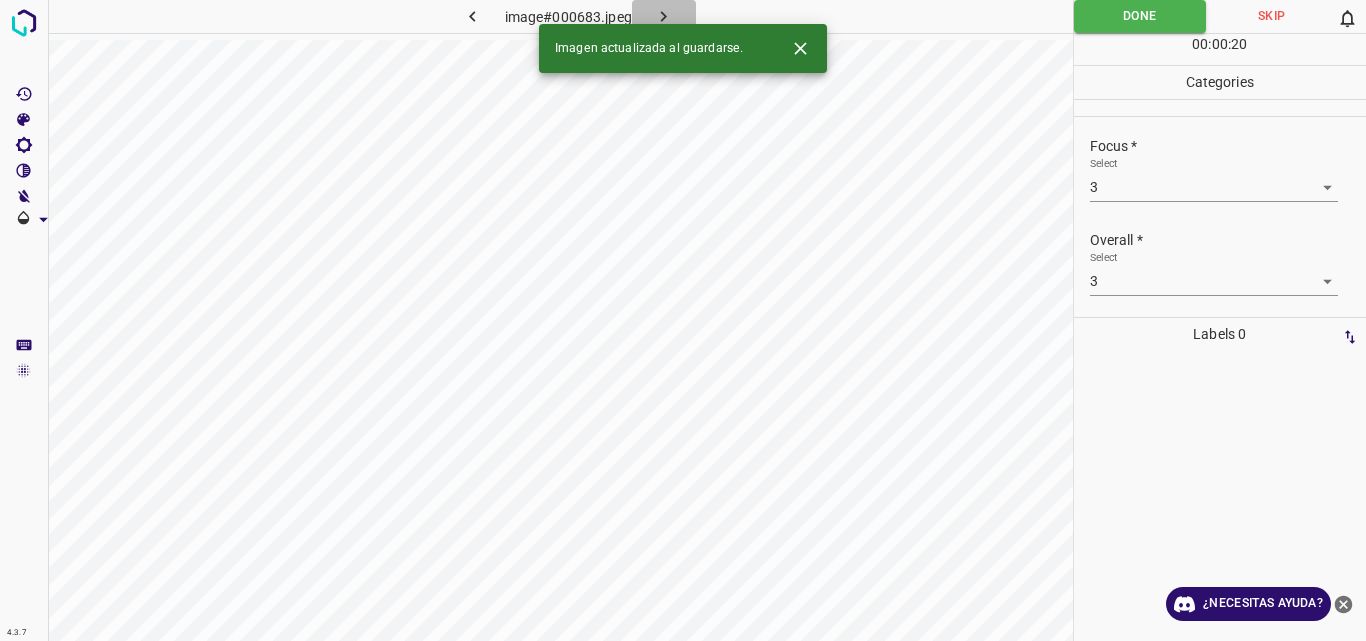 click 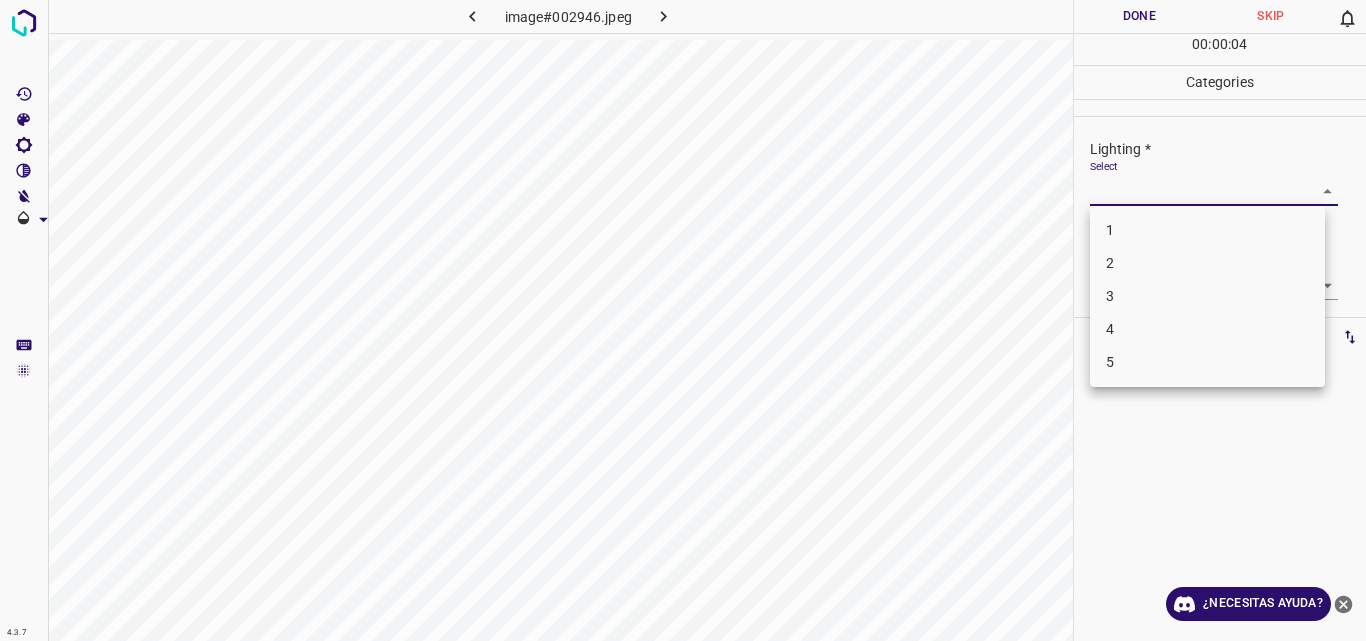 click on "4.3.7 image#002946.jpeg Done Skip 0 00   : 00   : 04   Categories Lighting *  Select ​ Focus *  Select ​ Overall *  Select ​ Labels   0 Categories 1 Lighting 2 Focus 3 Overall Tools Space Change between modes (Draw & Edit) I Auto labeling R Restore zoom M Zoom in N Zoom out Delete Delete selecte label Filters Z Restore filters X Saturation filter C Brightness filter V Contrast filter B Gray scale filter General O Download ¿Necesitas ayuda? Original text Rate this translation Your feedback will be used to help improve Google Translate - Texto - Esconder - Borrar 1 2 3 4 5" at bounding box center [683, 320] 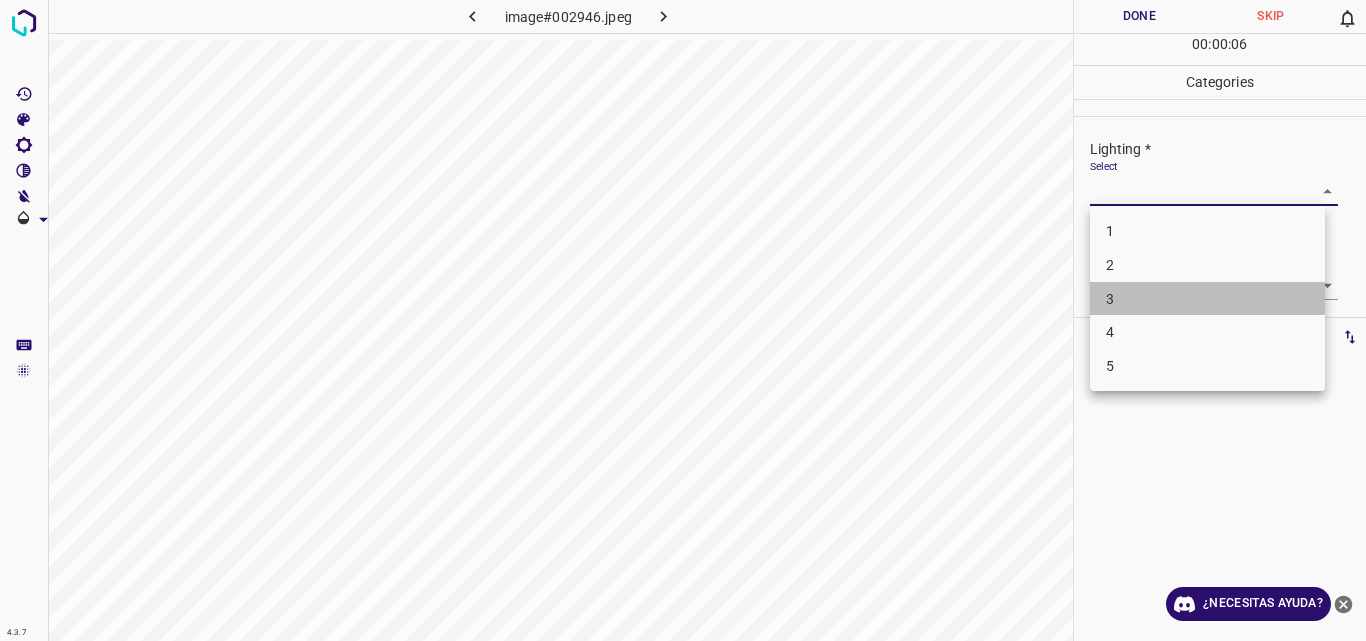 click on "3" at bounding box center [1207, 299] 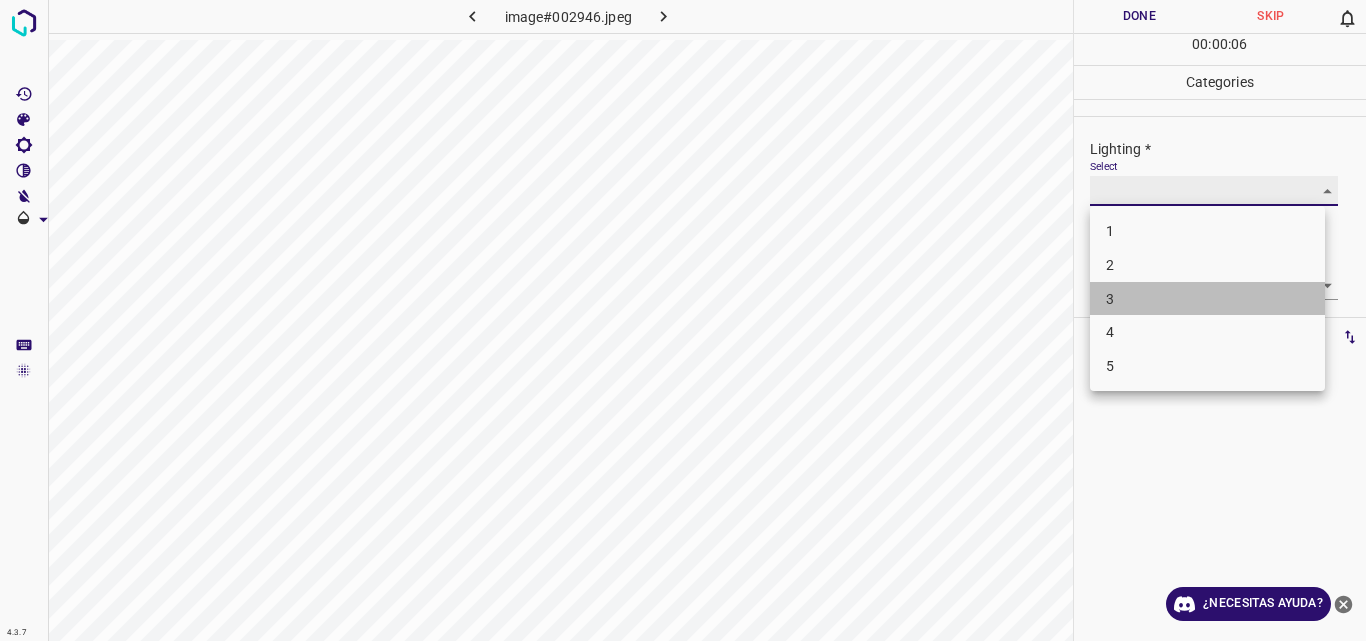 type on "3" 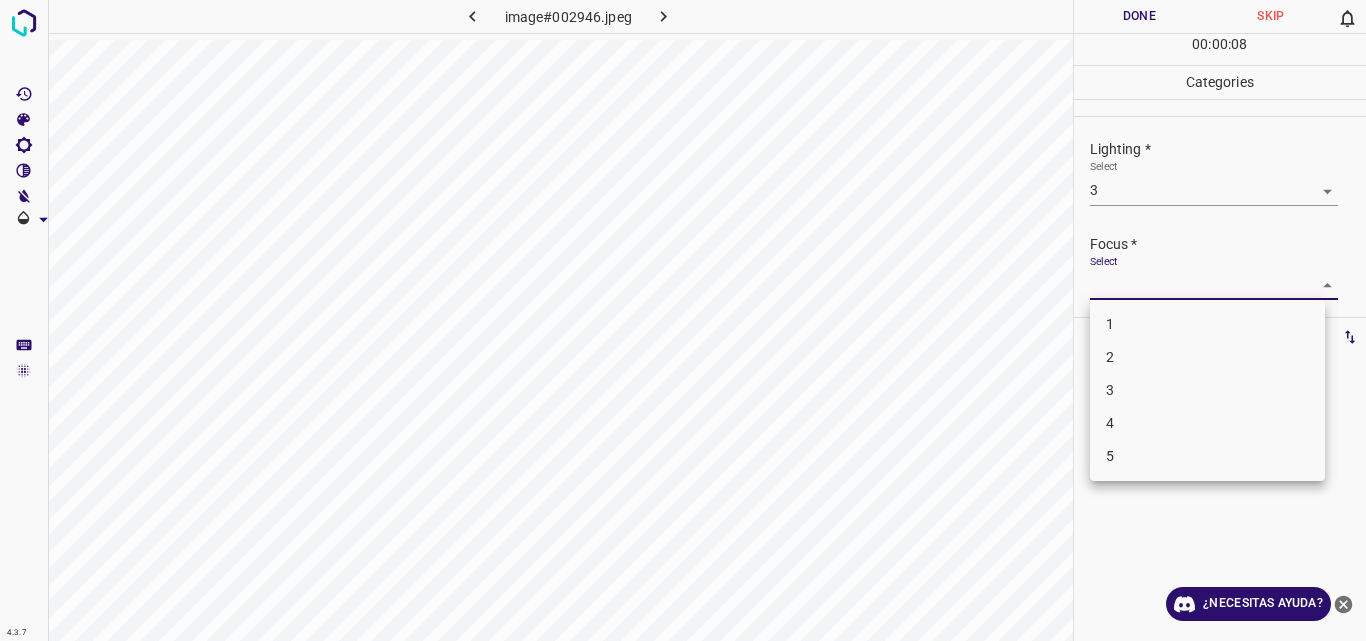 click on "4.3.7 image#002946.jpeg Done Skip 0 00   : 00   : 08   Categories Lighting *  Select 3 3 Focus *  Select ​ Overall *  Select ​ Labels   0 Categories 1 Lighting 2 Focus 3 Overall Tools Space Change between modes (Draw & Edit) I Auto labeling R Restore zoom M Zoom in N Zoom out Delete Delete selecte label Filters Z Restore filters X Saturation filter C Brightness filter V Contrast filter B Gray scale filter General O Download ¿Necesitas ayuda? Original text Rate this translation Your feedback will be used to help improve Google Translate - Texto - Esconder - Borrar 1 2 3 4 5" at bounding box center (683, 320) 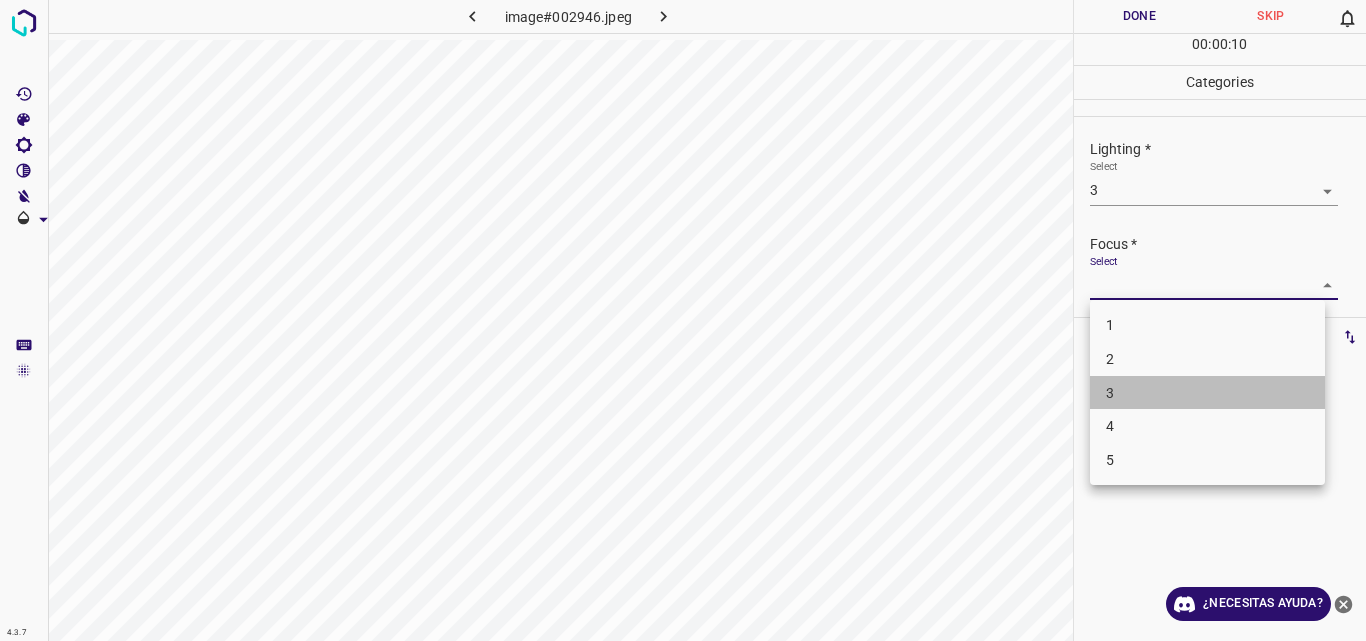 click on "3" at bounding box center (1207, 393) 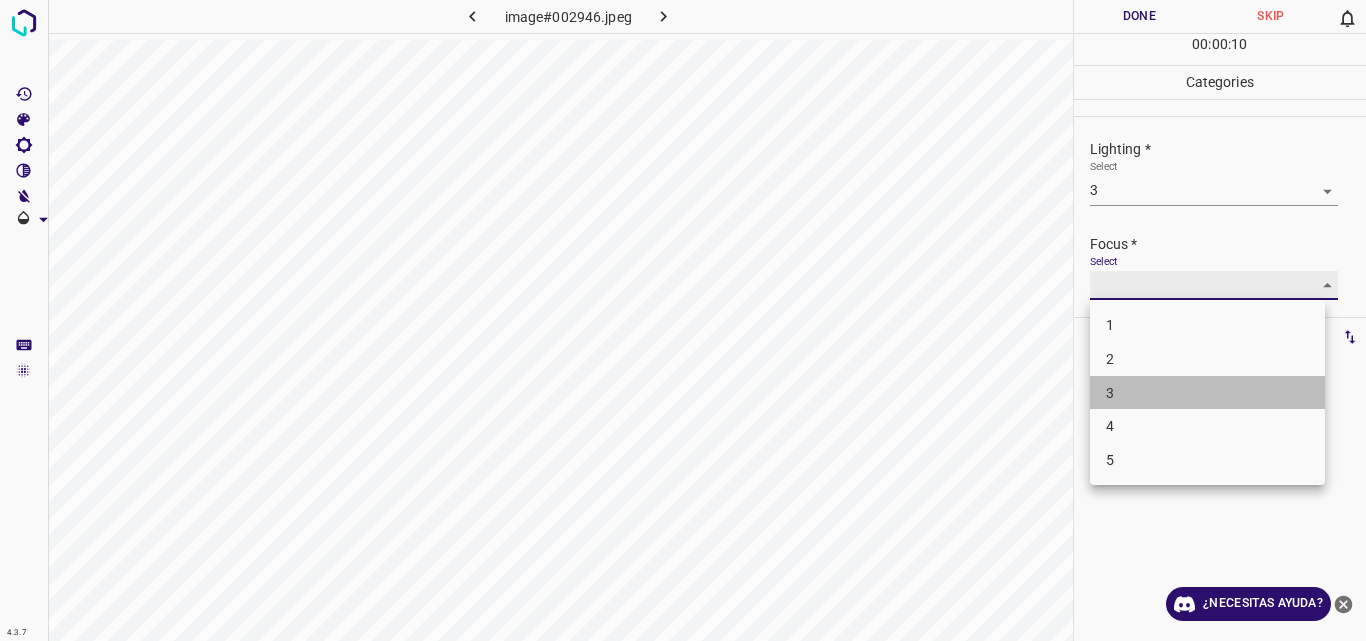 type on "3" 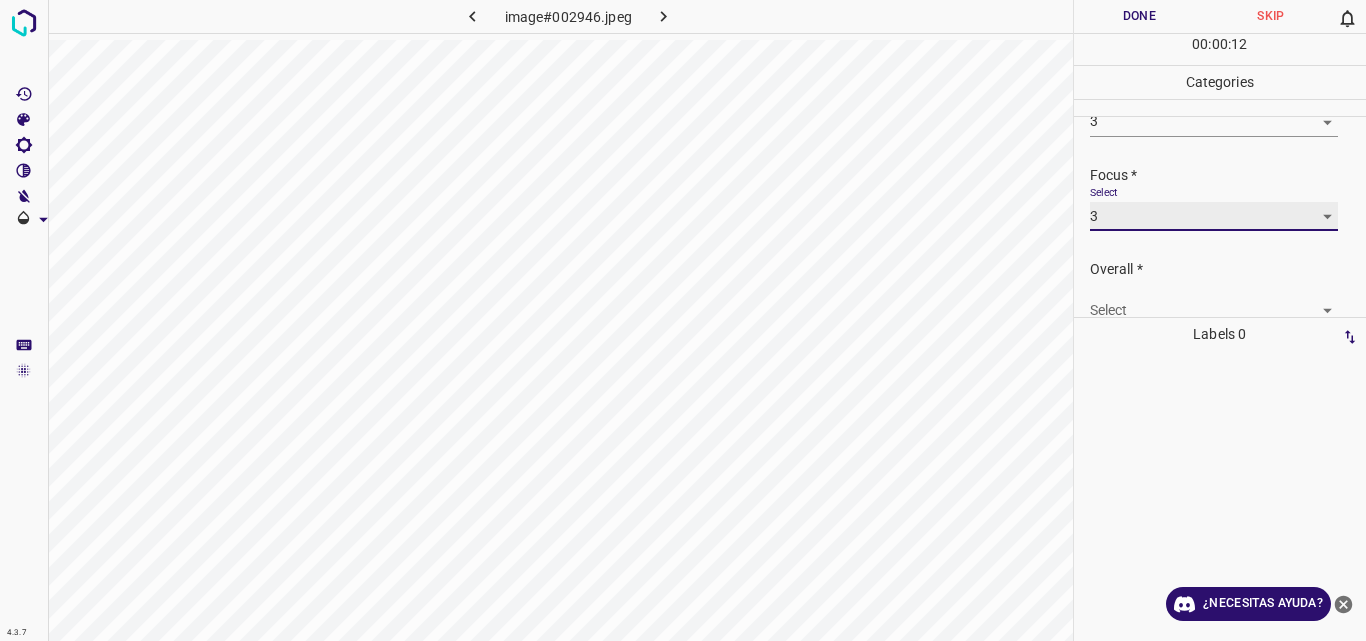 scroll, scrollTop: 98, scrollLeft: 0, axis: vertical 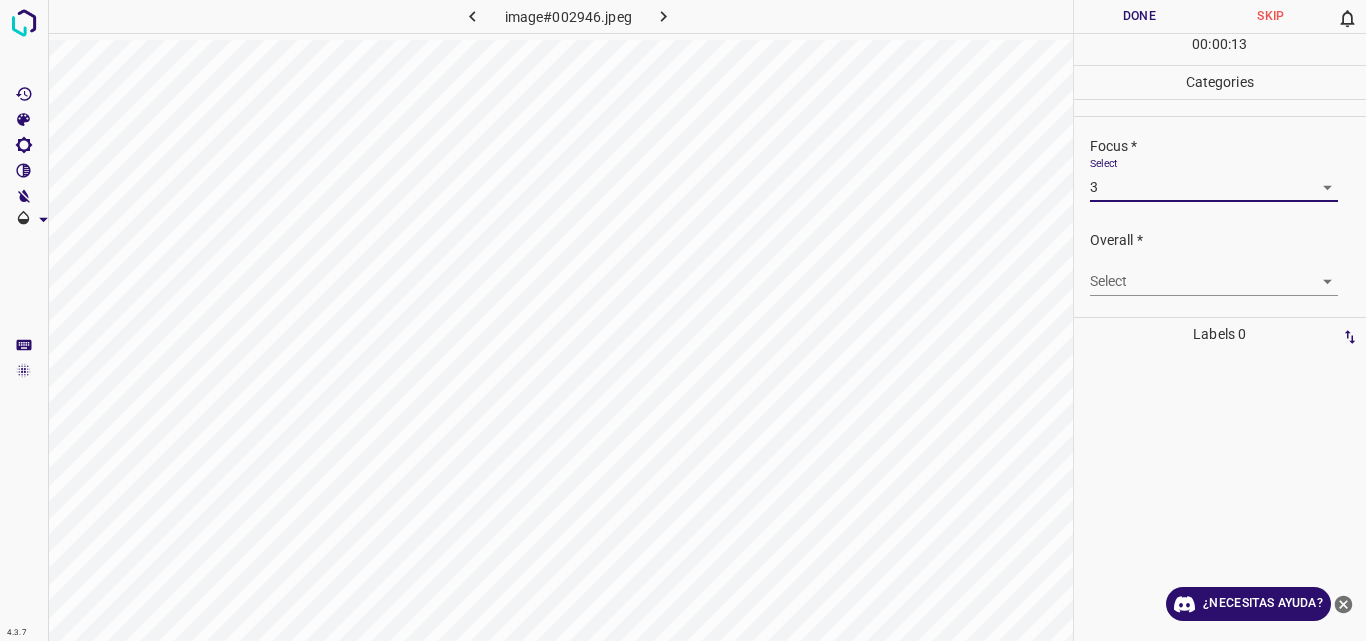 click on "4.3.7 image#002946.jpeg Done Skip 0 00   : 00   : 13   Categories Lighting *  Select 3 3 Focus *  Select 3 3 Overall *  Select ​ Labels   0 Categories 1 Lighting 2 Focus 3 Overall Tools Space Change between modes (Draw & Edit) I Auto labeling R Restore zoom M Zoom in N Zoom out Delete Delete selecte label Filters Z Restore filters X Saturation filter C Brightness filter V Contrast filter B Gray scale filter General O Download ¿Necesitas ayuda? Original text Rate this translation Your feedback will be used to help improve Google Translate - Texto - Esconder - Borrar" at bounding box center [683, 320] 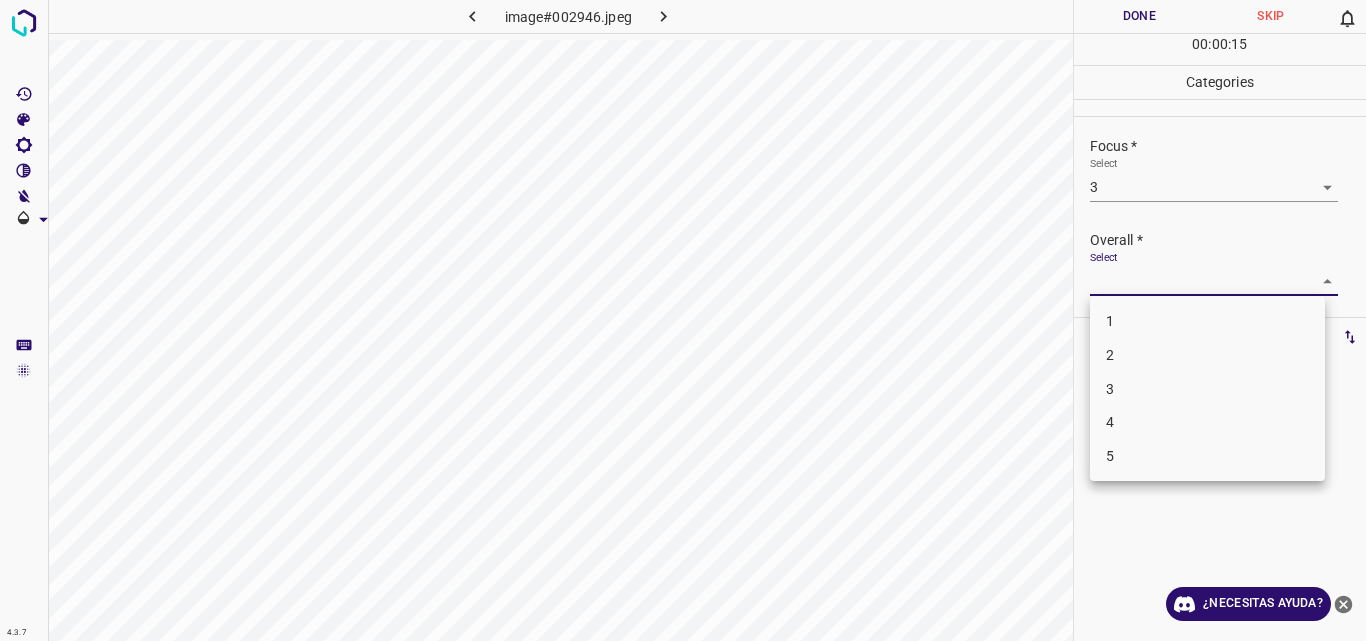 click on "3" at bounding box center [1207, 389] 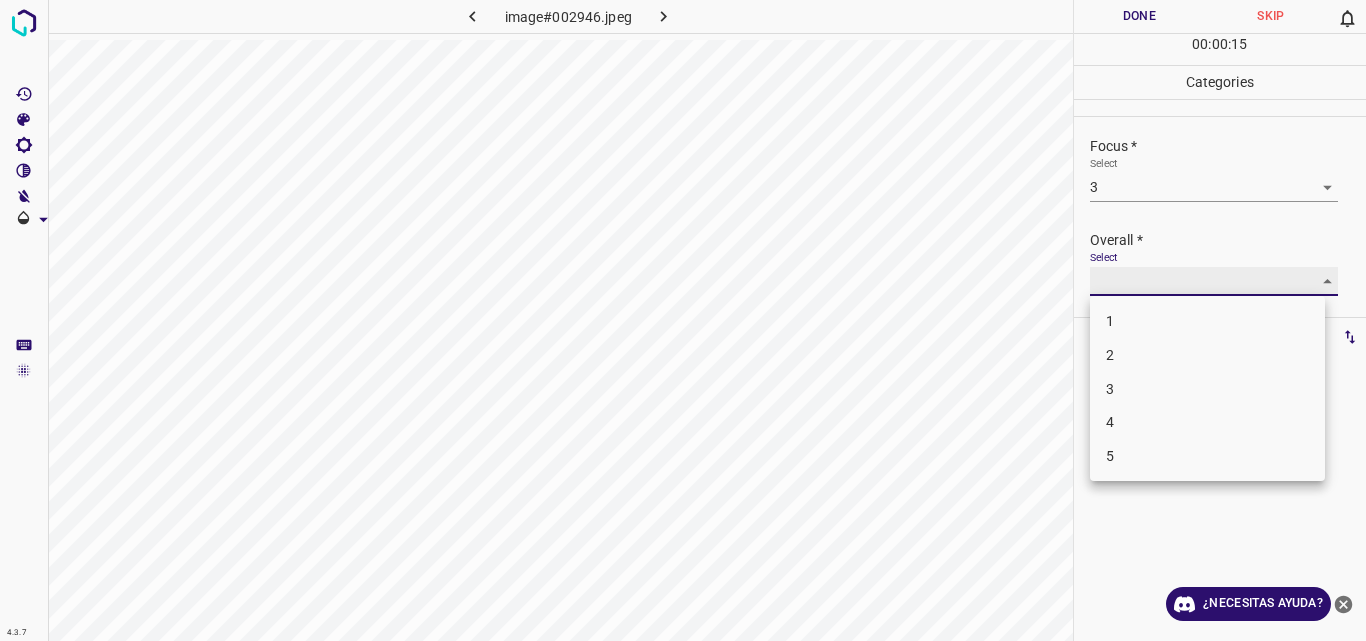 type on "3" 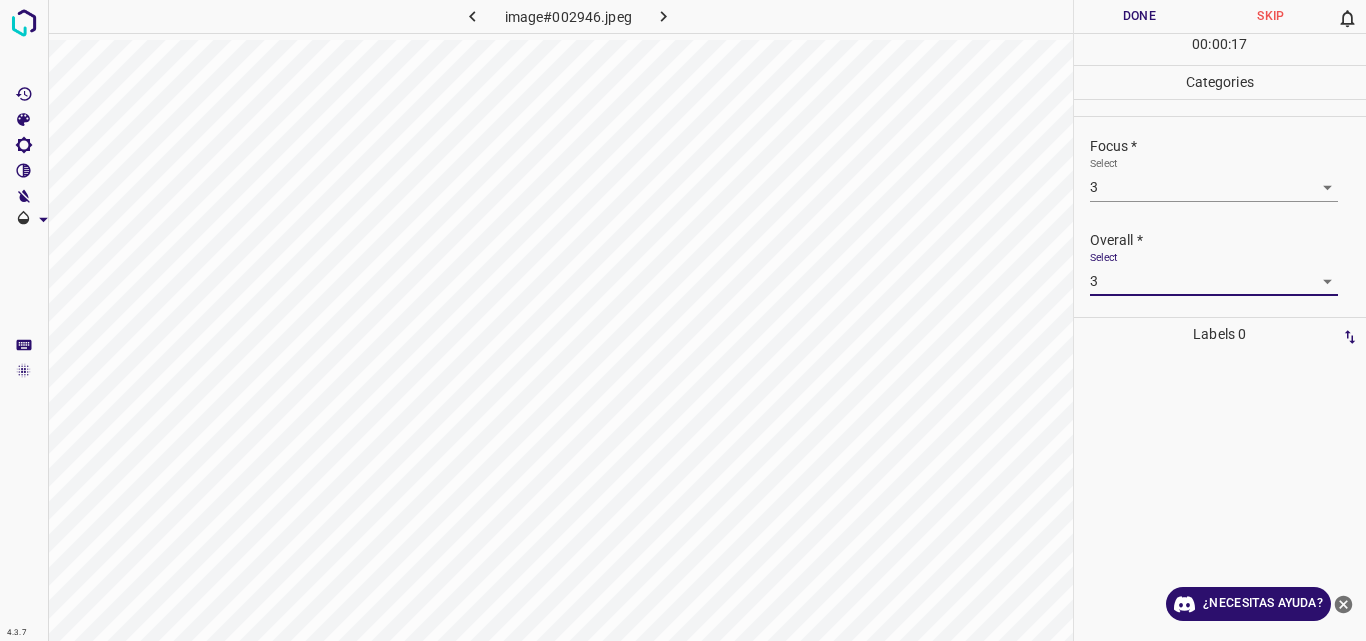 click on "Done" at bounding box center (1140, 16) 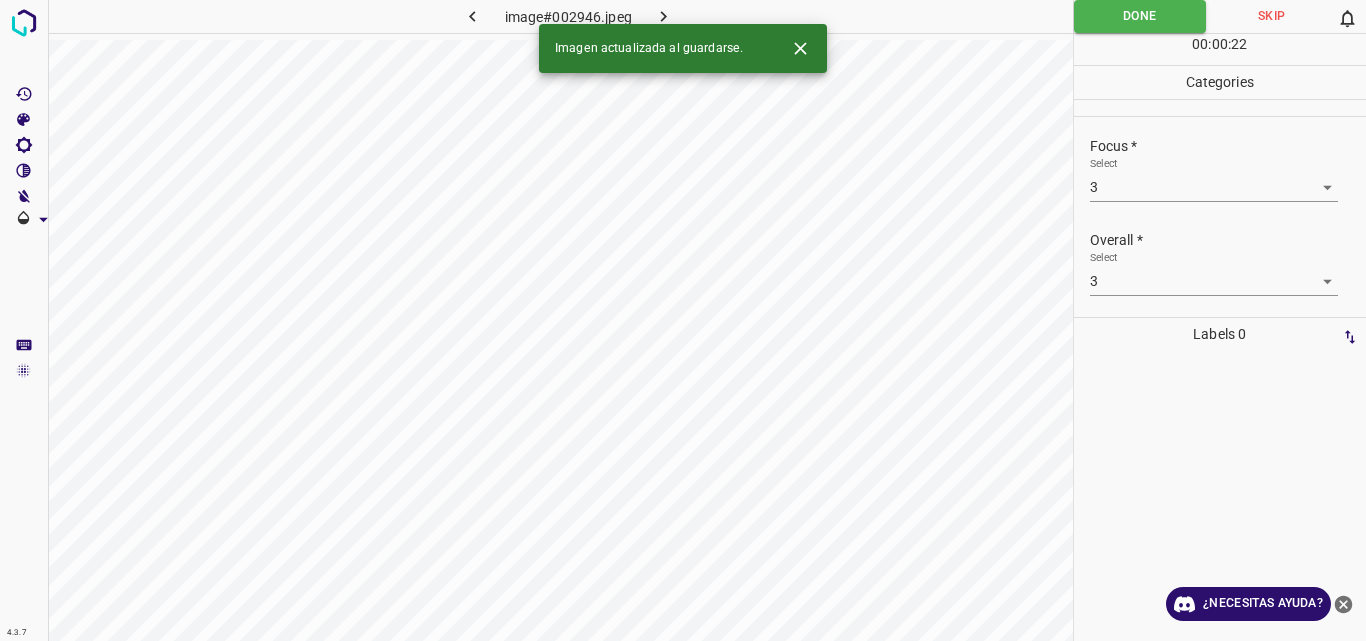click 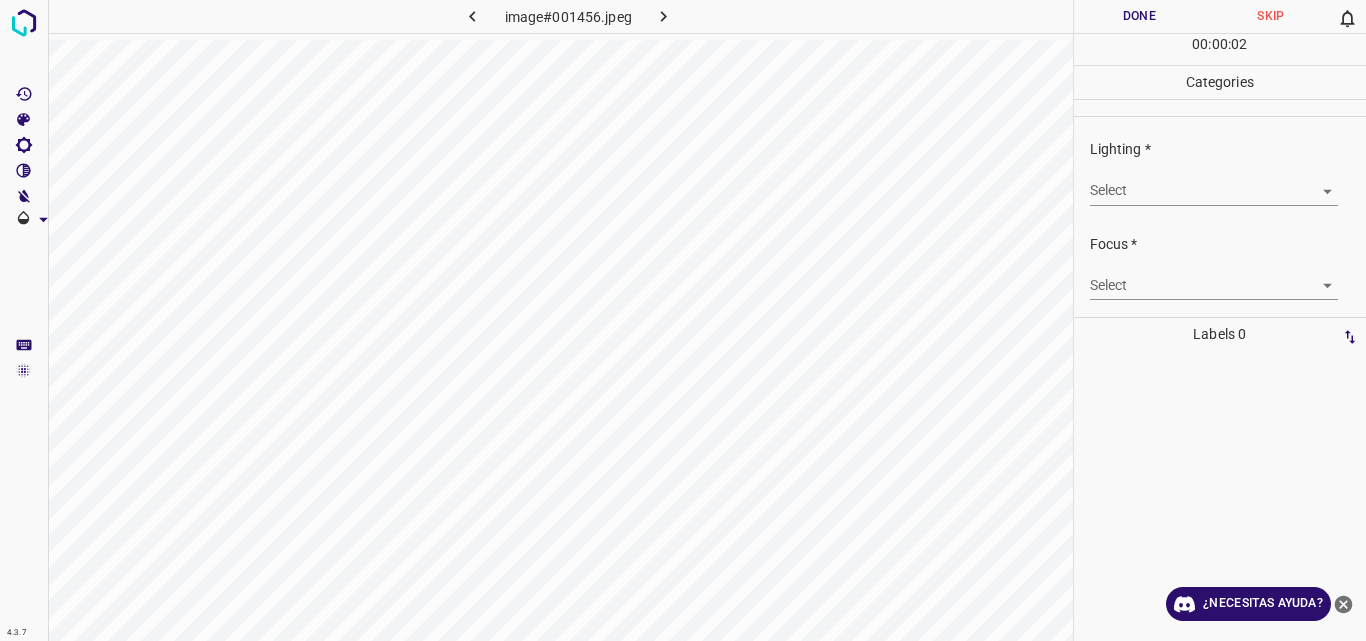 click on "4.3.7 image#001456.jpeg Done Skip 0 00   : 00   : 02   Categories Lighting *  Select ​ Focus *  Select ​ Overall *  Select ​ Labels   0 Categories 1 Lighting 2 Focus 3 Overall Tools Space Change between modes (Draw & Edit) I Auto labeling R Restore zoom M Zoom in N Zoom out Delete Delete selecte label Filters Z Restore filters X Saturation filter C Brightness filter V Contrast filter B Gray scale filter General O Download ¿Necesitas ayuda? Original text Rate this translation Your feedback will be used to help improve Google Translate - Texto - Esconder - Borrar" at bounding box center [683, 320] 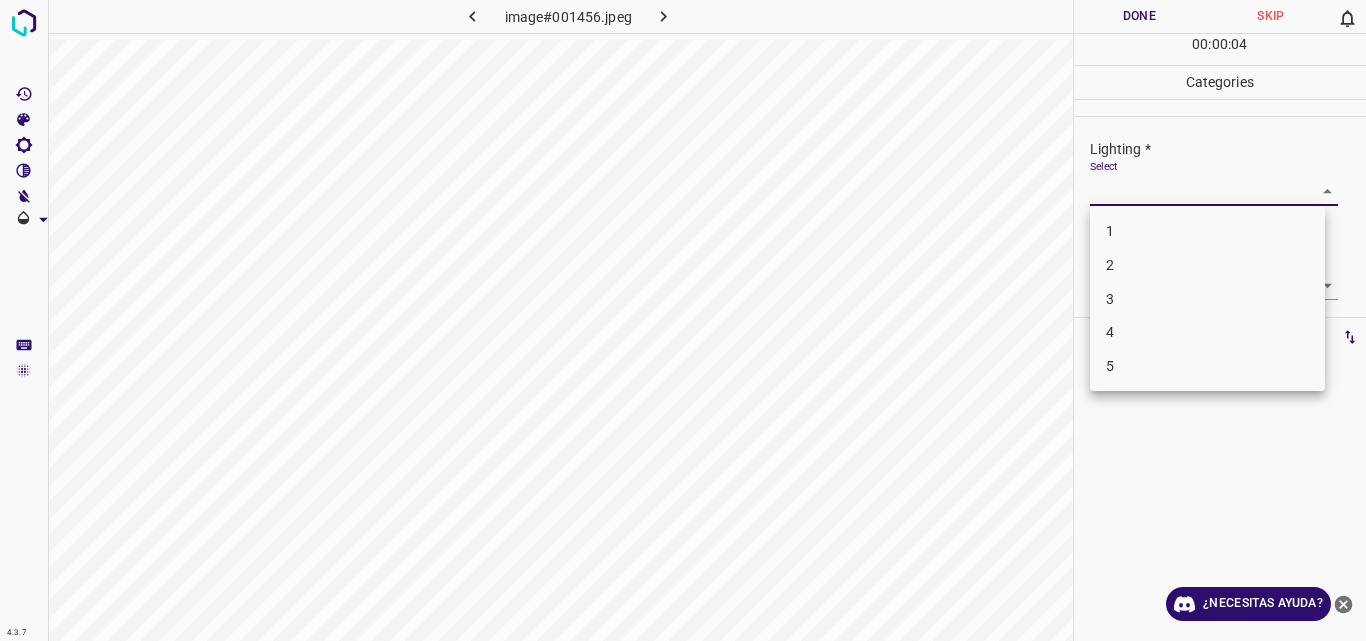 click on "2" at bounding box center [1207, 265] 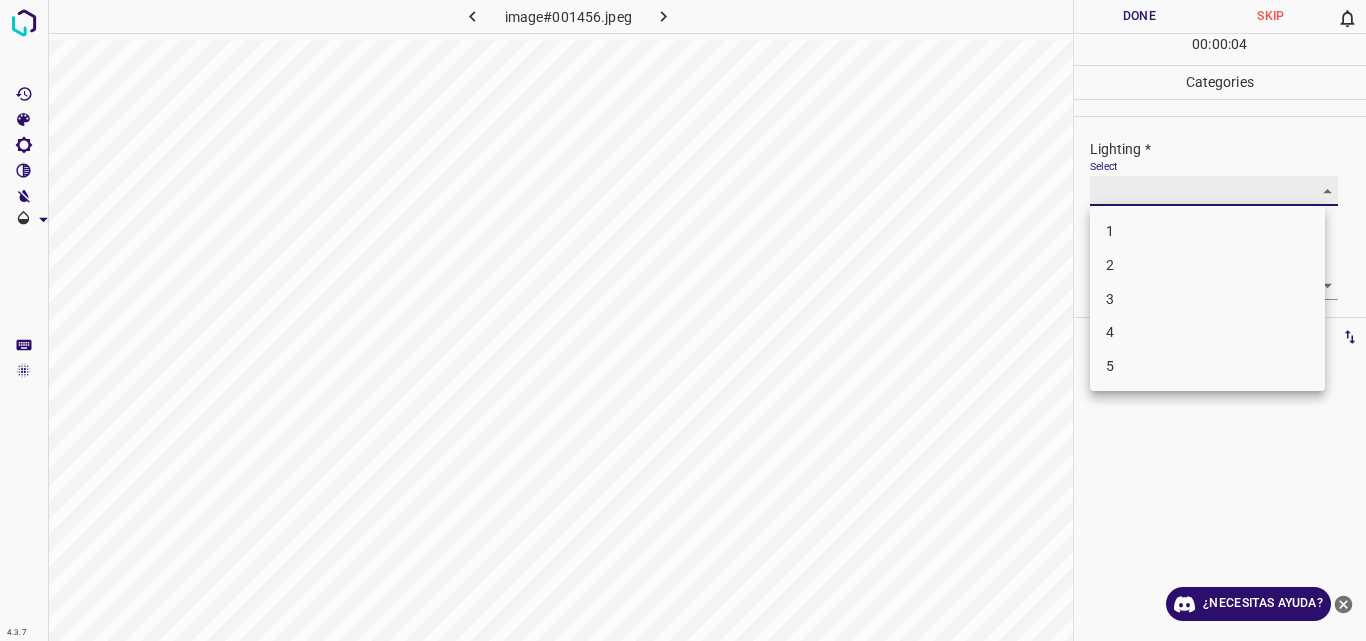 type on "2" 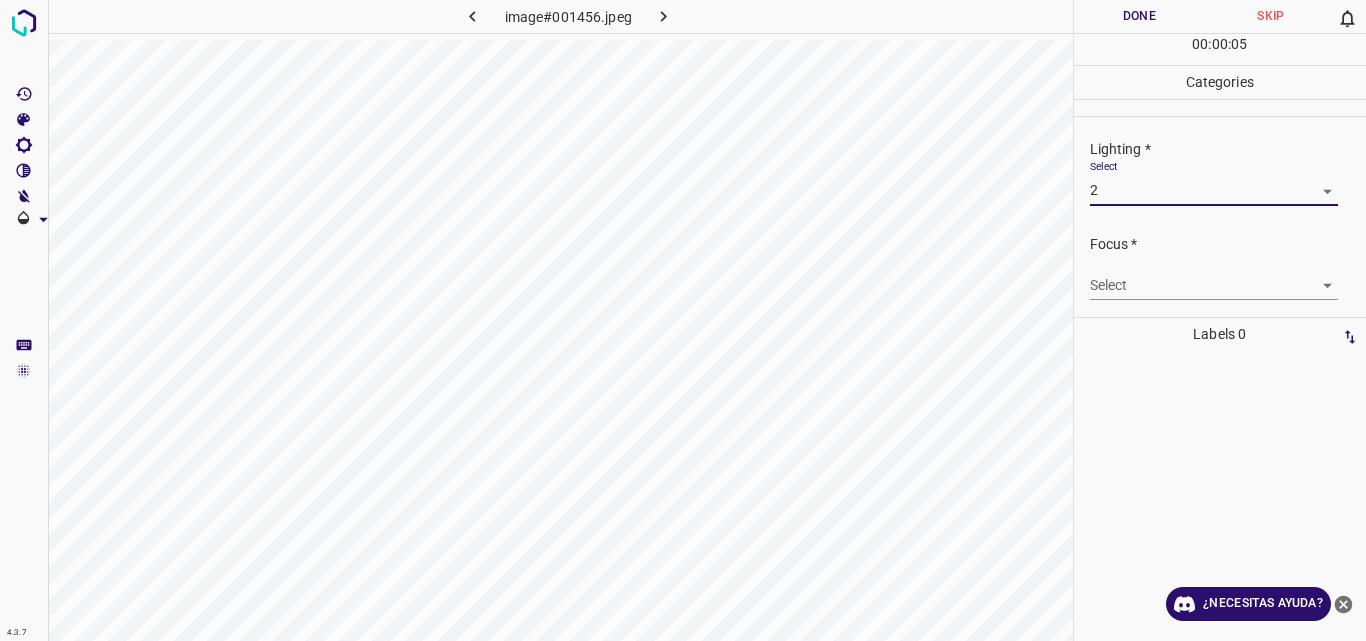 click on "4.3.7 image#001456.jpeg Done Skip 0 00   : 00   : 05   Categories Lighting *  Select 2 2 Focus *  Select ​ Overall *  Select ​ Labels   0 Categories 1 Lighting 2 Focus 3 Overall Tools Space Change between modes (Draw & Edit) I Auto labeling R Restore zoom M Zoom in N Zoom out Delete Delete selecte label Filters Z Restore filters X Saturation filter C Brightness filter V Contrast filter B Gray scale filter General O Download ¿Necesitas ayuda? Original text Rate this translation Your feedback will be used to help improve Google Translate - Texto - Esconder - Borrar" at bounding box center [683, 320] 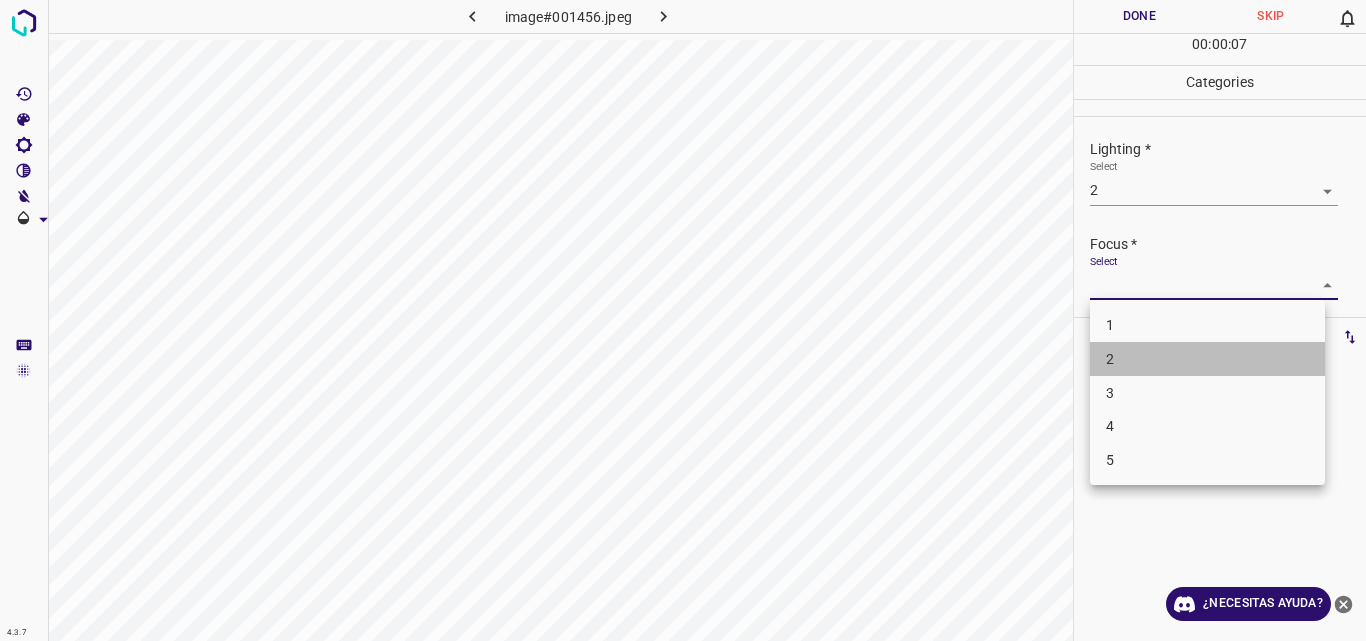 click on "2" at bounding box center (1207, 359) 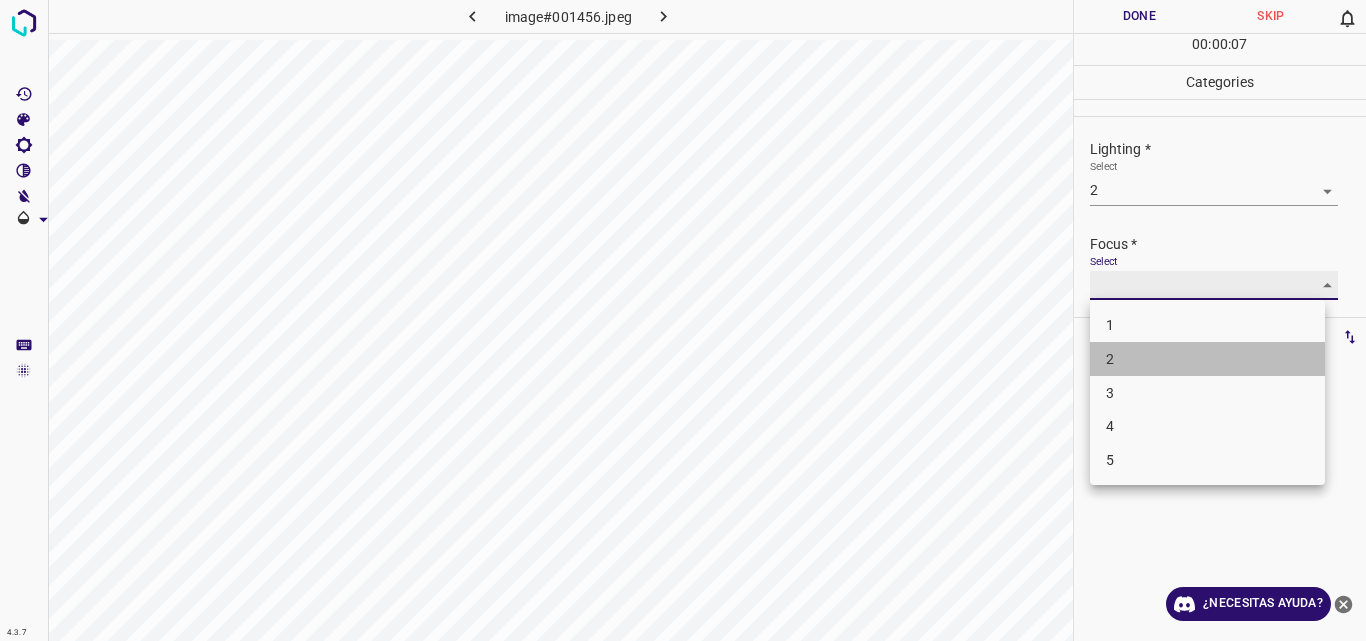 type on "2" 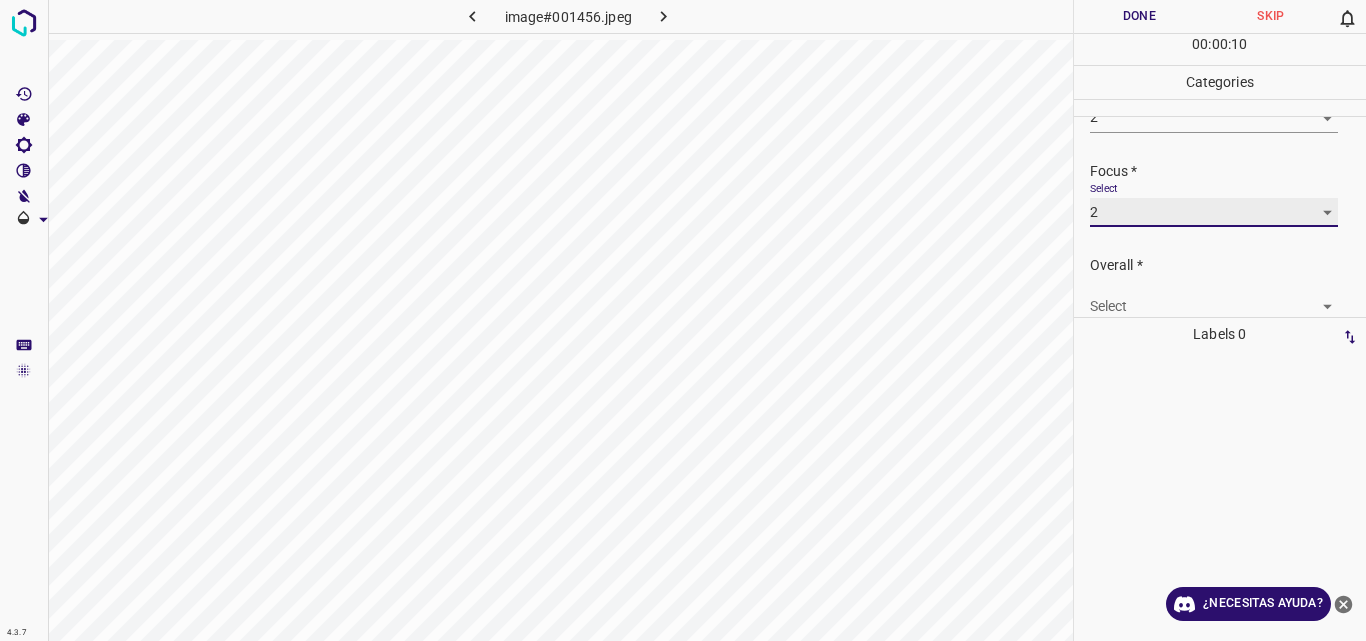 scroll, scrollTop: 98, scrollLeft: 0, axis: vertical 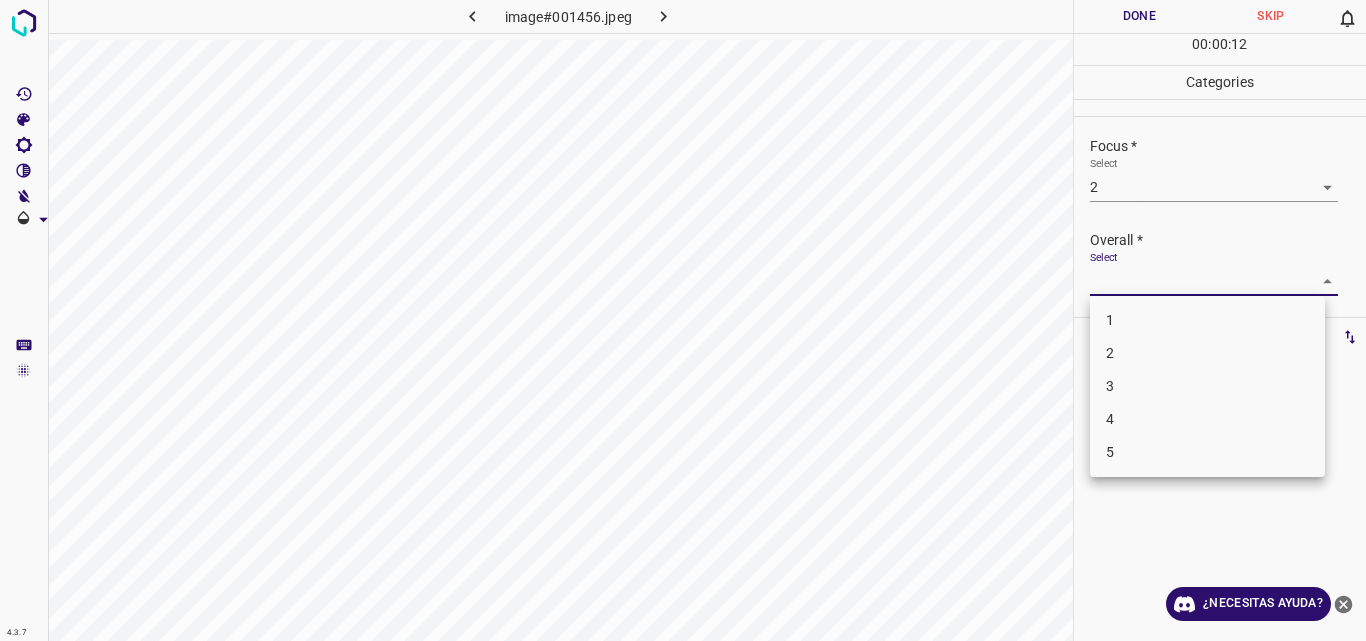 click on "4.3.7 image#001456.jpeg Done Skip 0 00   : 00   : 12   Categories Lighting *  Select 2 2 Focus *  Select 2 2 Overall *  Select ​ Labels   0 Categories 1 Lighting 2 Focus 3 Overall Tools Space Change between modes (Draw & Edit) I Auto labeling R Restore zoom M Zoom in N Zoom out Delete Delete selecte label Filters Z Restore filters X Saturation filter C Brightness filter V Contrast filter B Gray scale filter General O Download ¿Necesitas ayuda? Original text Rate this translation Your feedback will be used to help improve Google Translate - Texto - Esconder - Borrar 1 2 3 4 5" at bounding box center [683, 320] 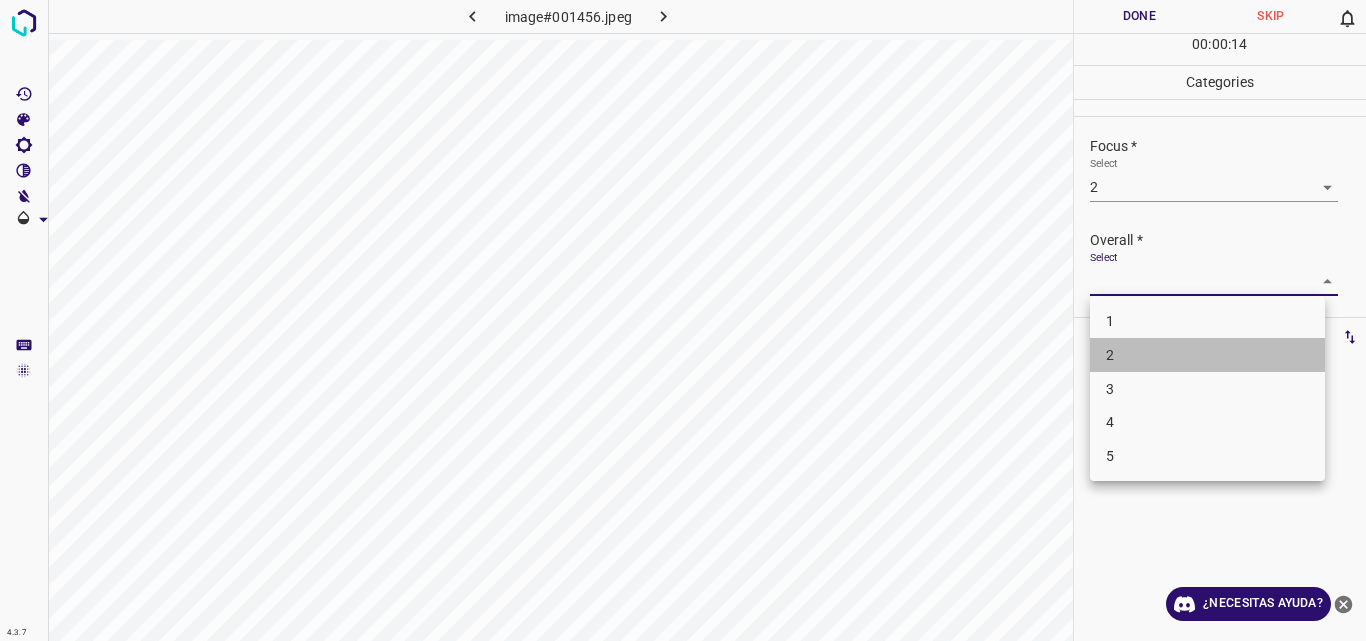 click on "2" at bounding box center (1207, 355) 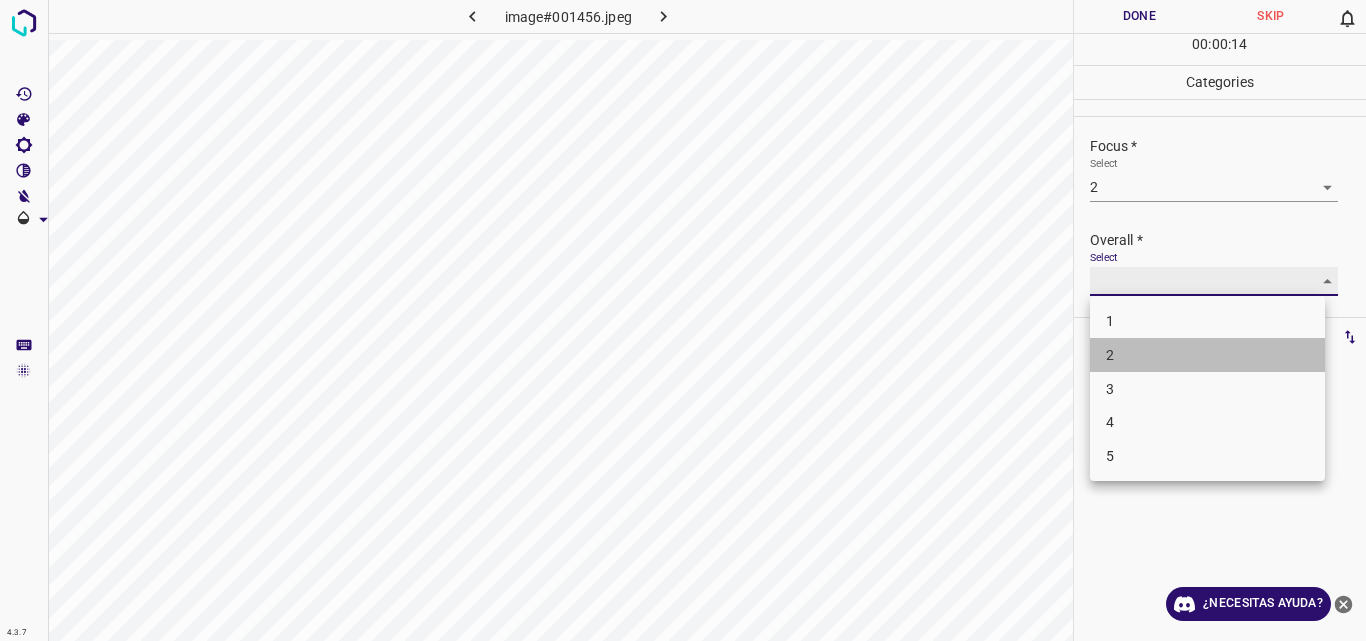type on "2" 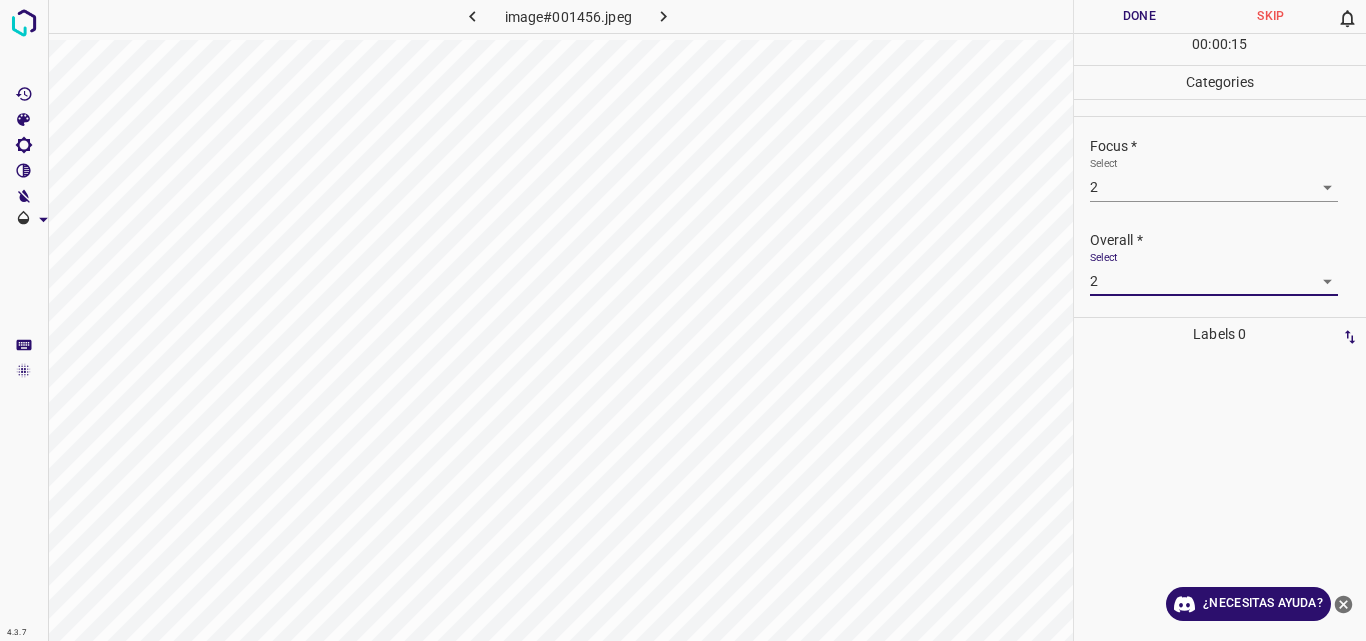 click on "Done" at bounding box center (1140, 16) 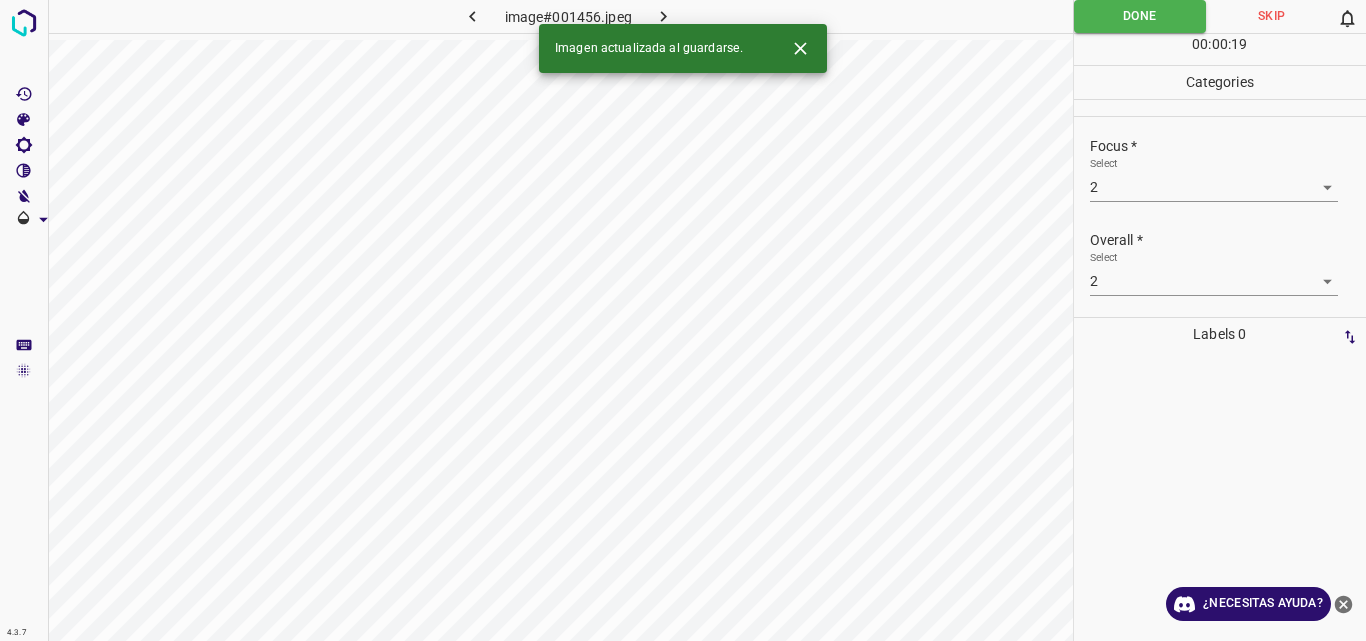 click 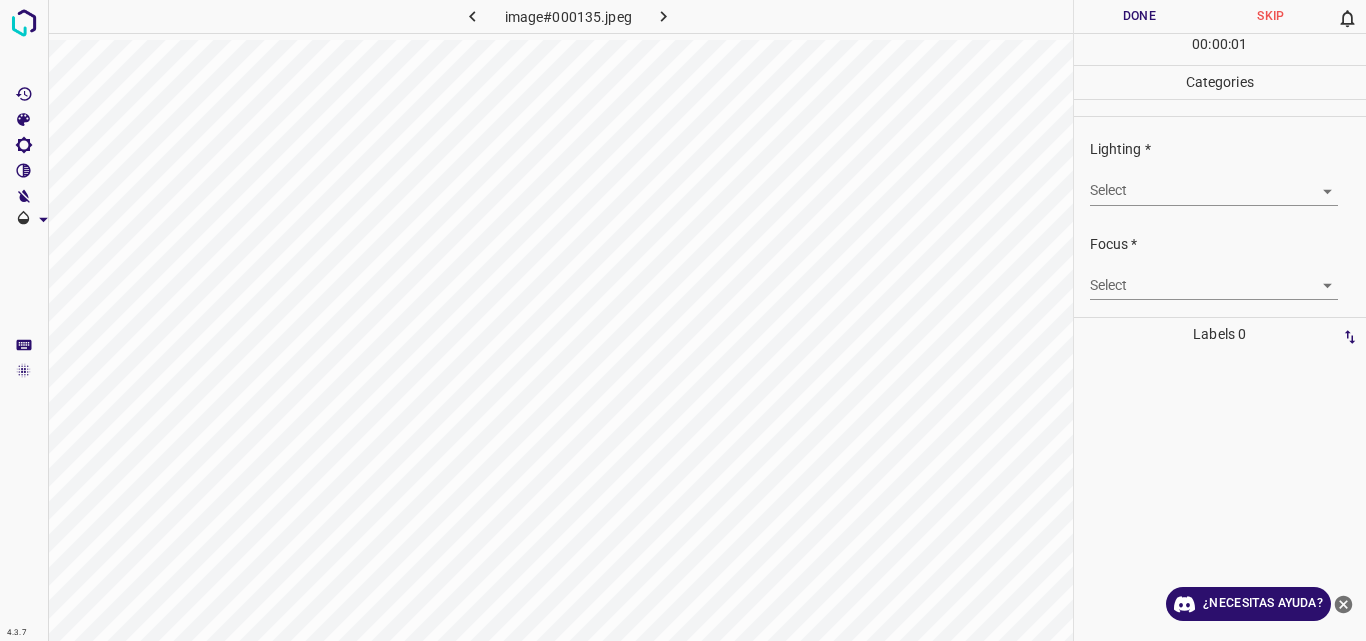 click on "4.3.7 image#000135.jpeg Done Skip 0 00   : 00   : 01   Categories Lighting *  Select ​ Focus *  Select ​ Overall *  Select ​ Labels   0 Categories 1 Lighting 2 Focus 3 Overall Tools Space Change between modes (Draw & Edit) I Auto labeling R Restore zoom M Zoom in N Zoom out Delete Delete selecte label Filters Z Restore filters X Saturation filter C Brightness filter V Contrast filter B Gray scale filter General O Download ¿Necesitas ayuda? Original text Rate this translation Your feedback will be used to help improve Google Translate - Texto - Esconder - Borrar" at bounding box center [683, 320] 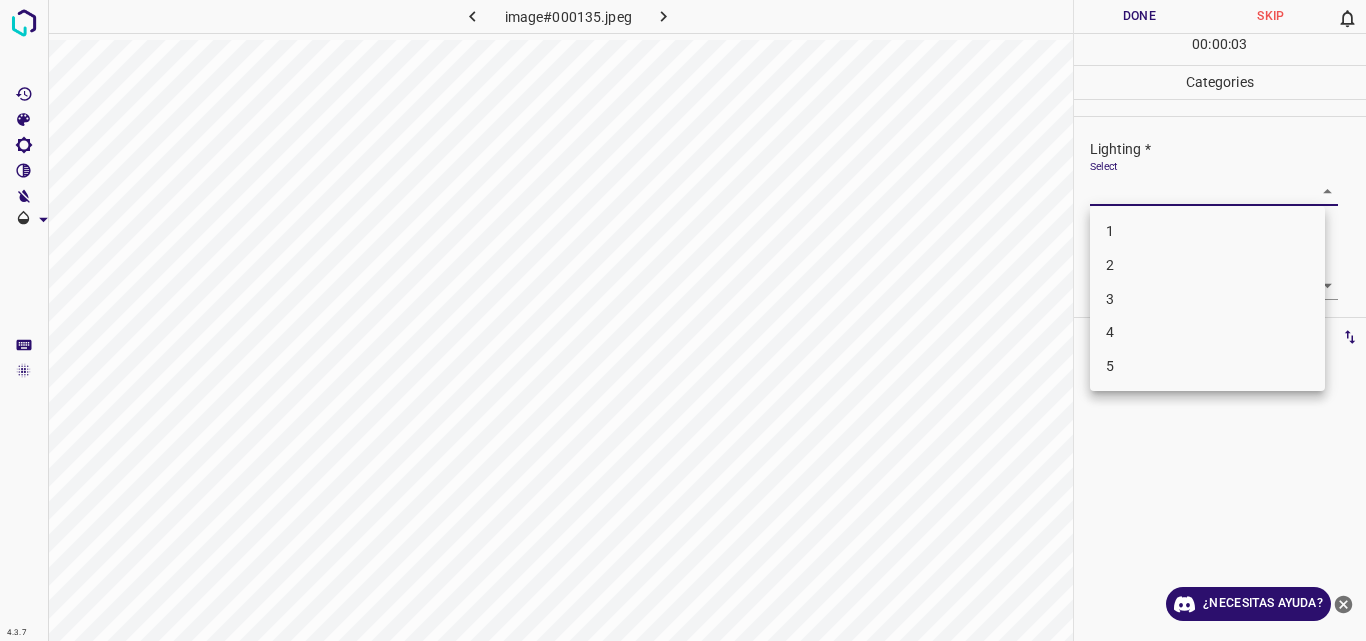 click on "3" at bounding box center [1207, 299] 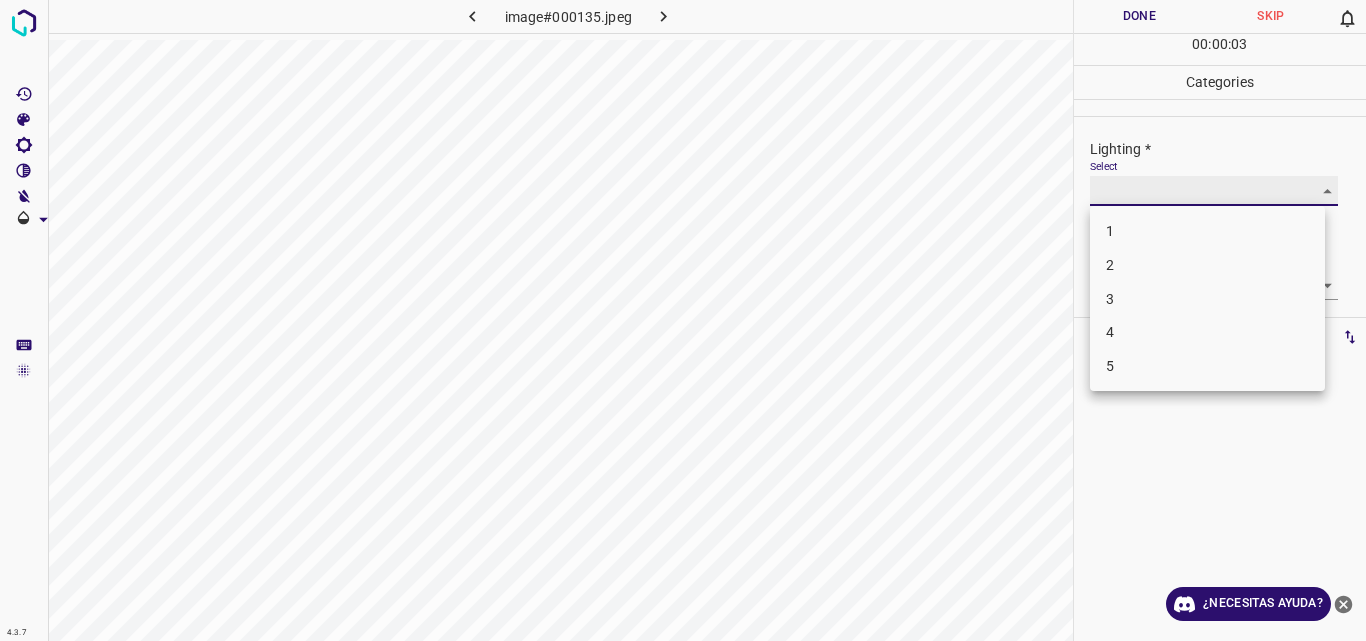 type on "3" 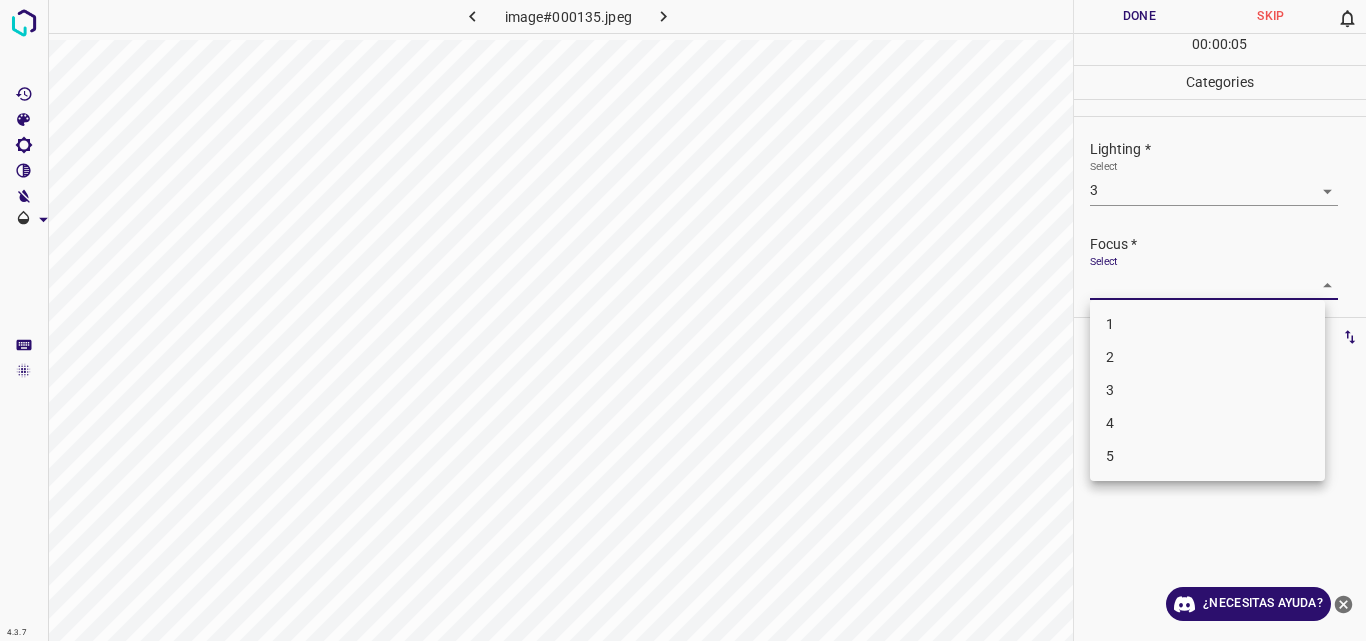 click on "4.3.7 image#000135.jpeg Done Skip 0 00   : 00   : 05   Categories Lighting *  Select 3 3 Focus *  Select ​ Overall *  Select ​ Labels   0 Categories 1 Lighting 2 Focus 3 Overall Tools Space Change between modes (Draw & Edit) I Auto labeling R Restore zoom M Zoom in N Zoom out Delete Delete selecte label Filters Z Restore filters X Saturation filter C Brightness filter V Contrast filter B Gray scale filter General O Download ¿Necesitas ayuda? Original text Rate this translation Your feedback will be used to help improve Google Translate - Texto - Esconder - Borrar 1 2 3 4 5" at bounding box center [683, 320] 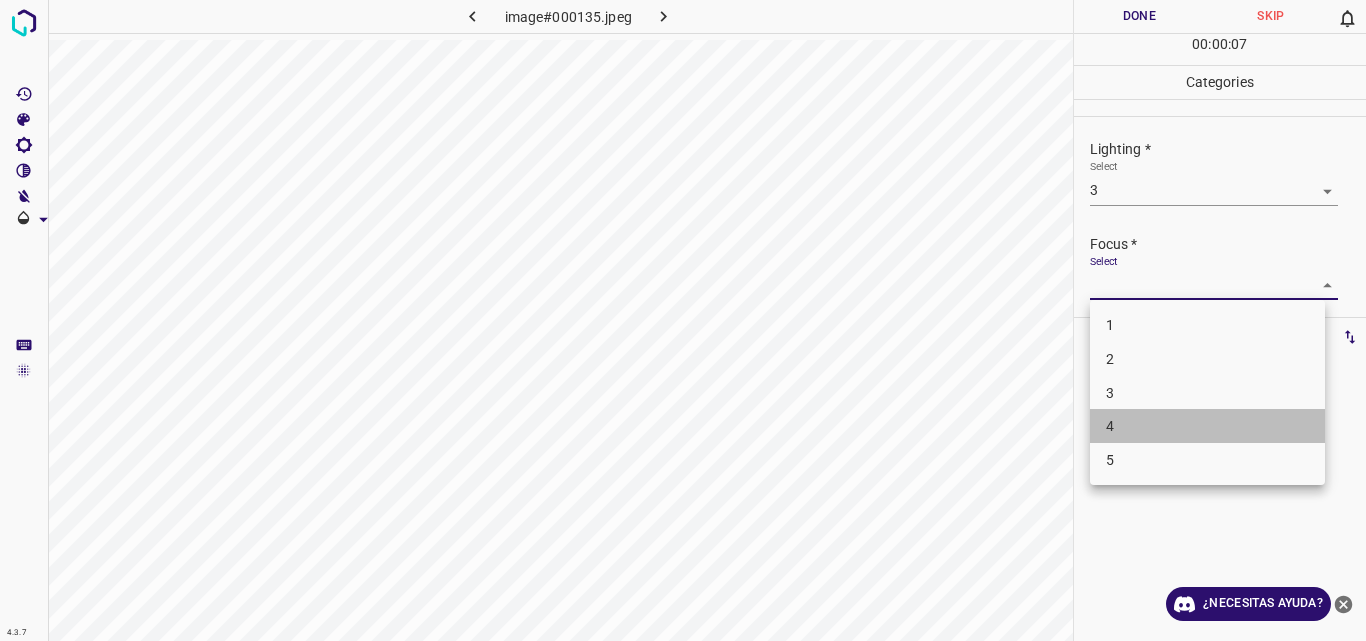 click on "4" at bounding box center (1207, 426) 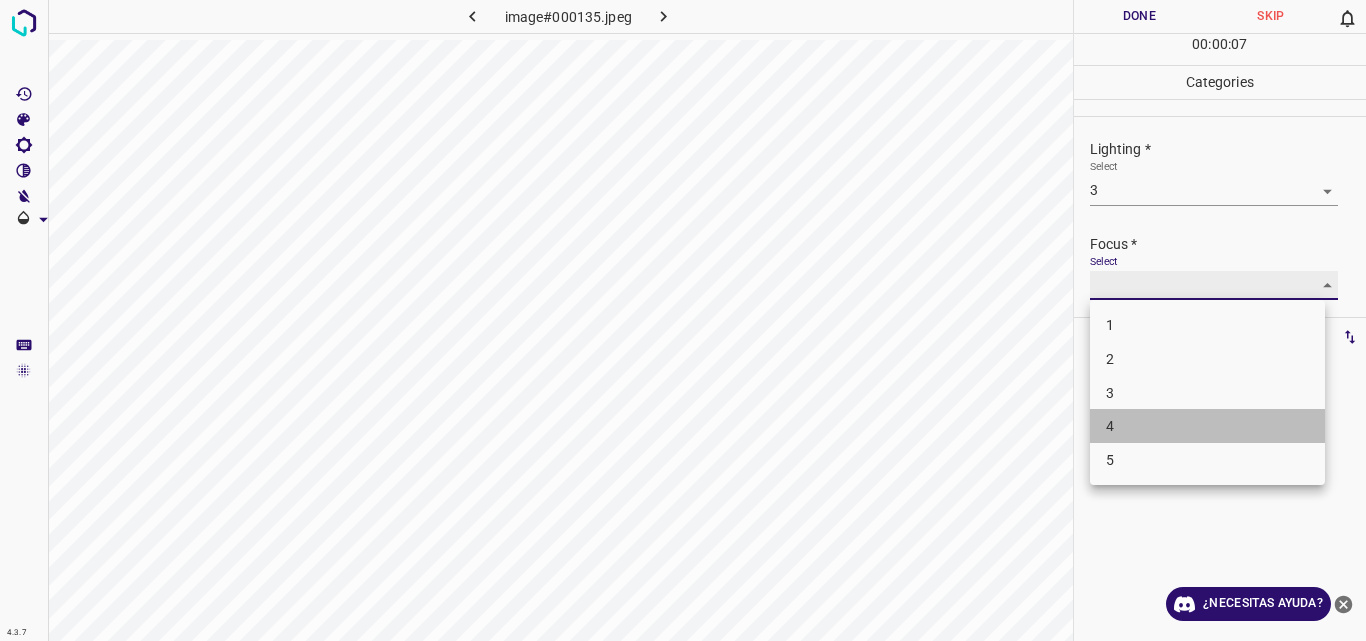 type on "4" 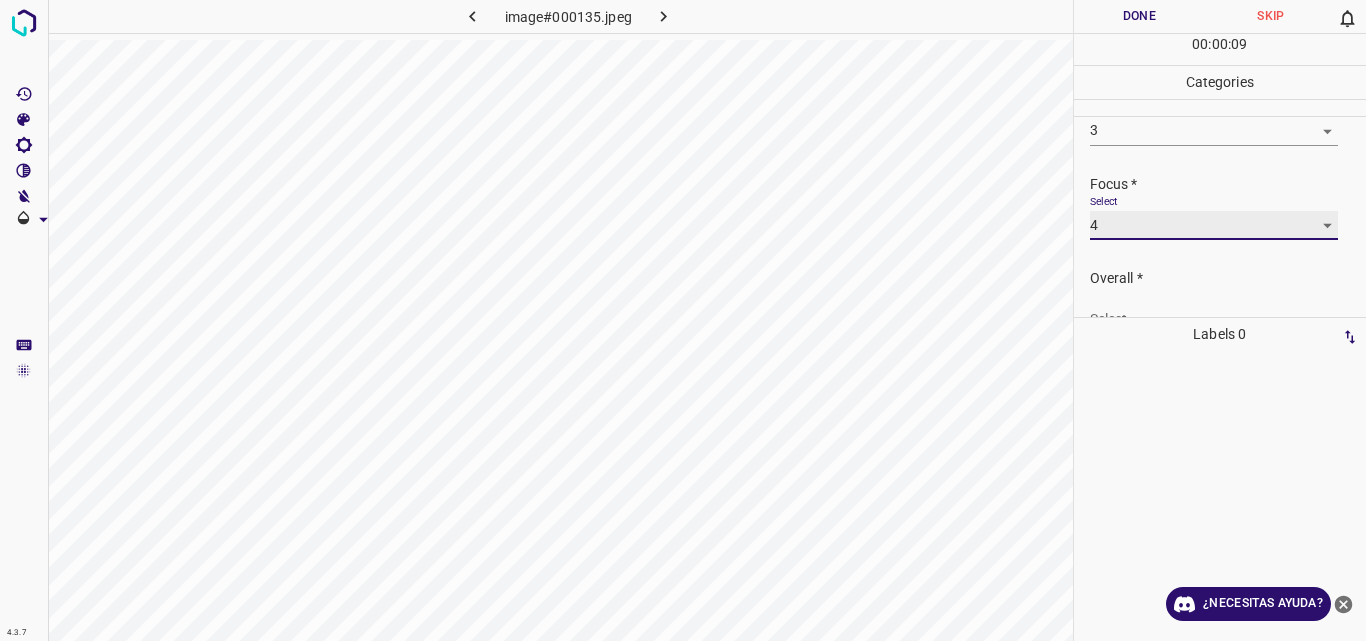 scroll, scrollTop: 98, scrollLeft: 0, axis: vertical 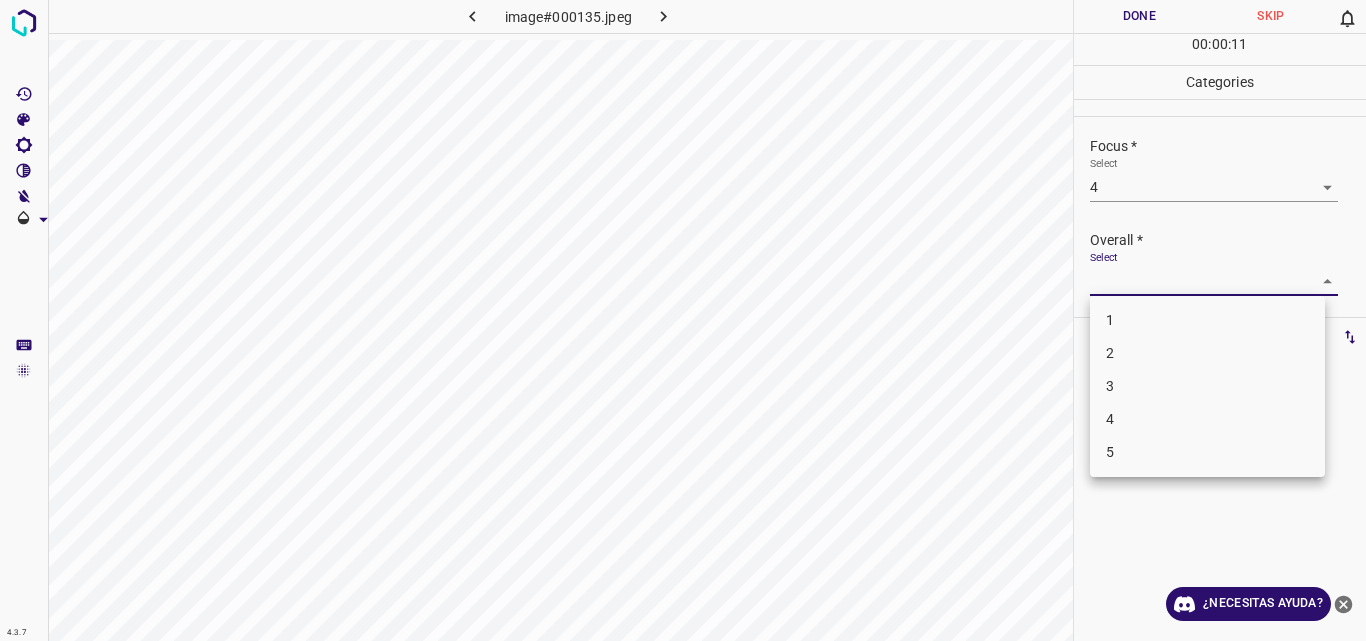 click on "4.3.7 image#000135.jpeg Done Skip 0 00   : 00   : 11   Categories Lighting *  Select 3 3 Focus *  Select 4 4 Overall *  Select ​ Labels   0 Categories 1 Lighting 2 Focus 3 Overall Tools Space Change between modes (Draw & Edit) I Auto labeling R Restore zoom M Zoom in N Zoom out Delete Delete selecte label Filters Z Restore filters X Saturation filter C Brightness filter V Contrast filter B Gray scale filter General O Download ¿Necesitas ayuda? Original text Rate this translation Your feedback will be used to help improve Google Translate - Texto - Esconder - Borrar 1 2 3 4 5" at bounding box center [683, 320] 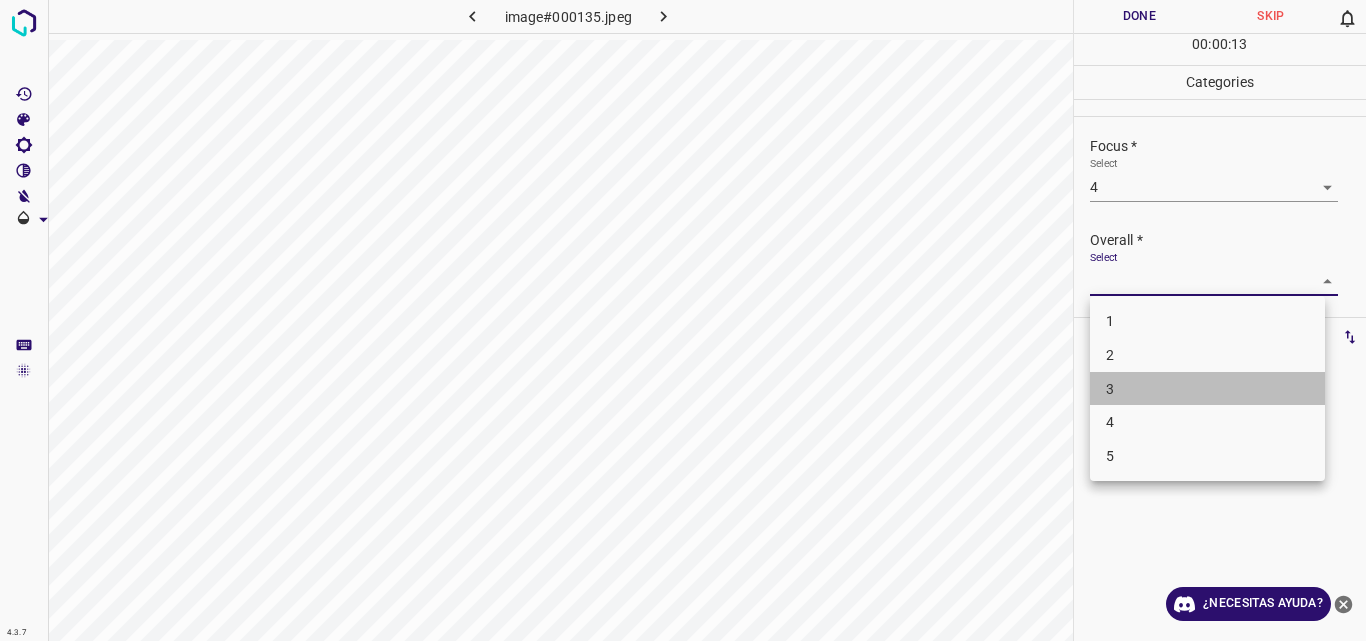 click on "3" at bounding box center [1207, 389] 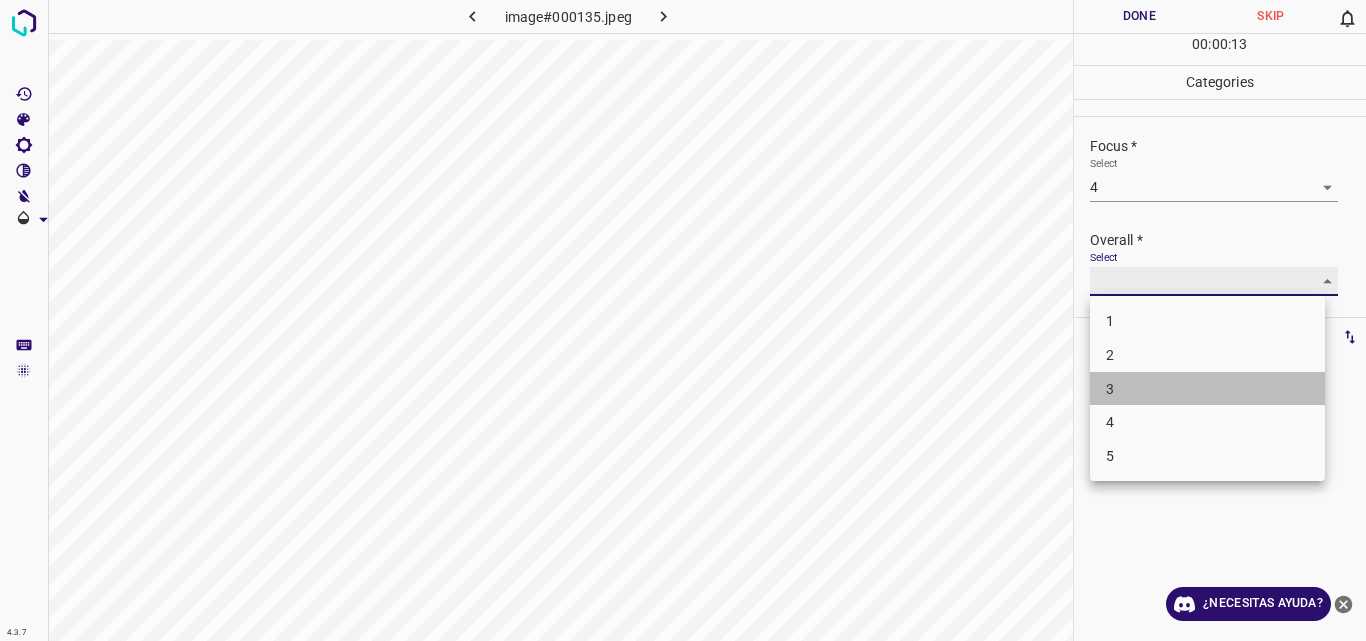 type on "3" 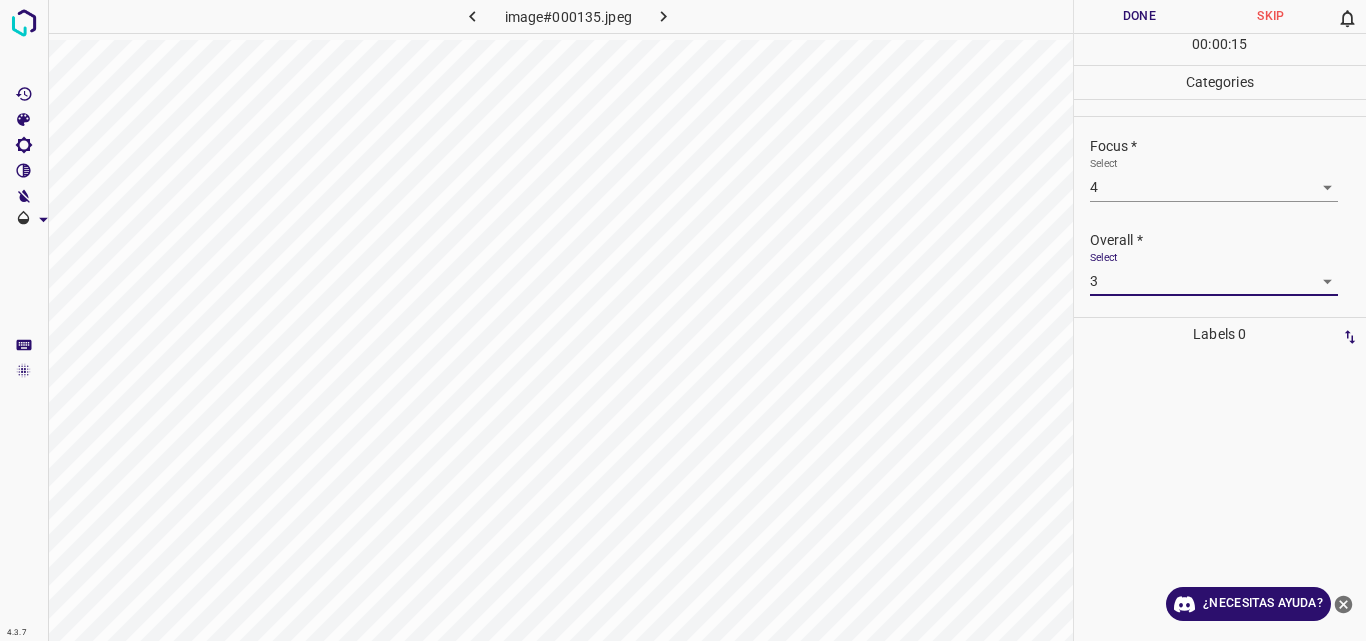 click on "Done" at bounding box center (1140, 16) 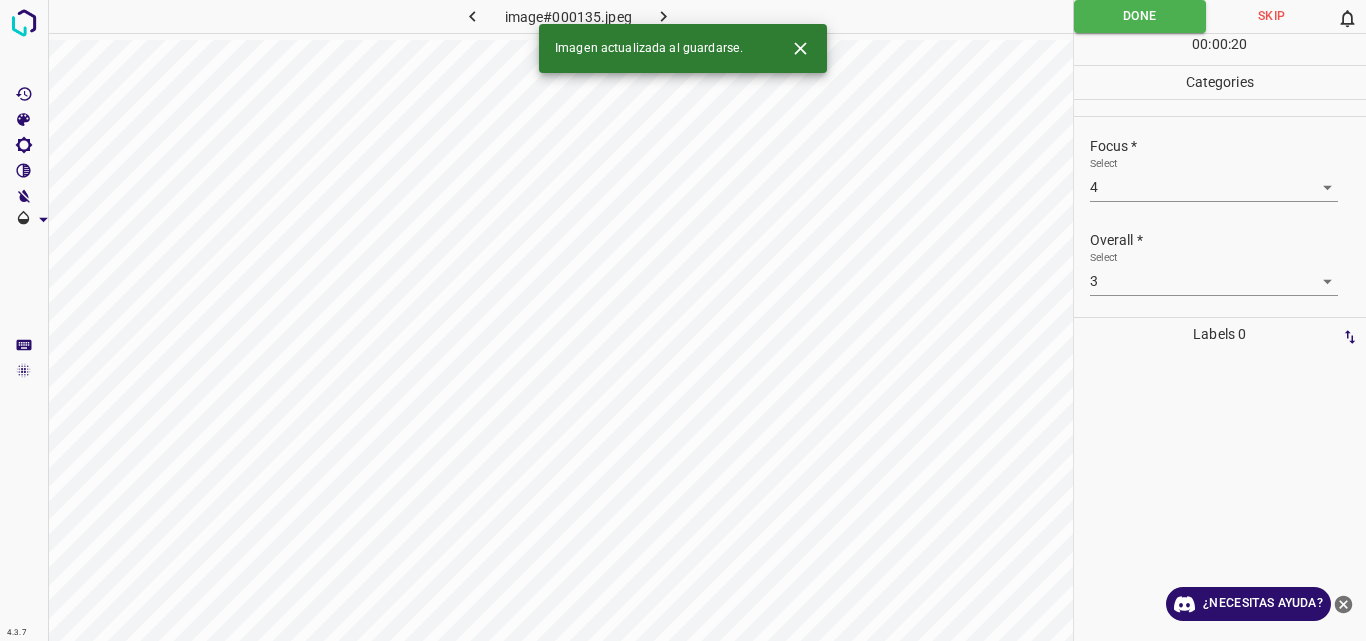 click 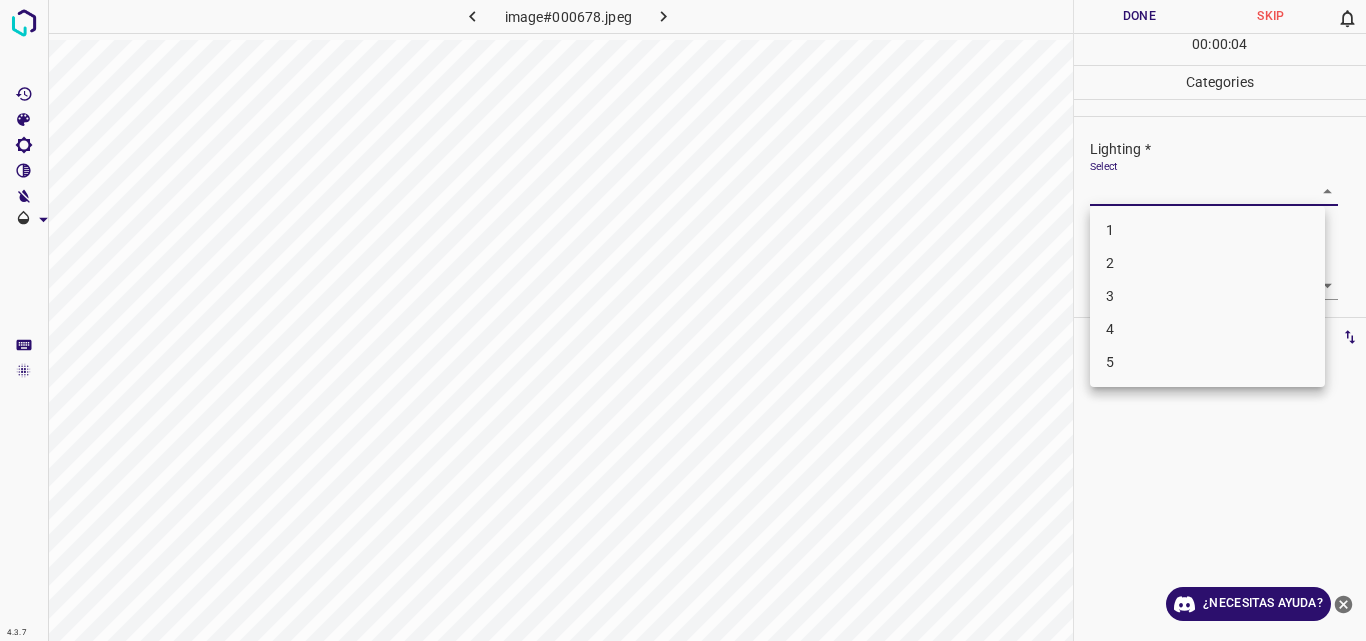 click on "4.3.7 image#000678.jpeg Done Skip 0 00   : 00   : 04   Categories Lighting *  Select ​ Focus *  Select ​ Overall *  Select ​ Labels   0 Categories 1 Lighting 2 Focus 3 Overall Tools Space Change between modes (Draw & Edit) I Auto labeling R Restore zoom M Zoom in N Zoom out Delete Delete selecte label Filters Z Restore filters X Saturation filter C Brightness filter V Contrast filter B Gray scale filter General O Download ¿Necesitas ayuda? Original text Rate this translation Your feedback will be used to help improve Google Translate - Texto - Esconder - Borrar 1 2 3 4 5" at bounding box center [683, 320] 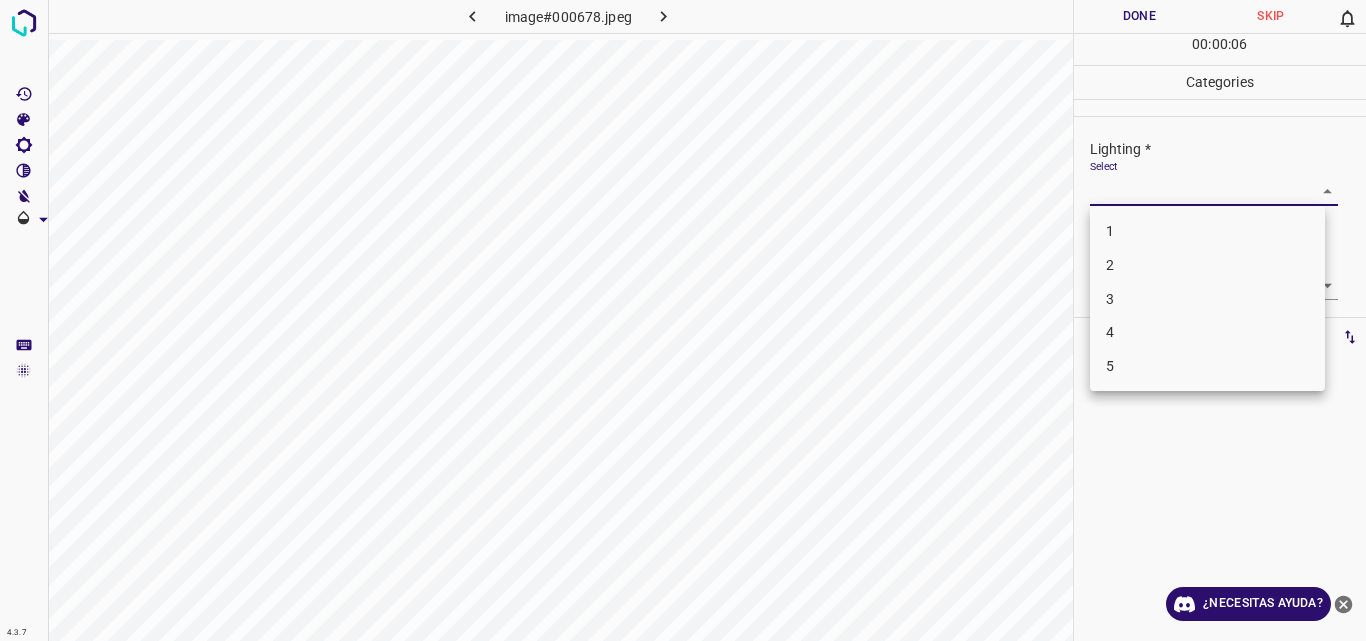 click on "3" at bounding box center (1207, 299) 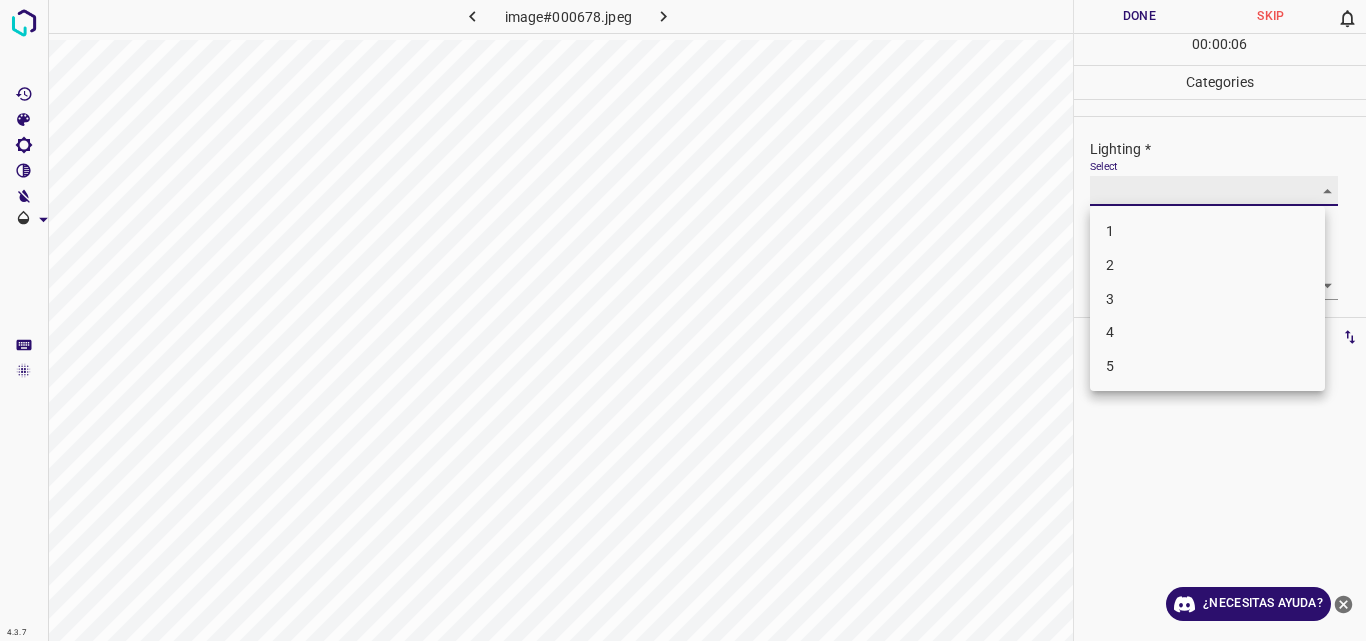 type on "3" 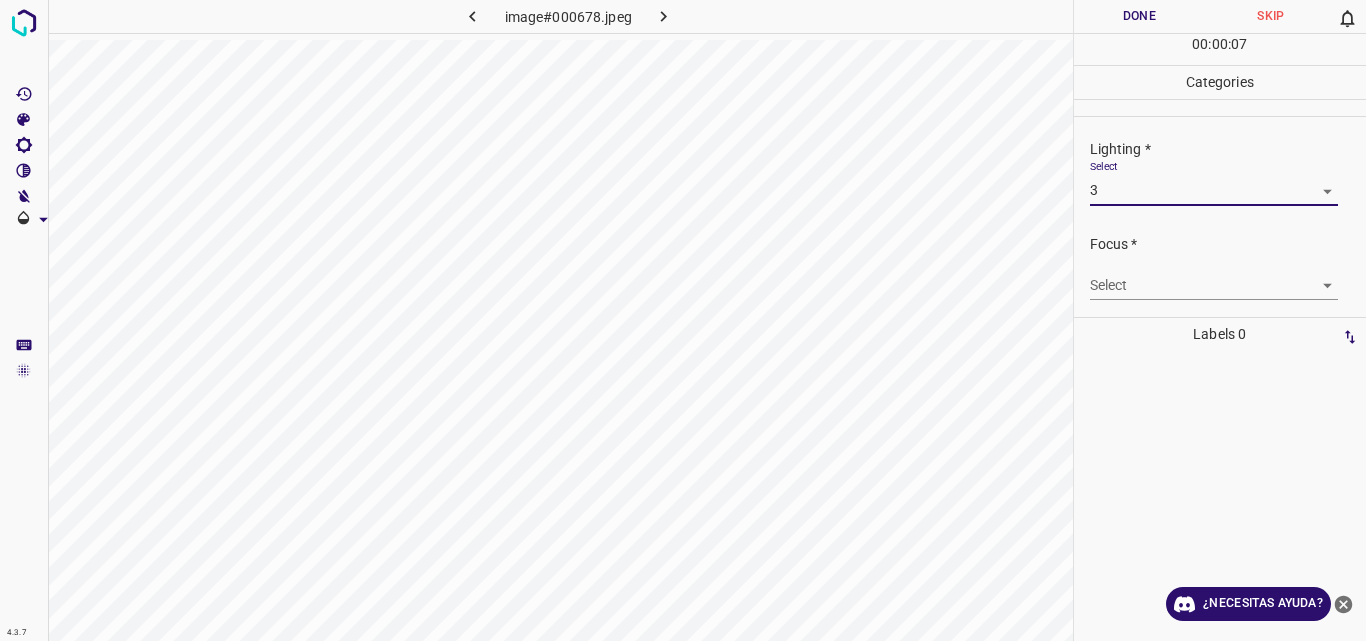 click on "4.3.7 image#000678.jpeg Done Skip 0 00   : 00   : 07   Categories Lighting *  Select 3 3 Focus *  Select ​ Overall *  Select ​ Labels   0 Categories 1 Lighting 2 Focus 3 Overall Tools Space Change between modes (Draw & Edit) I Auto labeling R Restore zoom M Zoom in N Zoom out Delete Delete selecte label Filters Z Restore filters X Saturation filter C Brightness filter V Contrast filter B Gray scale filter General O Download ¿Necesitas ayuda? Original text Rate this translation Your feedback will be used to help improve Google Translate - Texto - Esconder - Borrar" at bounding box center [683, 320] 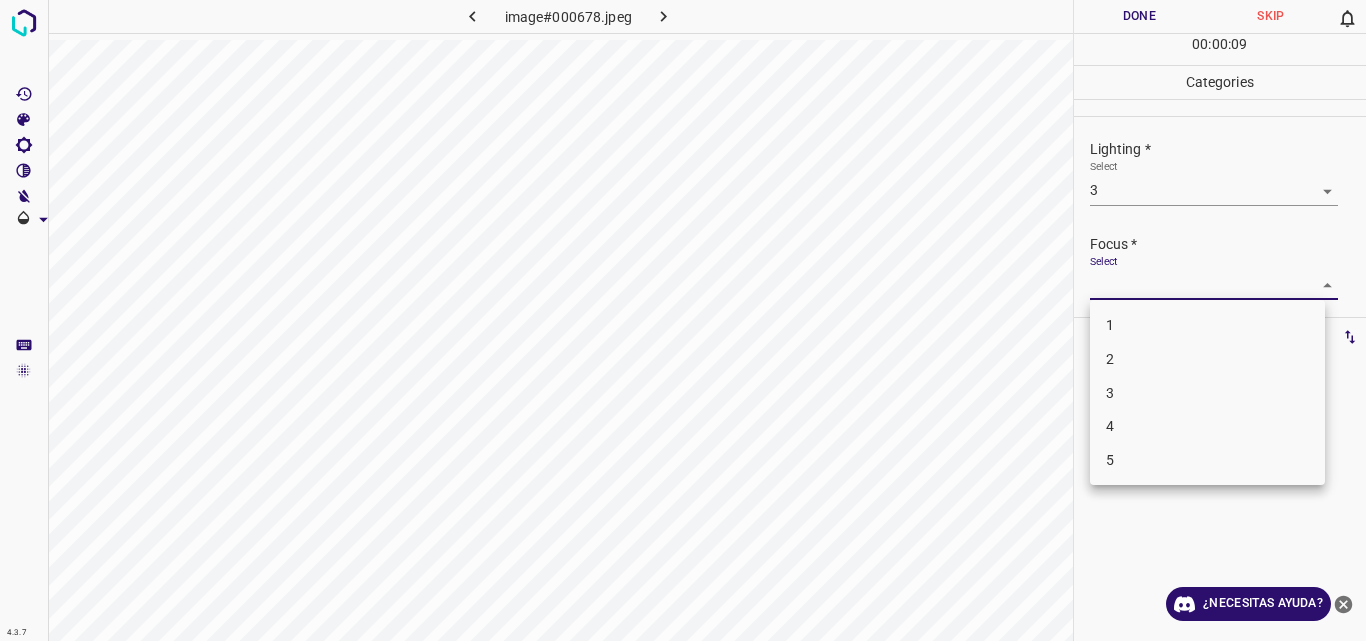 click on "3" at bounding box center [1207, 393] 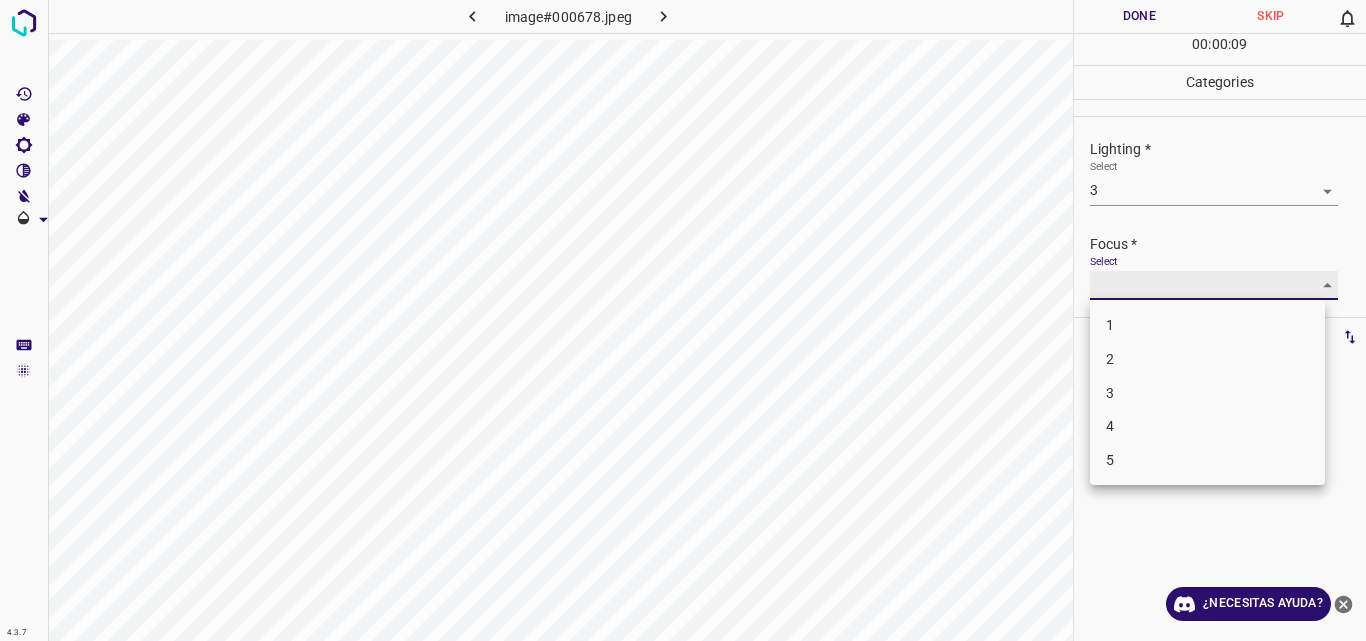 type on "3" 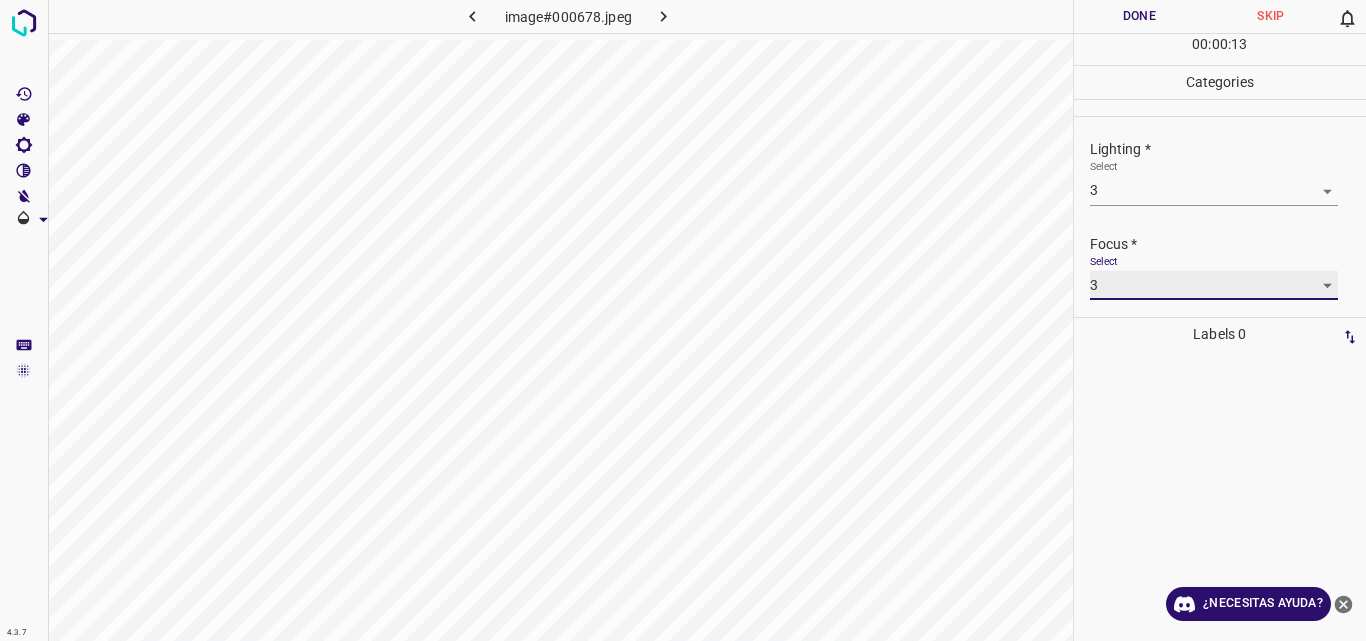 scroll, scrollTop: 98, scrollLeft: 0, axis: vertical 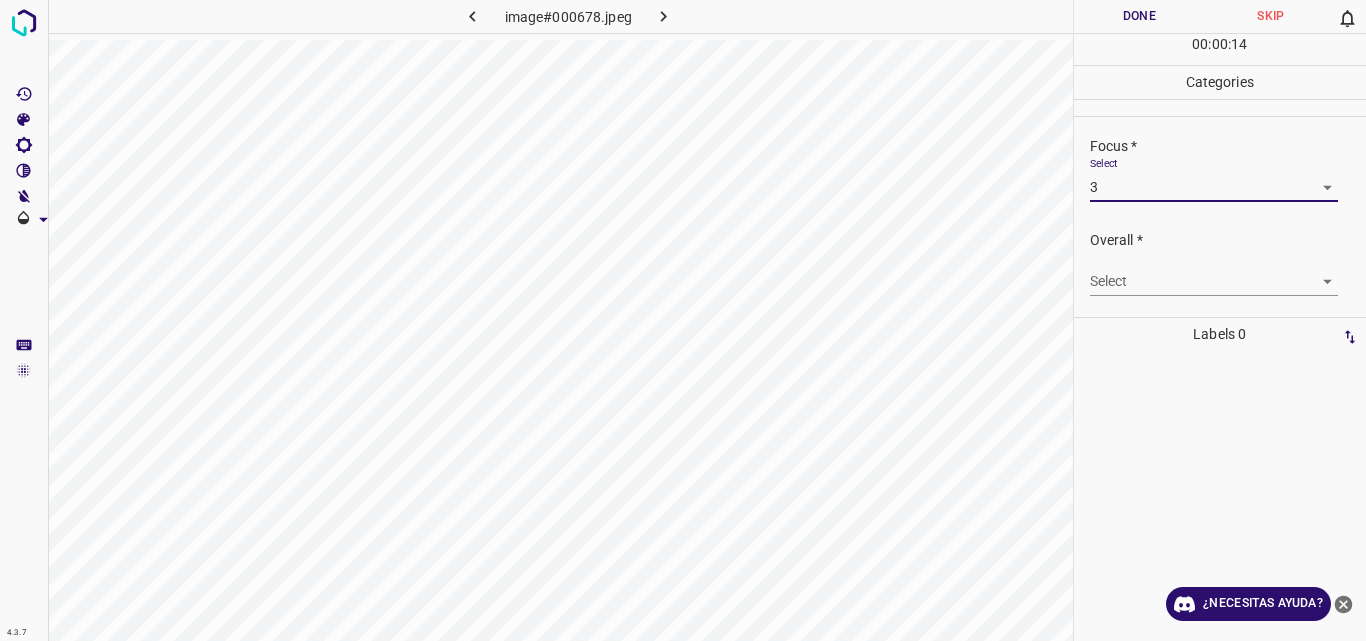 click on "4.3.7 image#000678.jpeg Done Skip 0 00   : 00   : 14   Categories Lighting *  Select 3 3 Focus *  Select 3 3 Overall *  Select ​ Labels   0 Categories 1 Lighting 2 Focus 3 Overall Tools Space Change between modes (Draw & Edit) I Auto labeling R Restore zoom M Zoom in N Zoom out Delete Delete selecte label Filters Z Restore filters X Saturation filter C Brightness filter V Contrast filter B Gray scale filter General O Download ¿Necesitas ayuda? Original text Rate this translation Your feedback will be used to help improve Google Translate - Texto - Esconder - Borrar" at bounding box center (683, 320) 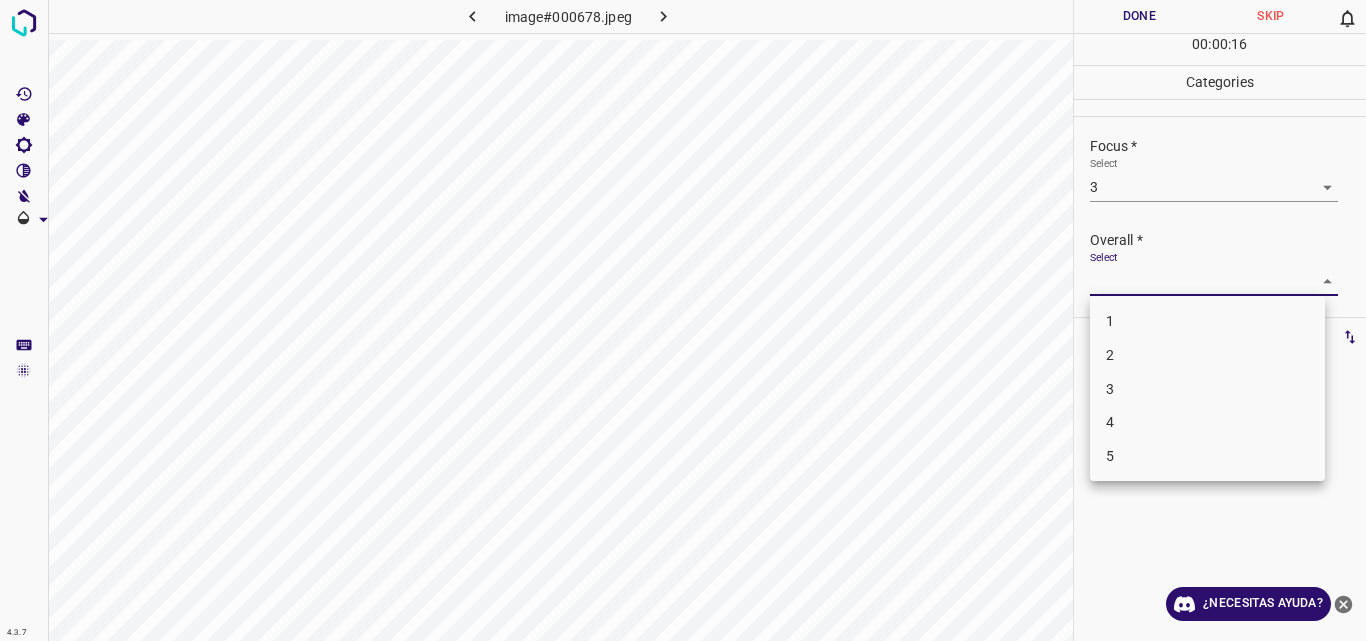 click on "3" at bounding box center (1207, 389) 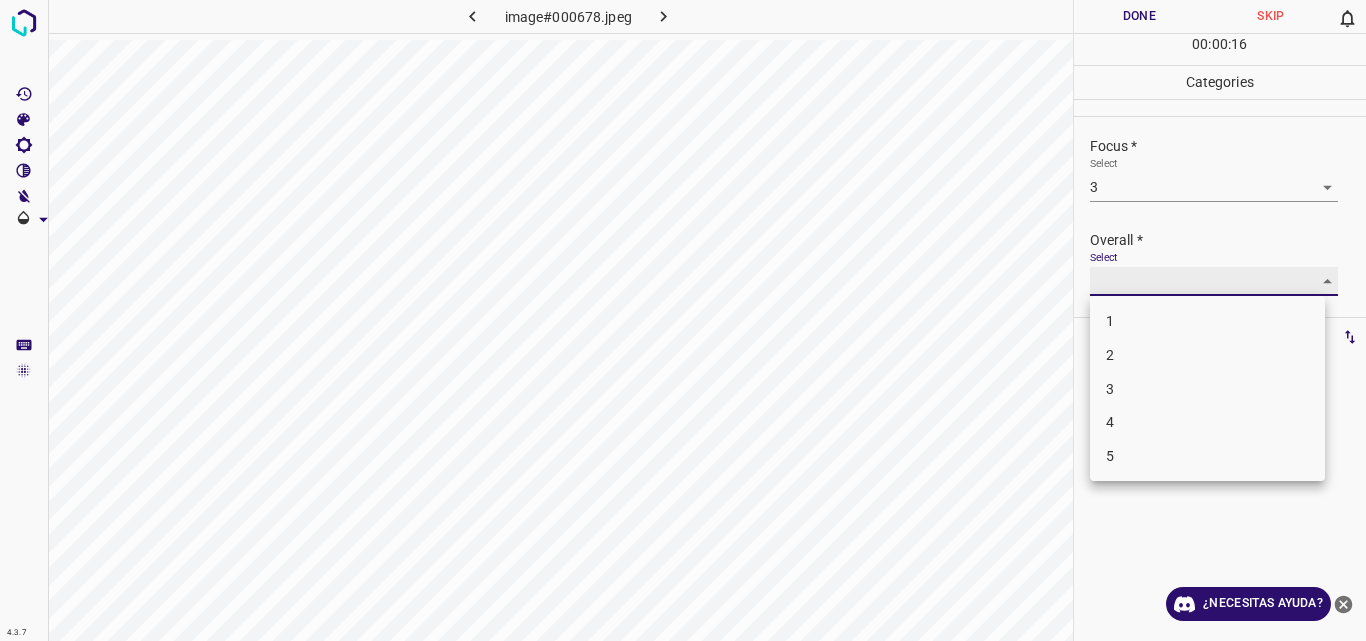 type on "3" 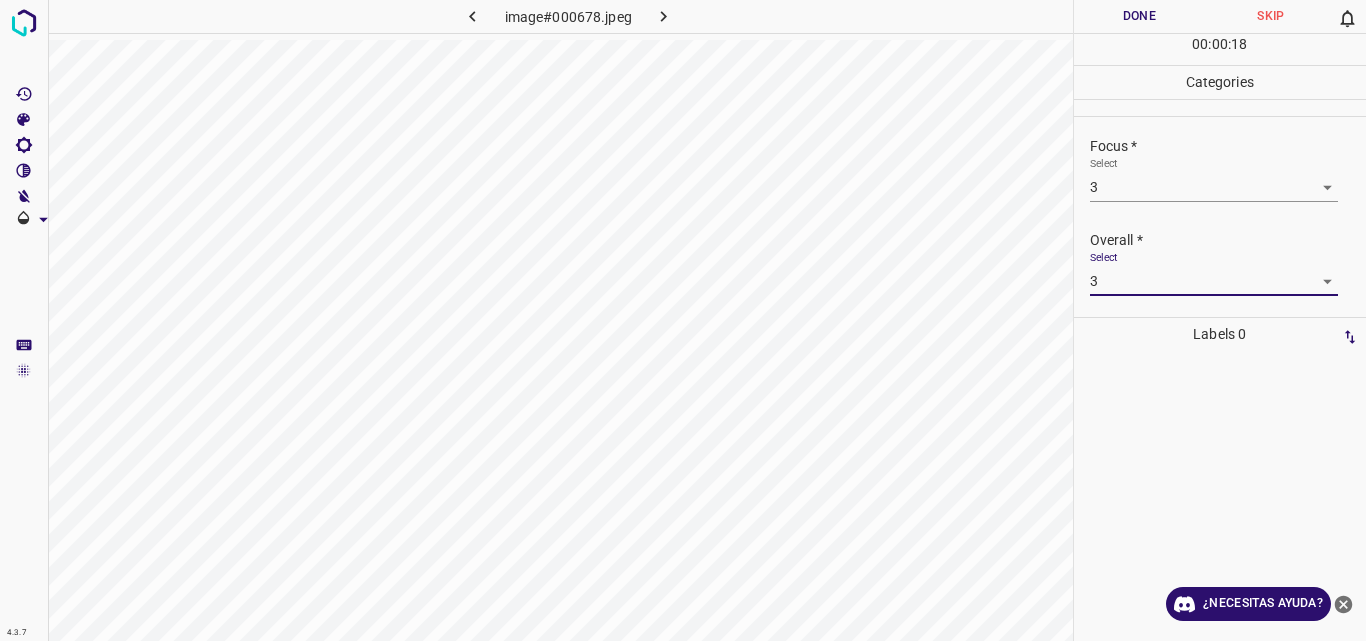 click on "Done" at bounding box center (1140, 16) 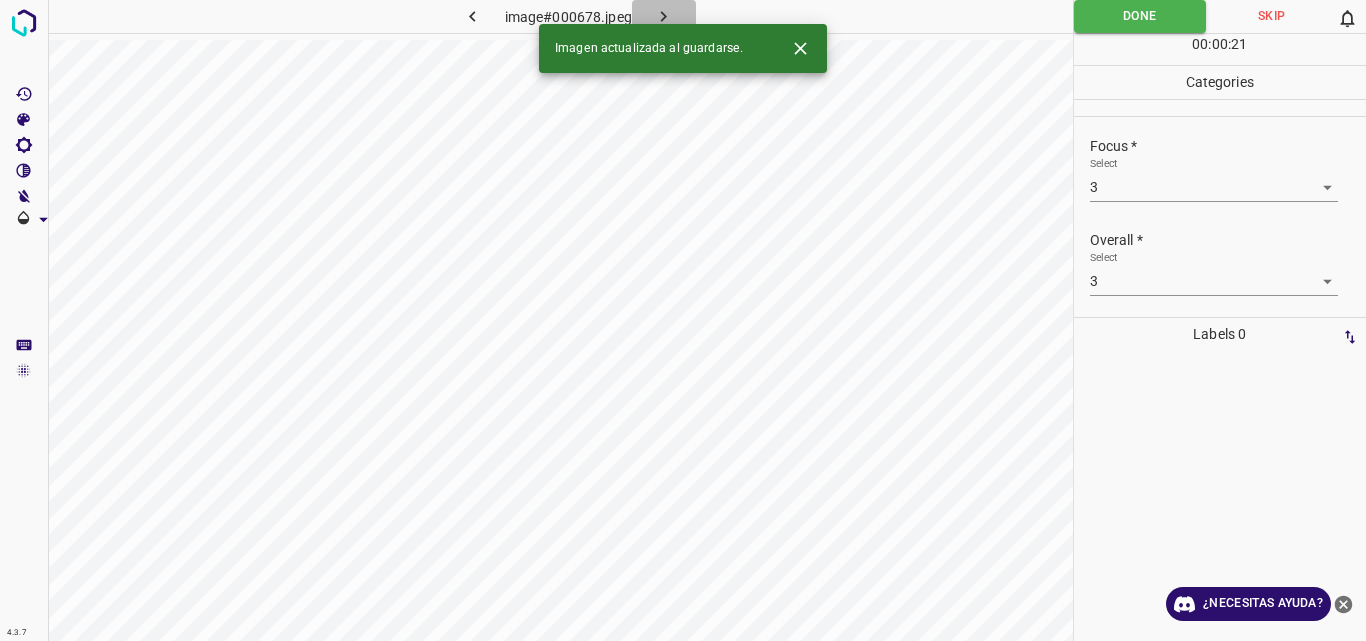 click 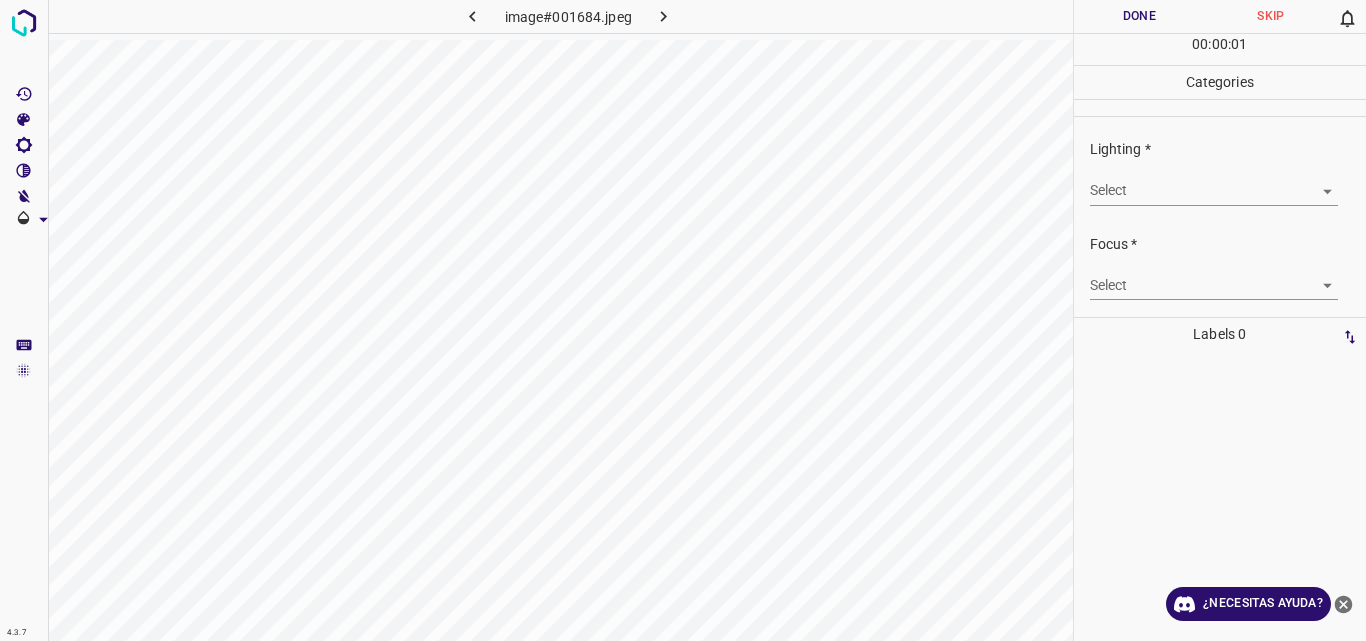 click on "4.3.7 image#001684.jpeg Done Skip 0 00   : 00   : 01   Categories Lighting *  Select ​ Focus *  Select ​ Overall *  Select ​ Labels   0 Categories 1 Lighting 2 Focus 3 Overall Tools Space Change between modes (Draw & Edit) I Auto labeling R Restore zoom M Zoom in N Zoom out Delete Delete selecte label Filters Z Restore filters X Saturation filter C Brightness filter V Contrast filter B Gray scale filter General O Download ¿Necesitas ayuda? Original text Rate this translation Your feedback will be used to help improve Google Translate - Texto - Esconder - Borrar" at bounding box center (683, 320) 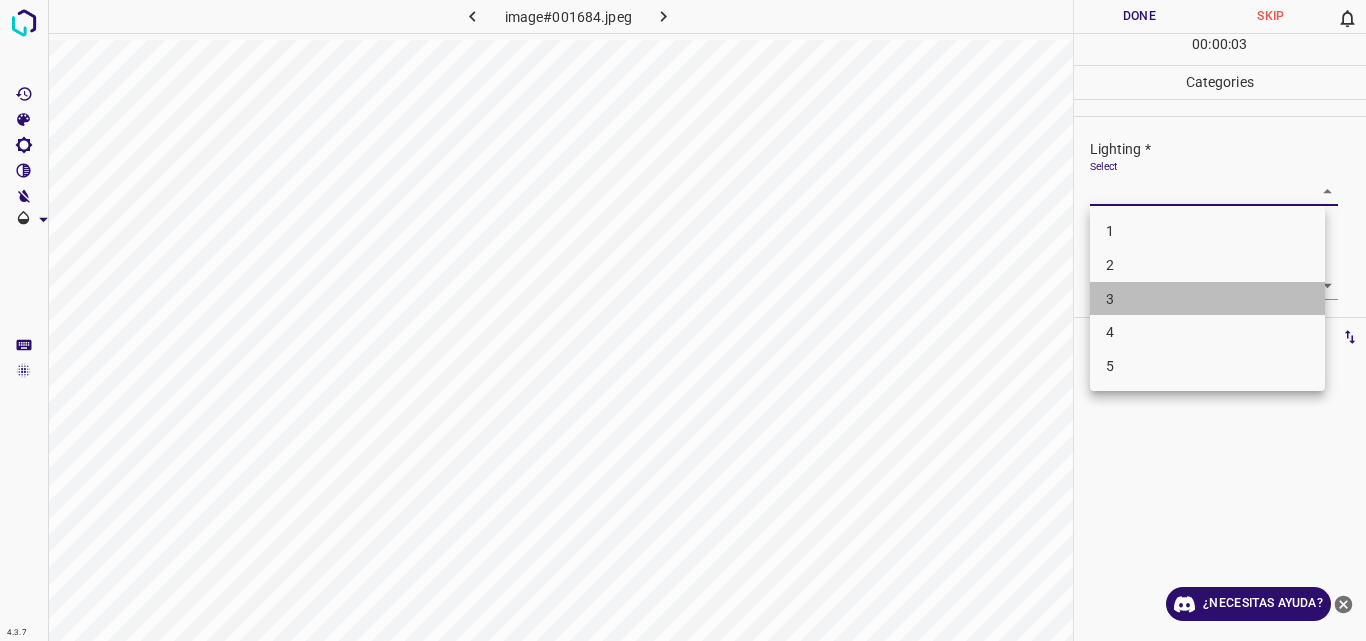 click on "3" at bounding box center [1207, 299] 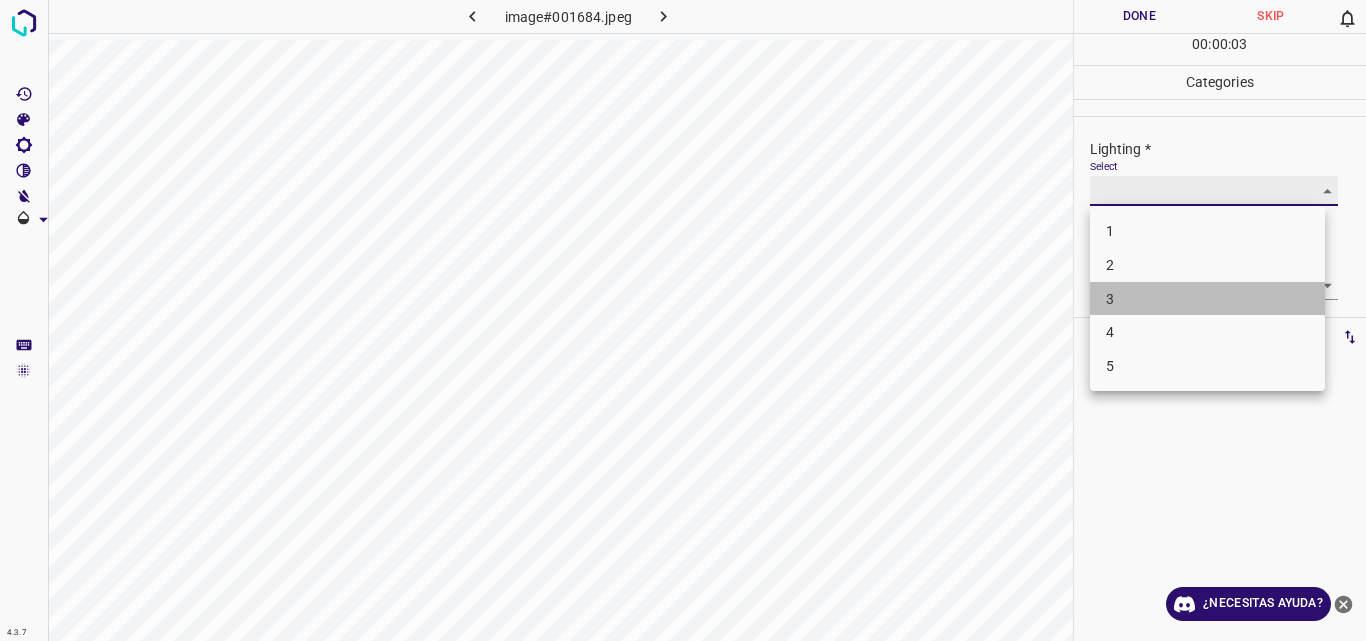 type on "3" 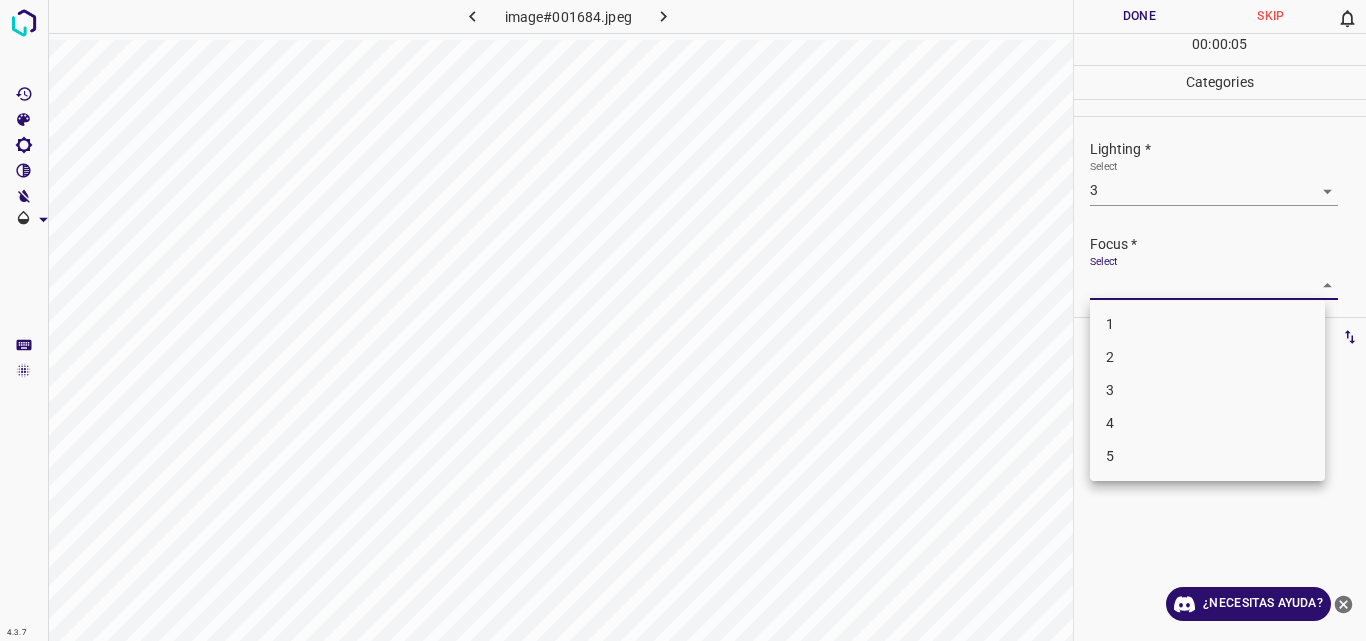 click on "4.3.7 image#001684.jpeg Done Skip 0 00   : 00   : 05   Categories Lighting *  Select 3 3 Focus *  Select ​ Overall *  Select ​ Labels   0 Categories 1 Lighting 2 Focus 3 Overall Tools Space Change between modes (Draw & Edit) I Auto labeling R Restore zoom M Zoom in N Zoom out Delete Delete selecte label Filters Z Restore filters X Saturation filter C Brightness filter V Contrast filter B Gray scale filter General O Download ¿Necesitas ayuda? Original text Rate this translation Your feedback will be used to help improve Google Translate - Texto - Esconder - Borrar 1 2 3 4 5" at bounding box center [683, 320] 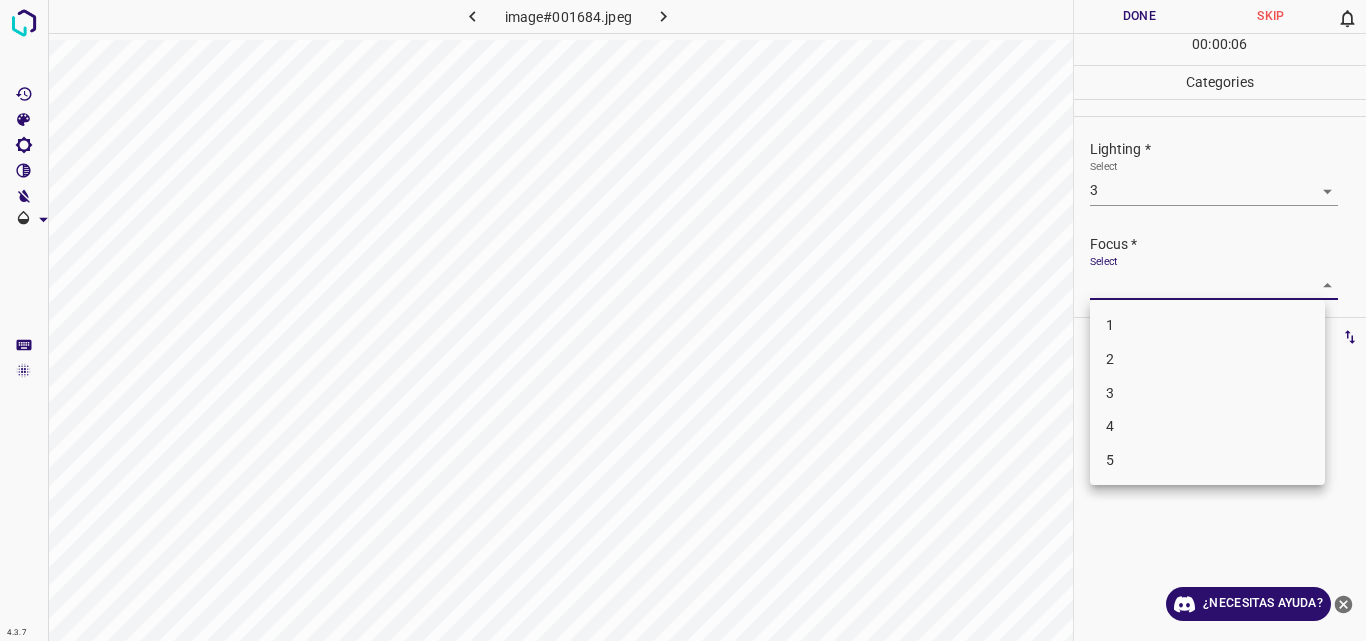 click on "3" at bounding box center (1207, 393) 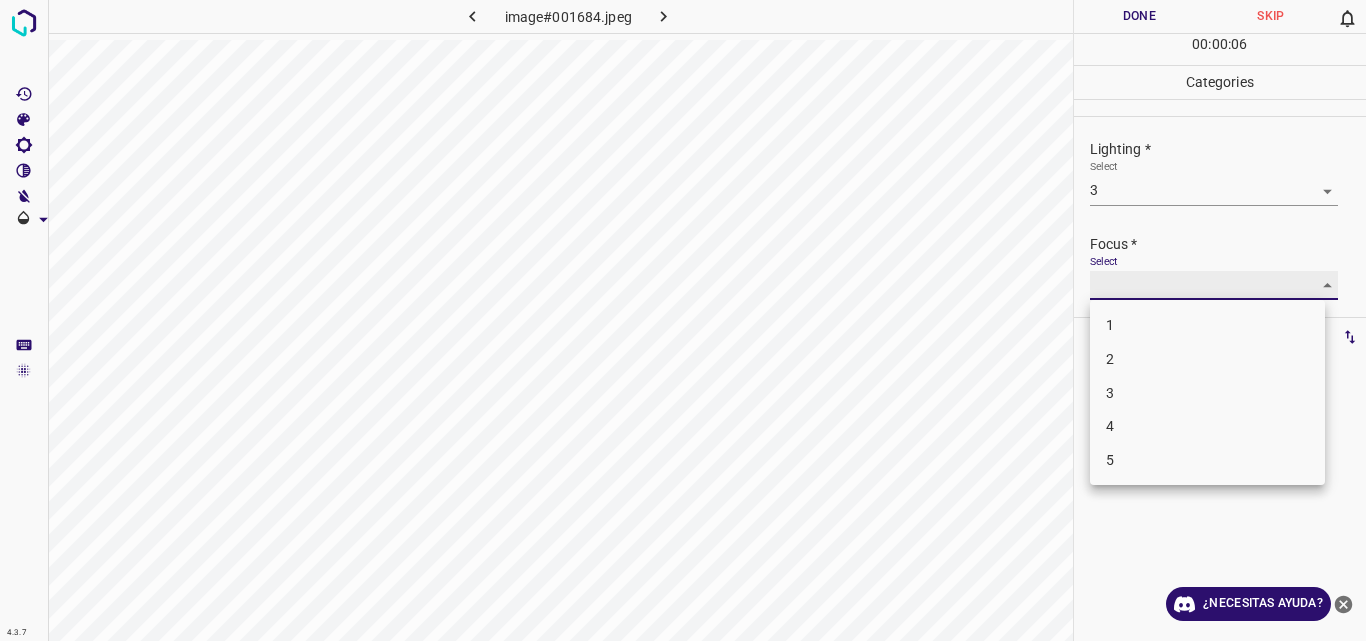 type on "3" 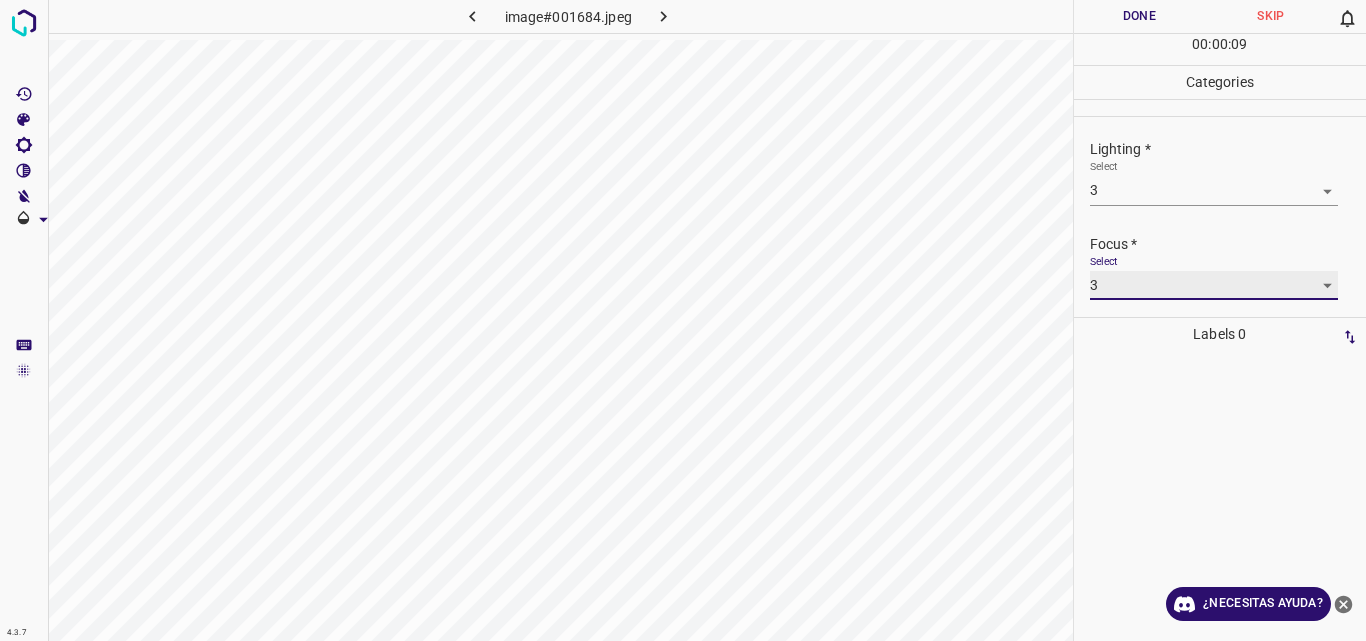 scroll, scrollTop: 98, scrollLeft: 0, axis: vertical 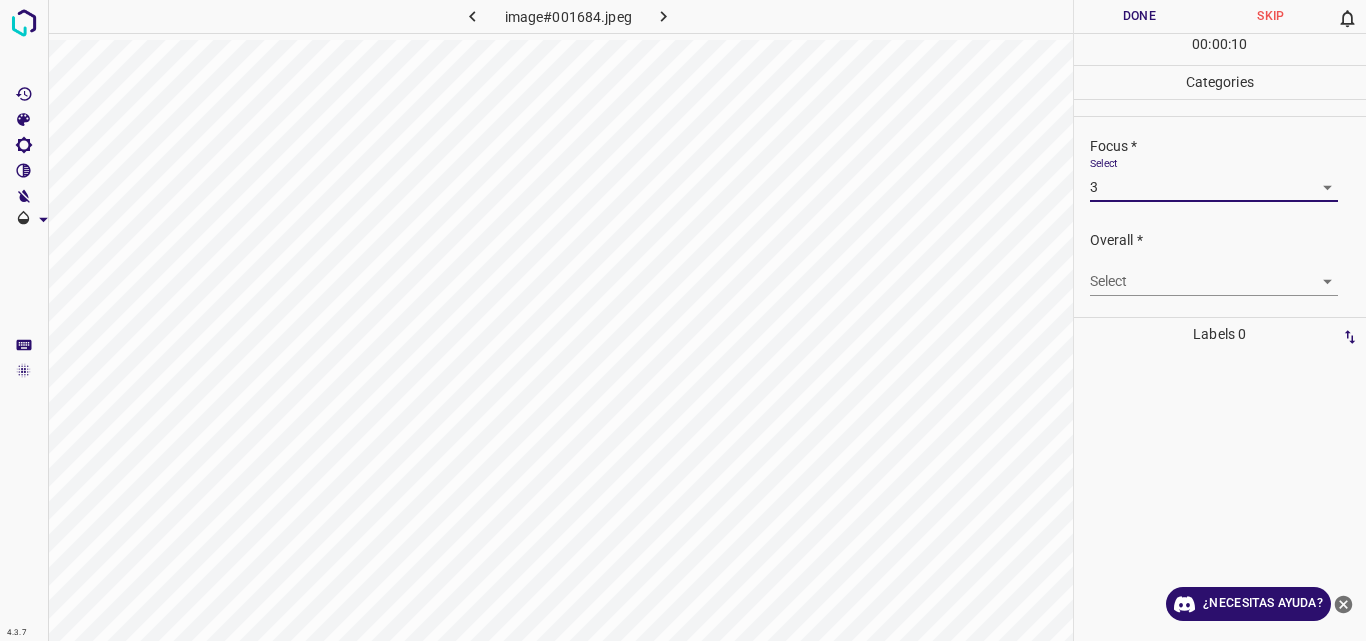 click on "4.3.7 image#001684.jpeg Done Skip 0 00   : 00   : 10   Categories Lighting *  Select 3 3 Focus *  Select 3 3 Overall *  Select ​ Labels   0 Categories 1 Lighting 2 Focus 3 Overall Tools Space Change between modes (Draw & Edit) I Auto labeling R Restore zoom M Zoom in N Zoom out Delete Delete selecte label Filters Z Restore filters X Saturation filter C Brightness filter V Contrast filter B Gray scale filter General O Download ¿Necesitas ayuda? Original text Rate this translation Your feedback will be used to help improve Google Translate - Texto - Esconder - Borrar" at bounding box center [683, 320] 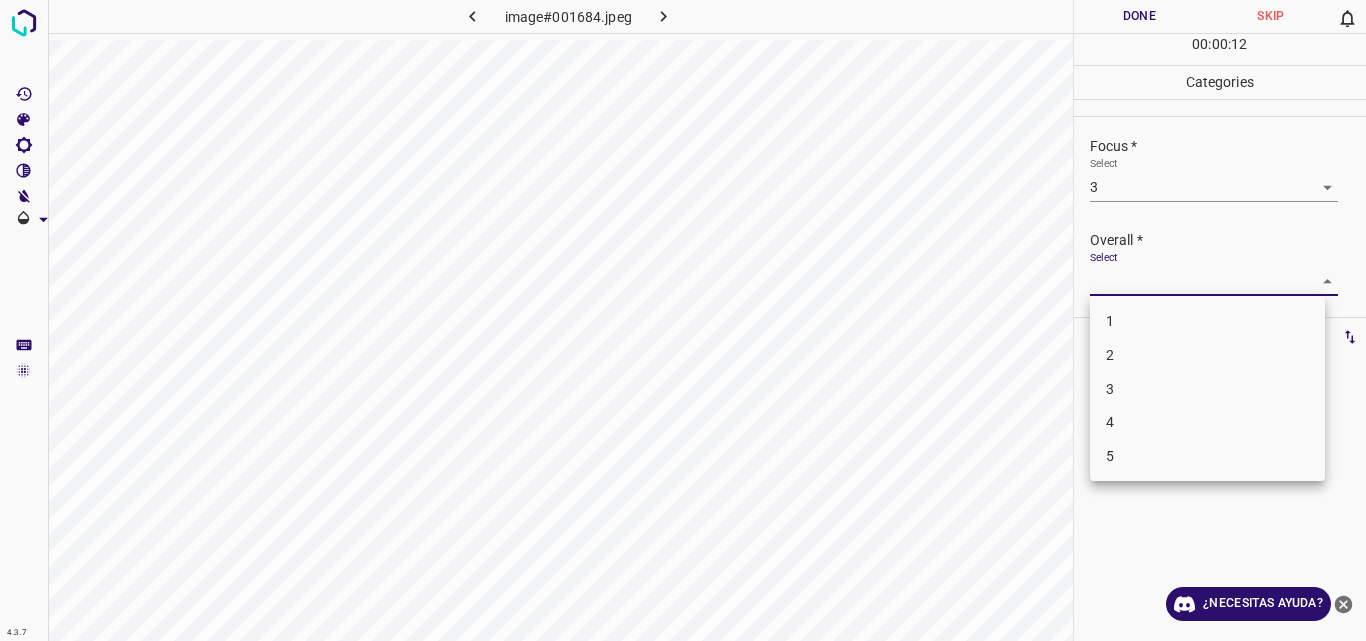 click on "3" at bounding box center (1207, 389) 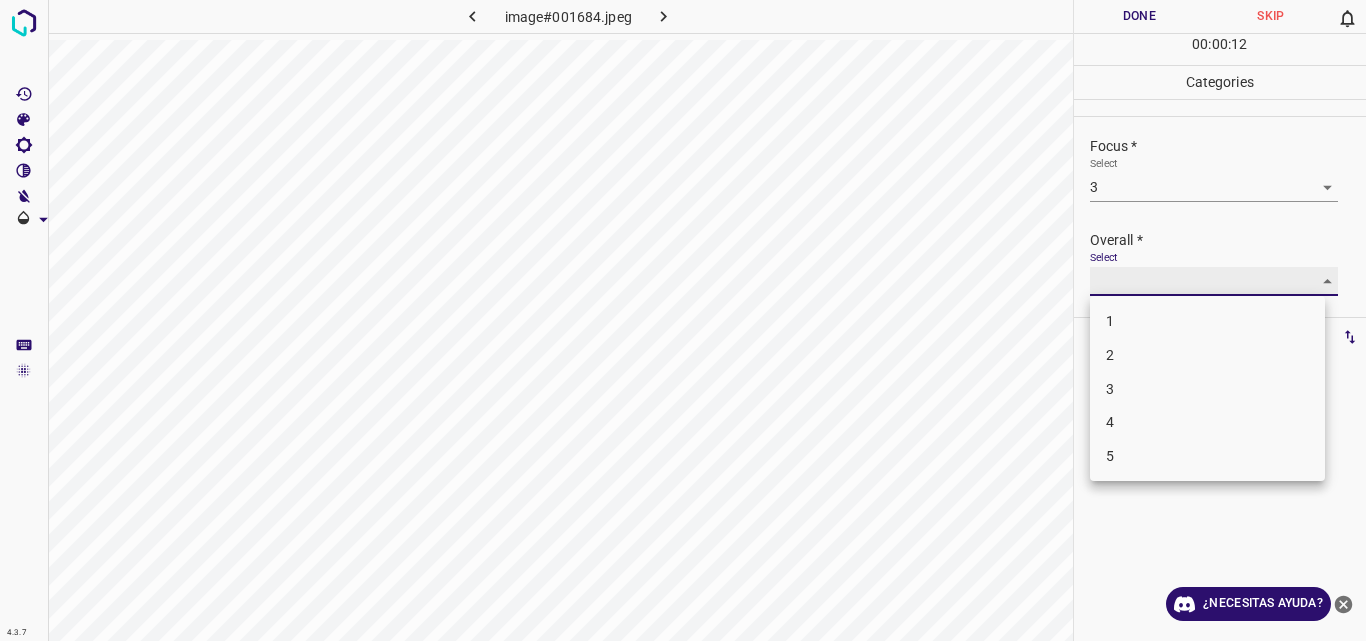 type on "3" 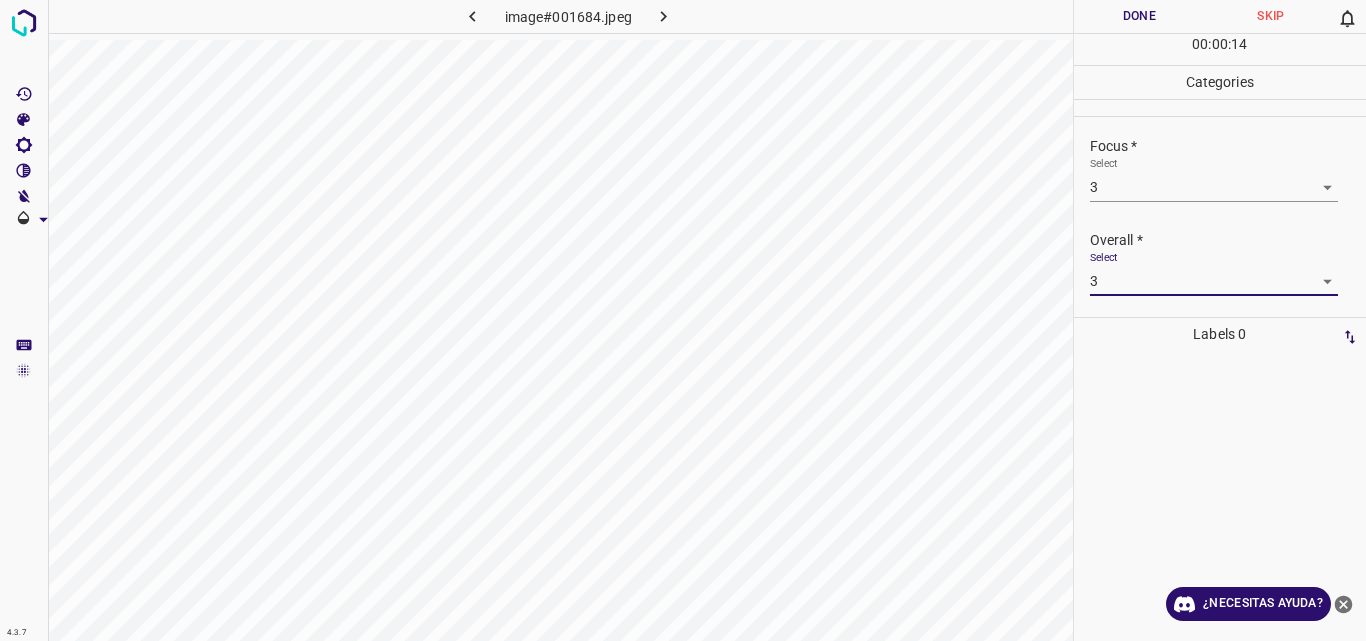 click on "Done" at bounding box center (1140, 16) 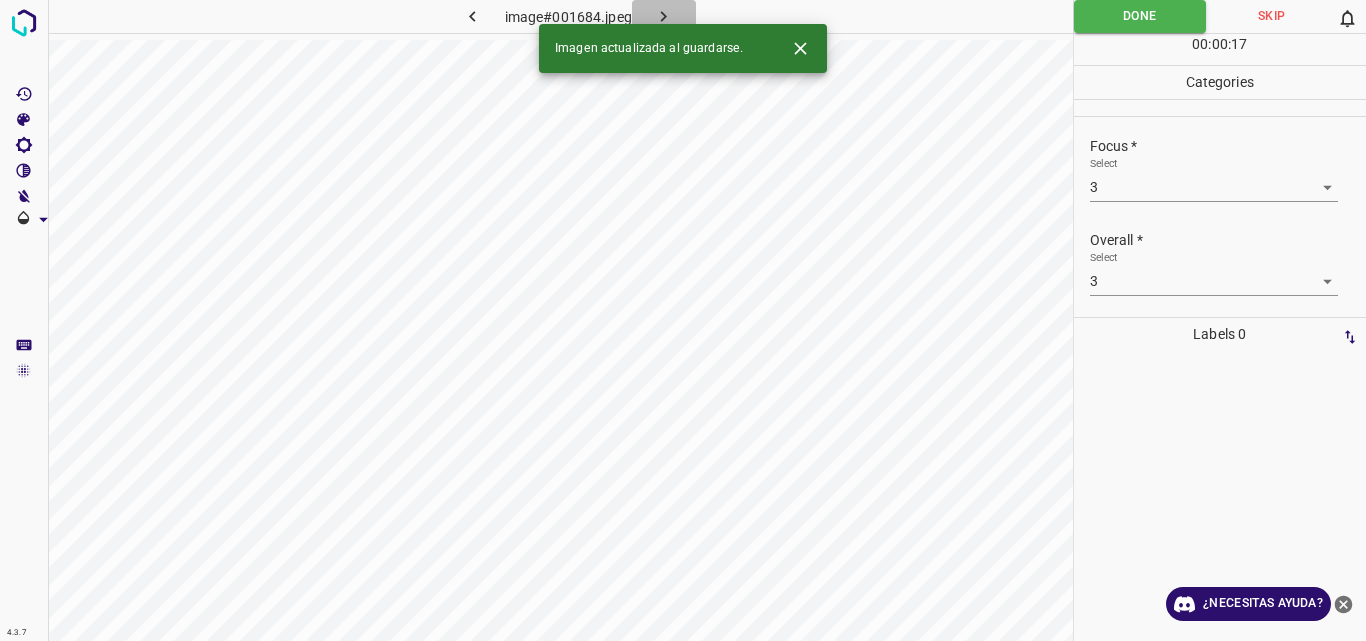 click 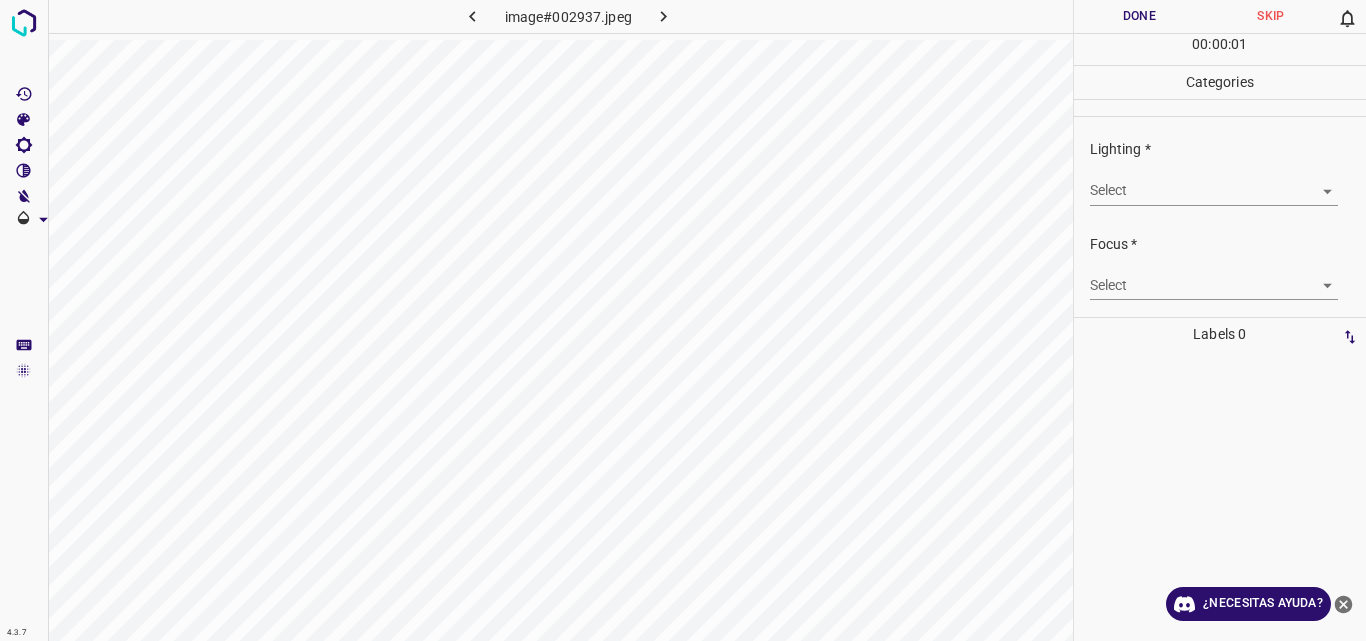click on "4.3.7 image#002937.jpeg Done Skip 0 00   : 00   : 01   Categories Lighting *  Select ​ Focus *  Select ​ Overall *  Select ​ Labels   0 Categories 1 Lighting 2 Focus 3 Overall Tools Space Change between modes (Draw & Edit) I Auto labeling R Restore zoom M Zoom in N Zoom out Delete Delete selecte label Filters Z Restore filters X Saturation filter C Brightness filter V Contrast filter B Gray scale filter General O Download ¿Necesitas ayuda? Original text Rate this translation Your feedback will be used to help improve Google Translate - Texto - Esconder - Borrar" at bounding box center (683, 320) 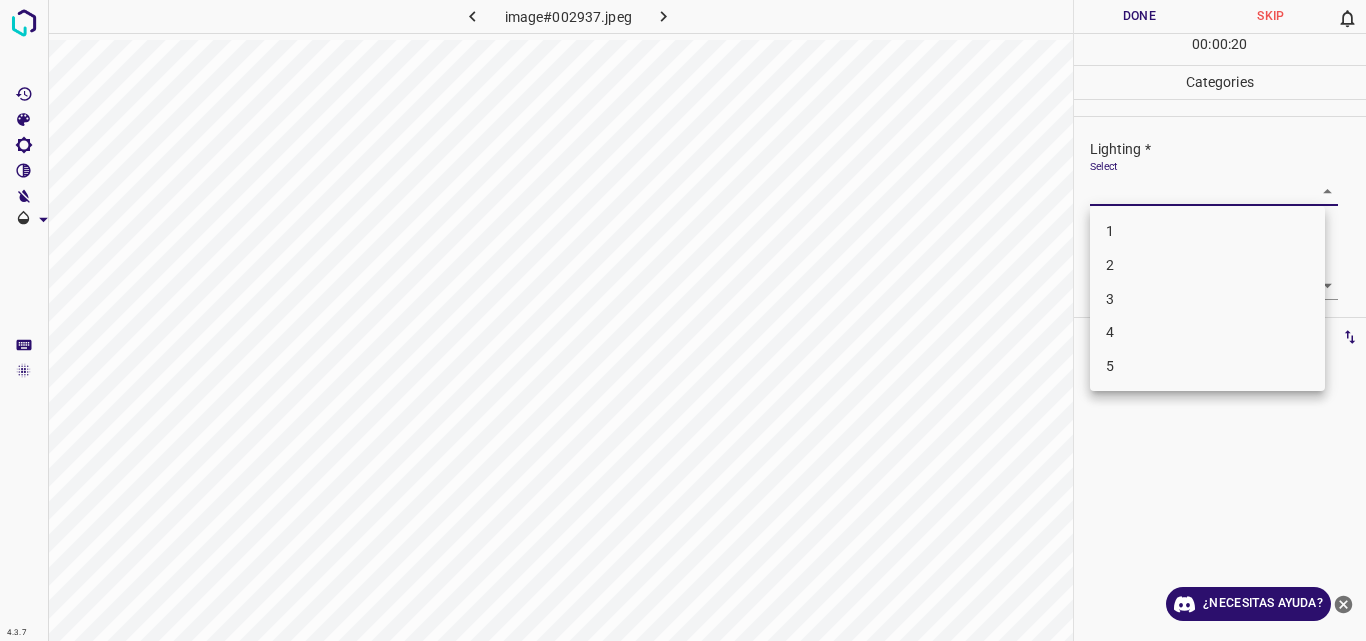 click on "3" at bounding box center [1207, 299] 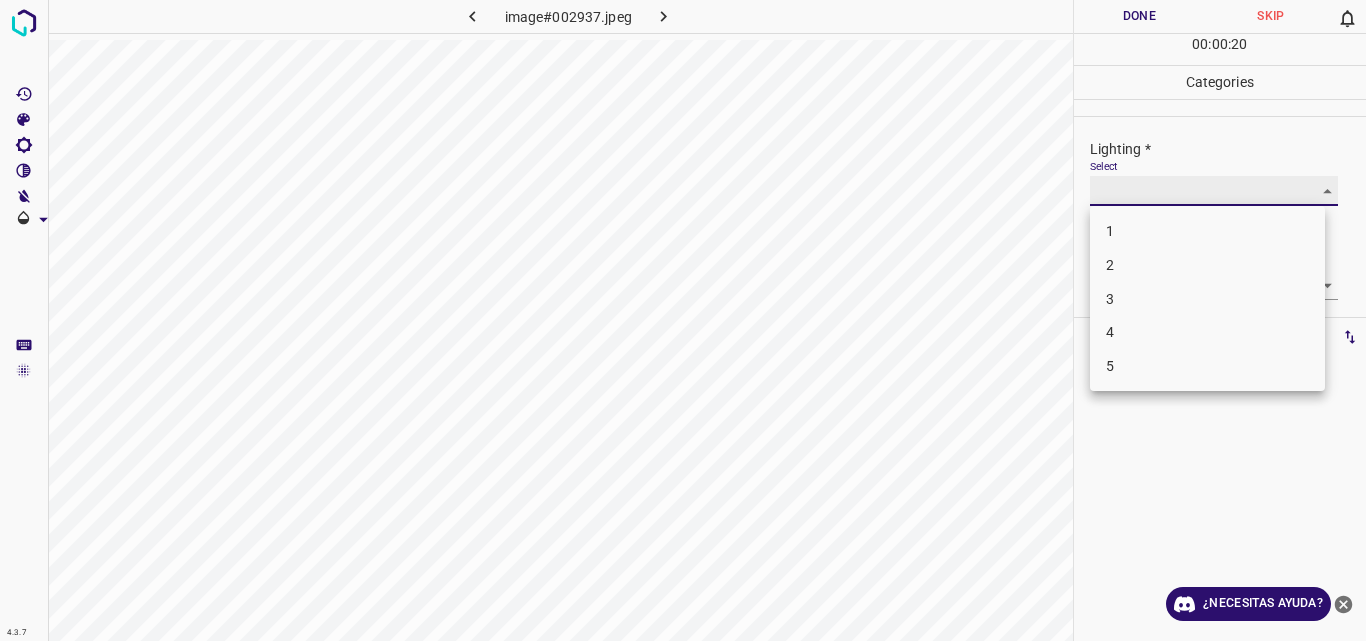 type on "3" 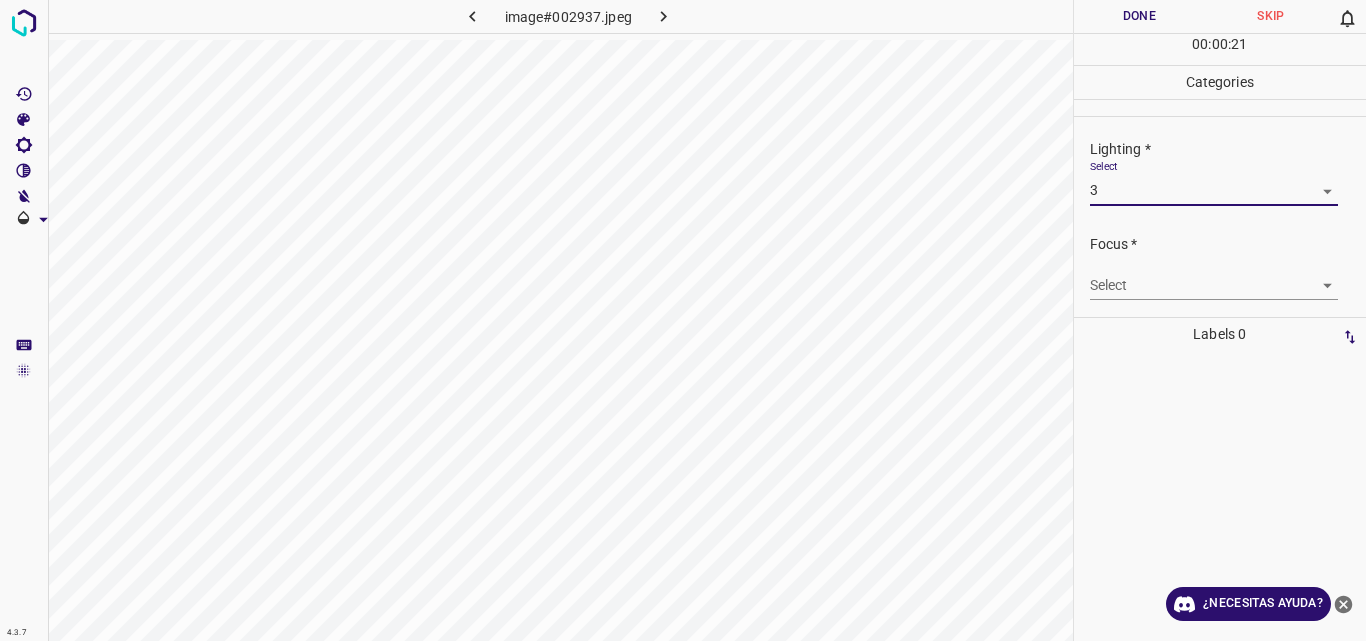 click on "4.3.7 image#002937.jpeg Done Skip 0 00   : 00   : 21   Categories Lighting *  Select 3 3 Focus *  Select ​ Overall *  Select ​ Labels   0 Categories 1 Lighting 2 Focus 3 Overall Tools Space Change between modes (Draw & Edit) I Auto labeling R Restore zoom M Zoom in N Zoom out Delete Delete selecte label Filters Z Restore filters X Saturation filter C Brightness filter V Contrast filter B Gray scale filter General O Download ¿Necesitas ayuda? Original text Rate this translation Your feedback will be used to help improve Google Translate - Texto - Esconder - Borrar" at bounding box center (683, 320) 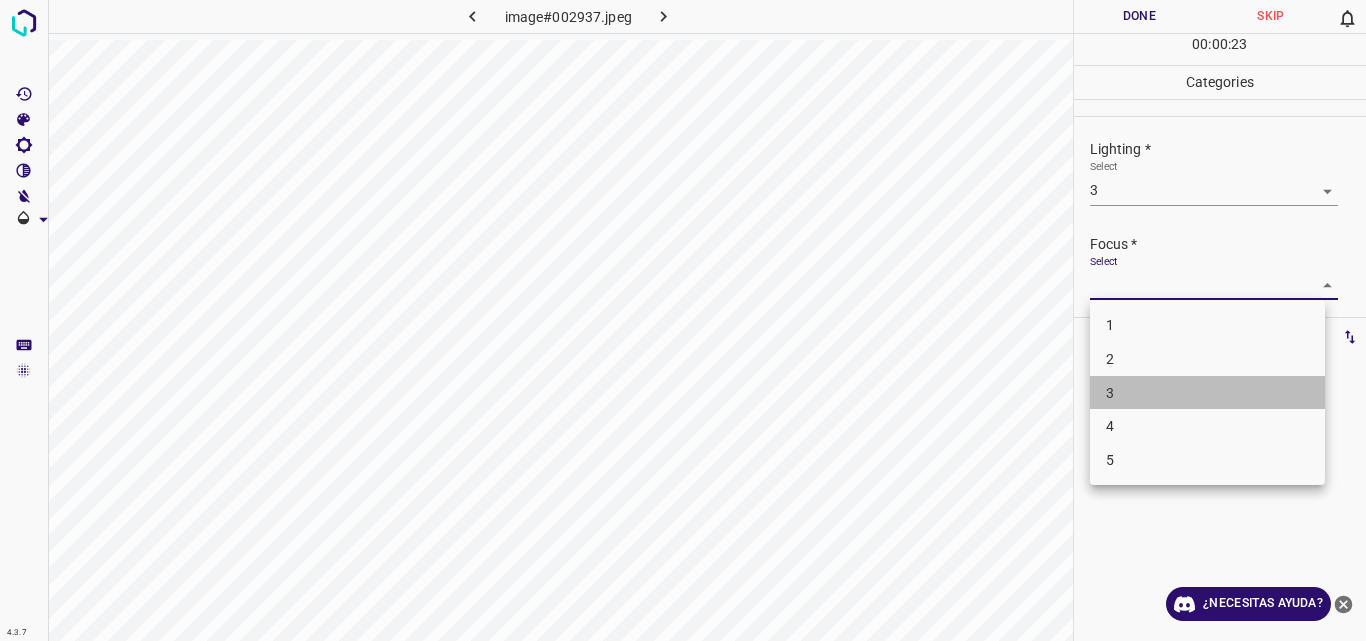click on "3" at bounding box center (1207, 393) 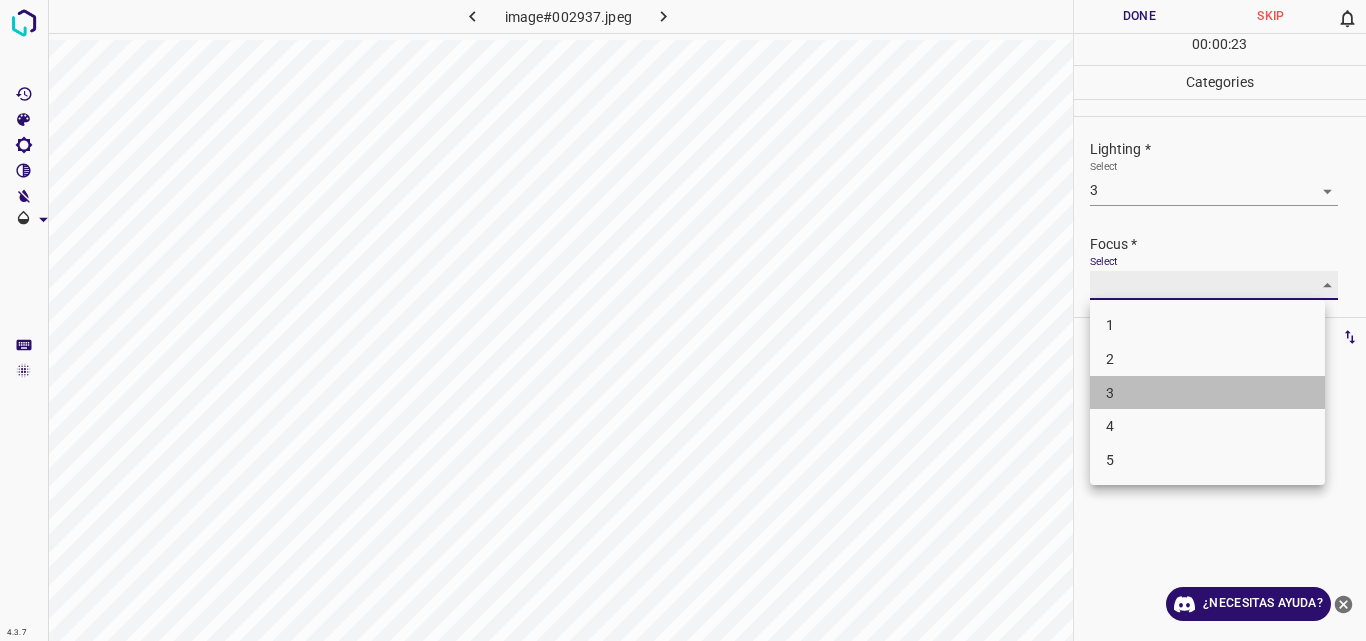 type on "3" 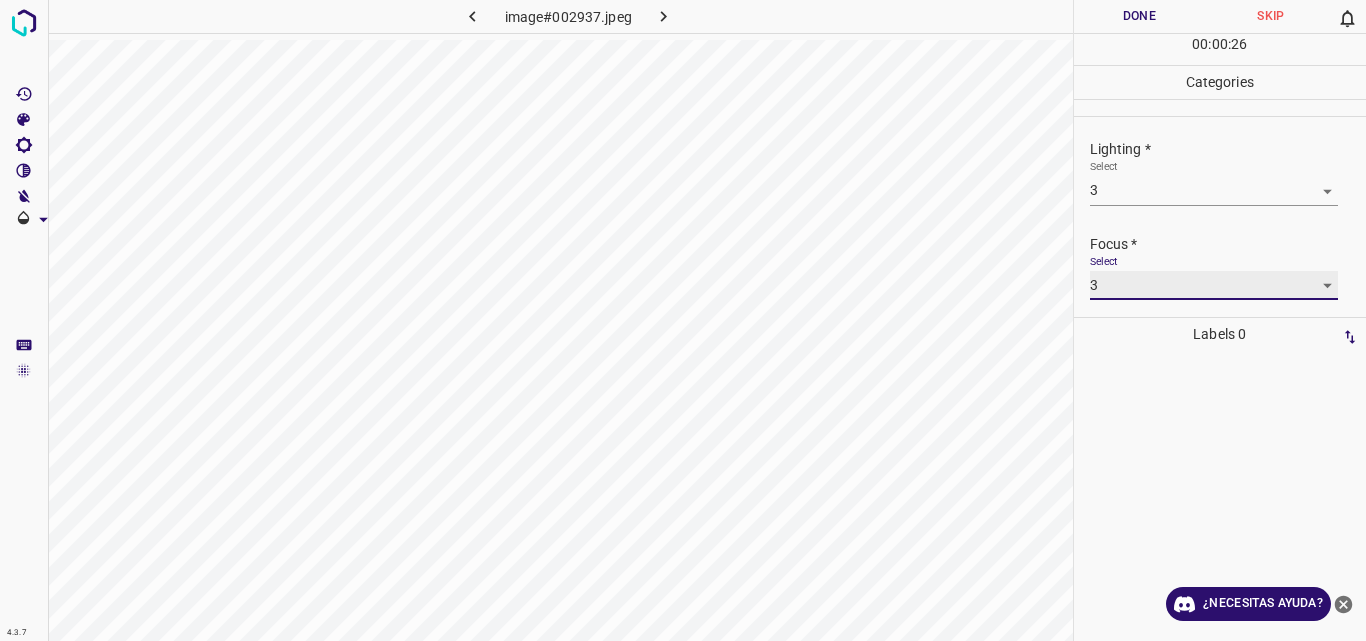 scroll, scrollTop: 98, scrollLeft: 0, axis: vertical 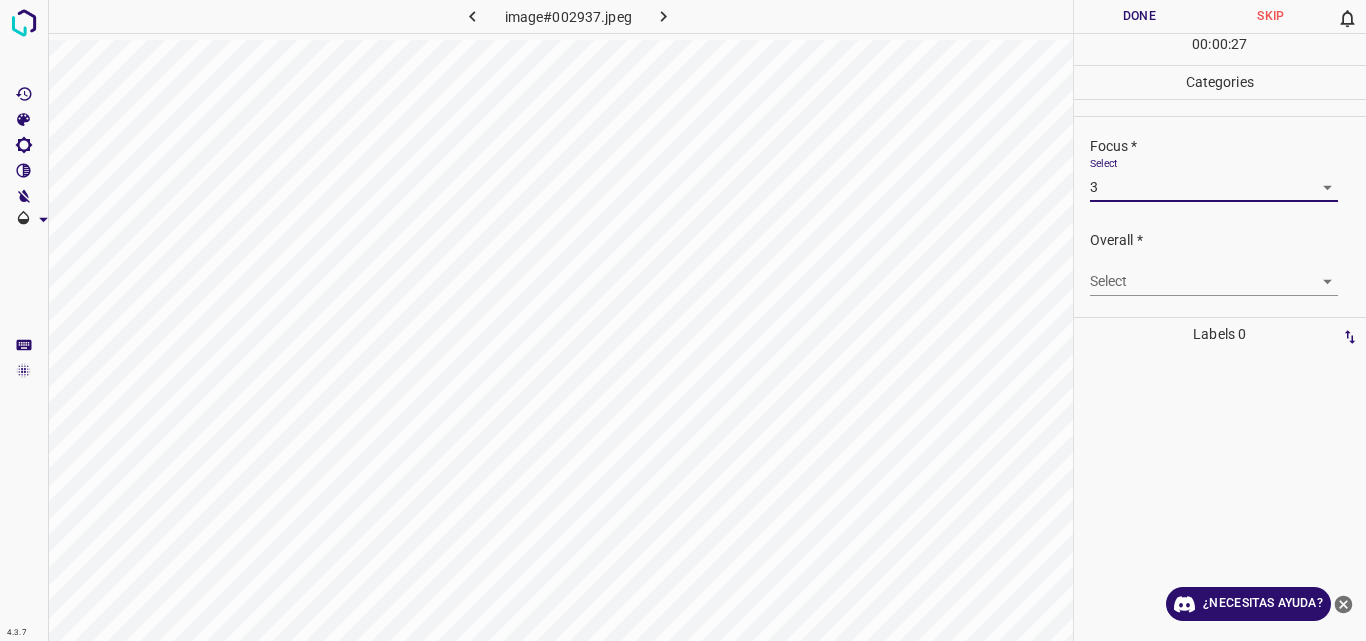 click on "4.3.7 image#002937.jpeg Done Skip 0 00   : 00   : 27   Categories Lighting *  Select 3 3 Focus *  Select 3 3 Overall *  Select ​ Labels   0 Categories 1 Lighting 2 Focus 3 Overall Tools Space Change between modes (Draw & Edit) I Auto labeling R Restore zoom M Zoom in N Zoom out Delete Delete selecte label Filters Z Restore filters X Saturation filter C Brightness filter V Contrast filter B Gray scale filter General O Download ¿Necesitas ayuda? Original text Rate this translation Your feedback will be used to help improve Google Translate - Texto - Esconder - Borrar" at bounding box center (683, 320) 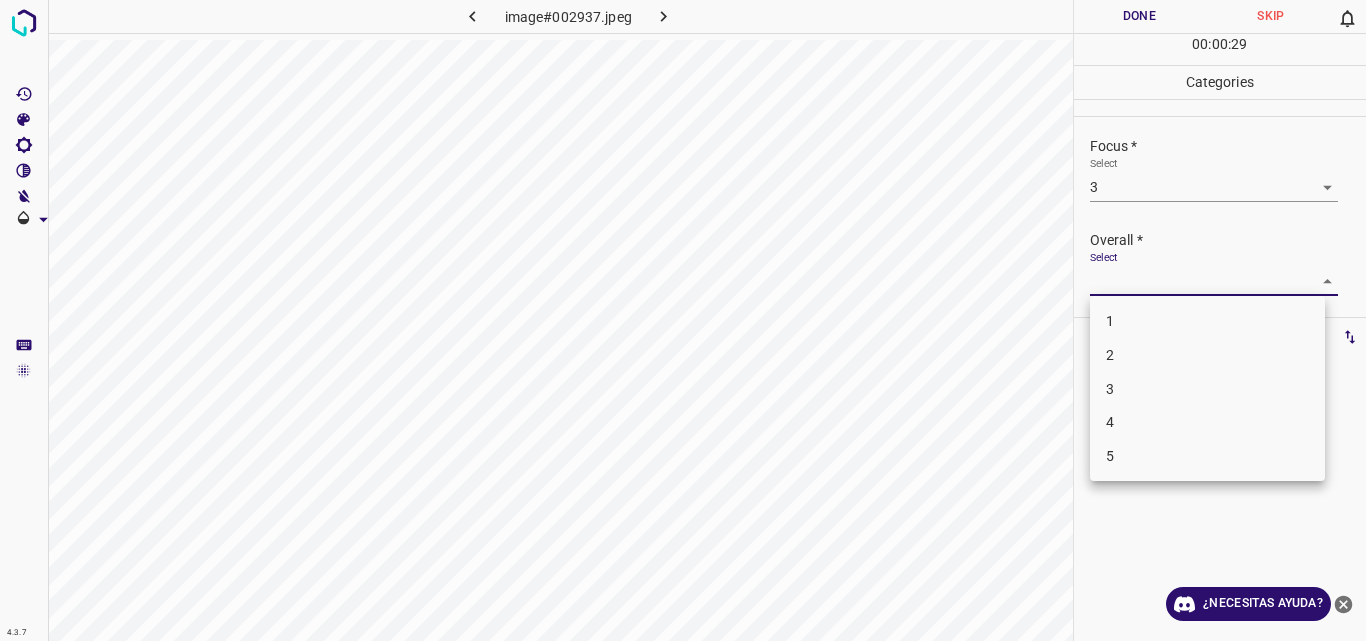 click on "3" at bounding box center (1207, 389) 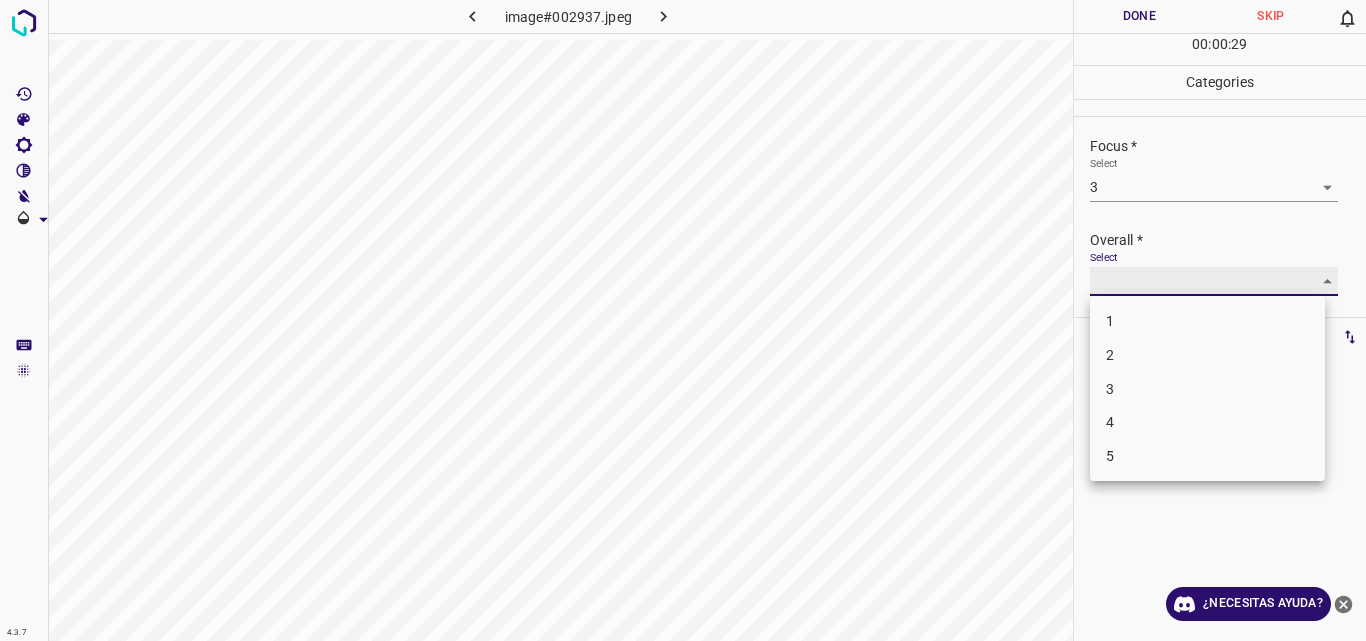 type on "3" 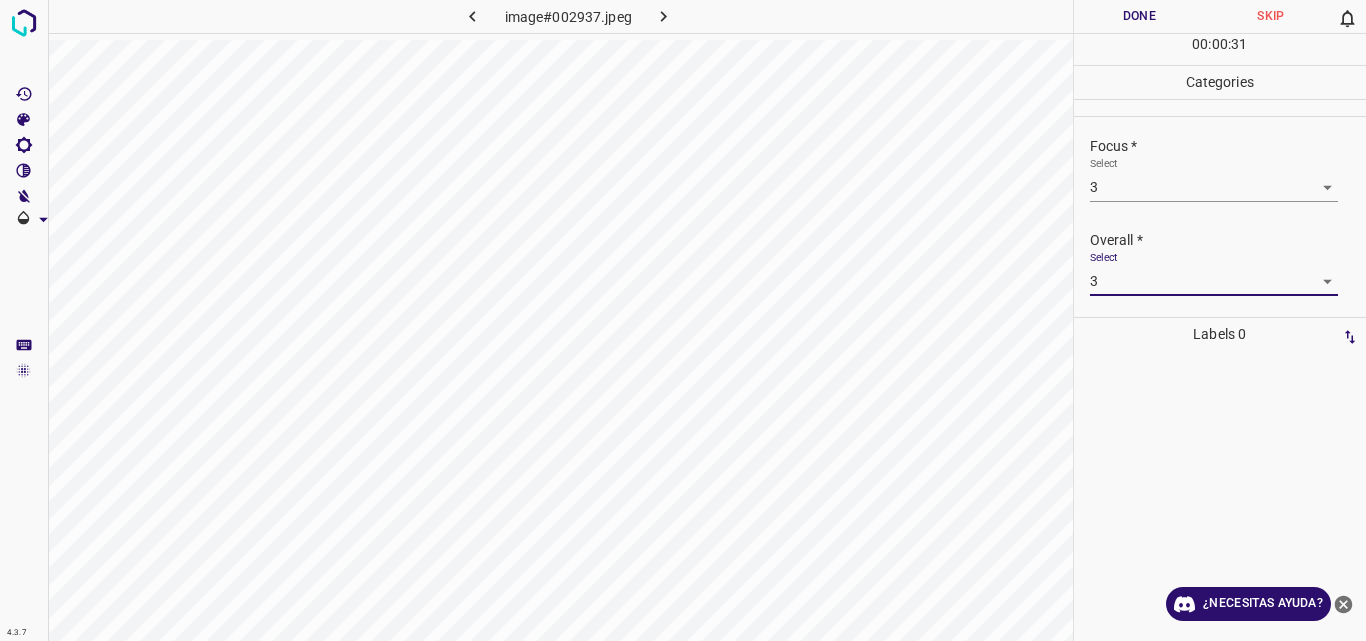 click on "Done" at bounding box center (1140, 16) 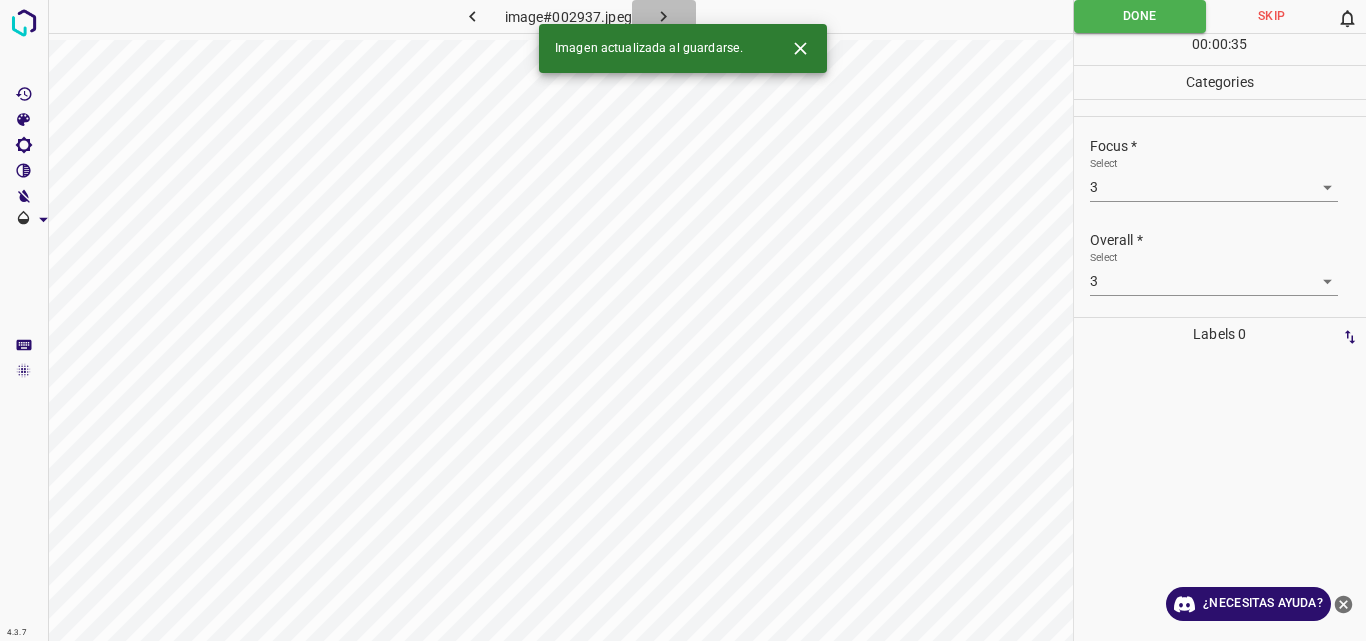 click 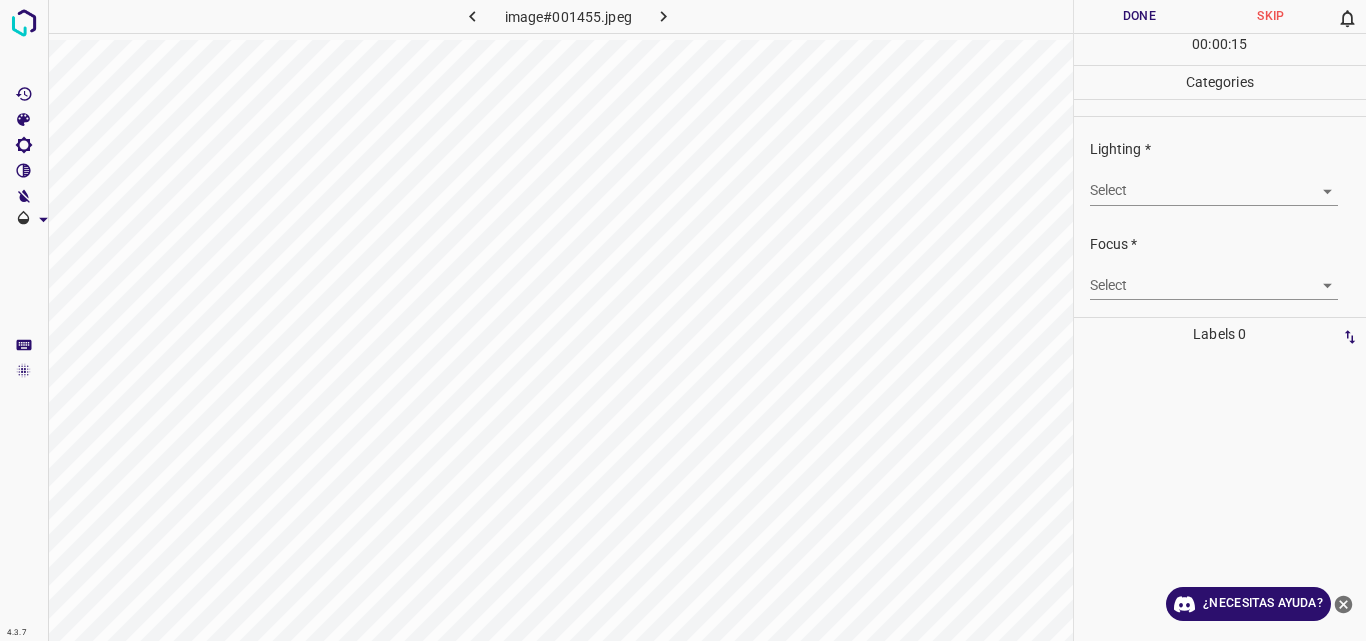 click on "4.3.7 image#001455.jpeg Done Skip 0 00   : 00   : 15   Categories Lighting *  Select ​ Focus *  Select ​ Overall *  Select ​ Labels   0 Categories 1 Lighting 2 Focus 3 Overall Tools Space Change between modes (Draw & Edit) I Auto labeling R Restore zoom M Zoom in N Zoom out Delete Delete selecte label Filters Z Restore filters X Saturation filter C Brightness filter V Contrast filter B Gray scale filter General O Download ¿Necesitas ayuda? Original text Rate this translation Your feedback will be used to help improve Google Translate - Texto - Esconder - Borrar" at bounding box center (683, 320) 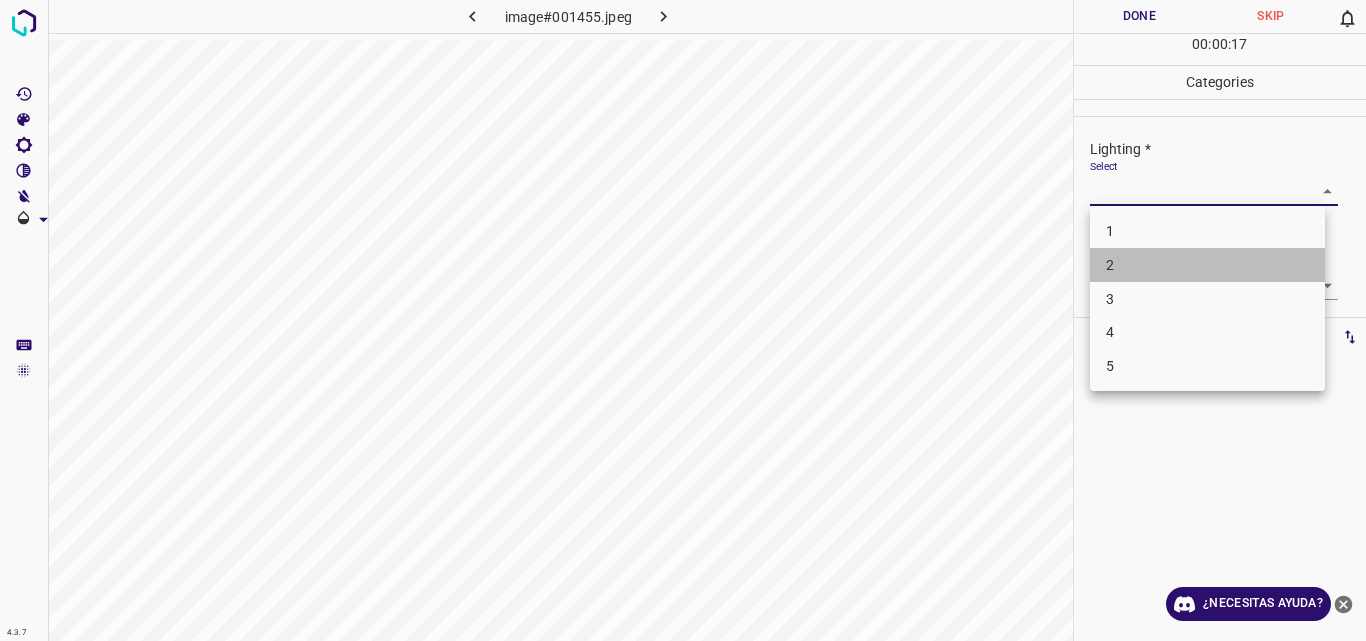 click on "2" at bounding box center (1207, 265) 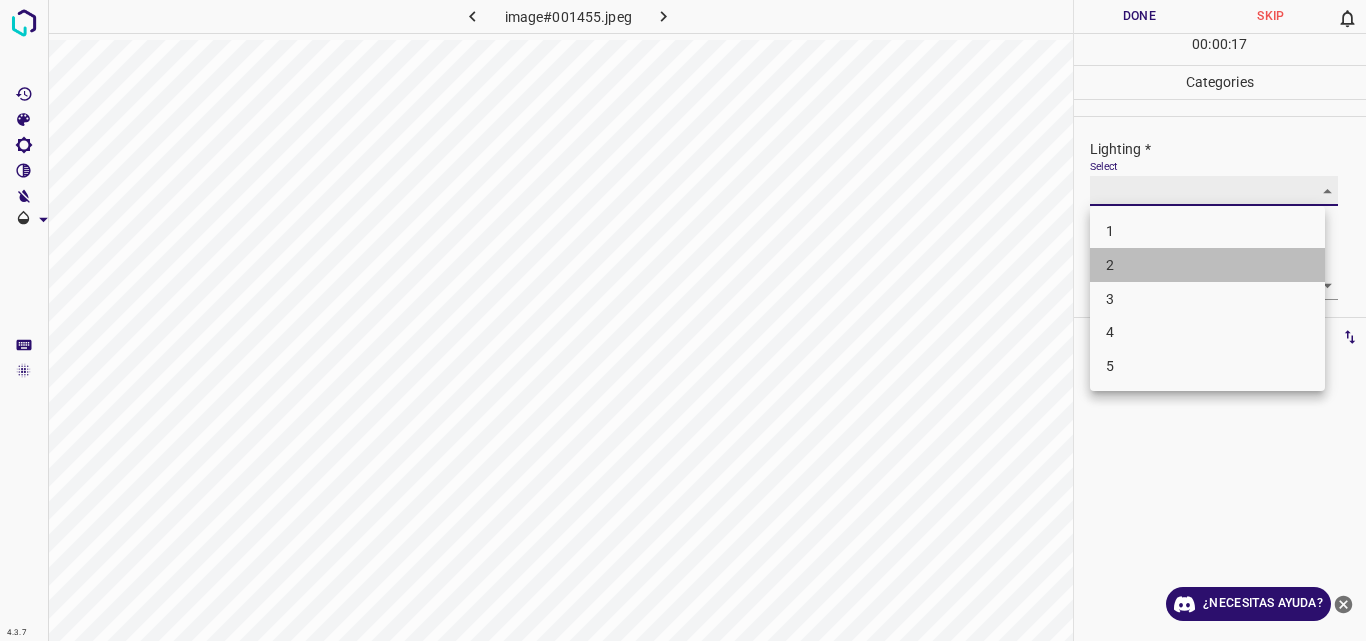 type on "2" 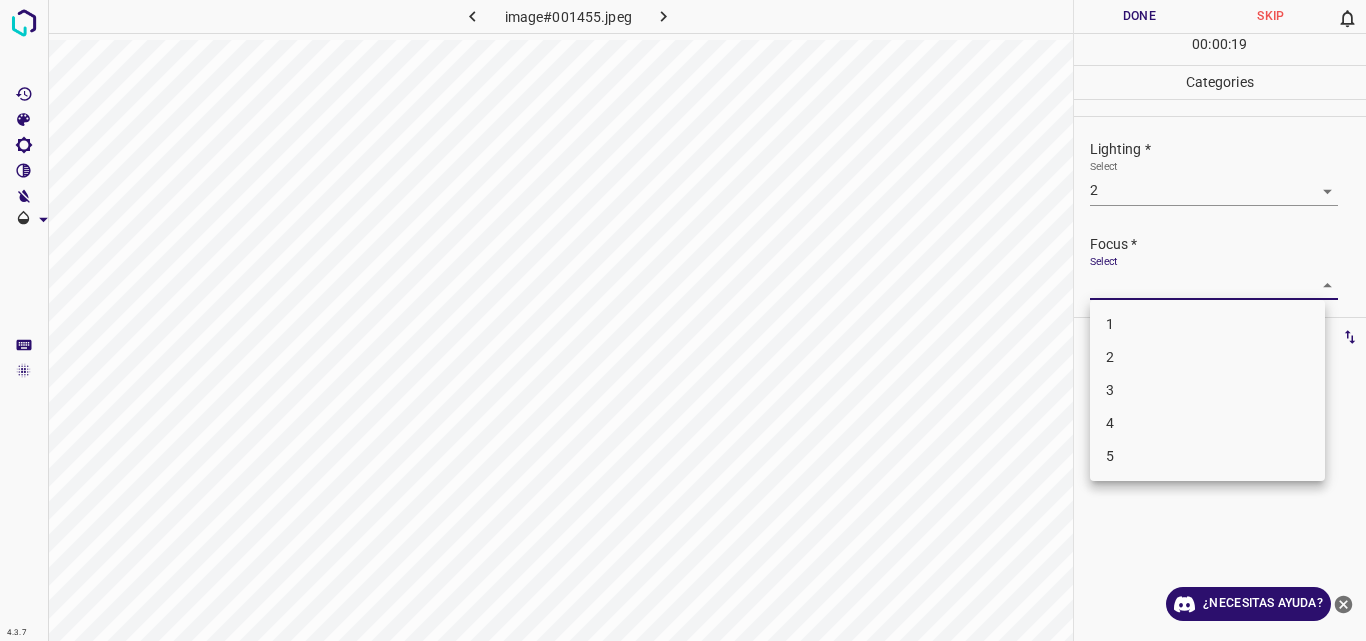 click on "4.3.7 image#001455.jpeg Done Skip 0 00   : 00   : 19   Categories Lighting *  Select 2 2 Focus *  Select ​ Overall *  Select ​ Labels   0 Categories 1 Lighting 2 Focus 3 Overall Tools Space Change between modes (Draw & Edit) I Auto labeling R Restore zoom M Zoom in N Zoom out Delete Delete selecte label Filters Z Restore filters X Saturation filter C Brightness filter V Contrast filter B Gray scale filter General O Download ¿Necesitas ayuda? Original text Rate this translation Your feedback will be used to help improve Google Translate - Texto - Esconder - Borrar 1 2 3 4 5" at bounding box center [683, 320] 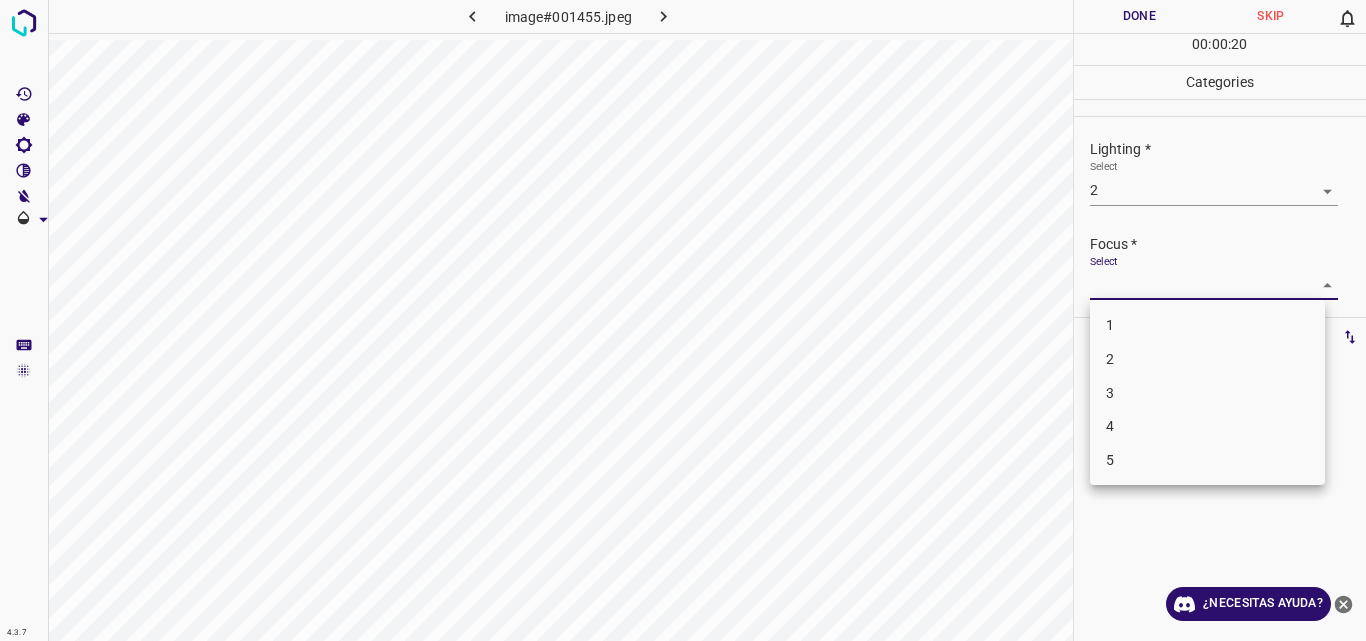 click on "2" at bounding box center (1207, 359) 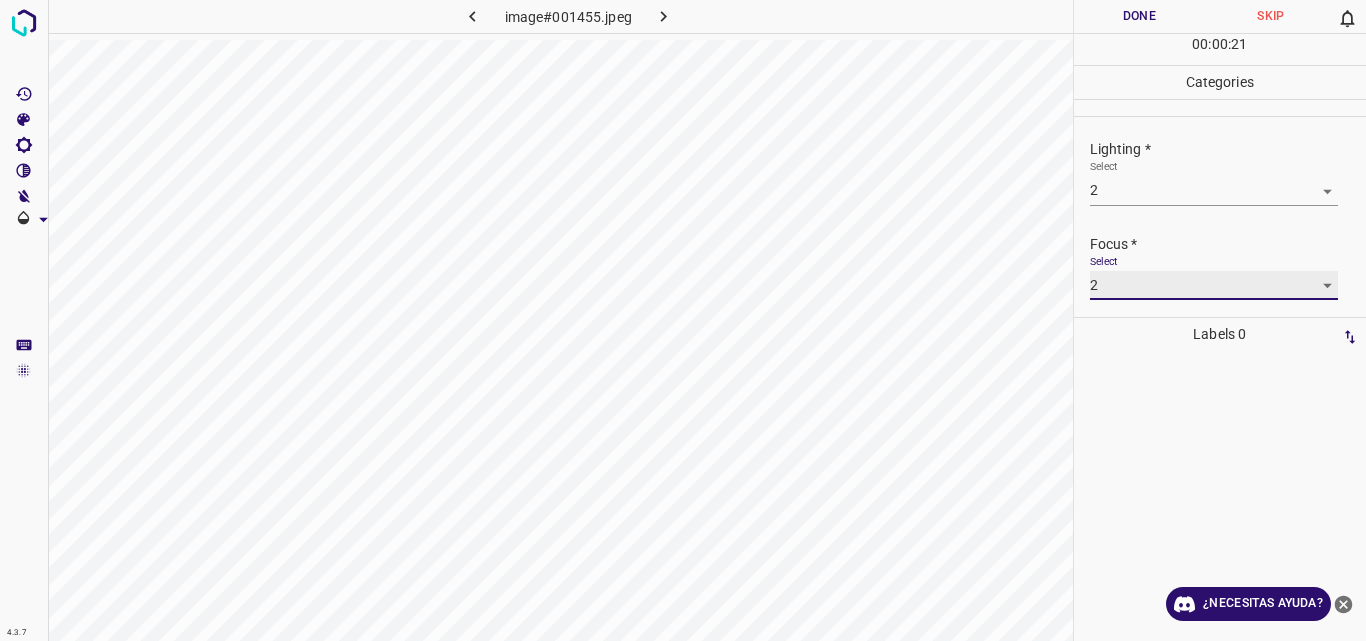 type on "2" 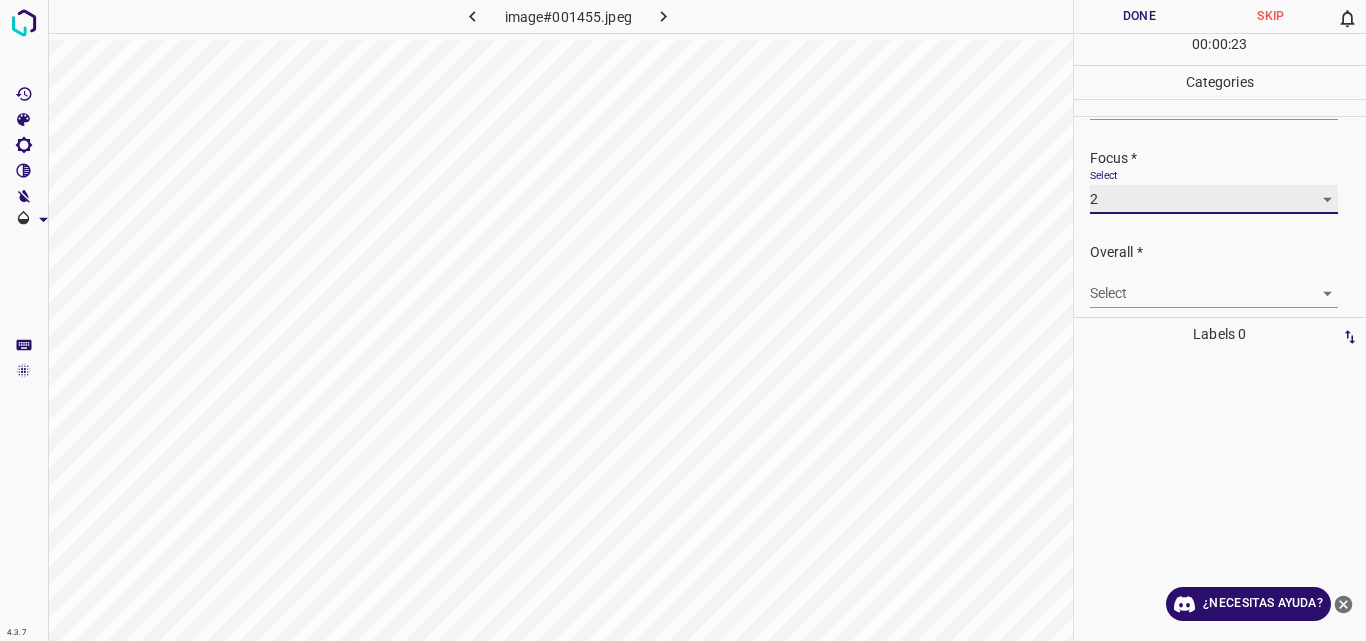 scroll, scrollTop: 98, scrollLeft: 0, axis: vertical 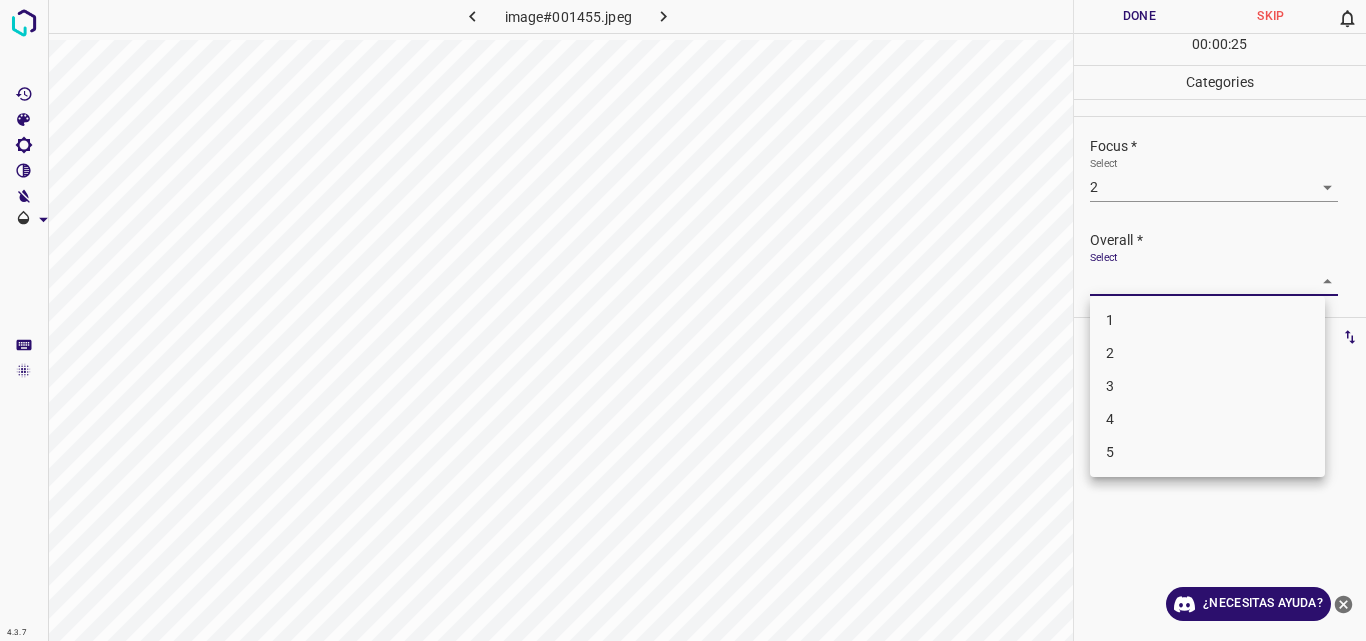 click on "4.3.7 image#001455.jpeg Done Skip 0 00   : 00   : 25   Categories Lighting *  Select 2 2 Focus *  Select 2 2 Overall *  Select ​ Labels   0 Categories 1 Lighting 2 Focus 3 Overall Tools Space Change between modes (Draw & Edit) I Auto labeling R Restore zoom M Zoom in N Zoom out Delete Delete selecte label Filters Z Restore filters X Saturation filter C Brightness filter V Contrast filter B Gray scale filter General O Download ¿Necesitas ayuda? Original text Rate this translation Your feedback will be used to help improve Google Translate - Texto - Esconder - Borrar 1 2 3 4 5" at bounding box center [683, 320] 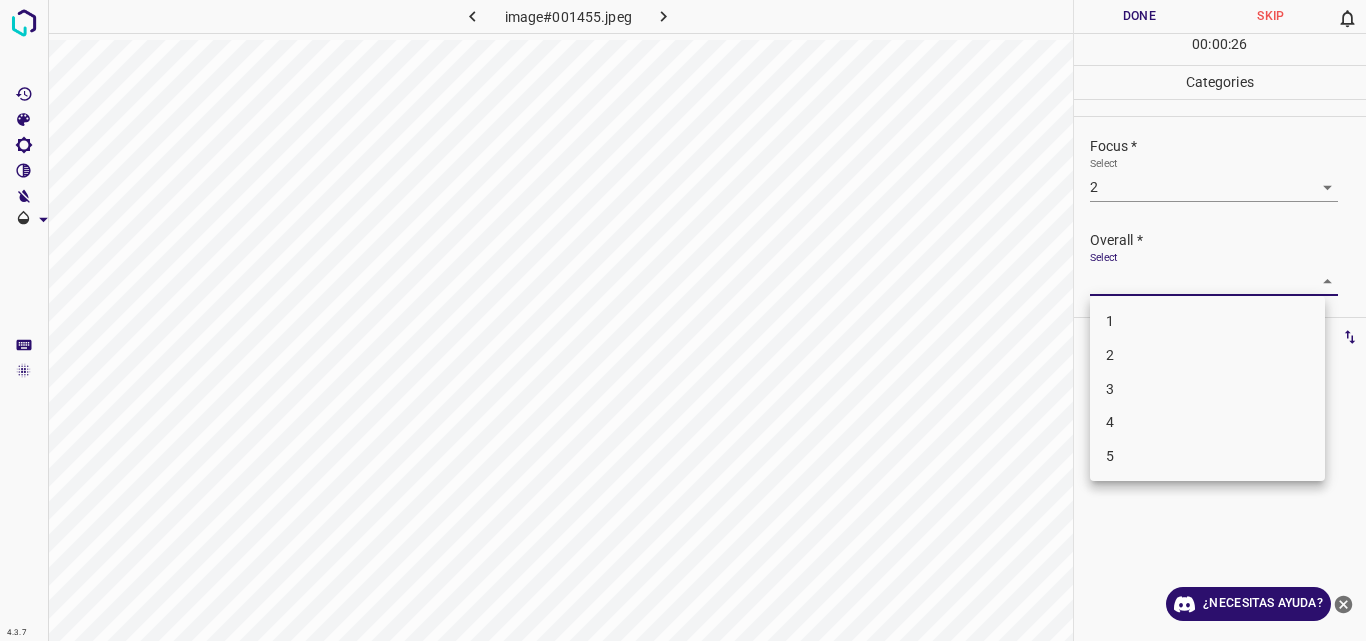 click on "2" at bounding box center [1207, 355] 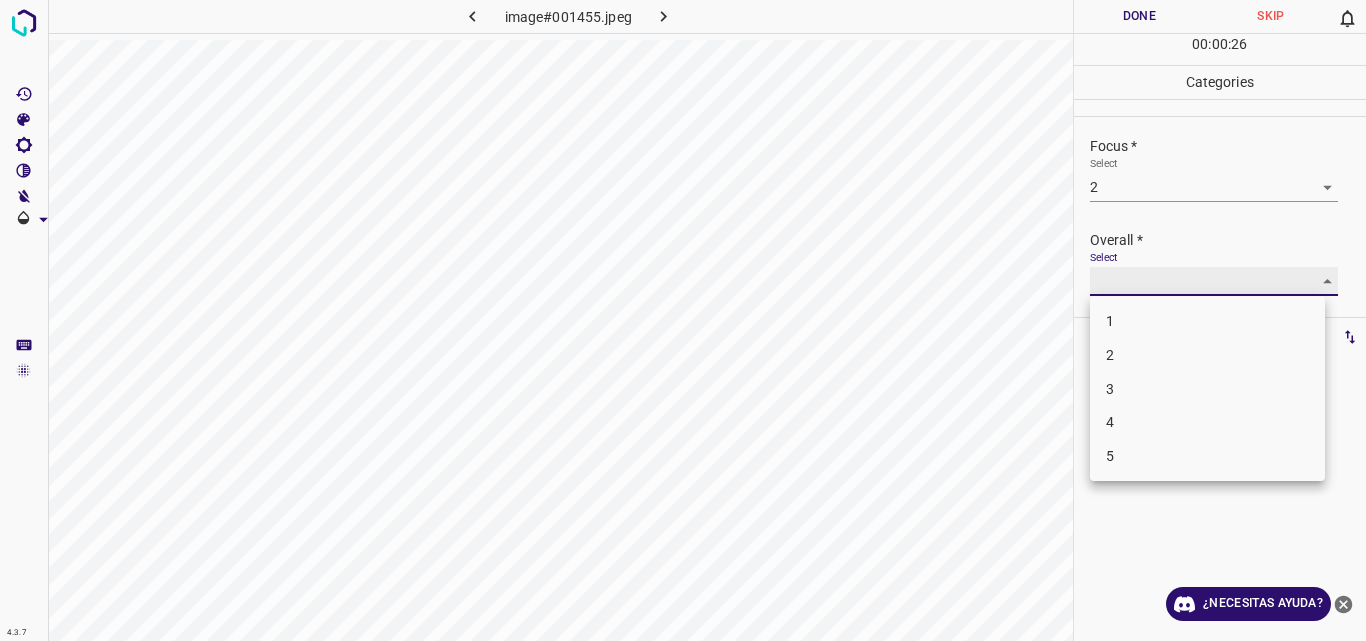 type on "2" 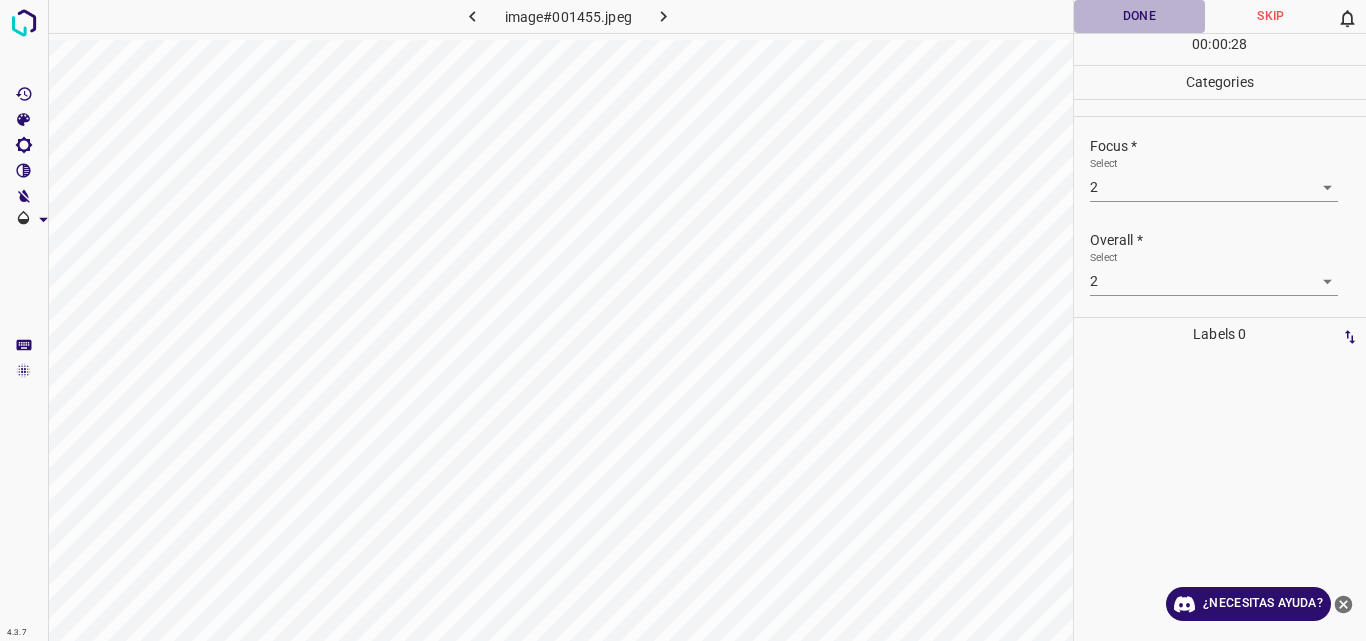 click on "Done" at bounding box center [1140, 16] 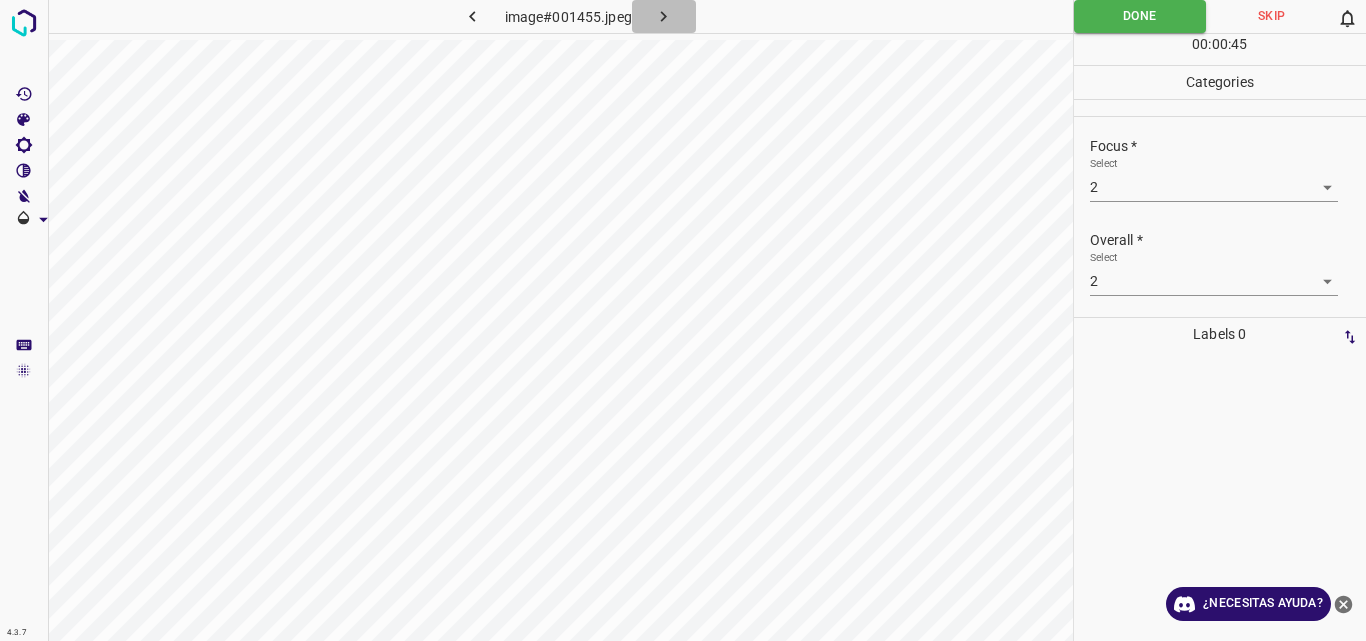 click 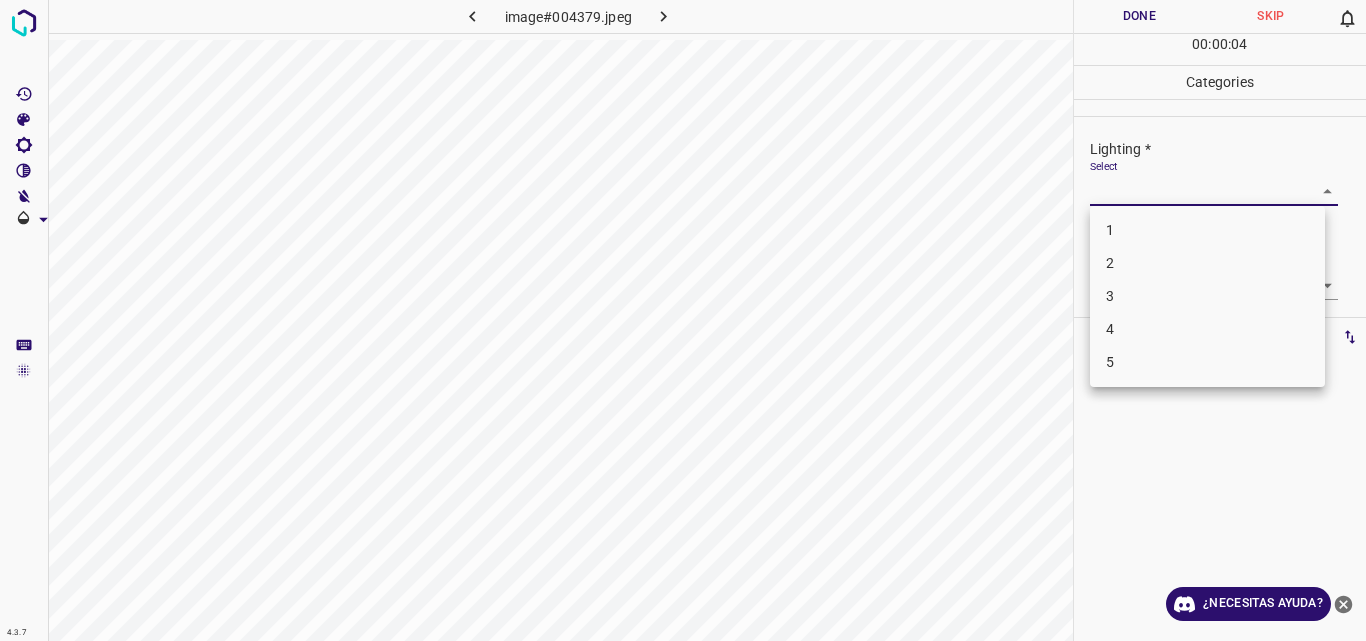 click on "4.3.7 image#004379.jpeg Done Skip 0 00   : 00   : 04   Categories Lighting *  Select ​ Focus *  Select ​ Overall *  Select ​ Labels   0 Categories 1 Lighting 2 Focus 3 Overall Tools Space Change between modes (Draw & Edit) I Auto labeling R Restore zoom M Zoom in N Zoom out Delete Delete selecte label Filters Z Restore filters X Saturation filter C Brightness filter V Contrast filter B Gray scale filter General O Download ¿Necesitas ayuda? Original text Rate this translation Your feedback will be used to help improve Google Translate - Texto - Esconder - Borrar 1 2 3 4 5" at bounding box center (683, 320) 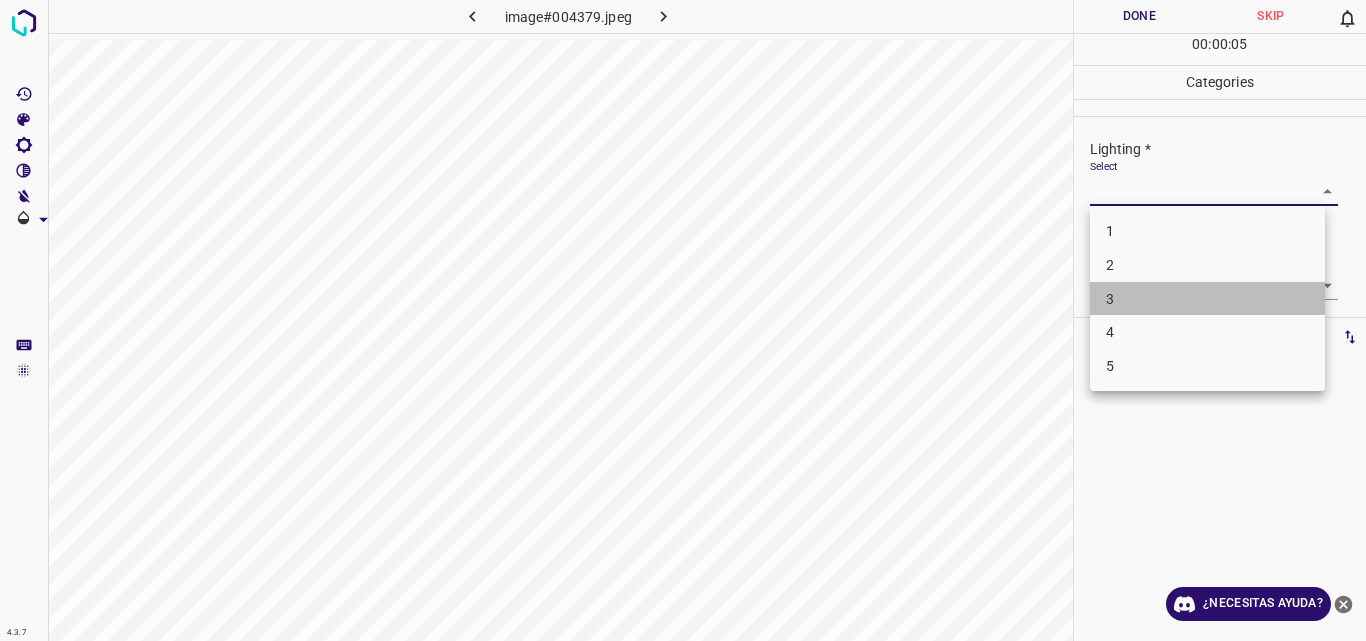 click on "3" at bounding box center [1207, 299] 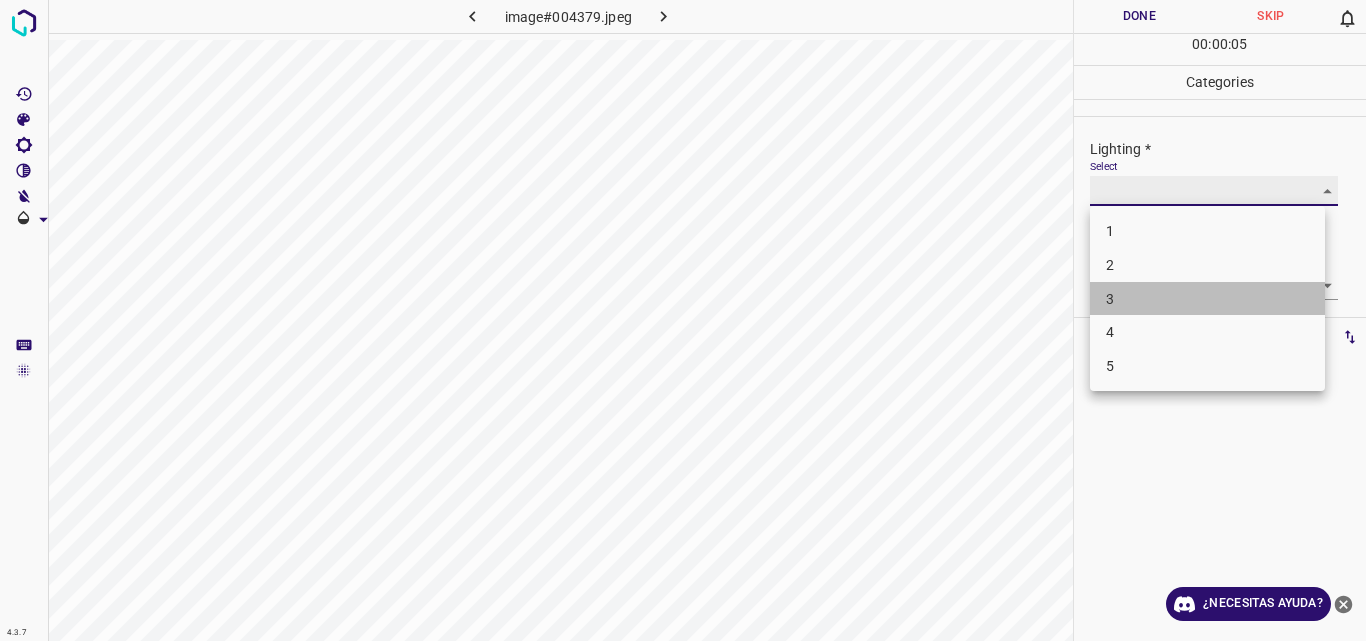 type on "3" 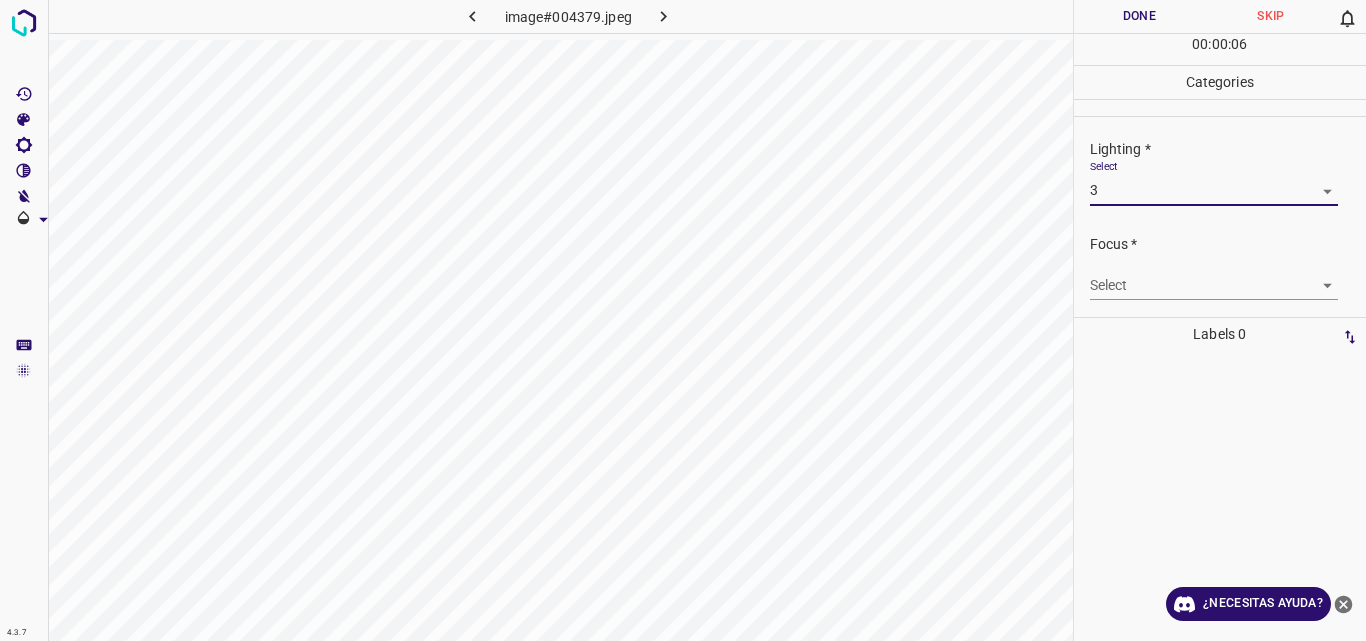 click on "4.3.7 image#004379.jpeg Done Skip 0 00   : 00   : 06   Categories Lighting *  Select 3 3 Focus *  Select ​ Overall *  Select ​ Labels   0 Categories 1 Lighting 2 Focus 3 Overall Tools Space Change between modes (Draw & Edit) I Auto labeling R Restore zoom M Zoom in N Zoom out Delete Delete selecte label Filters Z Restore filters X Saturation filter C Brightness filter V Contrast filter B Gray scale filter General O Download ¿Necesitas ayuda? Original text Rate this translation Your feedback will be used to help improve Google Translate - Texto - Esconder - Borrar" at bounding box center (683, 320) 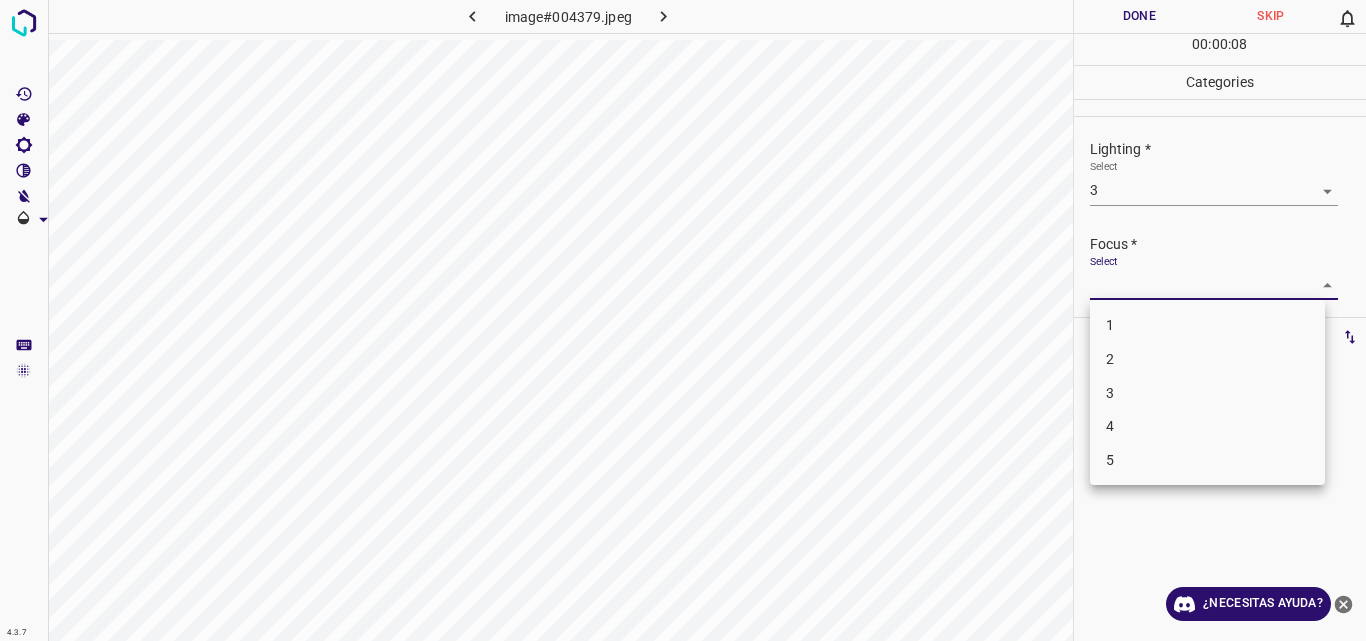 click on "3" at bounding box center (1207, 393) 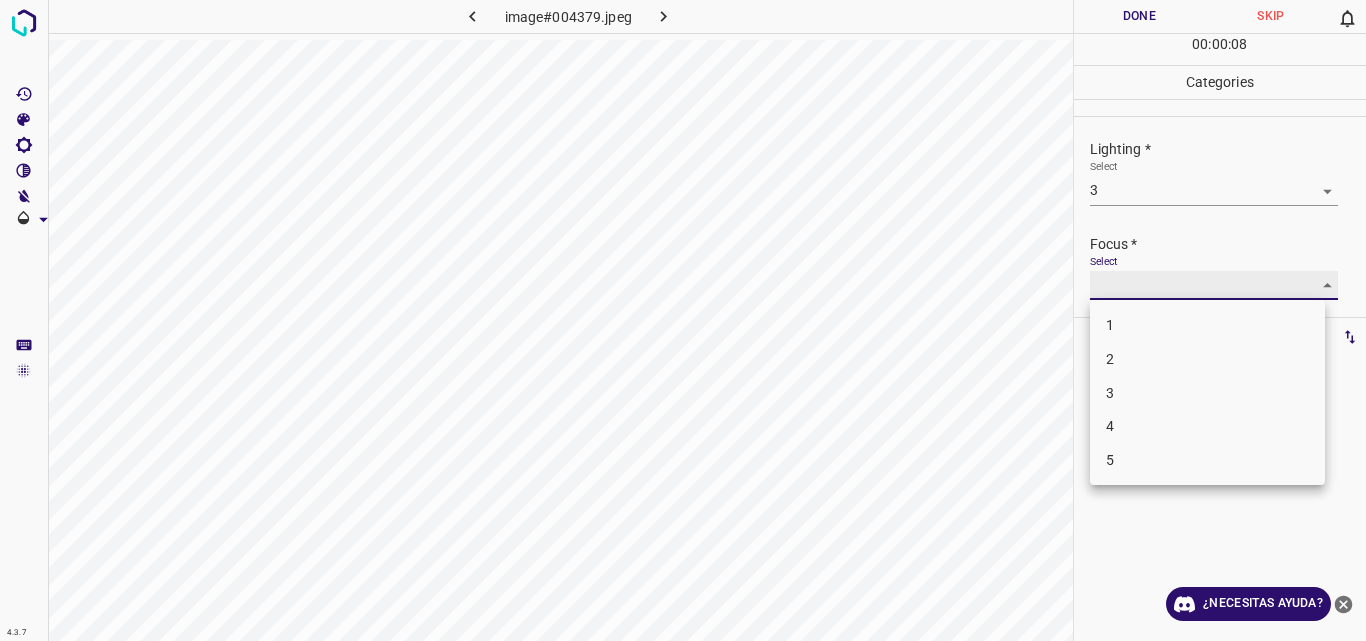 type on "3" 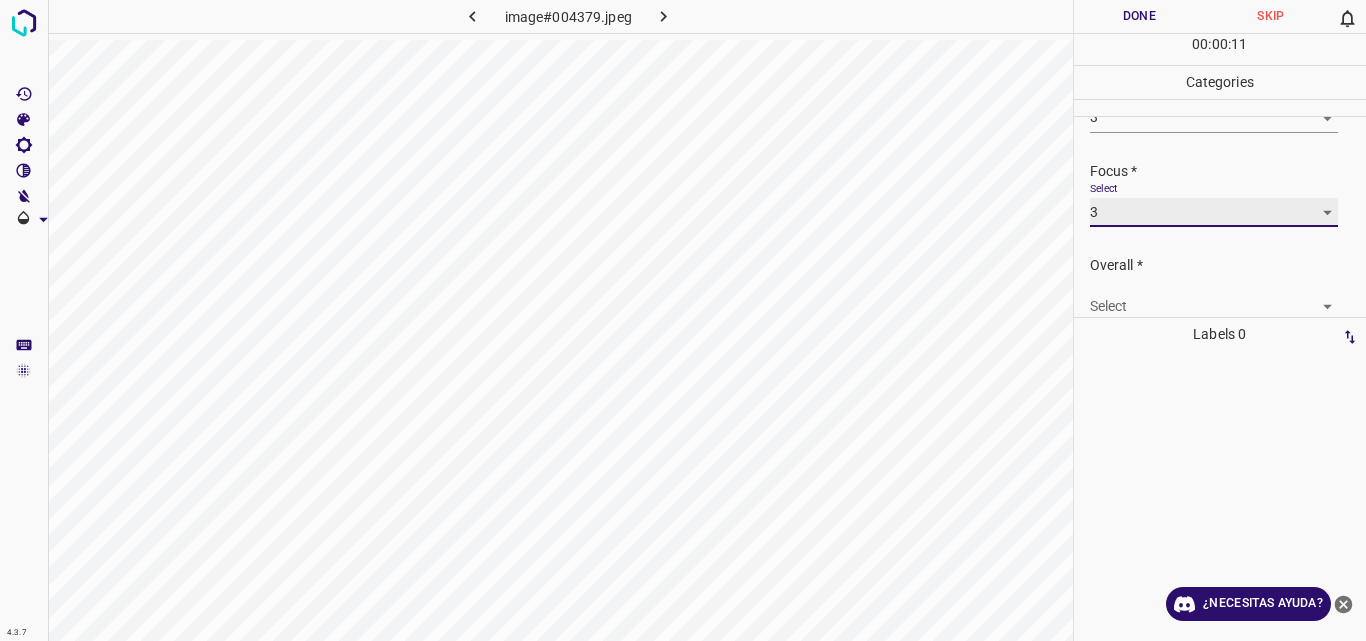 scroll, scrollTop: 98, scrollLeft: 0, axis: vertical 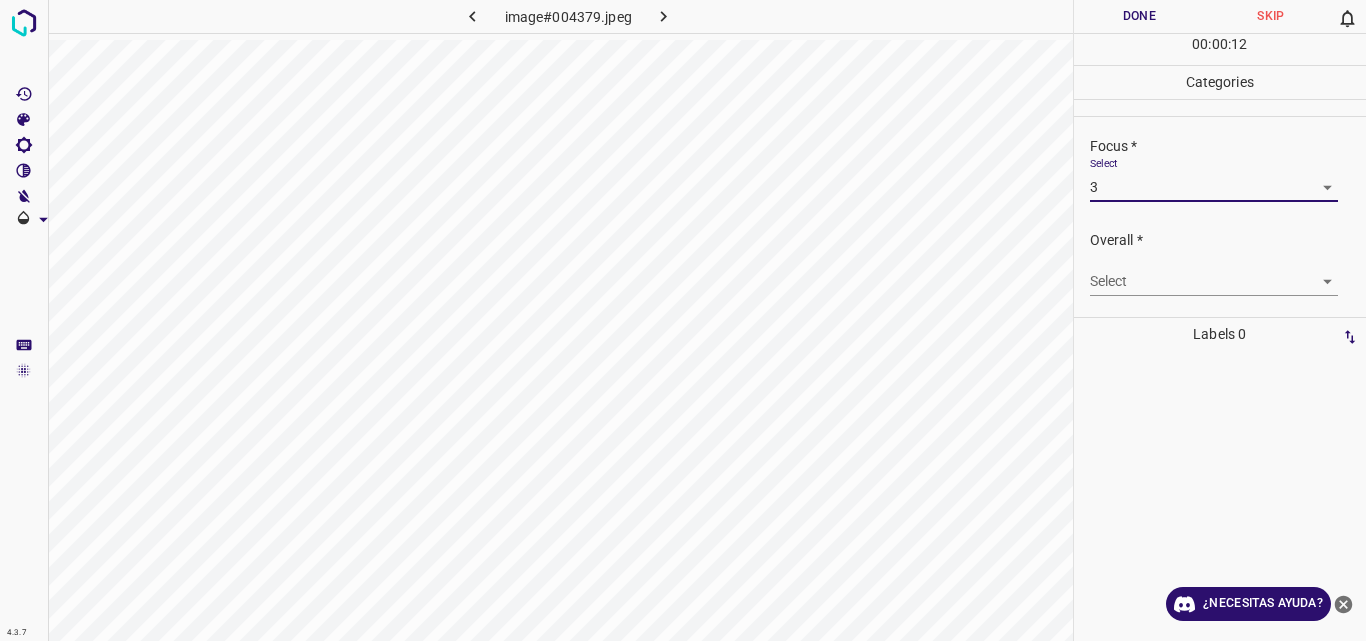 click on "4.3.7 image#004379.jpeg Done Skip 0 00   : 00   : 12   Categories Lighting *  Select 3 3 Focus *  Select 3 3 Overall *  Select ​ Labels   0 Categories 1 Lighting 2 Focus 3 Overall Tools Space Change between modes (Draw & Edit) I Auto labeling R Restore zoom M Zoom in N Zoom out Delete Delete selecte label Filters Z Restore filters X Saturation filter C Brightness filter V Contrast filter B Gray scale filter General O Download ¿Necesitas ayuda? Original text Rate this translation Your feedback will be used to help improve Google Translate - Texto - Esconder - Borrar" at bounding box center (683, 320) 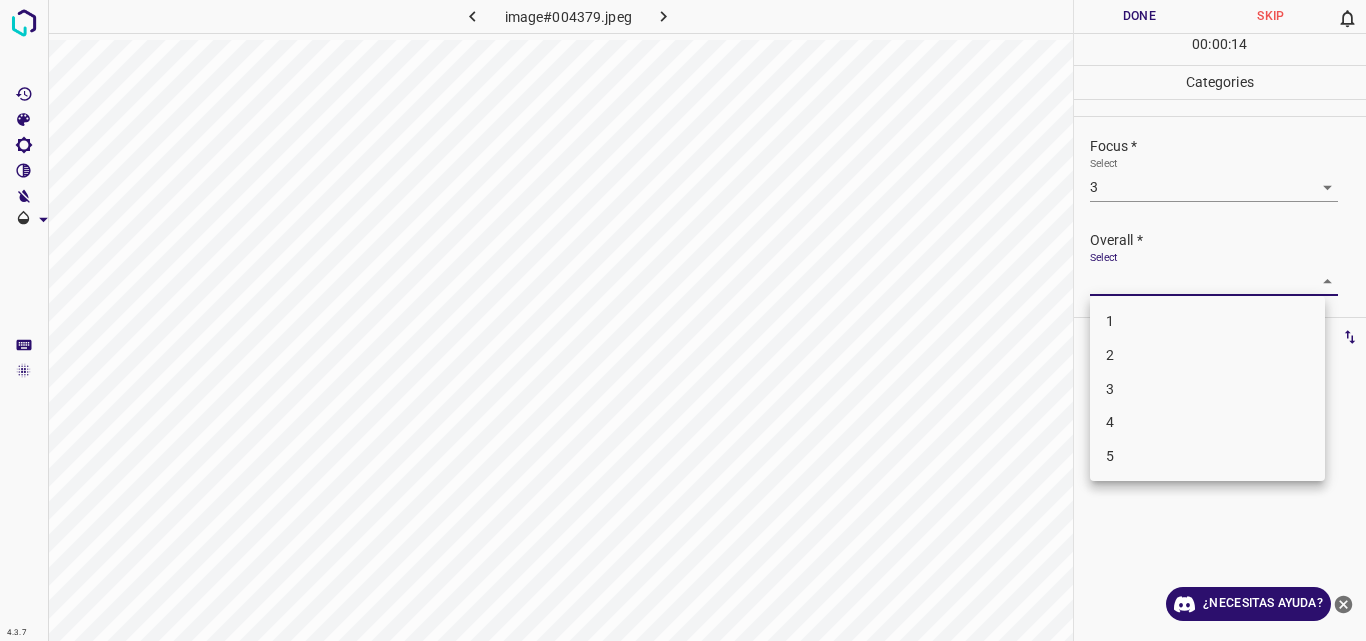 click on "3" at bounding box center (1207, 389) 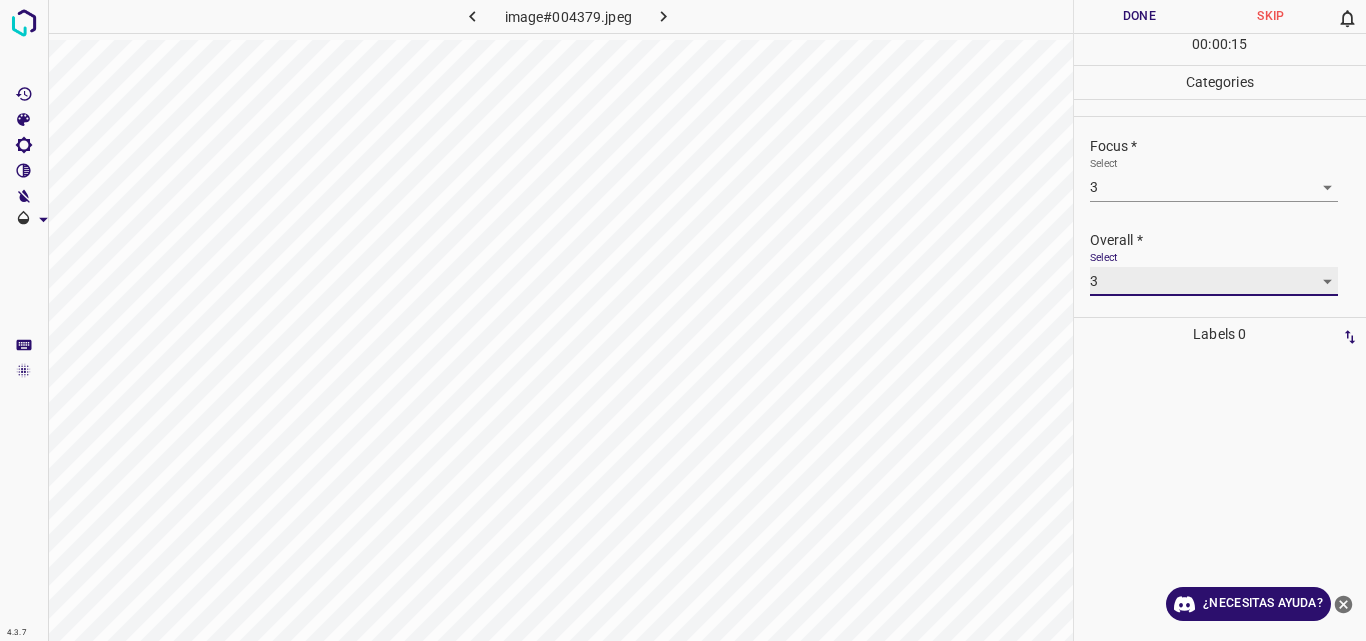 type on "3" 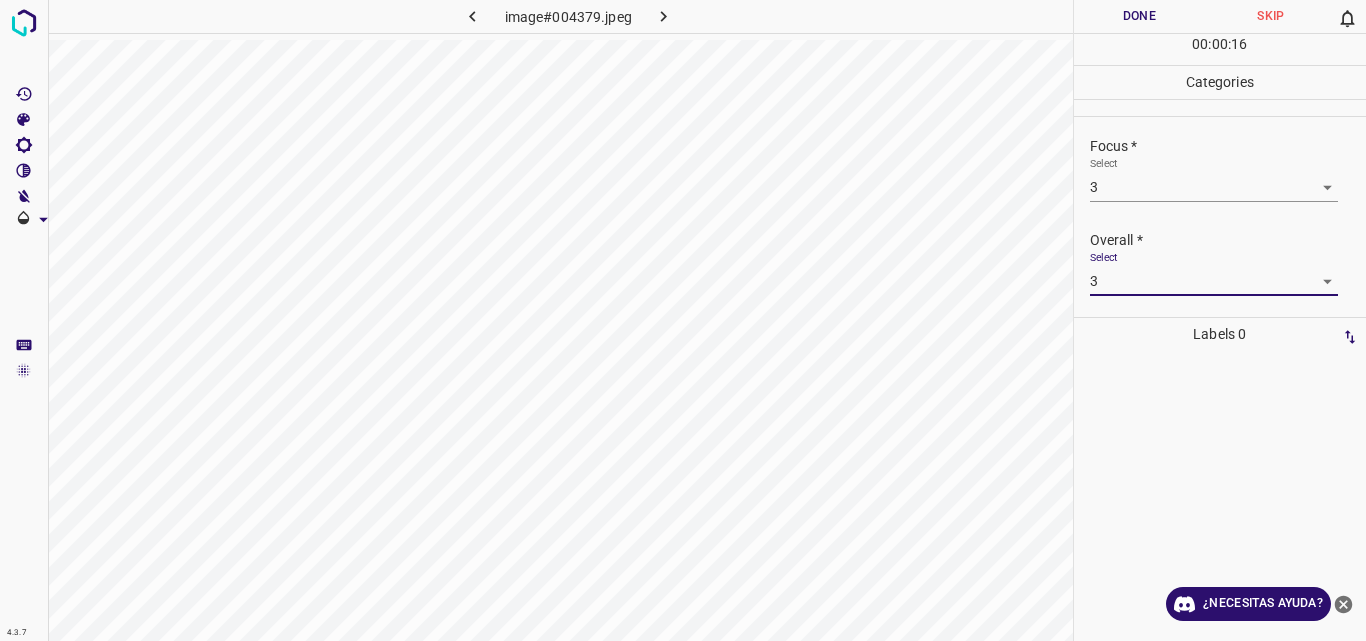 click on "Done" at bounding box center [1140, 16] 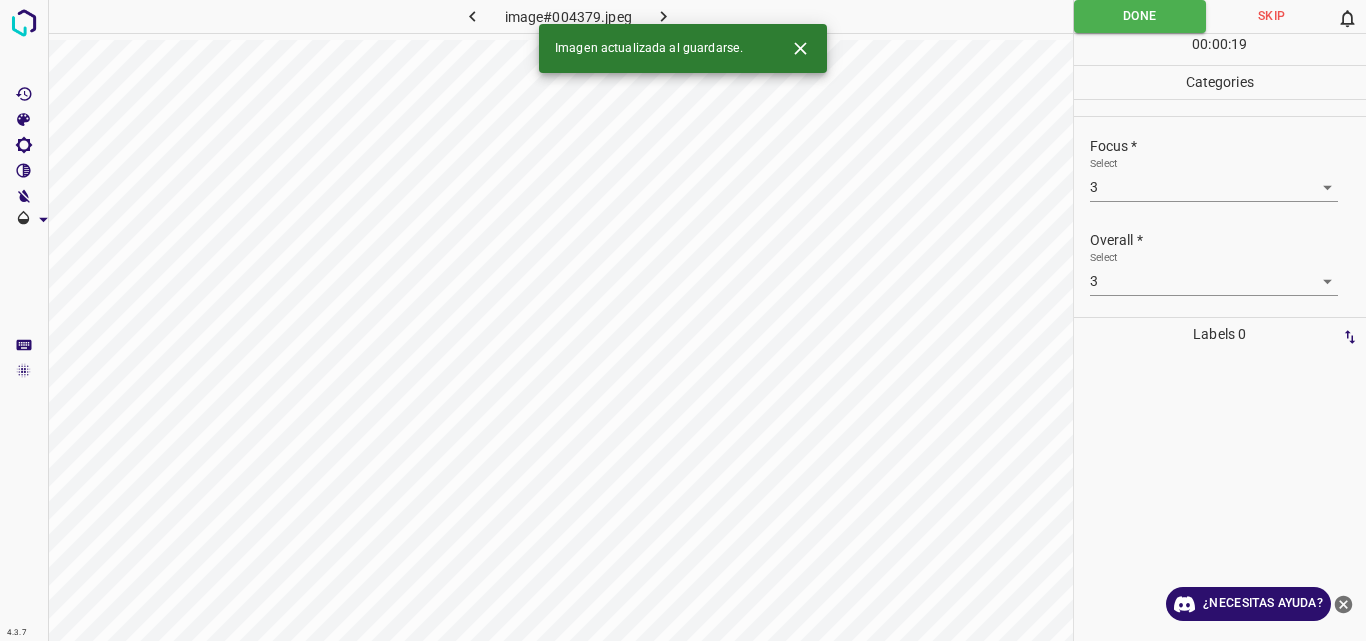 click 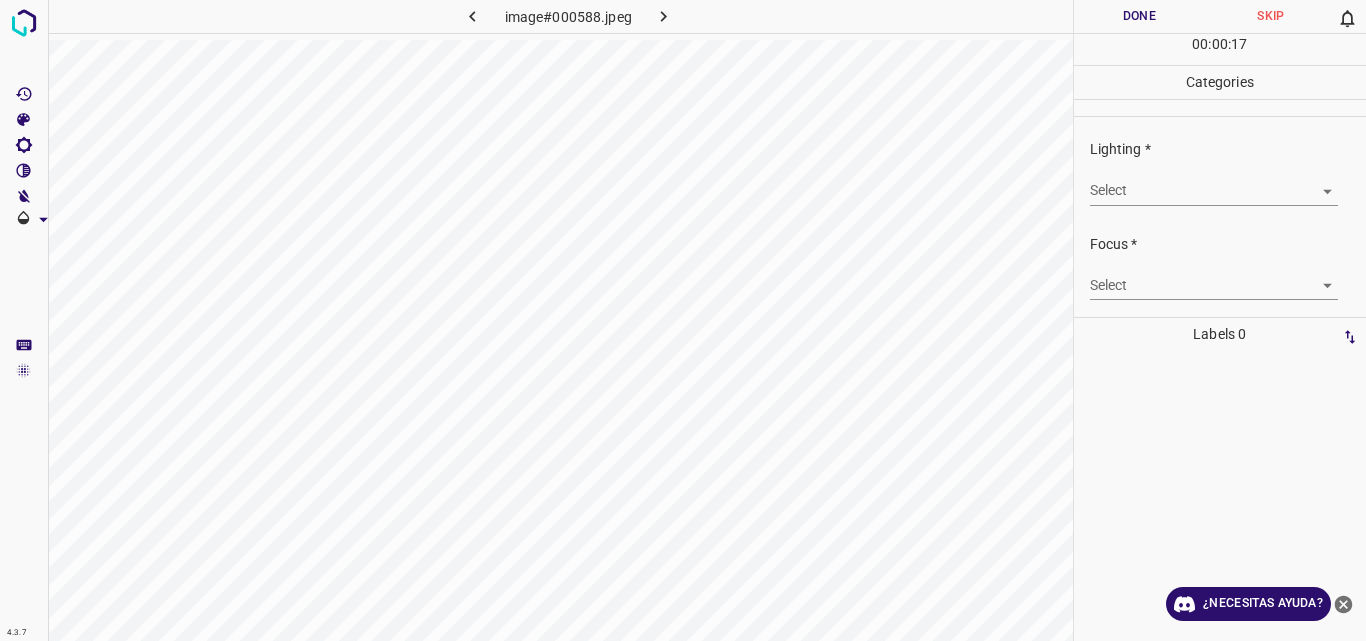 click on "4.3.7 image#000588.jpeg Done Skip 0 00   : 00   : 17   Categories Lighting *  Select ​ Focus *  Select ​ Overall *  Select ​ Labels   0 Categories 1 Lighting 2 Focus 3 Overall Tools Space Change between modes (Draw & Edit) I Auto labeling R Restore zoom M Zoom in N Zoom out Delete Delete selecte label Filters Z Restore filters X Saturation filter C Brightness filter V Contrast filter B Gray scale filter General O Download ¿Necesitas ayuda? Original text Rate this translation Your feedback will be used to help improve Google Translate - Texto - Esconder - Borrar" at bounding box center [683, 320] 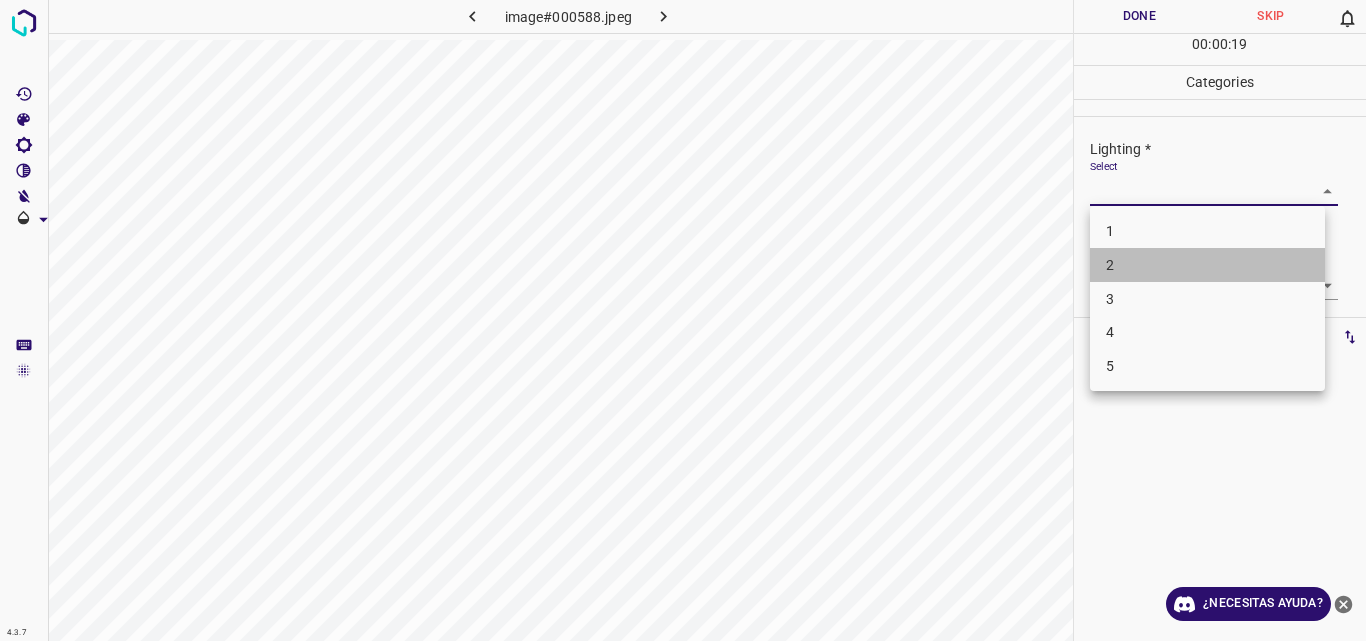 click on "2" at bounding box center (1207, 265) 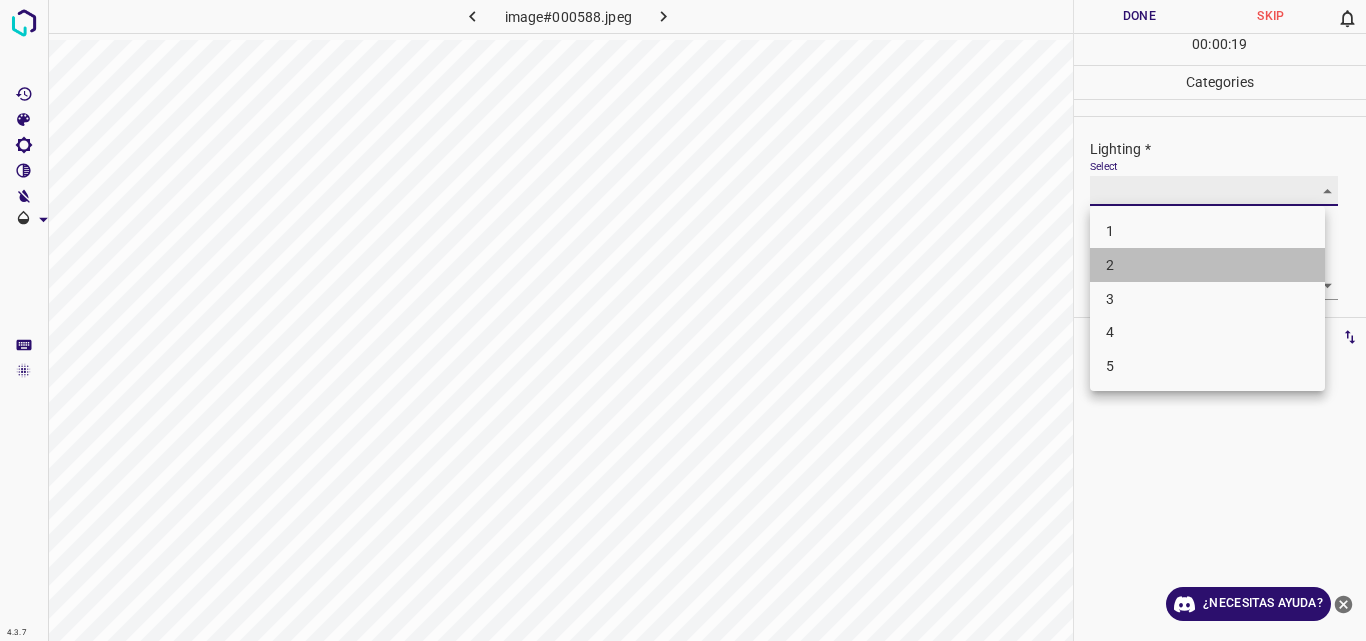 type on "2" 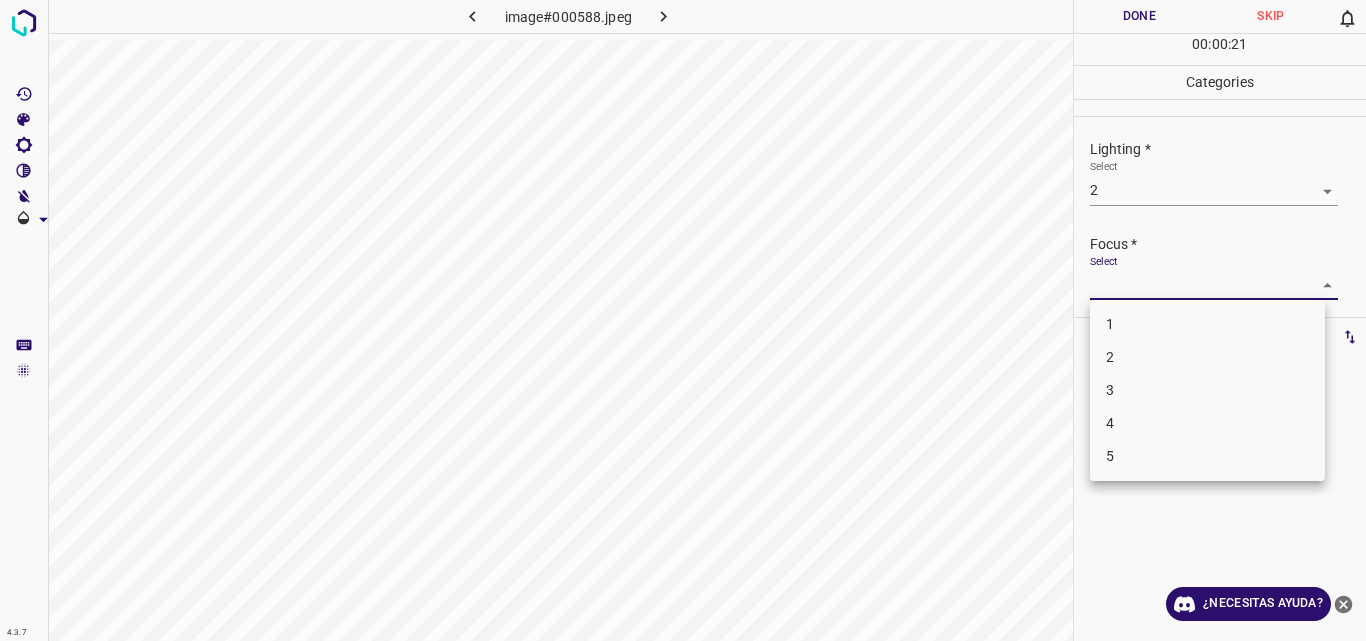 click on "4.3.7 image#000588.jpeg Done Skip 0 00   : 00   : 21   Categories Lighting *  Select 2 2 Focus *  Select ​ Overall *  Select ​ Labels   0 Categories 1 Lighting 2 Focus 3 Overall Tools Space Change between modes (Draw & Edit) I Auto labeling R Restore zoom M Zoom in N Zoom out Delete Delete selecte label Filters Z Restore filters X Saturation filter C Brightness filter V Contrast filter B Gray scale filter General O Download ¿Necesitas ayuda? Original text Rate this translation Your feedback will be used to help improve Google Translate - Texto - Esconder - Borrar 1 2 3 4 5" at bounding box center [683, 320] 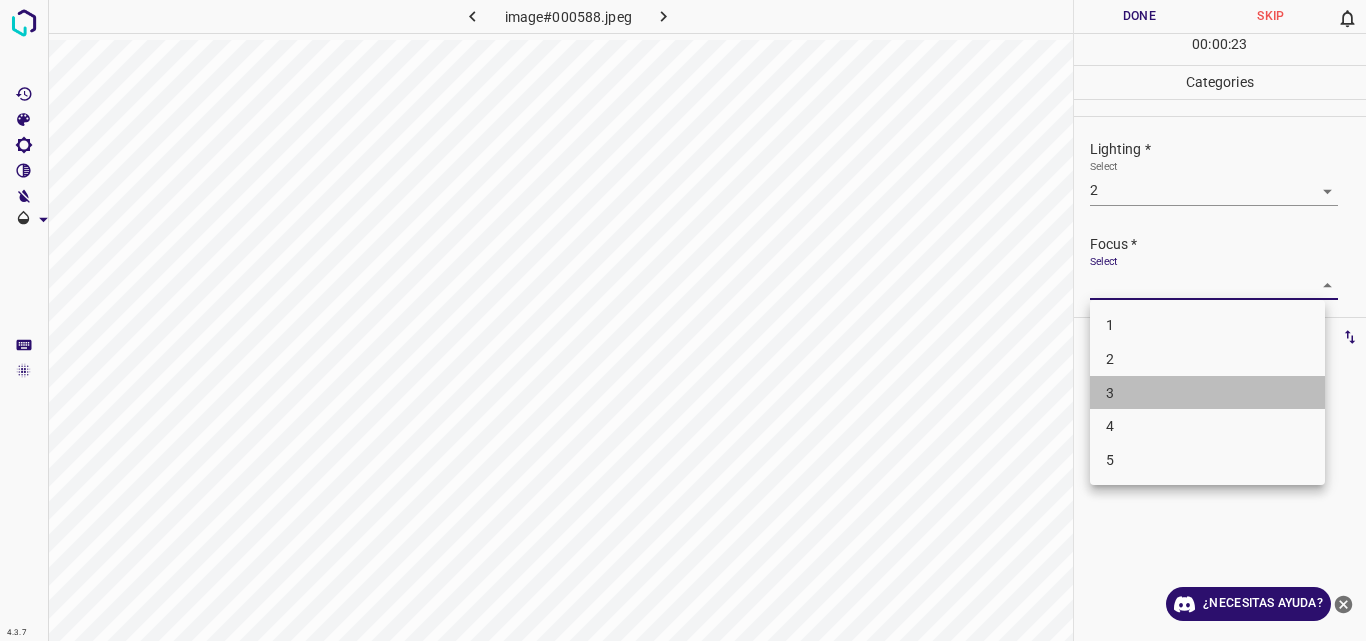 click on "3" at bounding box center (1207, 393) 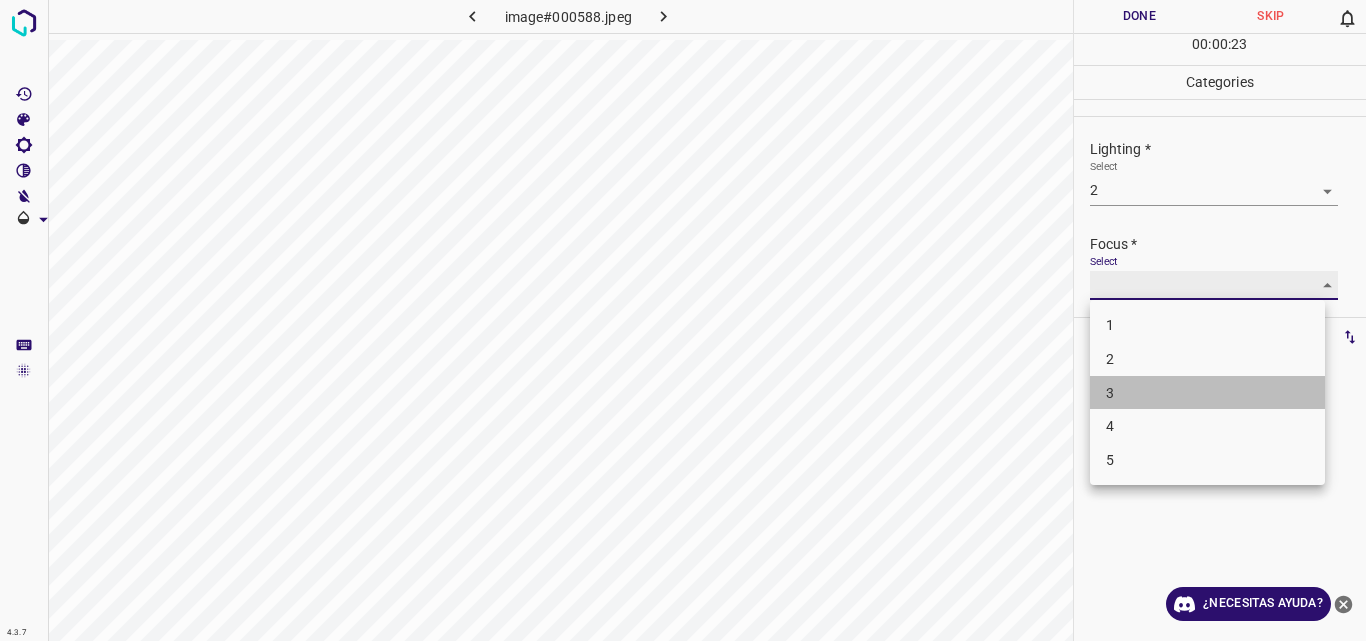 type on "3" 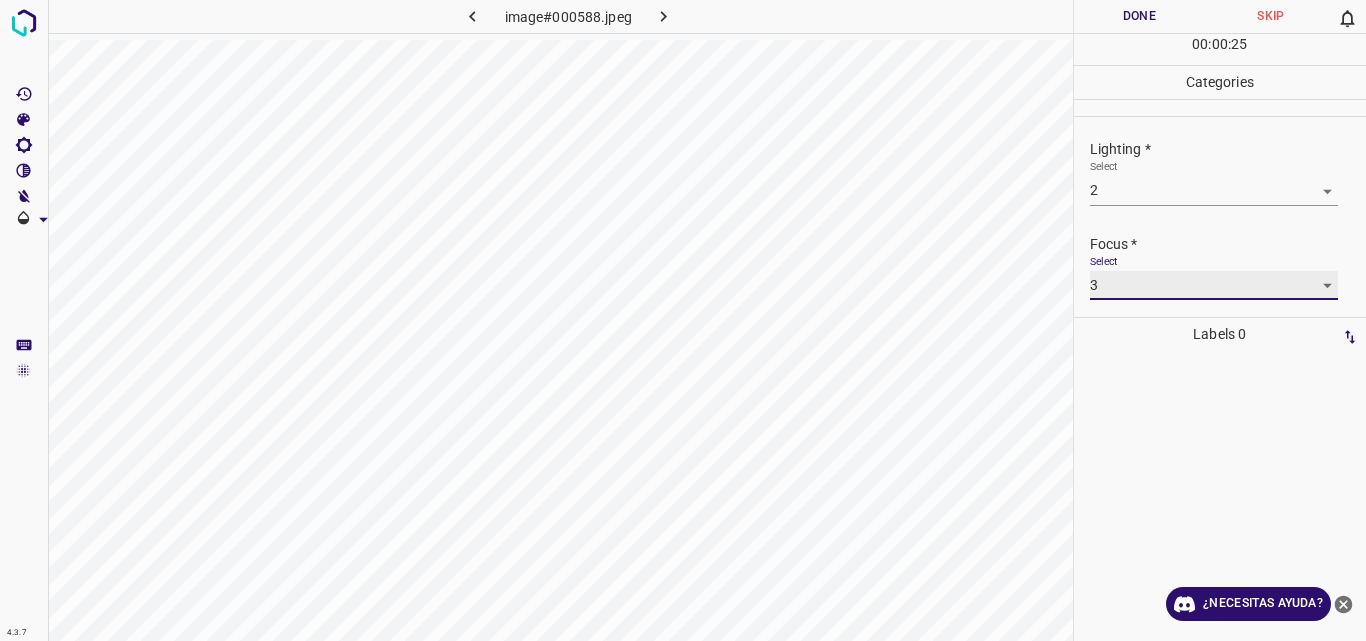 scroll, scrollTop: 94, scrollLeft: 0, axis: vertical 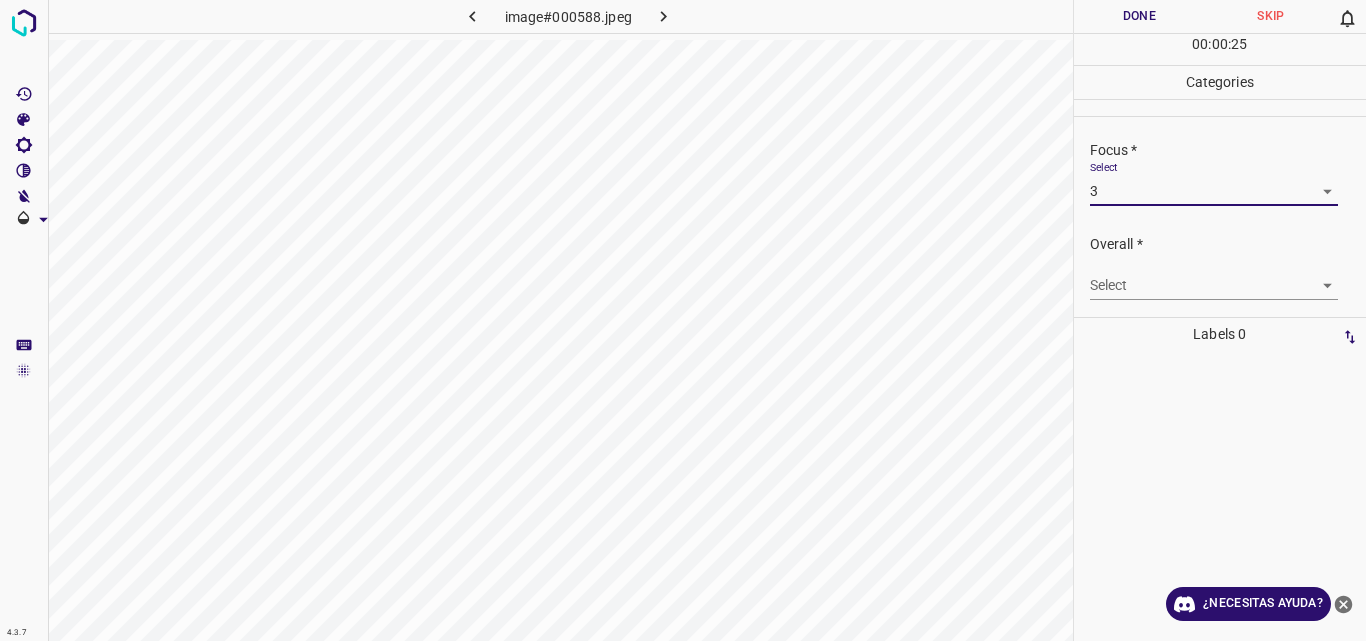 click on "Select ​" at bounding box center (1228, 277) 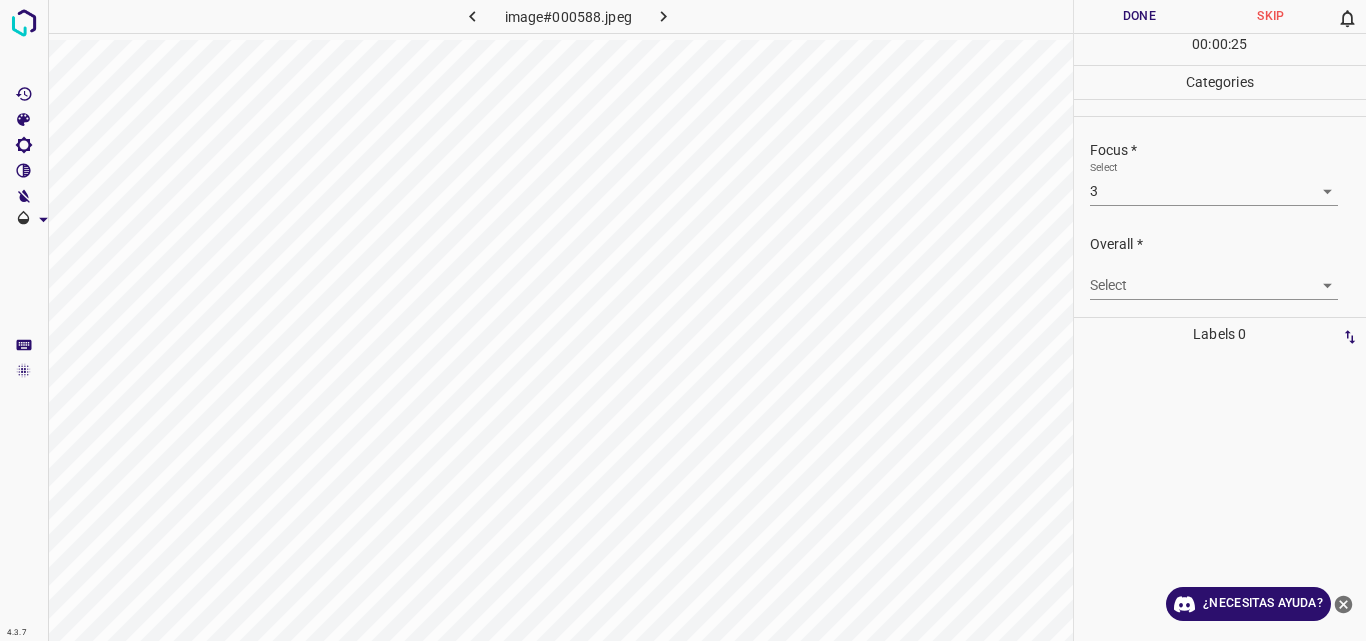 click on "Select ​" at bounding box center (1228, 277) 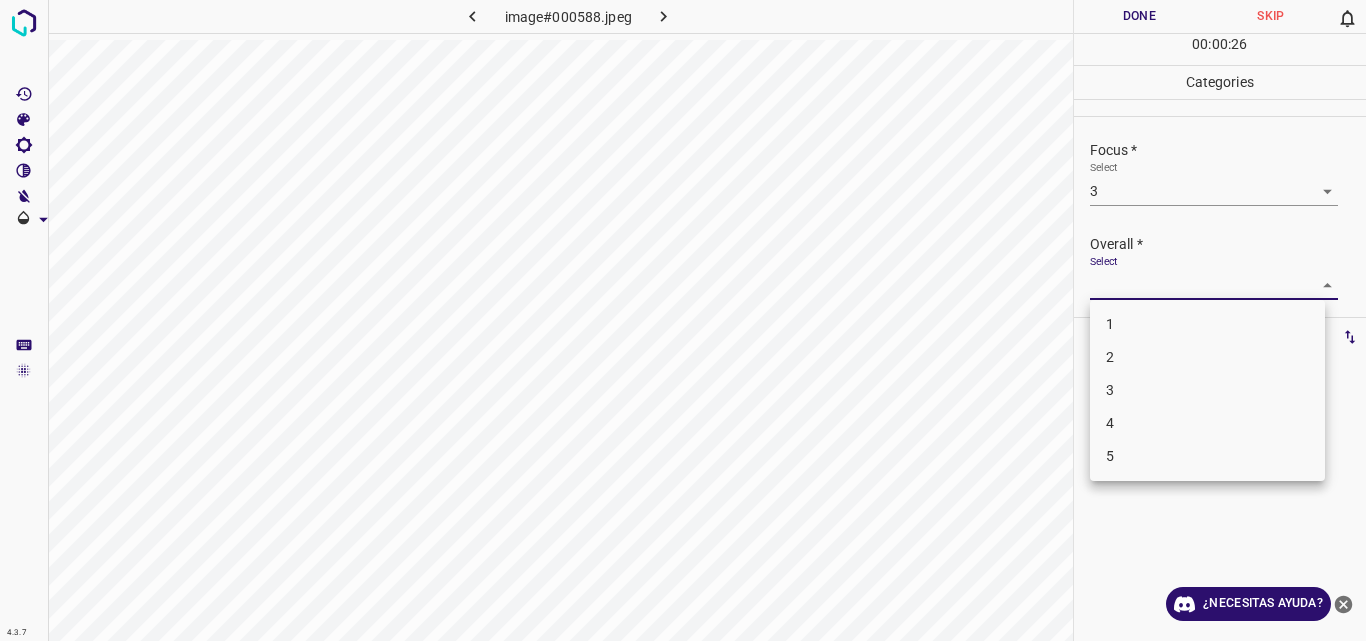click on "4.3.7 image#000588.jpeg Done Skip 0 00   : 00   : 26   Categories Lighting *  Select 2 2 Focus *  Select 3 3 Overall *  Select ​ Labels   0 Categories 1 Lighting 2 Focus 3 Overall Tools Space Change between modes (Draw & Edit) I Auto labeling R Restore zoom M Zoom in N Zoom out Delete Delete selecte label Filters Z Restore filters X Saturation filter C Brightness filter V Contrast filter B Gray scale filter General O Download ¿Necesitas ayuda? Original text Rate this translation Your feedback will be used to help improve Google Translate - Texto - Esconder - Borrar 1 2 3 4 5" at bounding box center (683, 320) 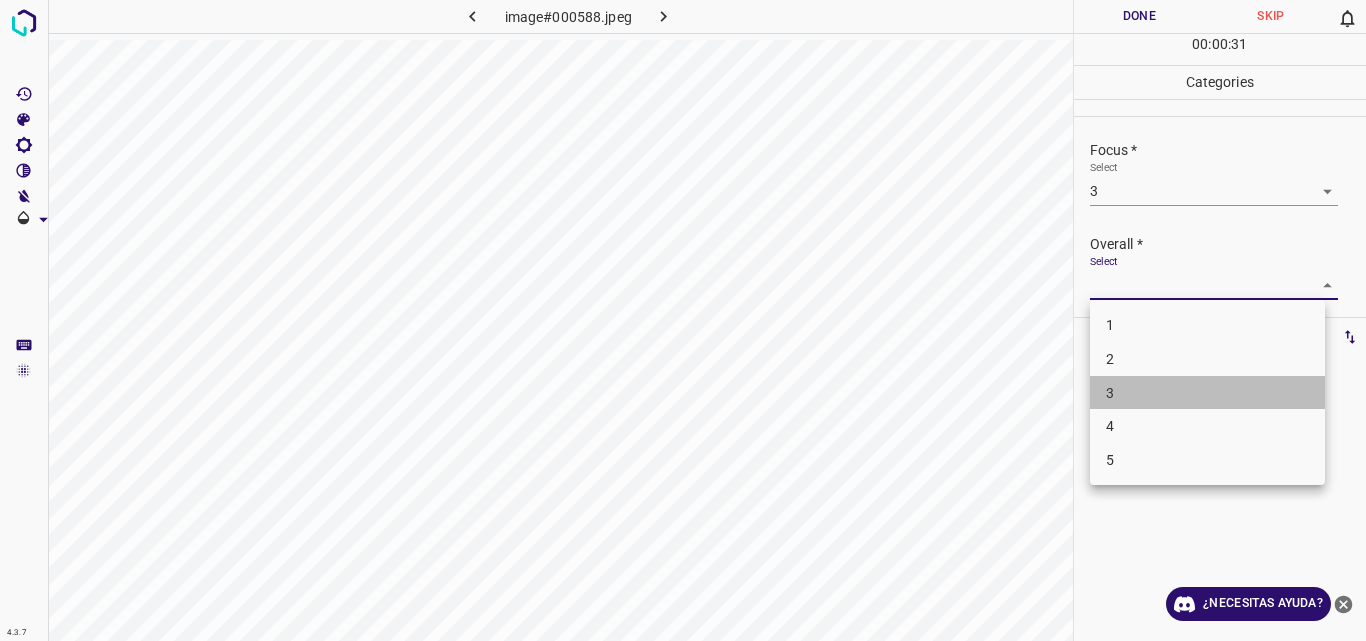 click on "3" at bounding box center [1207, 393] 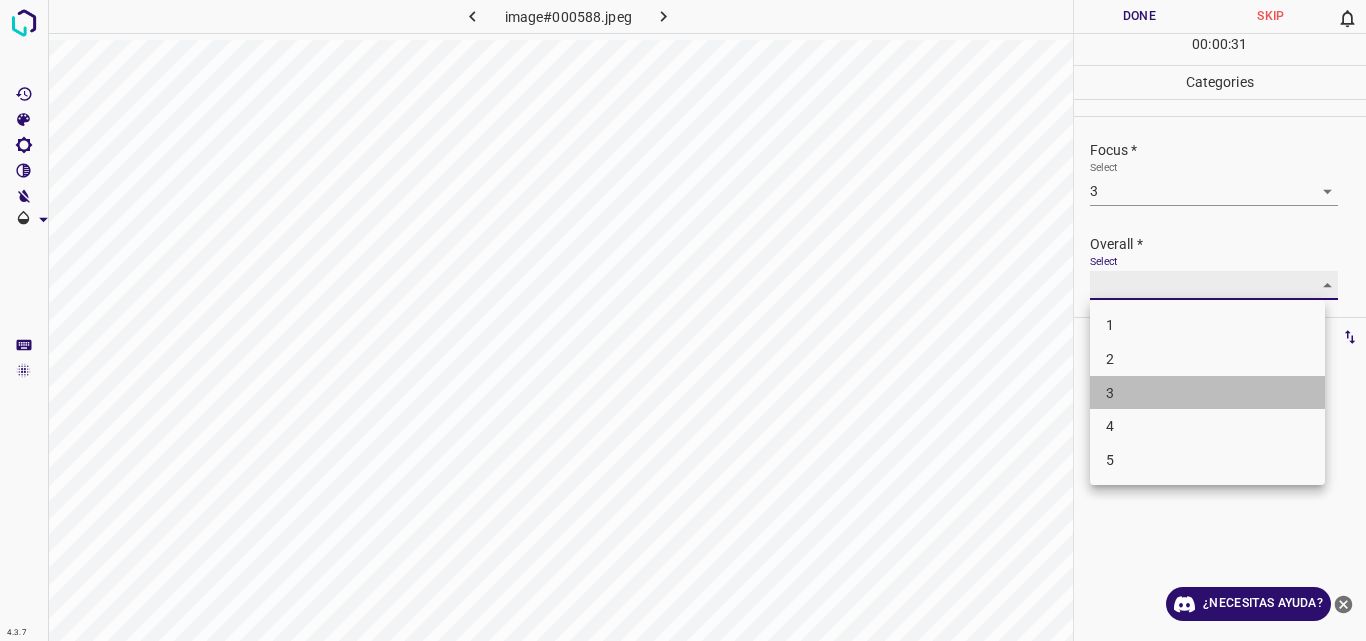type on "3" 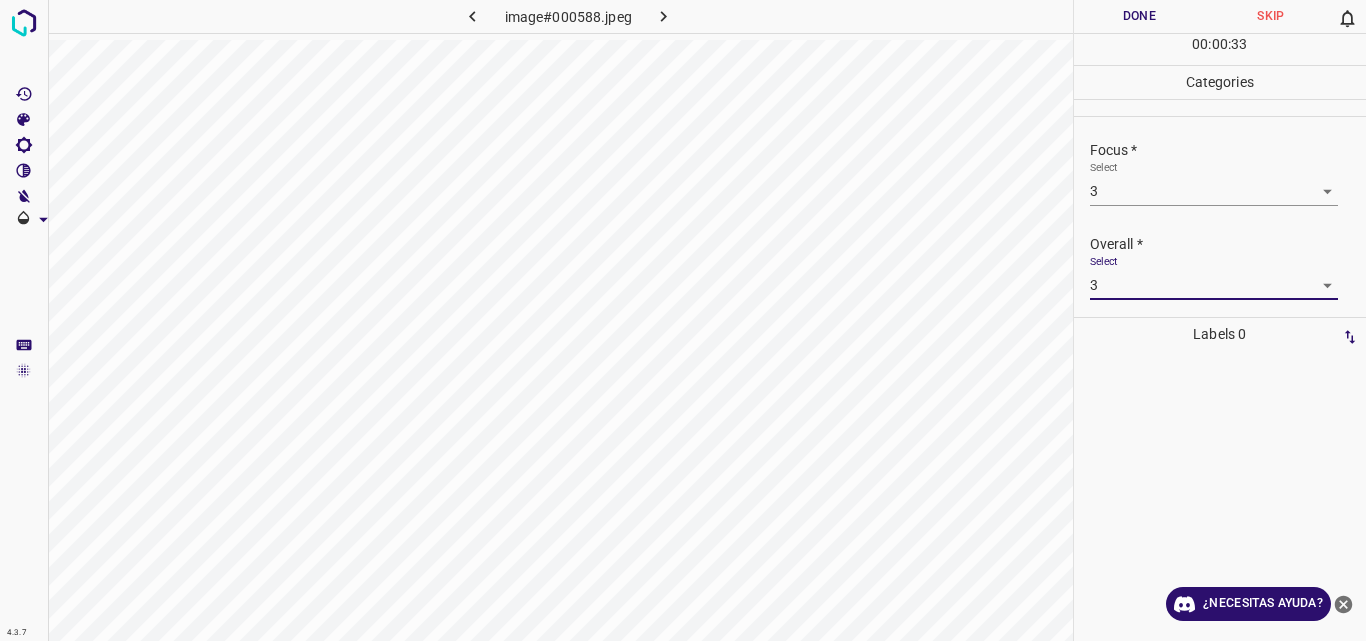click on "Done" at bounding box center (1140, 16) 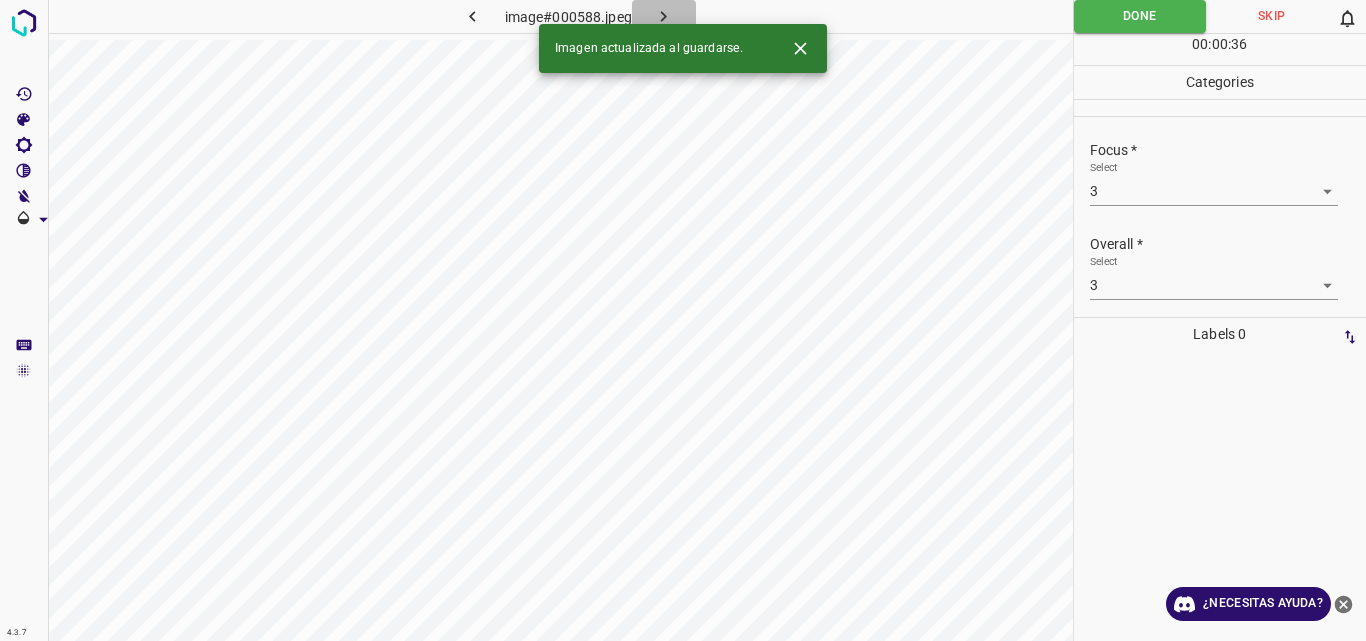 click 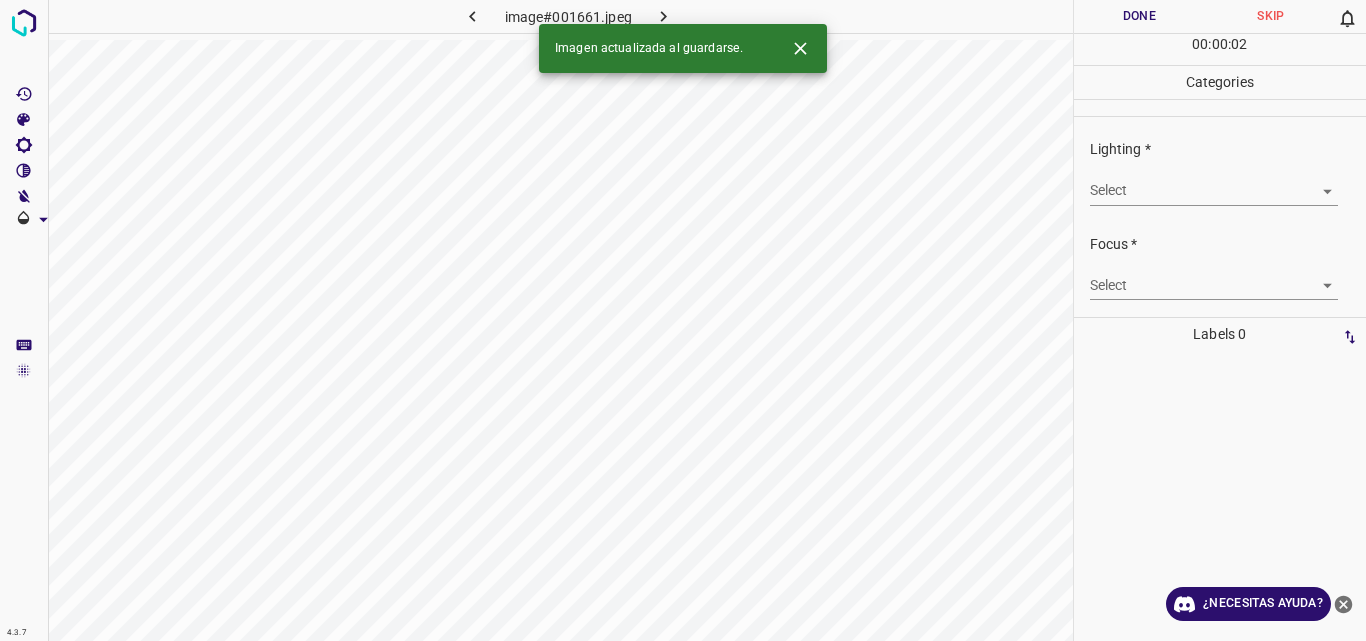click on "4.3.7 image#001661.jpeg Done Skip 0 00   : 00   : 02   Categories Lighting *  Select ​ Focus *  Select ​ Overall *  Select ​ Labels   0 Categories 1 Lighting 2 Focus 3 Overall Tools Space Change between modes (Draw & Edit) I Auto labeling R Restore zoom M Zoom in N Zoom out Delete Delete selecte label Filters Z Restore filters X Saturation filter C Brightness filter V Contrast filter B Gray scale filter General O Download Imagen actualizada al guardarse. ¿Necesitas ayuda? Original text Rate this translation Your feedback will be used to help improve Google Translate - Texto - Esconder - Borrar" at bounding box center (683, 320) 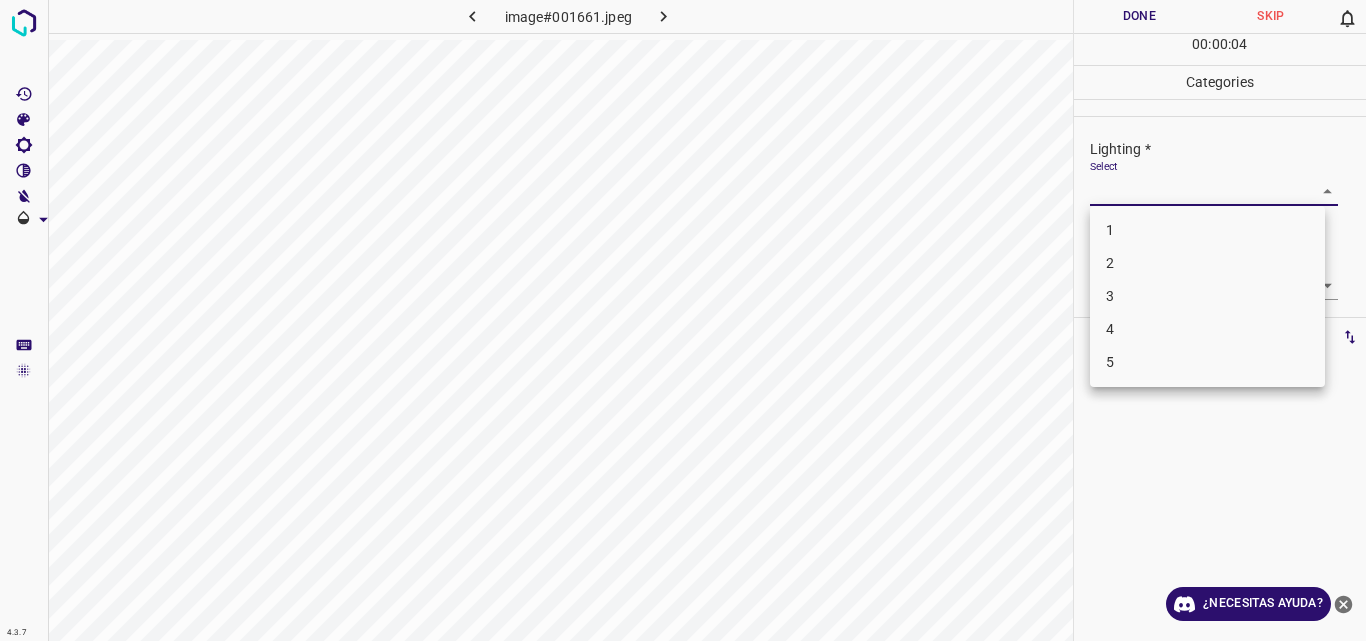 click on "3" at bounding box center [1207, 296] 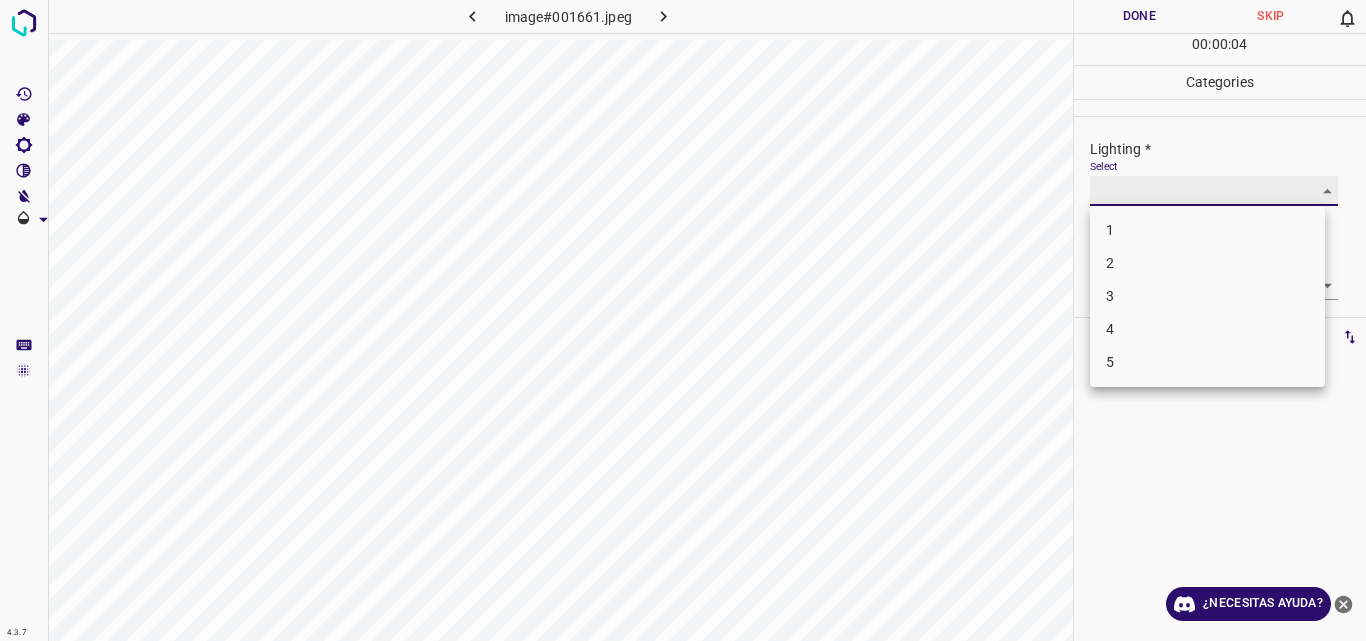 type on "3" 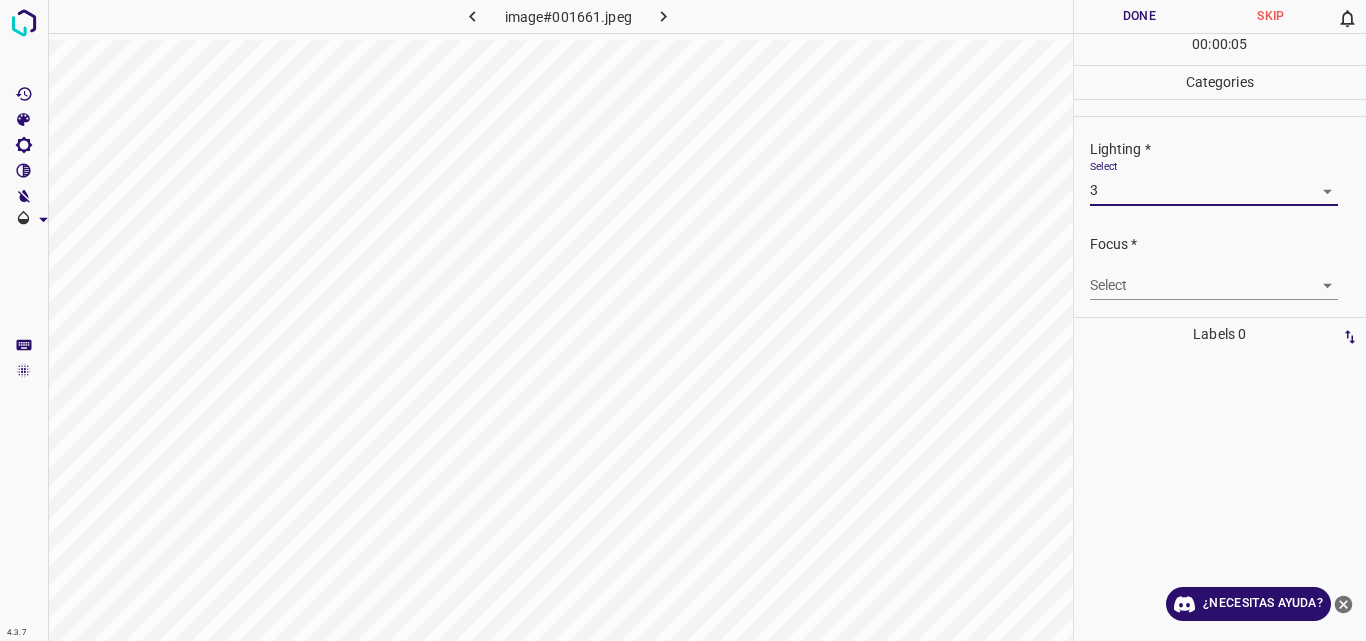 click on "4.3.7 image#001661.jpeg Done Skip 0 00   : 00   : 05   Categories Lighting *  Select 3 3 Focus *  Select ​ Overall *  Select ​ Labels   0 Categories 1 Lighting 2 Focus 3 Overall Tools Space Change between modes (Draw & Edit) I Auto labeling R Restore zoom M Zoom in N Zoom out Delete Delete selecte label Filters Z Restore filters X Saturation filter C Brightness filter V Contrast filter B Gray scale filter General O Download ¿Necesitas ayuda? Original text Rate this translation Your feedback will be used to help improve Google Translate - Texto - Esconder - Borrar" at bounding box center (683, 320) 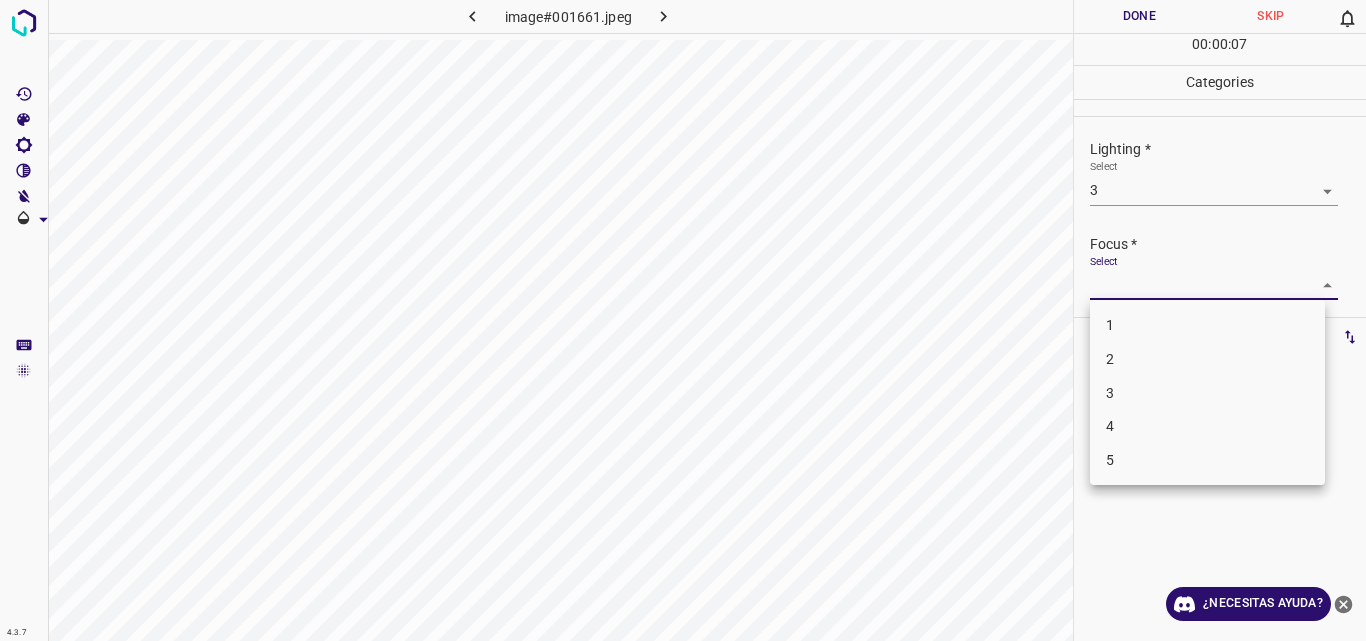 click on "3" at bounding box center [1207, 393] 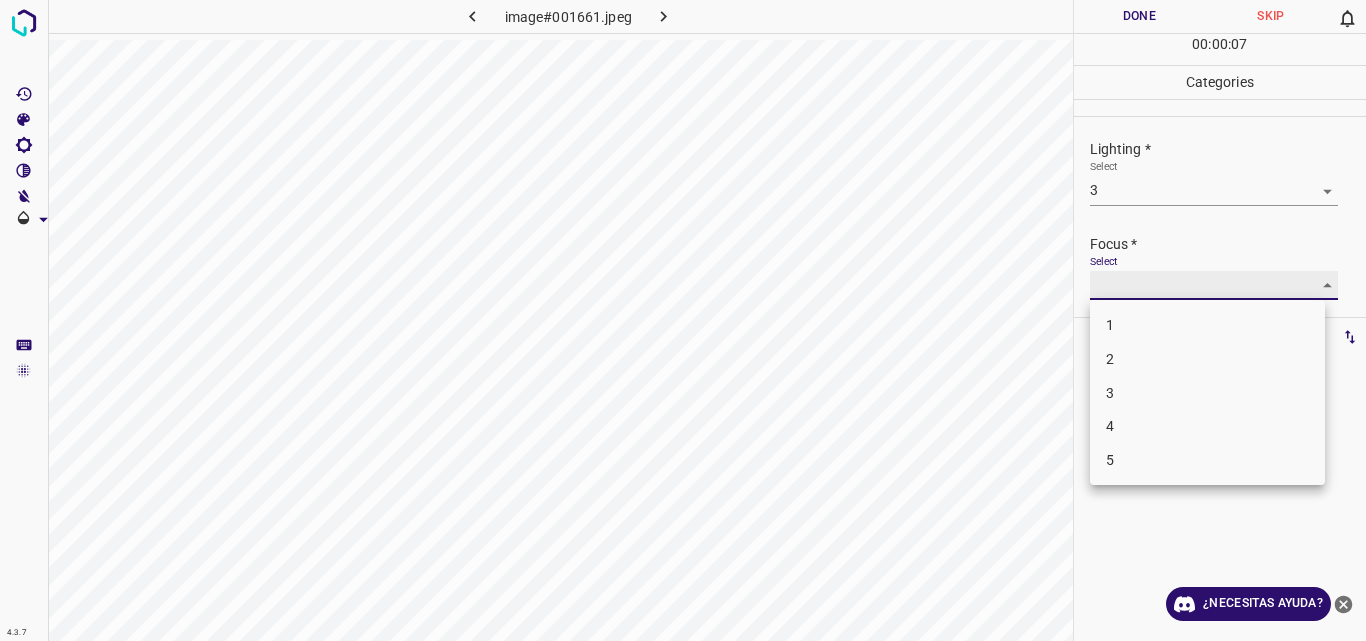 type on "3" 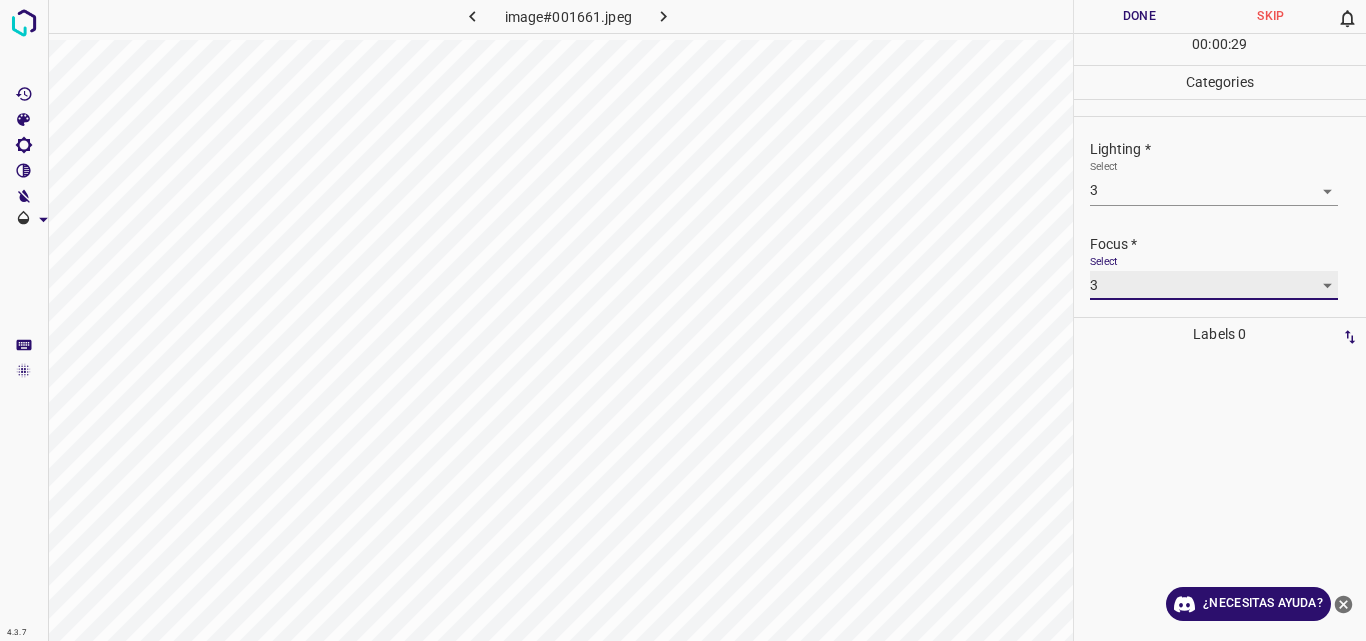 scroll, scrollTop: 98, scrollLeft: 0, axis: vertical 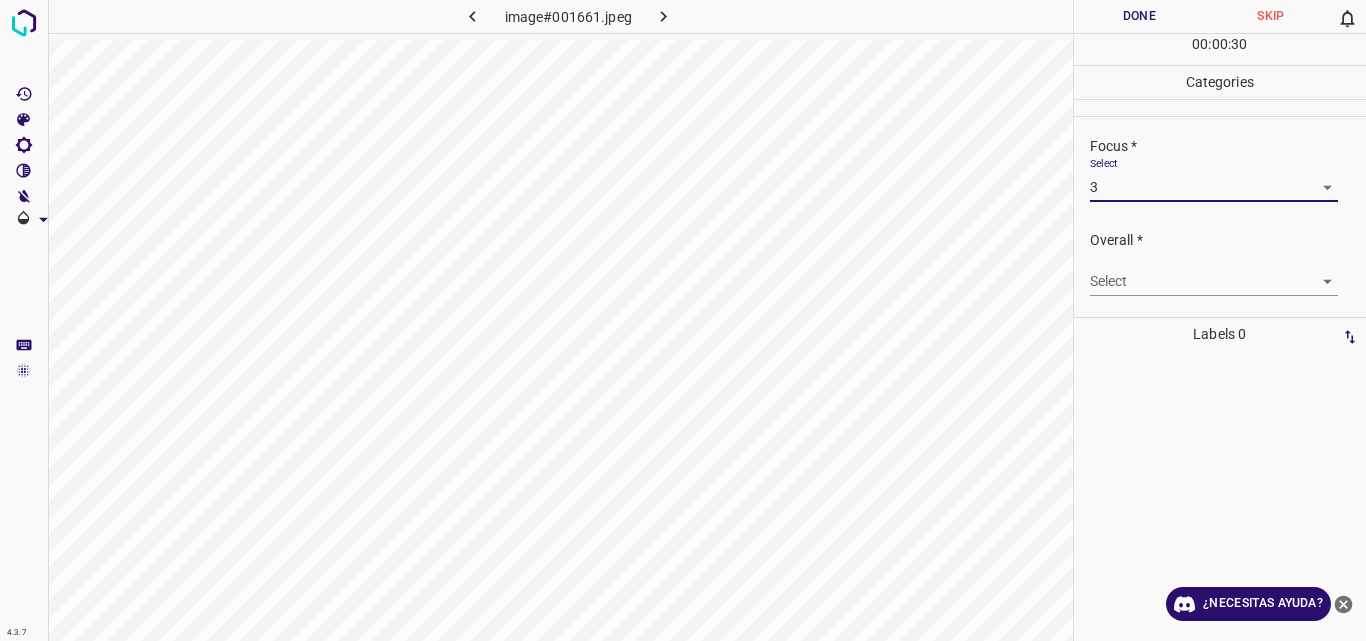 click on "4.3.7 image#001661.jpeg Done Skip 0 00   : 00   : 30   Categories Lighting *  Select 3 3 Focus *  Select 3 3 Overall *  Select ​ Labels   0 Categories 1 Lighting 2 Focus 3 Overall Tools Space Change between modes (Draw & Edit) I Auto labeling R Restore zoom M Zoom in N Zoom out Delete Delete selecte label Filters Z Restore filters X Saturation filter C Brightness filter V Contrast filter B Gray scale filter General O Download ¿Necesitas ayuda? Original text Rate this translation Your feedback will be used to help improve Google Translate - Texto - Esconder - Borrar" at bounding box center [683, 320] 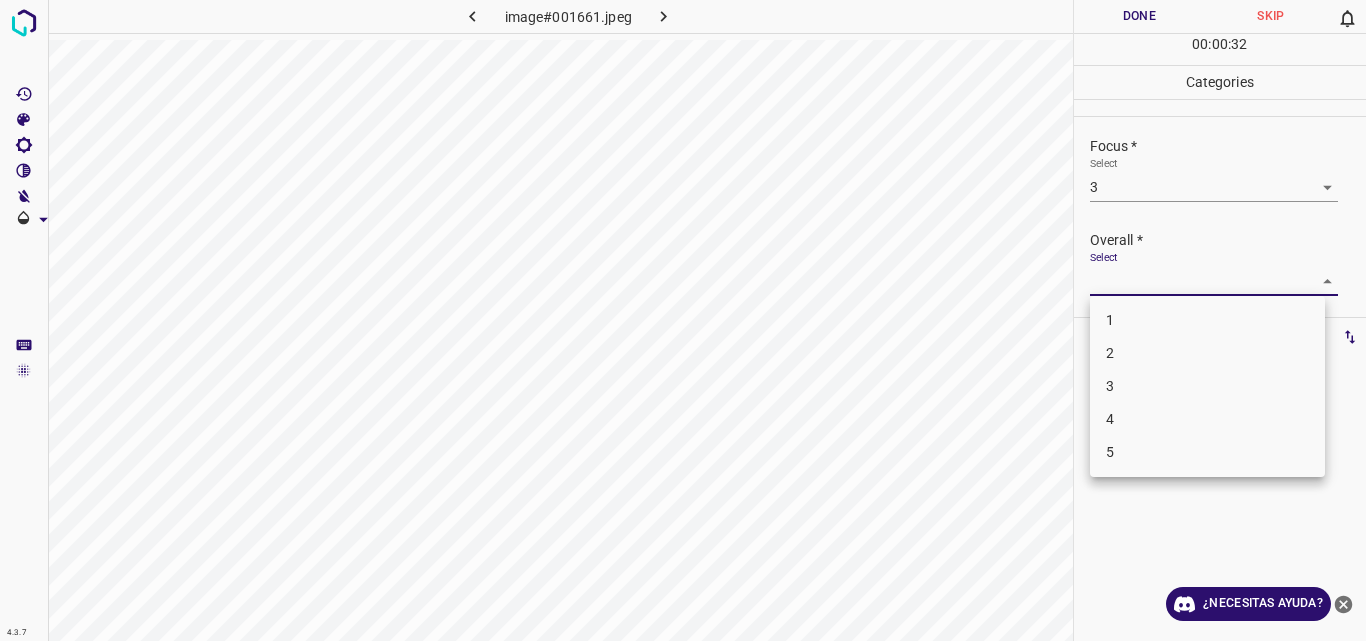 click on "3" at bounding box center (1207, 386) 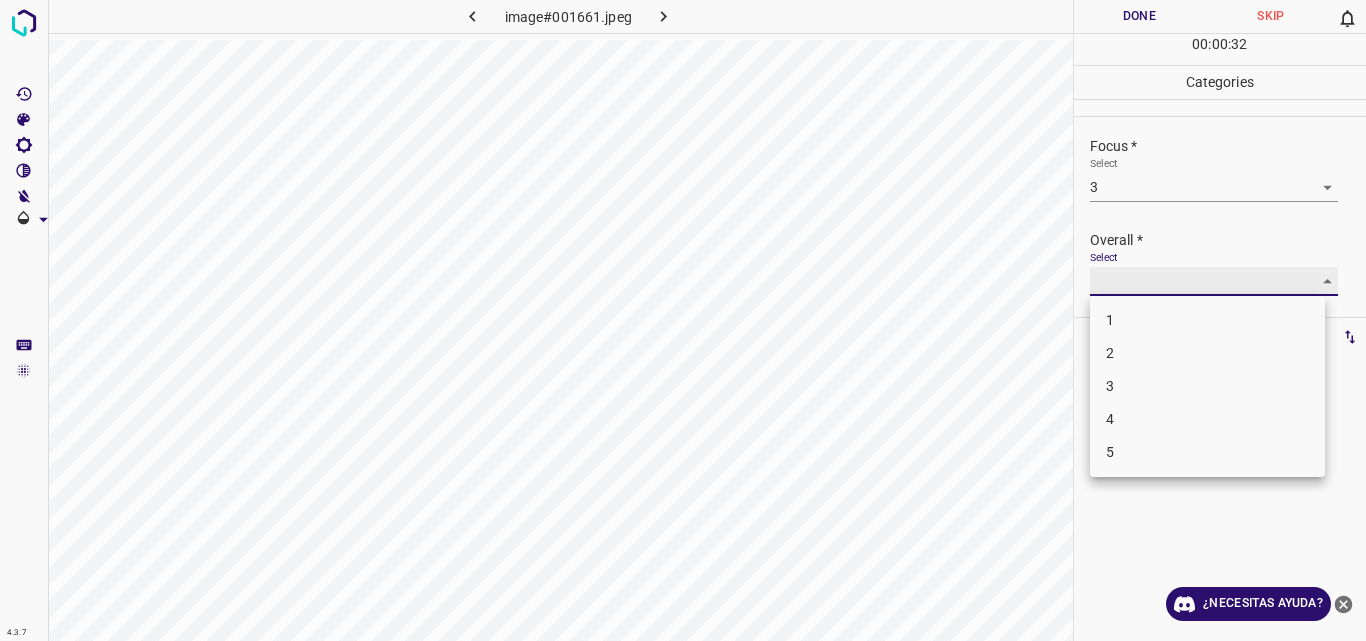 type on "3" 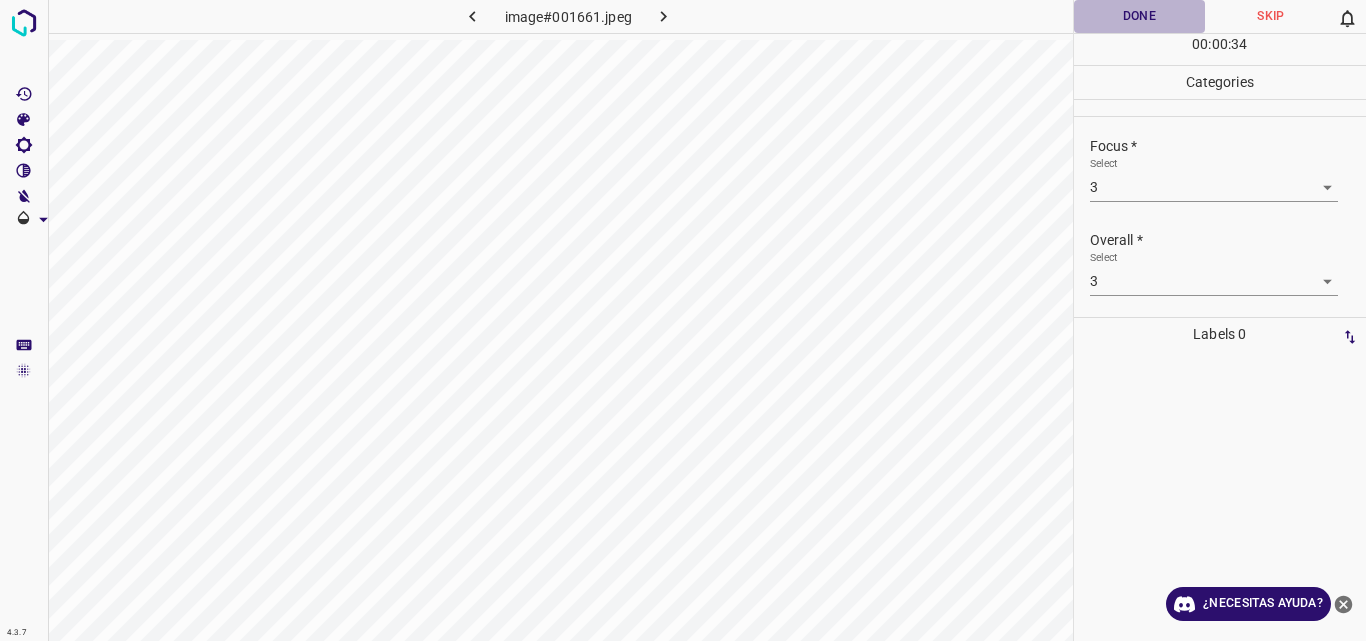 click on "Done" at bounding box center (1140, 16) 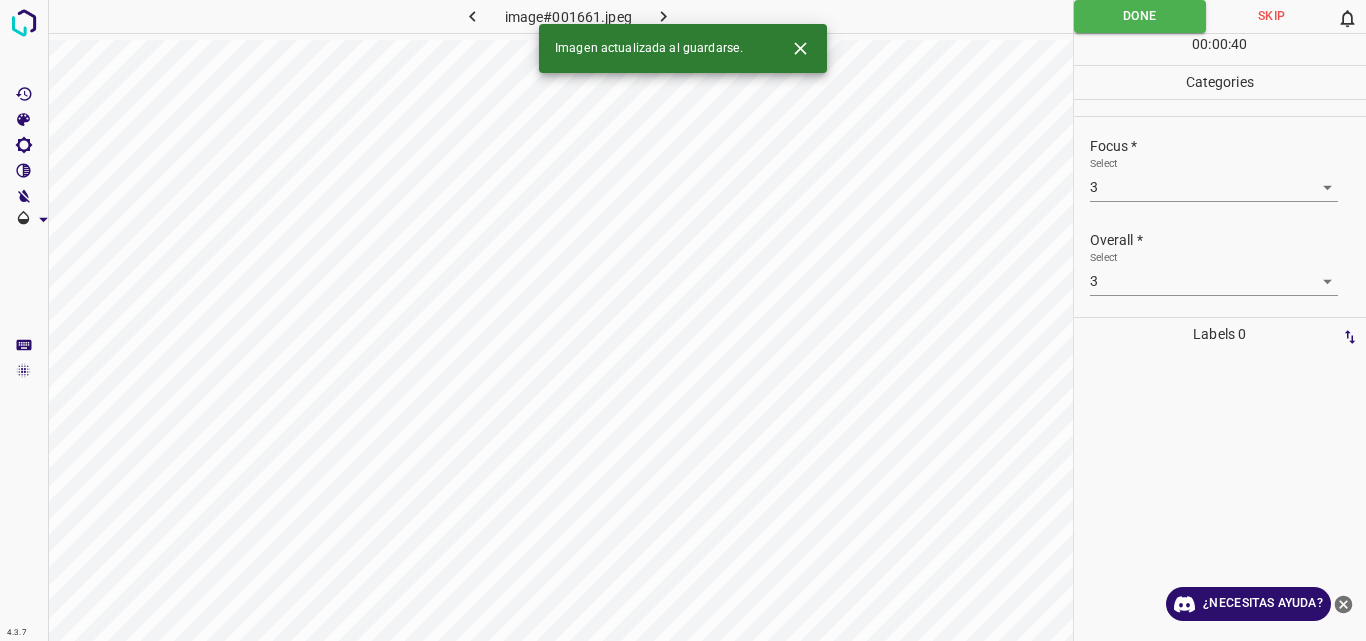 click 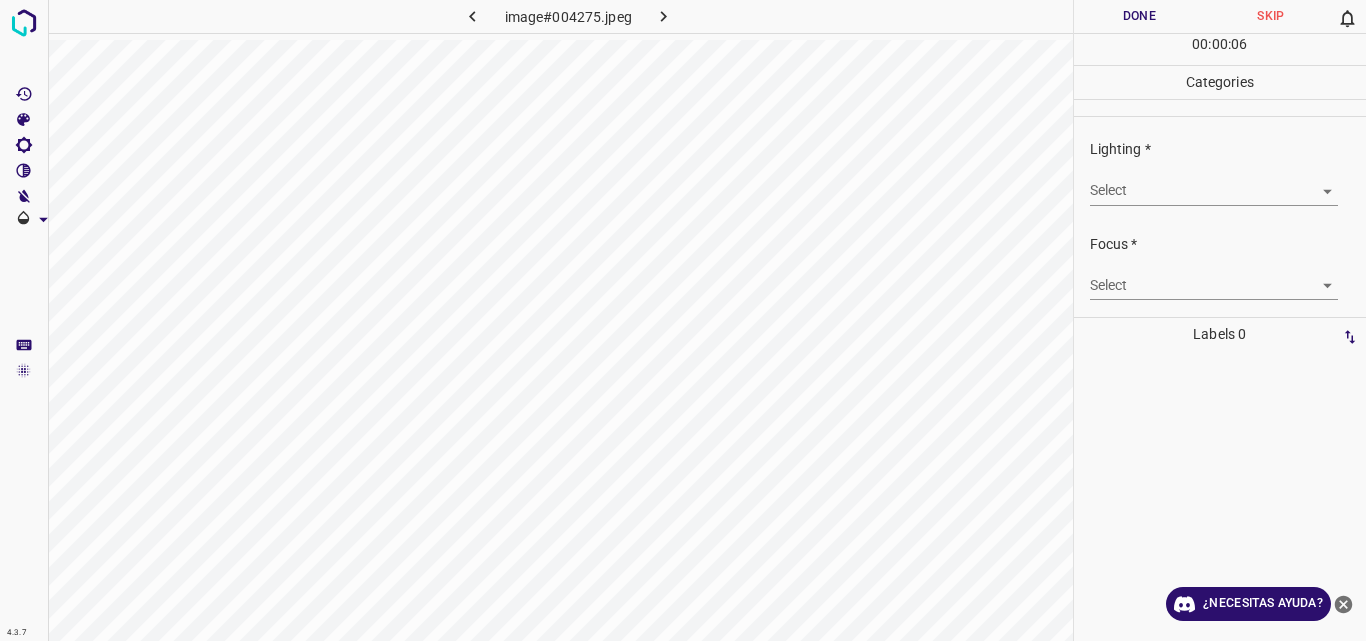 click on "4.3.7 image#004275.jpeg Done Skip 0 00   : 00   : 06   Categories Lighting *  Select ​ Focus *  Select ​ Overall *  Select ​ Labels   0 Categories 1 Lighting 2 Focus 3 Overall Tools Space Change between modes (Draw & Edit) I Auto labeling R Restore zoom M Zoom in N Zoom out Delete Delete selecte label Filters Z Restore filters X Saturation filter C Brightness filter V Contrast filter B Gray scale filter General O Download ¿Necesitas ayuda? Original text Rate this translation Your feedback will be used to help improve Google Translate - Texto - Esconder - Borrar" at bounding box center (683, 320) 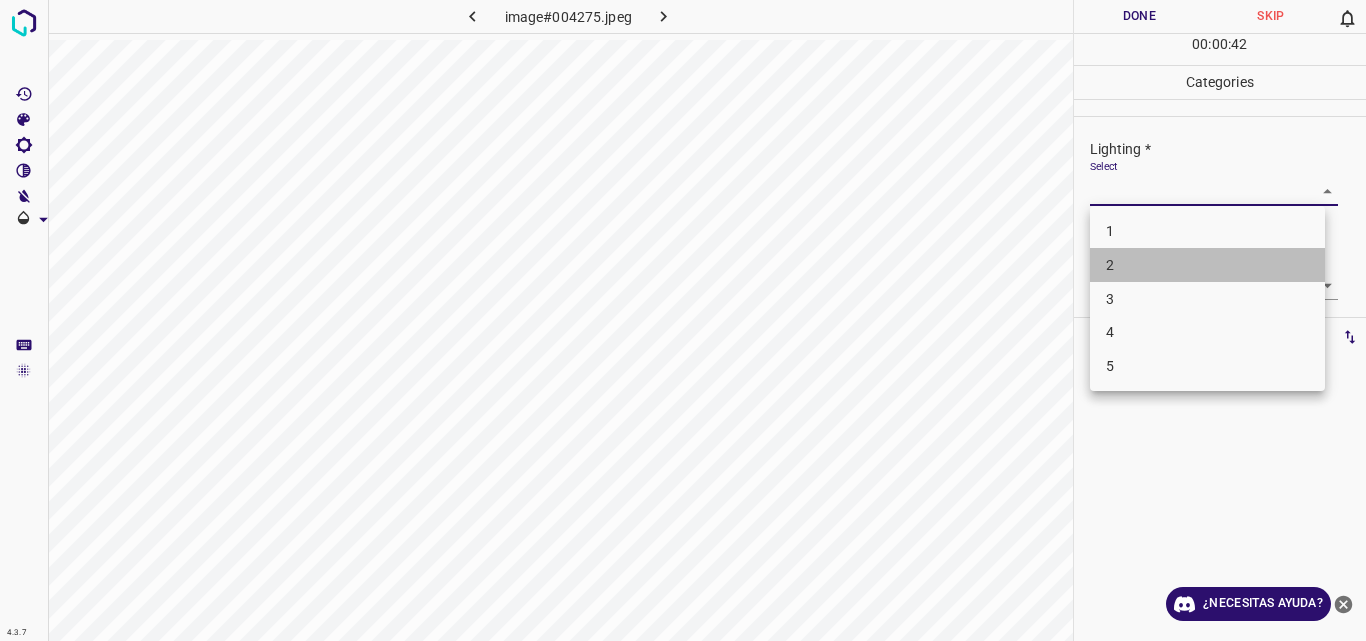 click on "2" at bounding box center [1207, 265] 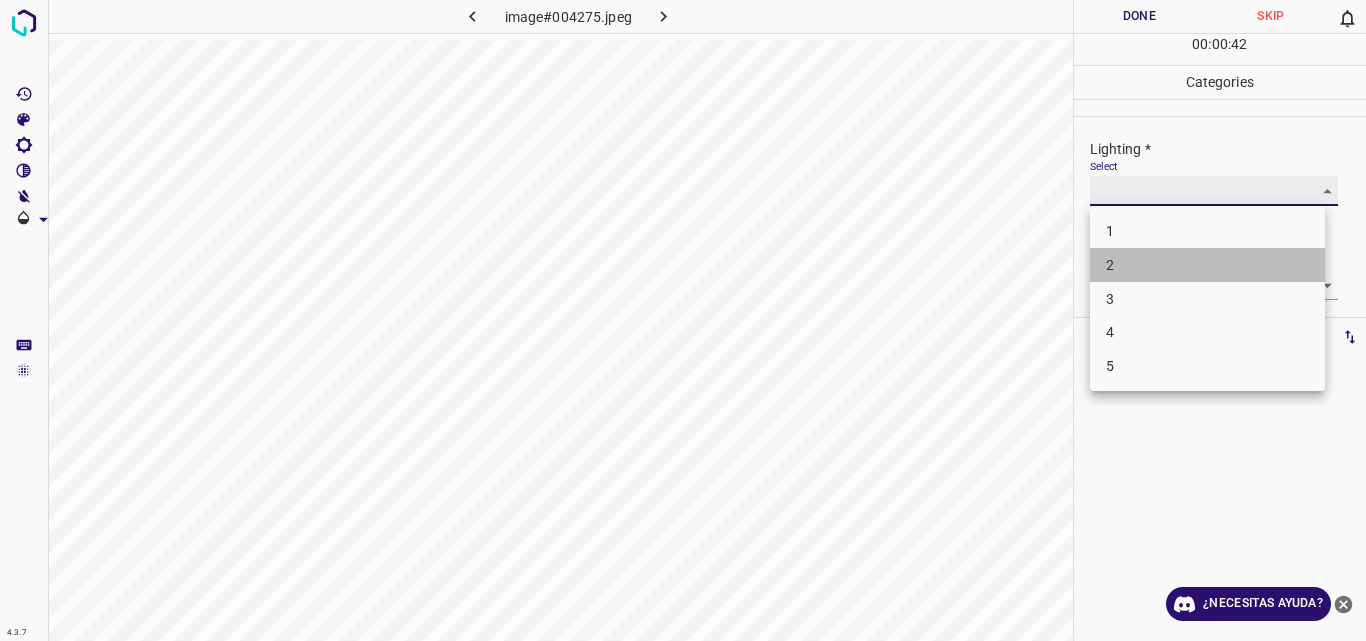 type on "2" 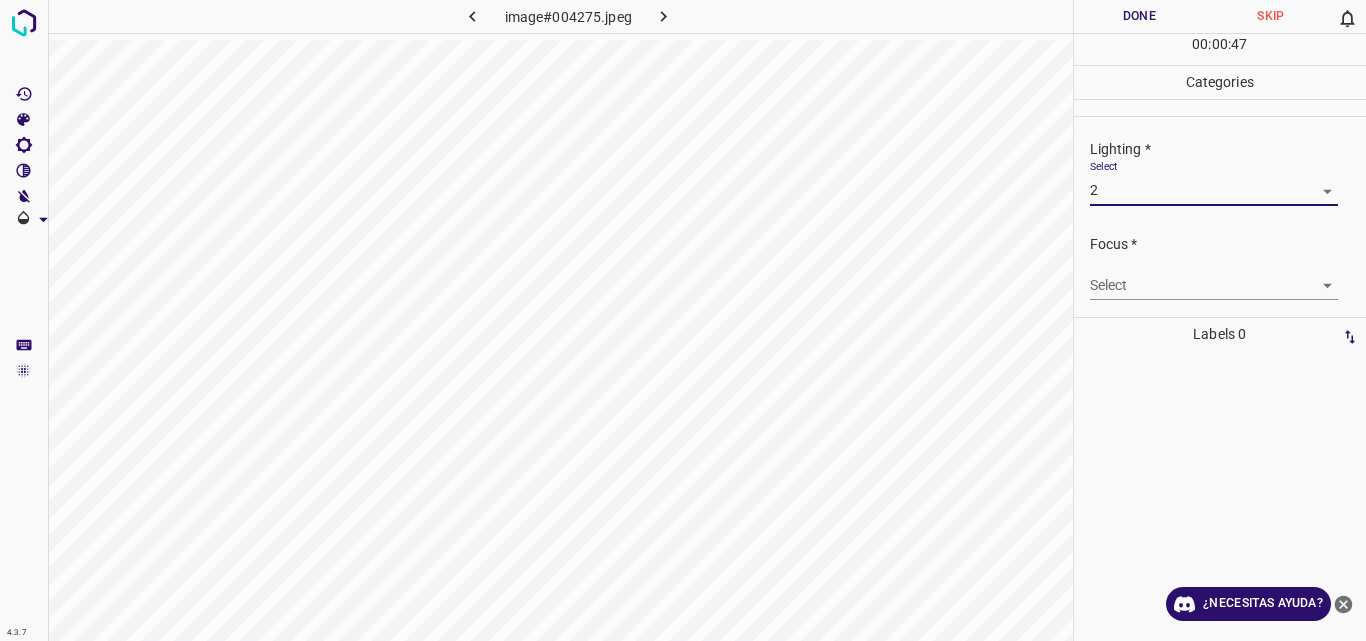 click on "4.3.7 image#004275.jpeg Done Skip 0 00   : 00   : 47   Categories Lighting *  Select 2 2 Focus *  Select ​ Overall *  Select ​ Labels   0 Categories 1 Lighting 2 Focus 3 Overall Tools Space Change between modes (Draw & Edit) I Auto labeling R Restore zoom M Zoom in N Zoom out Delete Delete selecte label Filters Z Restore filters X Saturation filter C Brightness filter V Contrast filter B Gray scale filter General O Download ¿Necesitas ayuda? Original text Rate this translation Your feedback will be used to help improve Google Translate - Texto - Esconder - Borrar" at bounding box center (683, 320) 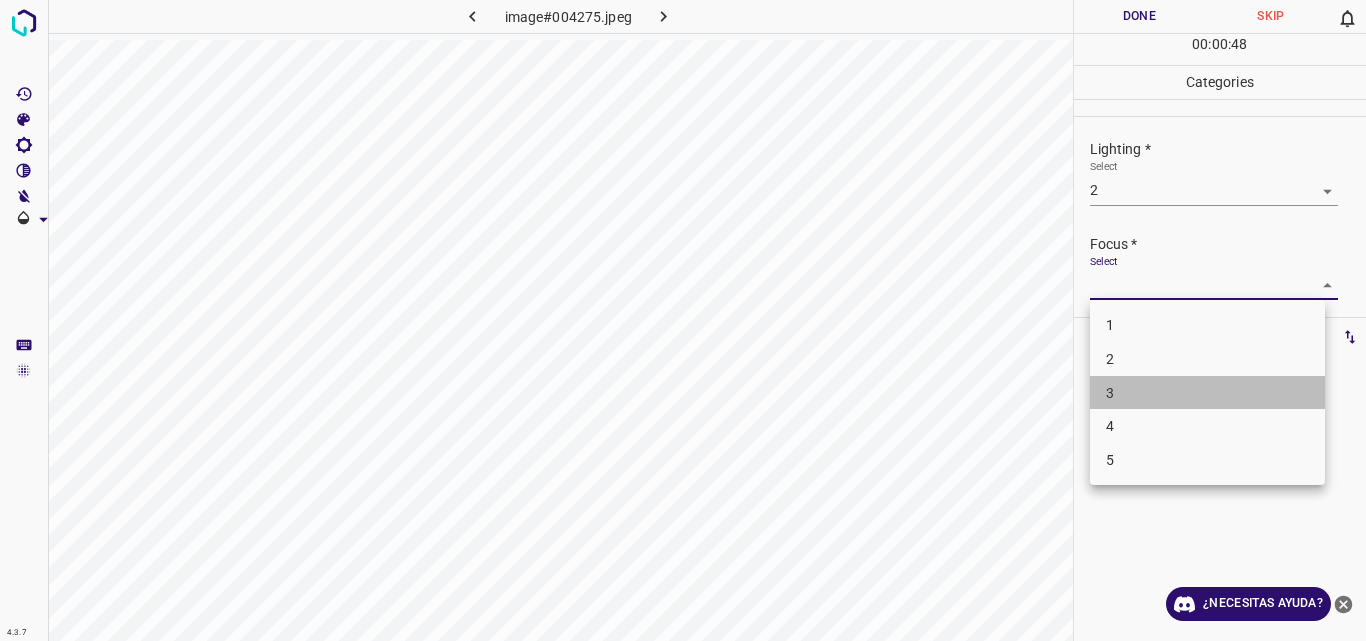 click on "3" at bounding box center [1207, 393] 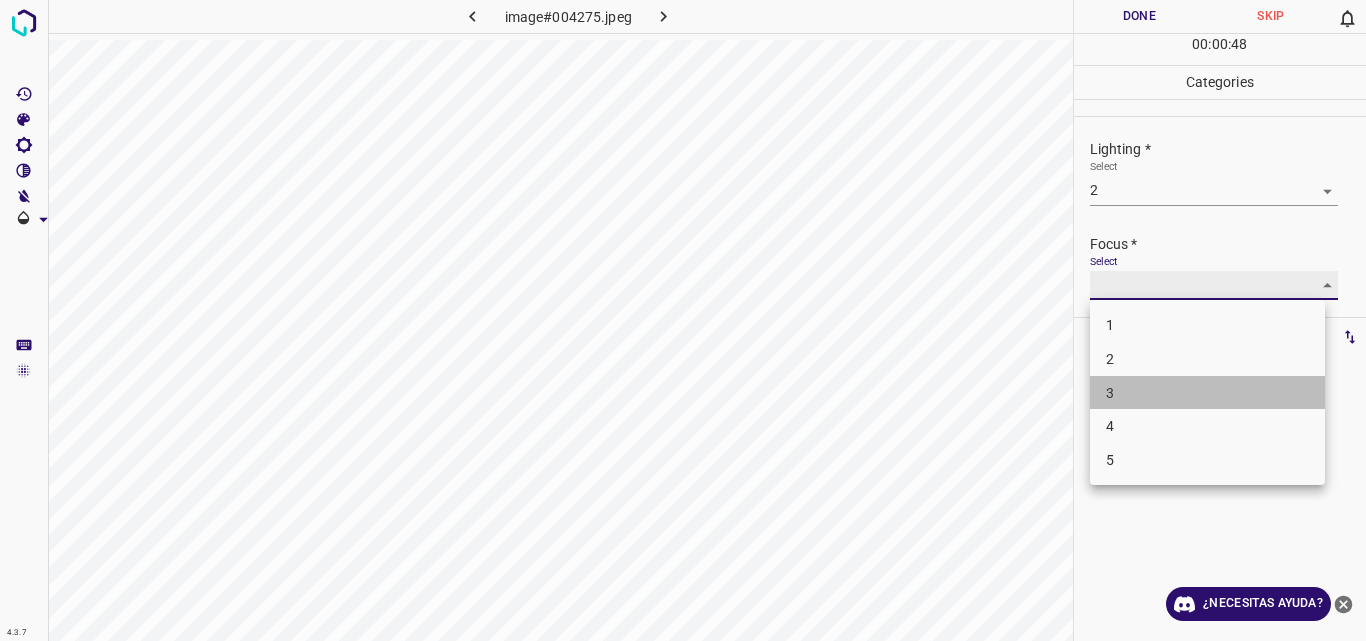 type on "3" 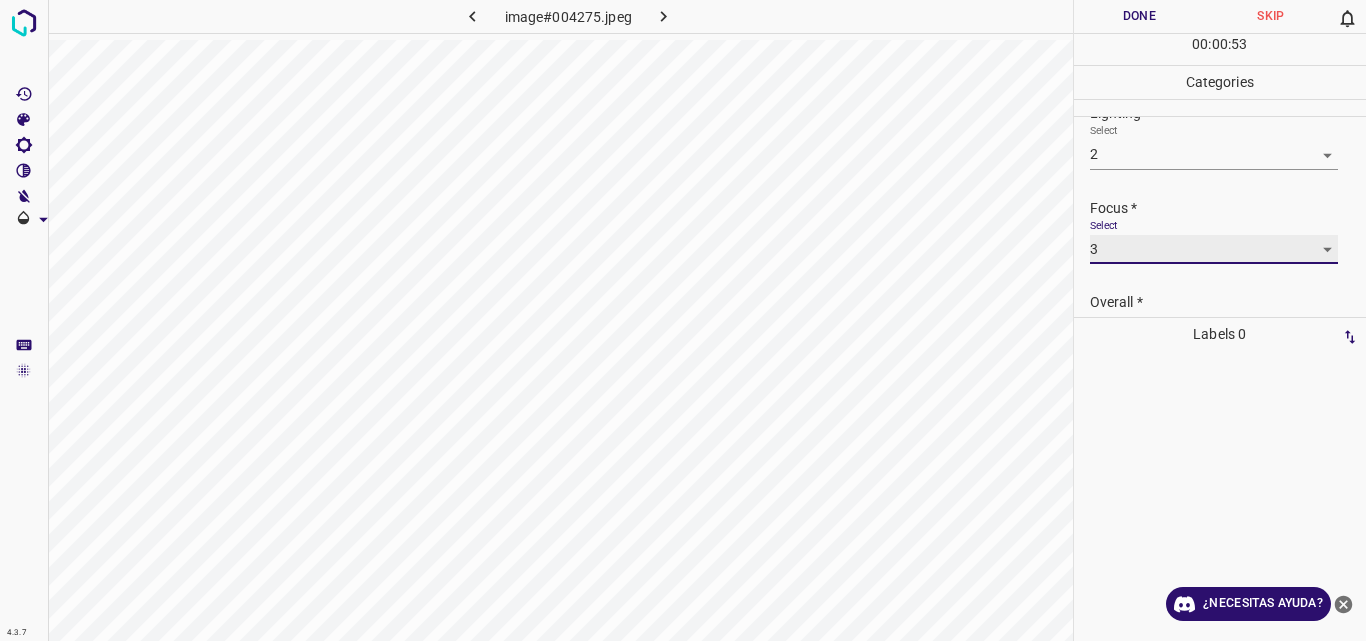 scroll, scrollTop: 98, scrollLeft: 0, axis: vertical 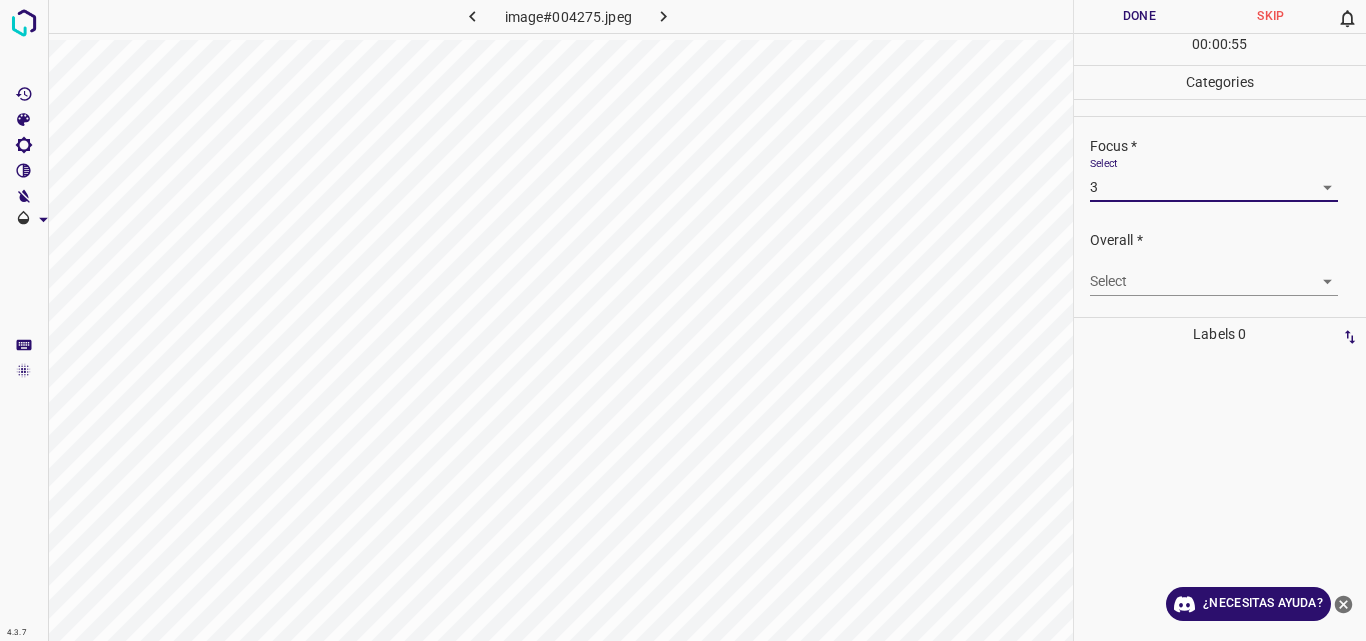 click on "4.3.7 image#004275.jpeg Done Skip 0 00   : 00   : 55   Categories Lighting *  Select 2 2 Focus *  Select 3 3 Overall *  Select ​ Labels   0 Categories 1 Lighting 2 Focus 3 Overall Tools Space Change between modes (Draw & Edit) I Auto labeling R Restore zoom M Zoom in N Zoom out Delete Delete selecte label Filters Z Restore filters X Saturation filter C Brightness filter V Contrast filter B Gray scale filter General O Download ¿Necesitas ayuda? Original text Rate this translation Your feedback will be used to help improve Google Translate - Texto - Esconder - Borrar" at bounding box center (683, 320) 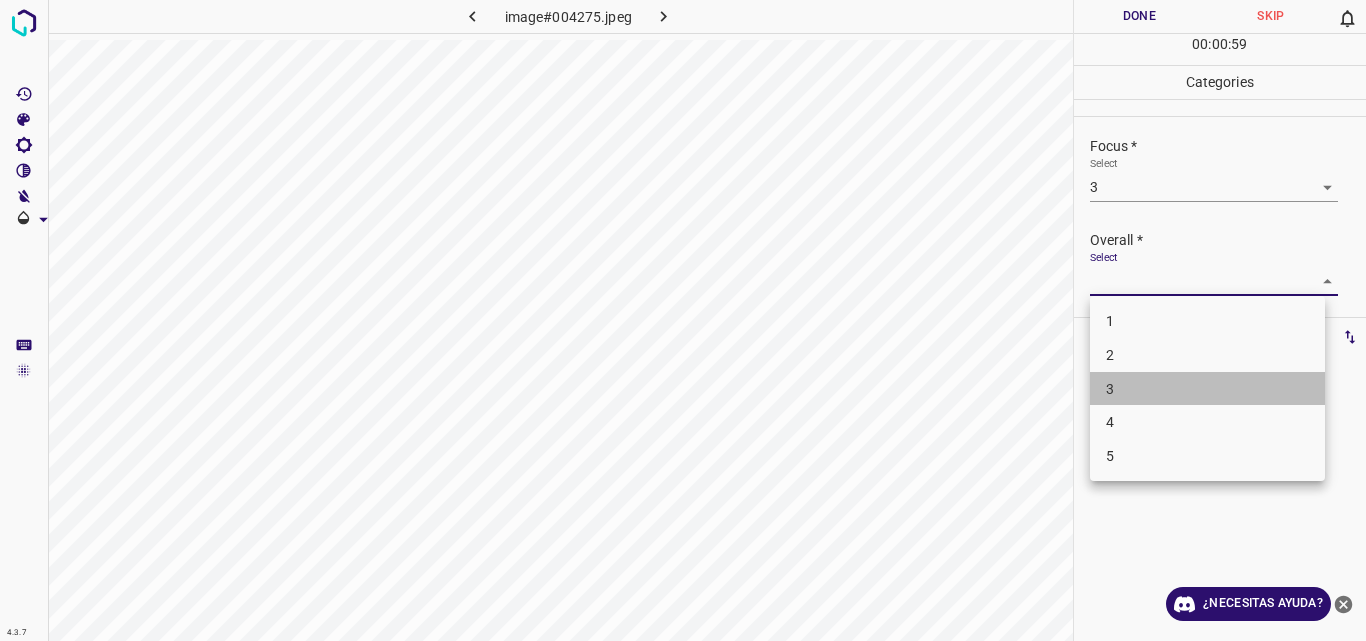 click on "3" at bounding box center [1207, 389] 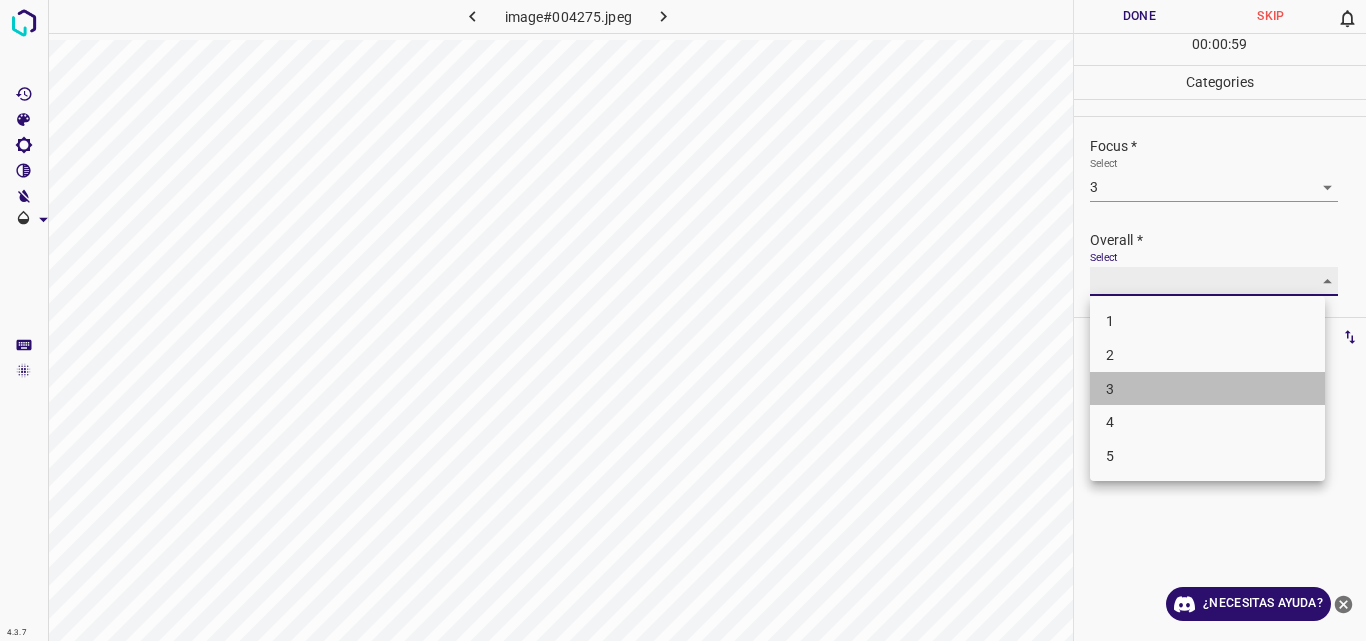 type on "3" 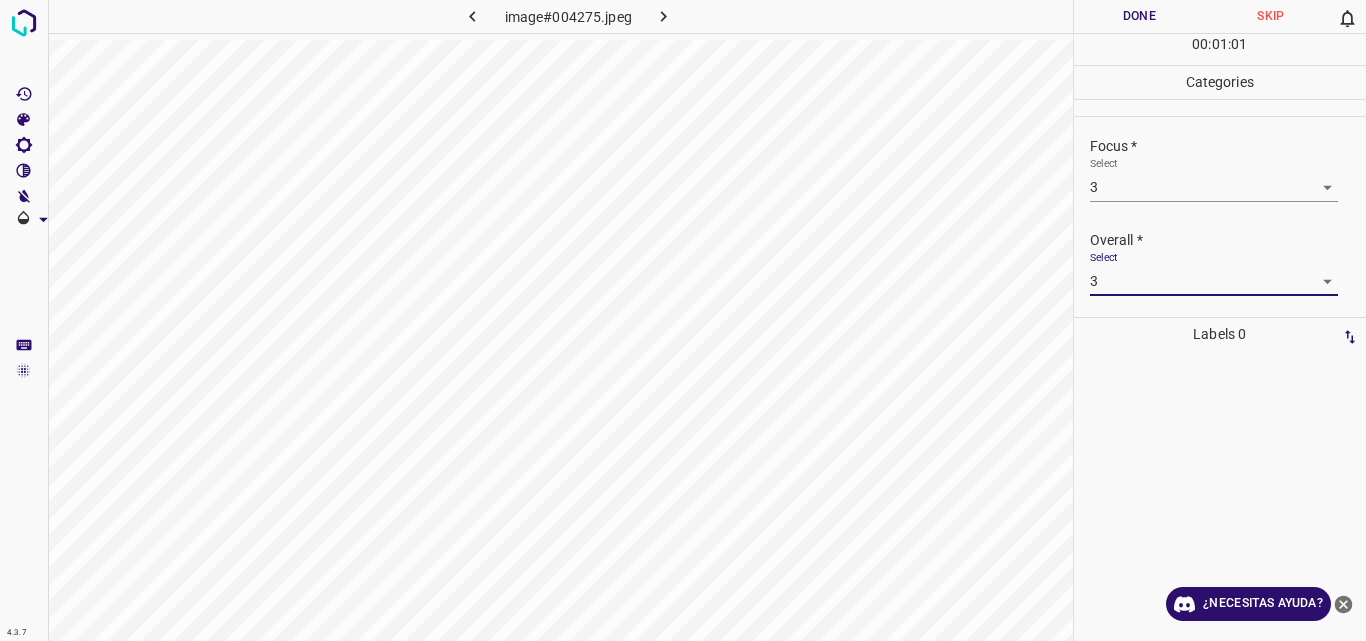 click on "Done" at bounding box center (1140, 16) 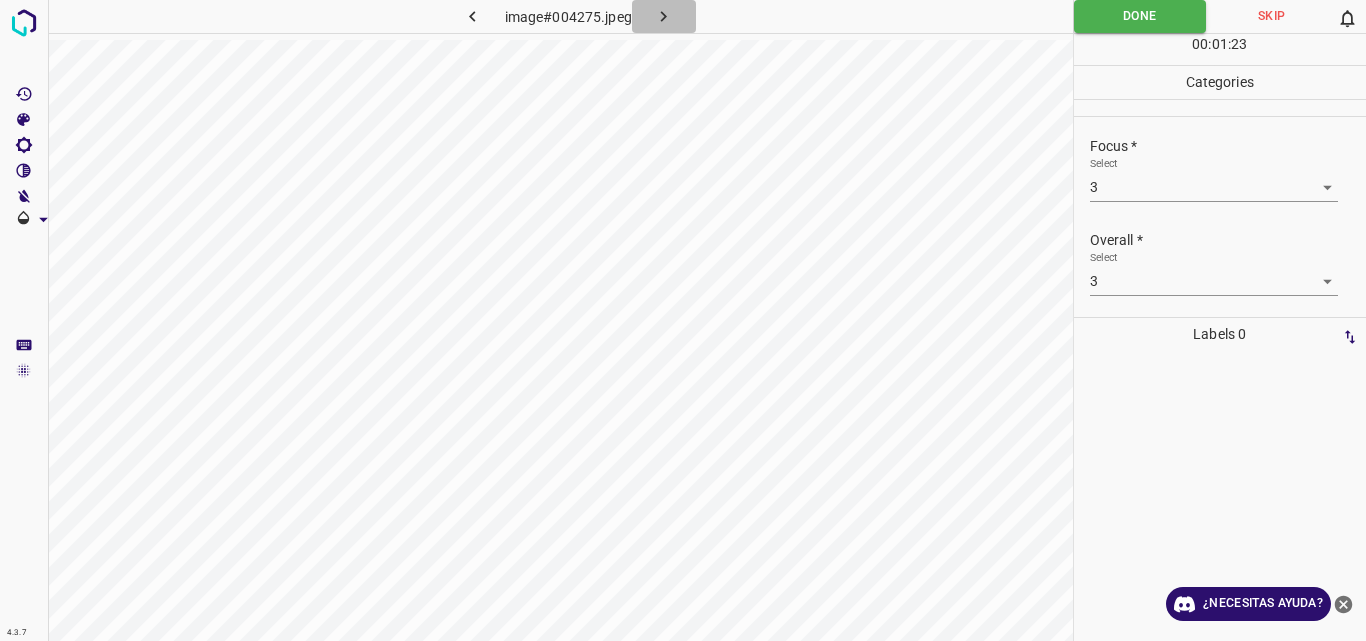 click 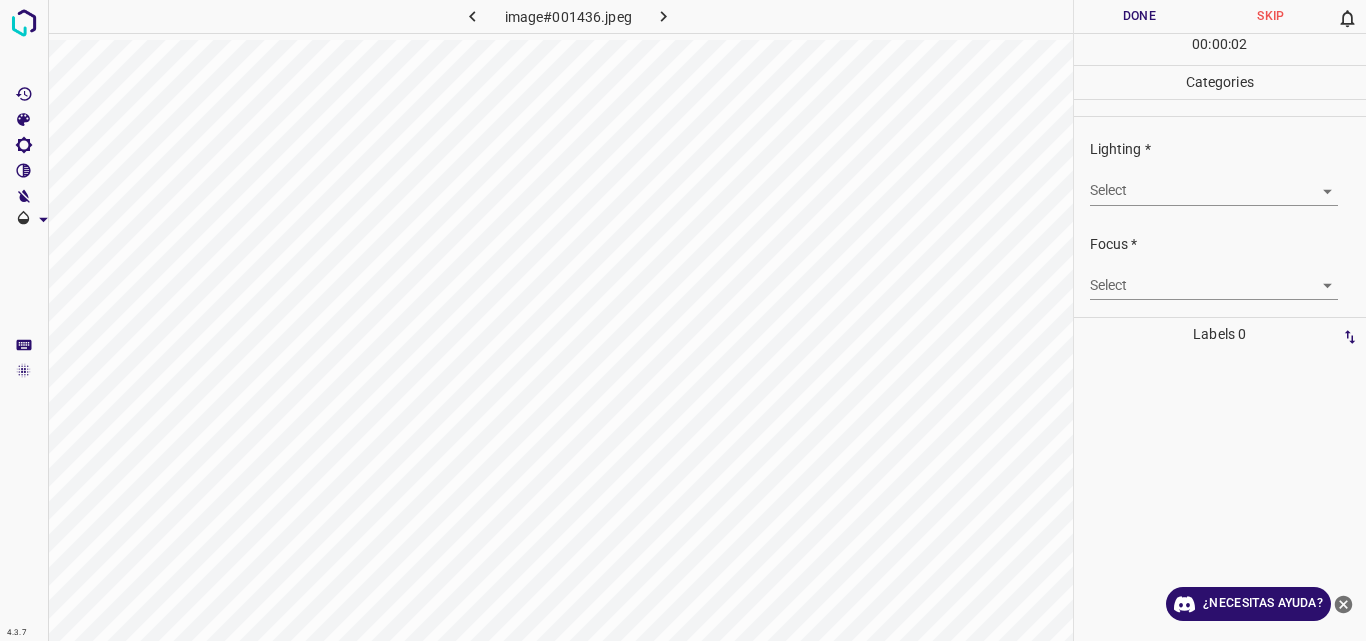 click on "4.3.7 image#001436.jpeg Done Skip 0 00   : 00   : 02   Categories Lighting *  Select ​ Focus *  Select ​ Overall *  Select ​ Labels   0 Categories 1 Lighting 2 Focus 3 Overall Tools Space Change between modes (Draw & Edit) I Auto labeling R Restore zoom M Zoom in N Zoom out Delete Delete selecte label Filters Z Restore filters X Saturation filter C Brightness filter V Contrast filter B Gray scale filter General O Download ¿Necesitas ayuda? Original text Rate this translation Your feedback will be used to help improve Google Translate - Texto - Esconder - Borrar" at bounding box center [683, 320] 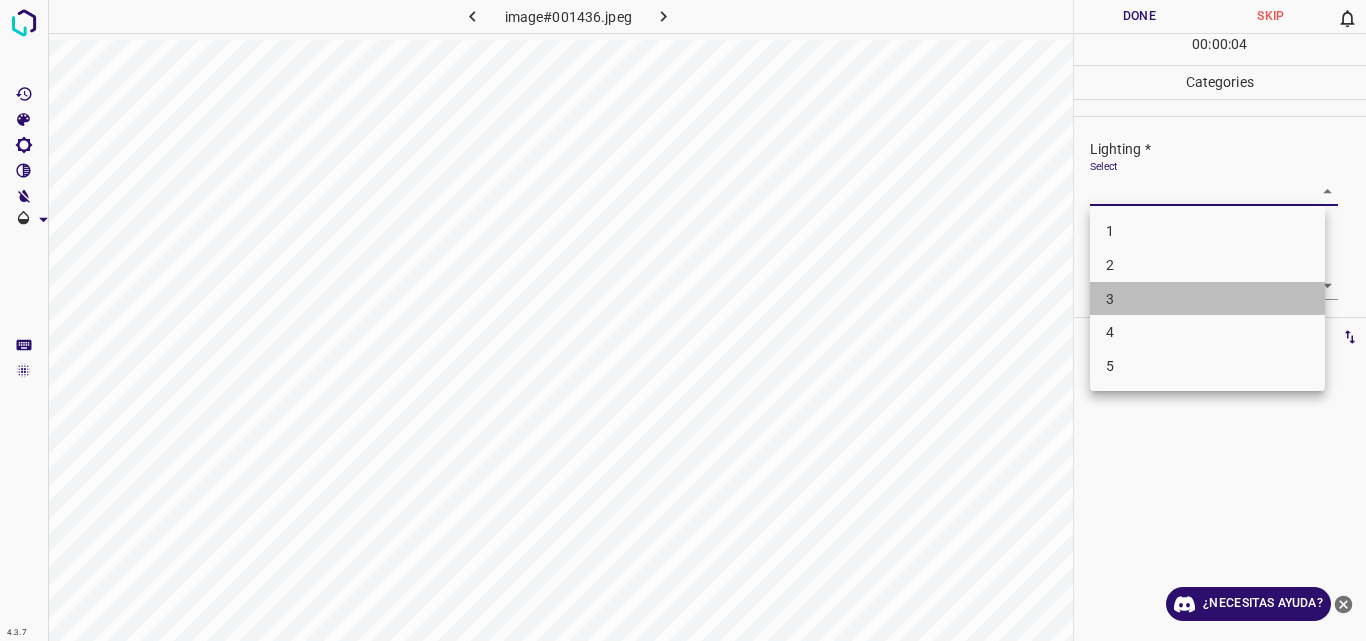 click on "3" at bounding box center [1207, 299] 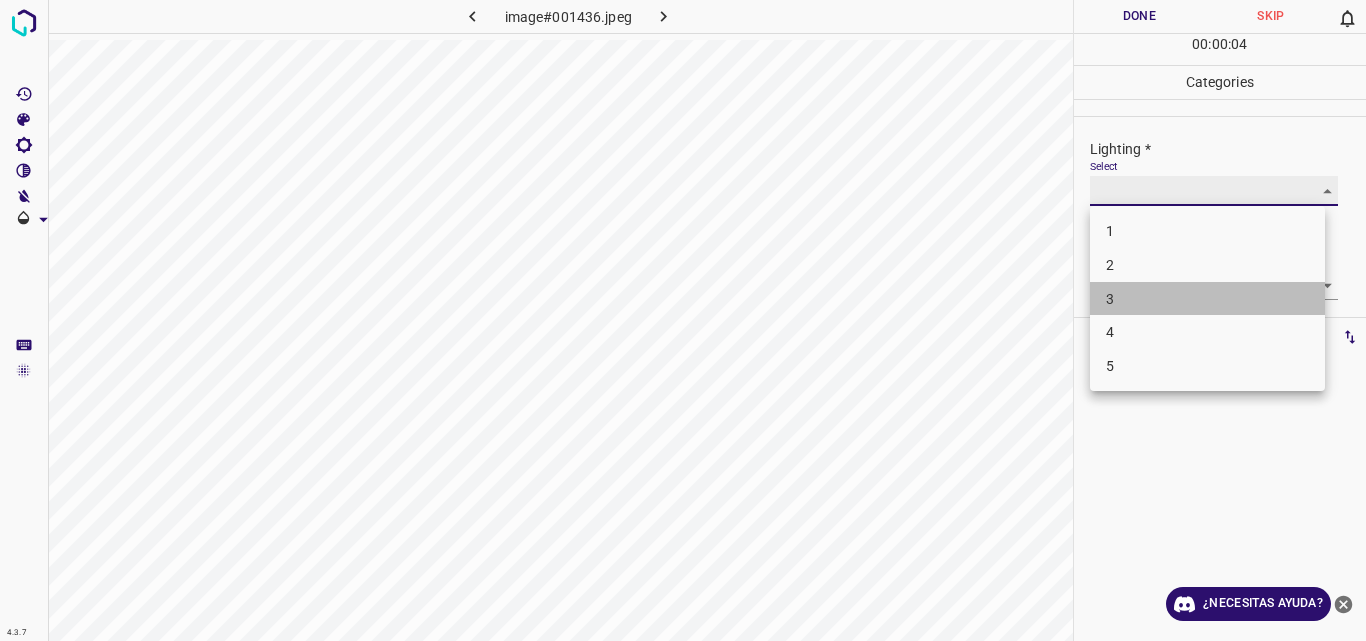 type on "3" 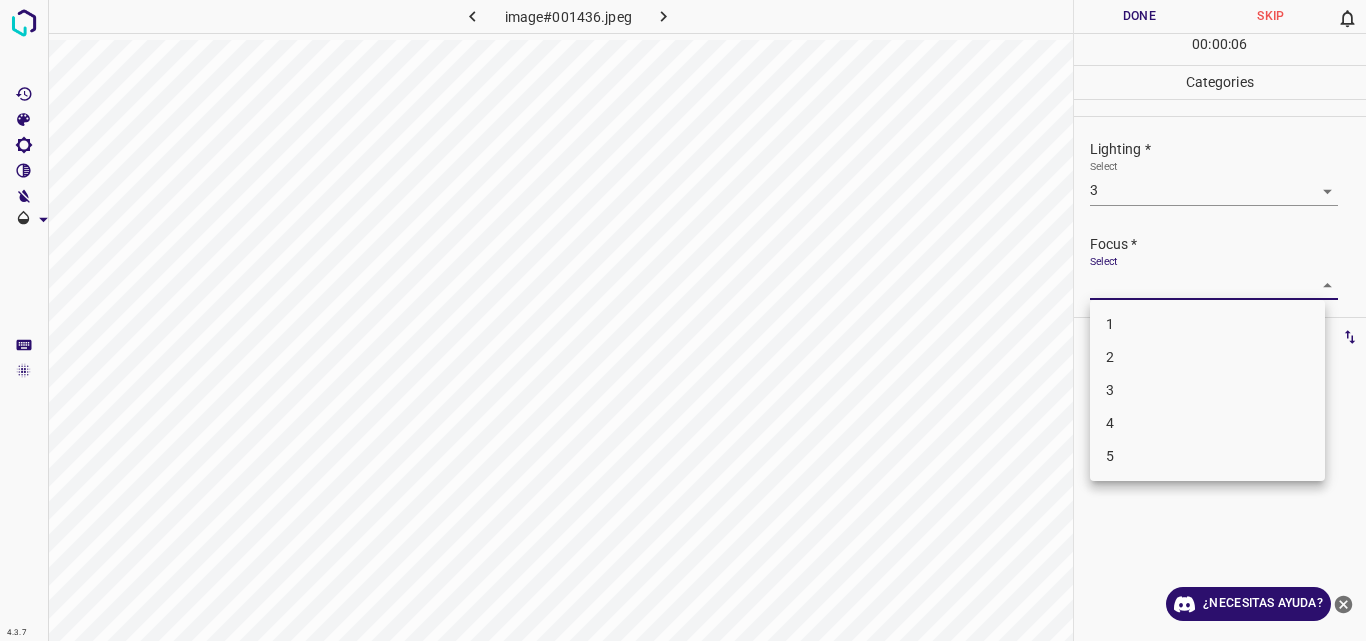 click on "4.3.7 image#001436.jpeg Done Skip 0 00   : 00   : 06   Categories Lighting *  Select 3 3 Focus *  Select ​ Overall *  Select ​ Labels   0 Categories 1 Lighting 2 Focus 3 Overall Tools Space Change between modes (Draw & Edit) I Auto labeling R Restore zoom M Zoom in N Zoom out Delete Delete selecte label Filters Z Restore filters X Saturation filter C Brightness filter V Contrast filter B Gray scale filter General O Download ¿Necesitas ayuda? Original text Rate this translation Your feedback will be used to help improve Google Translate - Texto - Esconder - Borrar 1 2 3 4 5" at bounding box center [683, 320] 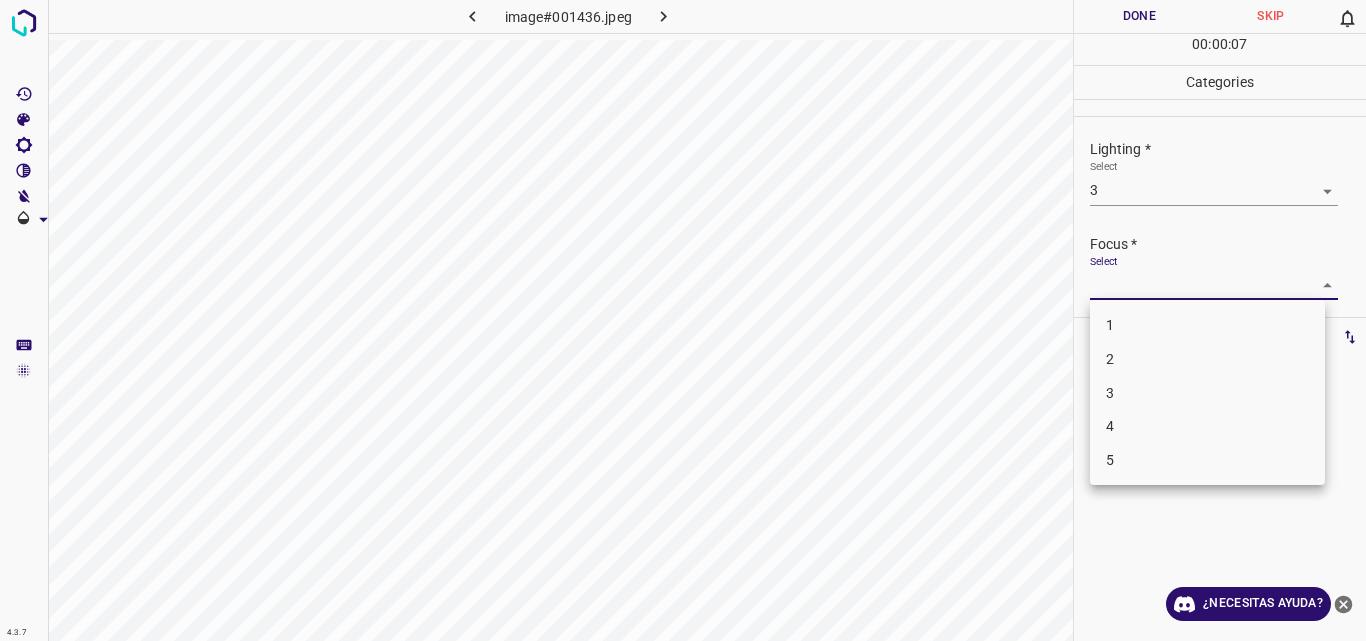 click on "3" at bounding box center [1207, 393] 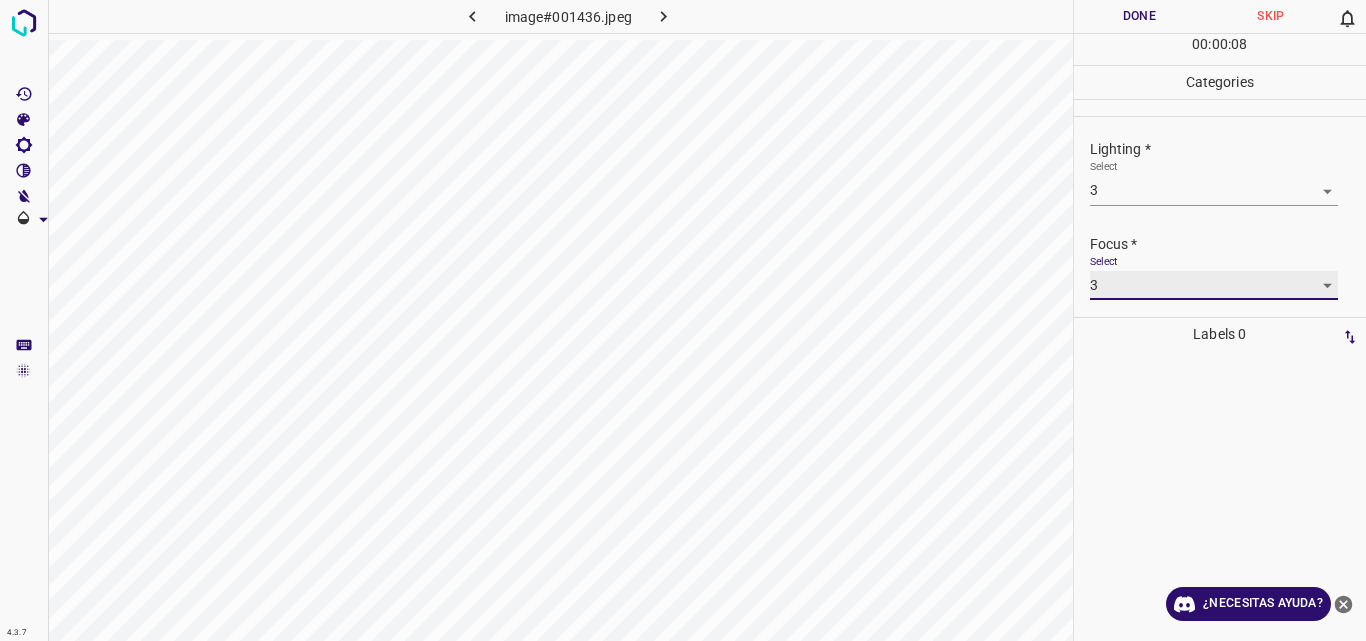 type on "3" 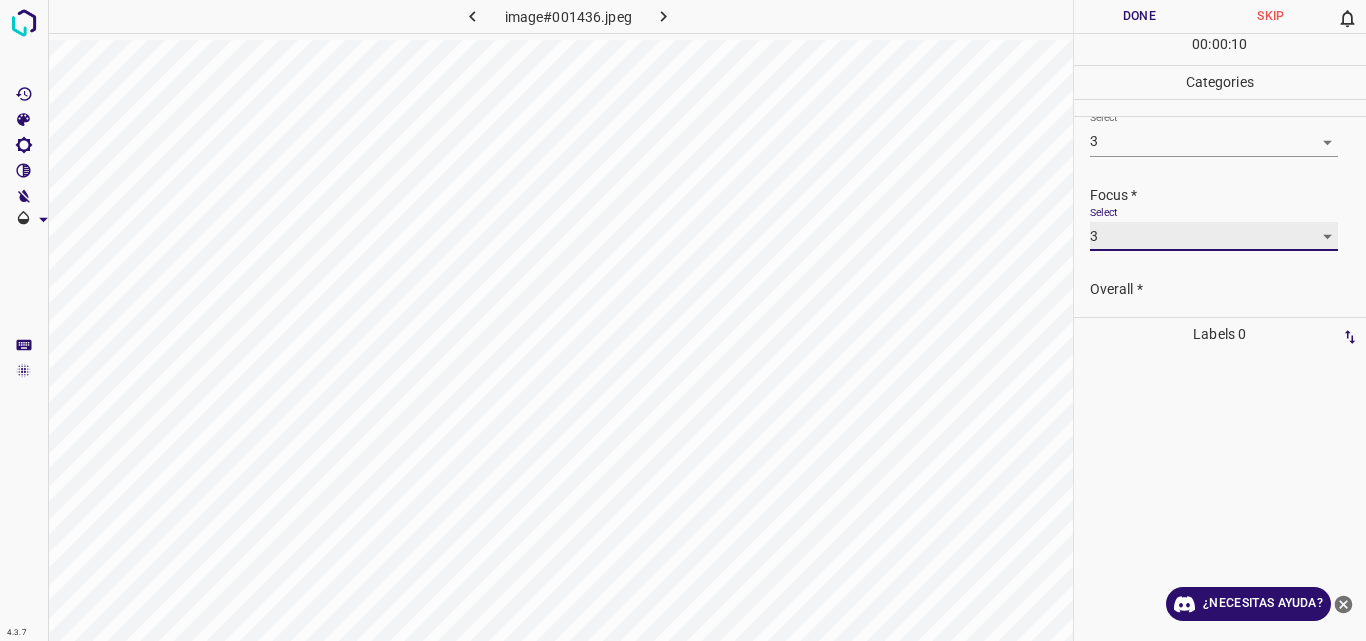 scroll, scrollTop: 98, scrollLeft: 0, axis: vertical 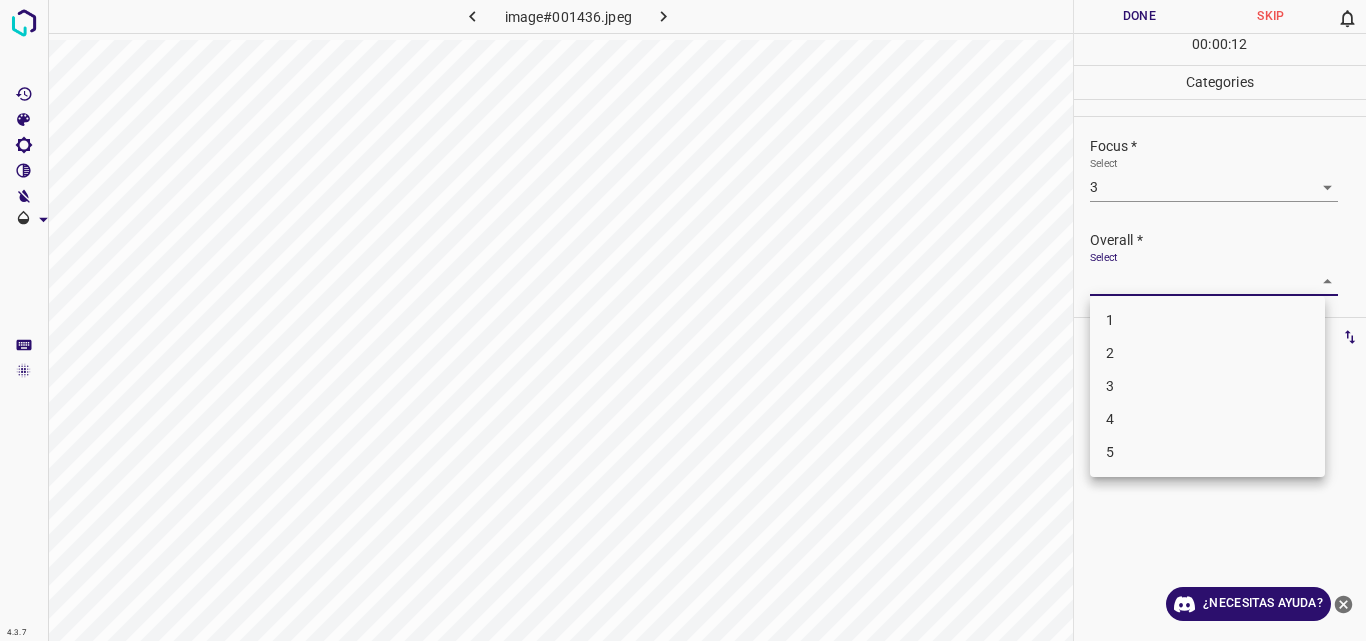 click on "4.3.7 image#001436.jpeg Done Skip 0 00   : 00   : 12   Categories Lighting *  Select 3 3 Focus *  Select 3 3 Overall *  Select ​ Labels   0 Categories 1 Lighting 2 Focus 3 Overall Tools Space Change between modes (Draw & Edit) I Auto labeling R Restore zoom M Zoom in N Zoom out Delete Delete selecte label Filters Z Restore filters X Saturation filter C Brightness filter V Contrast filter B Gray scale filter General O Download ¿Necesitas ayuda? Original text Rate this translation Your feedback will be used to help improve Google Translate - Texto - Esconder - Borrar 1 2 3 4 5" at bounding box center [683, 320] 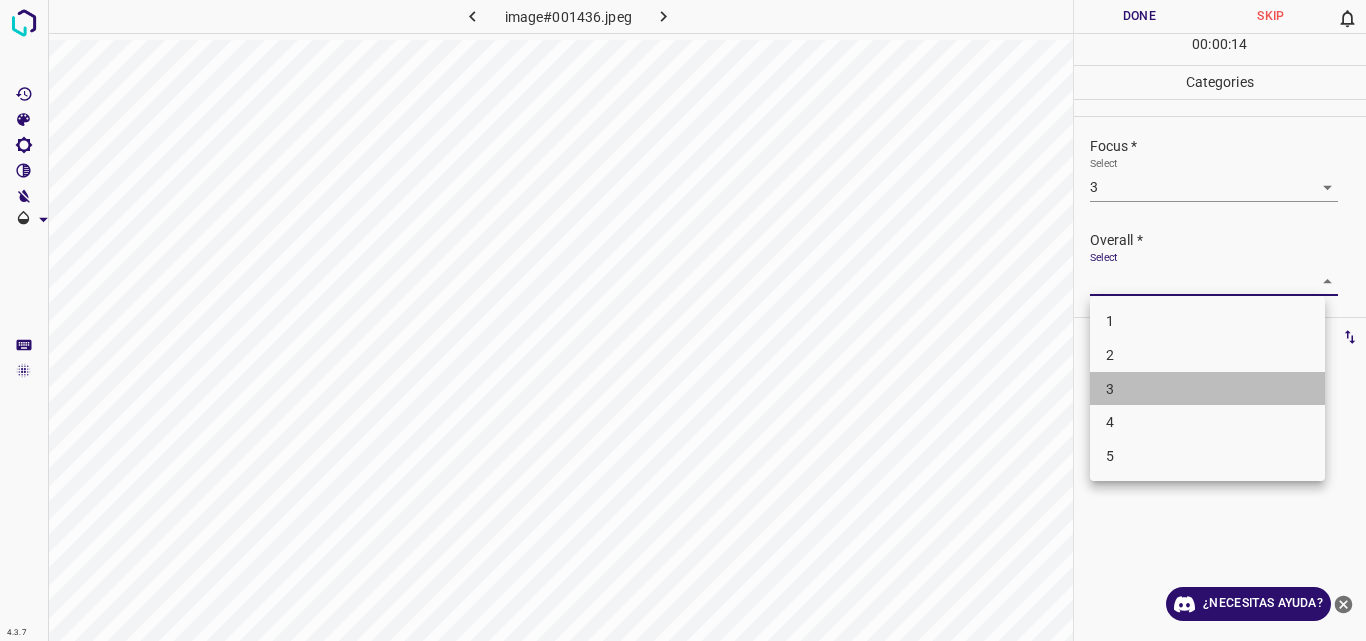 click on "3" at bounding box center [1207, 389] 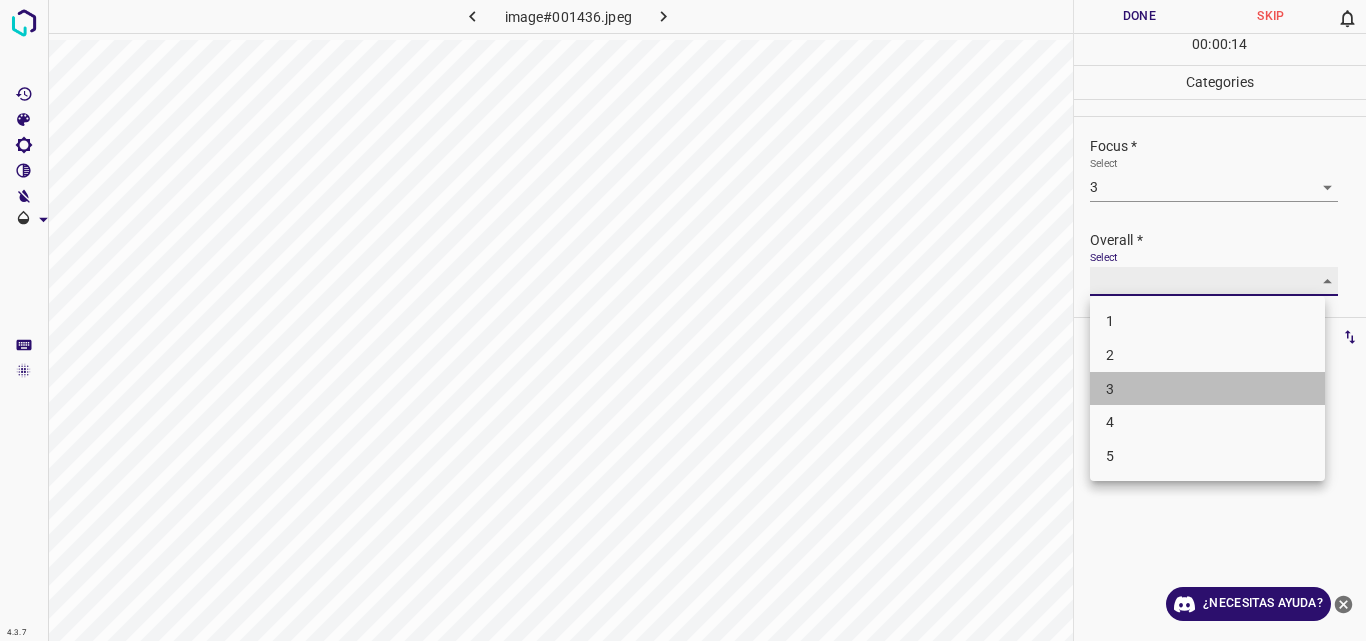 type on "3" 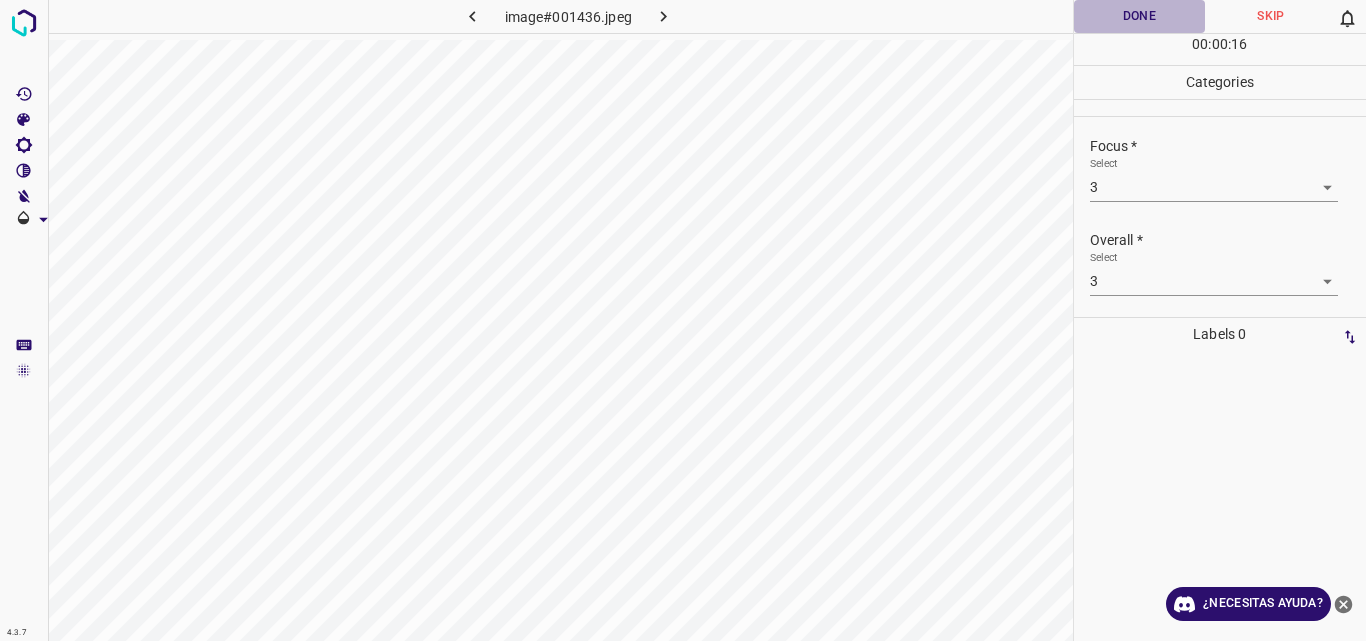 click on "Done" at bounding box center [1140, 16] 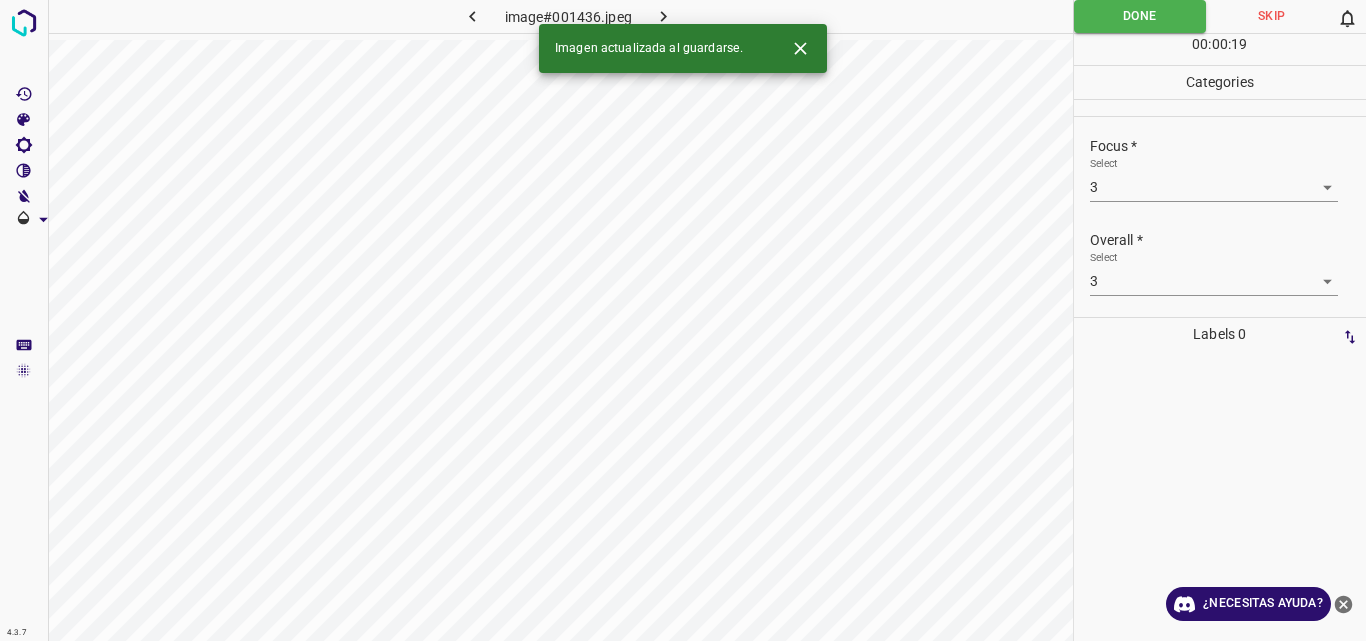 click 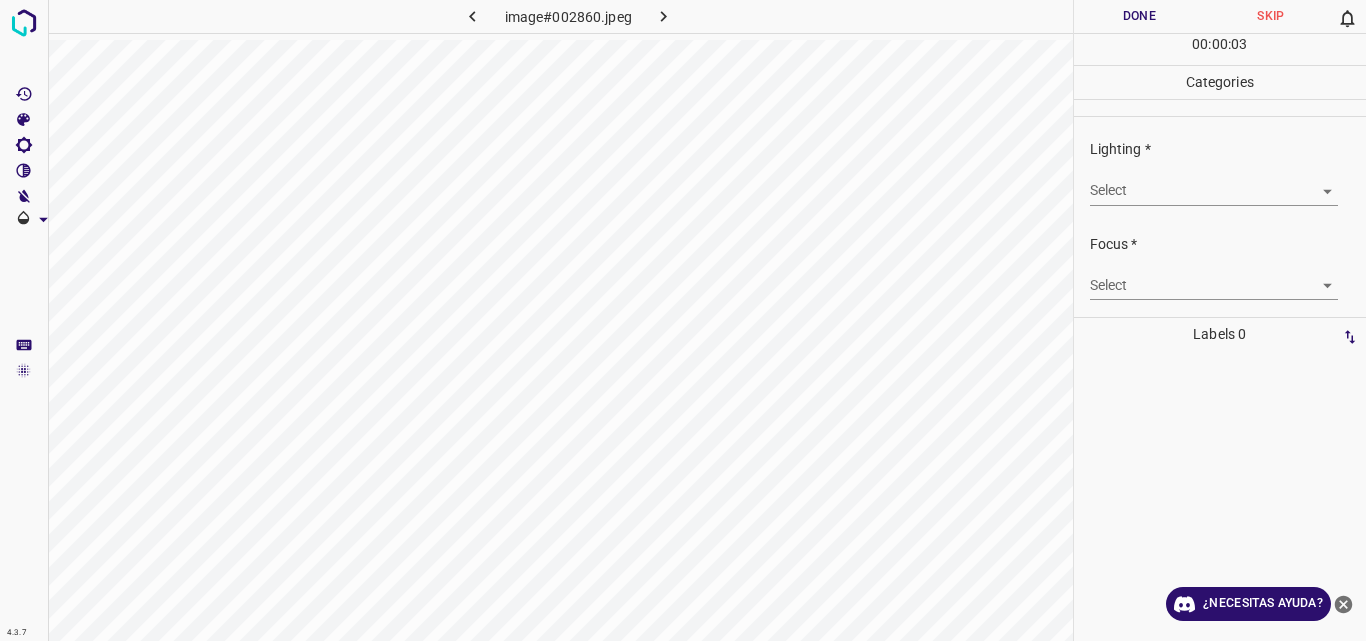 click on "4.3.7 image#002860.jpeg Done Skip 0 00   : 00   : 03   Categories Lighting *  Select ​ Focus *  Select ​ Overall *  Select ​ Labels   0 Categories 1 Lighting 2 Focus 3 Overall Tools Space Change between modes (Draw & Edit) I Auto labeling R Restore zoom M Zoom in N Zoom out Delete Delete selecte label Filters Z Restore filters X Saturation filter C Brightness filter V Contrast filter B Gray scale filter General O Download ¿Necesitas ayuda? Original text Rate this translation Your feedback will be used to help improve Google Translate - Texto - Esconder - Borrar" at bounding box center (683, 320) 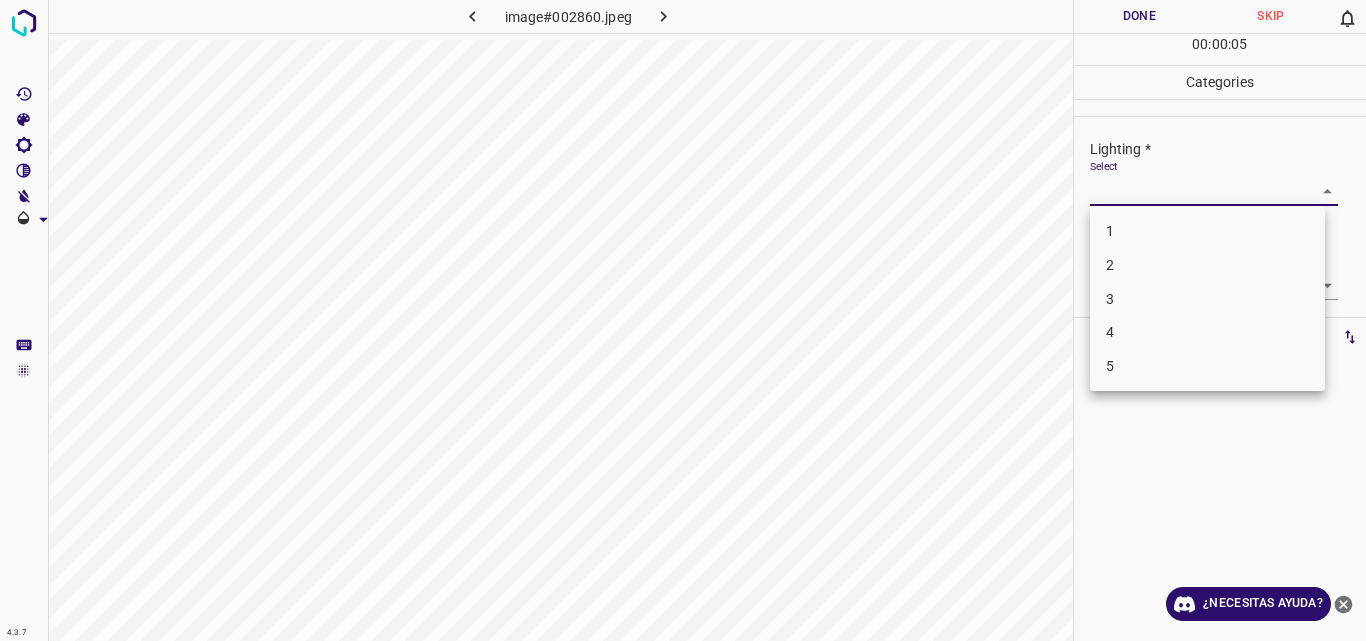 click on "3" at bounding box center [1207, 299] 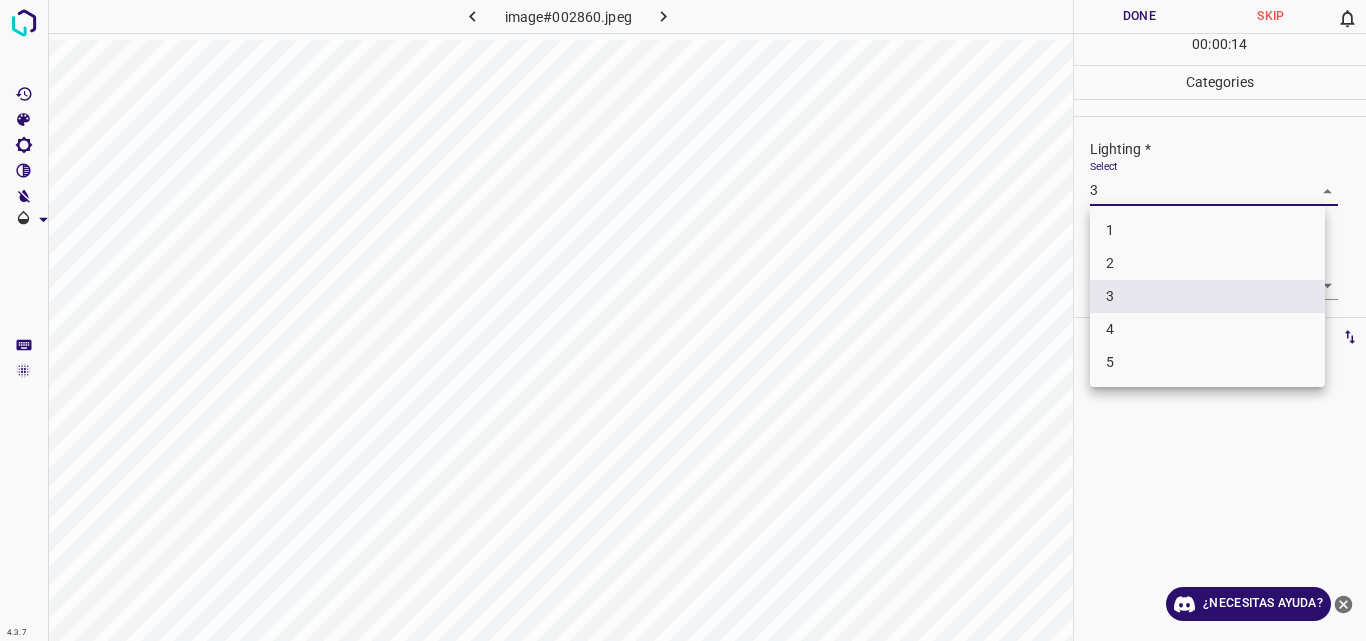 click on "4.3.7 image#002860.jpeg Done Skip 0 00   : 00   : 14   Categories Lighting *  Select 3 3 Focus *  Select ​ Overall *  Select ​ Labels   0 Categories 1 Lighting 2 Focus 3 Overall Tools Space Change between modes (Draw & Edit) I Auto labeling R Restore zoom M Zoom in N Zoom out Delete Delete selecte label Filters Z Restore filters X Saturation filter C Brightness filter V Contrast filter B Gray scale filter General O Download ¿Necesitas ayuda? Original text Rate this translation Your feedback will be used to help improve Google Translate - Texto - Esconder - Borrar 1 2 3 4 5" at bounding box center (683, 320) 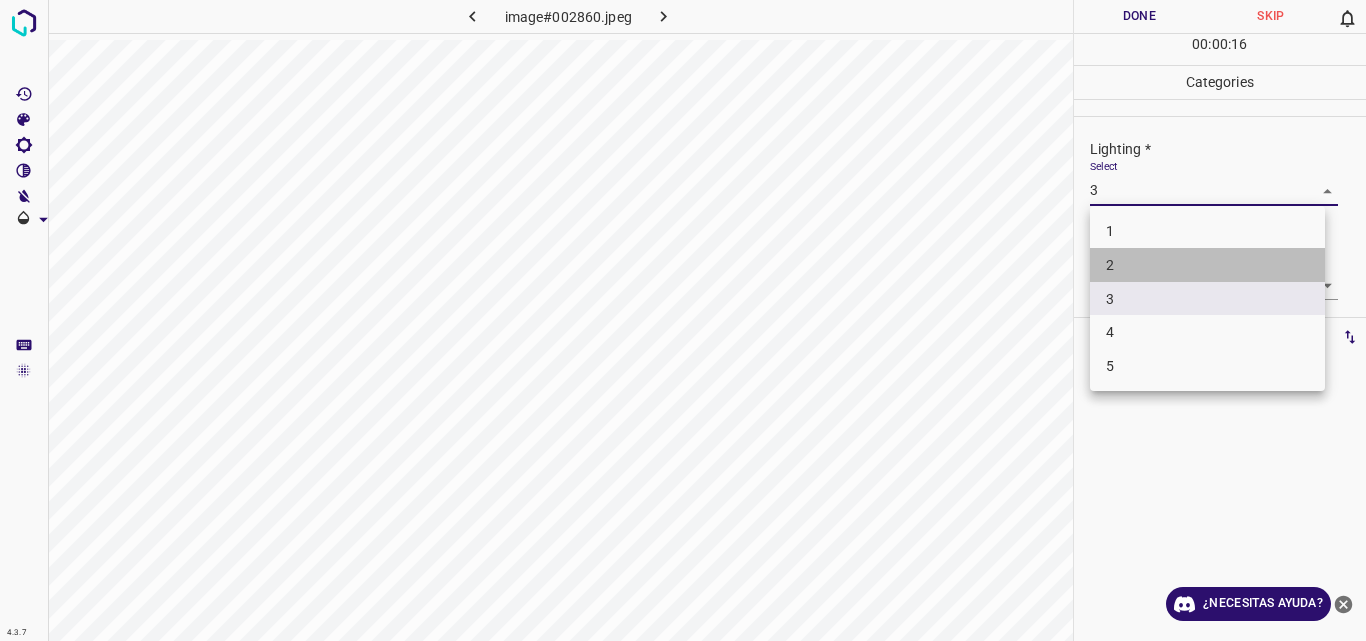 click on "2" at bounding box center (1207, 265) 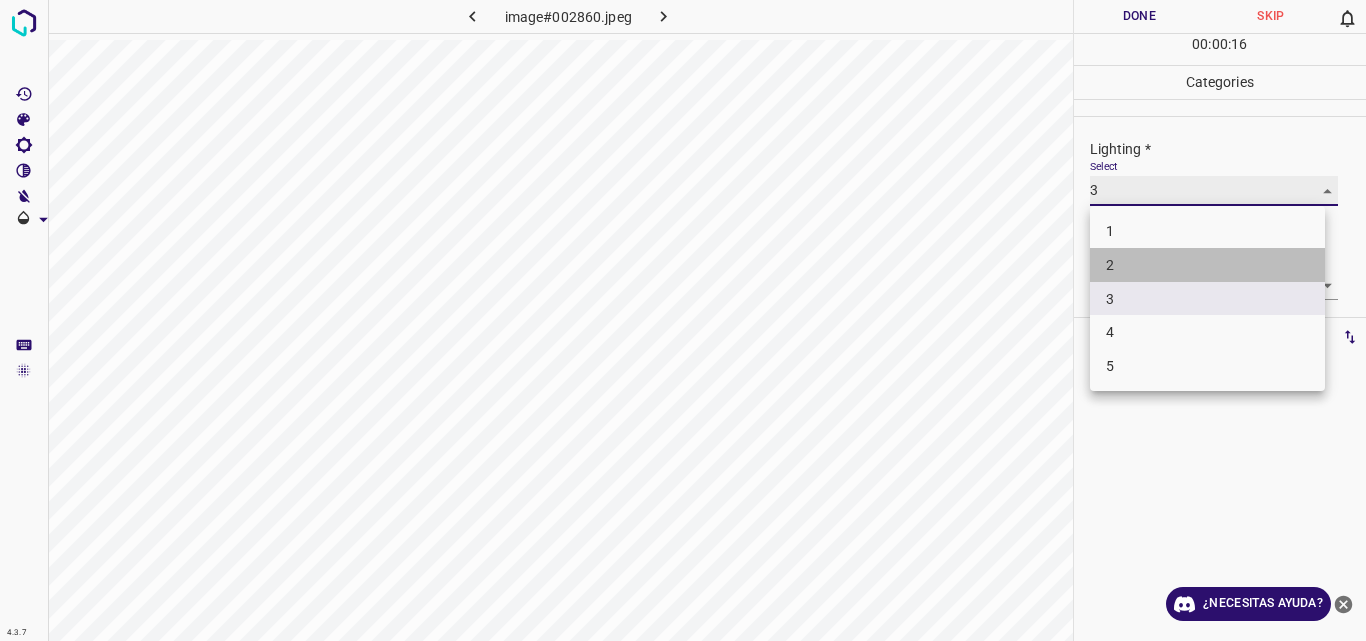 type on "2" 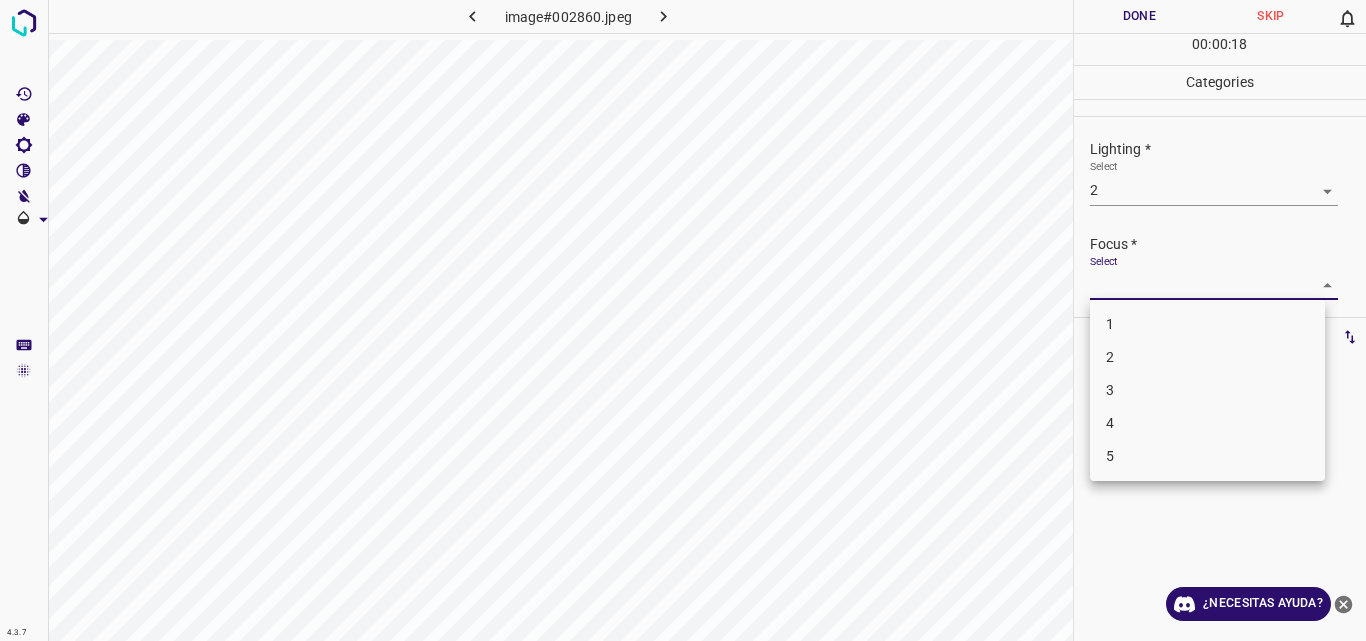 click on "4.3.7 image#002860.jpeg Done Skip 0 00   : 00   : 18   Categories Lighting *  Select 2 2 Focus *  Select ​ Overall *  Select ​ Labels   0 Categories 1 Lighting 2 Focus 3 Overall Tools Space Change between modes (Draw & Edit) I Auto labeling R Restore zoom M Zoom in N Zoom out Delete Delete selecte label Filters Z Restore filters X Saturation filter C Brightness filter V Contrast filter B Gray scale filter General O Download ¿Necesitas ayuda? Original text Rate this translation Your feedback will be used to help improve Google Translate - Texto - Esconder - Borrar 1 2 3 4 5" at bounding box center [683, 320] 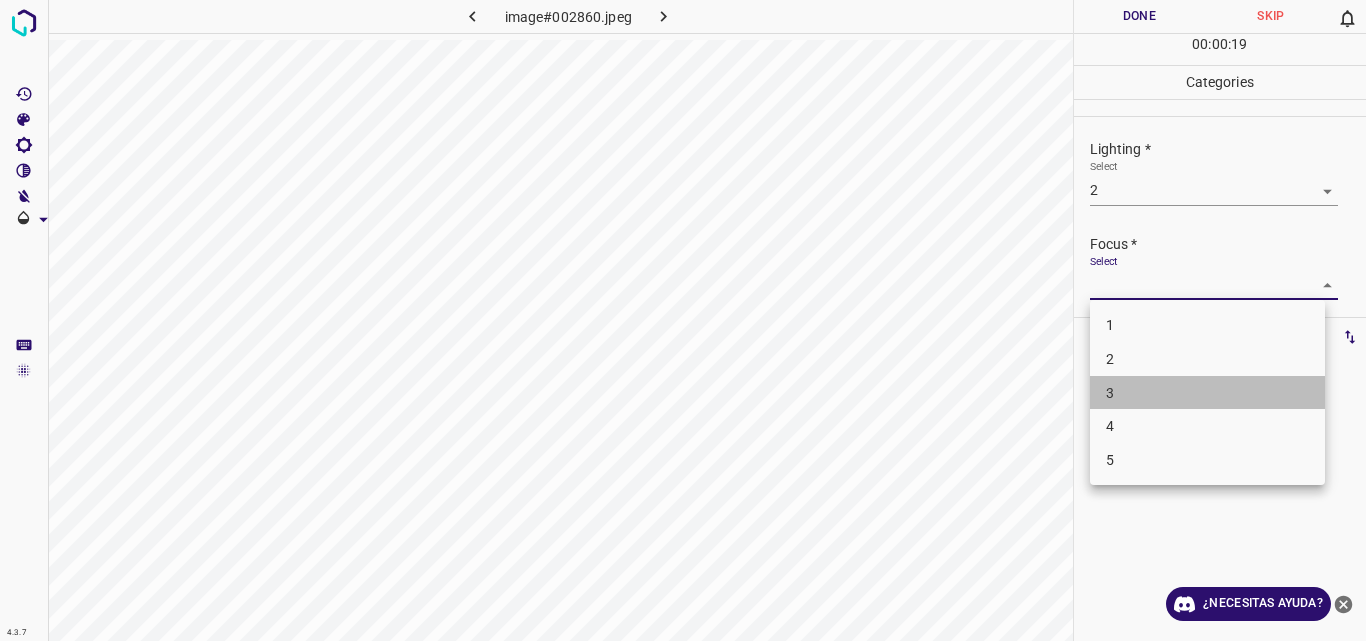 click on "3" at bounding box center [1207, 393] 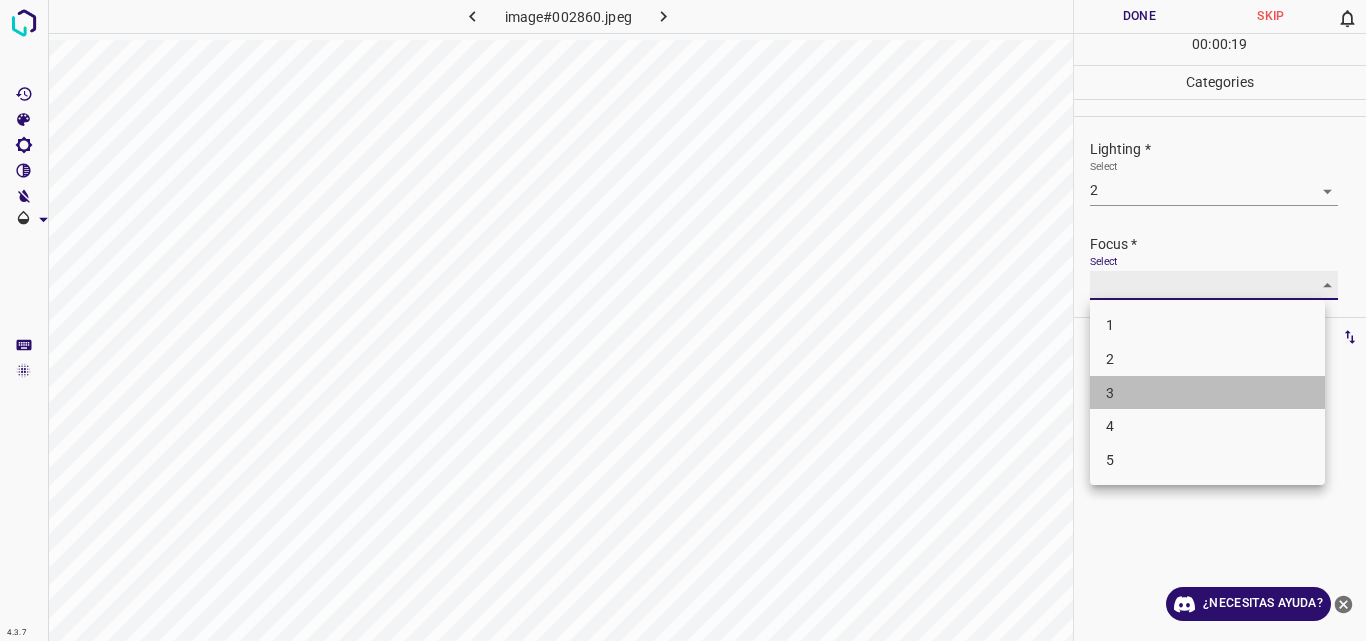 type on "3" 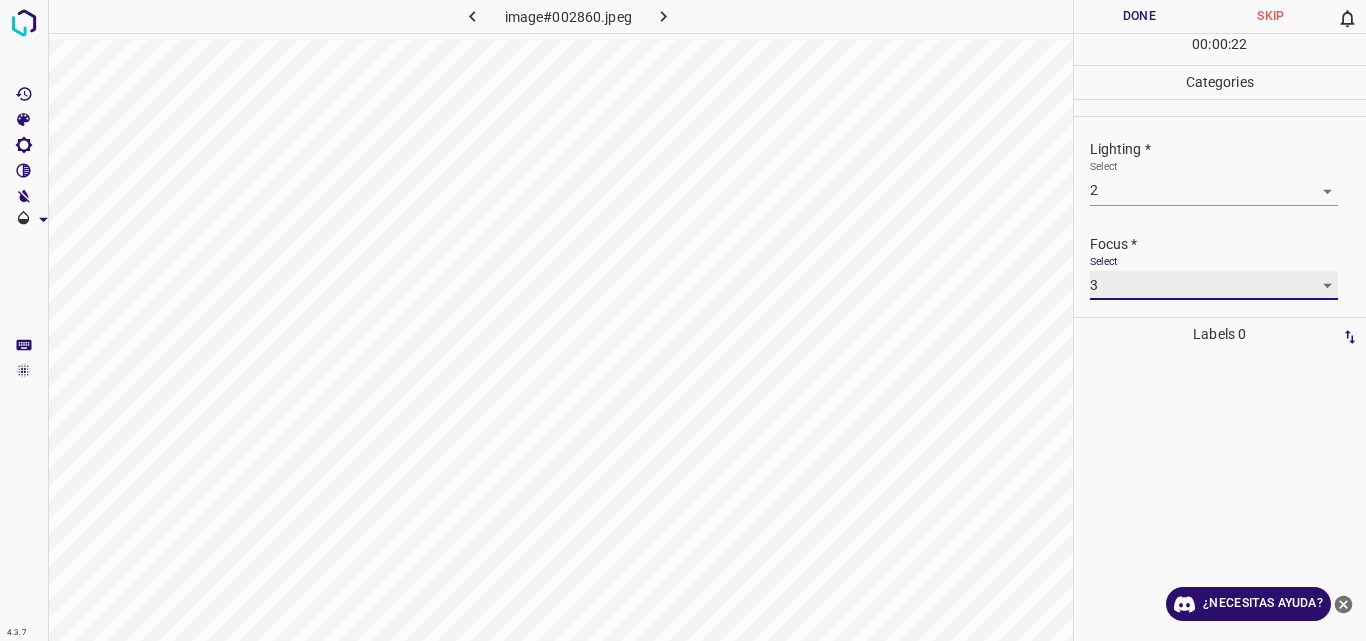 scroll, scrollTop: 98, scrollLeft: 0, axis: vertical 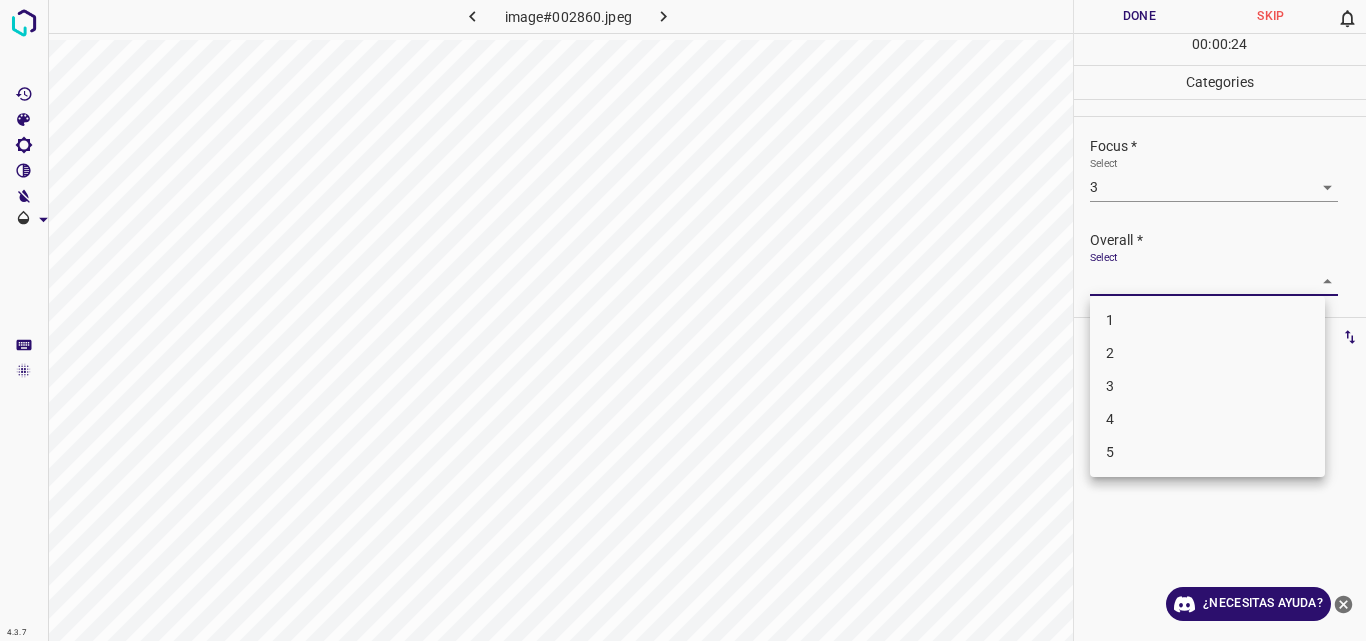 click on "4.3.7 image#002860.jpeg Done Skip 0 00   : 00   : 24   Categories Lighting *  Select 2 2 Focus *  Select 3 3 Overall *  Select ​ Labels   0 Categories 1 Lighting 2 Focus 3 Overall Tools Space Change between modes (Draw & Edit) I Auto labeling R Restore zoom M Zoom in N Zoom out Delete Delete selecte label Filters Z Restore filters X Saturation filter C Brightness filter V Contrast filter B Gray scale filter General O Download ¿Necesitas ayuda? Original text Rate this translation Your feedback will be used to help improve Google Translate - Texto - Esconder - Borrar 1 2 3 4 5" at bounding box center [683, 320] 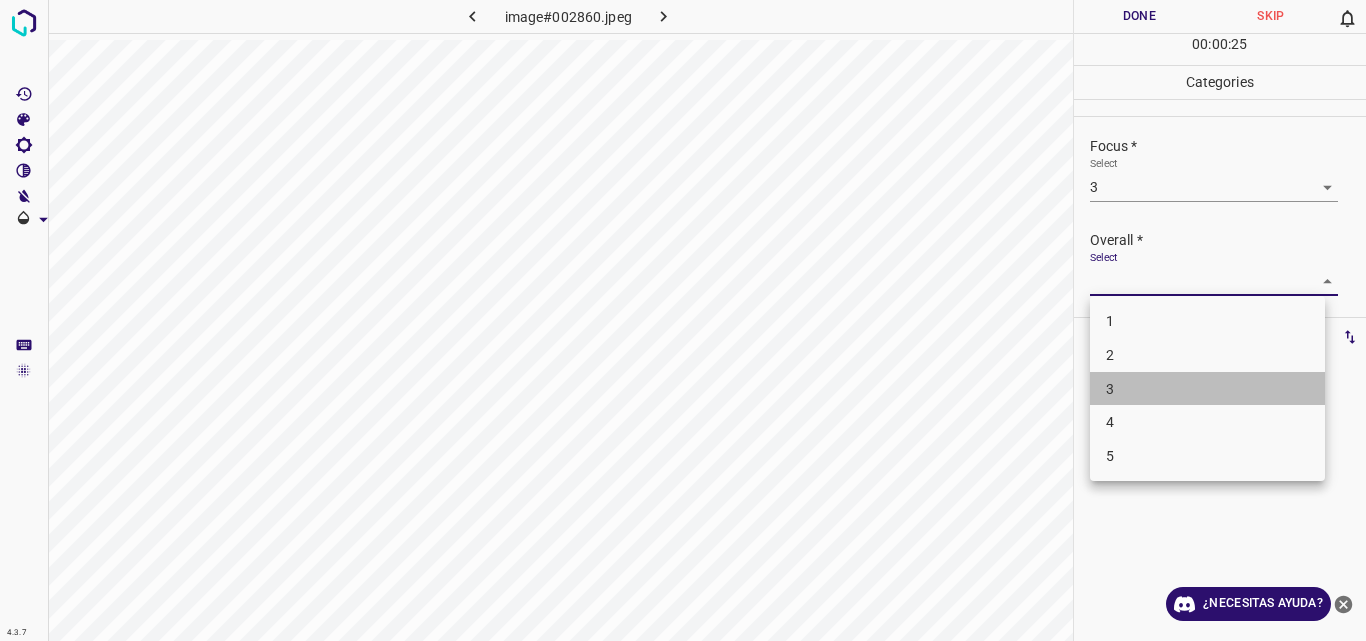 click on "3" at bounding box center [1207, 389] 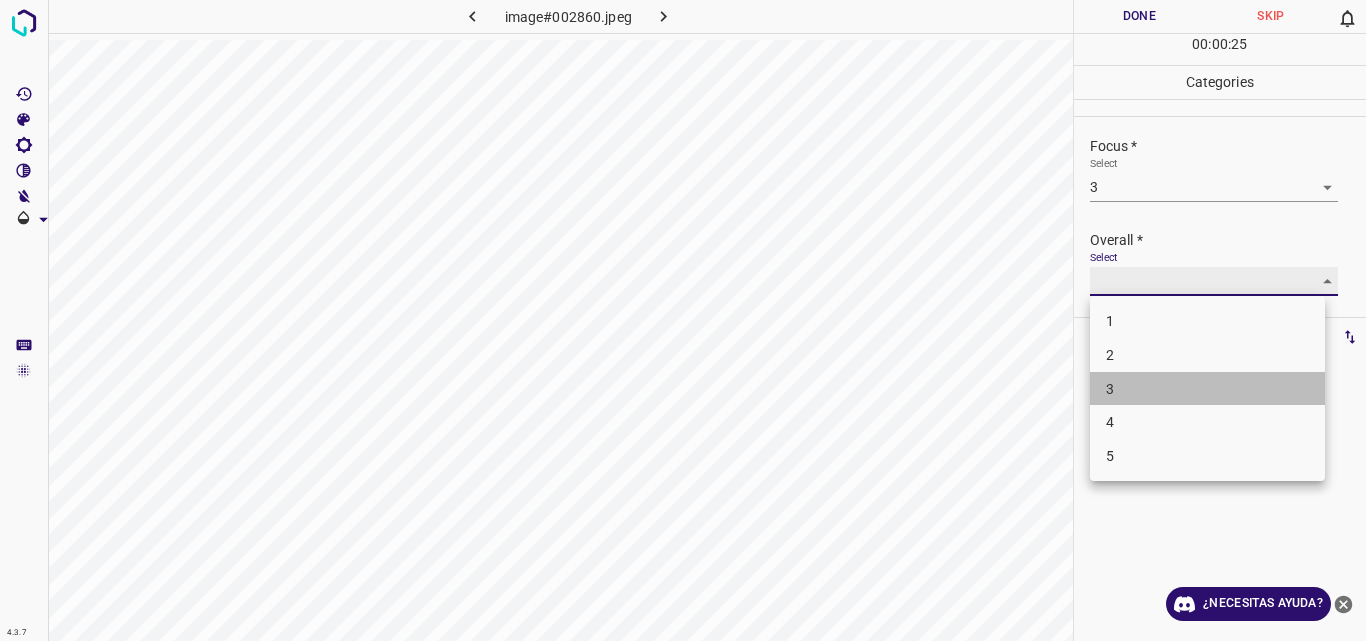 type on "3" 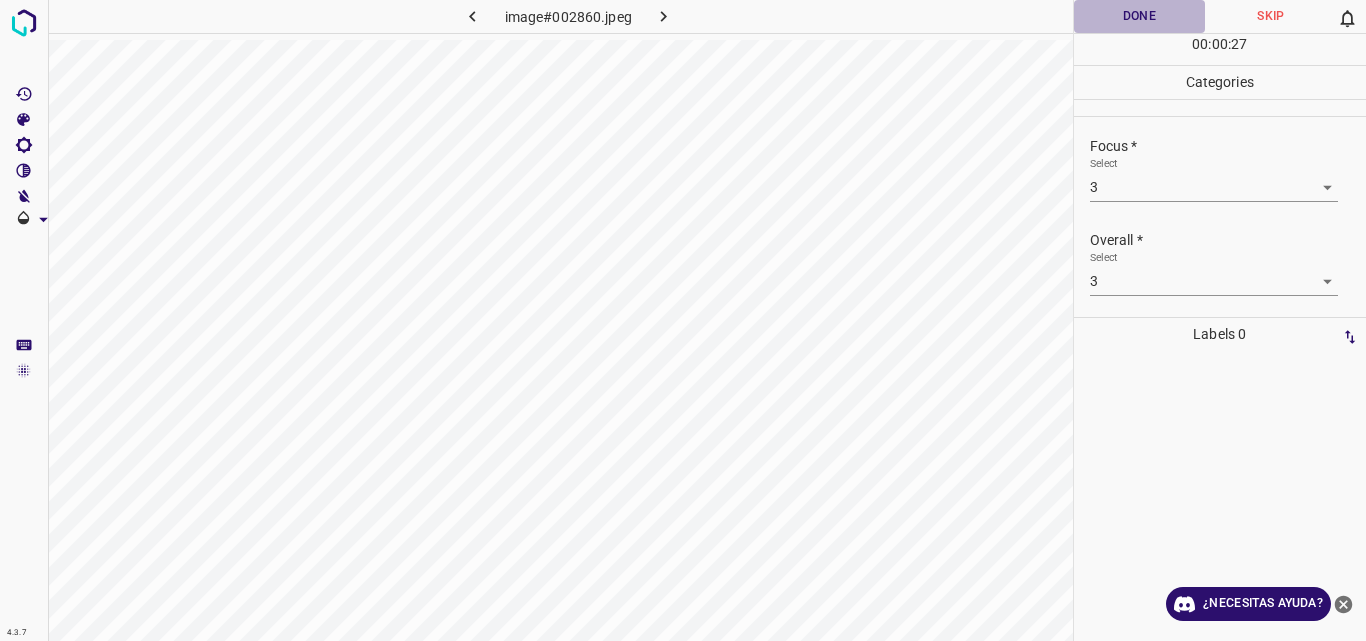 click on "Done" at bounding box center [1140, 16] 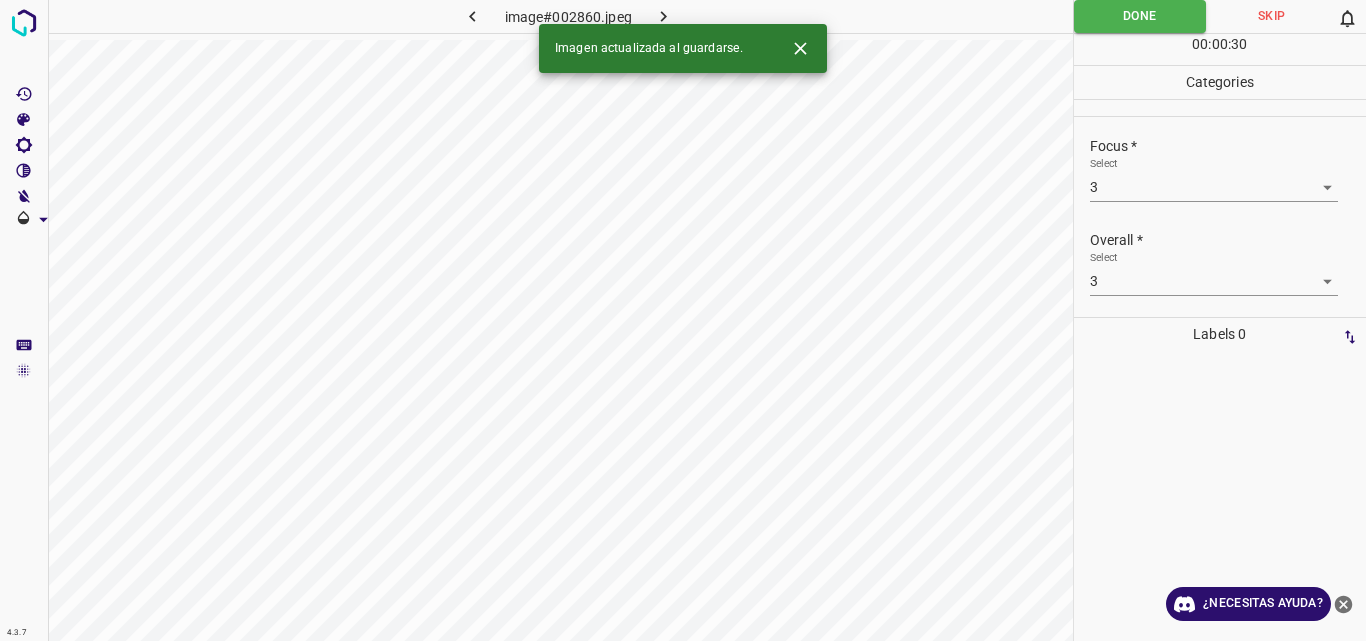 click 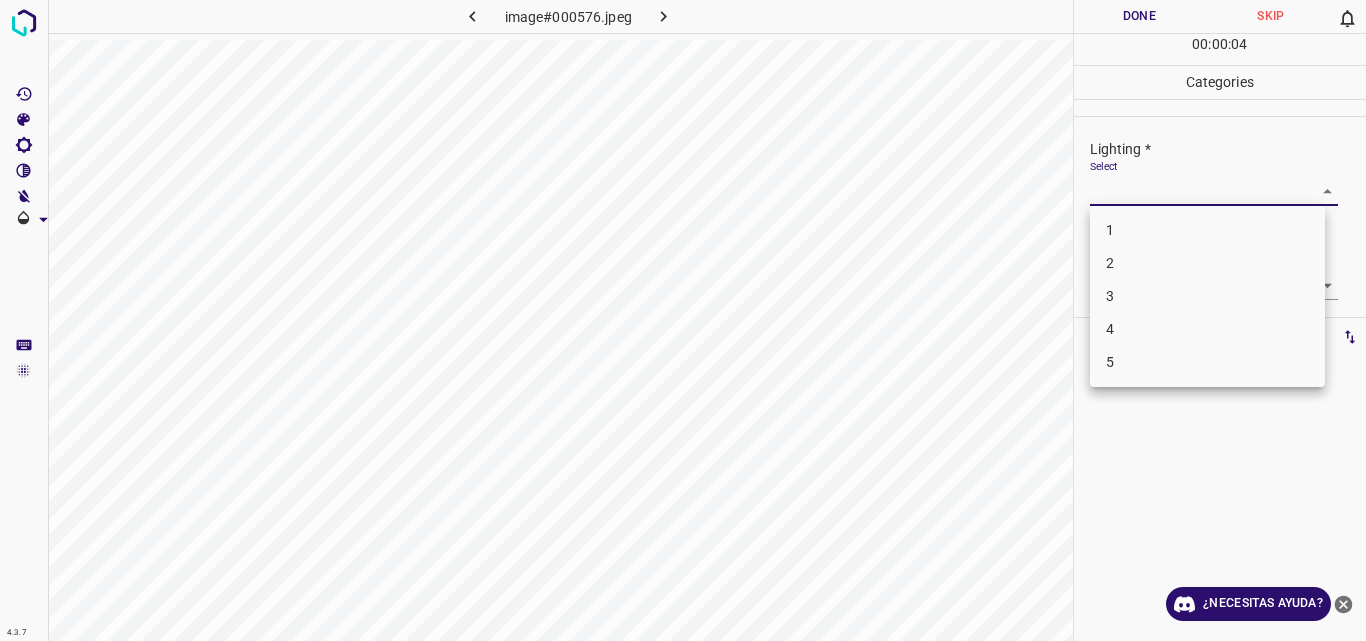 click on "4.3.7 image#000576.jpeg Done Skip 0 00   : 00   : 04   Categories Lighting *  Select ​ Focus *  Select ​ Overall *  Select ​ Labels   0 Categories 1 Lighting 2 Focus 3 Overall Tools Space Change between modes (Draw & Edit) I Auto labeling R Restore zoom M Zoom in N Zoom out Delete Delete selecte label Filters Z Restore filters X Saturation filter C Brightness filter V Contrast filter B Gray scale filter General O Download ¿Necesitas ayuda? Original text Rate this translation Your feedback will be used to help improve Google Translate - Texto - Esconder - Borrar 1 2 3 4 5" at bounding box center [683, 320] 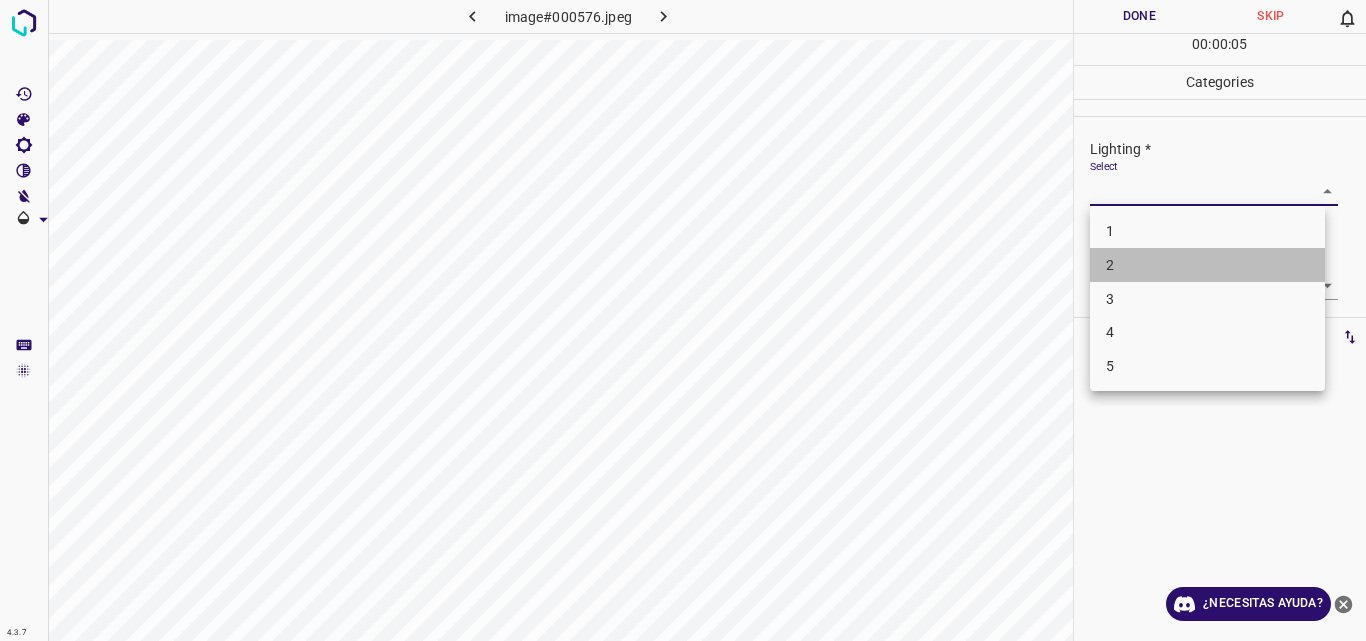 click on "2" at bounding box center (1207, 265) 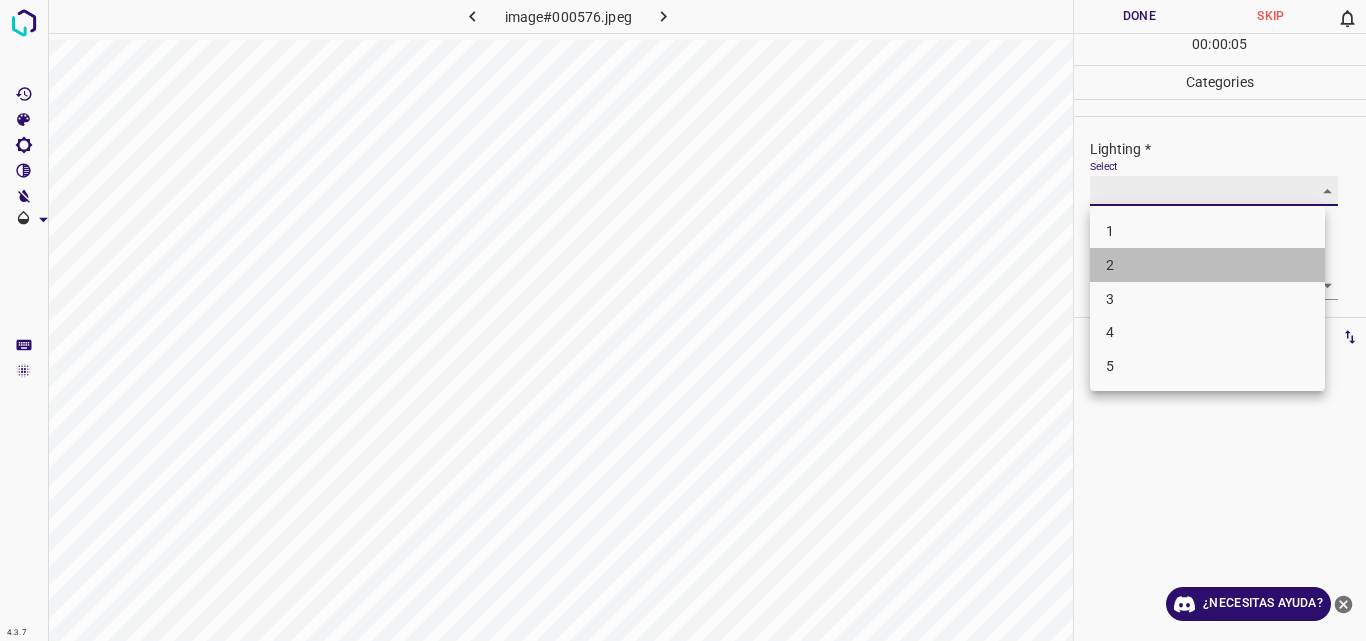 type on "2" 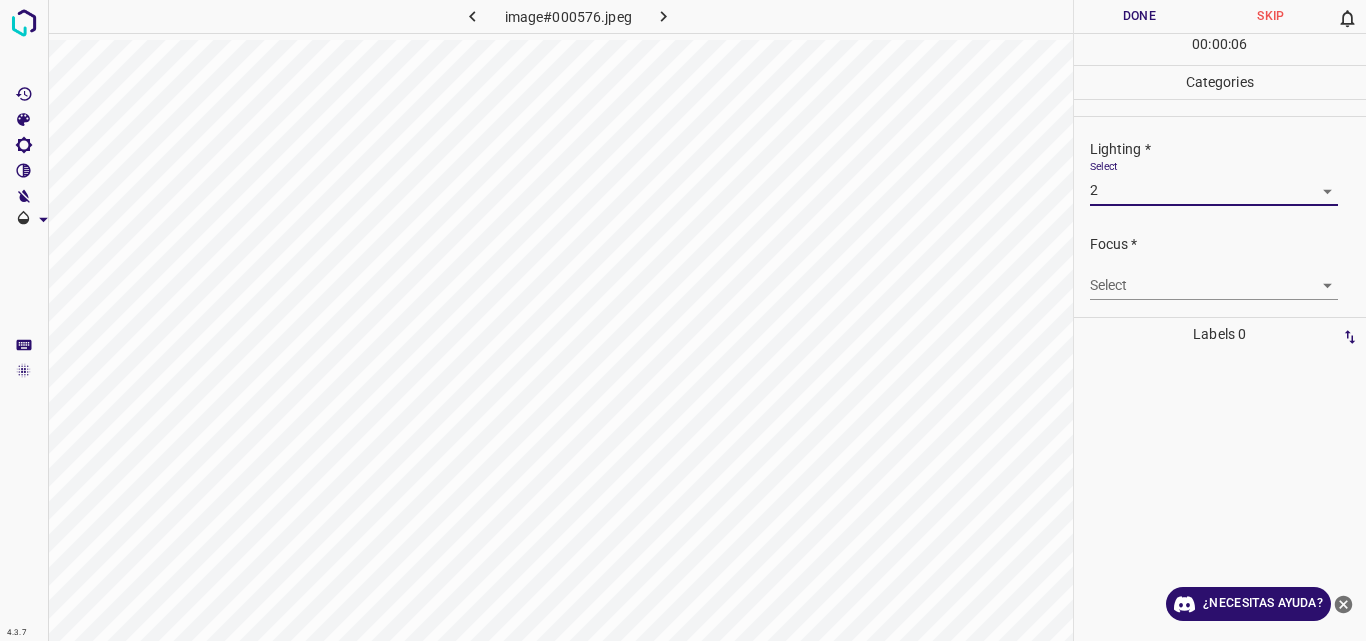 click on "4.3.7 image#000576.jpeg Done Skip 0 00   : 00   : 06   Categories Lighting *  Select 2 2 Focus *  Select ​ Overall *  Select ​ Labels   0 Categories 1 Lighting 2 Focus 3 Overall Tools Space Change between modes (Draw & Edit) I Auto labeling R Restore zoom M Zoom in N Zoom out Delete Delete selecte label Filters Z Restore filters X Saturation filter C Brightness filter V Contrast filter B Gray scale filter General O Download ¿Necesitas ayuda? Original text Rate this translation Your feedback will be used to help improve Google Translate - Texto - Esconder - Borrar" at bounding box center [683, 320] 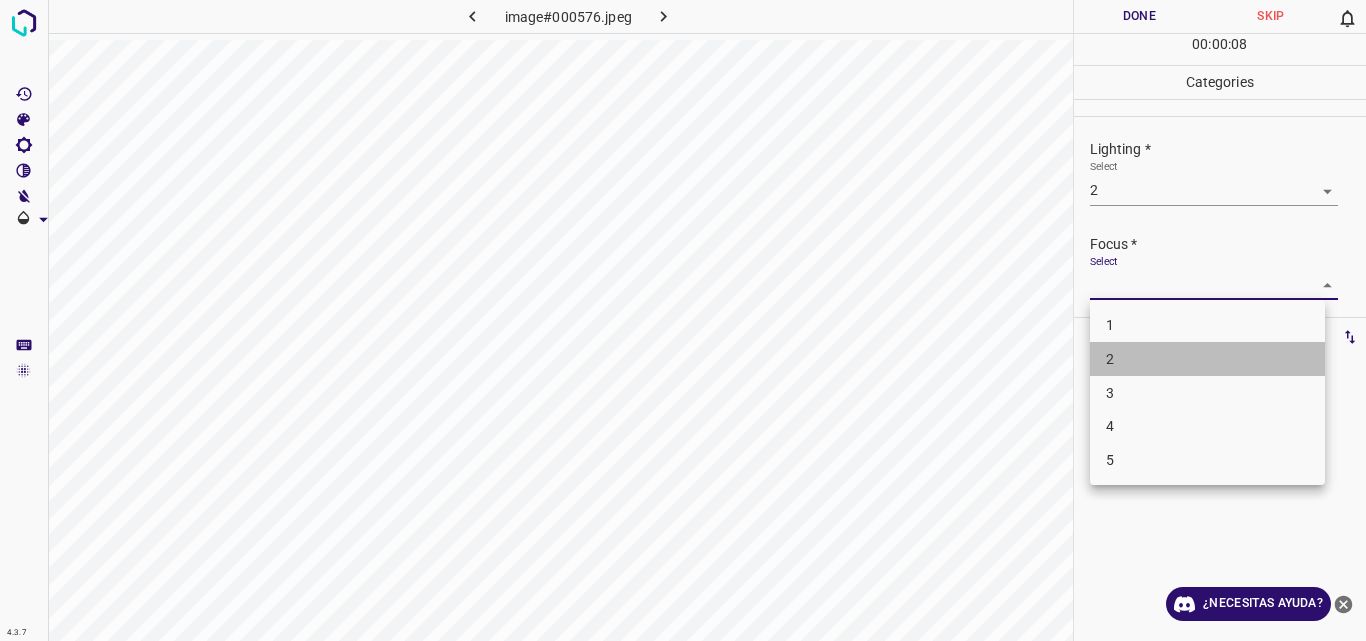 click on "2" at bounding box center (1207, 359) 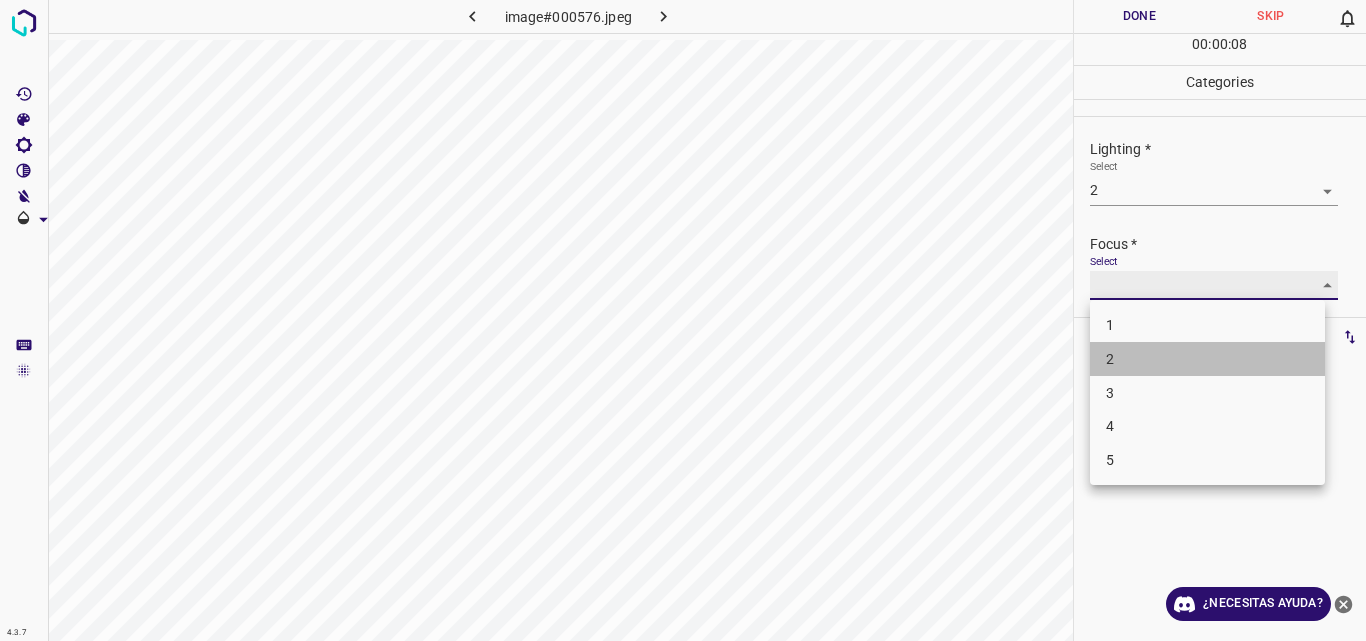 type on "2" 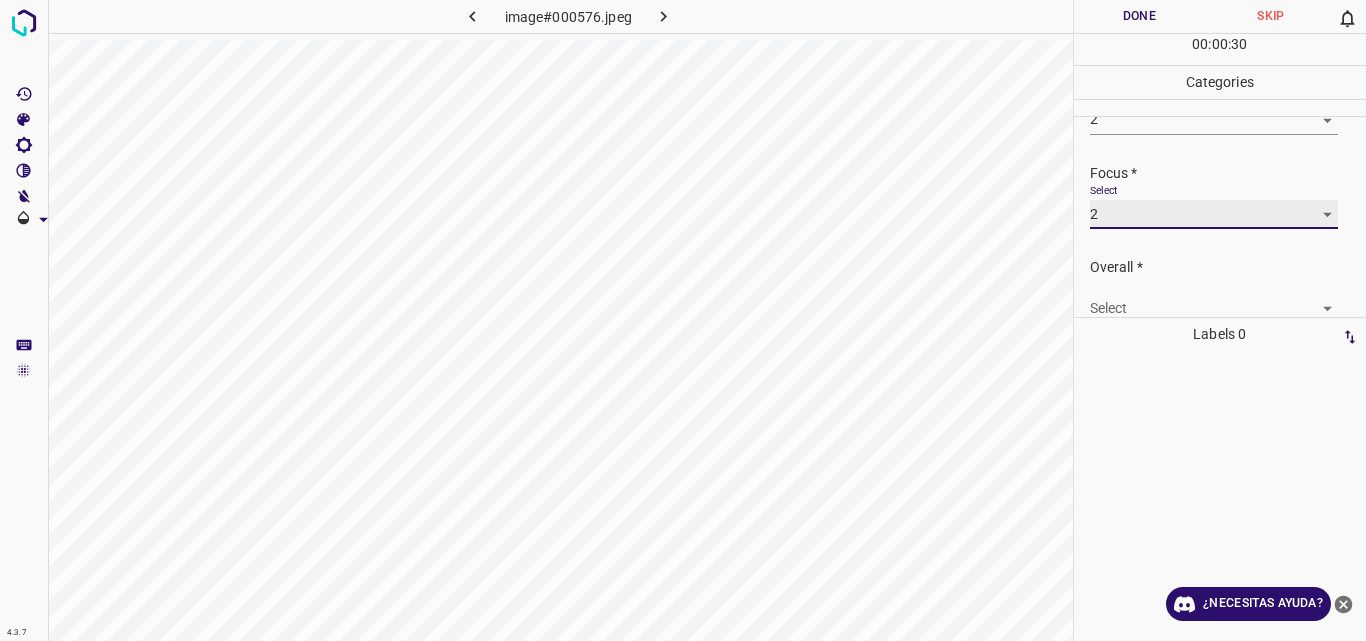 scroll, scrollTop: 98, scrollLeft: 0, axis: vertical 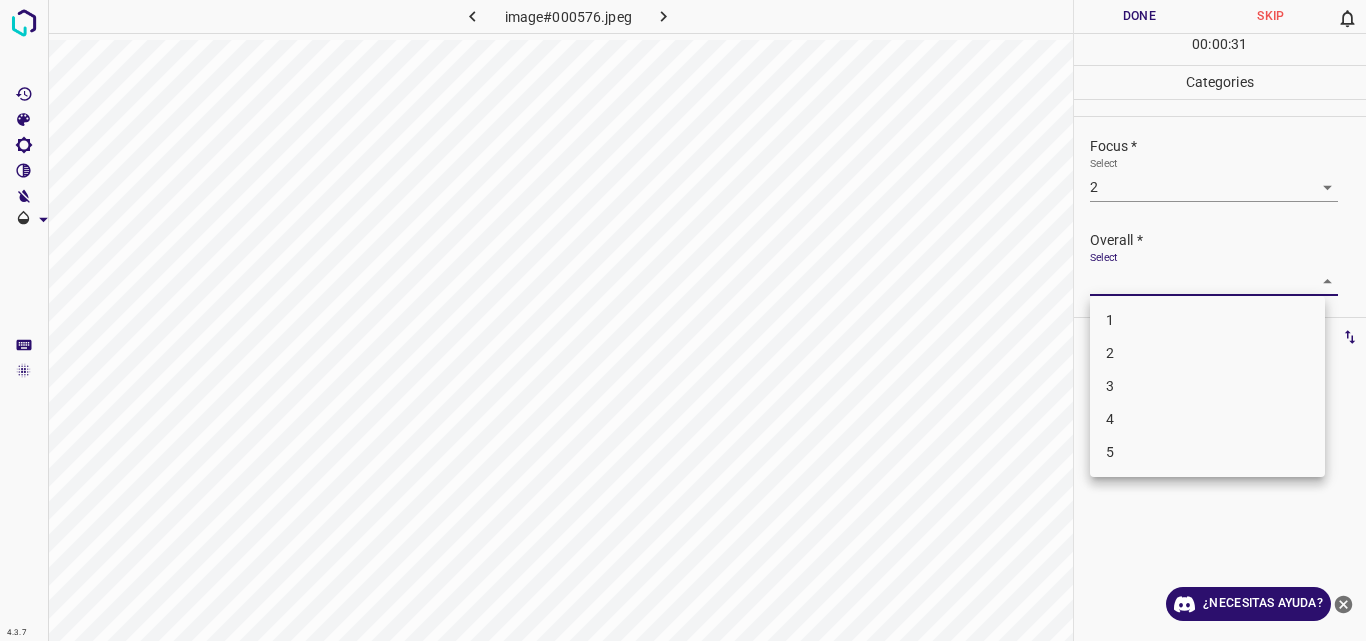click on "4.3.7 image#000576.jpeg Done Skip 0 00   : 00   : 31   Categories Lighting *  Select 2 2 Focus *  Select 2 2 Overall *  Select ​ Labels   0 Categories 1 Lighting 2 Focus 3 Overall Tools Space Change between modes (Draw & Edit) I Auto labeling R Restore zoom M Zoom in N Zoom out Delete Delete selecte label Filters Z Restore filters X Saturation filter C Brightness filter V Contrast filter B Gray scale filter General O Download ¿Necesitas ayuda? Original text Rate this translation Your feedback will be used to help improve Google Translate - Texto - Esconder - Borrar 1 2 3 4 5" at bounding box center [683, 320] 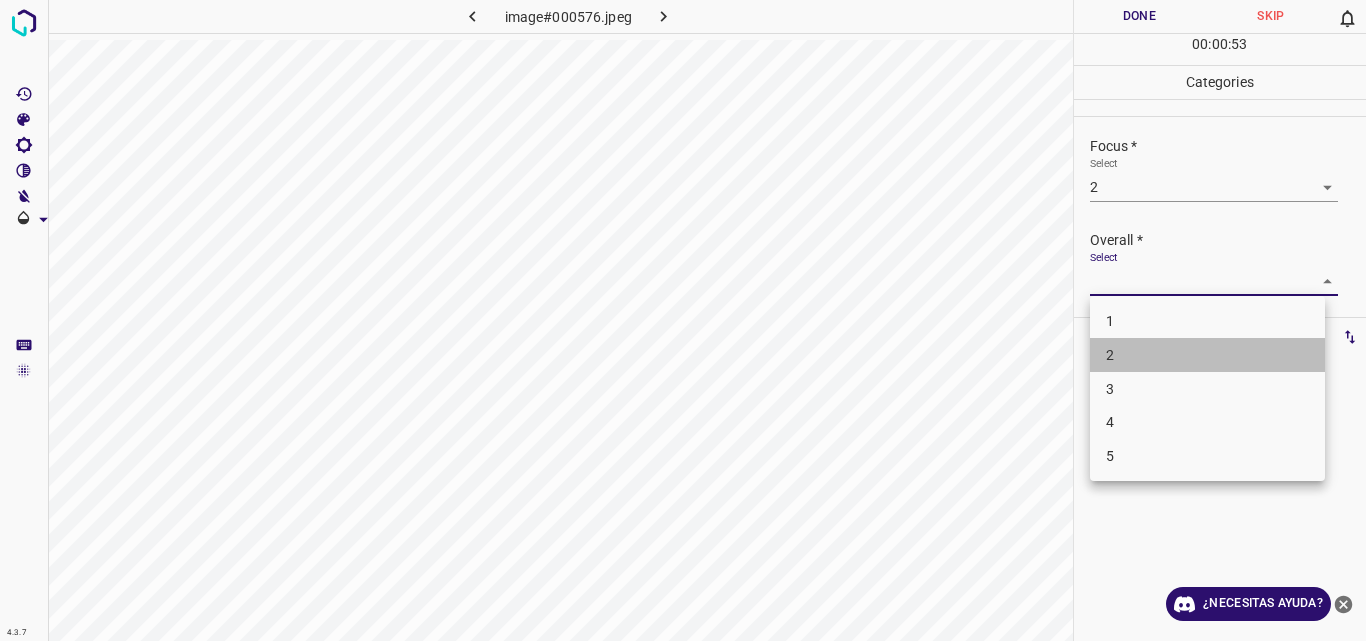 click on "2" at bounding box center (1207, 355) 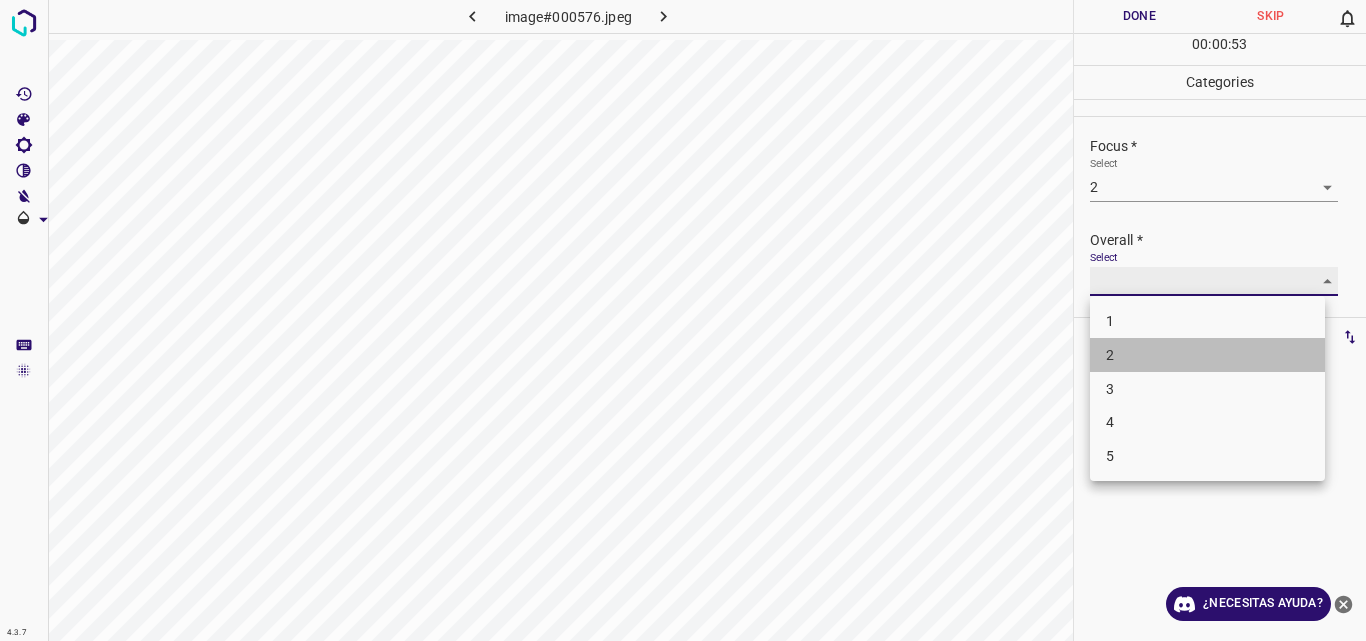 type on "2" 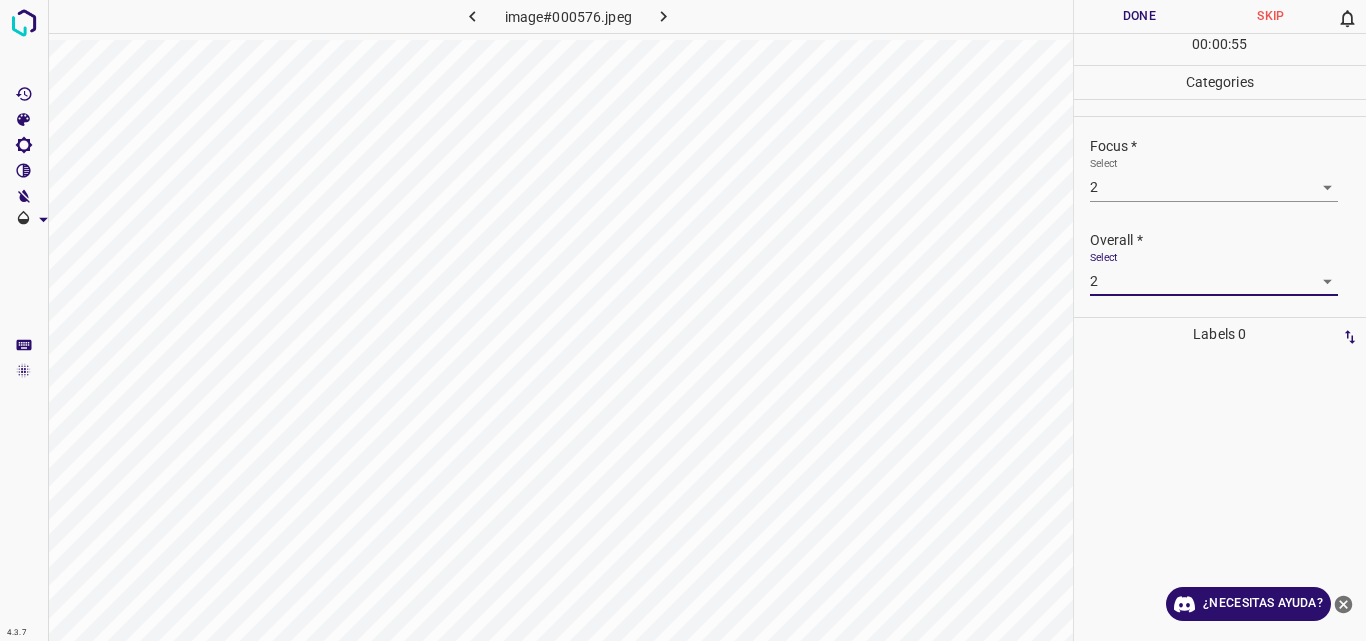 click on "Done" at bounding box center (1140, 16) 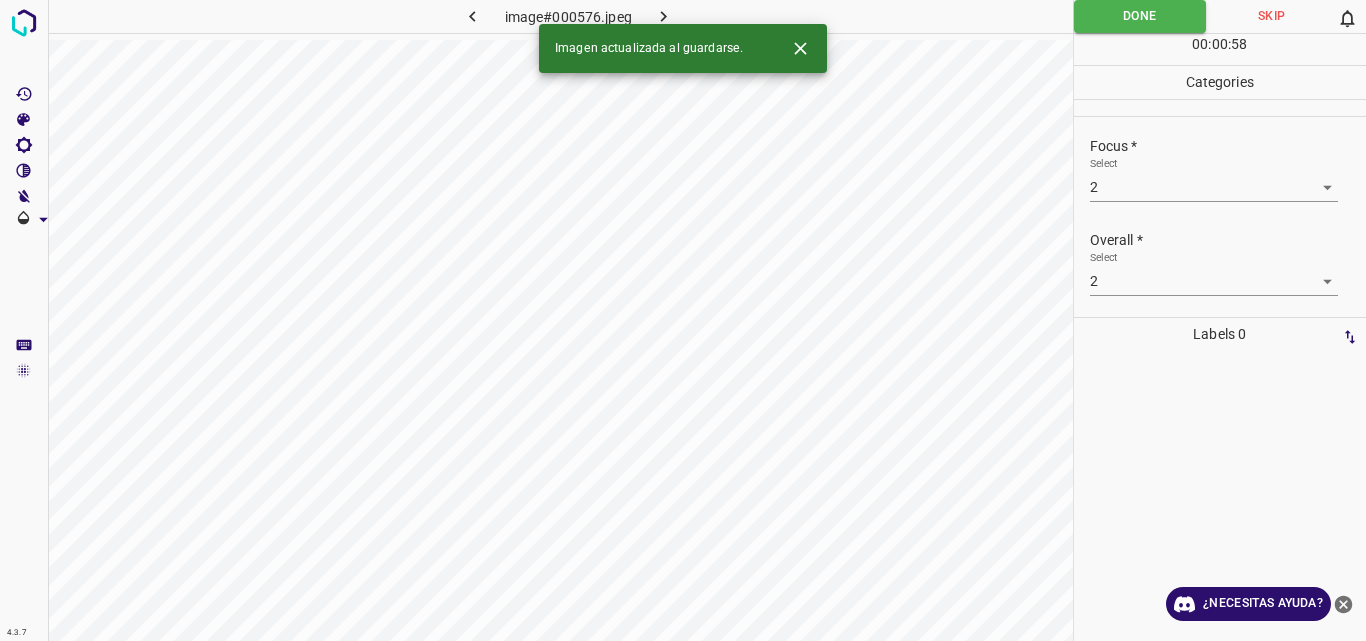 click 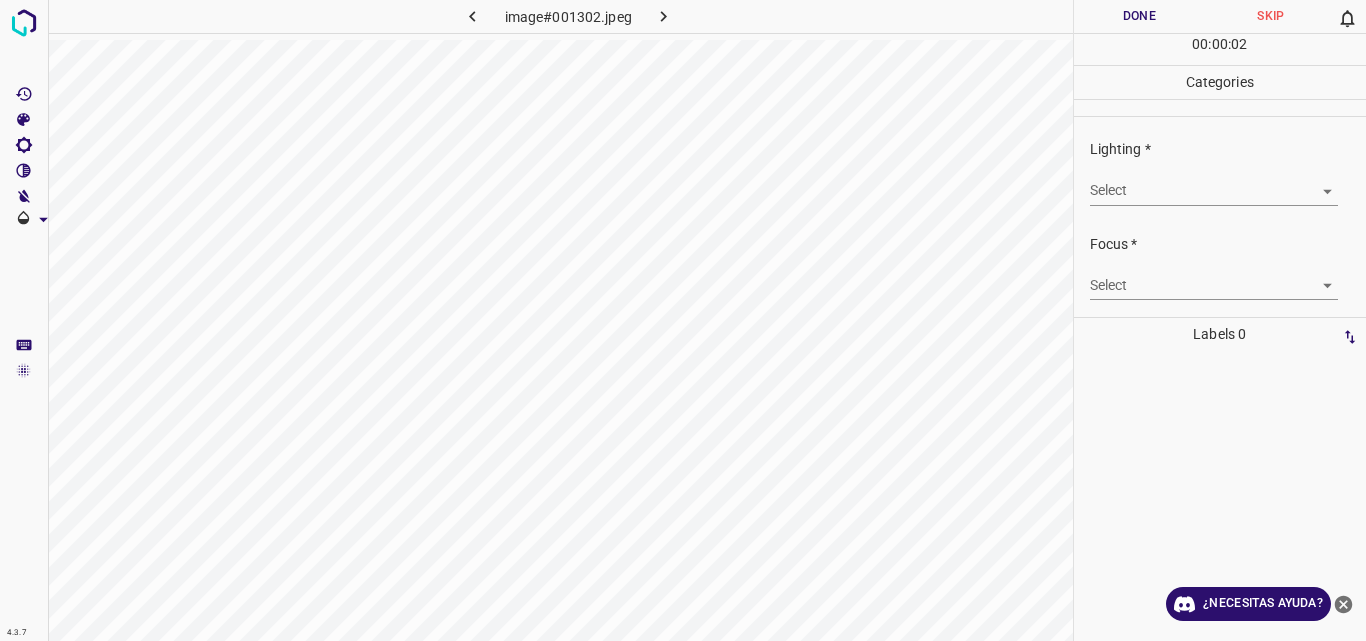 click on "4.3.7 image#001302.jpeg Done Skip 0 00   : 00   : 02   Categories Lighting *  Select ​ Focus *  Select ​ Overall *  Select ​ Labels   0 Categories 1 Lighting 2 Focus 3 Overall Tools Space Change between modes (Draw & Edit) I Auto labeling R Restore zoom M Zoom in N Zoom out Delete Delete selecte label Filters Z Restore filters X Saturation filter C Brightness filter V Contrast filter B Gray scale filter General O Download ¿Necesitas ayuda? Original text Rate this translation Your feedback will be used to help improve Google Translate - Texto - Esconder - Borrar" at bounding box center (683, 320) 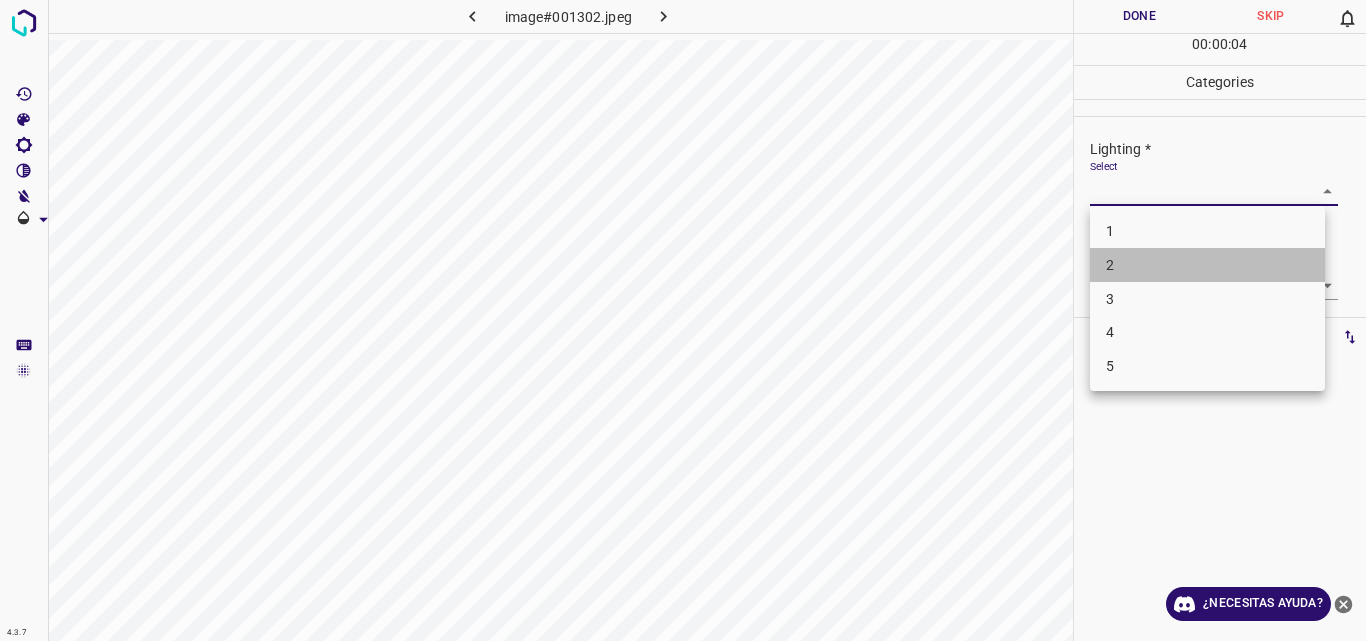 click on "2" at bounding box center [1207, 265] 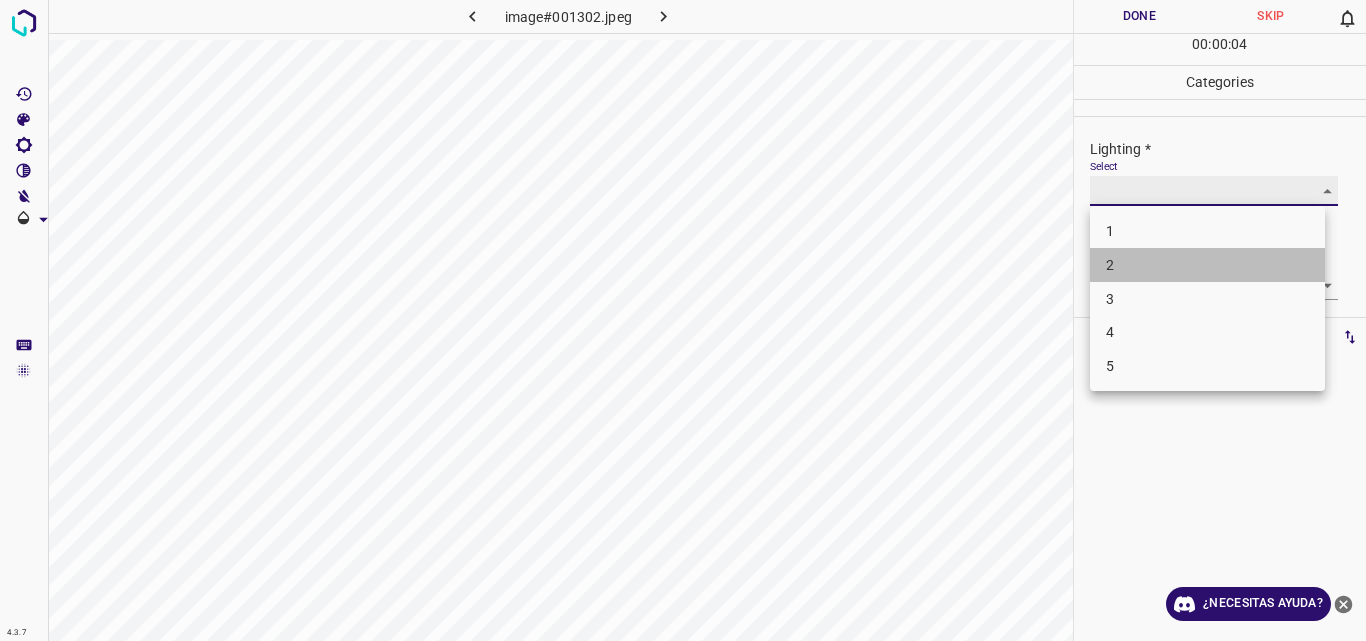 type on "2" 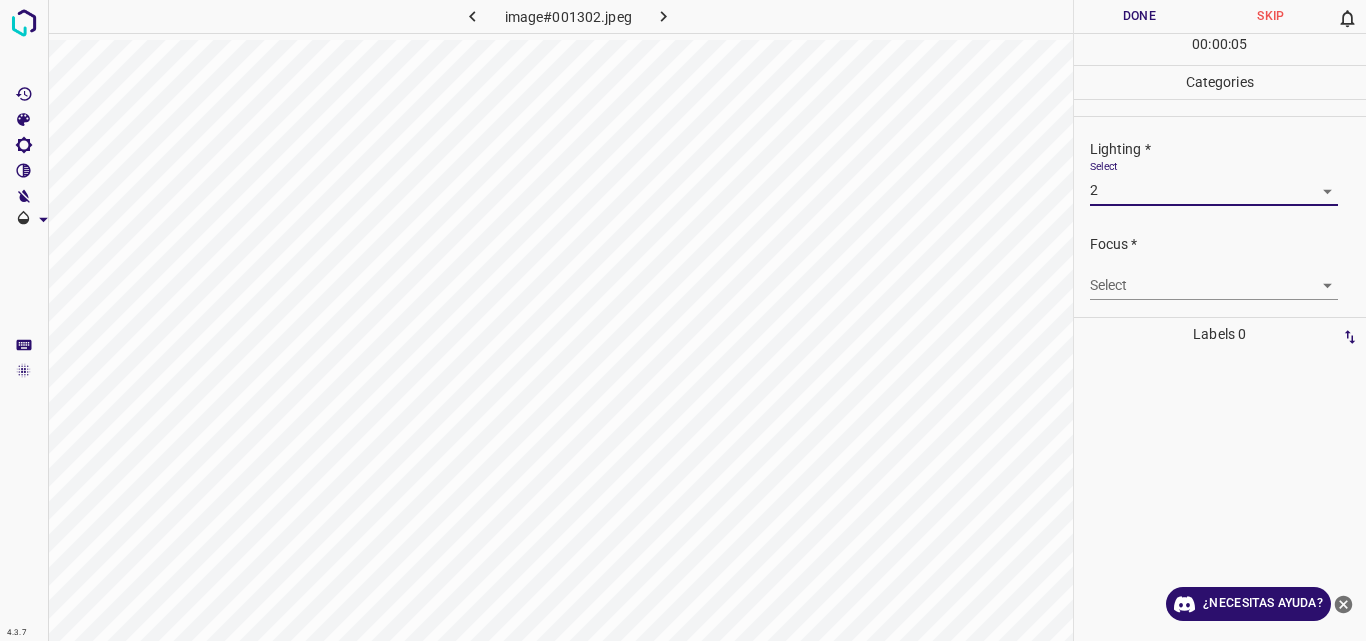 click on "4.3.7 image#001302.jpeg Done Skip 0 00   : 00   : 05   Categories Lighting *  Select 2 2 Focus *  Select ​ Overall *  Select ​ Labels   0 Categories 1 Lighting 2 Focus 3 Overall Tools Space Change between modes (Draw & Edit) I Auto labeling R Restore zoom M Zoom in N Zoom out Delete Delete selecte label Filters Z Restore filters X Saturation filter C Brightness filter V Contrast filter B Gray scale filter General O Download ¿Necesitas ayuda? Original text Rate this translation Your feedback will be used to help improve Google Translate - Texto - Esconder - Borrar" at bounding box center (683, 320) 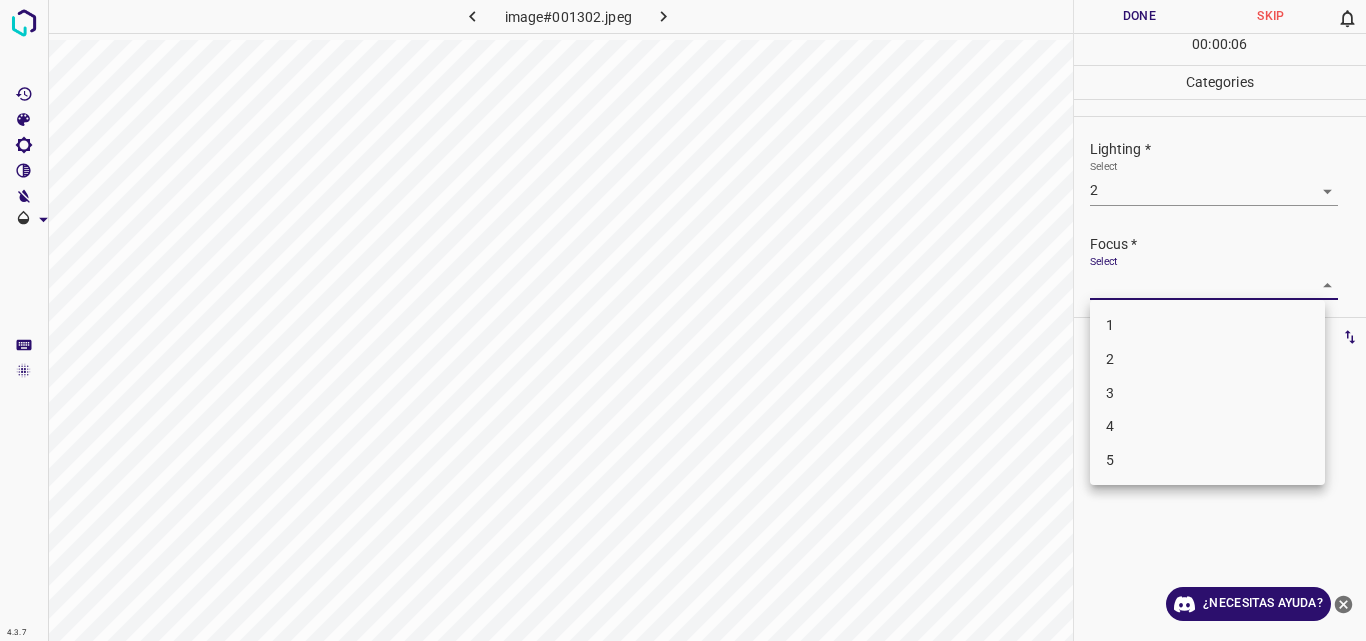 click on "2" at bounding box center (1207, 359) 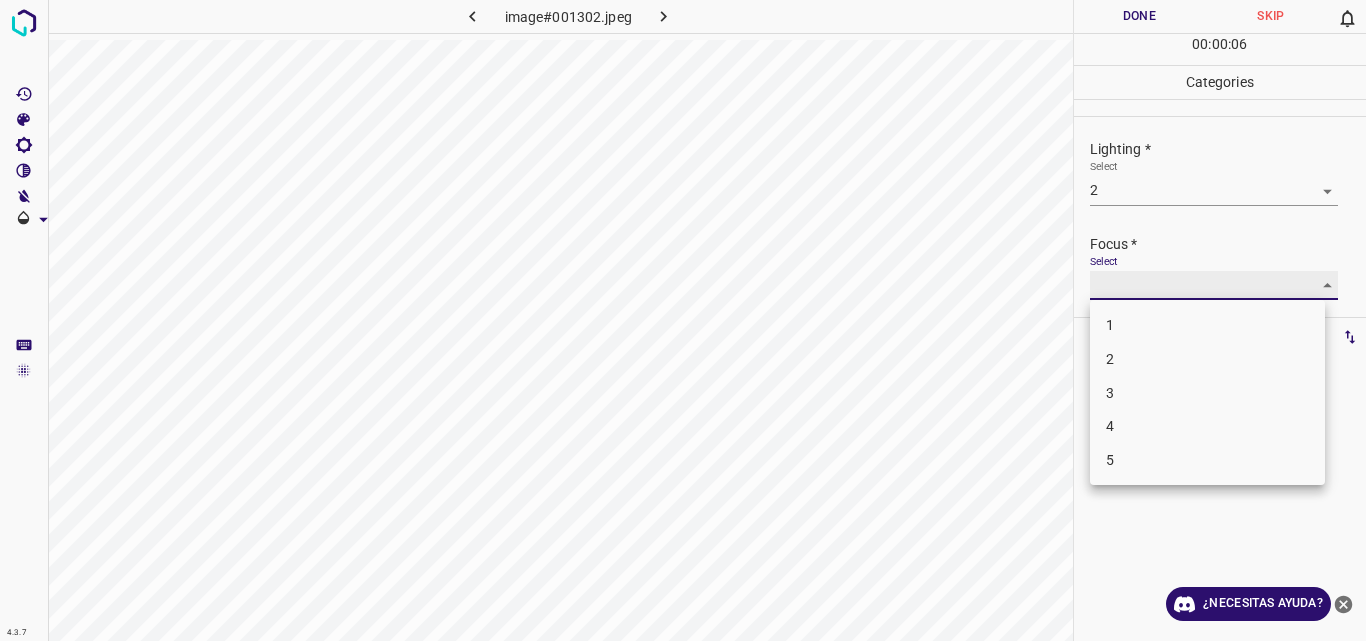 type on "2" 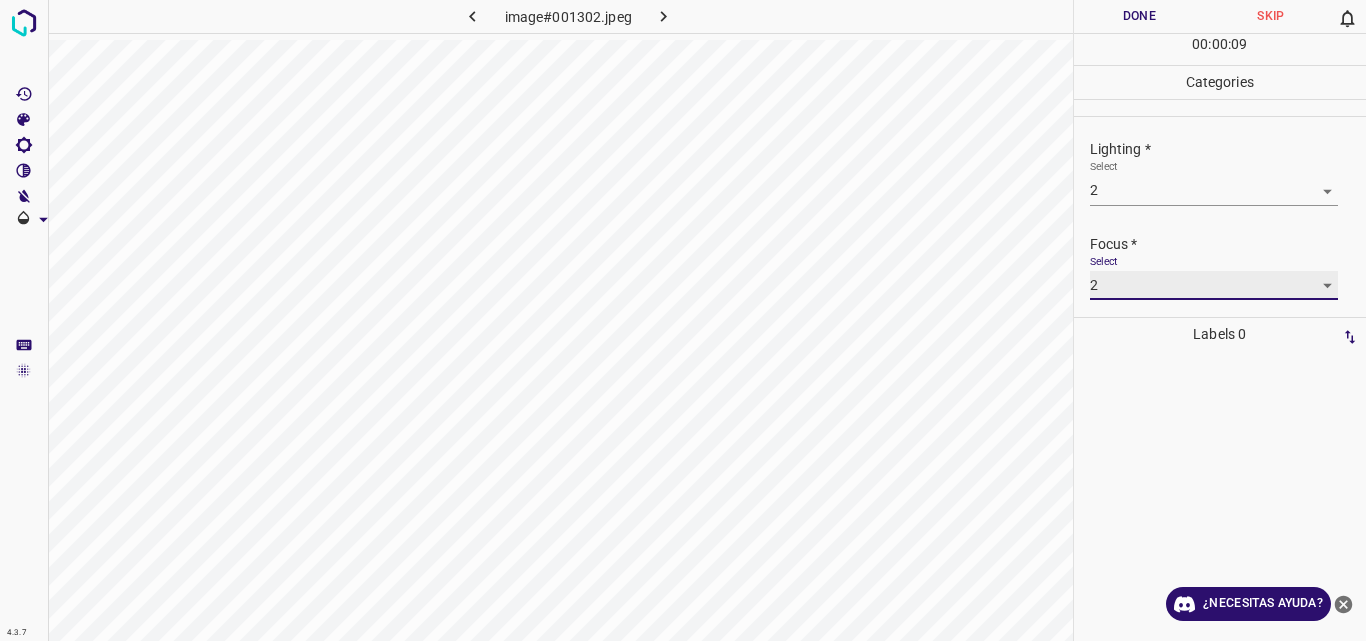 scroll, scrollTop: 98, scrollLeft: 0, axis: vertical 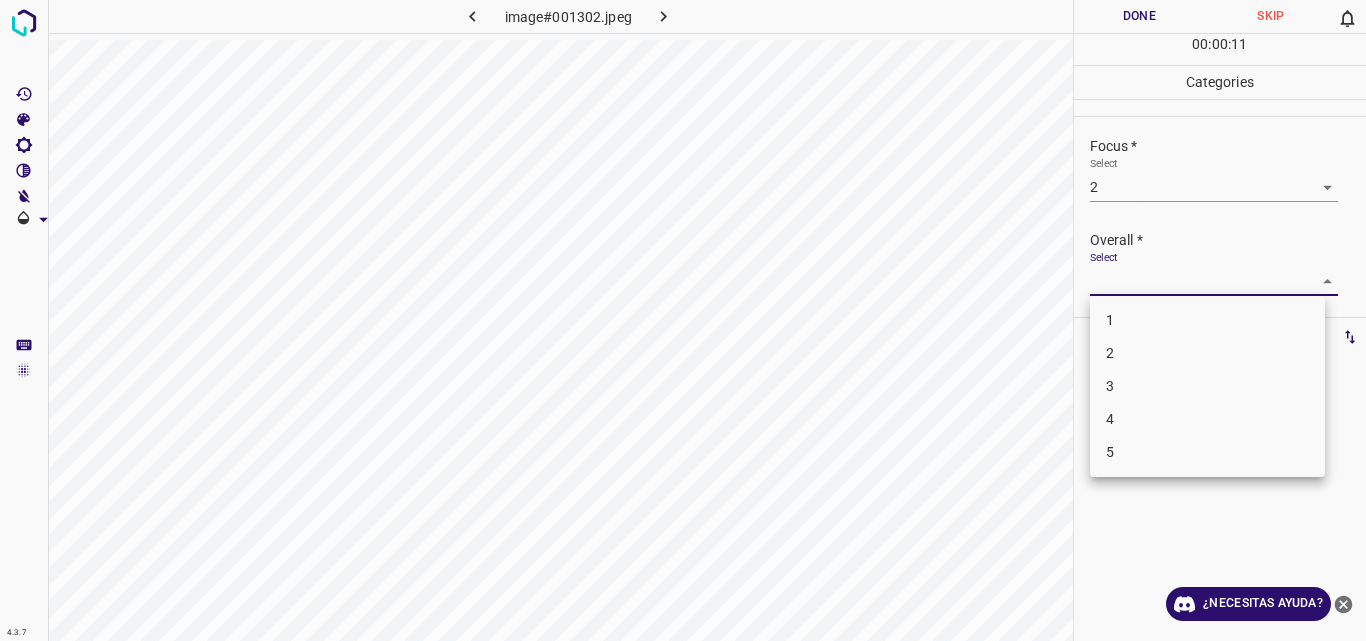 click on "4.3.7 image#001302.jpeg Done Skip 0 00   : 00   : 11   Categories Lighting *  Select 2 2 Focus *  Select 2 2 Overall *  Select ​ Labels   0 Categories 1 Lighting 2 Focus 3 Overall Tools Space Change between modes (Draw & Edit) I Auto labeling R Restore zoom M Zoom in N Zoom out Delete Delete selecte label Filters Z Restore filters X Saturation filter C Brightness filter V Contrast filter B Gray scale filter General O Download ¿Necesitas ayuda? Original text Rate this translation Your feedback will be used to help improve Google Translate - Texto - Esconder - Borrar 1 2 3 4 5" at bounding box center [683, 320] 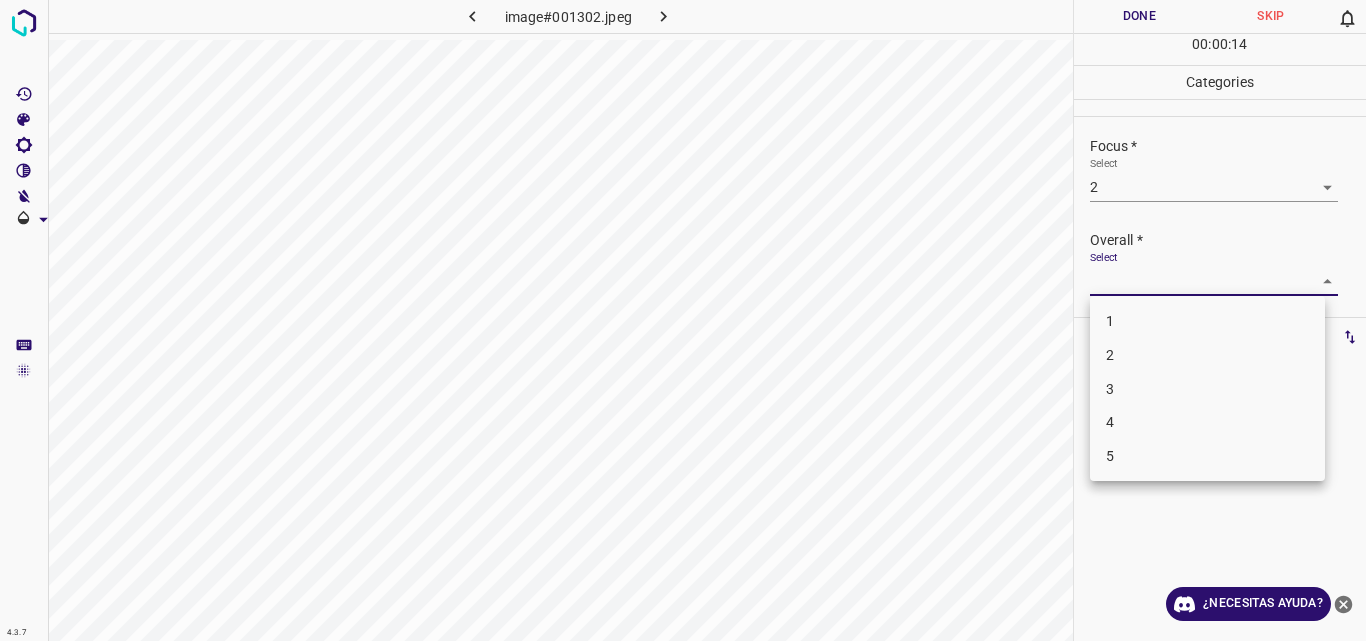 click on "2" at bounding box center (1207, 355) 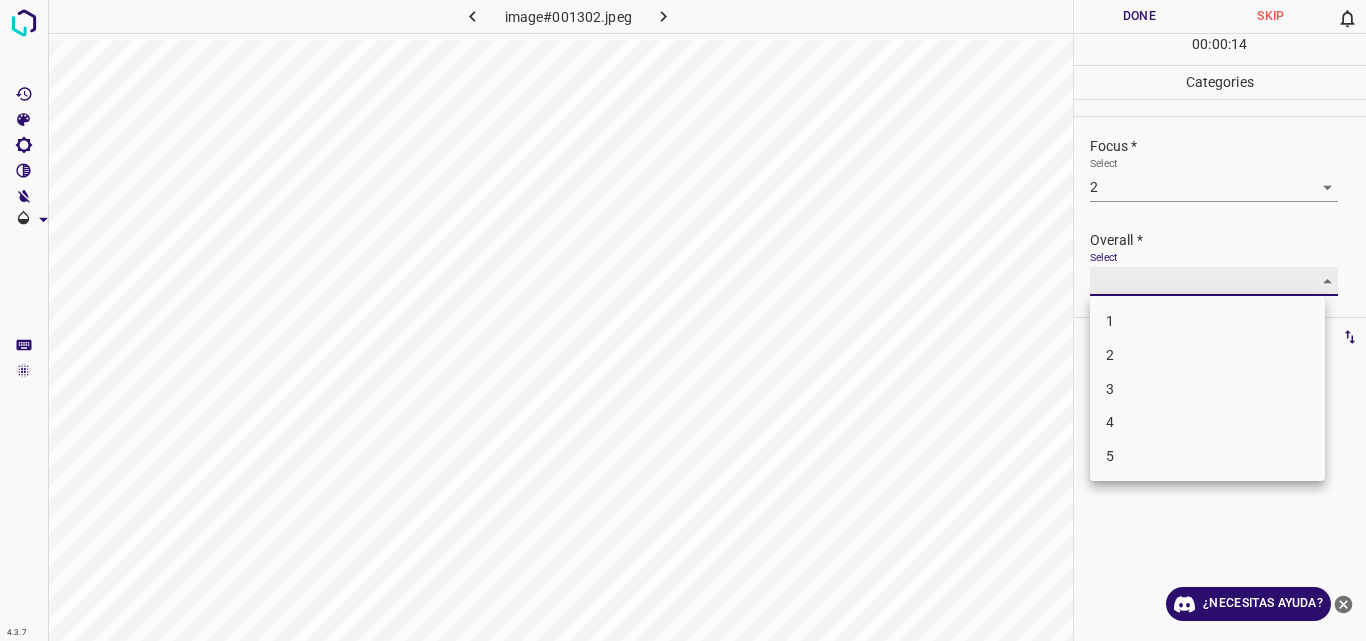 type on "2" 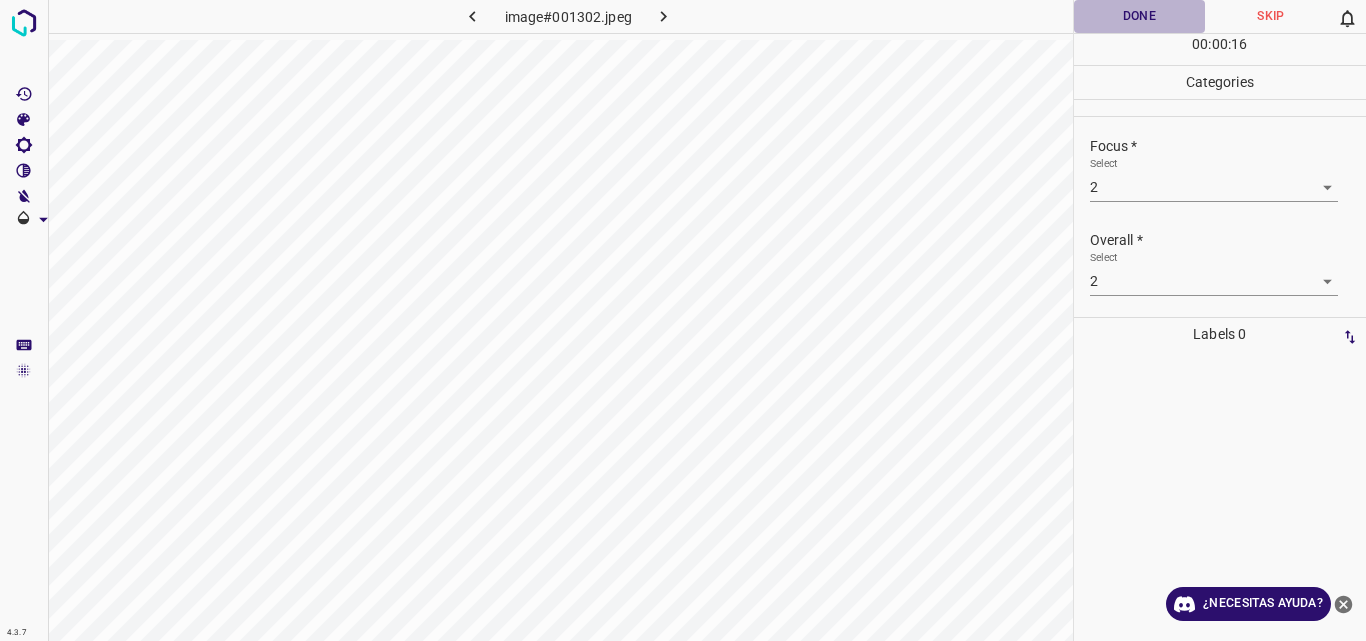 click on "Done" at bounding box center (1140, 16) 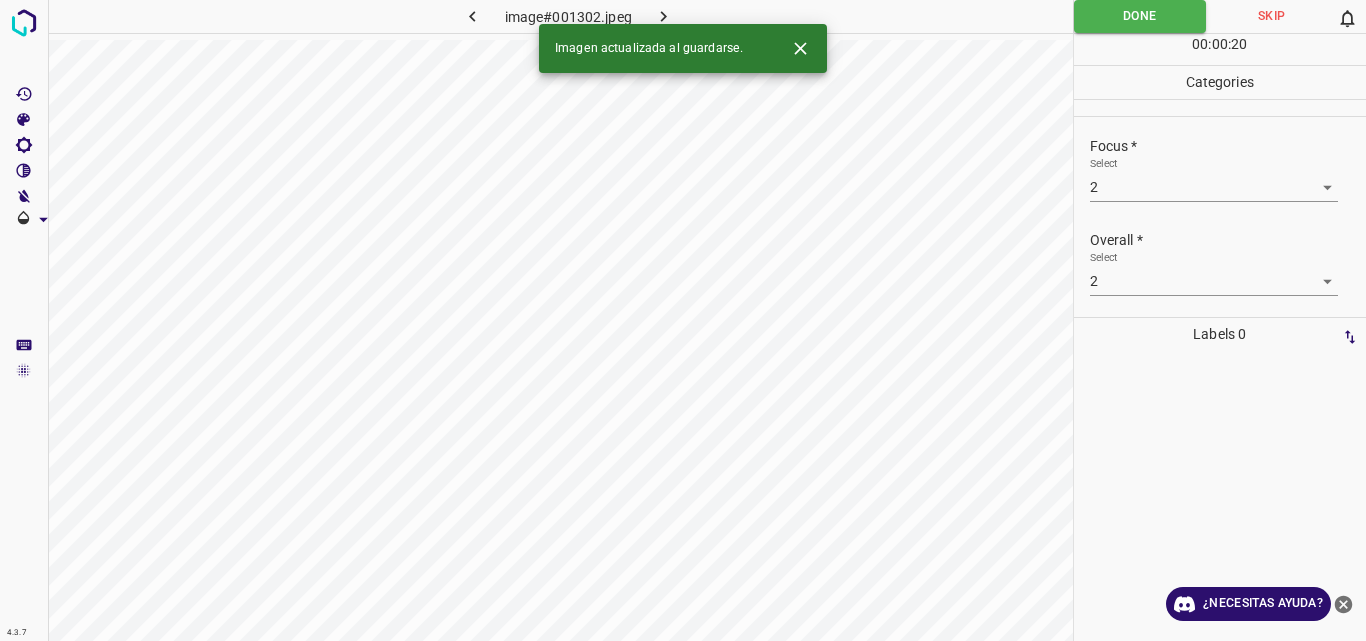 click 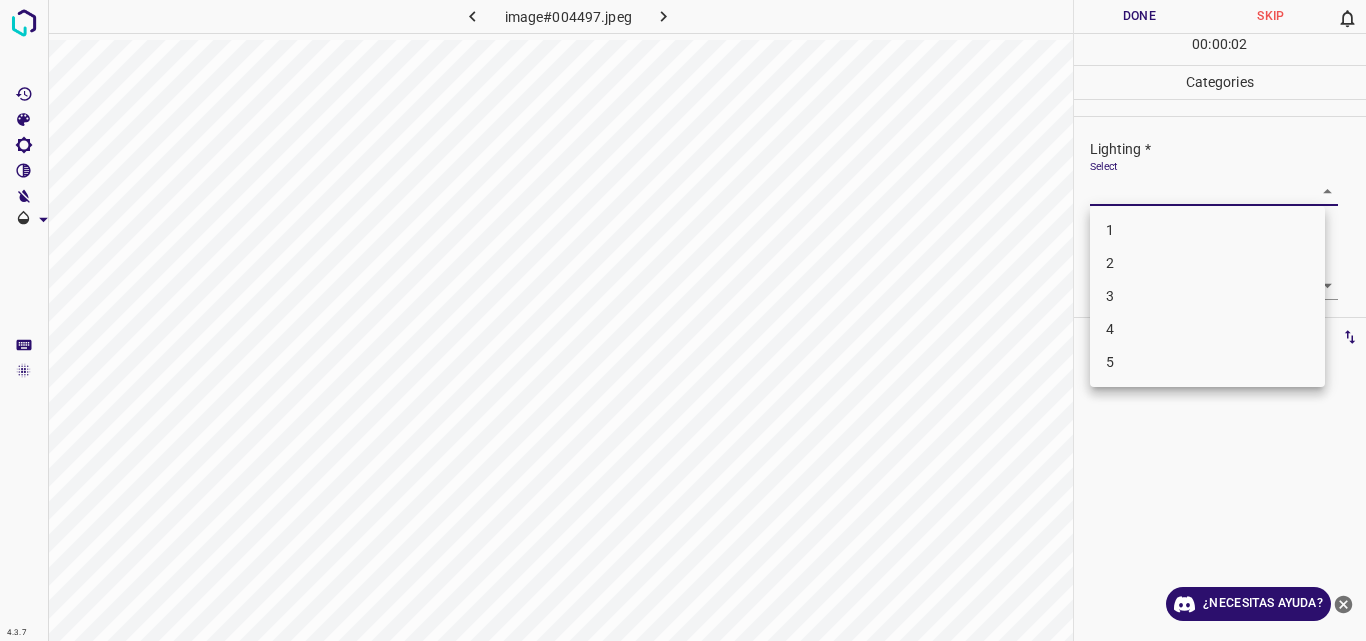 click on "4.3.7 image#004497.jpeg Done Skip 0 00   : 00   : 02   Categories Lighting *  Select ​ Focus *  Select ​ Overall *  Select ​ Labels   0 Categories 1 Lighting 2 Focus 3 Overall Tools Space Change between modes (Draw & Edit) I Auto labeling R Restore zoom M Zoom in N Zoom out Delete Delete selecte label Filters Z Restore filters X Saturation filter C Brightness filter V Contrast filter B Gray scale filter General O Download ¿Necesitas ayuda? Original text Rate this translation Your feedback will be used to help improve Google Translate - Texto - Esconder - Borrar 1 2 3 4 5" at bounding box center (683, 320) 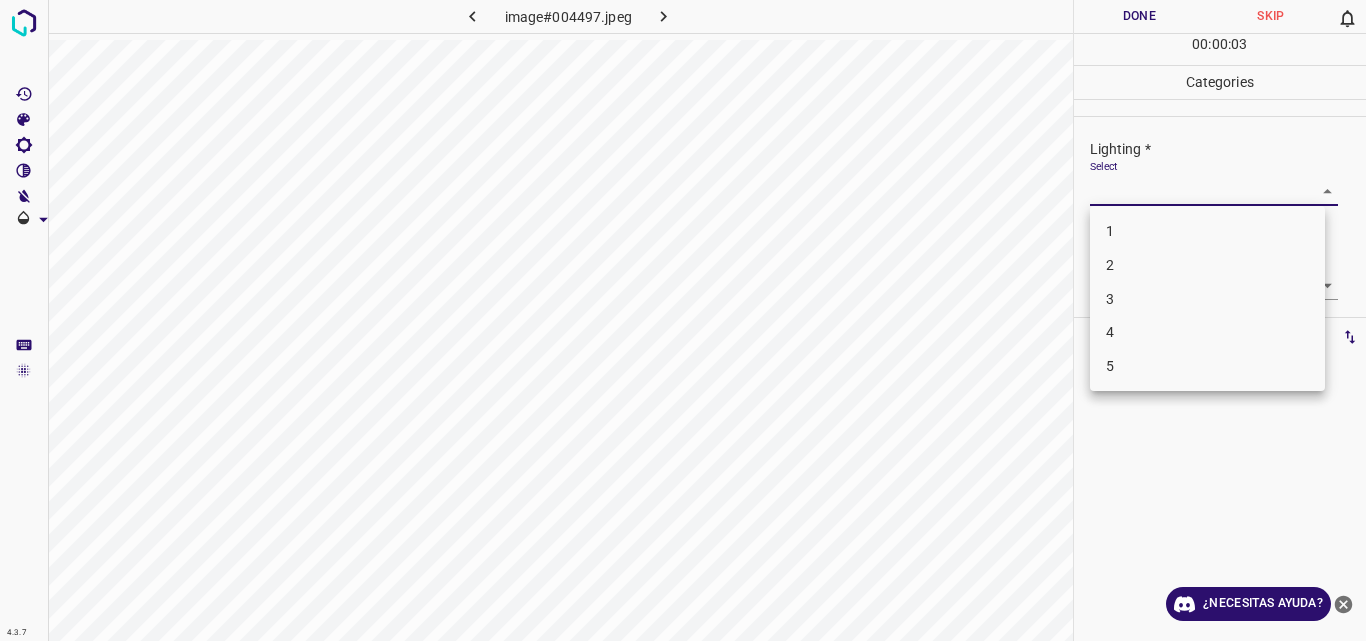 click on "3" at bounding box center (1207, 299) 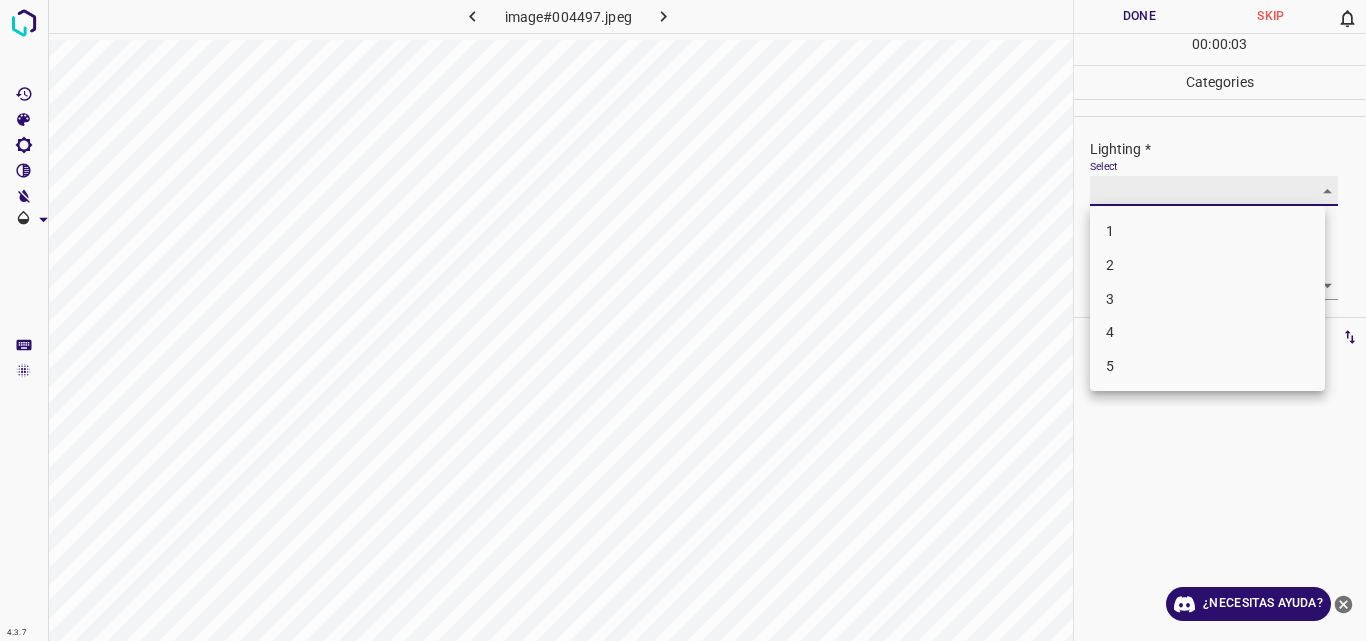 type on "3" 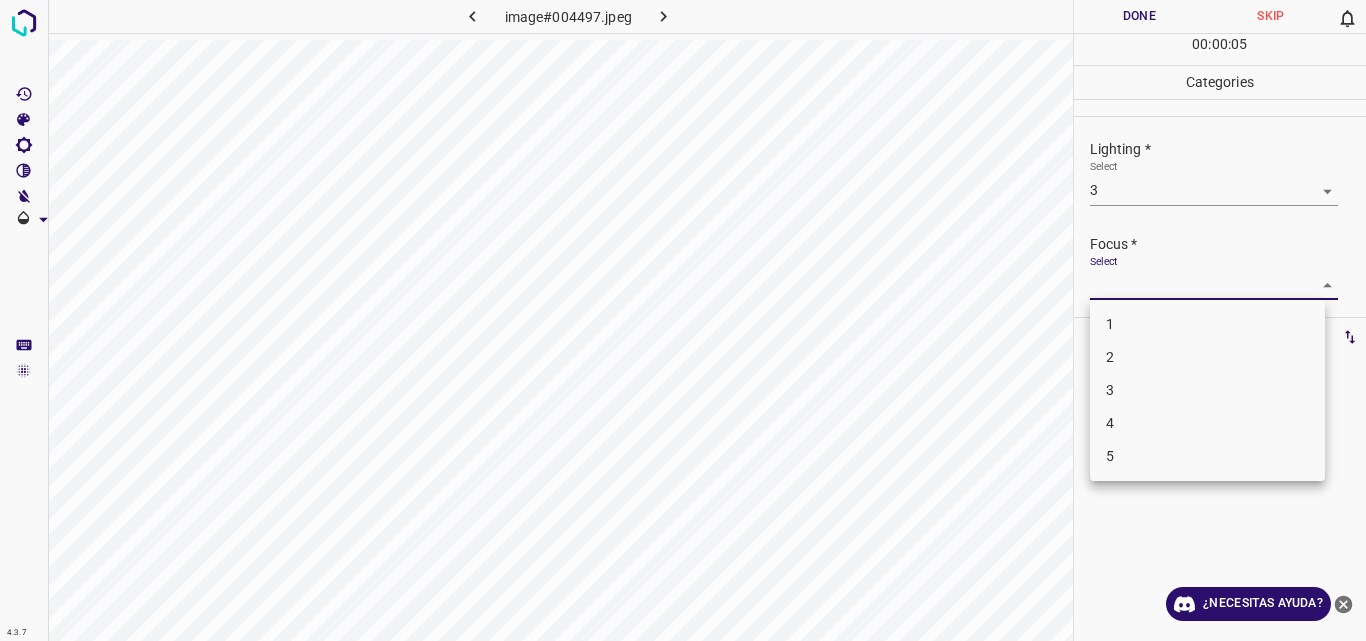 click on "4.3.7 image#004497.jpeg Done Skip 0 00   : 00   : 05   Categories Lighting *  Select 3 3 Focus *  Select ​ Overall *  Select ​ Labels   0 Categories 1 Lighting 2 Focus 3 Overall Tools Space Change between modes (Draw & Edit) I Auto labeling R Restore zoom M Zoom in N Zoom out Delete Delete selecte label Filters Z Restore filters X Saturation filter C Brightness filter V Contrast filter B Gray scale filter General O Download ¿Necesitas ayuda? Original text Rate this translation Your feedback will be used to help improve Google Translate - Texto - Esconder - Borrar 1 2 3 4 5" at bounding box center [683, 320] 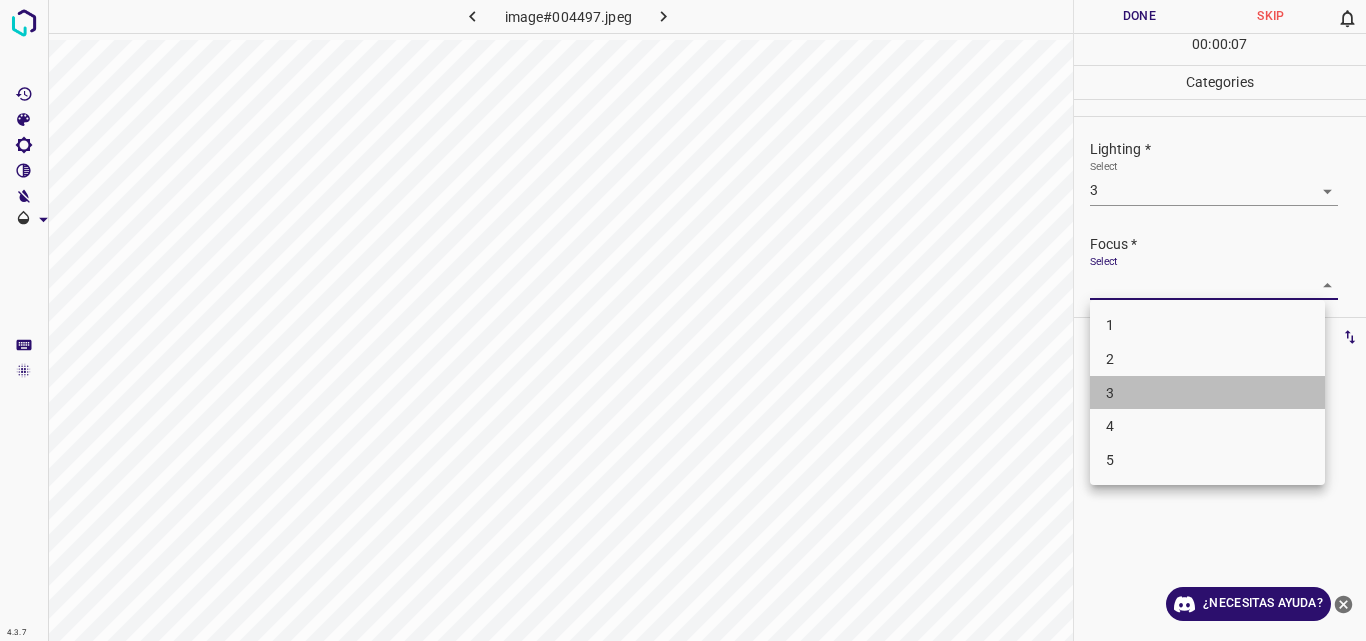 click on "3" at bounding box center [1207, 393] 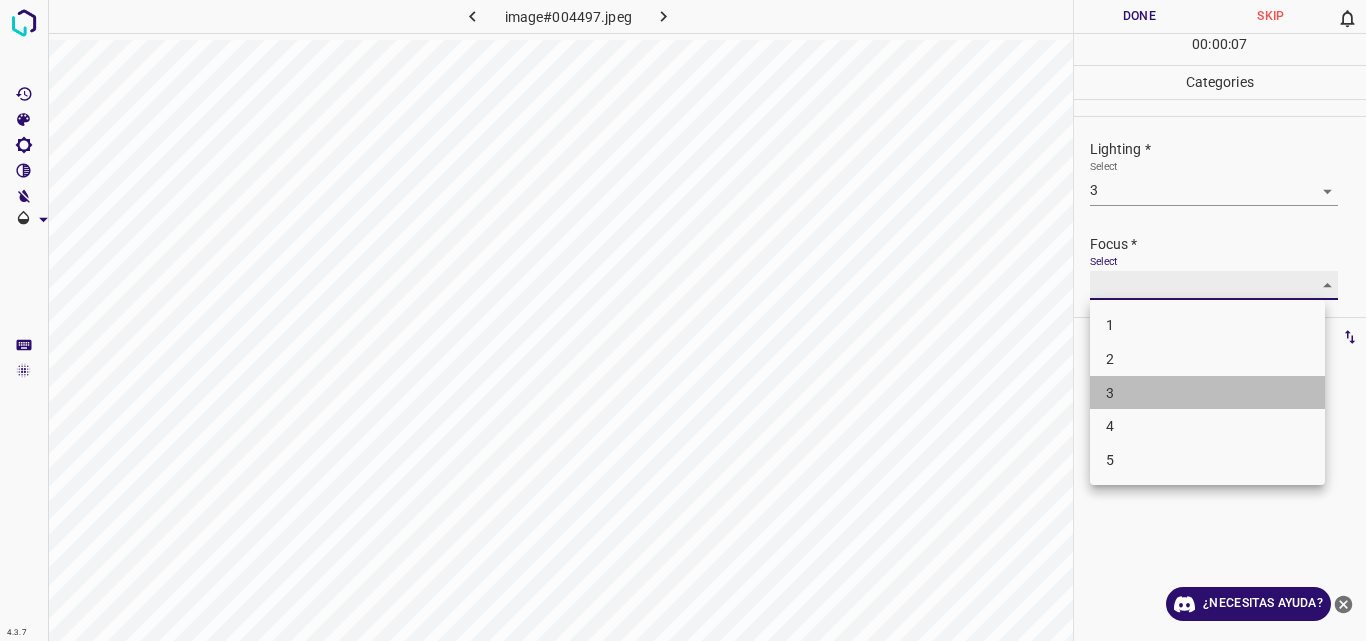 type on "3" 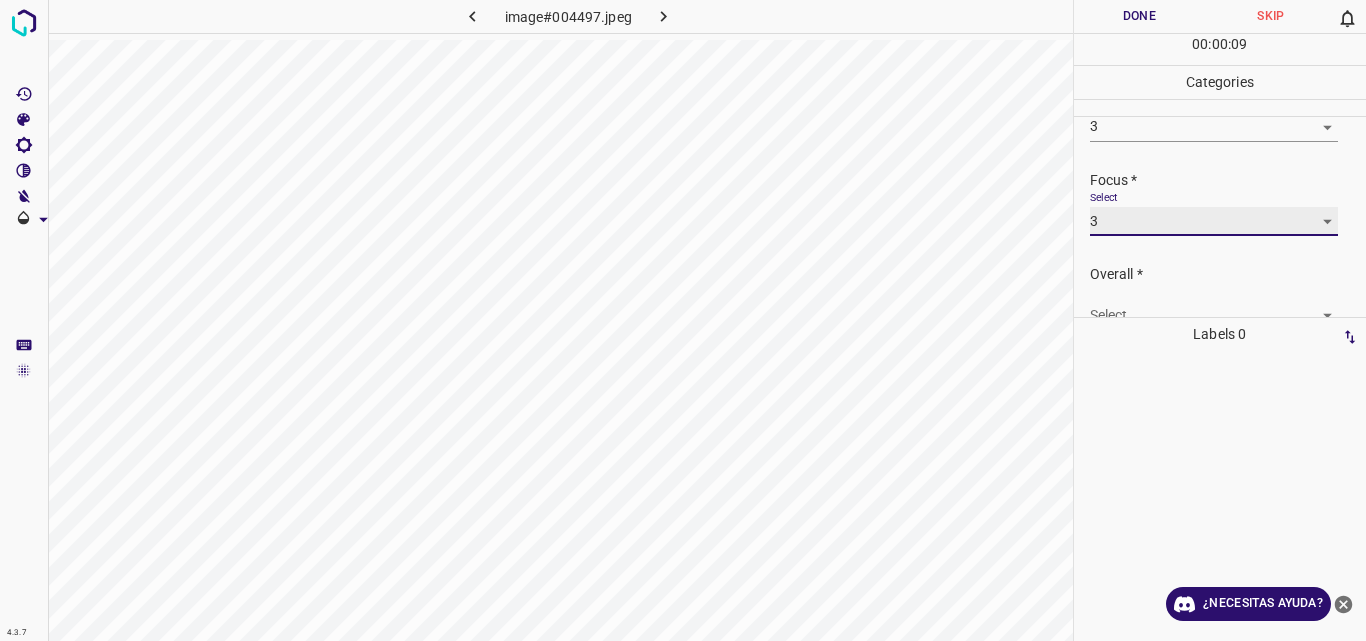 scroll, scrollTop: 98, scrollLeft: 0, axis: vertical 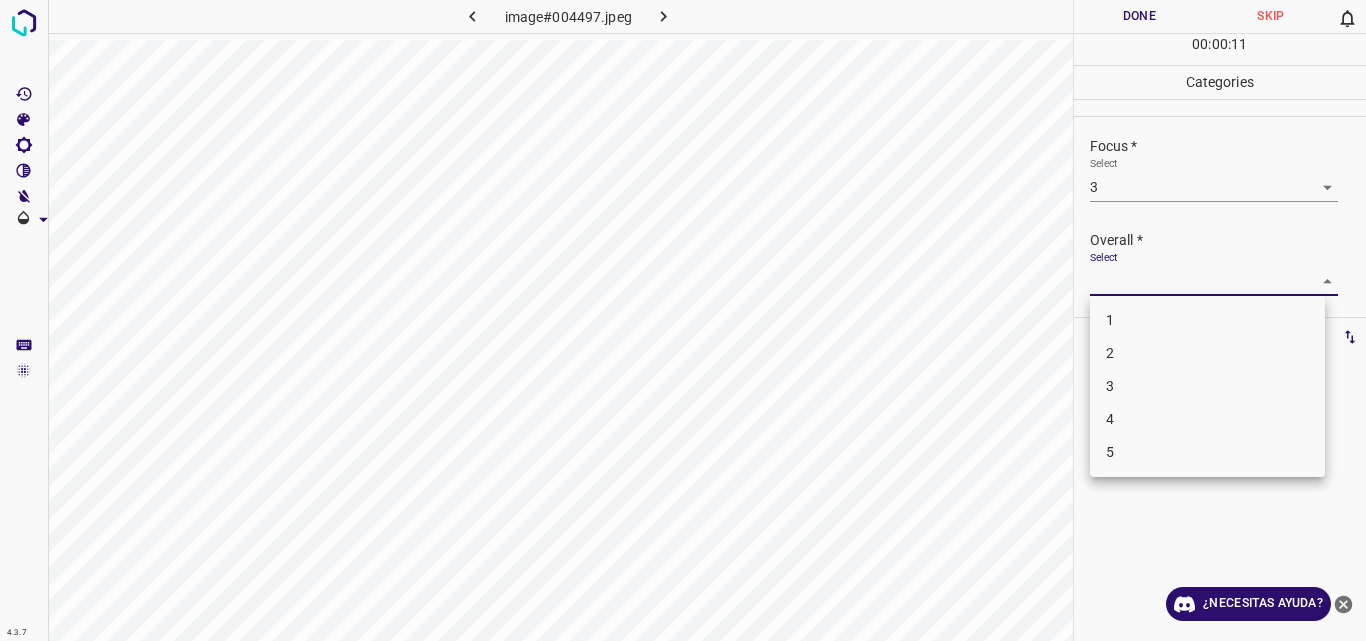click on "4.3.7 image#004497.jpeg Done Skip 0 00   : 00   : 11   Categories Lighting *  Select 3 3 Focus *  Select 3 3 Overall *  Select ​ Labels   0 Categories 1 Lighting 2 Focus 3 Overall Tools Space Change between modes (Draw & Edit) I Auto labeling R Restore zoom M Zoom in N Zoom out Delete Delete selecte label Filters Z Restore filters X Saturation filter C Brightness filter V Contrast filter B Gray scale filter General O Download ¿Necesitas ayuda? Original text Rate this translation Your feedback will be used to help improve Google Translate - Texto - Esconder - Borrar 1 2 3 4 5" at bounding box center [683, 320] 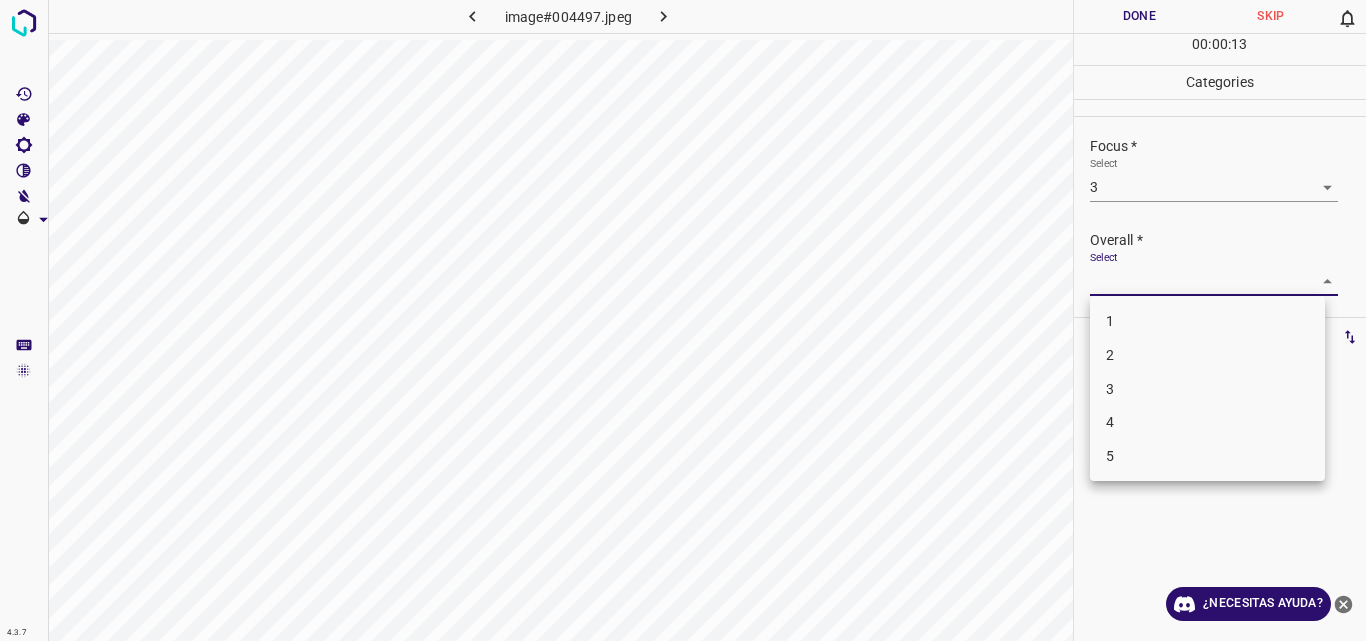 click on "3" at bounding box center [1207, 389] 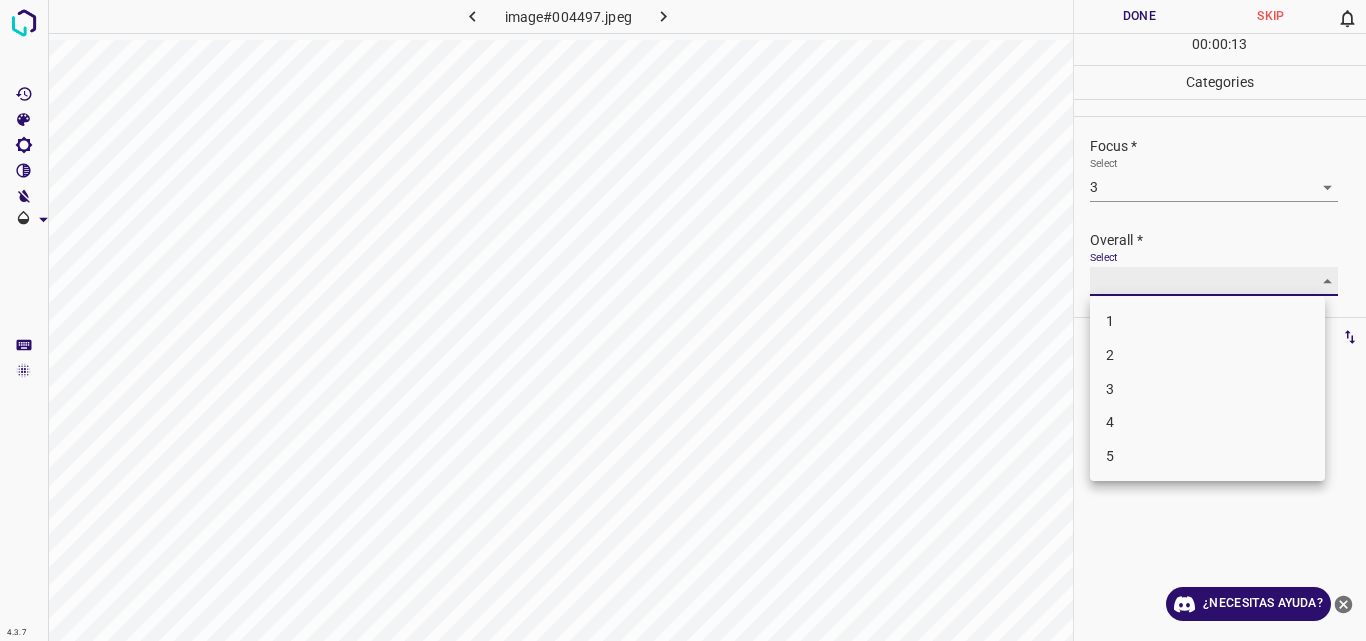 type on "3" 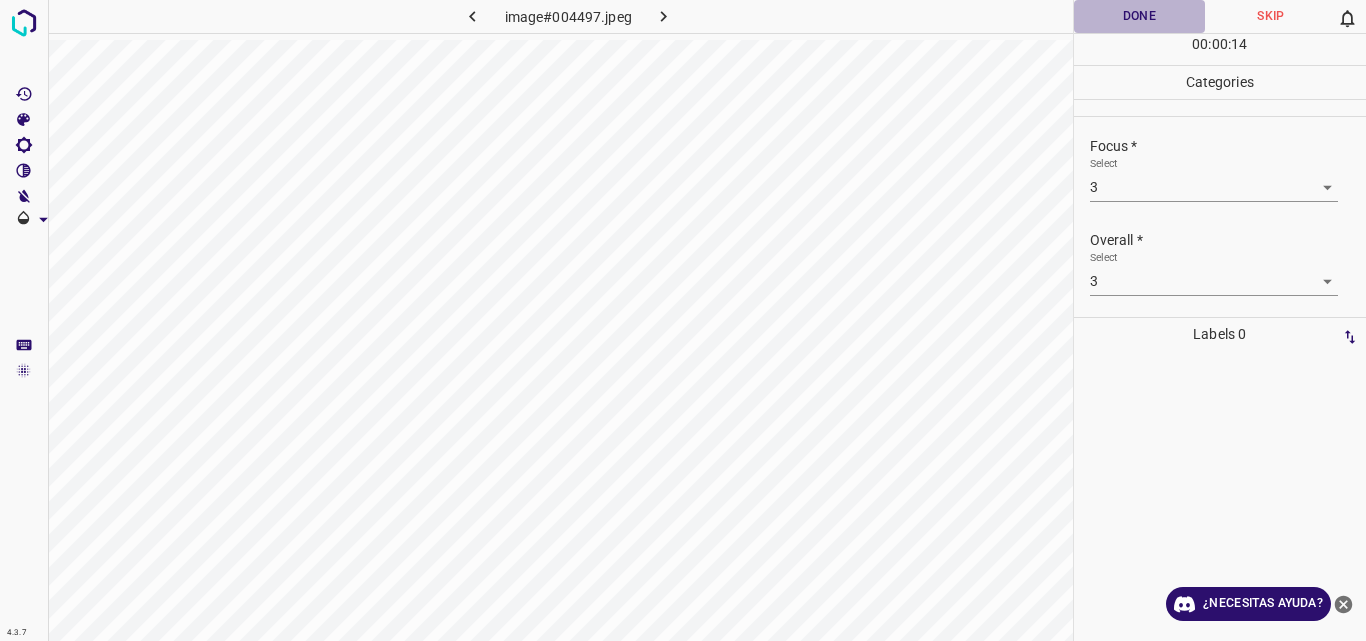 click on "Done" at bounding box center (1140, 16) 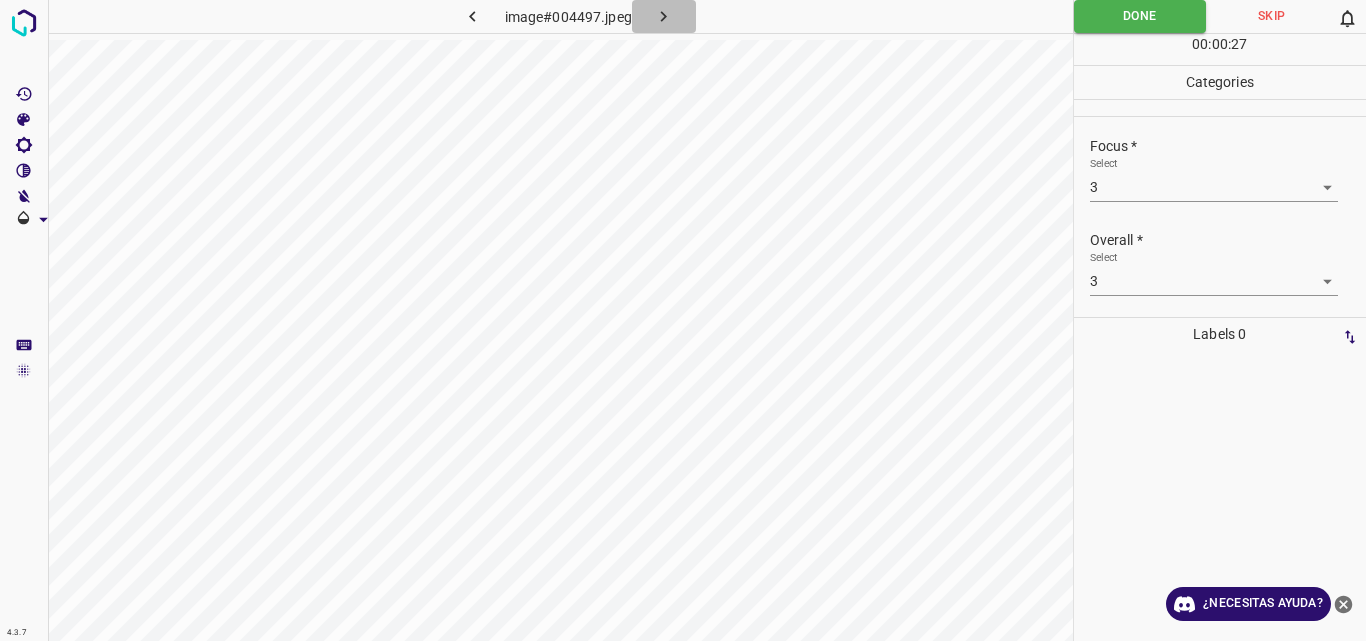 click 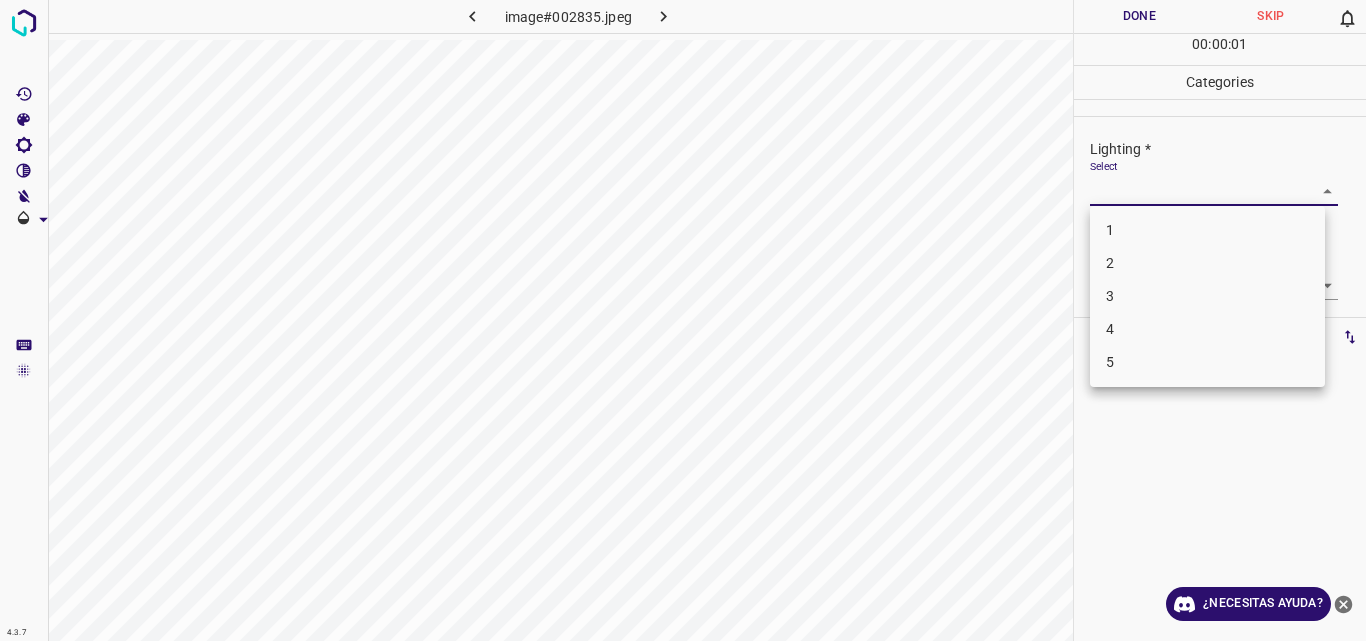 click on "4.3.7 image#002835.jpeg Done Skip 0 00   : 00   : 01   Categories Lighting *  Select ​ Focus *  Select ​ Overall *  Select ​ Labels   0 Categories 1 Lighting 2 Focus 3 Overall Tools Space Change between modes (Draw & Edit) I Auto labeling R Restore zoom M Zoom in N Zoom out Delete Delete selecte label Filters Z Restore filters X Saturation filter C Brightness filter V Contrast filter B Gray scale filter General O Download ¿Necesitas ayuda? Original text Rate this translation Your feedback will be used to help improve Google Translate - Texto - Esconder - Borrar 1 2 3 4 5" at bounding box center [683, 320] 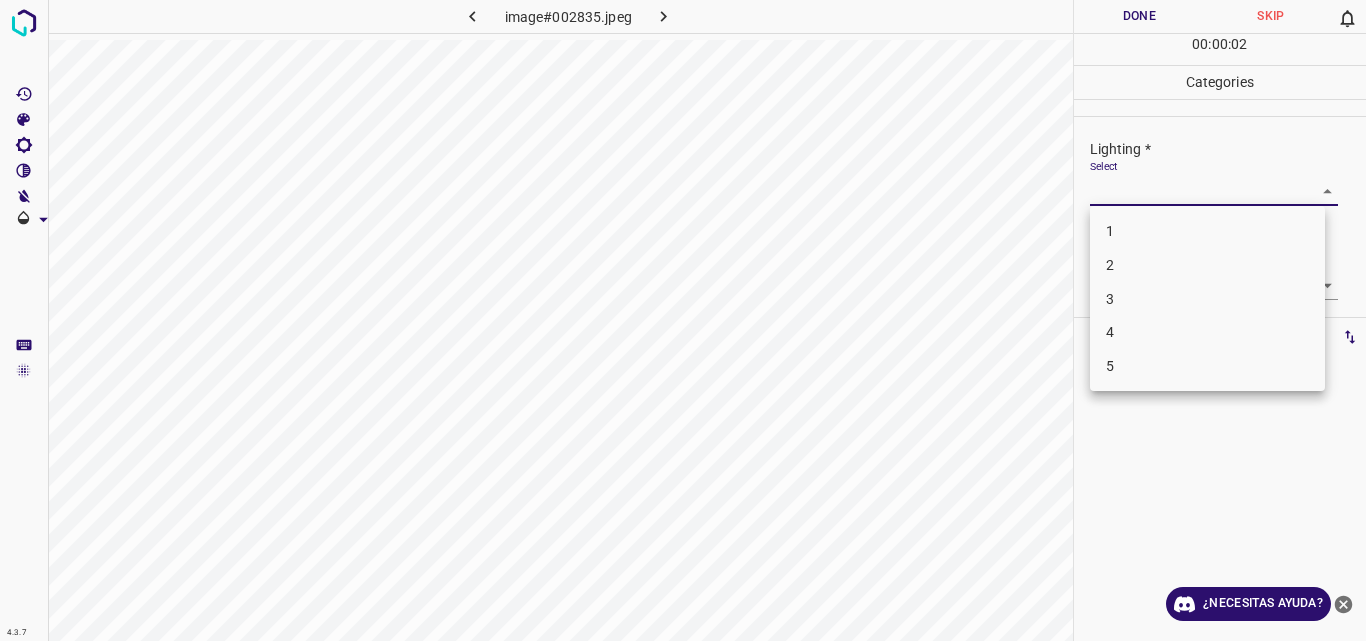 click on "2" at bounding box center [1207, 265] 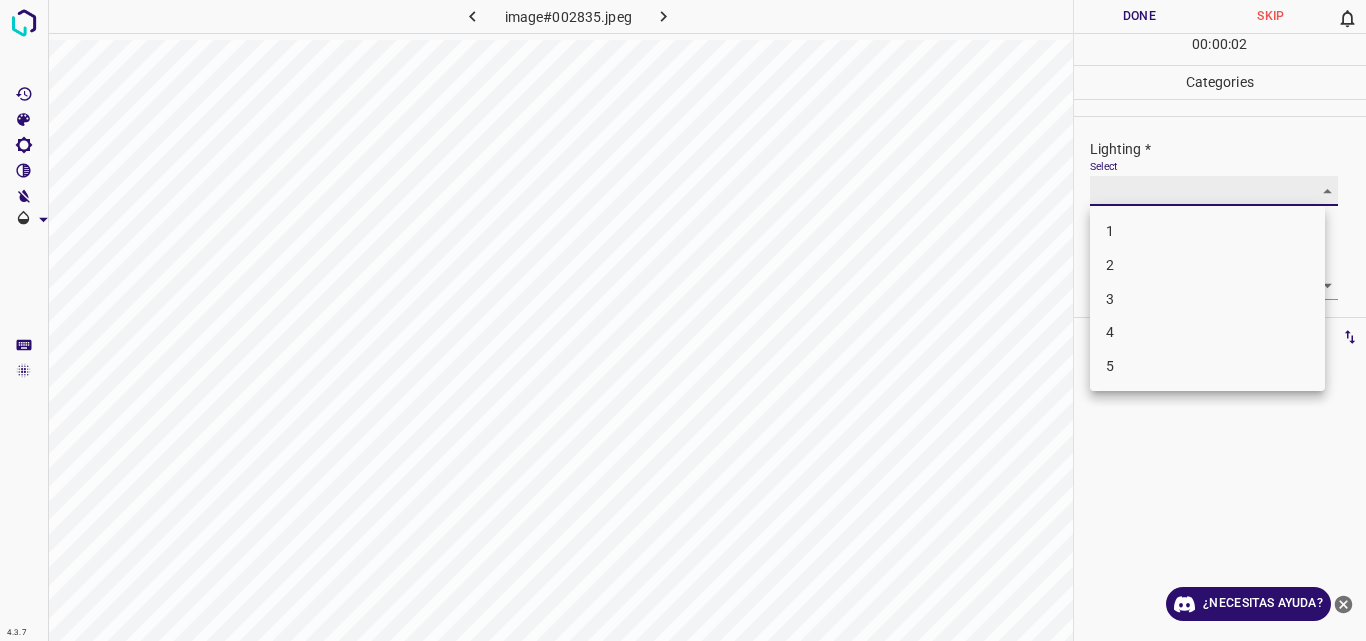 type on "2" 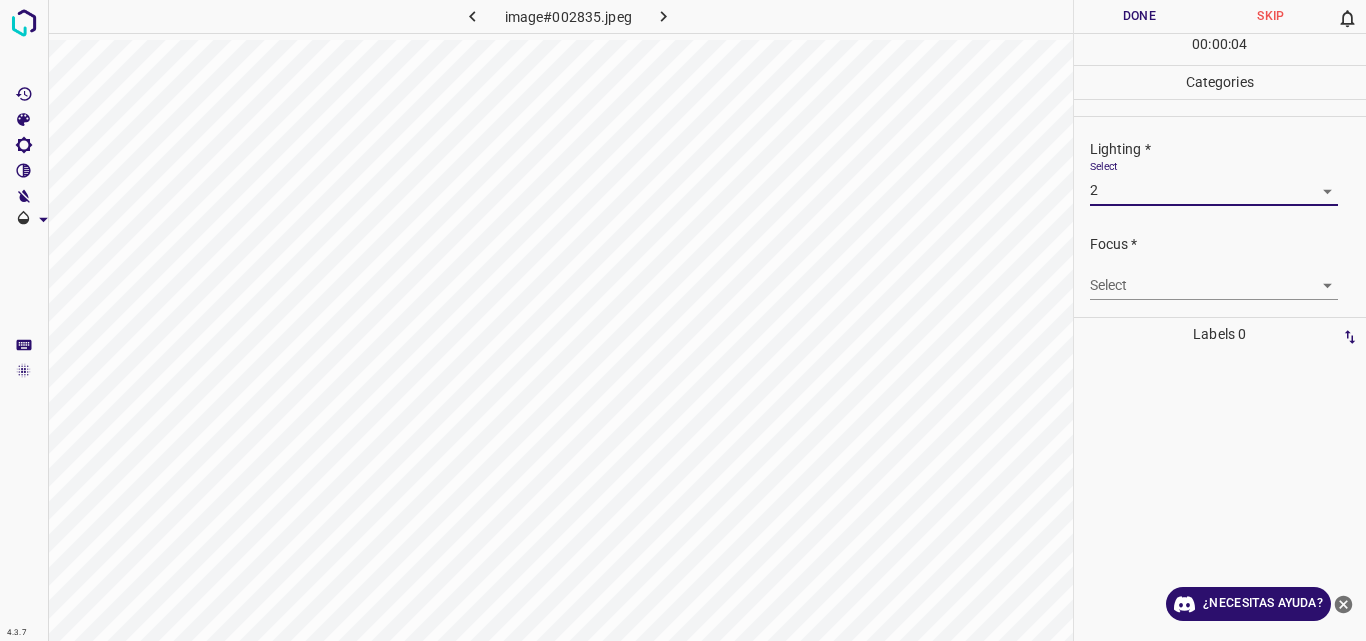 click on "4.3.7 image#002835.jpeg Done Skip 0 00   : 00   : 04   Categories Lighting *  Select 2 2 Focus *  Select ​ Overall *  Select ​ Labels   0 Categories 1 Lighting 2 Focus 3 Overall Tools Space Change between modes (Draw & Edit) I Auto labeling R Restore zoom M Zoom in N Zoom out Delete Delete selecte label Filters Z Restore filters X Saturation filter C Brightness filter V Contrast filter B Gray scale filter General O Download ¿Necesitas ayuda? Original text Rate this translation Your feedback will be used to help improve Google Translate - Texto - Esconder - Borrar" at bounding box center (683, 320) 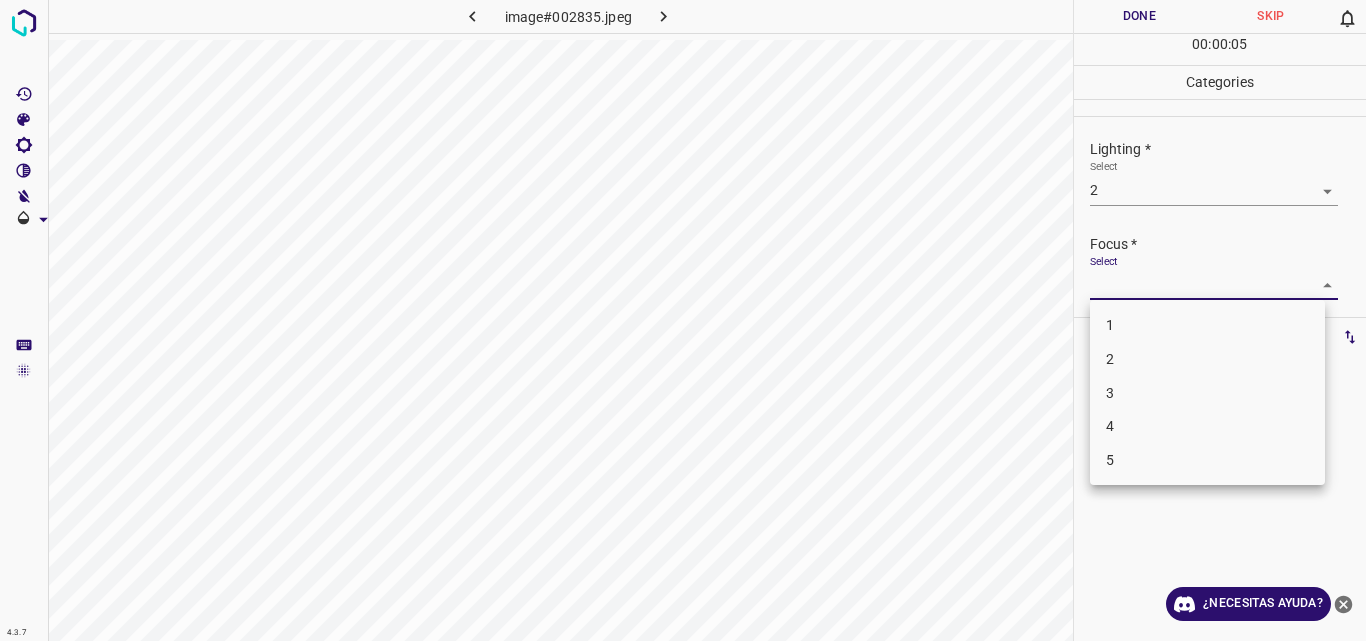 click on "3" at bounding box center (1207, 393) 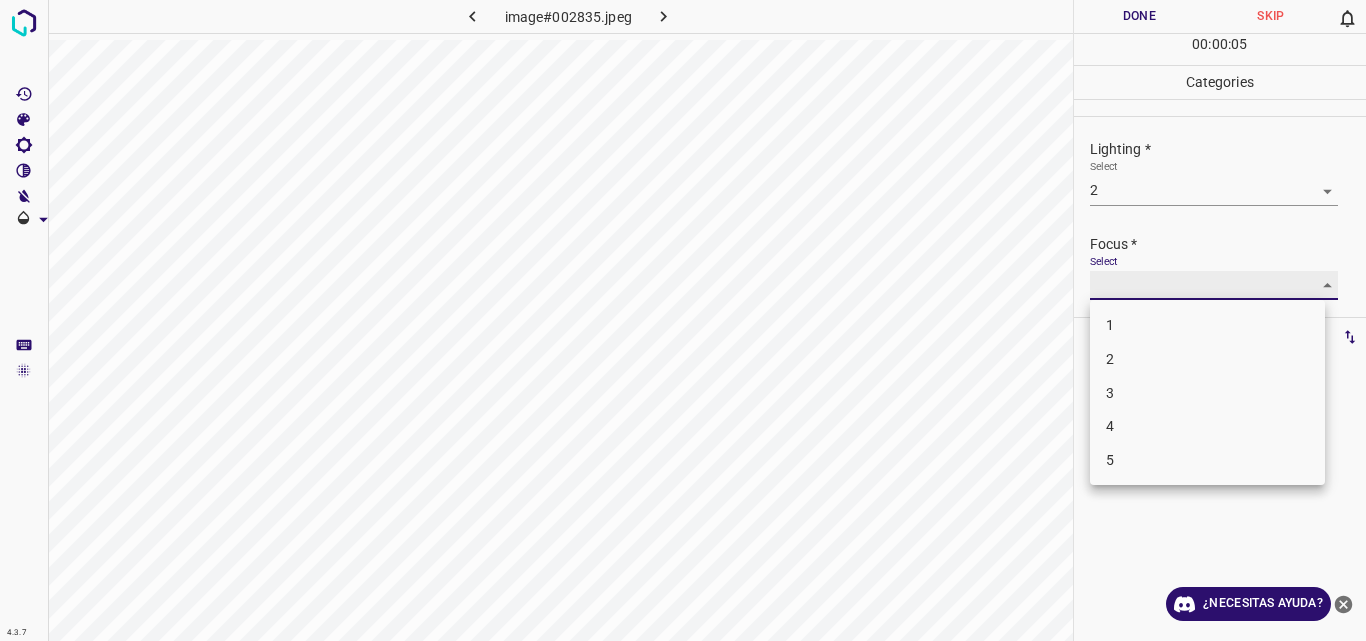 type on "3" 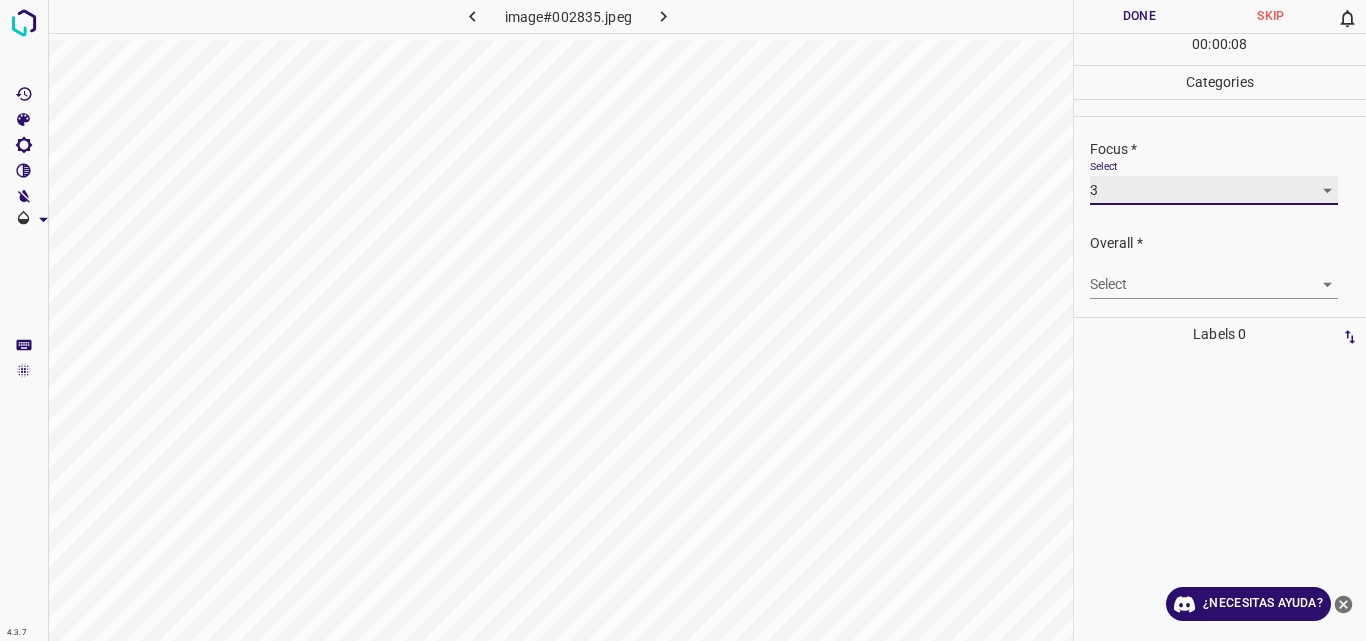 scroll, scrollTop: 98, scrollLeft: 0, axis: vertical 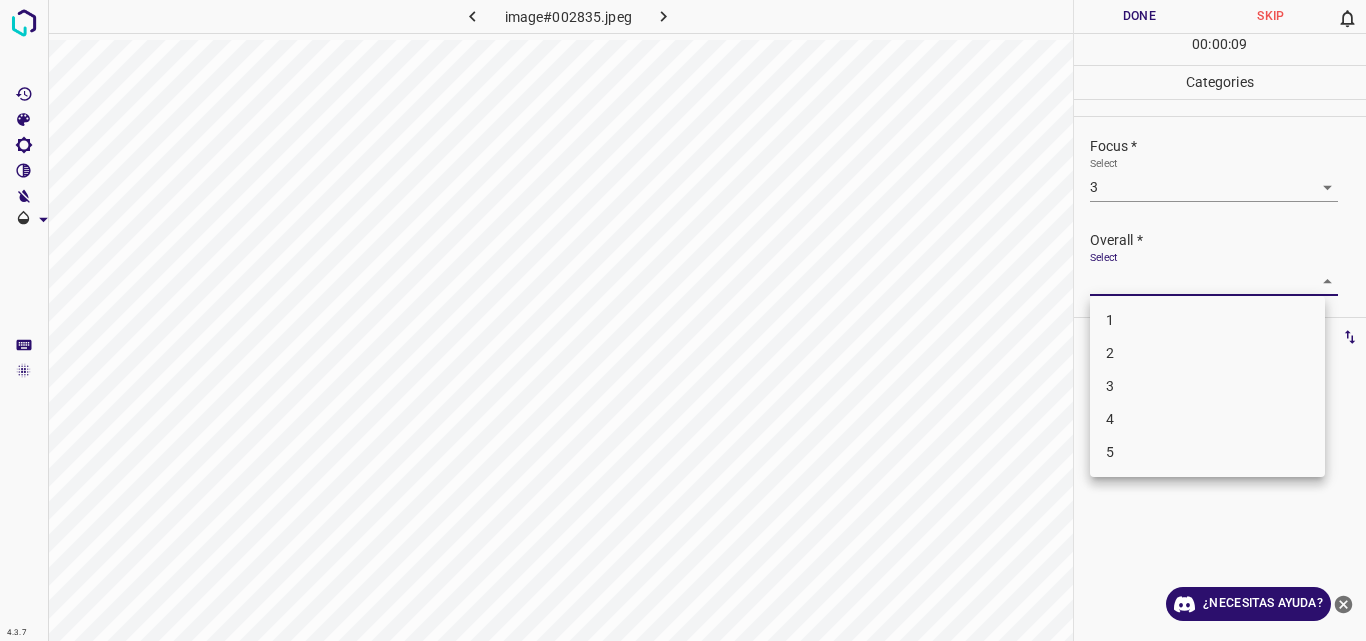 click on "4.3.7 image#002835.jpeg Done Skip 0 00   : 00   : 09   Categories Lighting *  Select 2 2 Focus *  Select 3 3 Overall *  Select ​ Labels   0 Categories 1 Lighting 2 Focus 3 Overall Tools Space Change between modes (Draw & Edit) I Auto labeling R Restore zoom M Zoom in N Zoom out Delete Delete selecte label Filters Z Restore filters X Saturation filter C Brightness filter V Contrast filter B Gray scale filter General O Download ¿Necesitas ayuda? Original text Rate this translation Your feedback will be used to help improve Google Translate - Texto - Esconder - Borrar 1 2 3 4 5" at bounding box center (683, 320) 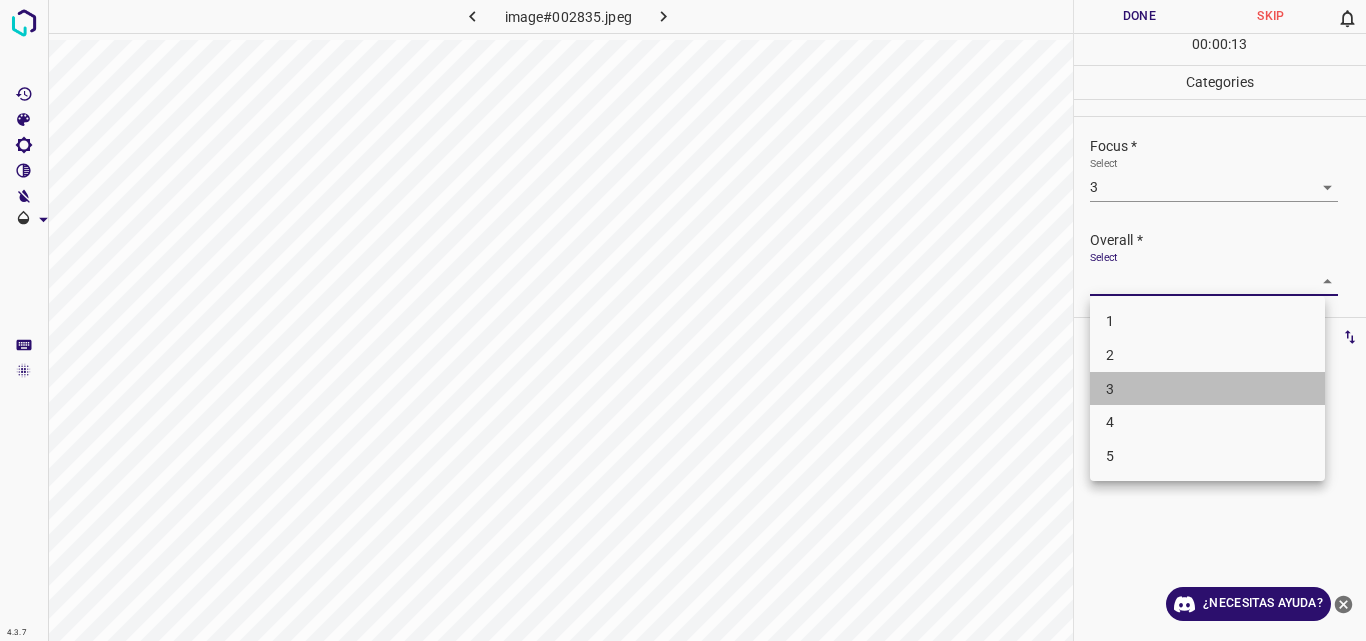 click on "3" at bounding box center [1207, 389] 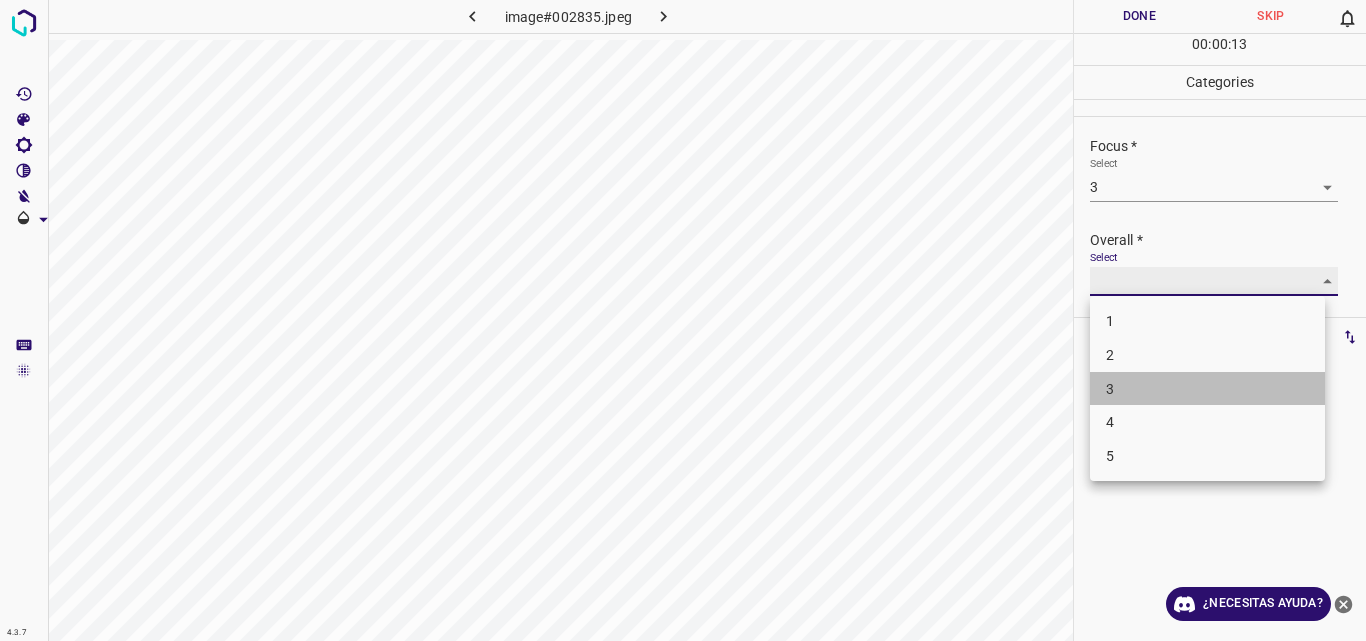 type on "3" 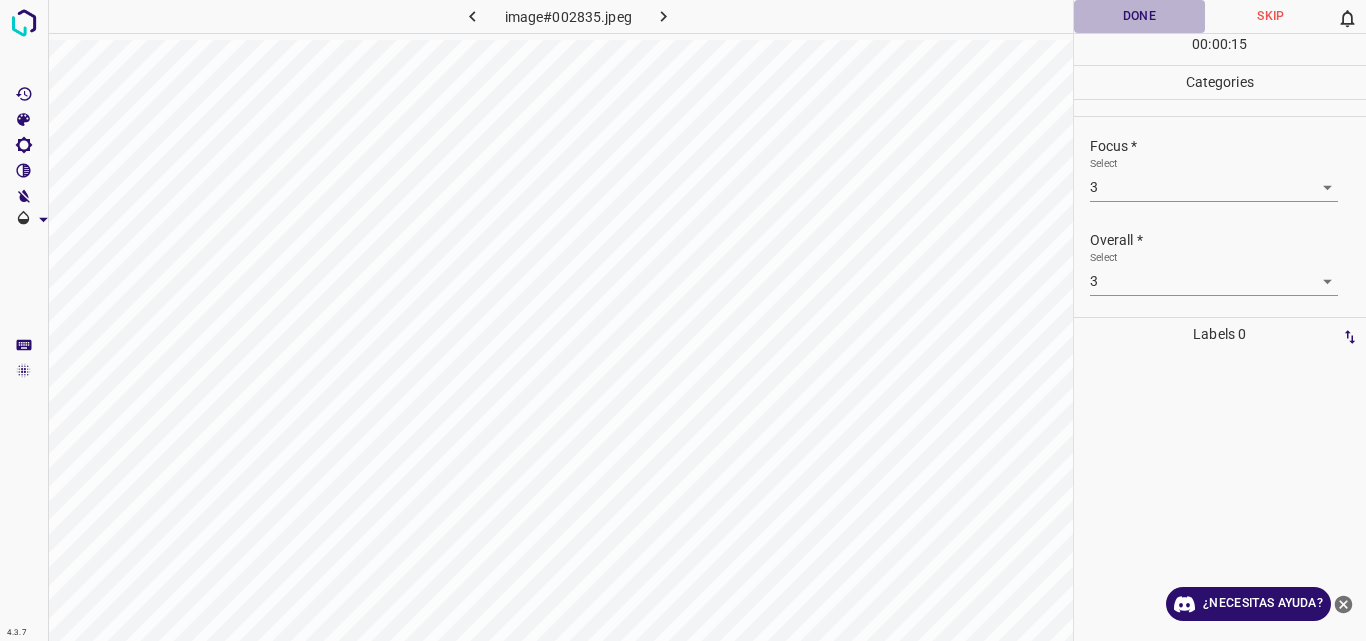 click on "Done" at bounding box center (1140, 16) 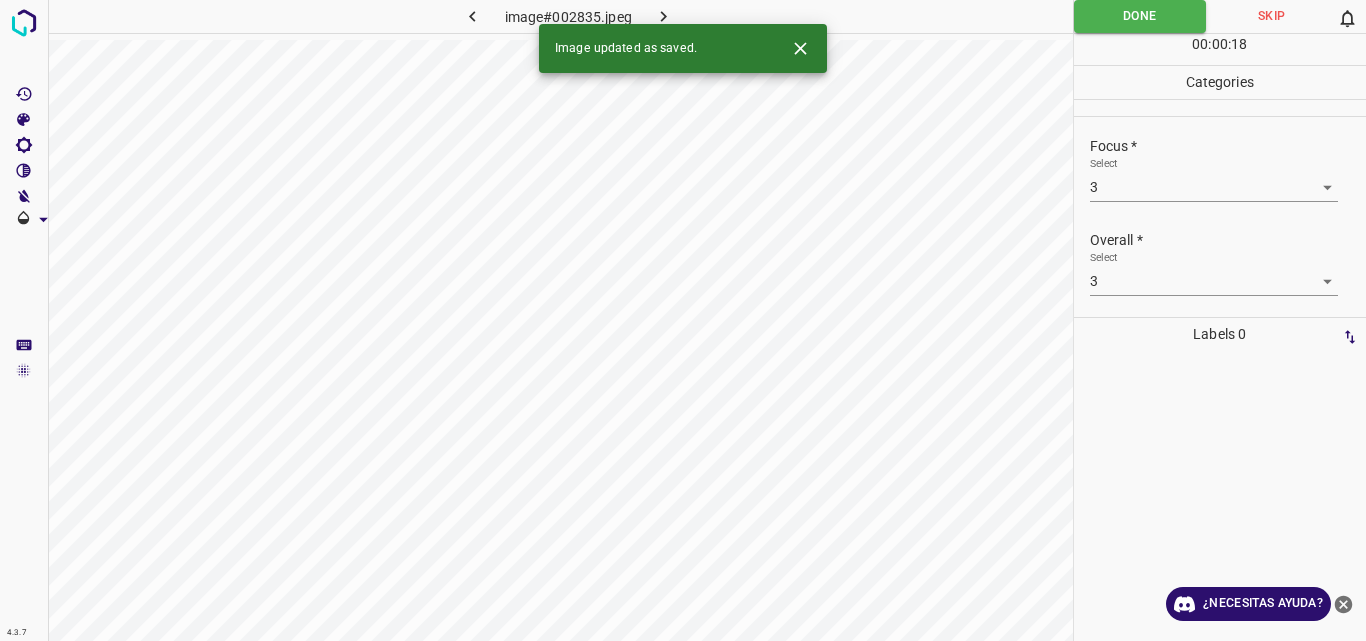 click 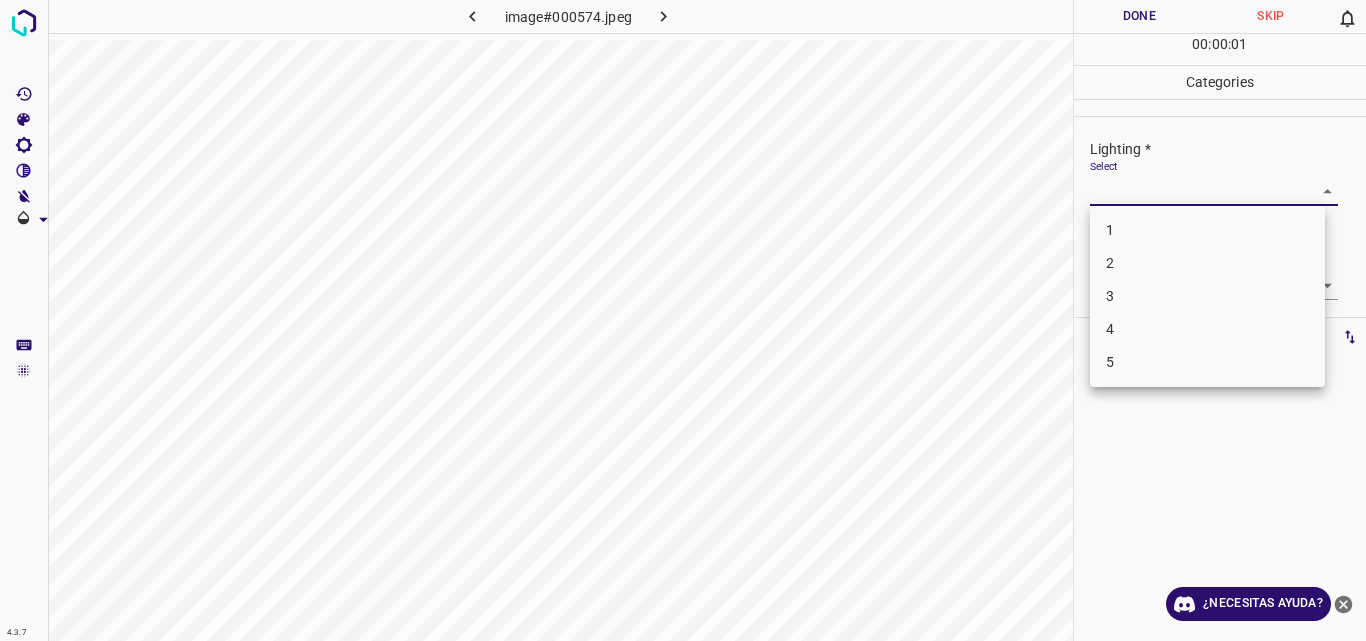 click on "4.3.7 image#000574.jpeg Done Skip 0 00   : 00   : 01   Categories Lighting *  Select ​ Focus *  Select ​ Overall *  Select ​ Labels   0 Categories 1 Lighting 2 Focus 3 Overall Tools Space Change between modes (Draw & Edit) I Auto labeling R Restore zoom M Zoom in N Zoom out Delete Delete selecte label Filters Z Restore filters X Saturation filter C Brightness filter V Contrast filter B Gray scale filter General O Download ¿Necesitas ayuda? Original text Rate this translation Your feedback will be used to help improve Google Translate - Texto - Esconder - Borrar 1 2 3 4 5" at bounding box center [683, 320] 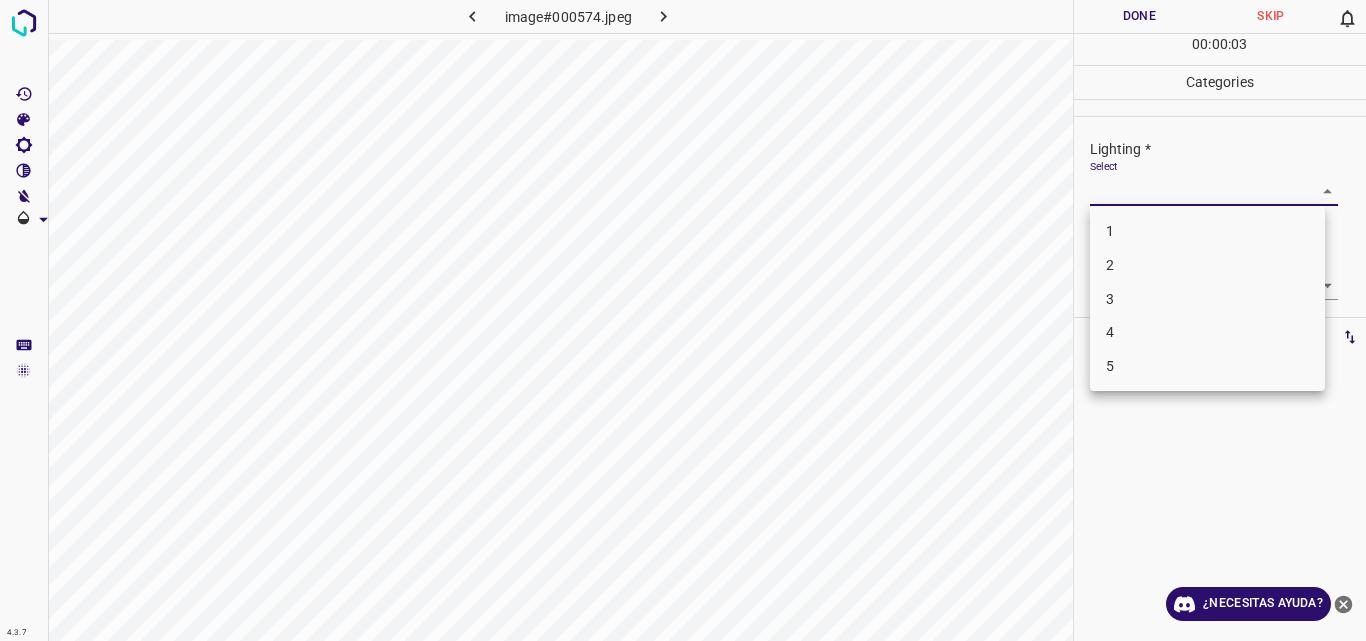 click on "3" at bounding box center (1207, 299) 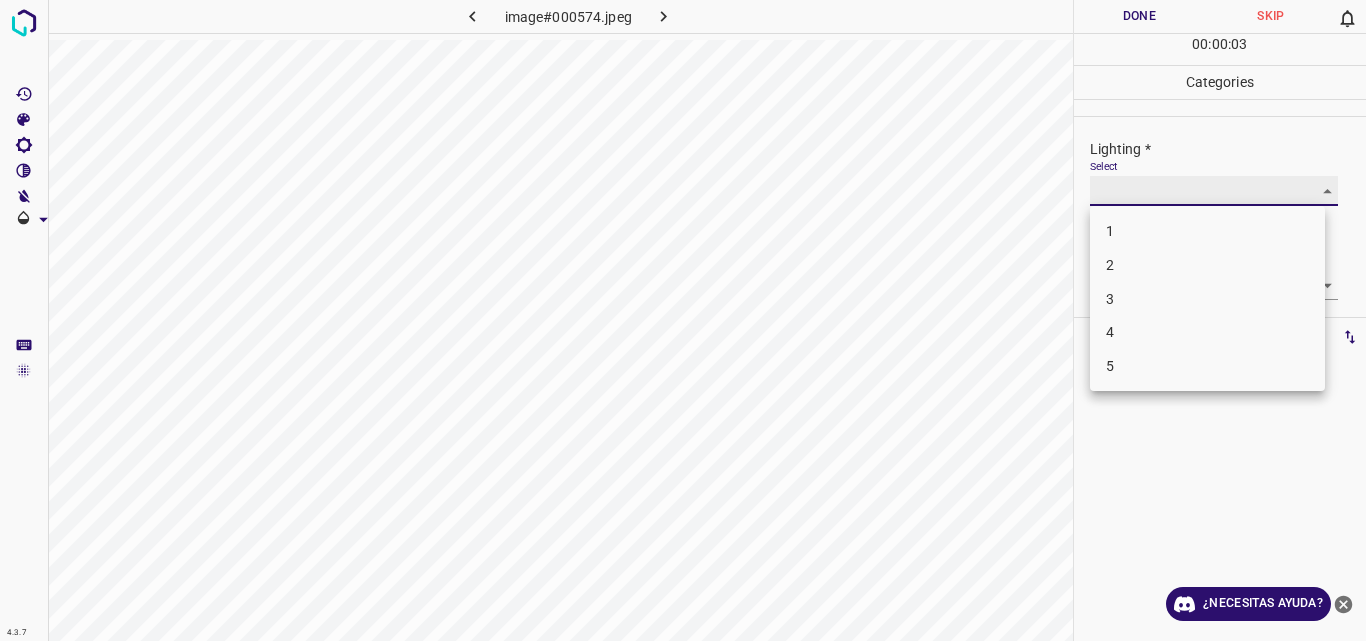 type on "3" 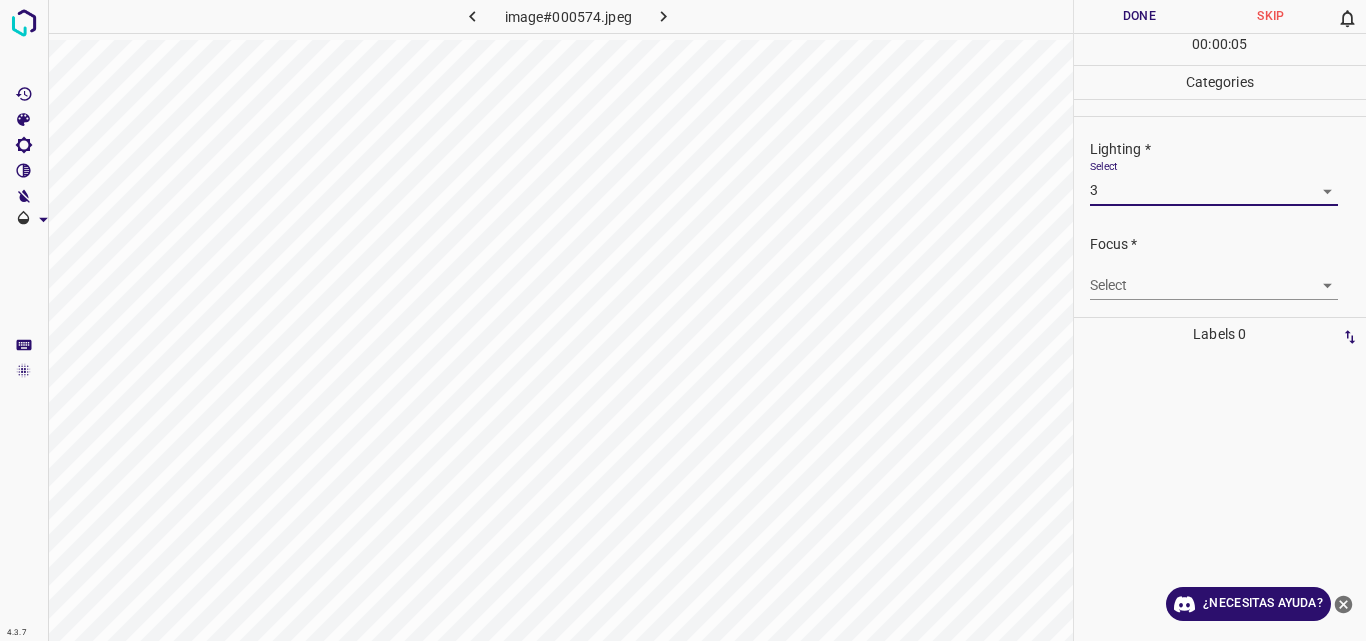click on "4.3.7 image#000574.jpeg Done Skip 0 00   : 00   : 05   Categories Lighting *  Select 3 3 Focus *  Select ​ Overall *  Select ​ Labels   0 Categories 1 Lighting 2 Focus 3 Overall Tools Space Change between modes (Draw & Edit) I Auto labeling R Restore zoom M Zoom in N Zoom out Delete Delete selecte label Filters Z Restore filters X Saturation filter C Brightness filter V Contrast filter B Gray scale filter General O Download ¿Necesitas ayuda? Original text Rate this translation Your feedback will be used to help improve Google Translate - Texto - Esconder - Borrar" at bounding box center [683, 320] 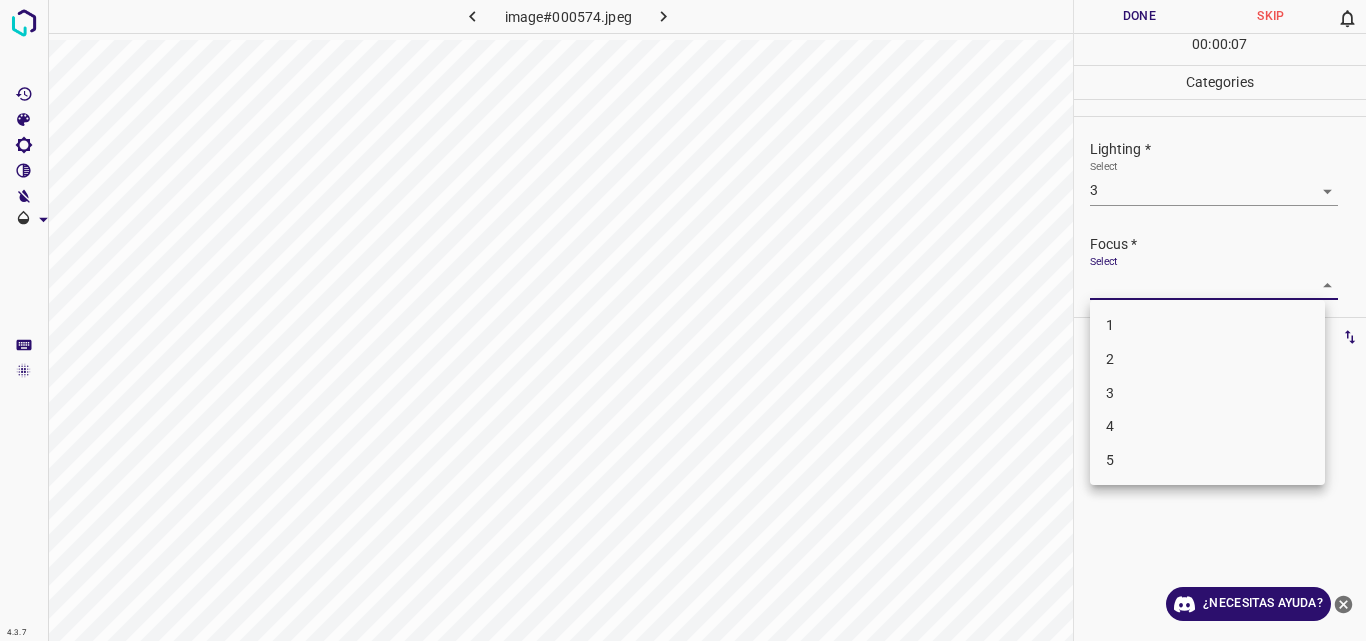click on "3" at bounding box center [1207, 393] 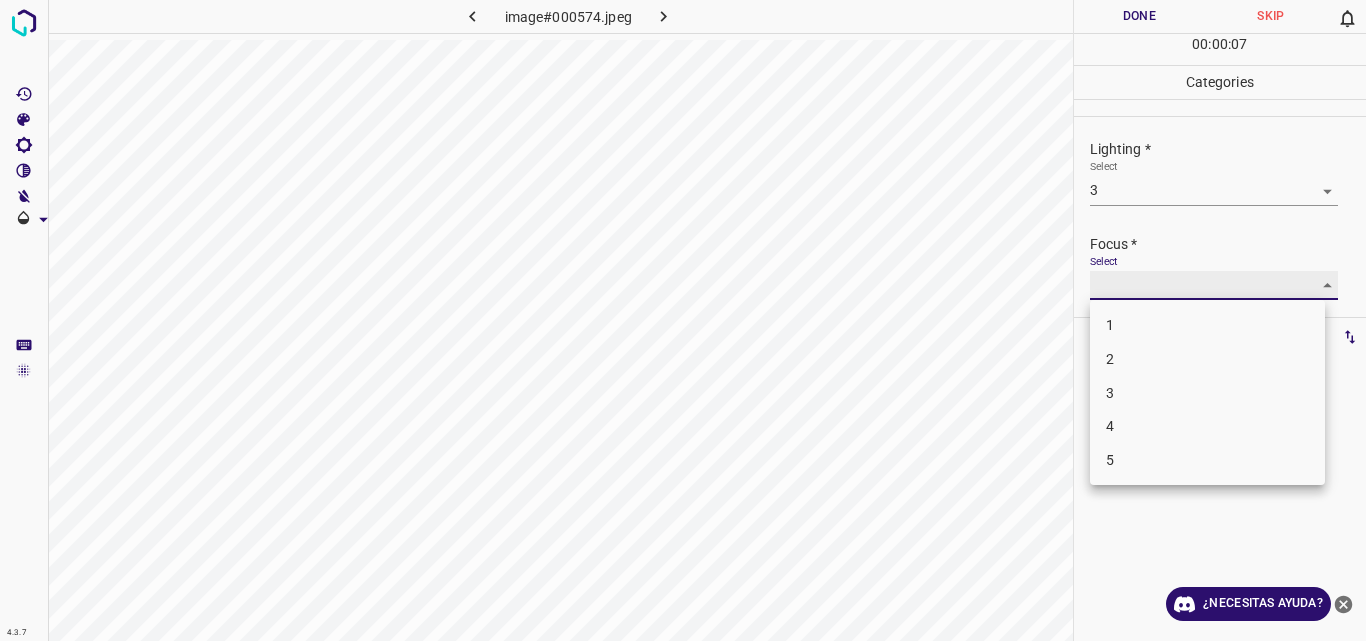 type on "3" 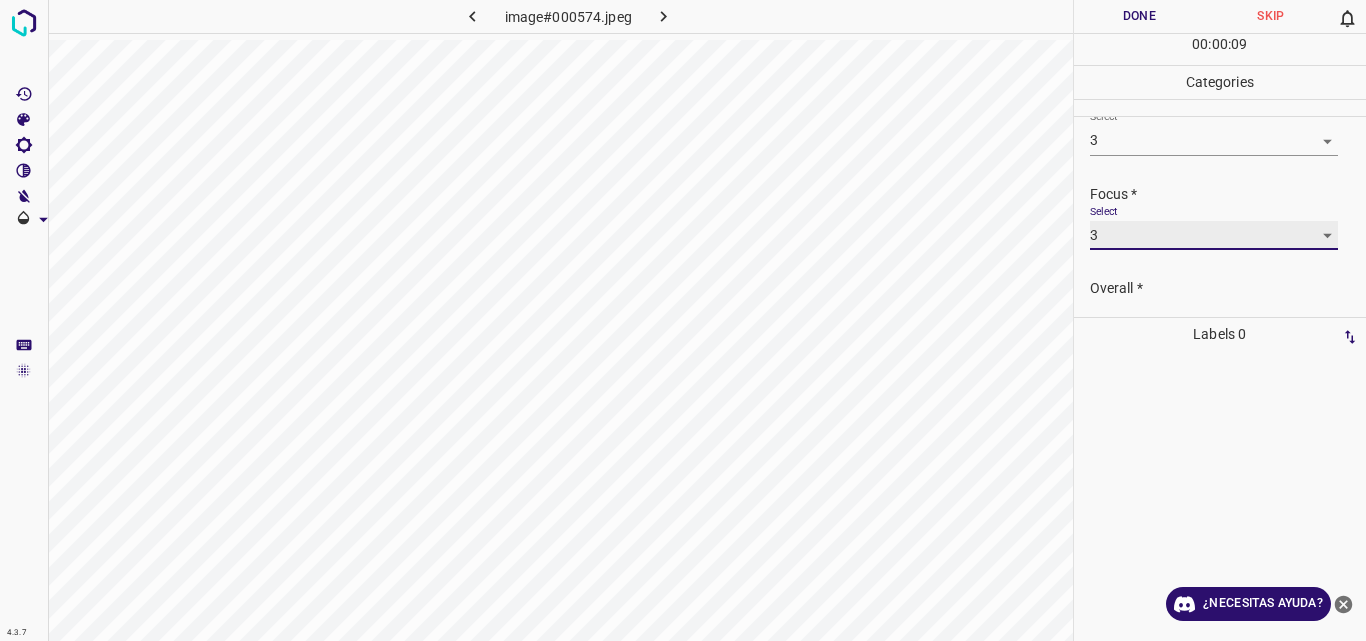 scroll, scrollTop: 98, scrollLeft: 0, axis: vertical 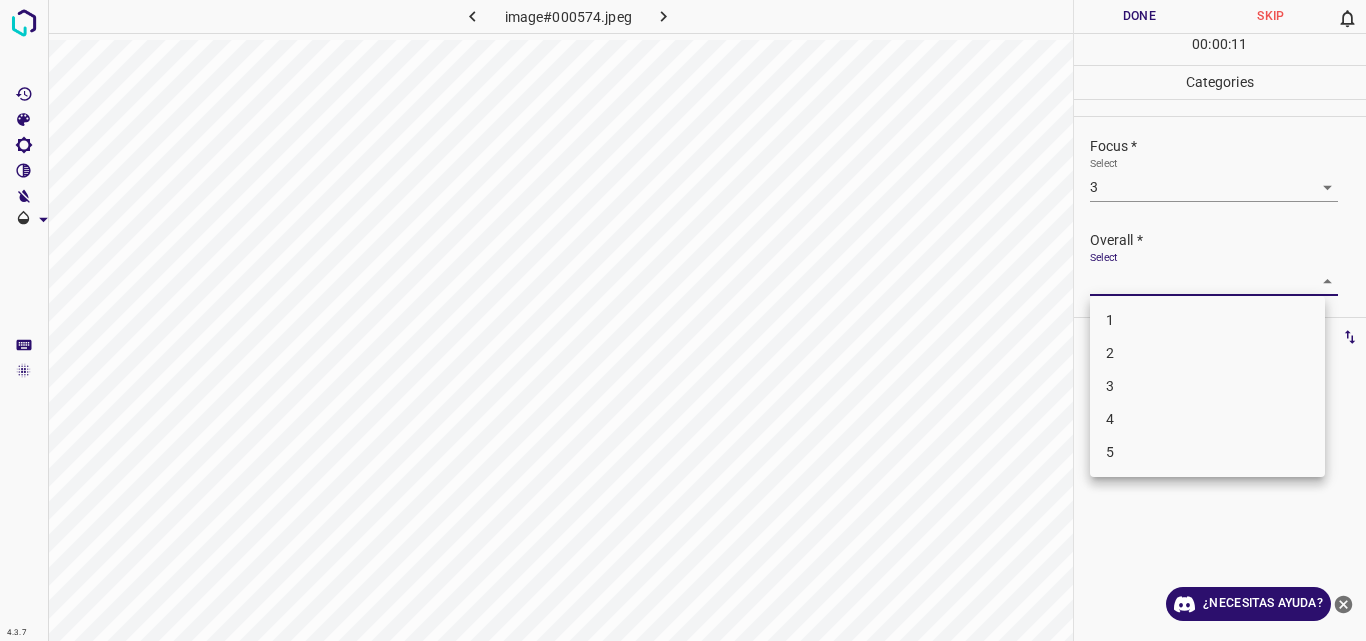 click on "4.3.7 image#000574.jpeg Done Skip 0 00   : 00   : 11   Categories Lighting *  Select 3 3 Focus *  Select 3 3 Overall *  Select ​ Labels   0 Categories 1 Lighting 2 Focus 3 Overall Tools Space Change between modes (Draw & Edit) I Auto labeling R Restore zoom M Zoom in N Zoom out Delete Delete selecte label Filters Z Restore filters X Saturation filter C Brightness filter V Contrast filter B Gray scale filter General O Download ¿Necesitas ayuda? Original text Rate this translation Your feedback will be used to help improve Google Translate - Texto - Esconder - Borrar 1 2 3 4 5" at bounding box center (683, 320) 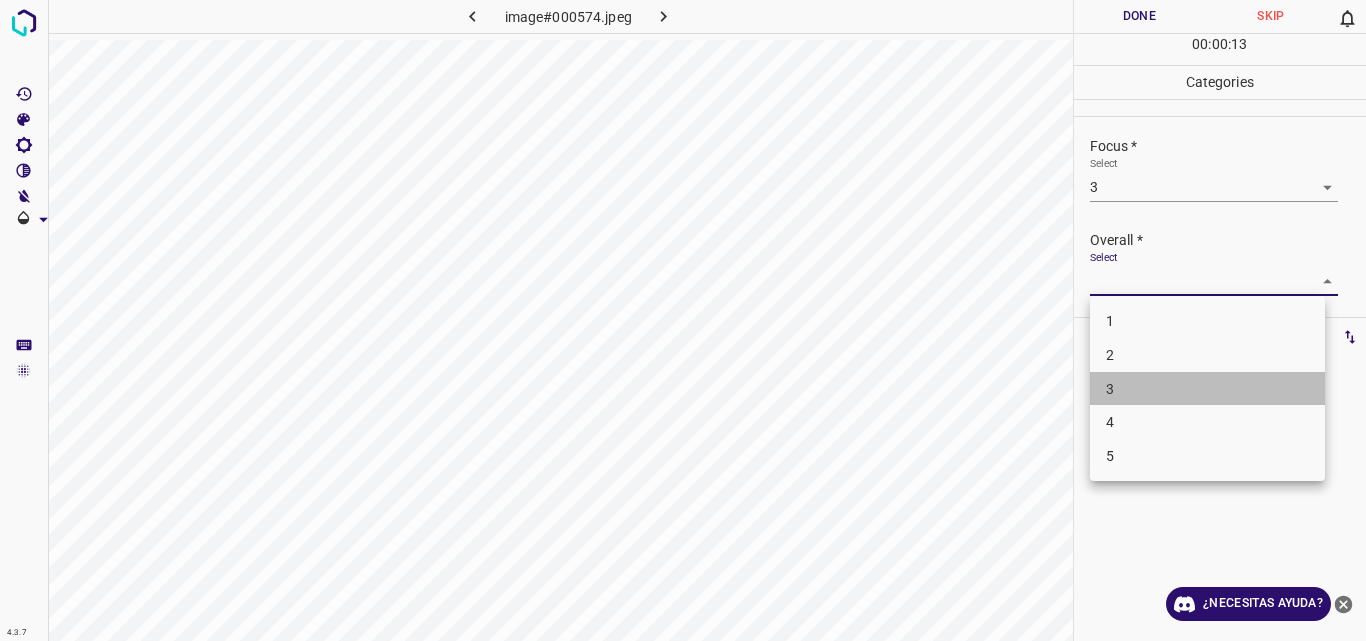click on "3" at bounding box center (1207, 389) 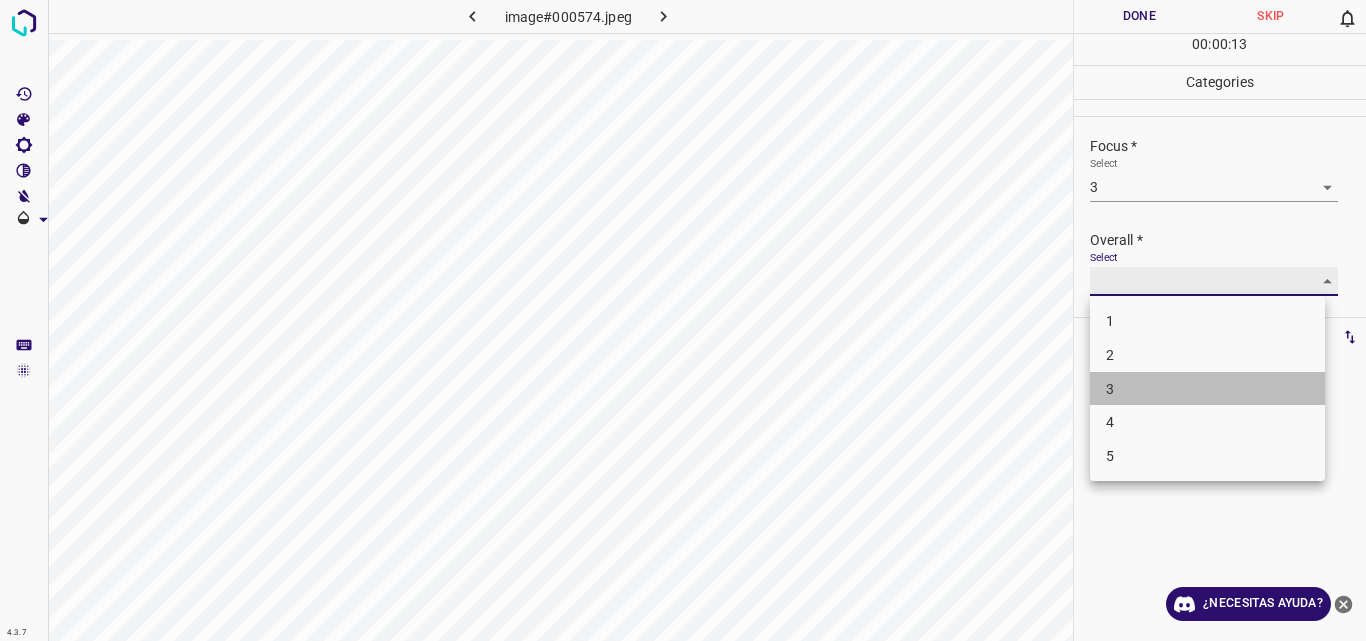 type on "3" 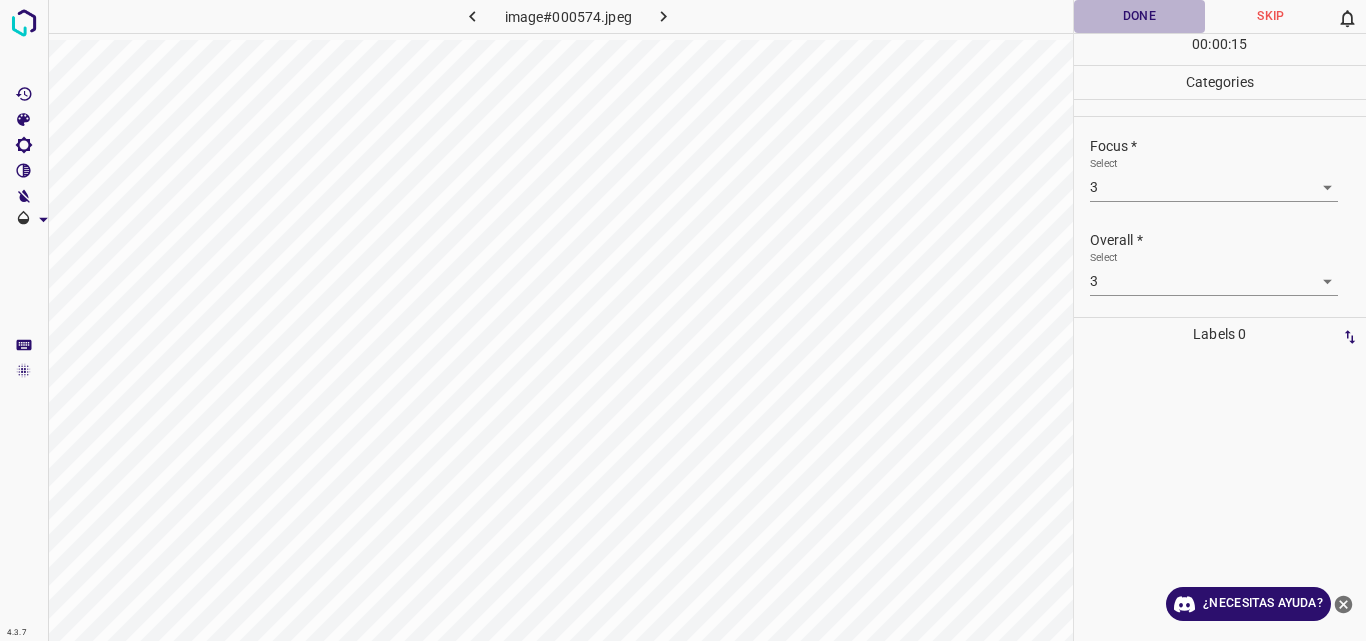 click on "Done" at bounding box center [1140, 16] 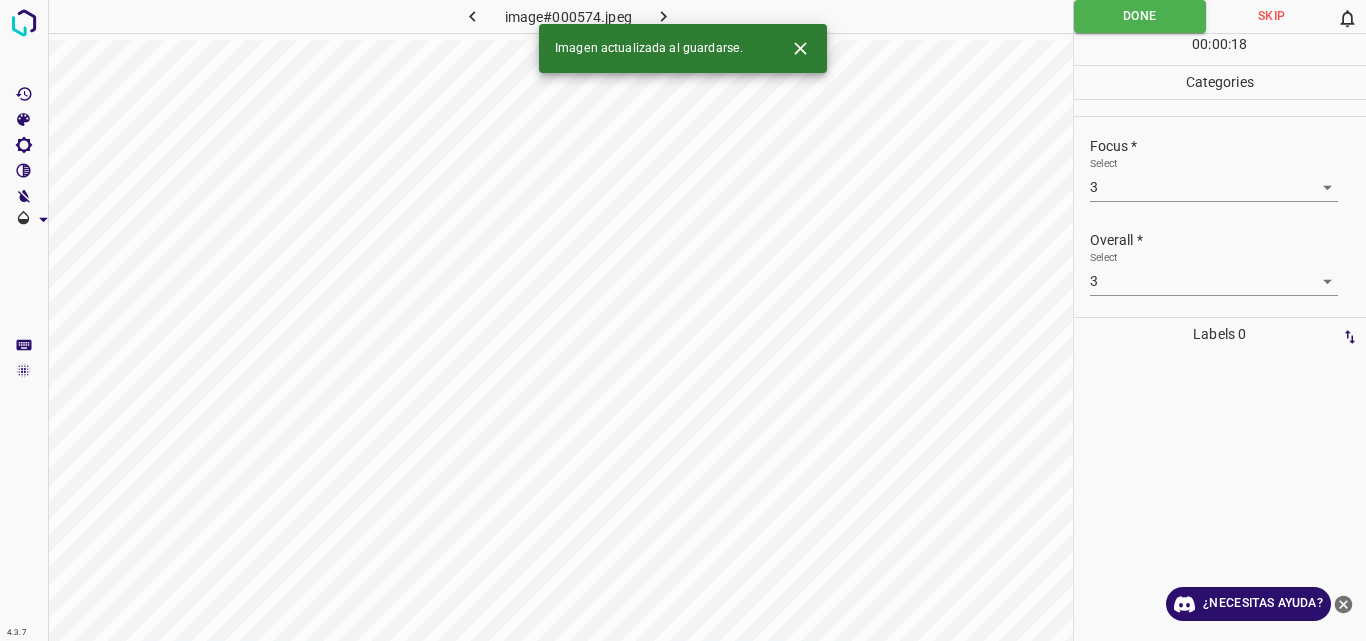 click 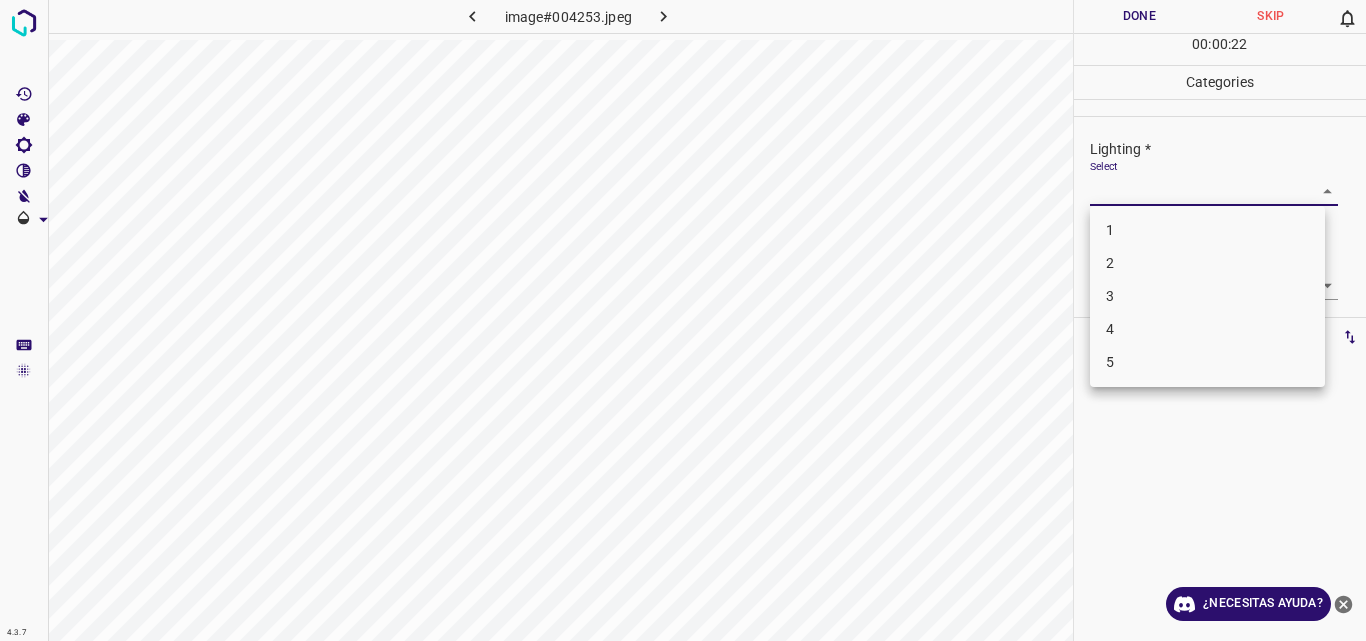 click on "4.3.7 image#004253.jpeg Done Skip 0 00   : 00   : 22   Categories Lighting *  Select ​ Focus *  Select ​ Overall *  Select ​ Labels   0 Categories 1 Lighting 2 Focus 3 Overall Tools Space Change between modes (Draw & Edit) I Auto labeling R Restore zoom M Zoom in N Zoom out Delete Delete selecte label Filters Z Restore filters X Saturation filter C Brightness filter V Contrast filter B Gray scale filter General O Download ¿Necesitas ayuda? Original text Rate this translation Your feedback will be used to help improve Google Translate - Texto - Esconder - Borrar 1 2 3 4 5" at bounding box center (683, 320) 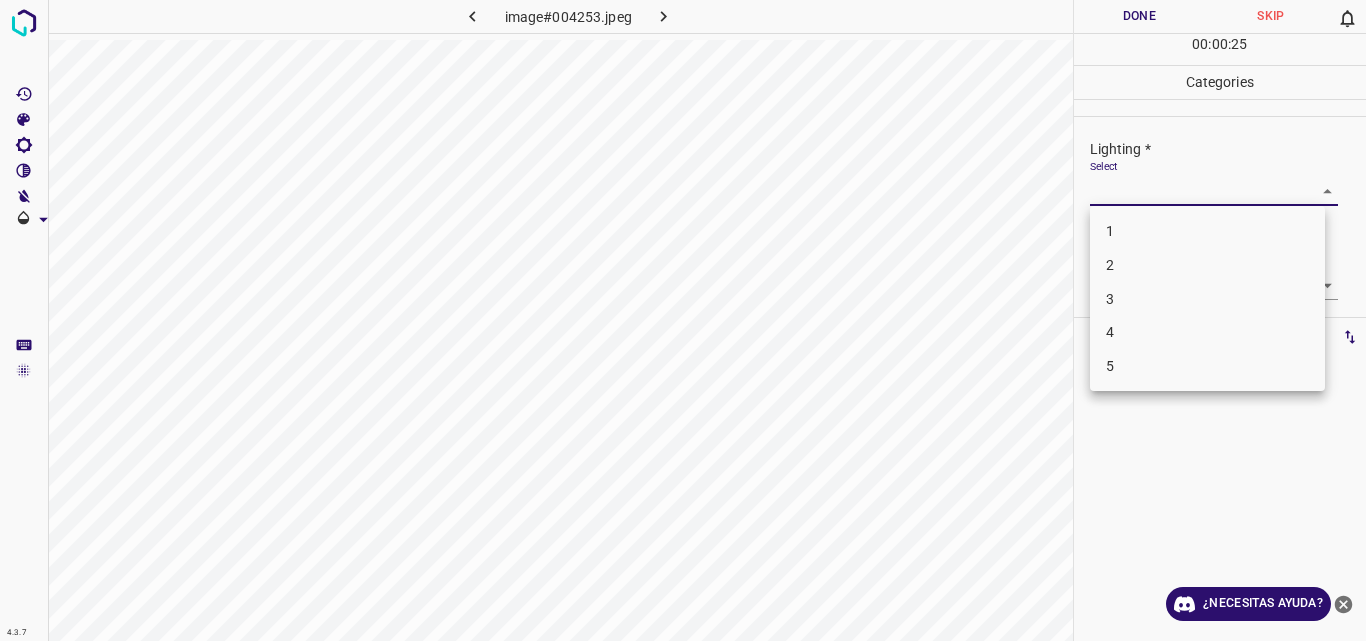 click on "3" at bounding box center [1207, 299] 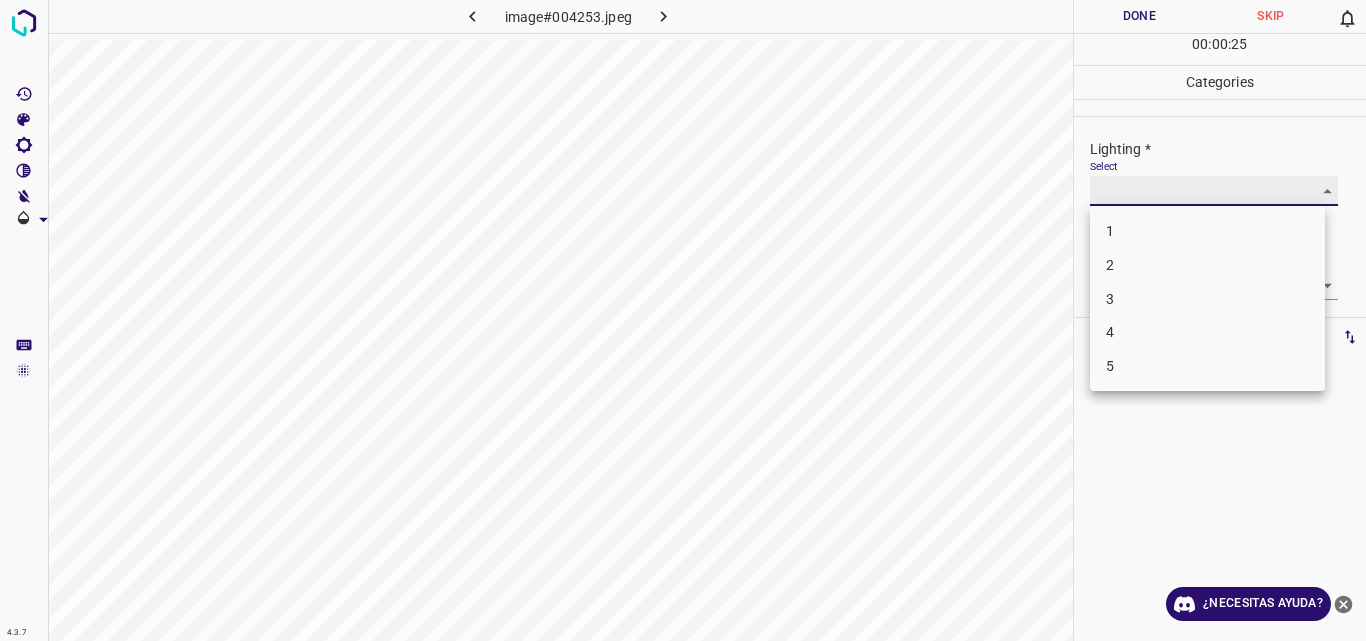 type on "3" 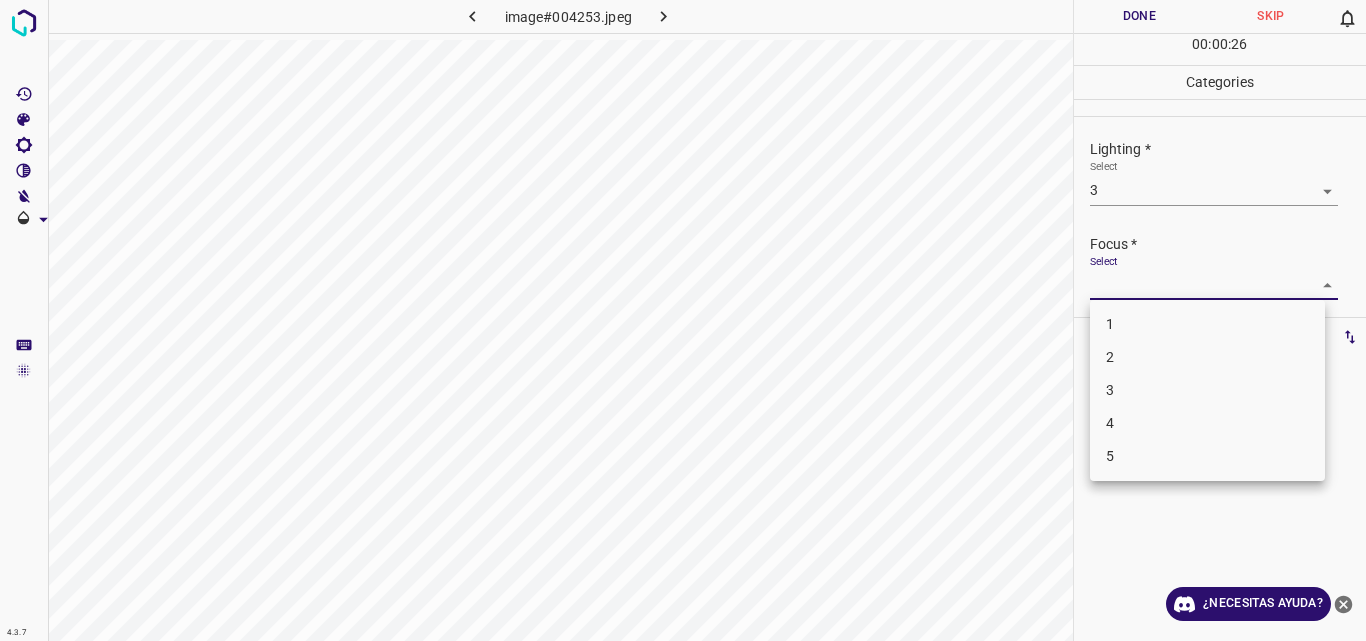 click on "4.3.7 image#004253.jpeg Done Skip 0 00   : 00   : 26   Categories Lighting *  Select 3 3 Focus *  Select ​ Overall *  Select ​ Labels   0 Categories 1 Lighting 2 Focus 3 Overall Tools Space Change between modes (Draw & Edit) I Auto labeling R Restore zoom M Zoom in N Zoom out Delete Delete selecte label Filters Z Restore filters X Saturation filter C Brightness filter V Contrast filter B Gray scale filter General O Download ¿Necesitas ayuda? Original text Rate this translation Your feedback will be used to help improve Google Translate - Texto - Esconder - Borrar 1 2 3 4 5" at bounding box center (683, 320) 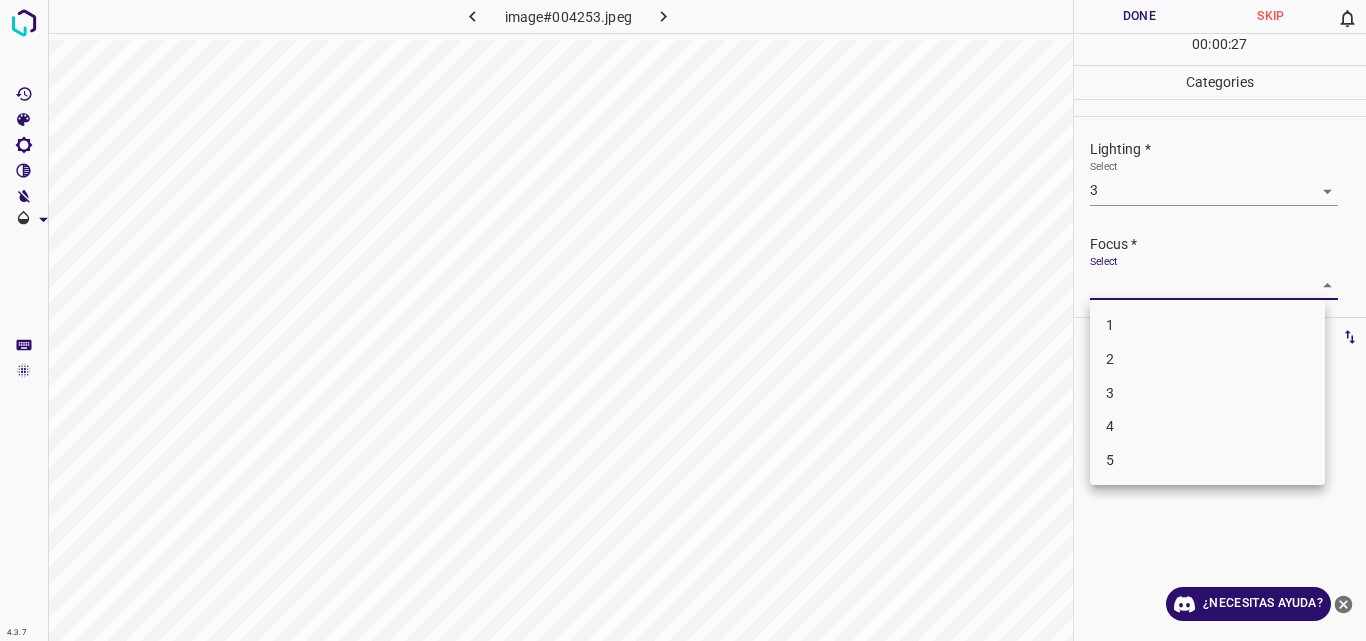 click on "3" at bounding box center (1207, 393) 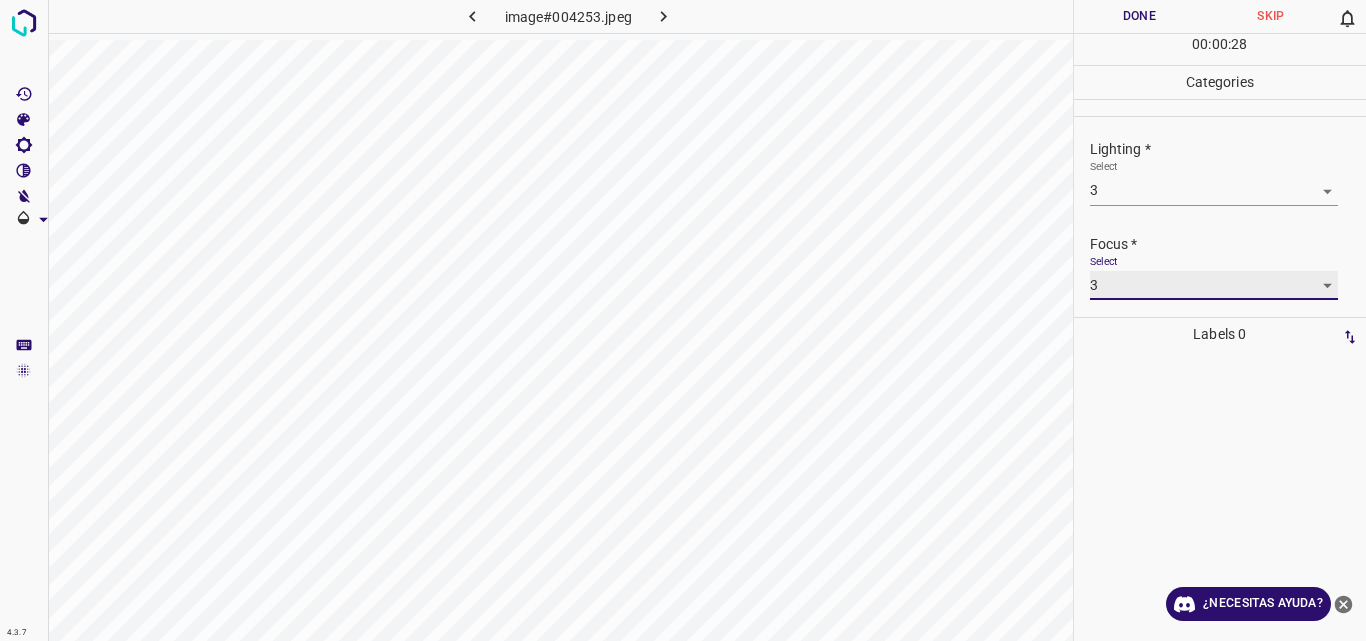 type on "3" 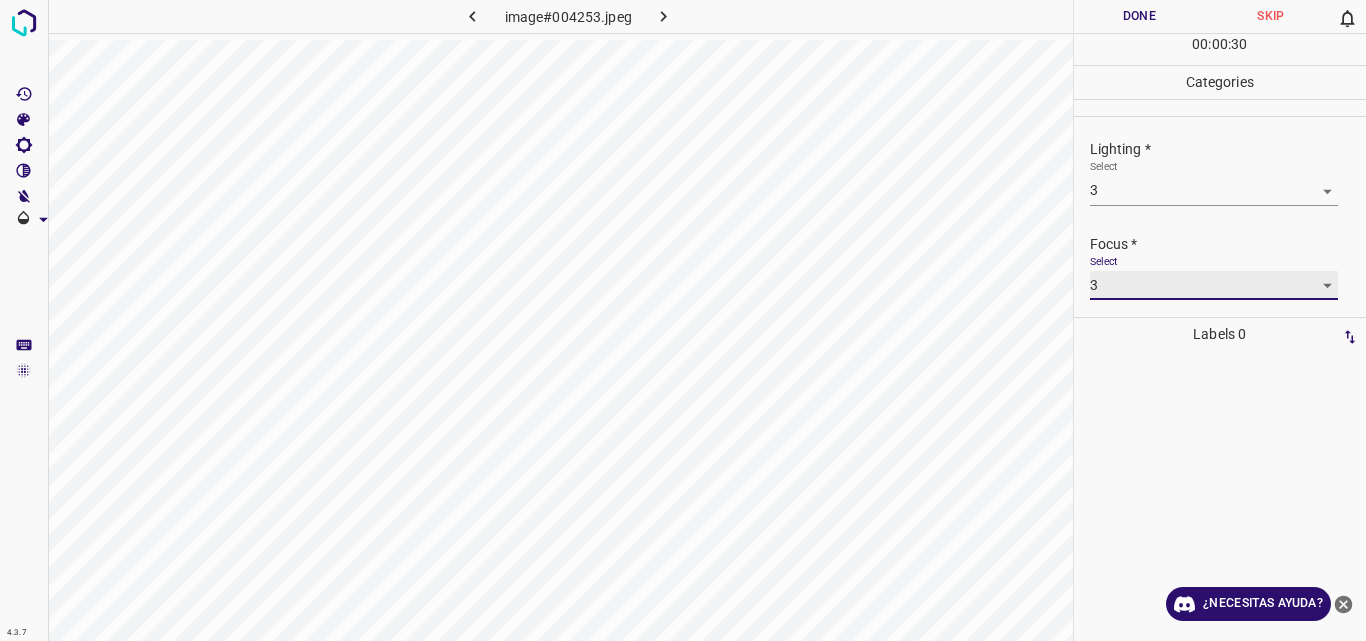 scroll, scrollTop: 98, scrollLeft: 0, axis: vertical 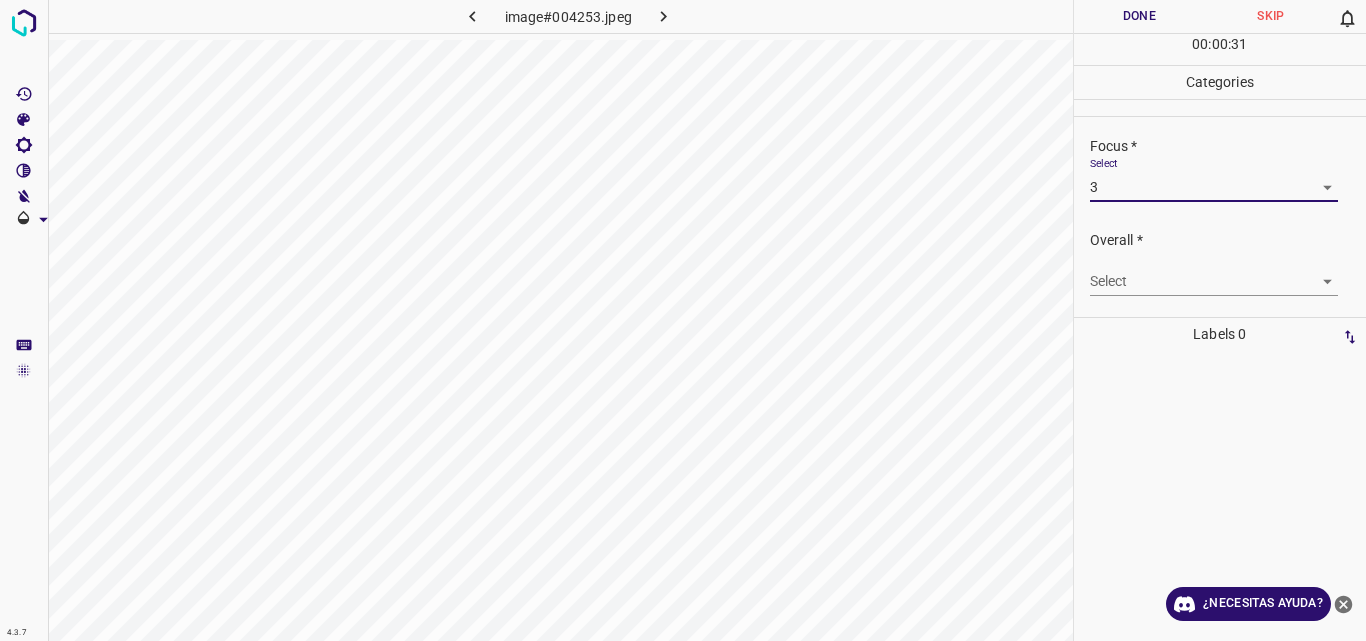 click on "4.3.7 image#004253.jpeg Done Skip 0 00   : 00   : 31   Categories Lighting *  Select 3 3 Focus *  Select 3 3 Overall *  Select ​ Labels   0 Categories 1 Lighting 2 Focus 3 Overall Tools Space Change between modes (Draw & Edit) I Auto labeling R Restore zoom M Zoom in N Zoom out Delete Delete selecte label Filters Z Restore filters X Saturation filter C Brightness filter V Contrast filter B Gray scale filter General O Download ¿Necesitas ayuda? Original text Rate this translation Your feedback will be used to help improve Google Translate - Texto - Esconder - Borrar" at bounding box center [683, 320] 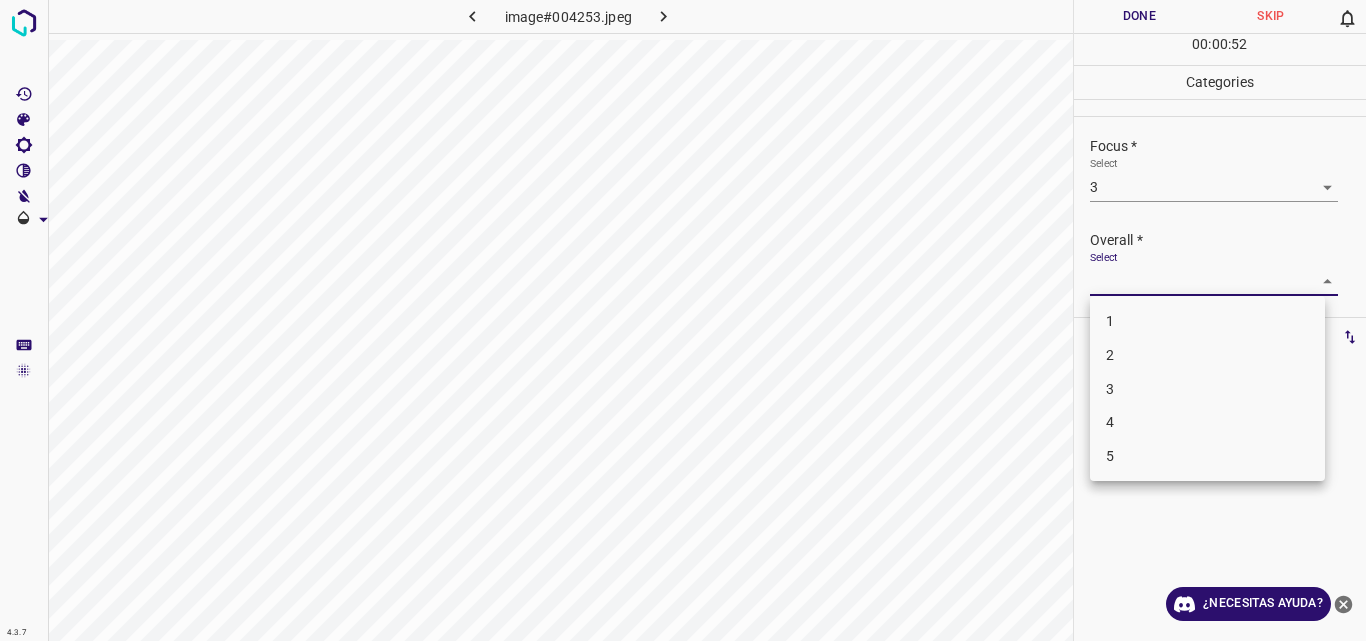 click on "3" at bounding box center (1207, 389) 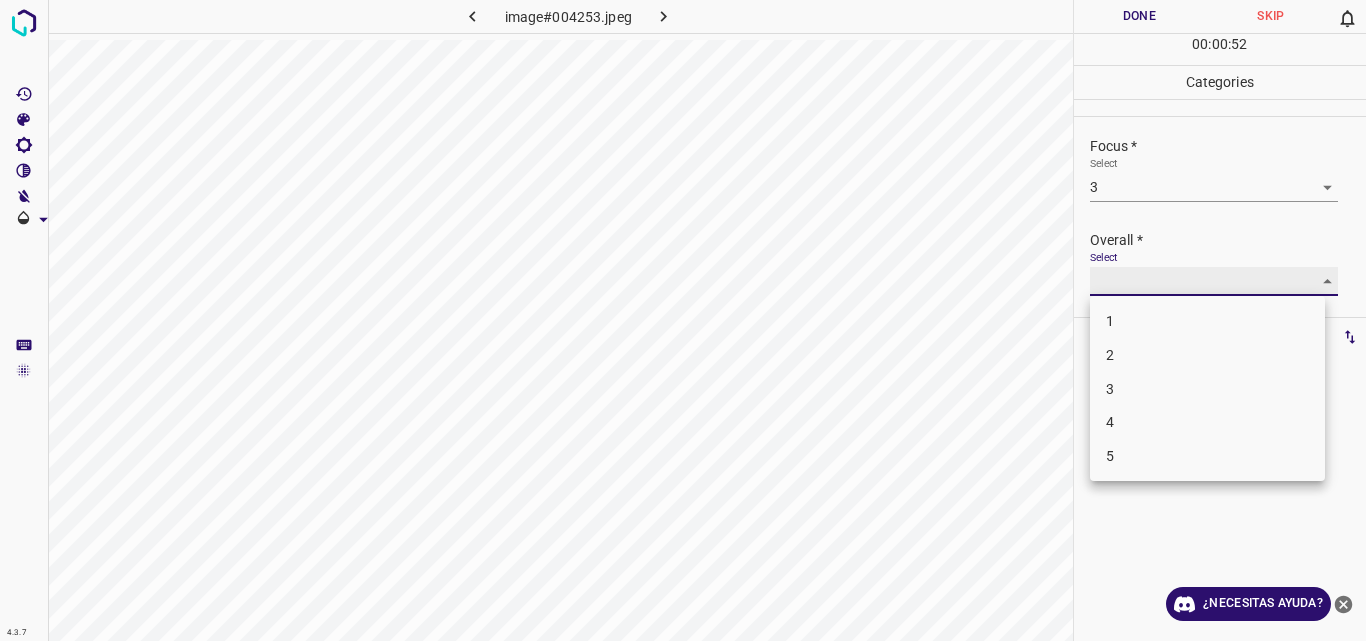 type on "3" 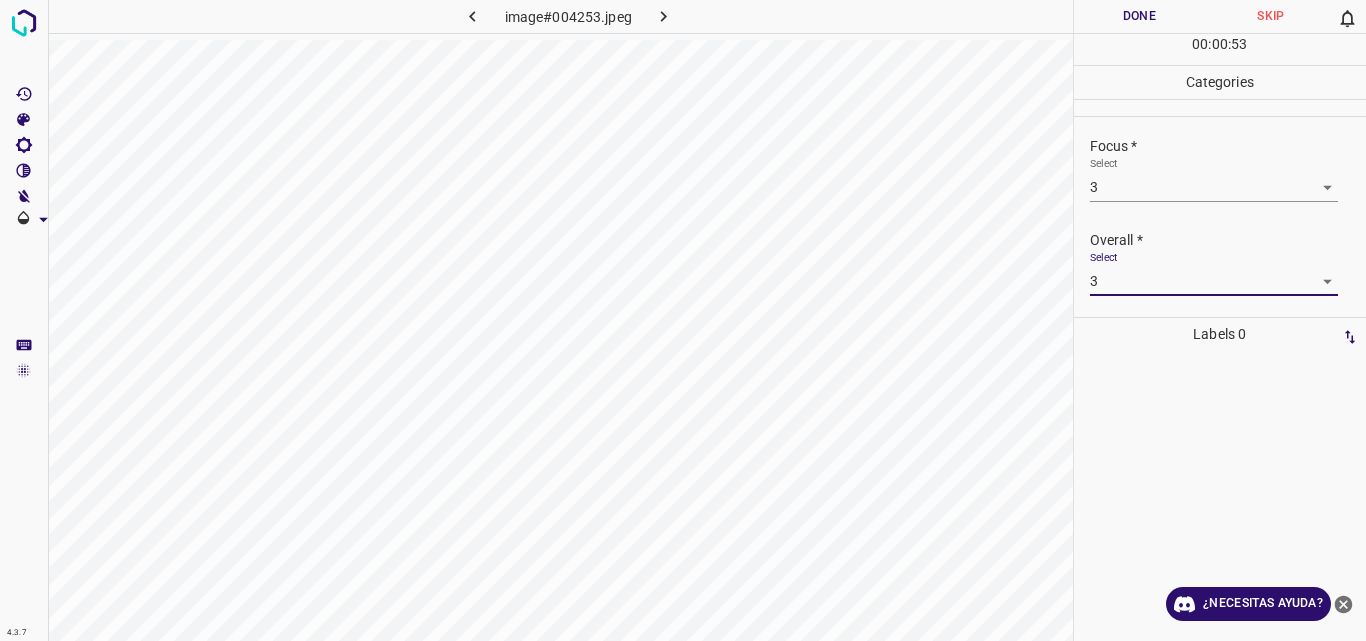 click on "Overall *  Select 3 3" at bounding box center [1220, 263] 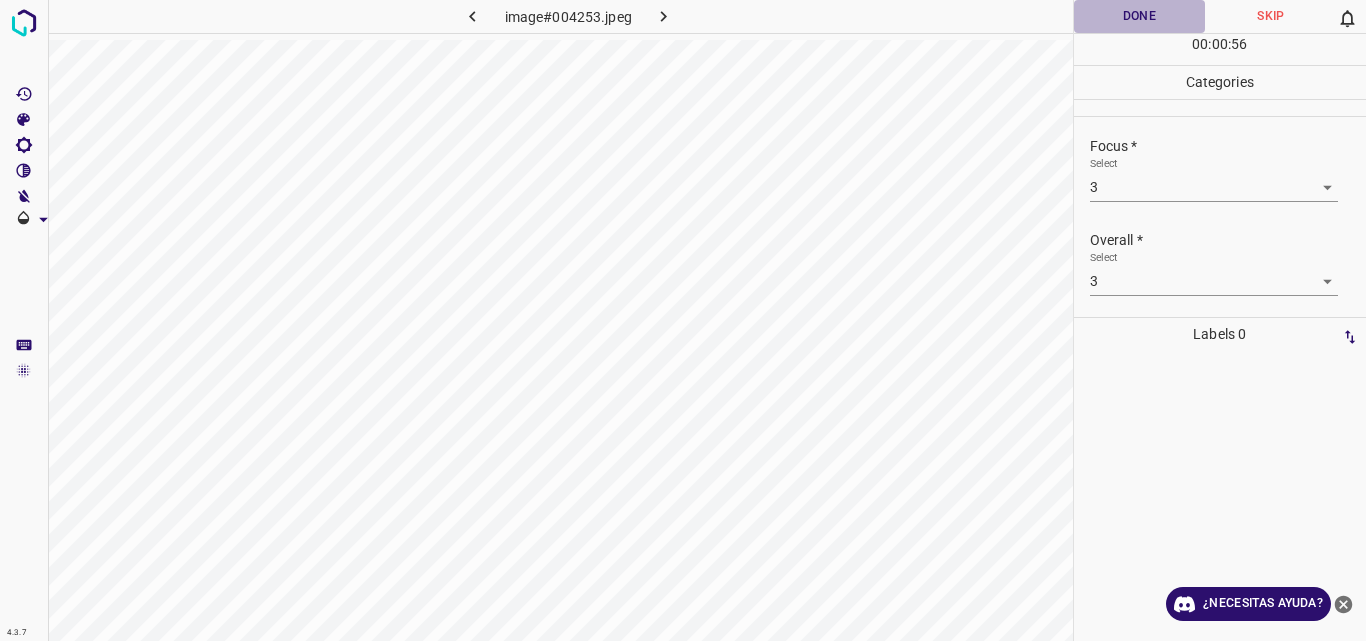 click on "Done" at bounding box center [1140, 16] 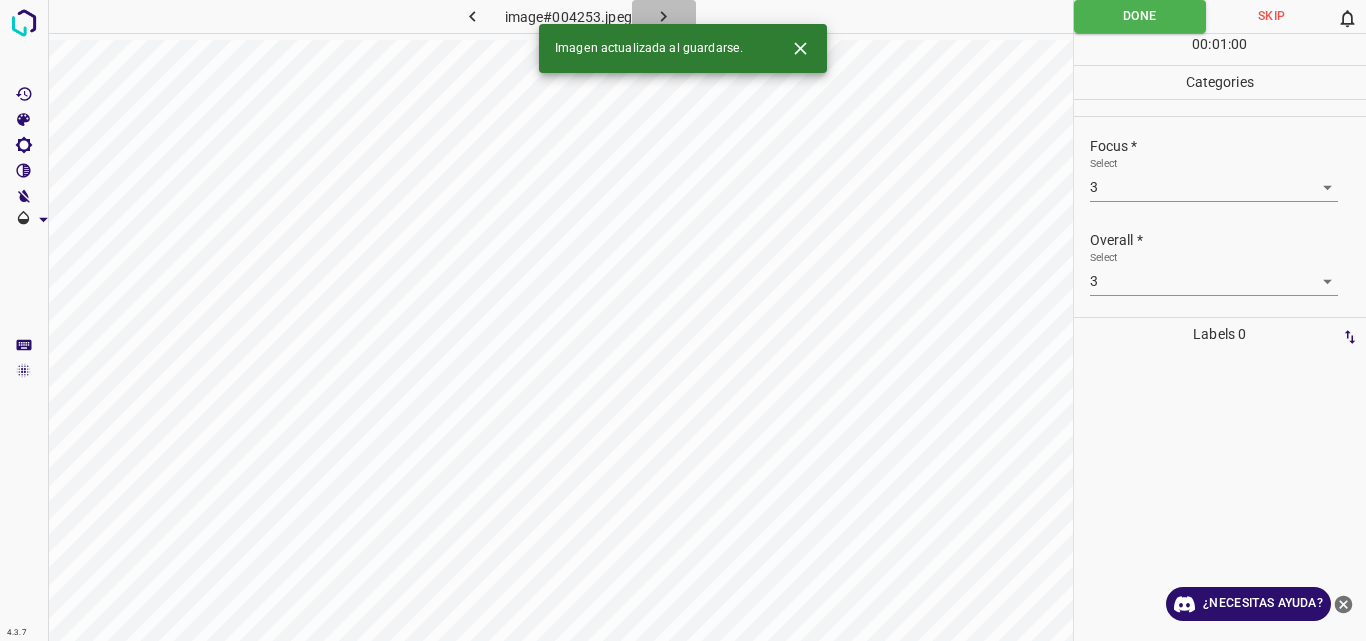 click 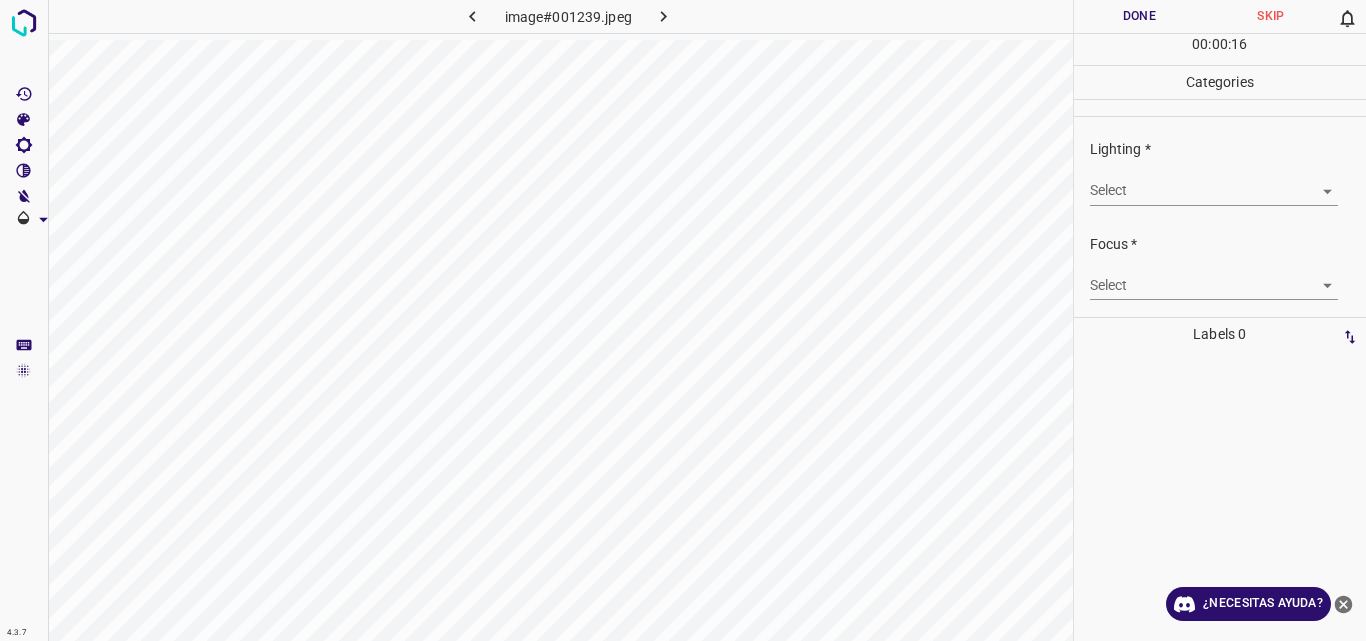 click on "4.3.7 image#001239.jpeg Done Skip 0 00   : 00   : 16   Categories Lighting *  Select ​ Focus *  Select ​ Overall *  Select ​ Labels   0 Categories 1 Lighting 2 Focus 3 Overall Tools Space Change between modes (Draw & Edit) I Auto labeling R Restore zoom M Zoom in N Zoom out Delete Delete selecte label Filters Z Restore filters X Saturation filter C Brightness filter V Contrast filter B Gray scale filter General O Download ¿Necesitas ayuda? Original text Rate this translation Your feedback will be used to help improve Google Translate - Texto - Esconder - Borrar" at bounding box center (683, 320) 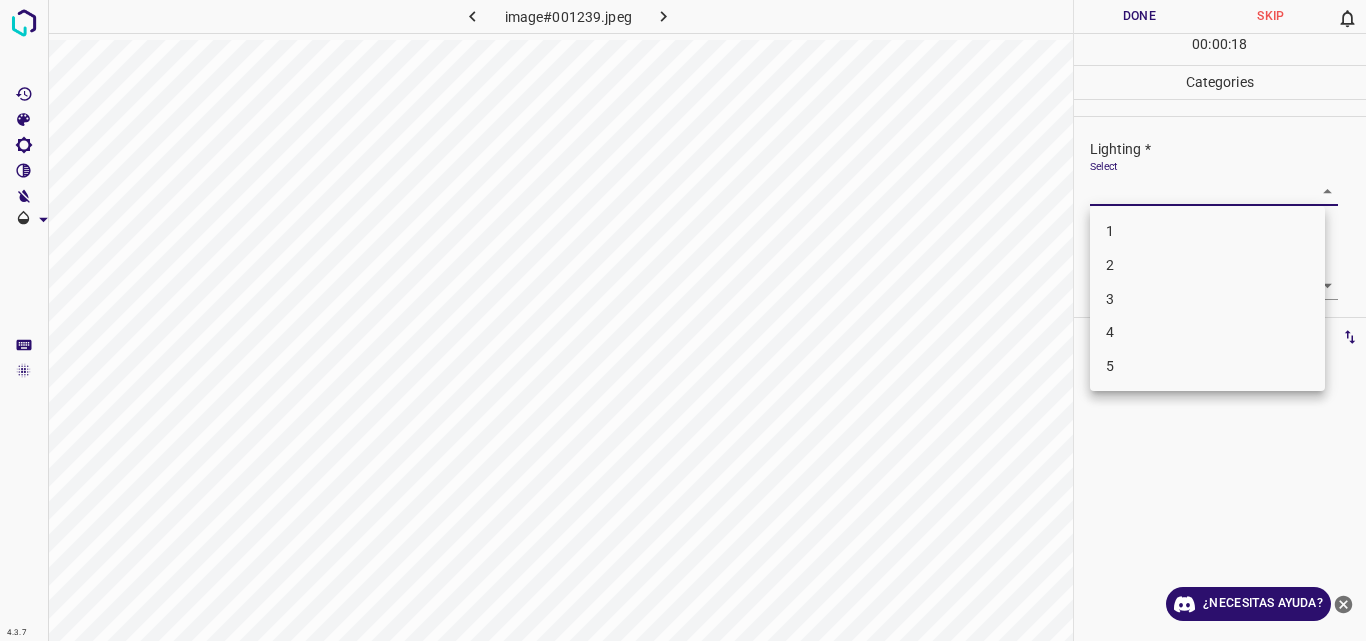 click on "3" at bounding box center [1207, 299] 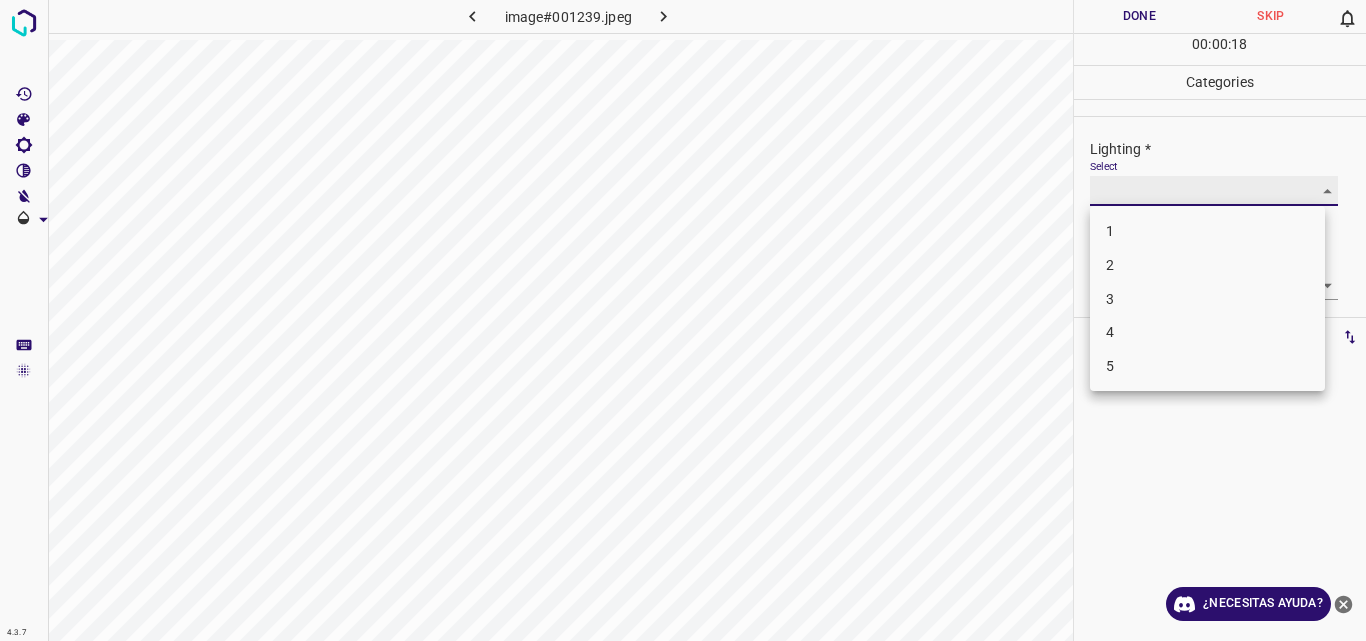 type on "3" 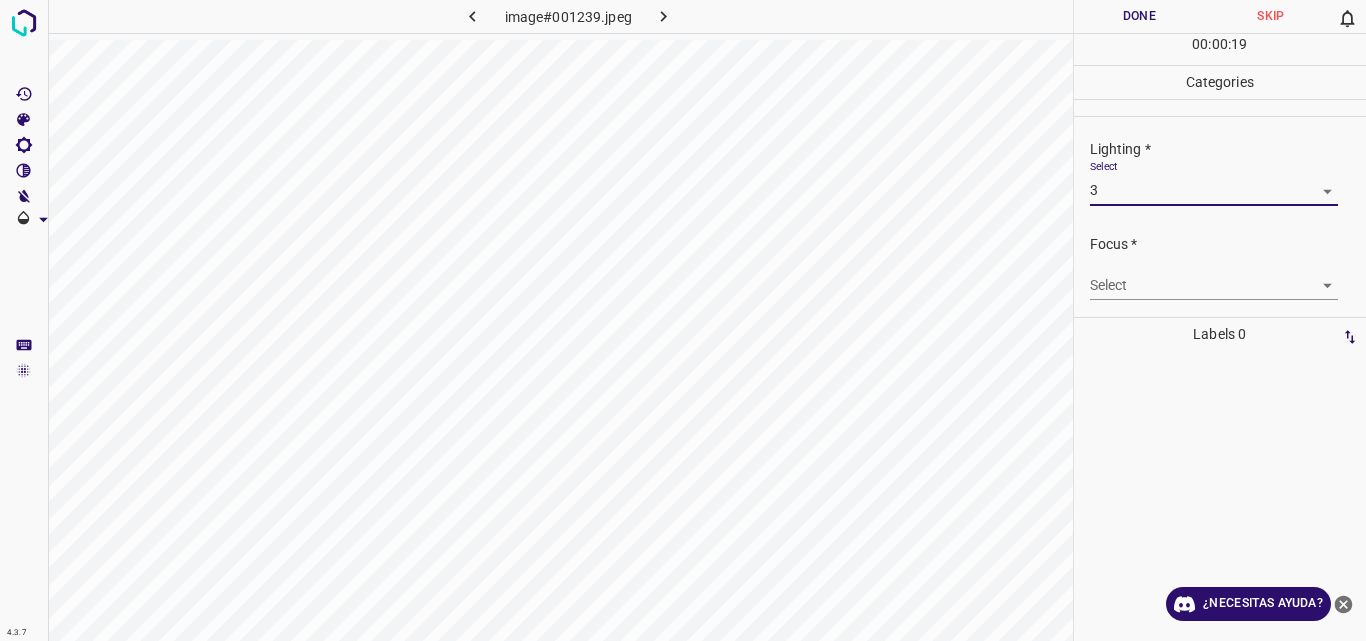 click on "4.3.7 image#001239.jpeg Done Skip 0 00   : 00   : 19   Categories Lighting *  Select 3 3 Focus *  Select ​ Overall *  Select ​ Labels   0 Categories 1 Lighting 2 Focus 3 Overall Tools Space Change between modes (Draw & Edit) I Auto labeling R Restore zoom M Zoom in N Zoom out Delete Delete selecte label Filters Z Restore filters X Saturation filter C Brightness filter V Contrast filter B Gray scale filter General O Download ¿Necesitas ayuda? Original text Rate this translation Your feedback will be used to help improve Google Translate - Texto - Esconder - Borrar" at bounding box center [683, 320] 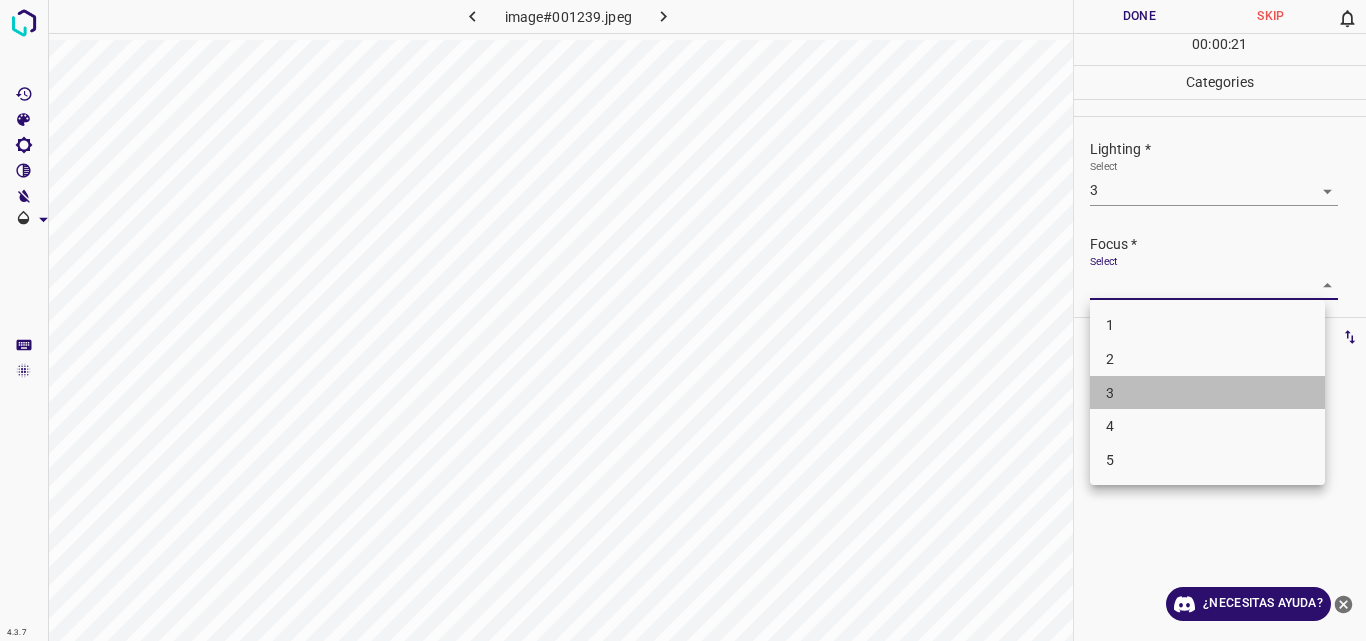 click on "3" at bounding box center [1207, 393] 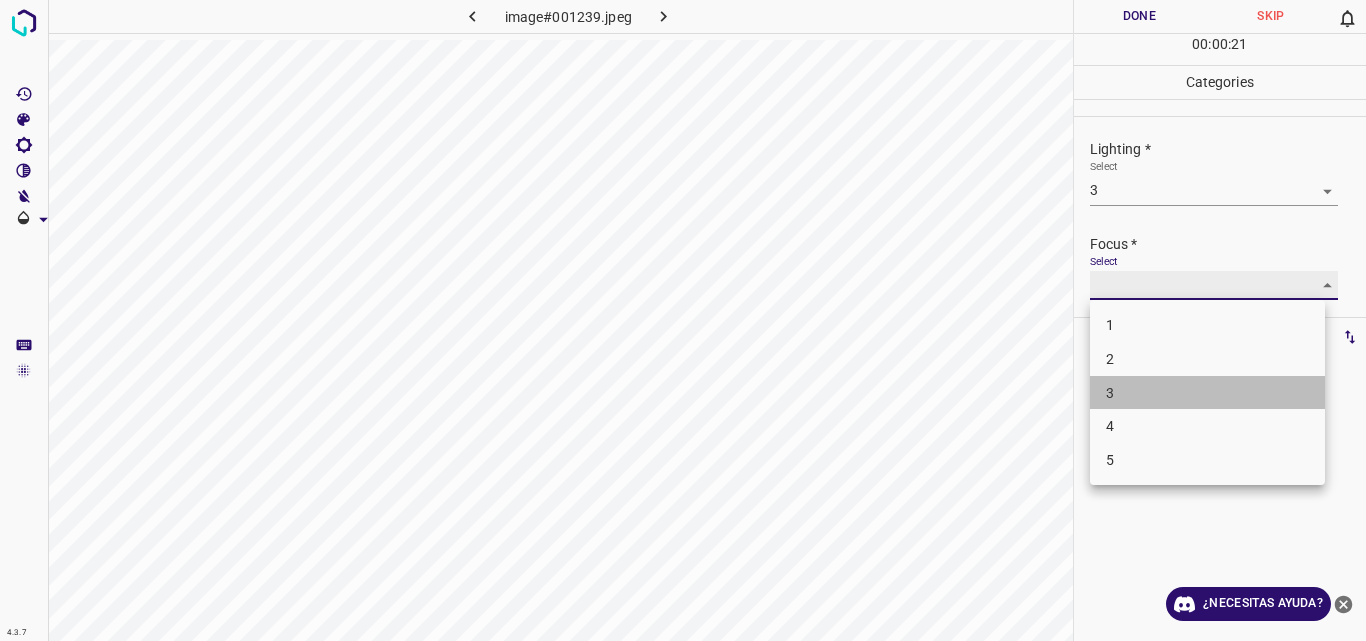 type on "3" 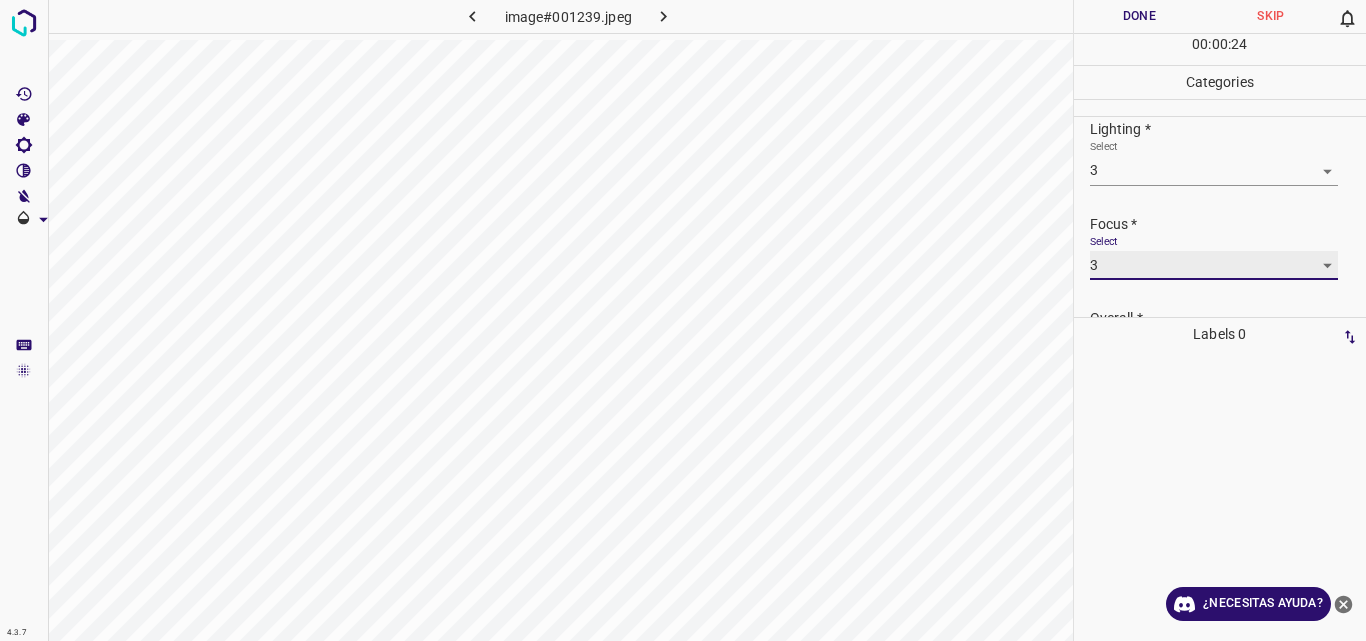 scroll, scrollTop: 98, scrollLeft: 0, axis: vertical 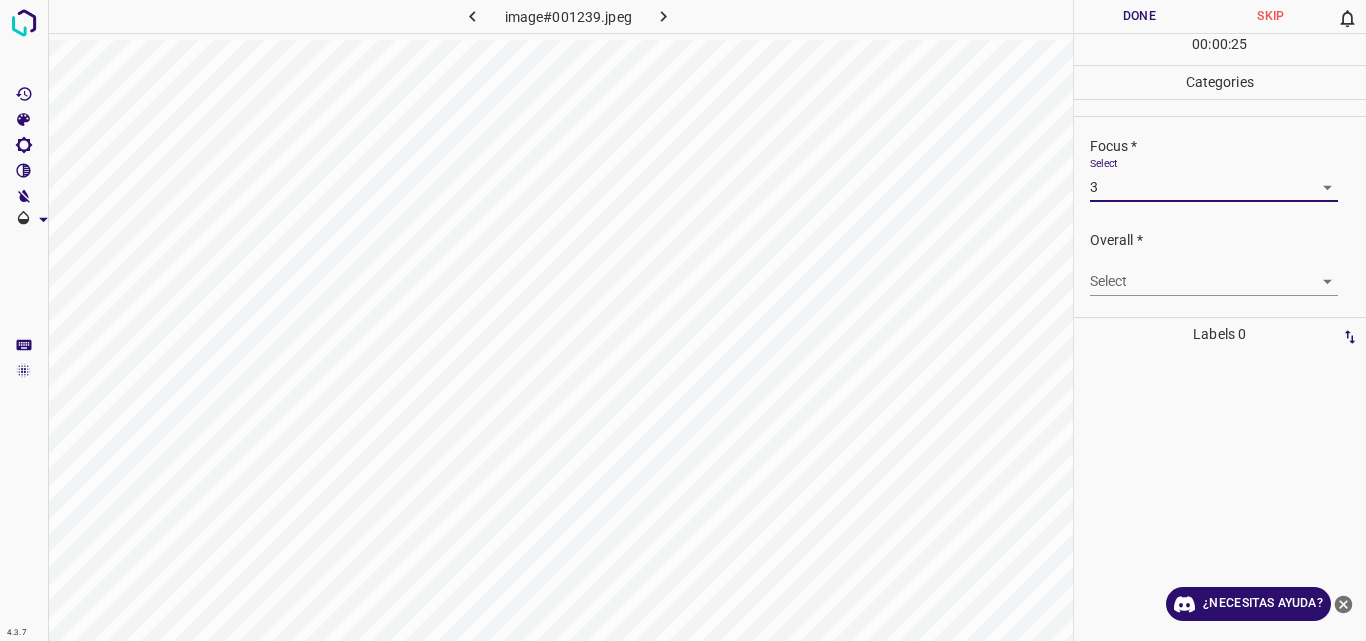 click on "4.3.7 image#001239.jpeg Done Skip 0 00   : 00   : 25   Categories Lighting *  Select 3 3 Focus *  Select 3 3 Overall *  Select ​ Labels   0 Categories 1 Lighting 2 Focus 3 Overall Tools Space Change between modes (Draw & Edit) I Auto labeling R Restore zoom M Zoom in N Zoom out Delete Delete selecte label Filters Z Restore filters X Saturation filter C Brightness filter V Contrast filter B Gray scale filter General O Download ¿Necesitas ayuda? Original text Rate this translation Your feedback will be used to help improve Google Translate - Texto - Esconder - Borrar" at bounding box center (683, 320) 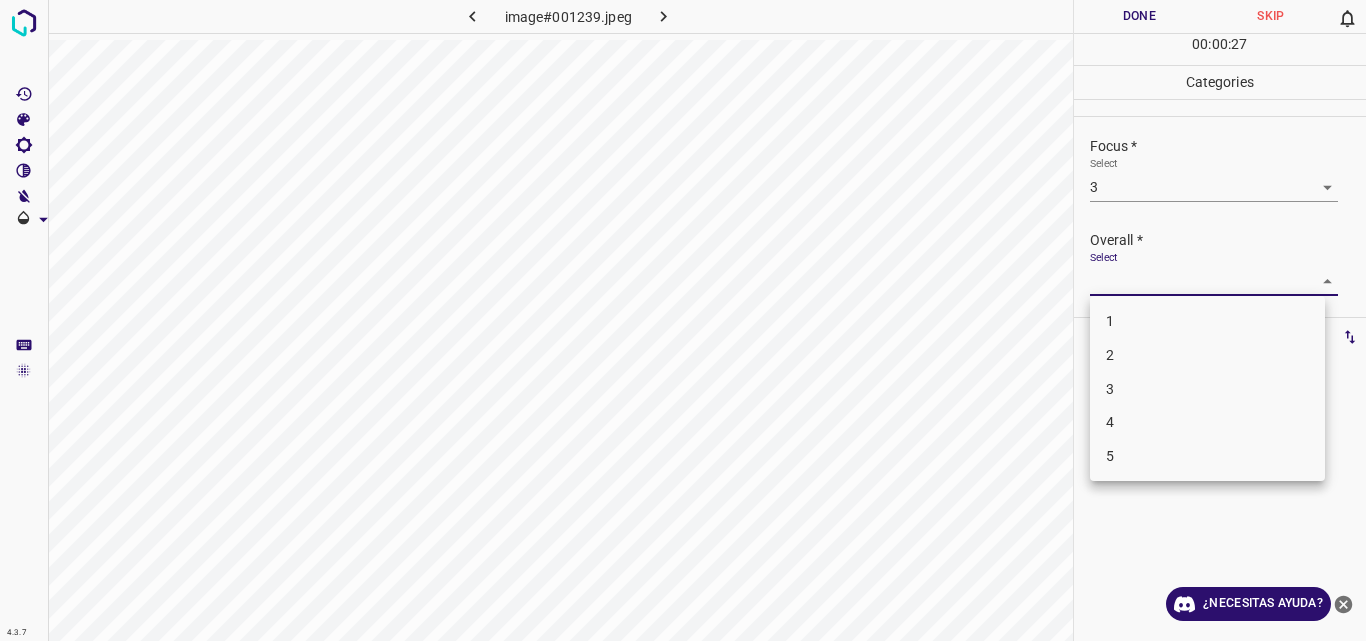 click on "3" at bounding box center (1207, 389) 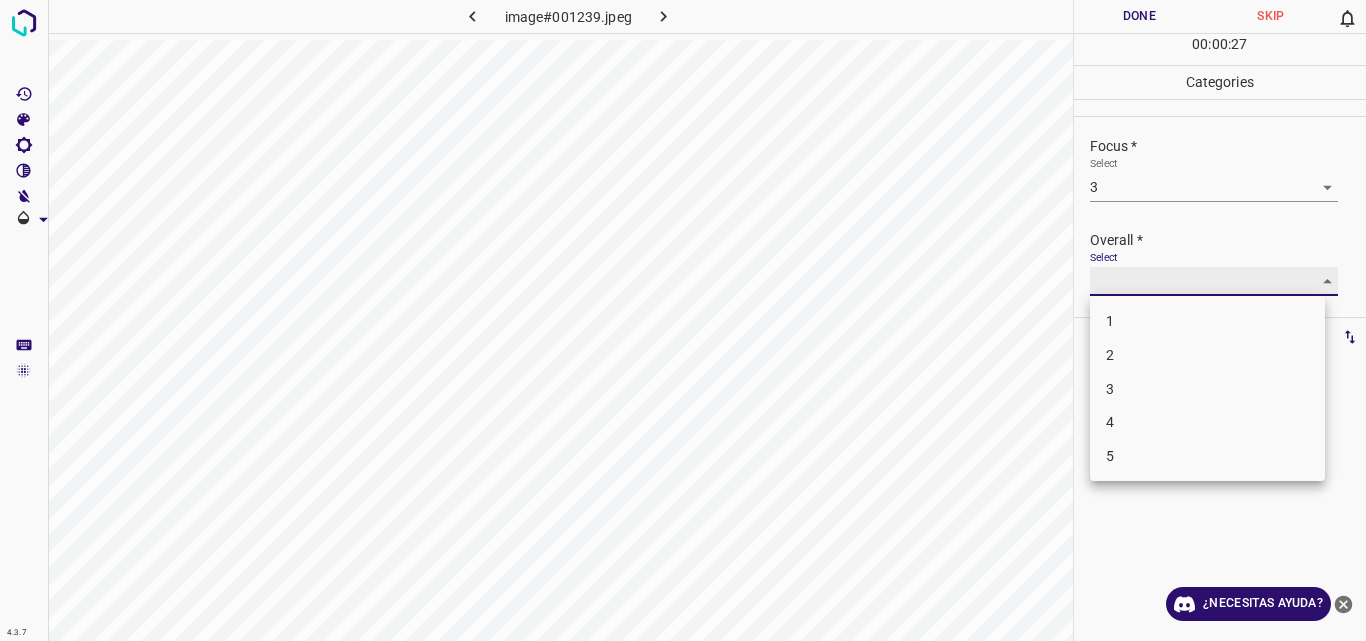 type on "3" 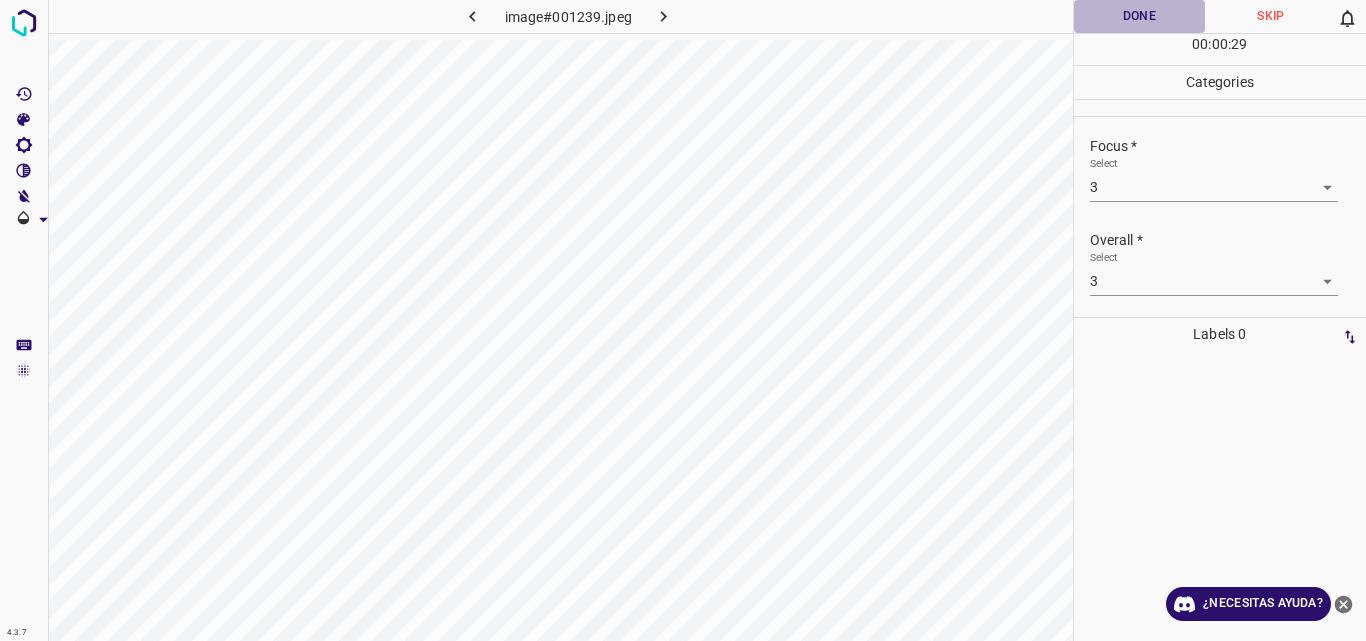 click on "Done" at bounding box center (1140, 16) 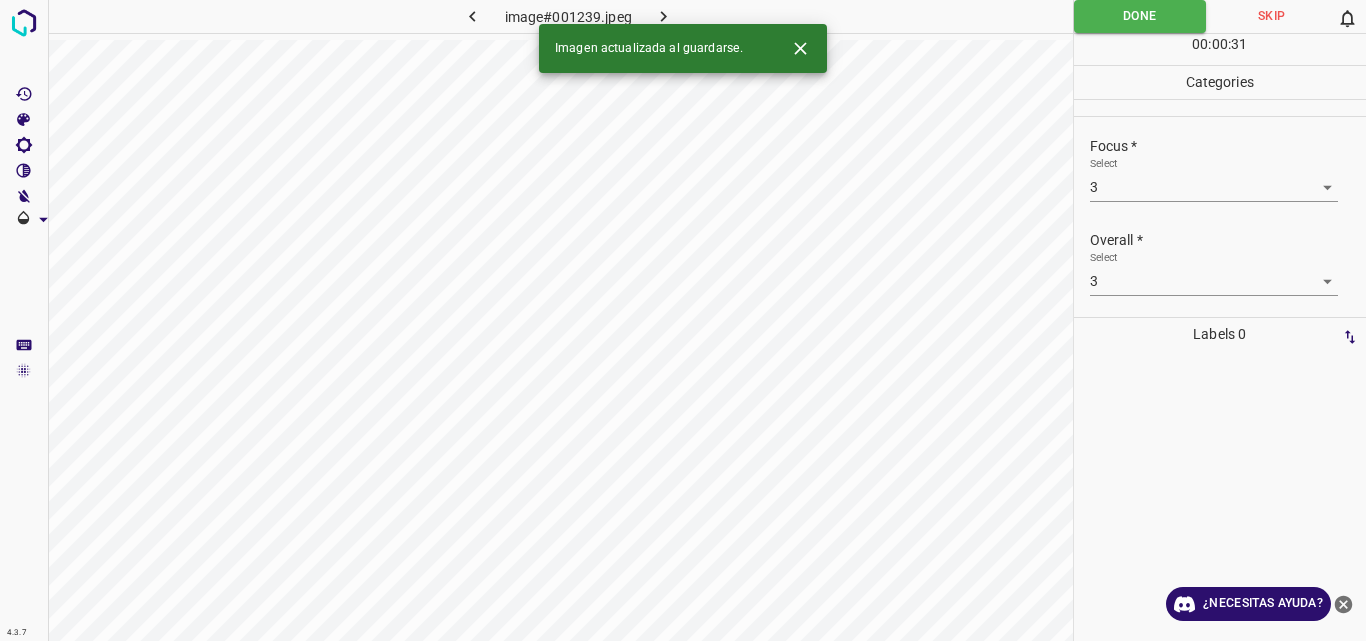 click 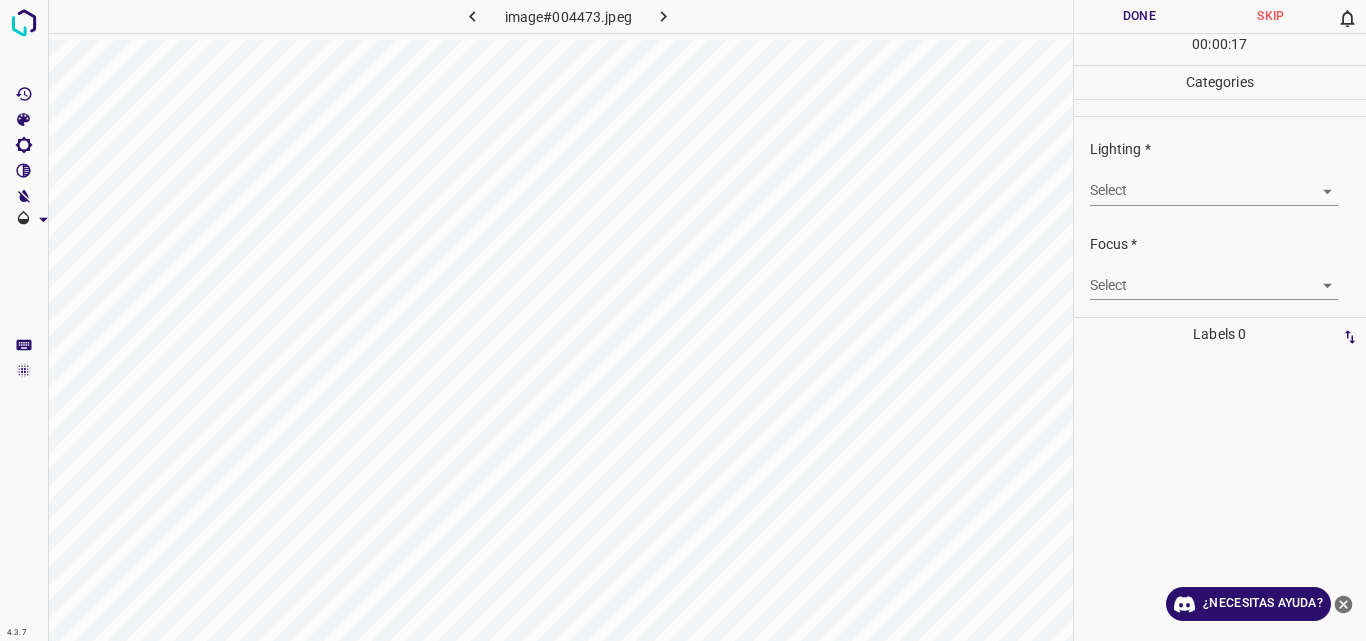 click on "4.3.7 image#004473.jpeg Done Skip 0 00   : 00   : 17   Categories Lighting *  Select ​ Focus *  Select ​ Overall *  Select ​ Labels   0 Categories 1 Lighting 2 Focus 3 Overall Tools Space Change between modes (Draw & Edit) I Auto labeling R Restore zoom M Zoom in N Zoom out Delete Delete selecte label Filters Z Restore filters X Saturation filter C Brightness filter V Contrast filter B Gray scale filter General O Download ¿Necesitas ayuda? Original text Rate this translation Your feedback will be used to help improve Google Translate - Texto - Esconder - Borrar" at bounding box center (683, 320) 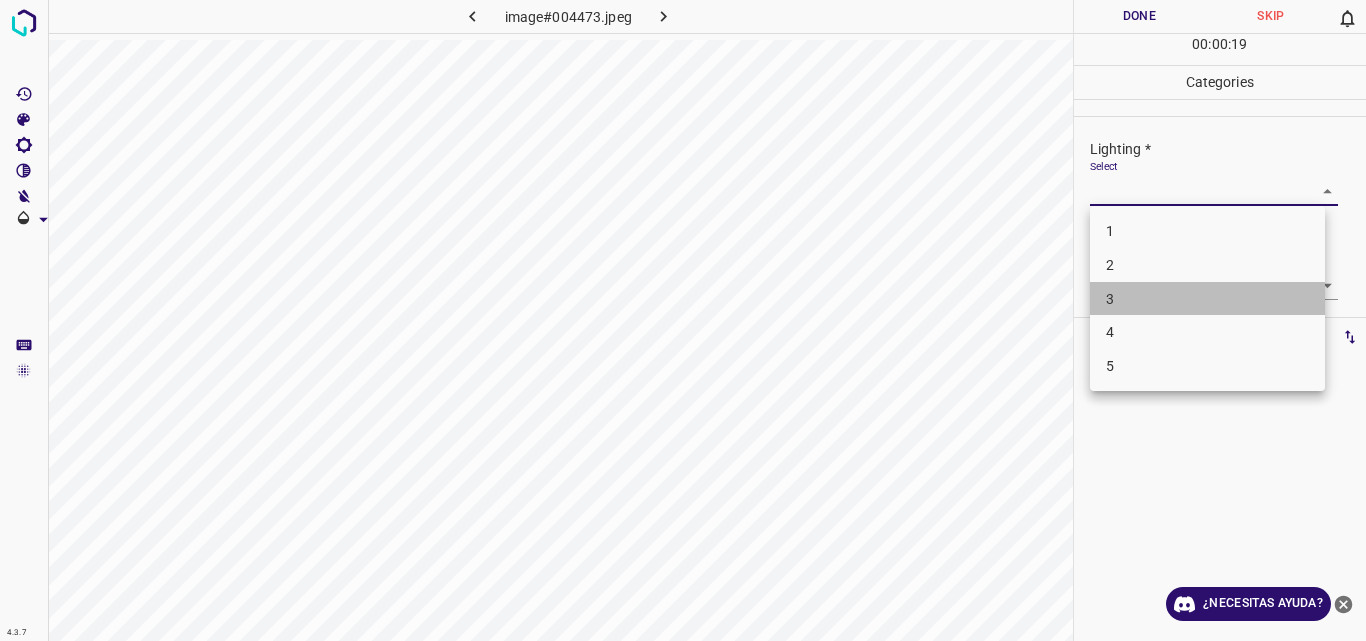 click on "3" at bounding box center (1207, 299) 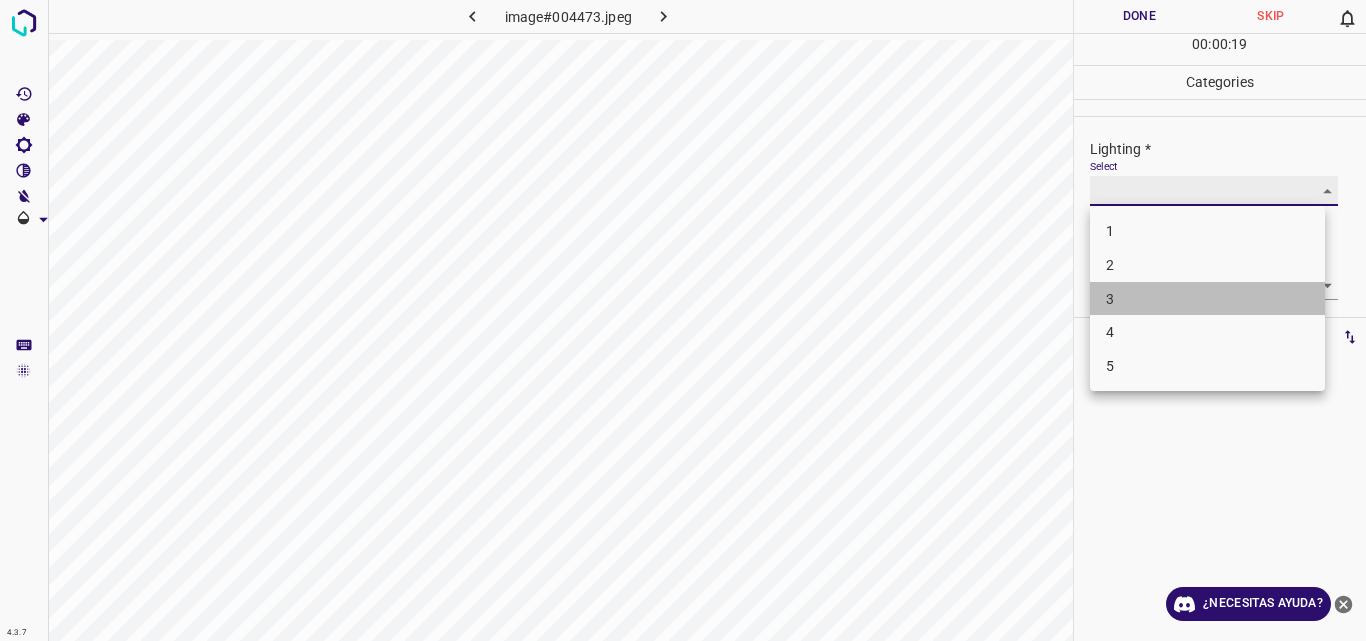 type on "3" 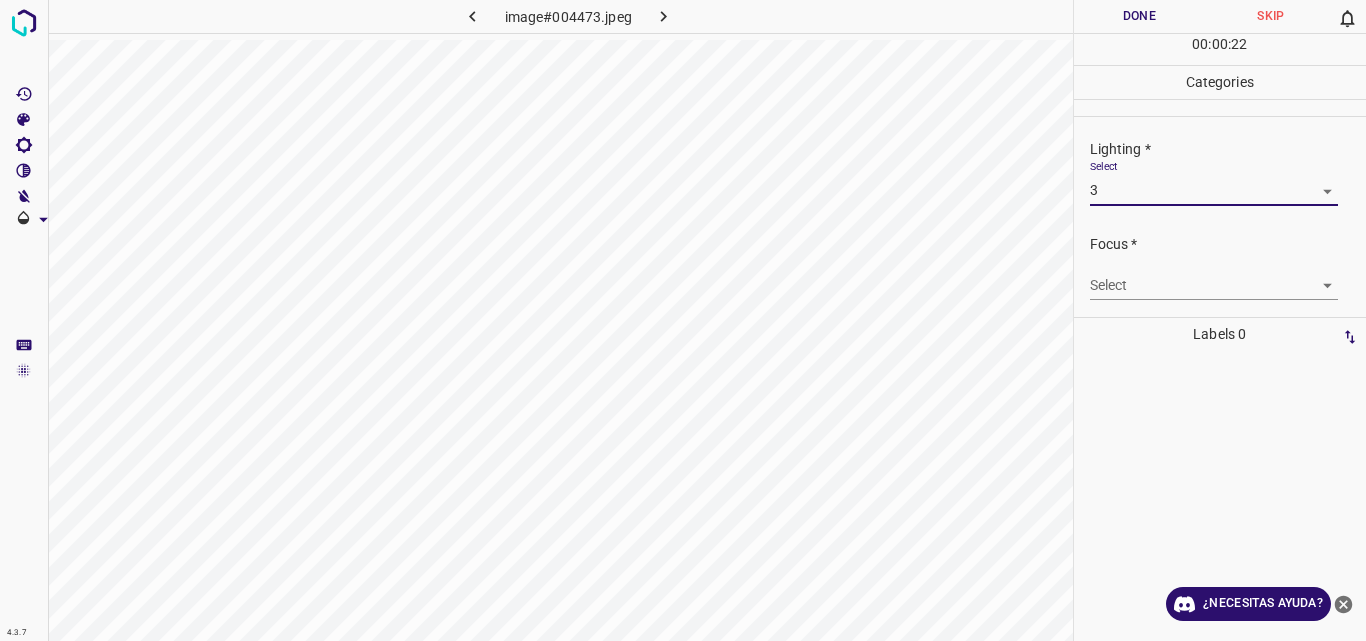 click on "4.3.7 image#004473.jpeg Done Skip 0 00   : 00   : 22   Categories Lighting *  Select 3 3 Focus *  Select ​ Overall *  Select ​ Labels   0 Categories 1 Lighting 2 Focus 3 Overall Tools Space Change between modes (Draw & Edit) I Auto labeling R Restore zoom M Zoom in N Zoom out Delete Delete selecte label Filters Z Restore filters X Saturation filter C Brightness filter V Contrast filter B Gray scale filter General O Download ¿Necesitas ayuda? Original text Rate this translation Your feedback will be used to help improve Google Translate - Texto - Esconder - Borrar" at bounding box center (683, 320) 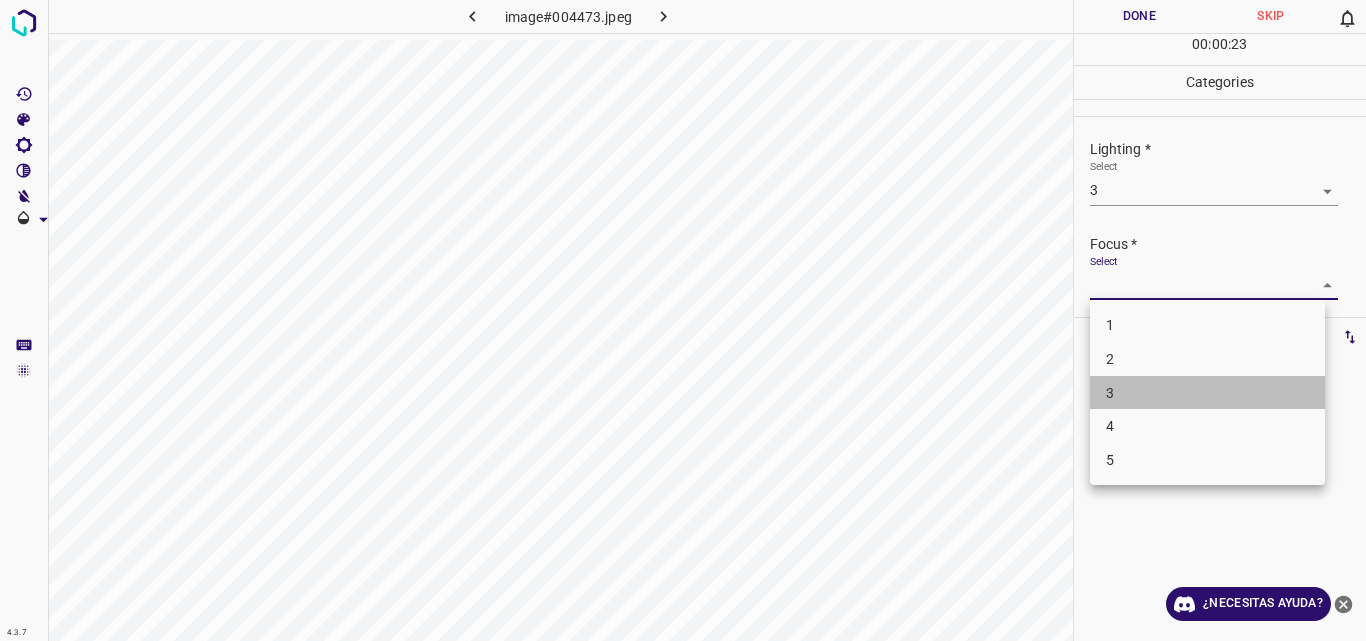 click on "3" at bounding box center (1207, 393) 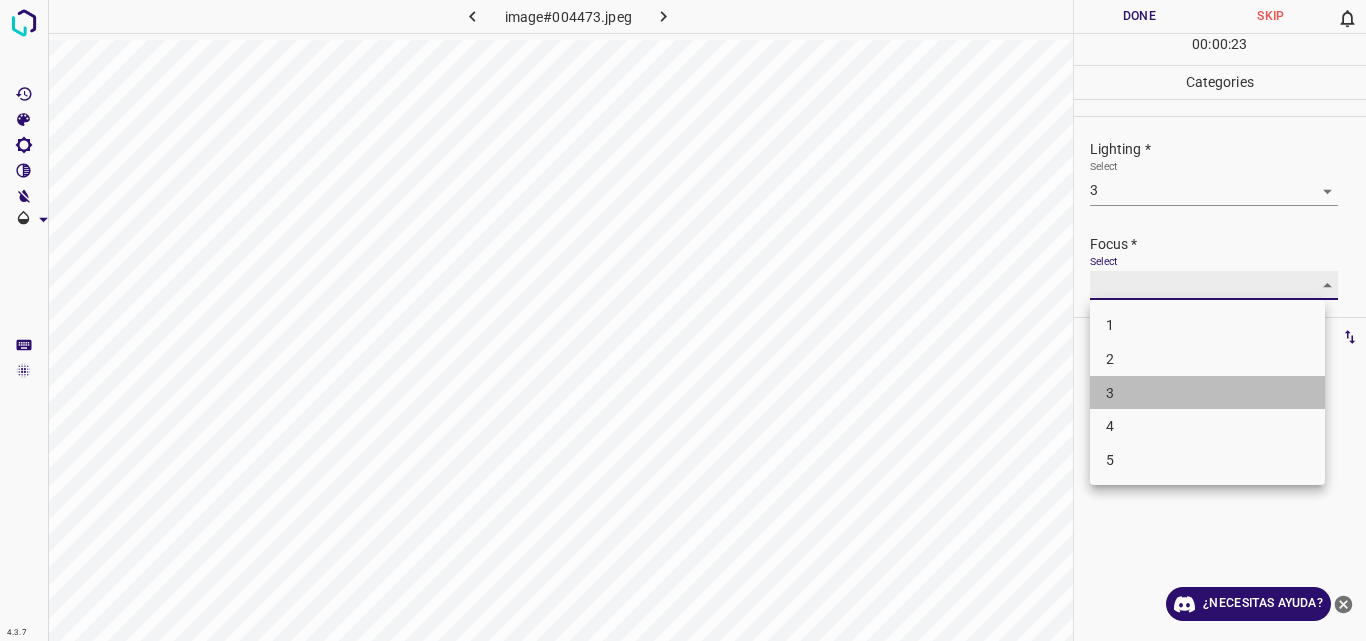 type on "3" 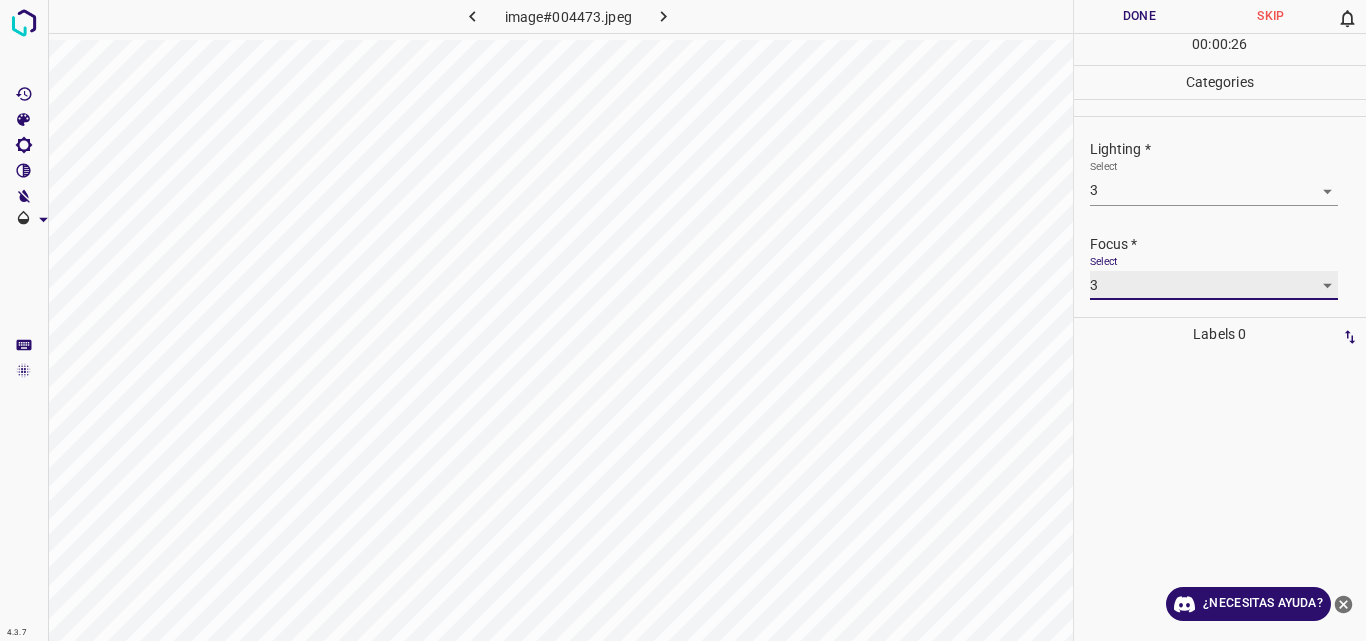 scroll, scrollTop: 98, scrollLeft: 0, axis: vertical 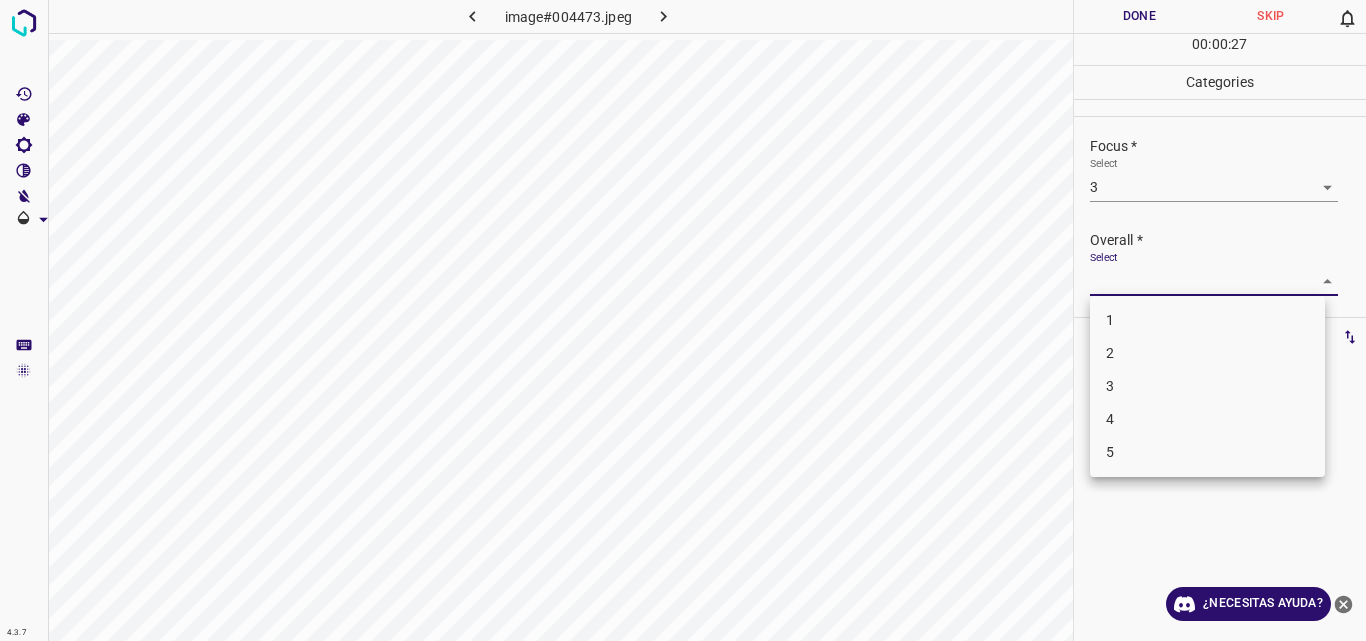 click on "4.3.7 image#004473.jpeg Done Skip 0 00   : 00   : 27   Categories Lighting *  Select 3 3 Focus *  Select 3 3 Overall *  Select ​ Labels   0 Categories 1 Lighting 2 Focus 3 Overall Tools Space Change between modes (Draw & Edit) I Auto labeling R Restore zoom M Zoom in N Zoom out Delete Delete selecte label Filters Z Restore filters X Saturation filter C Brightness filter V Contrast filter B Gray scale filter General O Download ¿Necesitas ayuda? Original text Rate this translation Your feedback will be used to help improve Google Translate - Texto - Esconder - Borrar 1 2 3 4 5" at bounding box center [683, 320] 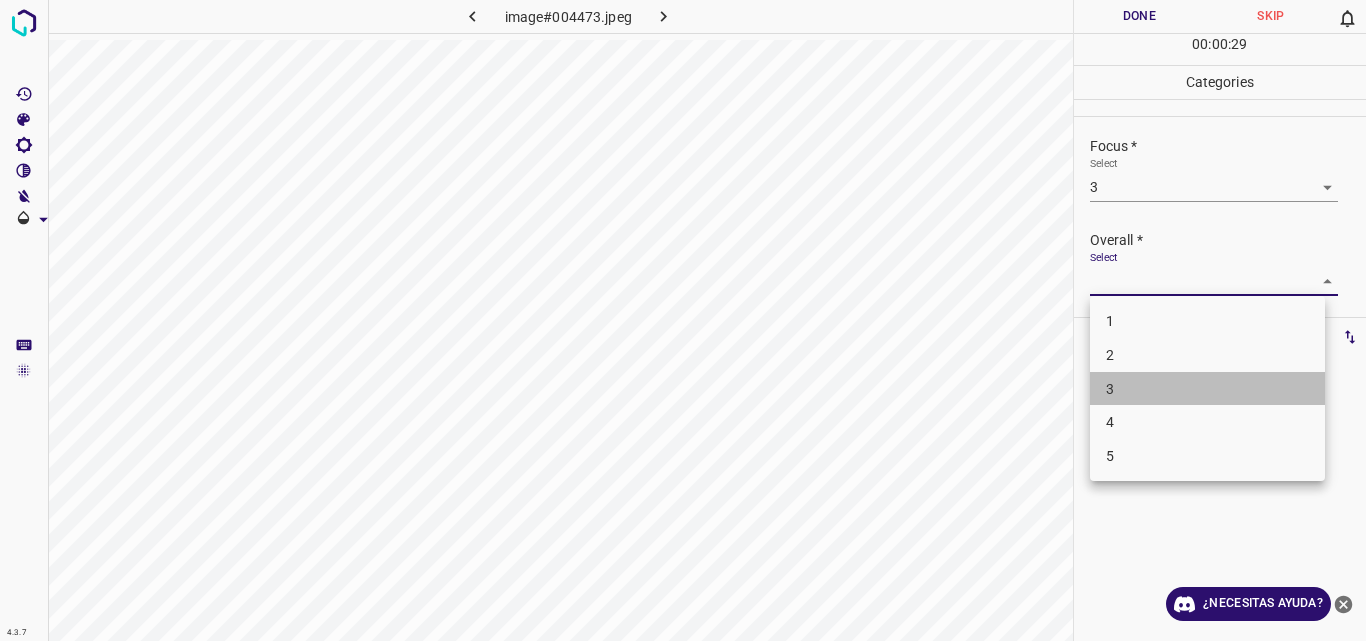 click on "3" at bounding box center [1207, 389] 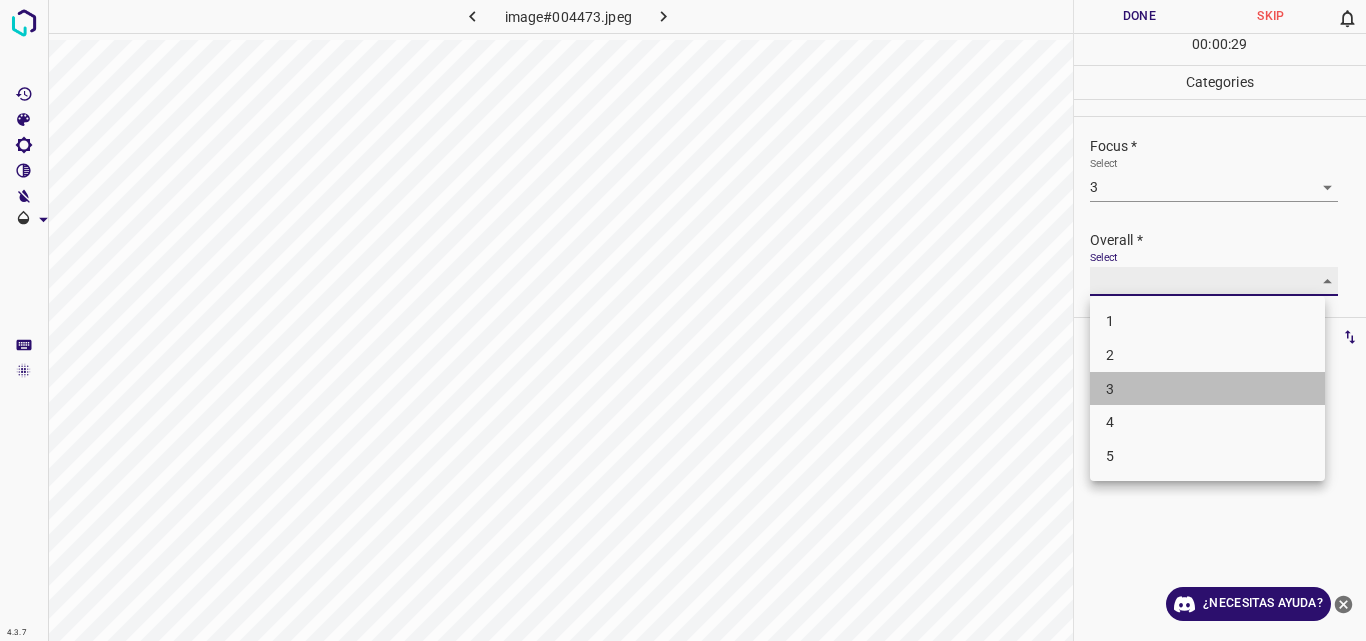 type on "3" 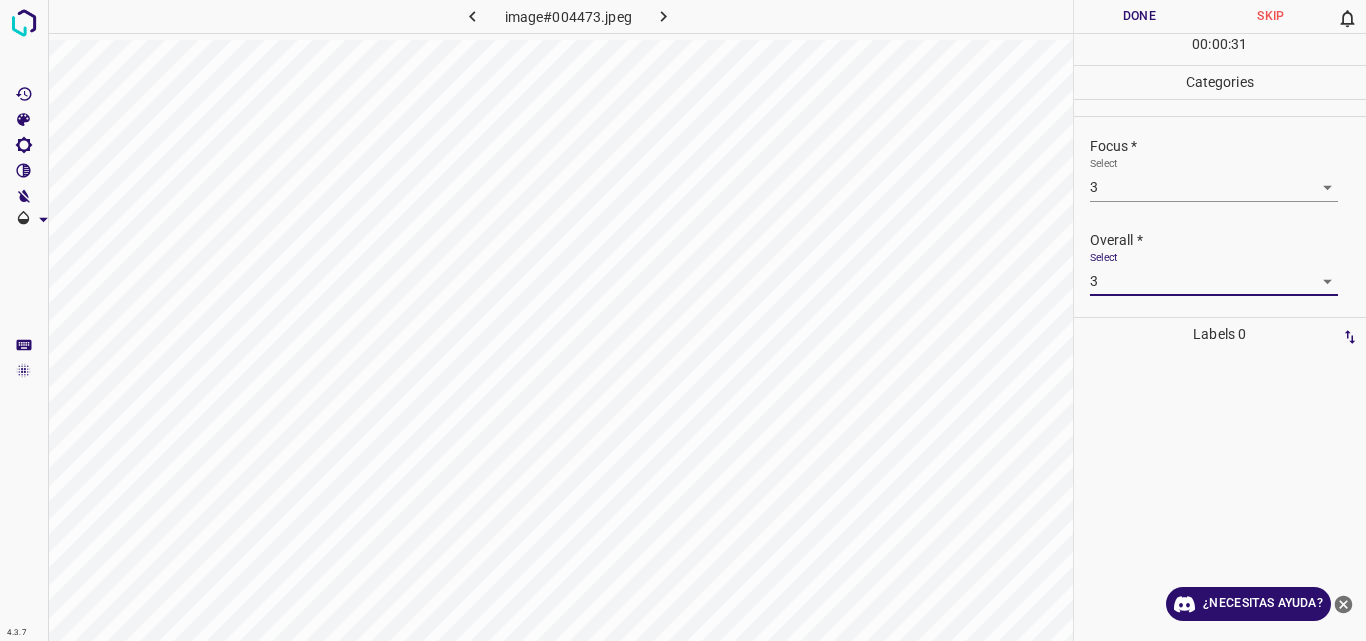 click on "Done" at bounding box center (1140, 16) 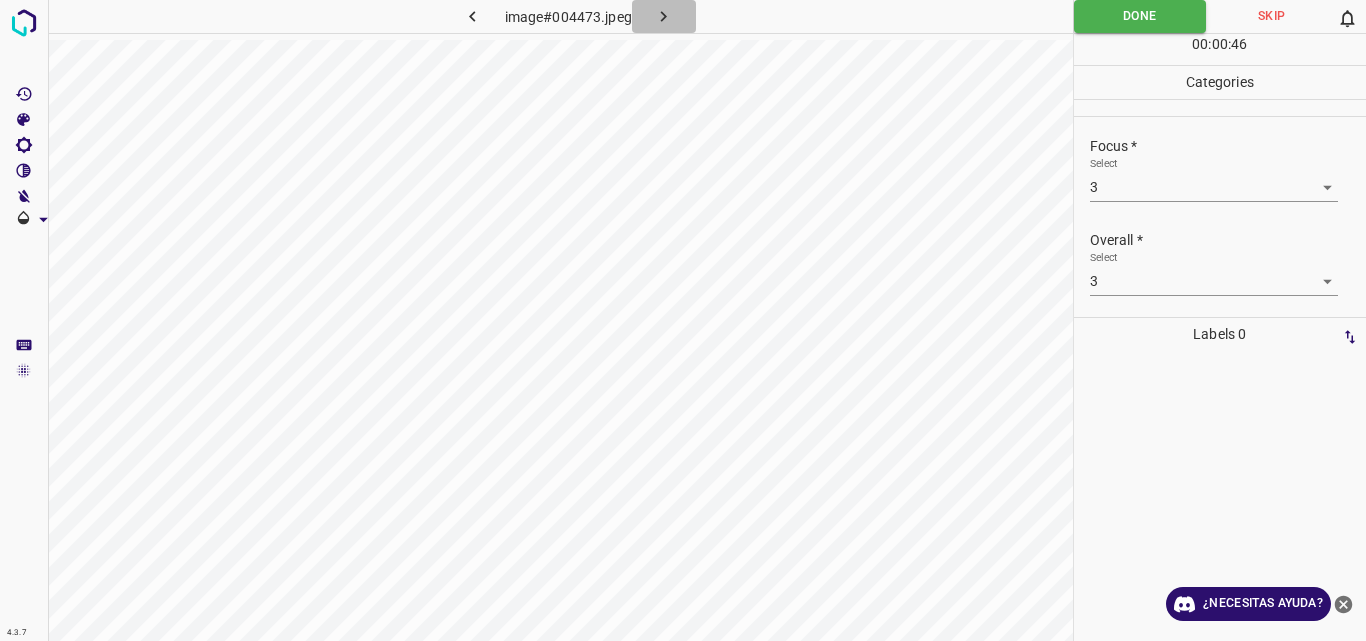 click 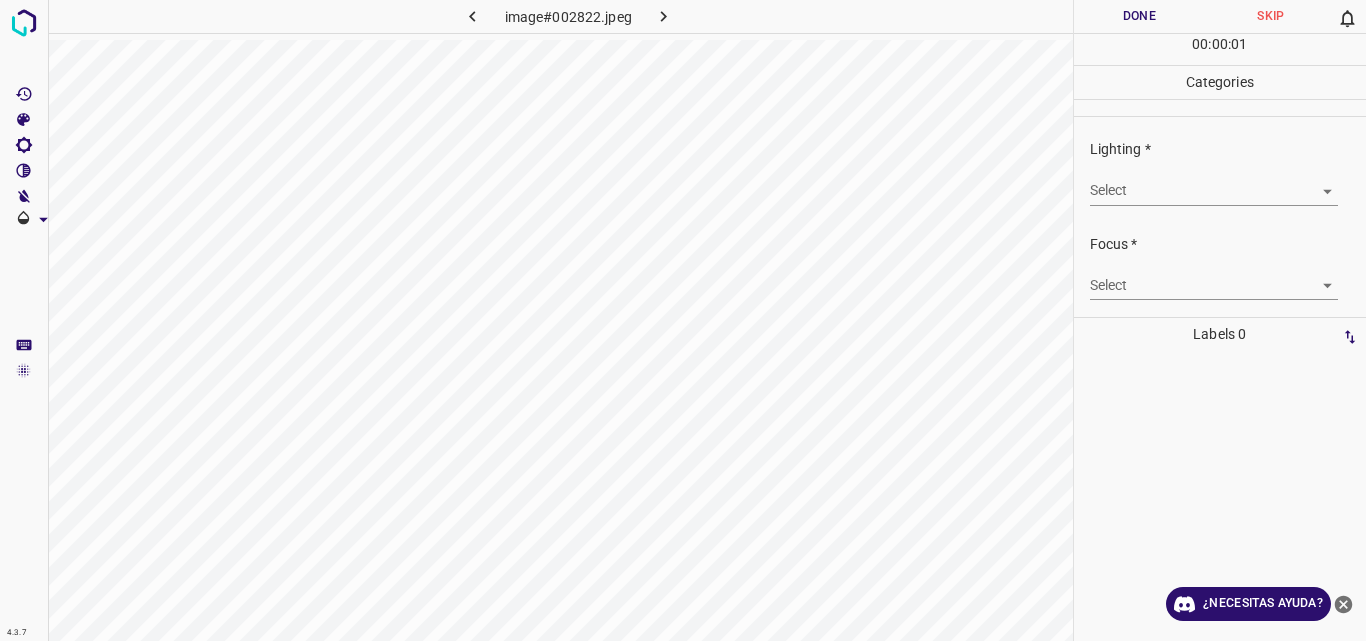 click on "4.3.7 image#002822.jpeg Done Skip 0 00   : 00   : 01   Categories Lighting *  Select ​ Focus *  Select ​ Overall *  Select ​ Labels   0 Categories 1 Lighting 2 Focus 3 Overall Tools Space Change between modes (Draw & Edit) I Auto labeling R Restore zoom M Zoom in N Zoom out Delete Delete selecte label Filters Z Restore filters X Saturation filter C Brightness filter V Contrast filter B Gray scale filter General O Download ¿Necesitas ayuda? Original text Rate this translation Your feedback will be used to help improve Google Translate - Texto - Esconder - Borrar" at bounding box center [683, 320] 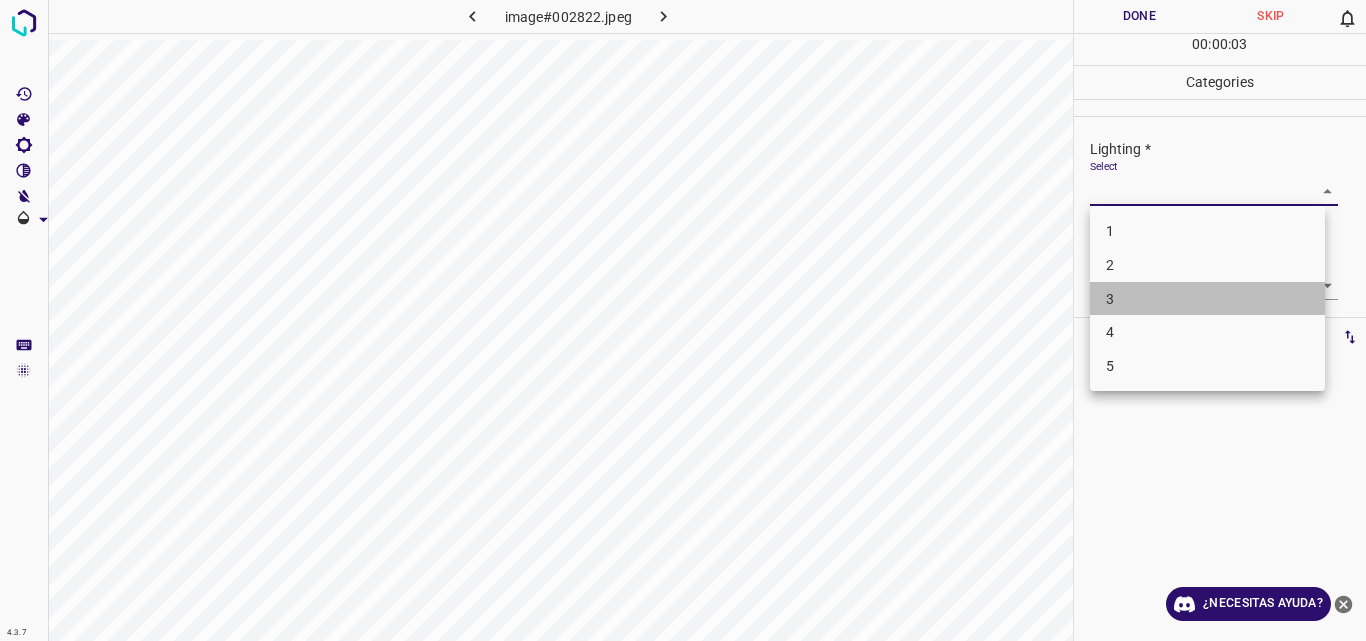 click on "3" at bounding box center (1207, 299) 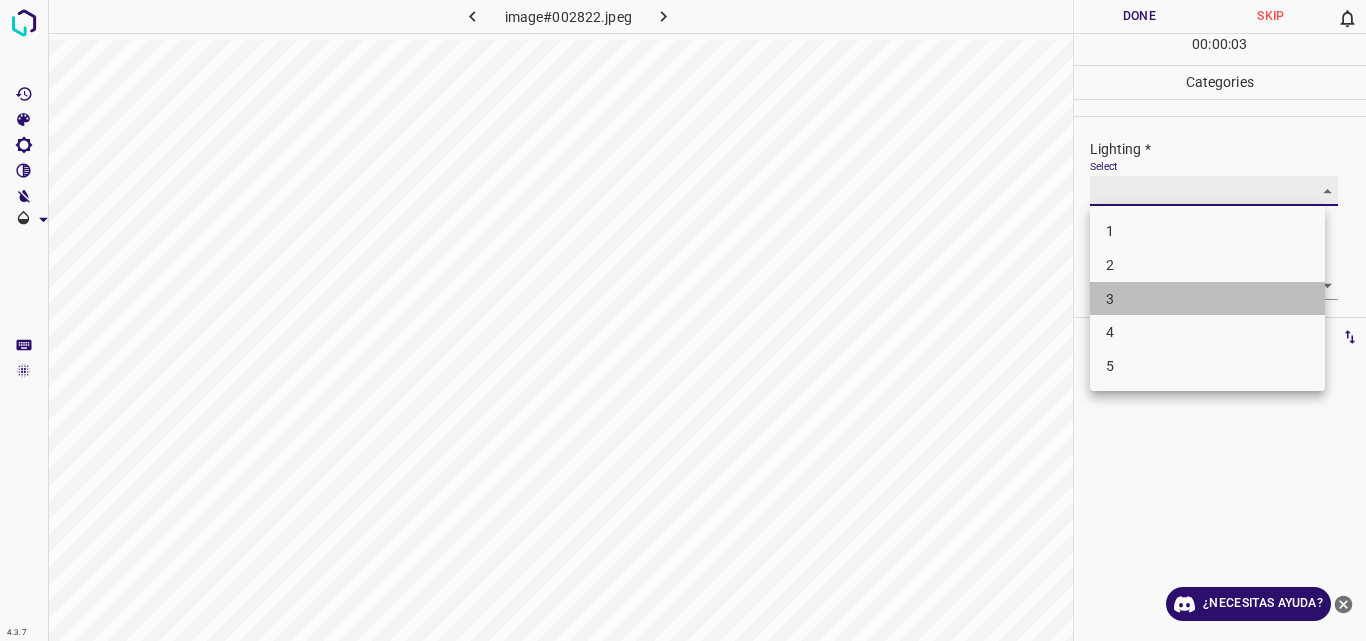 type on "3" 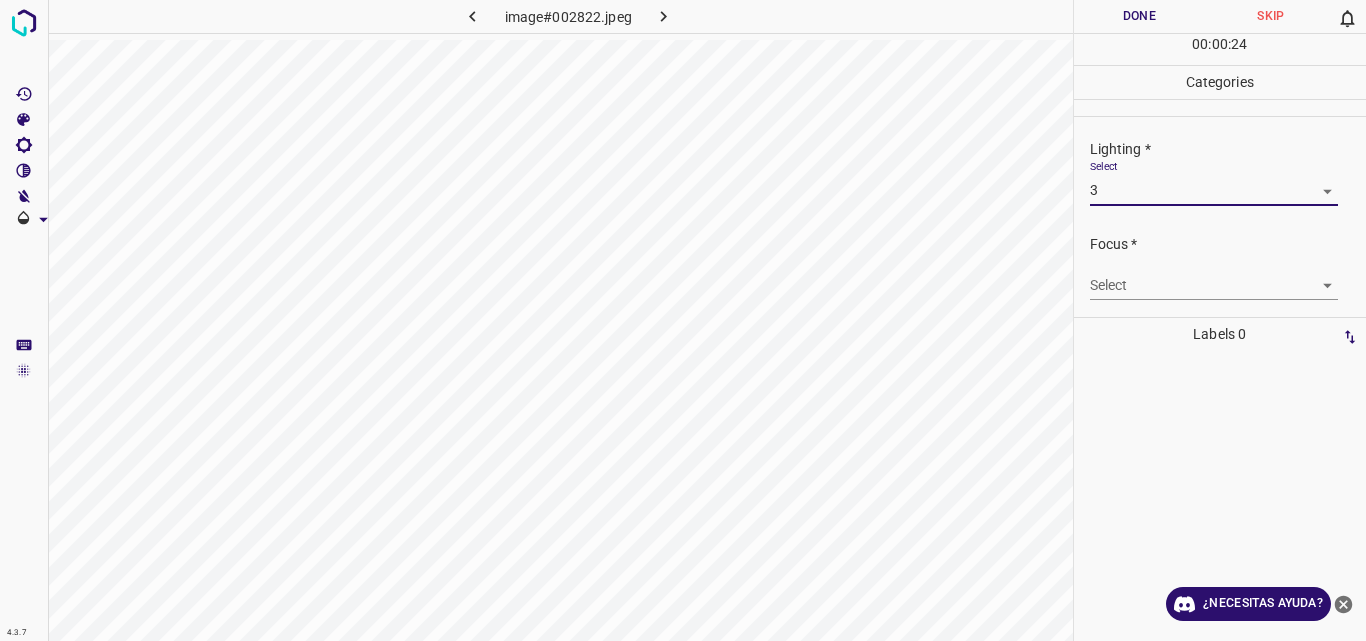 click on "4.3.7 image#002822.jpeg Done Skip 0 00   : 00   : 24   Categories Lighting *  Select 3 3 Focus *  Select ​ Overall *  Select ​ Labels   0 Categories 1 Lighting 2 Focus 3 Overall Tools Space Change between modes (Draw & Edit) I Auto labeling R Restore zoom M Zoom in N Zoom out Delete Delete selecte label Filters Z Restore filters X Saturation filter C Brightness filter V Contrast filter B Gray scale filter General O Download ¿Necesitas ayuda? Original text Rate this translation Your feedback will be used to help improve Google Translate - Texto - Esconder - Borrar" at bounding box center [683, 320] 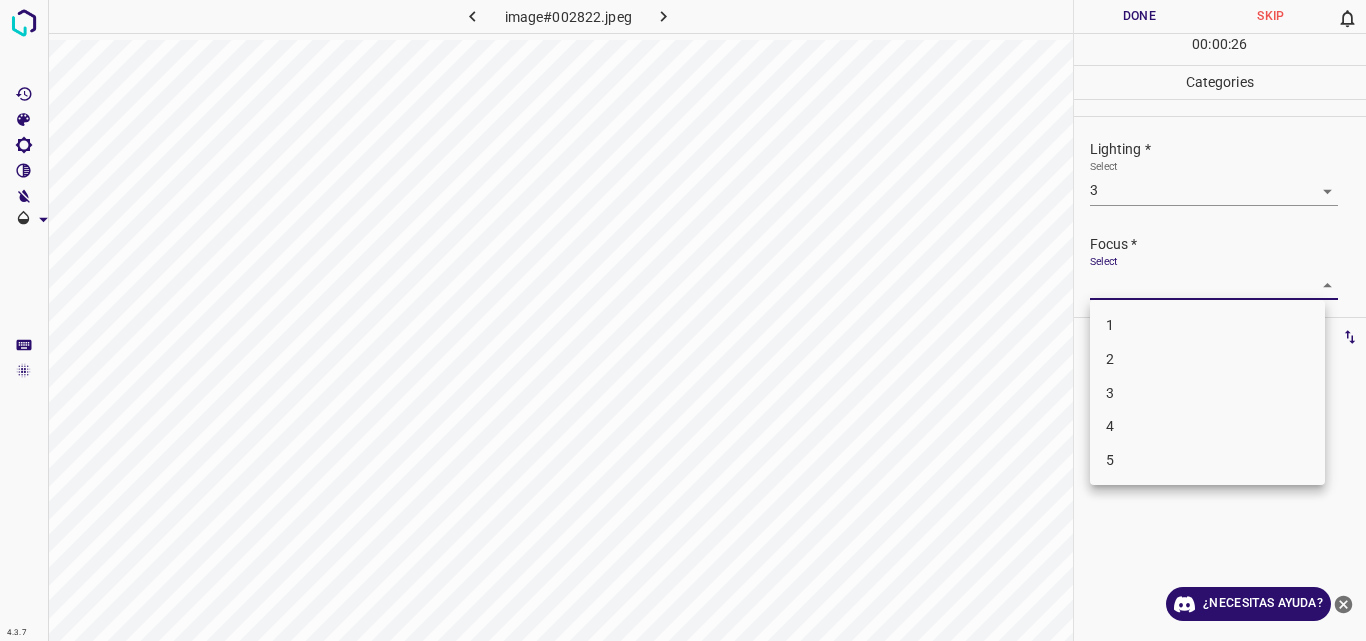 click on "3" at bounding box center (1207, 393) 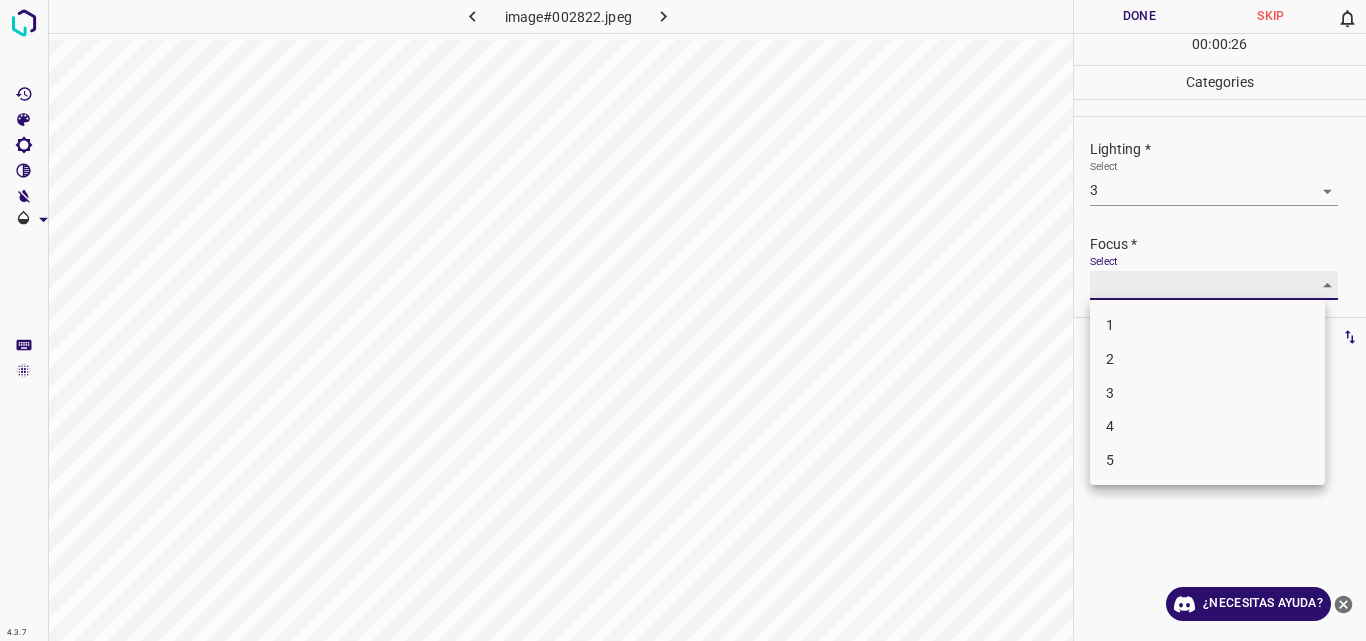 type on "3" 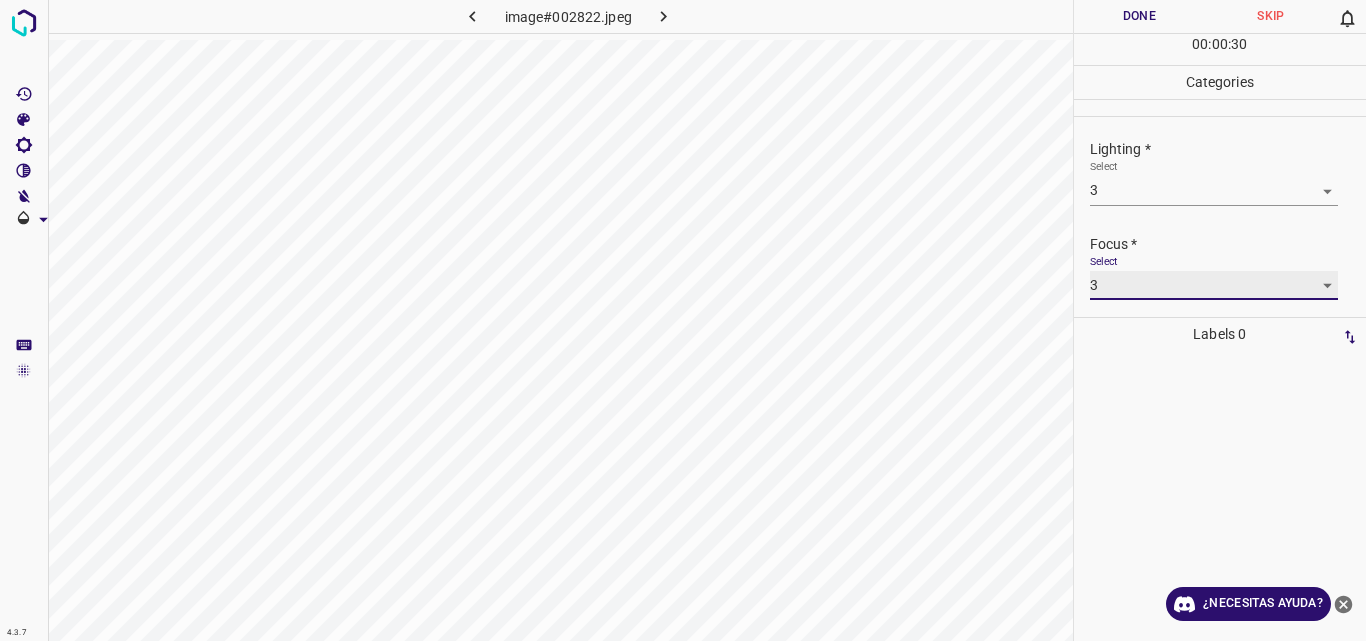 scroll, scrollTop: 98, scrollLeft: 0, axis: vertical 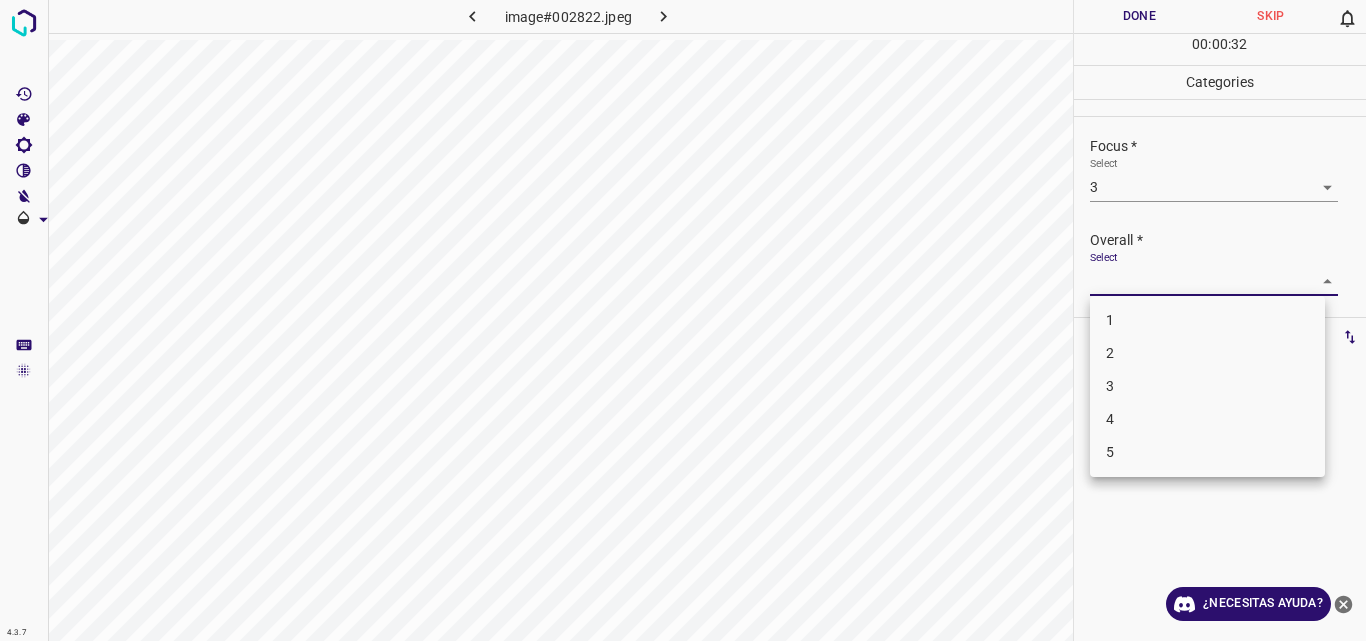 click on "4.3.7 image#002822.jpeg Done Skip 0 00   : 00   : 32   Categories Lighting *  Select 3 3 Focus *  Select 3 3 Overall *  Select ​ Labels   0 Categories 1 Lighting 2 Focus 3 Overall Tools Space Change between modes (Draw & Edit) I Auto labeling R Restore zoom M Zoom in N Zoom out Delete Delete selecte label Filters Z Restore filters X Saturation filter C Brightness filter V Contrast filter B Gray scale filter General O Download ¿Necesitas ayuda? Original text Rate this translation Your feedback will be used to help improve Google Translate - Texto - Esconder - Borrar 1 2 3 4 5" at bounding box center (683, 320) 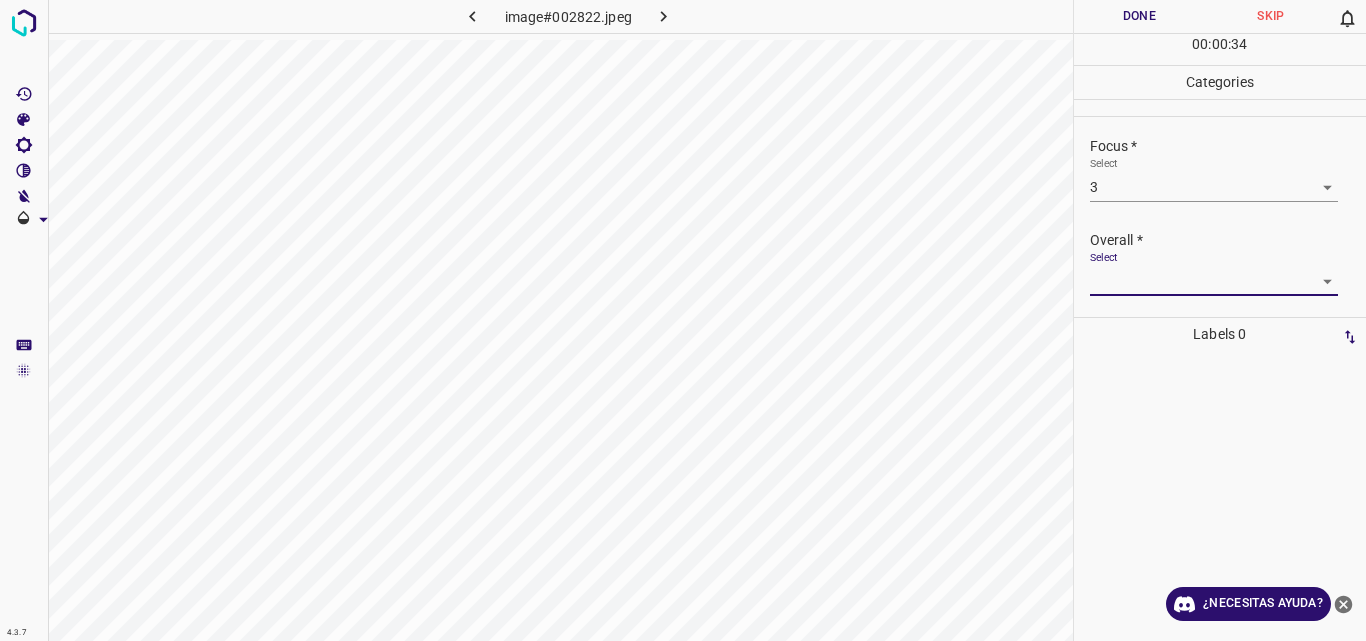 click on "4.3.7 image#002822.jpeg Done Skip 0 00   : 00   : 34   Categories Lighting *  Select 3 3 Focus *  Select 3 3 Overall *  Select ​ Labels   0 Categories 1 Lighting 2 Focus 3 Overall Tools Space Change between modes (Draw & Edit) I Auto labeling R Restore zoom M Zoom in N Zoom out Delete Delete selecte label Filters Z Restore filters X Saturation filter C Brightness filter V Contrast filter B Gray scale filter General O Download ¿Necesitas ayuda? Original text Rate this translation Your feedback will be used to help improve Google Translate - Texto - Esconder - Borrar" at bounding box center [683, 320] 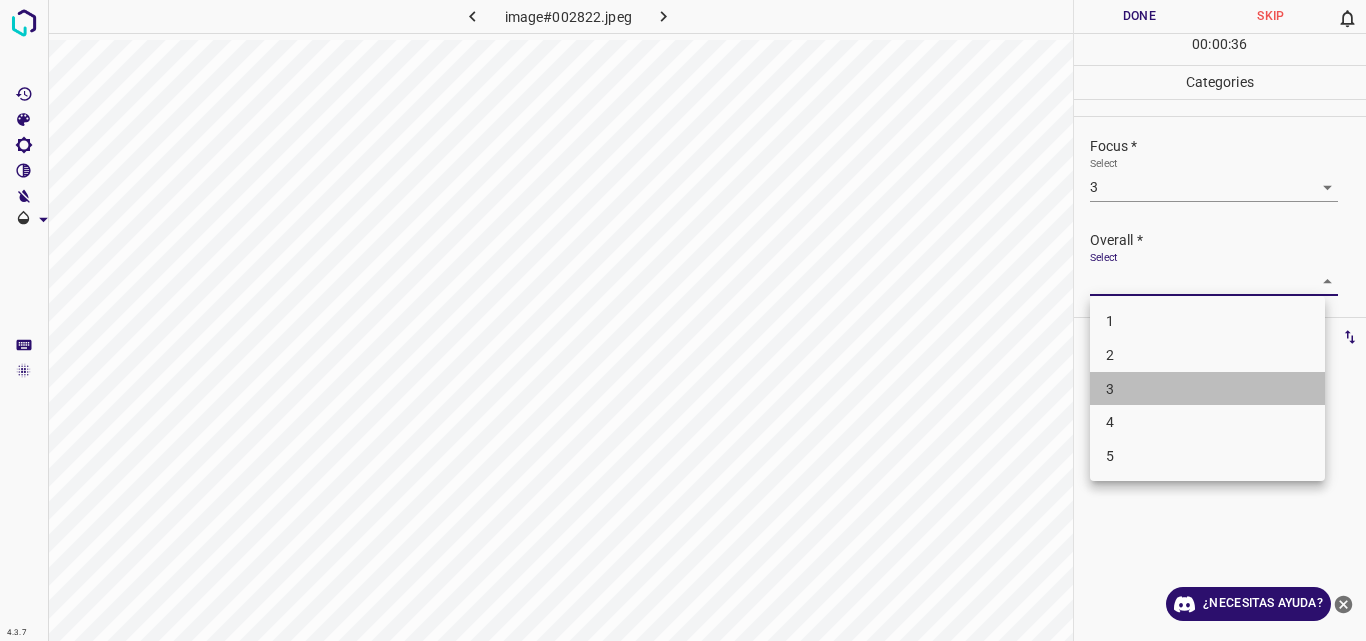 click on "3" at bounding box center (1207, 389) 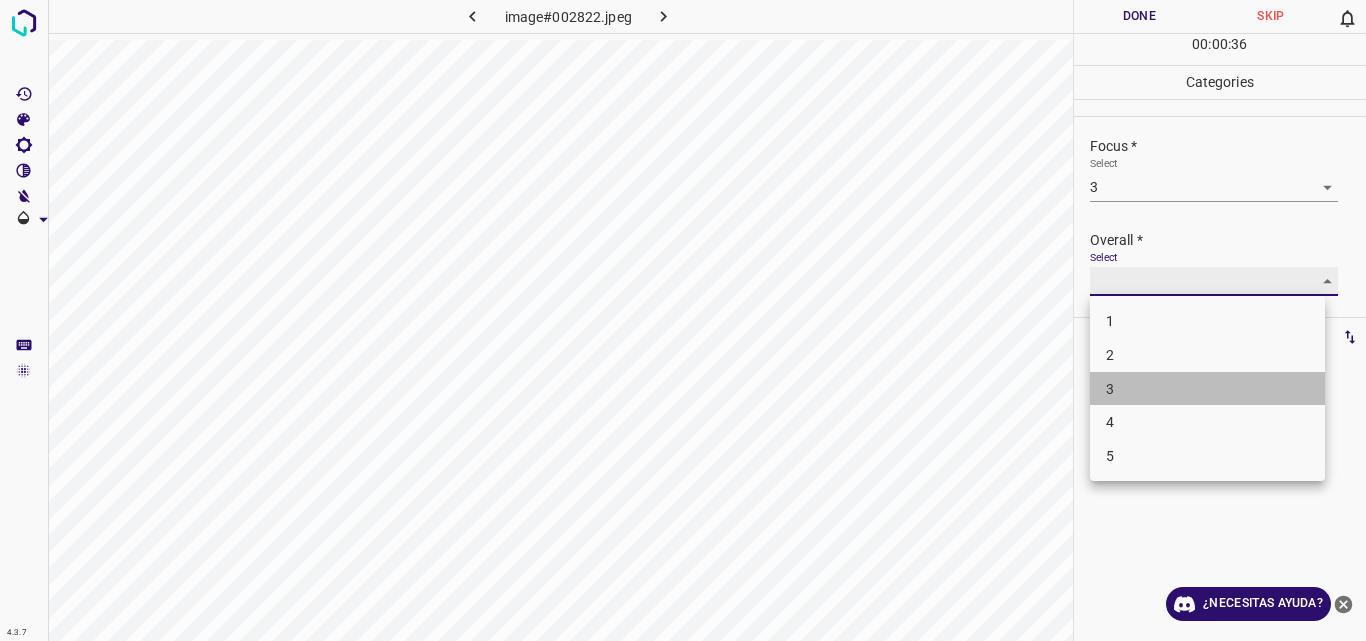 type on "3" 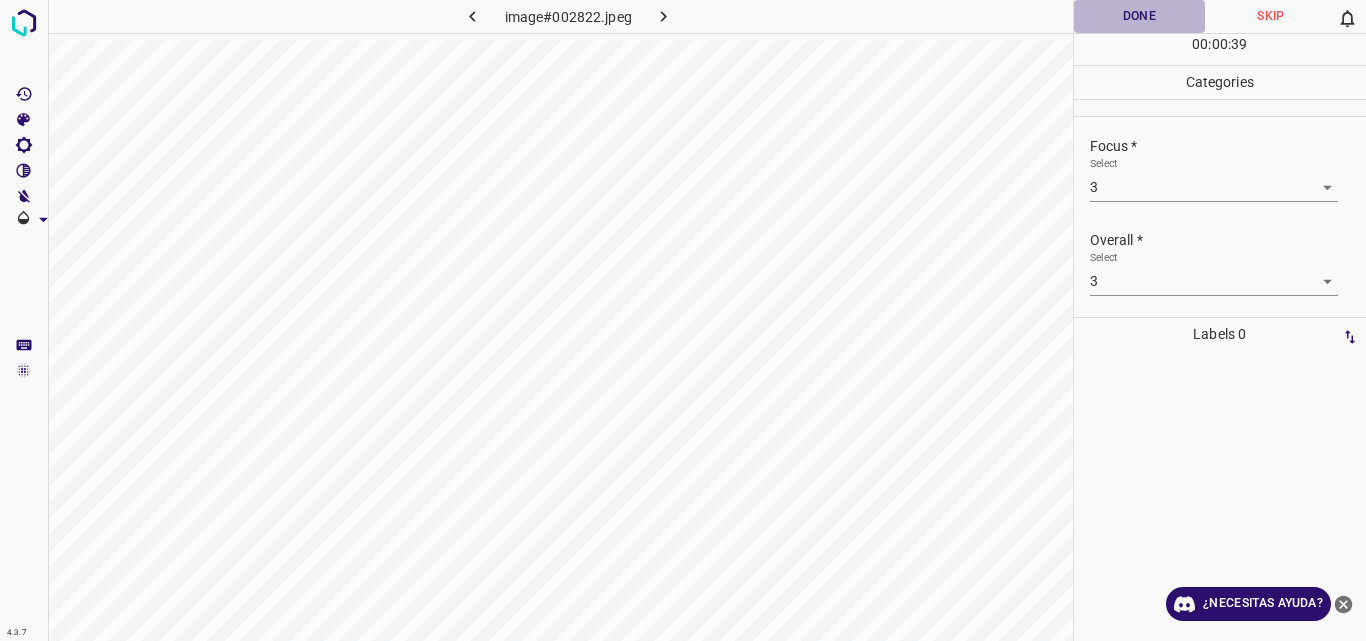 click on "Done" at bounding box center (1140, 16) 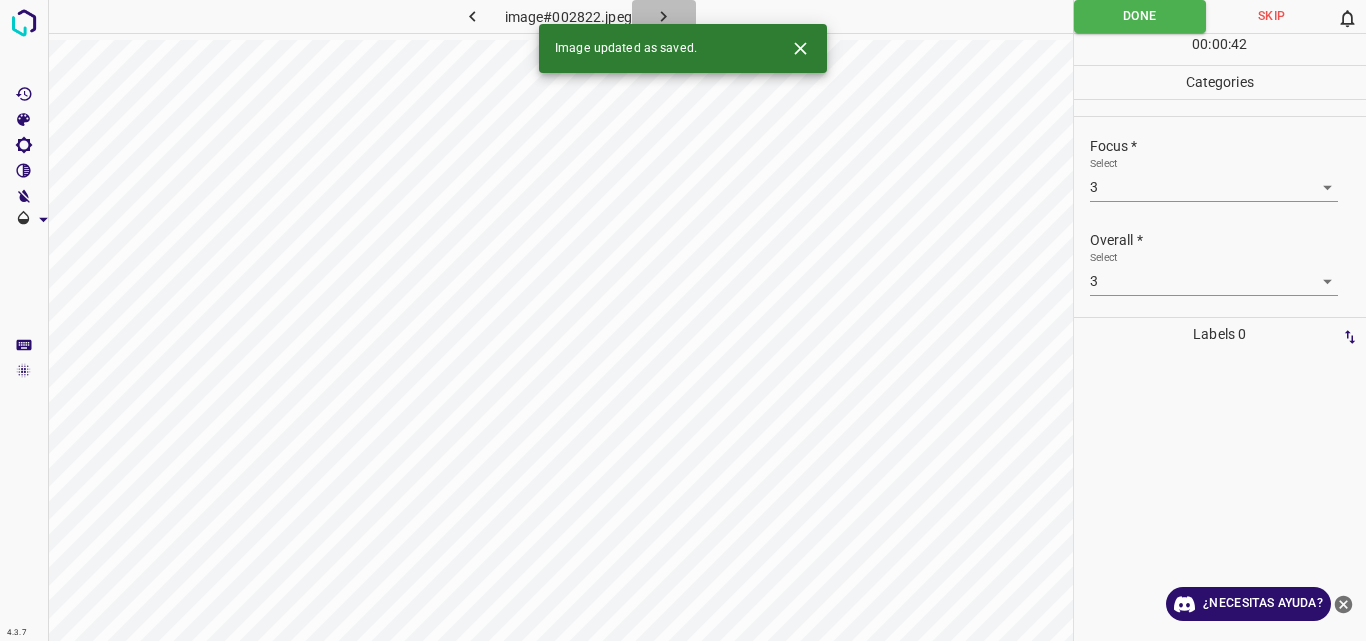 click 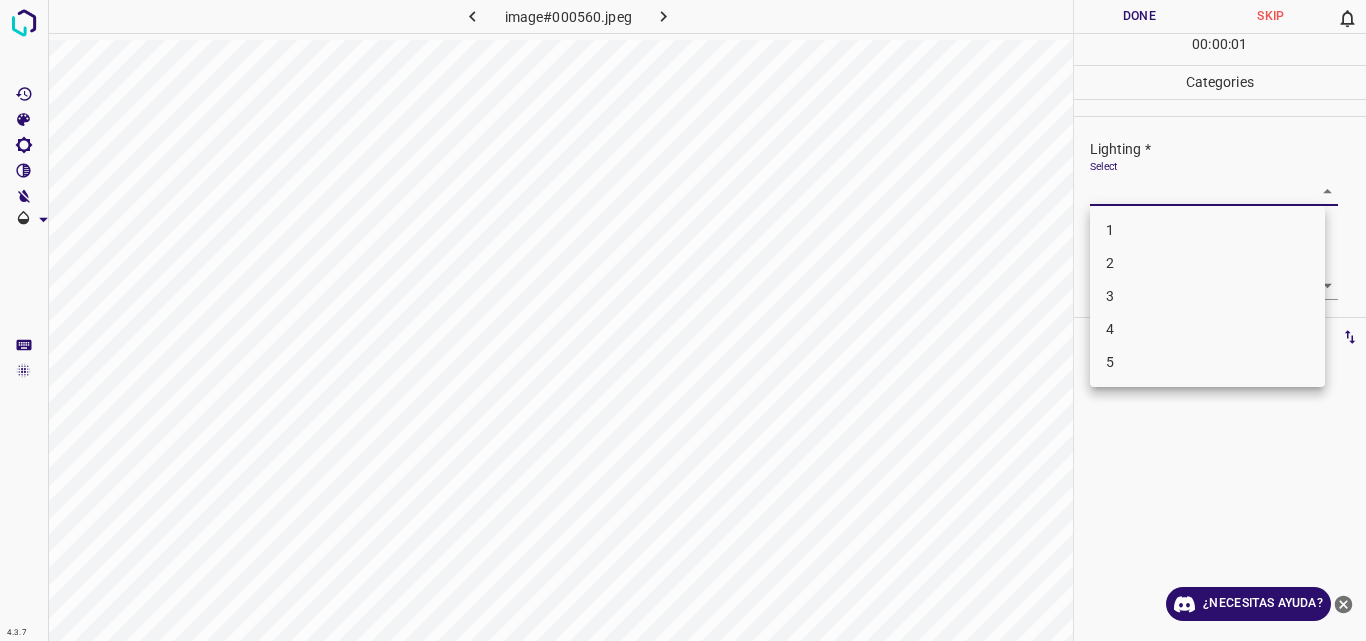 click on "4.3.7 image#000560.jpeg Done Skip 0 00   : 00   : 01   Categories Lighting *  Select ​ Focus *  Select ​ Overall *  Select ​ Labels   0 Categories 1 Lighting 2 Focus 3 Overall Tools Space Change between modes (Draw & Edit) I Auto labeling R Restore zoom M Zoom in N Zoom out Delete Delete selecte label Filters Z Restore filters X Saturation filter C Brightness filter V Contrast filter B Gray scale filter General O Download ¿Necesitas ayuda? Original text Rate this translation Your feedback will be used to help improve Google Translate - Texto - Esconder - Borrar 1 2 3 4 5" at bounding box center (683, 320) 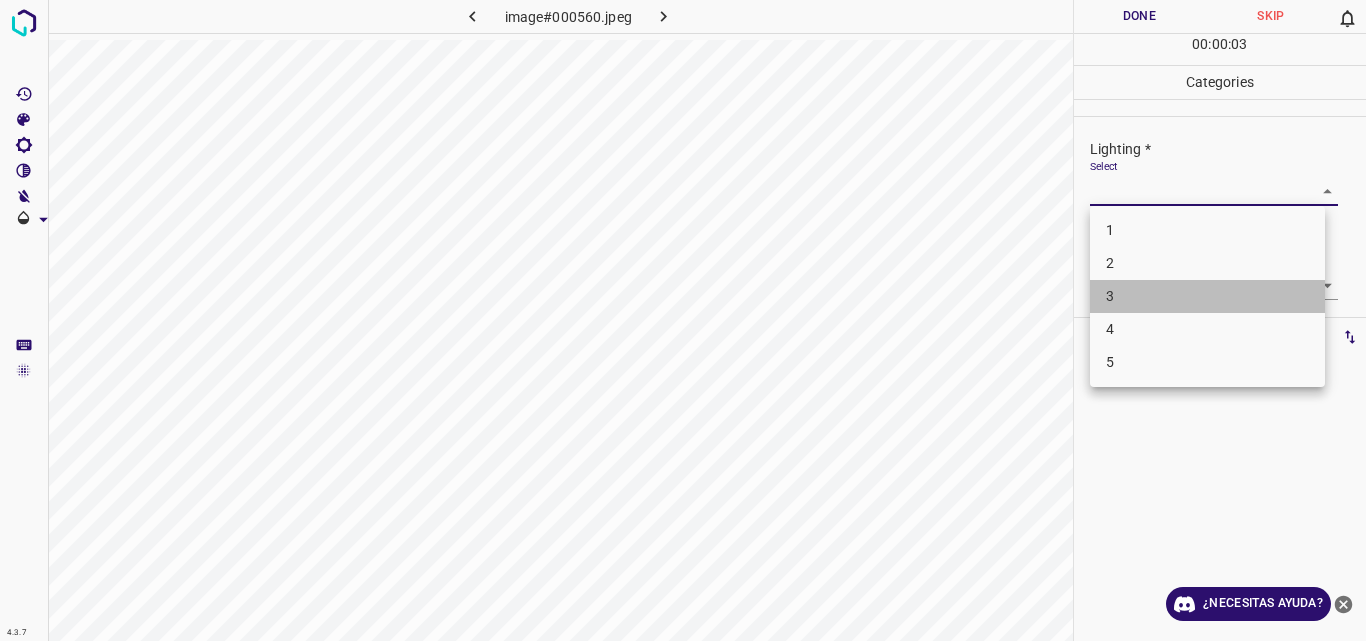click on "3" at bounding box center [1207, 296] 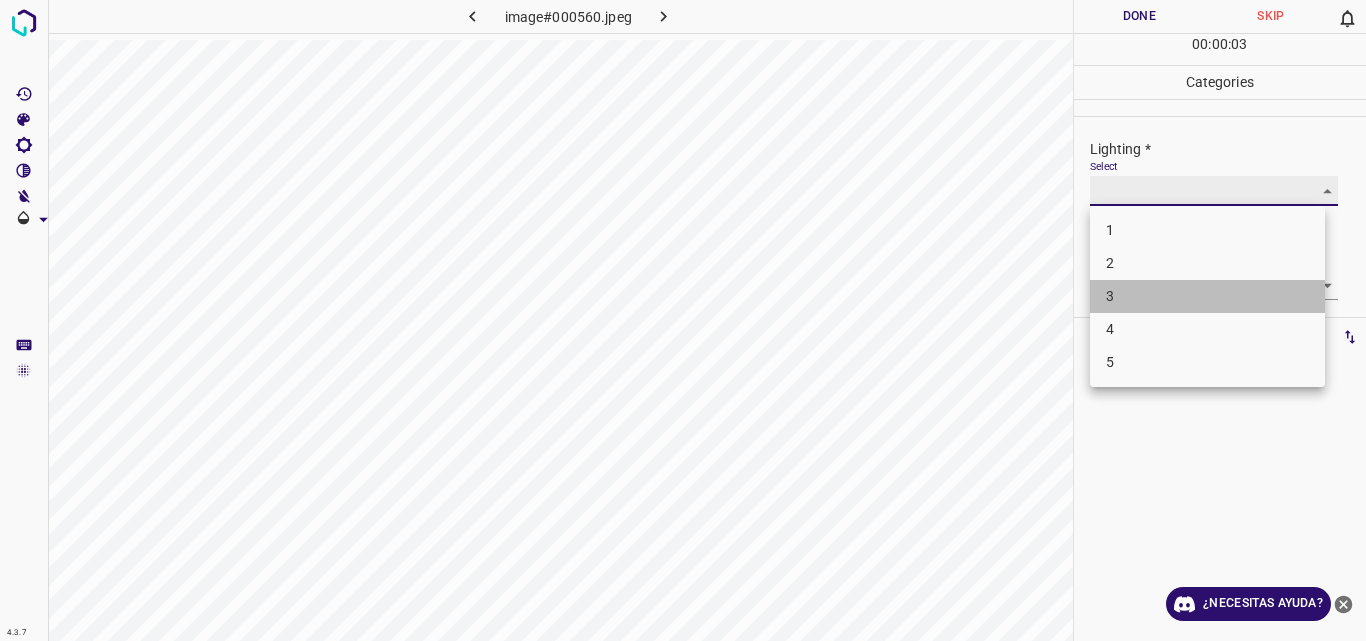 type on "3" 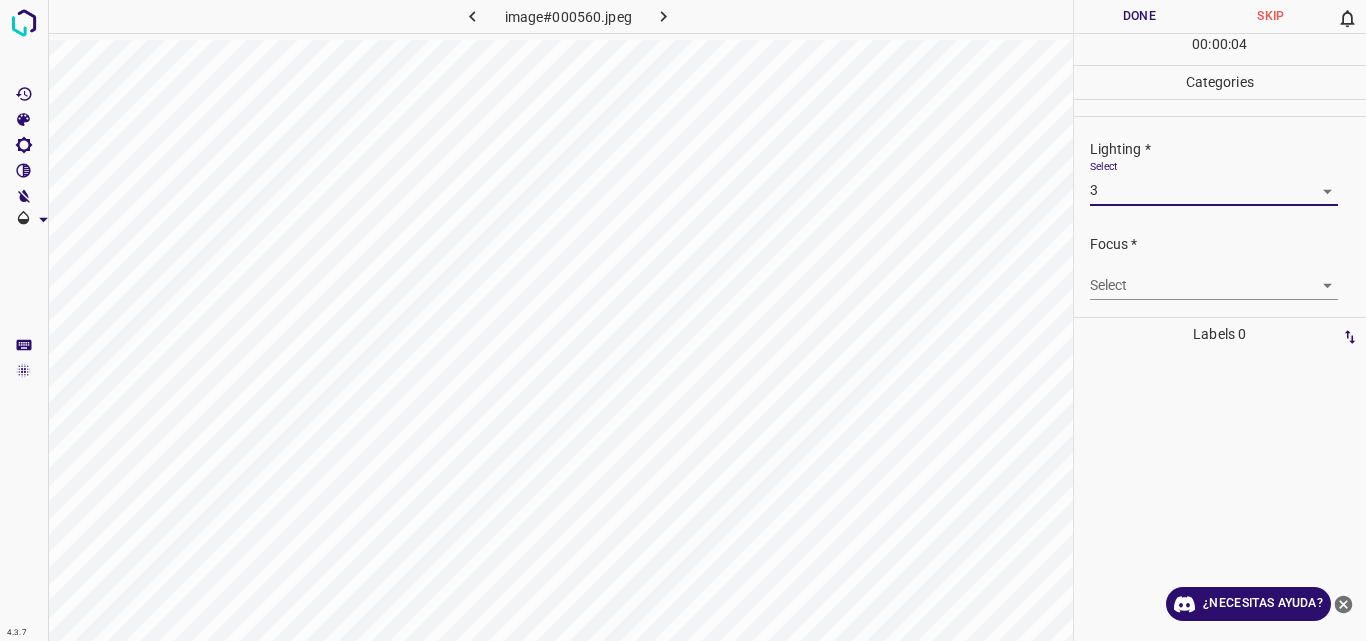 click on "4.3.7 image#000560.jpeg Done Skip 0 00   : 00   : 04   Categories Lighting *  Select 3 3 Focus *  Select ​ Overall *  Select ​ Labels   0 Categories 1 Lighting 2 Focus 3 Overall Tools Space Change between modes (Draw & Edit) I Auto labeling R Restore zoom M Zoom in N Zoom out Delete Delete selecte label Filters Z Restore filters X Saturation filter C Brightness filter V Contrast filter B Gray scale filter General O Download ¿Necesitas ayuda? Original text Rate this translation Your feedback will be used to help improve Google Translate - Texto - Esconder - Borrar" at bounding box center (683, 320) 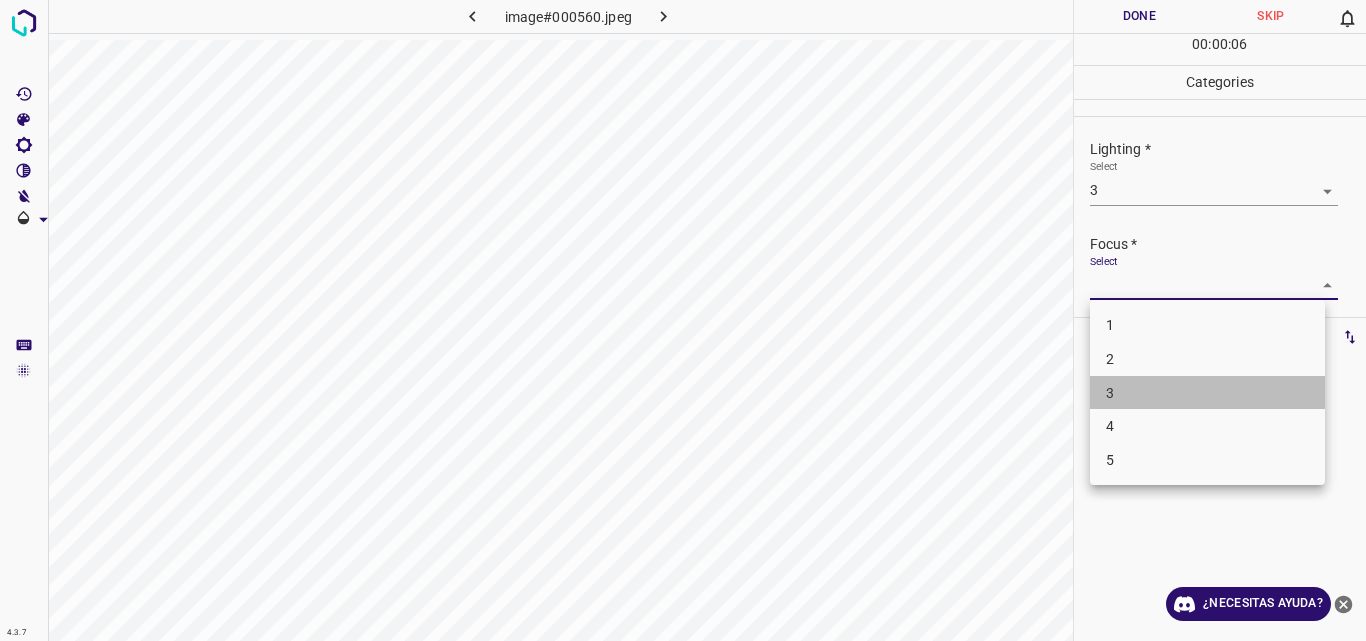 click on "3" at bounding box center (1207, 393) 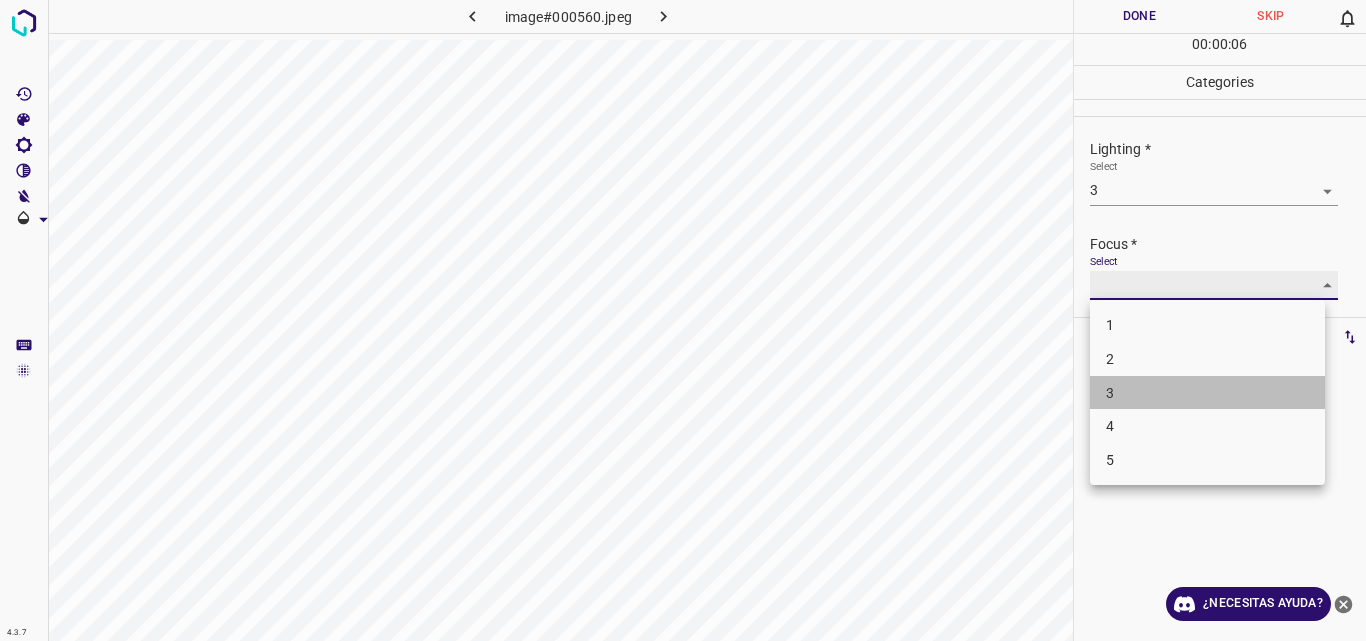 type on "3" 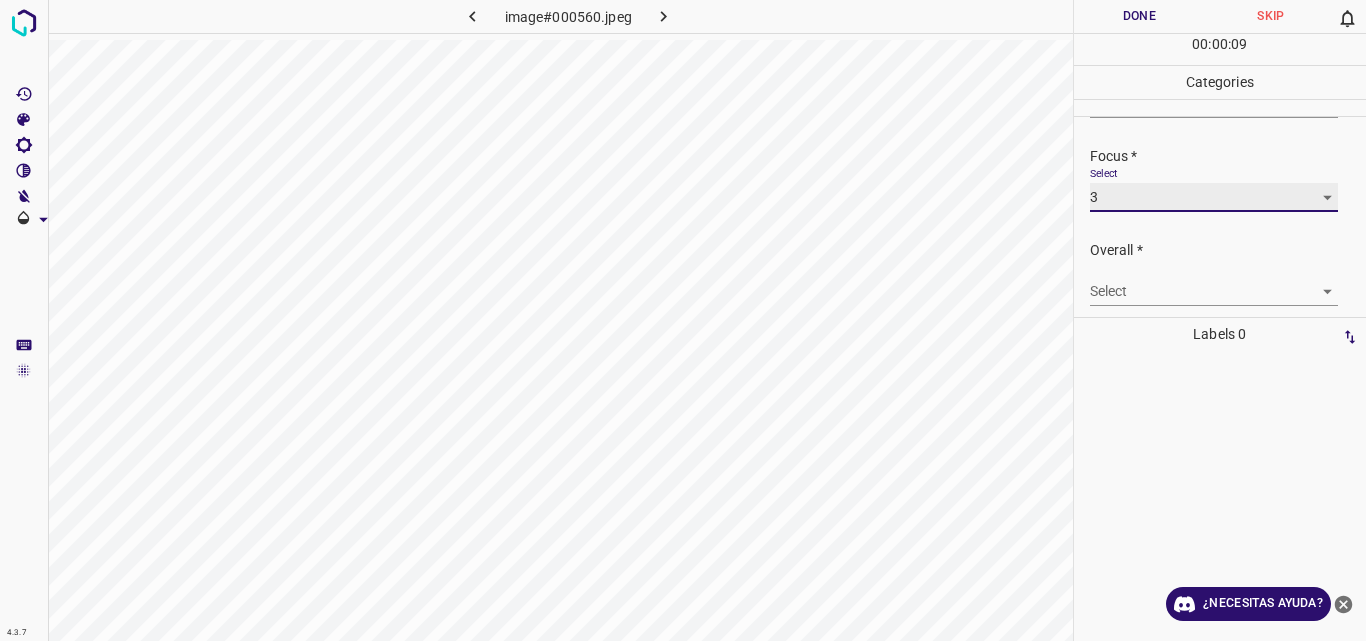 scroll, scrollTop: 98, scrollLeft: 0, axis: vertical 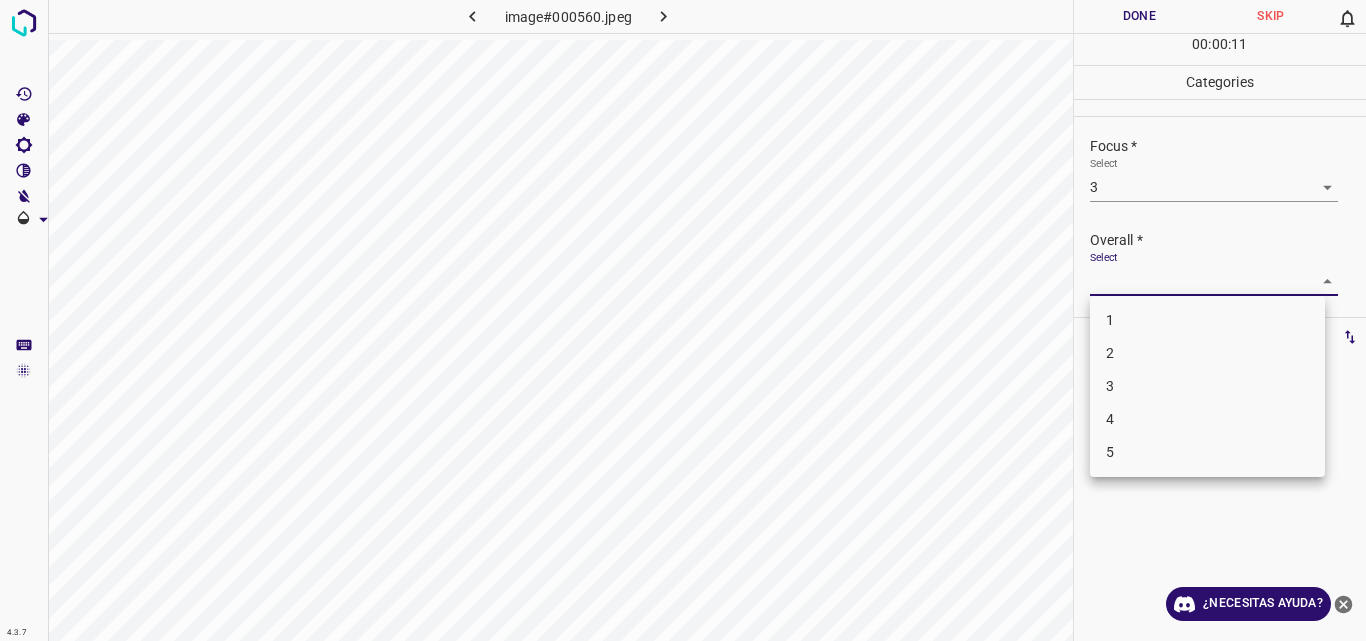 click on "4.3.7 image#000560.jpeg Done Skip 0 00   : 00   : 11   Categories Lighting *  Select 3 3 Focus *  Select 3 3 Overall *  Select ​ Labels   0 Categories 1 Lighting 2 Focus 3 Overall Tools Space Change between modes (Draw & Edit) I Auto labeling R Restore zoom M Zoom in N Zoom out Delete Delete selecte label Filters Z Restore filters X Saturation filter C Brightness filter V Contrast filter B Gray scale filter General O Download ¿Necesitas ayuda? Original text Rate this translation Your feedback will be used to help improve Google Translate - Texto - Esconder - Borrar 1 2 3 4 5" at bounding box center (683, 320) 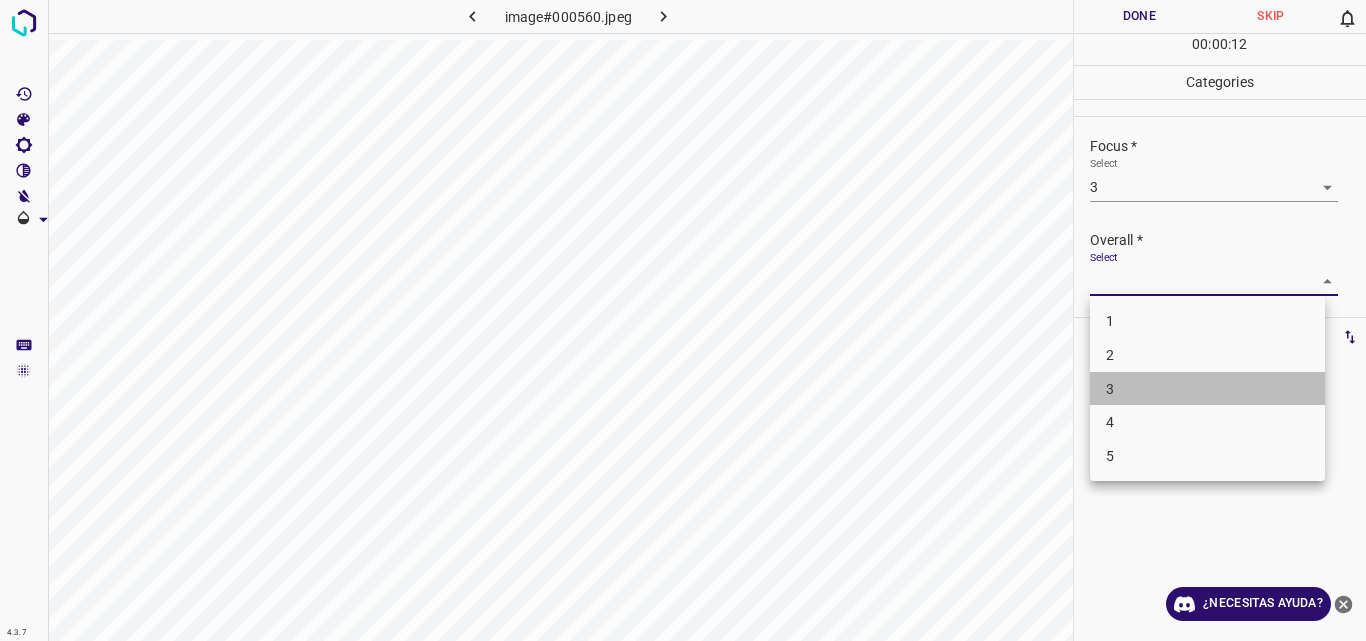 click on "3" at bounding box center [1207, 389] 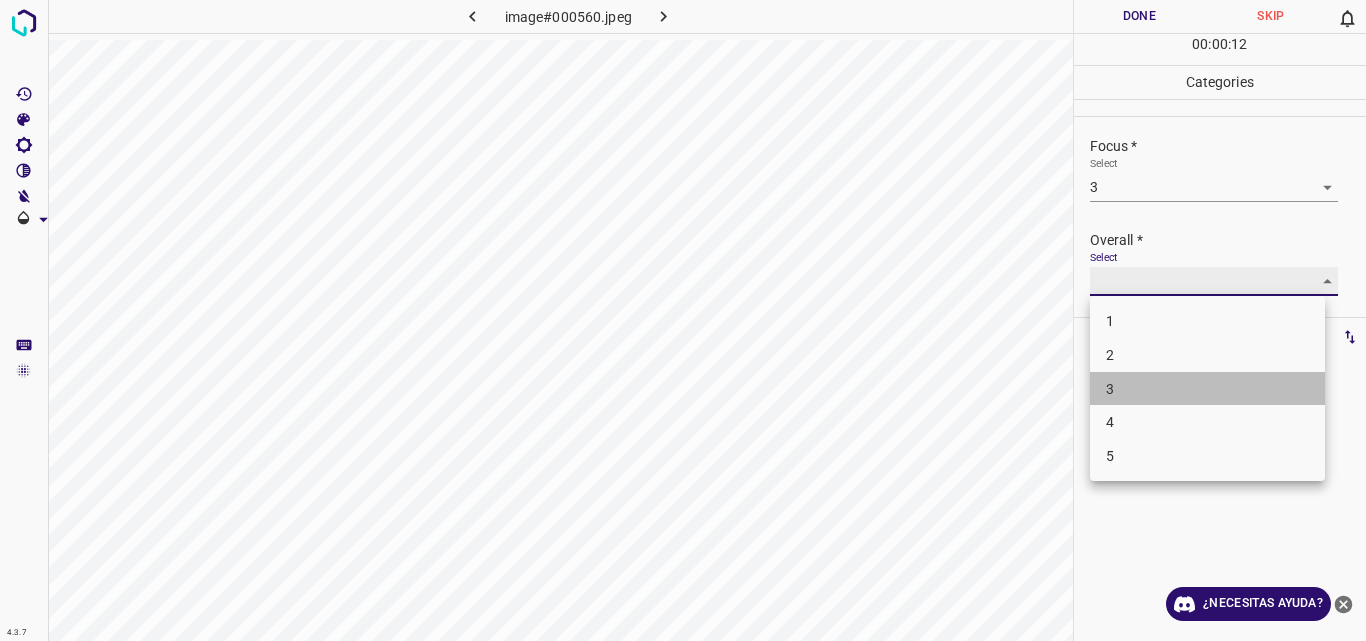 type on "3" 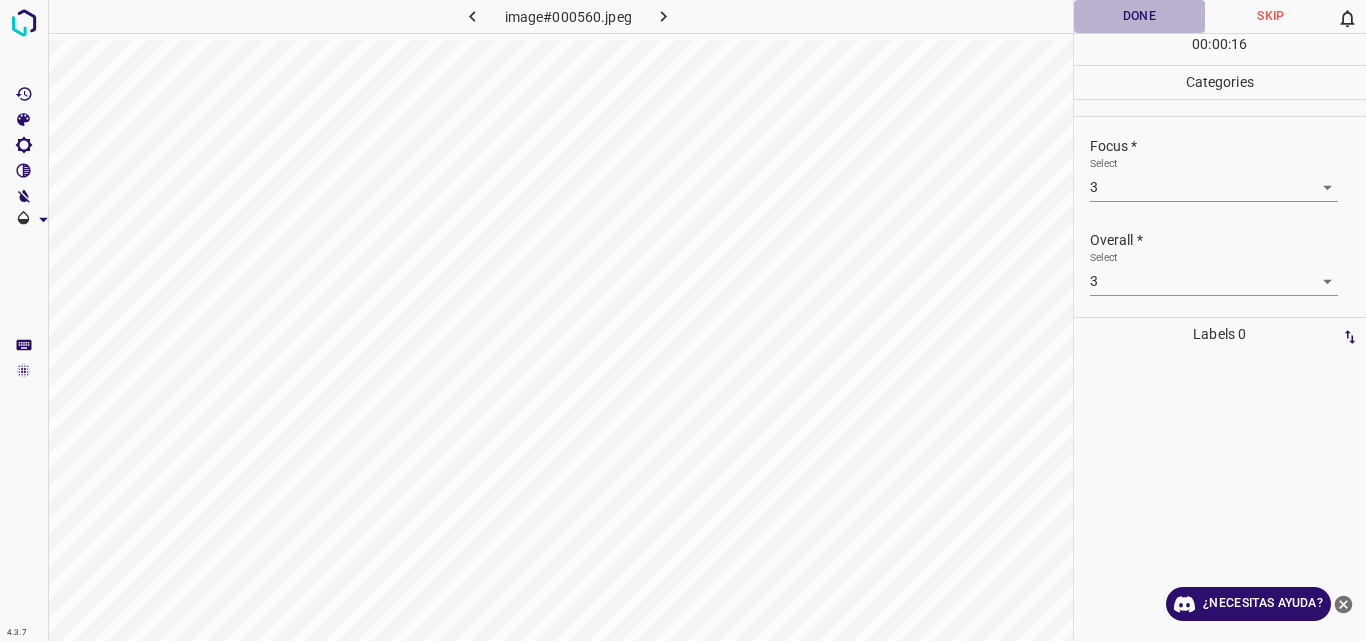click on "Done" at bounding box center [1140, 16] 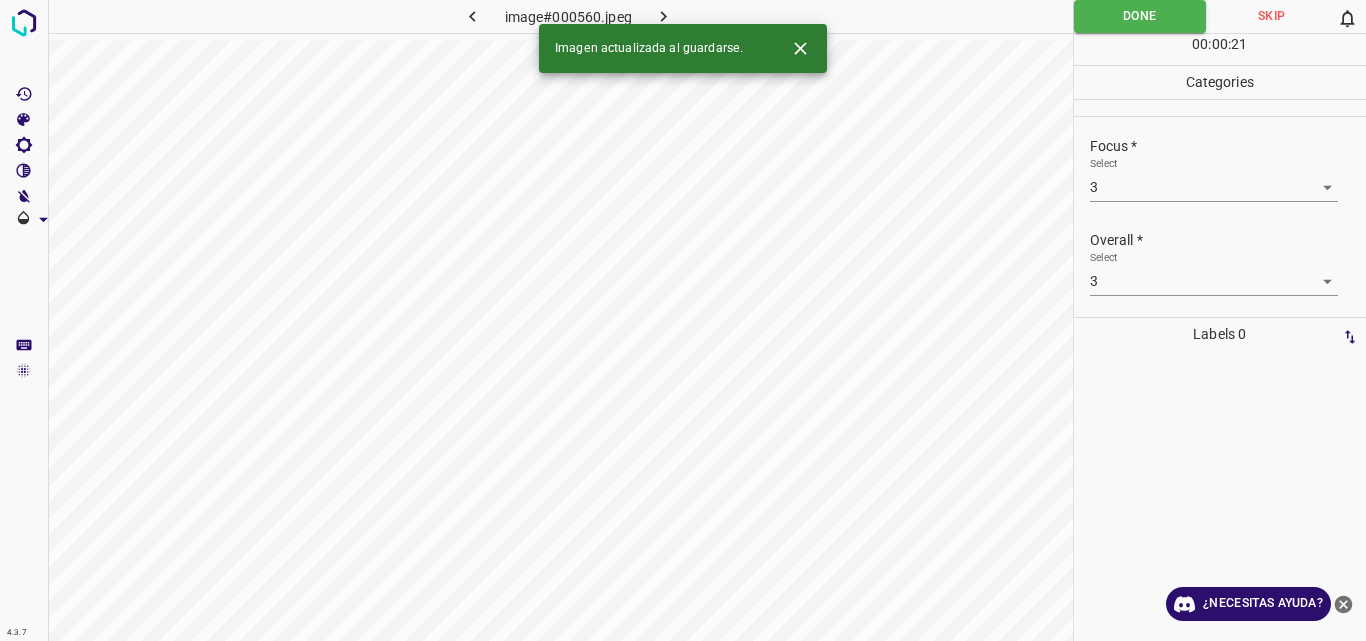 click 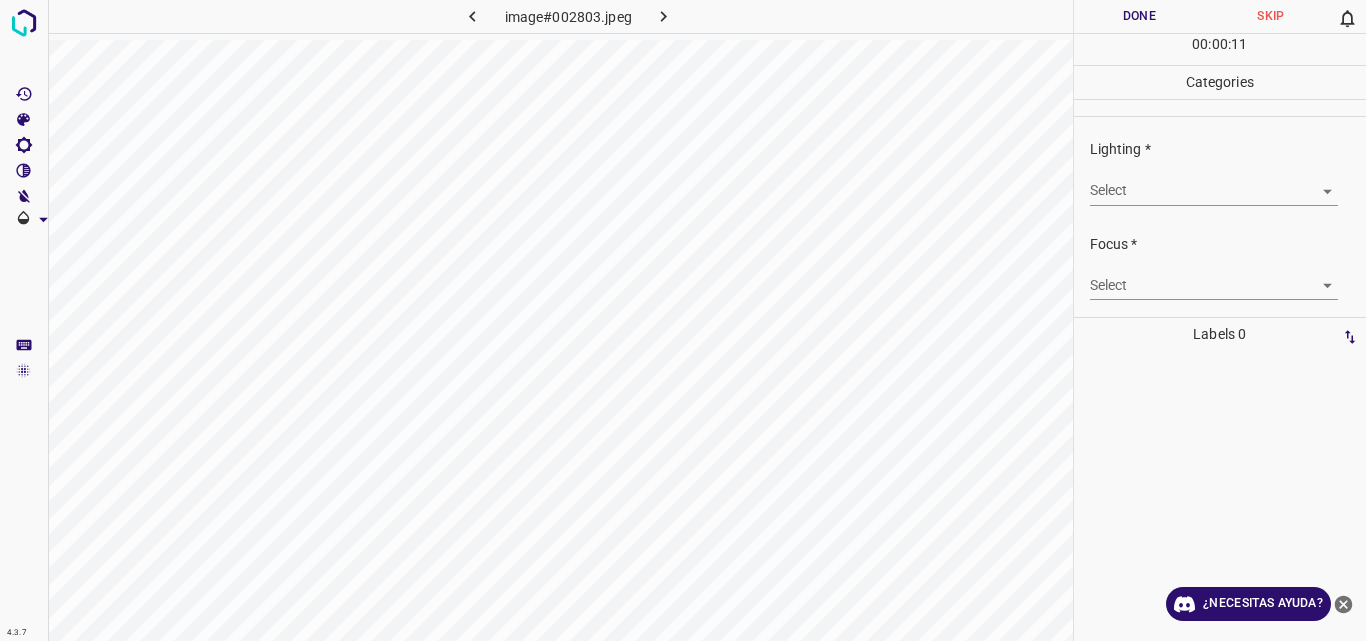 click on "4.3.7 image#002803.jpeg Done Skip 0 00   : 00   : 11   Categories Lighting *  Select ​ Focus *  Select ​ Overall *  Select ​ Labels   0 Categories 1 Lighting 2 Focus 3 Overall Tools Space Change between modes (Draw & Edit) I Auto labeling R Restore zoom M Zoom in N Zoom out Delete Delete selecte label Filters Z Restore filters X Saturation filter C Brightness filter V Contrast filter B Gray scale filter General O Download ¿Necesitas ayuda? Original text Rate this translation Your feedback will be used to help improve Google Translate - Texto - Esconder - Borrar" at bounding box center (683, 320) 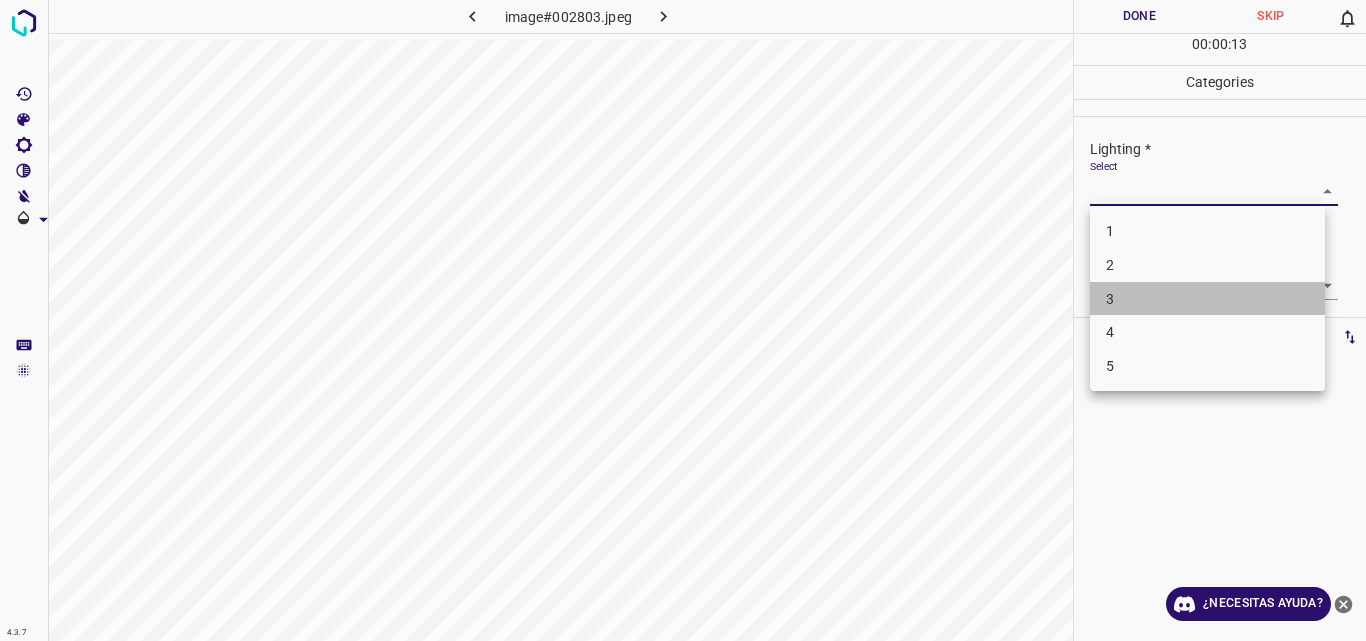 click on "3" at bounding box center [1207, 299] 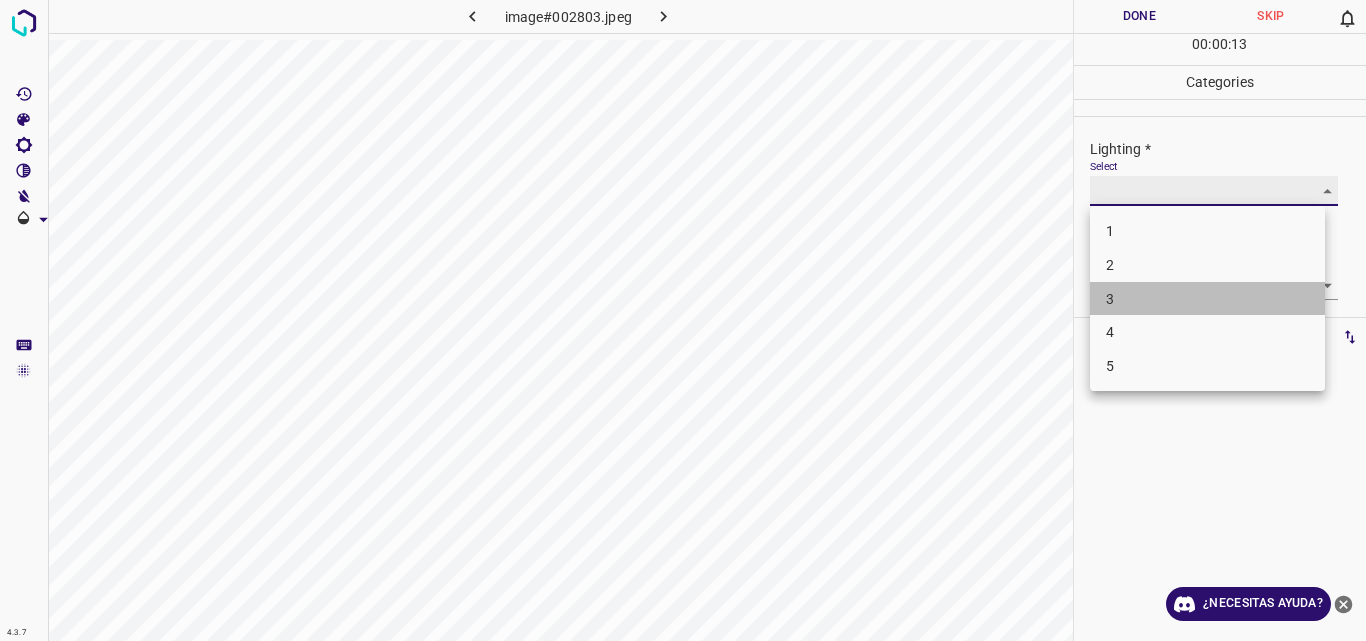 type on "3" 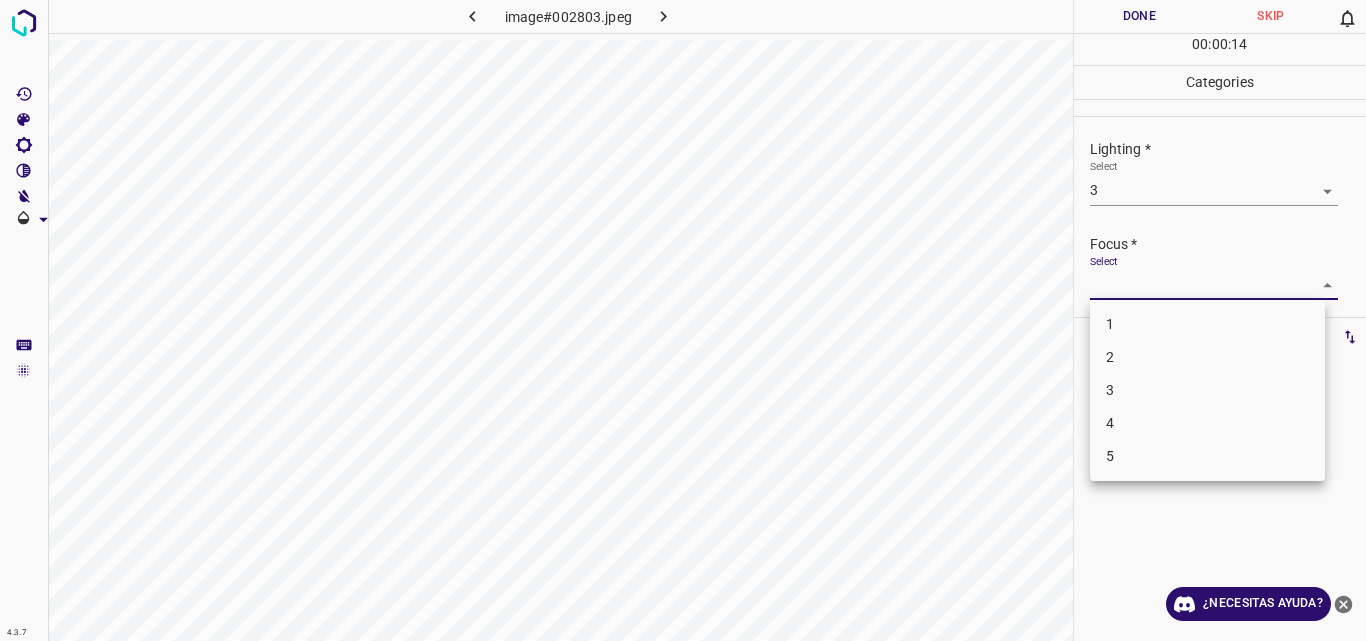 click on "4.3.7 image#002803.jpeg Done Skip 0 00   : 00   : 14   Categories Lighting *  Select 3 3 Focus *  Select ​ Overall *  Select ​ Labels   0 Categories 1 Lighting 2 Focus 3 Overall Tools Space Change between modes (Draw & Edit) I Auto labeling R Restore zoom M Zoom in N Zoom out Delete Delete selecte label Filters Z Restore filters X Saturation filter C Brightness filter V Contrast filter B Gray scale filter General O Download ¿Necesitas ayuda? Original text Rate this translation Your feedback will be used to help improve Google Translate - Texto - Esconder - Borrar 1 2 3 4 5" at bounding box center [683, 320] 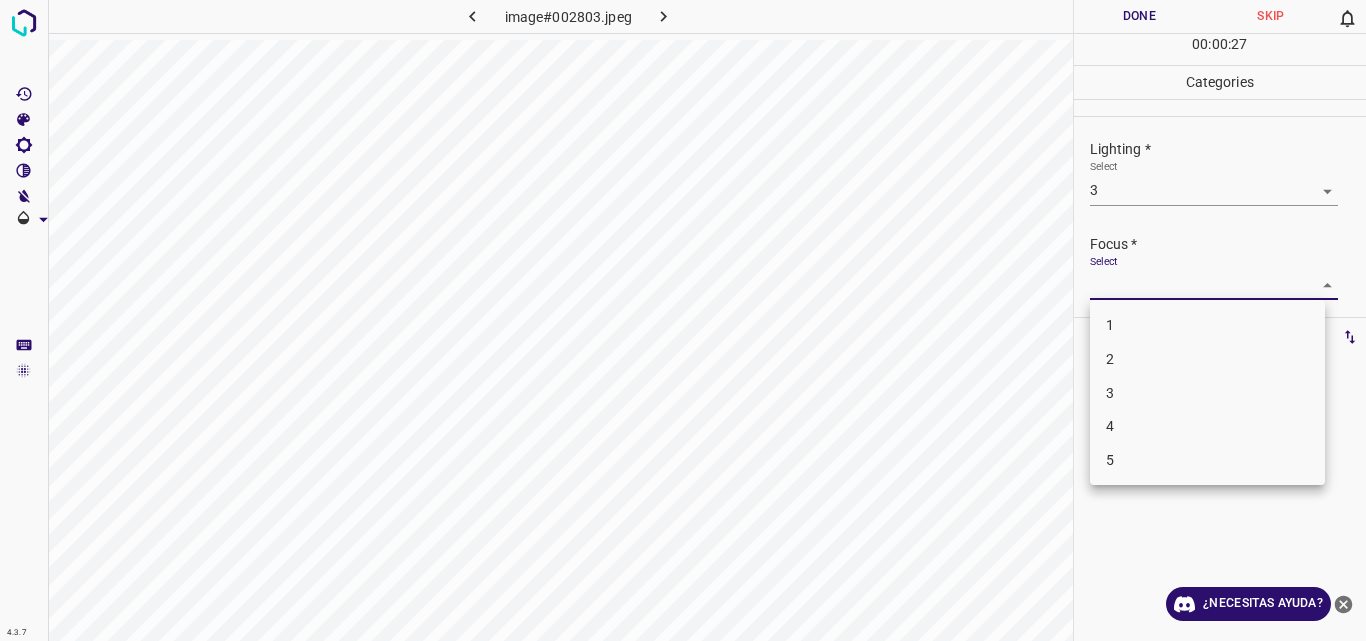 click on "3" at bounding box center (1207, 393) 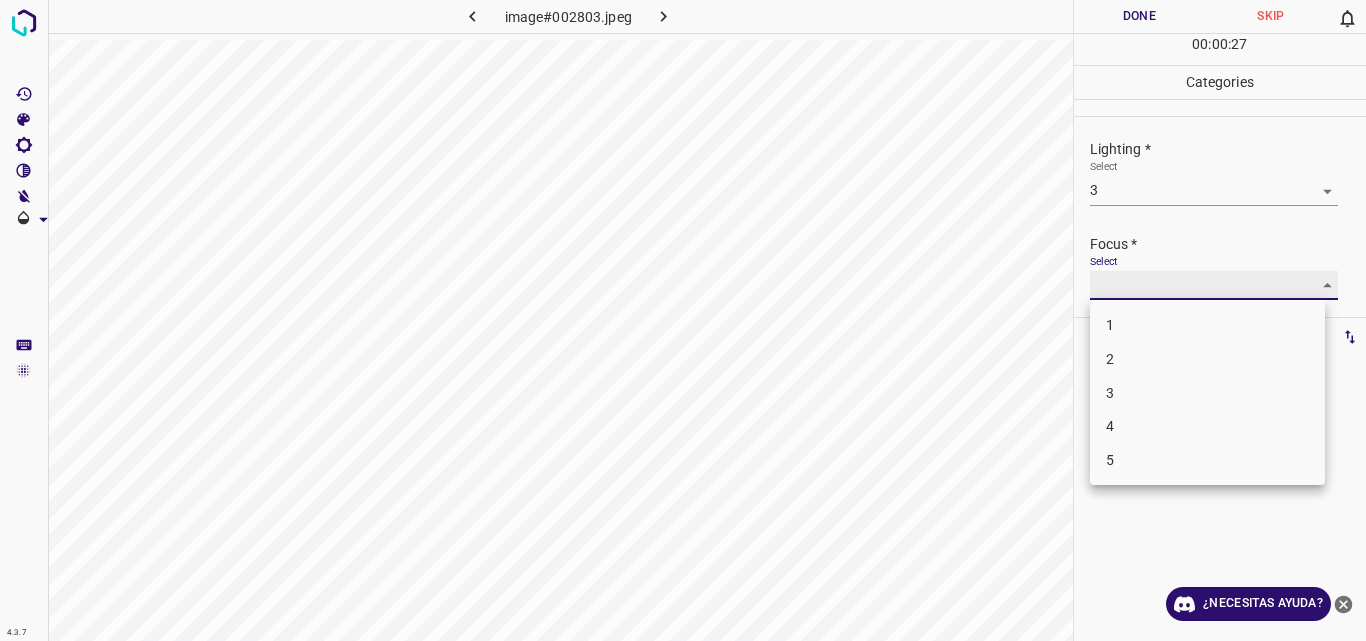 type on "3" 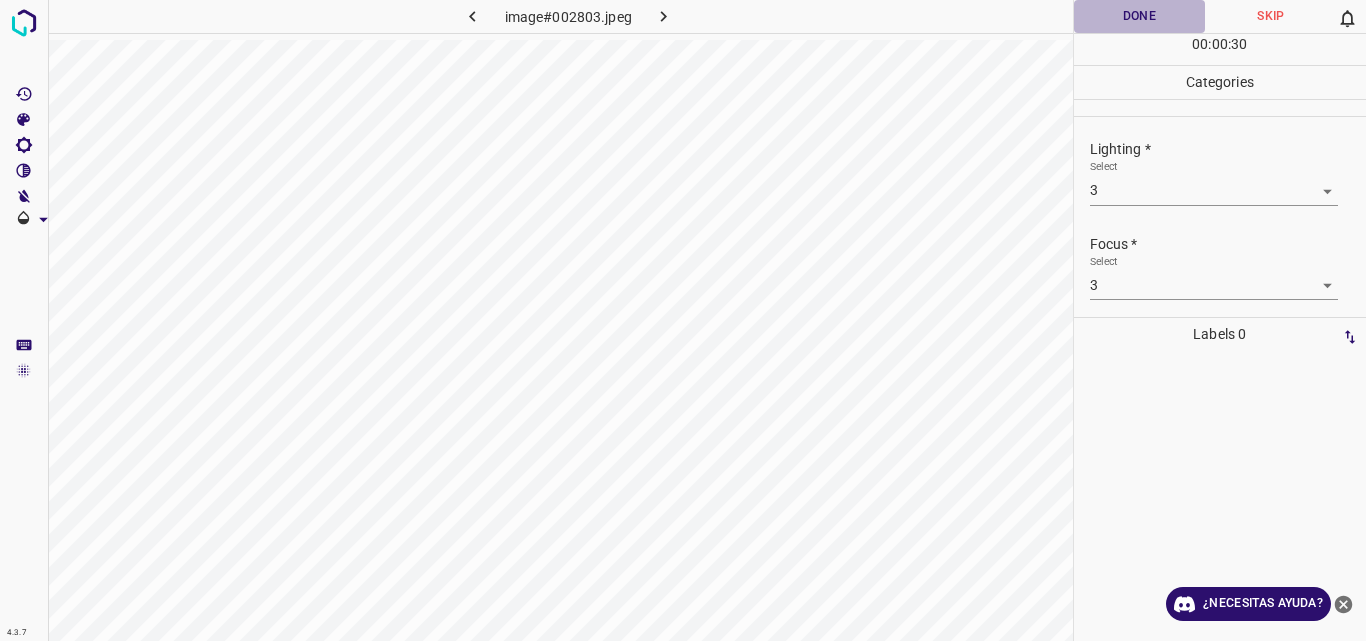 click on "Done" at bounding box center (1140, 16) 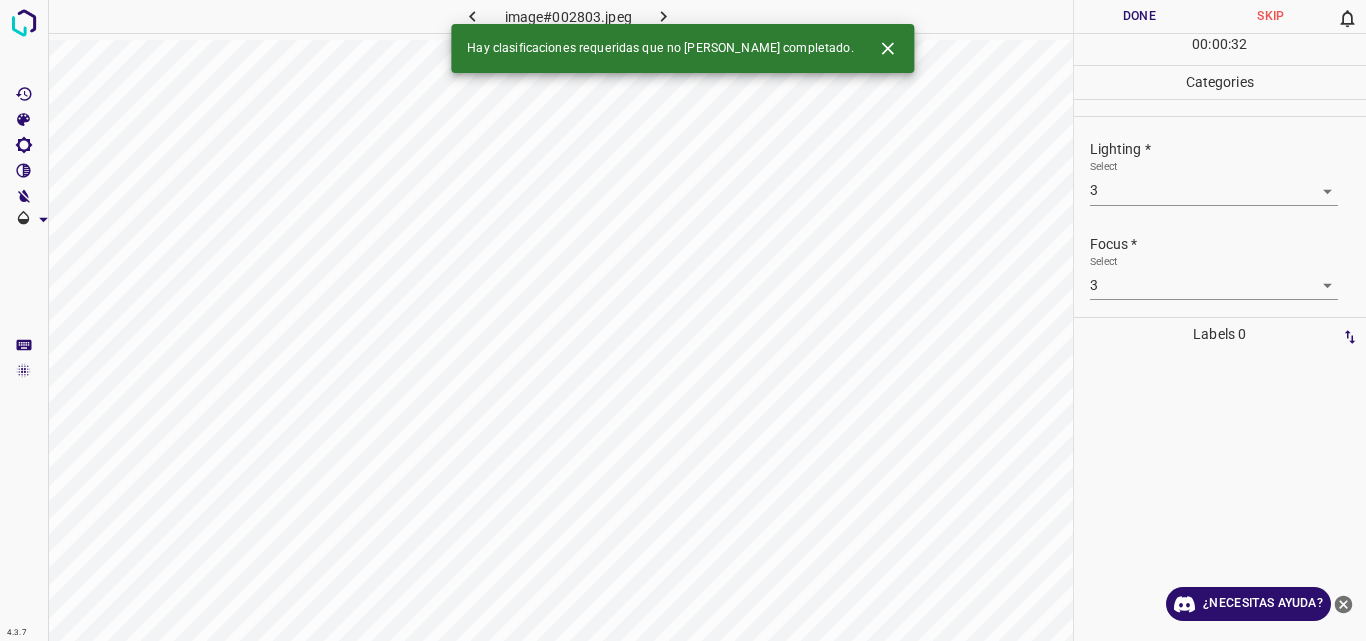 click 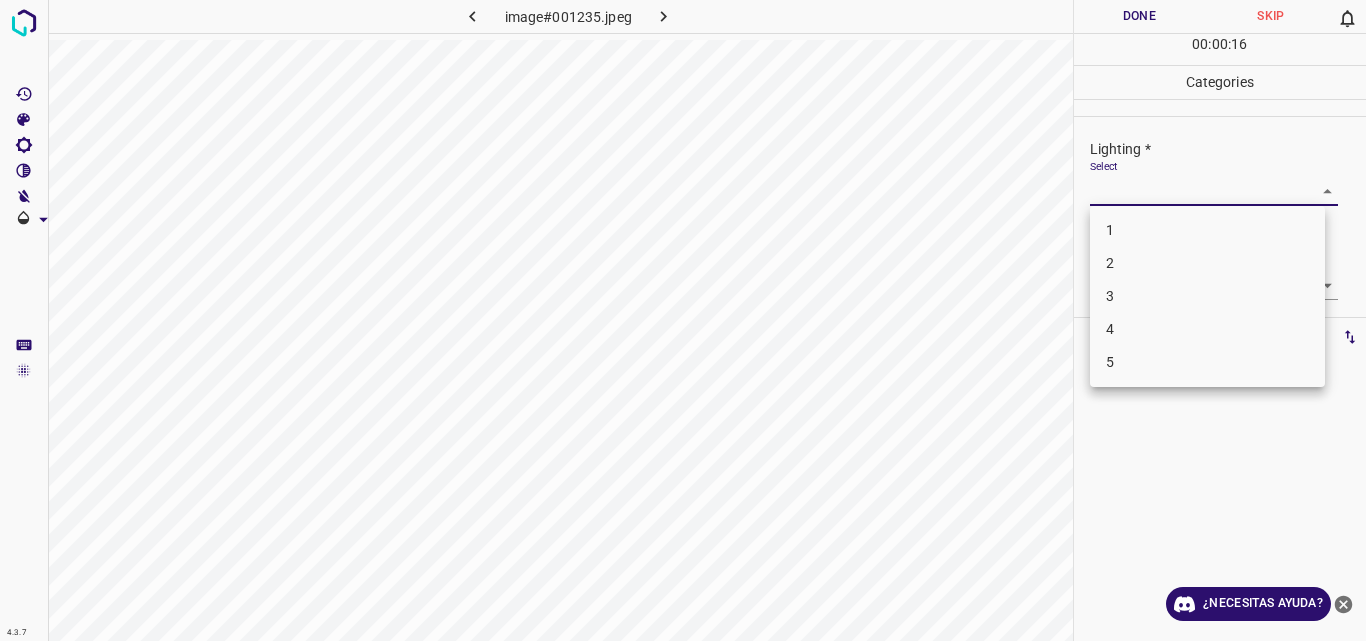 click on "4.3.7 image#001235.jpeg Done Skip 0 00   : 00   : 16   Categories Lighting *  Select ​ Focus *  Select ​ Overall *  Select ​ Labels   0 Categories 1 Lighting 2 Focus 3 Overall Tools Space Change between modes (Draw & Edit) I Auto labeling R Restore zoom M Zoom in N Zoom out Delete Delete selecte label Filters Z Restore filters X Saturation filter C Brightness filter V Contrast filter B Gray scale filter General O Download ¿Necesitas ayuda? Original text Rate this translation Your feedback will be used to help improve Google Translate - Texto - Esconder - Borrar 1 2 3 4 5" at bounding box center (683, 320) 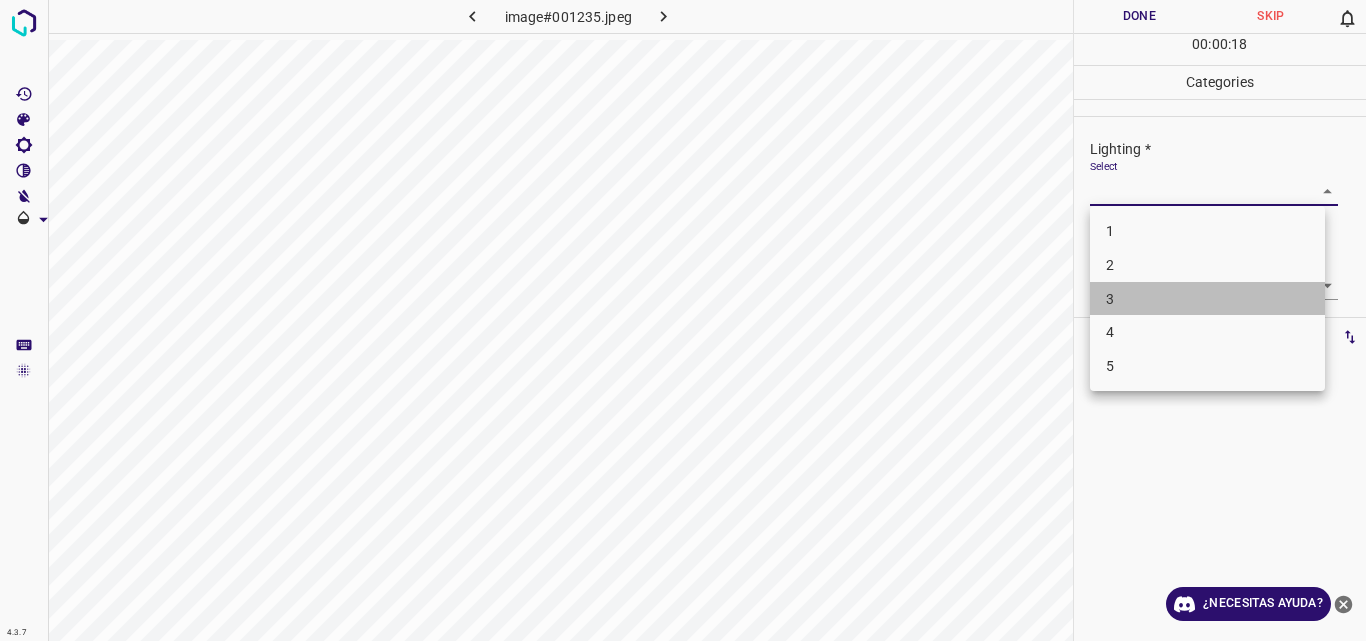 click on "3" at bounding box center [1207, 299] 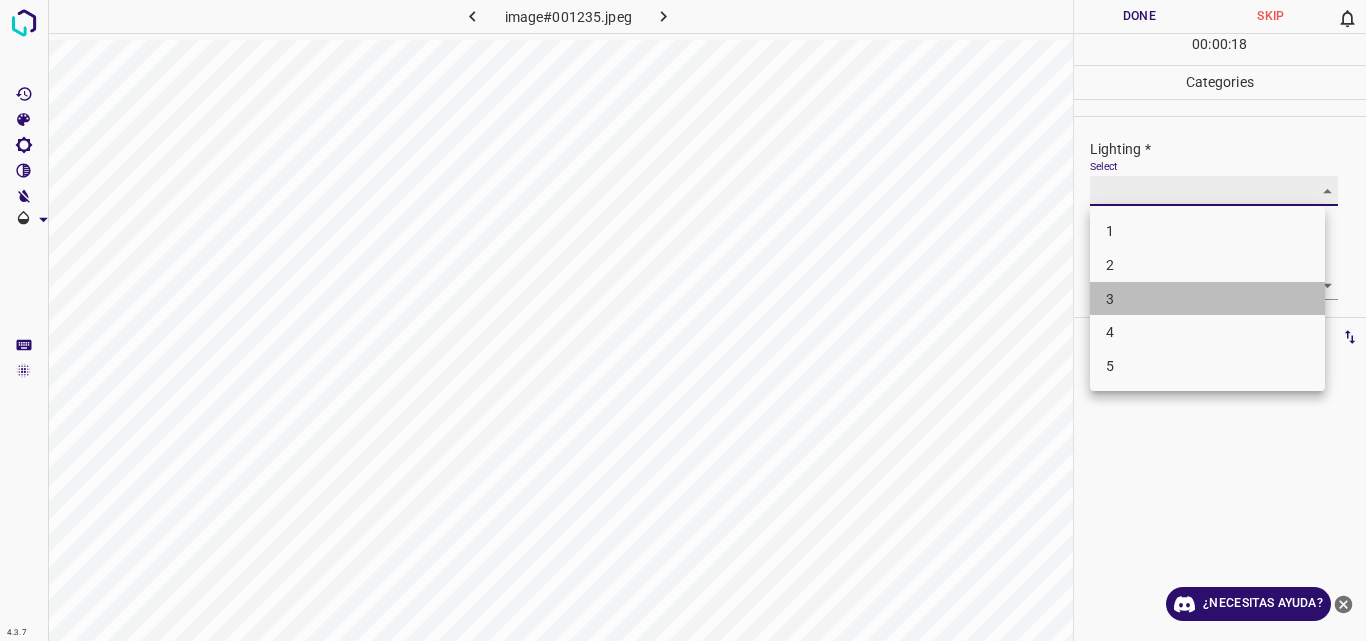 type on "3" 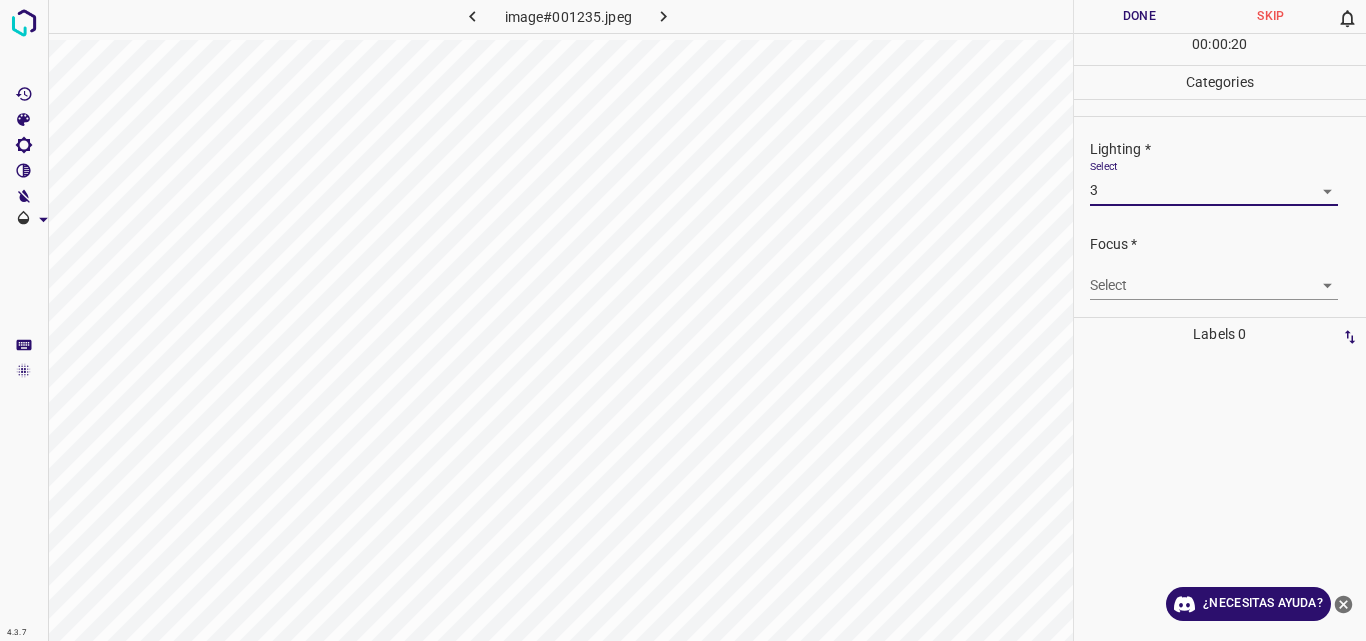 click on "4.3.7 image#001235.jpeg Done Skip 0 00   : 00   : 20   Categories Lighting *  Select 3 3 Focus *  Select ​ Overall *  Select ​ Labels   0 Categories 1 Lighting 2 Focus 3 Overall Tools Space Change between modes (Draw & Edit) I Auto labeling R Restore zoom M Zoom in N Zoom out Delete Delete selecte label Filters Z Restore filters X Saturation filter C Brightness filter V Contrast filter B Gray scale filter General O Download ¿Necesitas ayuda? Original text Rate this translation Your feedback will be used to help improve Google Translate - Texto - Esconder - Borrar" at bounding box center [683, 320] 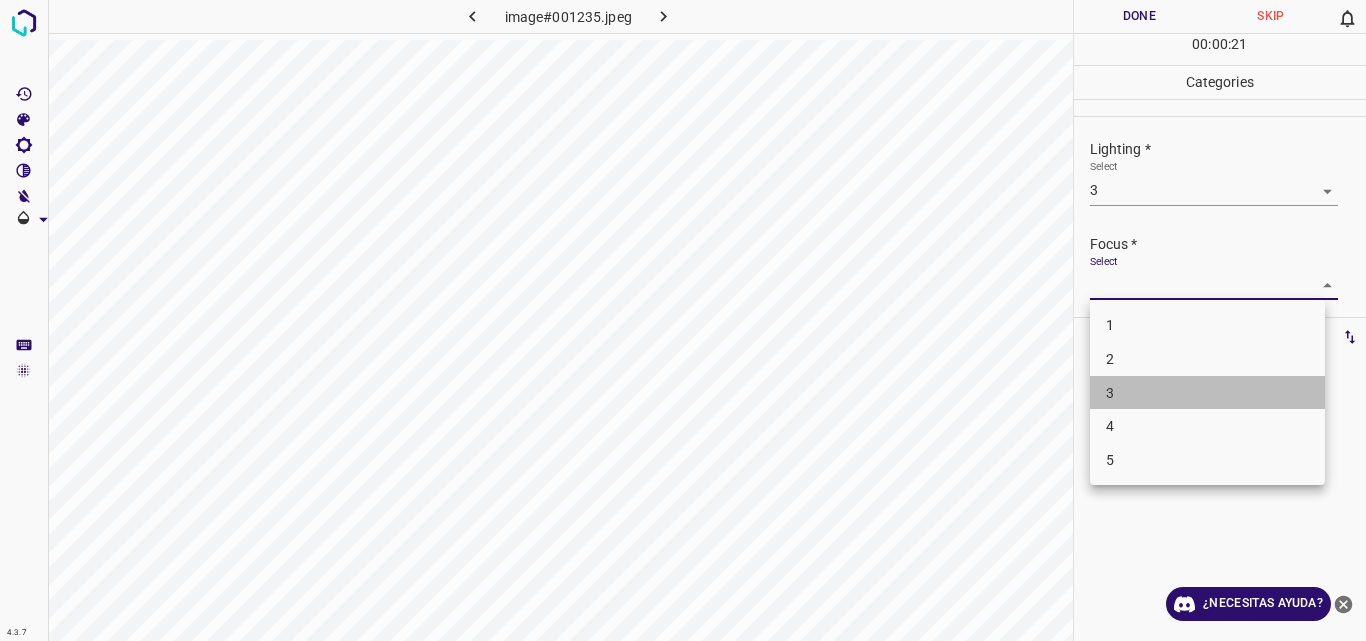 click on "3" at bounding box center (1207, 393) 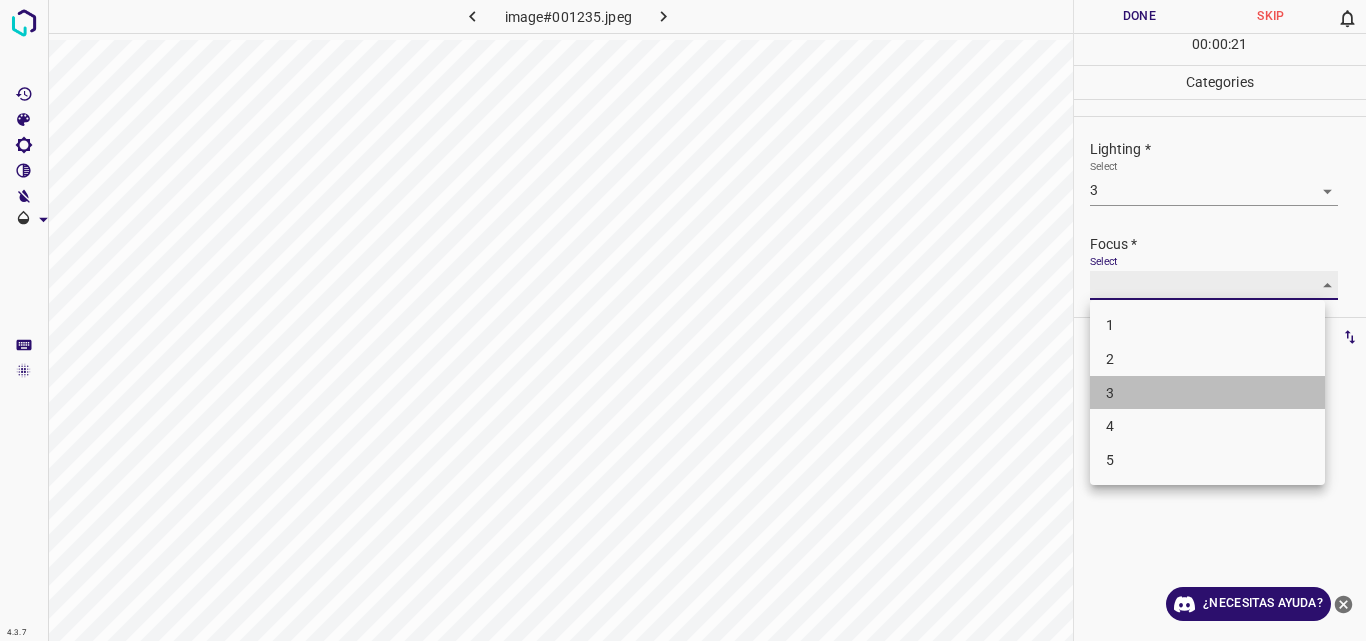 type on "3" 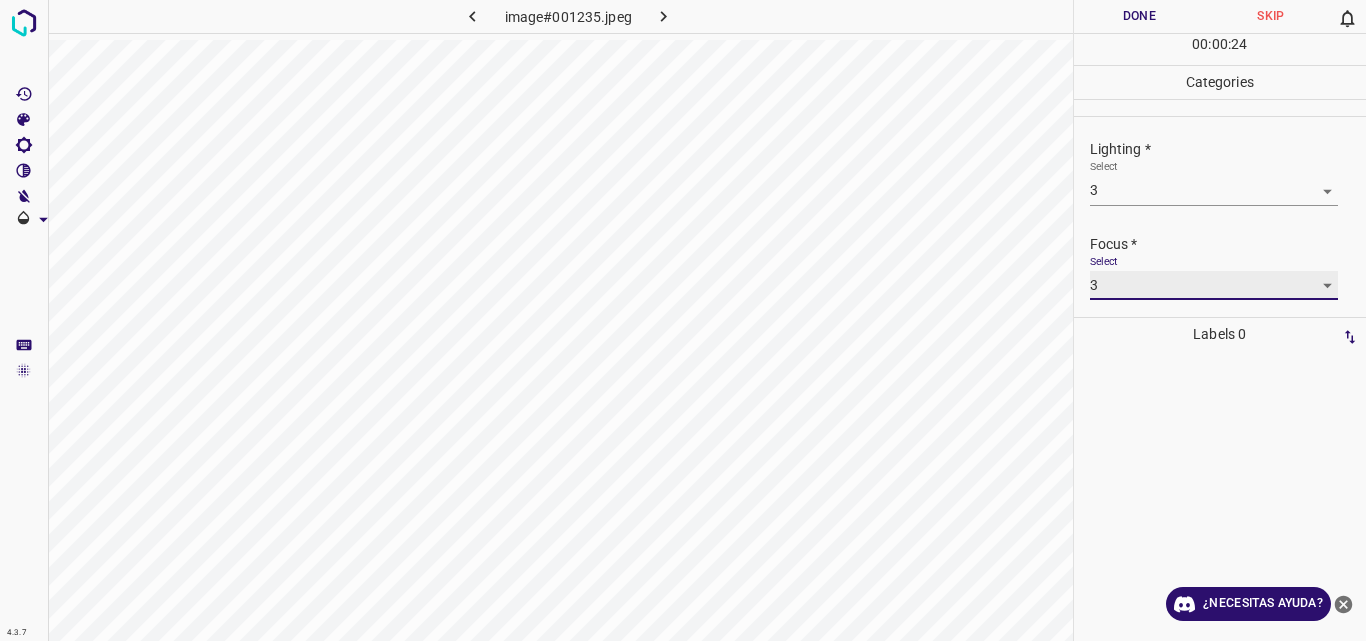 scroll, scrollTop: 98, scrollLeft: 0, axis: vertical 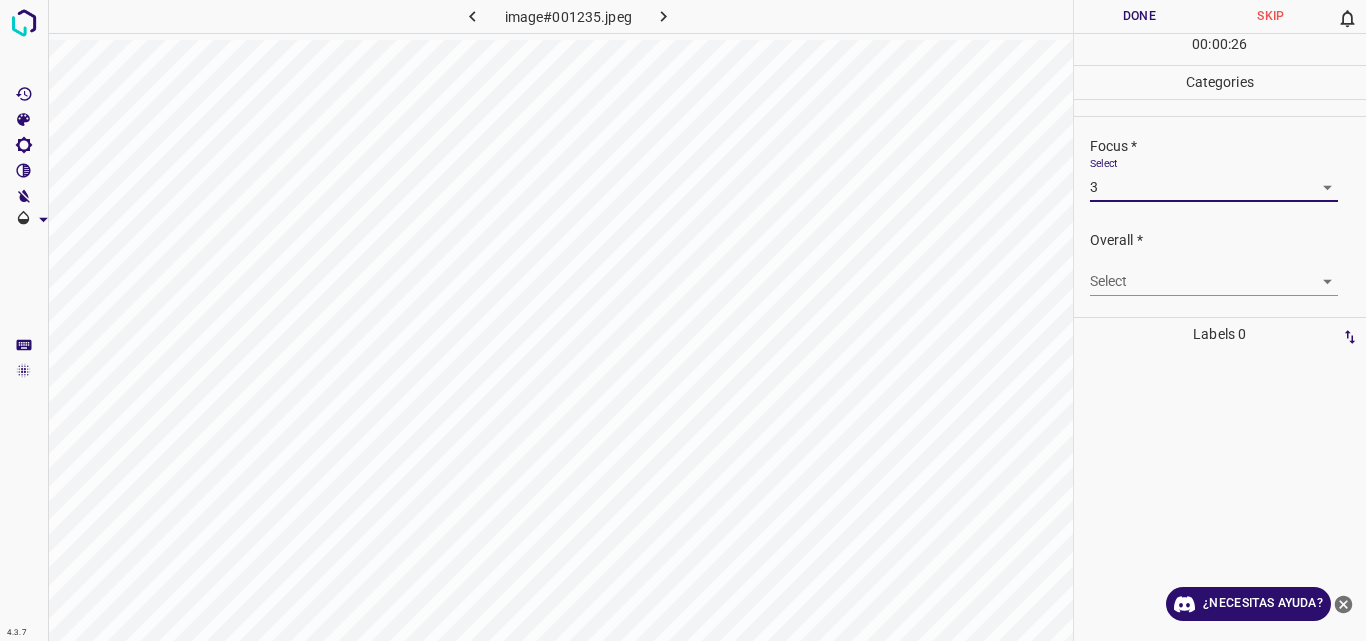 click on "4.3.7 image#001235.jpeg Done Skip 0 00   : 00   : 26   Categories Lighting *  Select 3 3 Focus *  Select 3 3 Overall *  Select ​ Labels   0 Categories 1 Lighting 2 Focus 3 Overall Tools Space Change between modes (Draw & Edit) I Auto labeling R Restore zoom M Zoom in N Zoom out Delete Delete selecte label Filters Z Restore filters X Saturation filter C Brightness filter V Contrast filter B Gray scale filter General O Download ¿Necesitas ayuda? Original text Rate this translation Your feedback will be used to help improve Google Translate - Texto - Esconder - Borrar" at bounding box center [683, 320] 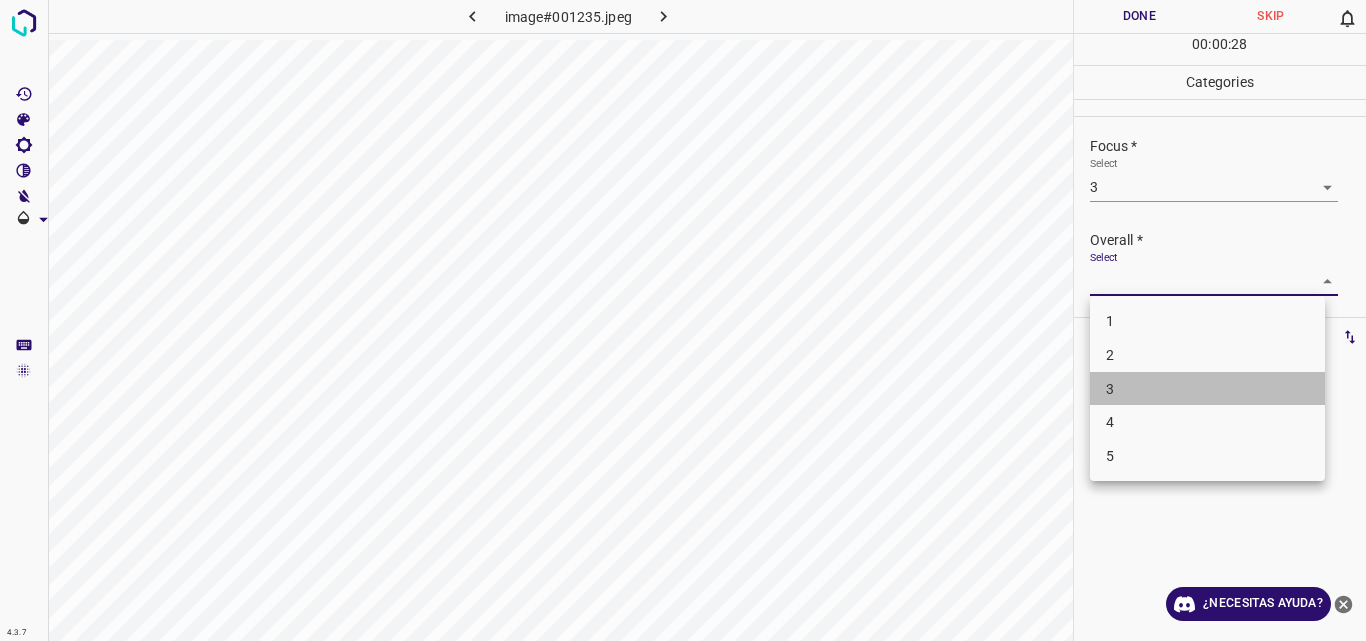 click on "3" at bounding box center (1207, 389) 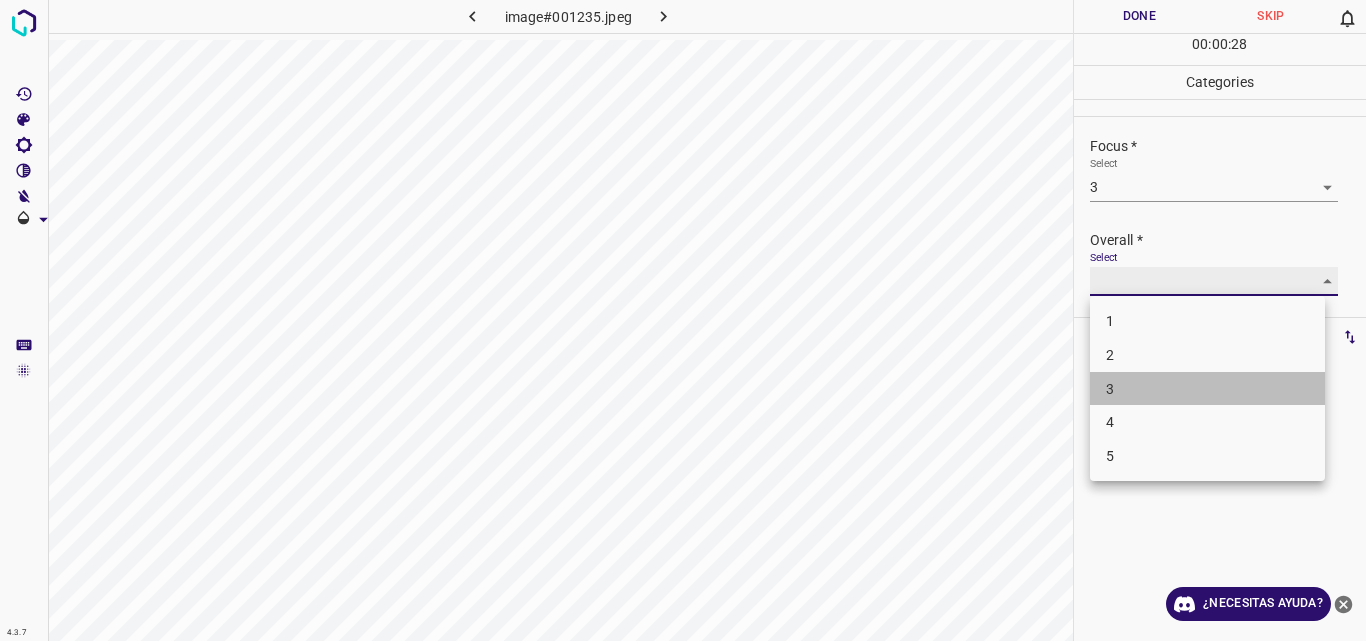 type on "3" 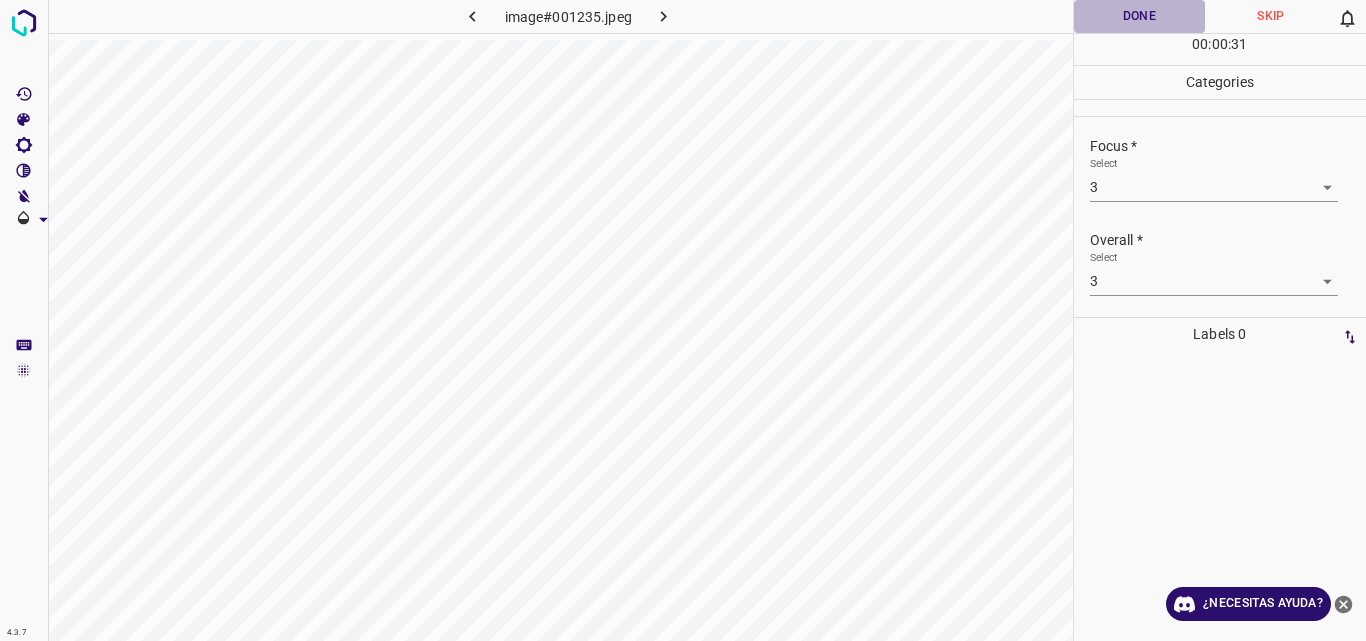 click on "Done" at bounding box center (1140, 16) 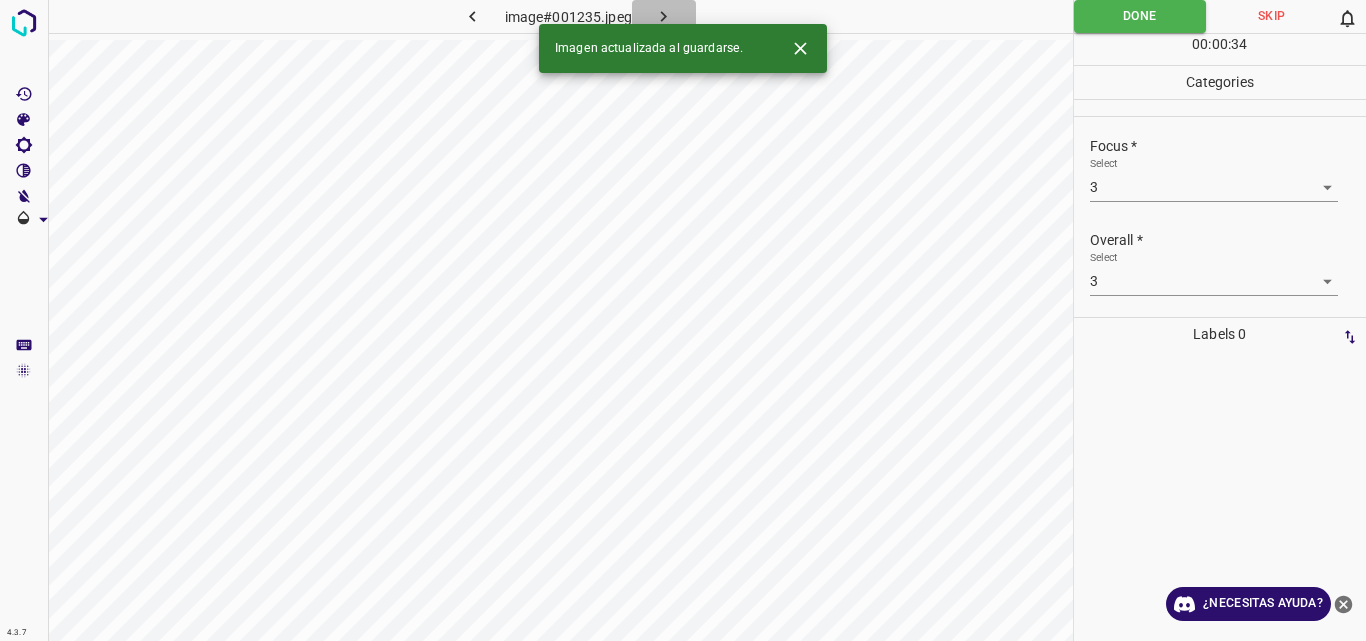 click 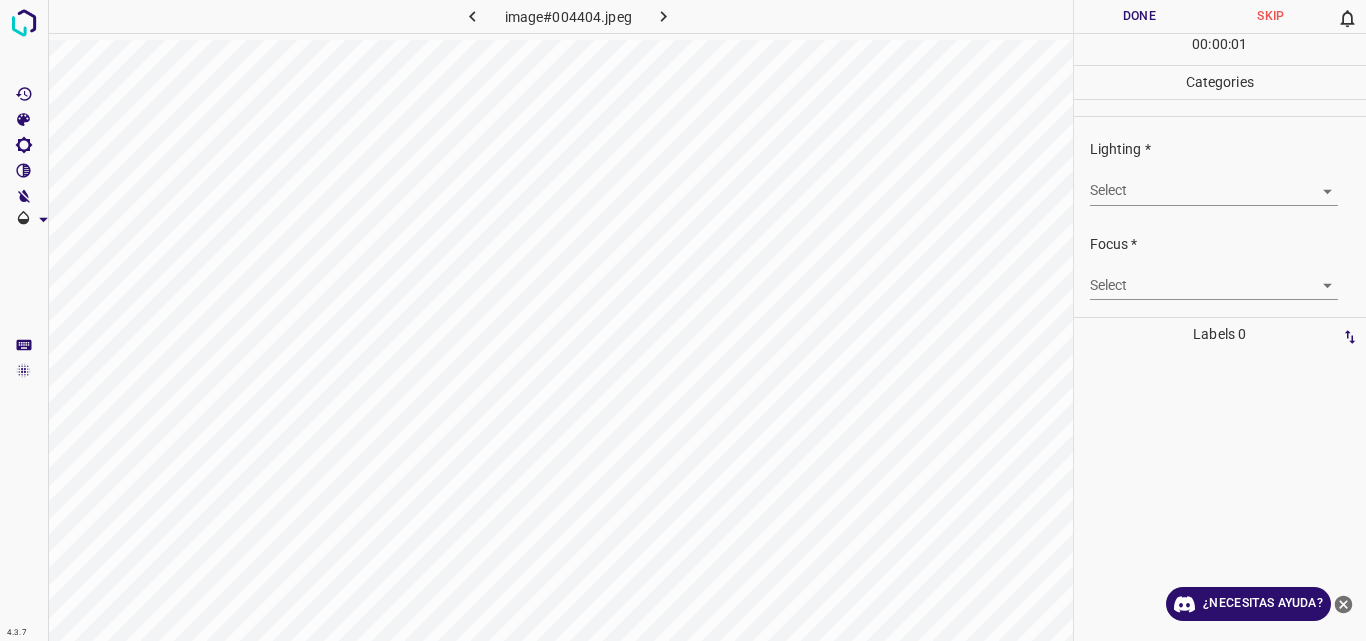 click on "4.3.7 image#004404.jpeg Done Skip 0 00   : 00   : 01   Categories Lighting *  Select ​ Focus *  Select ​ Overall *  Select ​ Labels   0 Categories 1 Lighting 2 Focus 3 Overall Tools Space Change between modes (Draw & Edit) I Auto labeling R Restore zoom M Zoom in N Zoom out Delete Delete selecte label Filters Z Restore filters X Saturation filter C Brightness filter V Contrast filter B Gray scale filter General O Download ¿Necesitas ayuda? Original text Rate this translation Your feedback will be used to help improve Google Translate - Texto - Esconder - Borrar" at bounding box center (683, 320) 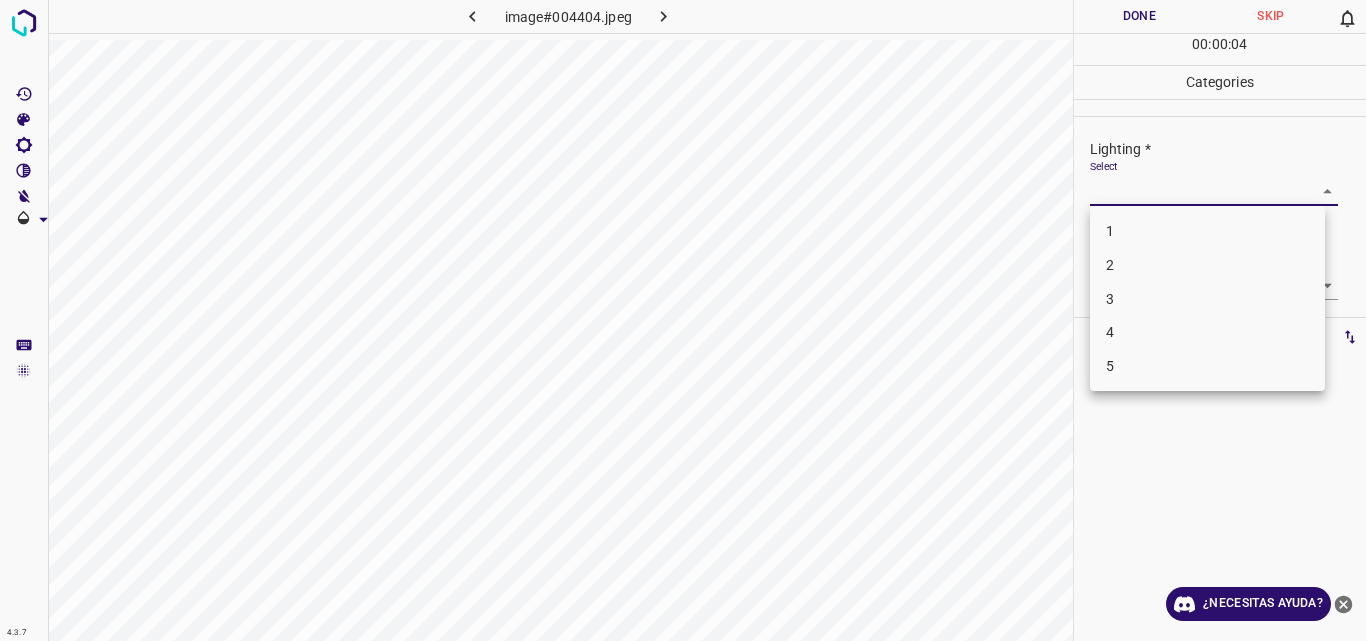 click on "2" at bounding box center (1207, 265) 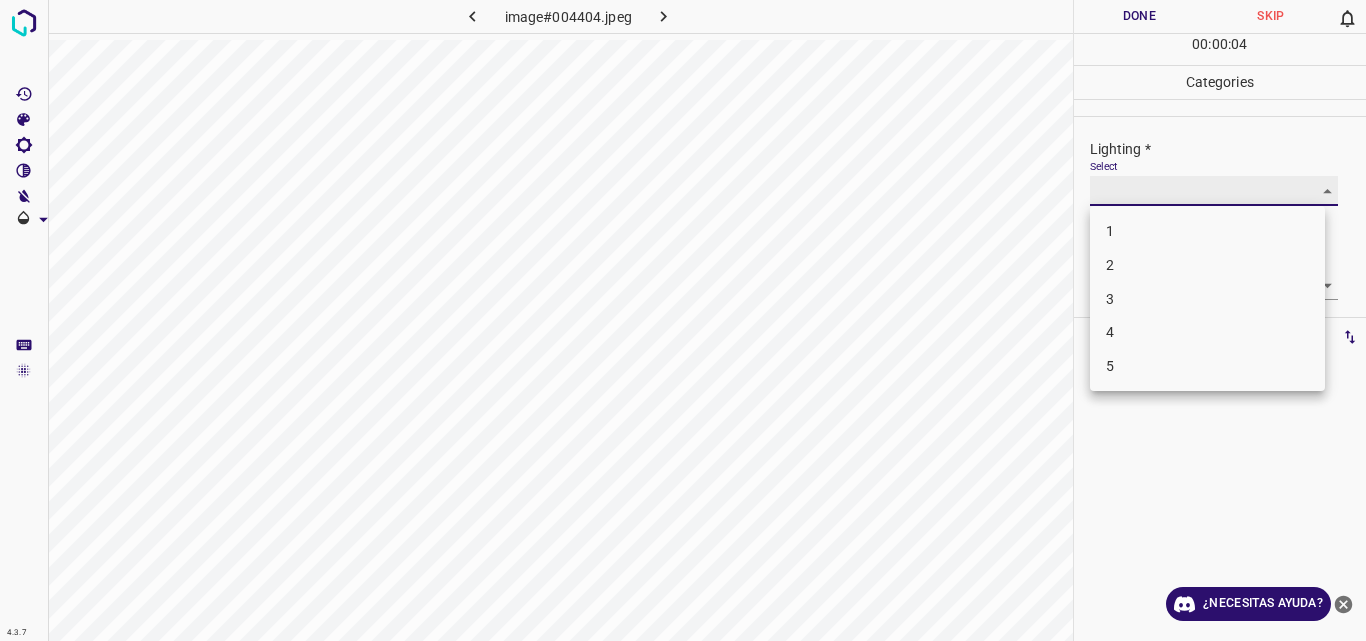 type on "2" 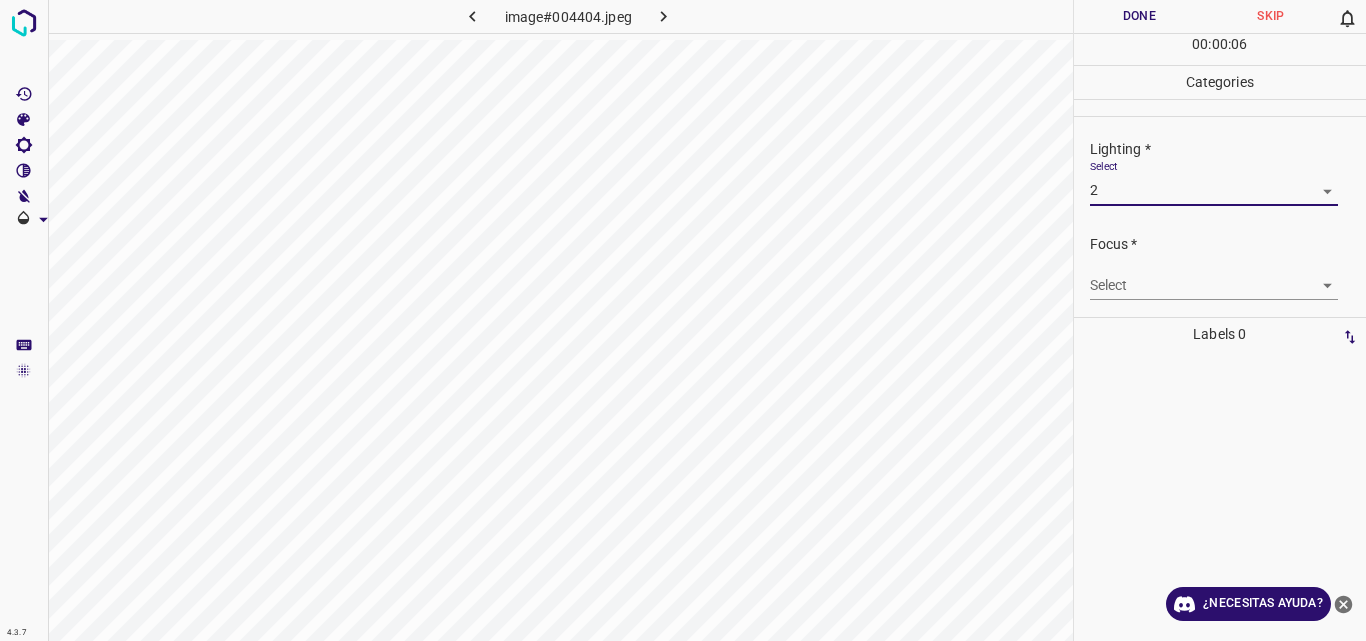 click on "4.3.7 image#004404.jpeg Done Skip 0 00   : 00   : 06   Categories Lighting *  Select 2 2 Focus *  Select ​ Overall *  Select ​ Labels   0 Categories 1 Lighting 2 Focus 3 Overall Tools Space Change between modes (Draw & Edit) I Auto labeling R Restore zoom M Zoom in N Zoom out Delete Delete selecte label Filters Z Restore filters X Saturation filter C Brightness filter V Contrast filter B Gray scale filter General O Download ¿Necesitas ayuda? Original text Rate this translation Your feedback will be used to help improve Google Translate - Texto - Esconder - Borrar" at bounding box center (683, 320) 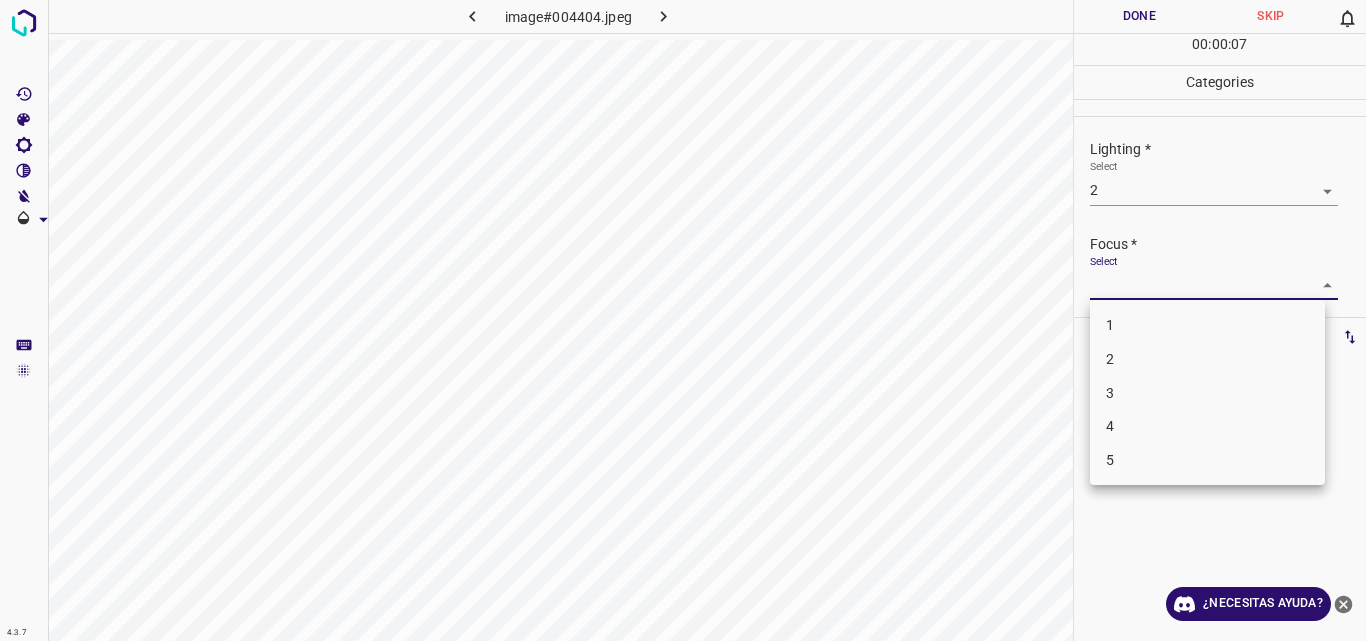 click on "2" at bounding box center [1207, 359] 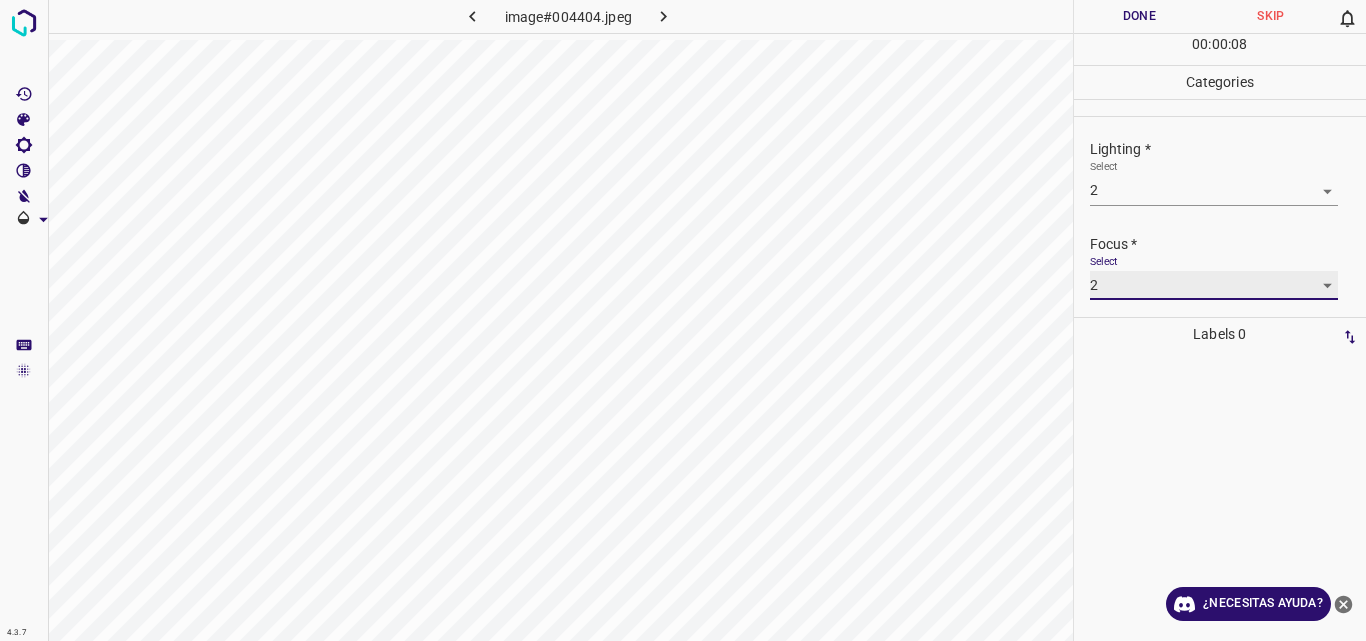 type on "2" 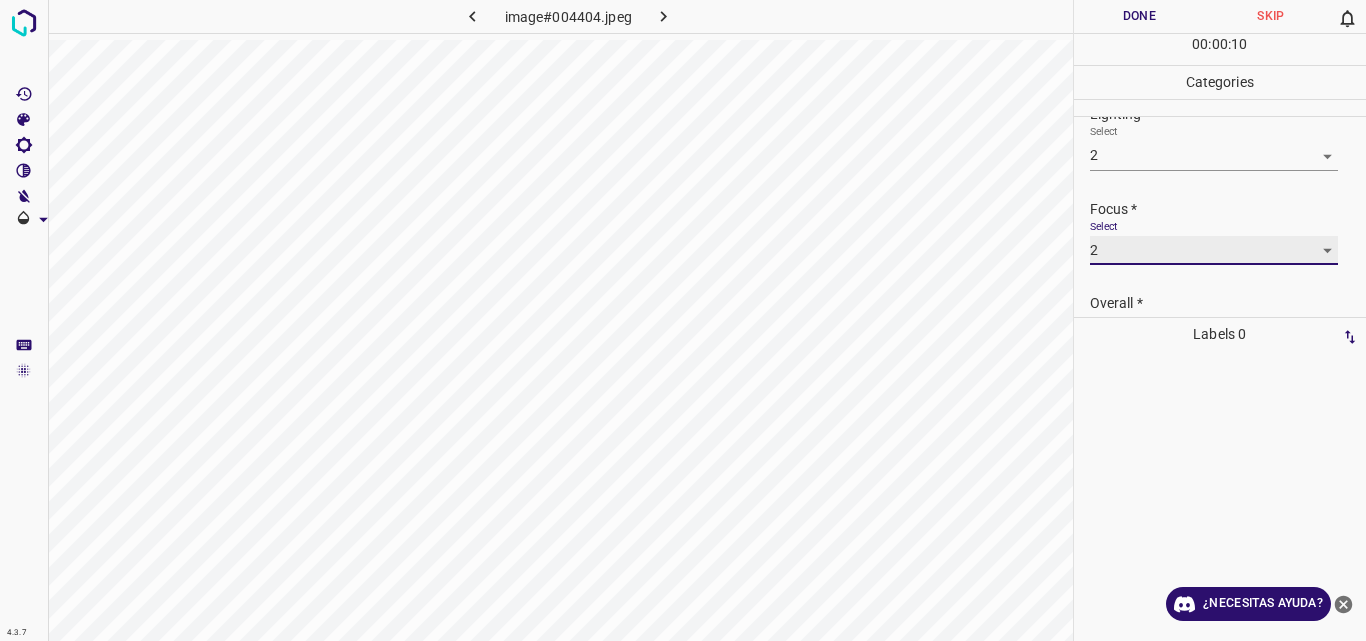 scroll, scrollTop: 98, scrollLeft: 0, axis: vertical 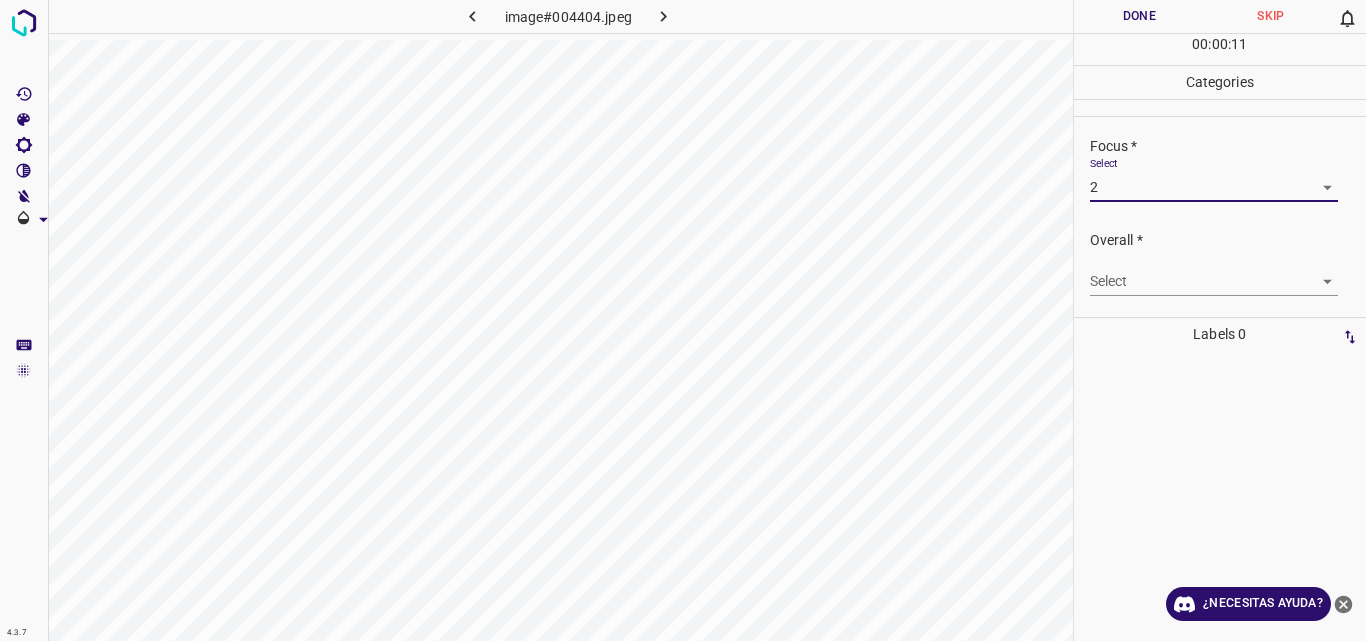 click on "4.3.7 image#004404.jpeg Done Skip 0 00   : 00   : 11   Categories Lighting *  Select 2 2 Focus *  Select 2 2 Overall *  Select ​ Labels   0 Categories 1 Lighting 2 Focus 3 Overall Tools Space Change between modes (Draw & Edit) I Auto labeling R Restore zoom M Zoom in N Zoom out Delete Delete selecte label Filters Z Restore filters X Saturation filter C Brightness filter V Contrast filter B Gray scale filter General O Download ¿Necesitas ayuda? Original text Rate this translation Your feedback will be used to help improve Google Translate - Texto - Esconder - Borrar" at bounding box center [683, 320] 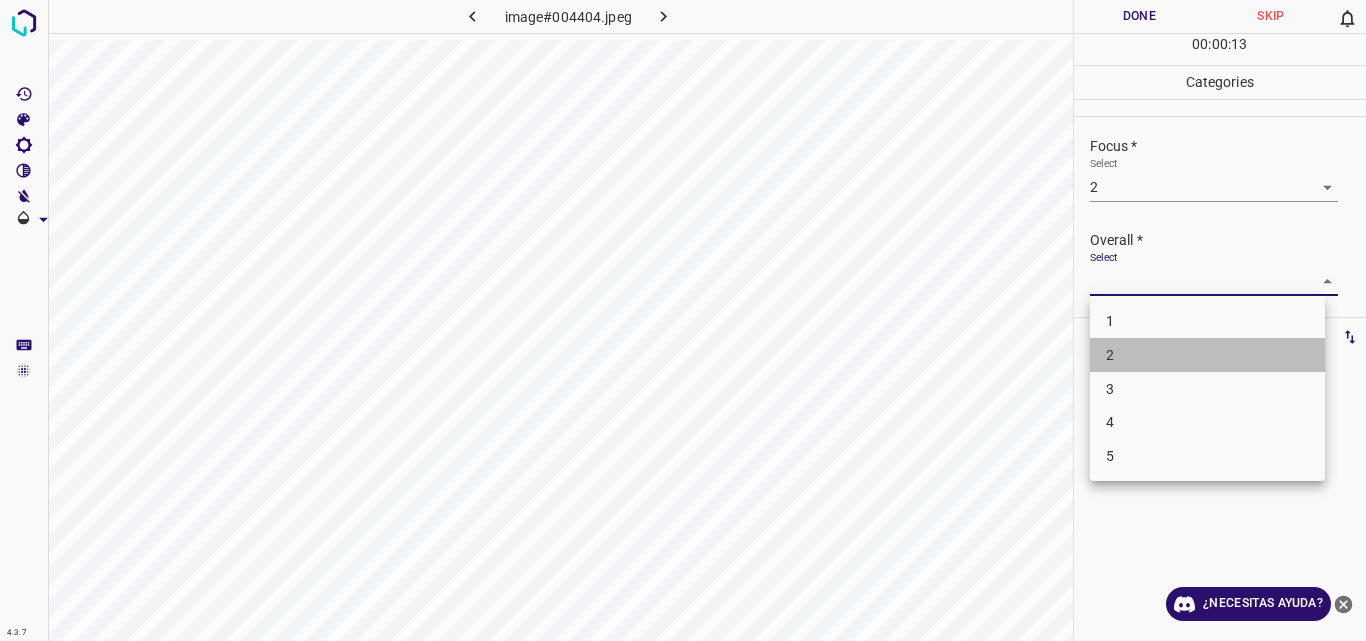 click on "2" at bounding box center (1207, 355) 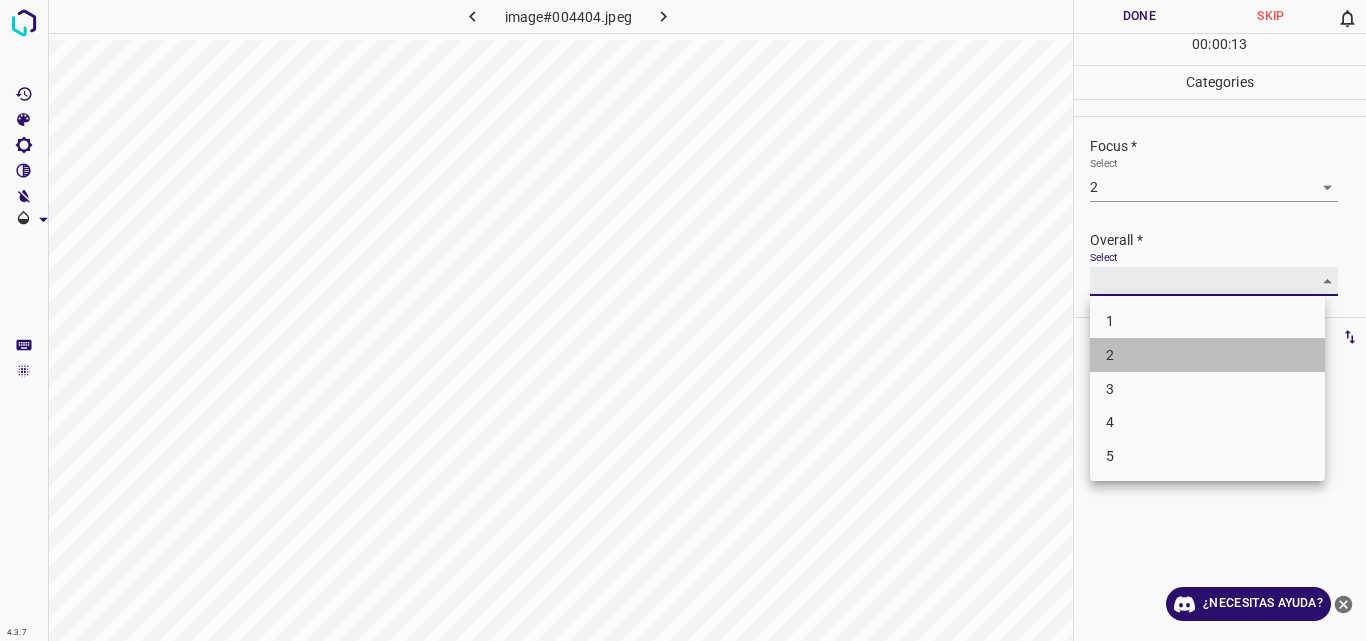 type on "2" 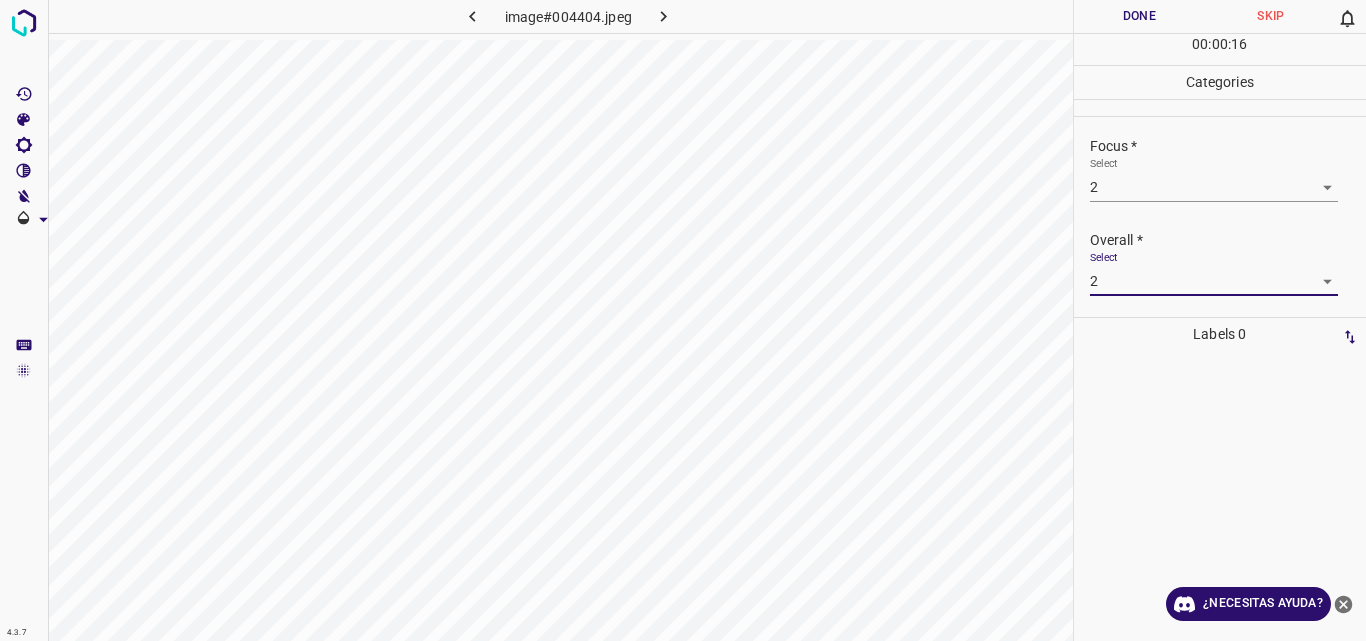 click on "Done" at bounding box center [1140, 16] 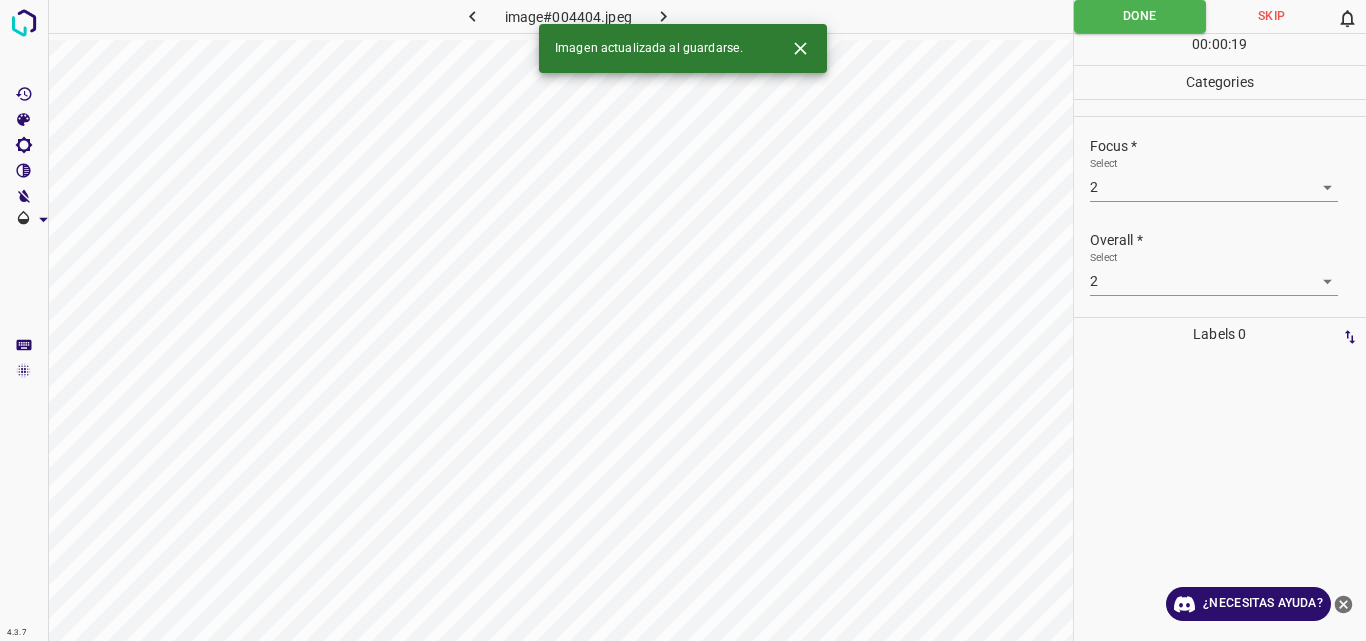 click 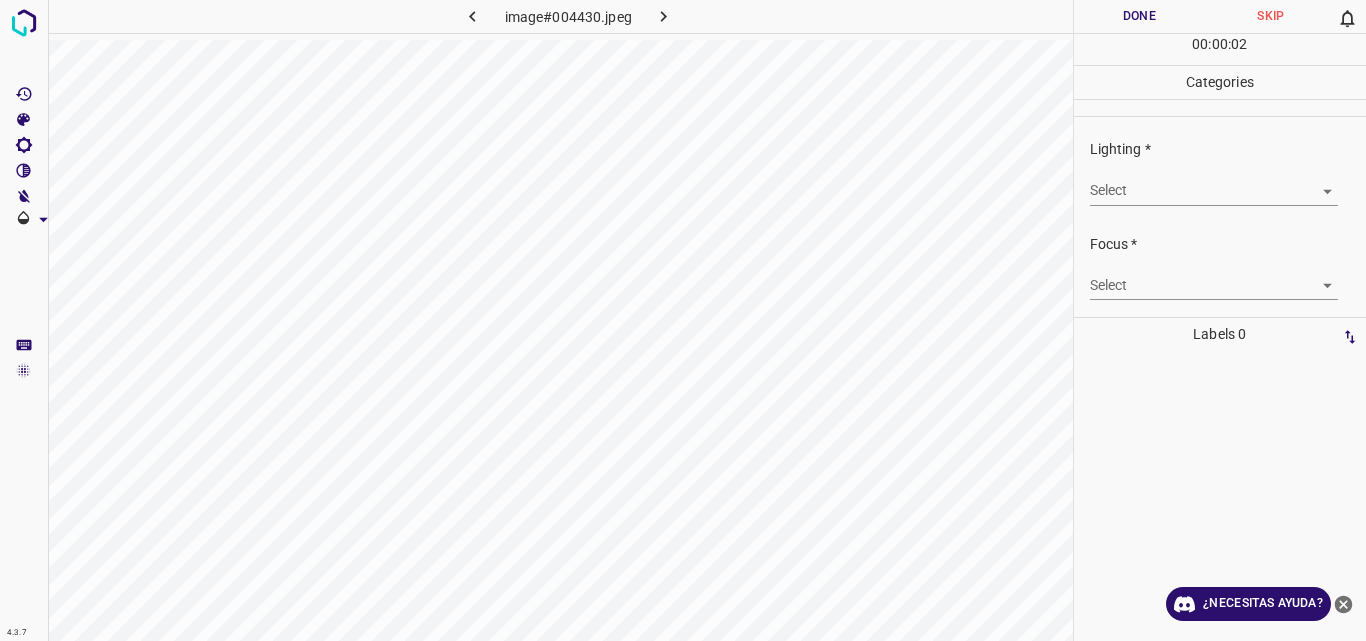 click on "4.3.7 image#004430.jpeg Done Skip 0 00   : 00   : 02   Categories Lighting *  Select ​ Focus *  Select ​ Overall *  Select ​ Labels   0 Categories 1 Lighting 2 Focus 3 Overall Tools Space Change between modes (Draw & Edit) I Auto labeling R Restore zoom M Zoom in N Zoom out Delete Delete selecte label Filters Z Restore filters X Saturation filter C Brightness filter V Contrast filter B Gray scale filter General O Download ¿Necesitas ayuda? Original text Rate this translation Your feedback will be used to help improve Google Translate - Texto - Esconder - Borrar" at bounding box center (683, 320) 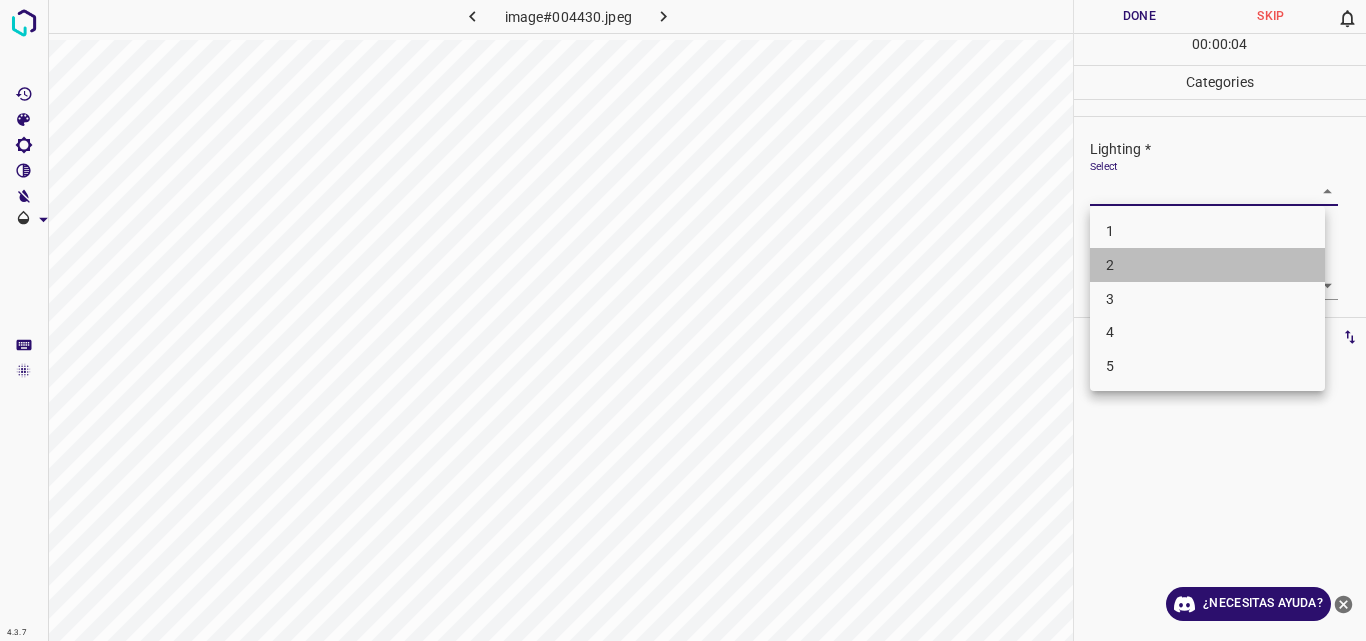 click on "2" at bounding box center [1207, 265] 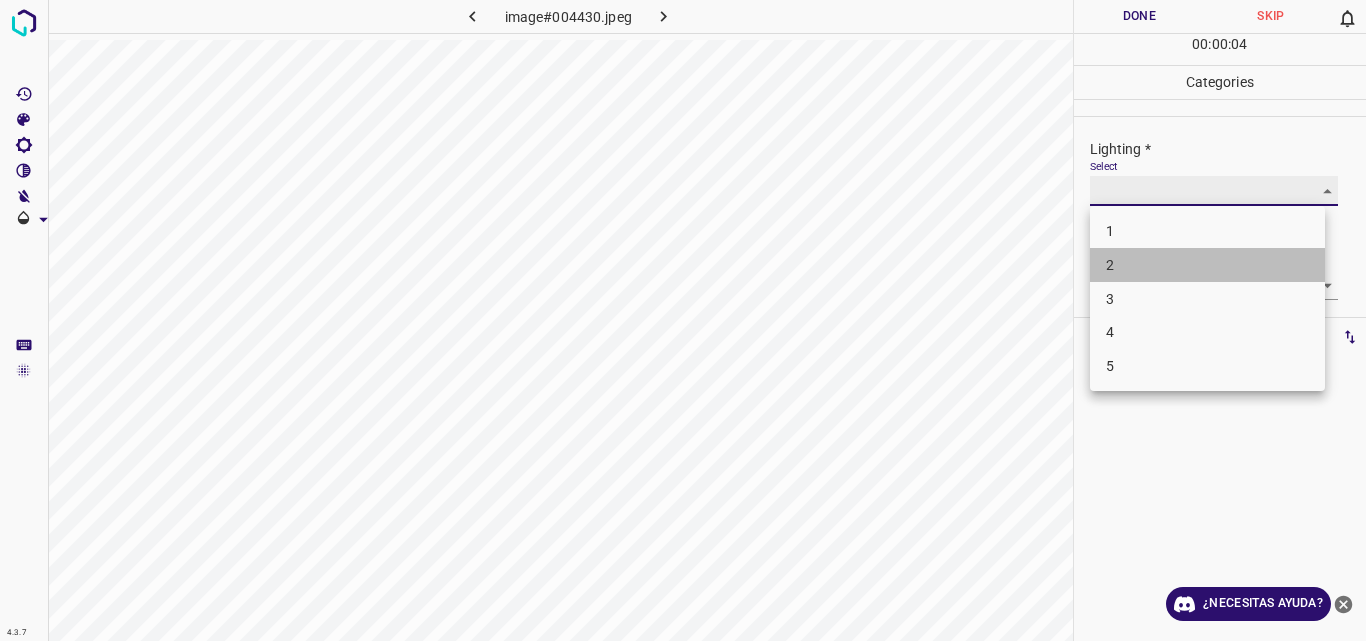 type on "2" 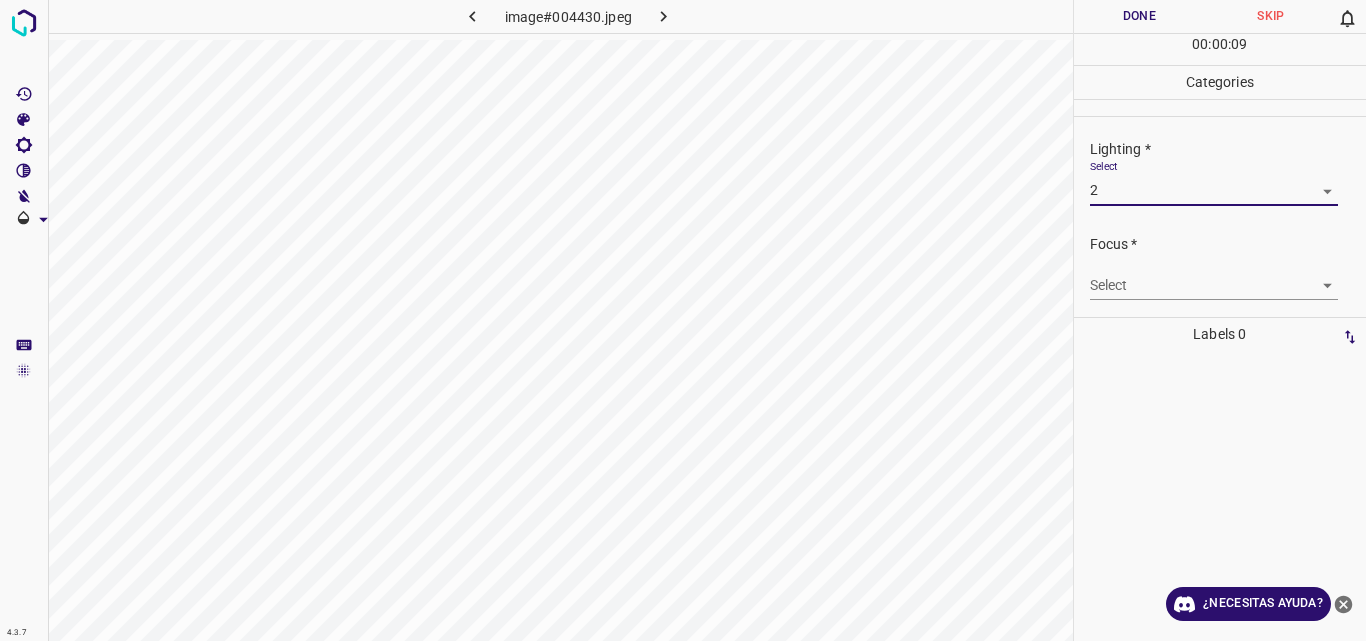 click on "4.3.7 image#004430.jpeg Done Skip 0 00   : 00   : 09   Categories Lighting *  Select 2 2 Focus *  Select ​ Overall *  Select ​ Labels   0 Categories 1 Lighting 2 Focus 3 Overall Tools Space Change between modes (Draw & Edit) I Auto labeling R Restore zoom M Zoom in N Zoom out Delete Delete selecte label Filters Z Restore filters X Saturation filter C Brightness filter V Contrast filter B Gray scale filter General O Download ¿Necesitas ayuda? Original text Rate this translation Your feedback will be used to help improve Google Translate - Texto - Esconder - Borrar" at bounding box center [683, 320] 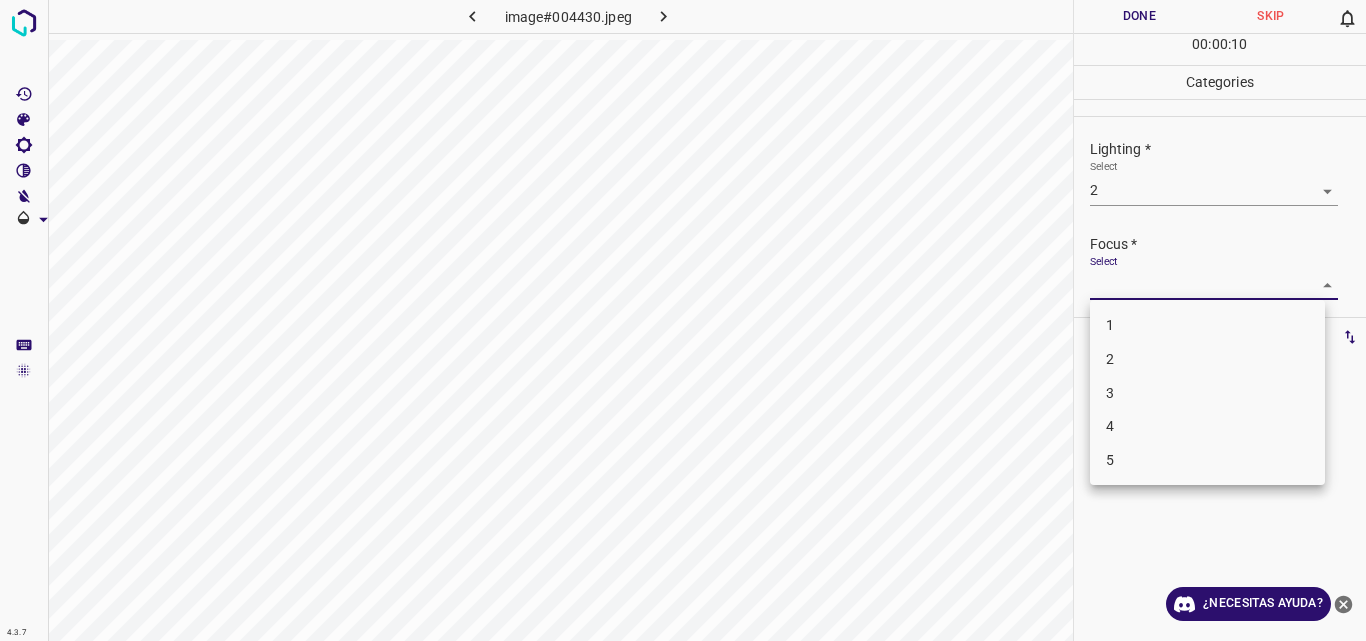 click on "3" at bounding box center (1207, 393) 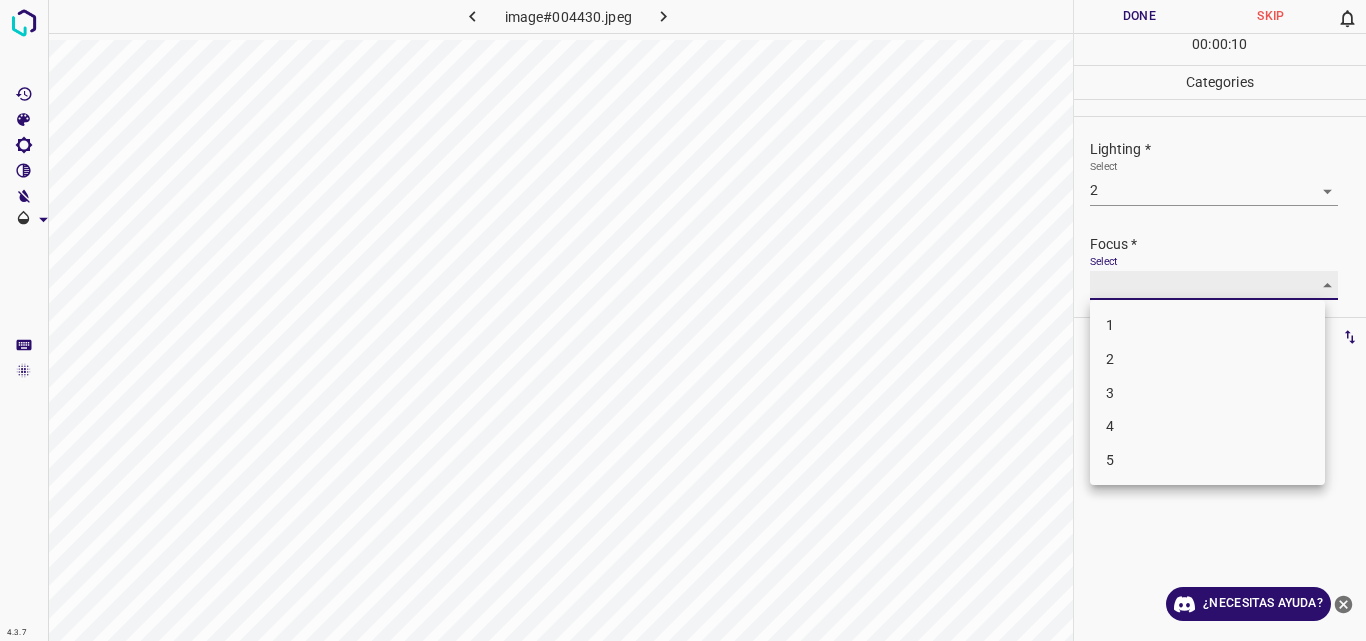 type on "3" 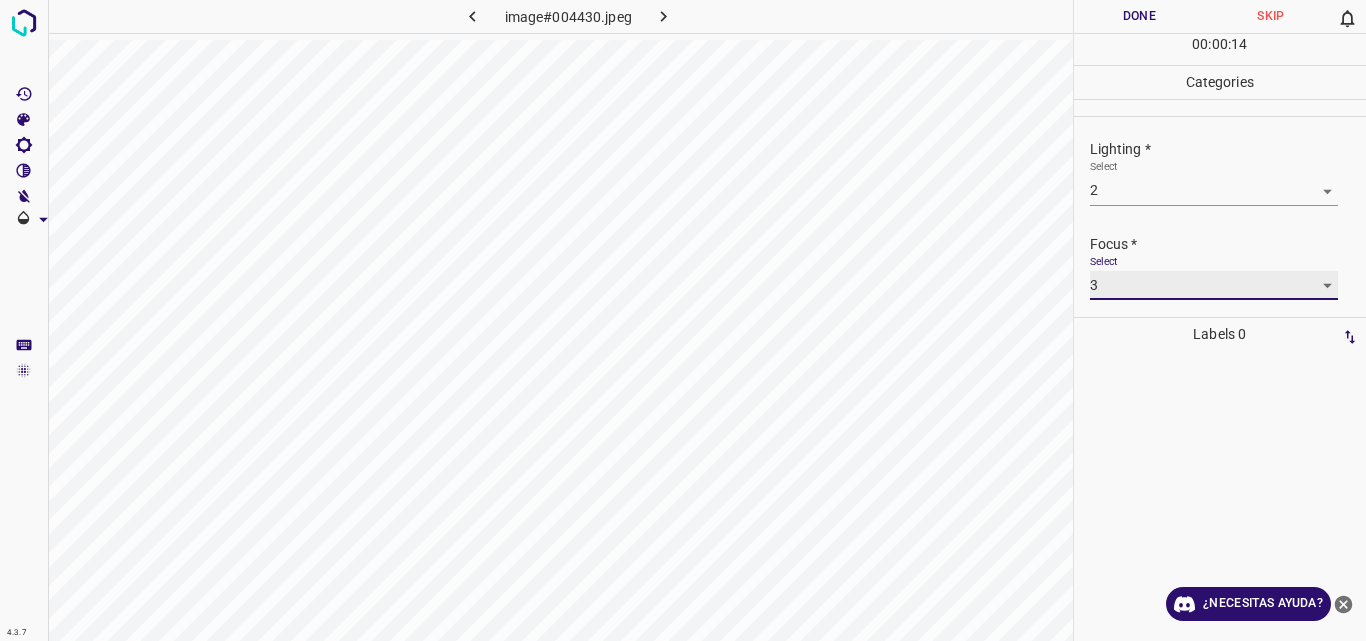 scroll, scrollTop: 98, scrollLeft: 0, axis: vertical 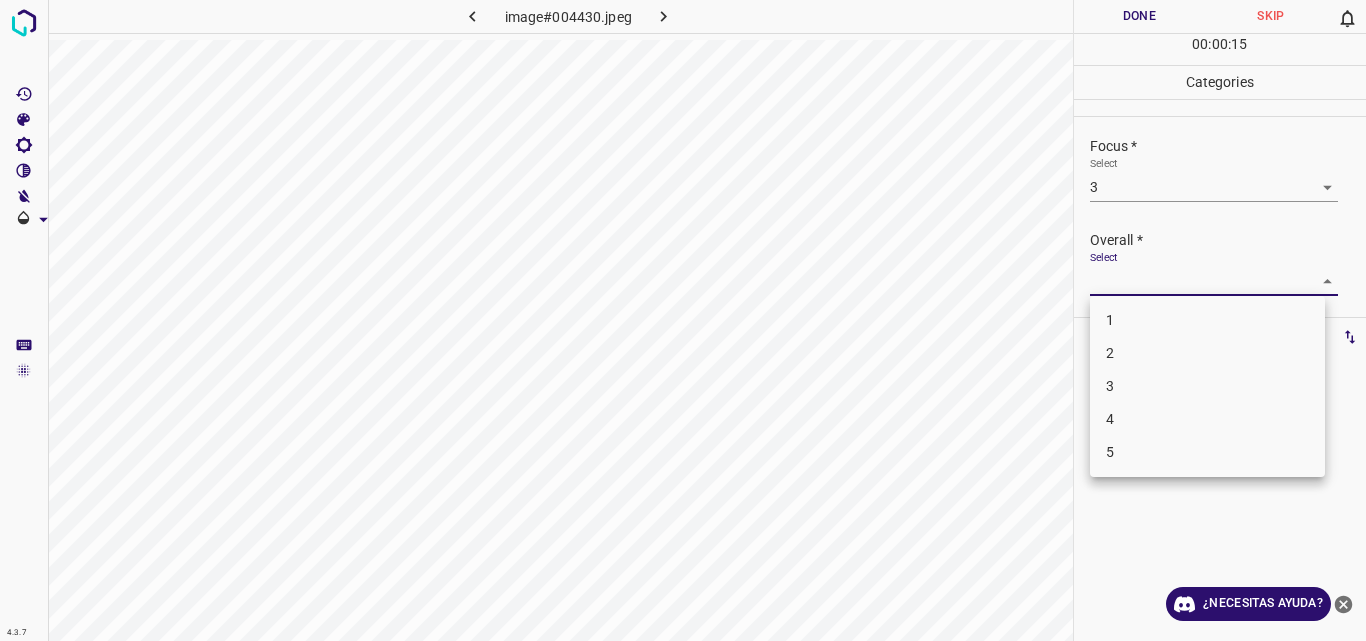 click on "4.3.7 image#004430.jpeg Done Skip 0 00   : 00   : 15   Categories Lighting *  Select 2 2 Focus *  Select 3 3 Overall *  Select ​ Labels   0 Categories 1 Lighting 2 Focus 3 Overall Tools Space Change between modes (Draw & Edit) I Auto labeling R Restore zoom M Zoom in N Zoom out Delete Delete selecte label Filters Z Restore filters X Saturation filter C Brightness filter V Contrast filter B Gray scale filter General O Download ¿Necesitas ayuda? Original text Rate this translation Your feedback will be used to help improve Google Translate - Texto - Esconder - Borrar 1 2 3 4 5" at bounding box center (683, 320) 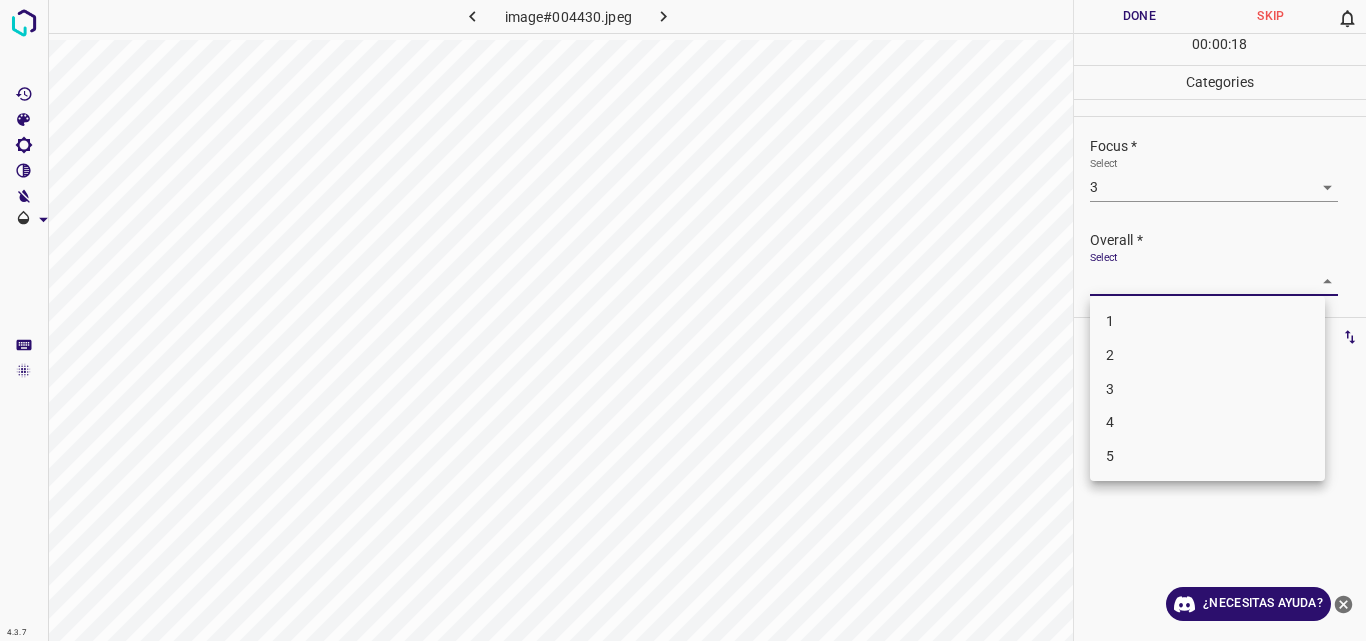 click on "3" at bounding box center (1207, 389) 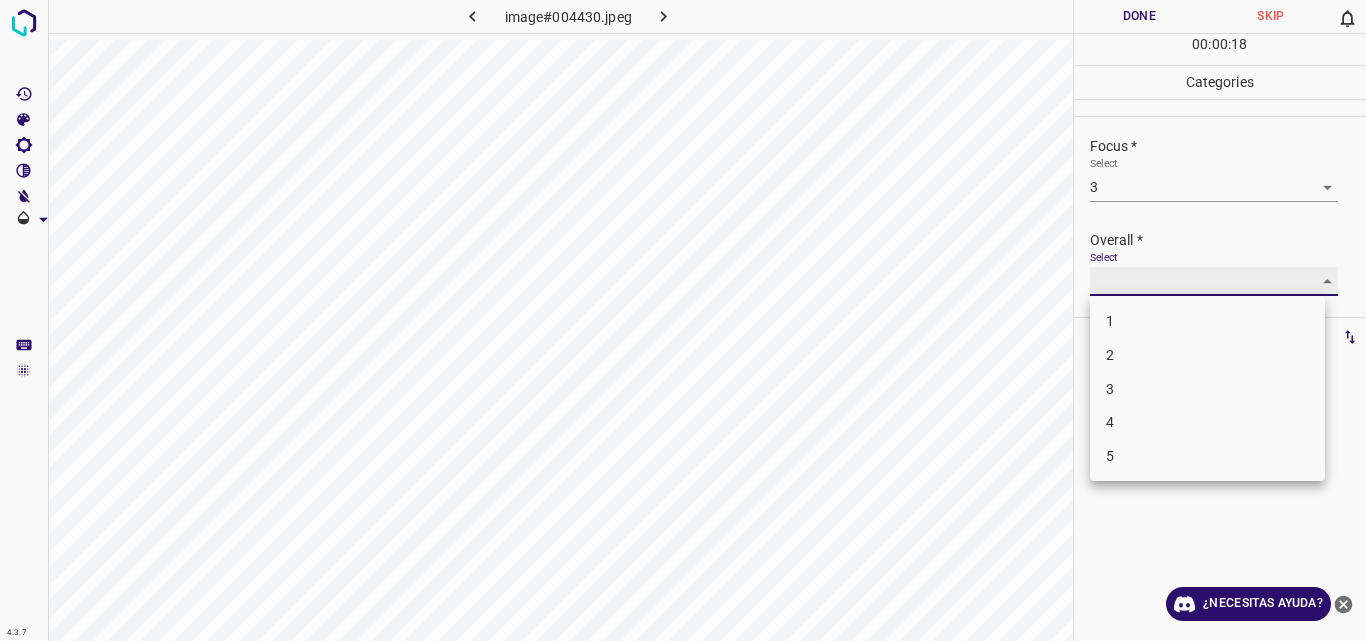 type on "3" 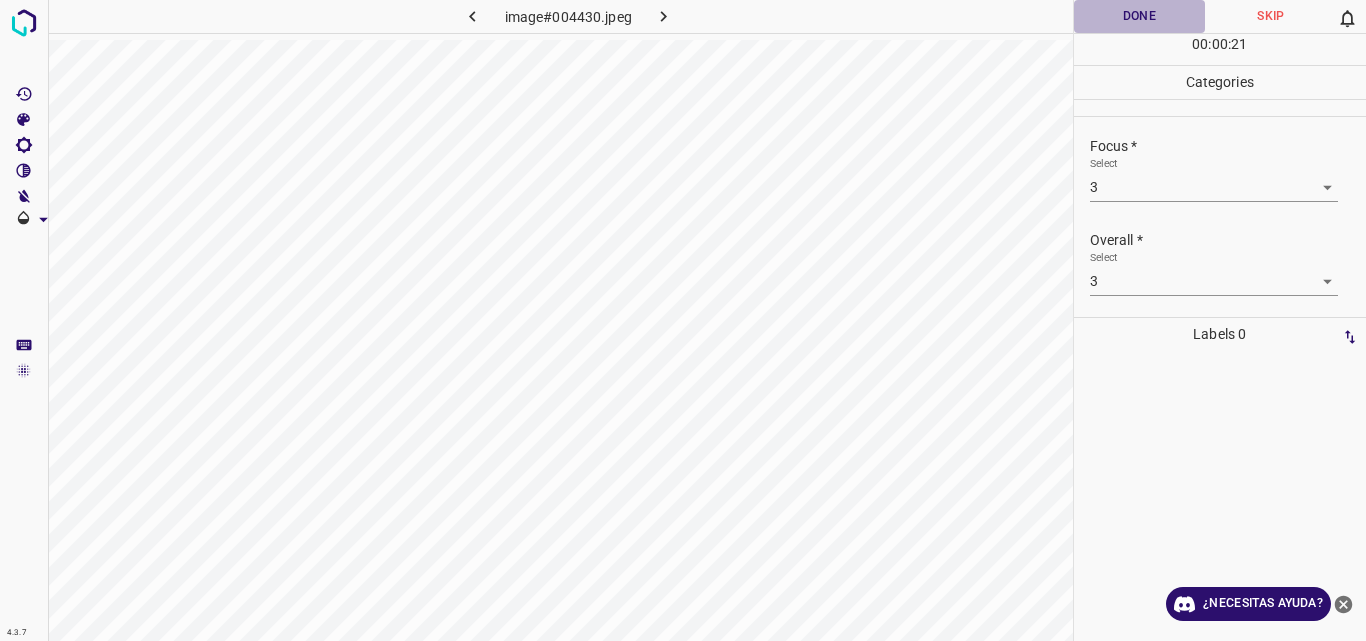 click on "Done" at bounding box center [1140, 16] 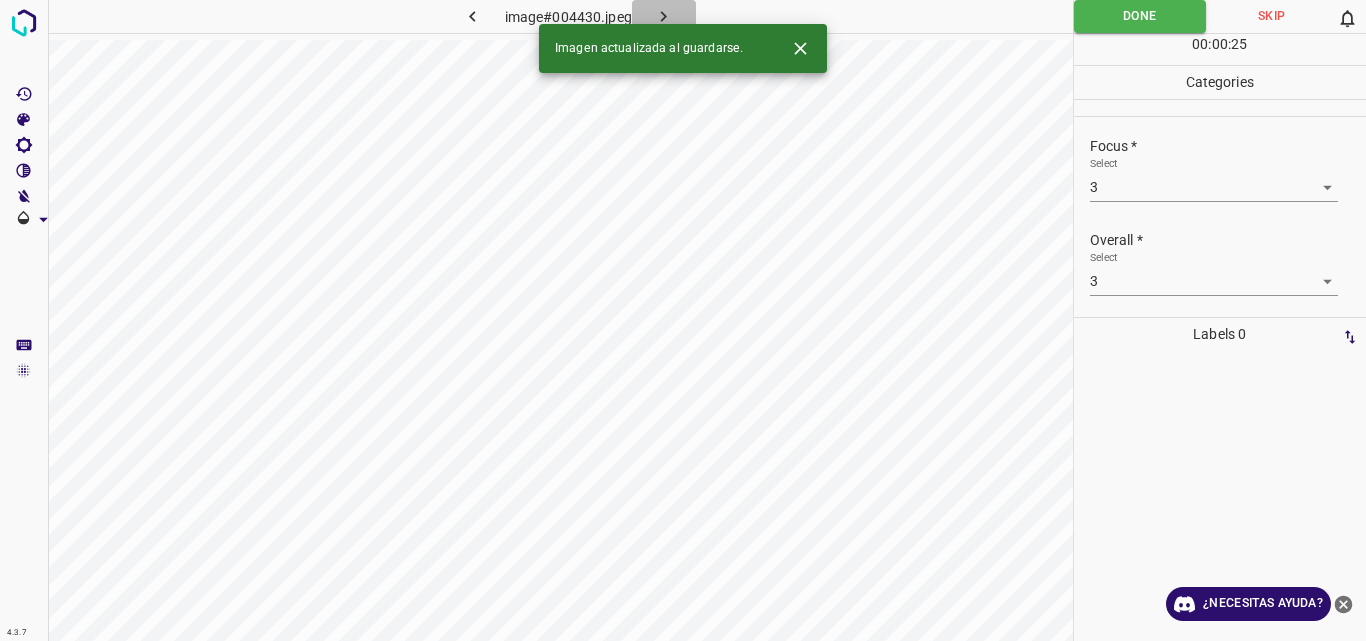 click 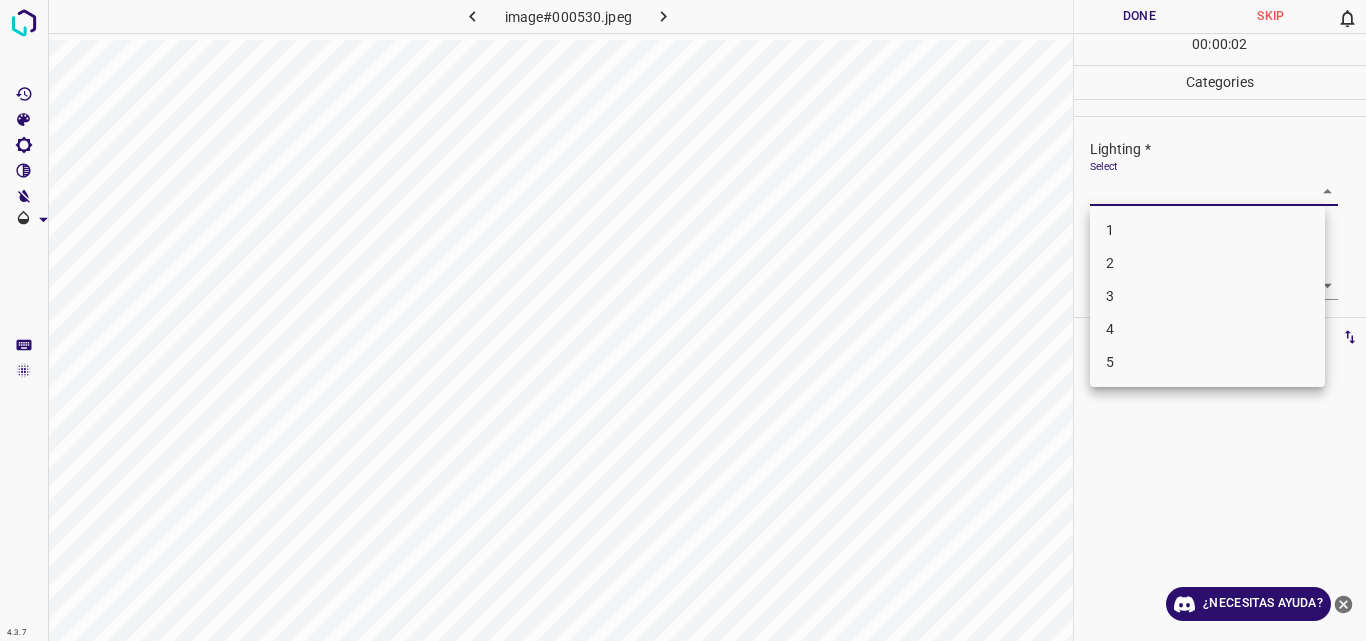 click on "4.3.7 image#000530.jpeg Done Skip 0 00   : 00   : 02   Categories Lighting *  Select ​ Focus *  Select ​ Overall *  Select ​ Labels   0 Categories 1 Lighting 2 Focus 3 Overall Tools Space Change between modes (Draw & Edit) I Auto labeling R Restore zoom M Zoom in N Zoom out Delete Delete selecte label Filters Z Restore filters X Saturation filter C Brightness filter V Contrast filter B Gray scale filter General O Download ¿Necesitas ayuda? Original text Rate this translation Your feedback will be used to help improve Google Translate - Texto - Esconder - Borrar 1 2 3 4 5" at bounding box center [683, 320] 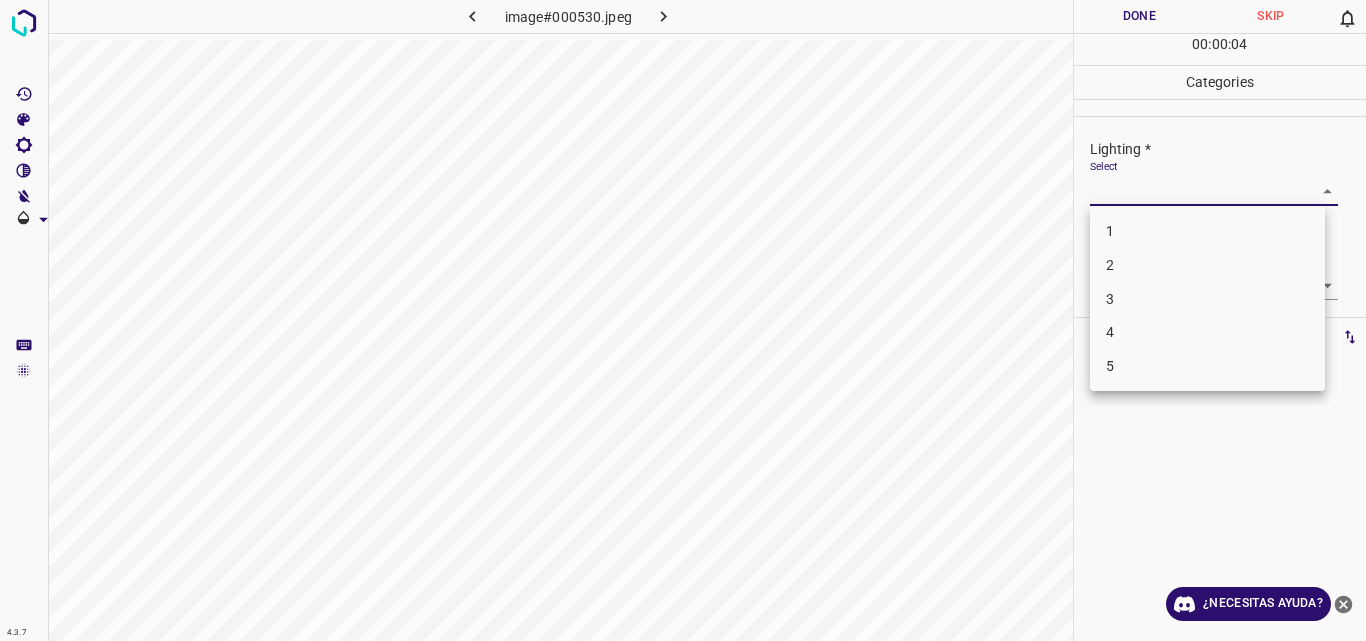 click on "3" at bounding box center (1207, 299) 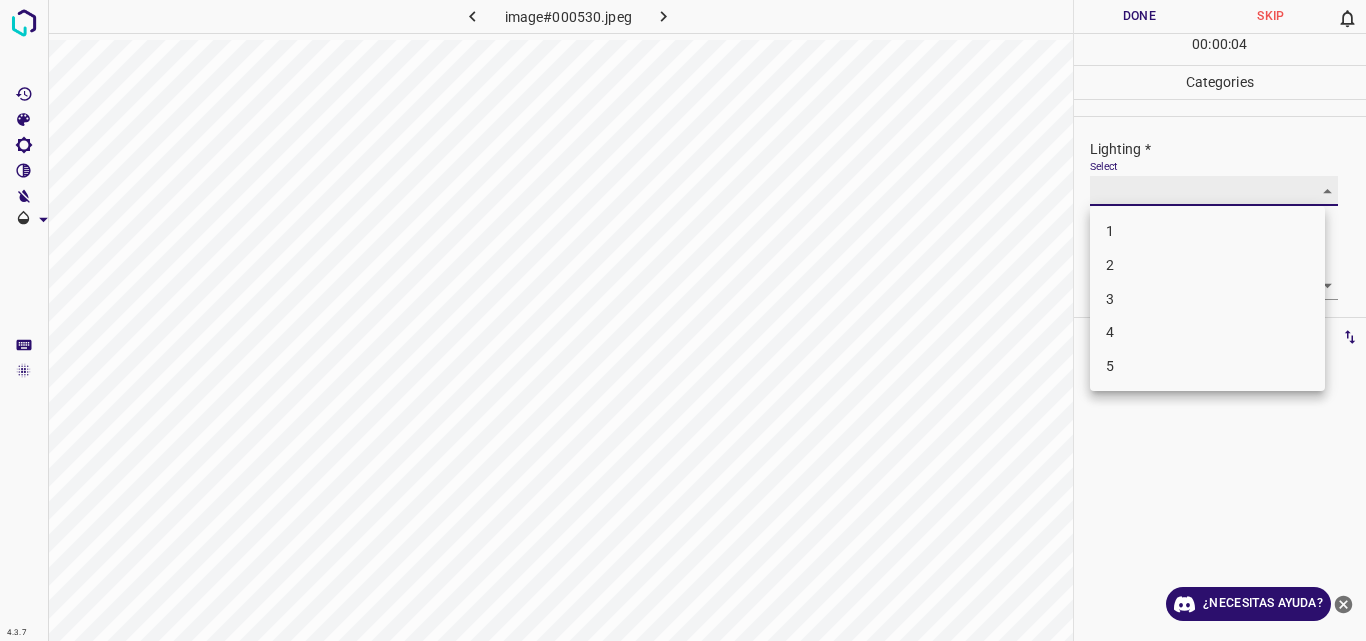 type on "3" 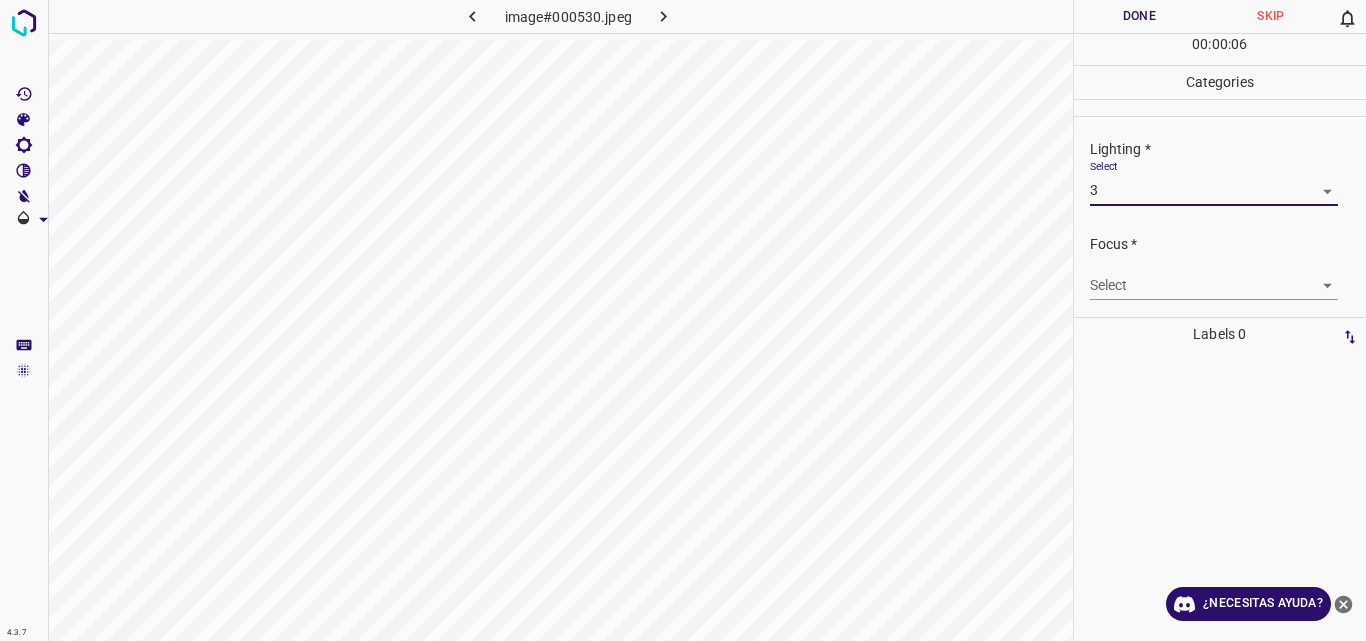 click on "4.3.7 image#000530.jpeg Done Skip 0 00   : 00   : 06   Categories Lighting *  Select 3 3 Focus *  Select ​ Overall *  Select ​ Labels   0 Categories 1 Lighting 2 Focus 3 Overall Tools Space Change between modes (Draw & Edit) I Auto labeling R Restore zoom M Zoom in N Zoom out Delete Delete selecte label Filters Z Restore filters X Saturation filter C Brightness filter V Contrast filter B Gray scale filter General O Download ¿Necesitas ayuda? Original text Rate this translation Your feedback will be used to help improve Google Translate - Texto - Esconder - Borrar" at bounding box center (683, 320) 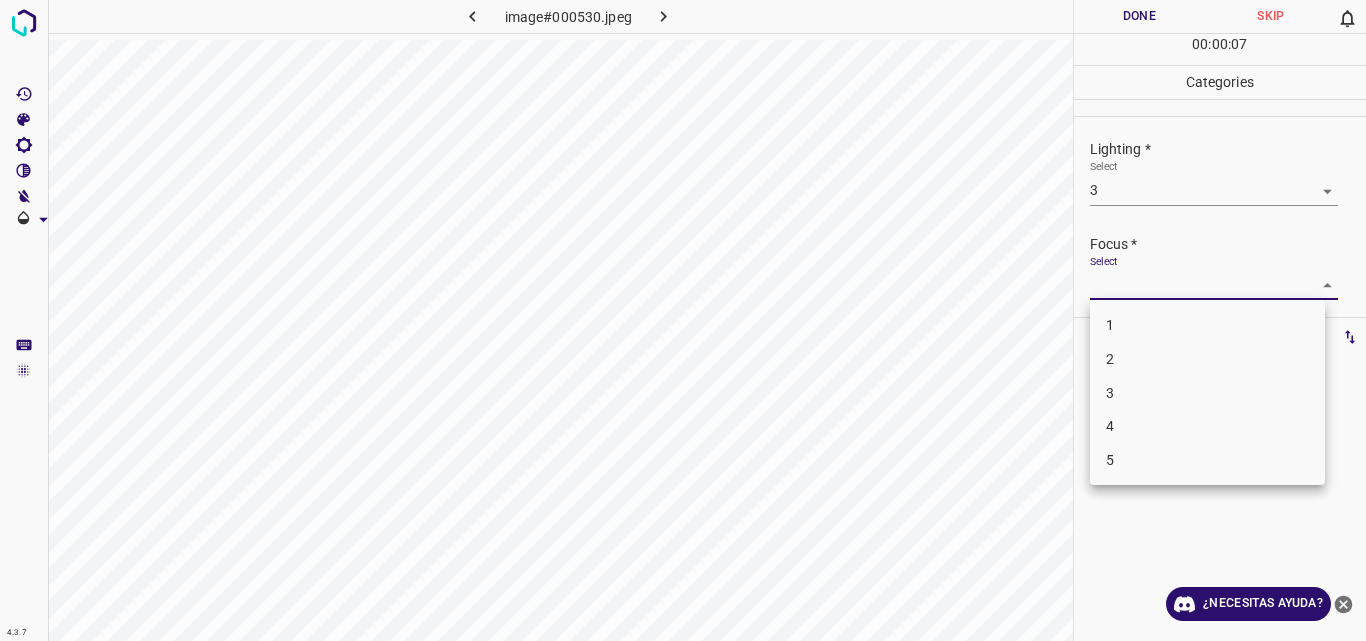 click on "2" at bounding box center [1207, 359] 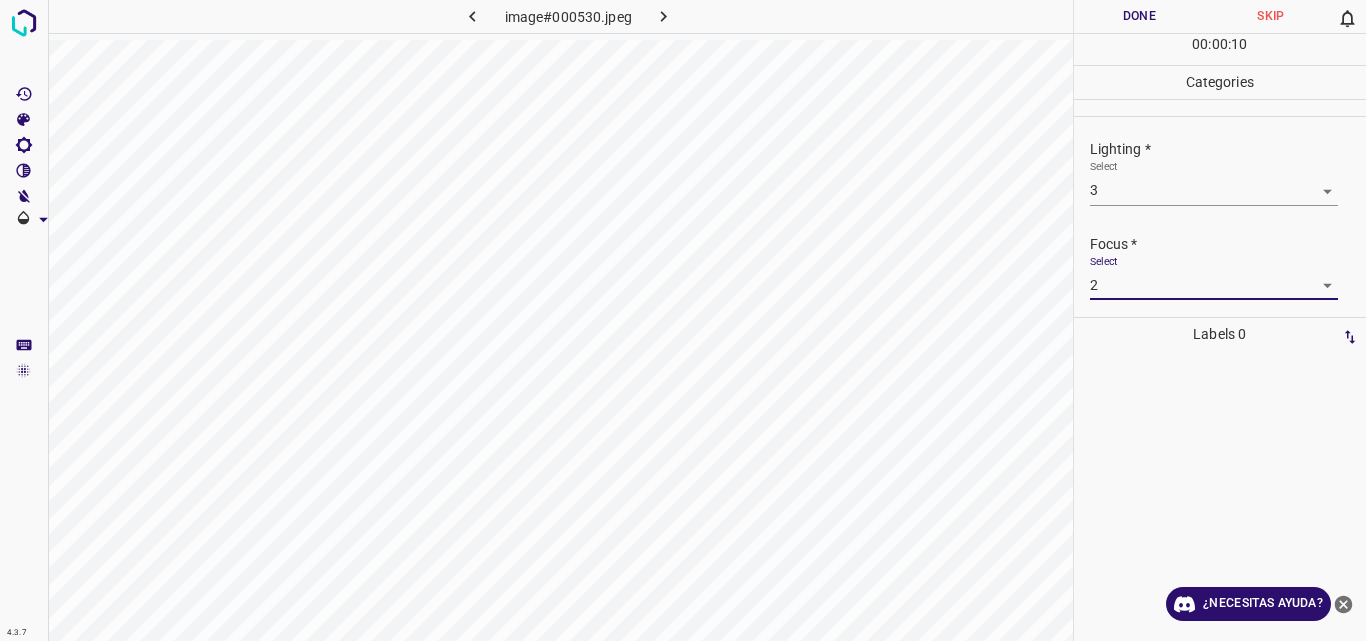 click on "4.3.7 image#000530.jpeg Done Skip 0 00   : 00   : 10   Categories Lighting *  Select 3 3 Focus *  Select 2 2 Overall *  Select ​ Labels   0 Categories 1 Lighting 2 Focus 3 Overall Tools Space Change between modes (Draw & Edit) I Auto labeling R Restore zoom M Zoom in N Zoom out Delete Delete selecte label Filters Z Restore filters X Saturation filter C Brightness filter V Contrast filter B Gray scale filter General O Download ¿Necesitas ayuda? Original text Rate this translation Your feedback will be used to help improve Google Translate - Texto - Esconder - Borrar" at bounding box center [683, 320] 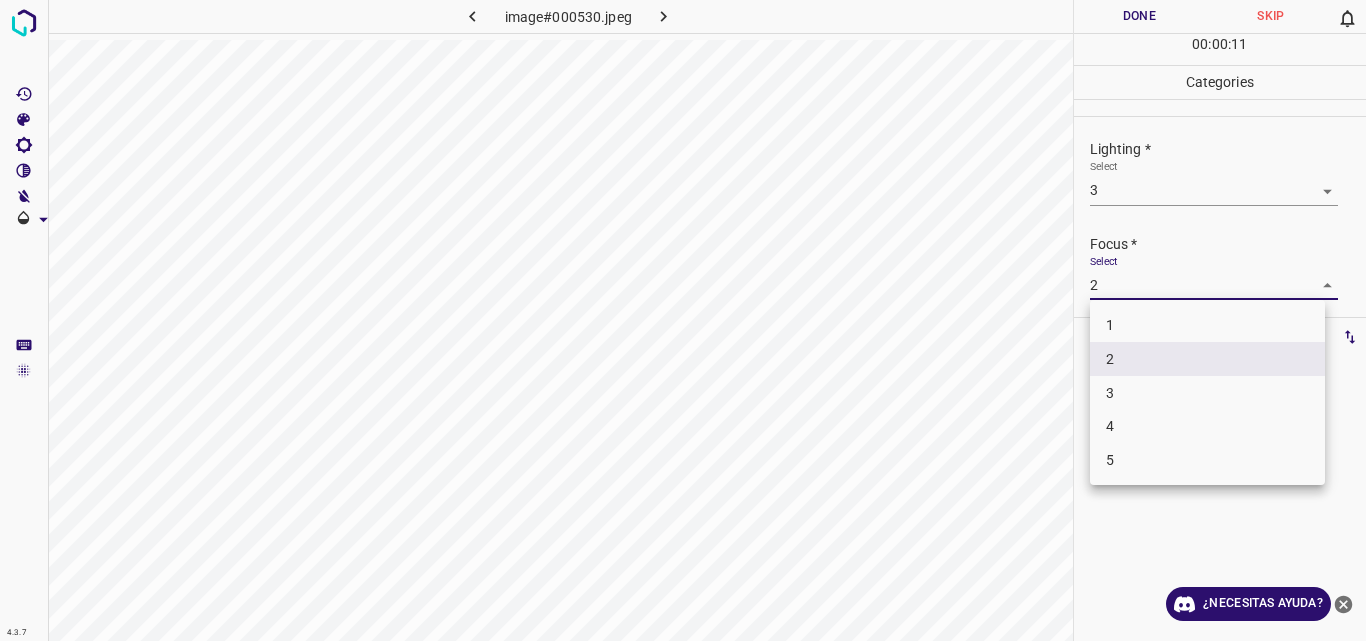 click on "3" at bounding box center (1207, 393) 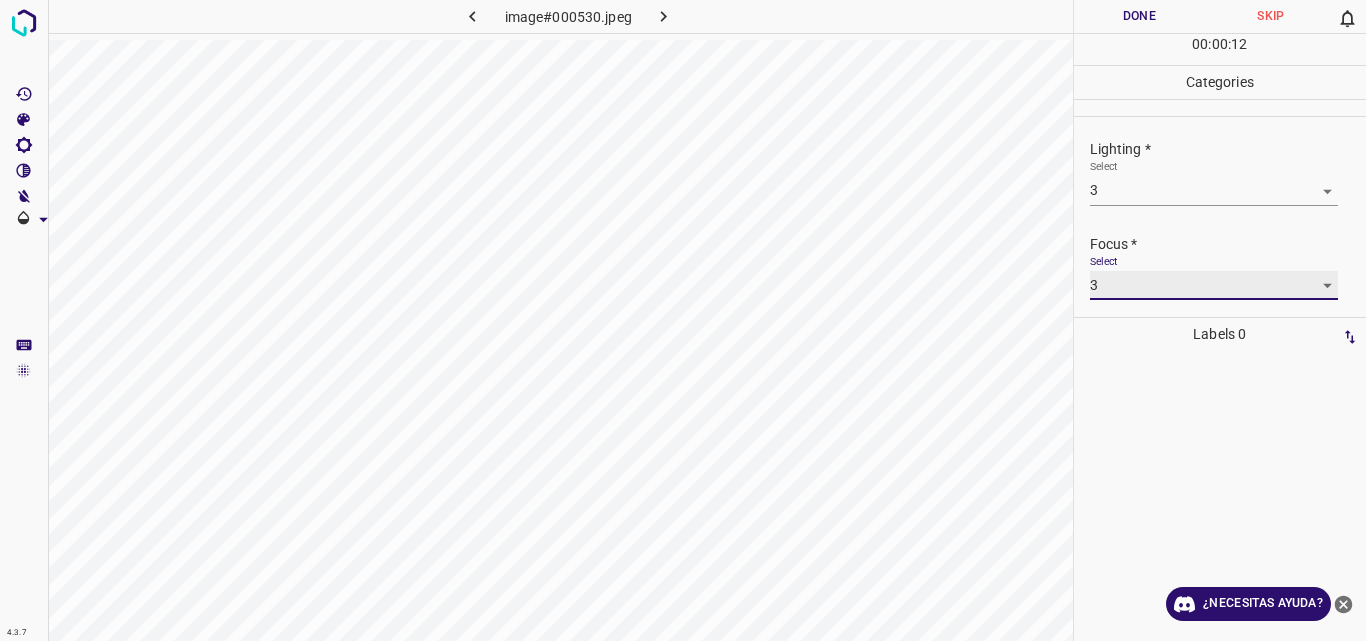 type on "3" 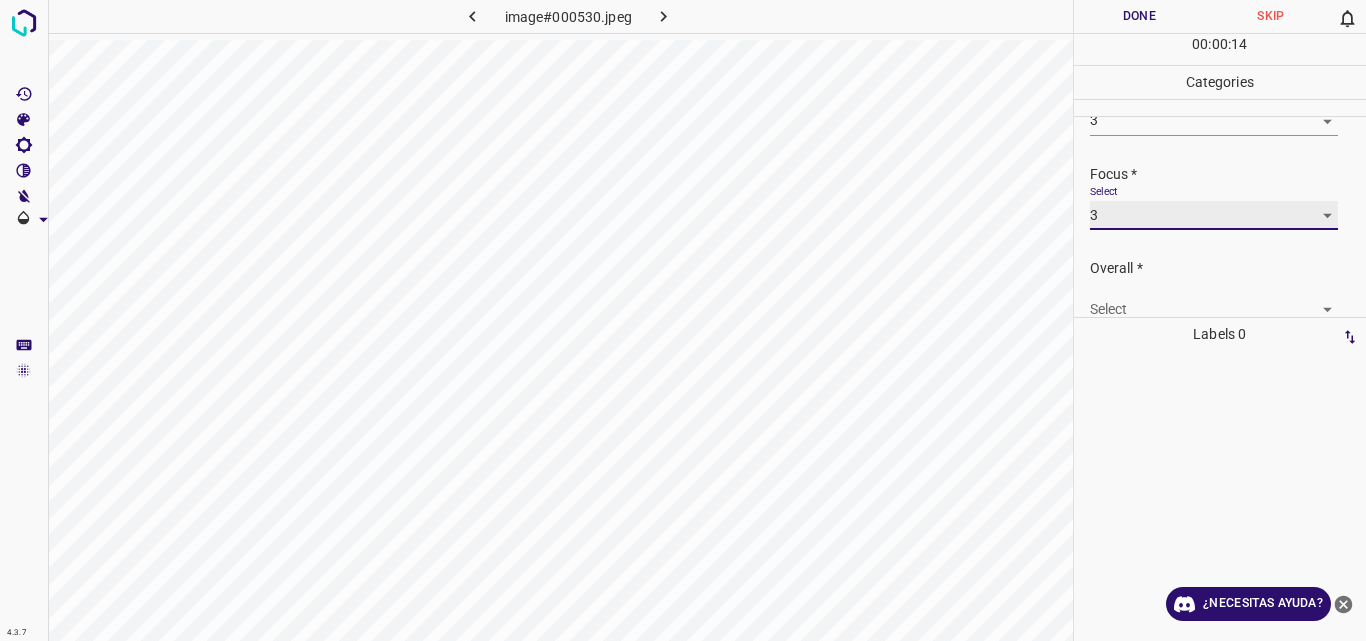 scroll, scrollTop: 98, scrollLeft: 0, axis: vertical 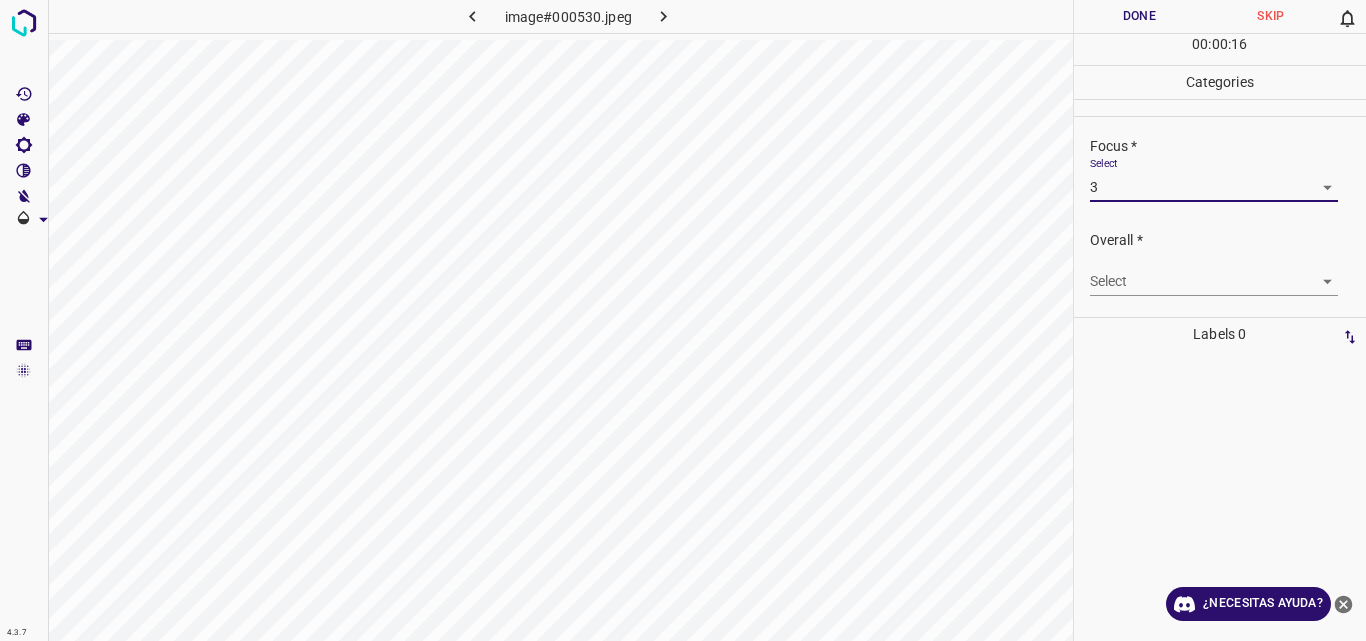 click on "4.3.7 image#000530.jpeg Done Skip 0 00   : 00   : 16   Categories Lighting *  Select 3 3 Focus *  Select 3 3 Overall *  Select ​ Labels   0 Categories 1 Lighting 2 Focus 3 Overall Tools Space Change between modes (Draw & Edit) I Auto labeling R Restore zoom M Zoom in N Zoom out Delete Delete selecte label Filters Z Restore filters X Saturation filter C Brightness filter V Contrast filter B Gray scale filter General O Download ¿Necesitas ayuda? Original text Rate this translation Your feedback will be used to help improve Google Translate - Texto - Esconder - Borrar" at bounding box center (683, 320) 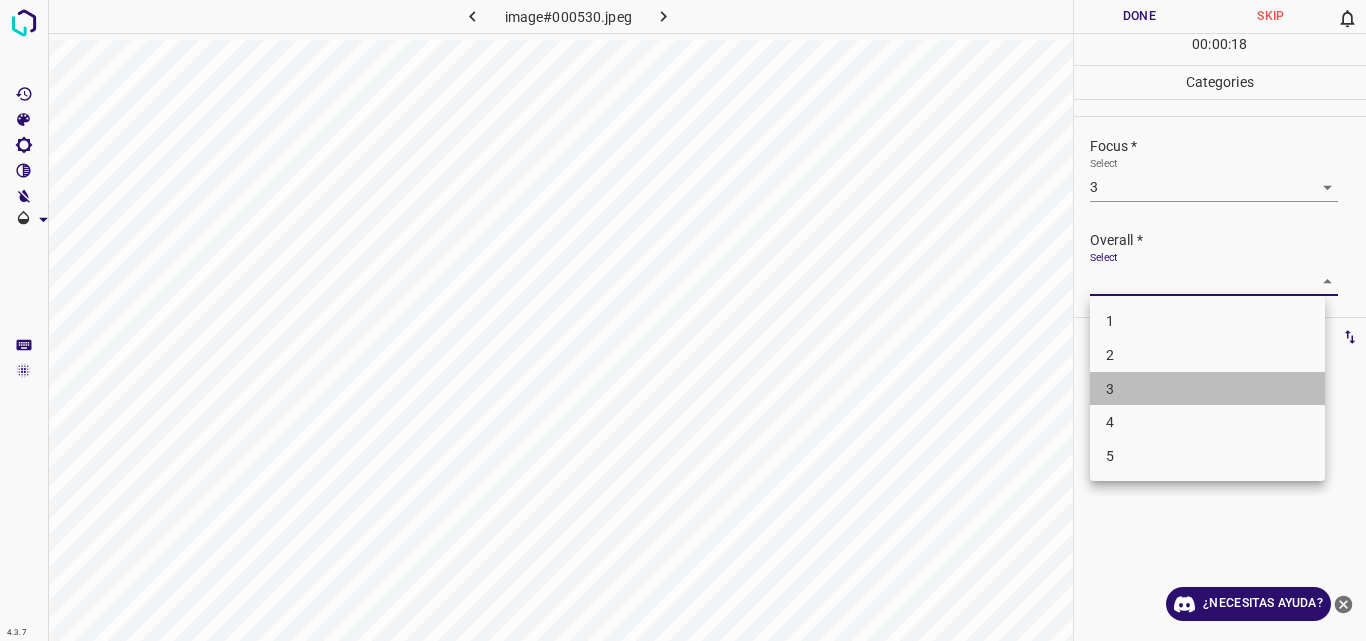click on "3" at bounding box center (1207, 389) 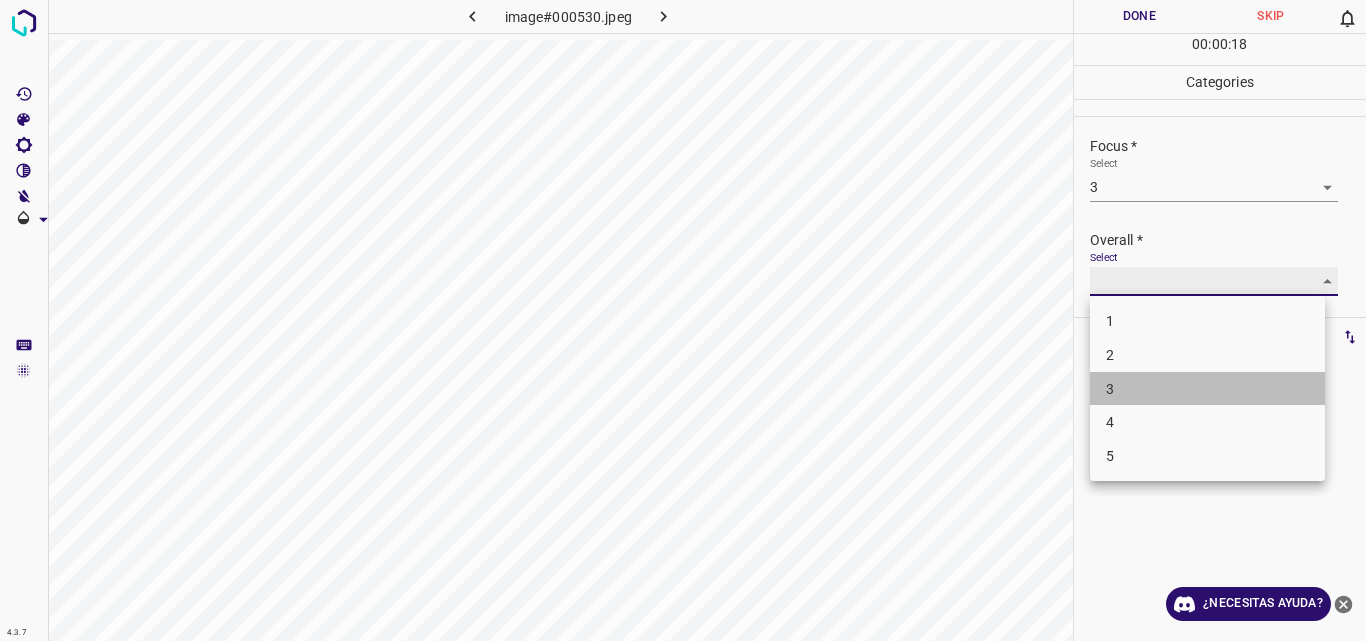 type on "3" 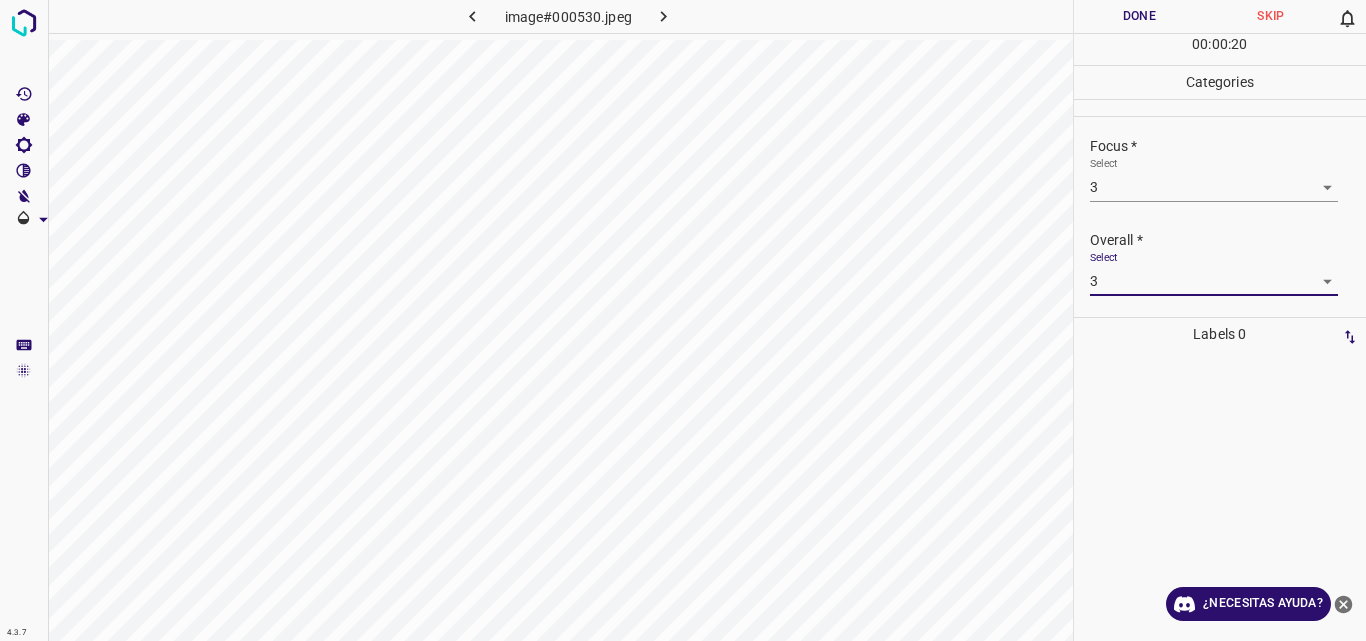 click on "Done" at bounding box center [1140, 16] 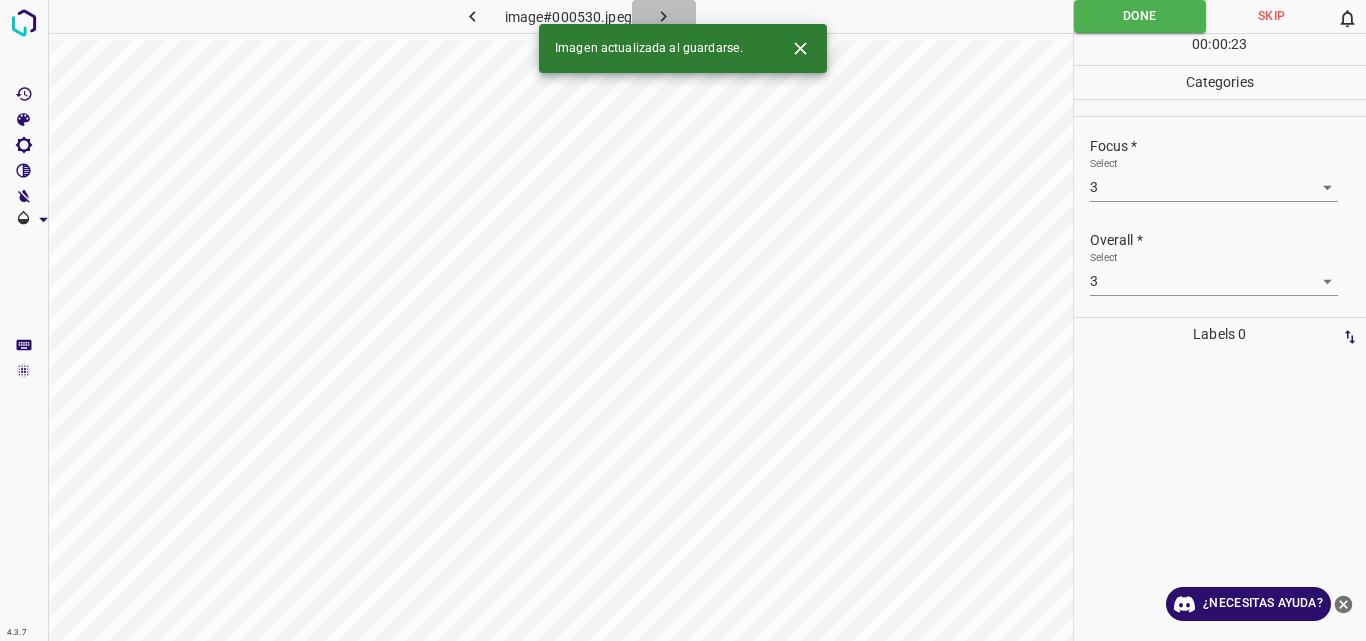 click 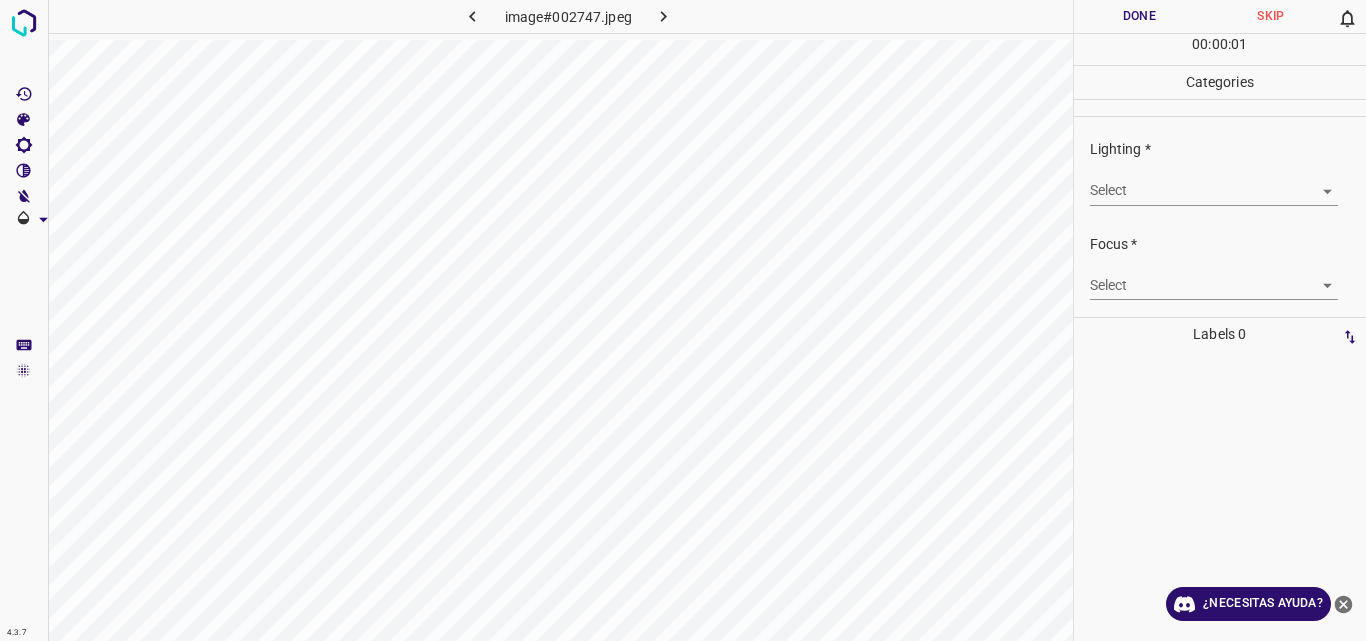 click on "4.3.7 image#002747.jpeg Done Skip 0 00   : 00   : 01   Categories Lighting *  Select ​ Focus *  Select ​ Overall *  Select ​ Labels   0 Categories 1 Lighting 2 Focus 3 Overall Tools Space Change between modes (Draw & Edit) I Auto labeling R Restore zoom M Zoom in N Zoom out Delete Delete selecte label Filters Z Restore filters X Saturation filter C Brightness filter V Contrast filter B Gray scale filter General O Download ¿Necesitas ayuda? Original text Rate this translation Your feedback will be used to help improve Google Translate - Texto - Esconder - Borrar" at bounding box center [683, 320] 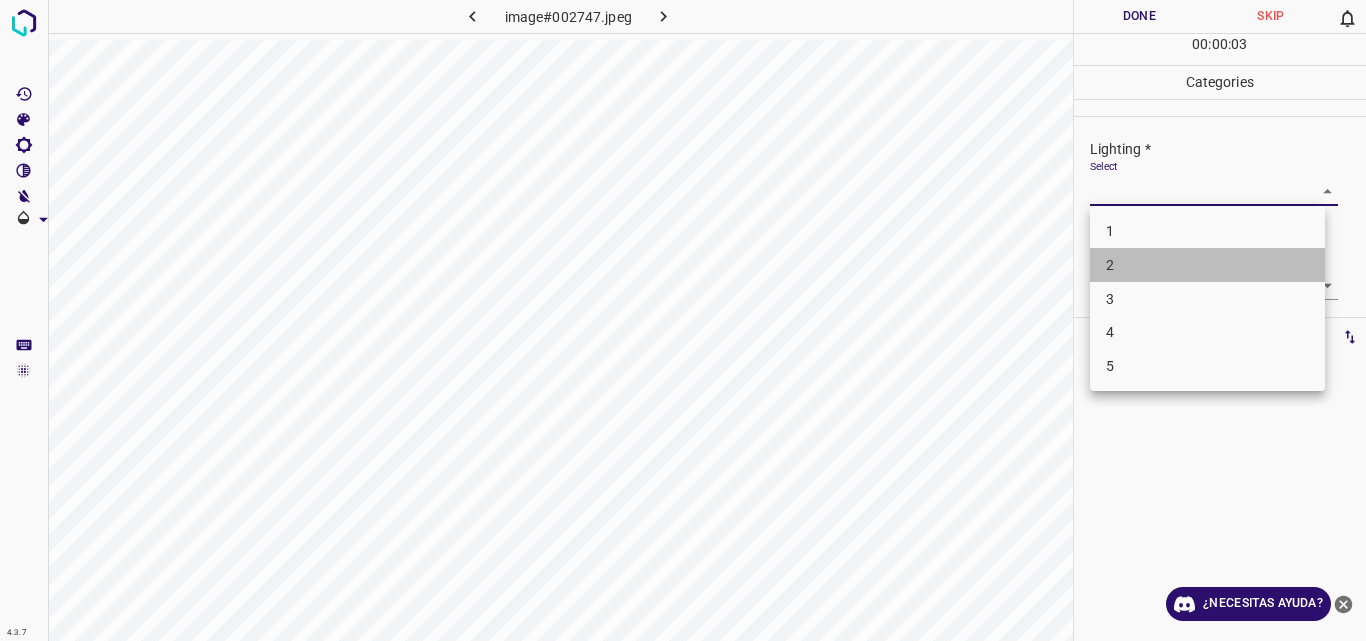 click on "2" at bounding box center [1207, 265] 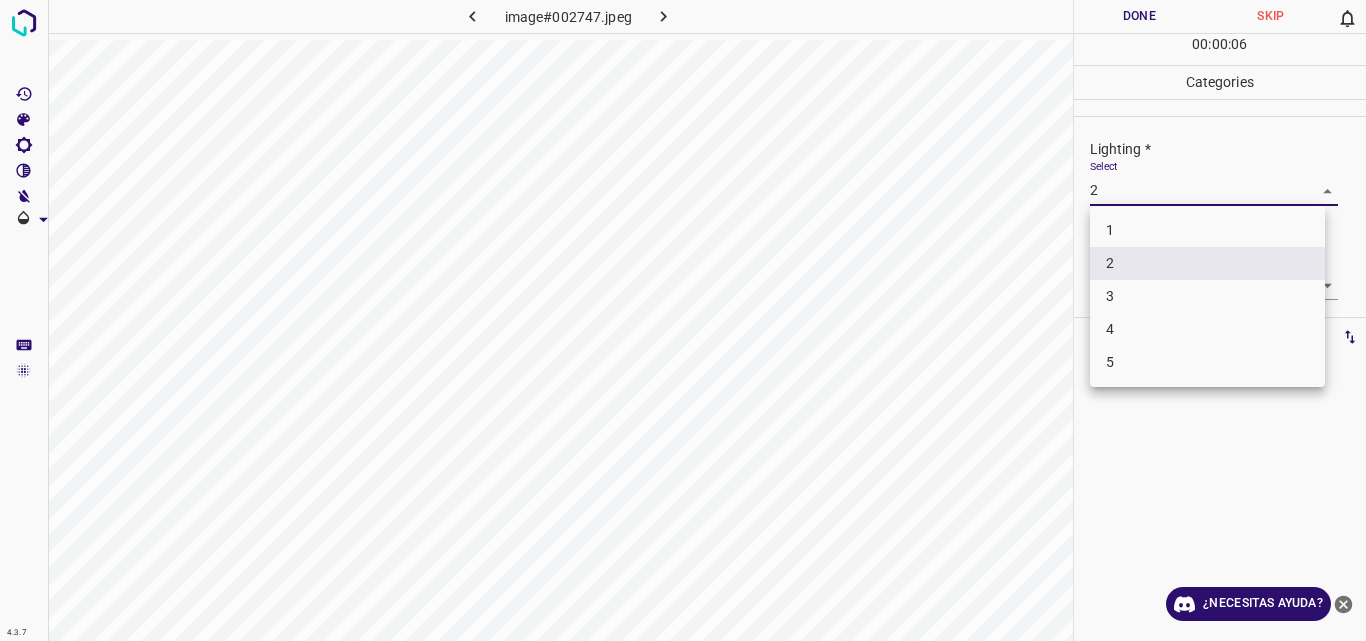 click on "4.3.7 image#002747.jpeg Done Skip 0 00   : 00   : 06   Categories Lighting *  Select 2 2 Focus *  Select ​ Overall *  Select ​ Labels   0 Categories 1 Lighting 2 Focus 3 Overall Tools Space Change between modes (Draw & Edit) I Auto labeling R Restore zoom M Zoom in N Zoom out Delete Delete selecte label Filters Z Restore filters X Saturation filter C Brightness filter V Contrast filter B Gray scale filter General O Download ¿Necesitas ayuda? Original text Rate this translation Your feedback will be used to help improve Google Translate - Texto - Esconder - Borrar 1 2 3 4 5" at bounding box center (683, 320) 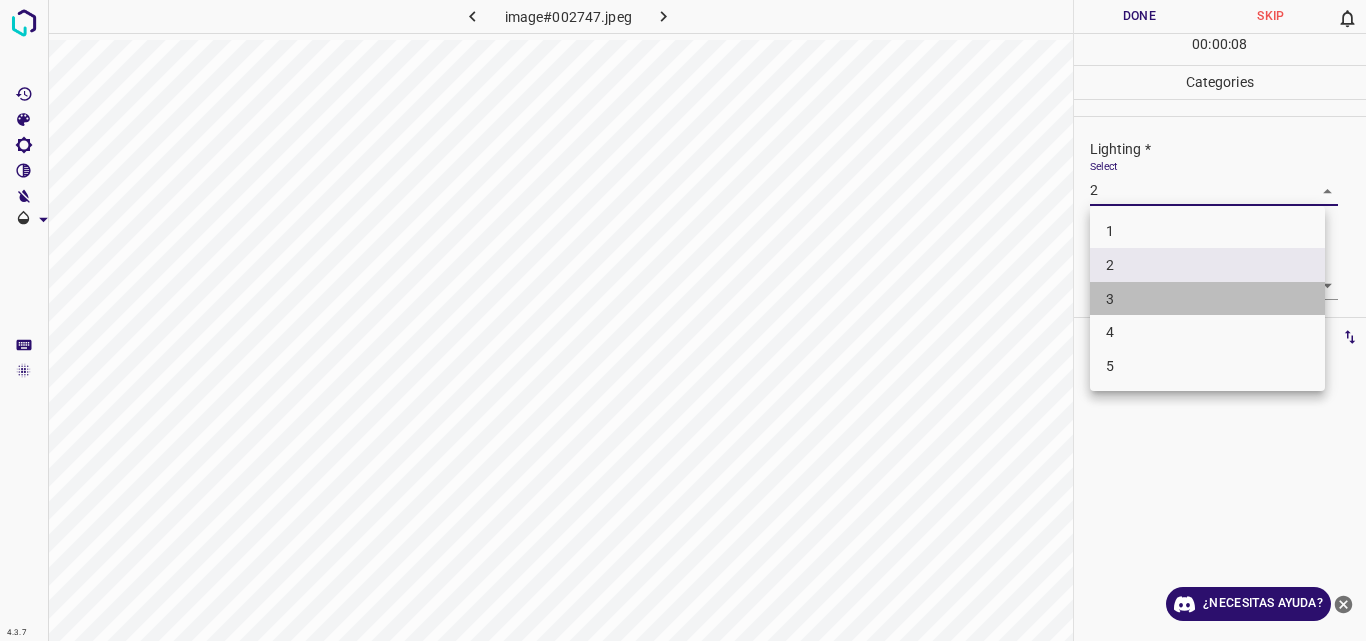 click on "3" at bounding box center (1207, 299) 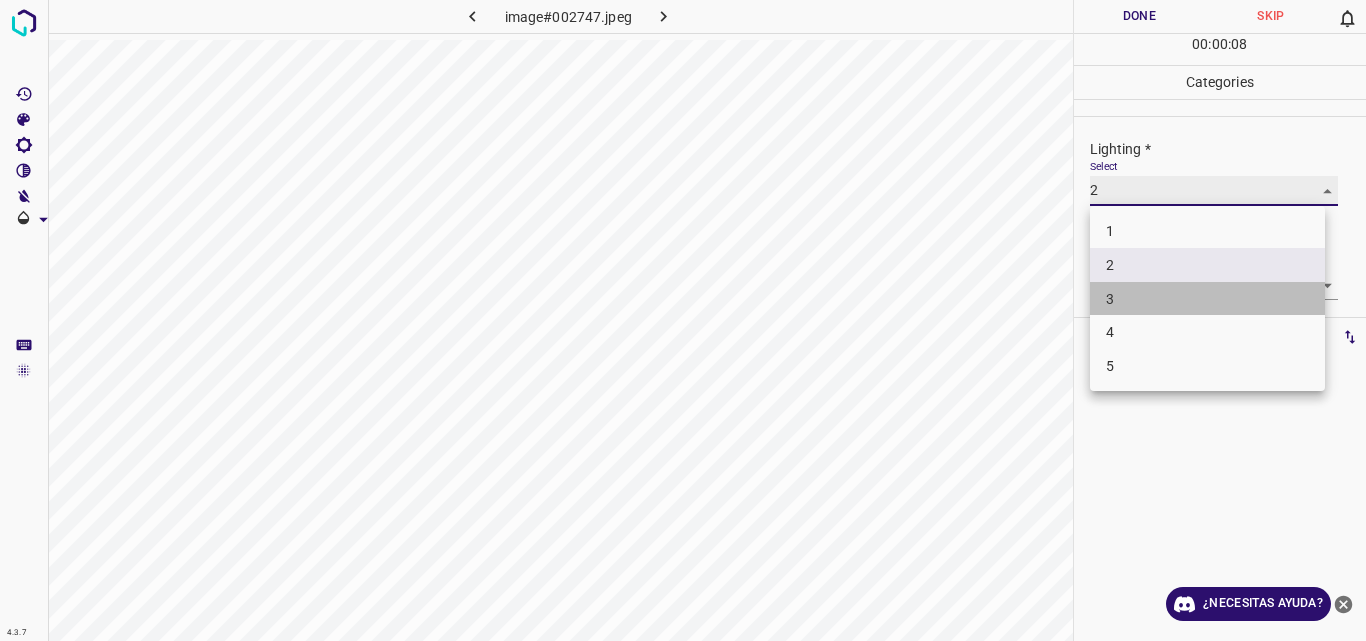 type on "3" 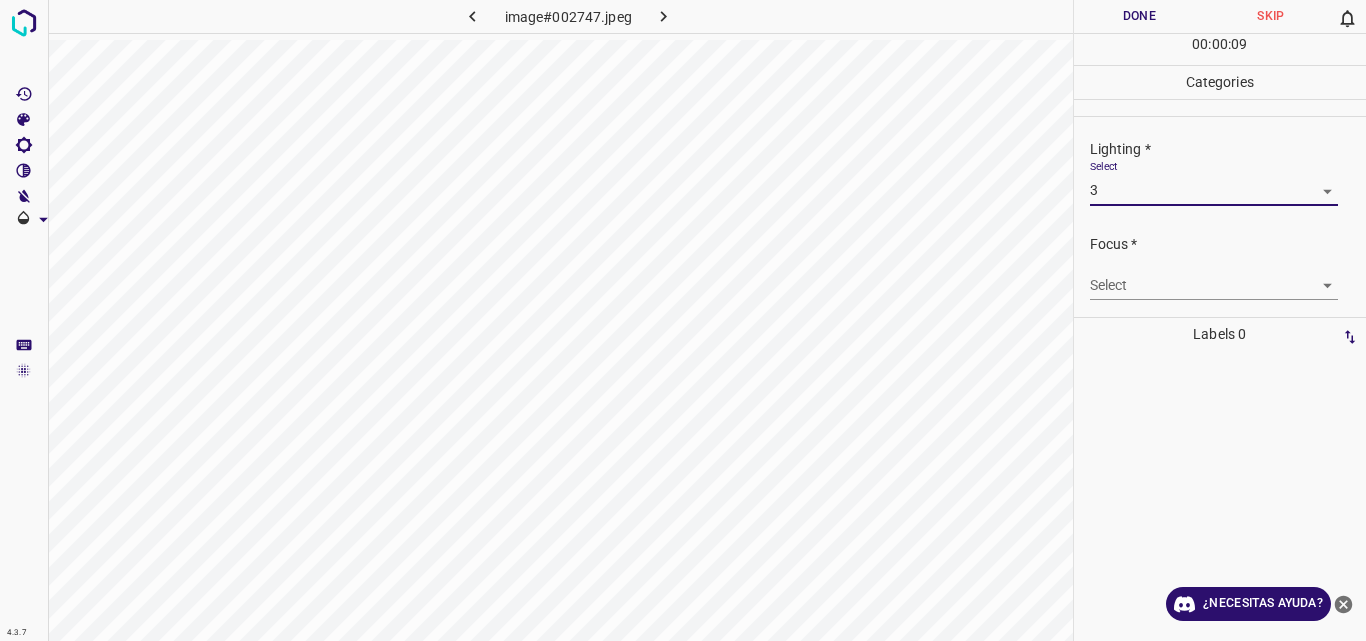click on "4.3.7 image#002747.jpeg Done Skip 0 00   : 00   : 09   Categories Lighting *  Select 3 3 Focus *  Select ​ Overall *  Select ​ Labels   0 Categories 1 Lighting 2 Focus 3 Overall Tools Space Change between modes (Draw & Edit) I Auto labeling R Restore zoom M Zoom in N Zoom out Delete Delete selecte label Filters Z Restore filters X Saturation filter C Brightness filter V Contrast filter B Gray scale filter General O Download ¿Necesitas ayuda? Original text Rate this translation Your feedback will be used to help improve Google Translate - Texto - Esconder - Borrar" at bounding box center [683, 320] 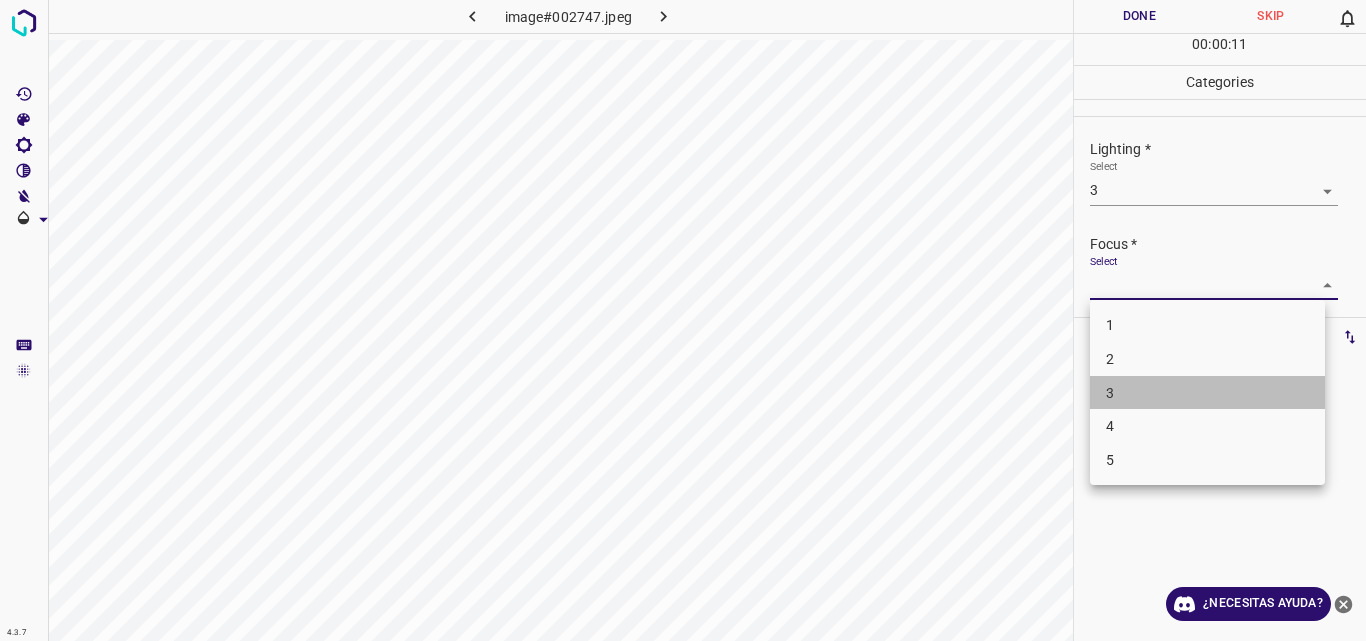 click on "3" at bounding box center [1207, 393] 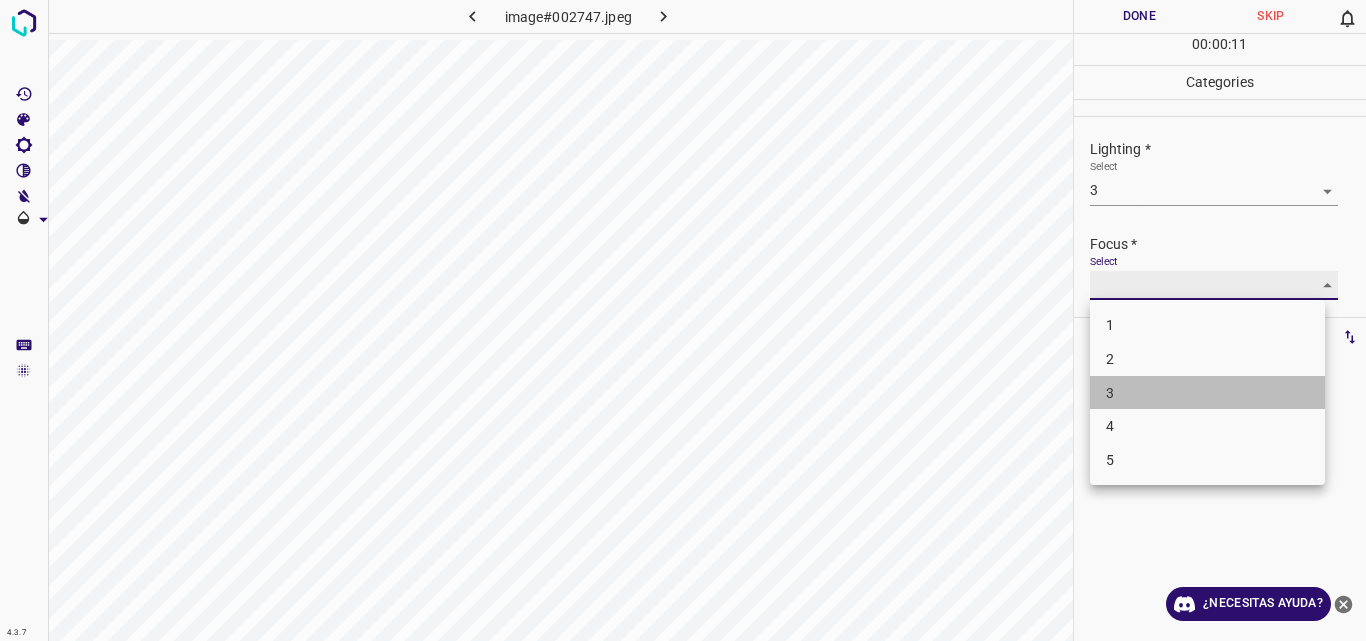 type on "3" 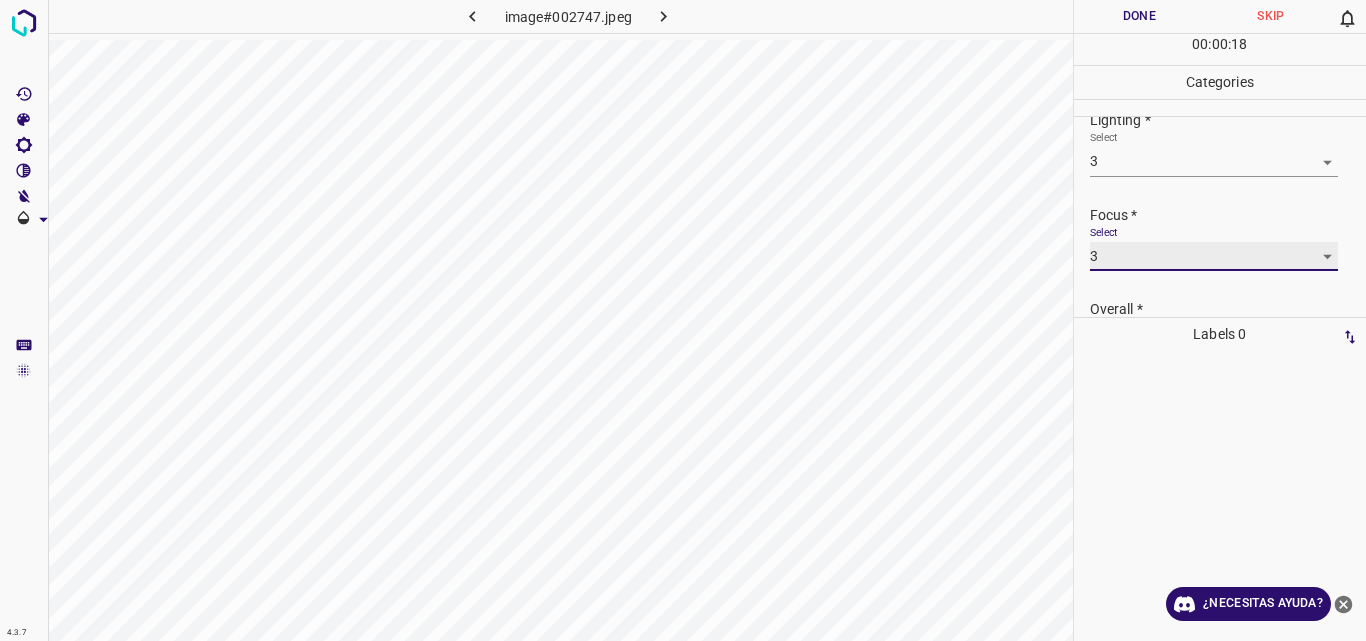 scroll, scrollTop: 98, scrollLeft: 0, axis: vertical 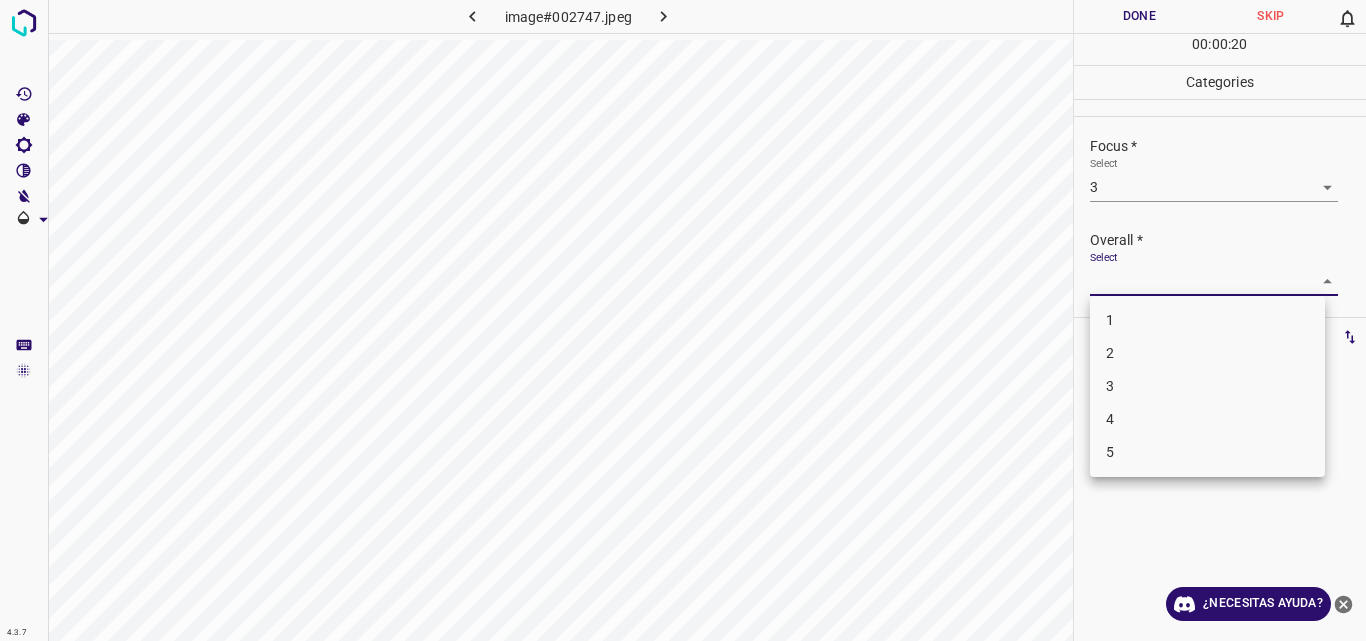 click on "4.3.7 image#002747.jpeg Done Skip 0 00   : 00   : 20   Categories Lighting *  Select 3 3 Focus *  Select 3 3 Overall *  Select ​ Labels   0 Categories 1 Lighting 2 Focus 3 Overall Tools Space Change between modes (Draw & Edit) I Auto labeling R Restore zoom M Zoom in N Zoom out Delete Delete selecte label Filters Z Restore filters X Saturation filter C Brightness filter V Contrast filter B Gray scale filter General O Download ¿Necesitas ayuda? Original text Rate this translation Your feedback will be used to help improve Google Translate - Texto - Esconder - Borrar 1 2 3 4 5" at bounding box center (683, 320) 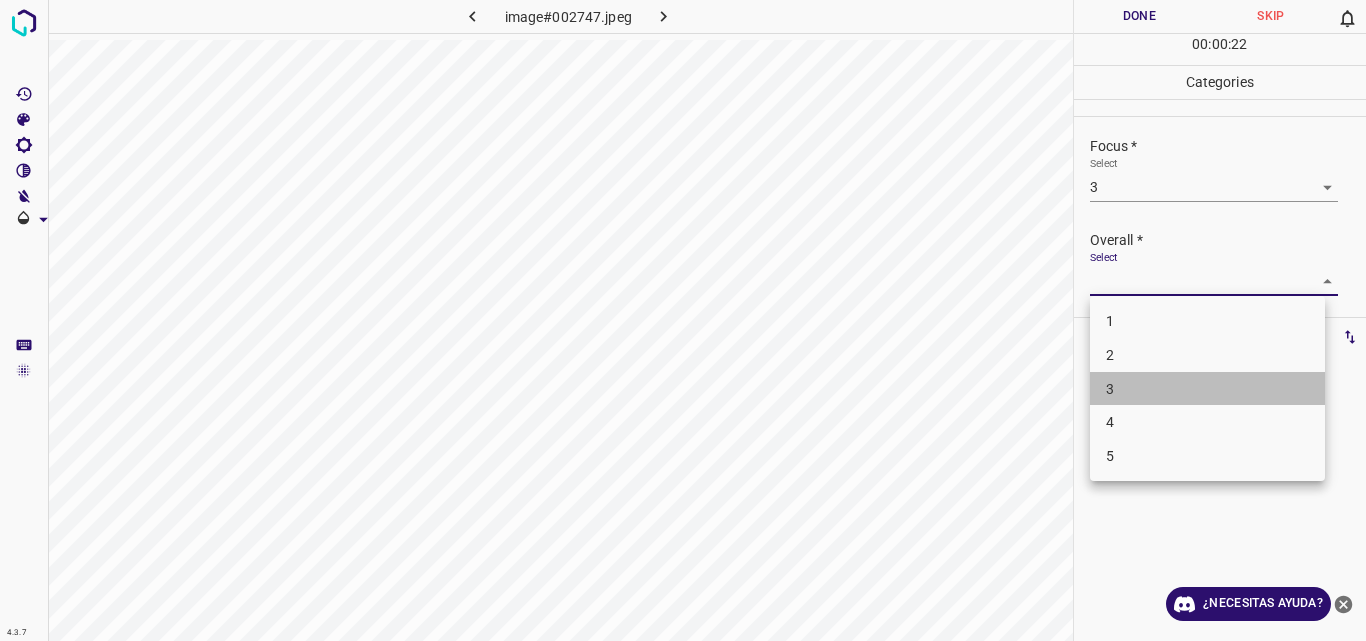 click on "3" at bounding box center (1207, 389) 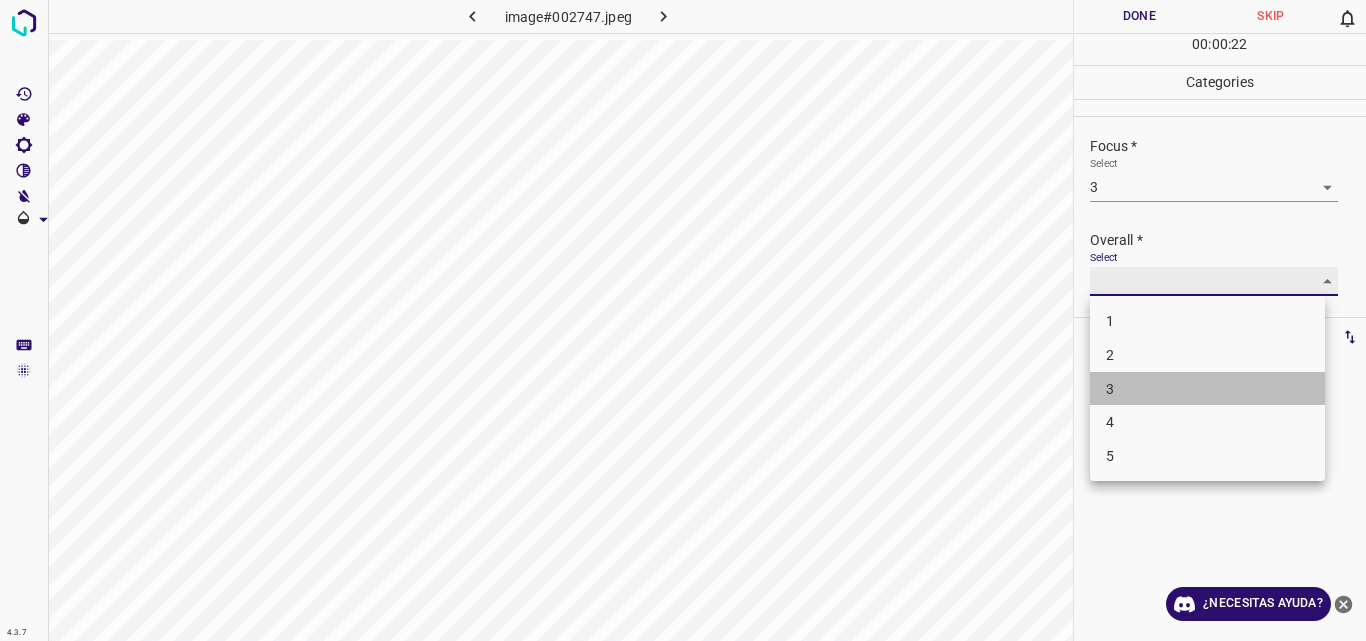 type on "3" 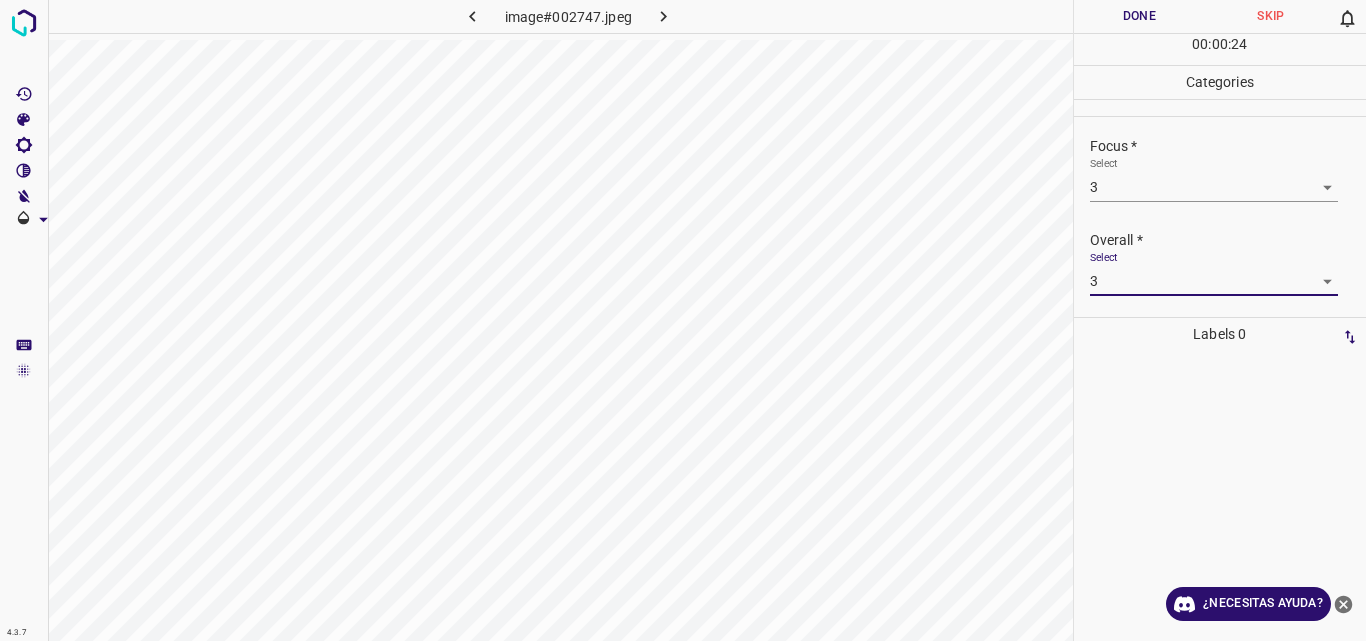 click on "Done" at bounding box center (1140, 16) 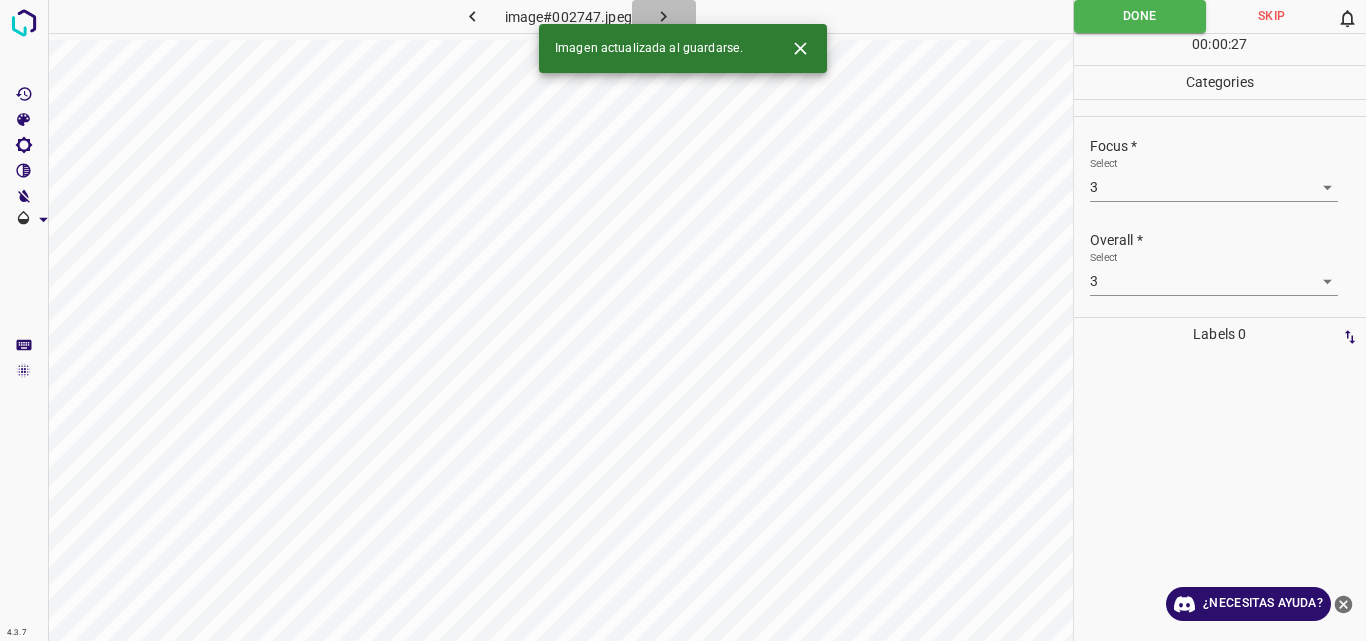 click 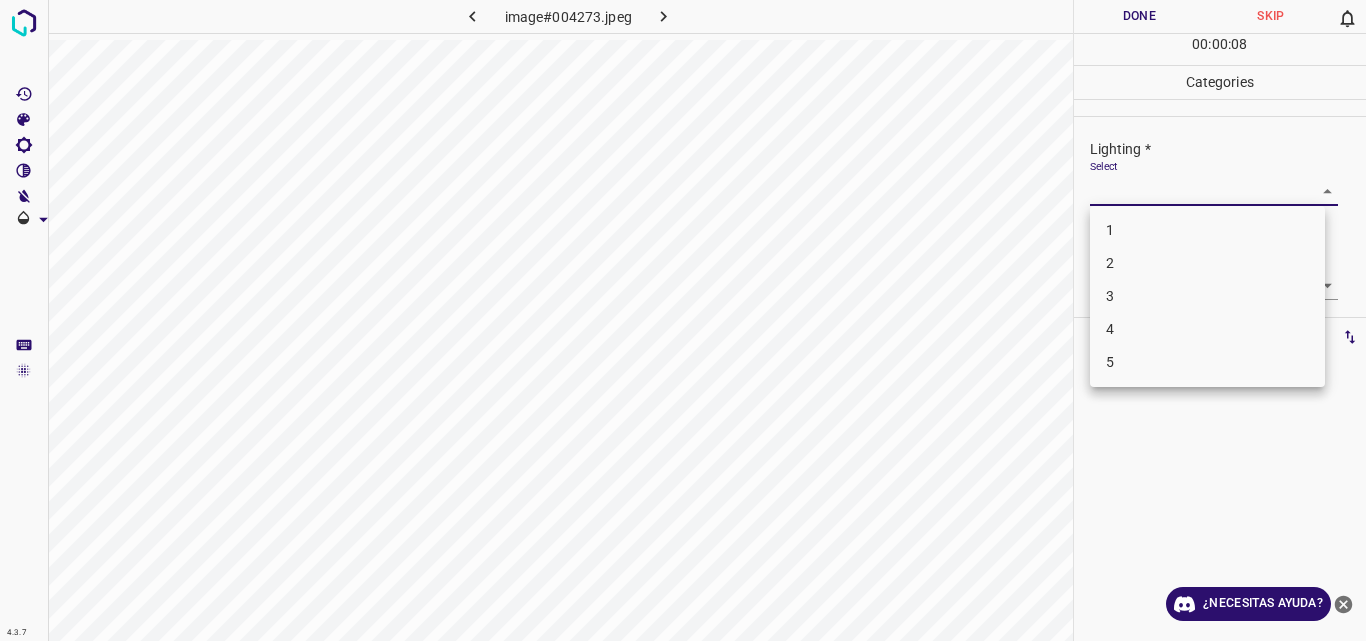 click on "4.3.7 image#004273.jpeg Done Skip 0 00   : 00   : 08   Categories Lighting *  Select ​ Focus *  Select ​ Overall *  Select ​ Labels   0 Categories 1 Lighting 2 Focus 3 Overall Tools Space Change between modes (Draw & Edit) I Auto labeling R Restore zoom M Zoom in N Zoom out Delete Delete selecte label Filters Z Restore filters X Saturation filter C Brightness filter V Contrast filter B Gray scale filter General O Download ¿Necesitas ayuda? Original text Rate this translation Your feedback will be used to help improve Google Translate - Texto - Esconder - Borrar 1 2 3 4 5" at bounding box center [683, 320] 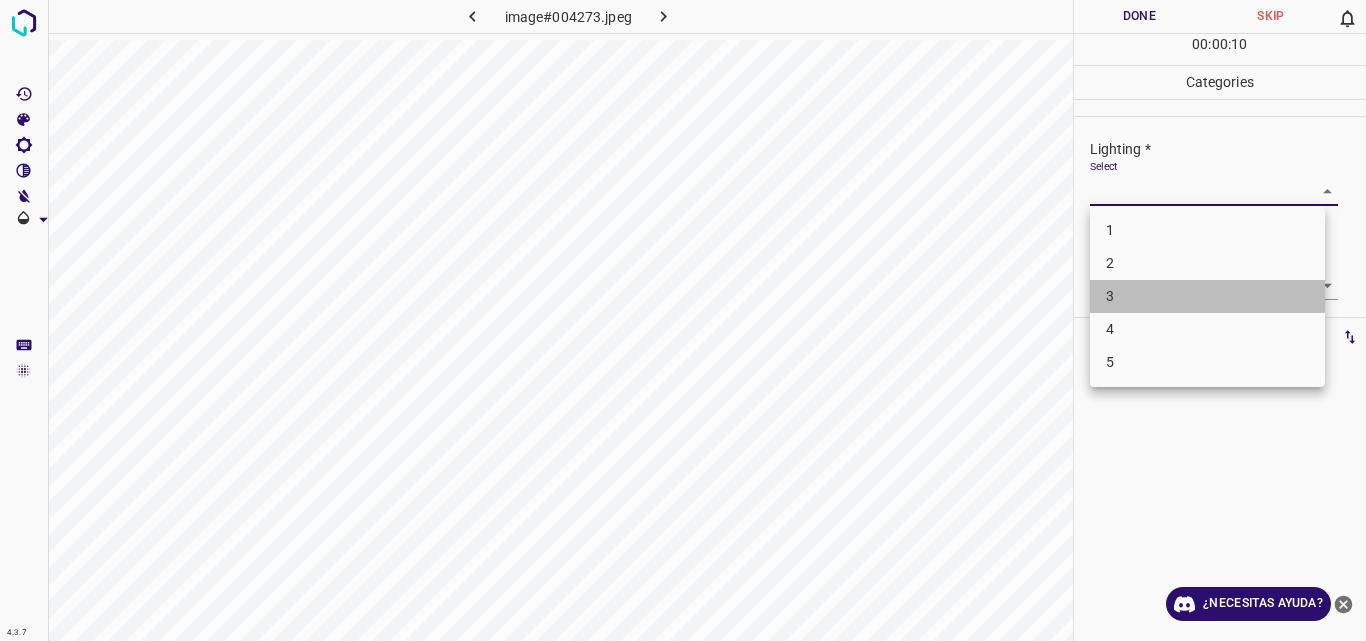 click on "3" at bounding box center (1207, 296) 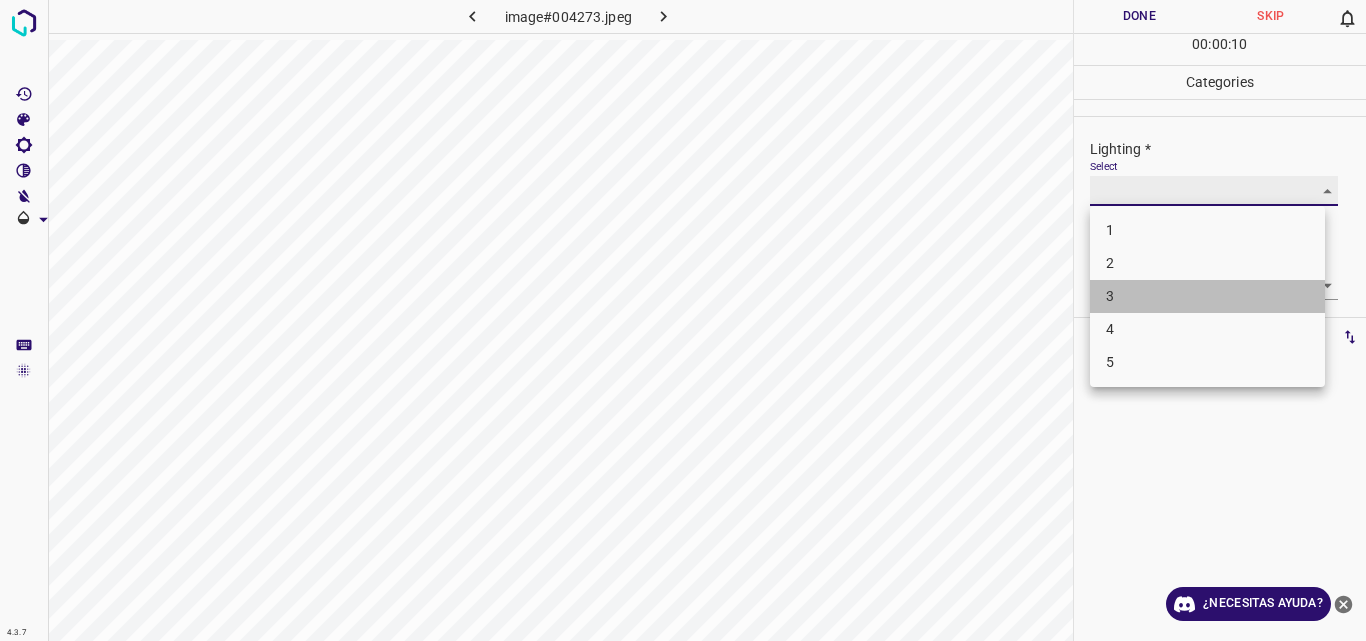 type on "3" 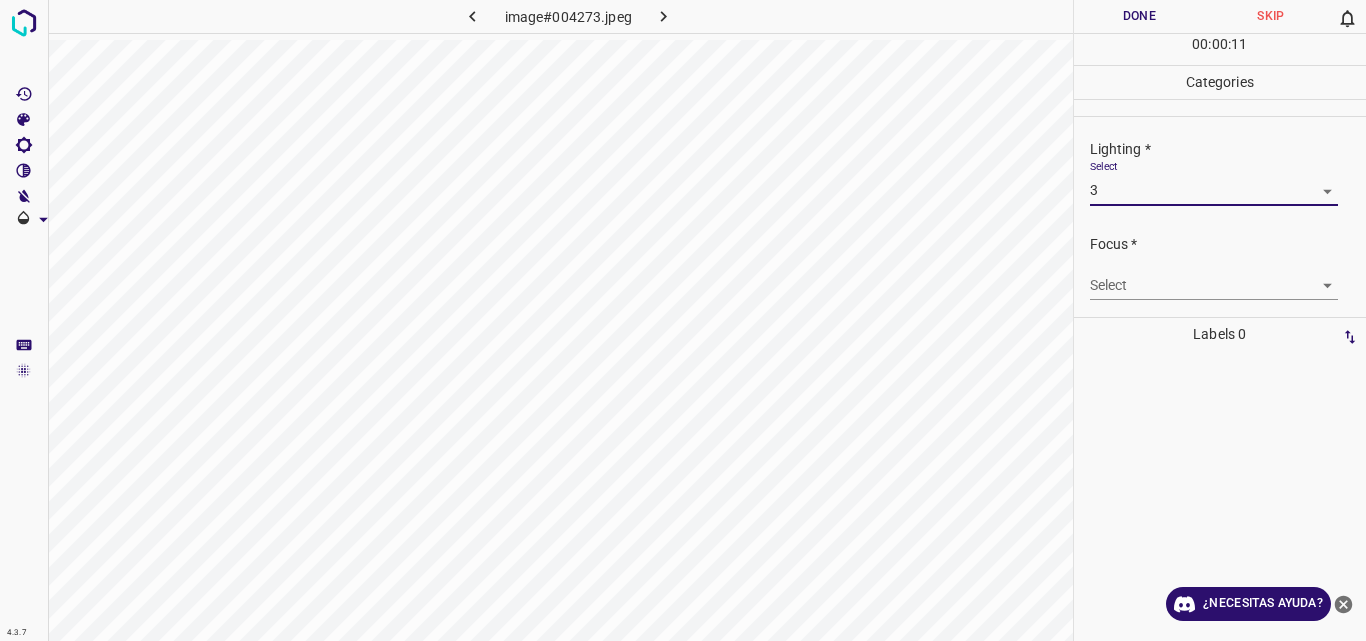 click on "4.3.7 image#004273.jpeg Done Skip 0 00   : 00   : 11   Categories Lighting *  Select 3 3 Focus *  Select ​ Overall *  Select ​ Labels   0 Categories 1 Lighting 2 Focus 3 Overall Tools Space Change between modes (Draw & Edit) I Auto labeling R Restore zoom M Zoom in N Zoom out Delete Delete selecte label Filters Z Restore filters X Saturation filter C Brightness filter V Contrast filter B Gray scale filter General O Download ¿Necesitas ayuda? Original text Rate this translation Your feedback will be used to help improve Google Translate - Texto - Esconder - Borrar" at bounding box center (683, 320) 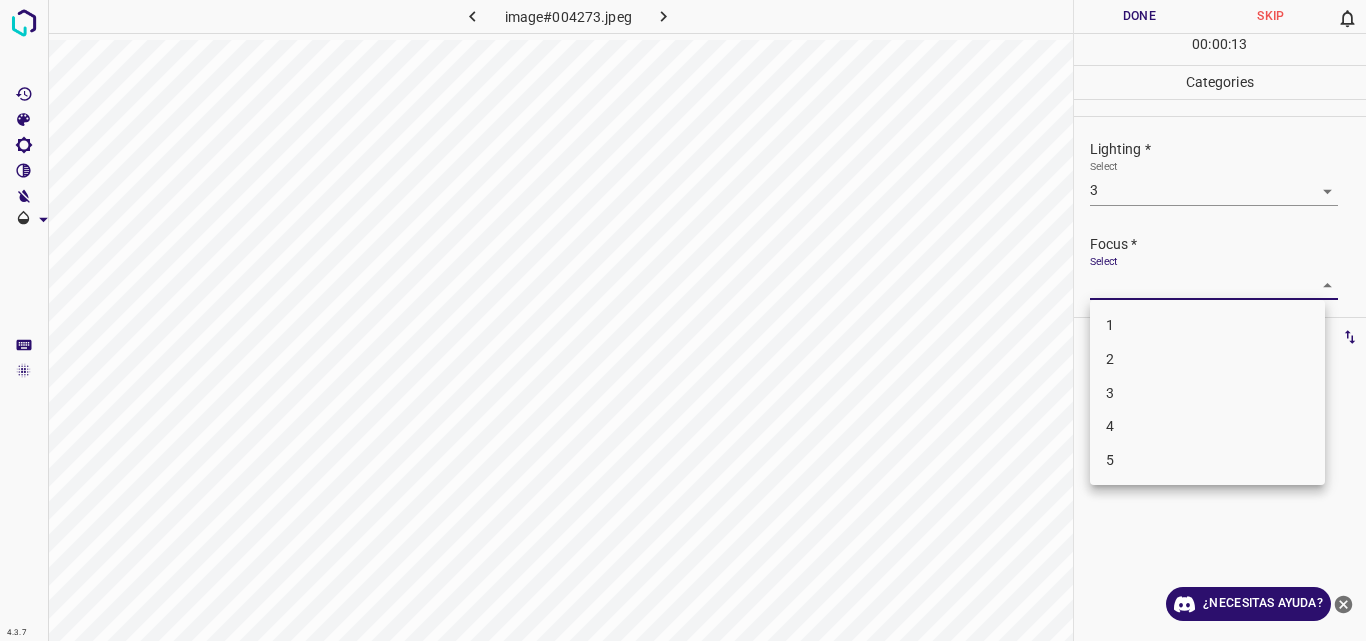 click on "3" at bounding box center [1207, 393] 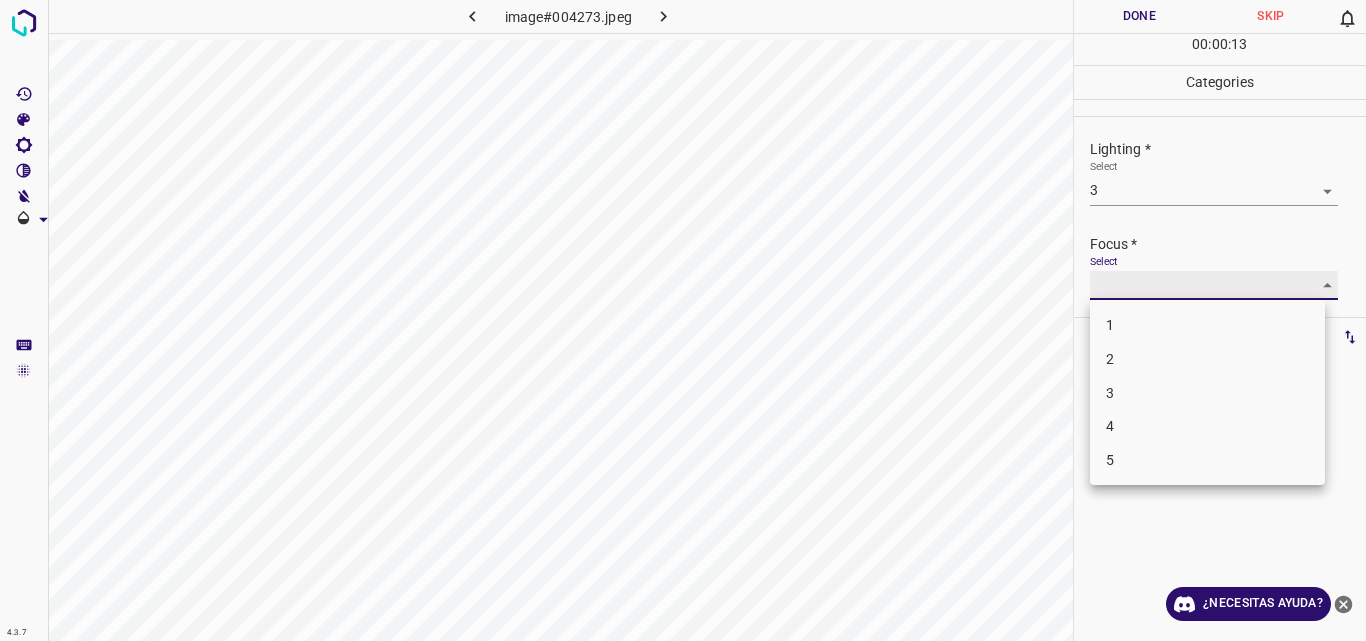 type on "3" 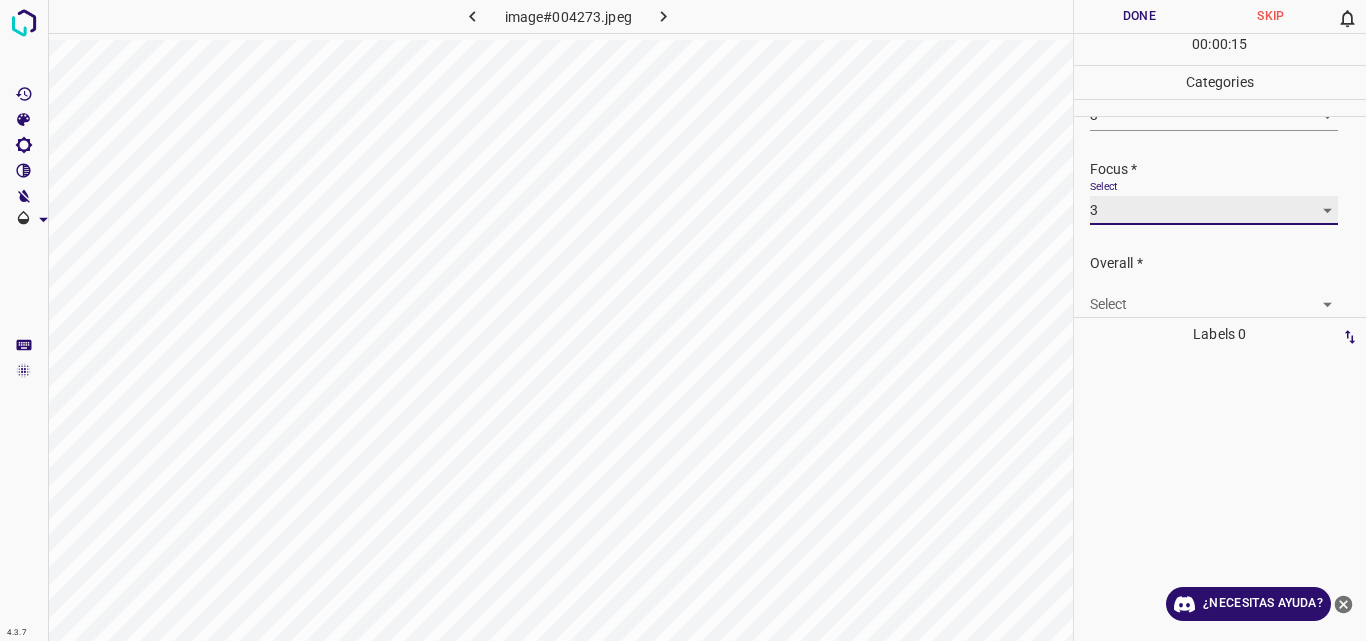 scroll, scrollTop: 98, scrollLeft: 0, axis: vertical 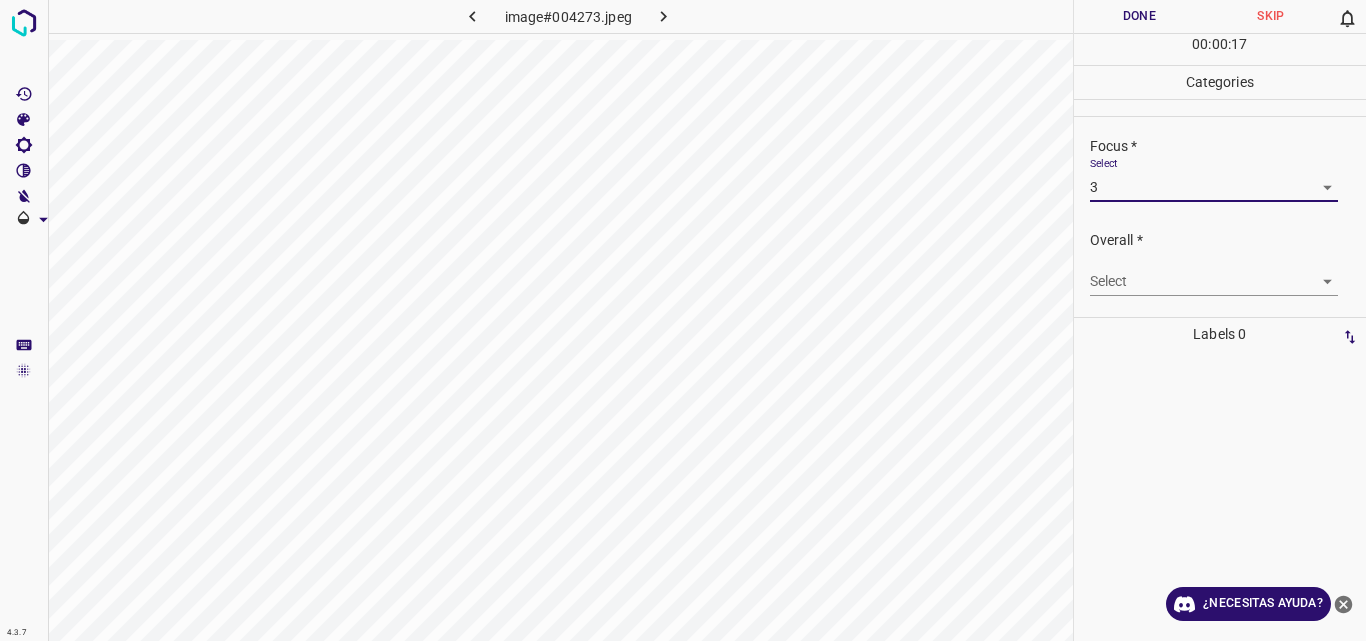 click on "4.3.7 image#004273.jpeg Done Skip 0 00   : 00   : 17   Categories Lighting *  Select 3 3 Focus *  Select 3 3 Overall *  Select ​ Labels   0 Categories 1 Lighting 2 Focus 3 Overall Tools Space Change between modes (Draw & Edit) I Auto labeling R Restore zoom M Zoom in N Zoom out Delete Delete selecte label Filters Z Restore filters X Saturation filter C Brightness filter V Contrast filter B Gray scale filter General O Download ¿Necesitas ayuda? Original text Rate this translation Your feedback will be used to help improve Google Translate - Texto - Esconder - Borrar" at bounding box center (683, 320) 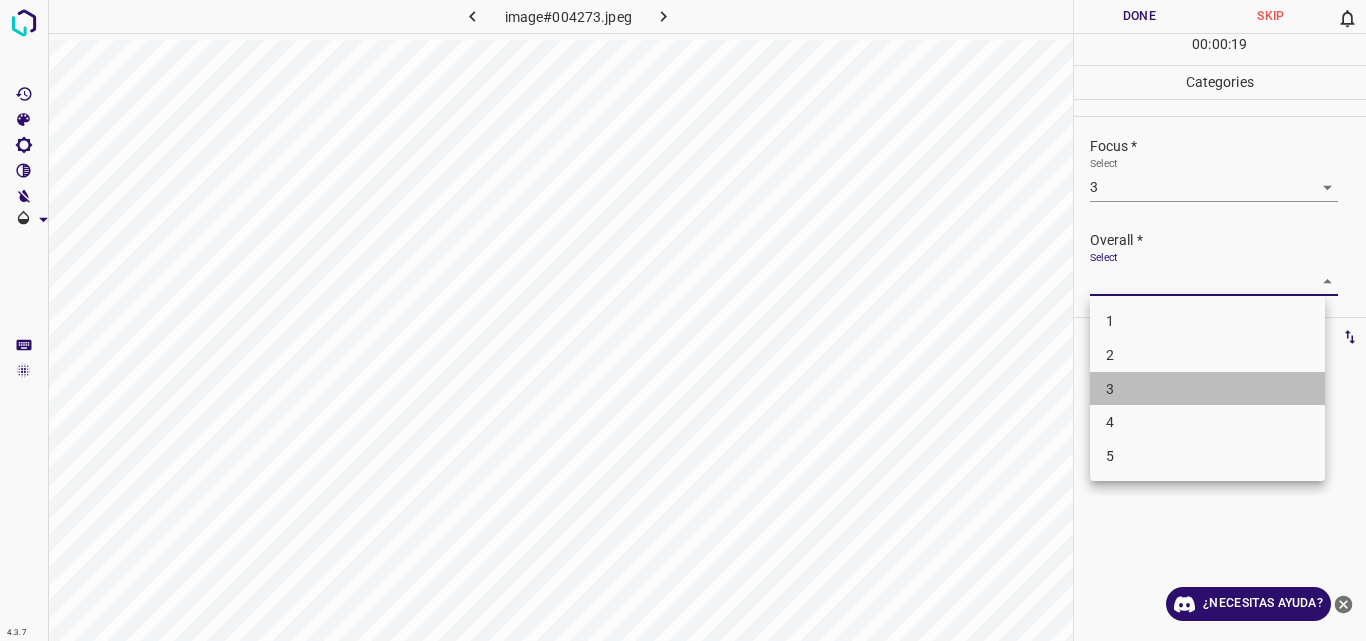 click on "3" at bounding box center (1207, 389) 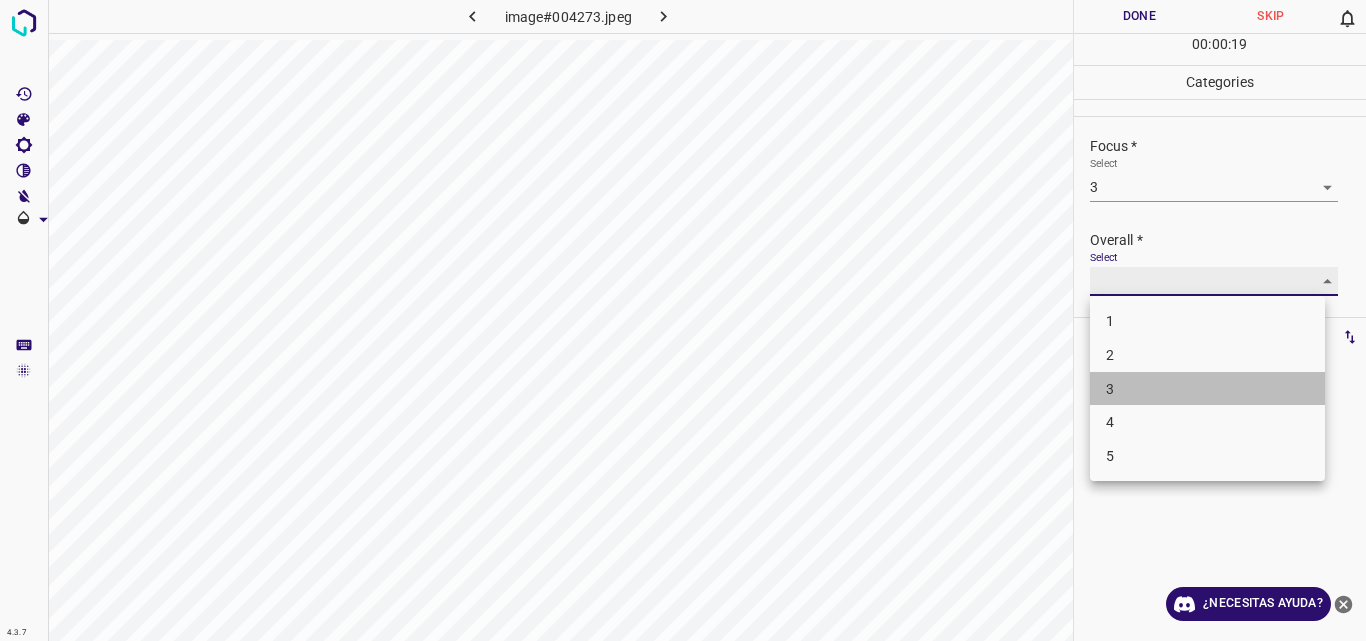 type on "3" 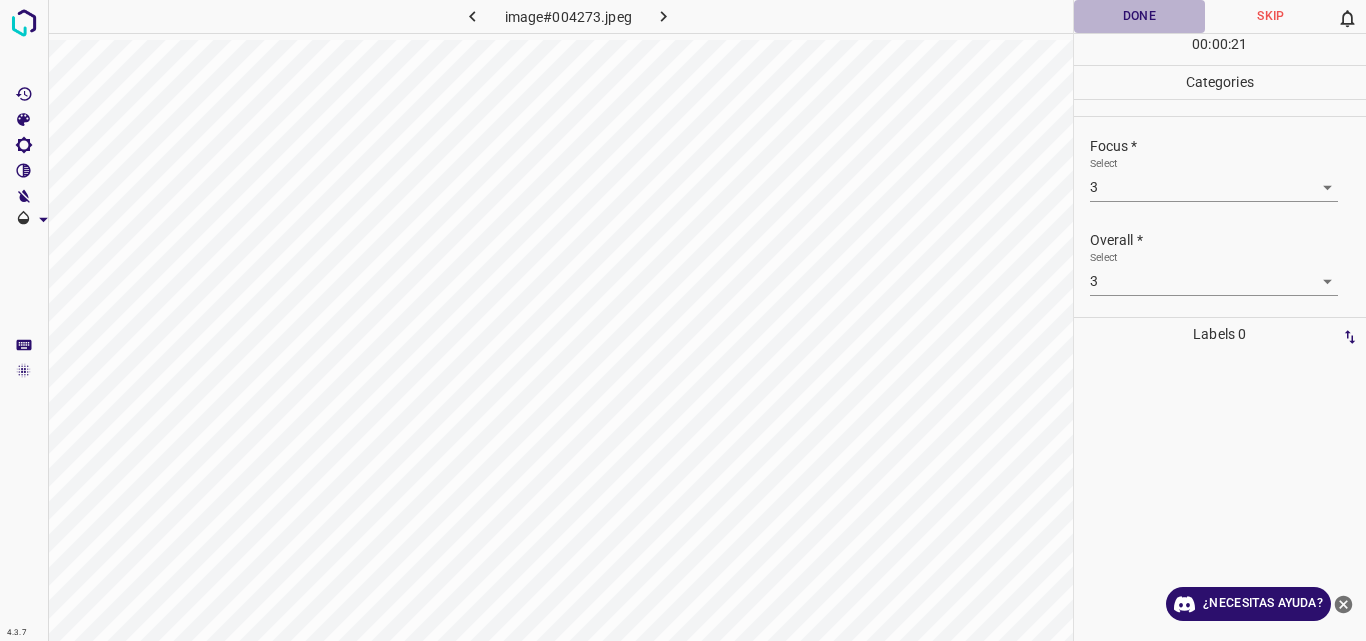 click on "Done" at bounding box center (1140, 16) 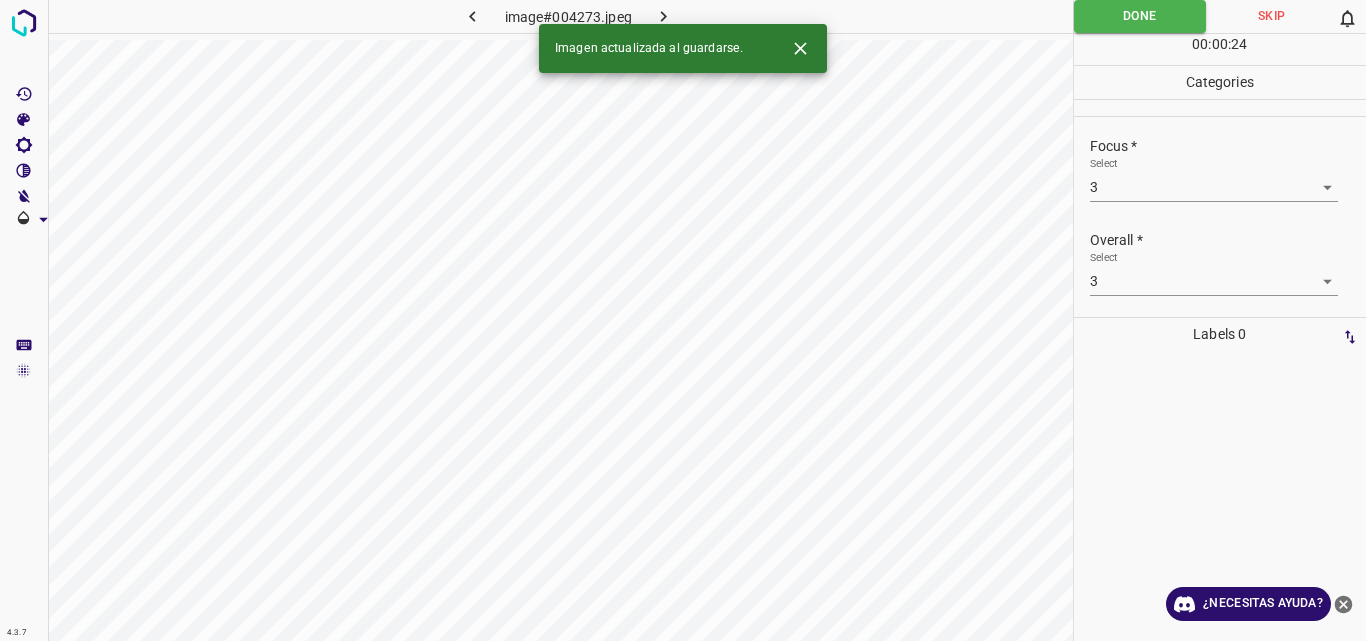 click 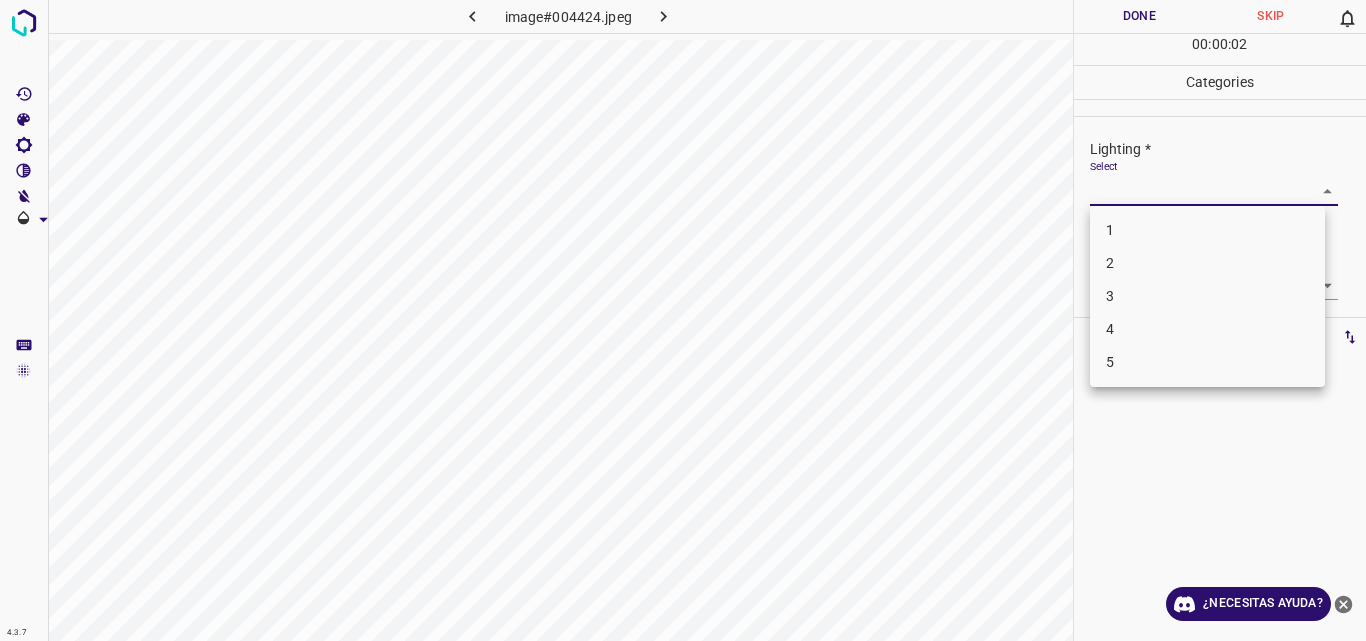 click on "4.3.7 image#004424.jpeg Done Skip 0 00   : 00   : 02   Categories Lighting *  Select ​ Focus *  Select ​ Overall *  Select ​ Labels   0 Categories 1 Lighting 2 Focus 3 Overall Tools Space Change between modes (Draw & Edit) I Auto labeling R Restore zoom M Zoom in N Zoom out Delete Delete selecte label Filters Z Restore filters X Saturation filter C Brightness filter V Contrast filter B Gray scale filter General O Download ¿Necesitas ayuda? Original text Rate this translation Your feedback will be used to help improve Google Translate - Texto - Esconder - Borrar 1 2 3 4 5" at bounding box center [683, 320] 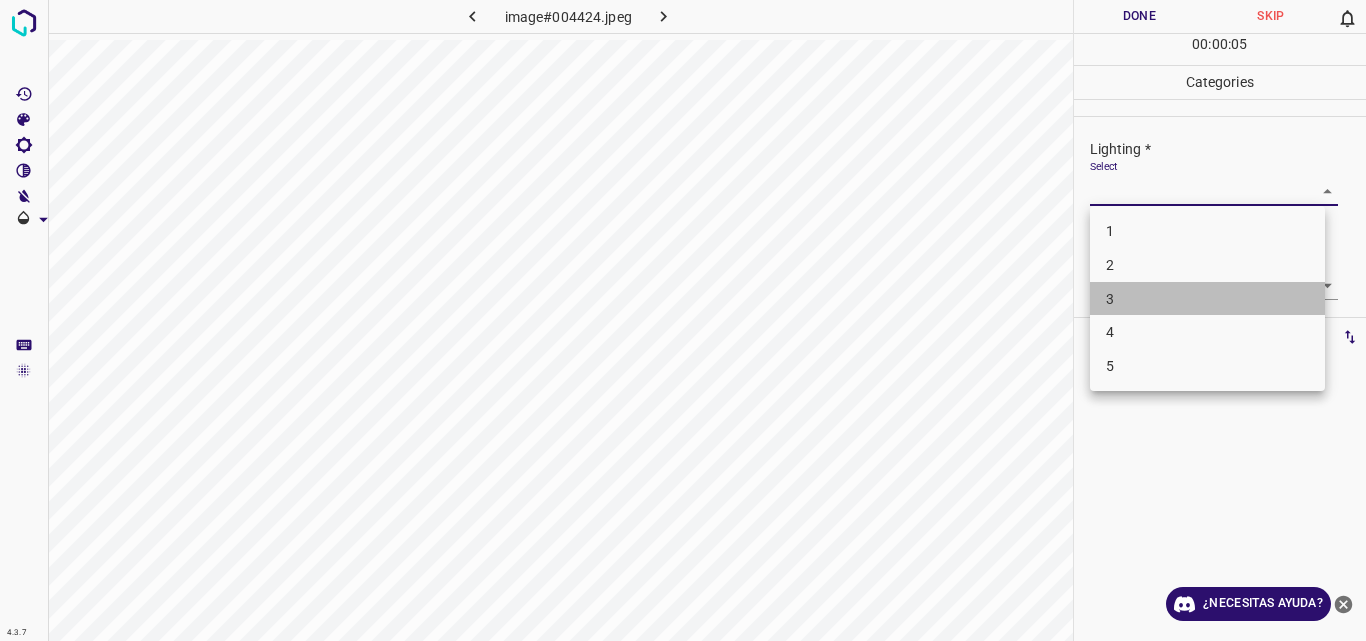 click on "3" at bounding box center [1207, 299] 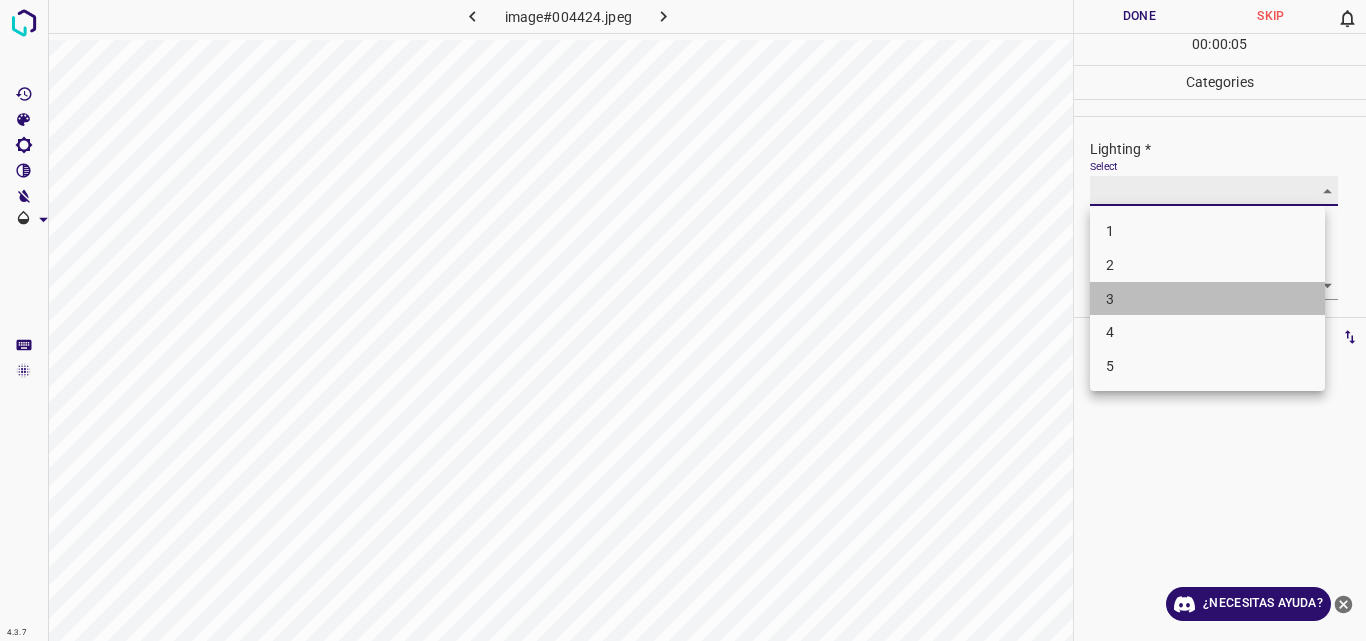 type on "3" 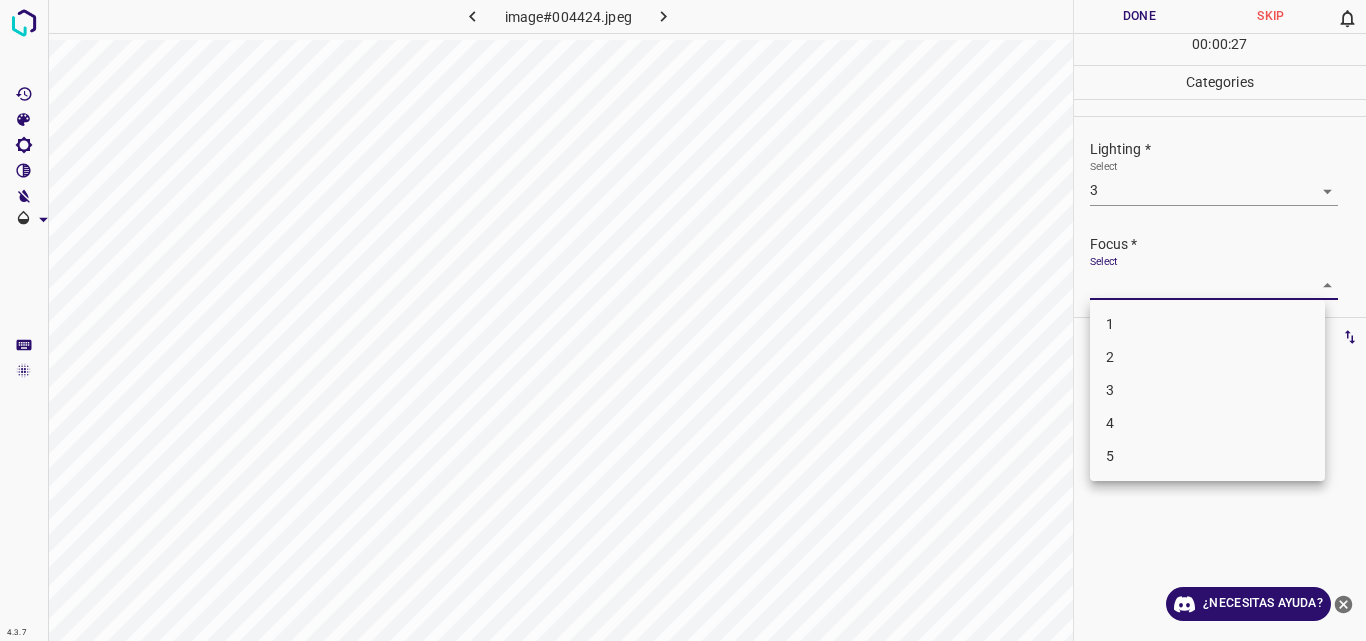 click on "4.3.7 image#004424.jpeg Done Skip 0 00   : 00   : 27   Categories Lighting *  Select 3 3 Focus *  Select ​ Overall *  Select ​ Labels   0 Categories 1 Lighting 2 Focus 3 Overall Tools Space Change between modes (Draw & Edit) I Auto labeling R Restore zoom M Zoom in N Zoom out Delete Delete selecte label Filters Z Restore filters X Saturation filter C Brightness filter V Contrast filter B Gray scale filter General O Download ¿Necesitas ayuda? Original text Rate this translation Your feedback will be used to help improve Google Translate - Texto - Esconder - Borrar 1 2 3 4 5" at bounding box center [683, 320] 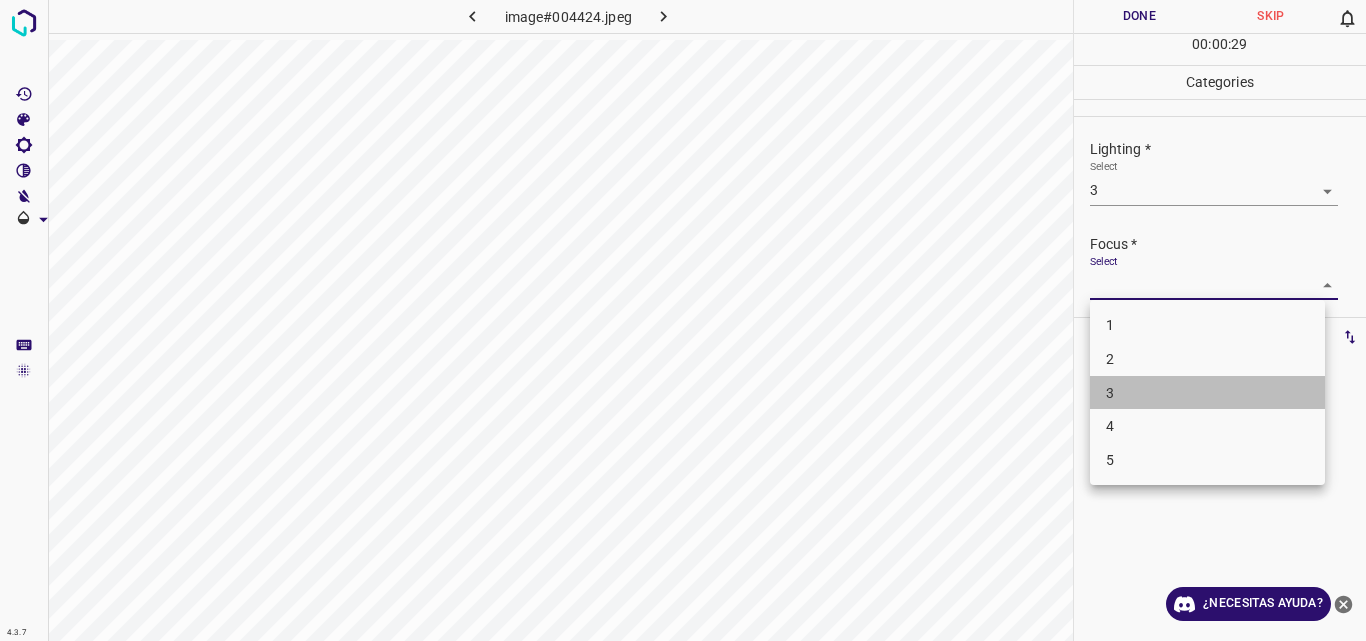 click on "3" at bounding box center [1207, 393] 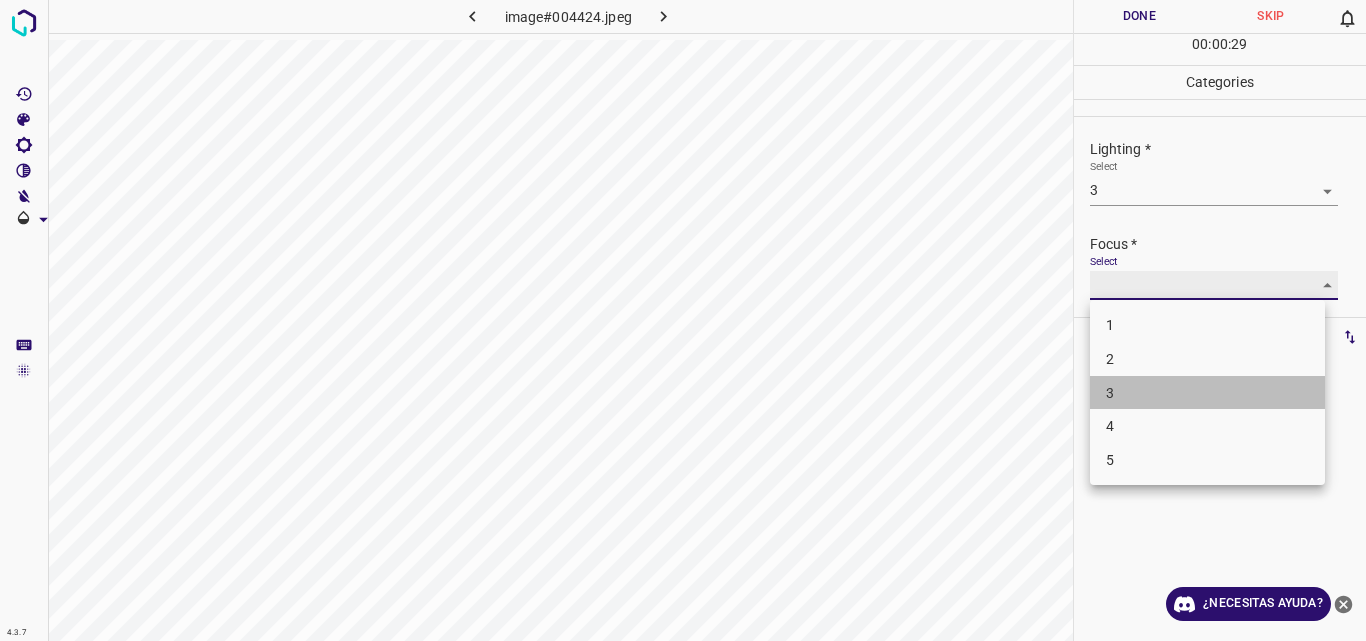 type on "3" 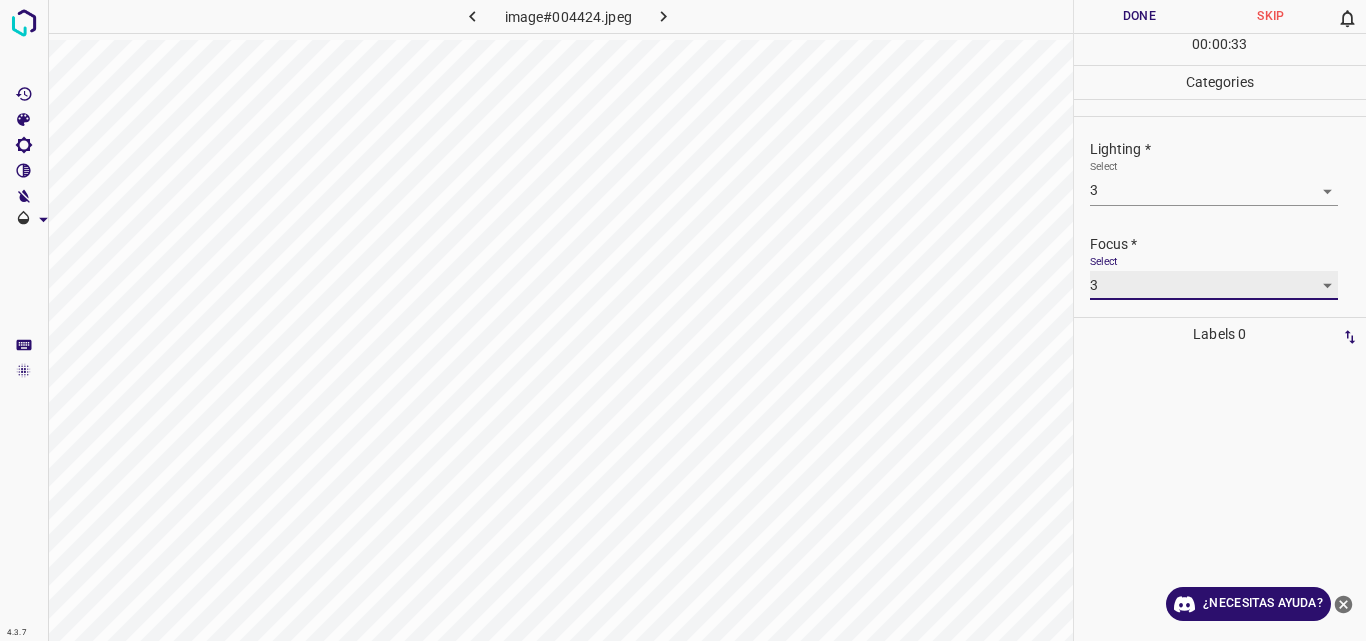 scroll, scrollTop: 98, scrollLeft: 0, axis: vertical 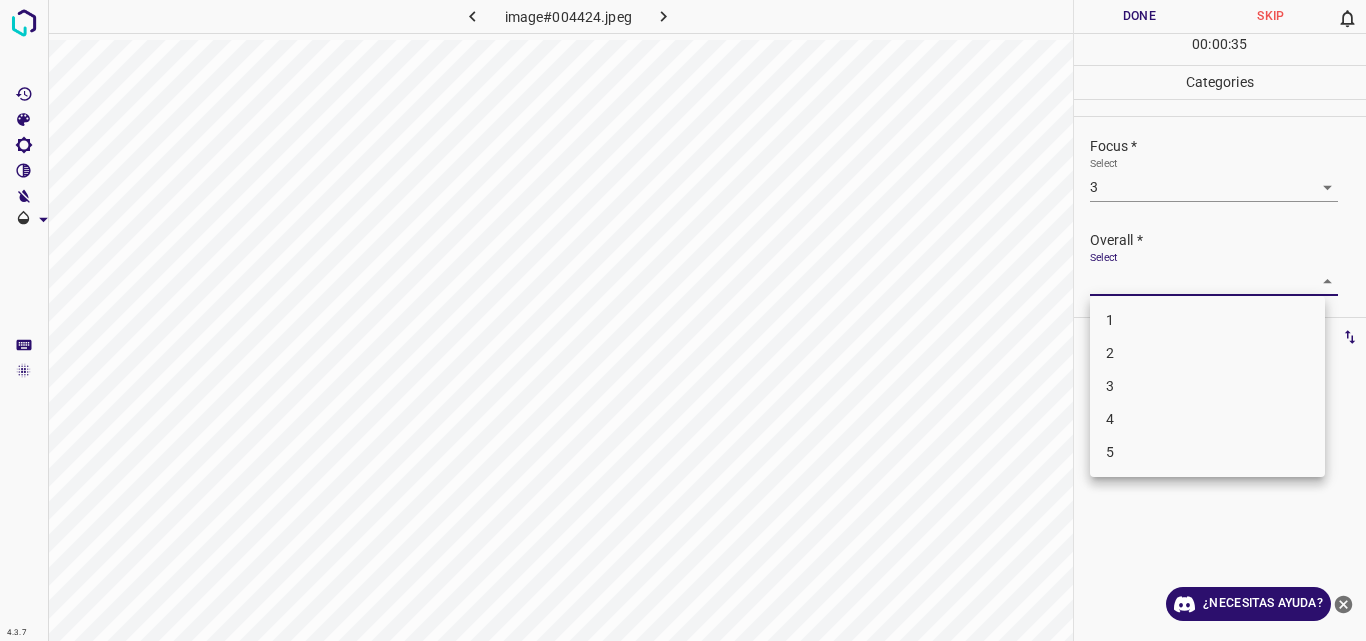 click on "4.3.7 image#004424.jpeg Done Skip 0 00   : 00   : 35   Categories Lighting *  Select 3 3 Focus *  Select 3 3 Overall *  Select ​ Labels   0 Categories 1 Lighting 2 Focus 3 Overall Tools Space Change between modes (Draw & Edit) I Auto labeling R Restore zoom M Zoom in N Zoom out Delete Delete selecte label Filters Z Restore filters X Saturation filter C Brightness filter V Contrast filter B Gray scale filter General O Download ¿Necesitas ayuda? Original text Rate this translation Your feedback will be used to help improve Google Translate - Texto - Esconder - Borrar 1 2 3 4 5" at bounding box center [683, 320] 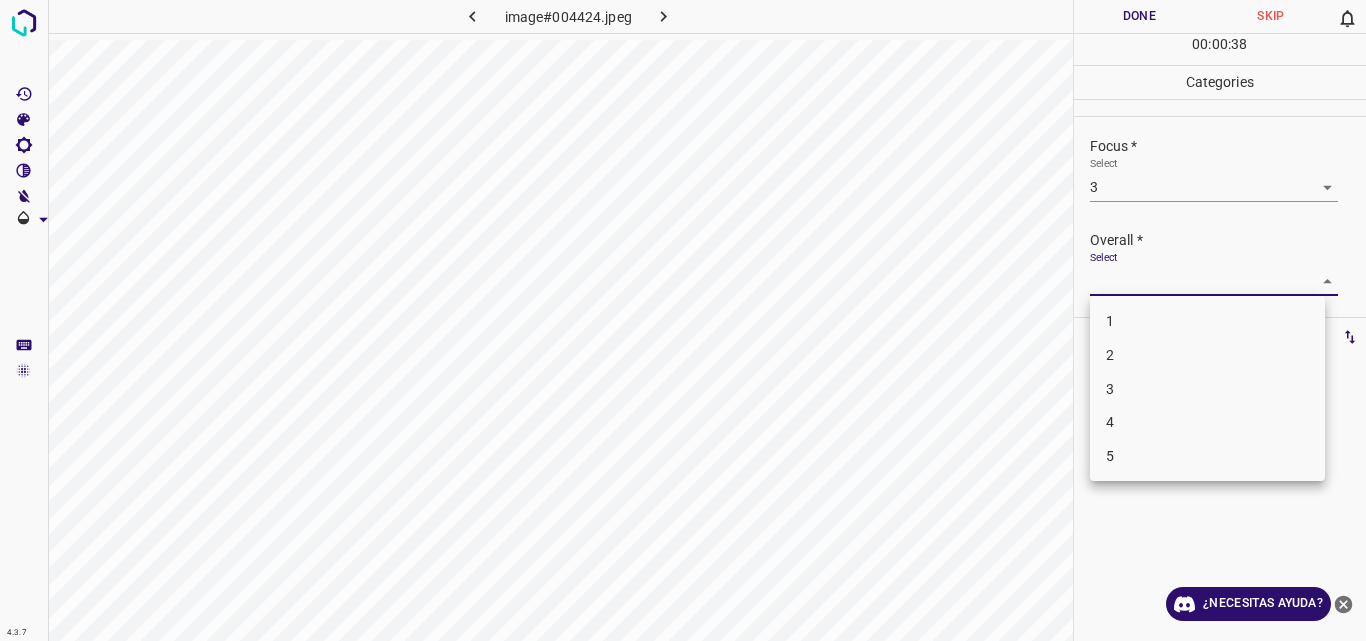 click on "3" at bounding box center (1207, 389) 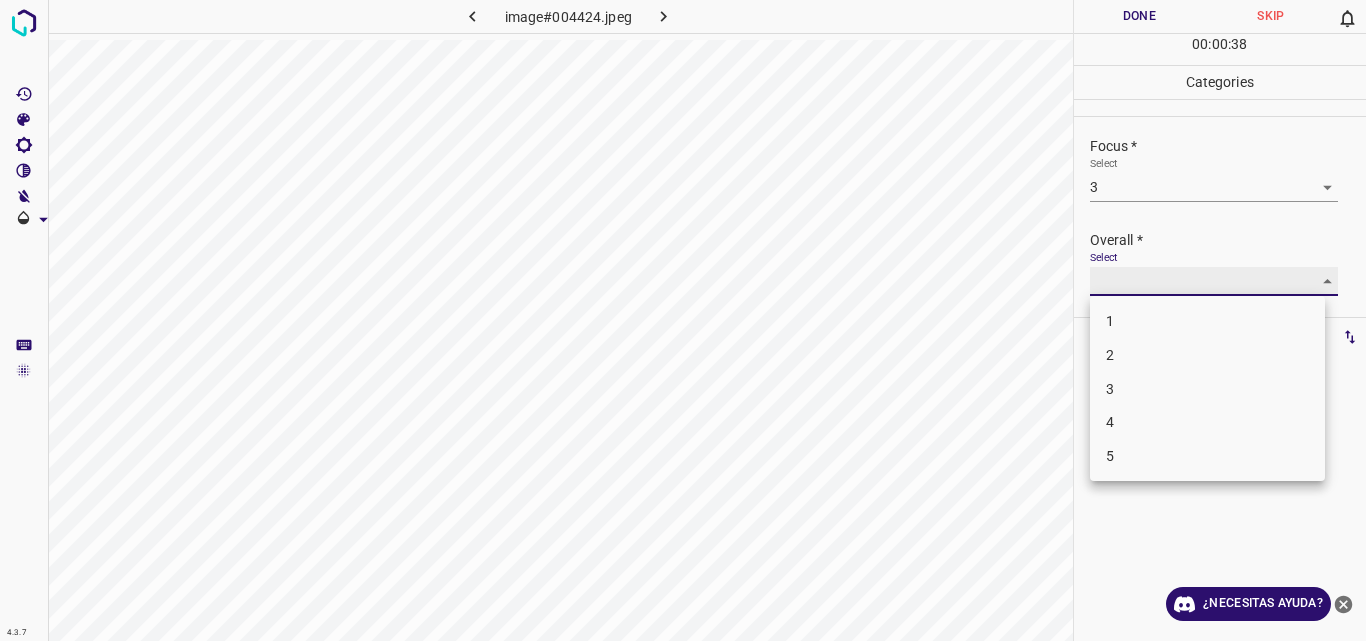 type on "3" 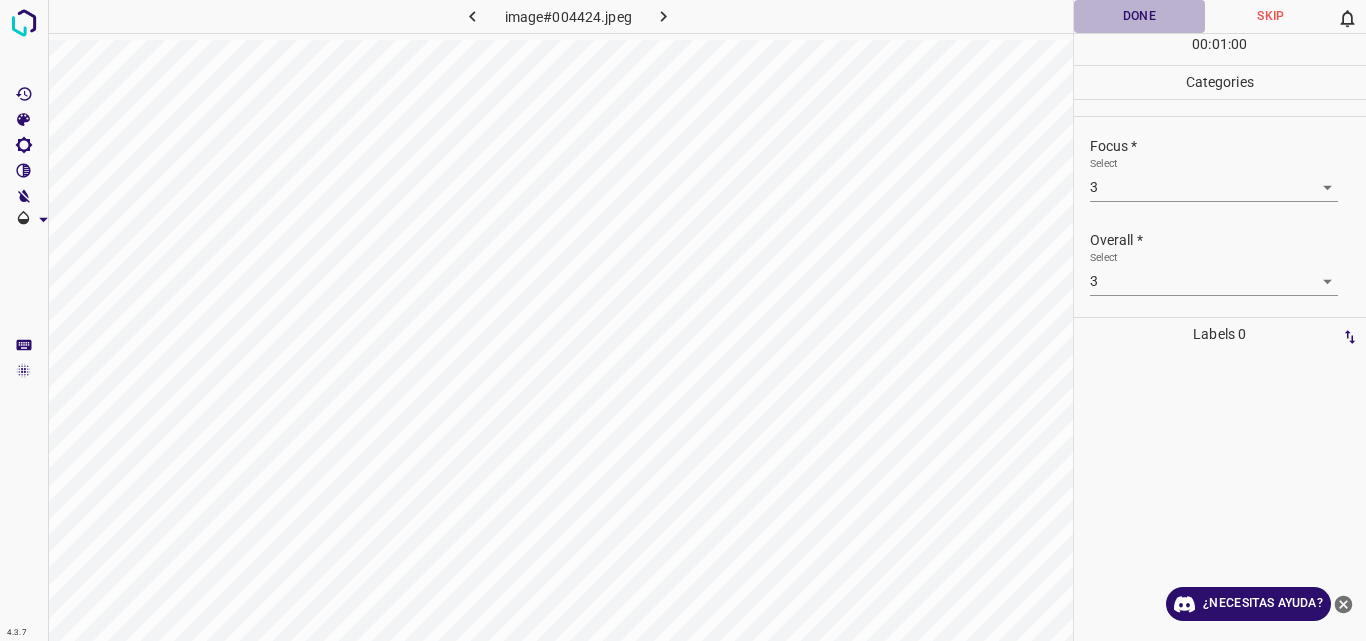 click on "Done" at bounding box center [1140, 16] 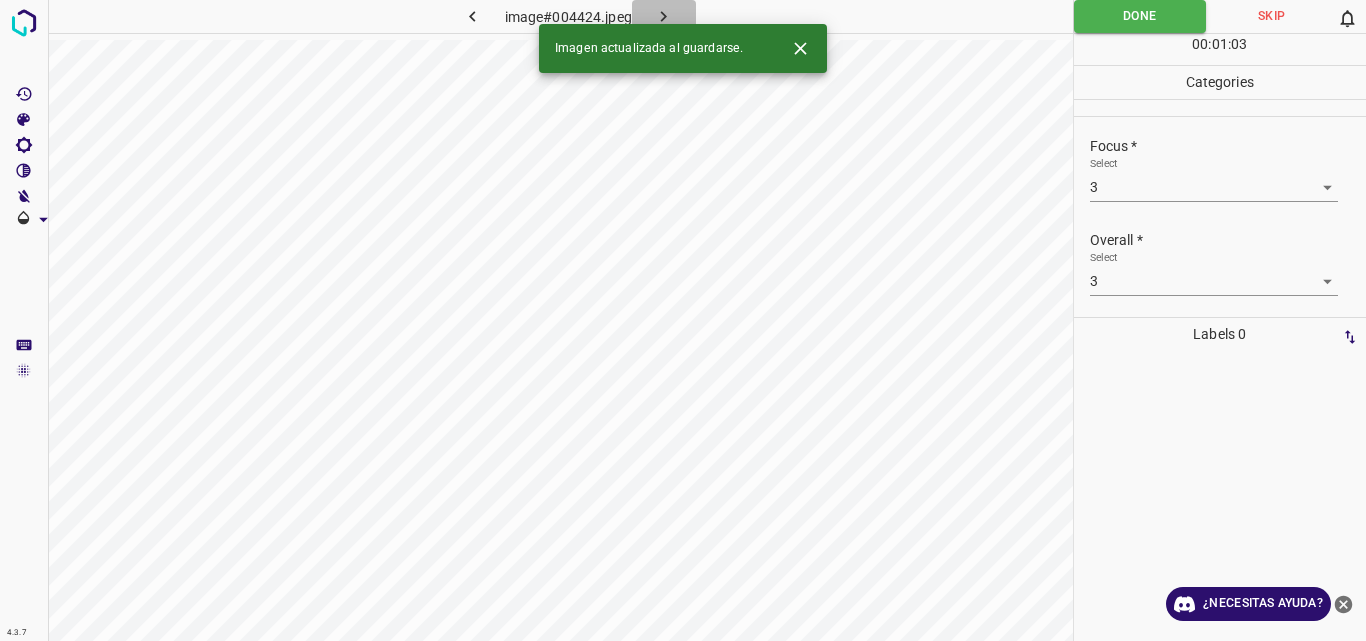 click 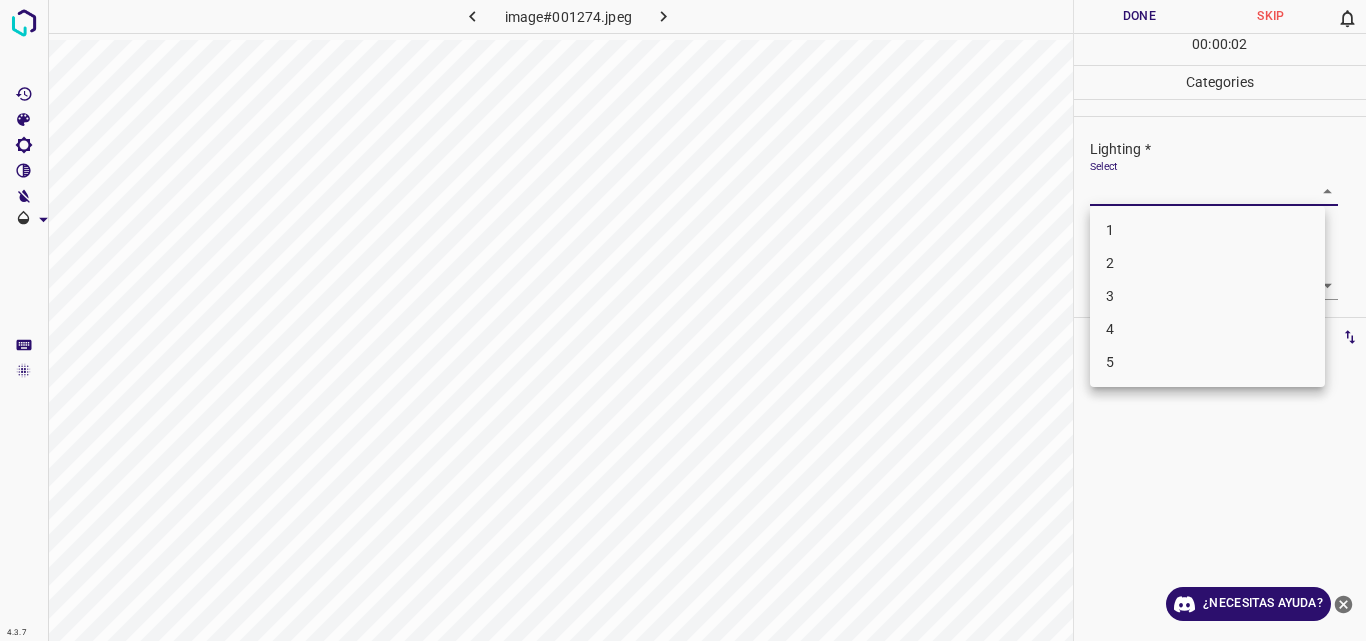 click on "4.3.7 image#001274.jpeg Done Skip 0 00   : 00   : 02   Categories Lighting *  Select ​ Focus *  Select ​ Overall *  Select ​ Labels   0 Categories 1 Lighting 2 Focus 3 Overall Tools Space Change between modes (Draw & Edit) I Auto labeling R Restore zoom M Zoom in N Zoom out Delete Delete selecte label Filters Z Restore filters X Saturation filter C Brightness filter V Contrast filter B Gray scale filter General O Download ¿Necesitas ayuda? Original text Rate this translation Your feedback will be used to help improve Google Translate - Texto - Esconder - Borrar 1 2 3 4 5" at bounding box center (683, 320) 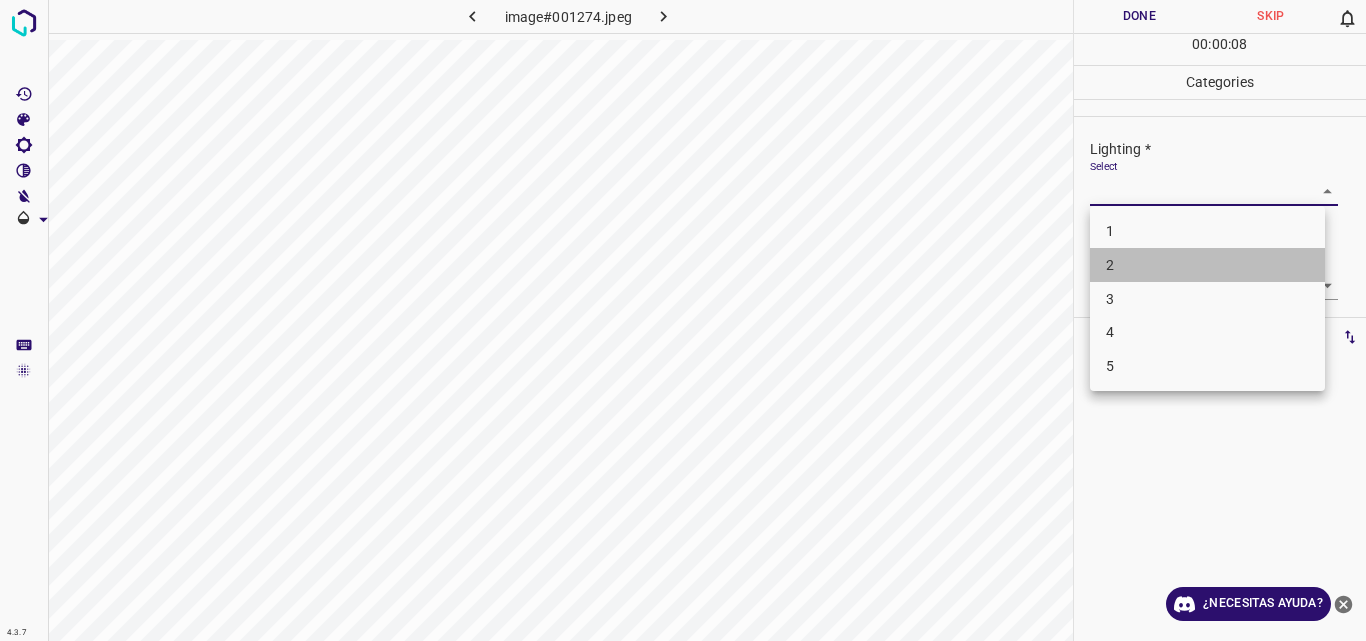 click on "2" at bounding box center (1207, 265) 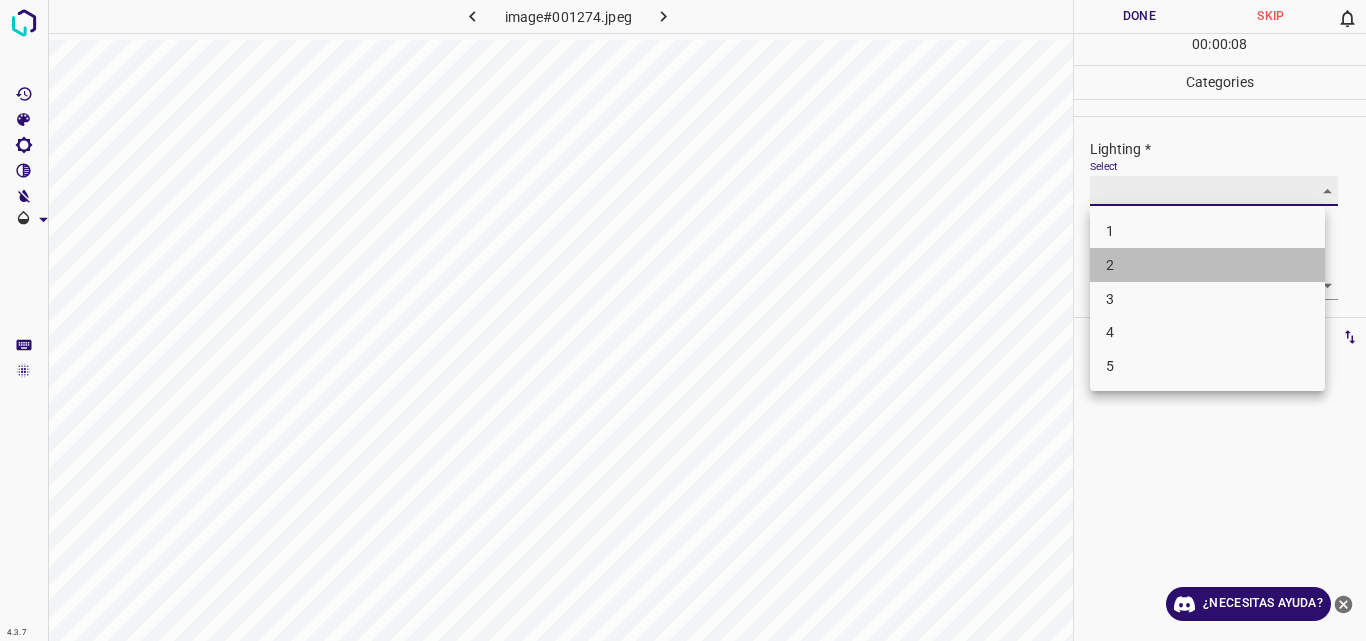 type on "2" 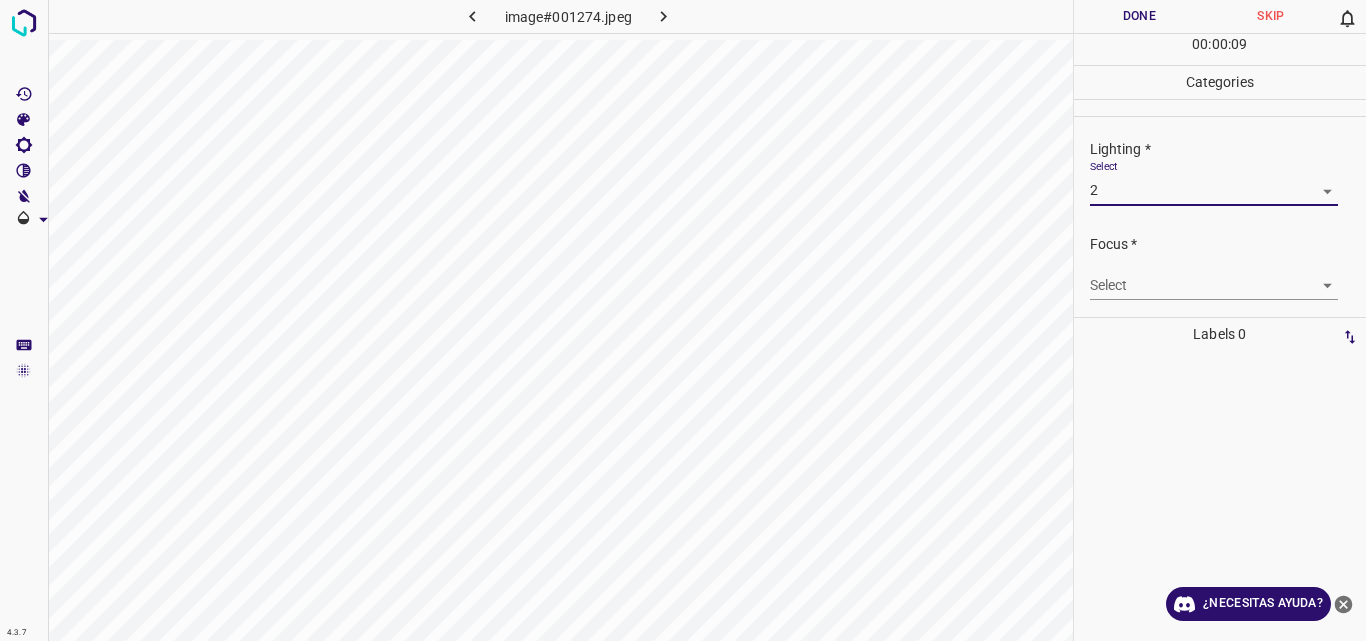 click on "4.3.7 image#001274.jpeg Done Skip 0 00   : 00   : 09   Categories Lighting *  Select 2 2 Focus *  Select ​ Overall *  Select ​ Labels   0 Categories 1 Lighting 2 Focus 3 Overall Tools Space Change between modes (Draw & Edit) I Auto labeling R Restore zoom M Zoom in N Zoom out Delete Delete selecte label Filters Z Restore filters X Saturation filter C Brightness filter V Contrast filter B Gray scale filter General O Download ¿Necesitas ayuda? Original text Rate this translation Your feedback will be used to help improve Google Translate - Texto - Esconder - Borrar" at bounding box center [683, 320] 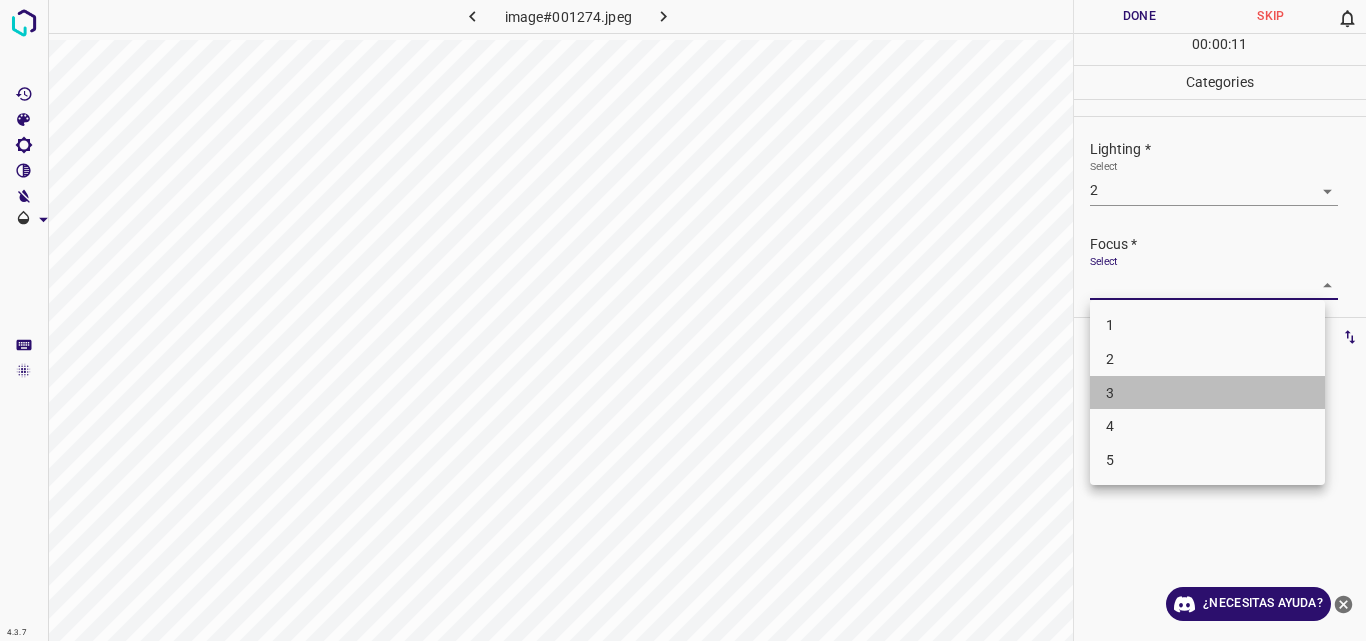click on "3" at bounding box center (1207, 393) 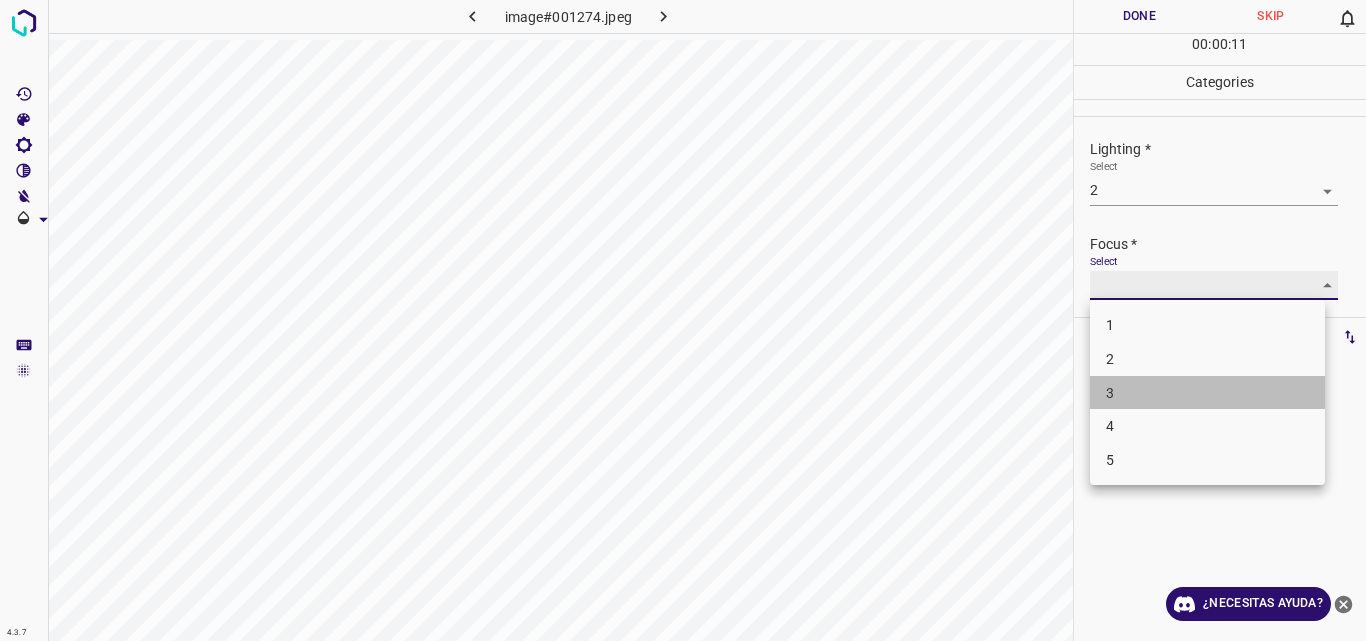type on "3" 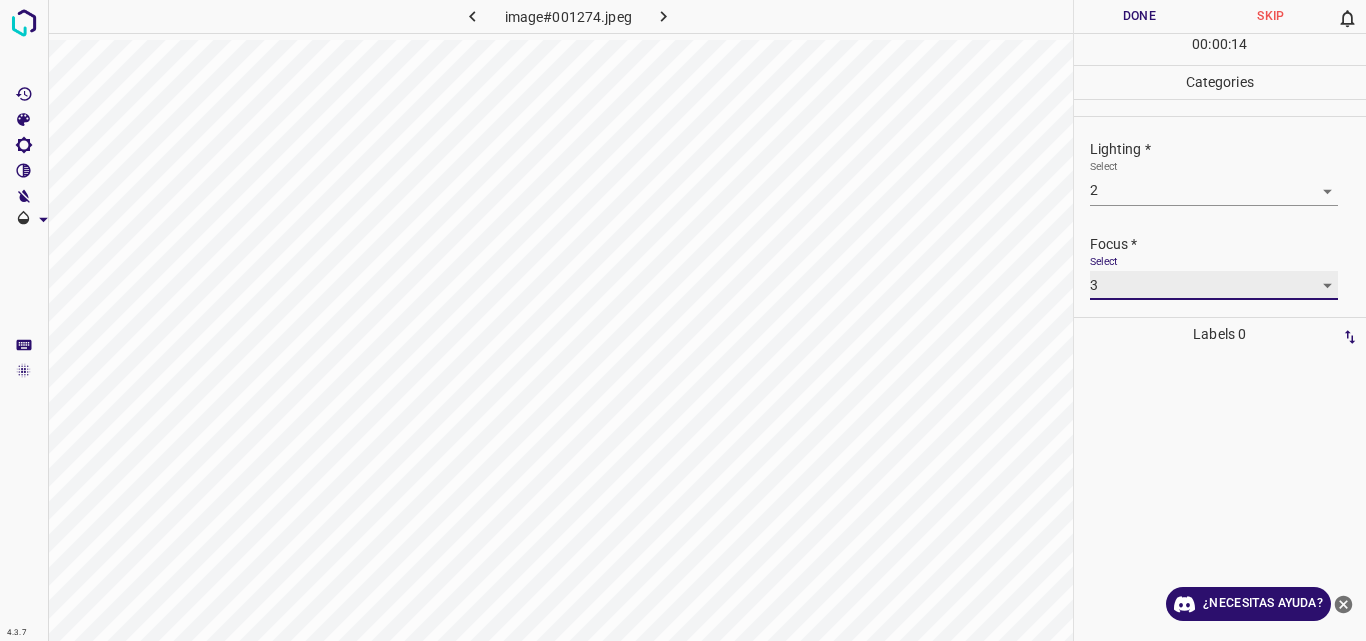 scroll, scrollTop: 98, scrollLeft: 0, axis: vertical 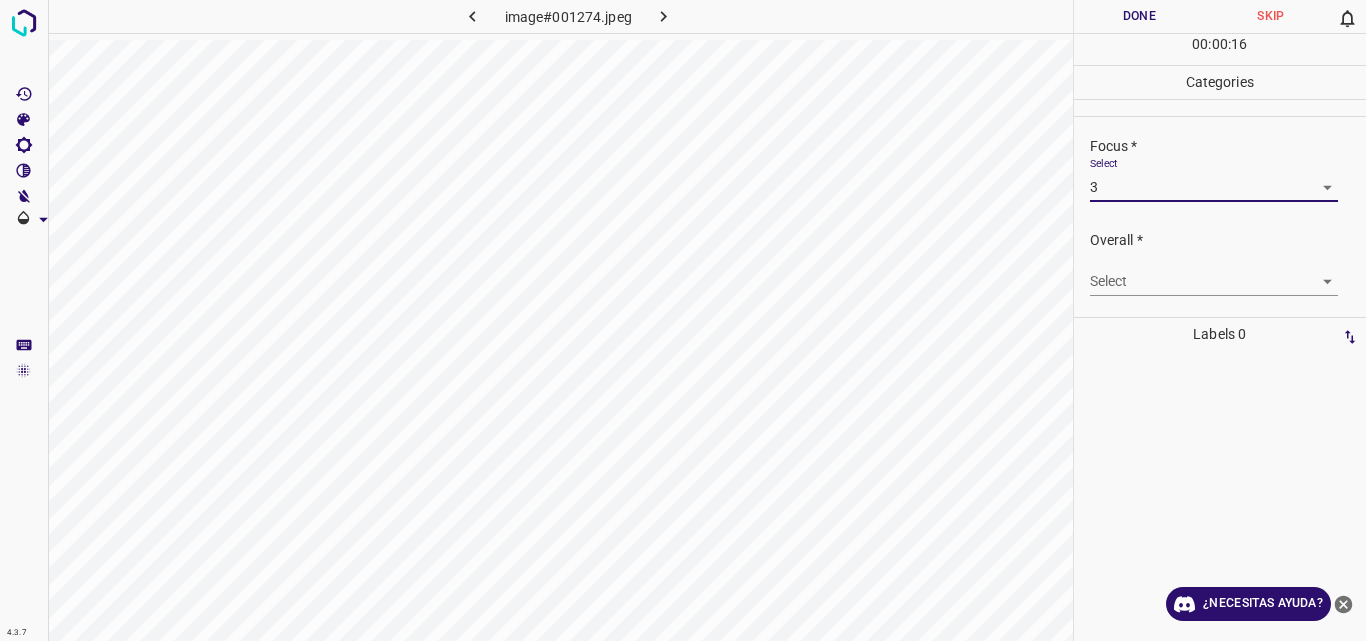 click on "4.3.7 image#001274.jpeg Done Skip 0 00   : 00   : 16   Categories Lighting *  Select 2 2 Focus *  Select 3 3 Overall *  Select ​ Labels   0 Categories 1 Lighting 2 Focus 3 Overall Tools Space Change between modes (Draw & Edit) I Auto labeling R Restore zoom M Zoom in N Zoom out Delete Delete selecte label Filters Z Restore filters X Saturation filter C Brightness filter V Contrast filter B Gray scale filter General O Download ¿Necesitas ayuda? Original text Rate this translation Your feedback will be used to help improve Google Translate - Texto - Esconder - Borrar" at bounding box center [683, 320] 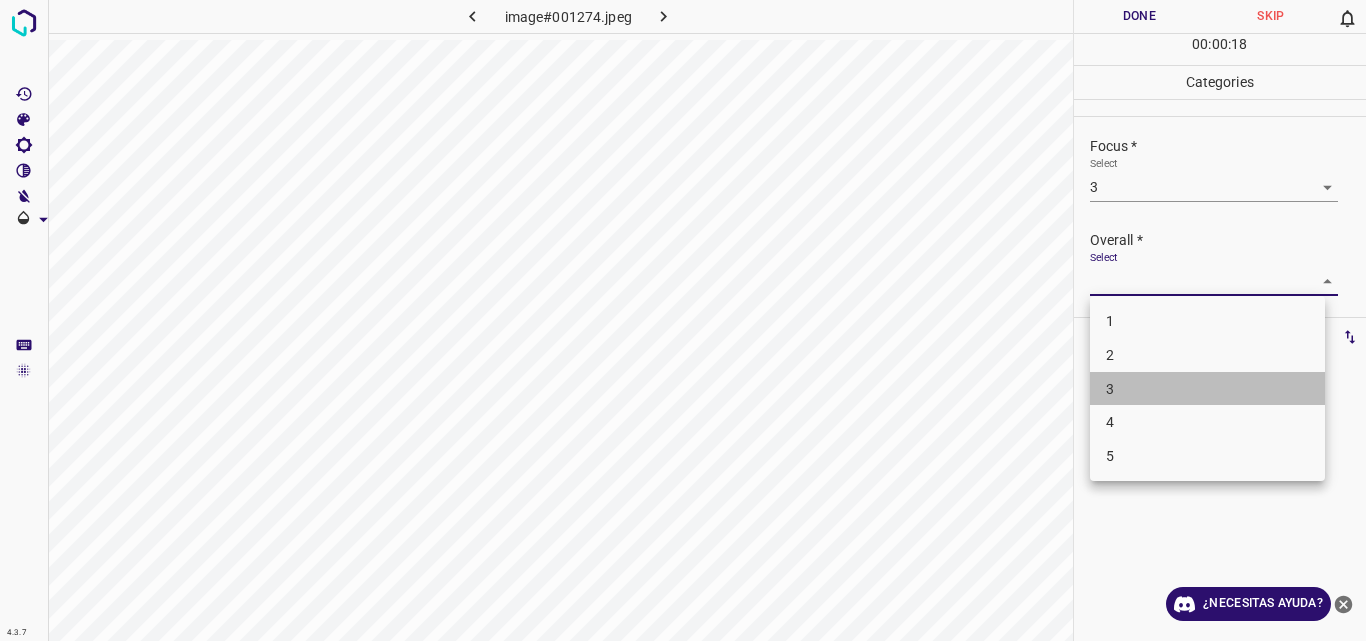 click on "3" at bounding box center [1207, 389] 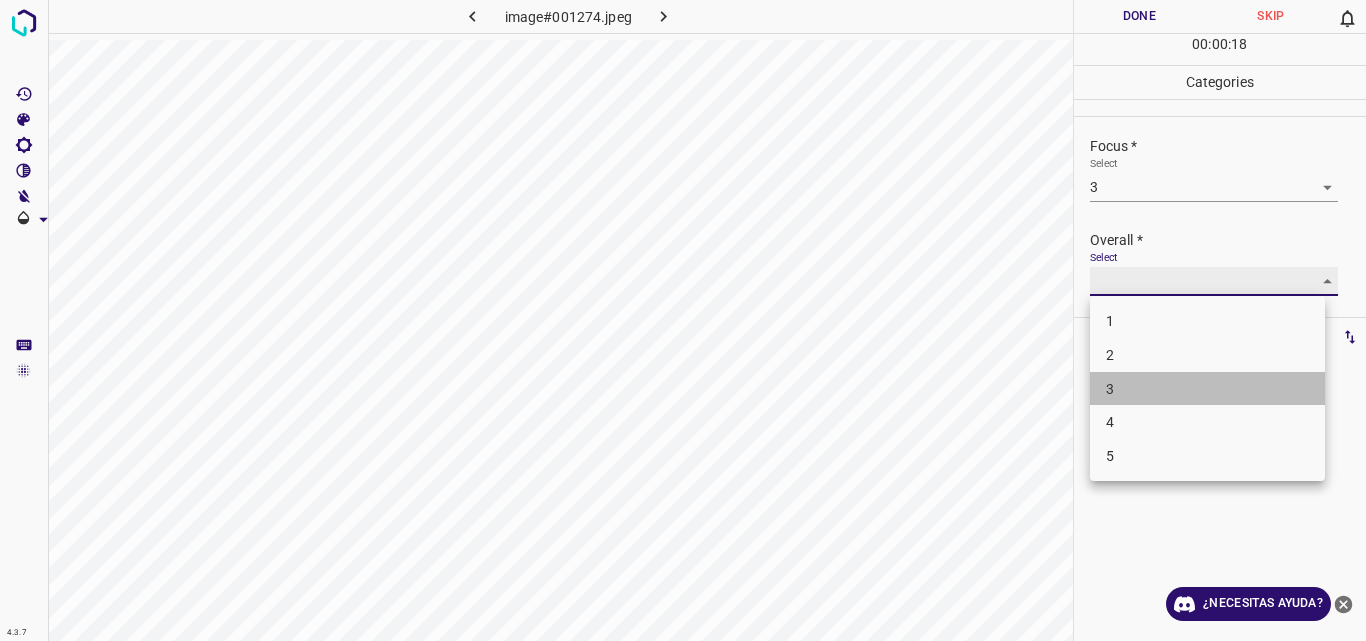 type on "3" 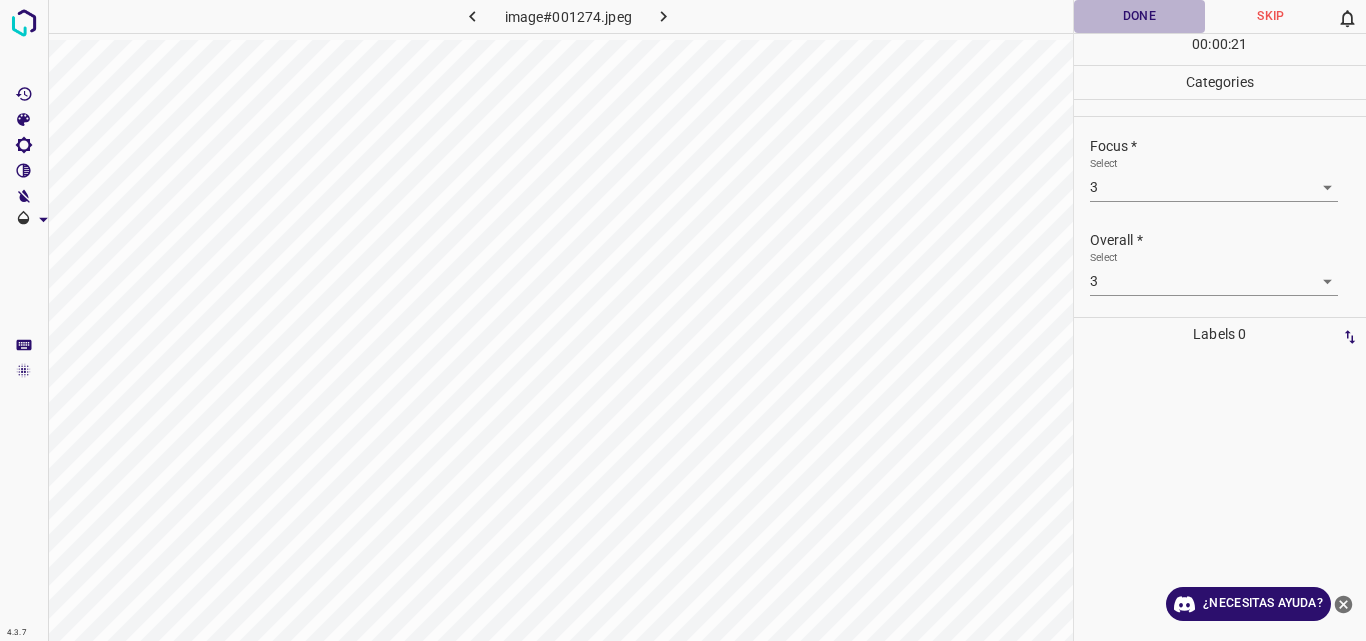 click on "Done" at bounding box center [1140, 16] 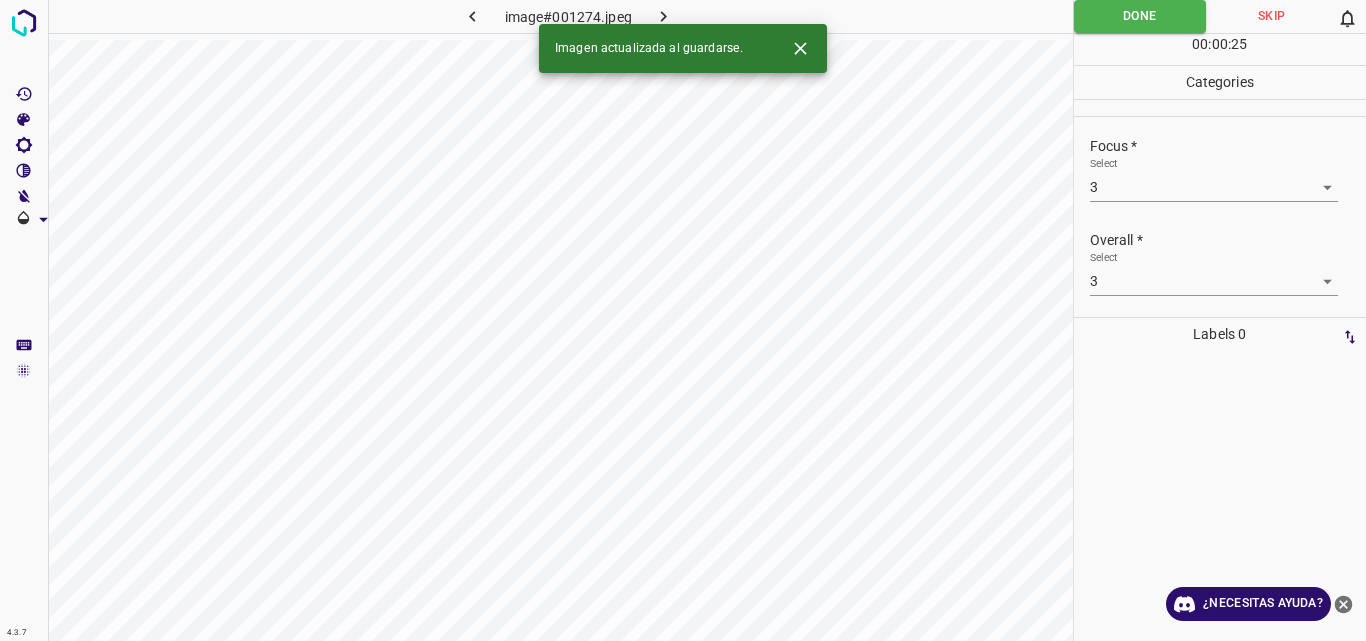 click 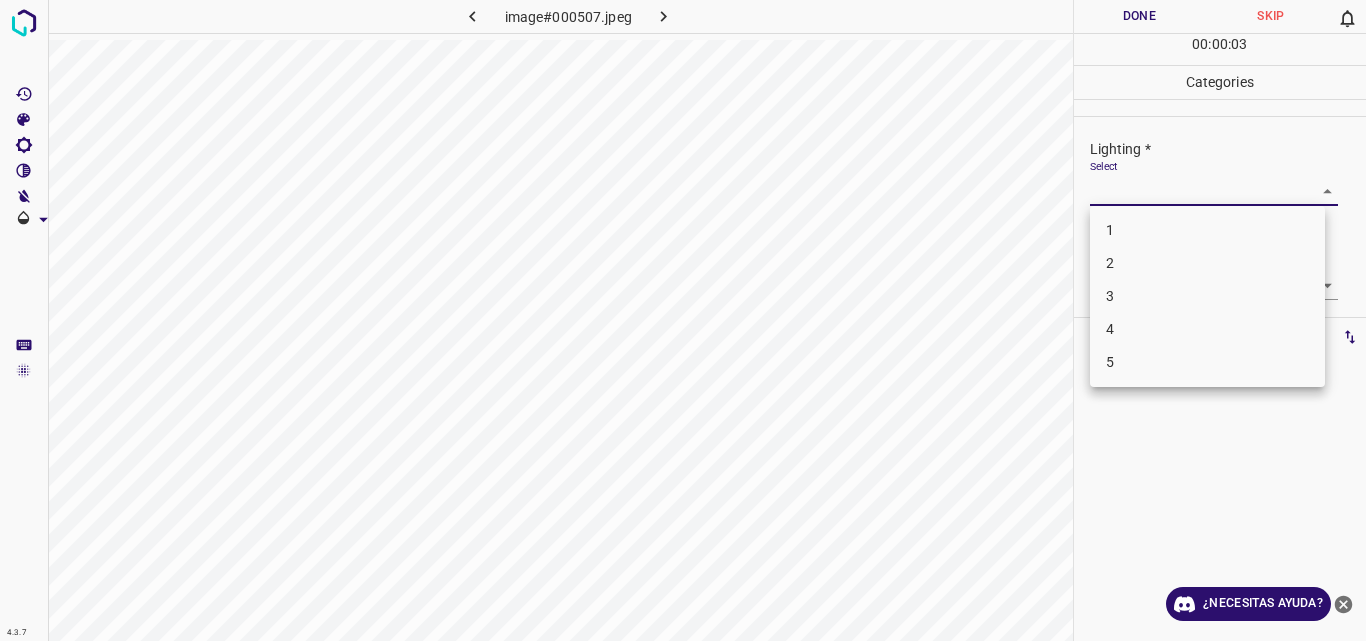 click on "4.3.7 image#000507.jpeg Done Skip 0 00   : 00   : 03   Categories Lighting *  Select ​ Focus *  Select ​ Overall *  Select ​ Labels   0 Categories 1 Lighting 2 Focus 3 Overall Tools Space Change between modes (Draw & Edit) I Auto labeling R Restore zoom M Zoom in N Zoom out Delete Delete selecte label Filters Z Restore filters X Saturation filter C Brightness filter V Contrast filter B Gray scale filter General O Download ¿Necesitas ayuda? Original text Rate this translation Your feedback will be used to help improve Google Translate - Texto - Esconder - Borrar 1 2 3 4 5" at bounding box center [683, 320] 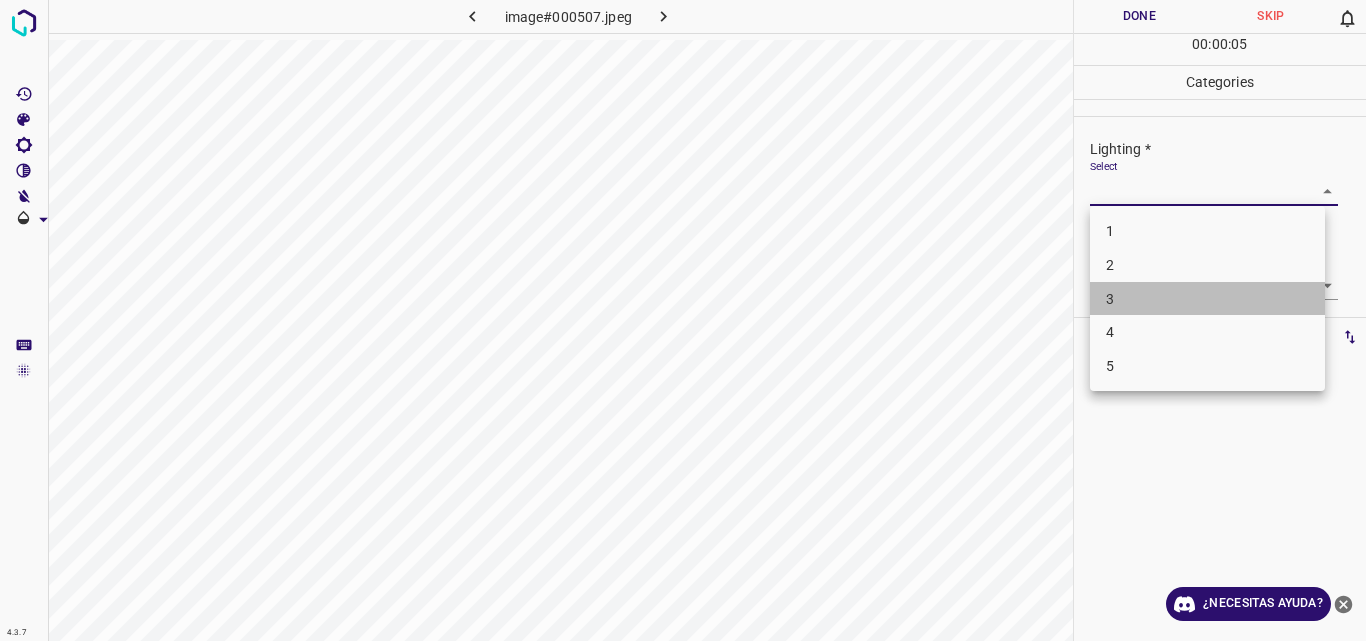 click on "3" at bounding box center [1207, 299] 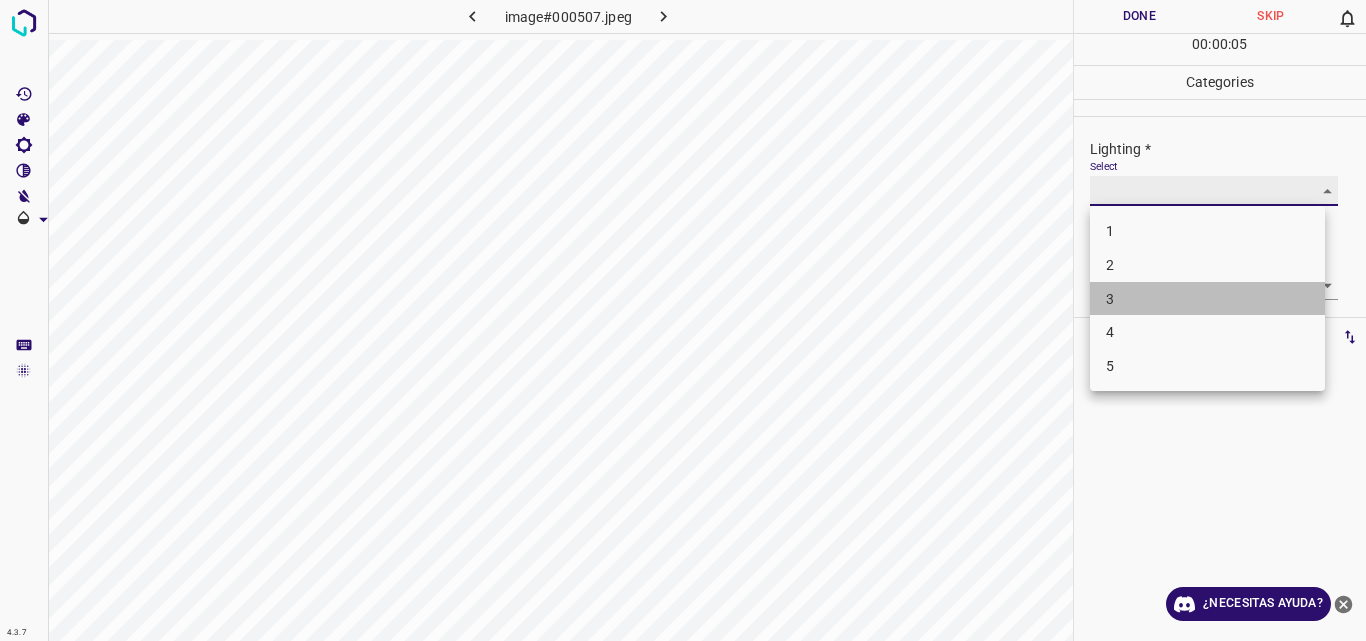 type on "3" 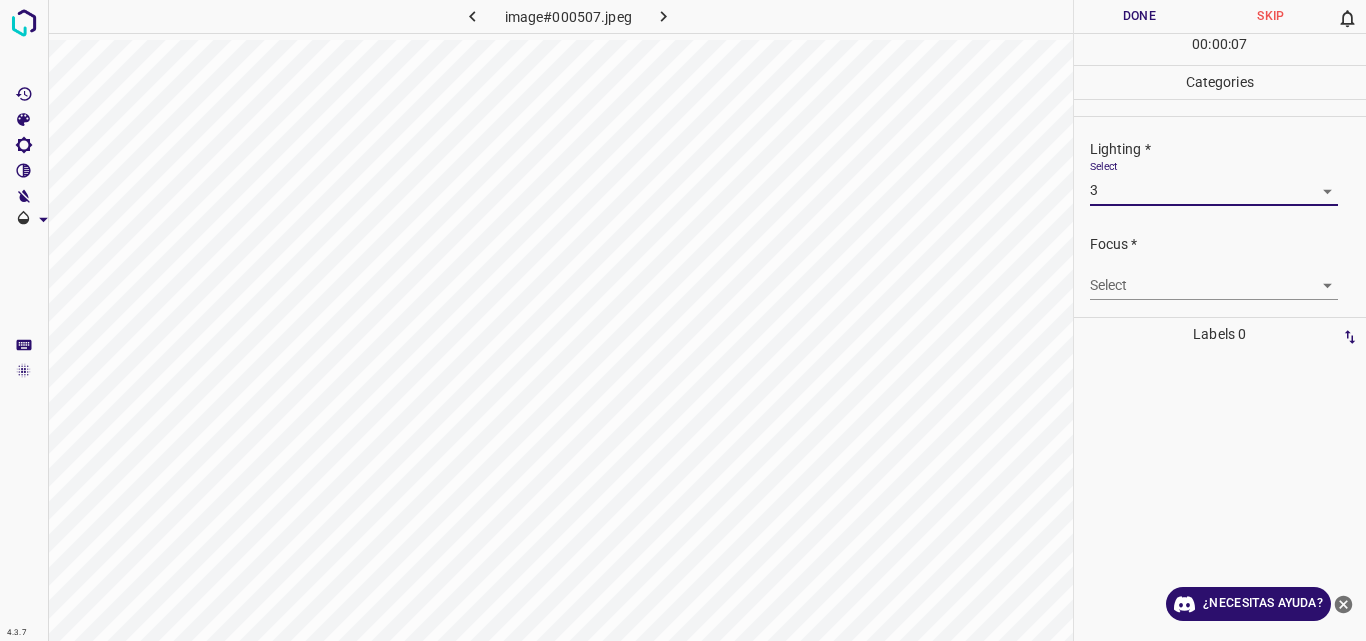 click on "4.3.7 image#000507.jpeg Done Skip 0 00   : 00   : 07   Categories Lighting *  Select 3 3 Focus *  Select ​ Overall *  Select ​ Labels   0 Categories 1 Lighting 2 Focus 3 Overall Tools Space Change between modes (Draw & Edit) I Auto labeling R Restore zoom M Zoom in N Zoom out Delete Delete selecte label Filters Z Restore filters X Saturation filter C Brightness filter V Contrast filter B Gray scale filter General O Download ¿Necesitas ayuda? Original text Rate this translation Your feedback will be used to help improve Google Translate - Texto - Esconder - Borrar" at bounding box center (683, 320) 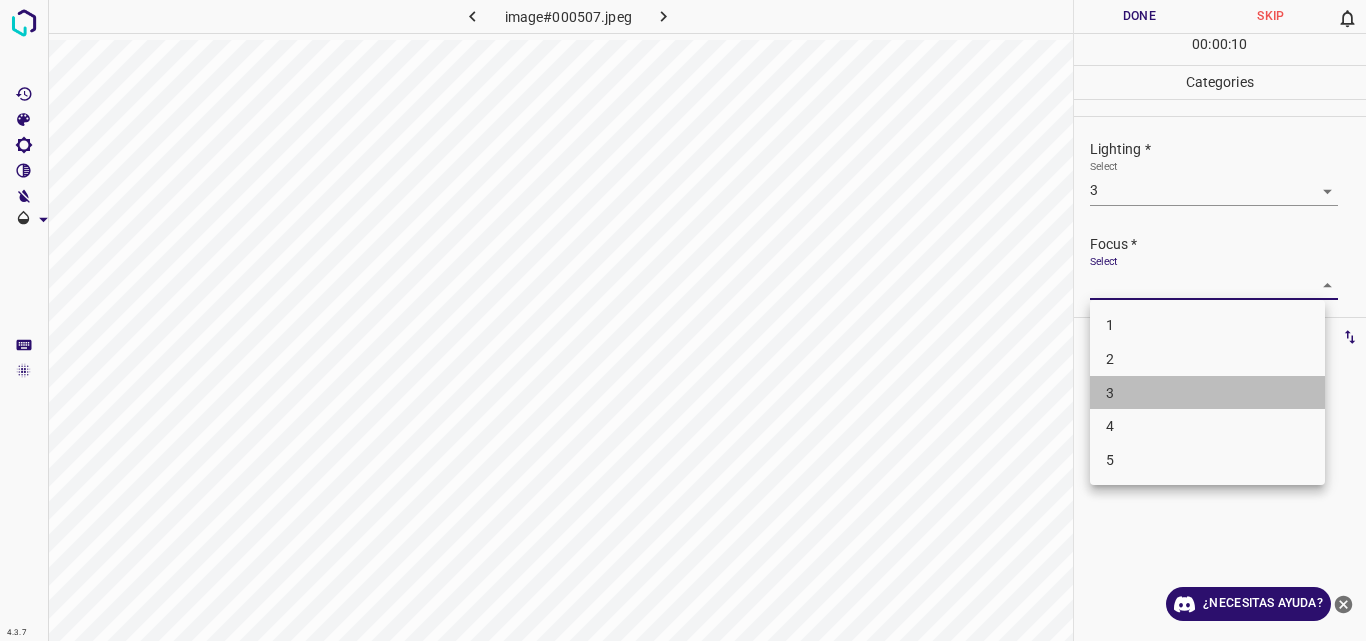 click on "3" at bounding box center [1207, 393] 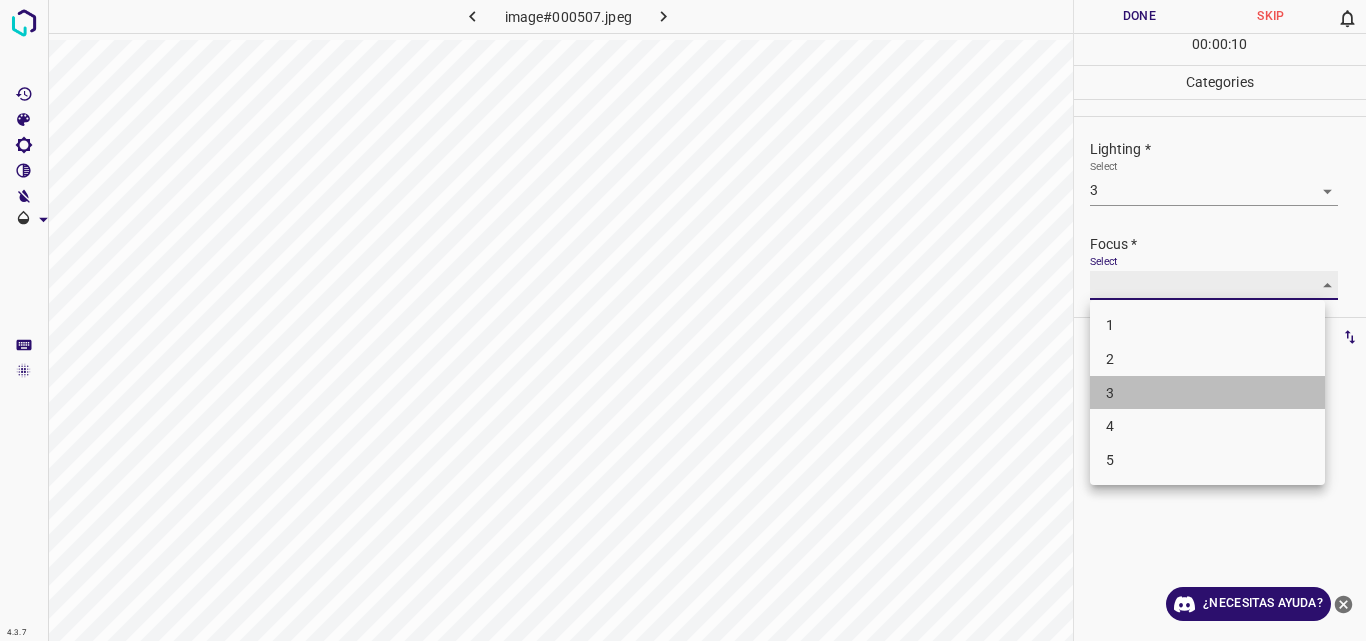 type on "3" 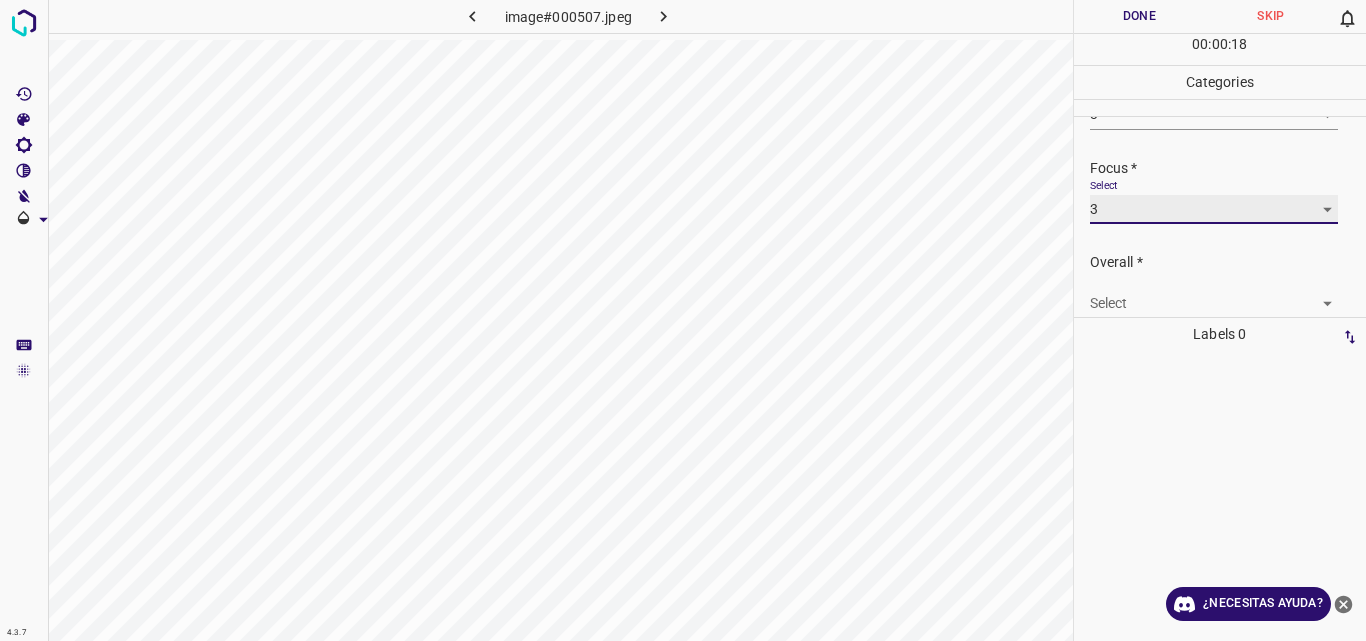 scroll, scrollTop: 80, scrollLeft: 0, axis: vertical 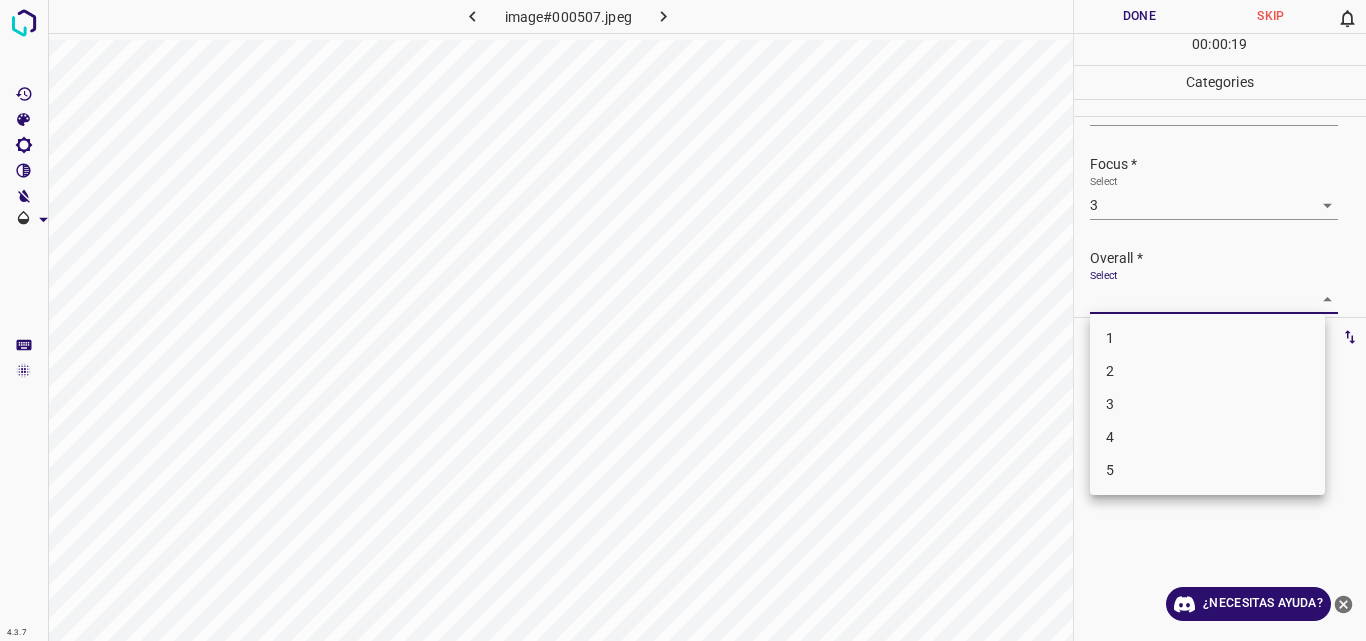 click on "4.3.7 image#000507.jpeg Done Skip 0 00   : 00   : 19   Categories Lighting *  Select 3 3 Focus *  Select 3 3 Overall *  Select ​ Labels   0 Categories 1 Lighting 2 Focus 3 Overall Tools Space Change between modes (Draw & Edit) I Auto labeling R Restore zoom M Zoom in N Zoom out Delete Delete selecte label Filters Z Restore filters X Saturation filter C Brightness filter V Contrast filter B Gray scale filter General O Download ¿Necesitas ayuda? Original text Rate this translation Your feedback will be used to help improve Google Translate - Texto - Esconder - Borrar 1 2 3 4 5" at bounding box center (683, 320) 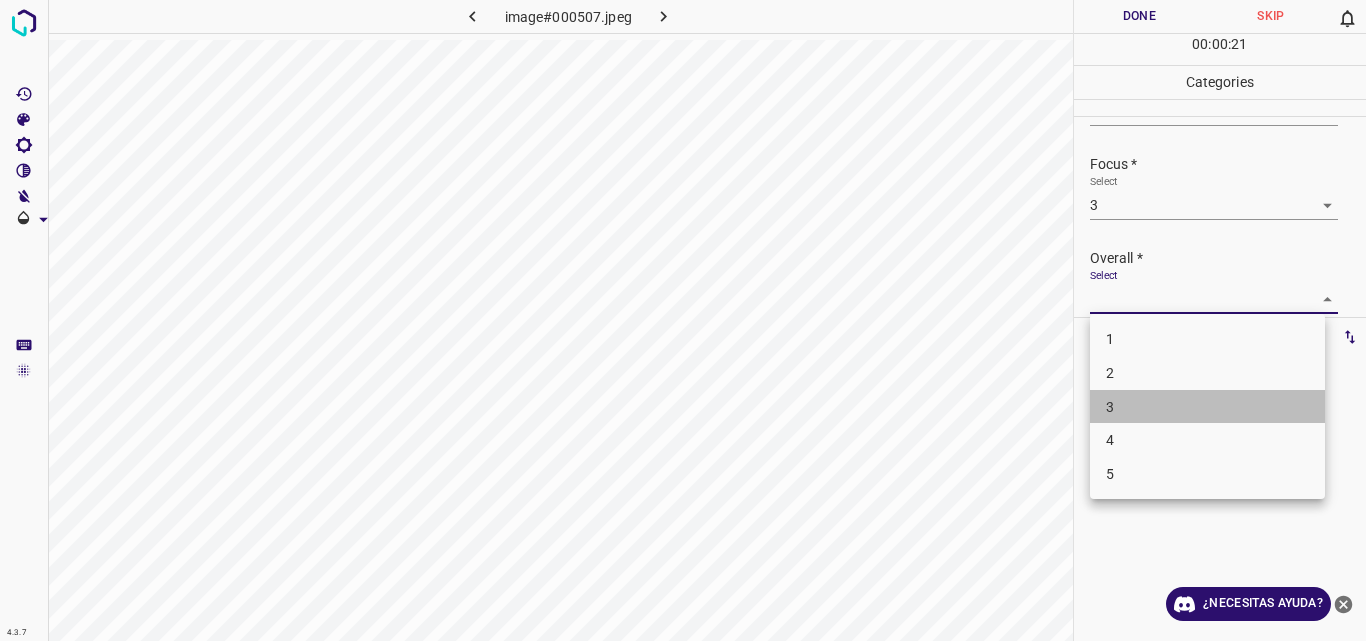 click on "3" at bounding box center [1207, 407] 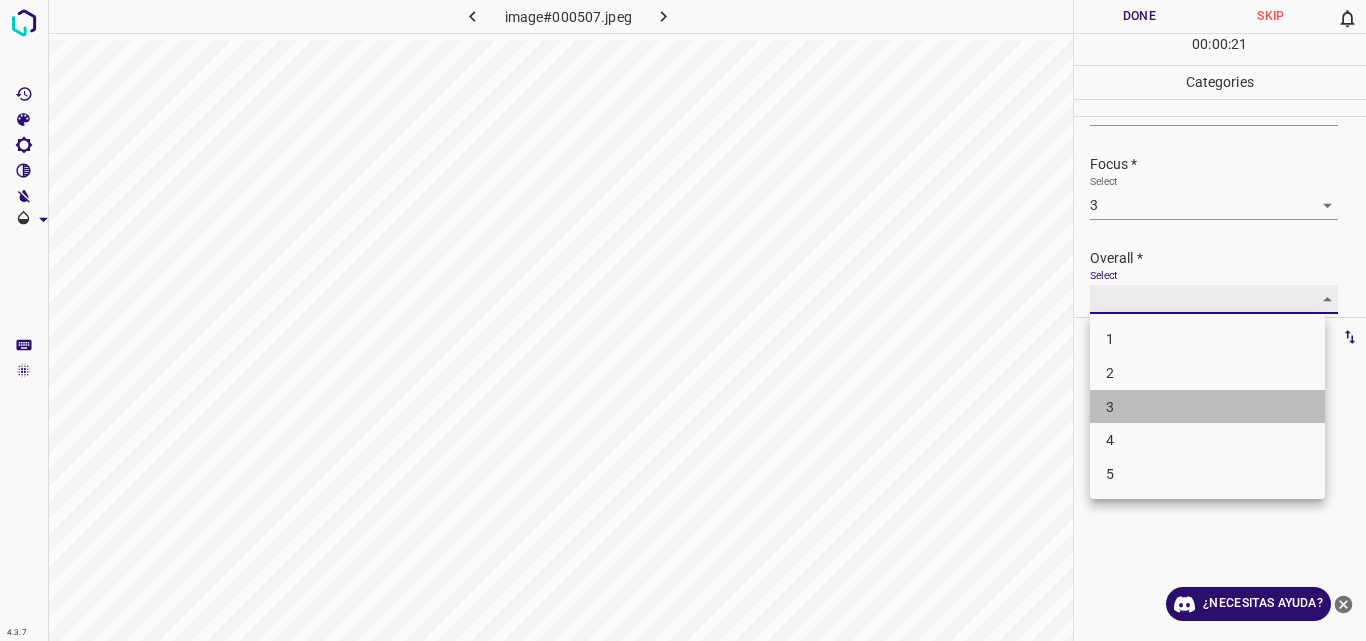 type on "3" 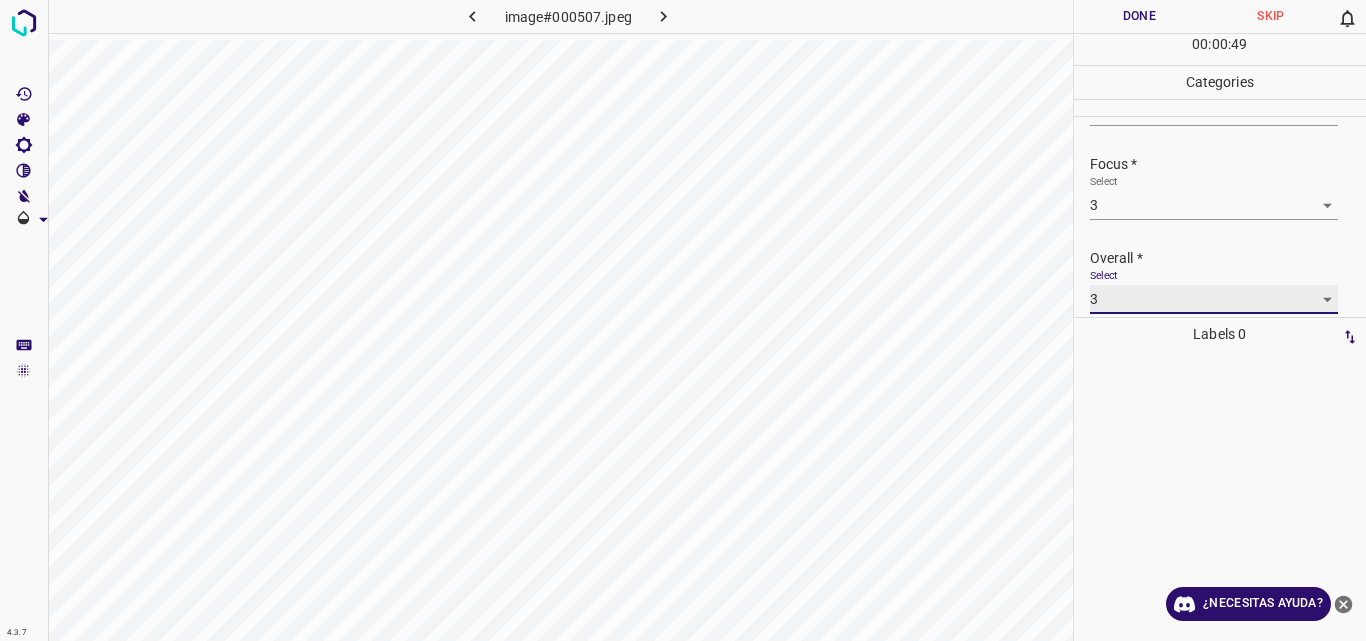 scroll, scrollTop: 98, scrollLeft: 0, axis: vertical 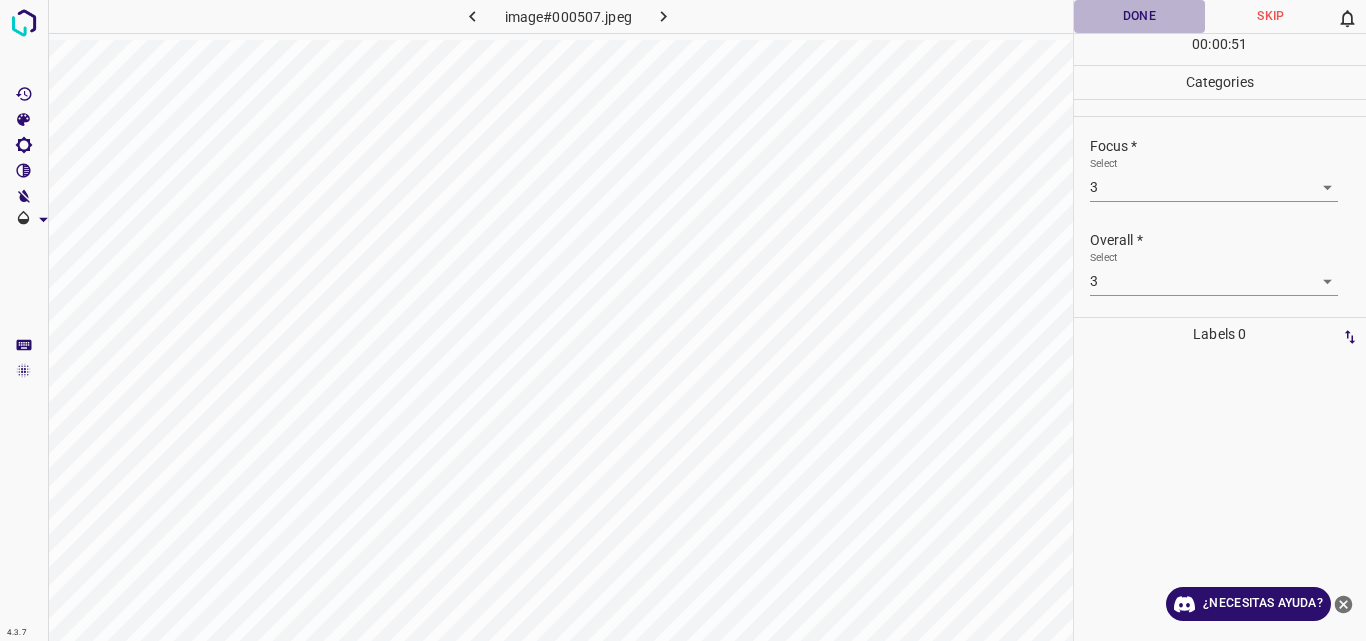 click on "Done" at bounding box center [1140, 16] 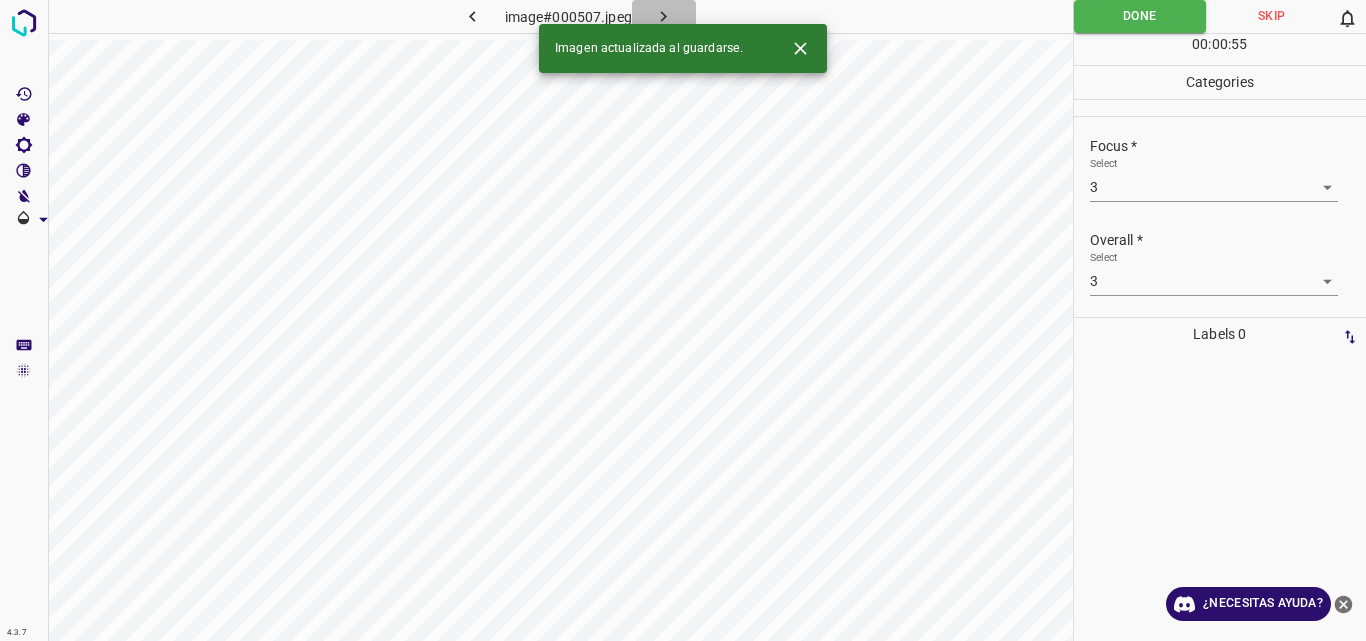 click 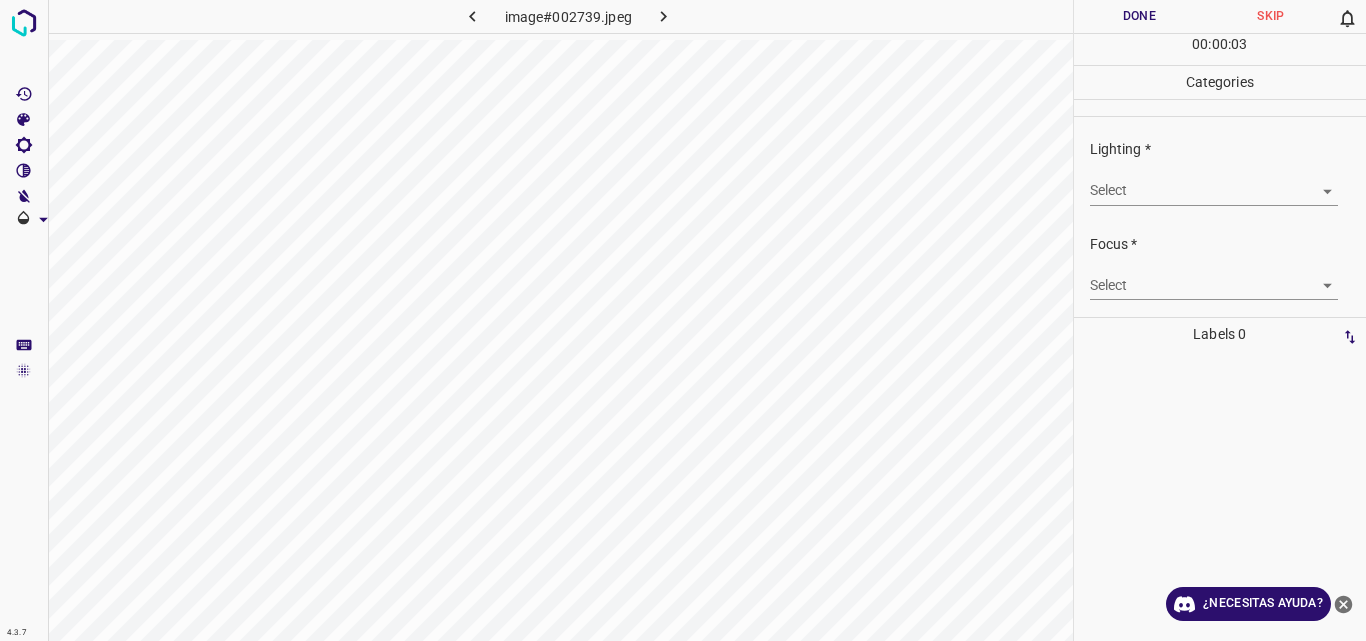 click on "4.3.7 image#002739.jpeg Done Skip 0 00   : 00   : 03   Categories Lighting *  Select ​ Focus *  Select ​ Overall *  Select ​ Labels   0 Categories 1 Lighting 2 Focus 3 Overall Tools Space Change between modes (Draw & Edit) I Auto labeling R Restore zoom M Zoom in N Zoom out Delete Delete selecte label Filters Z Restore filters X Saturation filter C Brightness filter V Contrast filter B Gray scale filter General O Download ¿Necesitas ayuda? Original text Rate this translation Your feedback will be used to help improve Google Translate - Texto - Esconder - Borrar" at bounding box center (683, 320) 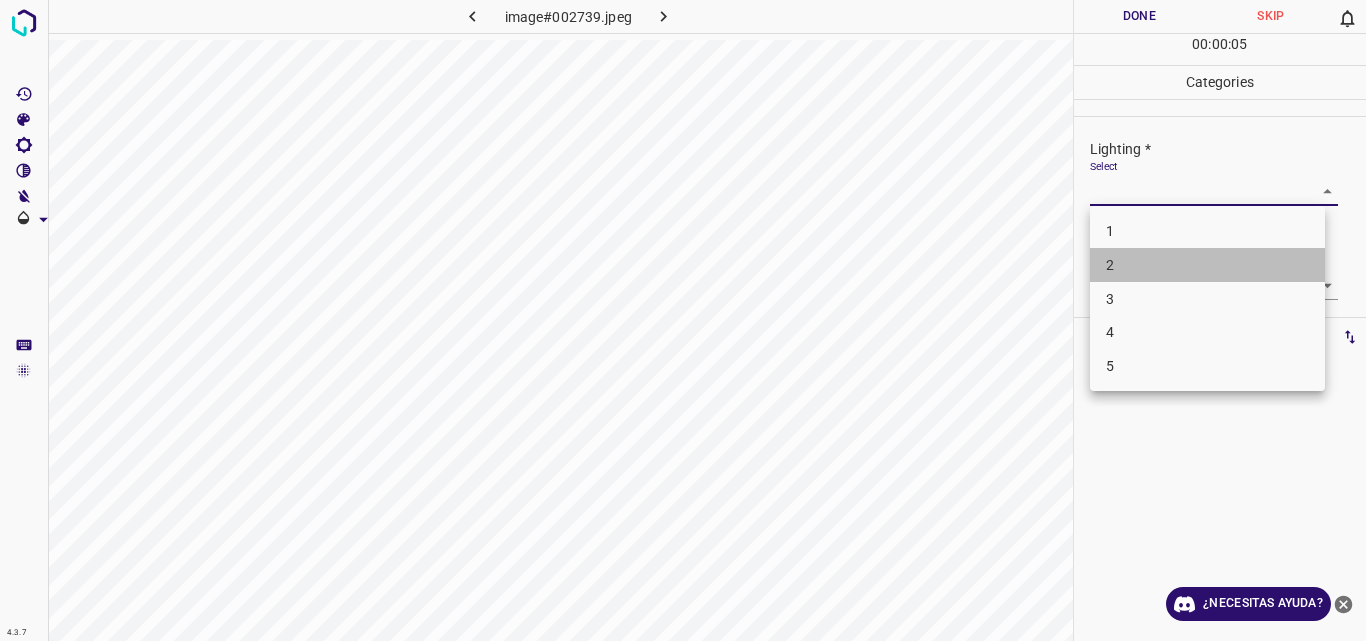 click on "2" at bounding box center [1207, 265] 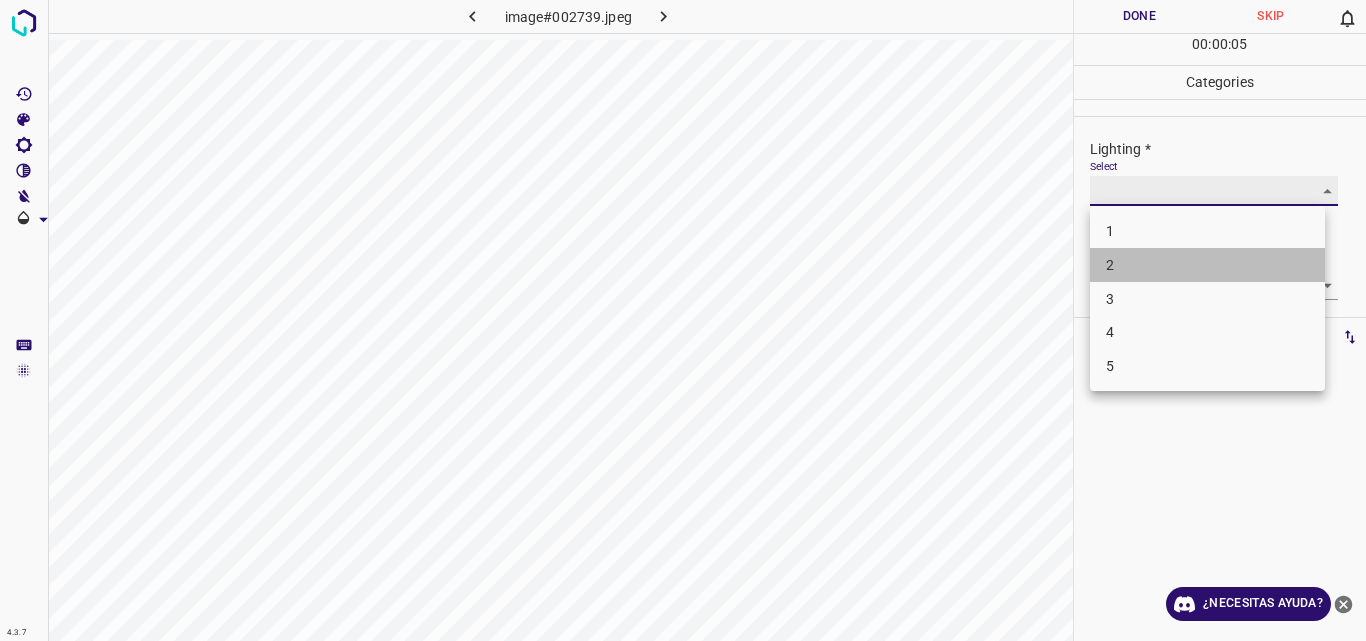 type on "2" 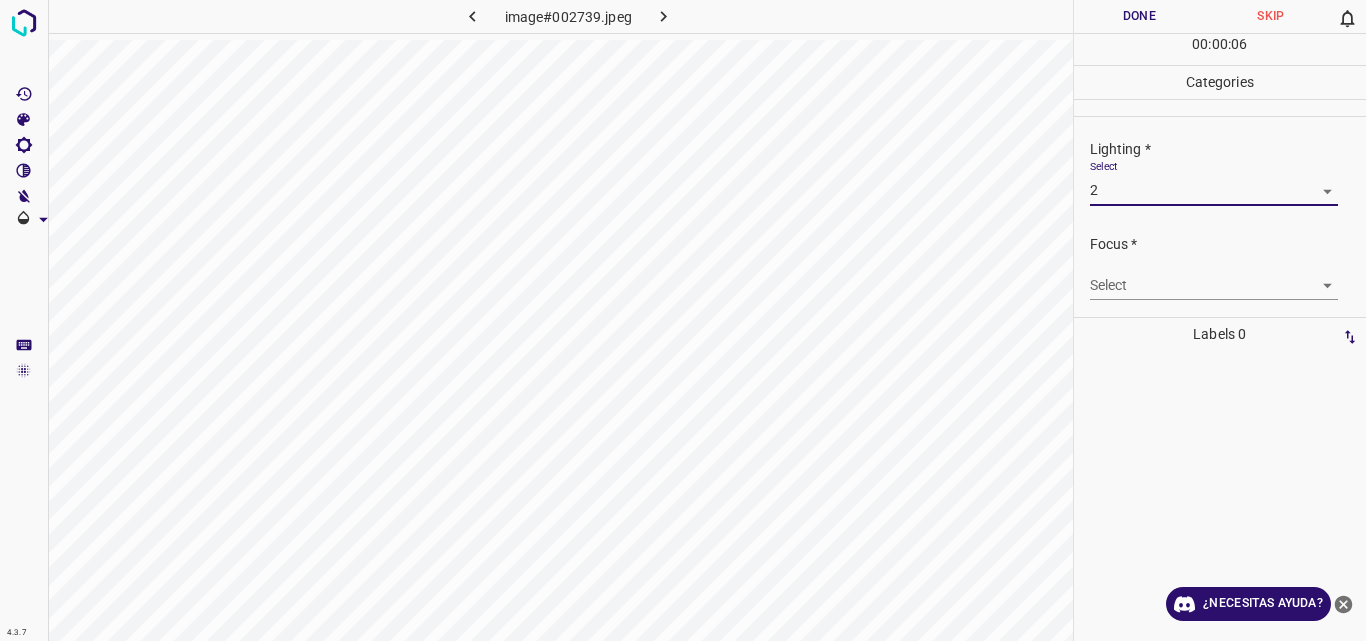 click on "4.3.7 image#002739.jpeg Done Skip 0 00   : 00   : 06   Categories Lighting *  Select 2 2 Focus *  Select ​ Overall *  Select ​ Labels   0 Categories 1 Lighting 2 Focus 3 Overall Tools Space Change between modes (Draw & Edit) I Auto labeling R Restore zoom M Zoom in N Zoom out Delete Delete selecte label Filters Z Restore filters X Saturation filter C Brightness filter V Contrast filter B Gray scale filter General O Download ¿Necesitas ayuda? Original text Rate this translation Your feedback will be used to help improve Google Translate - Texto - Esconder - Borrar" at bounding box center (683, 320) 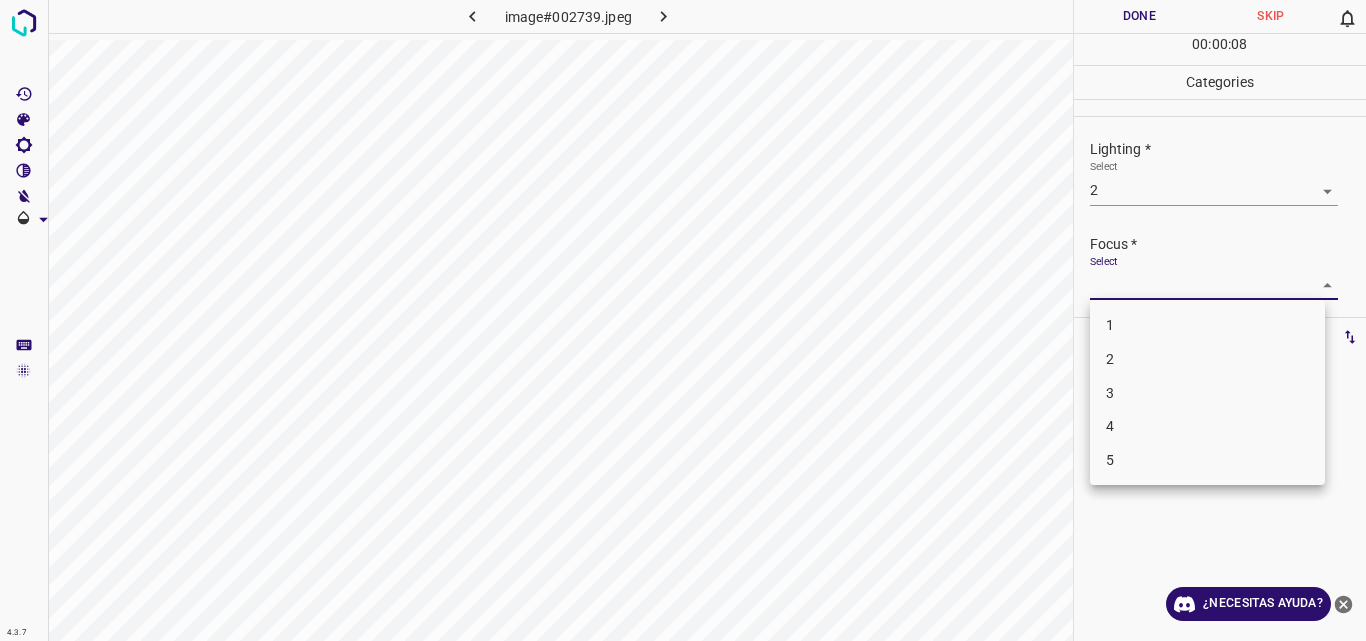 click on "2" at bounding box center [1207, 359] 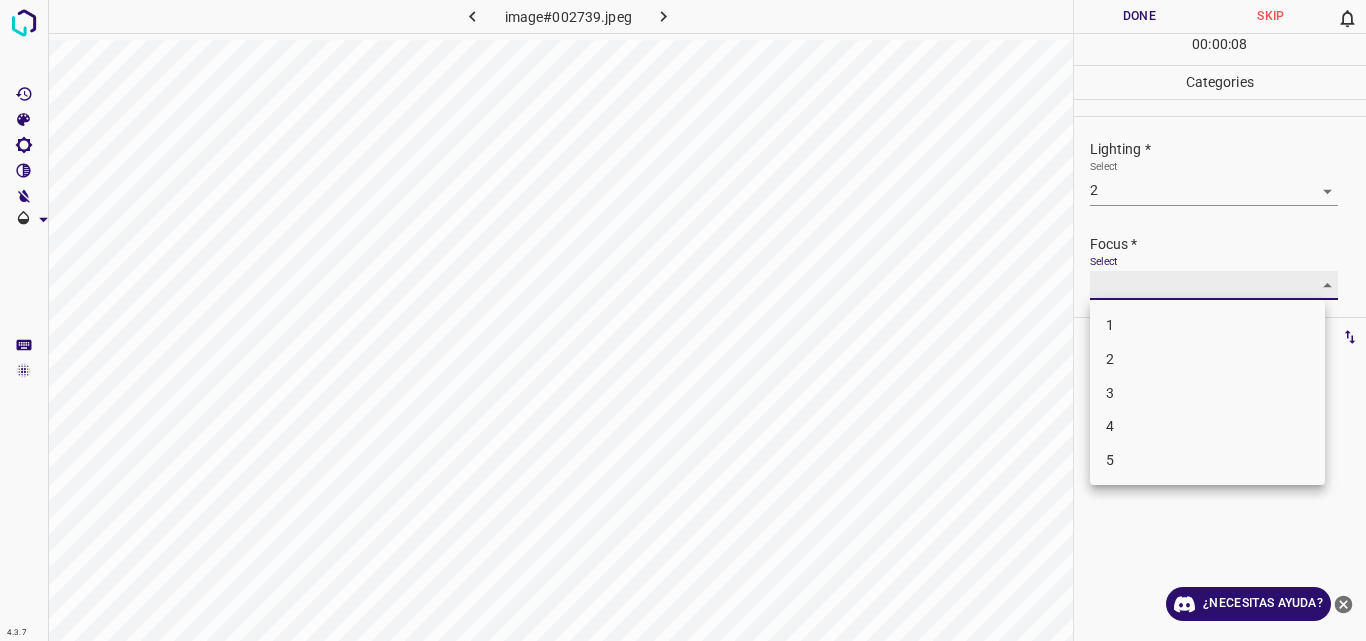 type on "2" 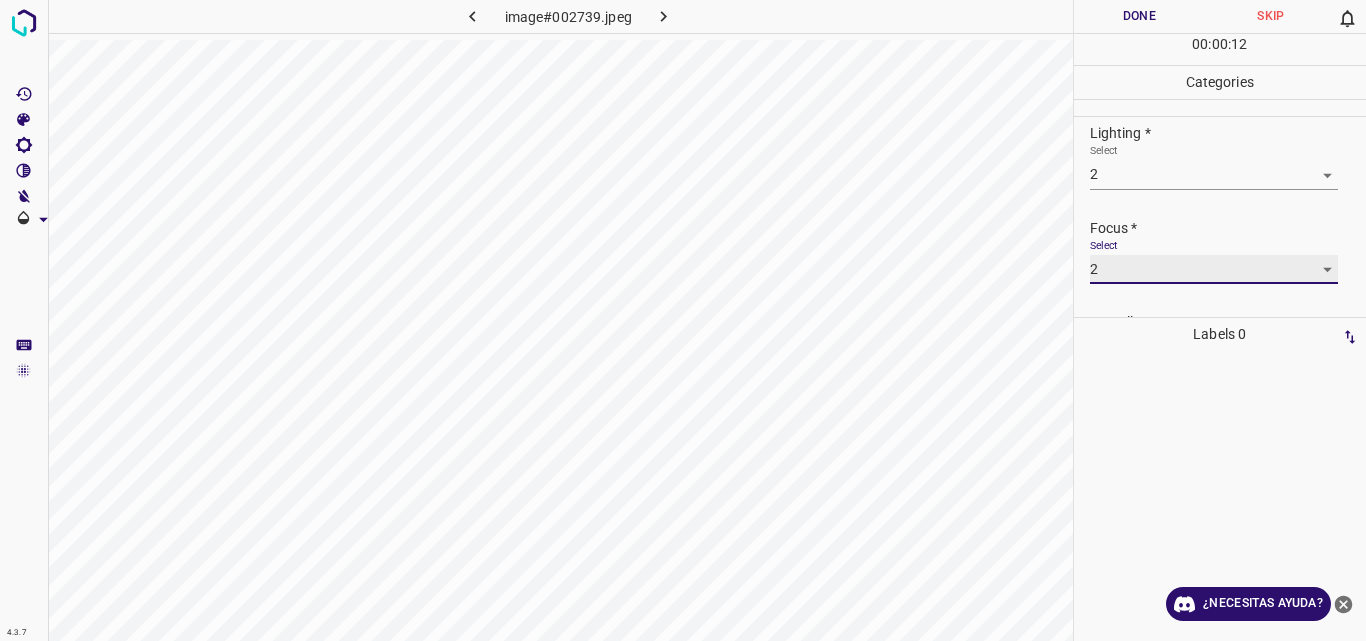 scroll, scrollTop: 98, scrollLeft: 0, axis: vertical 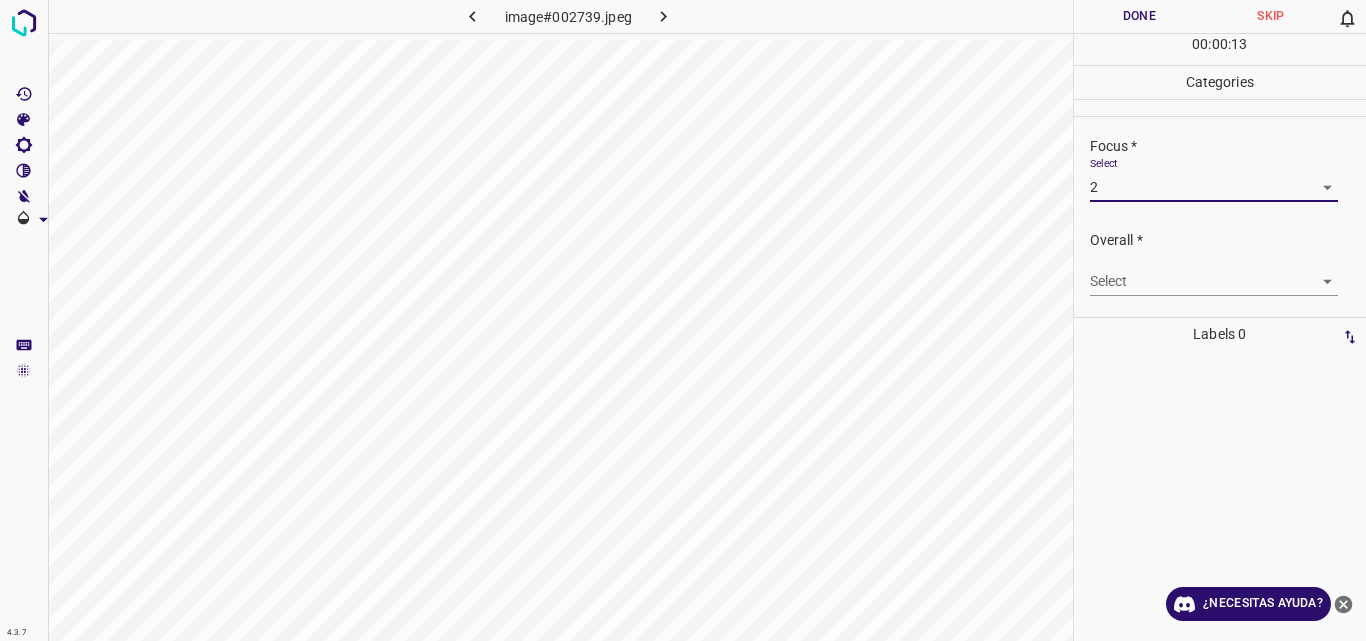 click on "4.3.7 image#002739.jpeg Done Skip 0 00   : 00   : 13   Categories Lighting *  Select 2 2 Focus *  Select 2 2 Overall *  Select ​ Labels   0 Categories 1 Lighting 2 Focus 3 Overall Tools Space Change between modes (Draw & Edit) I Auto labeling R Restore zoom M Zoom in N Zoom out Delete Delete selecte label Filters Z Restore filters X Saturation filter C Brightness filter V Contrast filter B Gray scale filter General O Download ¿Necesitas ayuda? Original text Rate this translation Your feedback will be used to help improve Google Translate - Texto - Esconder - Borrar" at bounding box center [683, 320] 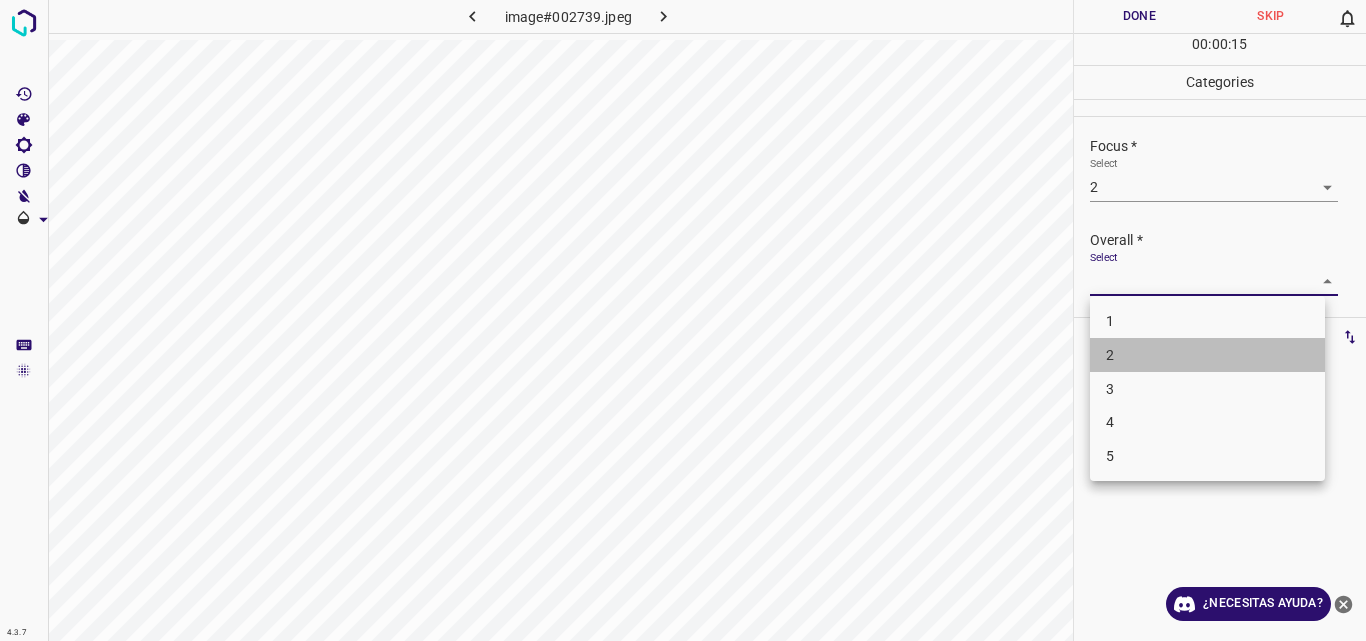 click on "2" at bounding box center (1207, 355) 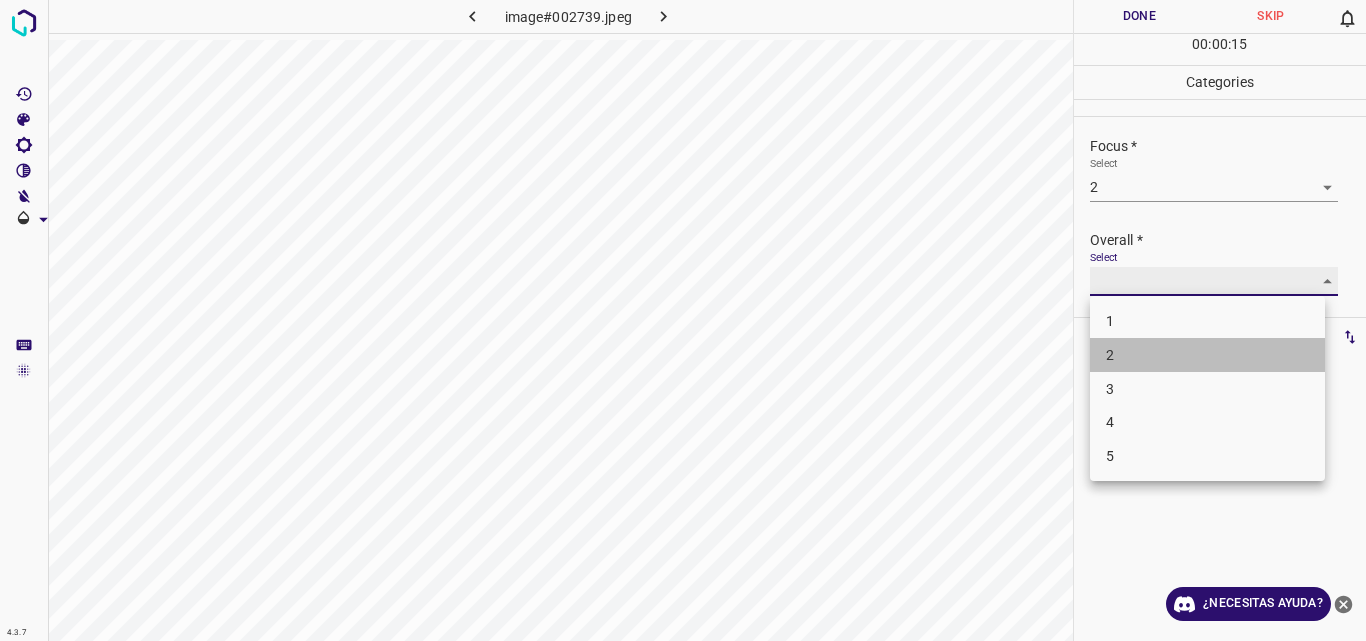 type on "2" 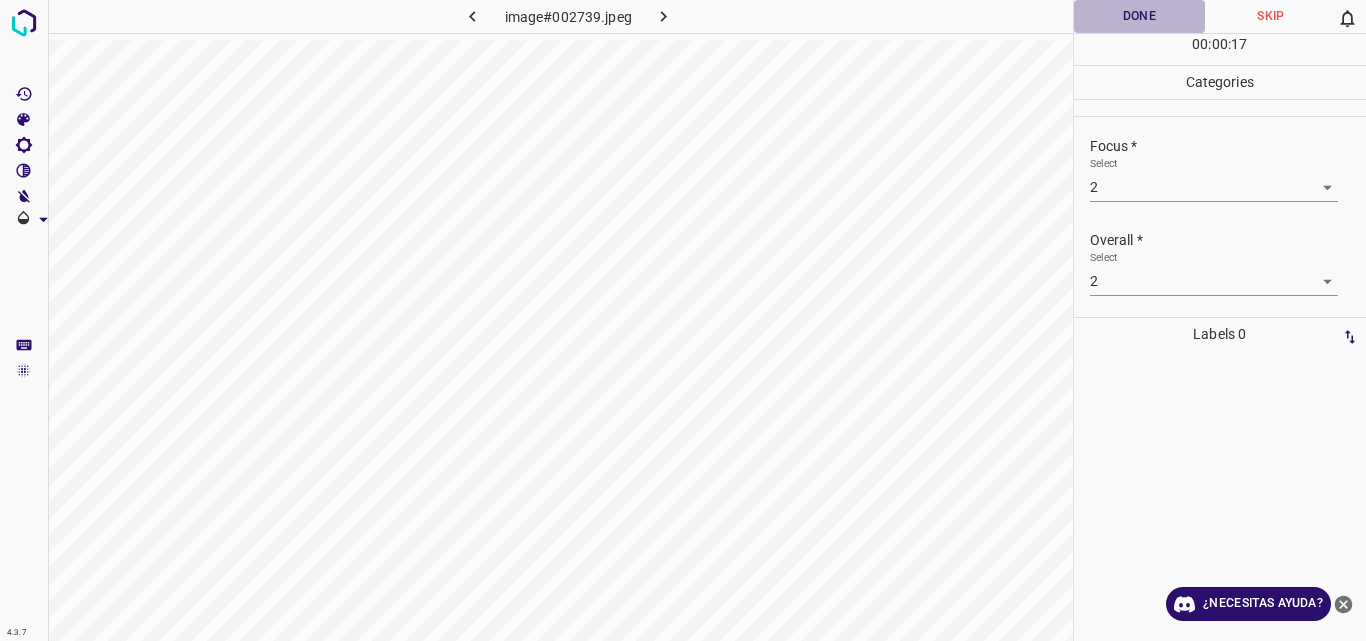 click on "Done" at bounding box center (1140, 16) 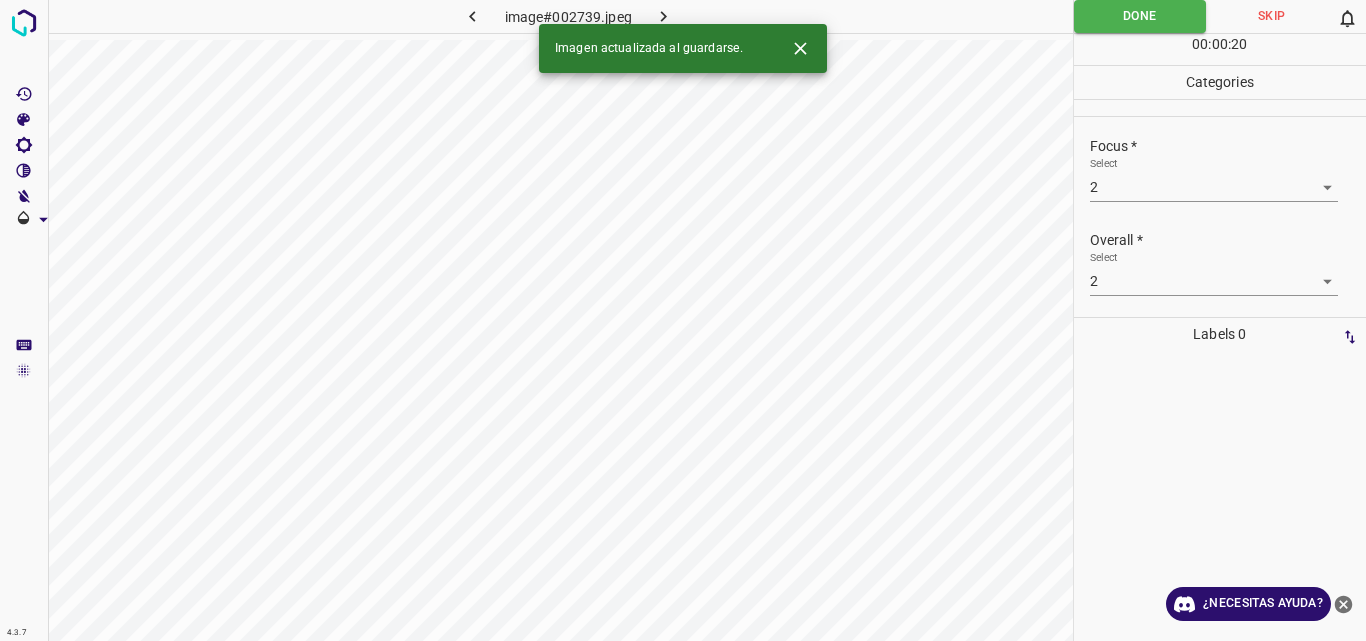 click 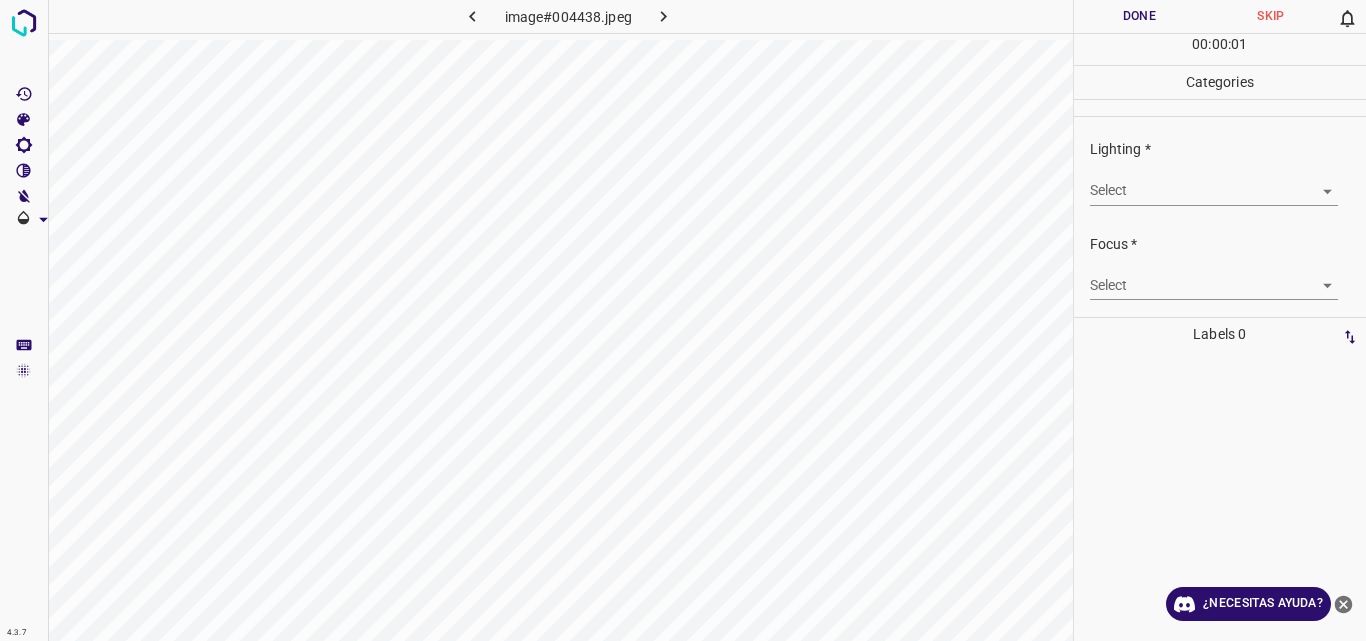 click on "4.3.7 image#004438.jpeg Done Skip 0 00   : 00   : 01   Categories Lighting *  Select ​ Focus *  Select ​ Overall *  Select ​ Labels   0 Categories 1 Lighting 2 Focus 3 Overall Tools Space Change between modes (Draw & Edit) I Auto labeling R Restore zoom M Zoom in N Zoom out Delete Delete selecte label Filters Z Restore filters X Saturation filter C Brightness filter V Contrast filter B Gray scale filter General O Download ¿Necesitas ayuda? Original text Rate this translation Your feedback will be used to help improve Google Translate - Texto - Esconder - Borrar" at bounding box center (683, 320) 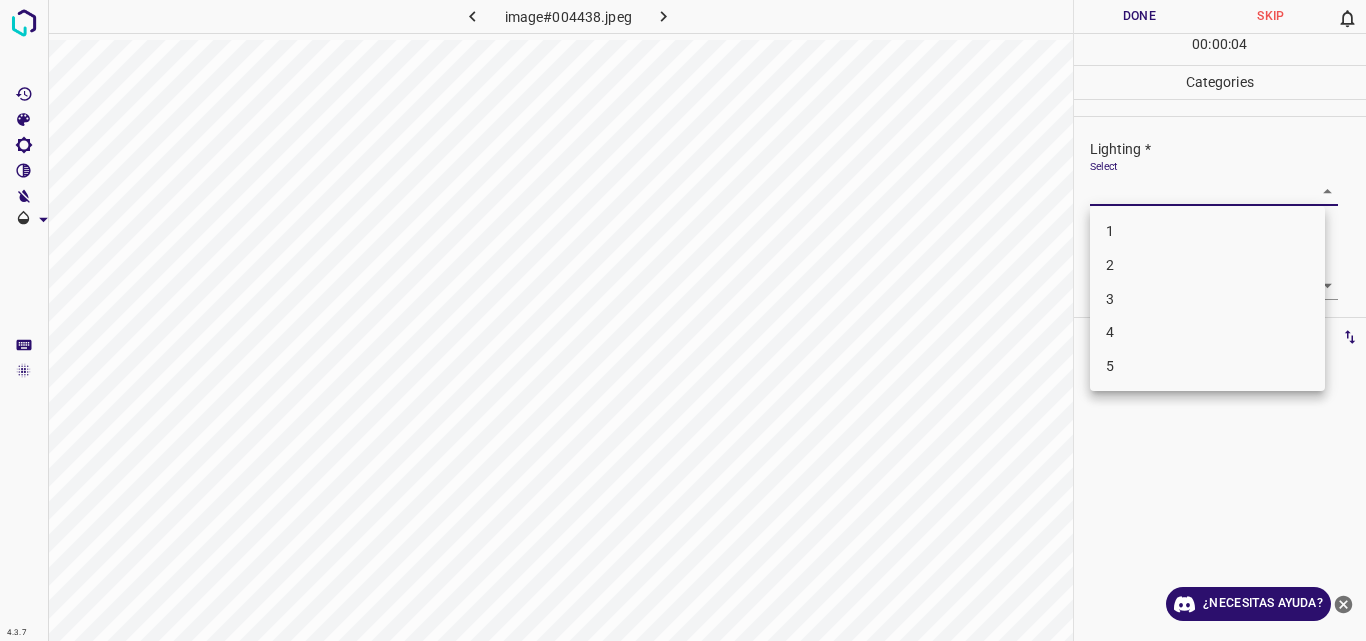 click on "3" at bounding box center (1207, 299) 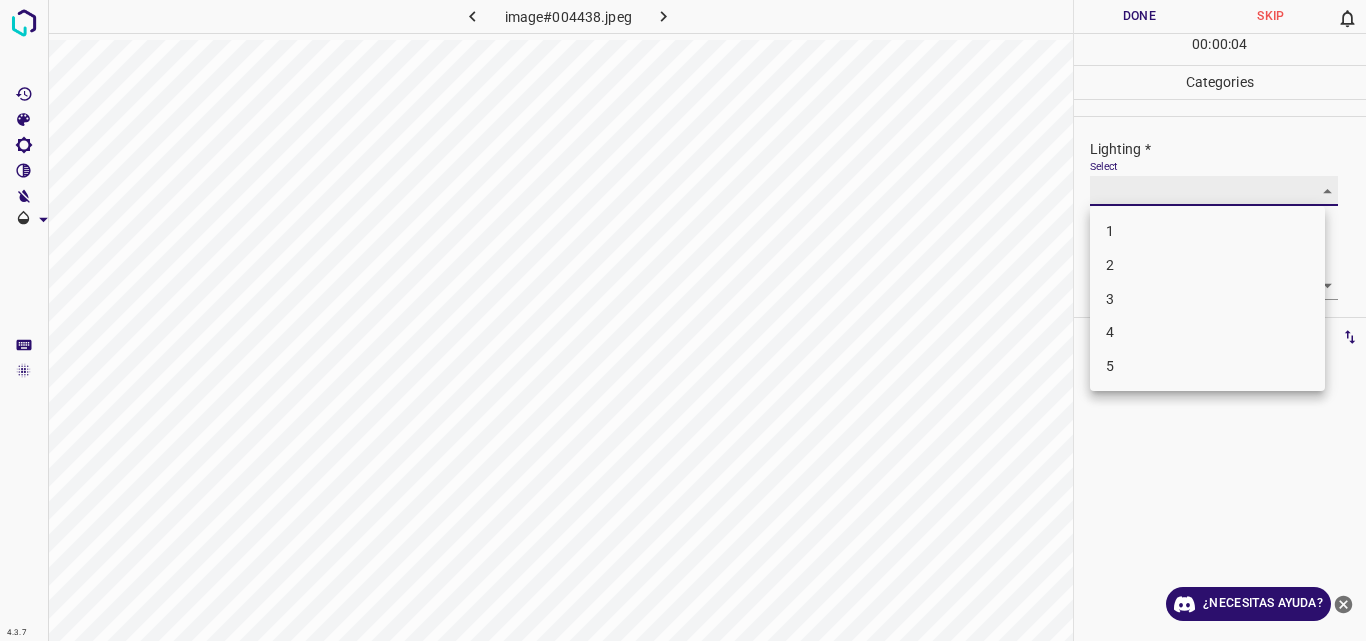 type on "3" 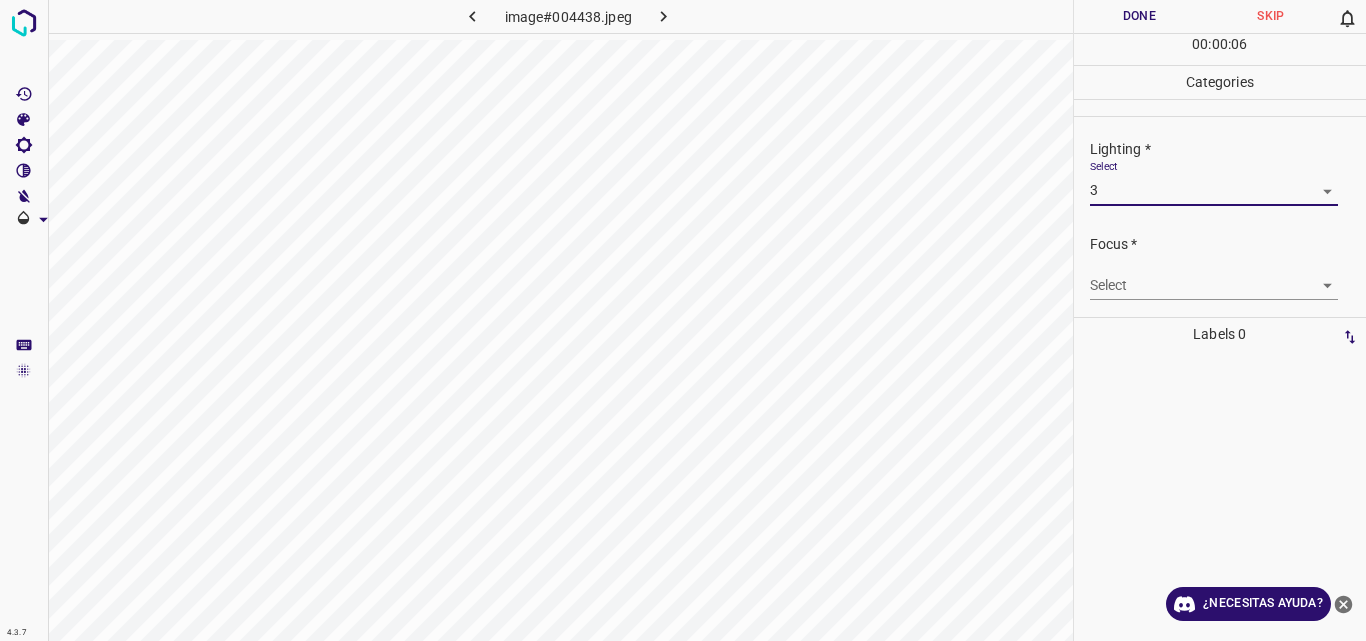 click on "4.3.7 image#004438.jpeg Done Skip 0 00   : 00   : 06   Categories Lighting *  Select 3 3 Focus *  Select ​ Overall *  Select ​ Labels   0 Categories 1 Lighting 2 Focus 3 Overall Tools Space Change between modes (Draw & Edit) I Auto labeling R Restore zoom M Zoom in N Zoom out Delete Delete selecte label Filters Z Restore filters X Saturation filter C Brightness filter V Contrast filter B Gray scale filter General O Download ¿Necesitas ayuda? Original text Rate this translation Your feedback will be used to help improve Google Translate - Texto - Esconder - Borrar" at bounding box center [683, 320] 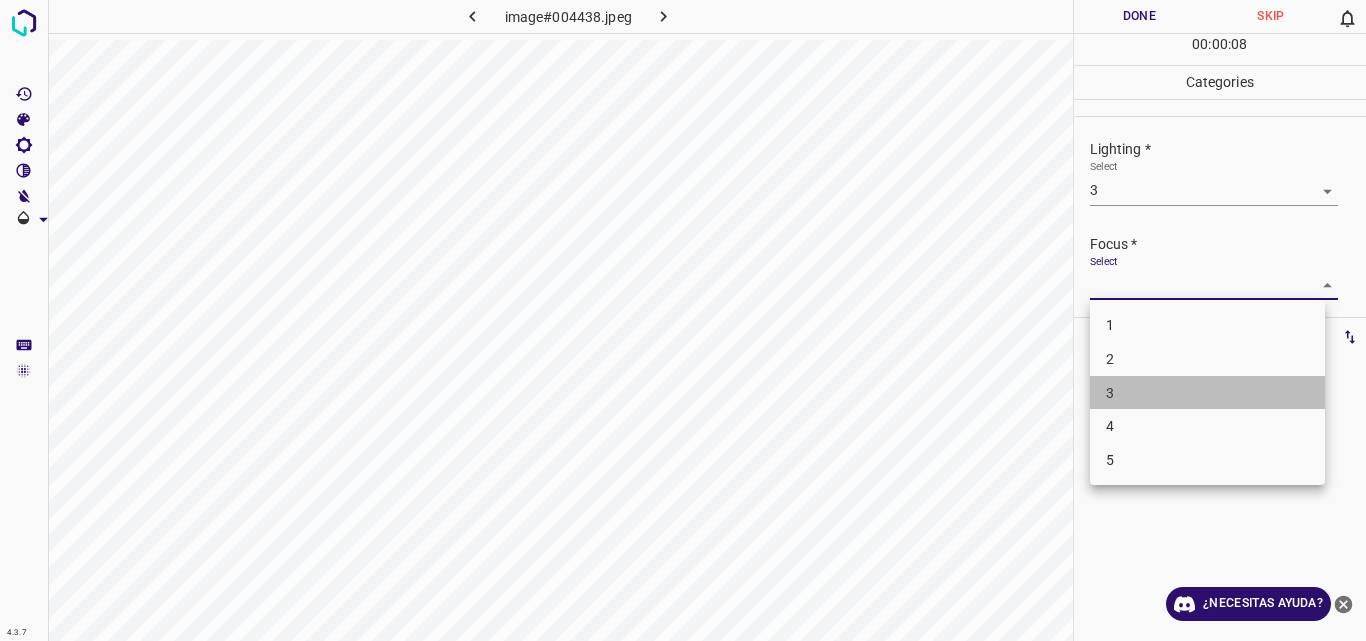 click on "3" at bounding box center (1207, 393) 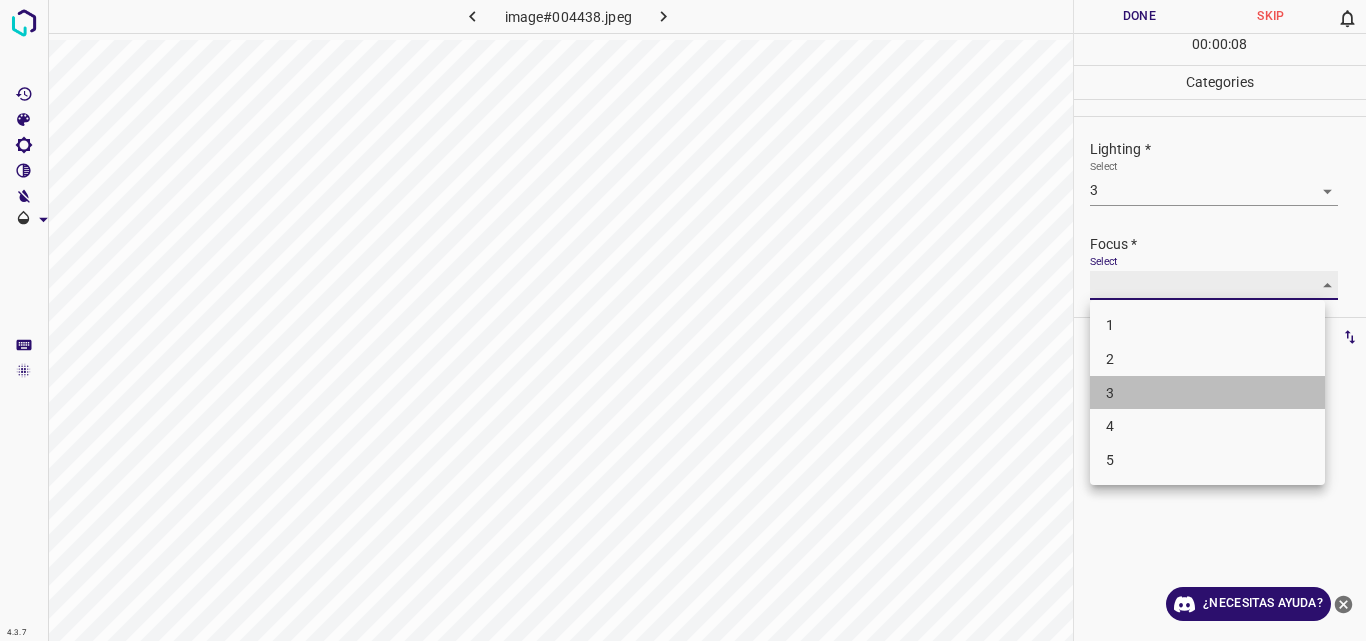 type on "3" 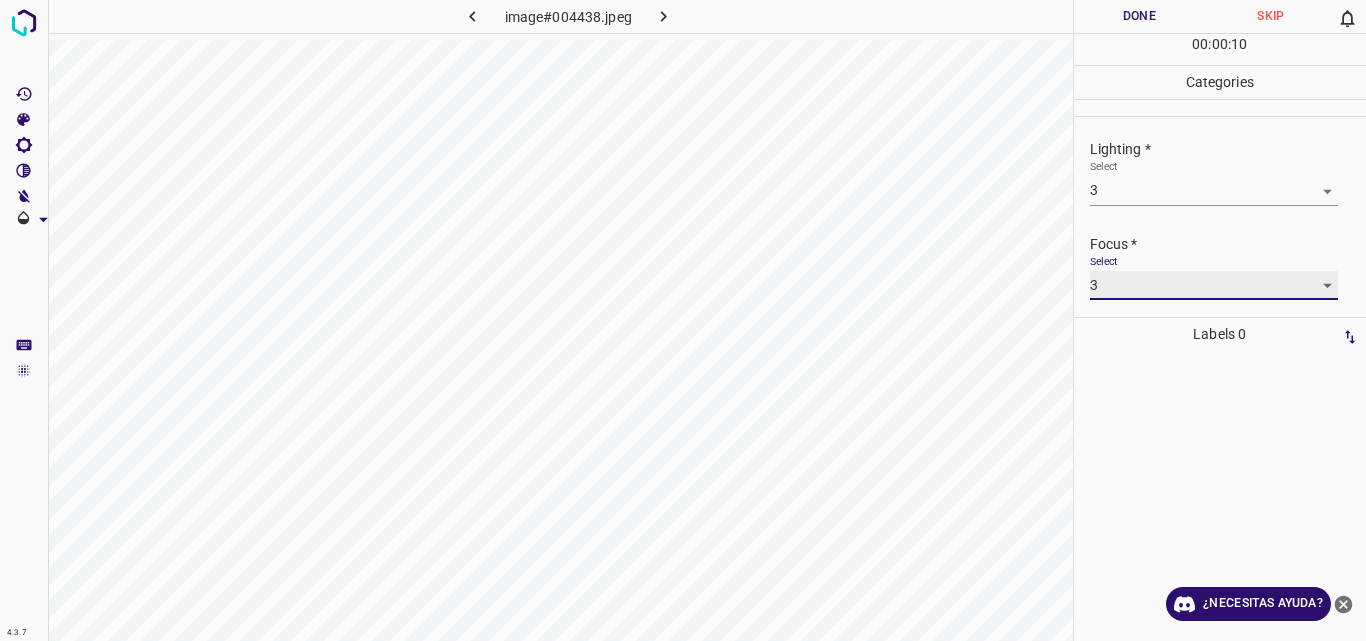 scroll, scrollTop: 98, scrollLeft: 0, axis: vertical 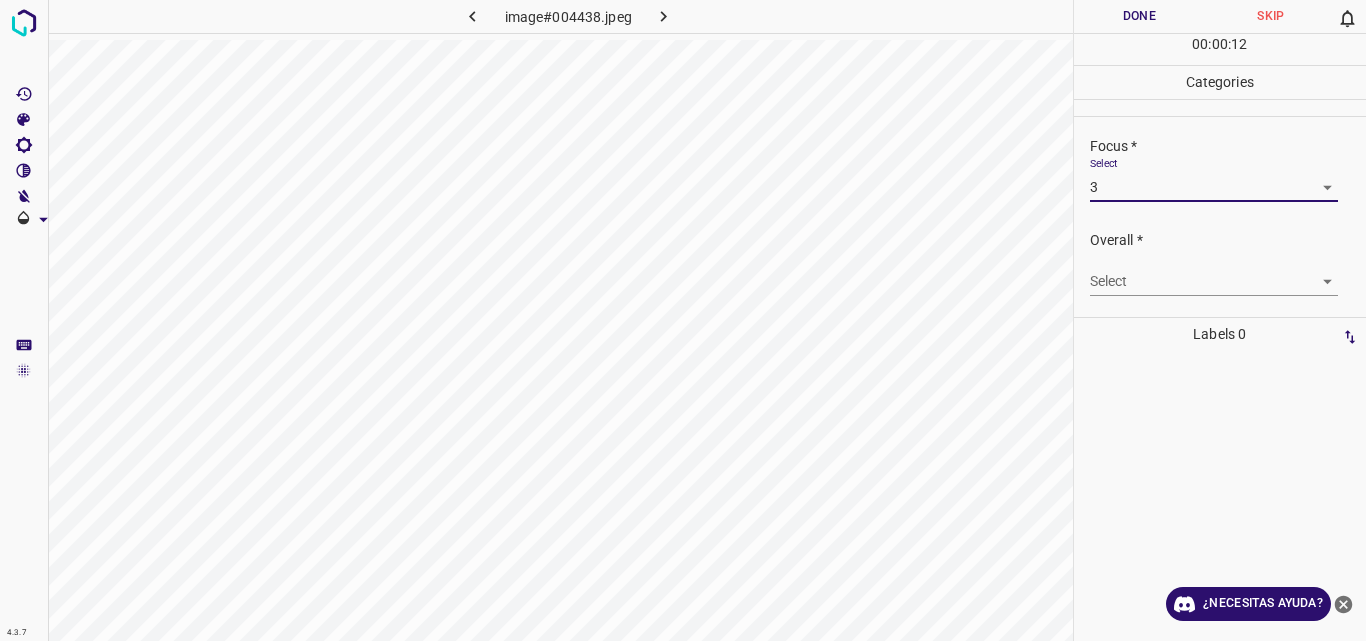 click on "4.3.7 image#004438.jpeg Done Skip 0 00   : 00   : 12   Categories Lighting *  Select 3 3 Focus *  Select 3 3 Overall *  Select ​ Labels   0 Categories 1 Lighting 2 Focus 3 Overall Tools Space Change between modes (Draw & Edit) I Auto labeling R Restore zoom M Zoom in N Zoom out Delete Delete selecte label Filters Z Restore filters X Saturation filter C Brightness filter V Contrast filter B Gray scale filter General O Download ¿Necesitas ayuda? Original text Rate this translation Your feedback will be used to help improve Google Translate - Texto - Esconder - Borrar" at bounding box center (683, 320) 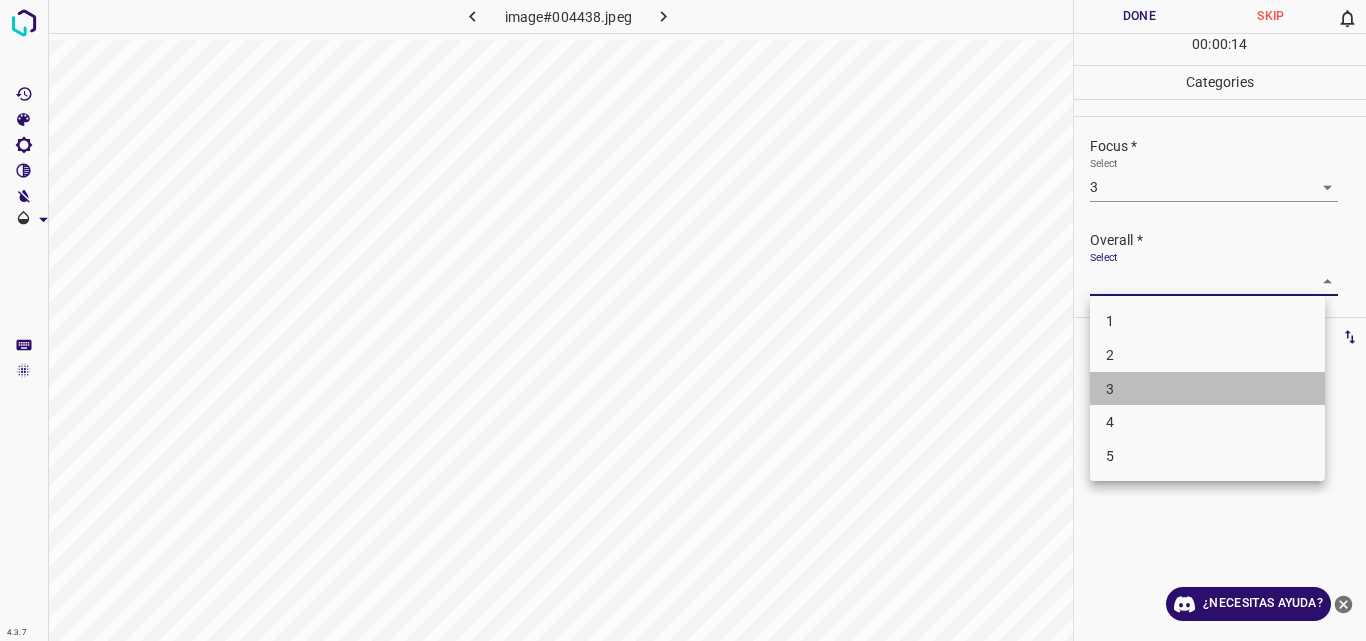 click on "3" at bounding box center [1207, 389] 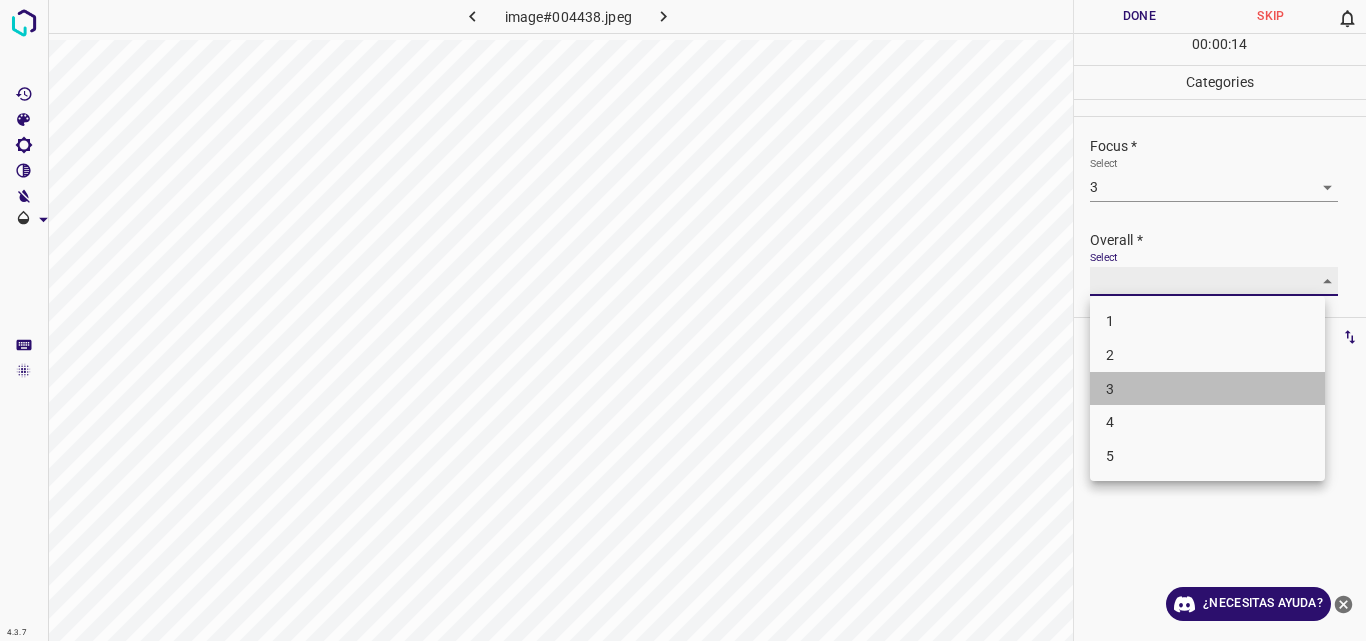 type on "3" 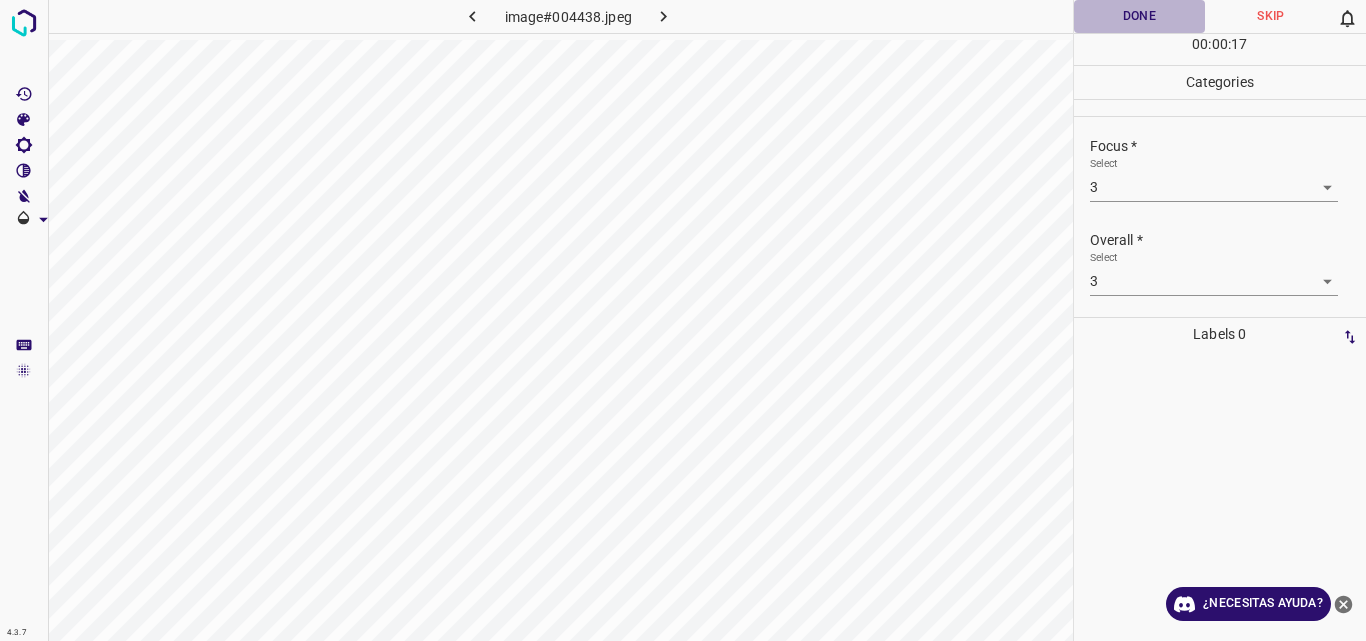 click on "Done" at bounding box center [1140, 16] 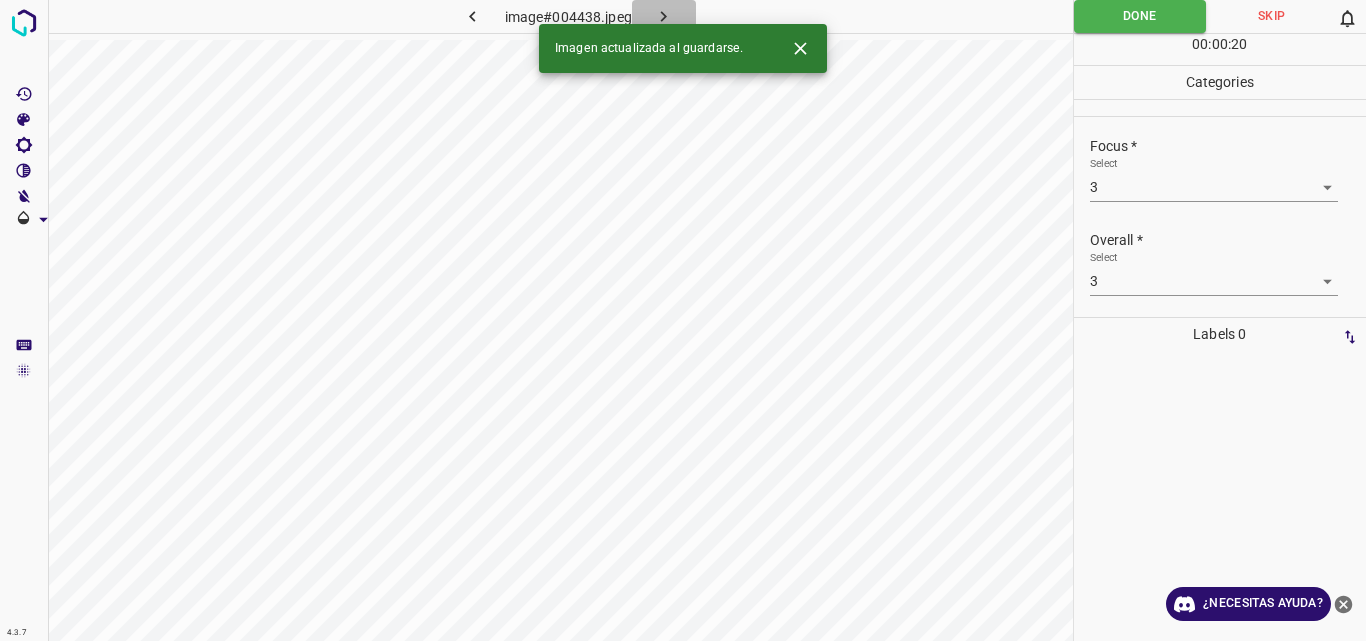 click 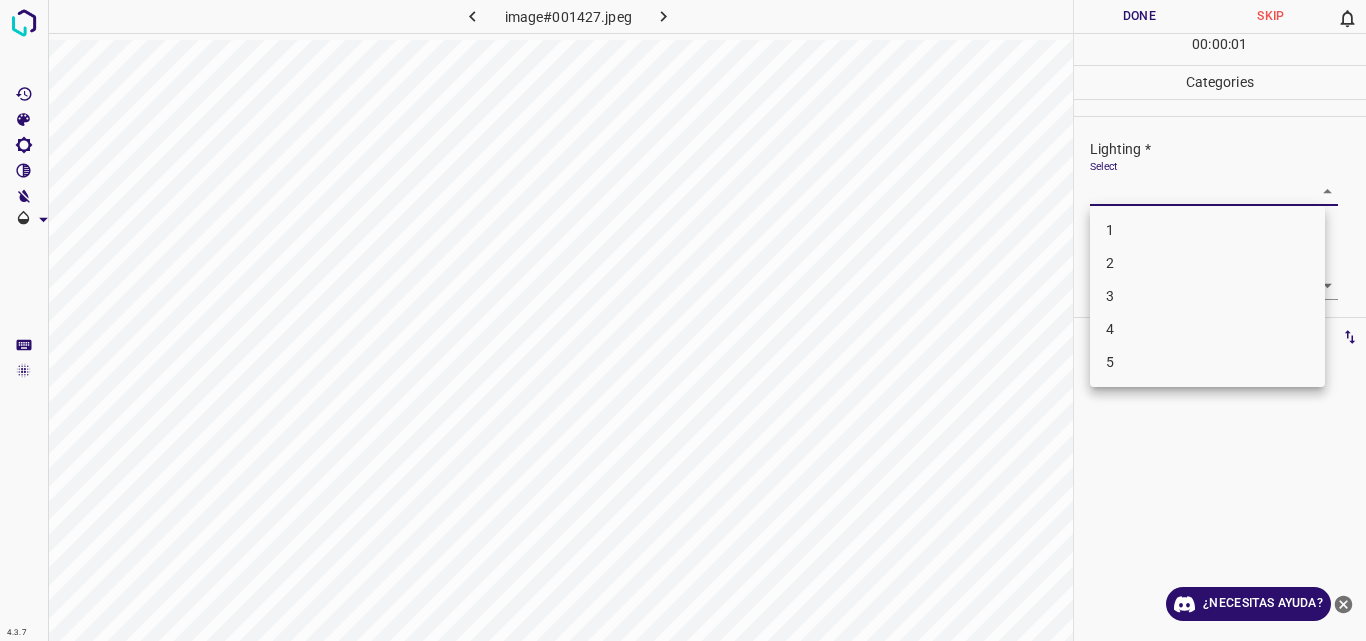 click on "4.3.7 image#001427.jpeg Done Skip 0 00   : 00   : 01   Categories Lighting *  Select ​ Focus *  Select ​ Overall *  Select ​ Labels   0 Categories 1 Lighting 2 Focus 3 Overall Tools Space Change between modes (Draw & Edit) I Auto labeling R Restore zoom M Zoom in N Zoom out Delete Delete selecte label Filters Z Restore filters X Saturation filter C Brightness filter V Contrast filter B Gray scale filter General O Download ¿Necesitas ayuda? Original text Rate this translation Your feedback will be used to help improve Google Translate - Texto - Esconder - Borrar 1 2 3 4 5" at bounding box center (683, 320) 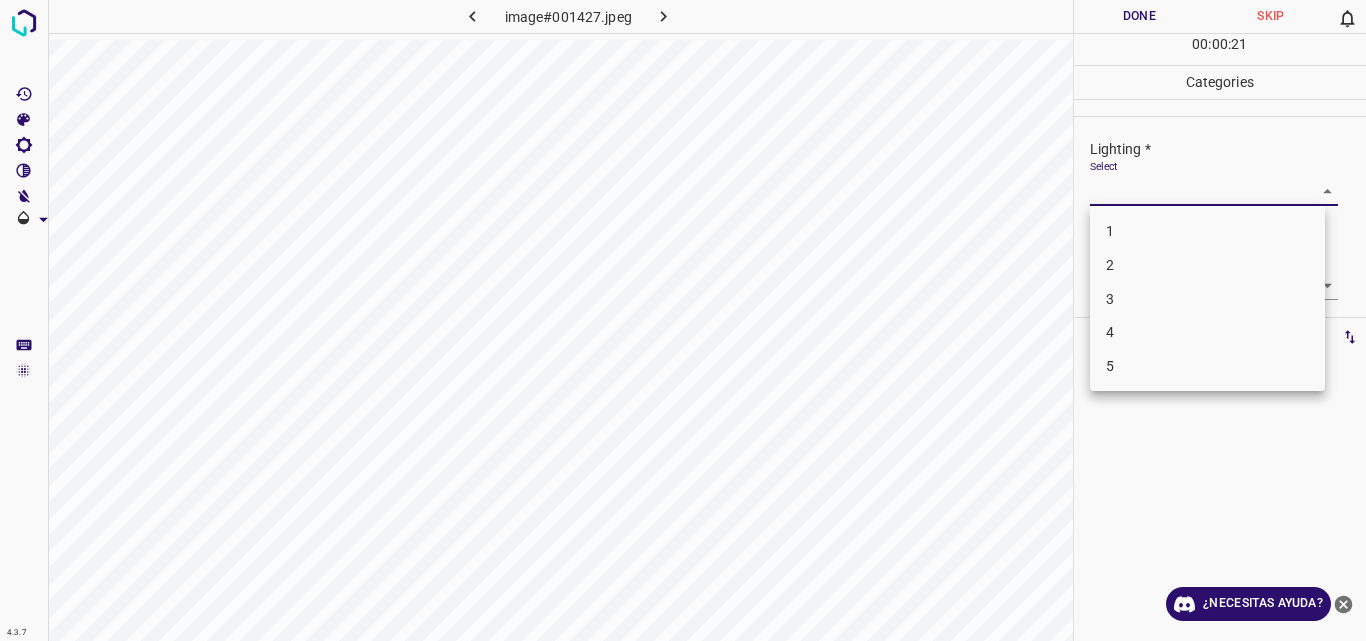 click on "4" at bounding box center (1207, 332) 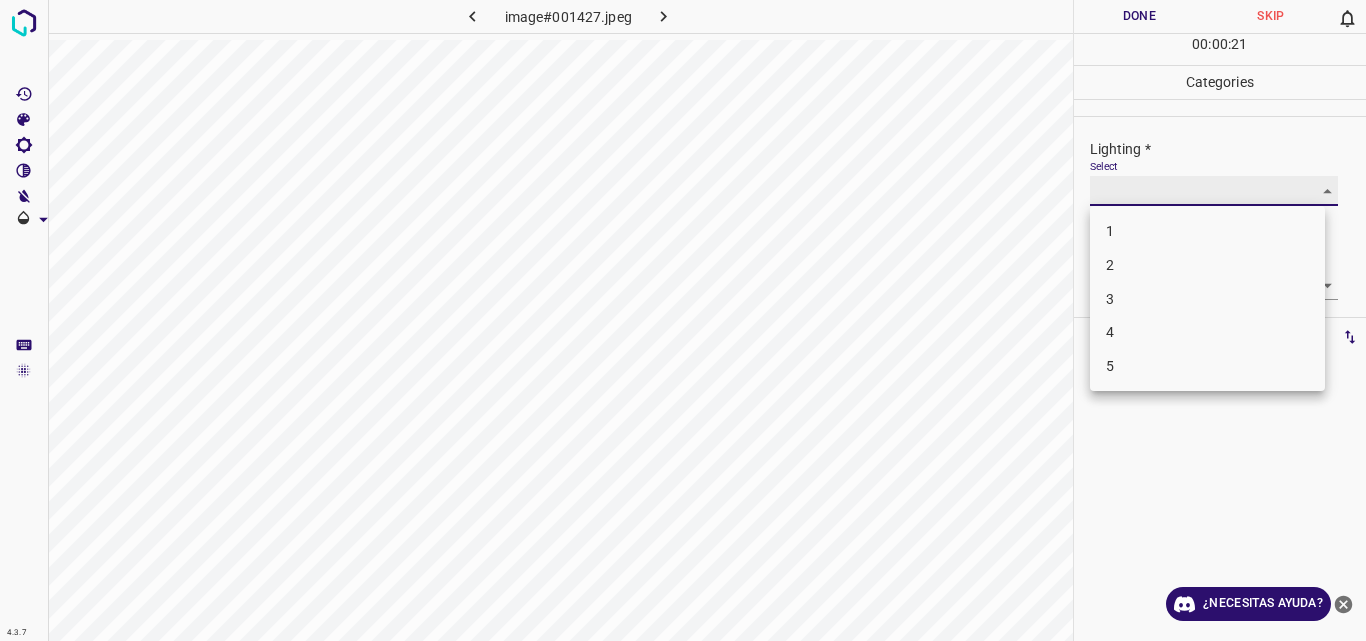 type on "4" 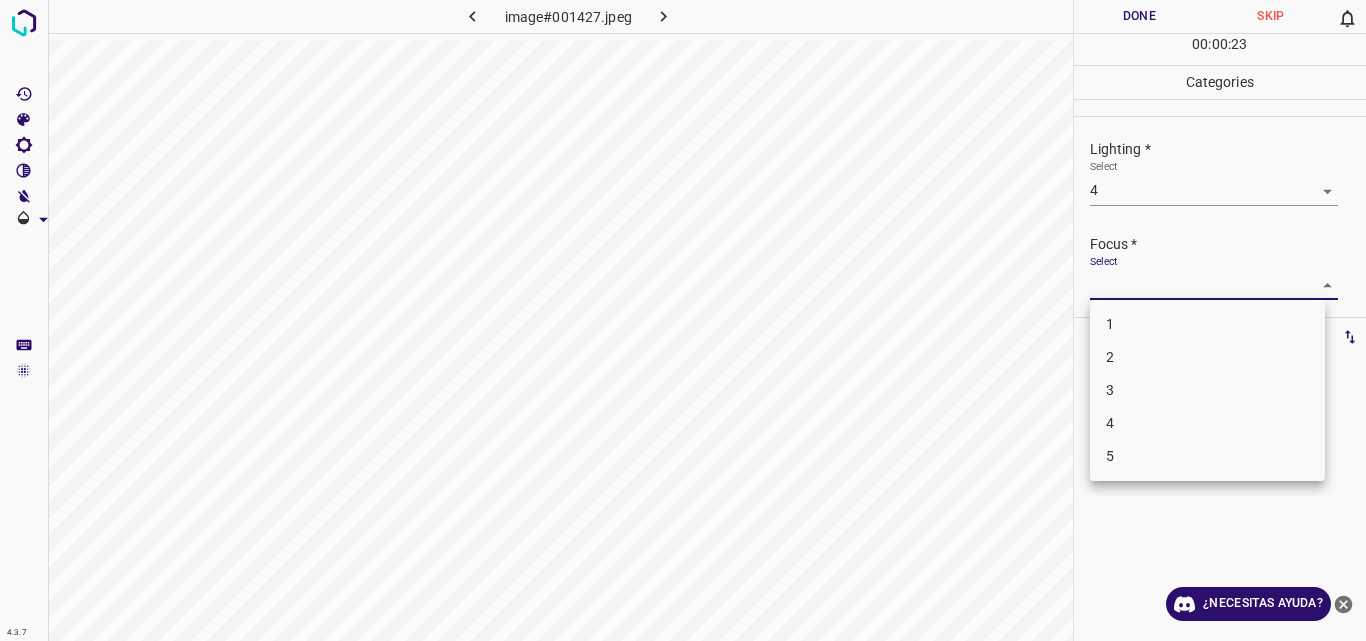 click on "4.3.7 image#001427.jpeg Done Skip 0 00   : 00   : 23   Categories Lighting *  Select 4 4 Focus *  Select ​ Overall *  Select ​ Labels   0 Categories 1 Lighting 2 Focus 3 Overall Tools Space Change between modes (Draw & Edit) I Auto labeling R Restore zoom M Zoom in N Zoom out Delete Delete selecte label Filters Z Restore filters X Saturation filter C Brightness filter V Contrast filter B Gray scale filter General O Download ¿Necesitas ayuda? Original text Rate this translation Your feedback will be used to help improve Google Translate - Texto - Esconder - Borrar 1 2 3 4 5" at bounding box center (683, 320) 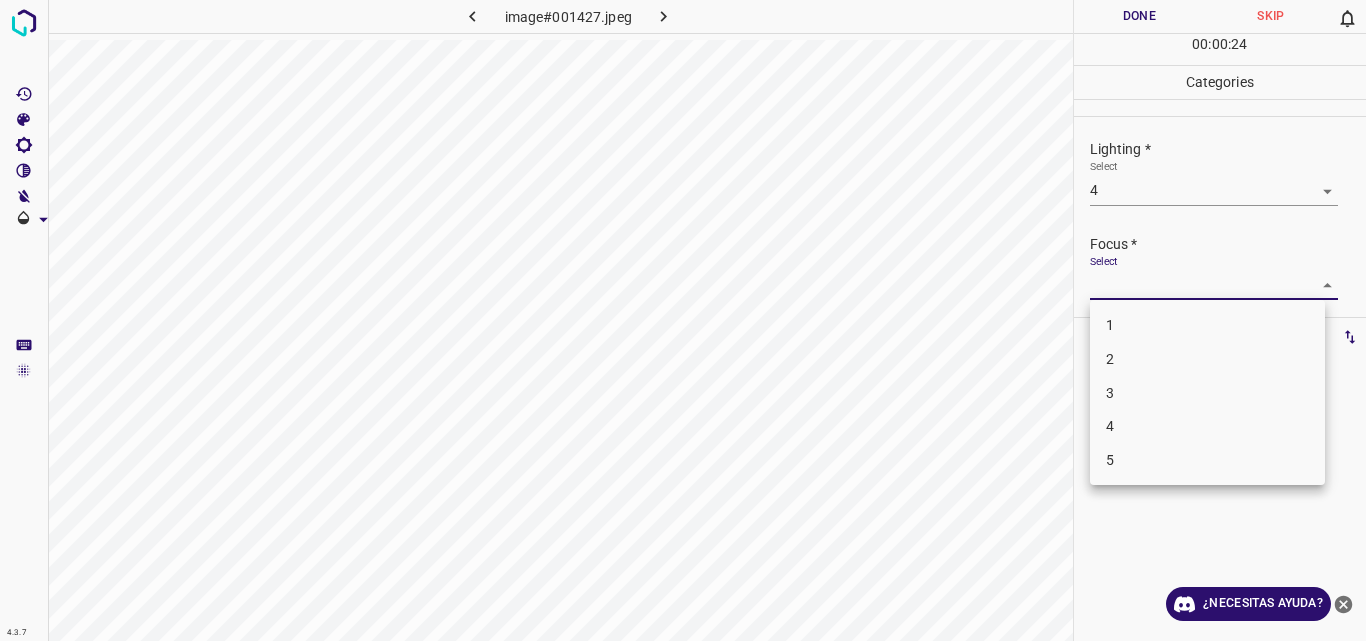 click on "4" at bounding box center [1207, 426] 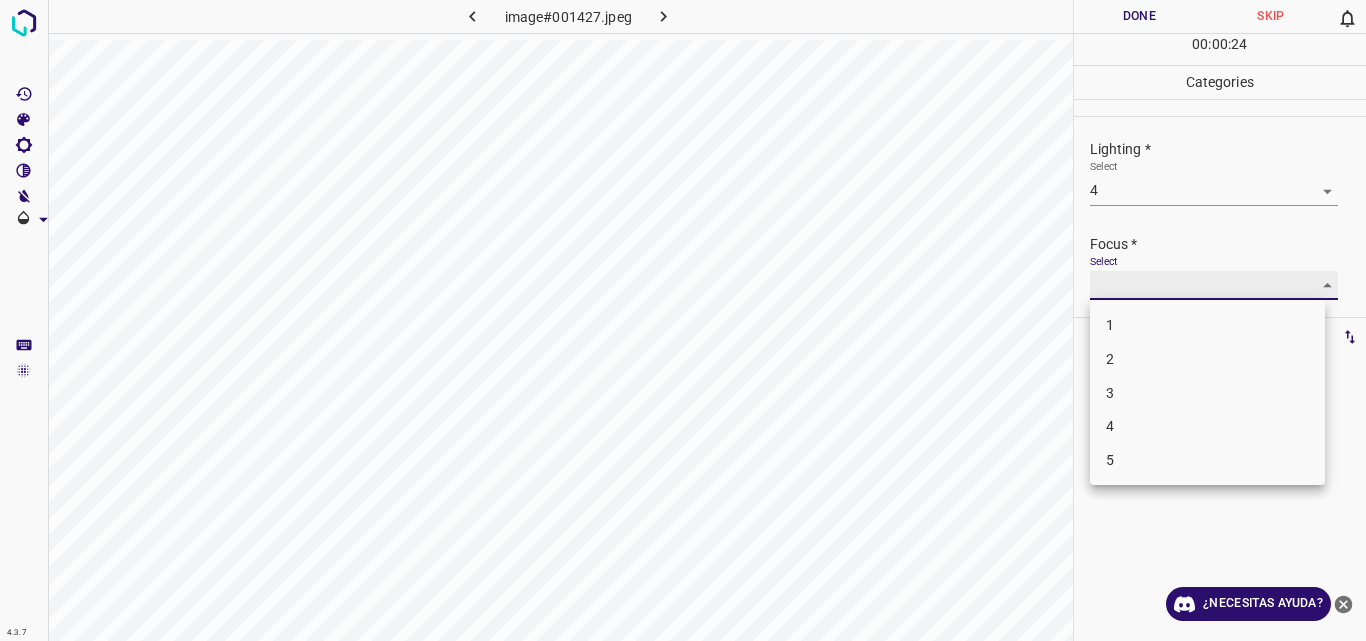 type on "4" 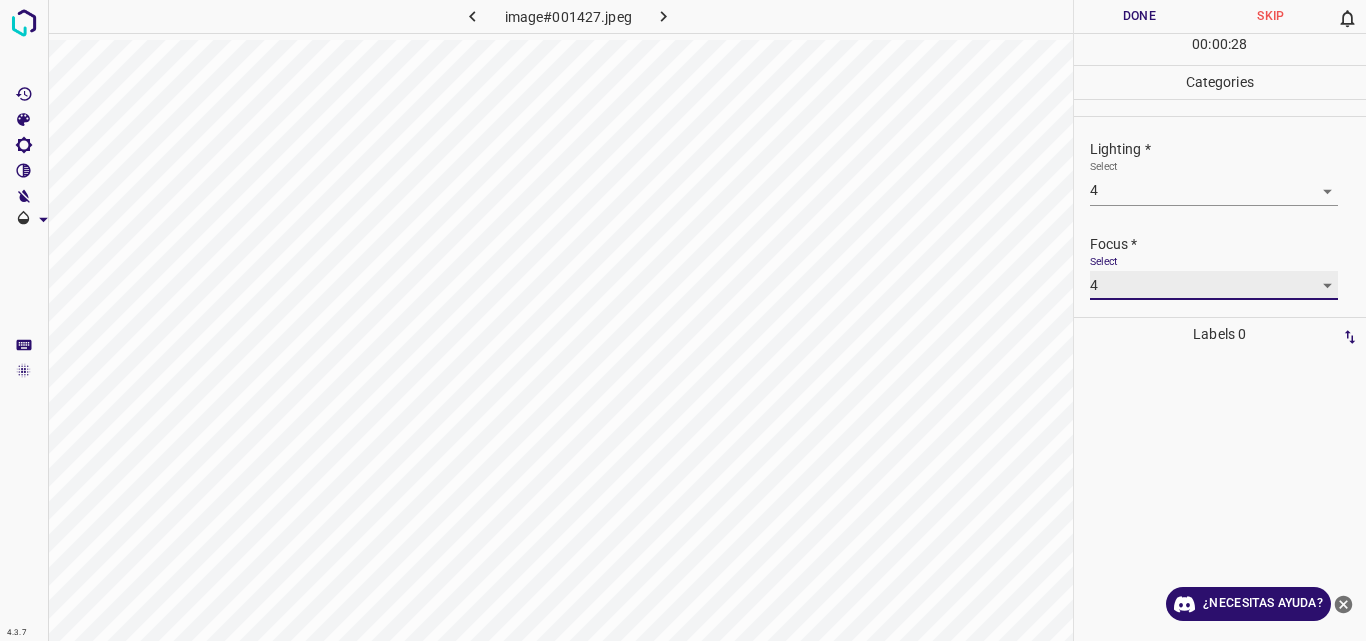 scroll, scrollTop: 98, scrollLeft: 0, axis: vertical 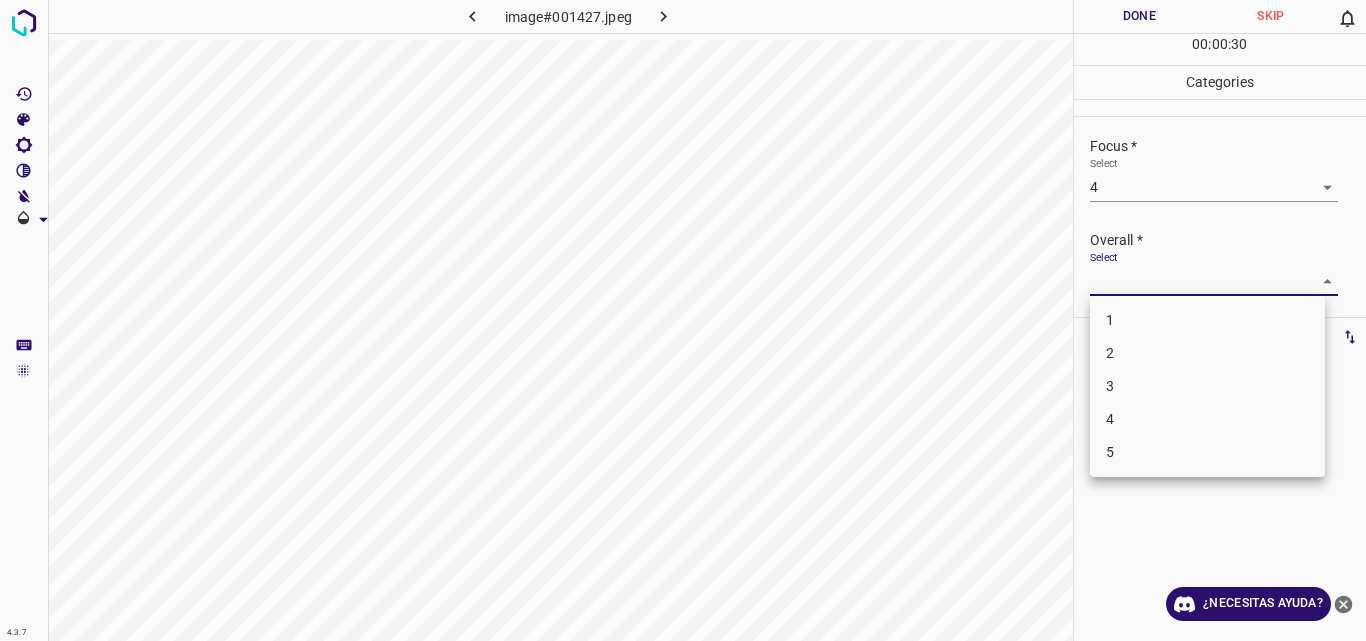 click on "4.3.7 image#001427.jpeg Done Skip 0 00   : 00   : 30   Categories Lighting *  Select 4 4 Focus *  Select 4 4 Overall *  Select ​ Labels   0 Categories 1 Lighting 2 Focus 3 Overall Tools Space Change between modes (Draw & Edit) I Auto labeling R Restore zoom M Zoom in N Zoom out Delete Delete selecte label Filters Z Restore filters X Saturation filter C Brightness filter V Contrast filter B Gray scale filter General O Download ¿Necesitas ayuda? Original text Rate this translation Your feedback will be used to help improve Google Translate - Texto - Esconder - Borrar 1 2 3 4 5" at bounding box center [683, 320] 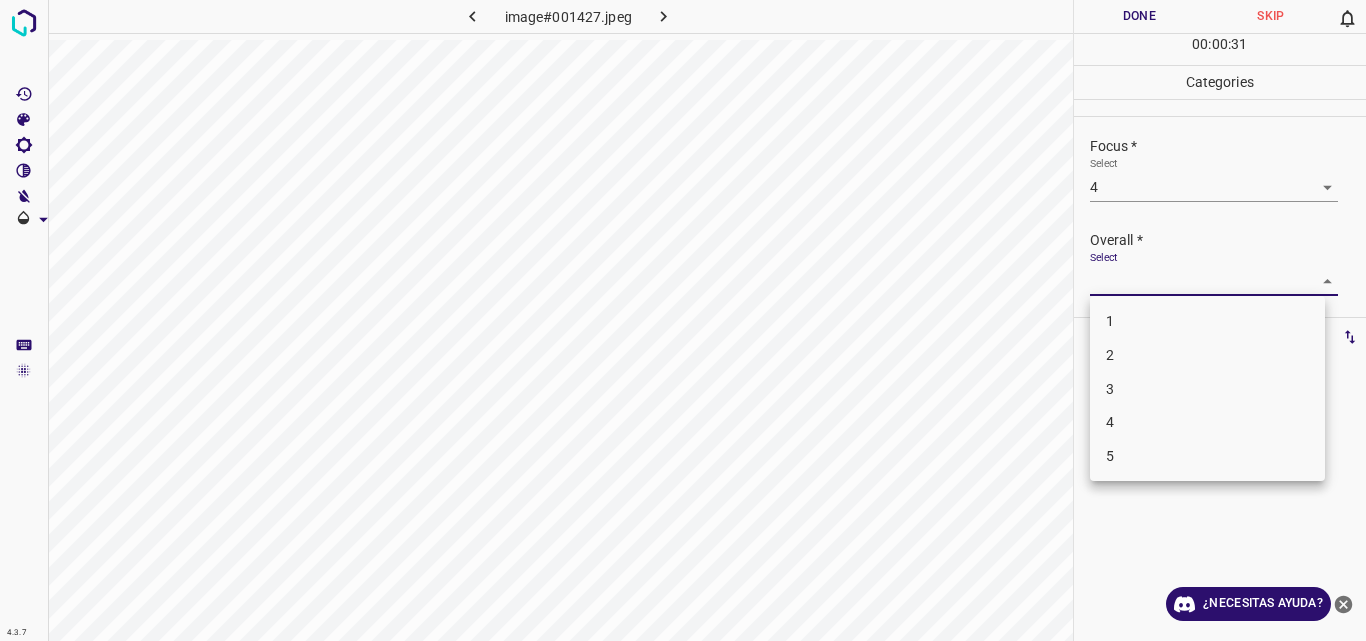 click on "4" at bounding box center [1207, 422] 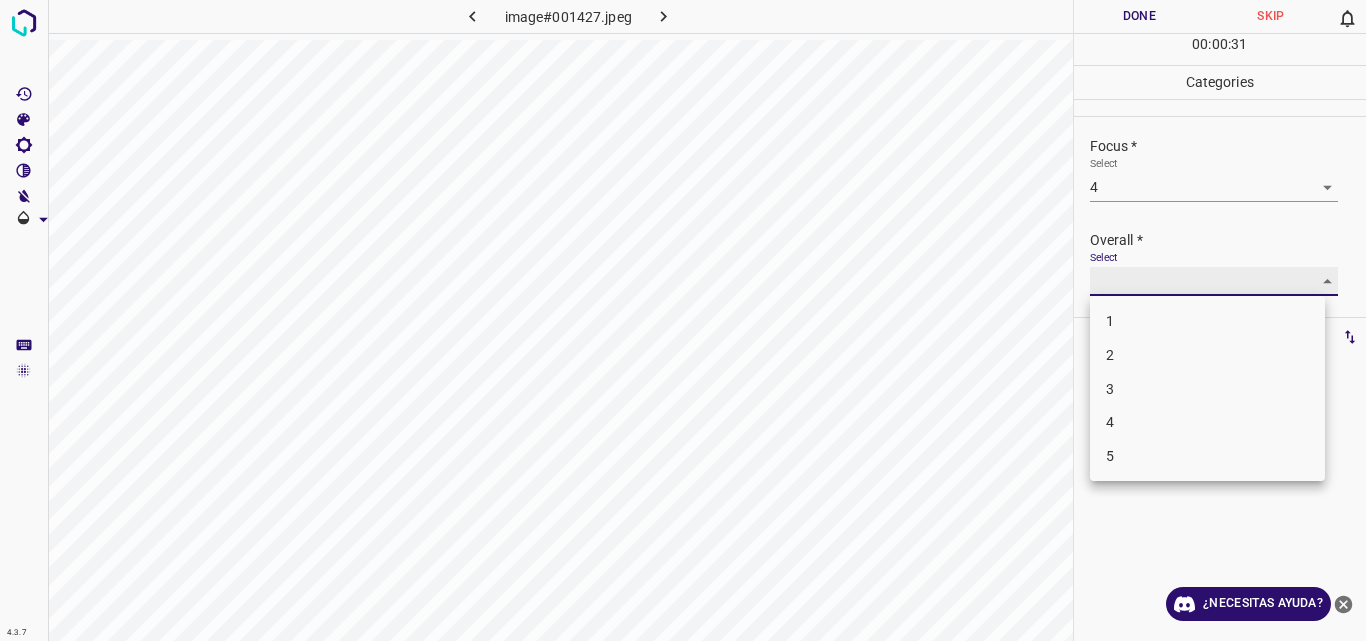 type on "4" 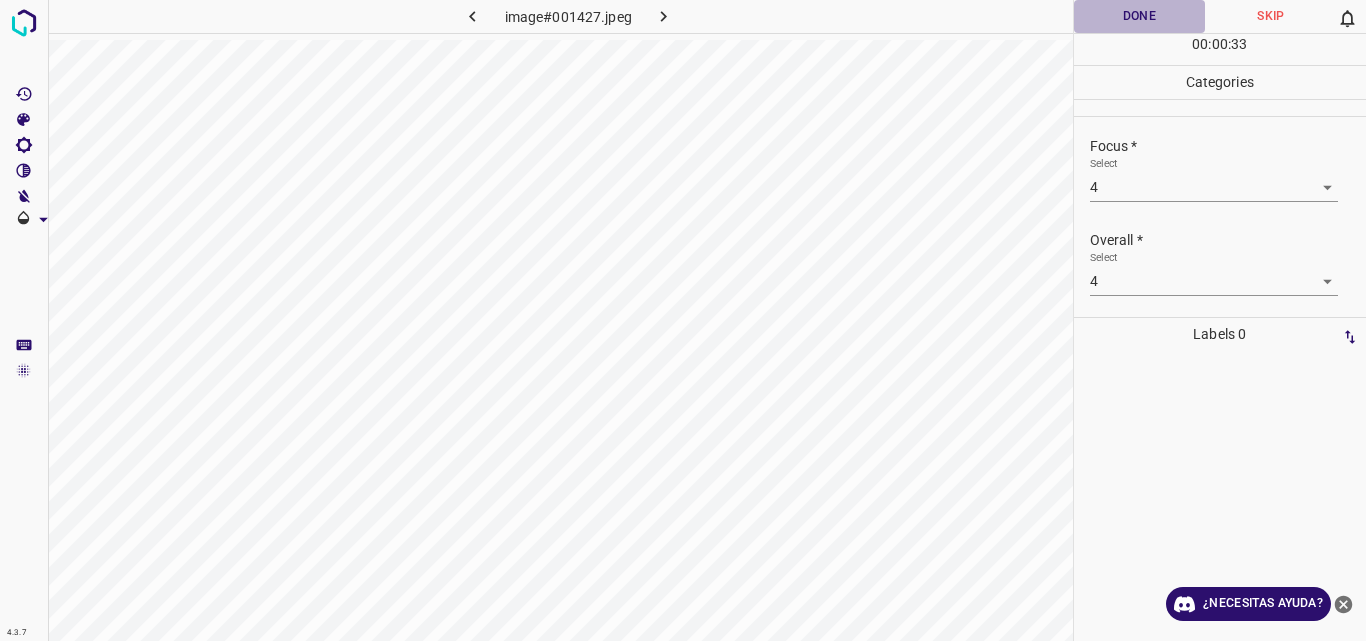 click on "Done" at bounding box center [1140, 16] 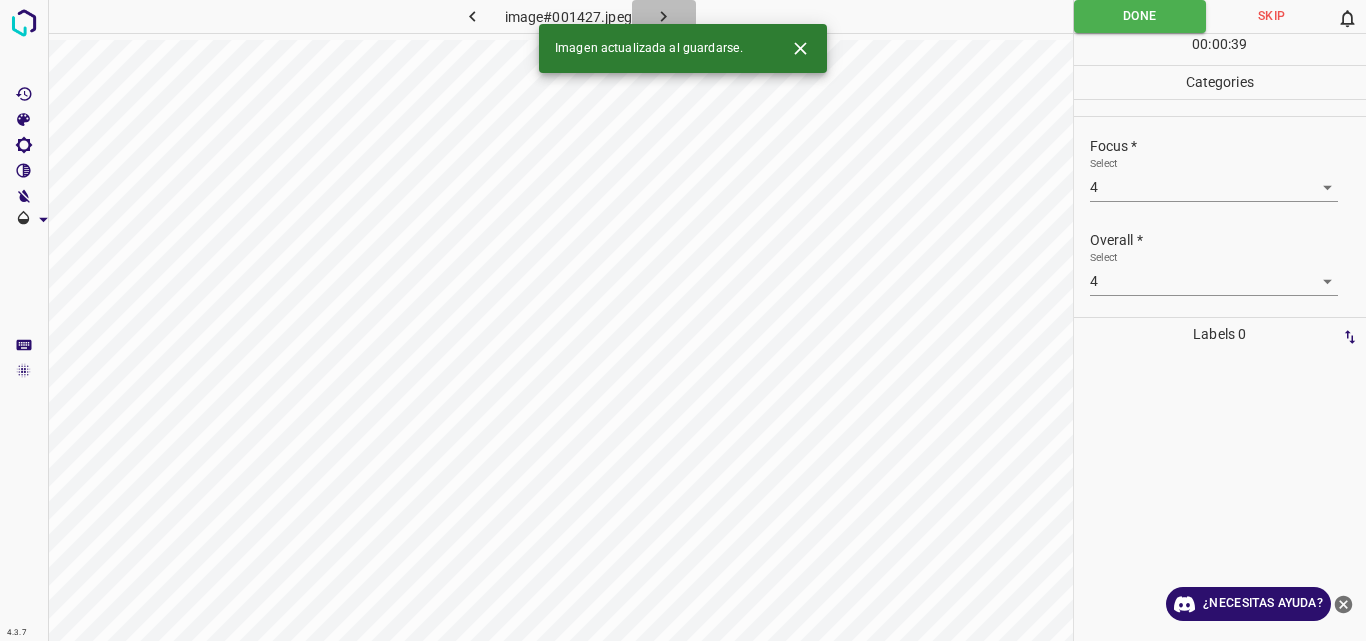 click 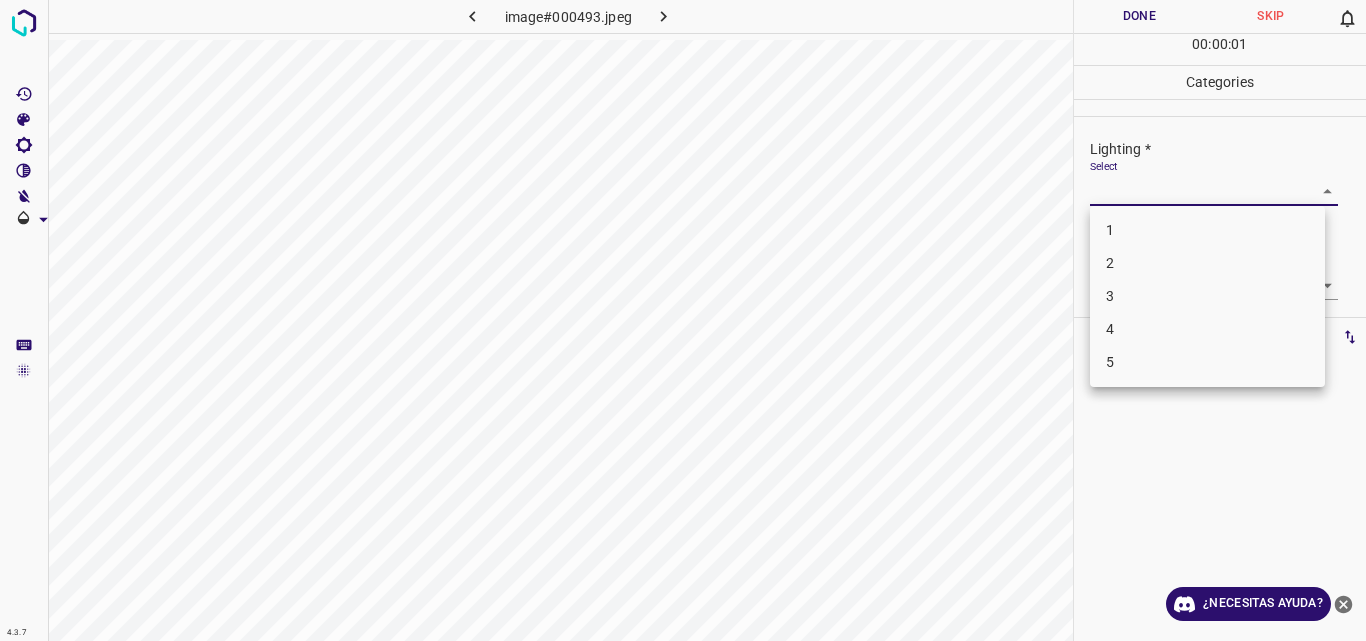 click on "4.3.7 image#000493.jpeg Done Skip 0 00   : 00   : 01   Categories Lighting *  Select ​ Focus *  Select ​ Overall *  Select ​ Labels   0 Categories 1 Lighting 2 Focus 3 Overall Tools Space Change between modes (Draw & Edit) I Auto labeling R Restore zoom M Zoom in N Zoom out Delete Delete selecte label Filters Z Restore filters X Saturation filter C Brightness filter V Contrast filter B Gray scale filter General O Download ¿Necesitas ayuda? Original text Rate this translation Your feedback will be used to help improve Google Translate - Texto - Esconder - Borrar 1 2 3 4 5" at bounding box center (683, 320) 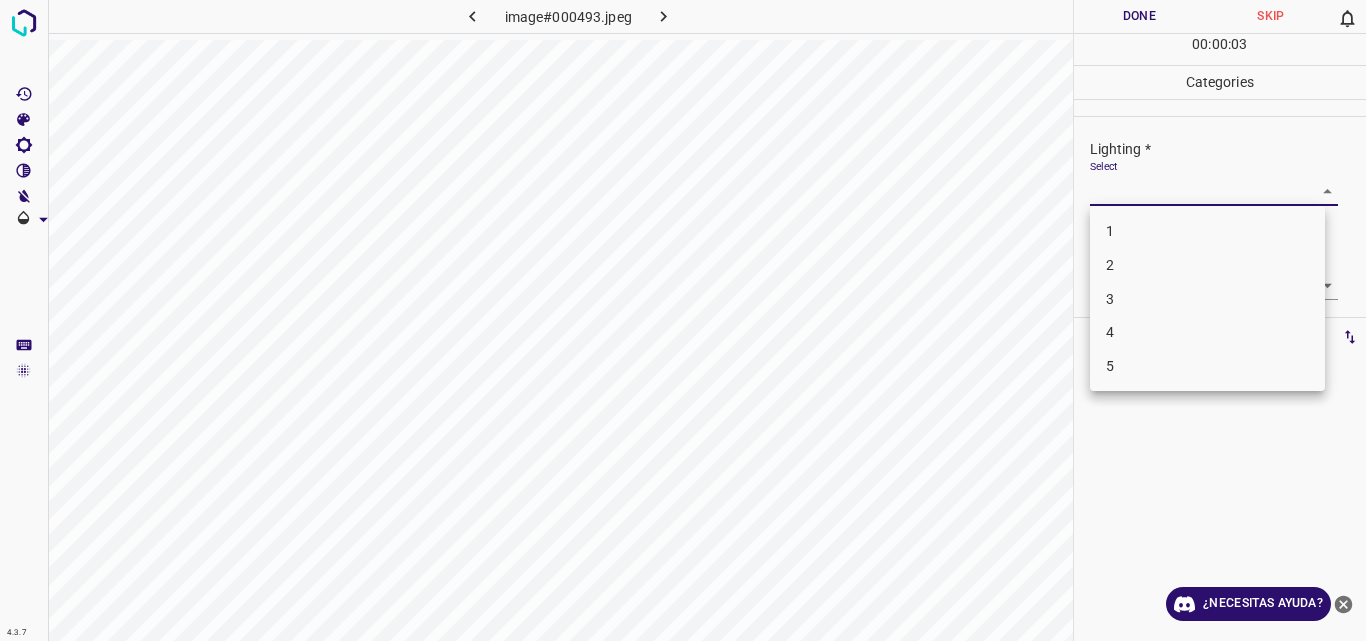 click on "3" at bounding box center (1207, 299) 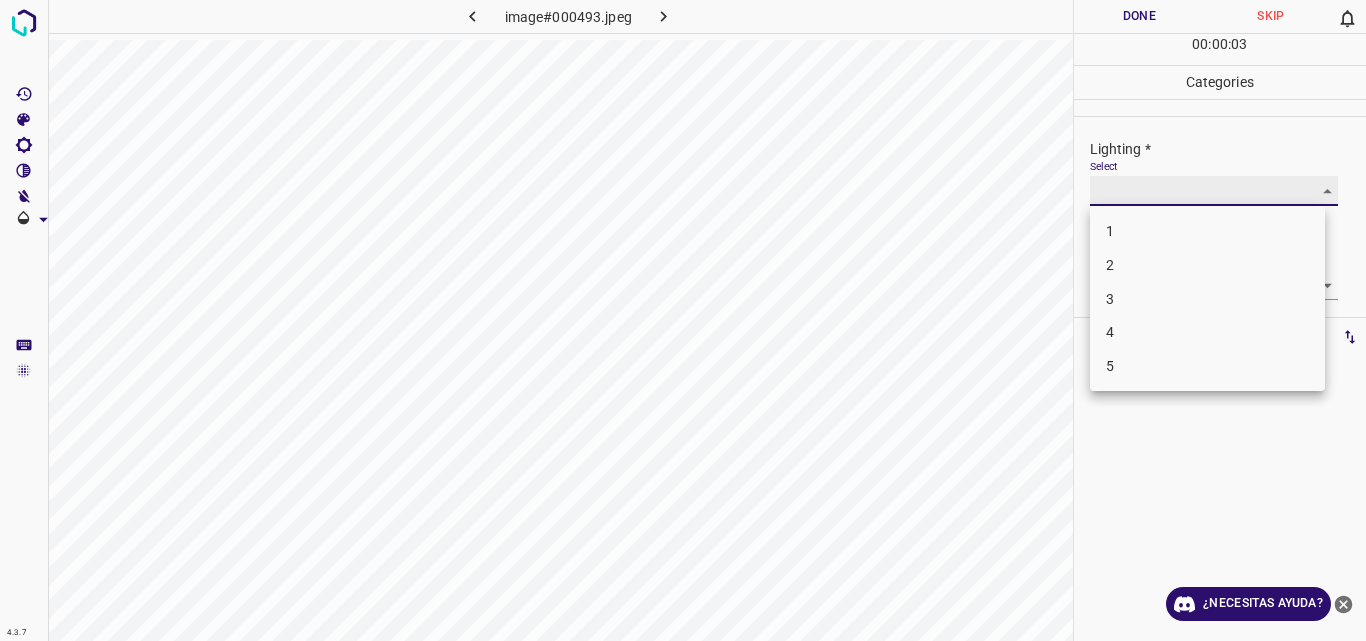type on "3" 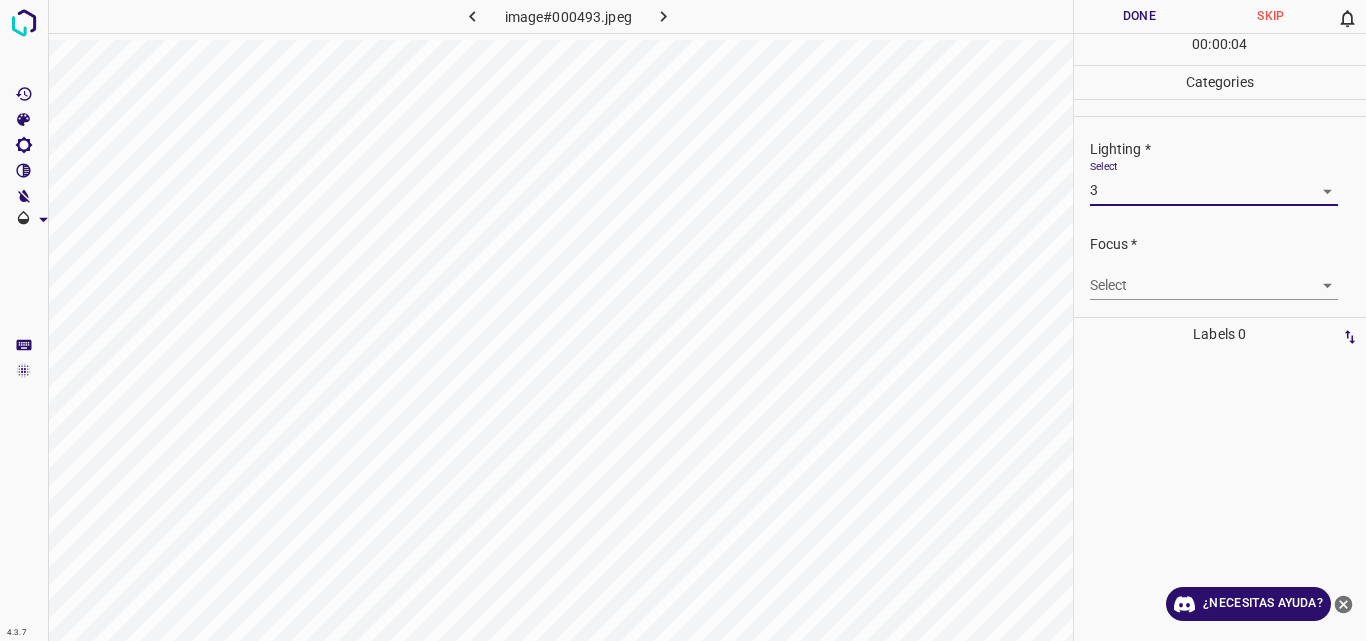 click on "4.3.7 image#000493.jpeg Done Skip 0 00   : 00   : 04   Categories Lighting *  Select 3 3 Focus *  Select ​ Overall *  Select ​ Labels   0 Categories 1 Lighting 2 Focus 3 Overall Tools Space Change between modes (Draw & Edit) I Auto labeling R Restore zoom M Zoom in N Zoom out Delete Delete selecte label Filters Z Restore filters X Saturation filter C Brightness filter V Contrast filter B Gray scale filter General O Download ¿Necesitas ayuda? Original text Rate this translation Your feedback will be used to help improve Google Translate - Texto - Esconder - Borrar" at bounding box center [683, 320] 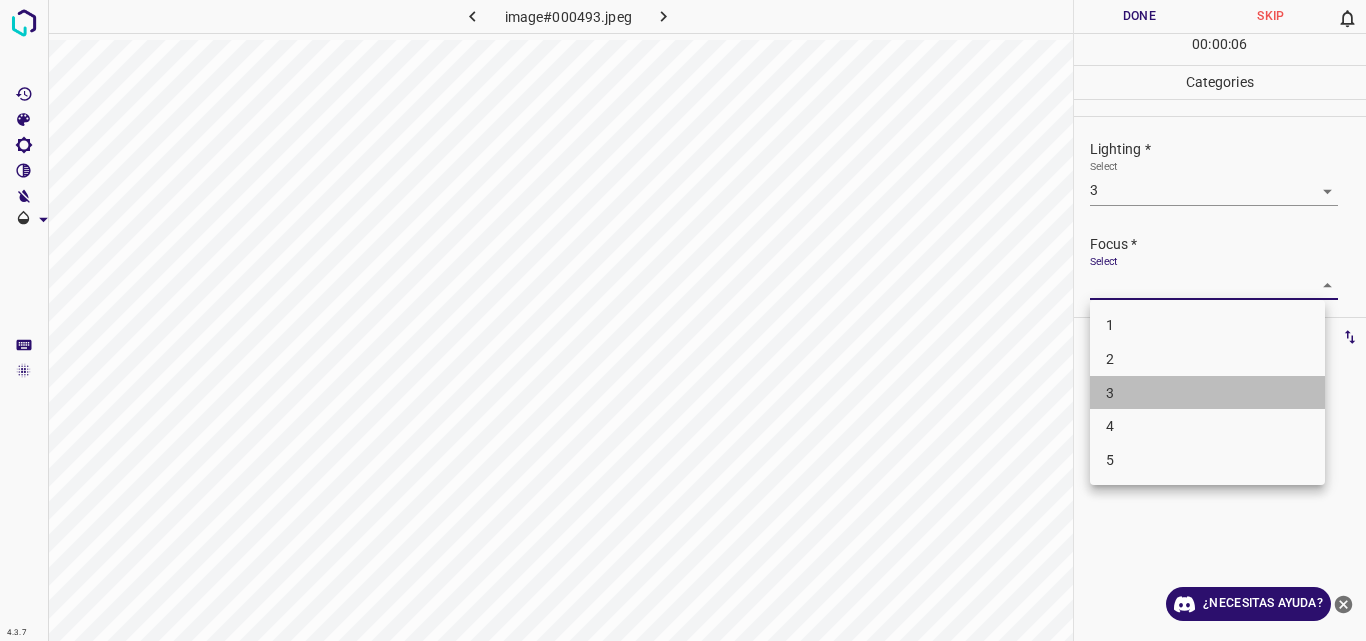 click on "3" at bounding box center [1207, 393] 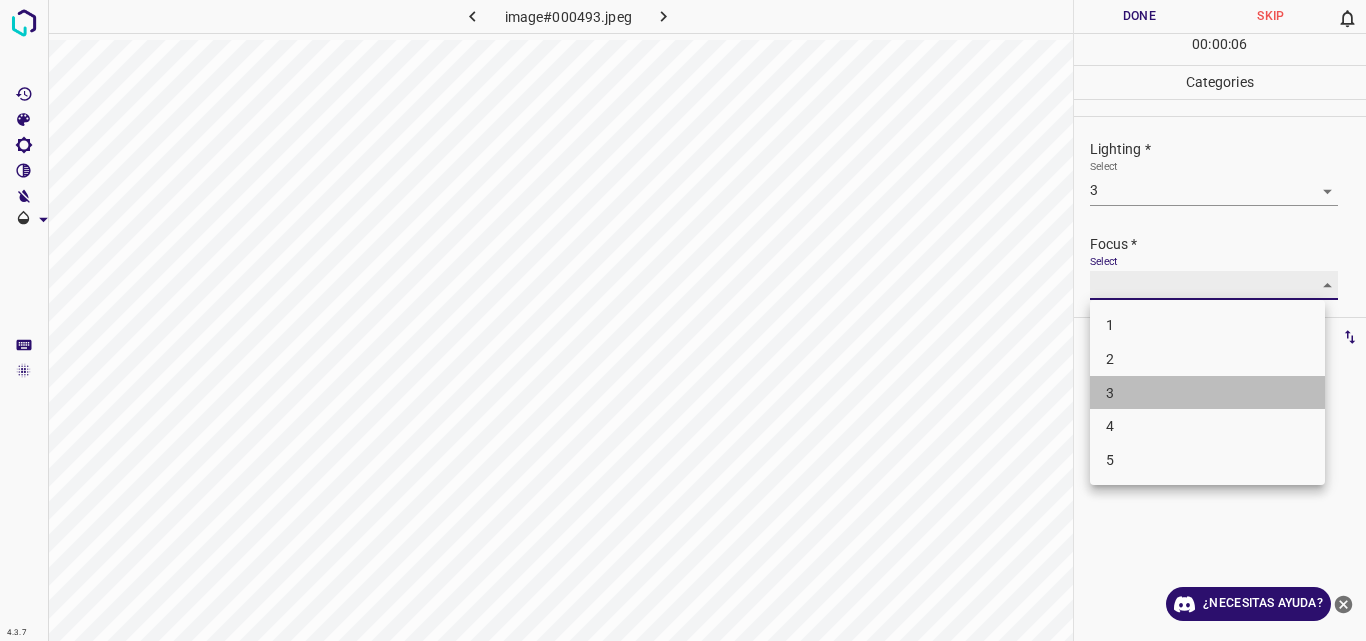 type on "3" 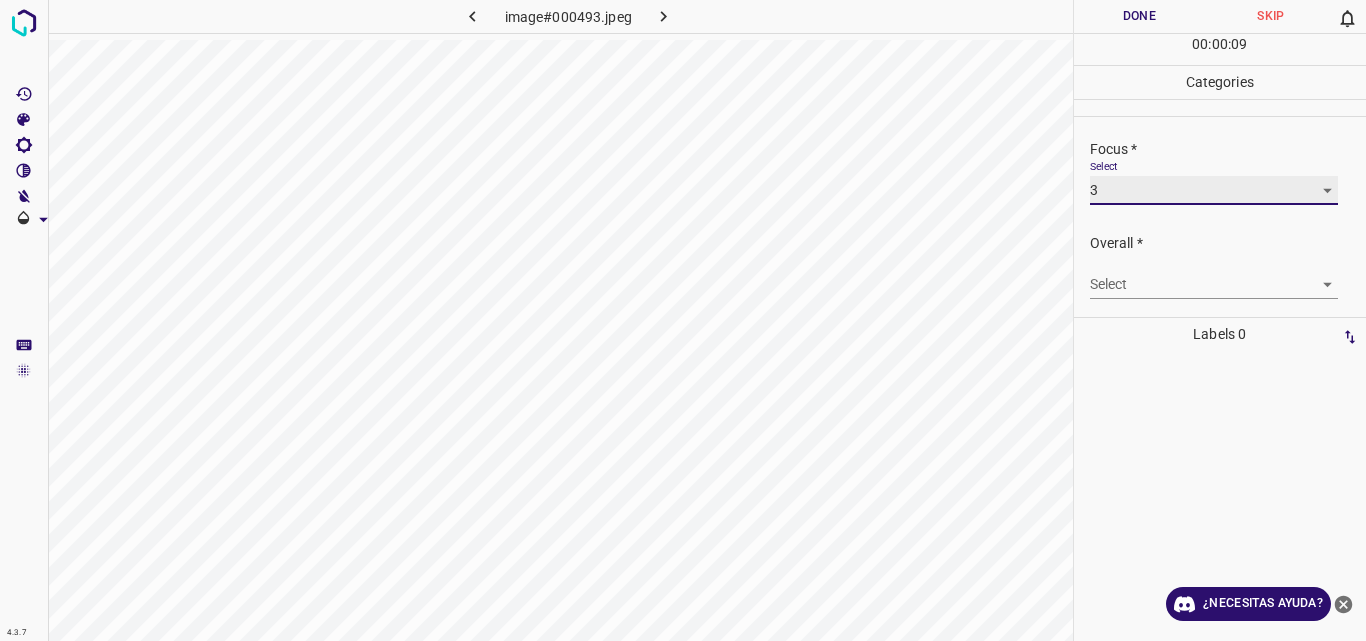 scroll, scrollTop: 98, scrollLeft: 0, axis: vertical 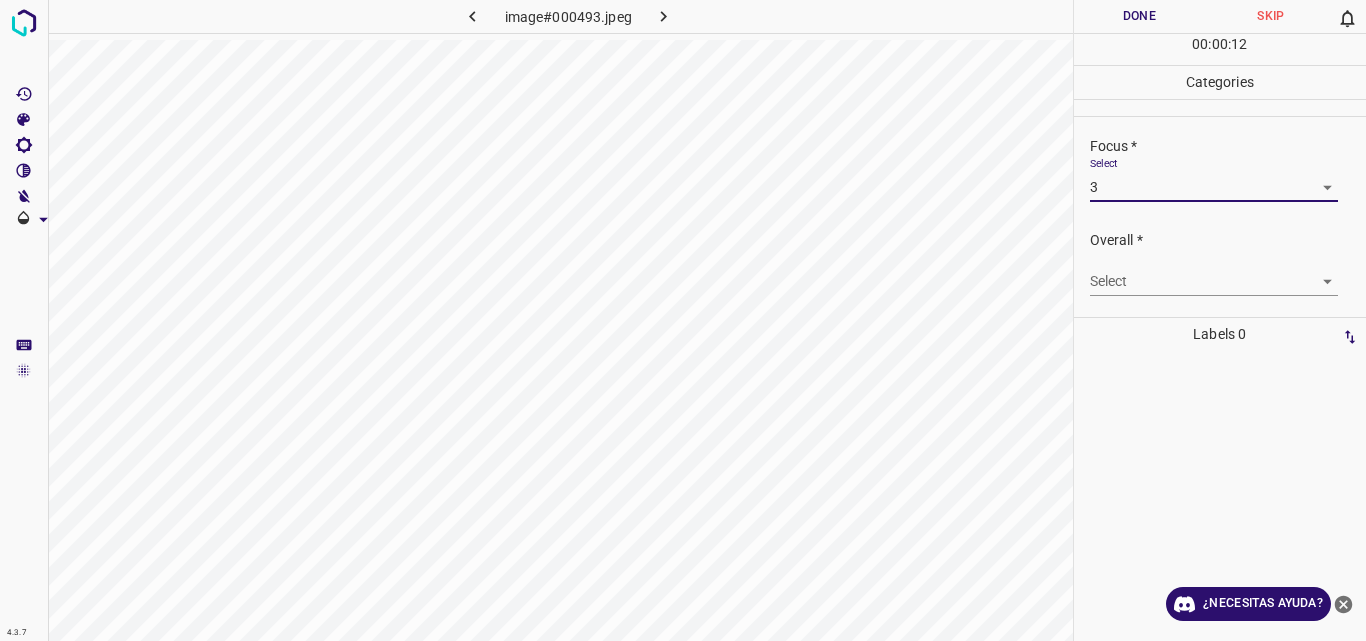 click on "4.3.7 image#000493.jpeg Done Skip 0 00   : 00   : 12   Categories Lighting *  Select 3 3 Focus *  Select 3 3 Overall *  Select ​ Labels   0 Categories 1 Lighting 2 Focus 3 Overall Tools Space Change between modes (Draw & Edit) I Auto labeling R Restore zoom M Zoom in N Zoom out Delete Delete selecte label Filters Z Restore filters X Saturation filter C Brightness filter V Contrast filter B Gray scale filter General O Download ¿Necesitas ayuda? Original text Rate this translation Your feedback will be used to help improve Google Translate - Texto - Esconder - Borrar" at bounding box center (683, 320) 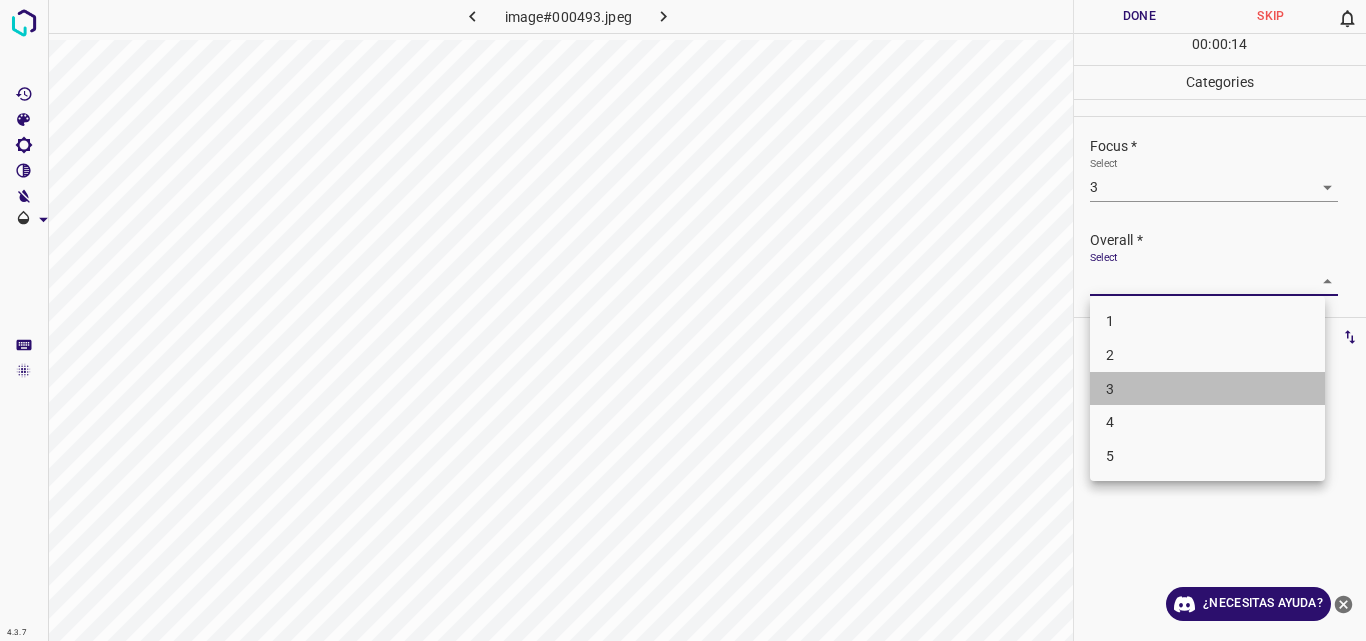 click on "3" at bounding box center [1207, 389] 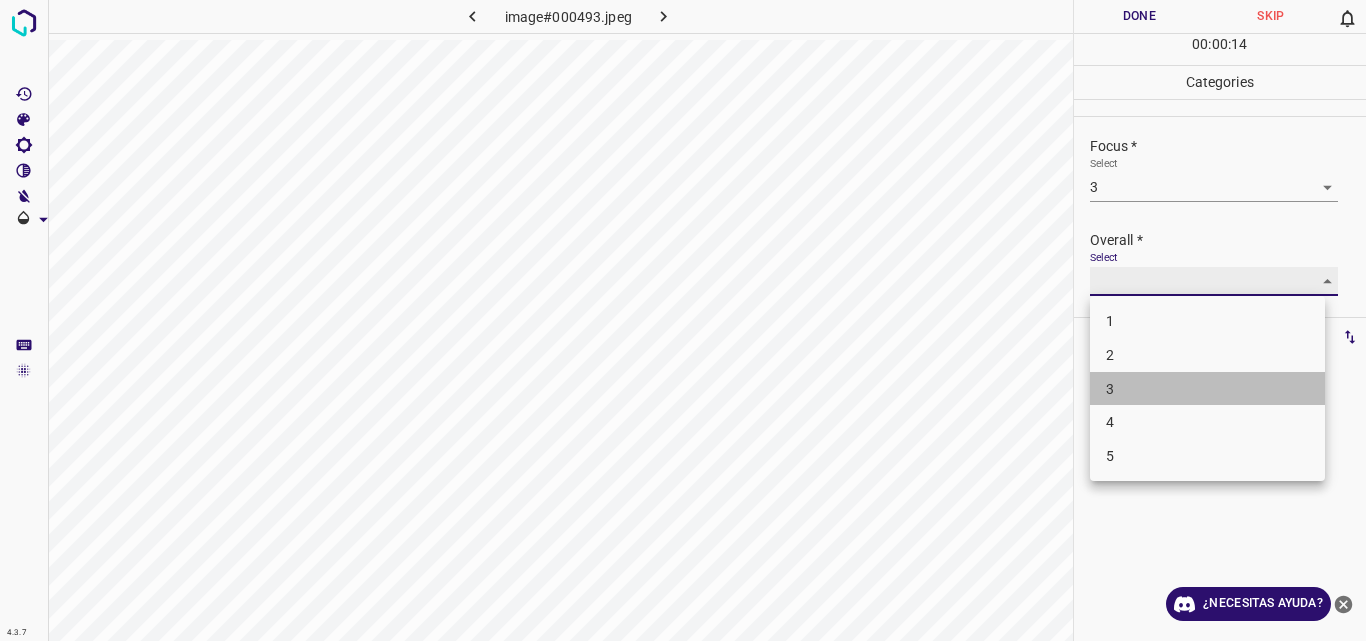 type on "3" 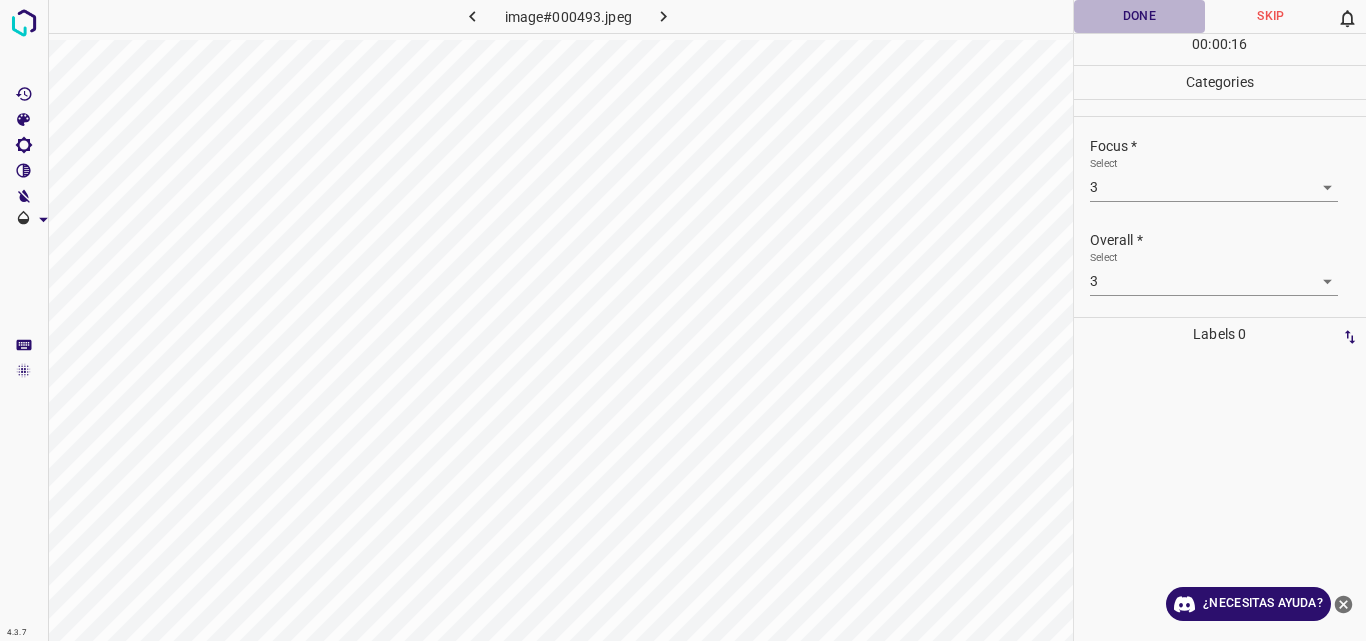 click on "Done" at bounding box center (1140, 16) 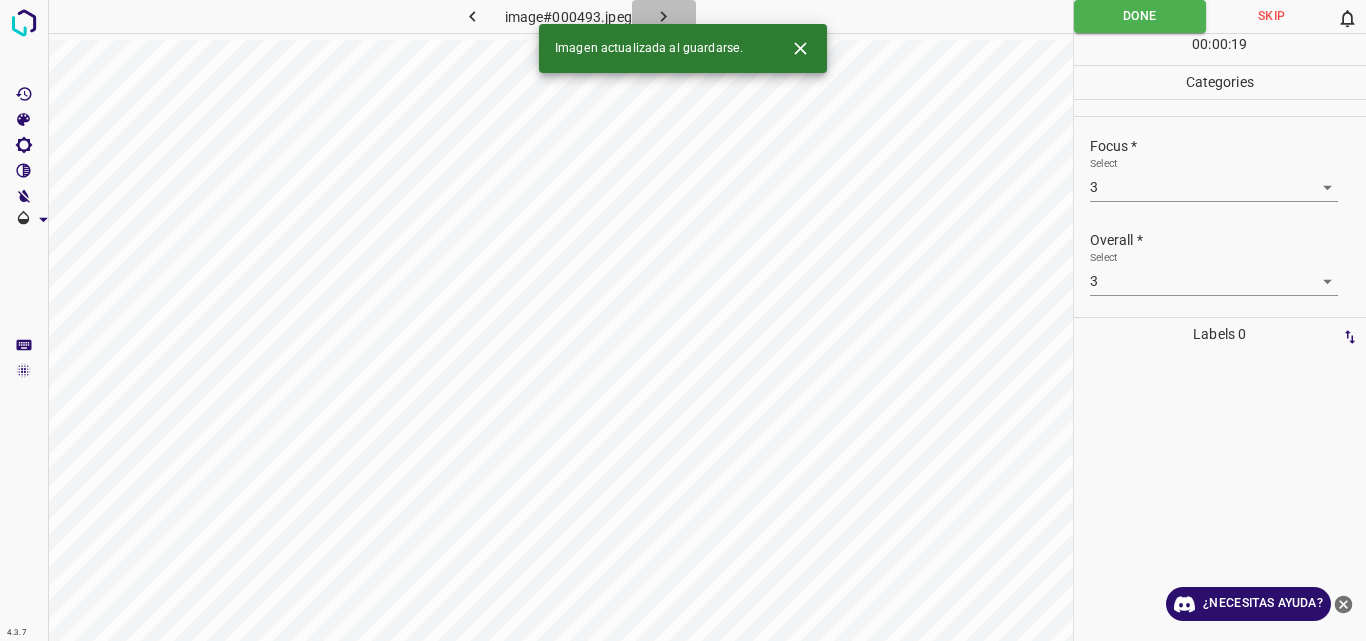 click 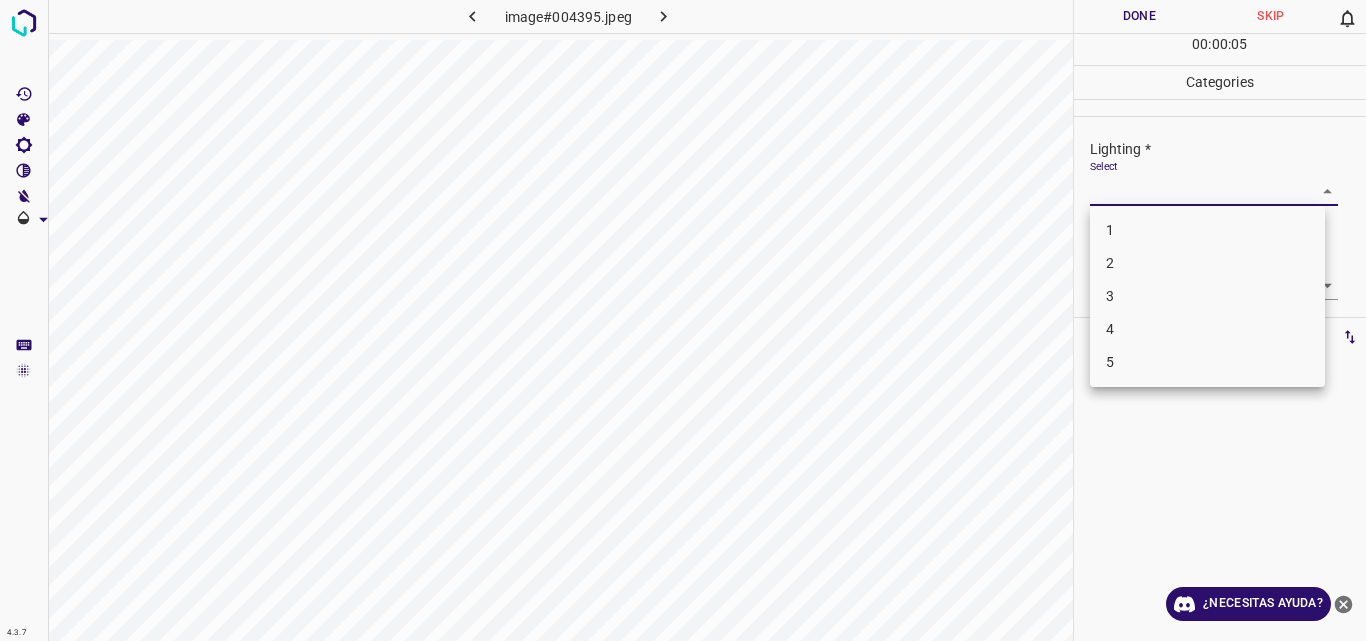 click on "4.3.7 image#004395.jpeg Done Skip 0 00   : 00   : 05   Categories Lighting *  Select ​ Focus *  Select ​ Overall *  Select ​ Labels   0 Categories 1 Lighting 2 Focus 3 Overall Tools Space Change between modes (Draw & Edit) I Auto labeling R Restore zoom M Zoom in N Zoom out Delete Delete selecte label Filters Z Restore filters X Saturation filter C Brightness filter V Contrast filter B Gray scale filter General O Download ¿Necesitas ayuda? Original text Rate this translation Your feedback will be used to help improve Google Translate - Texto - Esconder - Borrar 1 2 3 4 5" at bounding box center [683, 320] 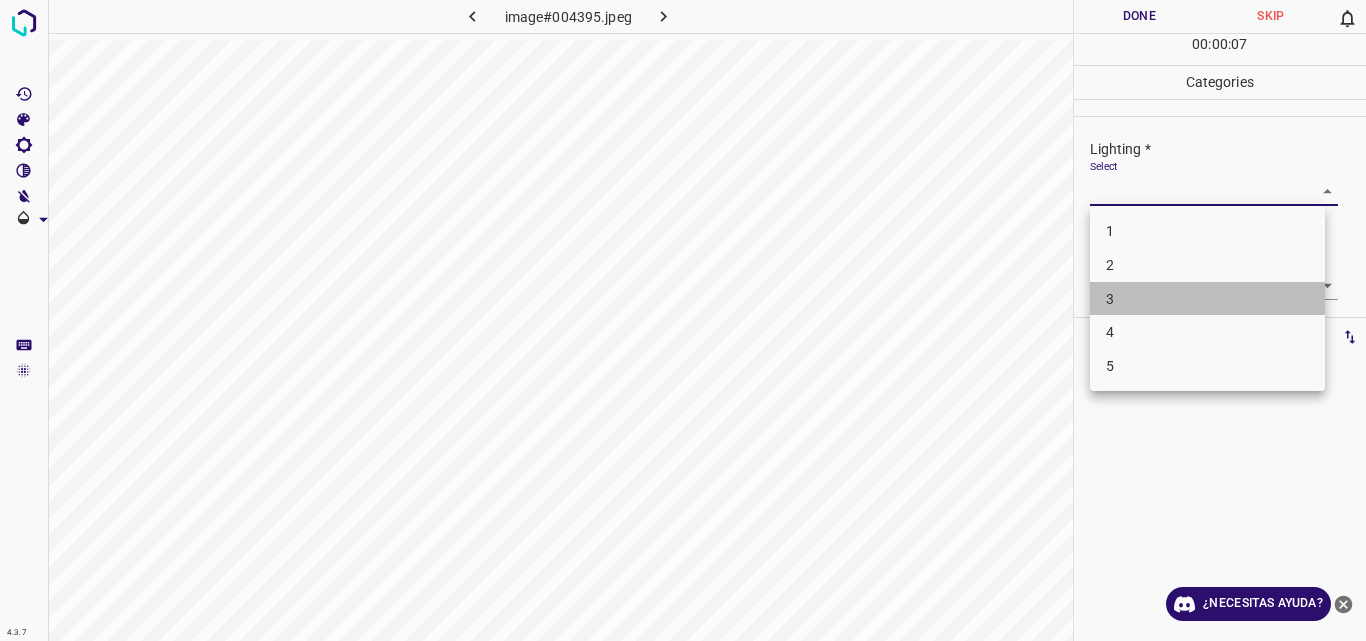 click on "3" at bounding box center [1207, 299] 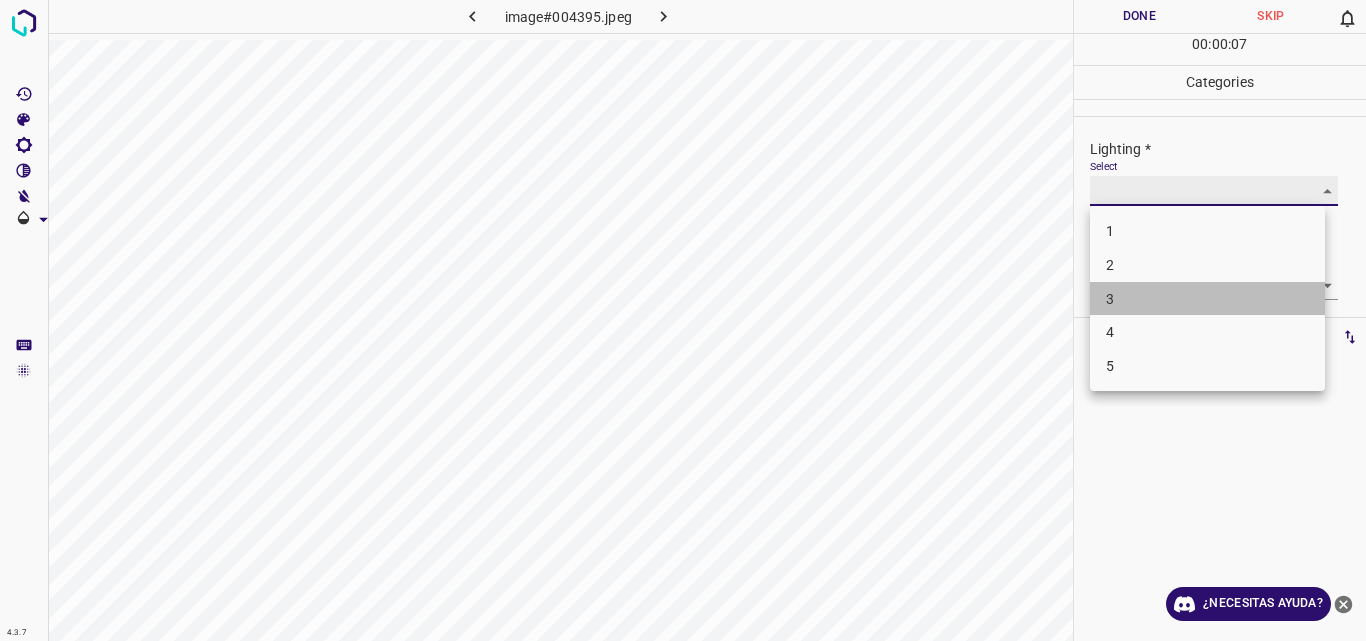 type on "3" 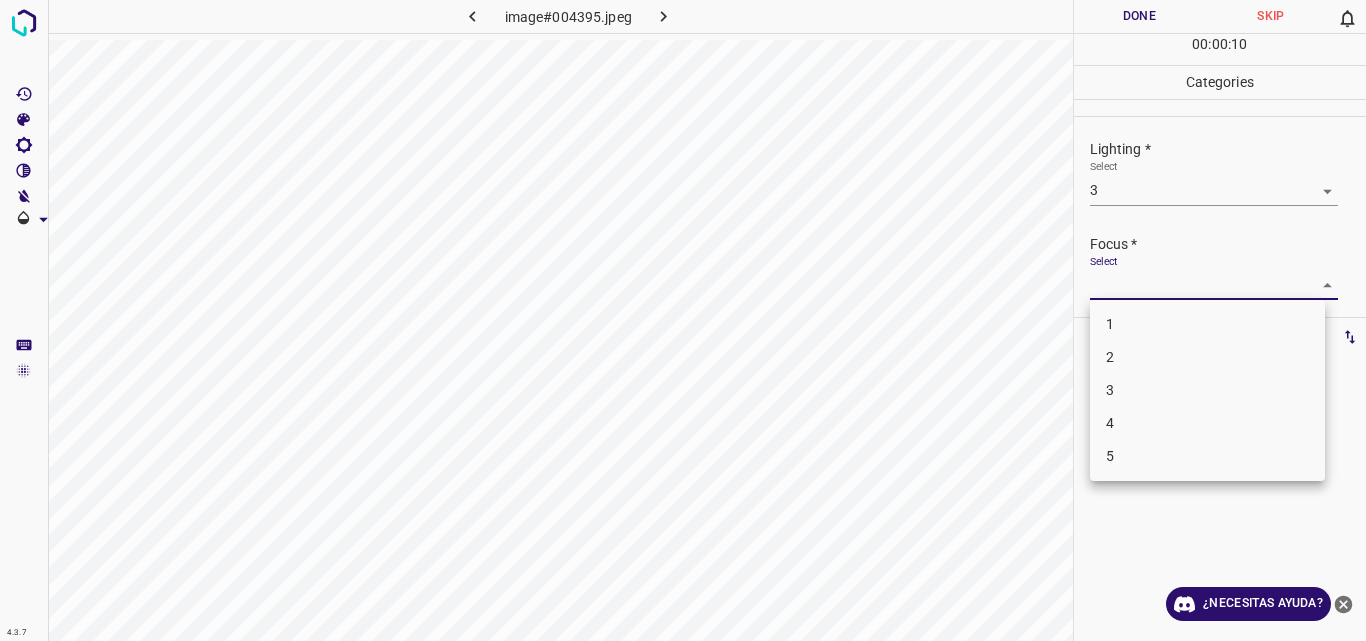 click on "4.3.7 image#004395.jpeg Done Skip 0 00   : 00   : 10   Categories Lighting *  Select 3 3 Focus *  Select ​ Overall *  Select ​ Labels   0 Categories 1 Lighting 2 Focus 3 Overall Tools Space Change between modes (Draw & Edit) I Auto labeling R Restore zoom M Zoom in N Zoom out Delete Delete selecte label Filters Z Restore filters X Saturation filter C Brightness filter V Contrast filter B Gray scale filter General O Download ¿Necesitas ayuda? Original text Rate this translation Your feedback will be used to help improve Google Translate - Texto - Esconder - Borrar 1 2 3 4 5" at bounding box center [683, 320] 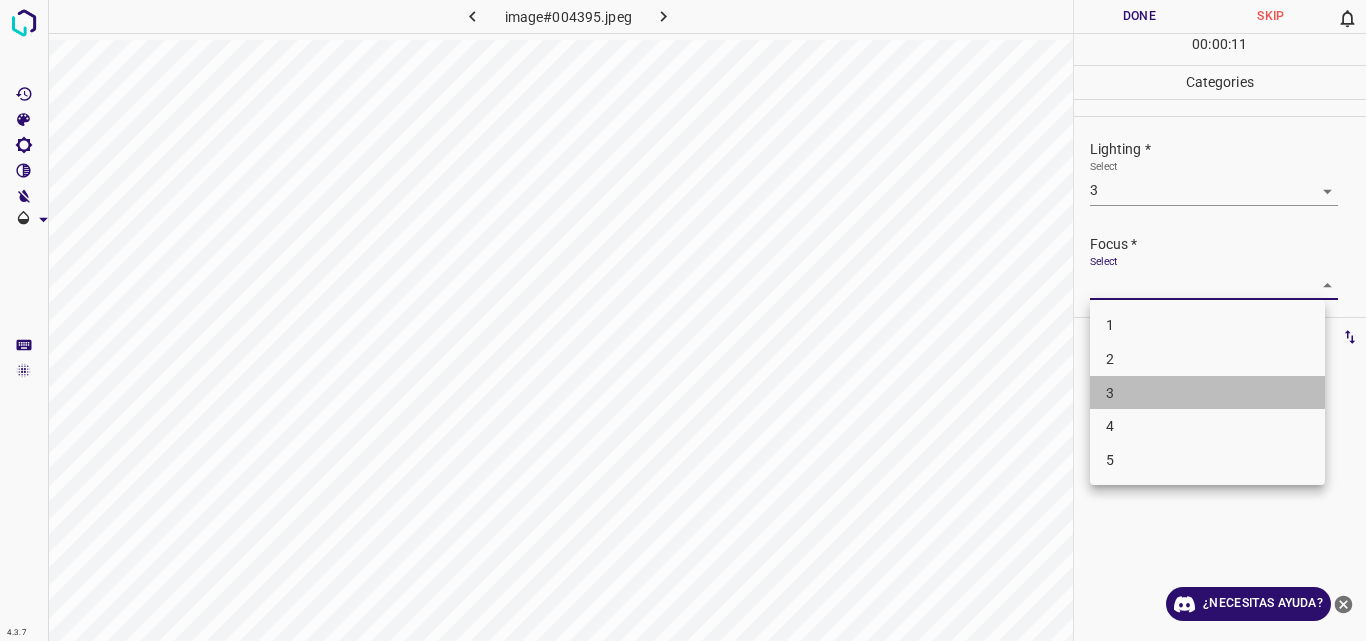 click on "3" at bounding box center [1207, 393] 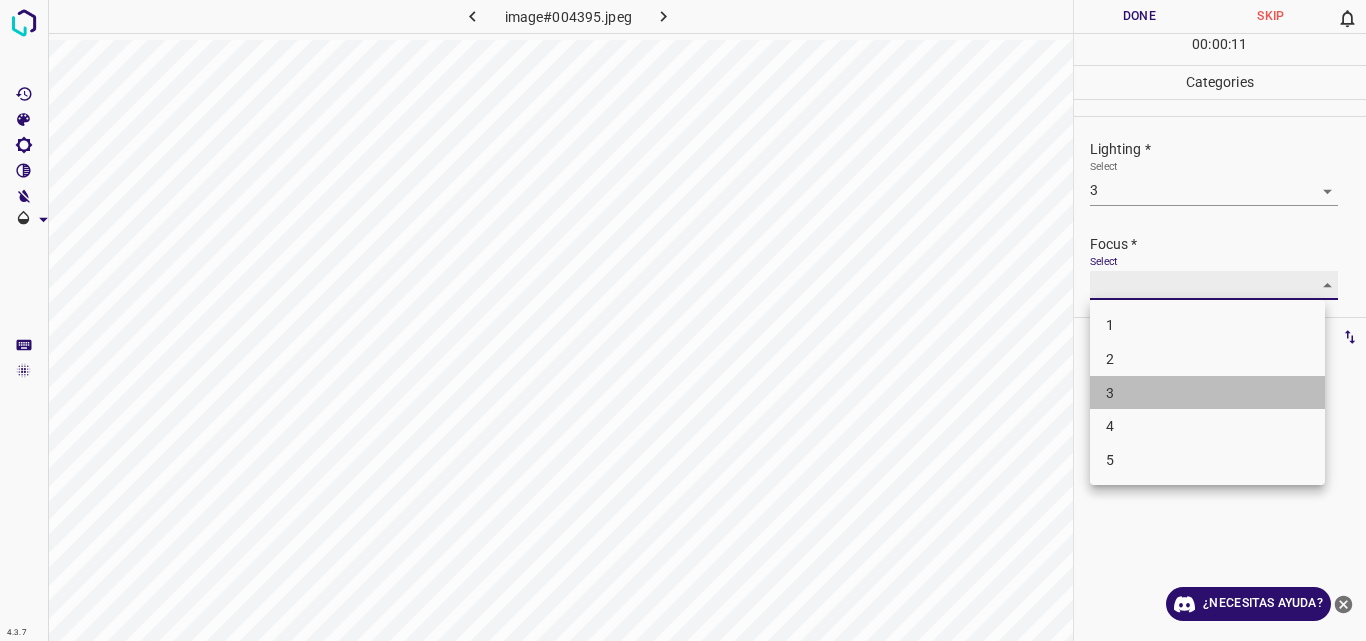 type on "3" 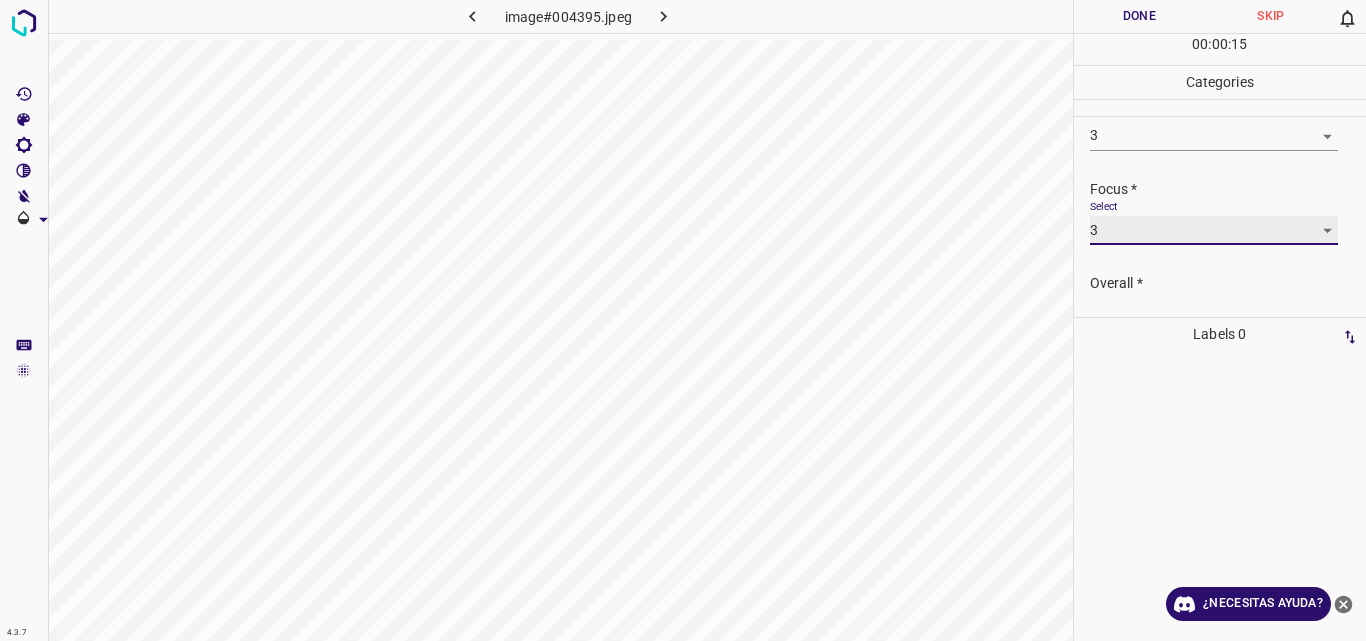 scroll, scrollTop: 98, scrollLeft: 0, axis: vertical 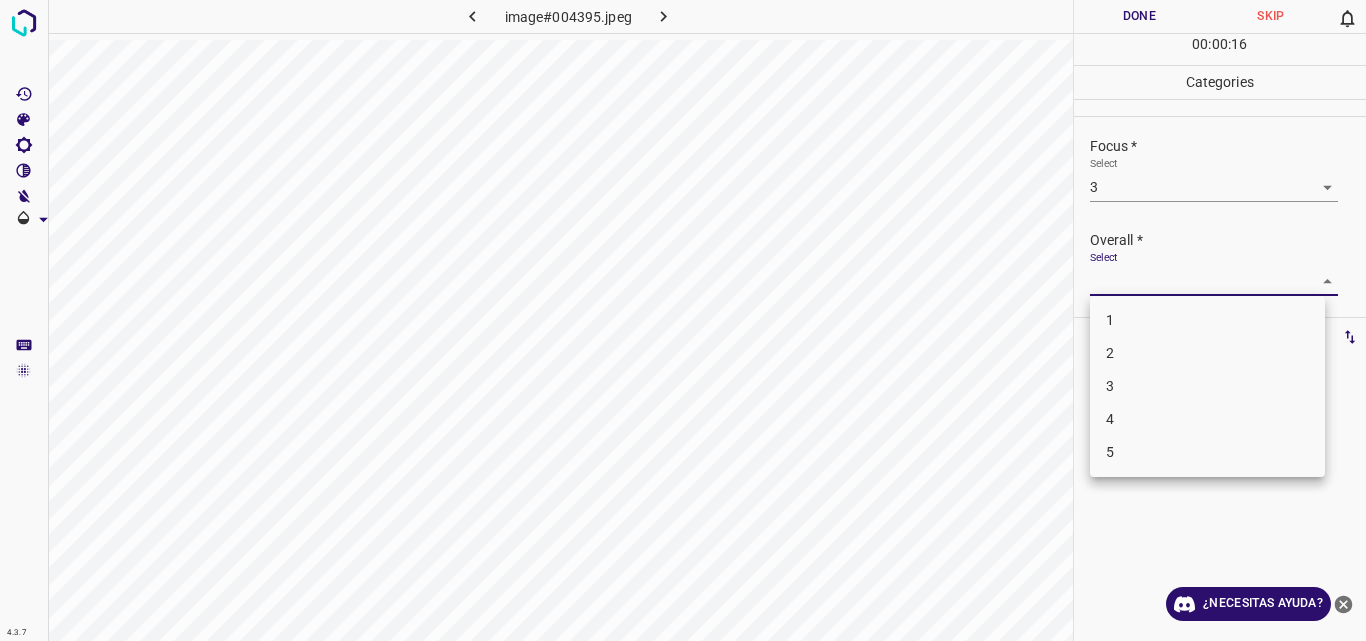 click on "4.3.7 image#004395.jpeg Done Skip 0 00   : 00   : 16   Categories Lighting *  Select 3 3 Focus *  Select 3 3 Overall *  Select ​ Labels   0 Categories 1 Lighting 2 Focus 3 Overall Tools Space Change between modes (Draw & Edit) I Auto labeling R Restore zoom M Zoom in N Zoom out Delete Delete selecte label Filters Z Restore filters X Saturation filter C Brightness filter V Contrast filter B Gray scale filter General O Download ¿Necesitas ayuda? Original text Rate this translation Your feedback will be used to help improve Google Translate - Texto - Esconder - Borrar 1 2 3 4 5" at bounding box center (683, 320) 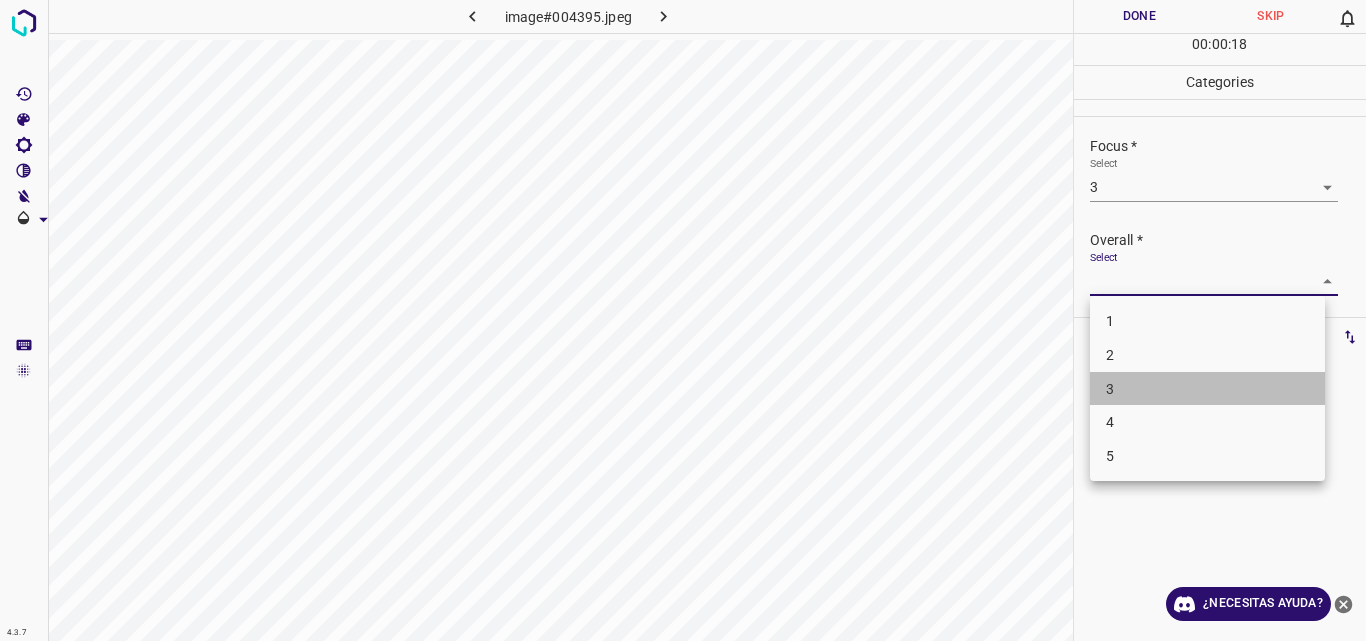 click on "3" at bounding box center [1207, 389] 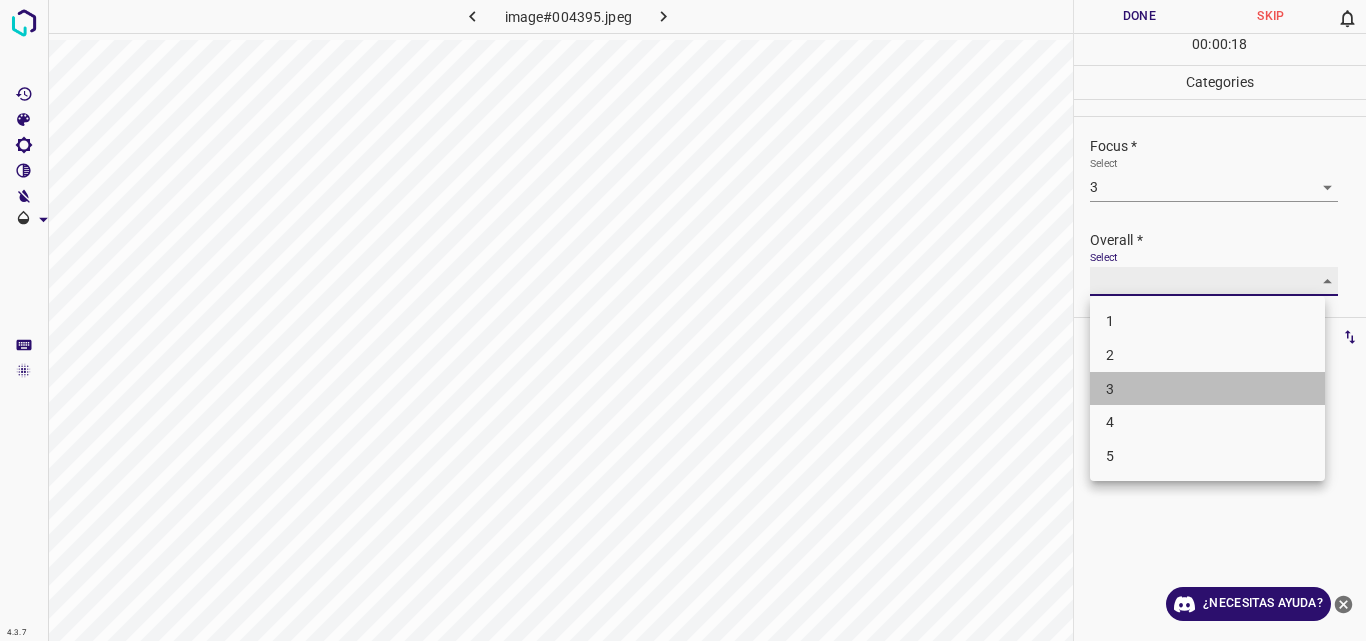 type on "3" 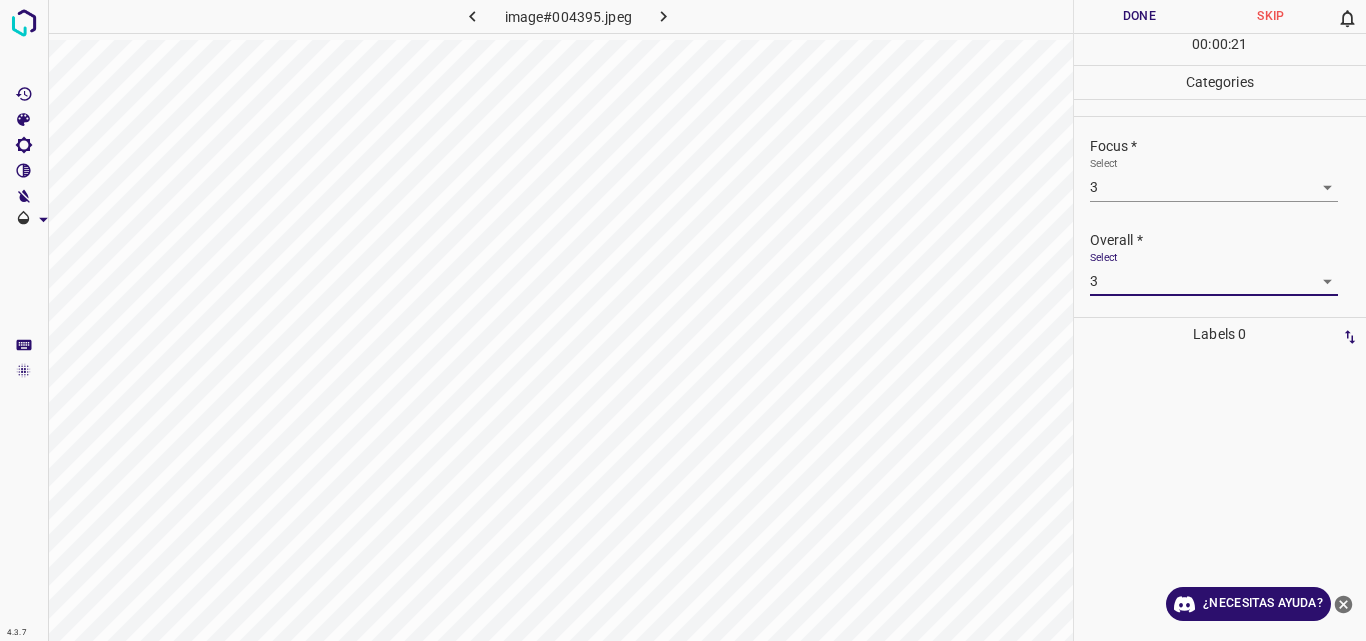 click on "Done" at bounding box center (1140, 16) 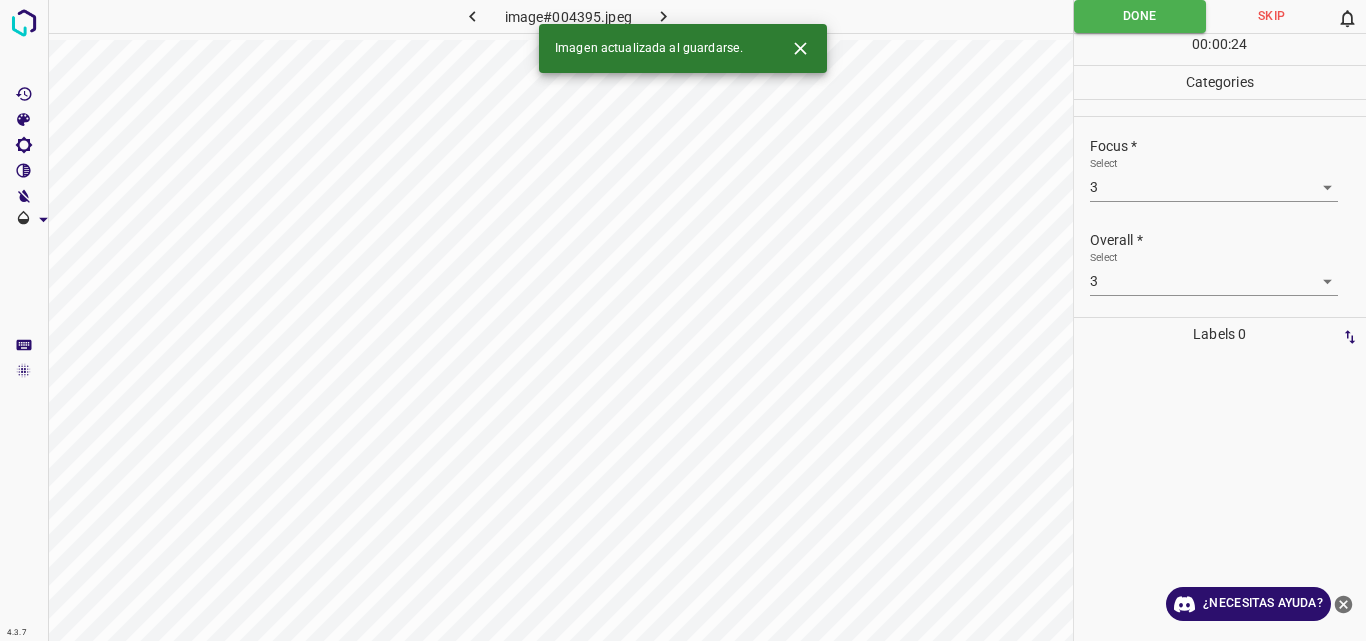 click 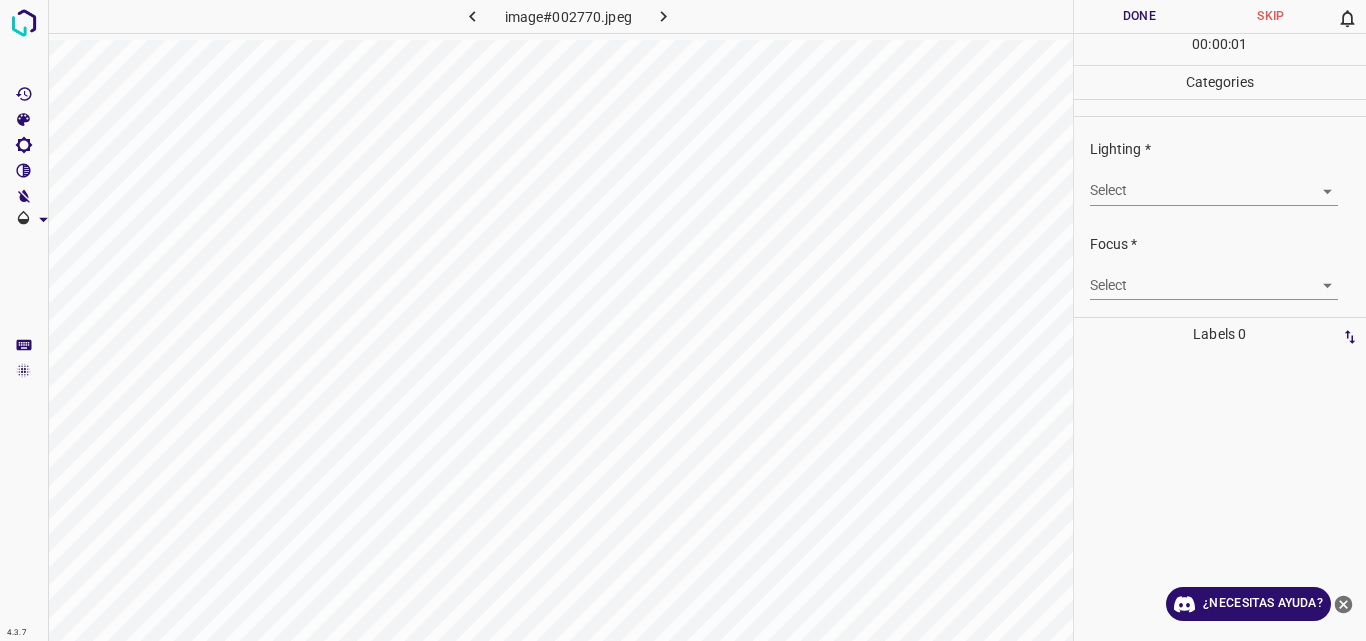 click on "4.3.7 image#002770.jpeg Done Skip 0 00   : 00   : 01   Categories Lighting *  Select ​ Focus *  Select ​ Overall *  Select ​ Labels   0 Categories 1 Lighting 2 Focus 3 Overall Tools Space Change between modes (Draw & Edit) I Auto labeling R Restore zoom M Zoom in N Zoom out Delete Delete selecte label Filters Z Restore filters X Saturation filter C Brightness filter V Contrast filter B Gray scale filter General O Download ¿Necesitas ayuda? Original text Rate this translation Your feedback will be used to help improve Google Translate - Texto - Esconder - Borrar" at bounding box center [683, 320] 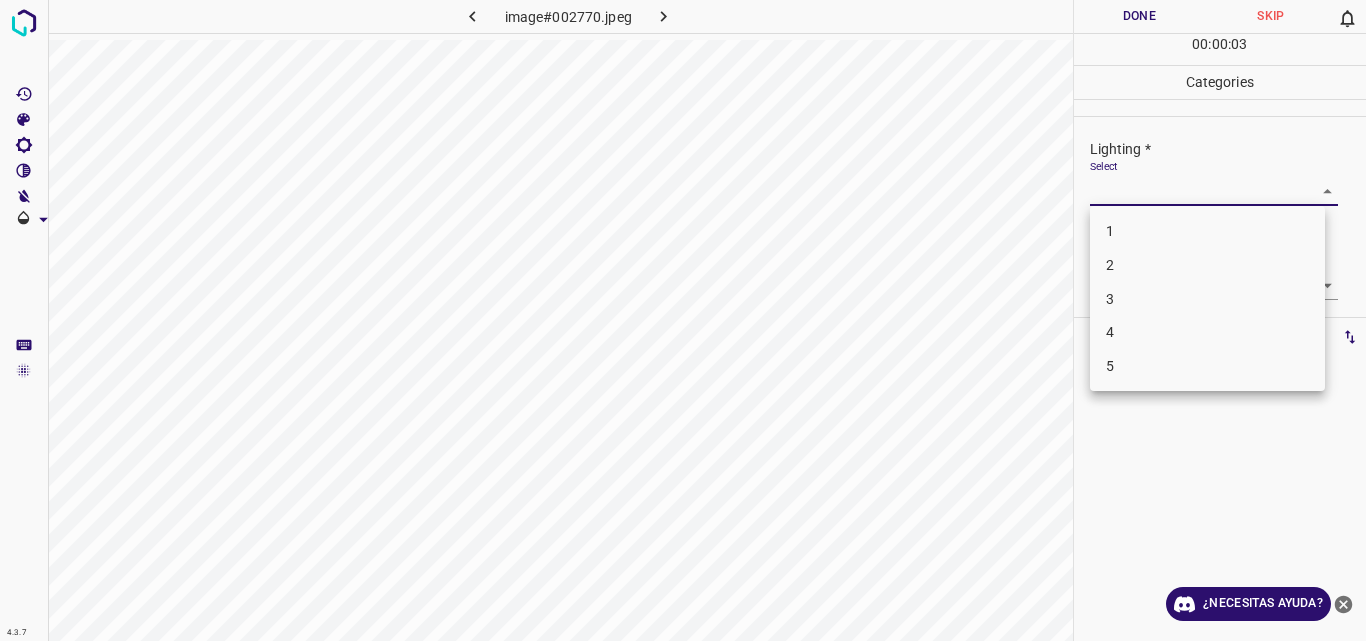 click on "3" at bounding box center [1207, 299] 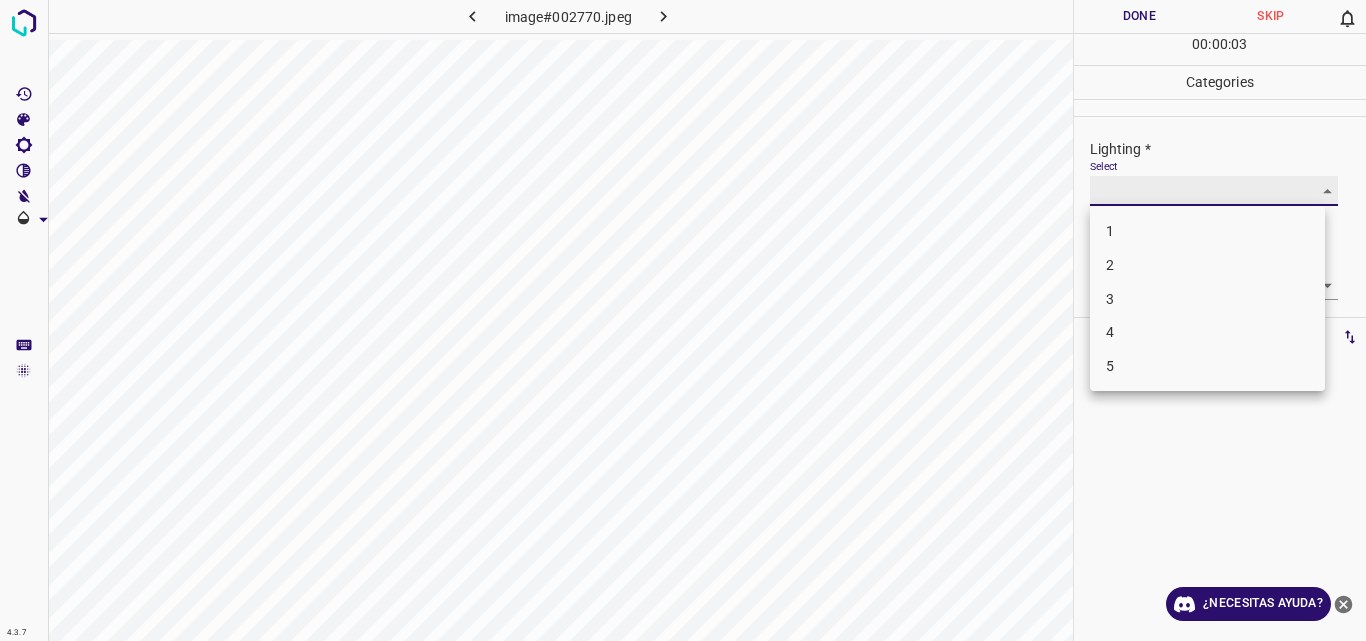 type on "3" 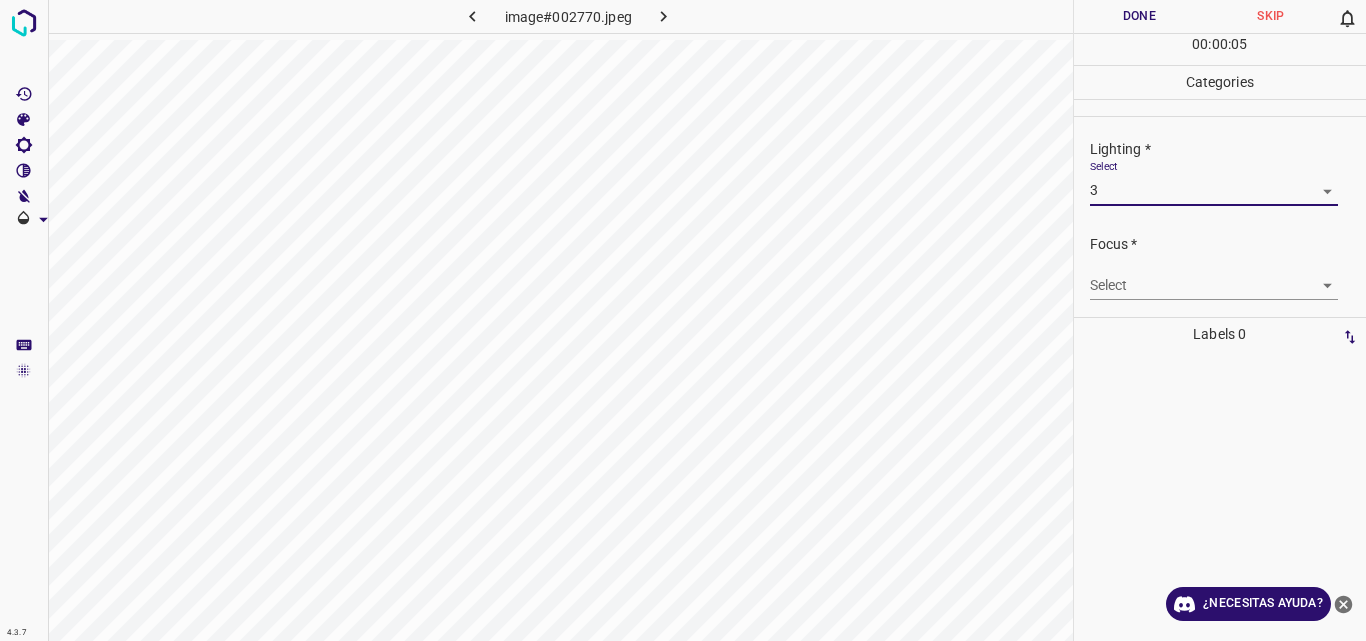 click on "4.3.7 image#002770.jpeg Done Skip 0 00   : 00   : 05   Categories Lighting *  Select 3 3 Focus *  Select ​ Overall *  Select ​ Labels   0 Categories 1 Lighting 2 Focus 3 Overall Tools Space Change between modes (Draw & Edit) I Auto labeling R Restore zoom M Zoom in N Zoom out Delete Delete selecte label Filters Z Restore filters X Saturation filter C Brightness filter V Contrast filter B Gray scale filter General O Download ¿Necesitas ayuda? Original text Rate this translation Your feedback will be used to help improve Google Translate - Texto - Esconder - Borrar" at bounding box center [683, 320] 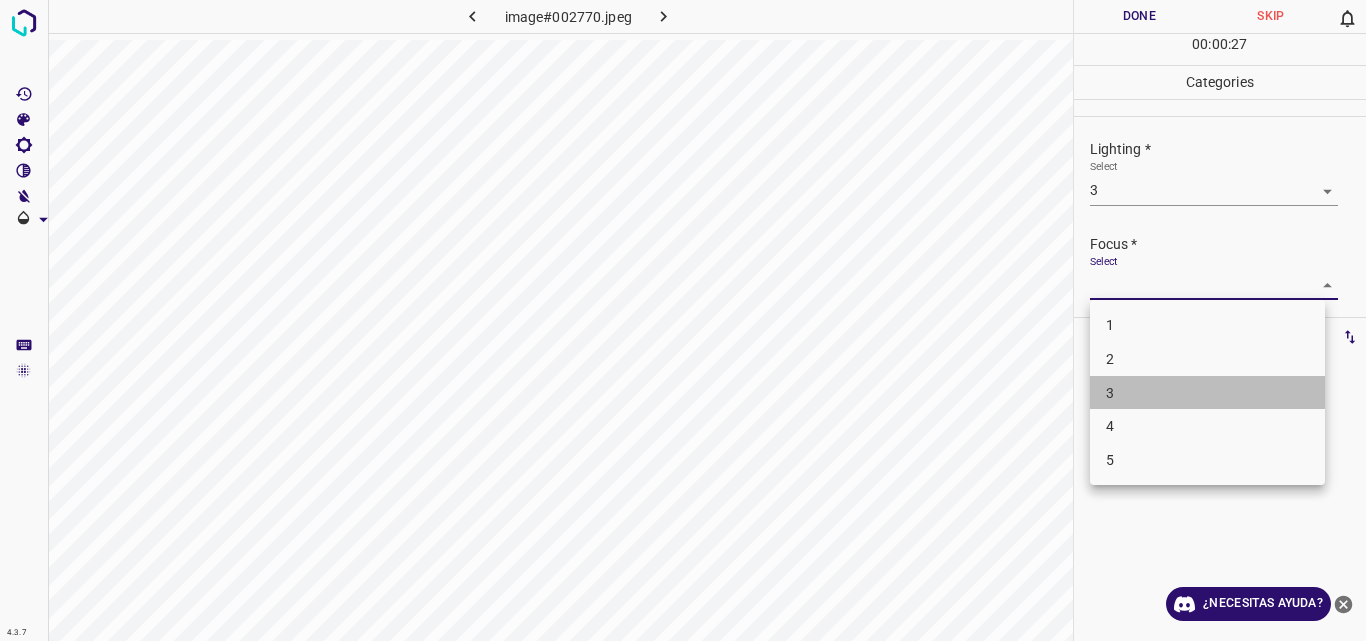 click on "3" at bounding box center (1207, 393) 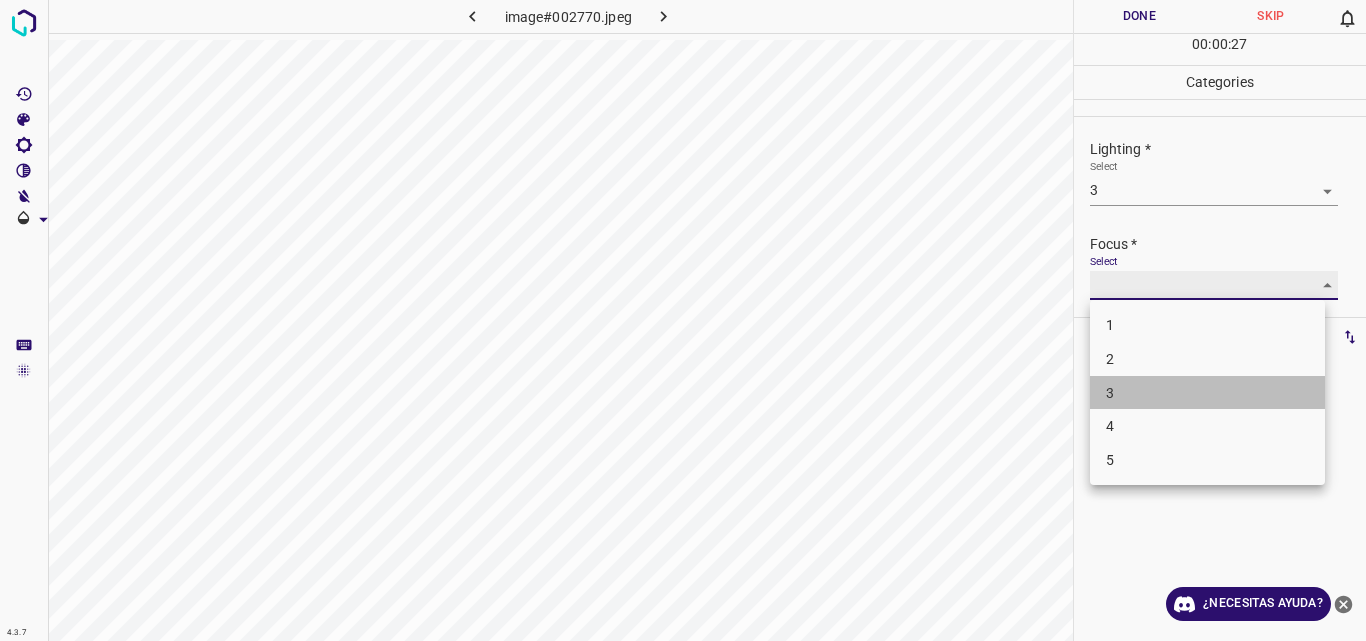 type on "3" 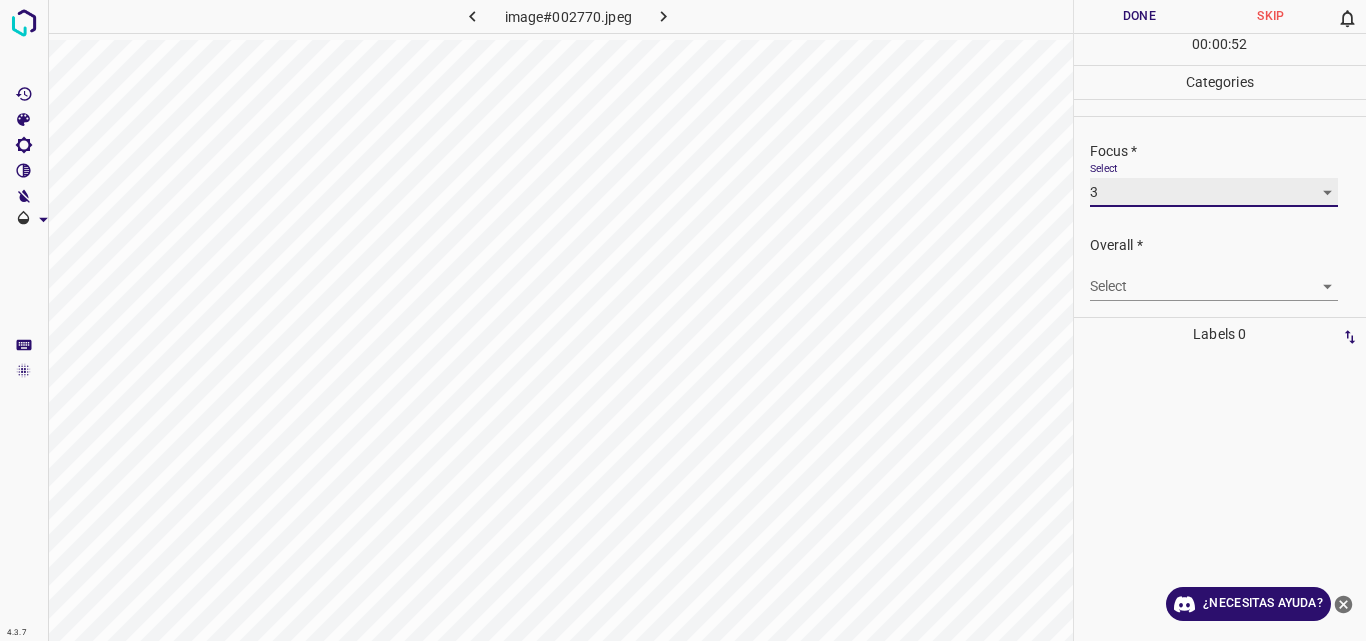 scroll, scrollTop: 98, scrollLeft: 0, axis: vertical 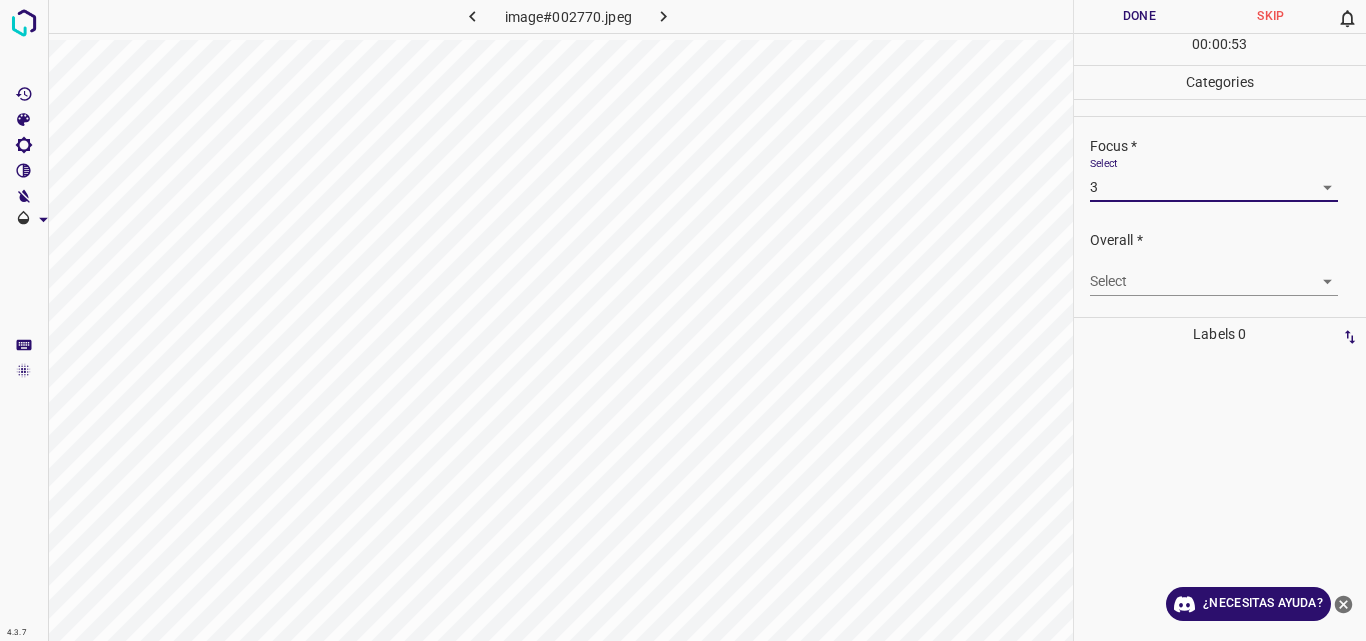 click on "4.3.7 image#002770.jpeg Done Skip 0 00   : 00   : 53   Categories Lighting *  Select 3 3 Focus *  Select 3 3 Overall *  Select ​ Labels   0 Categories 1 Lighting 2 Focus 3 Overall Tools Space Change between modes (Draw & Edit) I Auto labeling R Restore zoom M Zoom in N Zoom out Delete Delete selecte label Filters Z Restore filters X Saturation filter C Brightness filter V Contrast filter B Gray scale filter General O Download ¿Necesitas ayuda? Original text Rate this translation Your feedback will be used to help improve Google Translate - Texto - Esconder - Borrar" at bounding box center (683, 320) 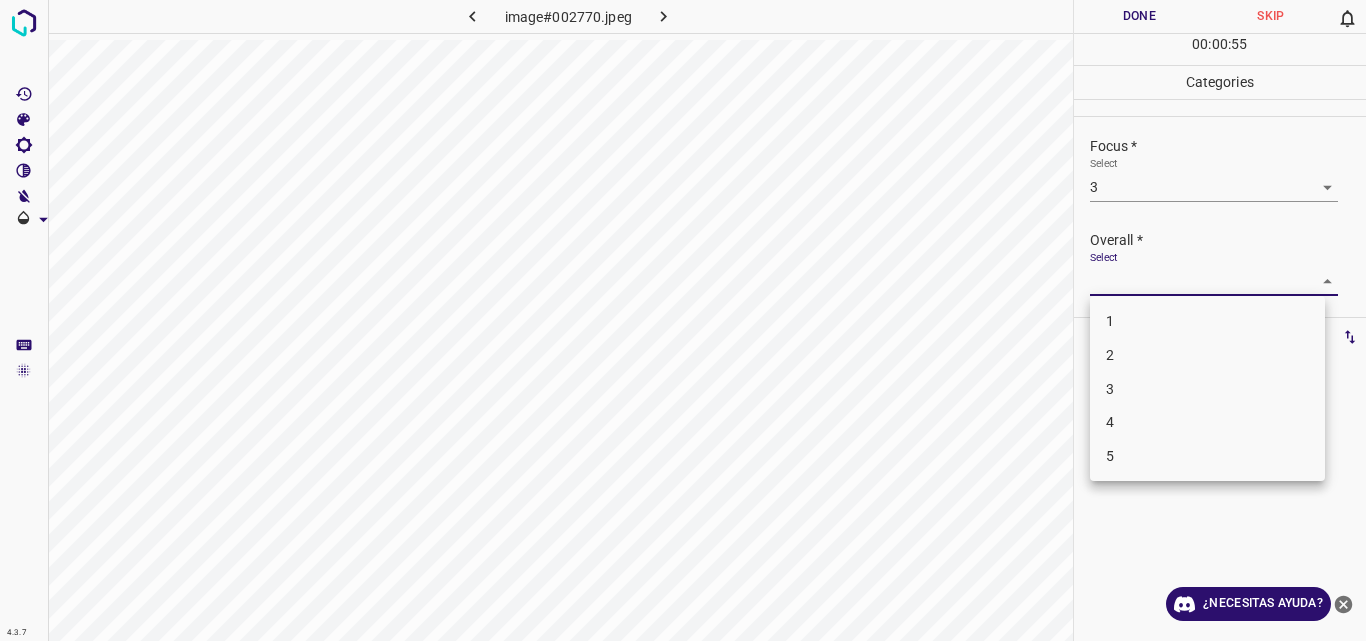 click on "3" at bounding box center [1207, 389] 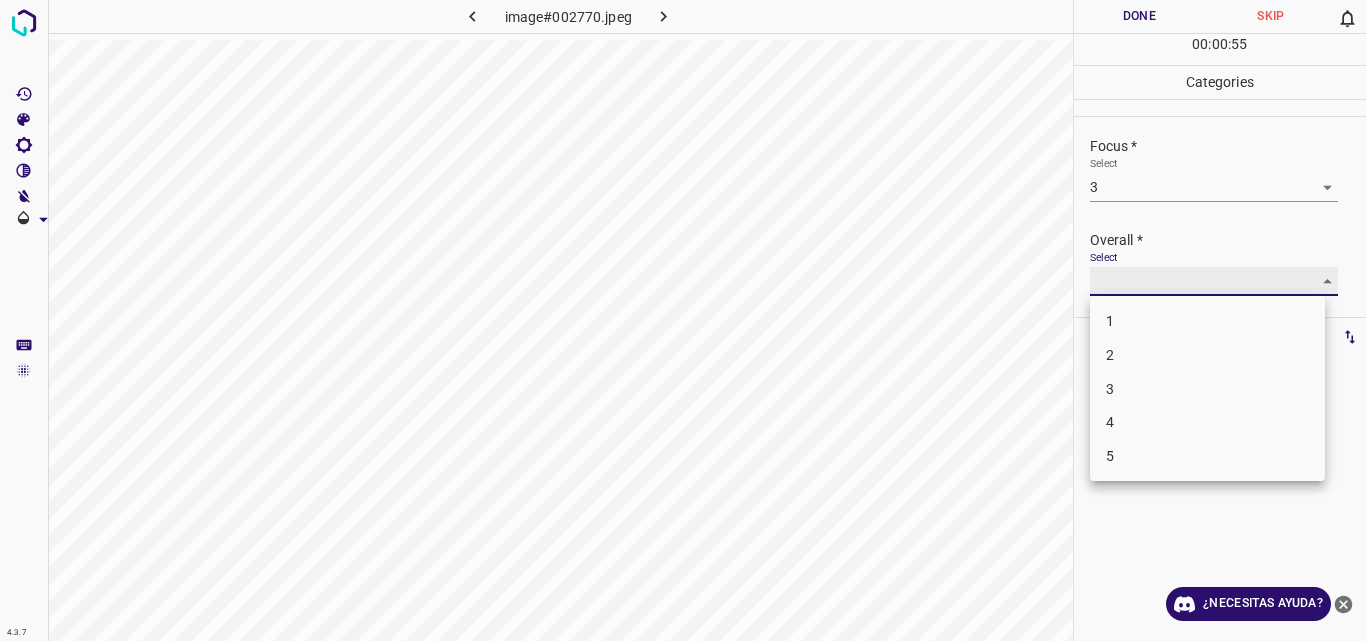 type on "3" 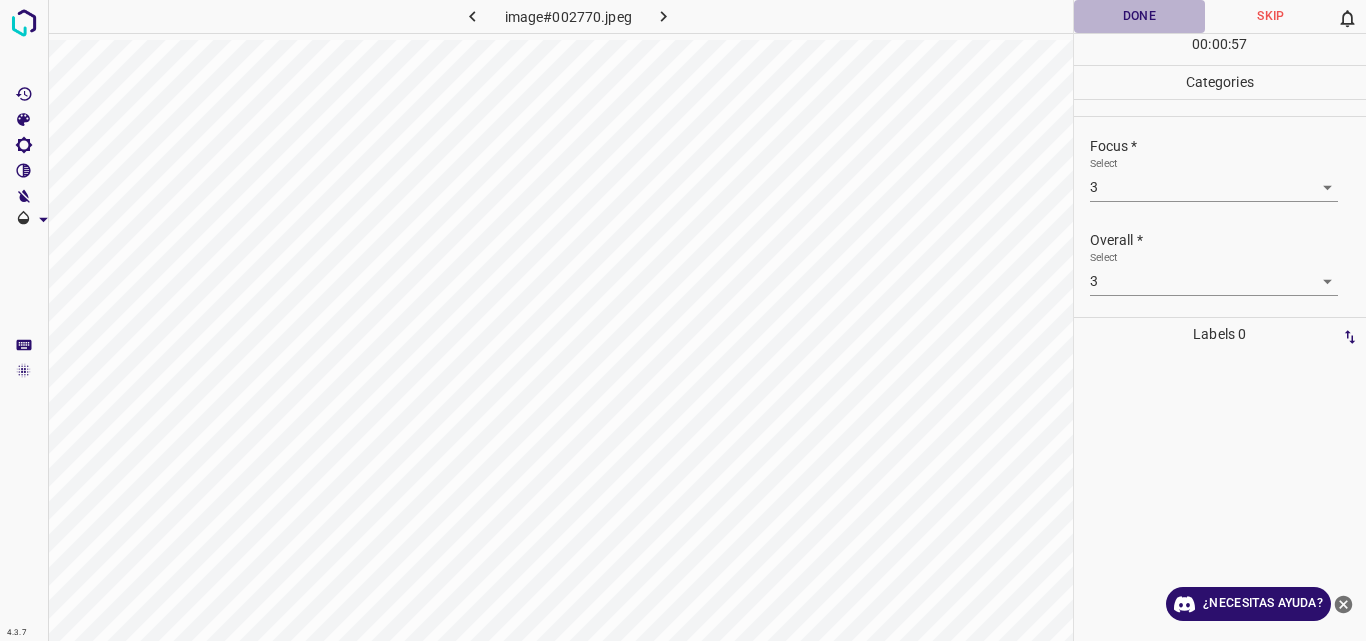 click on "Done" at bounding box center (1140, 16) 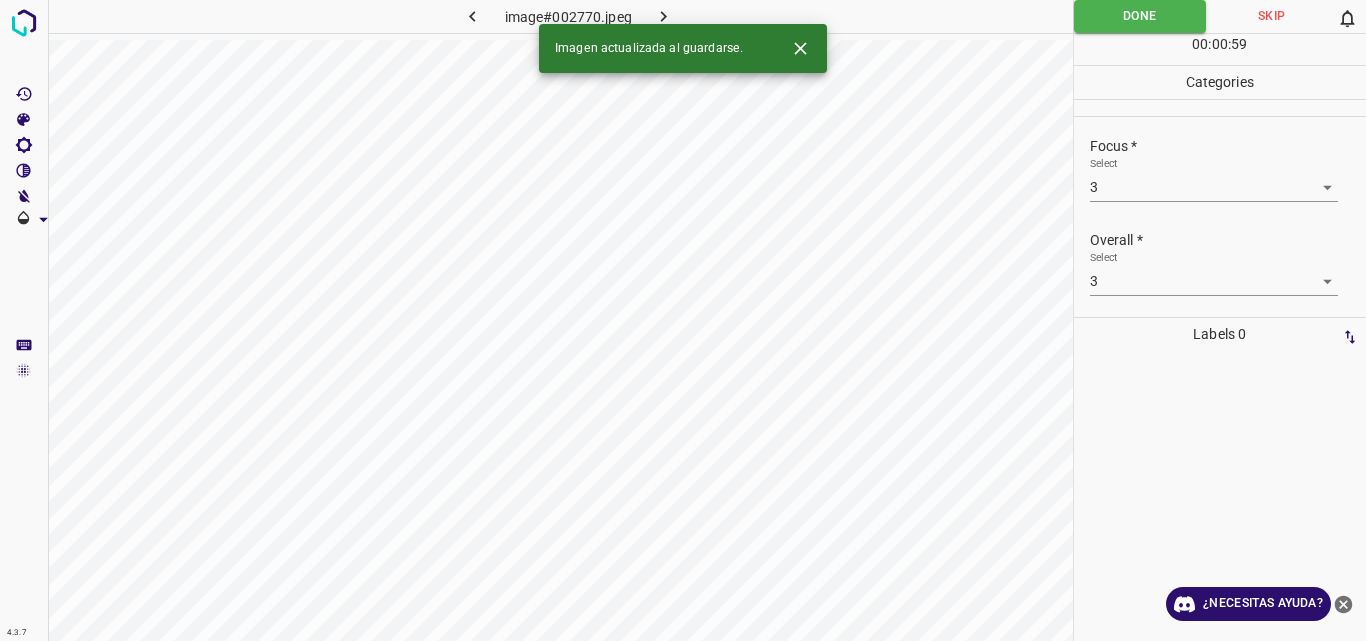 click 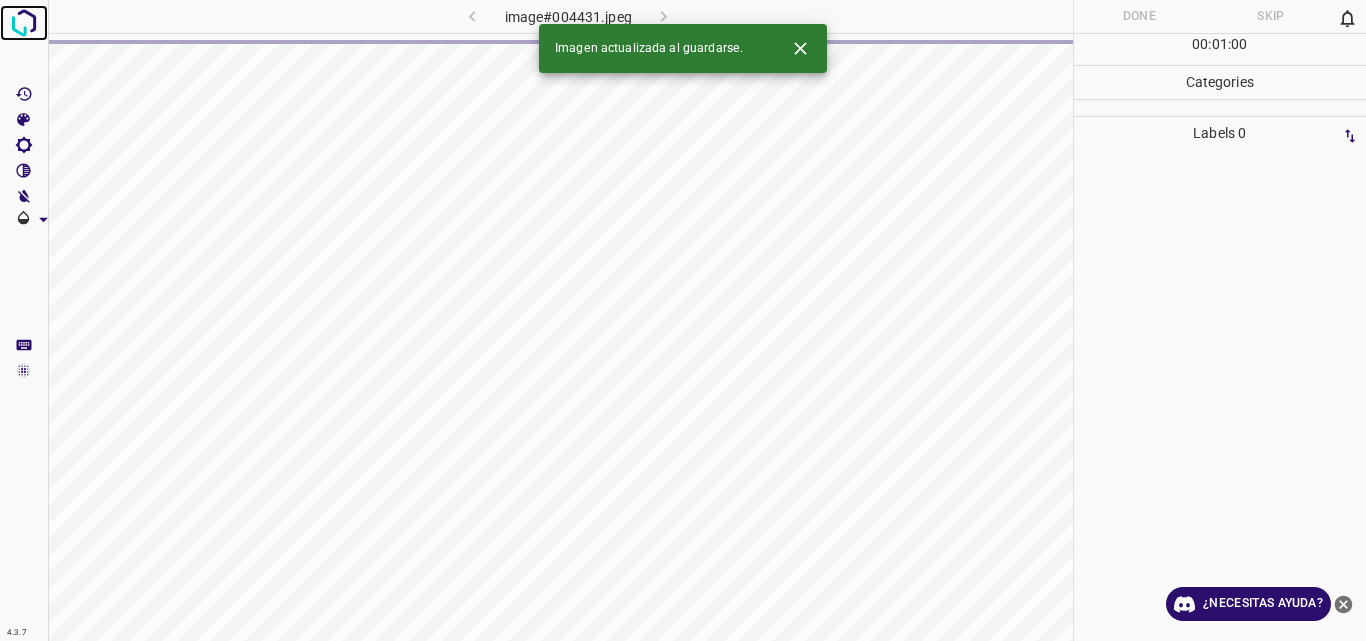 click at bounding box center [24, 23] 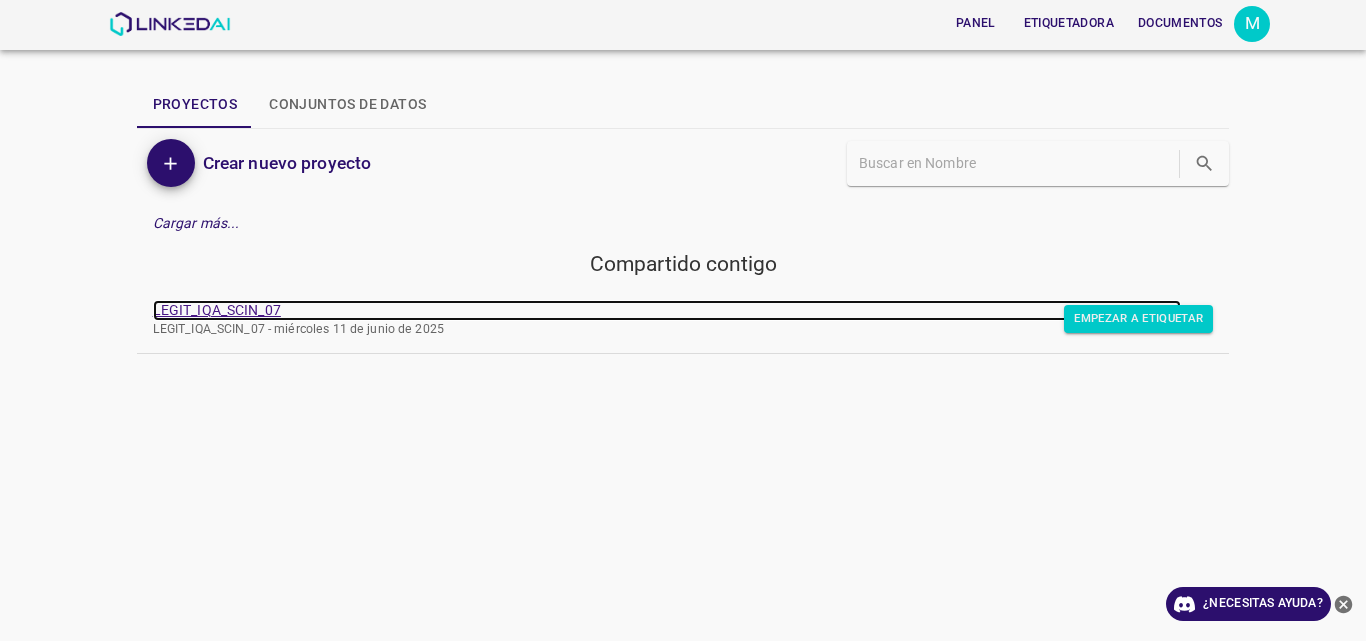 click on "LEGIT_IQA_SCIN_07" at bounding box center (217, 310) 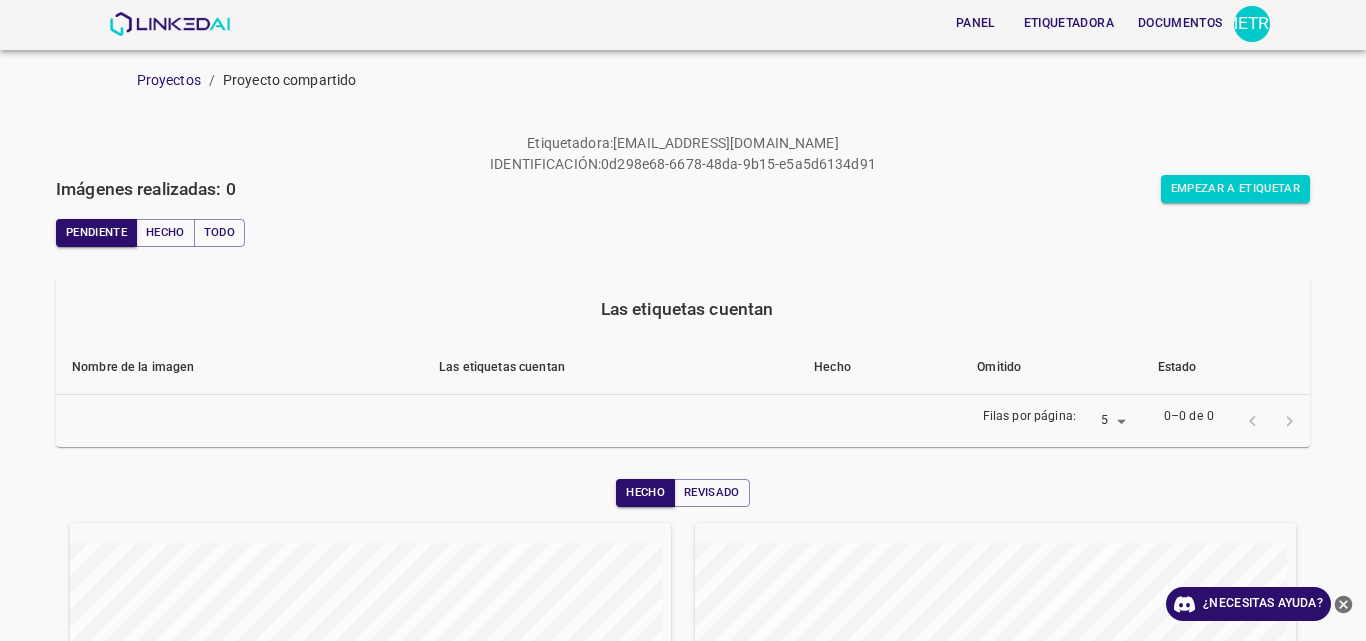 scroll, scrollTop: 0, scrollLeft: 0, axis: both 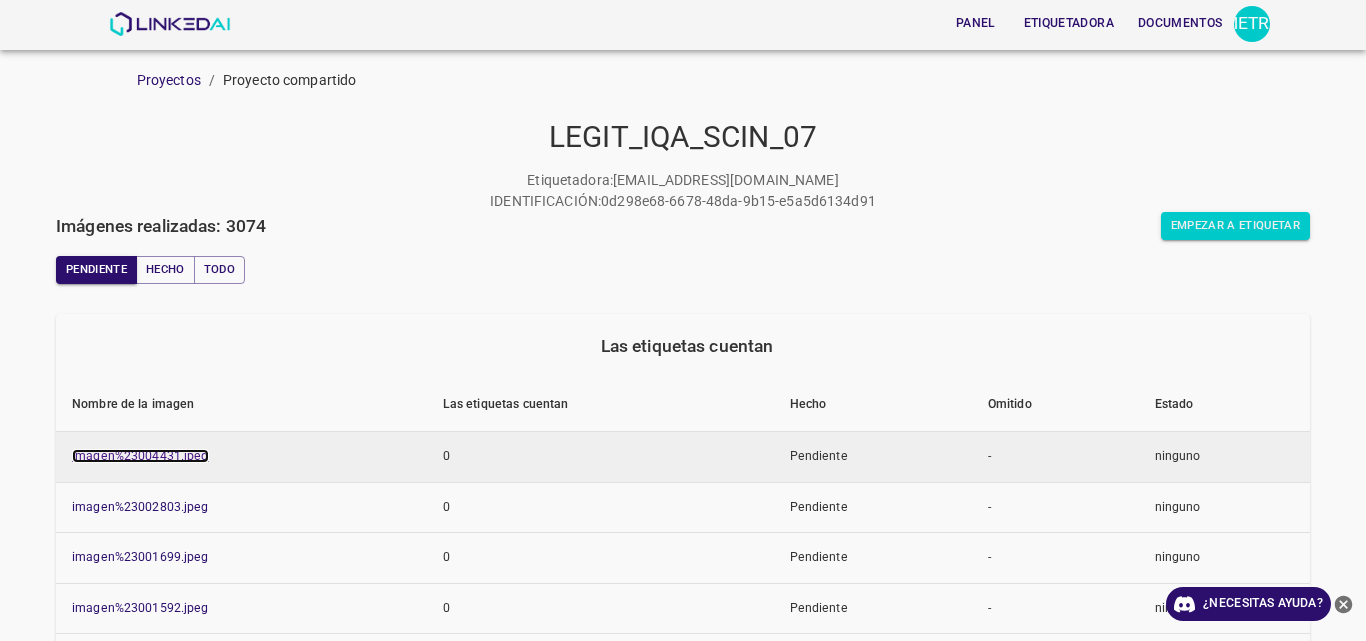 click on "imagen%23004431.jpeg" at bounding box center [140, 456] 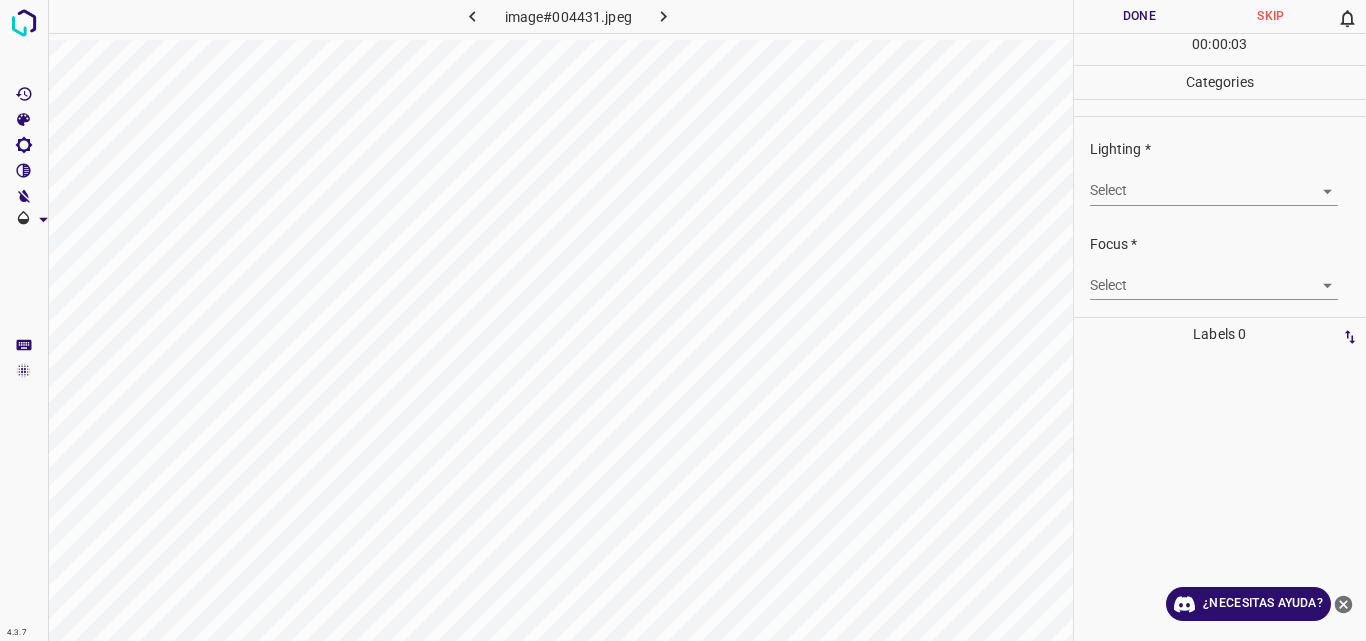 click on "4.3.7 image#004431.jpeg Done Skip 0 00   : 00   : 03   Categories Lighting *  Select ​ Focus *  Select ​ Overall *  Select ​ Labels   0 Categories 1 Lighting 2 Focus 3 Overall Tools Space Change between modes (Draw & Edit) I Auto labeling R Restore zoom M Zoom in N Zoom out Delete Delete selecte label Filters Z Restore filters X Saturation filter C Brightness filter V Contrast filter B Gray scale filter General O Download ¿Necesitas ayuda? Original text Rate this translation Your feedback will be used to help improve Google Translate - Texto - Esconder - Borrar" at bounding box center [683, 320] 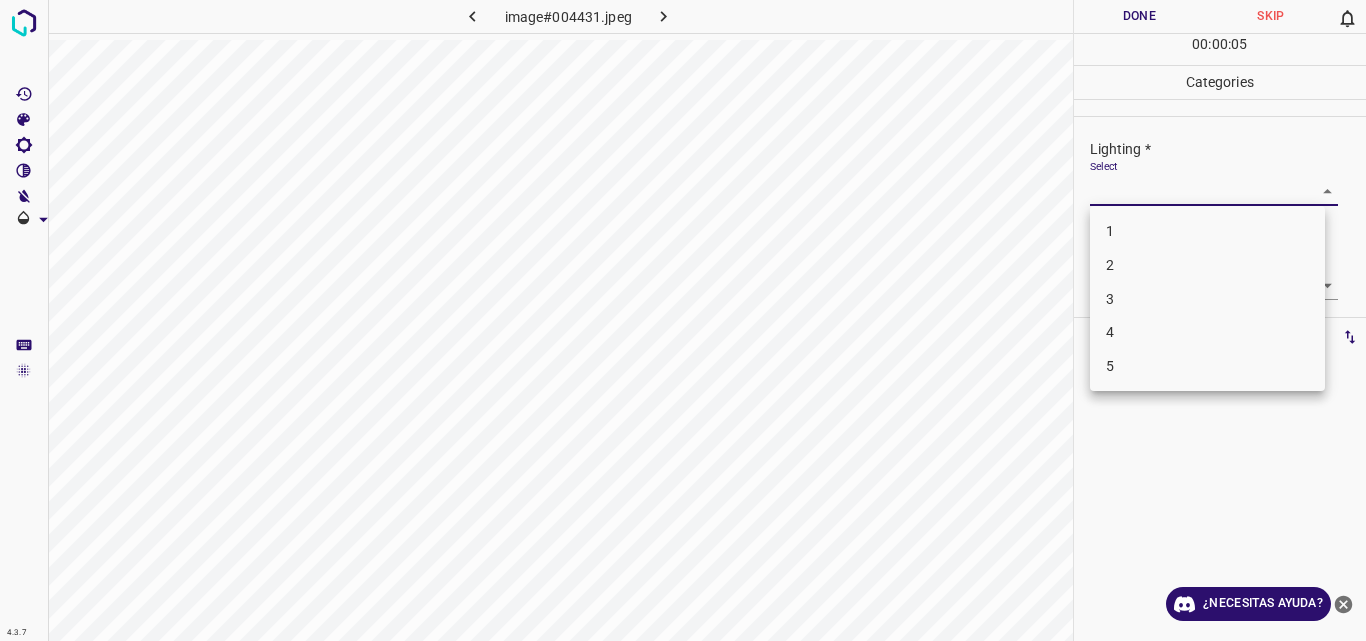 click on "4" at bounding box center (1207, 332) 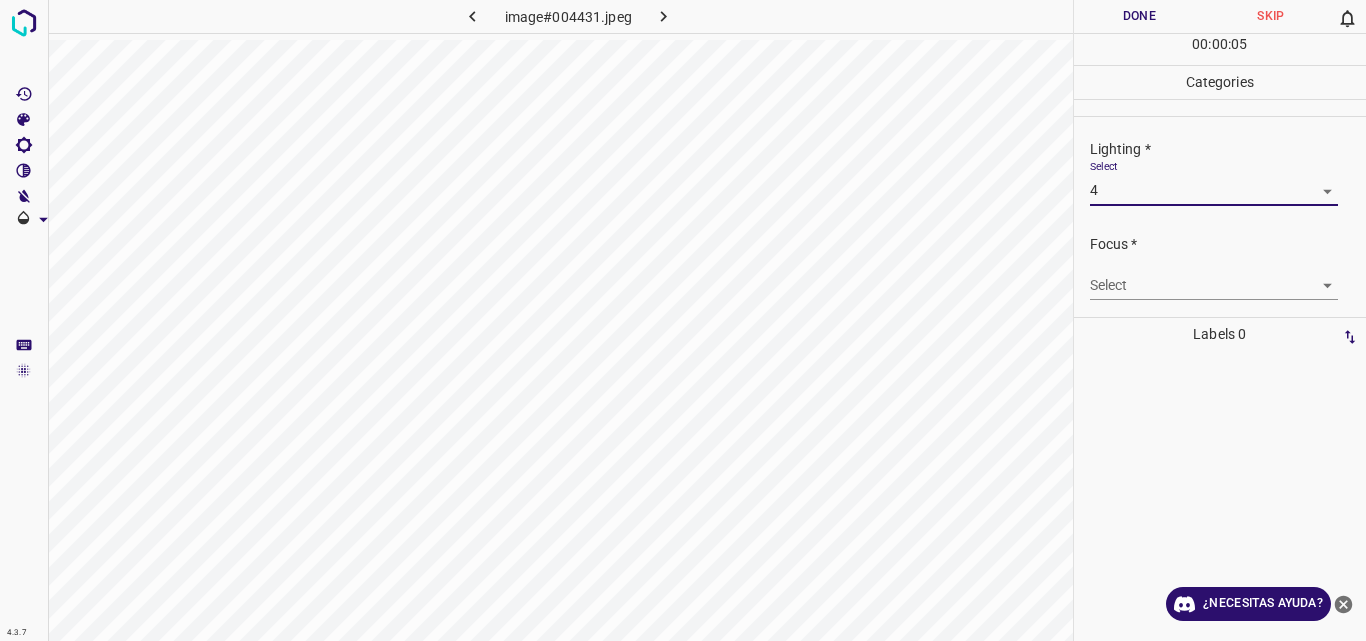 click on "Labels   0" at bounding box center (1220, 334) 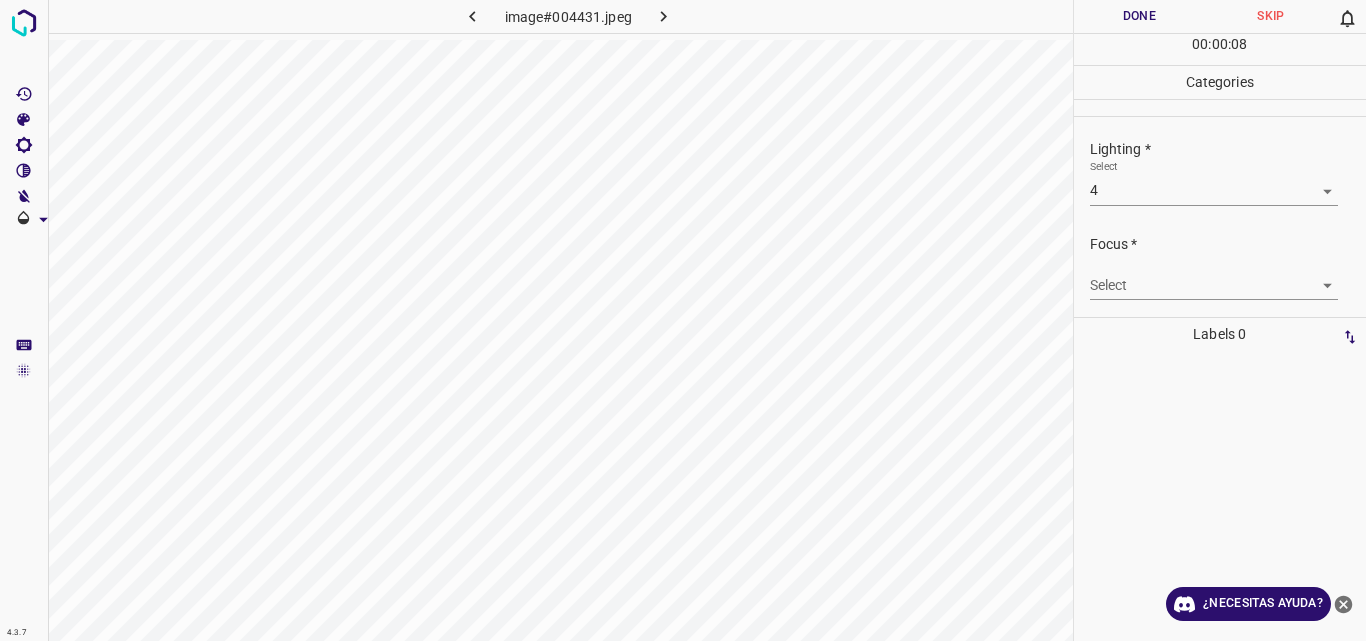 click on "4.3.7 image#004431.jpeg Done Skip 0 00   : 00   : 08   Categories Lighting *  Select 4 4 Focus *  Select ​ Overall *  Select ​ Labels   0 Categories 1 Lighting 2 Focus 3 Overall Tools Space Change between modes (Draw & Edit) I Auto labeling R Restore zoom M Zoom in N Zoom out Delete Delete selecte label Filters Z Restore filters X Saturation filter C Brightness filter V Contrast filter B Gray scale filter General O Download ¿Necesitas ayuda? Original text Rate this translation Your feedback will be used to help improve Google Translate - Texto - Esconder - Borrar" at bounding box center (683, 320) 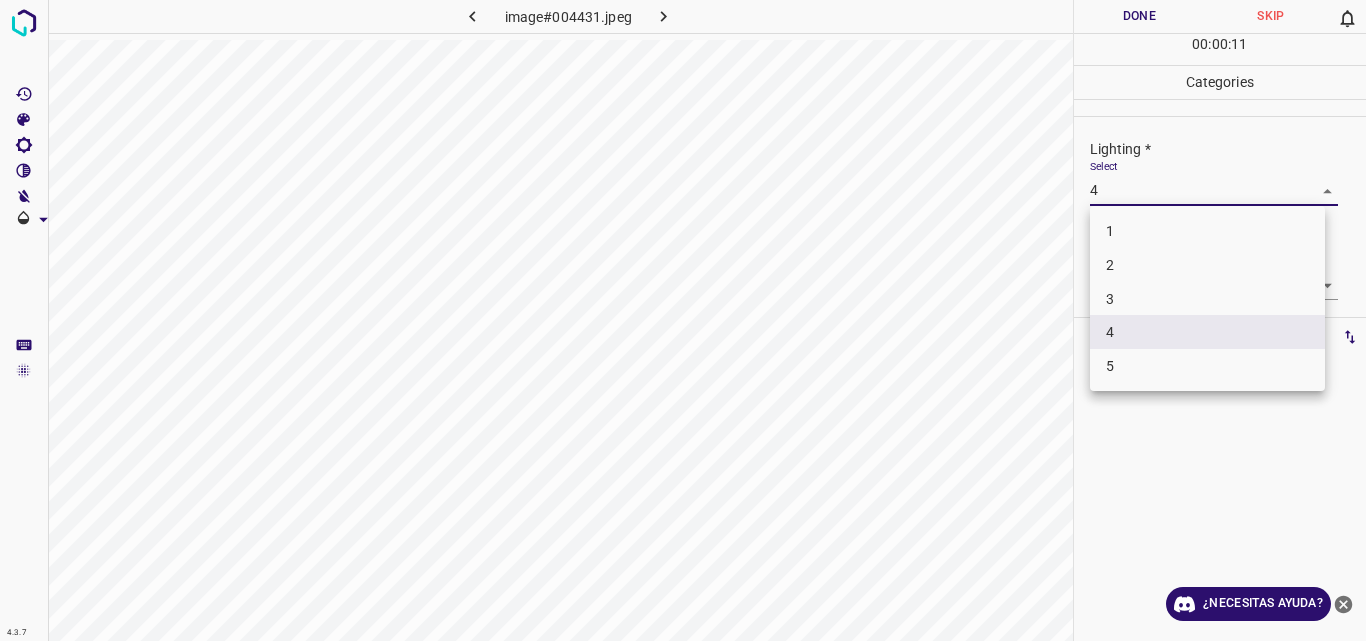 click on "3" at bounding box center (1207, 299) 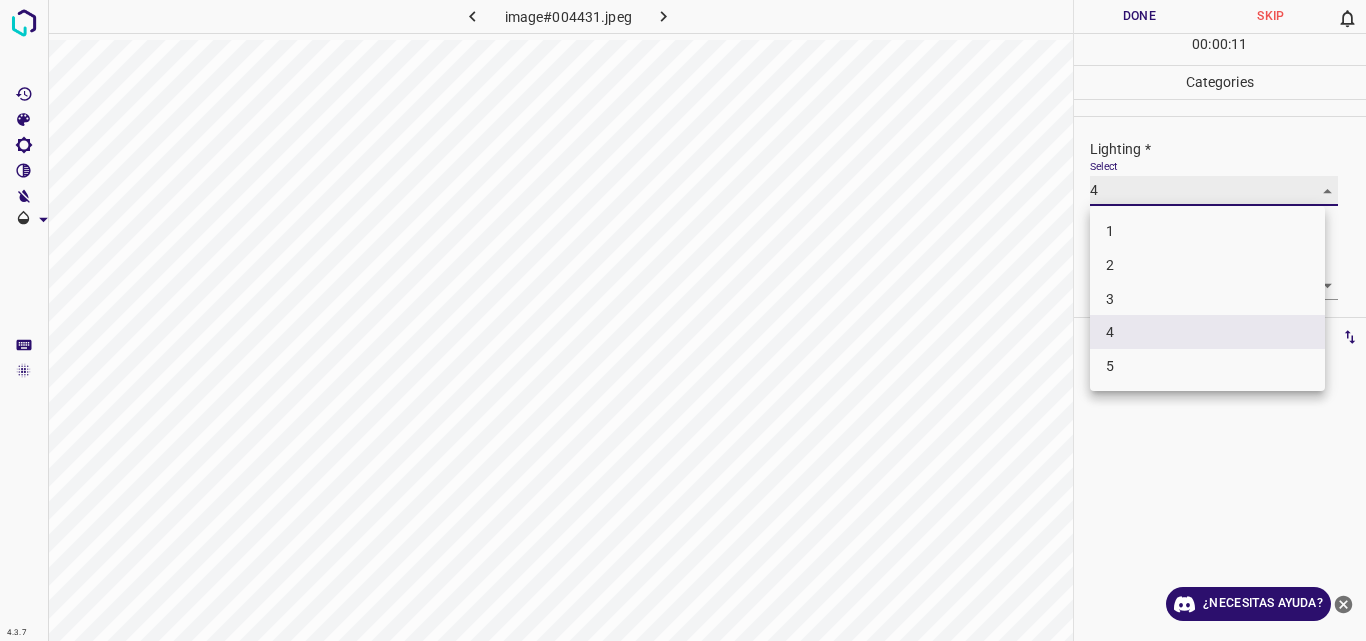 type on "3" 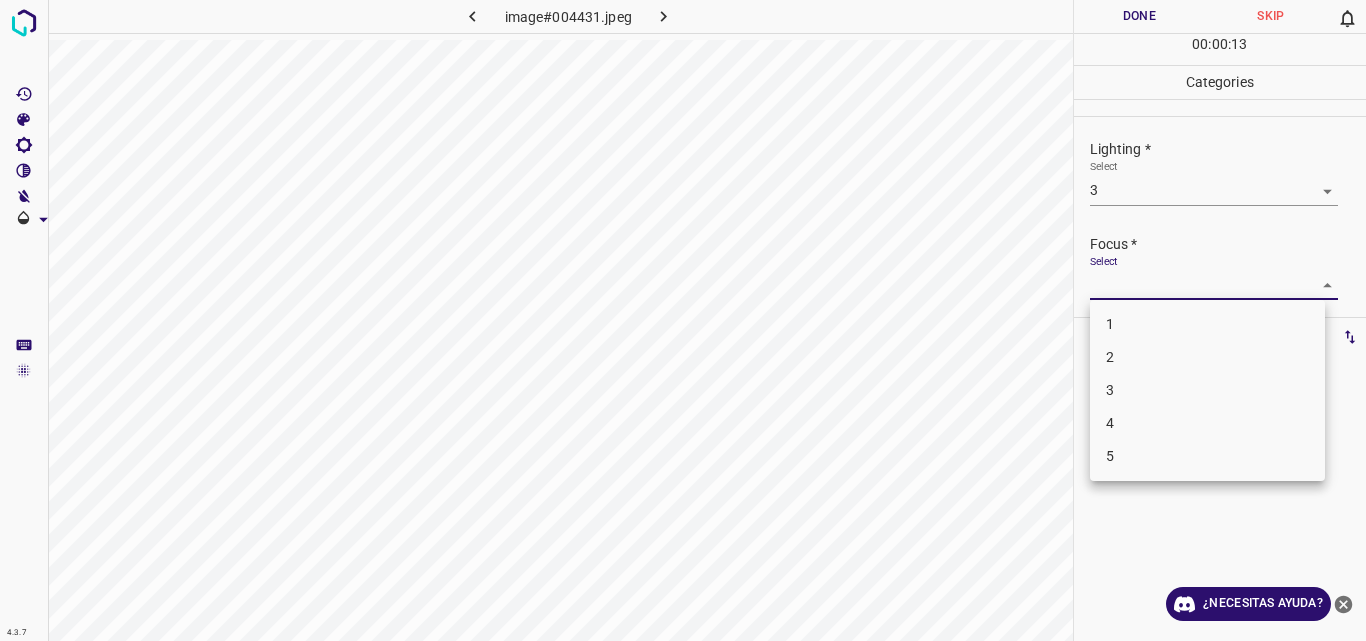 click on "4.3.7 image#004431.jpeg Done Skip 0 00   : 00   : 13   Categories Lighting *  Select 3 3 Focus *  Select ​ Overall *  Select ​ Labels   0 Categories 1 Lighting 2 Focus 3 Overall Tools Space Change between modes (Draw & Edit) I Auto labeling R Restore zoom M Zoom in N Zoom out Delete Delete selecte label Filters Z Restore filters X Saturation filter C Brightness filter V Contrast filter B Gray scale filter General O Download ¿Necesitas ayuda? Original text Rate this translation Your feedback will be used to help improve Google Translate - Texto - Esconder - Borrar 1 2 3 4 5" at bounding box center (683, 320) 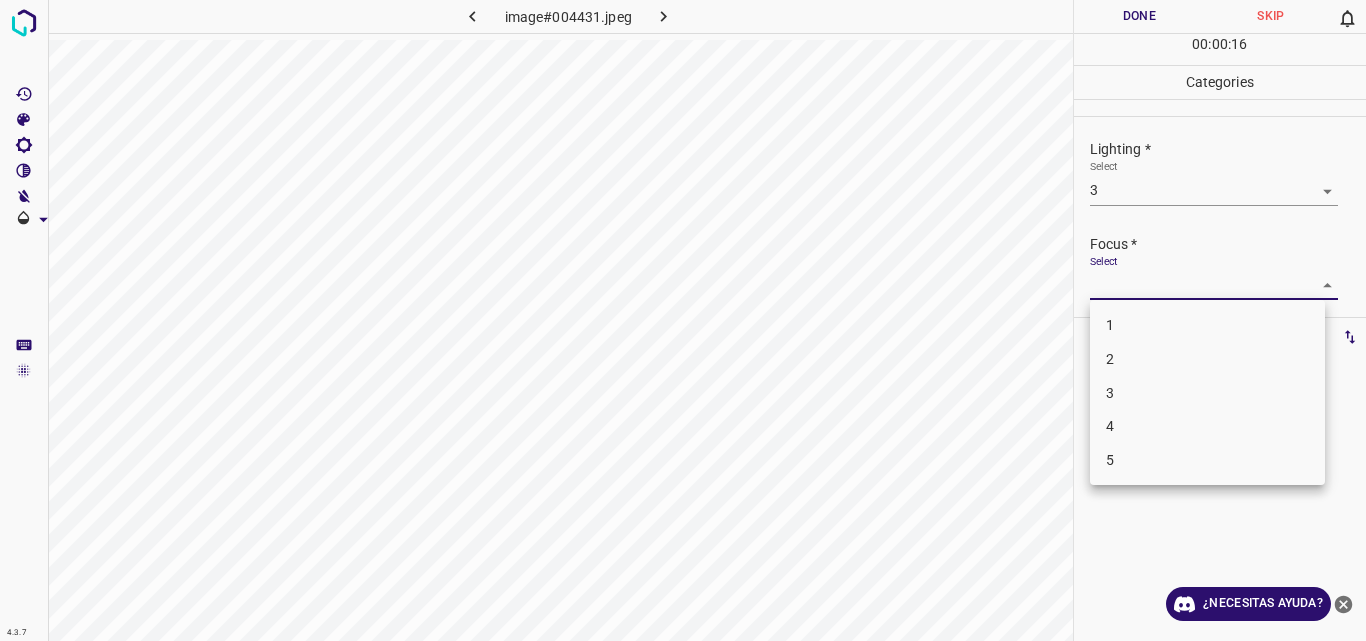 click on "4" at bounding box center [1207, 426] 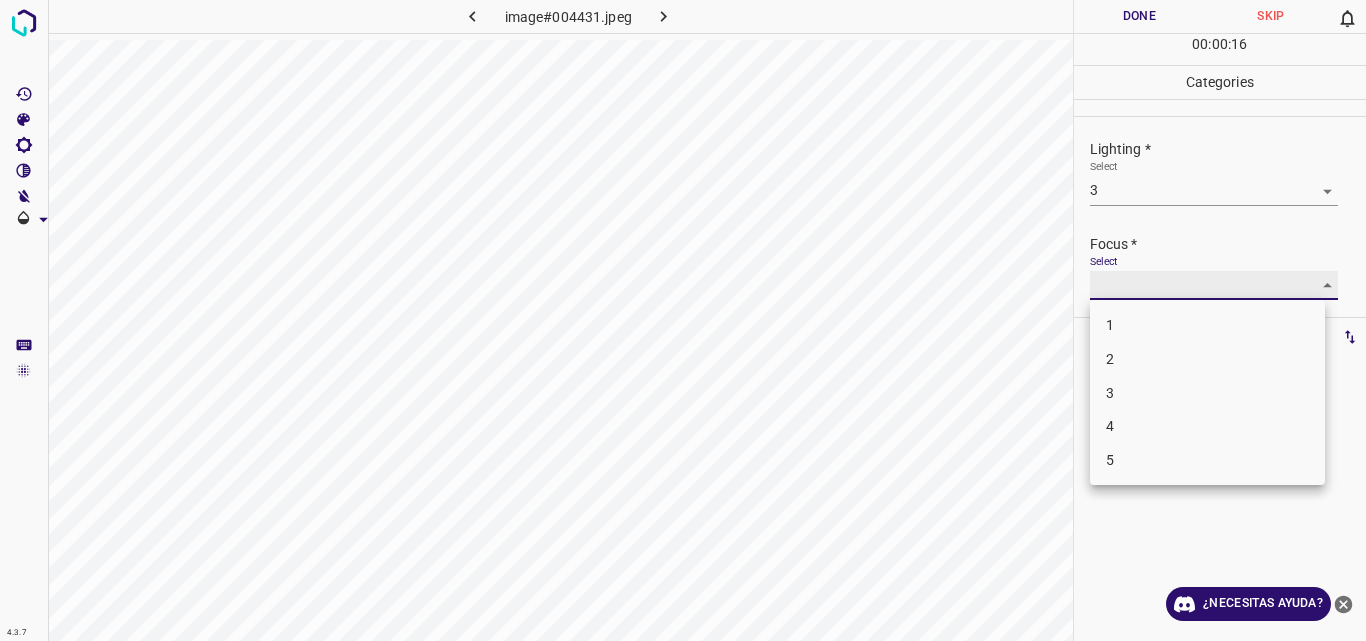 type on "4" 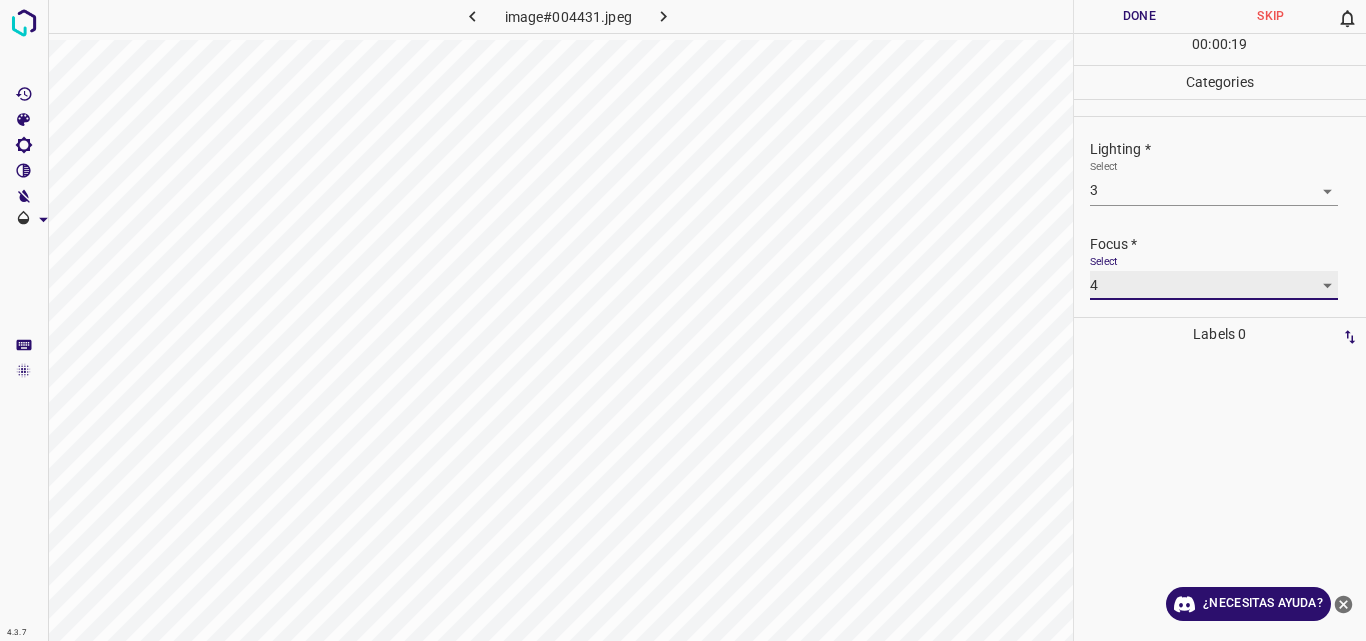 scroll, scrollTop: 98, scrollLeft: 0, axis: vertical 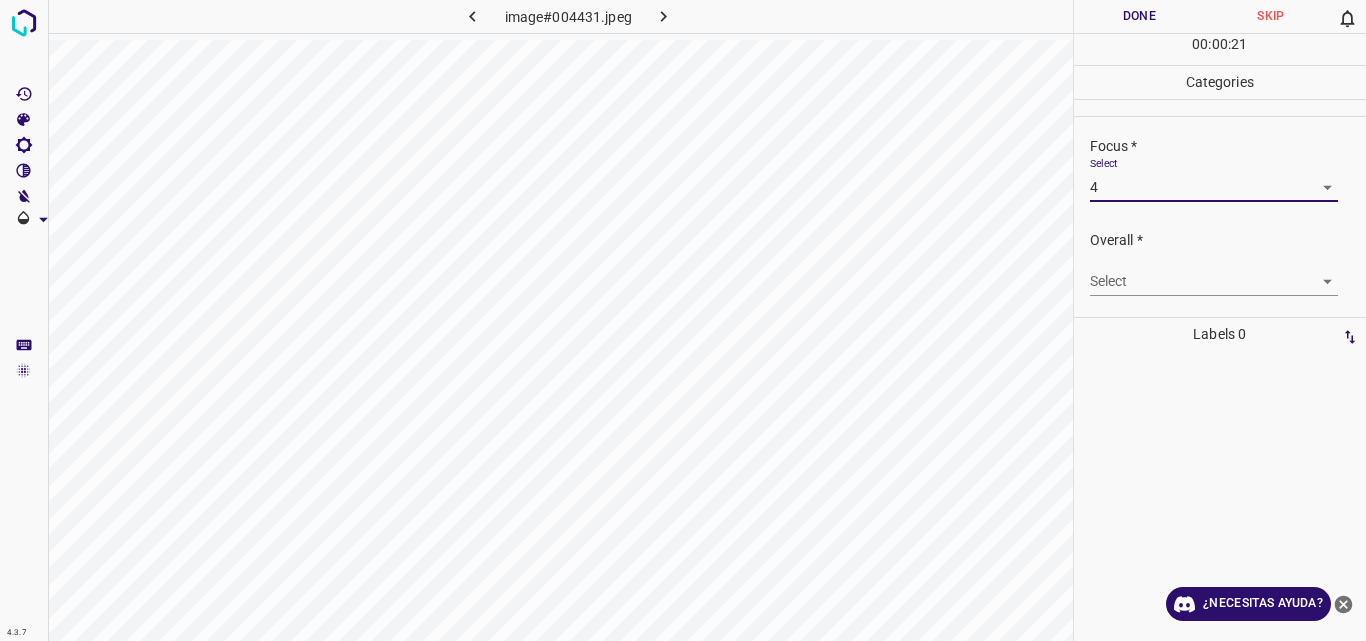 click on "4.3.7 image#004431.jpeg Done Skip 0 00   : 00   : 21   Categories Lighting *  Select 3 3 Focus *  Select 4 4 Overall *  Select ​ Labels   0 Categories 1 Lighting 2 Focus 3 Overall Tools Space Change between modes (Draw & Edit) I Auto labeling R Restore zoom M Zoom in N Zoom out Delete Delete selecte label Filters Z Restore filters X Saturation filter C Brightness filter V Contrast filter B Gray scale filter General O Download ¿Necesitas ayuda? Original text Rate this translation Your feedback will be used to help improve Google Translate - Texto - Esconder - Borrar" at bounding box center (683, 320) 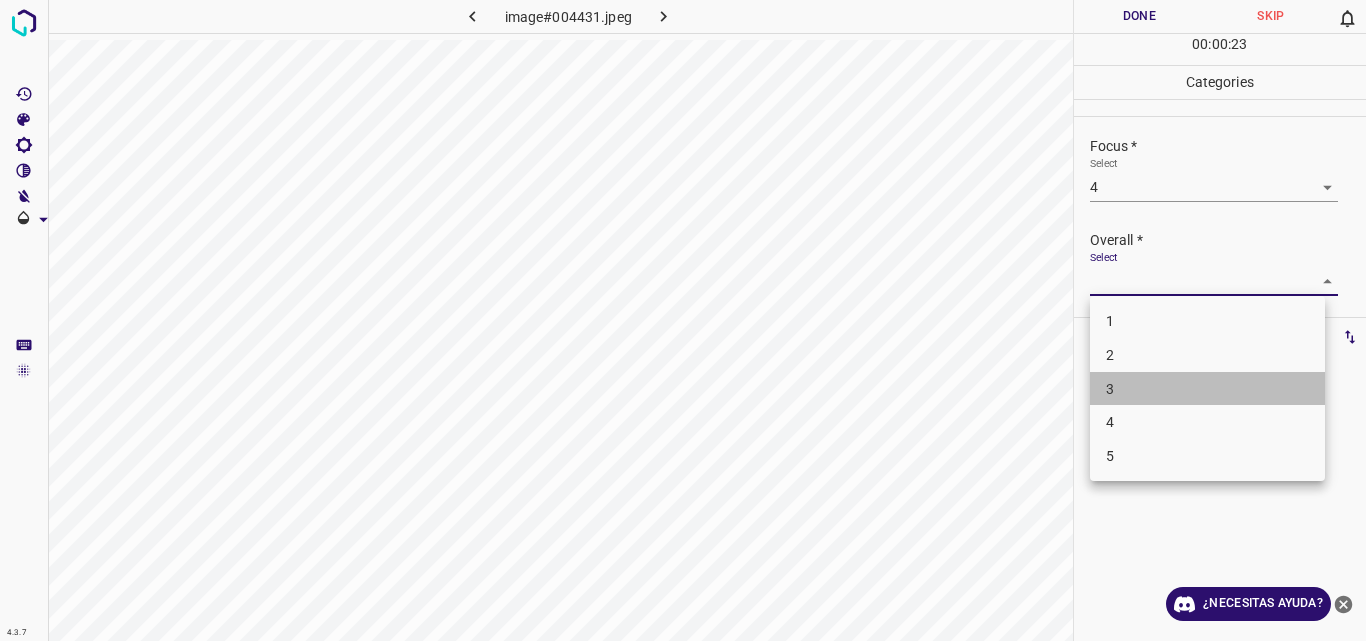 click on "3" at bounding box center [1207, 389] 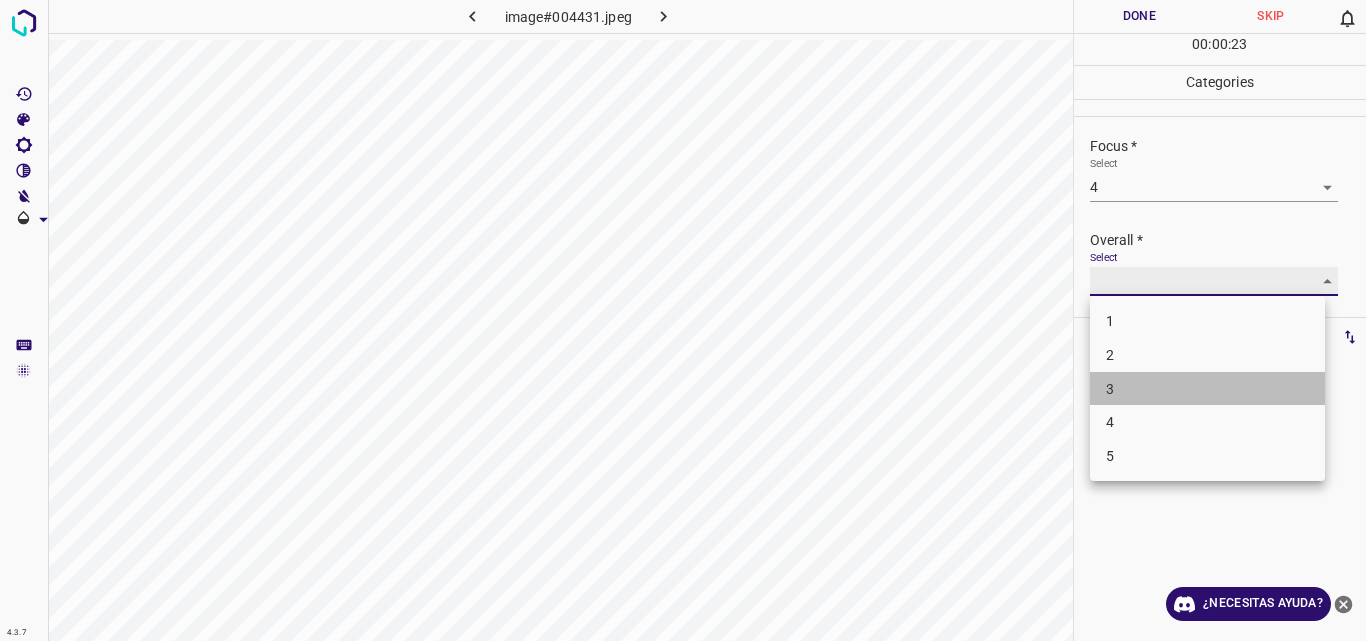 type on "3" 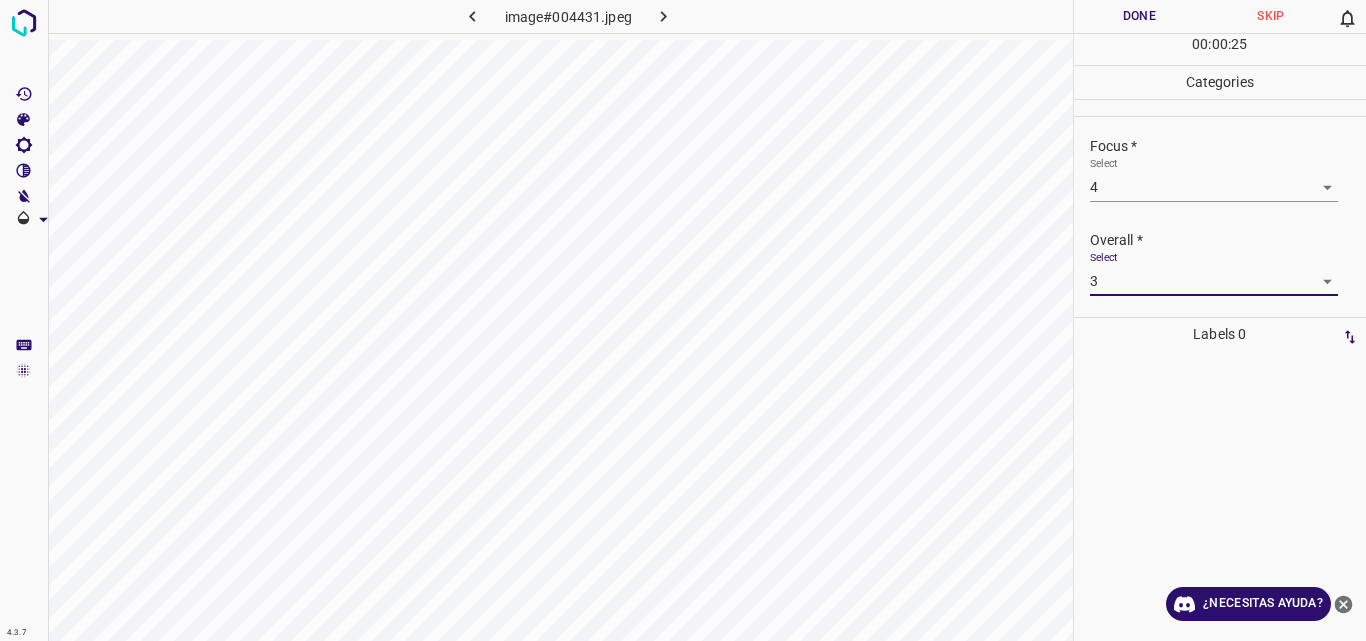 click on "Done" at bounding box center (1140, 16) 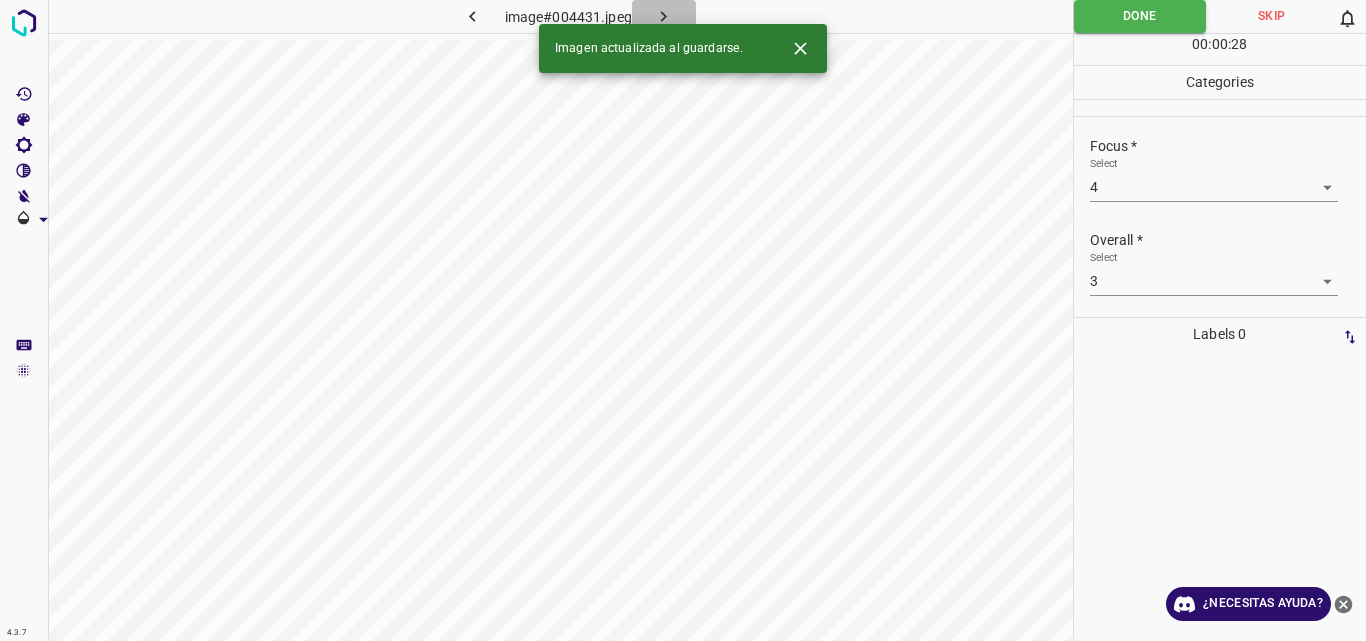 click 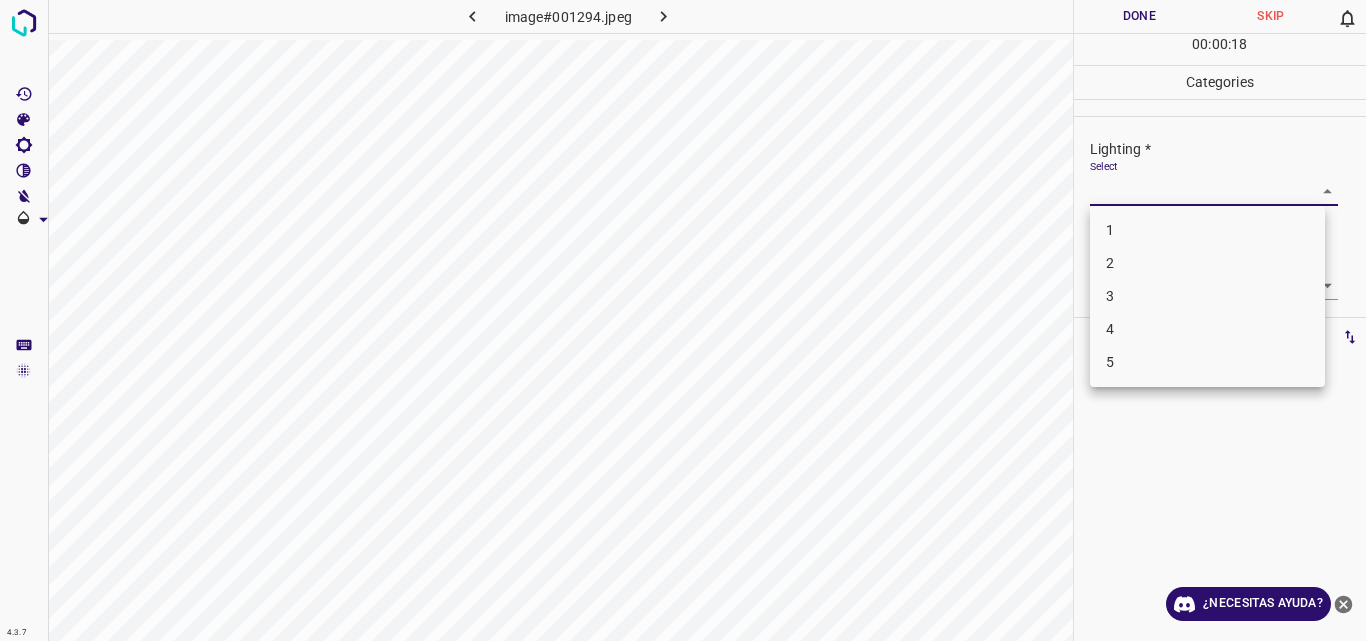 click on "4.3.7 image#001294.jpeg Done Skip 0 00   : 00   : 18   Categories Lighting *  Select ​ Focus *  Select ​ Overall *  Select ​ Labels   0 Categories 1 Lighting 2 Focus 3 Overall Tools Space Change between modes (Draw & Edit) I Auto labeling R Restore zoom M Zoom in N Zoom out Delete Delete selecte label Filters Z Restore filters X Saturation filter C Brightness filter V Contrast filter B Gray scale filter General O Download ¿Necesitas ayuda? Original text Rate this translation Your feedback will be used to help improve Google Translate - Texto - Esconder - Borrar 1 2 3 4 5" at bounding box center [683, 320] 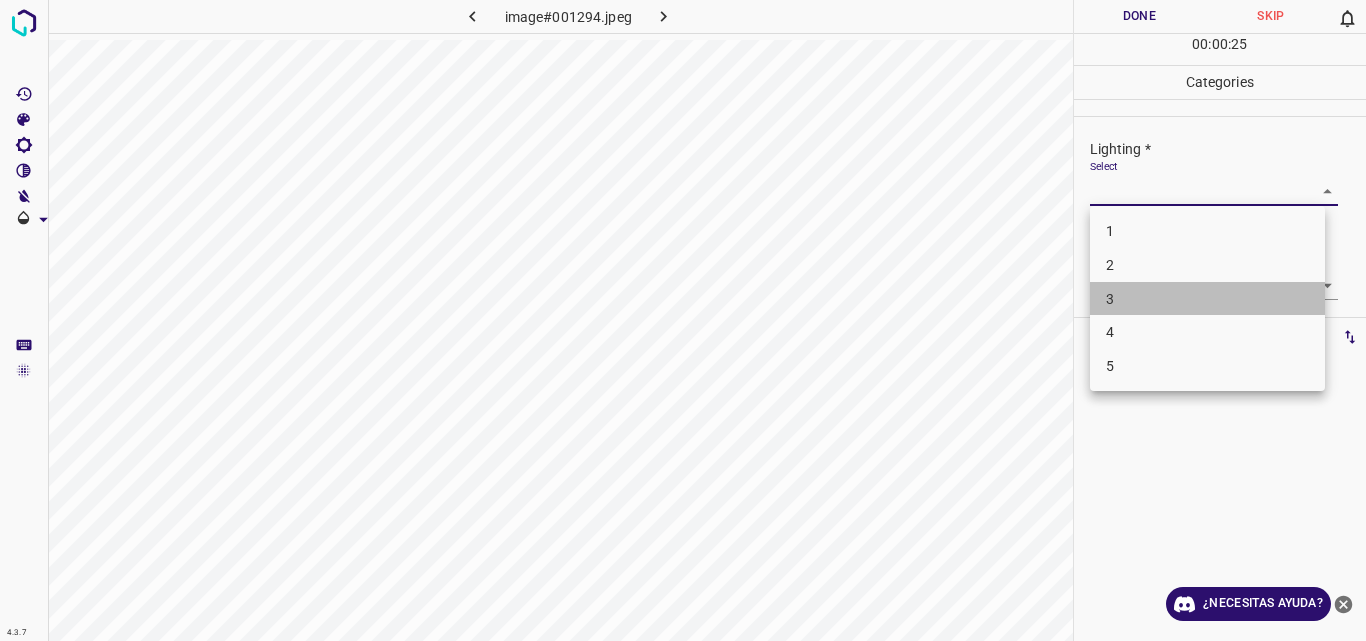 click on "3" at bounding box center [1207, 299] 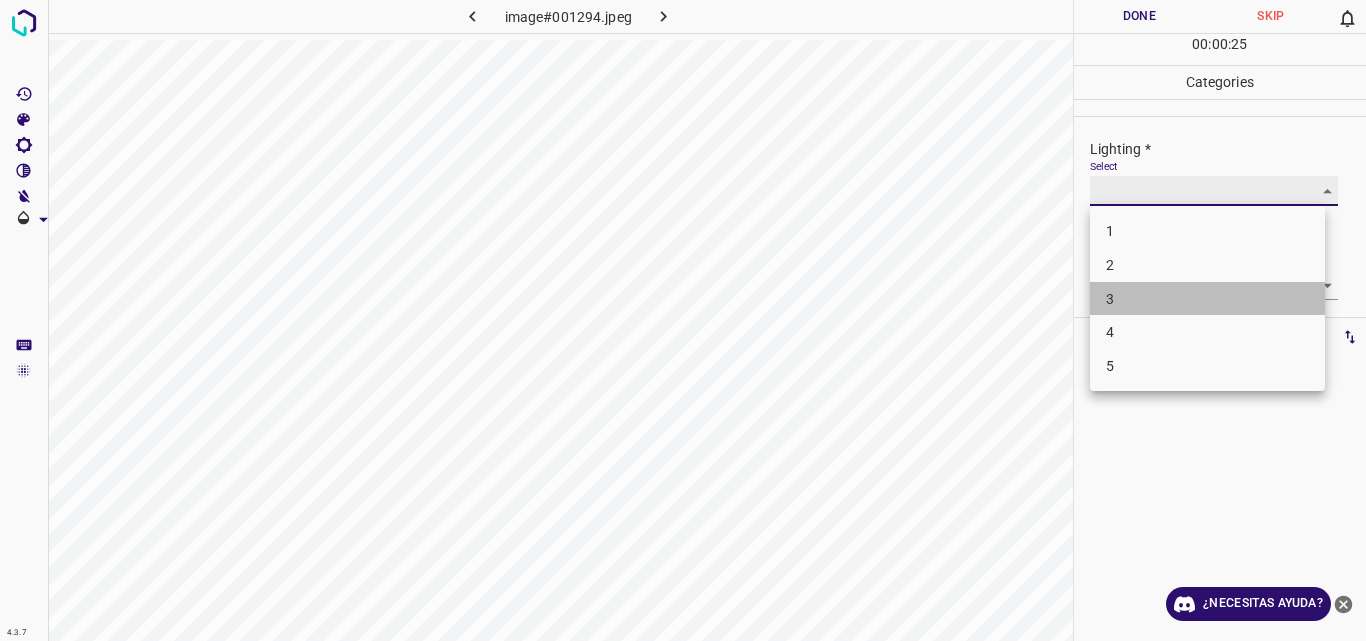 type on "3" 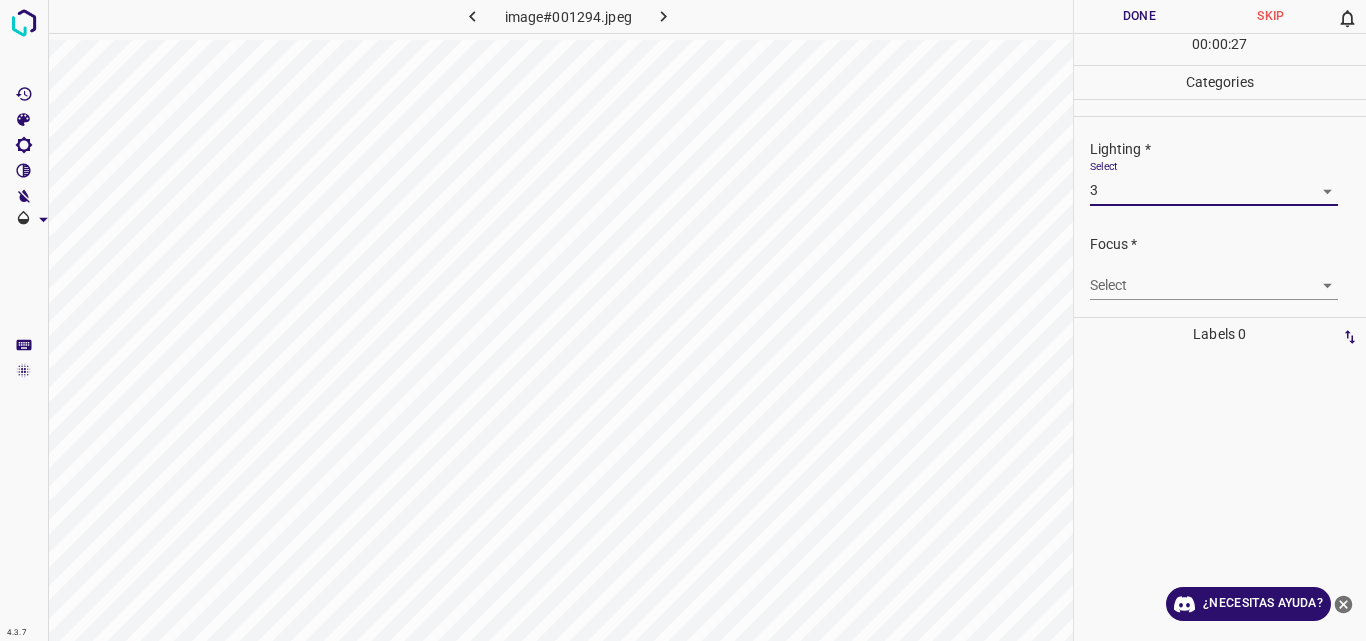 click on "4.3.7 image#001294.jpeg Done Skip 0 00   : 00   : 27   Categories Lighting *  Select 3 3 Focus *  Select ​ Overall *  Select ​ Labels   0 Categories 1 Lighting 2 Focus 3 Overall Tools Space Change between modes (Draw & Edit) I Auto labeling R Restore zoom M Zoom in N Zoom out Delete Delete selecte label Filters Z Restore filters X Saturation filter C Brightness filter V Contrast filter B Gray scale filter General O Download ¿Necesitas ayuda? Original text Rate this translation Your feedback will be used to help improve Google Translate - Texto - Esconder - Borrar" at bounding box center (683, 320) 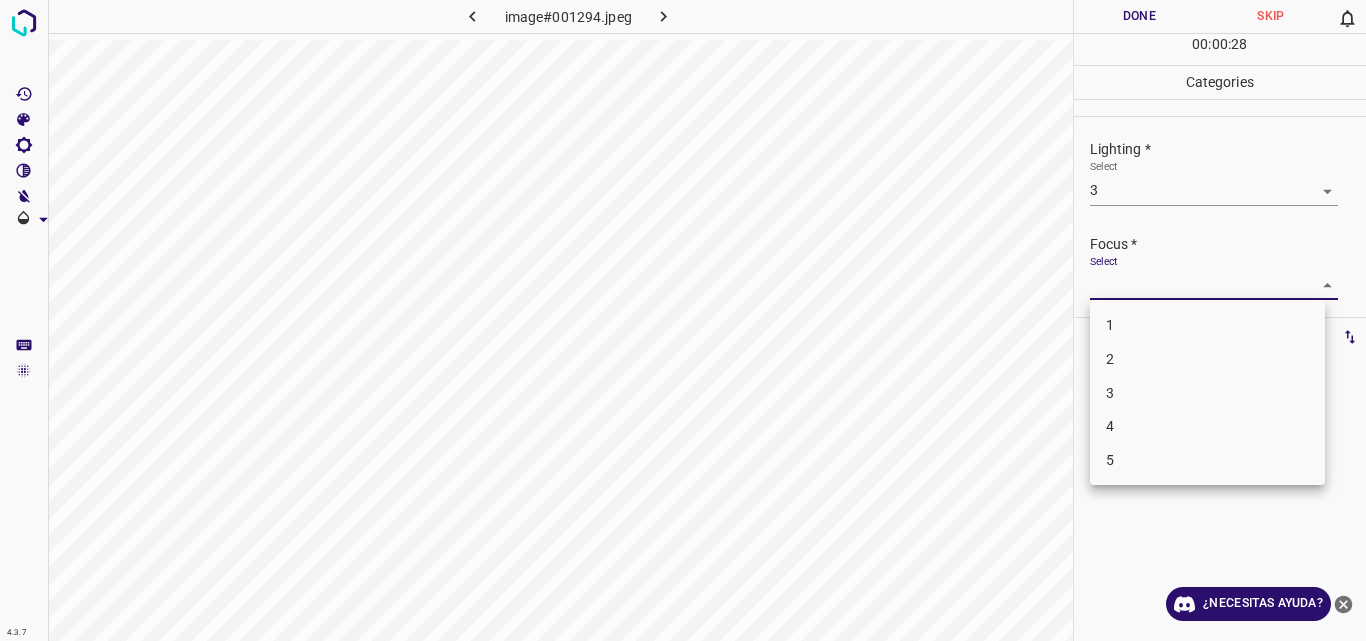 click on "3" at bounding box center [1207, 393] 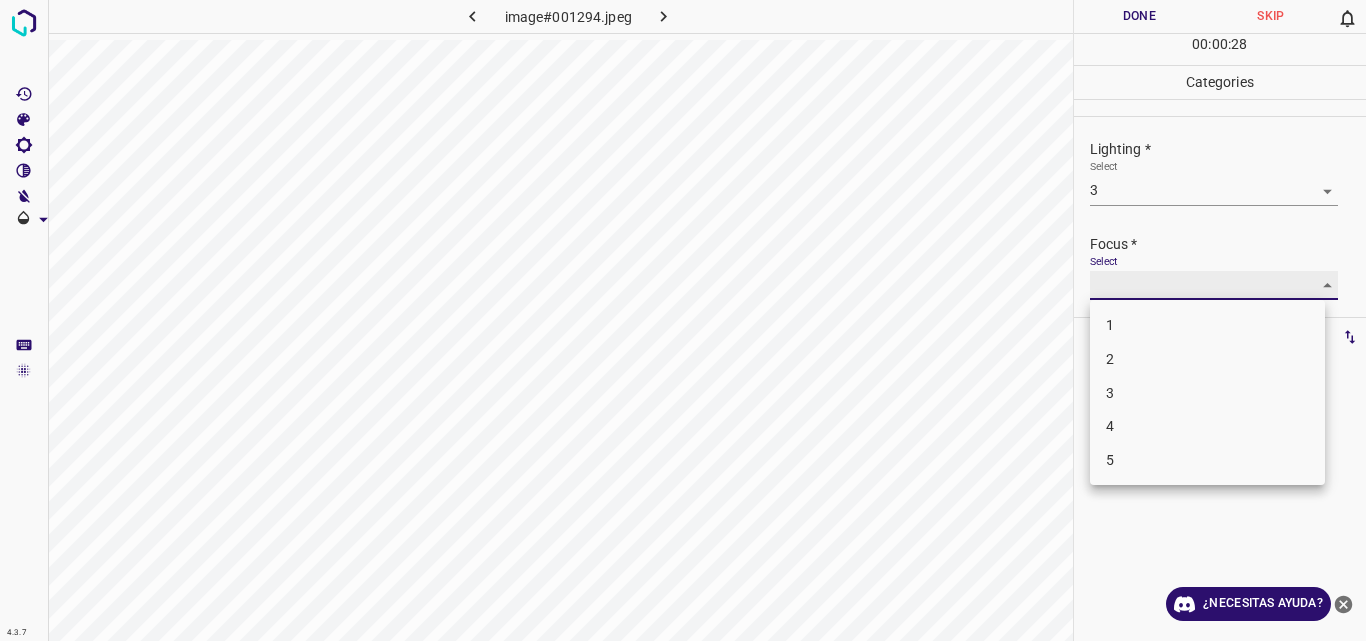 type on "3" 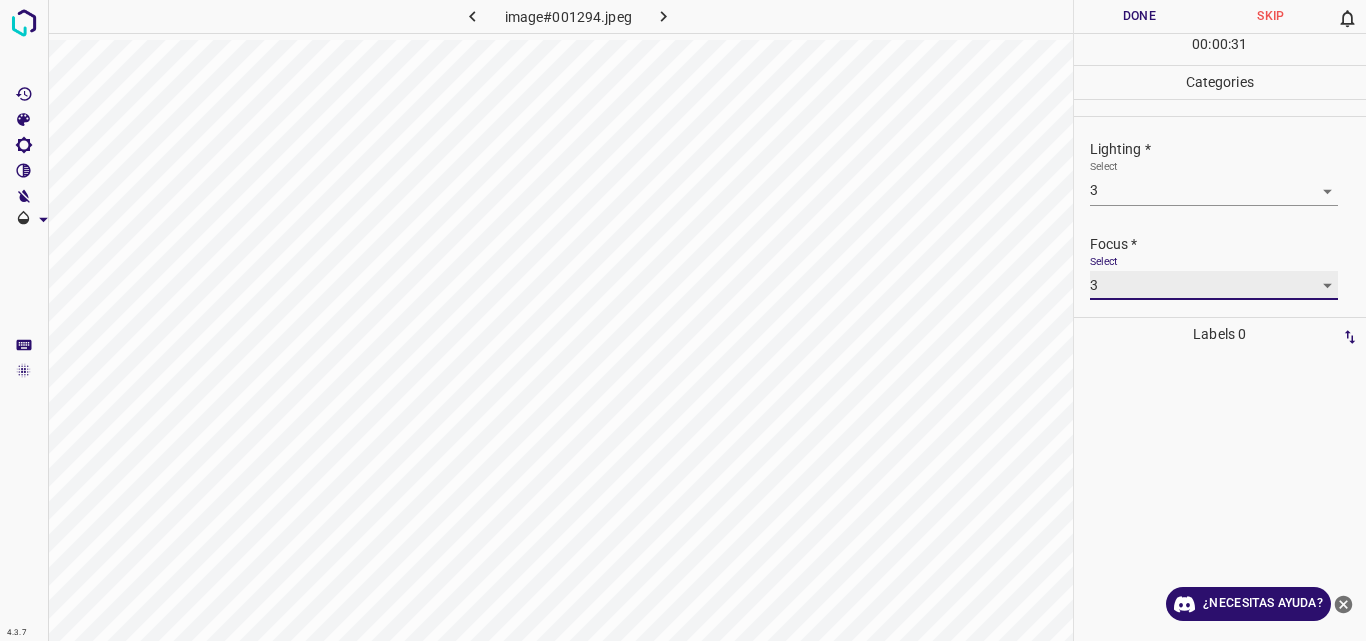 scroll, scrollTop: 98, scrollLeft: 0, axis: vertical 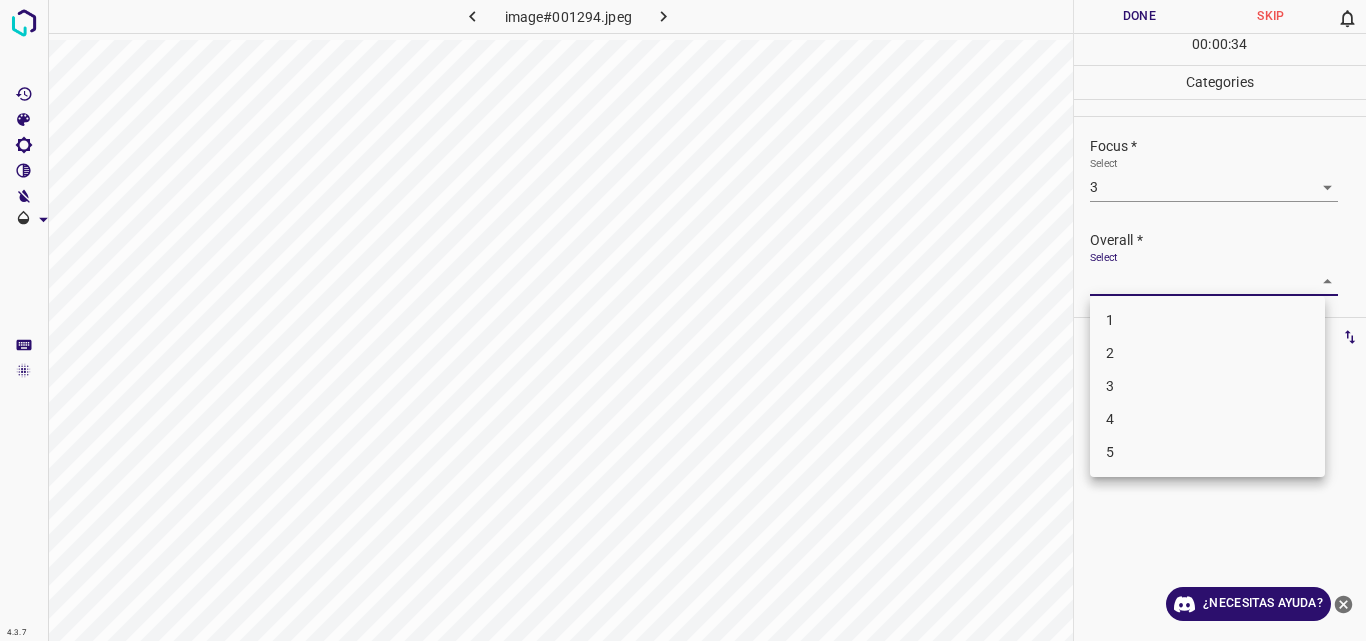 click on "4.3.7 image#001294.jpeg Done Skip 0 00   : 00   : 34   Categories Lighting *  Select 3 3 Focus *  Select 3 3 Overall *  Select ​ Labels   0 Categories 1 Lighting 2 Focus 3 Overall Tools Space Change between modes (Draw & Edit) I Auto labeling R Restore zoom M Zoom in N Zoom out Delete Delete selecte label Filters Z Restore filters X Saturation filter C Brightness filter V Contrast filter B Gray scale filter General O Download ¿Necesitas ayuda? Original text Rate this translation Your feedback will be used to help improve Google Translate - Texto - Esconder - Borrar 1 2 3 4 5" at bounding box center (683, 320) 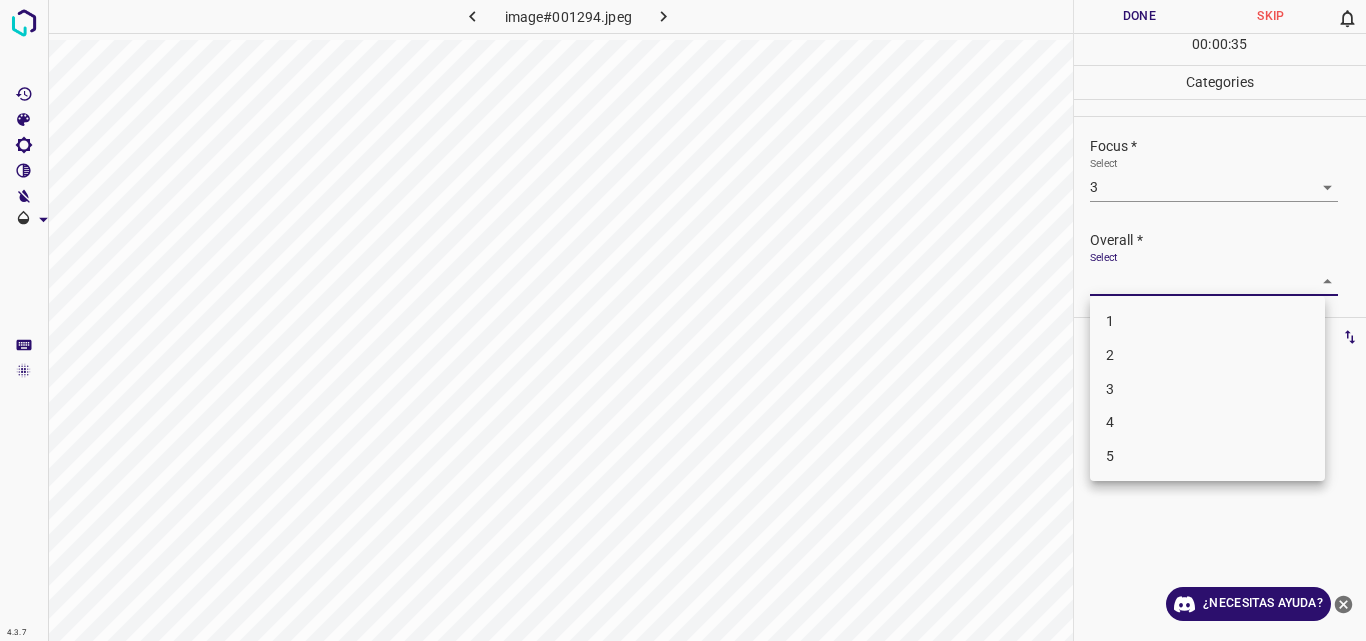 click on "3" at bounding box center [1207, 389] 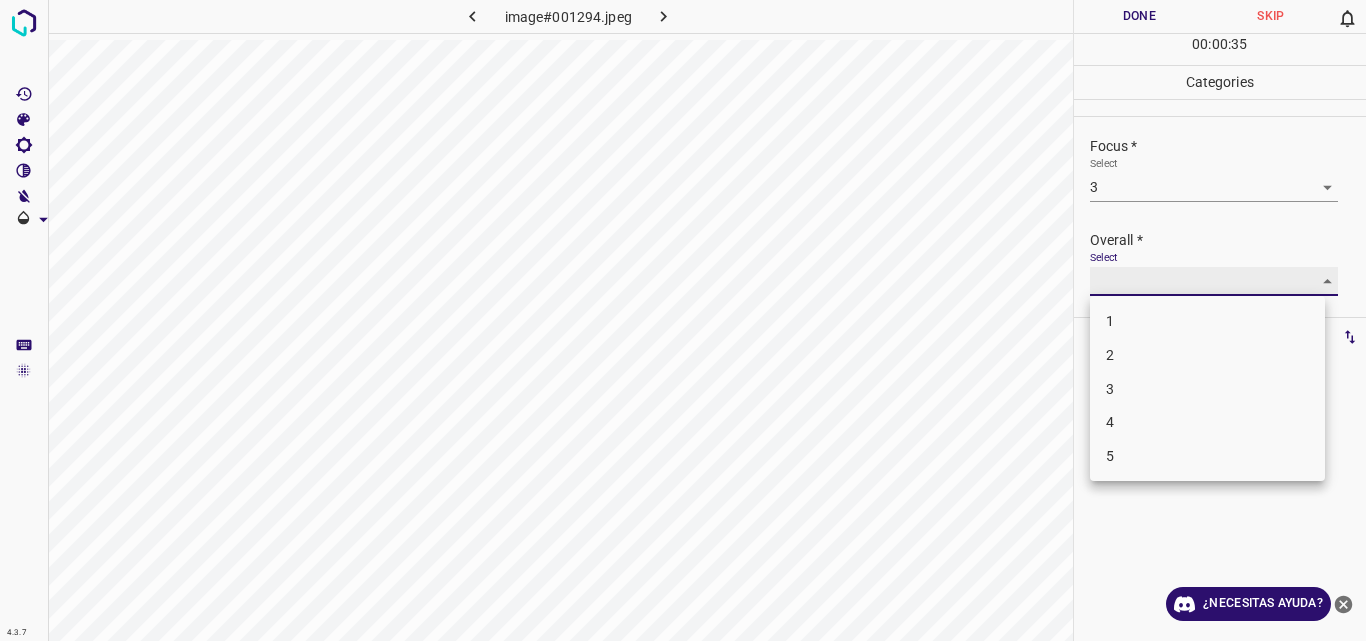 type on "3" 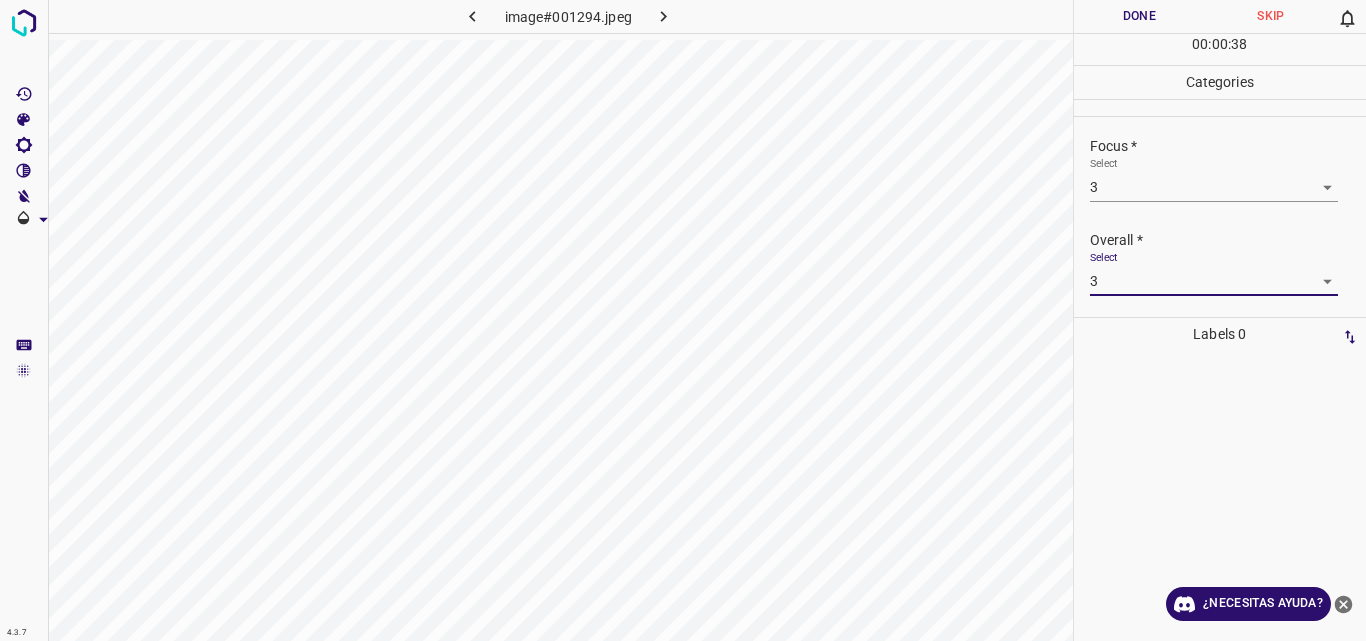 click on "Done" at bounding box center (1140, 16) 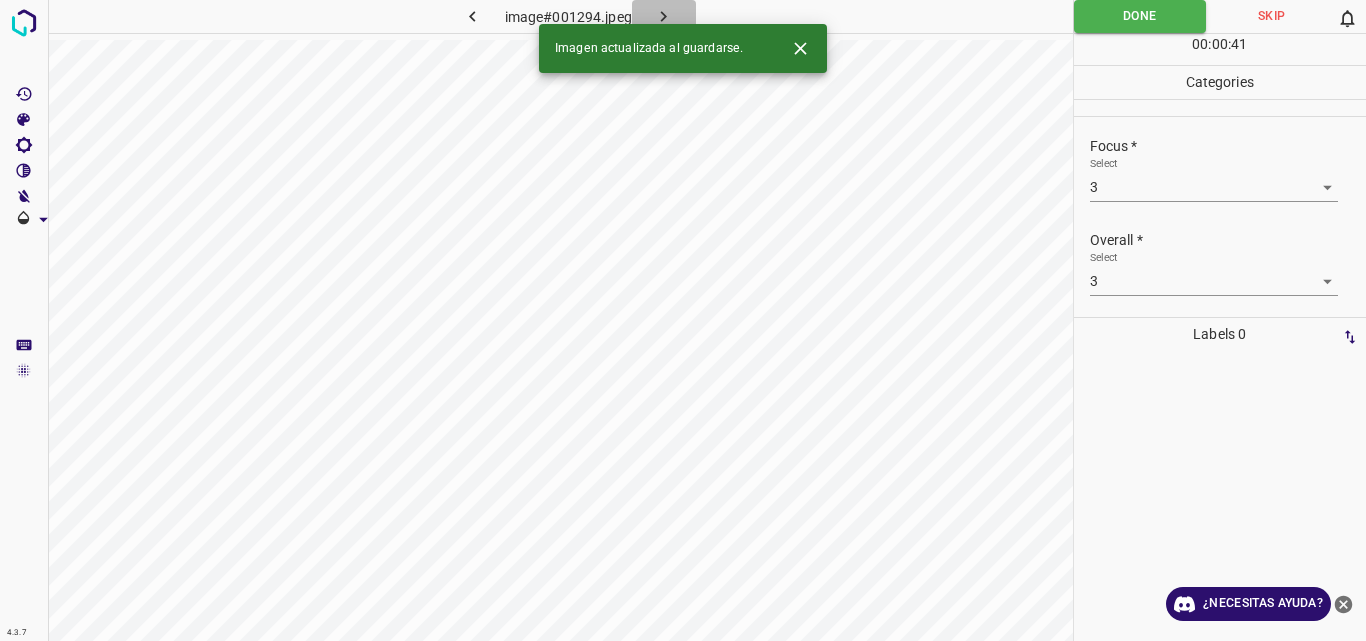 click 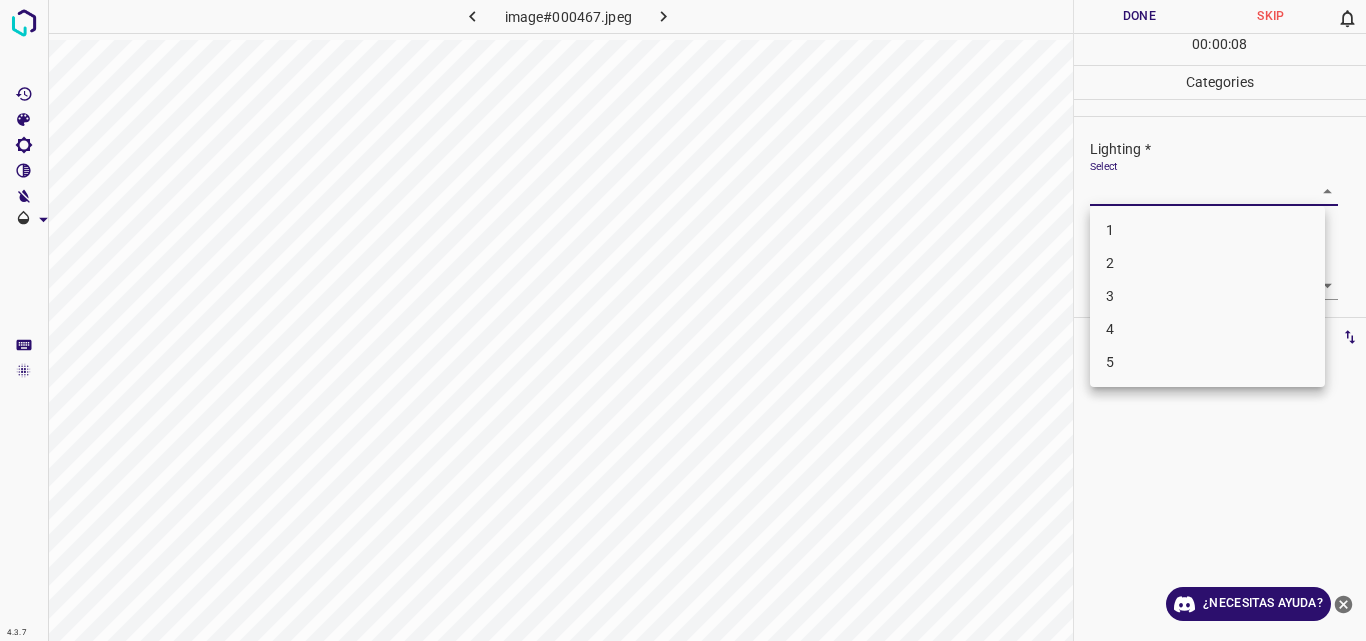 click on "4.3.7 image#000467.jpeg Done Skip 0 00   : 00   : 08   Categories Lighting *  Select ​ Focus *  Select ​ Overall *  Select ​ Labels   0 Categories 1 Lighting 2 Focus 3 Overall Tools Space Change between modes (Draw & Edit) I Auto labeling R Restore zoom M Zoom in N Zoom out Delete Delete selecte label Filters Z Restore filters X Saturation filter C Brightness filter V Contrast filter B Gray scale filter General O Download ¿Necesitas ayuda? Original text Rate this translation Your feedback will be used to help improve Google Translate - Texto - Esconder - Borrar 1 2 3 4 5" at bounding box center (683, 320) 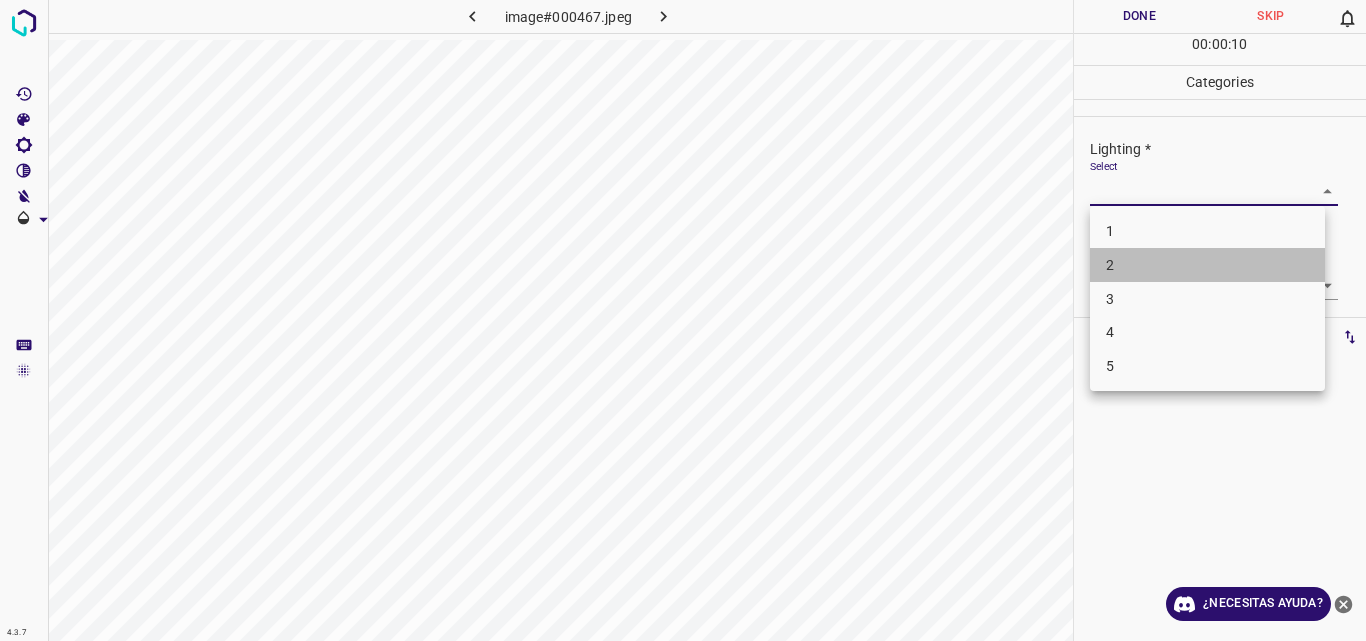 click on "2" at bounding box center (1207, 265) 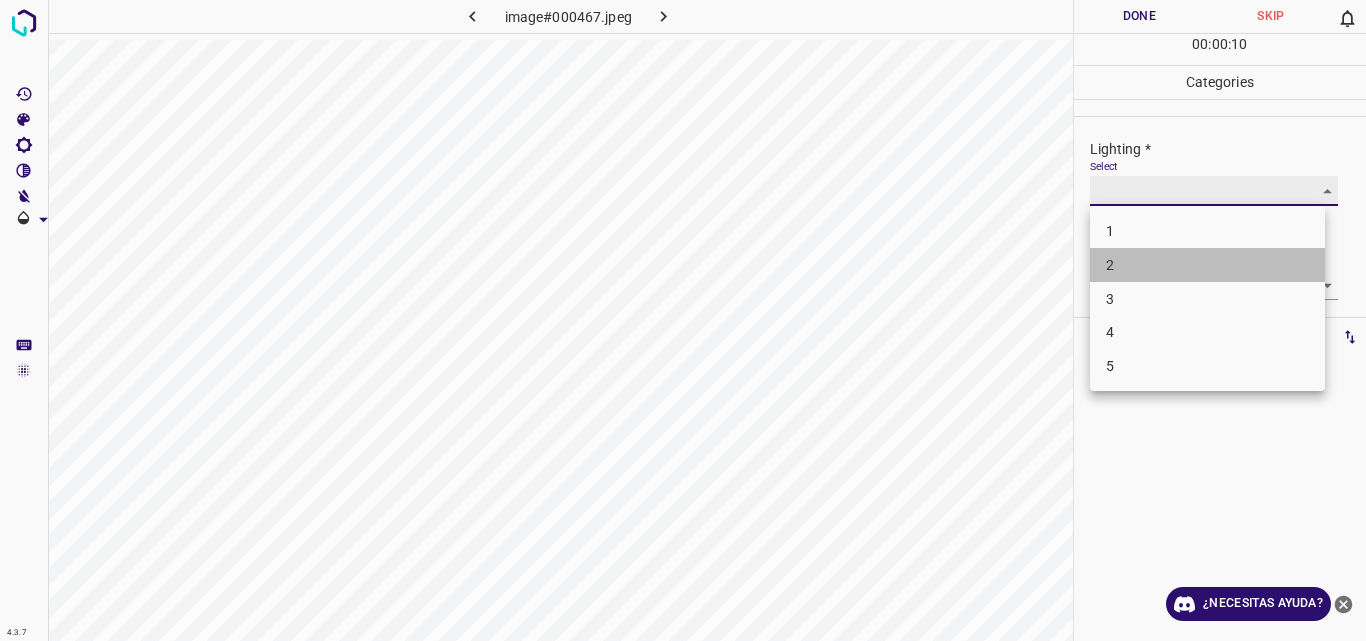type on "2" 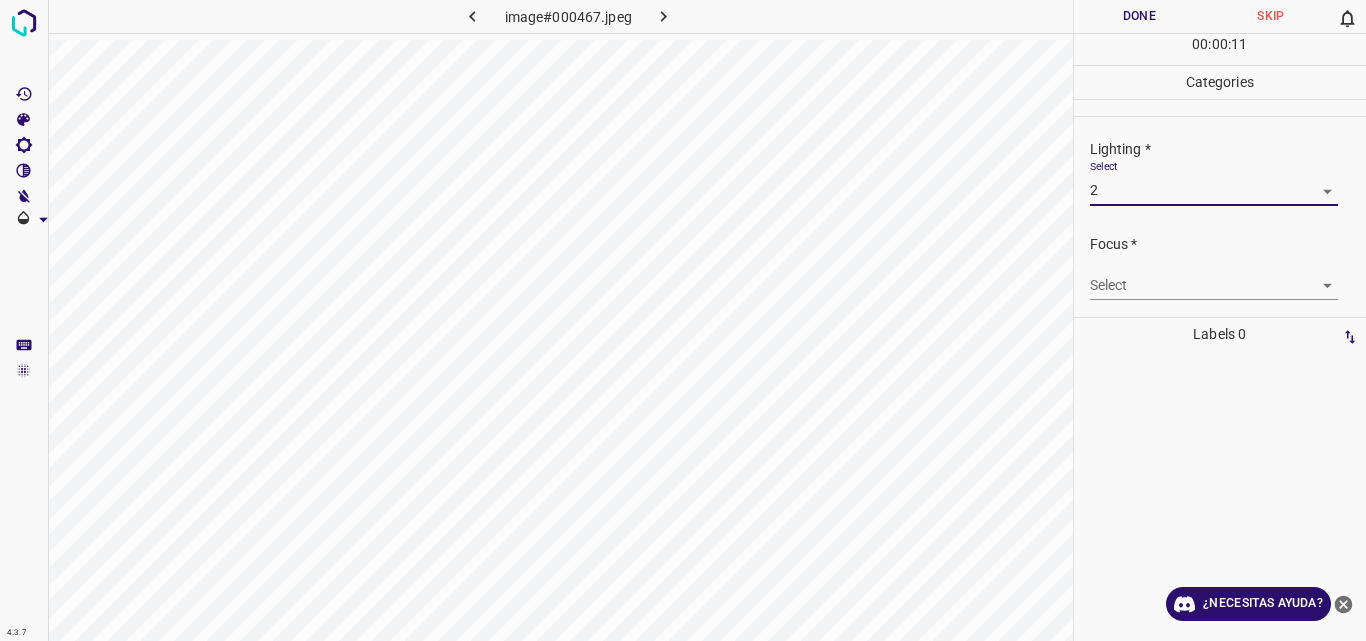click on "4.3.7 image#000467.jpeg Done Skip 0 00   : 00   : 11   Categories Lighting *  Select 2 2 Focus *  Select ​ Overall *  Select ​ Labels   0 Categories 1 Lighting 2 Focus 3 Overall Tools Space Change between modes (Draw & Edit) I Auto labeling R Restore zoom M Zoom in N Zoom out Delete Delete selecte label Filters Z Restore filters X Saturation filter C Brightness filter V Contrast filter B Gray scale filter General O Download ¿Necesitas ayuda? Original text Rate this translation Your feedback will be used to help improve Google Translate - Texto - Esconder - Borrar" at bounding box center [683, 320] 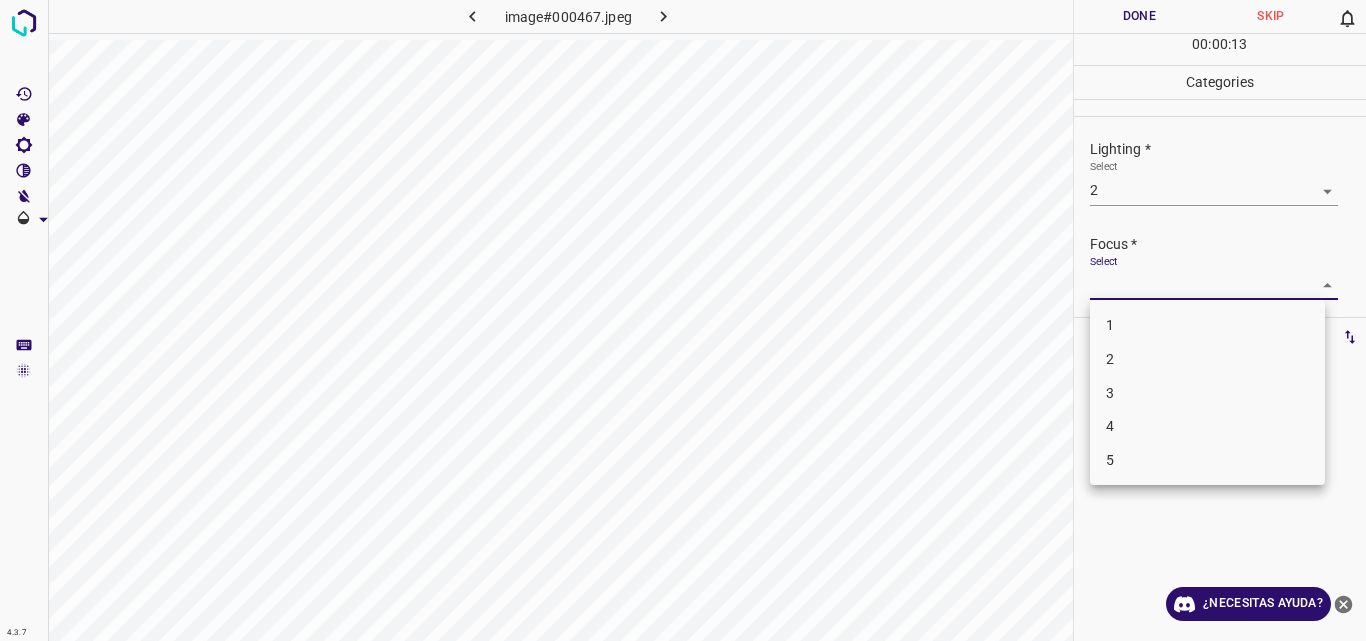 click on "3" at bounding box center (1207, 393) 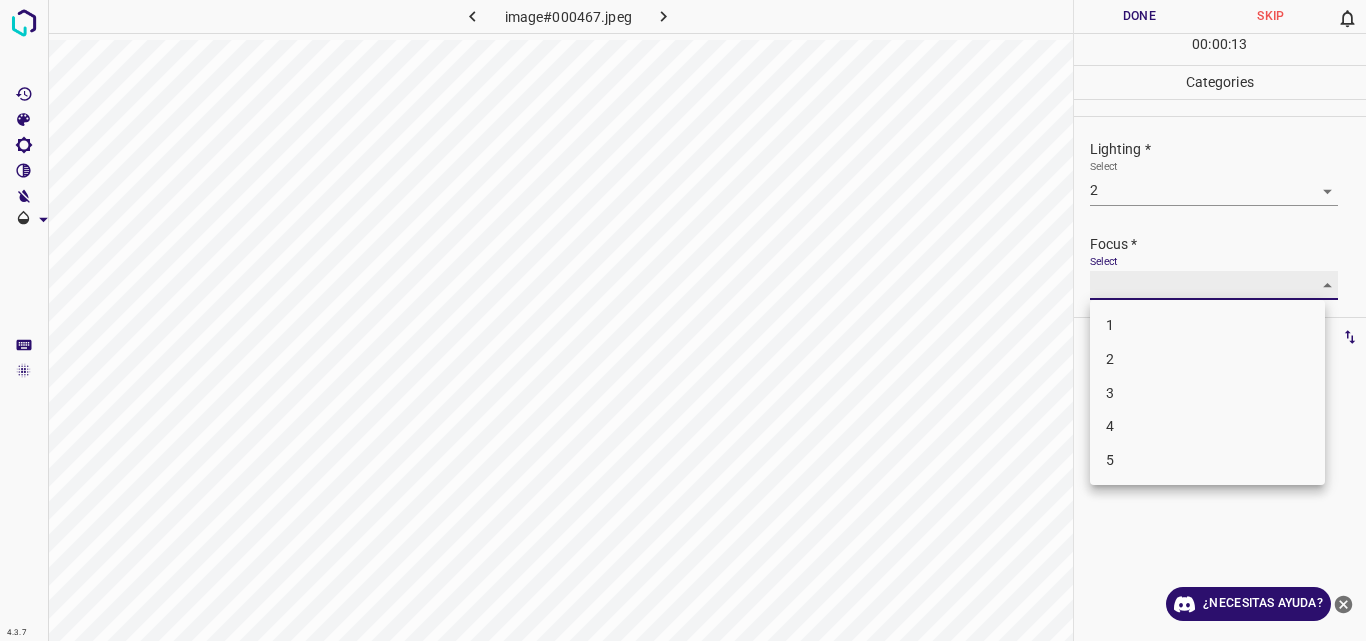 type on "3" 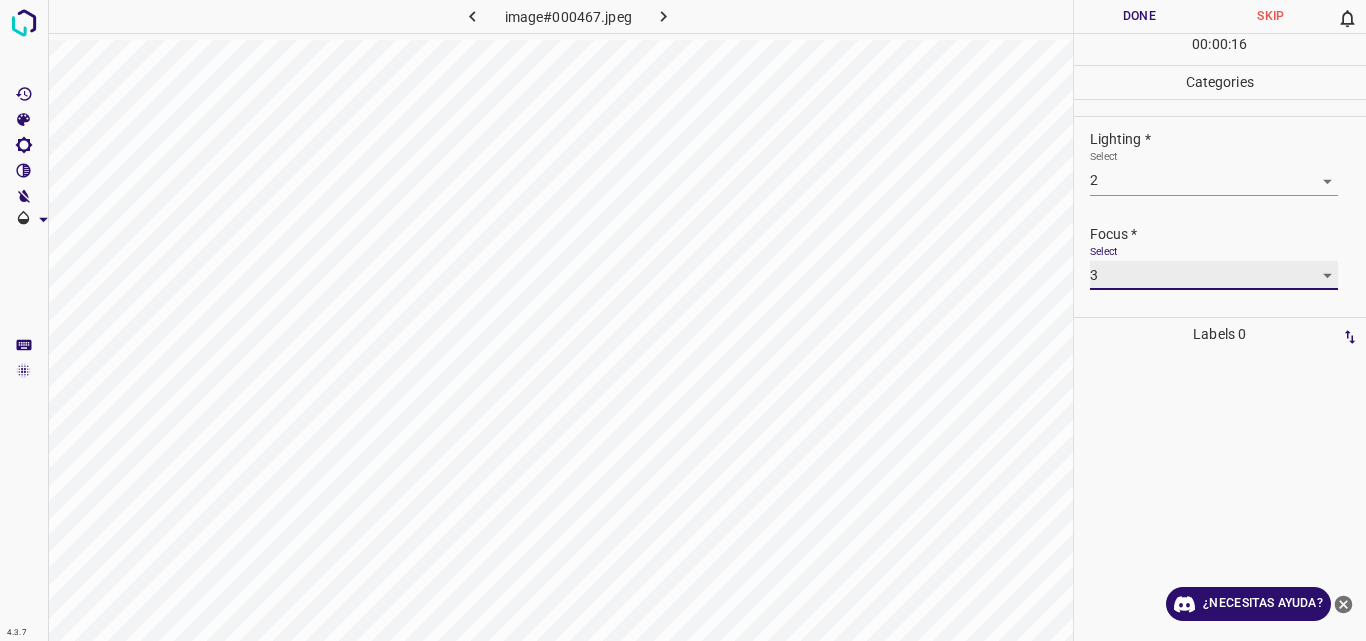scroll, scrollTop: 98, scrollLeft: 0, axis: vertical 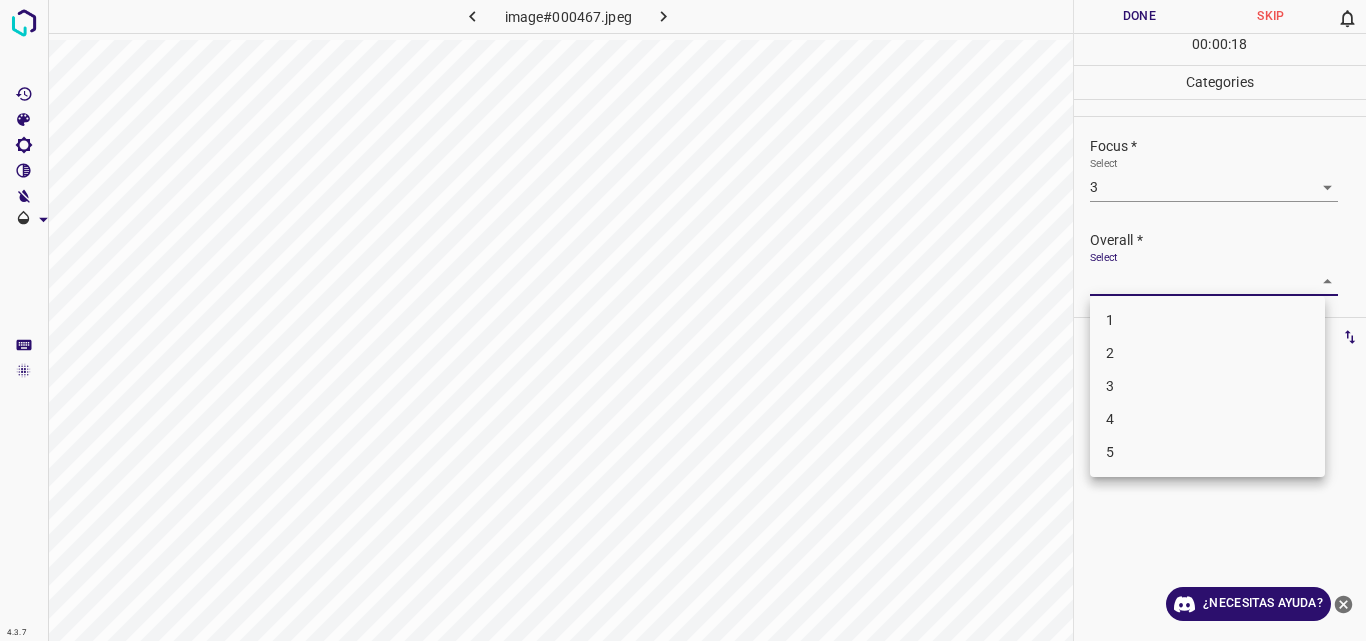 click on "4.3.7 image#000467.jpeg Done Skip 0 00   : 00   : 18   Categories Lighting *  Select 2 2 Focus *  Select 3 3 Overall *  Select ​ Labels   0 Categories 1 Lighting 2 Focus 3 Overall Tools Space Change between modes (Draw & Edit) I Auto labeling R Restore zoom M Zoom in N Zoom out Delete Delete selecte label Filters Z Restore filters X Saturation filter C Brightness filter V Contrast filter B Gray scale filter General O Download ¿Necesitas ayuda? Original text Rate this translation Your feedback will be used to help improve Google Translate - Texto - Esconder - Borrar 1 2 3 4 5" at bounding box center (683, 320) 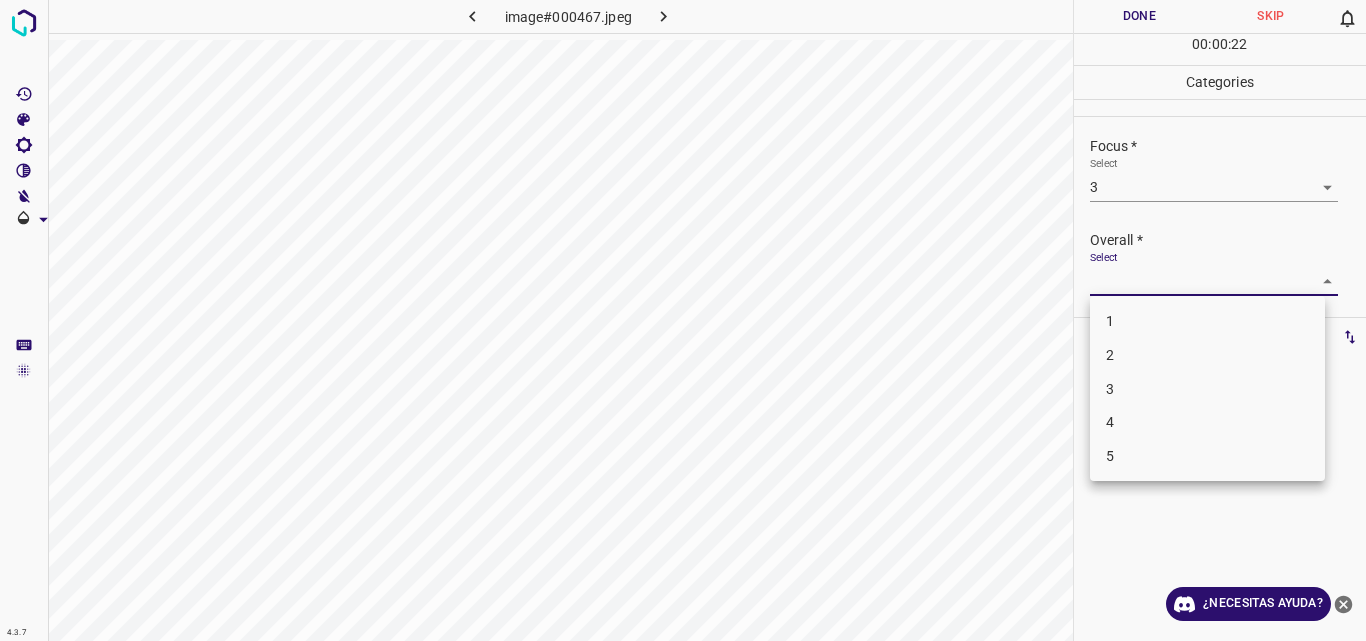 click on "3" at bounding box center [1207, 389] 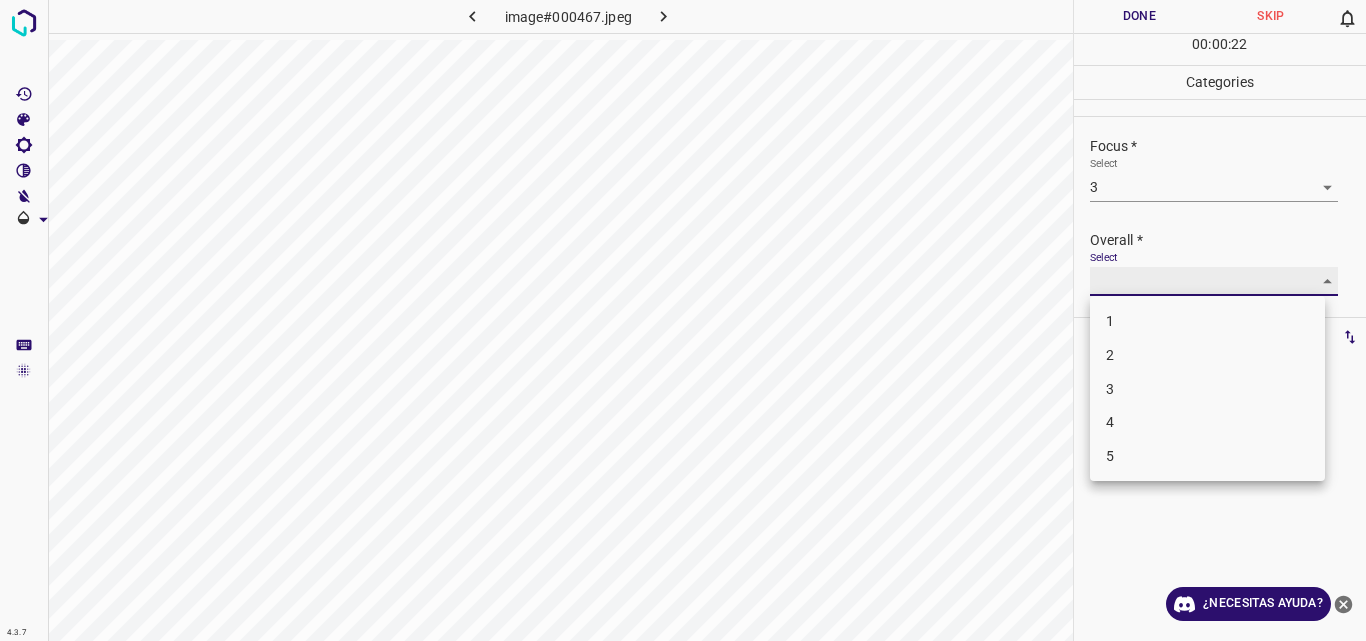 type on "3" 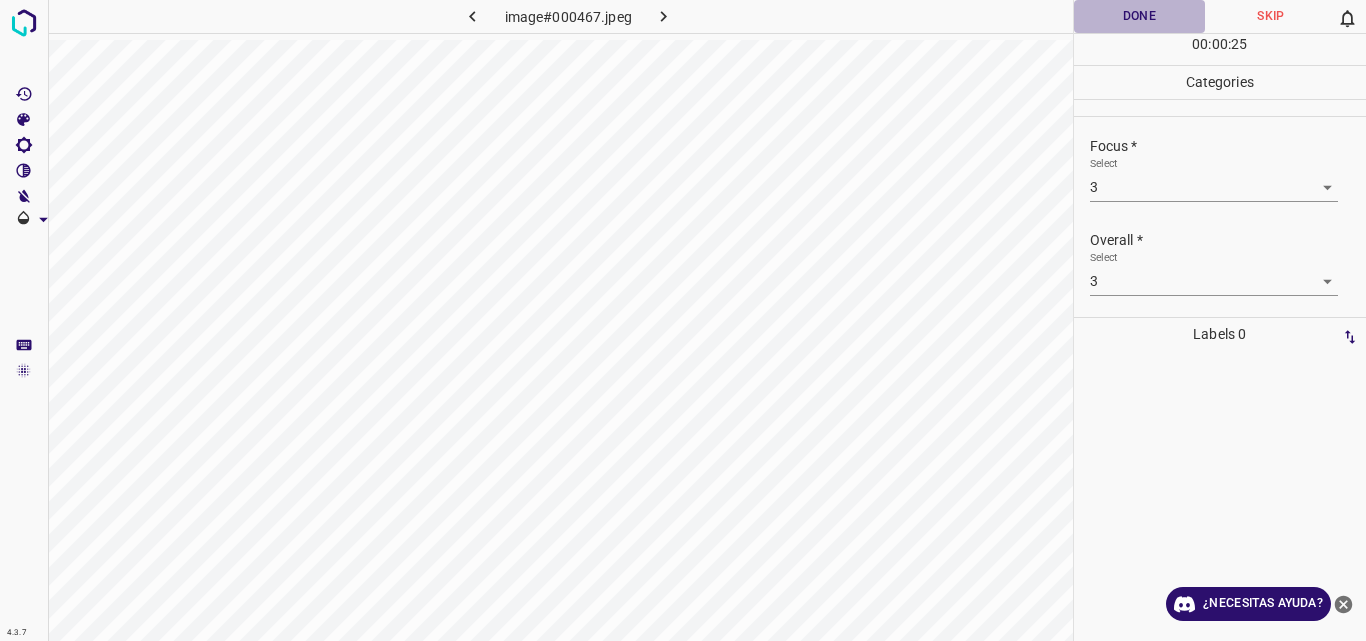 click on "Done" at bounding box center [1140, 16] 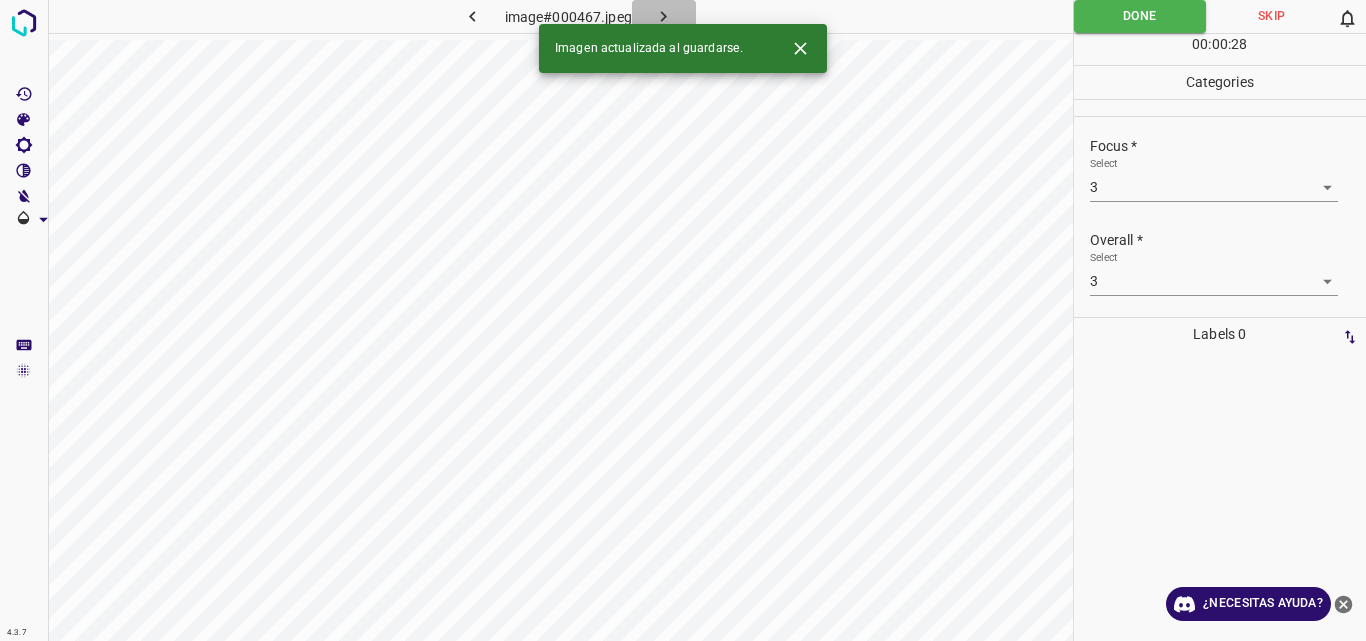click 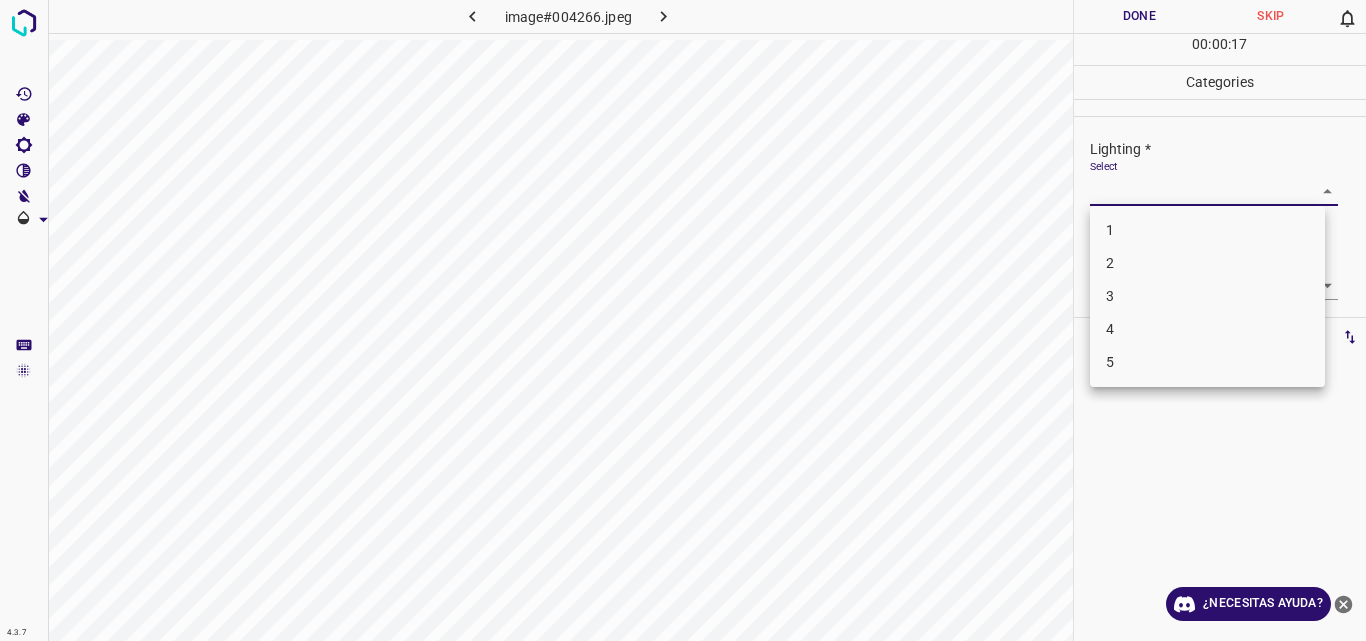 click on "4.3.7 image#004266.jpeg Done Skip 0 00   : 00   : 17   Categories Lighting *  Select ​ Focus *  Select ​ Overall *  Select ​ Labels   0 Categories 1 Lighting 2 Focus 3 Overall Tools Space Change between modes (Draw & Edit) I Auto labeling R Restore zoom M Zoom in N Zoom out Delete Delete selecte label Filters Z Restore filters X Saturation filter C Brightness filter V Contrast filter B Gray scale filter General O Download ¿Necesitas ayuda? Original text Rate this translation Your feedback will be used to help improve Google Translate - Texto - Esconder - Borrar 1 2 3 4 5" at bounding box center [683, 320] 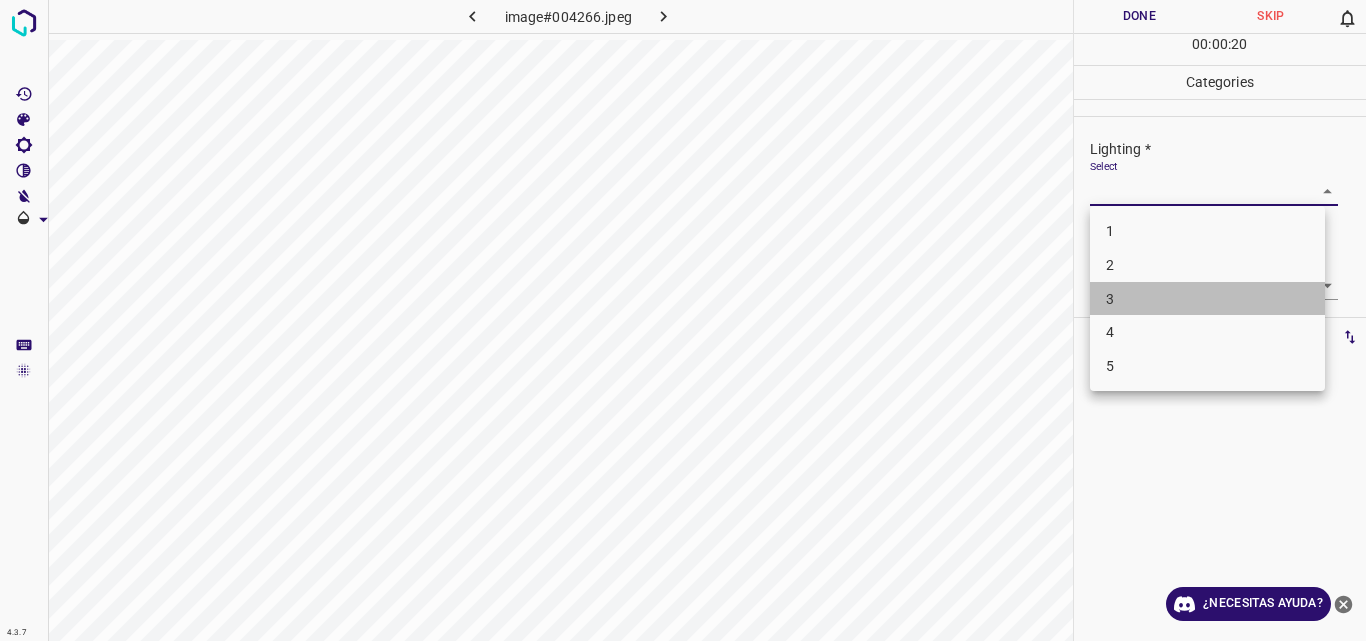 click on "3" at bounding box center (1207, 299) 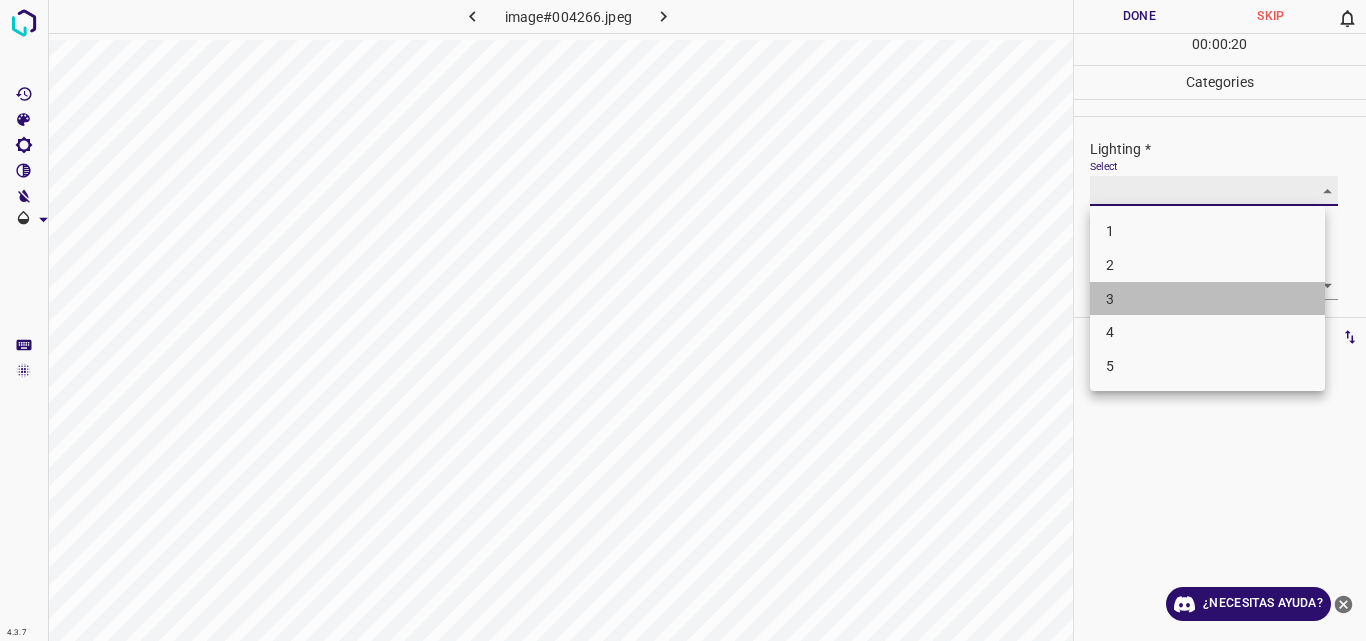 type on "3" 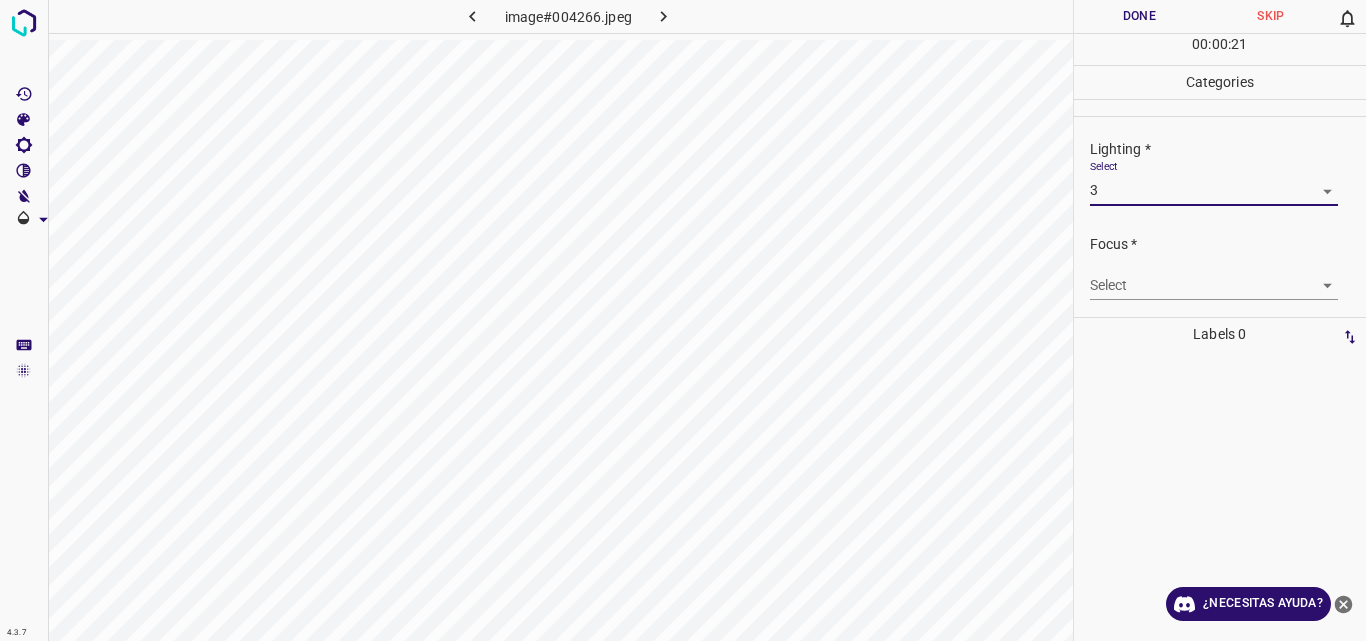 click on "4.3.7 image#004266.jpeg Done Skip 0 00   : 00   : 21   Categories Lighting *  Select 3 3 Focus *  Select ​ Overall *  Select ​ Labels   0 Categories 1 Lighting 2 Focus 3 Overall Tools Space Change between modes (Draw & Edit) I Auto labeling R Restore zoom M Zoom in N Zoom out Delete Delete selecte label Filters Z Restore filters X Saturation filter C Brightness filter V Contrast filter B Gray scale filter General O Download ¿Necesitas ayuda? Original text Rate this translation Your feedback will be used to help improve Google Translate - Texto - Esconder - Borrar" at bounding box center [683, 320] 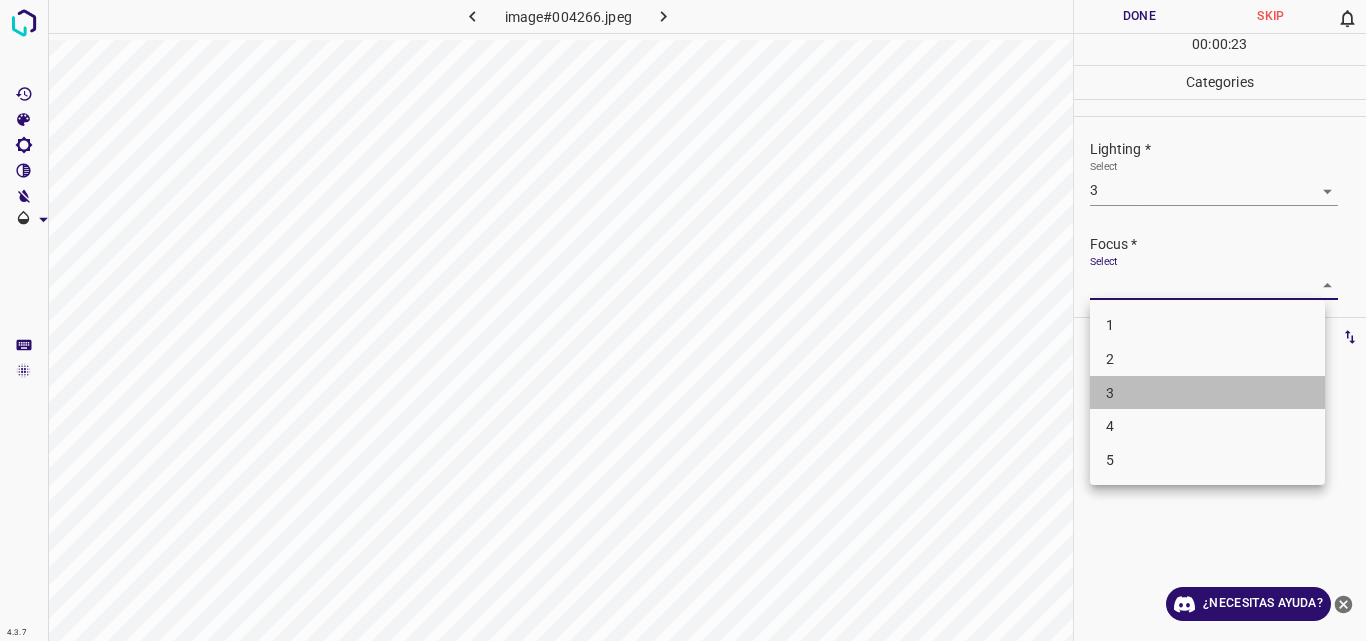 click on "3" at bounding box center (1207, 393) 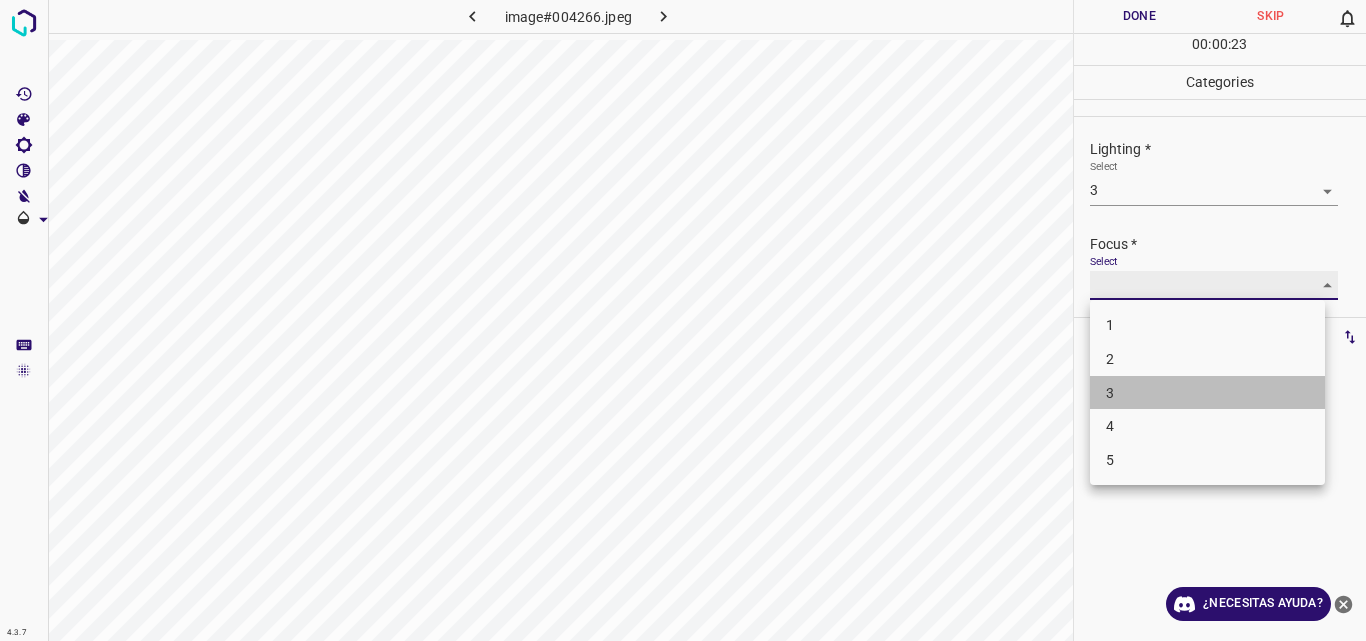 type on "3" 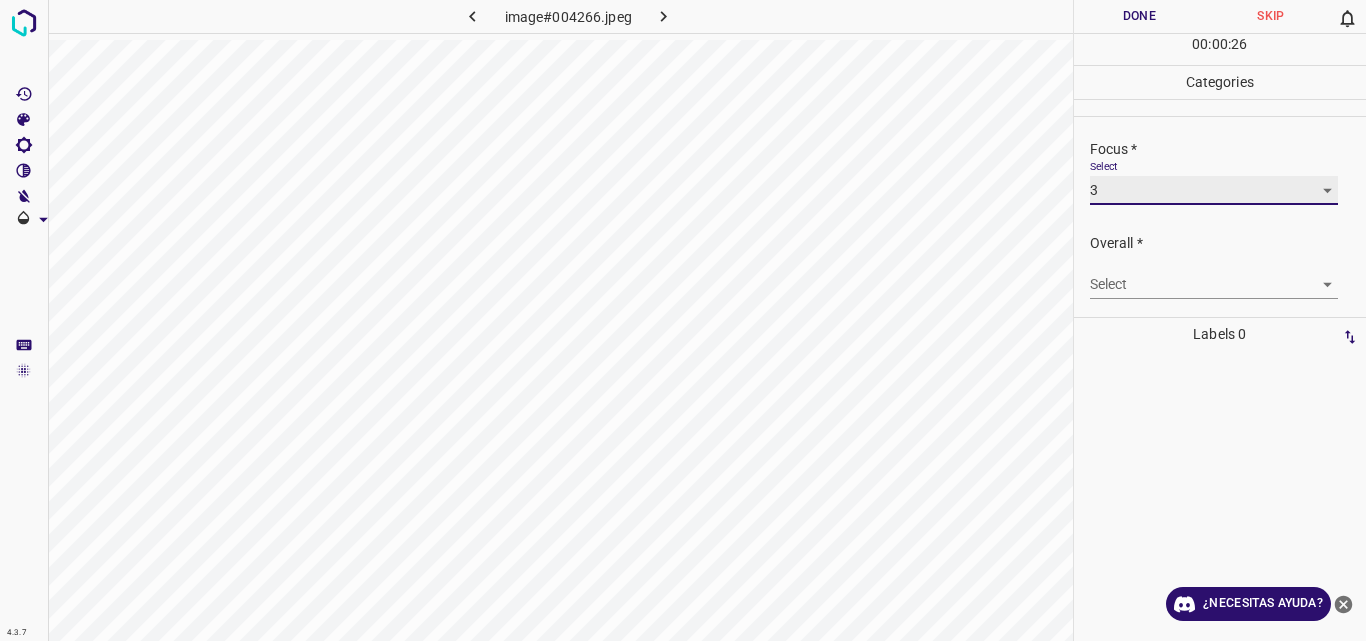 scroll, scrollTop: 98, scrollLeft: 0, axis: vertical 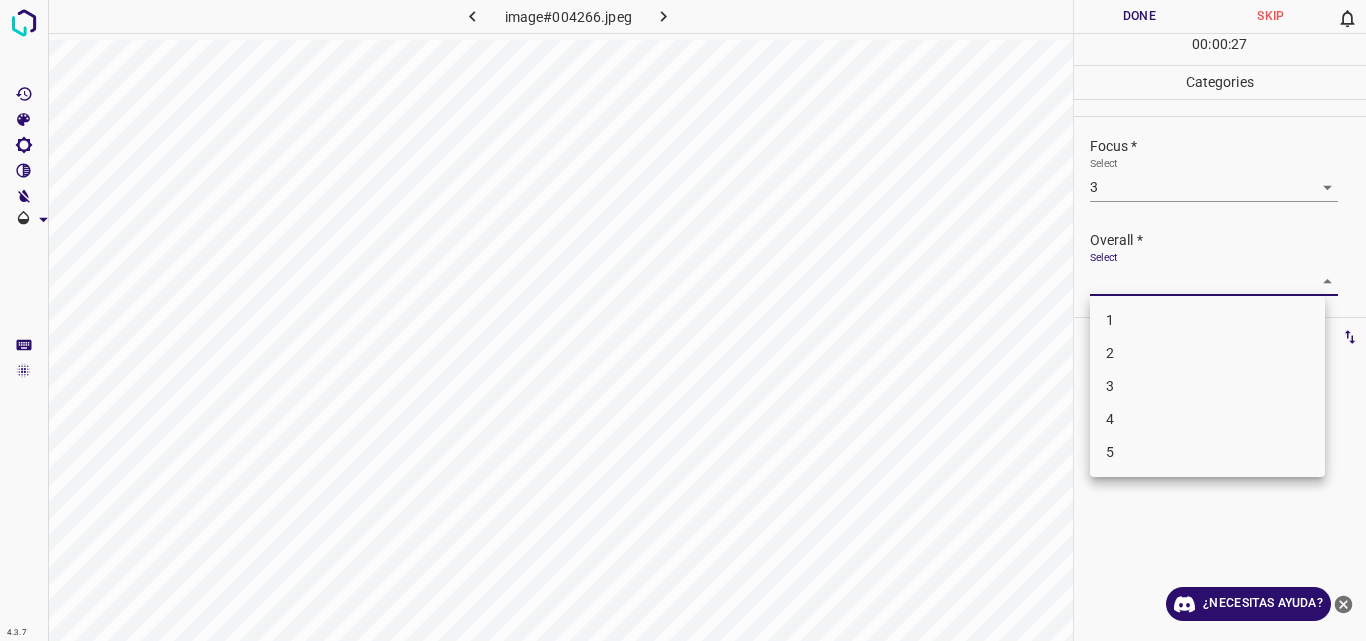 click on "4.3.7 image#004266.jpeg Done Skip 0 00   : 00   : 27   Categories Lighting *  Select 3 3 Focus *  Select 3 3 Overall *  Select ​ Labels   0 Categories 1 Lighting 2 Focus 3 Overall Tools Space Change between modes (Draw & Edit) I Auto labeling R Restore zoom M Zoom in N Zoom out Delete Delete selecte label Filters Z Restore filters X Saturation filter C Brightness filter V Contrast filter B Gray scale filter General O Download ¿Necesitas ayuda? Original text Rate this translation Your feedback will be used to help improve Google Translate - Texto - Esconder - Borrar 1 2 3 4 5" at bounding box center (683, 320) 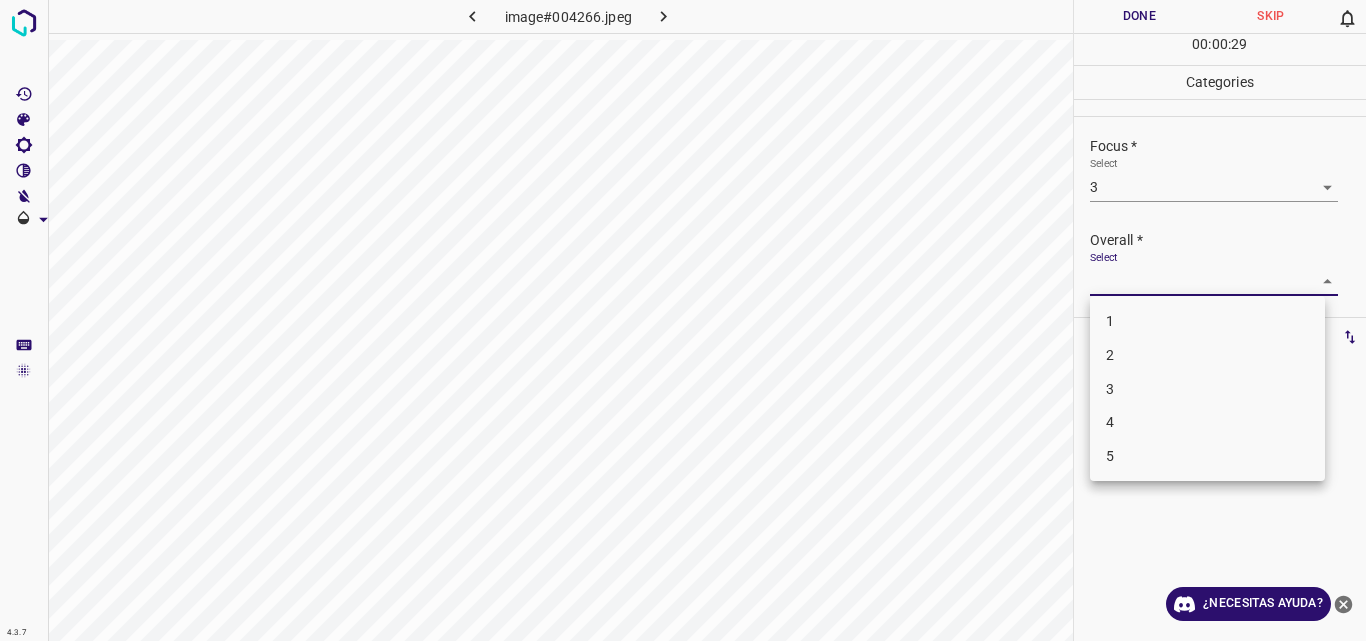 click on "3" at bounding box center [1207, 389] 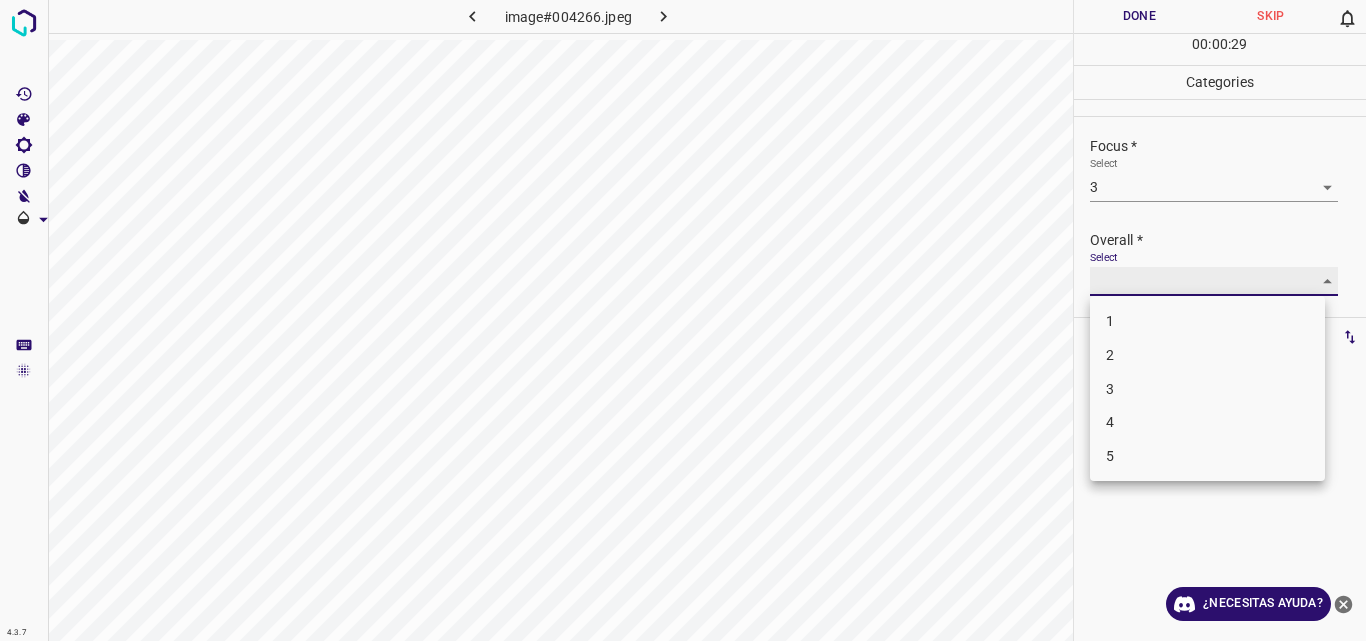 type on "3" 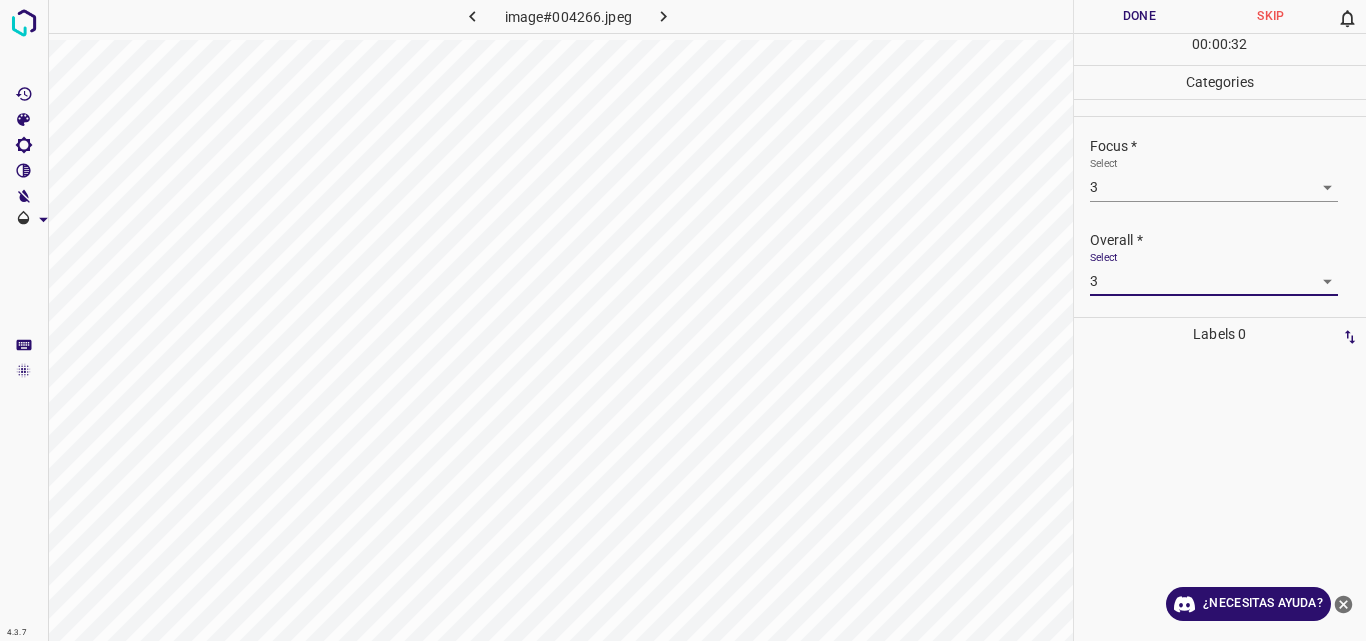 click on "Done" at bounding box center [1140, 16] 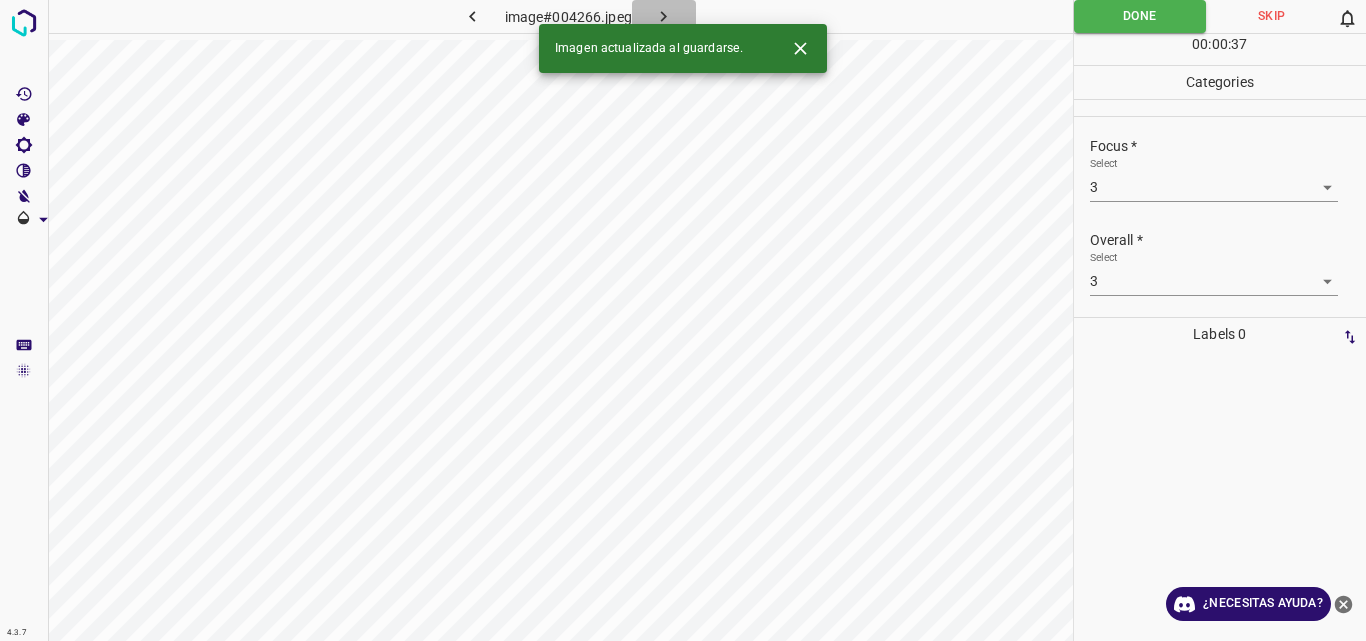 click 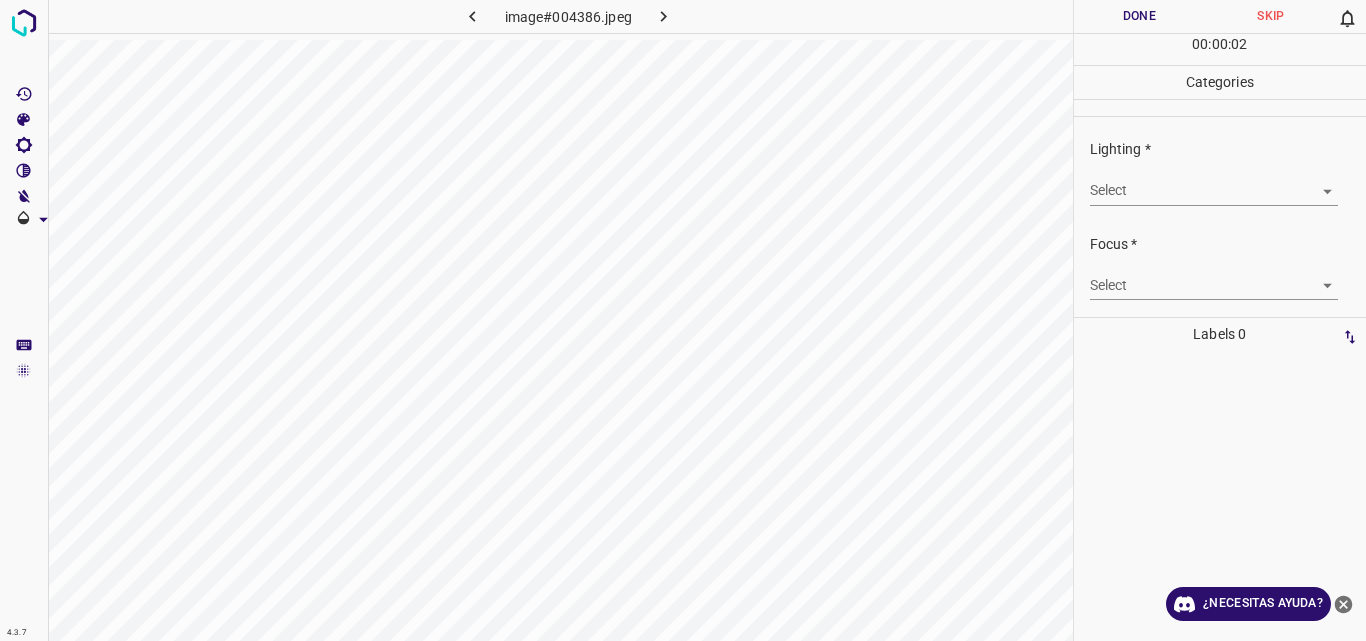 click on "4.3.7 image#004386.jpeg Done Skip 0 00   : 00   : 02   Categories Lighting *  Select ​ Focus *  Select ​ Overall *  Select ​ Labels   0 Categories 1 Lighting 2 Focus 3 Overall Tools Space Change between modes (Draw & Edit) I Auto labeling R Restore zoom M Zoom in N Zoom out Delete Delete selecte label Filters Z Restore filters X Saturation filter C Brightness filter V Contrast filter B Gray scale filter General O Download ¿Necesitas ayuda? Original text Rate this translation Your feedback will be used to help improve Google Translate - Texto - Esconder - Borrar" at bounding box center (683, 320) 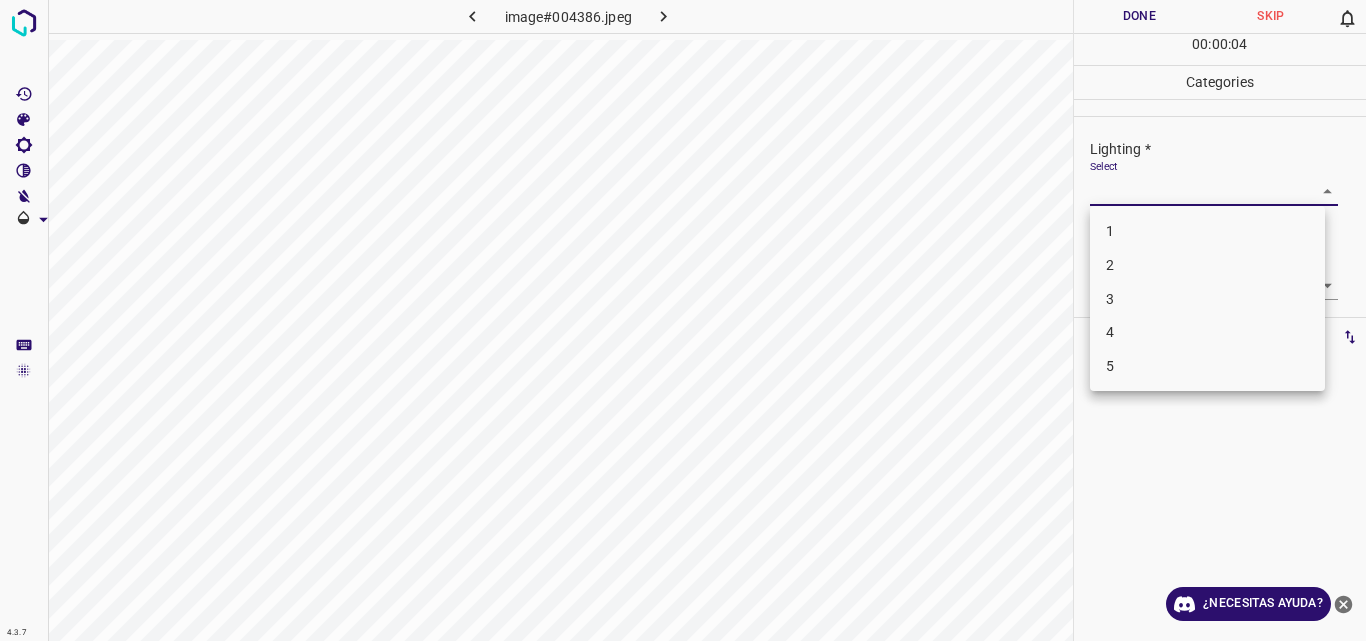 click on "3" at bounding box center [1207, 299] 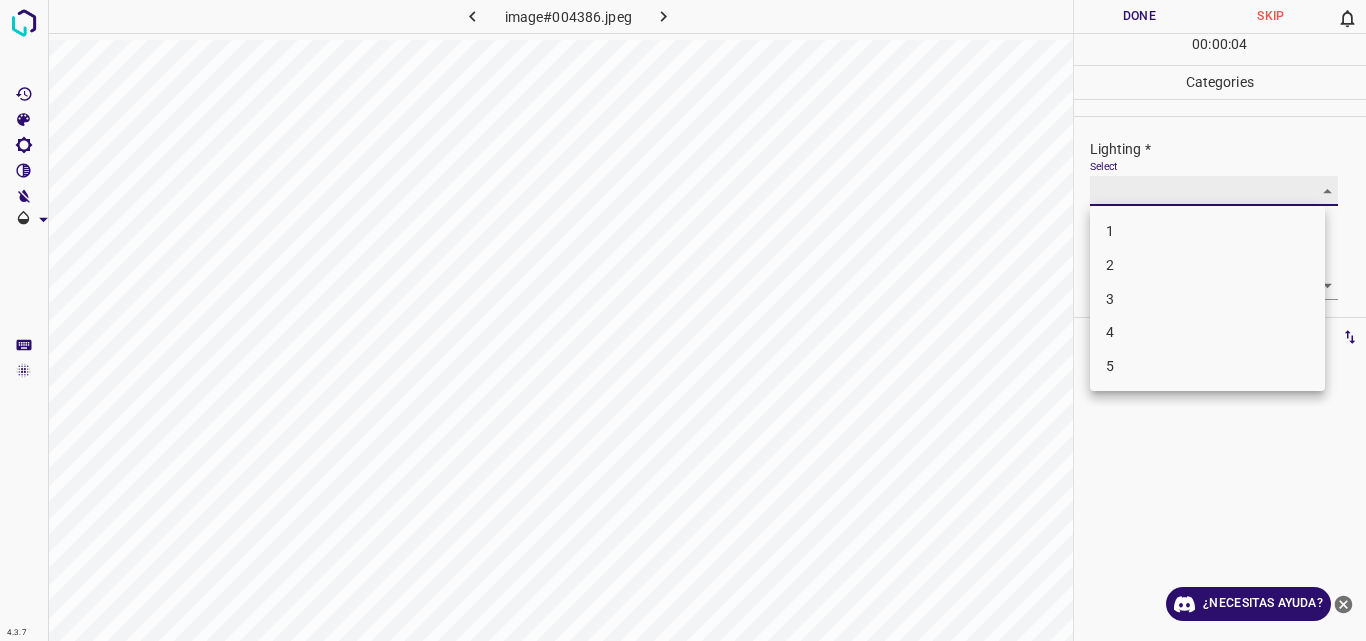 type on "3" 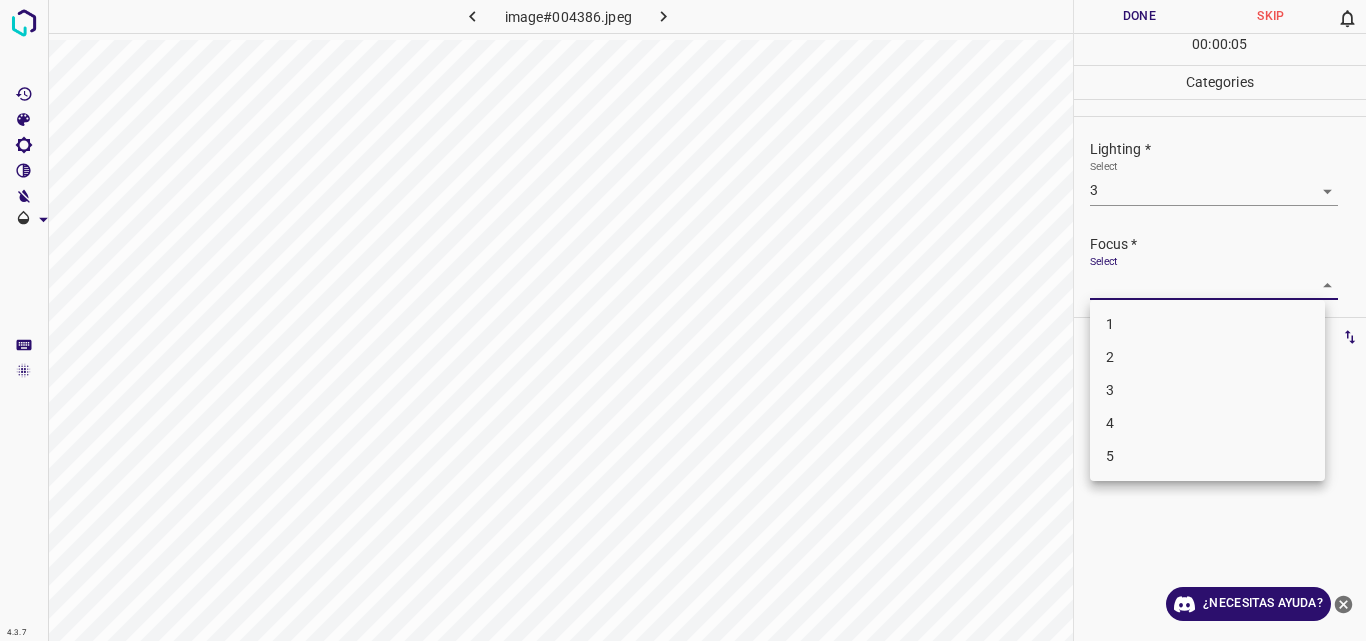 click on "4.3.7 image#004386.jpeg Done Skip 0 00   : 00   : 05   Categories Lighting *  Select 3 3 Focus *  Select ​ Overall *  Select ​ Labels   0 Categories 1 Lighting 2 Focus 3 Overall Tools Space Change between modes (Draw & Edit) I Auto labeling R Restore zoom M Zoom in N Zoom out Delete Delete selecte label Filters Z Restore filters X Saturation filter C Brightness filter V Contrast filter B Gray scale filter General O Download ¿Necesitas ayuda? Original text Rate this translation Your feedback will be used to help improve Google Translate - Texto - Esconder - Borrar 1 2 3 4 5" at bounding box center [683, 320] 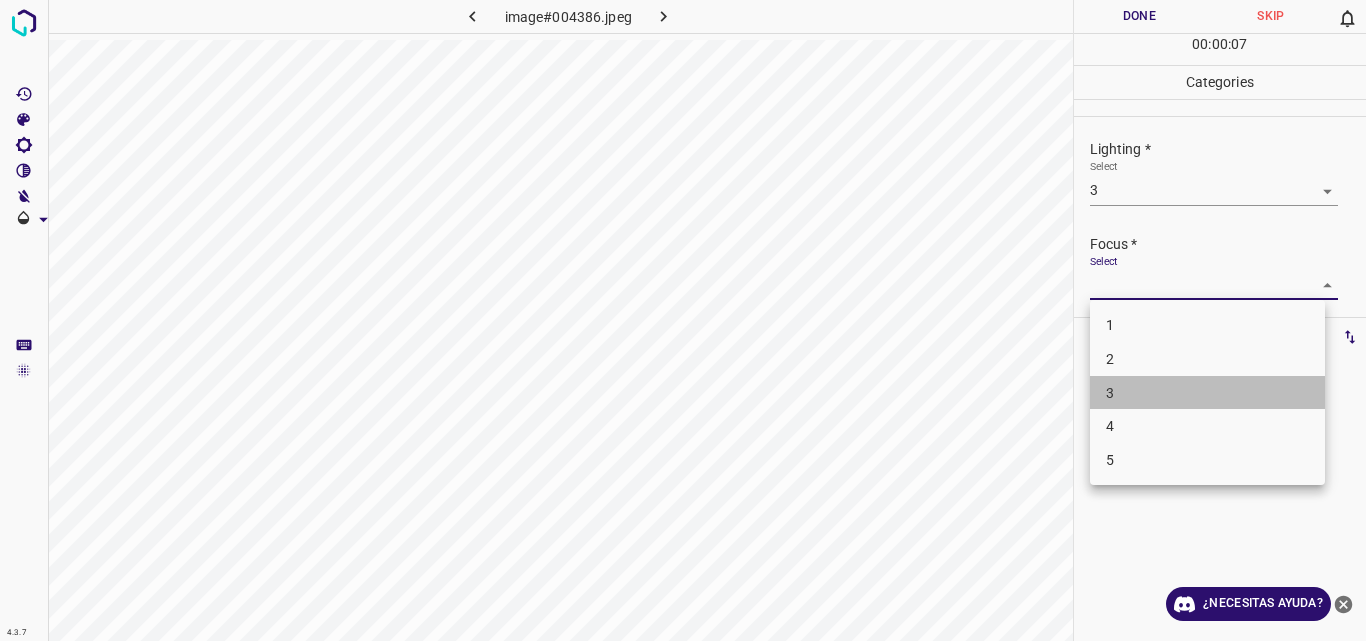 click on "3" at bounding box center (1207, 393) 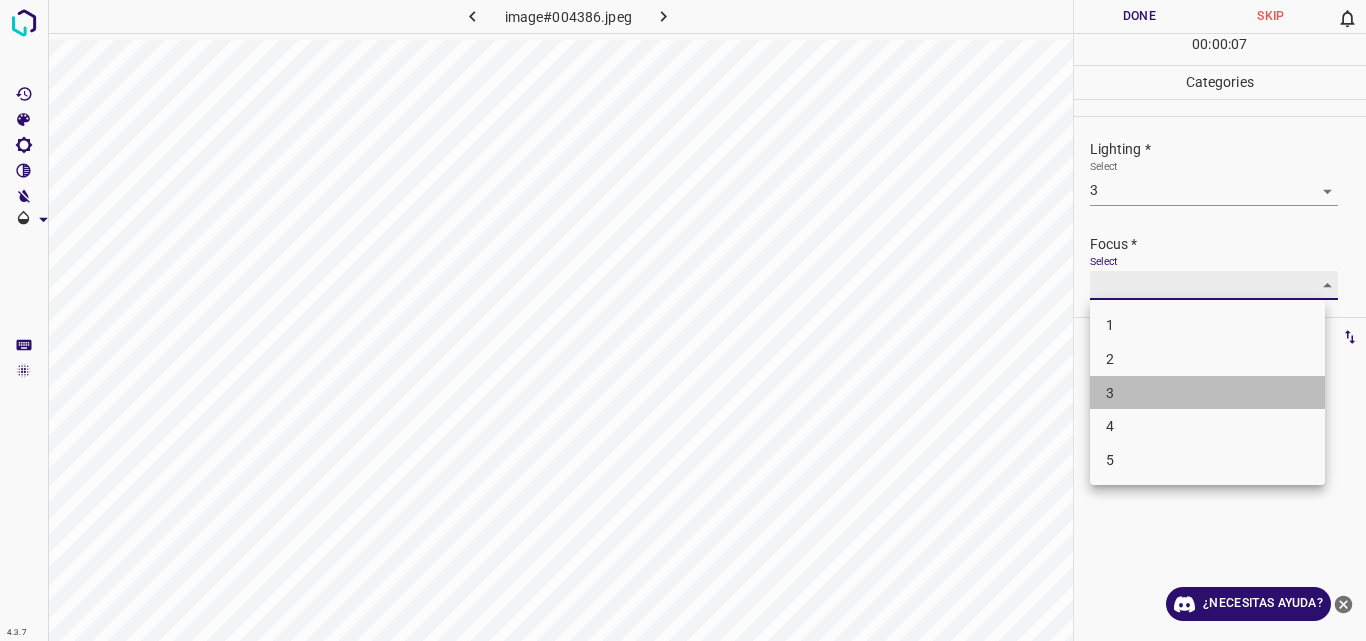 type on "3" 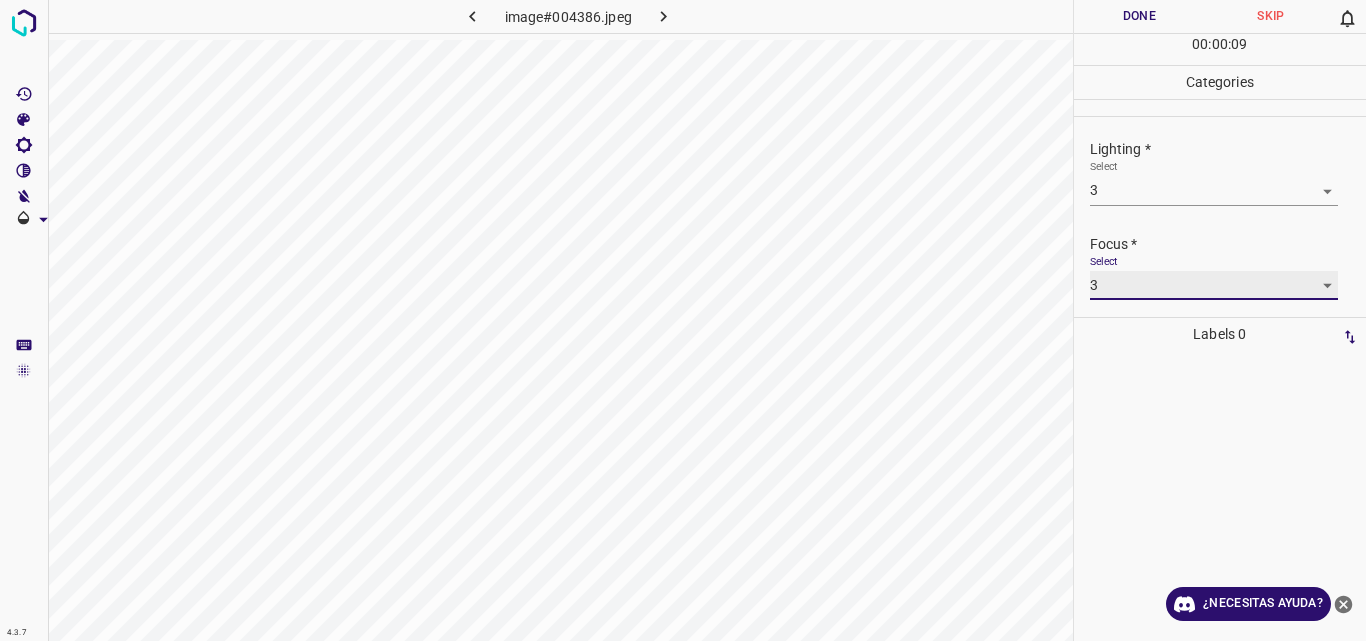 scroll, scrollTop: 98, scrollLeft: 0, axis: vertical 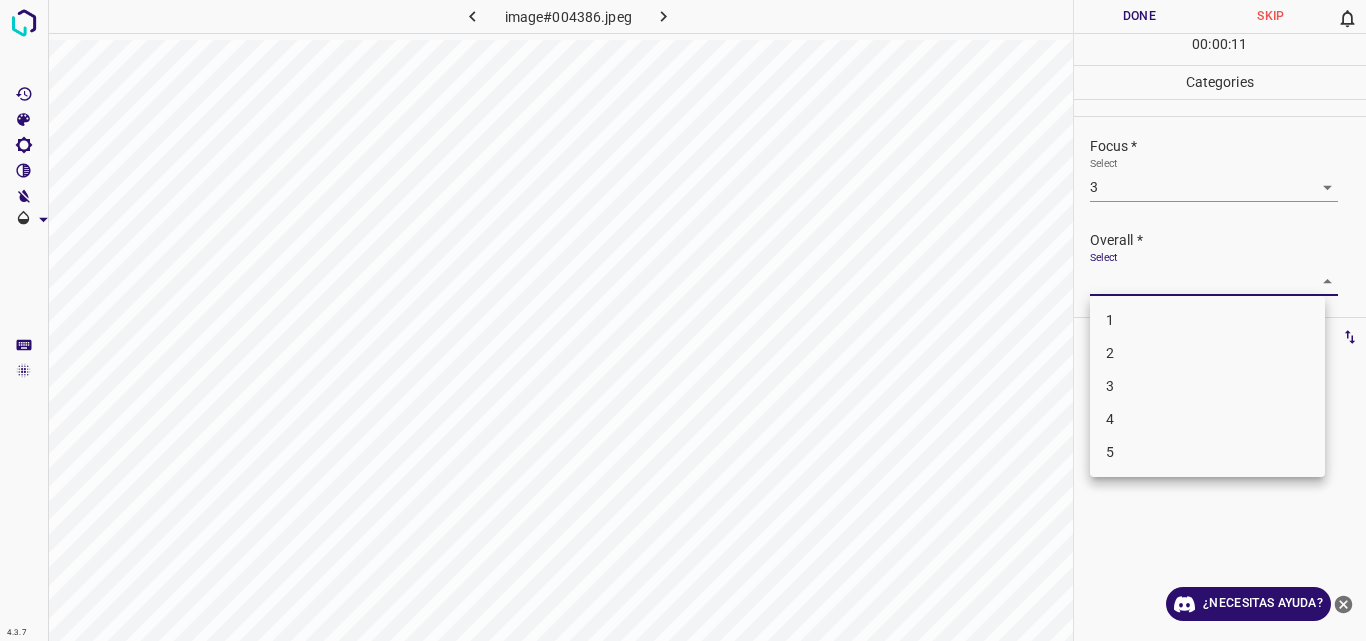 click on "4.3.7 image#004386.jpeg Done Skip 0 00   : 00   : 11   Categories Lighting *  Select 3 3 Focus *  Select 3 3 Overall *  Select ​ Labels   0 Categories 1 Lighting 2 Focus 3 Overall Tools Space Change between modes (Draw & Edit) I Auto labeling R Restore zoom M Zoom in N Zoom out Delete Delete selecte label Filters Z Restore filters X Saturation filter C Brightness filter V Contrast filter B Gray scale filter General O Download ¿Necesitas ayuda? Original text Rate this translation Your feedback will be used to help improve Google Translate - Texto - Esconder - Borrar 1 2 3 4 5" at bounding box center (683, 320) 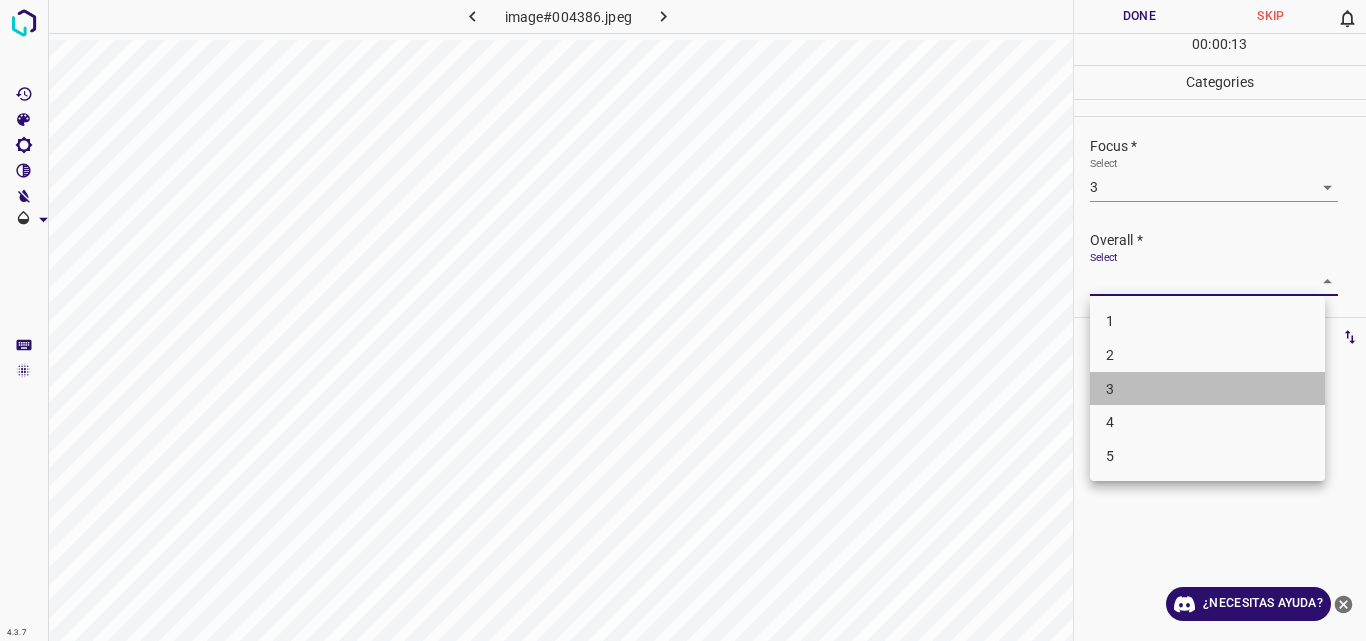 click on "3" at bounding box center [1207, 389] 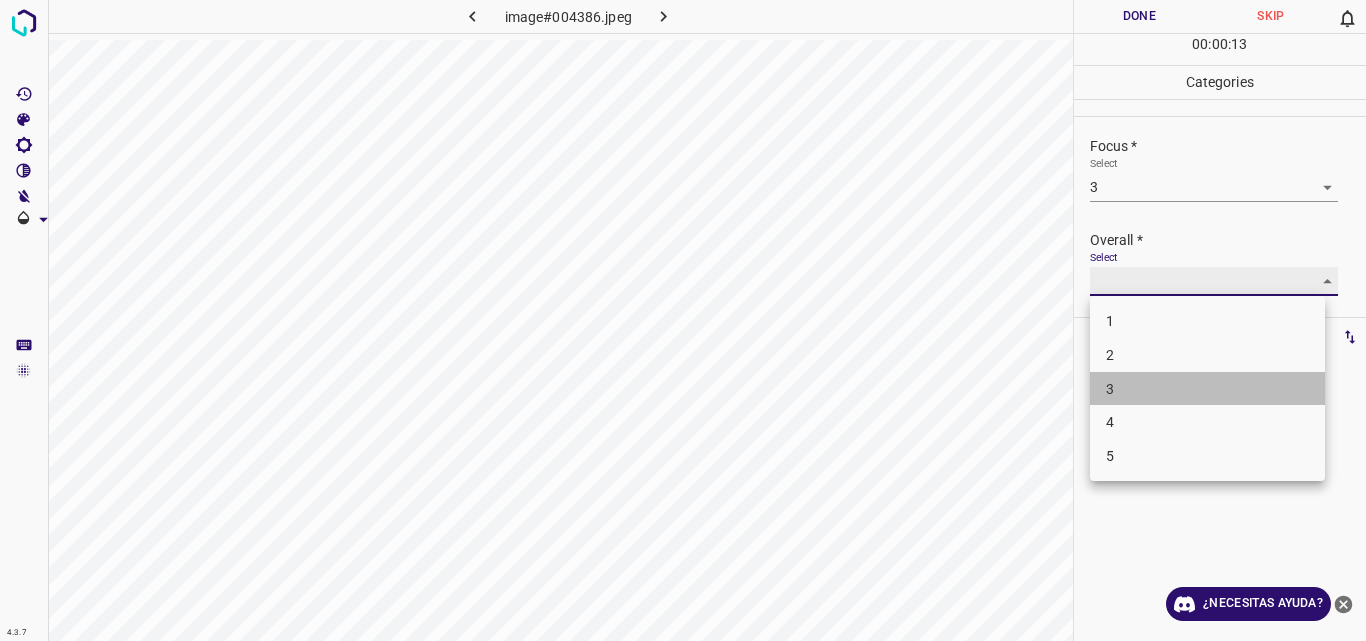 type on "3" 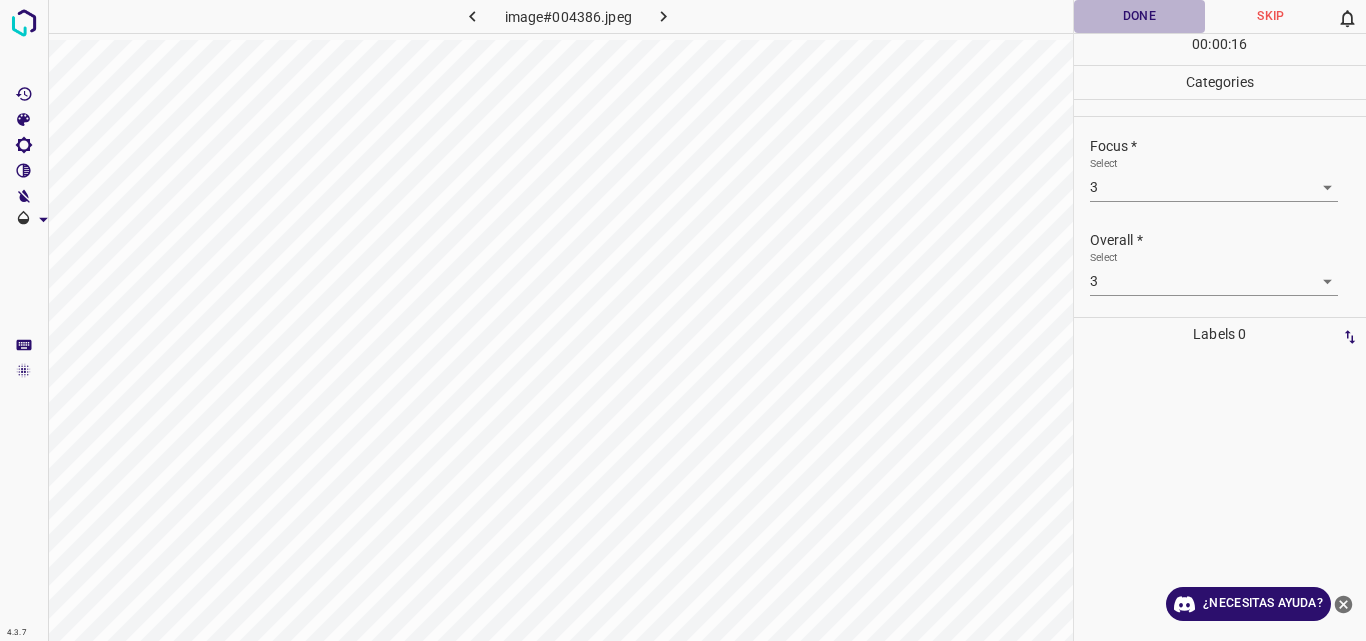 click on "Done" at bounding box center (1140, 16) 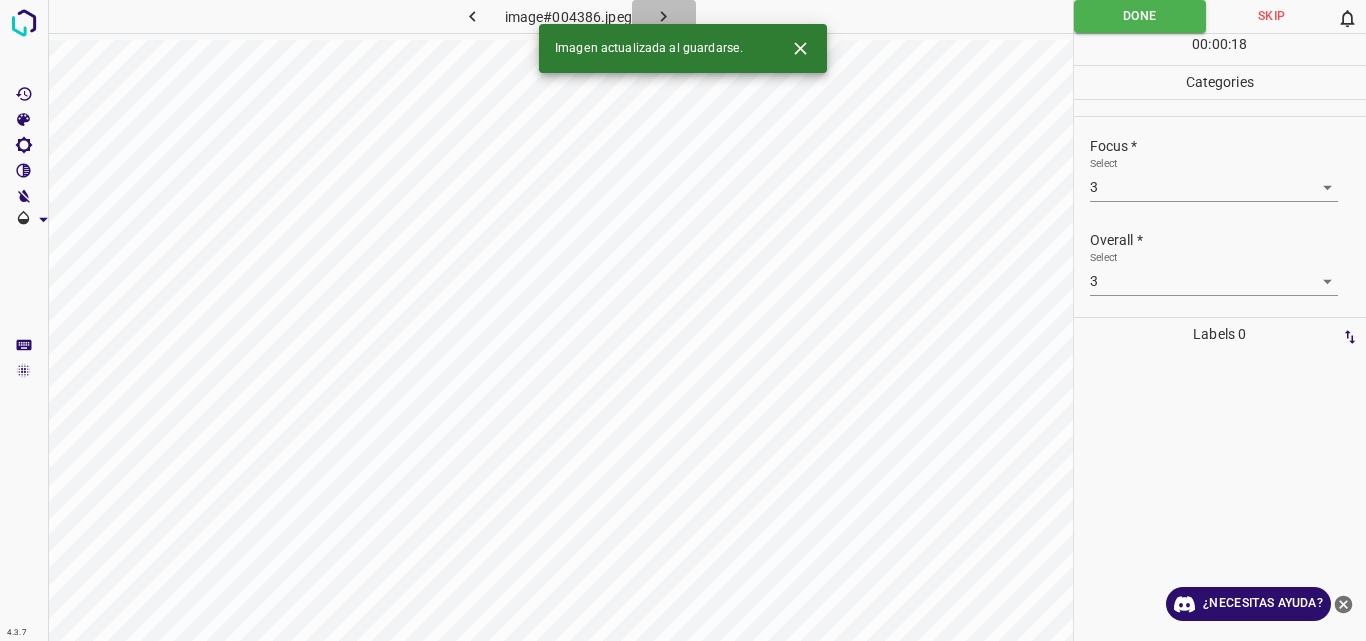click 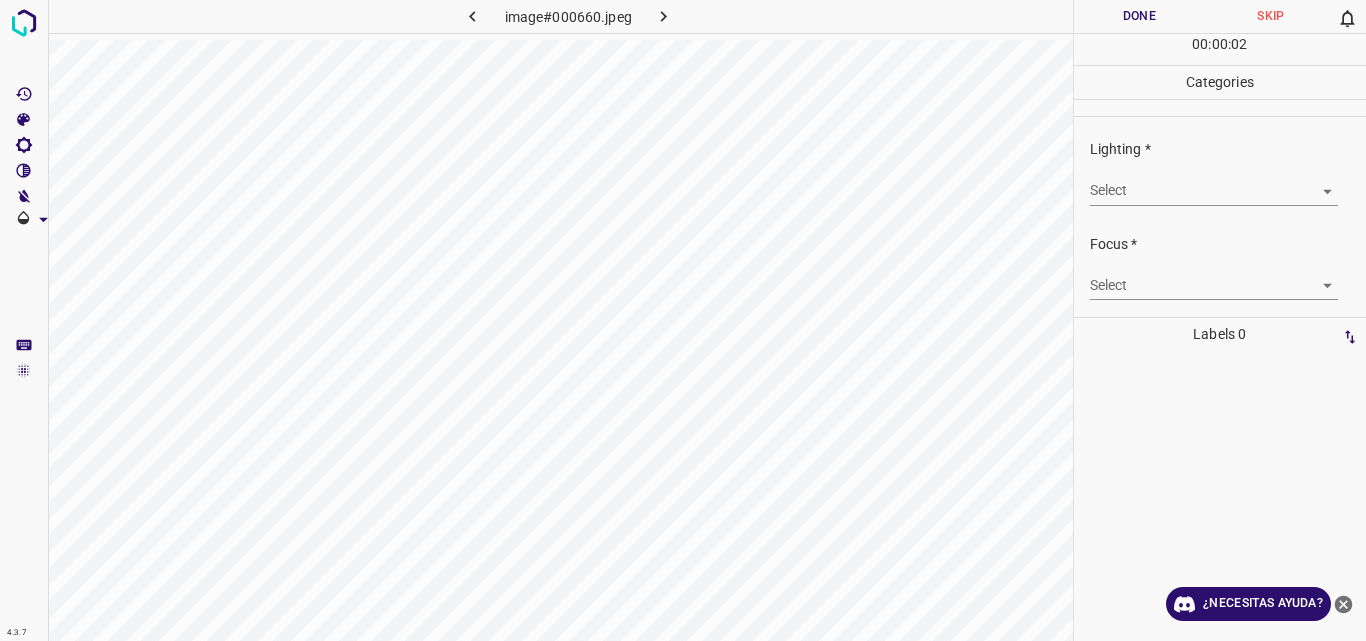 click on "4.3.7 image#000660.jpeg Done Skip 0 00   : 00   : 02   Categories Lighting *  Select ​ Focus *  Select ​ Overall *  Select ​ Labels   0 Categories 1 Lighting 2 Focus 3 Overall Tools Space Change between modes (Draw & Edit) I Auto labeling R Restore zoom M Zoom in N Zoom out Delete Delete selecte label Filters Z Restore filters X Saturation filter C Brightness filter V Contrast filter B Gray scale filter General O Download ¿Necesitas ayuda? Original text Rate this translation Your feedback will be used to help improve Google Translate - Texto - Esconder - Borrar" at bounding box center (683, 320) 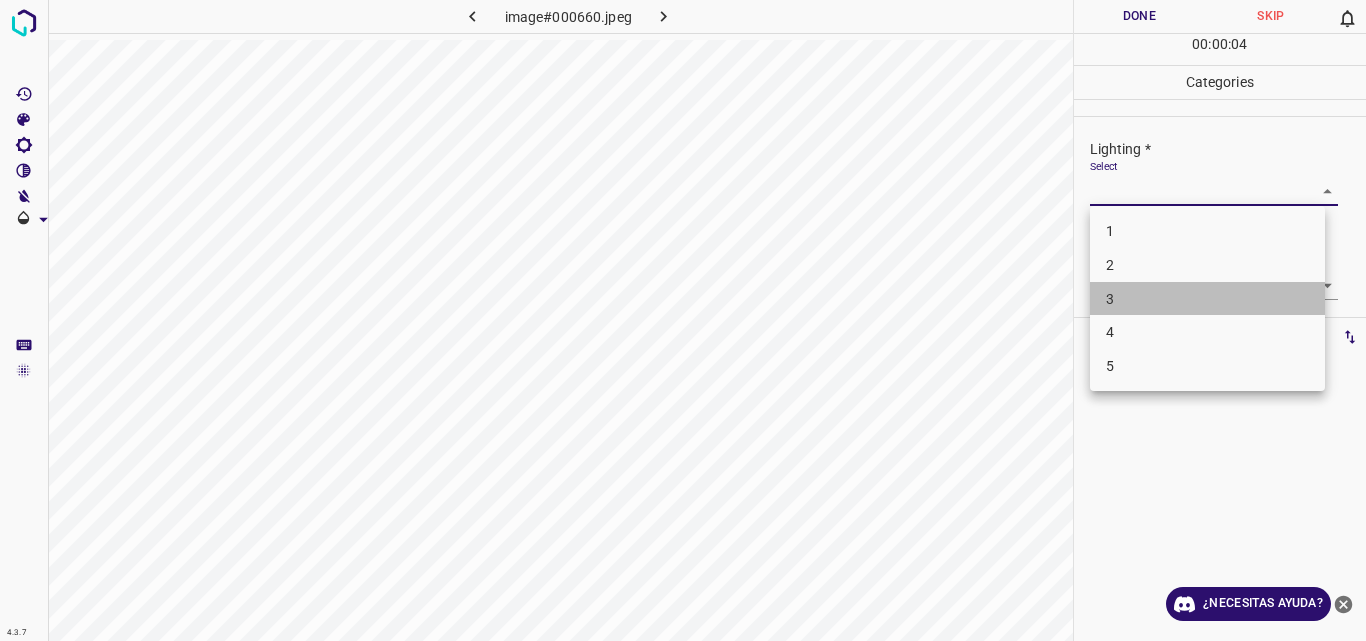 click on "3" at bounding box center (1207, 299) 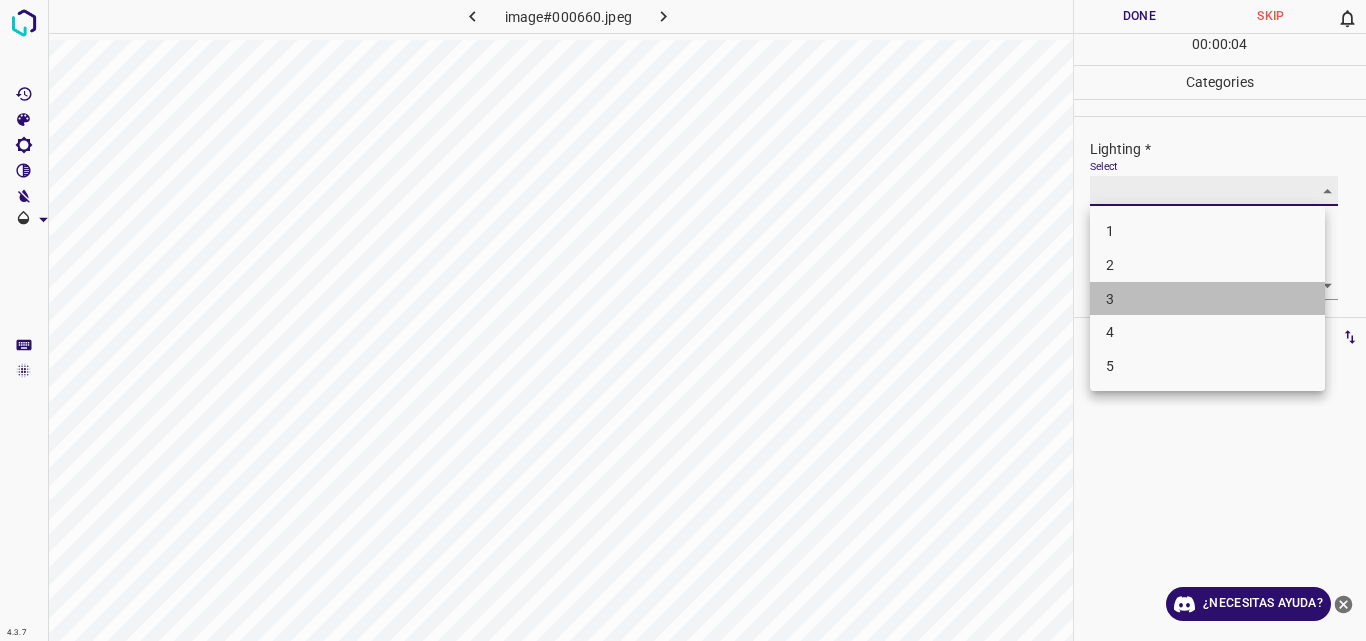 type on "3" 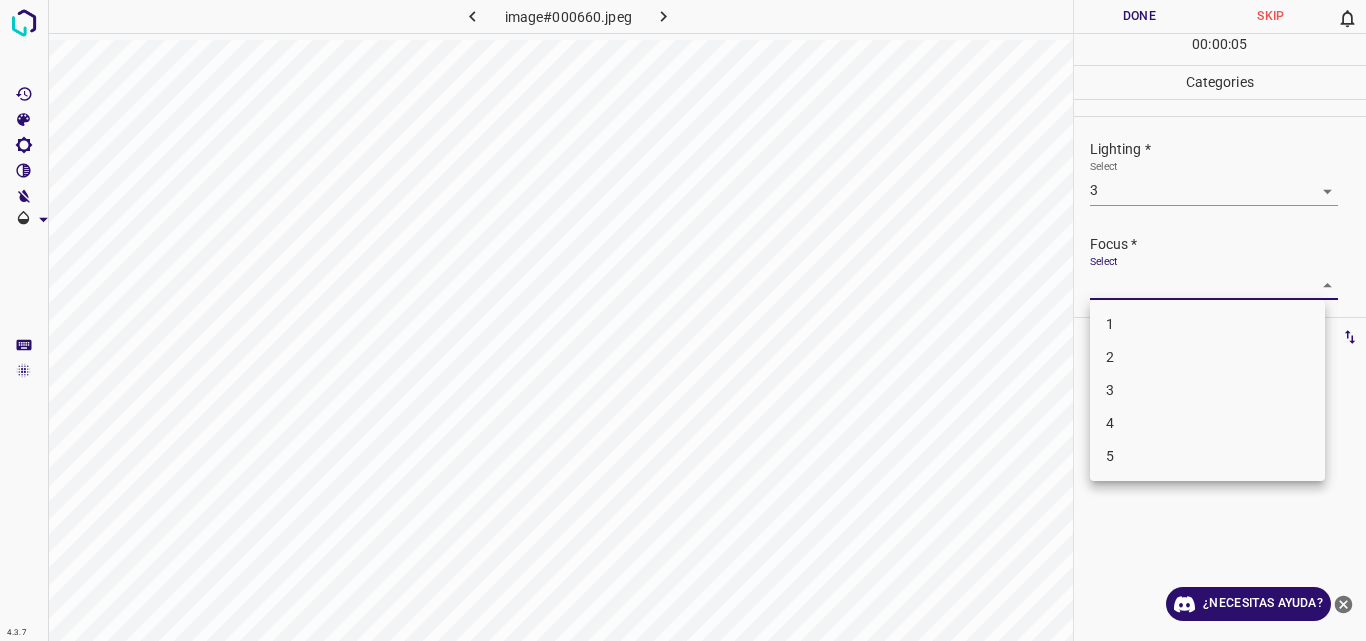 click on "4.3.7 image#000660.jpeg Done Skip 0 00   : 00   : 05   Categories Lighting *  Select 3 3 Focus *  Select ​ Overall *  Select ​ Labels   0 Categories 1 Lighting 2 Focus 3 Overall Tools Space Change between modes (Draw & Edit) I Auto labeling R Restore zoom M Zoom in N Zoom out Delete Delete selecte label Filters Z Restore filters X Saturation filter C Brightness filter V Contrast filter B Gray scale filter General O Download ¿Necesitas ayuda? Original text Rate this translation Your feedback will be used to help improve Google Translate - Texto - Esconder - Borrar 1 2 3 4 5" at bounding box center (683, 320) 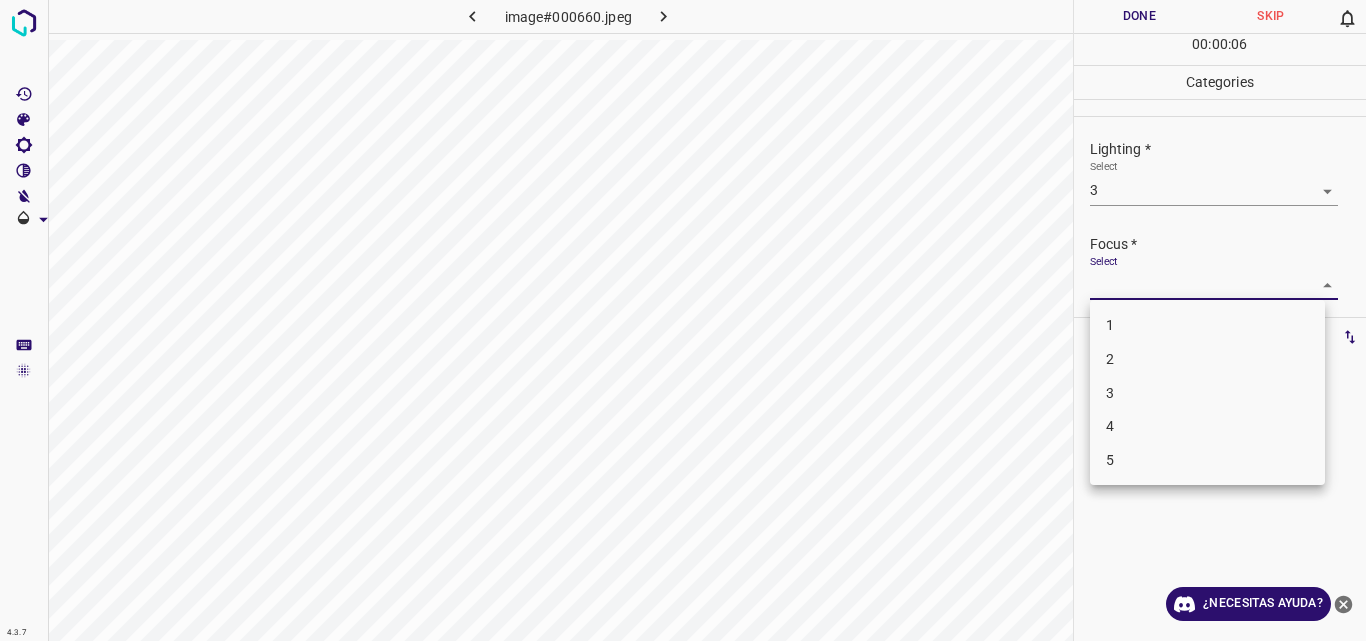 click on "3" at bounding box center (1207, 393) 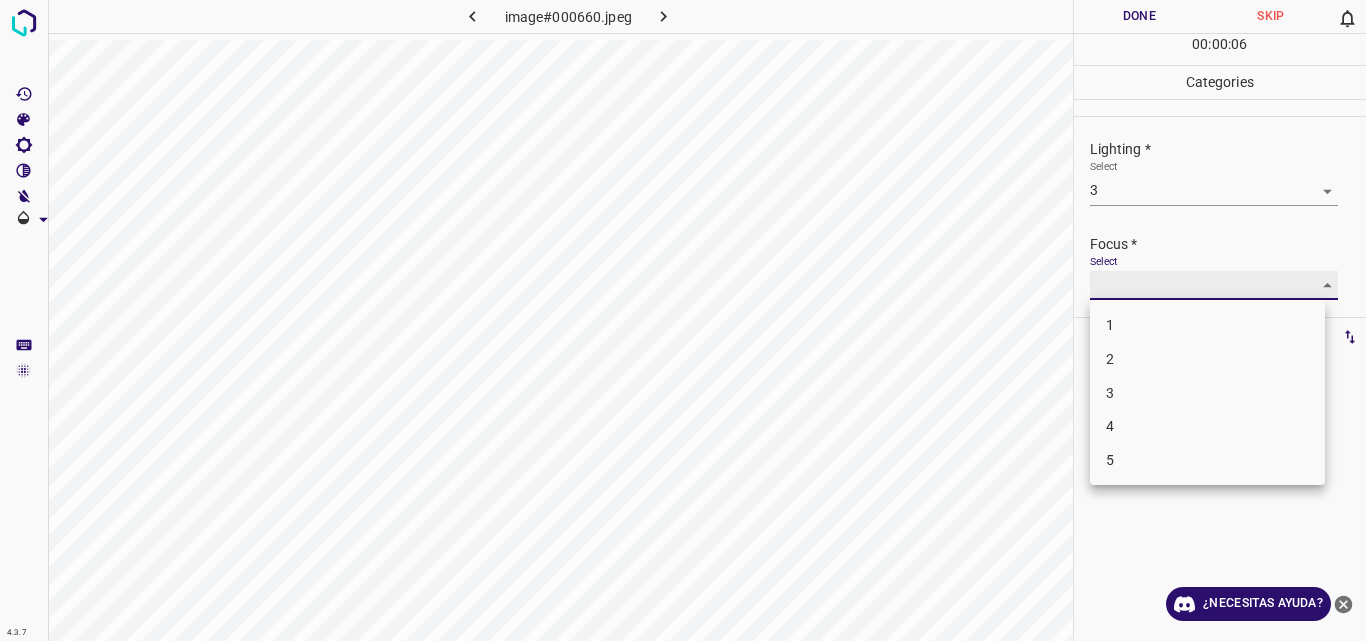 type on "3" 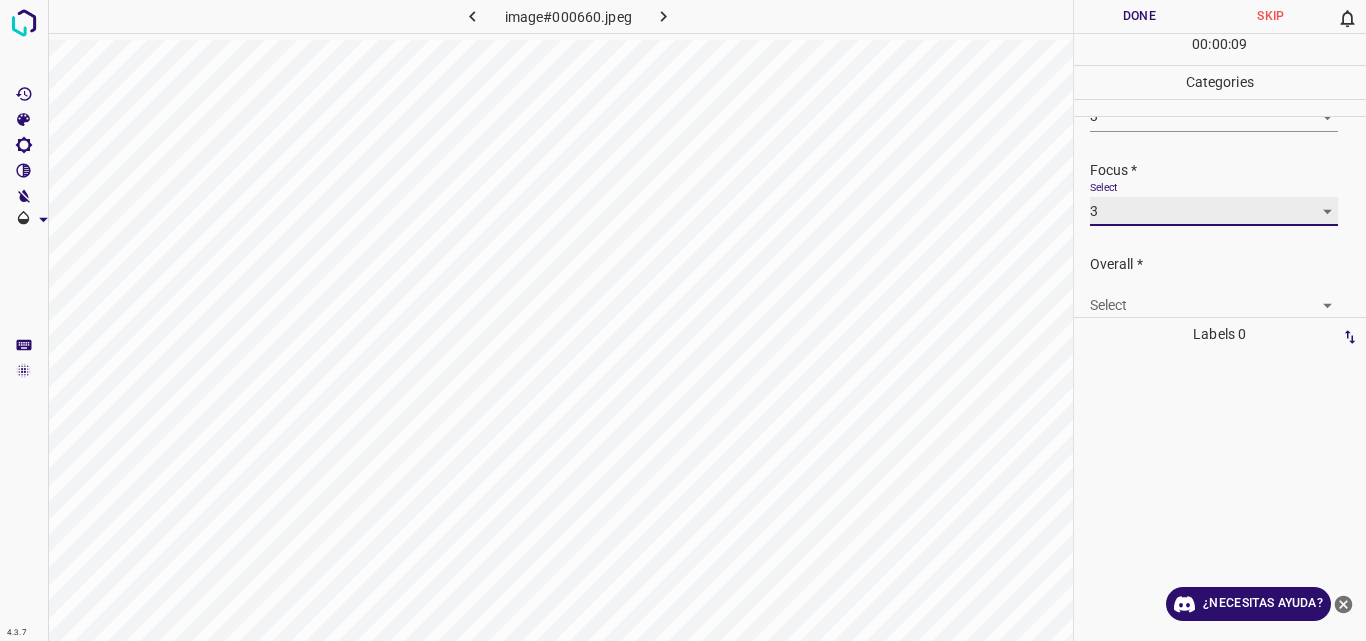 scroll, scrollTop: 98, scrollLeft: 0, axis: vertical 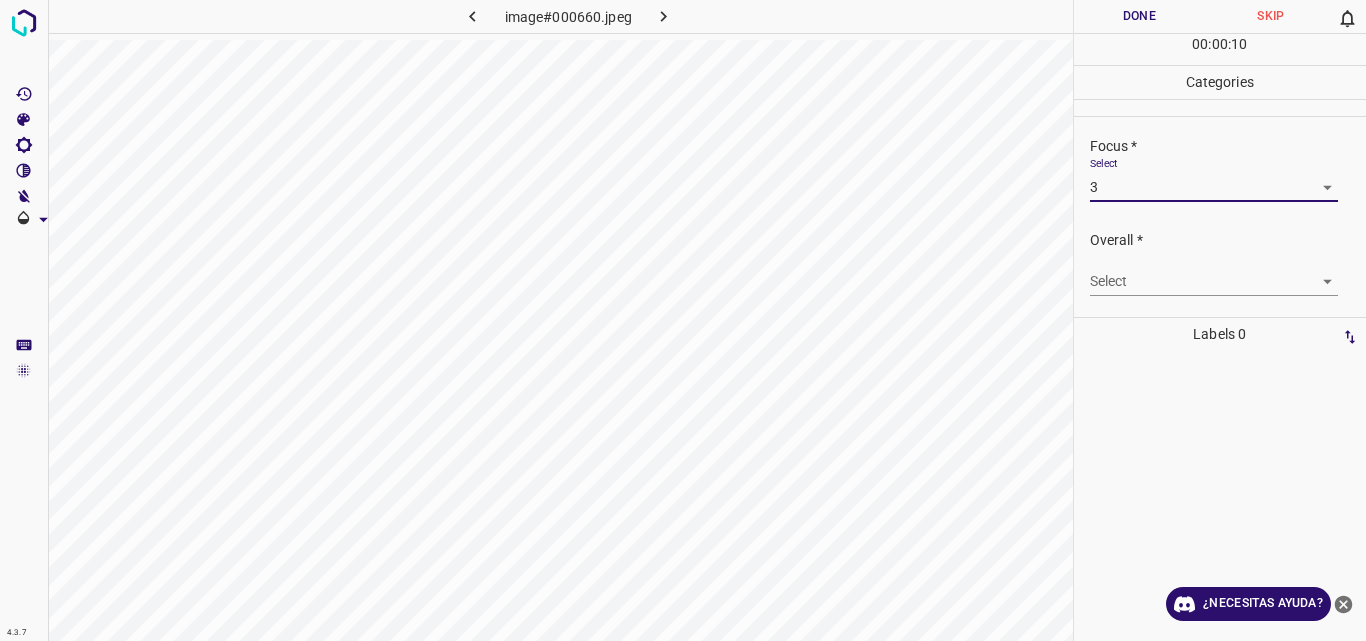 click on "4.3.7 image#000660.jpeg Done Skip 0 00   : 00   : 10   Categories Lighting *  Select 3 3 Focus *  Select 3 3 Overall *  Select ​ Labels   0 Categories 1 Lighting 2 Focus 3 Overall Tools Space Change between modes (Draw & Edit) I Auto labeling R Restore zoom M Zoom in N Zoom out Delete Delete selecte label Filters Z Restore filters X Saturation filter C Brightness filter V Contrast filter B Gray scale filter General O Download ¿Necesitas ayuda? Original text Rate this translation Your feedback will be used to help improve Google Translate - Texto - Esconder - Borrar" at bounding box center [683, 320] 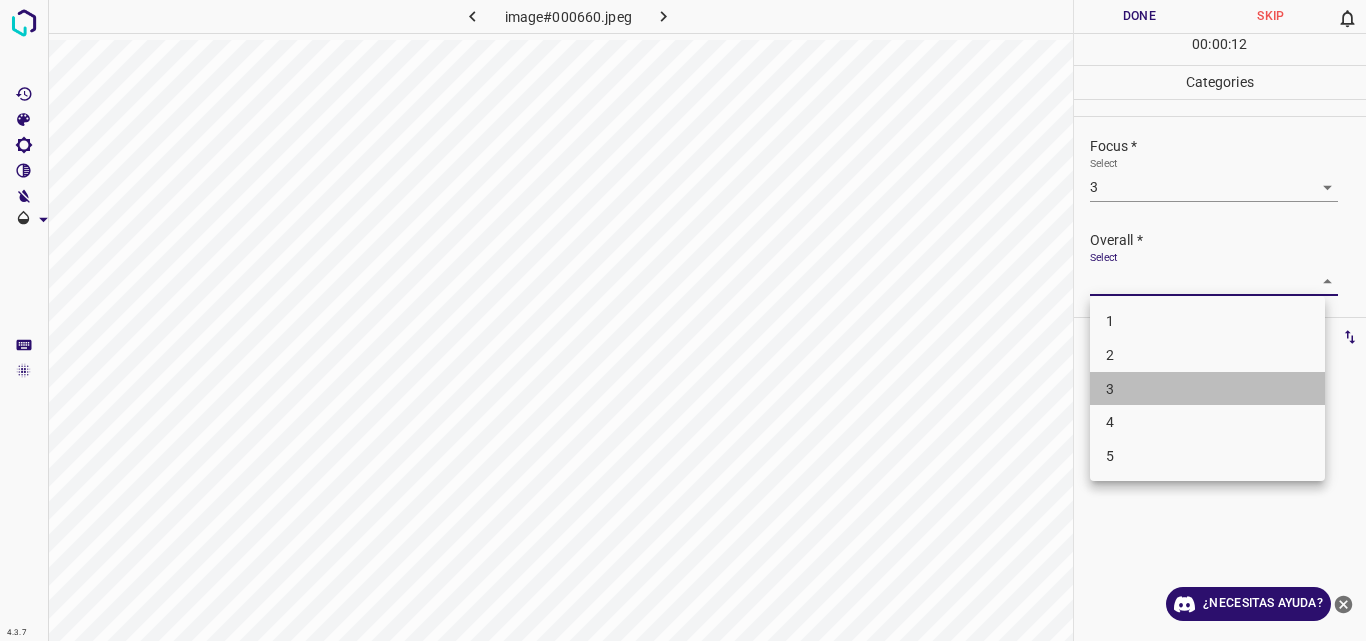 click on "3" at bounding box center (1207, 389) 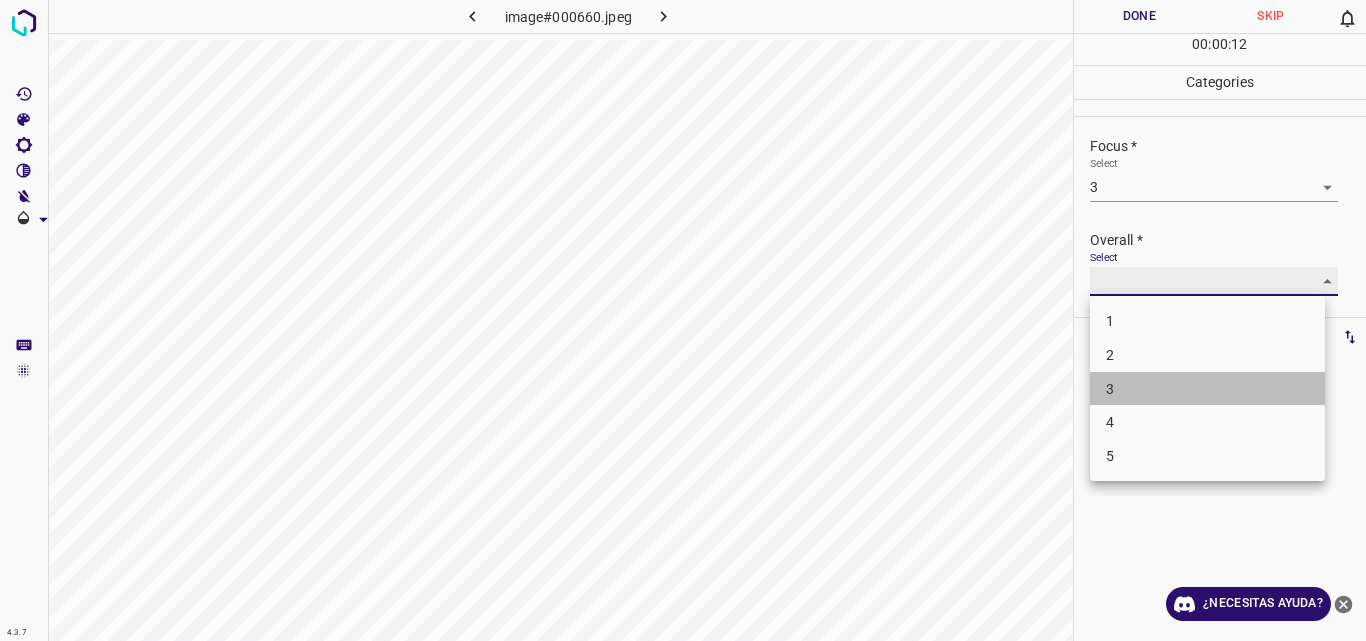 type on "3" 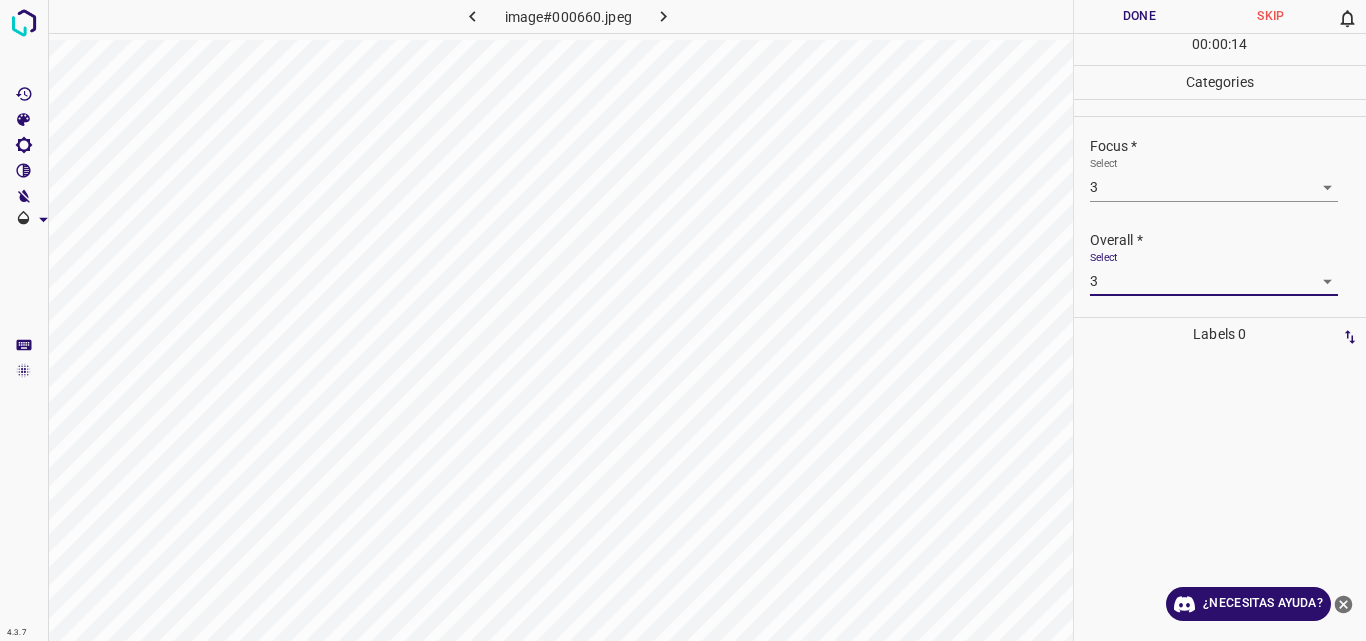 click on "Done" at bounding box center [1140, 16] 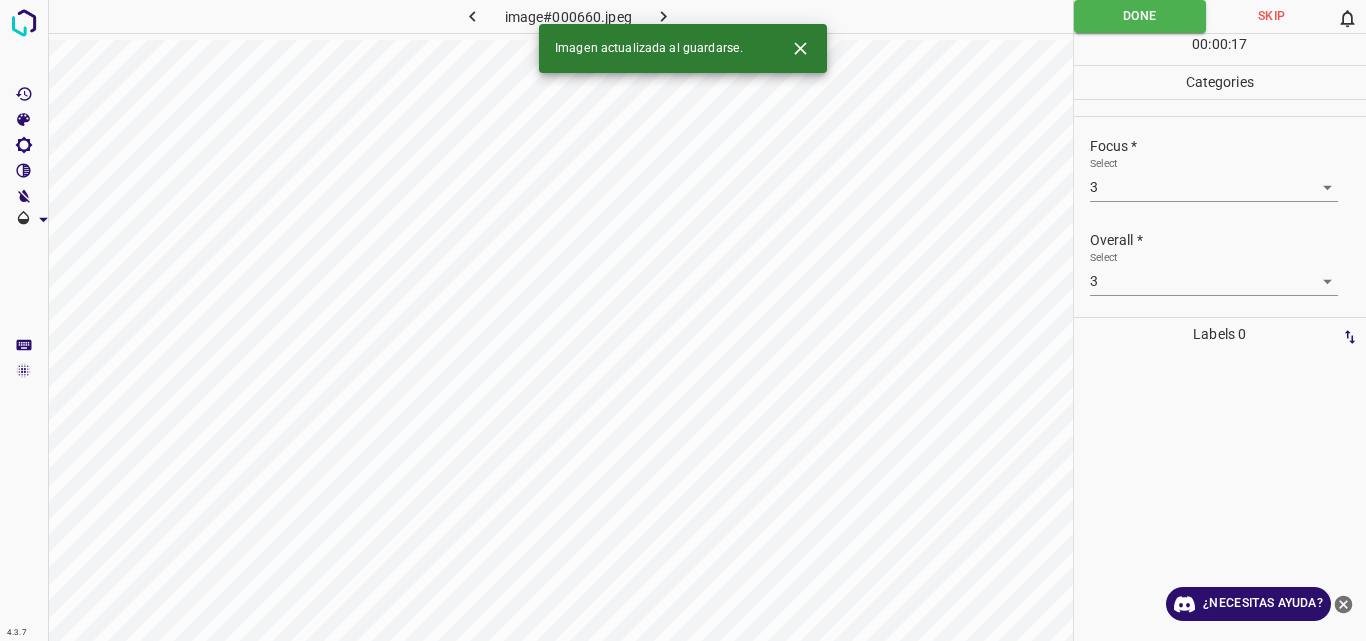click 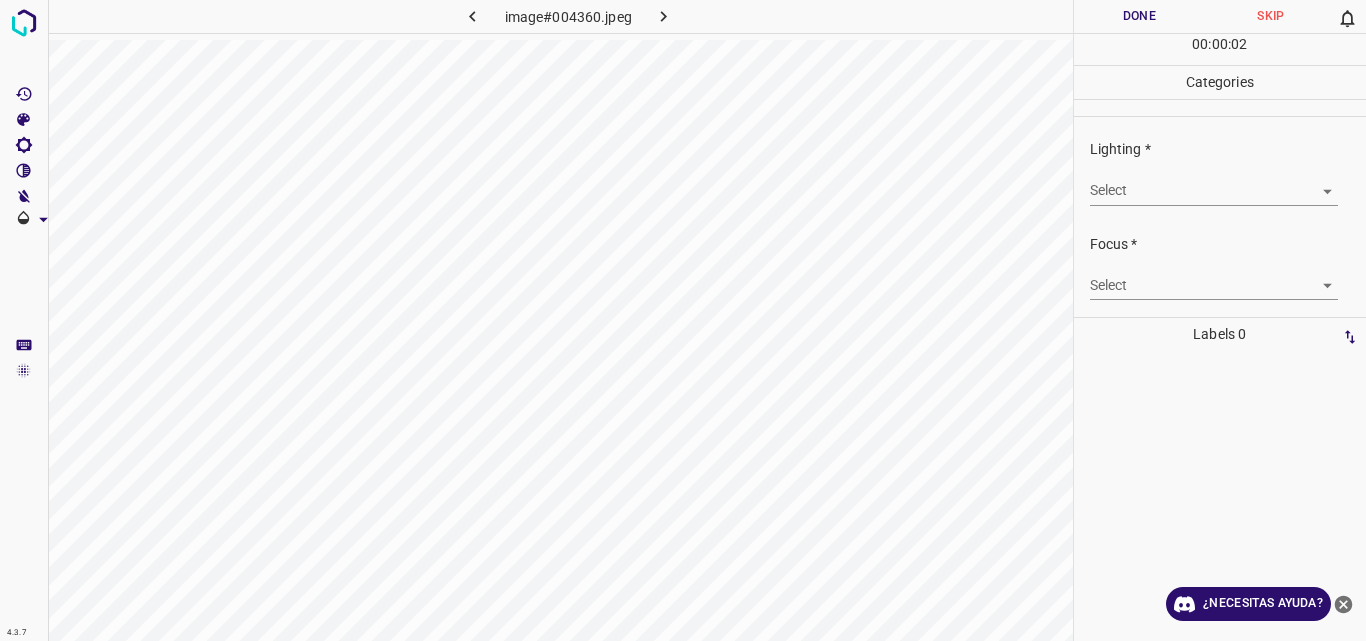click on "4.3.7 image#004360.jpeg Done Skip 0 00   : 00   : 02   Categories Lighting *  Select ​ Focus *  Select ​ Overall *  Select ​ Labels   0 Categories 1 Lighting 2 Focus 3 Overall Tools Space Change between modes (Draw & Edit) I Auto labeling R Restore zoom M Zoom in N Zoom out Delete Delete selecte label Filters Z Restore filters X Saturation filter C Brightness filter V Contrast filter B Gray scale filter General O Download ¿Necesitas ayuda? Original text Rate this translation Your feedback will be used to help improve Google Translate - Texto - Esconder - Borrar" at bounding box center (683, 320) 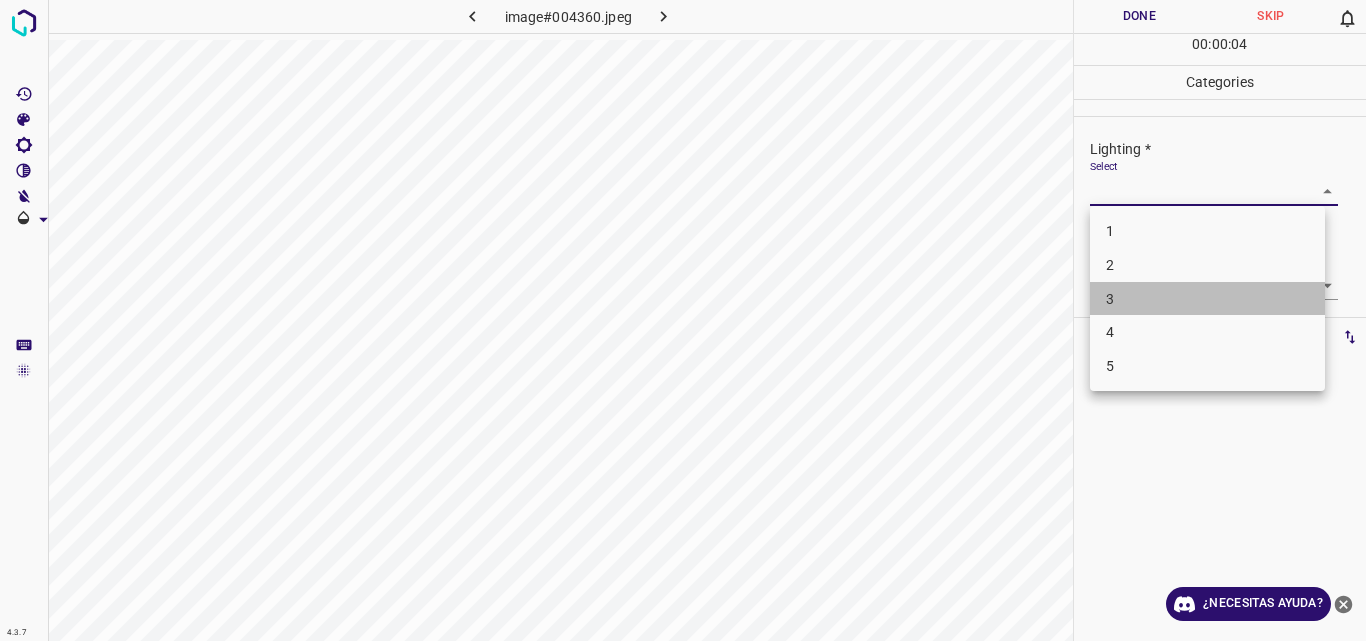 click on "3" at bounding box center [1207, 299] 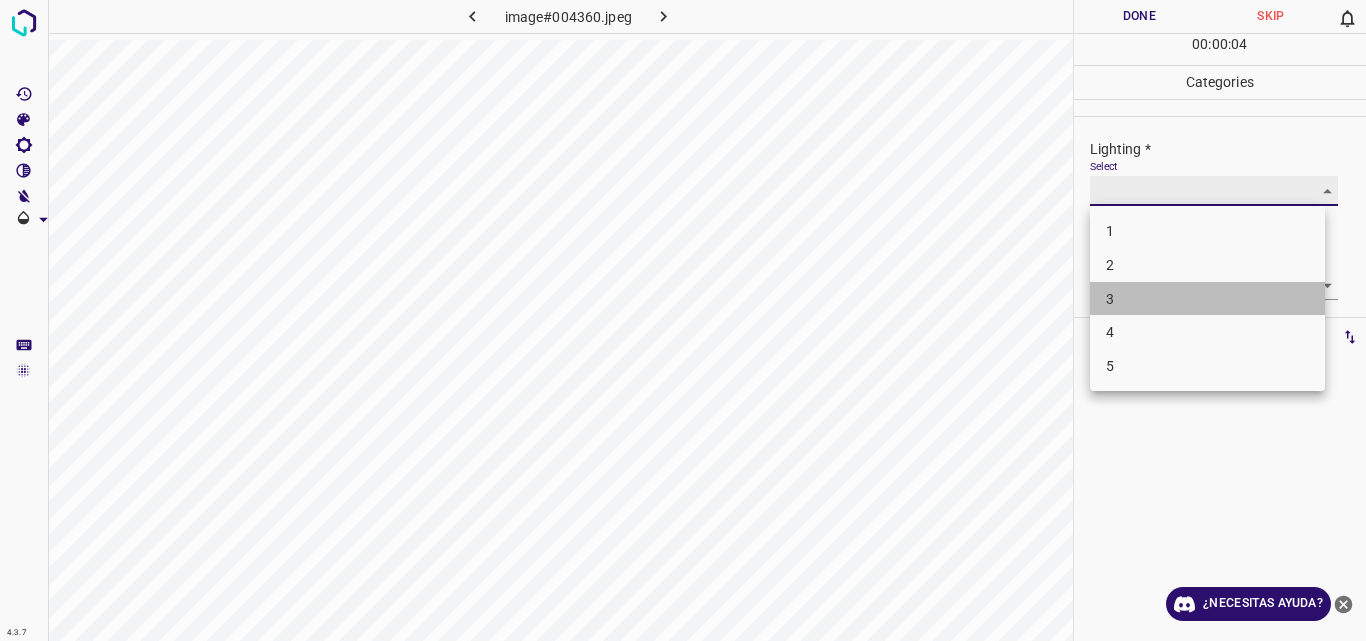 type on "3" 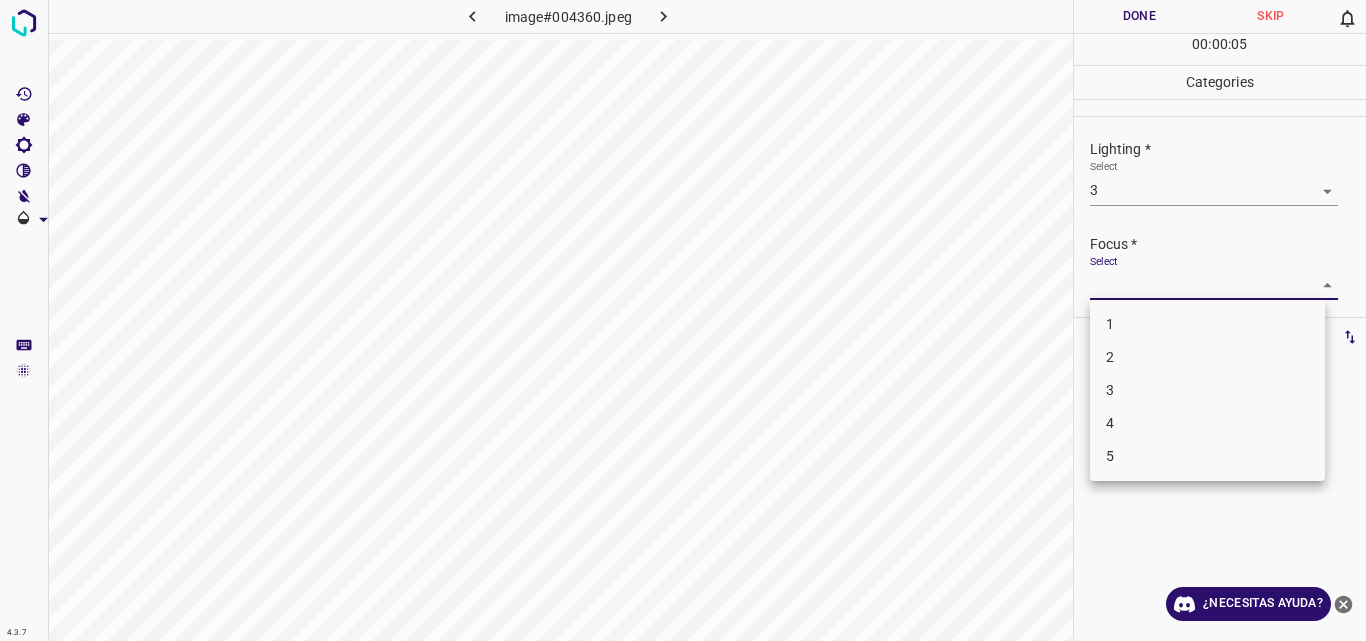 click on "4.3.7 image#004360.jpeg Done Skip 0 00   : 00   : 05   Categories Lighting *  Select 3 3 Focus *  Select ​ Overall *  Select ​ Labels   0 Categories 1 Lighting 2 Focus 3 Overall Tools Space Change between modes (Draw & Edit) I Auto labeling R Restore zoom M Zoom in N Zoom out Delete Delete selecte label Filters Z Restore filters X Saturation filter C Brightness filter V Contrast filter B Gray scale filter General O Download ¿Necesitas ayuda? Original text Rate this translation Your feedback will be used to help improve Google Translate - Texto - Esconder - Borrar 1 2 3 4 5" at bounding box center [683, 320] 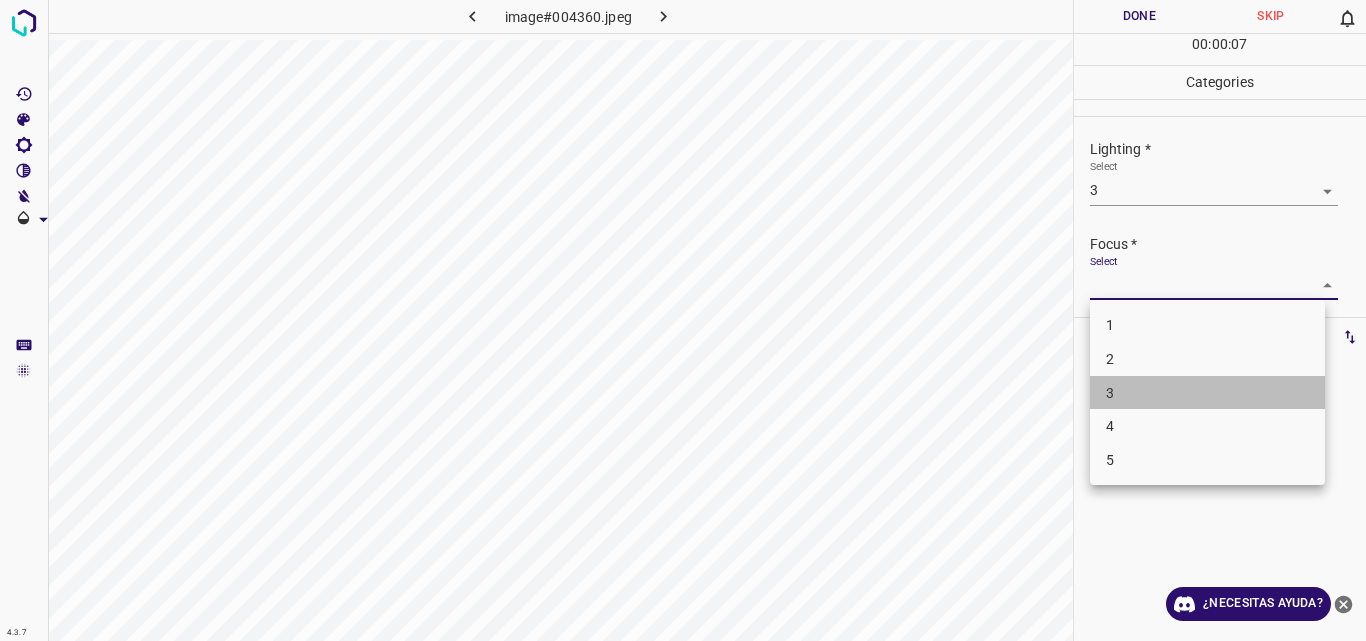 click on "3" at bounding box center [1207, 393] 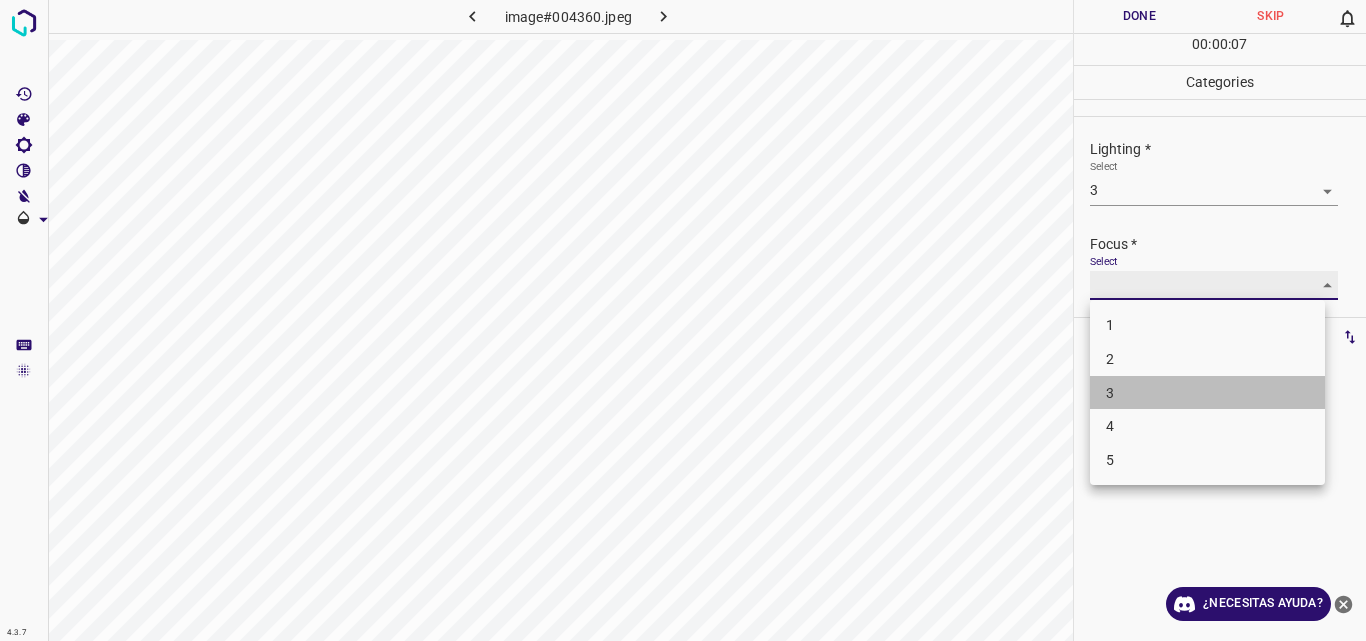 type on "3" 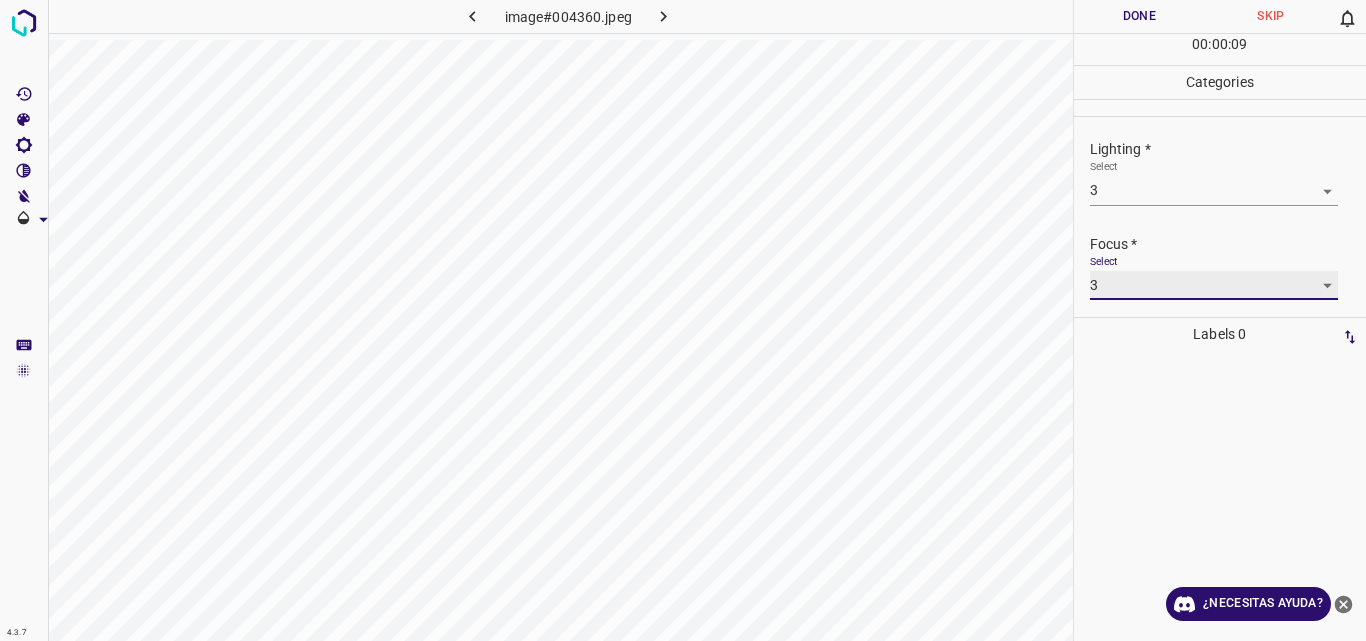 scroll, scrollTop: 98, scrollLeft: 0, axis: vertical 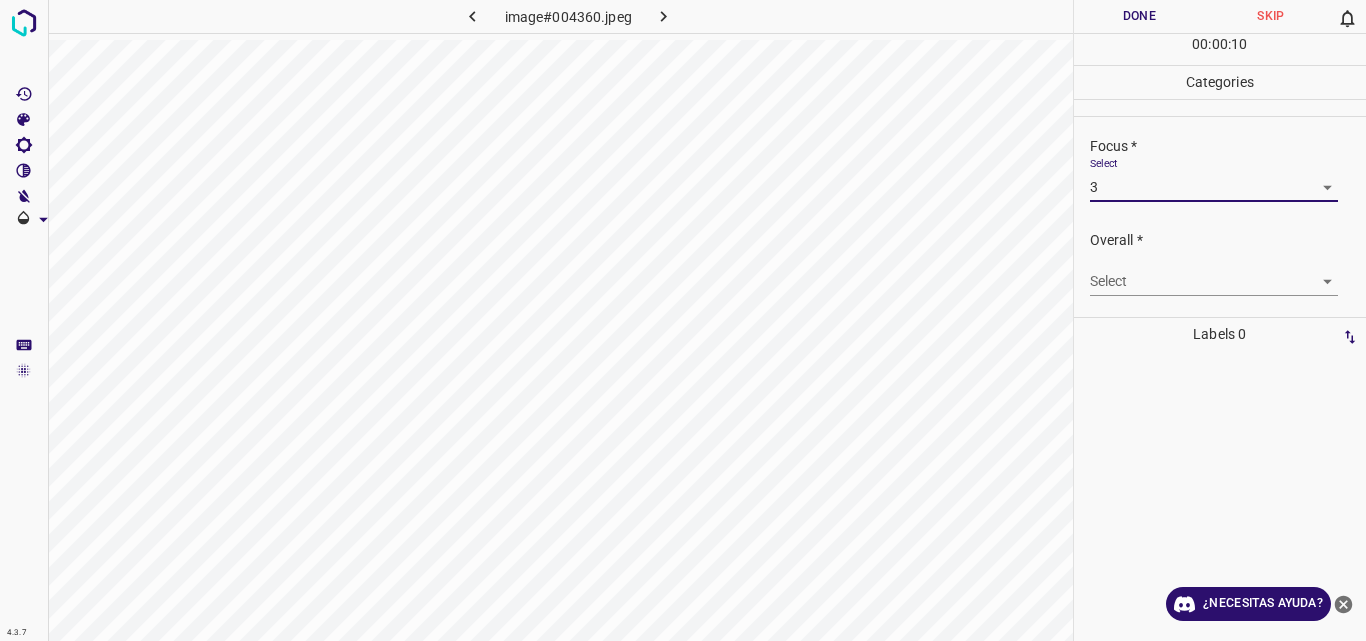 click on "4.3.7 image#004360.jpeg Done Skip 0 00   : 00   : 10   Categories Lighting *  Select 3 3 Focus *  Select 3 3 Overall *  Select ​ Labels   0 Categories 1 Lighting 2 Focus 3 Overall Tools Space Change between modes (Draw & Edit) I Auto labeling R Restore zoom M Zoom in N Zoom out Delete Delete selecte label Filters Z Restore filters X Saturation filter C Brightness filter V Contrast filter B Gray scale filter General O Download ¿Necesitas ayuda? Original text Rate this translation Your feedback will be used to help improve Google Translate - Texto - Esconder - Borrar" at bounding box center [683, 320] 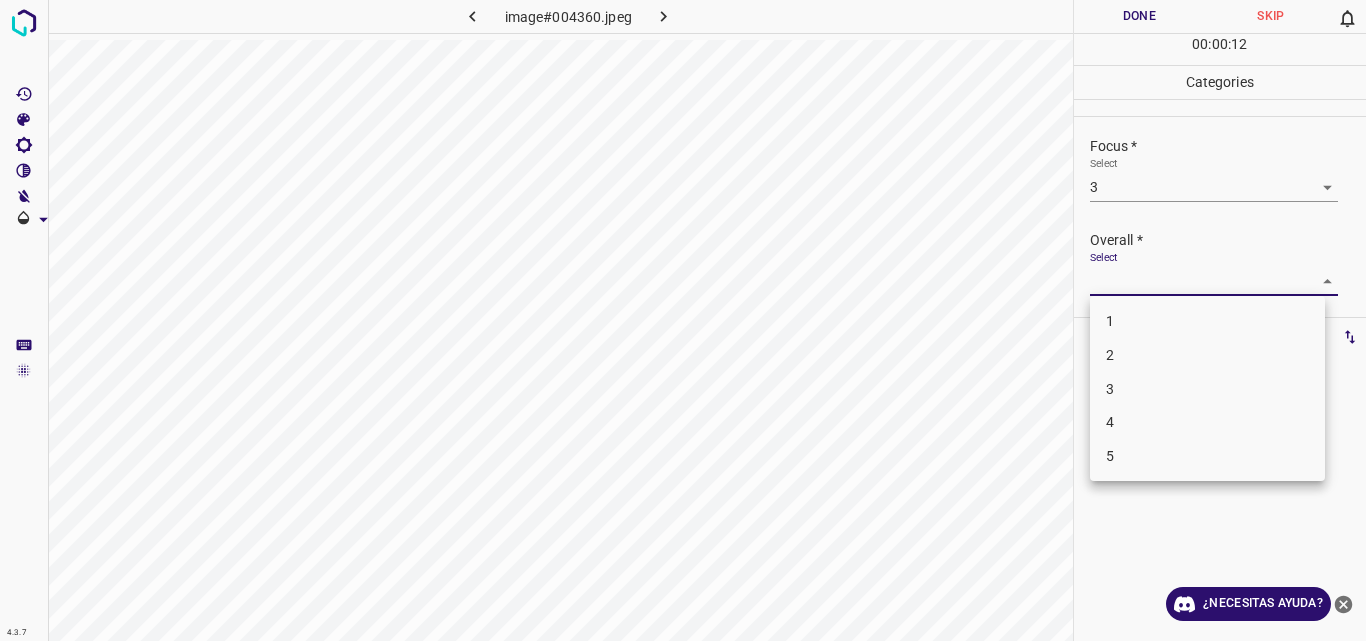 click on "3" at bounding box center (1207, 389) 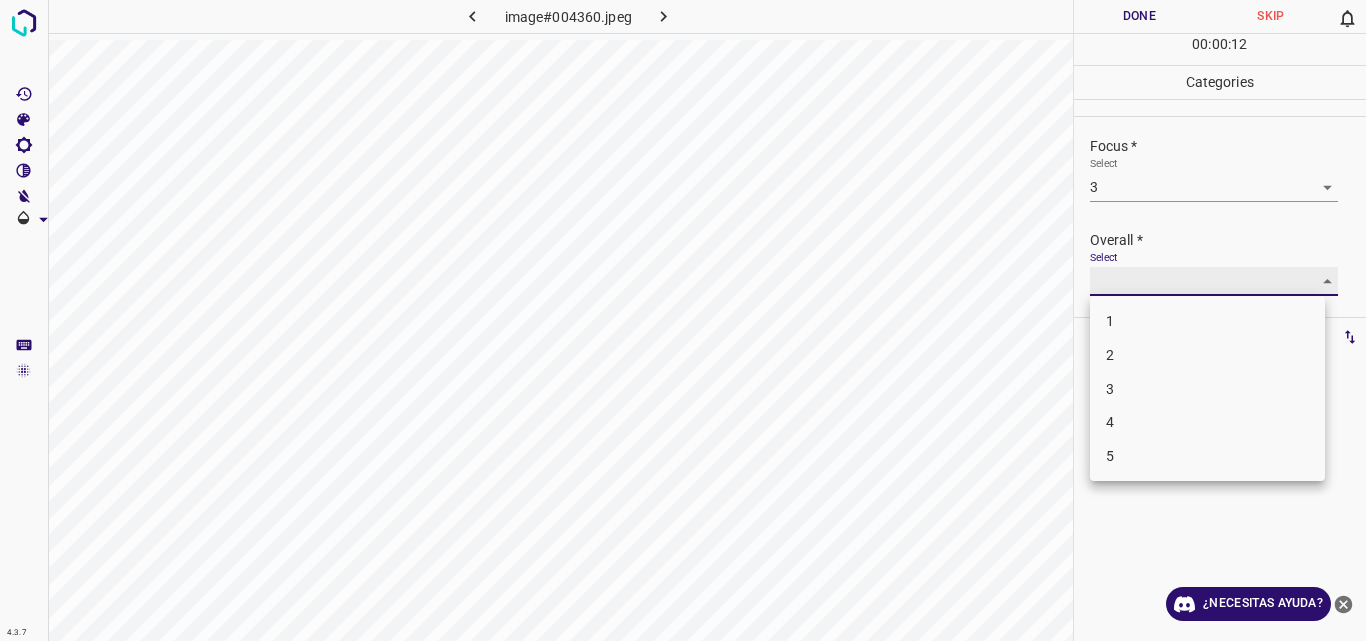 type on "3" 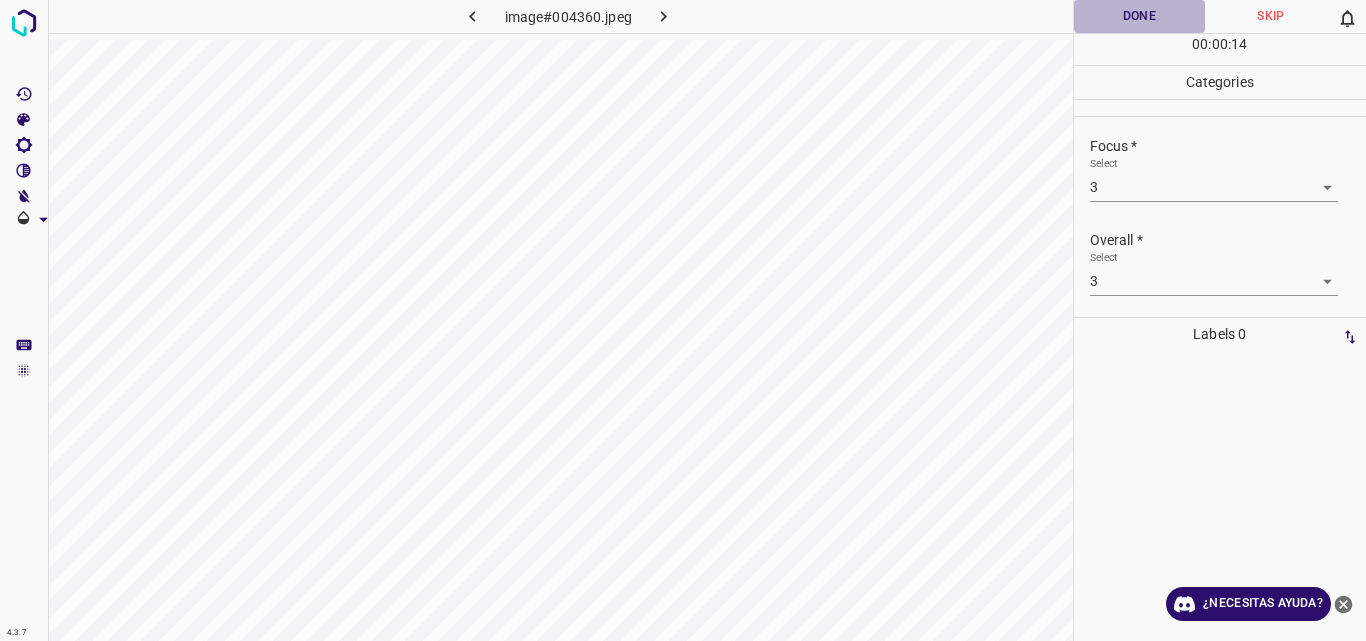 click on "Done" at bounding box center (1140, 16) 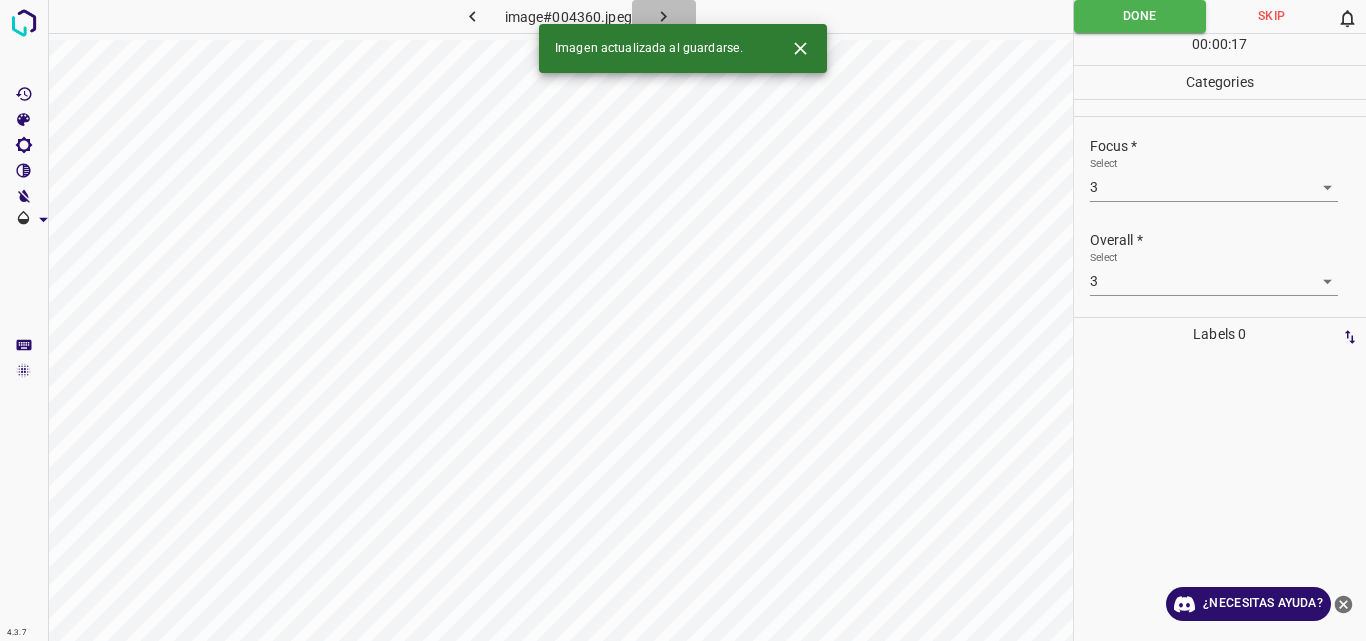 click 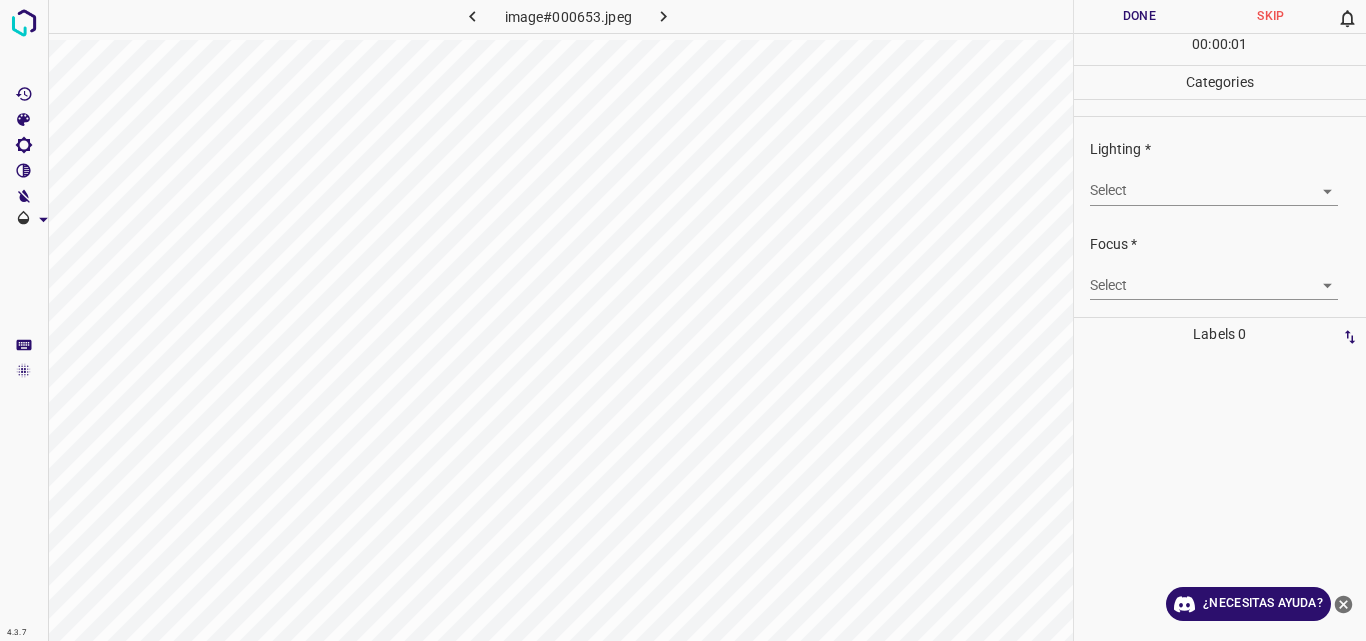 click on "4.3.7 image#000653.jpeg Done Skip 0 00   : 00   : 01   Categories Lighting *  Select ​ Focus *  Select ​ Overall *  Select ​ Labels   0 Categories 1 Lighting 2 Focus 3 Overall Tools Space Change between modes (Draw & Edit) I Auto labeling R Restore zoom M Zoom in N Zoom out Delete Delete selecte label Filters Z Restore filters X Saturation filter C Brightness filter V Contrast filter B Gray scale filter General O Download ¿Necesitas ayuda? Original text Rate this translation Your feedback will be used to help improve Google Translate - Texto - Esconder - Borrar" at bounding box center (683, 320) 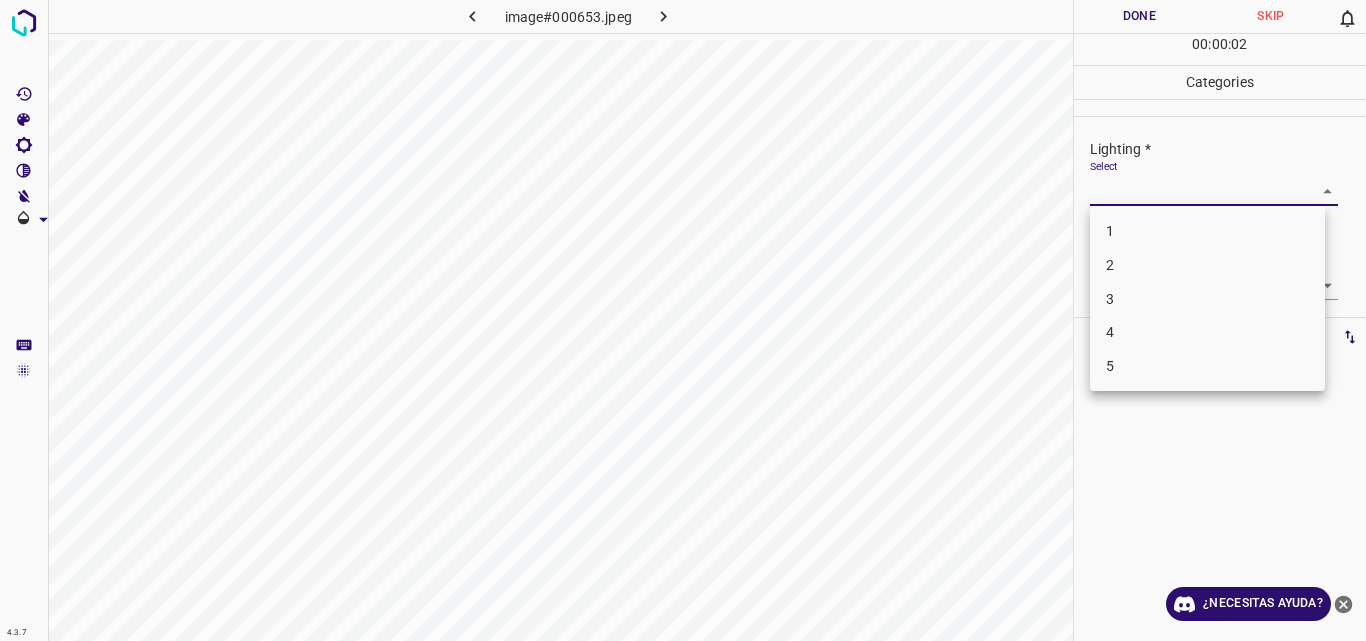 click on "2" at bounding box center [1207, 265] 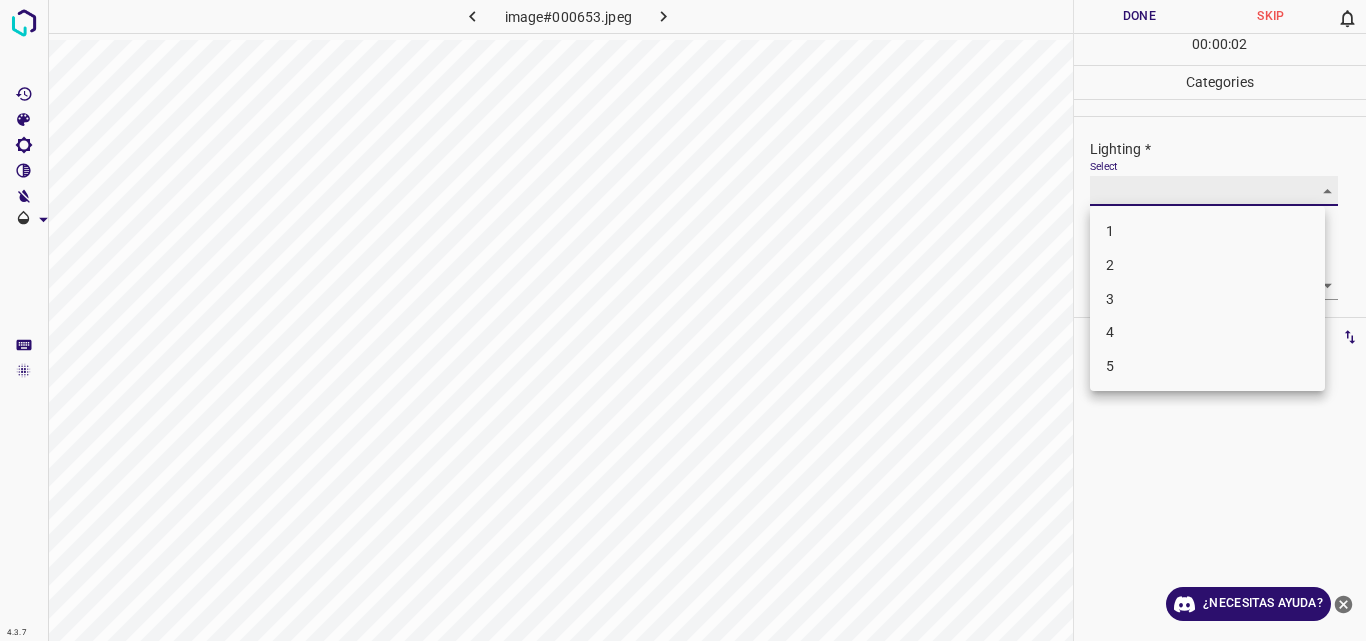 type on "2" 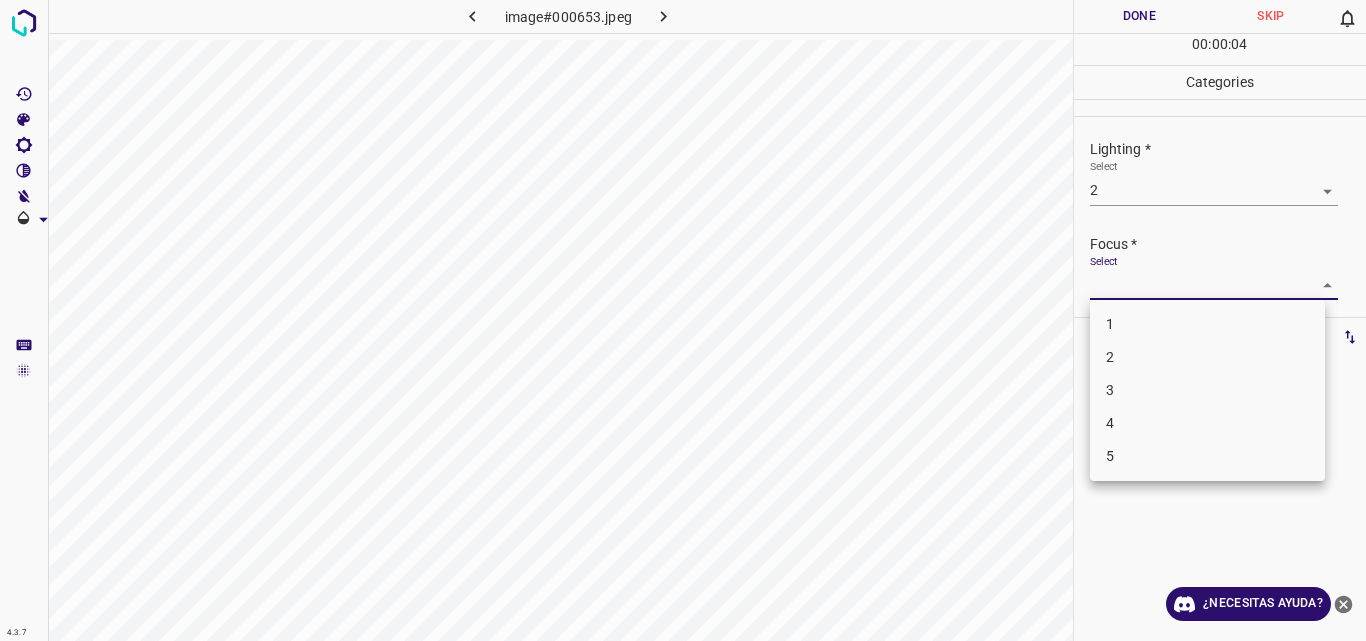 click on "4.3.7 image#000653.jpeg Done Skip 0 00   : 00   : 04   Categories Lighting *  Select 2 2 Focus *  Select ​ Overall *  Select ​ Labels   0 Categories 1 Lighting 2 Focus 3 Overall Tools Space Change between modes (Draw & Edit) I Auto labeling R Restore zoom M Zoom in N Zoom out Delete Delete selecte label Filters Z Restore filters X Saturation filter C Brightness filter V Contrast filter B Gray scale filter General O Download ¿Necesitas ayuda? Original text Rate this translation Your feedback will be used to help improve Google Translate - Texto - Esconder - Borrar 1 2 3 4 5" at bounding box center (683, 320) 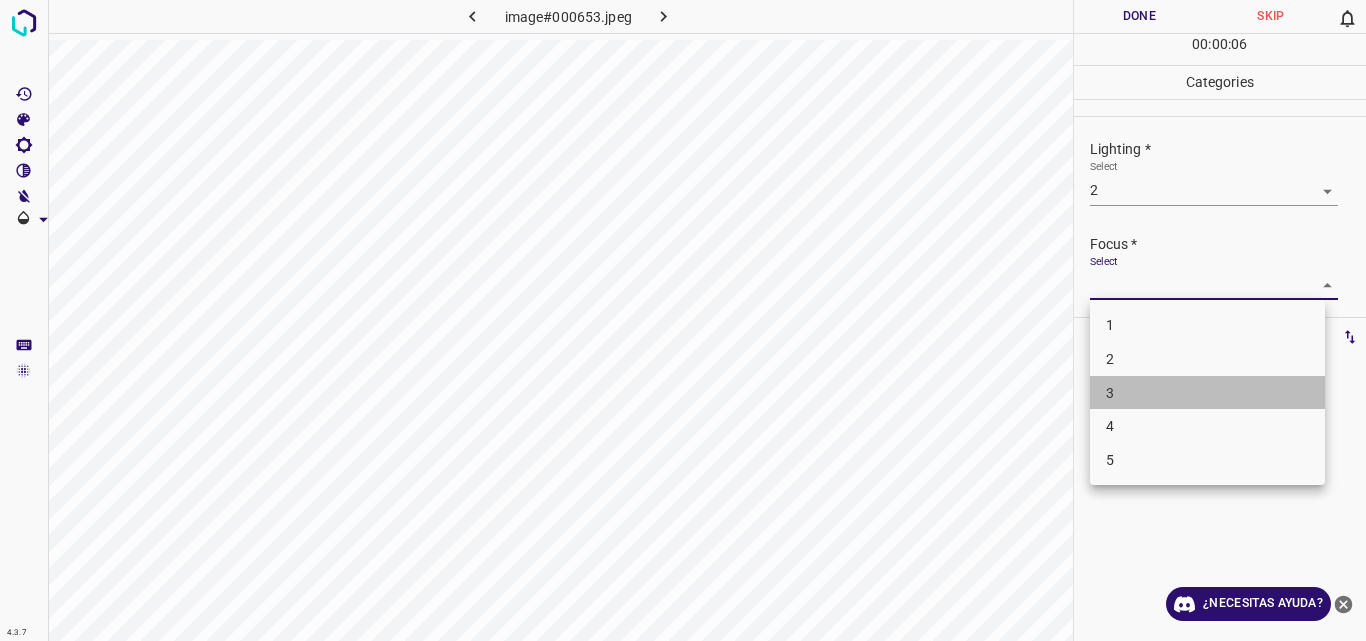 click on "3" at bounding box center [1207, 393] 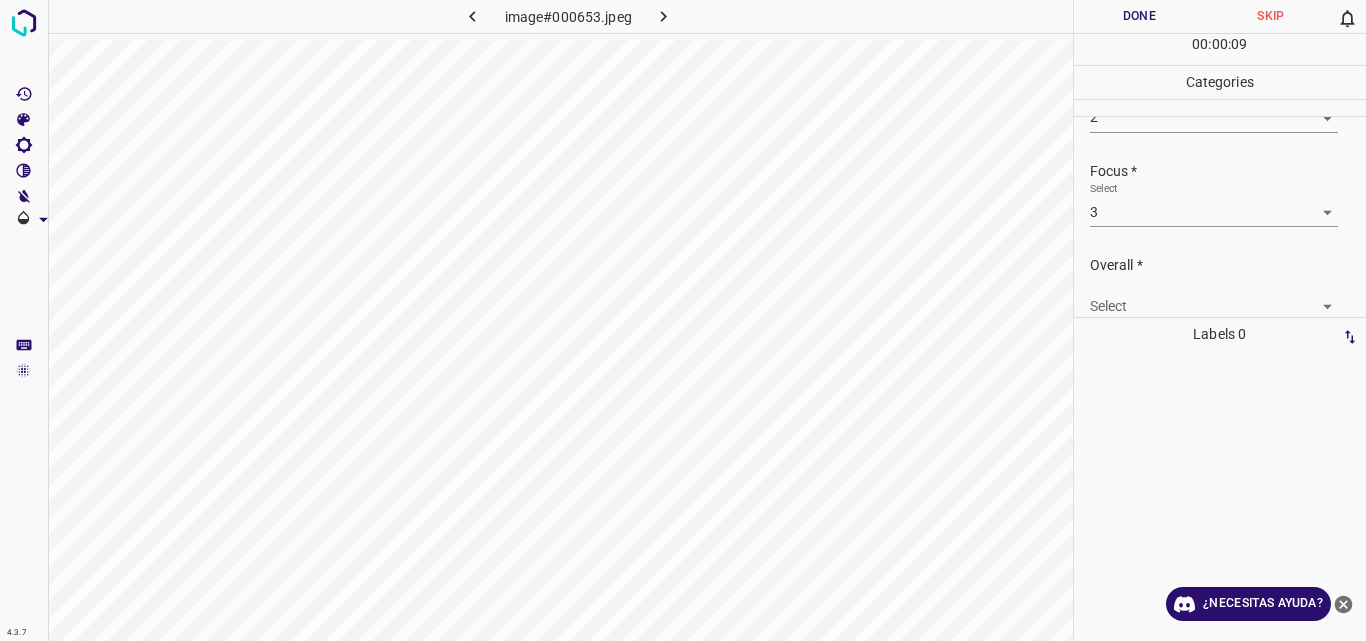 scroll, scrollTop: 82, scrollLeft: 0, axis: vertical 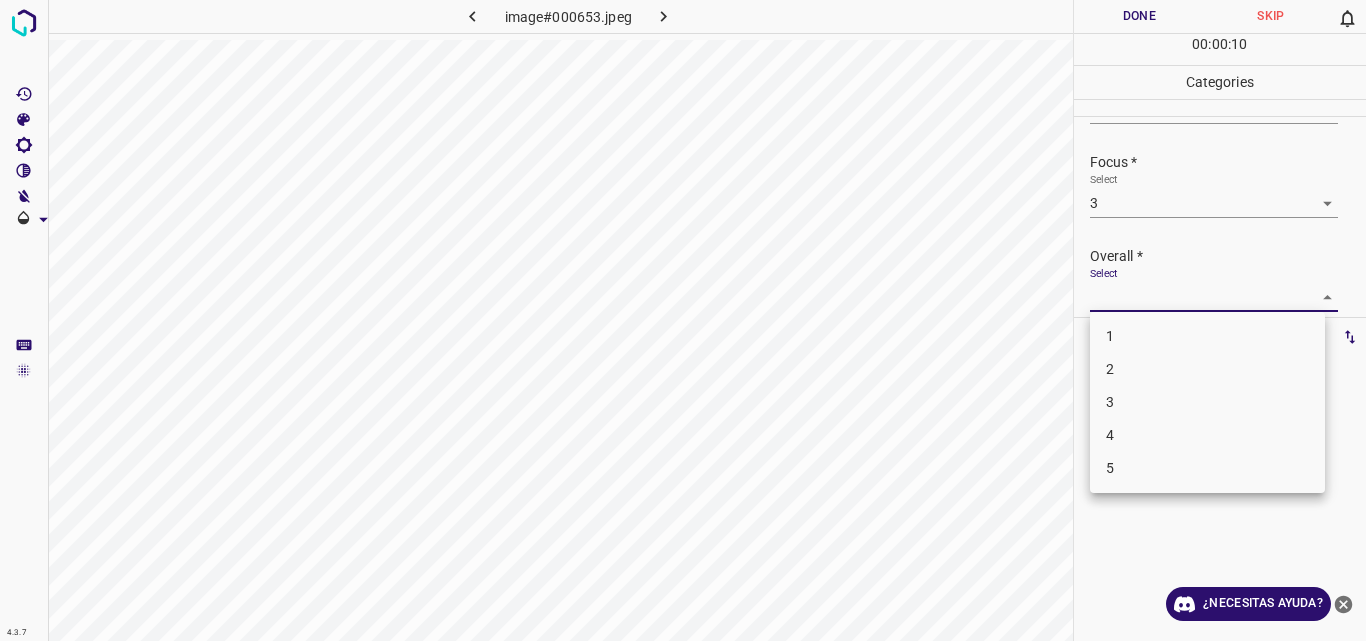 click on "4.3.7 image#000653.jpeg Done Skip 0 00   : 00   : 10   Categories Lighting *  Select 2 2 Focus *  Select 3 3 Overall *  Select ​ Labels   0 Categories 1 Lighting 2 Focus 3 Overall Tools Space Change between modes (Draw & Edit) I Auto labeling R Restore zoom M Zoom in N Zoom out Delete Delete selecte label Filters Z Restore filters X Saturation filter C Brightness filter V Contrast filter B Gray scale filter General O Download ¿Necesitas ayuda? Original text Rate this translation Your feedback will be used to help improve Google Translate - Texto - Esconder - Borrar 1 2 3 4 5" at bounding box center (683, 320) 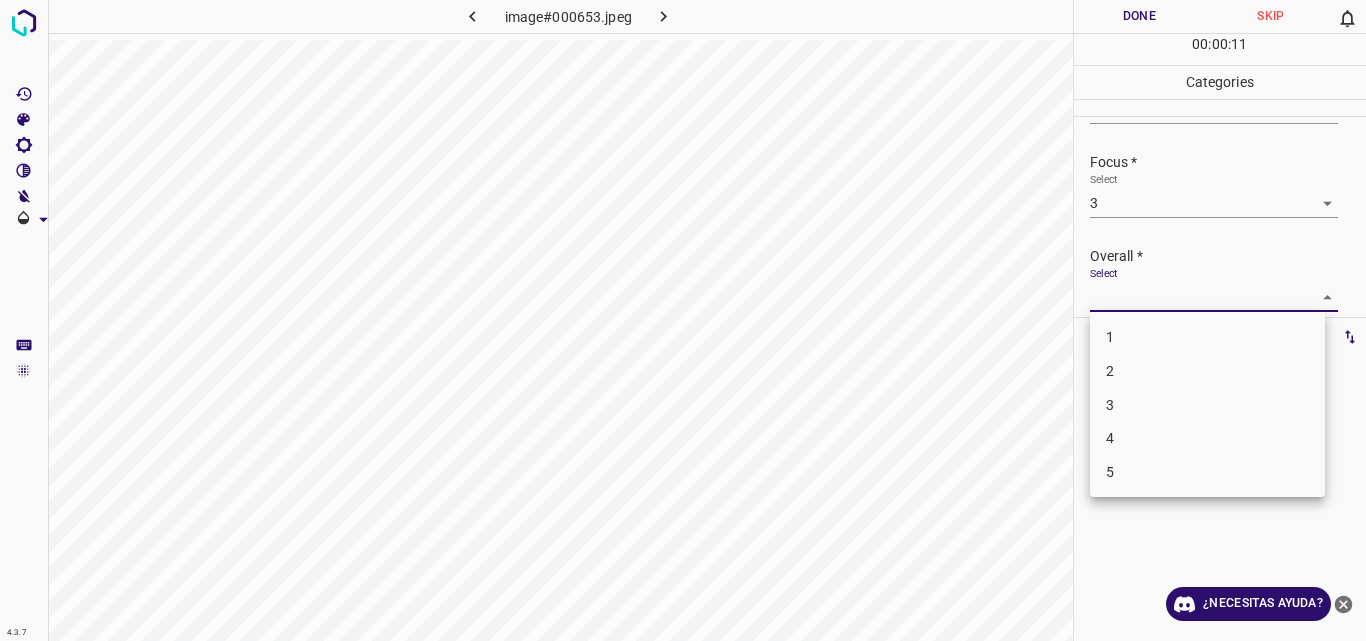 click on "3" at bounding box center [1207, 405] 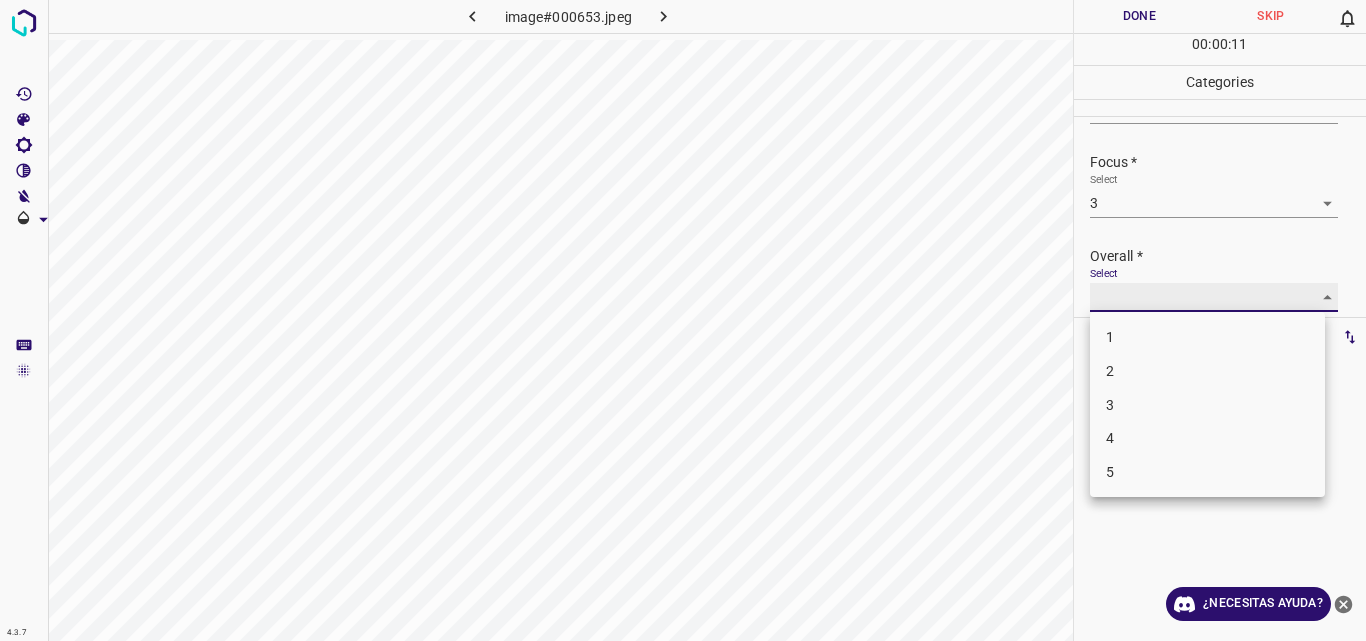 type on "3" 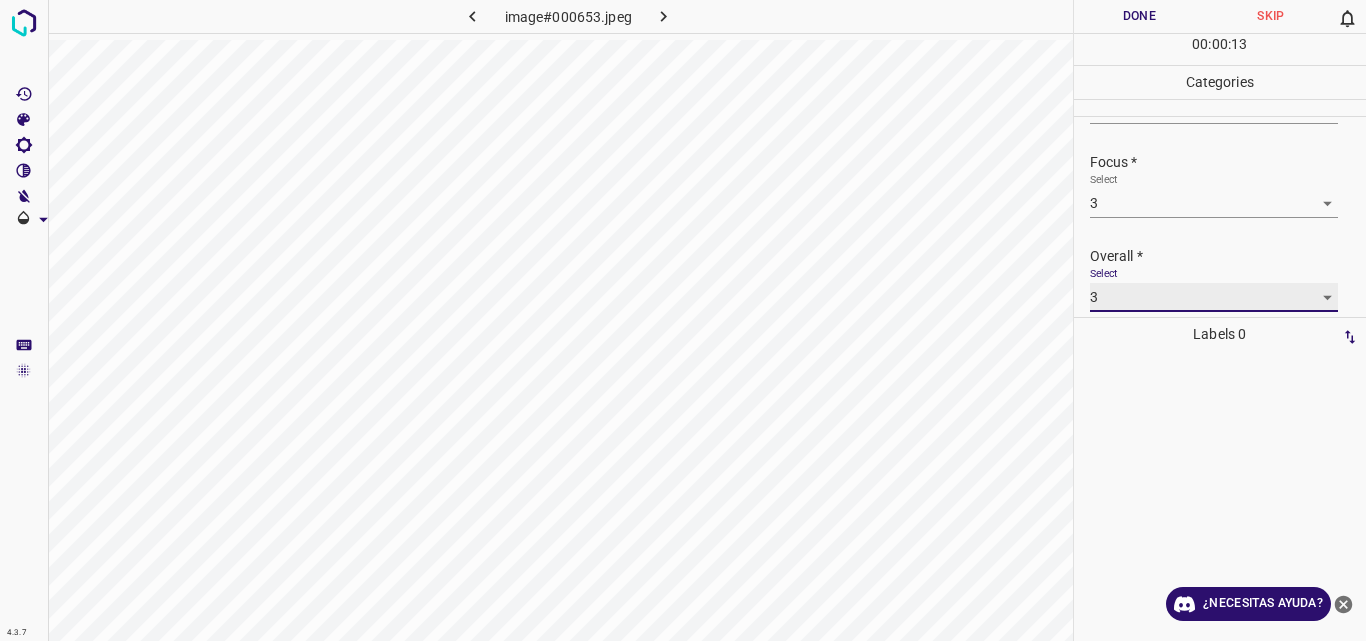scroll, scrollTop: 82, scrollLeft: 0, axis: vertical 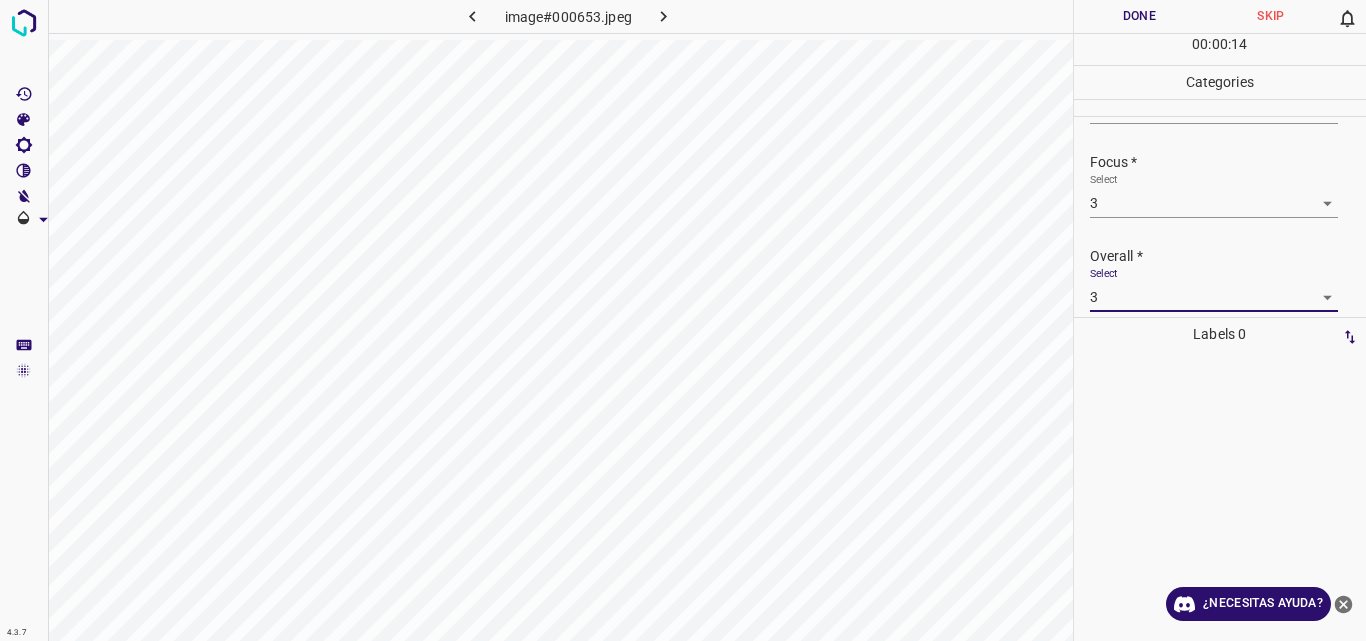 click on "Done" at bounding box center [1140, 16] 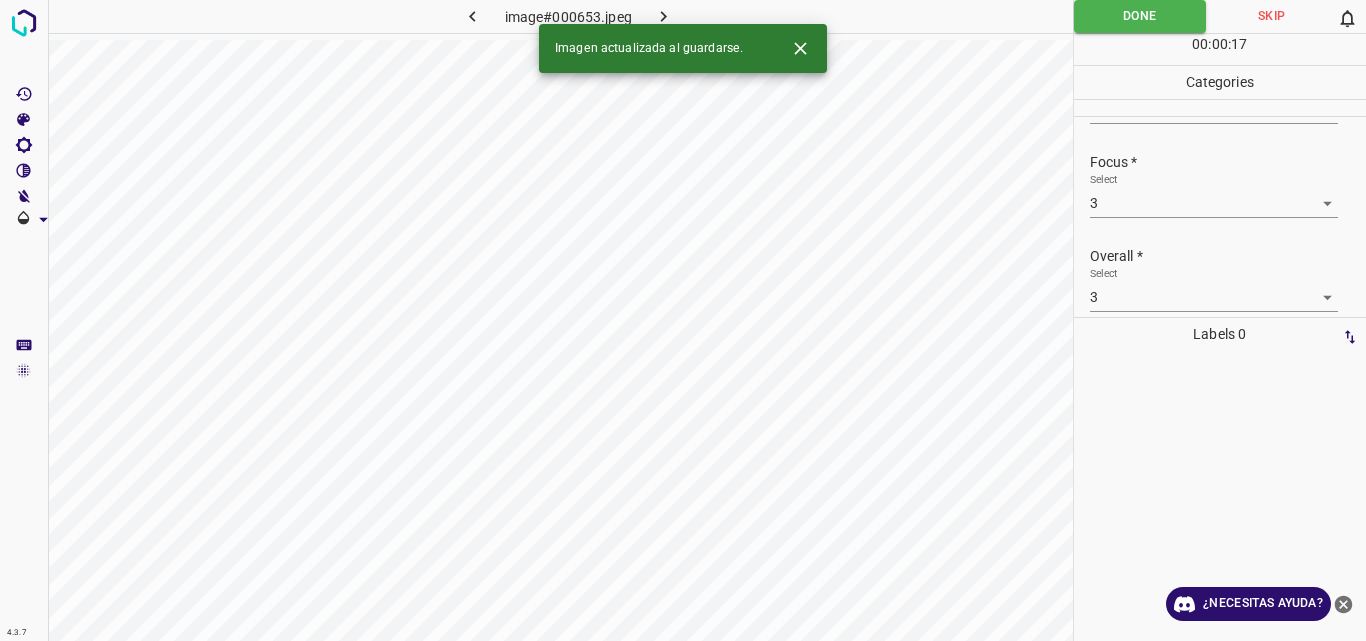 click on "Imagen actualizada al guardarse." at bounding box center [683, 48] 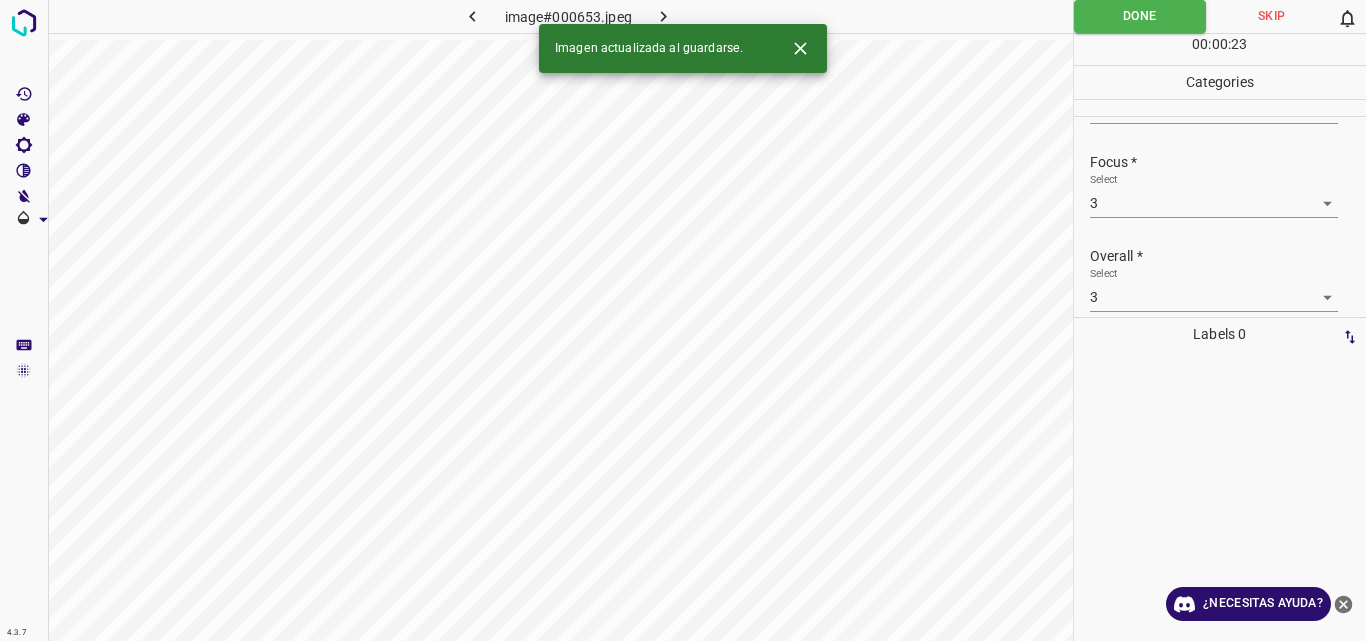 click 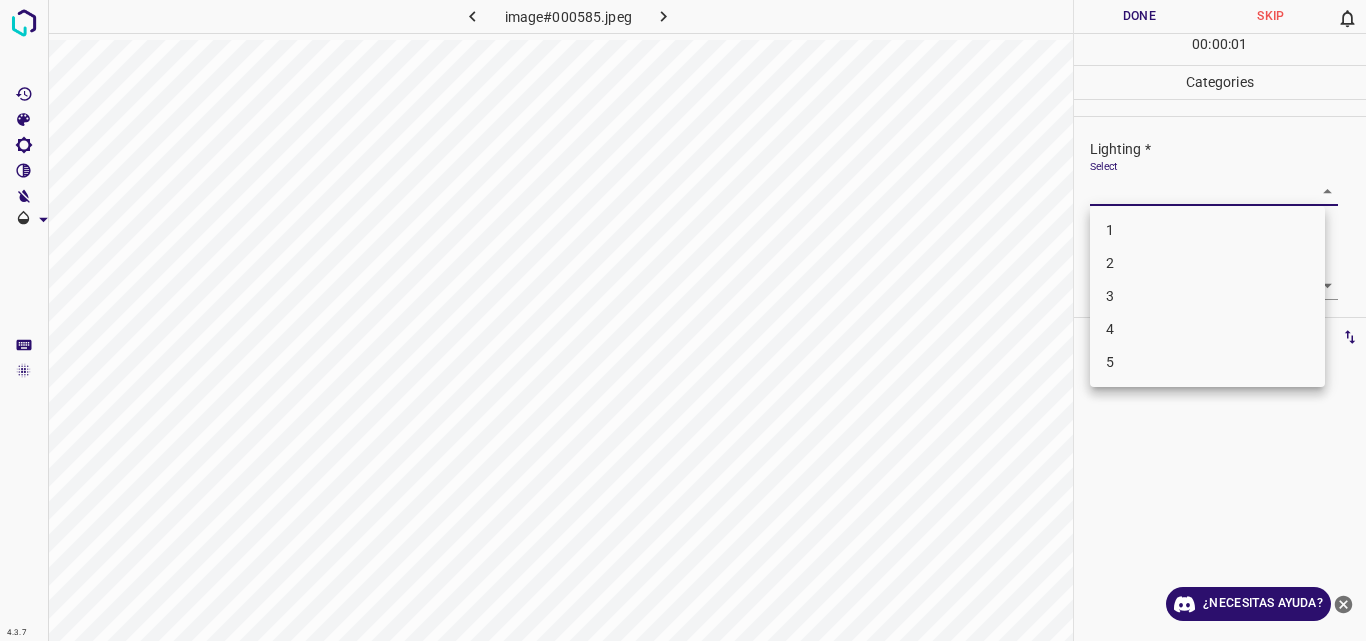 click on "4.3.7 image#000585.jpeg Done Skip 0 00   : 00   : 01   Categories Lighting *  Select ​ Focus *  Select ​ Overall *  Select ​ Labels   0 Categories 1 Lighting 2 Focus 3 Overall Tools Space Change between modes (Draw & Edit) I Auto labeling R Restore zoom M Zoom in N Zoom out Delete Delete selecte label Filters Z Restore filters X Saturation filter C Brightness filter V Contrast filter B Gray scale filter General O Download ¿Necesitas ayuda? Original text Rate this translation Your feedback will be used to help improve Google Translate - Texto - Esconder - Borrar 1 2 3 4 5" at bounding box center [683, 320] 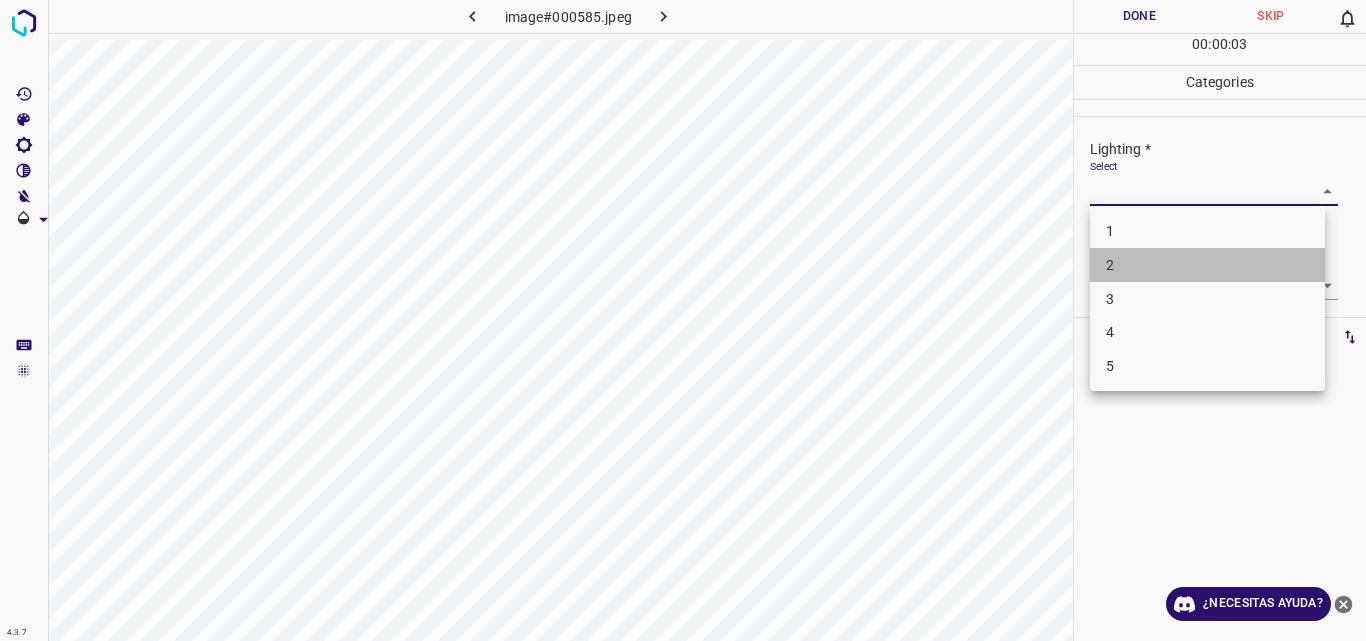 click on "2" at bounding box center [1207, 265] 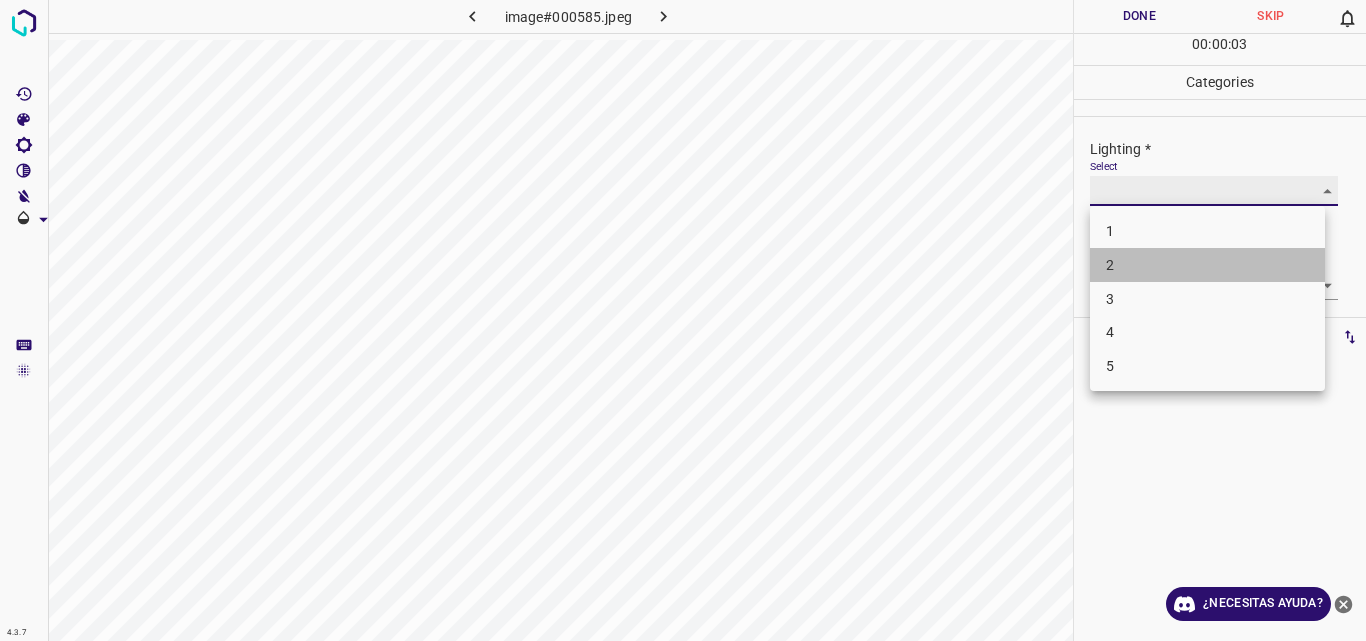 type on "2" 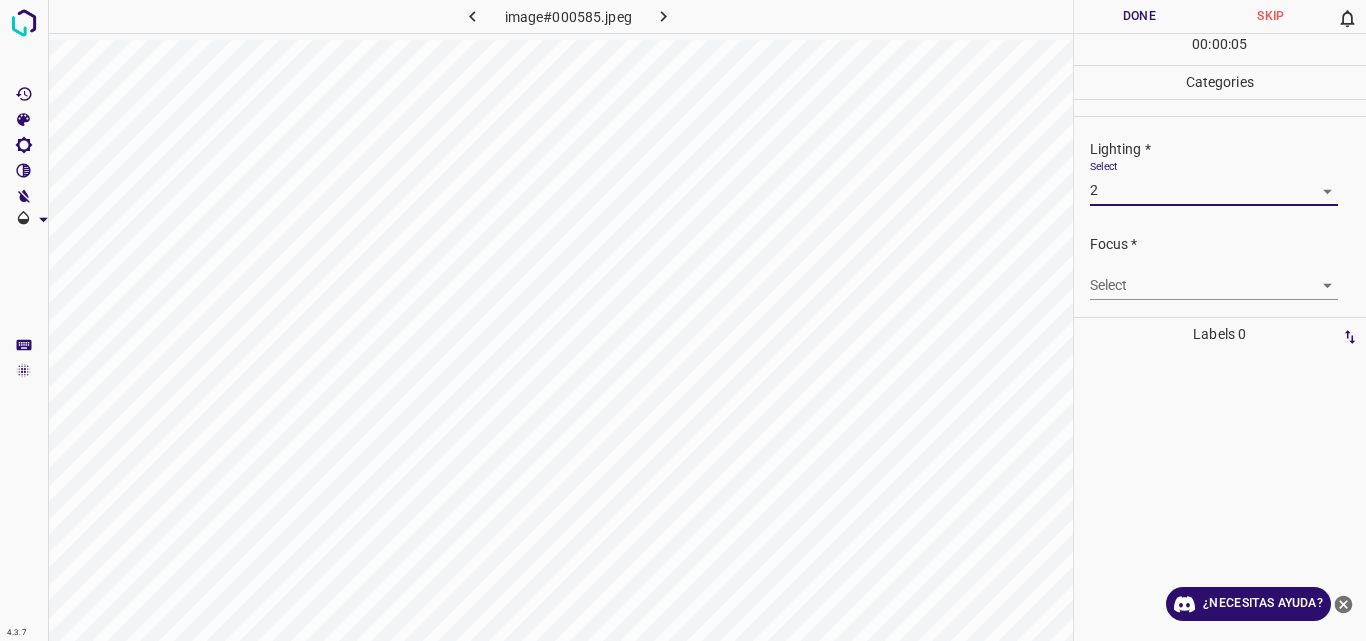 click on "4.3.7 image#000585.jpeg Done Skip 0 00   : 00   : 05   Categories Lighting *  Select 2 2 Focus *  Select ​ Overall *  Select ​ Labels   0 Categories 1 Lighting 2 Focus 3 Overall Tools Space Change between modes (Draw & Edit) I Auto labeling R Restore zoom M Zoom in N Zoom out Delete Delete selecte label Filters Z Restore filters X Saturation filter C Brightness filter V Contrast filter B Gray scale filter General O Download ¿Necesitas ayuda? Original text Rate this translation Your feedback will be used to help improve Google Translate - Texto - Esconder - Borrar" at bounding box center [683, 320] 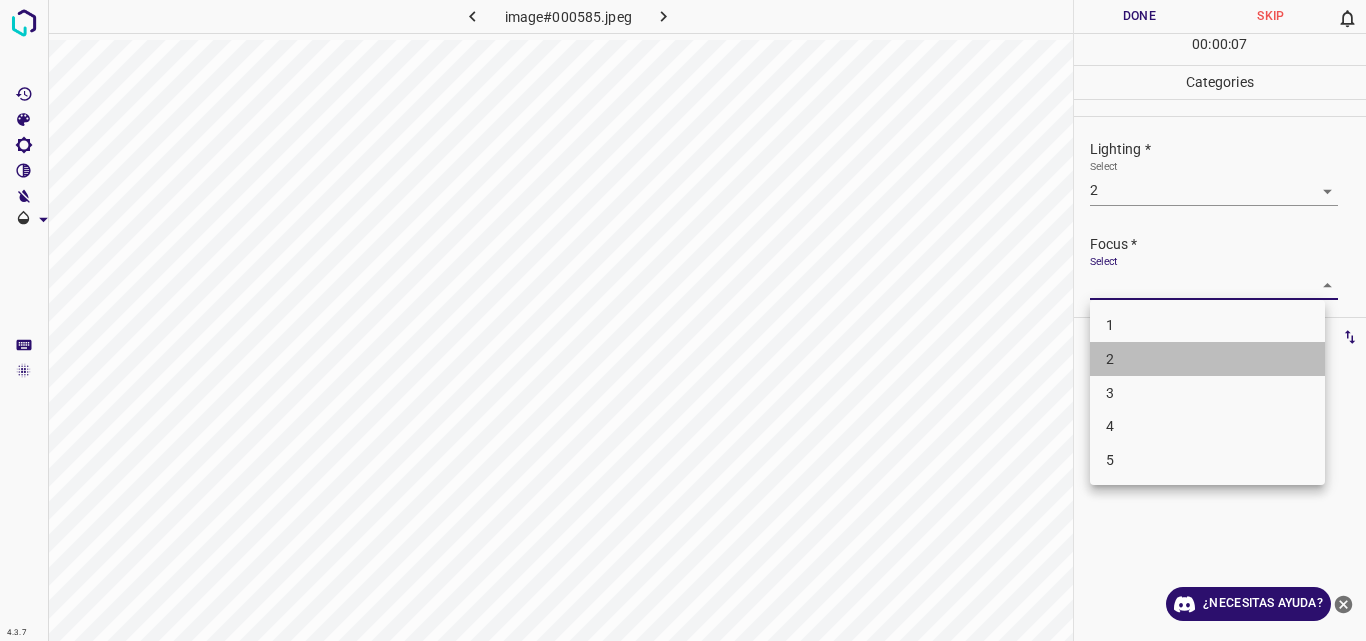 click on "2" at bounding box center (1207, 359) 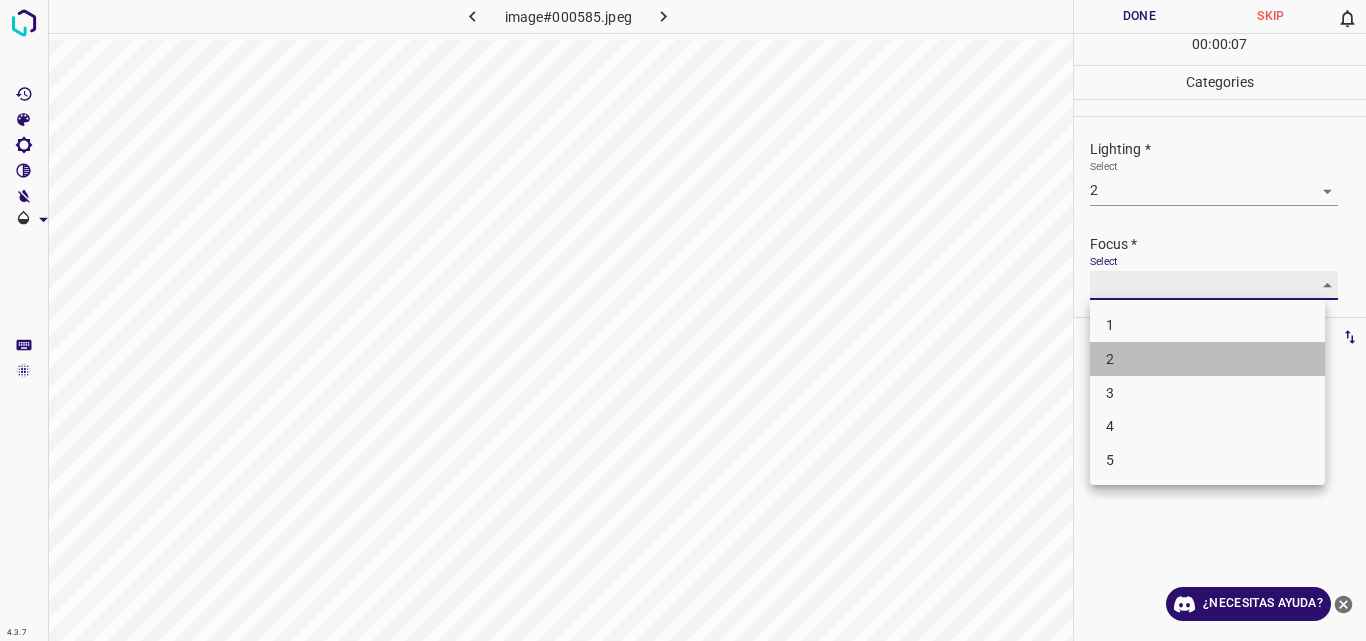 type on "2" 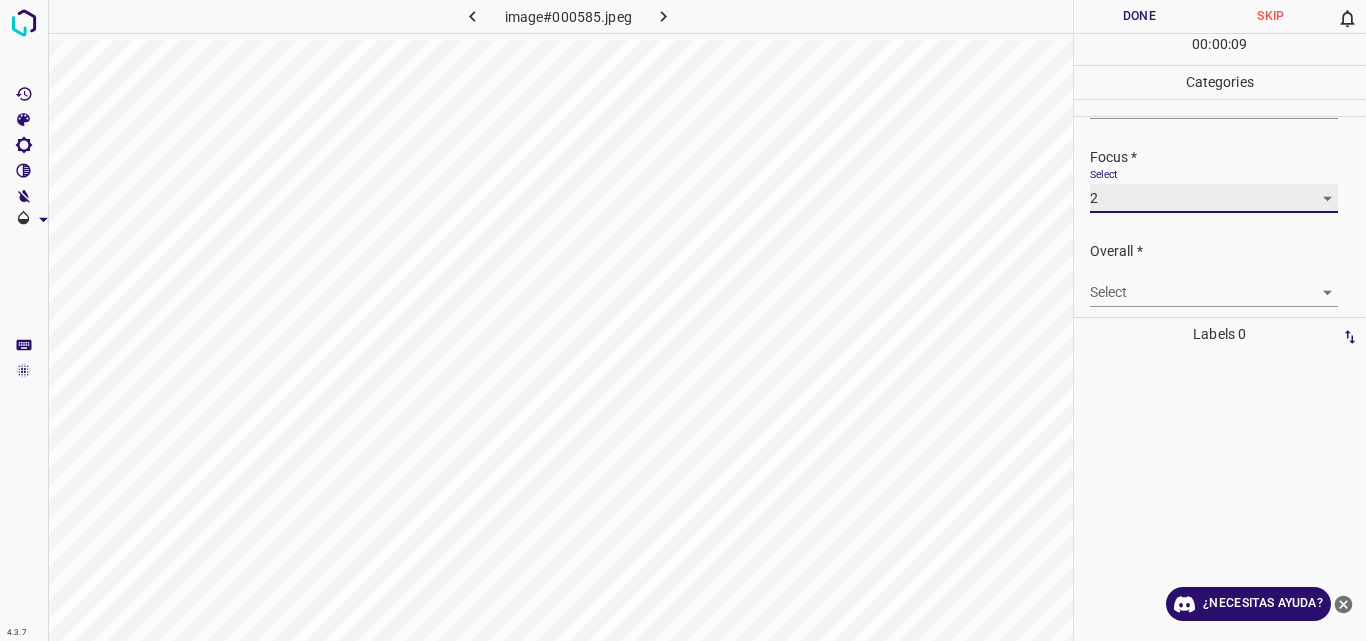 scroll, scrollTop: 94, scrollLeft: 0, axis: vertical 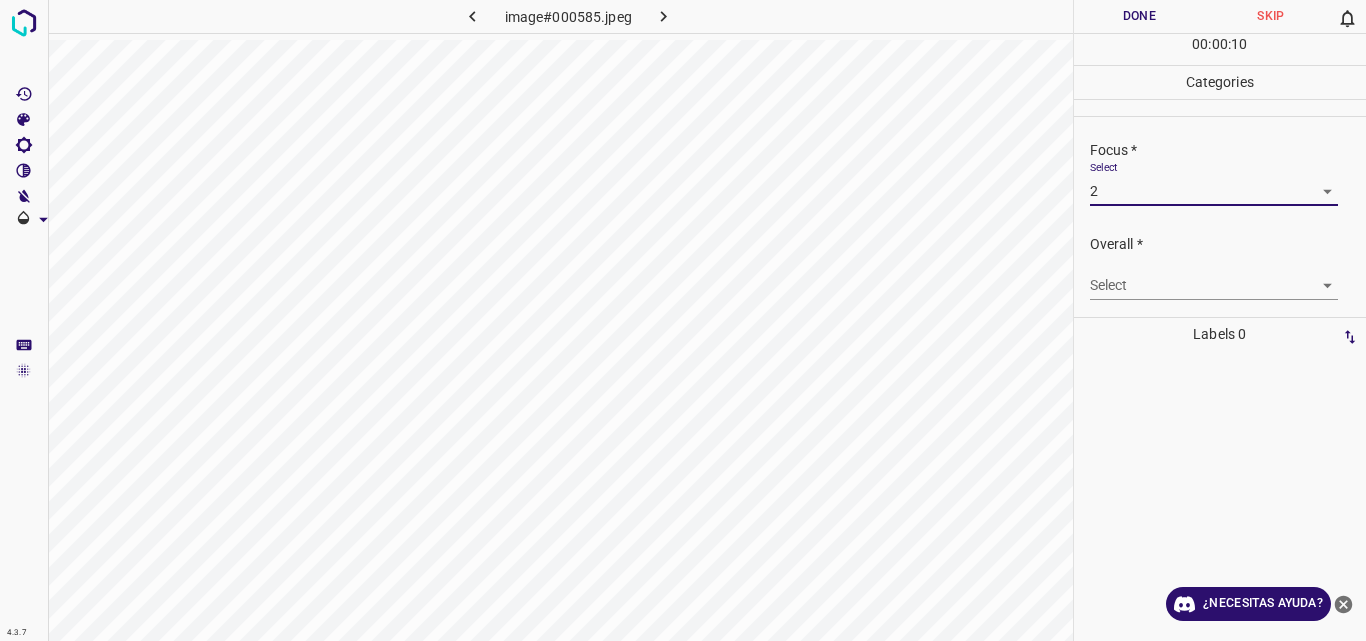 click on "4.3.7 image#000585.jpeg Done Skip 0 00   : 00   : 10   Categories Lighting *  Select 2 2 Focus *  Select 2 2 Overall *  Select ​ Labels   0 Categories 1 Lighting 2 Focus 3 Overall Tools Space Change between modes (Draw & Edit) I Auto labeling R Restore zoom M Zoom in N Zoom out Delete Delete selecte label Filters Z Restore filters X Saturation filter C Brightness filter V Contrast filter B Gray scale filter General O Download ¿Necesitas ayuda? Original text Rate this translation Your feedback will be used to help improve Google Translate - Texto - Esconder - Borrar" at bounding box center (683, 320) 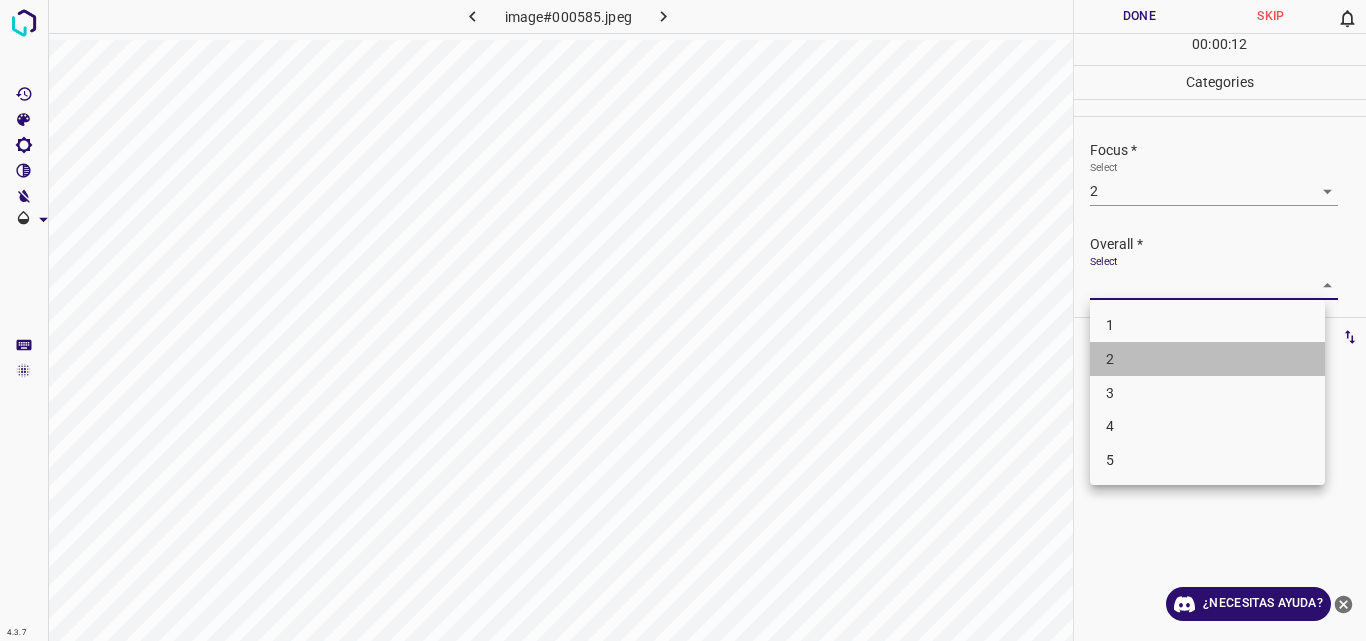 click on "2" at bounding box center [1207, 359] 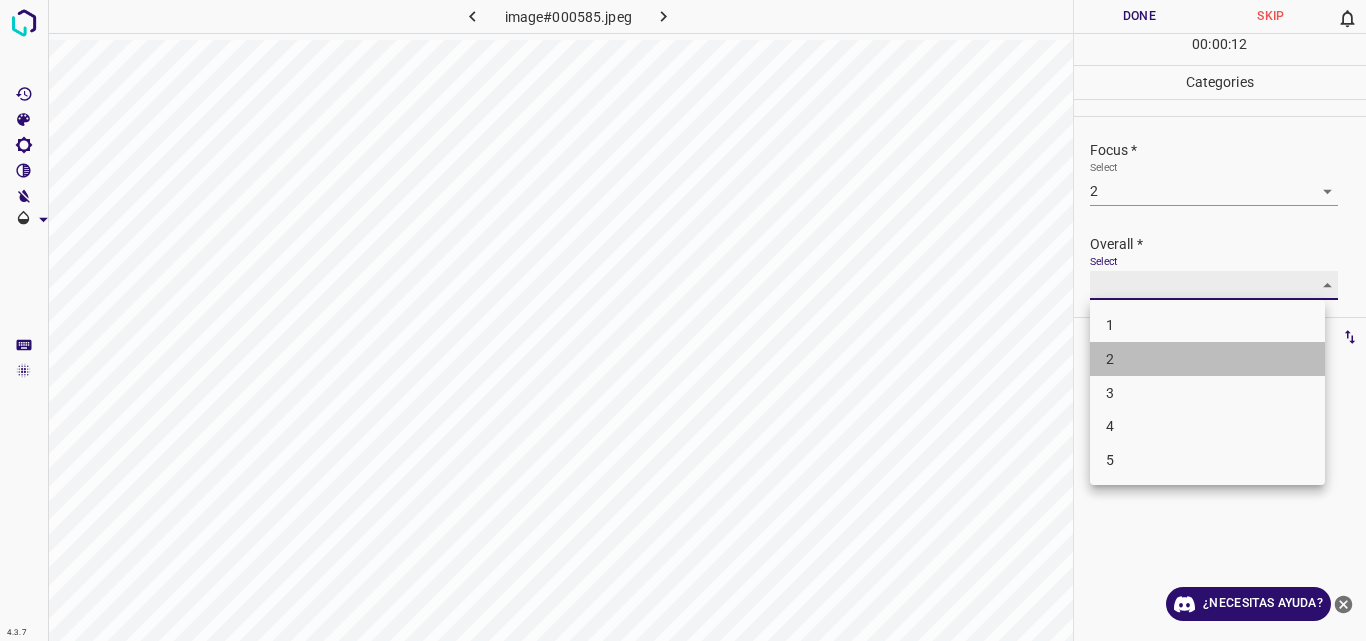 type on "2" 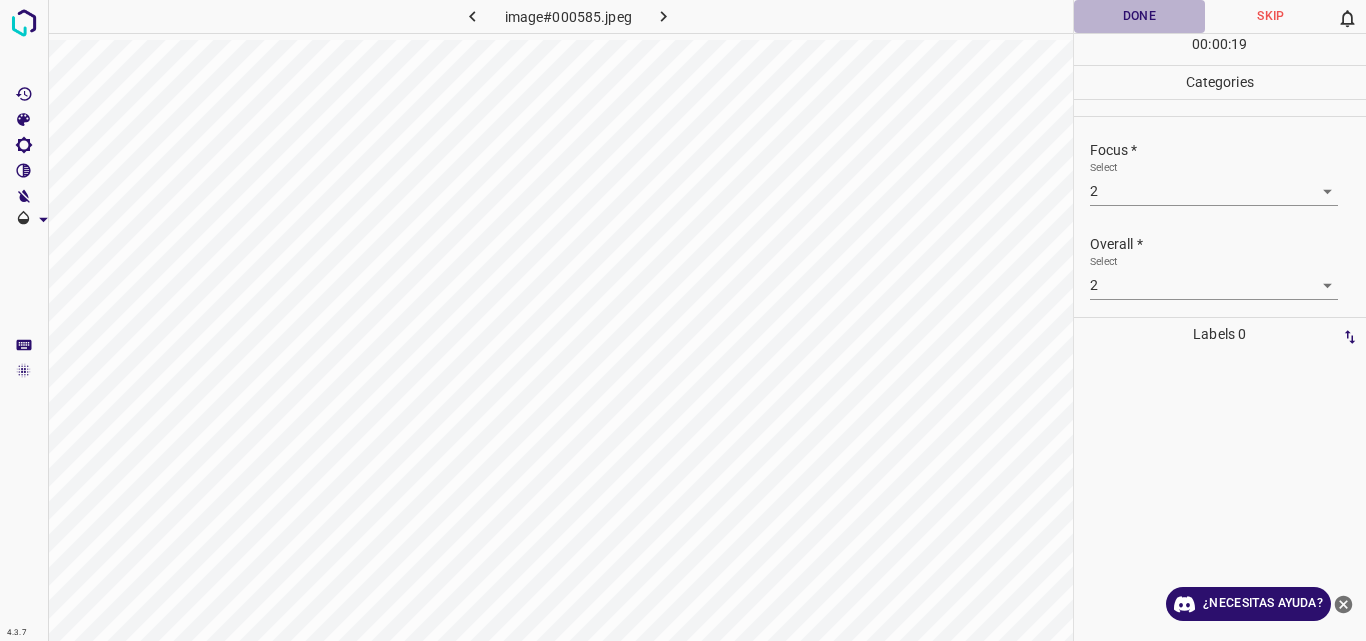 click on "Done" at bounding box center (1140, 16) 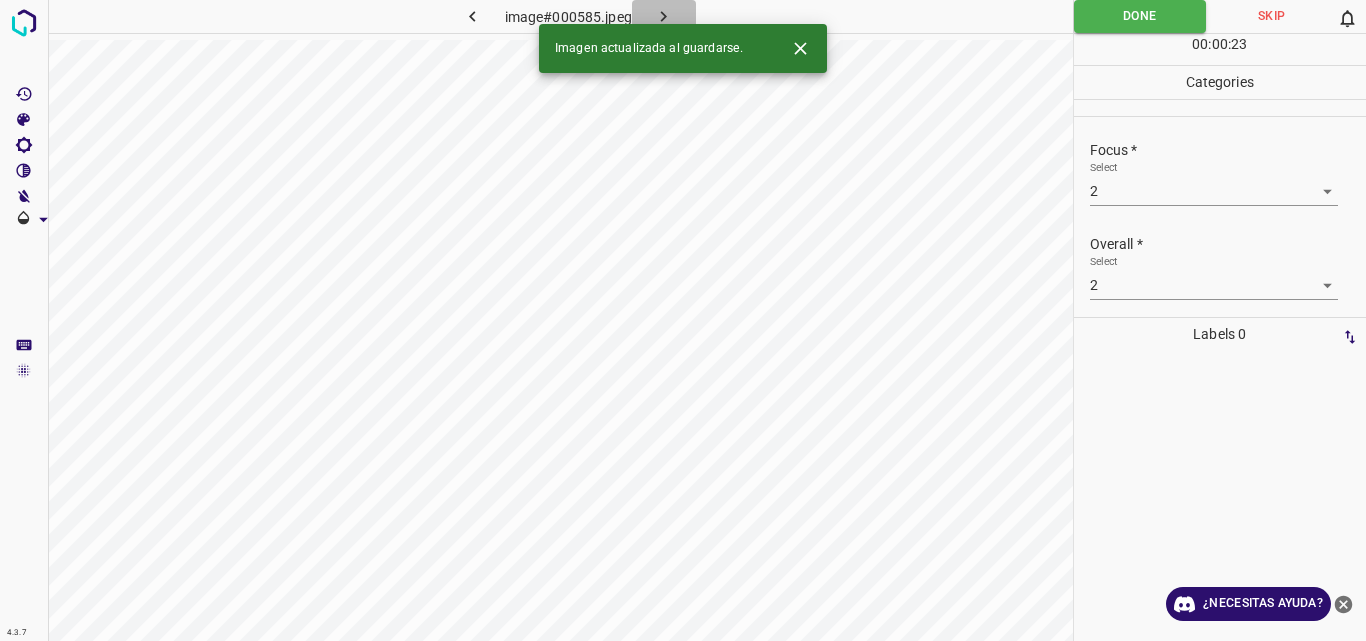 click 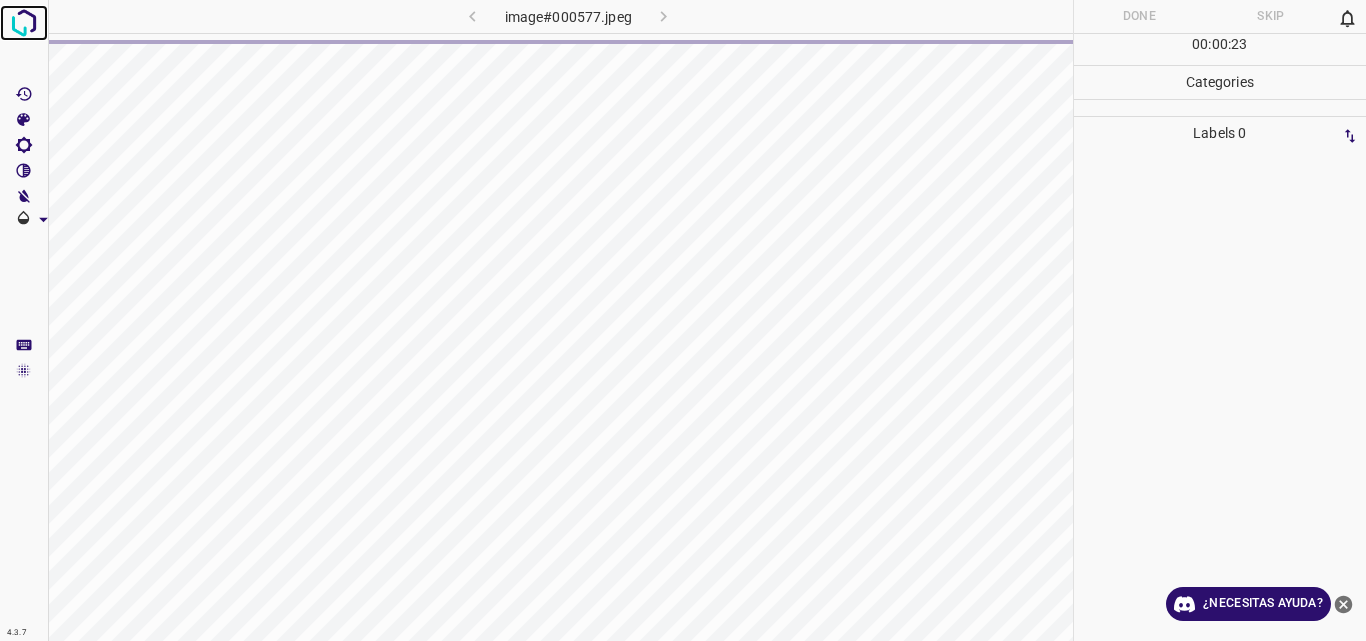 click at bounding box center [24, 23] 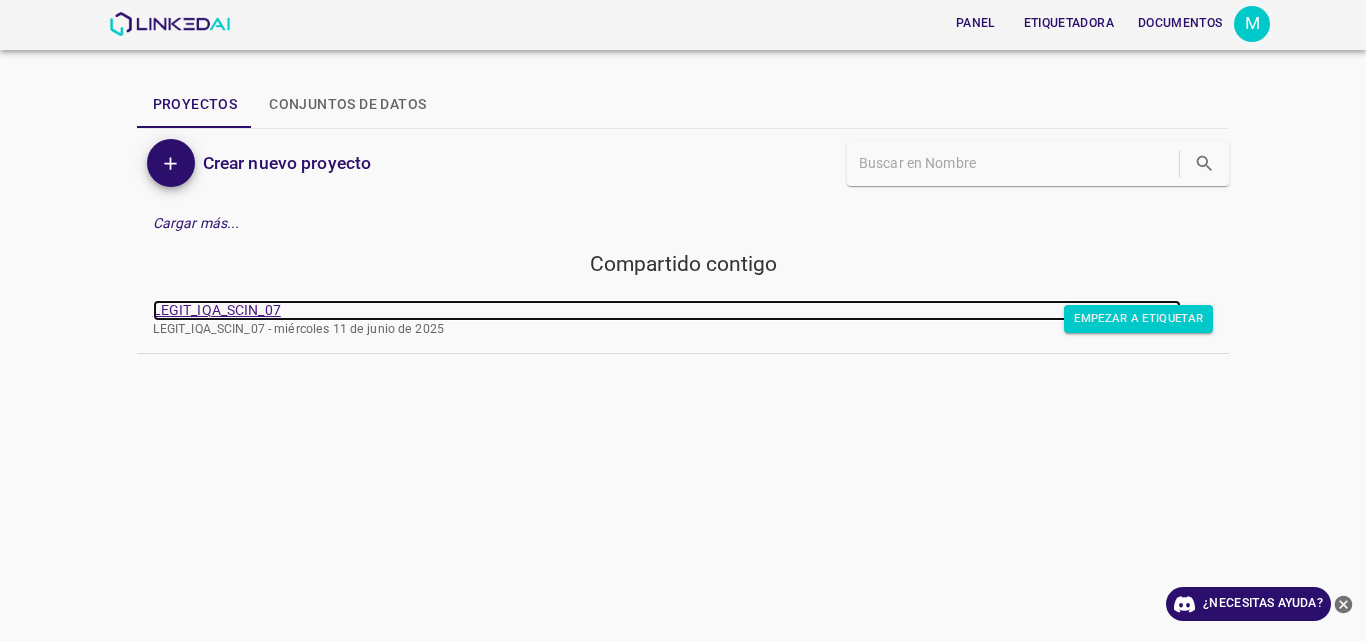 click on "LEGIT_IQA_SCIN_07" at bounding box center (217, 310) 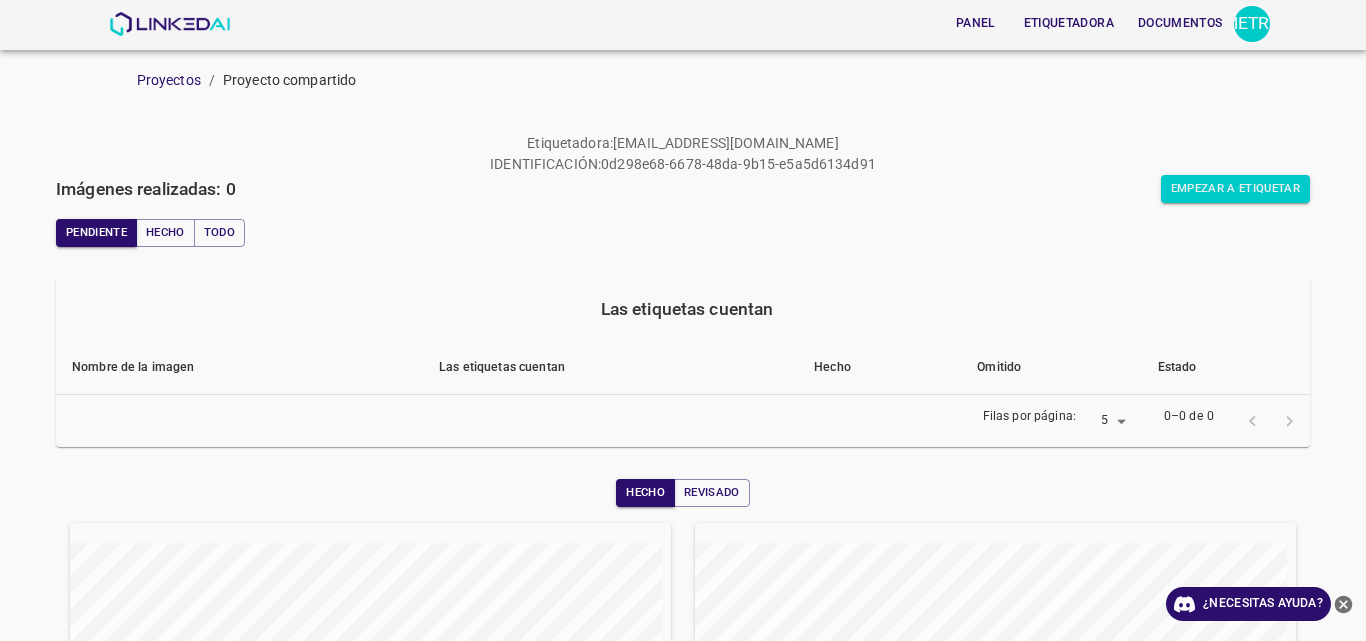 scroll, scrollTop: 0, scrollLeft: 0, axis: both 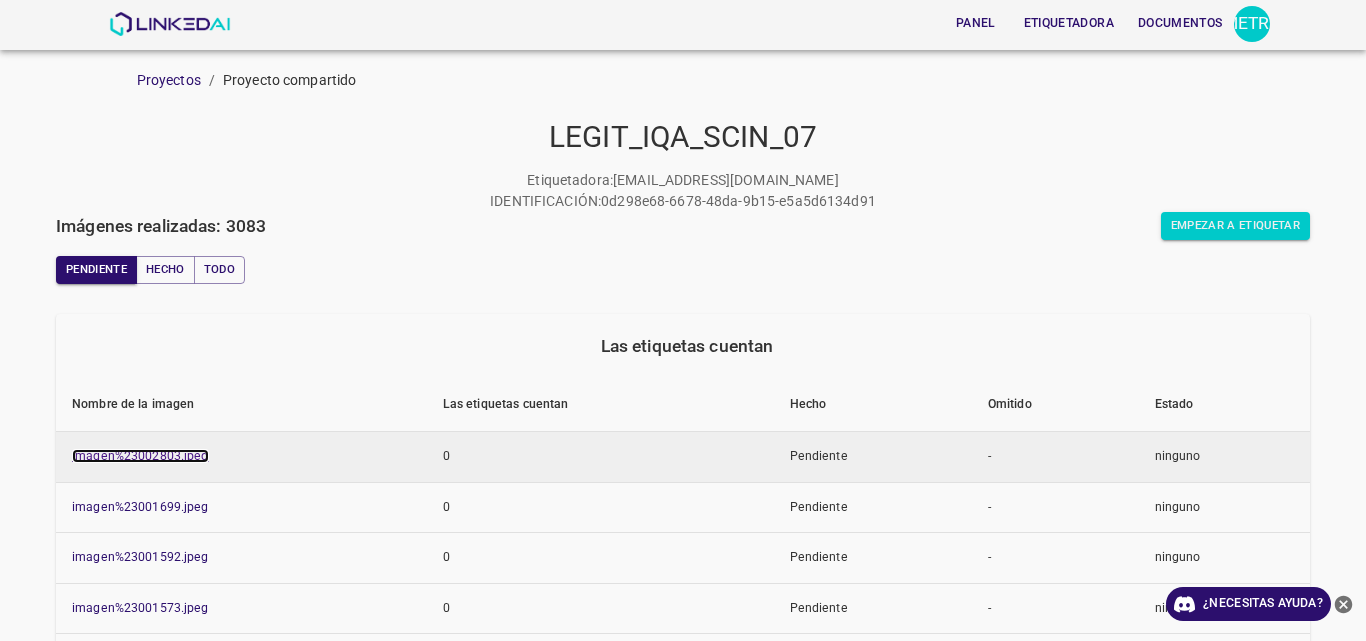 click on "imagen%23002803.jpeg" at bounding box center [140, 456] 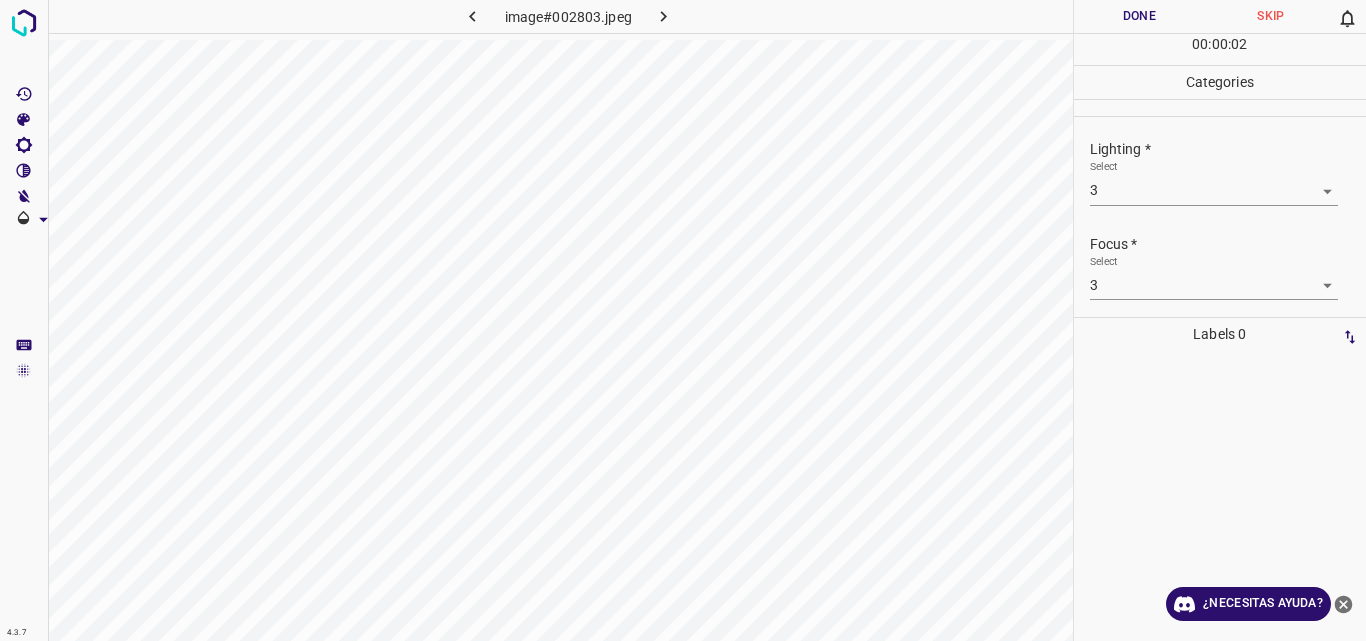 click on "4.3.7 image#002803.jpeg Done Skip 0 00   : 00   : 02   Categories Lighting *  Select 3 3 Focus *  Select 3 3 Overall *  Select ​ Labels   0 Categories 1 Lighting 2 Focus 3 Overall Tools Space Change between modes (Draw & Edit) I Auto labeling R Restore zoom M Zoom in N Zoom out Delete Delete selecte label Filters Z Restore filters X Saturation filter C Brightness filter V Contrast filter B Gray scale filter General O Download ¿Necesitas ayuda? Original text Rate this translation Your feedback will be used to help improve Google Translate - Texto - Esconder - Borrar" at bounding box center [683, 320] 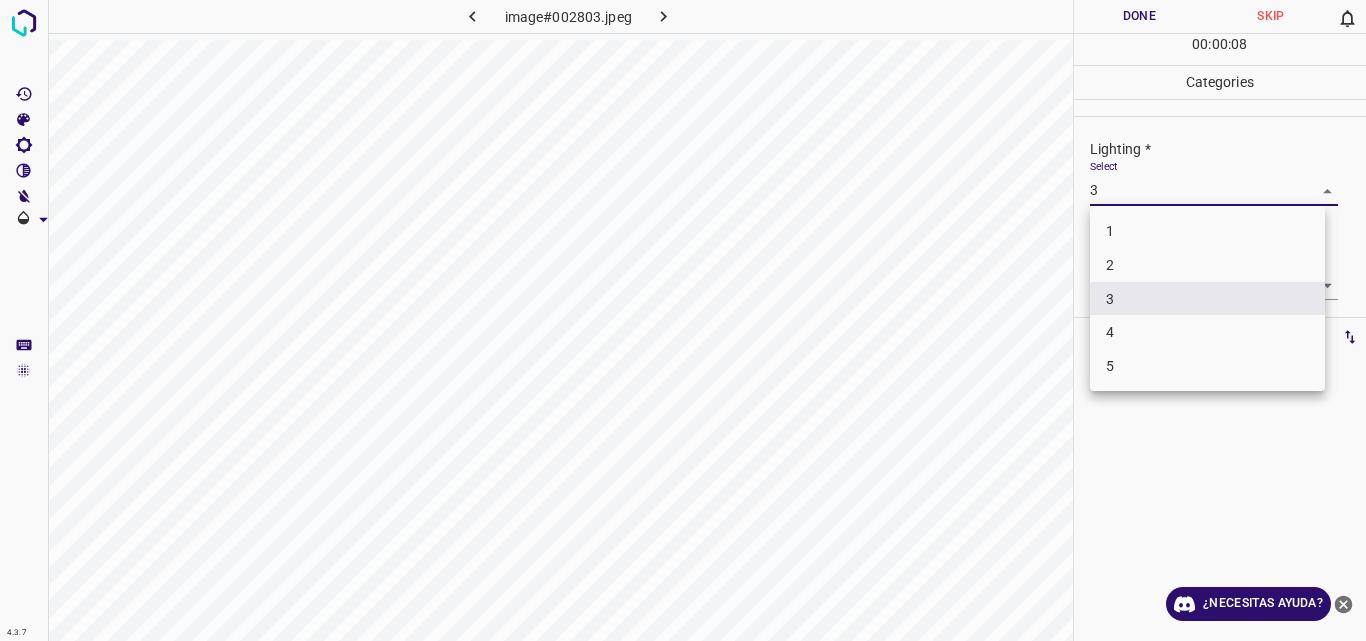 click at bounding box center (683, 320) 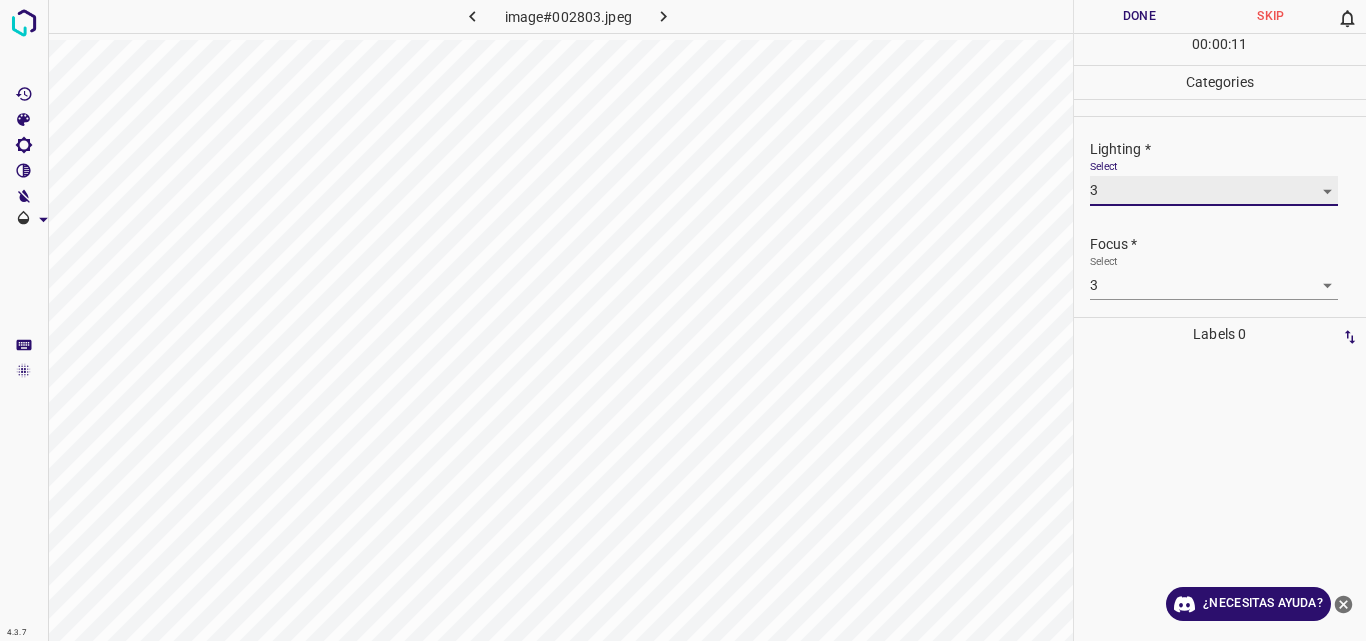 scroll, scrollTop: 98, scrollLeft: 0, axis: vertical 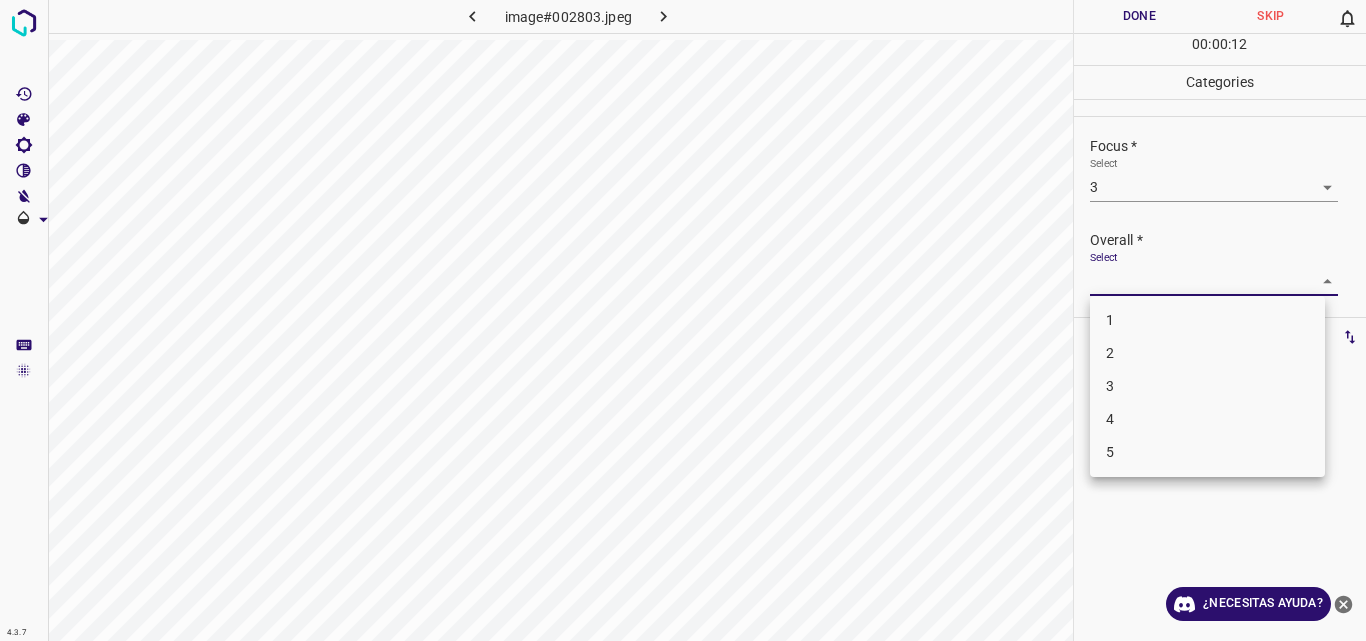click on "4.3.7 image#002803.jpeg Done Skip 0 00   : 00   : 12   Categories Lighting *  Select 3 3 Focus *  Select 3 3 Overall *  Select ​ Labels   0 Categories 1 Lighting 2 Focus 3 Overall Tools Space Change between modes (Draw & Edit) I Auto labeling R Restore zoom M Zoom in N Zoom out Delete Delete selecte label Filters Z Restore filters X Saturation filter C Brightness filter V Contrast filter B Gray scale filter General O Download ¿Necesitas ayuda? Original text Rate this translation Your feedback will be used to help improve Google Translate - Texto - Esconder - Borrar 1 2 3 4 5" at bounding box center (683, 320) 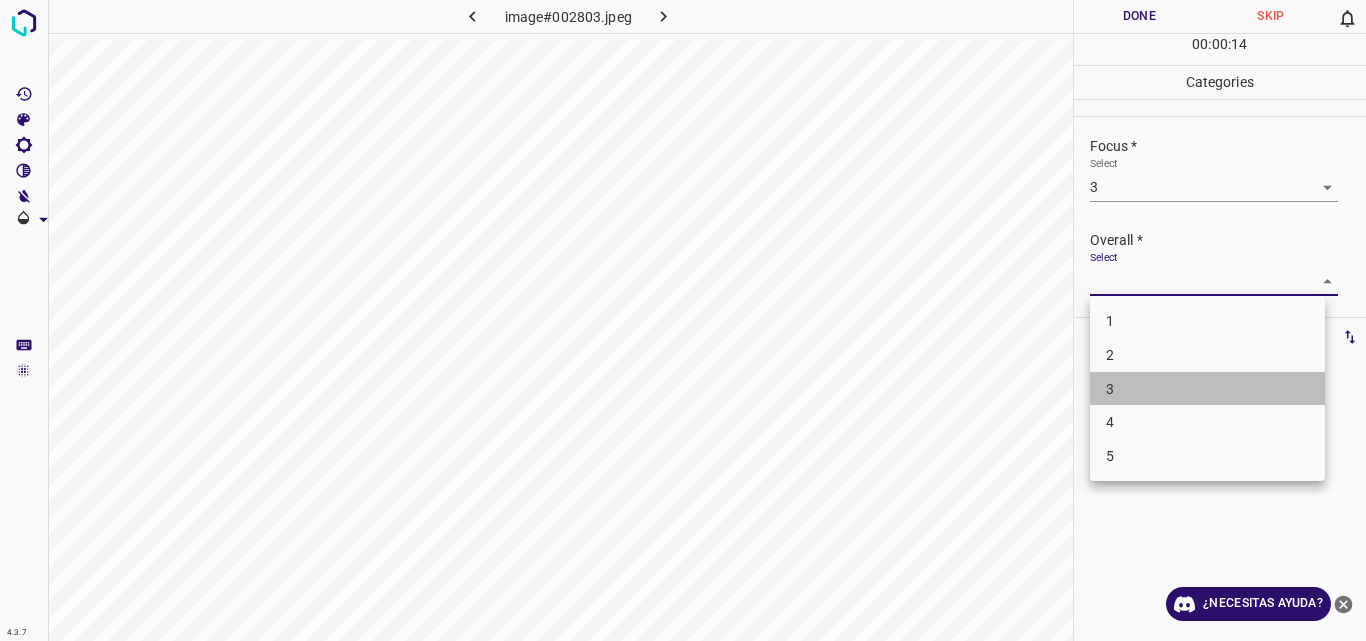 click on "3" at bounding box center [1207, 389] 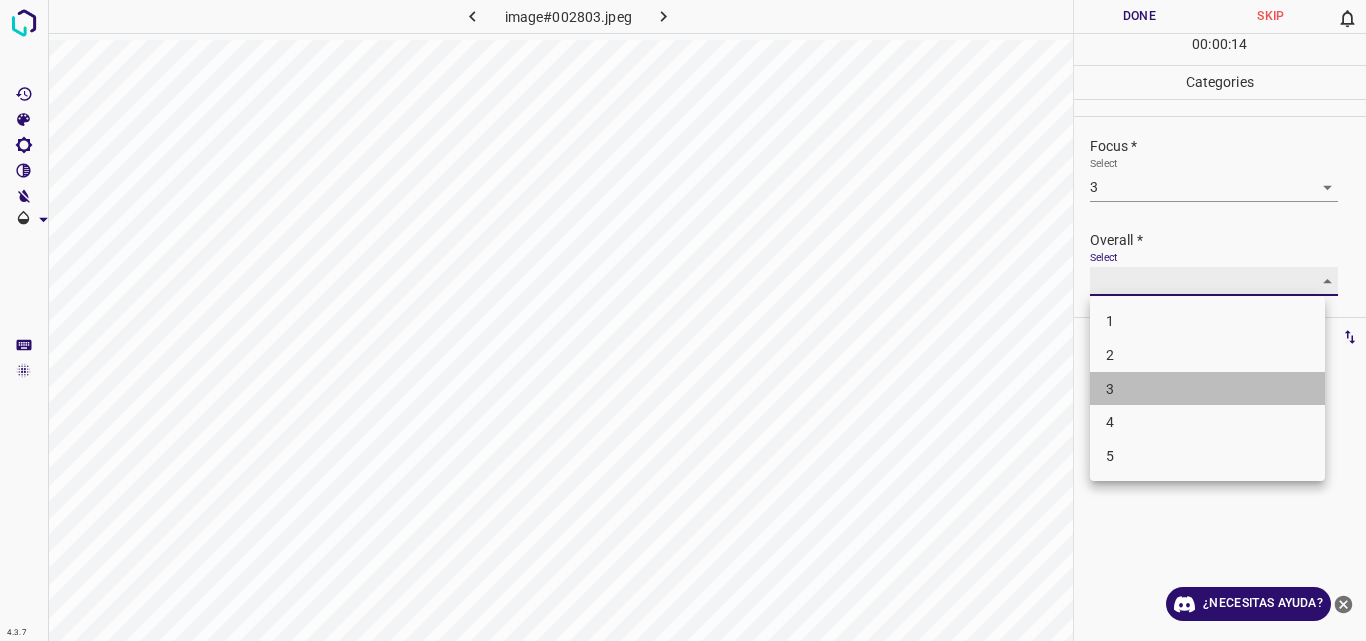 type on "3" 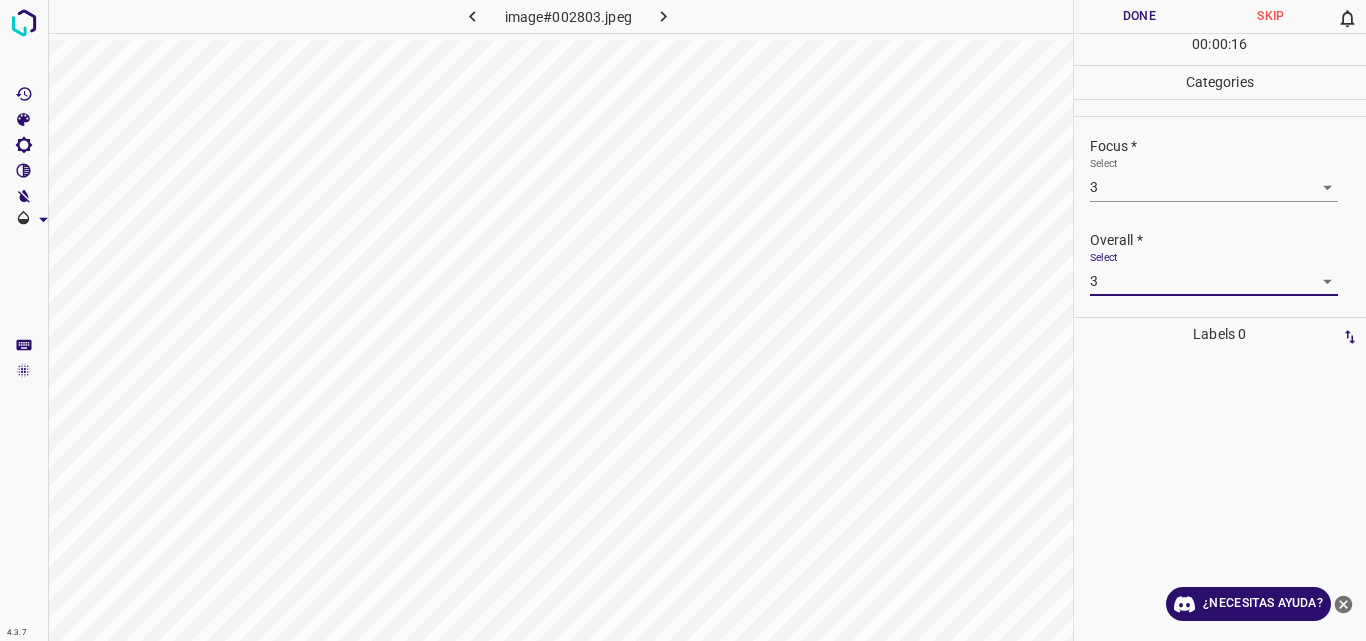 click on "Done" at bounding box center (1140, 16) 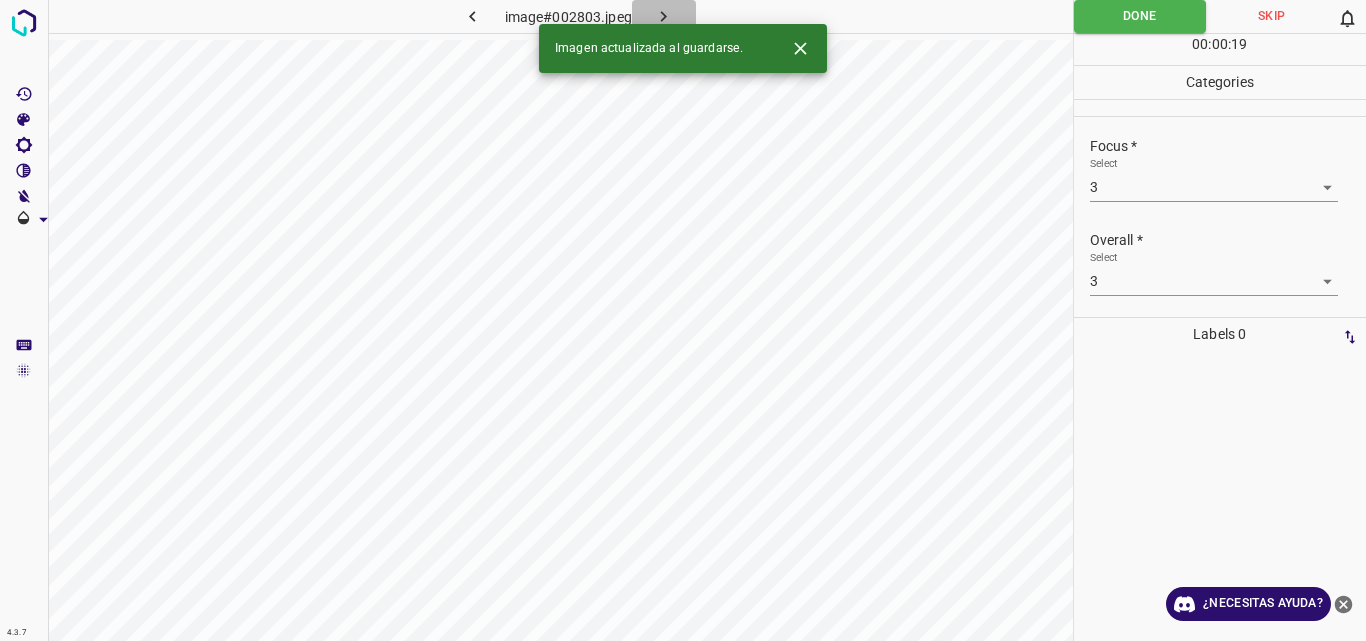 click 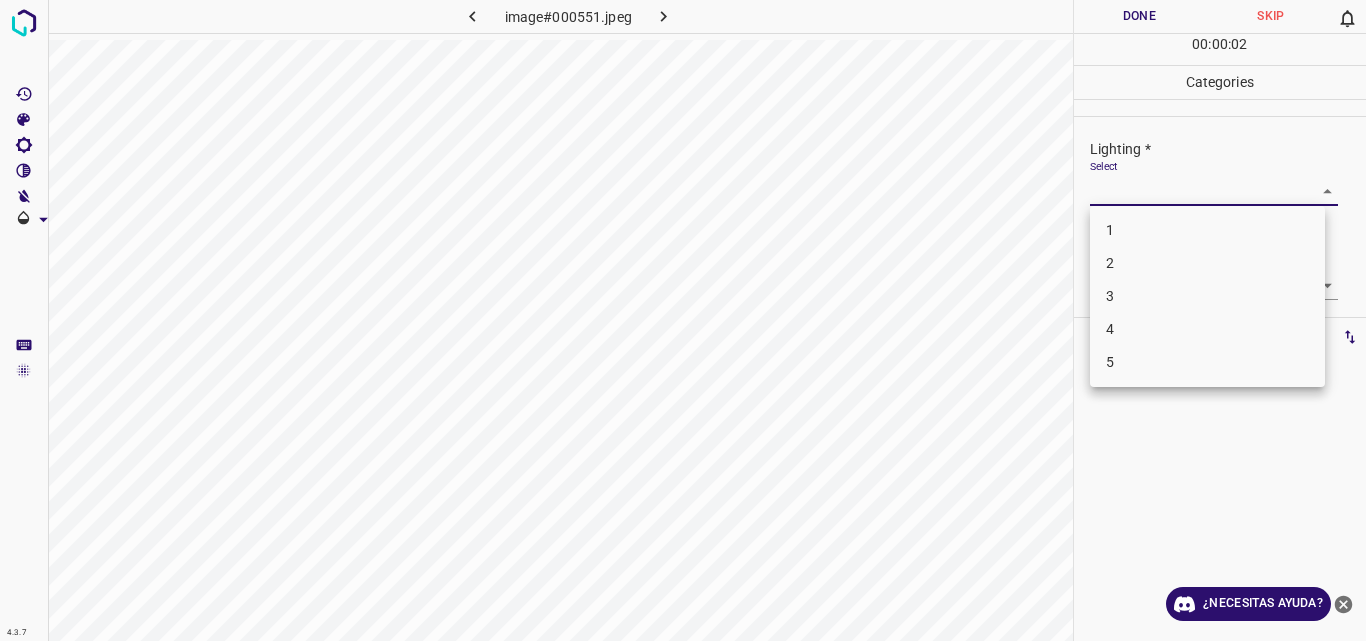 click on "4.3.7 image#000551.jpeg Done Skip 0 00   : 00   : 02   Categories Lighting *  Select ​ Focus *  Select ​ Overall *  Select ​ Labels   0 Categories 1 Lighting 2 Focus 3 Overall Tools Space Change between modes (Draw & Edit) I Auto labeling R Restore zoom M Zoom in N Zoom out Delete Delete selecte label Filters Z Restore filters X Saturation filter C Brightness filter V Contrast filter B Gray scale filter General O Download ¿Necesitas ayuda? Original text Rate this translation Your feedback will be used to help improve Google Translate - Texto - Esconder - Borrar 1 2 3 4 5" at bounding box center [683, 320] 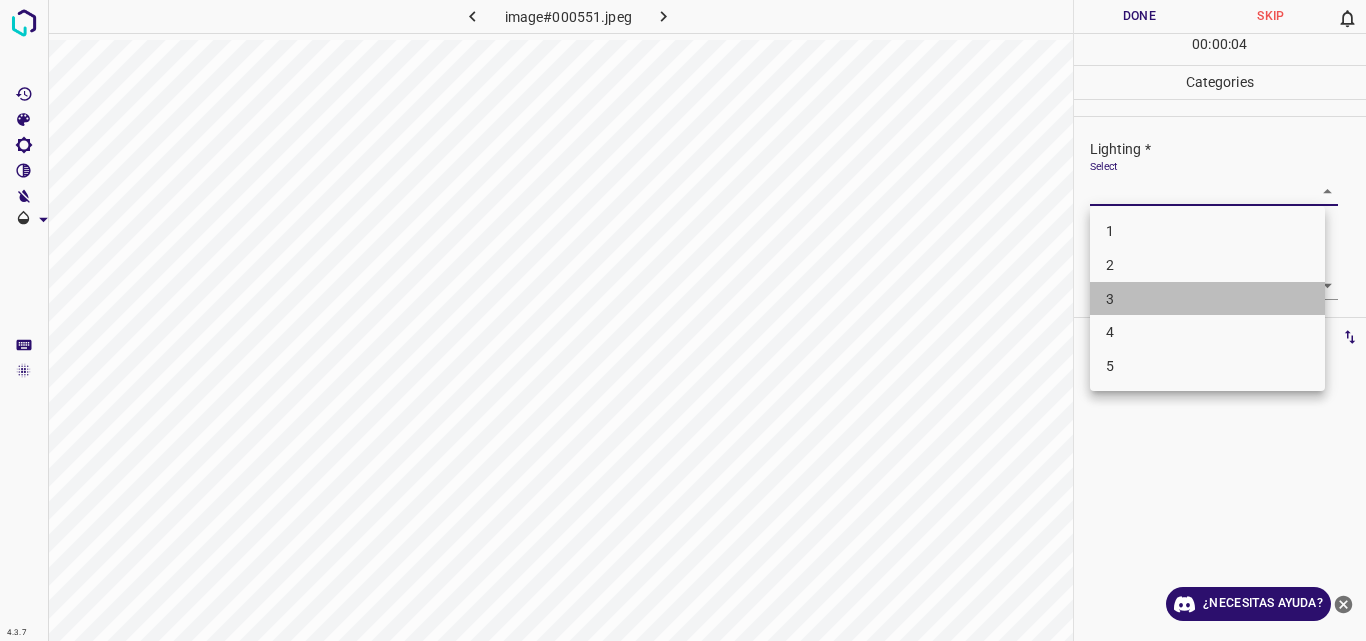 click on "3" at bounding box center [1207, 299] 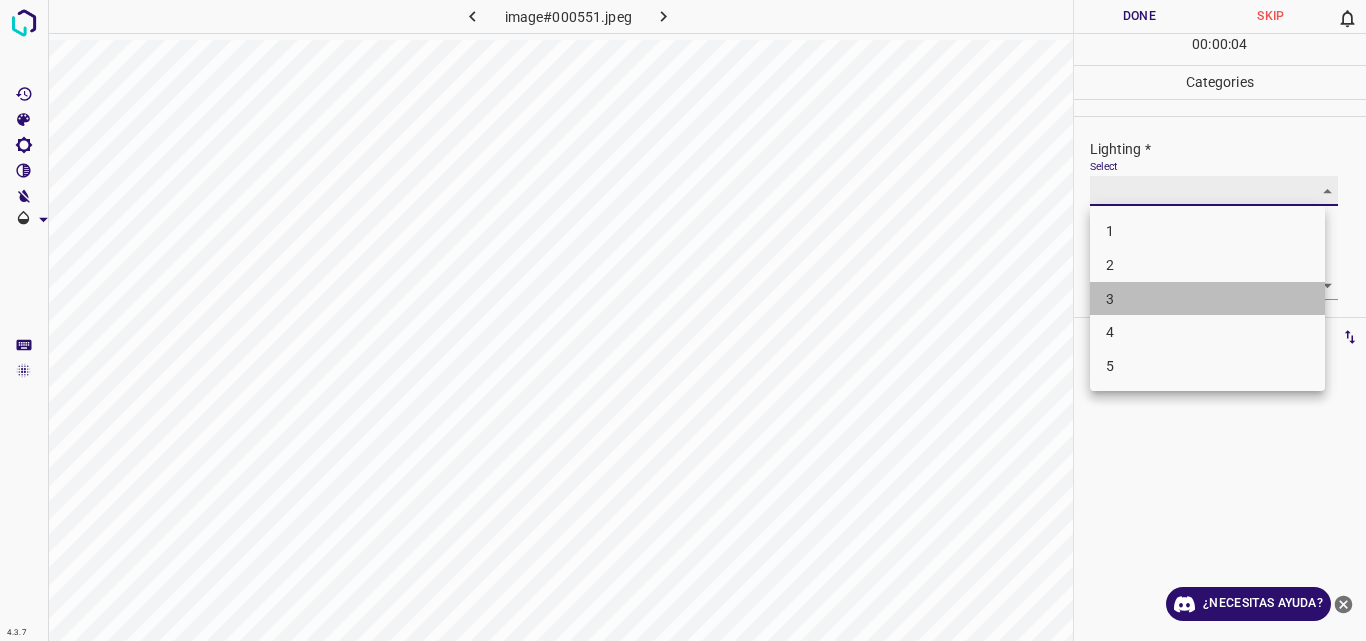 type on "3" 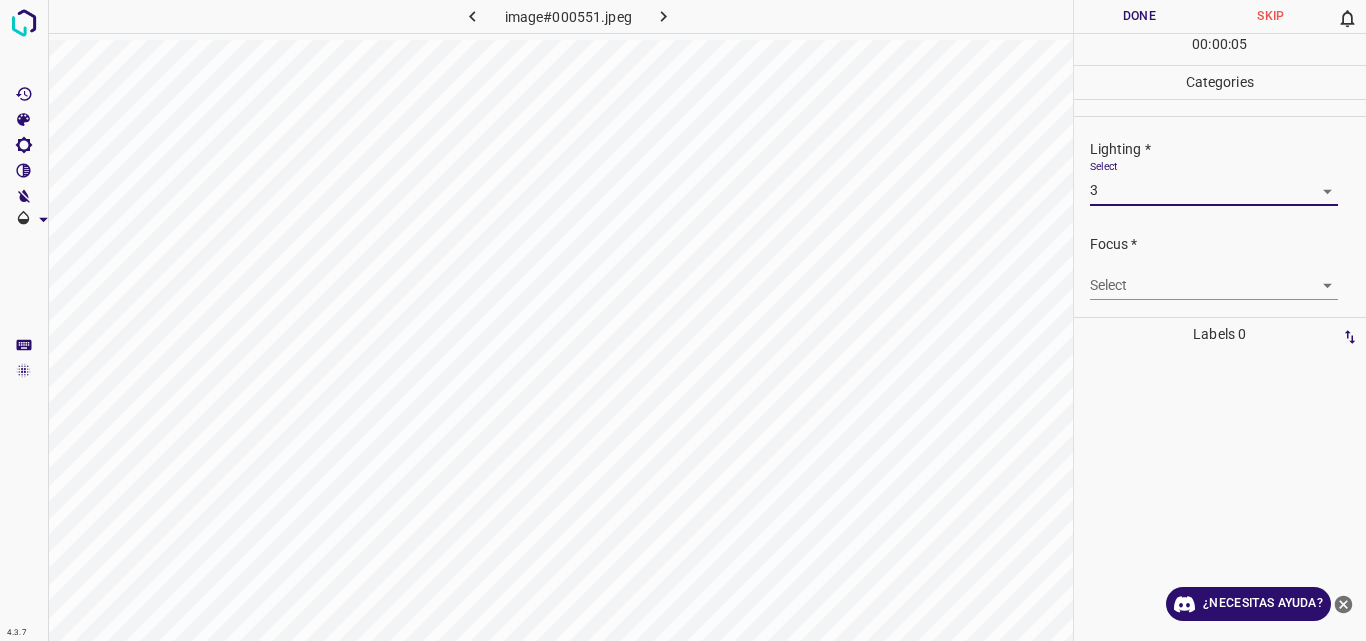 click on "4.3.7 image#000551.jpeg Done Skip 0 00   : 00   : 05   Categories Lighting *  Select 3 3 Focus *  Select ​ Overall *  Select ​ Labels   0 Categories 1 Lighting 2 Focus 3 Overall Tools Space Change between modes (Draw & Edit) I Auto labeling R Restore zoom M Zoom in N Zoom out Delete Delete selecte label Filters Z Restore filters X Saturation filter C Brightness filter V Contrast filter B Gray scale filter General O Download ¿Necesitas ayuda? Original text Rate this translation Your feedback will be used to help improve Google Translate - Texto - Esconder - Borrar" at bounding box center [683, 320] 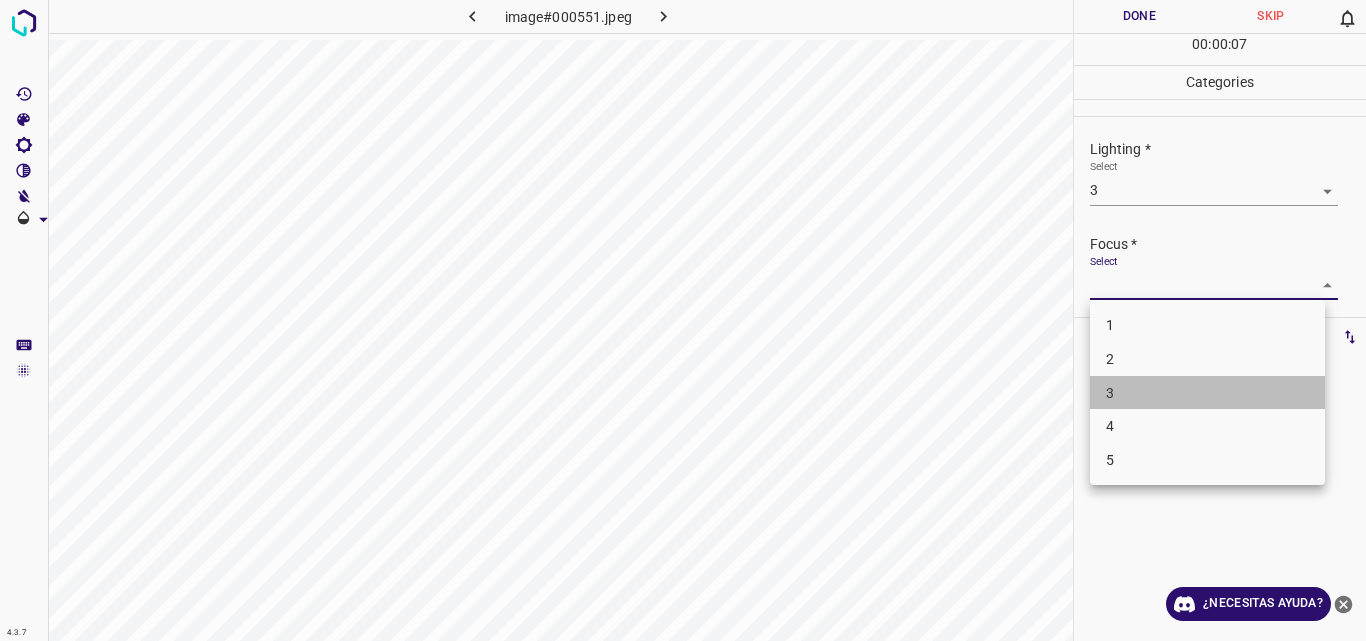 click on "3" at bounding box center (1207, 393) 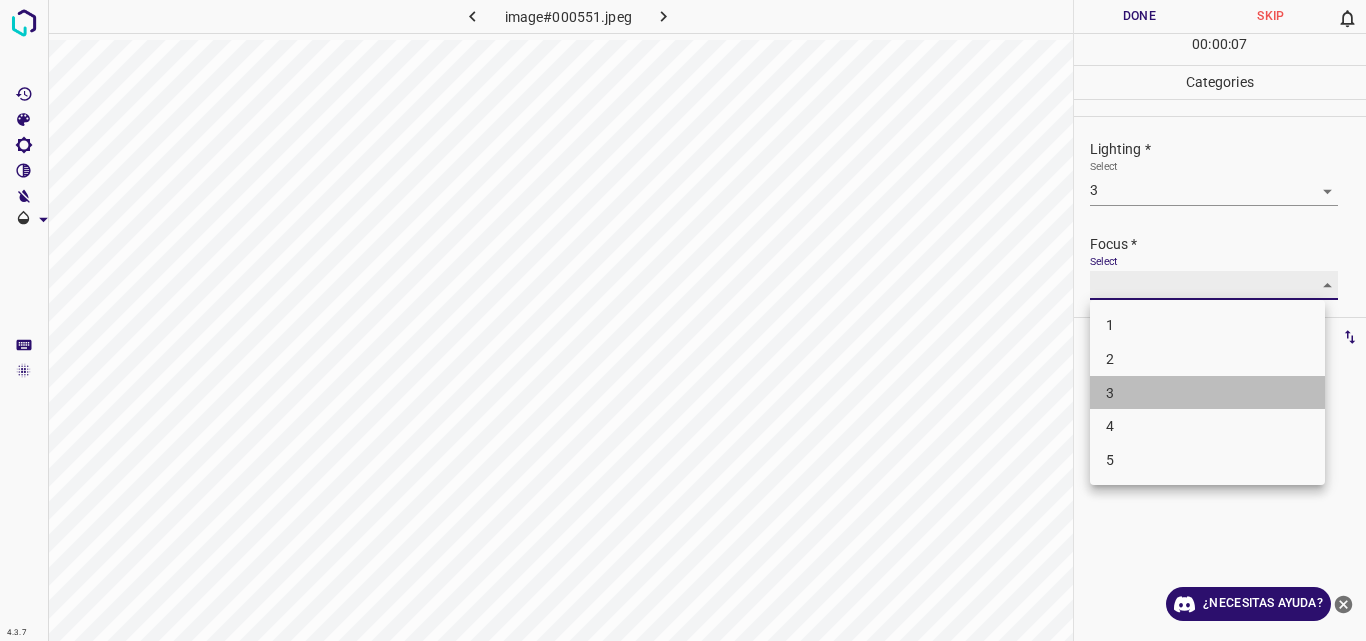 type on "3" 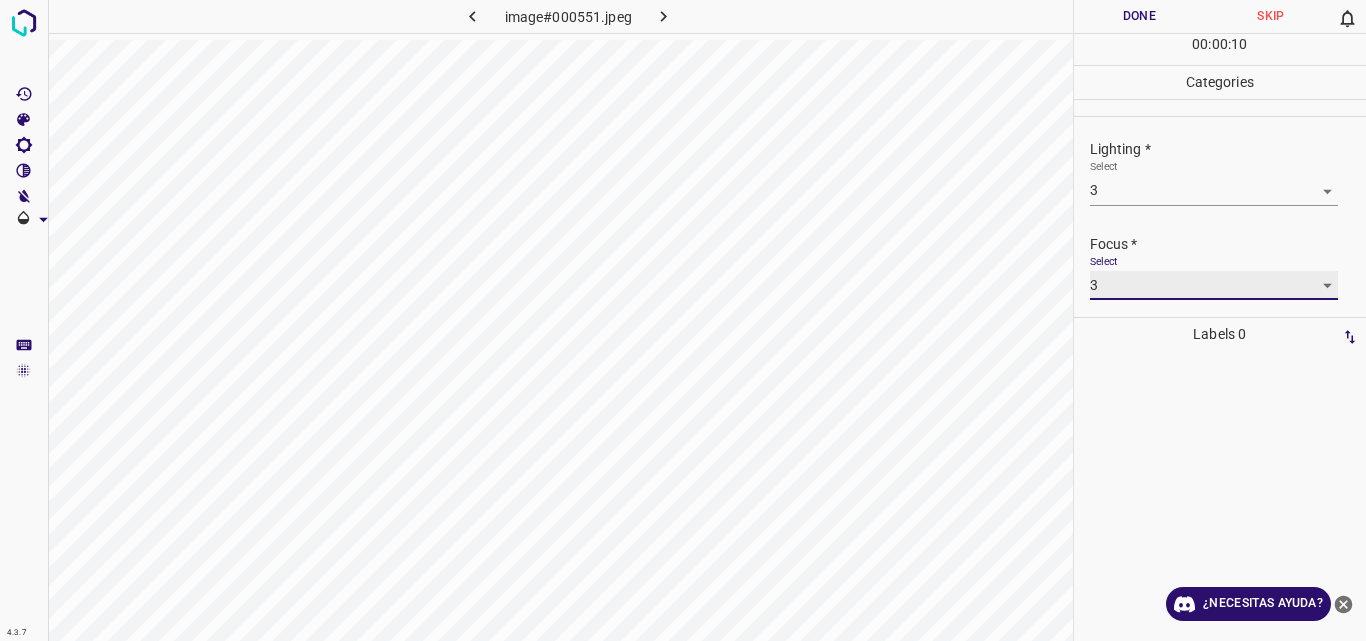 scroll, scrollTop: 98, scrollLeft: 0, axis: vertical 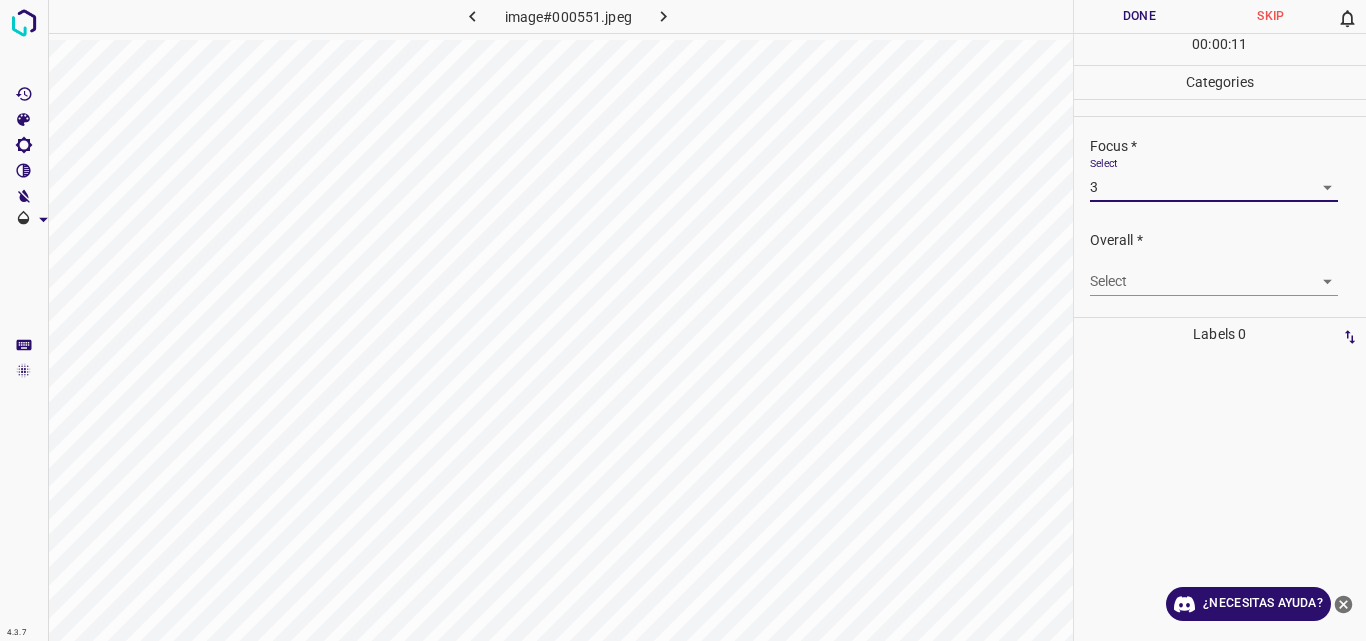 click on "4.3.7 image#000551.jpeg Done Skip 0 00   : 00   : 11   Categories Lighting *  Select 3 3 Focus *  Select 3 3 Overall *  Select ​ Labels   0 Categories 1 Lighting 2 Focus 3 Overall Tools Space Change between modes (Draw & Edit) I Auto labeling R Restore zoom M Zoom in N Zoom out Delete Delete selecte label Filters Z Restore filters X Saturation filter C Brightness filter V Contrast filter B Gray scale filter General O Download ¿Necesitas ayuda? Original text Rate this translation Your feedback will be used to help improve Google Translate - Texto - Esconder - Borrar" at bounding box center (683, 320) 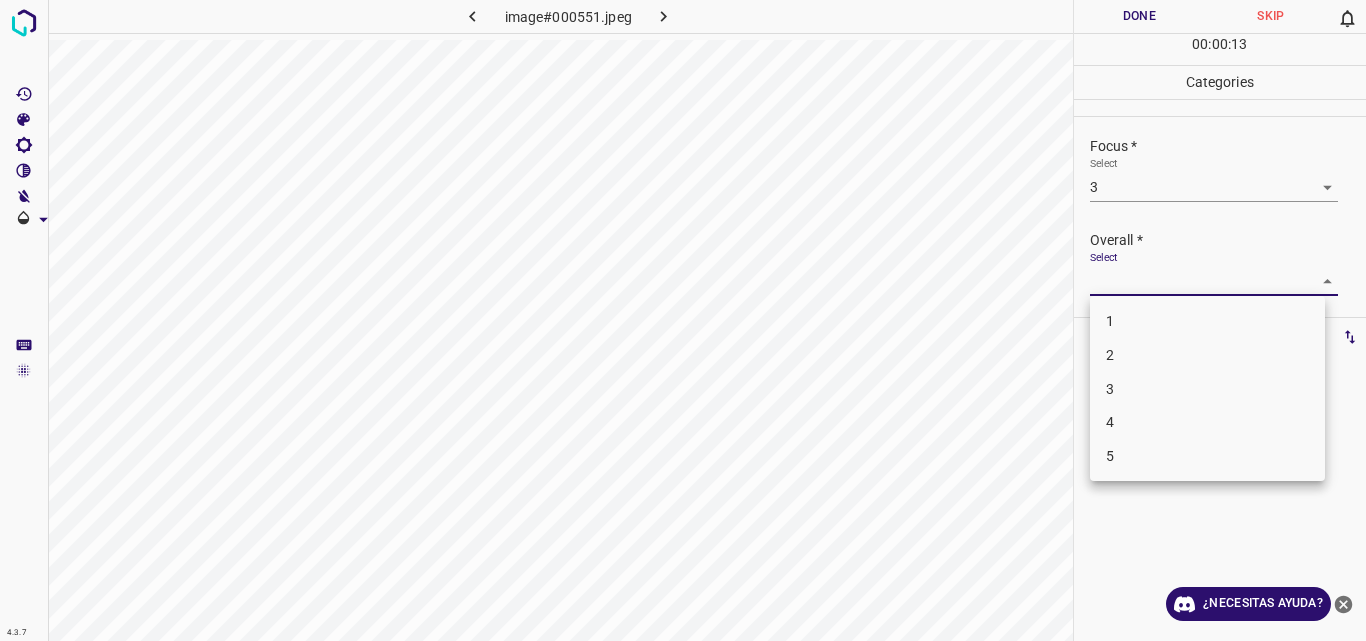 click on "3" at bounding box center [1207, 389] 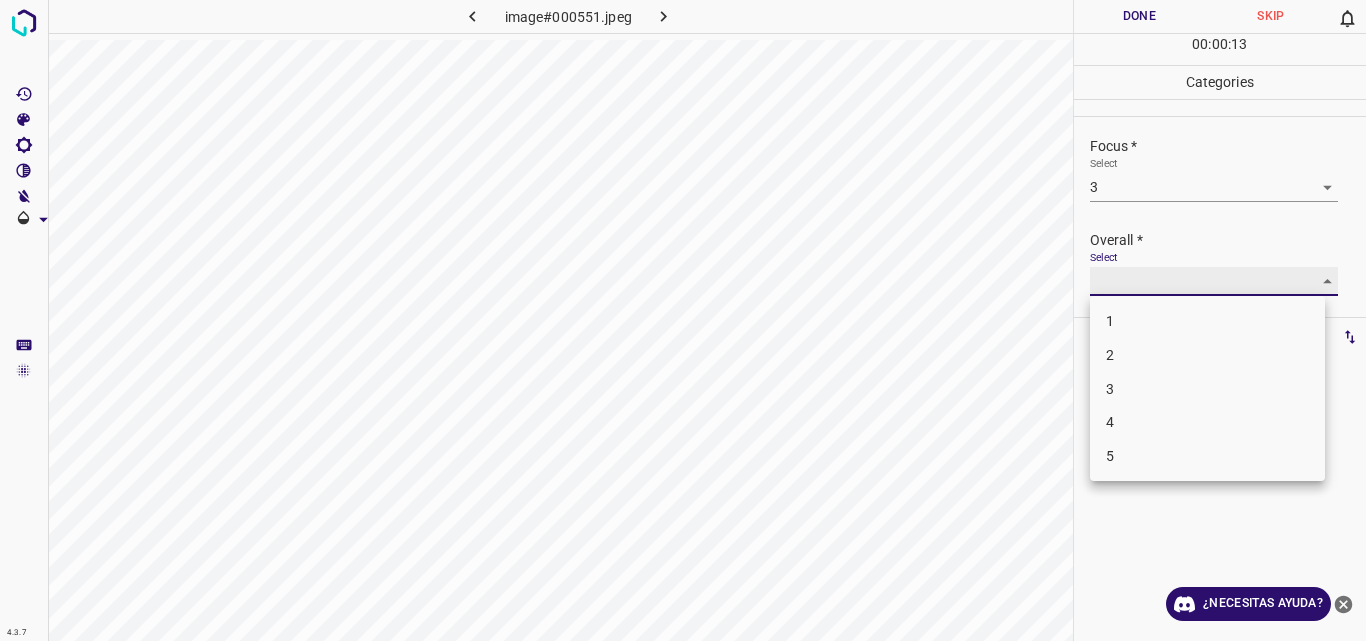 type on "3" 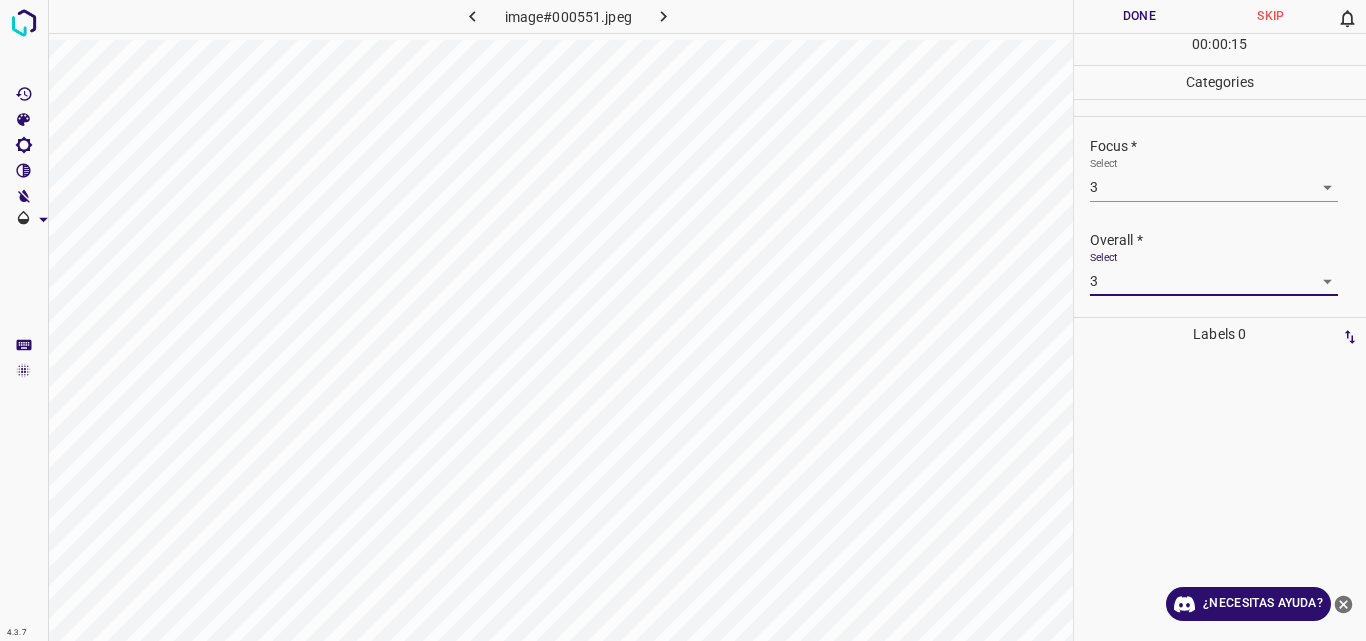 click on "Done" at bounding box center (1140, 16) 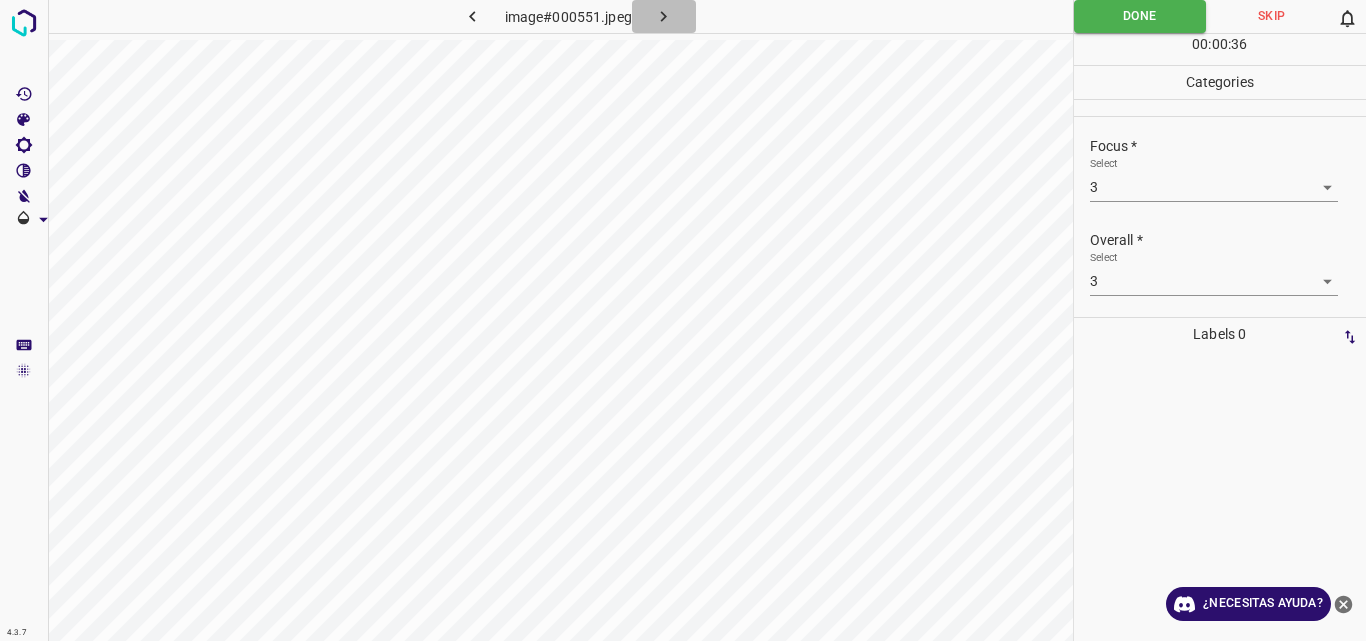 click 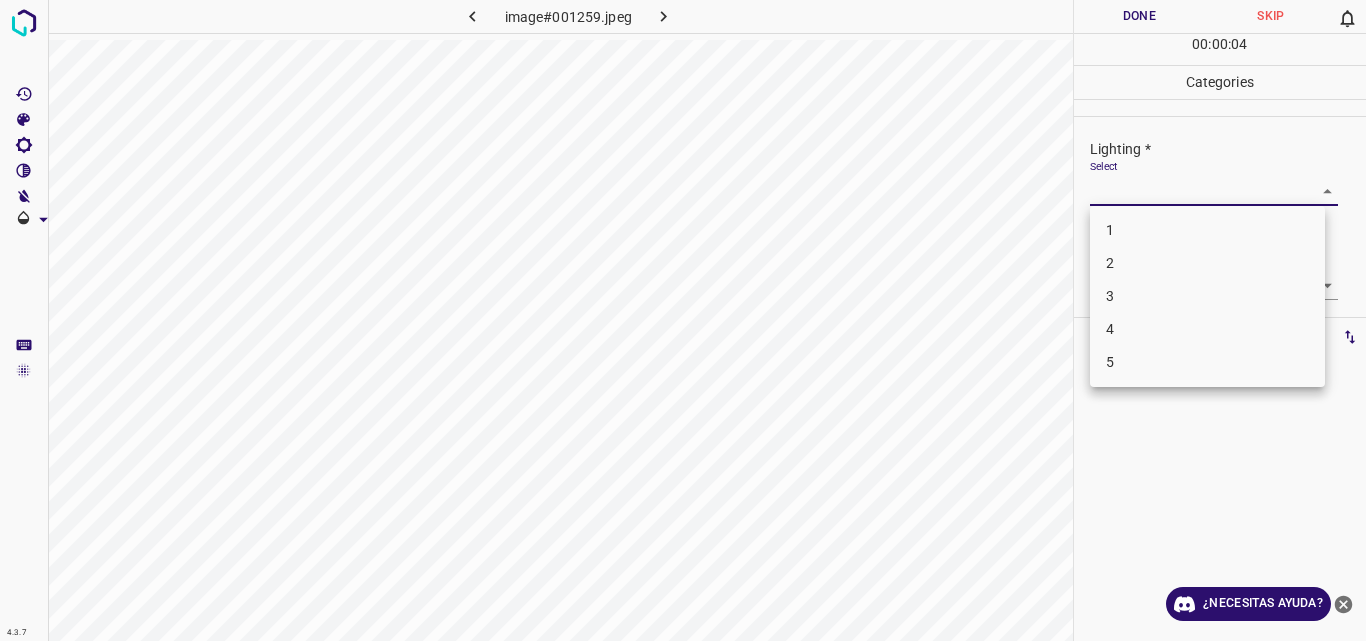 click on "4.3.7 image#001259.jpeg Done Skip 0 00   : 00   : 04   Categories Lighting *  Select ​ Focus *  Select ​ Overall *  Select ​ Labels   0 Categories 1 Lighting 2 Focus 3 Overall Tools Space Change between modes (Draw & Edit) I Auto labeling R Restore zoom M Zoom in N Zoom out Delete Delete selecte label Filters Z Restore filters X Saturation filter C Brightness filter V Contrast filter B Gray scale filter General O Download ¿Necesitas ayuda? Original text Rate this translation Your feedback will be used to help improve Google Translate - Texto - Esconder - Borrar 1 2 3 4 5" at bounding box center [683, 320] 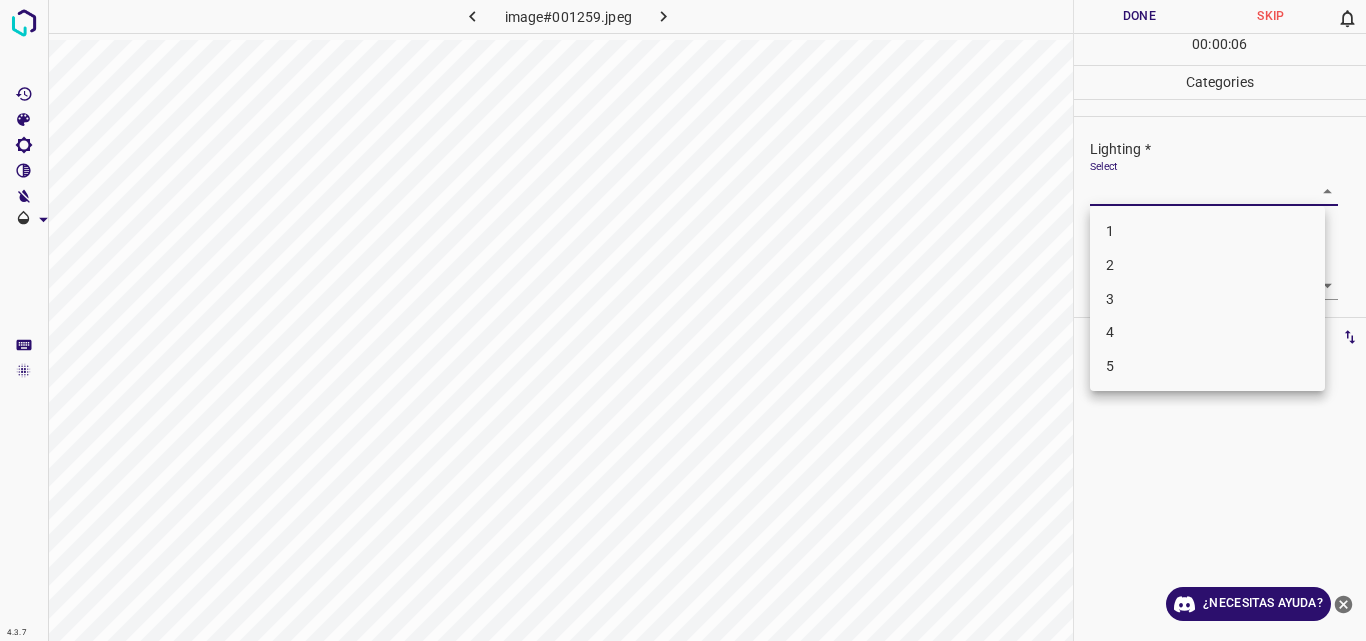 click on "2" at bounding box center (1207, 265) 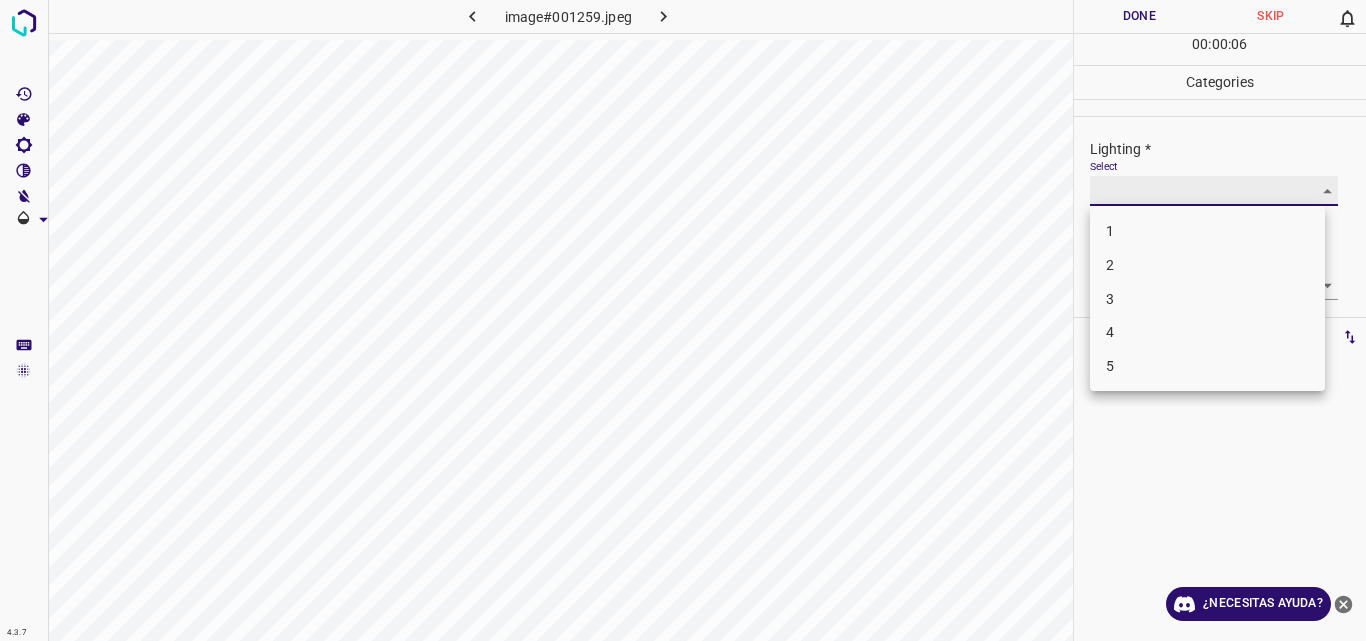 type on "2" 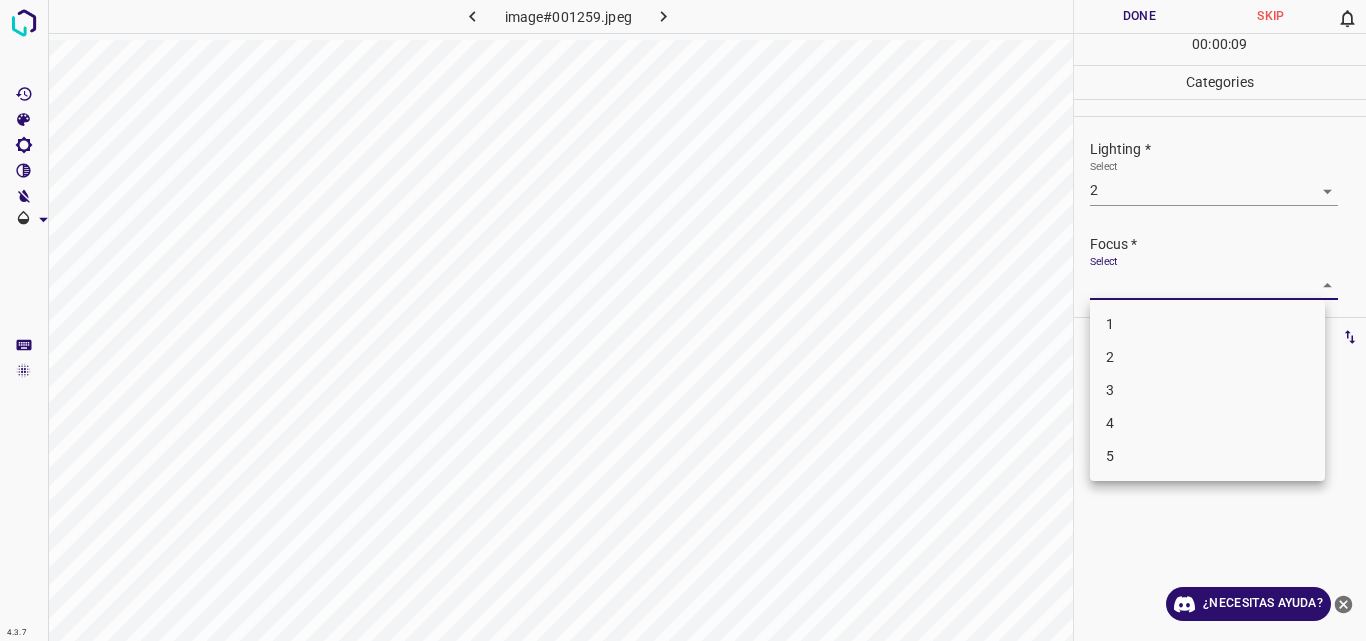 click on "4.3.7 image#001259.jpeg Done Skip 0 00   : 00   : 09   Categories Lighting *  Select 2 2 Focus *  Select ​ Overall *  Select ​ Labels   0 Categories 1 Lighting 2 Focus 3 Overall Tools Space Change between modes (Draw & Edit) I Auto labeling R Restore zoom M Zoom in N Zoom out Delete Delete selecte label Filters Z Restore filters X Saturation filter C Brightness filter V Contrast filter B Gray scale filter General O Download ¿Necesitas ayuda? Original text Rate this translation Your feedback will be used to help improve Google Translate - Texto - Esconder - Borrar 1 2 3 4 5" at bounding box center (683, 320) 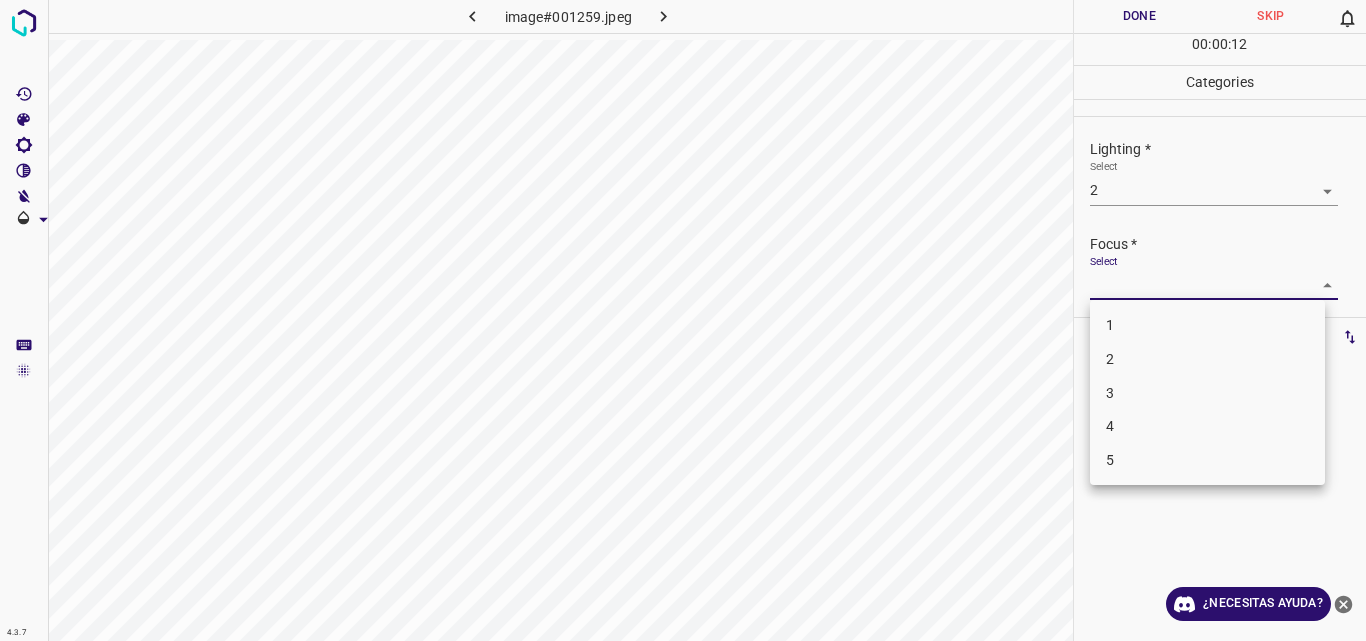 click on "2" at bounding box center (1207, 359) 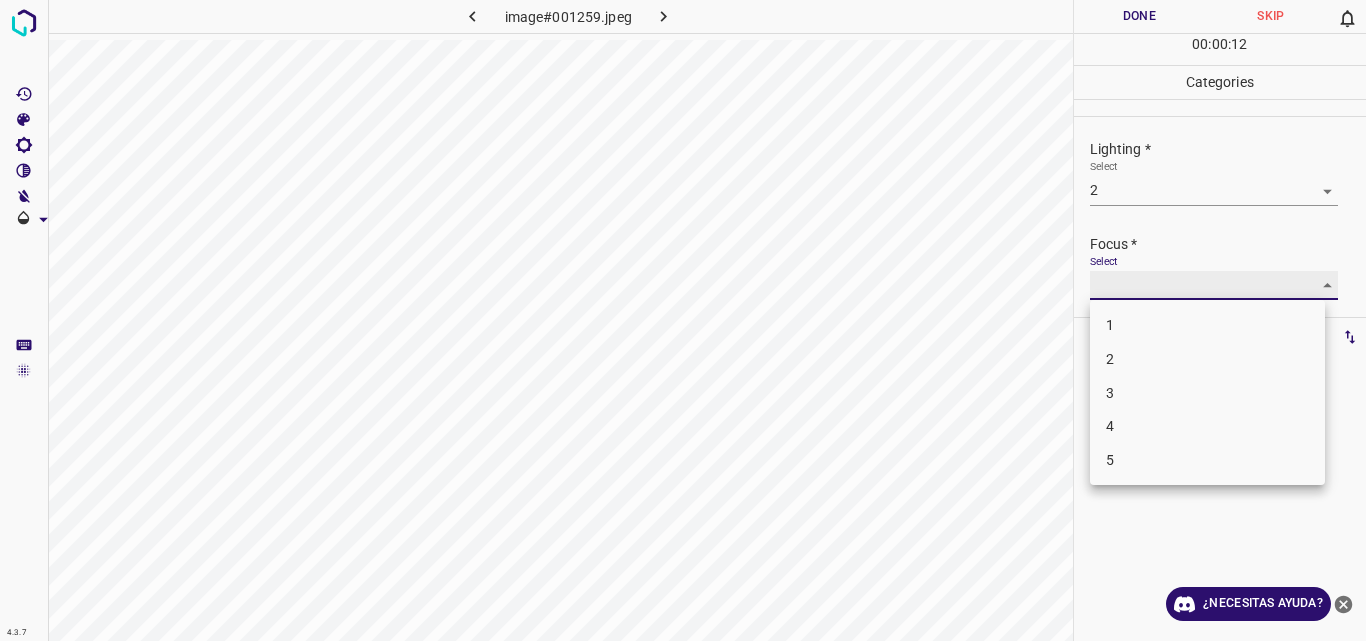 type on "2" 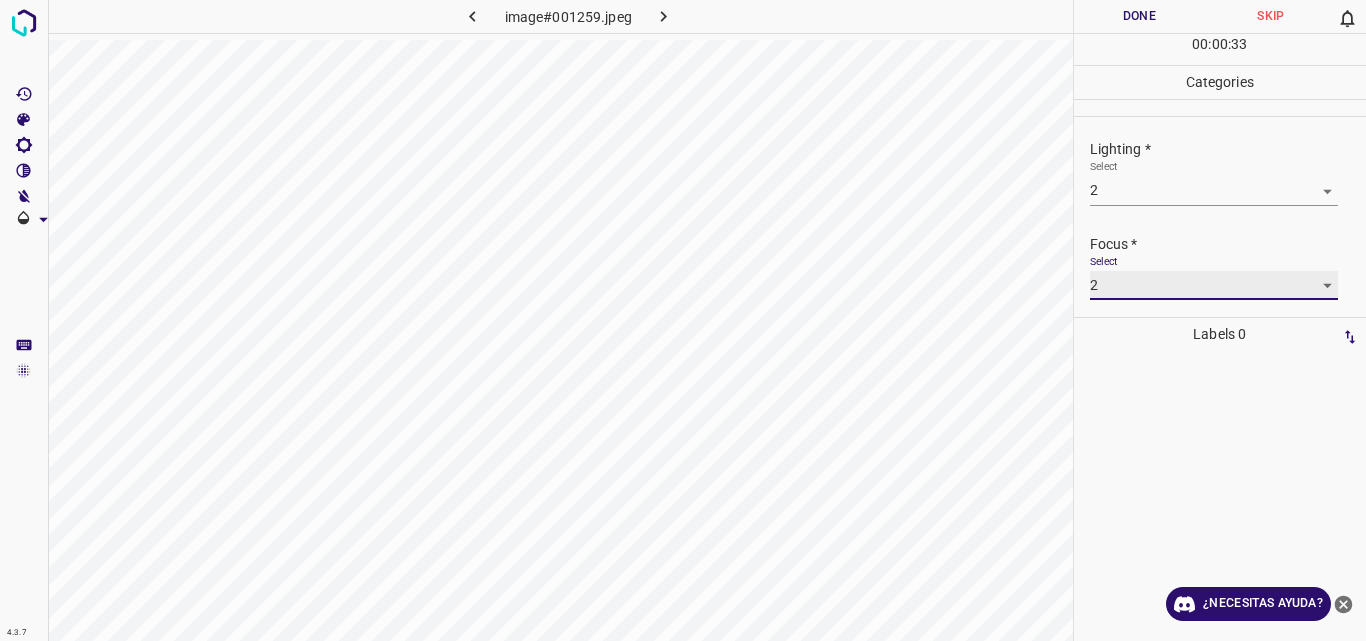 scroll, scrollTop: 98, scrollLeft: 0, axis: vertical 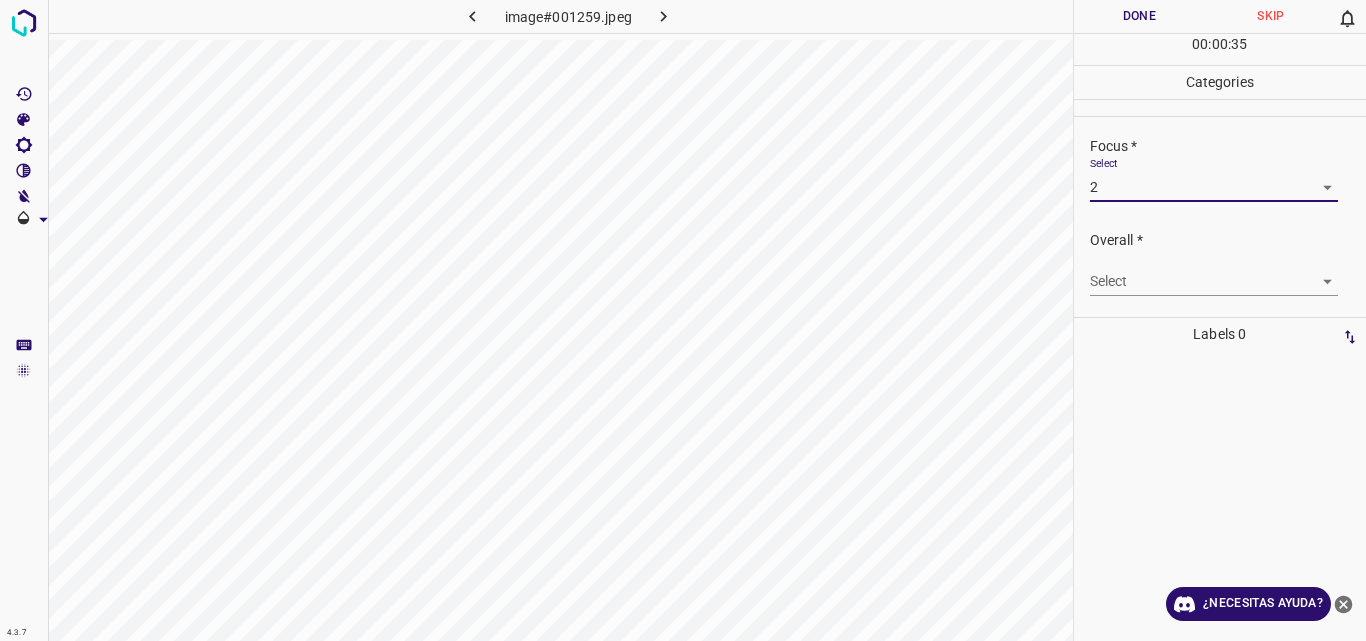 click on "4.3.7 image#001259.jpeg Done Skip 0 00   : 00   : 35   Categories Lighting *  Select 2 2 Focus *  Select 2 2 Overall *  Select ​ Labels   0 Categories 1 Lighting 2 Focus 3 Overall Tools Space Change between modes (Draw & Edit) I Auto labeling R Restore zoom M Zoom in N Zoom out Delete Delete selecte label Filters Z Restore filters X Saturation filter C Brightness filter V Contrast filter B Gray scale filter General O Download ¿Necesitas ayuda? Original text Rate this translation Your feedback will be used to help improve Google Translate - Texto - Esconder - Borrar" at bounding box center [683, 320] 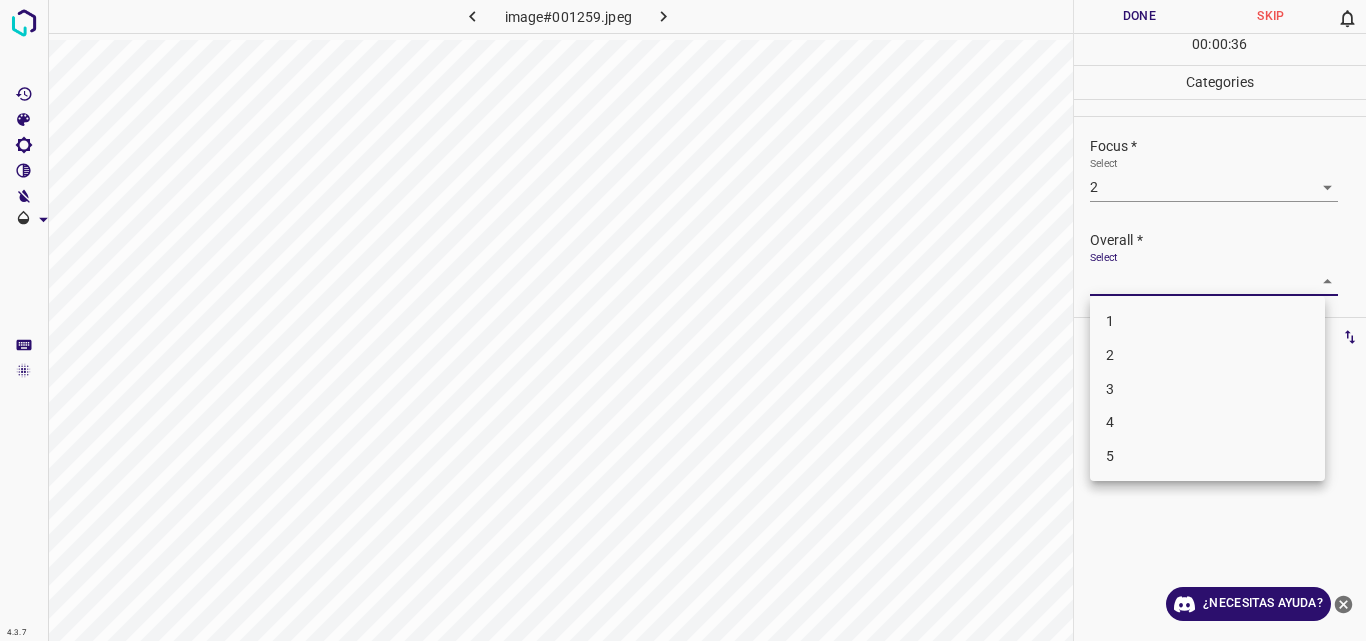 click on "2" at bounding box center (1207, 355) 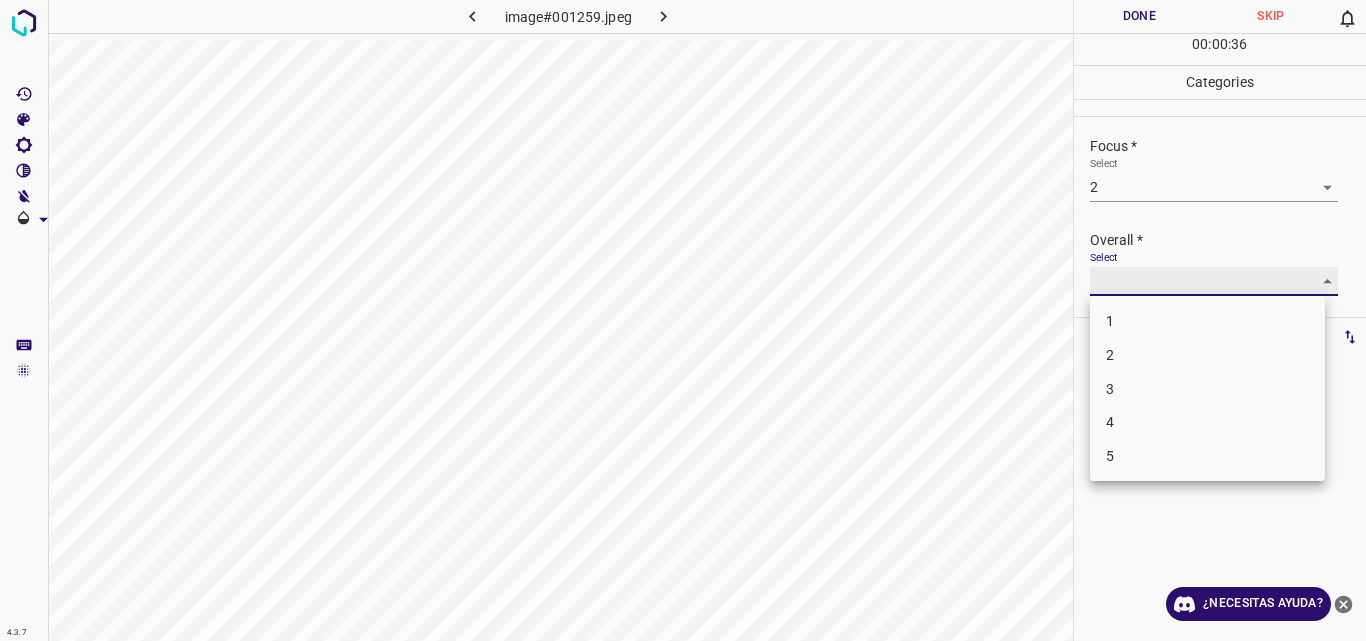 type on "2" 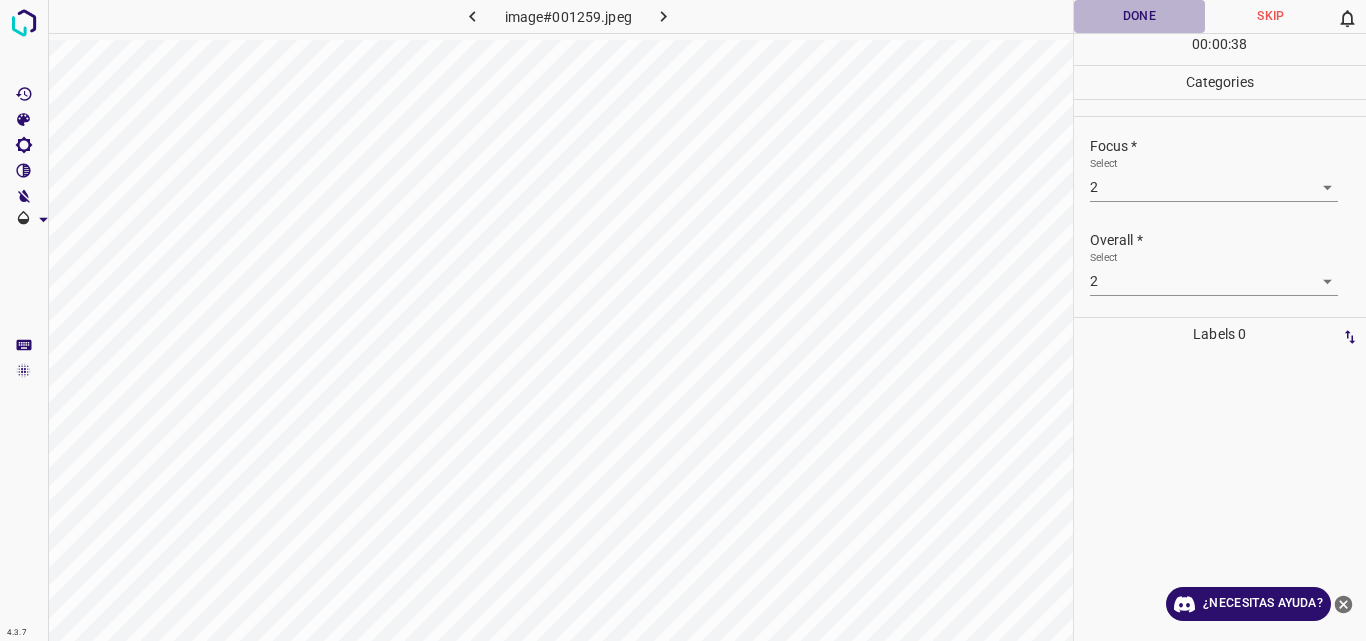 click on "Done" at bounding box center [1140, 16] 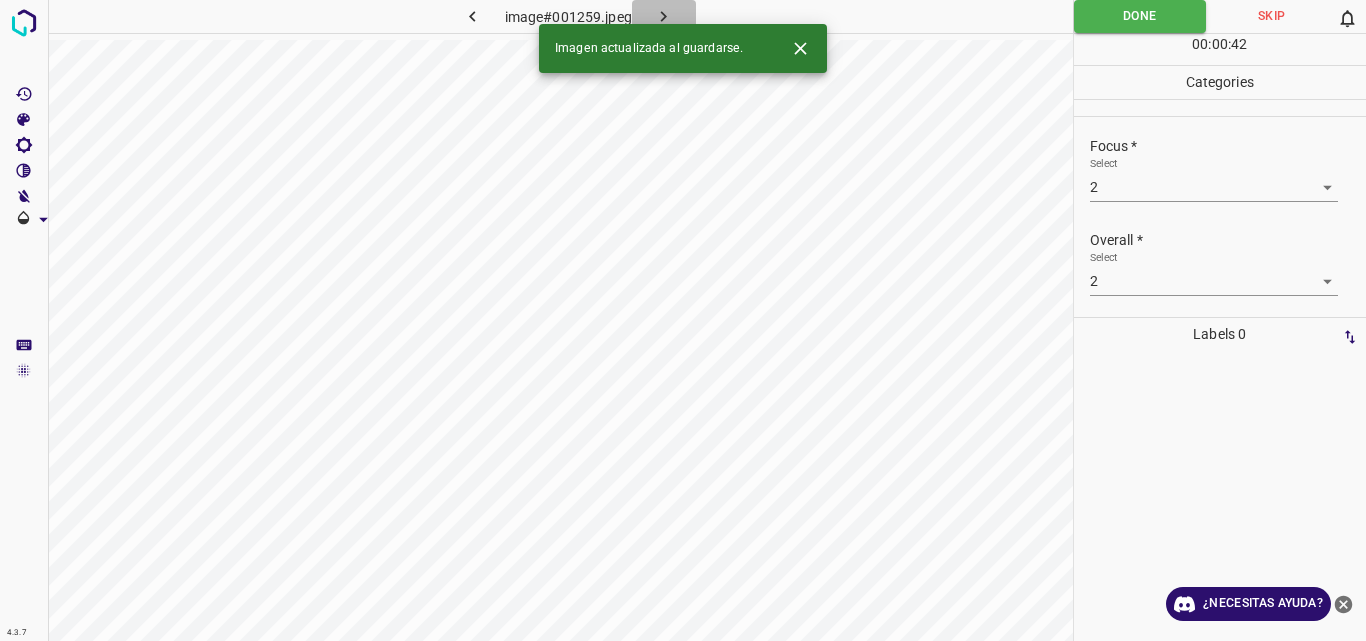 click 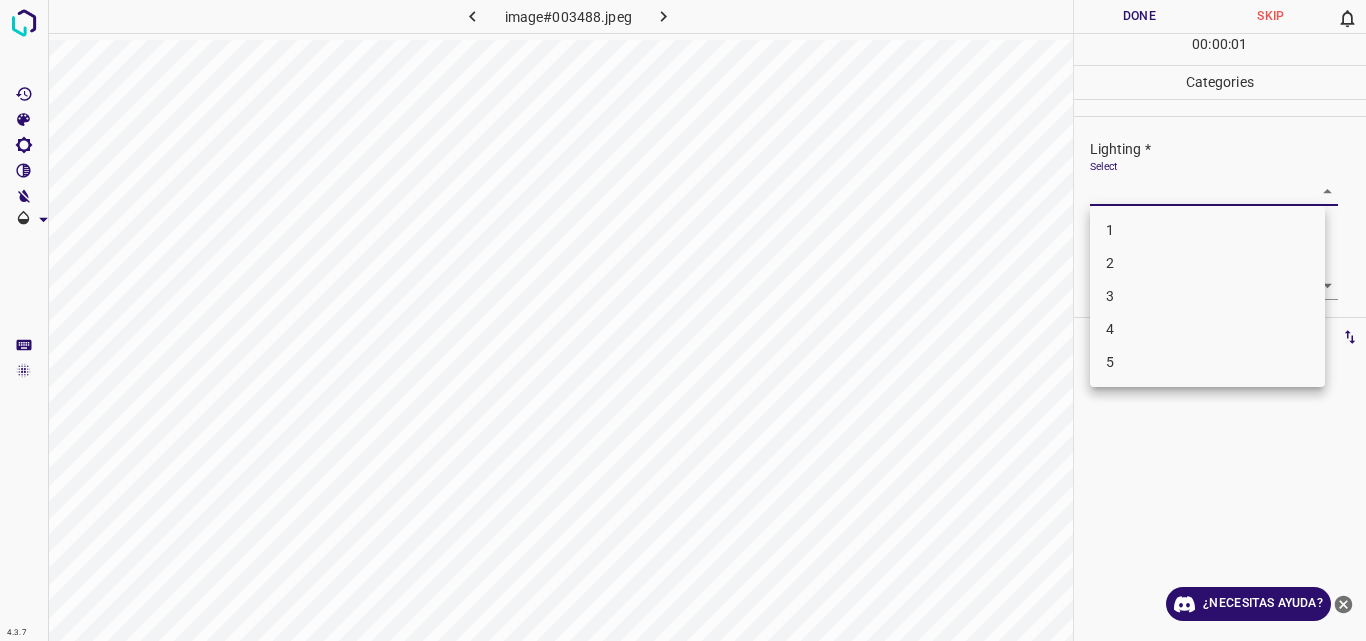 click on "4.3.7 image#003488.jpeg Done Skip 0 00   : 00   : 01   Categories Lighting *  Select ​ Focus *  Select ​ Overall *  Select ​ Labels   0 Categories 1 Lighting 2 Focus 3 Overall Tools Space Change between modes (Draw & Edit) I Auto labeling R Restore zoom M Zoom in N Zoom out Delete Delete selecte label Filters Z Restore filters X Saturation filter C Brightness filter V Contrast filter B Gray scale filter General O Download ¿Necesitas ayuda? Original text Rate this translation Your feedback will be used to help improve Google Translate - Texto - Esconder - Borrar 1 2 3 4 5" at bounding box center [683, 320] 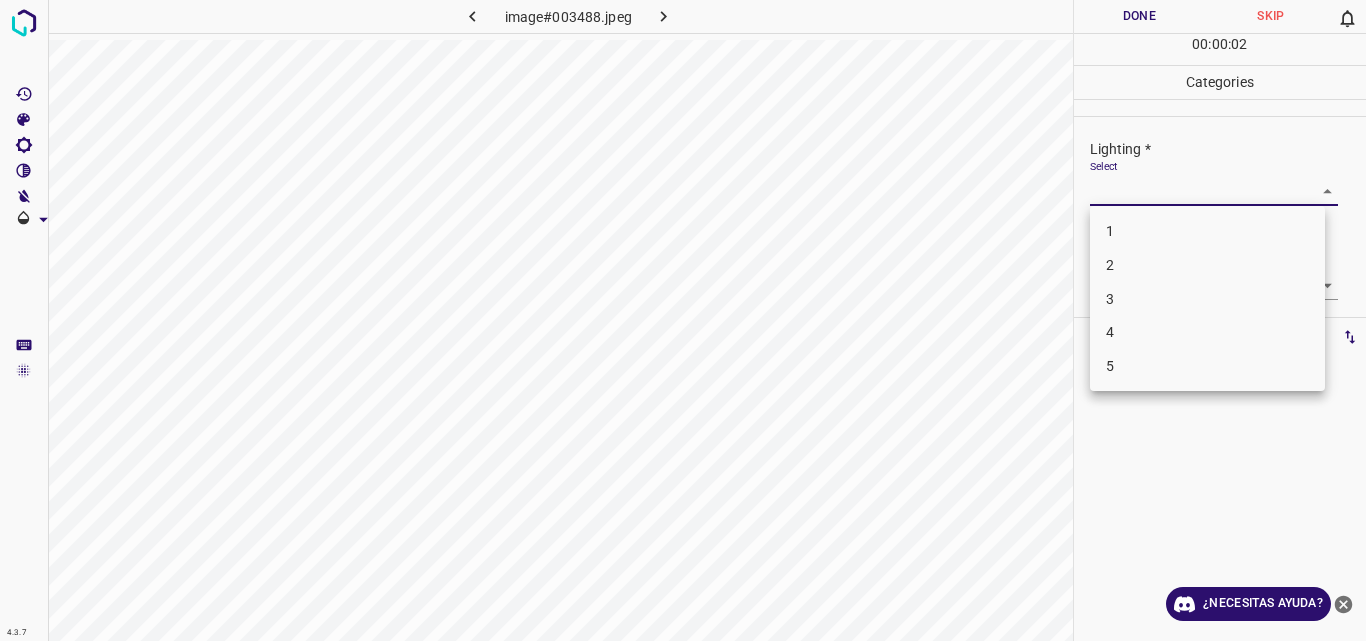 click on "2" at bounding box center (1207, 265) 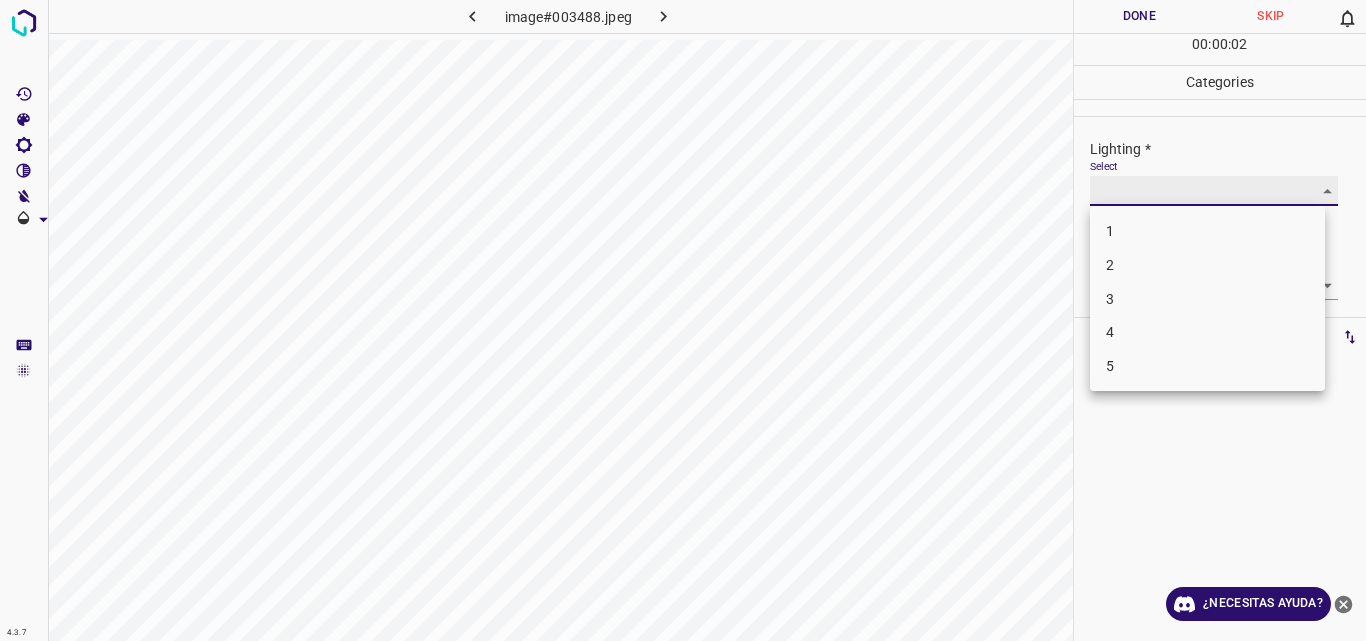 type on "2" 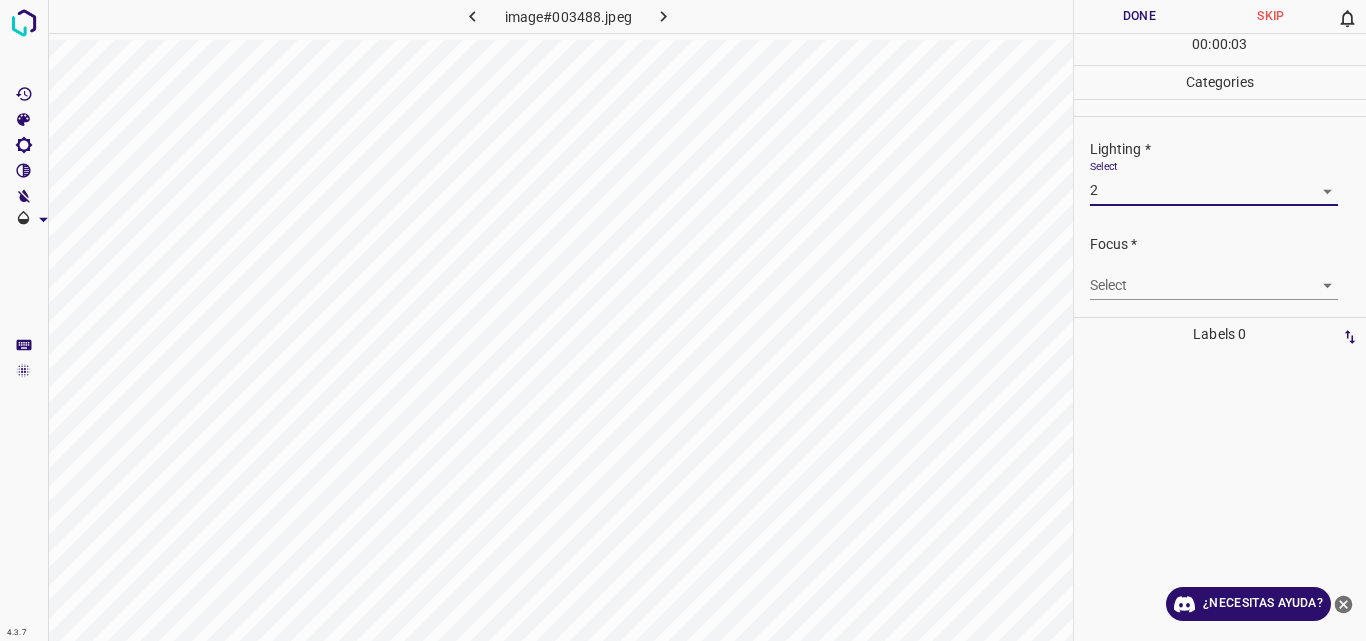 click on "4.3.7 image#003488.jpeg Done Skip 0 00   : 00   : 03   Categories Lighting *  Select 2 2 Focus *  Select ​ Overall *  Select ​ Labels   0 Categories 1 Lighting 2 Focus 3 Overall Tools Space Change between modes (Draw & Edit) I Auto labeling R Restore zoom M Zoom in N Zoom out Delete Delete selecte label Filters Z Restore filters X Saturation filter C Brightness filter V Contrast filter B Gray scale filter General O Download ¿Necesitas ayuda? Original text Rate this translation Your feedback will be used to help improve Google Translate - Texto - Esconder - Borrar" at bounding box center [683, 320] 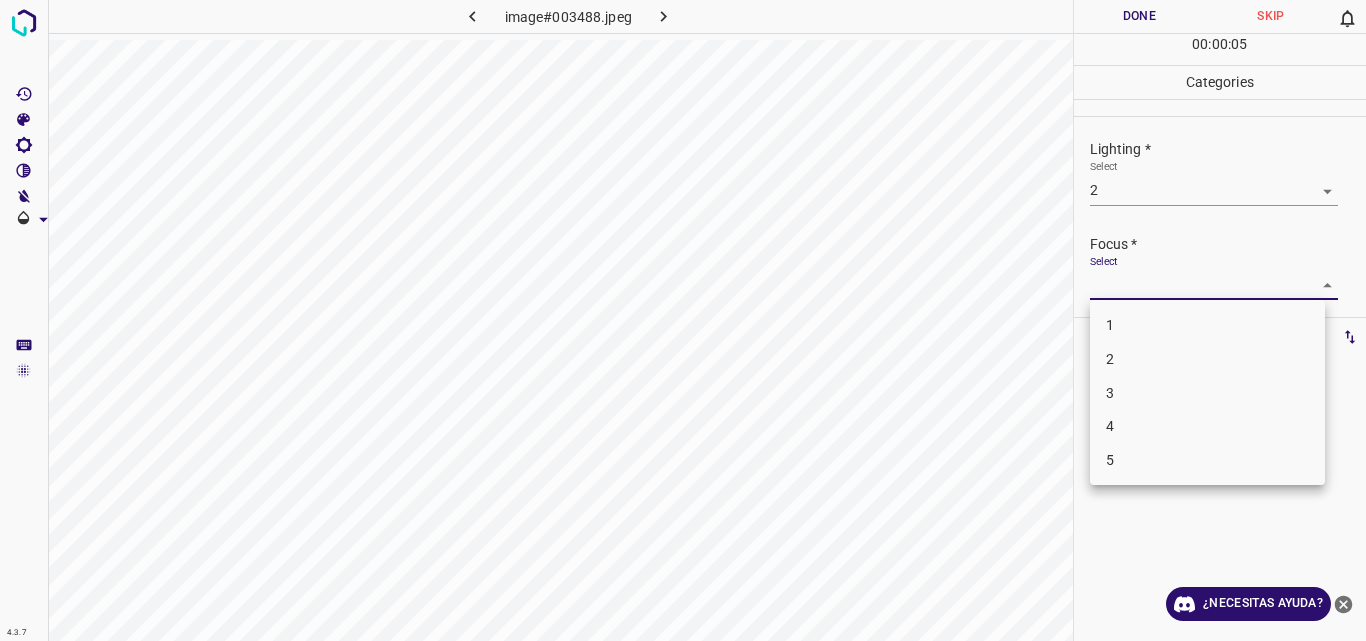 click on "2" at bounding box center (1207, 359) 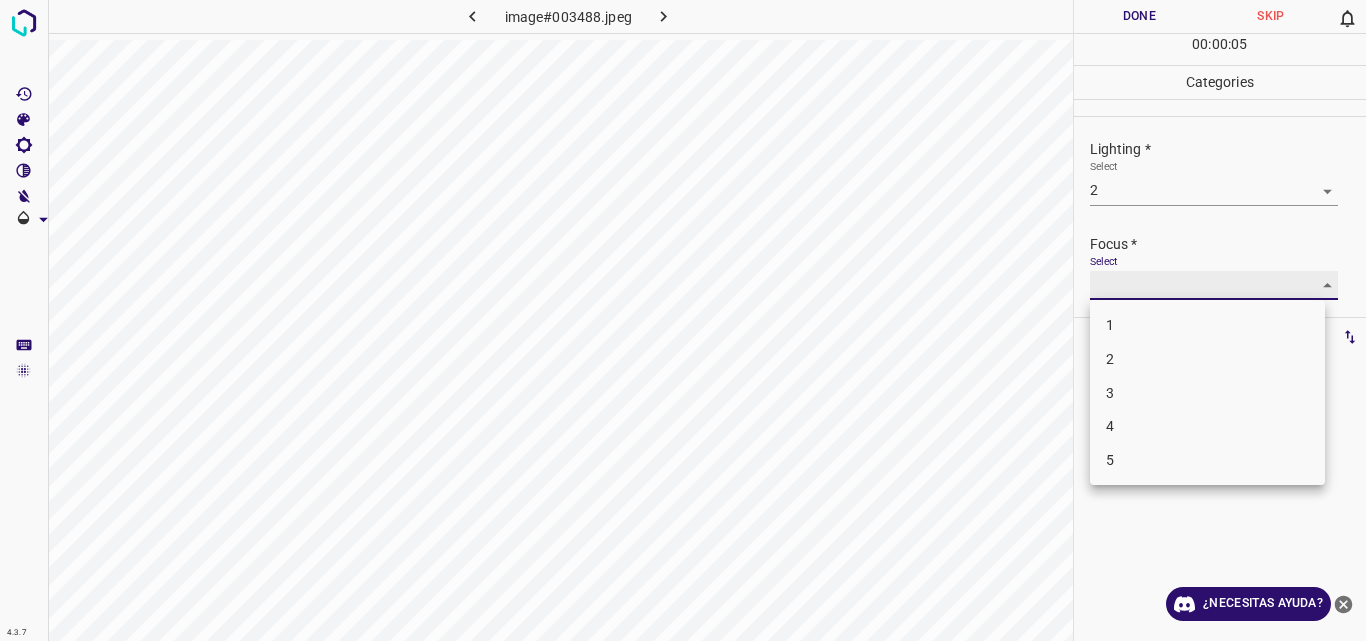 type on "2" 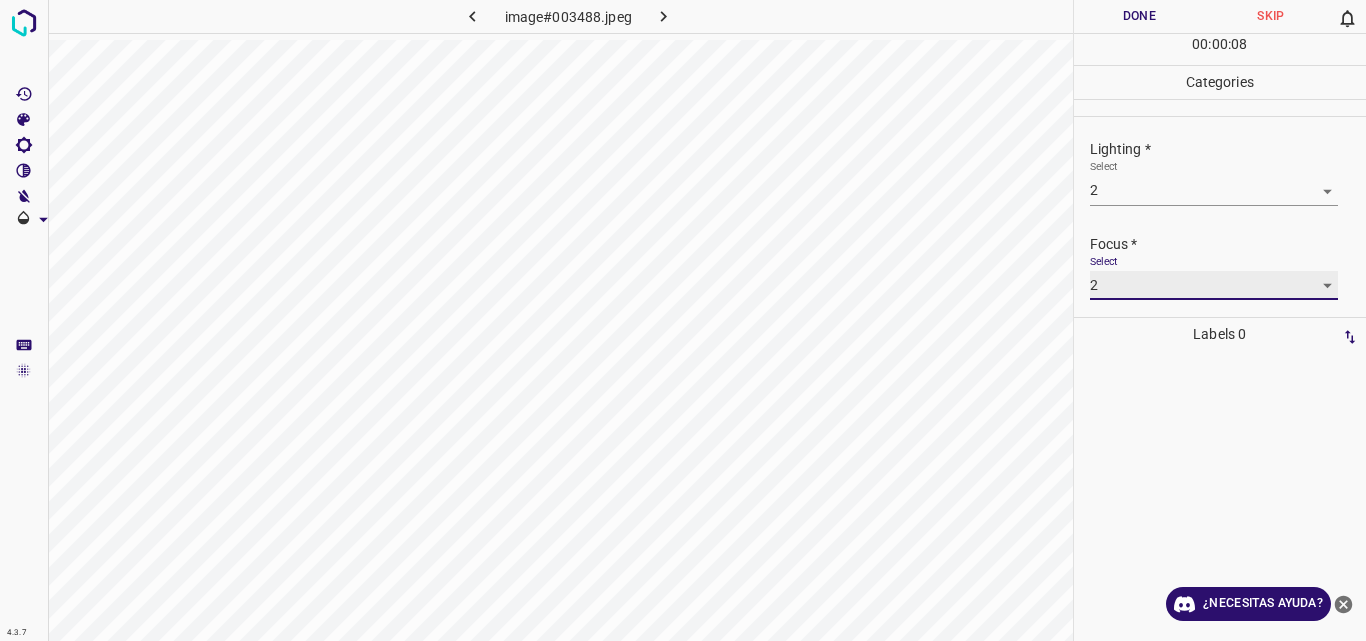 scroll, scrollTop: 98, scrollLeft: 0, axis: vertical 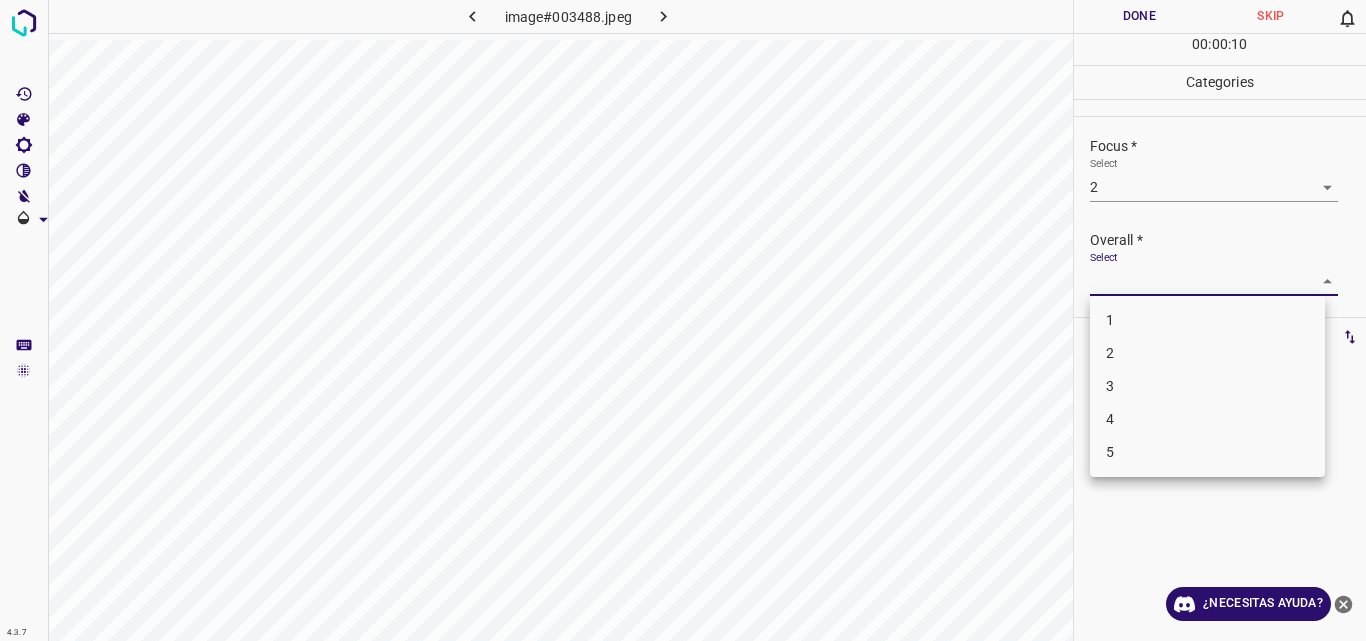 click on "4.3.7 image#003488.jpeg Done Skip 0 00   : 00   : 10   Categories Lighting *  Select 2 2 Focus *  Select 2 2 Overall *  Select ​ Labels   0 Categories 1 Lighting 2 Focus 3 Overall Tools Space Change between modes (Draw & Edit) I Auto labeling R Restore zoom M Zoom in N Zoom out Delete Delete selecte label Filters Z Restore filters X Saturation filter C Brightness filter V Contrast filter B Gray scale filter General O Download ¿Necesitas ayuda? Original text Rate this translation Your feedback will be used to help improve Google Translate - Texto - Esconder - Borrar 1 2 3 4 5" at bounding box center (683, 320) 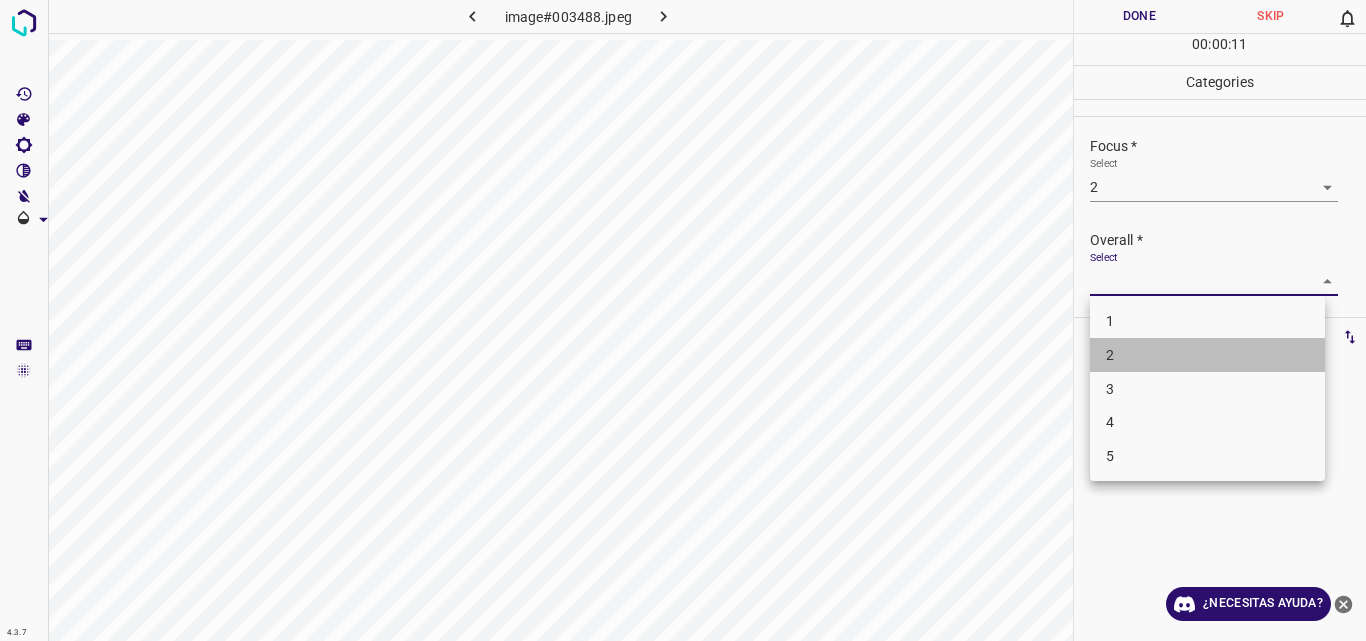 click on "2" at bounding box center (1207, 355) 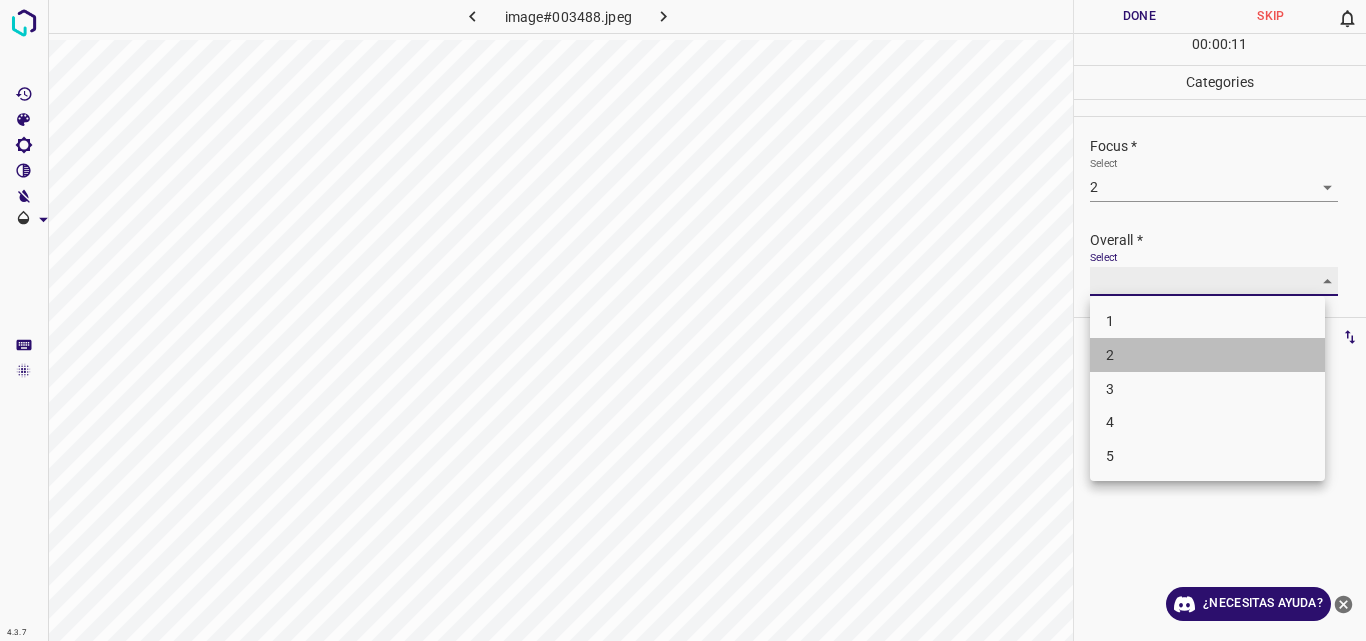 type on "2" 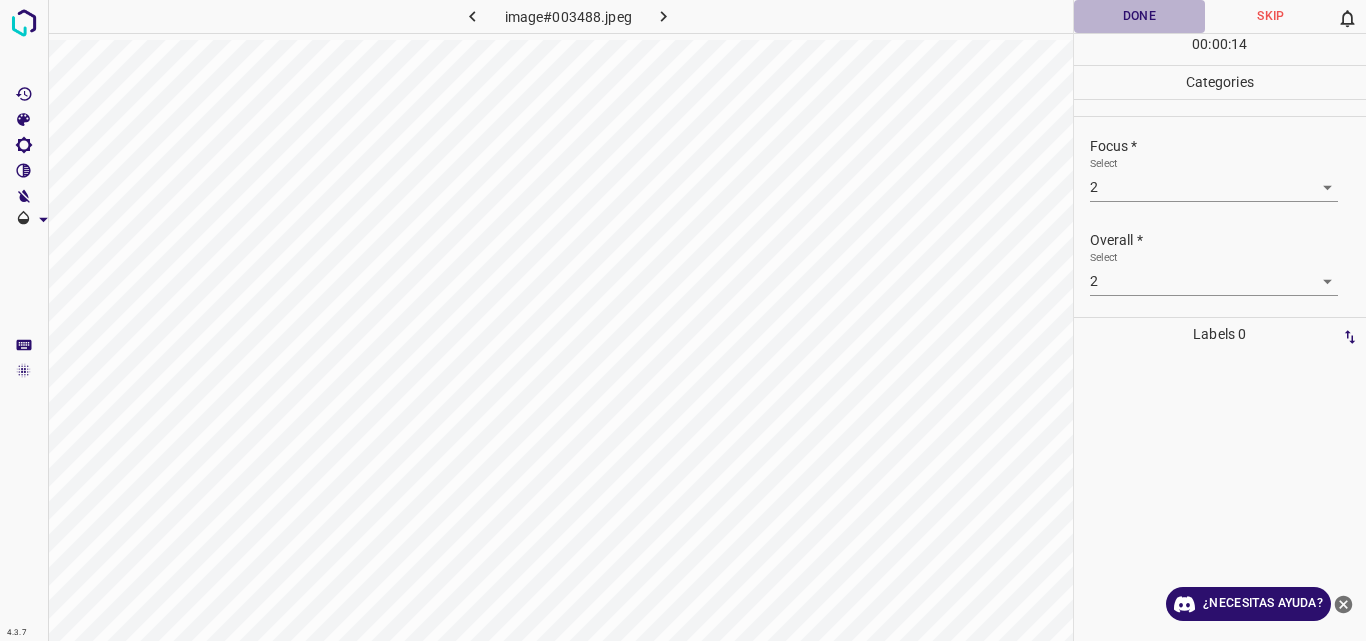 click on "Done" at bounding box center (1140, 16) 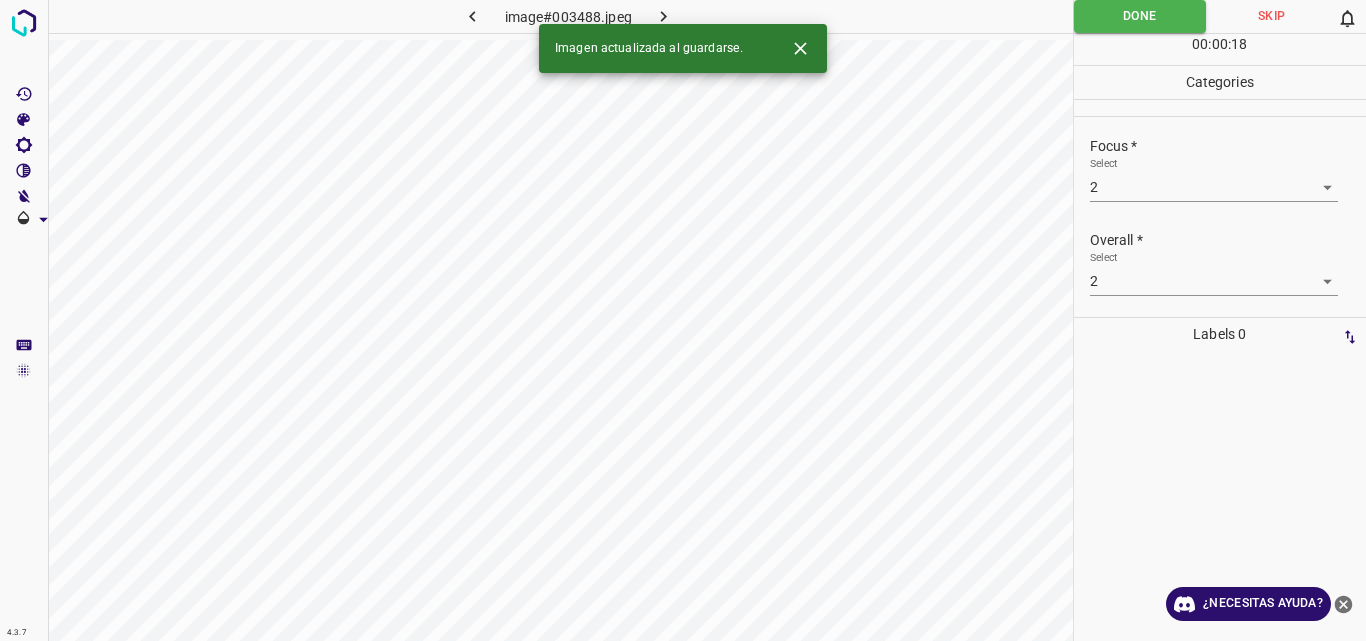 click 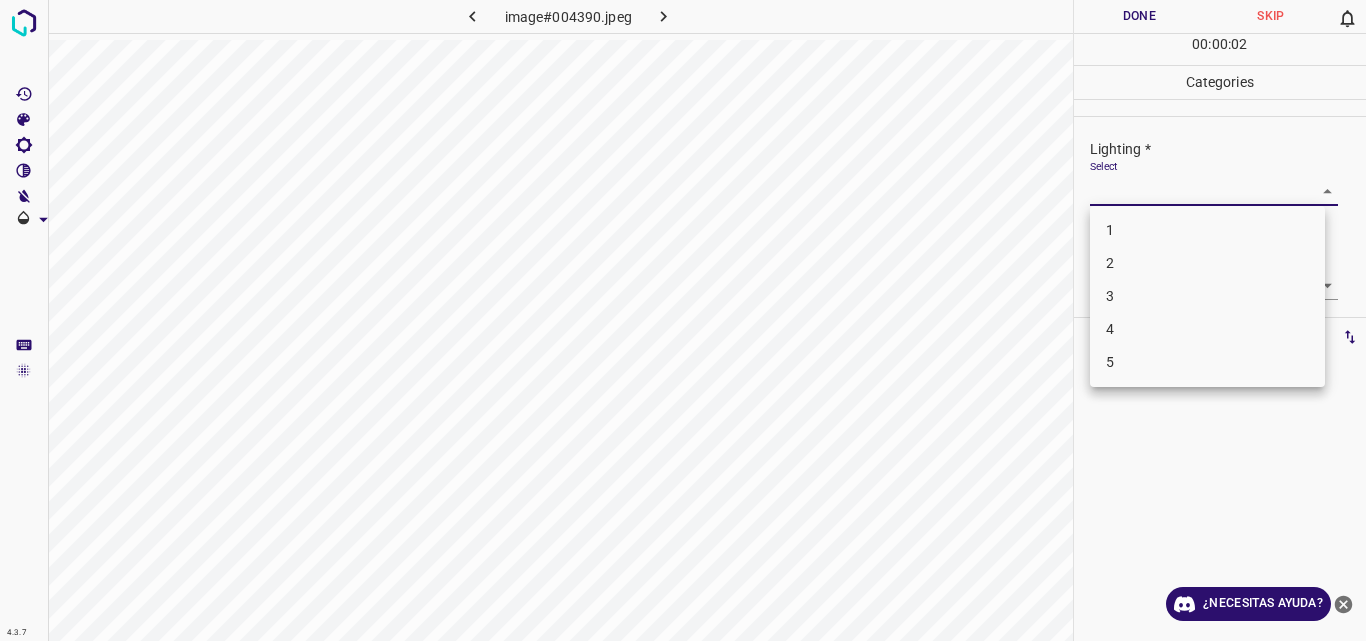 click on "4.3.7 image#004390.jpeg Done Skip 0 00   : 00   : 02   Categories Lighting *  Select ​ Focus *  Select ​ Overall *  Select ​ Labels   0 Categories 1 Lighting 2 Focus 3 Overall Tools Space Change between modes (Draw & Edit) I Auto labeling R Restore zoom M Zoom in N Zoom out Delete Delete selecte label Filters Z Restore filters X Saturation filter C Brightness filter V Contrast filter B Gray scale filter General O Download ¿Necesitas ayuda? Original text Rate this translation Your feedback will be used to help improve Google Translate - Texto - Esconder - Borrar 1 2 3 4 5" at bounding box center (683, 320) 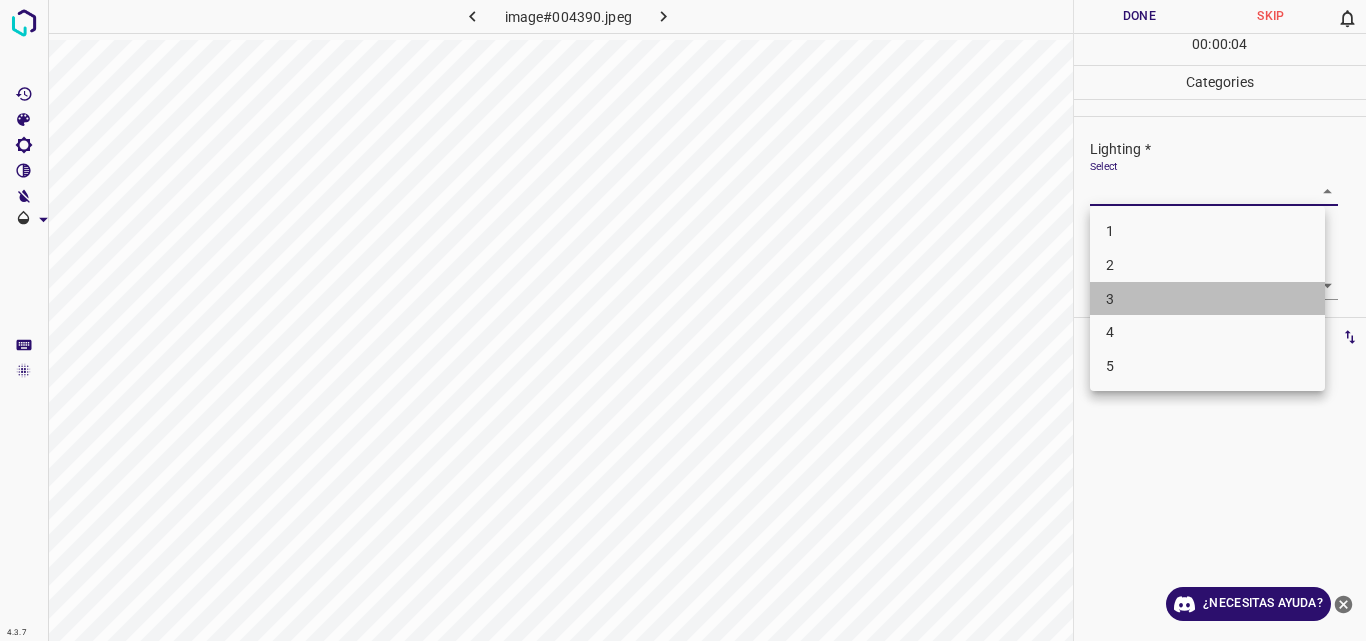 click on "3" at bounding box center [1207, 299] 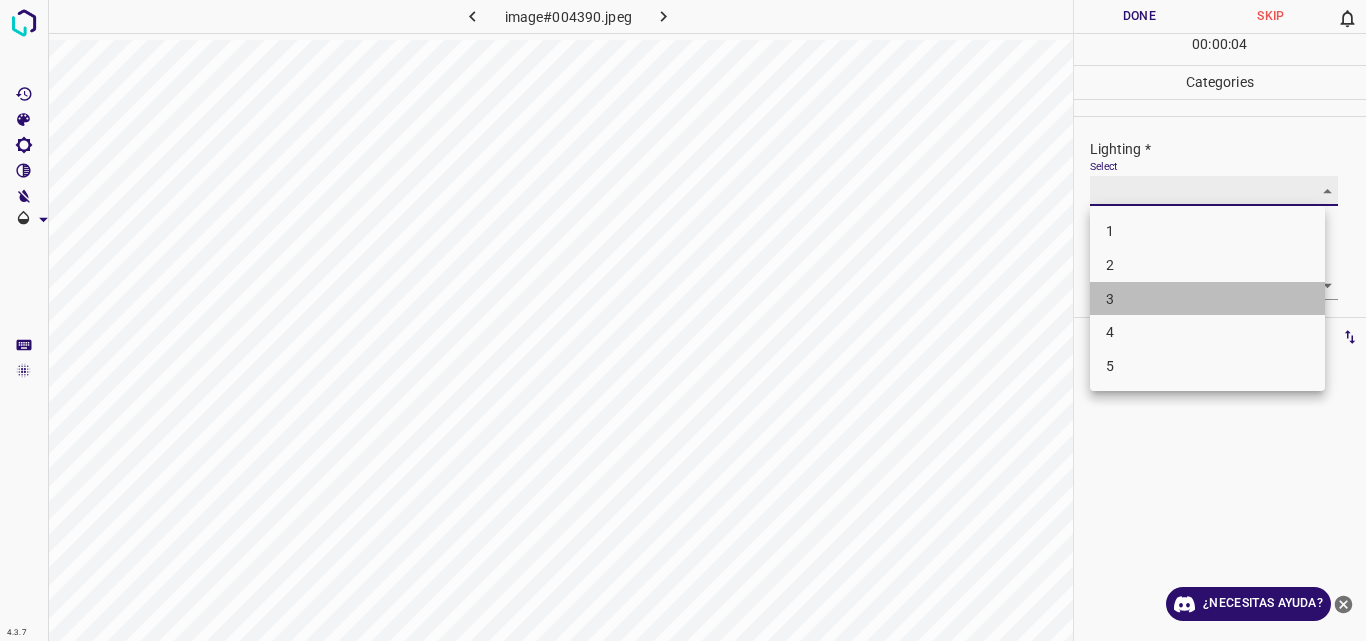 type on "3" 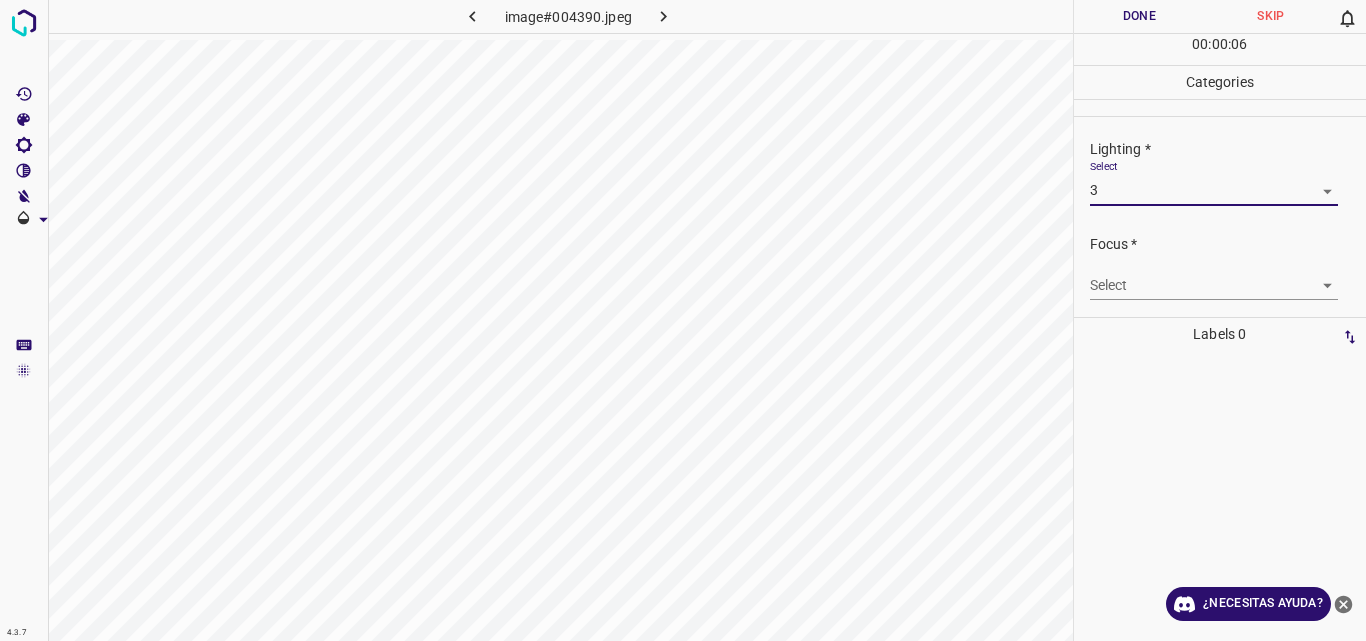 click on "4.3.7 image#004390.jpeg Done Skip 0 00   : 00   : 06   Categories Lighting *  Select 3 3 Focus *  Select ​ Overall *  Select ​ Labels   0 Categories 1 Lighting 2 Focus 3 Overall Tools Space Change between modes (Draw & Edit) I Auto labeling R Restore zoom M Zoom in N Zoom out Delete Delete selecte label Filters Z Restore filters X Saturation filter C Brightness filter V Contrast filter B Gray scale filter General O Download ¿Necesitas ayuda? Original text Rate this translation Your feedback will be used to help improve Google Translate - Texto - Esconder - Borrar" at bounding box center [683, 320] 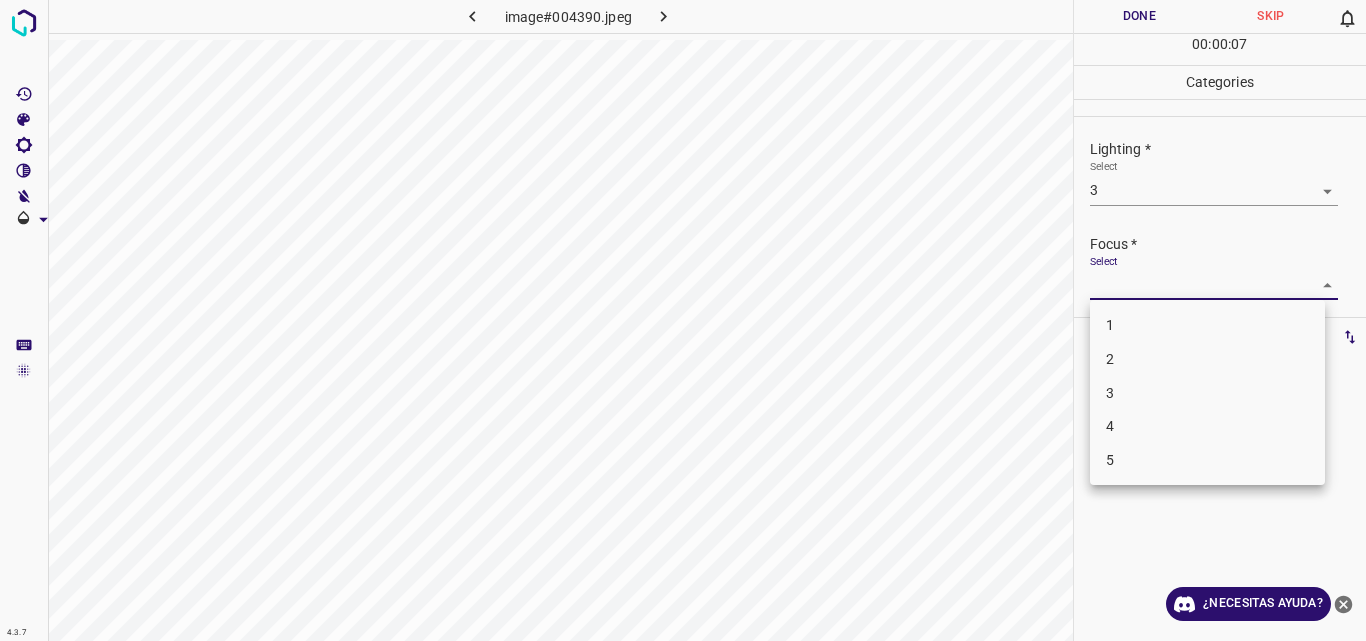 click on "3" at bounding box center [1207, 393] 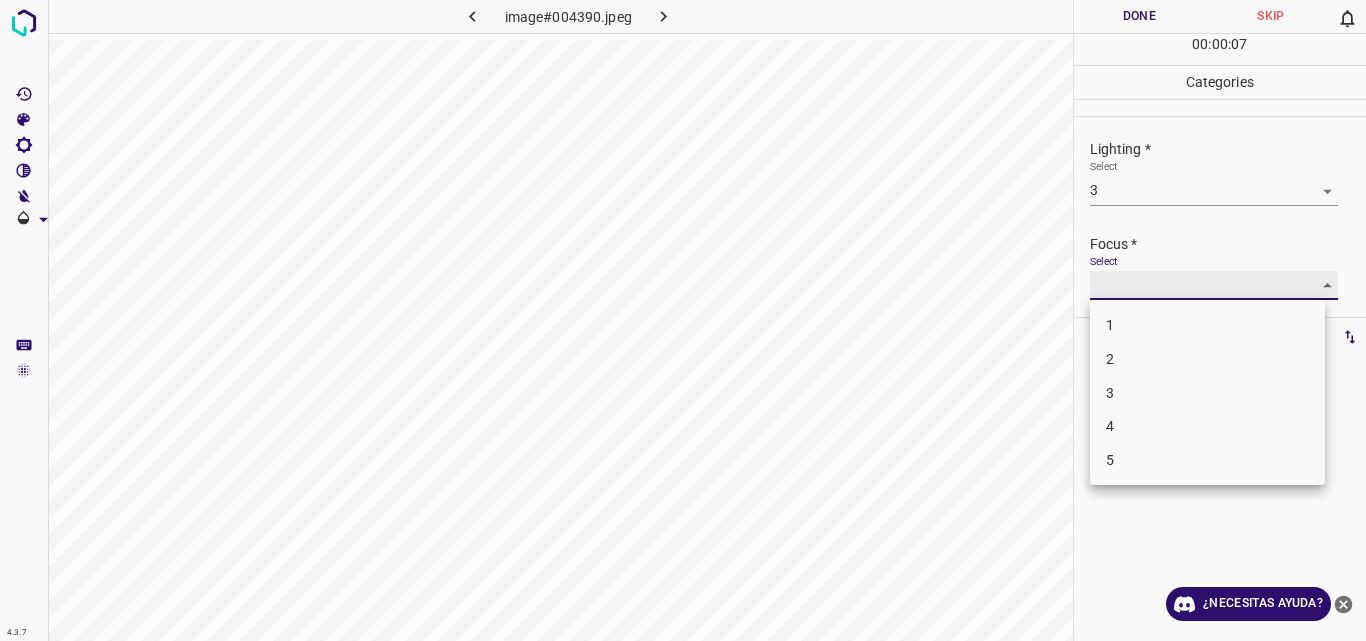 type on "3" 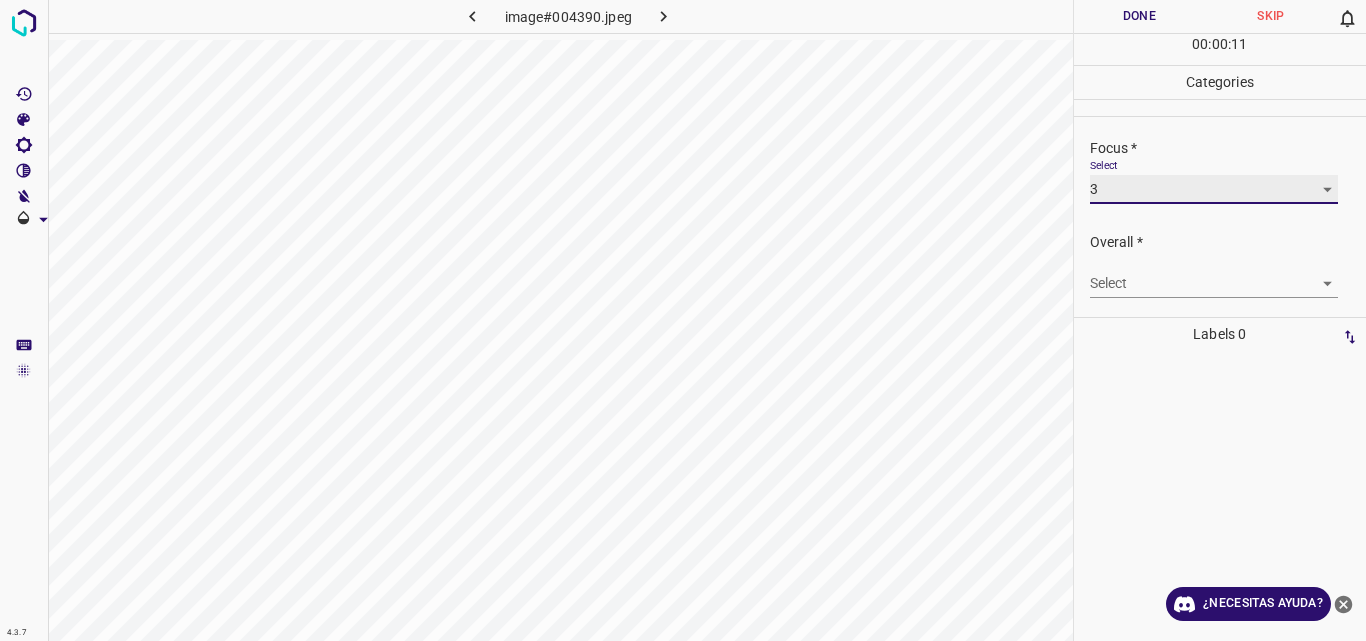 scroll, scrollTop: 98, scrollLeft: 0, axis: vertical 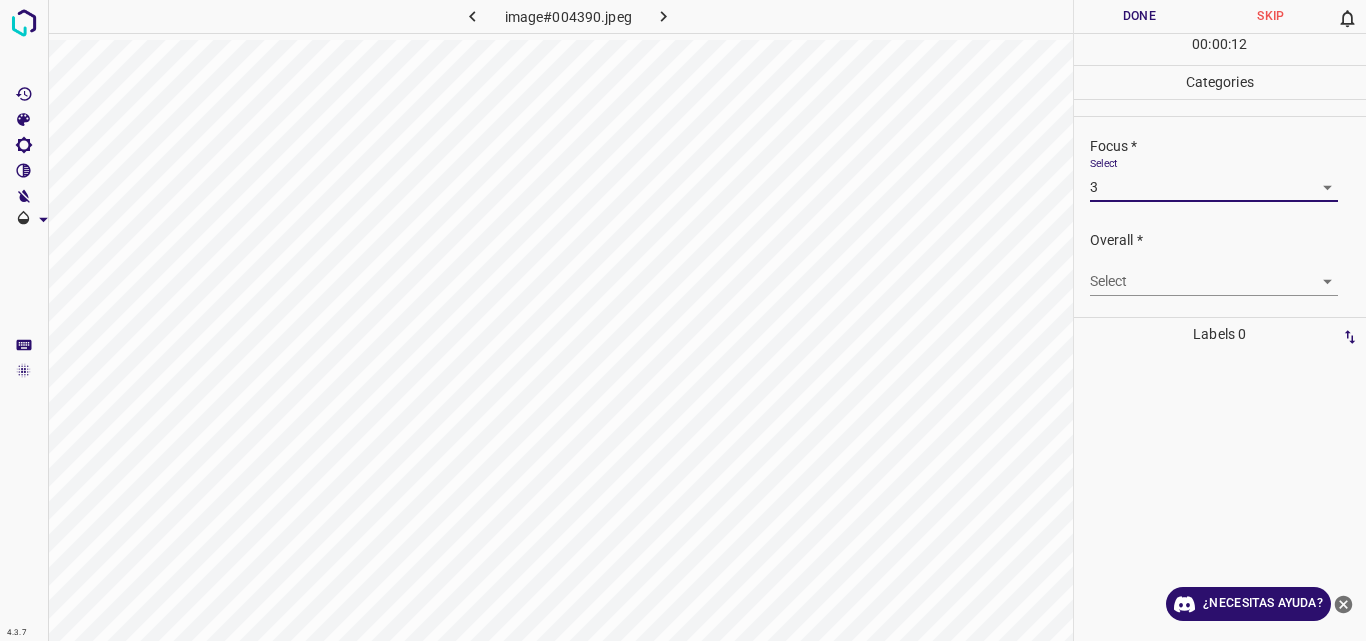 click on "4.3.7 image#004390.jpeg Done Skip 0 00   : 00   : 12   Categories Lighting *  Select 3 3 Focus *  Select 3 3 Overall *  Select ​ Labels   0 Categories 1 Lighting 2 Focus 3 Overall Tools Space Change between modes (Draw & Edit) I Auto labeling R Restore zoom M Zoom in N Zoom out Delete Delete selecte label Filters Z Restore filters X Saturation filter C Brightness filter V Contrast filter B Gray scale filter General O Download ¿Necesitas ayuda? Original text Rate this translation Your feedback will be used to help improve Google Translate - Texto - Esconder - Borrar" at bounding box center [683, 320] 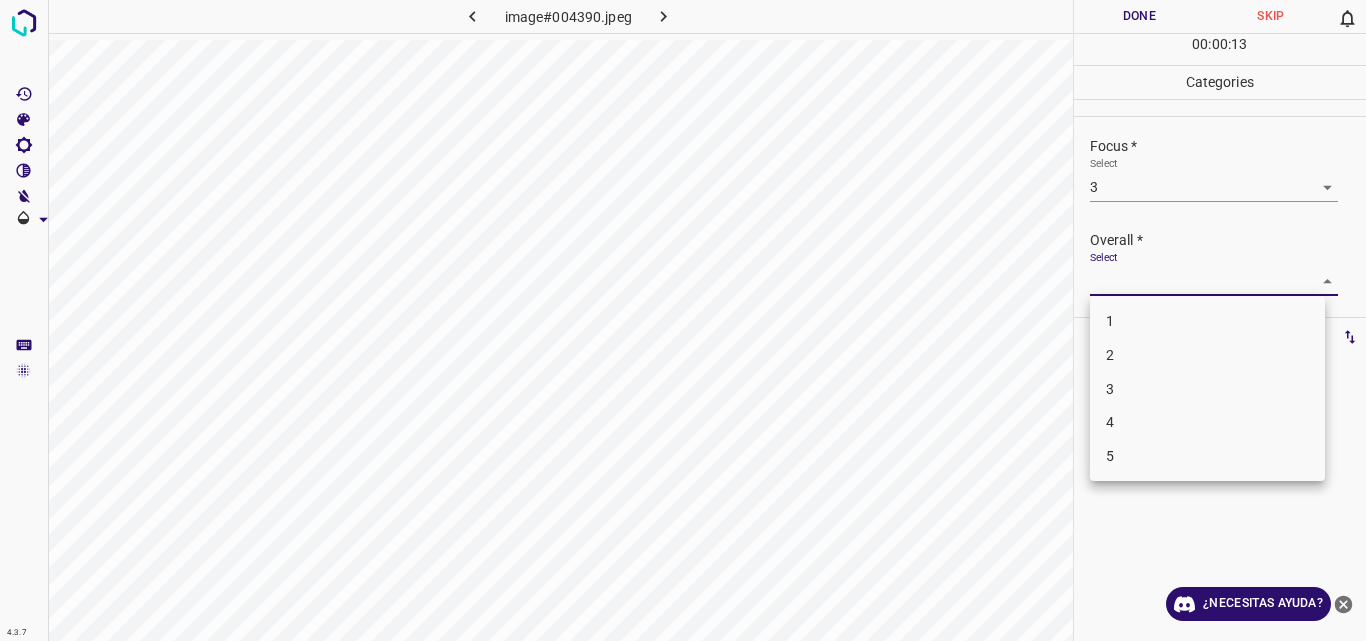 click on "3" at bounding box center (1207, 389) 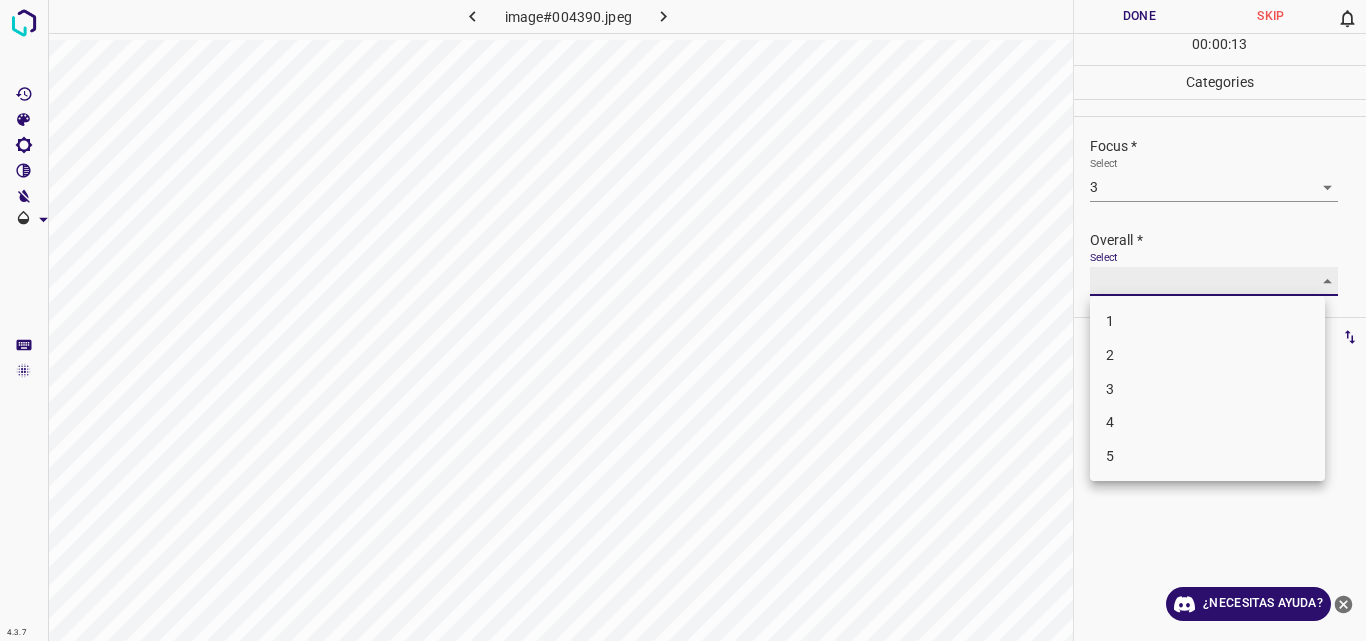 type on "3" 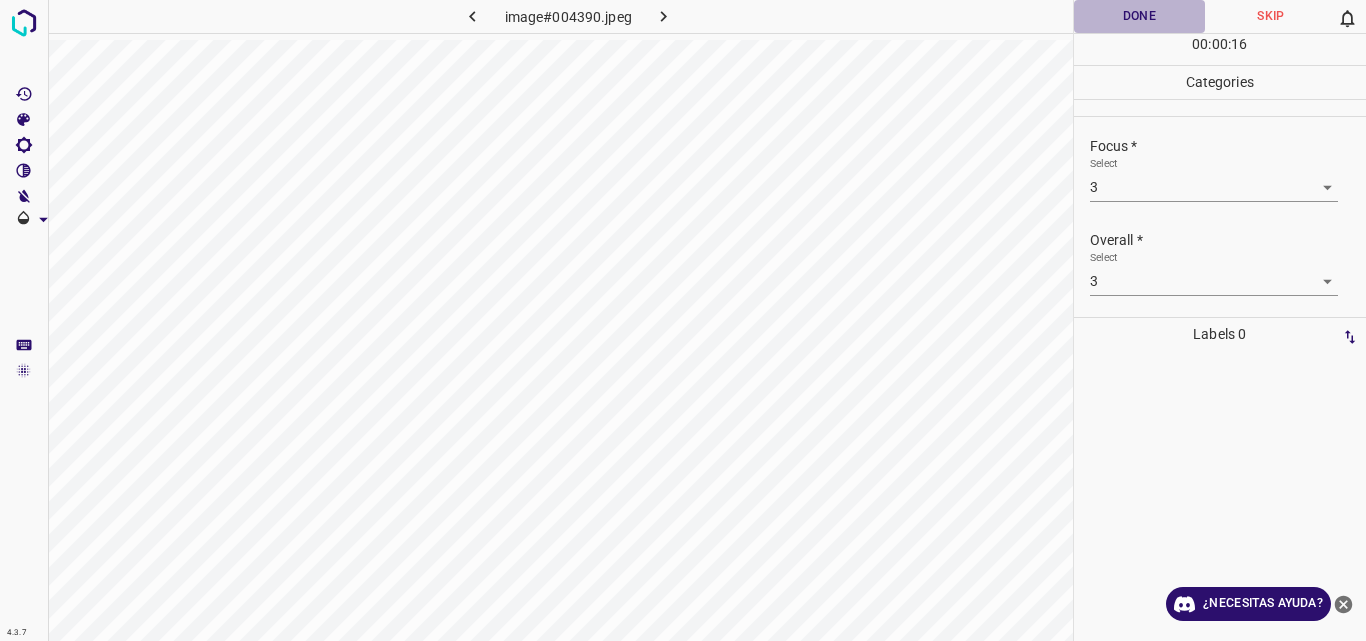 click on "Done" at bounding box center [1140, 16] 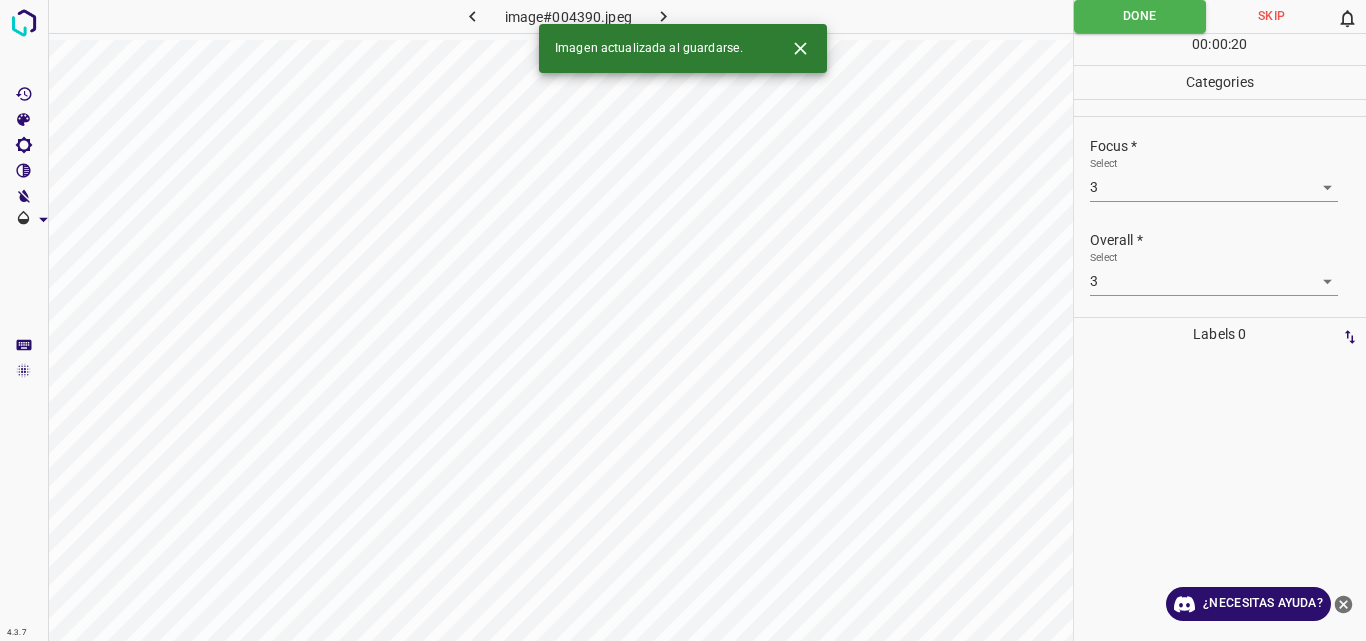 click 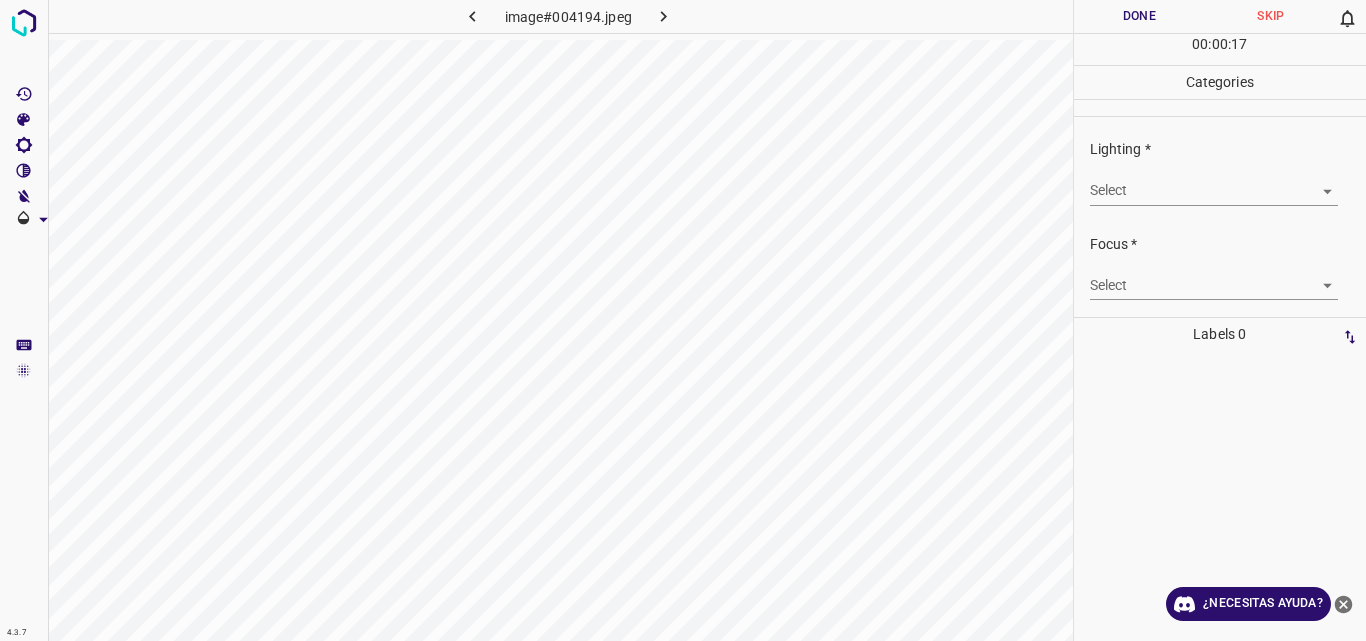 click on "4.3.7 image#004194.jpeg Done Skip 0 00   : 00   : 17   Categories Lighting *  Select ​ Focus *  Select ​ Overall *  Select ​ Labels   0 Categories 1 Lighting 2 Focus 3 Overall Tools Space Change between modes (Draw & Edit) I Auto labeling R Restore zoom M Zoom in N Zoom out Delete Delete selecte label Filters Z Restore filters X Saturation filter C Brightness filter V Contrast filter B Gray scale filter General O Download ¿Necesitas ayuda? Original text Rate this translation Your feedback will be used to help improve Google Translate - Texto - Esconder - Borrar" at bounding box center [683, 320] 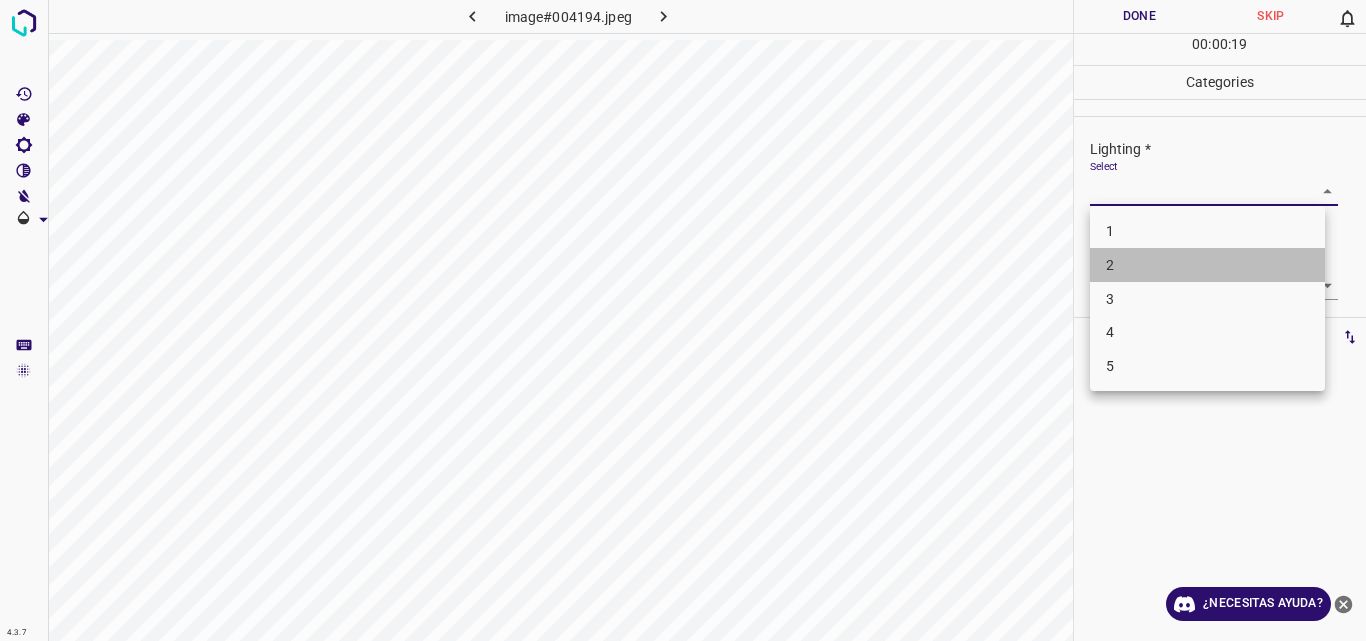 click on "2" at bounding box center [1207, 265] 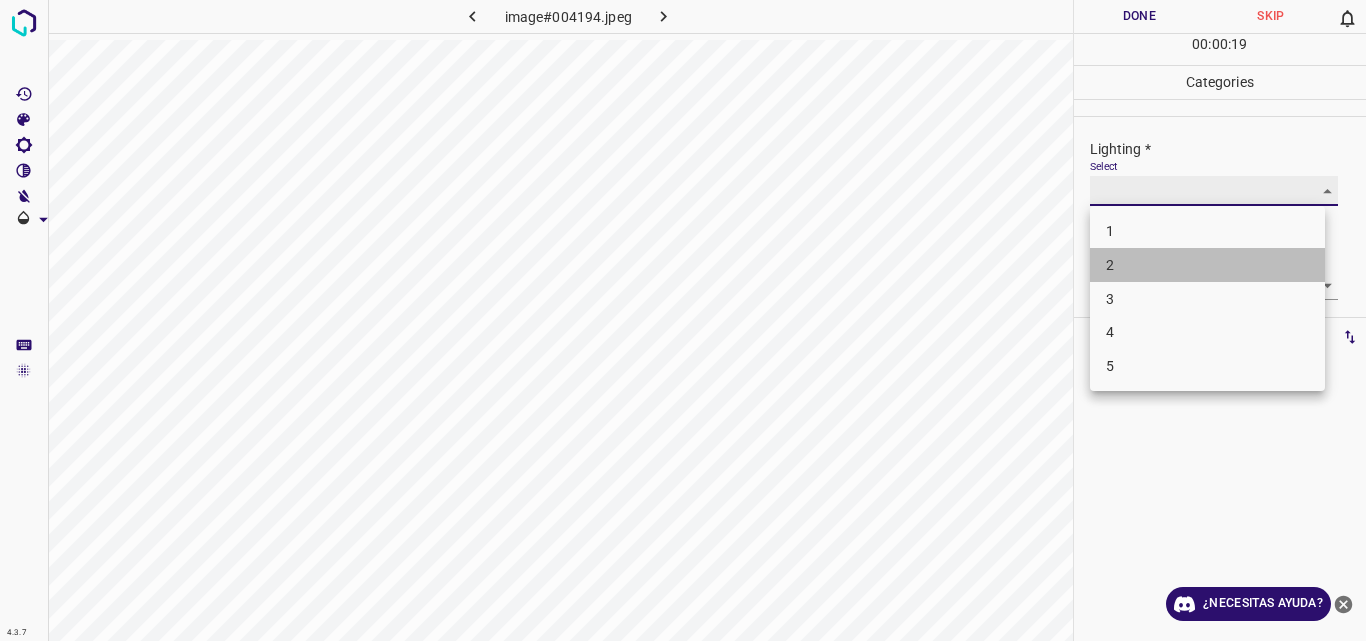 type on "2" 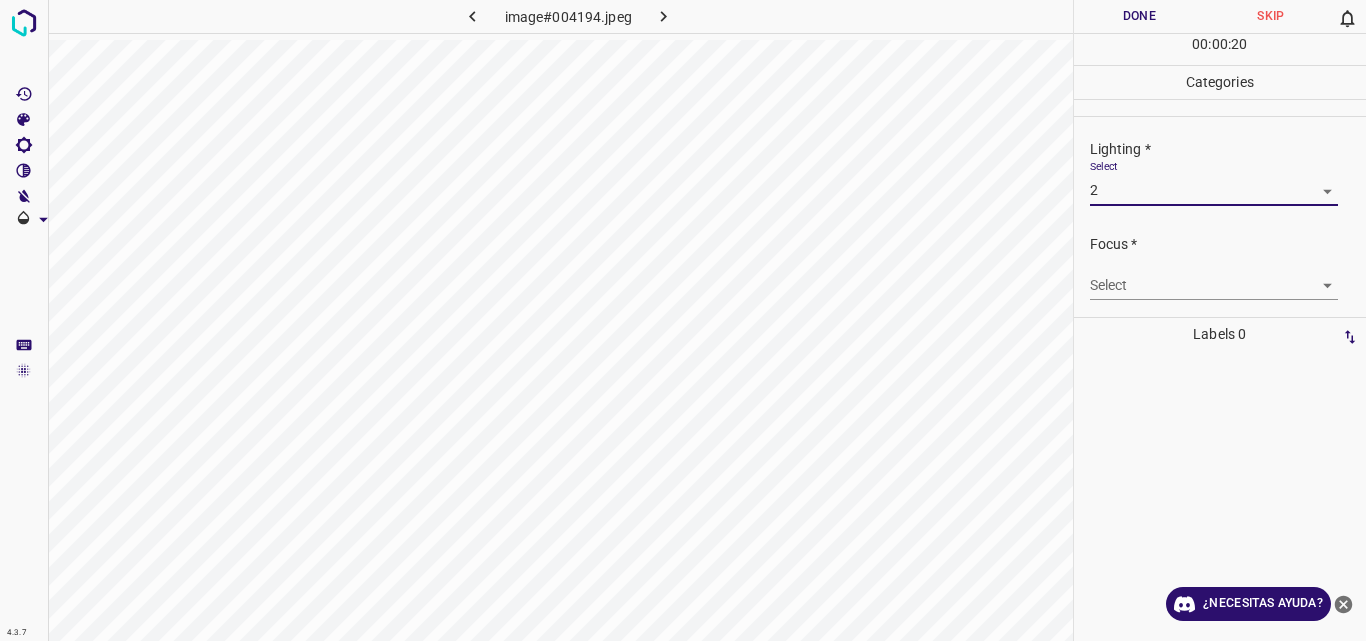 click on "4.3.7 image#004194.jpeg Done Skip 0 00   : 00   : 20   Categories Lighting *  Select 2 2 Focus *  Select ​ Overall *  Select ​ Labels   0 Categories 1 Lighting 2 Focus 3 Overall Tools Space Change between modes (Draw & Edit) I Auto labeling R Restore zoom M Zoom in N Zoom out Delete Delete selecte label Filters Z Restore filters X Saturation filter C Brightness filter V Contrast filter B Gray scale filter General O Download ¿Necesitas ayuda? Original text Rate this translation Your feedback will be used to help improve Google Translate - Texto - Esconder - Borrar" at bounding box center [683, 320] 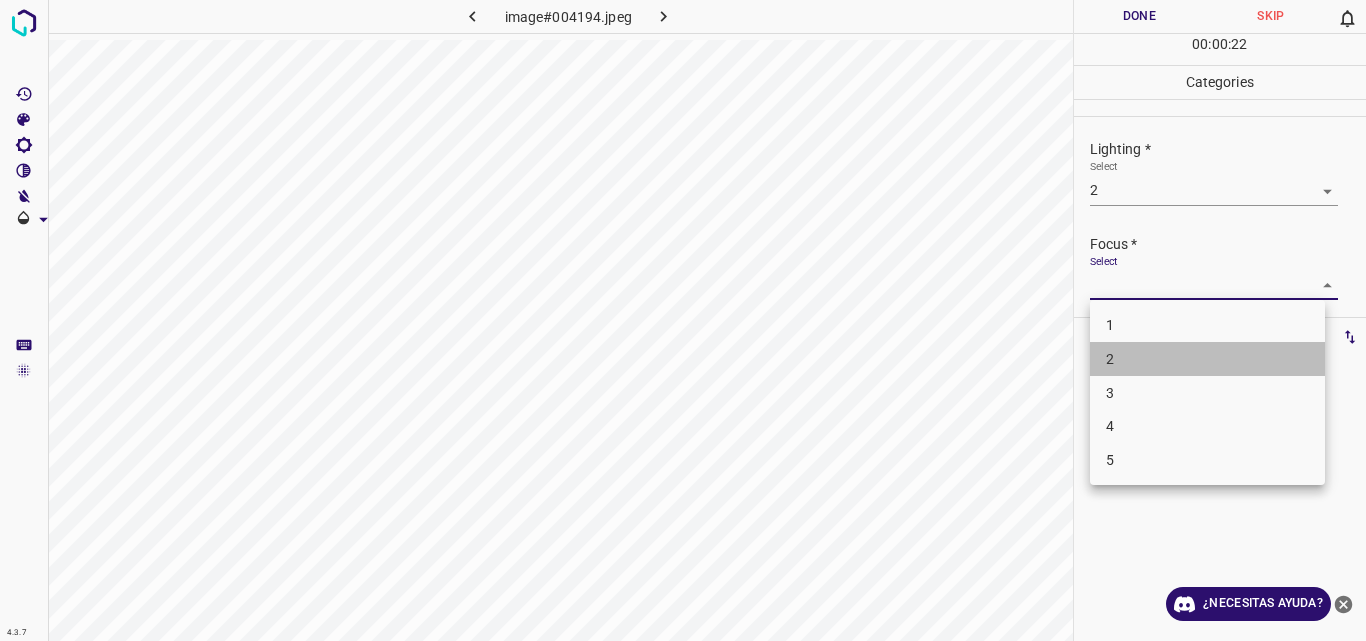 click on "2" at bounding box center (1207, 359) 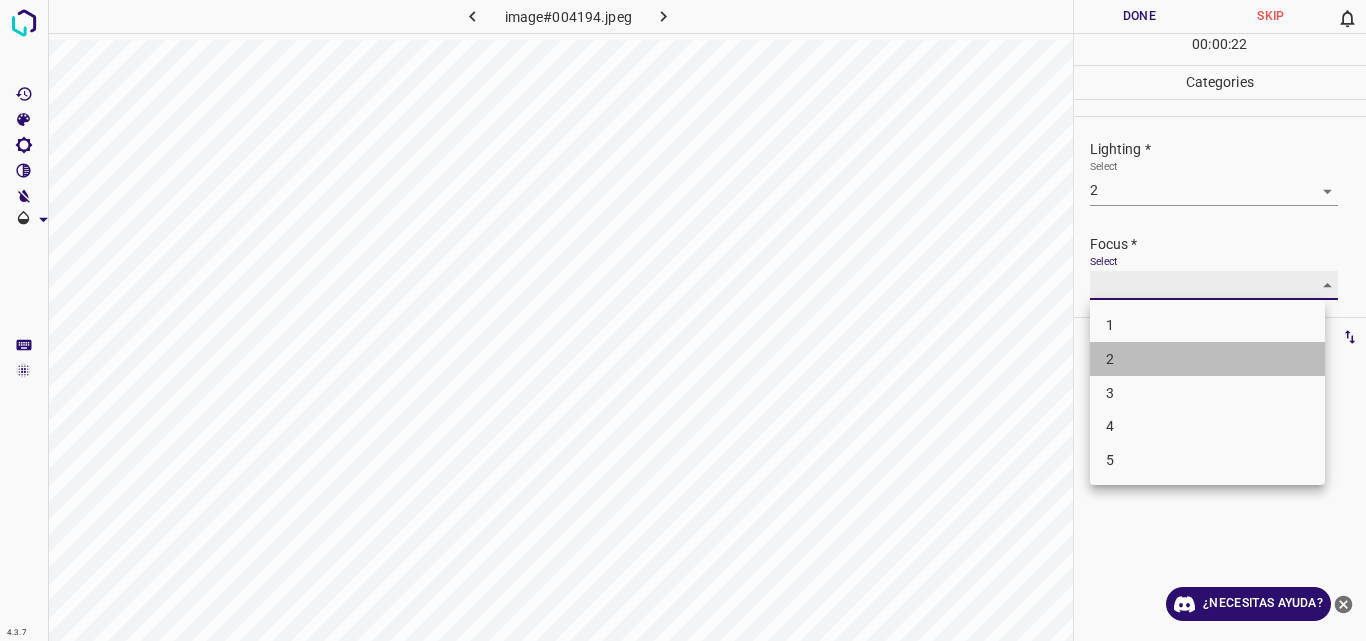 type on "2" 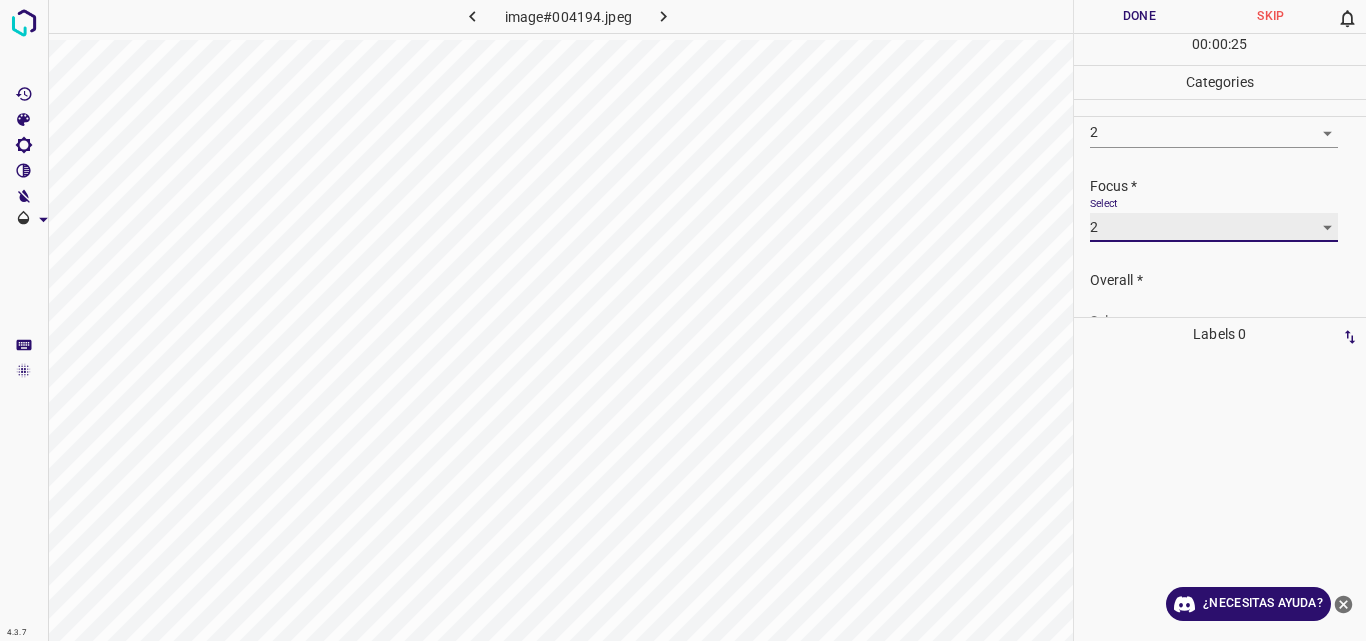 scroll, scrollTop: 98, scrollLeft: 0, axis: vertical 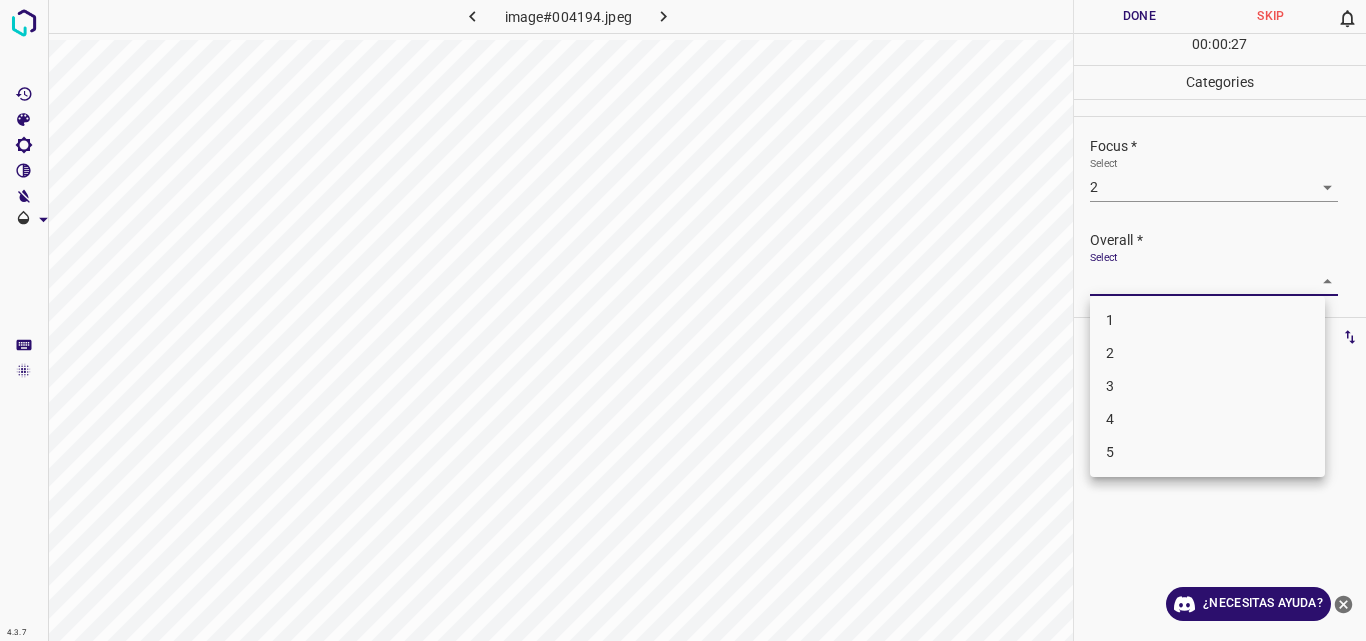 click on "4.3.7 image#004194.jpeg Done Skip 0 00   : 00   : 27   Categories Lighting *  Select 2 2 Focus *  Select 2 2 Overall *  Select ​ Labels   0 Categories 1 Lighting 2 Focus 3 Overall Tools Space Change between modes (Draw & Edit) I Auto labeling R Restore zoom M Zoom in N Zoom out Delete Delete selecte label Filters Z Restore filters X Saturation filter C Brightness filter V Contrast filter B Gray scale filter General O Download ¿Necesitas ayuda? Original text Rate this translation Your feedback will be used to help improve Google Translate - Texto - Esconder - Borrar 1 2 3 4 5" at bounding box center [683, 320] 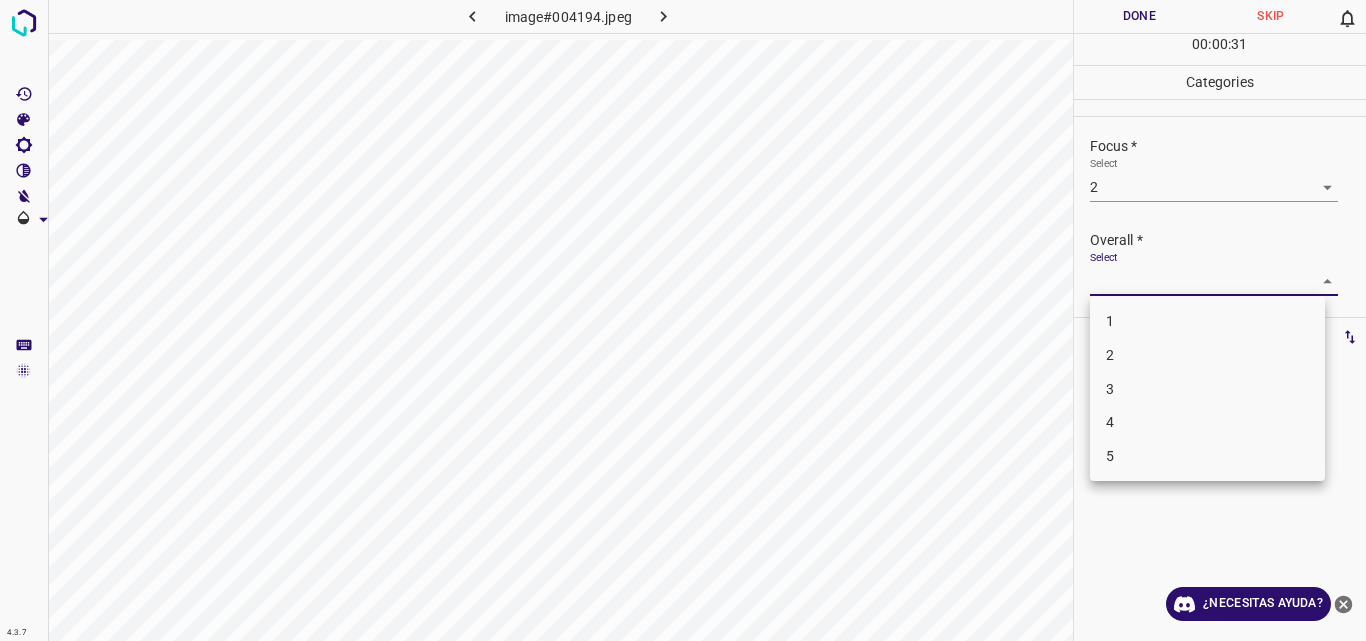 click on "2" at bounding box center [1207, 355] 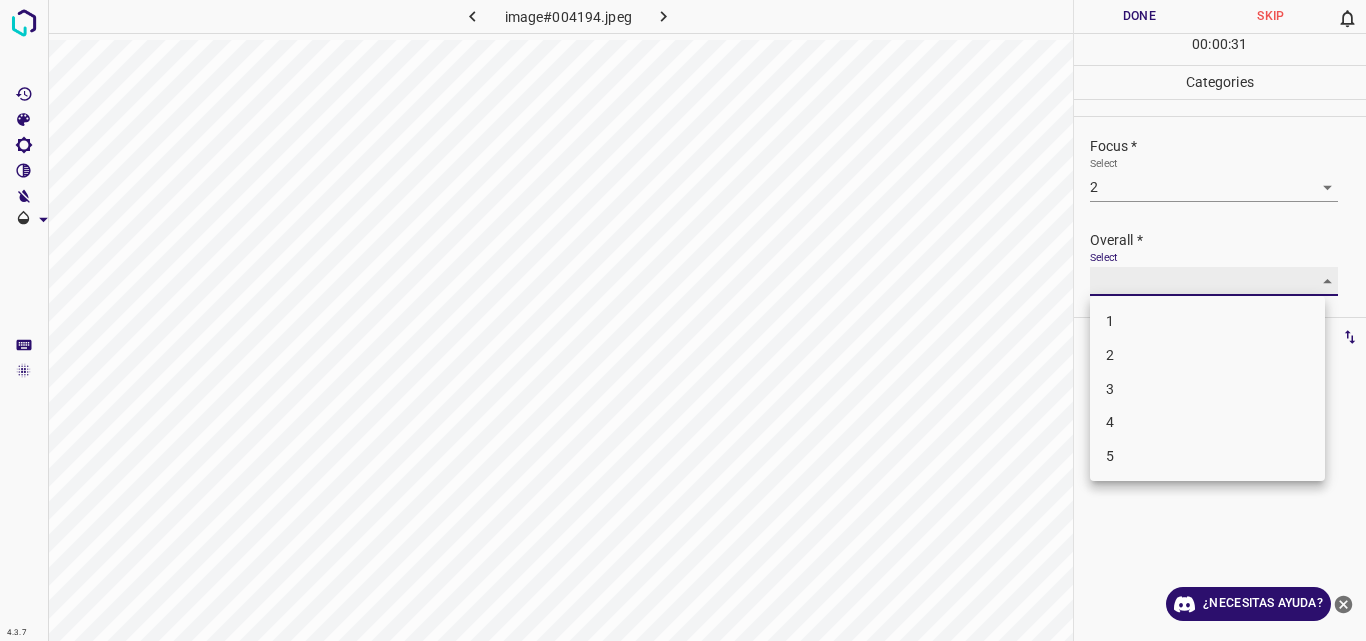 type on "2" 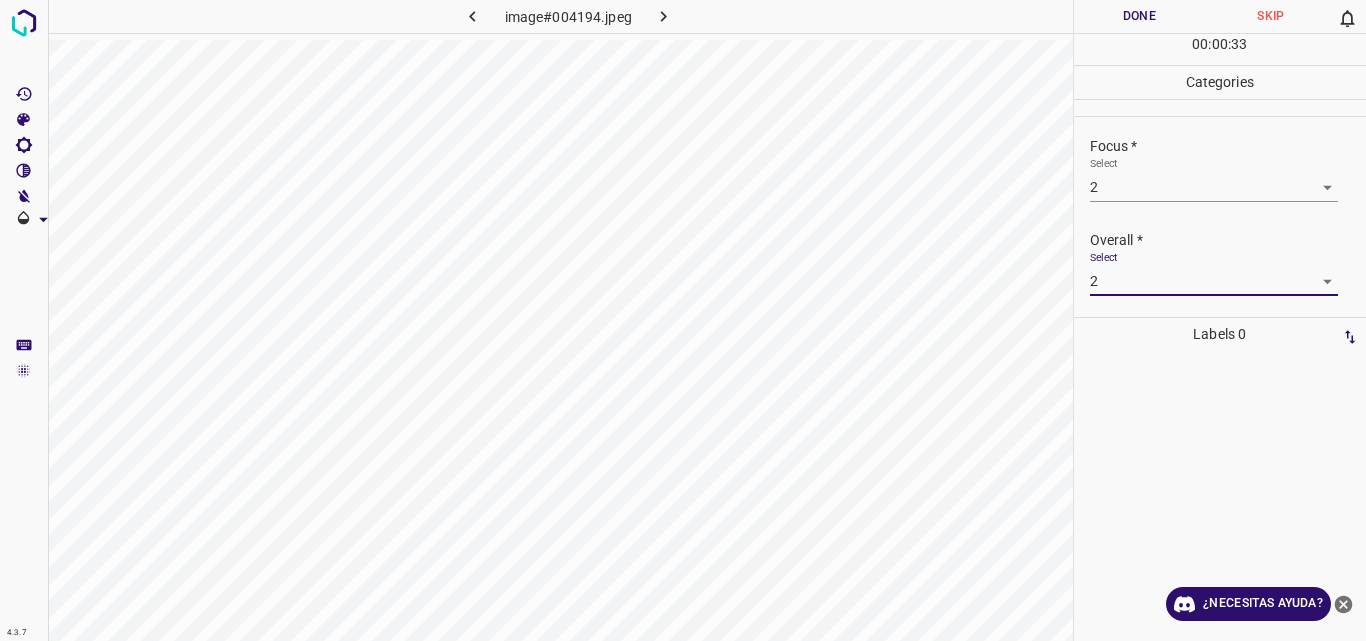 click on "Done" at bounding box center [1140, 16] 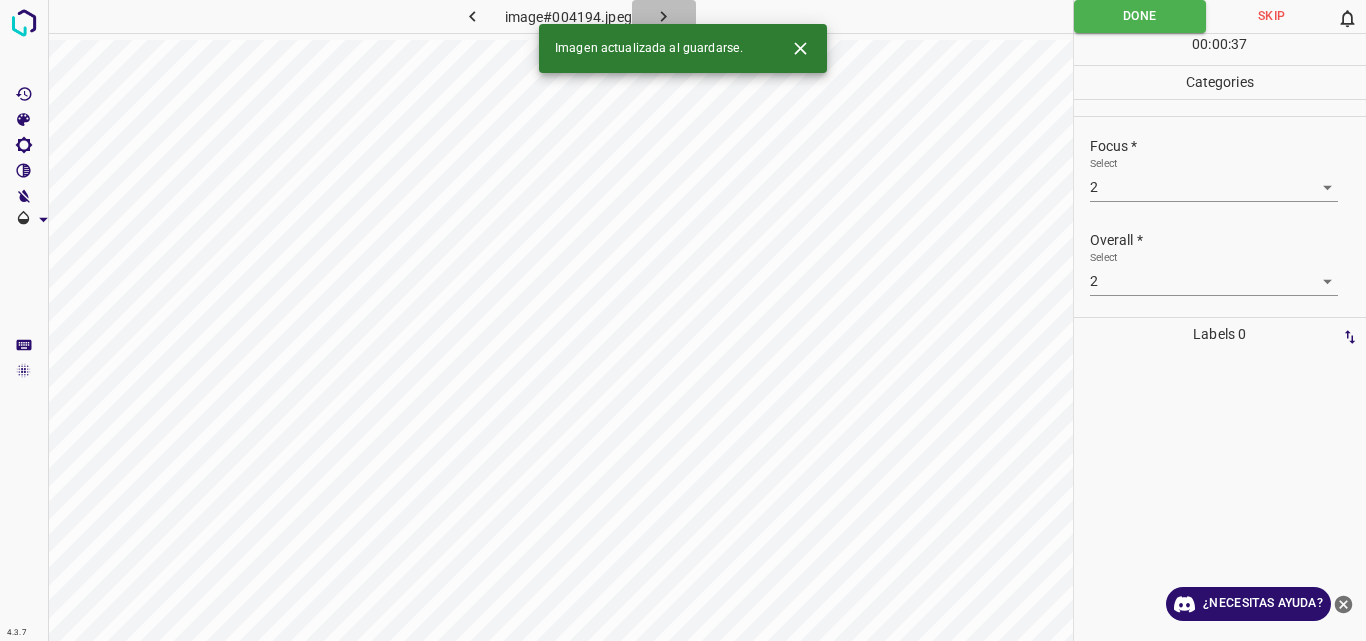 click 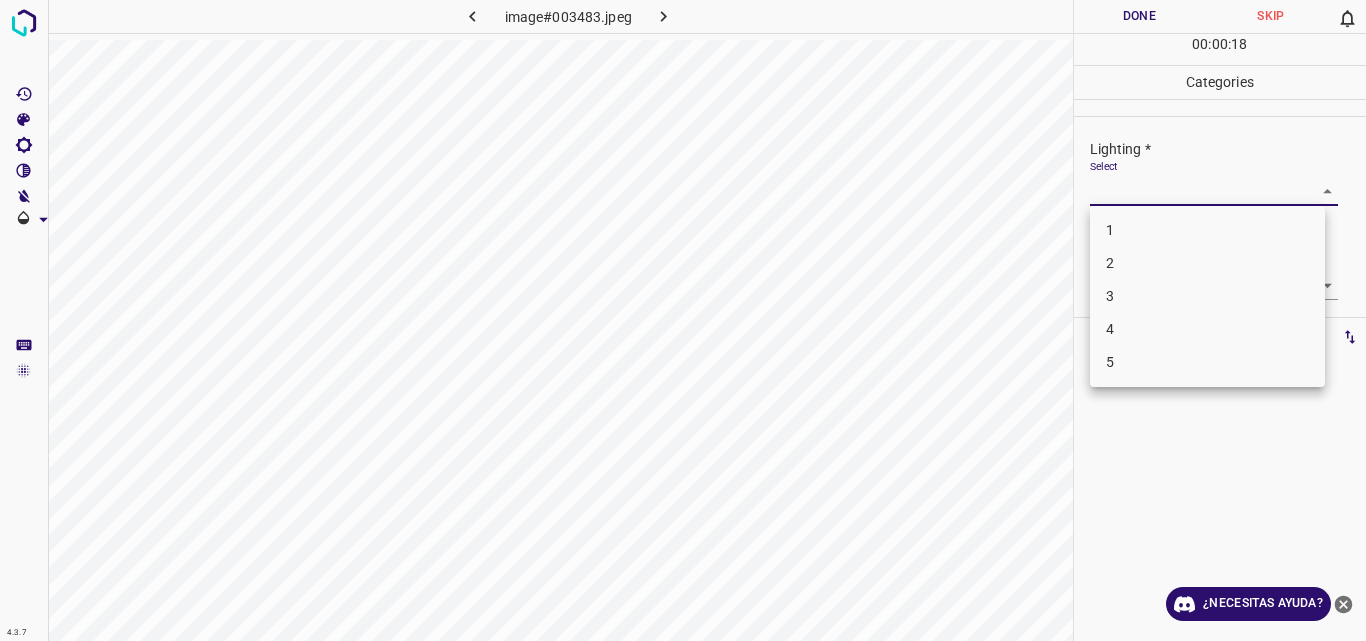 click on "4.3.7 image#003483.jpeg Done Skip 0 00   : 00   : 18   Categories Lighting *  Select ​ Focus *  Select ​ Overall *  Select ​ Labels   0 Categories 1 Lighting 2 Focus 3 Overall Tools Space Change between modes (Draw & Edit) I Auto labeling R Restore zoom M Zoom in N Zoom out Delete Delete selecte label Filters Z Restore filters X Saturation filter C Brightness filter V Contrast filter B Gray scale filter General O Download ¿Necesitas ayuda? Original text Rate this translation Your feedback will be used to help improve Google Translate - Texto - Esconder - Borrar 1 2 3 4 5" at bounding box center [683, 320] 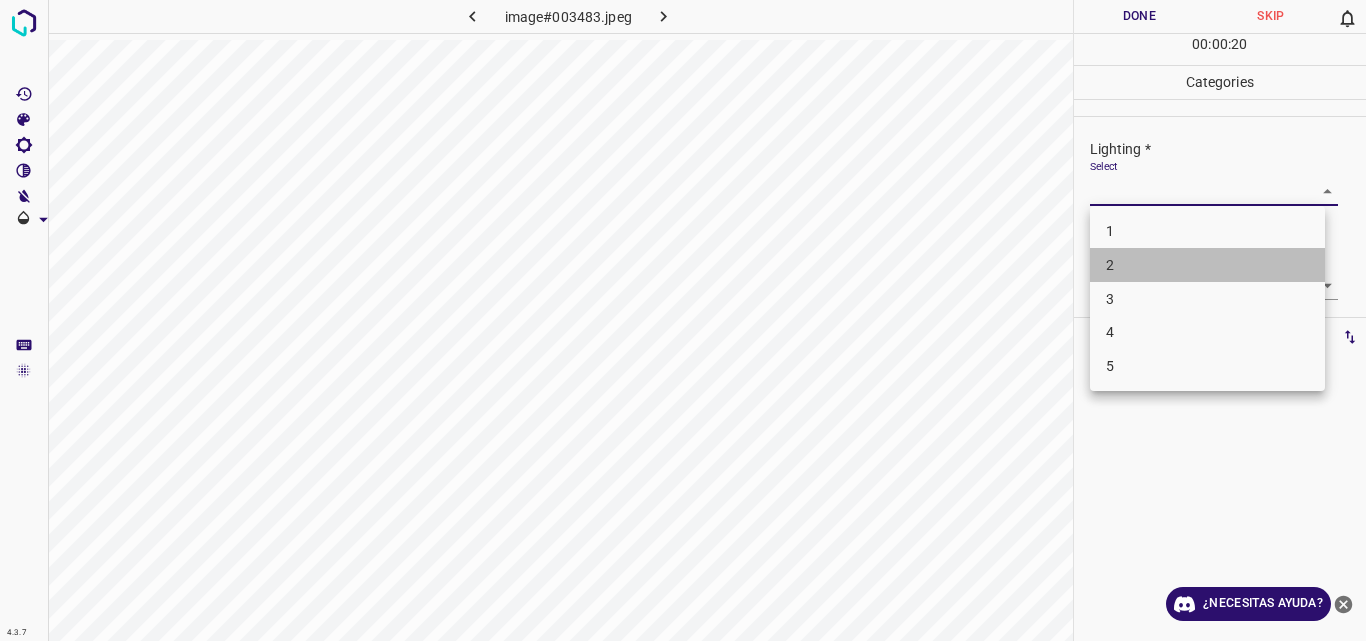 click on "2" at bounding box center [1207, 265] 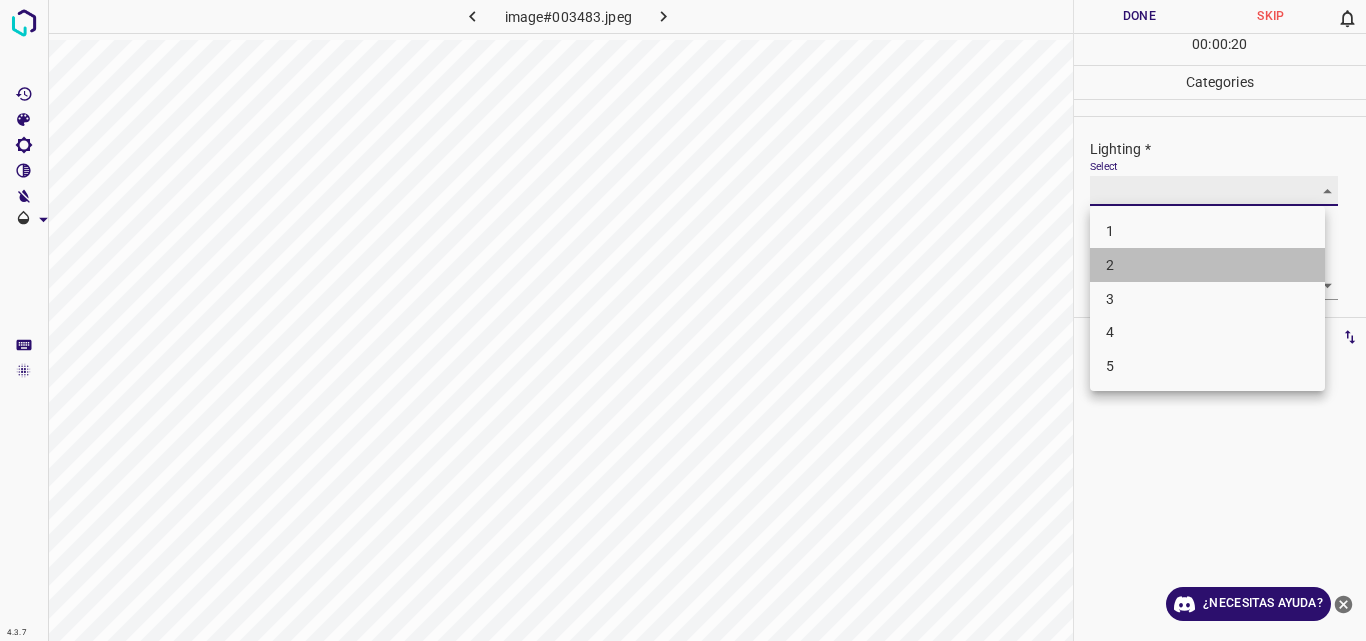 type on "2" 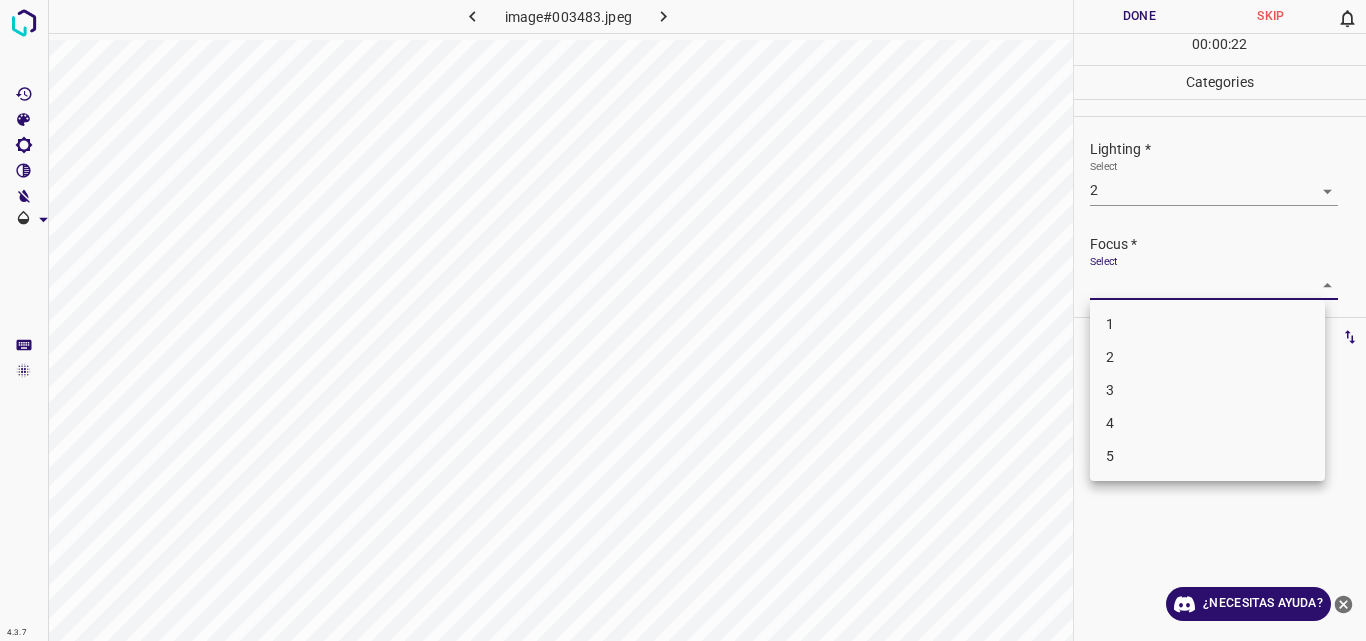 click on "4.3.7 image#003483.jpeg Done Skip 0 00   : 00   : 22   Categories Lighting *  Select 2 2 Focus *  Select ​ Overall *  Select ​ Labels   0 Categories 1 Lighting 2 Focus 3 Overall Tools Space Change between modes (Draw & Edit) I Auto labeling R Restore zoom M Zoom in N Zoom out Delete Delete selecte label Filters Z Restore filters X Saturation filter C Brightness filter V Contrast filter B Gray scale filter General O Download ¿Necesitas ayuda? Original text Rate this translation Your feedback will be used to help improve Google Translate - Texto - Esconder - Borrar 1 2 3 4 5" at bounding box center [683, 320] 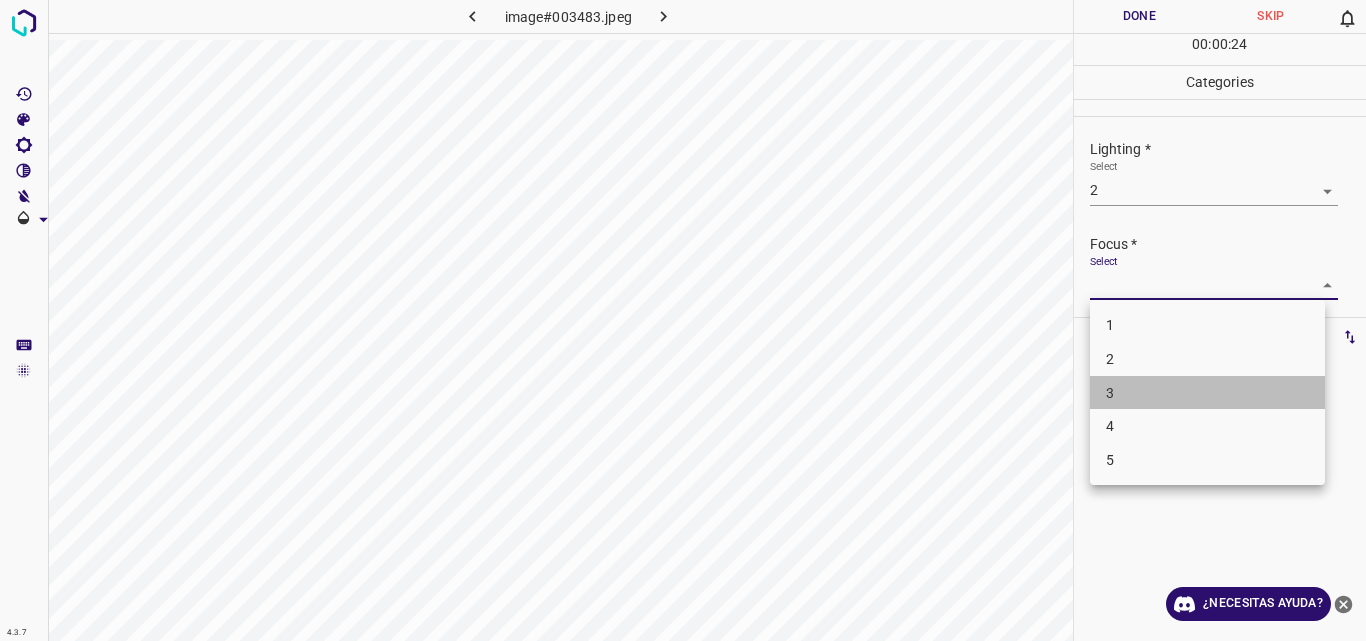 click on "3" at bounding box center (1207, 393) 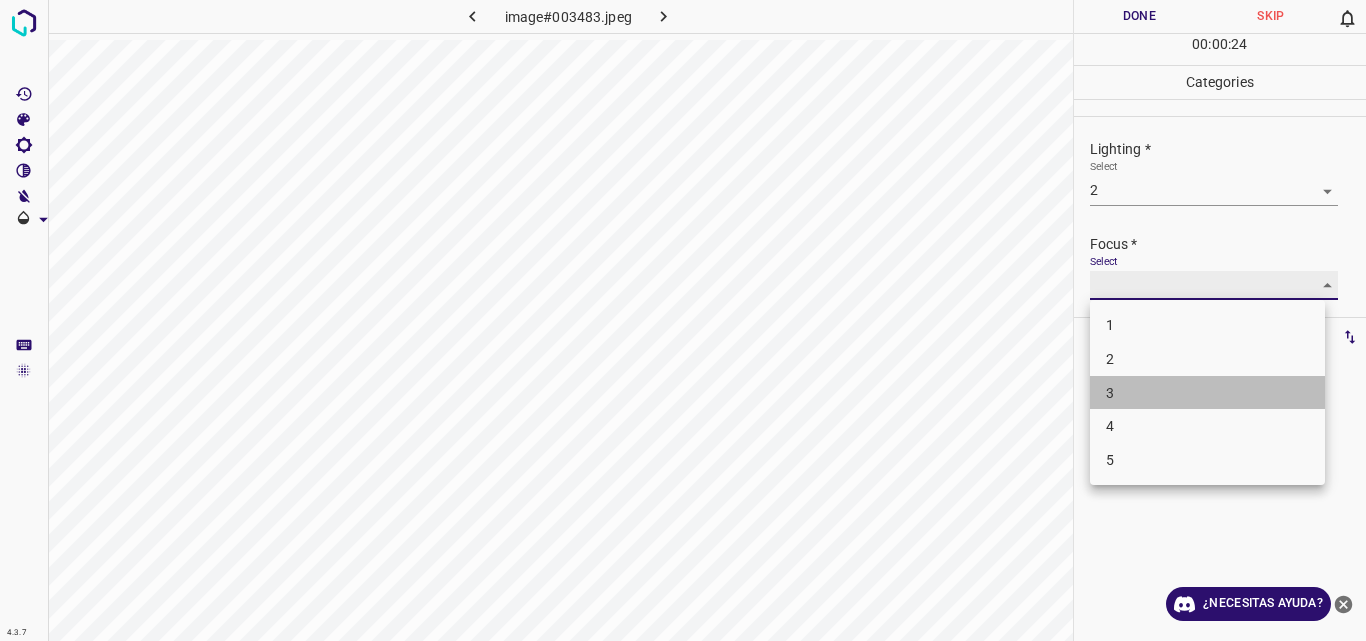type on "3" 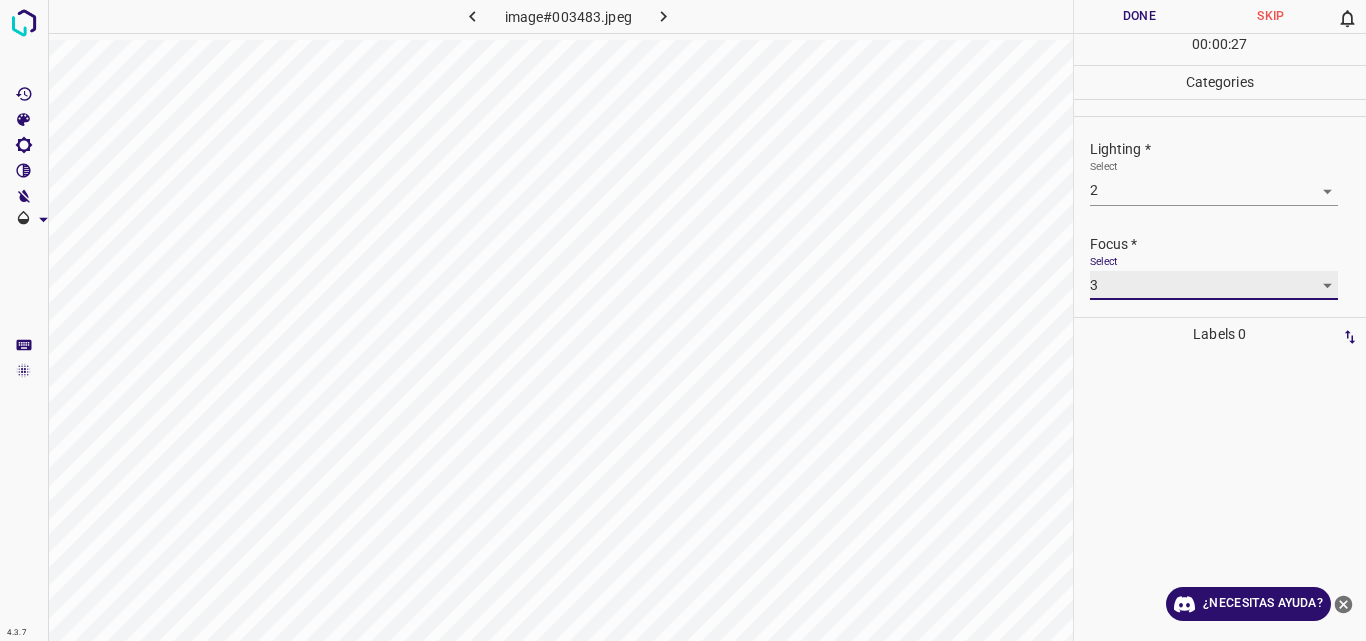 scroll, scrollTop: 98, scrollLeft: 0, axis: vertical 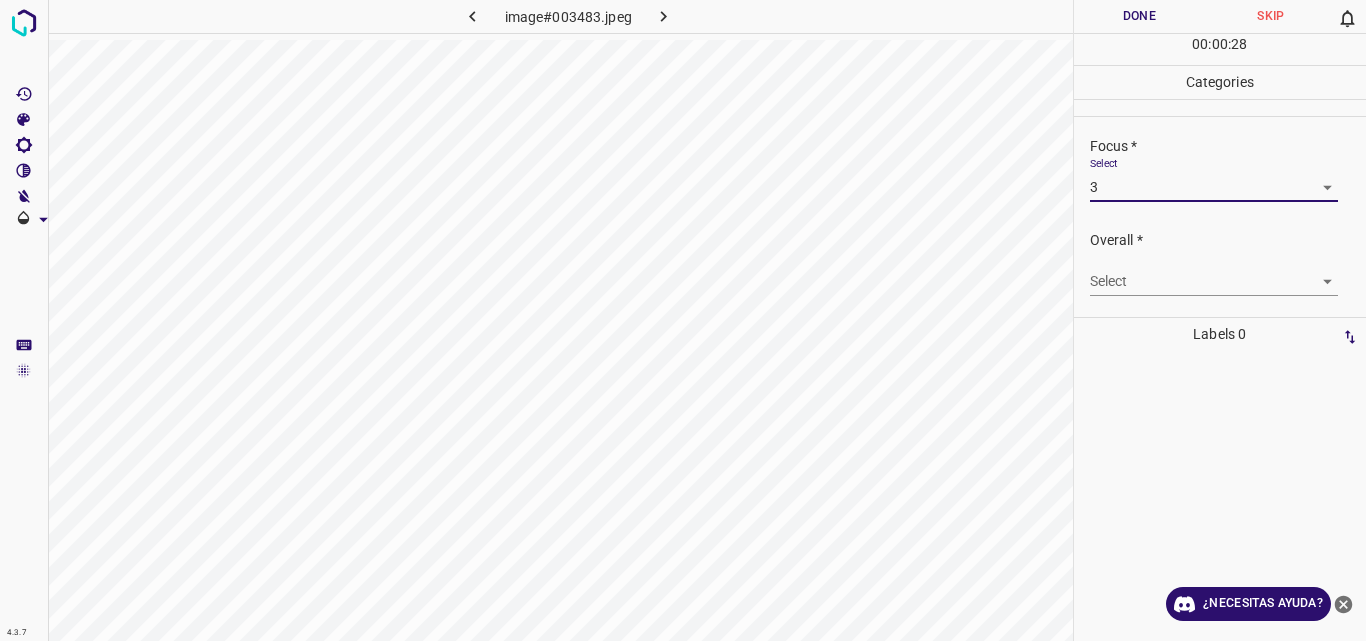 click on "4.3.7 image#003483.jpeg Done Skip 0 00   : 00   : 28   Categories Lighting *  Select 2 2 Focus *  Select 3 3 Overall *  Select ​ Labels   0 Categories 1 Lighting 2 Focus 3 Overall Tools Space Change between modes (Draw & Edit) I Auto labeling R Restore zoom M Zoom in N Zoom out Delete Delete selecte label Filters Z Restore filters X Saturation filter C Brightness filter V Contrast filter B Gray scale filter General O Download ¿Necesitas ayuda? Original text Rate this translation Your feedback will be used to help improve Google Translate - Texto - Esconder - Borrar" at bounding box center [683, 320] 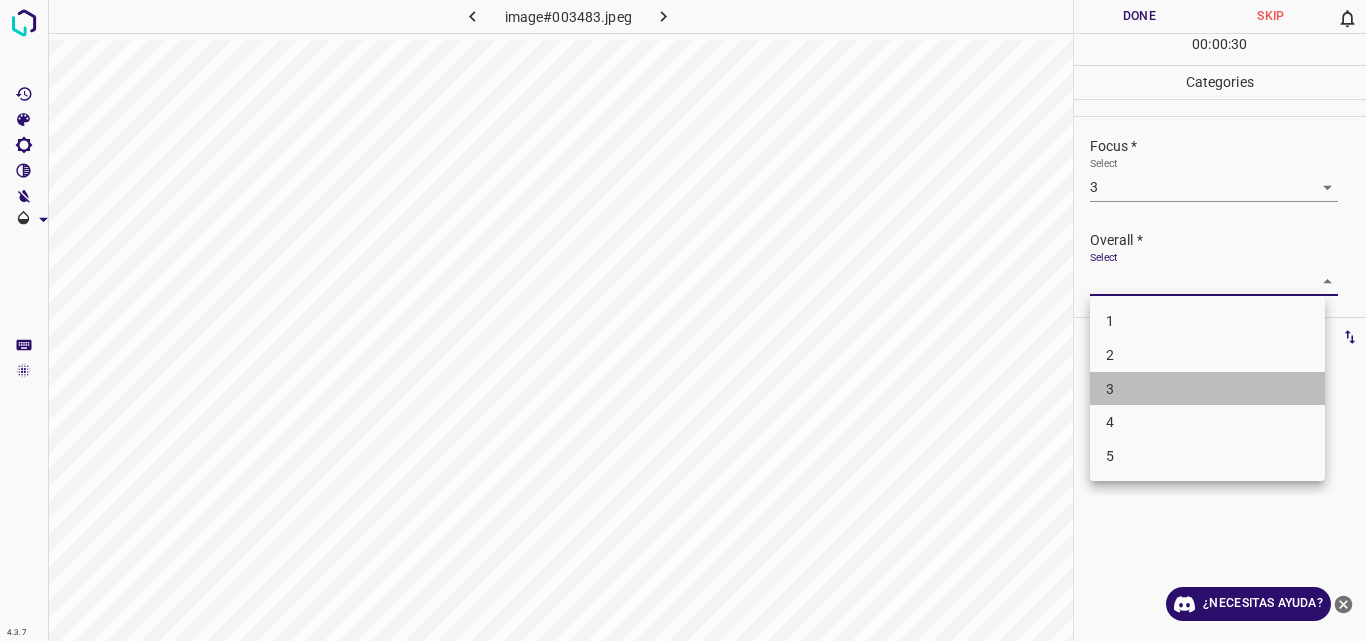 click on "3" at bounding box center (1207, 389) 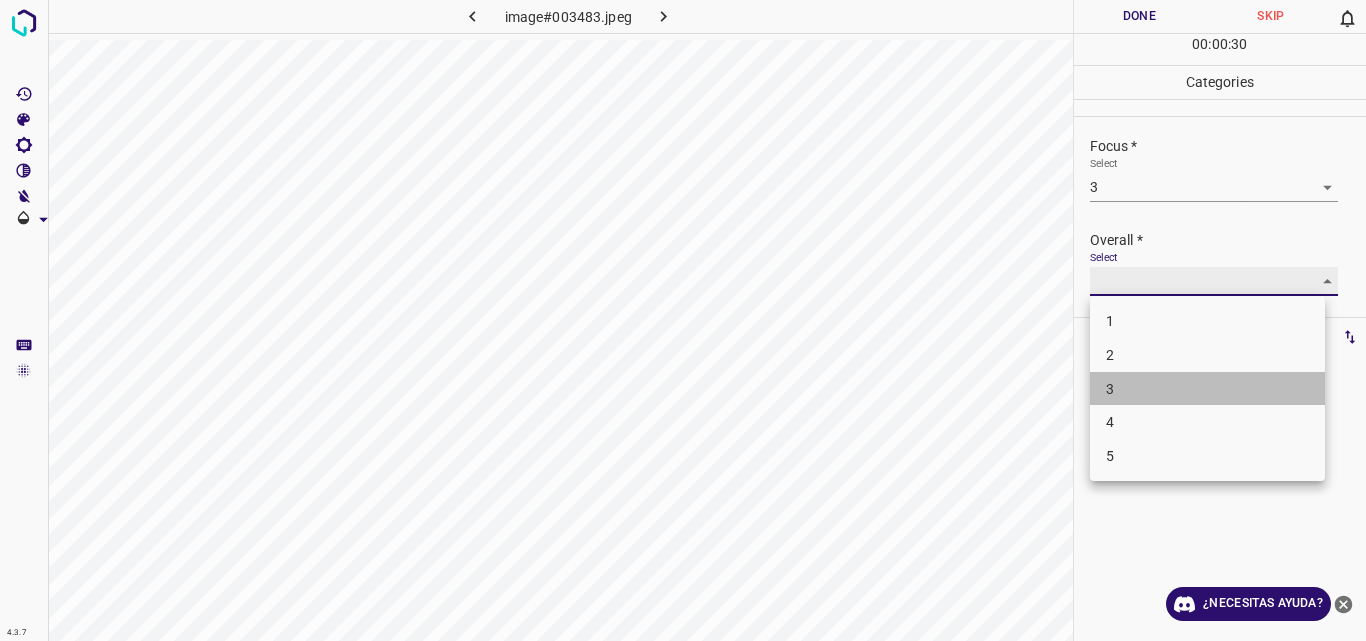 type on "3" 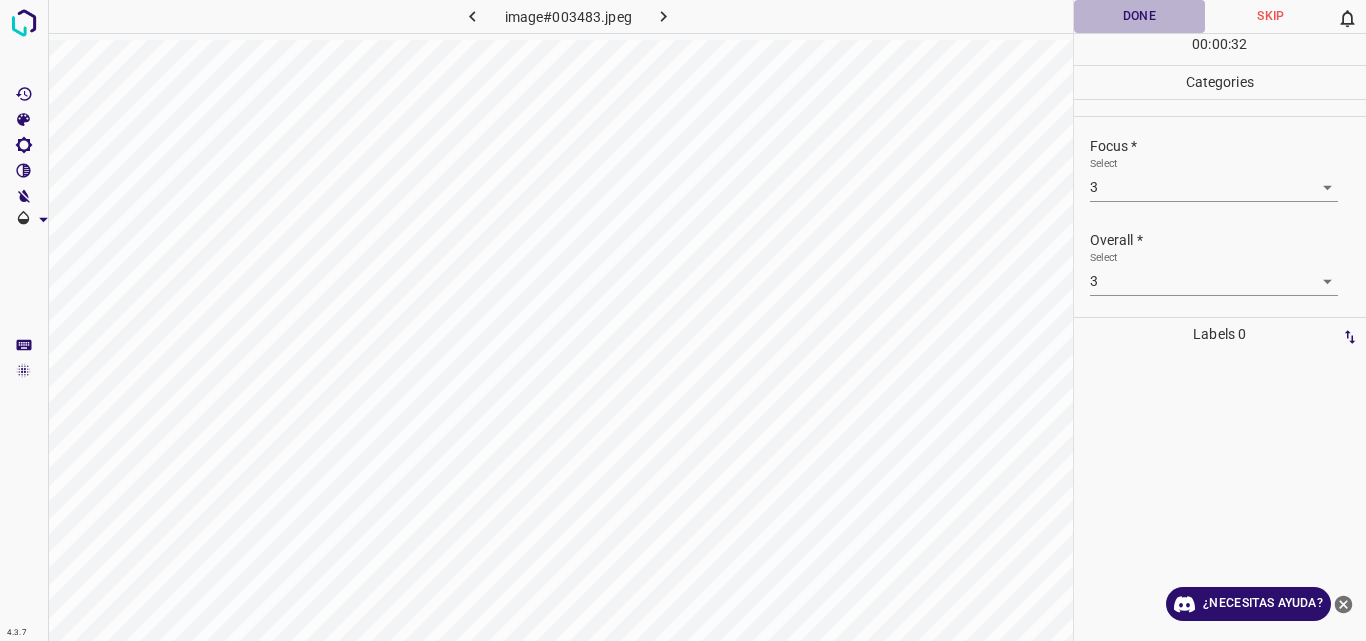 click on "Done" at bounding box center (1140, 16) 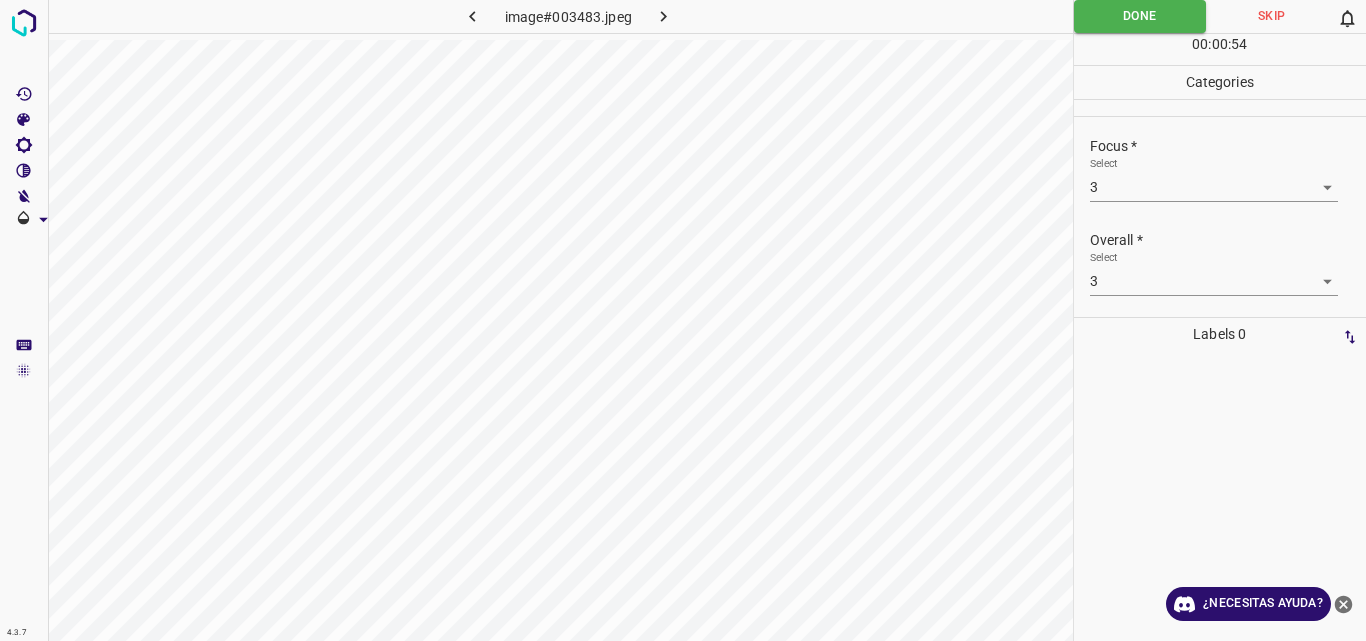 click 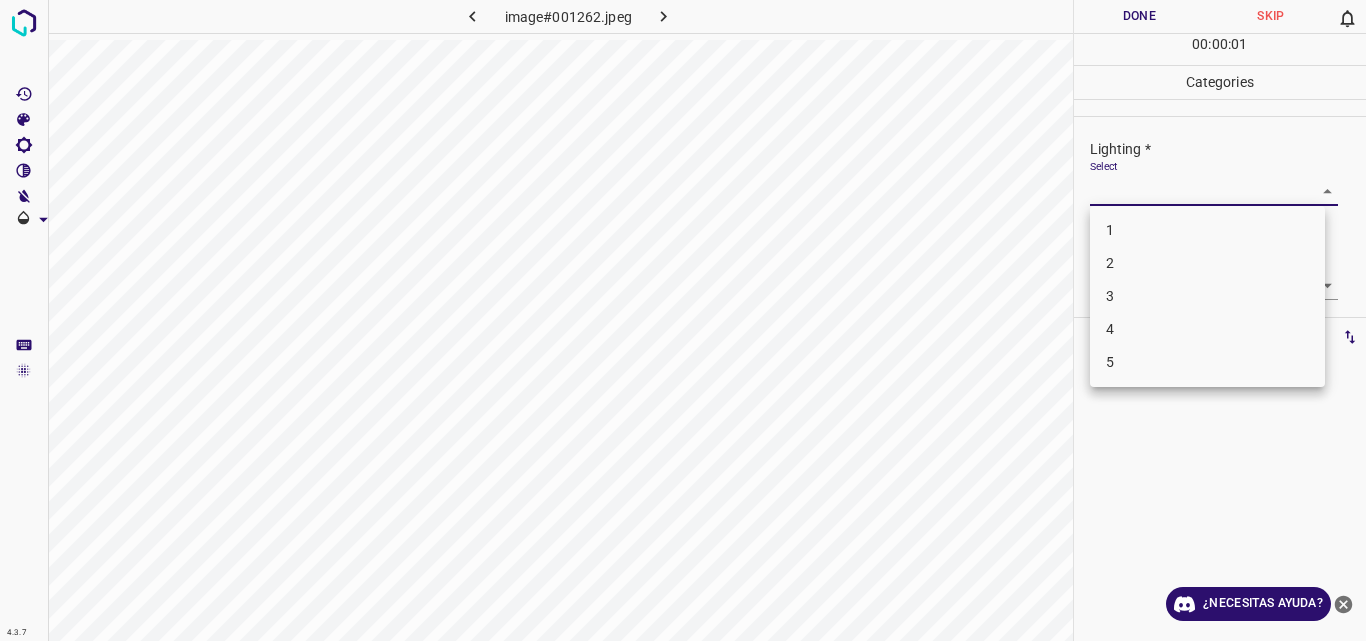 click on "4.3.7 image#001262.jpeg Done Skip 0 00   : 00   : 01   Categories Lighting *  Select ​ Focus *  Select ​ Overall *  Select ​ Labels   0 Categories 1 Lighting 2 Focus 3 Overall Tools Space Change between modes (Draw & Edit) I Auto labeling R Restore zoom M Zoom in N Zoom out Delete Delete selecte label Filters Z Restore filters X Saturation filter C Brightness filter V Contrast filter B Gray scale filter General O Download ¿Necesitas ayuda? Original text Rate this translation Your feedback will be used to help improve Google Translate - Texto - Esconder - Borrar 1 2 3 4 5" at bounding box center [683, 320] 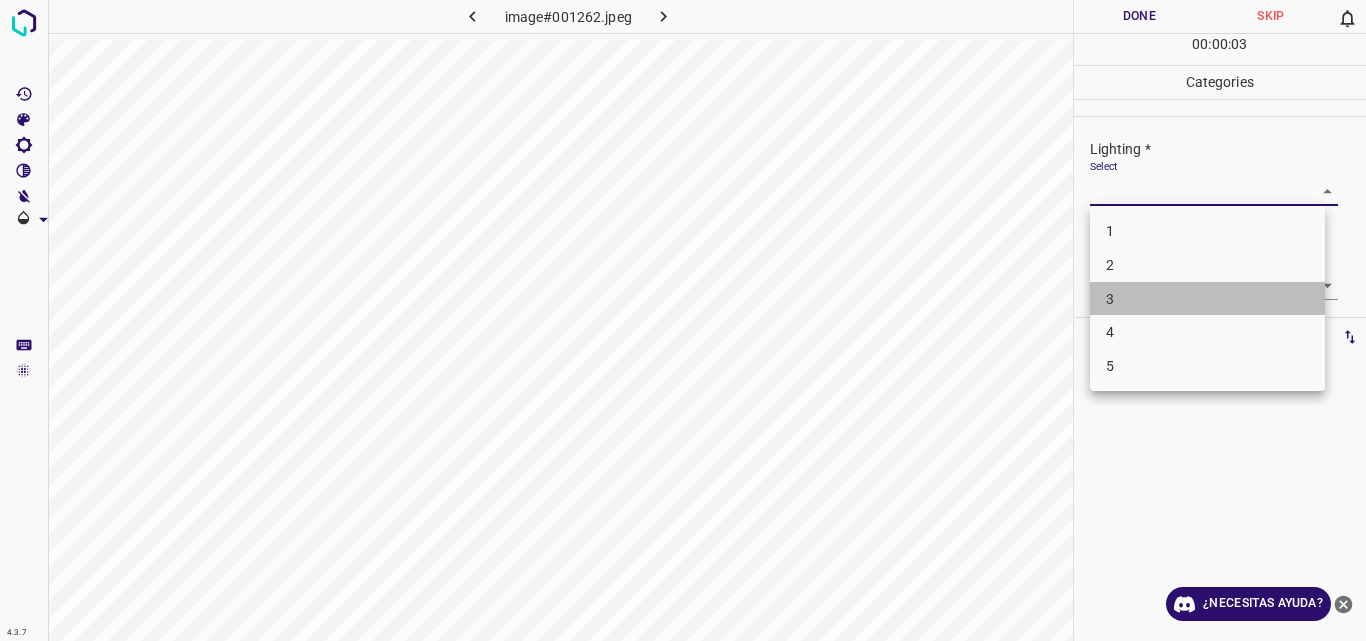 click on "3" at bounding box center (1207, 299) 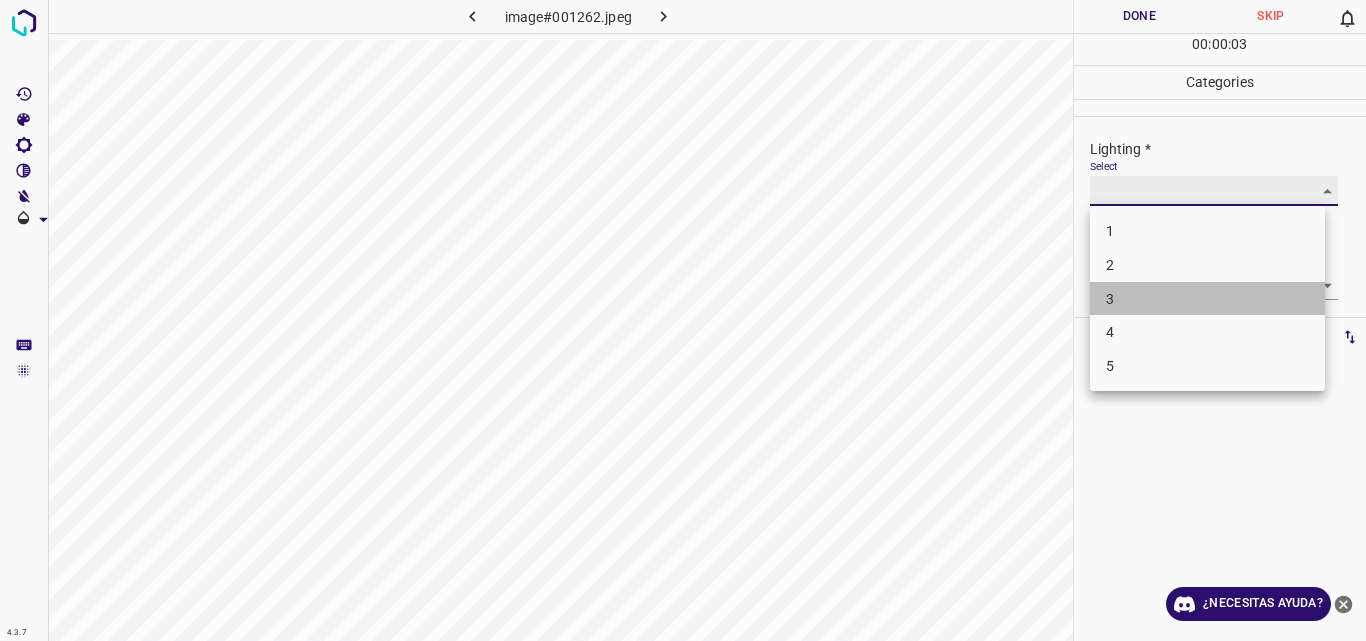 type on "3" 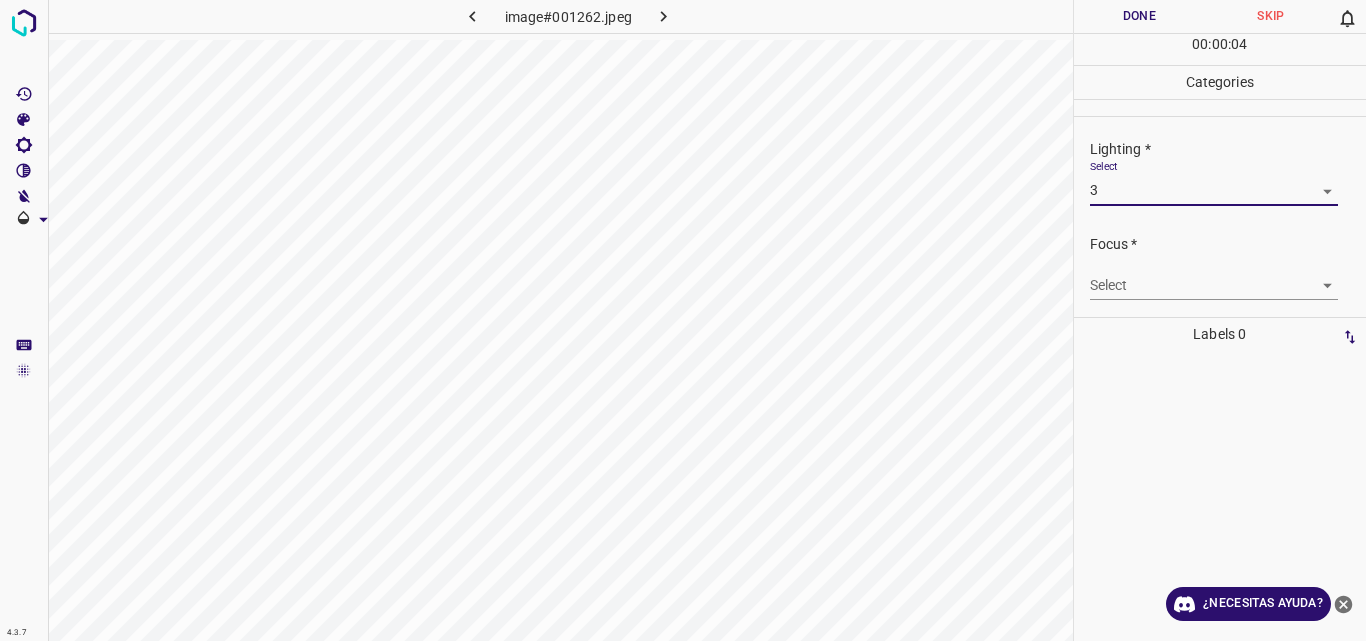 click on "4.3.7 image#001262.jpeg Done Skip 0 00   : 00   : 04   Categories Lighting *  Select 3 3 Focus *  Select ​ Overall *  Select ​ Labels   0 Categories 1 Lighting 2 Focus 3 Overall Tools Space Change between modes (Draw & Edit) I Auto labeling R Restore zoom M Zoom in N Zoom out Delete Delete selecte label Filters Z Restore filters X Saturation filter C Brightness filter V Contrast filter B Gray scale filter General O Download ¿Necesitas ayuda? Original text Rate this translation Your feedback will be used to help improve Google Translate - Texto - Esconder - Borrar" at bounding box center (683, 320) 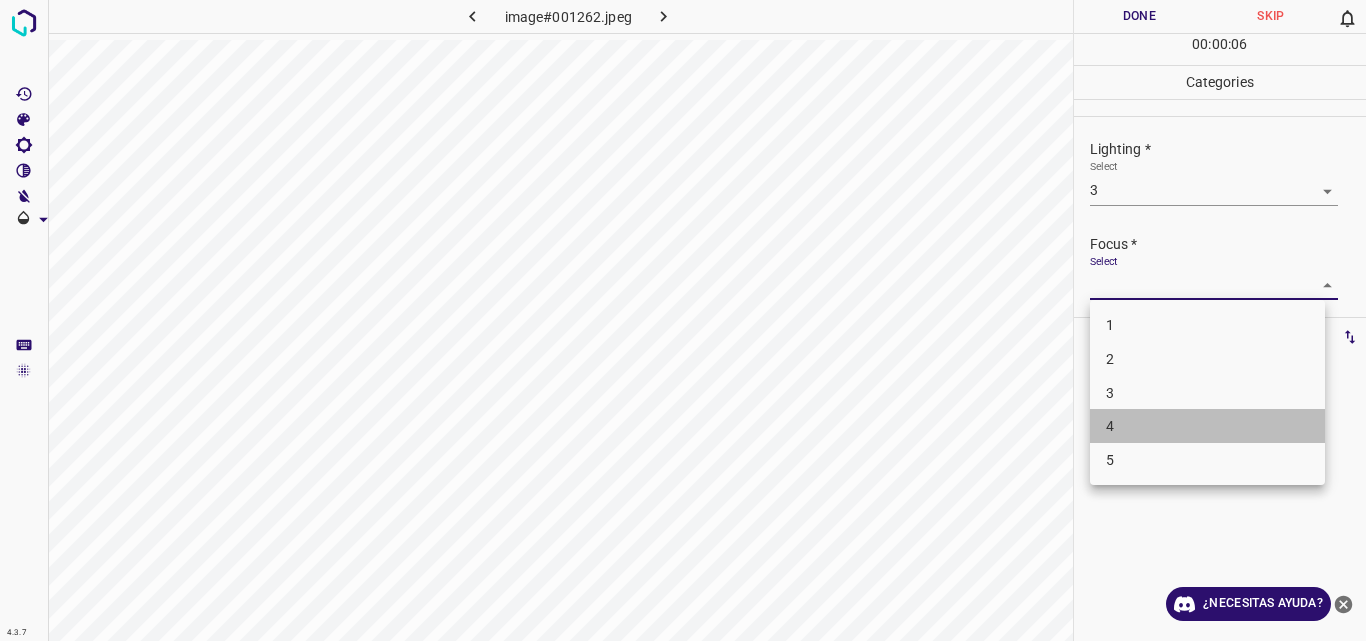 click on "4" at bounding box center (1207, 426) 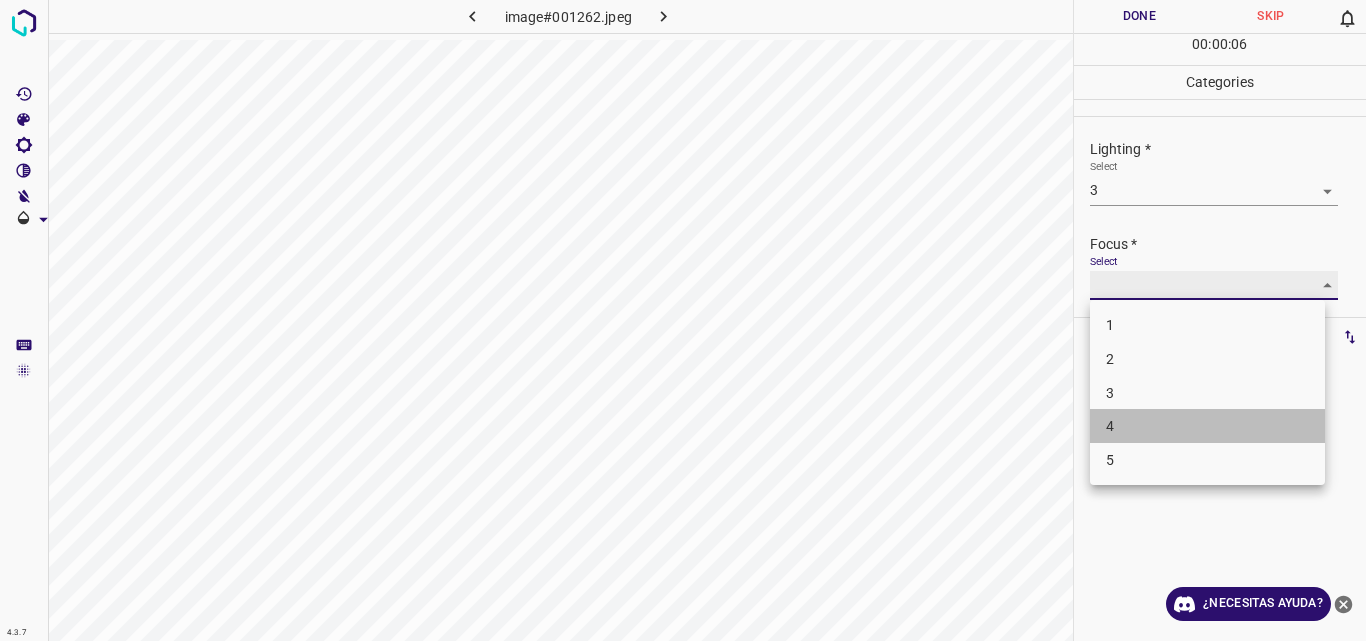 type on "4" 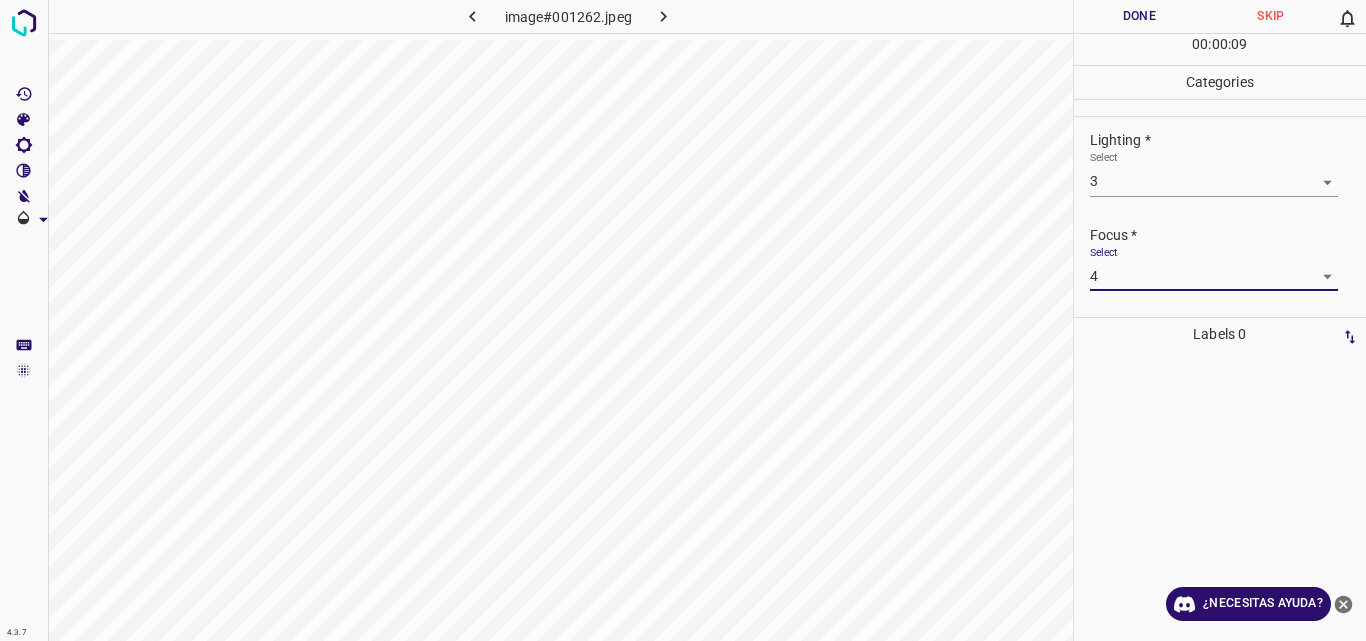 click on "Select 4 4" at bounding box center (1228, 268) 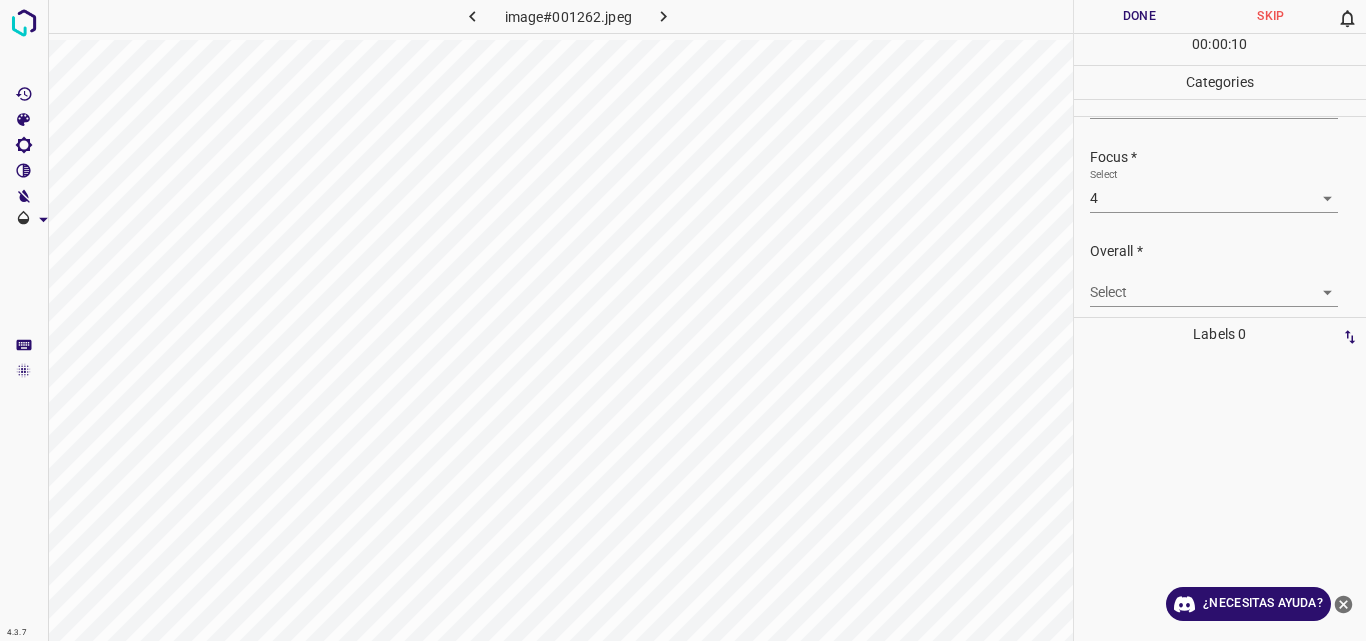 scroll, scrollTop: 98, scrollLeft: 0, axis: vertical 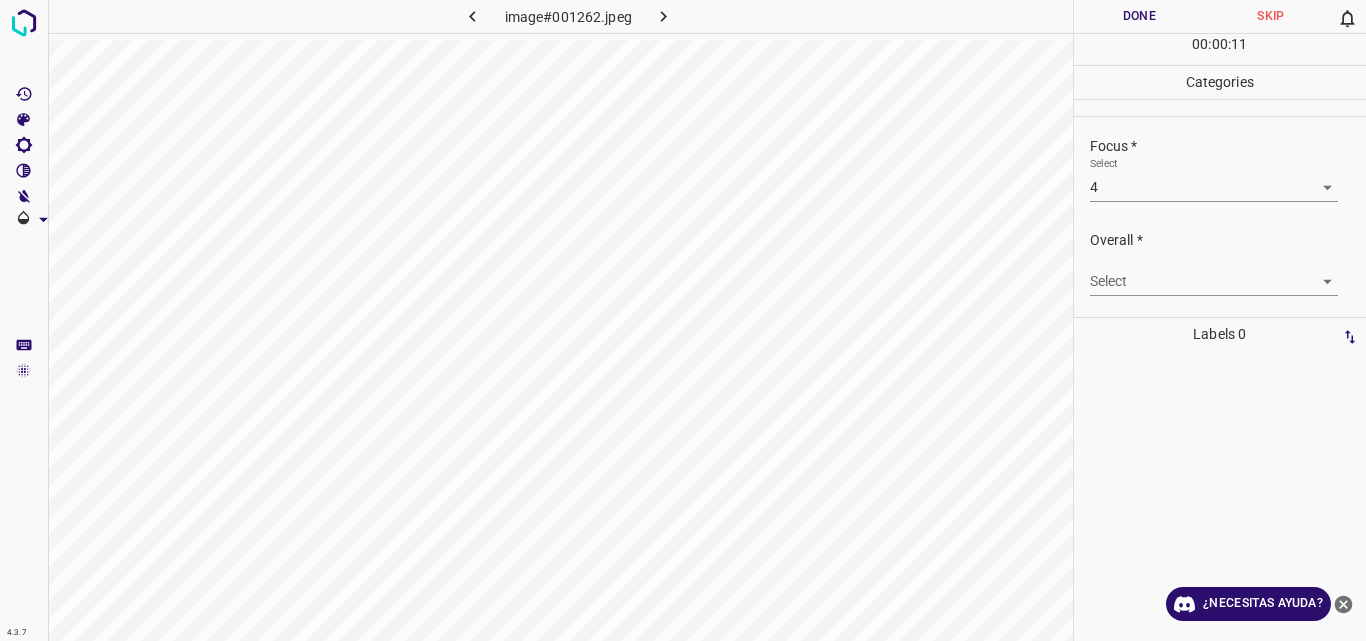 click on "4.3.7 image#001262.jpeg Done Skip 0 00   : 00   : 11   Categories Lighting *  Select 3 3 Focus *  Select 4 4 Overall *  Select ​ Labels   0 Categories 1 Lighting 2 Focus 3 Overall Tools Space Change between modes (Draw & Edit) I Auto labeling R Restore zoom M Zoom in N Zoom out Delete Delete selecte label Filters Z Restore filters X Saturation filter C Brightness filter V Contrast filter B Gray scale filter General O Download ¿Necesitas ayuda? Original text Rate this translation Your feedback will be used to help improve Google Translate - Texto - Esconder - Borrar" at bounding box center [683, 320] 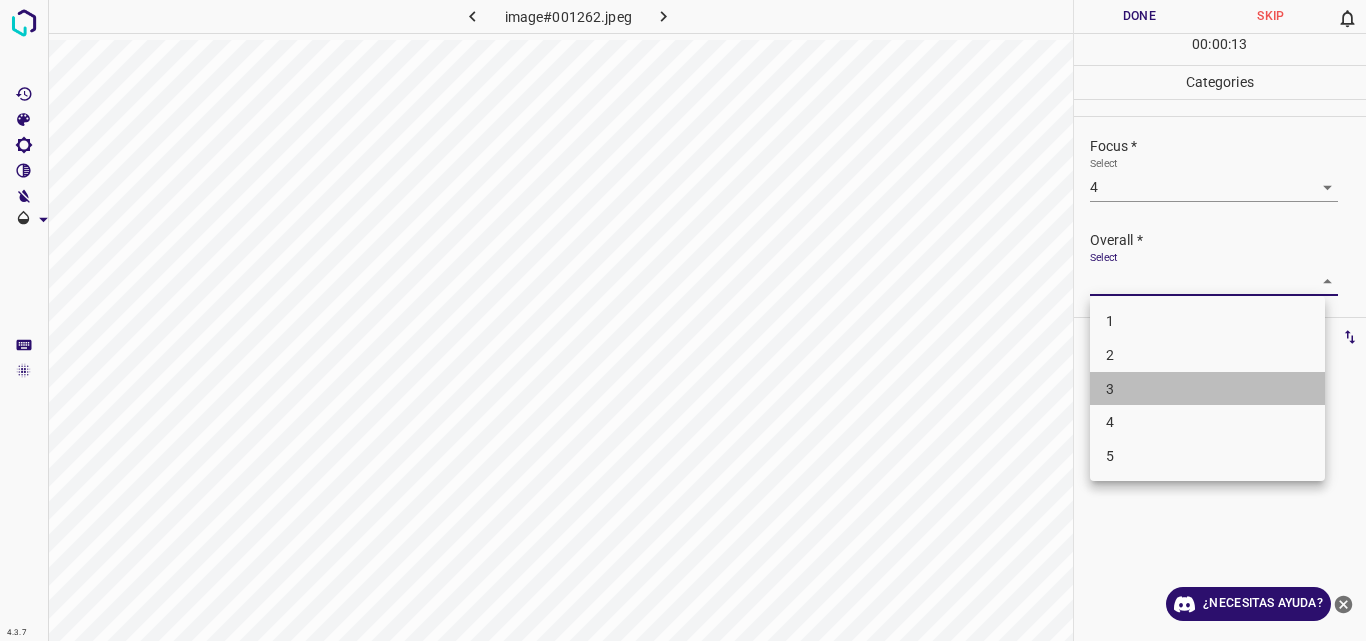click on "3" at bounding box center [1207, 389] 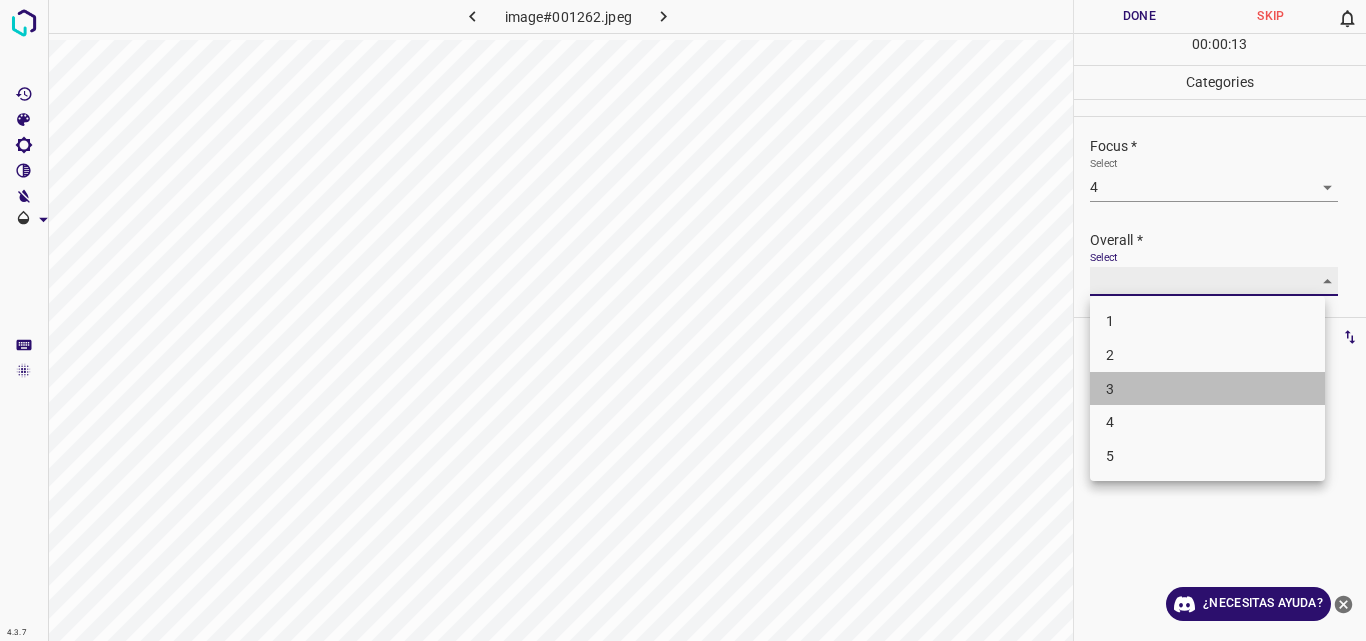 type on "3" 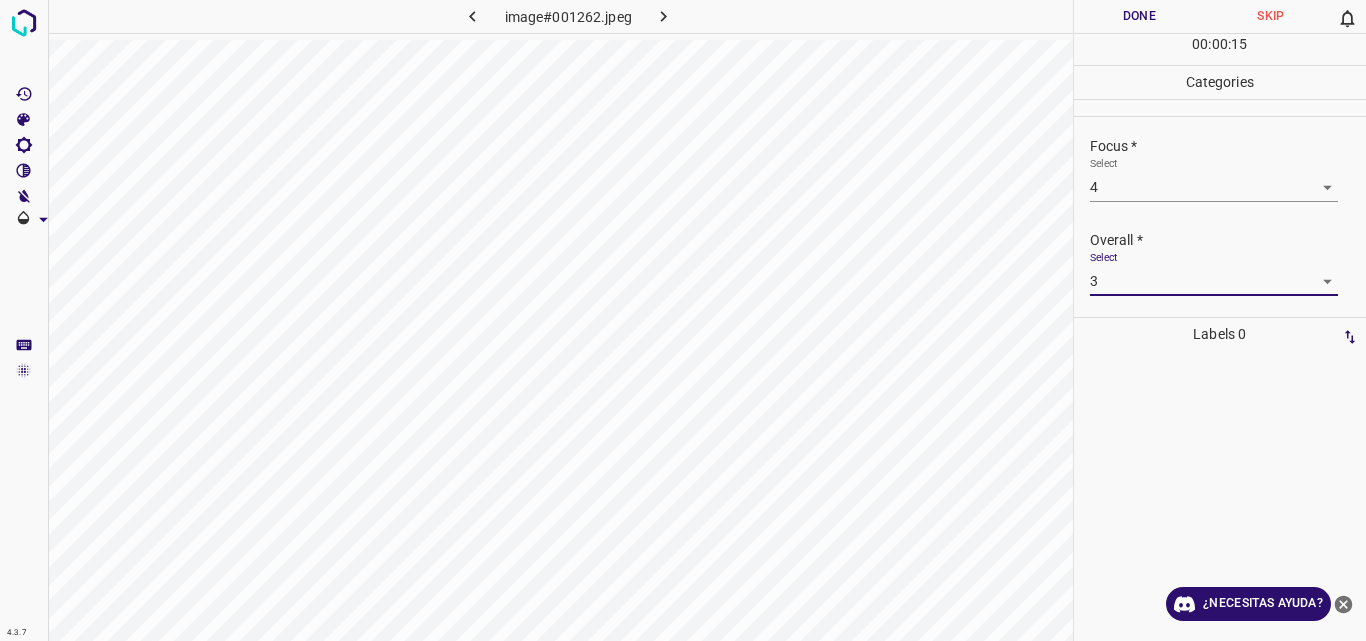 click on "Done" at bounding box center (1140, 16) 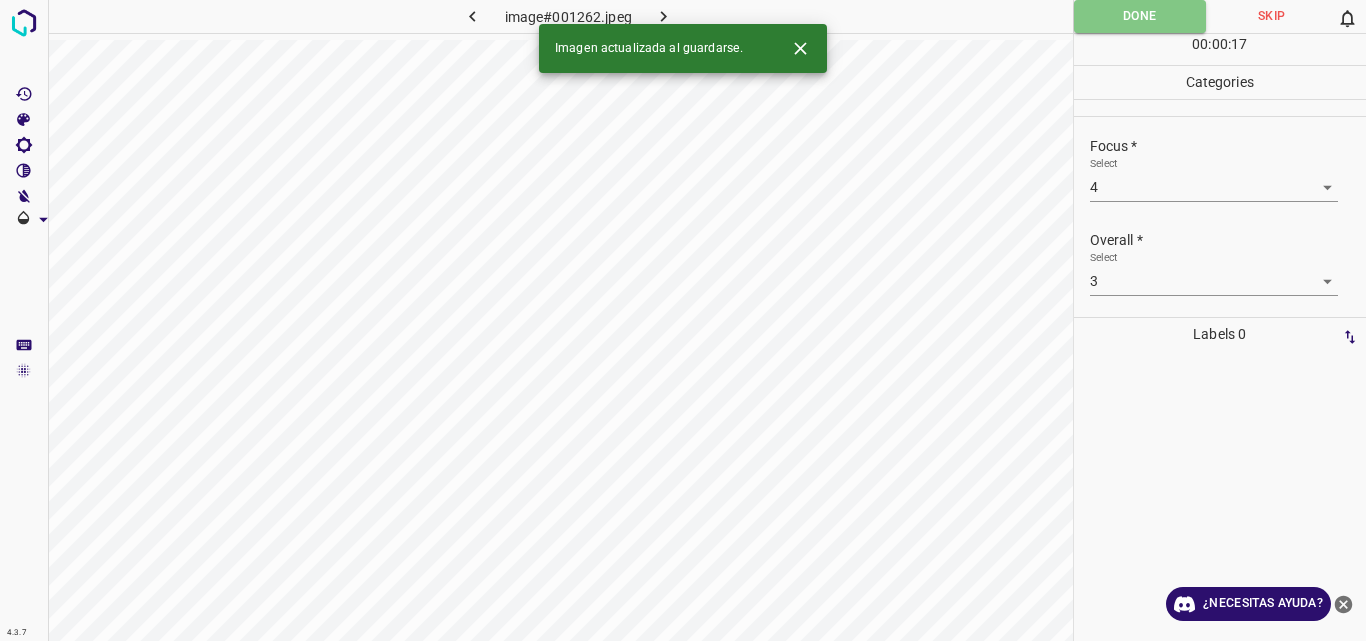 click on "image#001262.jpeg Done Skip 0 00   : 00   : 17   Categories Lighting *  Select 3 3 Focus *  Select 4 4 Overall *  Select 3 3 Labels   0" at bounding box center [683, 320] 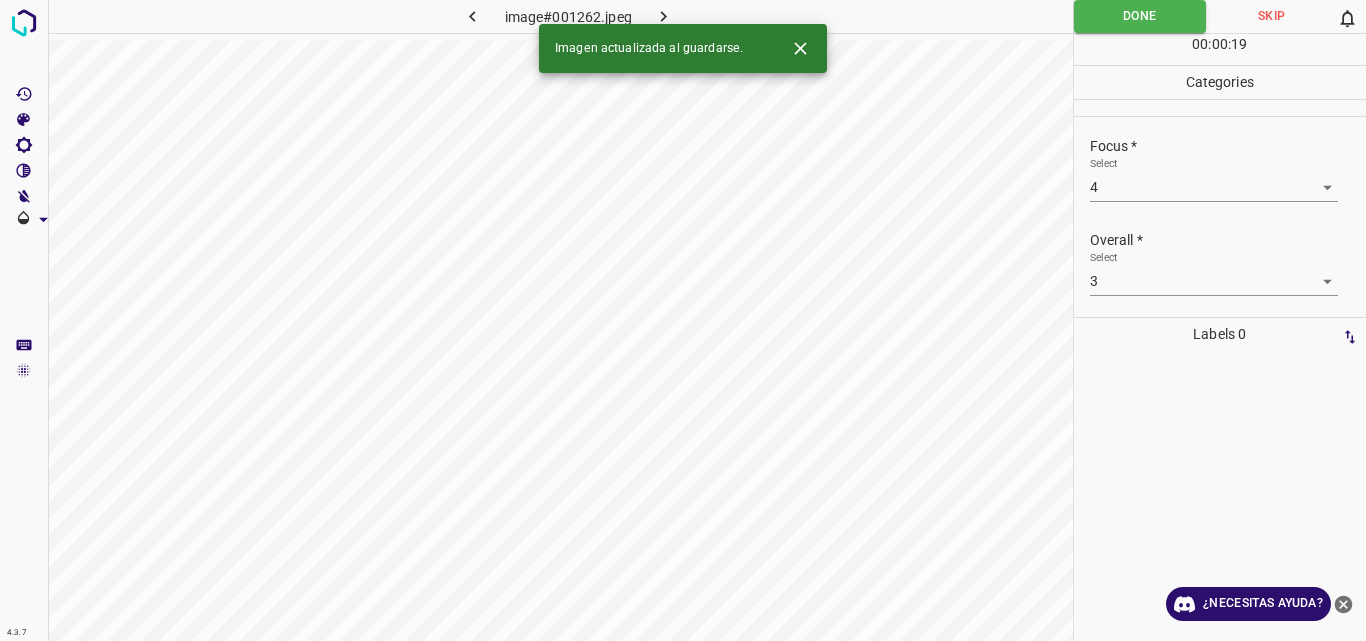 click 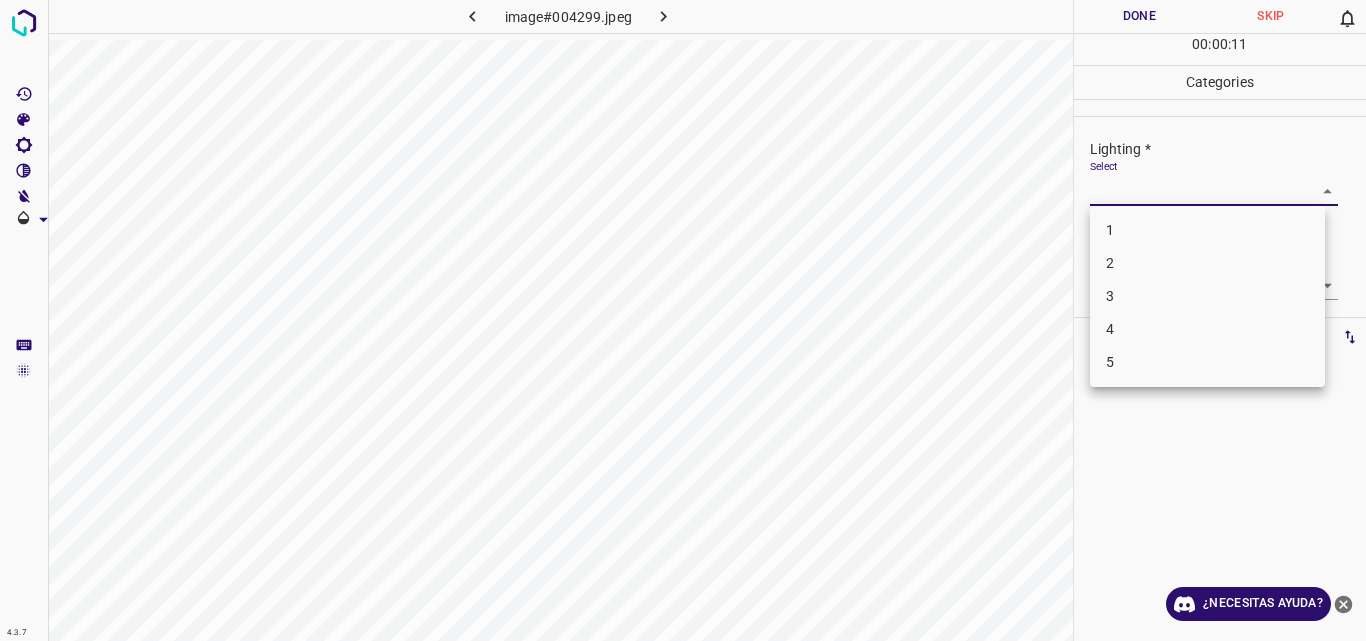 click on "4.3.7 image#004299.jpeg Done Skip 0 00   : 00   : 11   Categories Lighting *  Select ​ Focus *  Select ​ Overall *  Select ​ Labels   0 Categories 1 Lighting 2 Focus 3 Overall Tools Space Change between modes (Draw & Edit) I Auto labeling R Restore zoom M Zoom in N Zoom out Delete Delete selecte label Filters Z Restore filters X Saturation filter C Brightness filter V Contrast filter B Gray scale filter General O Download ¿Necesitas ayuda? Original text Rate this translation Your feedback will be used to help improve Google Translate - Texto - Esconder - Borrar 1 2 3 4 5" at bounding box center (683, 320) 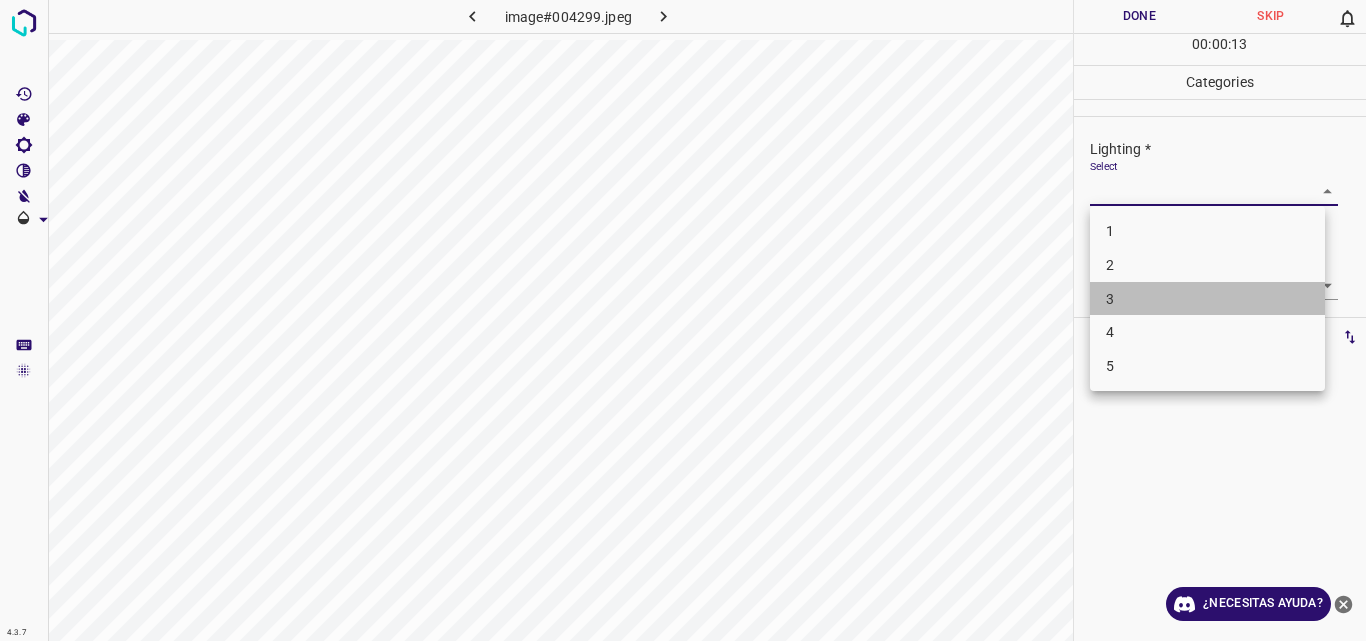 click on "3" at bounding box center (1207, 299) 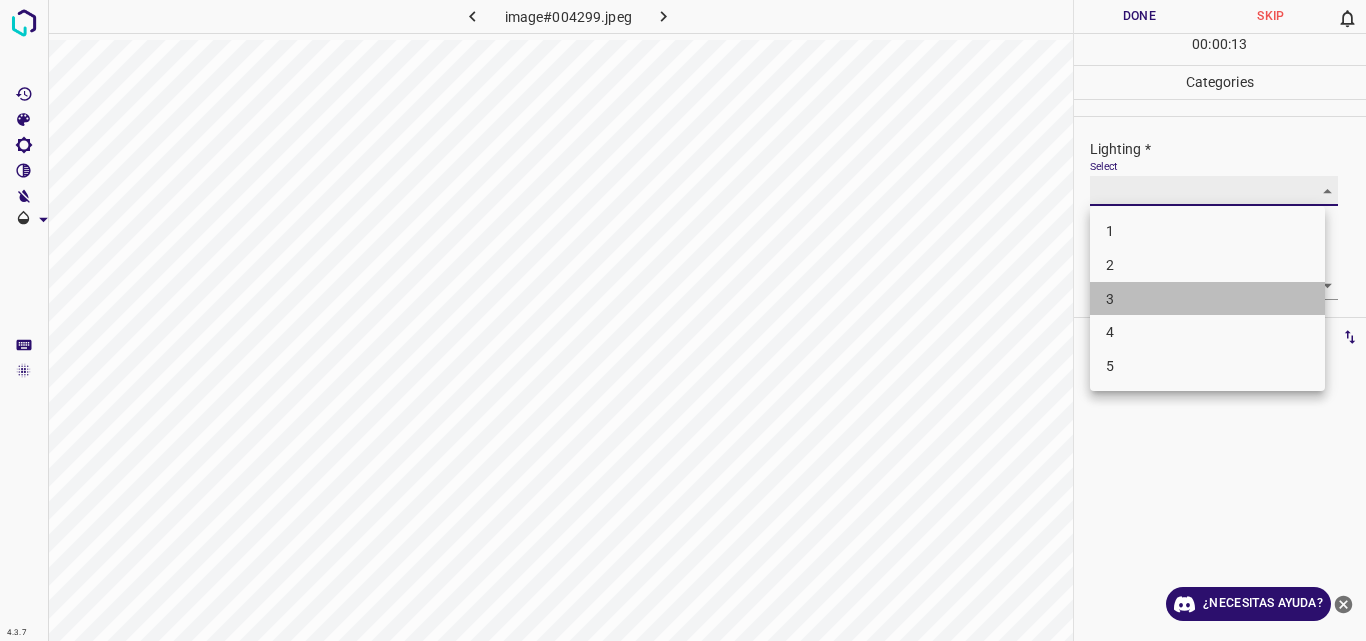 type on "3" 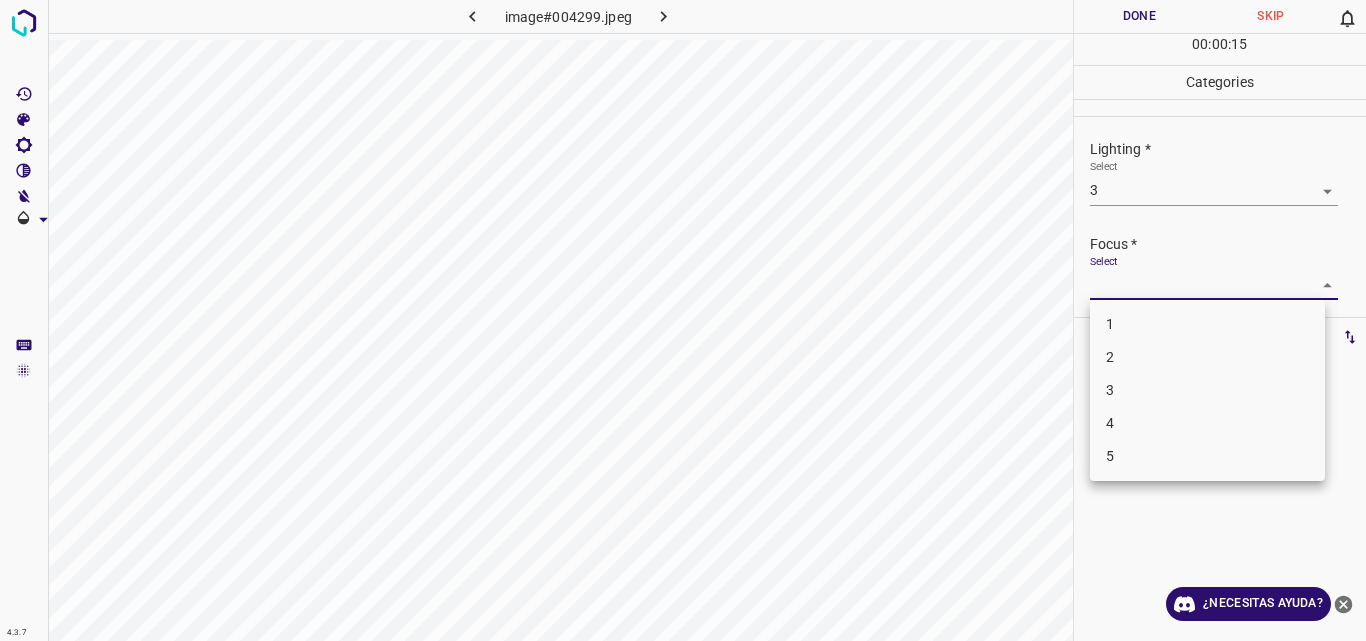 click on "4.3.7 image#004299.jpeg Done Skip 0 00   : 00   : 15   Categories Lighting *  Select 3 3 Focus *  Select ​ Overall *  Select ​ Labels   0 Categories 1 Lighting 2 Focus 3 Overall Tools Space Change between modes (Draw & Edit) I Auto labeling R Restore zoom M Zoom in N Zoom out Delete Delete selecte label Filters Z Restore filters X Saturation filter C Brightness filter V Contrast filter B Gray scale filter General O Download ¿Necesitas ayuda? Original text Rate this translation Your feedback will be used to help improve Google Translate - Texto - Esconder - Borrar 1 2 3 4 5" at bounding box center (683, 320) 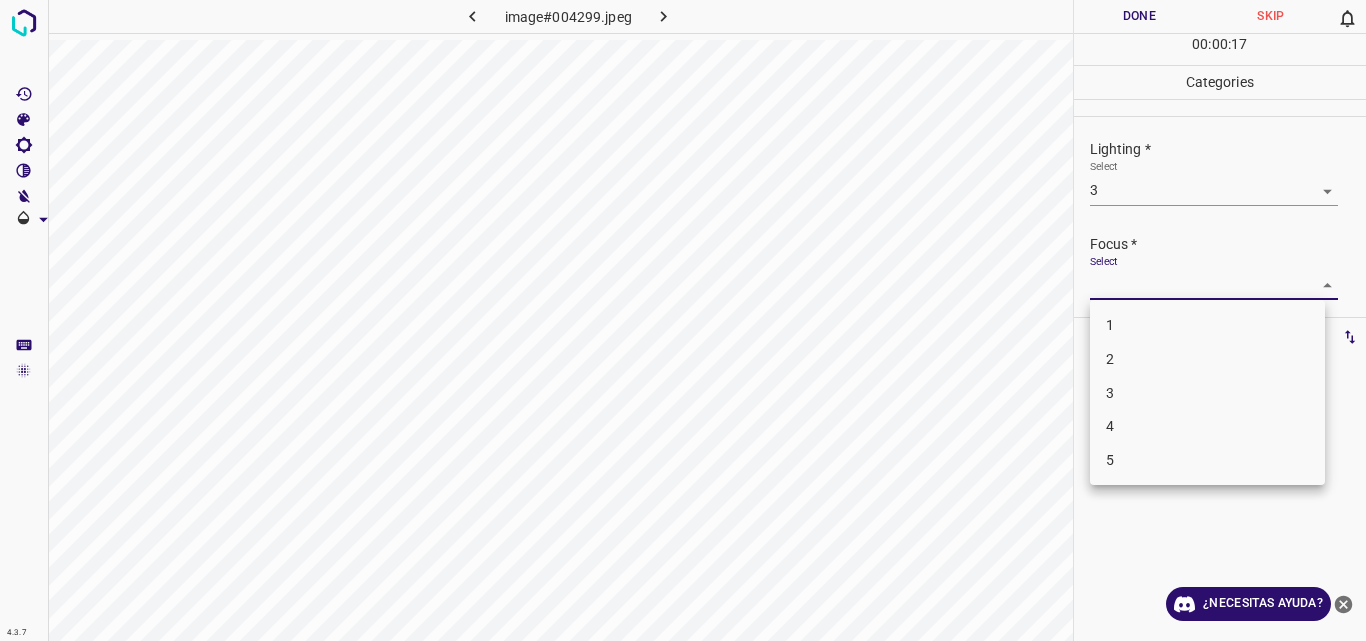 click on "3" at bounding box center [1207, 393] 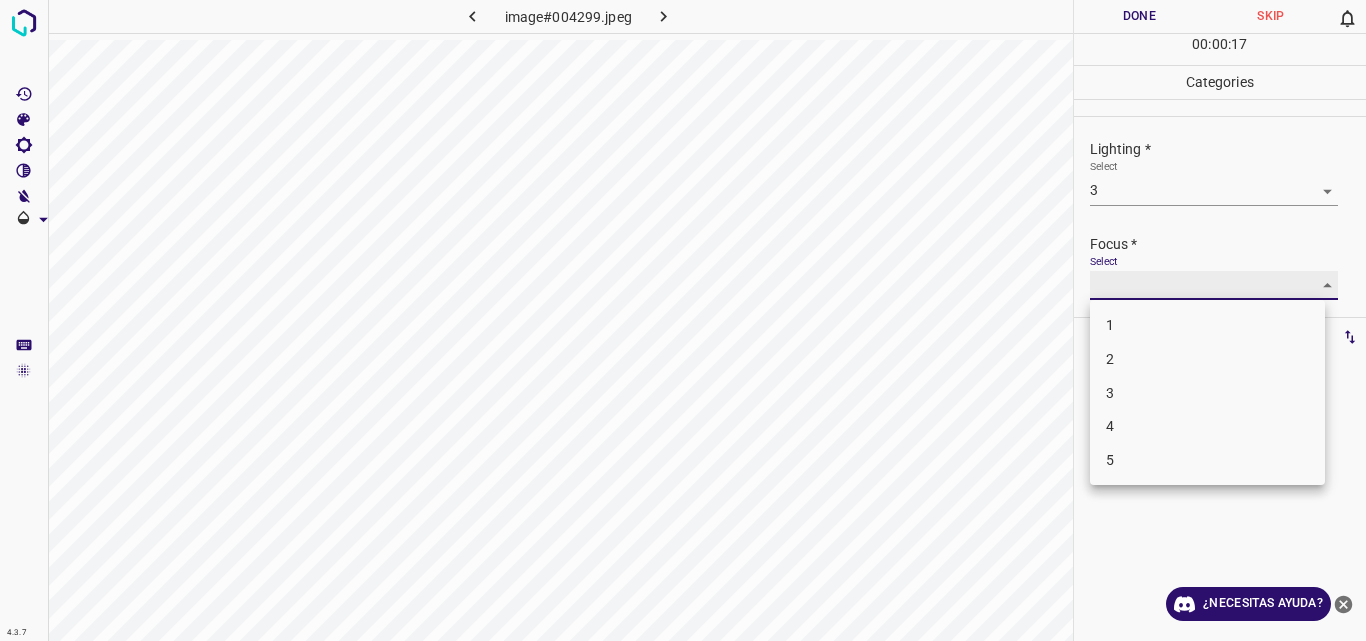 type on "3" 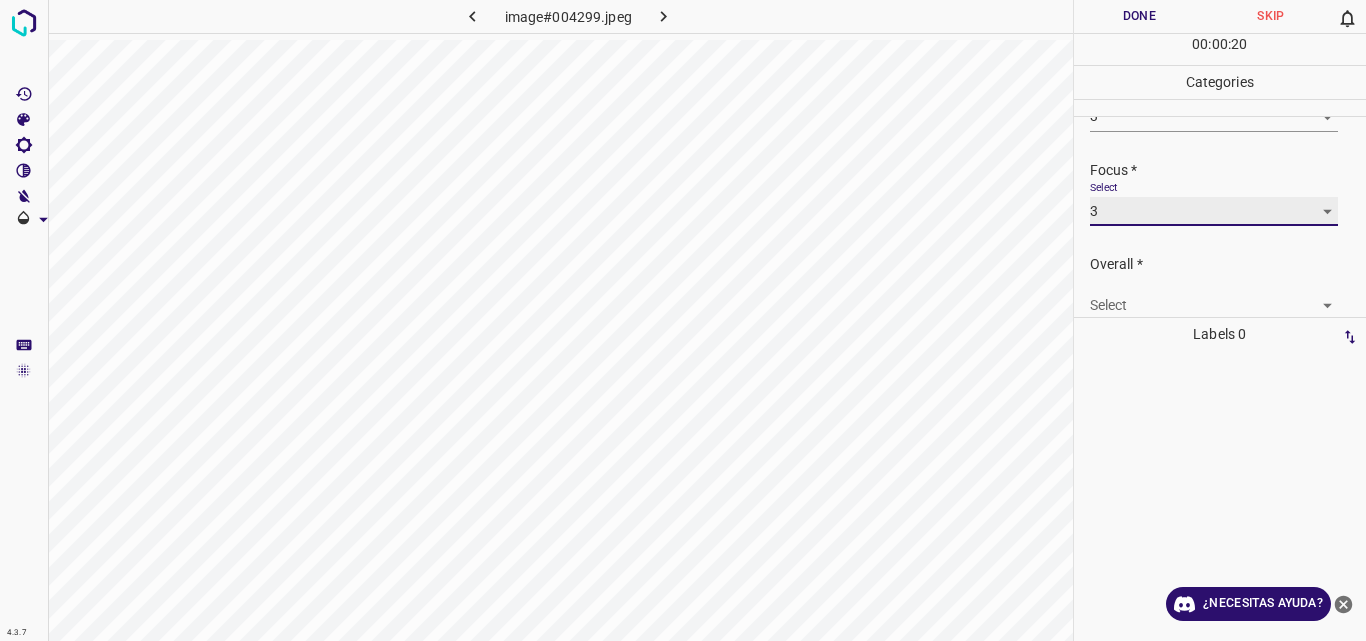 scroll, scrollTop: 98, scrollLeft: 0, axis: vertical 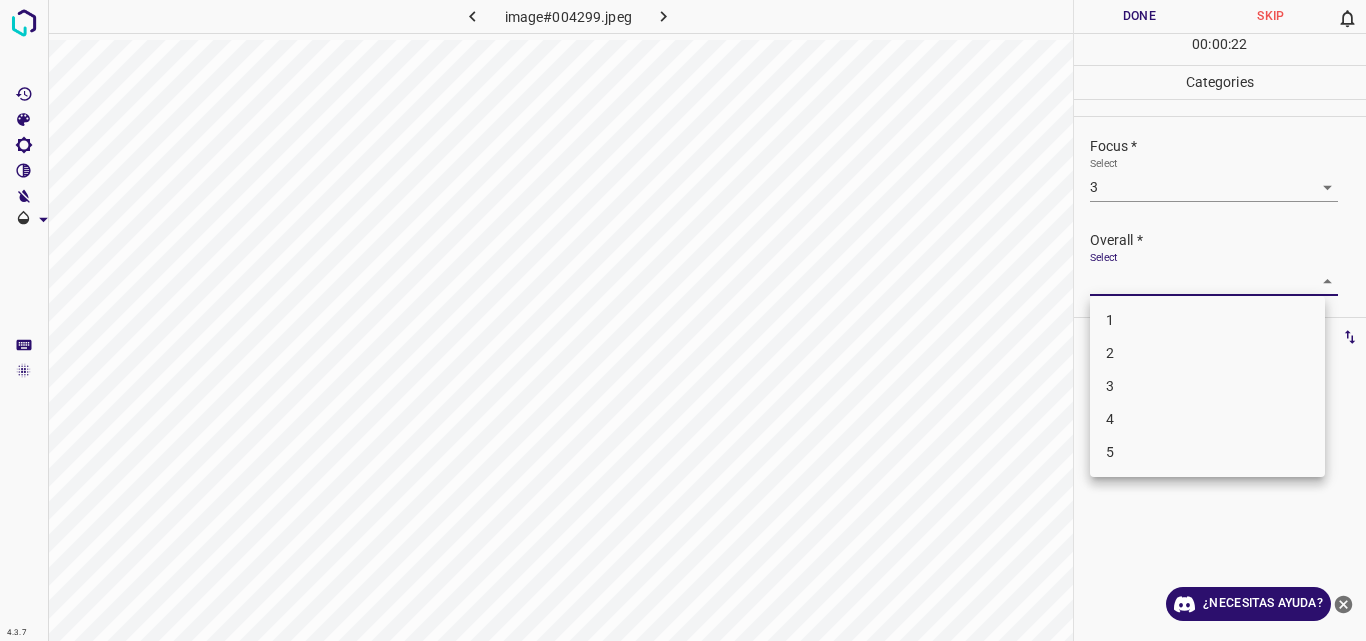 click on "4.3.7 image#004299.jpeg Done Skip 0 00   : 00   : 22   Categories Lighting *  Select 3 3 Focus *  Select 3 3 Overall *  Select ​ Labels   0 Categories 1 Lighting 2 Focus 3 Overall Tools Space Change between modes (Draw & Edit) I Auto labeling R Restore zoom M Zoom in N Zoom out Delete Delete selecte label Filters Z Restore filters X Saturation filter C Brightness filter V Contrast filter B Gray scale filter General O Download ¿Necesitas ayuda? Original text Rate this translation Your feedback will be used to help improve Google Translate - Texto - Esconder - Borrar 1 2 3 4 5" at bounding box center (683, 320) 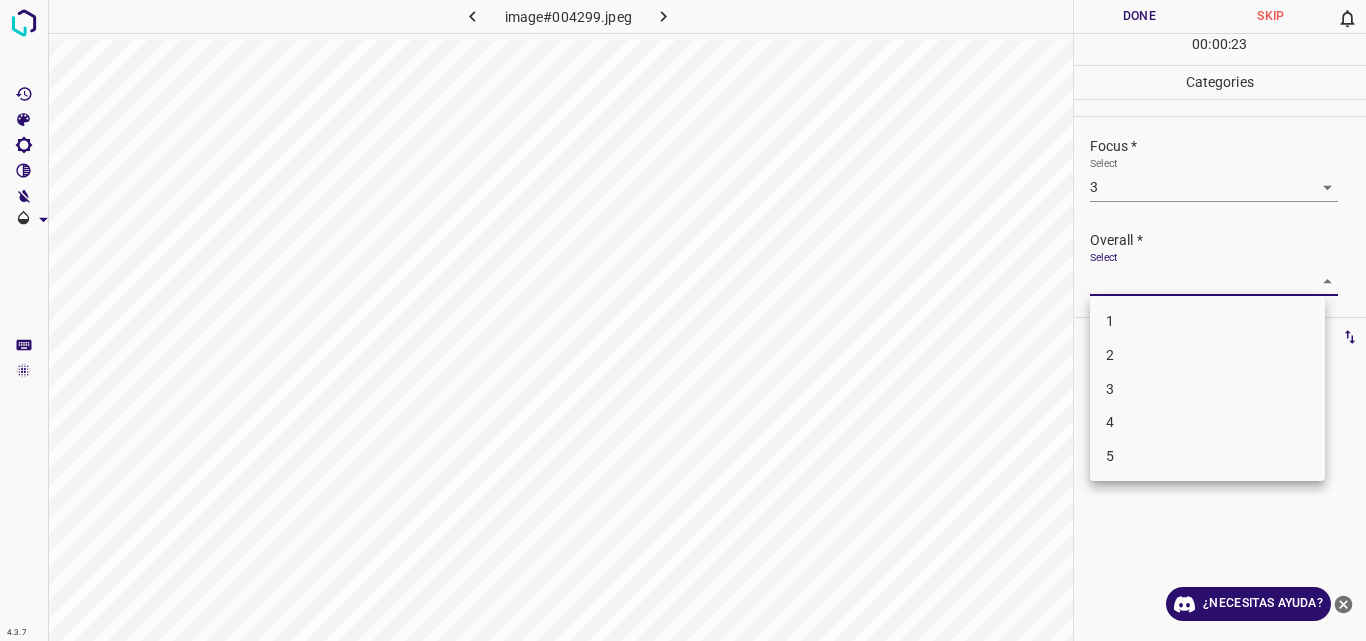 click on "3" at bounding box center (1207, 389) 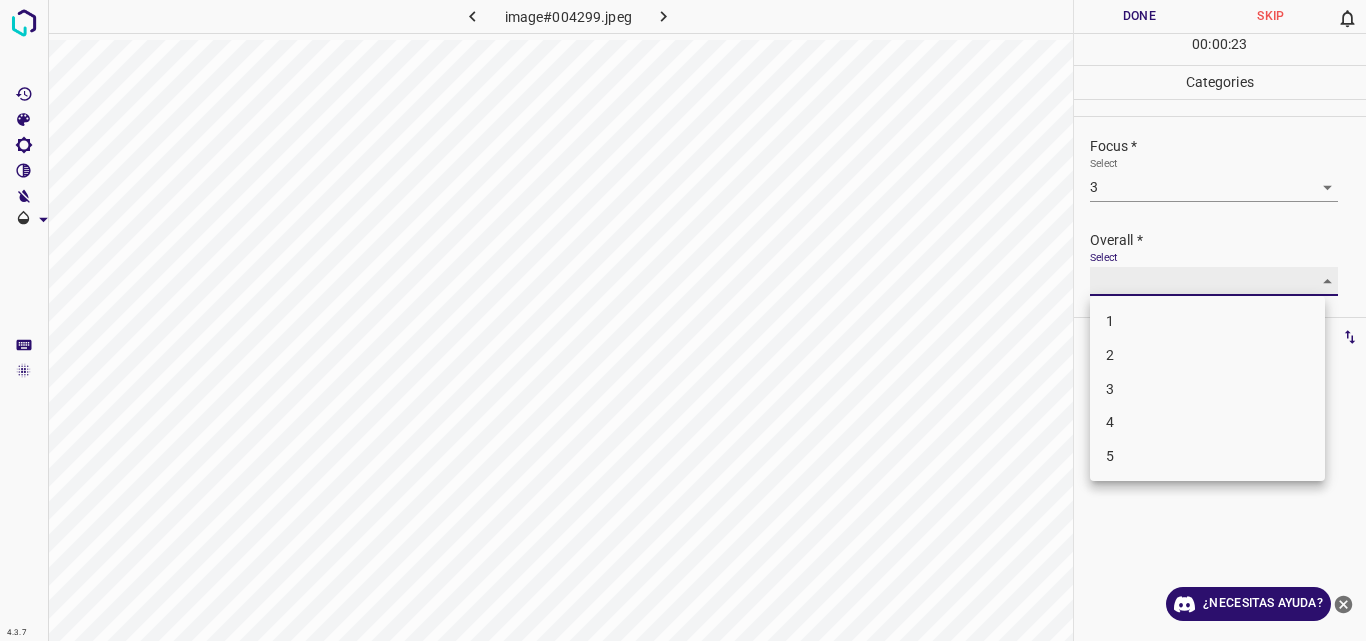 type on "3" 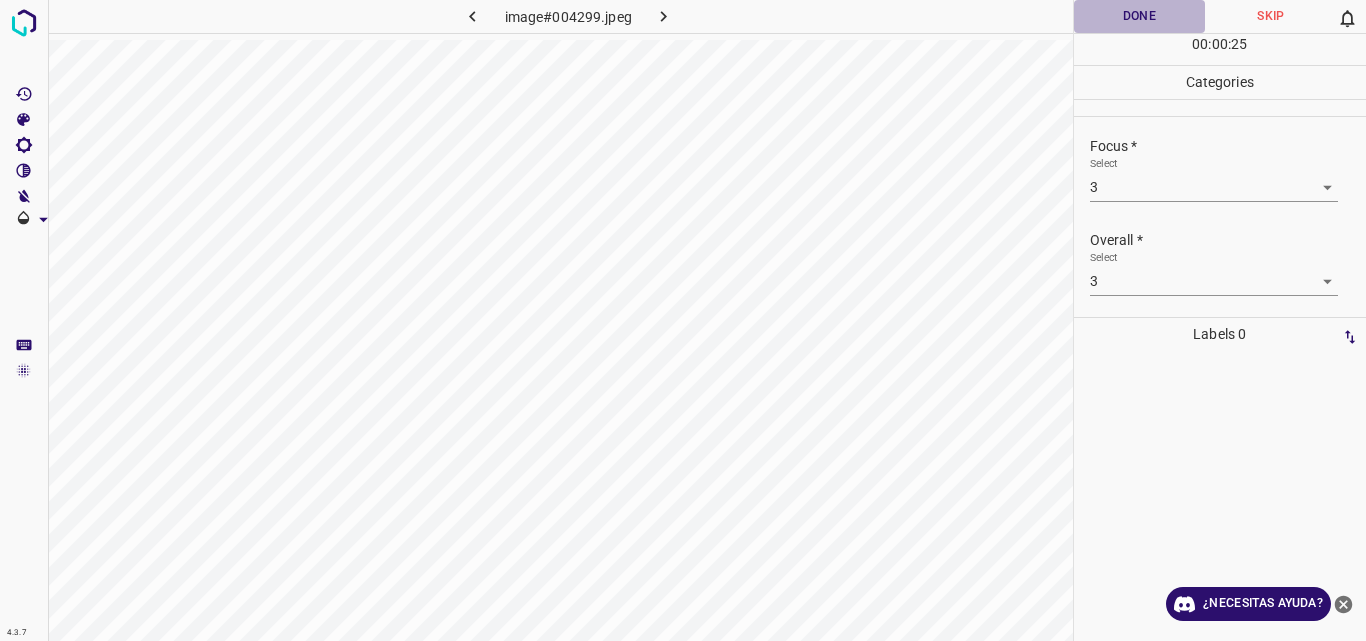 click on "Done" at bounding box center (1140, 16) 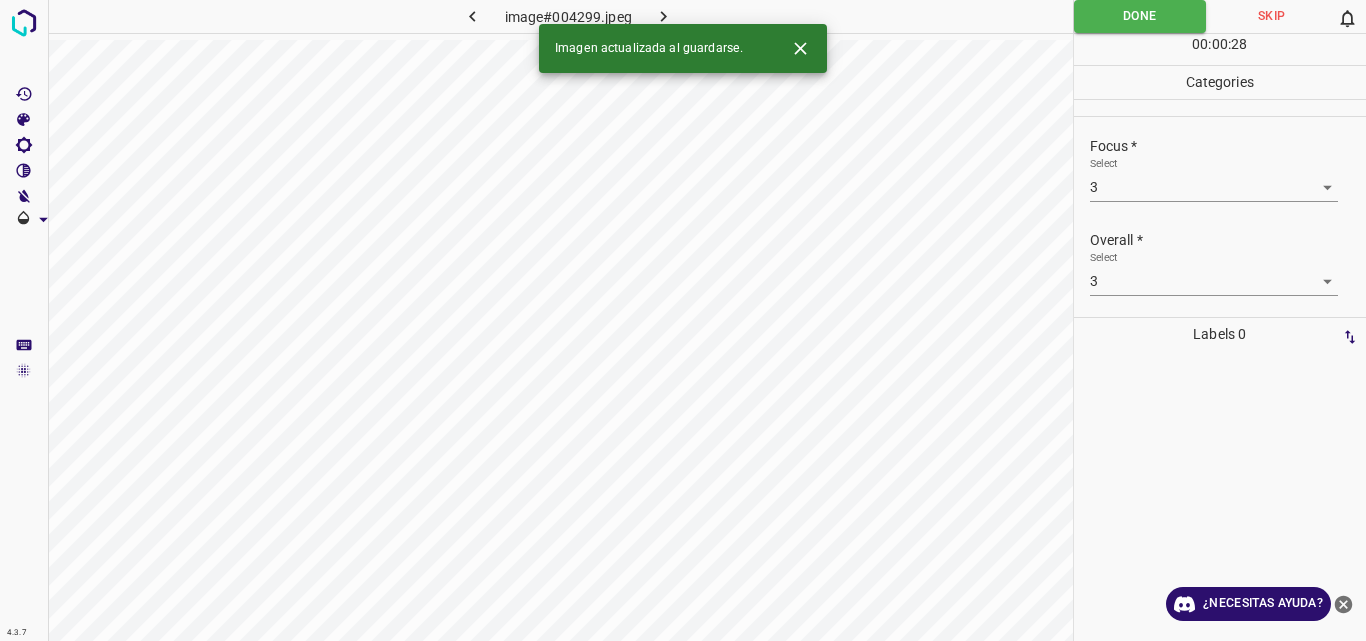 click 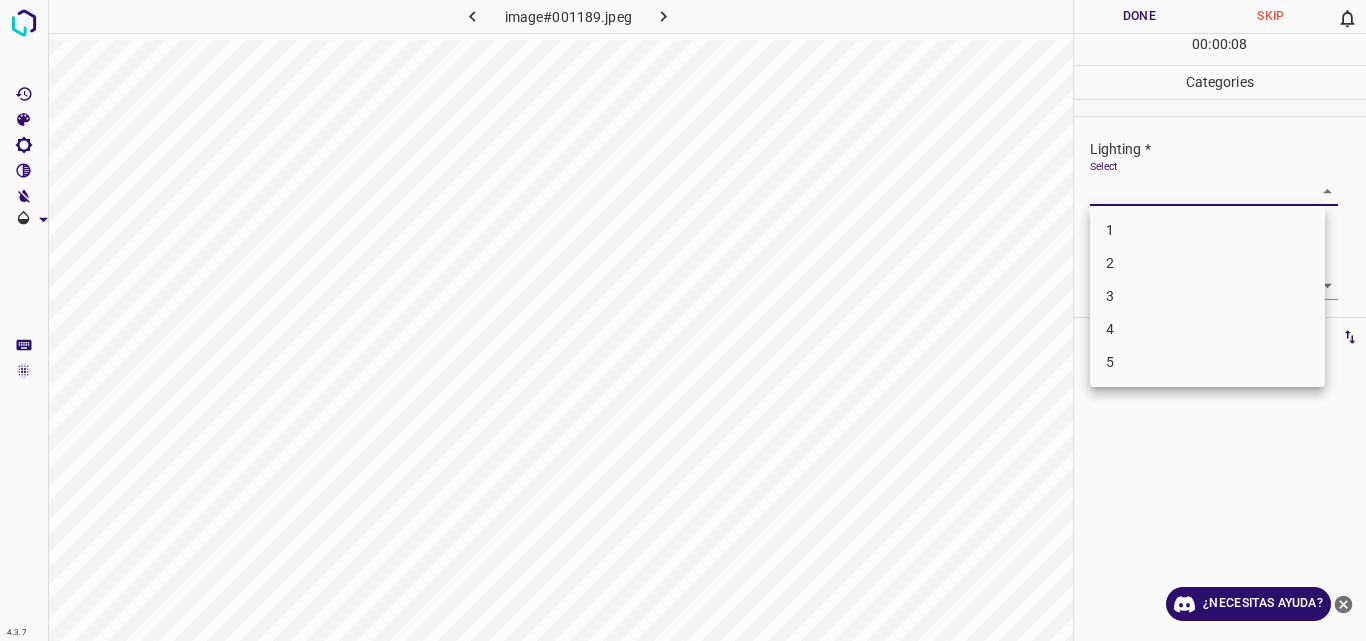 click on "4.3.7 image#001189.jpeg Done Skip 0 00   : 00   : 08   Categories Lighting *  Select ​ Focus *  Select ​ Overall *  Select ​ Labels   0 Categories 1 Lighting 2 Focus 3 Overall Tools Space Change between modes (Draw & Edit) I Auto labeling R Restore zoom M Zoom in N Zoom out Delete Delete selecte label Filters Z Restore filters X Saturation filter C Brightness filter V Contrast filter B Gray scale filter General O Download ¿Necesitas ayuda? Original text Rate this translation Your feedback will be used to help improve Google Translate - Texto - Esconder - Borrar 1 2 3 4 5" at bounding box center [683, 320] 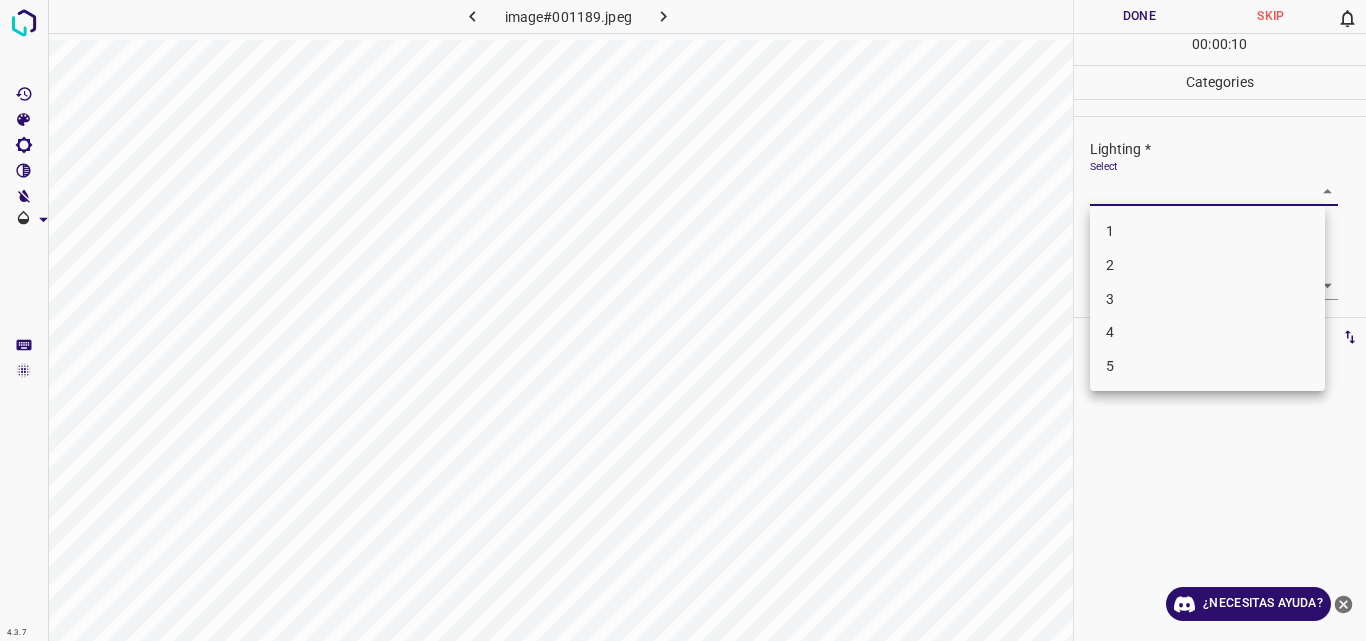 click on "3" at bounding box center (1207, 299) 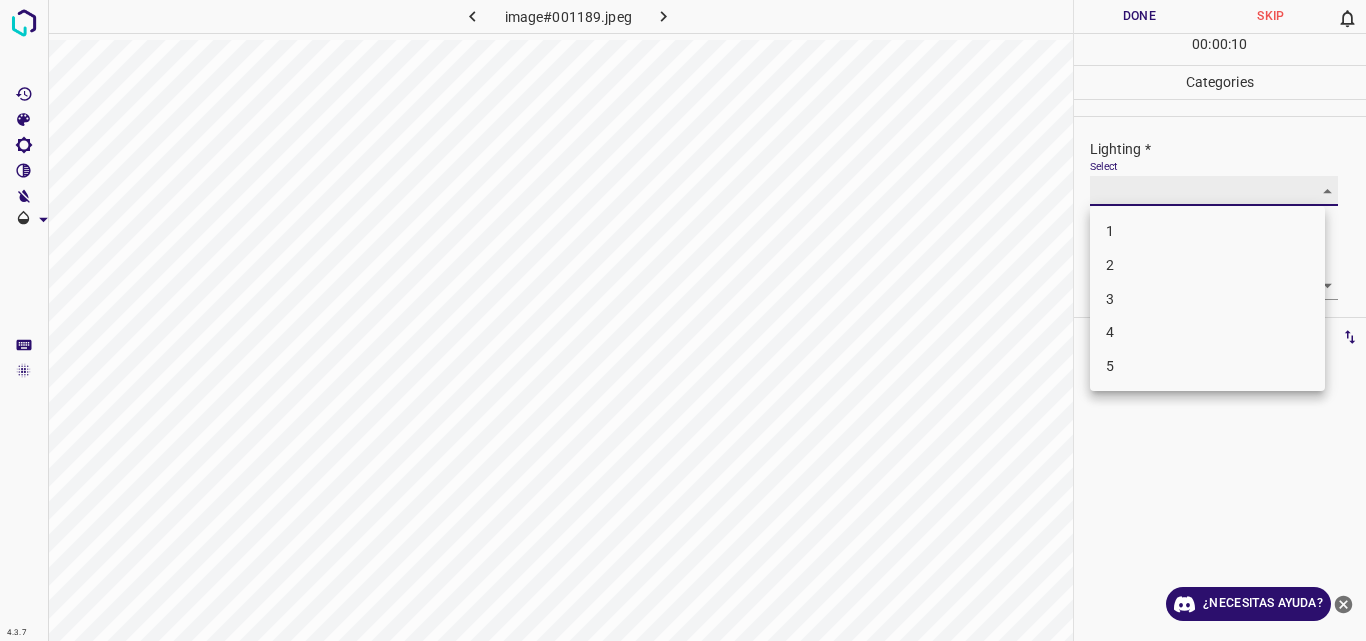 type on "3" 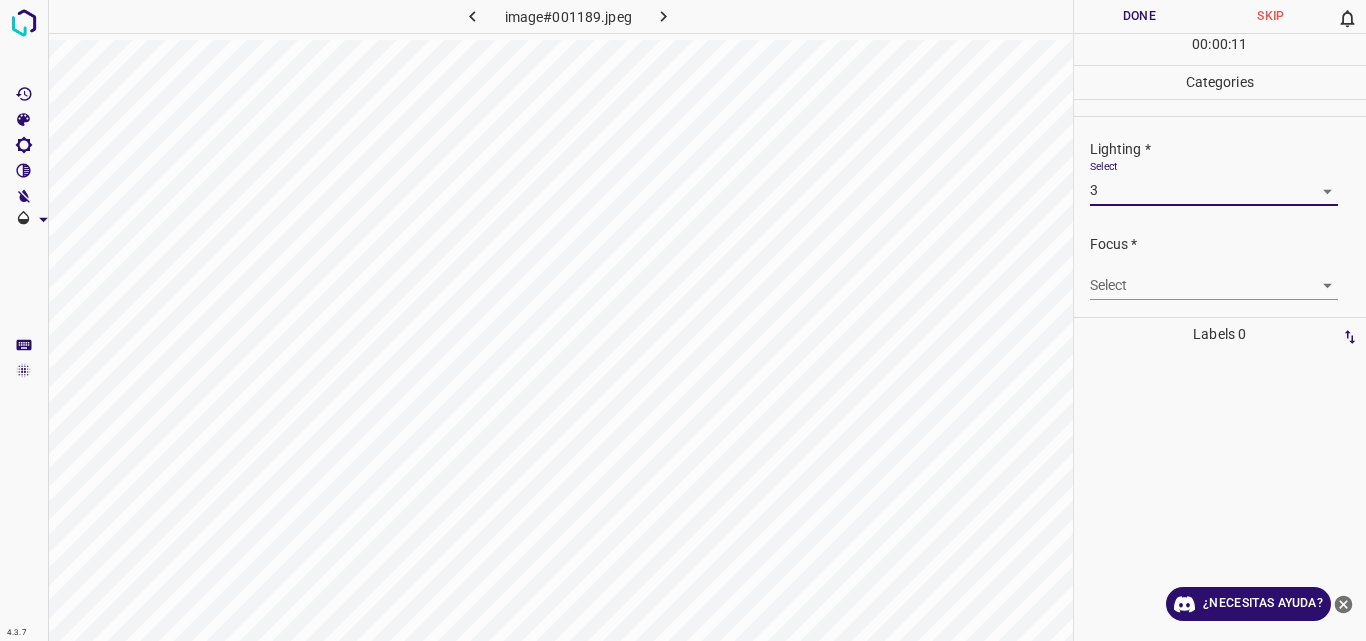 click on "4.3.7 image#001189.jpeg Done Skip 0 00   : 00   : 11   Categories Lighting *  Select 3 3 Focus *  Select ​ Overall *  Select ​ Labels   0 Categories 1 Lighting 2 Focus 3 Overall Tools Space Change between modes (Draw & Edit) I Auto labeling R Restore zoom M Zoom in N Zoom out Delete Delete selecte label Filters Z Restore filters X Saturation filter C Brightness filter V Contrast filter B Gray scale filter General O Download ¿Necesitas ayuda? Original text Rate this translation Your feedback will be used to help improve Google Translate - Texto - Esconder - Borrar" at bounding box center (683, 320) 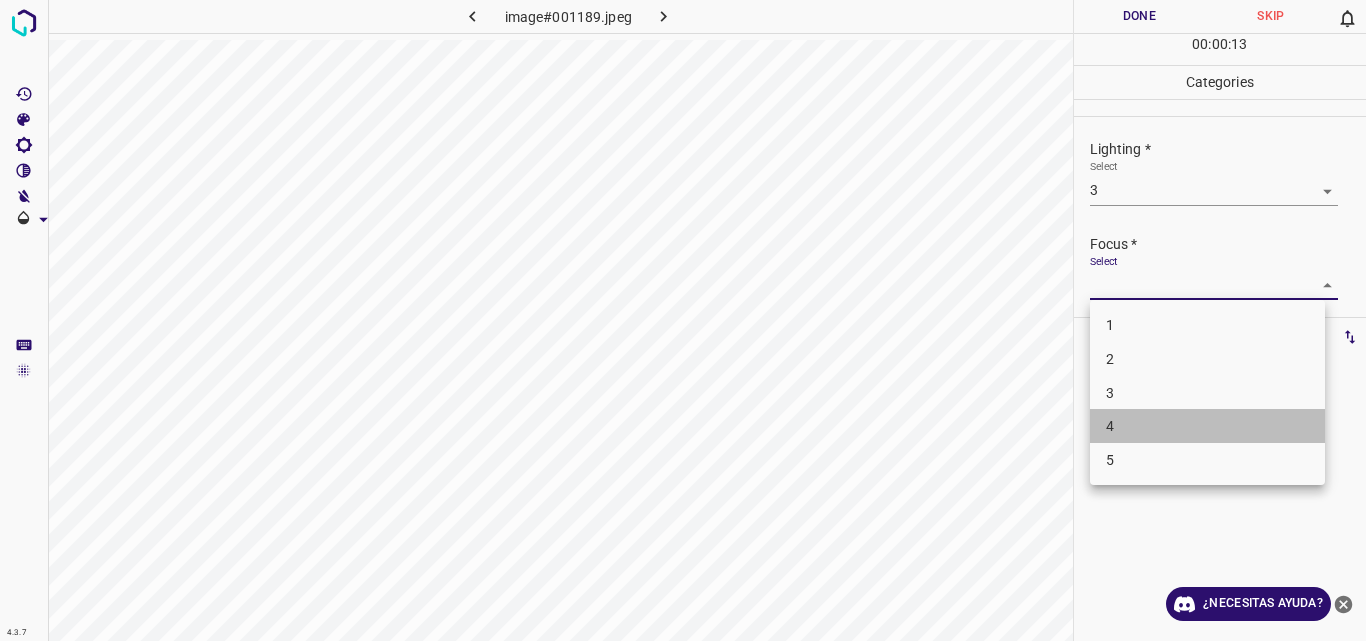 click on "4" at bounding box center (1207, 426) 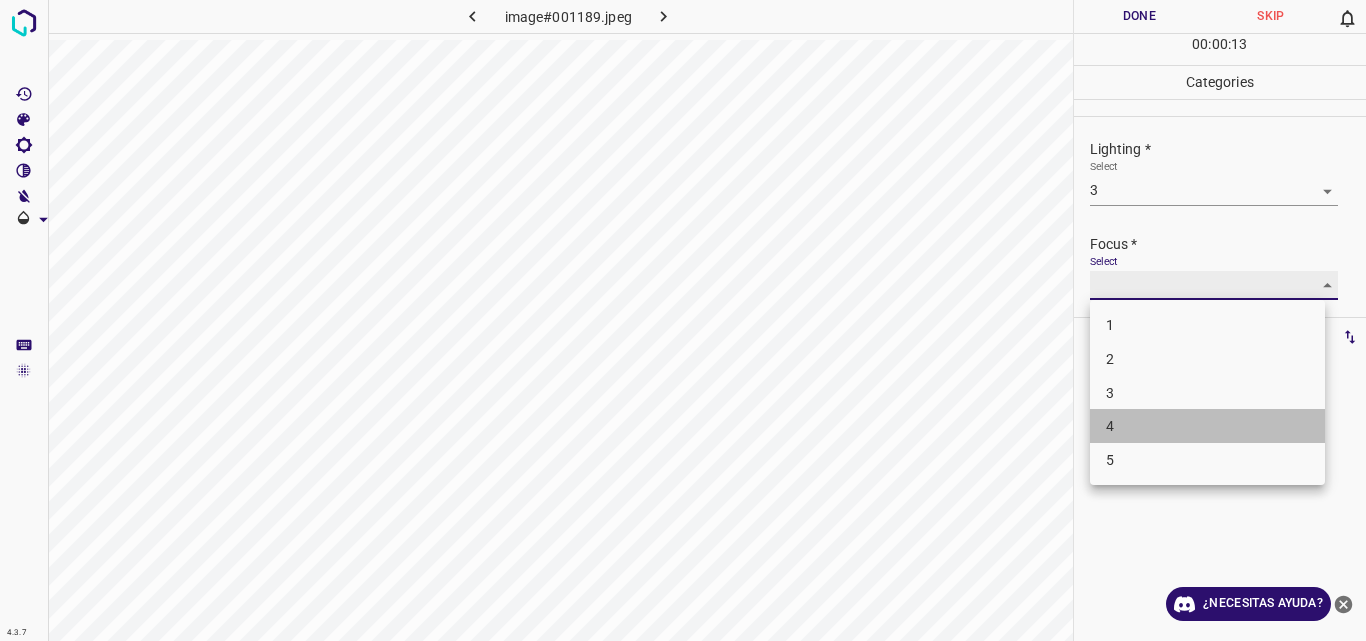 type on "4" 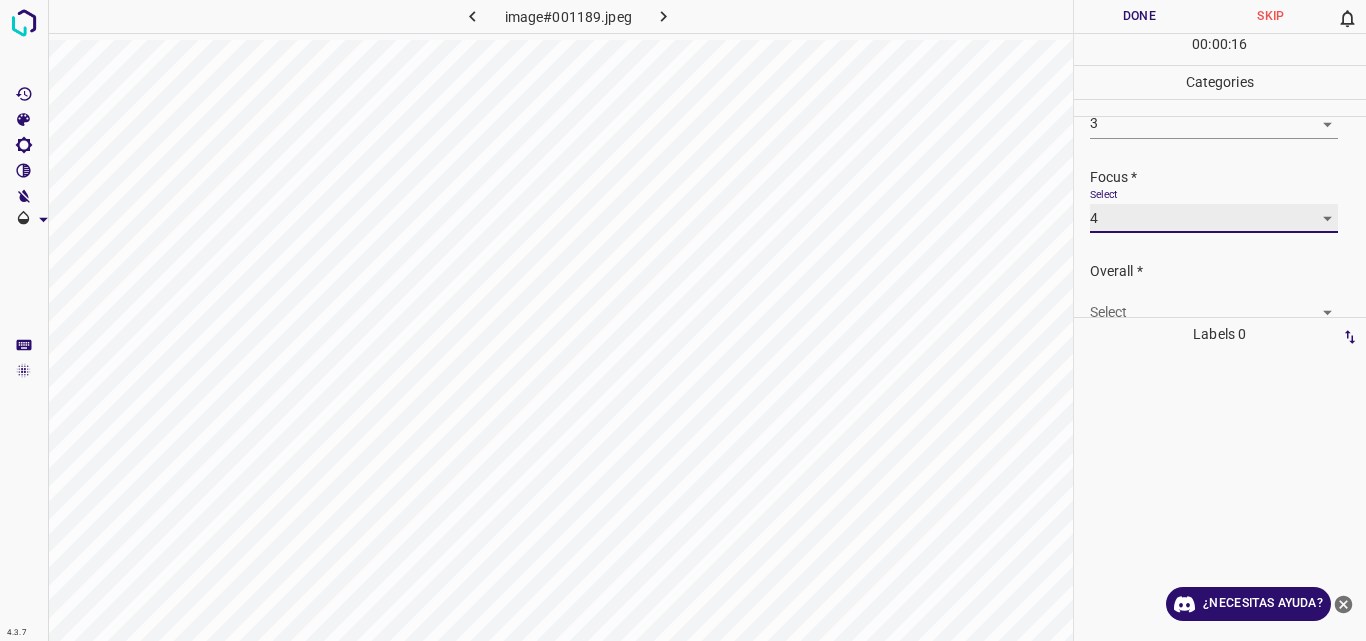 scroll, scrollTop: 98, scrollLeft: 0, axis: vertical 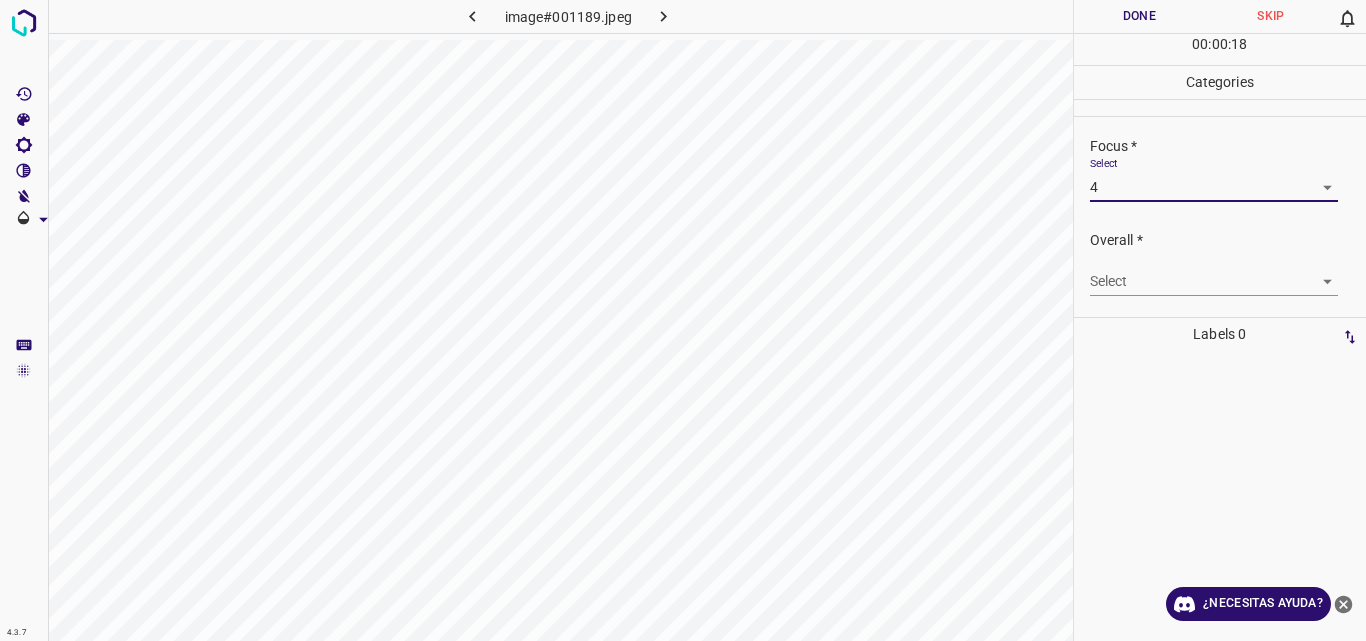 click on "4.3.7 image#001189.jpeg Done Skip 0 00   : 00   : 18   Categories Lighting *  Select 3 3 Focus *  Select 4 4 Overall *  Select ​ Labels   0 Categories 1 Lighting 2 Focus 3 Overall Tools Space Change between modes (Draw & Edit) I Auto labeling R Restore zoom M Zoom in N Zoom out Delete Delete selecte label Filters Z Restore filters X Saturation filter C Brightness filter V Contrast filter B Gray scale filter General O Download ¿Necesitas ayuda? Original text Rate this translation Your feedback will be used to help improve Google Translate - Texto - Esconder - Borrar" at bounding box center [683, 320] 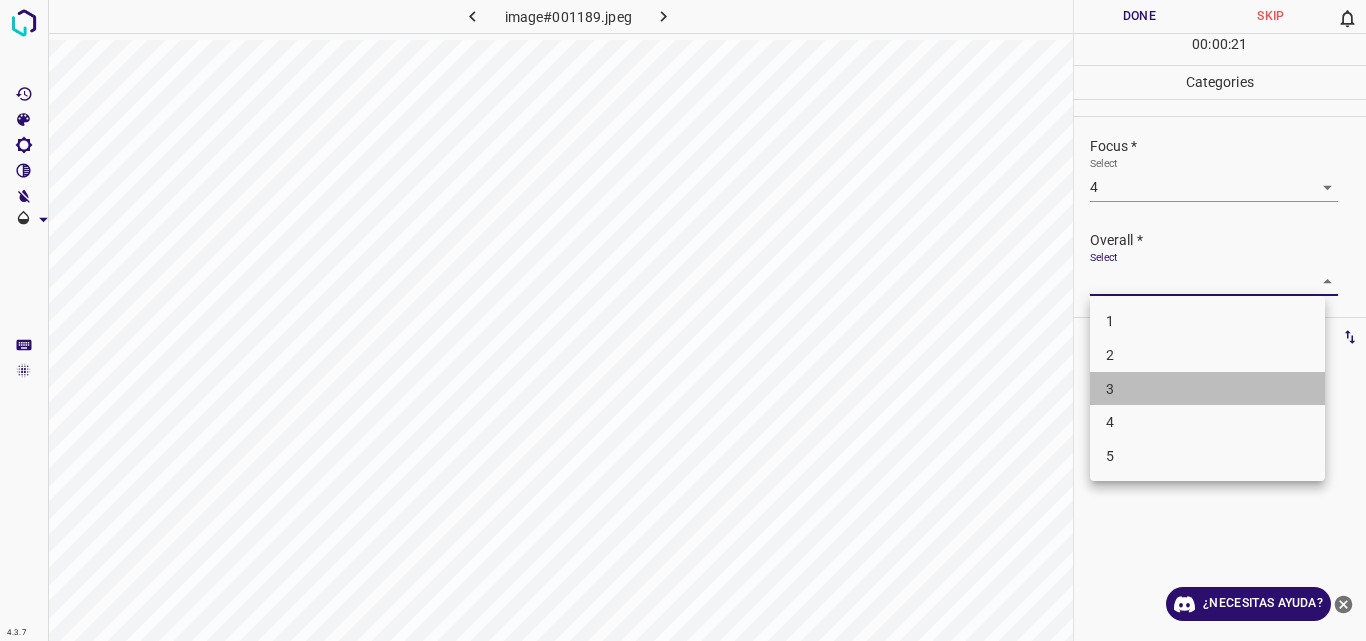 click on "3" at bounding box center (1207, 389) 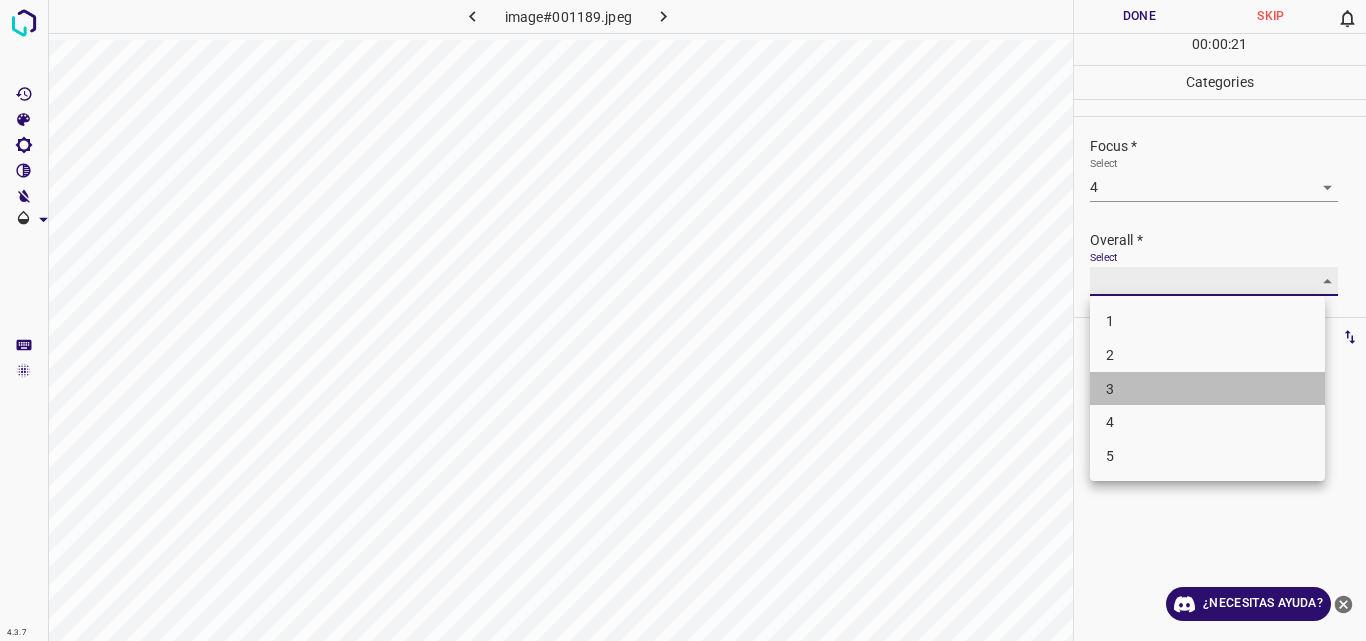 type on "3" 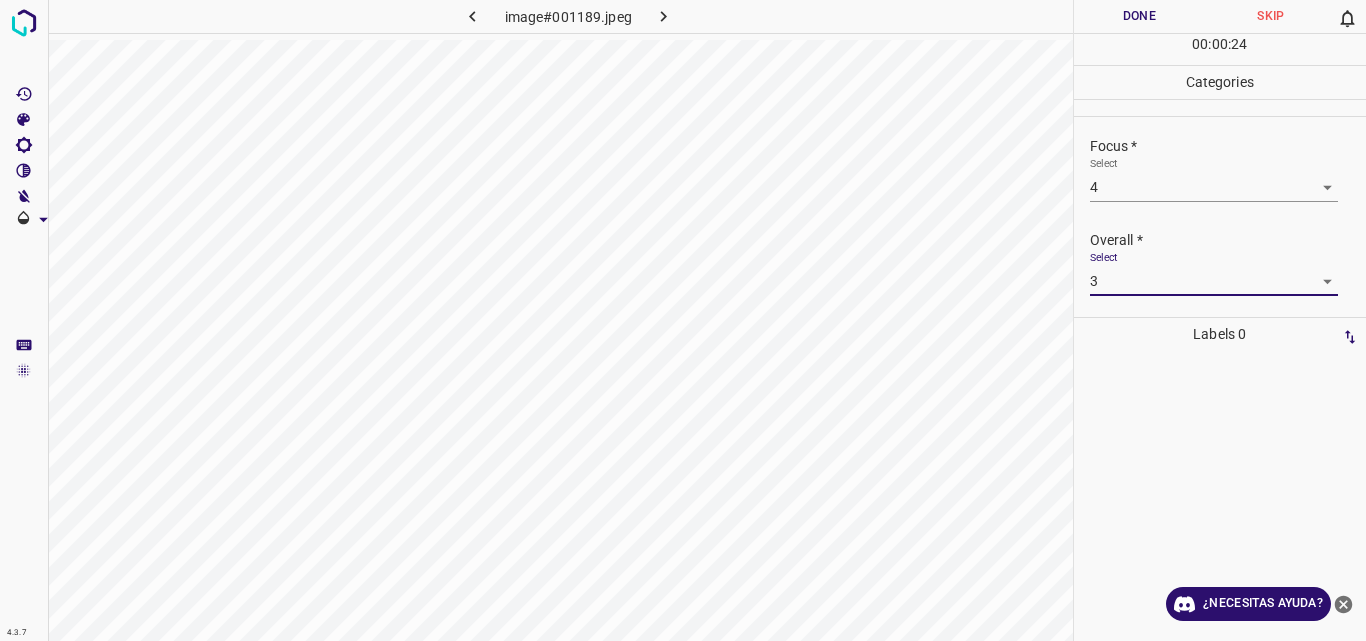click on "Done" at bounding box center [1140, 16] 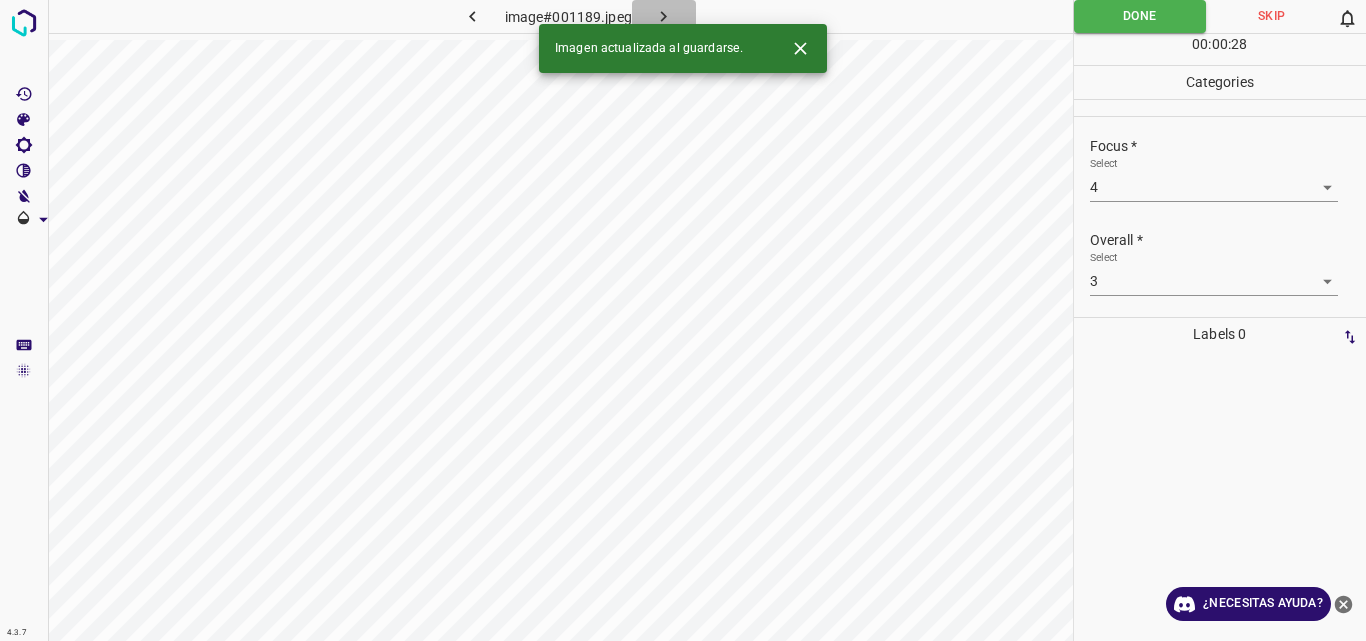 click 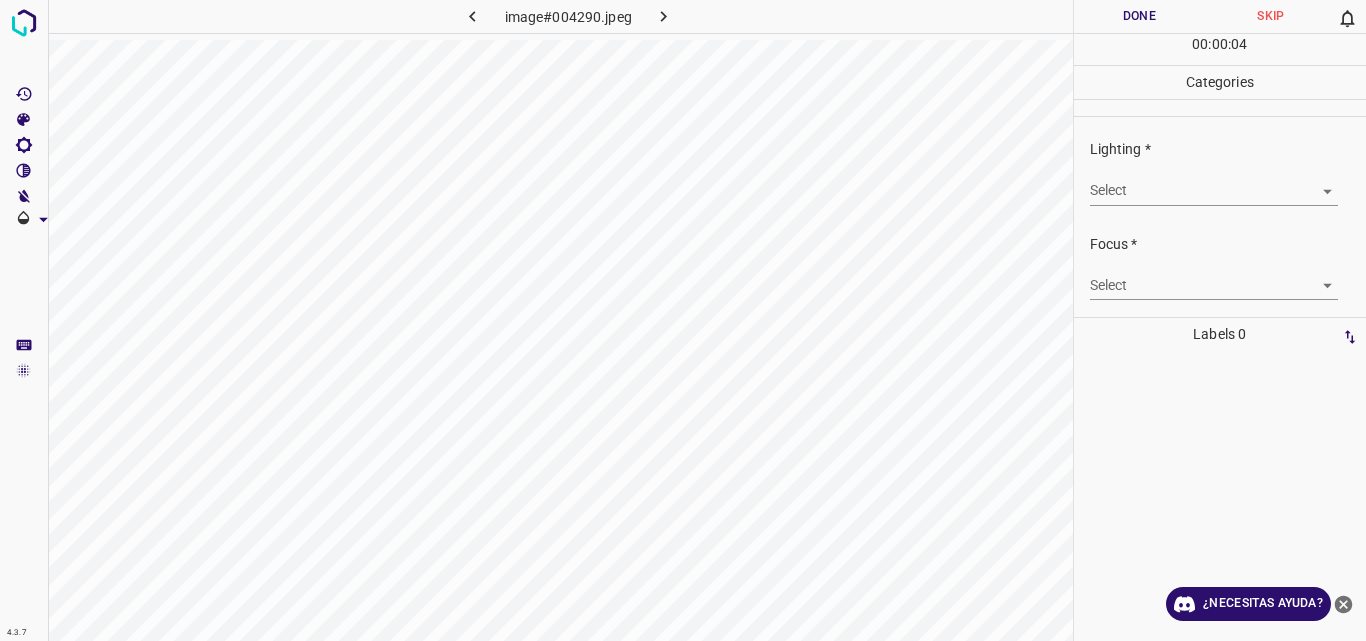 click on "image#004290.jpeg" at bounding box center [560, 320] 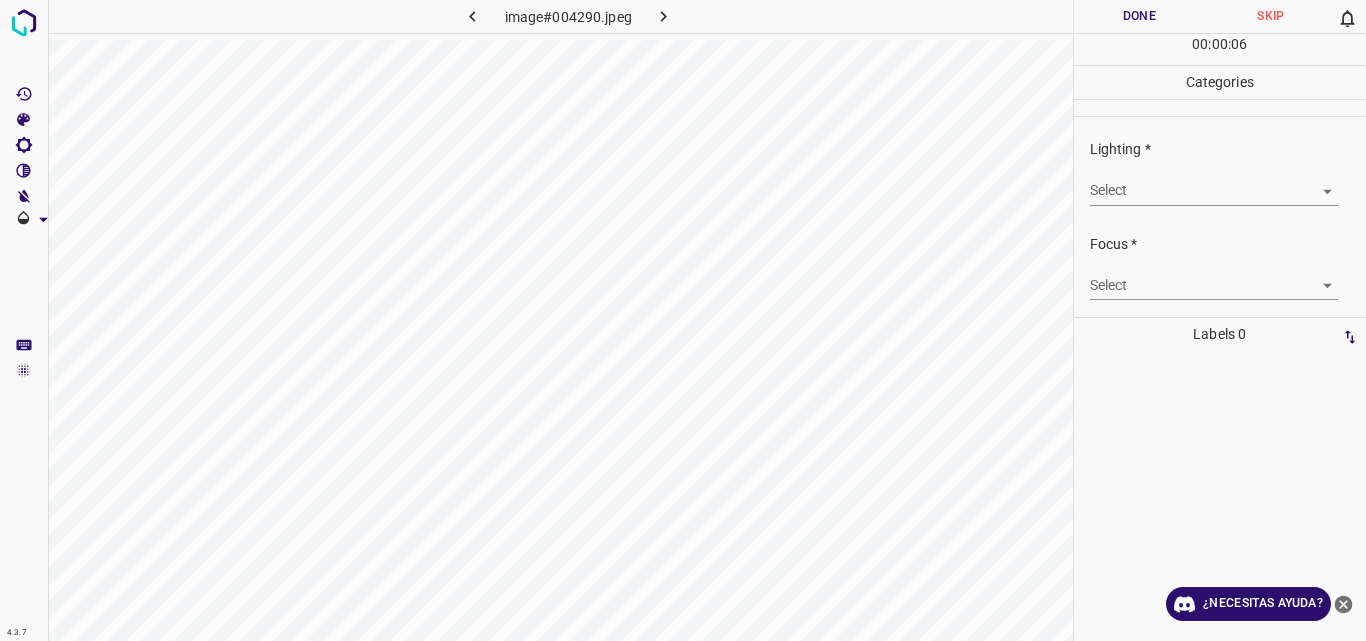 click on "4.3.7 image#004290.jpeg Done Skip 0 00   : 00   : 06   Categories Lighting *  Select ​ Focus *  Select ​ Overall *  Select ​ Labels   0 Categories 1 Lighting 2 Focus 3 Overall Tools Space Change between modes (Draw & Edit) I Auto labeling R Restore zoom M Zoom in N Zoom out Delete Delete selecte label Filters Z Restore filters X Saturation filter C Brightness filter V Contrast filter B Gray scale filter General O Download ¿Necesitas ayuda? Original text Rate this translation Your feedback will be used to help improve Google Translate - Texto - Esconder - Borrar" at bounding box center (683, 320) 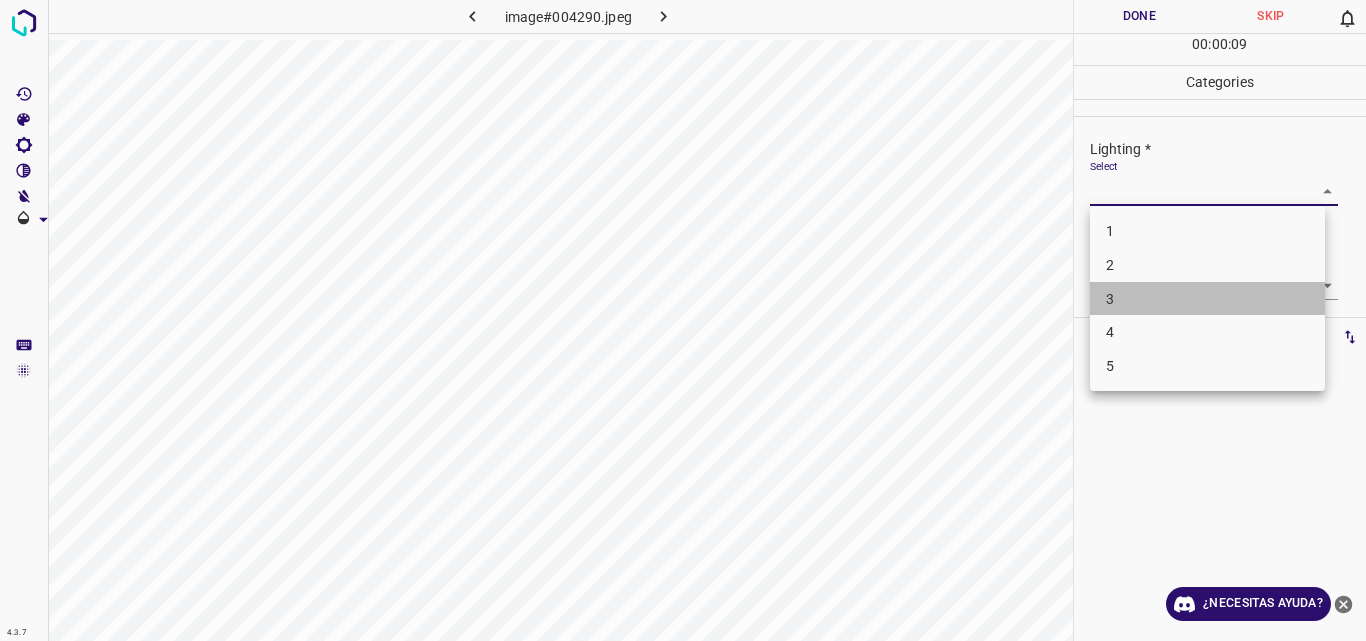 click on "3" at bounding box center [1207, 299] 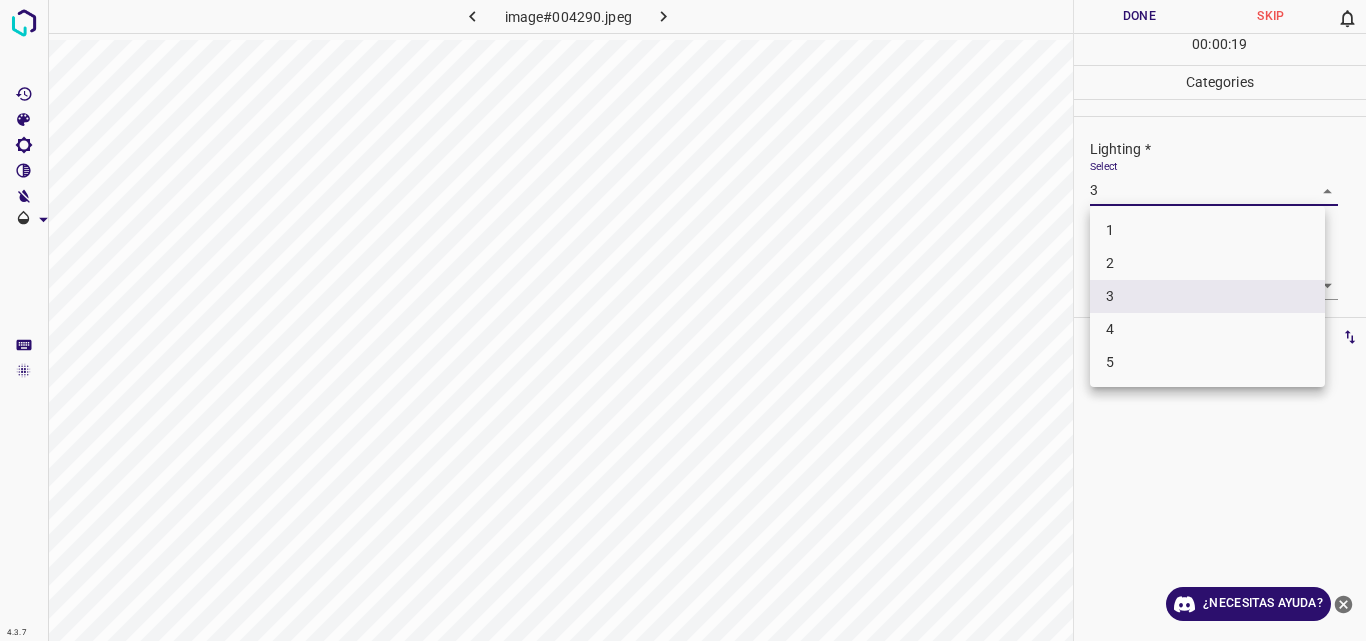 click on "4.3.7 image#004290.jpeg Done Skip 0 00   : 00   : 19   Categories Lighting *  Select 3 3 Focus *  Select ​ Overall *  Select ​ Labels   0 Categories 1 Lighting 2 Focus 3 Overall Tools Space Change between modes (Draw & Edit) I Auto labeling R Restore zoom M Zoom in N Zoom out Delete Delete selecte label Filters Z Restore filters X Saturation filter C Brightness filter V Contrast filter B Gray scale filter General O Download ¿Necesitas ayuda? Original text Rate this translation Your feedback will be used to help improve Google Translate - Texto - Esconder - Borrar 1 2 3 4 5" at bounding box center (683, 320) 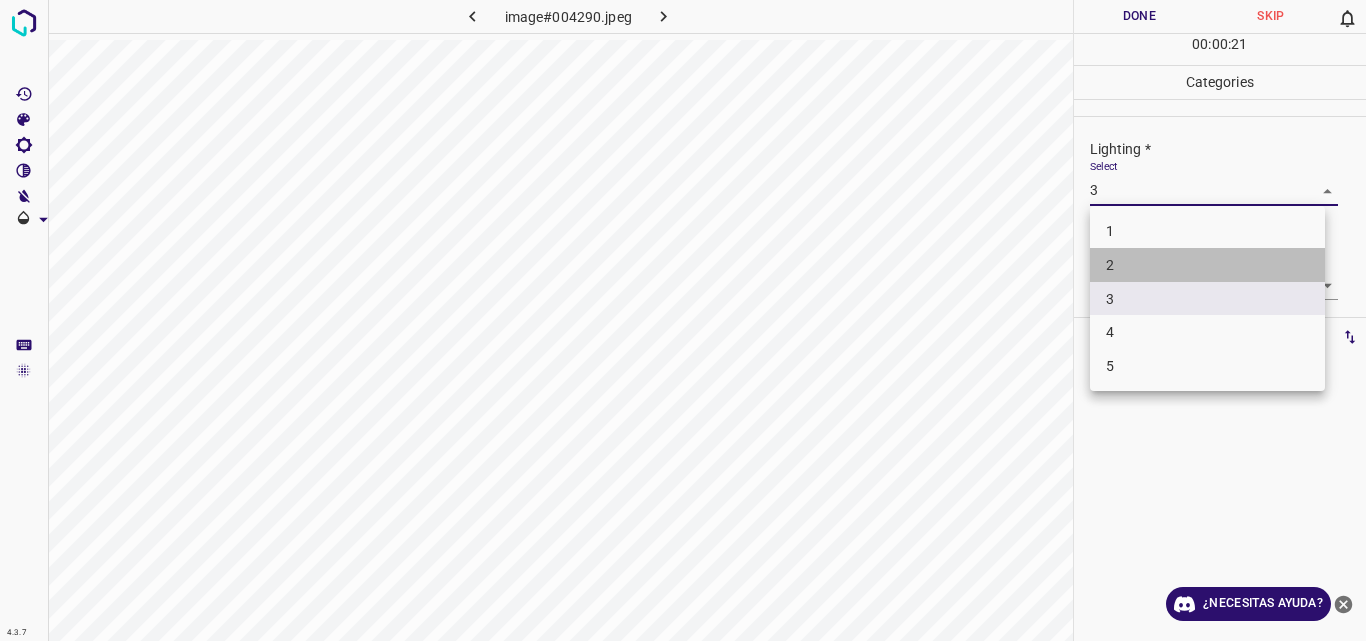 click on "2" at bounding box center (1207, 265) 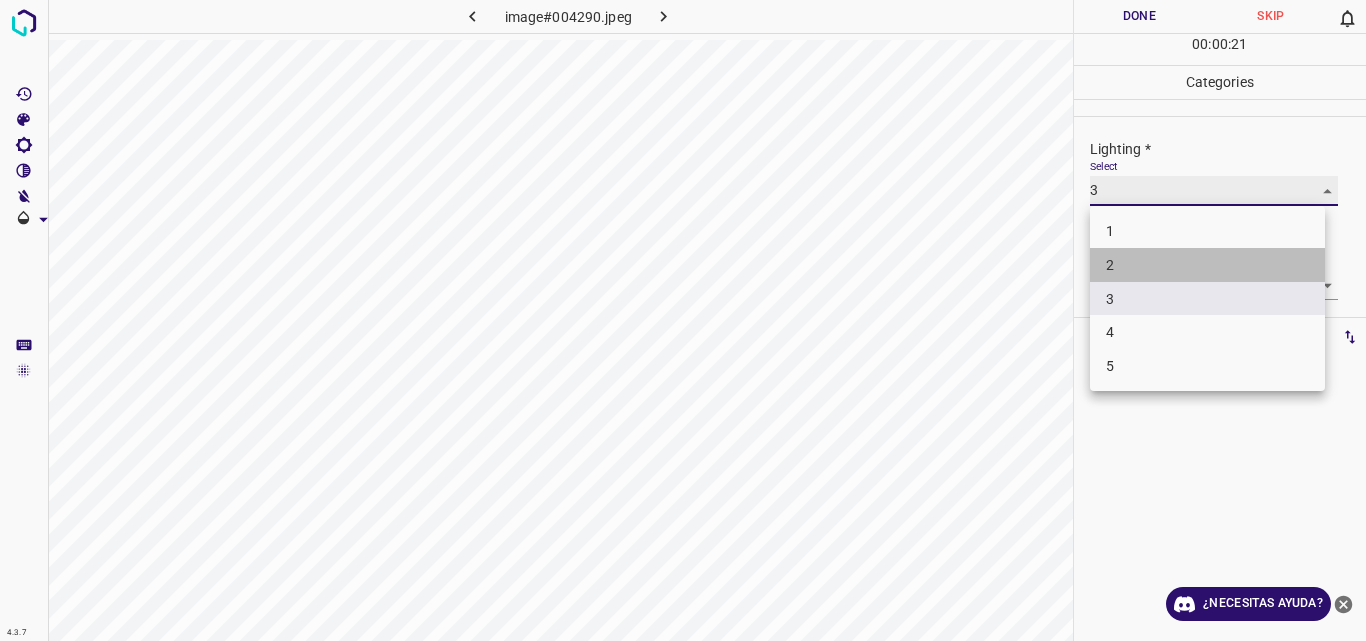 type on "2" 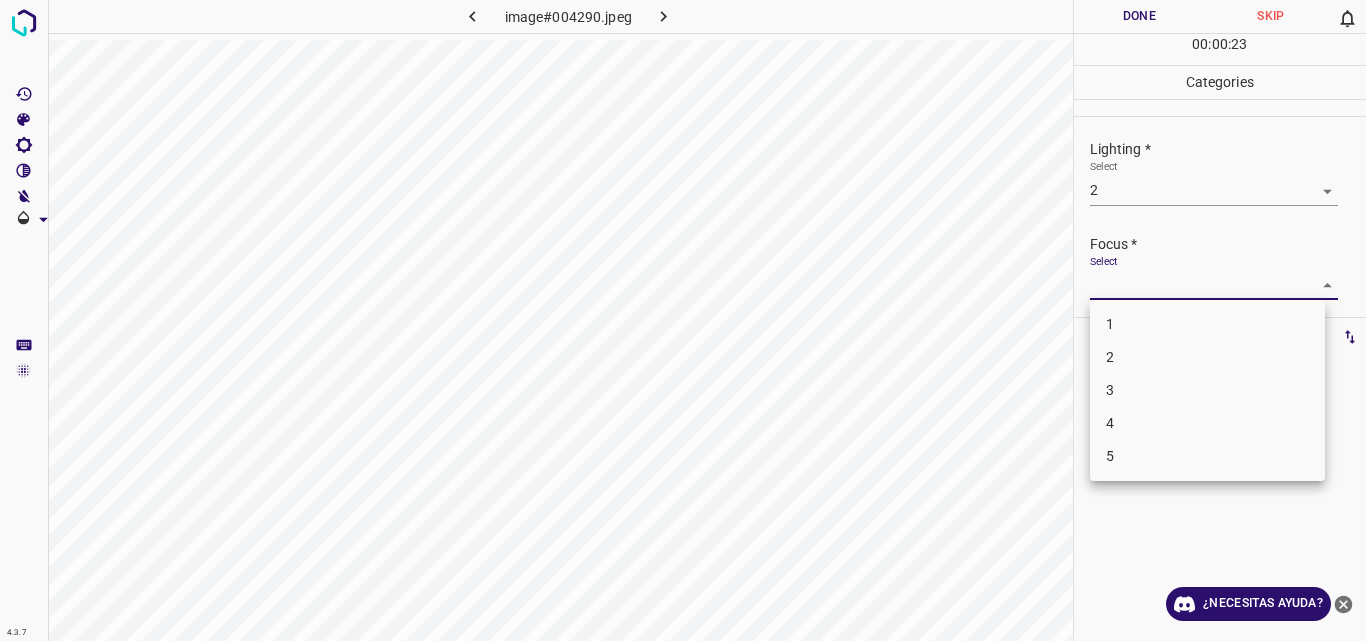click on "4.3.7 image#004290.jpeg Done Skip 0 00   : 00   : 23   Categories Lighting *  Select 2 2 Focus *  Select ​ Overall *  Select ​ Labels   0 Categories 1 Lighting 2 Focus 3 Overall Tools Space Change between modes (Draw & Edit) I Auto labeling R Restore zoom M Zoom in N Zoom out Delete Delete selecte label Filters Z Restore filters X Saturation filter C Brightness filter V Contrast filter B Gray scale filter General O Download ¿Necesitas ayuda? Original text Rate this translation Your feedback will be used to help improve Google Translate - Texto - Esconder - Borrar 1 2 3 4 5" at bounding box center [683, 320] 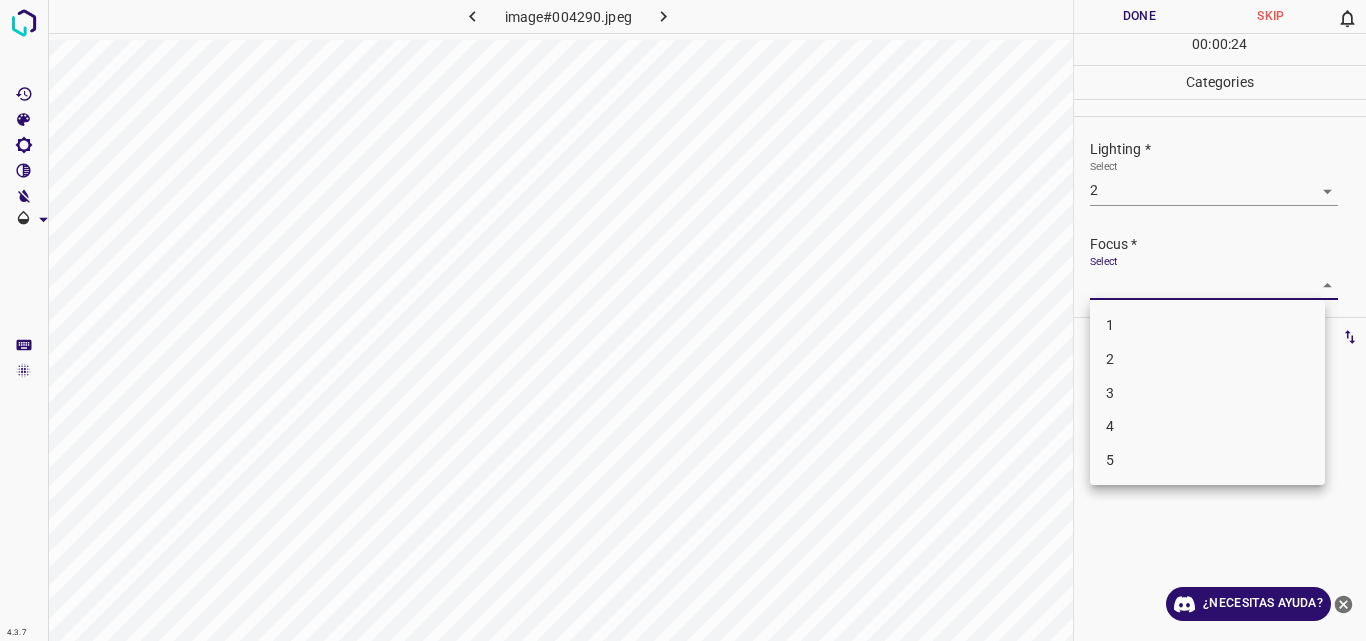 click on "3" at bounding box center (1207, 393) 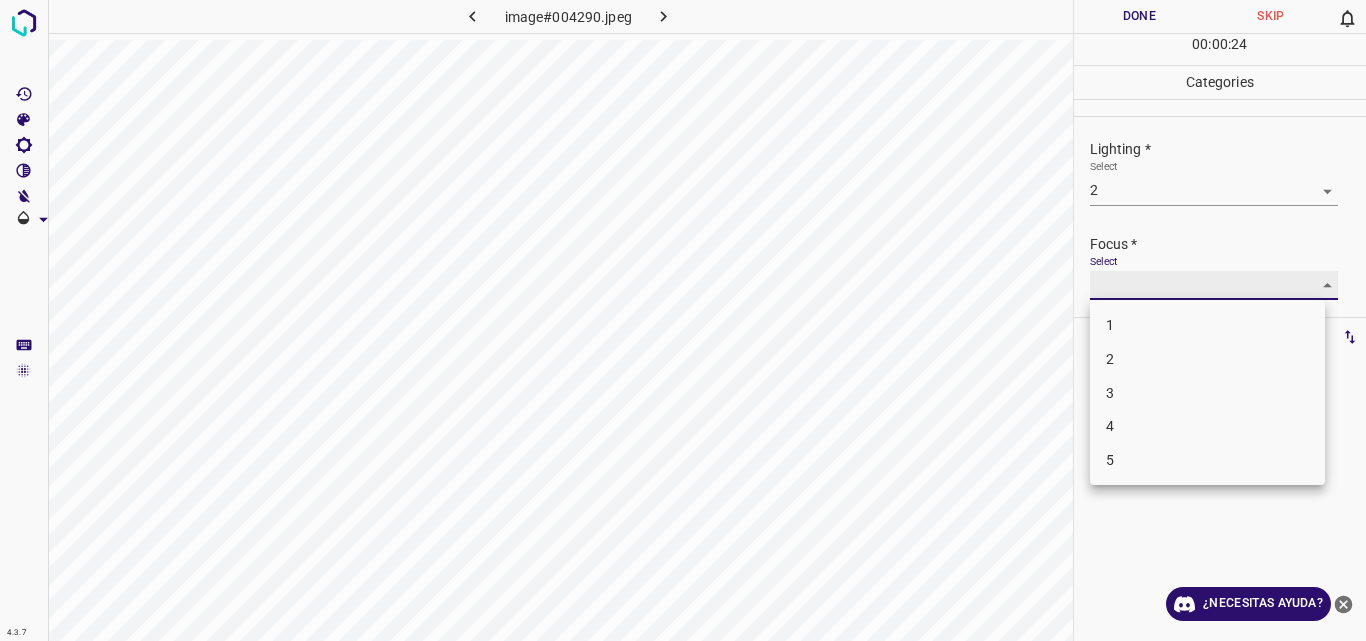 type on "3" 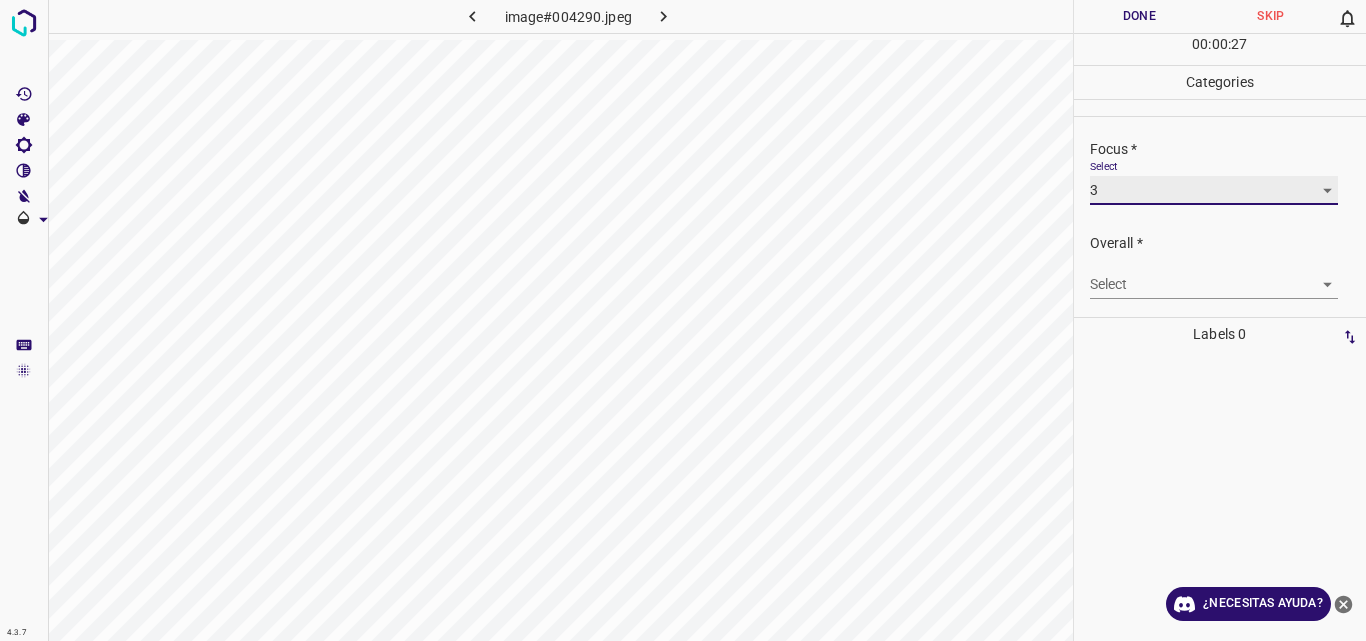 scroll, scrollTop: 98, scrollLeft: 0, axis: vertical 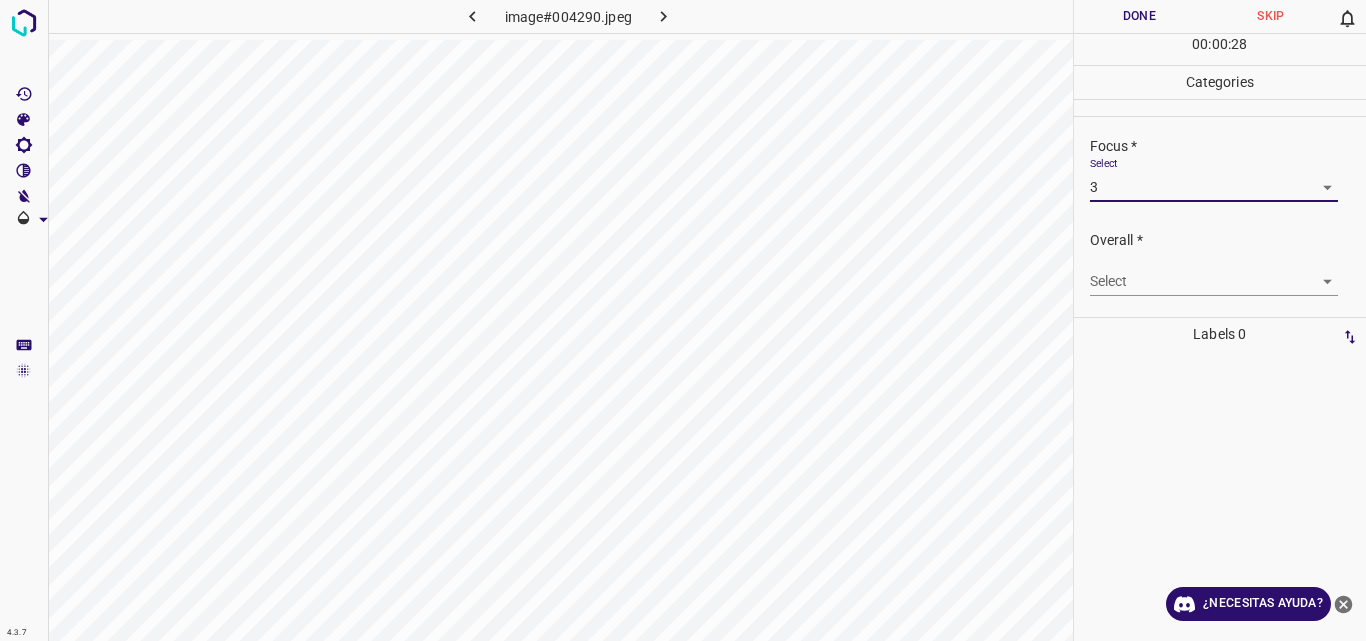 click on "4.3.7 image#004290.jpeg Done Skip 0 00   : 00   : 28   Categories Lighting *  Select 2 2 Focus *  Select 3 3 Overall *  Select ​ Labels   0 Categories 1 Lighting 2 Focus 3 Overall Tools Space Change between modes (Draw & Edit) I Auto labeling R Restore zoom M Zoom in N Zoom out Delete Delete selecte label Filters Z Restore filters X Saturation filter C Brightness filter V Contrast filter B Gray scale filter General O Download ¿Necesitas ayuda? Original text Rate this translation Your feedback will be used to help improve Google Translate - Texto - Esconder - Borrar" at bounding box center [683, 320] 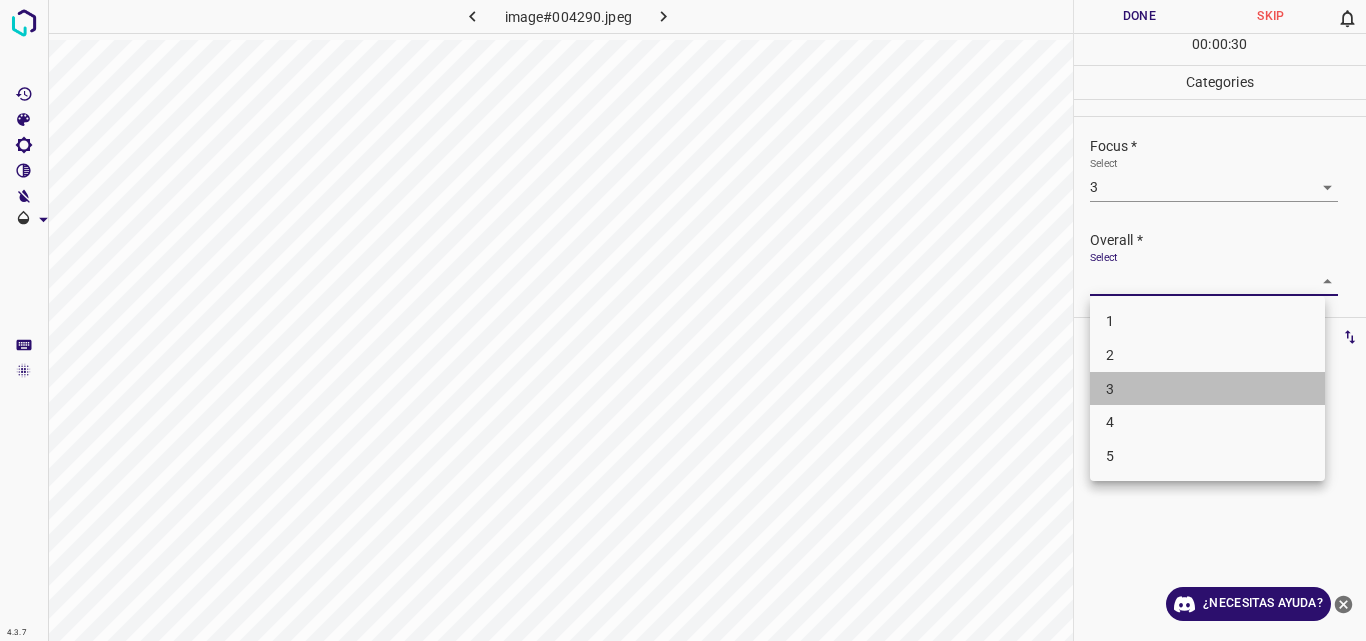 click on "3" at bounding box center [1207, 389] 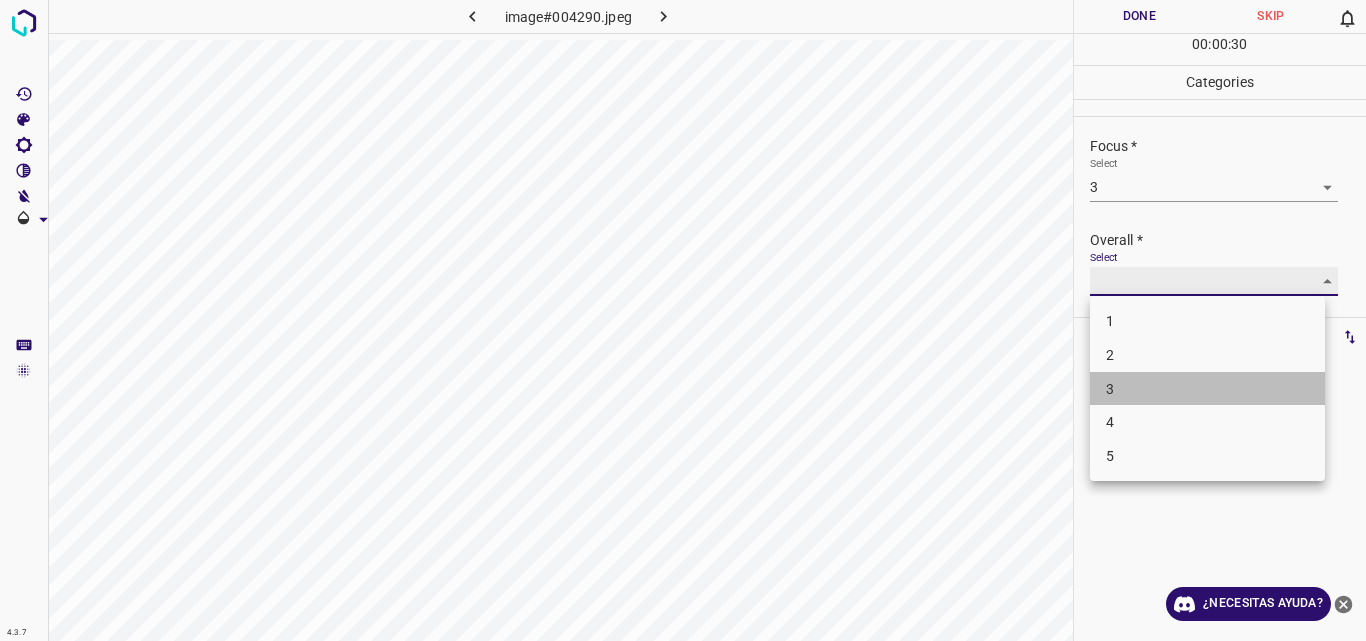 type on "3" 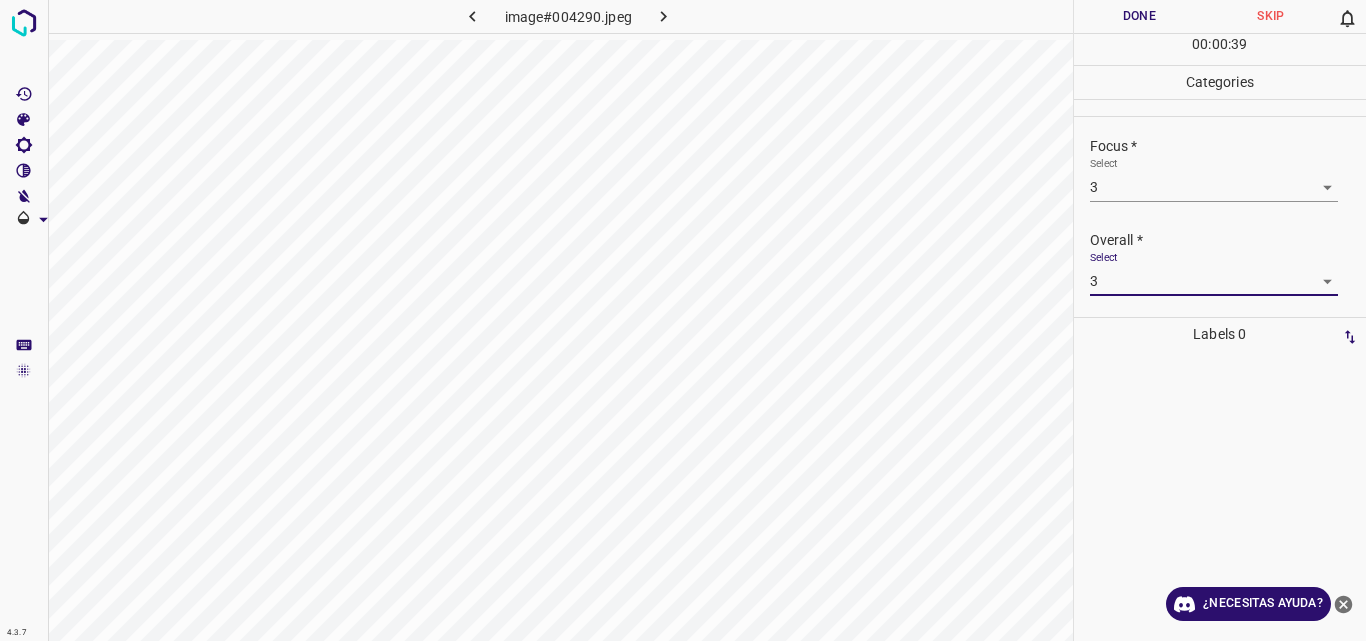 click on "Done" at bounding box center [1140, 16] 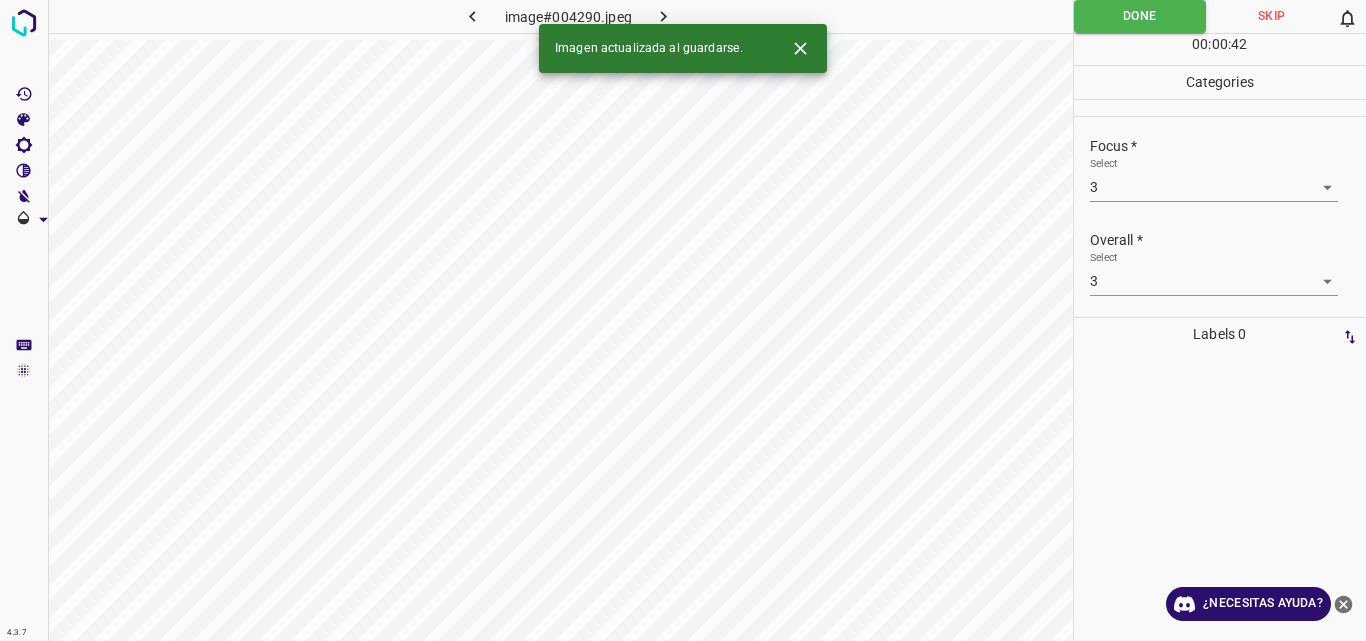 click 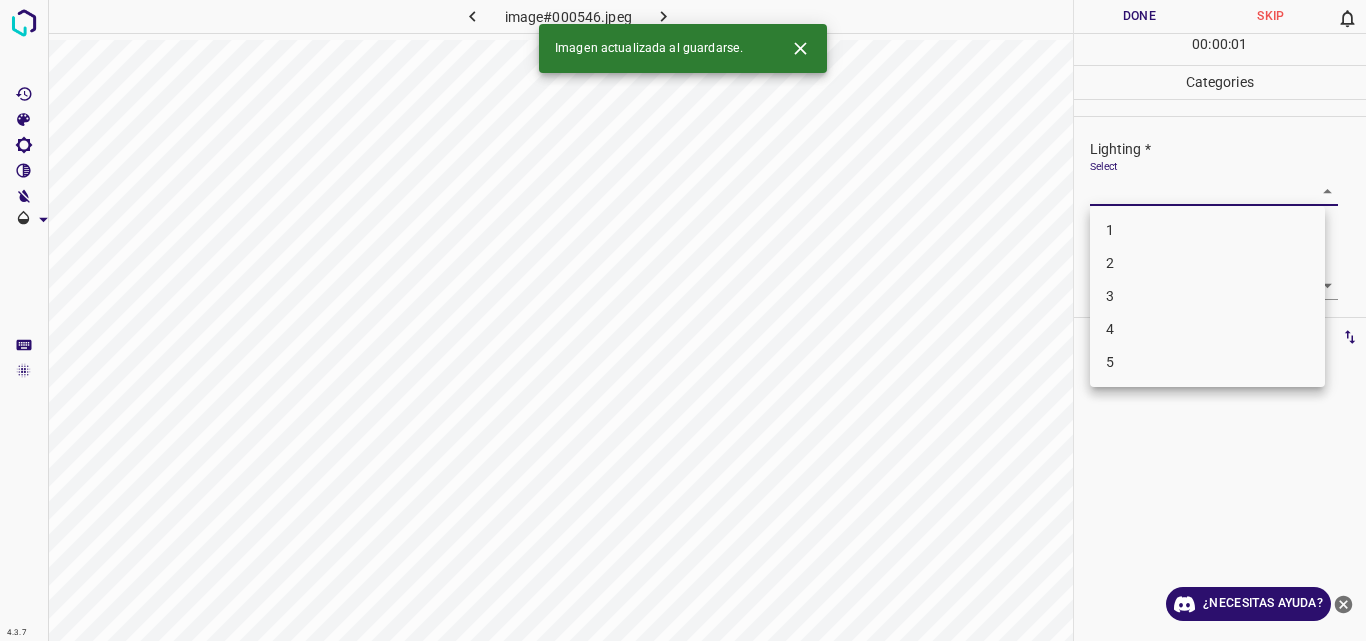 click on "4.3.7 image#000546.jpeg Done Skip 0 00   : 00   : 01   Categories Lighting *  Select ​ Focus *  Select ​ Overall *  Select ​ Labels   0 Categories 1 Lighting 2 Focus 3 Overall Tools Space Change between modes (Draw & Edit) I Auto labeling R Restore zoom M Zoom in N Zoom out Delete Delete selecte label Filters Z Restore filters X Saturation filter C Brightness filter V Contrast filter B Gray scale filter General O Download Imagen actualizada al guardarse. ¿Necesitas ayuda? Original text Rate this translation Your feedback will be used to help improve Google Translate - Texto - Esconder - Borrar 1 2 3 4 5" at bounding box center (683, 320) 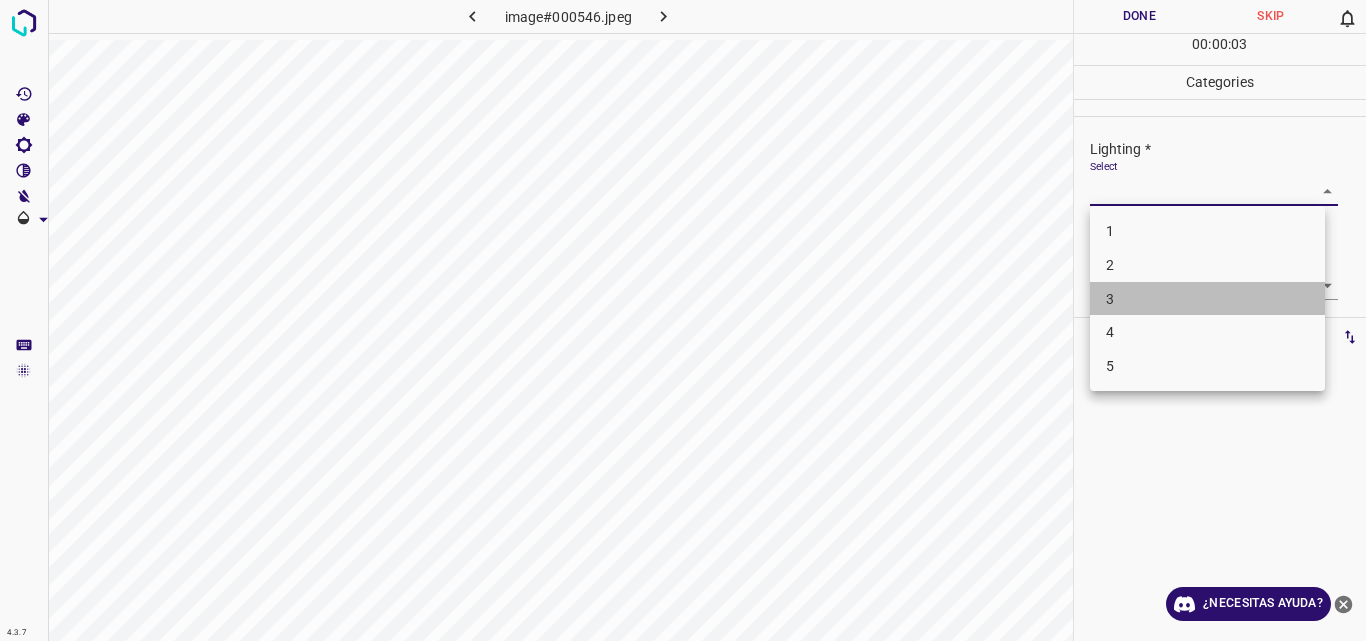click on "3" at bounding box center [1207, 299] 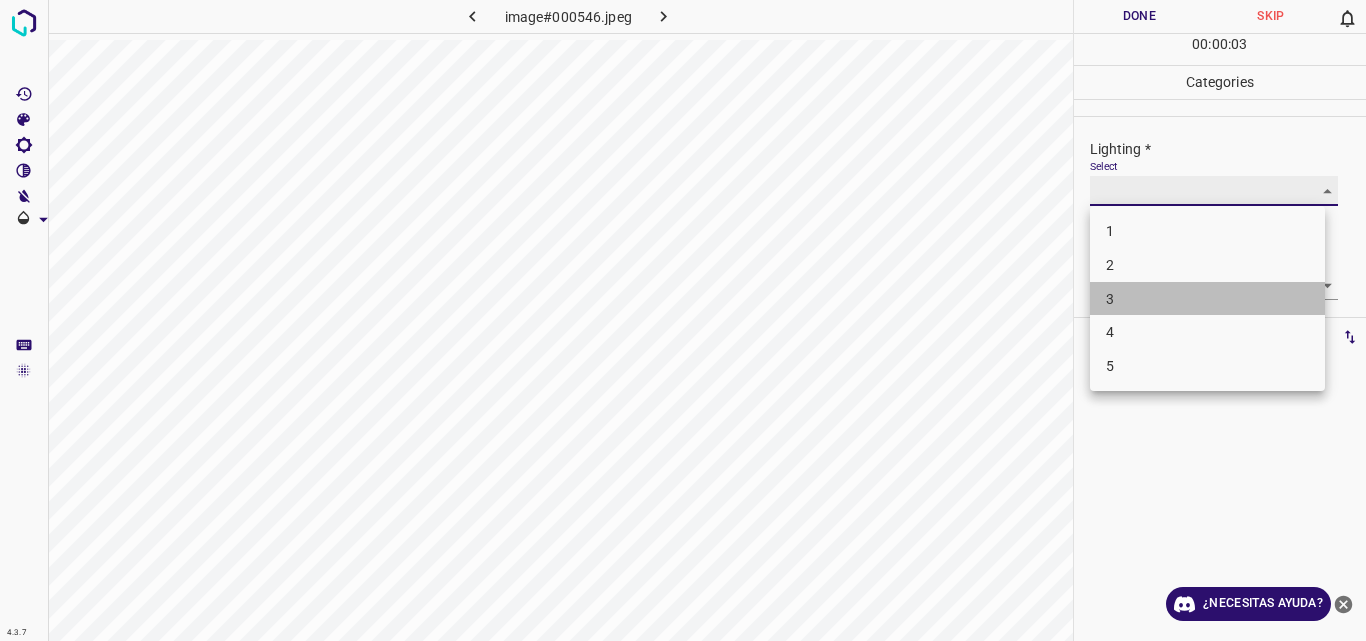 type on "3" 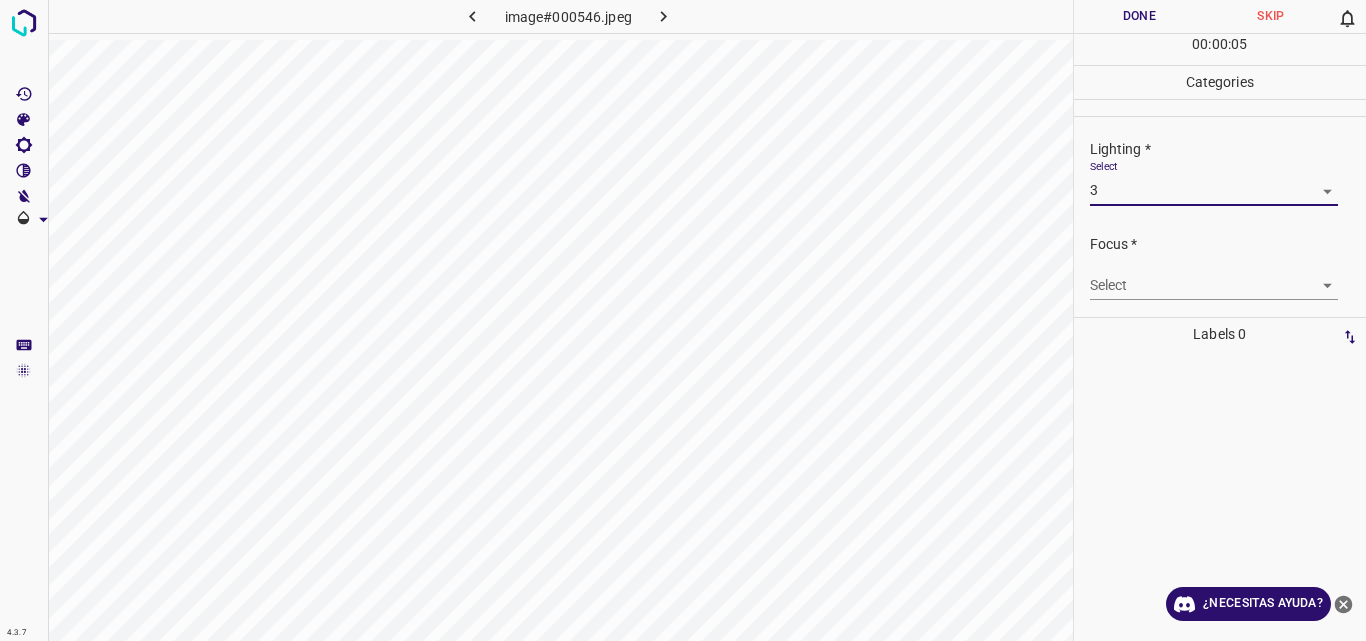 click on "4.3.7 image#000546.jpeg Done Skip 0 00   : 00   : 05   Categories Lighting *  Select 3 3 Focus *  Select ​ Overall *  Select ​ Labels   0 Categories 1 Lighting 2 Focus 3 Overall Tools Space Change between modes (Draw & Edit) I Auto labeling R Restore zoom M Zoom in N Zoom out Delete Delete selecte label Filters Z Restore filters X Saturation filter C Brightness filter V Contrast filter B Gray scale filter General O Download ¿Necesitas ayuda? Original text Rate this translation Your feedback will be used to help improve Google Translate - Texto - Esconder - Borrar" at bounding box center (683, 320) 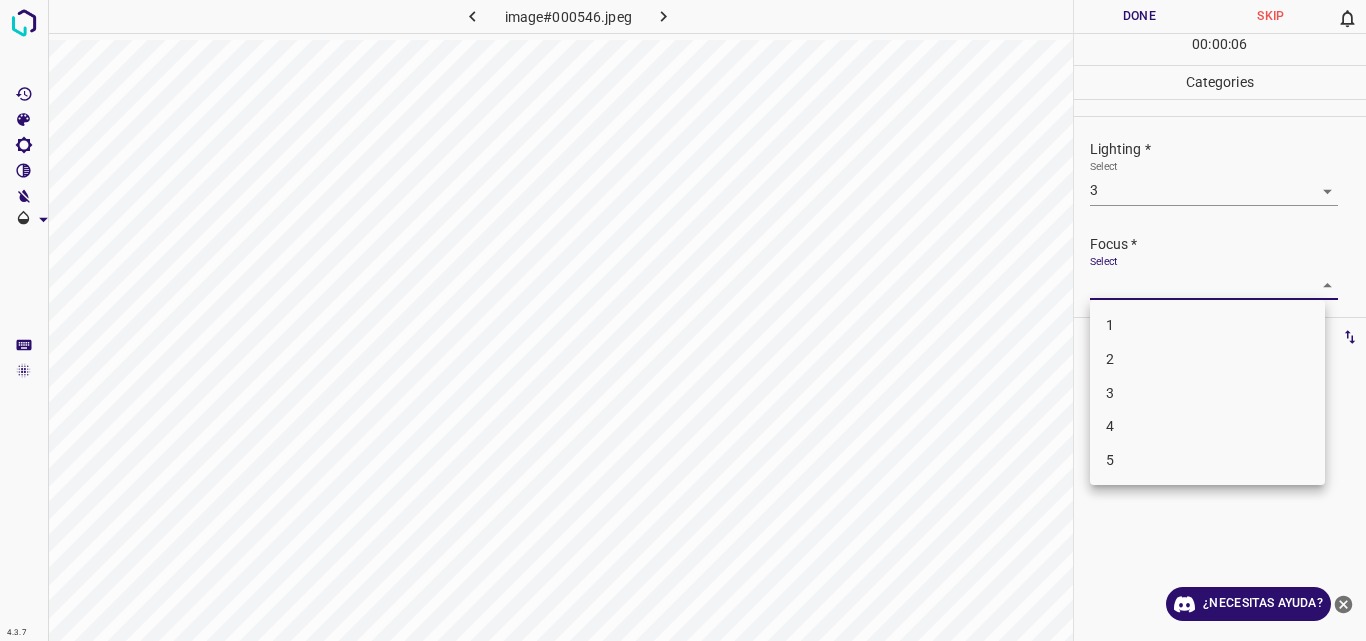 click on "3" at bounding box center [1207, 393] 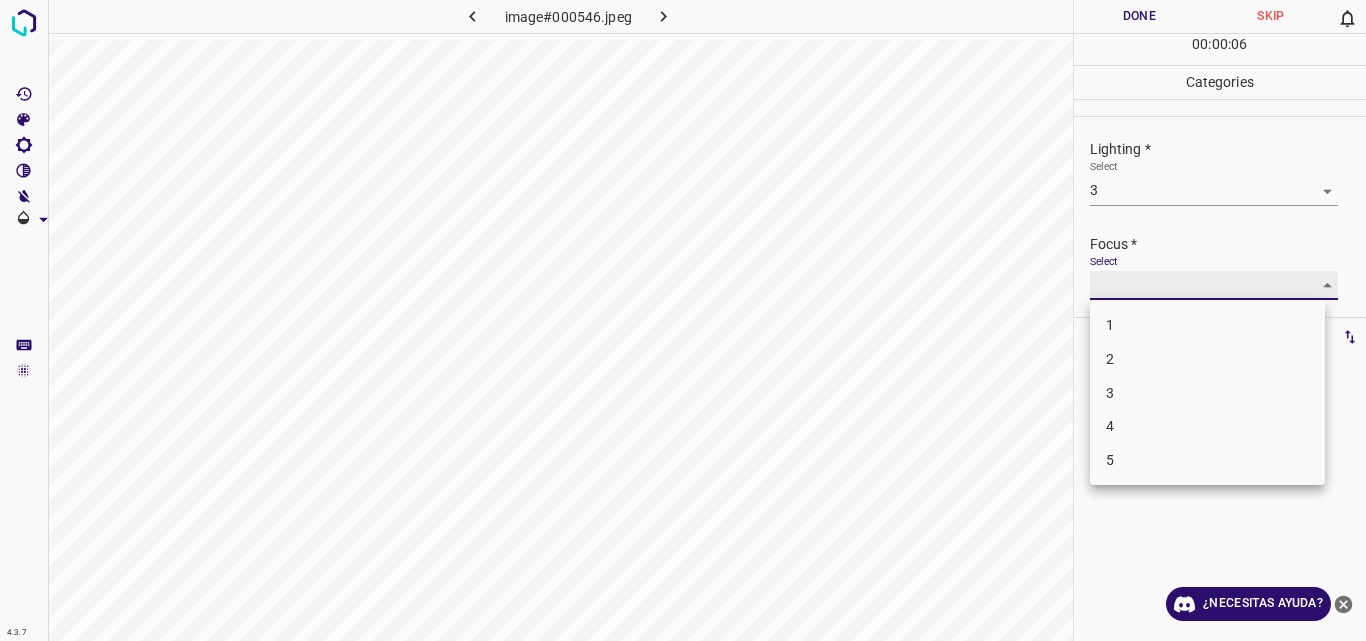 type on "3" 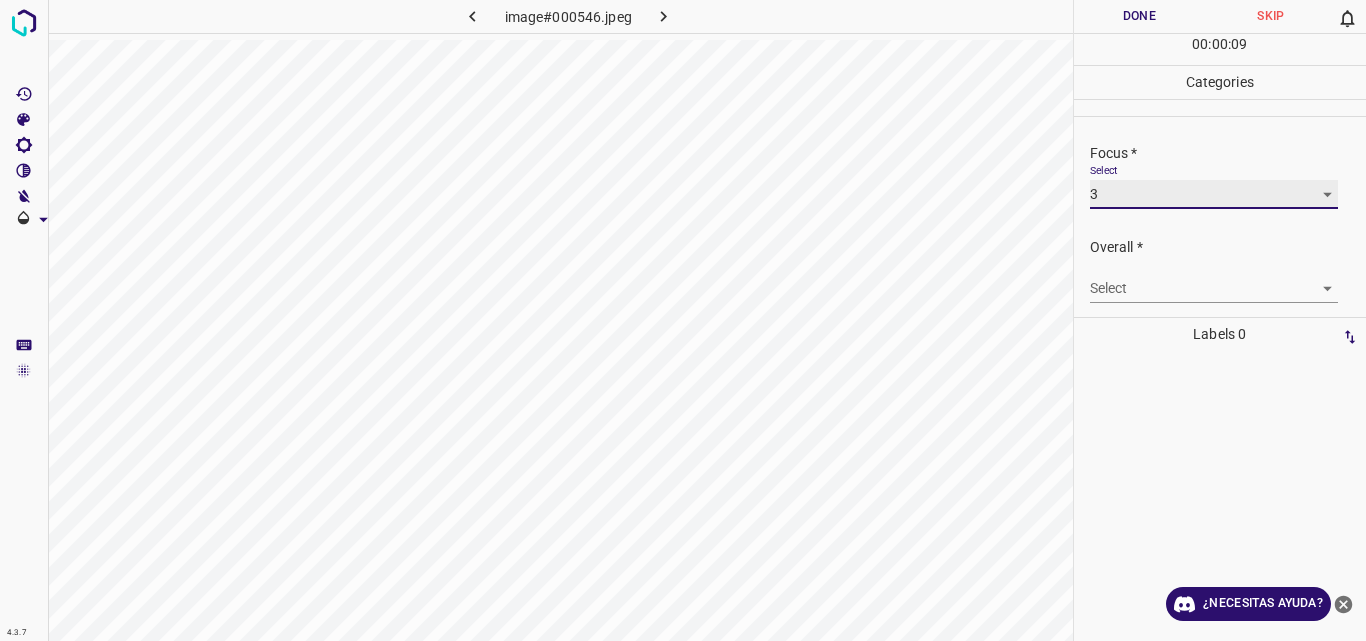 scroll, scrollTop: 98, scrollLeft: 0, axis: vertical 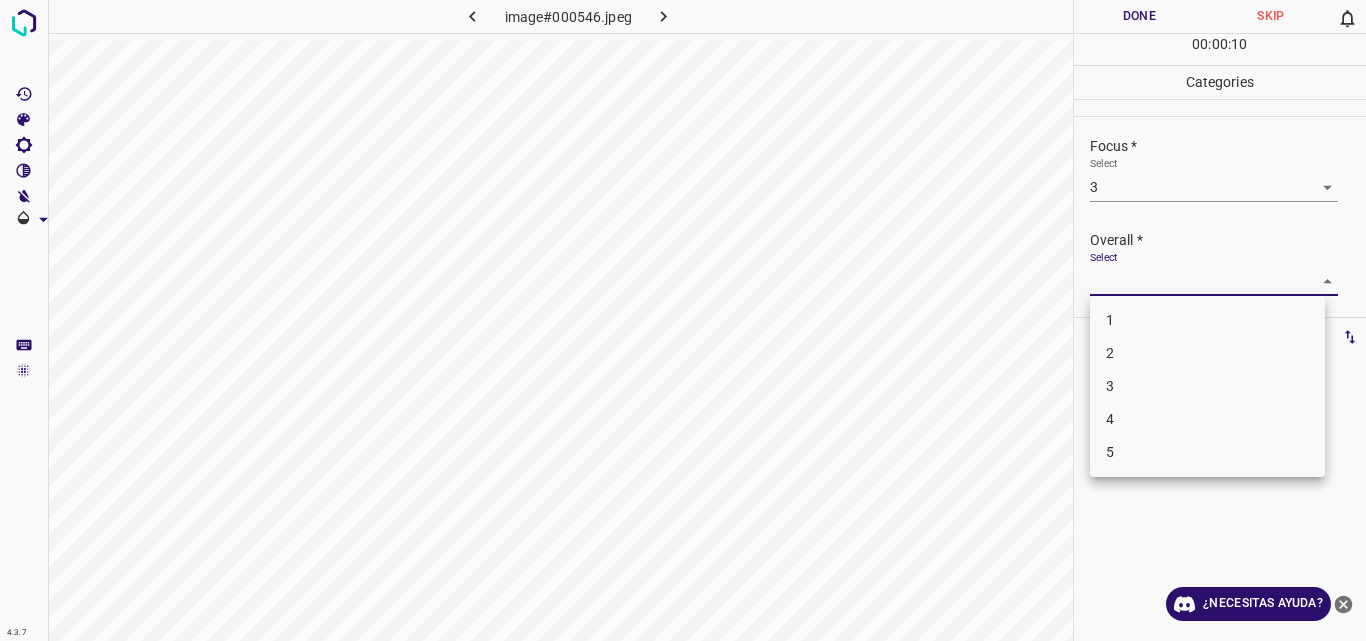 click on "4.3.7 image#000546.jpeg Done Skip 0 00   : 00   : 10   Categories Lighting *  Select 3 3 Focus *  Select 3 3 Overall *  Select ​ Labels   0 Categories 1 Lighting 2 Focus 3 Overall Tools Space Change between modes (Draw & Edit) I Auto labeling R Restore zoom M Zoom in N Zoom out Delete Delete selecte label Filters Z Restore filters X Saturation filter C Brightness filter V Contrast filter B Gray scale filter General O Download ¿Necesitas ayuda? Original text Rate this translation Your feedback will be used to help improve Google Translate - Texto - Esconder - Borrar 1 2 3 4 5" at bounding box center [683, 320] 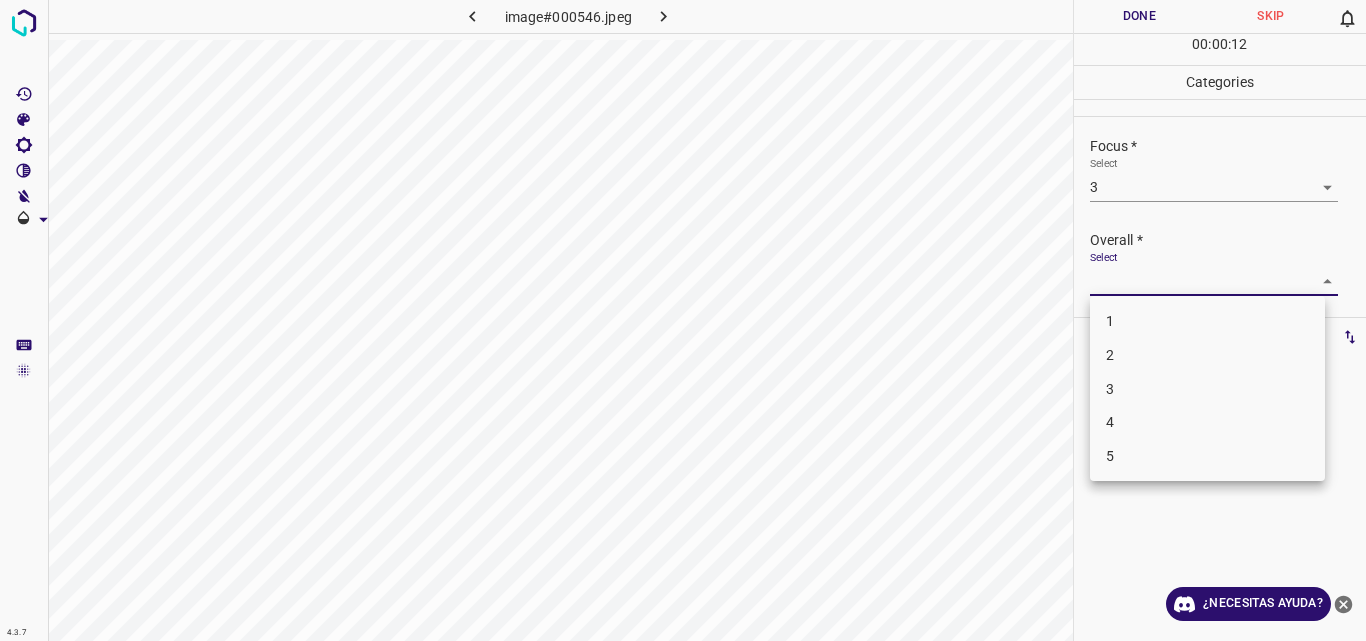 click on "3" at bounding box center (1207, 389) 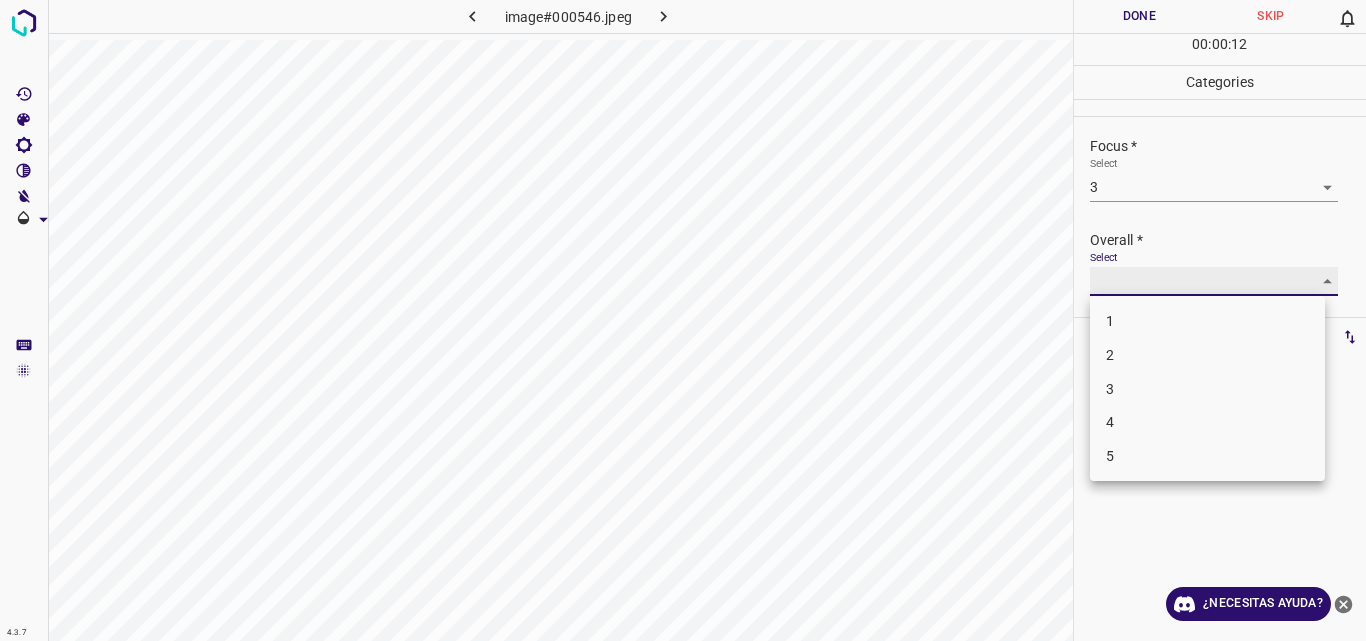 type on "3" 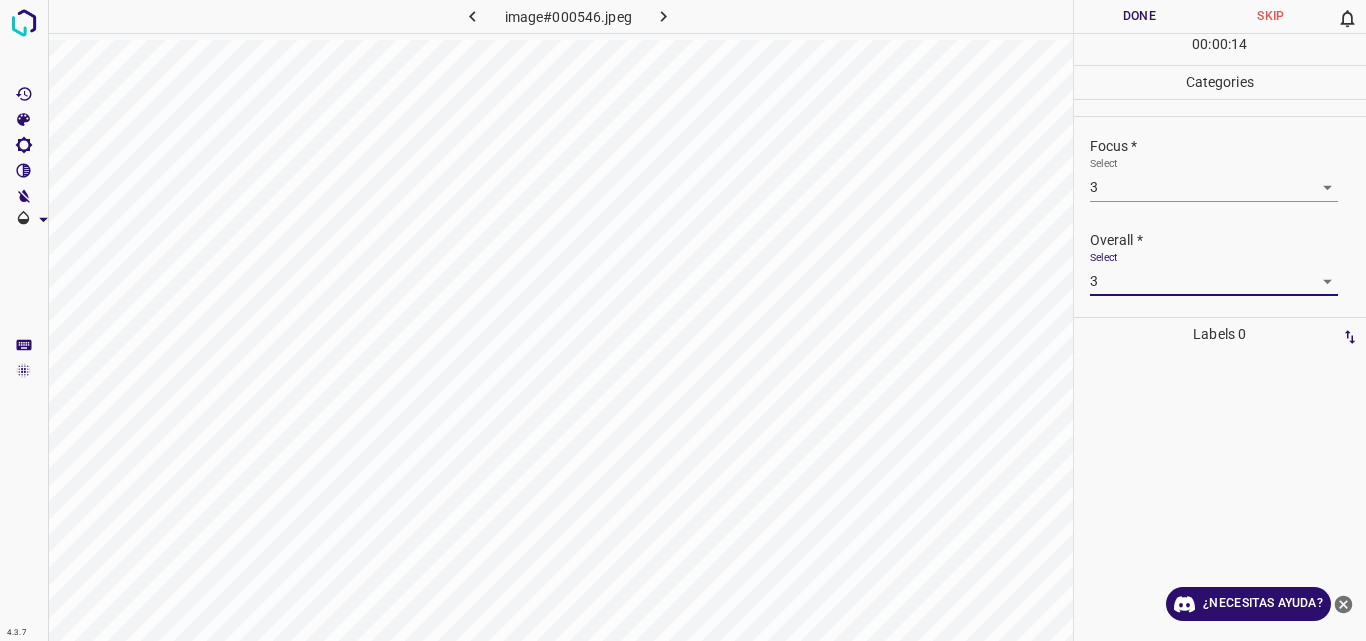 click on "Done" at bounding box center [1140, 16] 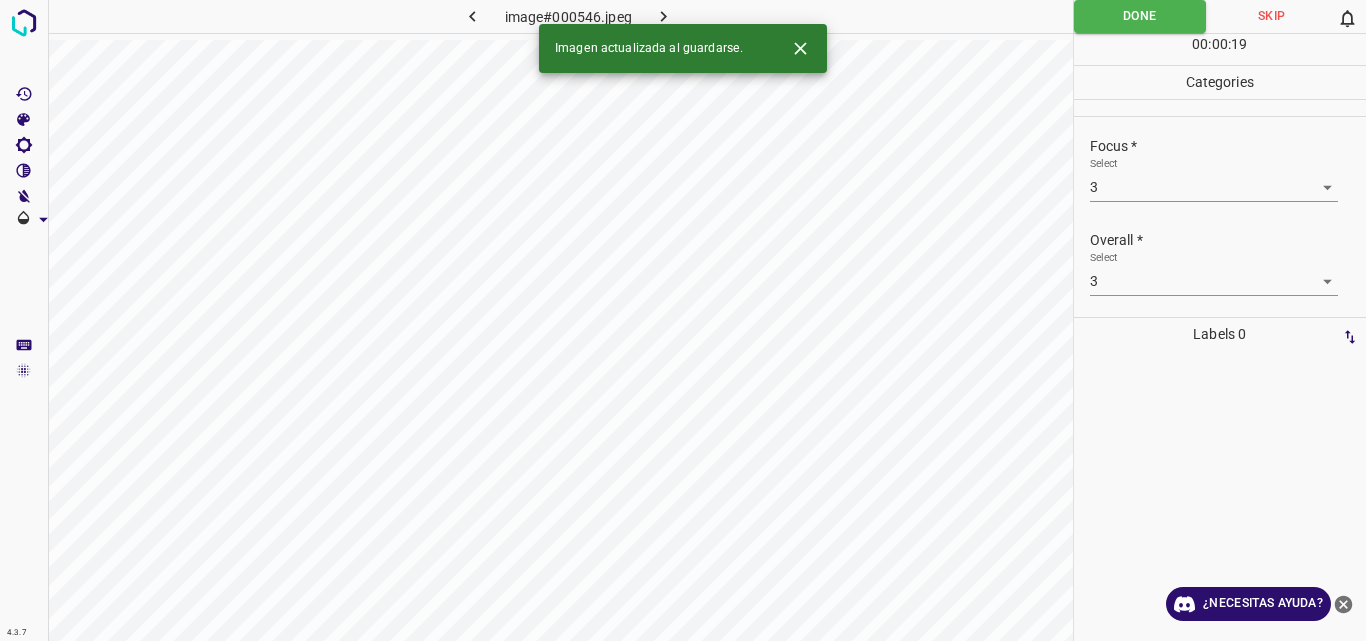 click 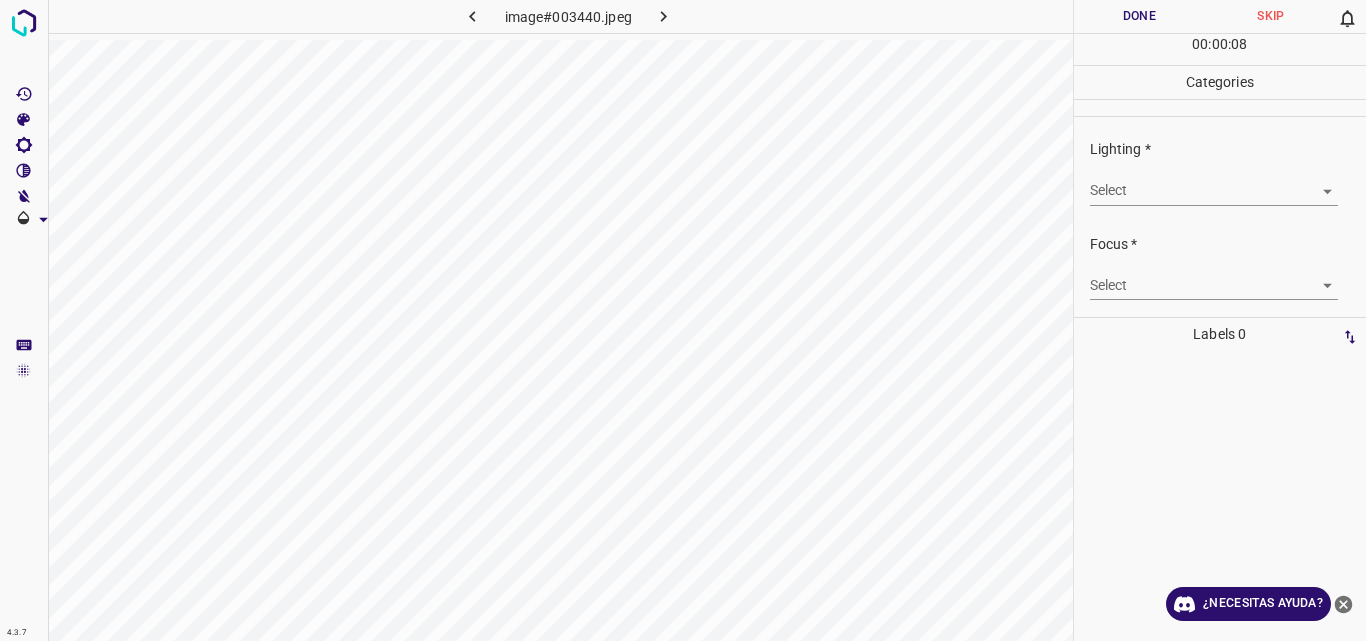 click on "4.3.7 image#003440.jpeg Done Skip 0 00   : 00   : 08   Categories Lighting *  Select ​ Focus *  Select ​ Overall *  Select ​ Labels   0 Categories 1 Lighting 2 Focus 3 Overall Tools Space Change between modes (Draw & Edit) I Auto labeling R Restore zoom M Zoom in N Zoom out Delete Delete selecte label Filters Z Restore filters X Saturation filter C Brightness filter V Contrast filter B Gray scale filter General O Download ¿Necesitas ayuda? Original text Rate this translation Your feedback will be used to help improve Google Translate - Texto - Esconder - Borrar" at bounding box center (683, 320) 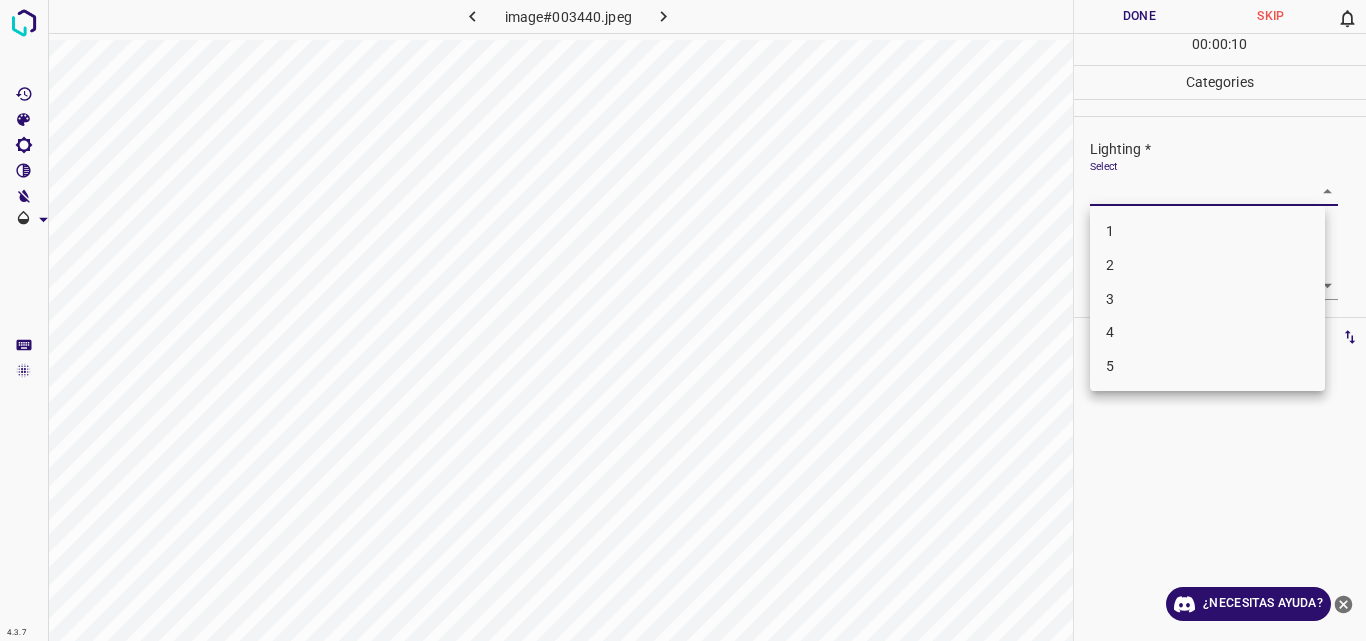 click on "3" at bounding box center (1207, 299) 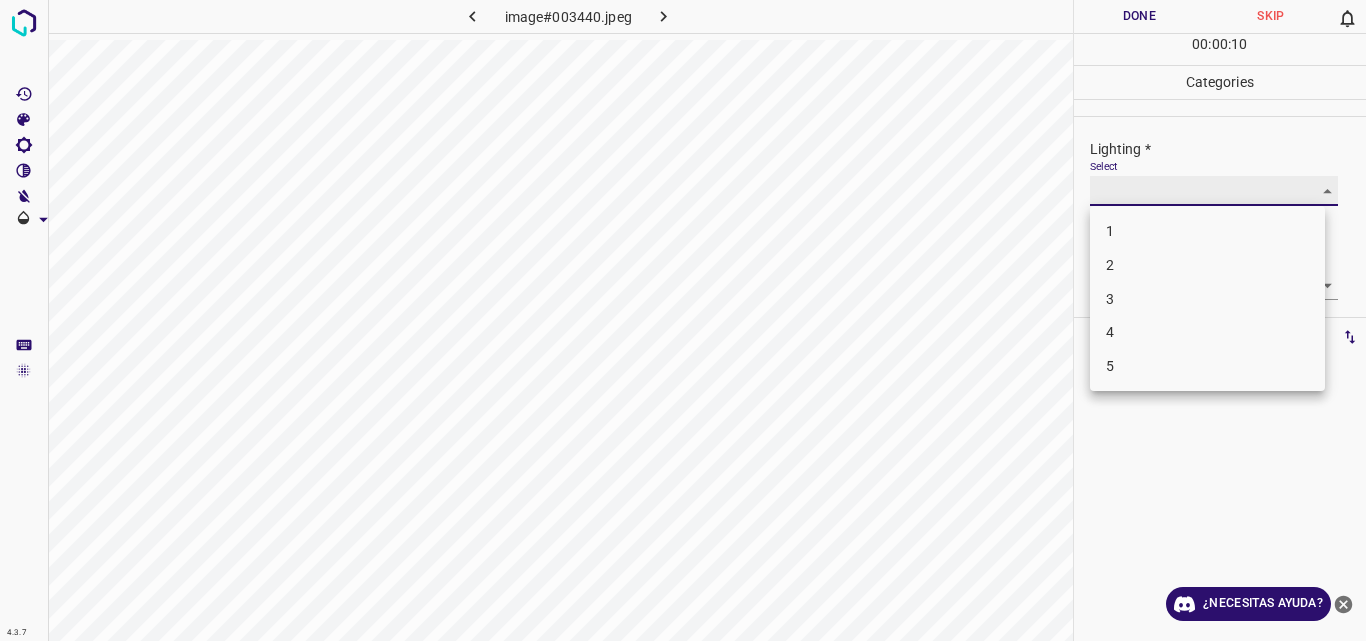 type on "3" 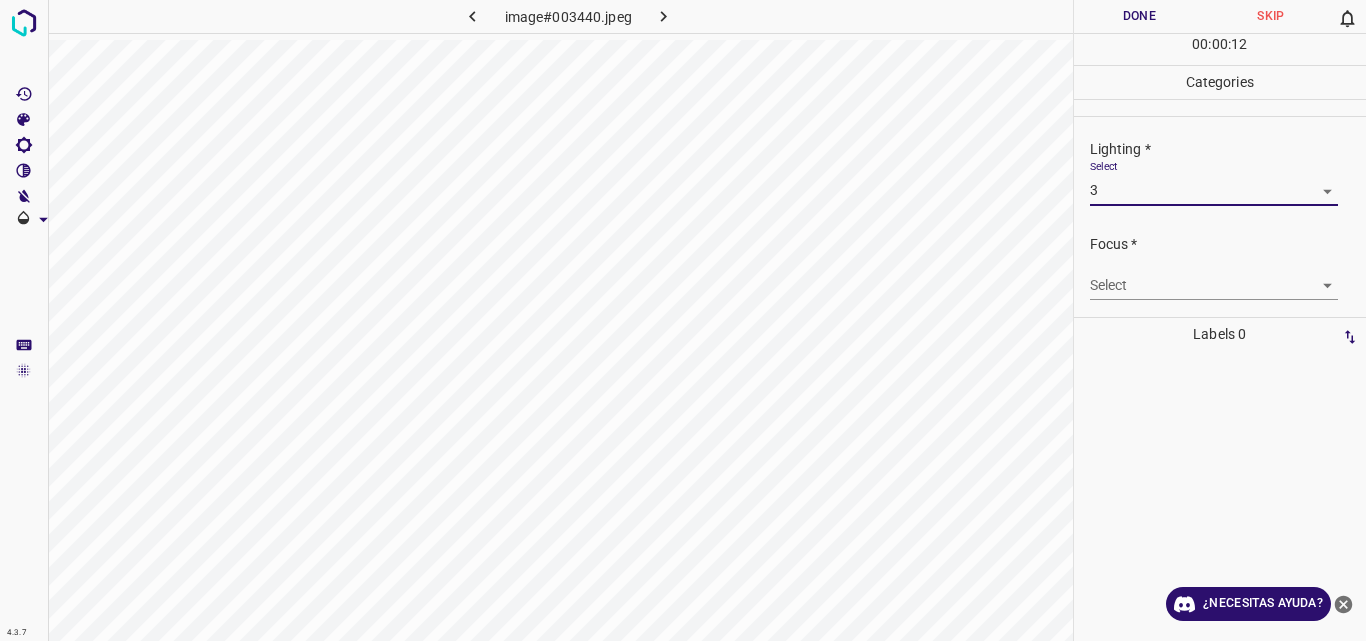 click on "4.3.7 image#003440.jpeg Done Skip 0 00   : 00   : 12   Categories Lighting *  Select 3 3 Focus *  Select ​ Overall *  Select ​ Labels   0 Categories 1 Lighting 2 Focus 3 Overall Tools Space Change between modes (Draw & Edit) I Auto labeling R Restore zoom M Zoom in N Zoom out Delete Delete selecte label Filters Z Restore filters X Saturation filter C Brightness filter V Contrast filter B Gray scale filter General O Download ¿Necesitas ayuda? Original text Rate this translation Your feedback will be used to help improve Google Translate - Texto - Esconder - Borrar" at bounding box center [683, 320] 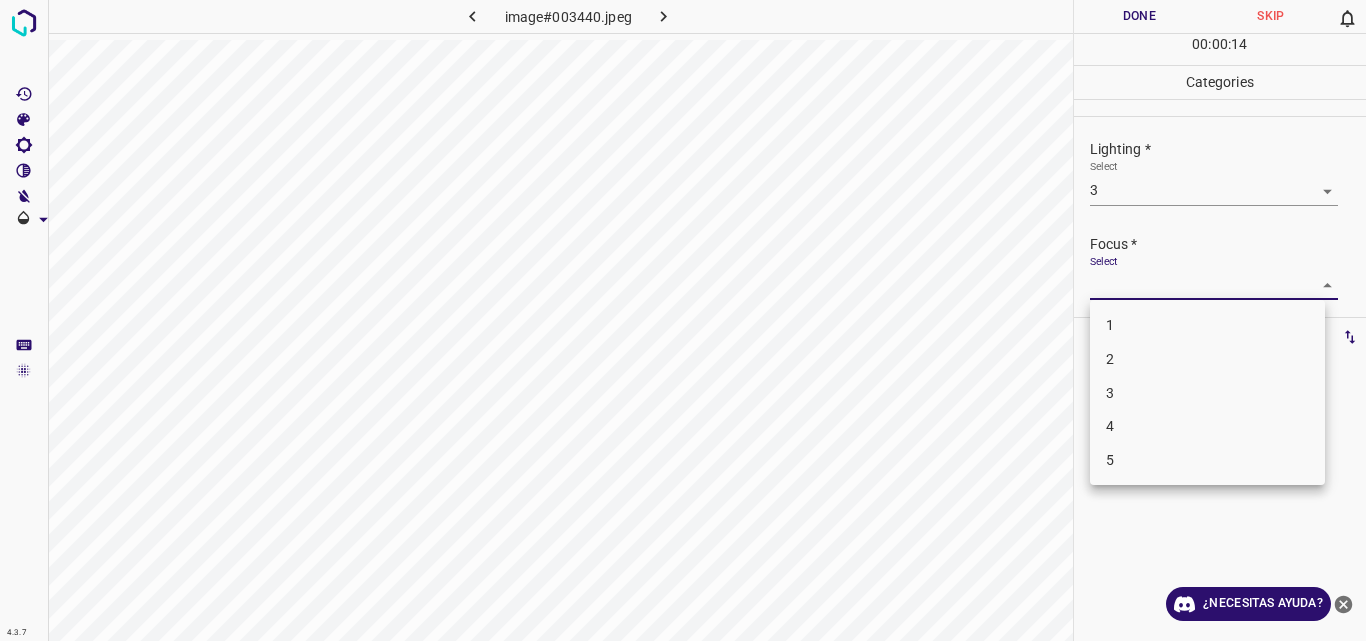 click on "3" at bounding box center [1207, 393] 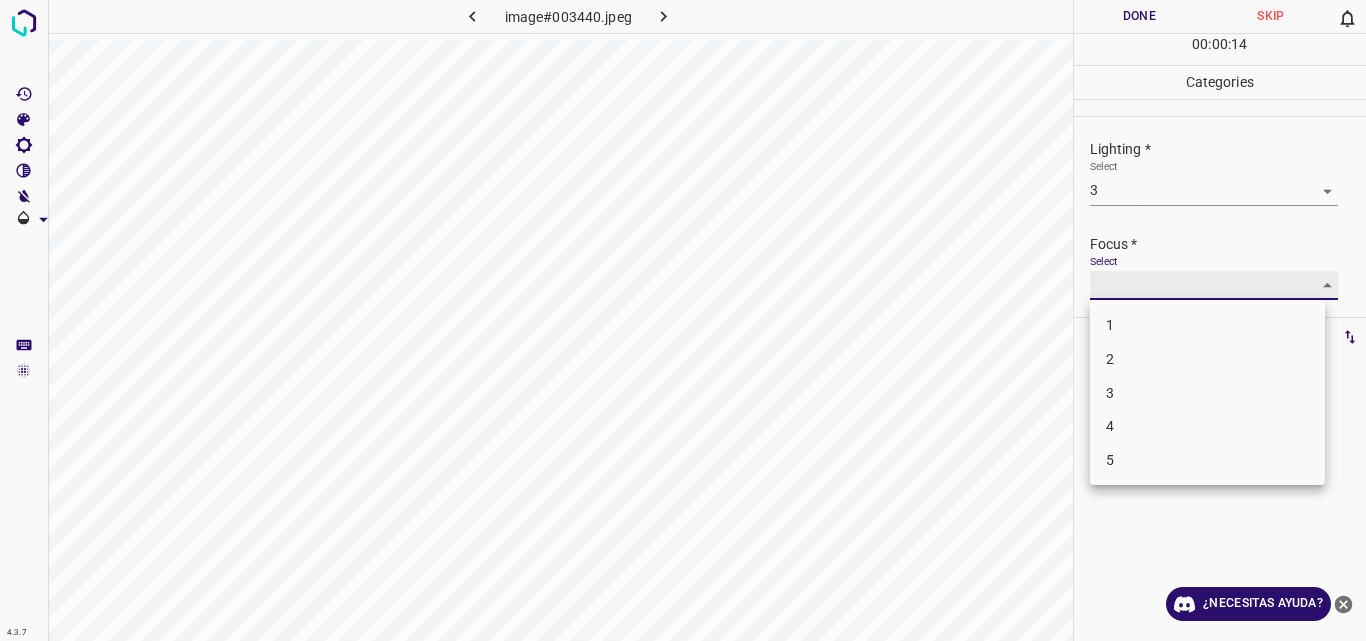type on "3" 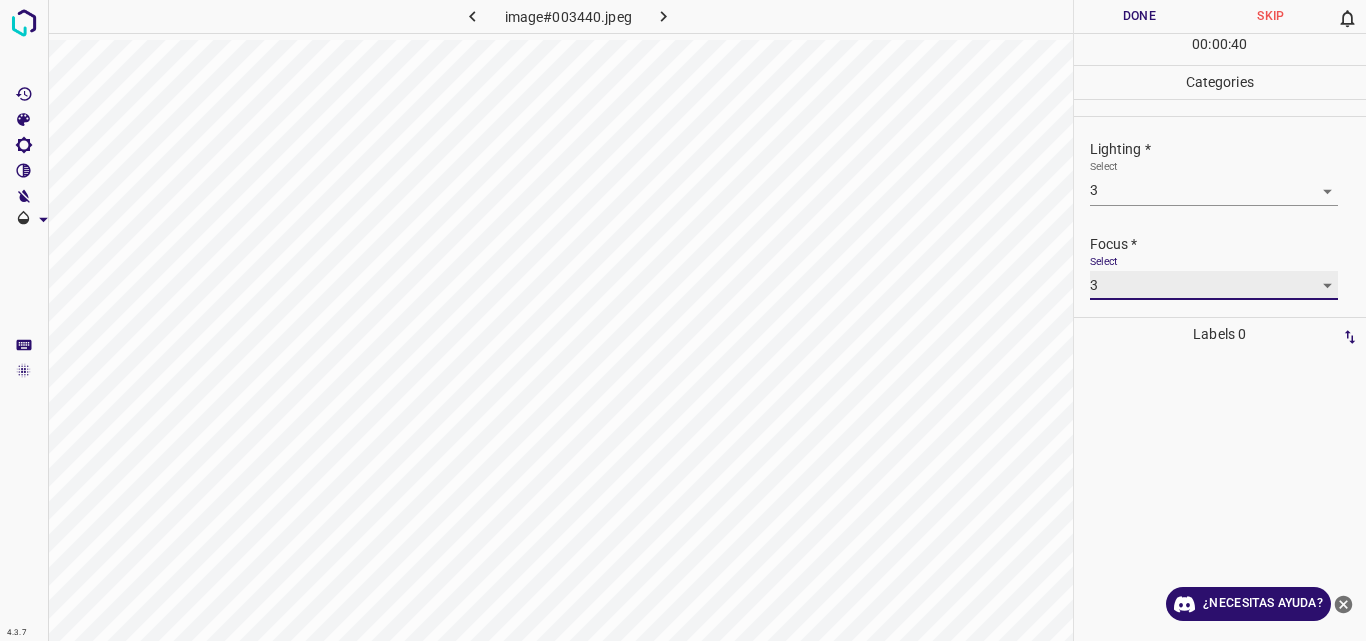 scroll, scrollTop: 98, scrollLeft: 0, axis: vertical 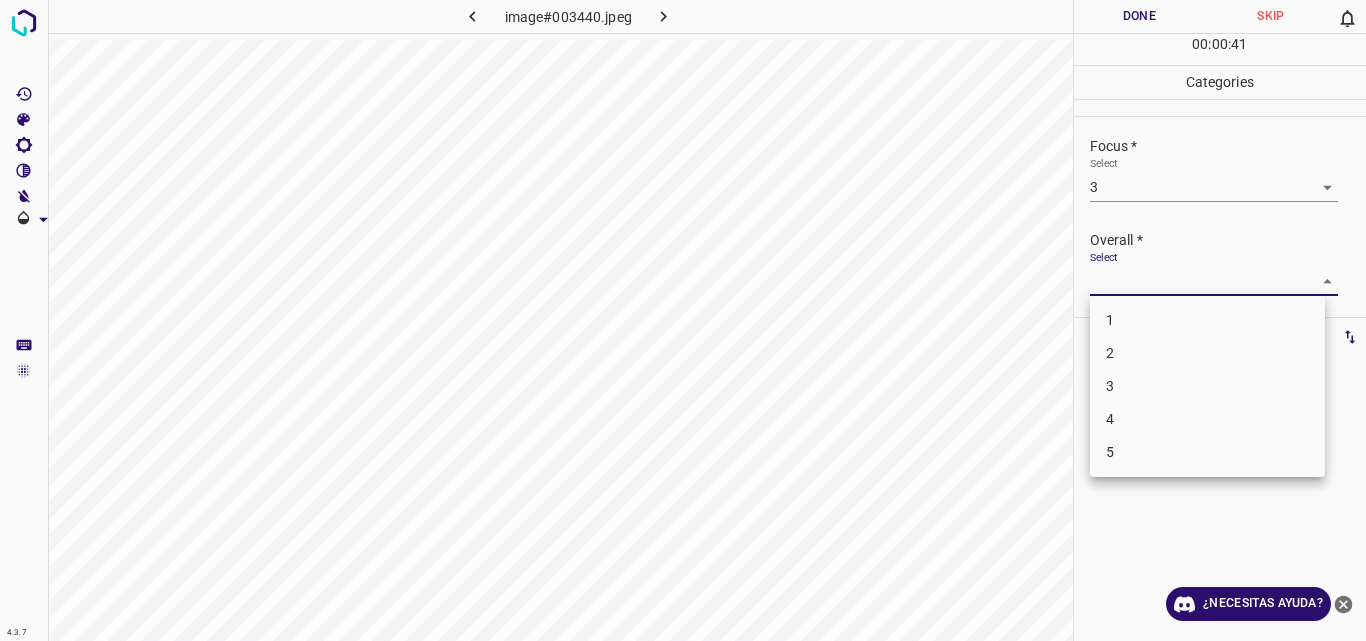 click on "4.3.7 image#003440.jpeg Done Skip 0 00   : 00   : 41   Categories Lighting *  Select 3 3 Focus *  Select 3 3 Overall *  Select ​ Labels   0 Categories 1 Lighting 2 Focus 3 Overall Tools Space Change between modes (Draw & Edit) I Auto labeling R Restore zoom M Zoom in N Zoom out Delete Delete selecte label Filters Z Restore filters X Saturation filter C Brightness filter V Contrast filter B Gray scale filter General O Download ¿Necesitas ayuda? Original text Rate this translation Your feedback will be used to help improve Google Translate - Texto - Esconder - Borrar 1 2 3 4 5" at bounding box center (683, 320) 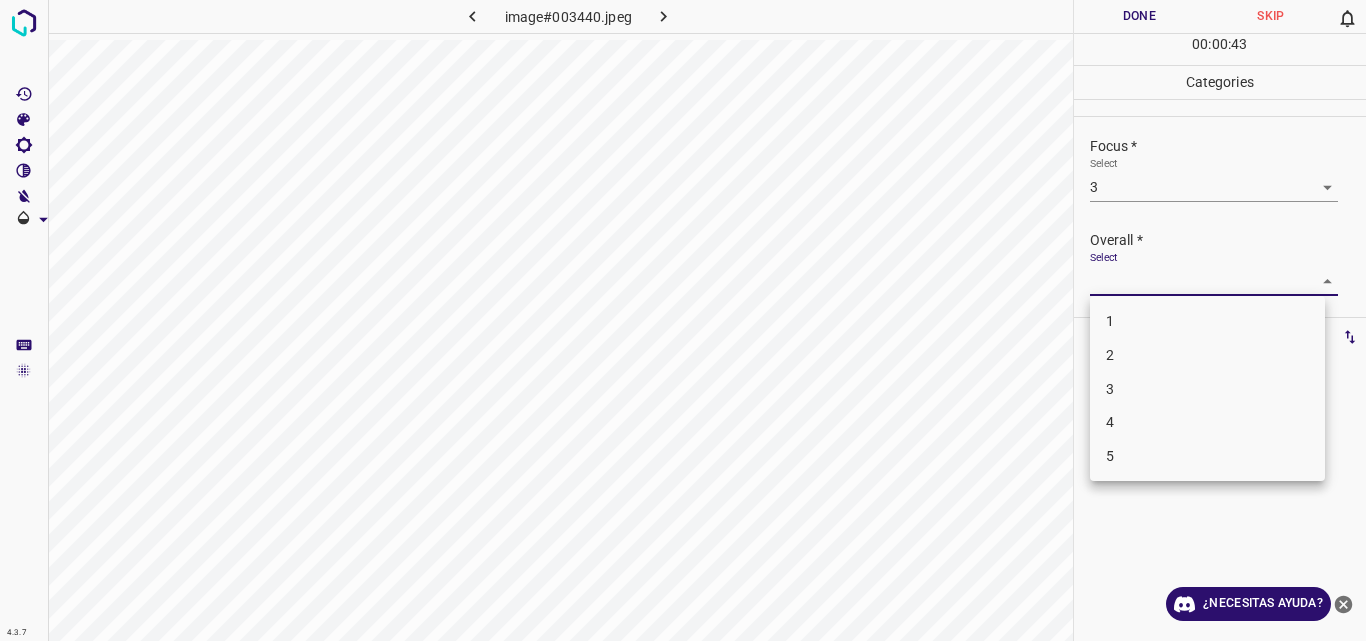 click on "3" at bounding box center [1207, 389] 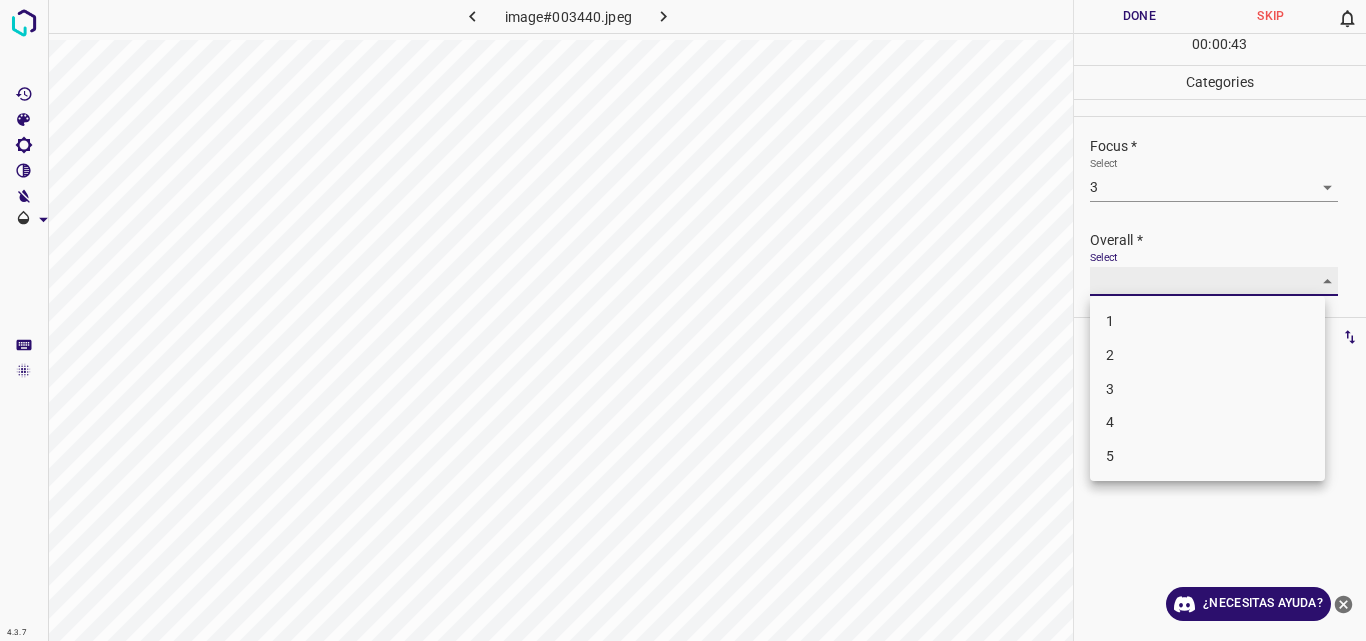 type on "3" 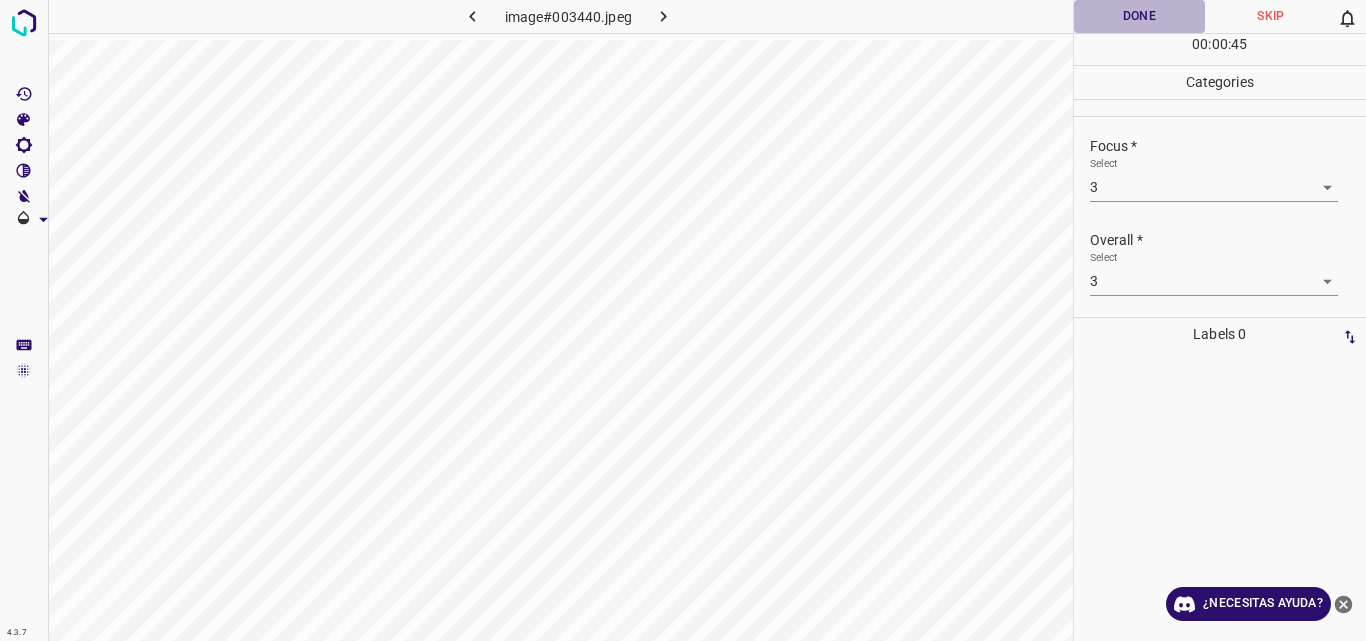 click on "Done" at bounding box center [1140, 16] 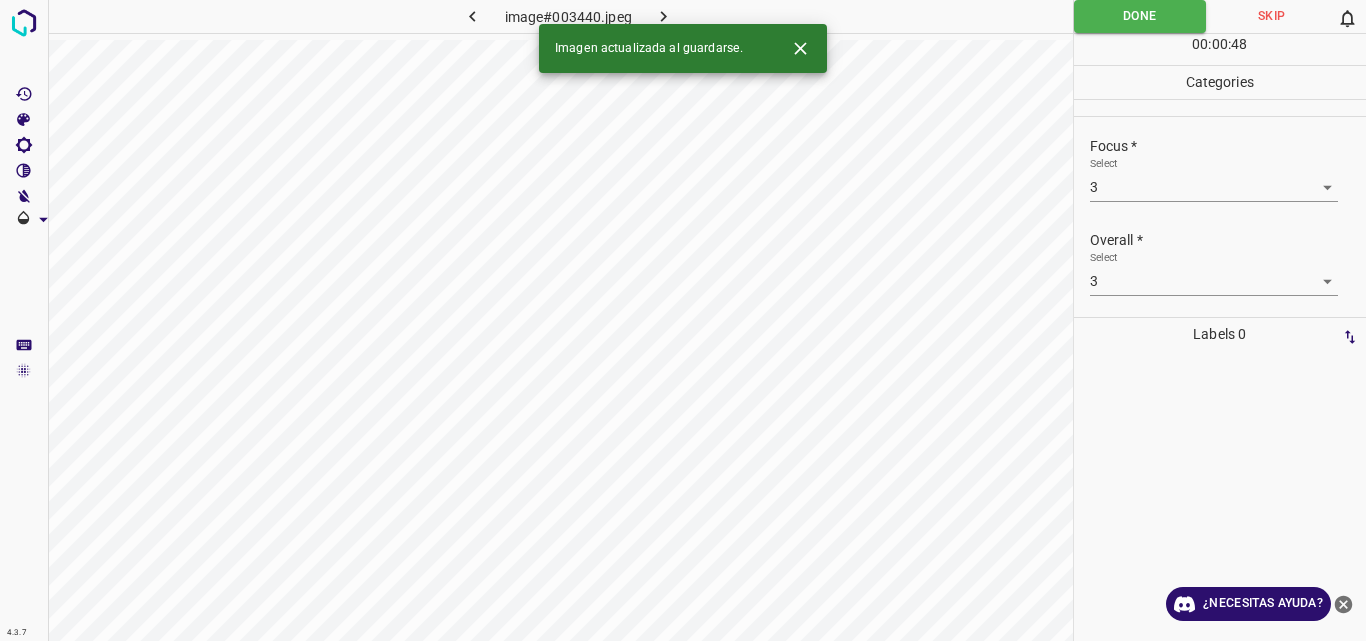 click 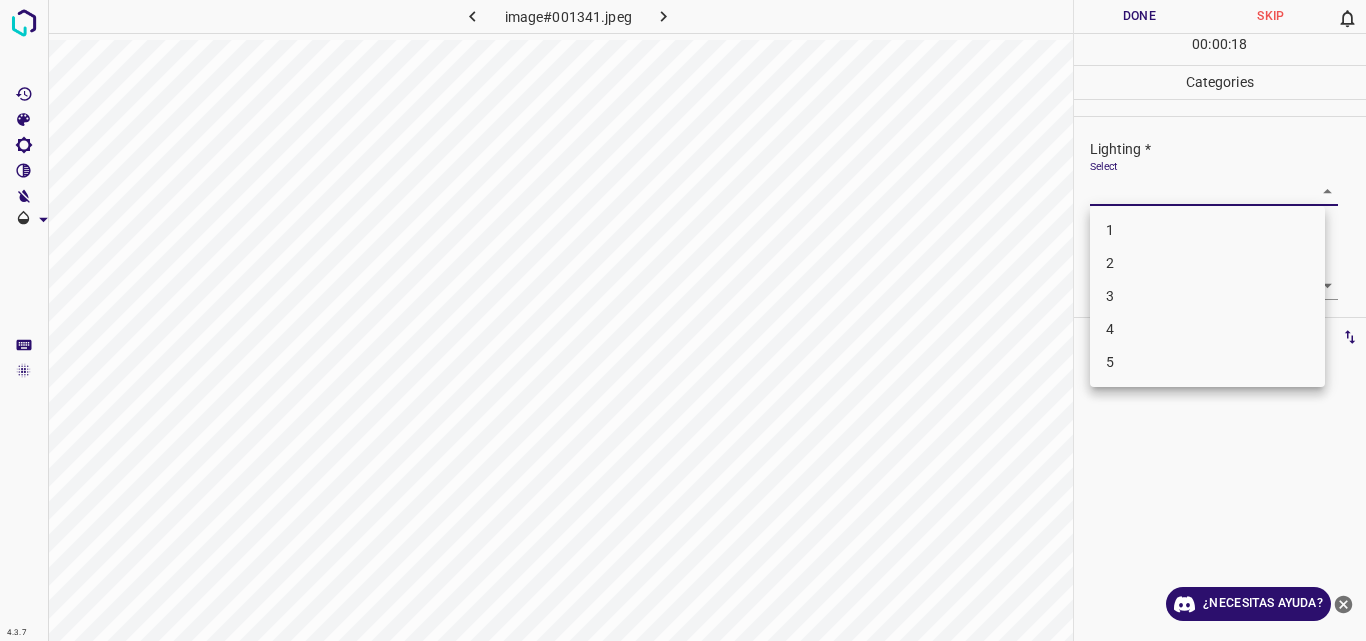 click on "4.3.7 image#001341.jpeg Done Skip 0 00   : 00   : 18   Categories Lighting *  Select ​ Focus *  Select ​ Overall *  Select ​ Labels   0 Categories 1 Lighting 2 Focus 3 Overall Tools Space Change between modes (Draw & Edit) I Auto labeling R Restore zoom M Zoom in N Zoom out Delete Delete selecte label Filters Z Restore filters X Saturation filter C Brightness filter V Contrast filter B Gray scale filter General O Download ¿Necesitas ayuda? Original text Rate this translation Your feedback will be used to help improve Google Translate - Texto - Esconder - Borrar 1 2 3 4 5" at bounding box center [683, 320] 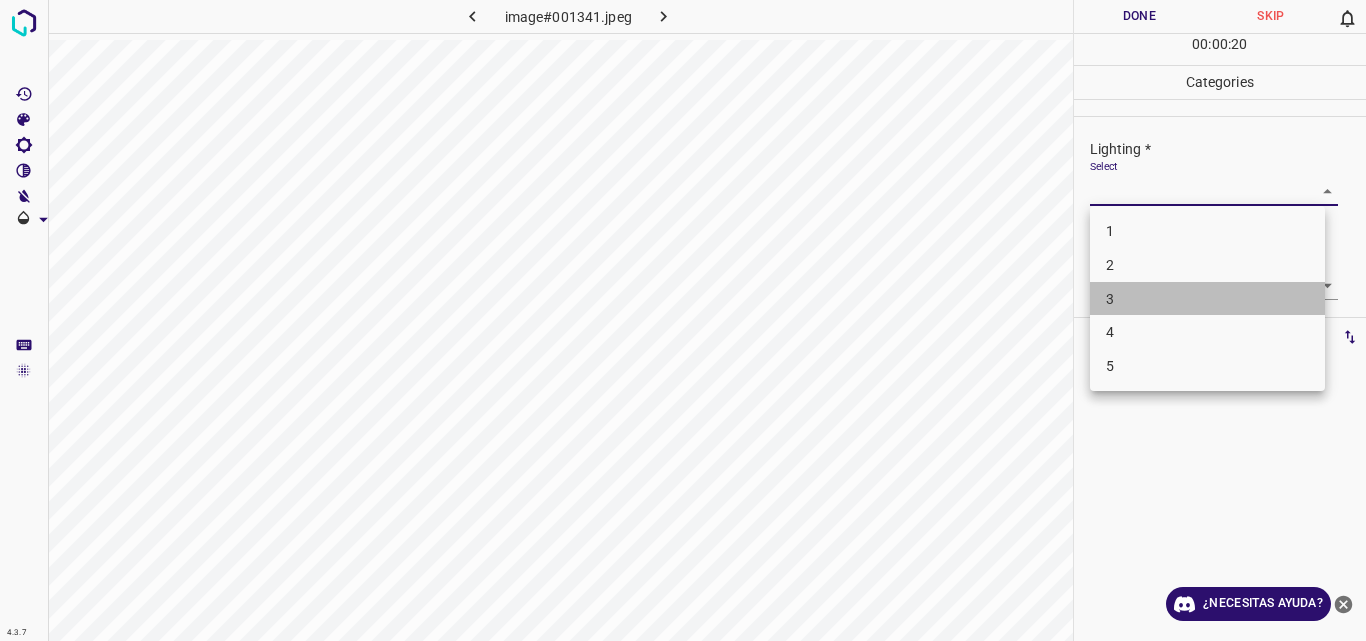 click on "3" at bounding box center (1207, 299) 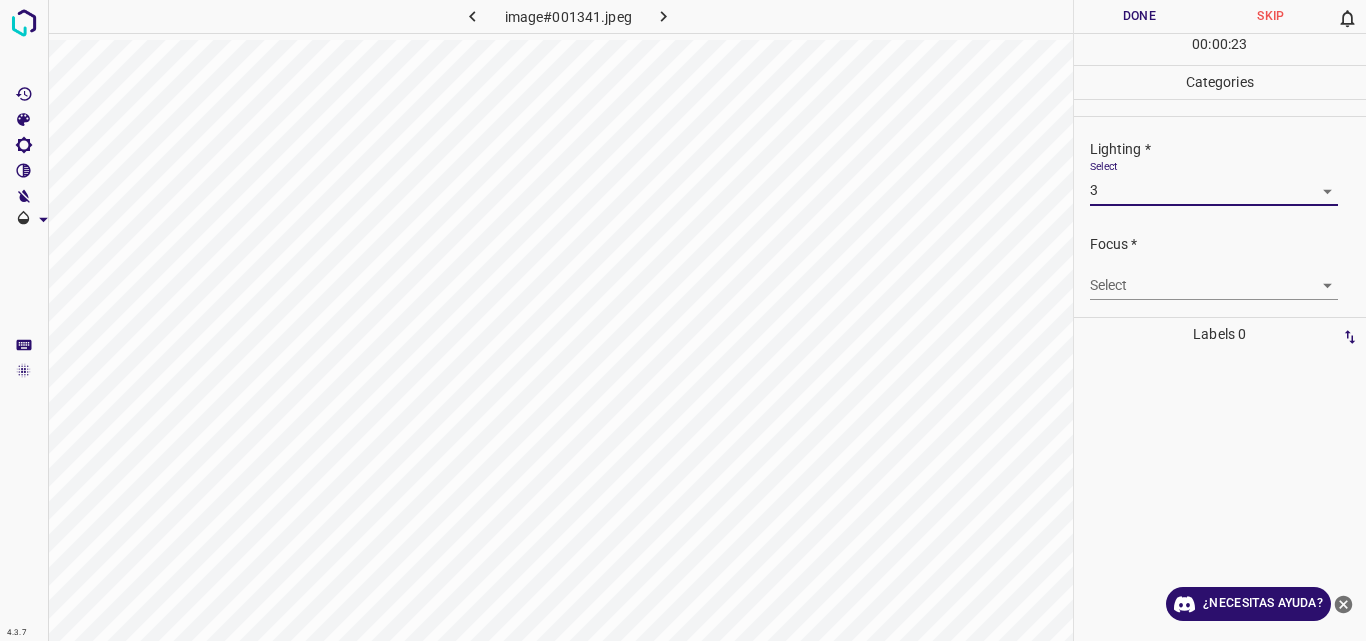 click on "4.3.7 image#001341.jpeg Done Skip 0 00   : 00   : 23   Categories Lighting *  Select 3 3 Focus *  Select ​ Overall *  Select ​ Labels   0 Categories 1 Lighting 2 Focus 3 Overall Tools Space Change between modes (Draw & Edit) I Auto labeling R Restore zoom M Zoom in N Zoom out Delete Delete selecte label Filters Z Restore filters X Saturation filter C Brightness filter V Contrast filter B Gray scale filter General O Download ¿Necesitas ayuda? Original text Rate this translation Your feedback will be used to help improve Google Translate - Texto - Esconder - Borrar" at bounding box center (683, 320) 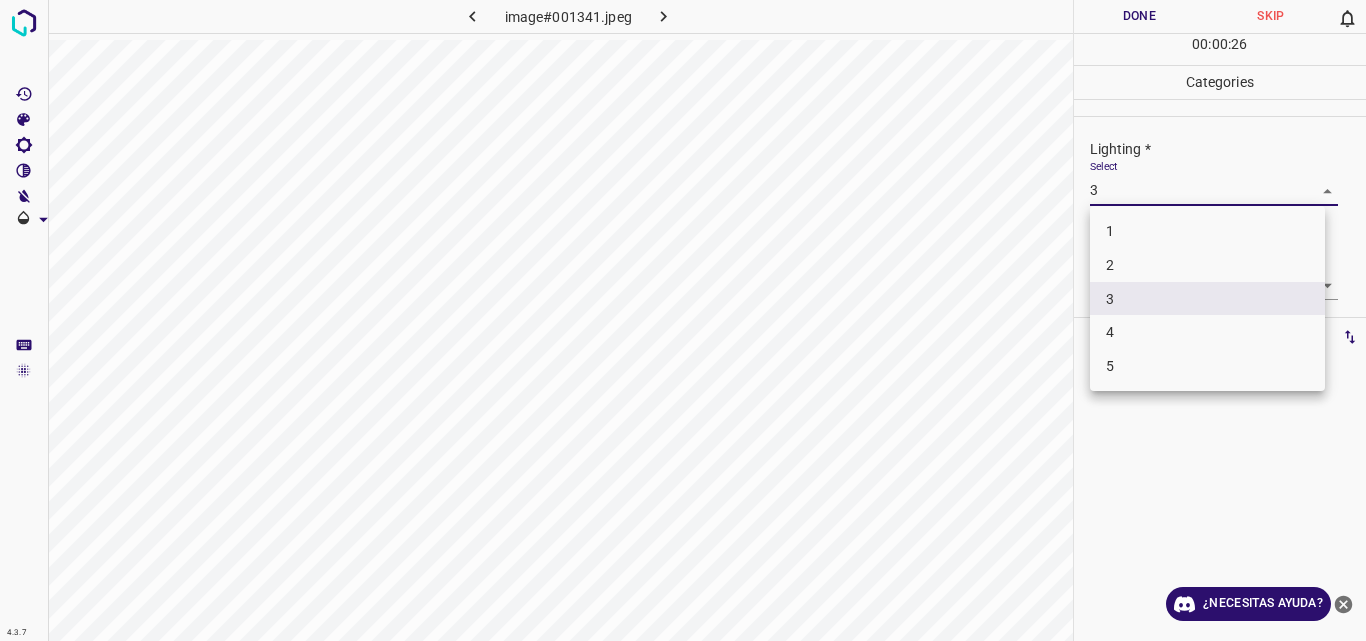 click on "2" at bounding box center (1207, 265) 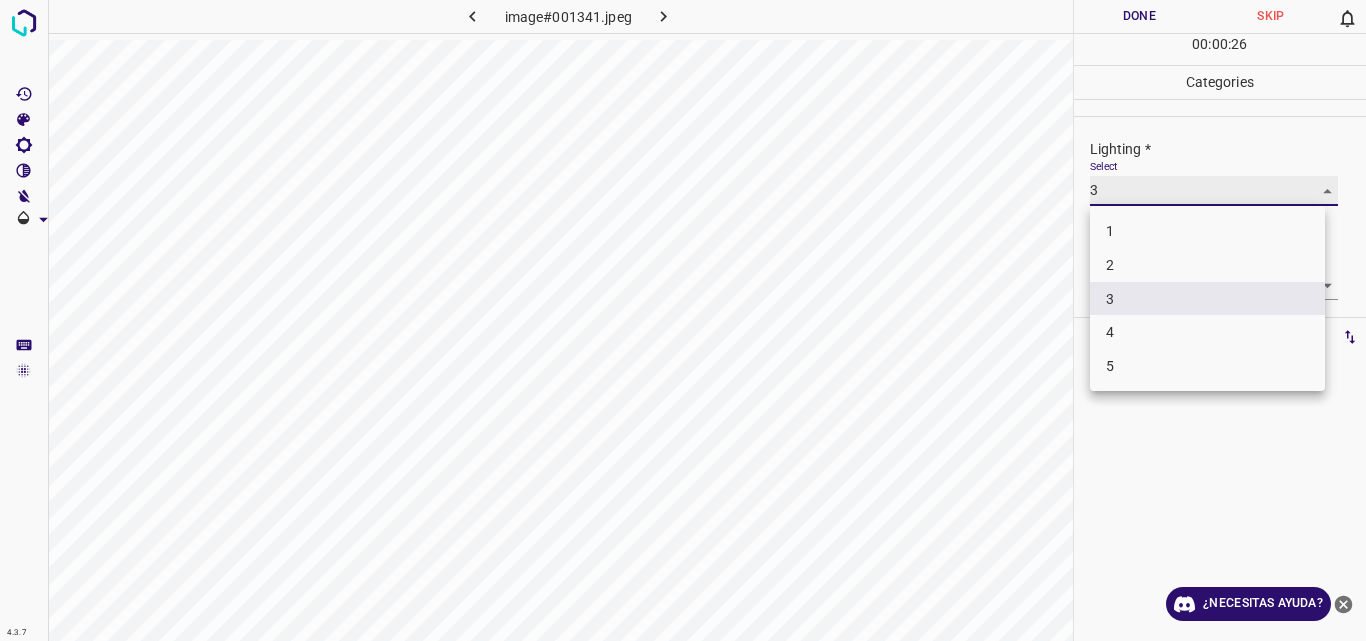 type on "2" 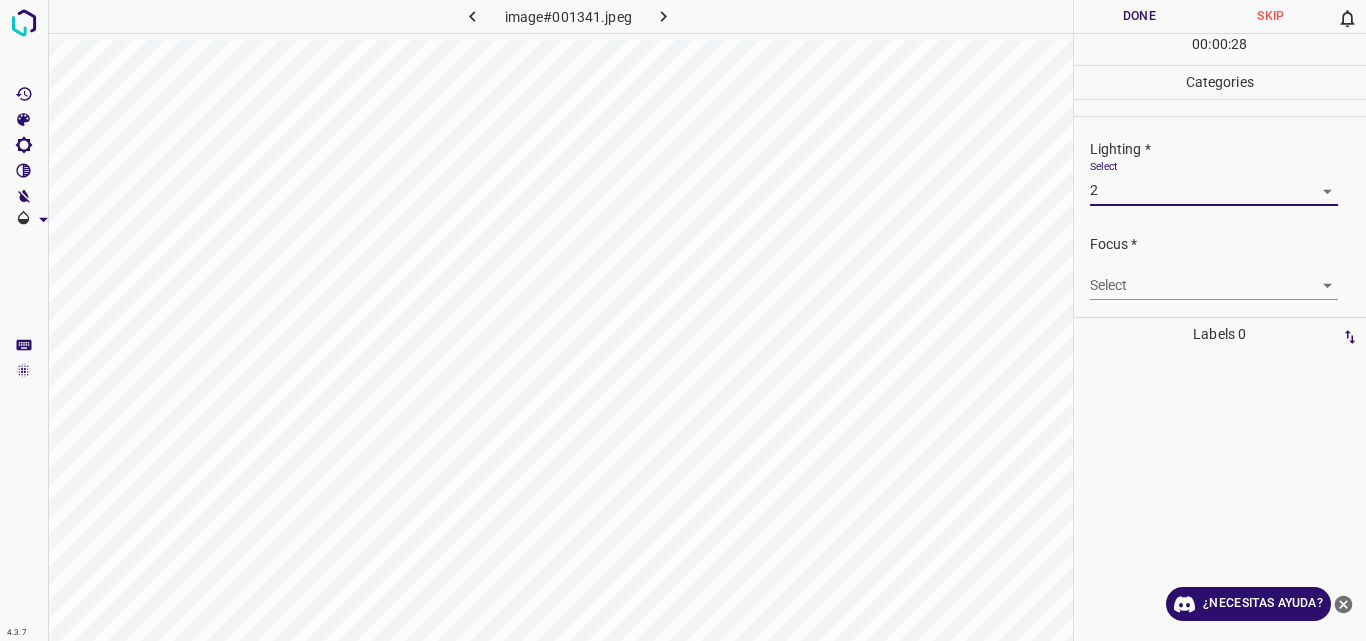 click on "4.3.7 image#001341.jpeg Done Skip 0 00   : 00   : 28   Categories Lighting *  Select 2 2 Focus *  Select ​ Overall *  Select ​ Labels   0 Categories 1 Lighting 2 Focus 3 Overall Tools Space Change between modes (Draw & Edit) I Auto labeling R Restore zoom M Zoom in N Zoom out Delete Delete selecte label Filters Z Restore filters X Saturation filter C Brightness filter V Contrast filter B Gray scale filter General O Download ¿Necesitas ayuda? Original text Rate this translation Your feedback will be used to help improve Google Translate - Texto - Esconder - Borrar" at bounding box center [683, 320] 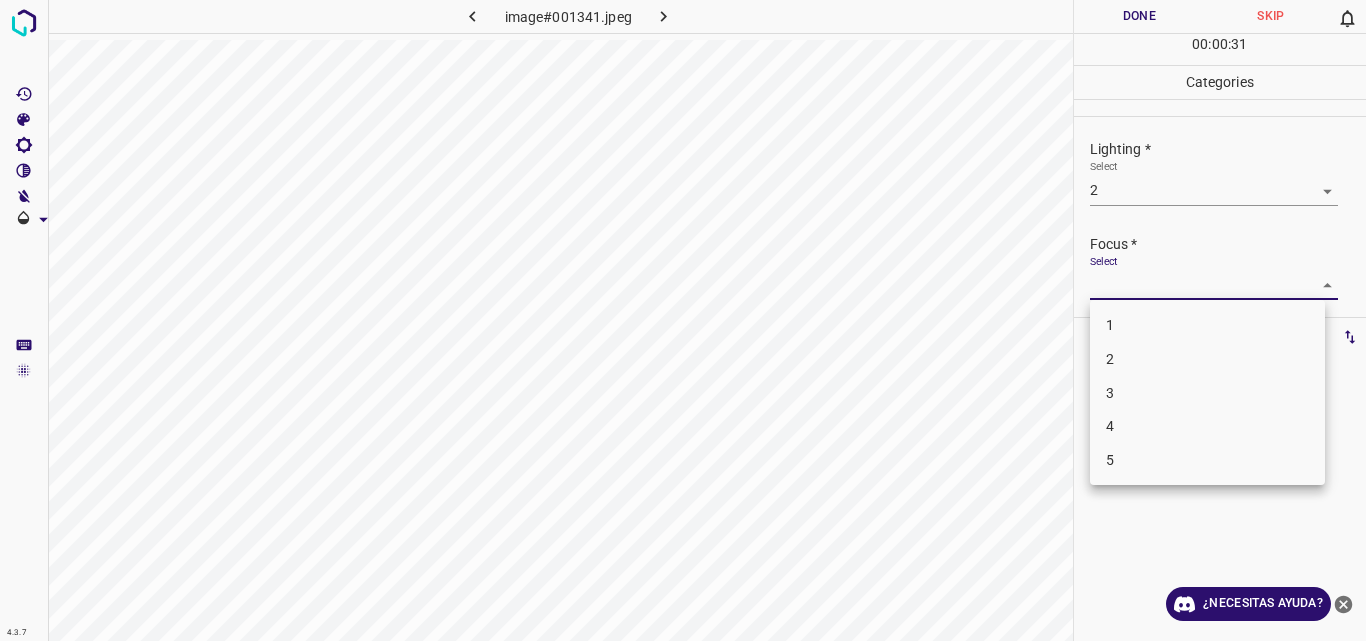 click on "2" at bounding box center (1207, 359) 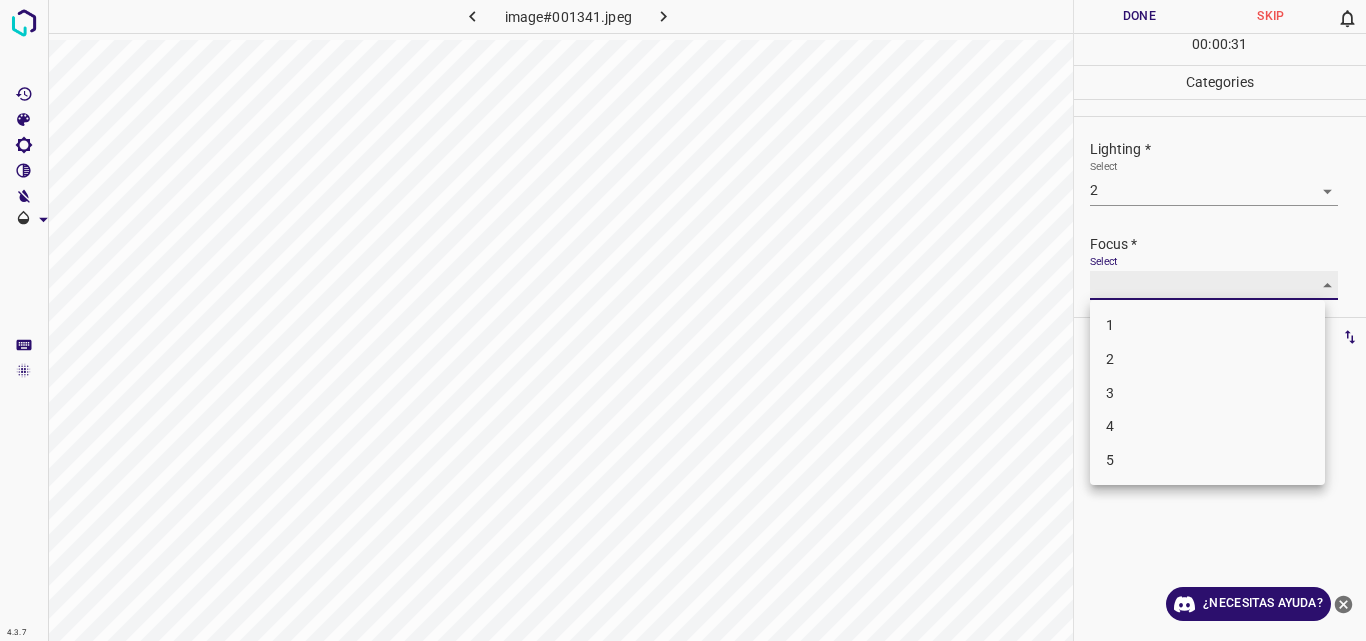 type on "2" 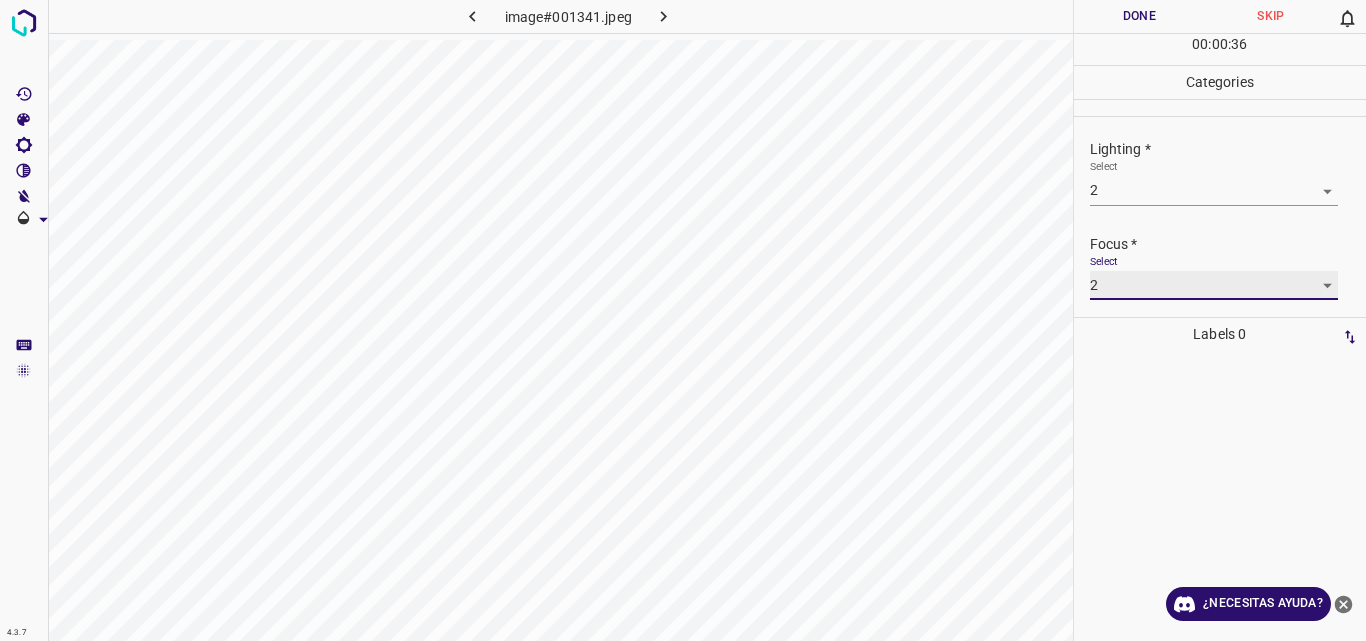 scroll, scrollTop: 98, scrollLeft: 0, axis: vertical 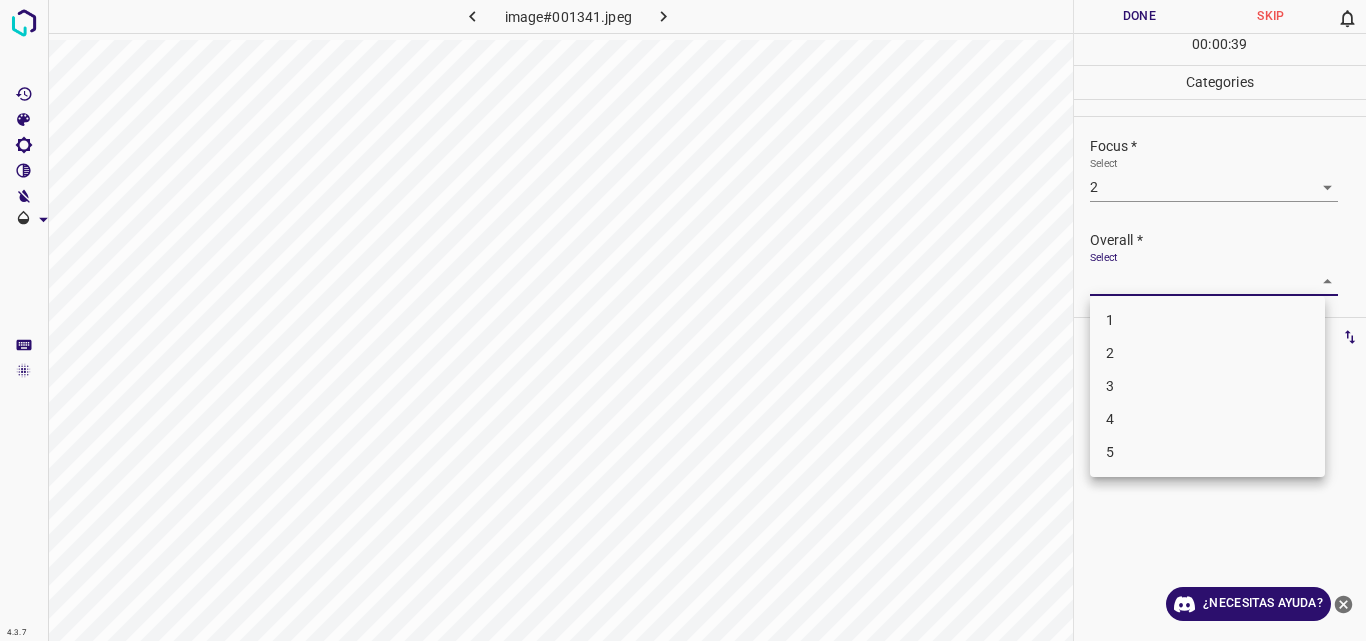 click on "4.3.7 image#001341.jpeg Done Skip 0 00   : 00   : 39   Categories Lighting *  Select 2 2 Focus *  Select 2 2 Overall *  Select ​ Labels   0 Categories 1 Lighting 2 Focus 3 Overall Tools Space Change between modes (Draw & Edit) I Auto labeling R Restore zoom M Zoom in N Zoom out Delete Delete selecte label Filters Z Restore filters X Saturation filter C Brightness filter V Contrast filter B Gray scale filter General O Download ¿Necesitas ayuda? Original text Rate this translation Your feedback will be used to help improve Google Translate - Texto - Esconder - Borrar 1 2 3 4 5" at bounding box center (683, 320) 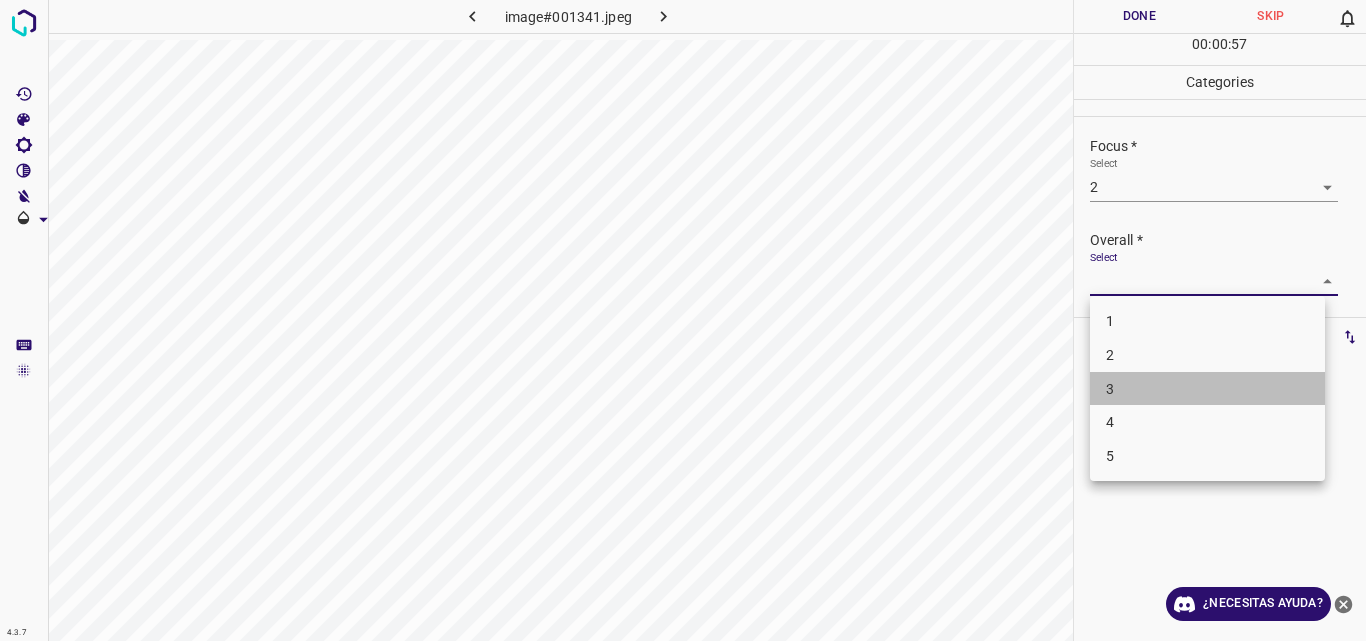 click on "3" at bounding box center [1207, 389] 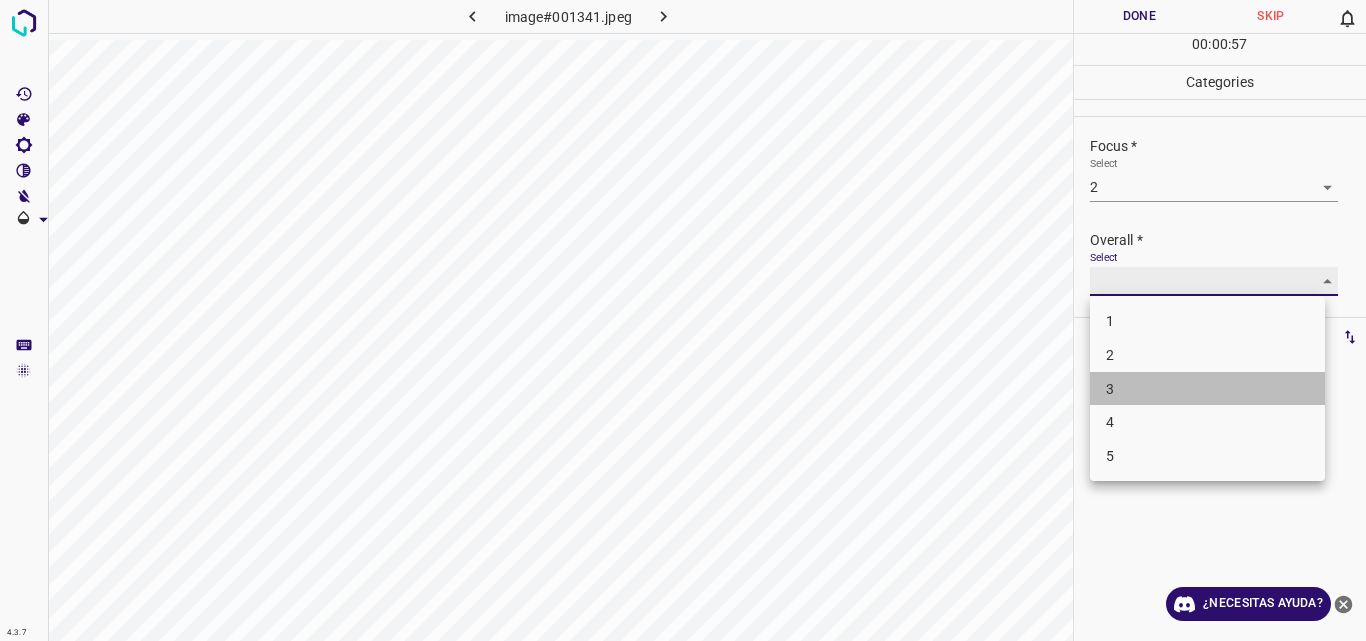 type on "3" 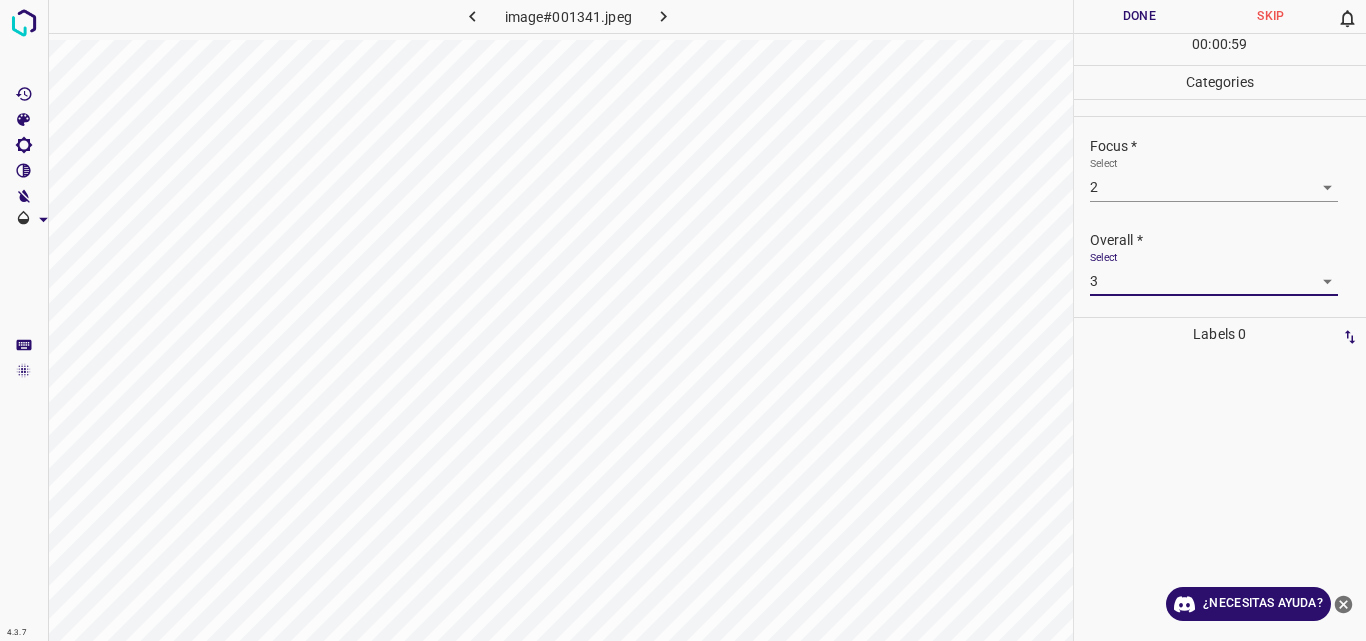 click on "Done" at bounding box center [1140, 16] 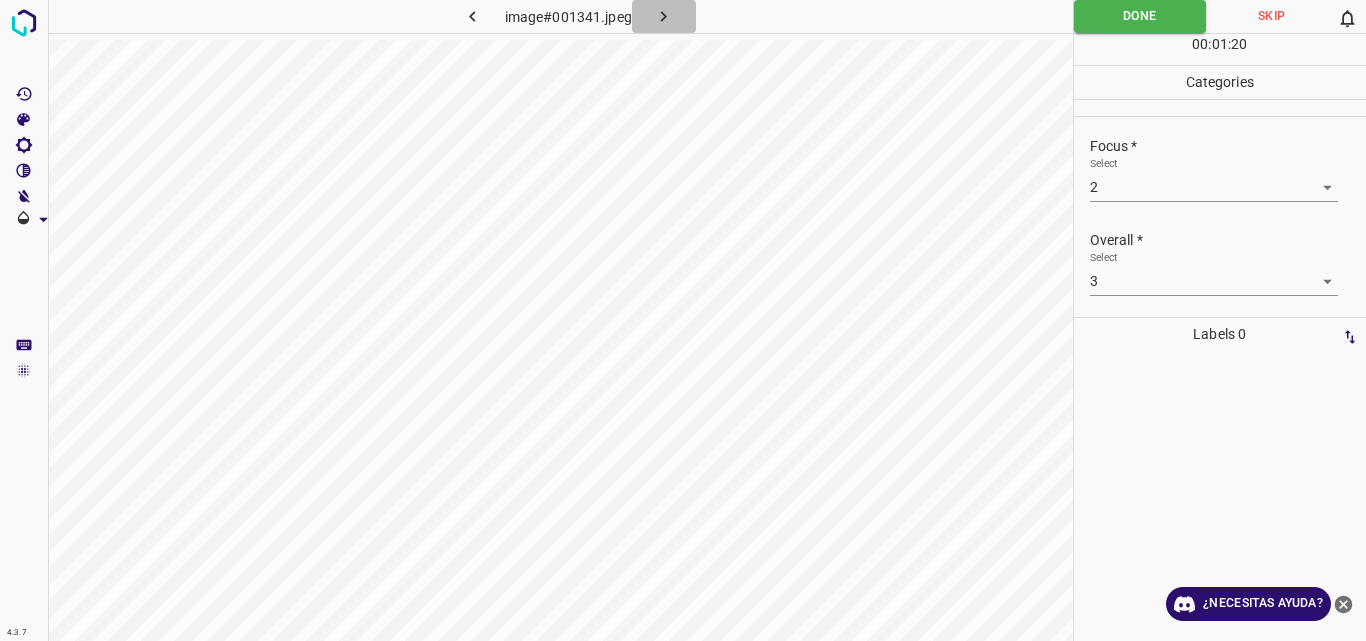 click 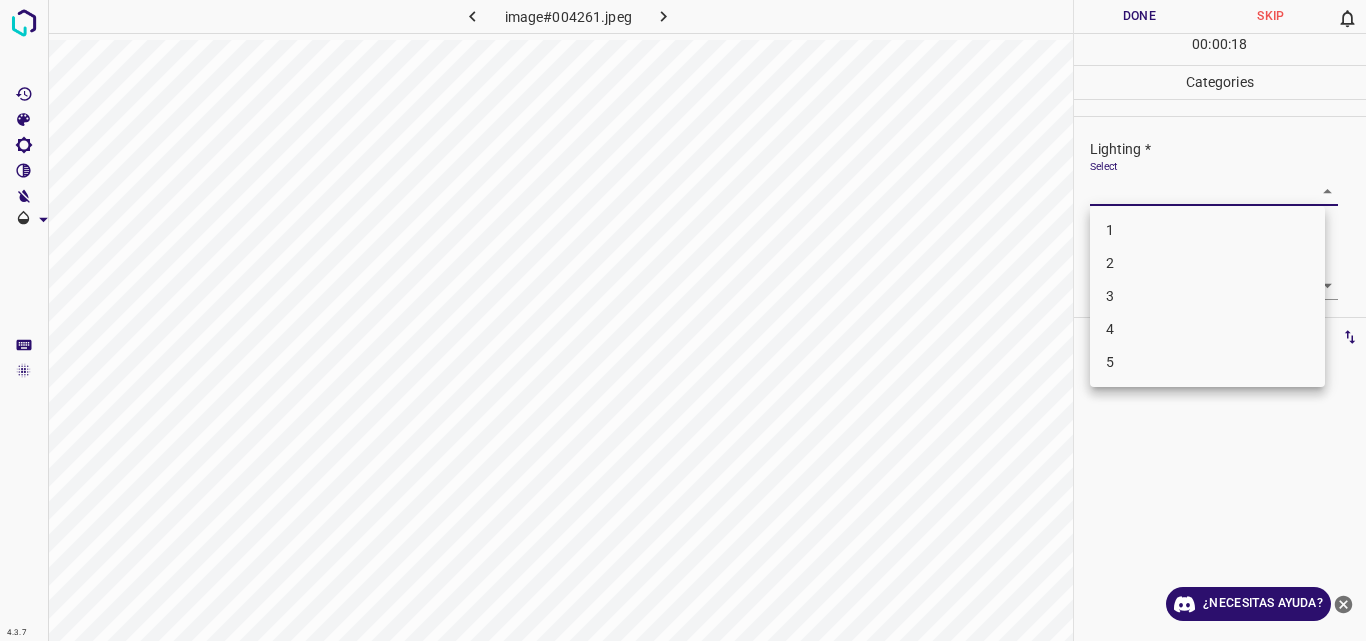 click on "4.3.7 image#004261.jpeg Done Skip 0 00   : 00   : 18   Categories Lighting *  Select ​ Focus *  Select ​ Overall *  Select ​ Labels   0 Categories 1 Lighting 2 Focus 3 Overall Tools Space Change between modes (Draw & Edit) I Auto labeling R Restore zoom M Zoom in N Zoom out Delete Delete selecte label Filters Z Restore filters X Saturation filter C Brightness filter V Contrast filter B Gray scale filter General O Download ¿Necesitas ayuda? Original text Rate this translation Your feedback will be used to help improve Google Translate - Texto - Esconder - Borrar 1 2 3 4 5" at bounding box center (683, 320) 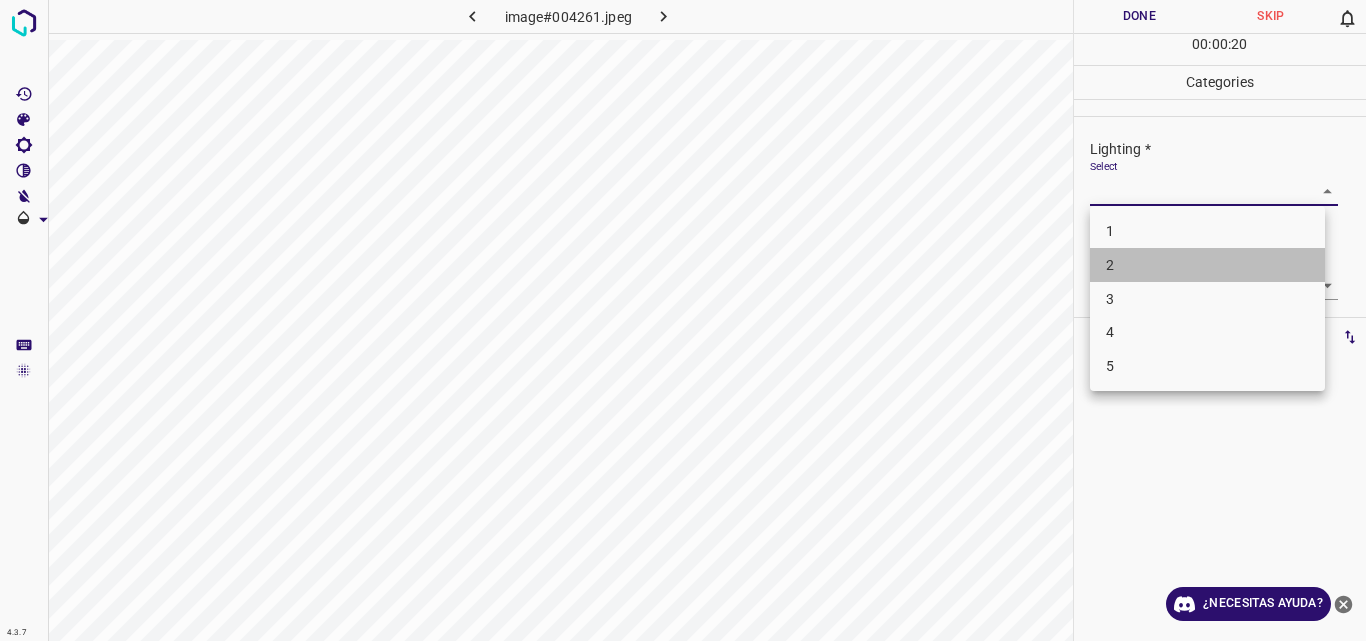 click on "2" at bounding box center [1207, 265] 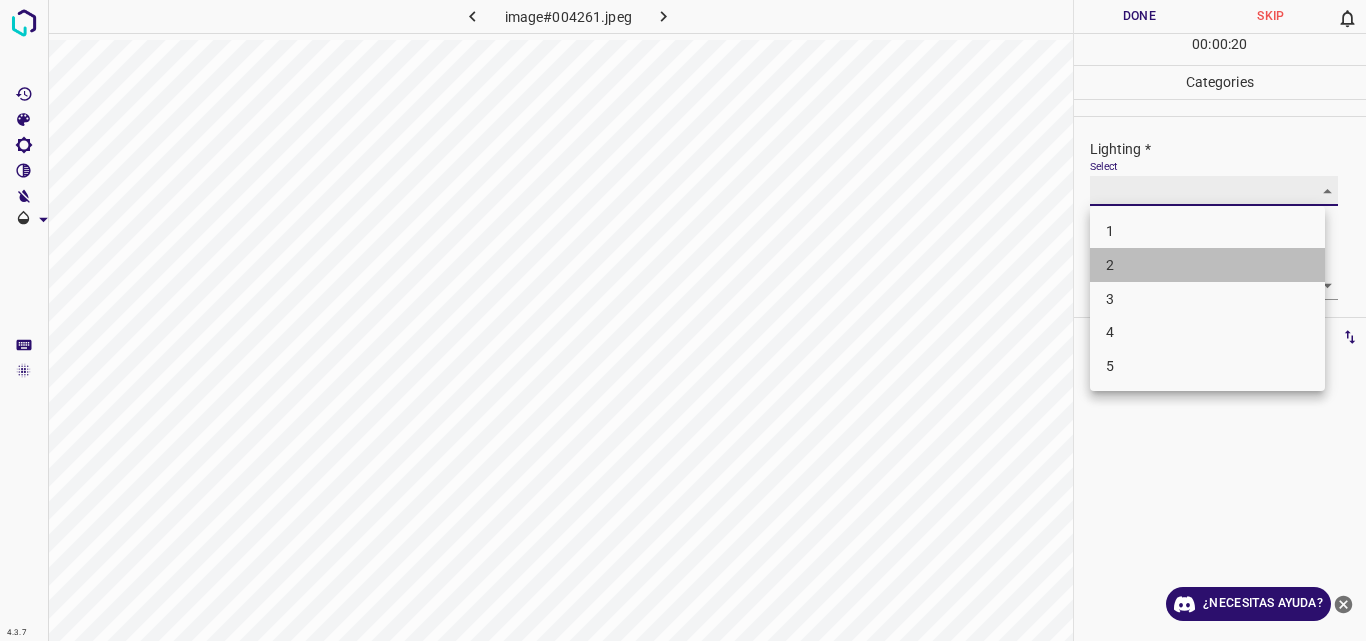 type on "2" 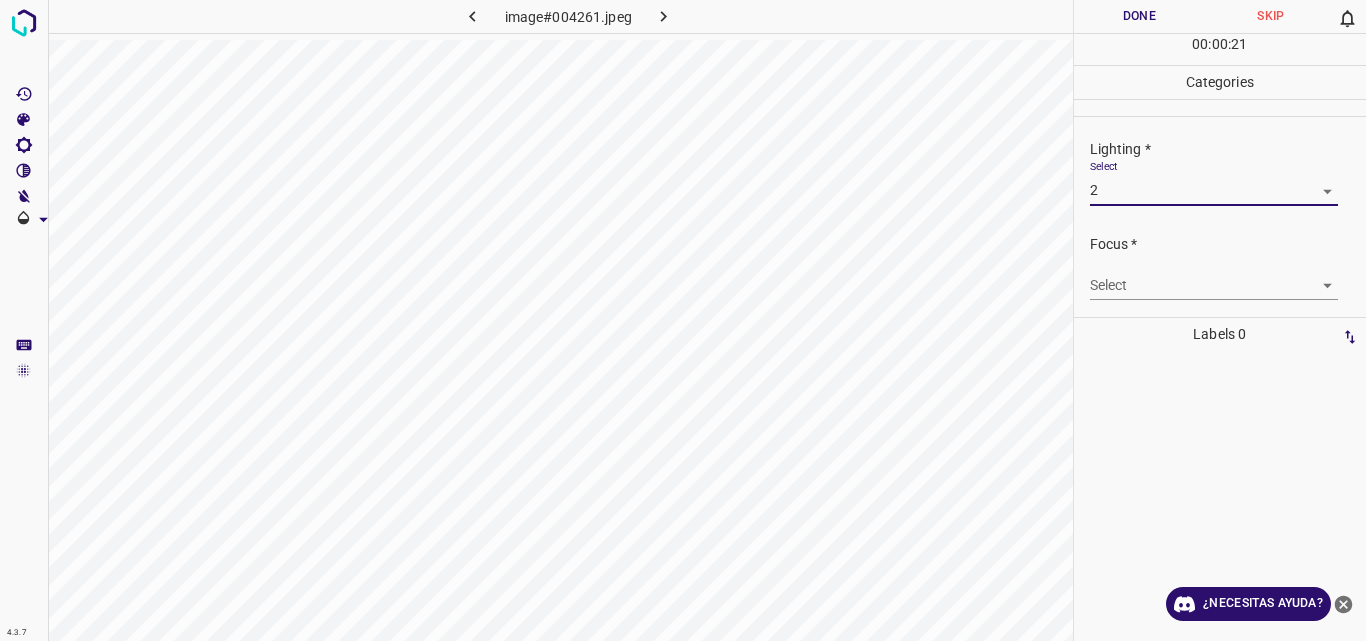 click on "4.3.7 image#004261.jpeg Done Skip 0 00   : 00   : 21   Categories Lighting *  Select 2 2 Focus *  Select ​ Overall *  Select ​ Labels   0 Categories 1 Lighting 2 Focus 3 Overall Tools Space Change between modes (Draw & Edit) I Auto labeling R Restore zoom M Zoom in N Zoom out Delete Delete selecte label Filters Z Restore filters X Saturation filter C Brightness filter V Contrast filter B Gray scale filter General O Download ¿Necesitas ayuda? Original text Rate this translation Your feedback will be used to help improve Google Translate - Texto - Esconder - Borrar" at bounding box center (683, 320) 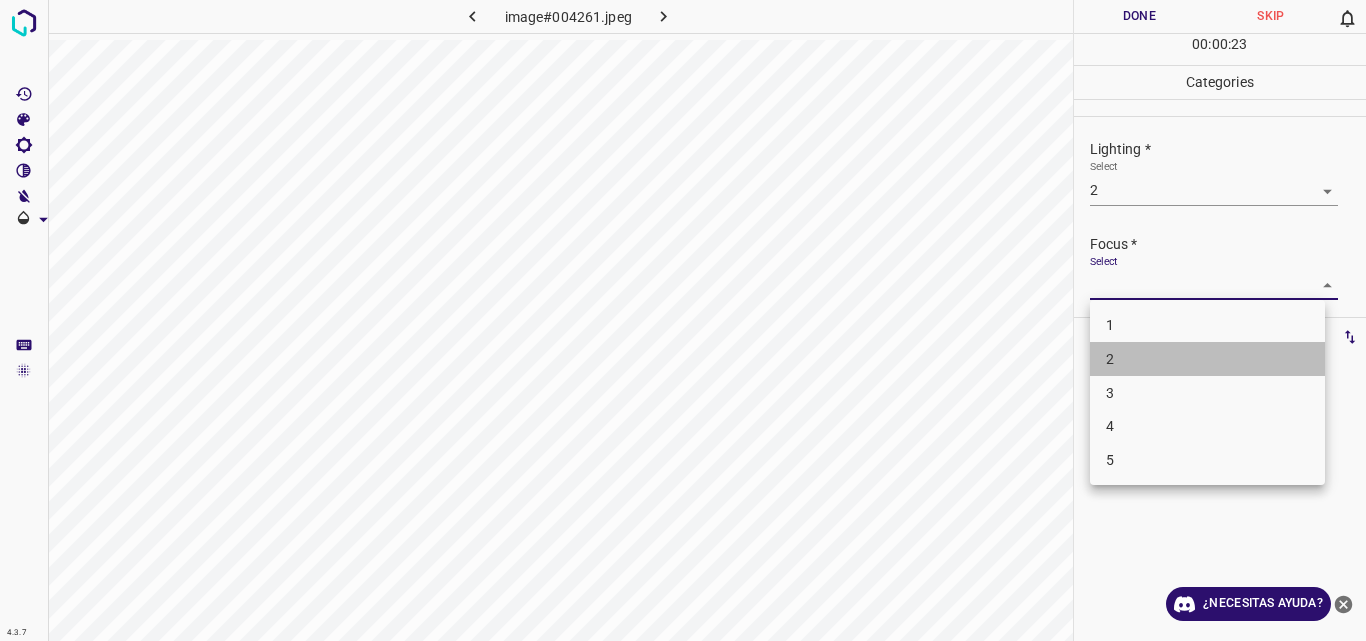 click on "2" at bounding box center (1207, 359) 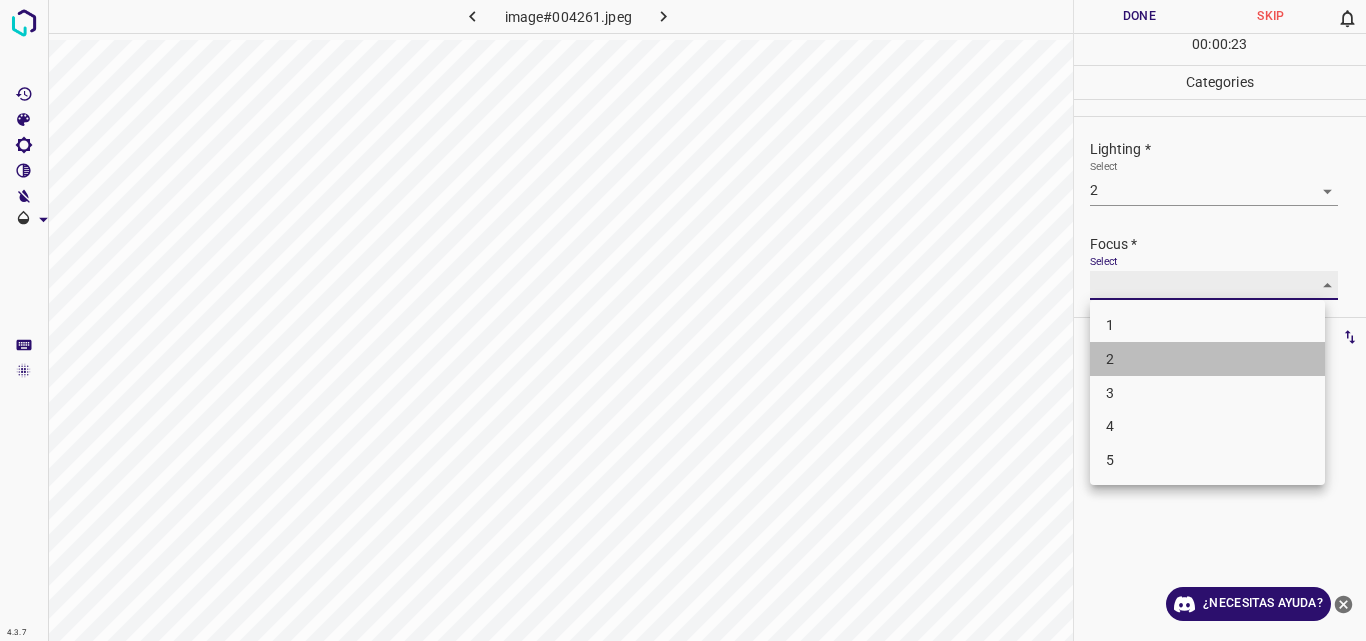 type on "2" 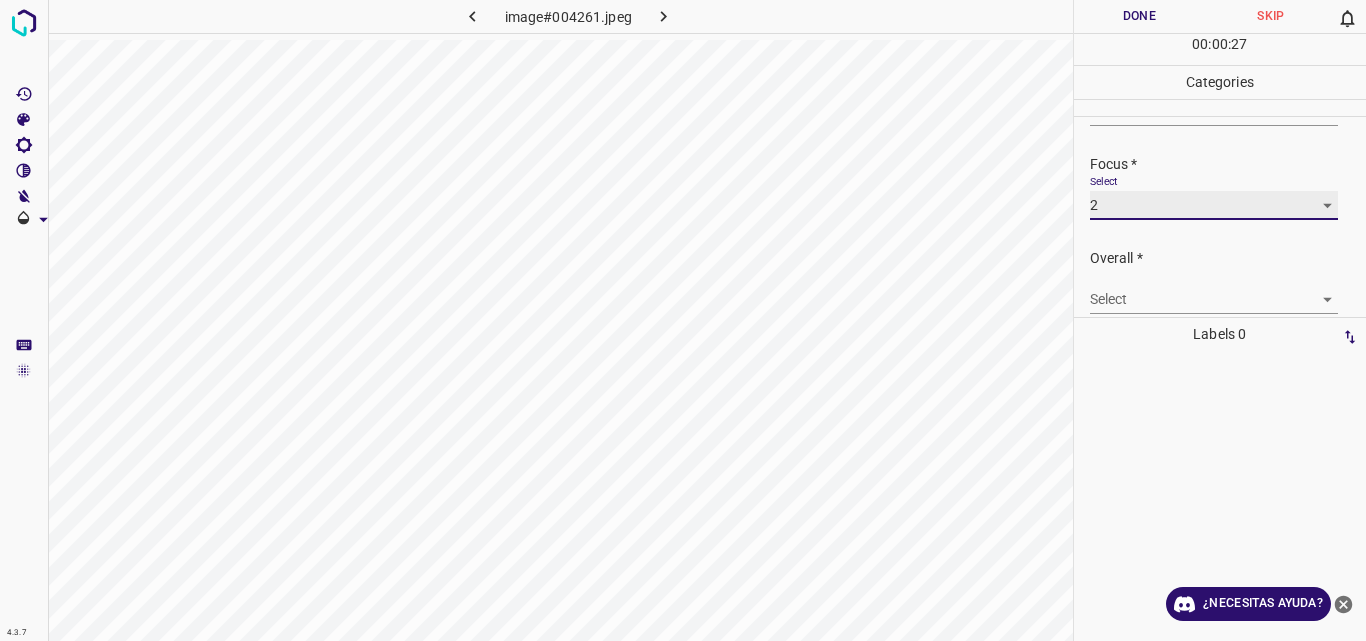 scroll, scrollTop: 98, scrollLeft: 0, axis: vertical 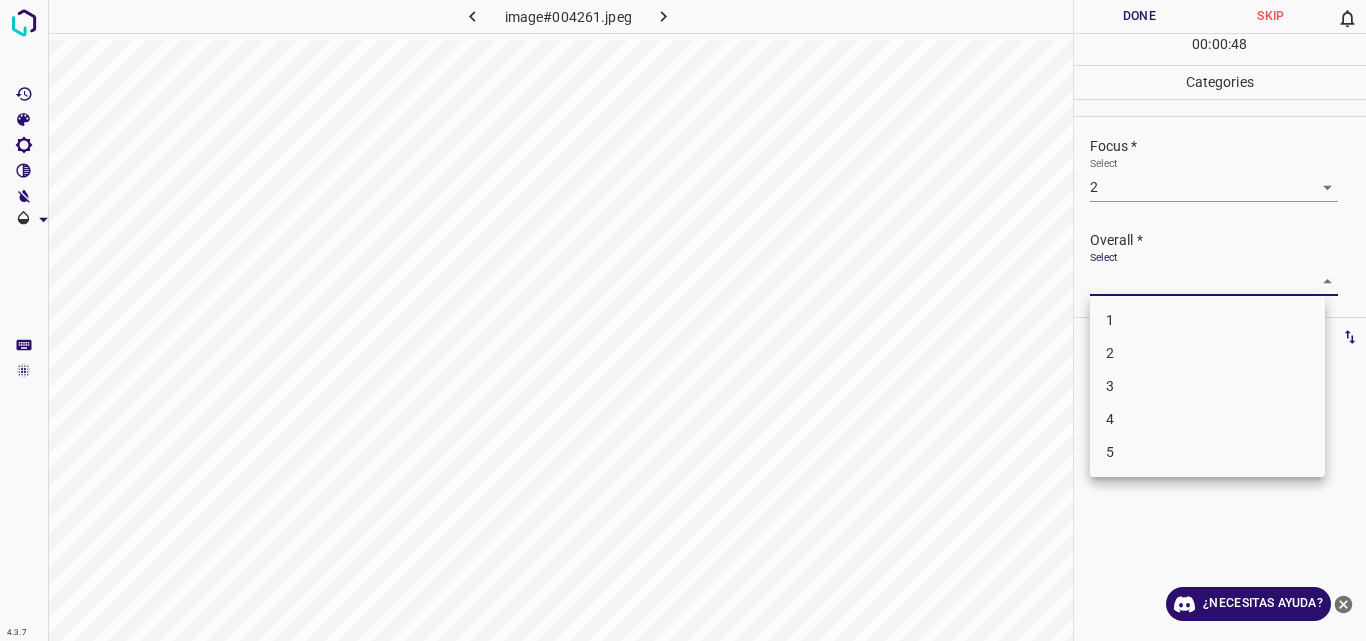 click on "4.3.7 image#004261.jpeg Done Skip 0 00   : 00   : 48   Categories Lighting *  Select 2 2 Focus *  Select 2 2 Overall *  Select ​ Labels   0 Categories 1 Lighting 2 Focus 3 Overall Tools Space Change between modes (Draw & Edit) I Auto labeling R Restore zoom M Zoom in N Zoom out Delete Delete selecte label Filters Z Restore filters X Saturation filter C Brightness filter V Contrast filter B Gray scale filter General O Download ¿Necesitas ayuda? Original text Rate this translation Your feedback will be used to help improve Google Translate - Texto - Esconder - Borrar 1 2 3 4 5" at bounding box center (683, 320) 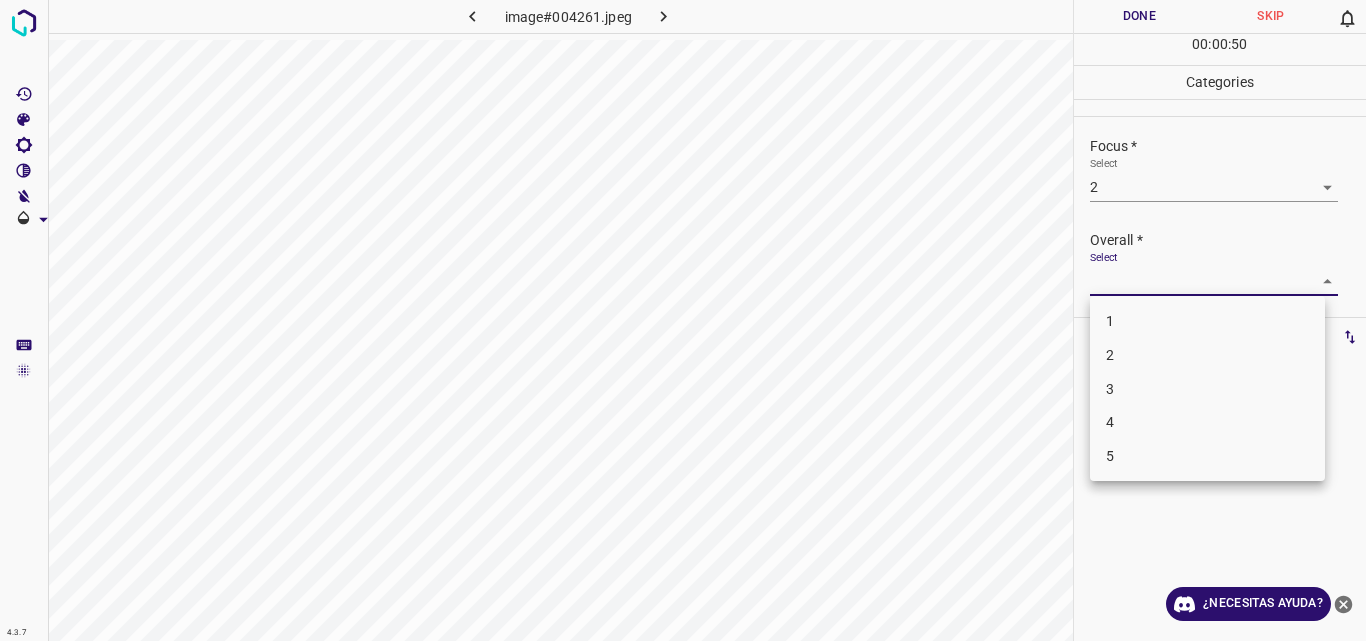 click on "2" at bounding box center [1207, 355] 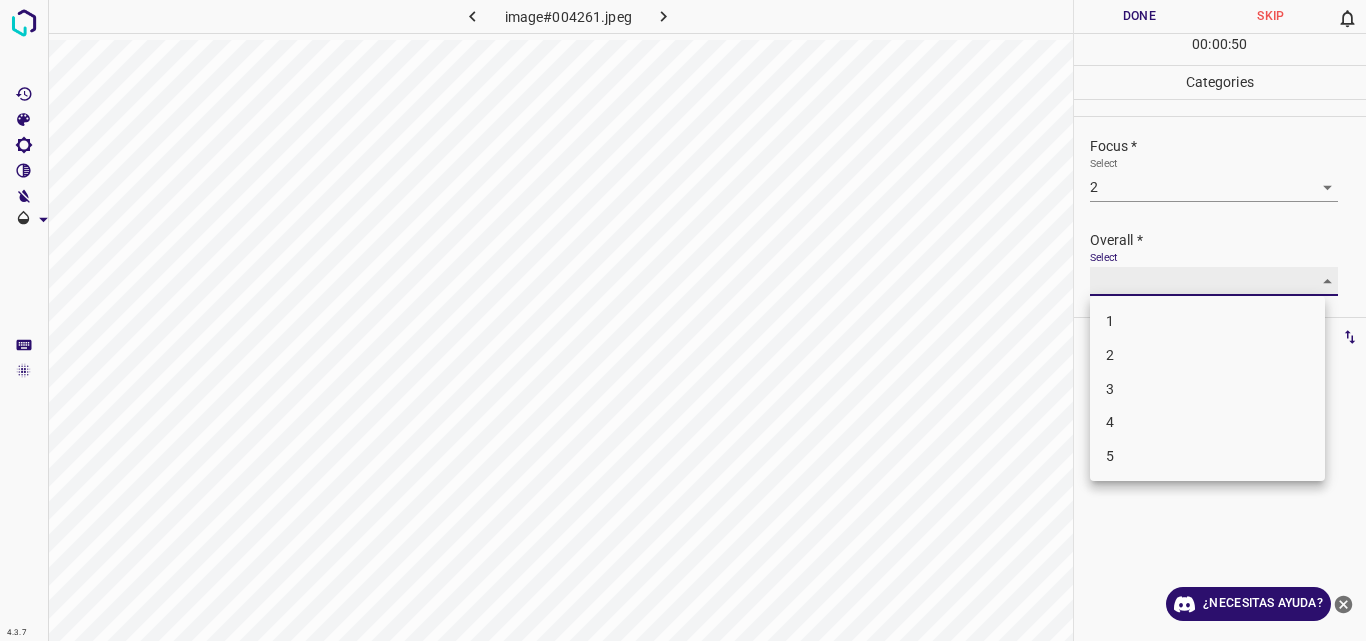 type on "2" 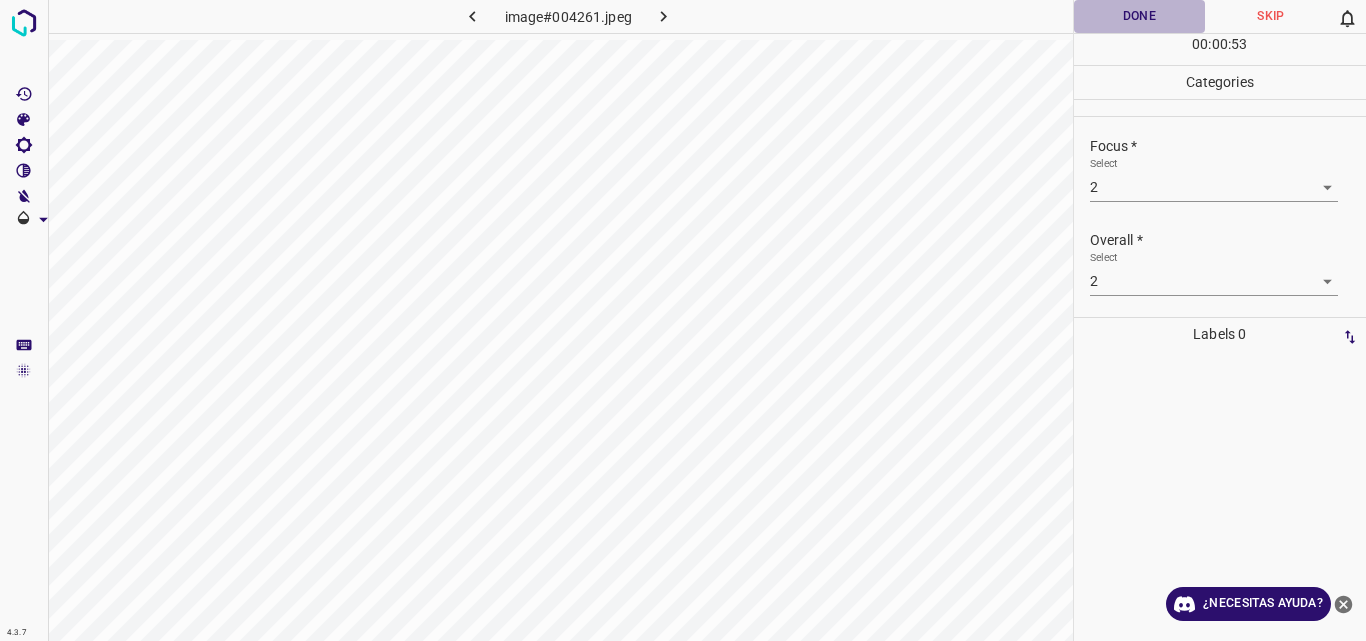 click on "Done" at bounding box center [1140, 16] 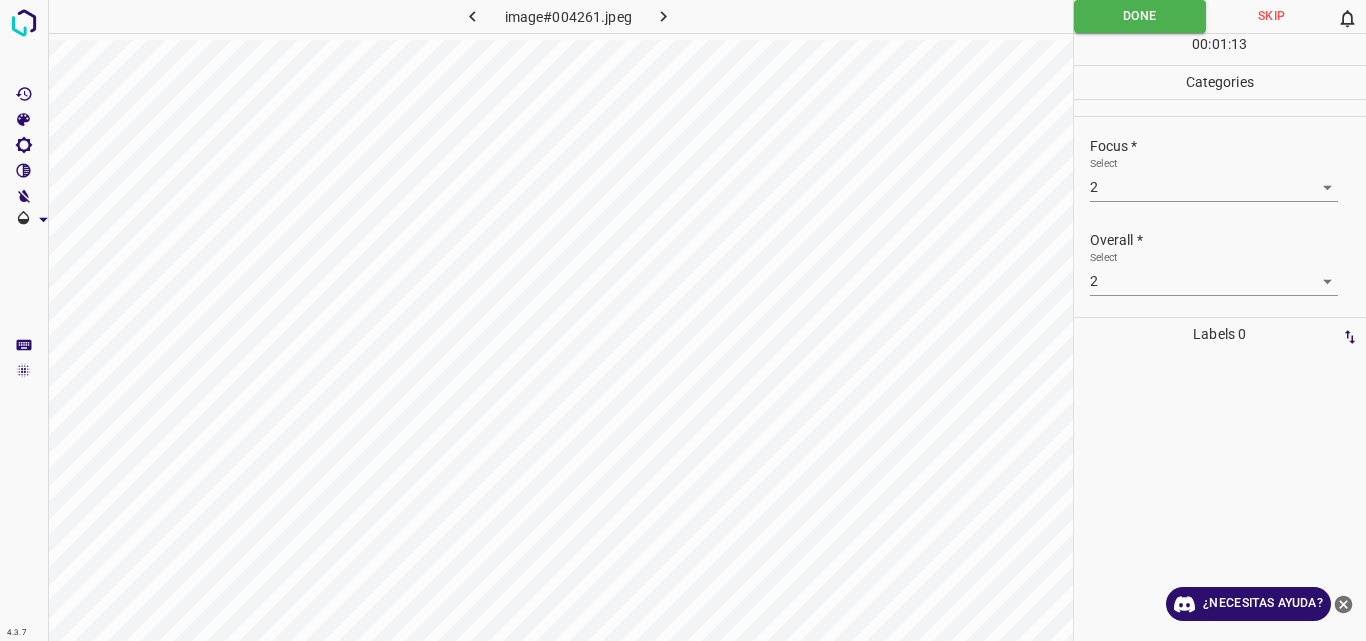 click 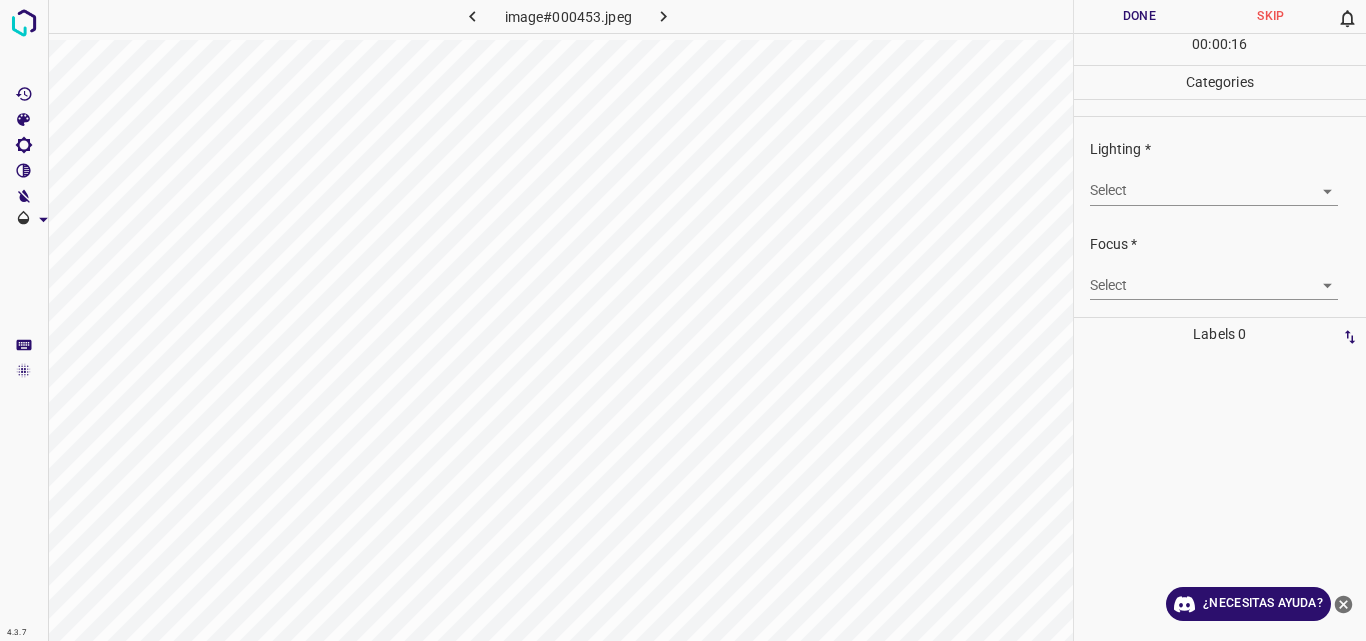 click on "image#000453.jpeg" at bounding box center [560, 320] 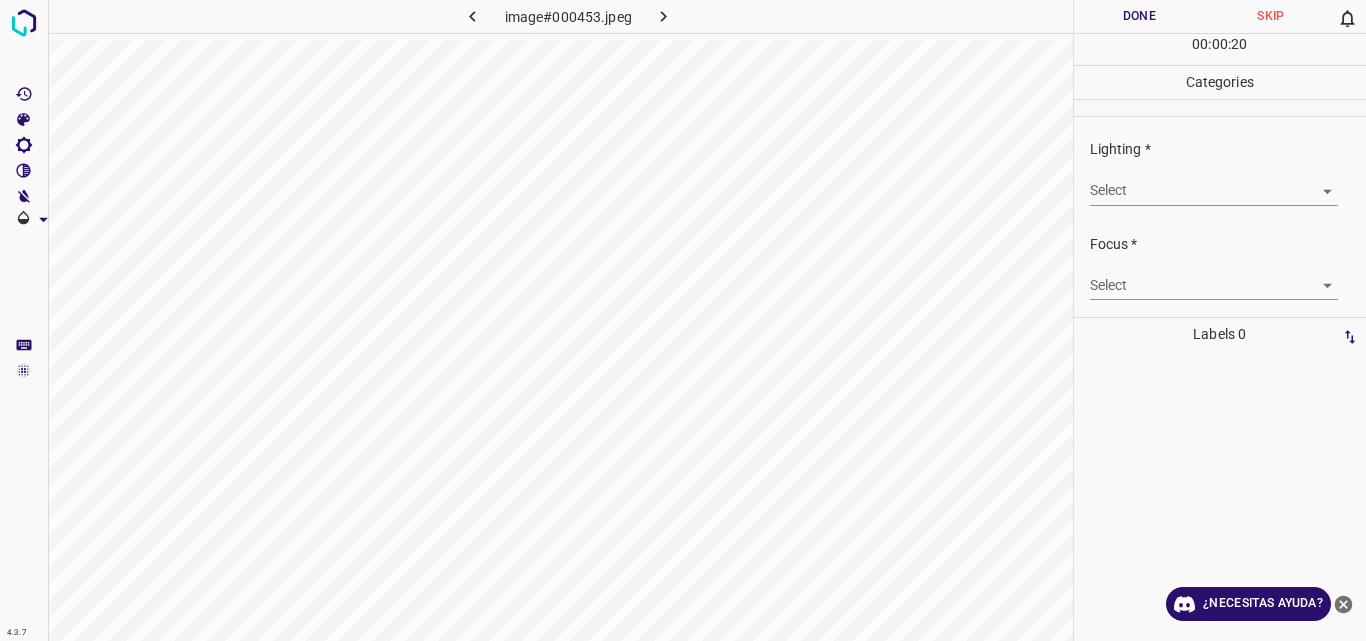 click on "4.3.7 image#000453.jpeg Done Skip 0 00   : 00   : 20   Categories Lighting *  Select ​ Focus *  Select ​ Overall *  Select ​ Labels   0 Categories 1 Lighting 2 Focus 3 Overall Tools Space Change between modes (Draw & Edit) I Auto labeling R Restore zoom M Zoom in N Zoom out Delete Delete selecte label Filters Z Restore filters X Saturation filter C Brightness filter V Contrast filter B Gray scale filter General O Download ¿Necesitas ayuda? Original text Rate this translation Your feedback will be used to help improve Google Translate - Texto - Esconder - Borrar" at bounding box center [683, 320] 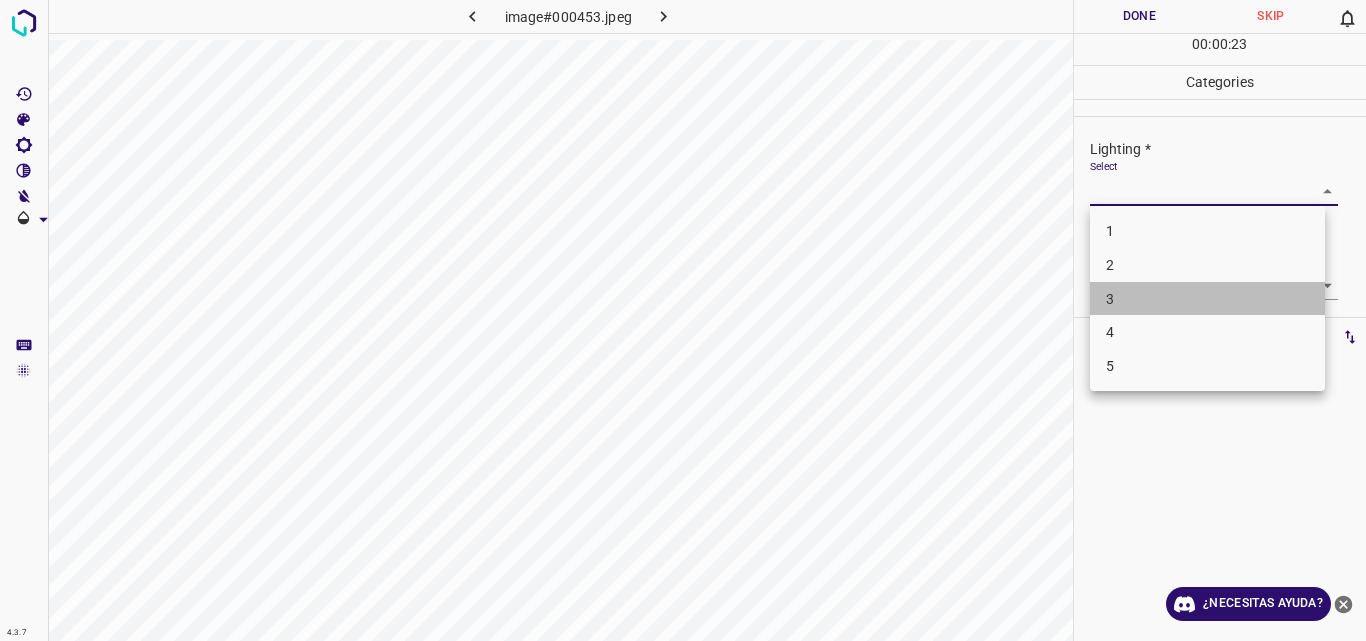 click on "3" at bounding box center (1207, 299) 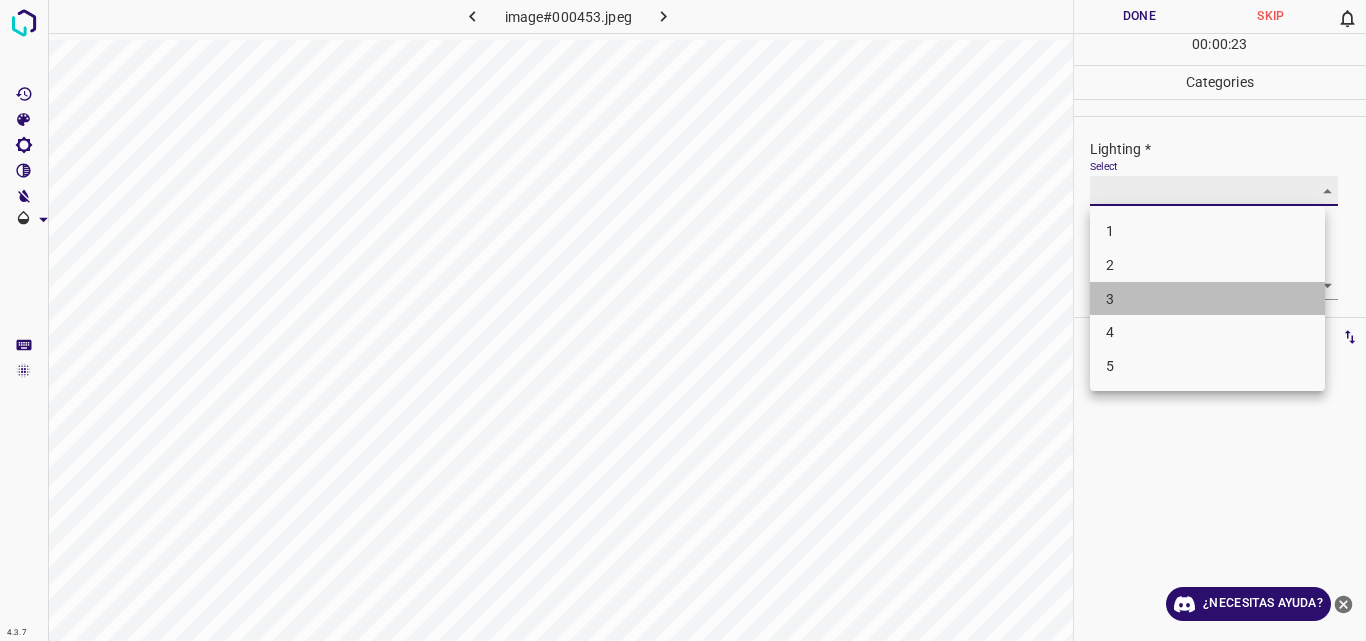 type on "3" 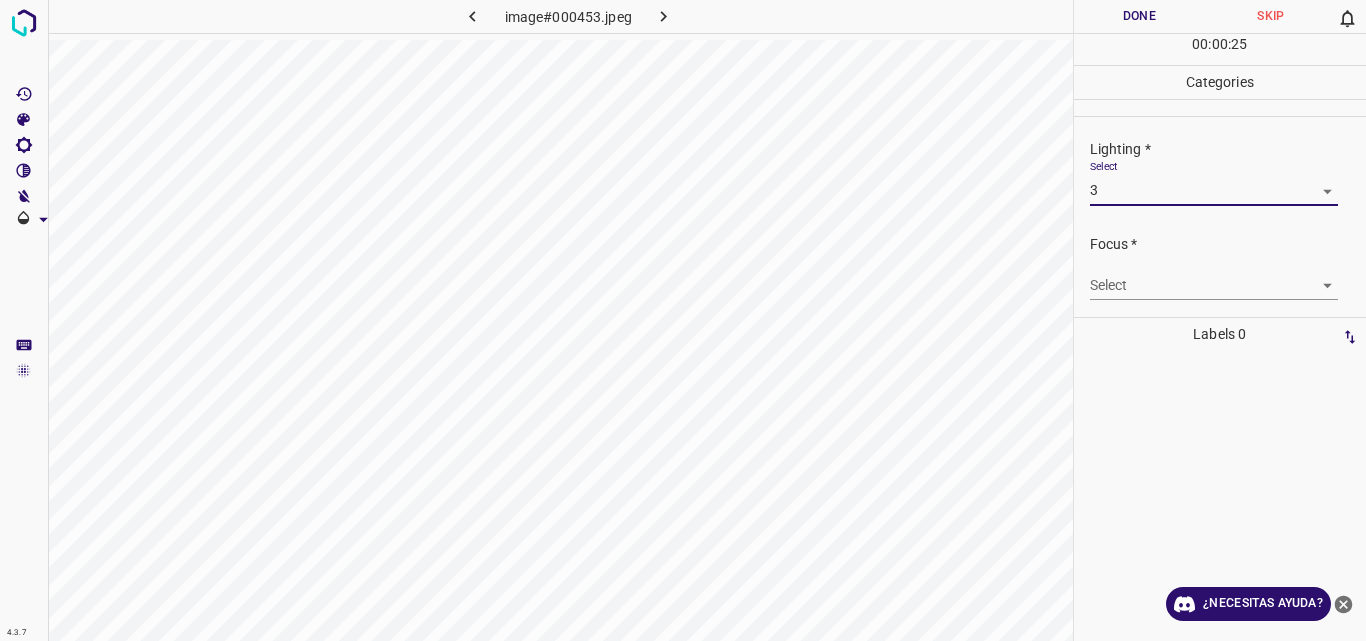 click on "4.3.7 image#000453.jpeg Done Skip 0 00   : 00   : 25   Categories Lighting *  Select 3 3 Focus *  Select ​ Overall *  Select ​ Labels   0 Categories 1 Lighting 2 Focus 3 Overall Tools Space Change between modes (Draw & Edit) I Auto labeling R Restore zoom M Zoom in N Zoom out Delete Delete selecte label Filters Z Restore filters X Saturation filter C Brightness filter V Contrast filter B Gray scale filter General O Download ¿Necesitas ayuda? Original text Rate this translation Your feedback will be used to help improve Google Translate - Texto - Esconder - Borrar" at bounding box center [683, 320] 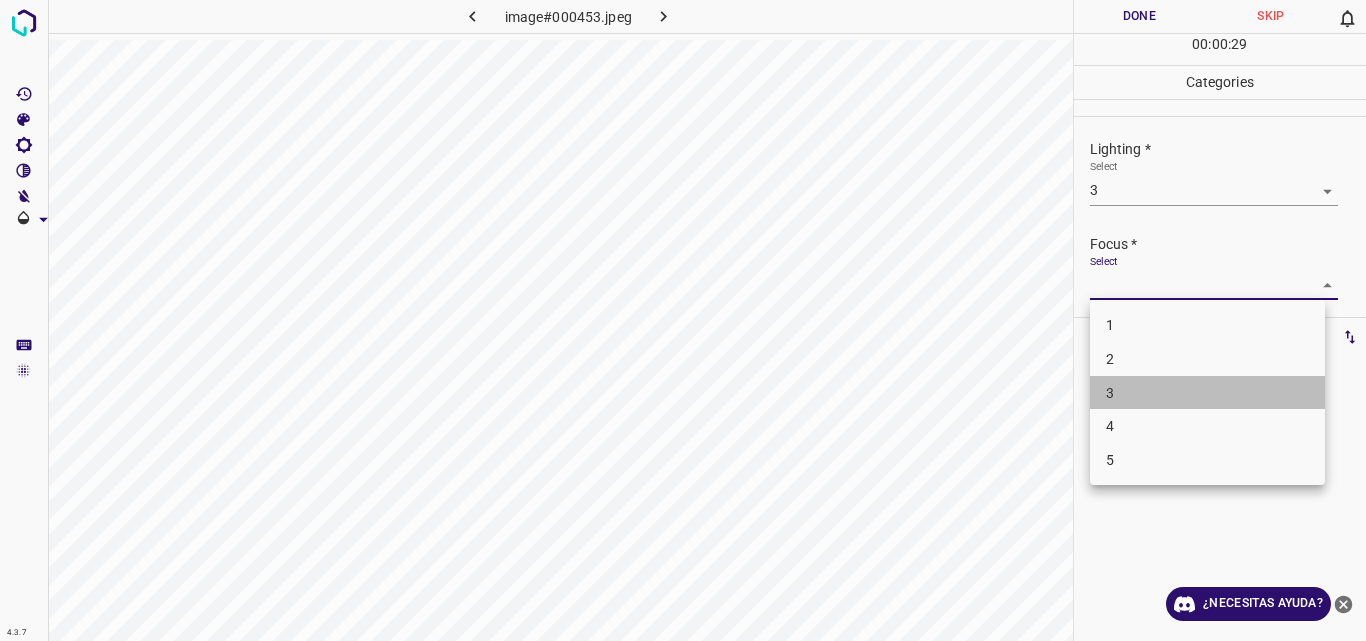 click on "3" at bounding box center (1207, 393) 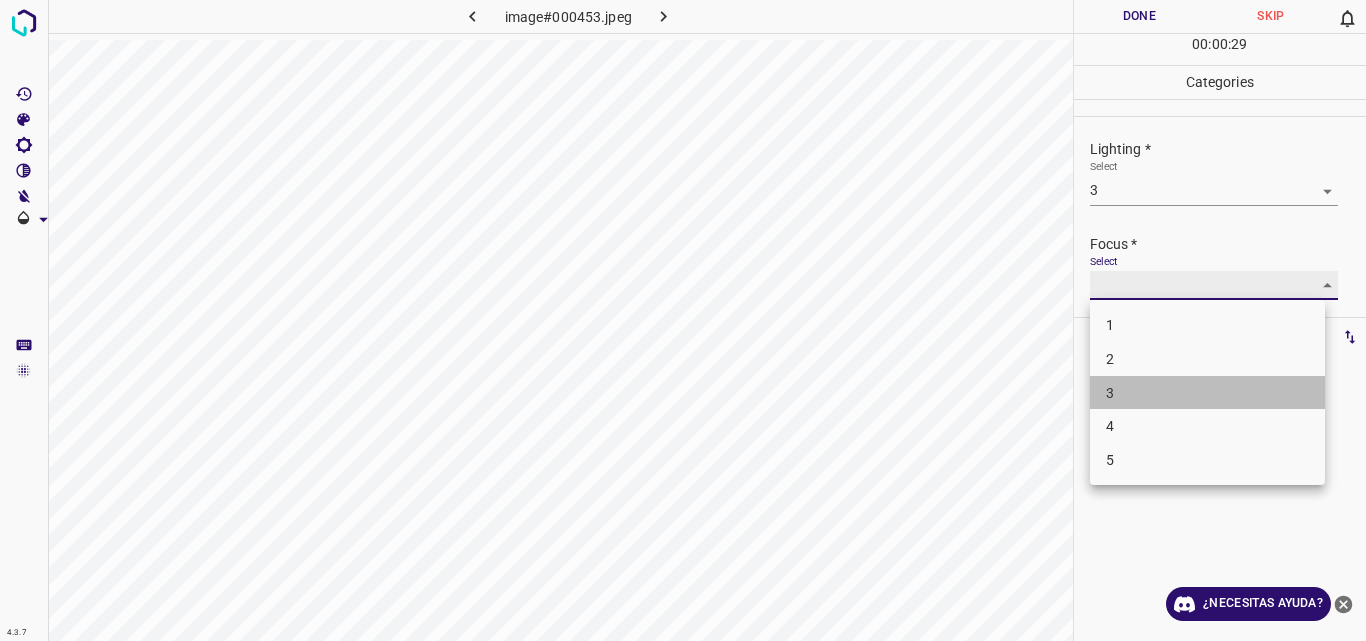 type on "3" 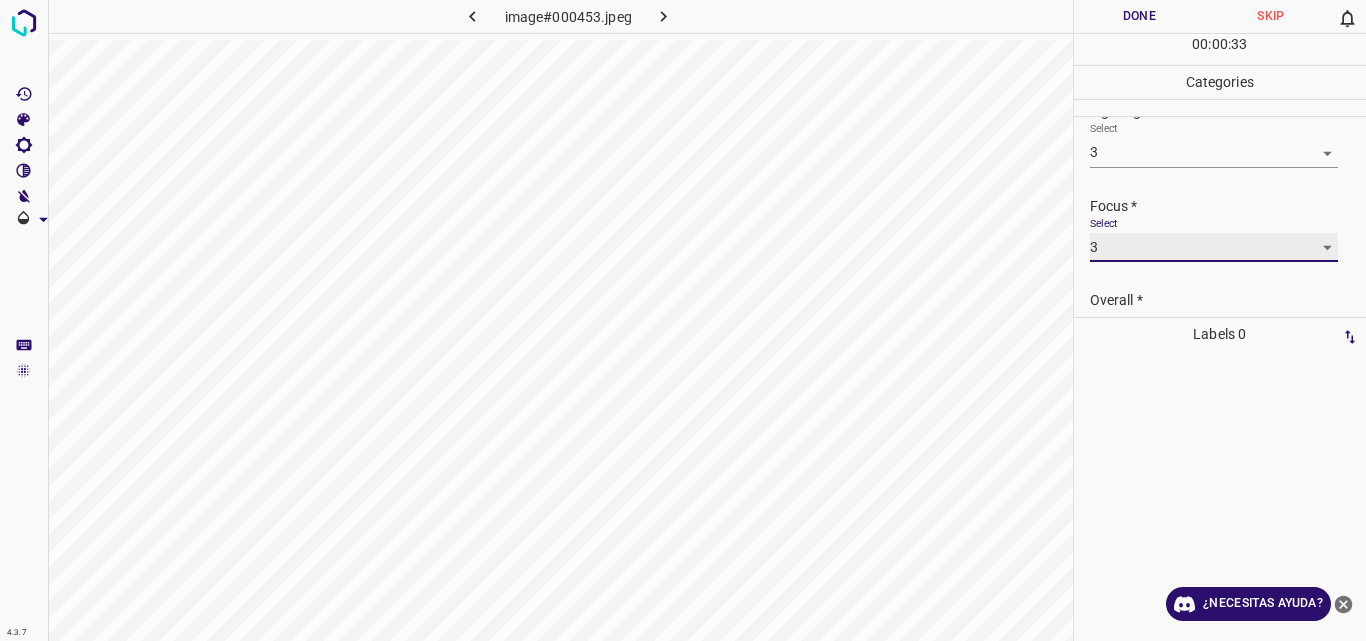 scroll, scrollTop: 98, scrollLeft: 0, axis: vertical 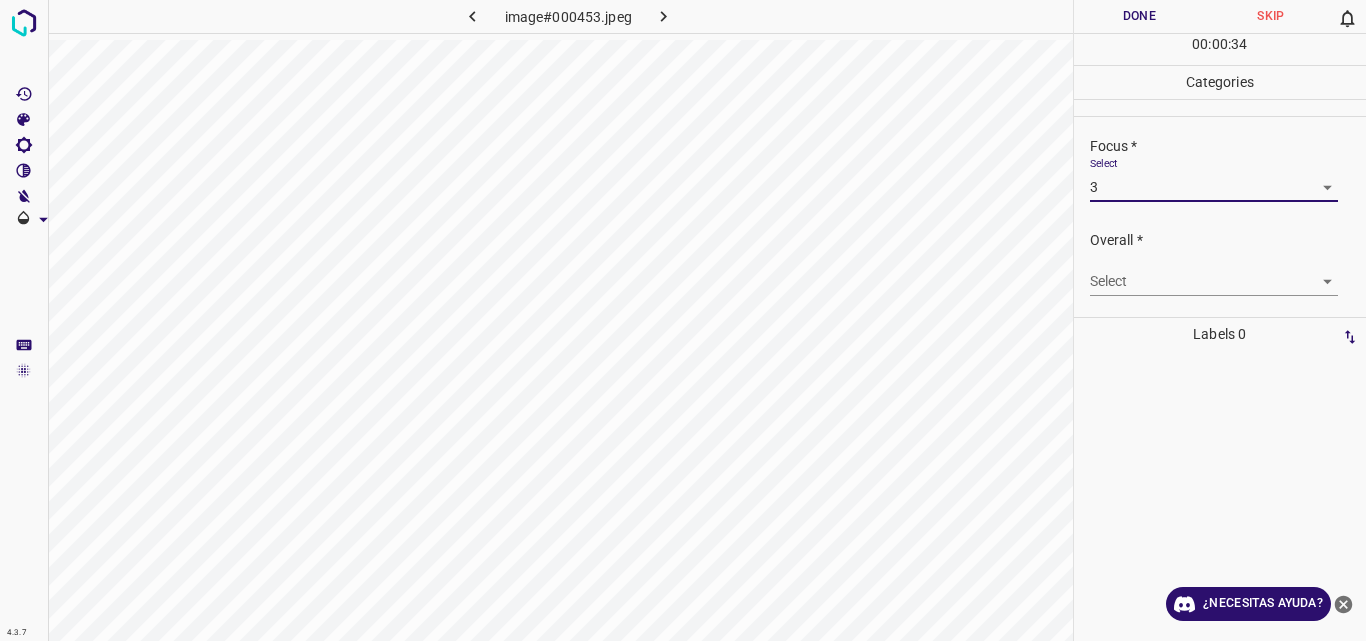 click on "4.3.7 image#000453.jpeg Done Skip 0 00   : 00   : 34   Categories Lighting *  Select 3 3 Focus *  Select 3 3 Overall *  Select ​ Labels   0 Categories 1 Lighting 2 Focus 3 Overall Tools Space Change between modes (Draw & Edit) I Auto labeling R Restore zoom M Zoom in N Zoom out Delete Delete selecte label Filters Z Restore filters X Saturation filter C Brightness filter V Contrast filter B Gray scale filter General O Download ¿Necesitas ayuda? Original text Rate this translation Your feedback will be used to help improve Google Translate - Texto - Esconder - Borrar" at bounding box center [683, 320] 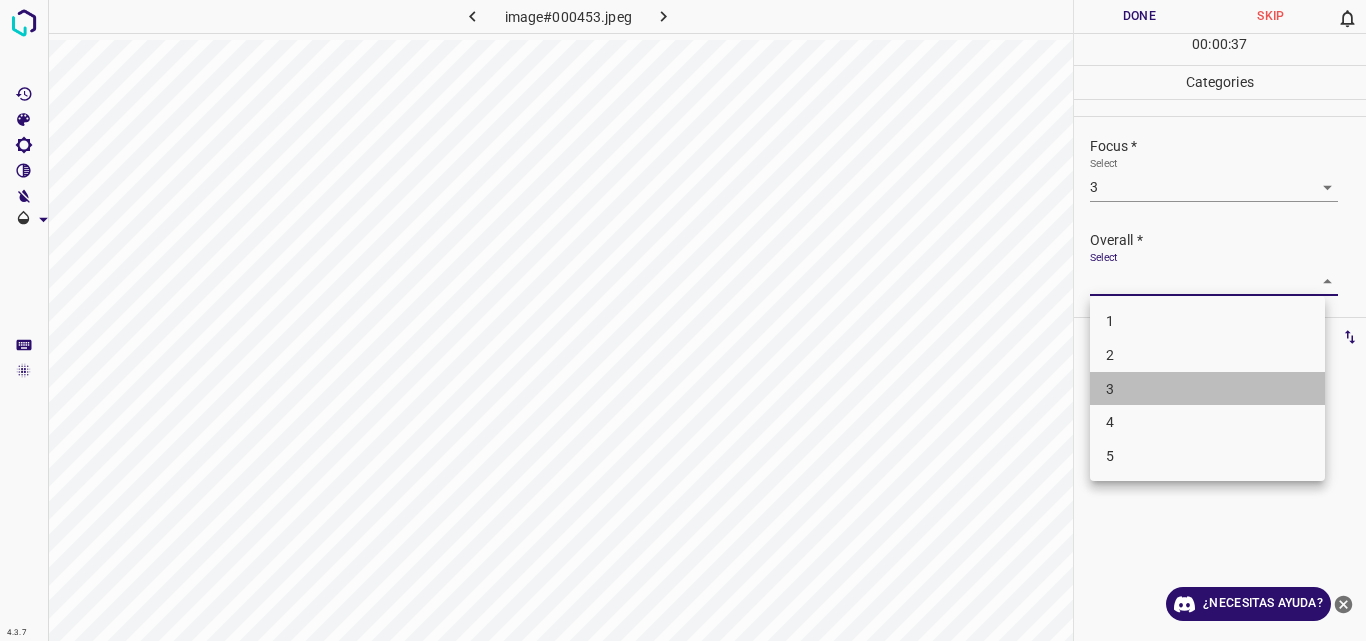 click on "3" at bounding box center (1207, 389) 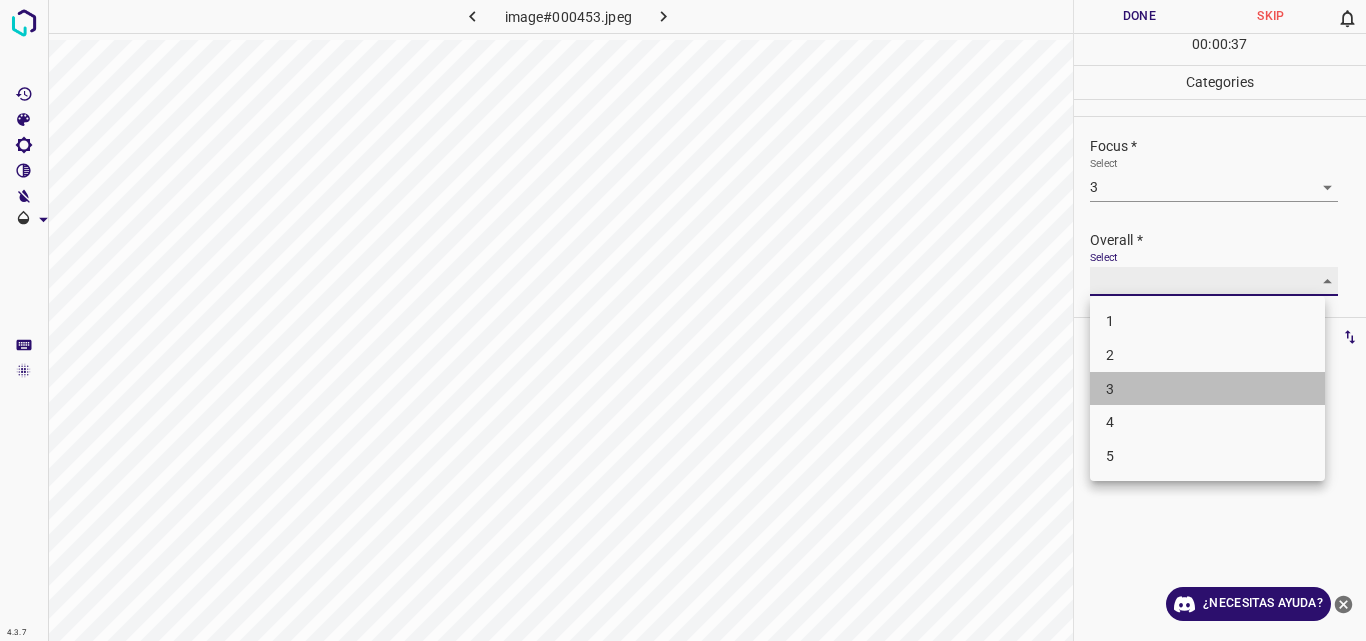 type on "3" 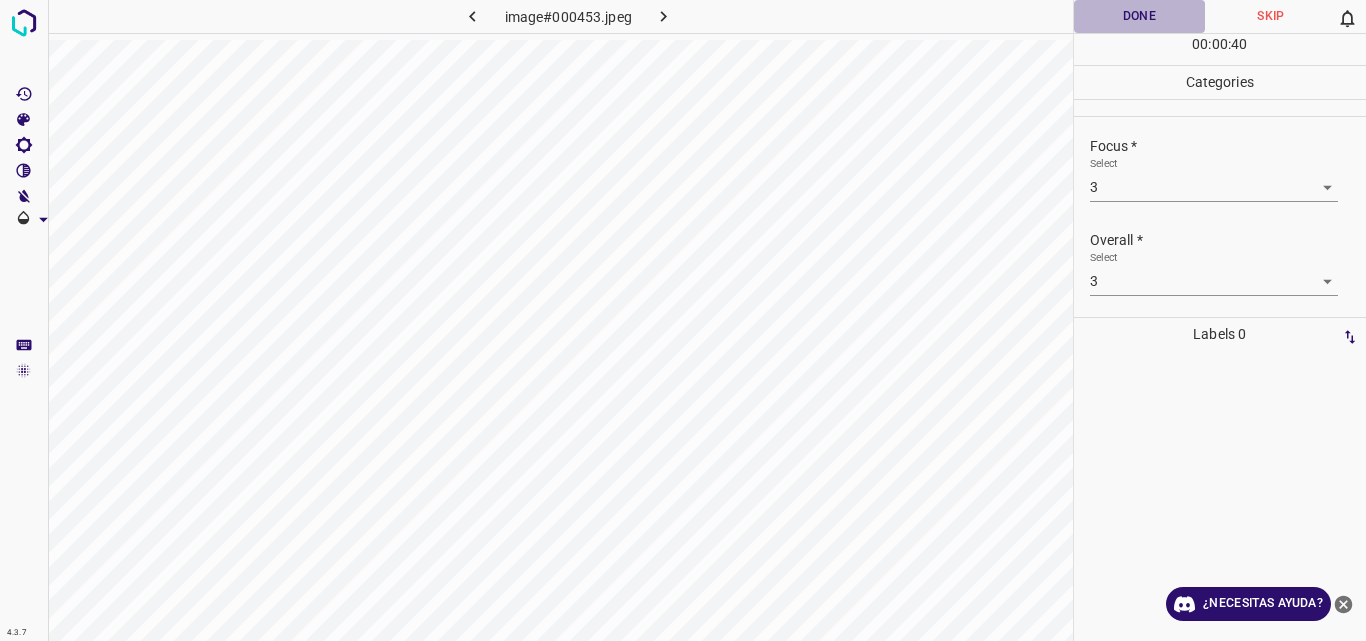 click on "Done" at bounding box center (1140, 16) 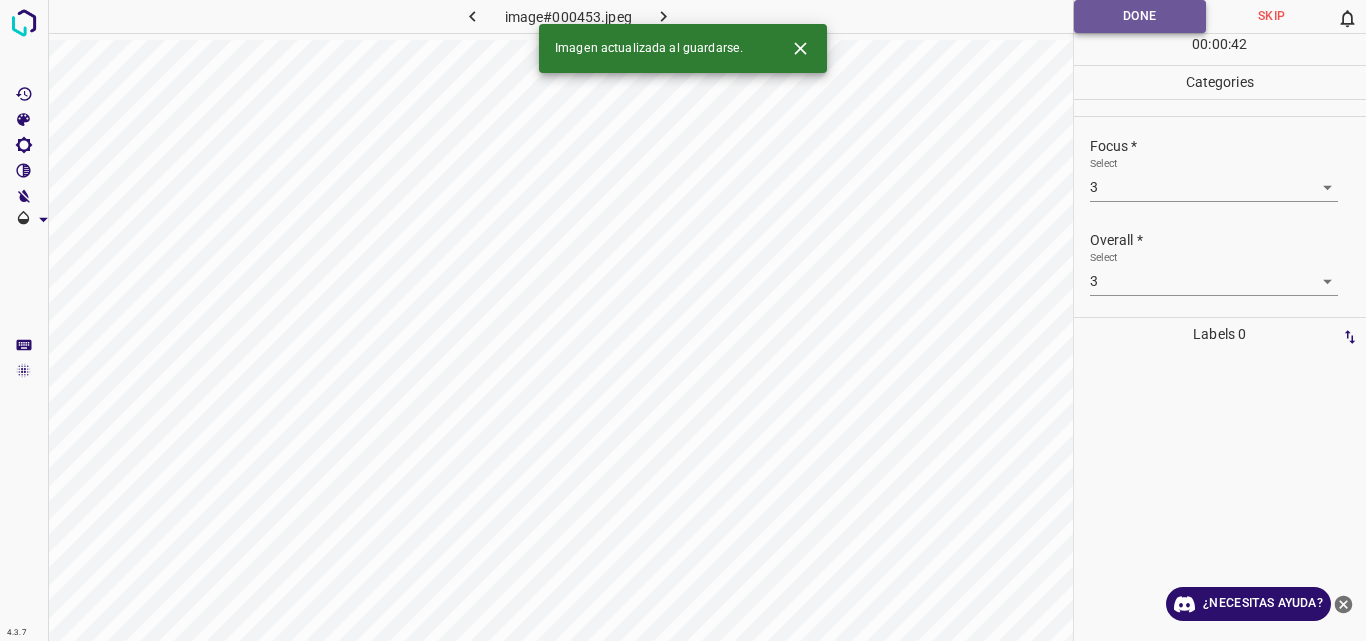 click on "Done" at bounding box center [1140, 16] 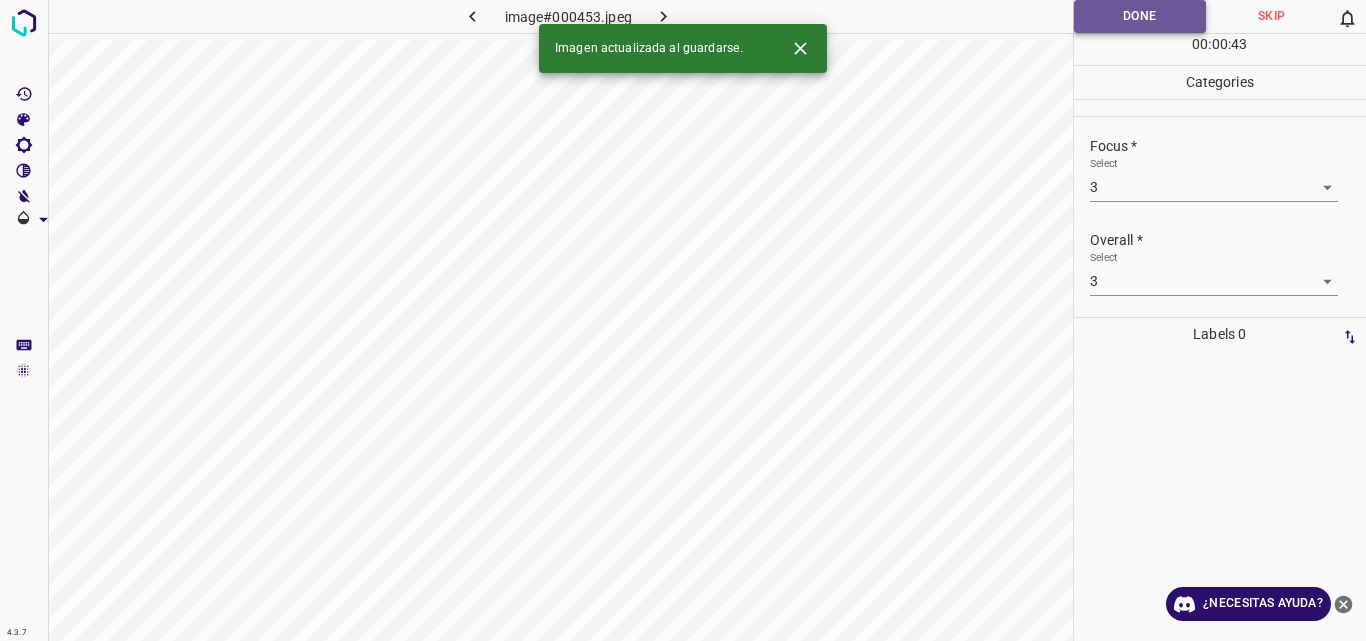 click on "Done" at bounding box center [1140, 16] 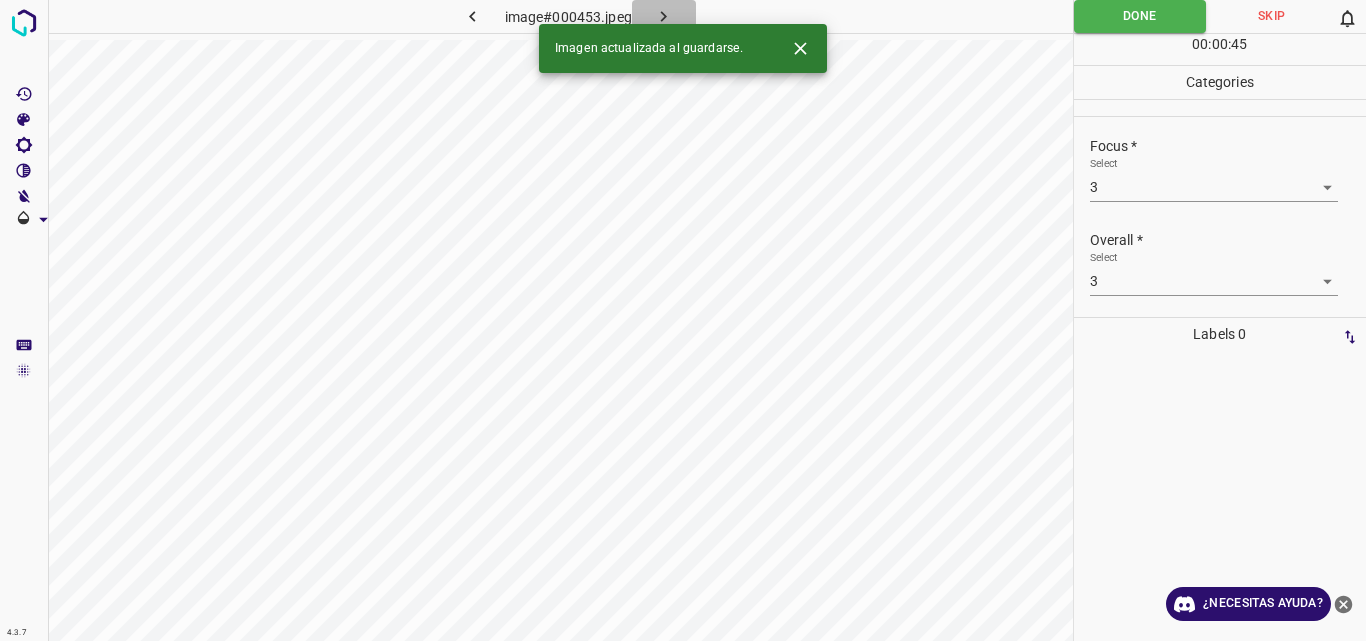 click 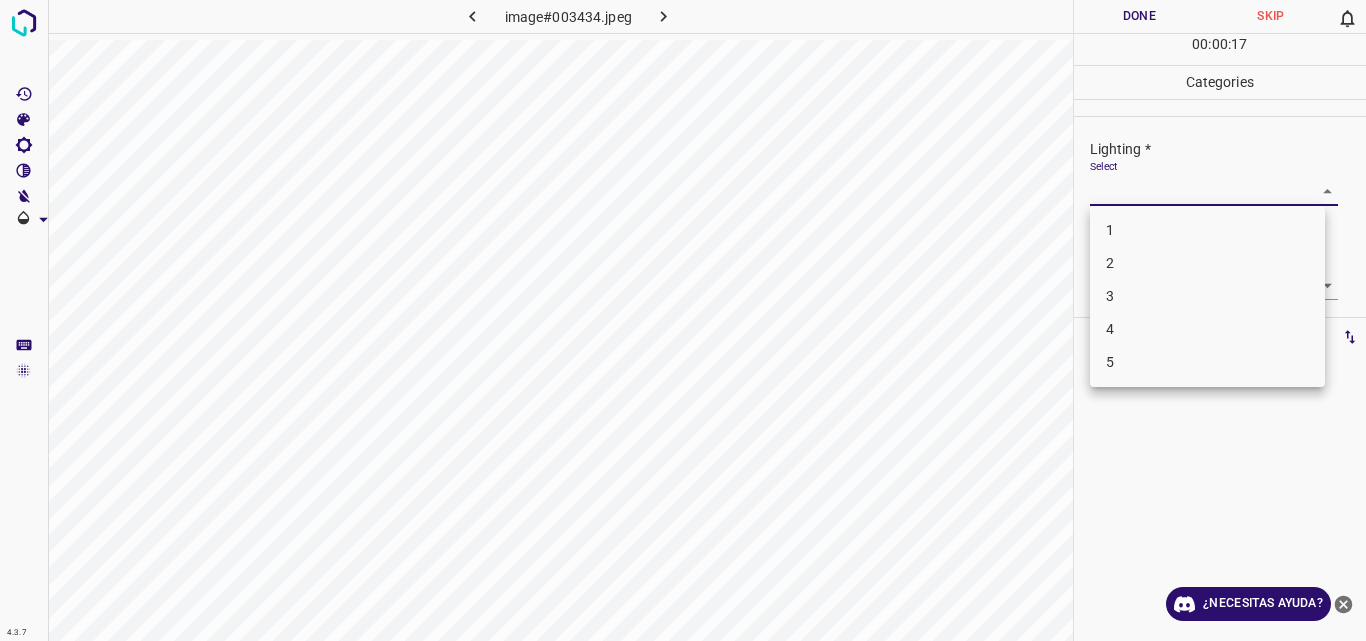 click on "4.3.7 image#003434.jpeg Done Skip 0 00   : 00   : 17   Categories Lighting *  Select ​ Focus *  Select ​ Overall *  Select ​ Labels   0 Categories 1 Lighting 2 Focus 3 Overall Tools Space Change between modes (Draw & Edit) I Auto labeling R Restore zoom M Zoom in N Zoom out Delete Delete selecte label Filters Z Restore filters X Saturation filter C Brightness filter V Contrast filter B Gray scale filter General O Download ¿Necesitas ayuda? Original text Rate this translation Your feedback will be used to help improve Google Translate - Texto - Esconder - Borrar 1 2 3 4 5" at bounding box center (683, 320) 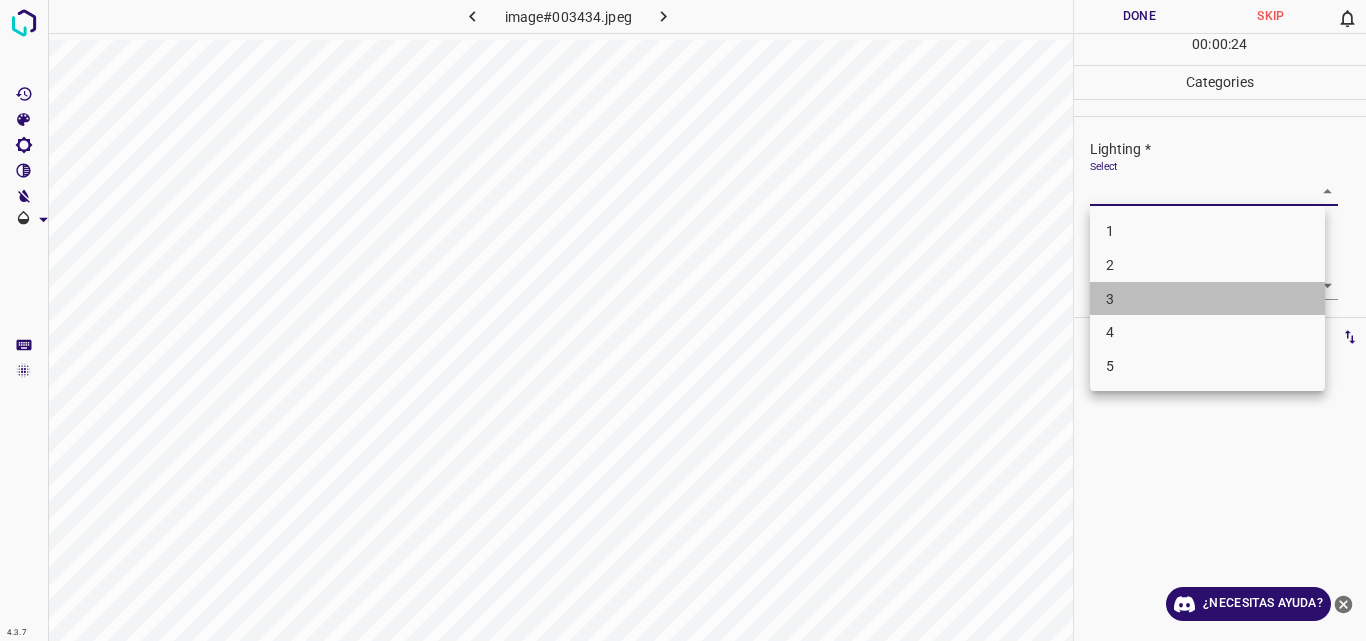 click on "3" at bounding box center (1207, 299) 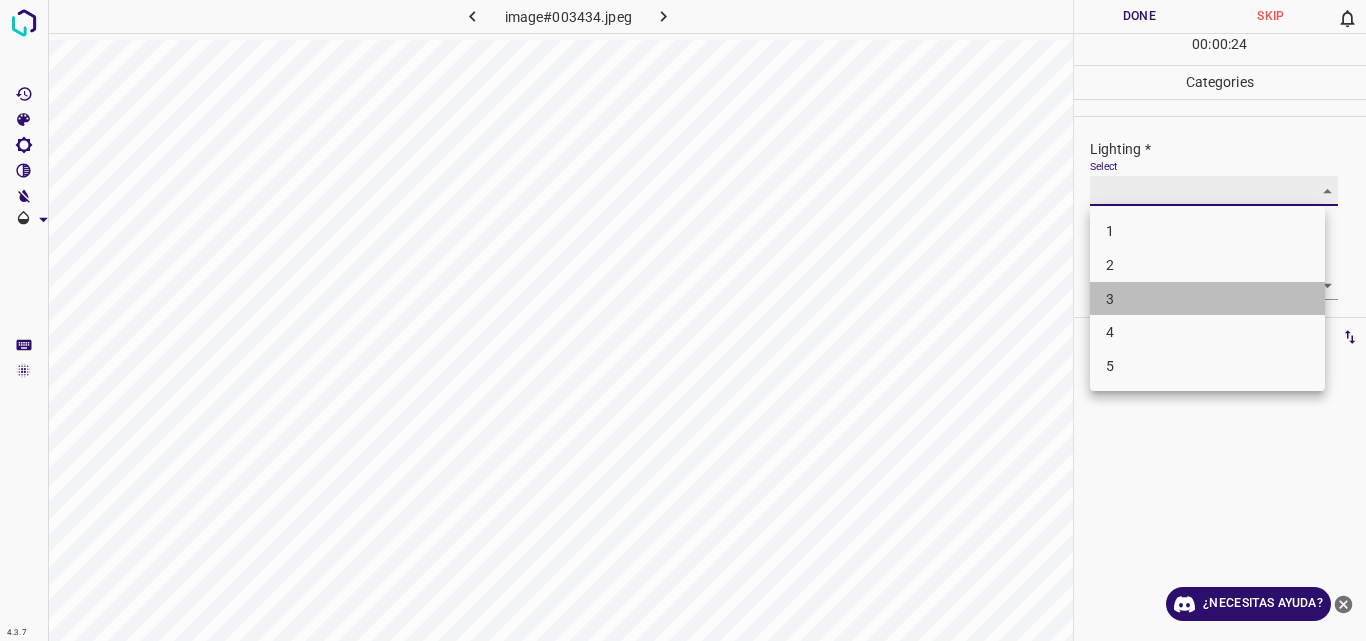 type on "3" 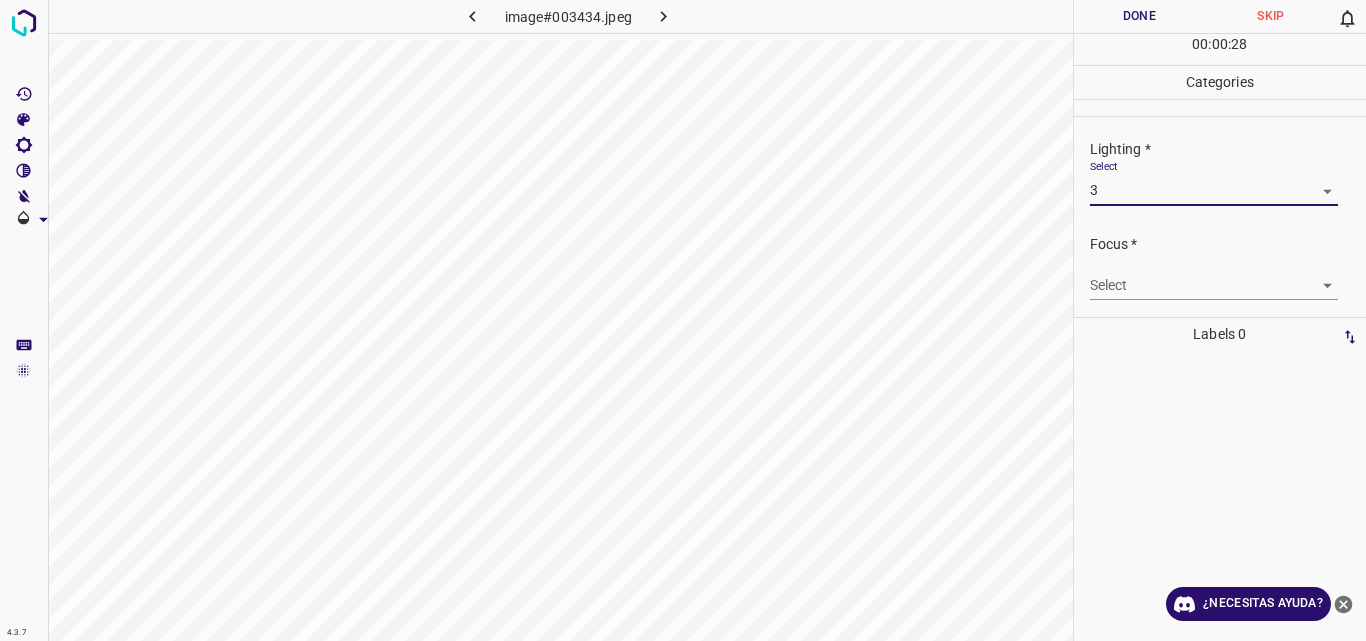 click on "4.3.7 image#003434.jpeg Done Skip 0 00   : 00   : 28   Categories Lighting *  Select 3 3 Focus *  Select ​ Overall *  Select ​ Labels   0 Categories 1 Lighting 2 Focus 3 Overall Tools Space Change between modes (Draw & Edit) I Auto labeling R Restore zoom M Zoom in N Zoom out Delete Delete selecte label Filters Z Restore filters X Saturation filter C Brightness filter V Contrast filter B Gray scale filter General O Download ¿Necesitas ayuda? Original text Rate this translation Your feedback will be used to help improve Google Translate - Texto - Esconder - Borrar" at bounding box center [683, 320] 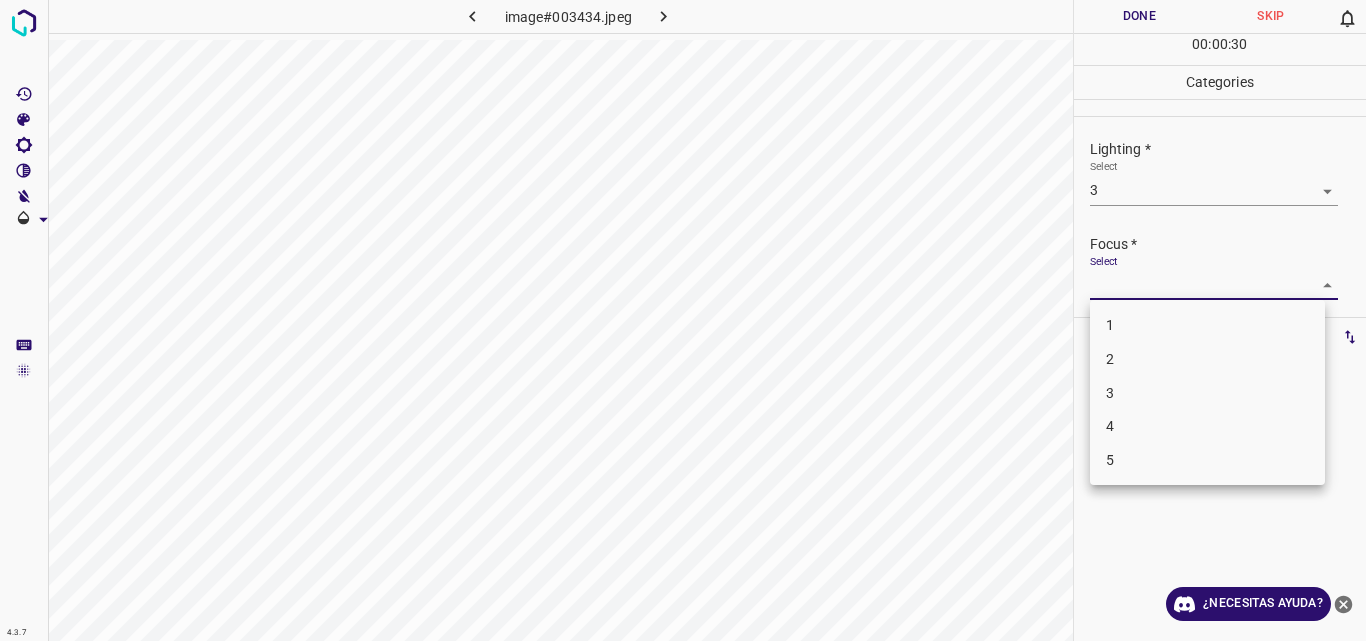 click on "3" at bounding box center [1207, 393] 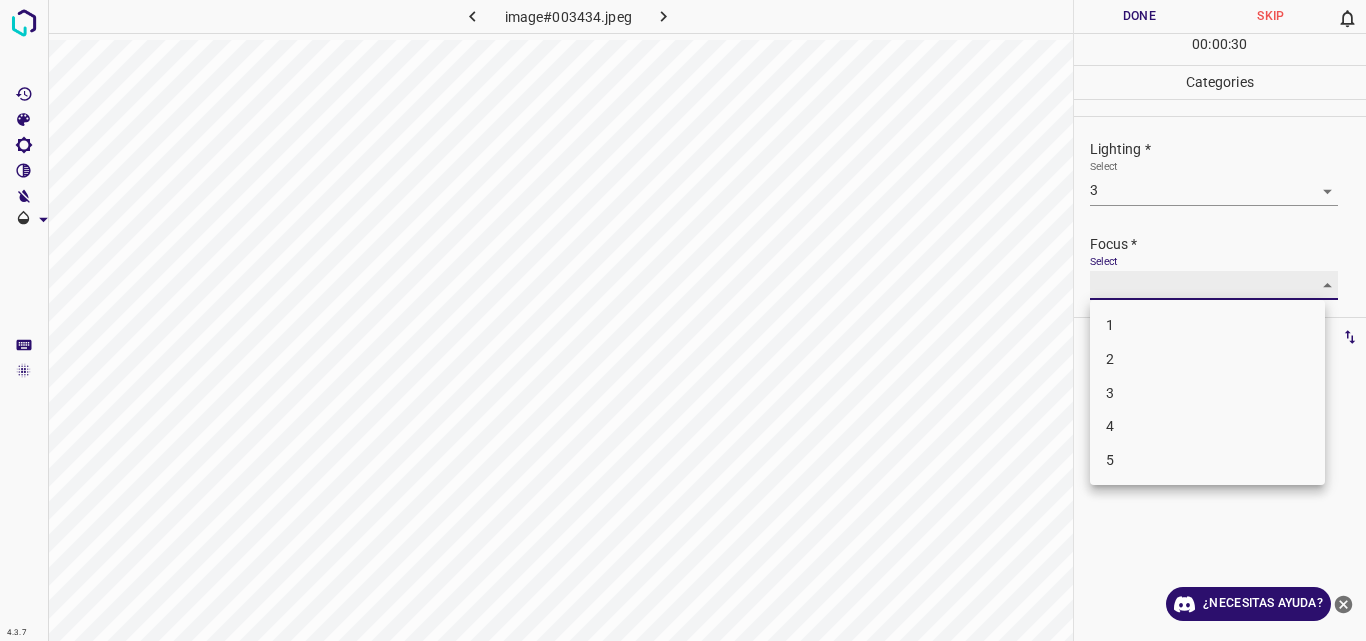 type on "3" 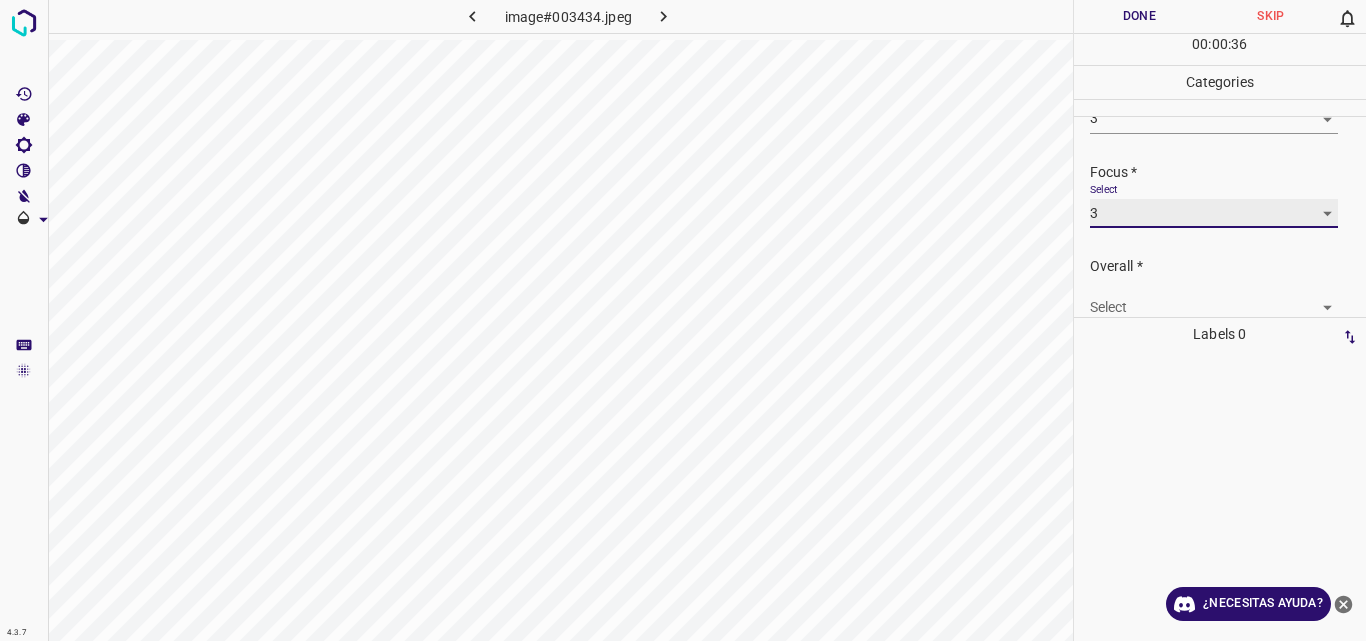 scroll, scrollTop: 98, scrollLeft: 0, axis: vertical 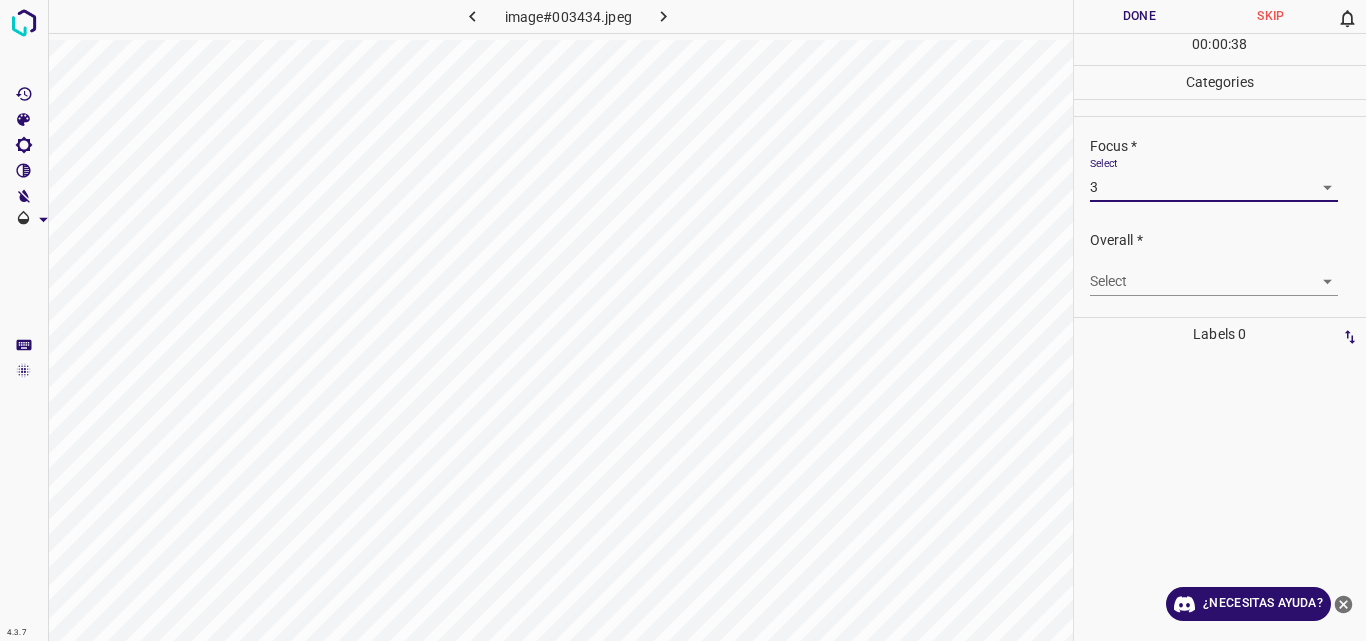 click on "4.3.7 image#003434.jpeg Done Skip 0 00   : 00   : 38   Categories Lighting *  Select 3 3 Focus *  Select 3 3 Overall *  Select ​ Labels   0 Categories 1 Lighting 2 Focus 3 Overall Tools Space Change between modes (Draw & Edit) I Auto labeling R Restore zoom M Zoom in N Zoom out Delete Delete selecte label Filters Z Restore filters X Saturation filter C Brightness filter V Contrast filter B Gray scale filter General O Download ¿Necesitas ayuda? Original text Rate this translation Your feedback will be used to help improve Google Translate - Texto - Esconder - Borrar" at bounding box center [683, 320] 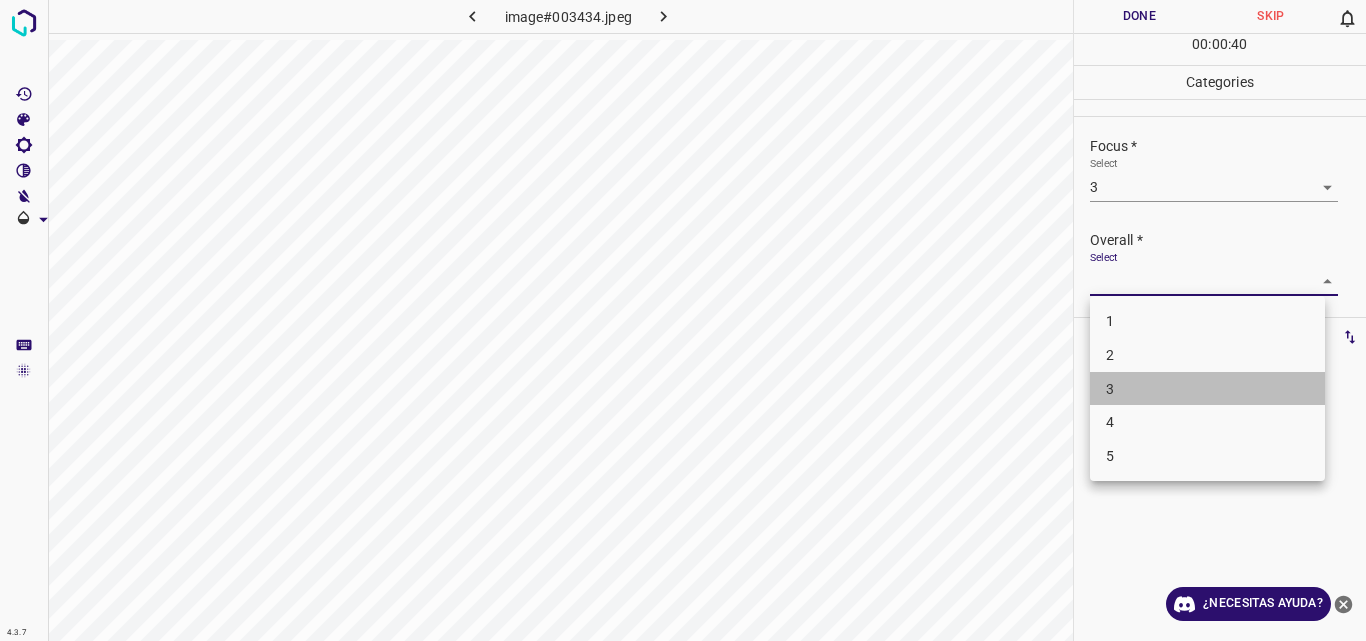 click on "3" at bounding box center [1207, 389] 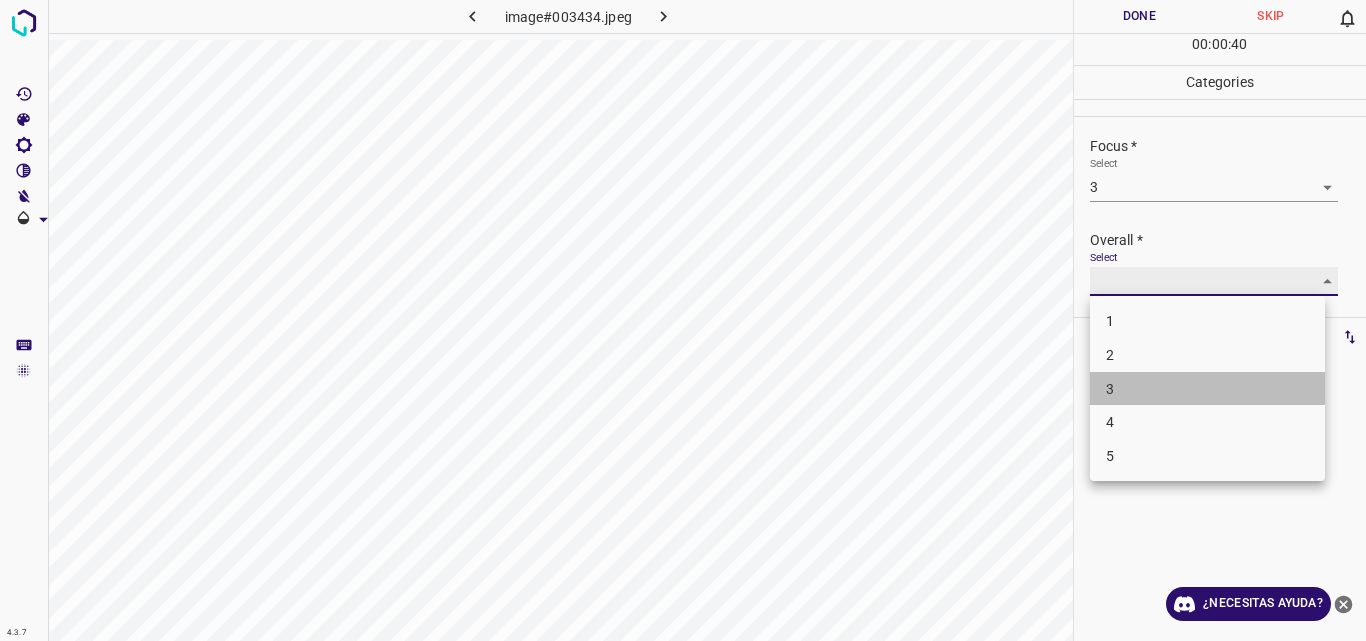 type on "3" 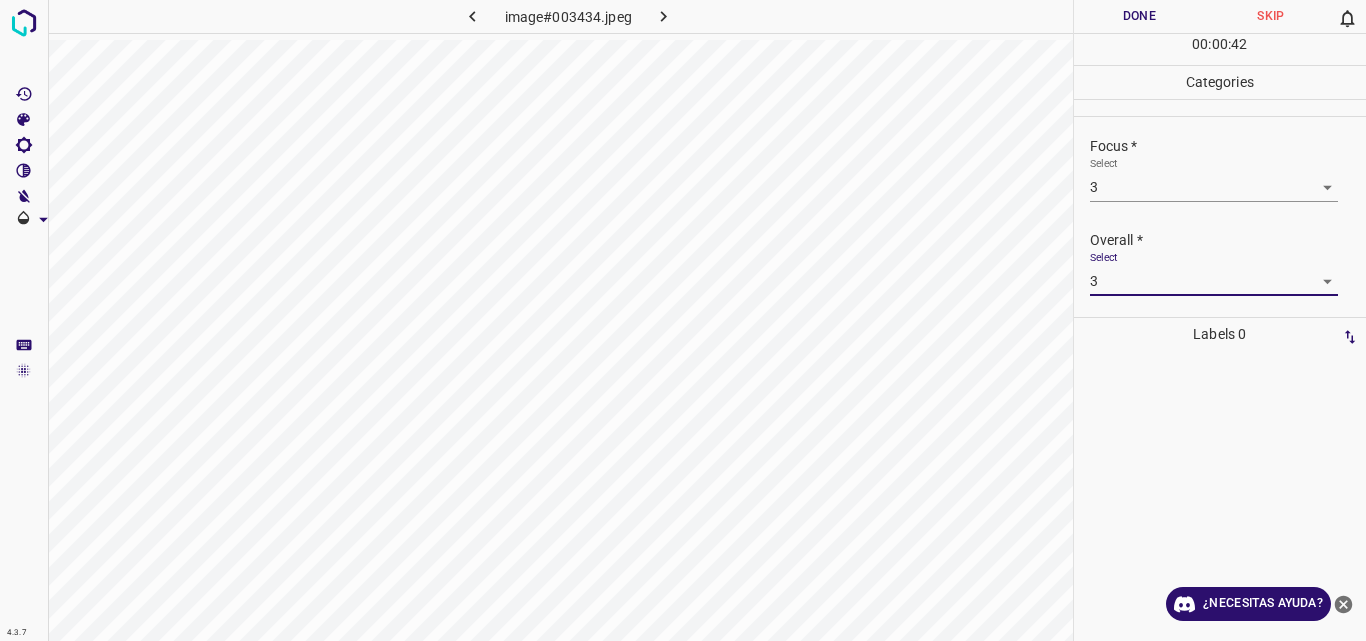 click on "Done" at bounding box center [1140, 16] 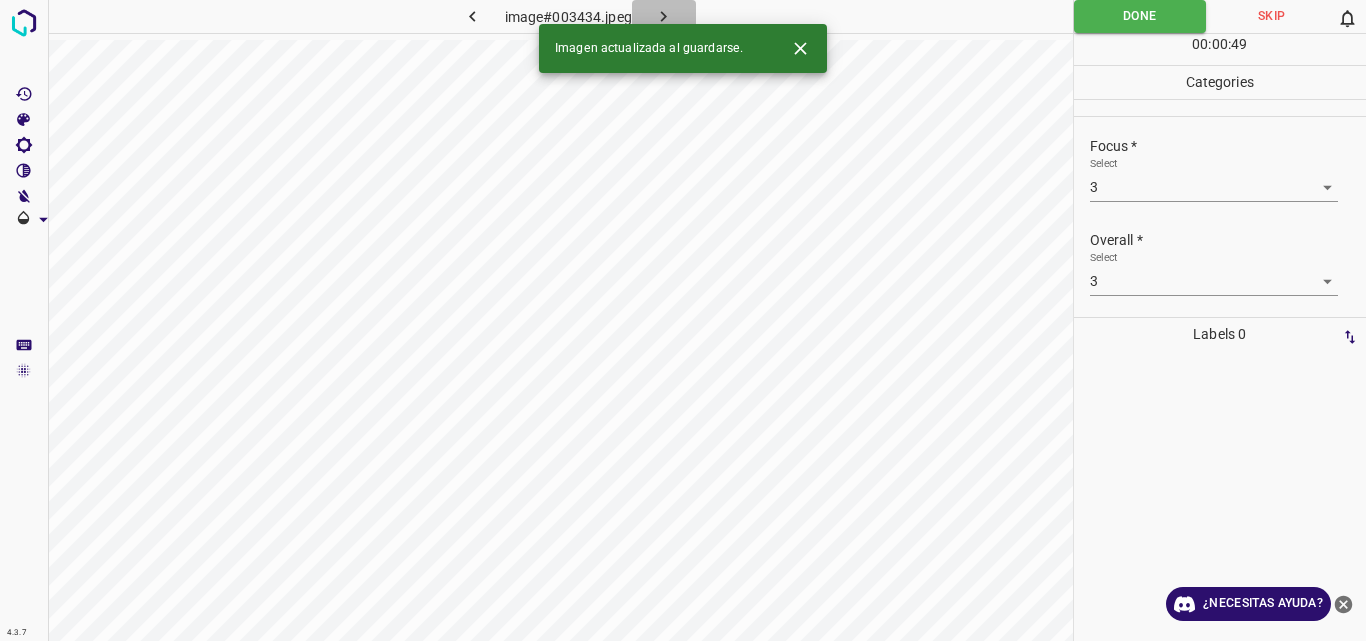 click 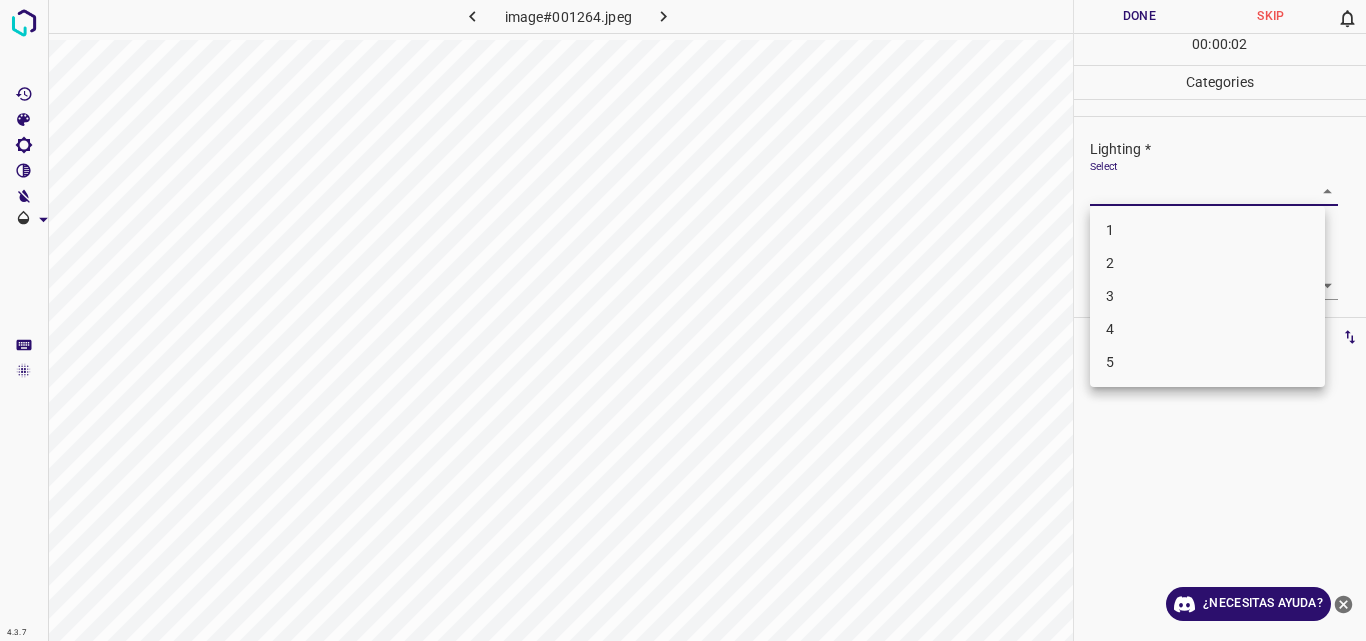 click on "4.3.7 image#001264.jpeg Done Skip 0 00   : 00   : 02   Categories Lighting *  Select ​ Focus *  Select ​ Overall *  Select ​ Labels   0 Categories 1 Lighting 2 Focus 3 Overall Tools Space Change between modes (Draw & Edit) I Auto labeling R Restore zoom M Zoom in N Zoom out Delete Delete selecte label Filters Z Restore filters X Saturation filter C Brightness filter V Contrast filter B Gray scale filter General O Download ¿Necesitas ayuda? Original text Rate this translation Your feedback will be used to help improve Google Translate - Texto - Esconder - Borrar 1 2 3 4 5" at bounding box center [683, 320] 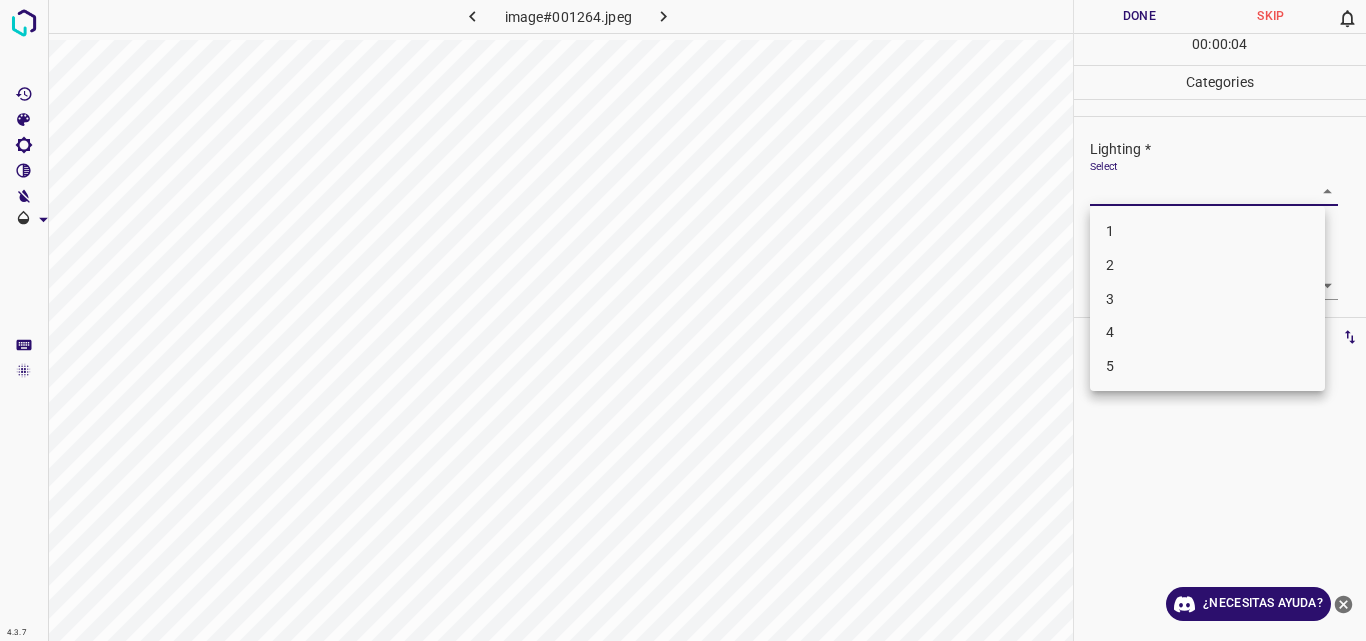 click on "2" at bounding box center (1207, 265) 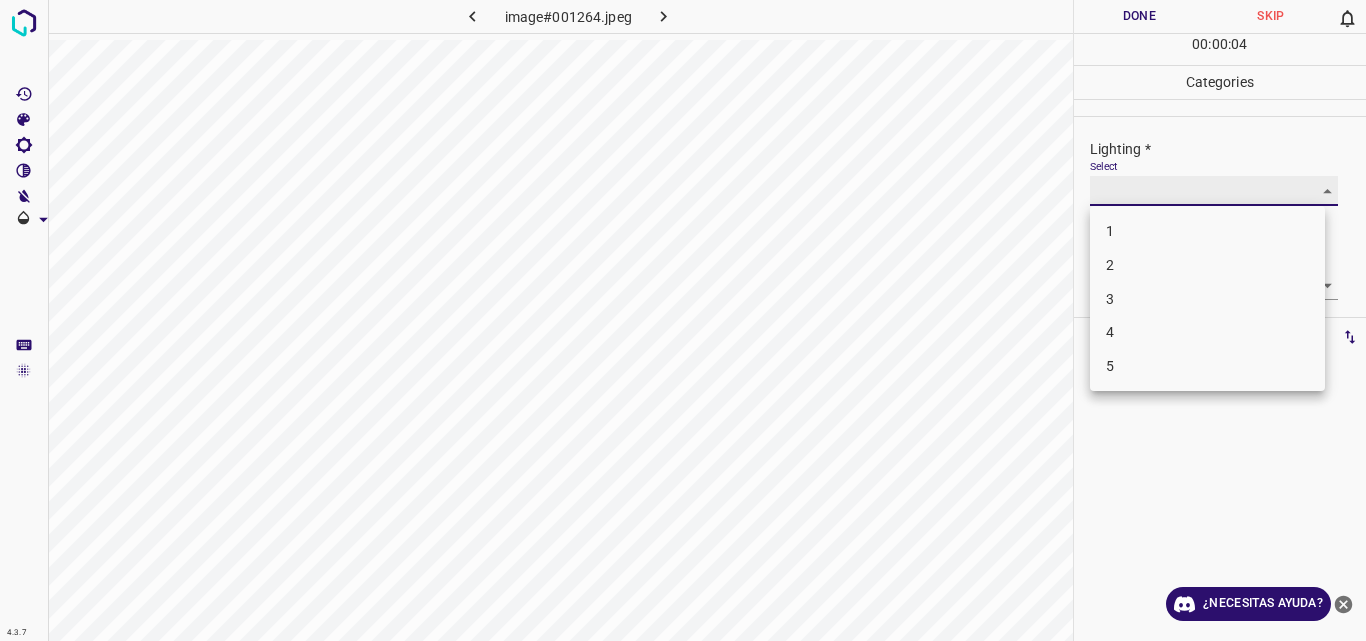 type on "2" 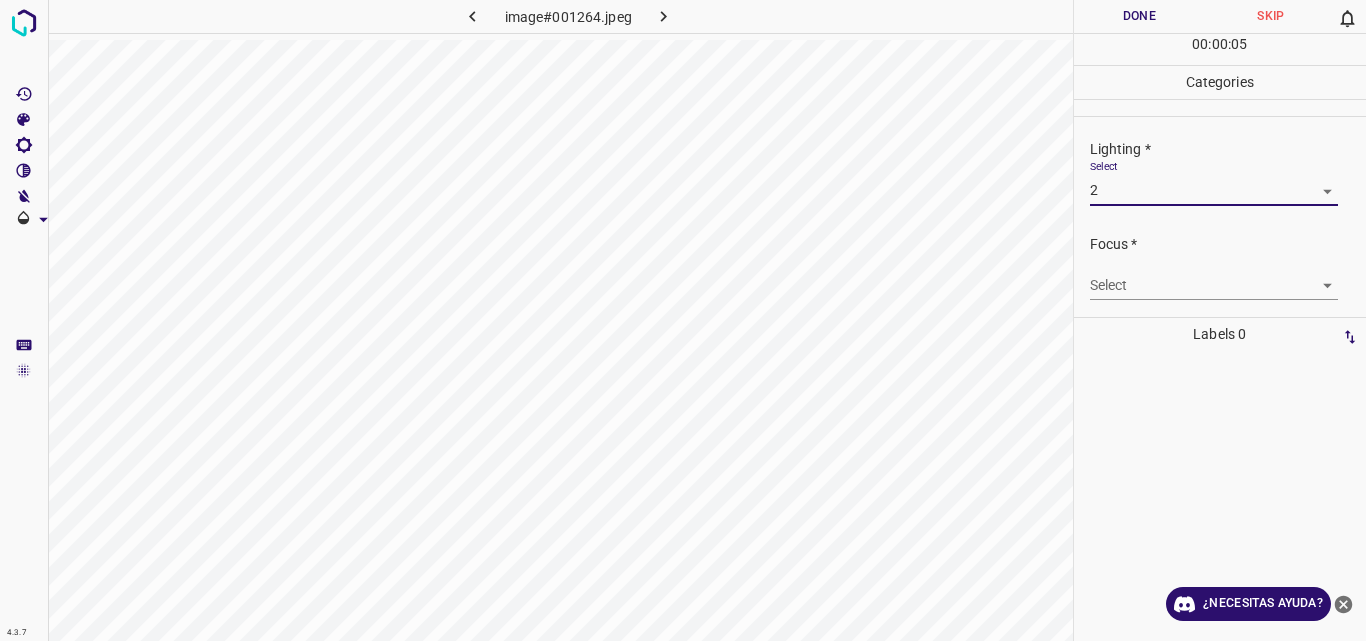 click on "4.3.7 image#001264.jpeg Done Skip 0 00   : 00   : 05   Categories Lighting *  Select 2 2 Focus *  Select ​ Overall *  Select ​ Labels   0 Categories 1 Lighting 2 Focus 3 Overall Tools Space Change between modes (Draw & Edit) I Auto labeling R Restore zoom M Zoom in N Zoom out Delete Delete selecte label Filters Z Restore filters X Saturation filter C Brightness filter V Contrast filter B Gray scale filter General O Download ¿Necesitas ayuda? Original text Rate this translation Your feedback will be used to help improve Google Translate - Texto - Esconder - Borrar" at bounding box center [683, 320] 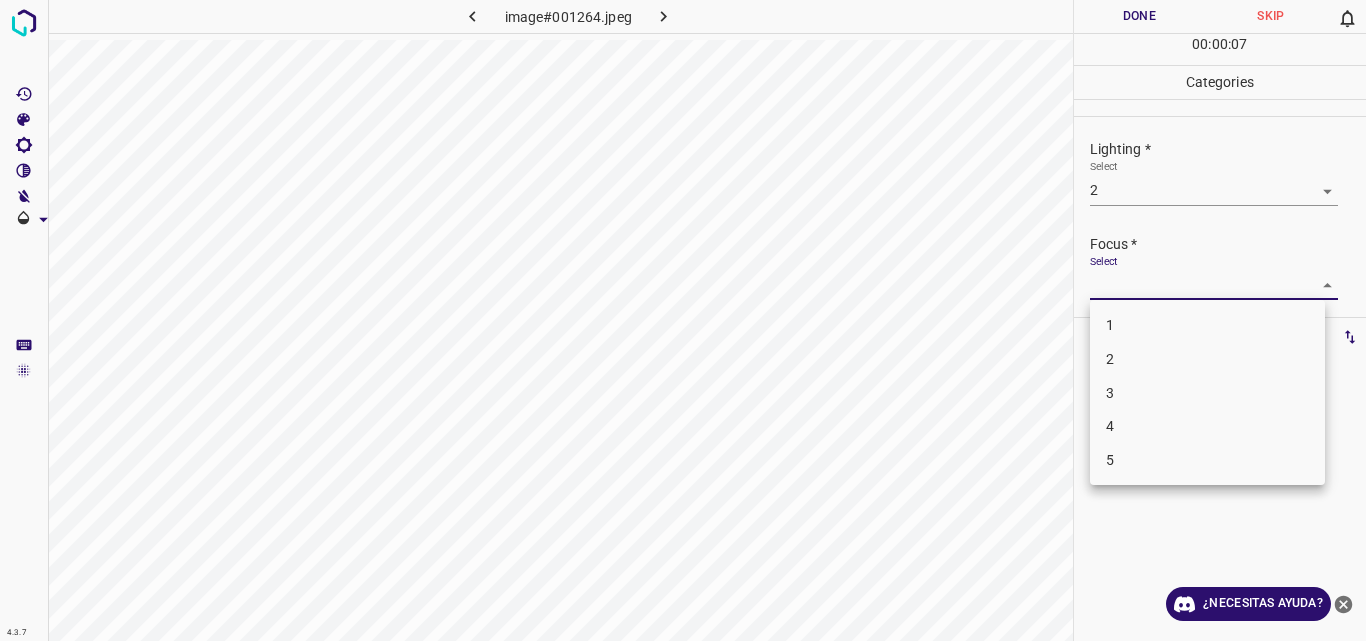 click on "2" at bounding box center (1207, 359) 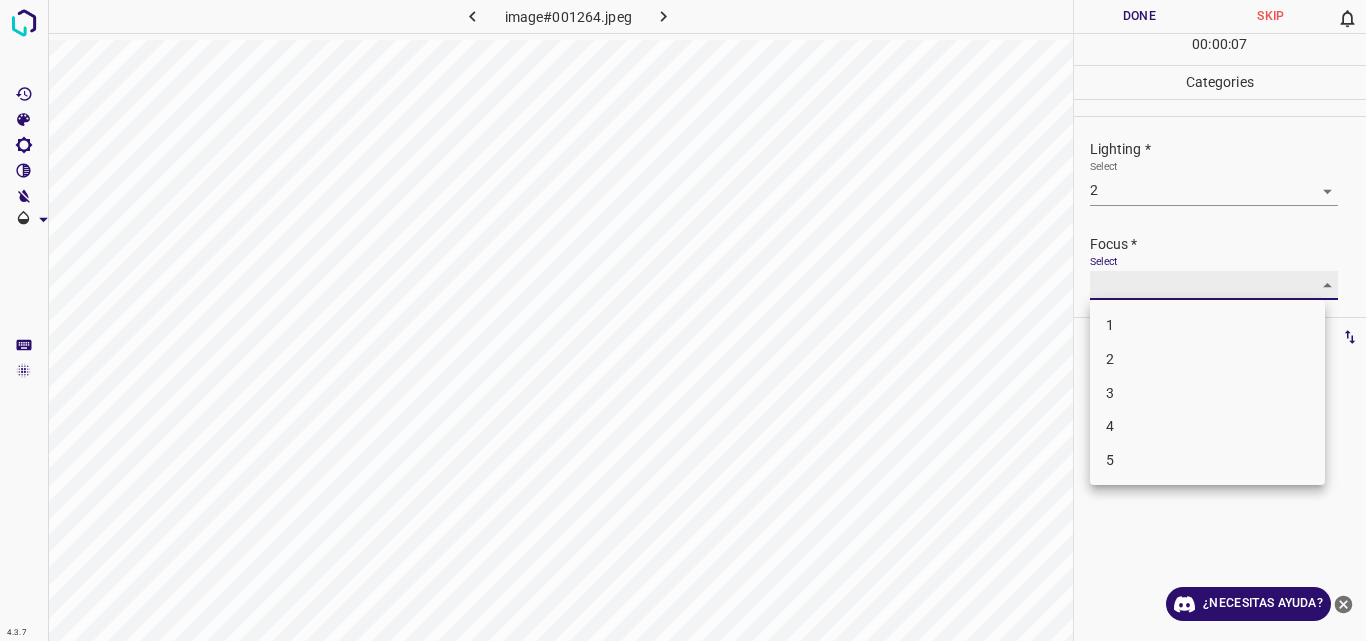 type on "2" 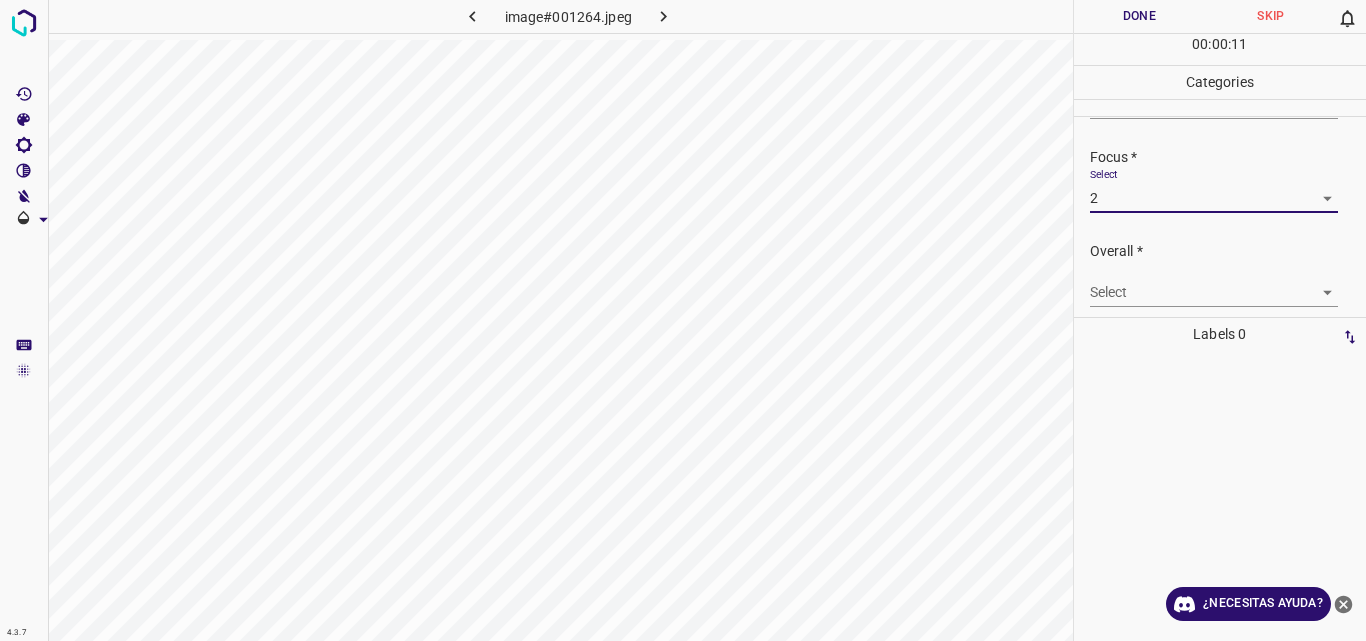 click on "Select ​" at bounding box center (1228, 284) 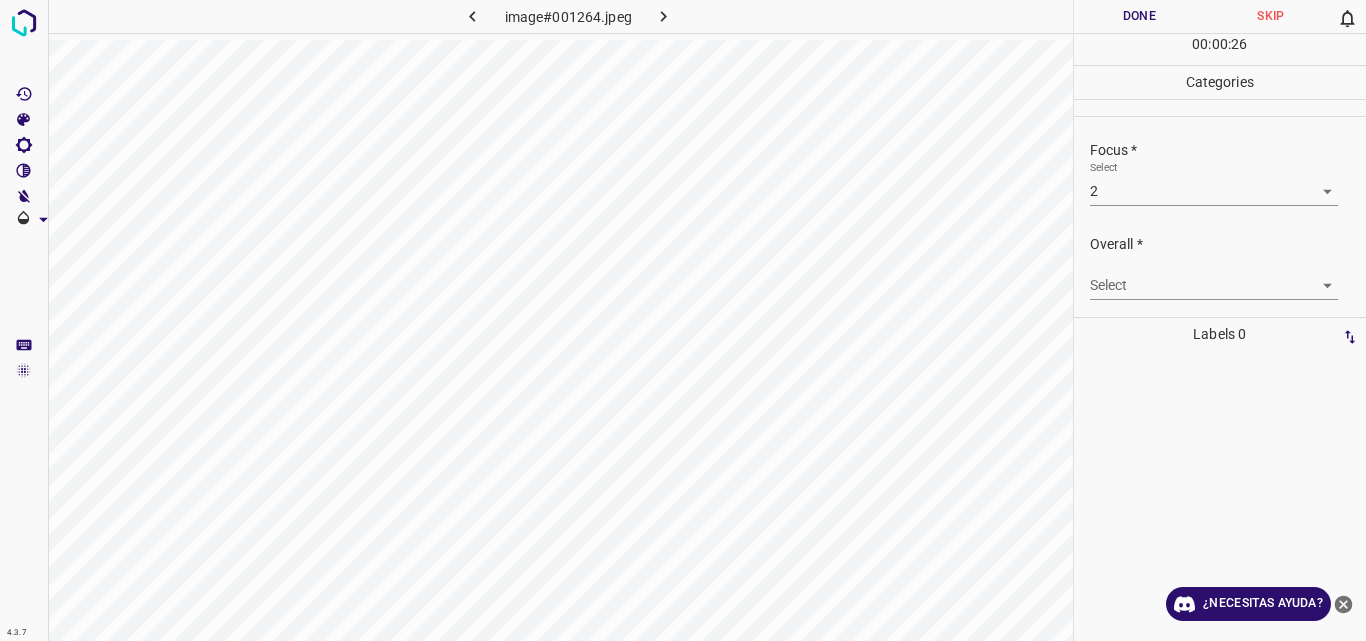 click on "Done" at bounding box center [1140, 16] 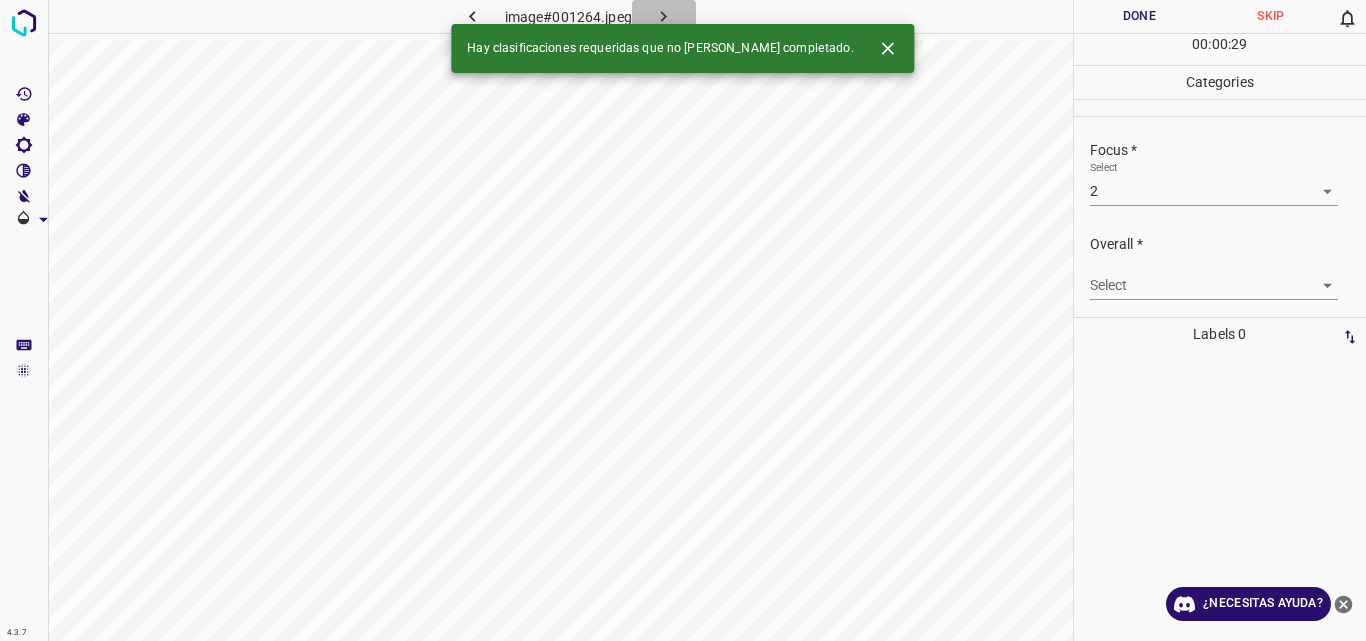 click 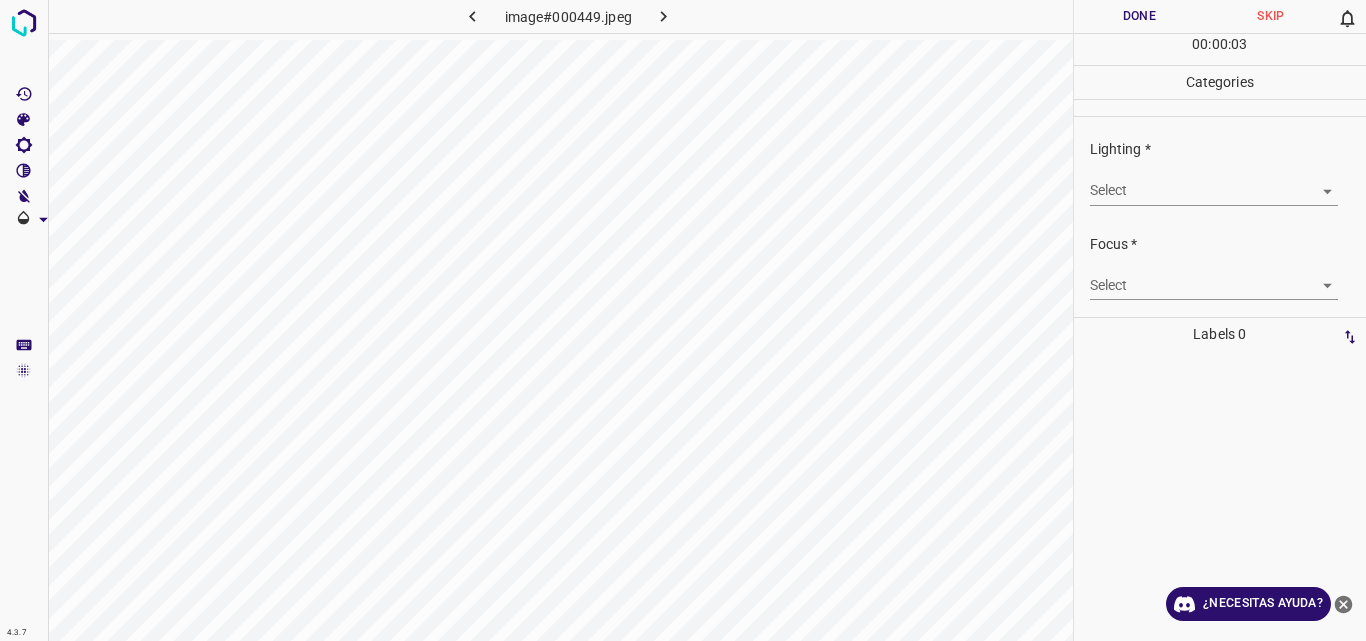 click on "4.3.7 image#000449.jpeg Done Skip 0 00   : 00   : 03   Categories Lighting *  Select ​ Focus *  Select ​ Overall *  Select ​ Labels   0 Categories 1 Lighting 2 Focus 3 Overall Tools Space Change between modes (Draw & Edit) I Auto labeling R Restore zoom M Zoom in N Zoom out Delete Delete selecte label Filters Z Restore filters X Saturation filter C Brightness filter V Contrast filter B Gray scale filter General O Download ¿Necesitas ayuda? Original text Rate this translation Your feedback will be used to help improve Google Translate - Texto - Esconder - Borrar" at bounding box center [683, 320] 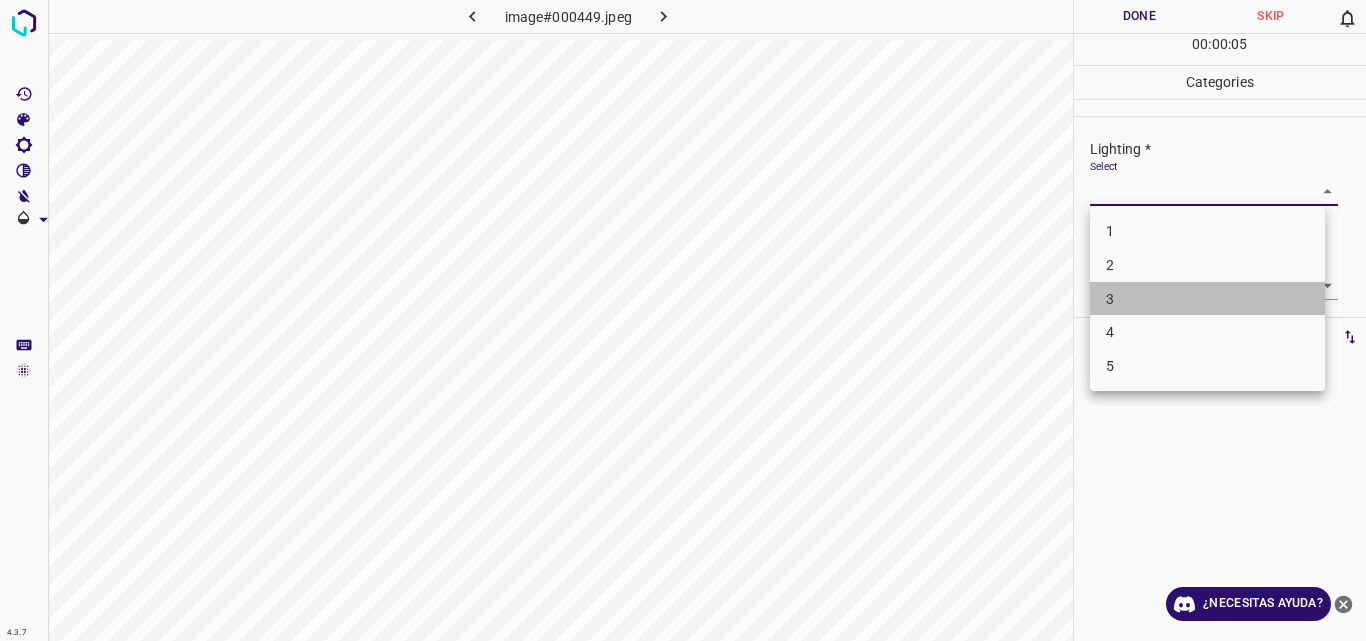 click on "3" at bounding box center (1207, 299) 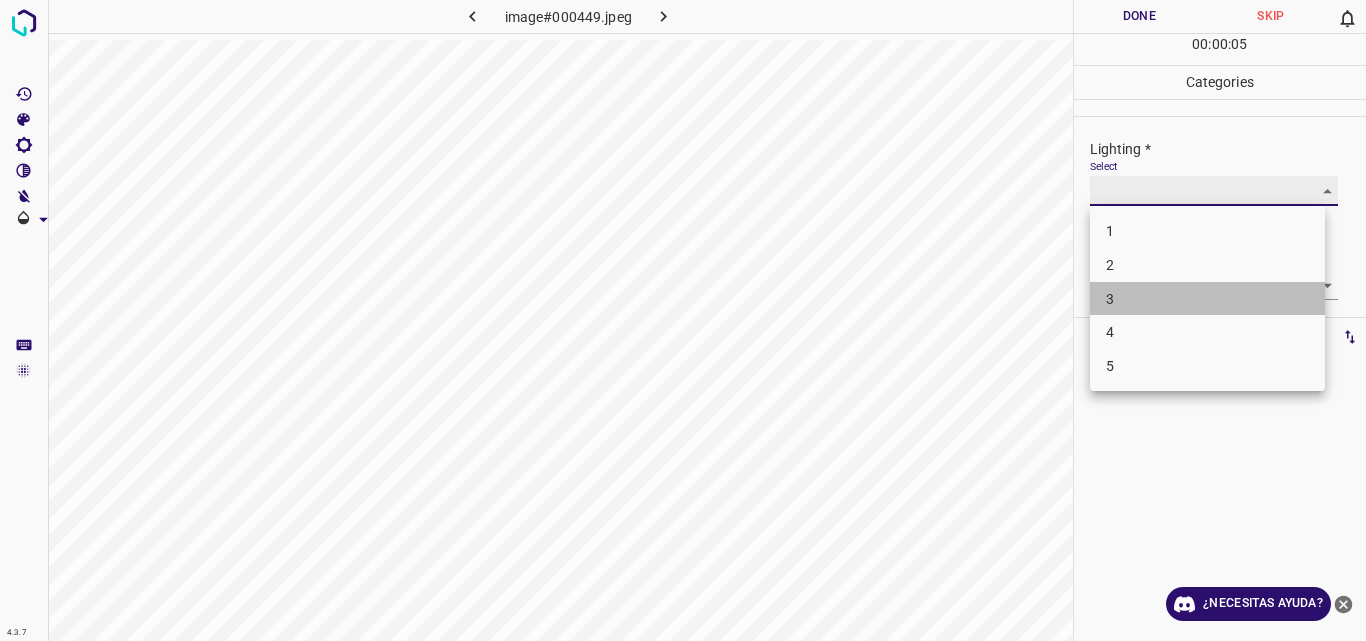 type on "3" 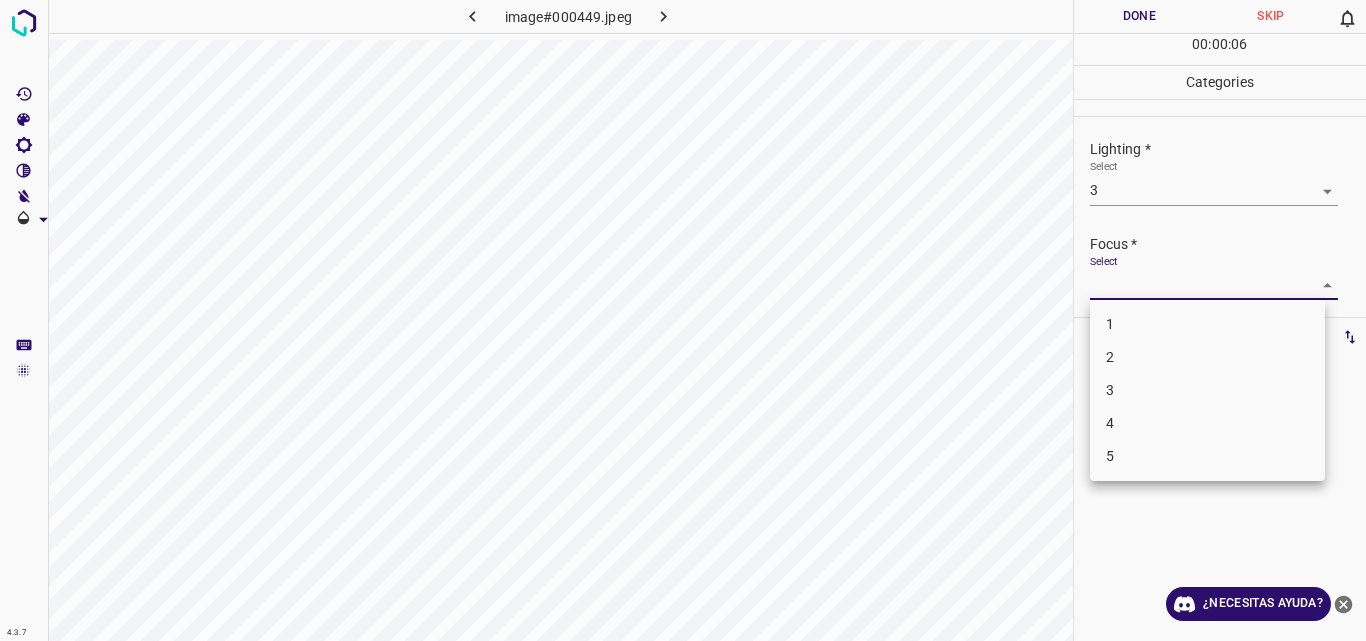 click on "4.3.7 image#000449.jpeg Done Skip 0 00   : 00   : 06   Categories Lighting *  Select 3 3 Focus *  Select ​ Overall *  Select ​ Labels   0 Categories 1 Lighting 2 Focus 3 Overall Tools Space Change between modes (Draw & Edit) I Auto labeling R Restore zoom M Zoom in N Zoom out Delete Delete selecte label Filters Z Restore filters X Saturation filter C Brightness filter V Contrast filter B Gray scale filter General O Download ¿Necesitas ayuda? Original text Rate this translation Your feedback will be used to help improve Google Translate - Texto - Esconder - Borrar 1 2 3 4 5" at bounding box center (683, 320) 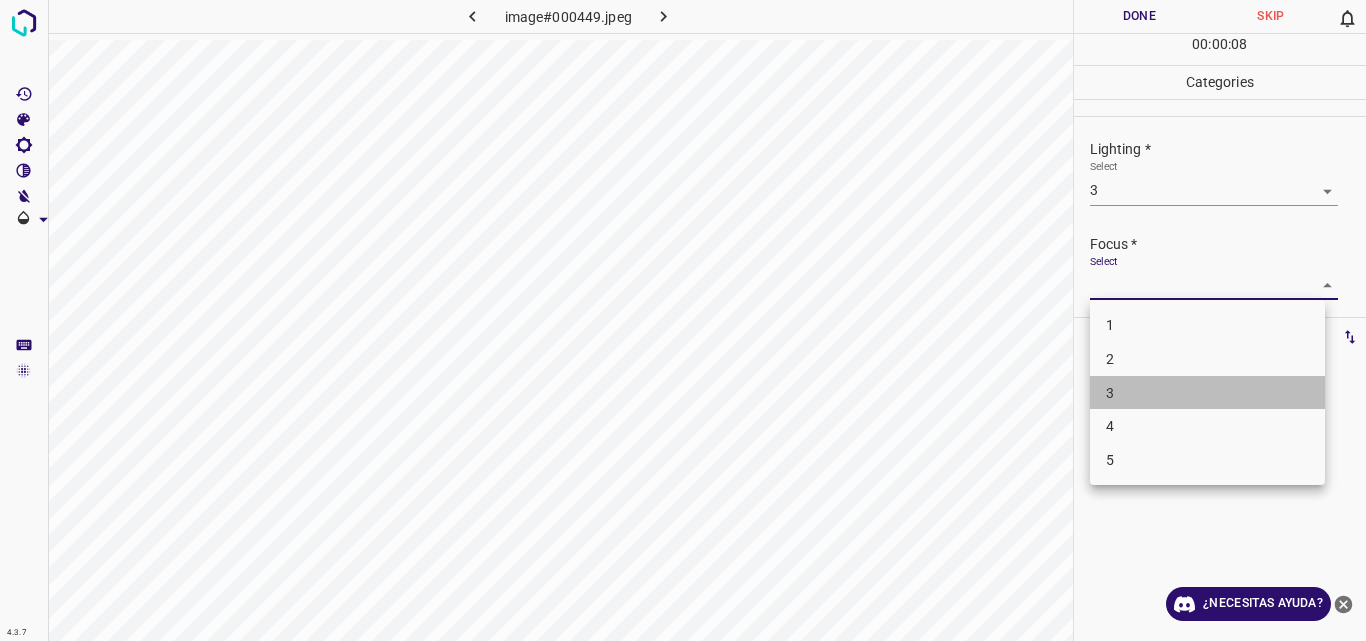 click on "3" at bounding box center [1207, 393] 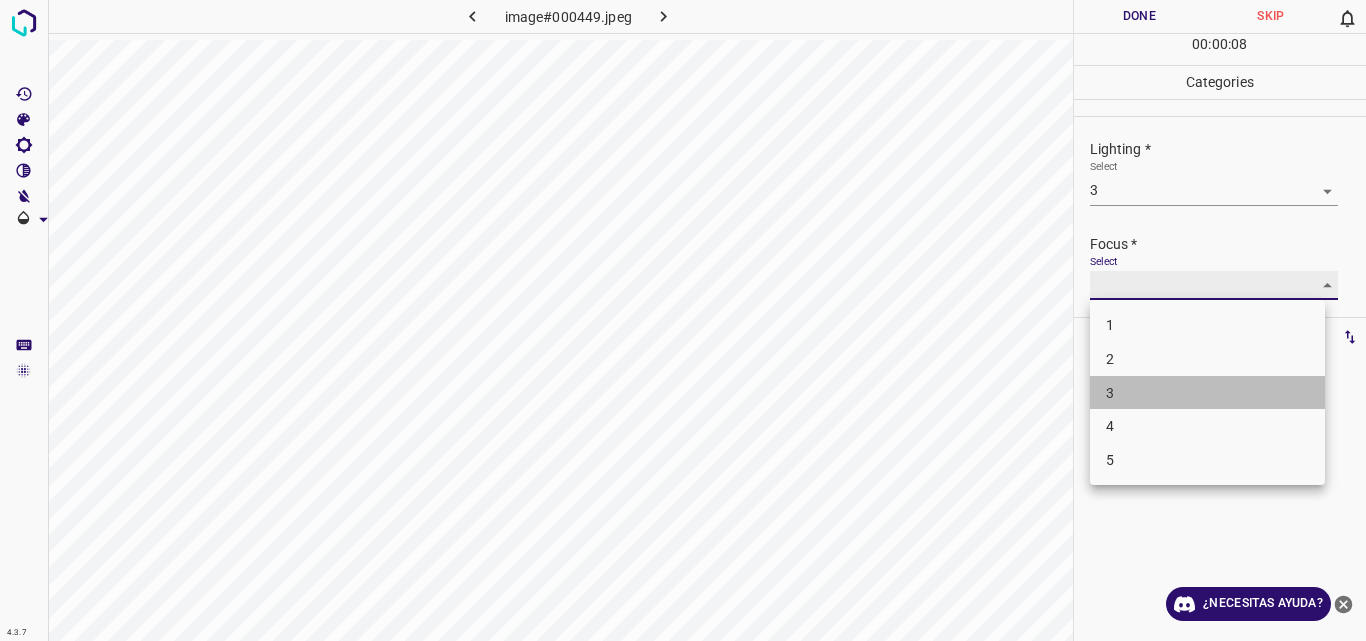 type on "3" 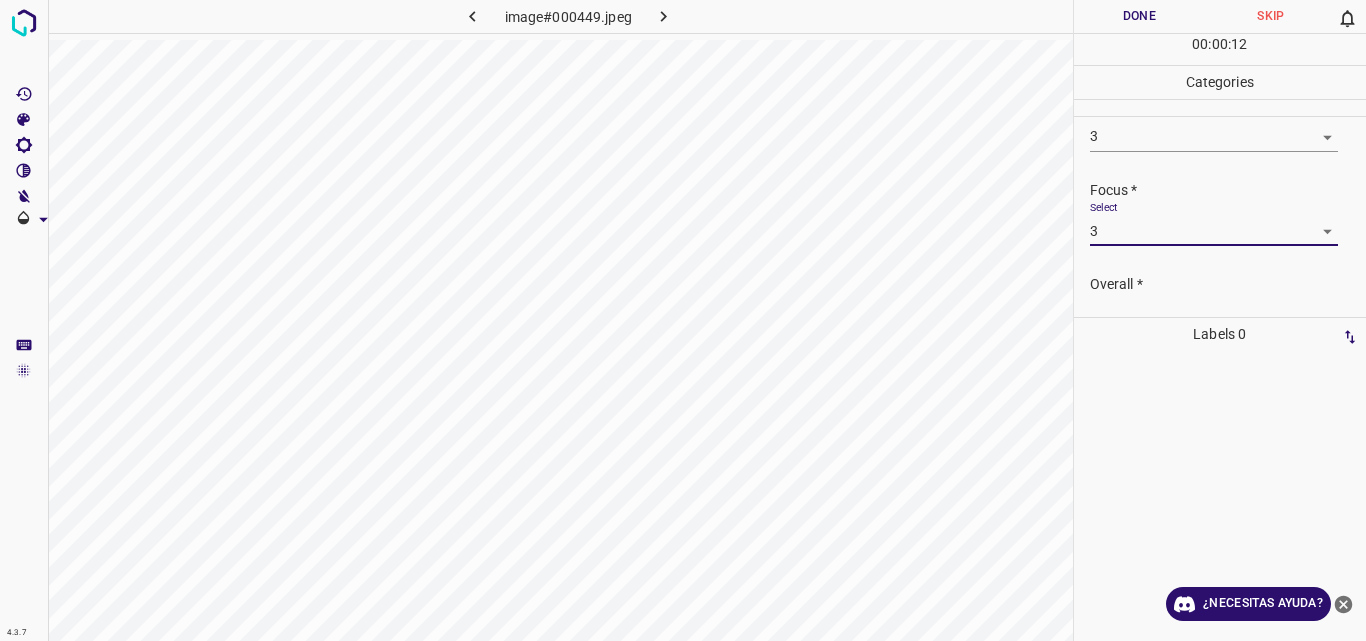 click on "Select ​" at bounding box center [1228, 317] 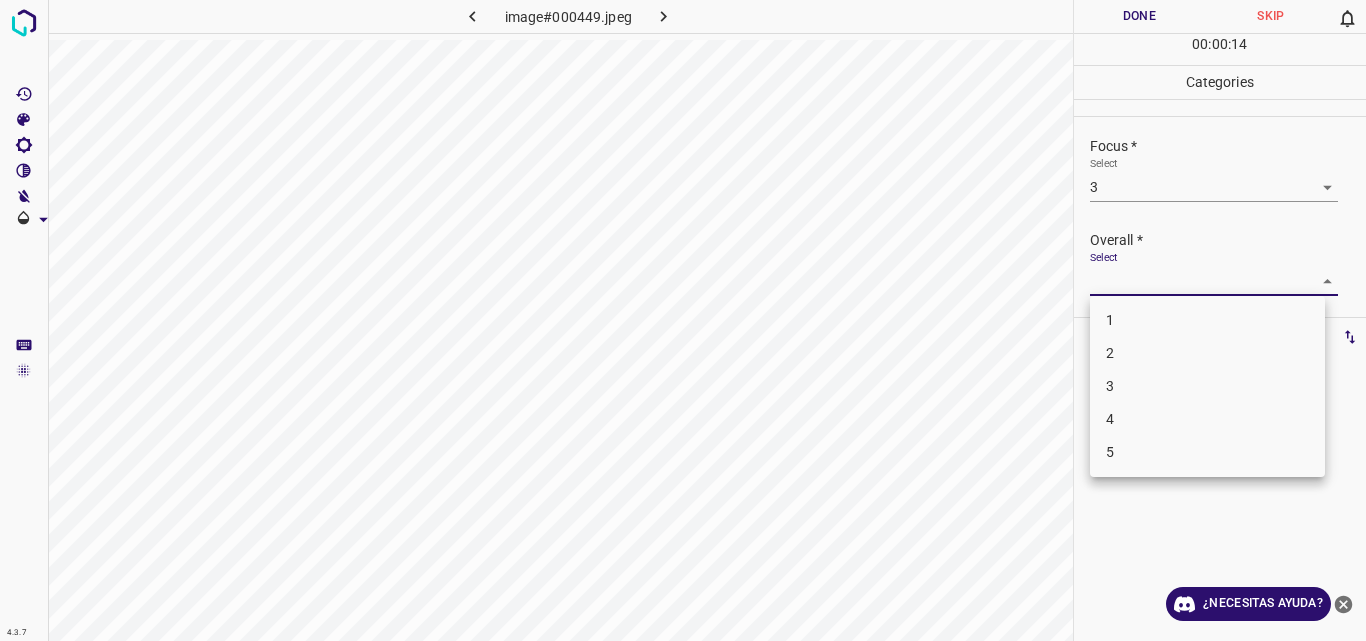click on "4.3.7 image#000449.jpeg Done Skip 0 00   : 00   : 14   Categories Lighting *  Select 3 3 Focus *  Select 3 3 Overall *  Select ​ Labels   0 Categories 1 Lighting 2 Focus 3 Overall Tools Space Change between modes (Draw & Edit) I Auto labeling R Restore zoom M Zoom in N Zoom out Delete Delete selecte label Filters Z Restore filters X Saturation filter C Brightness filter V Contrast filter B Gray scale filter General O Download ¿Necesitas ayuda? Original text Rate this translation Your feedback will be used to help improve Google Translate - Texto - Esconder - Borrar 1 2 3 4 5" at bounding box center [683, 320] 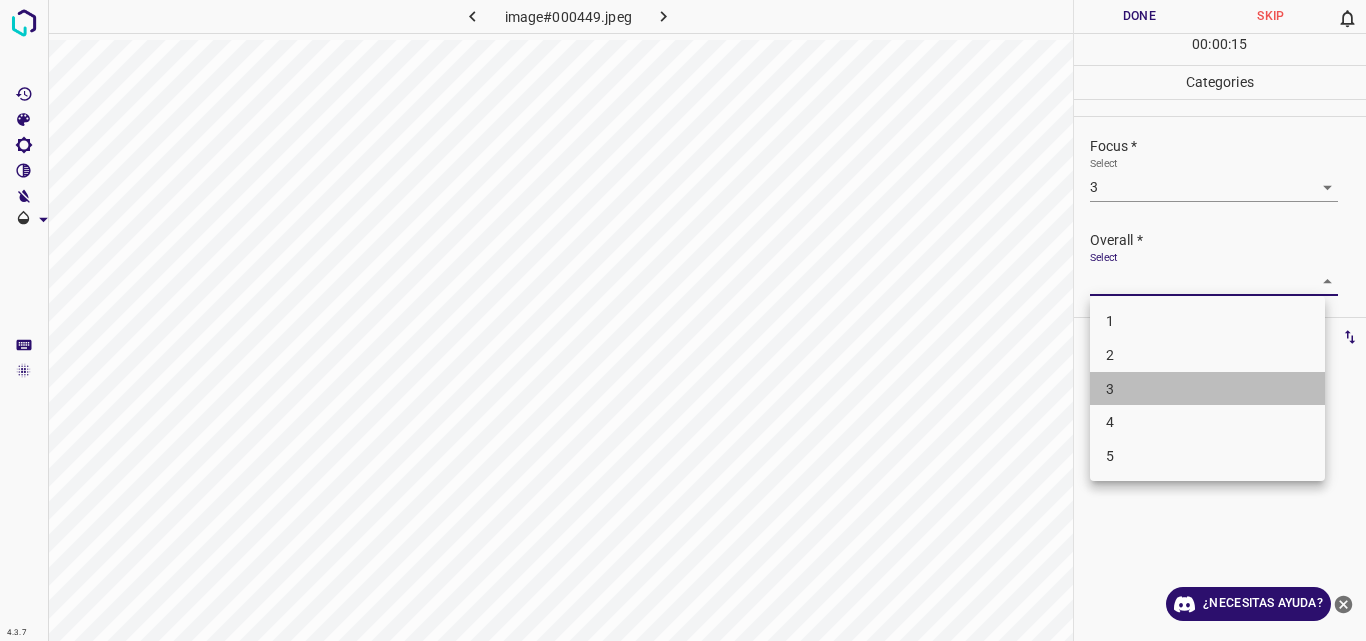 click on "3" at bounding box center [1207, 389] 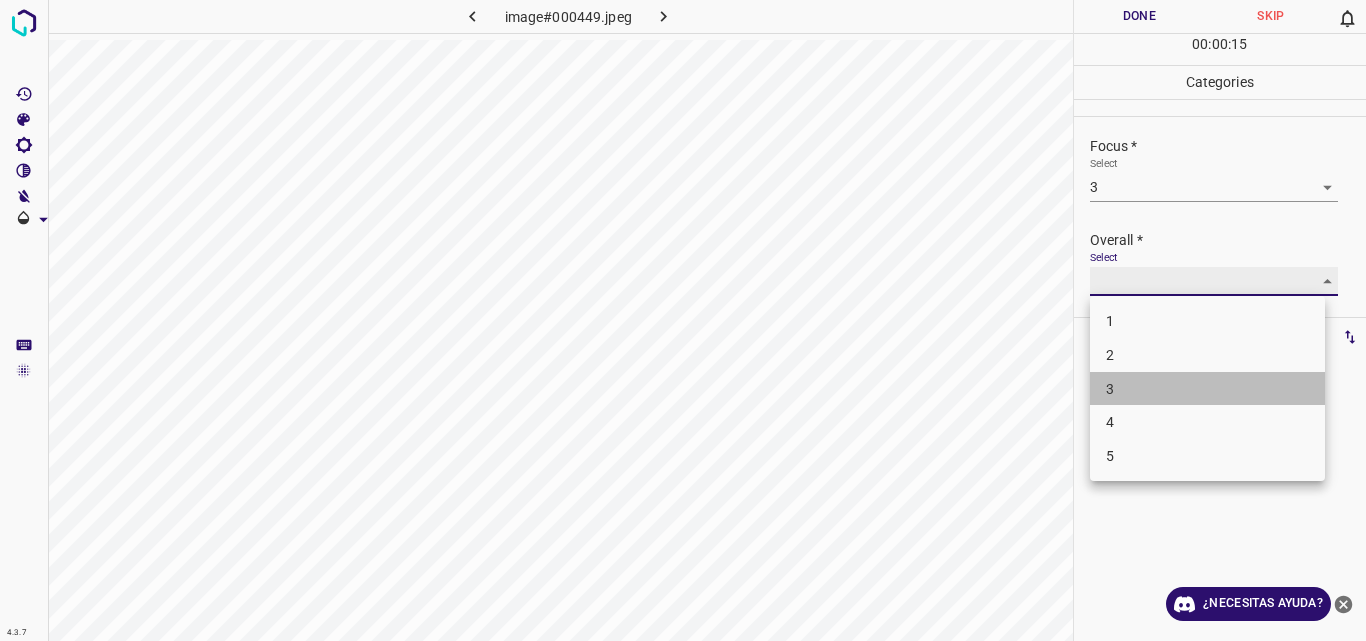 type on "3" 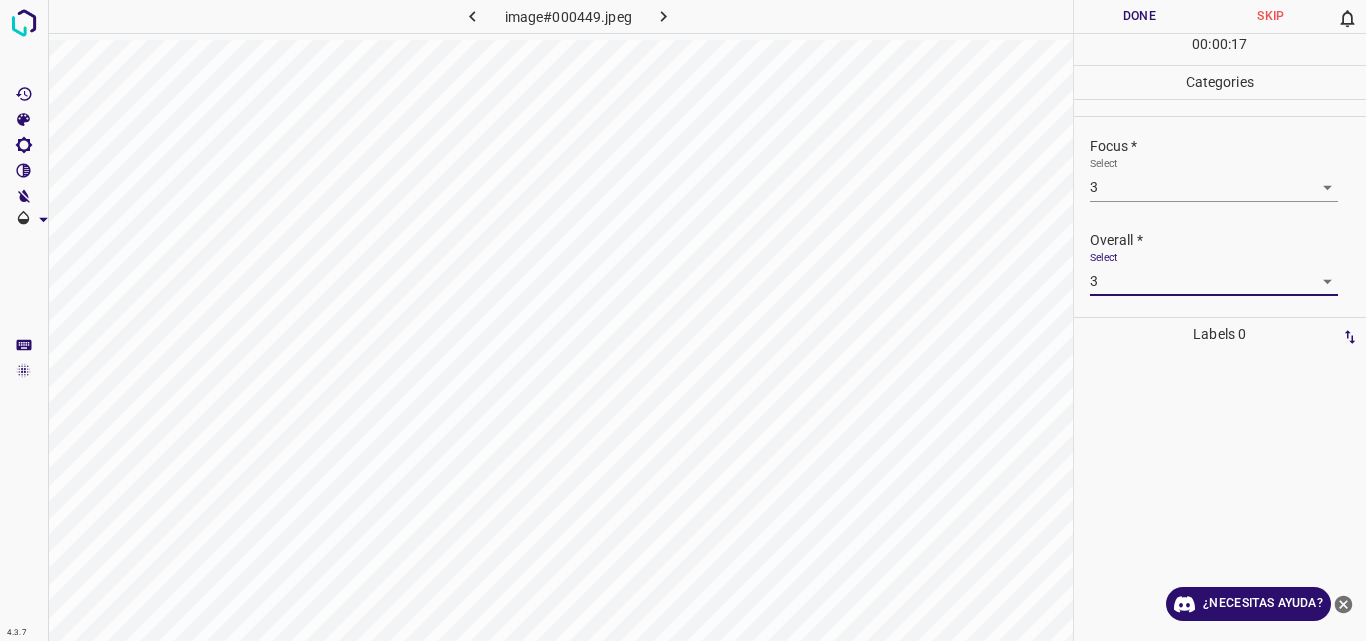 click on "Done" at bounding box center [1140, 16] 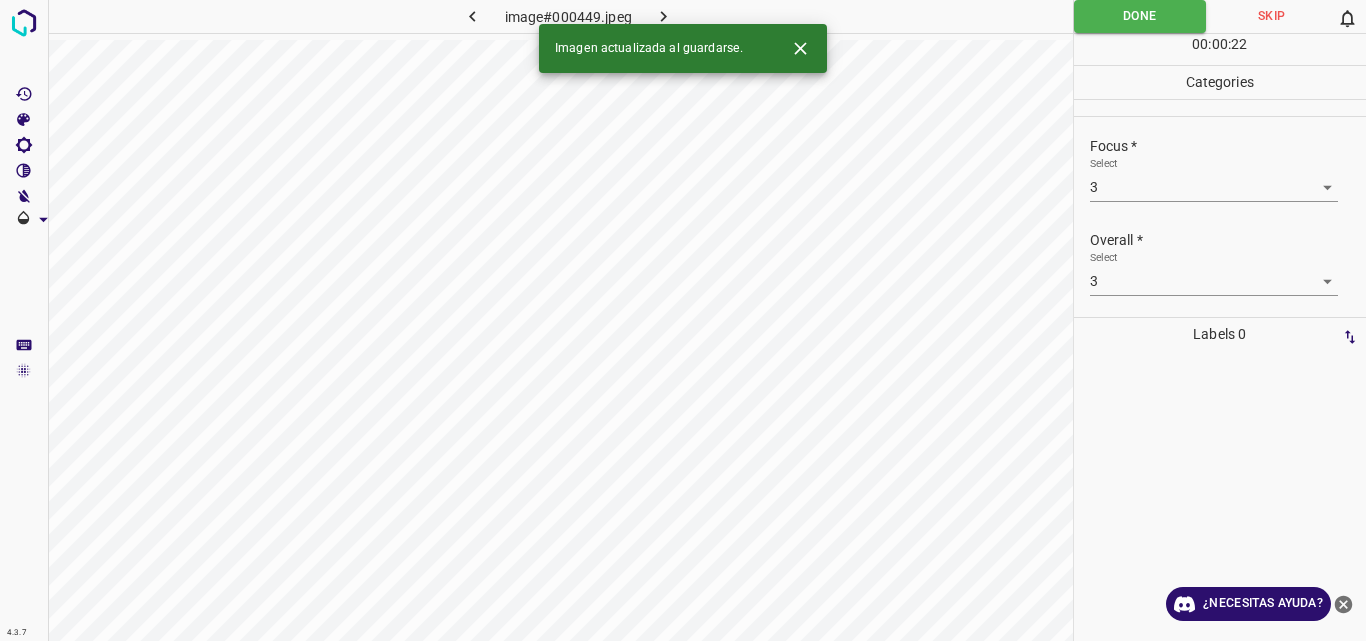 click 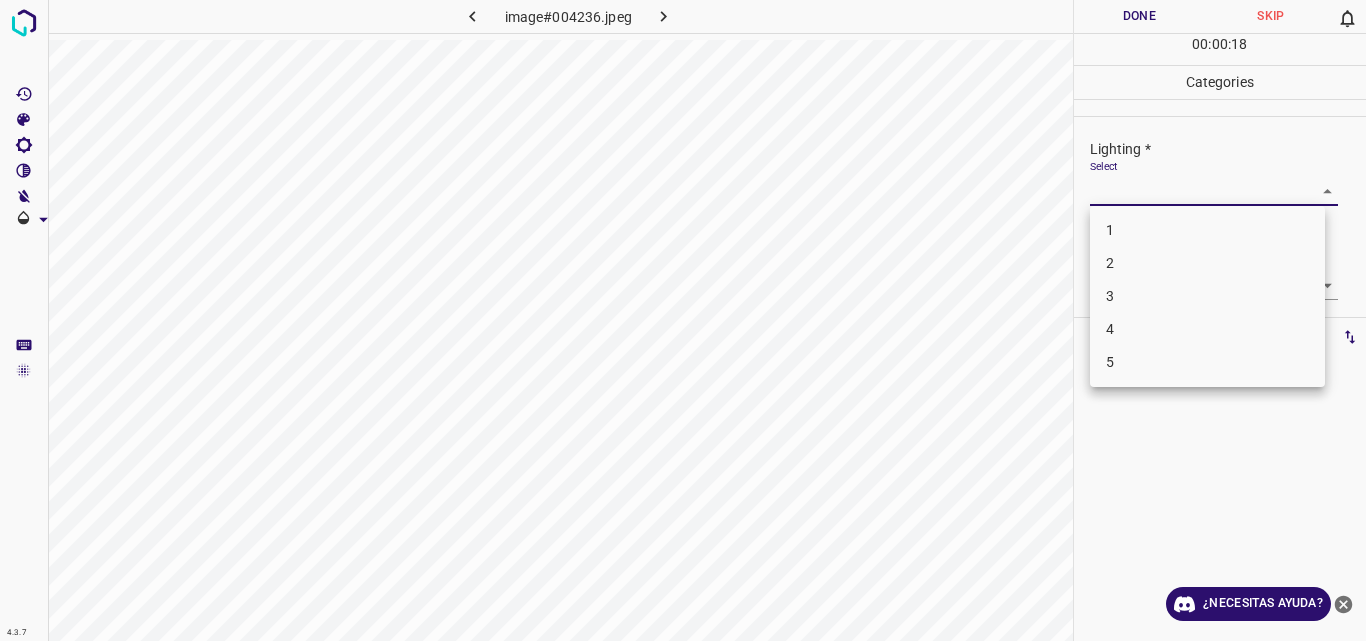 click on "4.3.7 image#004236.jpeg Done Skip 0 00   : 00   : 18   Categories Lighting *  Select ​ Focus *  Select ​ Overall *  Select ​ Labels   0 Categories 1 Lighting 2 Focus 3 Overall Tools Space Change between modes (Draw & Edit) I Auto labeling R Restore zoom M Zoom in N Zoom out Delete Delete selecte label Filters Z Restore filters X Saturation filter C Brightness filter V Contrast filter B Gray scale filter General O Download ¿Necesitas ayuda? Original text Rate this translation Your feedback will be used to help improve Google Translate - Texto - Esconder - Borrar 1 2 3 4 5" at bounding box center [683, 320] 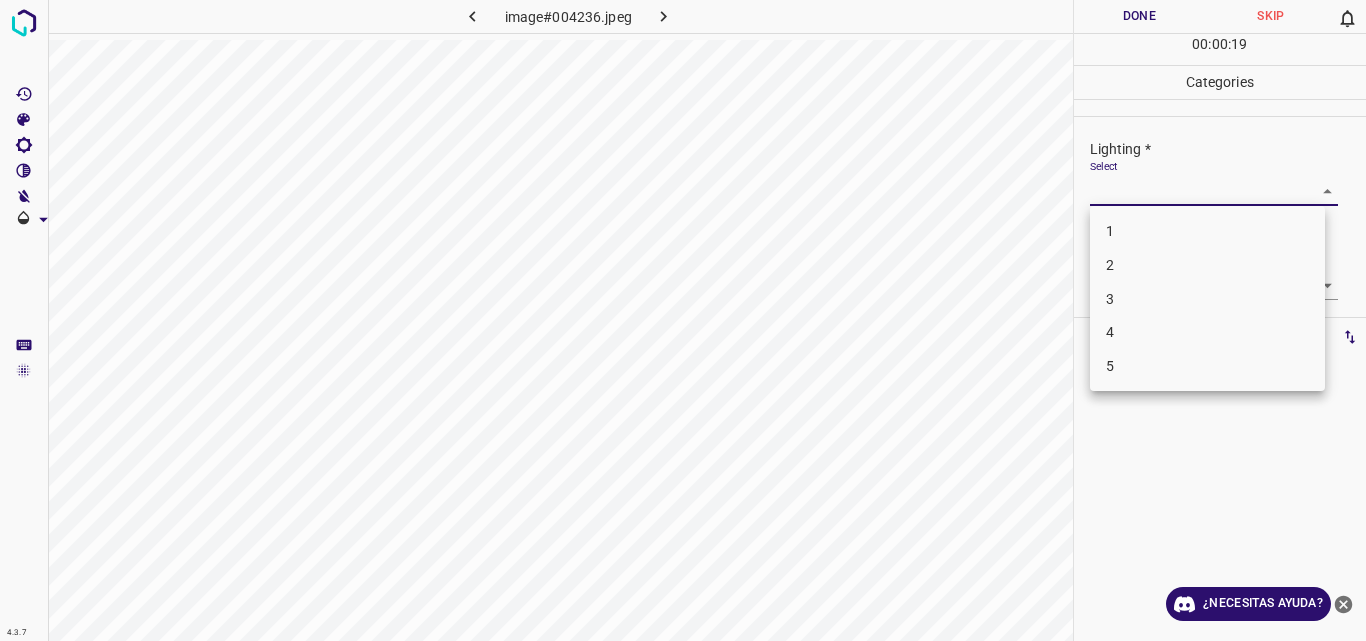 click on "2" at bounding box center (1207, 265) 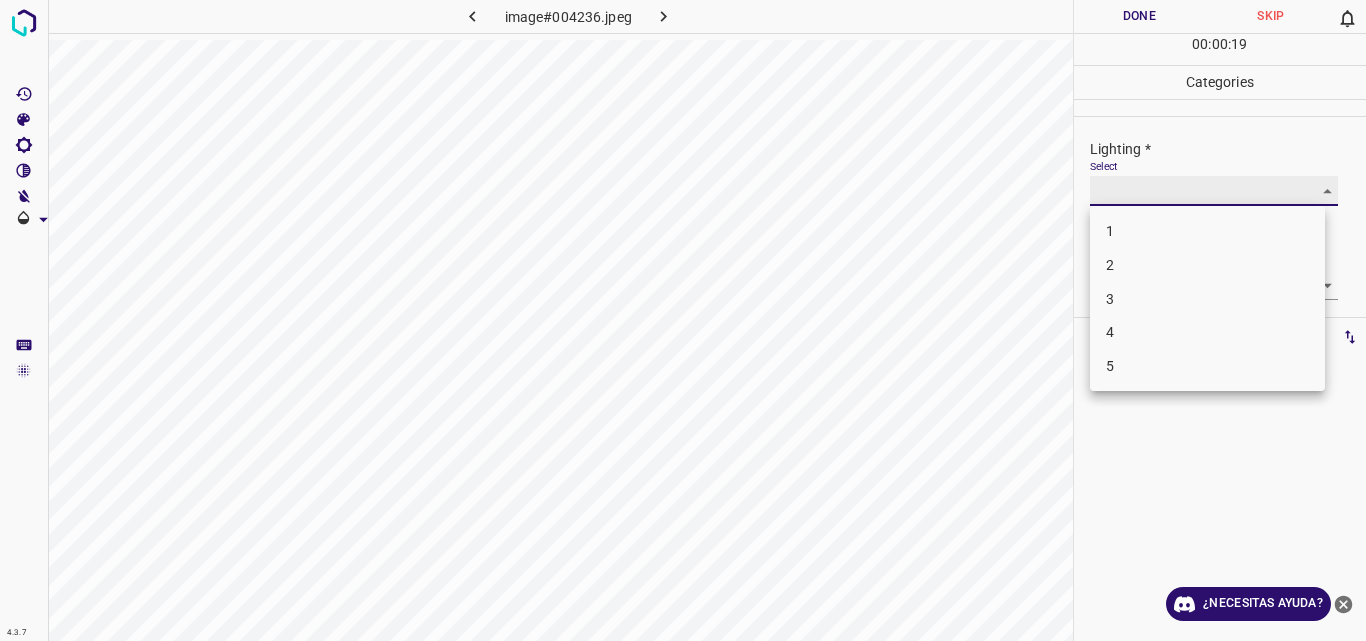 type on "2" 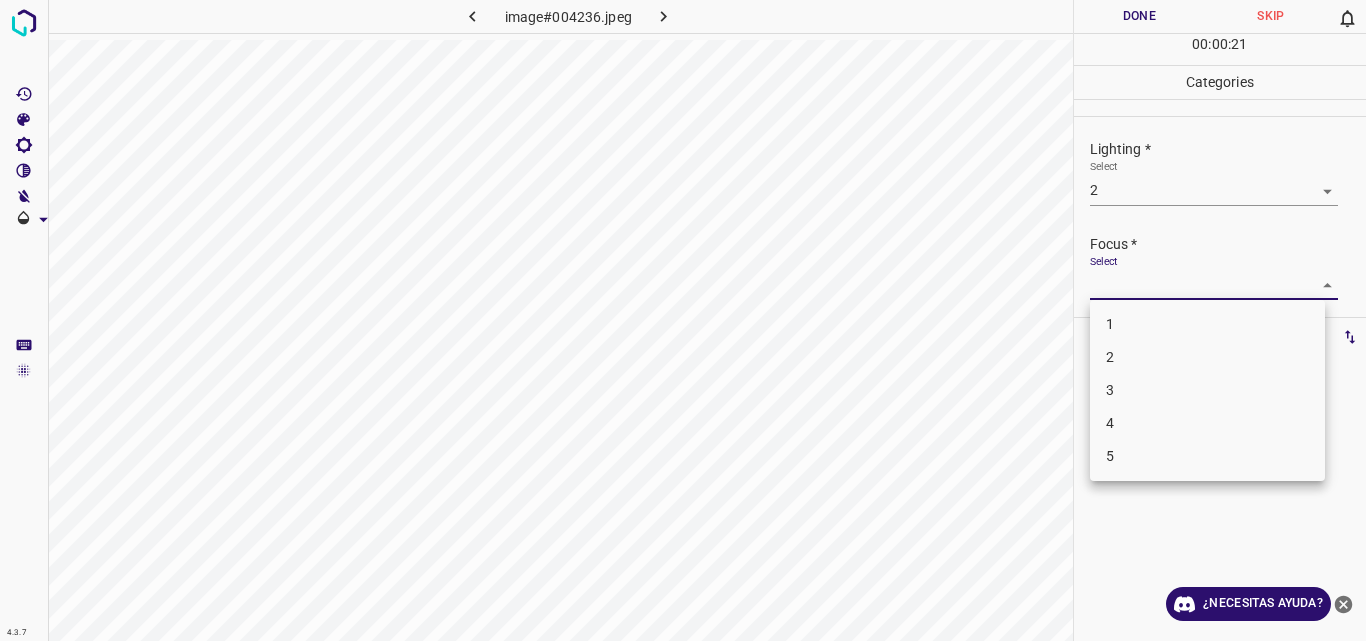 click on "4.3.7 image#004236.jpeg Done Skip 0 00   : 00   : 21   Categories Lighting *  Select 2 2 Focus *  Select ​ Overall *  Select ​ Labels   0 Categories 1 Lighting 2 Focus 3 Overall Tools Space Change between modes (Draw & Edit) I Auto labeling R Restore zoom M Zoom in N Zoom out Delete Delete selecte label Filters Z Restore filters X Saturation filter C Brightness filter V Contrast filter B Gray scale filter General O Download ¿Necesitas ayuda? Original text Rate this translation Your feedback will be used to help improve Google Translate - Texto - Esconder - Borrar 1 2 3 4 5" at bounding box center [683, 320] 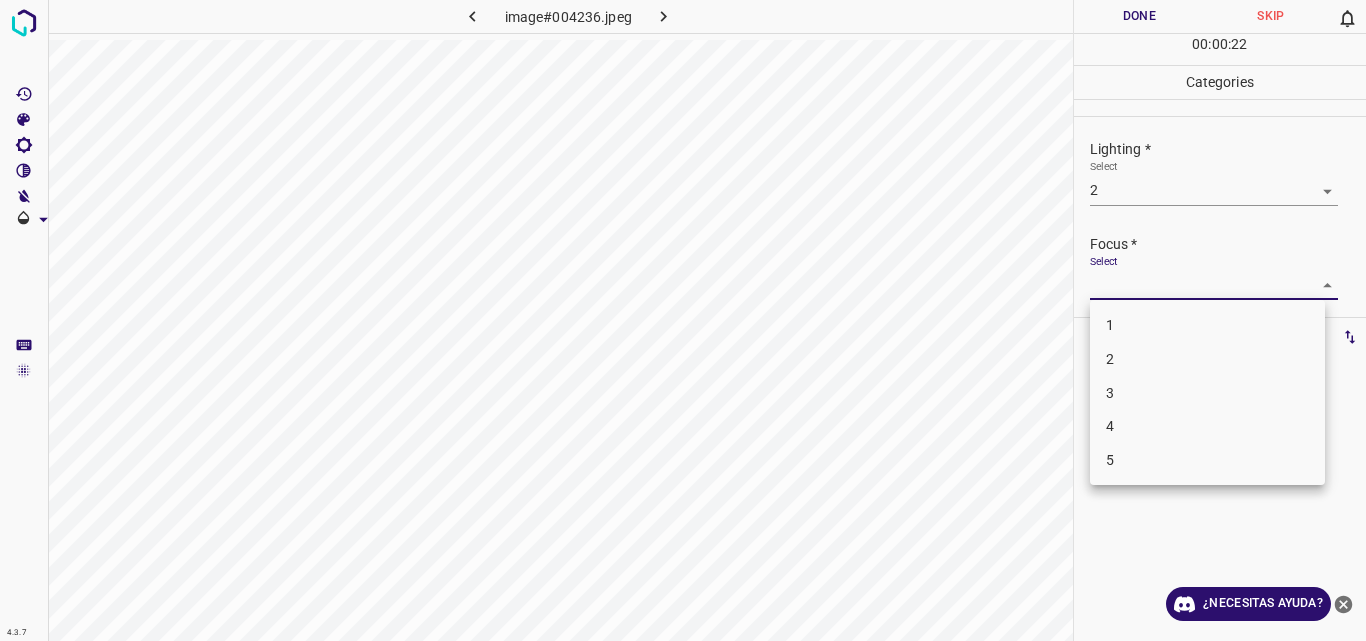click on "2" at bounding box center (1207, 359) 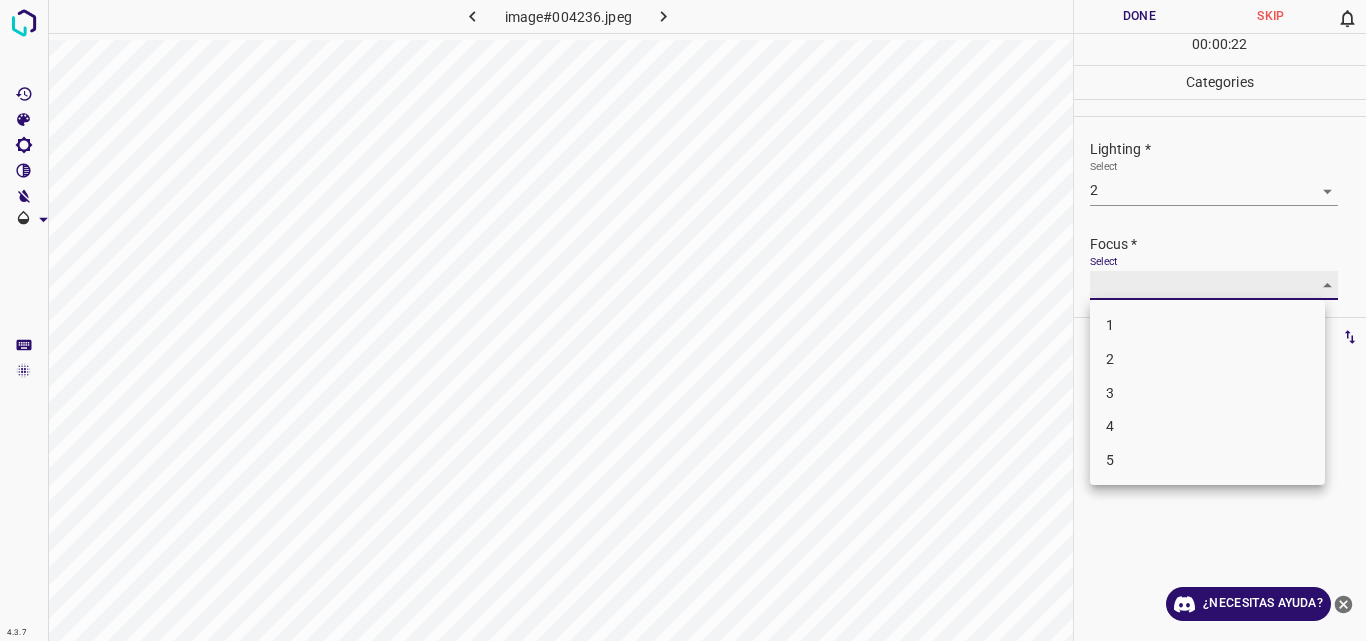 type on "2" 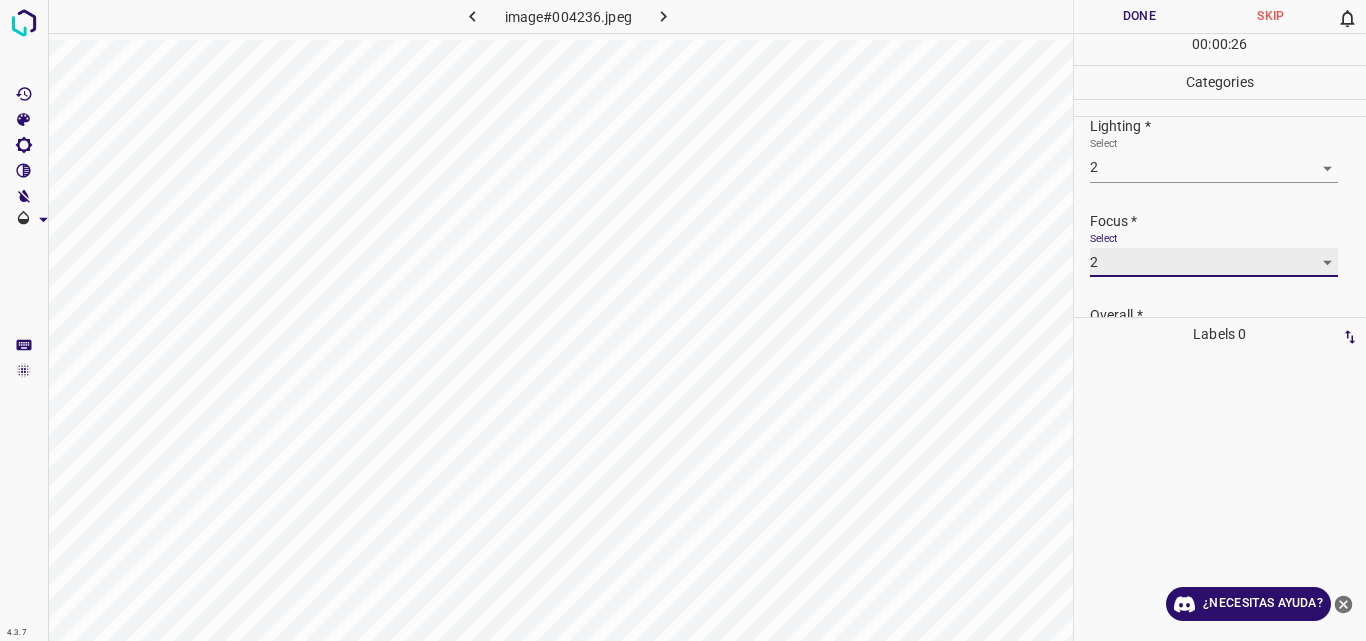 scroll, scrollTop: 98, scrollLeft: 0, axis: vertical 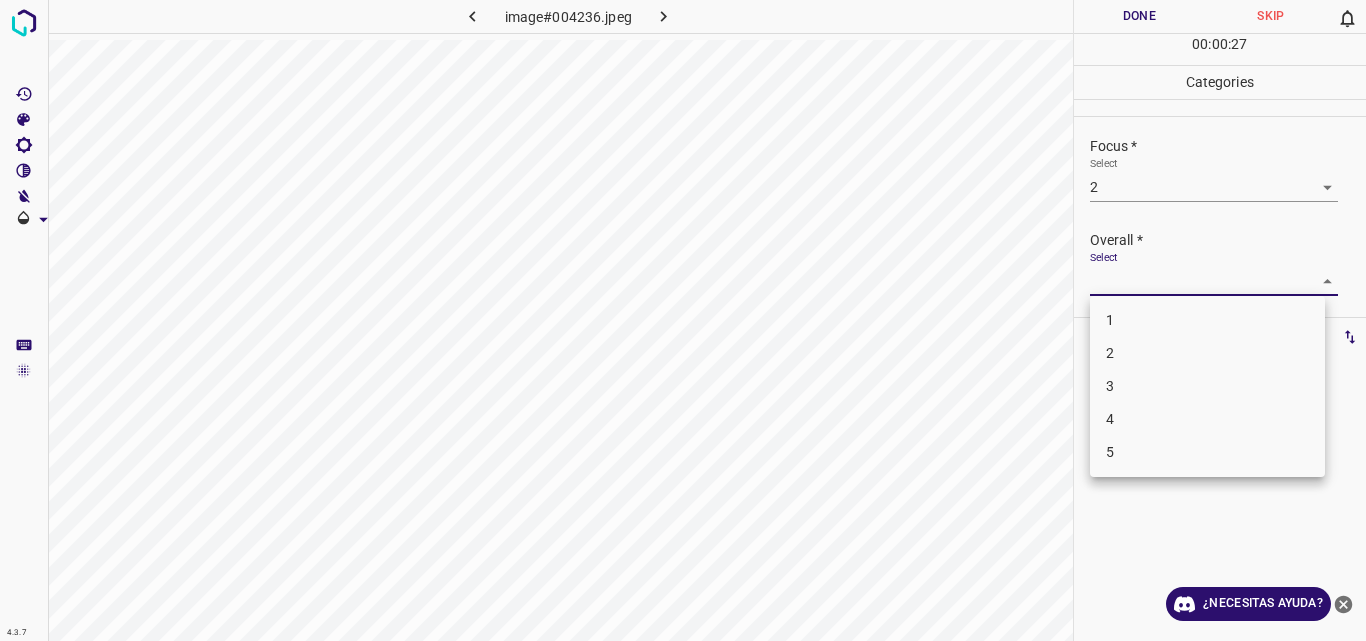 click on "4.3.7 image#004236.jpeg Done Skip 0 00   : 00   : 27   Categories Lighting *  Select 2 2 Focus *  Select 2 2 Overall *  Select ​ Labels   0 Categories 1 Lighting 2 Focus 3 Overall Tools Space Change between modes (Draw & Edit) I Auto labeling R Restore zoom M Zoom in N Zoom out Delete Delete selecte label Filters Z Restore filters X Saturation filter C Brightness filter V Contrast filter B Gray scale filter General O Download ¿Necesitas ayuda? Original text Rate this translation Your feedback will be used to help improve Google Translate - Texto - Esconder - Borrar 1 2 3 4 5" at bounding box center [683, 320] 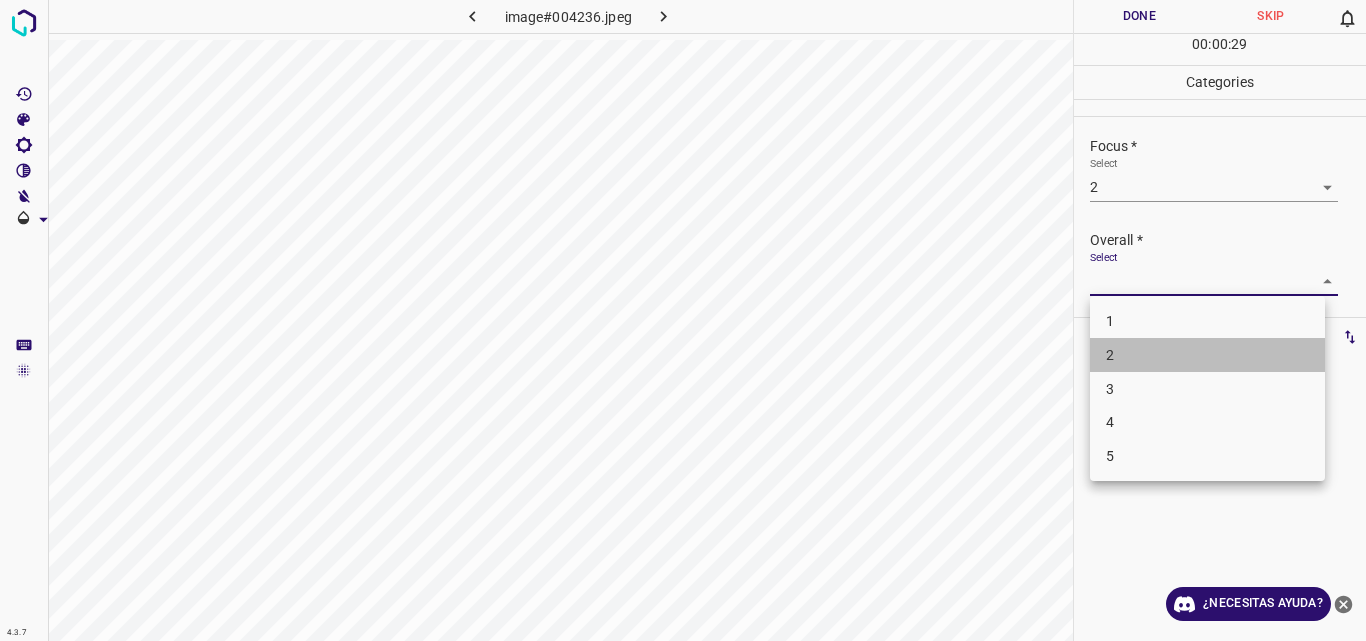 click on "2" at bounding box center (1207, 355) 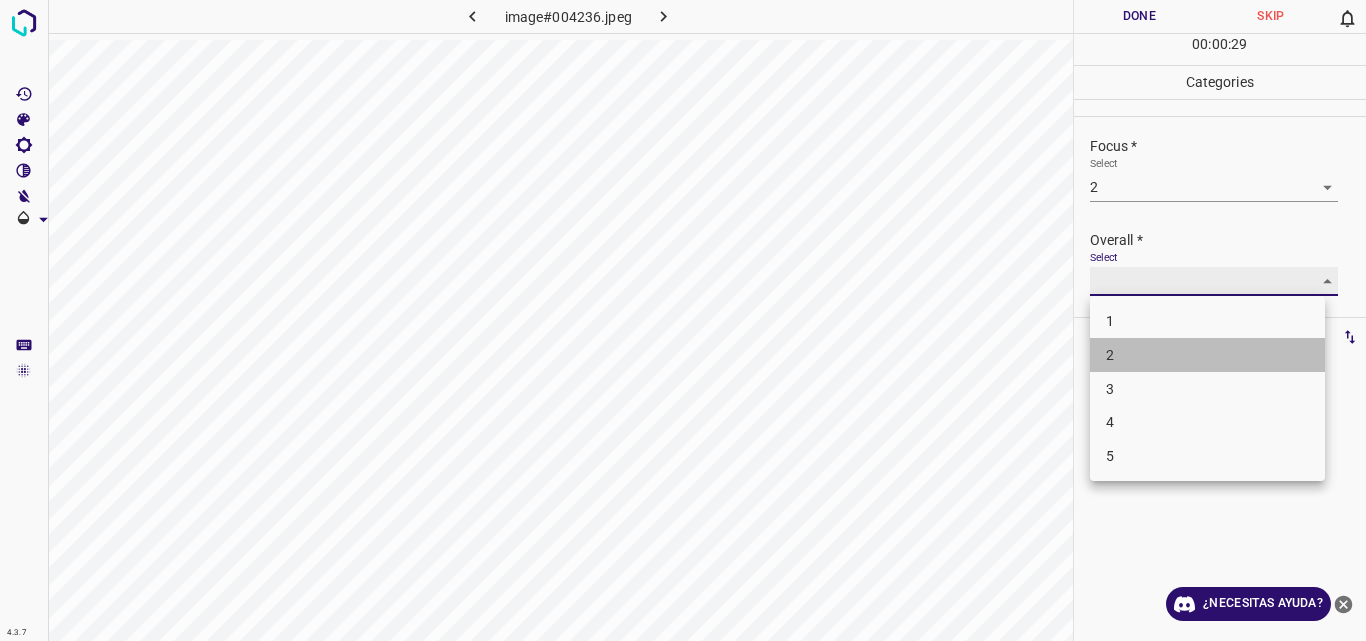 type on "2" 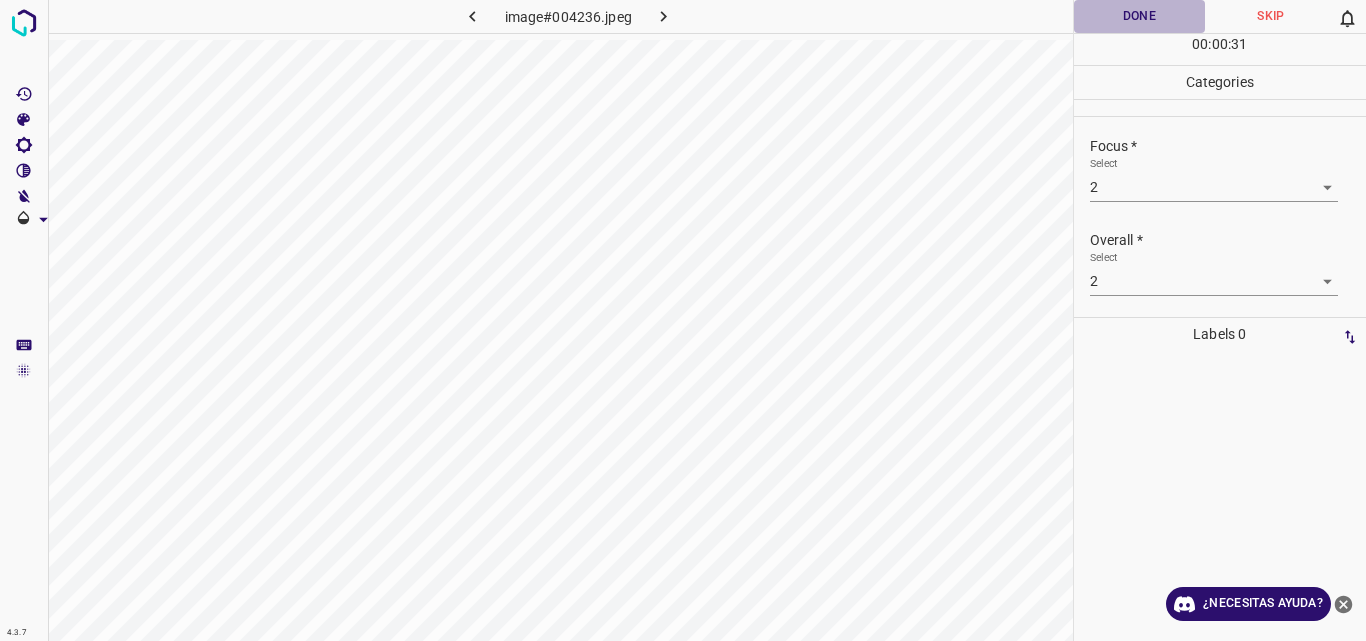 click on "Done" at bounding box center (1140, 16) 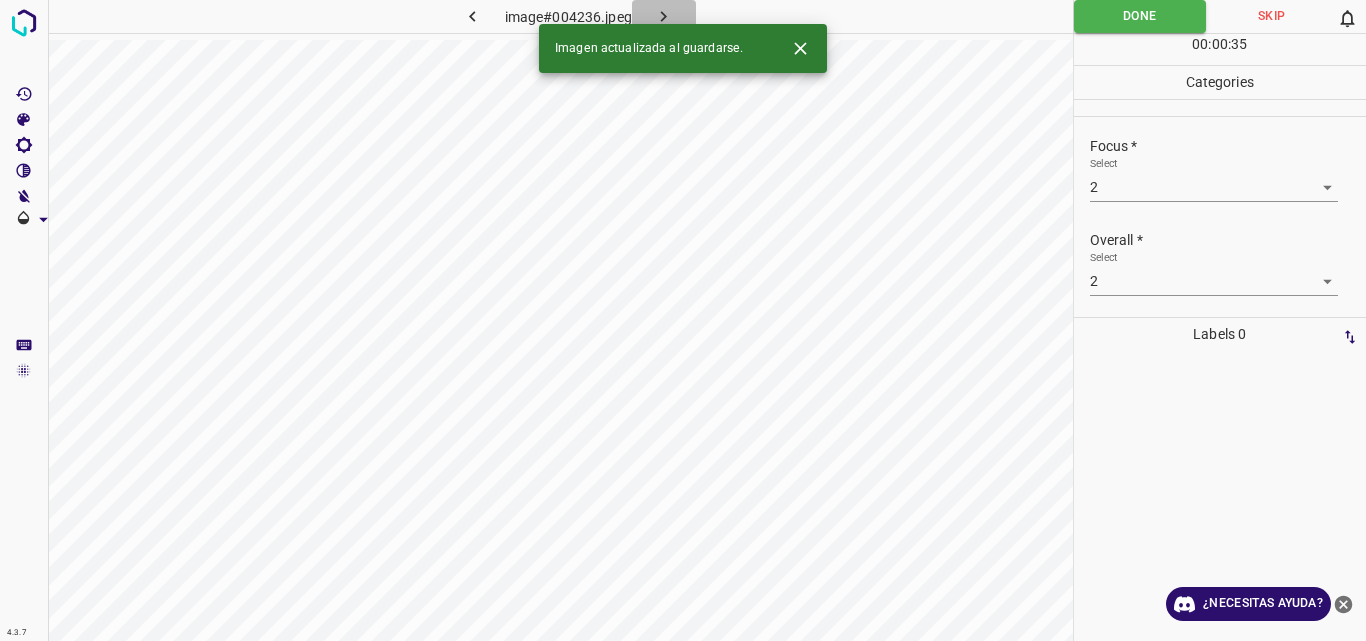 click 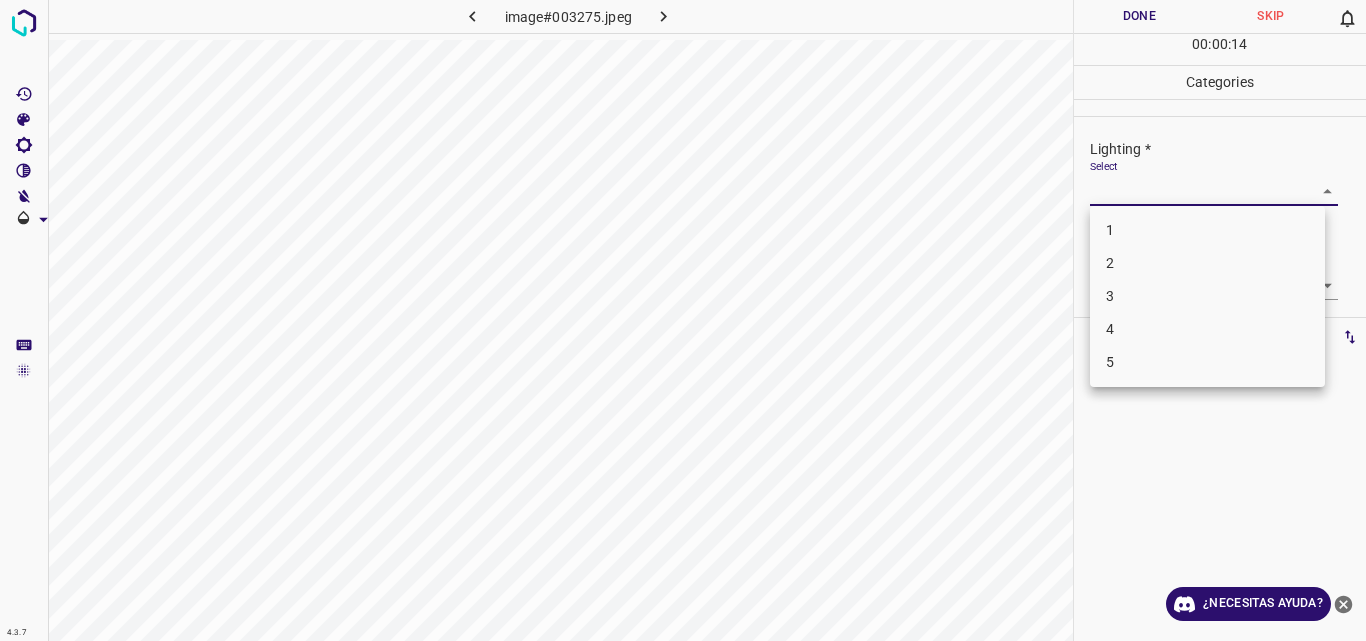 click on "4.3.7 image#003275.jpeg Done Skip 0 00   : 00   : 14   Categories Lighting *  Select ​ Focus *  Select ​ Overall *  Select ​ Labels   0 Categories 1 Lighting 2 Focus 3 Overall Tools Space Change between modes (Draw & Edit) I Auto labeling R Restore zoom M Zoom in N Zoom out Delete Delete selecte label Filters Z Restore filters X Saturation filter C Brightness filter V Contrast filter B Gray scale filter General O Download ¿Necesitas ayuda? Original text Rate this translation Your feedback will be used to help improve Google Translate - Texto - Esconder - Borrar 1 2 3 4 5" at bounding box center [683, 320] 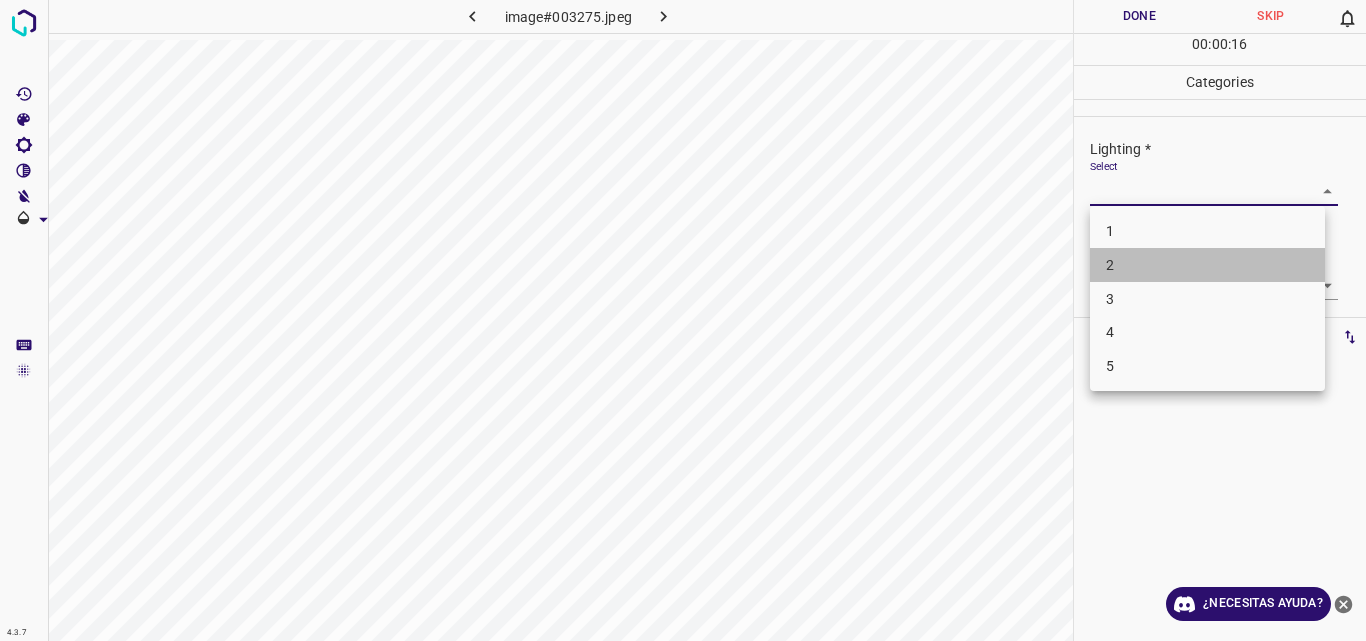click on "2" at bounding box center [1207, 265] 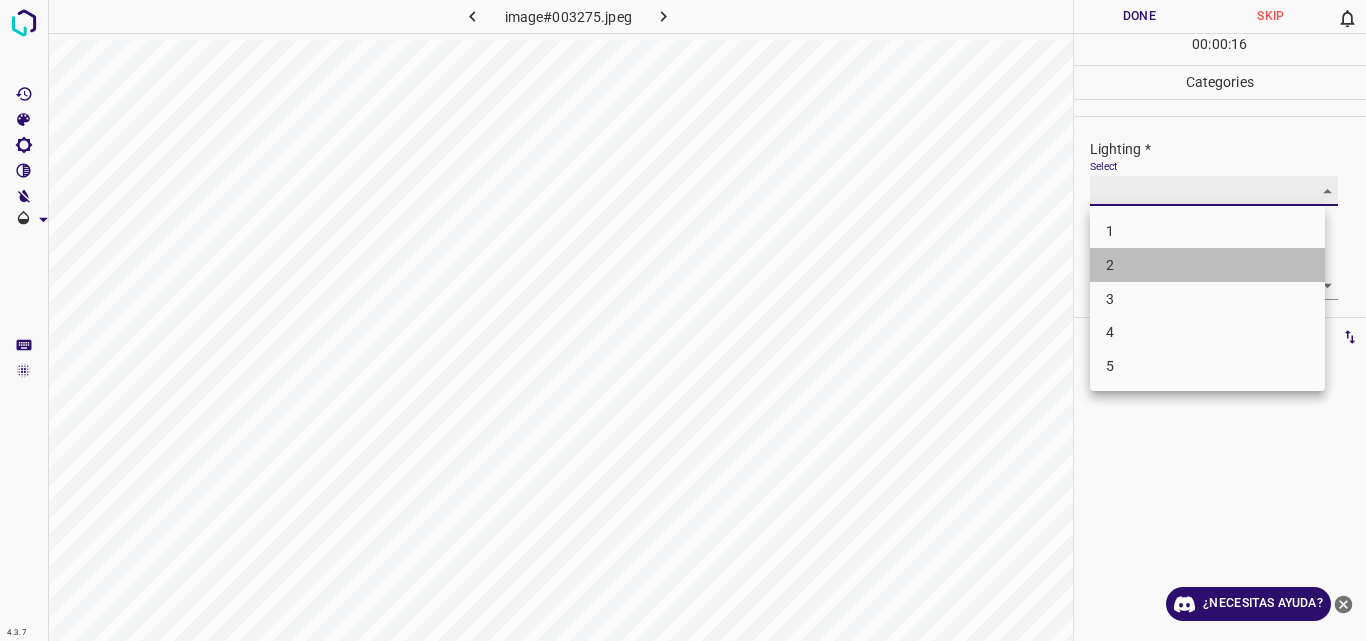 type on "2" 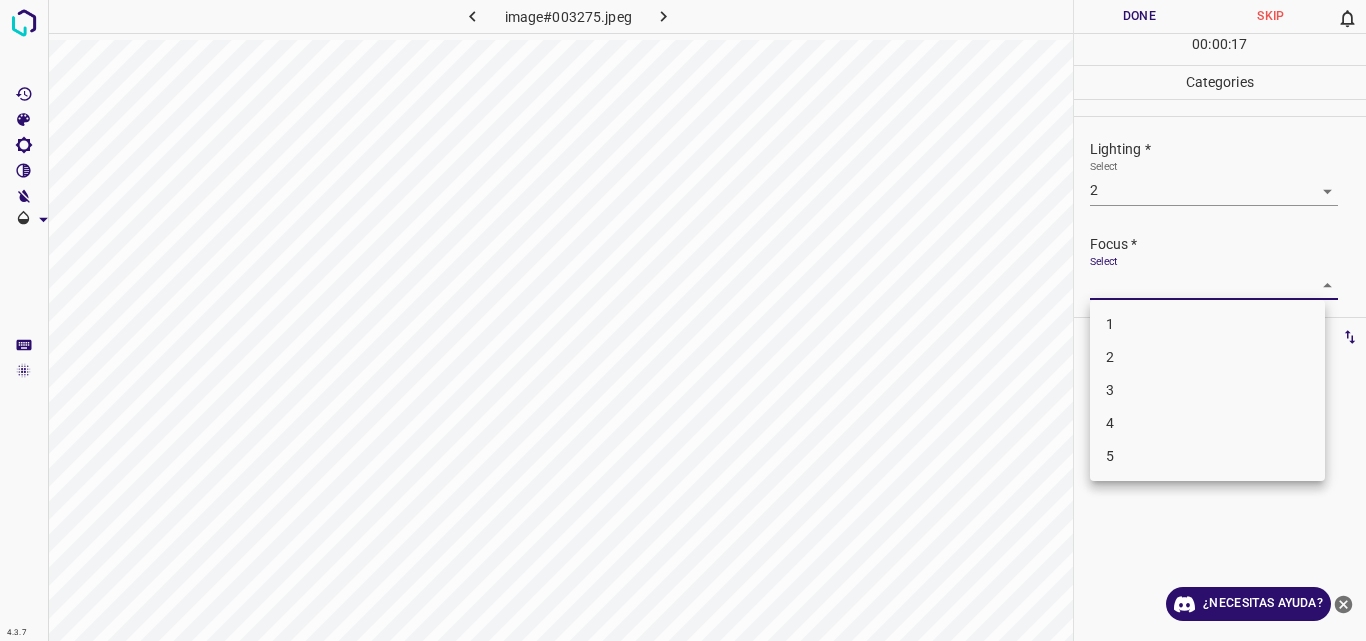 click on "4.3.7 image#003275.jpeg Done Skip 0 00   : 00   : 17   Categories Lighting *  Select 2 2 Focus *  Select ​ Overall *  Select ​ Labels   0 Categories 1 Lighting 2 Focus 3 Overall Tools Space Change between modes (Draw & Edit) I Auto labeling R Restore zoom M Zoom in N Zoom out Delete Delete selecte label Filters Z Restore filters X Saturation filter C Brightness filter V Contrast filter B Gray scale filter General O Download ¿Necesitas ayuda? Original text Rate this translation Your feedback will be used to help improve Google Translate - Texto - Esconder - Borrar 1 2 3 4 5" at bounding box center [683, 320] 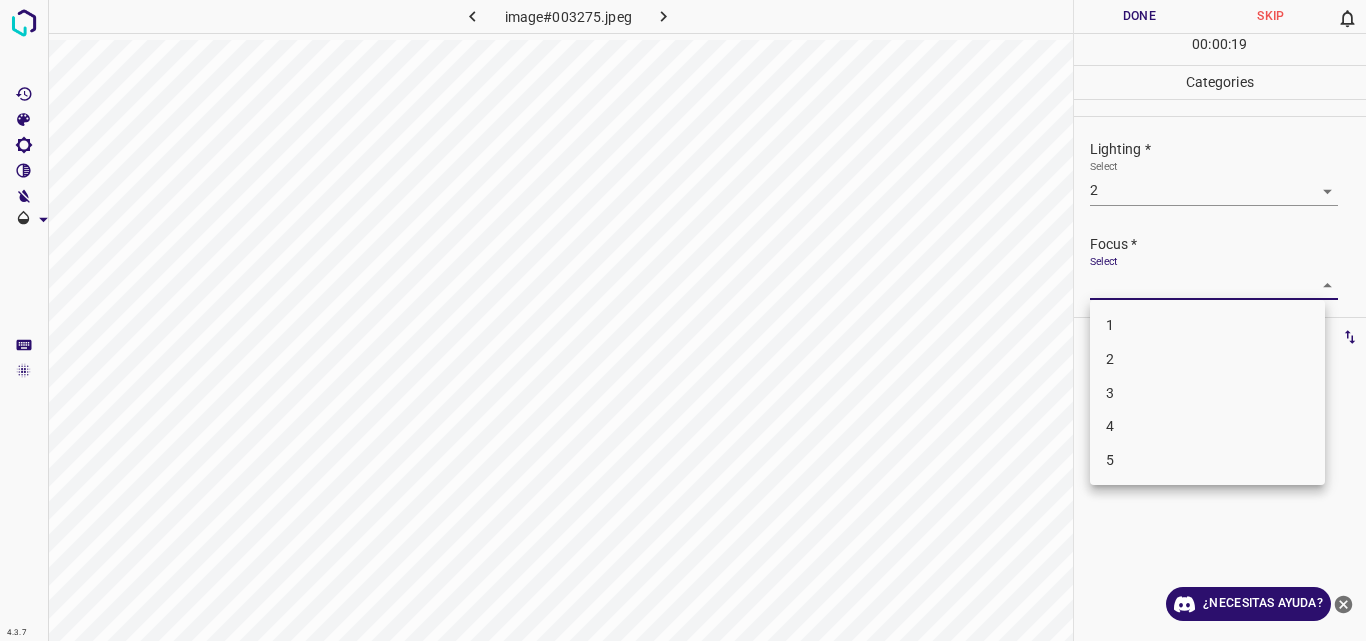 click on "3" at bounding box center [1207, 393] 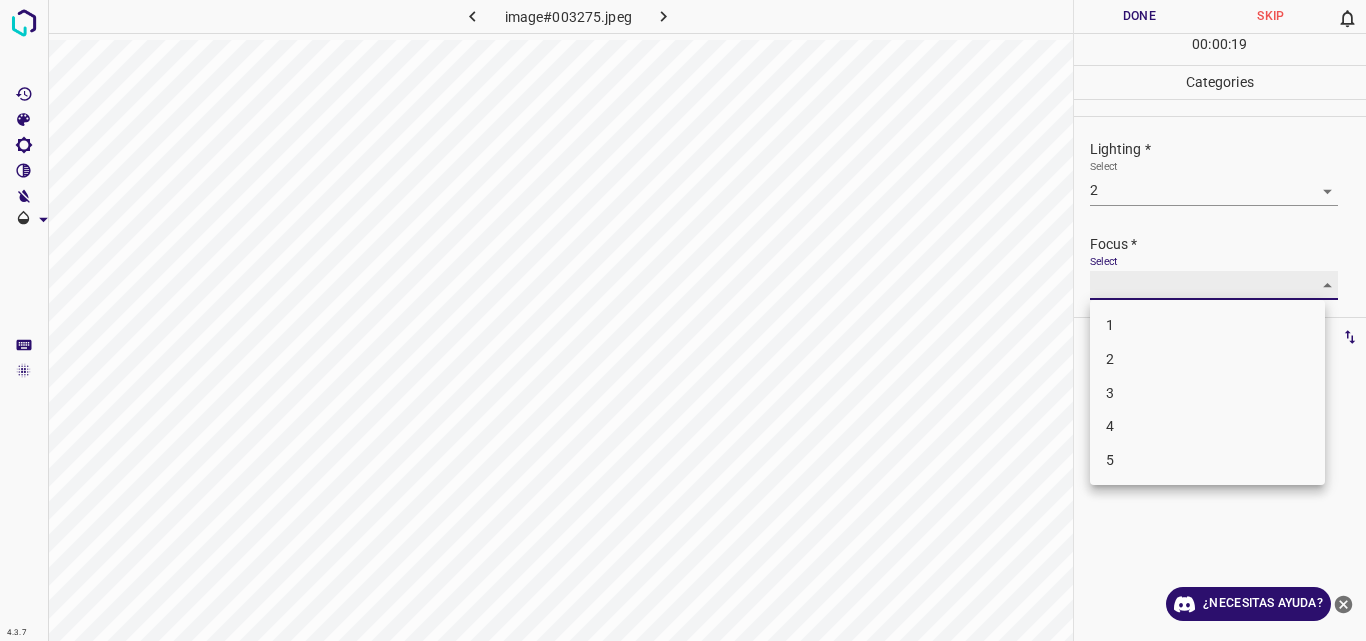 type on "3" 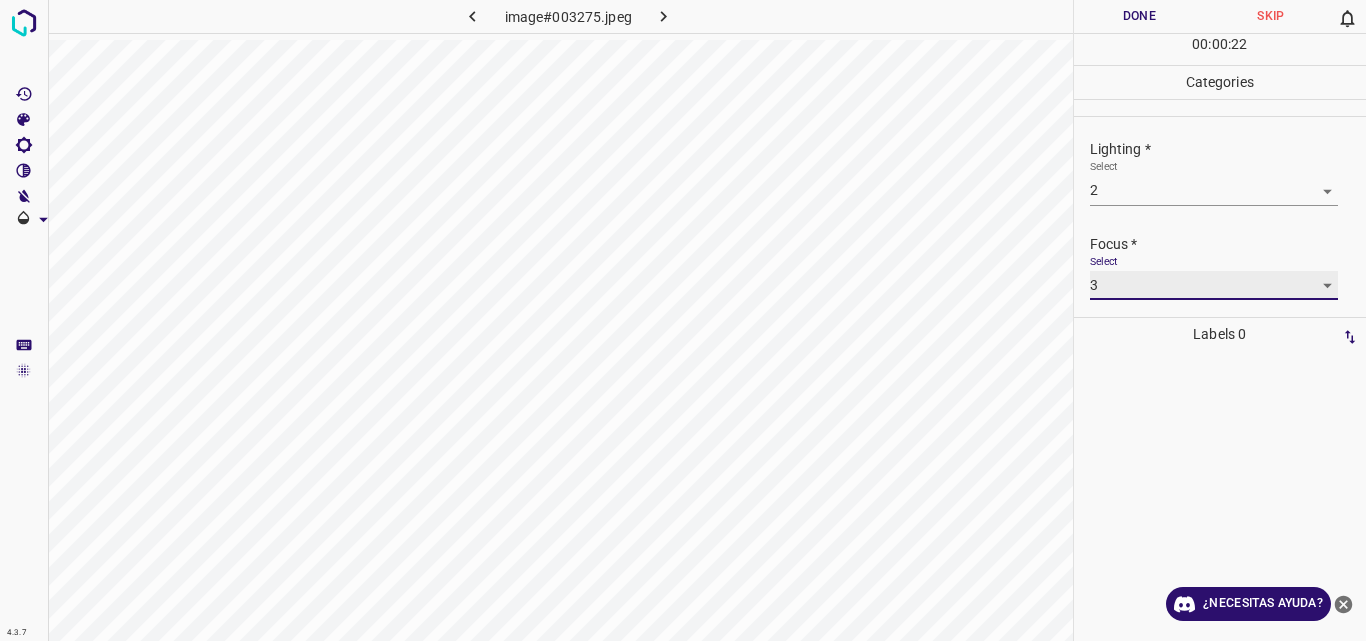 scroll, scrollTop: 98, scrollLeft: 0, axis: vertical 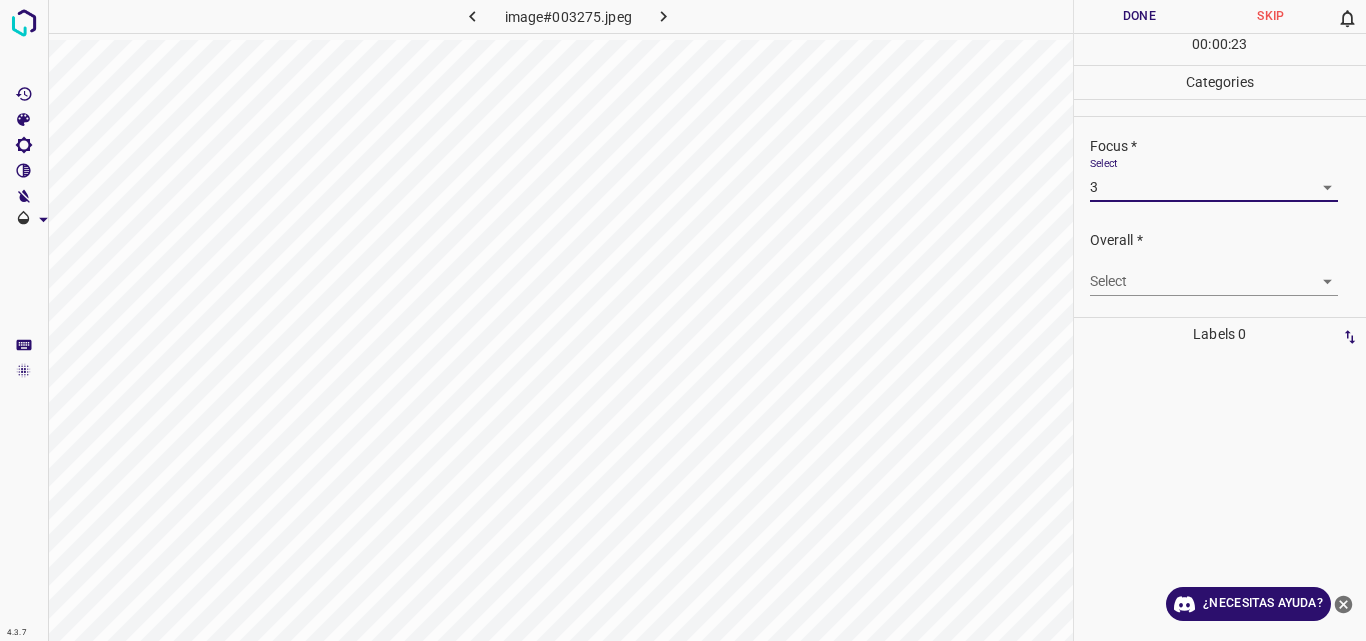 click on "4.3.7 image#003275.jpeg Done Skip 0 00   : 00   : 23   Categories Lighting *  Select 2 2 Focus *  Select 3 3 Overall *  Select ​ Labels   0 Categories 1 Lighting 2 Focus 3 Overall Tools Space Change between modes (Draw & Edit) I Auto labeling R Restore zoom M Zoom in N Zoom out Delete Delete selecte label Filters Z Restore filters X Saturation filter C Brightness filter V Contrast filter B Gray scale filter General O Download ¿Necesitas ayuda? Original text Rate this translation Your feedback will be used to help improve Google Translate - Texto - Esconder - Borrar" at bounding box center [683, 320] 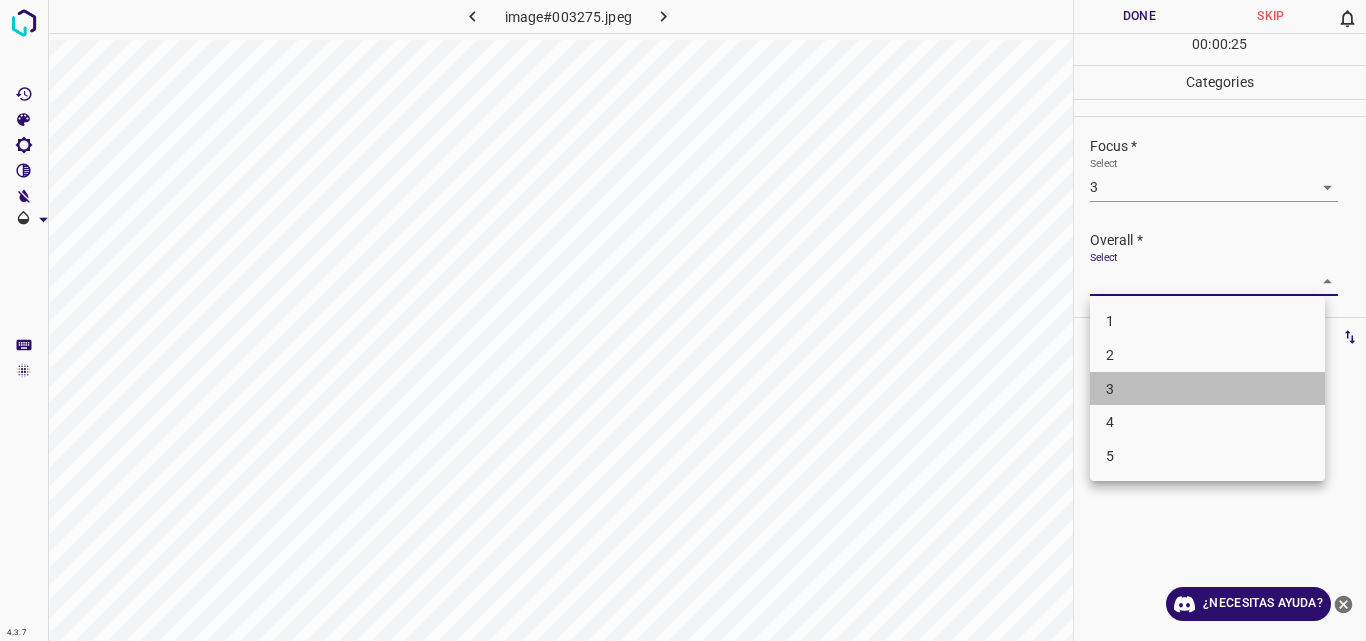 click on "3" at bounding box center [1207, 389] 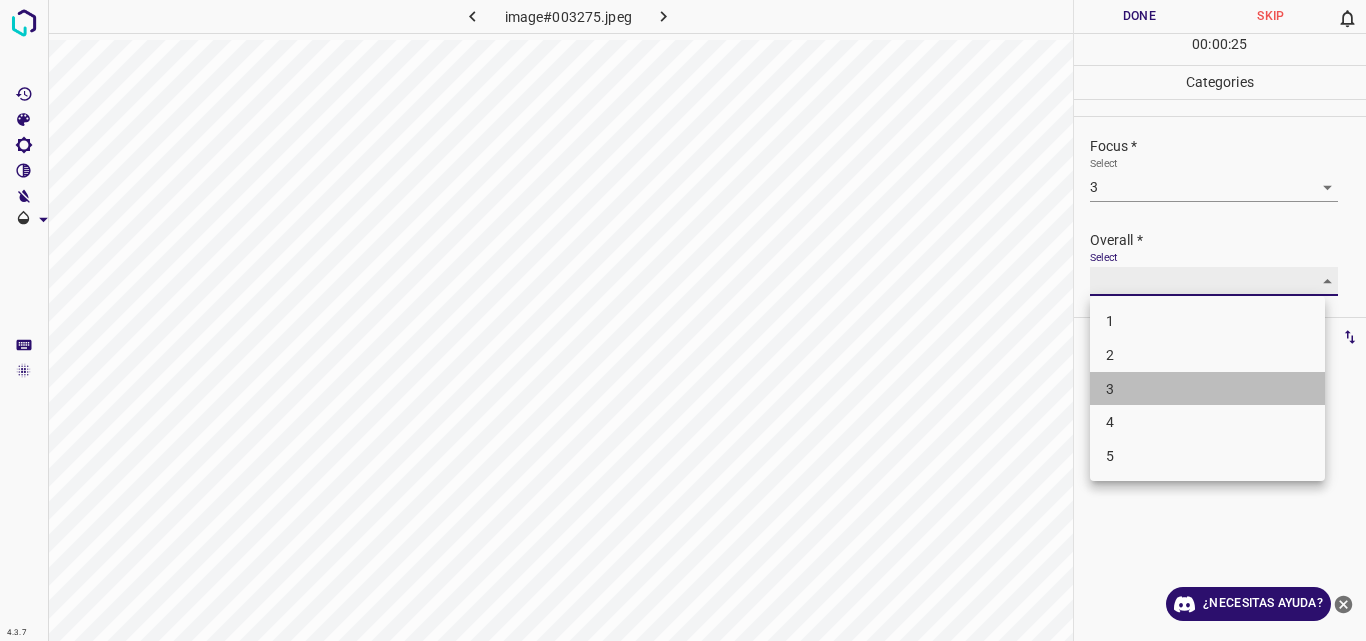 type on "3" 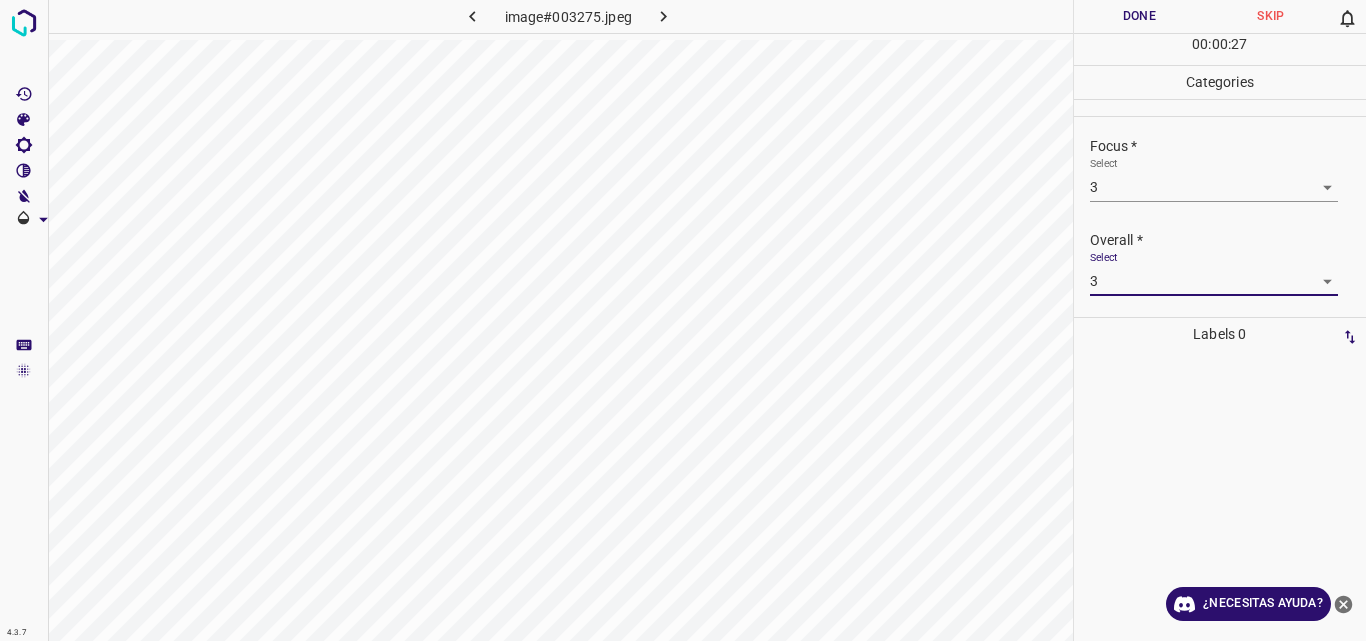 click on "Done" at bounding box center (1140, 16) 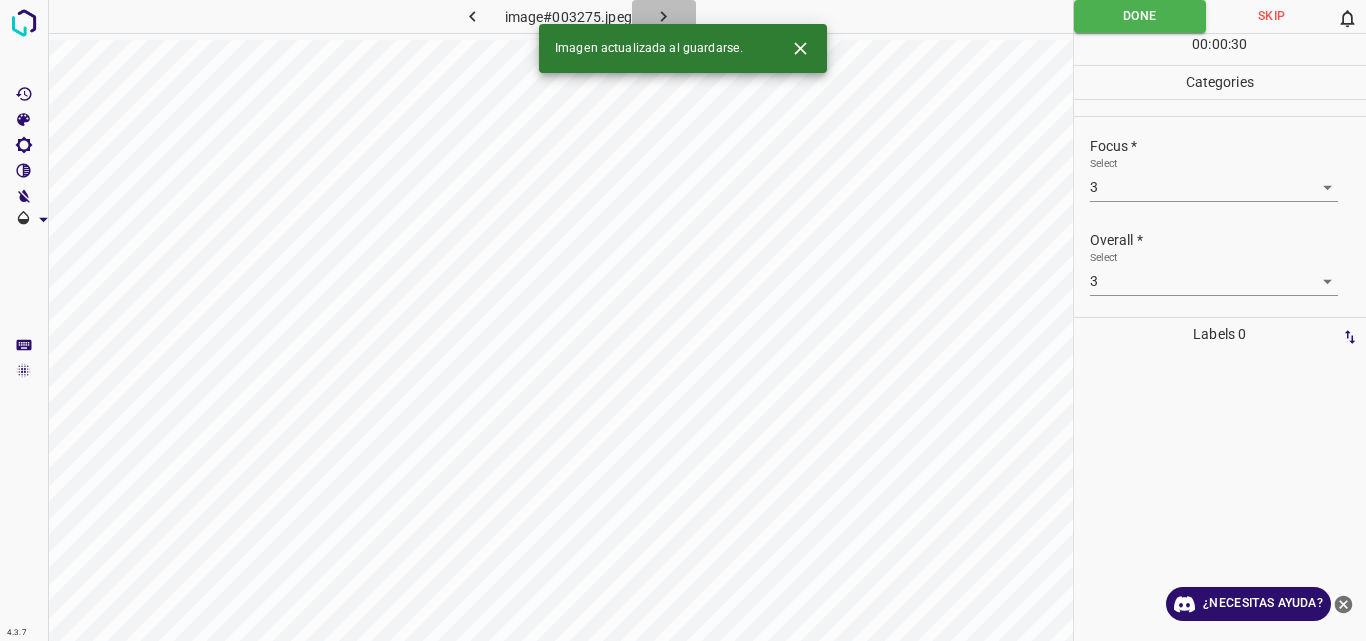 click 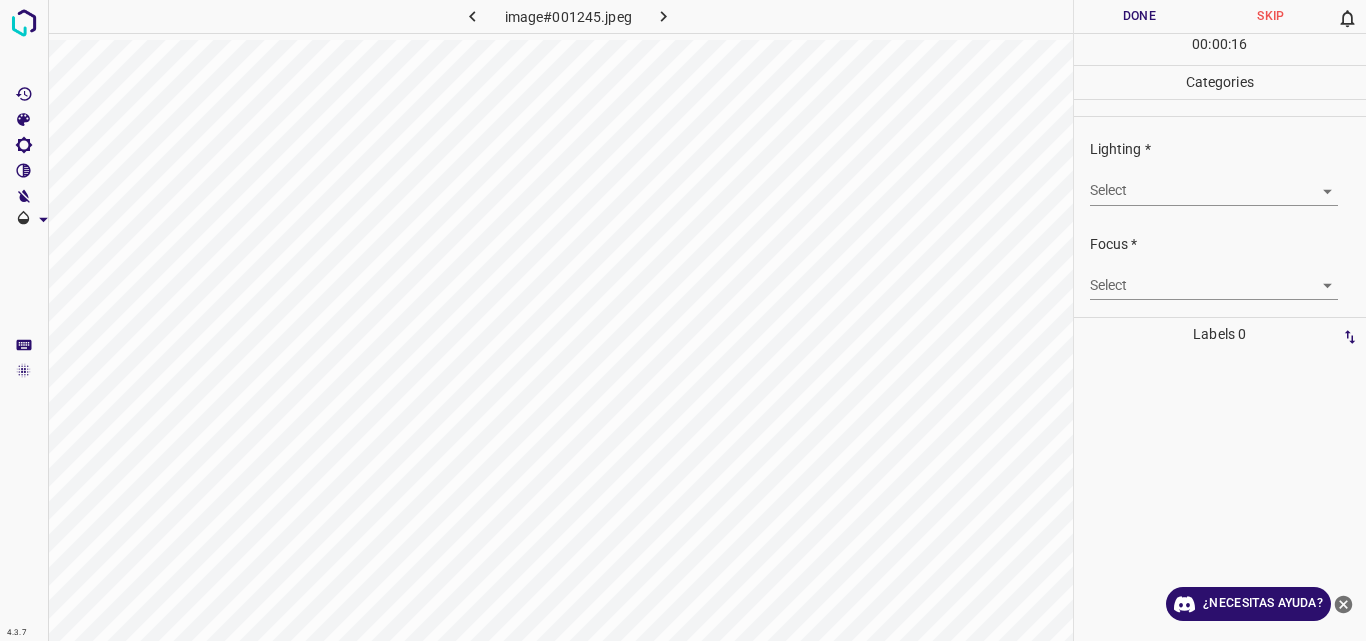 click on "4.3.7 image#001245.jpeg Done Skip 0 00   : 00   : 16   Categories Lighting *  Select ​ Focus *  Select ​ Overall *  Select ​ Labels   0 Categories 1 Lighting 2 Focus 3 Overall Tools Space Change between modes (Draw & Edit) I Auto labeling R Restore zoom M Zoom in N Zoom out Delete Delete selecte label Filters Z Restore filters X Saturation filter C Brightness filter V Contrast filter B Gray scale filter General O Download ¿Necesitas ayuda? Original text Rate this translation Your feedback will be used to help improve Google Translate - Texto - Esconder - Borrar" at bounding box center [683, 320] 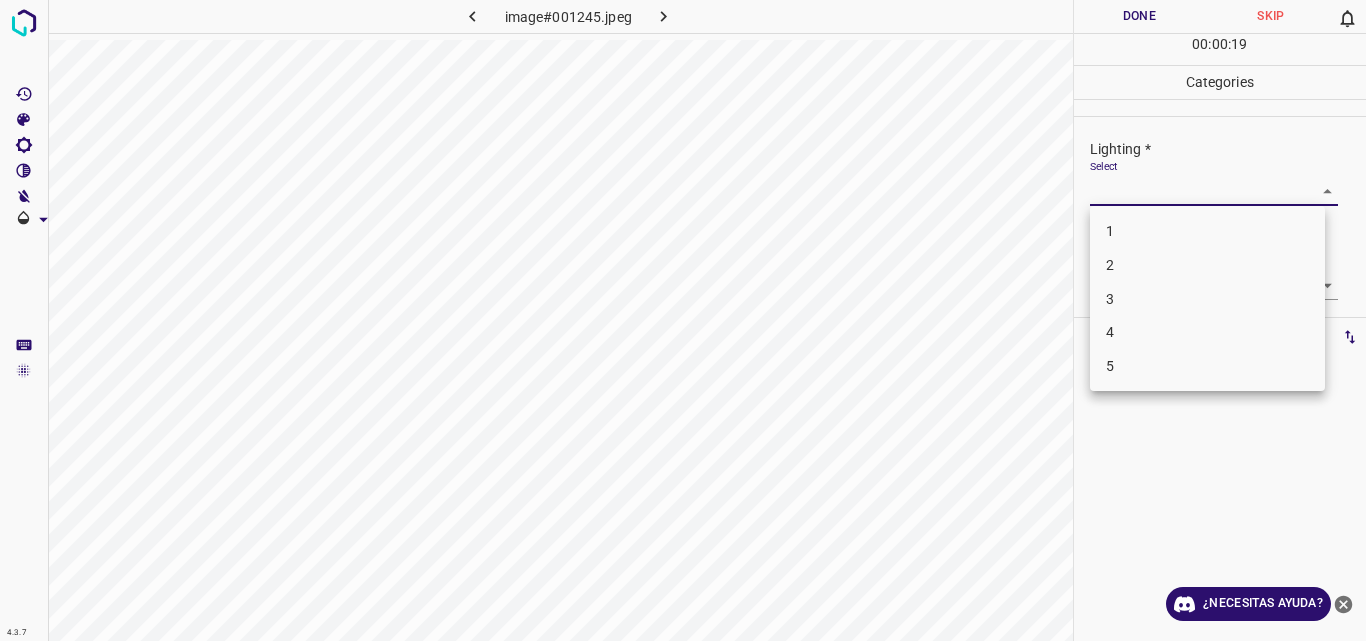 click on "3" at bounding box center (1207, 299) 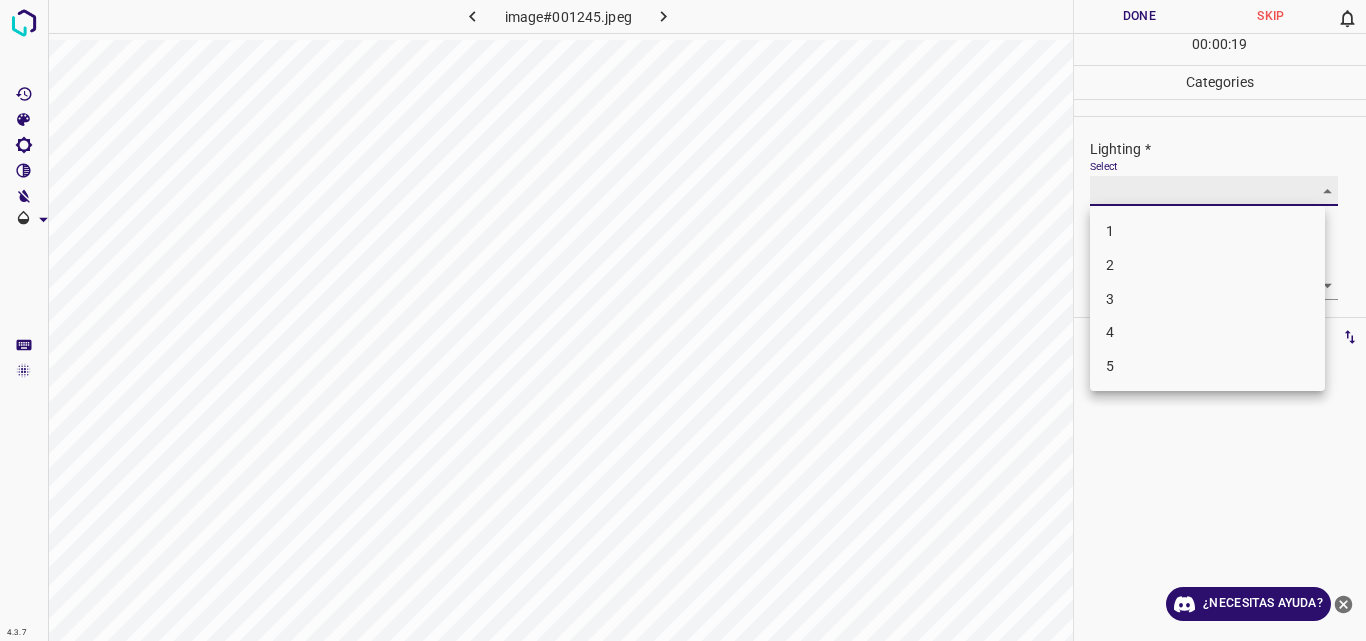 type on "3" 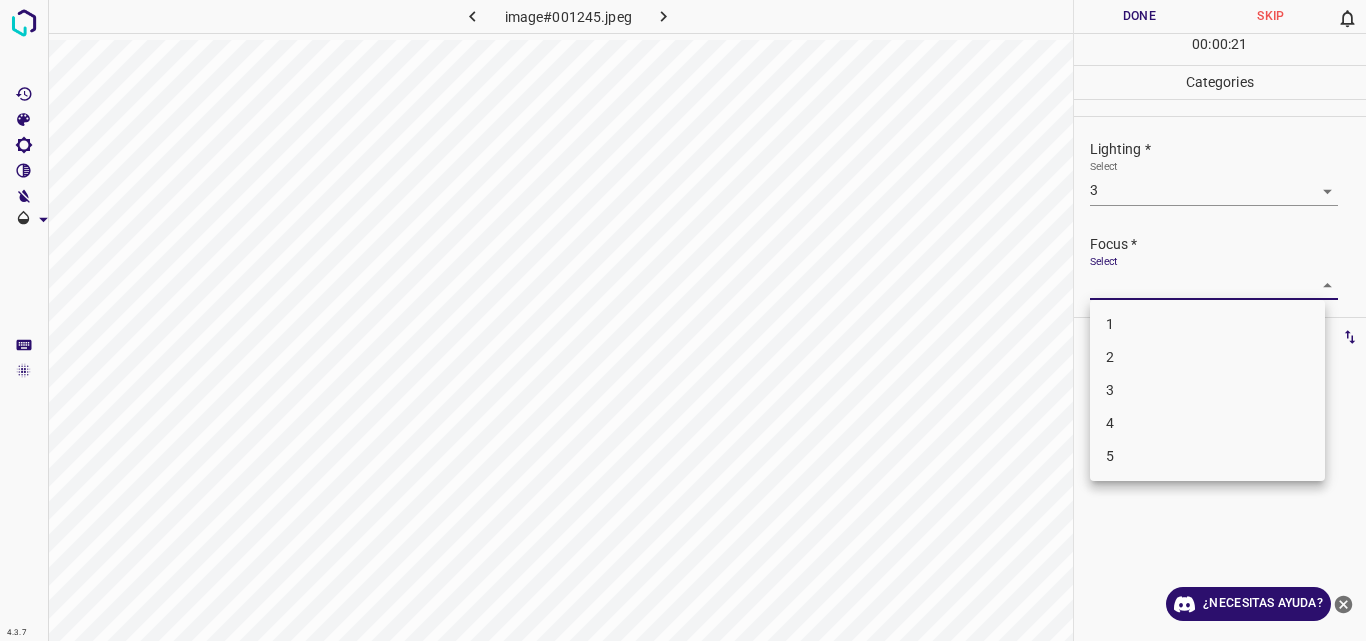click on "4.3.7 image#001245.jpeg Done Skip 0 00   : 00   : 21   Categories Lighting *  Select 3 3 Focus *  Select ​ Overall *  Select ​ Labels   0 Categories 1 Lighting 2 Focus 3 Overall Tools Space Change between modes (Draw & Edit) I Auto labeling R Restore zoom M Zoom in N Zoom out Delete Delete selecte label Filters Z Restore filters X Saturation filter C Brightness filter V Contrast filter B Gray scale filter General O Download ¿Necesitas ayuda? Original text Rate this translation Your feedback will be used to help improve Google Translate - Texto - Esconder - Borrar 1 2 3 4 5" at bounding box center (683, 320) 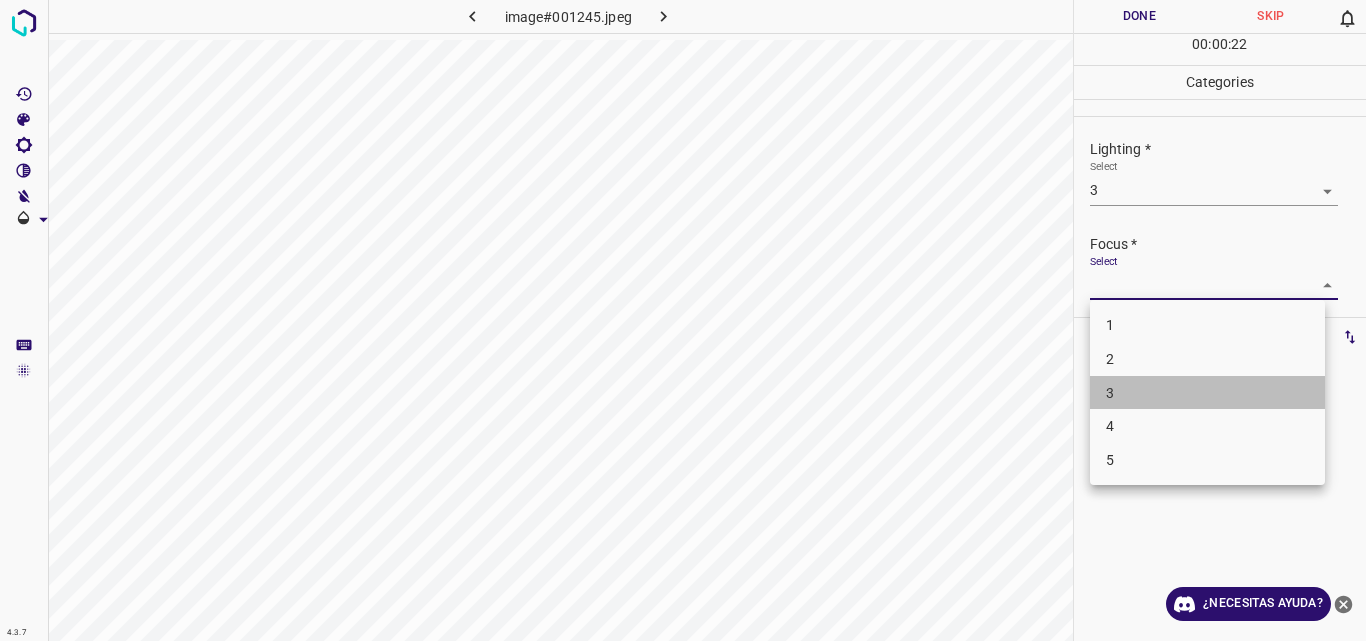 click on "3" at bounding box center [1207, 393] 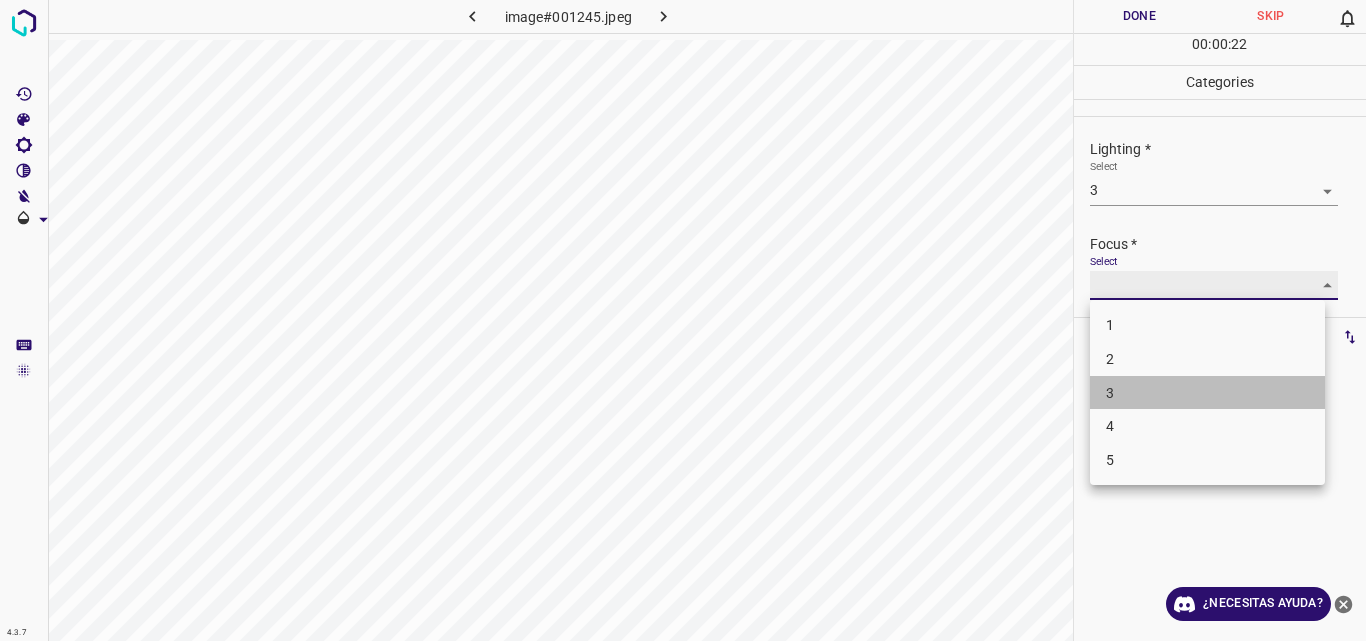 type on "3" 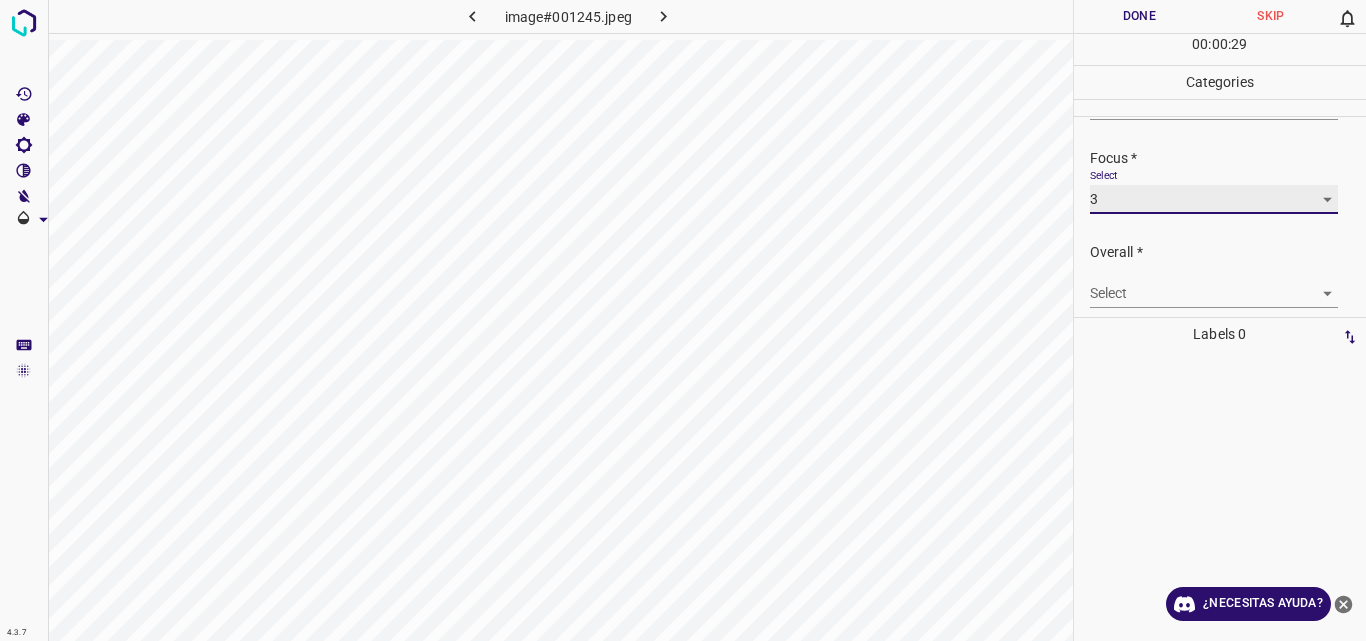 scroll, scrollTop: 98, scrollLeft: 0, axis: vertical 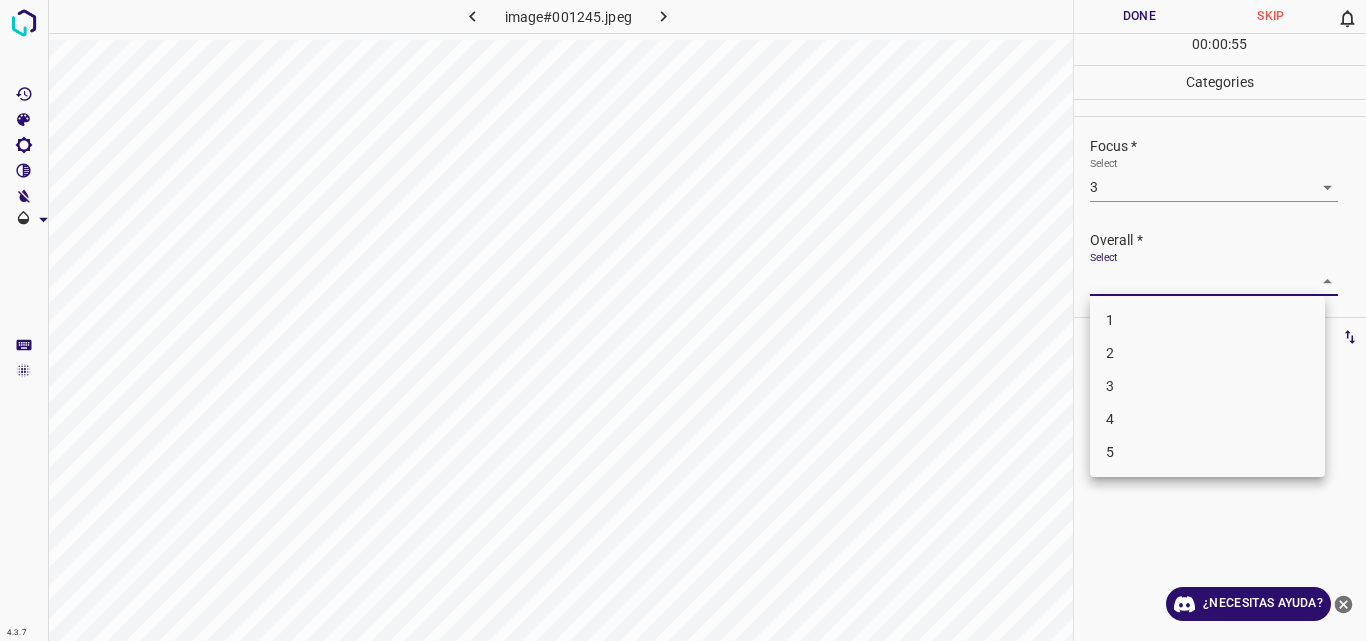 click on "4.3.7 image#001245.jpeg Done Skip 0 00   : 00   : 55   Categories Lighting *  Select 3 3 Focus *  Select 3 3 Overall *  Select ​ Labels   0 Categories 1 Lighting 2 Focus 3 Overall Tools Space Change between modes (Draw & Edit) I Auto labeling R Restore zoom M Zoom in N Zoom out Delete Delete selecte label Filters Z Restore filters X Saturation filter C Brightness filter V Contrast filter B Gray scale filter General O Download ¿Necesitas ayuda? Original text Rate this translation Your feedback will be used to help improve Google Translate - Texto - Esconder - Borrar 1 2 3 4 5" at bounding box center (683, 320) 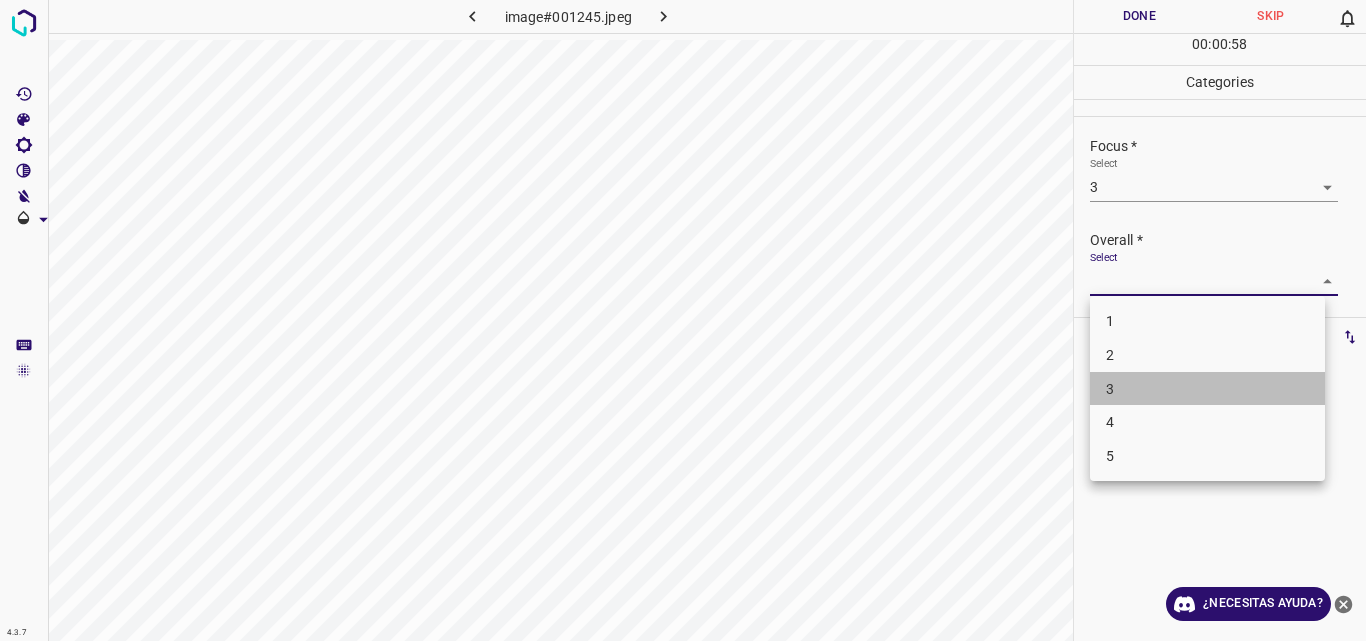 click on "3" at bounding box center [1207, 389] 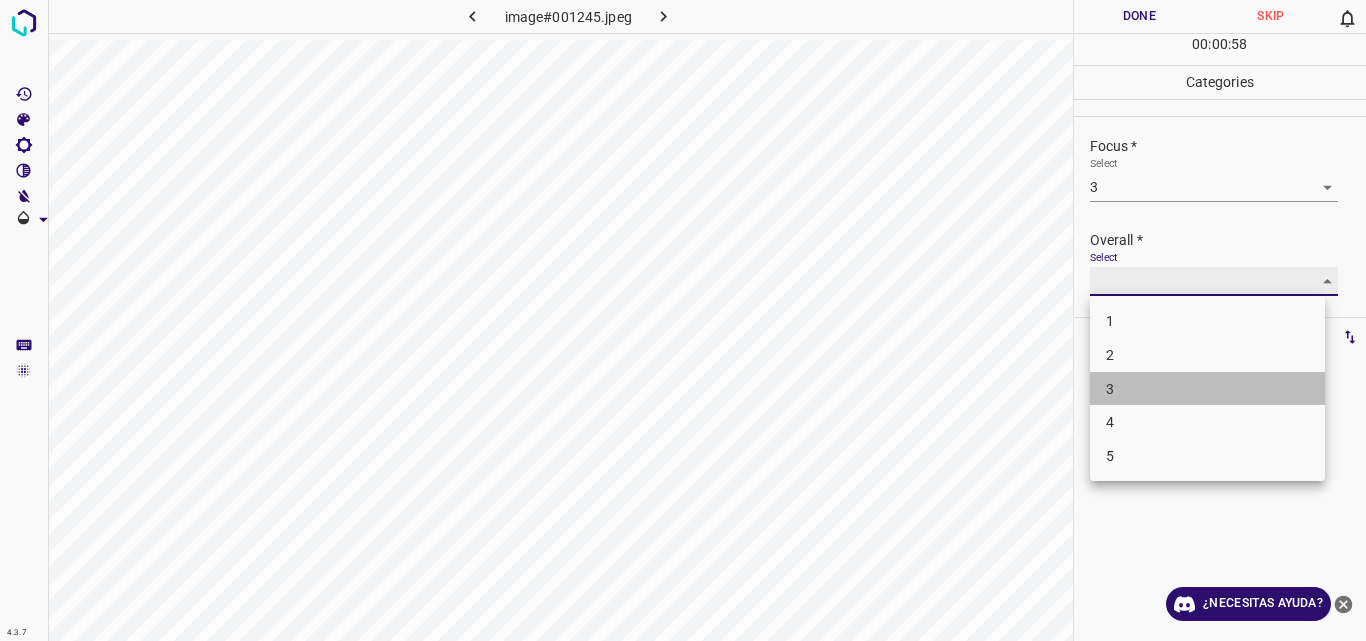 type on "3" 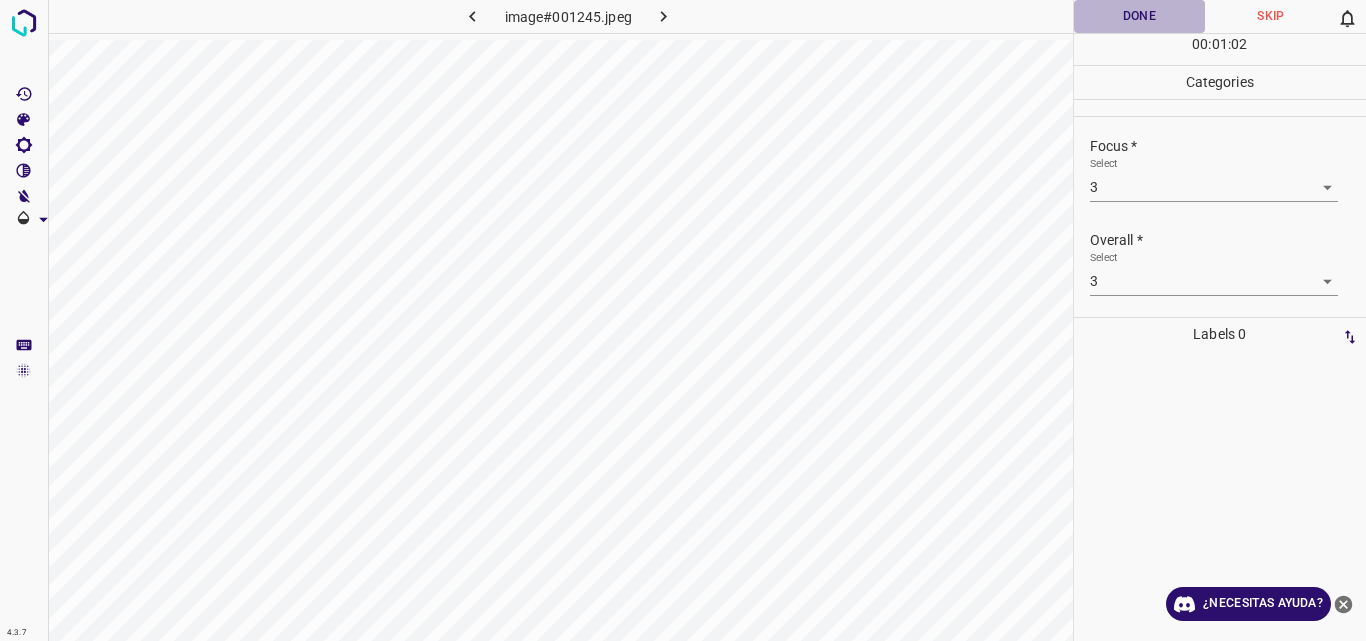 click on "Done" at bounding box center [1140, 16] 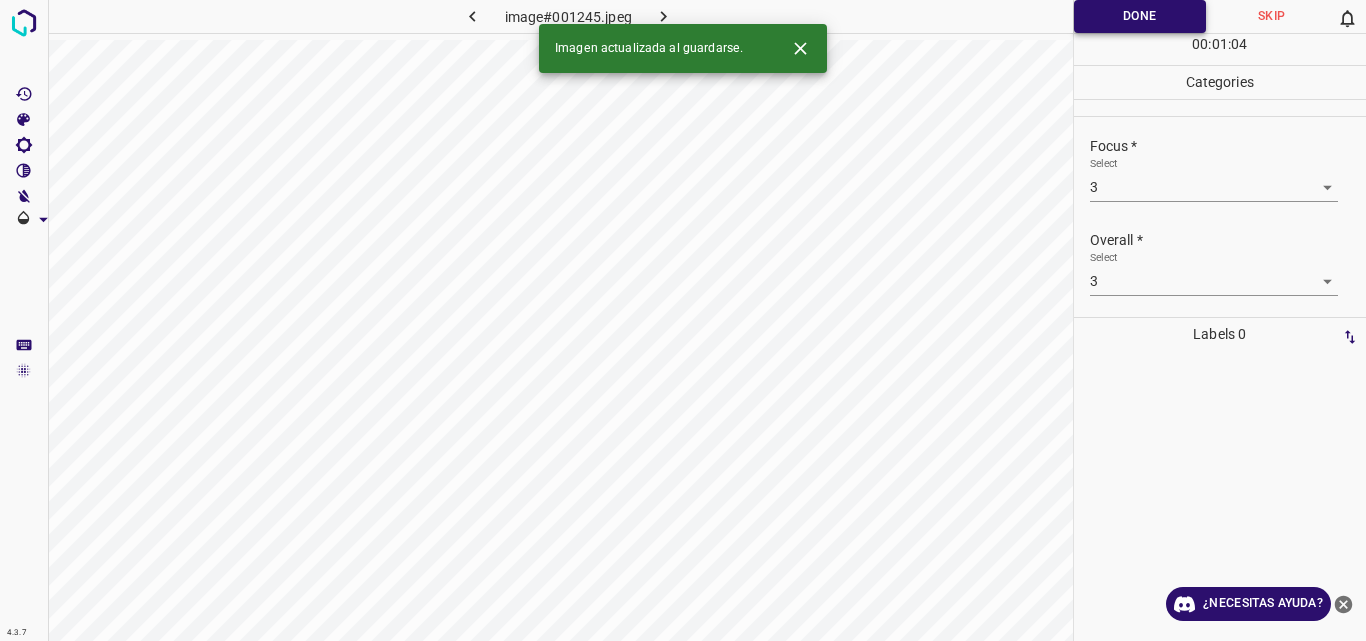 click on "Done" at bounding box center (1140, 16) 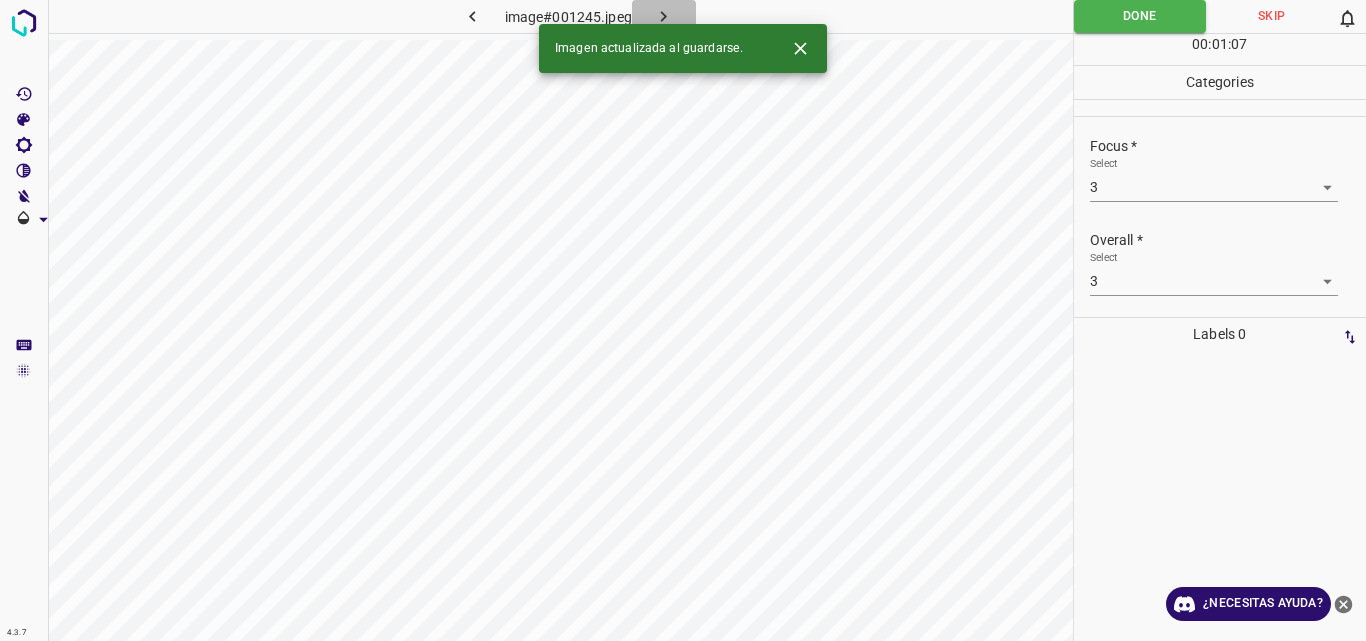 click 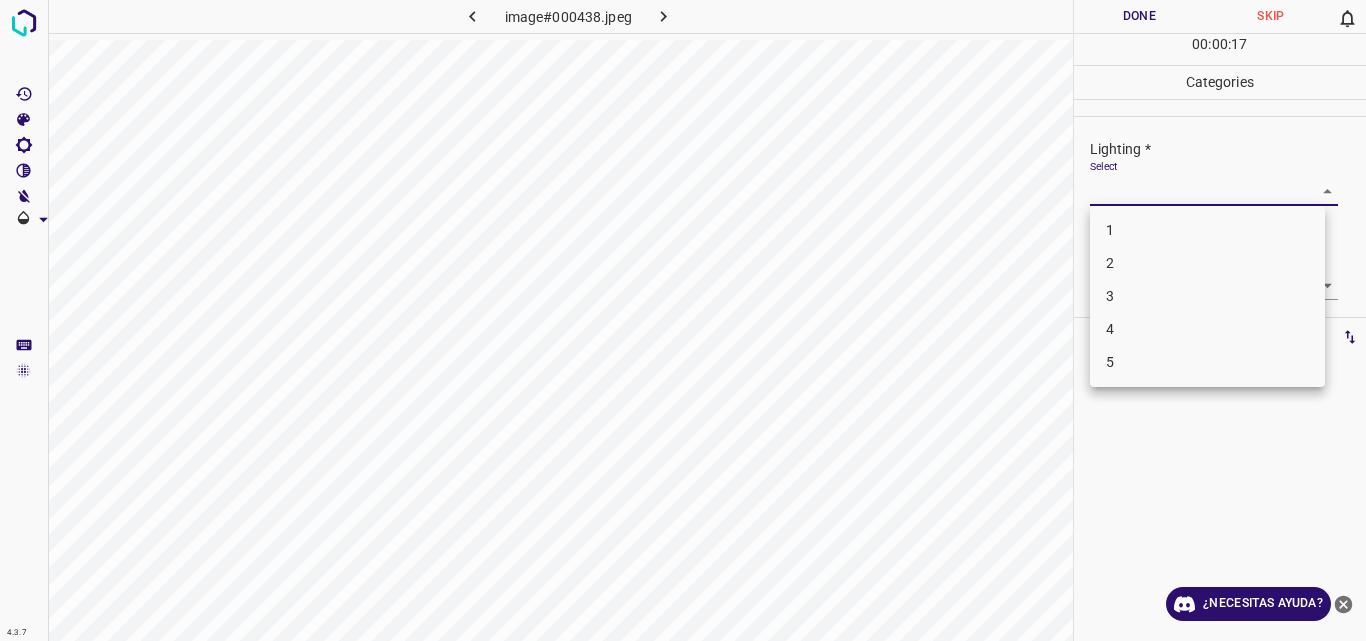 click on "4.3.7 image#000438.jpeg Done Skip 0 00   : 00   : 17   Categories Lighting *  Select ​ Focus *  Select ​ Overall *  Select ​ Labels   0 Categories 1 Lighting 2 Focus 3 Overall Tools Space Change between modes (Draw & Edit) I Auto labeling R Restore zoom M Zoom in N Zoom out Delete Delete selecte label Filters Z Restore filters X Saturation filter C Brightness filter V Contrast filter B Gray scale filter General O Download ¿Necesitas ayuda? Original text Rate this translation Your feedback will be used to help improve Google Translate - Texto - Esconder - Borrar 1 2 3 4 5" at bounding box center [683, 320] 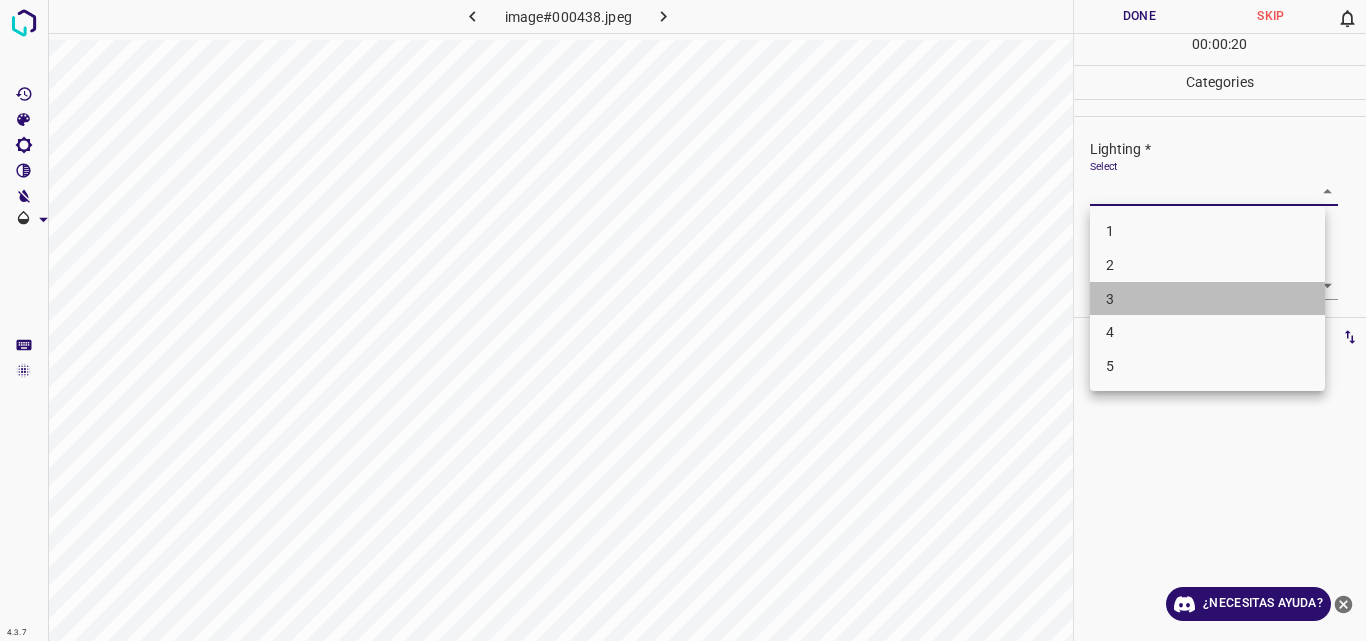 click on "3" at bounding box center (1207, 299) 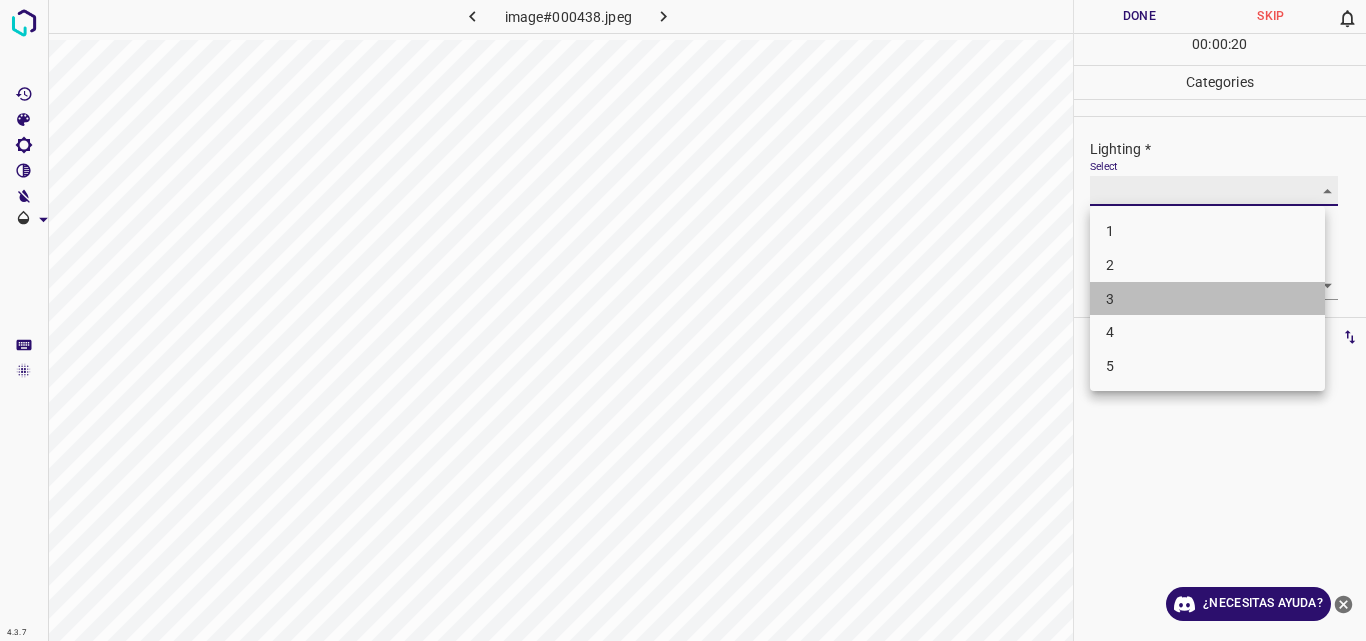 type on "3" 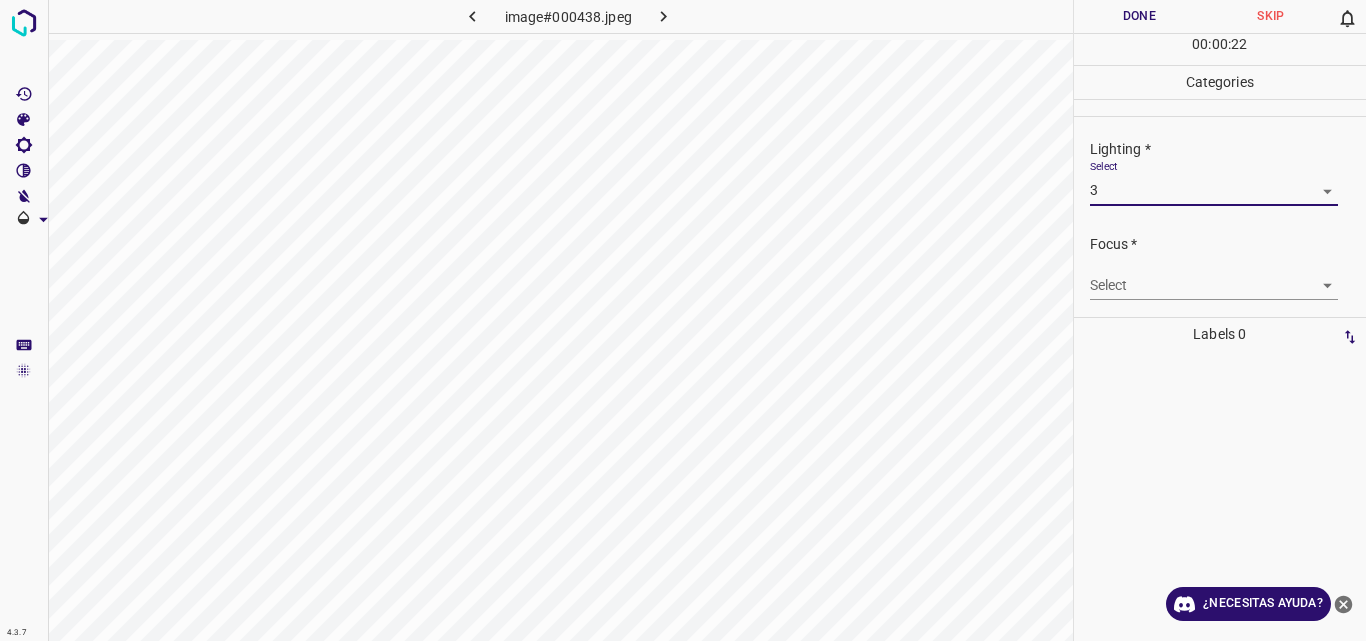click on "4.3.7 image#000438.jpeg Done Skip 0 00   : 00   : 22   Categories Lighting *  Select 3 3 Focus *  Select ​ Overall *  Select ​ Labels   0 Categories 1 Lighting 2 Focus 3 Overall Tools Space Change between modes (Draw & Edit) I Auto labeling R Restore zoom M Zoom in N Zoom out Delete Delete selecte label Filters Z Restore filters X Saturation filter C Brightness filter V Contrast filter B Gray scale filter General O Download ¿Necesitas ayuda? Original text Rate this translation Your feedback will be used to help improve Google Translate - Texto - Esconder - Borrar" at bounding box center [683, 320] 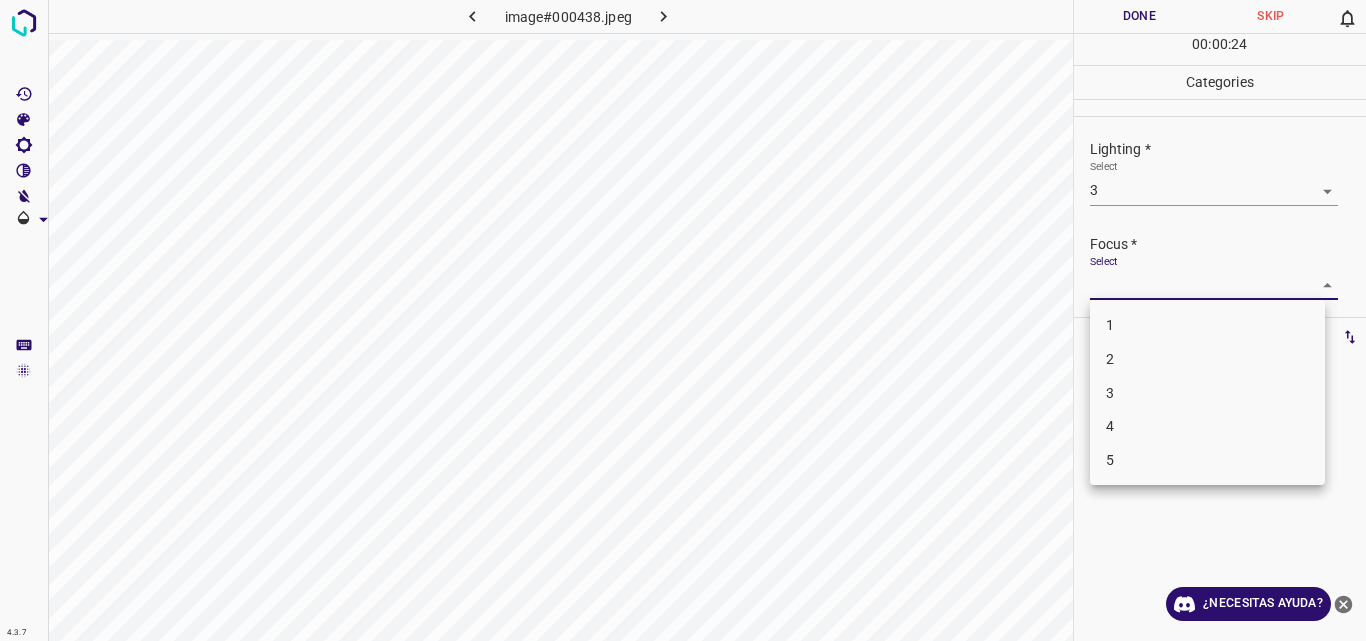 click on "3" at bounding box center [1207, 393] 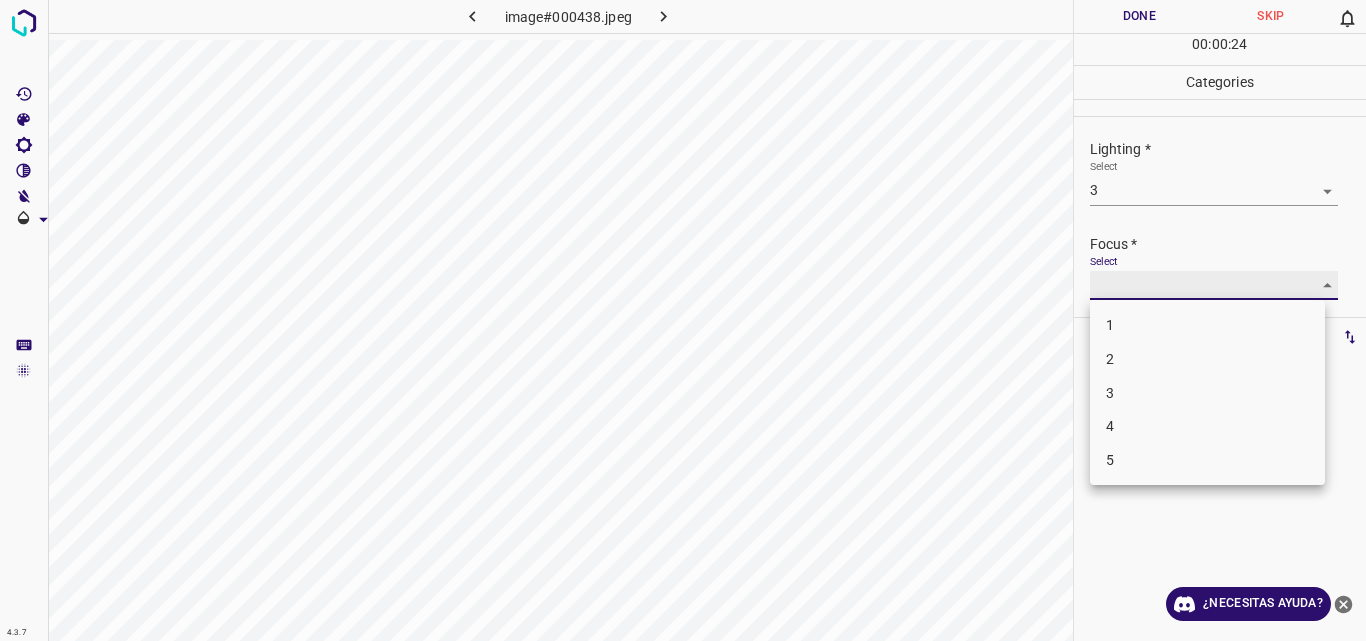 type on "3" 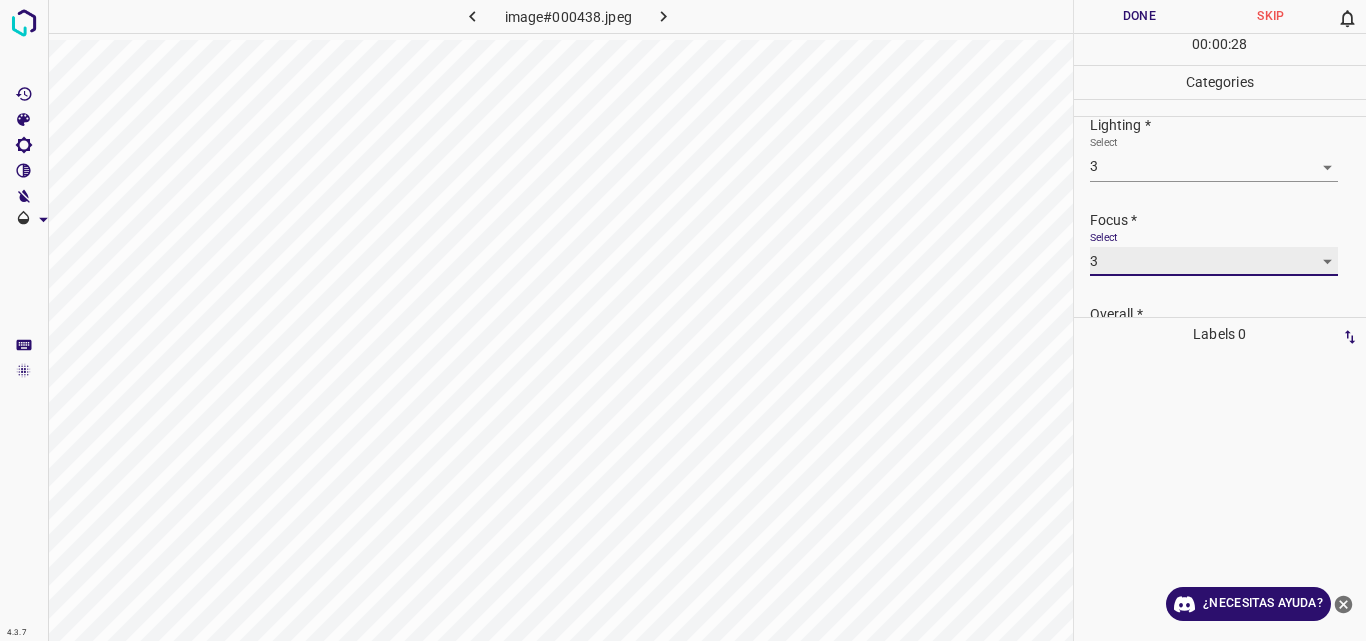 scroll, scrollTop: 98, scrollLeft: 0, axis: vertical 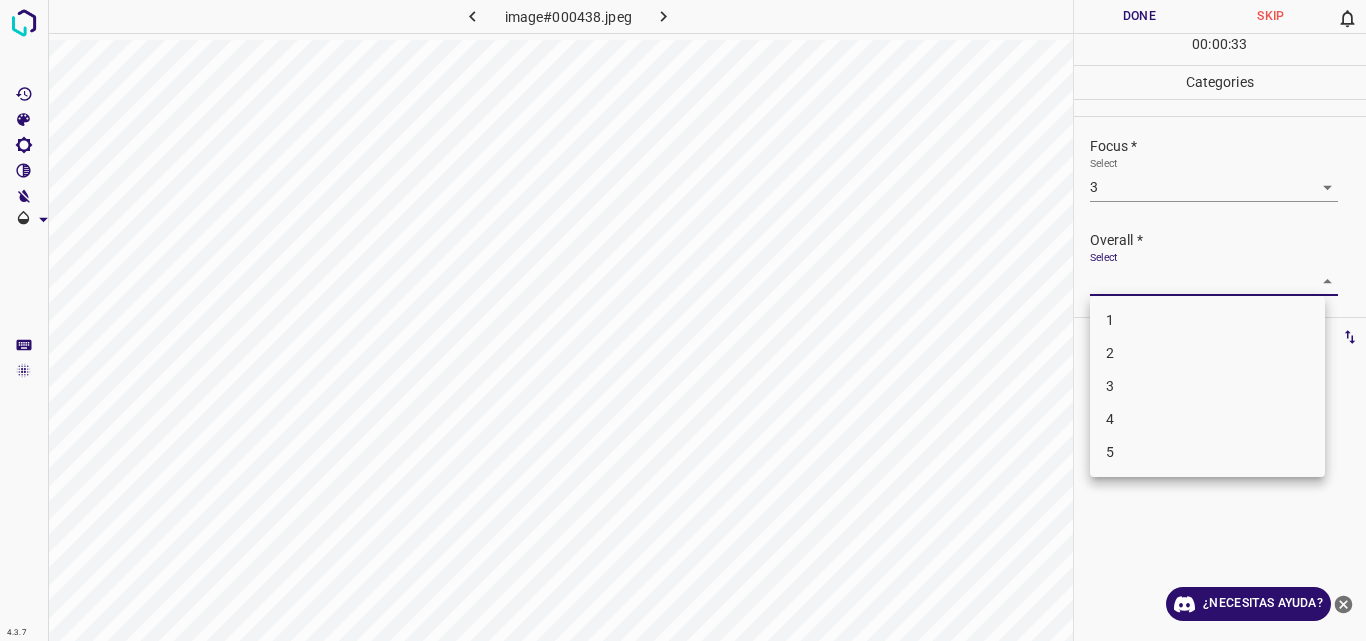 click on "4.3.7 image#000438.jpeg Done Skip 0 00   : 00   : 33   Categories Lighting *  Select 3 3 Focus *  Select 3 3 Overall *  Select ​ Labels   0 Categories 1 Lighting 2 Focus 3 Overall Tools Space Change between modes (Draw & Edit) I Auto labeling R Restore zoom M Zoom in N Zoom out Delete Delete selecte label Filters Z Restore filters X Saturation filter C Brightness filter V Contrast filter B Gray scale filter General O Download ¿Necesitas ayuda? Original text Rate this translation Your feedback will be used to help improve Google Translate - Texto - Esconder - Borrar 1 2 3 4 5" at bounding box center [683, 320] 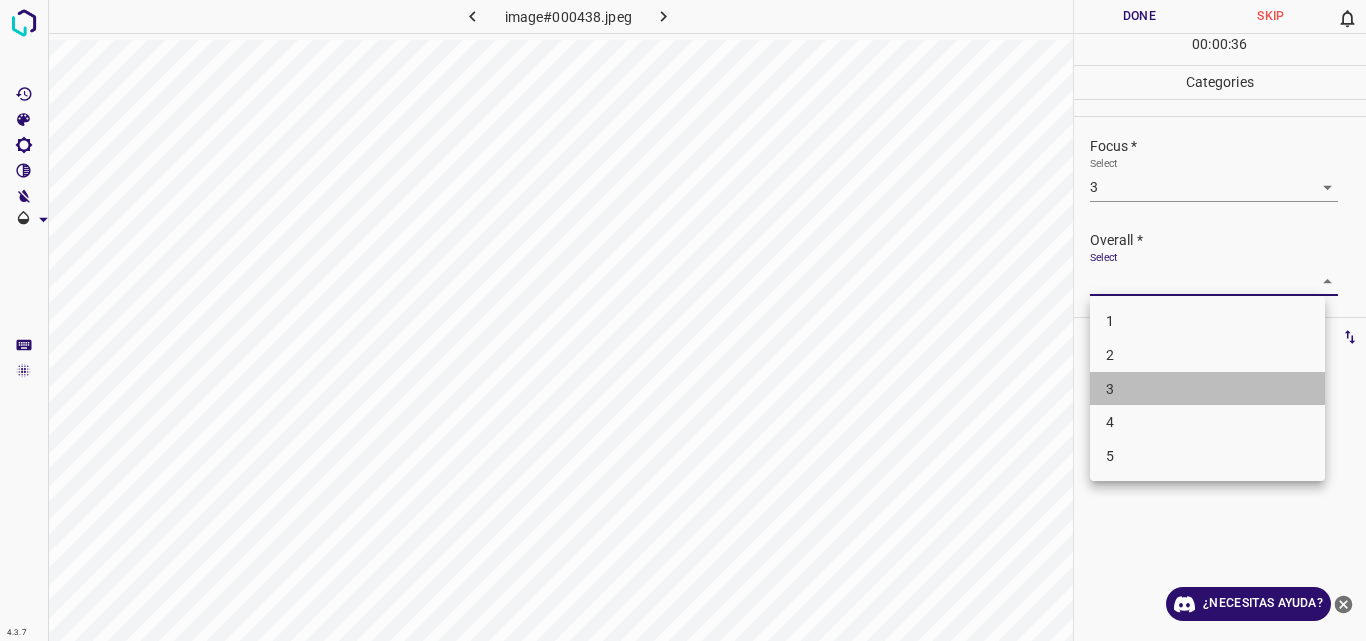 click on "3" at bounding box center [1207, 389] 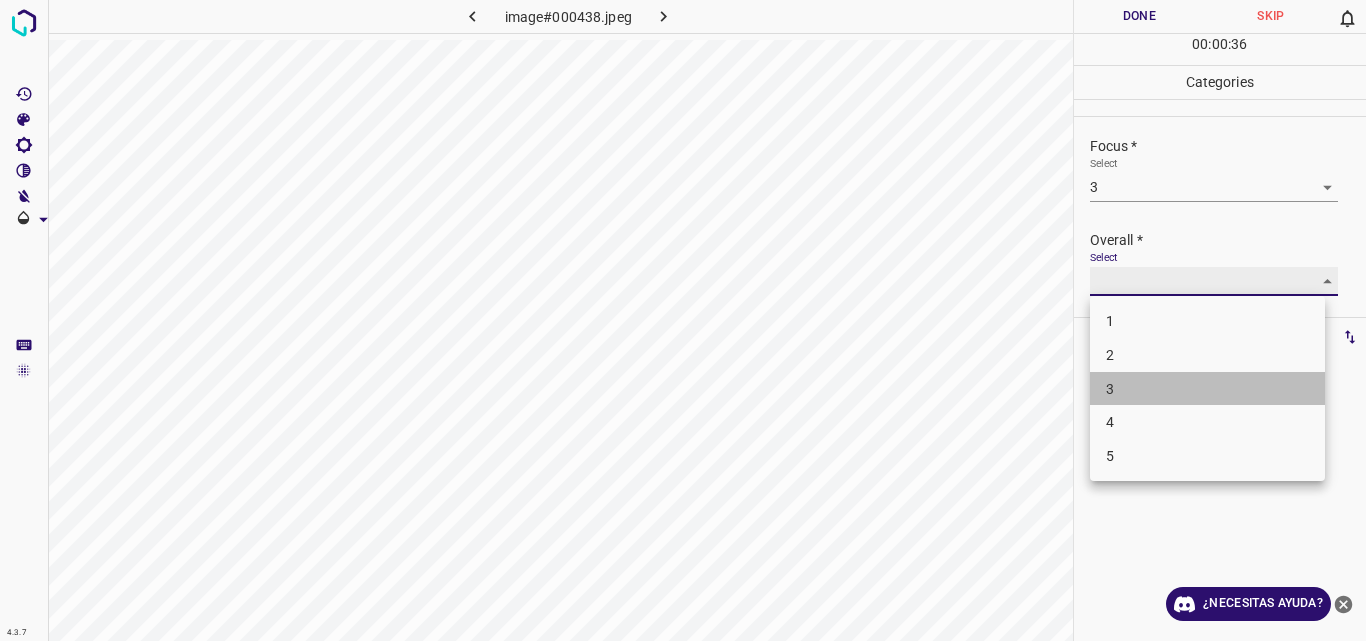 type on "3" 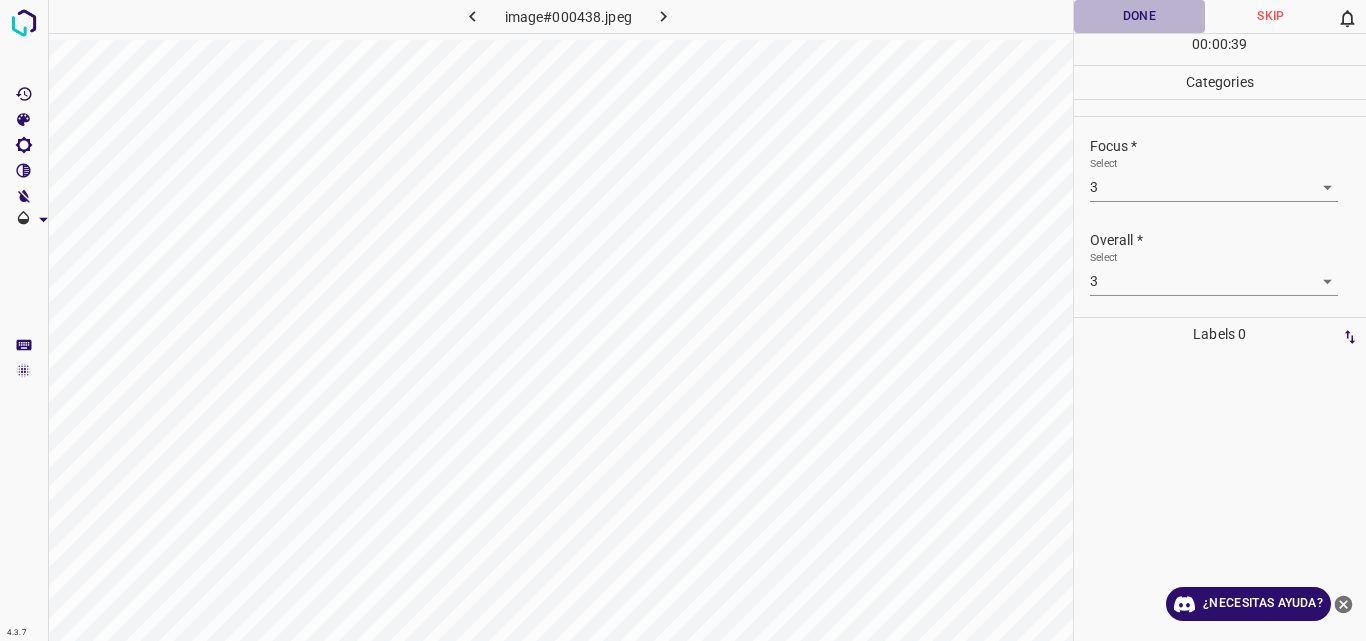 click on "Done" at bounding box center (1140, 16) 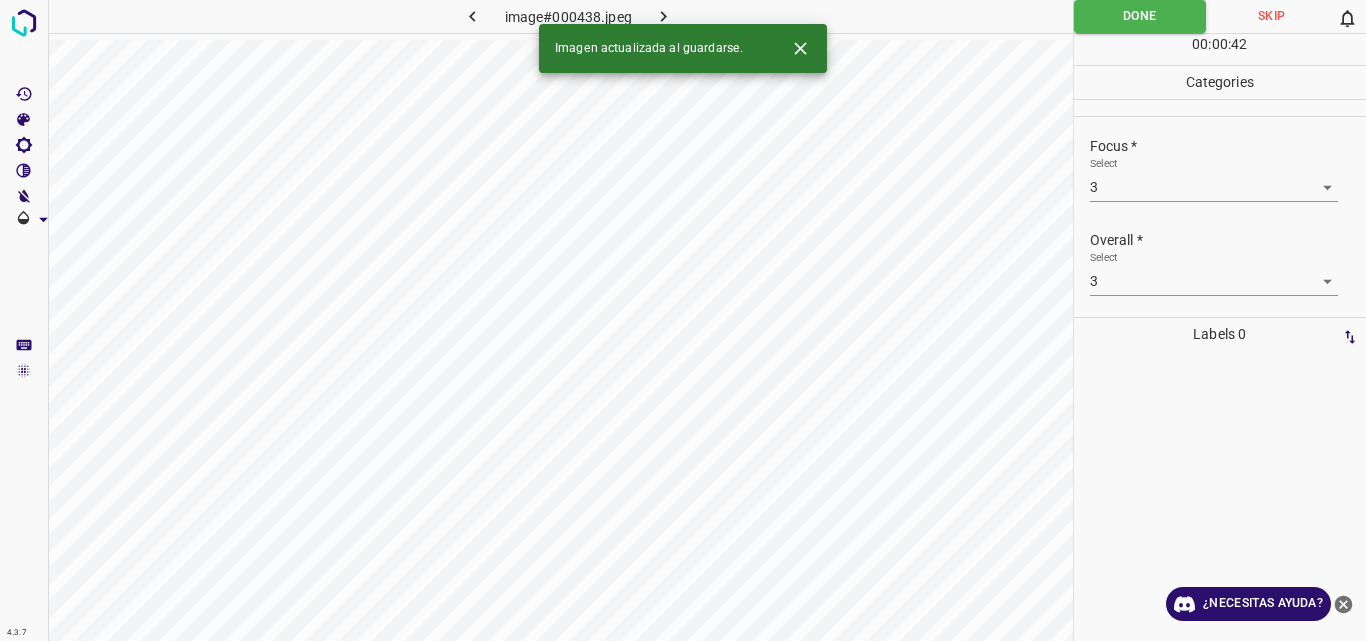 click 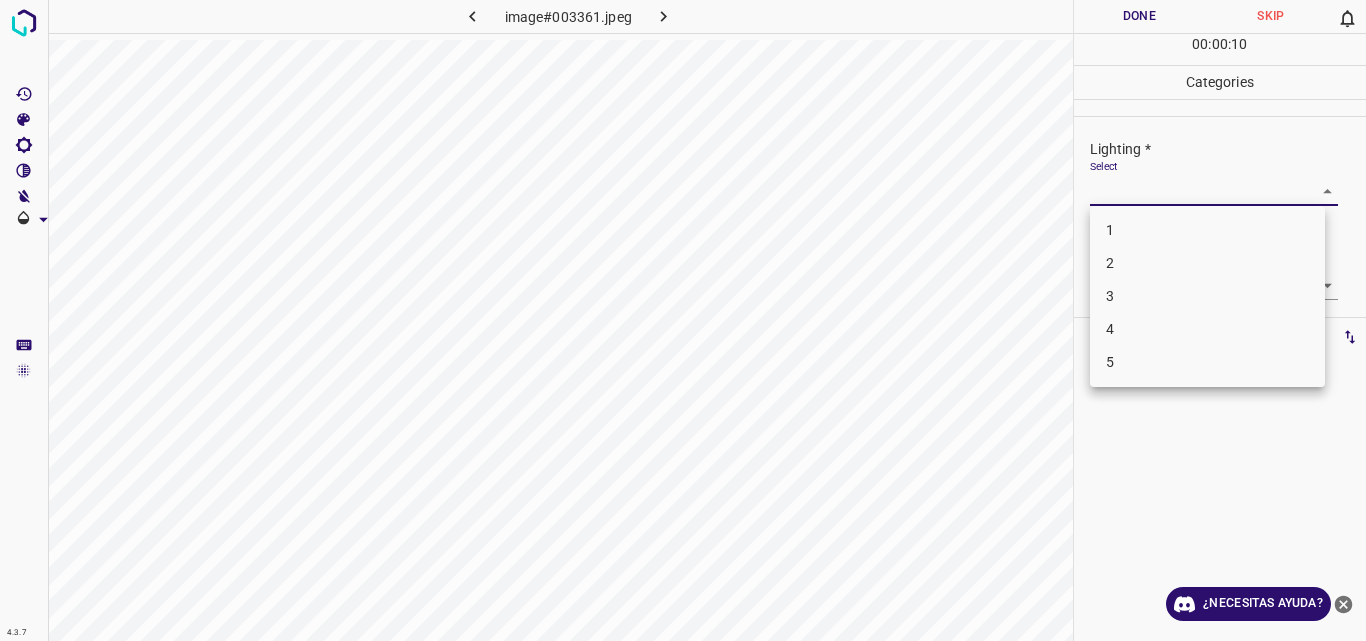 click on "4.3.7 image#003361.jpeg Done Skip 0 00   : 00   : 10   Categories Lighting *  Select ​ Focus *  Select ​ Overall *  Select ​ Labels   0 Categories 1 Lighting 2 Focus 3 Overall Tools Space Change between modes (Draw & Edit) I Auto labeling R Restore zoom M Zoom in N Zoom out Delete Delete selecte label Filters Z Restore filters X Saturation filter C Brightness filter V Contrast filter B Gray scale filter General O Download ¿Necesitas ayuda? Original text Rate this translation Your feedback will be used to help improve Google Translate - Texto - Esconder - Borrar 1 2 3 4 5" at bounding box center (683, 320) 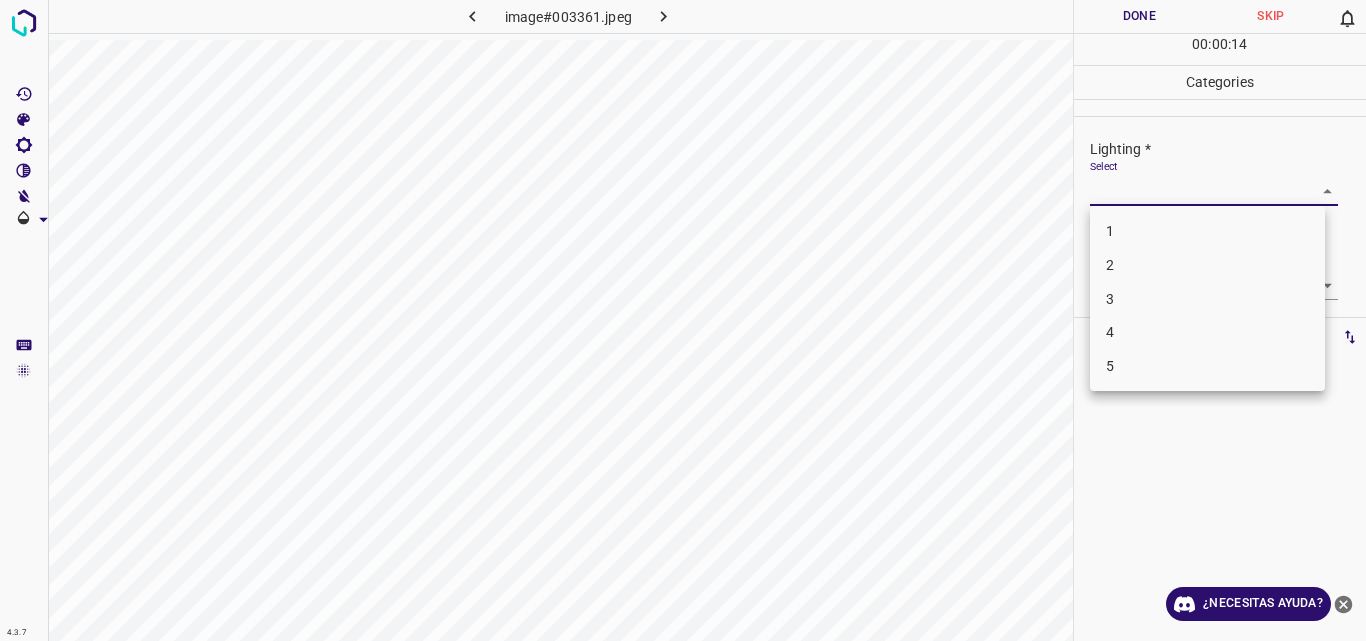 click on "3" at bounding box center [1207, 299] 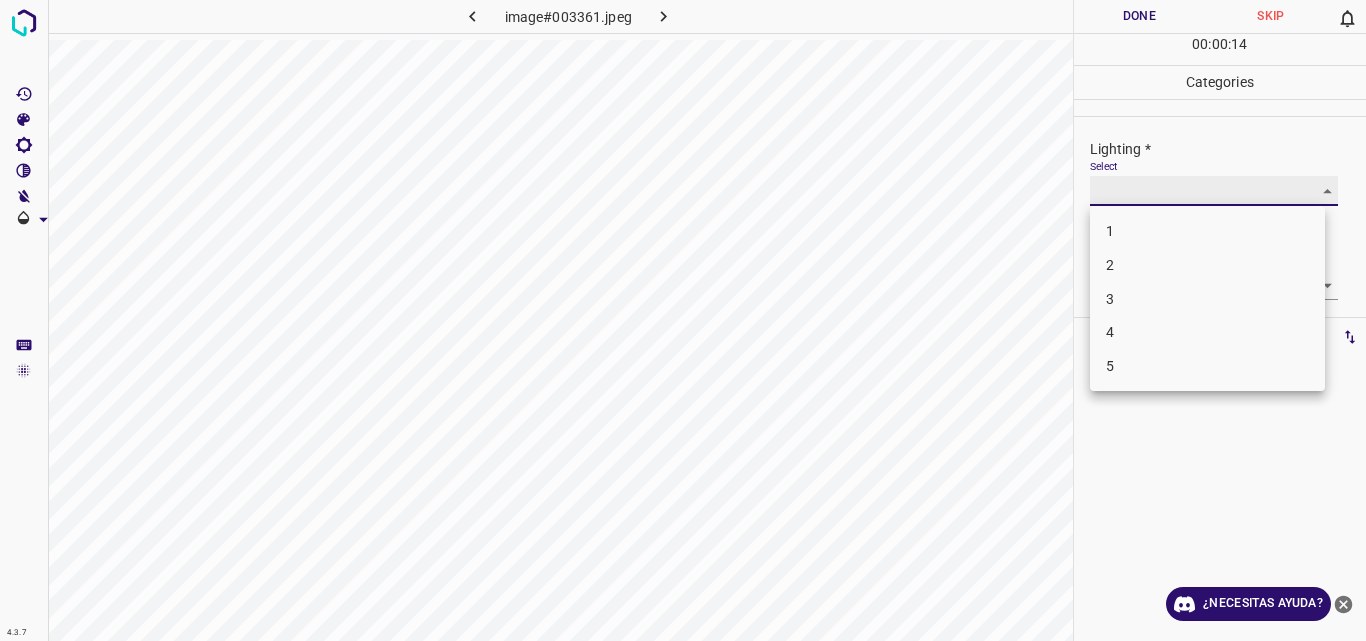 type on "3" 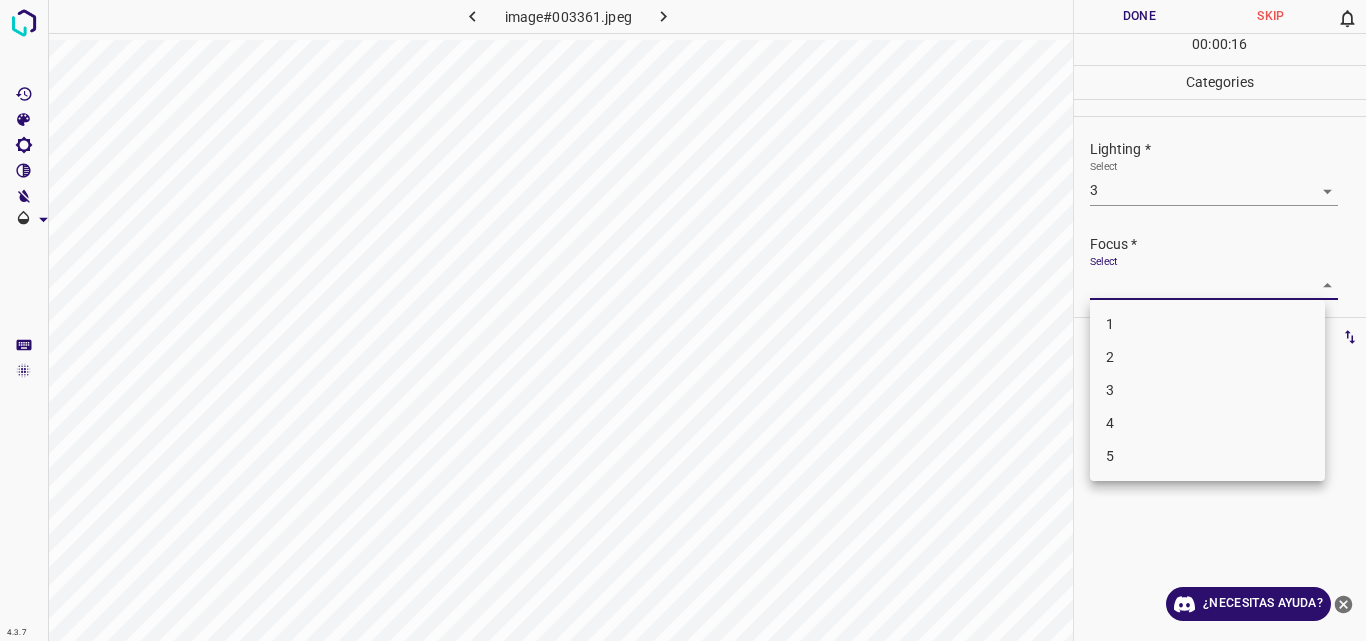 click on "4.3.7 image#003361.jpeg Done Skip 0 00   : 00   : 16   Categories Lighting *  Select 3 3 Focus *  Select ​ Overall *  Select ​ Labels   0 Categories 1 Lighting 2 Focus 3 Overall Tools Space Change between modes (Draw & Edit) I Auto labeling R Restore zoom M Zoom in N Zoom out Delete Delete selecte label Filters Z Restore filters X Saturation filter C Brightness filter V Contrast filter B Gray scale filter General O Download ¿Necesitas ayuda? Original text Rate this translation Your feedback will be used to help improve Google Translate - Texto - Esconder - Borrar 1 2 3 4 5" at bounding box center (683, 320) 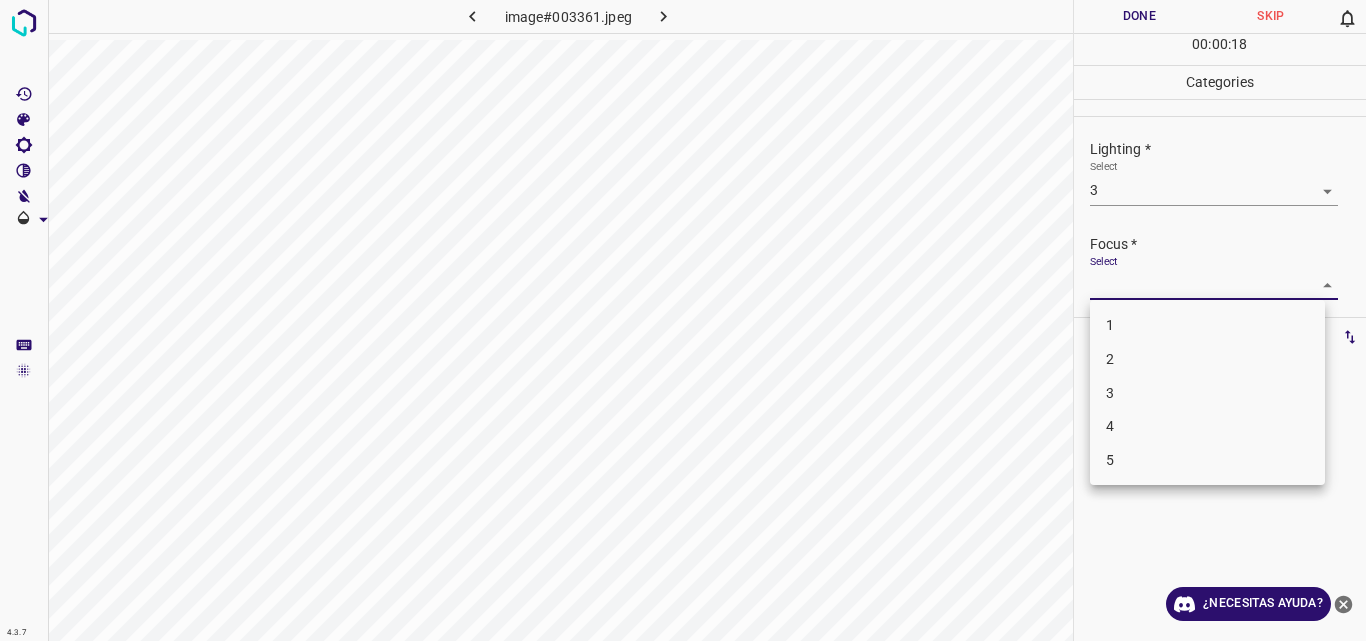 click on "3" at bounding box center (1207, 393) 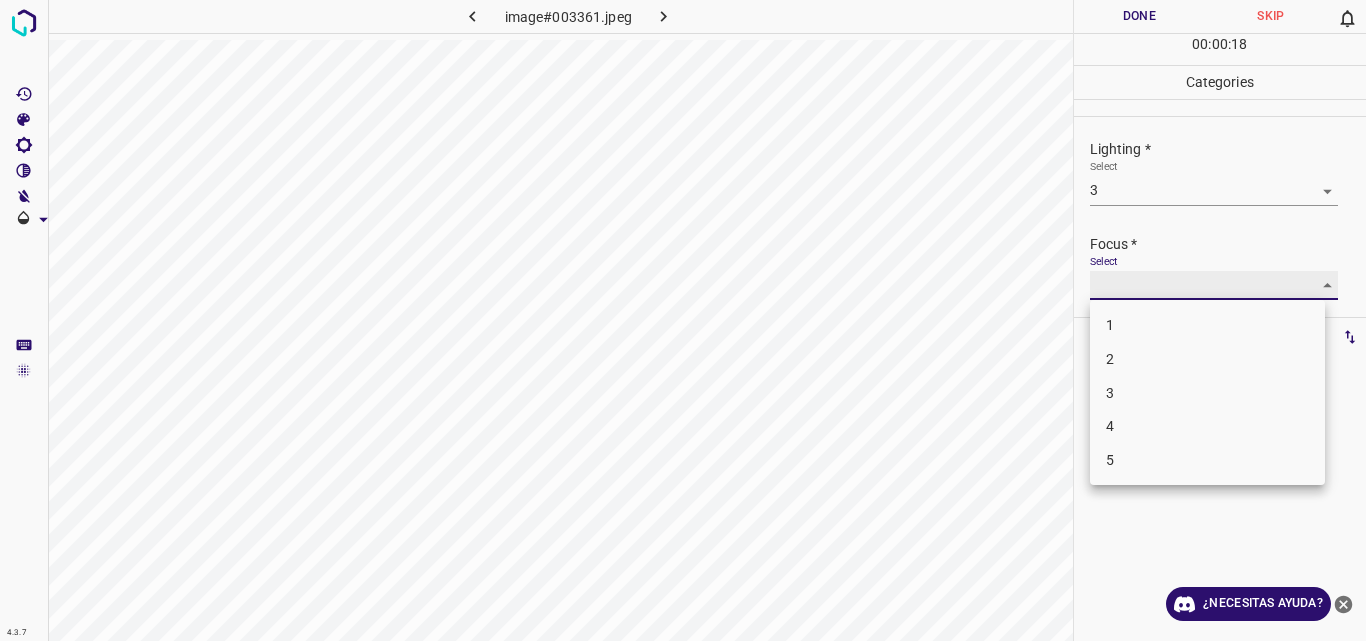 type on "3" 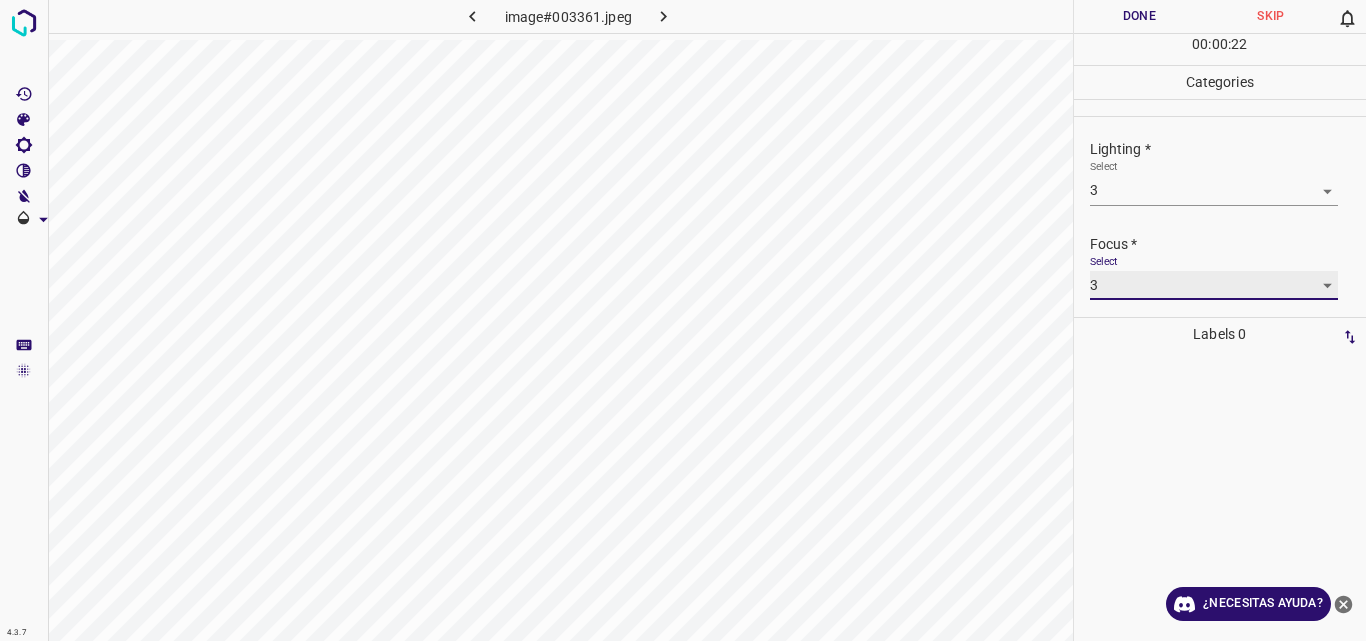 scroll, scrollTop: 27, scrollLeft: 0, axis: vertical 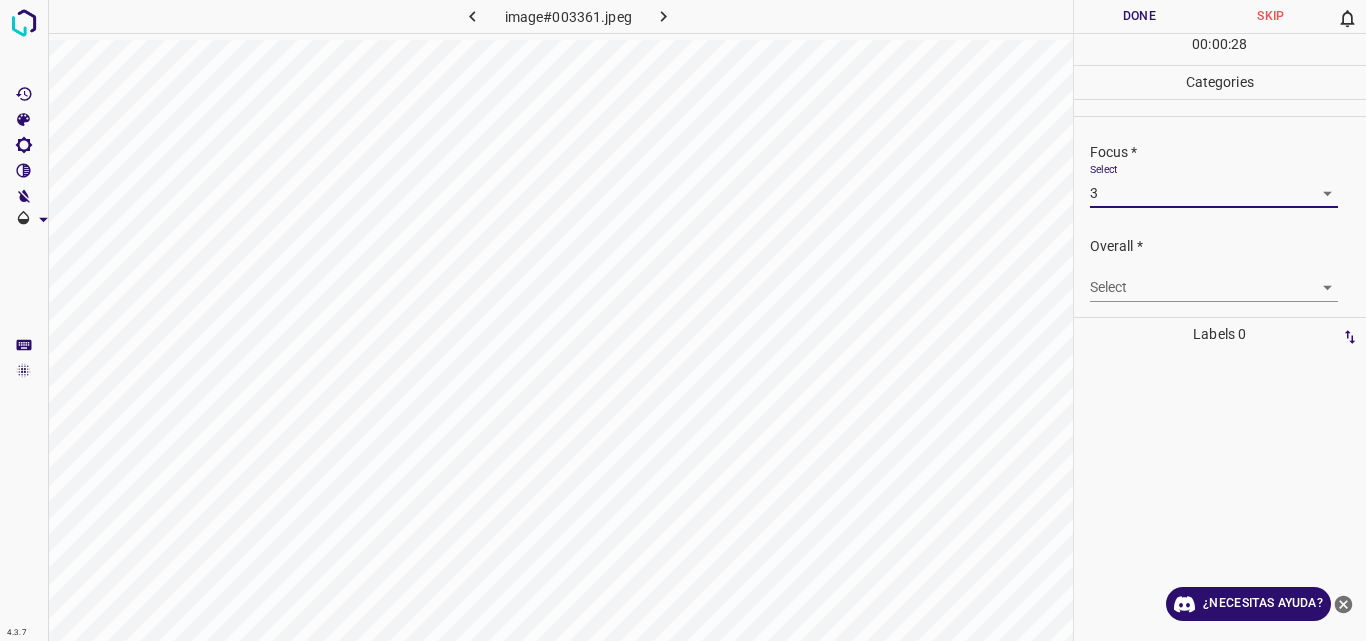 click on "4.3.7 image#003361.jpeg Done Skip 0 00   : 00   : 28   Categories Lighting *  Select 3 3 Focus *  Select 3 3 Overall *  Select ​ Labels   0 Categories 1 Lighting 2 Focus 3 Overall Tools Space Change between modes (Draw & Edit) I Auto labeling R Restore zoom M Zoom in N Zoom out Delete Delete selecte label Filters Z Restore filters X Saturation filter C Brightness filter V Contrast filter B Gray scale filter General O Download ¿Necesitas ayuda? Original text Rate this translation Your feedback will be used to help improve Google Translate - Texto - Esconder - Borrar" at bounding box center [683, 320] 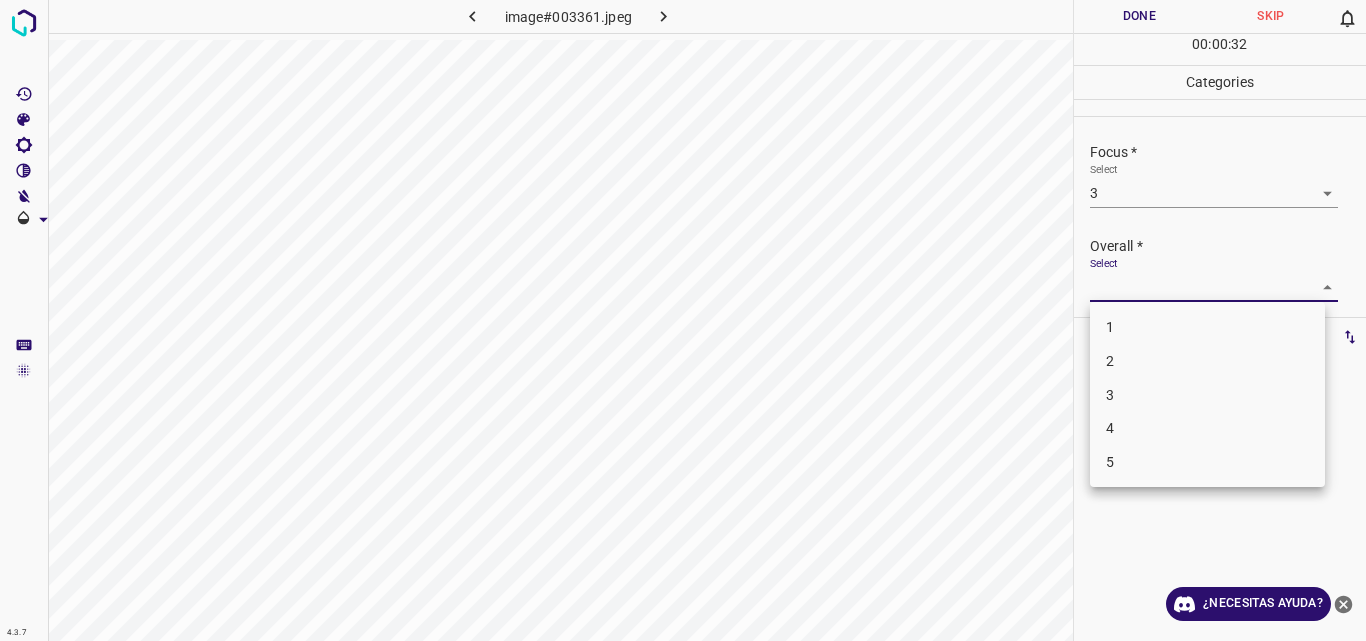 click on "3" at bounding box center [1207, 395] 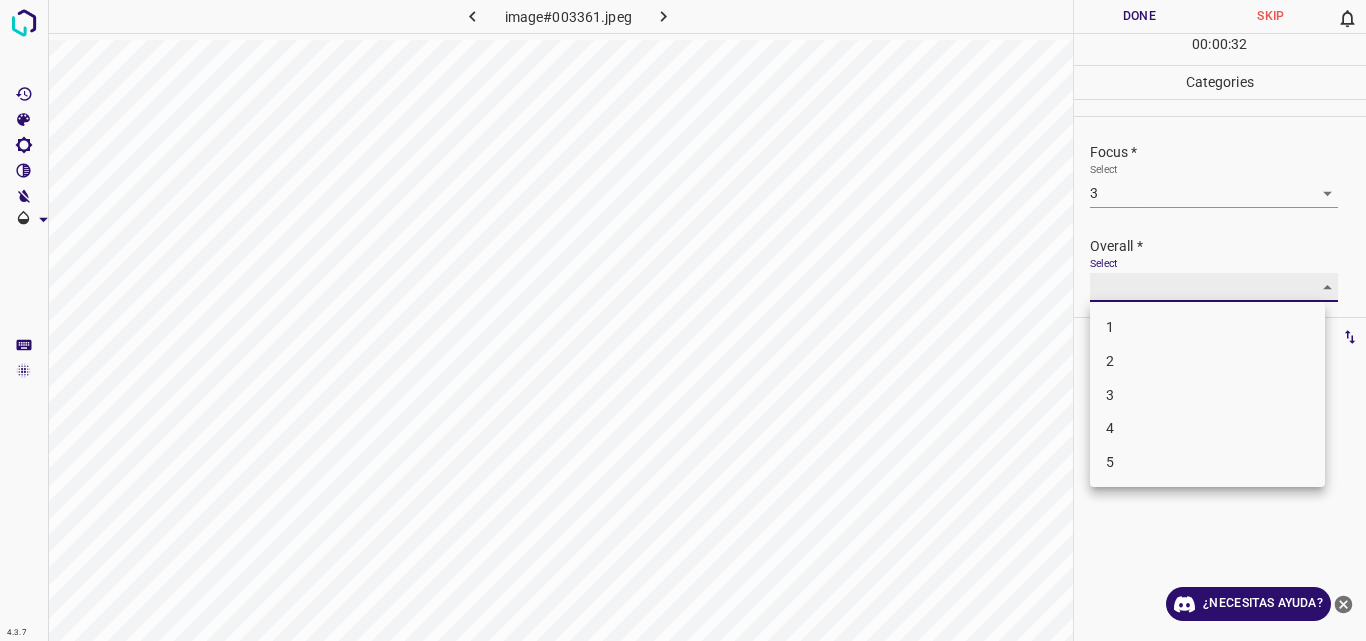type on "3" 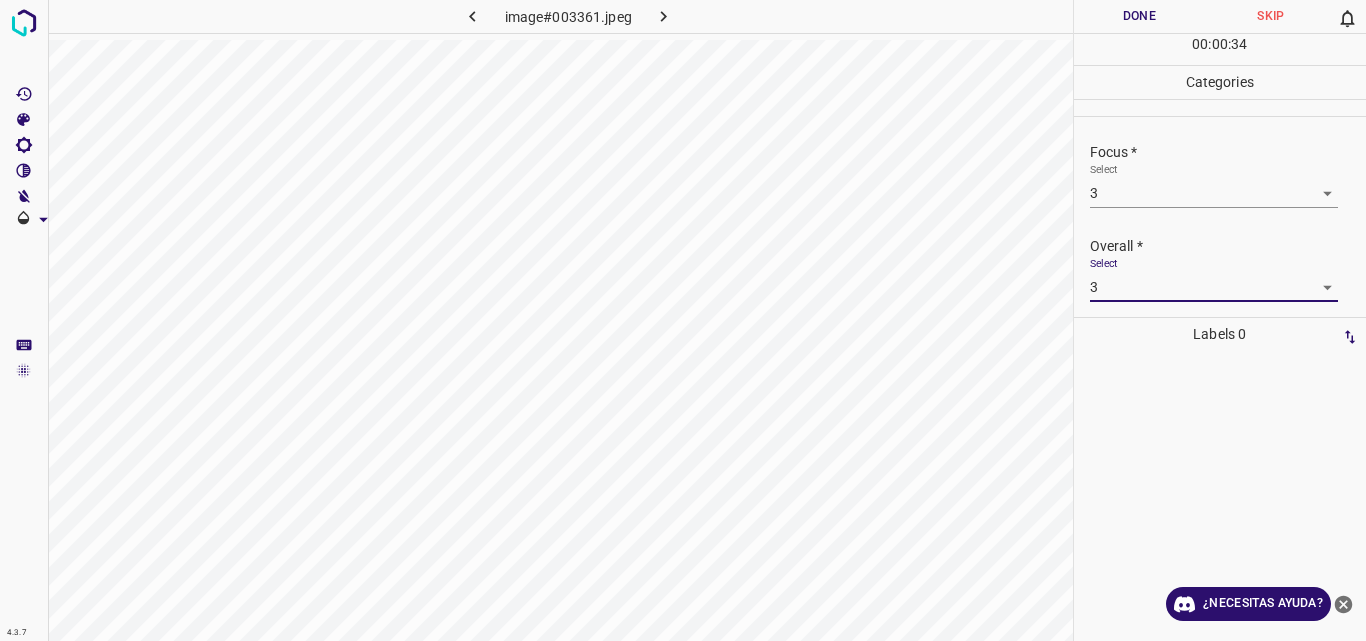 click on "Done" at bounding box center (1140, 16) 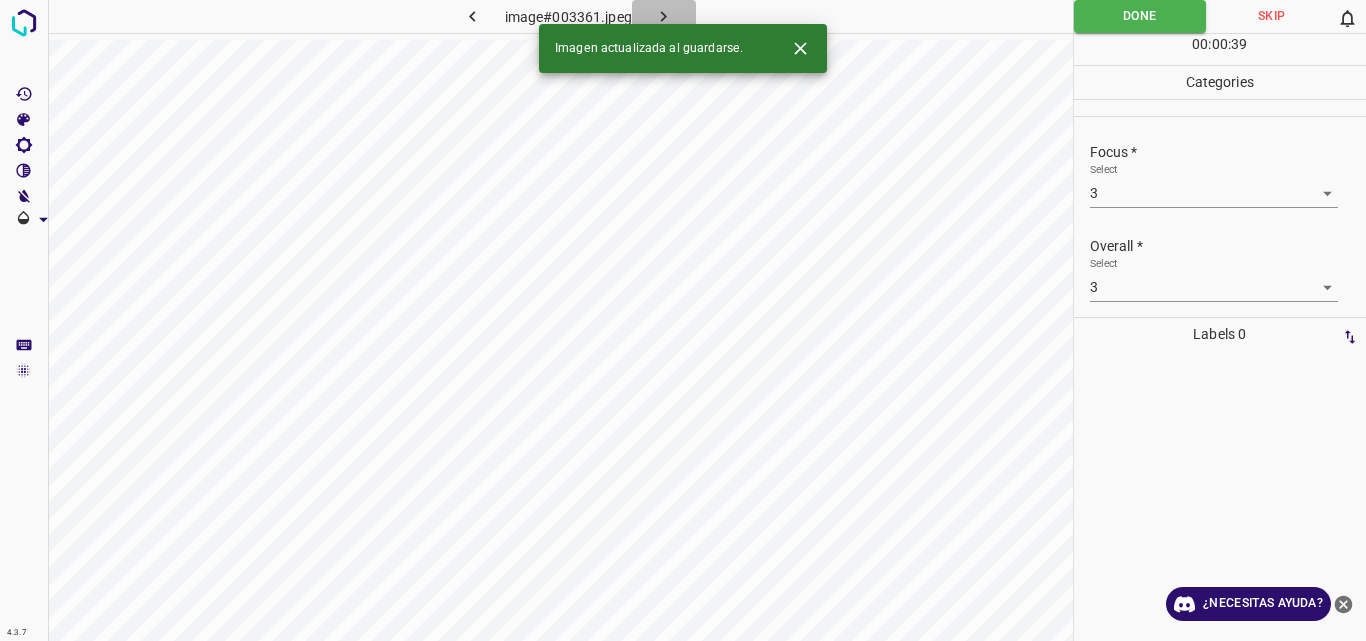 click 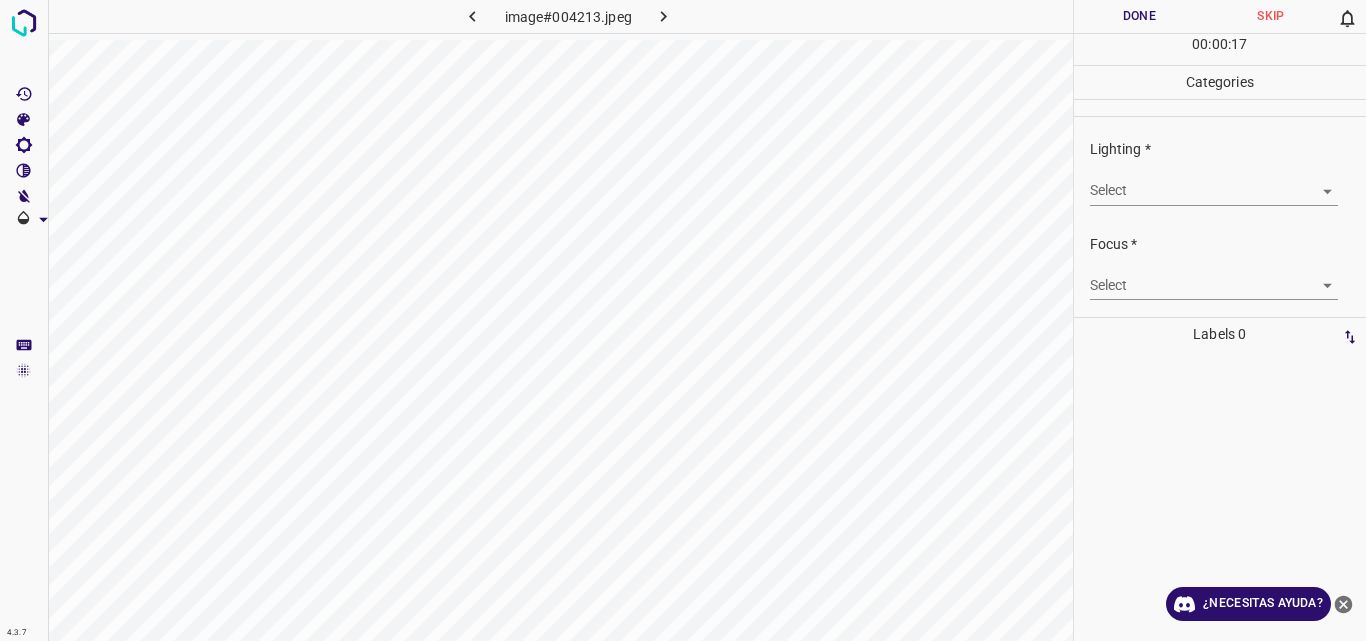 click on "4.3.7 image#004213.jpeg Done Skip 0 00   : 00   : 17   Categories Lighting *  Select ​ Focus *  Select ​ Overall *  Select ​ Labels   0 Categories 1 Lighting 2 Focus 3 Overall Tools Space Change between modes (Draw & Edit) I Auto labeling R Restore zoom M Zoom in N Zoom out Delete Delete selecte label Filters Z Restore filters X Saturation filter C Brightness filter V Contrast filter B Gray scale filter General O Download ¿Necesitas ayuda? Original text Rate this translation Your feedback will be used to help improve Google Translate - Texto - Esconder - Borrar" at bounding box center (683, 320) 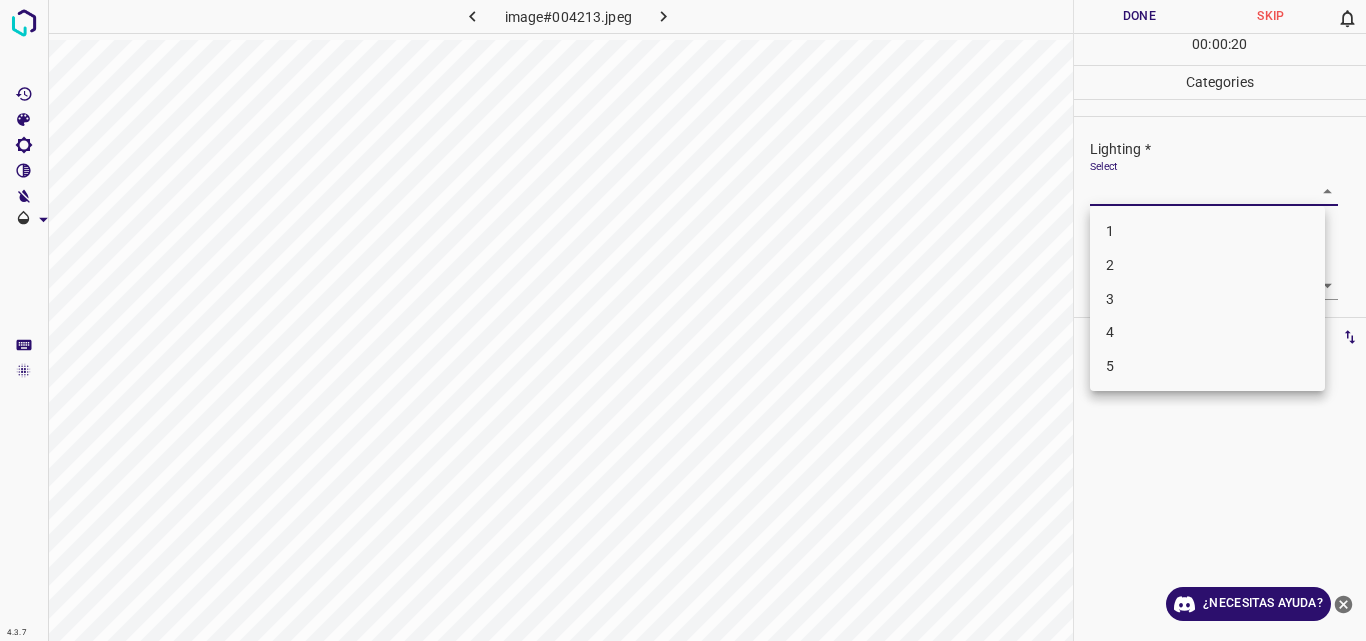 click on "2" at bounding box center (1207, 265) 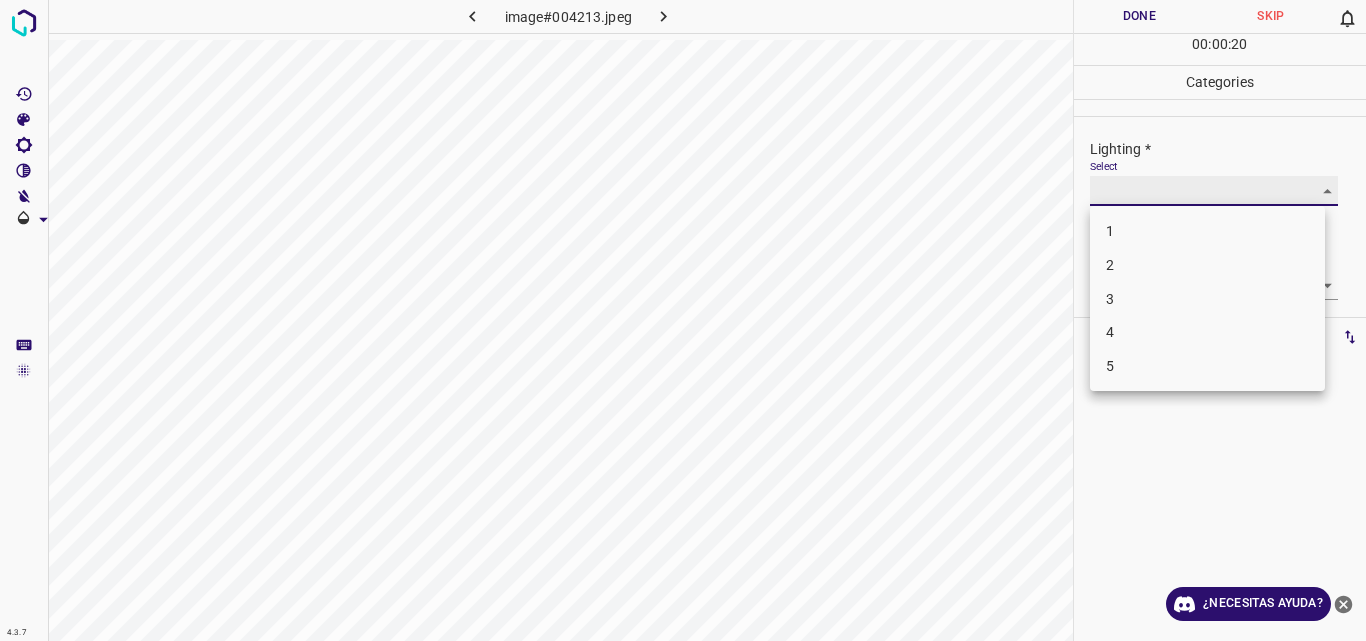 type on "2" 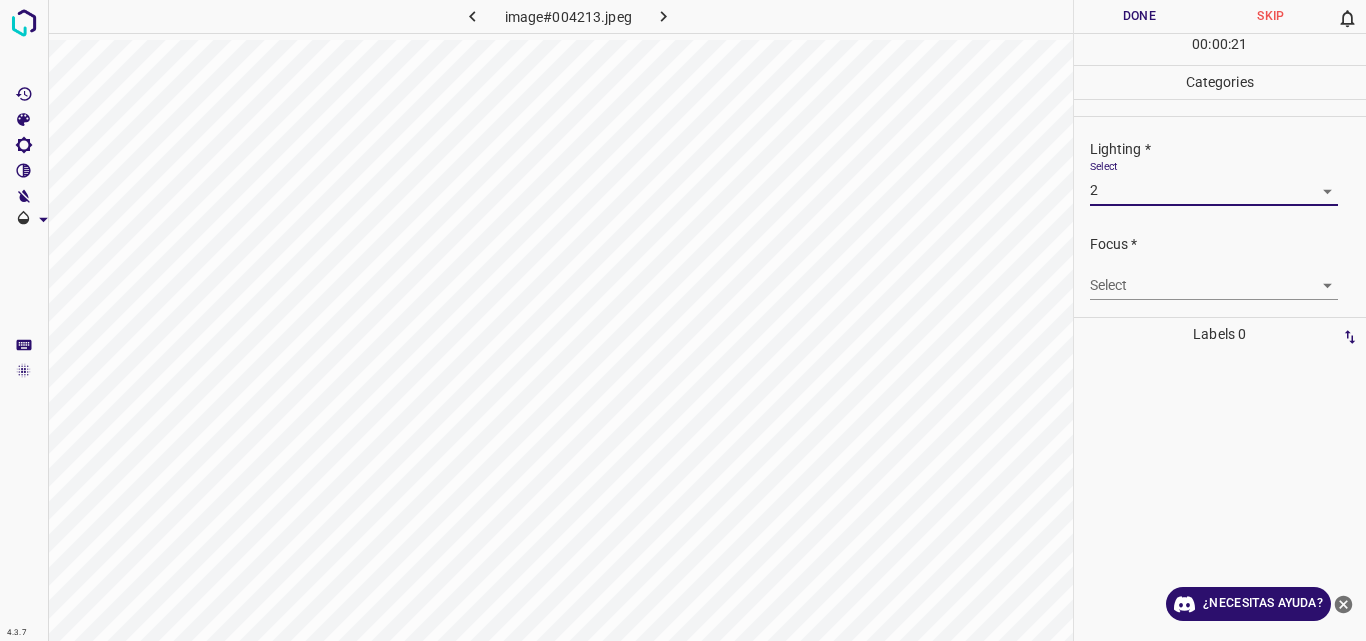 click on "4.3.7 image#004213.jpeg Done Skip 0 00   : 00   : 21   Categories Lighting *  Select 2 2 Focus *  Select ​ Overall *  Select ​ Labels   0 Categories 1 Lighting 2 Focus 3 Overall Tools Space Change between modes (Draw & Edit) I Auto labeling R Restore zoom M Zoom in N Zoom out Delete Delete selecte label Filters Z Restore filters X Saturation filter C Brightness filter V Contrast filter B Gray scale filter General O Download ¿Necesitas ayuda? Original text Rate this translation Your feedback will be used to help improve Google Translate - Texto - Esconder - Borrar" at bounding box center [683, 320] 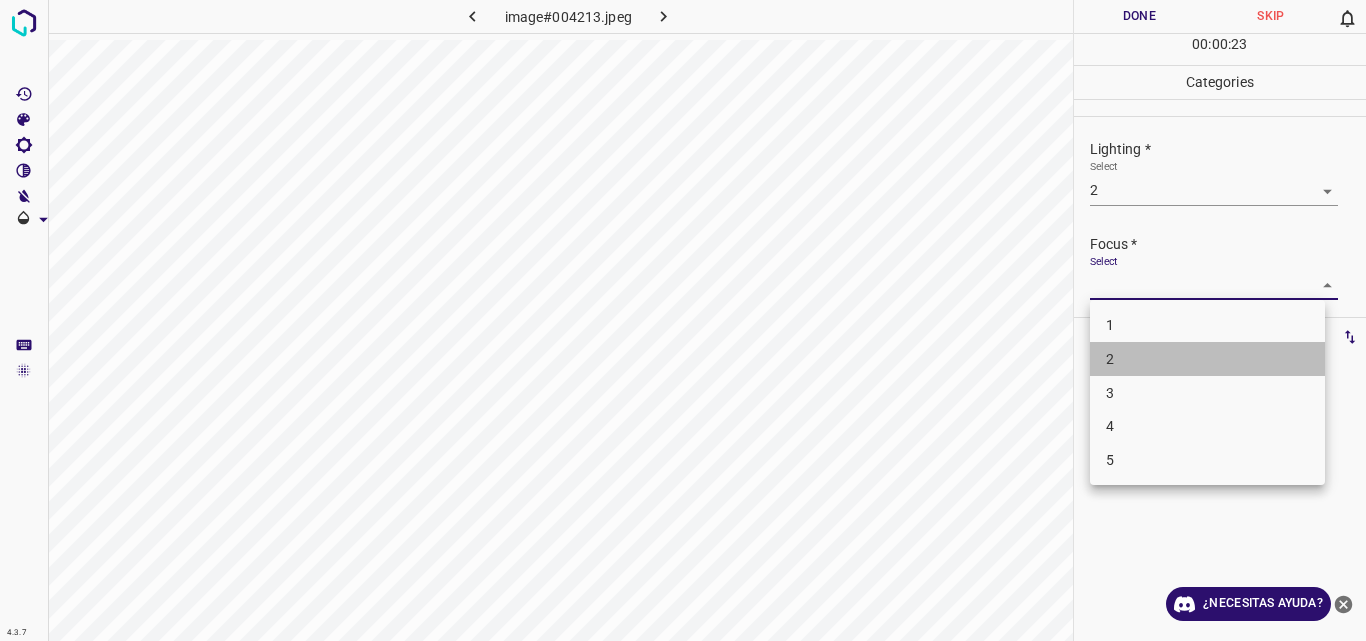 click on "2" at bounding box center (1207, 359) 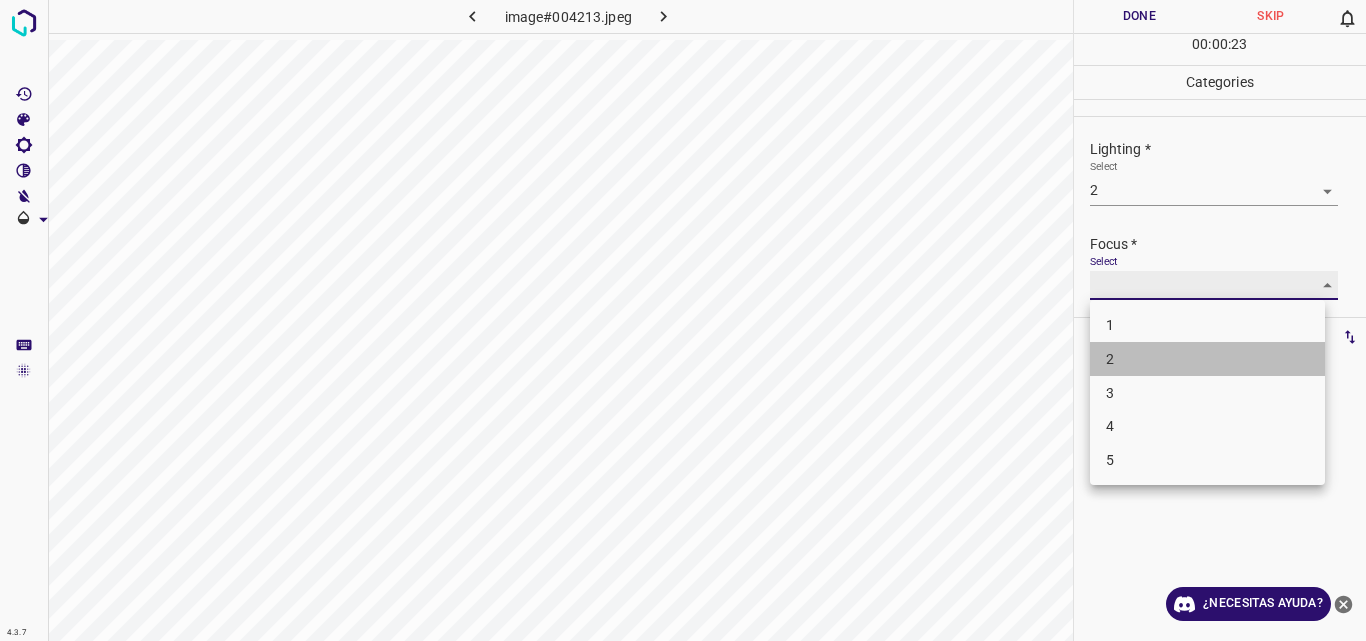 type on "2" 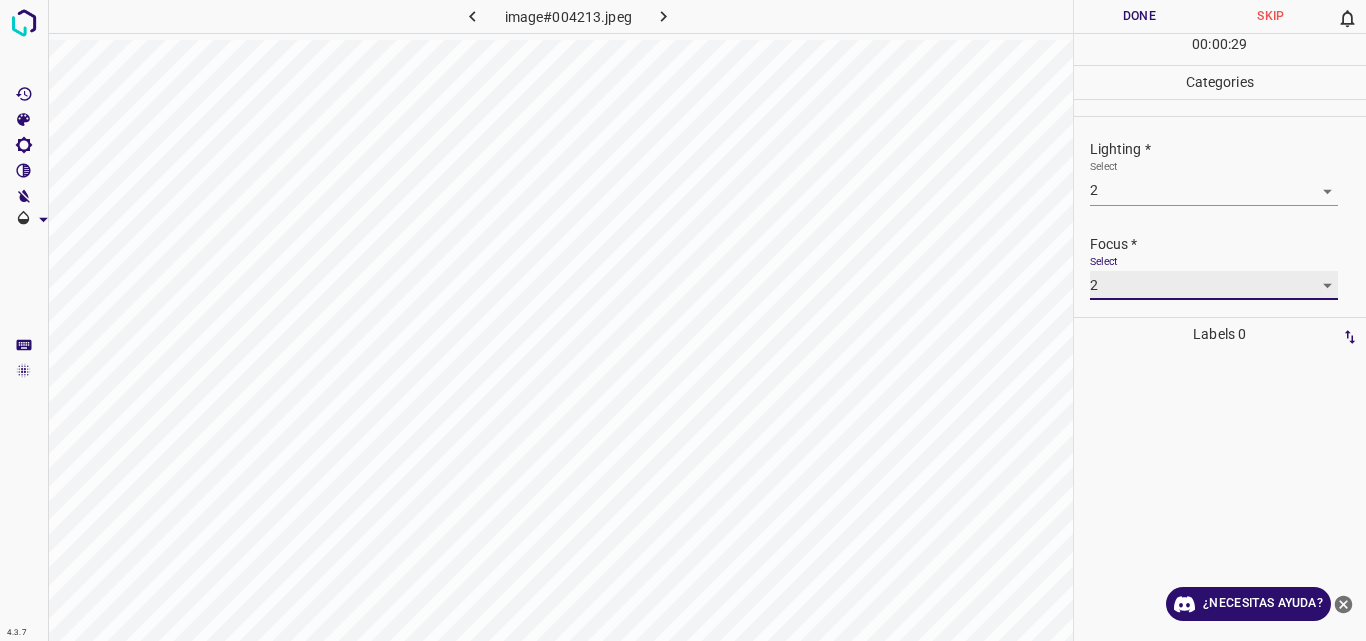scroll, scrollTop: 61, scrollLeft: 0, axis: vertical 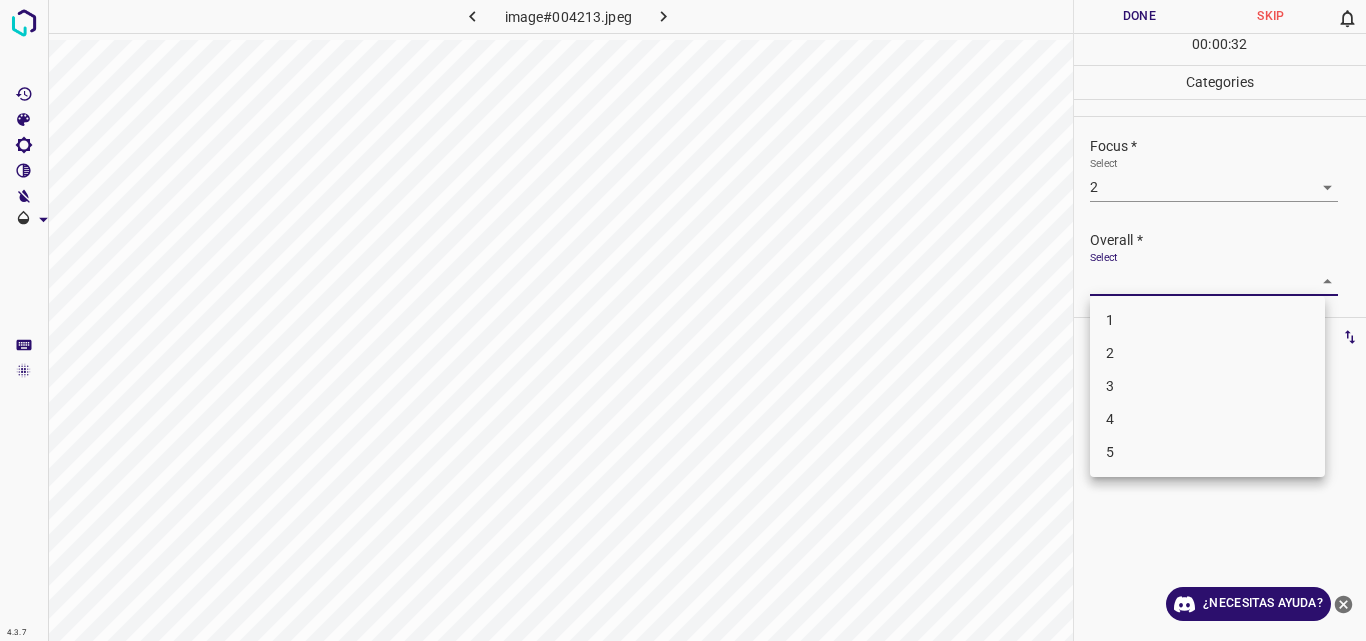 click on "4.3.7 image#004213.jpeg Done Skip 0 00   : 00   : 32   Categories Lighting *  Select 2 2 Focus *  Select 2 2 Overall *  Select ​ Labels   0 Categories 1 Lighting 2 Focus 3 Overall Tools Space Change between modes (Draw & Edit) I Auto labeling R Restore zoom M Zoom in N Zoom out Delete Delete selecte label Filters Z Restore filters X Saturation filter C Brightness filter V Contrast filter B Gray scale filter General O Download ¿Necesitas ayuda? Original text Rate this translation Your feedback will be used to help improve Google Translate - Texto - Esconder - Borrar 1 2 3 4 5" at bounding box center [683, 320] 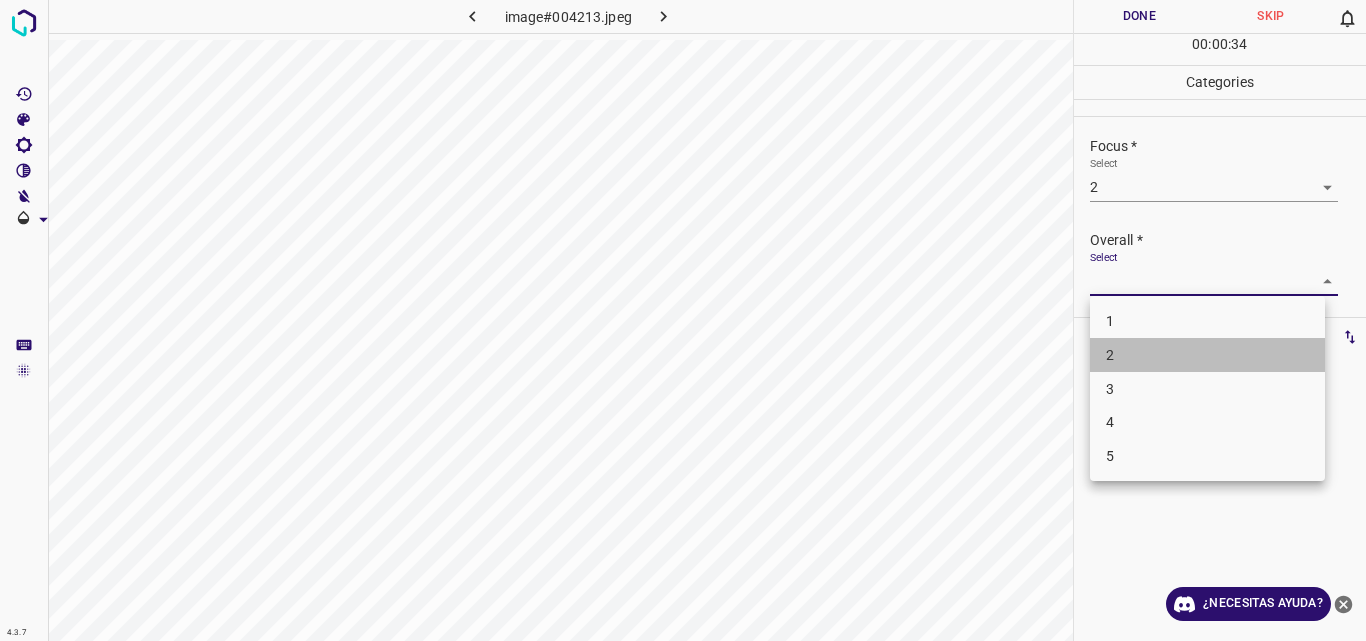 click on "2" at bounding box center (1207, 355) 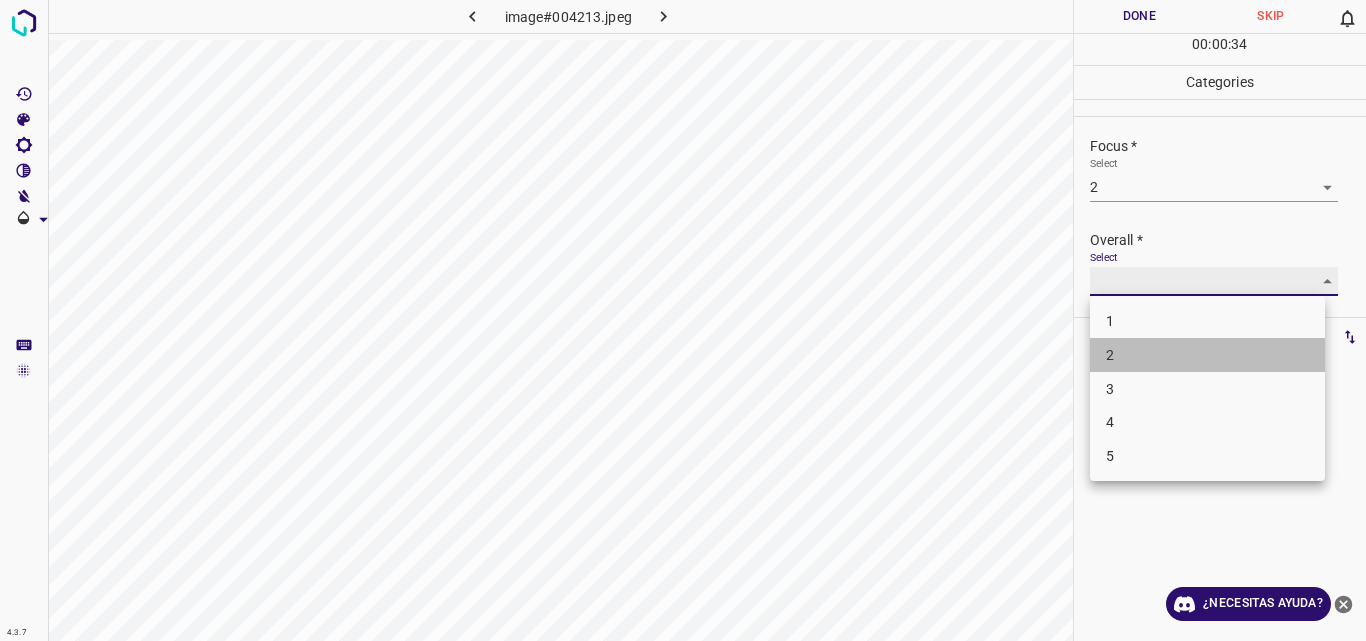 type on "2" 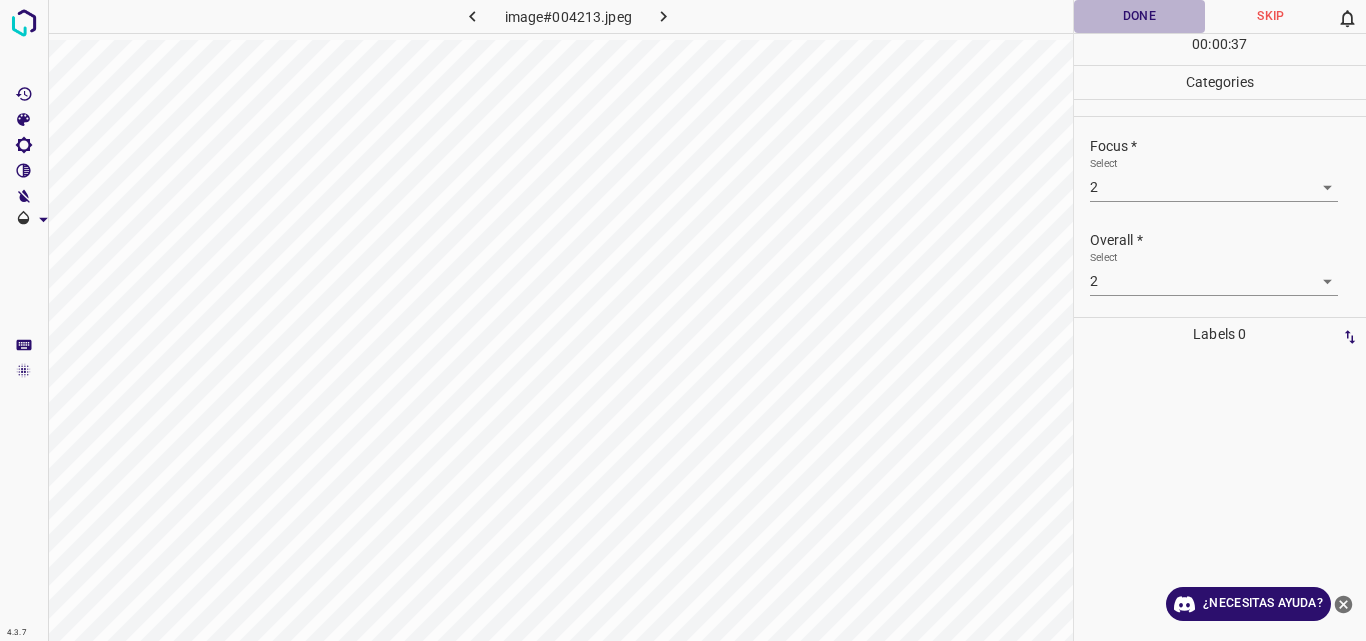 click on "Done" at bounding box center [1140, 16] 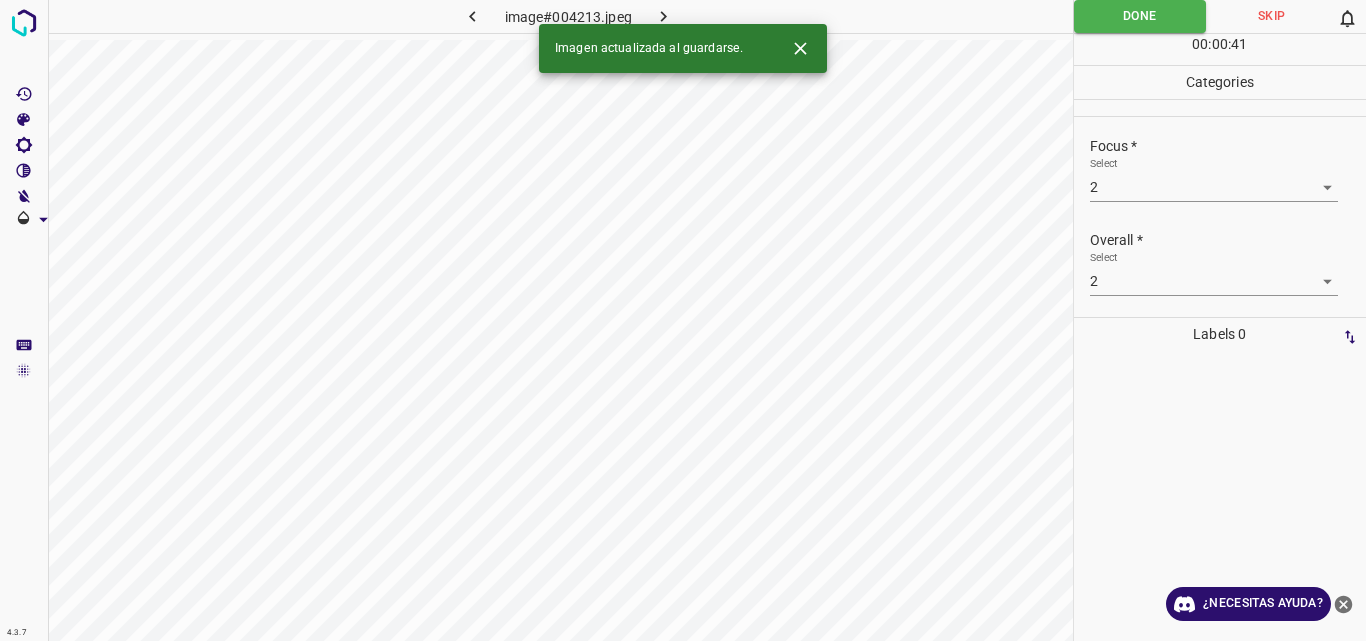 click 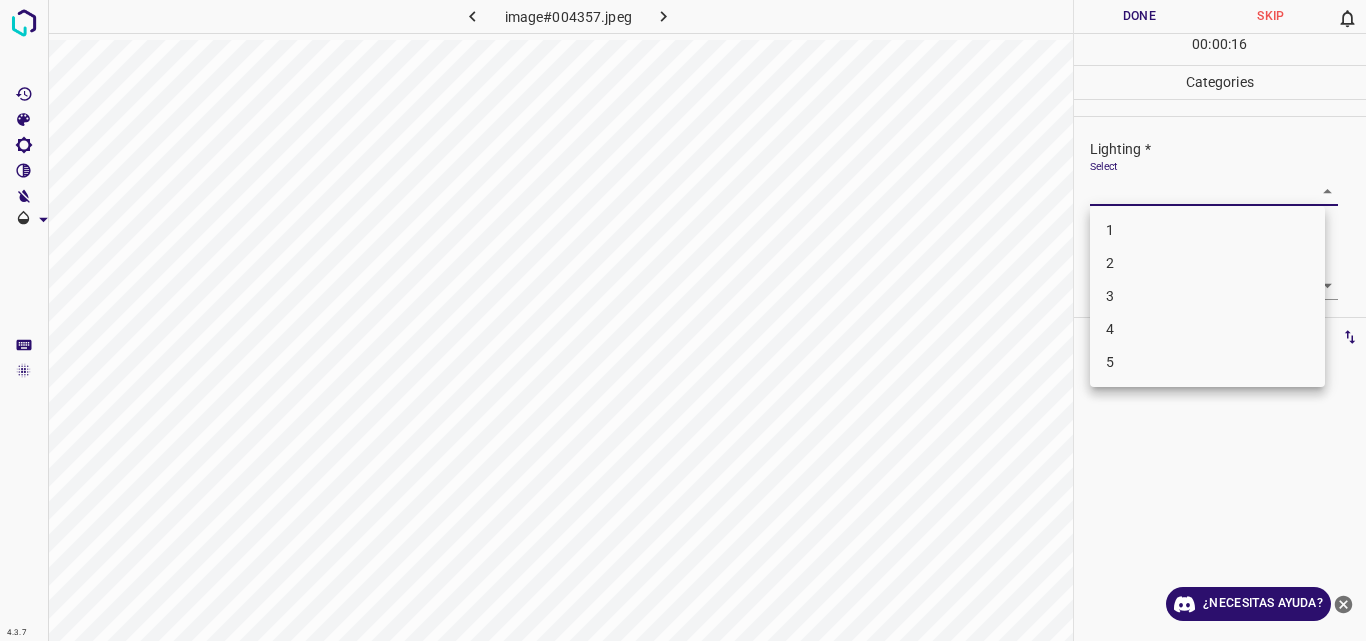 click on "4.3.7 image#004357.jpeg Done Skip 0 00   : 00   : 16   Categories Lighting *  Select ​ Focus *  Select ​ Overall *  Select ​ Labels   0 Categories 1 Lighting 2 Focus 3 Overall Tools Space Change between modes (Draw & Edit) I Auto labeling R Restore zoom M Zoom in N Zoom out Delete Delete selecte label Filters Z Restore filters X Saturation filter C Brightness filter V Contrast filter B Gray scale filter General O Download ¿Necesitas ayuda? Original text Rate this translation Your feedback will be used to help improve Google Translate - Texto - Esconder - Borrar 1 2 3 4 5" at bounding box center (683, 320) 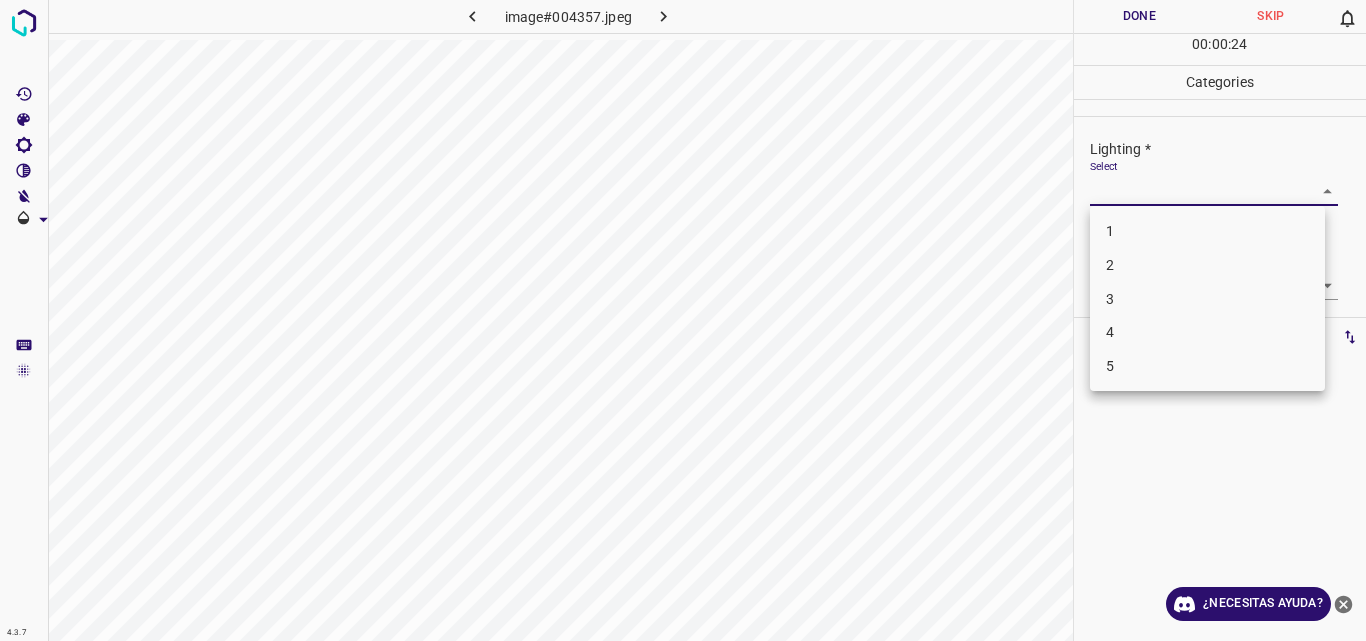 click on "3" at bounding box center [1207, 299] 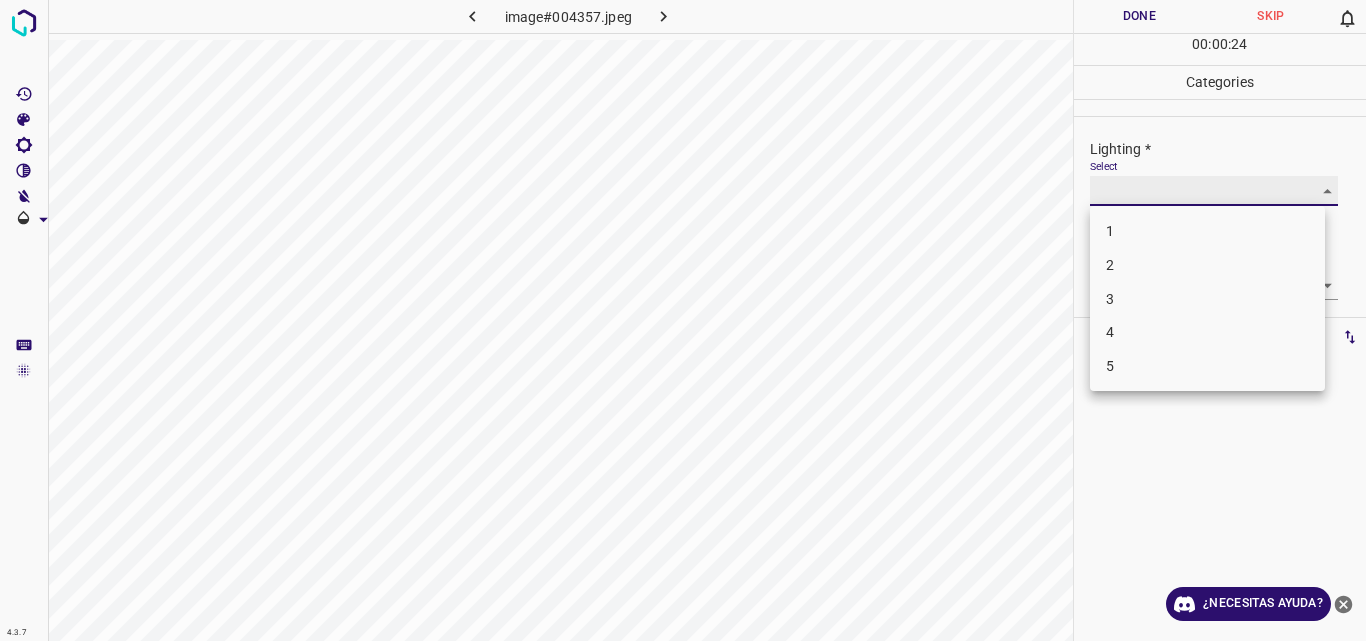 type on "3" 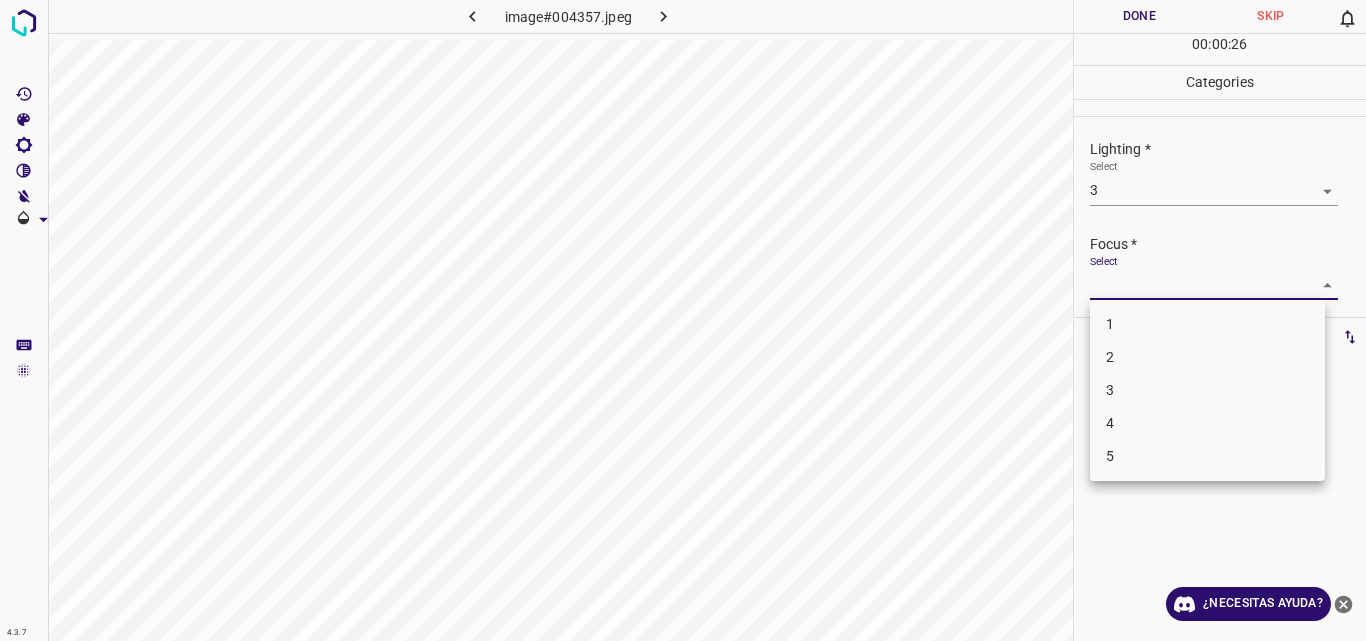 click on "4.3.7 image#004357.jpeg Done Skip 0 00   : 00   : 26   Categories Lighting *  Select 3 3 Focus *  Select ​ Overall *  Select ​ Labels   0 Categories 1 Lighting 2 Focus 3 Overall Tools Space Change between modes (Draw & Edit) I Auto labeling R Restore zoom M Zoom in N Zoom out Delete Delete selecte label Filters Z Restore filters X Saturation filter C Brightness filter V Contrast filter B Gray scale filter General O Download ¿Necesitas ayuda? Original text Rate this translation Your feedback will be used to help improve Google Translate - Texto - Esconder - Borrar 1 2 3 4 5" at bounding box center [683, 320] 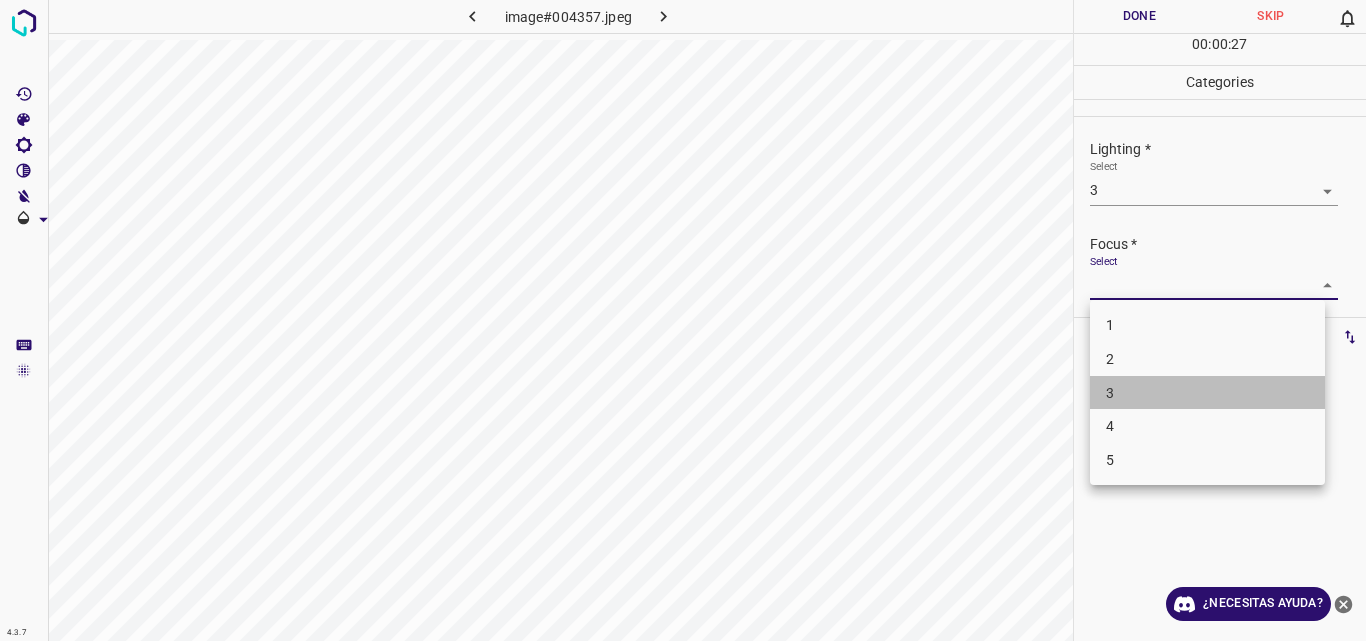 click on "3" at bounding box center (1207, 393) 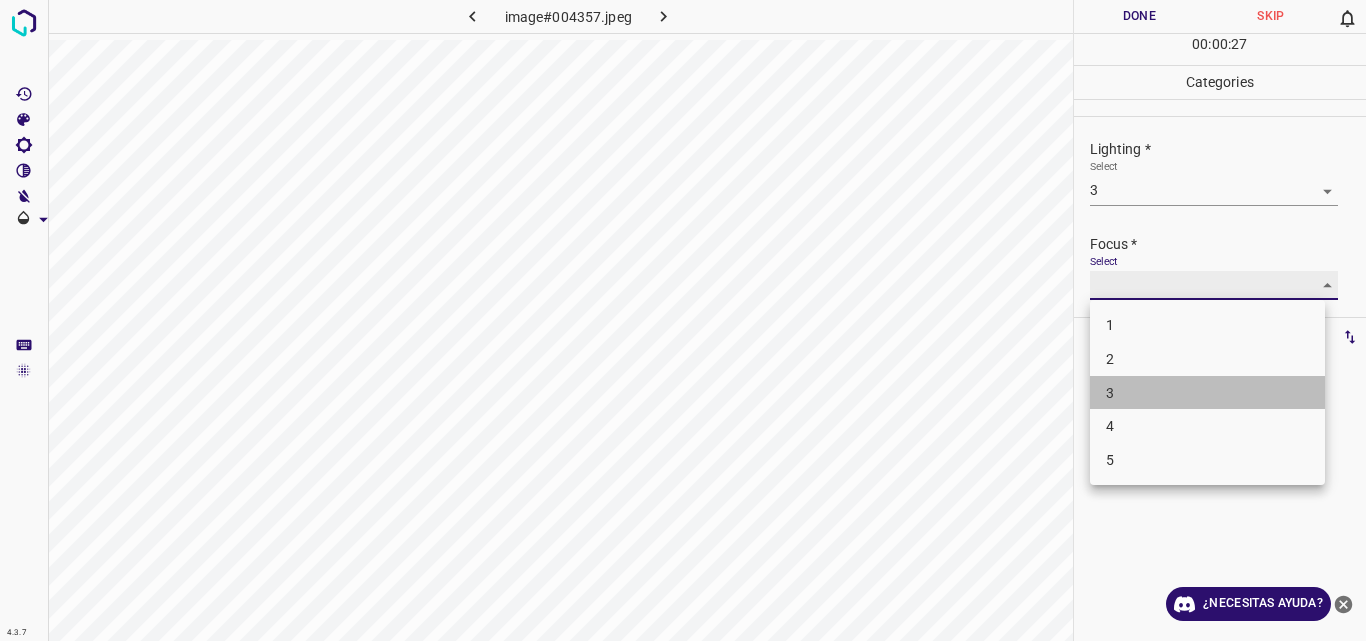 type on "3" 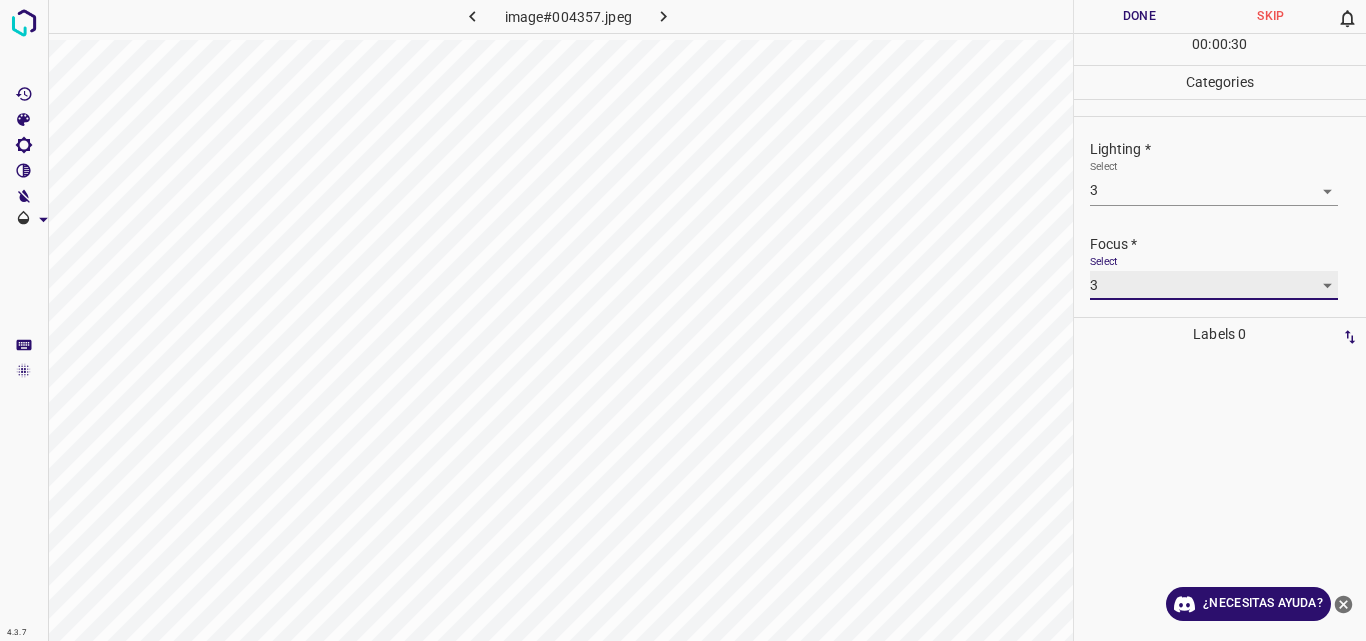 scroll, scrollTop: 69, scrollLeft: 0, axis: vertical 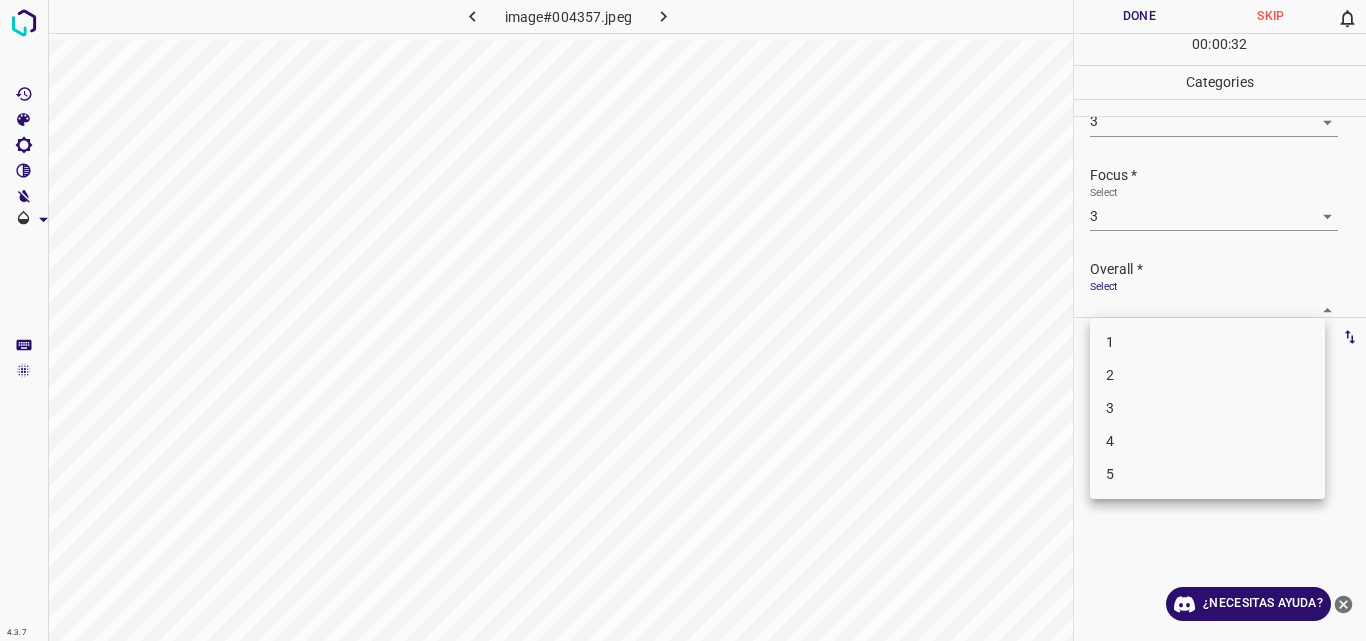 click on "4.3.7 image#004357.jpeg Done Skip 0 00   : 00   : 32   Categories Lighting *  Select 3 3 Focus *  Select 3 3 Overall *  Select ​ Labels   0 Categories 1 Lighting 2 Focus 3 Overall Tools Space Change between modes (Draw & Edit) I Auto labeling R Restore zoom M Zoom in N Zoom out Delete Delete selecte label Filters Z Restore filters X Saturation filter C Brightness filter V Contrast filter B Gray scale filter General O Download ¿Necesitas ayuda? Original text Rate this translation Your feedback will be used to help improve Google Translate - Texto - Esconder - Borrar 1 2 3 4 5" at bounding box center [683, 320] 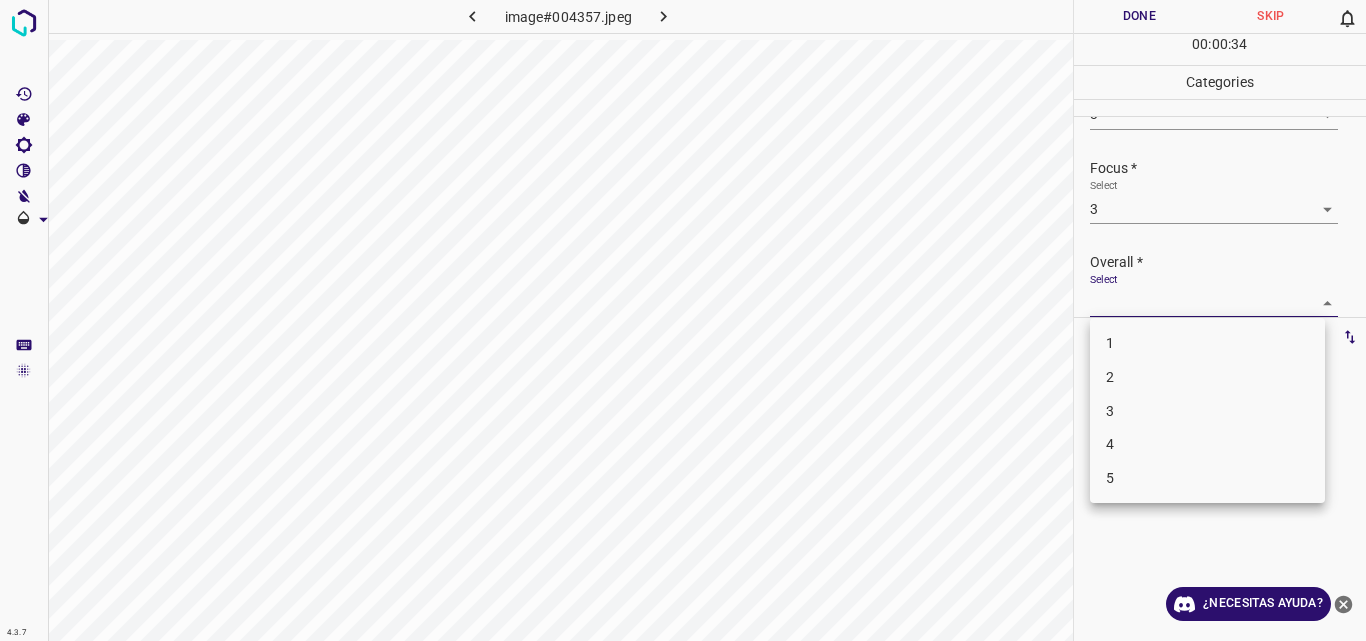 click on "3" at bounding box center [1207, 411] 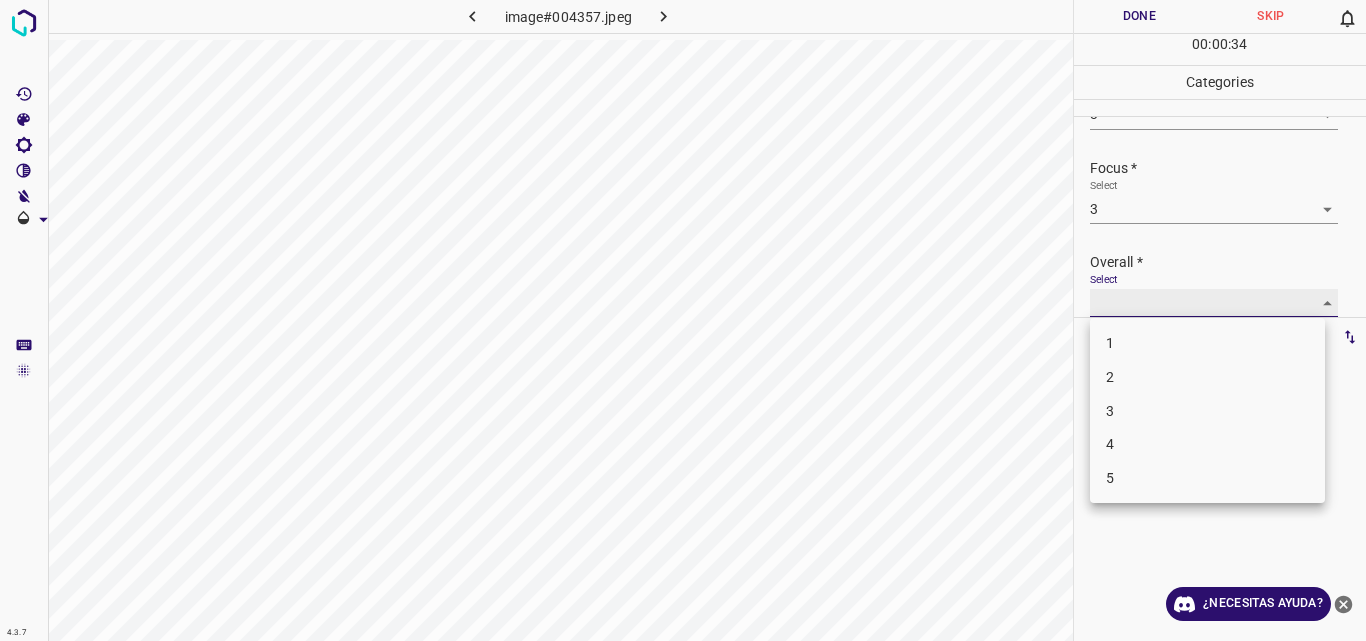 type on "3" 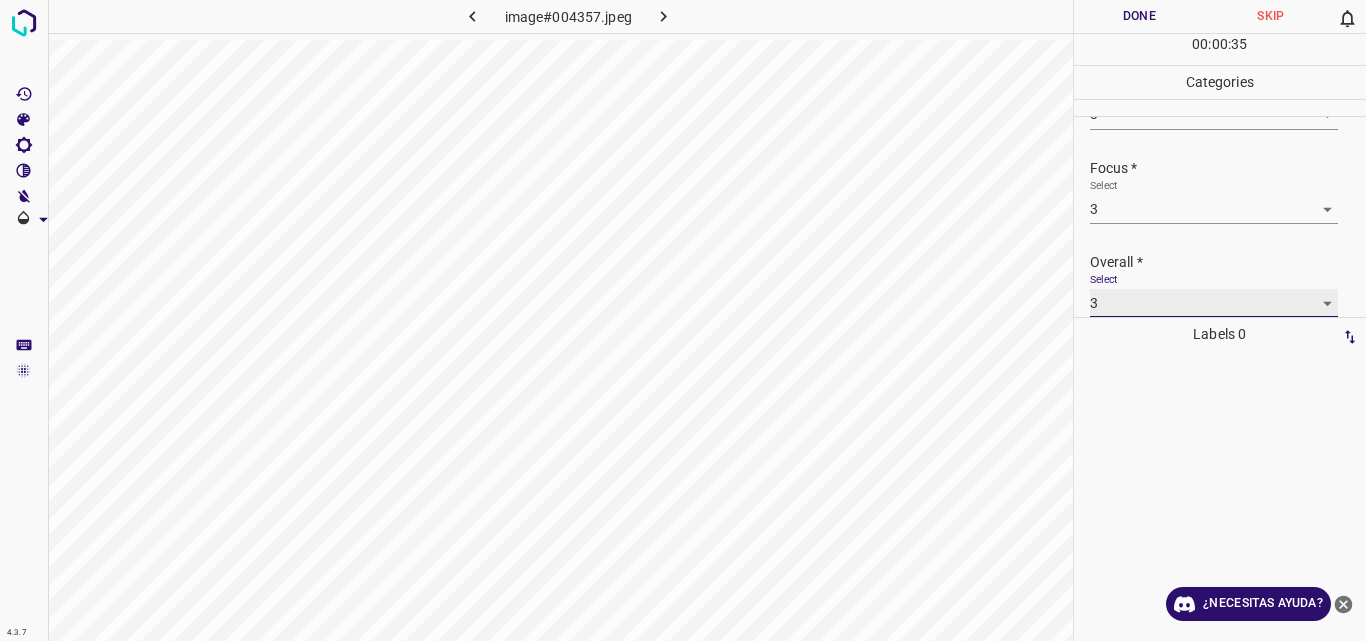 scroll, scrollTop: 76, scrollLeft: 0, axis: vertical 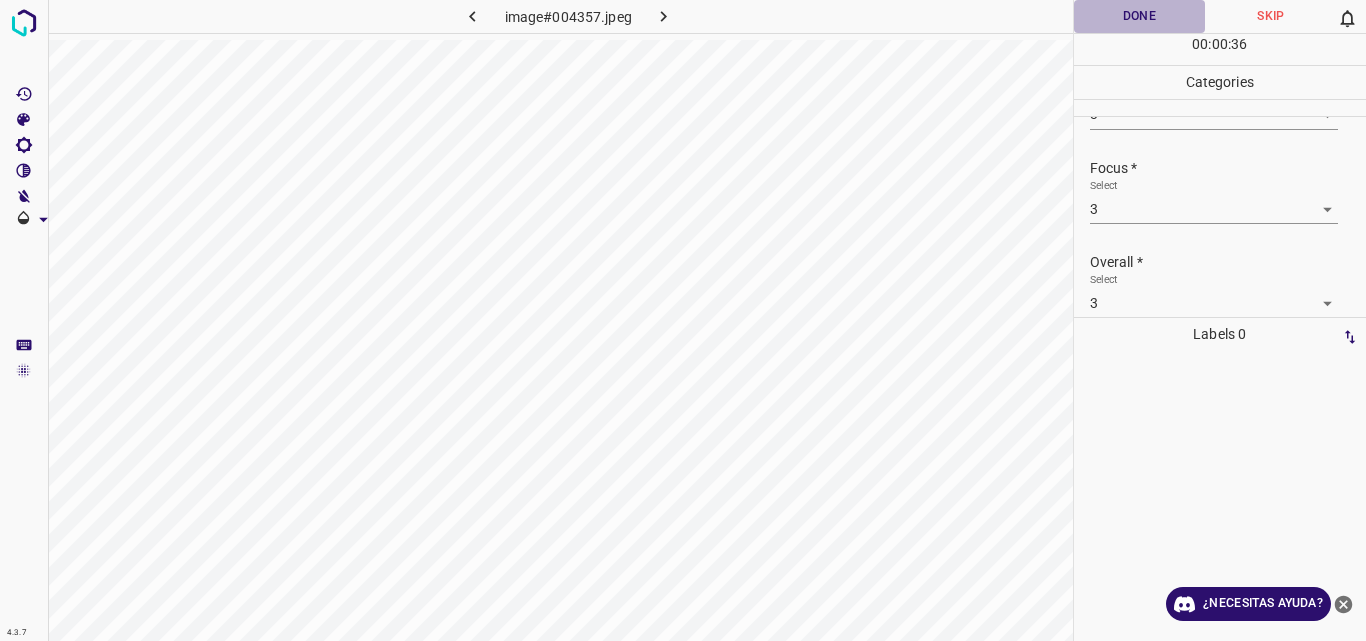 click on "Done" at bounding box center [1140, 16] 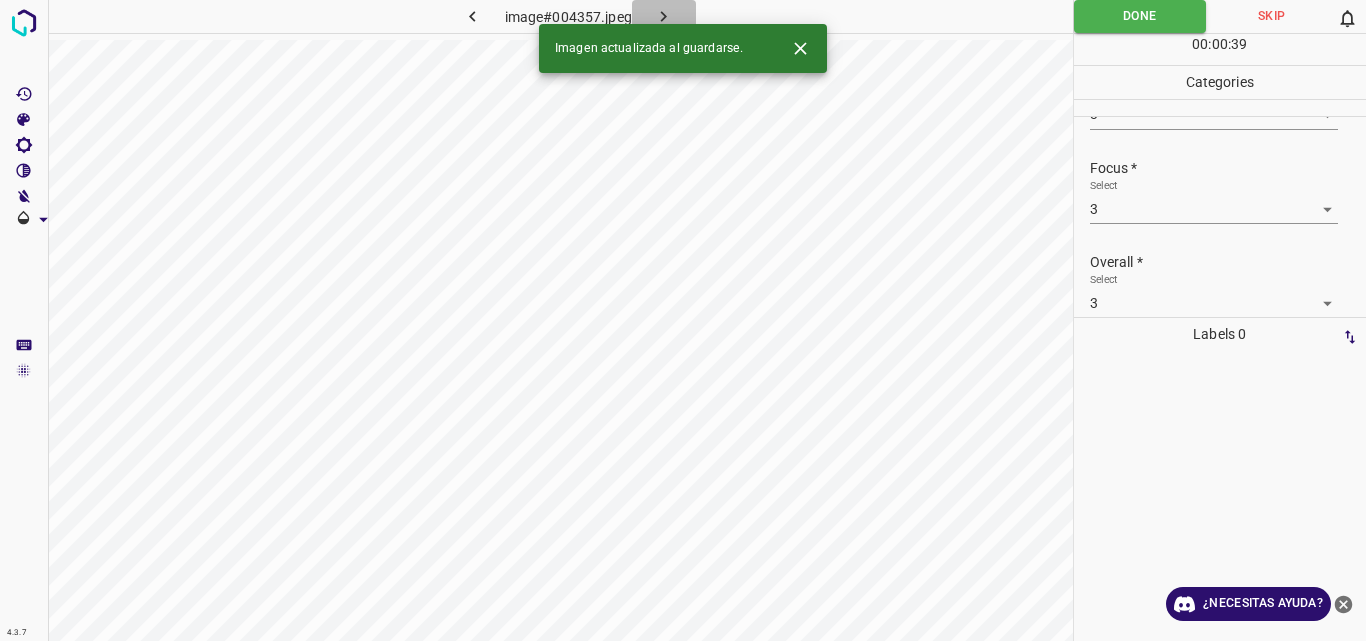 click 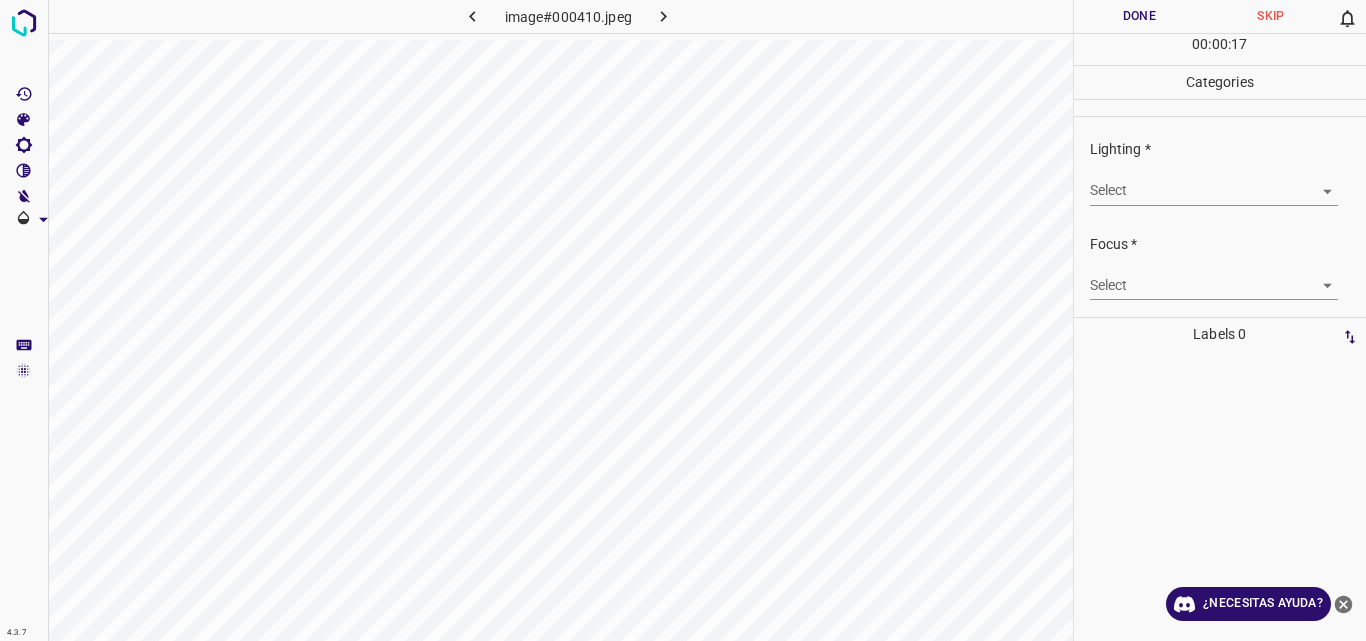 click on "4.3.7 image#000410.jpeg Done Skip 0 00   : 00   : 17   Categories Lighting *  Select ​ Focus *  Select ​ Overall *  Select ​ Labels   0 Categories 1 Lighting 2 Focus 3 Overall Tools Space Change between modes (Draw & Edit) I Auto labeling R Restore zoom M Zoom in N Zoom out Delete Delete selecte label Filters Z Restore filters X Saturation filter C Brightness filter V Contrast filter B Gray scale filter General O Download ¿Necesitas ayuda? Original text Rate this translation Your feedback will be used to help improve Google Translate - Texto - Esconder - Borrar" at bounding box center (683, 320) 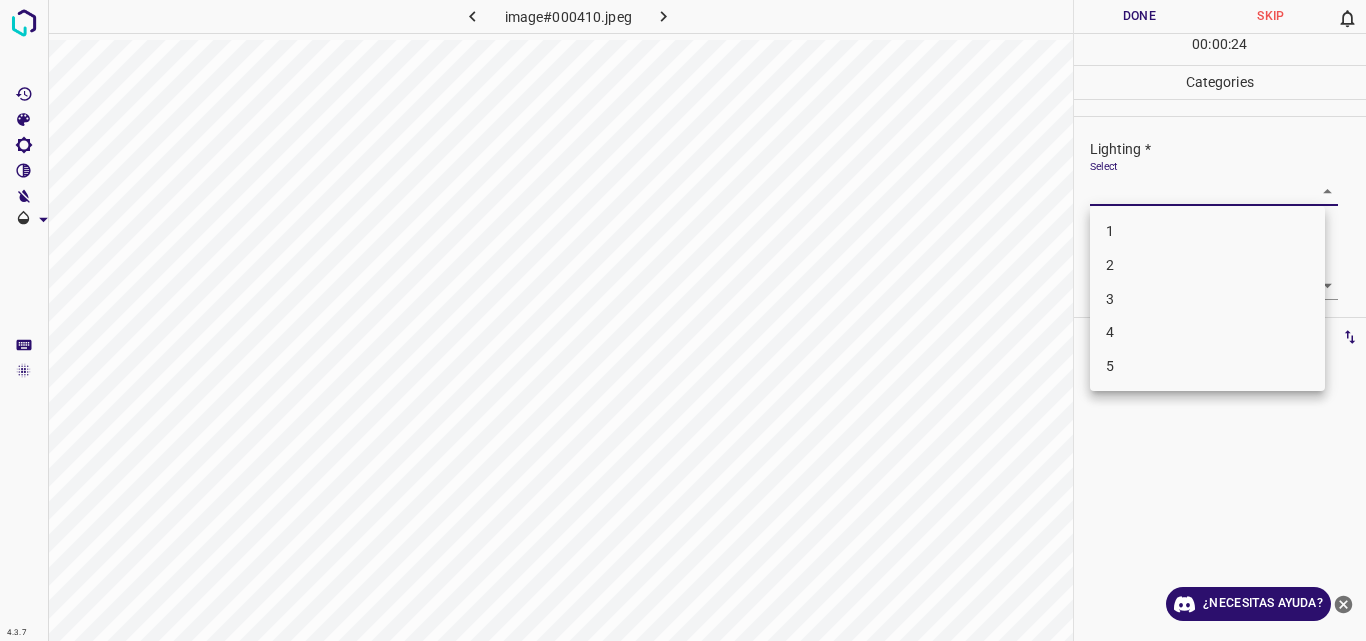 click on "3" at bounding box center [1207, 299] 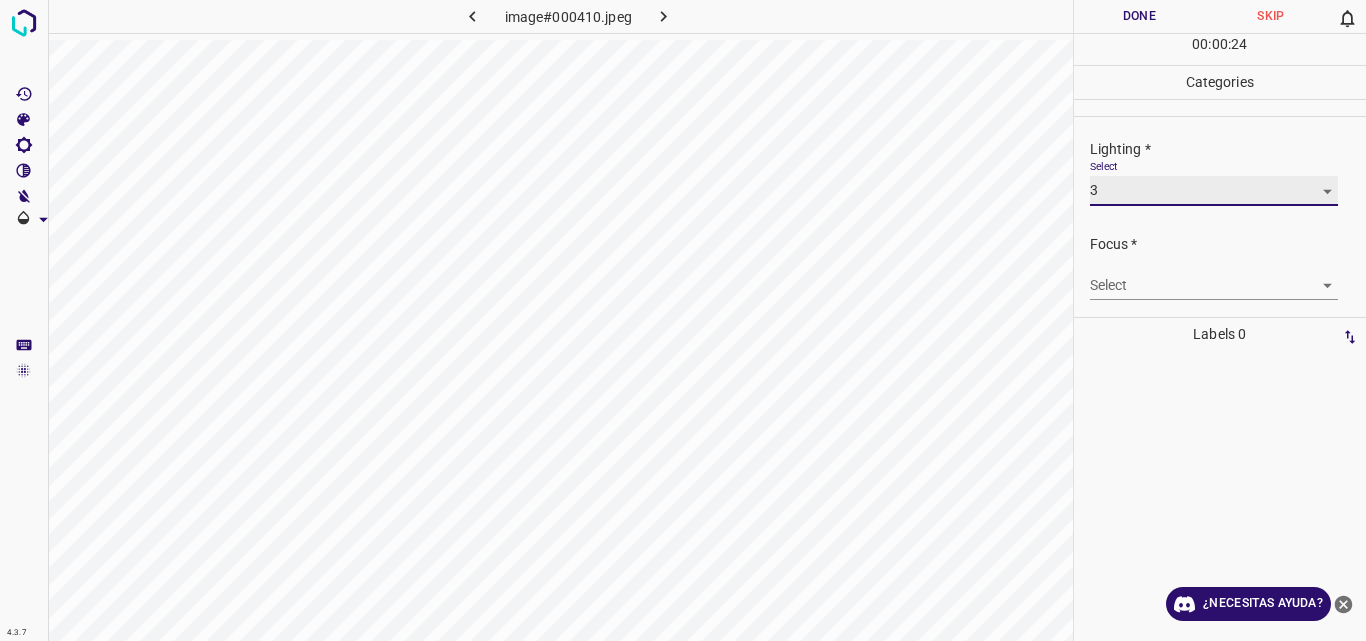 type on "3" 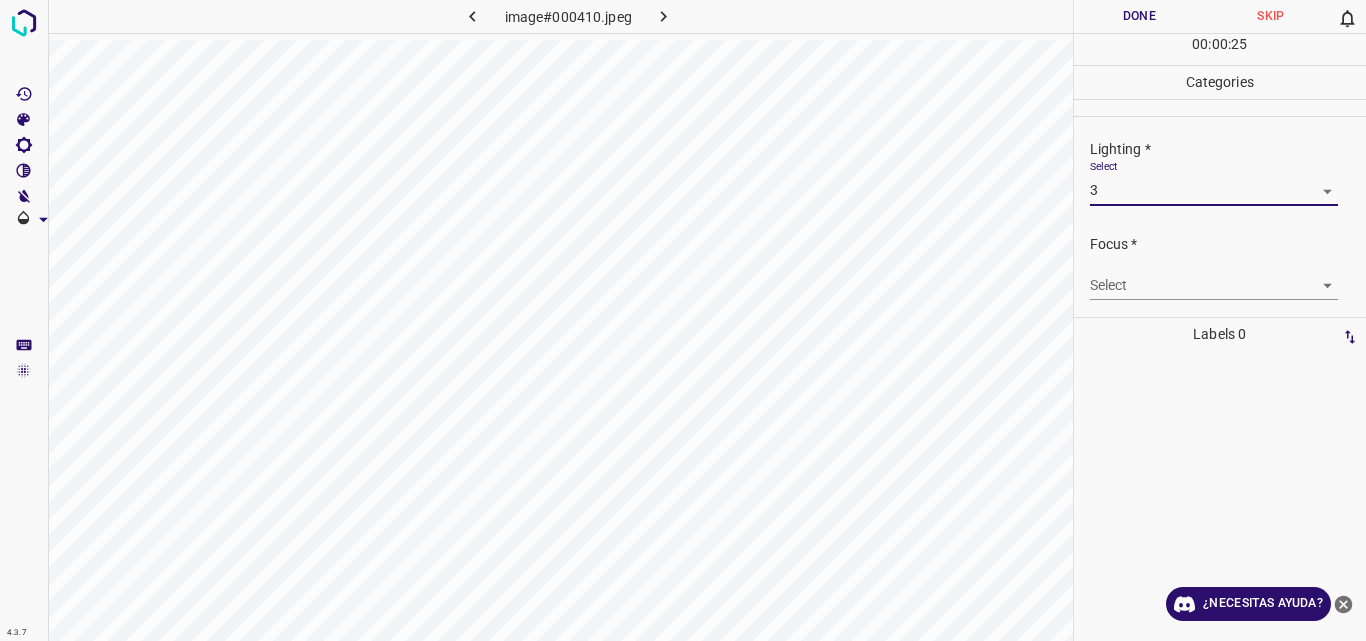 click on "4.3.7 image#000410.jpeg Done Skip 0 00   : 00   : 25   Categories Lighting *  Select 3 3 Focus *  Select ​ Overall *  Select ​ Labels   0 Categories 1 Lighting 2 Focus 3 Overall Tools Space Change between modes (Draw & Edit) I Auto labeling R Restore zoom M Zoom in N Zoom out Delete Delete selecte label Filters Z Restore filters X Saturation filter C Brightness filter V Contrast filter B Gray scale filter General O Download ¿Necesitas ayuda? Original text Rate this translation Your feedback will be used to help improve Google Translate - Texto - Esconder - Borrar" at bounding box center [683, 320] 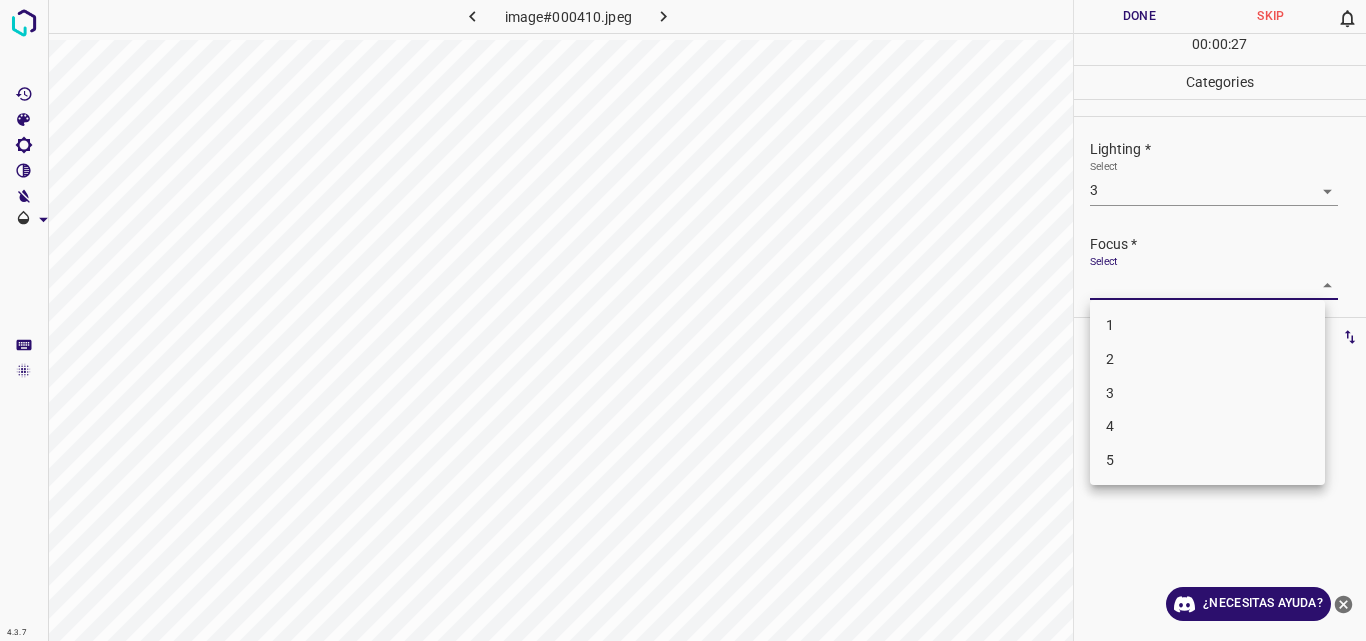 click on "3" at bounding box center [1207, 393] 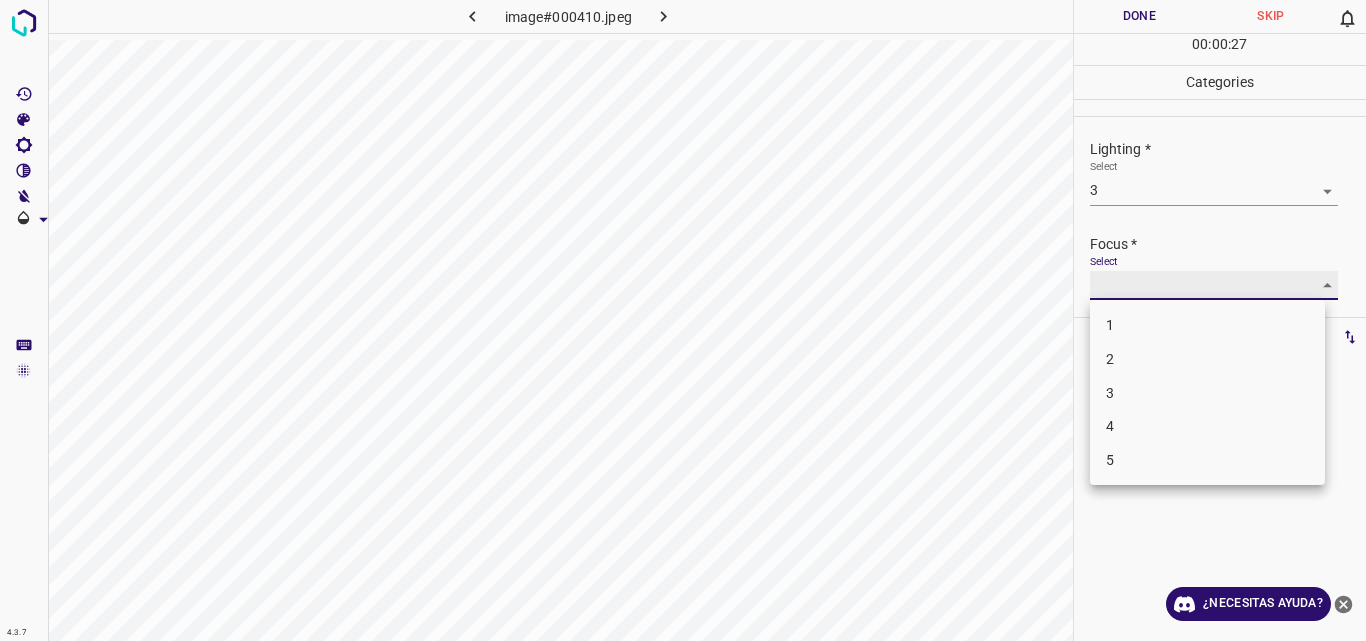 type on "3" 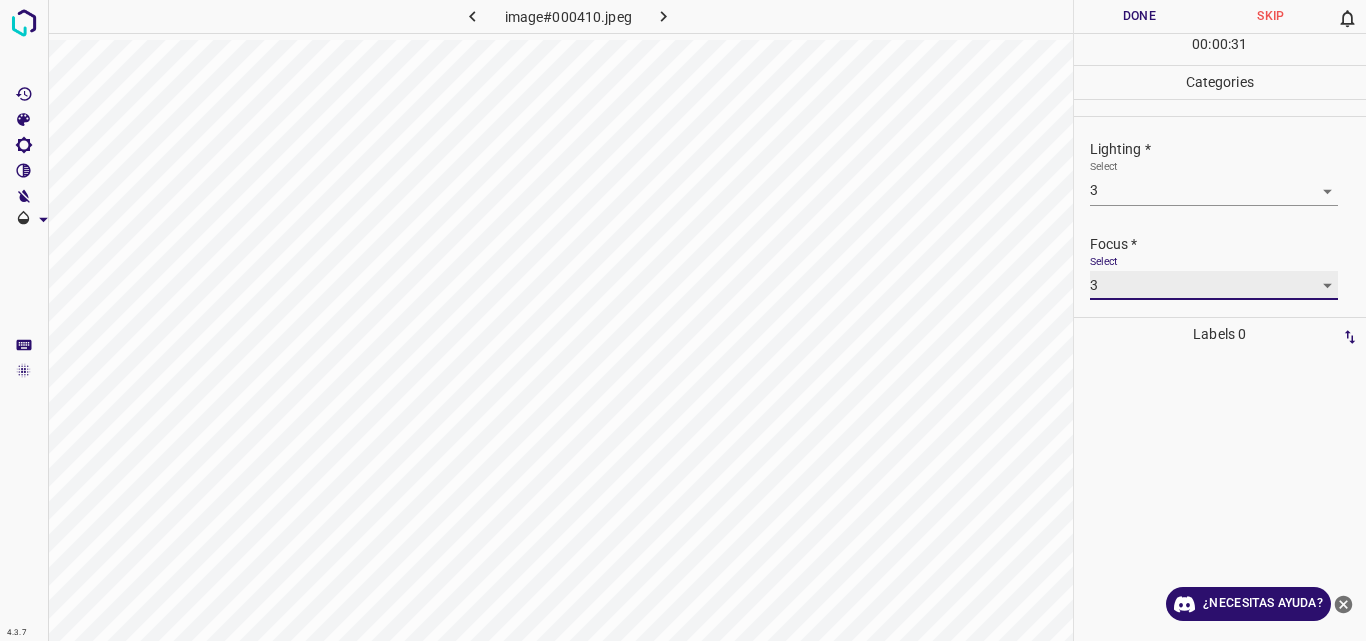 scroll, scrollTop: 98, scrollLeft: 0, axis: vertical 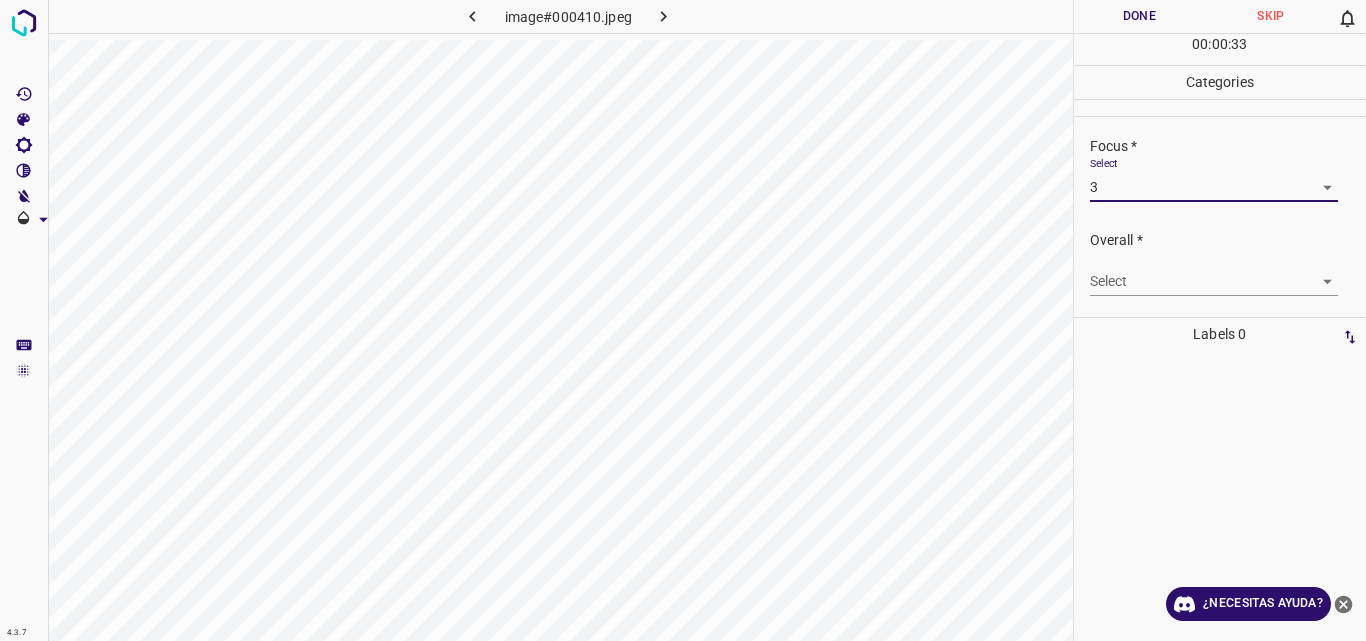 click on "4.3.7 image#000410.jpeg Done Skip 0 00   : 00   : 33   Categories Lighting *  Select 3 3 Focus *  Select 3 3 Overall *  Select ​ Labels   0 Categories 1 Lighting 2 Focus 3 Overall Tools Space Change between modes (Draw & Edit) I Auto labeling R Restore zoom M Zoom in N Zoom out Delete Delete selecte label Filters Z Restore filters X Saturation filter C Brightness filter V Contrast filter B Gray scale filter General O Download ¿Necesitas ayuda? Original text Rate this translation Your feedback will be used to help improve Google Translate - Texto - Esconder - Borrar" at bounding box center (683, 320) 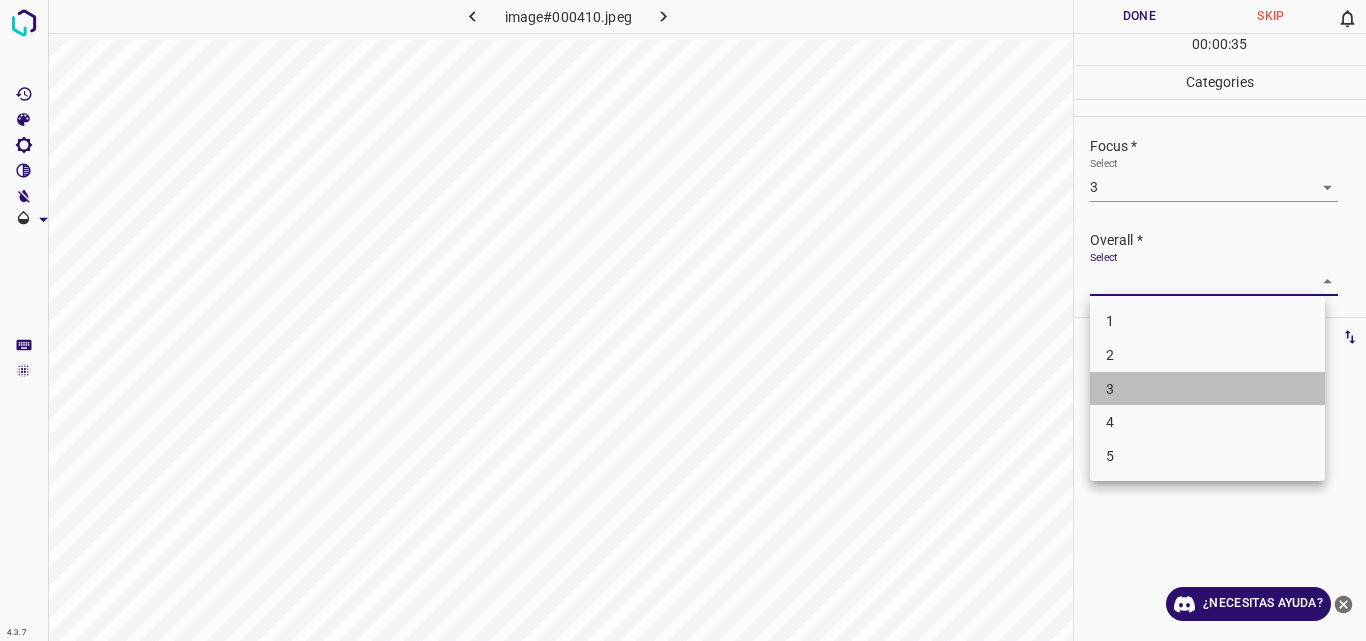 click on "3" at bounding box center (1207, 389) 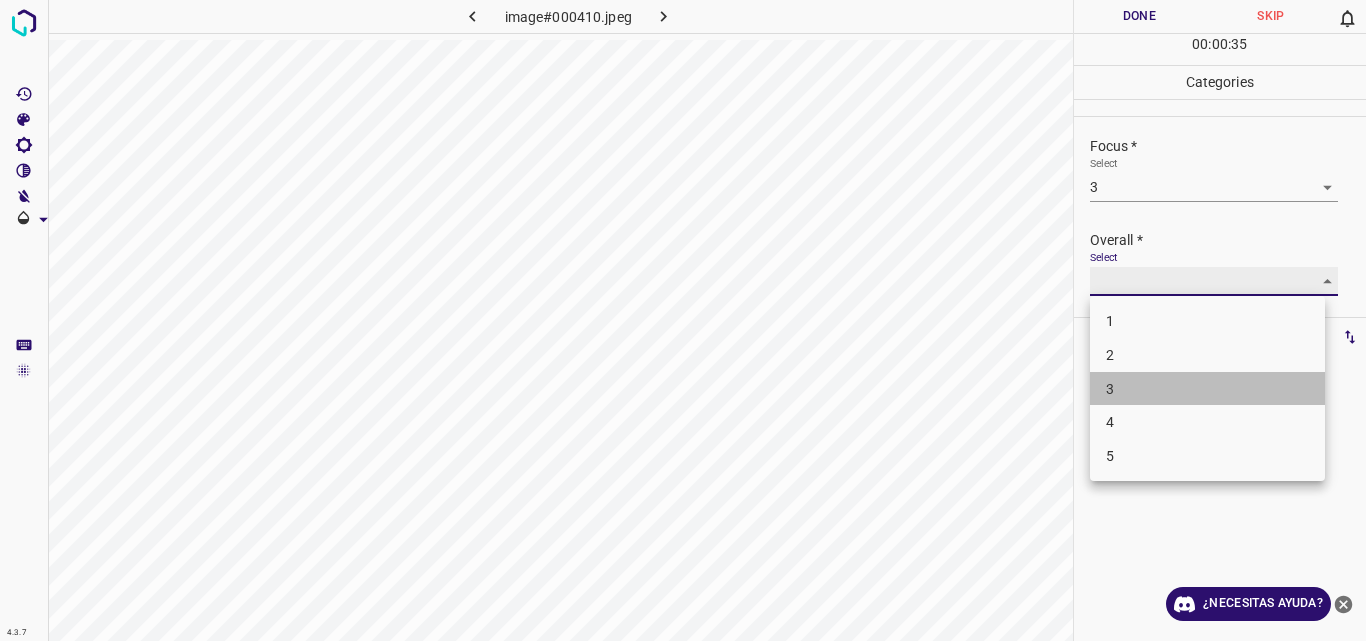 type on "3" 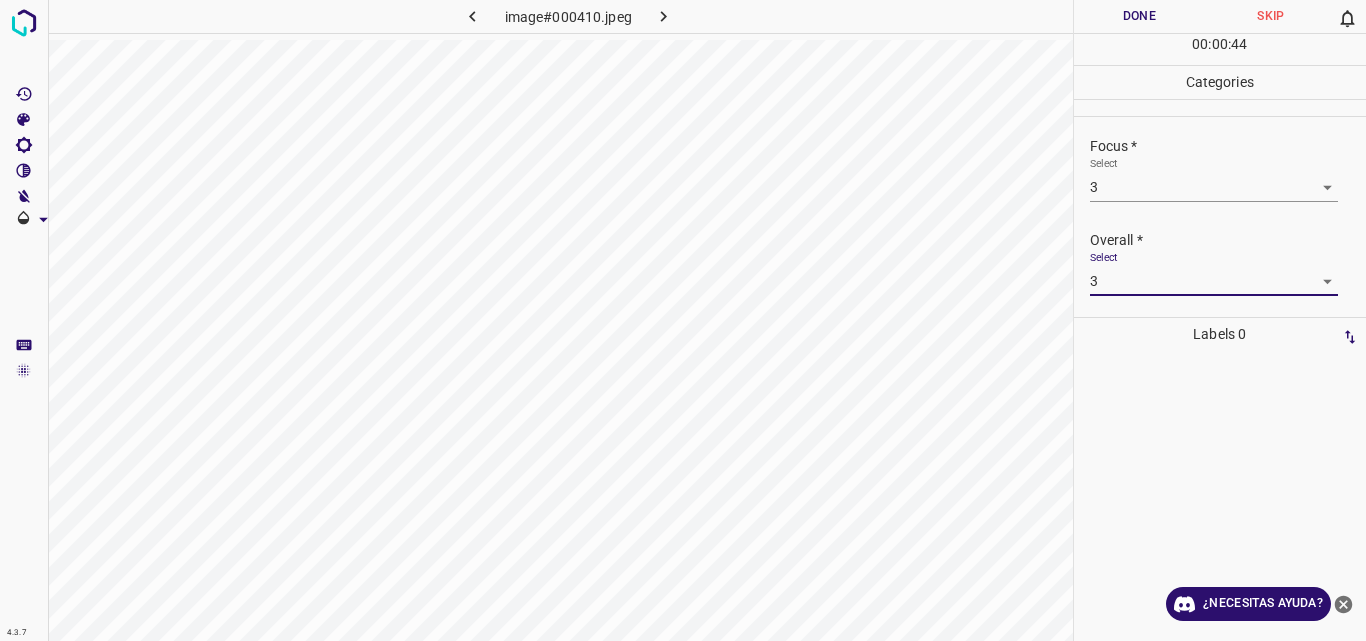 click on "Done" at bounding box center [1140, 16] 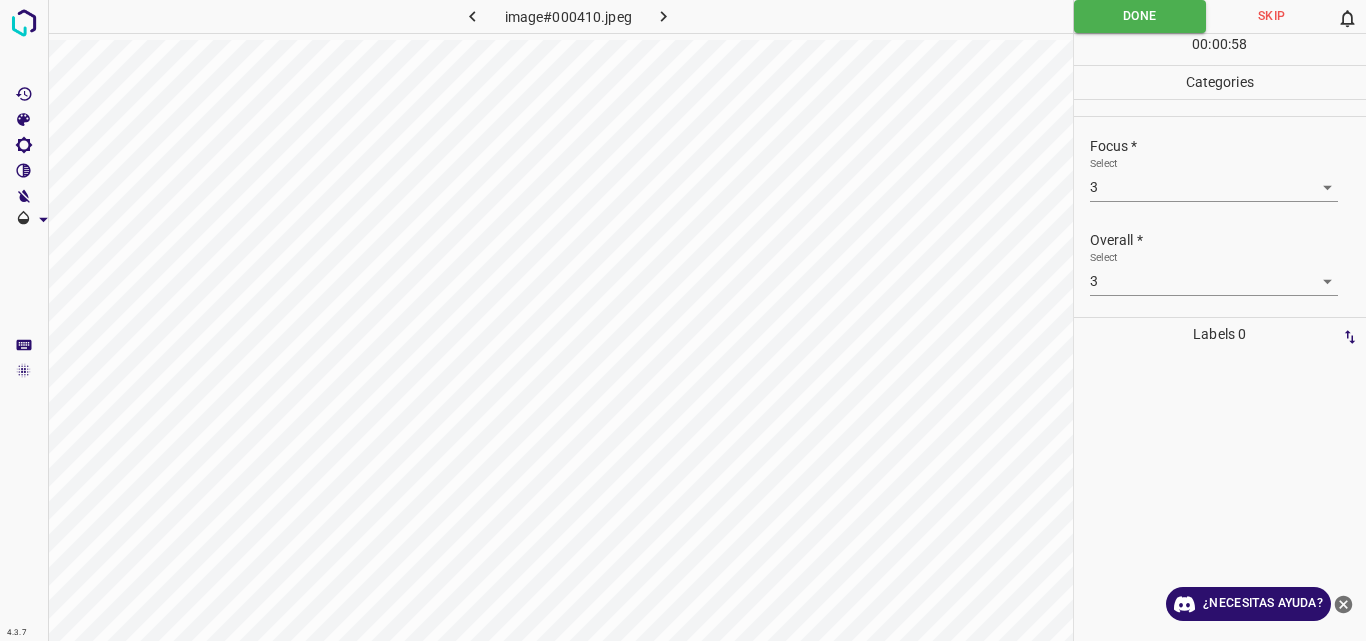 click 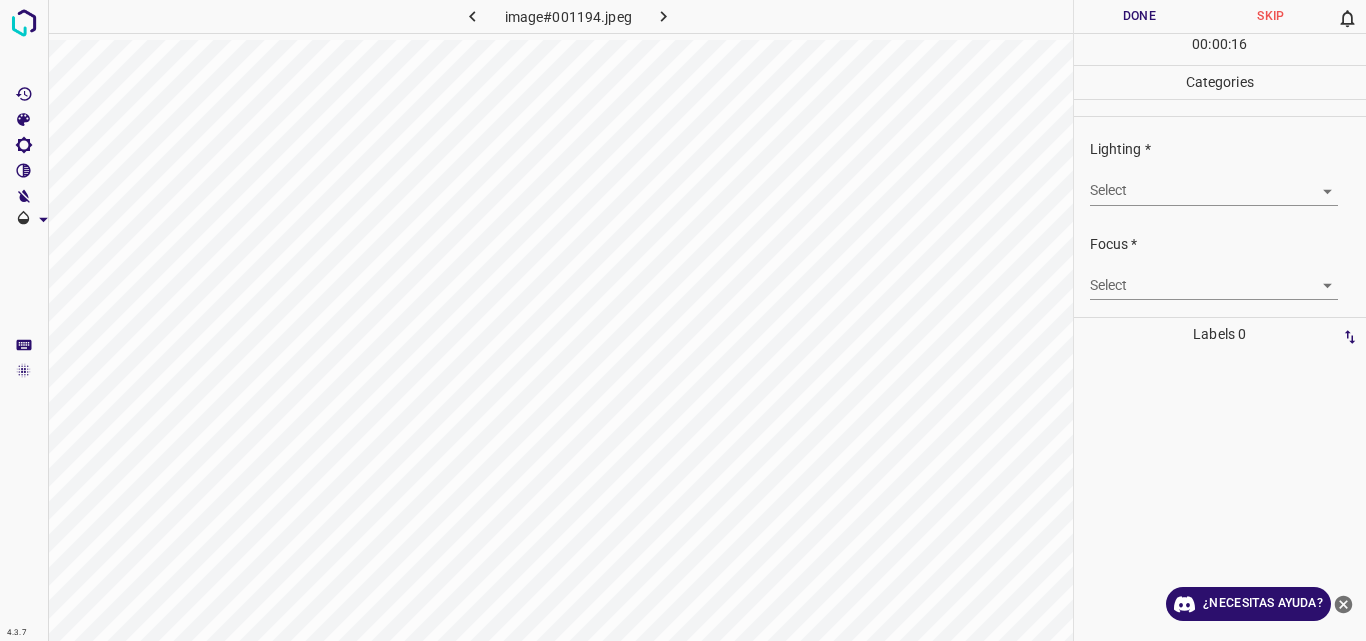 click on "4.3.7 image#001194.jpeg Done Skip 0 00   : 00   : 16   Categories Lighting *  Select ​ Focus *  Select ​ Overall *  Select ​ Labels   0 Categories 1 Lighting 2 Focus 3 Overall Tools Space Change between modes (Draw & Edit) I Auto labeling R Restore zoom M Zoom in N Zoom out Delete Delete selecte label Filters Z Restore filters X Saturation filter C Brightness filter V Contrast filter B Gray scale filter General O Download ¿Necesitas ayuda? Original text Rate this translation Your feedback will be used to help improve Google Translate - Texto - Esconder - Borrar" at bounding box center [683, 320] 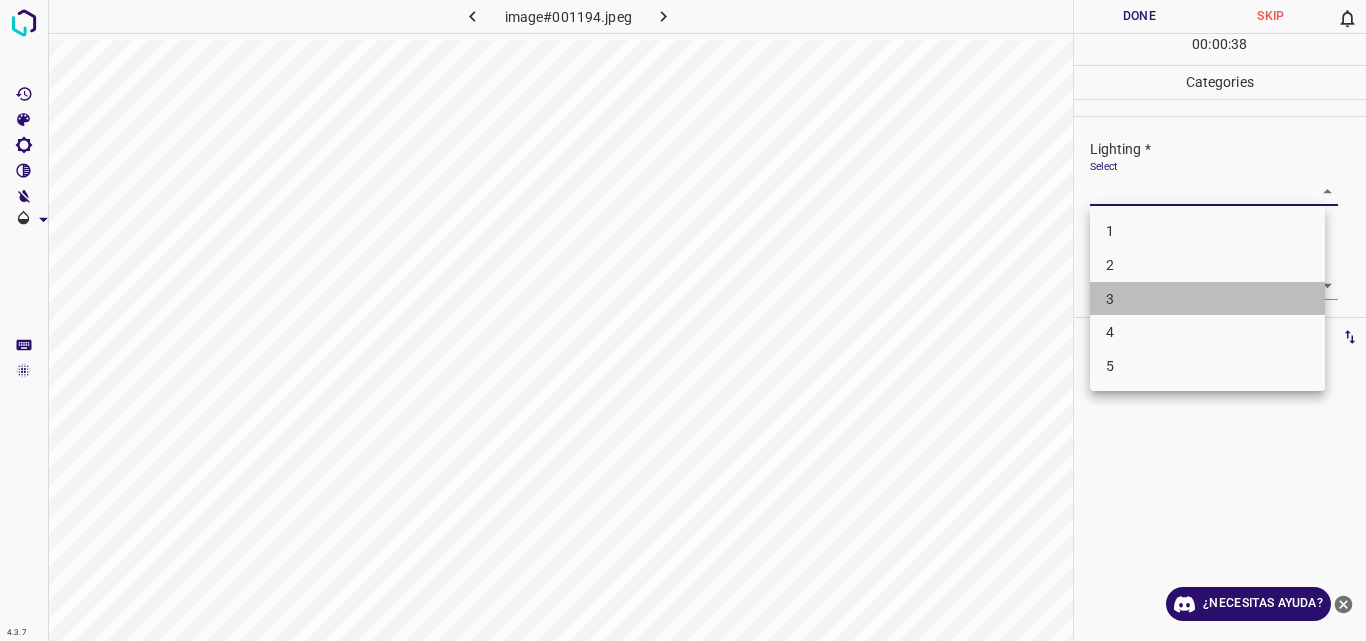 click on "3" at bounding box center (1207, 299) 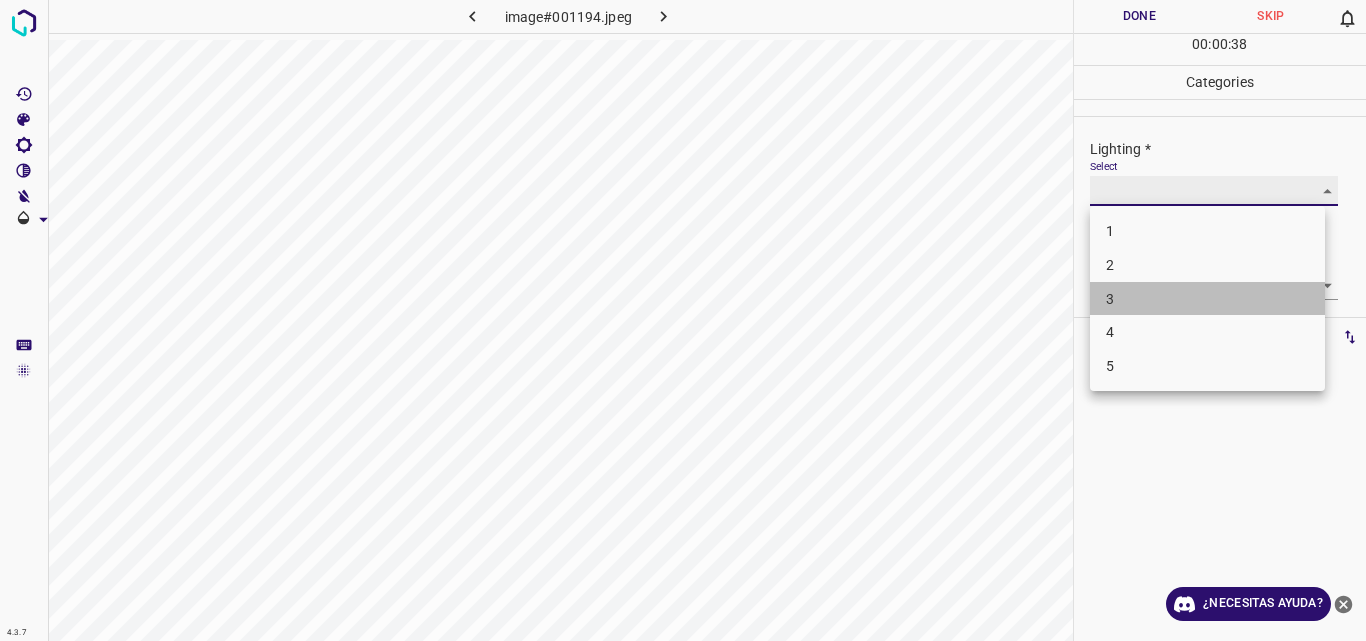 type on "3" 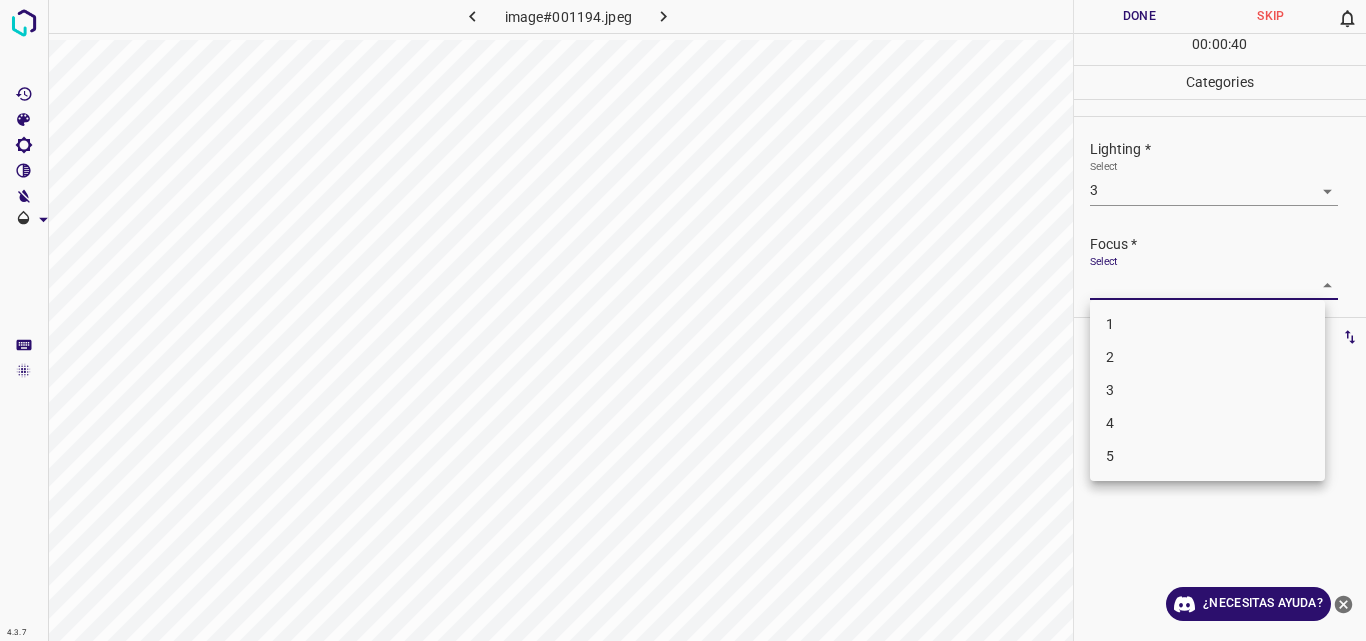 click on "4.3.7 image#001194.jpeg Done Skip 0 00   : 00   : 40   Categories Lighting *  Select 3 3 Focus *  Select ​ Overall *  Select ​ Labels   0 Categories 1 Lighting 2 Focus 3 Overall Tools Space Change between modes (Draw & Edit) I Auto labeling R Restore zoom M Zoom in N Zoom out Delete Delete selecte label Filters Z Restore filters X Saturation filter C Brightness filter V Contrast filter B Gray scale filter General O Download ¿Necesitas ayuda? Original text Rate this translation Your feedback will be used to help improve Google Translate - Texto - Esconder - Borrar 1 2 3 4 5" at bounding box center [683, 320] 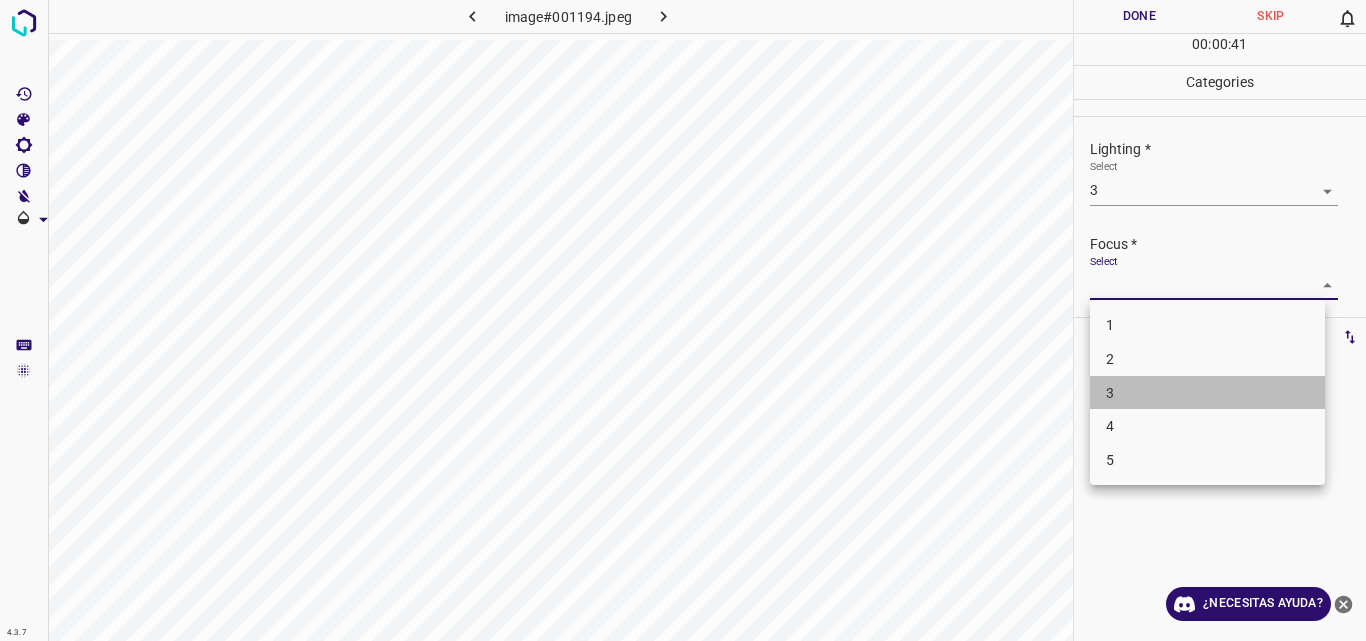click on "3" at bounding box center [1207, 393] 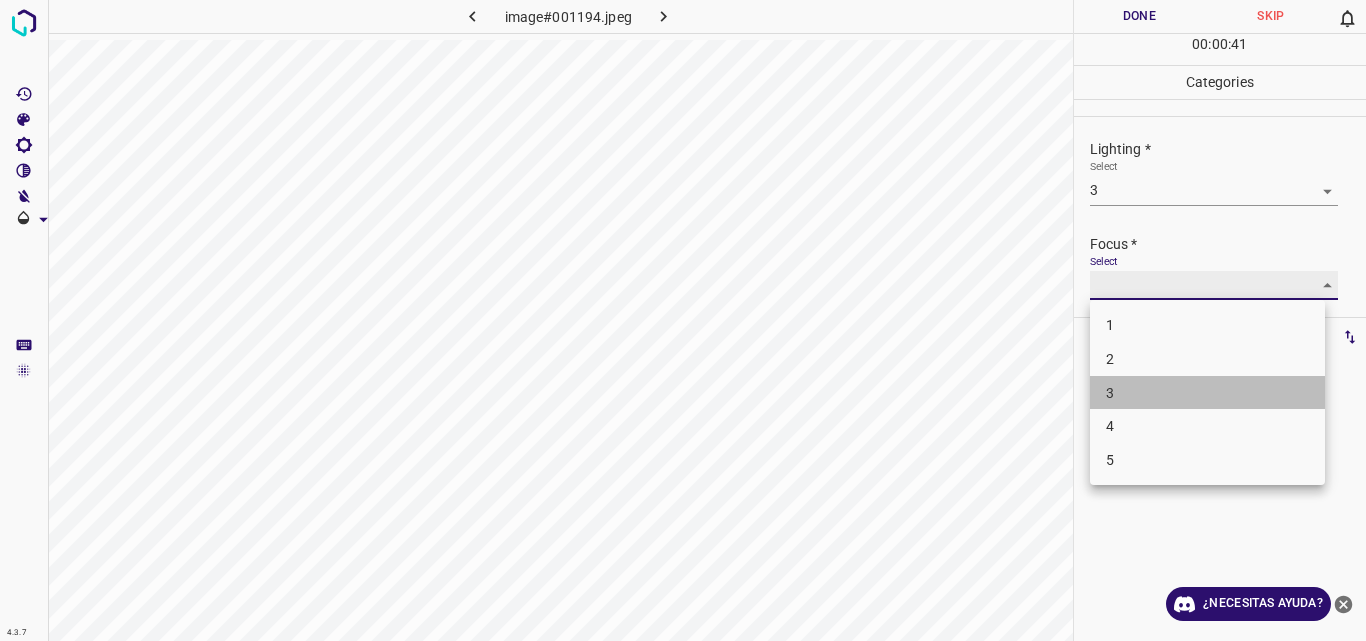 type on "3" 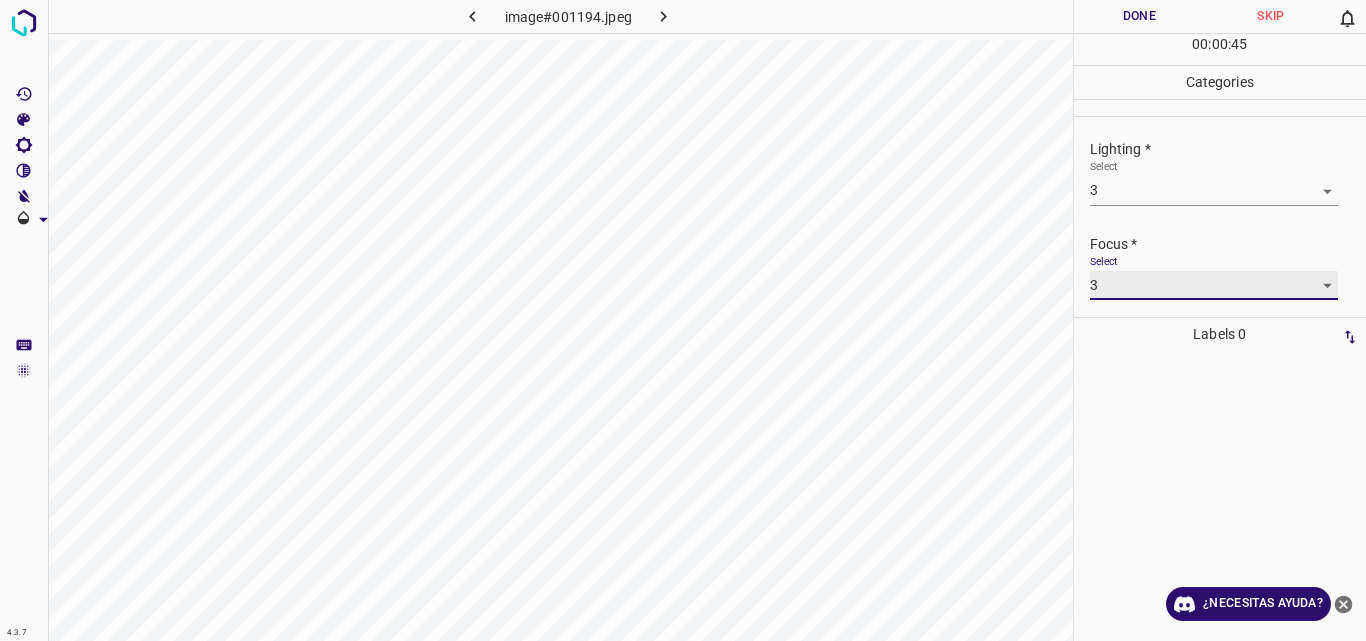 scroll, scrollTop: 98, scrollLeft: 0, axis: vertical 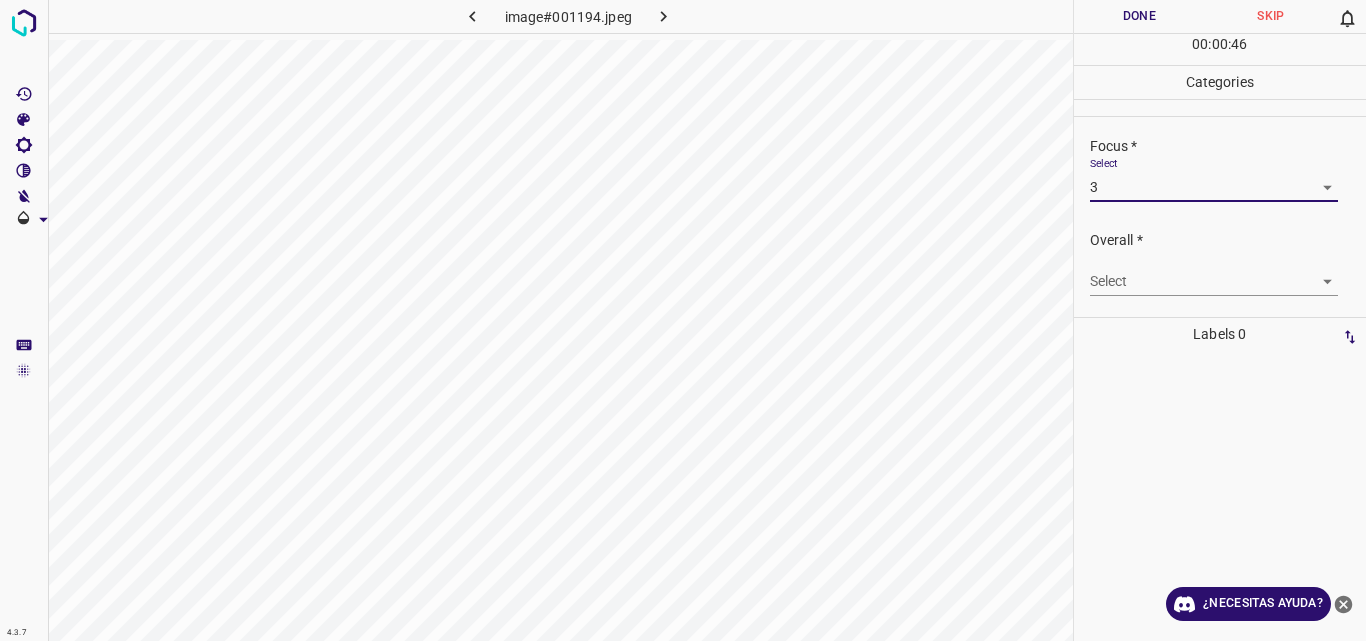 click on "4.3.7 image#001194.jpeg Done Skip 0 00   : 00   : 46   Categories Lighting *  Select 3 3 Focus *  Select 3 3 Overall *  Select ​ Labels   0 Categories 1 Lighting 2 Focus 3 Overall Tools Space Change between modes (Draw & Edit) I Auto labeling R Restore zoom M Zoom in N Zoom out Delete Delete selecte label Filters Z Restore filters X Saturation filter C Brightness filter V Contrast filter B Gray scale filter General O Download ¿Necesitas ayuda? Original text Rate this translation Your feedback will be used to help improve Google Translate - Texto - Esconder - Borrar" at bounding box center [683, 320] 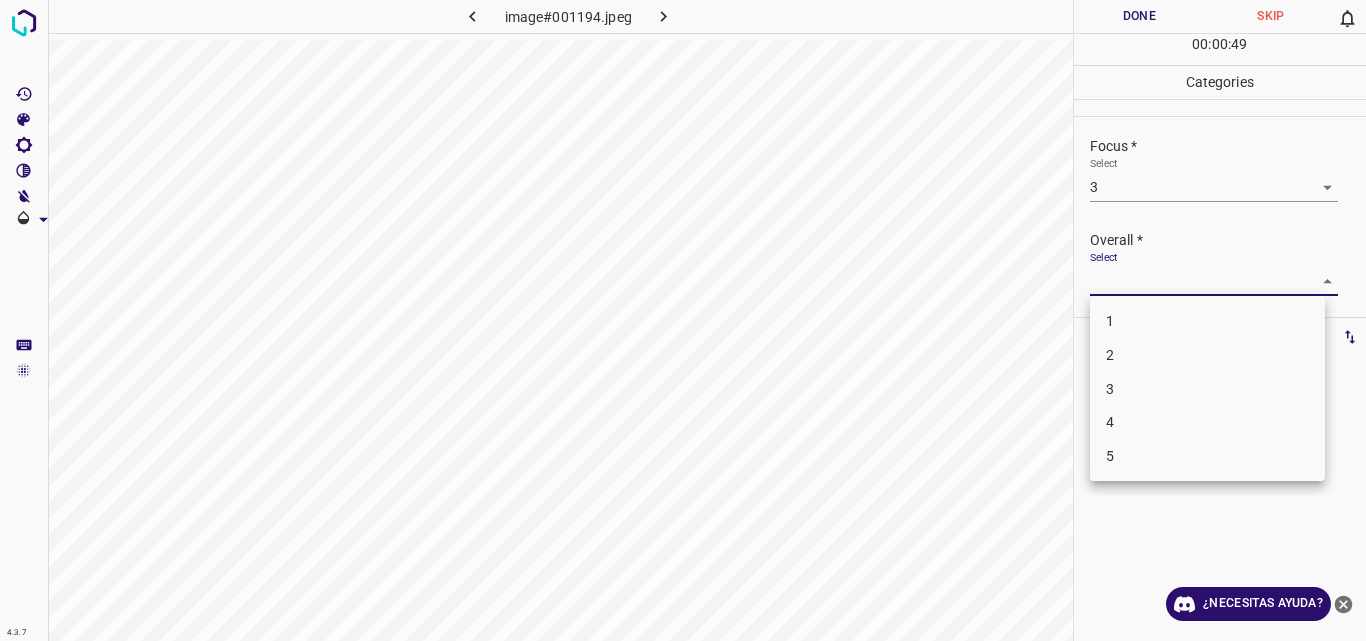 click on "3" at bounding box center [1207, 389] 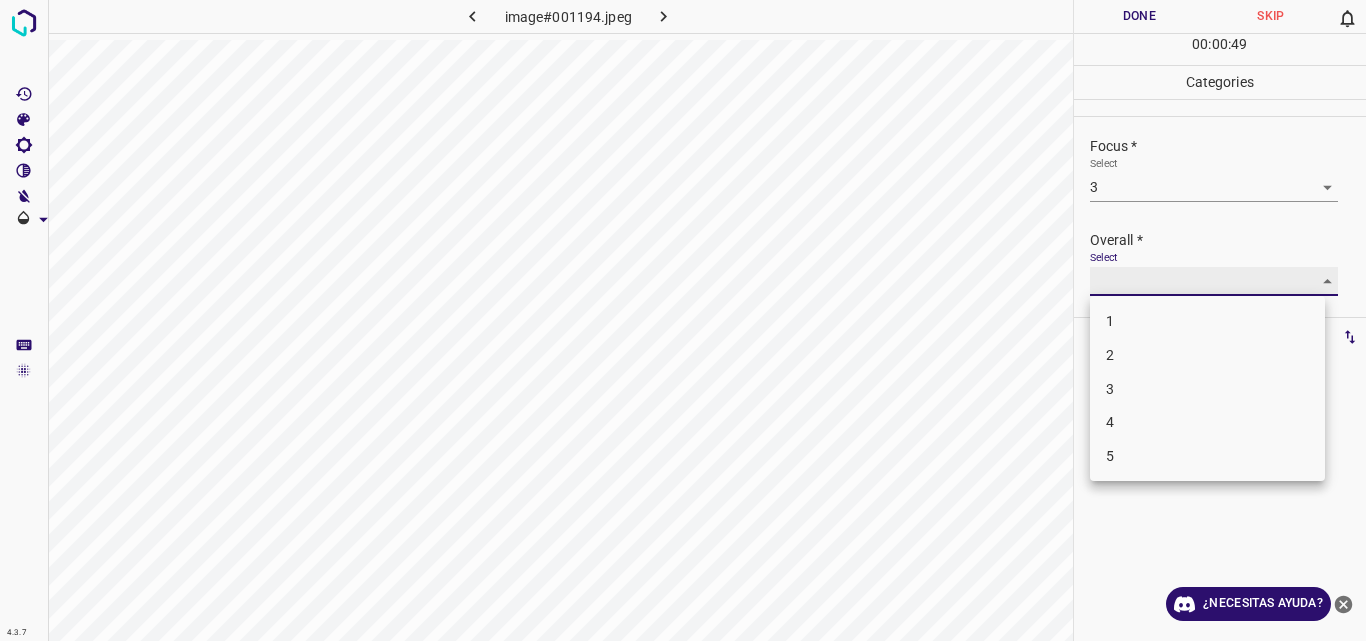 type on "3" 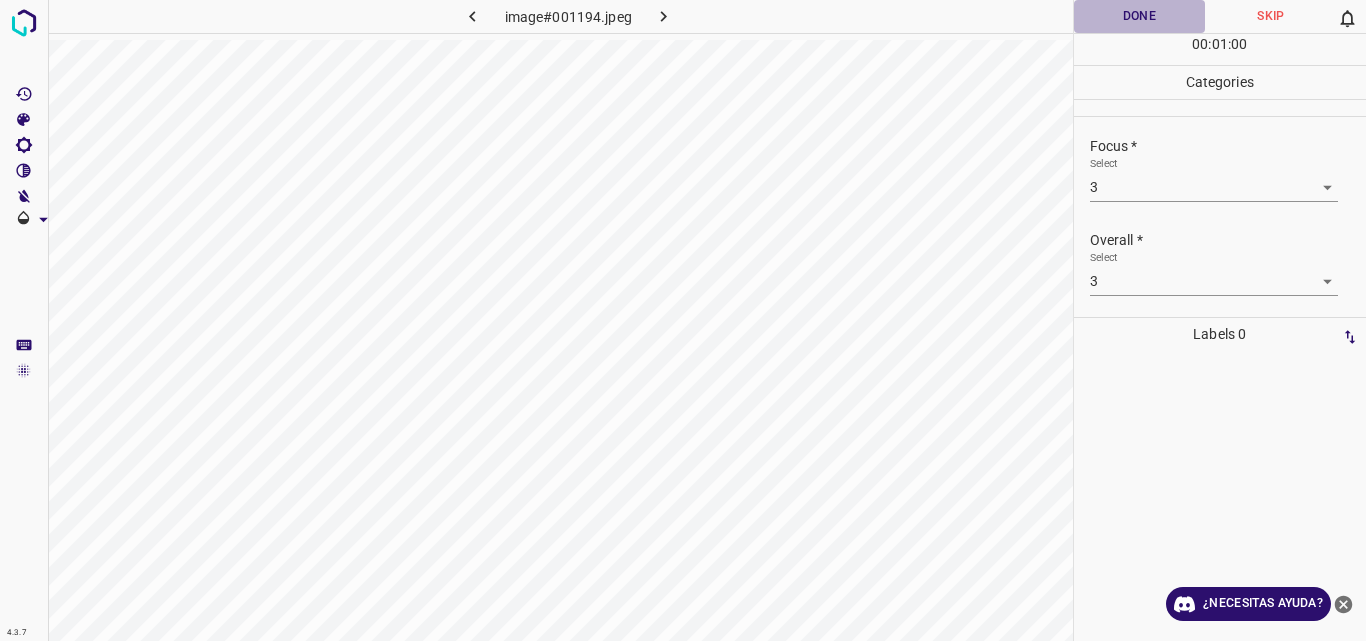 click on "Done" at bounding box center (1140, 16) 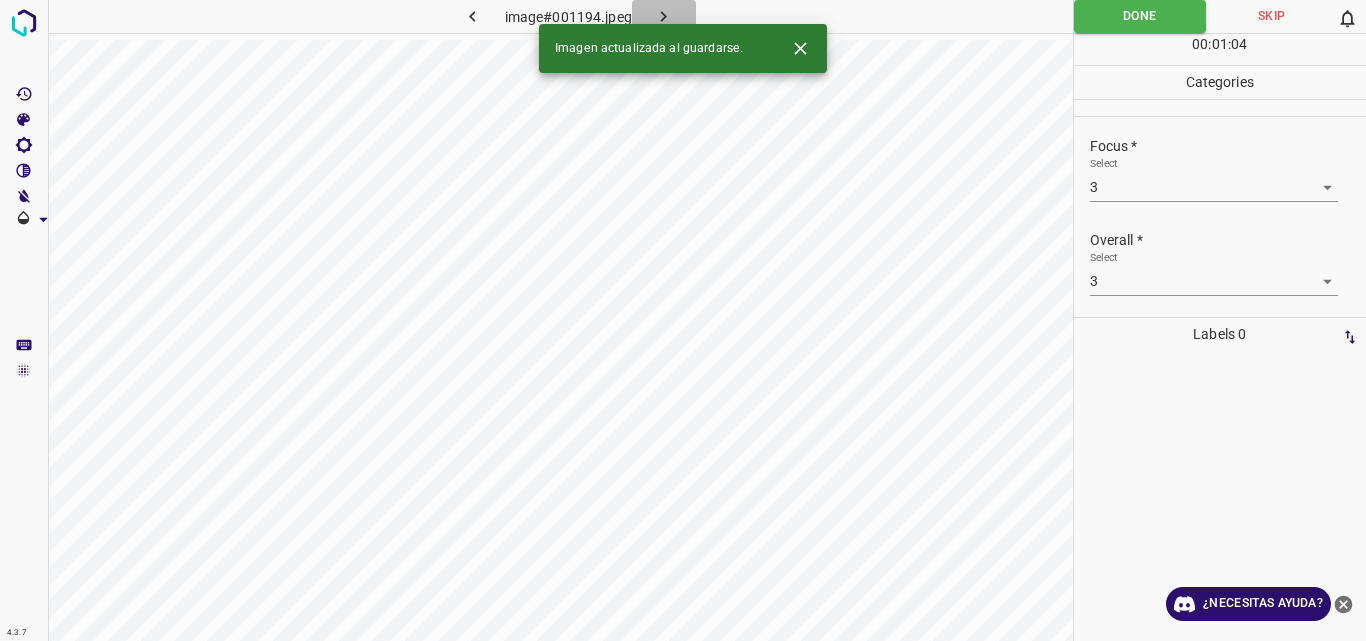 click 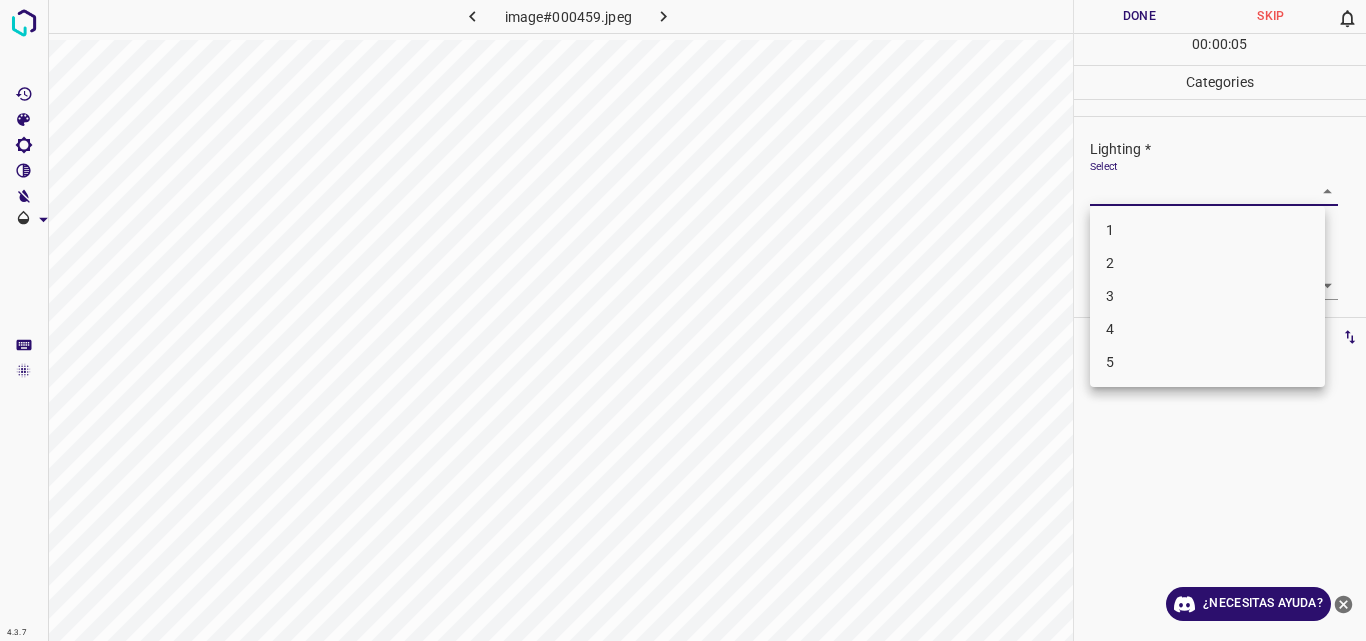 click on "4.3.7 image#000459.jpeg Done Skip 0 00   : 00   : 05   Categories Lighting *  Select ​ Focus *  Select ​ Overall *  Select ​ Labels   0 Categories 1 Lighting 2 Focus 3 Overall Tools Space Change between modes (Draw & Edit) I Auto labeling R Restore zoom M Zoom in N Zoom out Delete Delete selecte label Filters Z Restore filters X Saturation filter C Brightness filter V Contrast filter B Gray scale filter General O Download ¿Necesitas ayuda? Original text Rate this translation Your feedback will be used to help improve Google Translate - Texto - Esconder - Borrar 1 2 3 4 5" at bounding box center (683, 320) 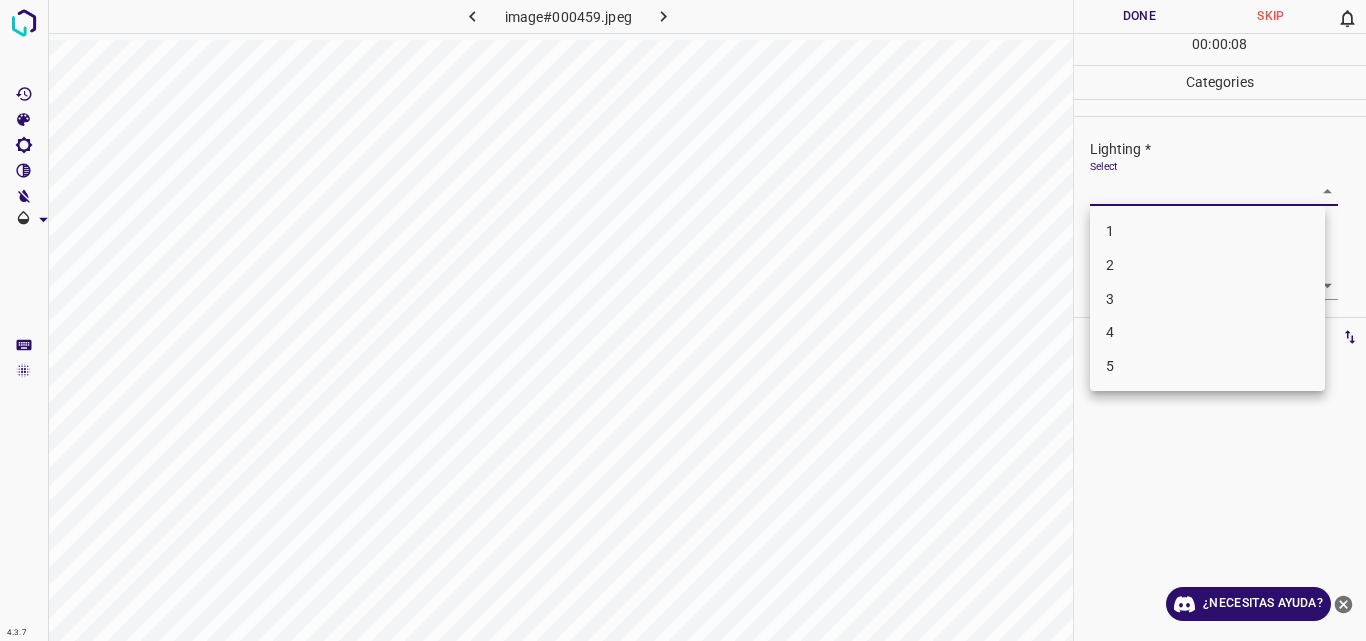 click on "3" at bounding box center [1207, 299] 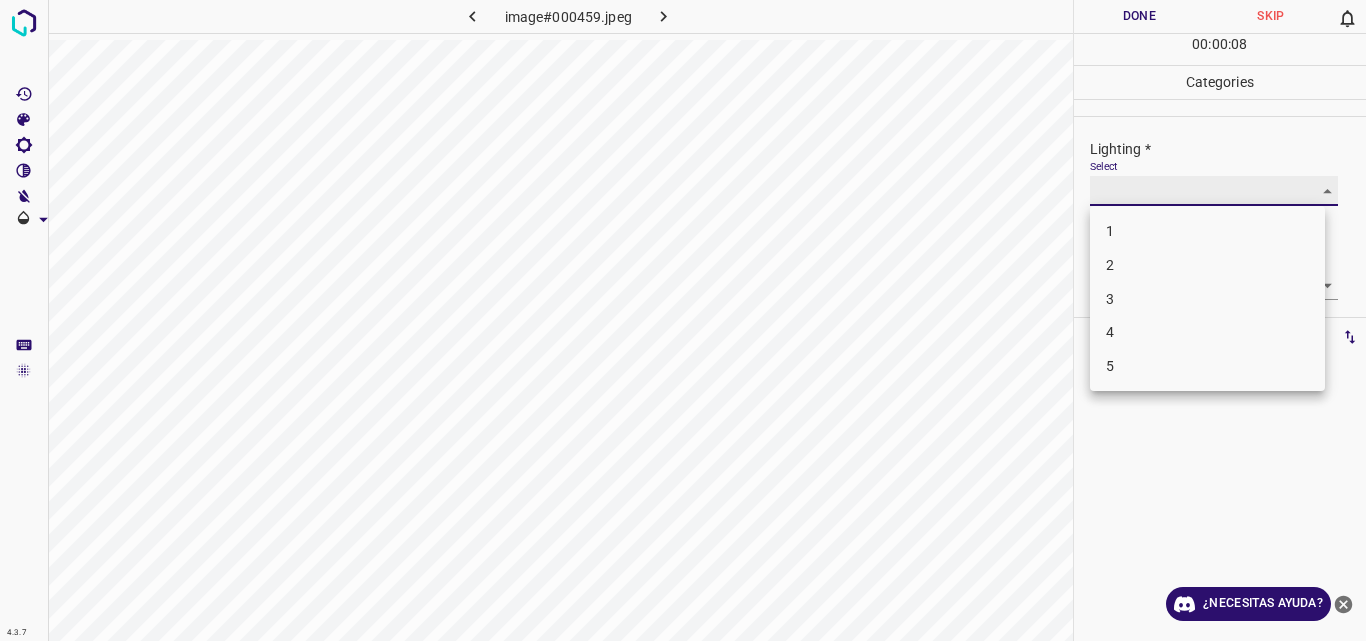 type on "3" 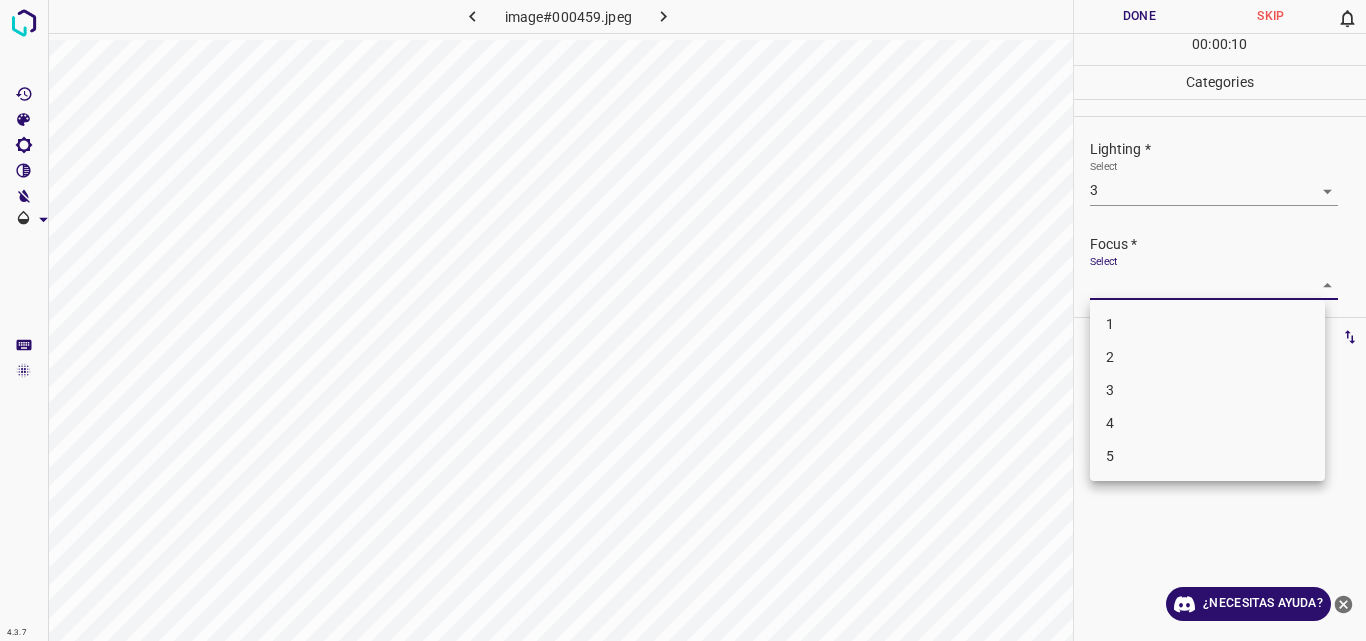 click on "4.3.7 image#000459.jpeg Done Skip 0 00   : 00   : 10   Categories Lighting *  Select 3 3 Focus *  Select ​ Overall *  Select ​ Labels   0 Categories 1 Lighting 2 Focus 3 Overall Tools Space Change between modes (Draw & Edit) I Auto labeling R Restore zoom M Zoom in N Zoom out Delete Delete selecte label Filters Z Restore filters X Saturation filter C Brightness filter V Contrast filter B Gray scale filter General O Download ¿Necesitas ayuda? Original text Rate this translation Your feedback will be used to help improve Google Translate - Texto - Esconder - Borrar 1 2 3 4 5" at bounding box center (683, 320) 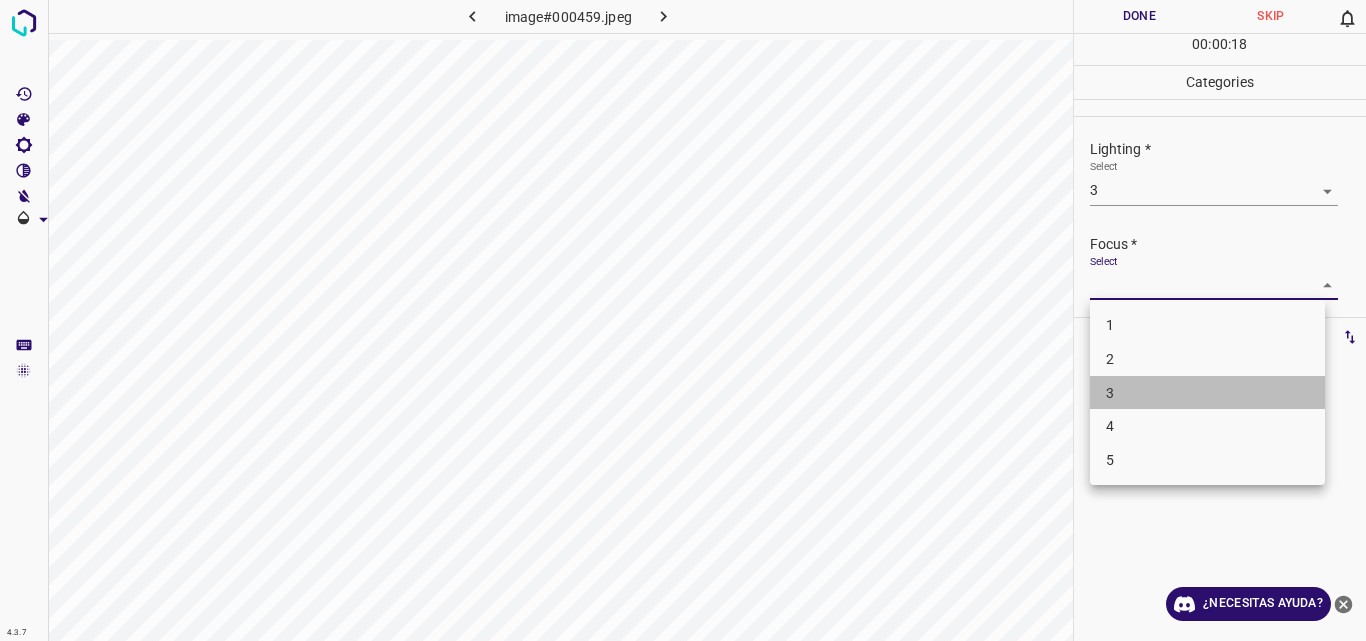 click on "3" at bounding box center (1207, 393) 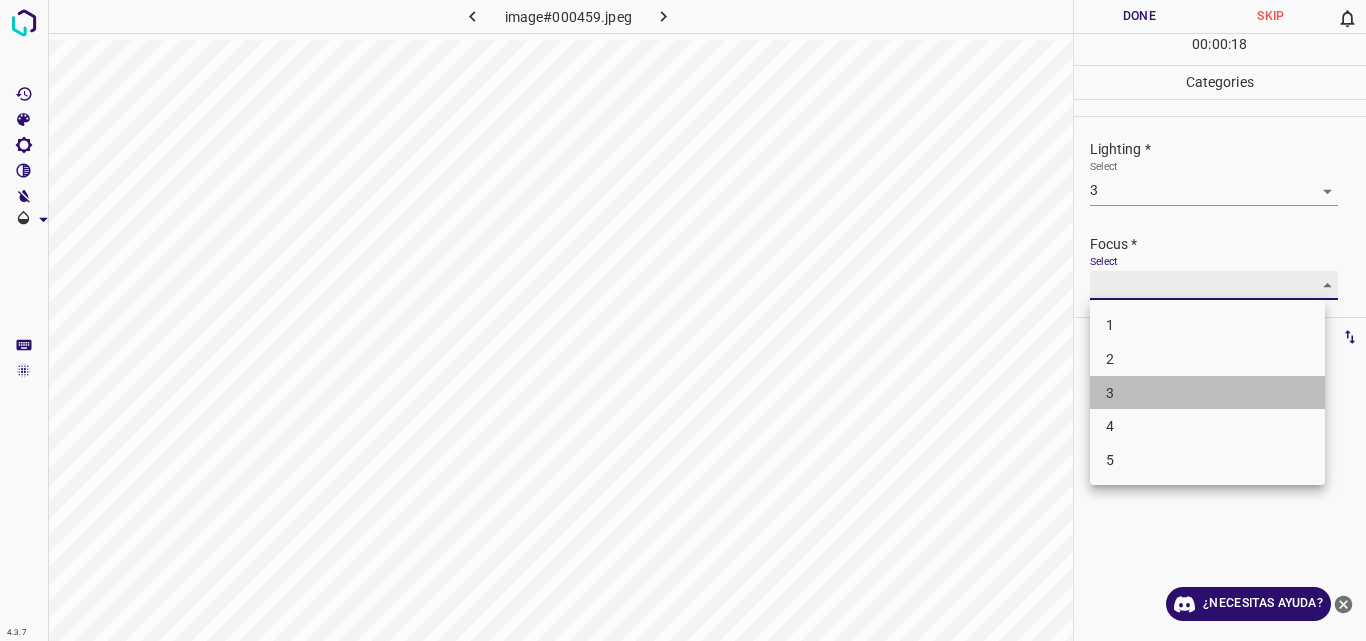 type on "3" 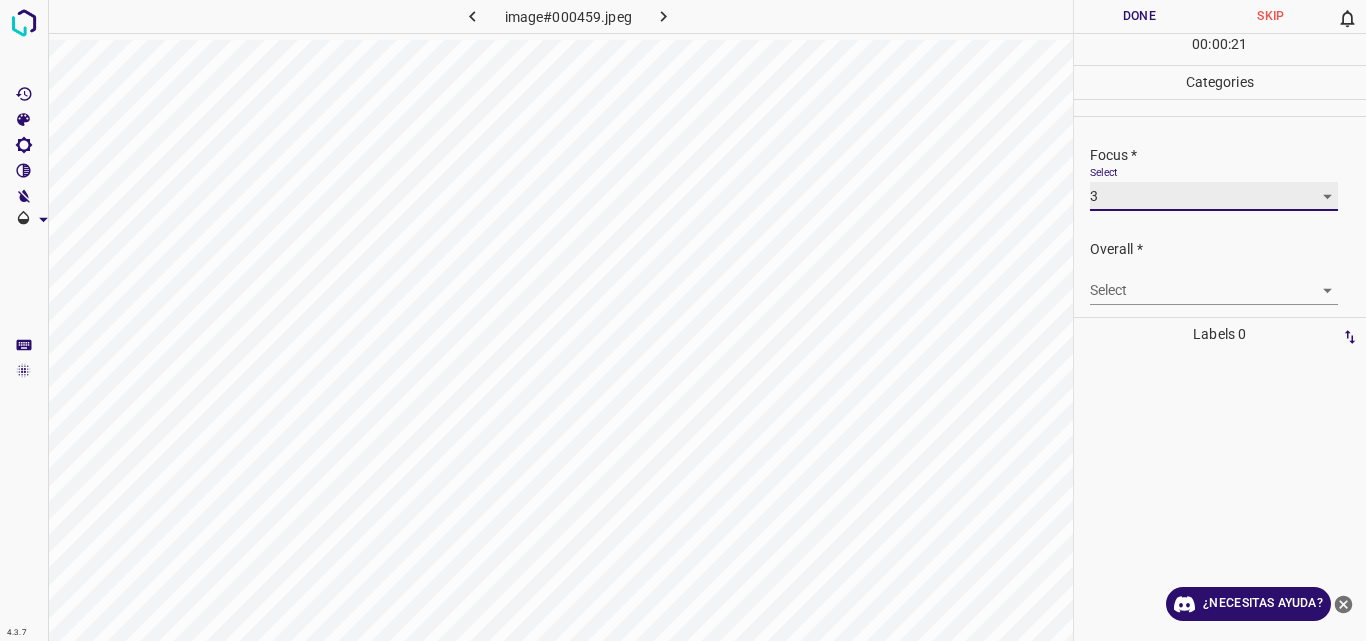 scroll, scrollTop: 98, scrollLeft: 0, axis: vertical 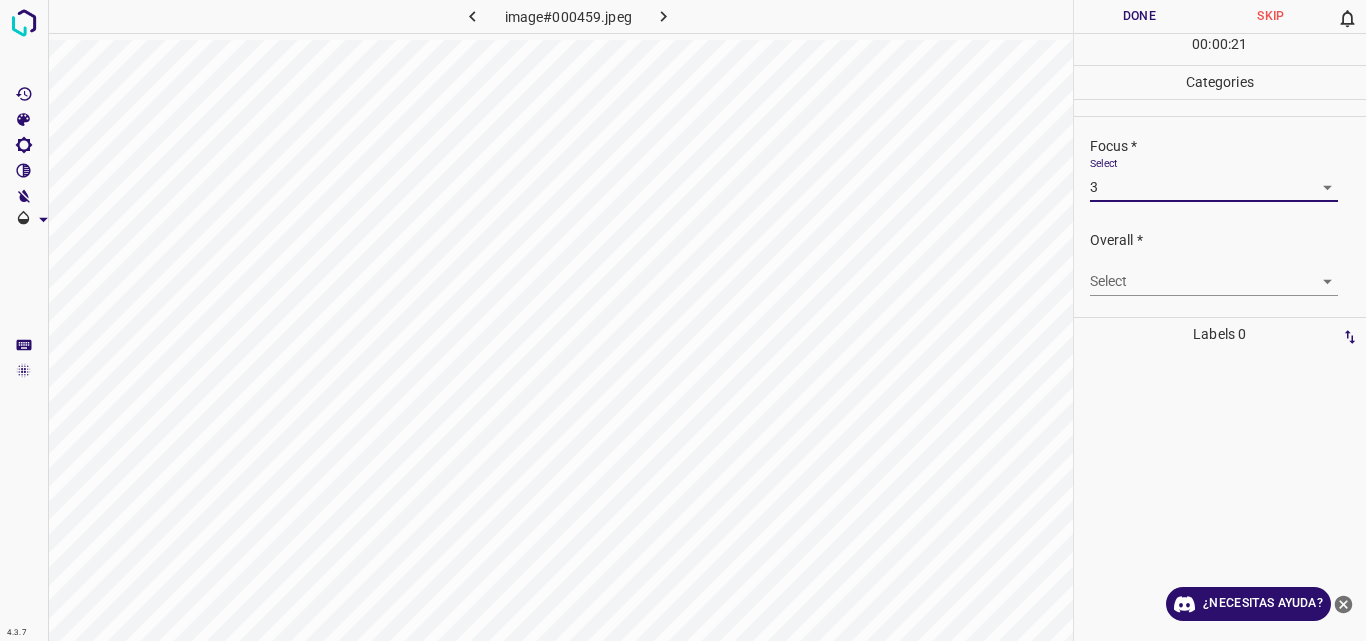click at bounding box center (1350, 337) 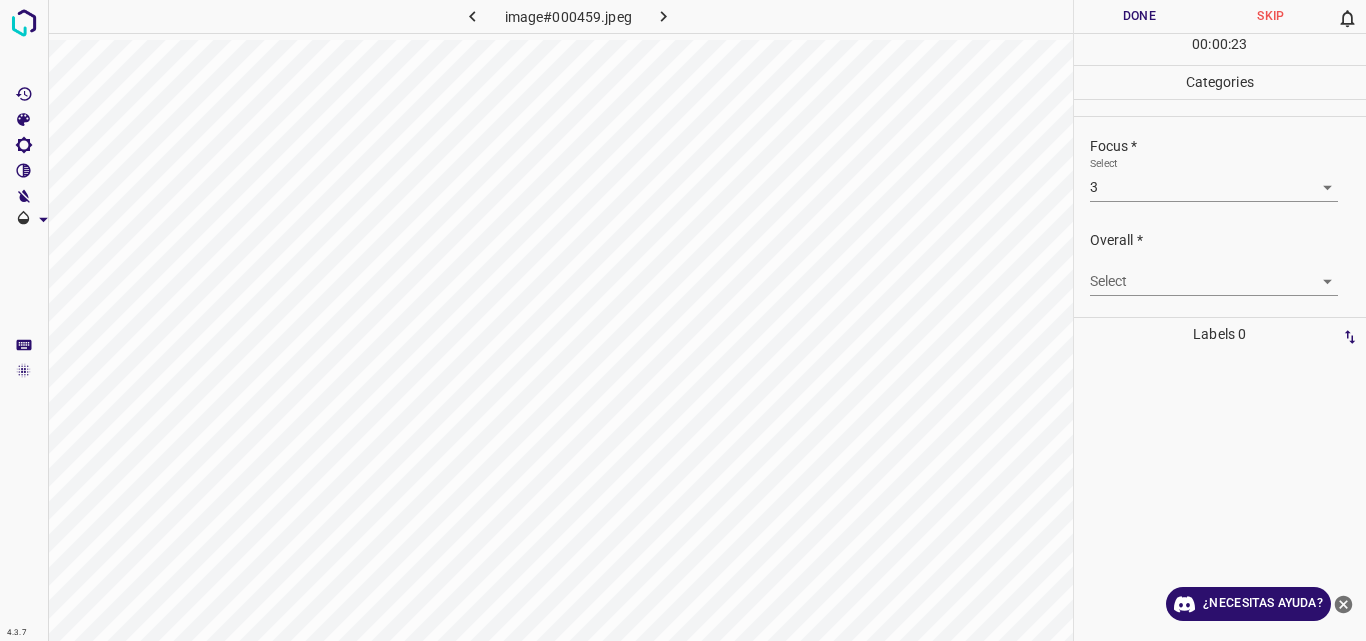 click on "4.3.7 image#000459.jpeg Done Skip 0 00   : 00   : 23   Categories Lighting *  Select 3 3 Focus *  Select 3 3 Overall *  Select ​ Labels   0 Categories 1 Lighting 2 Focus 3 Overall Tools Space Change between modes (Draw & Edit) I Auto labeling R Restore zoom M Zoom in N Zoom out Delete Delete selecte label Filters Z Restore filters X Saturation filter C Brightness filter V Contrast filter B Gray scale filter General O Download ¿Necesitas ayuda? Original text Rate this translation Your feedback will be used to help improve Google Translate - Texto - Esconder - Borrar" at bounding box center (683, 320) 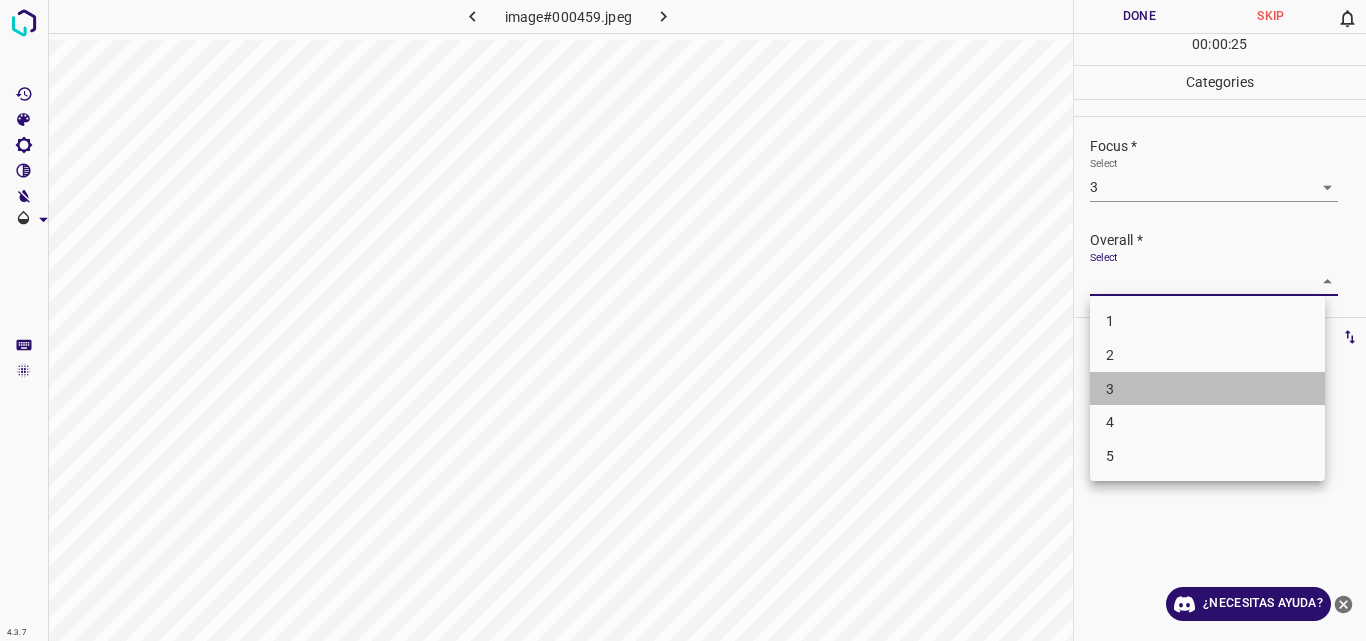 click on "3" at bounding box center (1207, 389) 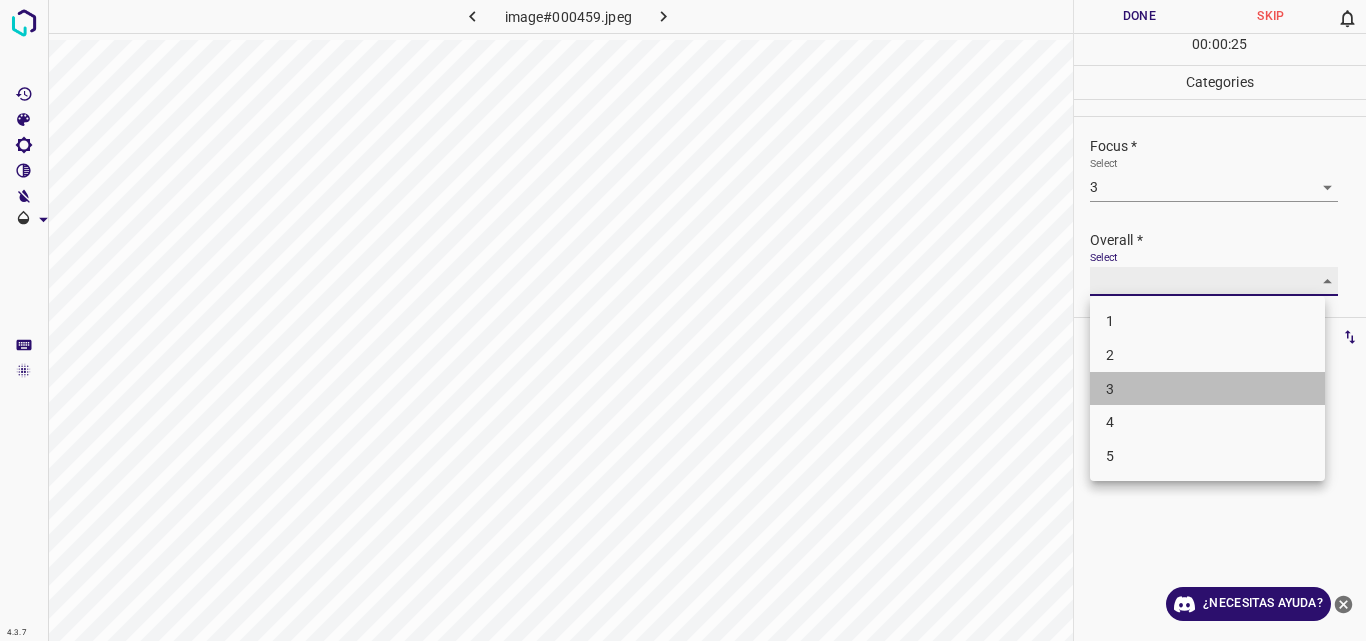 type on "3" 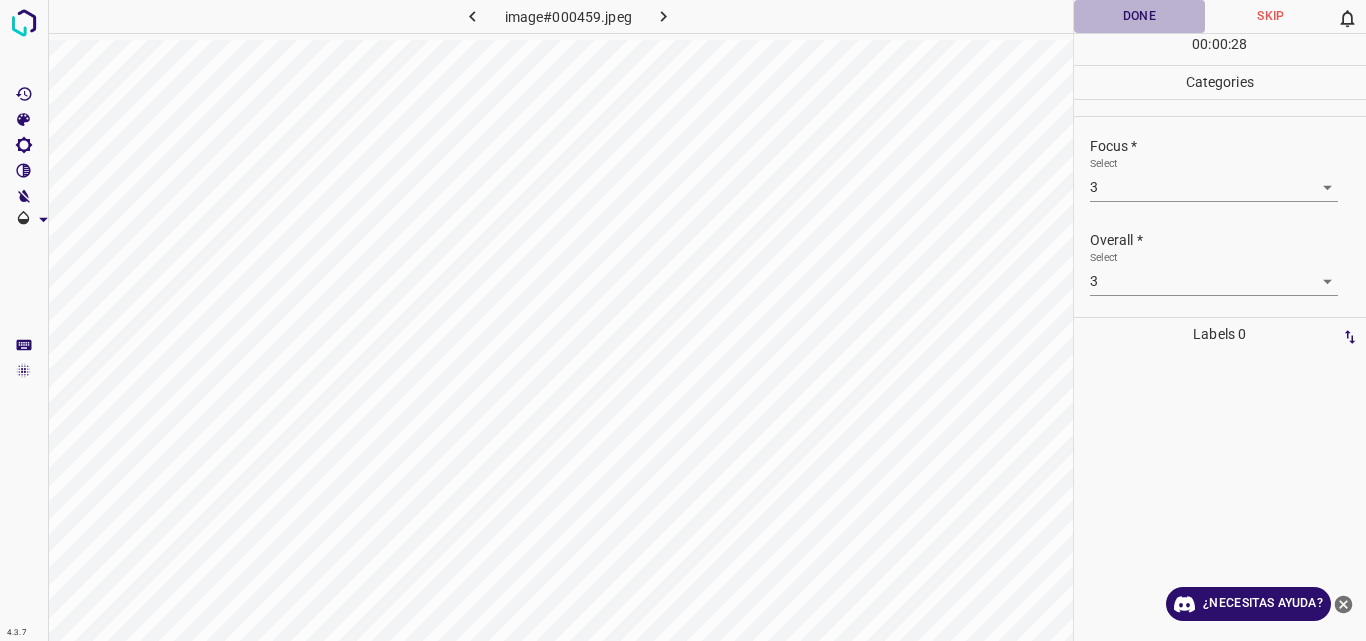 click on "Done" at bounding box center (1140, 16) 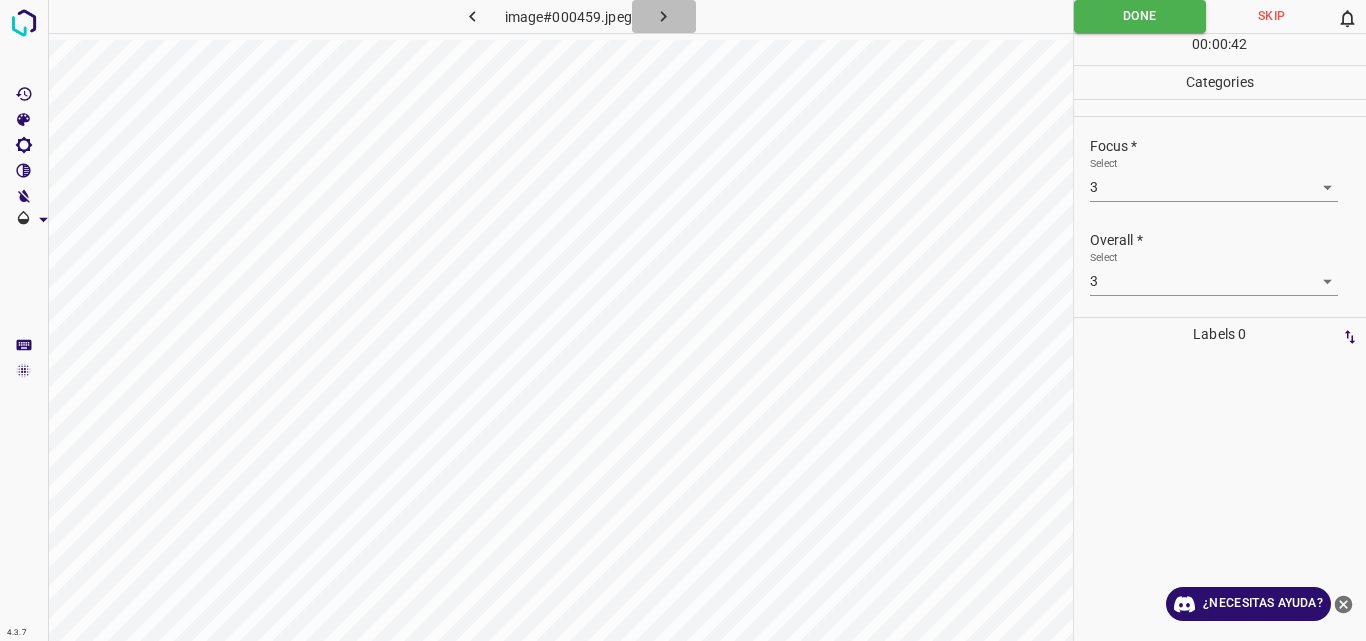 click 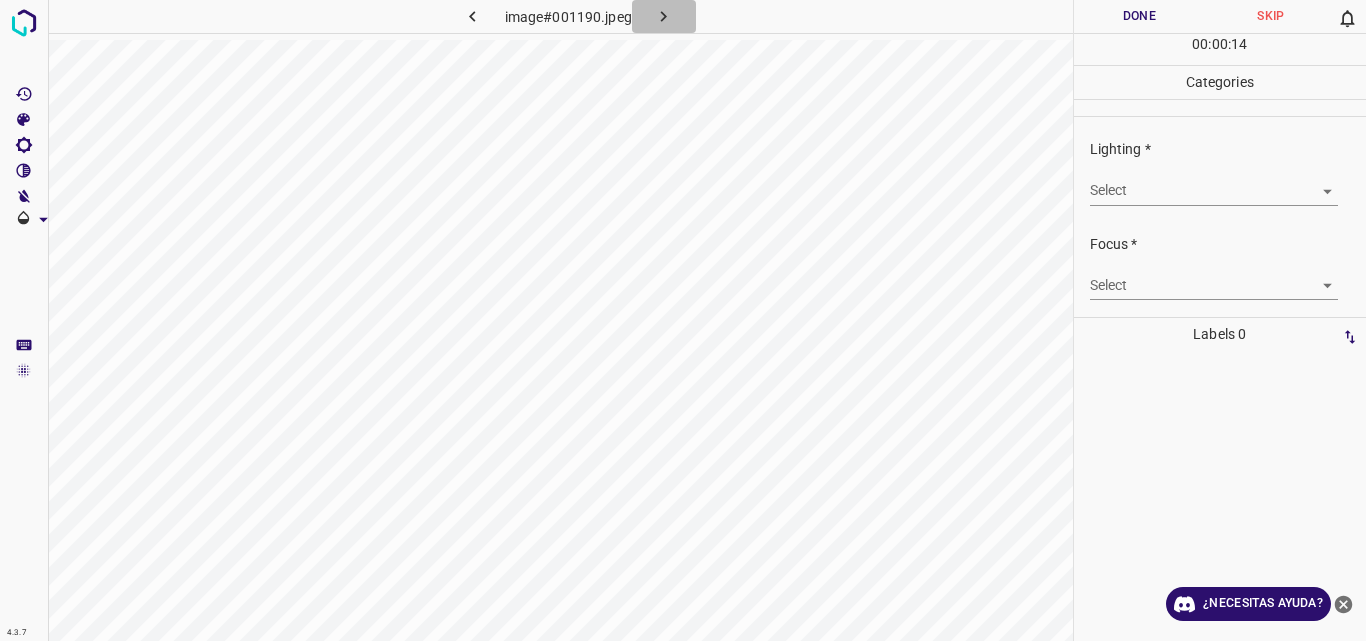 click 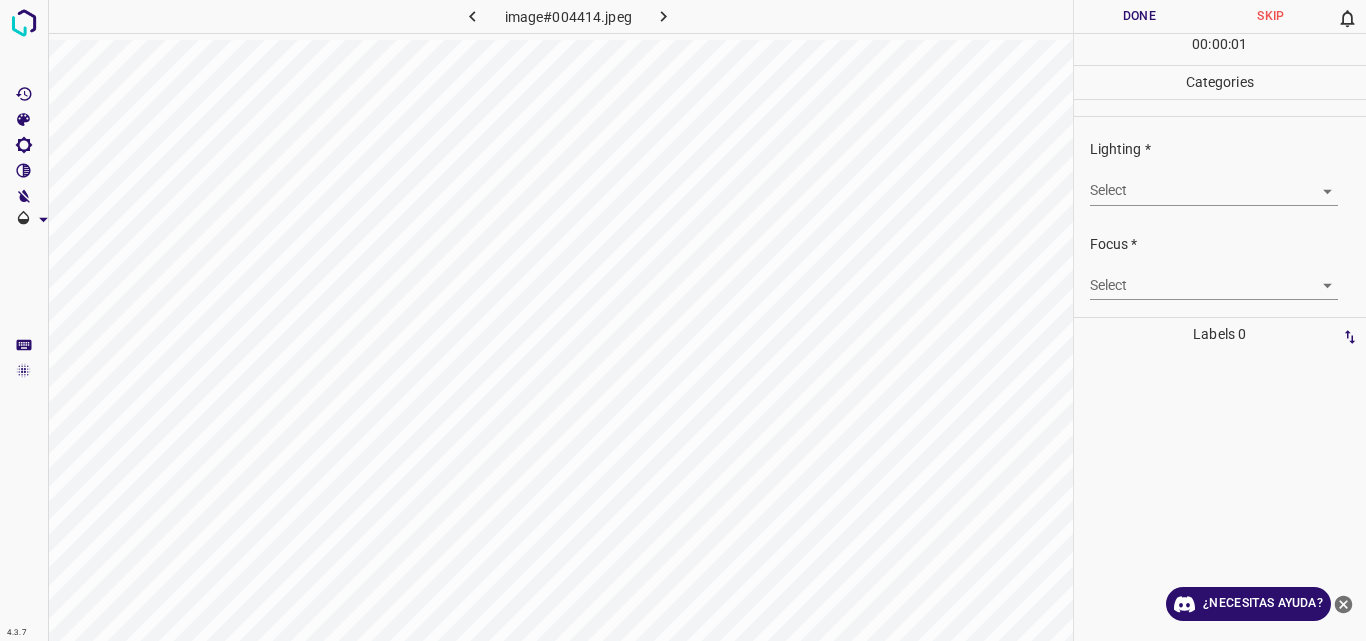 click on "Lighting *  Select ​" at bounding box center (1220, 172) 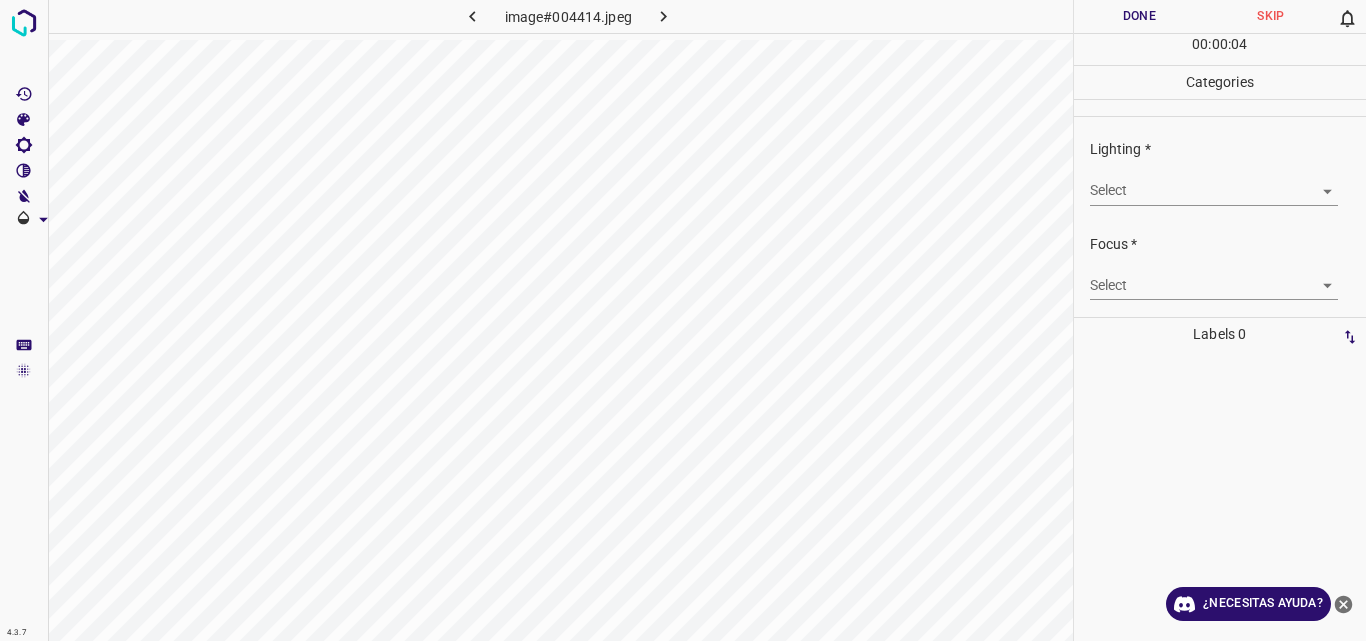 click on "4.3.7 image#004414.jpeg Done Skip 0 00   : 00   : 04   Categories Lighting *  Select ​ Focus *  Select ​ Overall *  Select ​ Labels   0 Categories 1 Lighting 2 Focus 3 Overall Tools Space Change between modes (Draw & Edit) I Auto labeling R Restore zoom M Zoom in N Zoom out Delete Delete selecte label Filters Z Restore filters X Saturation filter C Brightness filter V Contrast filter B Gray scale filter General O Download ¿Necesitas ayuda? Original text Rate this translation Your feedback will be used to help improve Google Translate - Texto - Esconder - Borrar" at bounding box center (683, 320) 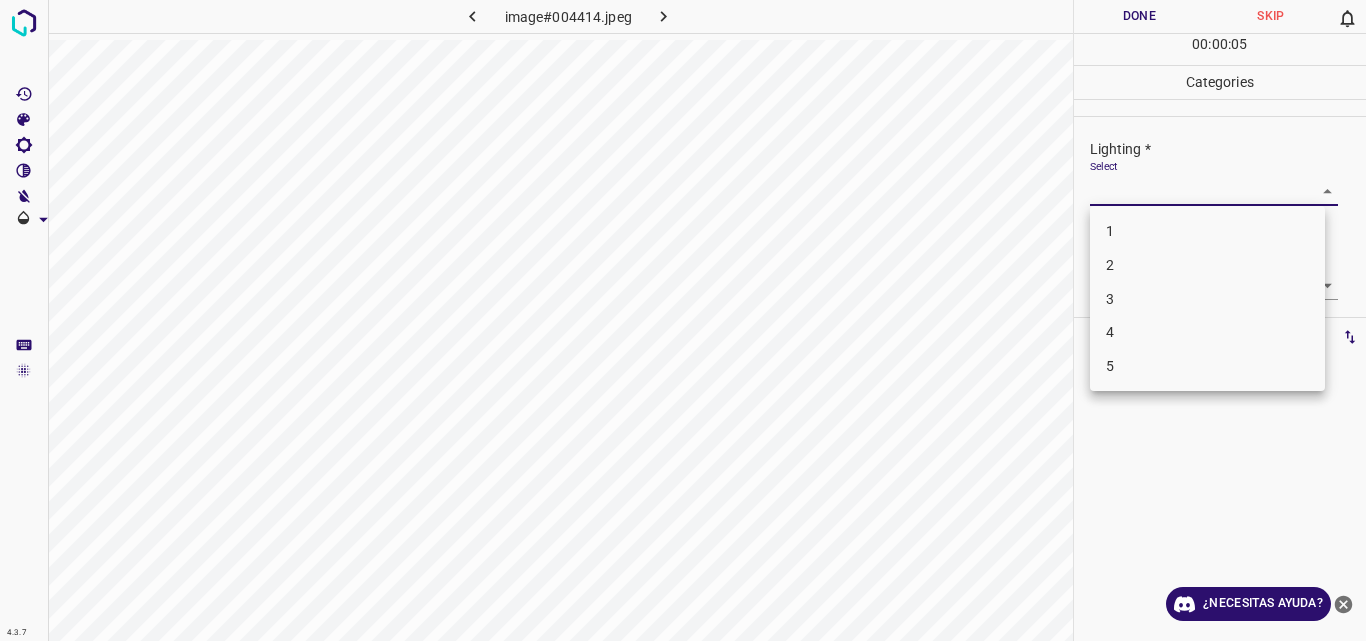 click on "3" at bounding box center (1207, 299) 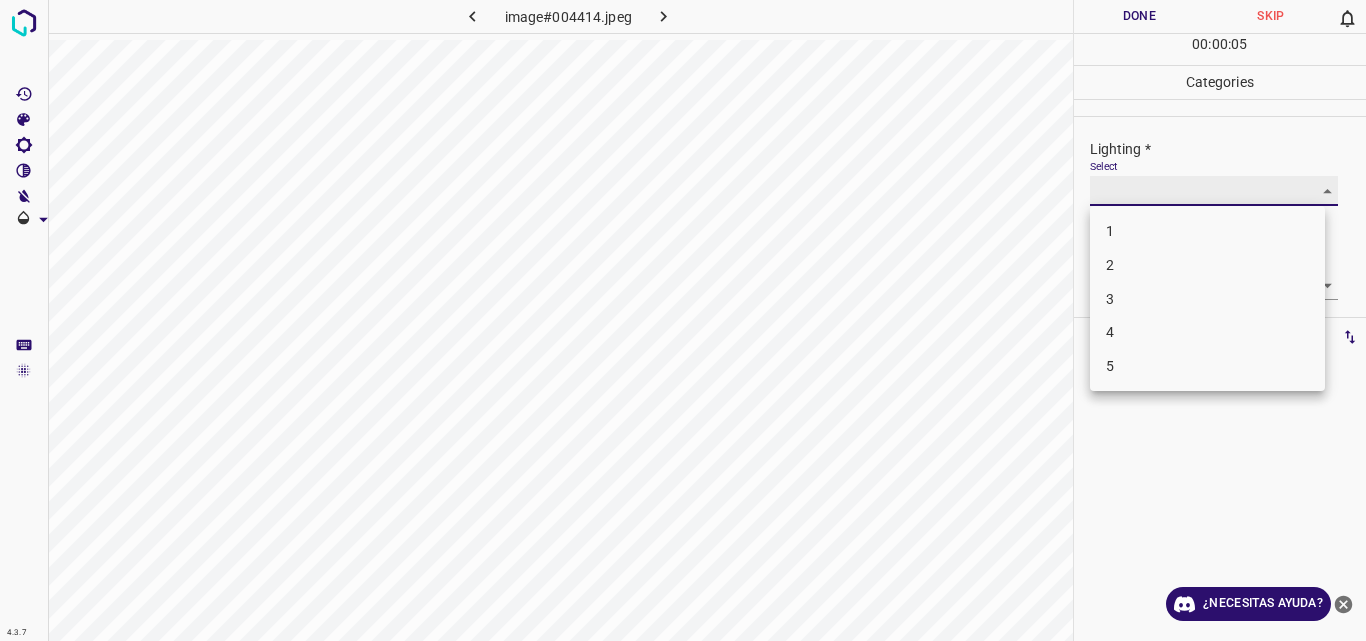 type on "3" 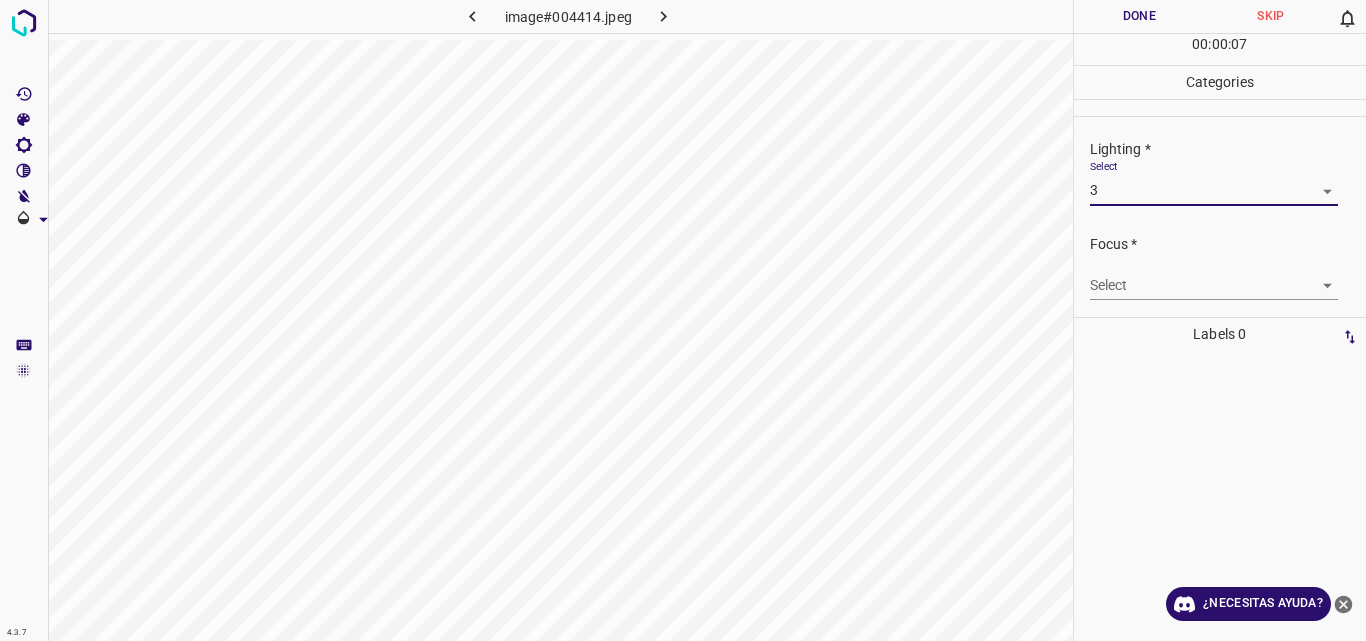 click on "4.3.7 image#004414.jpeg Done Skip 0 00   : 00   : 07   Categories Lighting *  Select 3 3 Focus *  Select ​ Overall *  Select ​ Labels   0 Categories 1 Lighting 2 Focus 3 Overall Tools Space Change between modes (Draw & Edit) I Auto labeling R Restore zoom M Zoom in N Zoom out Delete Delete selecte label Filters Z Restore filters X Saturation filter C Brightness filter V Contrast filter B Gray scale filter General O Download ¿Necesitas ayuda? Original text Rate this translation Your feedback will be used to help improve Google Translate - Texto - Esconder - Borrar" at bounding box center [683, 320] 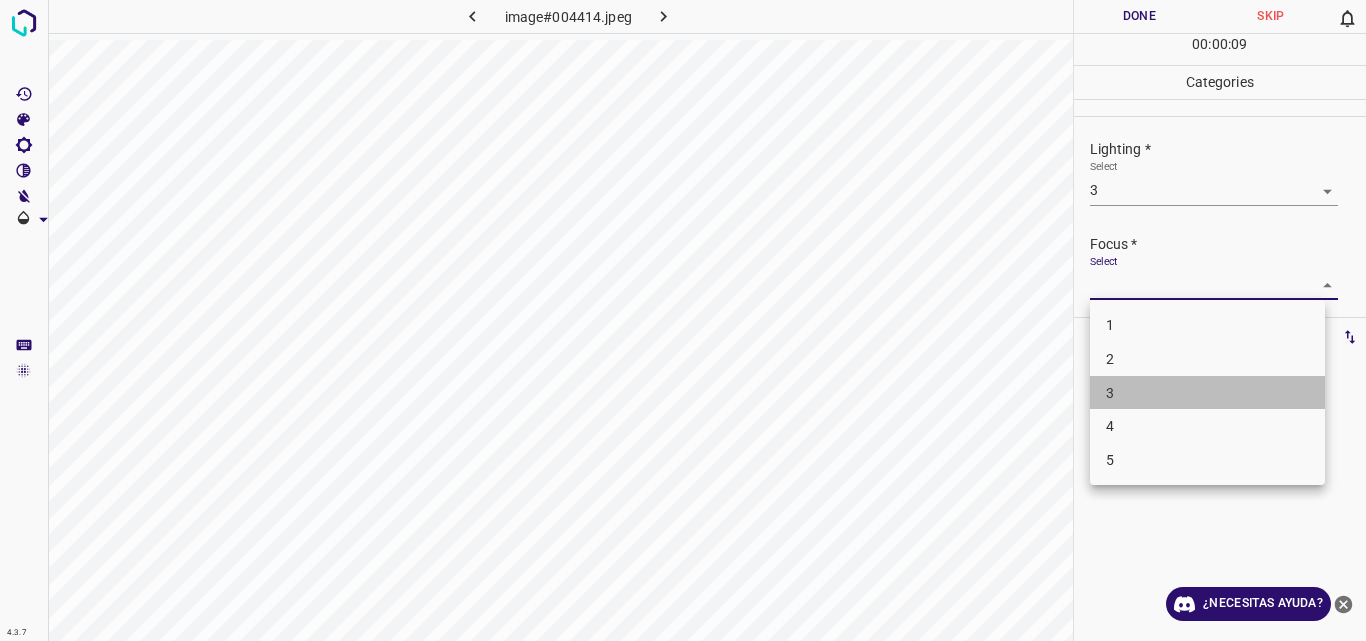 click on "3" at bounding box center (1207, 393) 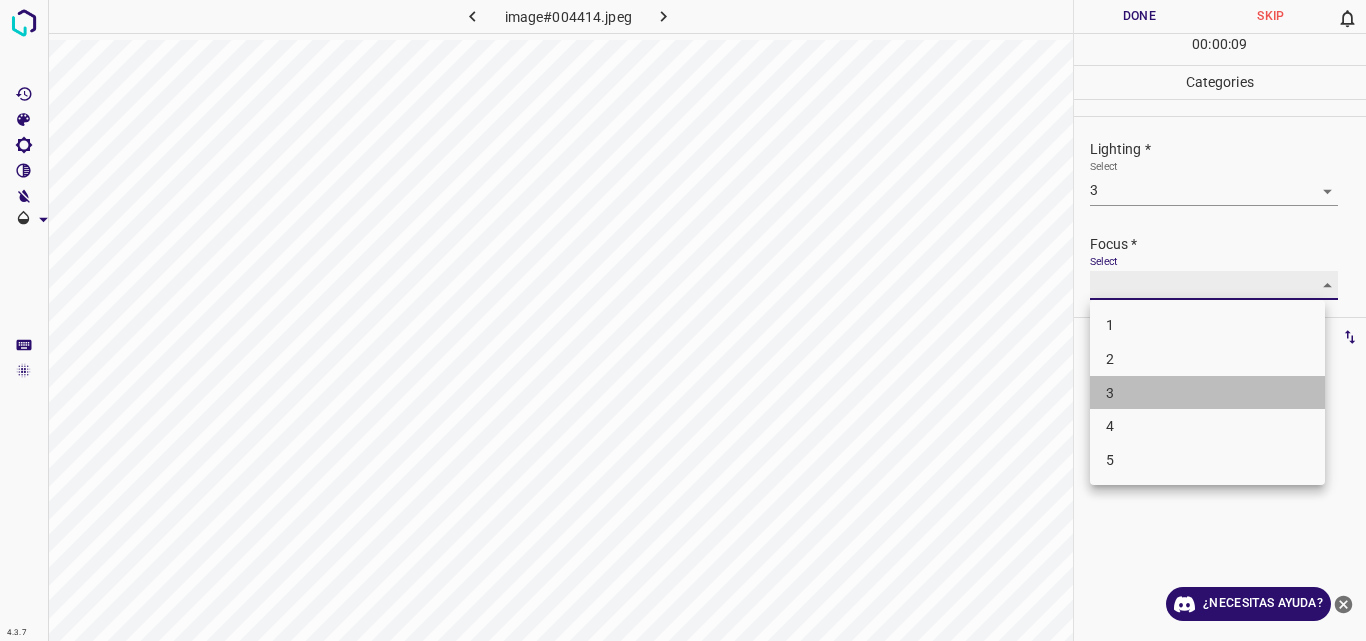 type on "3" 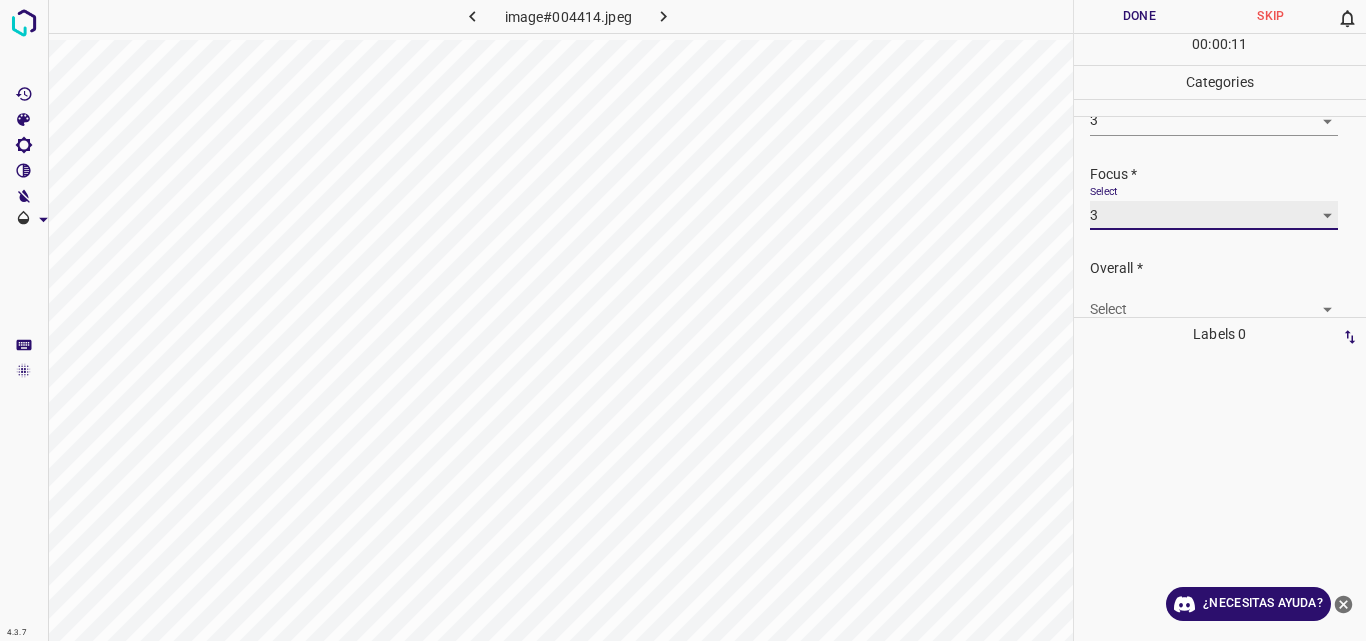 scroll, scrollTop: 98, scrollLeft: 0, axis: vertical 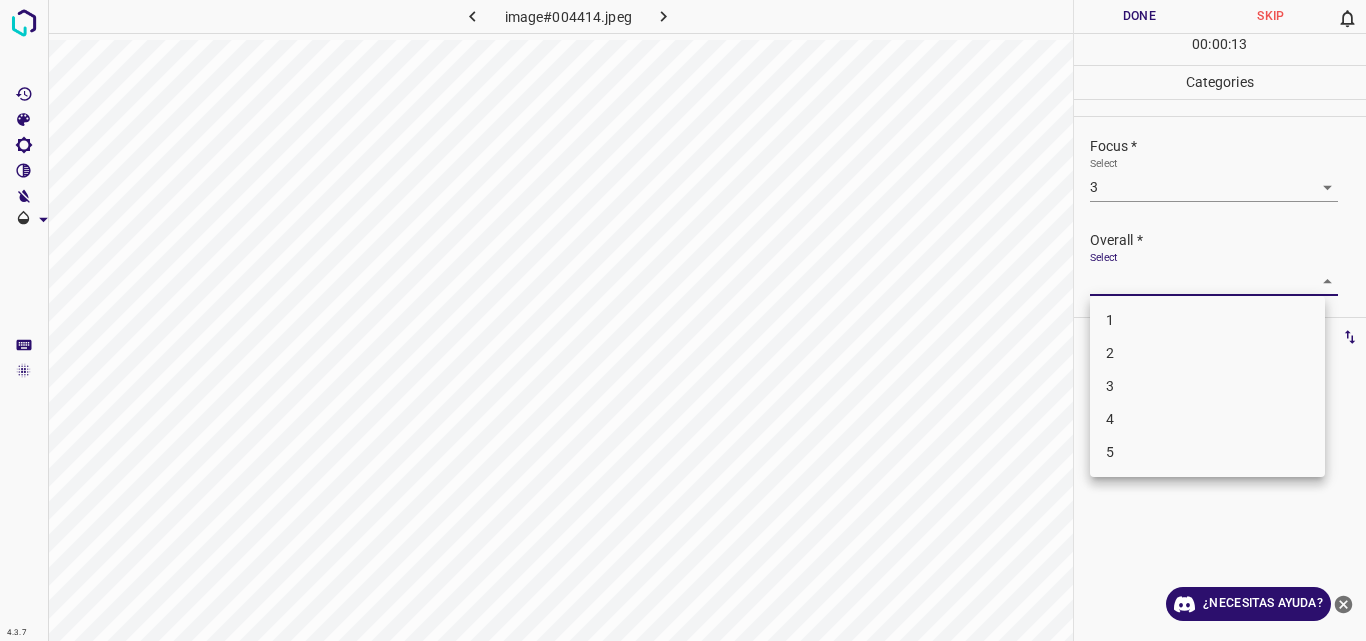 click on "4.3.7 image#004414.jpeg Done Skip 0 00   : 00   : 13   Categories Lighting *  Select 3 3 Focus *  Select 3 3 Overall *  Select ​ Labels   0 Categories 1 Lighting 2 Focus 3 Overall Tools Space Change between modes (Draw & Edit) I Auto labeling R Restore zoom M Zoom in N Zoom out Delete Delete selecte label Filters Z Restore filters X Saturation filter C Brightness filter V Contrast filter B Gray scale filter General O Download ¿Necesitas ayuda? Original text Rate this translation Your feedback will be used to help improve Google Translate - Texto - Esconder - Borrar 1 2 3 4 5" at bounding box center (683, 320) 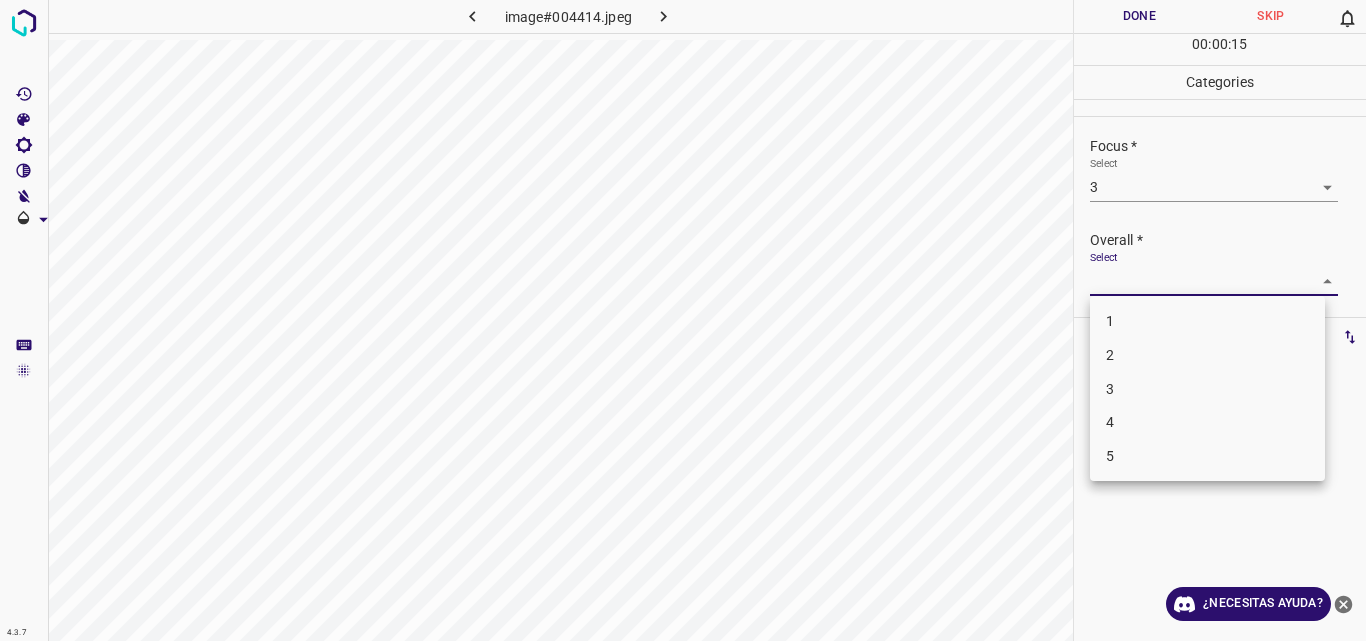 click on "3" at bounding box center [1207, 389] 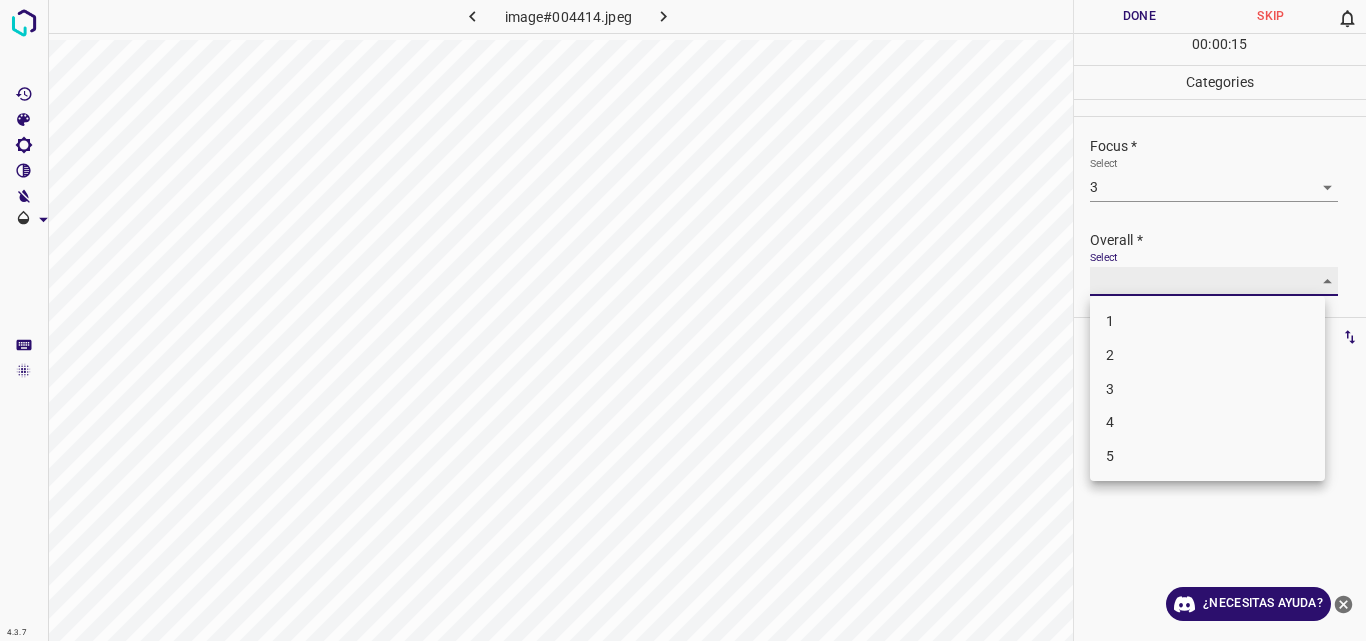 type on "3" 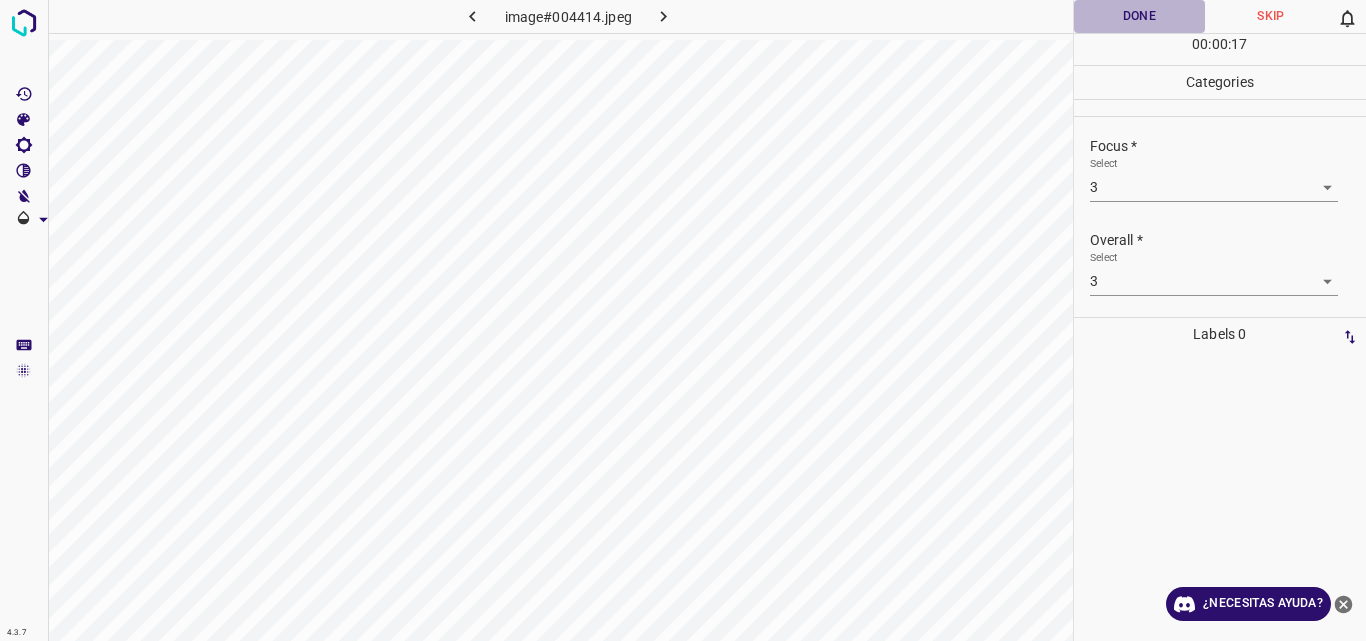 click on "Done" at bounding box center (1140, 16) 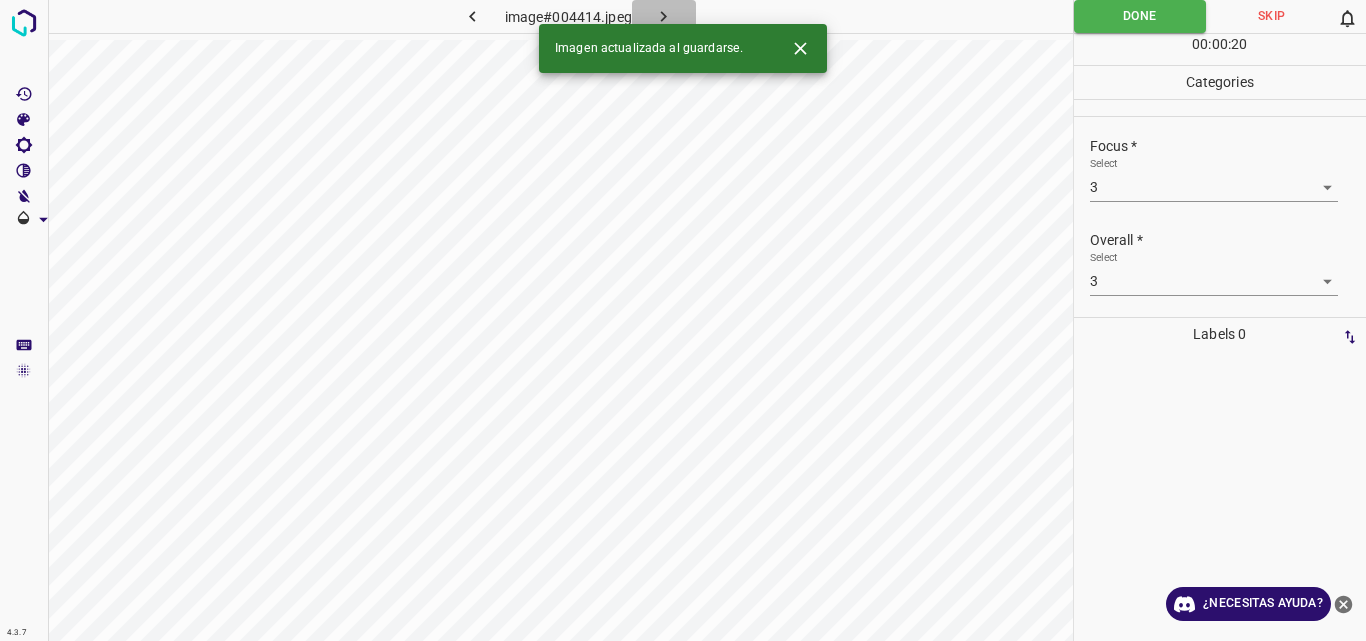 click 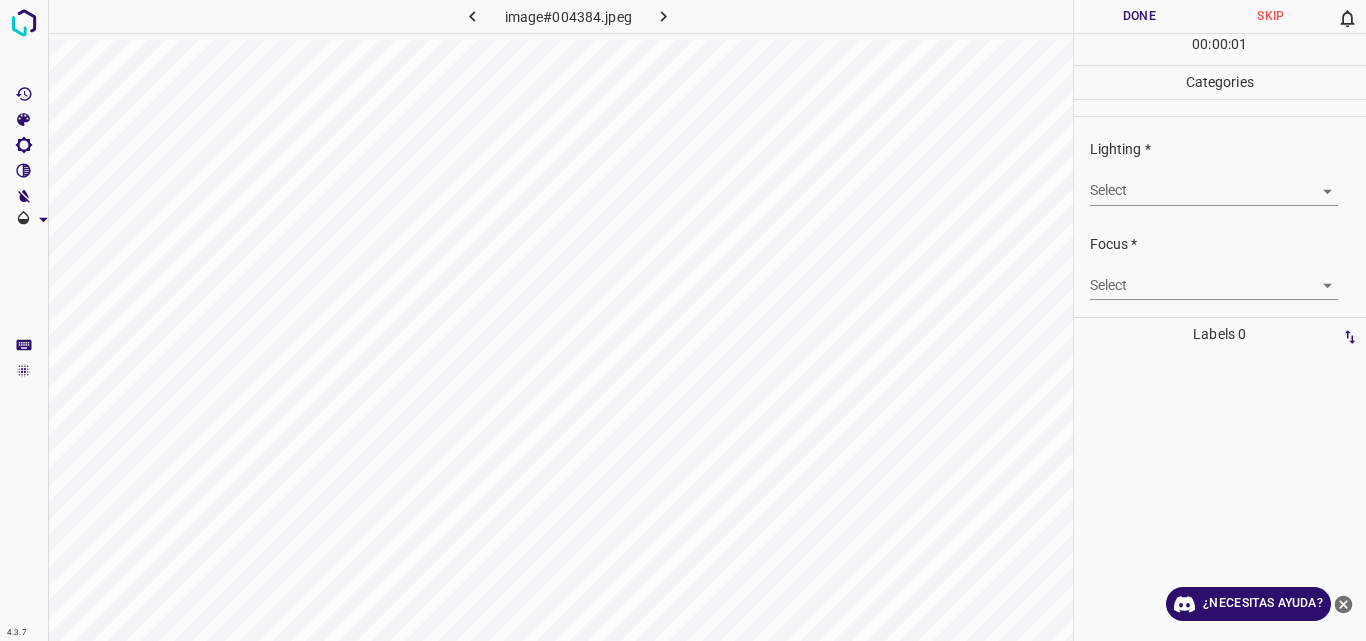 click on "4.3.7 image#004384.jpeg Done Skip 0 00   : 00   : 01   Categories Lighting *  Select ​ Focus *  Select ​ Overall *  Select ​ Labels   0 Categories 1 Lighting 2 Focus 3 Overall Tools Space Change between modes (Draw & Edit) I Auto labeling R Restore zoom M Zoom in N Zoom out Delete Delete selecte label Filters Z Restore filters X Saturation filter C Brightness filter V Contrast filter B Gray scale filter General O Download ¿Necesitas ayuda? Original text Rate this translation Your feedback will be used to help improve Google Translate - Texto - Esconder - Borrar" at bounding box center [683, 320] 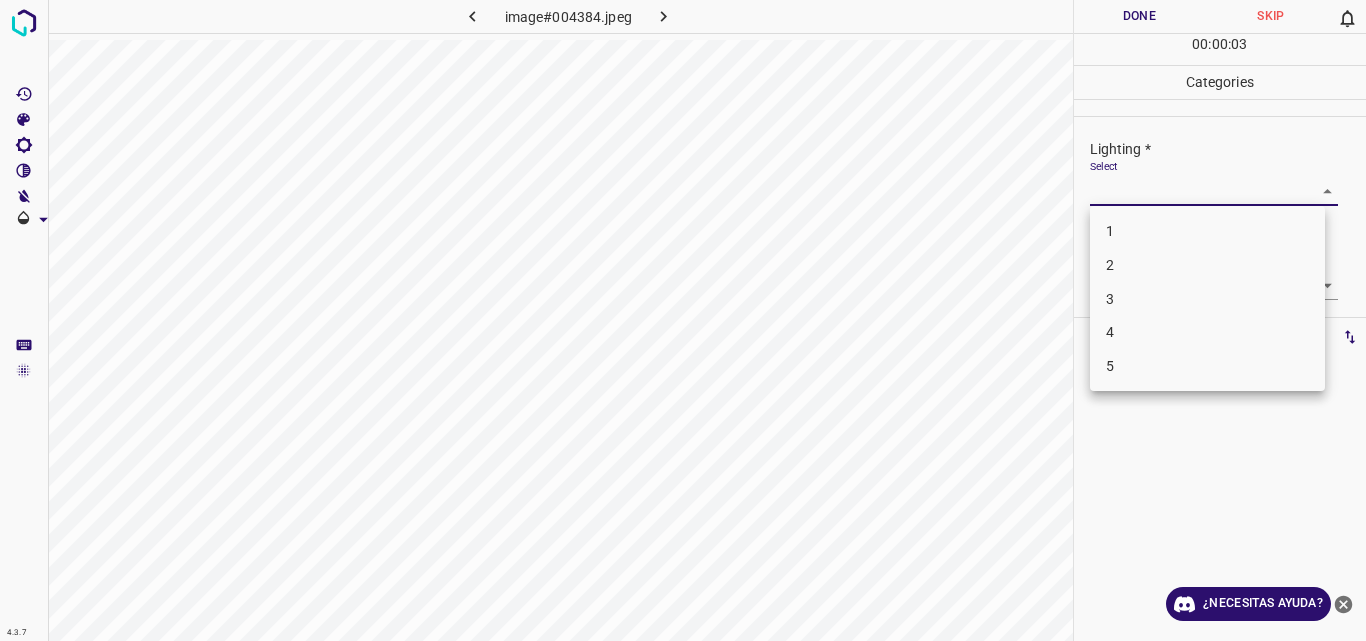 click on "2" at bounding box center [1207, 265] 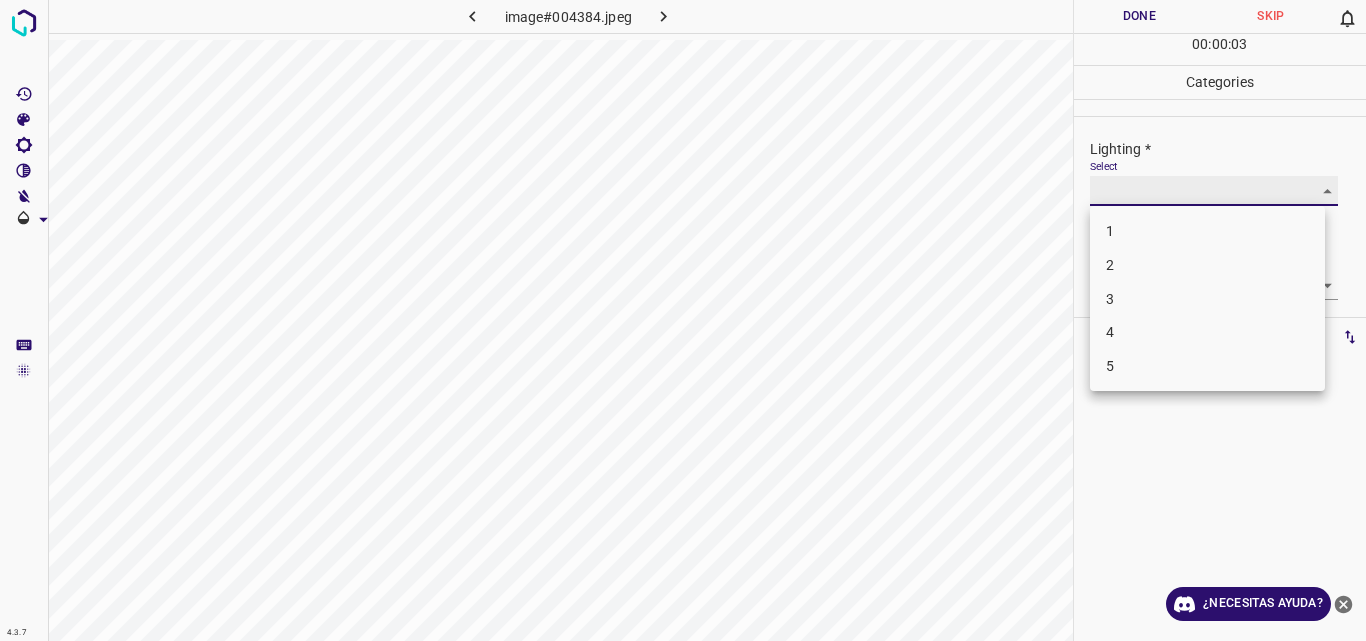 type on "2" 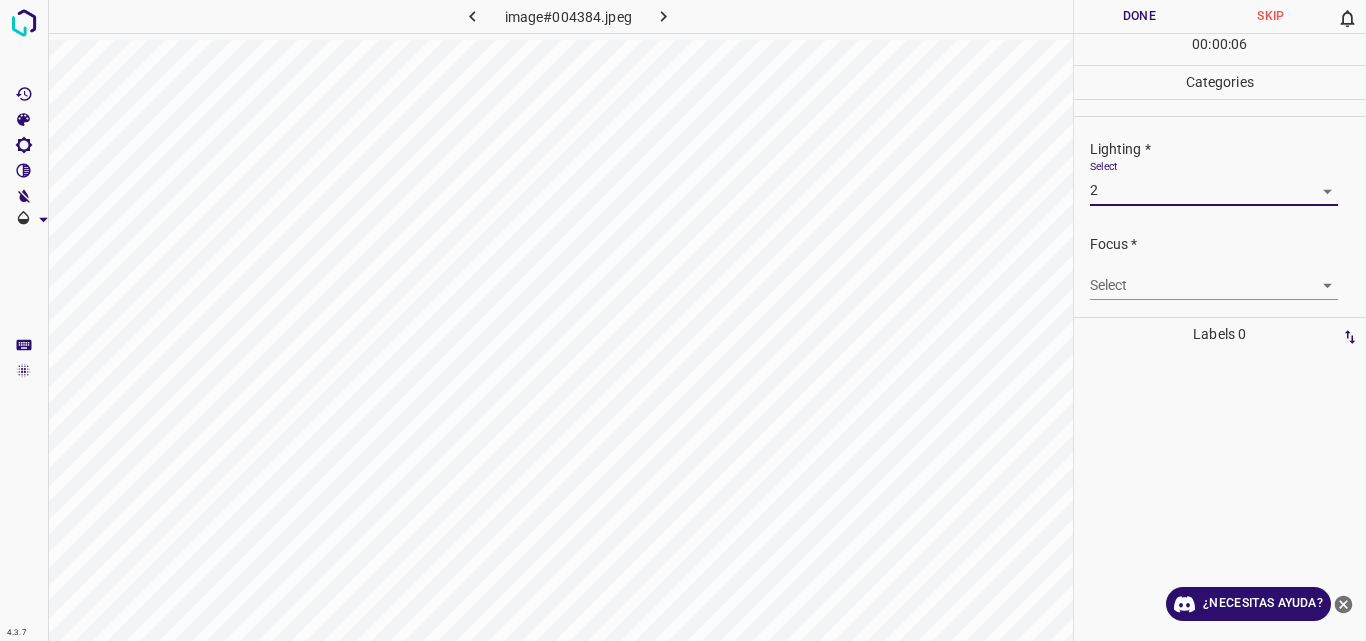 click on "4.3.7 image#004384.jpeg Done Skip 0 00   : 00   : 06   Categories Lighting *  Select 2 2 Focus *  Select ​ Overall *  Select ​ Labels   0 Categories 1 Lighting 2 Focus 3 Overall Tools Space Change between modes (Draw & Edit) I Auto labeling R Restore zoom M Zoom in N Zoom out Delete Delete selecte label Filters Z Restore filters X Saturation filter C Brightness filter V Contrast filter B Gray scale filter General O Download ¿Necesitas ayuda? Original text Rate this translation Your feedback will be used to help improve Google Translate - Texto - Esconder - Borrar" at bounding box center (683, 320) 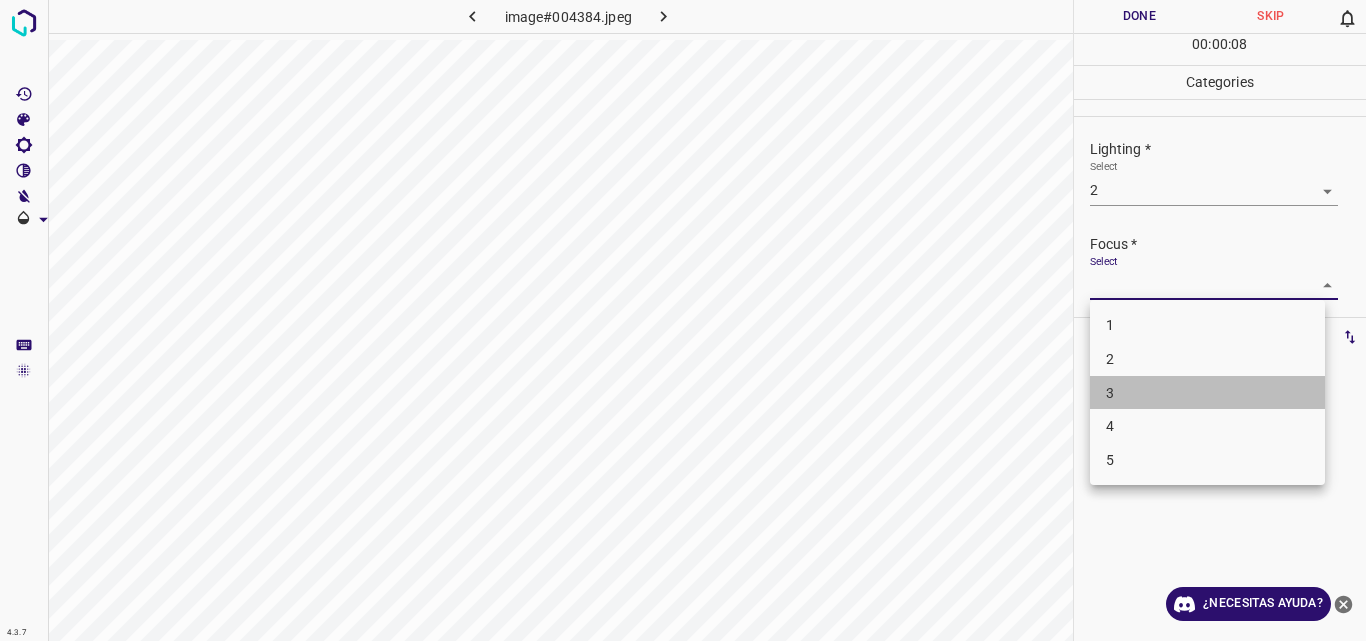 click on "3" at bounding box center [1207, 393] 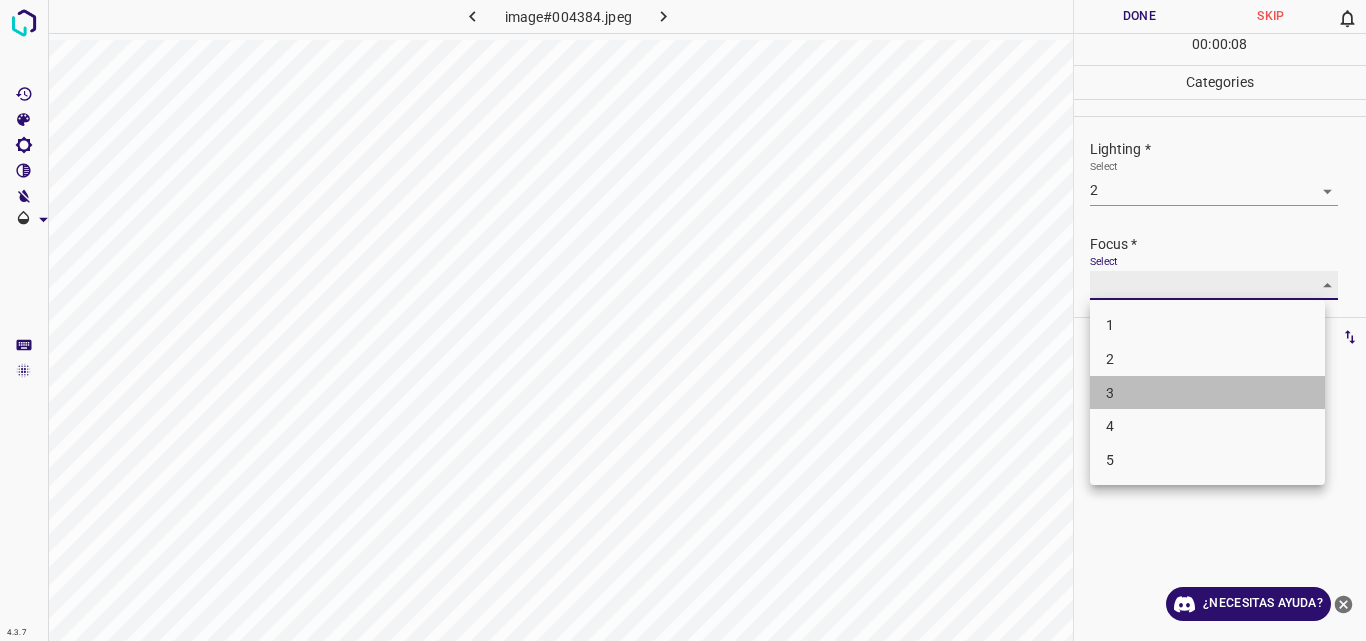 type on "3" 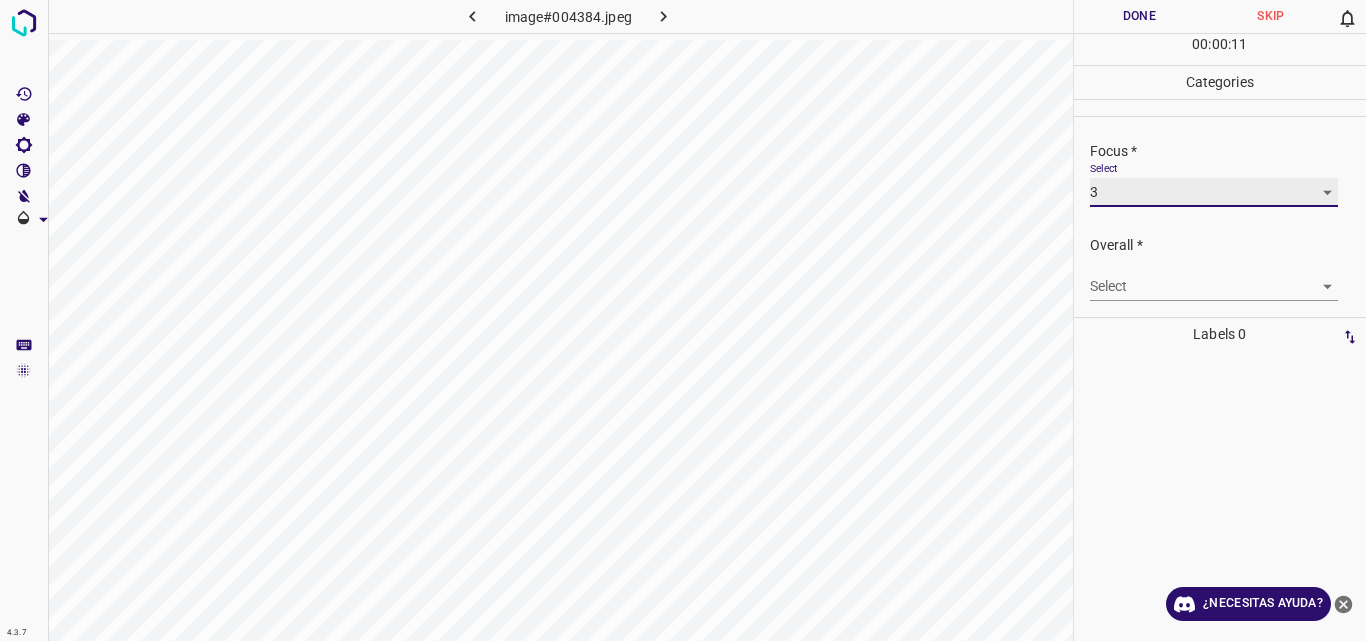 scroll, scrollTop: 98, scrollLeft: 0, axis: vertical 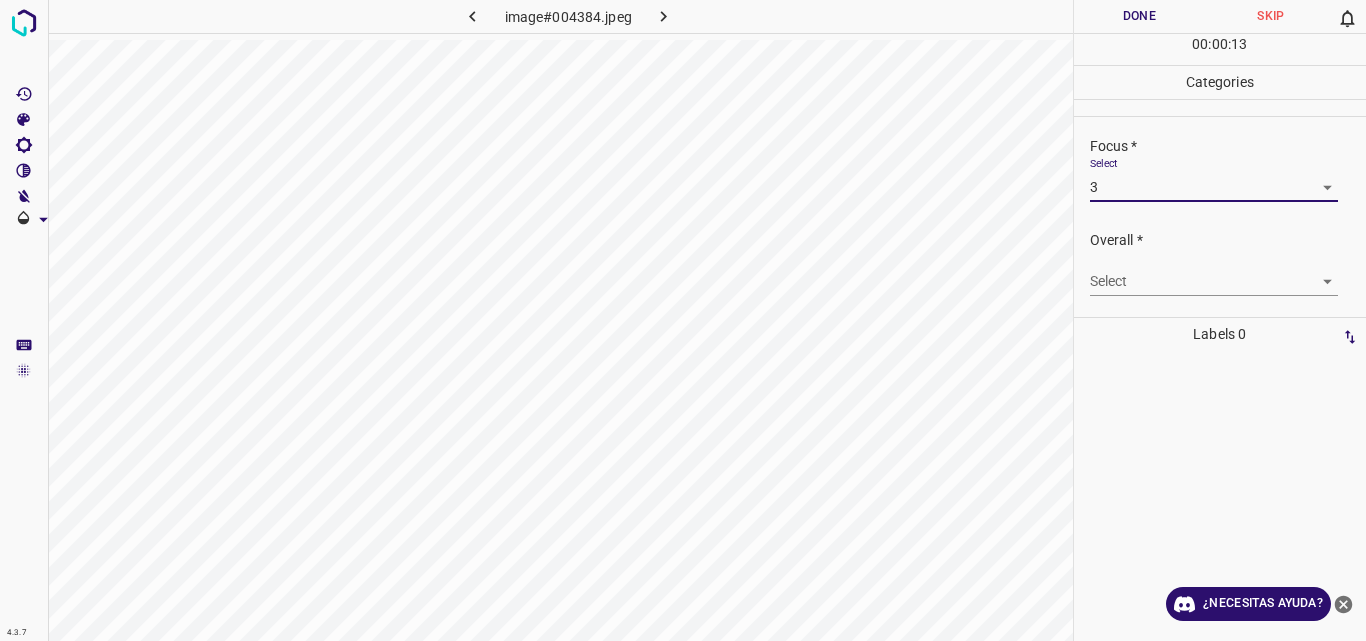 click on "4.3.7 image#004384.jpeg Done Skip 0 00   : 00   : 13   Categories Lighting *  Select 2 2 Focus *  Select 3 3 Overall *  Select ​ Labels   0 Categories 1 Lighting 2 Focus 3 Overall Tools Space Change between modes (Draw & Edit) I Auto labeling R Restore zoom M Zoom in N Zoom out Delete Delete selecte label Filters Z Restore filters X Saturation filter C Brightness filter V Contrast filter B Gray scale filter General O Download ¿Necesitas ayuda? Original text Rate this translation Your feedback will be used to help improve Google Translate - Texto - Esconder - Borrar" at bounding box center [683, 320] 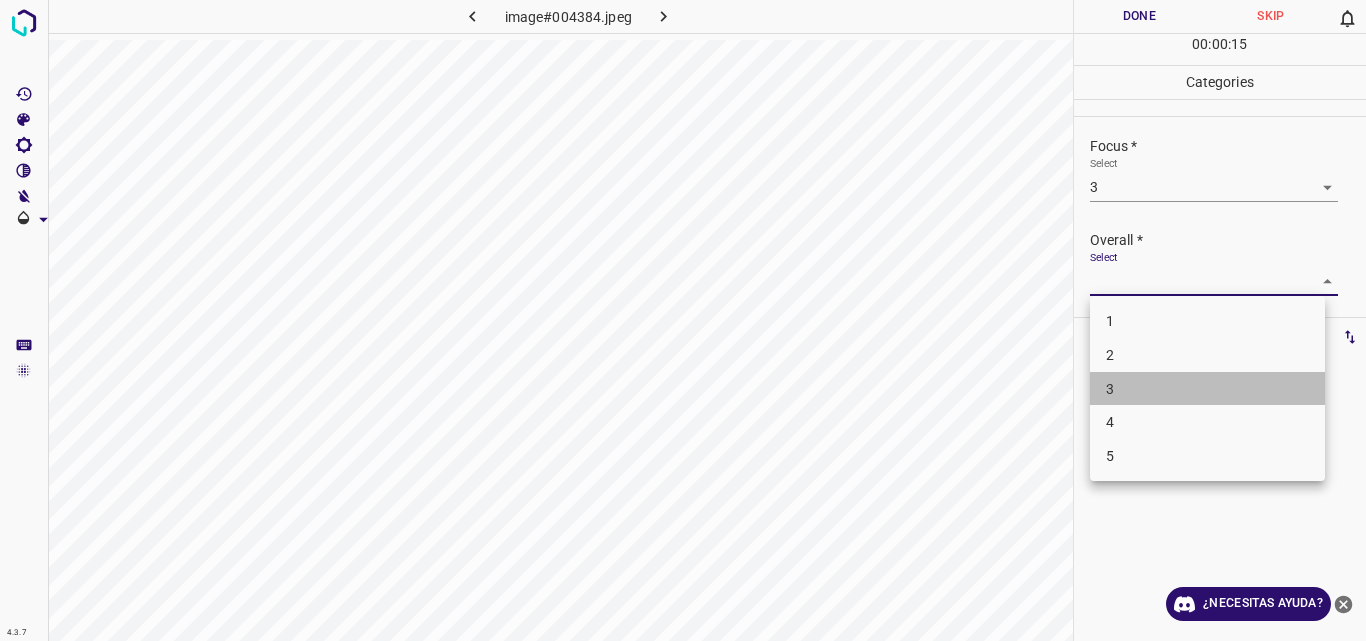 click on "3" at bounding box center [1207, 389] 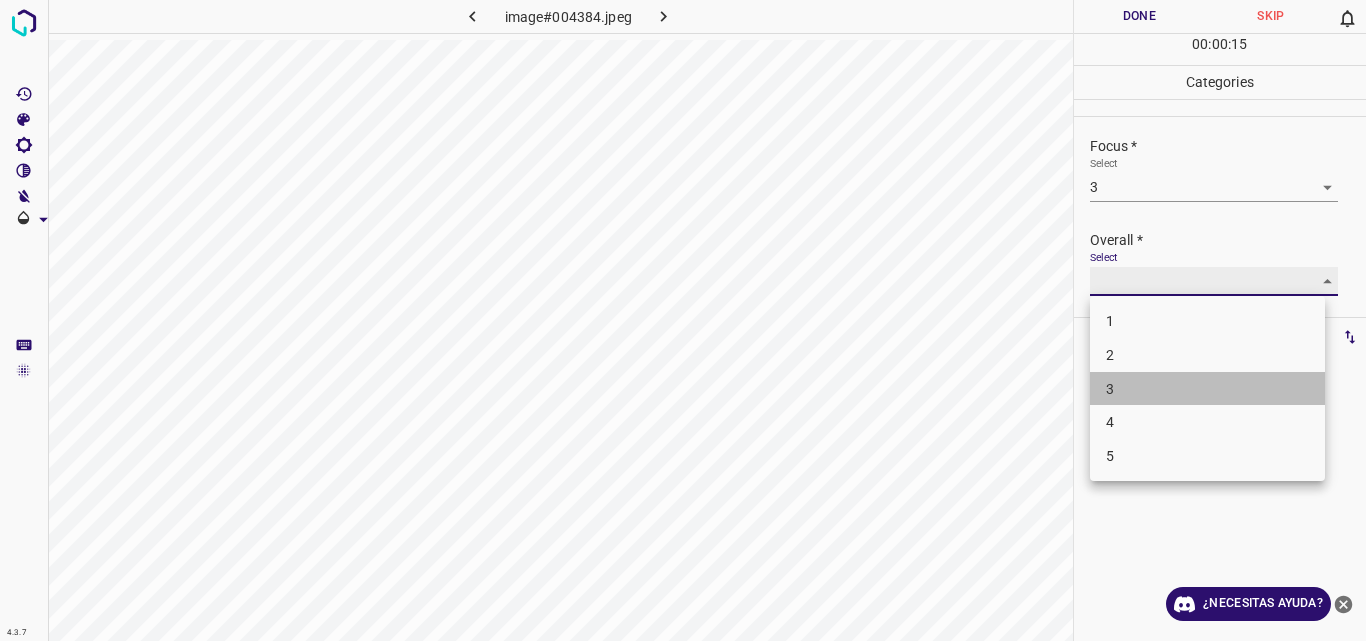 type on "3" 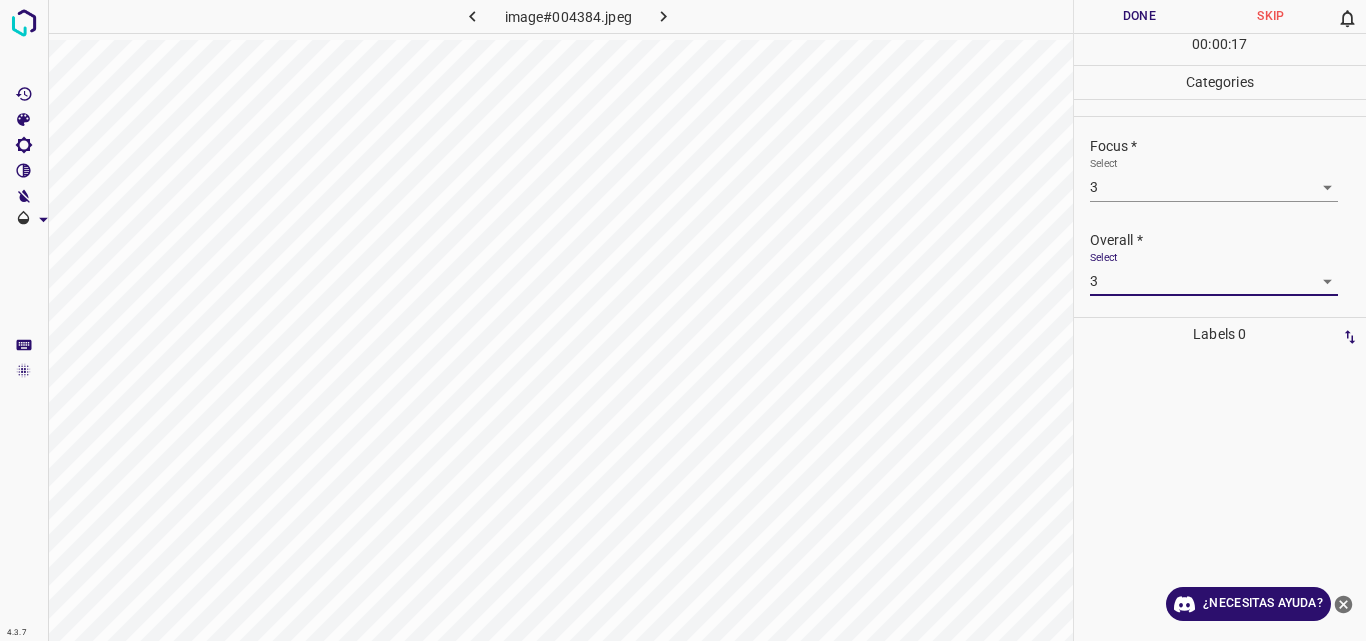 click on "Done" at bounding box center [1140, 16] 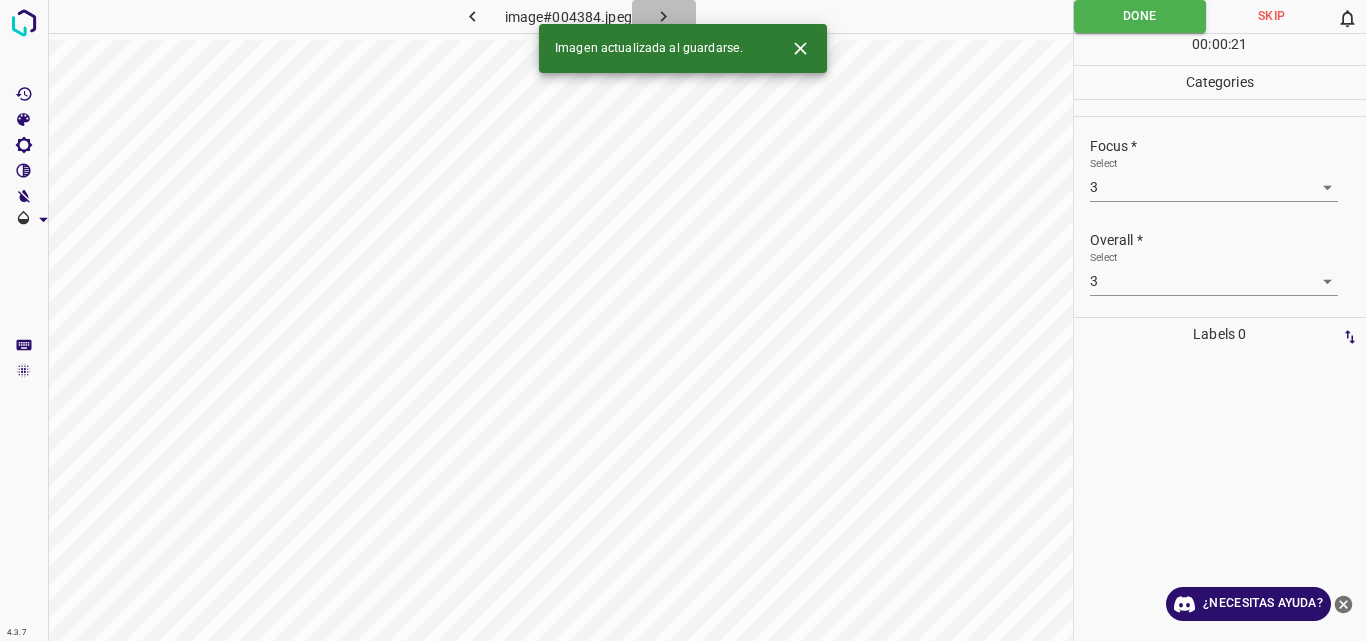 click 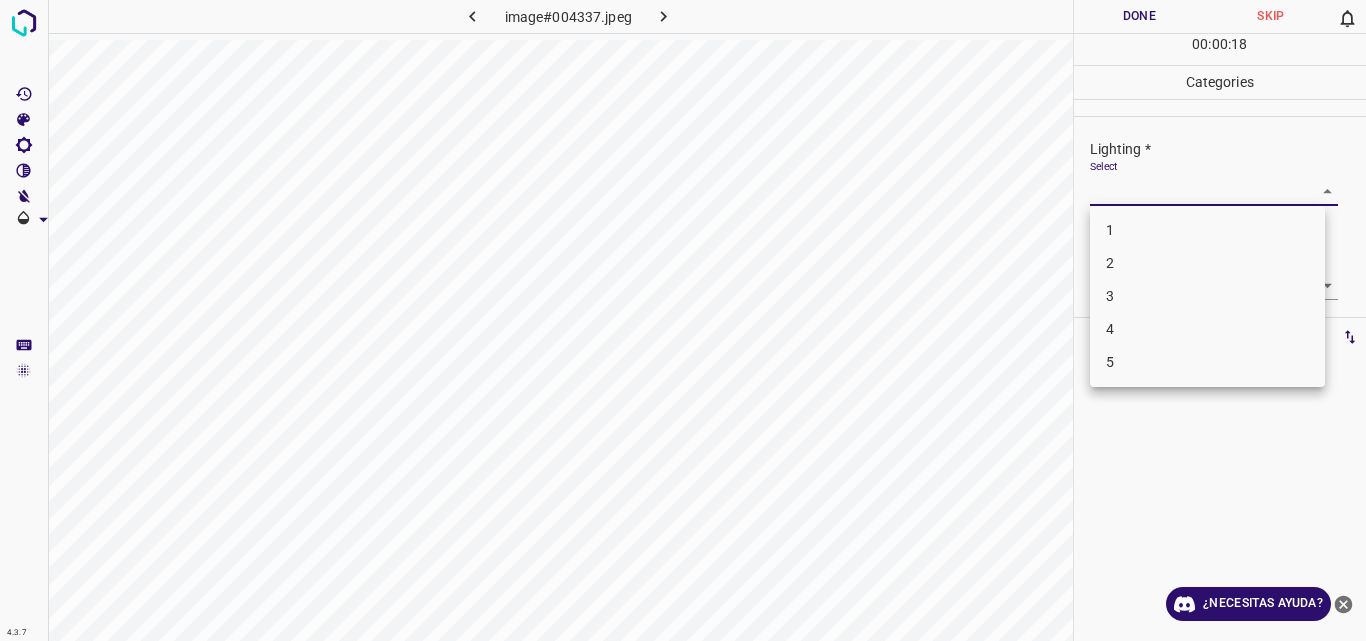 click on "4.3.7 image#004337.jpeg Done Skip 0 00   : 00   : 18   Categories Lighting *  Select ​ Focus *  Select ​ Overall *  Select ​ Labels   0 Categories 1 Lighting 2 Focus 3 Overall Tools Space Change between modes (Draw & Edit) I Auto labeling R Restore zoom M Zoom in N Zoom out Delete Delete selecte label Filters Z Restore filters X Saturation filter C Brightness filter V Contrast filter B Gray scale filter General O Download ¿Necesitas ayuda? Original text Rate this translation Your feedback will be used to help improve Google Translate - Texto - Esconder - Borrar 1 2 3 4 5" at bounding box center (683, 320) 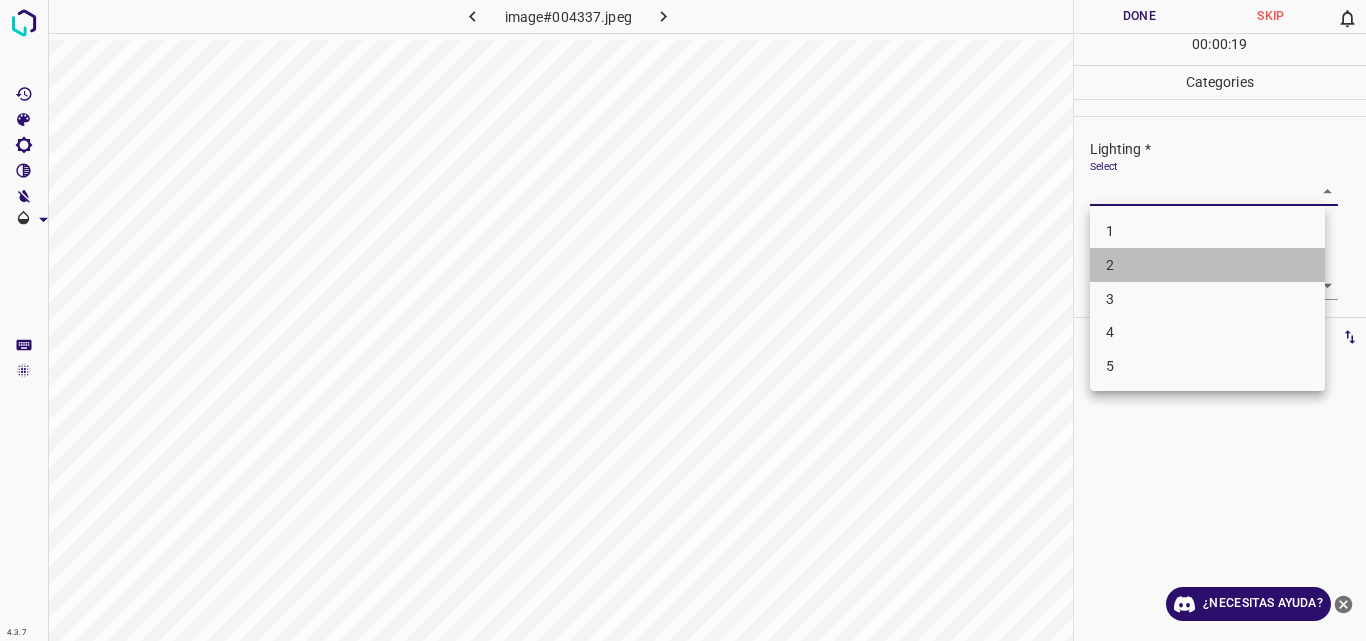 click on "2" at bounding box center (1207, 265) 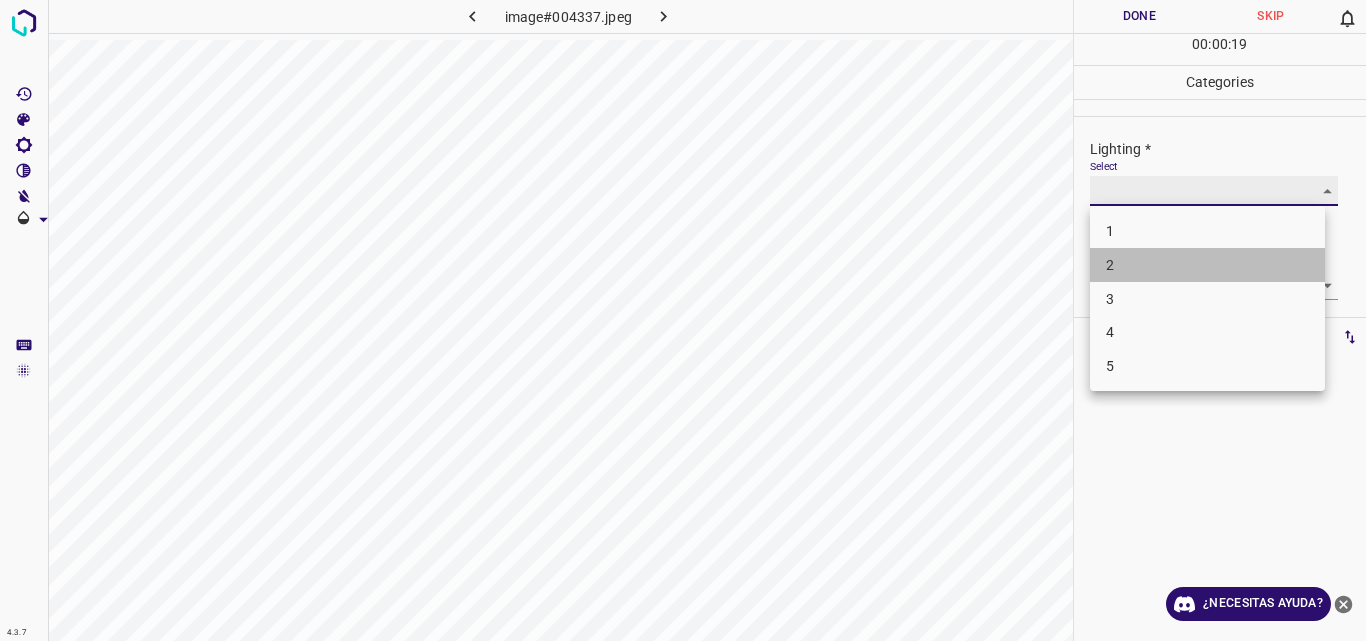 type on "2" 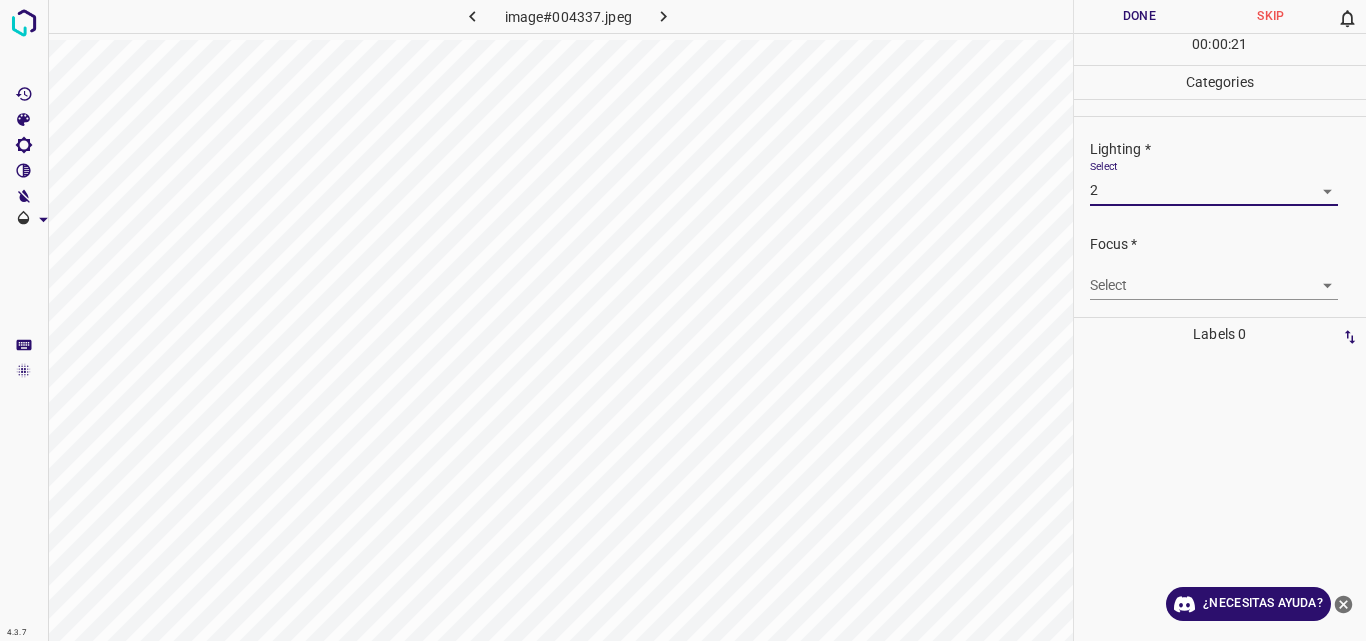 click on "4.3.7 image#004337.jpeg Done Skip 0 00   : 00   : 21   Categories Lighting *  Select 2 2 Focus *  Select ​ Overall *  Select ​ Labels   0 Categories 1 Lighting 2 Focus 3 Overall Tools Space Change between modes (Draw & Edit) I Auto labeling R Restore zoom M Zoom in N Zoom out Delete Delete selecte label Filters Z Restore filters X Saturation filter C Brightness filter V Contrast filter B Gray scale filter General O Download ¿Necesitas ayuda? Original text Rate this translation Your feedback will be used to help improve Google Translate - Texto - Esconder - Borrar" at bounding box center [683, 320] 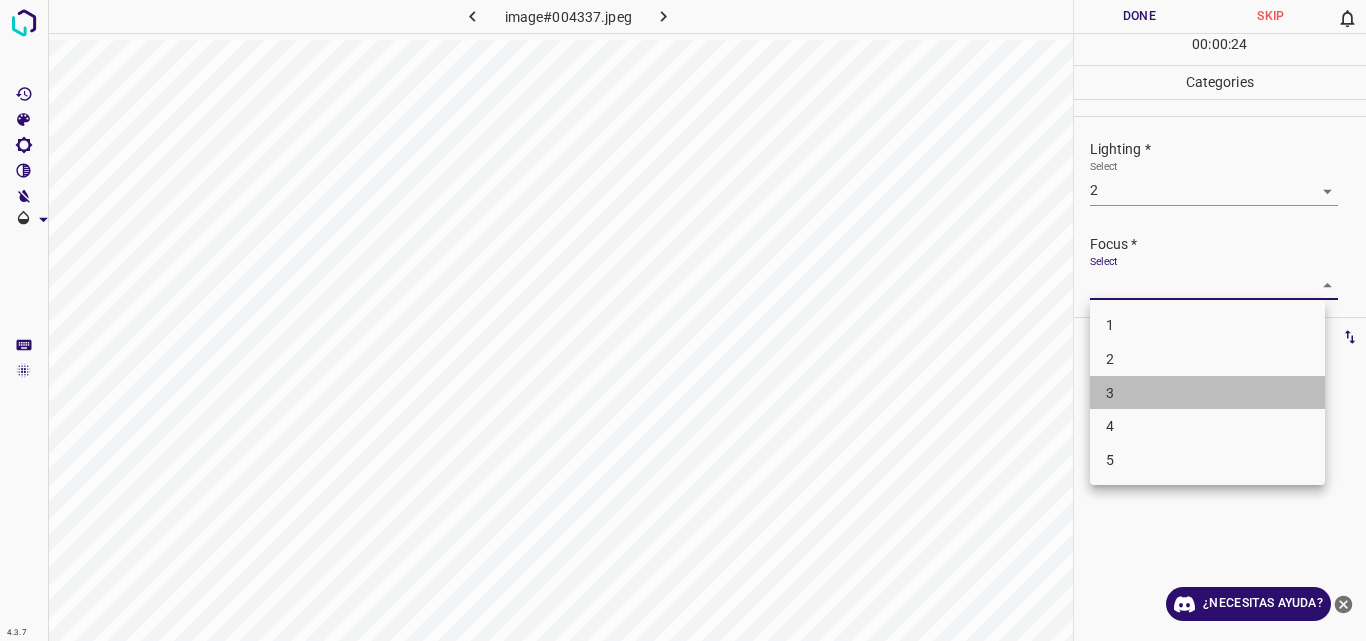 click on "3" at bounding box center [1207, 393] 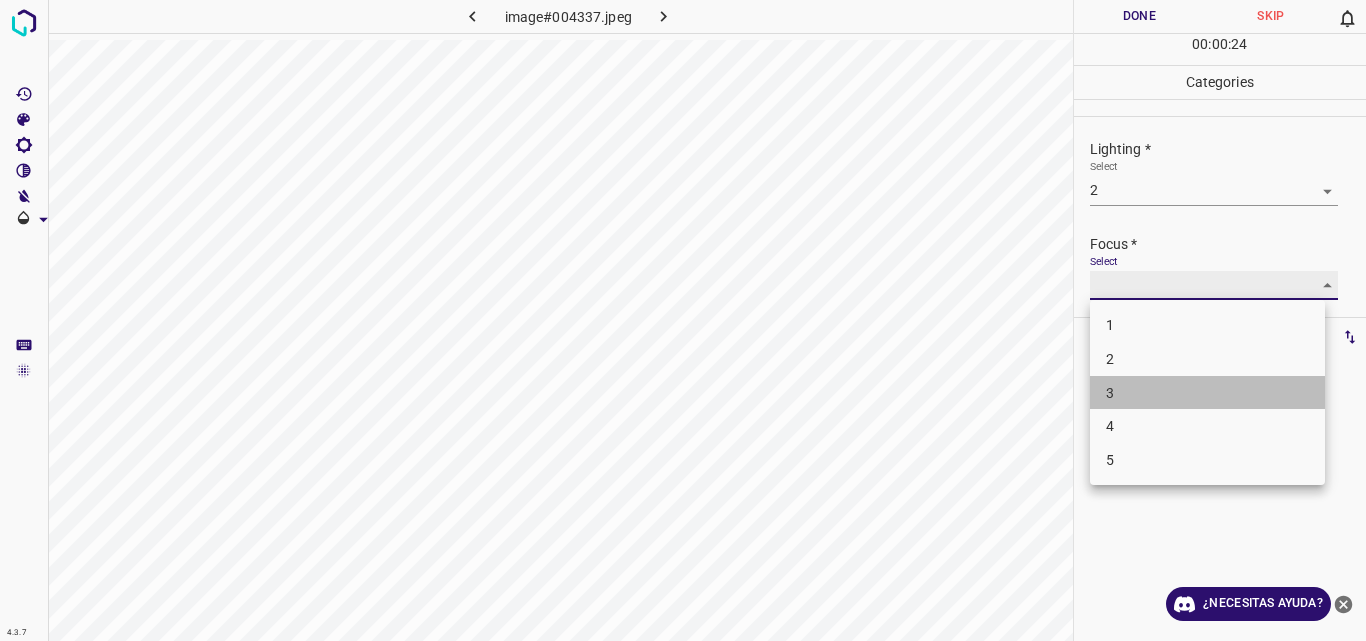 type on "3" 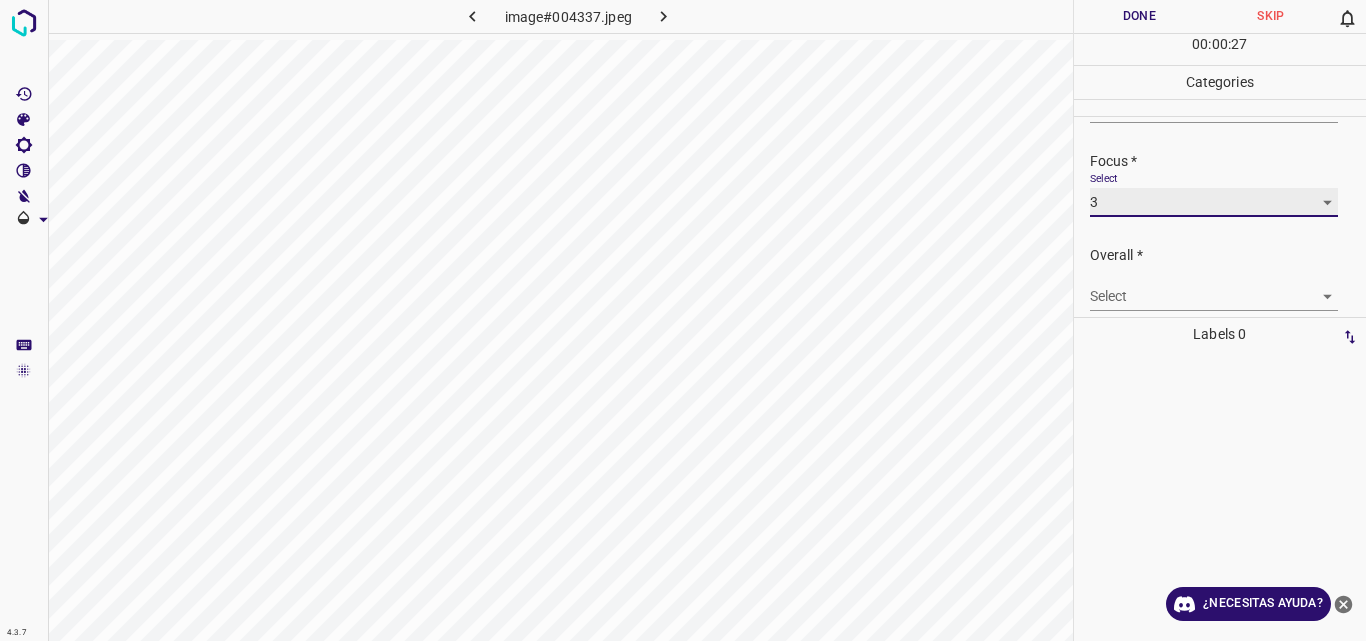 scroll, scrollTop: 98, scrollLeft: 0, axis: vertical 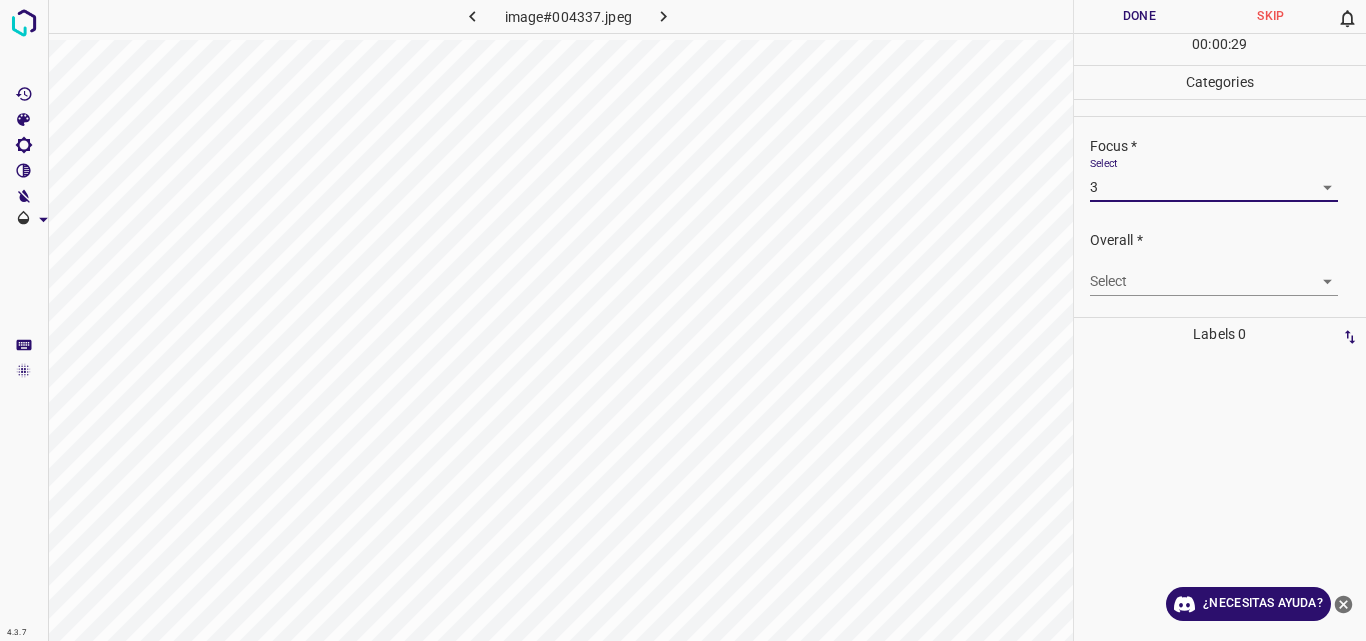 click on "4.3.7 image#004337.jpeg Done Skip 0 00   : 00   : 29   Categories Lighting *  Select 2 2 Focus *  Select 3 3 Overall *  Select ​ Labels   0 Categories 1 Lighting 2 Focus 3 Overall Tools Space Change between modes (Draw & Edit) I Auto labeling R Restore zoom M Zoom in N Zoom out Delete Delete selecte label Filters Z Restore filters X Saturation filter C Brightness filter V Contrast filter B Gray scale filter General O Download ¿Necesitas ayuda? Original text Rate this translation Your feedback will be used to help improve Google Translate - Texto - Esconder - Borrar" at bounding box center (683, 320) 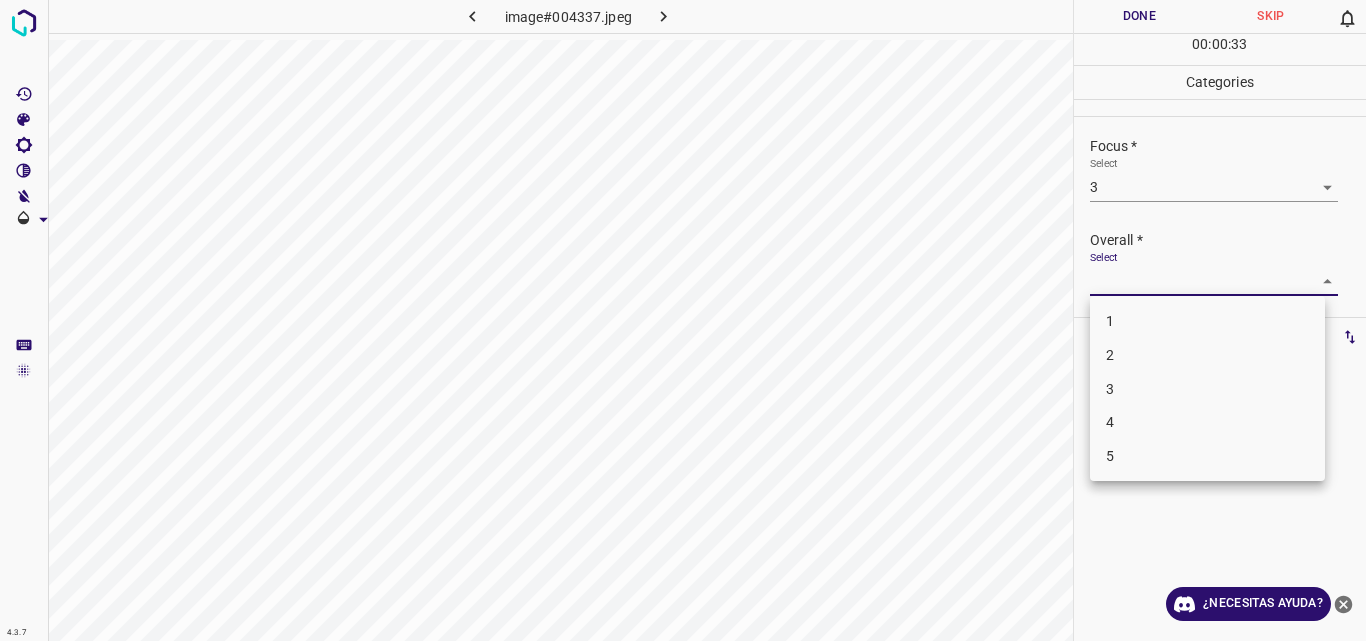 click on "3" at bounding box center [1207, 389] 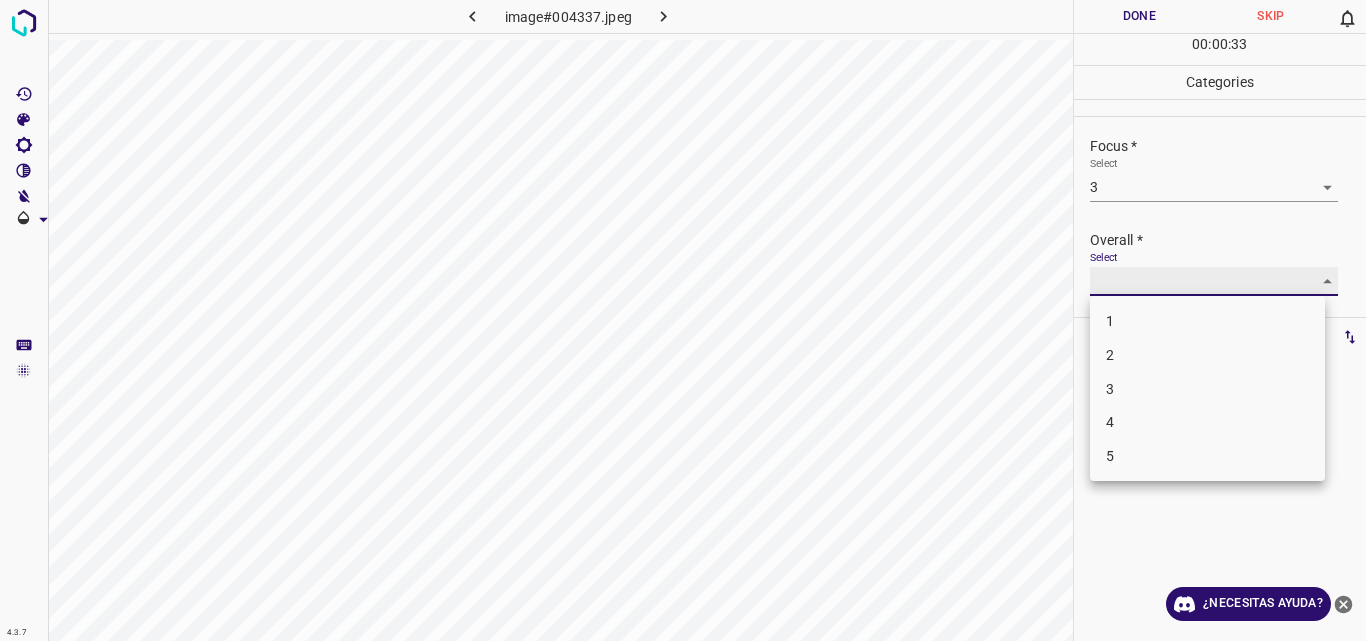 type on "3" 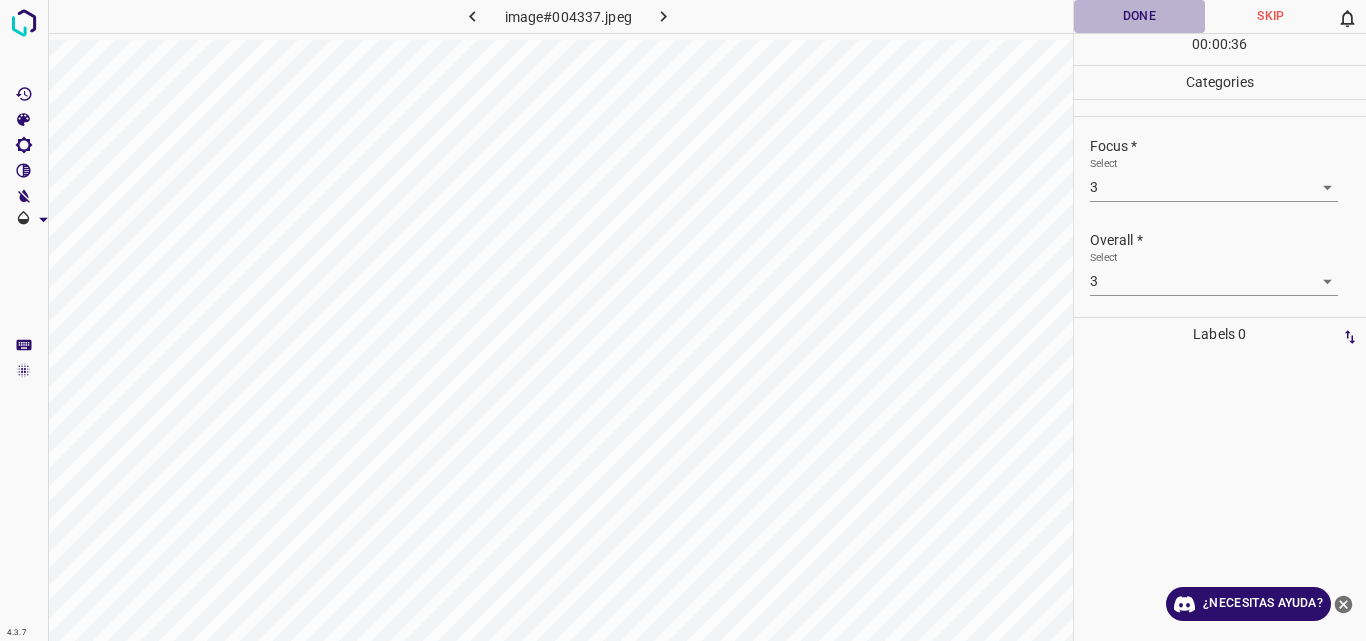click on "Done" at bounding box center [1140, 16] 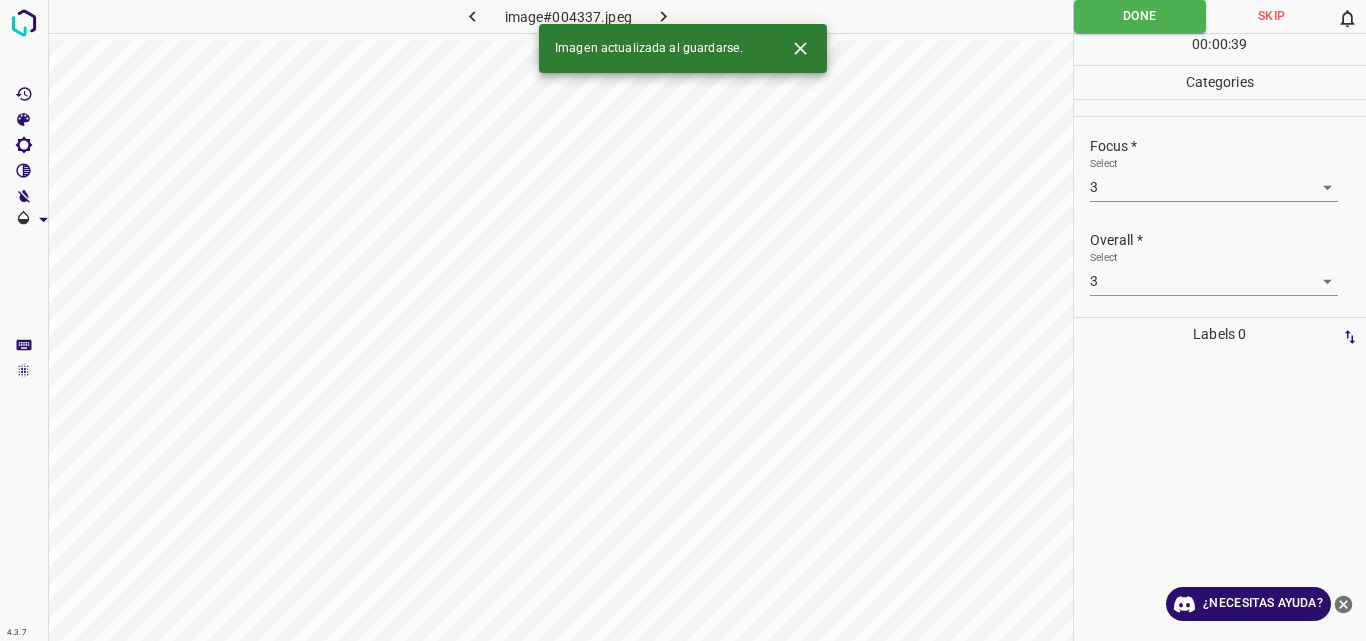 click 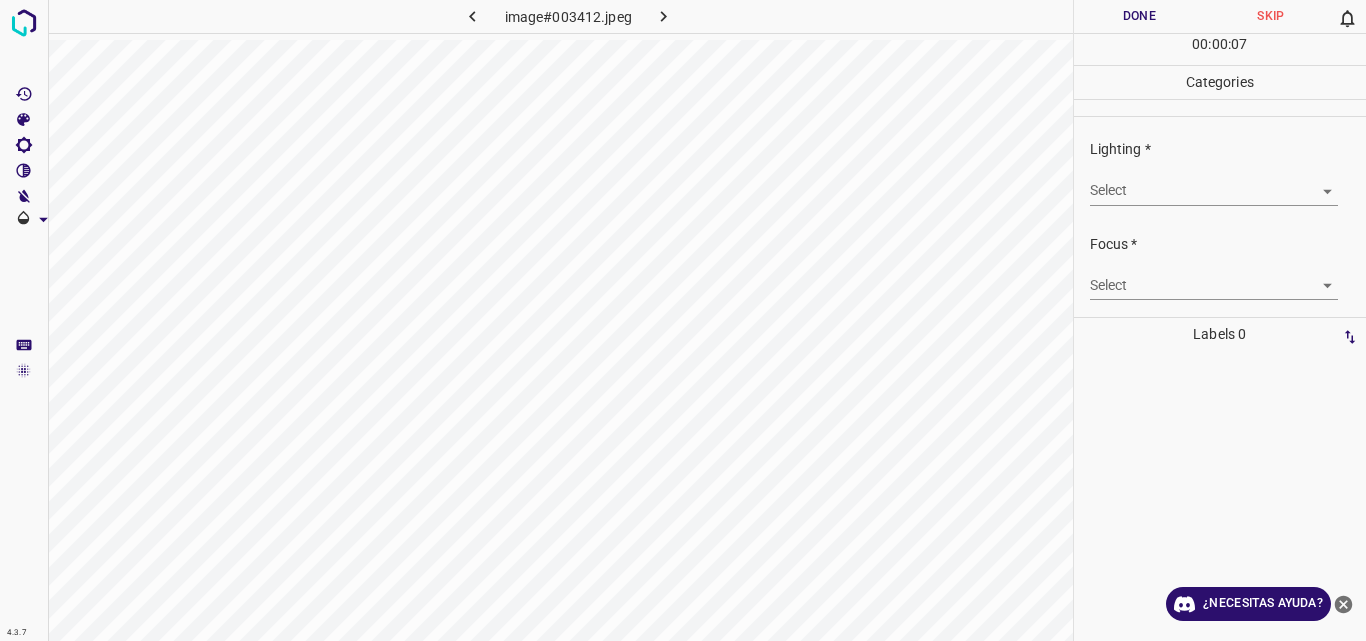 click on "4.3.7 image#003412.jpeg Done Skip 0 00   : 00   : 07   Categories Lighting *  Select ​ Focus *  Select ​ Overall *  Select ​ Labels   0 Categories 1 Lighting 2 Focus 3 Overall Tools Space Change between modes (Draw & Edit) I Auto labeling R Restore zoom M Zoom in N Zoom out Delete Delete selecte label Filters Z Restore filters X Saturation filter C Brightness filter V Contrast filter B Gray scale filter General O Download ¿Necesitas ayuda? Original text Rate this translation Your feedback will be used to help improve Google Translate - Texto - Esconder - Borrar" at bounding box center [683, 320] 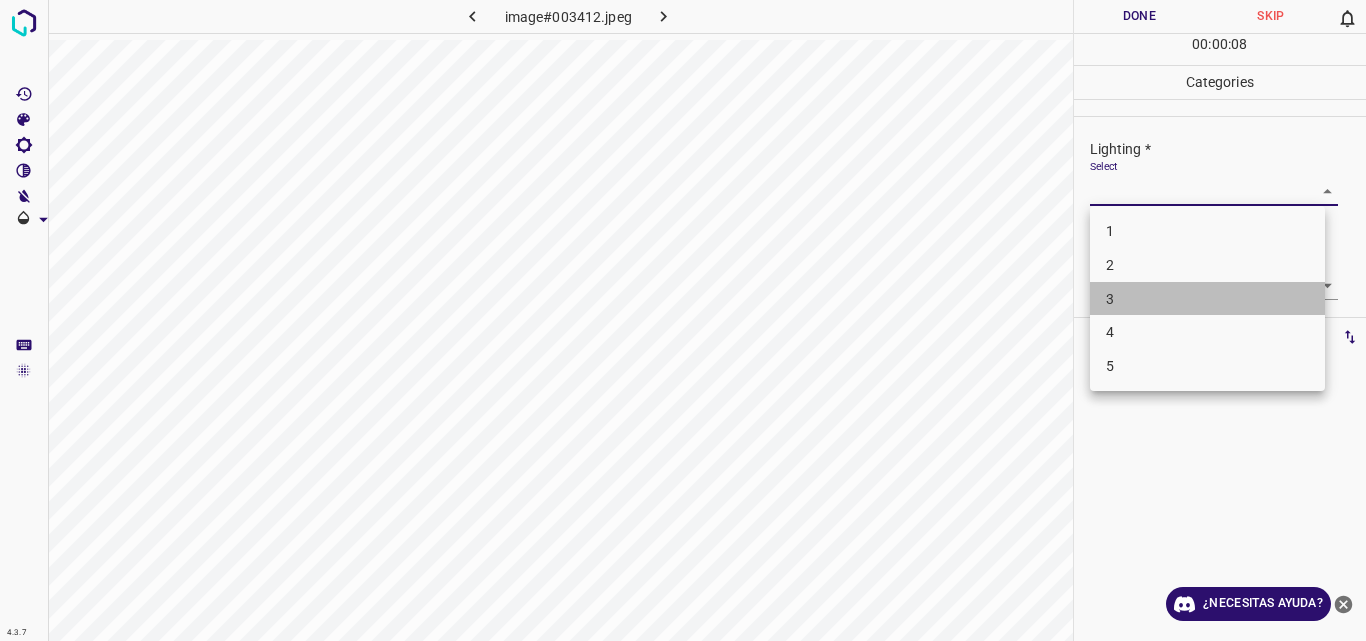 click on "3" at bounding box center [1207, 299] 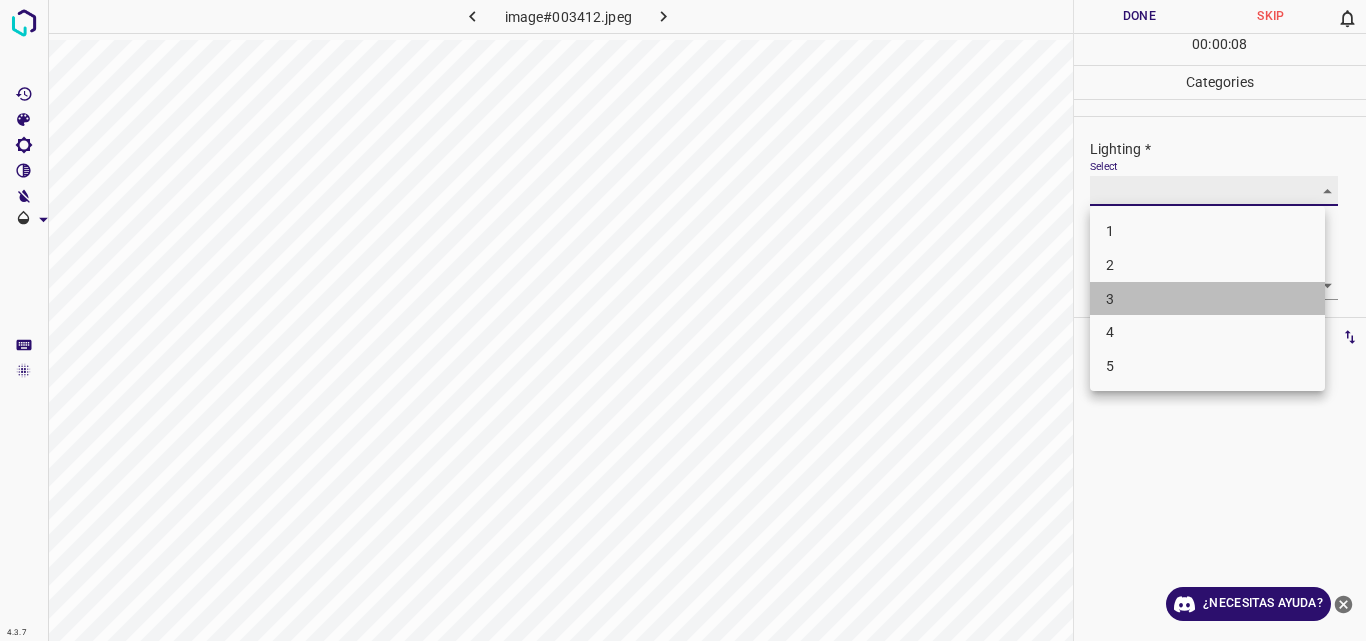 type on "3" 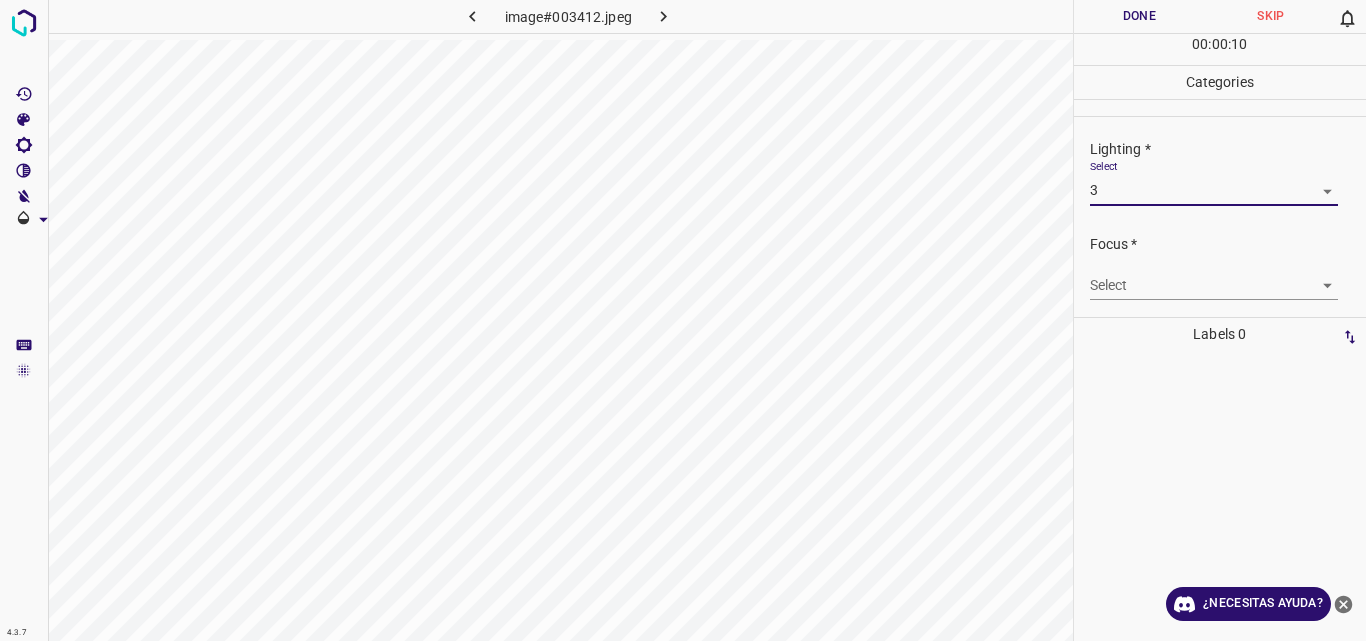 click on "4.3.7 image#003412.jpeg Done Skip 0 00   : 00   : 10   Categories Lighting *  Select 3 3 Focus *  Select ​ Overall *  Select ​ Labels   0 Categories 1 Lighting 2 Focus 3 Overall Tools Space Change between modes (Draw & Edit) I Auto labeling R Restore zoom M Zoom in N Zoom out Delete Delete selecte label Filters Z Restore filters X Saturation filter C Brightness filter V Contrast filter B Gray scale filter General O Download ¿Necesitas ayuda? Original text Rate this translation Your feedback will be used to help improve Google Translate - Texto - Esconder - Borrar" at bounding box center [683, 320] 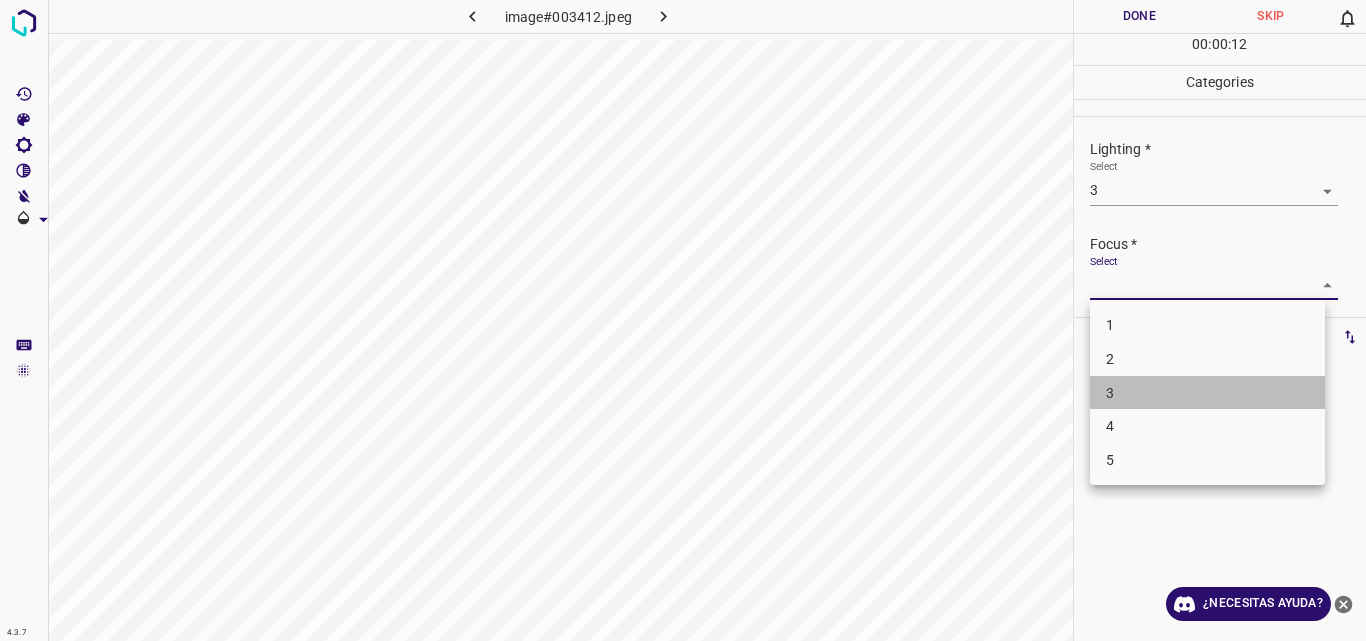 click on "3" at bounding box center (1207, 393) 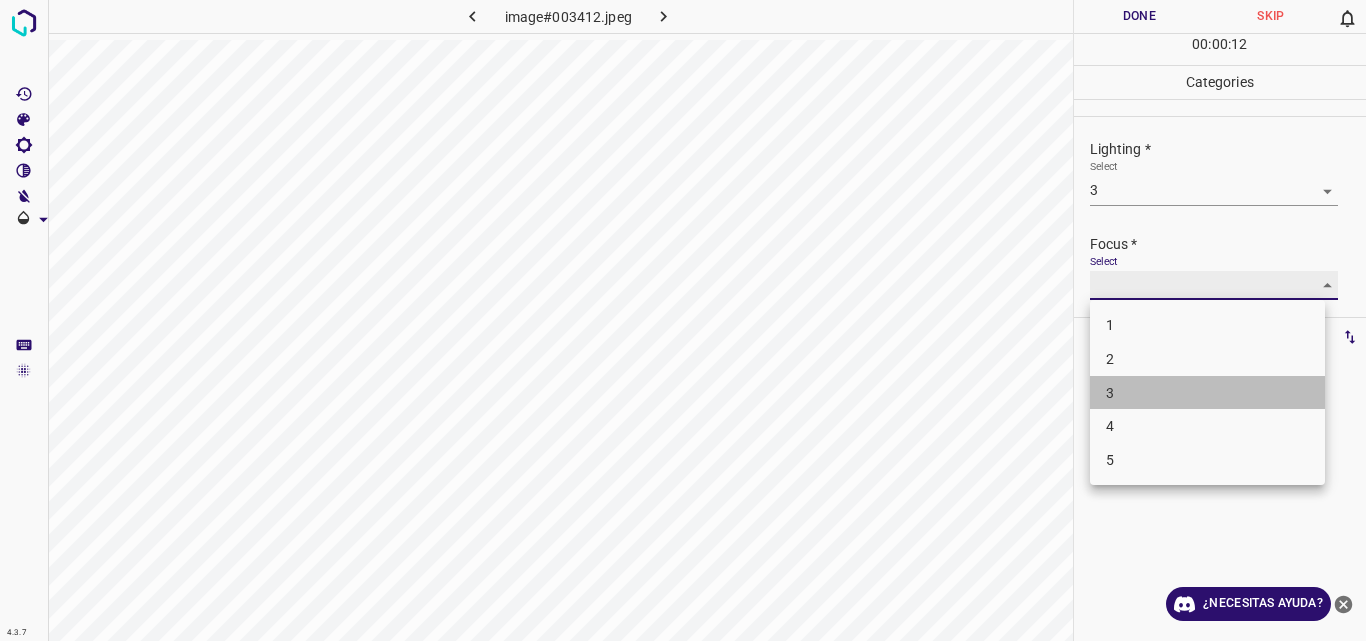 type on "3" 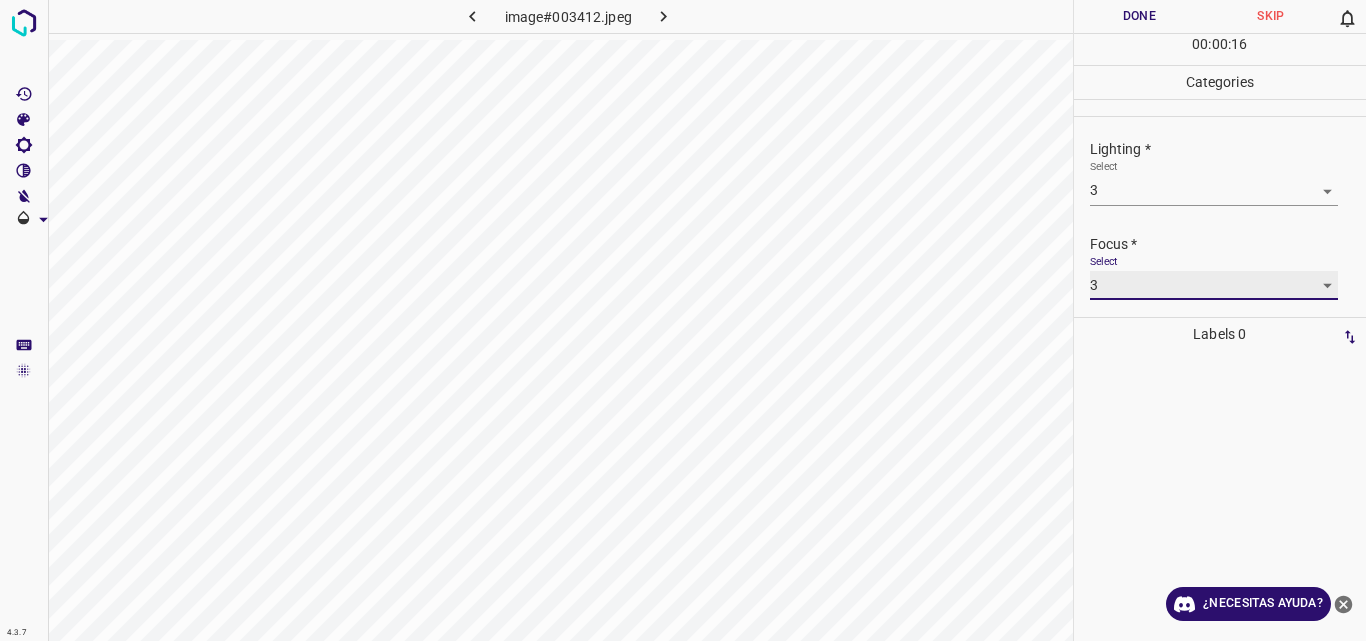 scroll, scrollTop: 71, scrollLeft: 0, axis: vertical 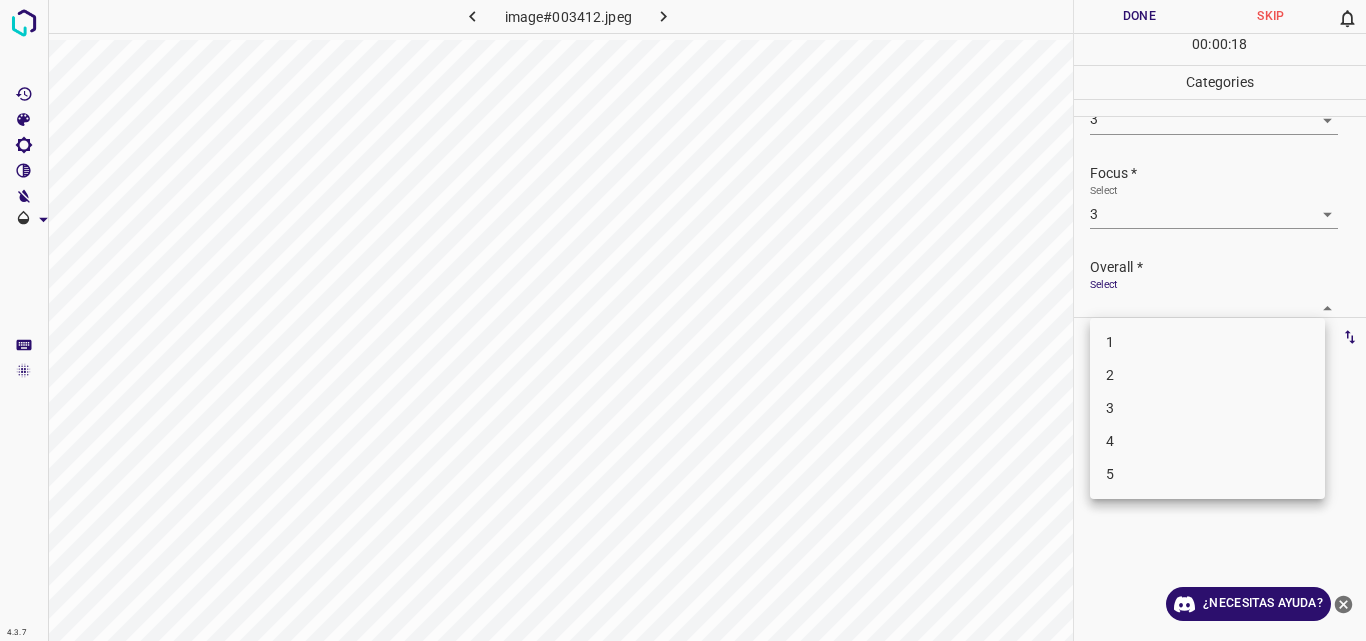 click on "4.3.7 image#003412.jpeg Done Skip 0 00   : 00   : 18   Categories Lighting *  Select 3 3 Focus *  Select 3 3 Overall *  Select ​ Labels   0 Categories 1 Lighting 2 Focus 3 Overall Tools Space Change between modes (Draw & Edit) I Auto labeling R Restore zoom M Zoom in N Zoom out Delete Delete selecte label Filters Z Restore filters X Saturation filter C Brightness filter V Contrast filter B Gray scale filter General O Download ¿Necesitas ayuda? Original text Rate this translation Your feedback will be used to help improve Google Translate - Texto - Esconder - Borrar 1 2 3 4 5" at bounding box center [683, 320] 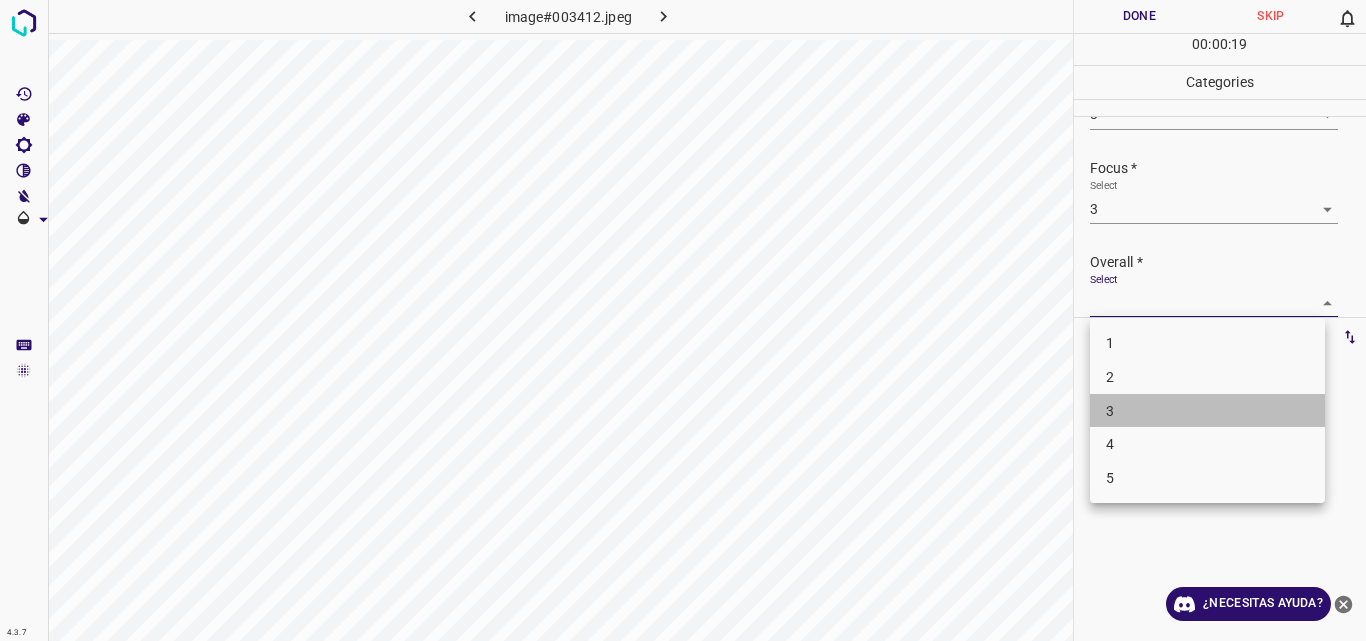 click on "3" at bounding box center (1207, 411) 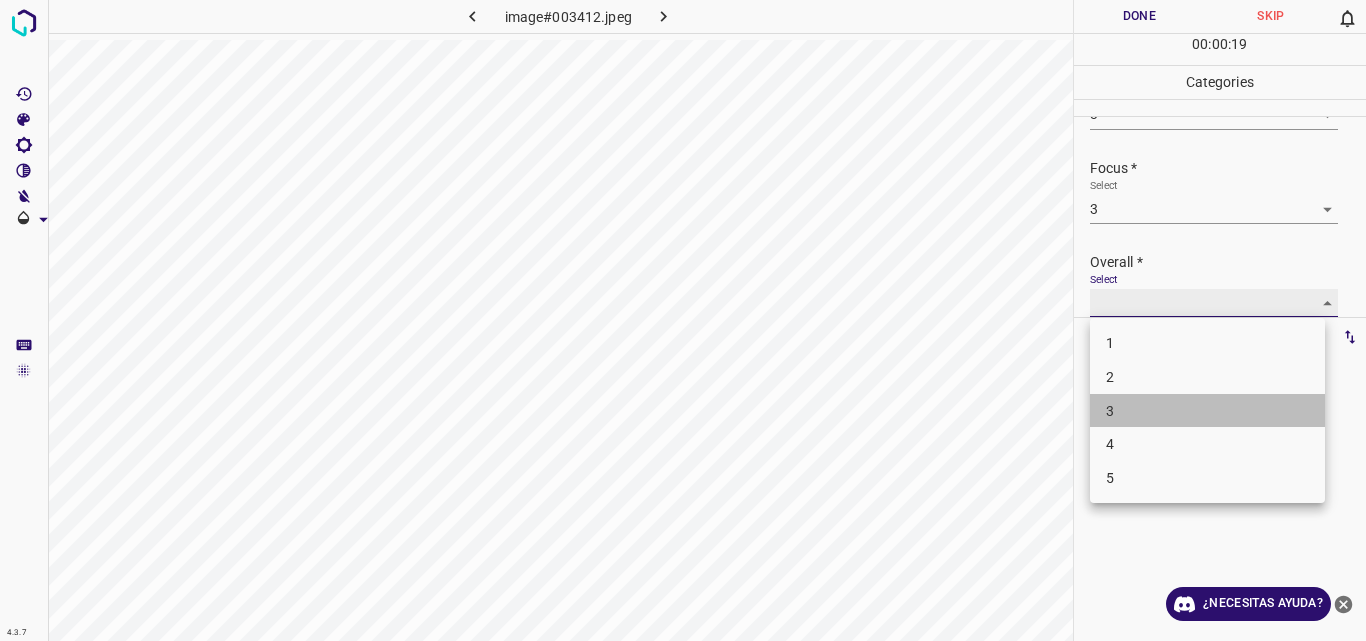 type on "3" 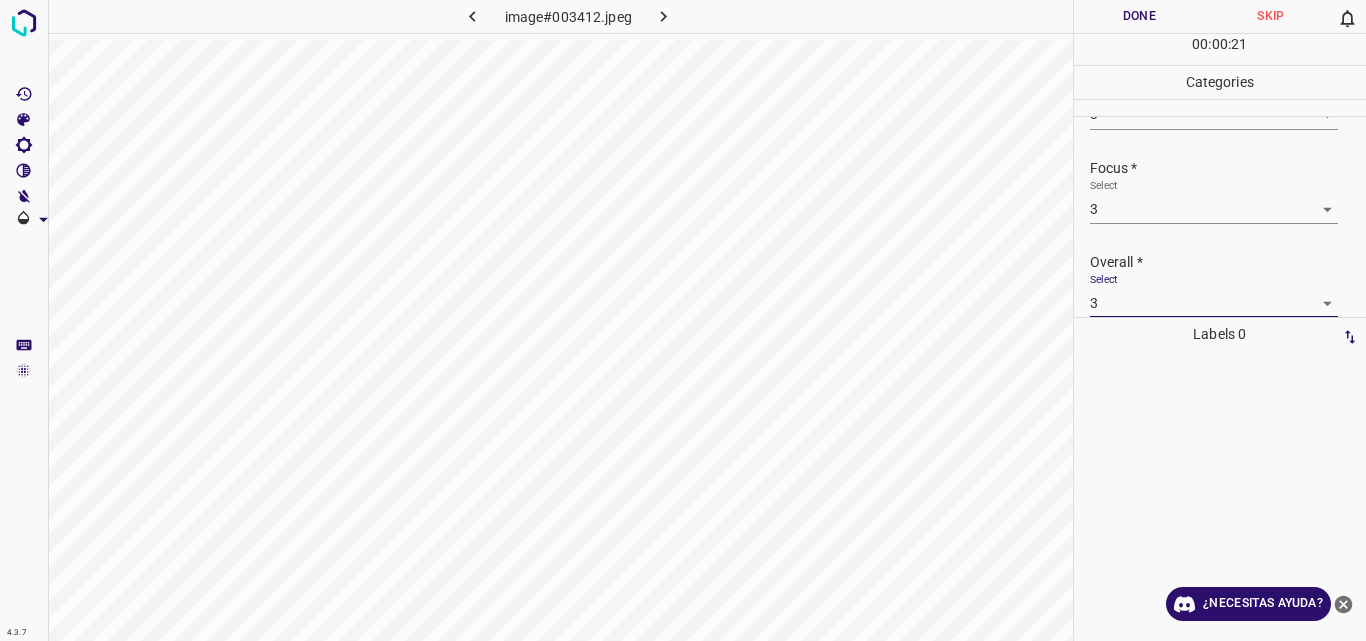 click on "Done" at bounding box center (1140, 16) 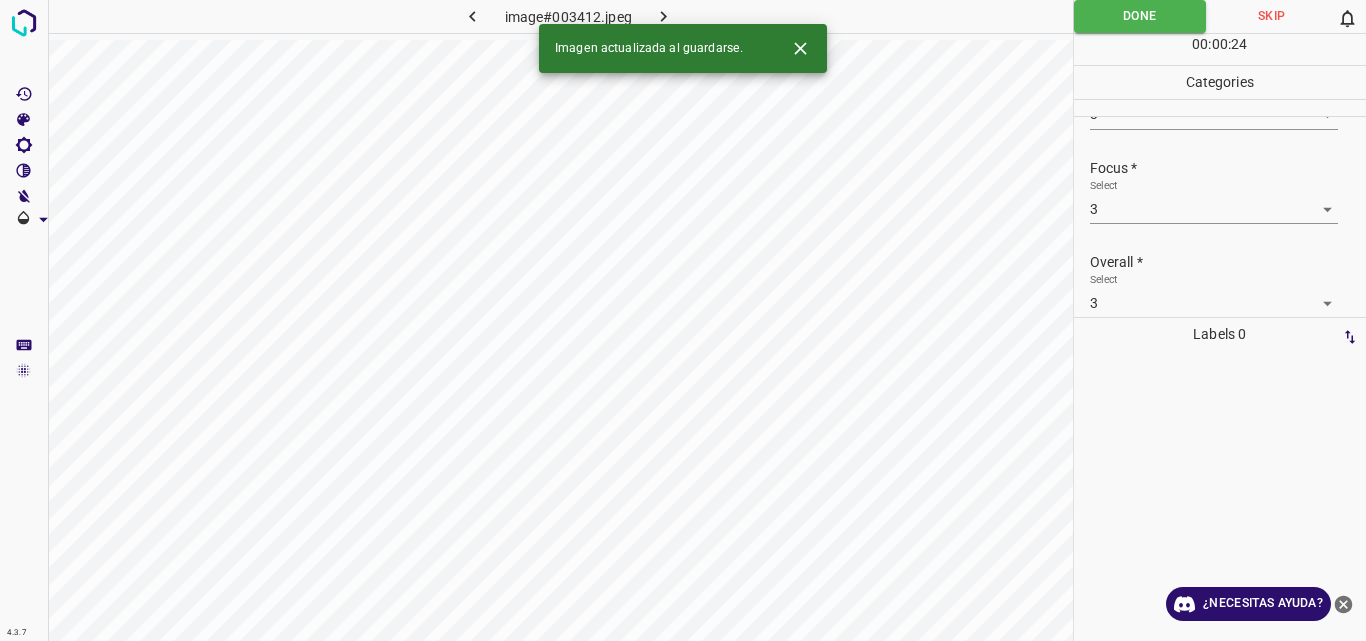 click 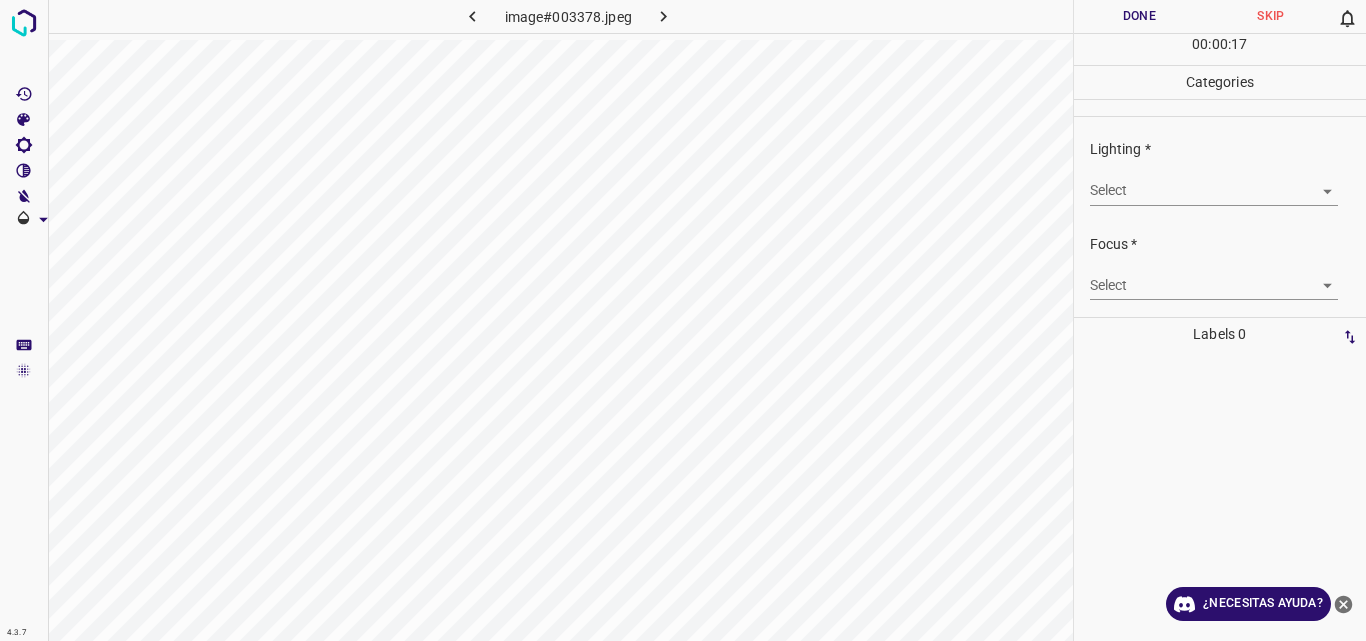 click on "4.3.7 image#003378.jpeg Done Skip 0 00   : 00   : 17   Categories Lighting *  Select ​ Focus *  Select ​ Overall *  Select ​ Labels   0 Categories 1 Lighting 2 Focus 3 Overall Tools Space Change between modes (Draw & Edit) I Auto labeling R Restore zoom M Zoom in N Zoom out Delete Delete selecte label Filters Z Restore filters X Saturation filter C Brightness filter V Contrast filter B Gray scale filter General O Download ¿Necesitas ayuda? Original text Rate this translation Your feedback will be used to help improve Google Translate - Texto - Esconder - Borrar" at bounding box center (683, 320) 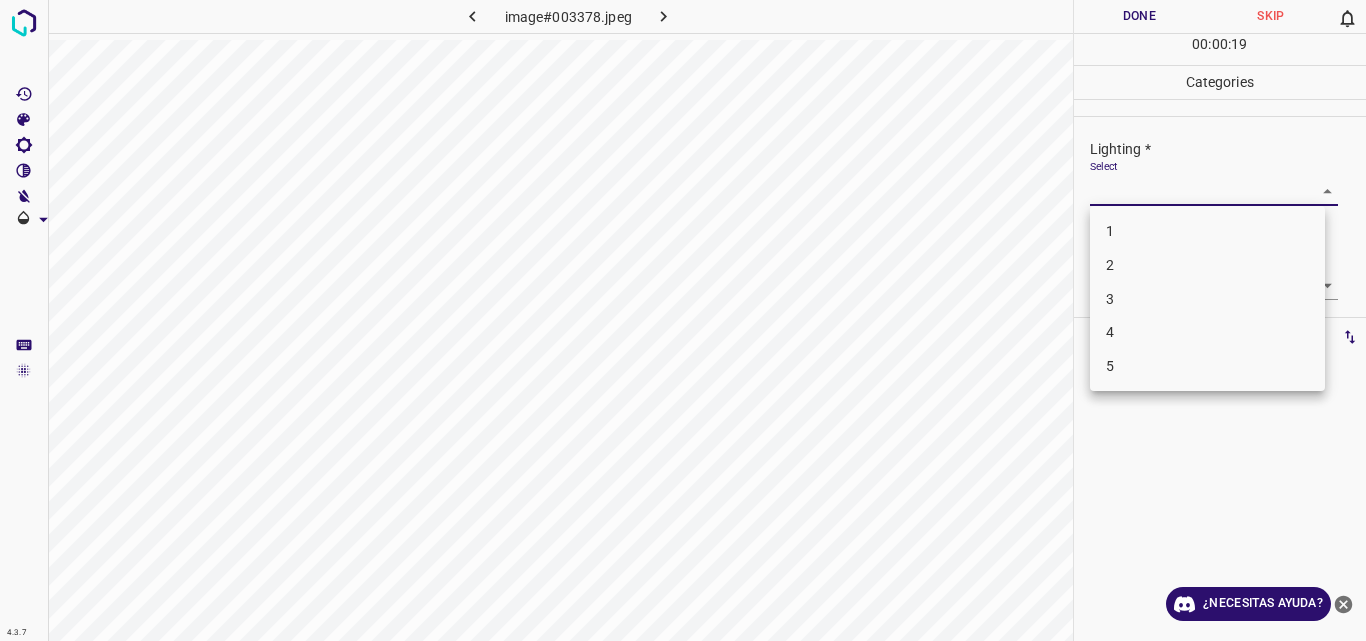 click on "3" at bounding box center [1207, 299] 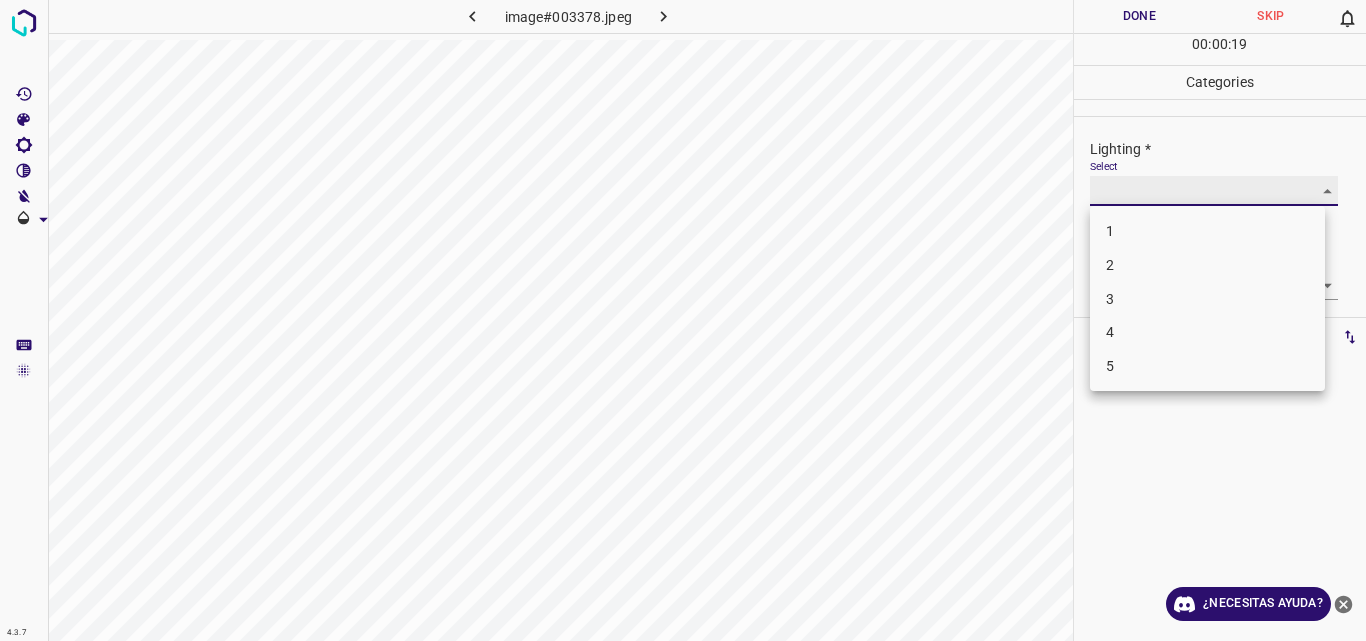 type on "3" 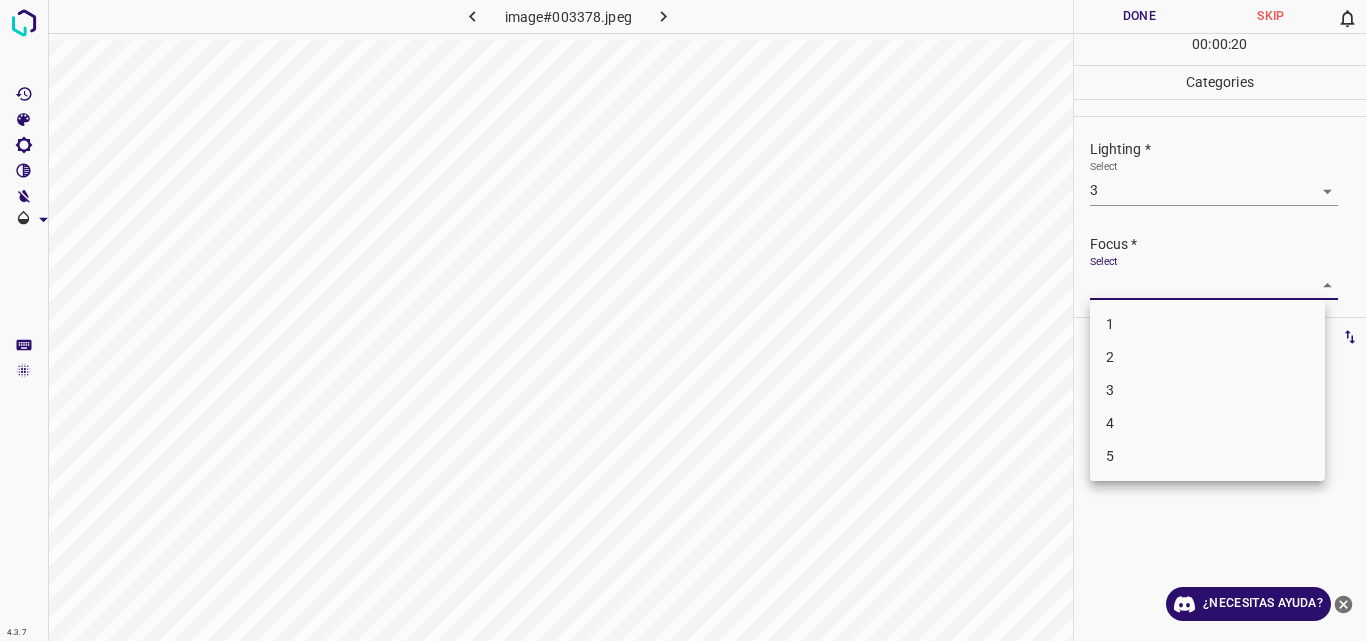 click on "4.3.7 image#003378.jpeg Done Skip 0 00   : 00   : 20   Categories Lighting *  Select 3 3 Focus *  Select ​ Overall *  Select ​ Labels   0 Categories 1 Lighting 2 Focus 3 Overall Tools Space Change between modes (Draw & Edit) I Auto labeling R Restore zoom M Zoom in N Zoom out Delete Delete selecte label Filters Z Restore filters X Saturation filter C Brightness filter V Contrast filter B Gray scale filter General O Download ¿Necesitas ayuda? Original text Rate this translation Your feedback will be used to help improve Google Translate - Texto - Esconder - Borrar 1 2 3 4 5" at bounding box center [683, 320] 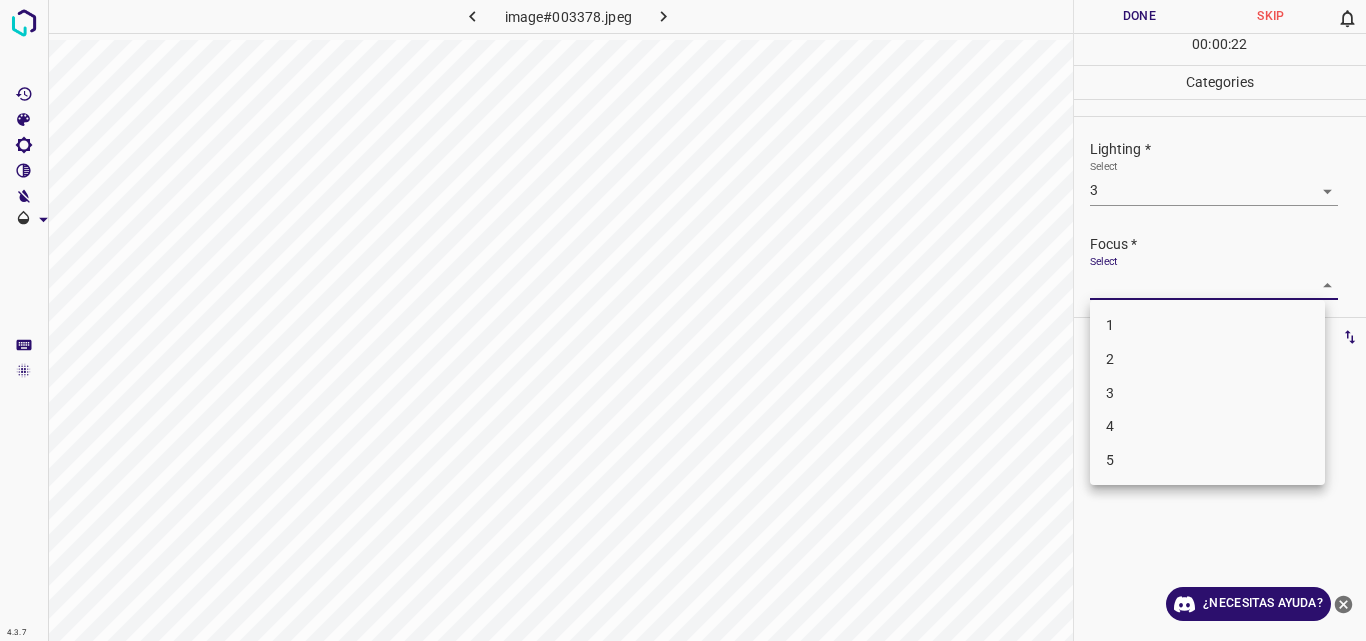 click on "3" at bounding box center (1207, 393) 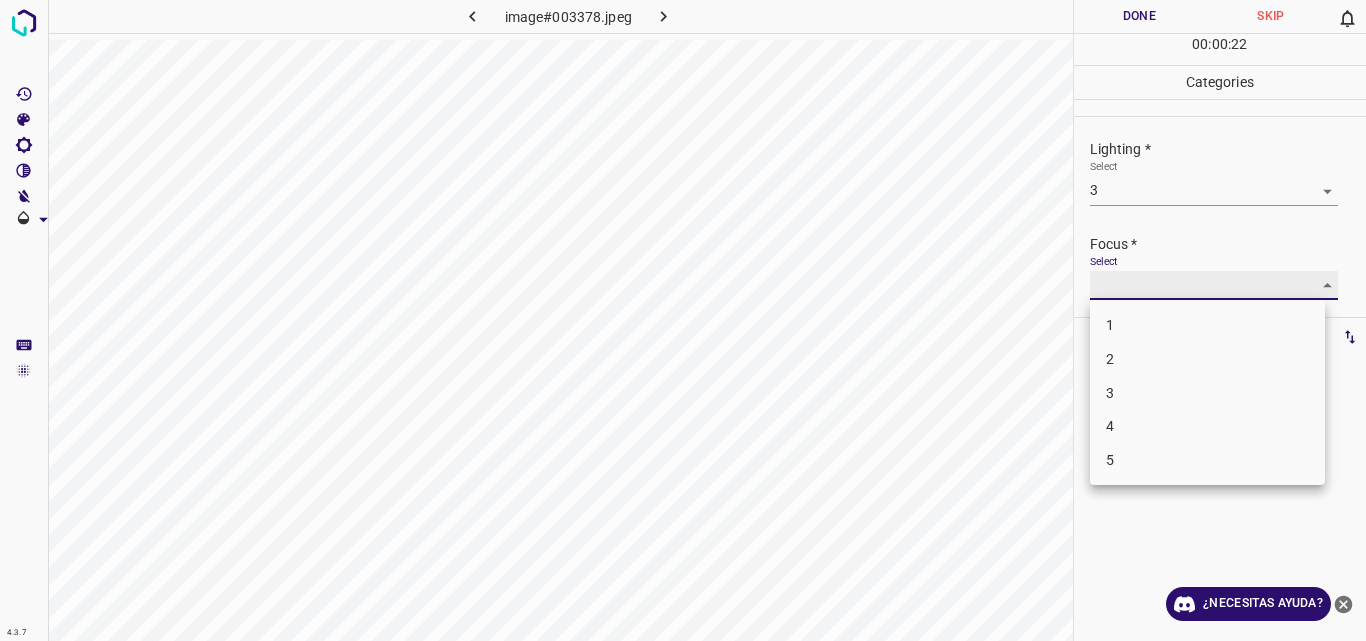 type on "3" 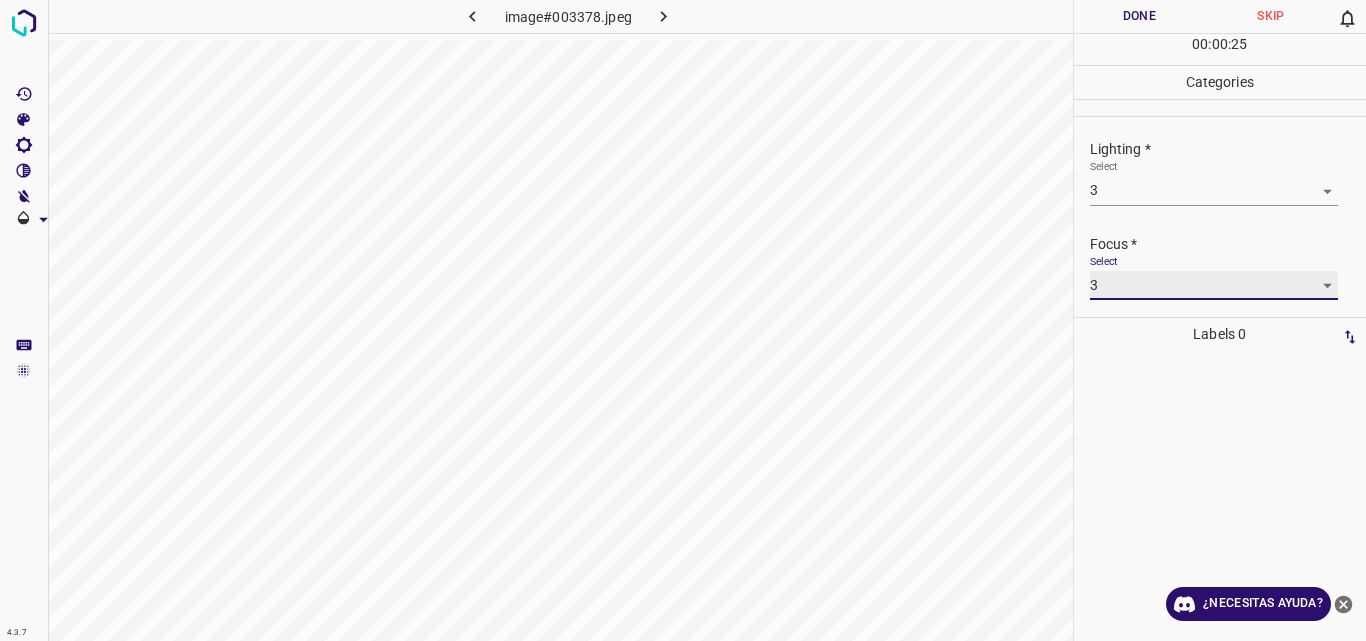 scroll, scrollTop: 98, scrollLeft: 0, axis: vertical 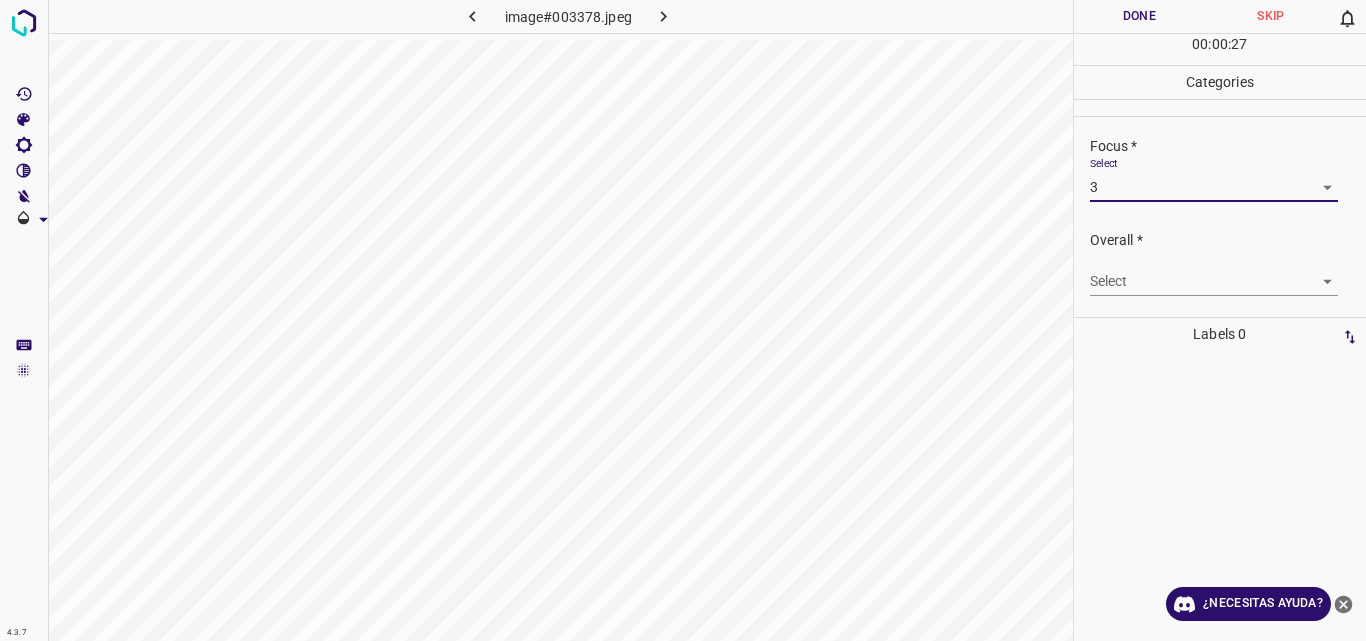 click on "4.3.7 image#003378.jpeg Done Skip 0 00   : 00   : 27   Categories Lighting *  Select 3 3 Focus *  Select 3 3 Overall *  Select ​ Labels   0 Categories 1 Lighting 2 Focus 3 Overall Tools Space Change between modes (Draw & Edit) I Auto labeling R Restore zoom M Zoom in N Zoom out Delete Delete selecte label Filters Z Restore filters X Saturation filter C Brightness filter V Contrast filter B Gray scale filter General O Download ¿Necesitas ayuda? Original text Rate this translation Your feedback will be used to help improve Google Translate - Texto - Esconder - Borrar" at bounding box center (683, 320) 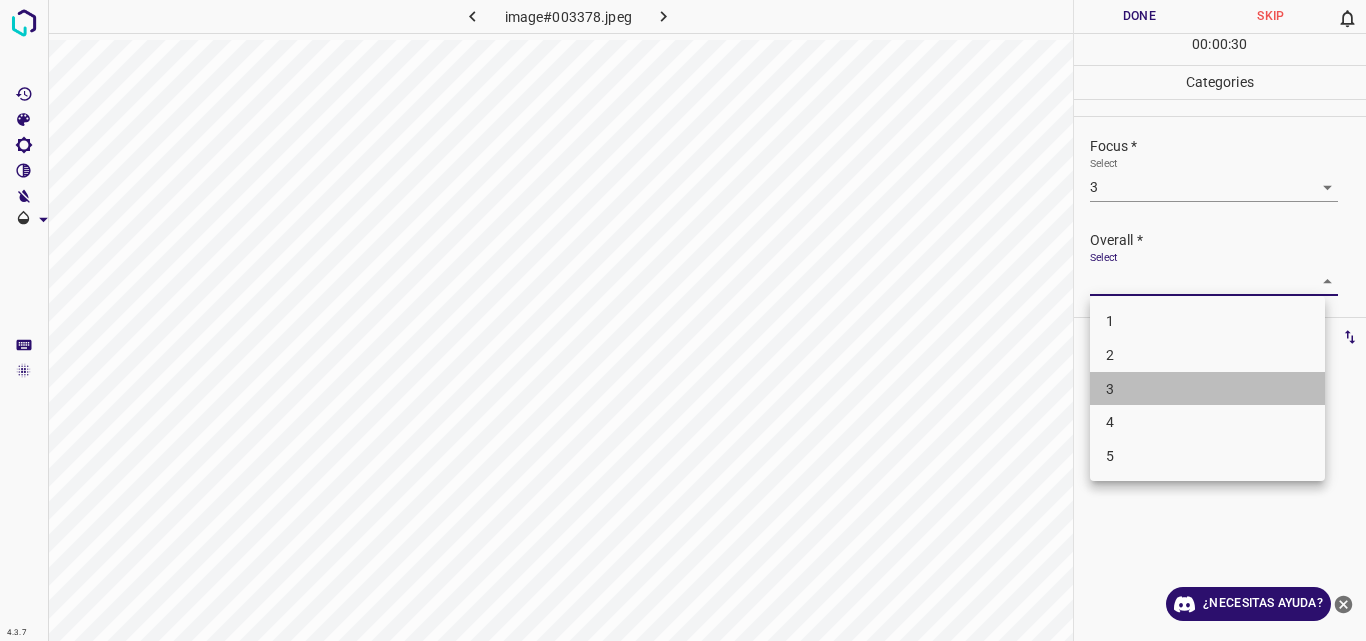 click on "3" at bounding box center (1207, 389) 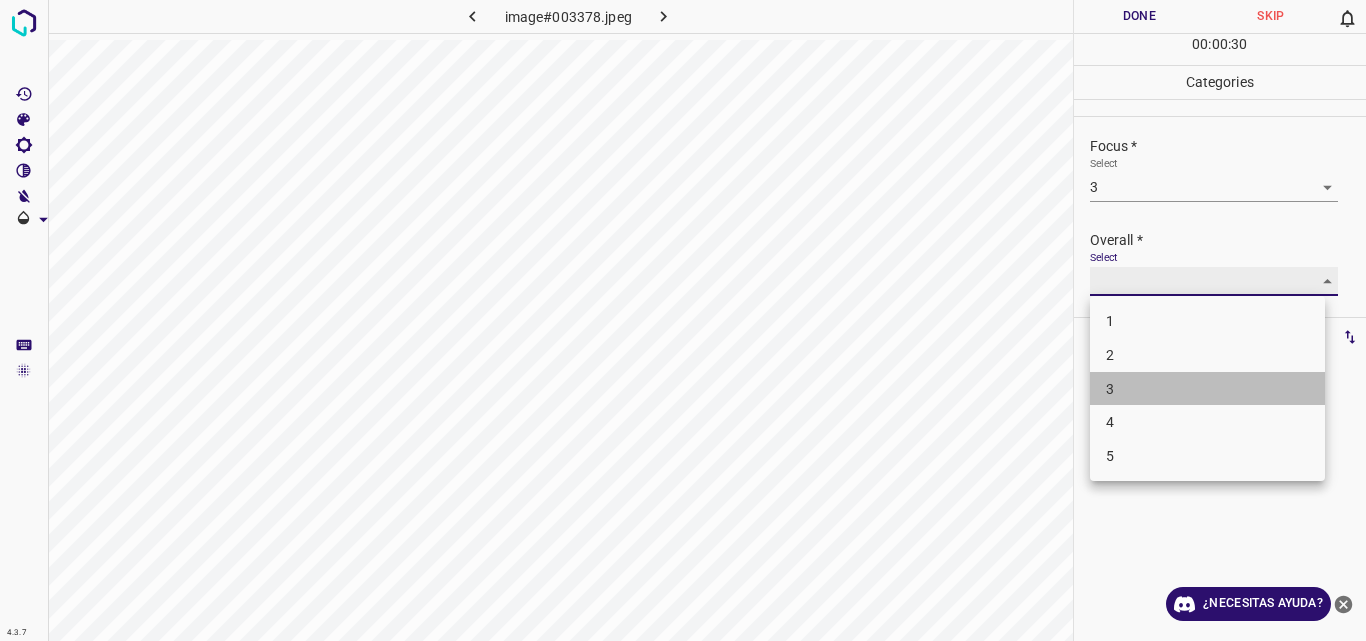 type on "3" 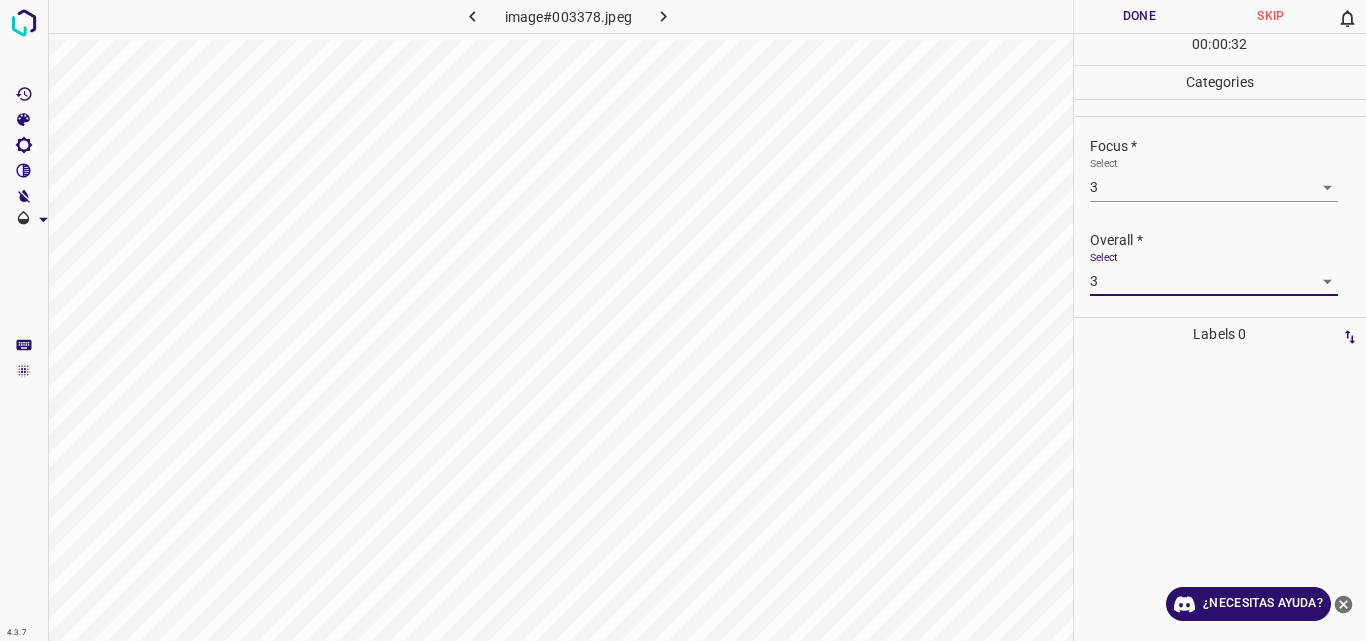 click on "Done" at bounding box center (1140, 16) 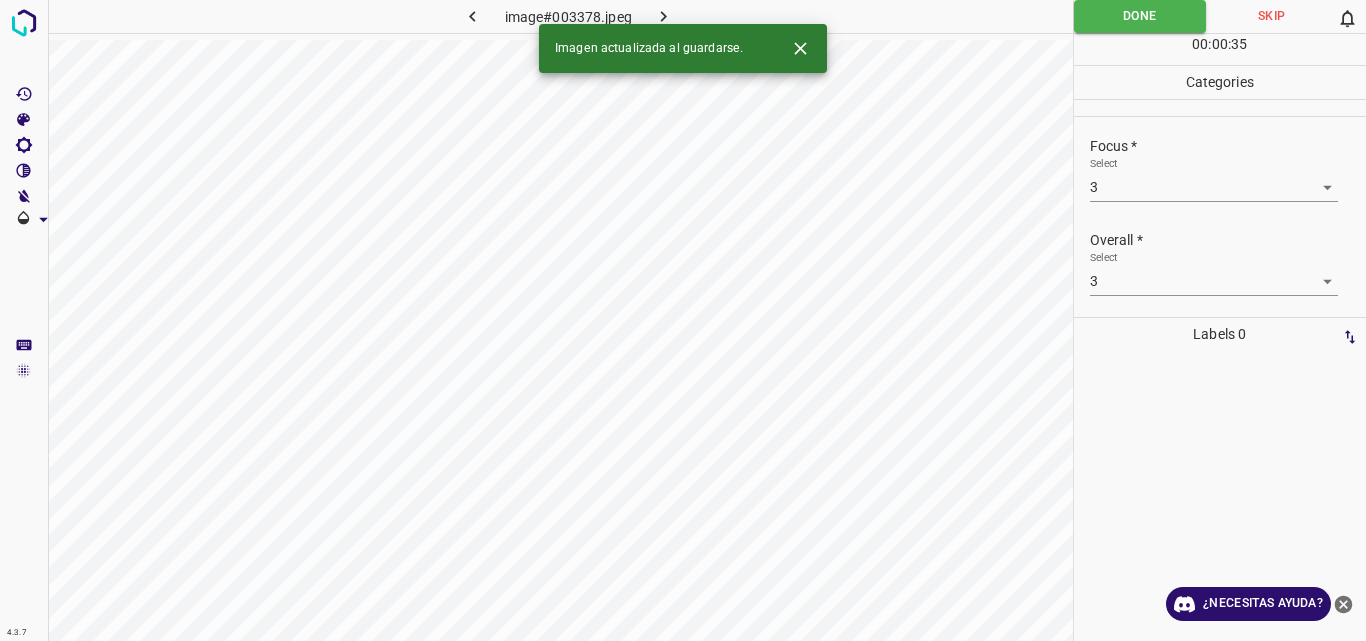 click 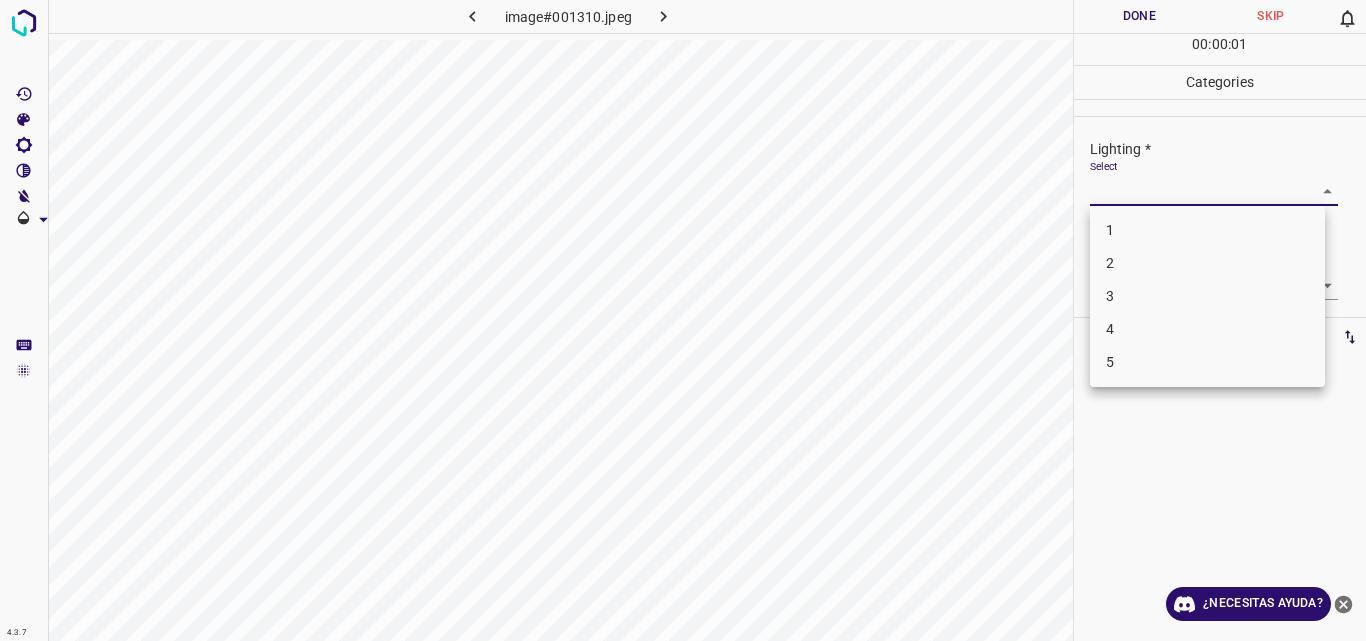 click on "4.3.7 image#001310.jpeg Done Skip 0 00   : 00   : 01   Categories Lighting *  Select ​ Focus *  Select ​ Overall *  Select ​ Labels   0 Categories 1 Lighting 2 Focus 3 Overall Tools Space Change between modes (Draw & Edit) I Auto labeling R Restore zoom M Zoom in N Zoom out Delete Delete selecte label Filters Z Restore filters X Saturation filter C Brightness filter V Contrast filter B Gray scale filter General O Download ¿Necesitas ayuda? Original text Rate this translation Your feedback will be used to help improve Google Translate - Texto - Esconder - Borrar 1 2 3 4 5" at bounding box center (683, 320) 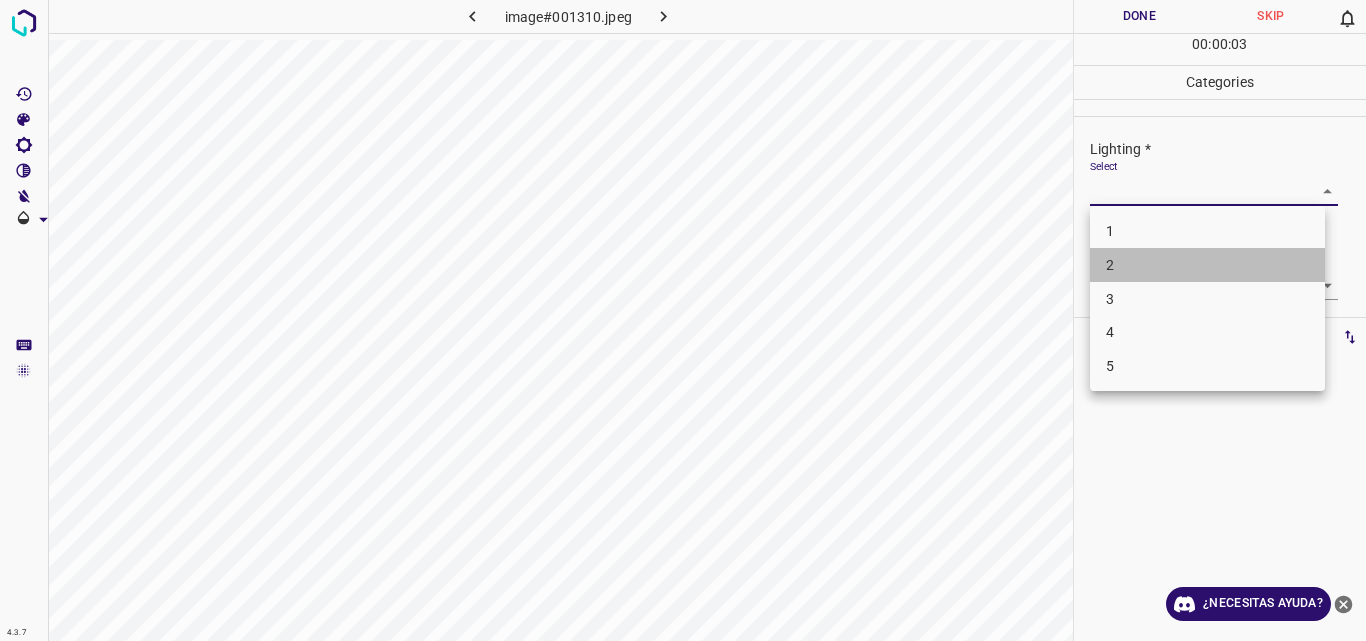 click on "2" at bounding box center (1207, 265) 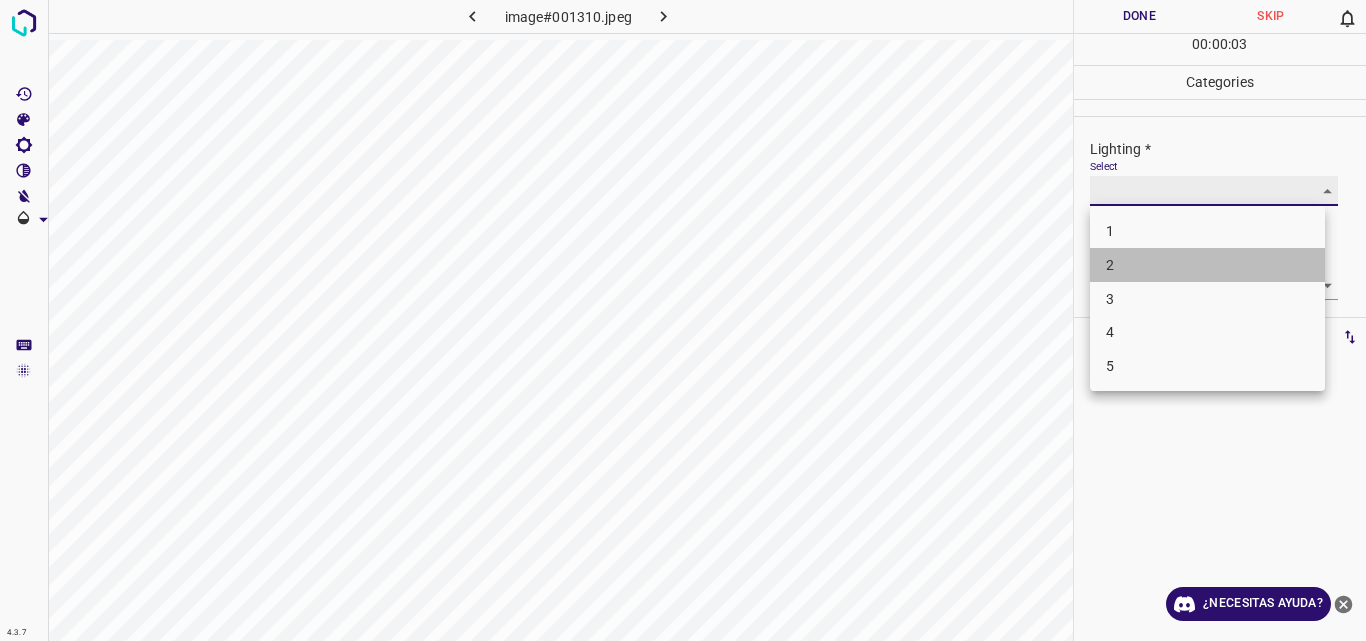 type on "2" 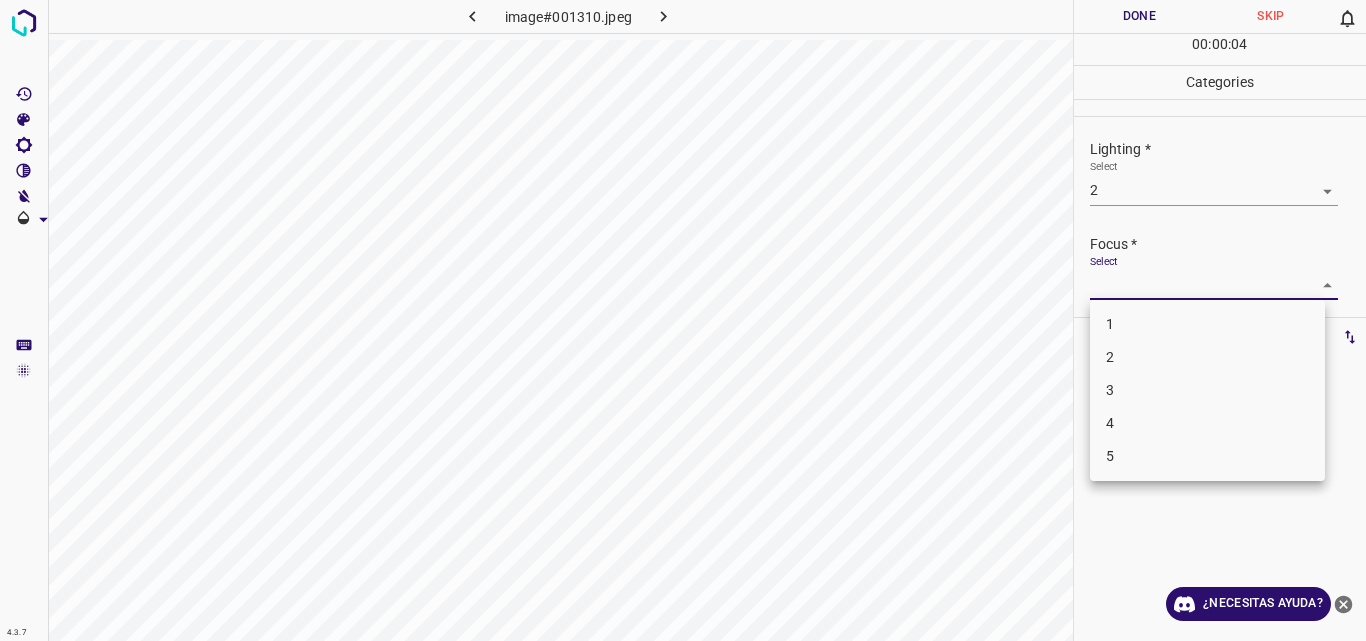 click on "4.3.7 image#001310.jpeg Done Skip 0 00   : 00   : 04   Categories Lighting *  Select 2 2 Focus *  Select ​ Overall *  Select ​ Labels   0 Categories 1 Lighting 2 Focus 3 Overall Tools Space Change between modes (Draw & Edit) I Auto labeling R Restore zoom M Zoom in N Zoom out Delete Delete selecte label Filters Z Restore filters X Saturation filter C Brightness filter V Contrast filter B Gray scale filter General O Download ¿Necesitas ayuda? Original text Rate this translation Your feedback will be used to help improve Google Translate - Texto - Esconder - Borrar 1 2 3 4 5" at bounding box center [683, 320] 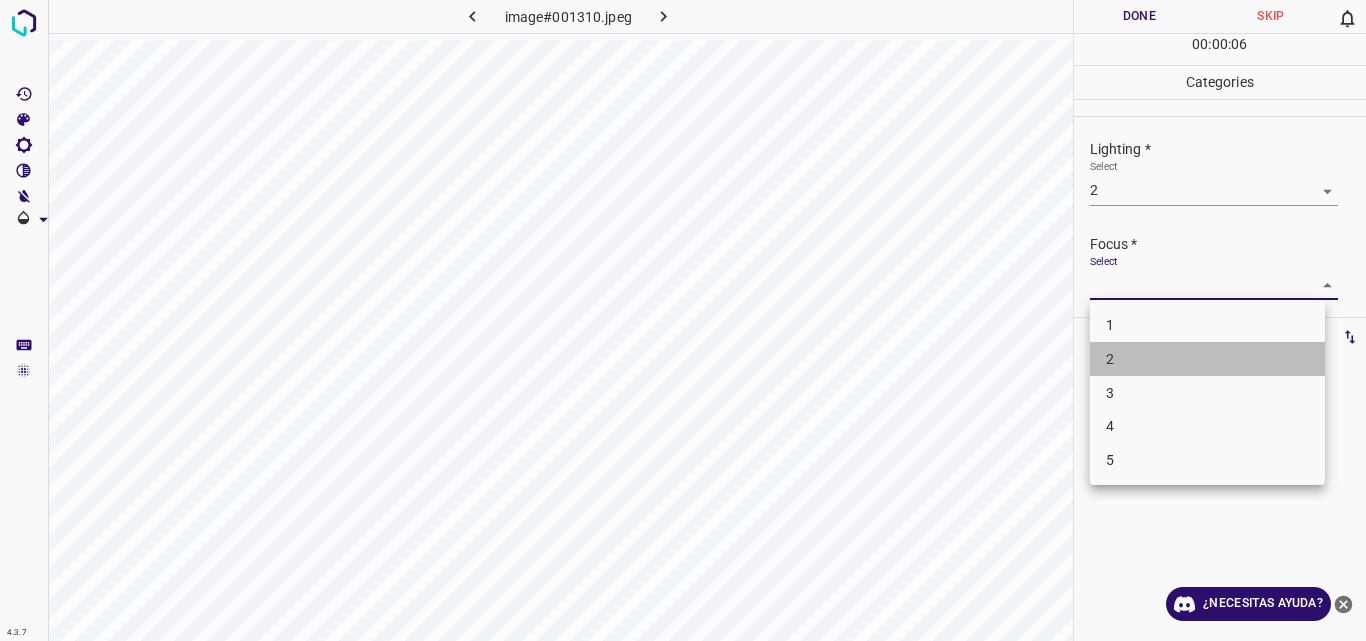 click on "2" at bounding box center [1207, 359] 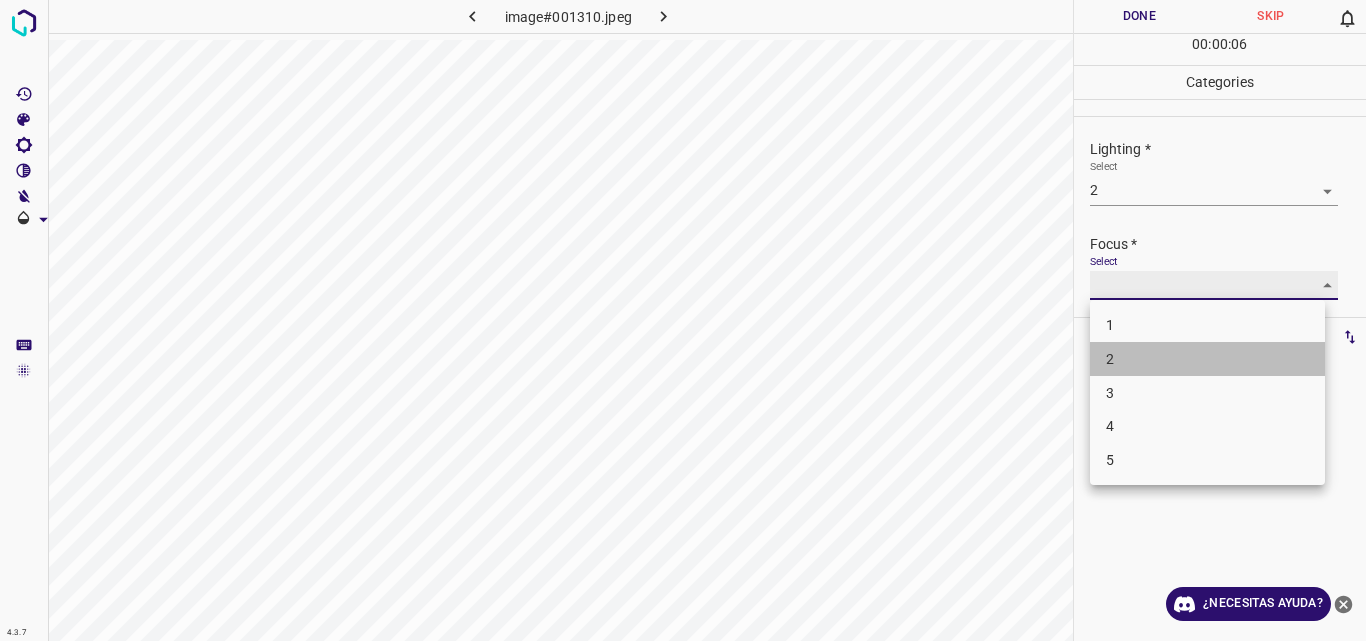 type on "2" 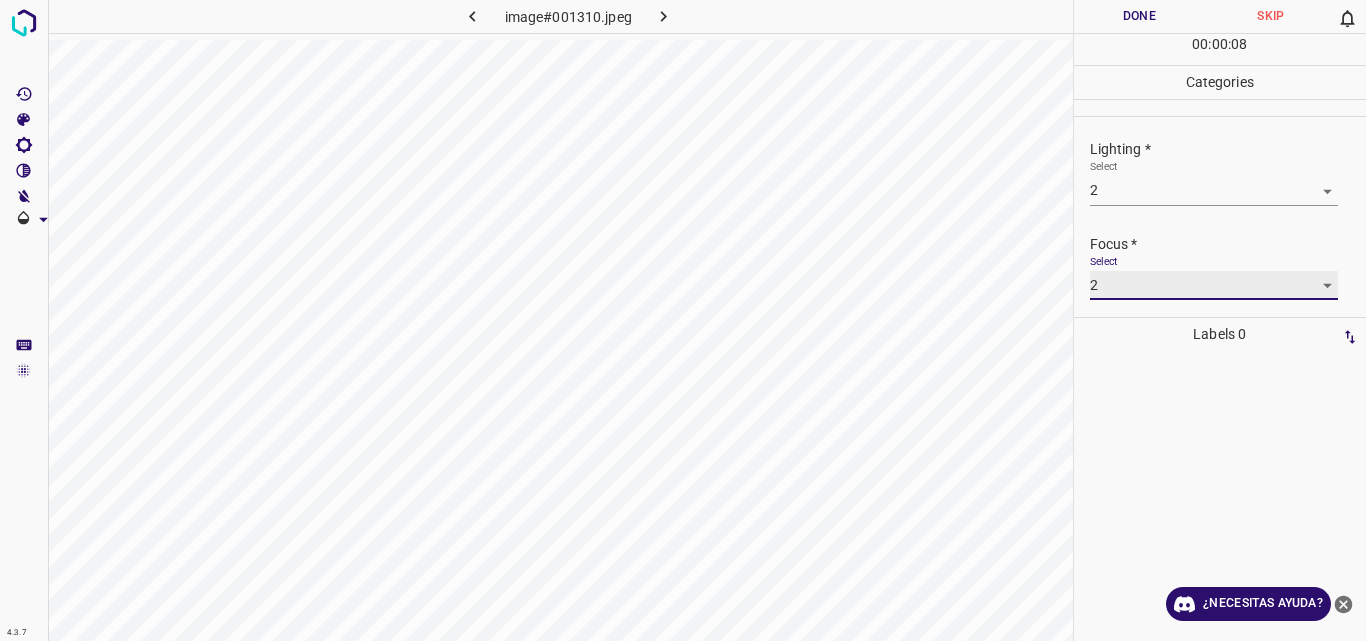 scroll, scrollTop: 98, scrollLeft: 0, axis: vertical 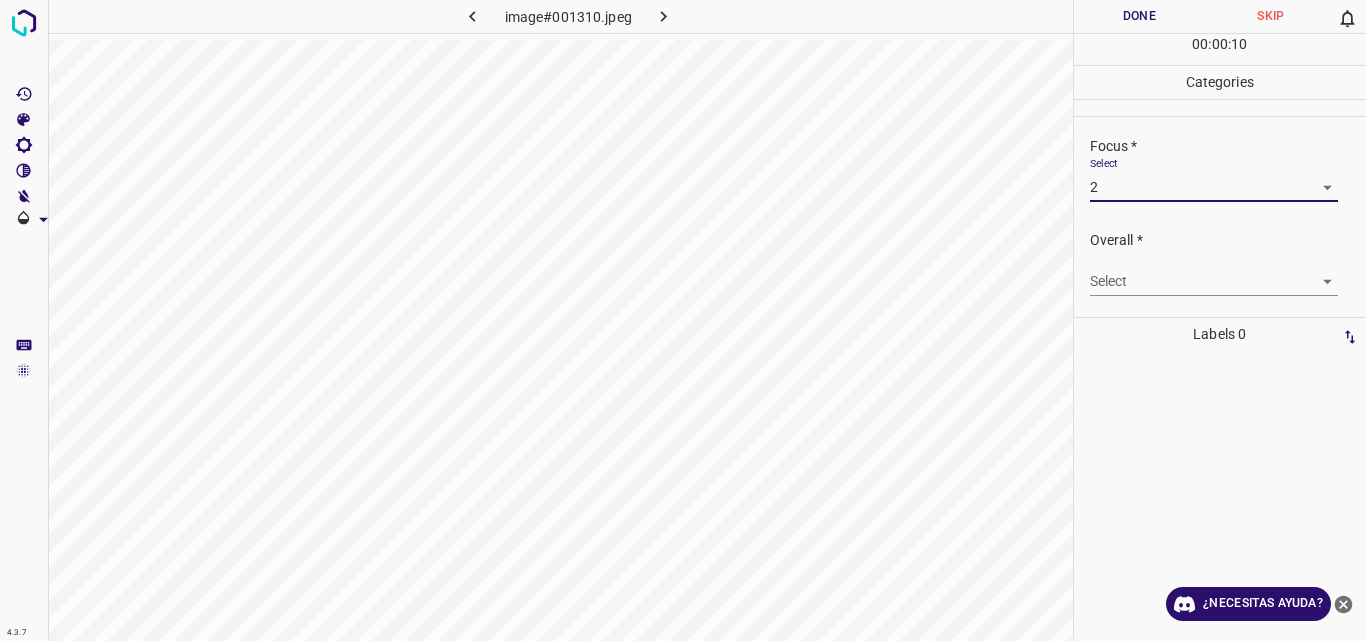 click on "4.3.7 image#001310.jpeg Done Skip 0 00   : 00   : 10   Categories Lighting *  Select 2 2 Focus *  Select 2 2 Overall *  Select ​ Labels   0 Categories 1 Lighting 2 Focus 3 Overall Tools Space Change between modes (Draw & Edit) I Auto labeling R Restore zoom M Zoom in N Zoom out Delete Delete selecte label Filters Z Restore filters X Saturation filter C Brightness filter V Contrast filter B Gray scale filter General O Download ¿Necesitas ayuda? Original text Rate this translation Your feedback will be used to help improve Google Translate - Texto - Esconder - Borrar" at bounding box center [683, 320] 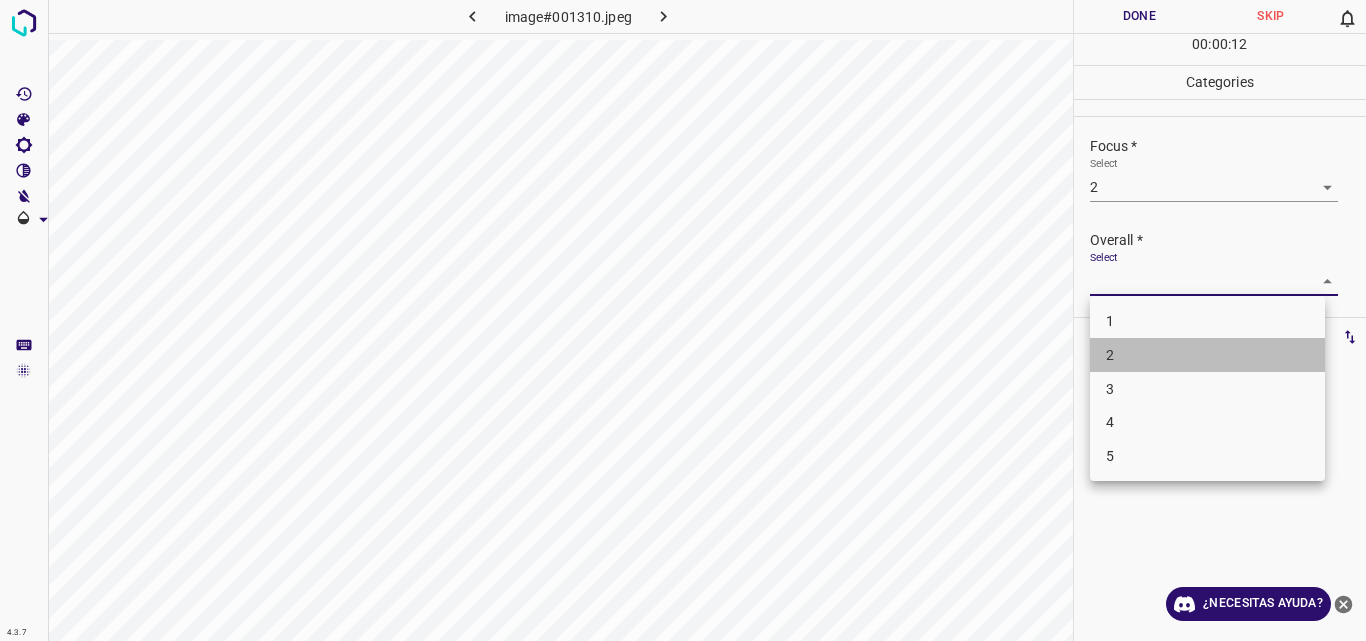 click on "2" at bounding box center [1207, 355] 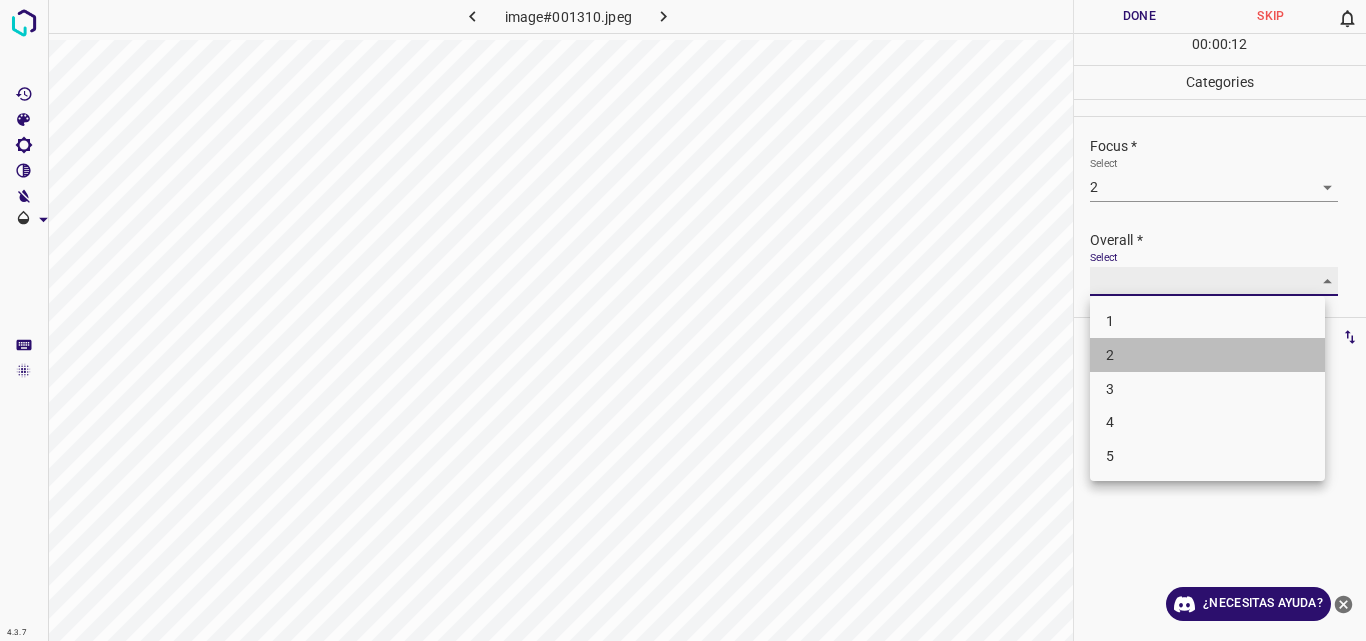 type on "2" 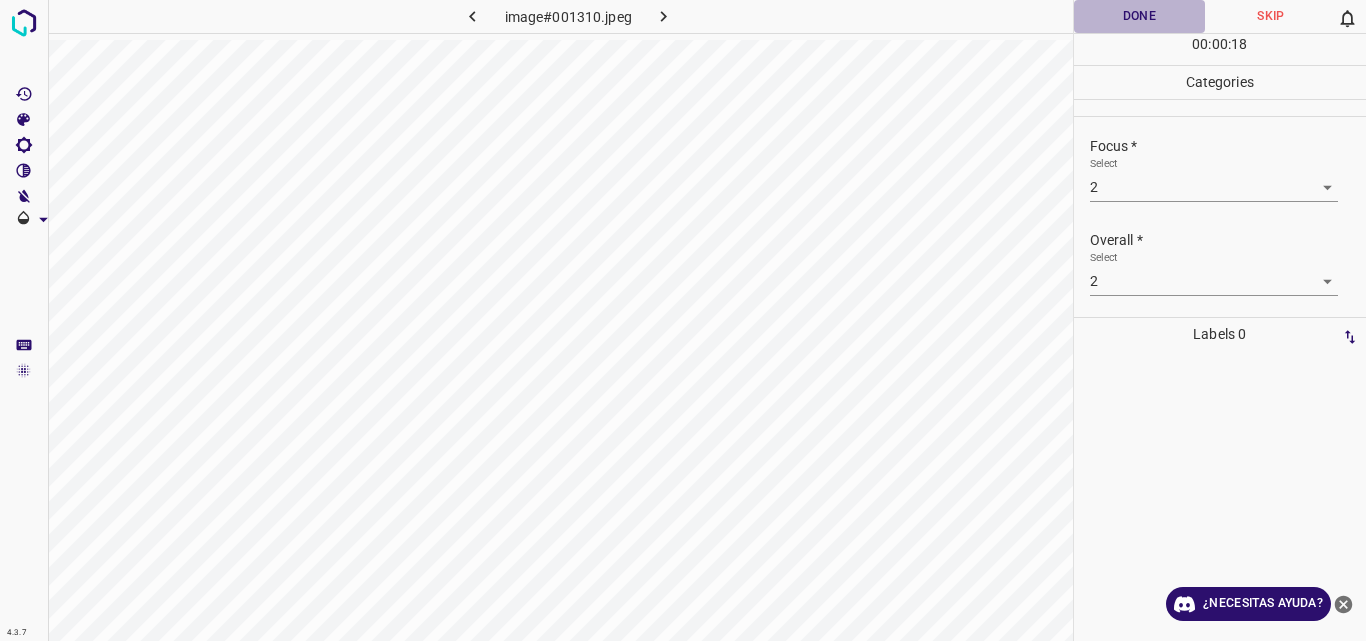 click on "Done" at bounding box center (1140, 16) 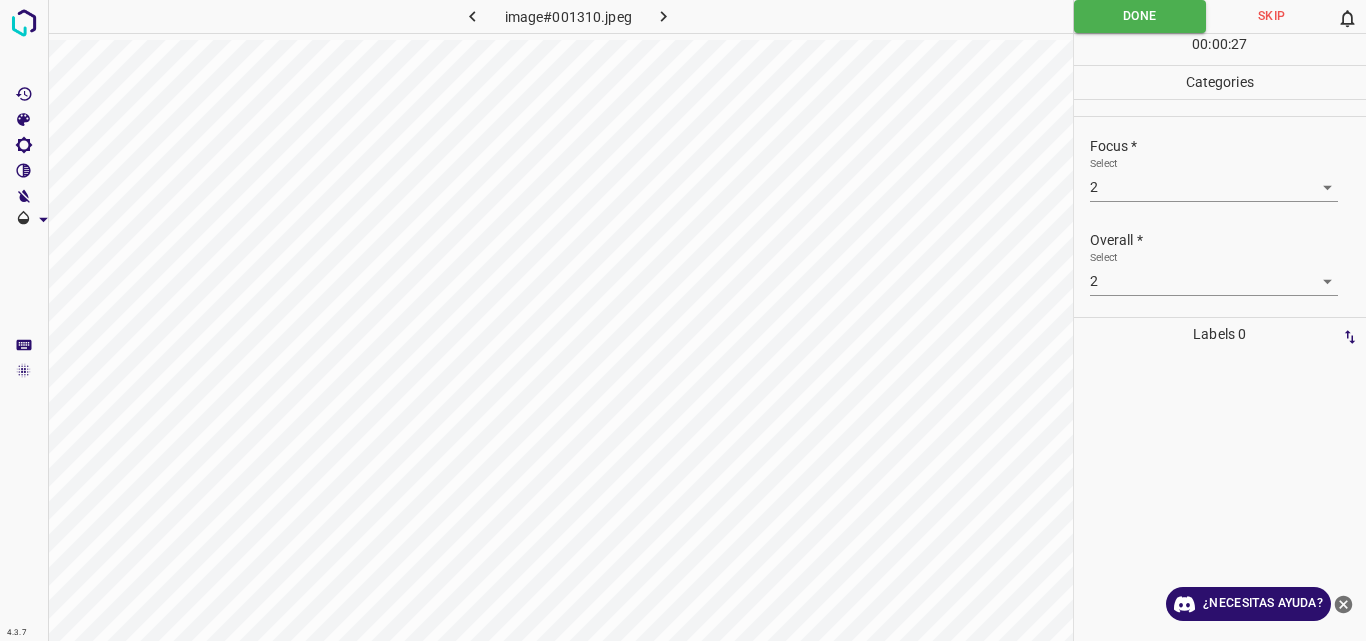 click 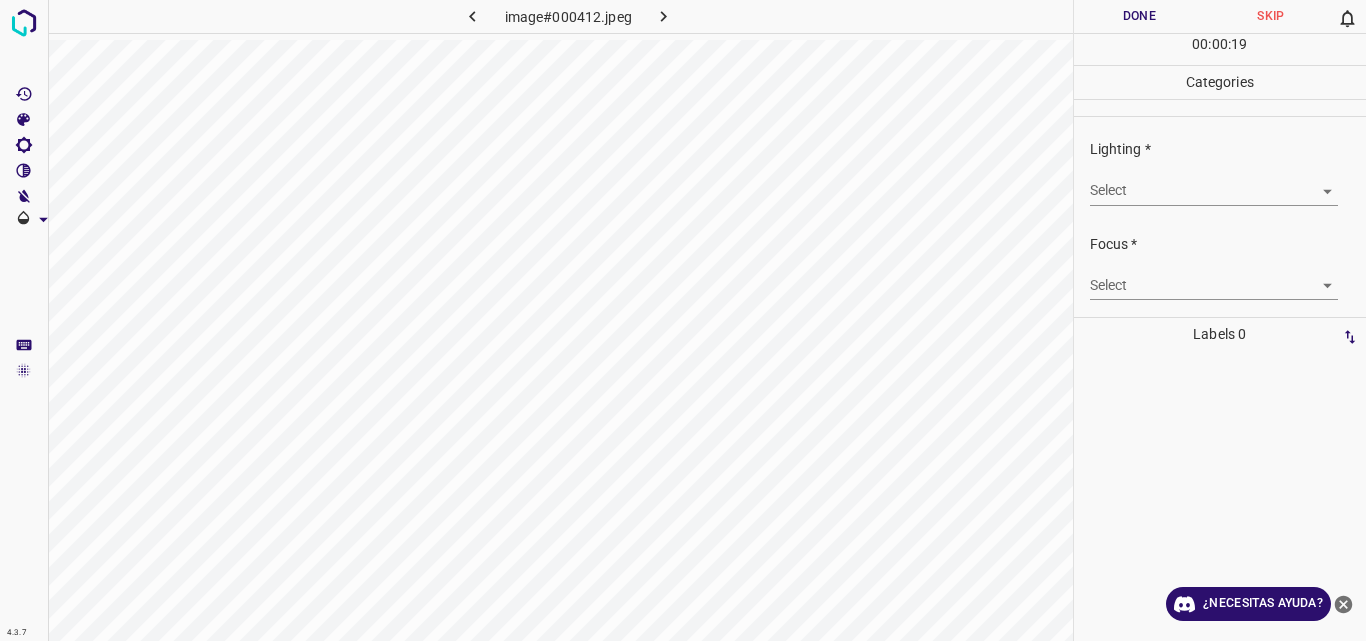 click on "4.3.7 image#000412.jpeg Done Skip 0 00   : 00   : 19   Categories Lighting *  Select ​ Focus *  Select ​ Overall *  Select ​ Labels   0 Categories 1 Lighting 2 Focus 3 Overall Tools Space Change between modes (Draw & Edit) I Auto labeling R Restore zoom M Zoom in N Zoom out Delete Delete selecte label Filters Z Restore filters X Saturation filter C Brightness filter V Contrast filter B Gray scale filter General O Download ¿Necesitas ayuda? Original text Rate this translation Your feedback will be used to help improve Google Translate - Texto - Esconder - Borrar" at bounding box center (683, 320) 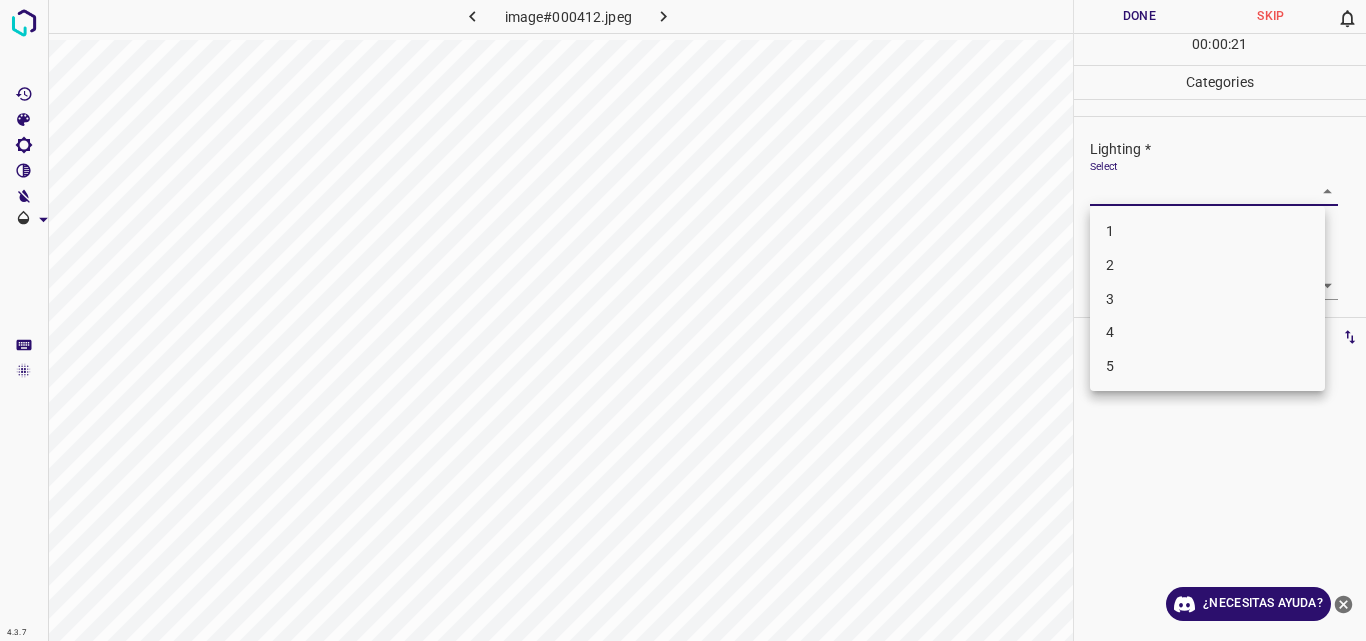 click on "3" at bounding box center (1207, 299) 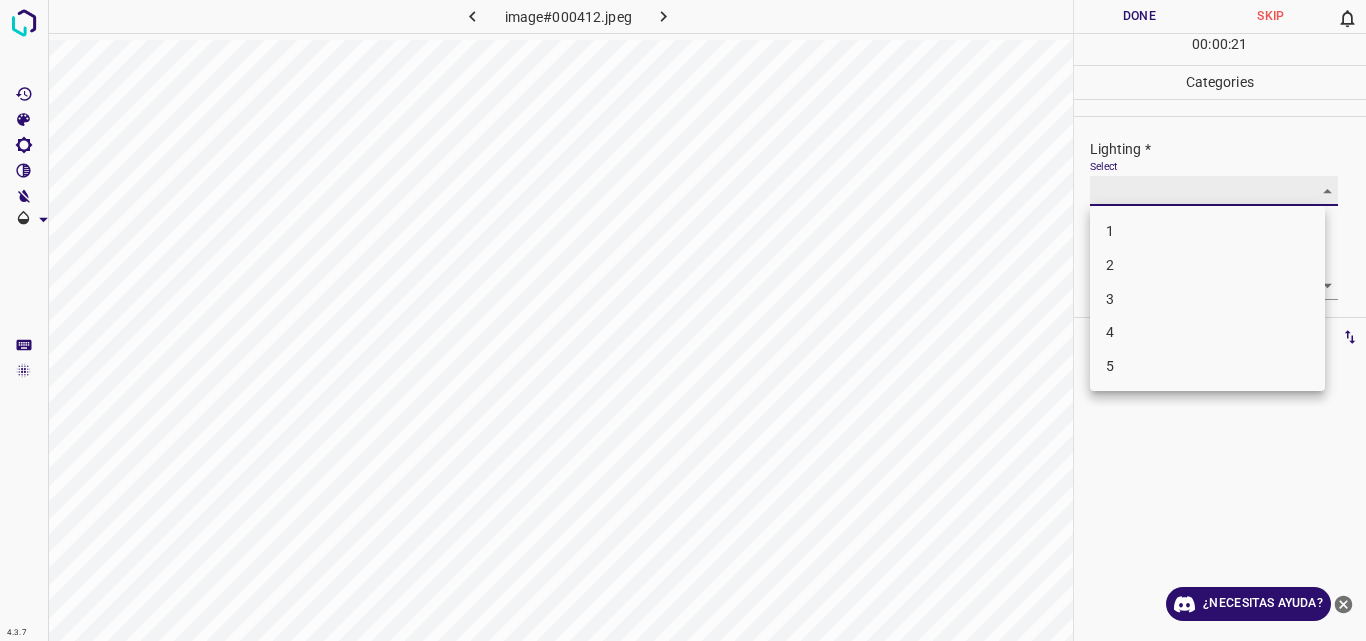 type on "3" 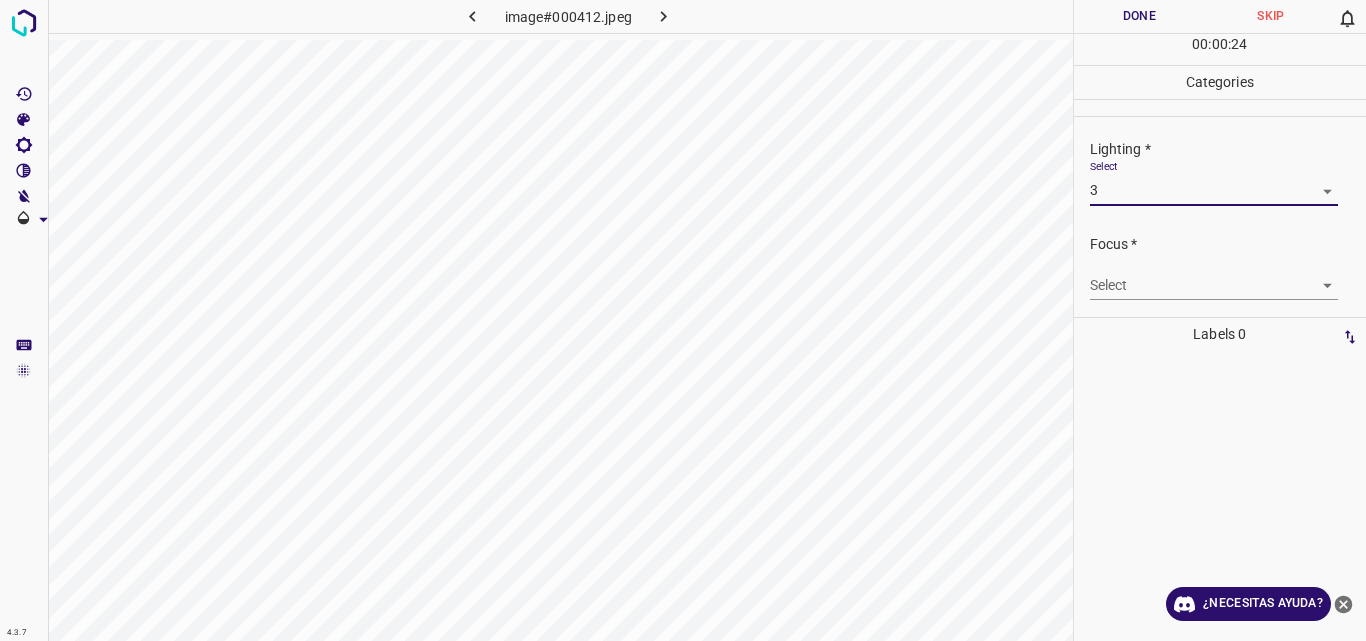 click on "4.3.7 image#000412.jpeg Done Skip 0 00   : 00   : 24   Categories Lighting *  Select 3 3 Focus *  Select ​ Overall *  Select ​ Labels   0 Categories 1 Lighting 2 Focus 3 Overall Tools Space Change between modes (Draw & Edit) I Auto labeling R Restore zoom M Zoom in N Zoom out Delete Delete selecte label Filters Z Restore filters X Saturation filter C Brightness filter V Contrast filter B Gray scale filter General O Download ¿Necesitas ayuda? Original text Rate this translation Your feedback will be used to help improve Google Translate - Texto - Esconder - Borrar" at bounding box center (683, 320) 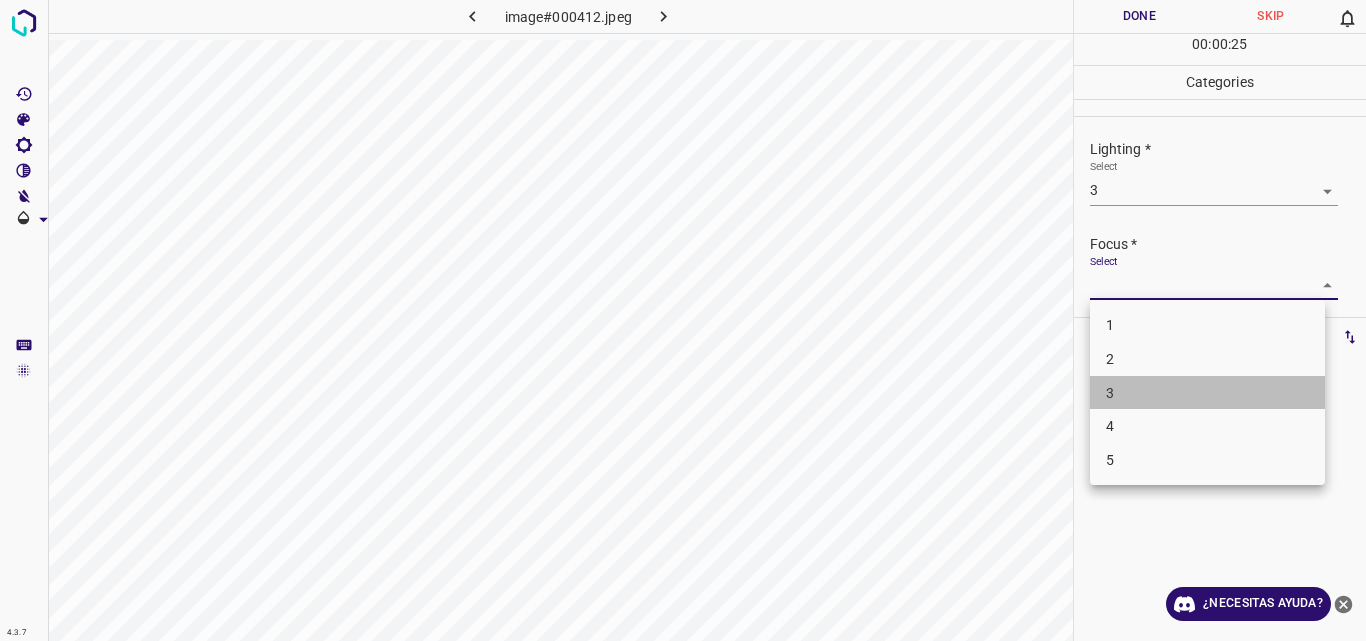 click on "3" at bounding box center (1207, 393) 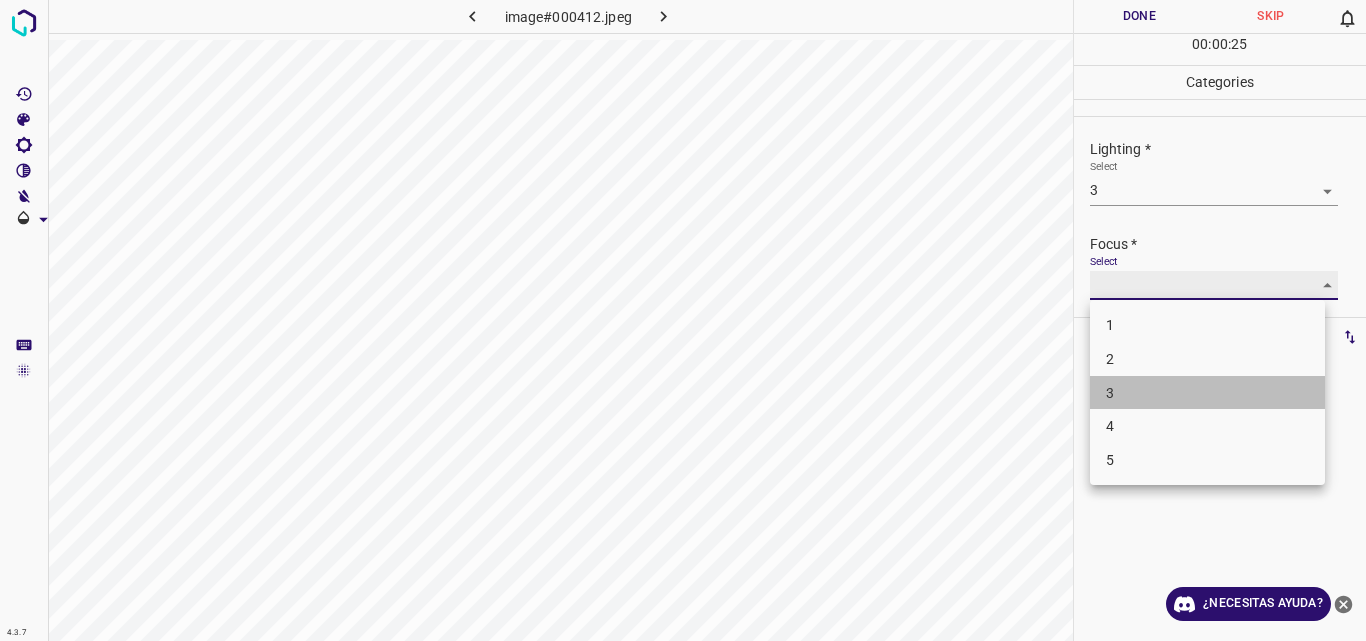 type on "3" 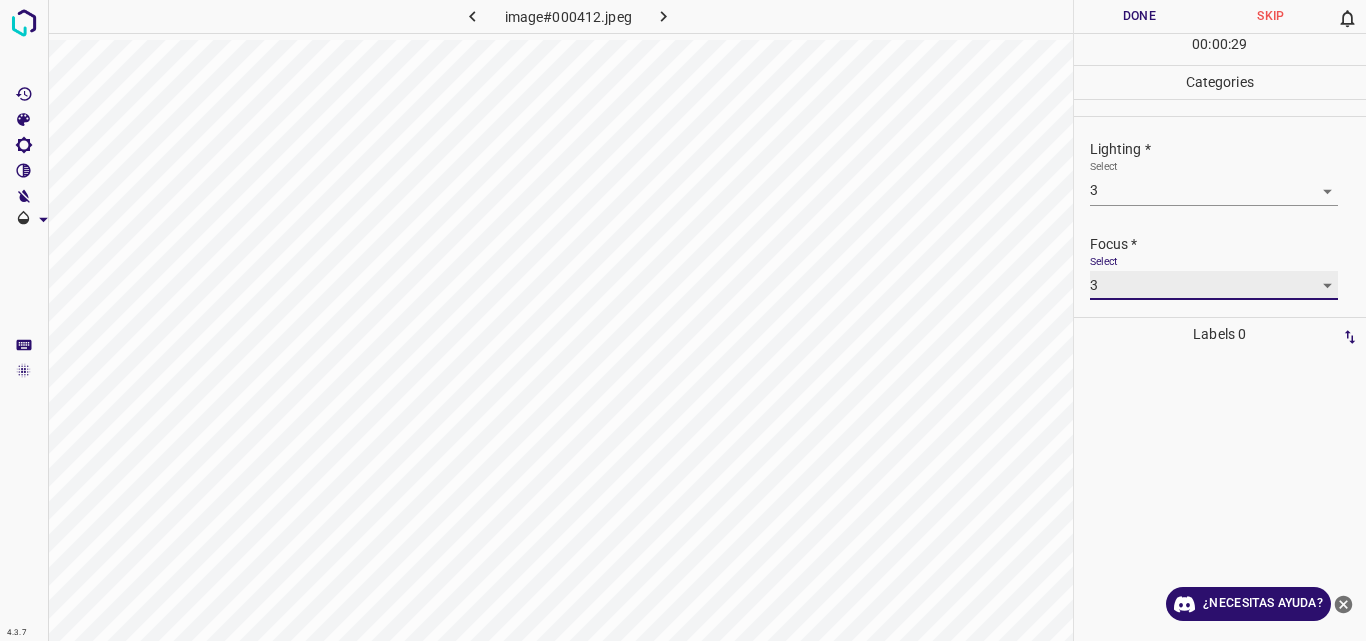 scroll, scrollTop: 98, scrollLeft: 0, axis: vertical 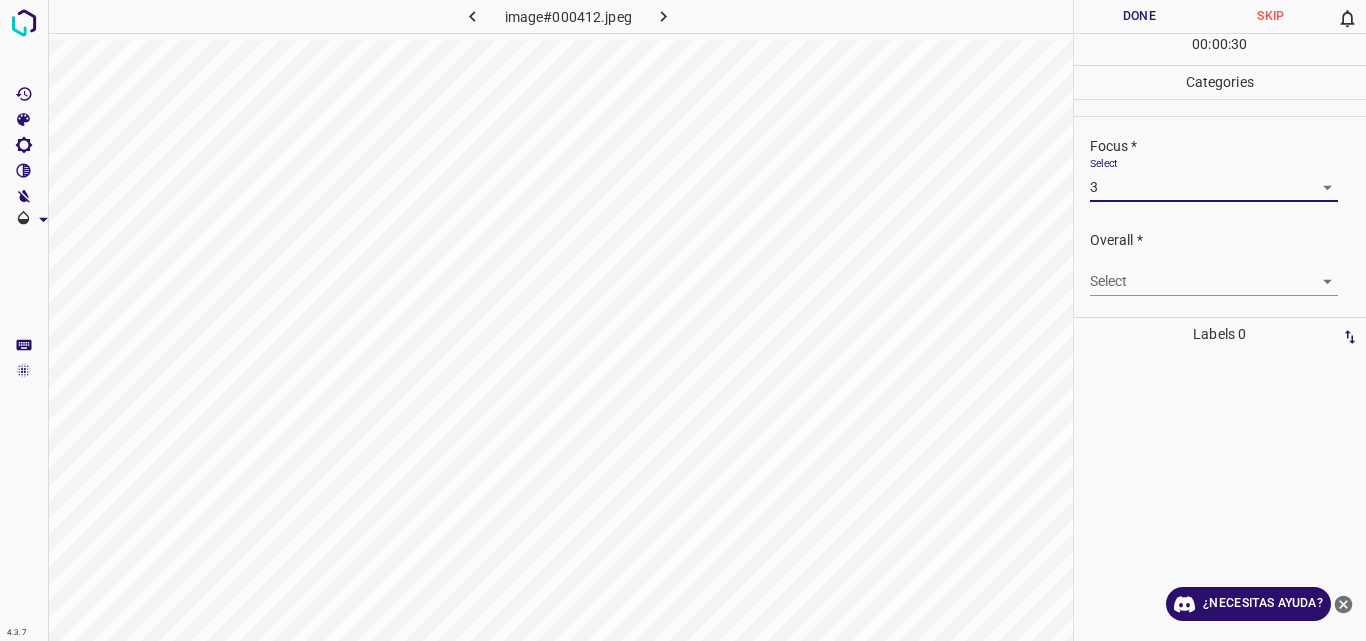 click on "4.3.7 image#000412.jpeg Done Skip 0 00   : 00   : 30   Categories Lighting *  Select 3 3 Focus *  Select 3 3 Overall *  Select ​ Labels   0 Categories 1 Lighting 2 Focus 3 Overall Tools Space Change between modes (Draw & Edit) I Auto labeling R Restore zoom M Zoom in N Zoom out Delete Delete selecte label Filters Z Restore filters X Saturation filter C Brightness filter V Contrast filter B Gray scale filter General O Download ¿Necesitas ayuda? Original text Rate this translation Your feedback will be used to help improve Google Translate - Texto - Esconder - Borrar" at bounding box center (683, 320) 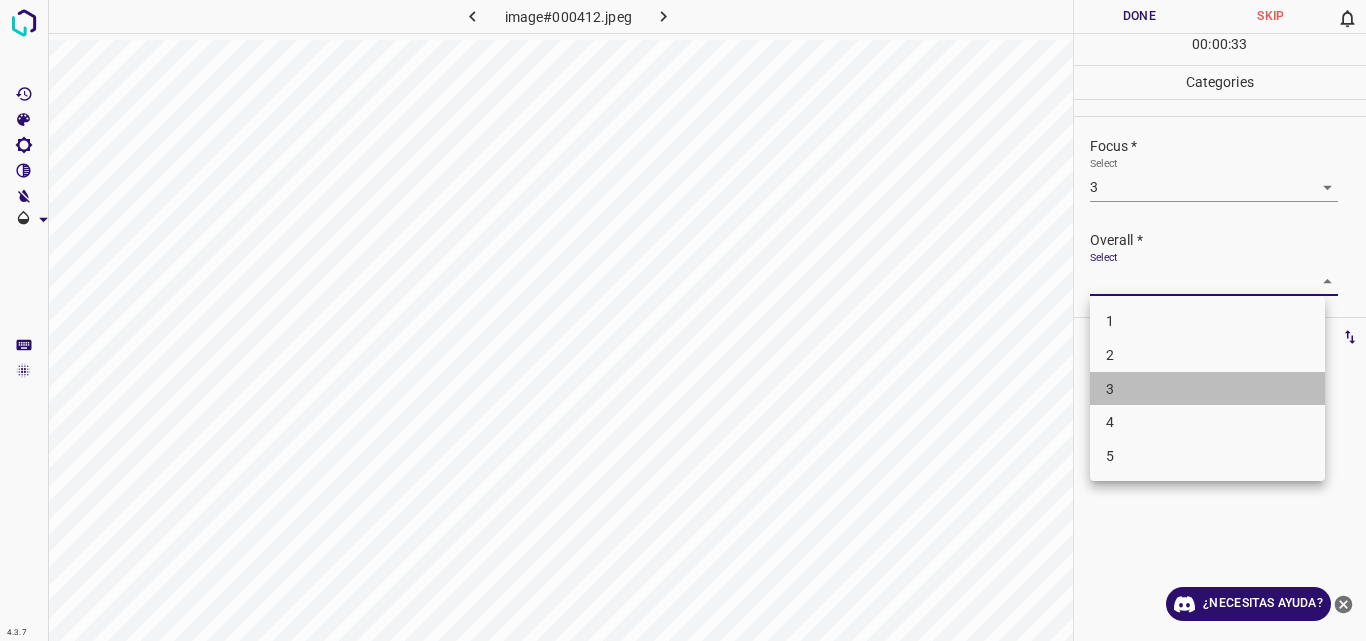 click on "3" at bounding box center (1207, 389) 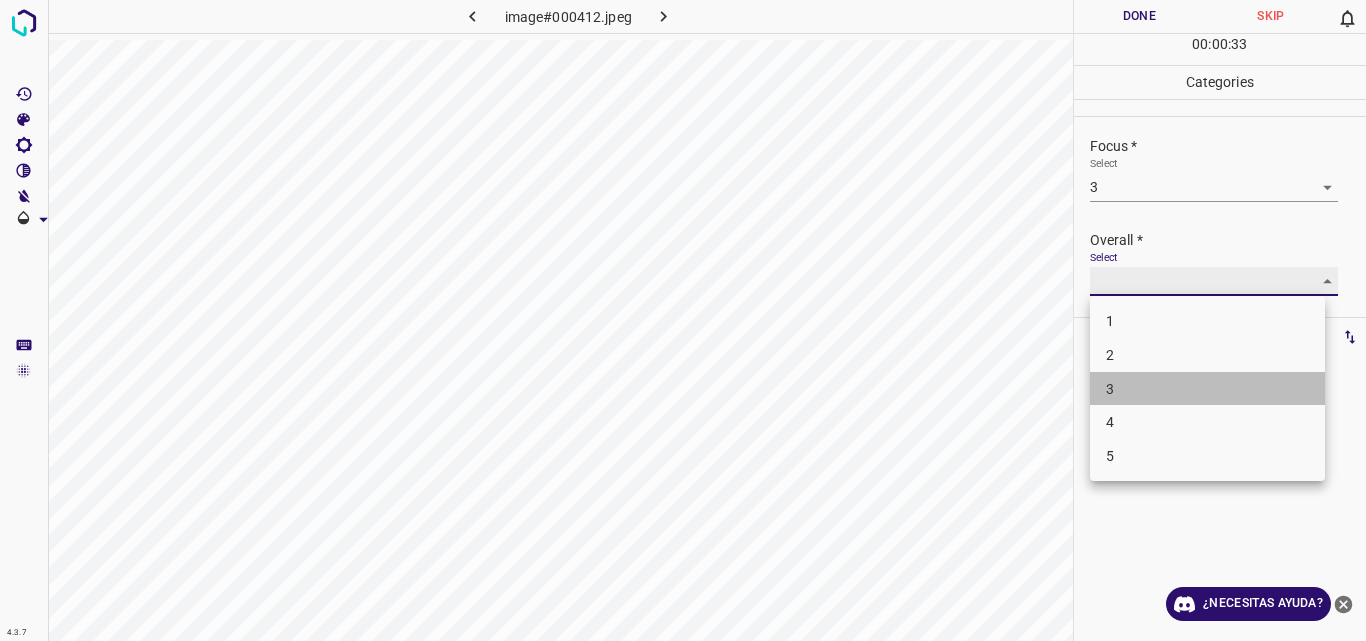 type on "3" 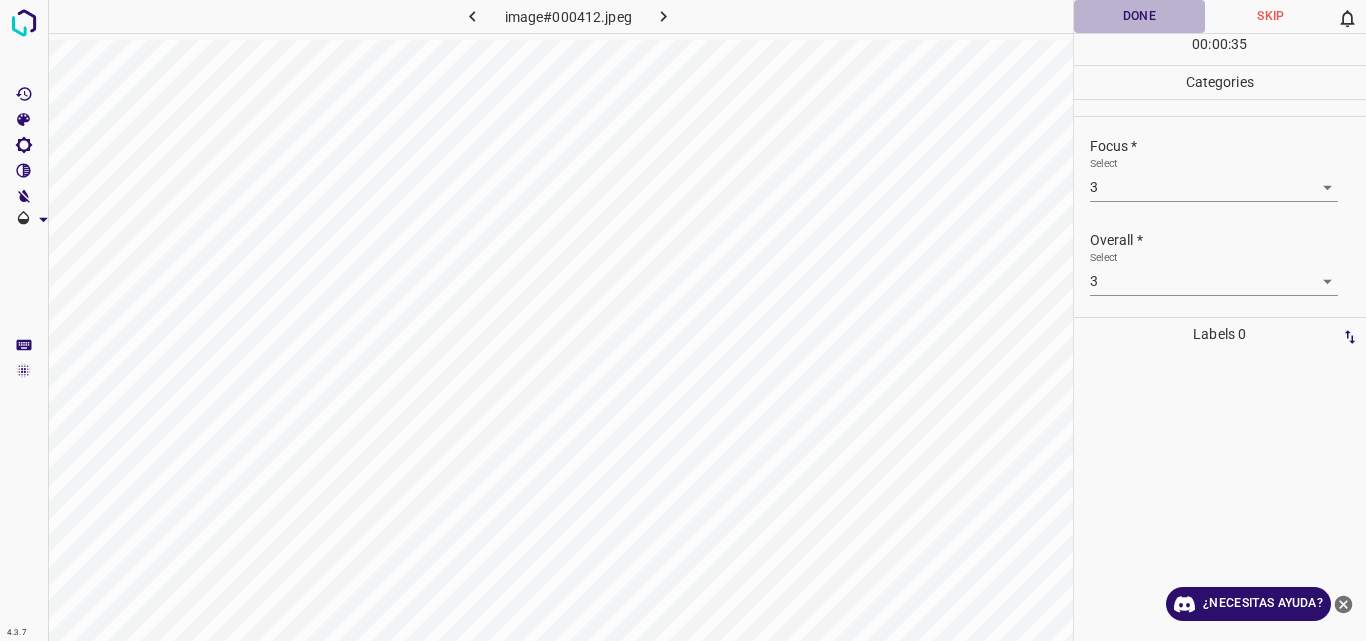 click on "Done" at bounding box center (1140, 16) 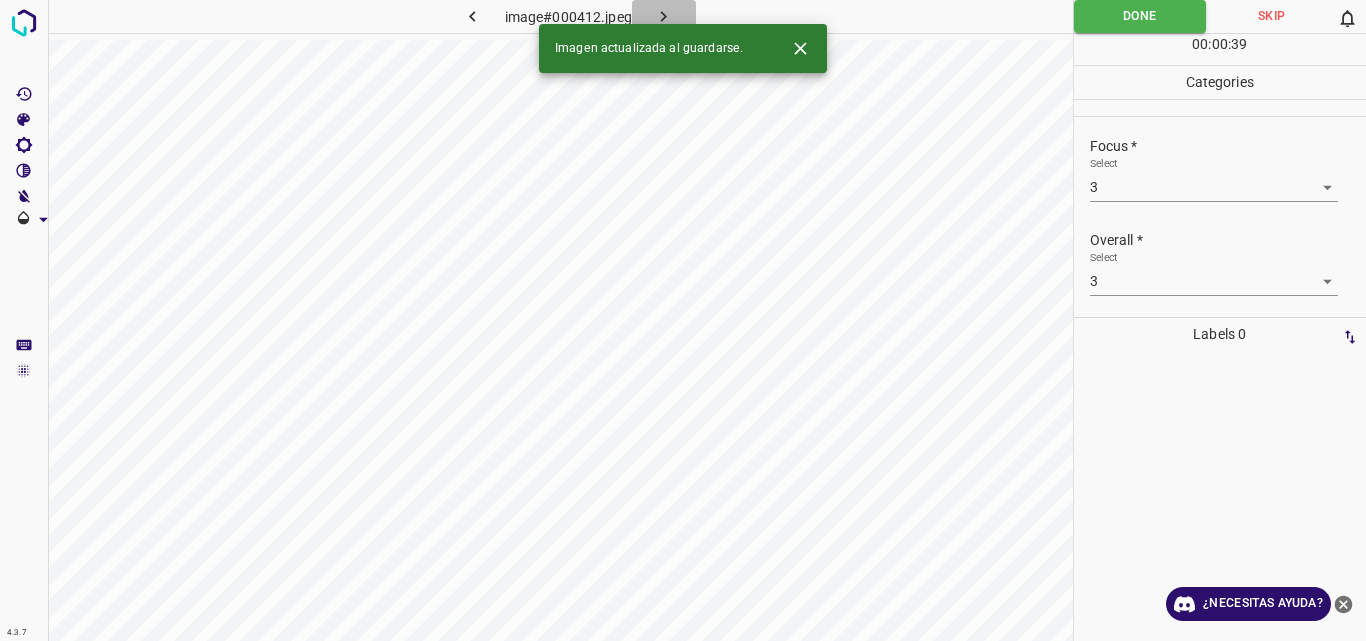 click 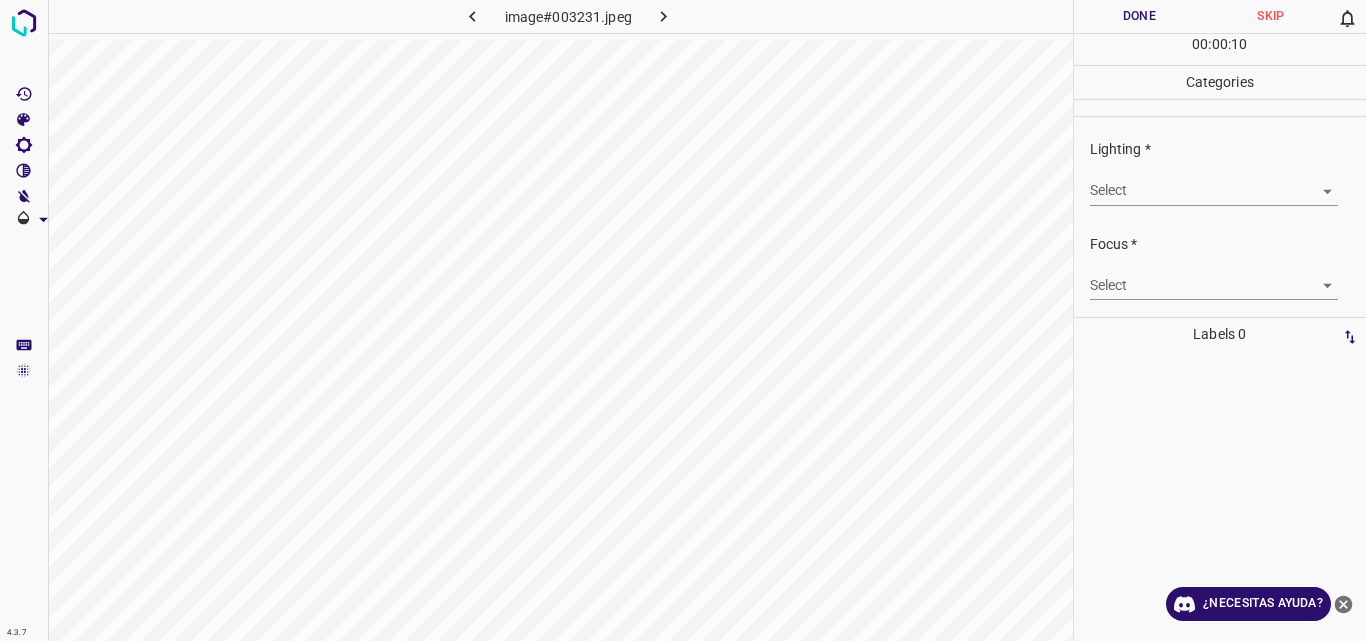 click on "4.3.7 image#003231.jpeg Done Skip 0 00   : 00   : 10   Categories Lighting *  Select ​ Focus *  Select ​ Overall *  Select ​ Labels   0 Categories 1 Lighting 2 Focus 3 Overall Tools Space Change between modes (Draw & Edit) I Auto labeling R Restore zoom M Zoom in N Zoom out Delete Delete selecte label Filters Z Restore filters X Saturation filter C Brightness filter V Contrast filter B Gray scale filter General O Download ¿Necesitas ayuda? Original text Rate this translation Your feedback will be used to help improve Google Translate - Texto - Esconder - Borrar" at bounding box center (683, 320) 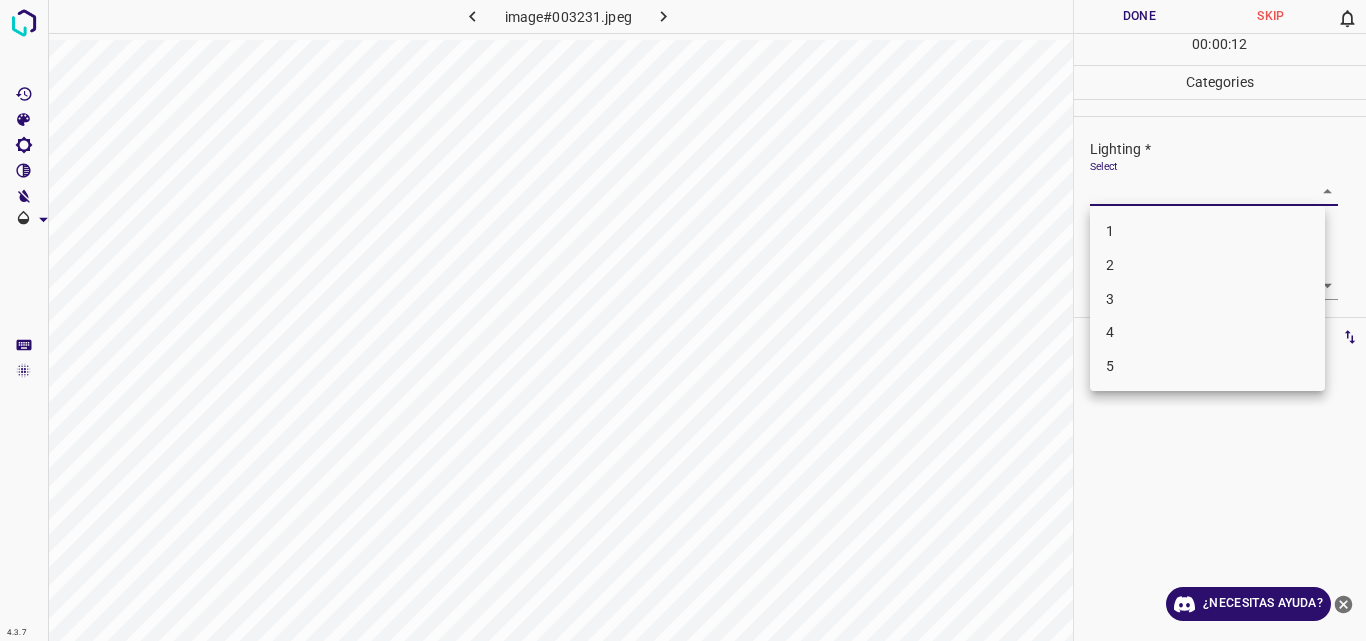 click on "3" at bounding box center [1207, 299] 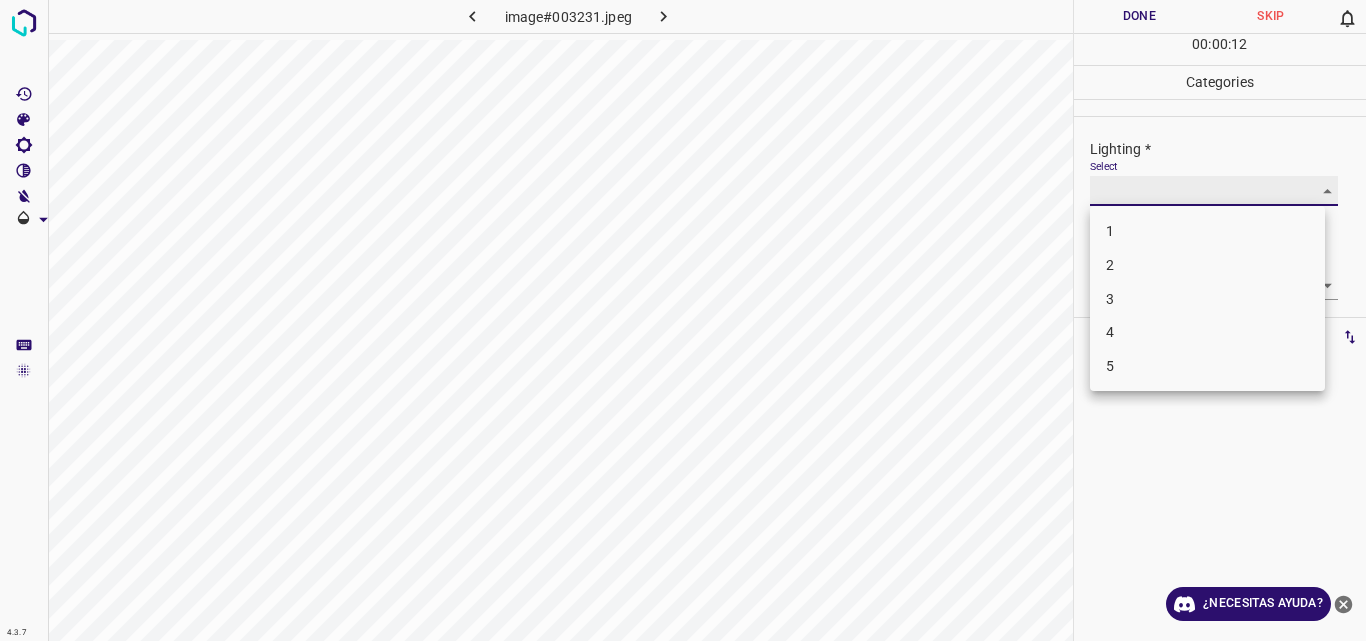 type on "3" 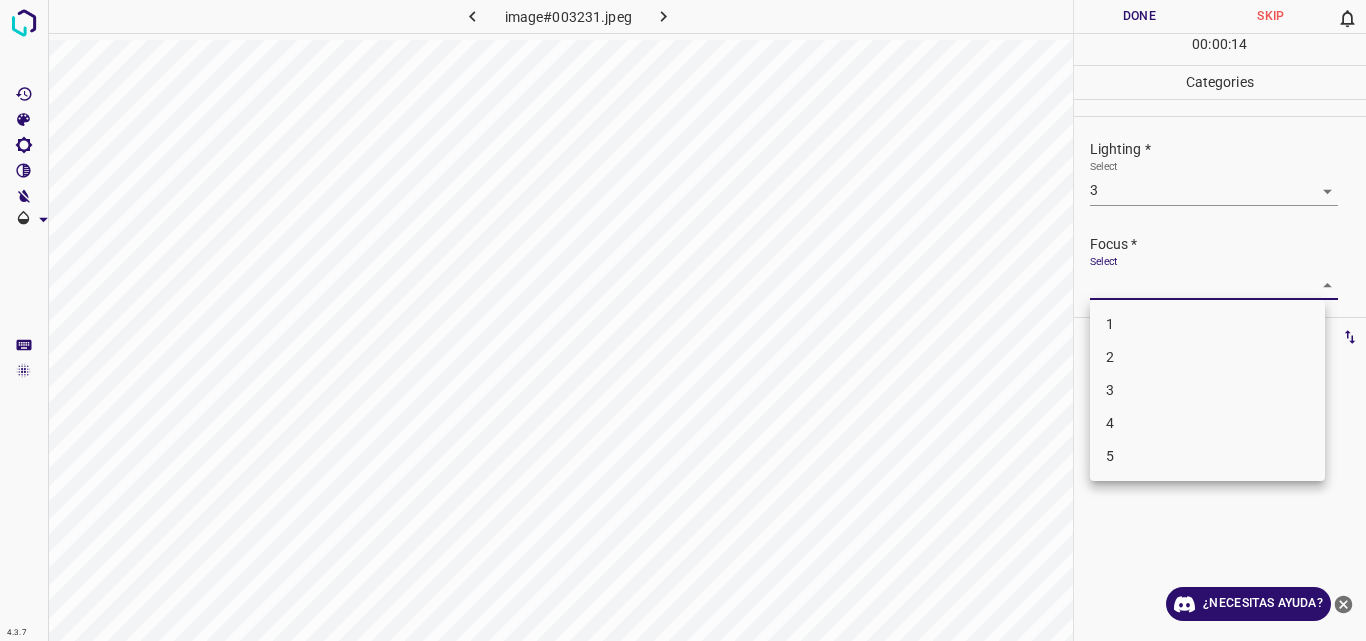 click on "4.3.7 image#003231.jpeg Done Skip 0 00   : 00   : 14   Categories Lighting *  Select 3 3 Focus *  Select ​ Overall *  Select ​ Labels   0 Categories 1 Lighting 2 Focus 3 Overall Tools Space Change between modes (Draw & Edit) I Auto labeling R Restore zoom M Zoom in N Zoom out Delete Delete selecte label Filters Z Restore filters X Saturation filter C Brightness filter V Contrast filter B Gray scale filter General O Download ¿Necesitas ayuda? Original text Rate this translation Your feedback will be used to help improve Google Translate - Texto - Esconder - Borrar 1 2 3 4 5" at bounding box center [683, 320] 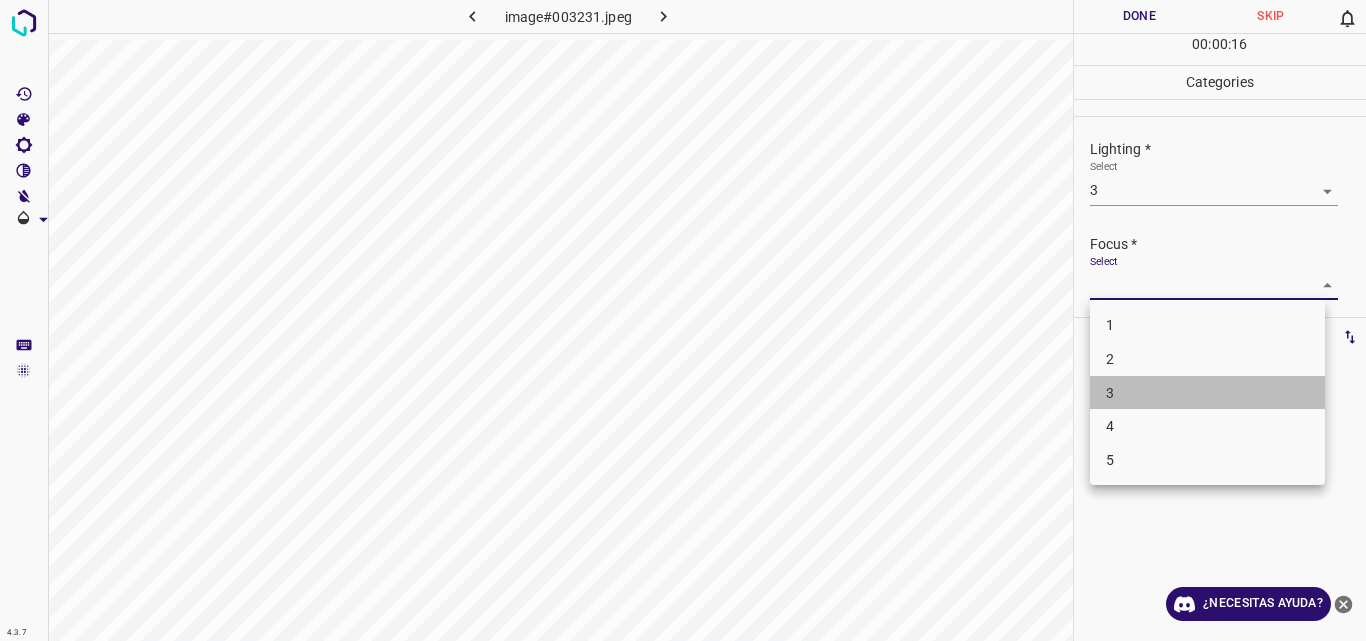 click on "3" at bounding box center (1207, 393) 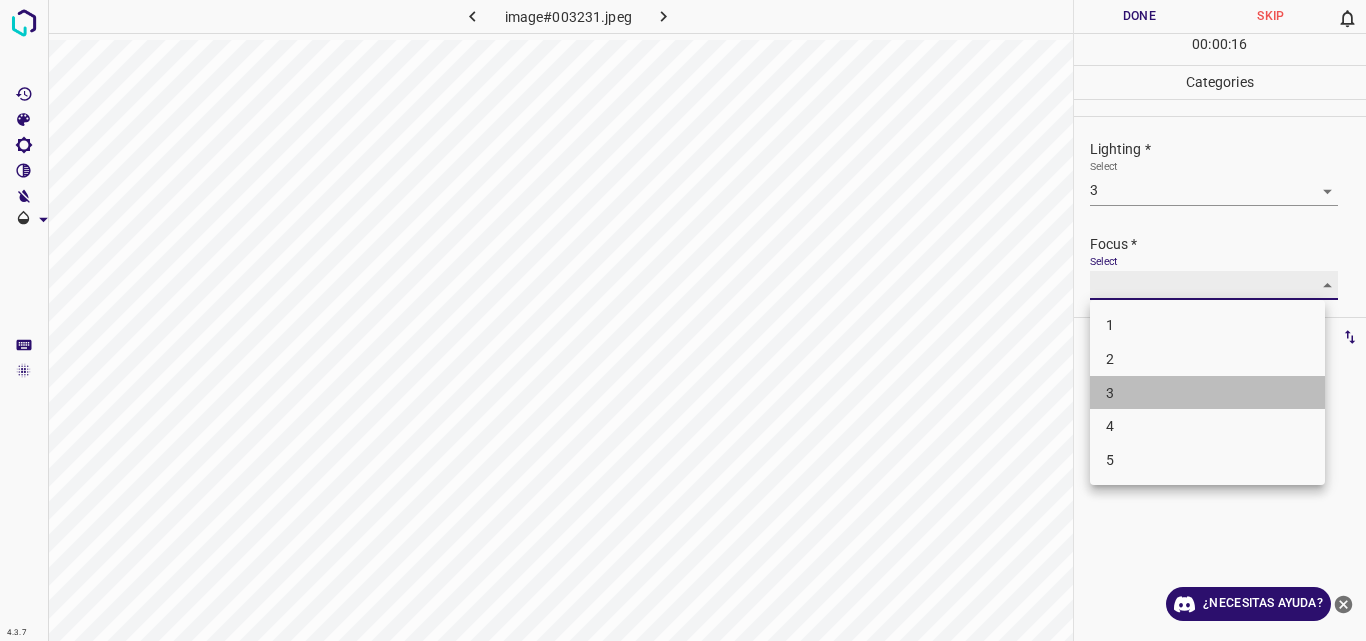 type on "3" 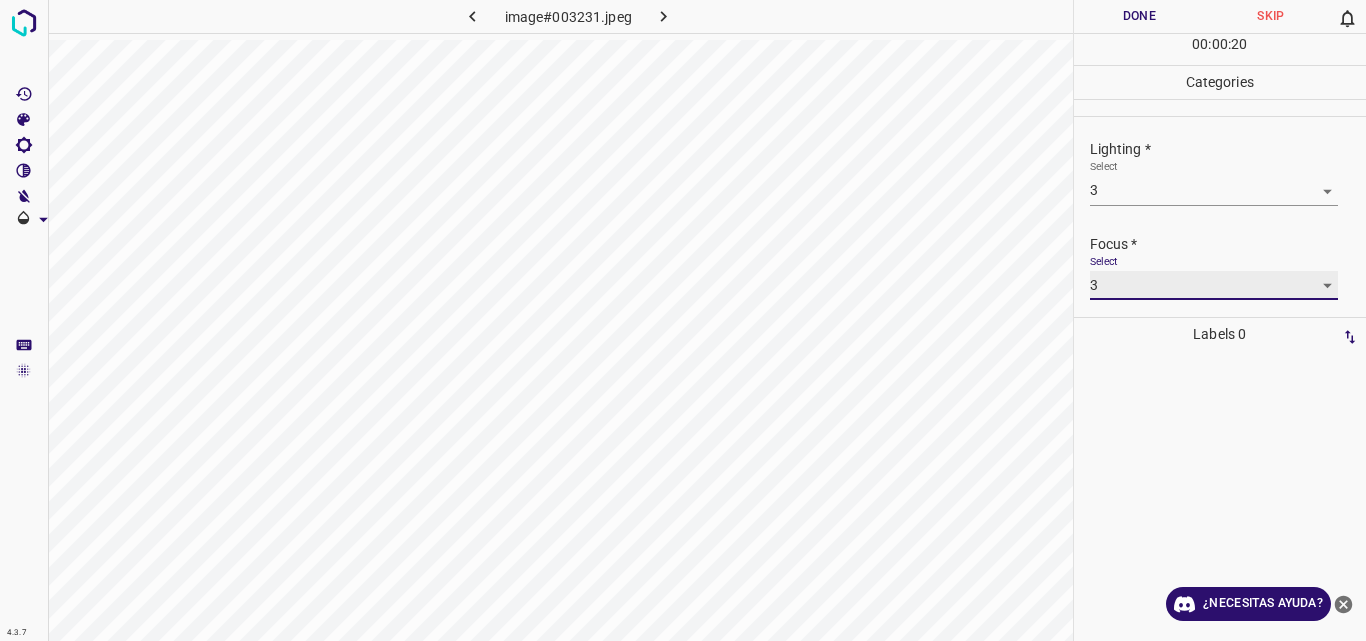scroll, scrollTop: 98, scrollLeft: 0, axis: vertical 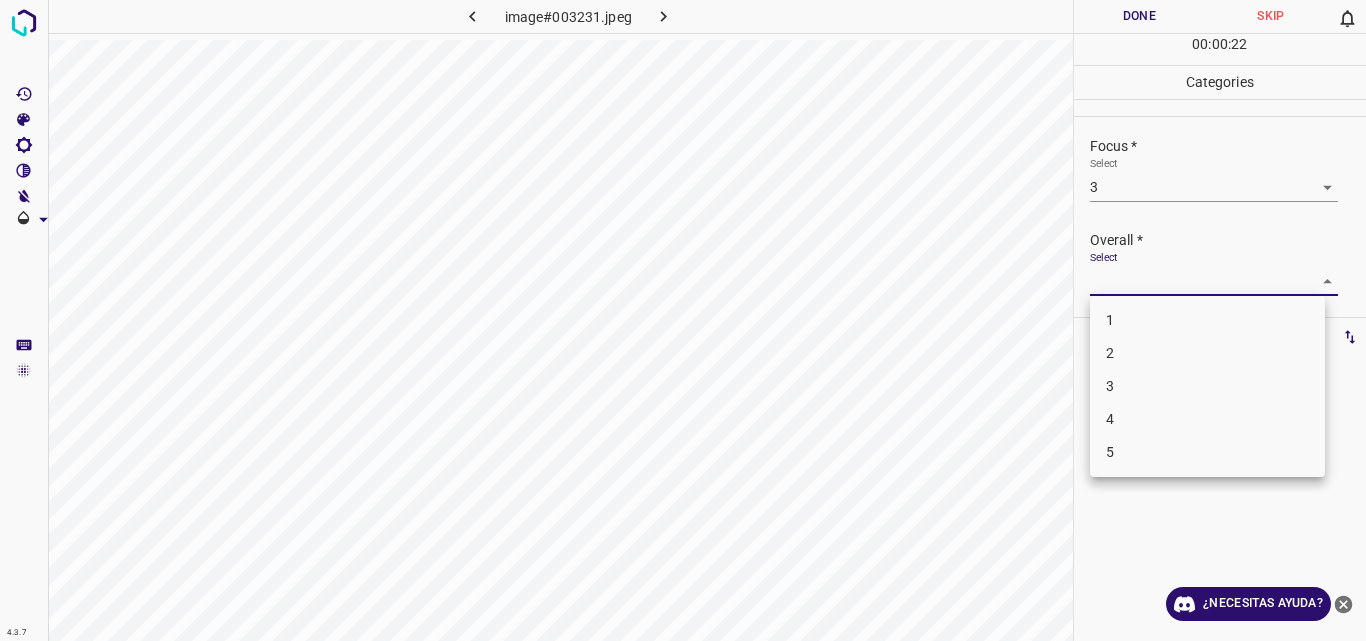 click on "4.3.7 image#003231.jpeg Done Skip 0 00   : 00   : 22   Categories Lighting *  Select 3 3 Focus *  Select 3 3 Overall *  Select ​ Labels   0 Categories 1 Lighting 2 Focus 3 Overall Tools Space Change between modes (Draw & Edit) I Auto labeling R Restore zoom M Zoom in N Zoom out Delete Delete selecte label Filters Z Restore filters X Saturation filter C Brightness filter V Contrast filter B Gray scale filter General O Download ¿Necesitas ayuda? Original text Rate this translation Your feedback will be used to help improve Google Translate - Texto - Esconder - Borrar 1 2 3 4 5" at bounding box center [683, 320] 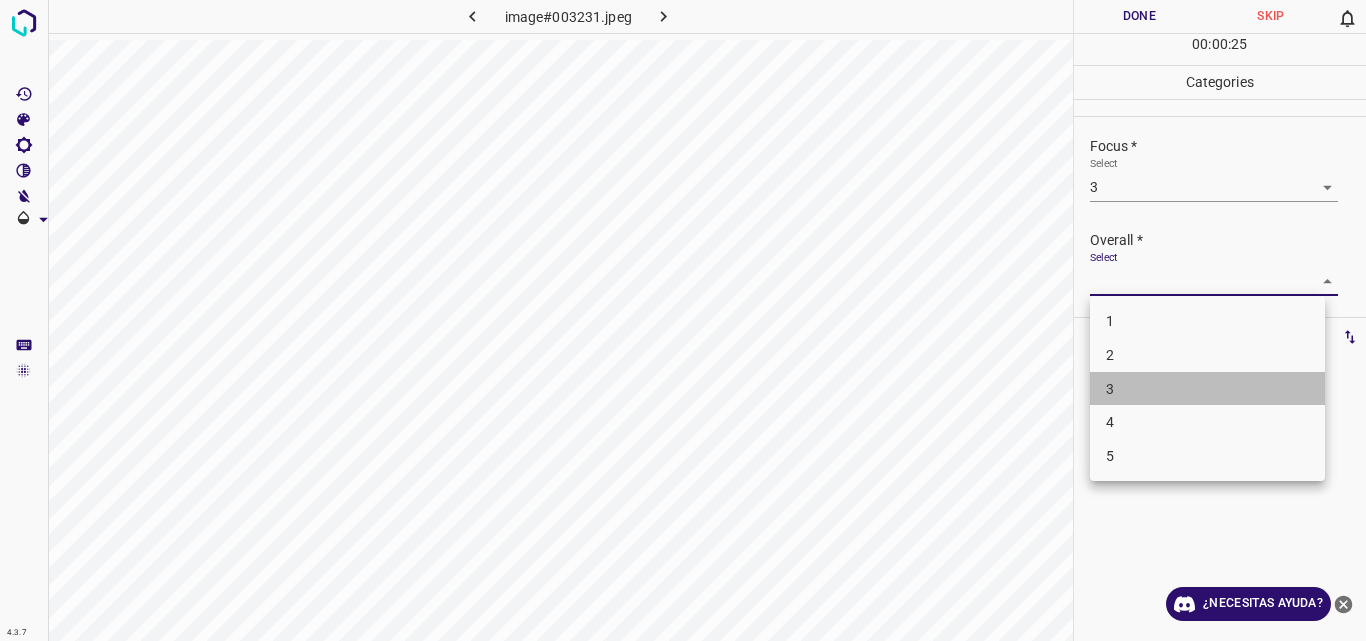 click on "3" at bounding box center [1207, 389] 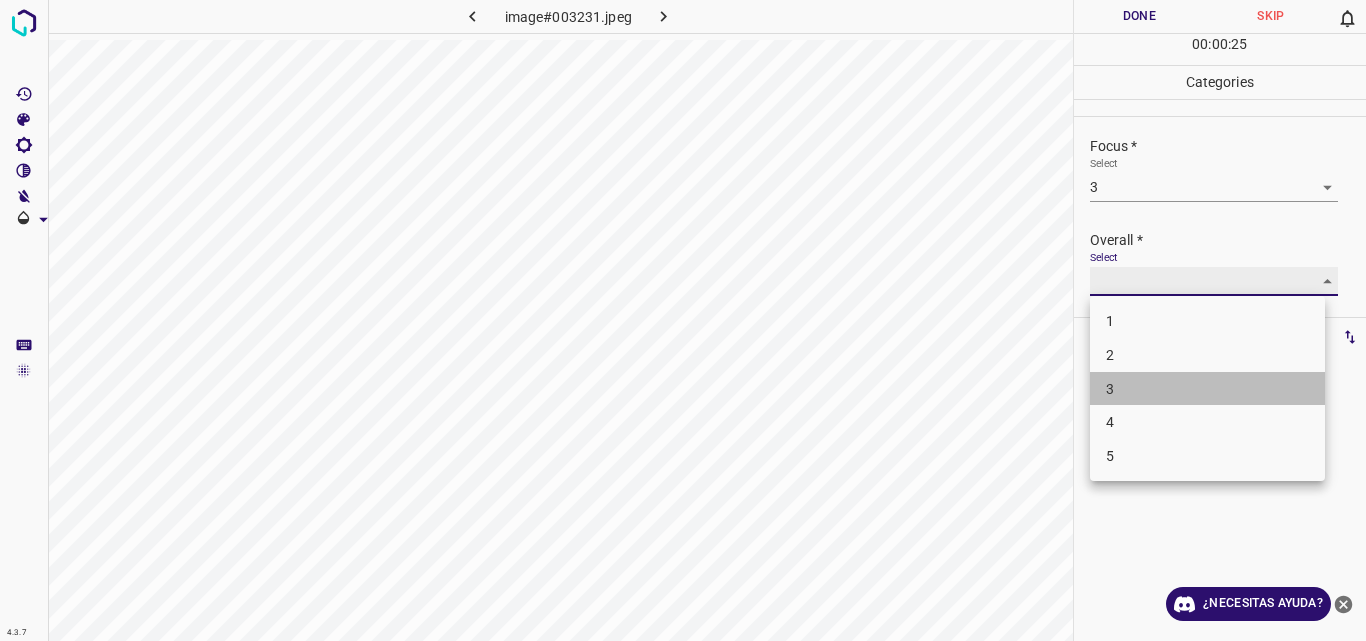 type on "3" 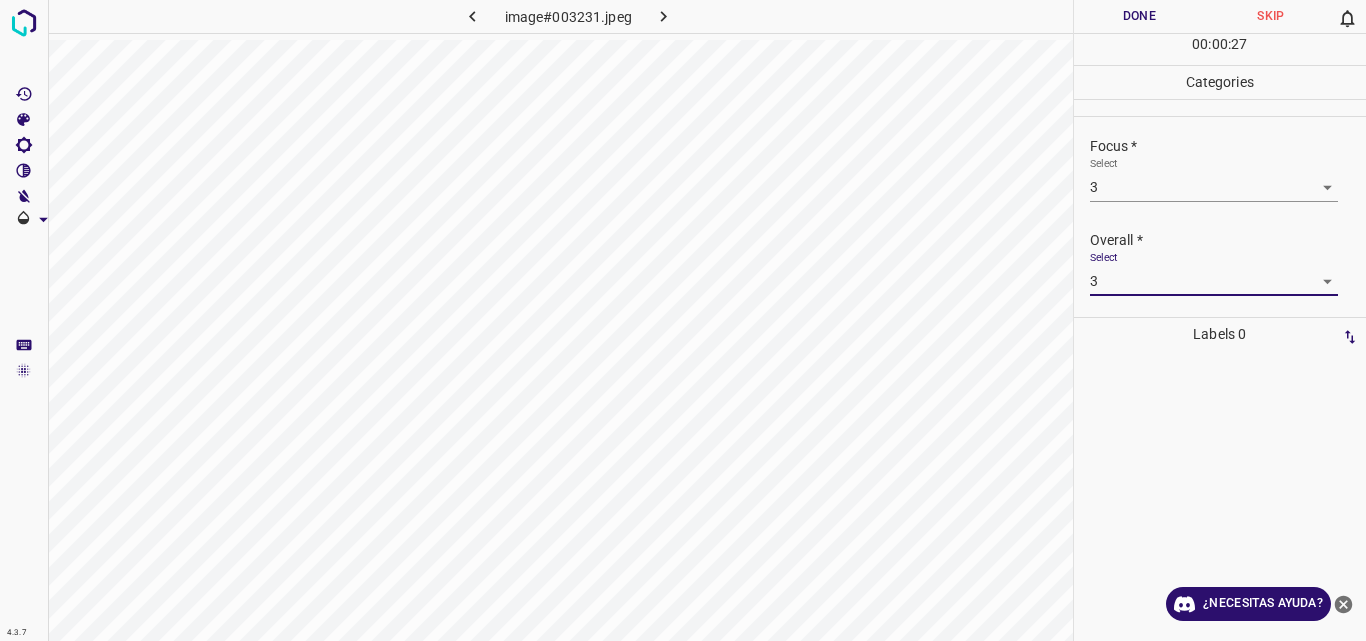 click on "Done" at bounding box center [1140, 16] 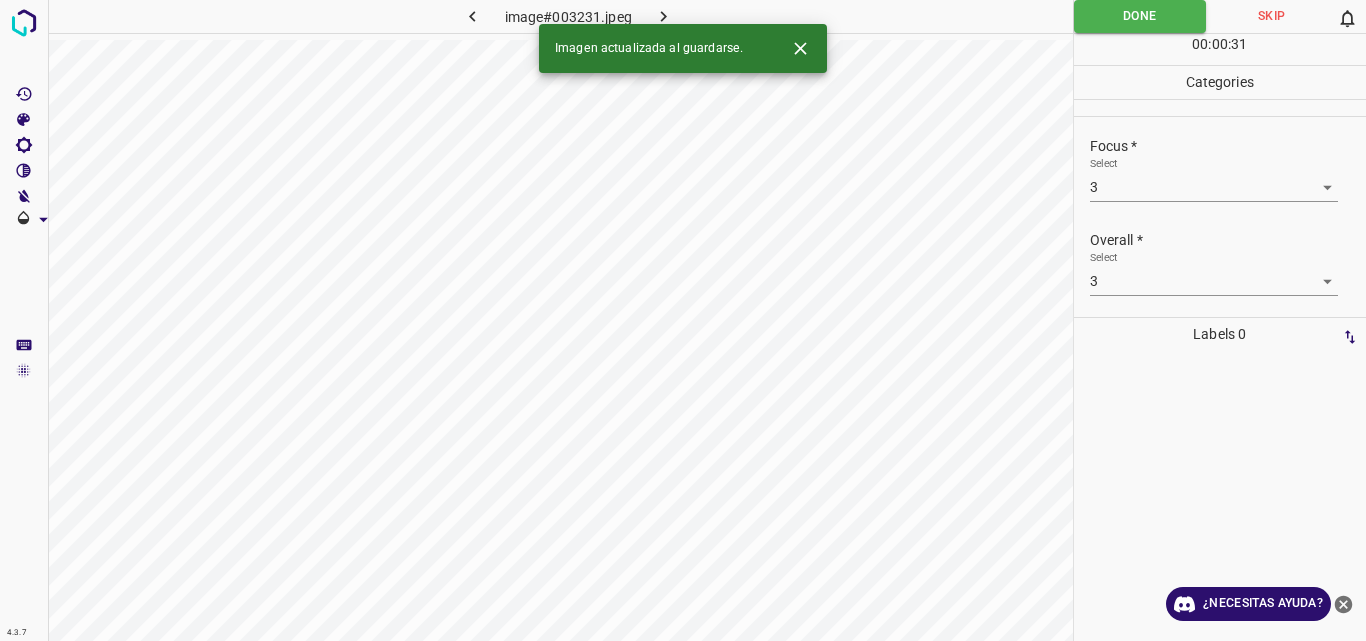 click on "Imagen actualizada al guardarse." at bounding box center [683, 48] 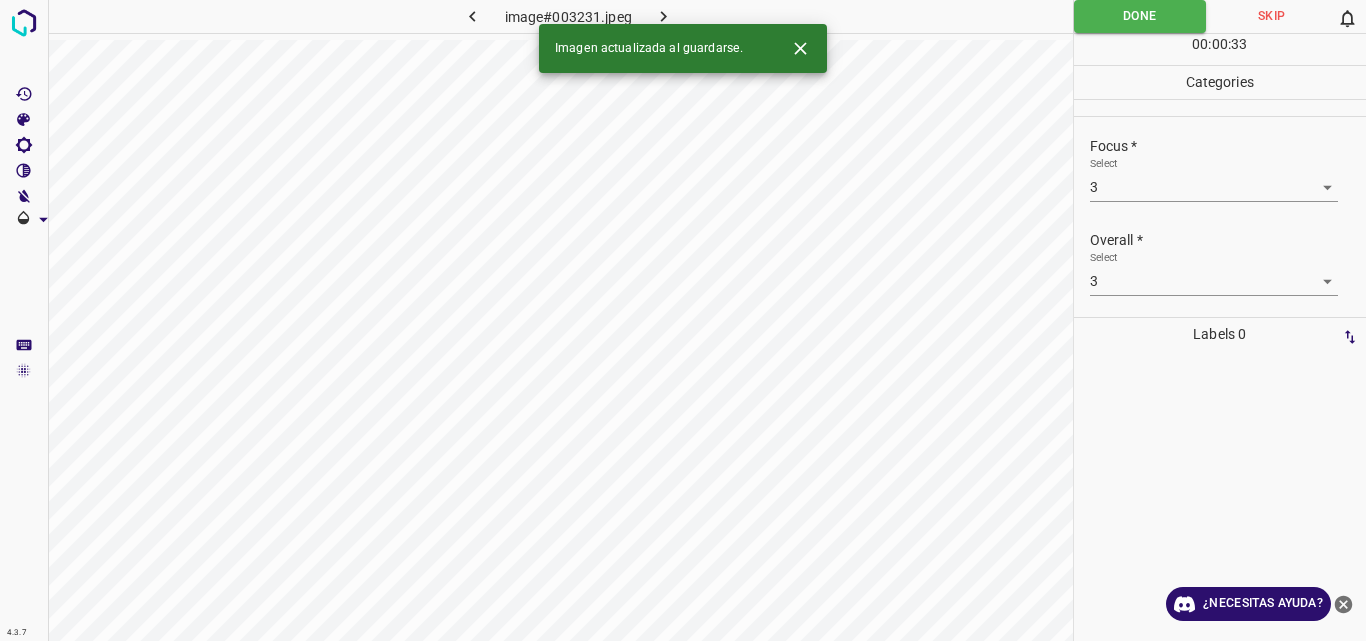 click 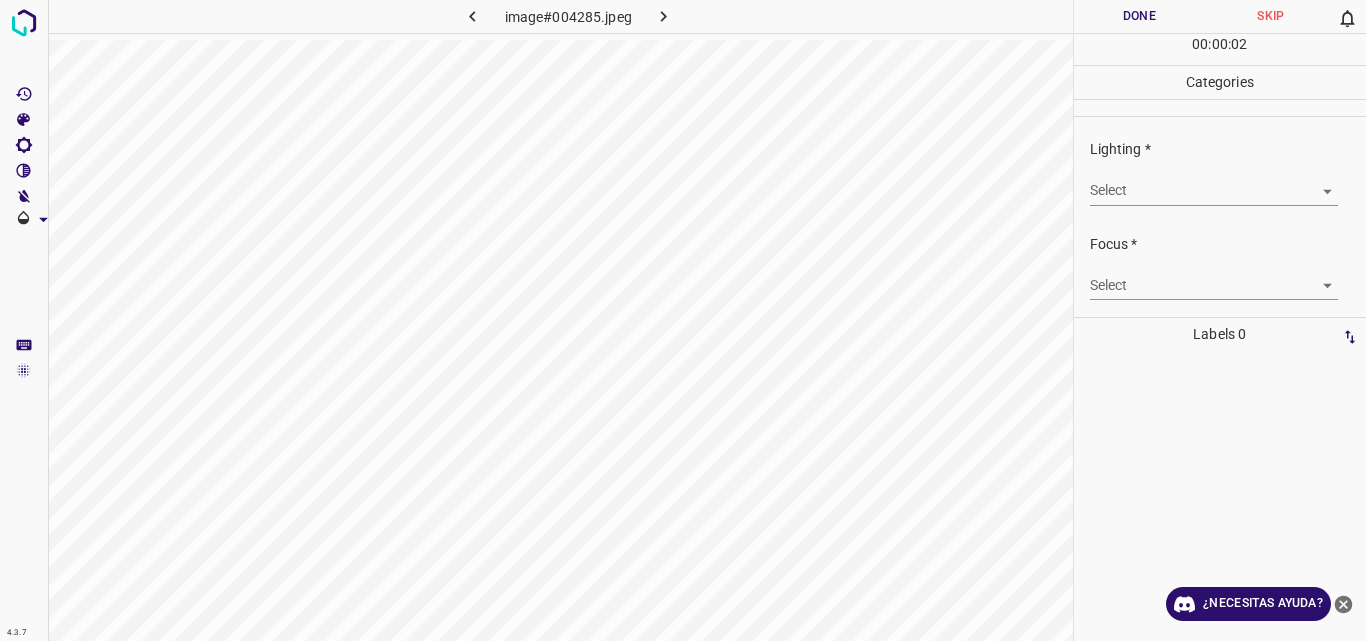 click on "4.3.7 image#004285.jpeg Done Skip 0 00   : 00   : 02   Categories Lighting *  Select ​ Focus *  Select ​ Overall *  Select ​ Labels   0 Categories 1 Lighting 2 Focus 3 Overall Tools Space Change between modes (Draw & Edit) I Auto labeling R Restore zoom M Zoom in N Zoom out Delete Delete selecte label Filters Z Restore filters X Saturation filter C Brightness filter V Contrast filter B Gray scale filter General O Download ¿Necesitas ayuda? Original text Rate this translation Your feedback will be used to help improve Google Translate - Texto - Esconder - Borrar" at bounding box center (683, 320) 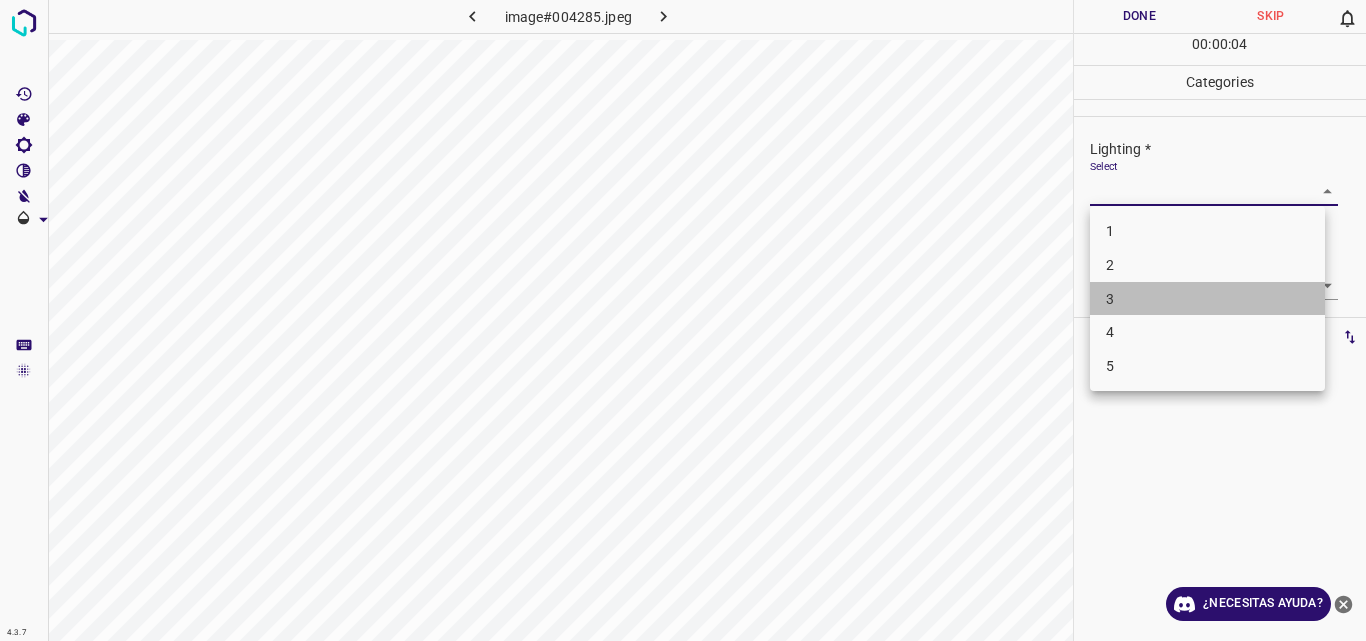 click on "3" at bounding box center (1207, 299) 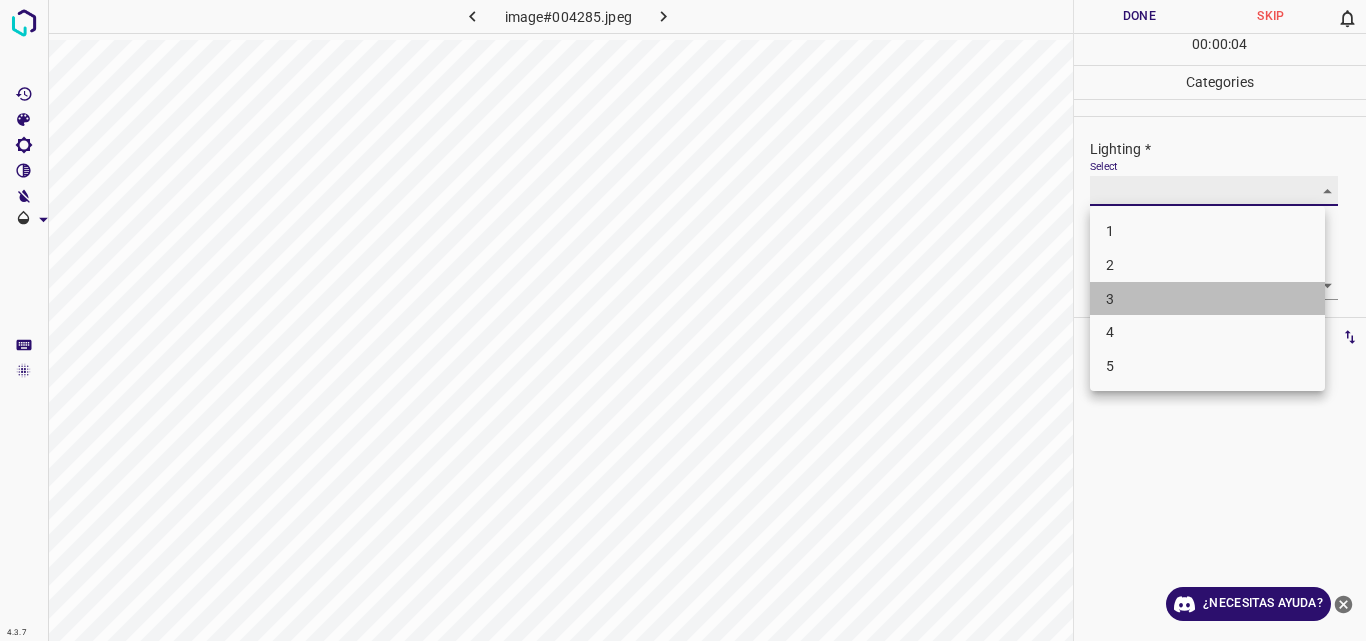 type on "3" 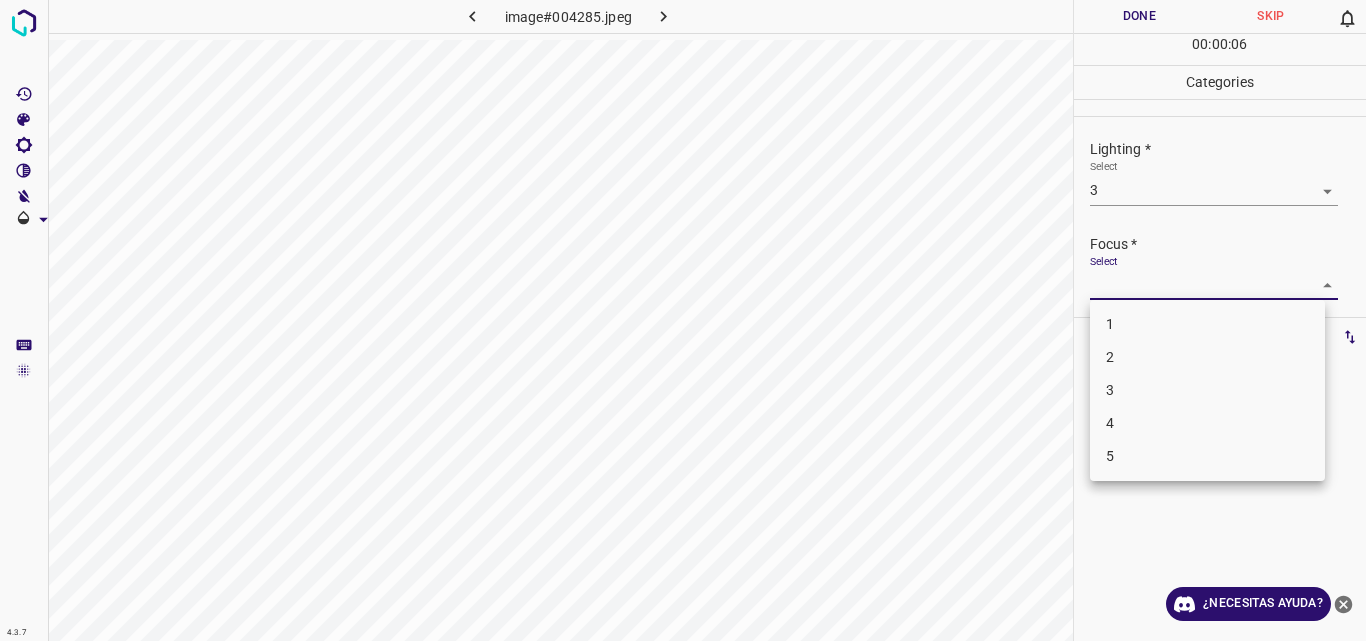 click on "4.3.7 image#004285.jpeg Done Skip 0 00   : 00   : 06   Categories Lighting *  Select 3 3 Focus *  Select ​ Overall *  Select ​ Labels   0 Categories 1 Lighting 2 Focus 3 Overall Tools Space Change between modes (Draw & Edit) I Auto labeling R Restore zoom M Zoom in N Zoom out Delete Delete selecte label Filters Z Restore filters X Saturation filter C Brightness filter V Contrast filter B Gray scale filter General O Download ¿Necesitas ayuda? Original text Rate this translation Your feedback will be used to help improve Google Translate - Texto - Esconder - Borrar 1 2 3 4 5" at bounding box center (683, 320) 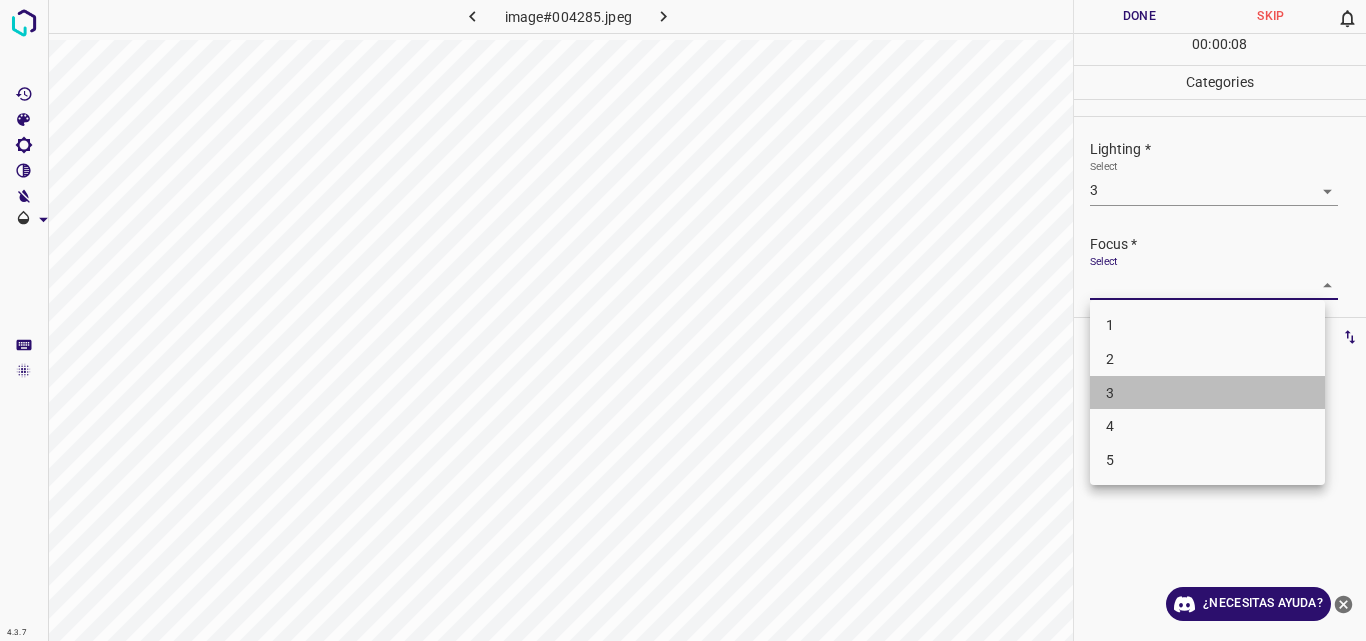 click on "3" at bounding box center (1207, 393) 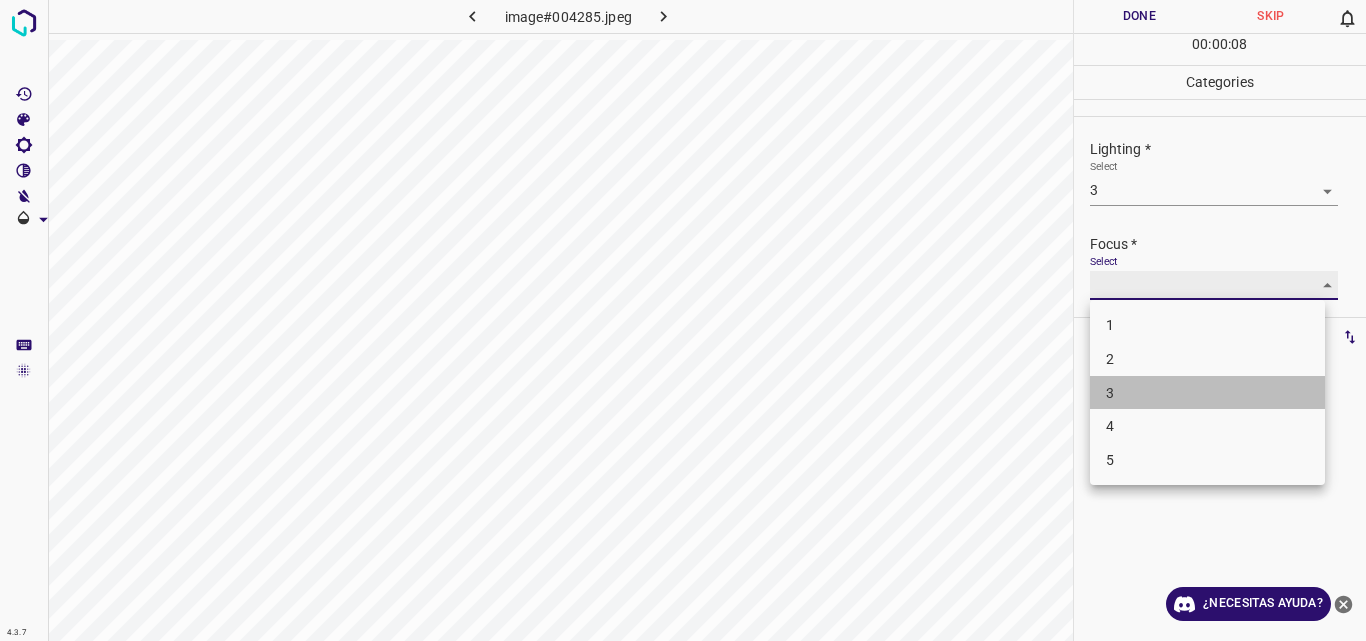type on "3" 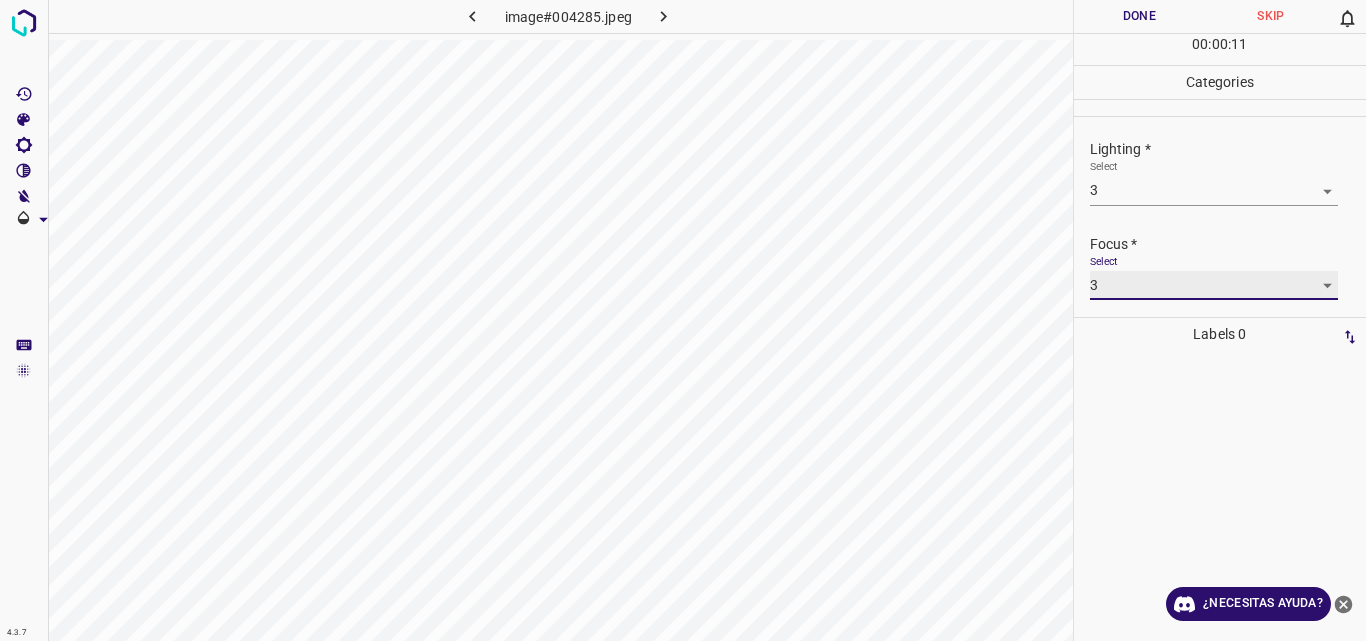 scroll, scrollTop: 98, scrollLeft: 0, axis: vertical 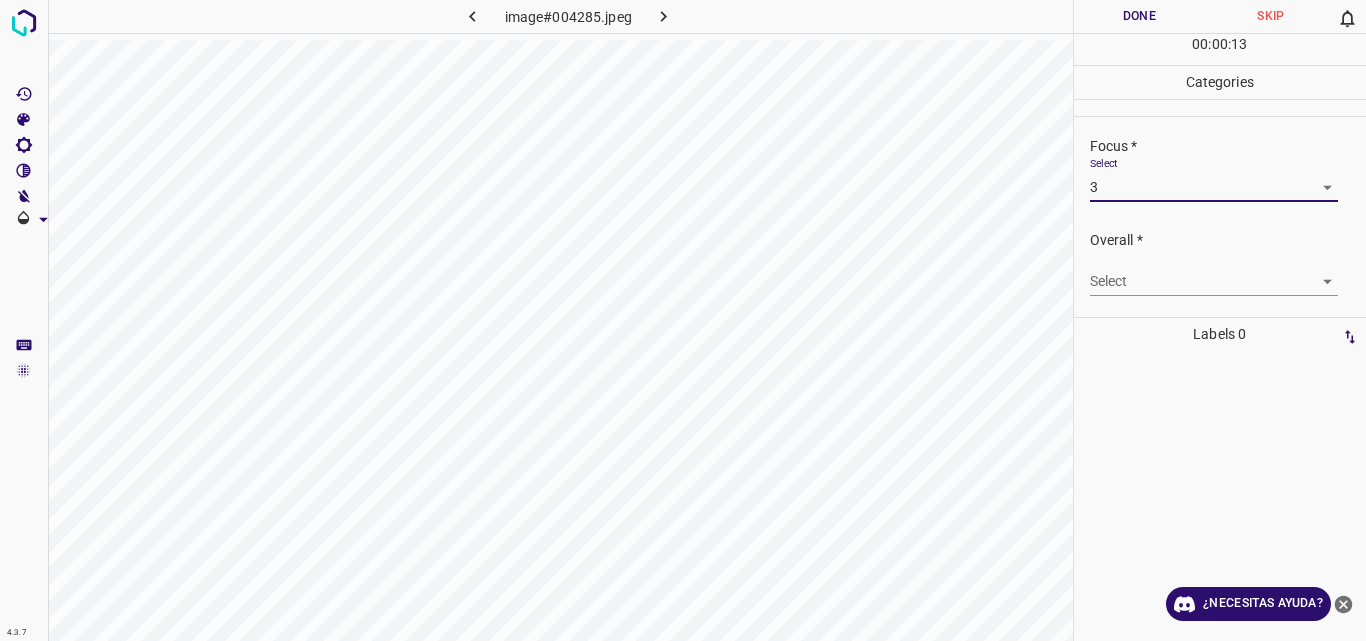 click on "4.3.7 image#004285.jpeg Done Skip 0 00   : 00   : 13   Categories Lighting *  Select 3 3 Focus *  Select 3 3 Overall *  Select ​ Labels   0 Categories 1 Lighting 2 Focus 3 Overall Tools Space Change between modes (Draw & Edit) I Auto labeling R Restore zoom M Zoom in N Zoom out Delete Delete selecte label Filters Z Restore filters X Saturation filter C Brightness filter V Contrast filter B Gray scale filter General O Download ¿Necesitas ayuda? Original text Rate this translation Your feedback will be used to help improve Google Translate - Texto - Esconder - Borrar" at bounding box center (683, 320) 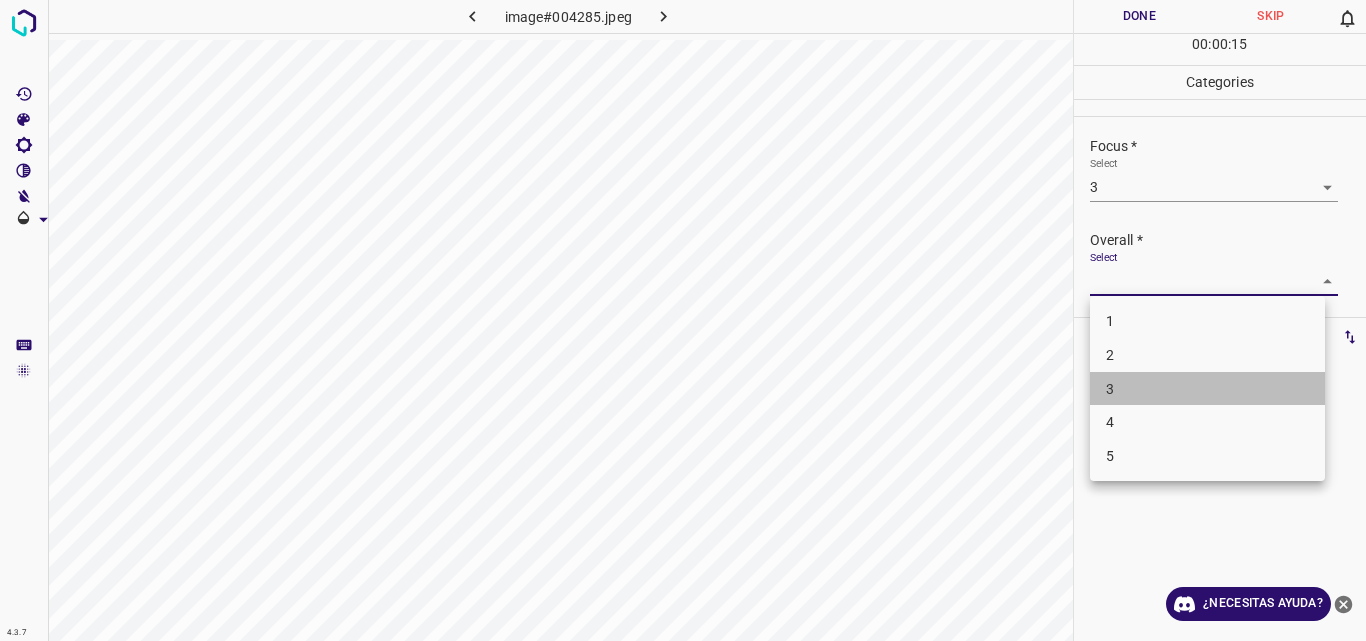 click on "3" at bounding box center [1207, 389] 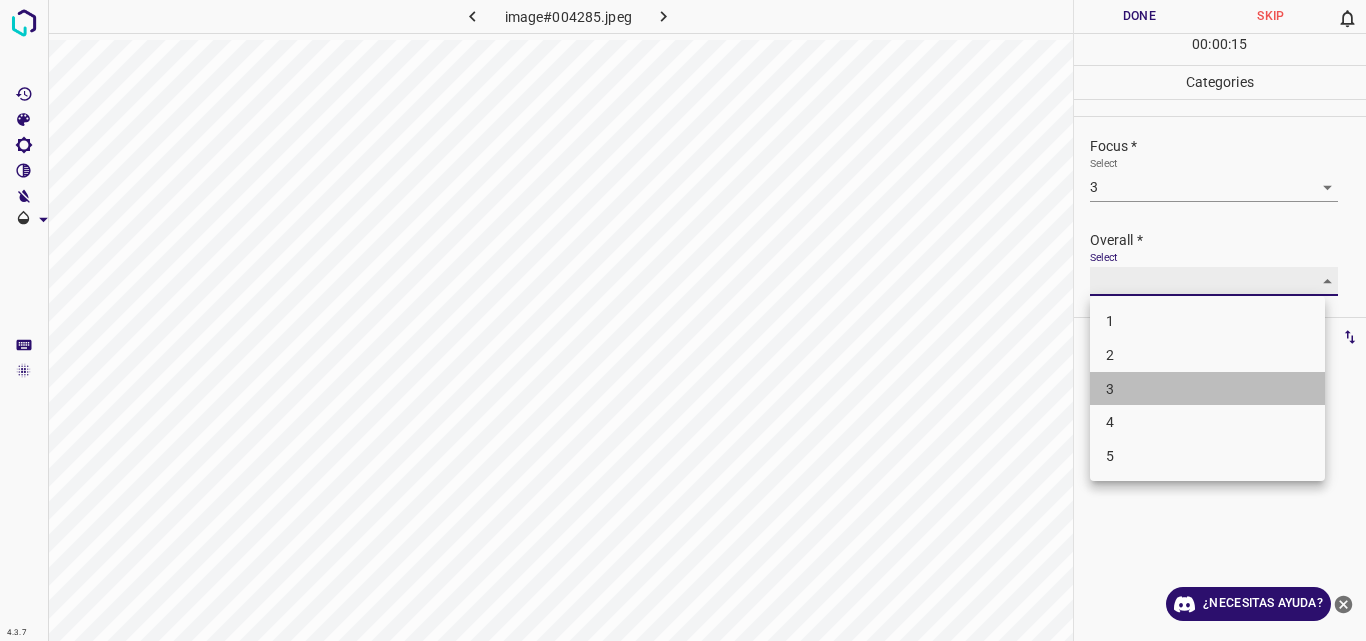 type on "3" 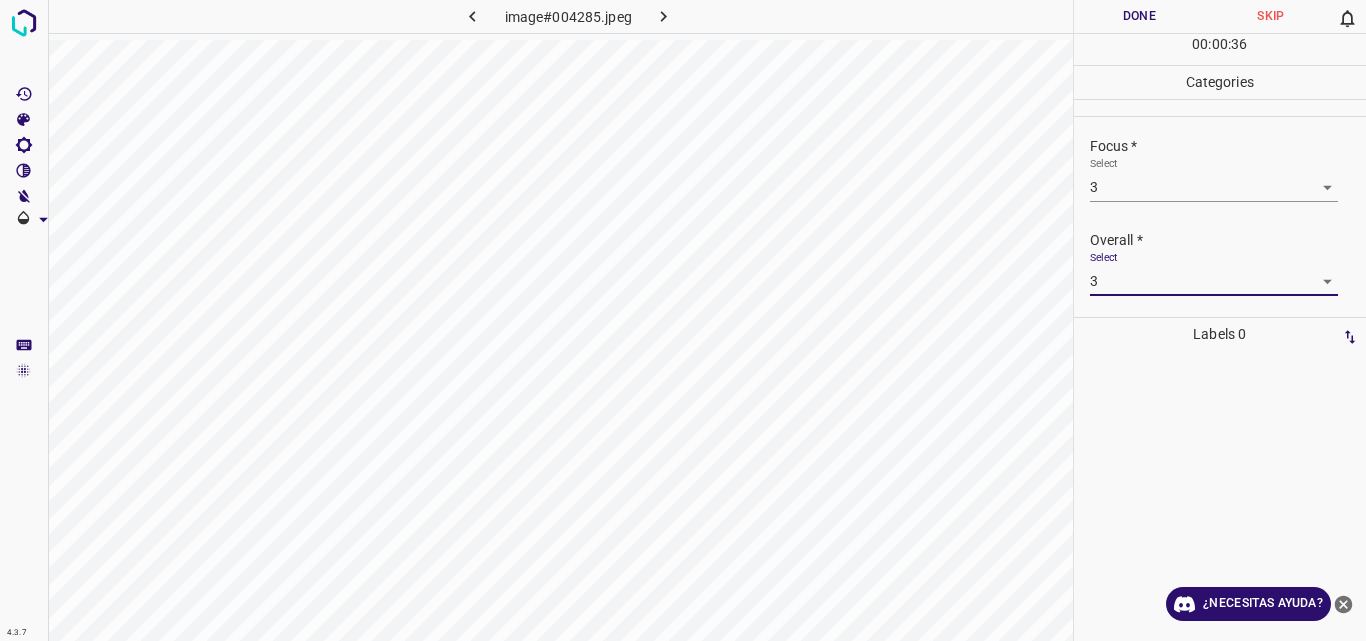 click on "Done" at bounding box center [1140, 16] 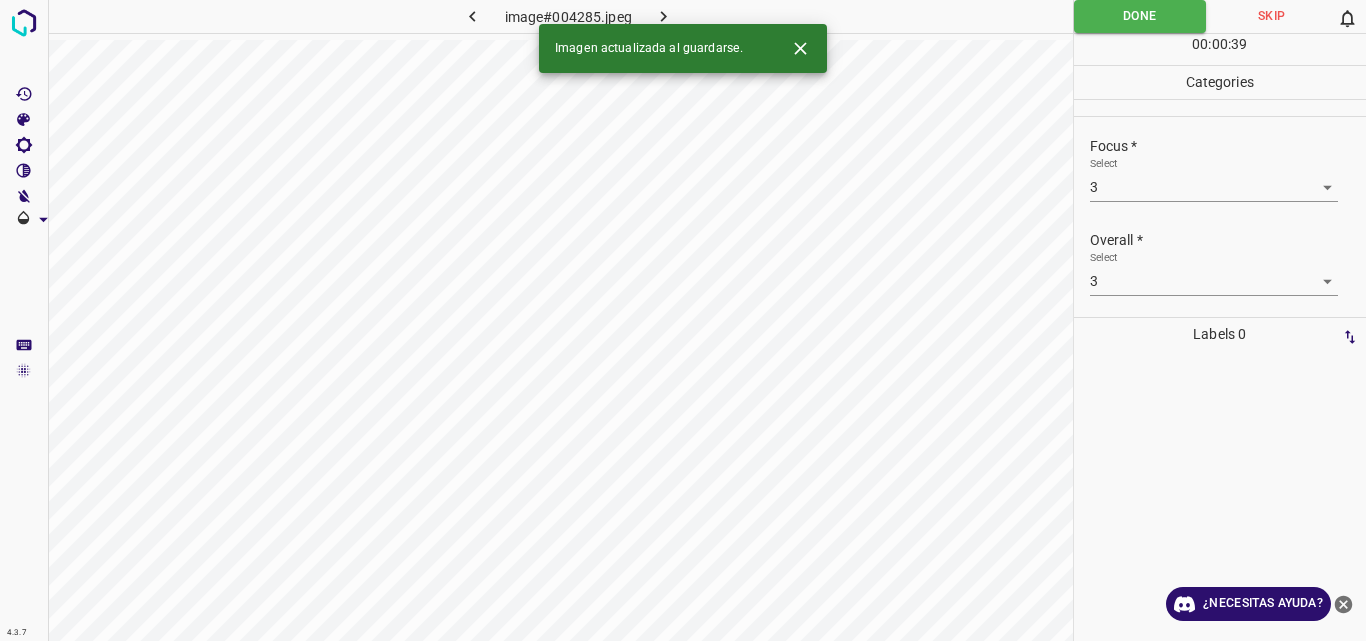 click 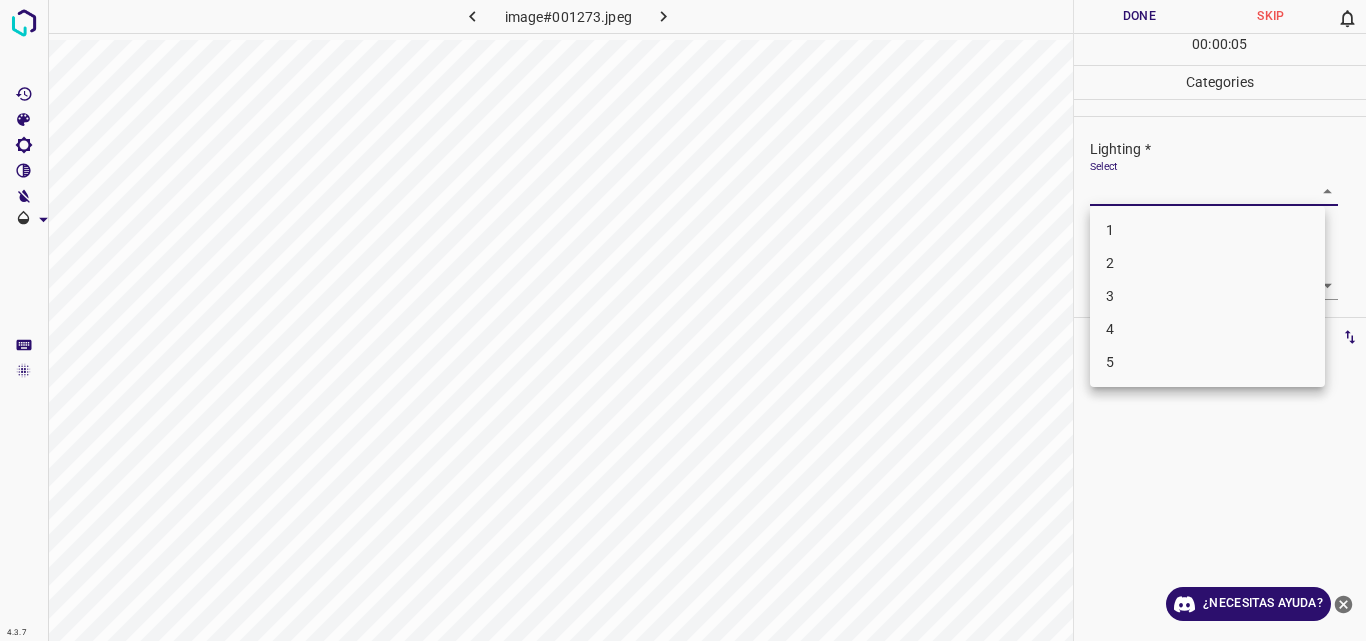 click on "4.3.7 image#001273.jpeg Done Skip 0 00   : 00   : 05   Categories Lighting *  Select ​ Focus *  Select ​ Overall *  Select ​ Labels   0 Categories 1 Lighting 2 Focus 3 Overall Tools Space Change between modes (Draw & Edit) I Auto labeling R Restore zoom M Zoom in N Zoom out Delete Delete selecte label Filters Z Restore filters X Saturation filter C Brightness filter V Contrast filter B Gray scale filter General O Download ¿Necesitas ayuda? Original text Rate this translation Your feedback will be used to help improve Google Translate - Texto - Esconder - Borrar 1 2 3 4 5" at bounding box center [683, 320] 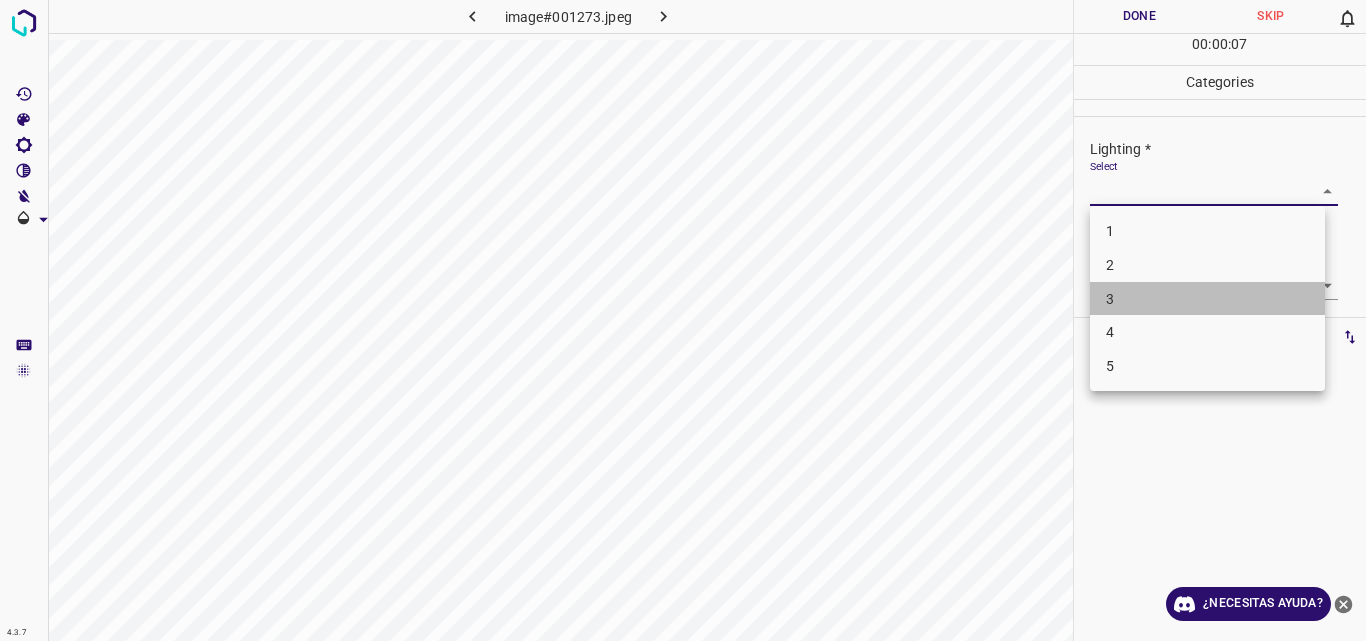 click on "3" at bounding box center [1207, 299] 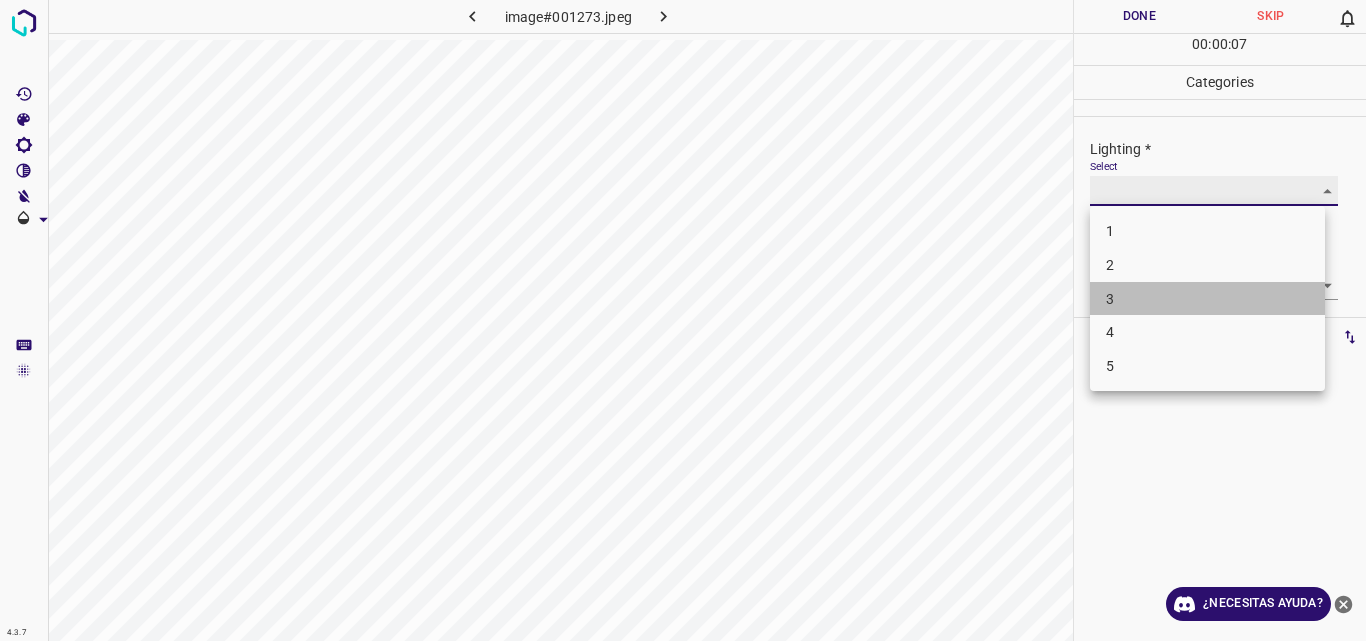 type on "3" 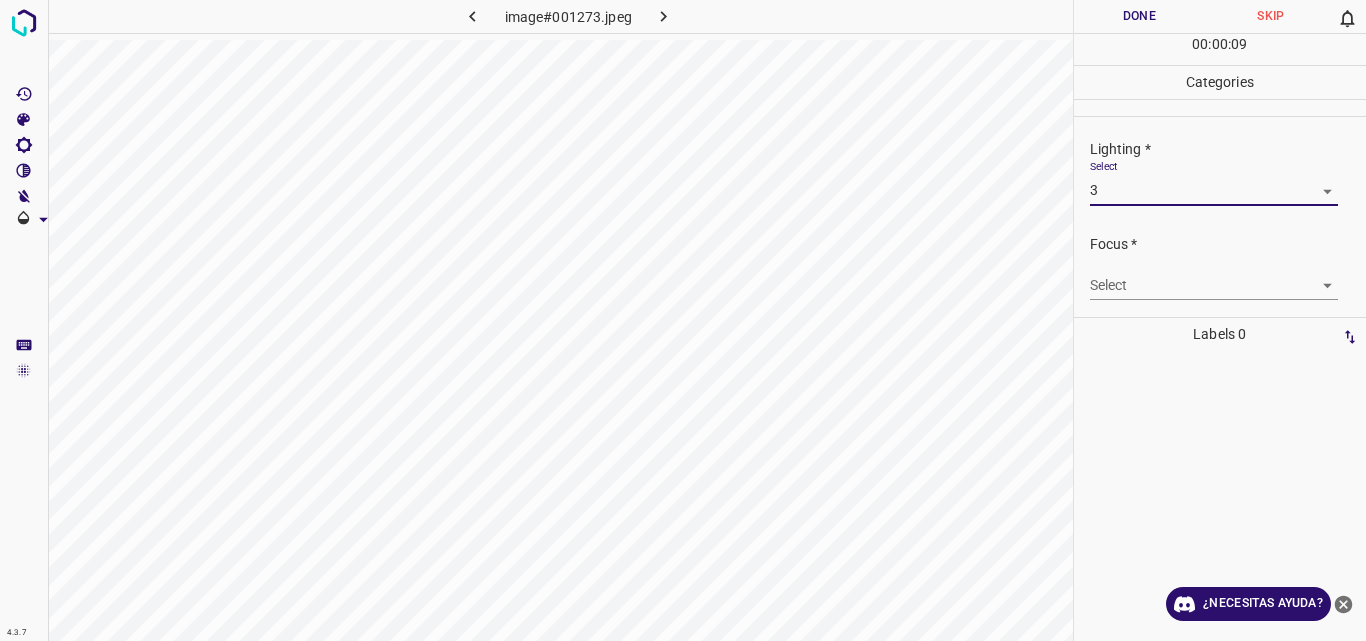 click on "4.3.7 image#001273.jpeg Done Skip 0 00   : 00   : 09   Categories Lighting *  Select 3 3 Focus *  Select ​ Overall *  Select ​ Labels   0 Categories 1 Lighting 2 Focus 3 Overall Tools Space Change between modes (Draw & Edit) I Auto labeling R Restore zoom M Zoom in N Zoom out Delete Delete selecte label Filters Z Restore filters X Saturation filter C Brightness filter V Contrast filter B Gray scale filter General O Download ¿Necesitas ayuda? Original text Rate this translation Your feedback will be used to help improve Google Translate - Texto - Esconder - Borrar" at bounding box center [683, 320] 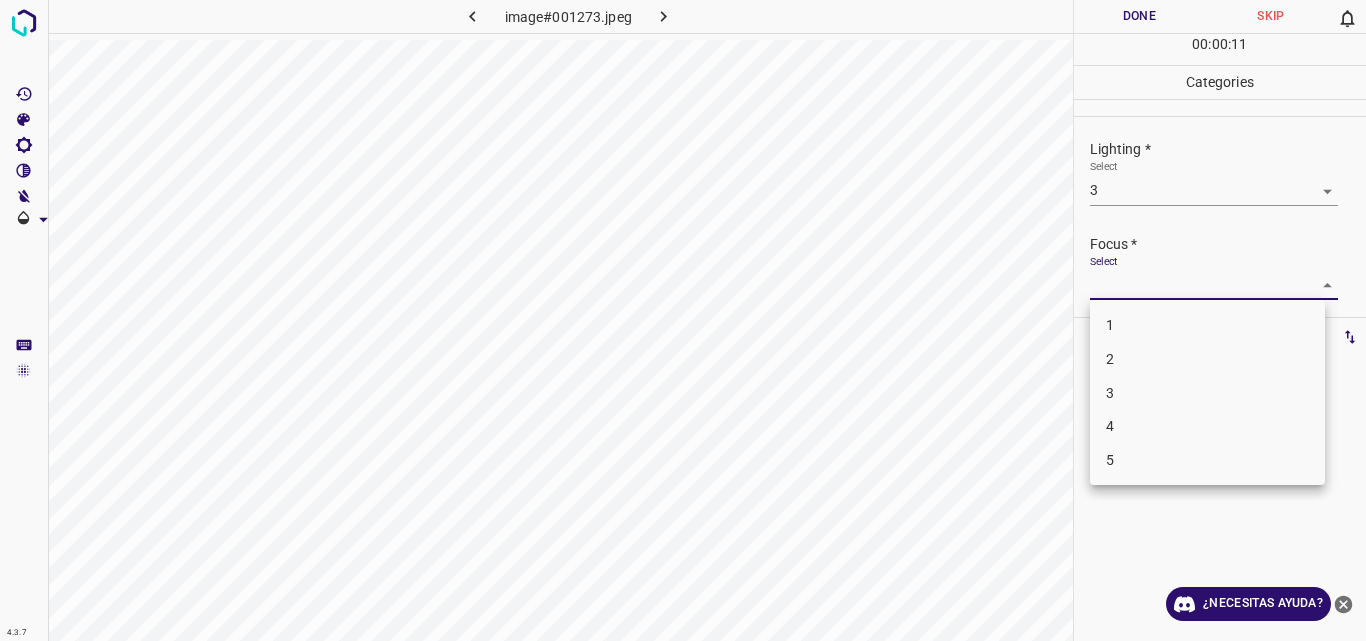 click on "3" at bounding box center (1207, 393) 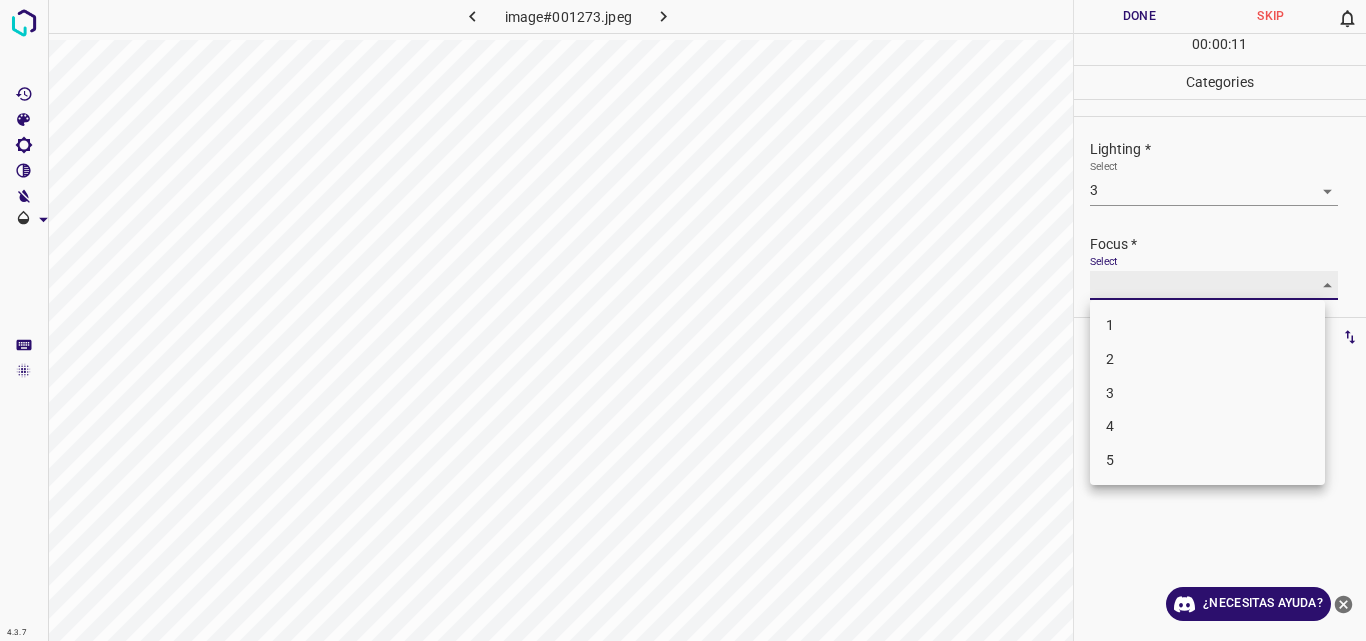 type on "3" 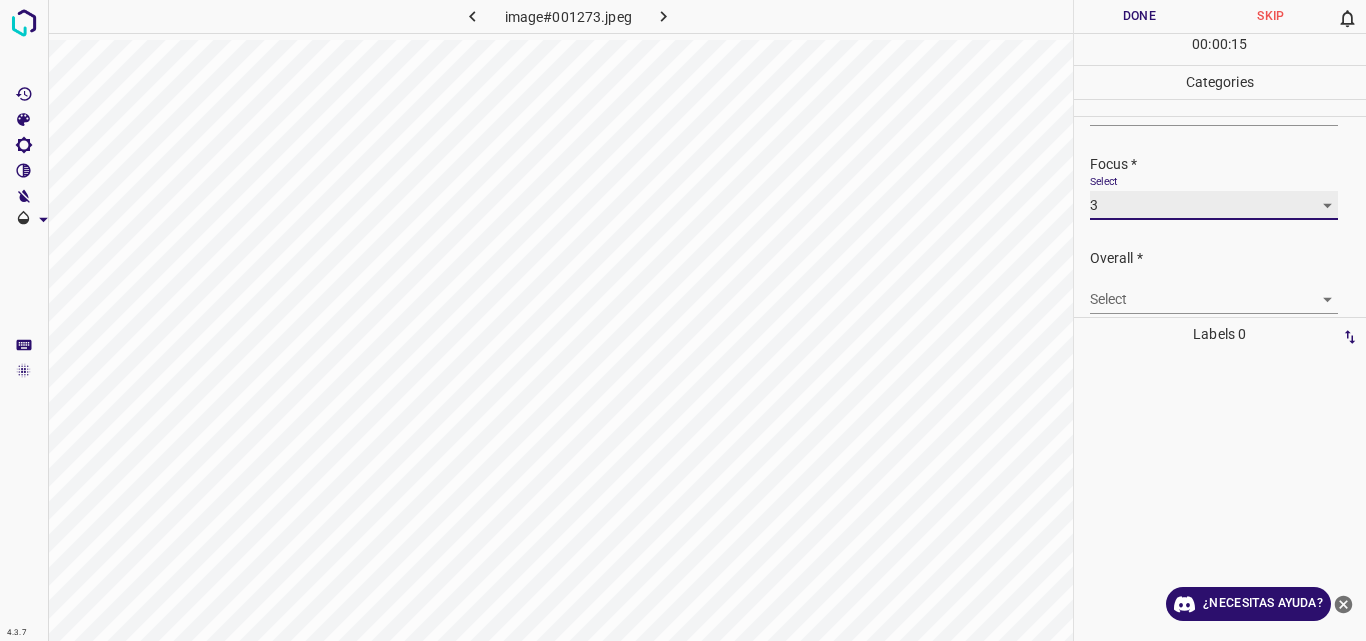 scroll, scrollTop: 98, scrollLeft: 0, axis: vertical 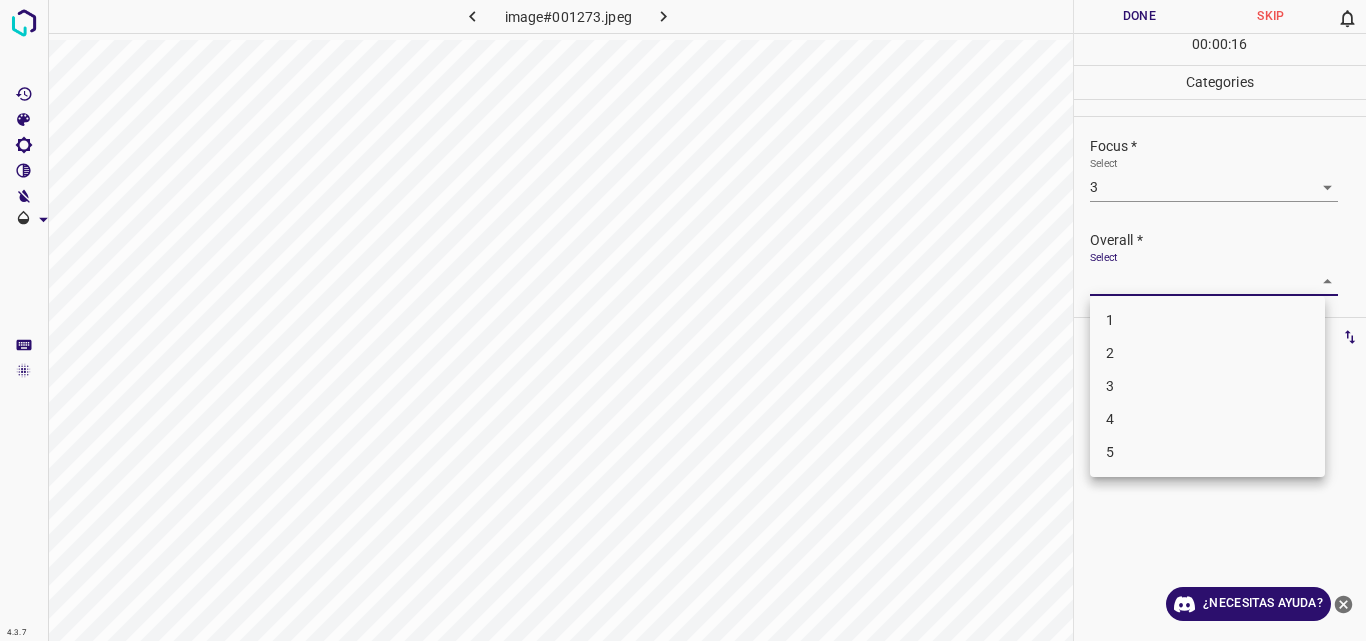 click on "4.3.7 image#001273.jpeg Done Skip 0 00   : 00   : 16   Categories Lighting *  Select 3 3 Focus *  Select 3 3 Overall *  Select ​ Labels   0 Categories 1 Lighting 2 Focus 3 Overall Tools Space Change between modes (Draw & Edit) I Auto labeling R Restore zoom M Zoom in N Zoom out Delete Delete selecte label Filters Z Restore filters X Saturation filter C Brightness filter V Contrast filter B Gray scale filter General O Download ¿Necesitas ayuda? Original text Rate this translation Your feedback will be used to help improve Google Translate - Texto - Esconder - Borrar 1 2 3 4 5" at bounding box center [683, 320] 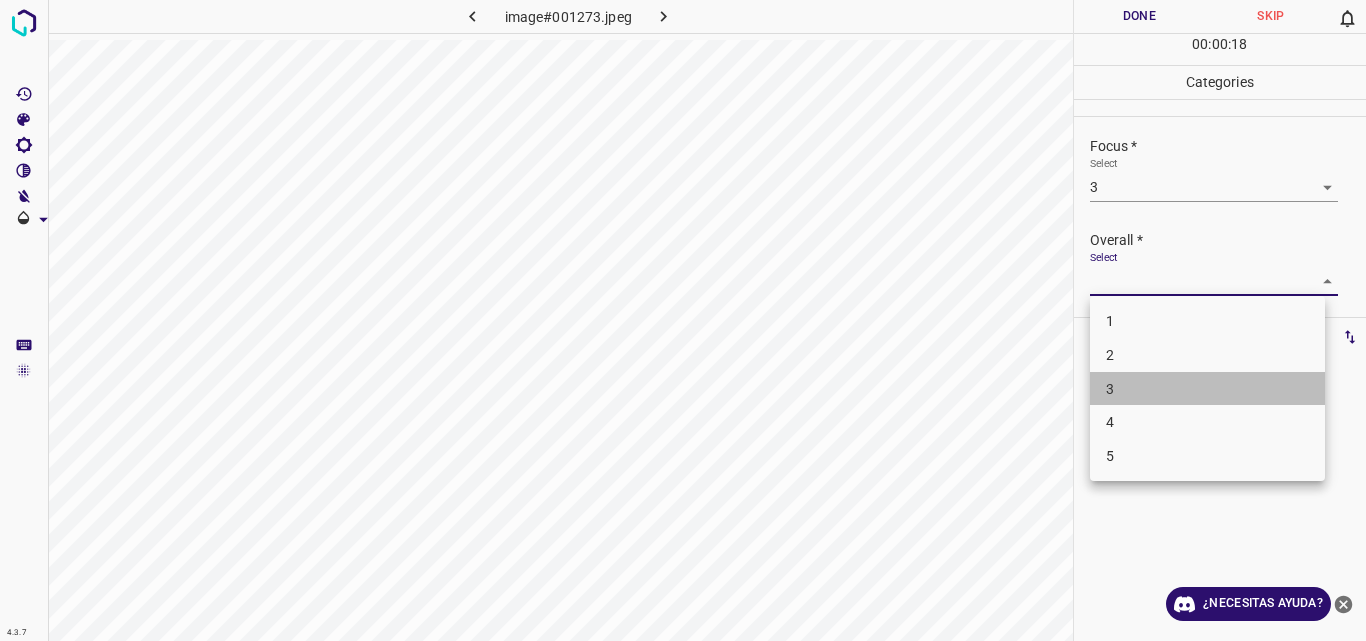 click on "3" at bounding box center [1207, 389] 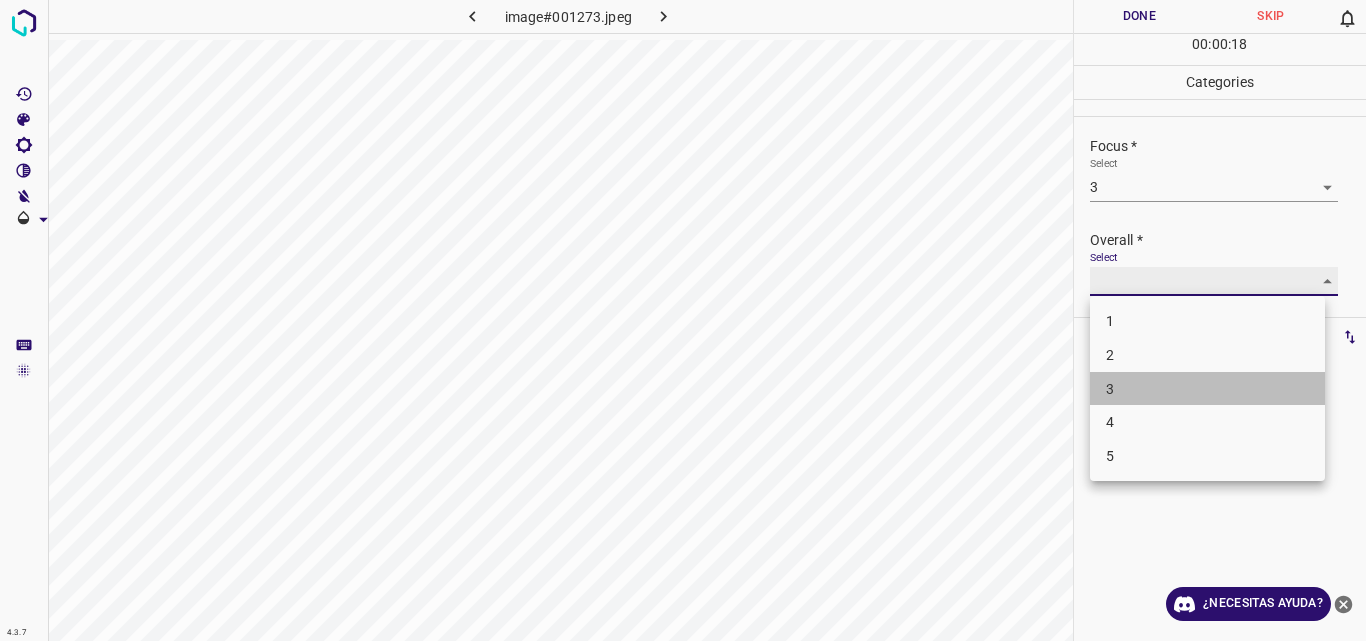 type on "3" 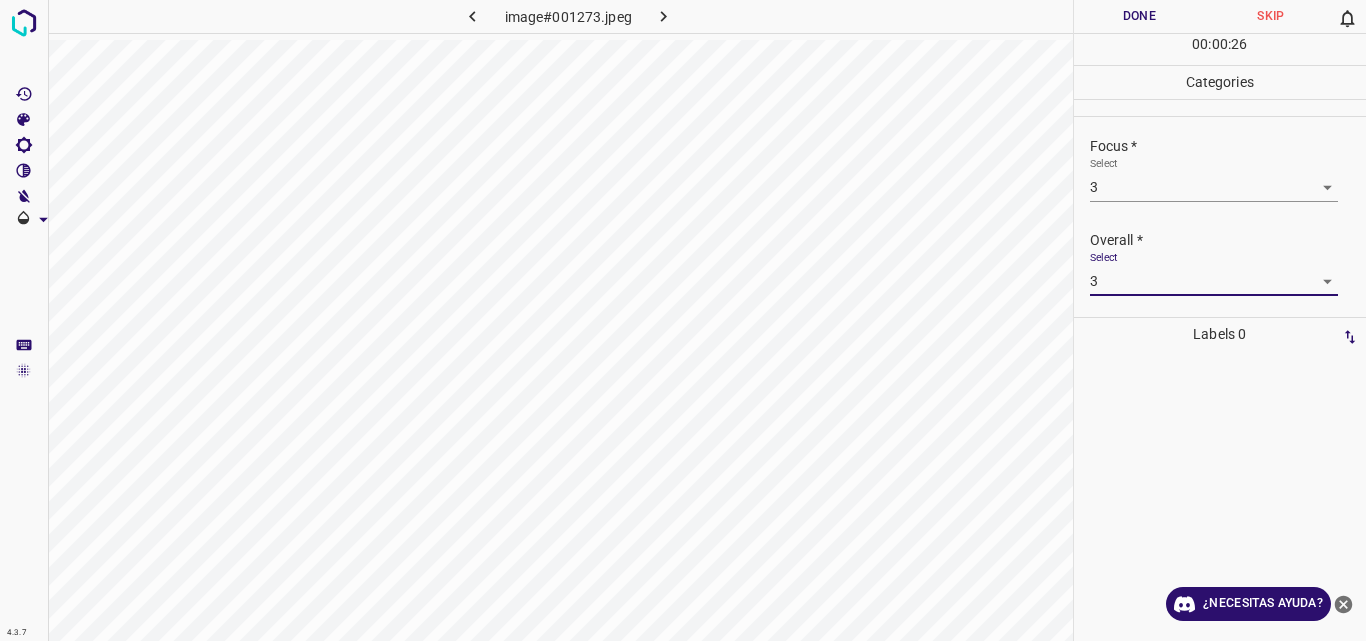 click on "Done" at bounding box center (1140, 16) 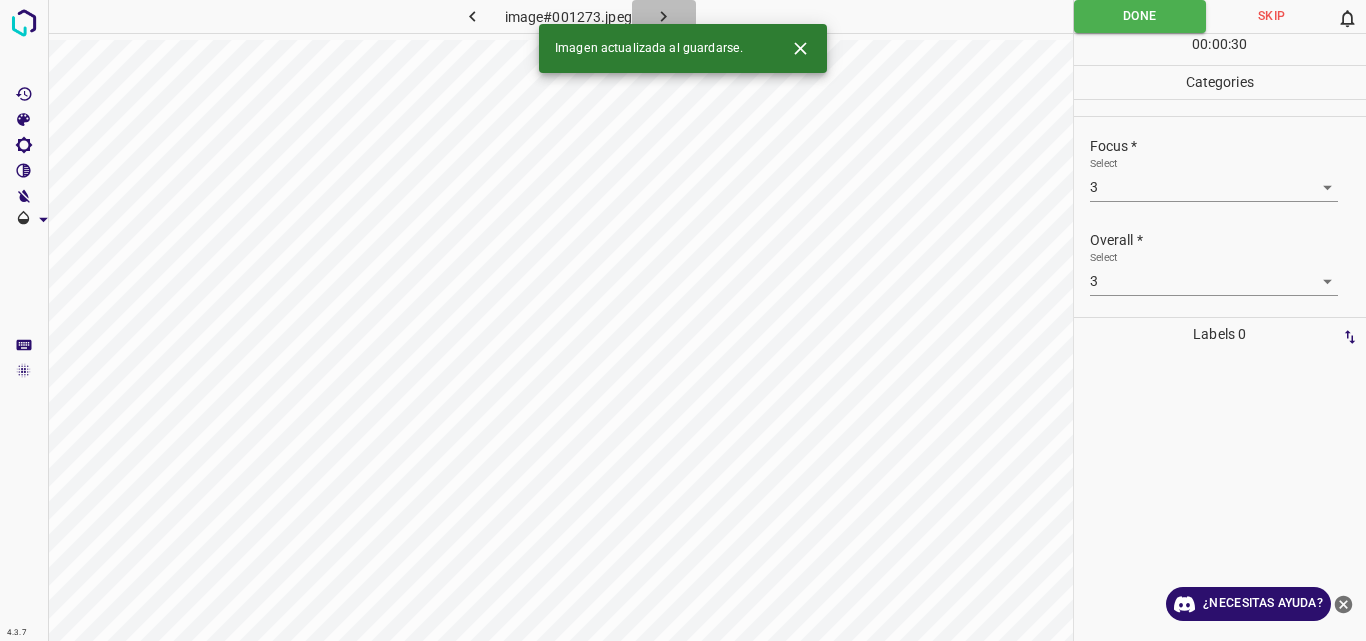 click 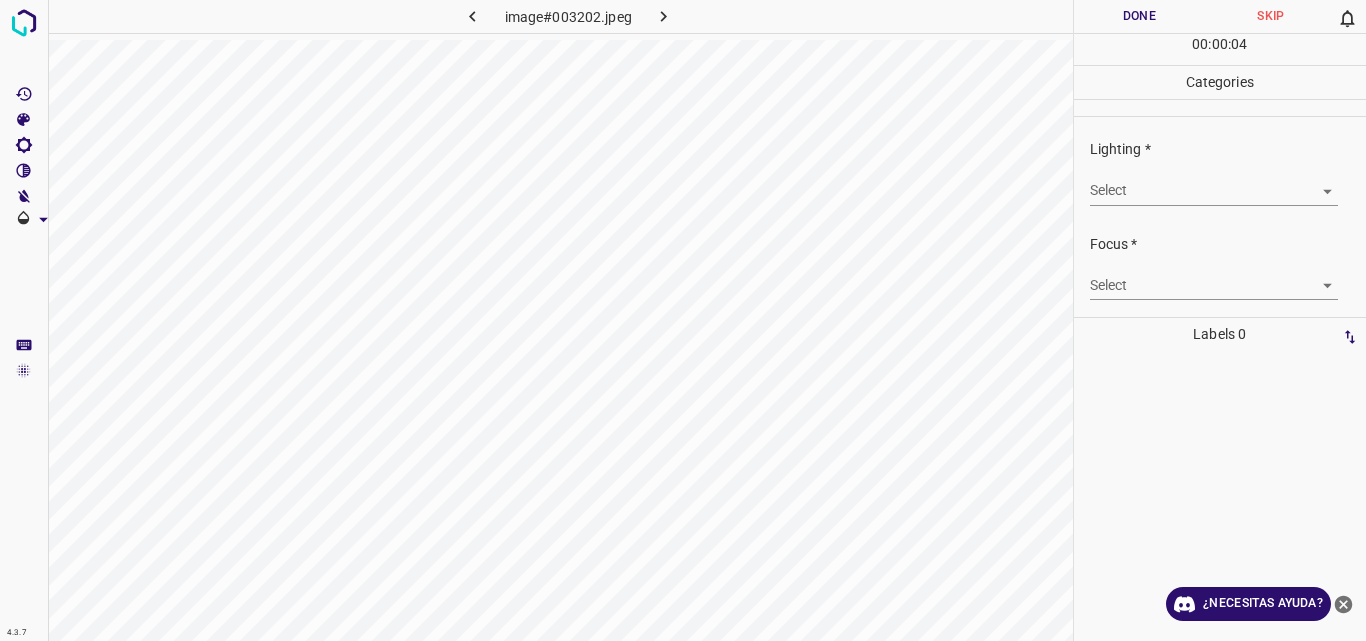 click on "4.3.7 image#003202.jpeg Done Skip 0 00   : 00   : 04   Categories Lighting *  Select ​ Focus *  Select ​ Overall *  Select ​ Labels   0 Categories 1 Lighting 2 Focus 3 Overall Tools Space Change between modes (Draw & Edit) I Auto labeling R Restore zoom M Zoom in N Zoom out Delete Delete selecte label Filters Z Restore filters X Saturation filter C Brightness filter V Contrast filter B Gray scale filter General O Download ¿Necesitas ayuda? Original text Rate this translation Your feedback will be used to help improve Google Translate - Texto - Esconder - Borrar" at bounding box center [683, 320] 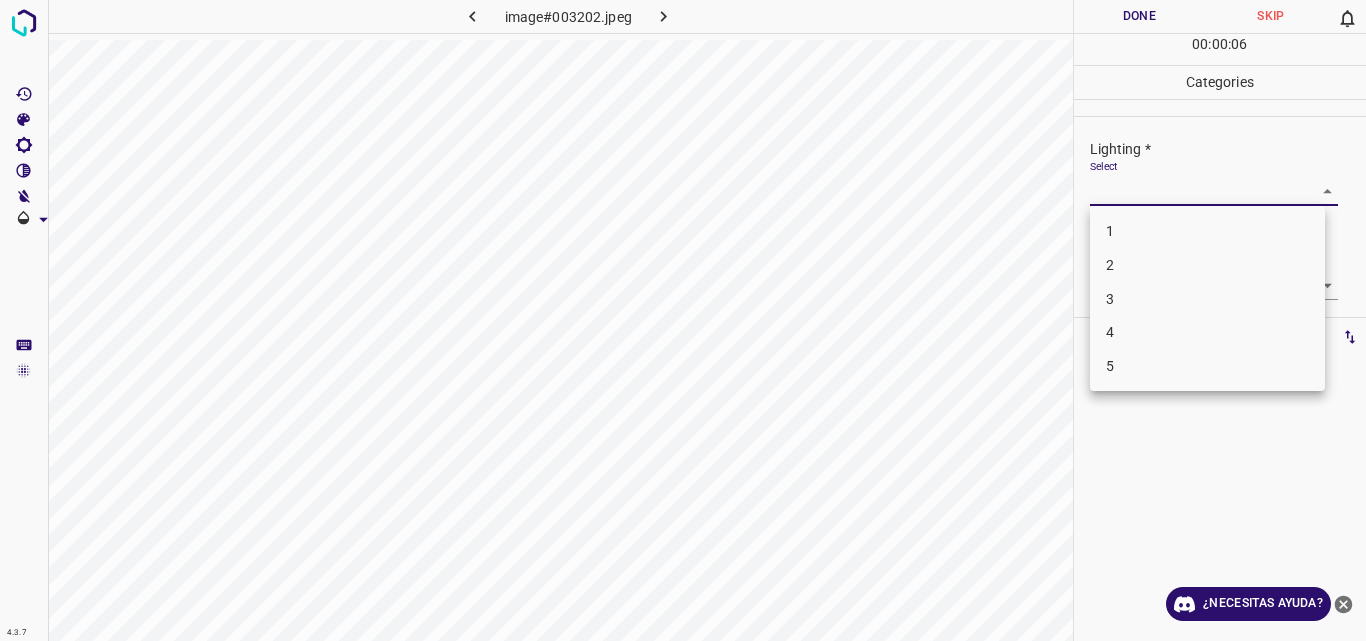 click on "3" at bounding box center [1207, 299] 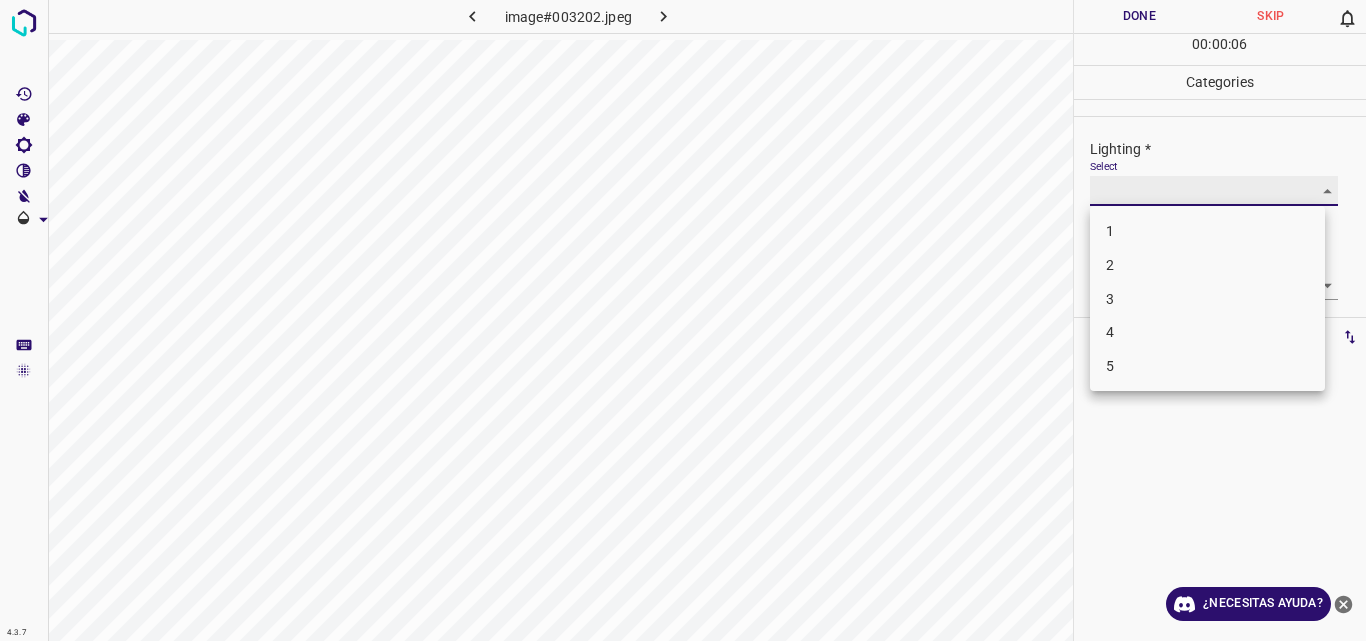 type on "3" 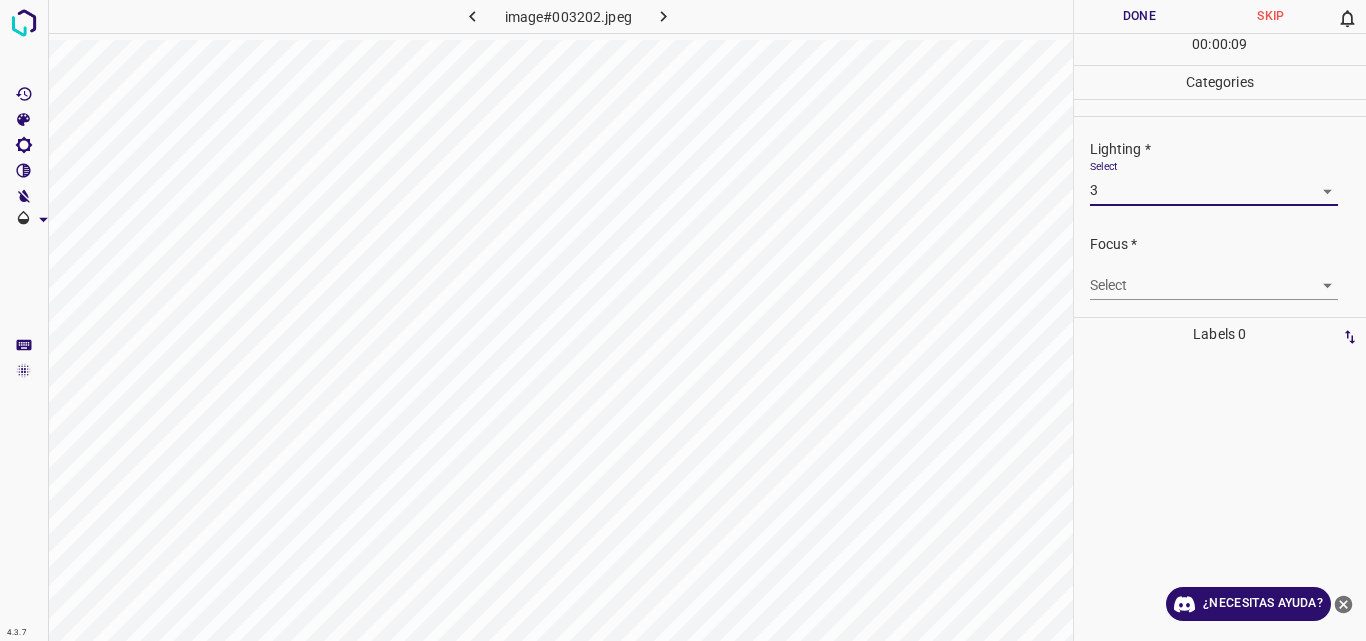 click on "4.3.7 image#003202.jpeg Done Skip 0 00   : 00   : 09   Categories Lighting *  Select 3 3 Focus *  Select ​ Overall *  Select ​ Labels   0 Categories 1 Lighting 2 Focus 3 Overall Tools Space Change between modes (Draw & Edit) I Auto labeling R Restore zoom M Zoom in N Zoom out Delete Delete selecte label Filters Z Restore filters X Saturation filter C Brightness filter V Contrast filter B Gray scale filter General O Download ¿Necesitas ayuda? Original text Rate this translation Your feedback will be used to help improve Google Translate - Texto - Esconder - Borrar" at bounding box center [683, 320] 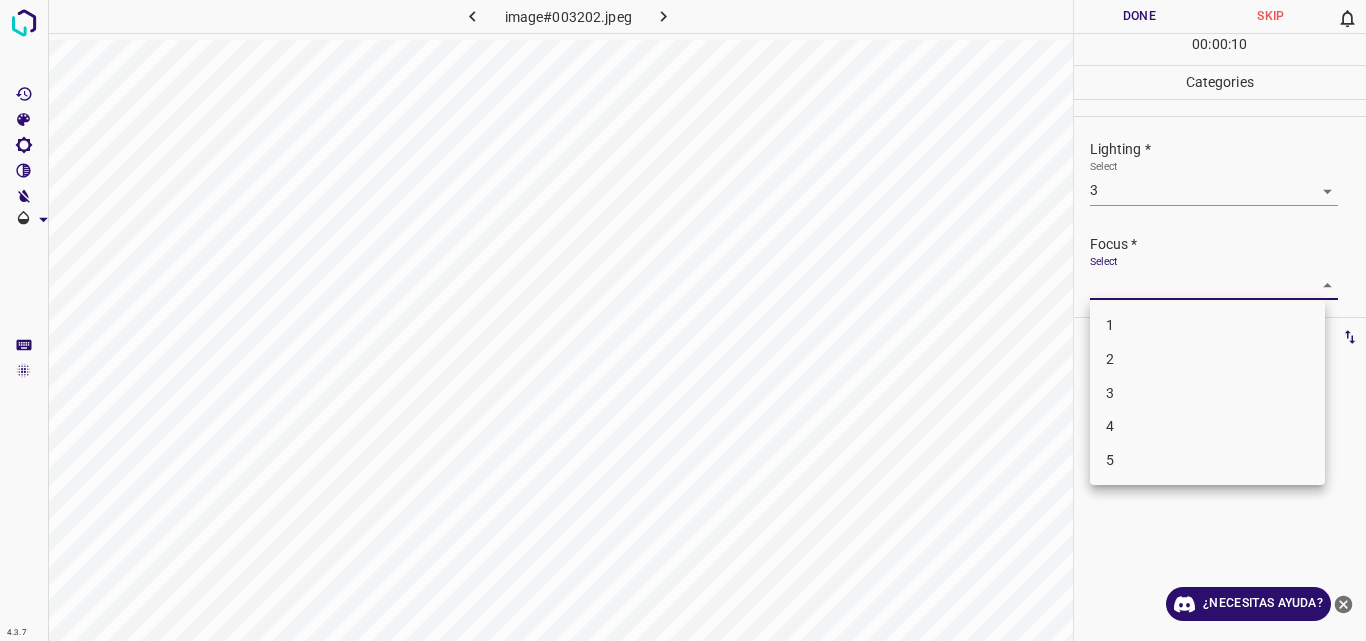 click on "3" at bounding box center (1207, 393) 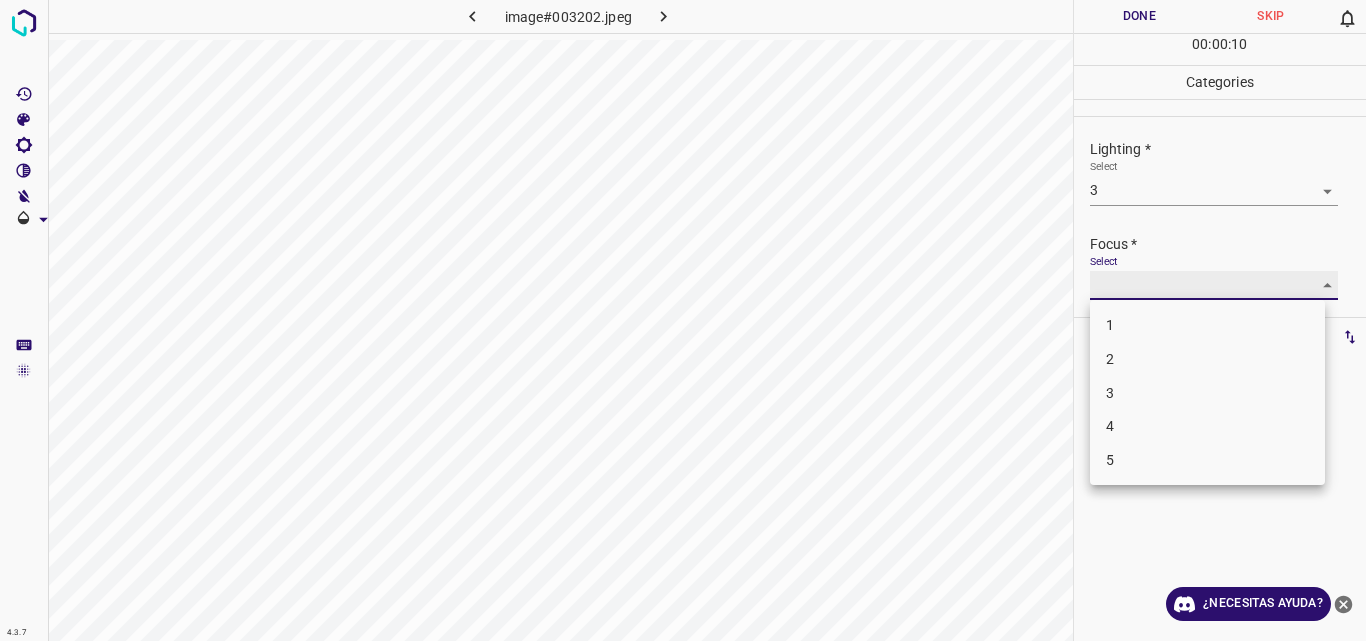 type on "3" 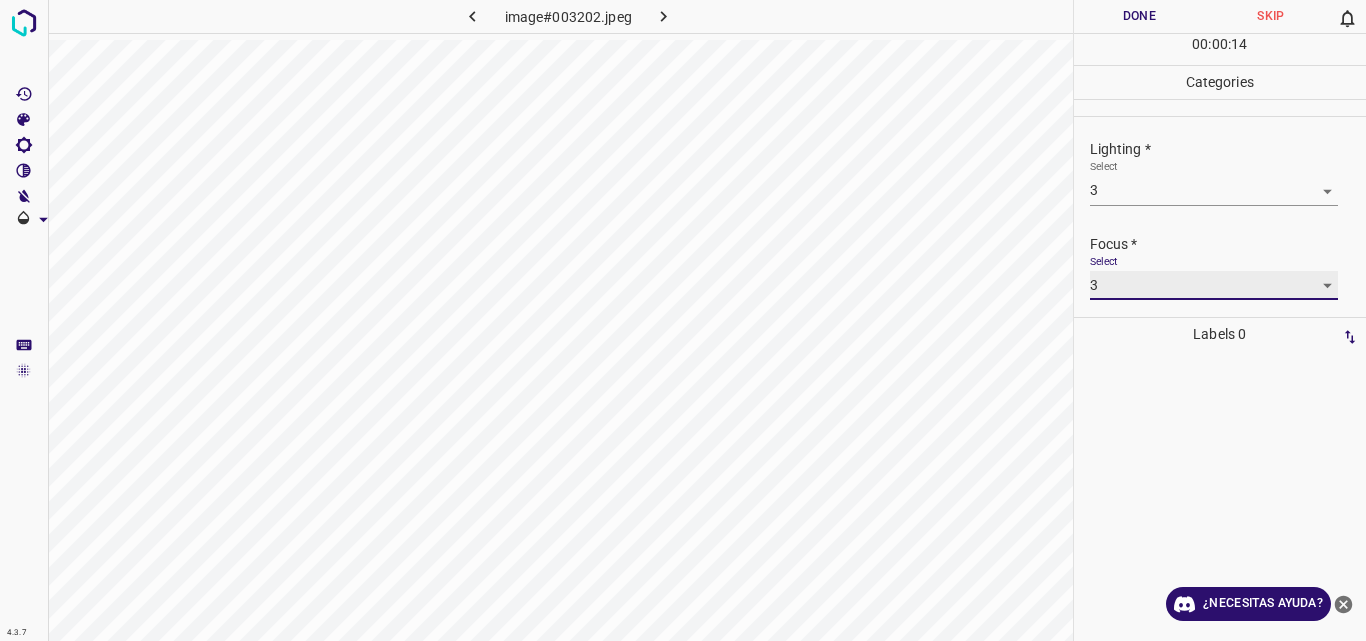scroll, scrollTop: 98, scrollLeft: 0, axis: vertical 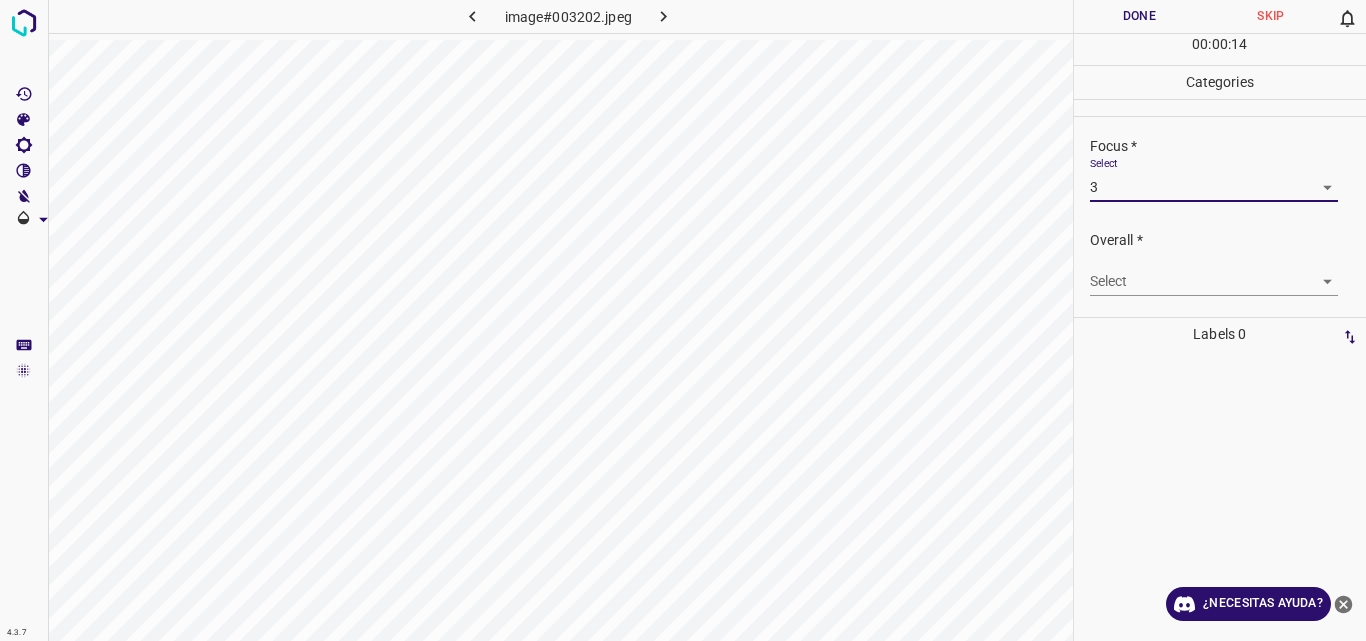 click on "Lighting *  Select 3 3 Focus *  Select 3 3 Overall *  Select ​" at bounding box center [1220, 217] 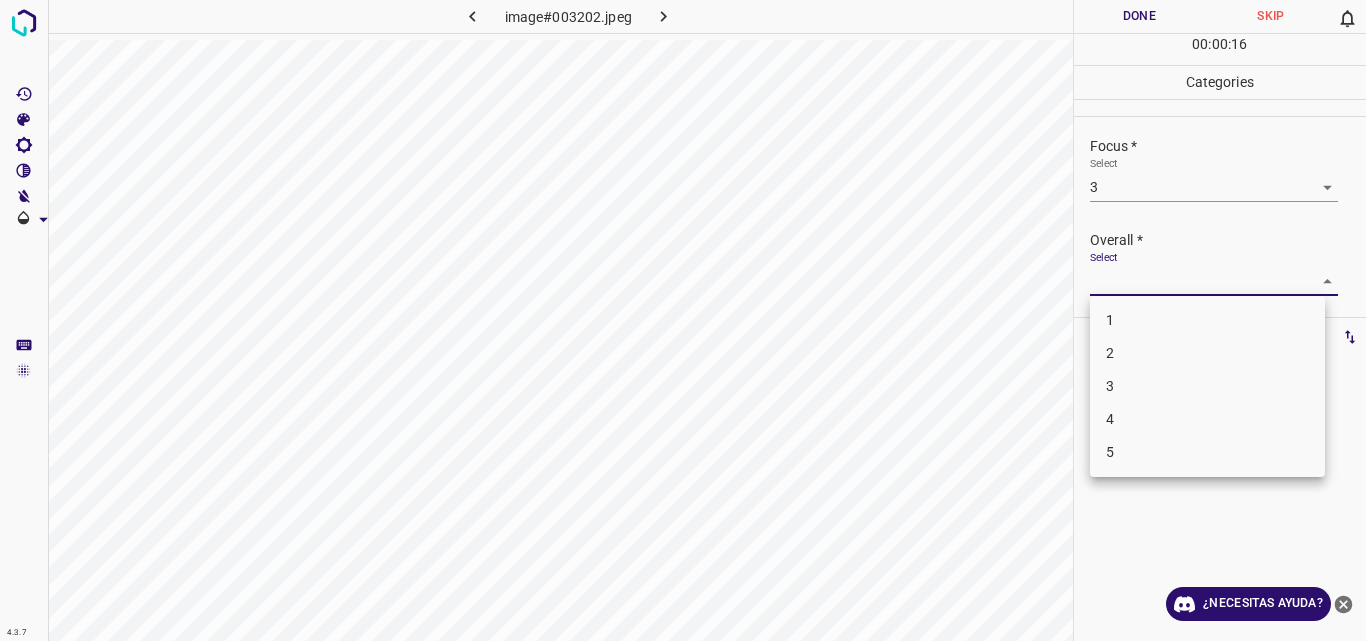 click on "4.3.7 image#003202.jpeg Done Skip 0 00   : 00   : 16   Categories Lighting *  Select 3 3 Focus *  Select 3 3 Overall *  Select ​ Labels   0 Categories 1 Lighting 2 Focus 3 Overall Tools Space Change between modes (Draw & Edit) I Auto labeling R Restore zoom M Zoom in N Zoom out Delete Delete selecte label Filters Z Restore filters X Saturation filter C Brightness filter V Contrast filter B Gray scale filter General O Download ¿Necesitas ayuda? Original text Rate this translation Your feedback will be used to help improve Google Translate - Texto - Esconder - Borrar 1 2 3 4 5" at bounding box center [683, 320] 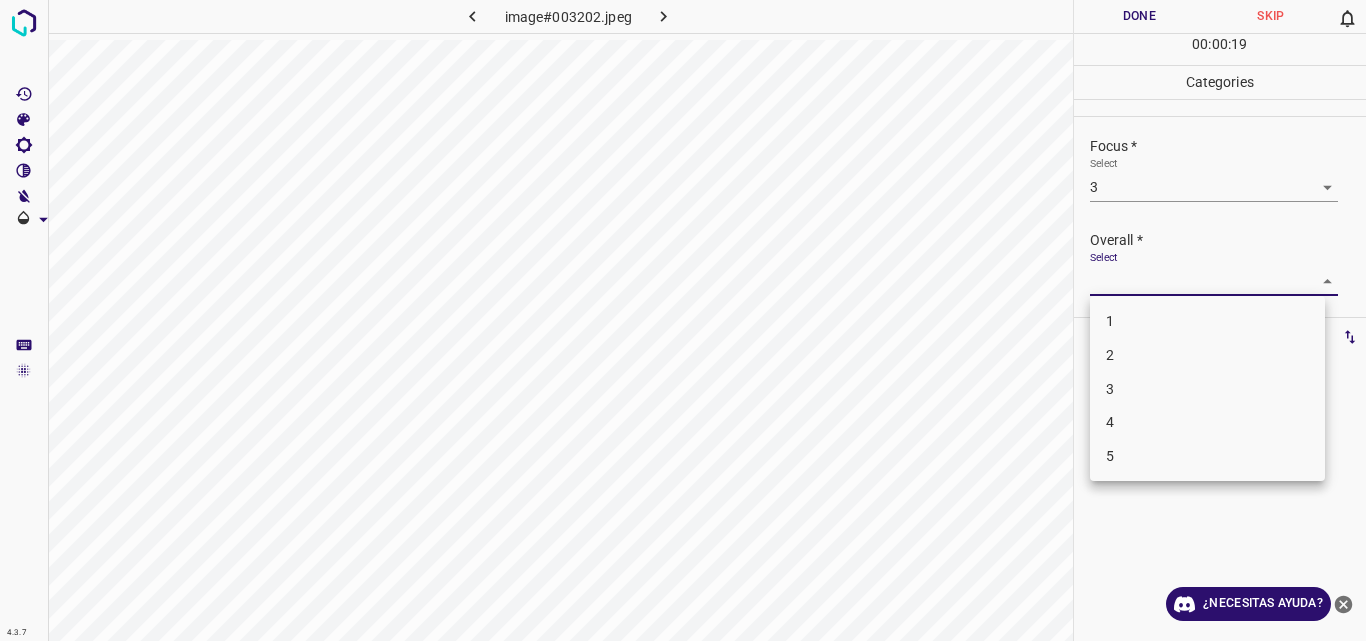 click on "3" at bounding box center [1207, 389] 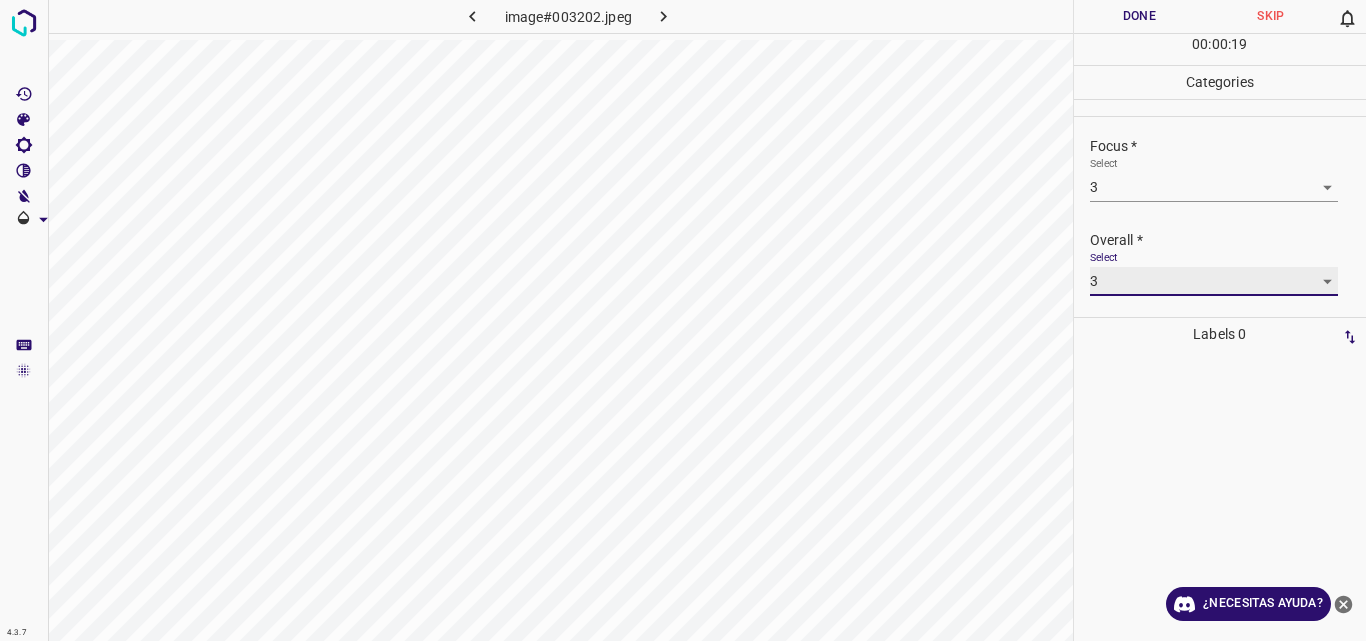 type on "3" 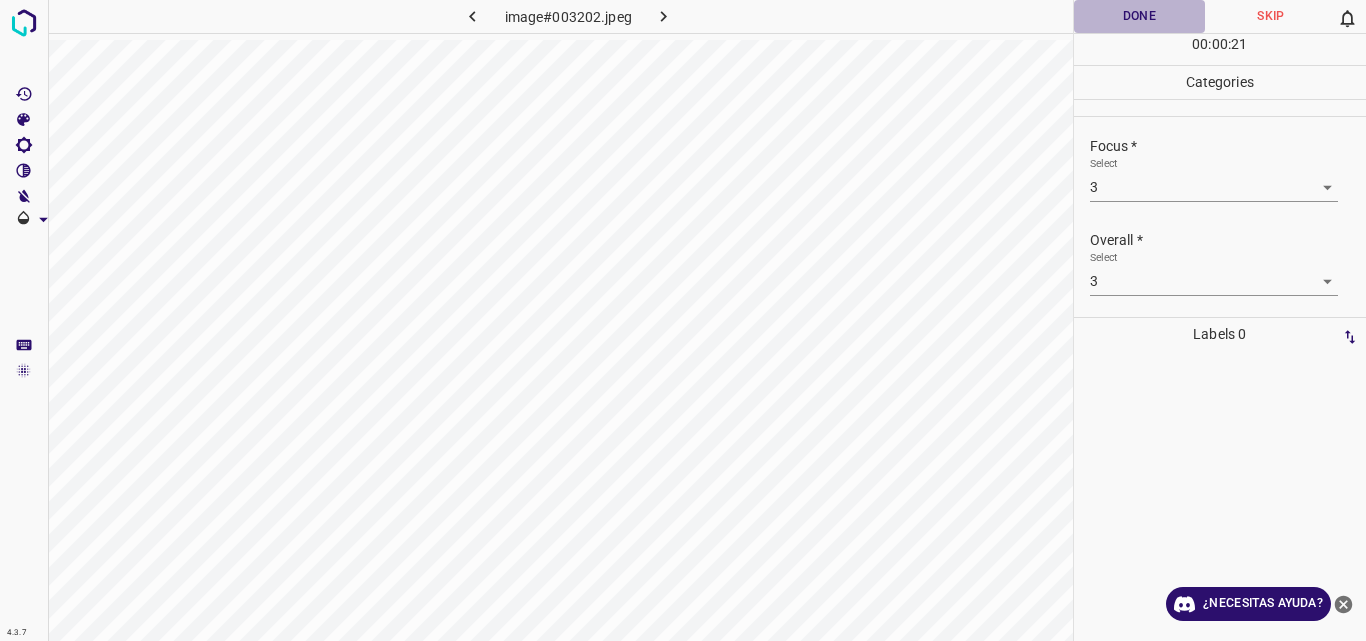 click on "Done" at bounding box center (1140, 16) 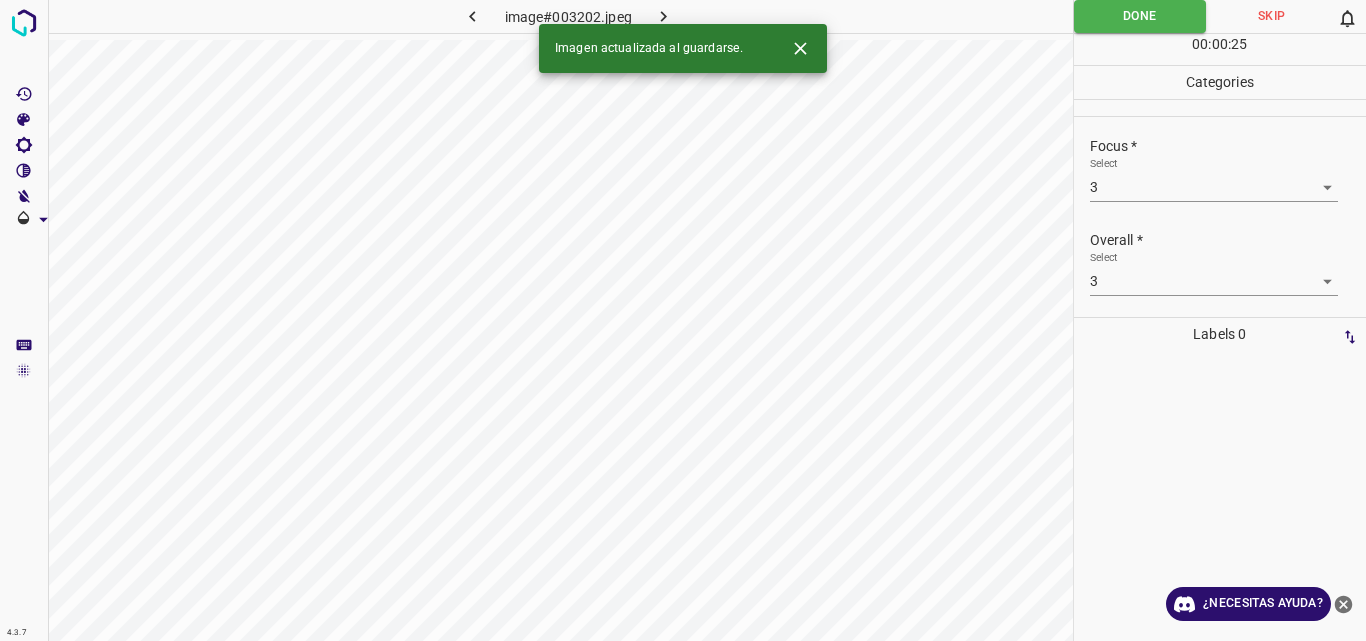 click 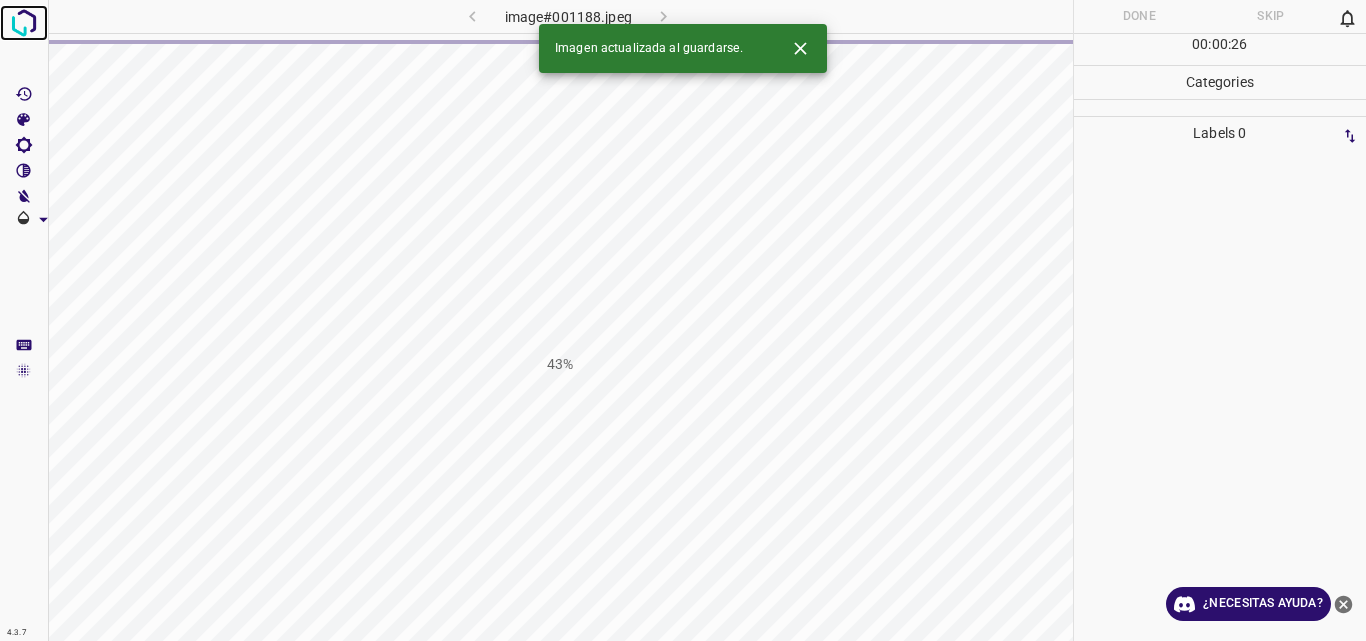 click at bounding box center [24, 23] 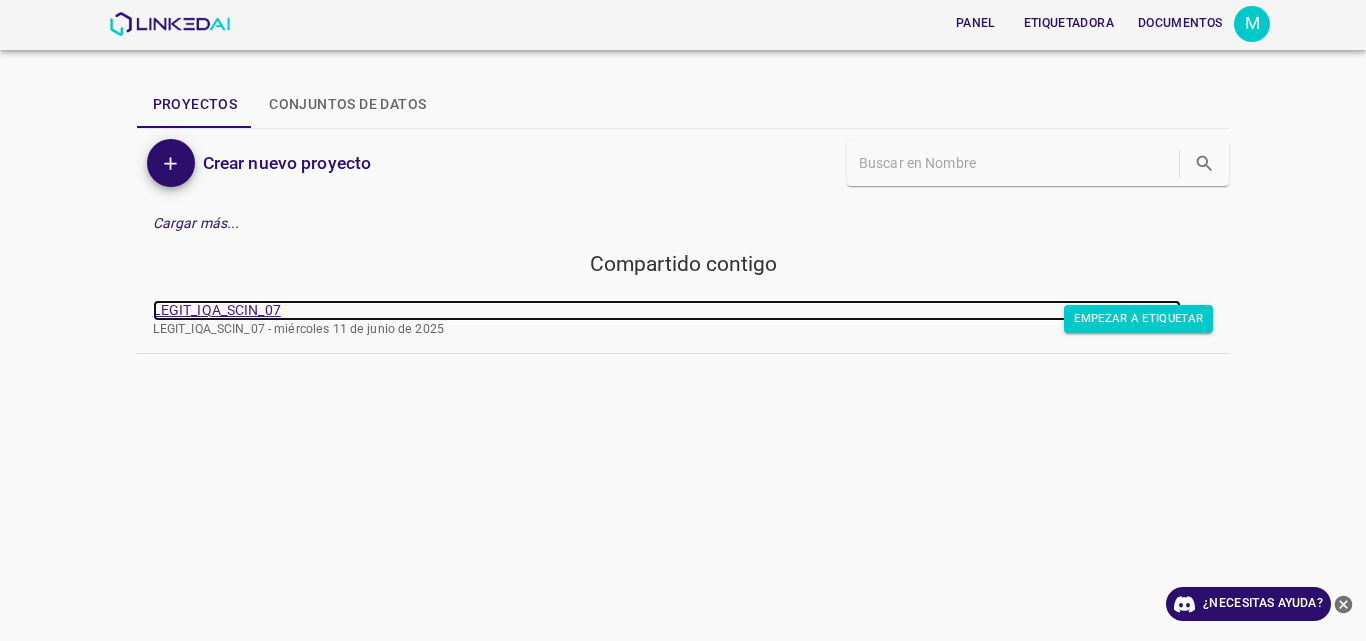 click on "LEGIT_IQA_SCIN_07" at bounding box center [217, 310] 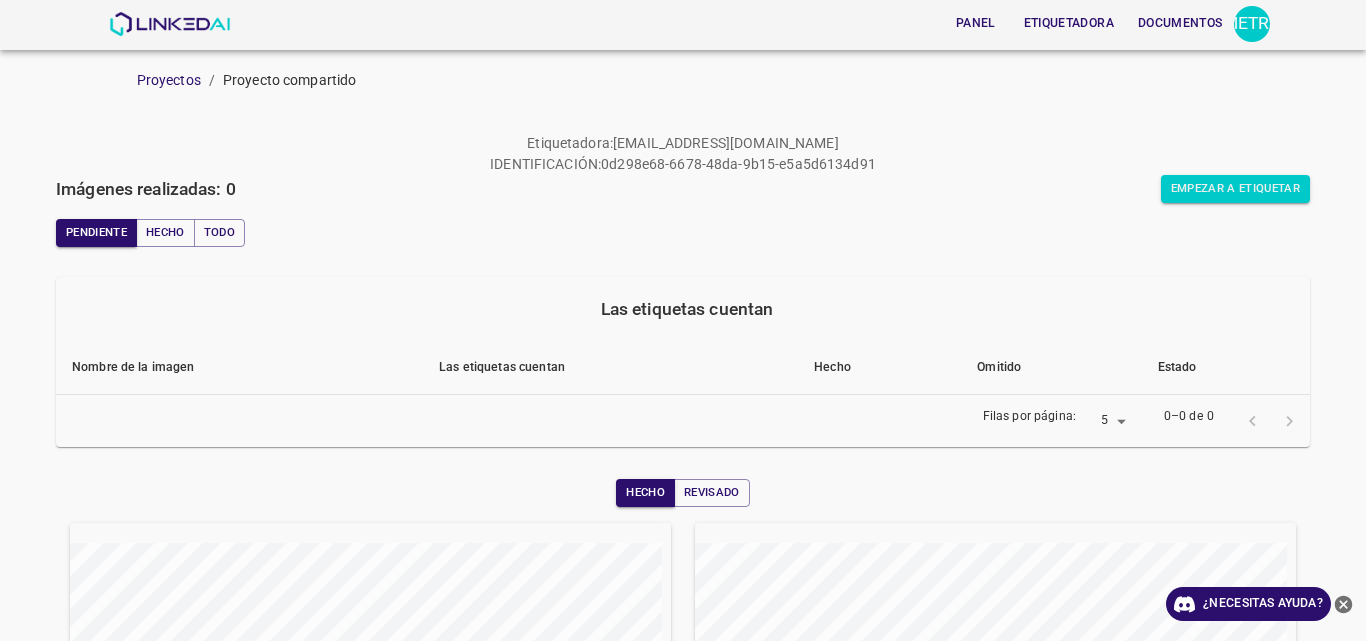 scroll, scrollTop: 0, scrollLeft: 0, axis: both 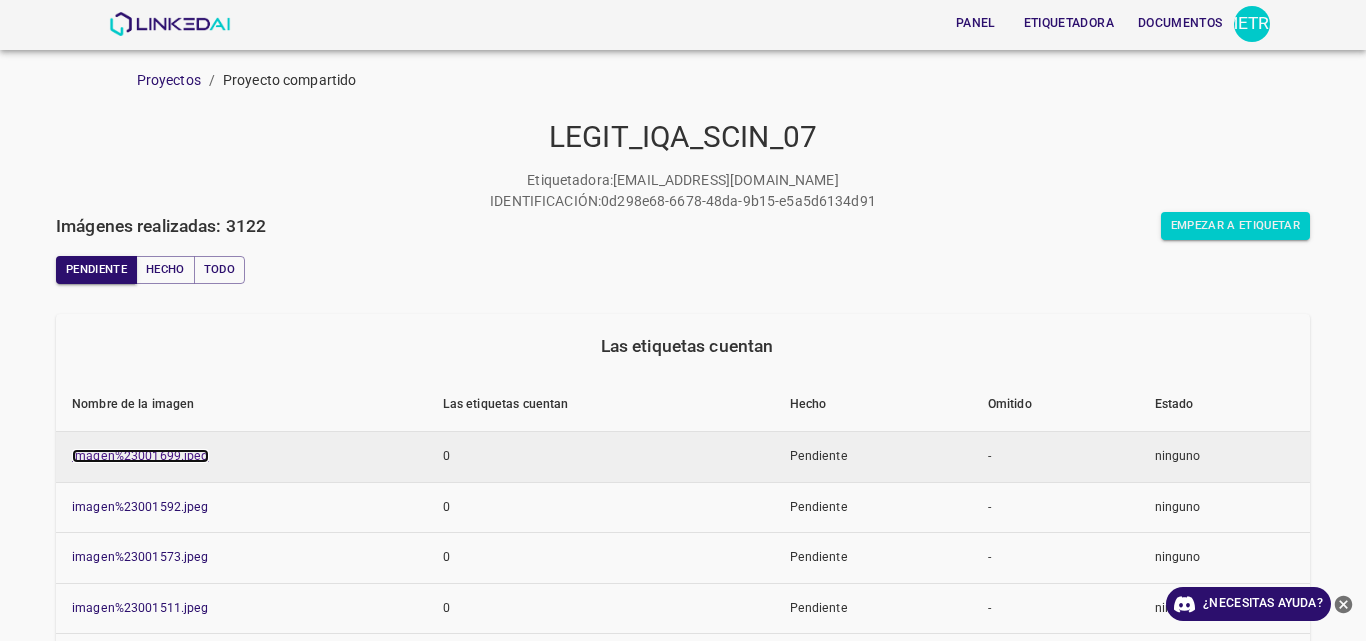 click on "imagen%23001699.jpeg" at bounding box center [140, 456] 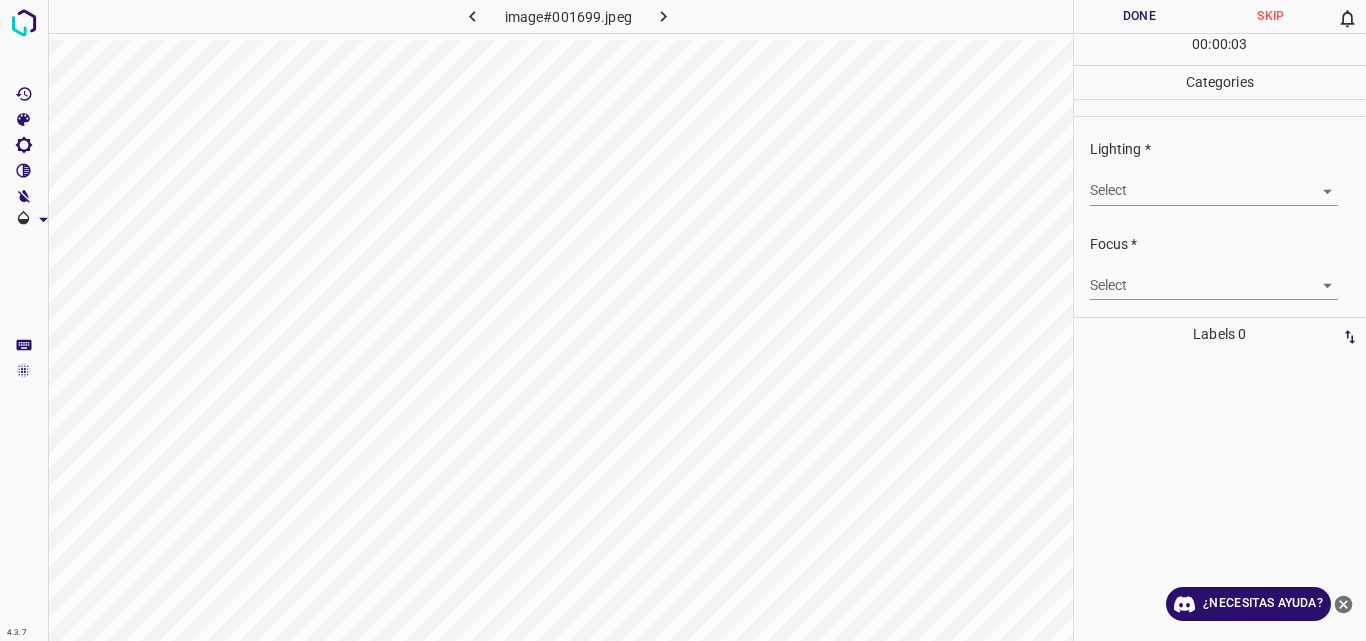 click on "4.3.7 image#001699.jpeg Done Skip 0 00   : 00   : 03   Categories Lighting *  Select ​ Focus *  Select ​ Overall *  Select ​ Labels   0 Categories 1 Lighting 2 Focus 3 Overall Tools Space Change between modes (Draw & Edit) I Auto labeling R Restore zoom M Zoom in N Zoom out Delete Delete selecte label Filters Z Restore filters X Saturation filter C Brightness filter V Contrast filter B Gray scale filter General O Download ¿Necesitas ayuda? Original text Rate this translation Your feedback will be used to help improve Google Translate - Texto - Esconder - Borrar" at bounding box center [683, 320] 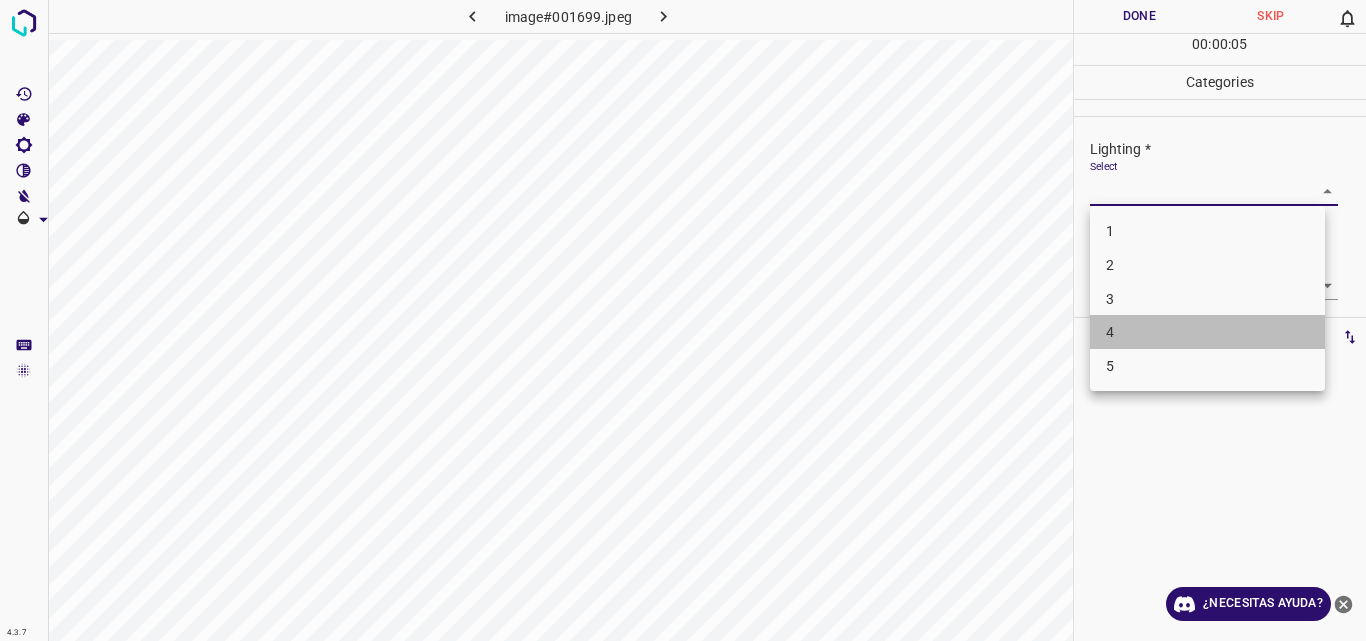 click on "4" at bounding box center (1207, 332) 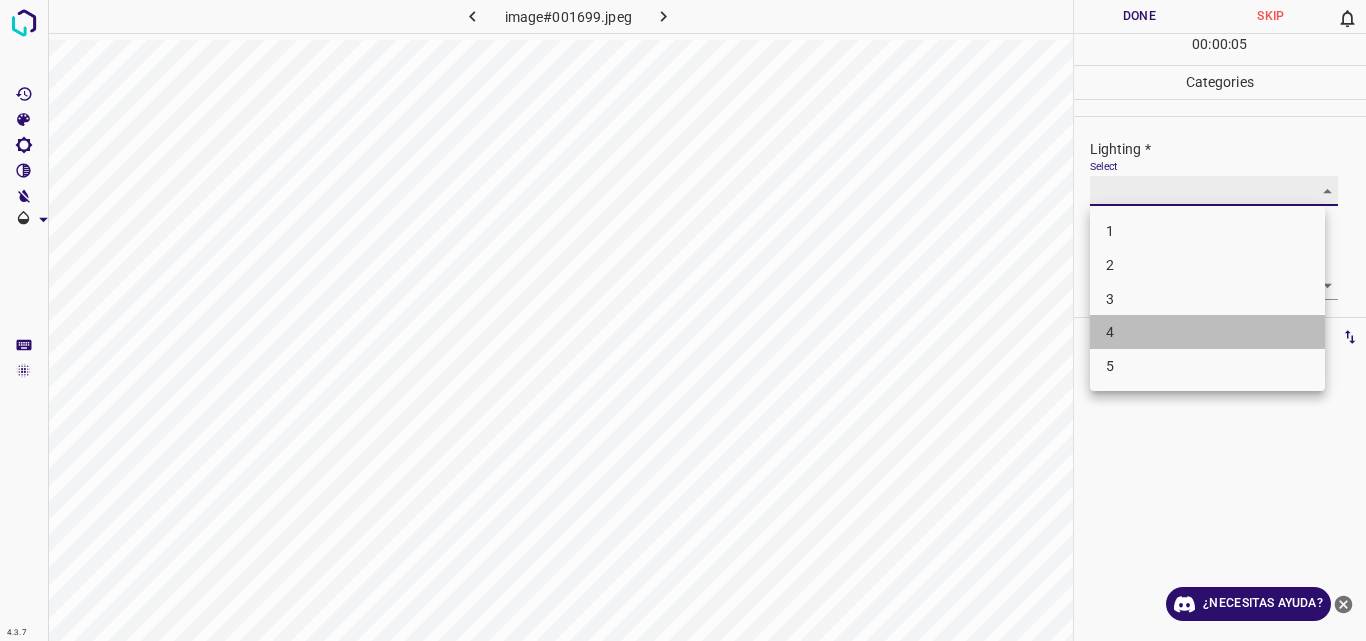 type on "4" 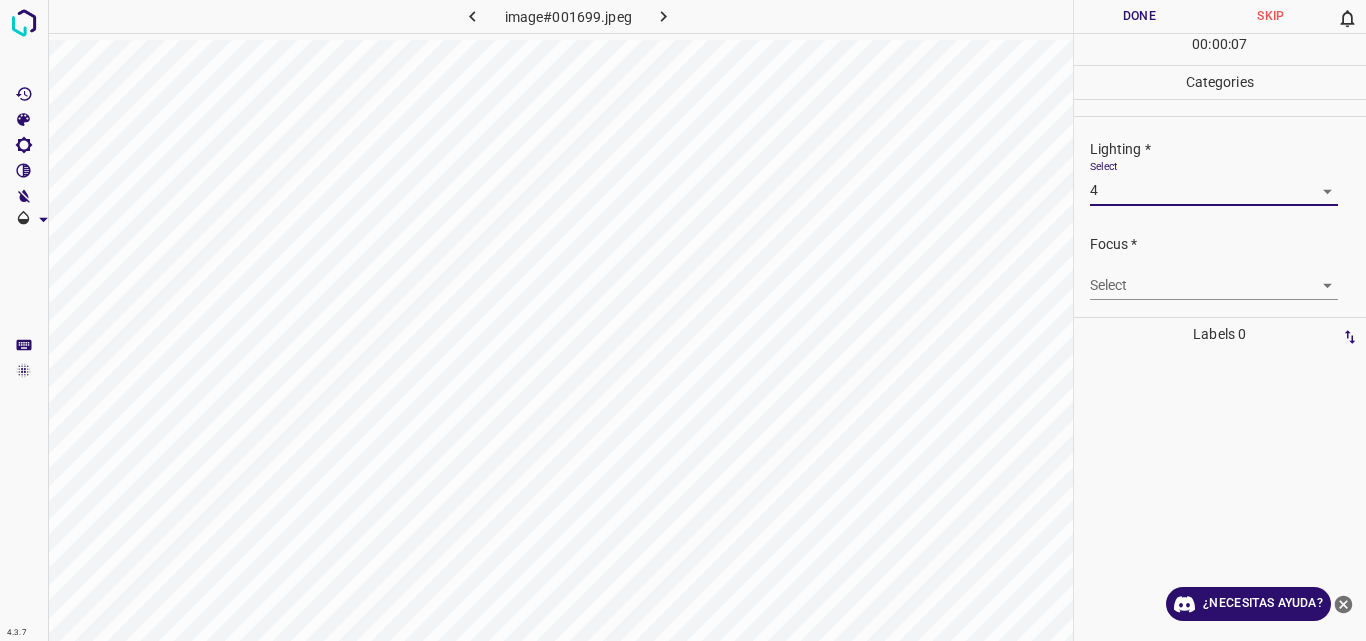 click on "4.3.7 image#001699.jpeg Done Skip 0 00   : 00   : 07   Categories Lighting *  Select 4 4 Focus *  Select ​ Overall *  Select ​ Labels   0 Categories 1 Lighting 2 Focus 3 Overall Tools Space Change between modes (Draw & Edit) I Auto labeling R Restore zoom M Zoom in N Zoom out Delete Delete selecte label Filters Z Restore filters X Saturation filter C Brightness filter V Contrast filter B Gray scale filter General O Download ¿Necesitas ayuda? Original text Rate this translation Your feedback will be used to help improve Google Translate - Texto - Esconder - Borrar" at bounding box center (683, 320) 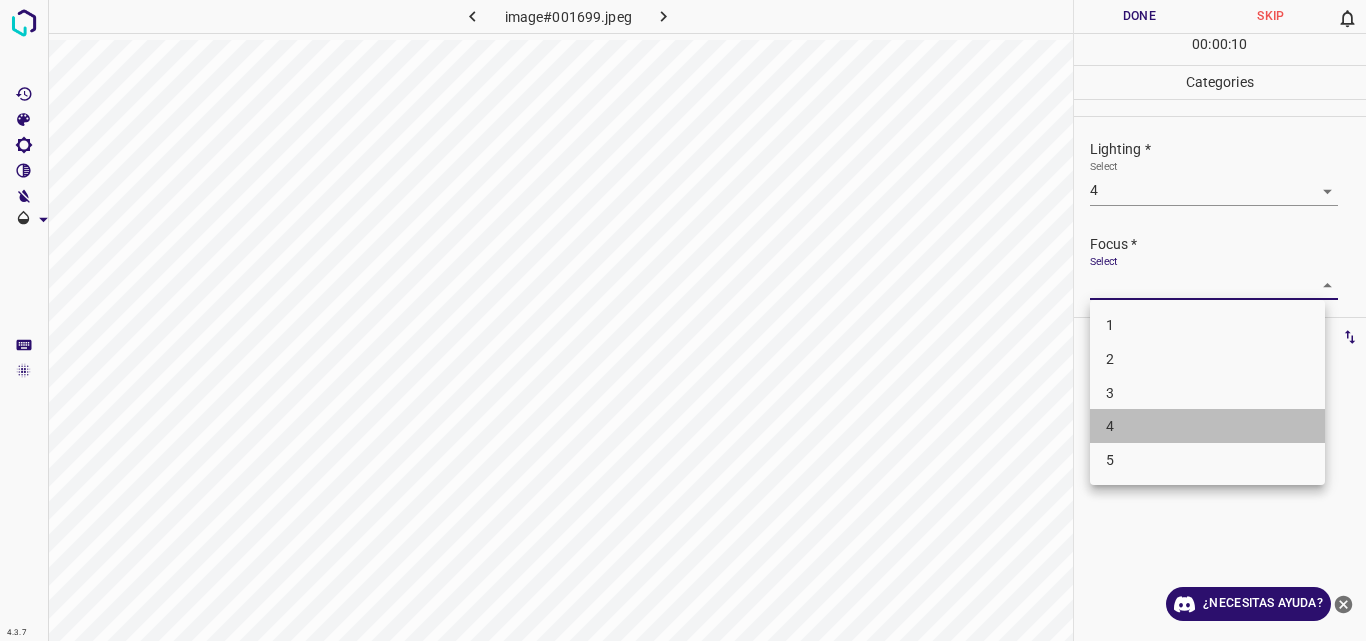 click on "4" at bounding box center [1207, 426] 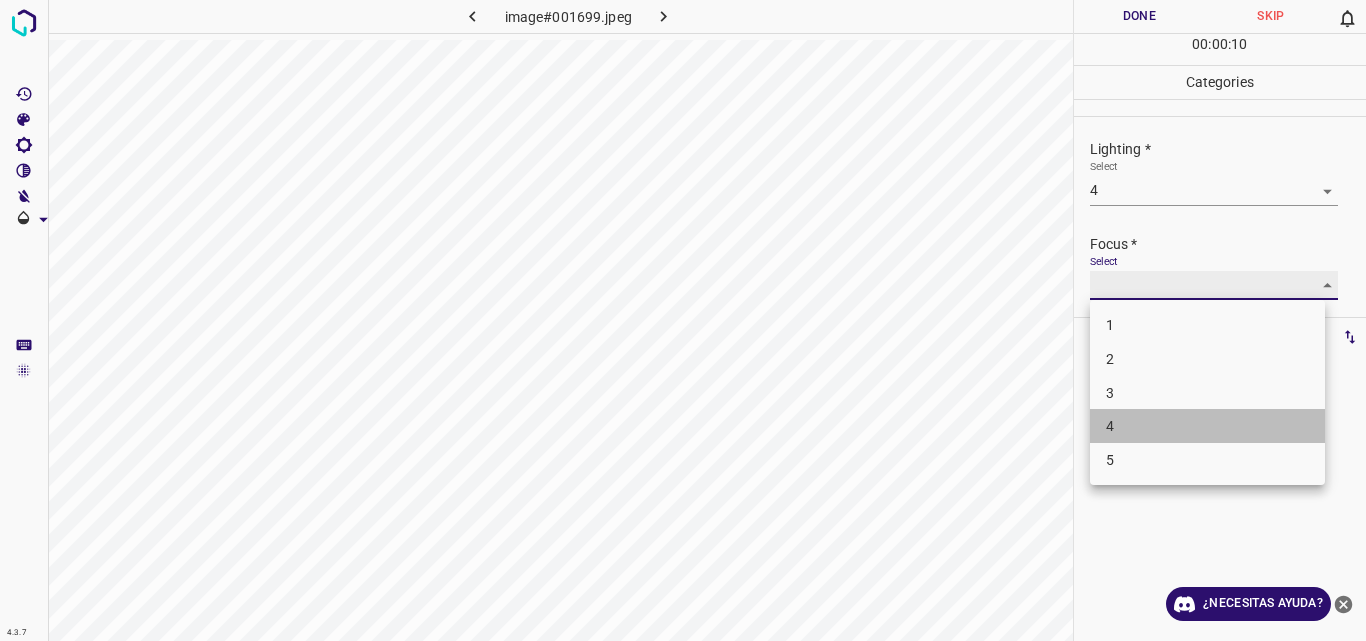 type on "4" 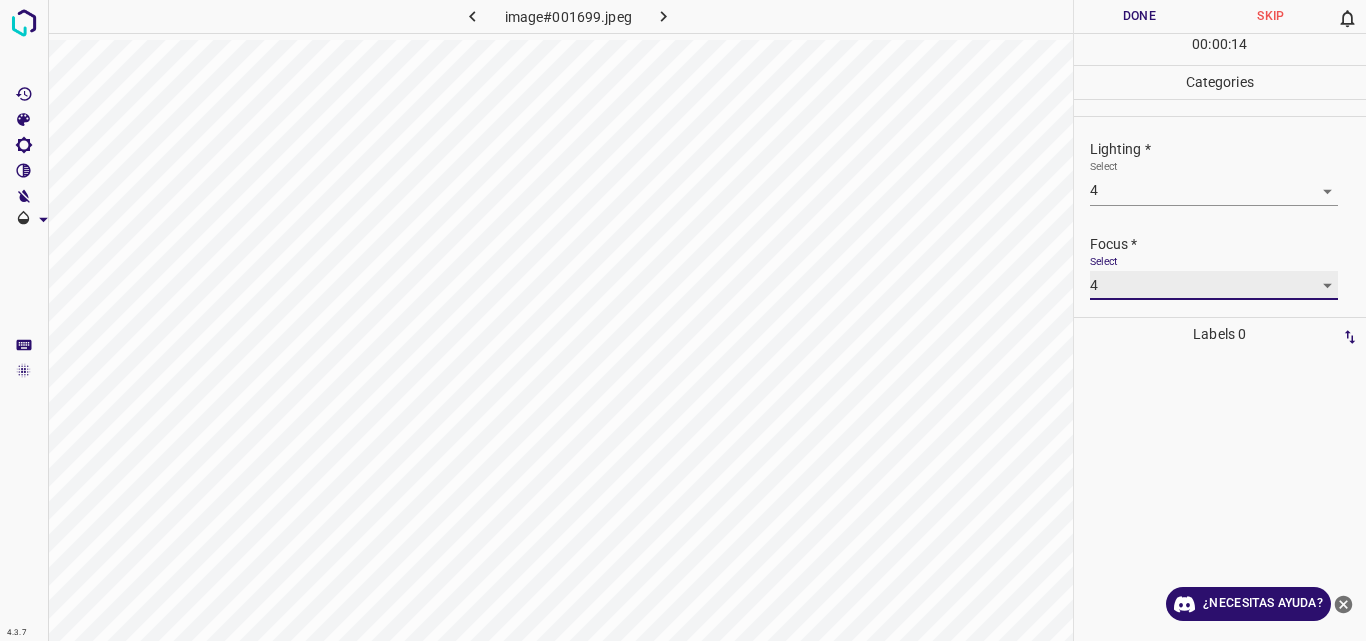 scroll, scrollTop: 98, scrollLeft: 0, axis: vertical 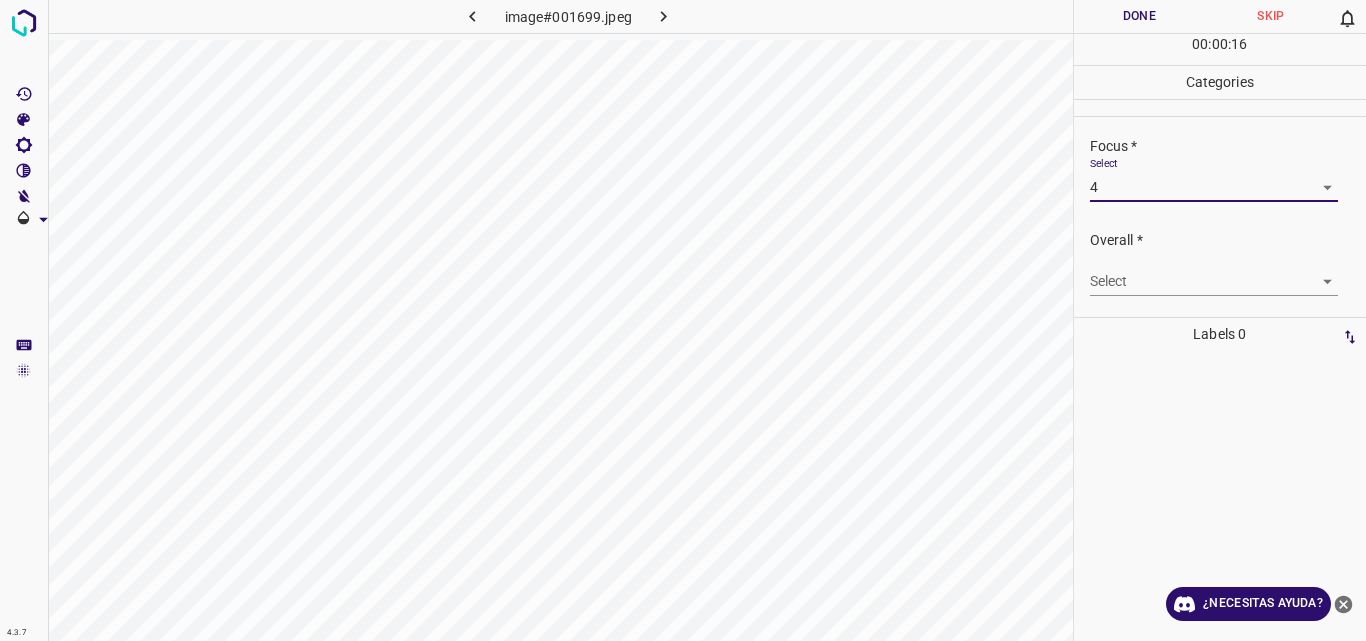 click on "4.3.7 image#001699.jpeg Done Skip 0 00   : 00   : 16   Categories Lighting *  Select 4 4 Focus *  Select 4 4 Overall *  Select ​ Labels   0 Categories 1 Lighting 2 Focus 3 Overall Tools Space Change between modes (Draw & Edit) I Auto labeling R Restore zoom M Zoom in N Zoom out Delete Delete selecte label Filters Z Restore filters X Saturation filter C Brightness filter V Contrast filter B Gray scale filter General O Download ¿Necesitas ayuda? Original text Rate this translation Your feedback will be used to help improve Google Translate - Texto - Esconder - Borrar" at bounding box center [683, 320] 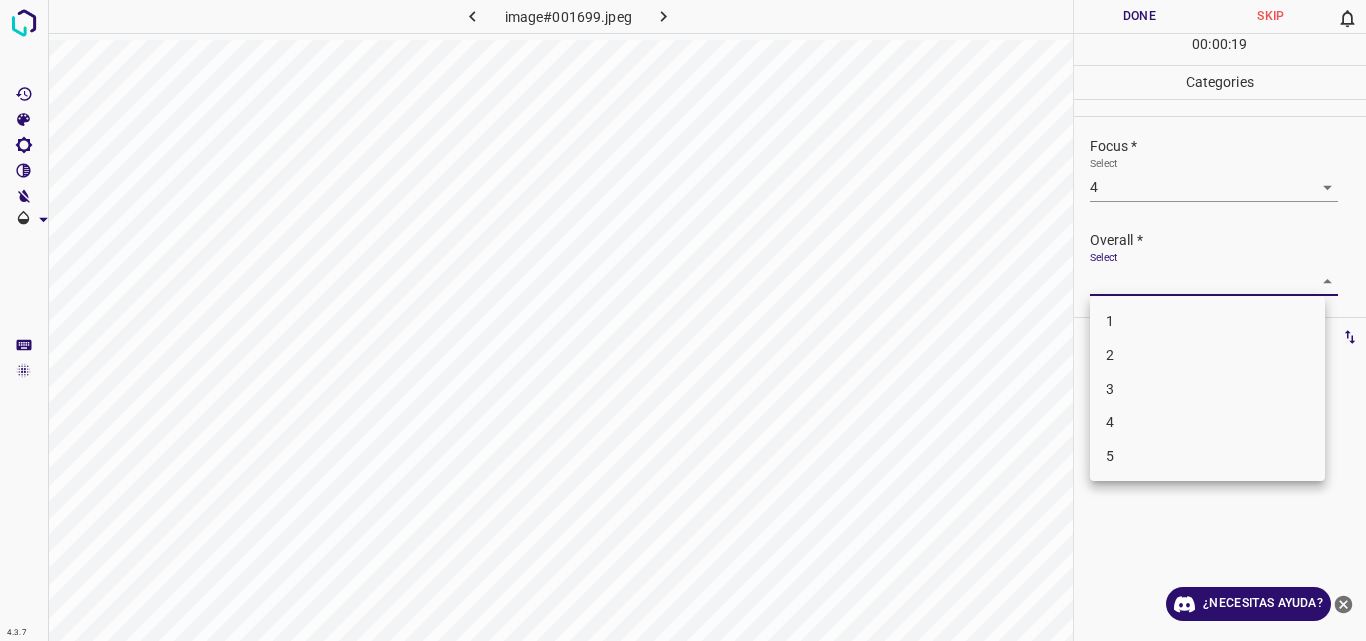 click on "4" at bounding box center [1207, 422] 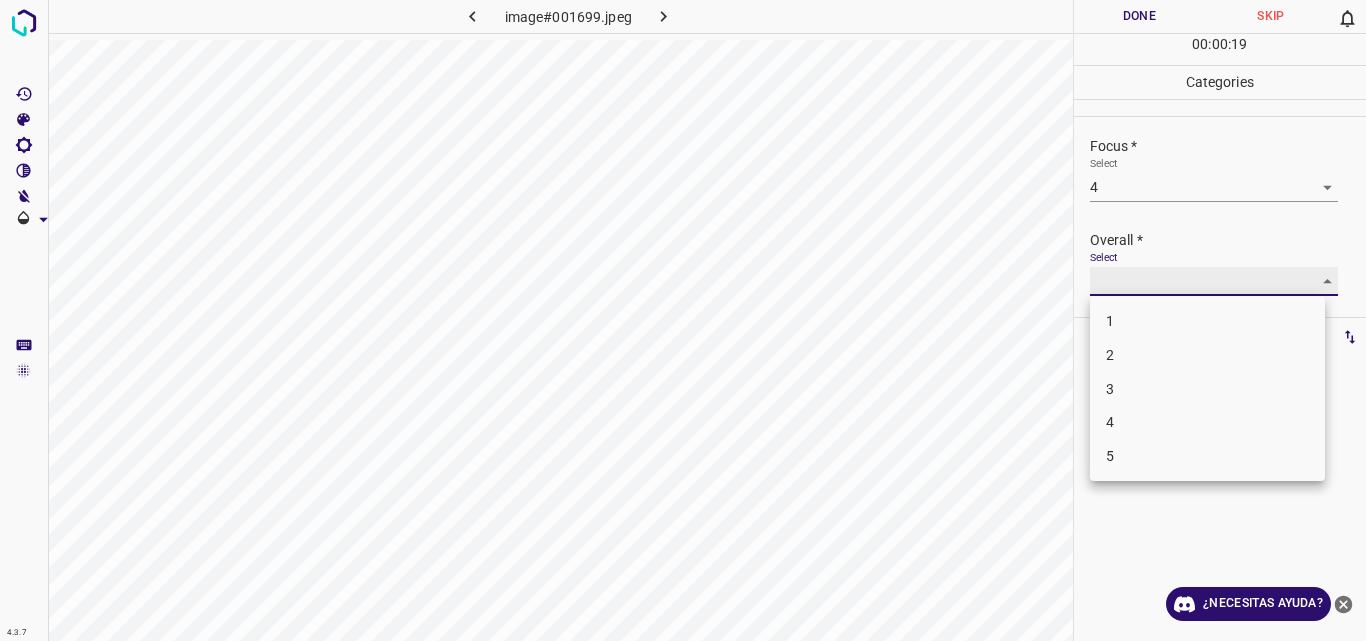 type on "4" 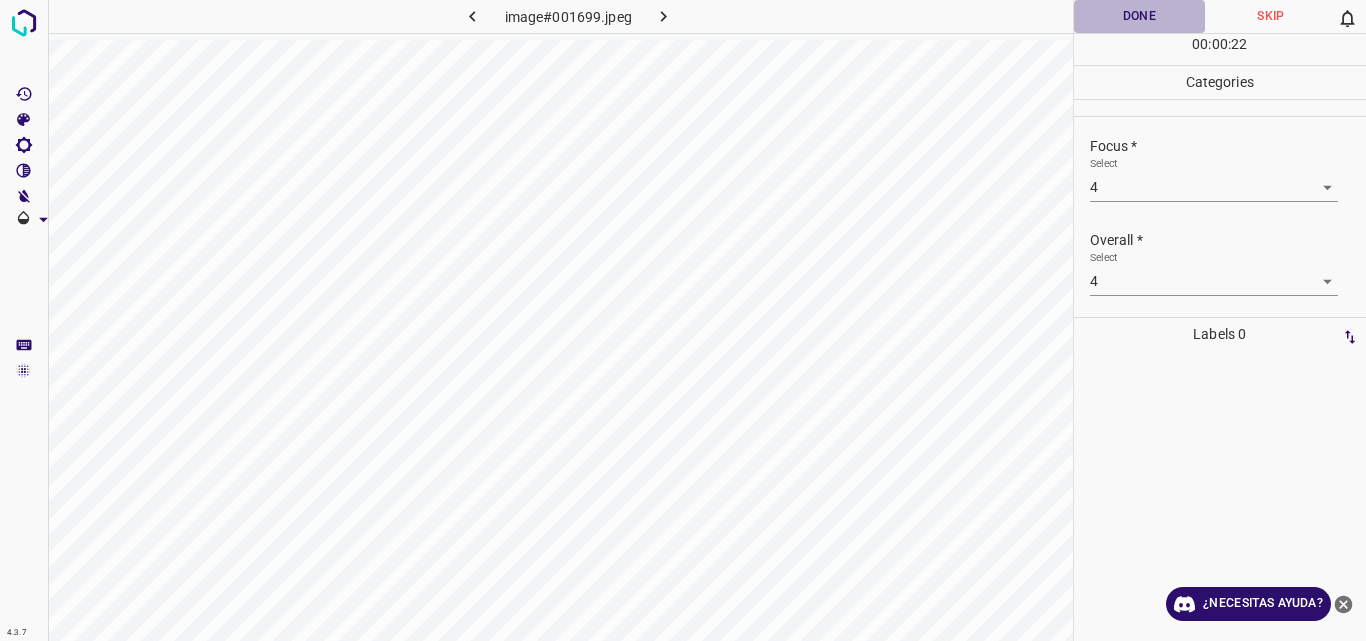 click on "Done" at bounding box center (1140, 16) 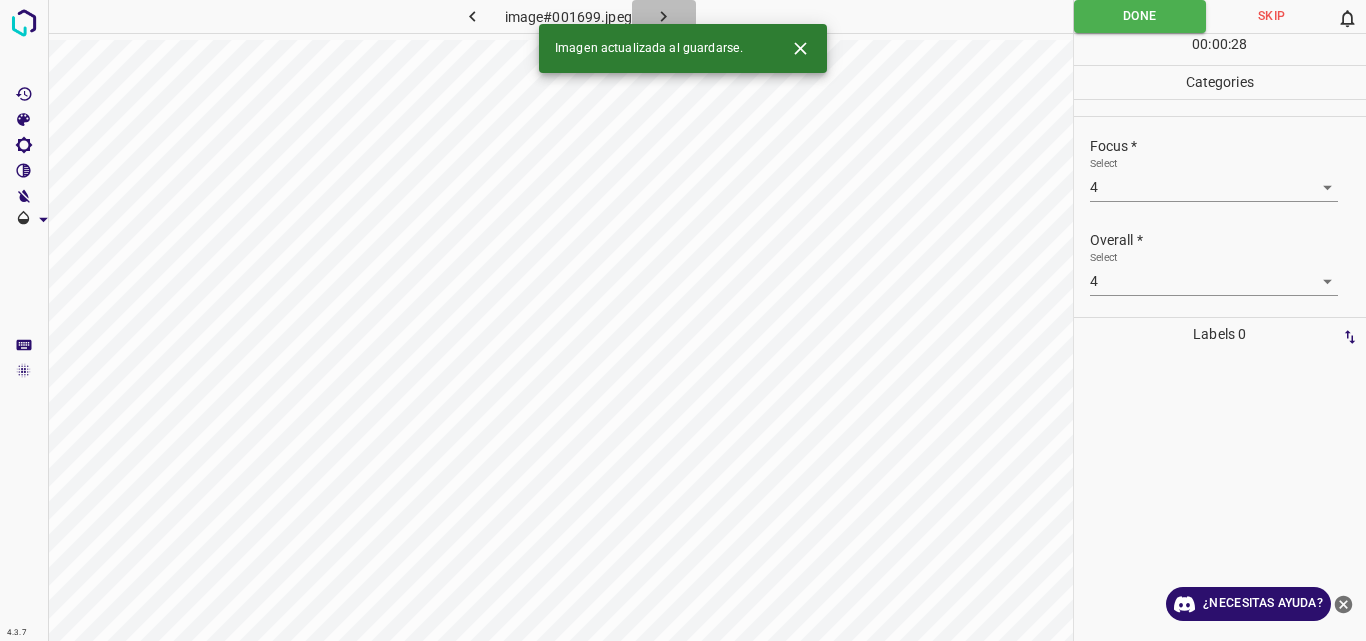 click 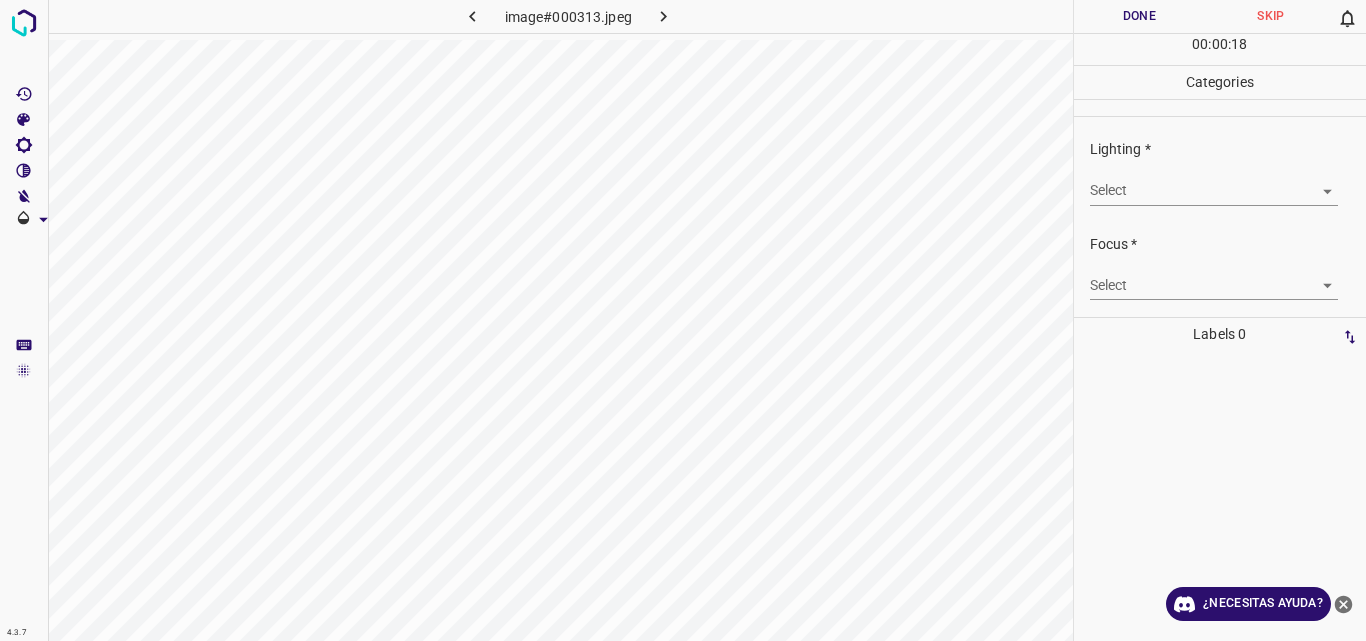 click on "4.3.7 image#000313.jpeg Done Skip 0 00   : 00   : 18   Categories Lighting *  Select ​ Focus *  Select ​ Overall *  Select ​ Labels   0 Categories 1 Lighting 2 Focus 3 Overall Tools Space Change between modes (Draw & Edit) I Auto labeling R Restore zoom M Zoom in N Zoom out Delete Delete selecte label Filters Z Restore filters X Saturation filter C Brightness filter V Contrast filter B Gray scale filter General O Download ¿Necesitas ayuda? Original text Rate this translation Your feedback will be used to help improve Google Translate - Texto - Esconder - Borrar" at bounding box center [683, 320] 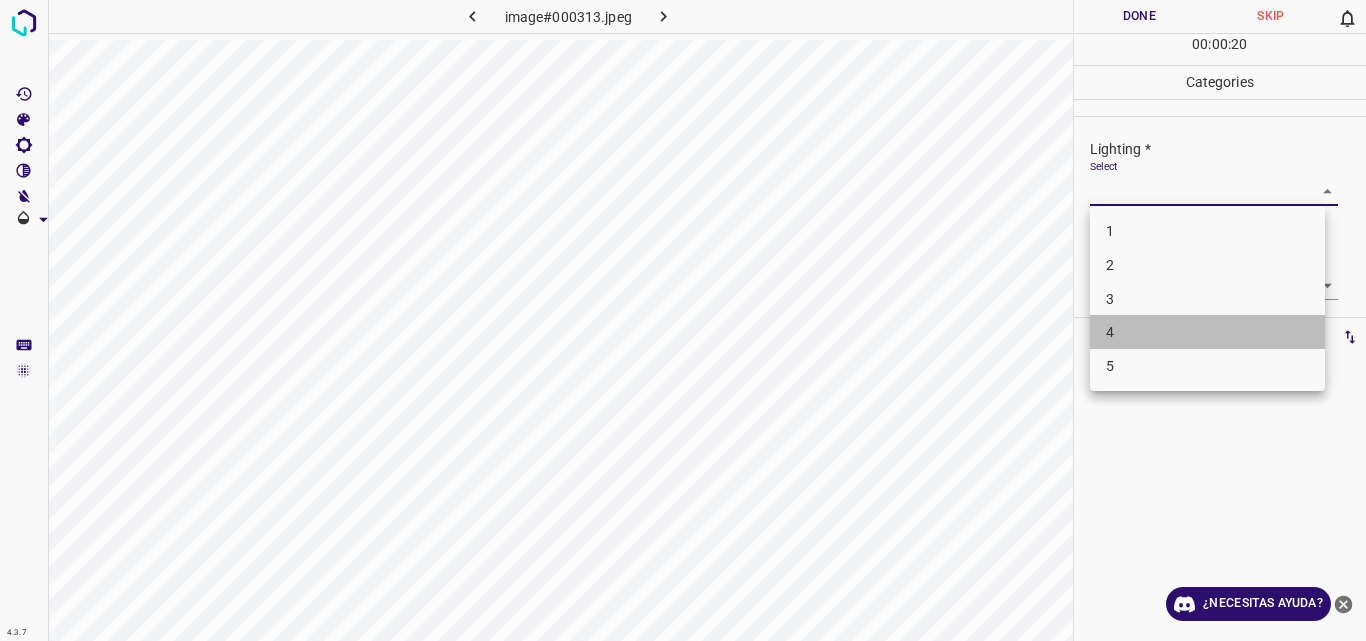 click on "4" at bounding box center (1207, 332) 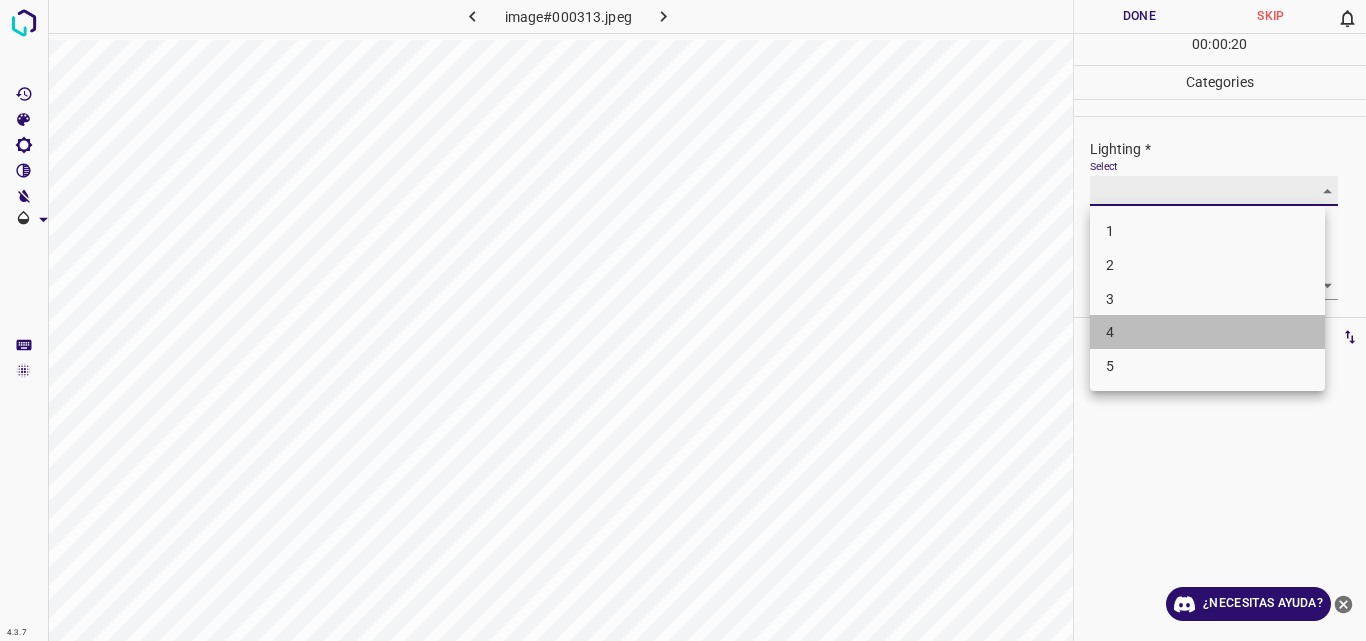 type on "4" 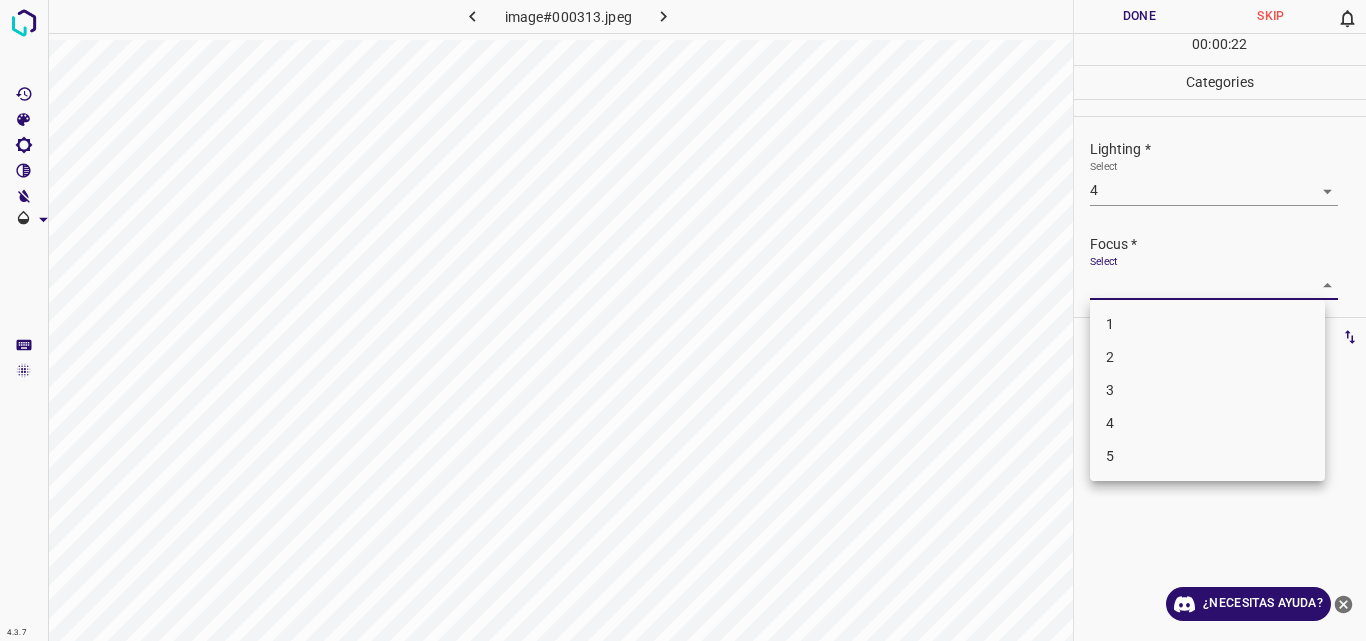 click on "4.3.7 image#000313.jpeg Done Skip 0 00   : 00   : 22   Categories Lighting *  Select 4 4 Focus *  Select ​ Overall *  Select ​ Labels   0 Categories 1 Lighting 2 Focus 3 Overall Tools Space Change between modes (Draw & Edit) I Auto labeling R Restore zoom M Zoom in N Zoom out Delete Delete selecte label Filters Z Restore filters X Saturation filter C Brightness filter V Contrast filter B Gray scale filter General O Download ¿Necesitas ayuda? Original text Rate this translation Your feedback will be used to help improve Google Translate - Texto - Esconder - Borrar 1 2 3 4 5" at bounding box center [683, 320] 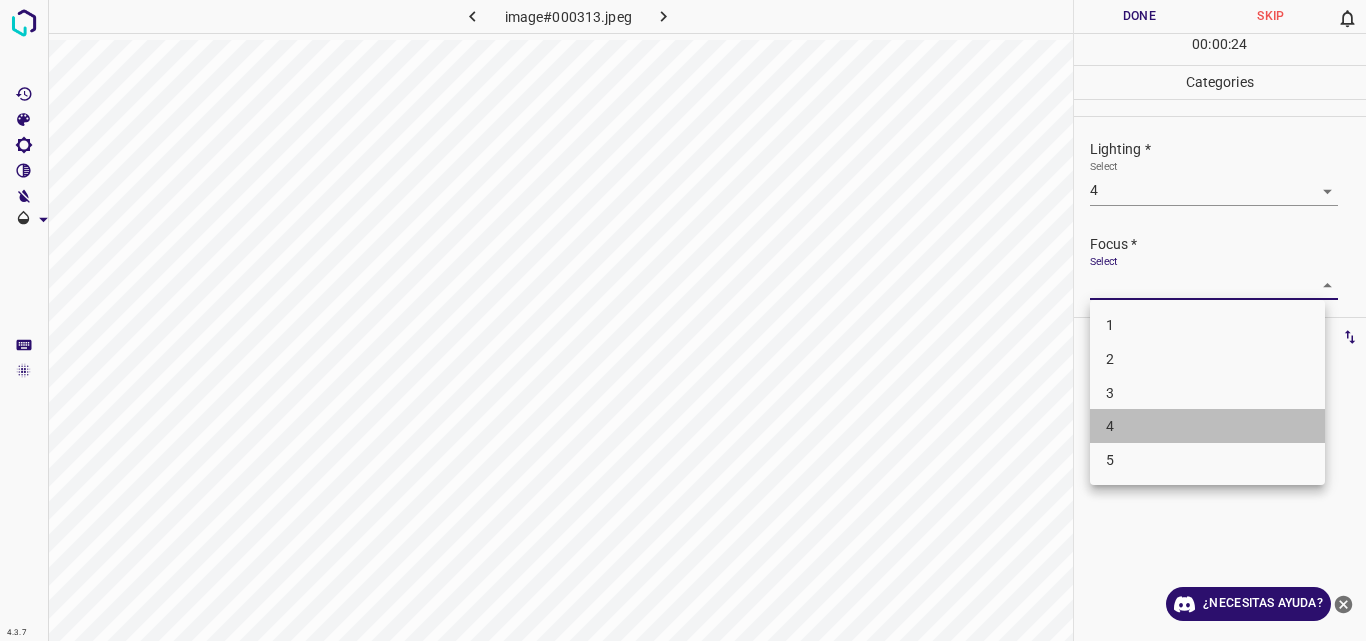 click on "4" at bounding box center [1207, 426] 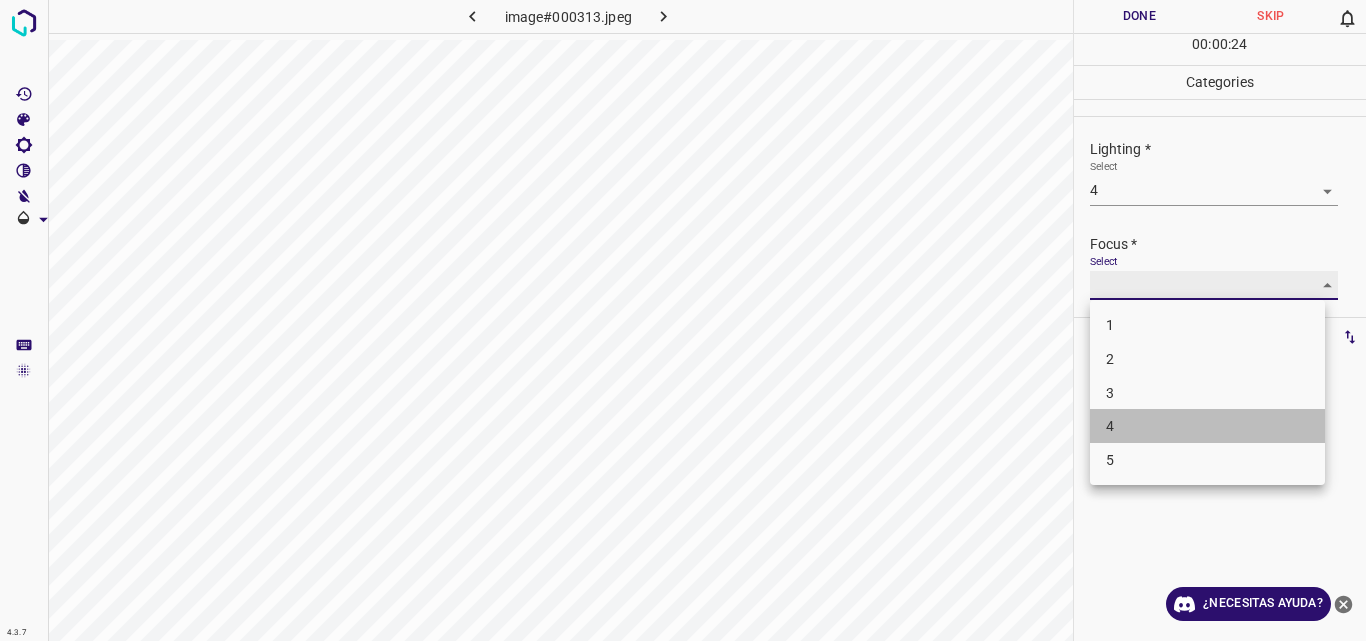 type on "4" 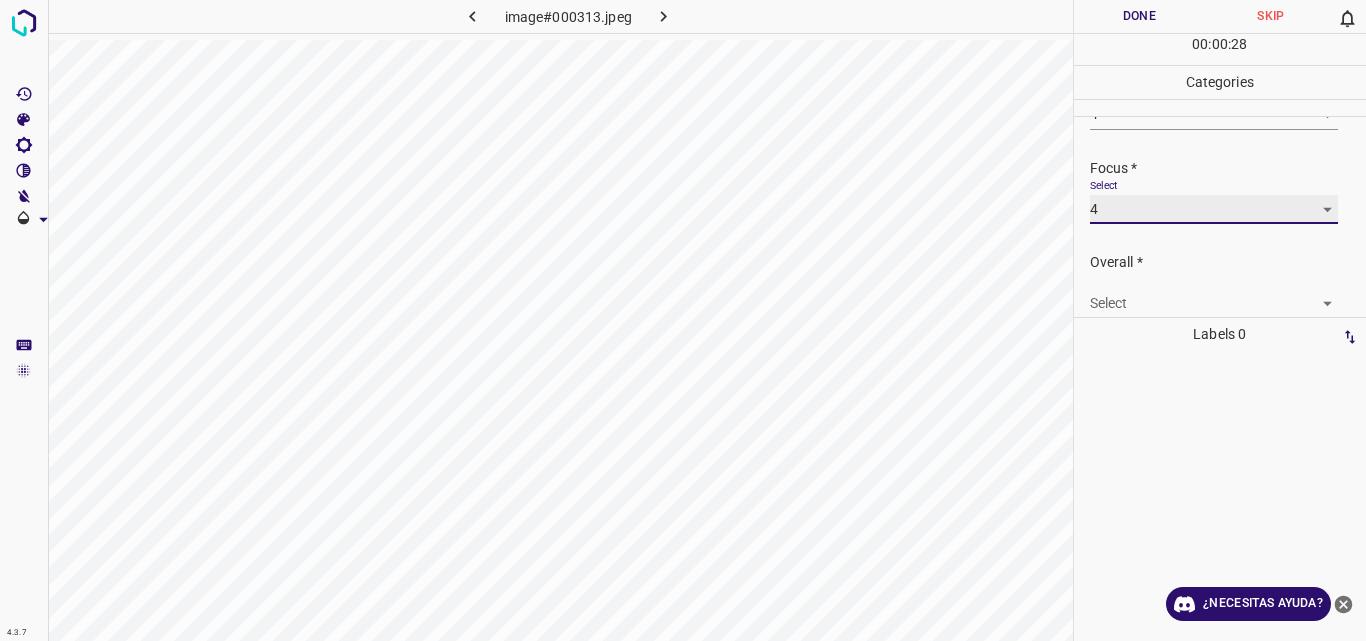scroll, scrollTop: 98, scrollLeft: 0, axis: vertical 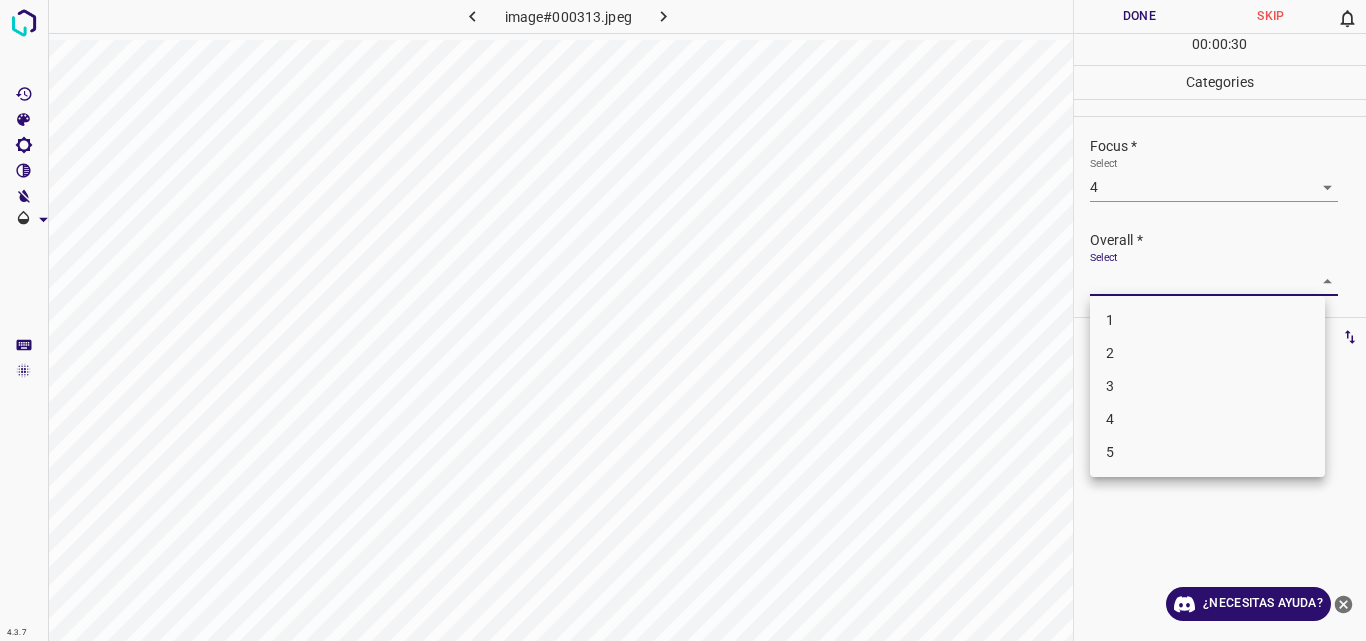 click on "4.3.7 image#000313.jpeg Done Skip 0 00   : 00   : 30   Categories Lighting *  Select 4 4 Focus *  Select 4 4 Overall *  Select ​ Labels   0 Categories 1 Lighting 2 Focus 3 Overall Tools Space Change between modes (Draw & Edit) I Auto labeling R Restore zoom M Zoom in N Zoom out Delete Delete selecte label Filters Z Restore filters X Saturation filter C Brightness filter V Contrast filter B Gray scale filter General O Download ¿Necesitas ayuda? Original text Rate this translation Your feedback will be used to help improve Google Translate - Texto - Esconder - Borrar 1 2 3 4 5" at bounding box center [683, 320] 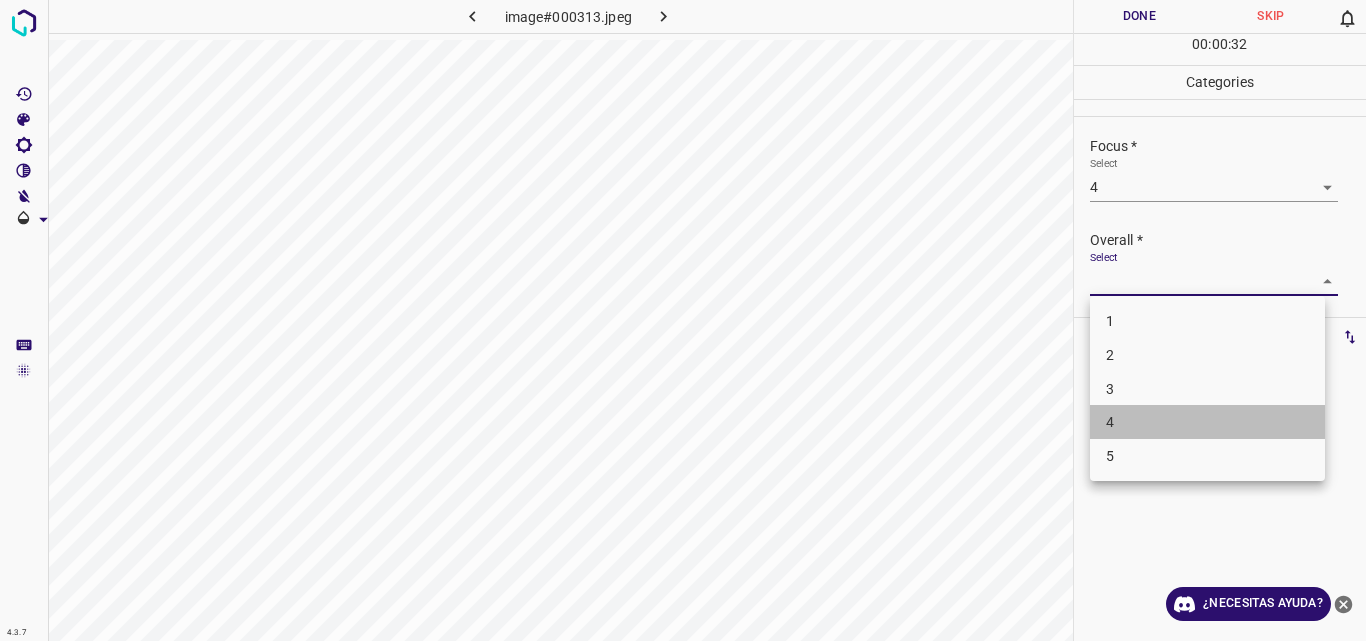 click on "4" at bounding box center [1207, 422] 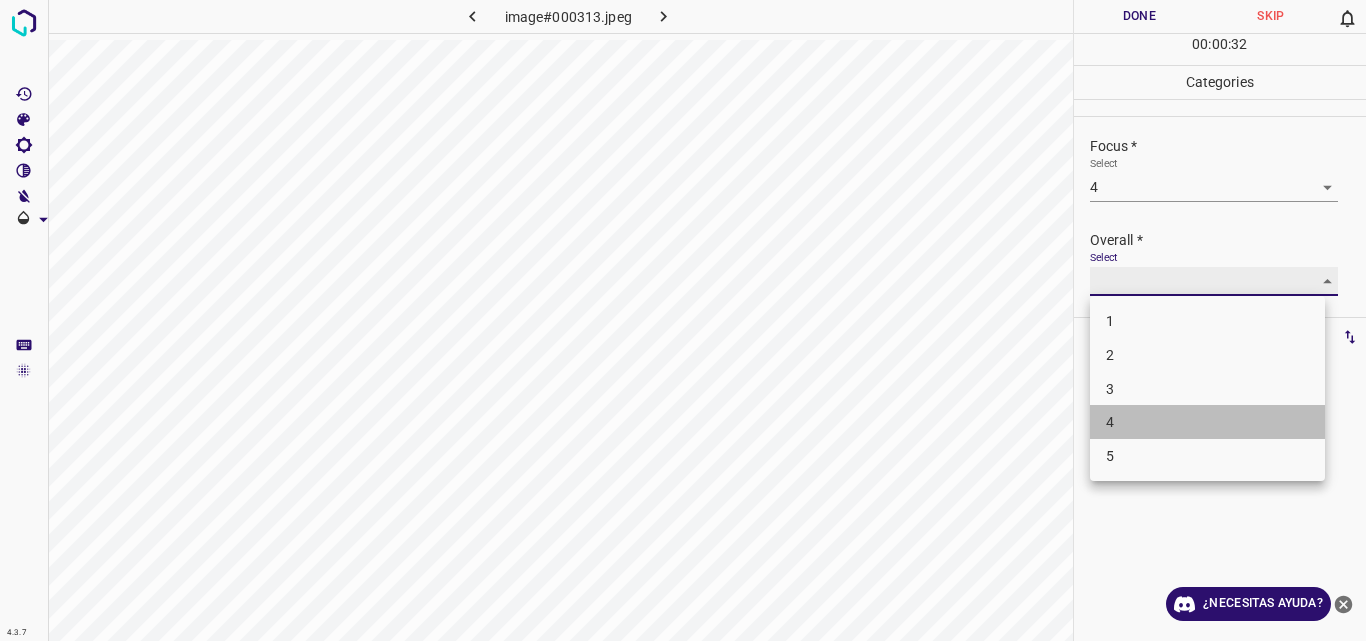 type on "4" 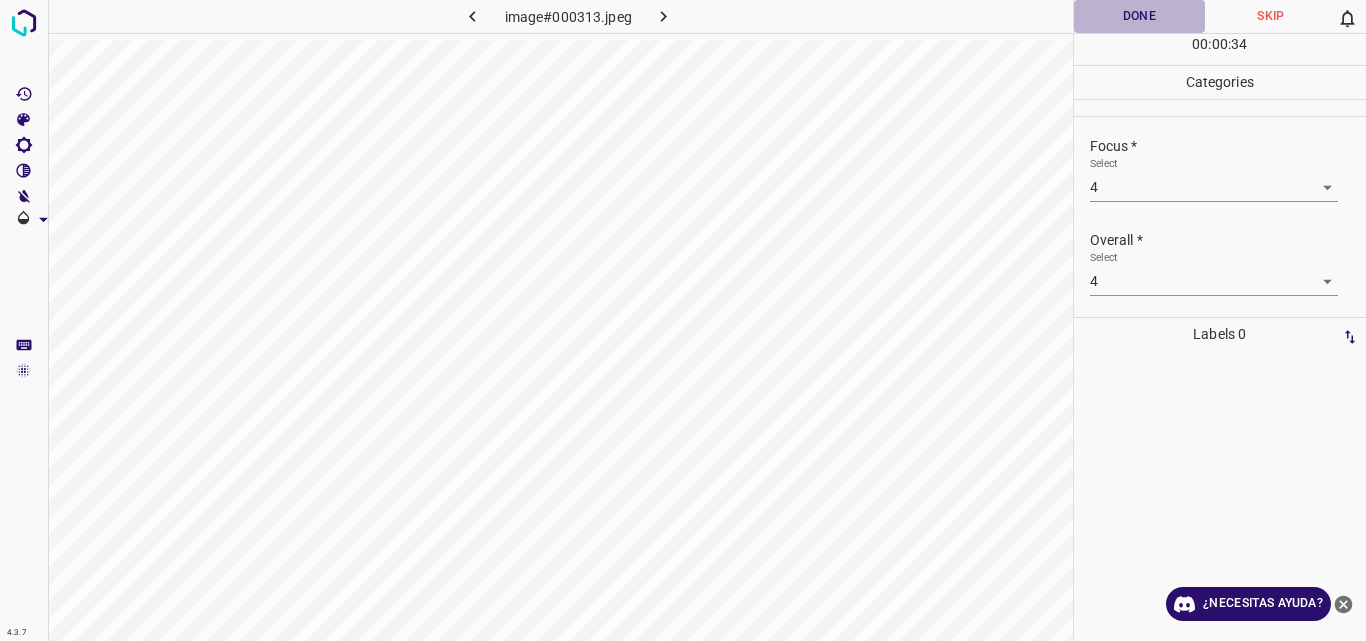 click on "Done" at bounding box center [1140, 16] 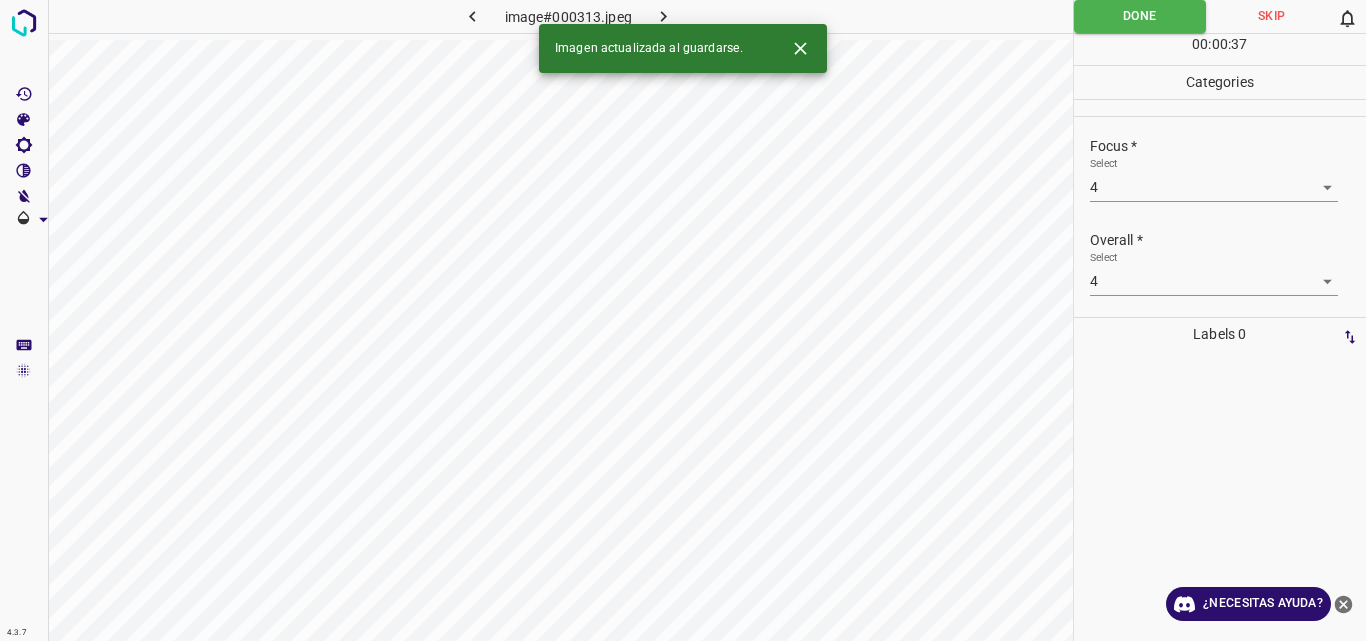 click 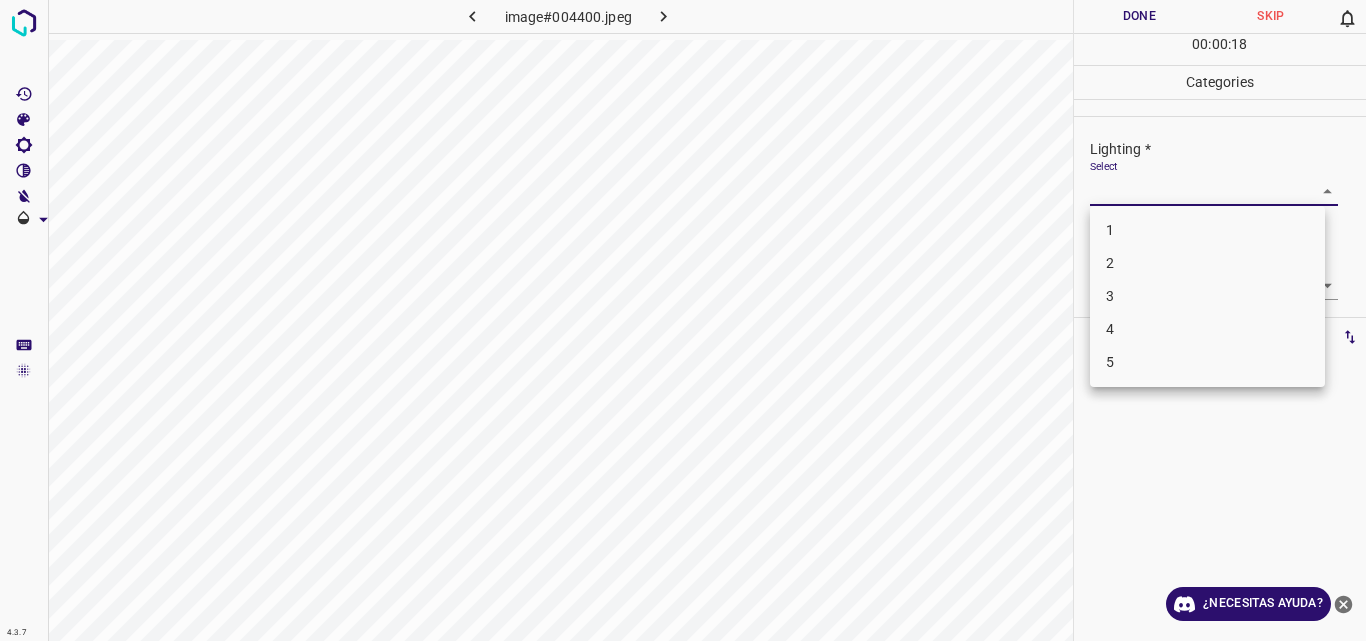 click on "4.3.7 image#004400.jpeg Done Skip 0 00   : 00   : 18   Categories Lighting *  Select ​ Focus *  Select ​ Overall *  Select ​ Labels   0 Categories 1 Lighting 2 Focus 3 Overall Tools Space Change between modes (Draw & Edit) I Auto labeling R Restore zoom M Zoom in N Zoom out Delete Delete selecte label Filters Z Restore filters X Saturation filter C Brightness filter V Contrast filter B Gray scale filter General O Download ¿Necesitas ayuda? Original text Rate this translation Your feedback will be used to help improve Google Translate - Texto - Esconder - Borrar 1 2 3 4 5" at bounding box center [683, 320] 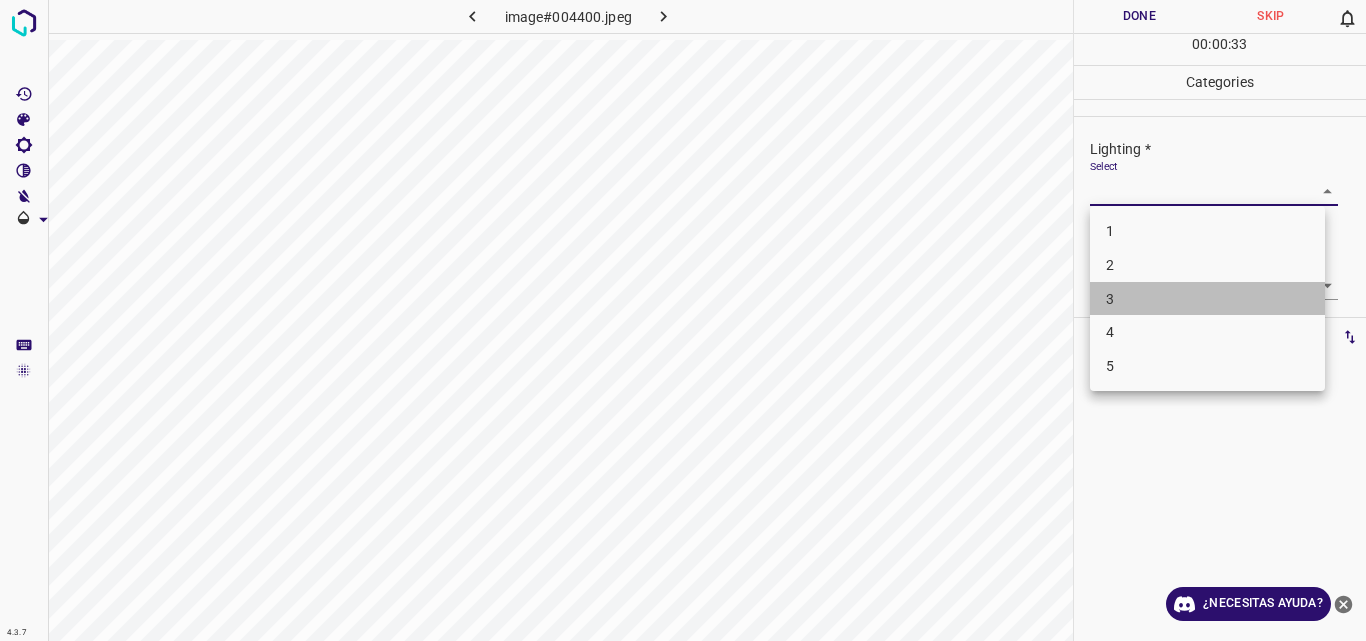 click on "3" at bounding box center [1207, 299] 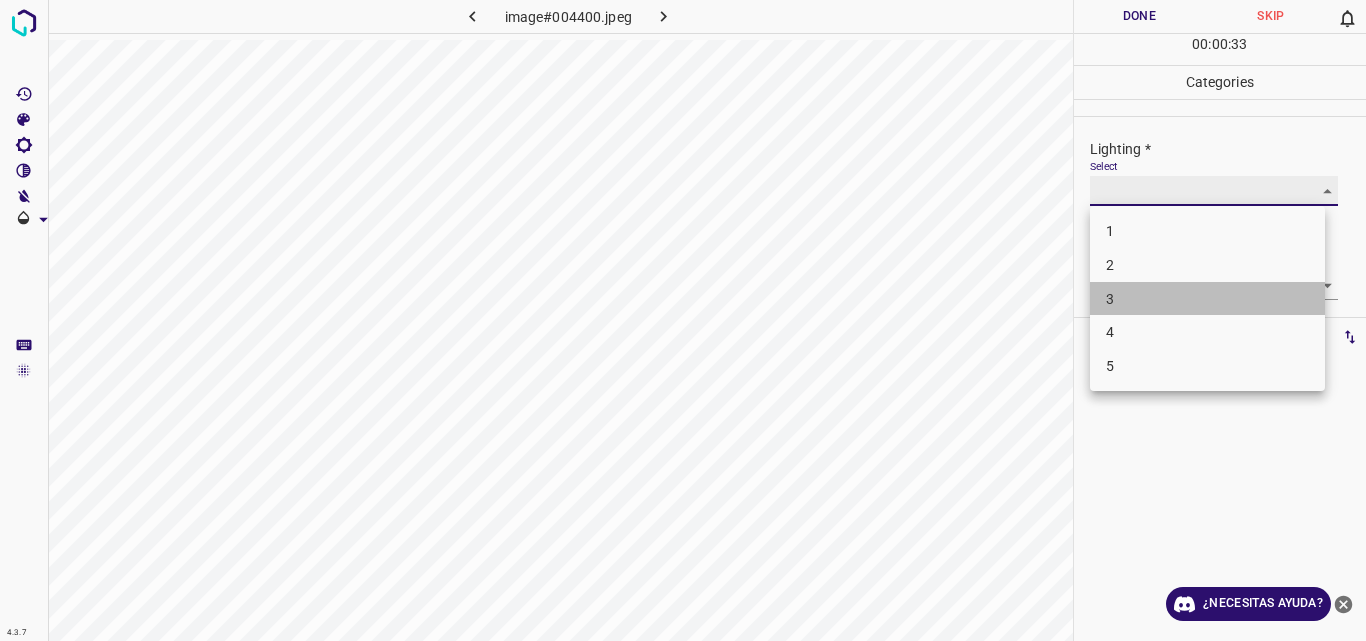 type on "3" 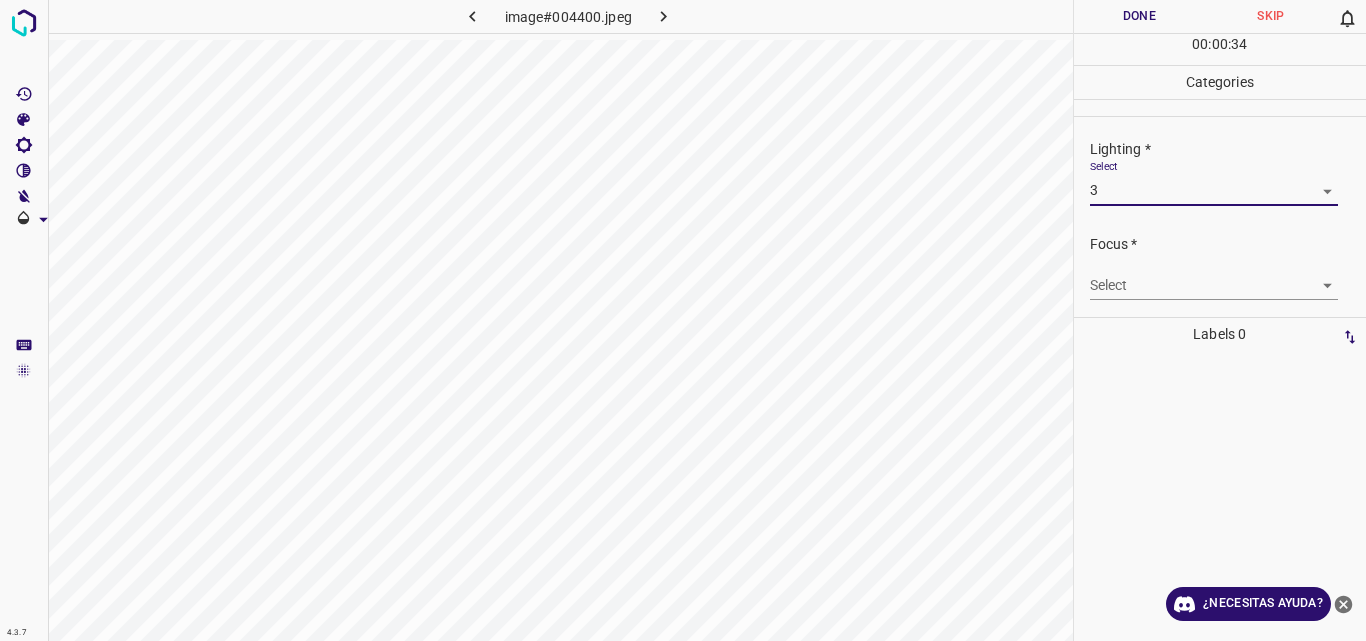 click on "4.3.7 image#004400.jpeg Done Skip 0 00   : 00   : 34   Categories Lighting *  Select 3 3 Focus *  Select ​ Overall *  Select ​ Labels   0 Categories 1 Lighting 2 Focus 3 Overall Tools Space Change between modes (Draw & Edit) I Auto labeling R Restore zoom M Zoom in N Zoom out Delete Delete selecte label Filters Z Restore filters X Saturation filter C Brightness filter V Contrast filter B Gray scale filter General O Download ¿Necesitas ayuda? Original text Rate this translation Your feedback will be used to help improve Google Translate - Texto - Esconder - Borrar" at bounding box center [683, 320] 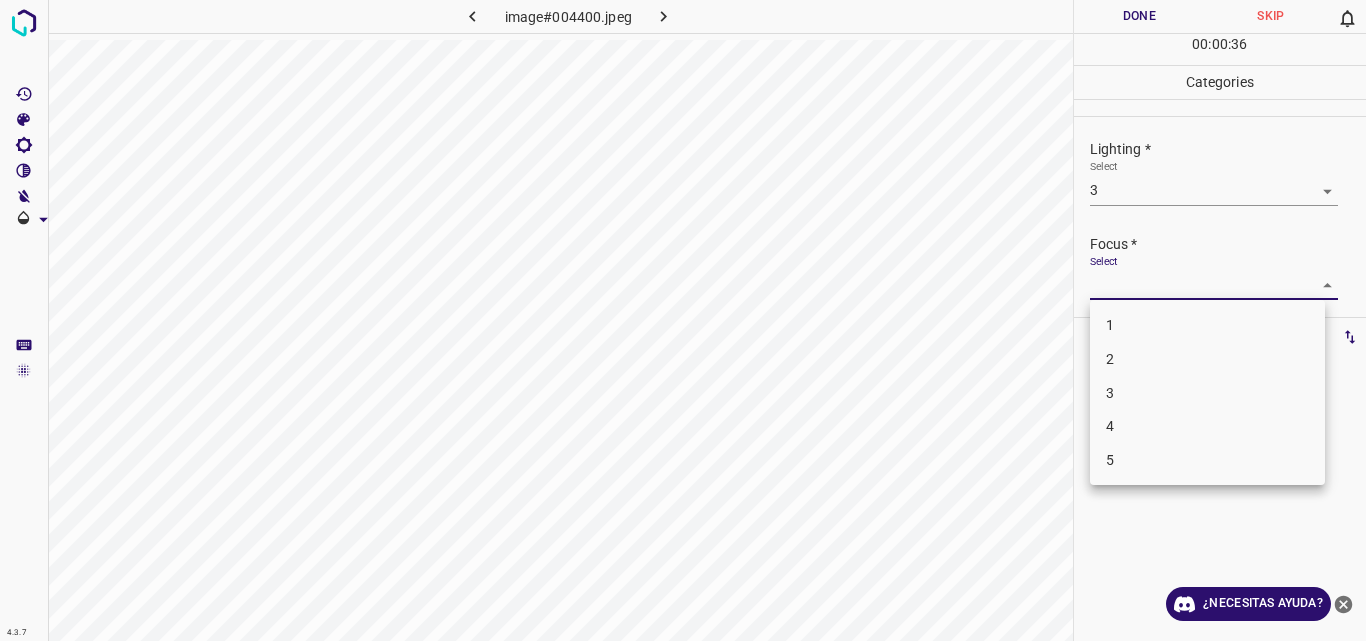 click on "3" at bounding box center (1207, 393) 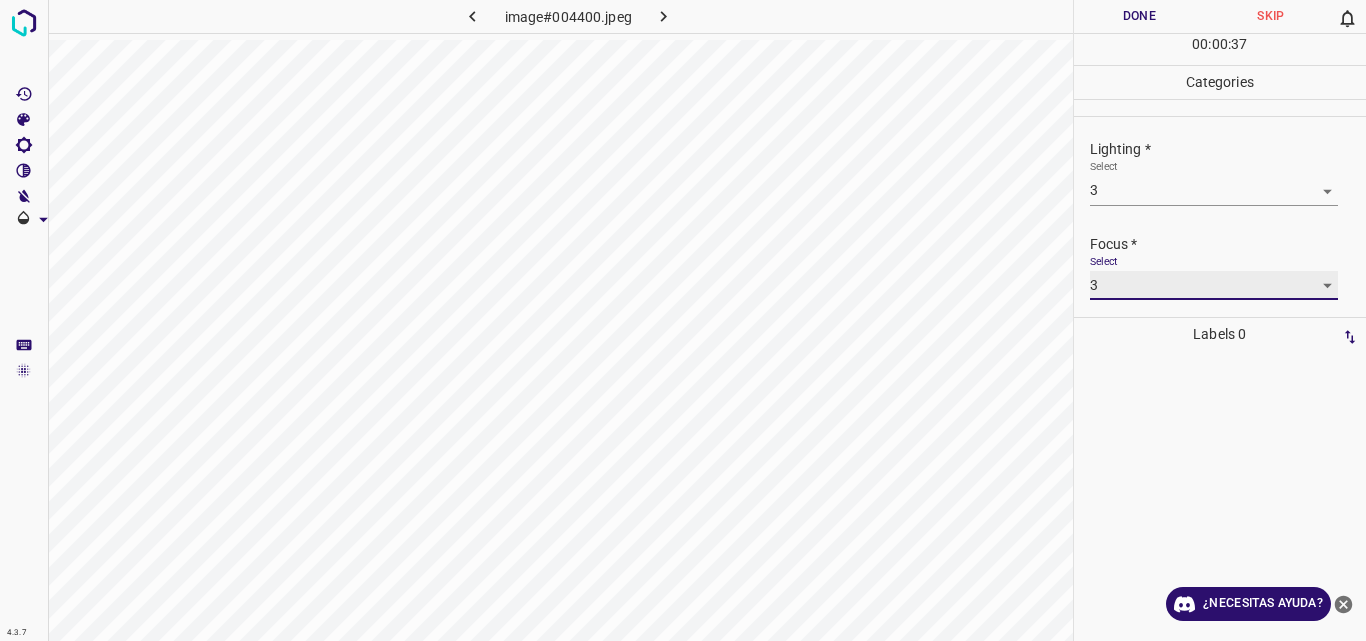 type on "3" 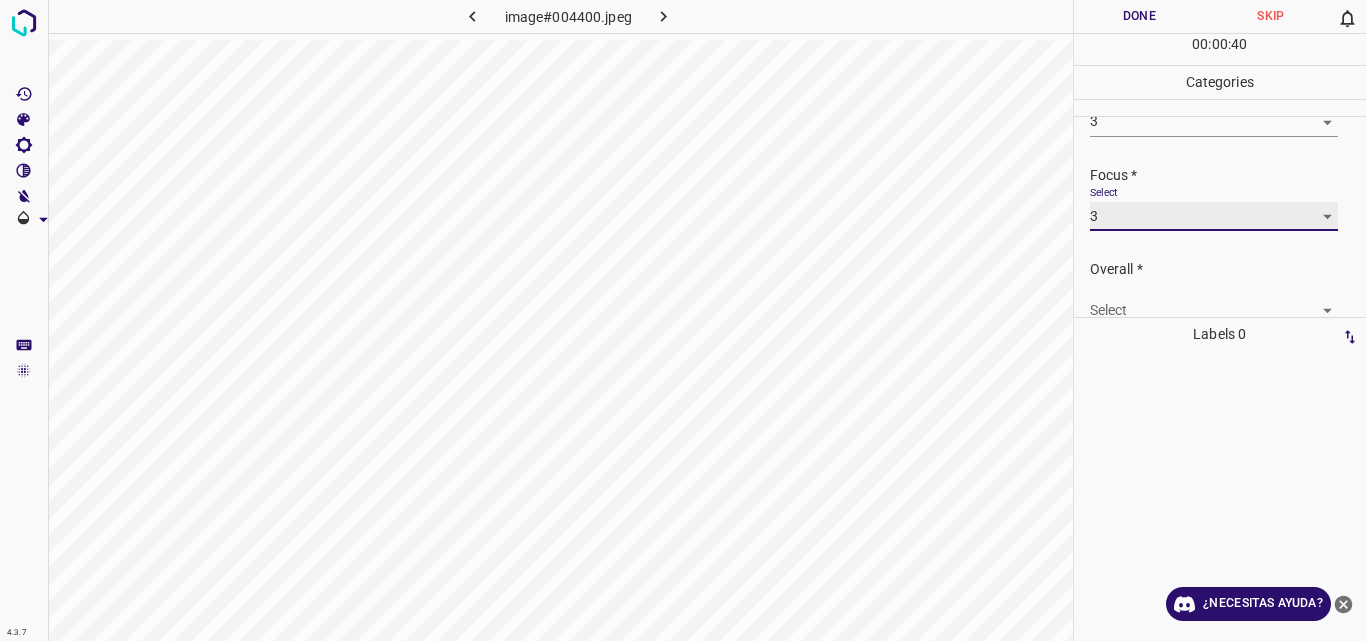 scroll, scrollTop: 98, scrollLeft: 0, axis: vertical 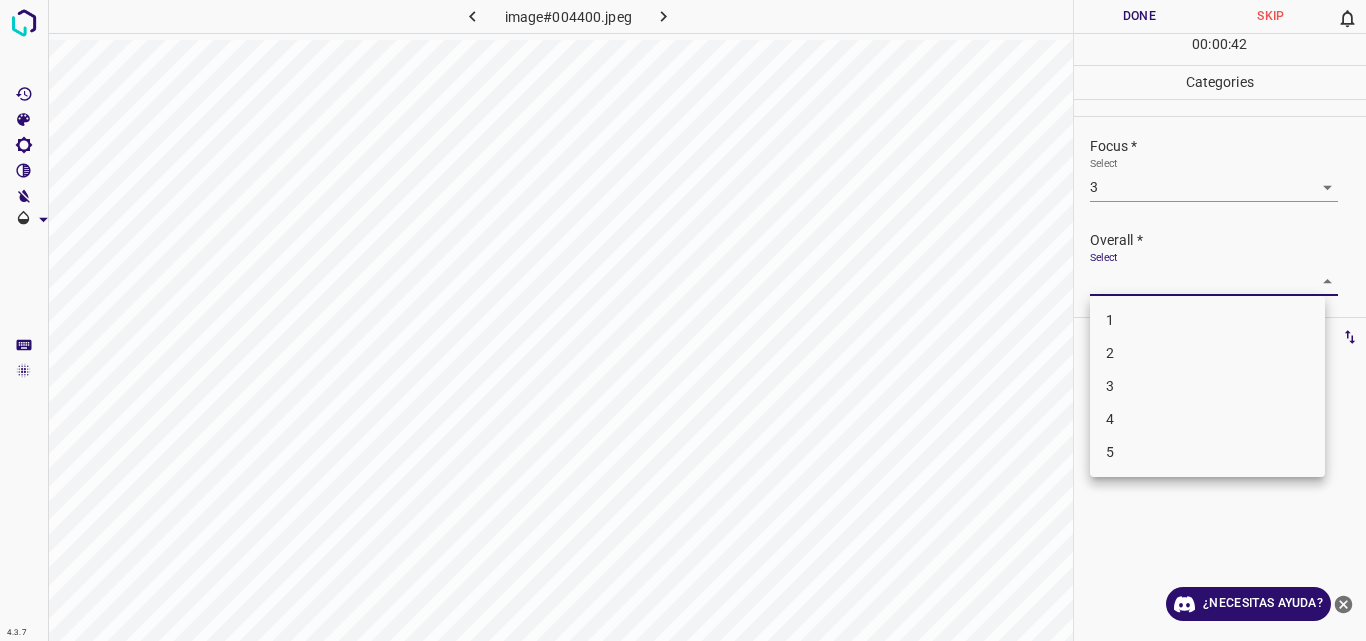 click on "4.3.7 image#004400.jpeg Done Skip 0 00   : 00   : 42   Categories Lighting *  Select 3 3 Focus *  Select 3 3 Overall *  Select ​ Labels   0 Categories 1 Lighting 2 Focus 3 Overall Tools Space Change between modes (Draw & Edit) I Auto labeling R Restore zoom M Zoom in N Zoom out Delete Delete selecte label Filters Z Restore filters X Saturation filter C Brightness filter V Contrast filter B Gray scale filter General O Download ¿Necesitas ayuda? Original text Rate this translation Your feedback will be used to help improve Google Translate - Texto - Esconder - Borrar 1 2 3 4 5" at bounding box center [683, 320] 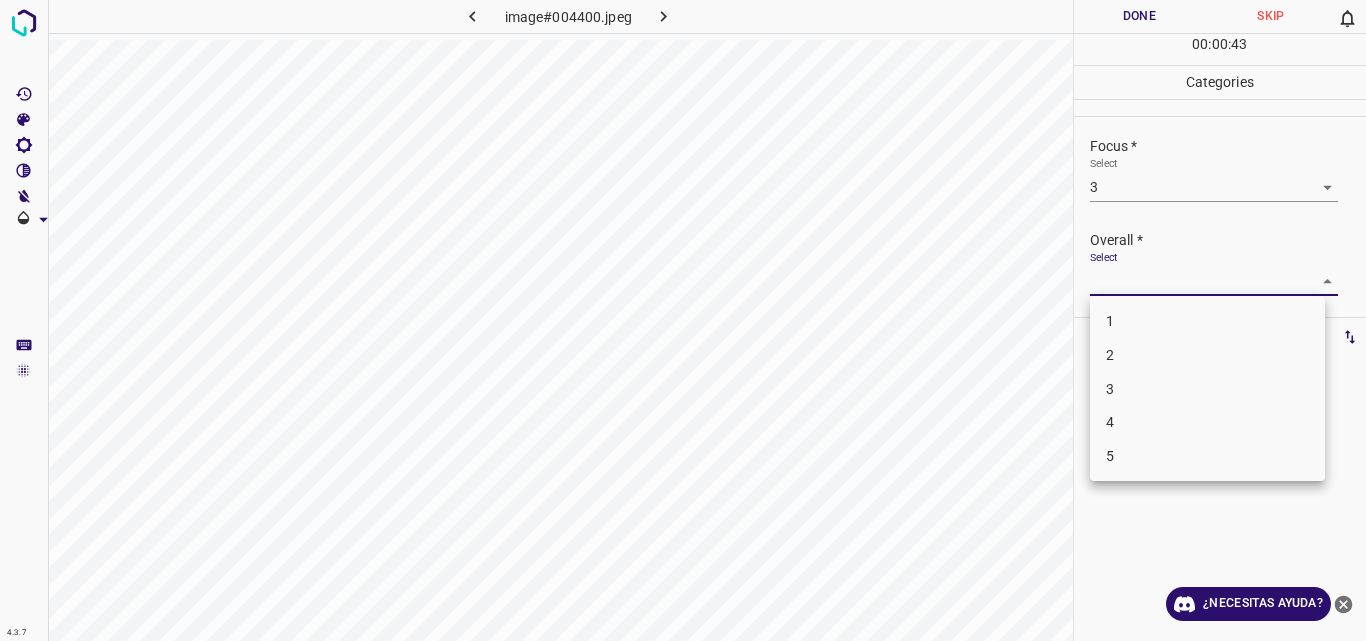 click on "3" at bounding box center [1207, 389] 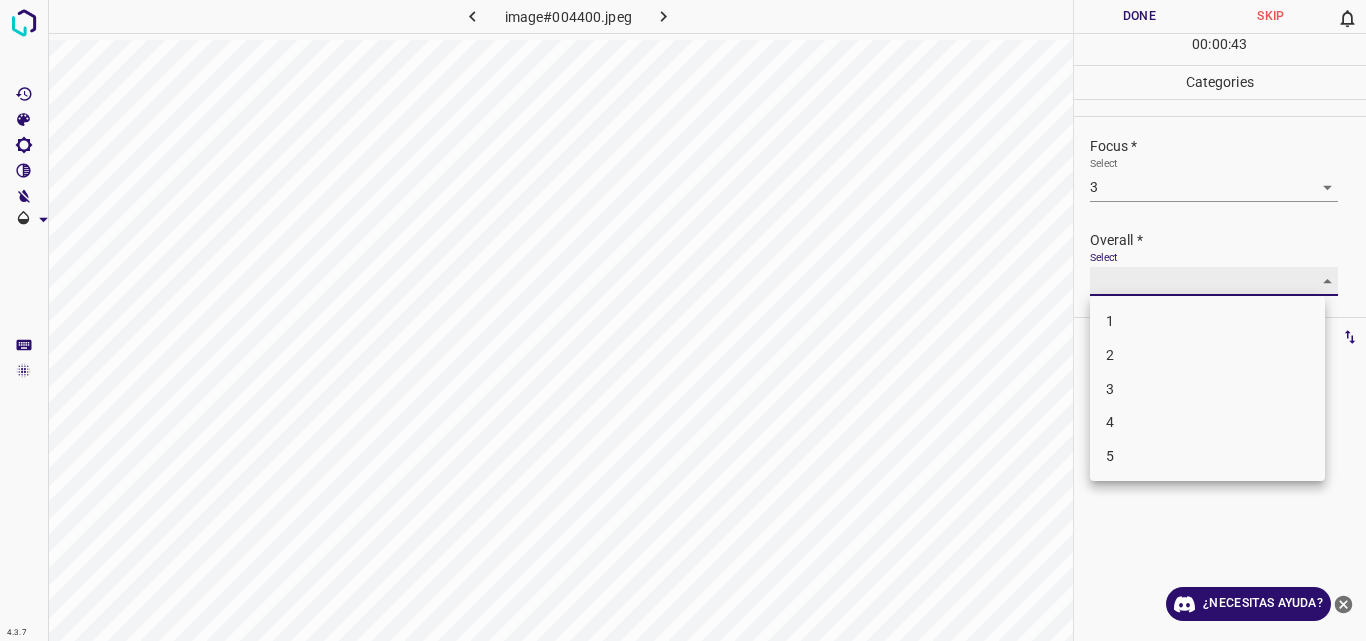 type on "3" 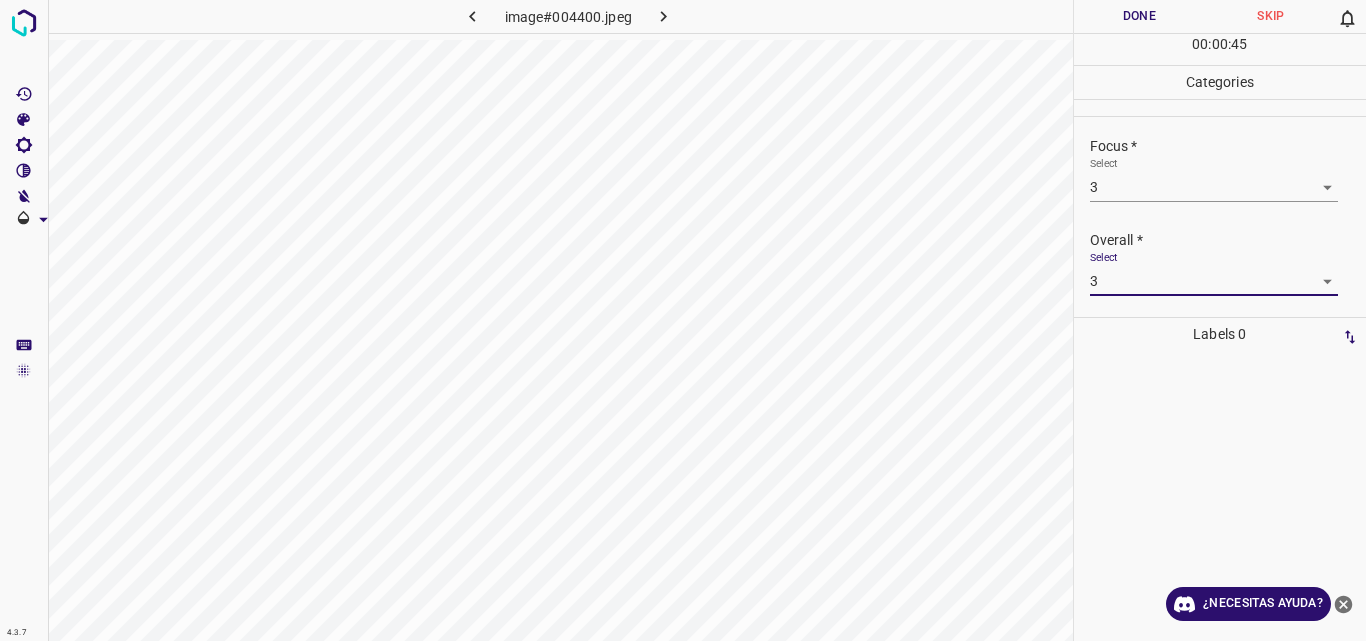 click on "Done" at bounding box center [1140, 16] 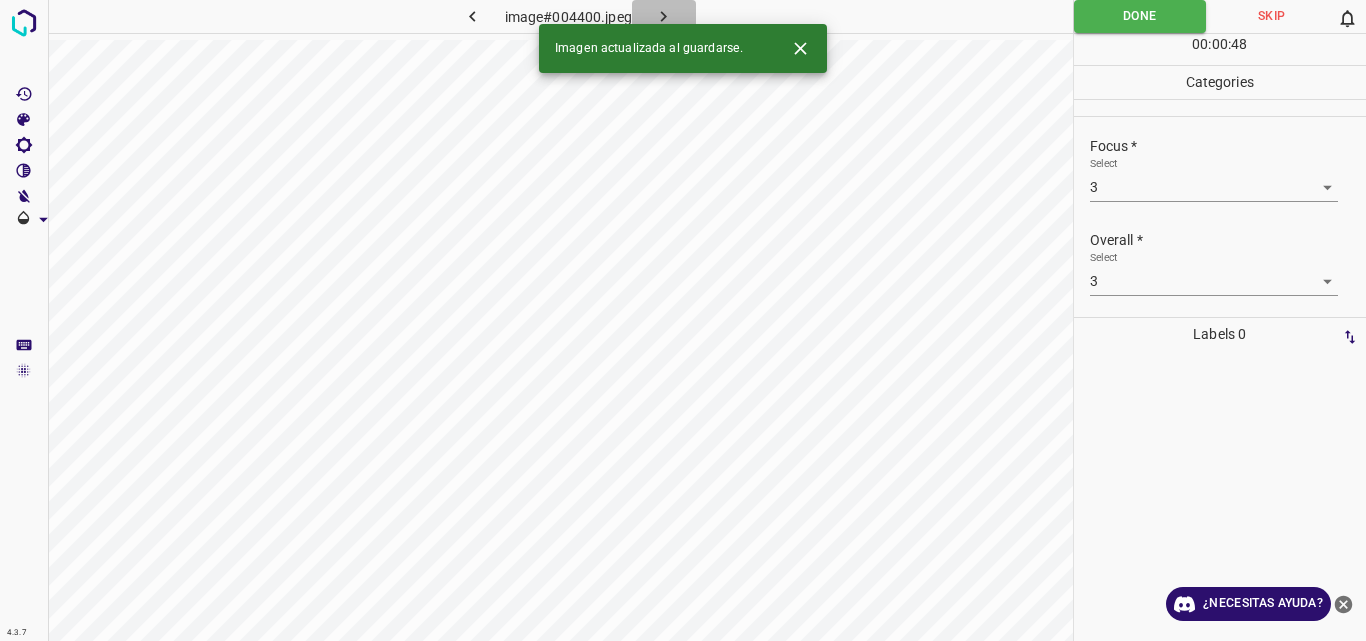 click 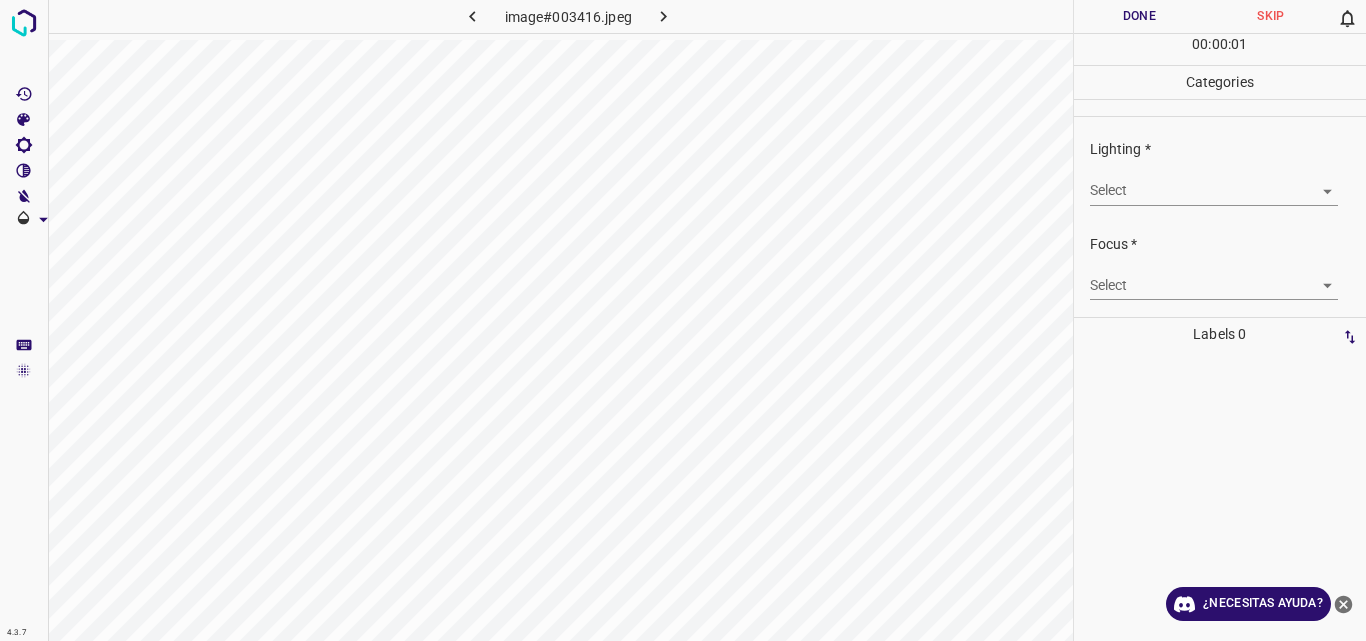 click on "4.3.7 image#003416.jpeg Done Skip 0 00   : 00   : 01   Categories Lighting *  Select ​ Focus *  Select ​ Overall *  Select ​ Labels   0 Categories 1 Lighting 2 Focus 3 Overall Tools Space Change between modes (Draw & Edit) I Auto labeling R Restore zoom M Zoom in N Zoom out Delete Delete selecte label Filters Z Restore filters X Saturation filter C Brightness filter V Contrast filter B Gray scale filter General O Download ¿Necesitas ayuda? Original text Rate this translation Your feedback will be used to help improve Google Translate - Texto - Esconder - Borrar" at bounding box center (683, 320) 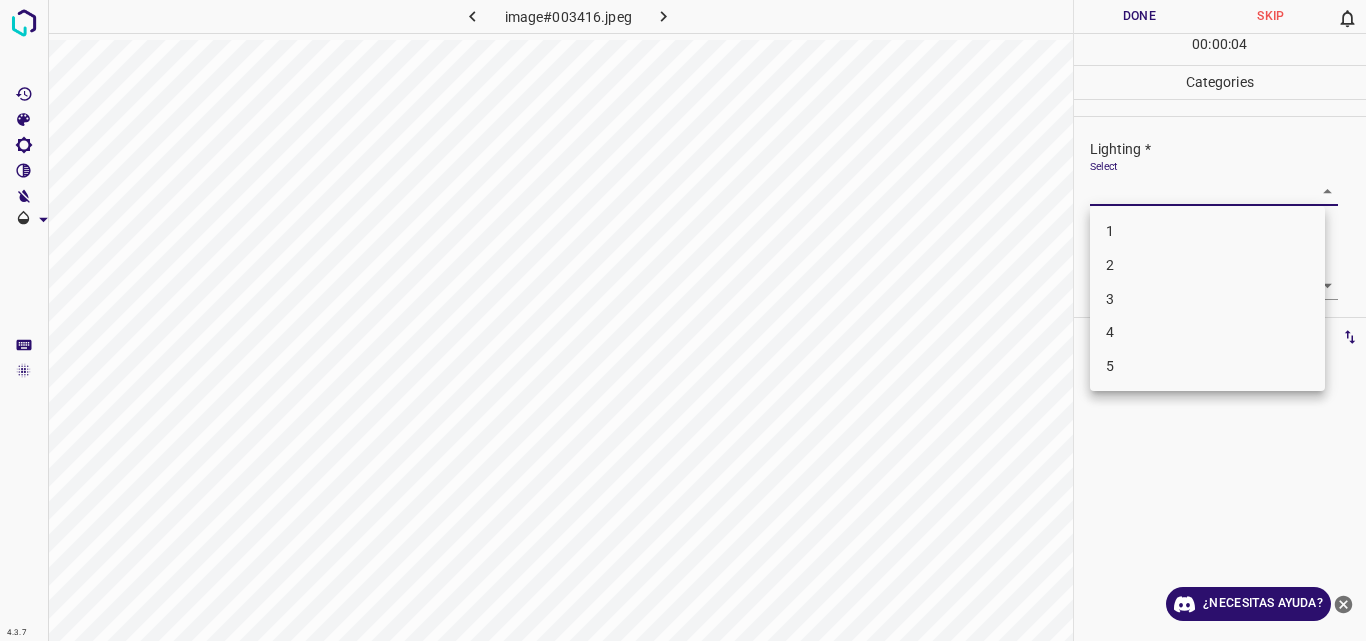 click on "3" at bounding box center [1207, 299] 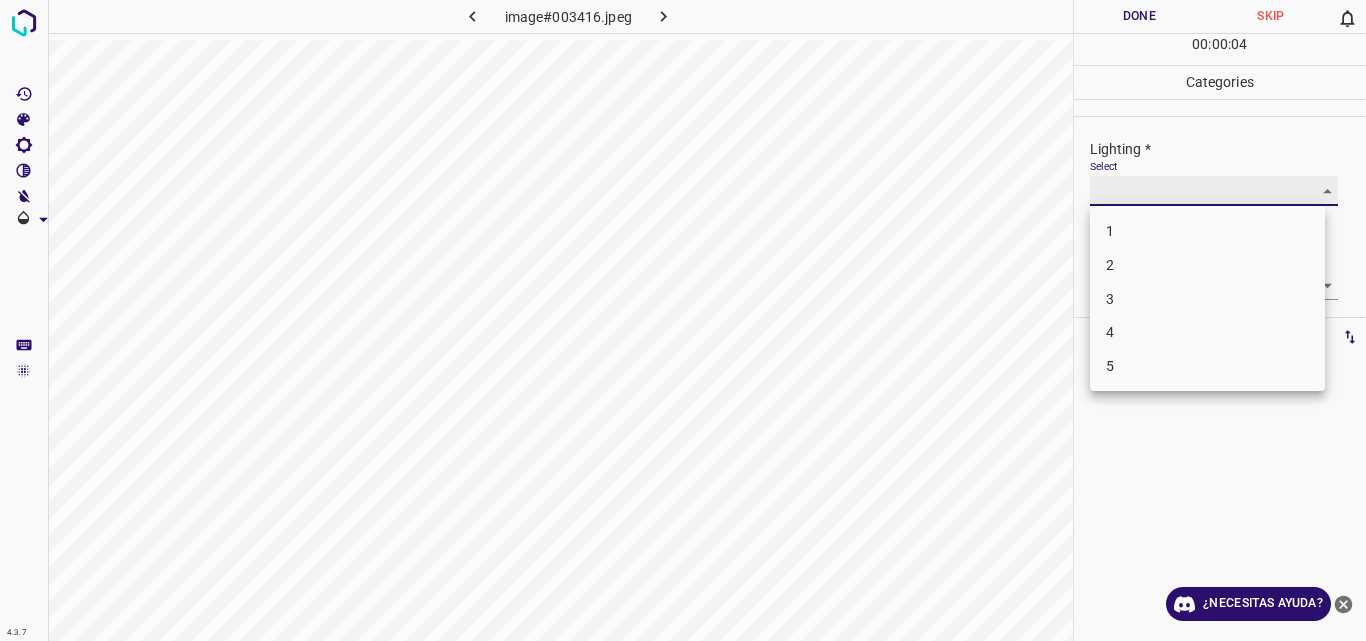 type on "3" 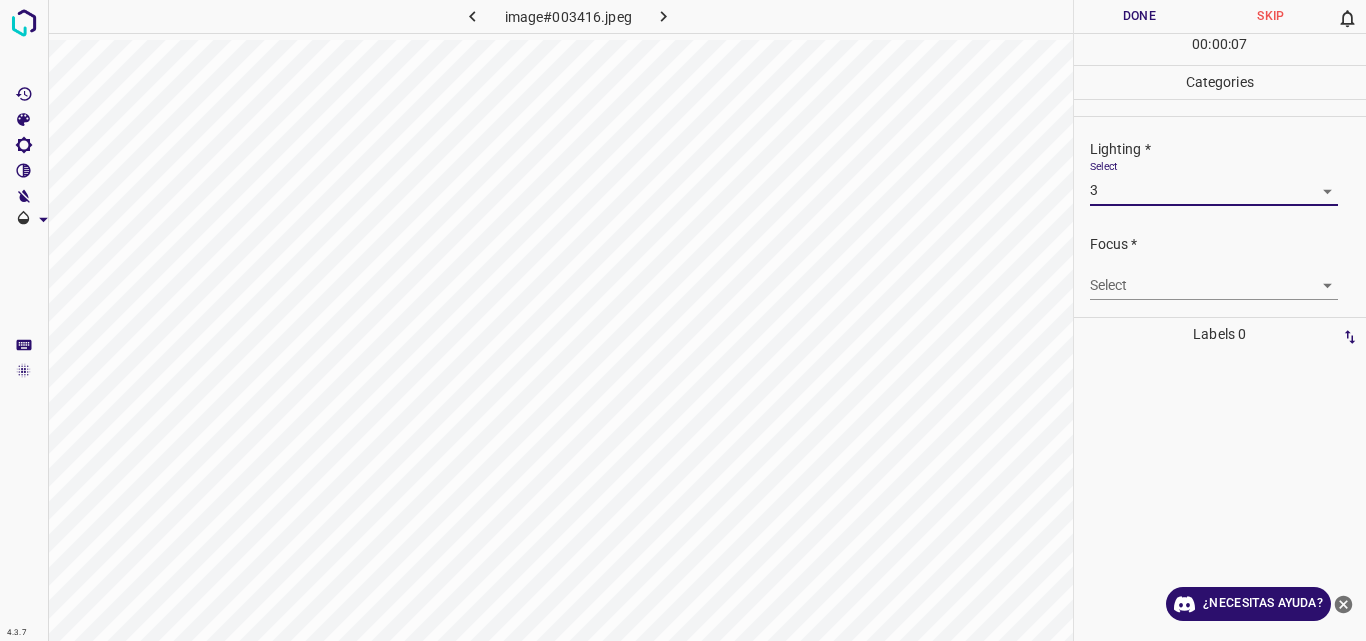 click on "4.3.7 image#003416.jpeg Done Skip 0 00   : 00   : 07   Categories Lighting *  Select 3 3 Focus *  Select ​ Overall *  Select ​ Labels   0 Categories 1 Lighting 2 Focus 3 Overall Tools Space Change between modes (Draw & Edit) I Auto labeling R Restore zoom M Zoom in N Zoom out Delete Delete selecte label Filters Z Restore filters X Saturation filter C Brightness filter V Contrast filter B Gray scale filter General O Download ¿Necesitas ayuda? Original text Rate this translation Your feedback will be used to help improve Google Translate - Texto - Esconder - Borrar" at bounding box center [683, 320] 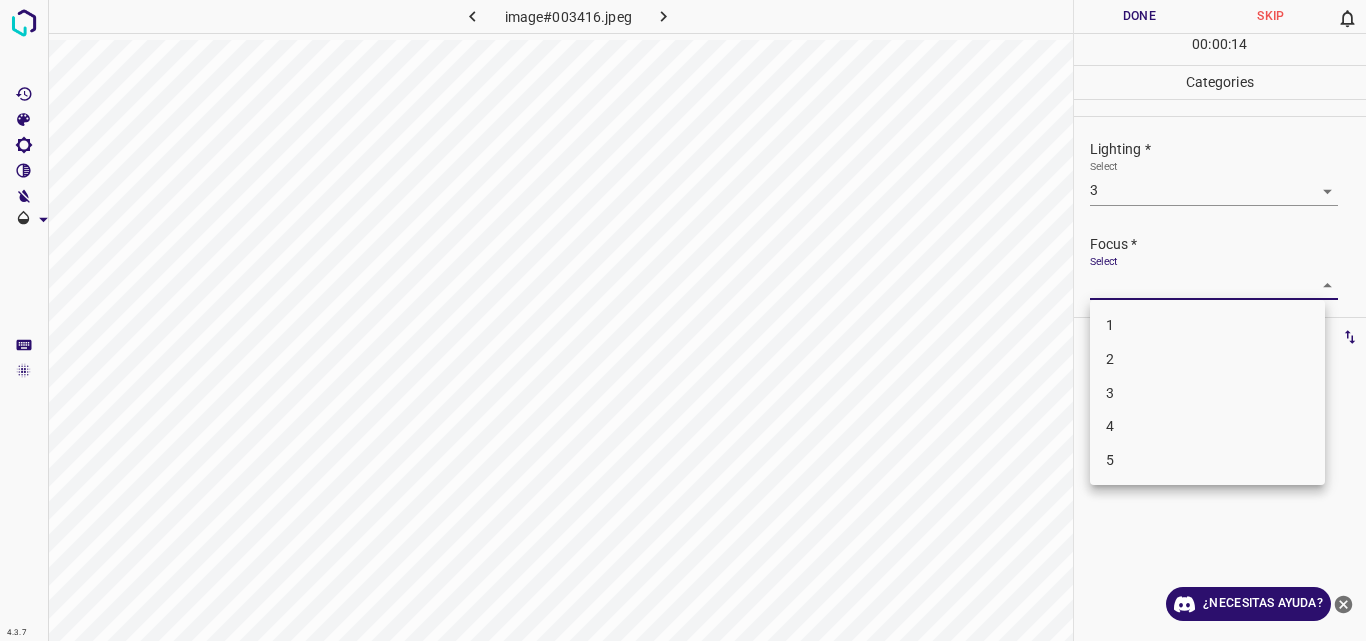 click on "3" at bounding box center (1207, 393) 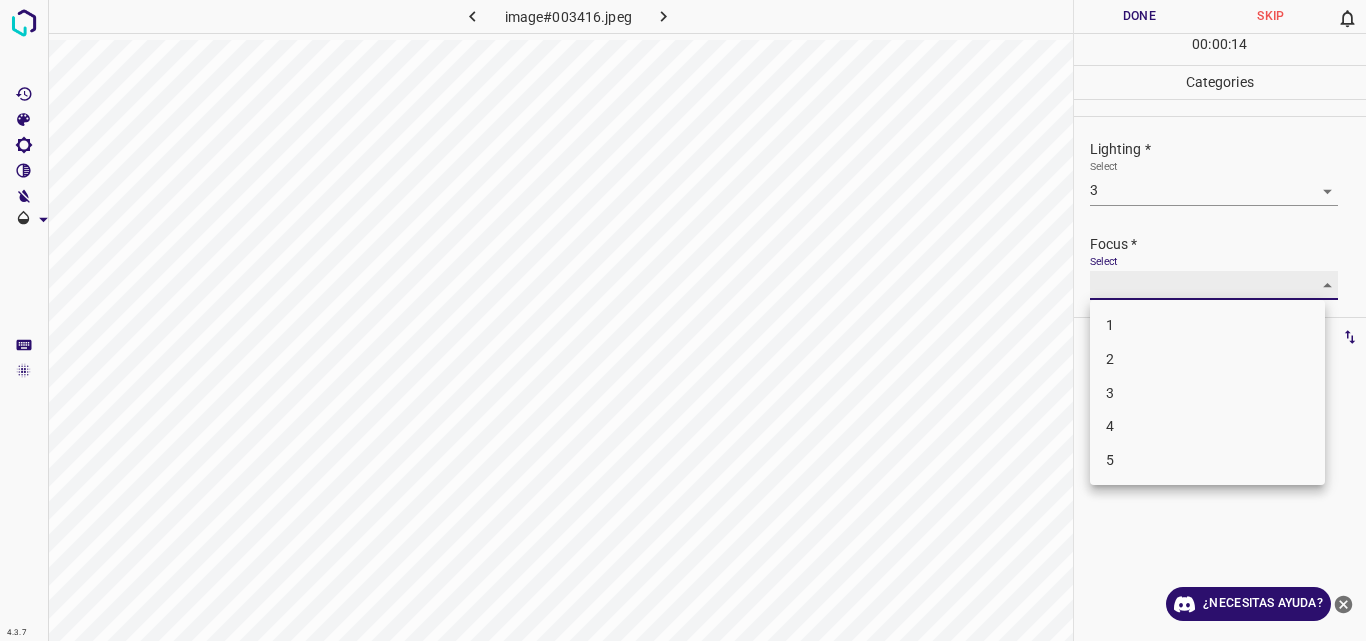 type on "3" 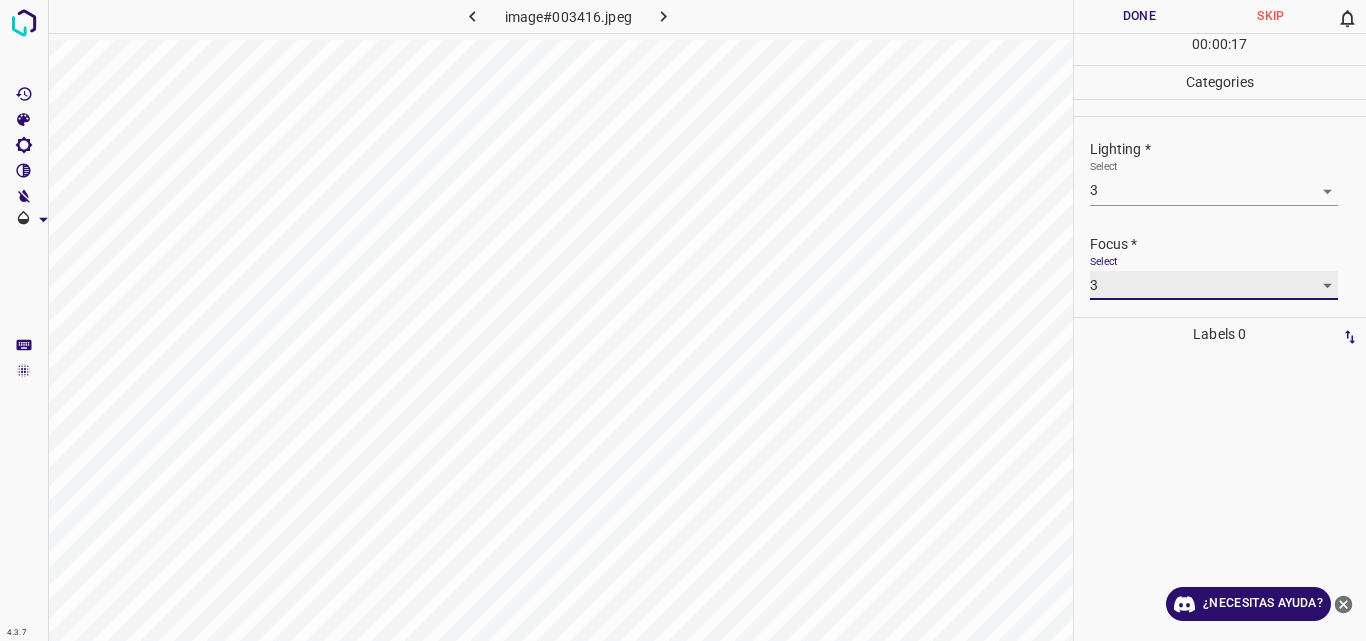 scroll, scrollTop: 98, scrollLeft: 0, axis: vertical 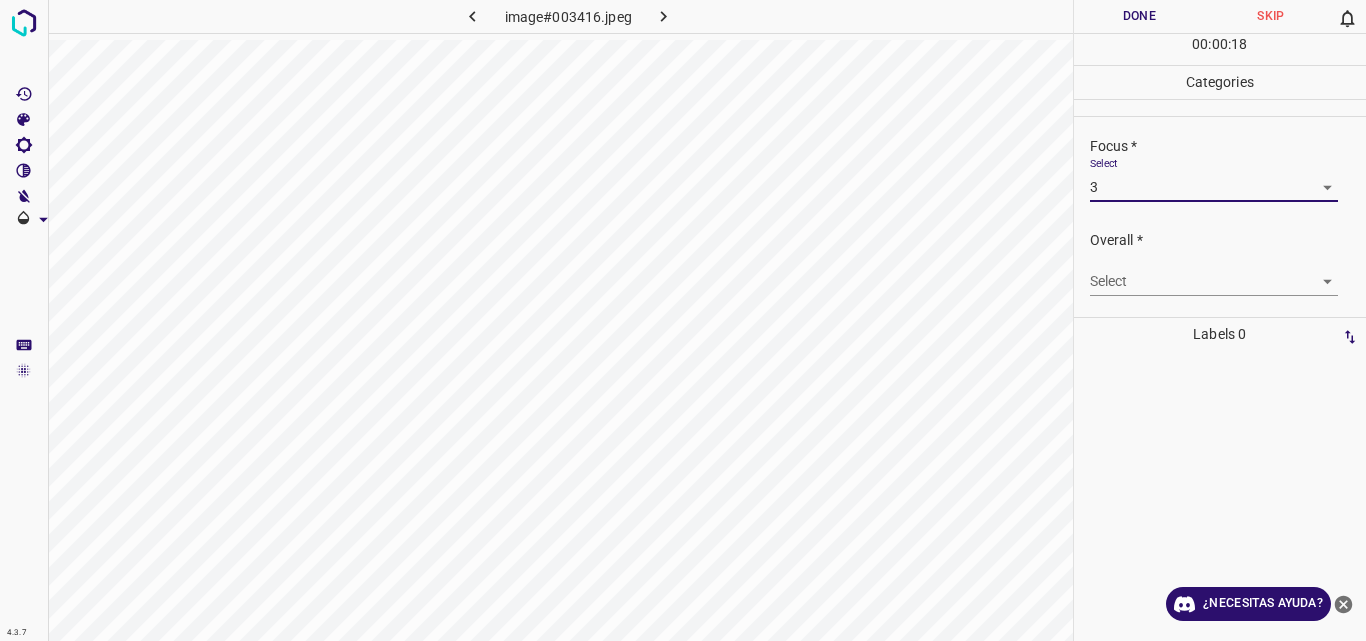click on "4.3.7 image#003416.jpeg Done Skip 0 00   : 00   : 18   Categories Lighting *  Select 3 3 Focus *  Select 3 3 Overall *  Select ​ Labels   0 Categories 1 Lighting 2 Focus 3 Overall Tools Space Change between modes (Draw & Edit) I Auto labeling R Restore zoom M Zoom in N Zoom out Delete Delete selecte label Filters Z Restore filters X Saturation filter C Brightness filter V Contrast filter B Gray scale filter General O Download ¿Necesitas ayuda? Original text Rate this translation Your feedback will be used to help improve Google Translate - Texto - Esconder - Borrar" at bounding box center (683, 320) 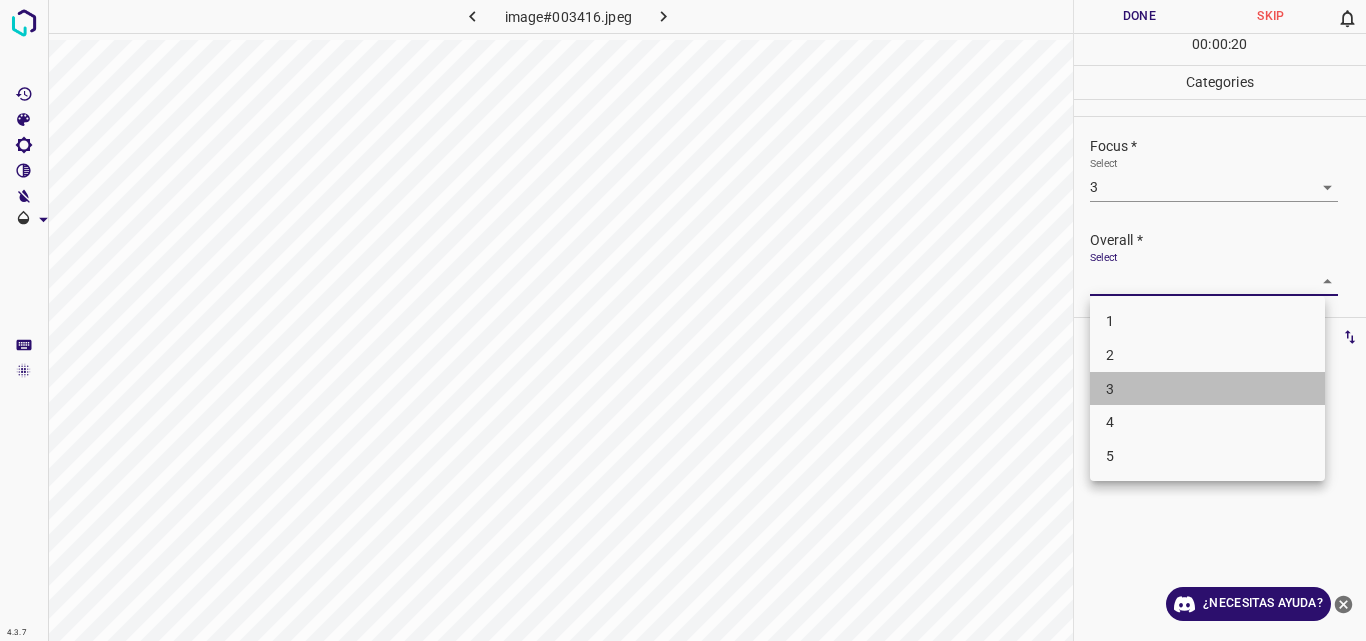 click on "3" at bounding box center (1207, 389) 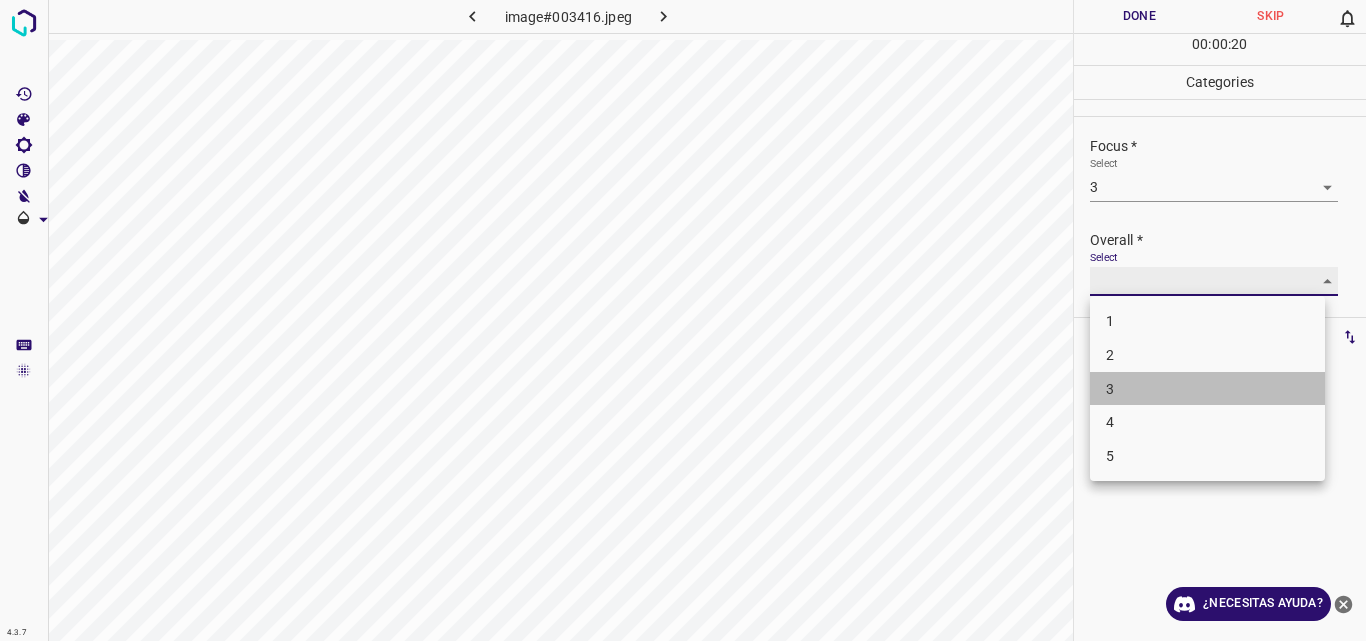 type on "3" 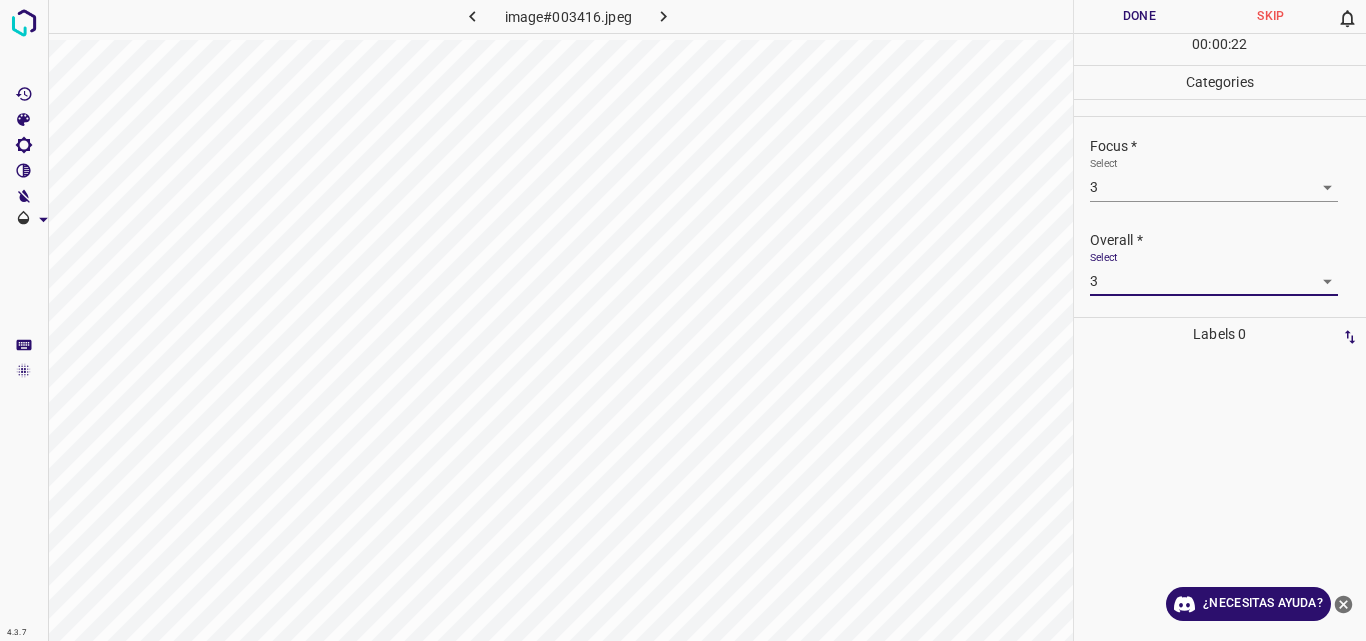 click on "Done" at bounding box center [1140, 16] 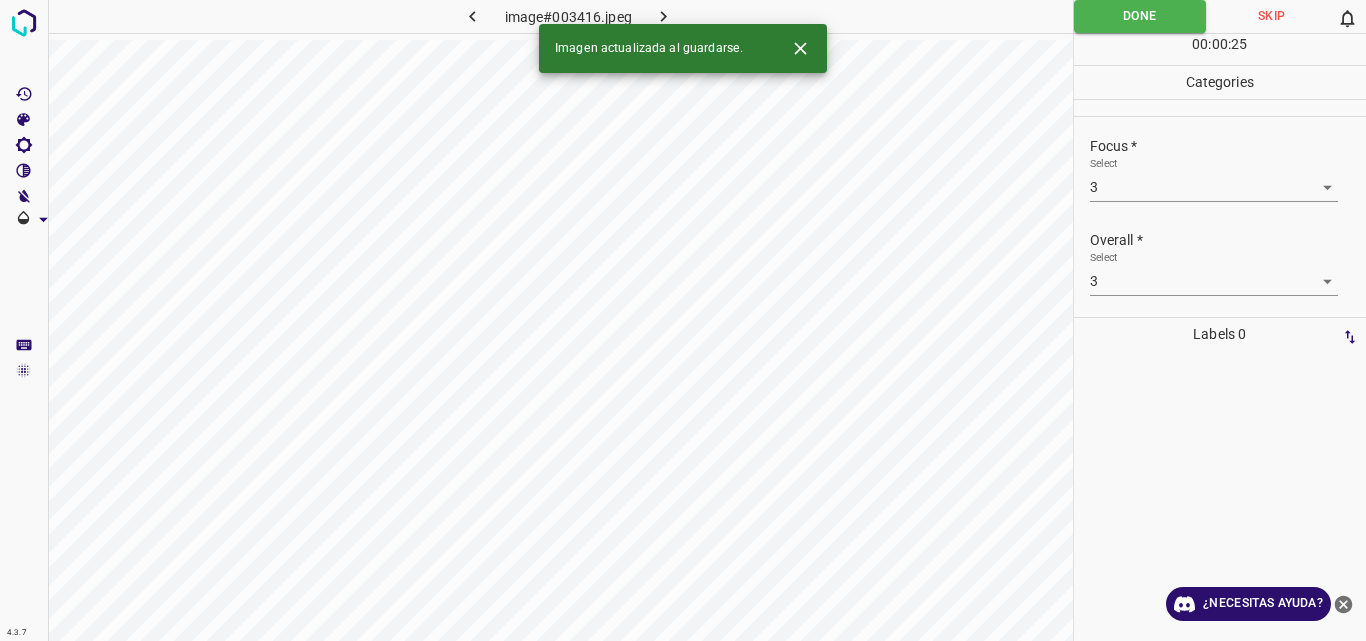click 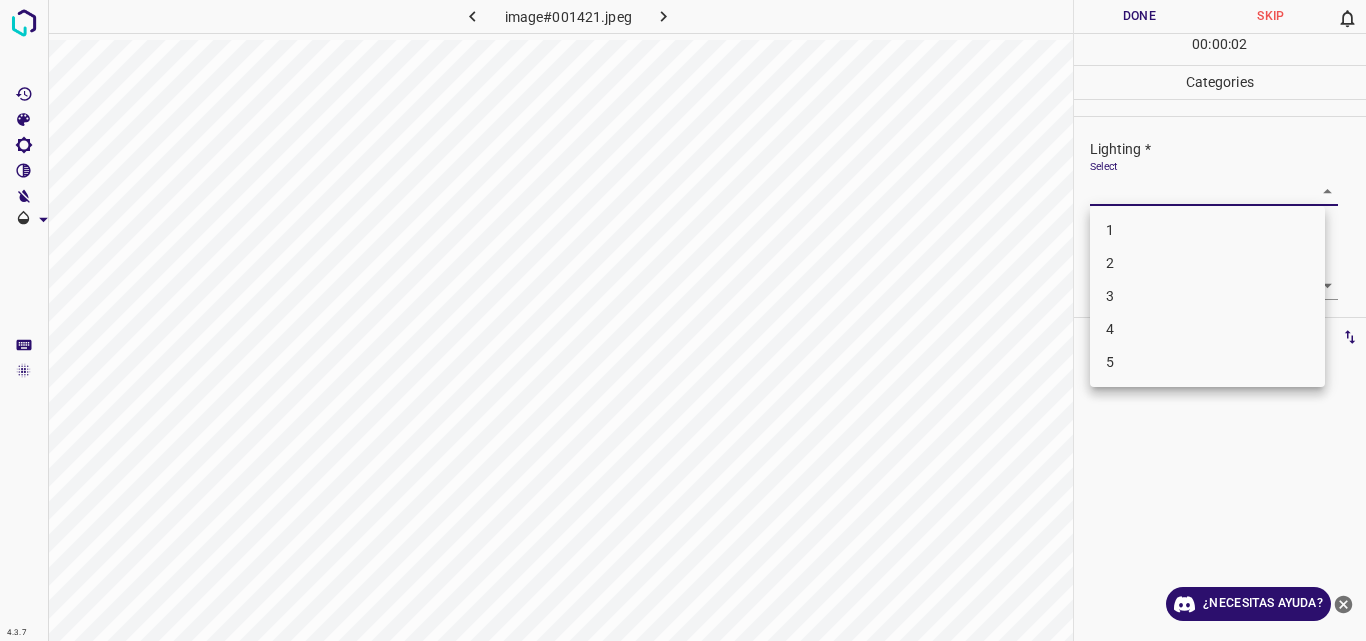 click on "4.3.7 image#001421.jpeg Done Skip 0 00   : 00   : 02   Categories Lighting *  Select ​ Focus *  Select ​ Overall *  Select ​ Labels   0 Categories 1 Lighting 2 Focus 3 Overall Tools Space Change between modes (Draw & Edit) I Auto labeling R Restore zoom M Zoom in N Zoom out Delete Delete selecte label Filters Z Restore filters X Saturation filter C Brightness filter V Contrast filter B Gray scale filter General O Download ¿Necesitas ayuda? Original text Rate this translation Your feedback will be used to help improve Google Translate - Texto - Esconder - Borrar 1 2 3 4 5" at bounding box center (683, 320) 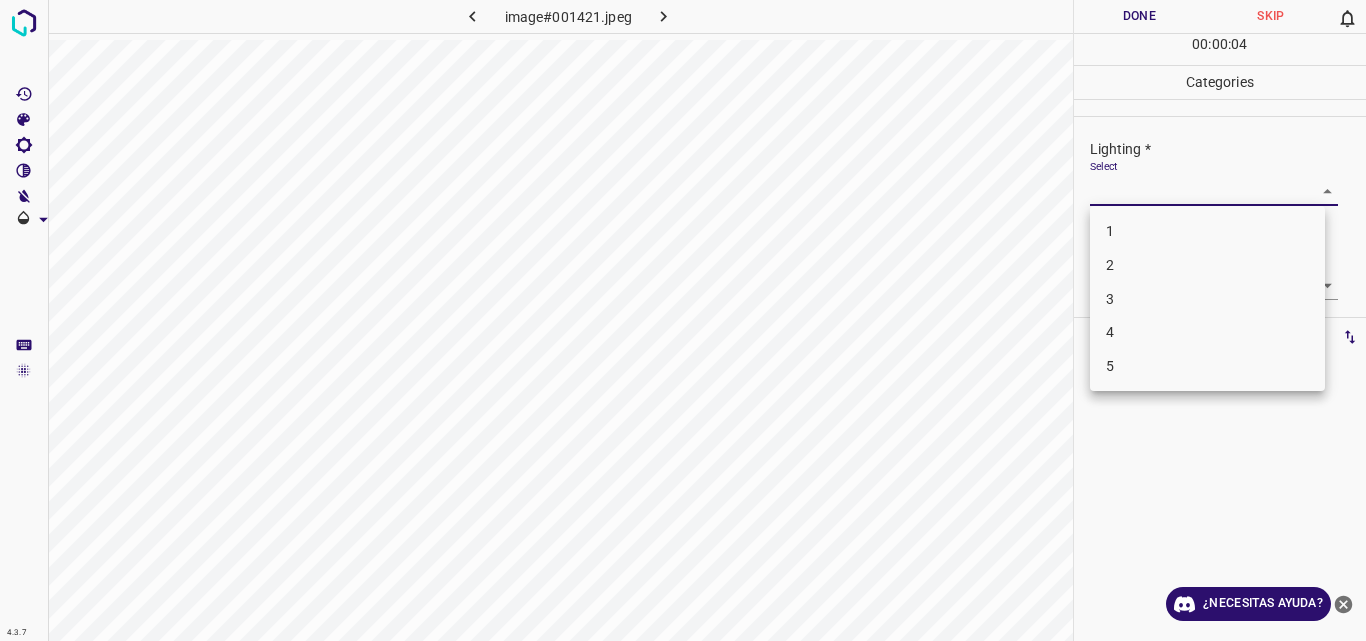 click on "4" at bounding box center (1207, 332) 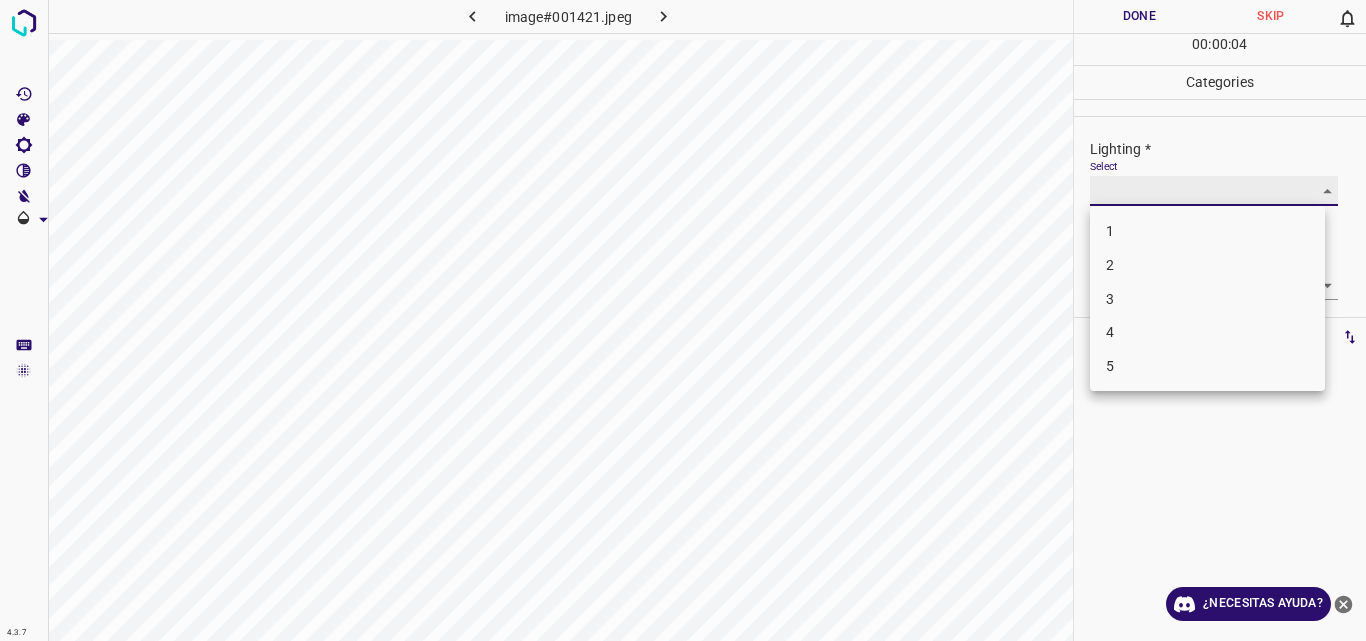 type on "4" 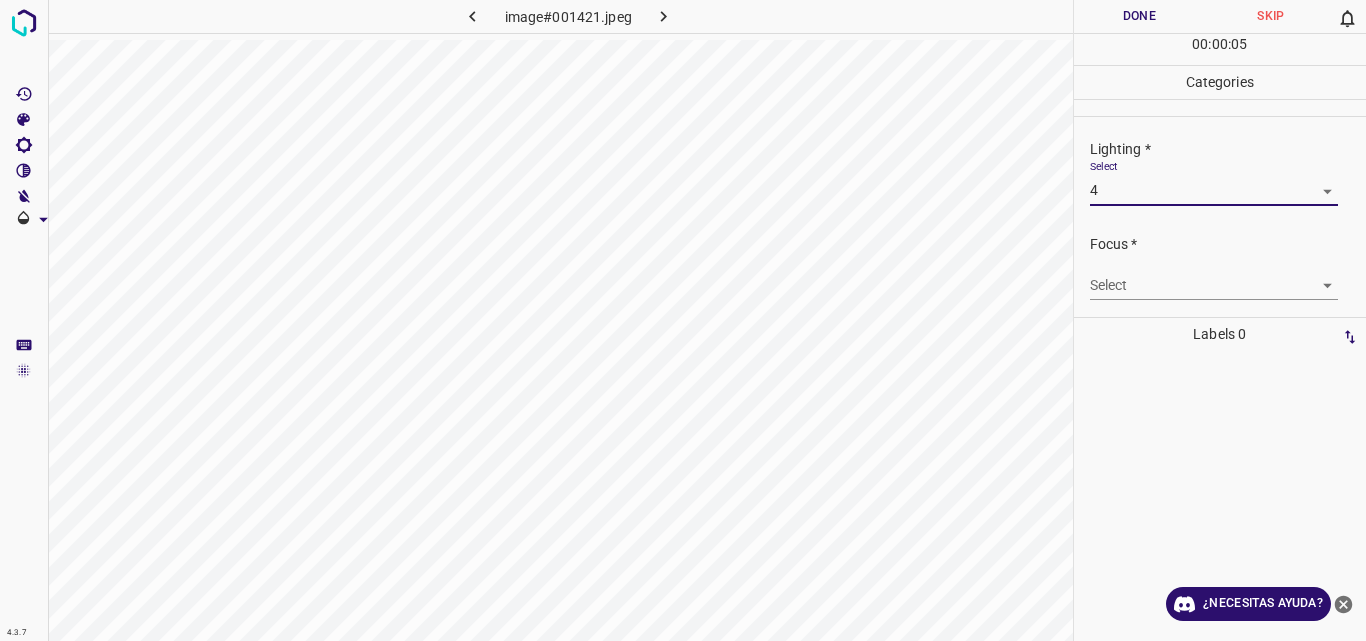 click on "4.3.7 image#001421.jpeg Done Skip 0 00   : 00   : 05   Categories Lighting *  Select 4 4 Focus *  Select ​ Overall *  Select ​ Labels   0 Categories 1 Lighting 2 Focus 3 Overall Tools Space Change between modes (Draw & Edit) I Auto labeling R Restore zoom M Zoom in N Zoom out Delete Delete selecte label Filters Z Restore filters X Saturation filter C Brightness filter V Contrast filter B Gray scale filter General O Download ¿Necesitas ayuda? Original text Rate this translation Your feedback will be used to help improve Google Translate - Texto - Esconder - Borrar" at bounding box center (683, 320) 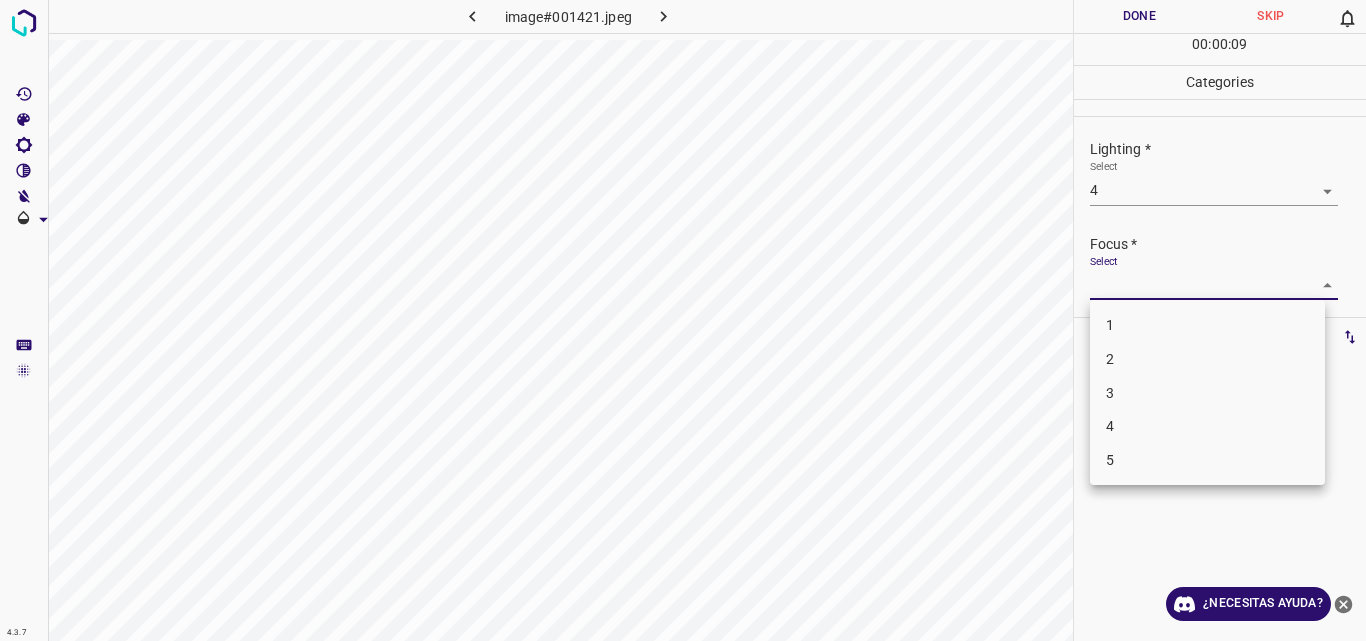 click at bounding box center [683, 320] 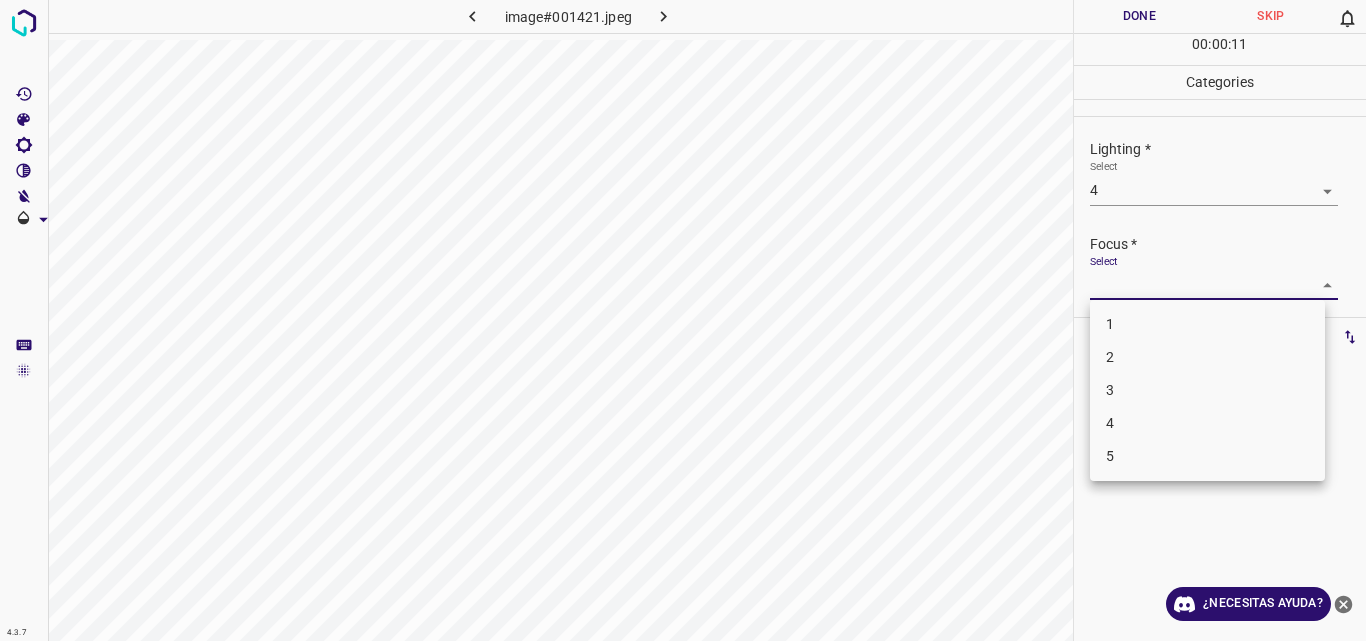 click on "4.3.7 image#001421.jpeg Done Skip 0 00   : 00   : 11   Categories Lighting *  Select 4 4 Focus *  Select ​ Overall *  Select ​ Labels   0 Categories 1 Lighting 2 Focus 3 Overall Tools Space Change between modes (Draw & Edit) I Auto labeling R Restore zoom M Zoom in N Zoom out Delete Delete selecte label Filters Z Restore filters X Saturation filter C Brightness filter V Contrast filter B Gray scale filter General O Download ¿Necesitas ayuda? Original text Rate this translation Your feedback will be used to help improve Google Translate - Texto - Esconder - Borrar 1 2 3 4 5" at bounding box center [683, 320] 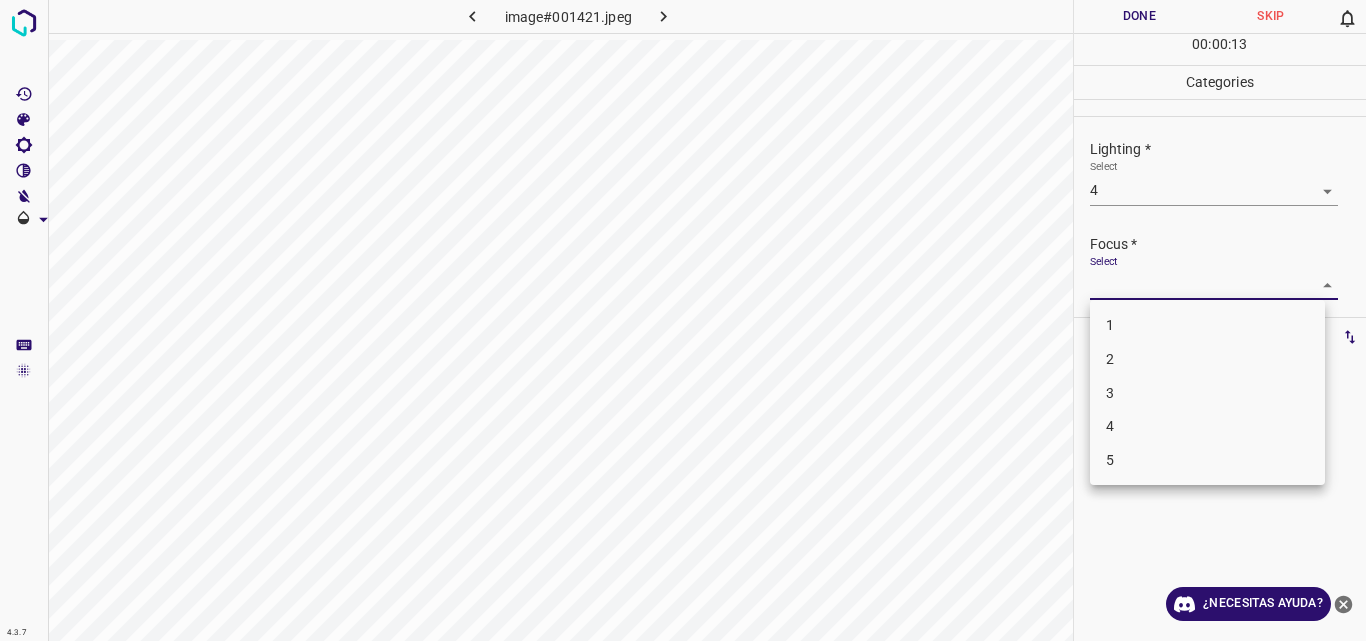 click on "4" at bounding box center (1207, 426) 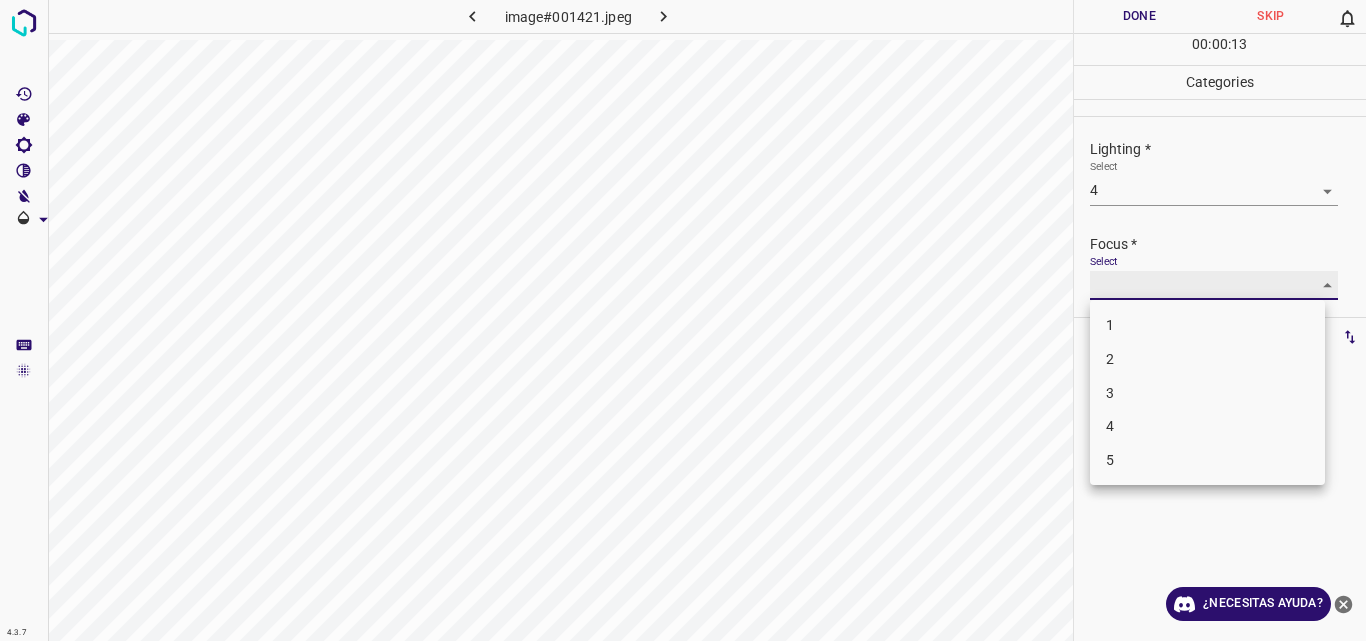 type on "4" 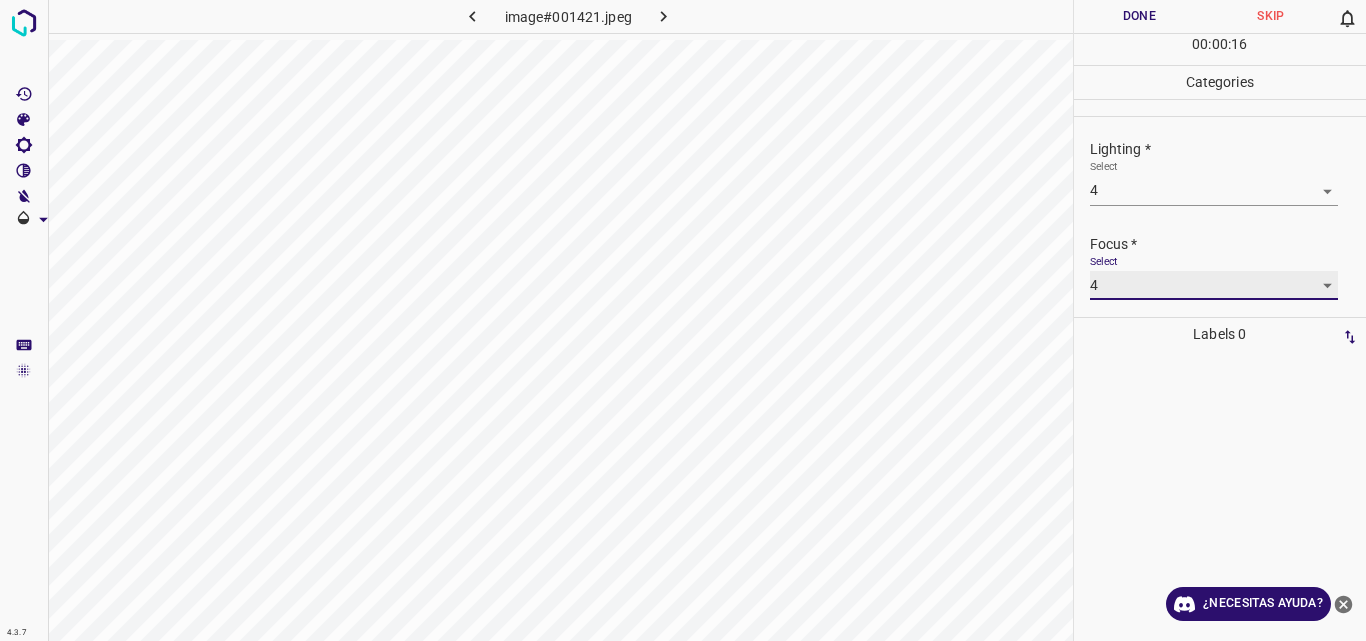 scroll, scrollTop: 98, scrollLeft: 0, axis: vertical 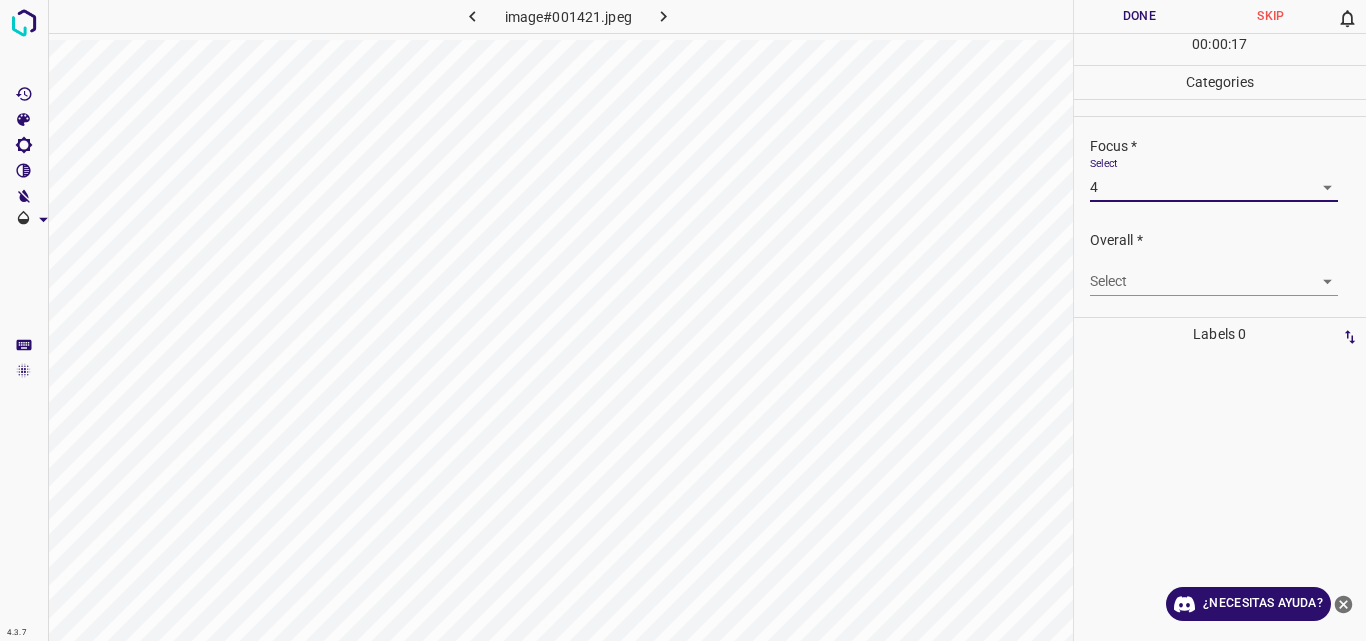 click on "4.3.7 image#001421.jpeg Done Skip 0 00   : 00   : 17   Categories Lighting *  Select 4 4 Focus *  Select 4 4 Overall *  Select ​ Labels   0 Categories 1 Lighting 2 Focus 3 Overall Tools Space Change between modes (Draw & Edit) I Auto labeling R Restore zoom M Zoom in N Zoom out Delete Delete selecte label Filters Z Restore filters X Saturation filter C Brightness filter V Contrast filter B Gray scale filter General O Download ¿Necesitas ayuda? Original text Rate this translation Your feedback will be used to help improve Google Translate - Texto - Esconder - Borrar" at bounding box center (683, 320) 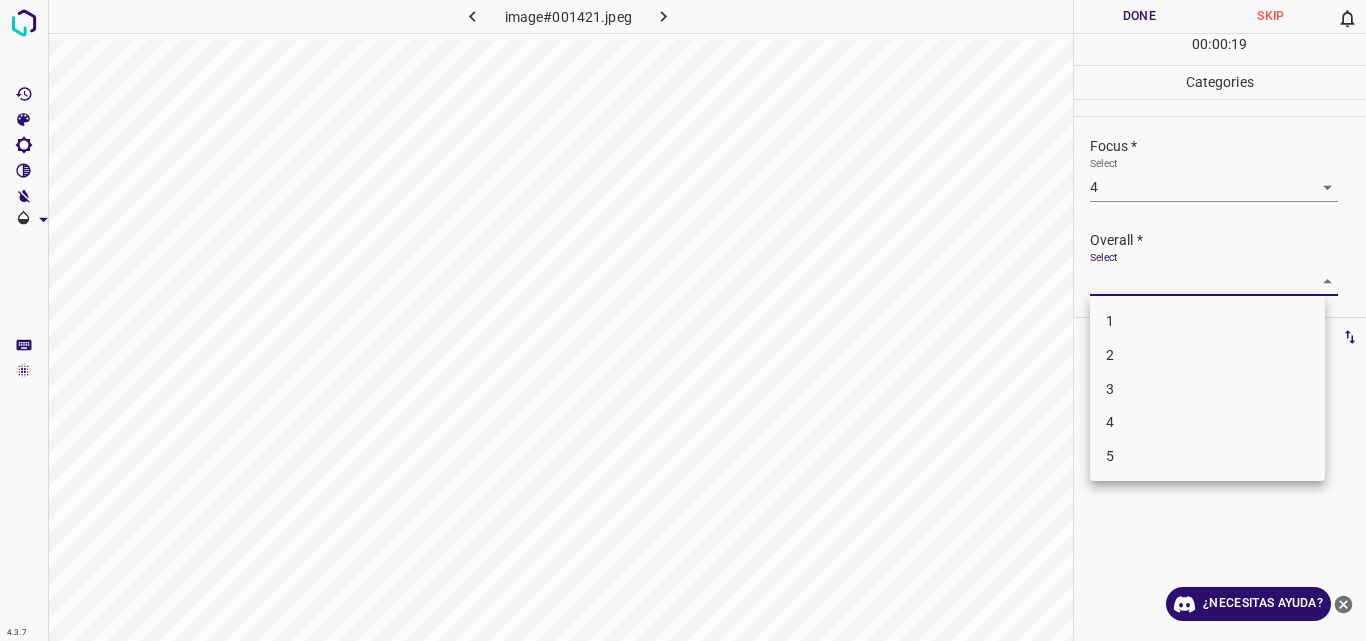 click on "4" at bounding box center (1207, 422) 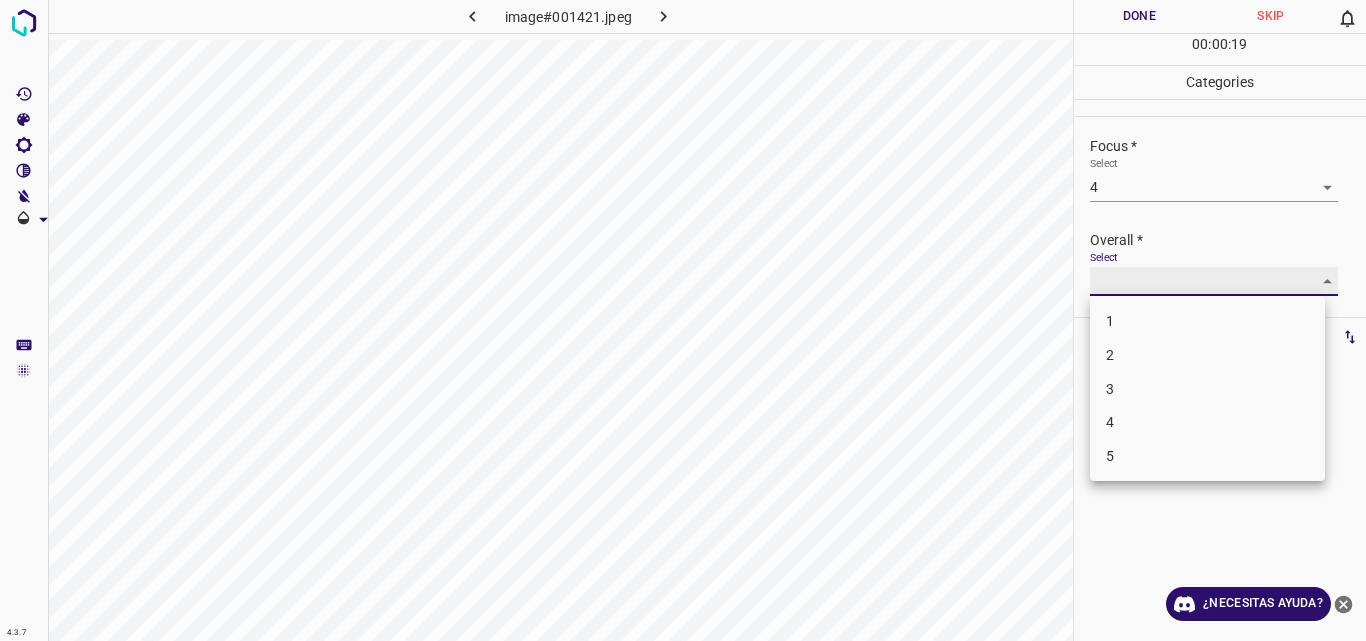 type on "4" 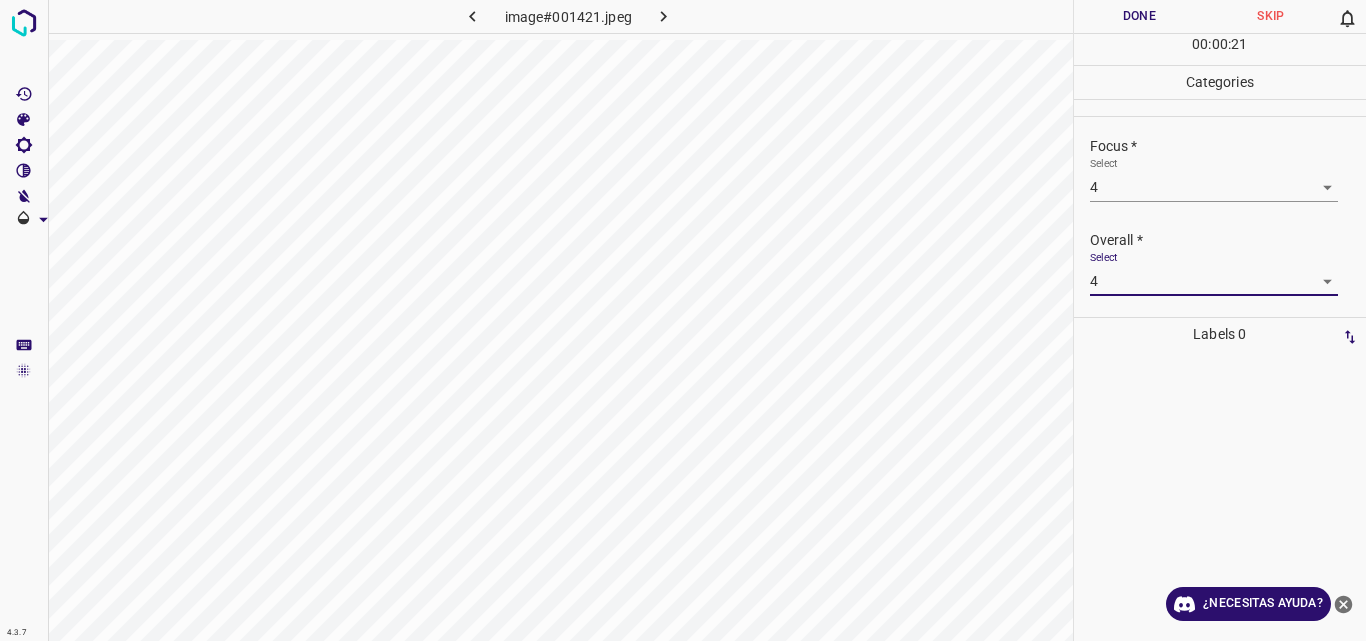 click on "Done" at bounding box center (1140, 16) 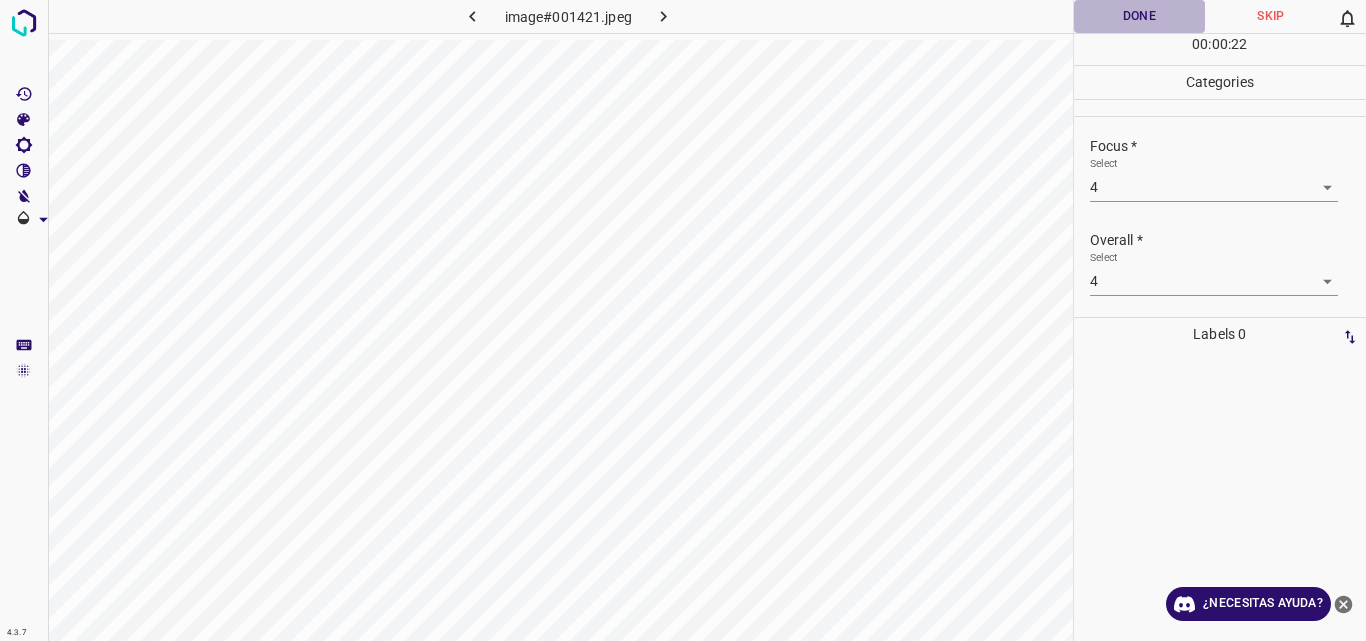 click on "Done" at bounding box center [1140, 16] 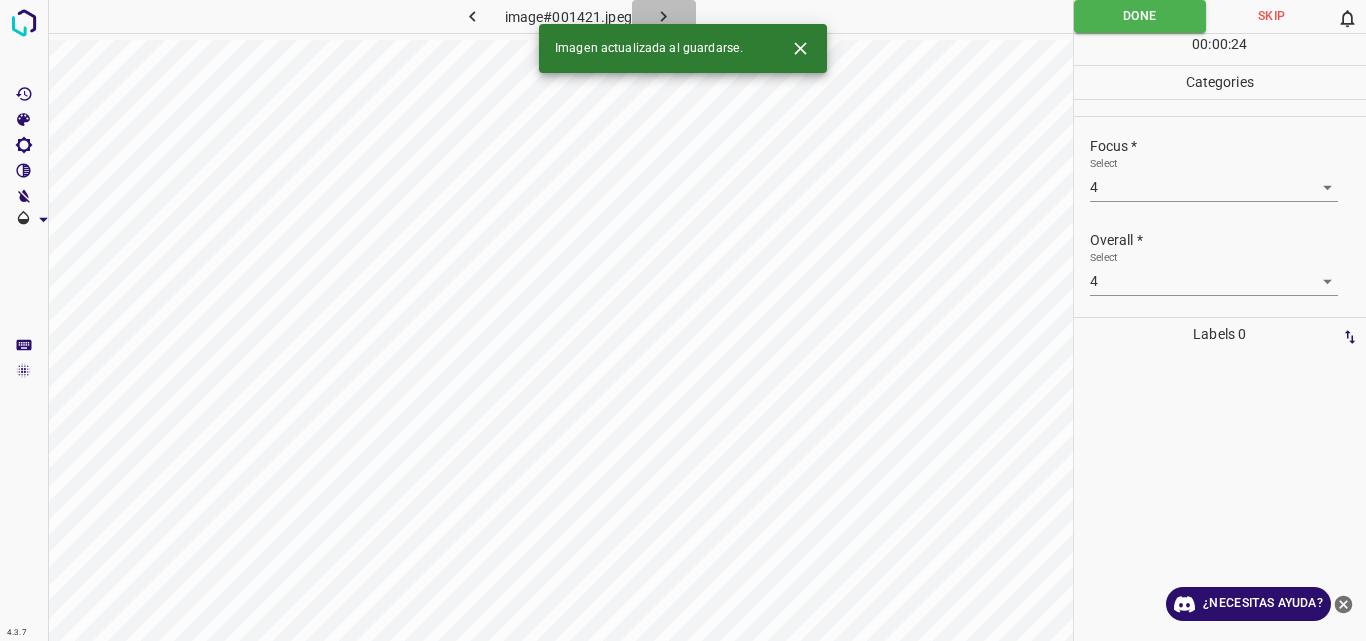 click 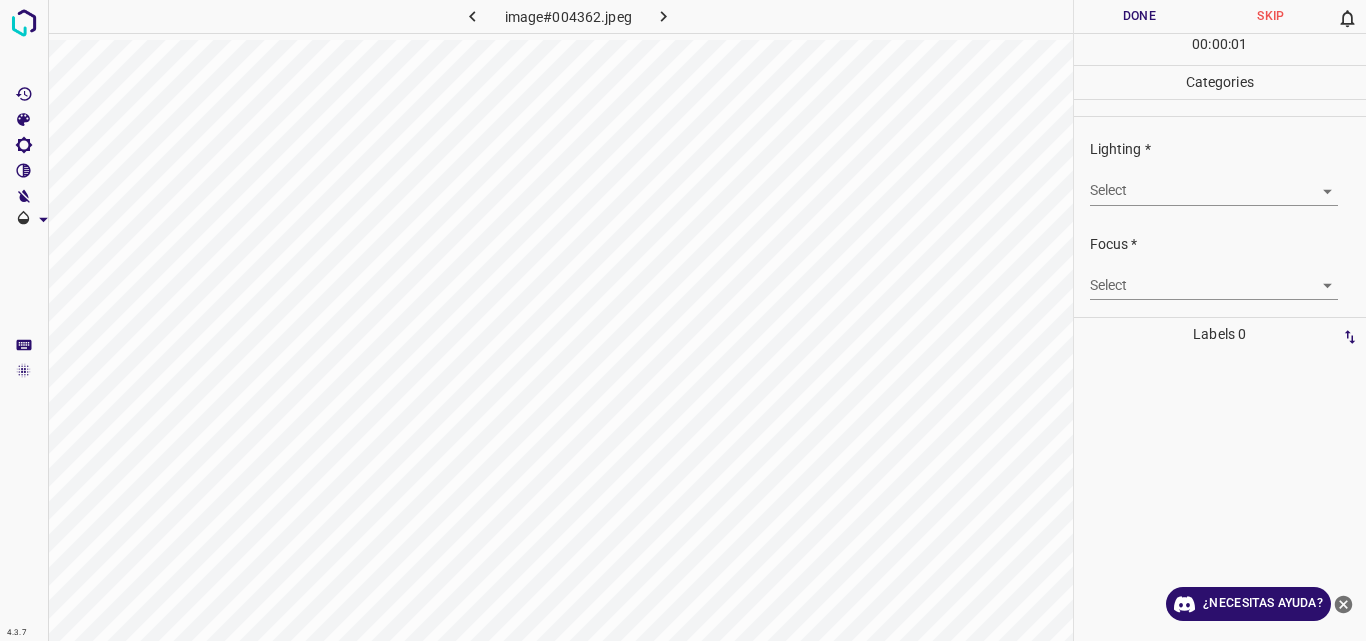 click on "4.3.7 image#004362.jpeg Done Skip 0 00   : 00   : 01   Categories Lighting *  Select ​ Focus *  Select ​ Overall *  Select ​ Labels   0 Categories 1 Lighting 2 Focus 3 Overall Tools Space Change between modes (Draw & Edit) I Auto labeling R Restore zoom M Zoom in N Zoom out Delete Delete selecte label Filters Z Restore filters X Saturation filter C Brightness filter V Contrast filter B Gray scale filter General O Download ¿Necesitas ayuda? Original text Rate this translation Your feedback will be used to help improve Google Translate - Texto - Esconder - Borrar" at bounding box center [683, 320] 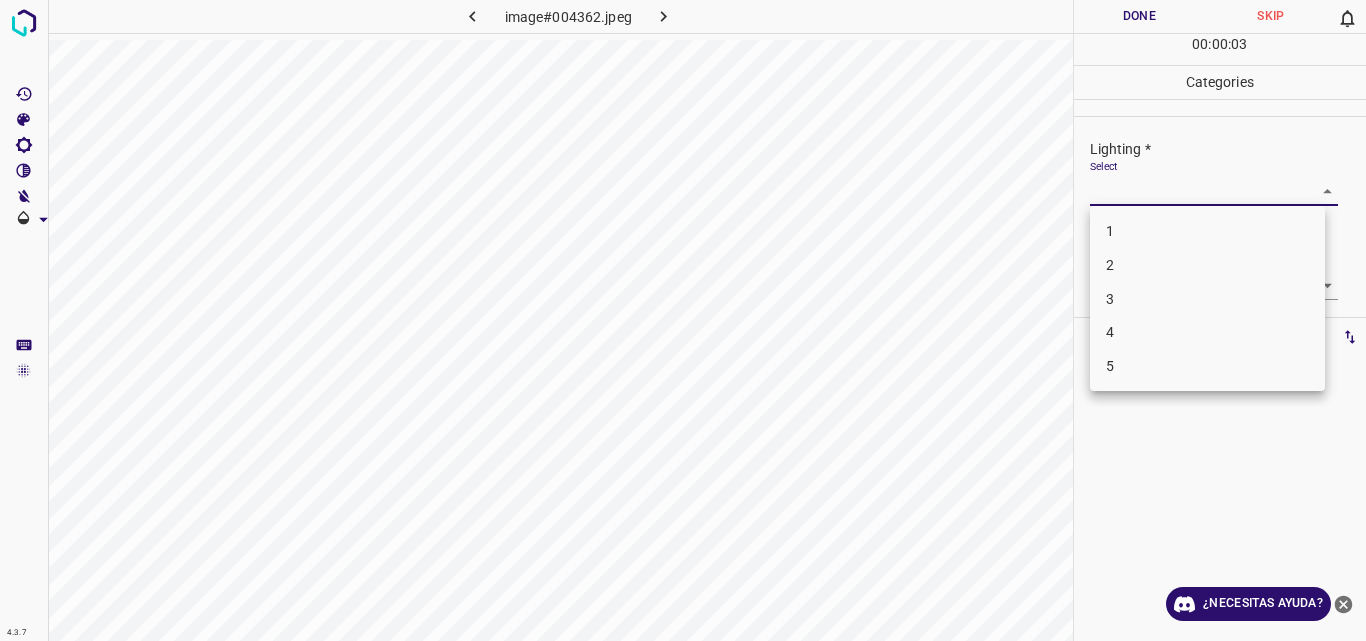 click on "3" at bounding box center (1207, 299) 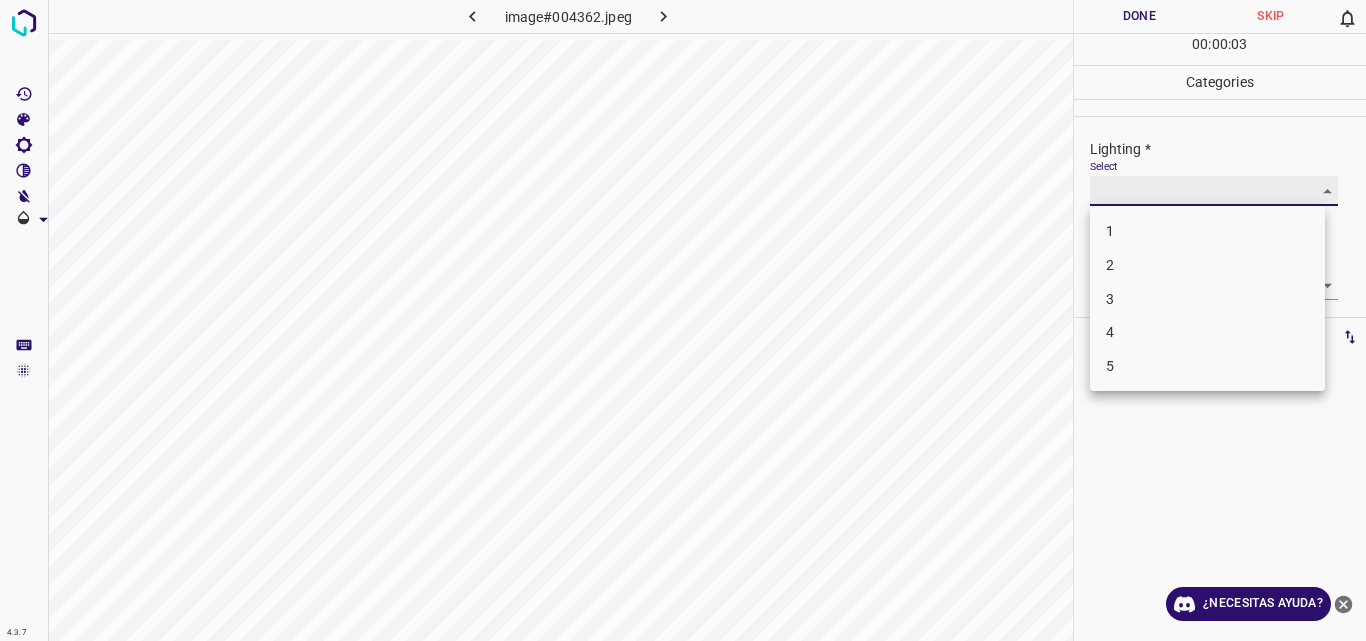 type on "3" 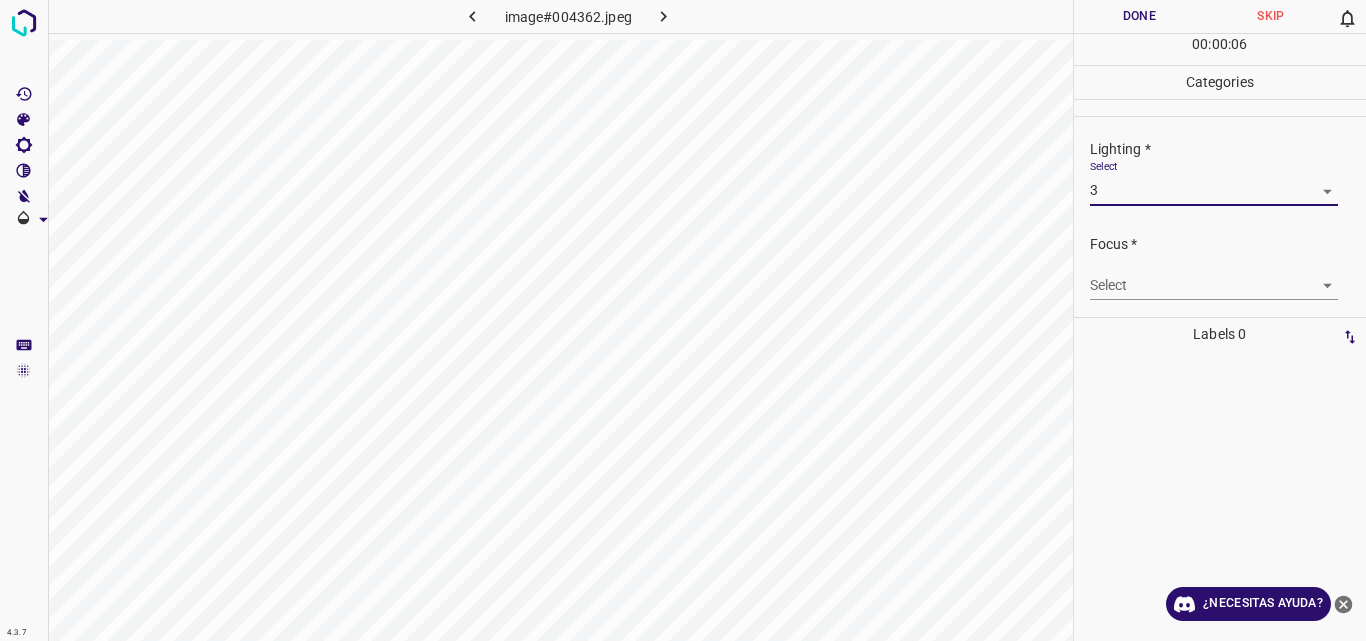 click on "4.3.7 image#004362.jpeg Done Skip 0 00   : 00   : 06   Categories Lighting *  Select 3 3 Focus *  Select ​ Overall *  Select ​ Labels   0 Categories 1 Lighting 2 Focus 3 Overall Tools Space Change between modes (Draw & Edit) I Auto labeling R Restore zoom M Zoom in N Zoom out Delete Delete selecte label Filters Z Restore filters X Saturation filter C Brightness filter V Contrast filter B Gray scale filter General O Download ¿Necesitas ayuda? Original text Rate this translation Your feedback will be used to help improve Google Translate - Texto - Esconder - Borrar" at bounding box center [683, 320] 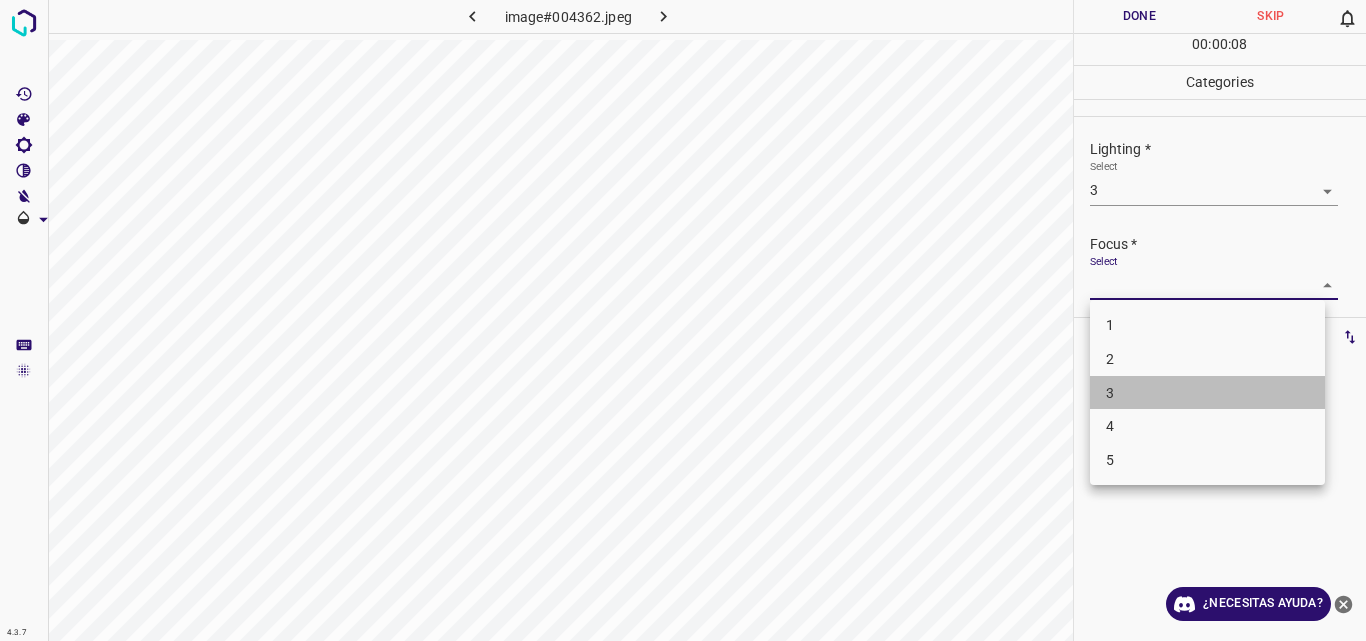 click on "3" at bounding box center [1207, 393] 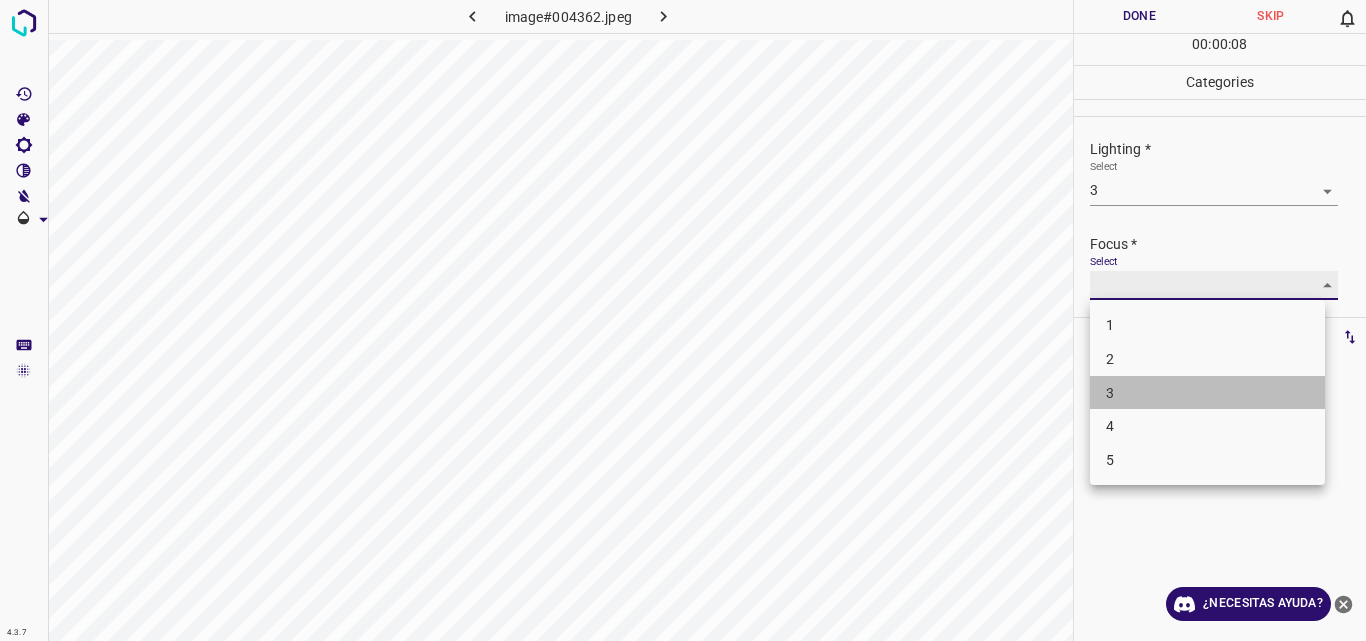 type on "3" 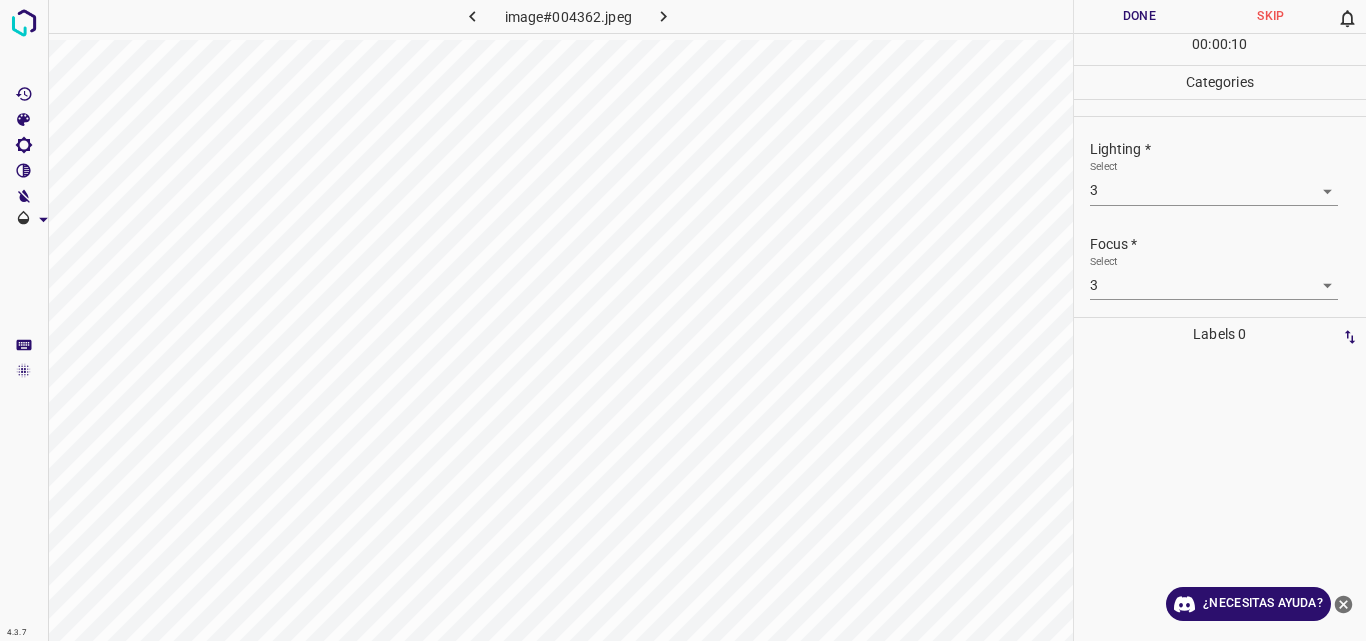 click on "Focus *  Select 3 3" at bounding box center (1220, 267) 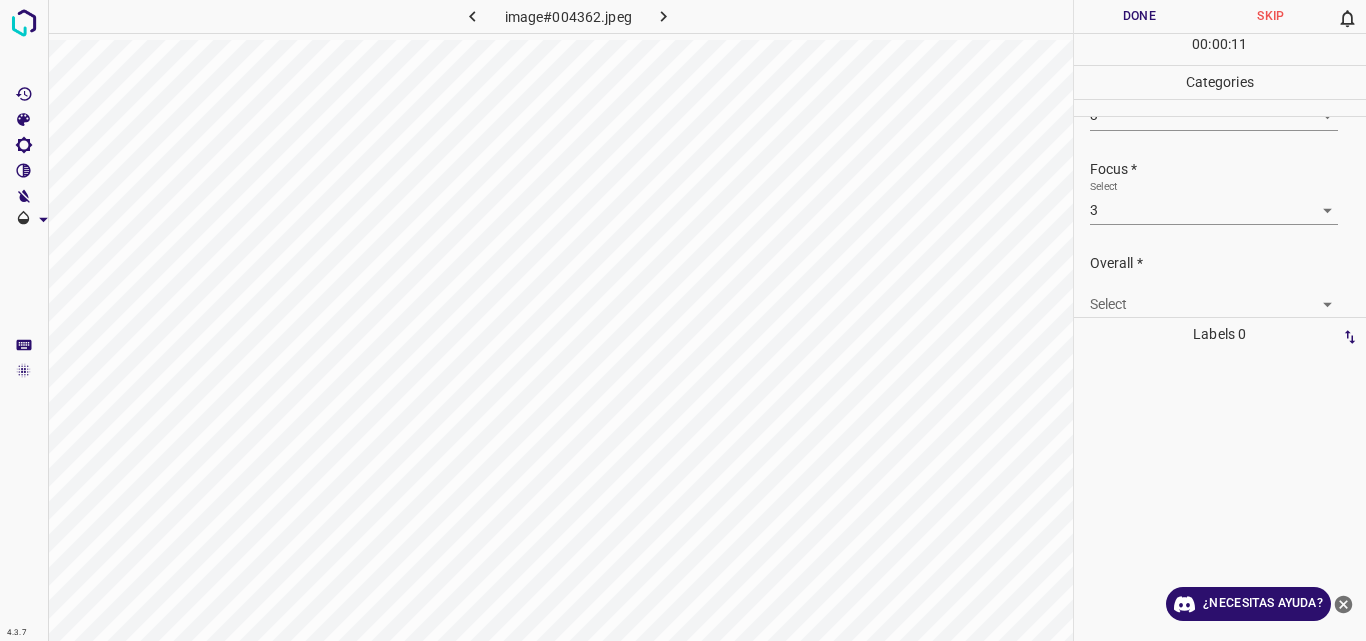 scroll, scrollTop: 98, scrollLeft: 0, axis: vertical 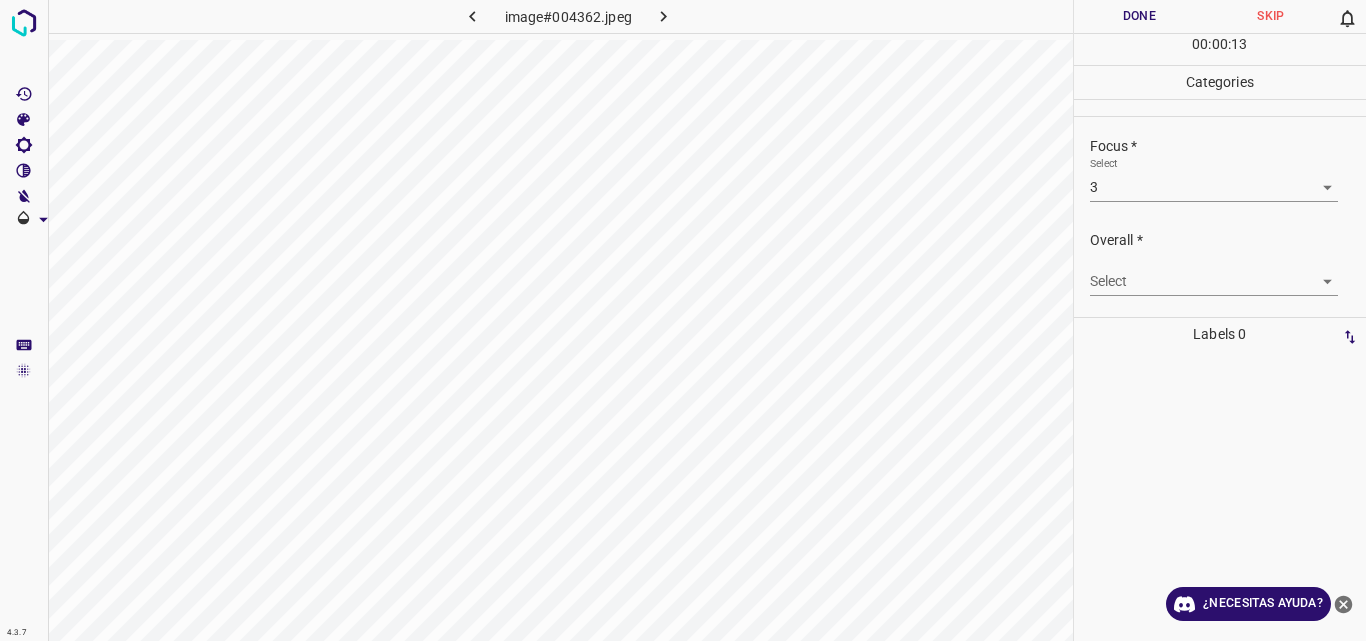 click on "4.3.7 image#004362.jpeg Done Skip 0 00   : 00   : 13   Categories Lighting *  Select 3 3 Focus *  Select 3 3 Overall *  Select ​ Labels   0 Categories 1 Lighting 2 Focus 3 Overall Tools Space Change between modes (Draw & Edit) I Auto labeling R Restore zoom M Zoom in N Zoom out Delete Delete selecte label Filters Z Restore filters X Saturation filter C Brightness filter V Contrast filter B Gray scale filter General O Download ¿Necesitas ayuda? Original text Rate this translation Your feedback will be used to help improve Google Translate - Texto - Esconder - Borrar" at bounding box center (683, 320) 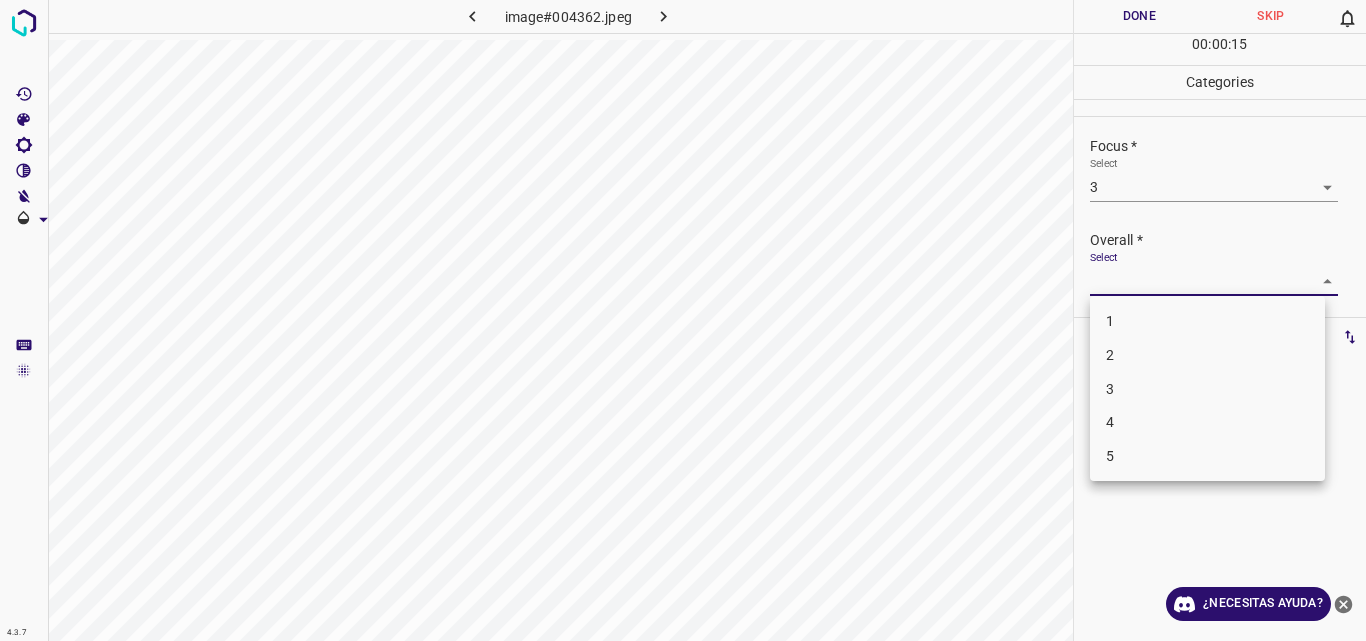 click on "3" at bounding box center (1207, 389) 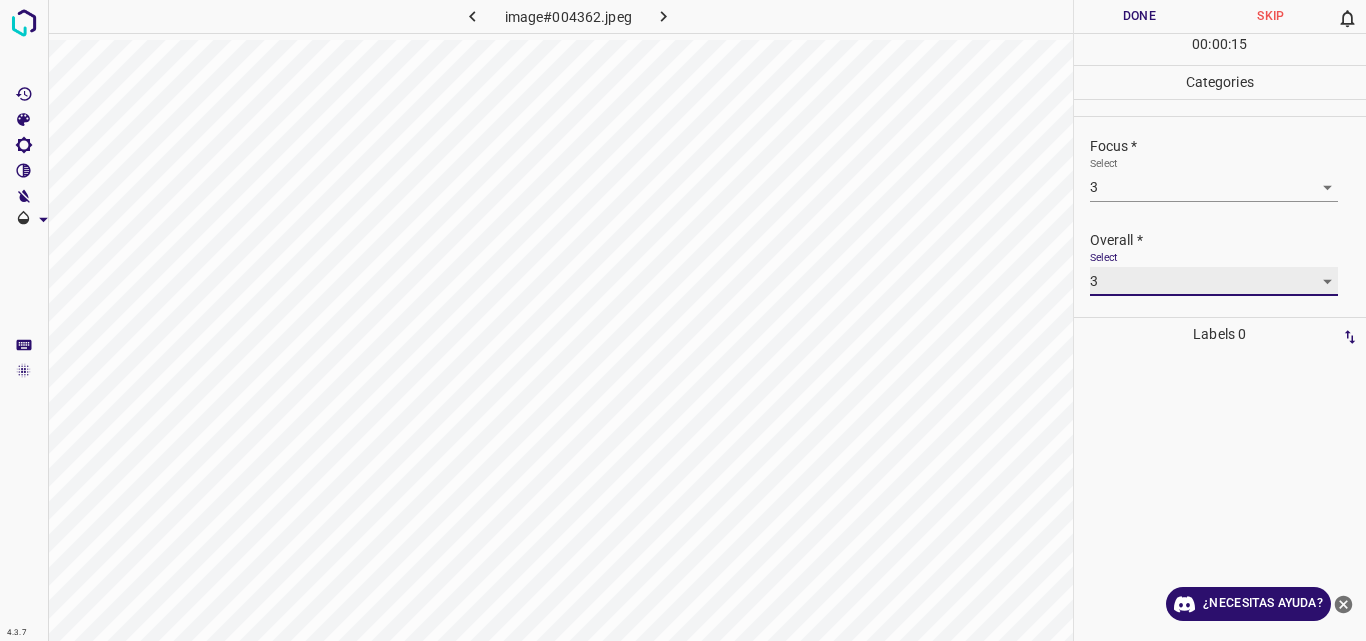 type on "3" 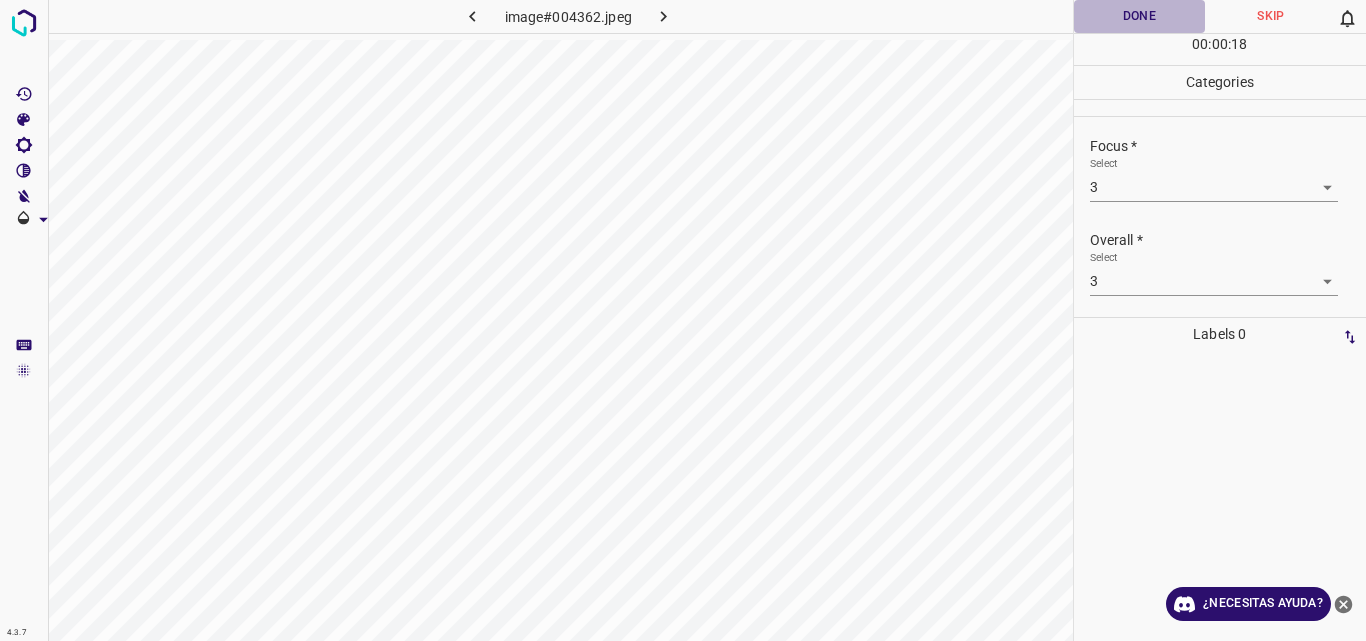 click on "Done" at bounding box center (1140, 16) 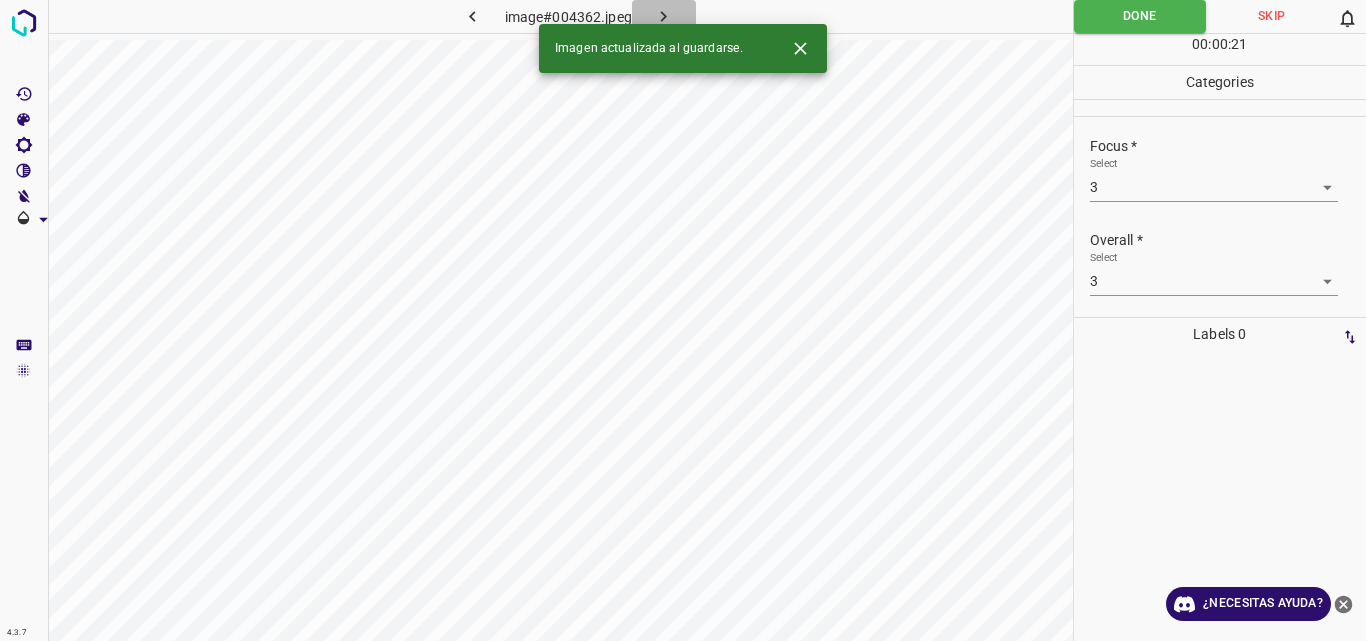 click 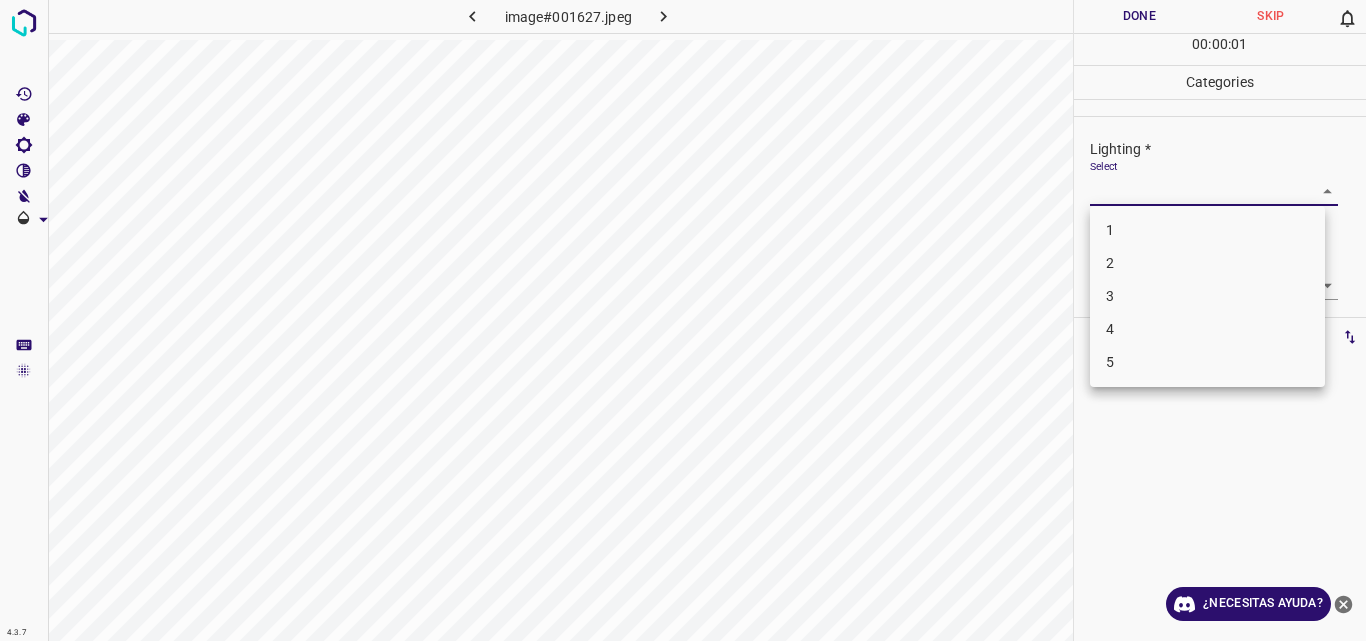 click on "4.3.7 image#001627.jpeg Done Skip 0 00   : 00   : 01   Categories Lighting *  Select ​ Focus *  Select ​ Overall *  Select ​ Labels   0 Categories 1 Lighting 2 Focus 3 Overall Tools Space Change between modes (Draw & Edit) I Auto labeling R Restore zoom M Zoom in N Zoom out Delete Delete selecte label Filters Z Restore filters X Saturation filter C Brightness filter V Contrast filter B Gray scale filter General O Download ¿Necesitas ayuda? Original text Rate this translation Your feedback will be used to help improve Google Translate - Texto - Esconder - Borrar 1 2 3 4 5" at bounding box center [683, 320] 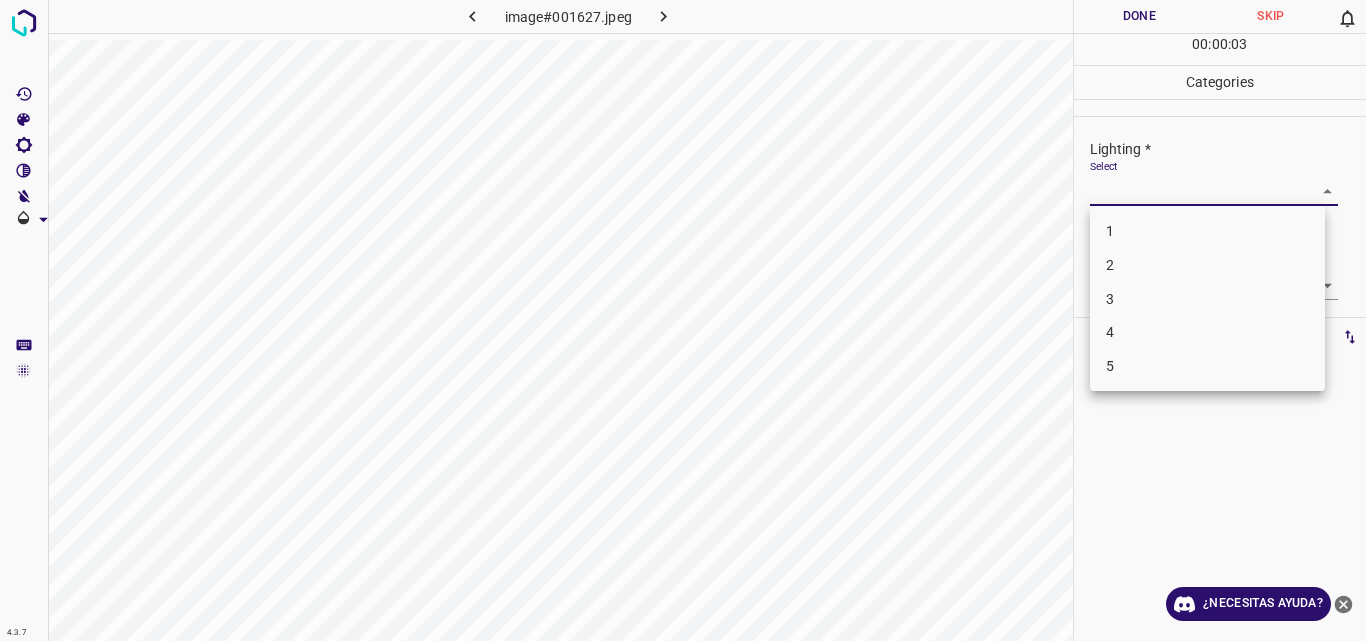 click on "3" at bounding box center [1207, 299] 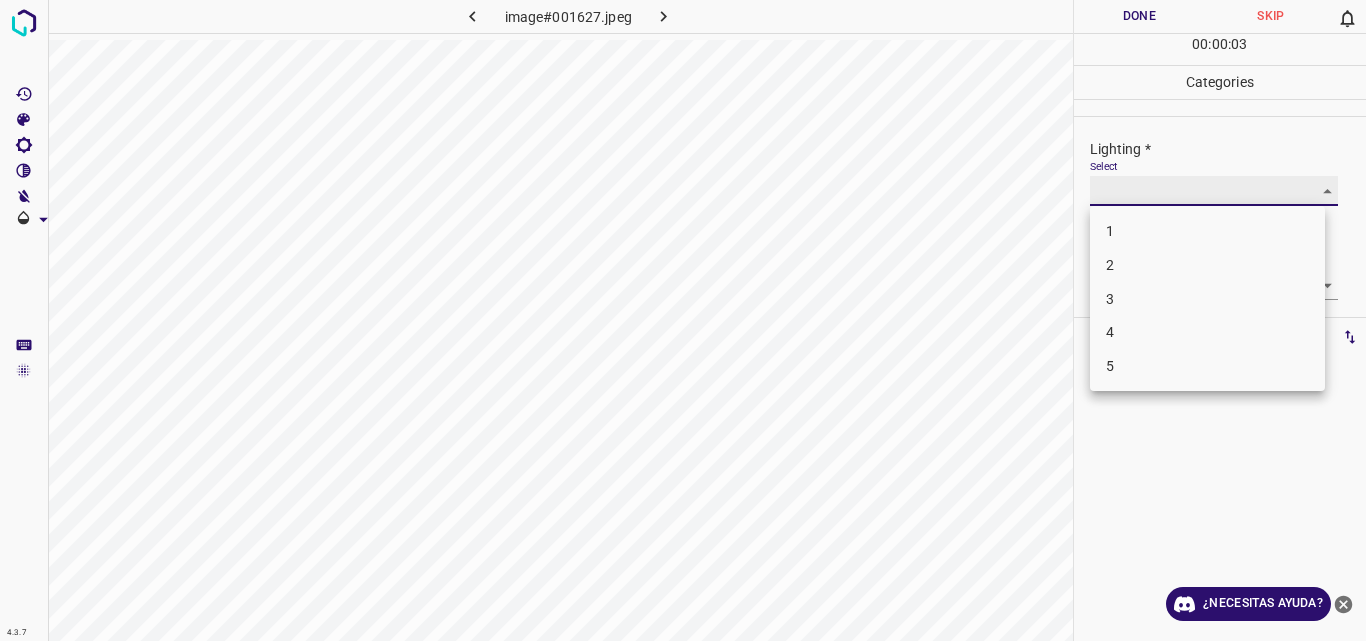type on "3" 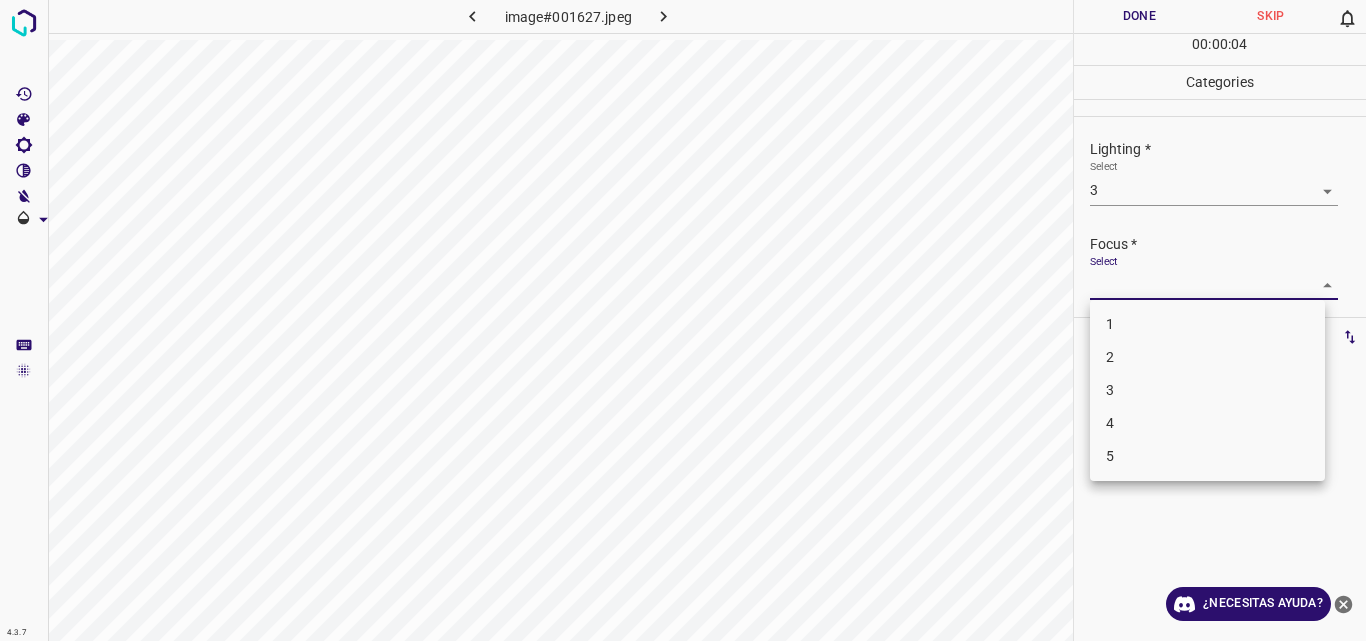 click on "4.3.7 image#001627.jpeg Done Skip 0 00   : 00   : 04   Categories Lighting *  Select 3 3 Focus *  Select ​ Overall *  Select ​ Labels   0 Categories 1 Lighting 2 Focus 3 Overall Tools Space Change between modes (Draw & Edit) I Auto labeling R Restore zoom M Zoom in N Zoom out Delete Delete selecte label Filters Z Restore filters X Saturation filter C Brightness filter V Contrast filter B Gray scale filter General O Download ¿Necesitas ayuda? Original text Rate this translation Your feedback will be used to help improve Google Translate - Texto - Esconder - Borrar 1 2 3 4 5" at bounding box center (683, 320) 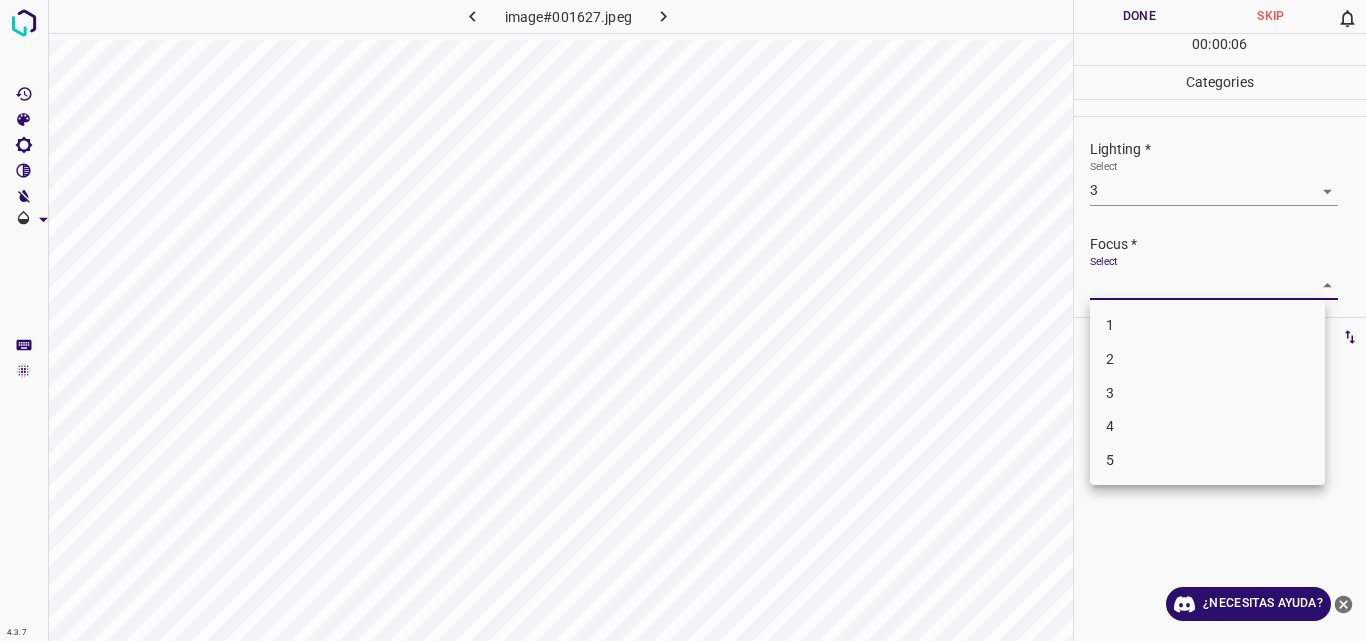 click on "3" at bounding box center (1207, 393) 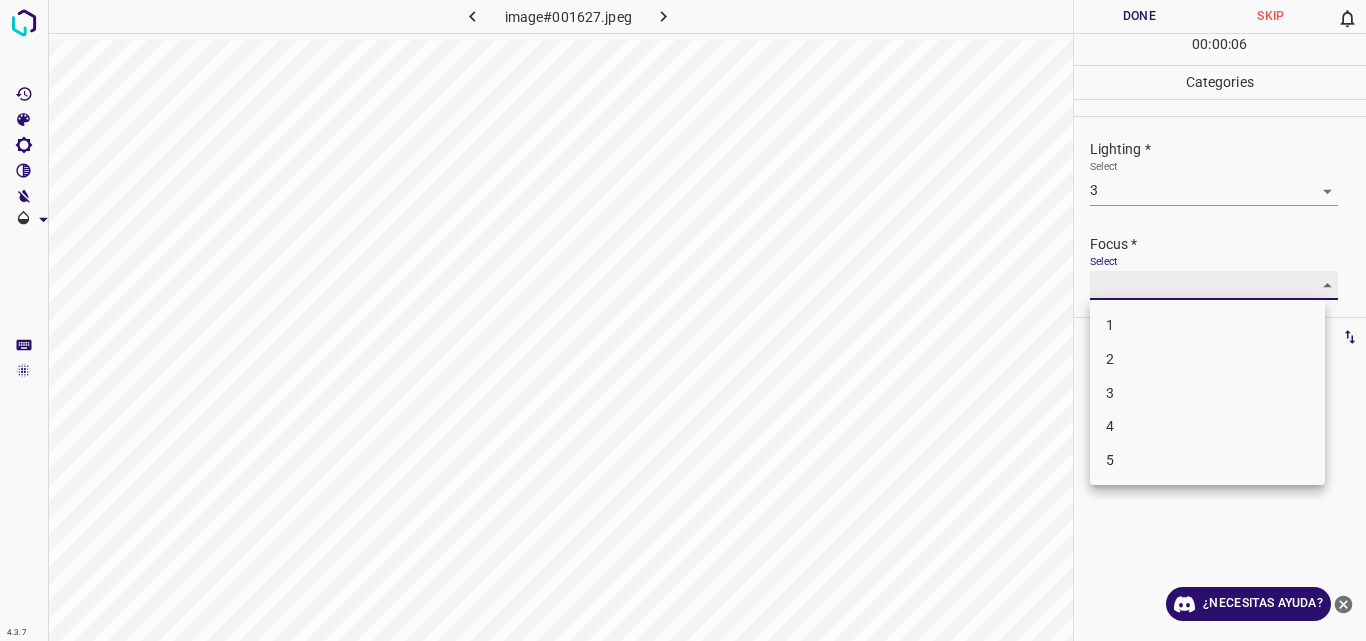 type on "3" 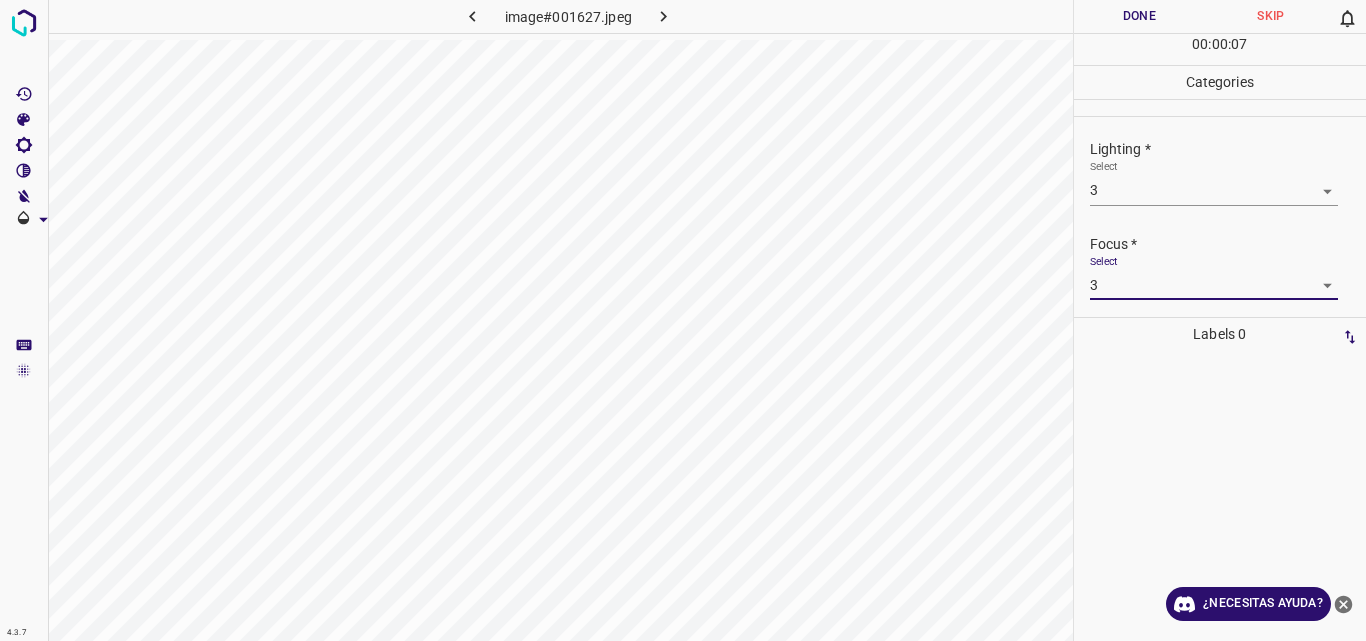 click on "Overall *  Select ​" at bounding box center [1220, 361] 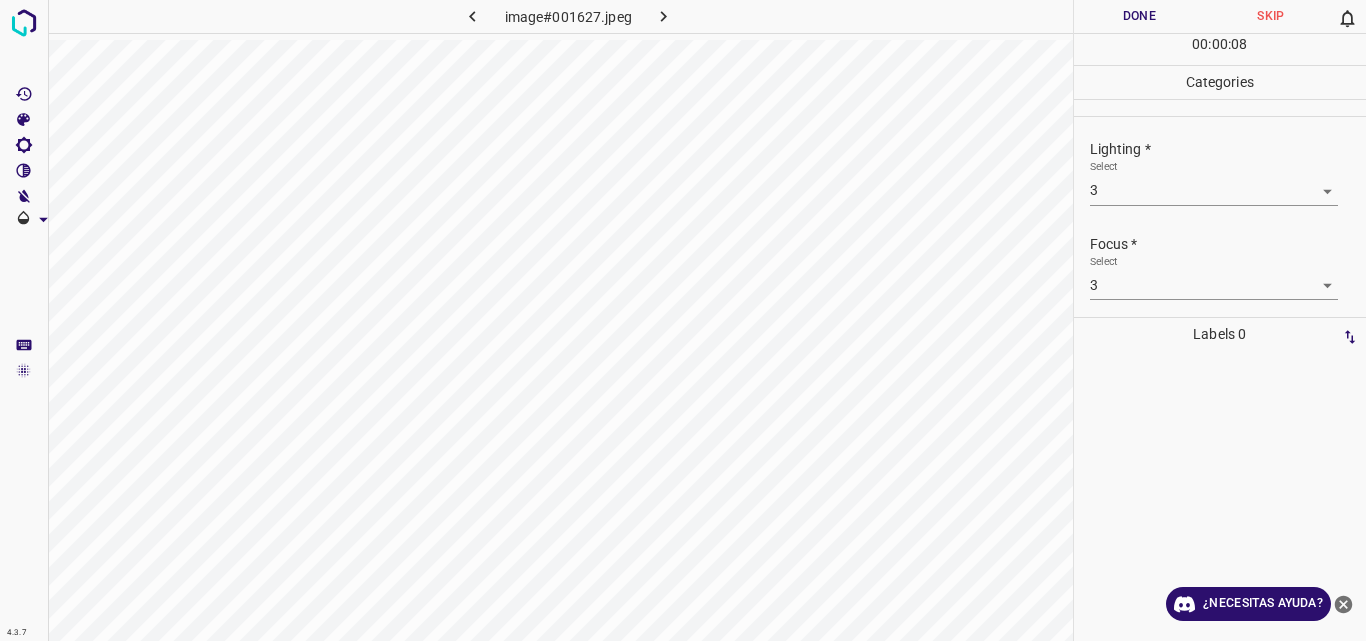click on "4.3.7 image#001627.jpeg Done Skip 0 00   : 00   : 08   Categories Lighting *  Select 3 3 Focus *  Select 3 3 Overall *  Select ​ Labels   0 Categories 1 Lighting 2 Focus 3 Overall Tools Space Change between modes (Draw & Edit) I Auto labeling R Restore zoom M Zoom in N Zoom out Delete Delete selecte label Filters Z Restore filters X Saturation filter C Brightness filter V Contrast filter B Gray scale filter General O Download ¿Necesitas ayuda? Original text Rate this translation Your feedback will be used to help improve Google Translate - Texto - Esconder - Borrar" at bounding box center (683, 320) 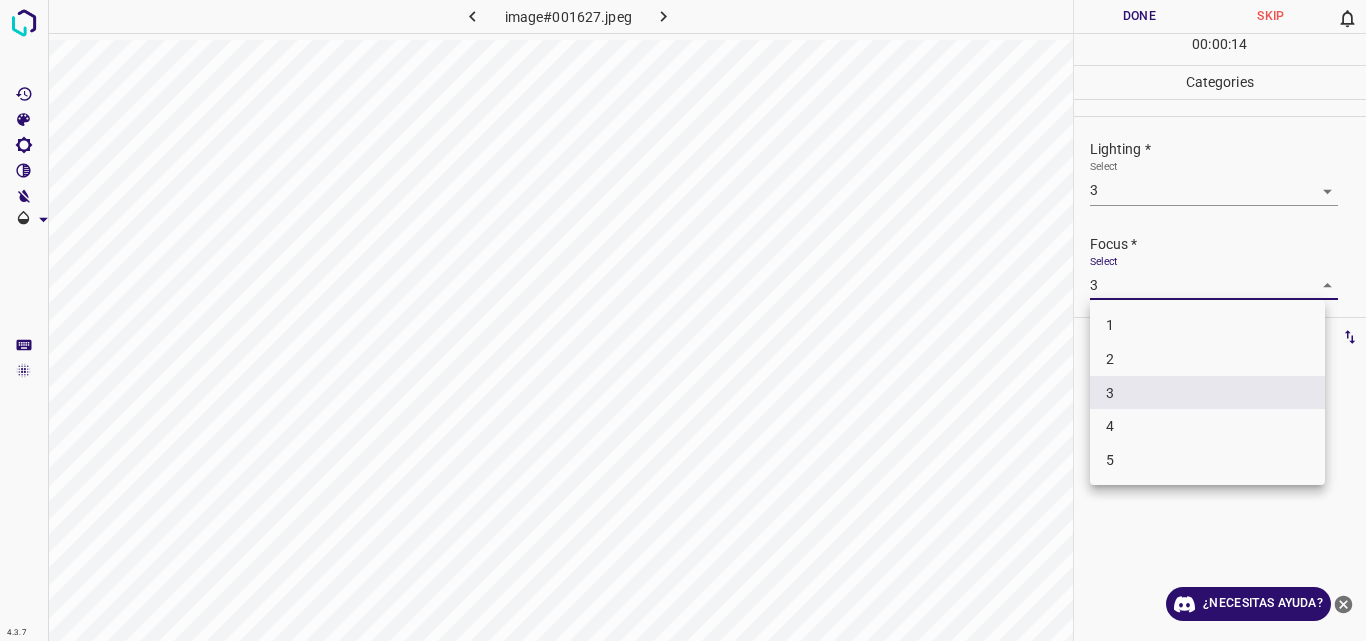 click at bounding box center (683, 320) 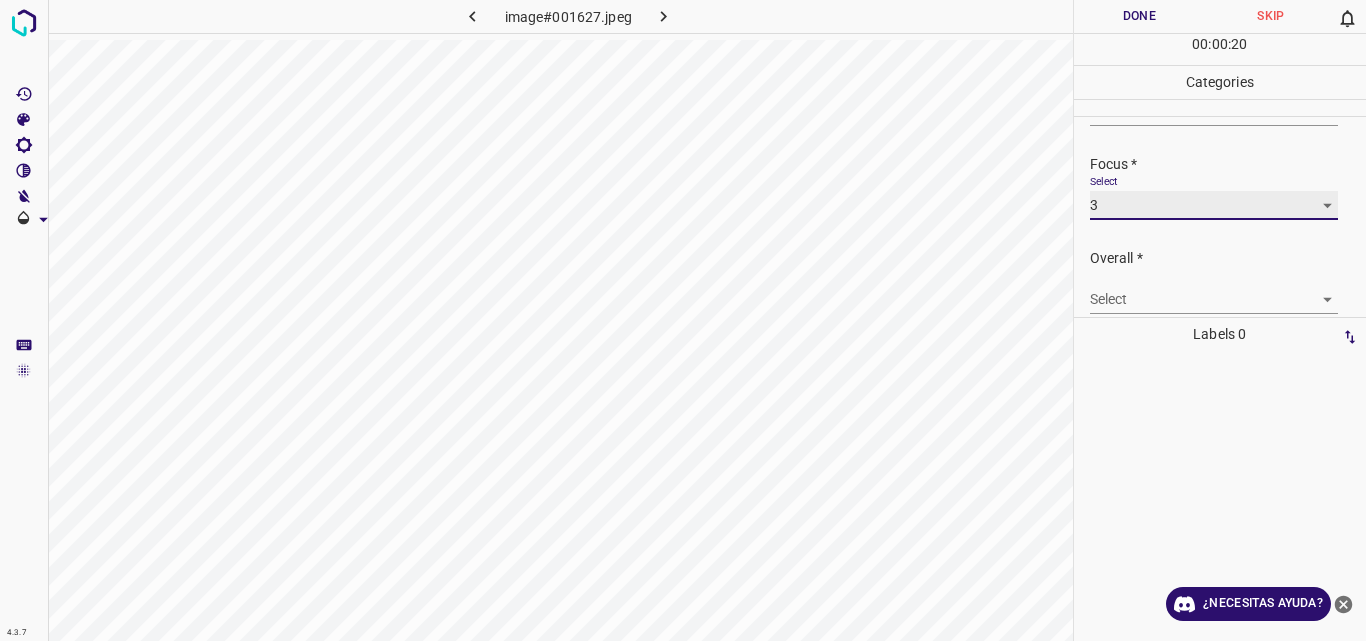 scroll, scrollTop: 98, scrollLeft: 0, axis: vertical 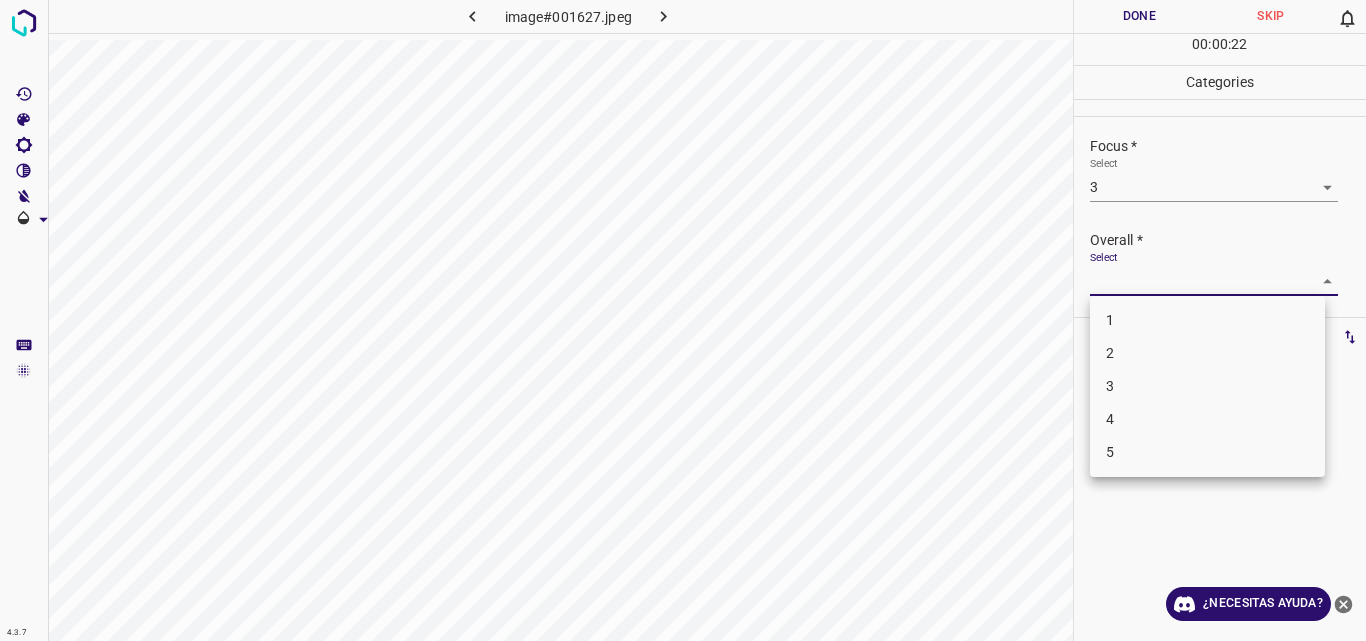 click on "4.3.7 image#001627.jpeg Done Skip 0 00   : 00   : 22   Categories Lighting *  Select 3 3 Focus *  Select 3 3 Overall *  Select ​ Labels   0 Categories 1 Lighting 2 Focus 3 Overall Tools Space Change between modes (Draw & Edit) I Auto labeling R Restore zoom M Zoom in N Zoom out Delete Delete selecte label Filters Z Restore filters X Saturation filter C Brightness filter V Contrast filter B Gray scale filter General O Download ¿Necesitas ayuda? Original text Rate this translation Your feedback will be used to help improve Google Translate - Texto - Esconder - Borrar 1 2 3 4 5" at bounding box center (683, 320) 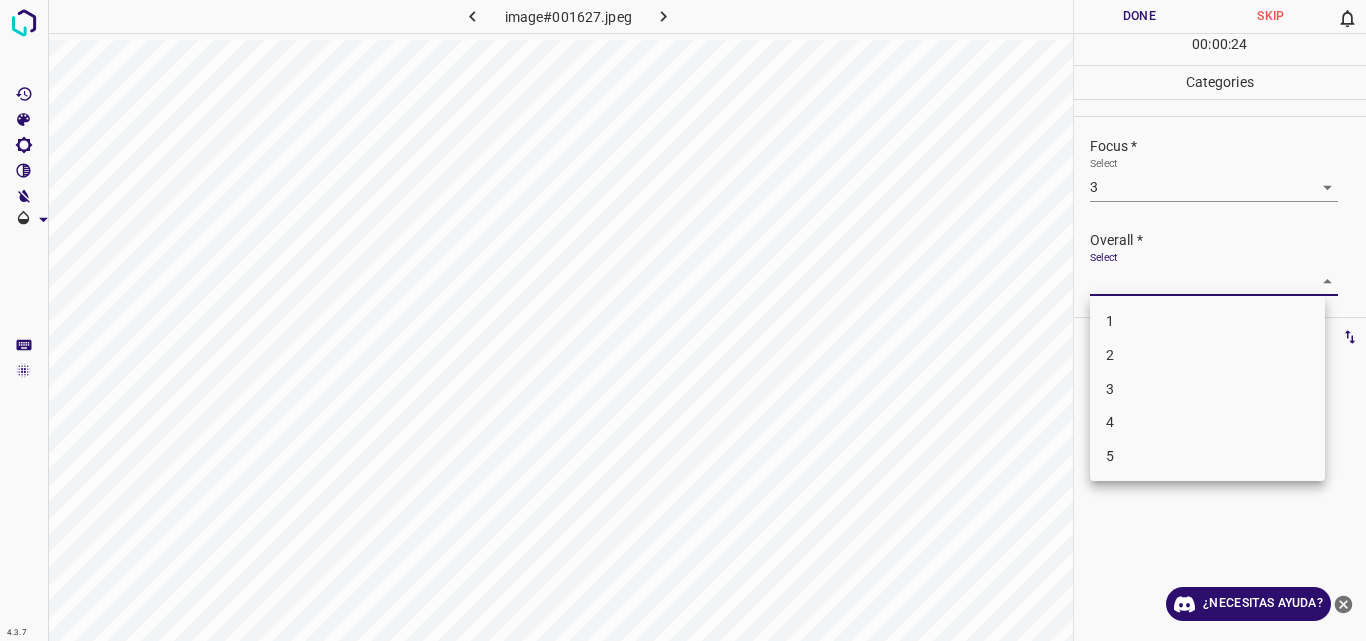 click on "3" at bounding box center [1207, 389] 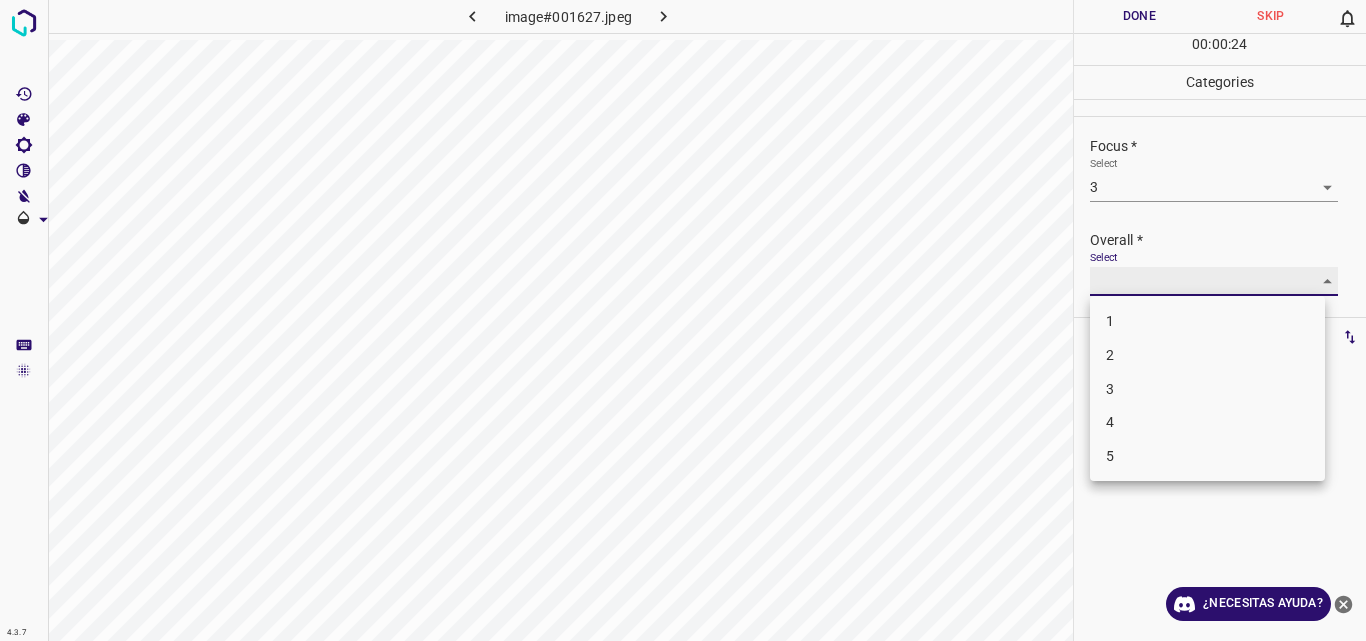 type on "3" 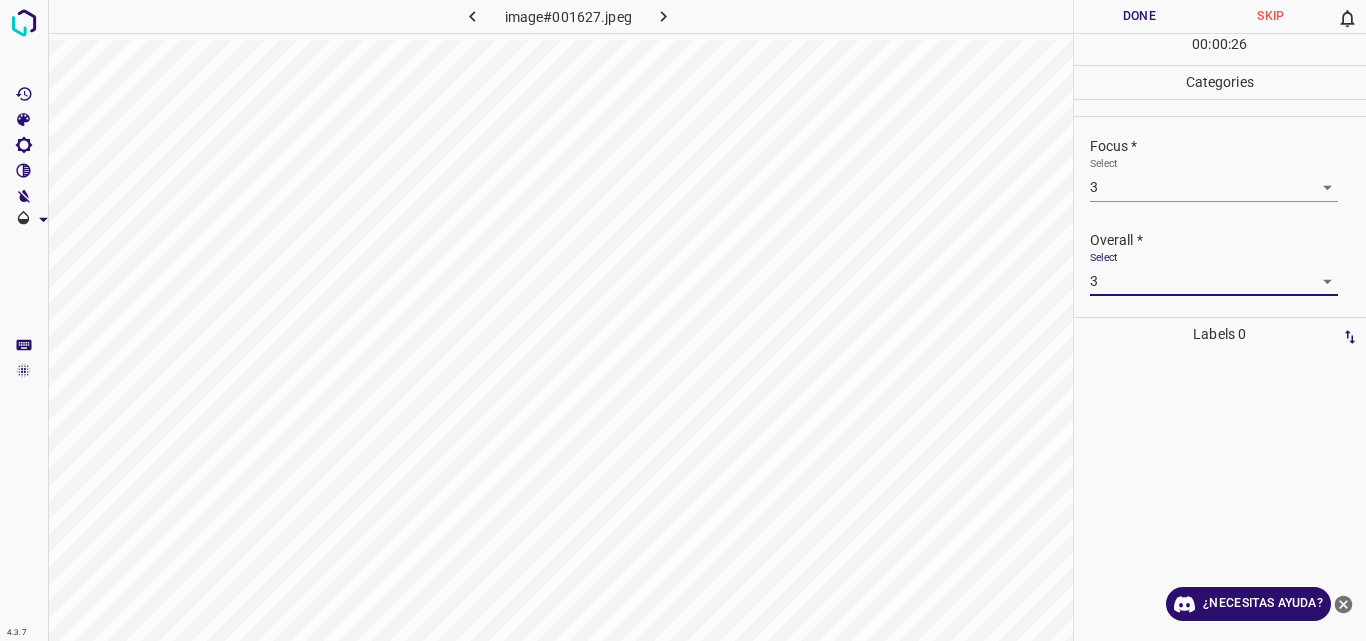 click on "Done" at bounding box center (1140, 16) 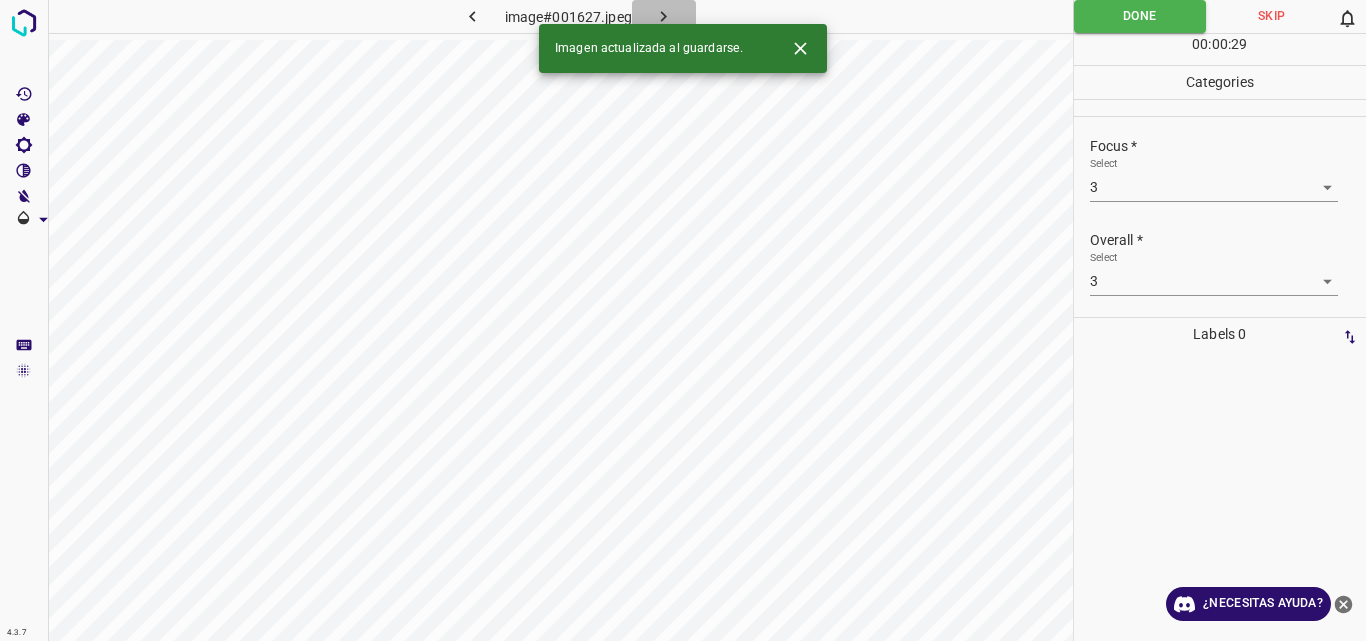 click 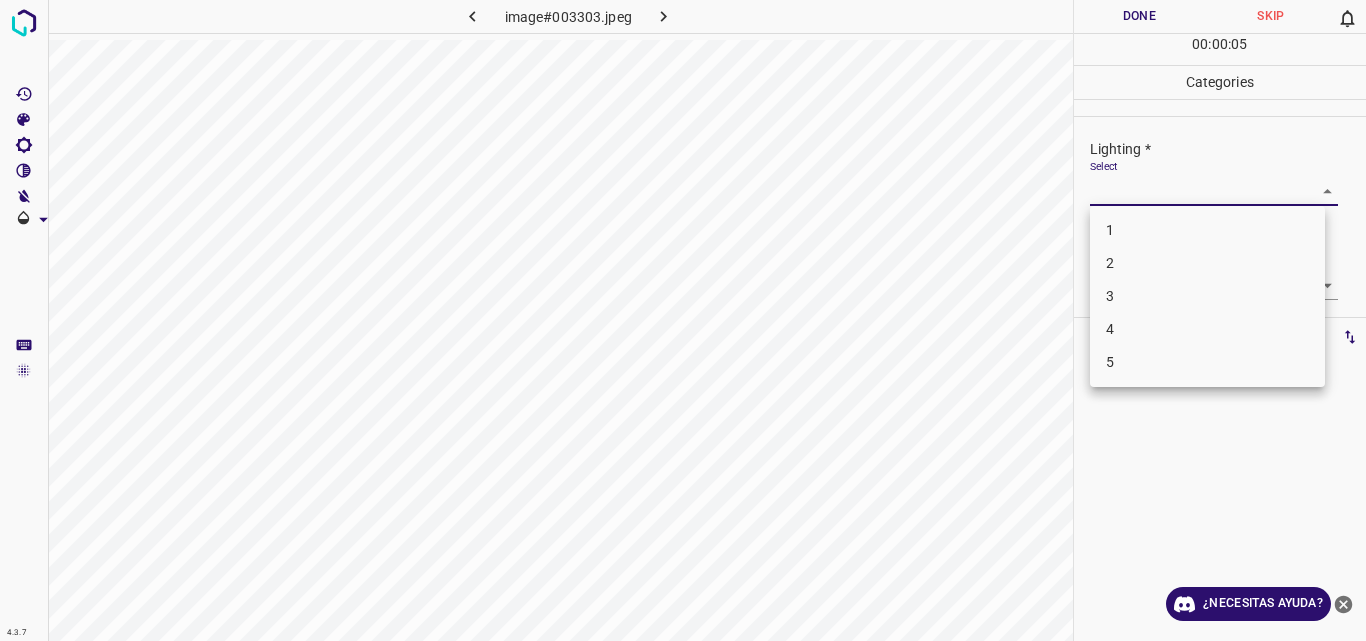 click on "4.3.7 image#003303.jpeg Done Skip 0 00   : 00   : 05   Categories Lighting *  Select ​ Focus *  Select ​ Overall *  Select ​ Labels   0 Categories 1 Lighting 2 Focus 3 Overall Tools Space Change between modes (Draw & Edit) I Auto labeling R Restore zoom M Zoom in N Zoom out Delete Delete selecte label Filters Z Restore filters X Saturation filter C Brightness filter V Contrast filter B Gray scale filter General O Download ¿Necesitas ayuda? Original text Rate this translation Your feedback will be used to help improve Google Translate - Texto - Esconder - Borrar 1 2 3 4 5" at bounding box center (683, 320) 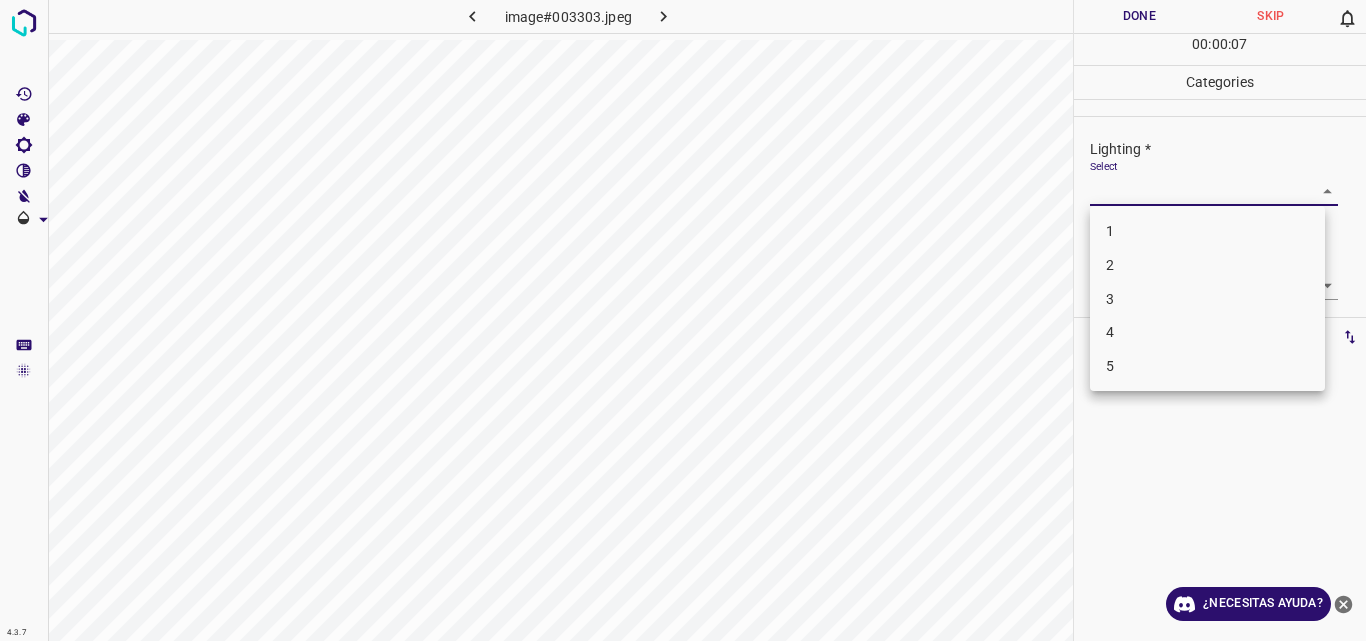 click on "2" at bounding box center (1207, 265) 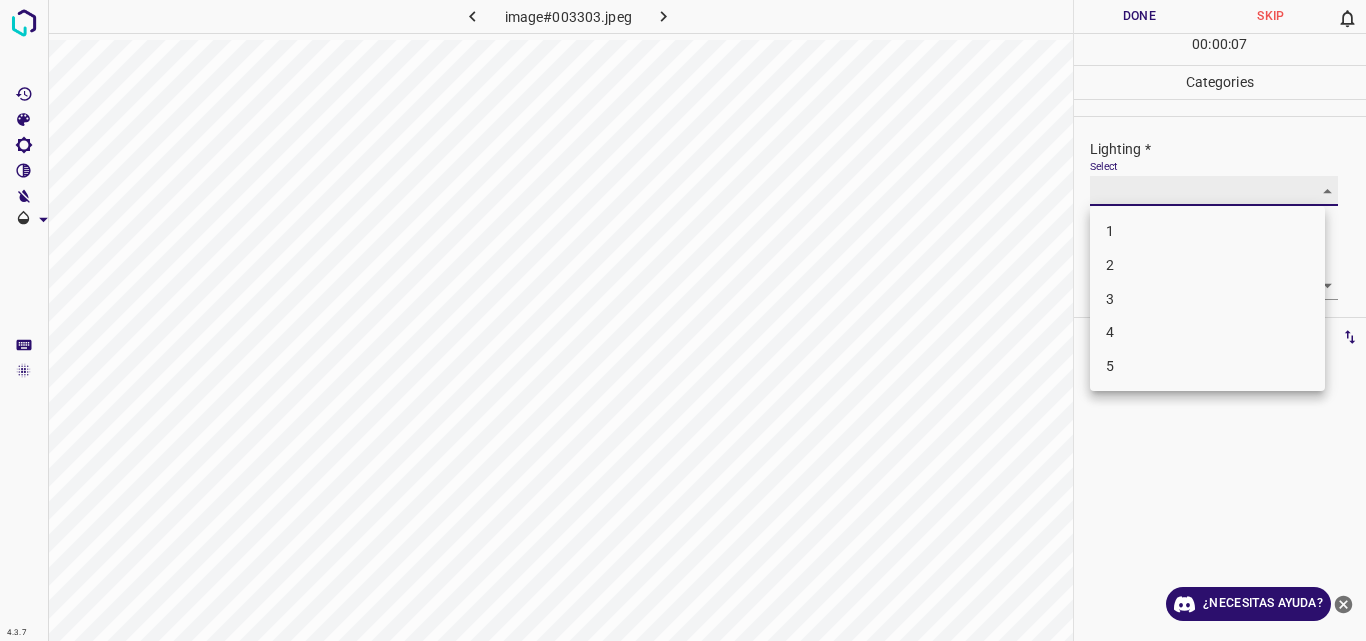 type on "2" 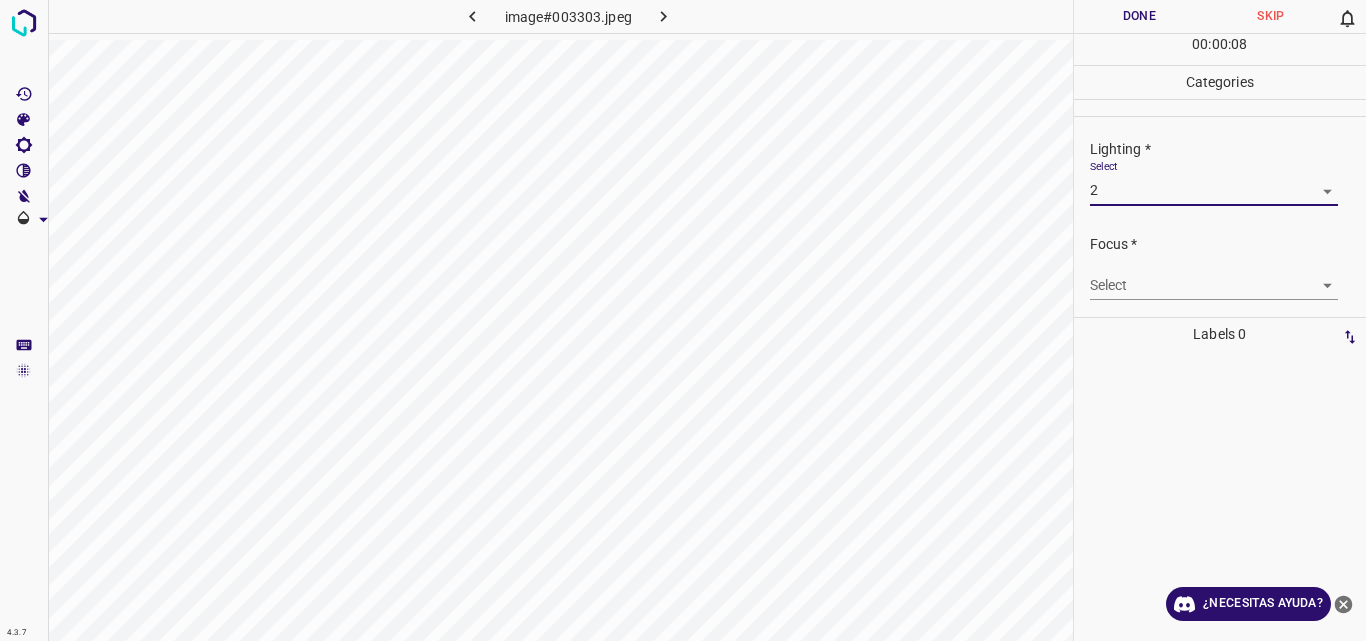 click on "4.3.7 image#003303.jpeg Done Skip 0 00   : 00   : 08   Categories Lighting *  Select 2 2 Focus *  Select ​ Overall *  Select ​ Labels   0 Categories 1 Lighting 2 Focus 3 Overall Tools Space Change between modes (Draw & Edit) I Auto labeling R Restore zoom M Zoom in N Zoom out Delete Delete selecte label Filters Z Restore filters X Saturation filter C Brightness filter V Contrast filter B Gray scale filter General O Download ¿Necesitas ayuda? Original text Rate this translation Your feedback will be used to help improve Google Translate - Texto - Esconder - Borrar" at bounding box center (683, 320) 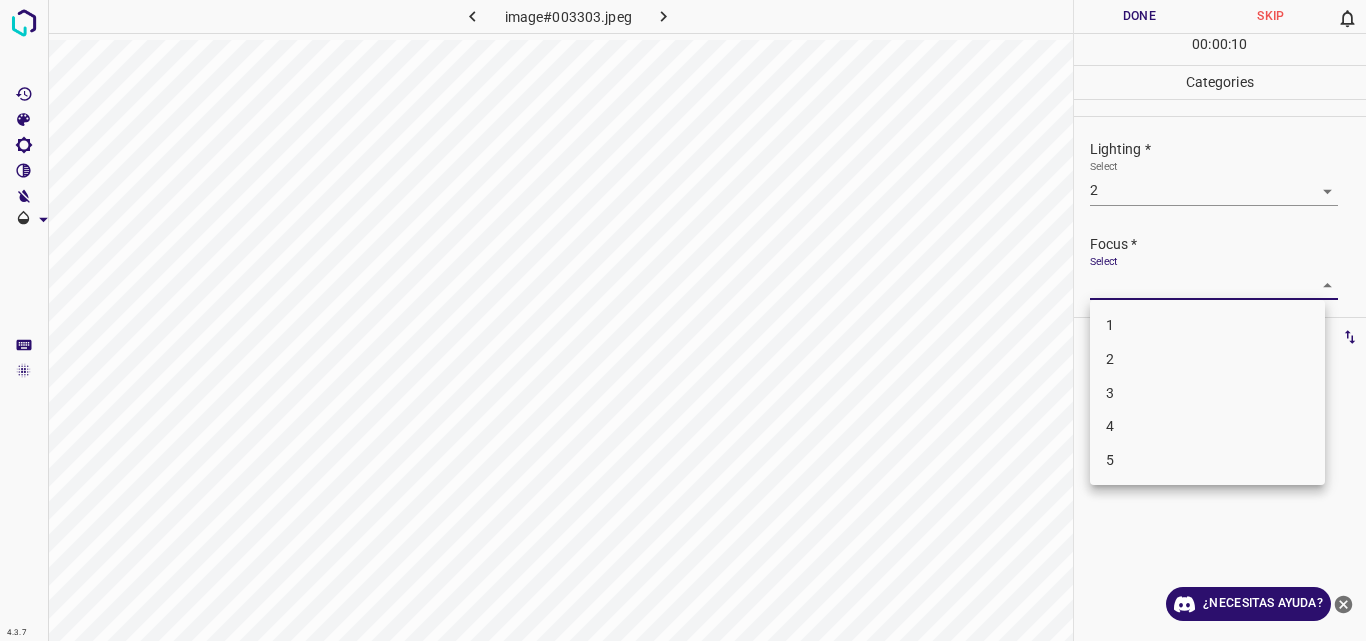 click on "2" at bounding box center (1207, 359) 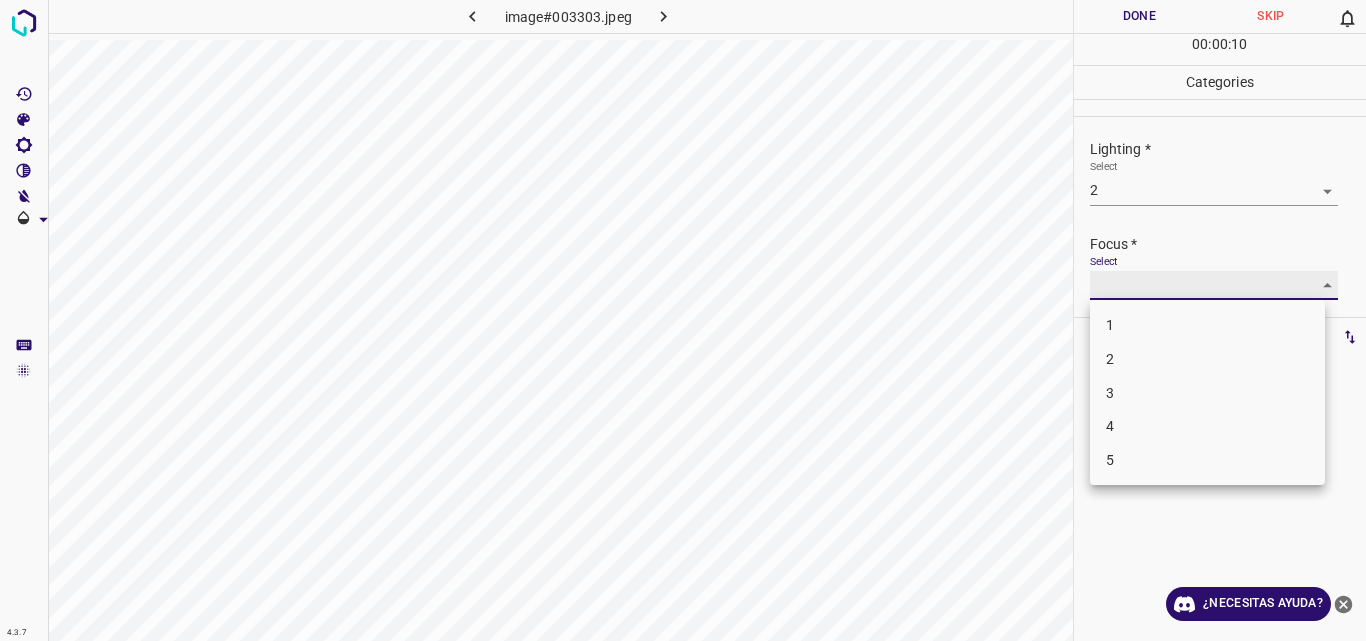 type on "2" 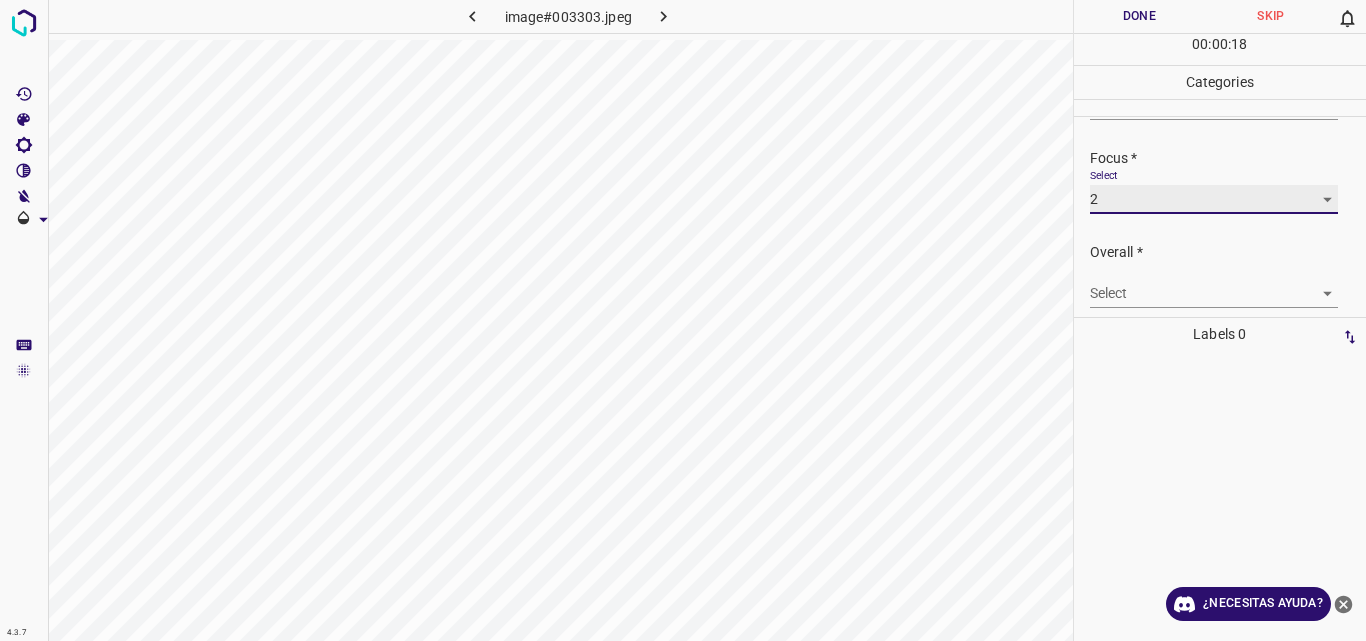 scroll, scrollTop: 98, scrollLeft: 0, axis: vertical 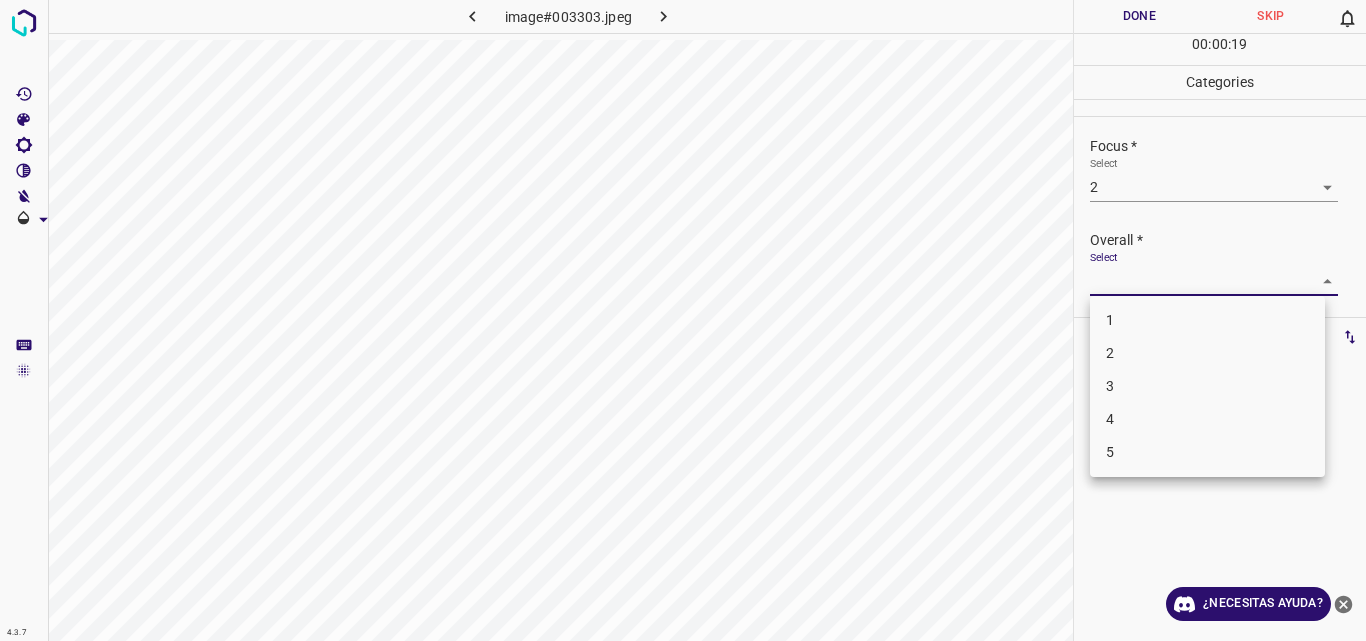 click on "4.3.7 image#003303.jpeg Done Skip 0 00   : 00   : 19   Categories Lighting *  Select 2 2 Focus *  Select 2 2 Overall *  Select ​ Labels   0 Categories 1 Lighting 2 Focus 3 Overall Tools Space Change between modes (Draw & Edit) I Auto labeling R Restore zoom M Zoom in N Zoom out Delete Delete selecte label Filters Z Restore filters X Saturation filter C Brightness filter V Contrast filter B Gray scale filter General O Download ¿Necesitas ayuda? Original text Rate this translation Your feedback will be used to help improve Google Translate - Texto - Esconder - Borrar 1 2 3 4 5" at bounding box center (683, 320) 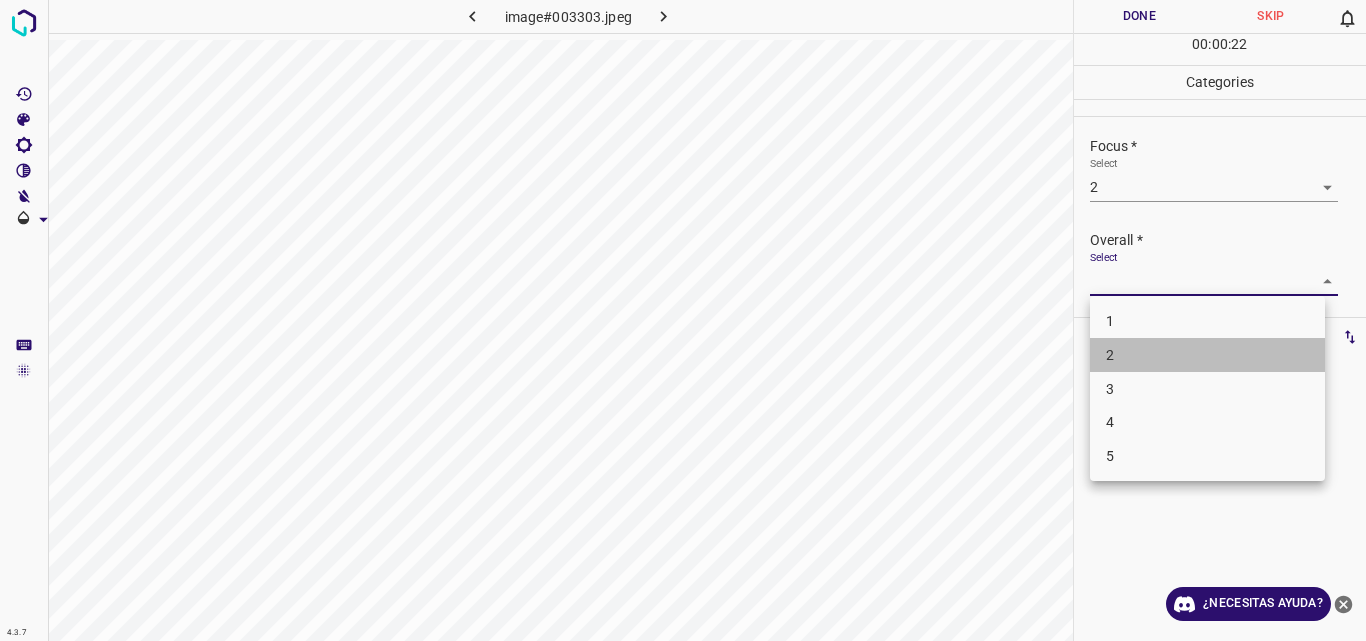 click on "2" at bounding box center [1207, 355] 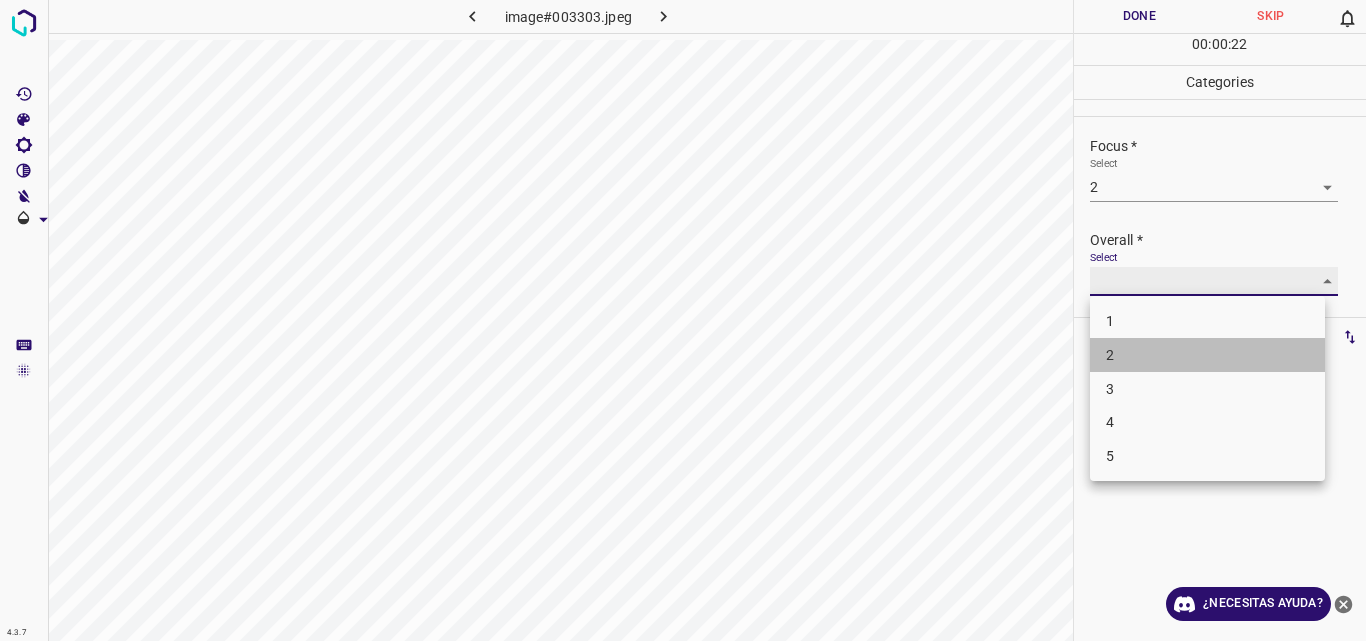 type on "2" 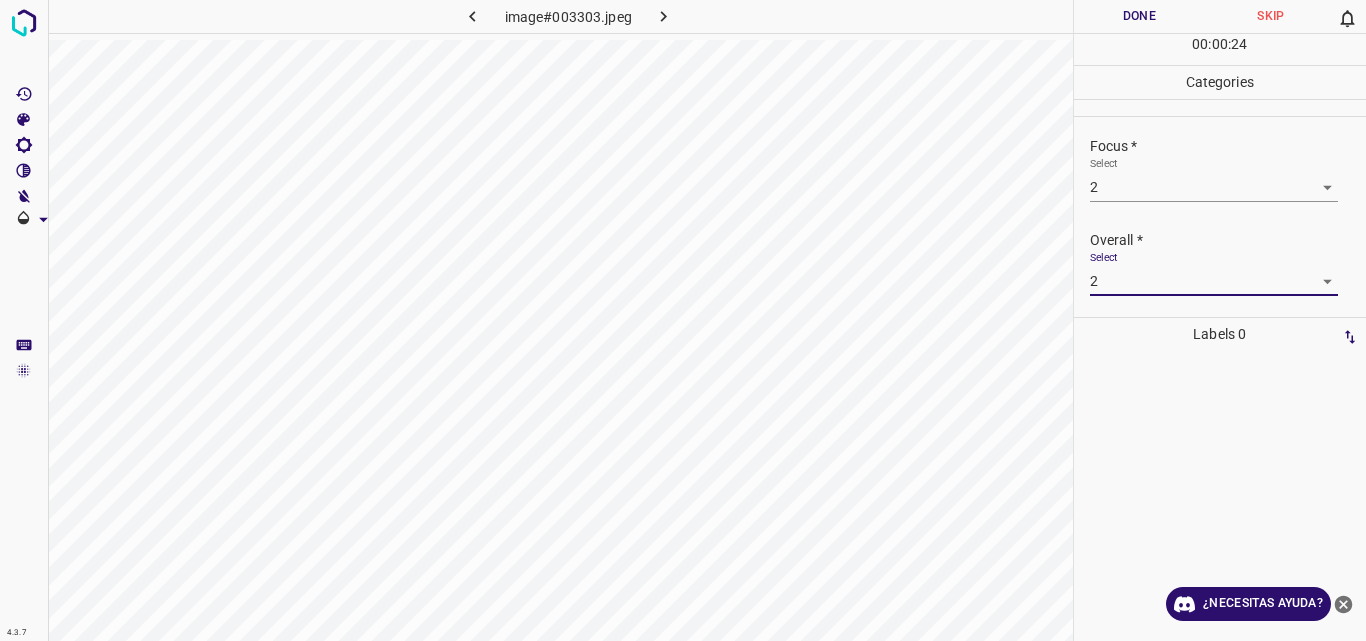 click on "Done" at bounding box center [1140, 16] 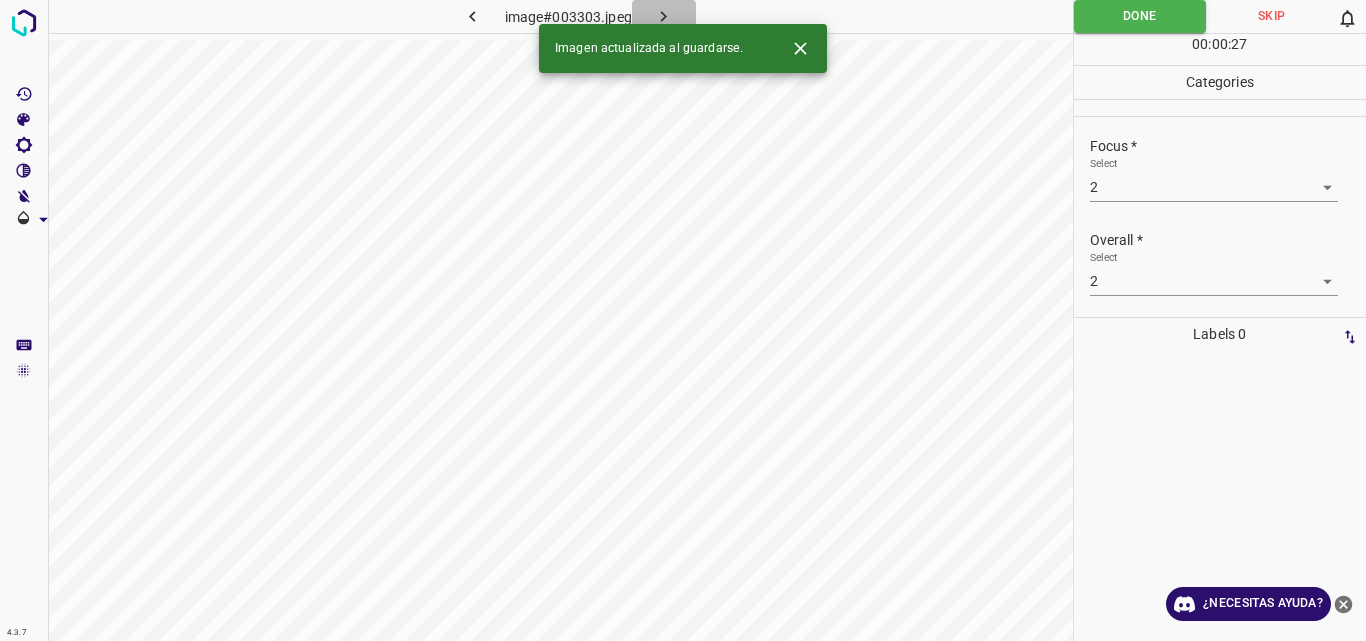 click 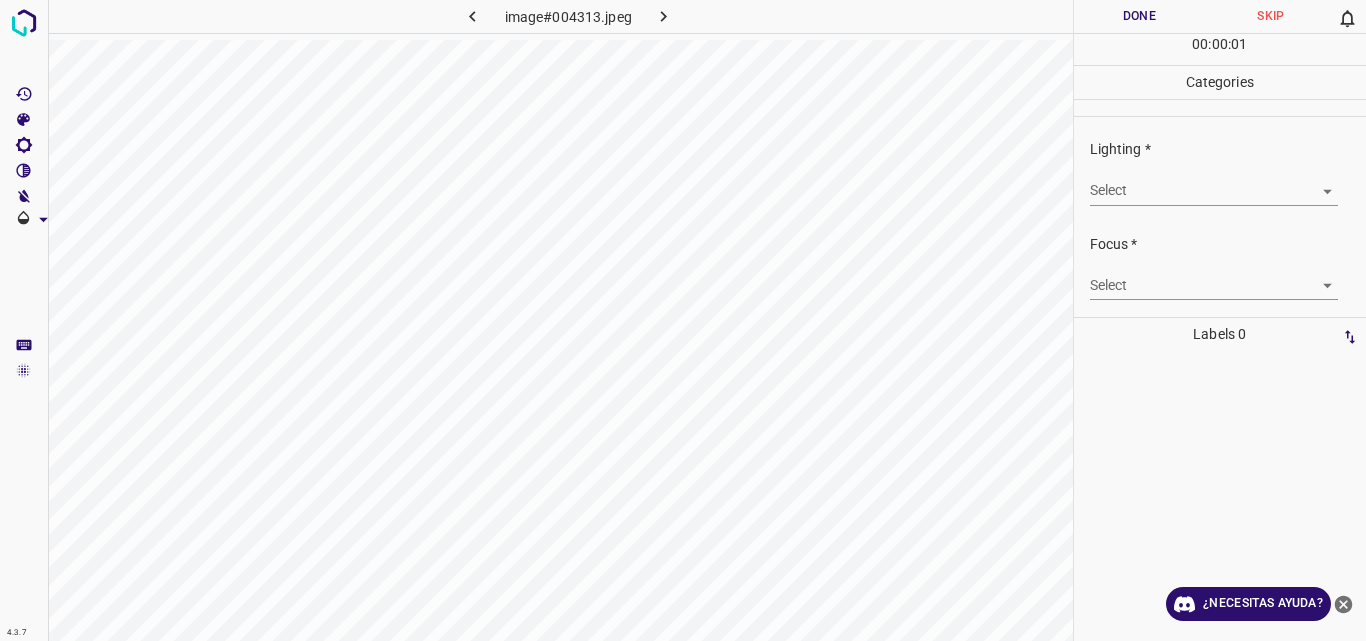 click on "4.3.7 image#004313.jpeg Done Skip 0 00   : 00   : 01   Categories Lighting *  Select ​ Focus *  Select ​ Overall *  Select ​ Labels   0 Categories 1 Lighting 2 Focus 3 Overall Tools Space Change between modes (Draw & Edit) I Auto labeling R Restore zoom M Zoom in N Zoom out Delete Delete selecte label Filters Z Restore filters X Saturation filter C Brightness filter V Contrast filter B Gray scale filter General O Download ¿Necesitas ayuda? Original text Rate this translation Your feedback will be used to help improve Google Translate - Texto - Esconder - Borrar" at bounding box center (683, 320) 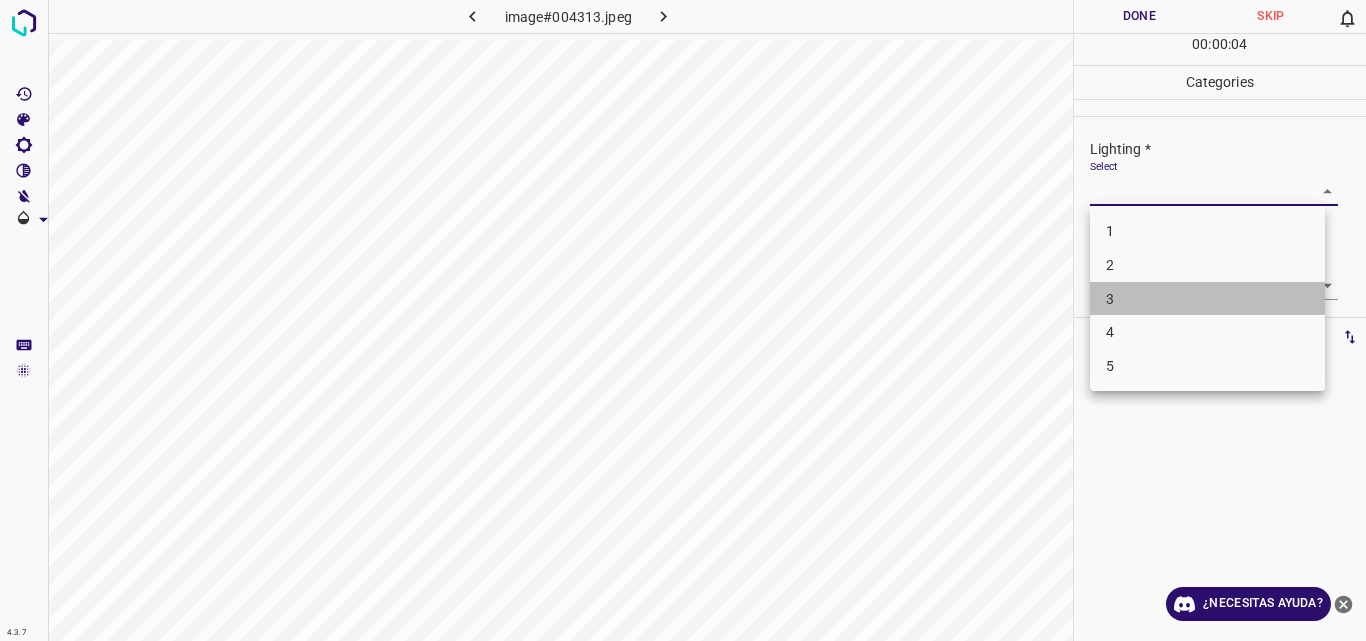click on "3" at bounding box center [1207, 299] 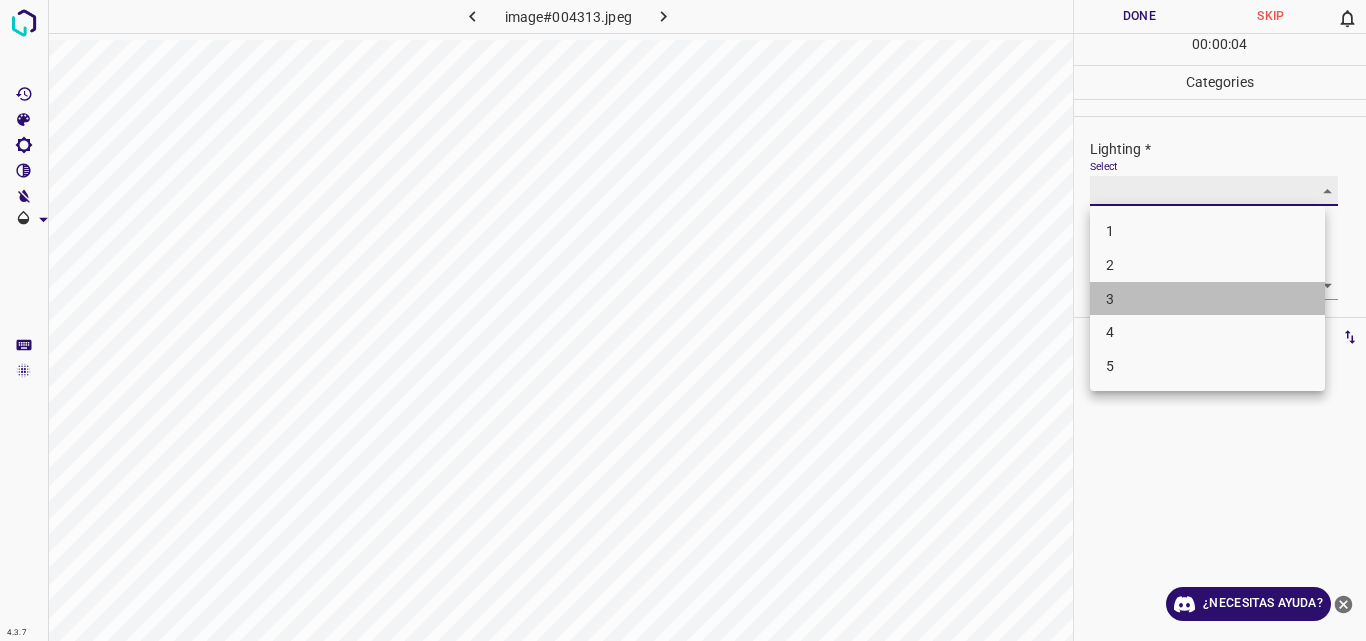 type on "3" 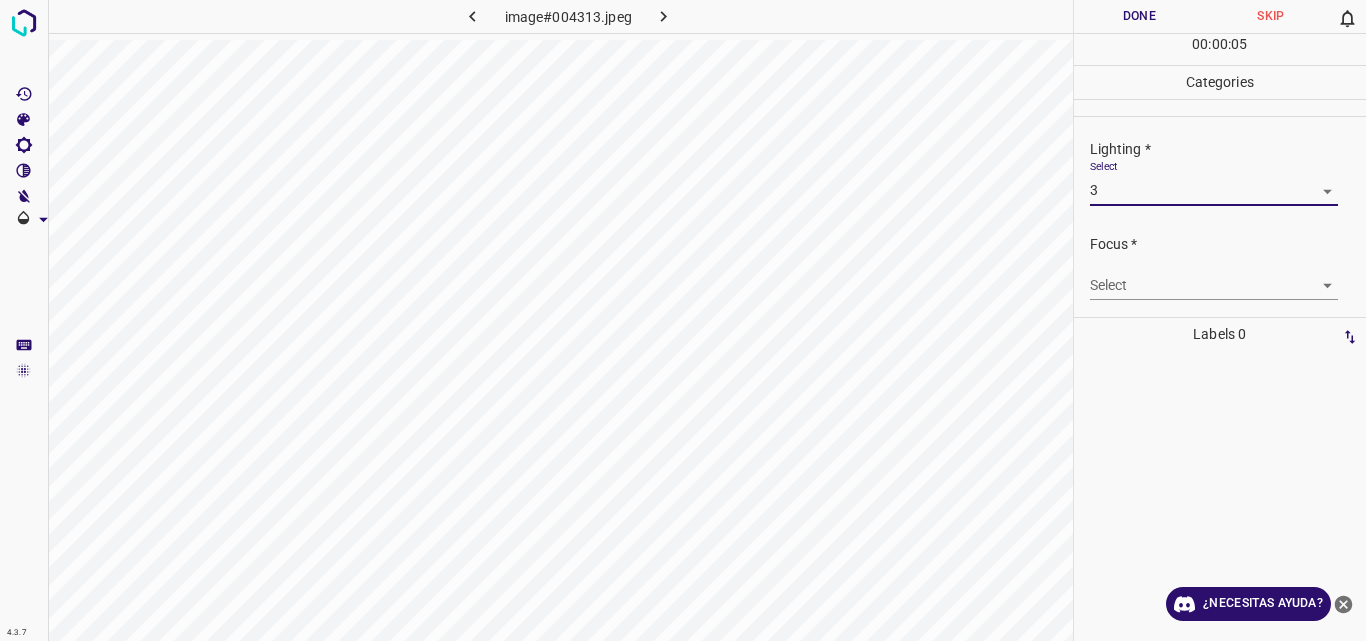 click on "4.3.7 image#004313.jpeg Done Skip 0 00   : 00   : 05   Categories Lighting *  Select 3 3 Focus *  Select ​ Overall *  Select ​ Labels   0 Categories 1 Lighting 2 Focus 3 Overall Tools Space Change between modes (Draw & Edit) I Auto labeling R Restore zoom M Zoom in N Zoom out Delete Delete selecte label Filters Z Restore filters X Saturation filter C Brightness filter V Contrast filter B Gray scale filter General O Download ¿Necesitas ayuda? Original text Rate this translation Your feedback will be used to help improve Google Translate - Texto - Esconder - Borrar" at bounding box center [683, 320] 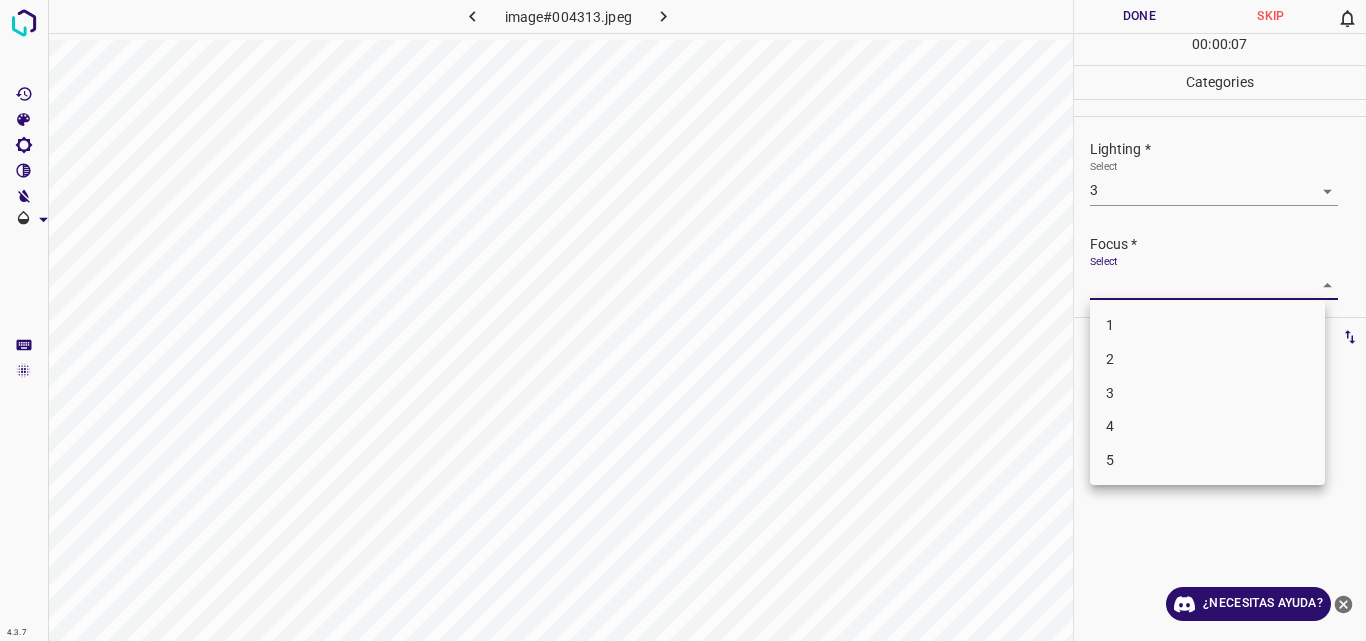 click on "3" at bounding box center [1207, 393] 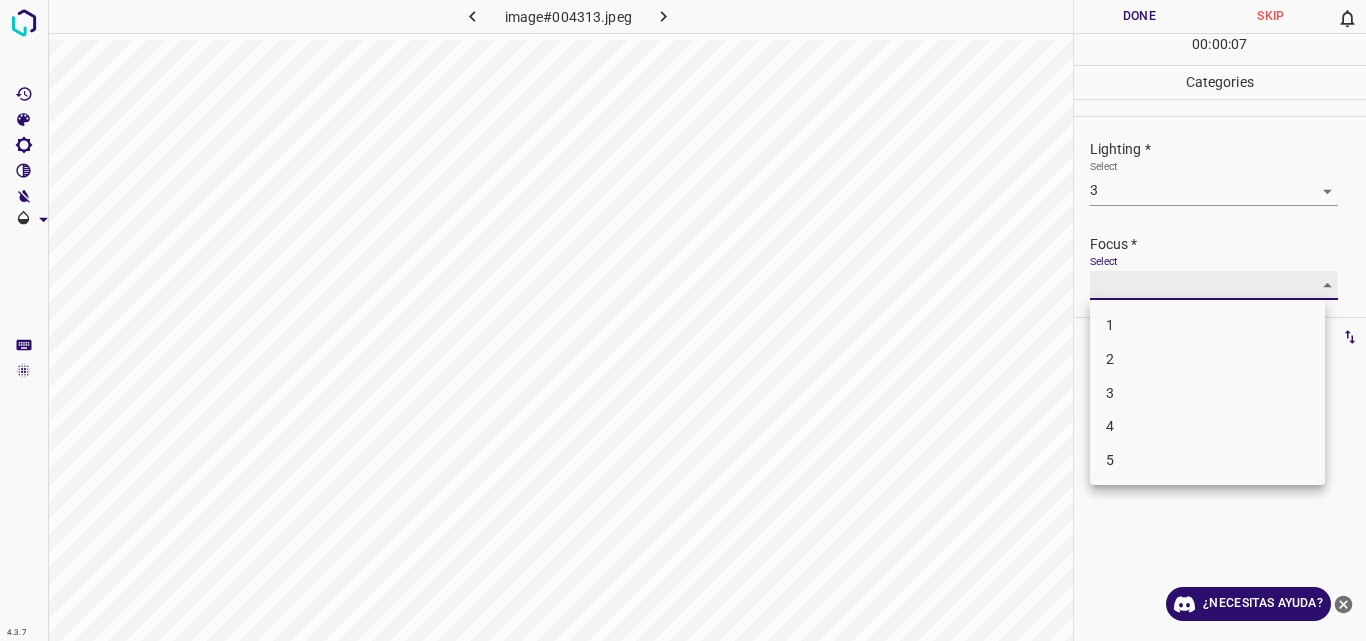 type on "3" 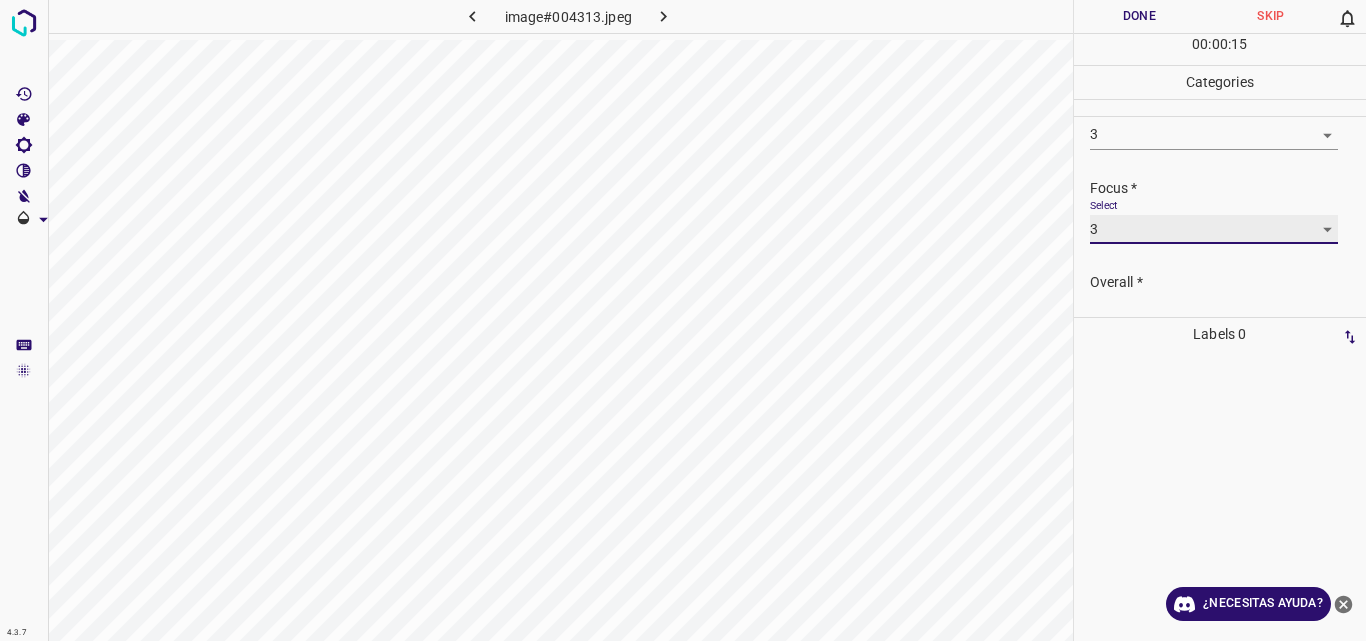 scroll, scrollTop: 98, scrollLeft: 0, axis: vertical 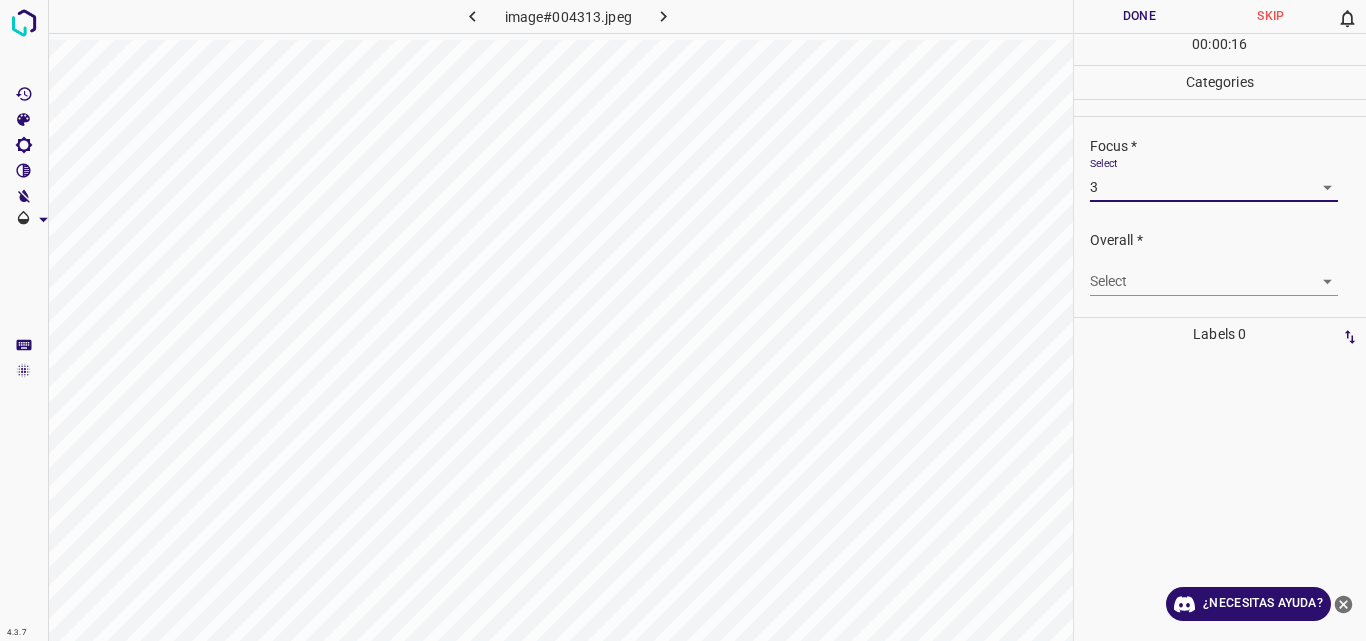 click on "4.3.7 image#004313.jpeg Done Skip 0 00   : 00   : 16   Categories Lighting *  Select 3 3 Focus *  Select 3 3 Overall *  Select ​ Labels   0 Categories 1 Lighting 2 Focus 3 Overall Tools Space Change between modes (Draw & Edit) I Auto labeling R Restore zoom M Zoom in N Zoom out Delete Delete selecte label Filters Z Restore filters X Saturation filter C Brightness filter V Contrast filter B Gray scale filter General O Download ¿Necesitas ayuda? Original text Rate this translation Your feedback will be used to help improve Google Translate - Texto - Esconder - Borrar" at bounding box center [683, 320] 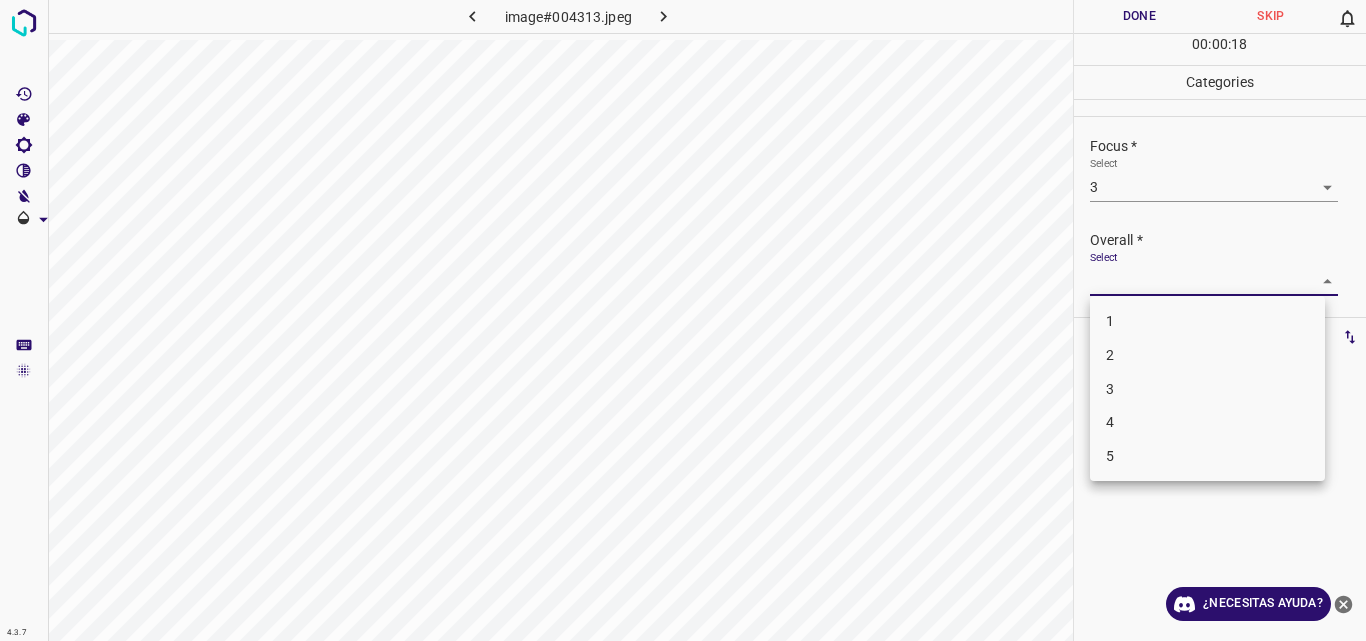click on "3" at bounding box center [1207, 389] 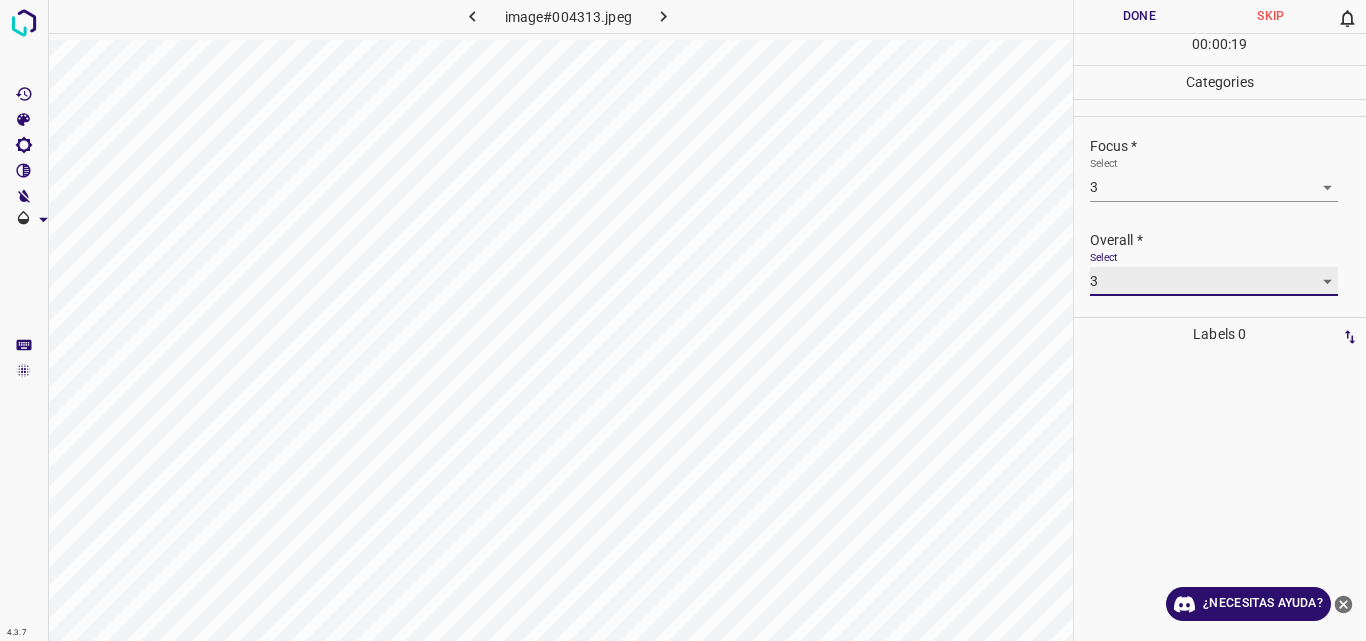 type on "3" 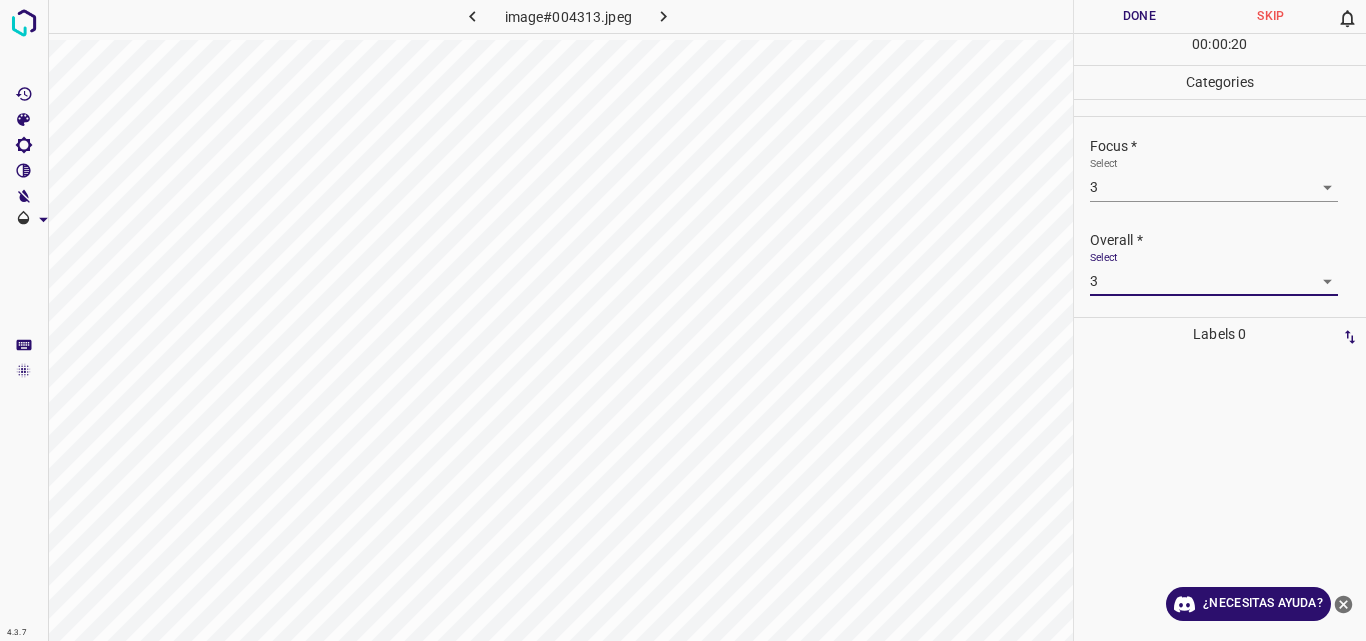 click on "Done" at bounding box center (1140, 16) 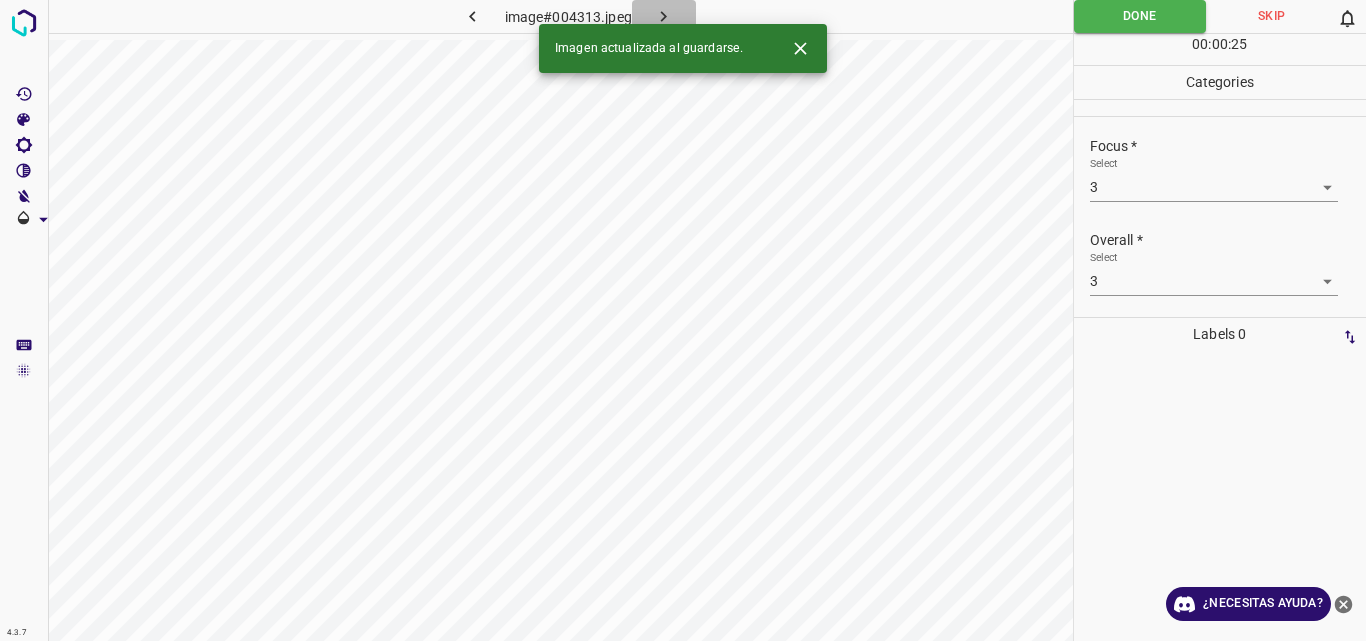 click 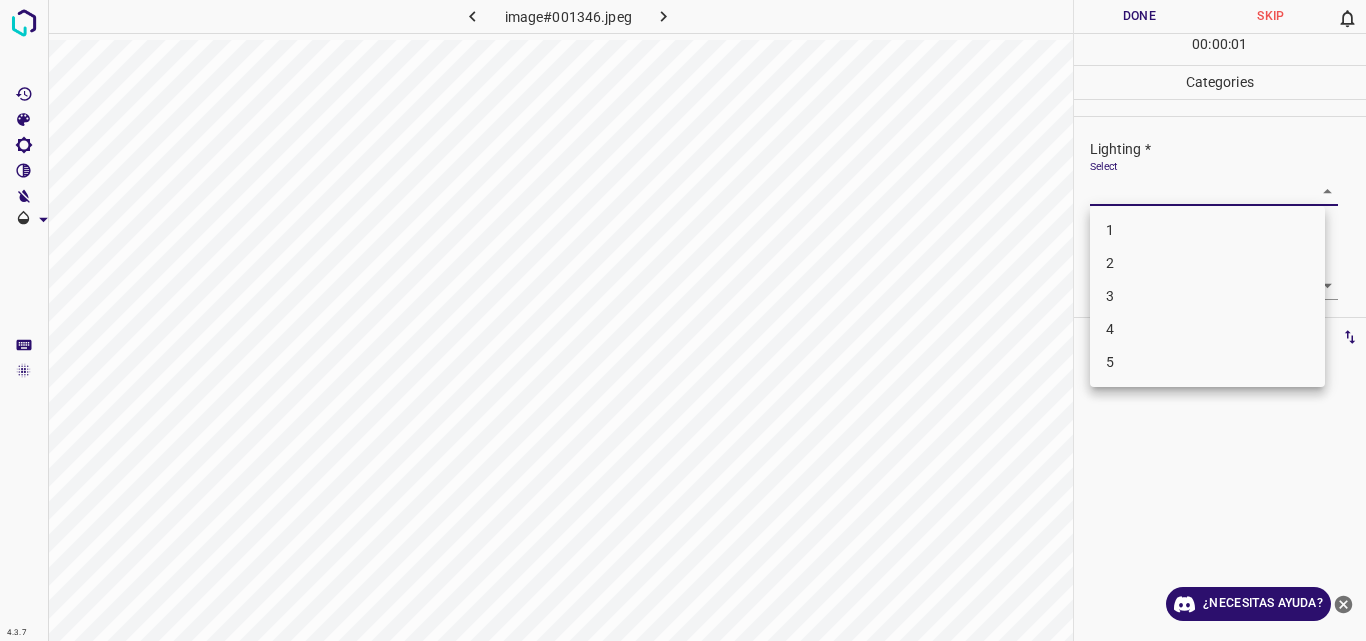 click on "4.3.7 image#001346.jpeg Done Skip 0 00   : 00   : 01   Categories Lighting *  Select ​ Focus *  Select ​ Overall *  Select ​ Labels   0 Categories 1 Lighting 2 Focus 3 Overall Tools Space Change between modes (Draw & Edit) I Auto labeling R Restore zoom M Zoom in N Zoom out Delete Delete selecte label Filters Z Restore filters X Saturation filter C Brightness filter V Contrast filter B Gray scale filter General O Download ¿Necesitas ayuda? Original text Rate this translation Your feedback will be used to help improve Google Translate - Texto - Esconder - Borrar 1 2 3 4 5" at bounding box center [683, 320] 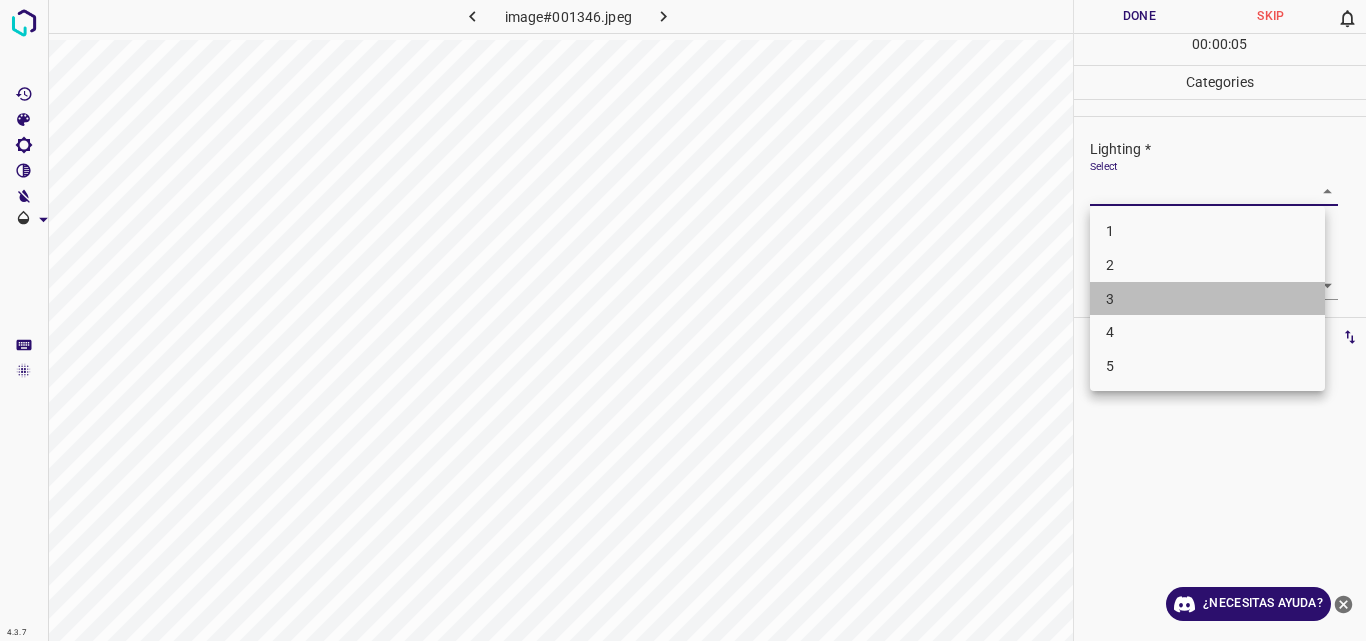 click on "3" at bounding box center [1207, 299] 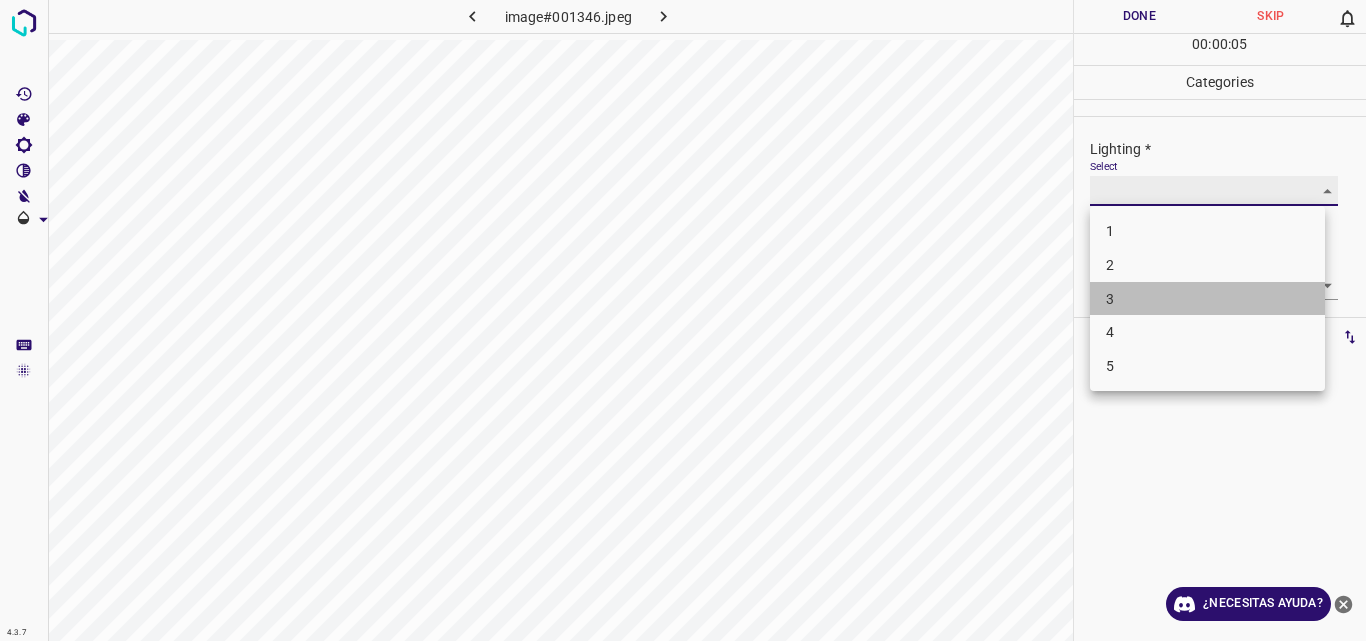 type on "3" 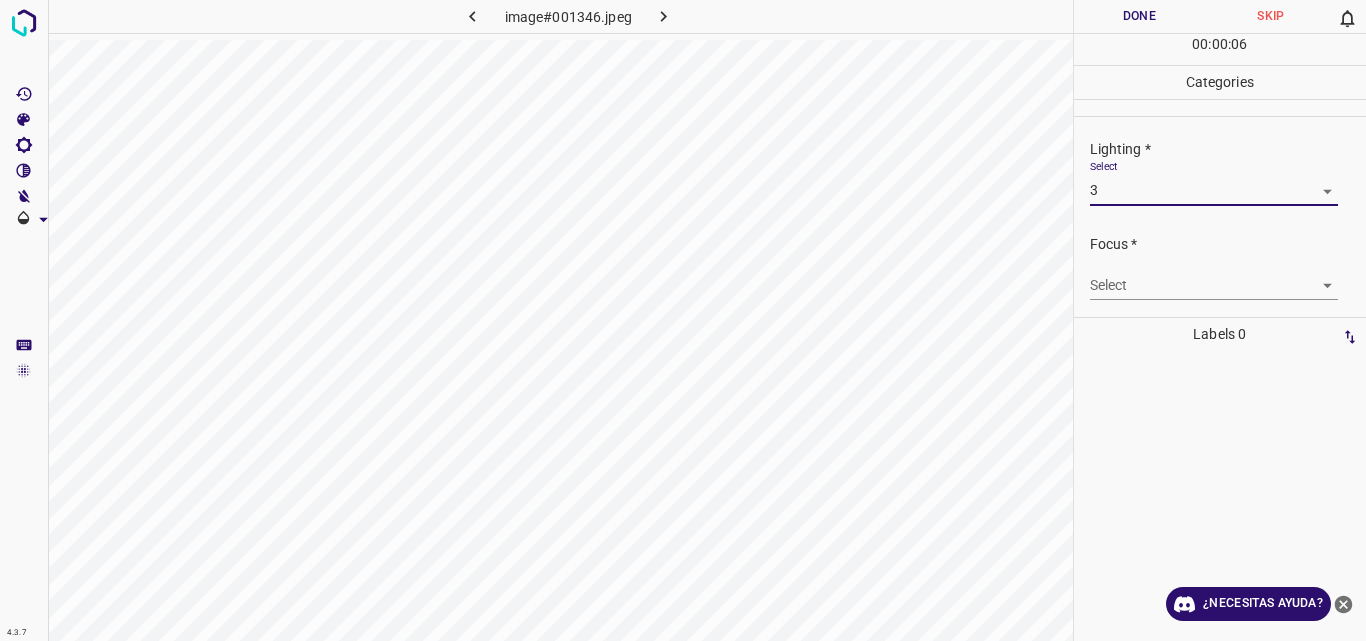 click on "4.3.7 image#001346.jpeg Done Skip 0 00   : 00   : 06   Categories Lighting *  Select 3 3 Focus *  Select ​ Overall *  Select ​ Labels   0 Categories 1 Lighting 2 Focus 3 Overall Tools Space Change between modes (Draw & Edit) I Auto labeling R Restore zoom M Zoom in N Zoom out Delete Delete selecte label Filters Z Restore filters X Saturation filter C Brightness filter V Contrast filter B Gray scale filter General O Download ¿Necesitas ayuda? Original text Rate this translation Your feedback will be used to help improve Google Translate - Texto - Esconder - Borrar" at bounding box center [683, 320] 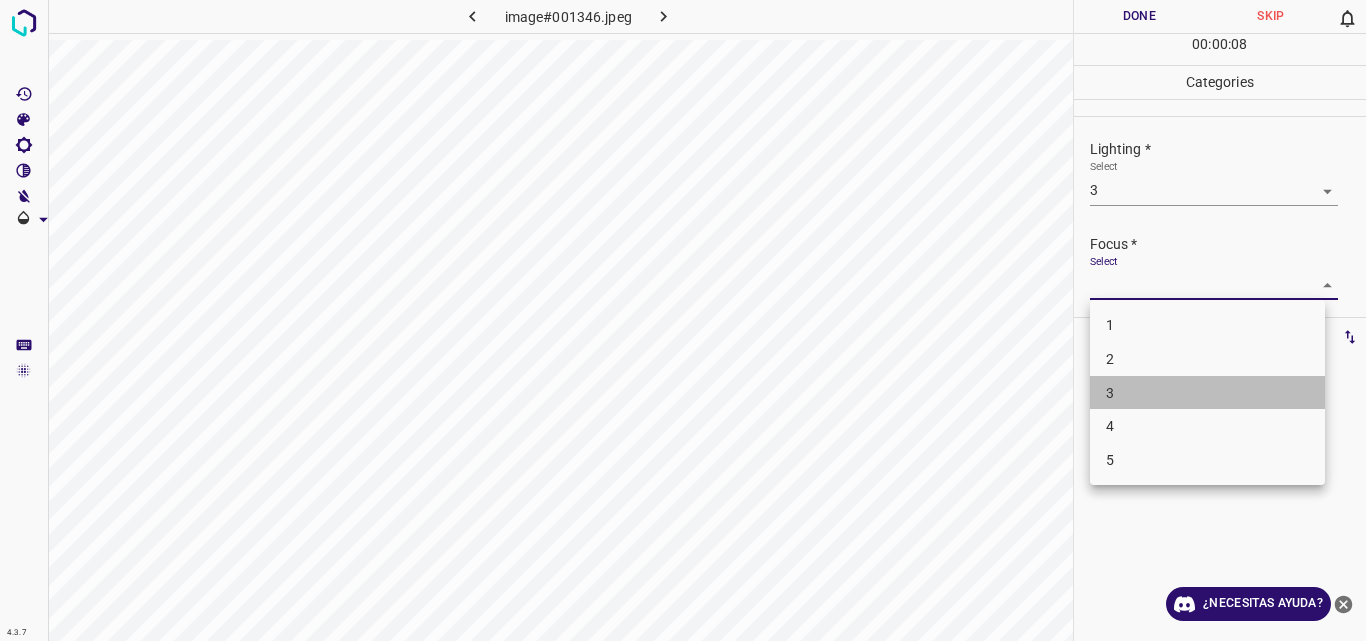click on "3" at bounding box center [1207, 393] 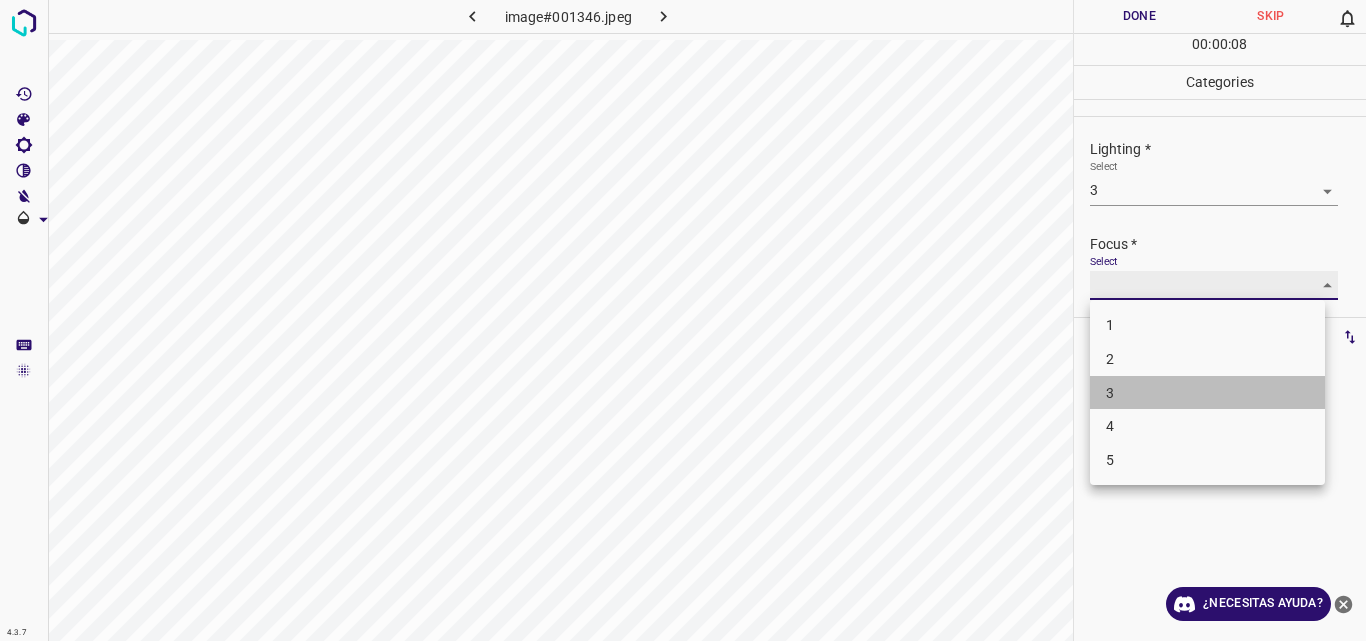 type on "3" 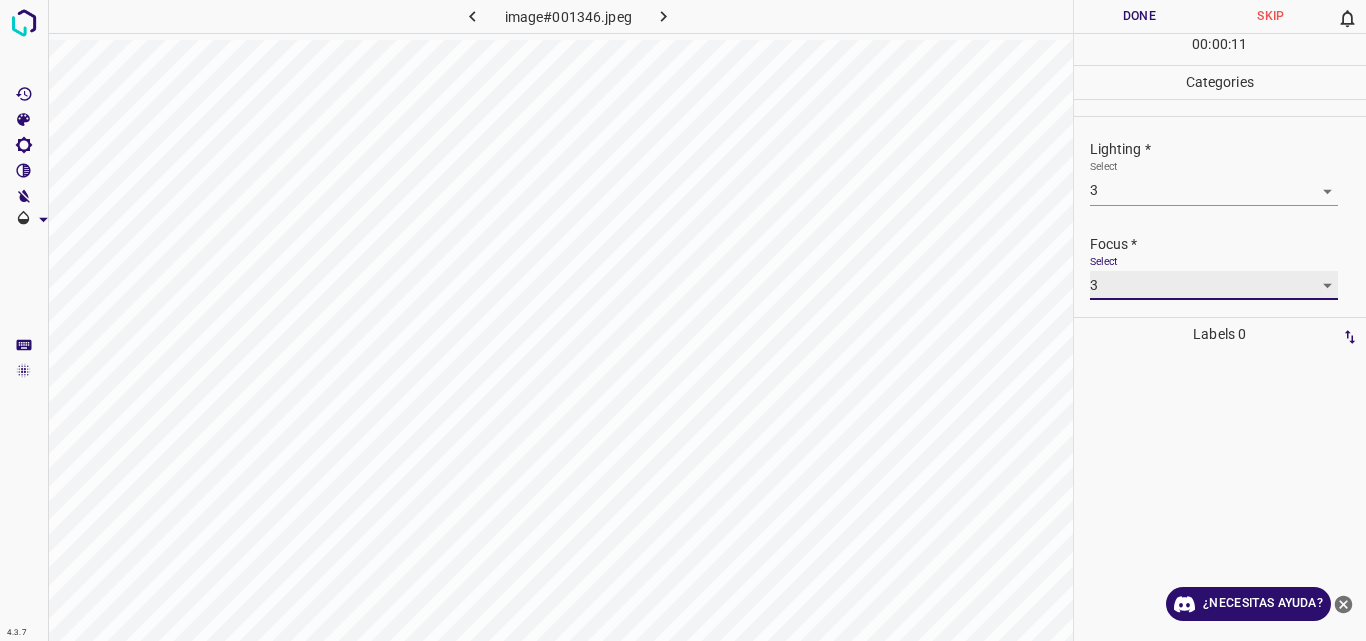 scroll, scrollTop: 98, scrollLeft: 0, axis: vertical 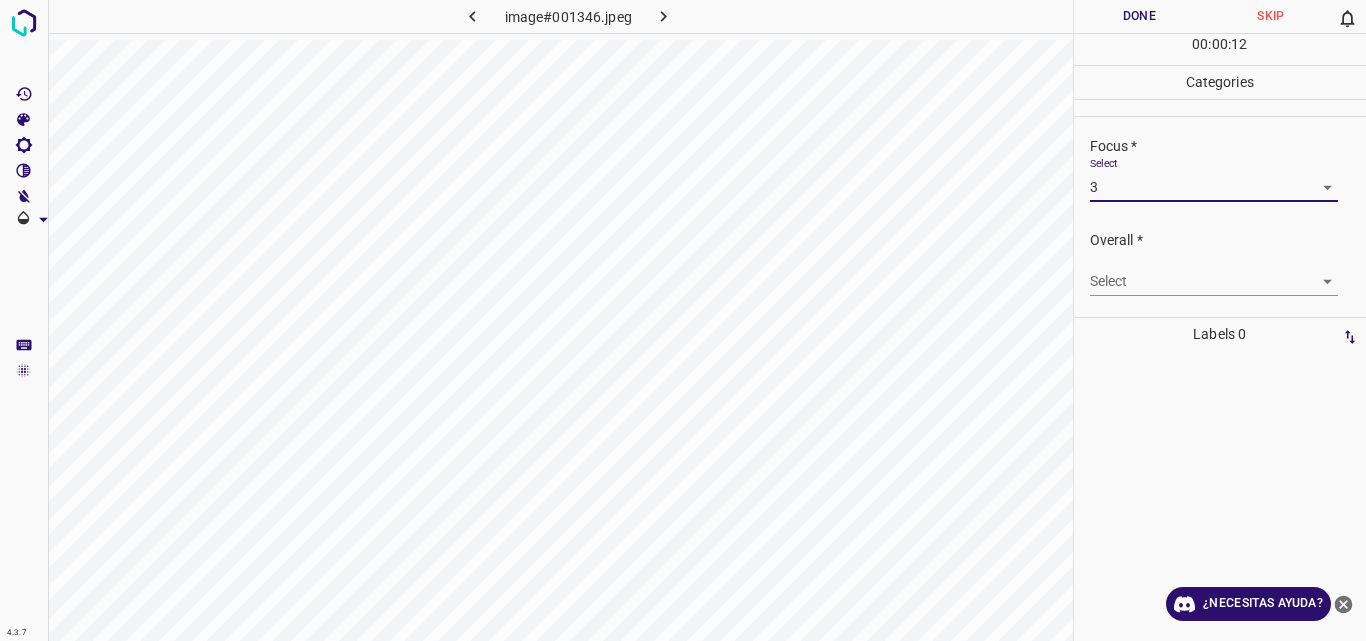 click on "4.3.7 image#001346.jpeg Done Skip 0 00   : 00   : 12   Categories Lighting *  Select 3 3 Focus *  Select 3 3 Overall *  Select ​ Labels   0 Categories 1 Lighting 2 Focus 3 Overall Tools Space Change between modes (Draw & Edit) I Auto labeling R Restore zoom M Zoom in N Zoom out Delete Delete selecte label Filters Z Restore filters X Saturation filter C Brightness filter V Contrast filter B Gray scale filter General O Download ¿Necesitas ayuda? Original text Rate this translation Your feedback will be used to help improve Google Translate - Texto - Esconder - Borrar" at bounding box center [683, 320] 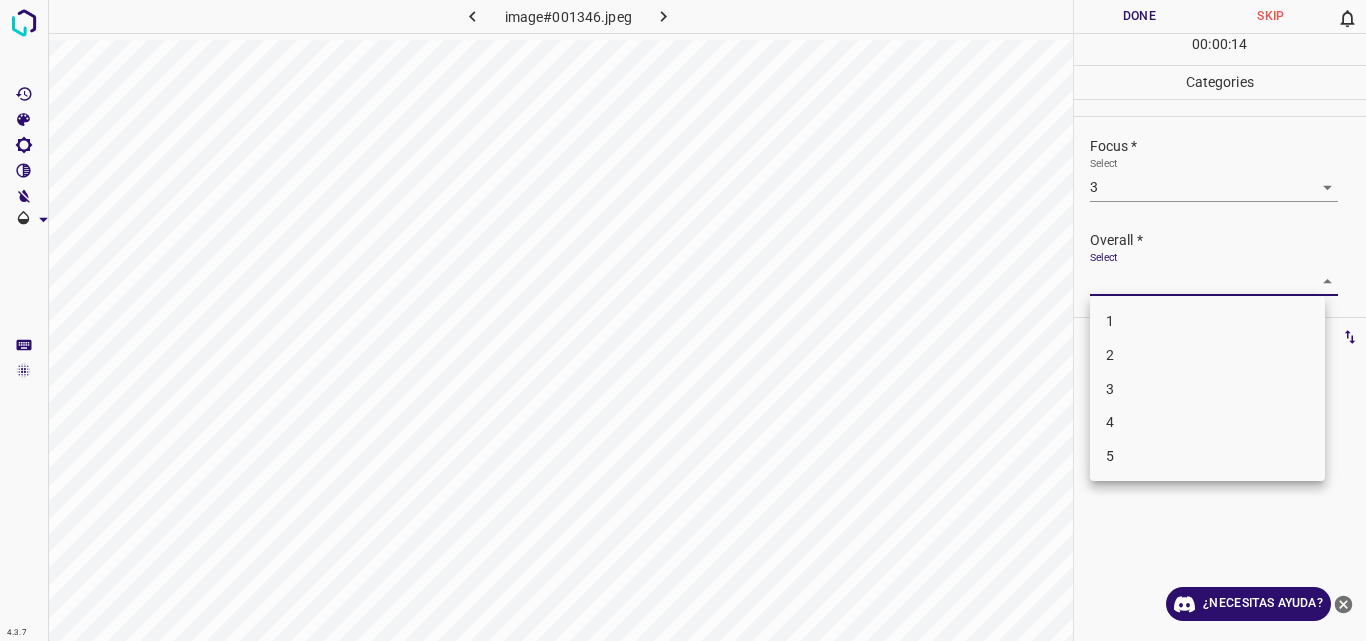 click on "3" at bounding box center [1207, 389] 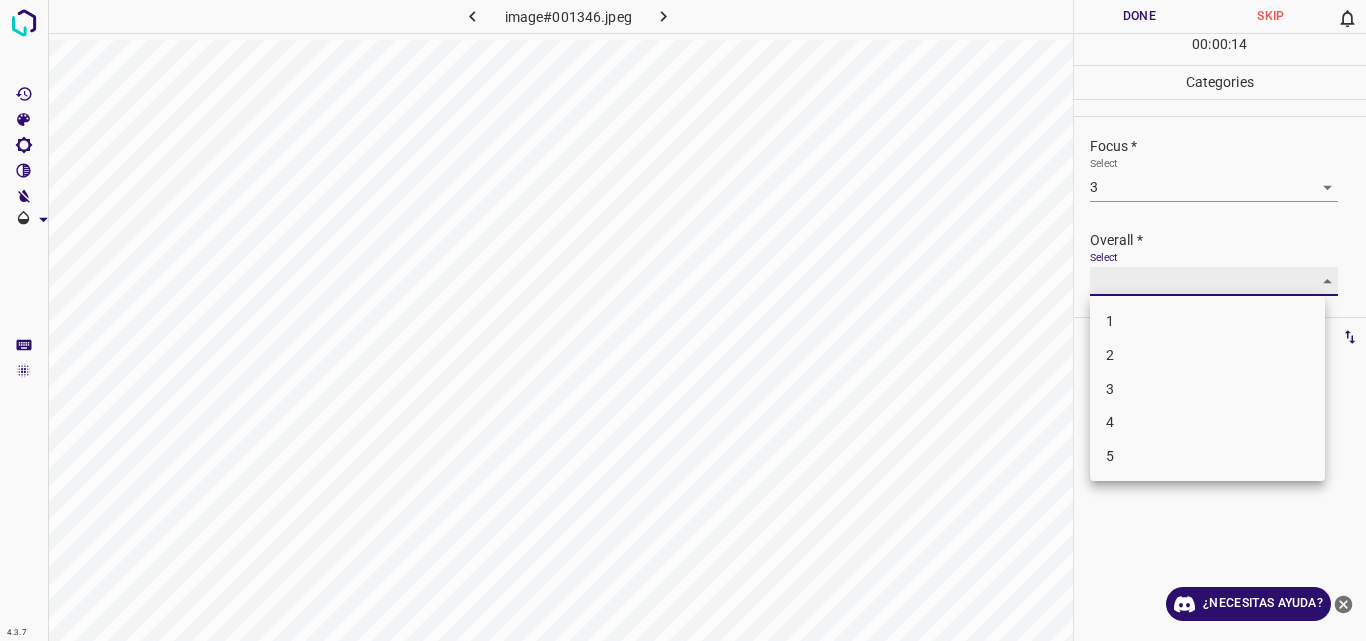 type on "3" 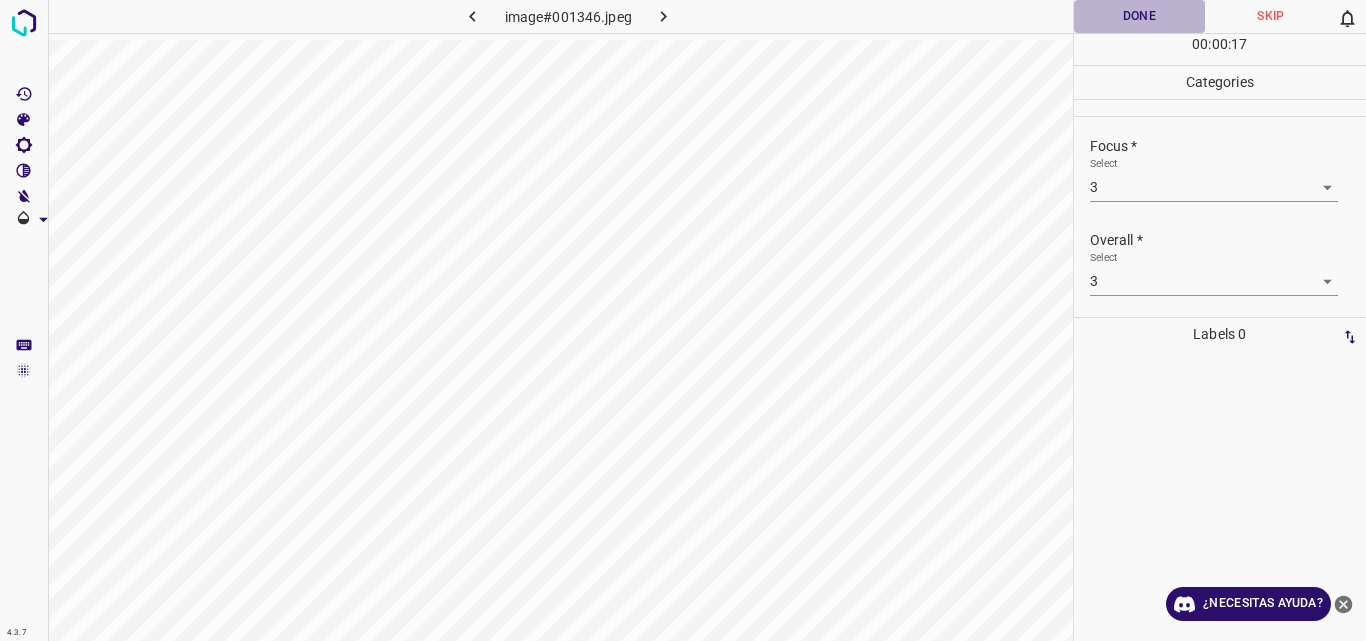 click on "Done" at bounding box center [1140, 16] 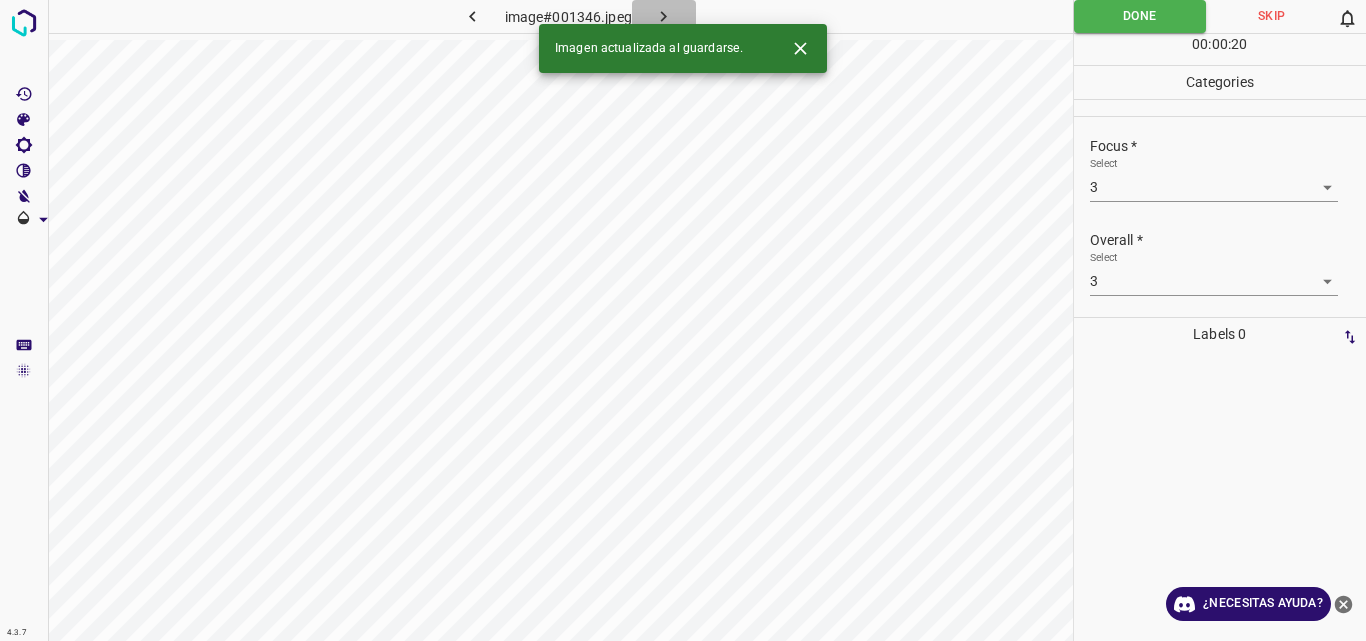 click 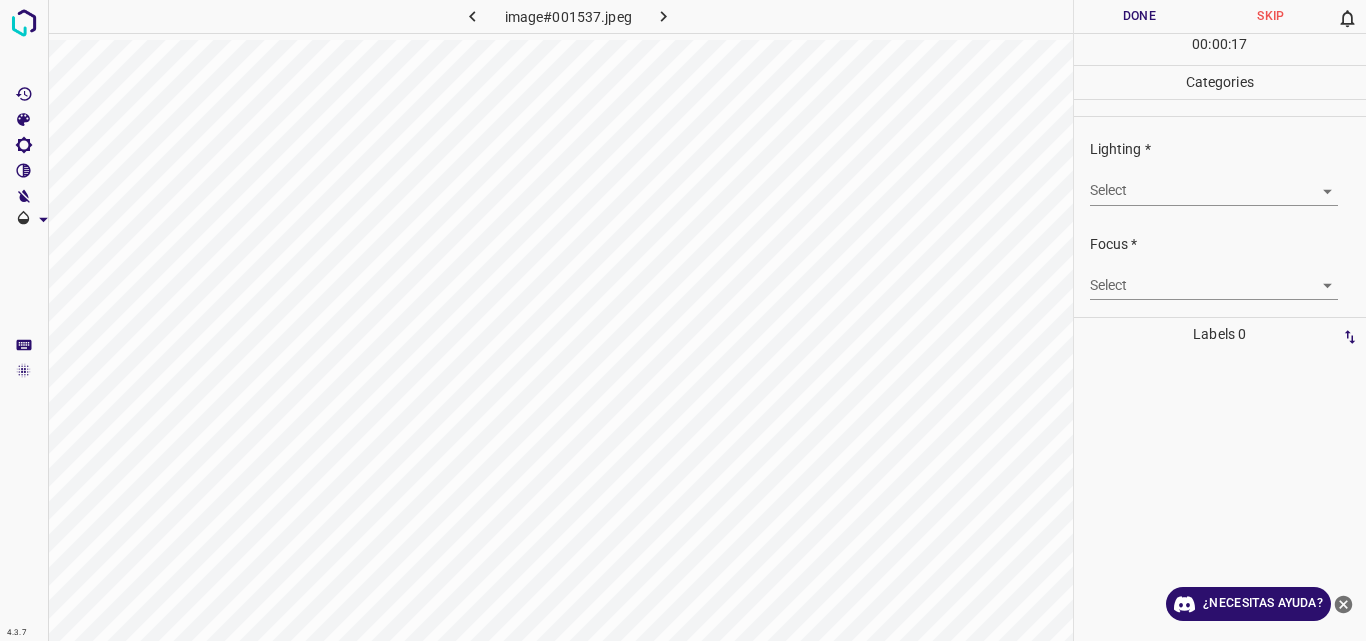 click on "4.3.7 image#001537.jpeg Done Skip 0 00   : 00   : 17   Categories Lighting *  Select ​ Focus *  Select ​ Overall *  Select ​ Labels   0 Categories 1 Lighting 2 Focus 3 Overall Tools Space Change between modes (Draw & Edit) I Auto labeling R Restore zoom M Zoom in N Zoom out Delete Delete selecte label Filters Z Restore filters X Saturation filter C Brightness filter V Contrast filter B Gray scale filter General O Download ¿Necesitas ayuda? Original text Rate this translation Your feedback will be used to help improve Google Translate - Texto - Esconder - Borrar" at bounding box center [683, 320] 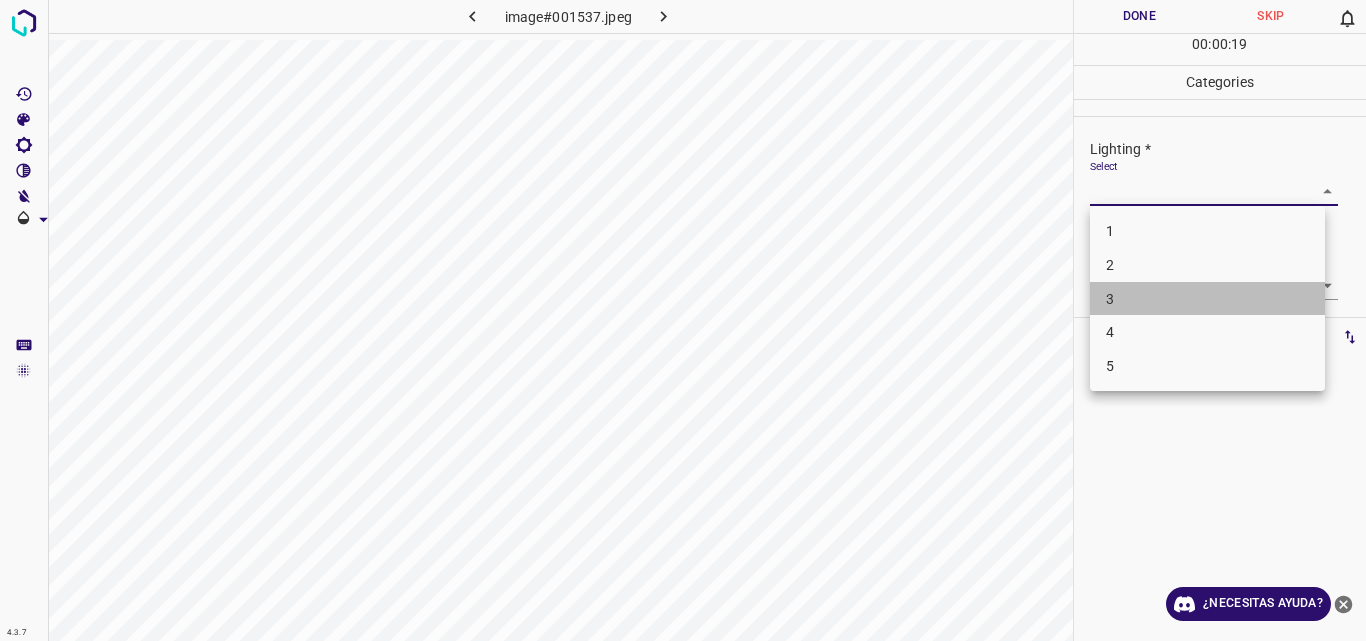 click on "3" at bounding box center [1207, 299] 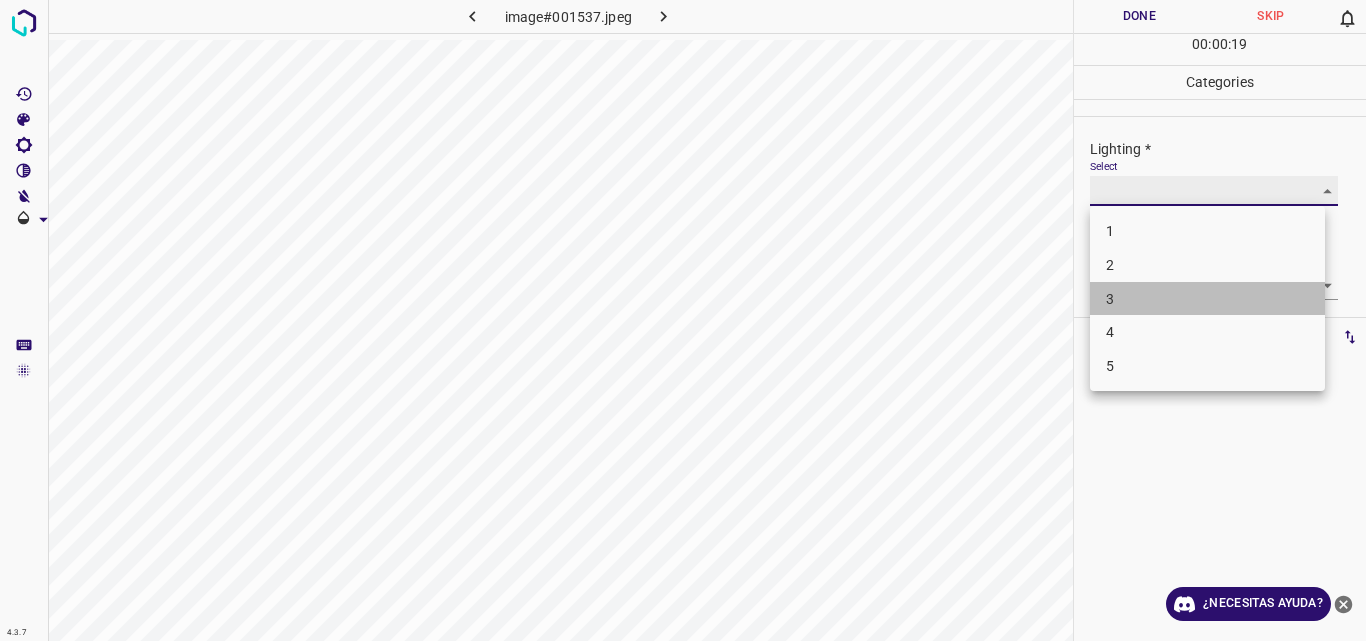 type on "3" 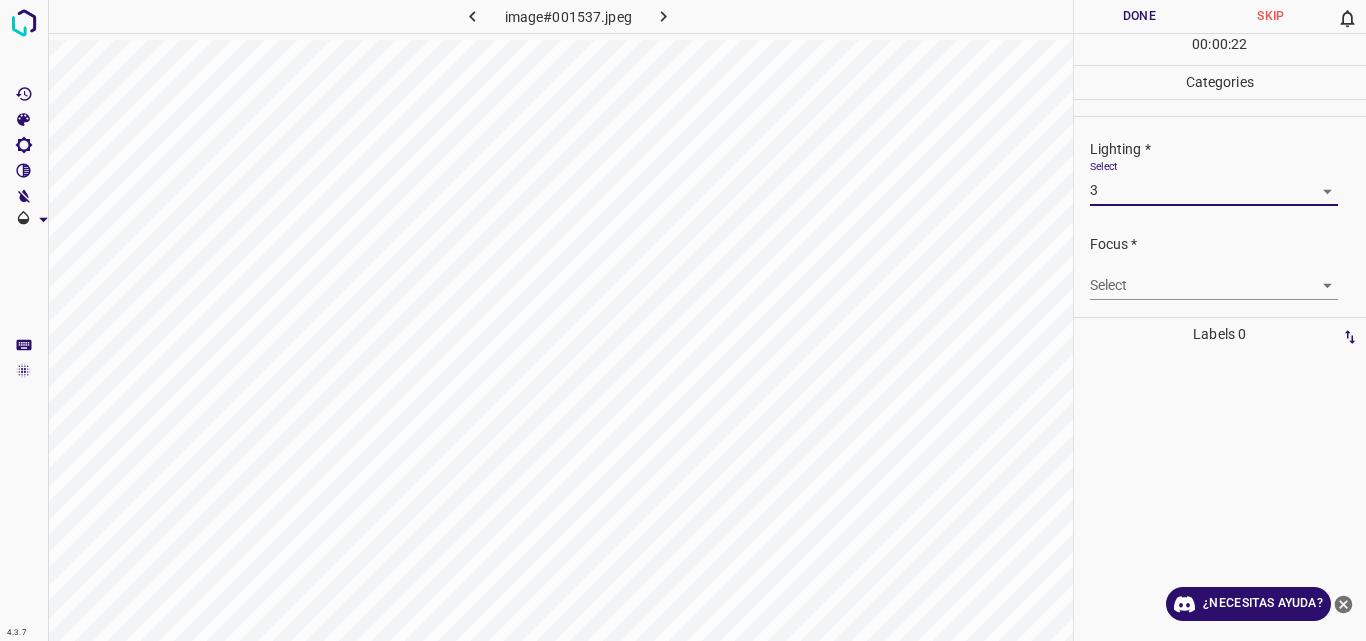 click on "4.3.7 image#001537.jpeg Done Skip 0 00   : 00   : 22   Categories Lighting *  Select 3 3 Focus *  Select ​ Overall *  Select ​ Labels   0 Categories 1 Lighting 2 Focus 3 Overall Tools Space Change between modes (Draw & Edit) I Auto labeling R Restore zoom M Zoom in N Zoom out Delete Delete selecte label Filters Z Restore filters X Saturation filter C Brightness filter V Contrast filter B Gray scale filter General O Download ¿Necesitas ayuda? Original text Rate this translation Your feedback will be used to help improve Google Translate - Texto - Esconder - Borrar" at bounding box center (683, 320) 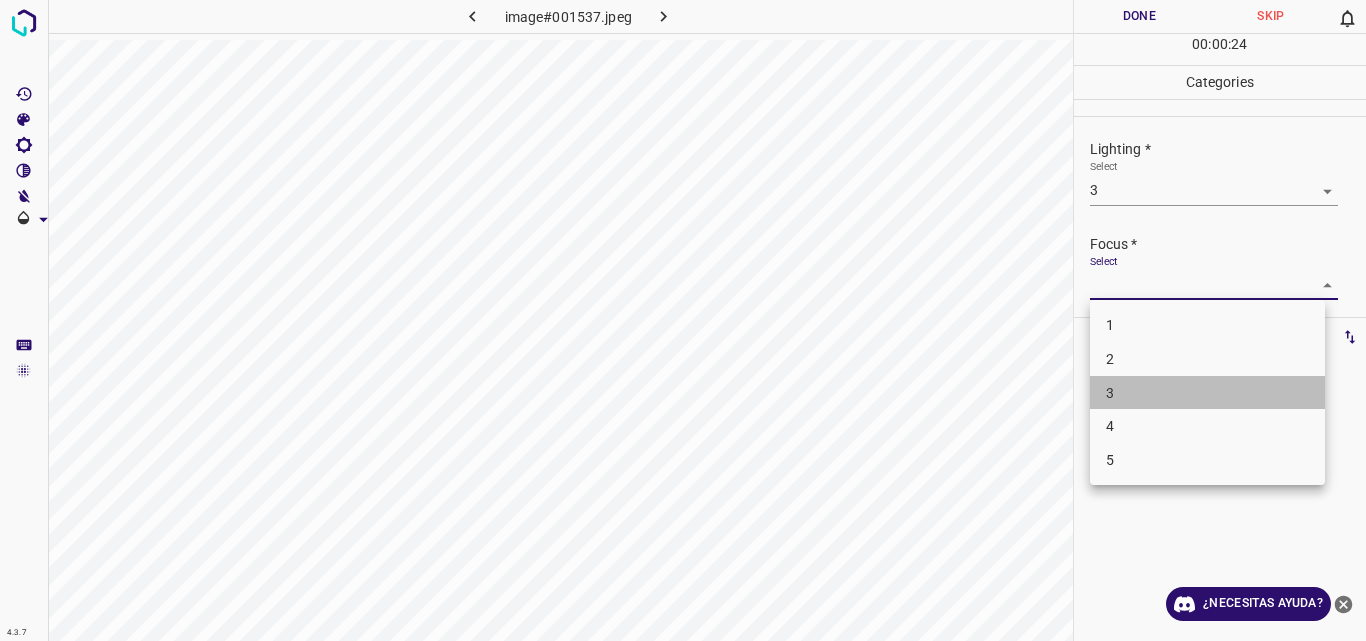 click on "3" at bounding box center [1207, 393] 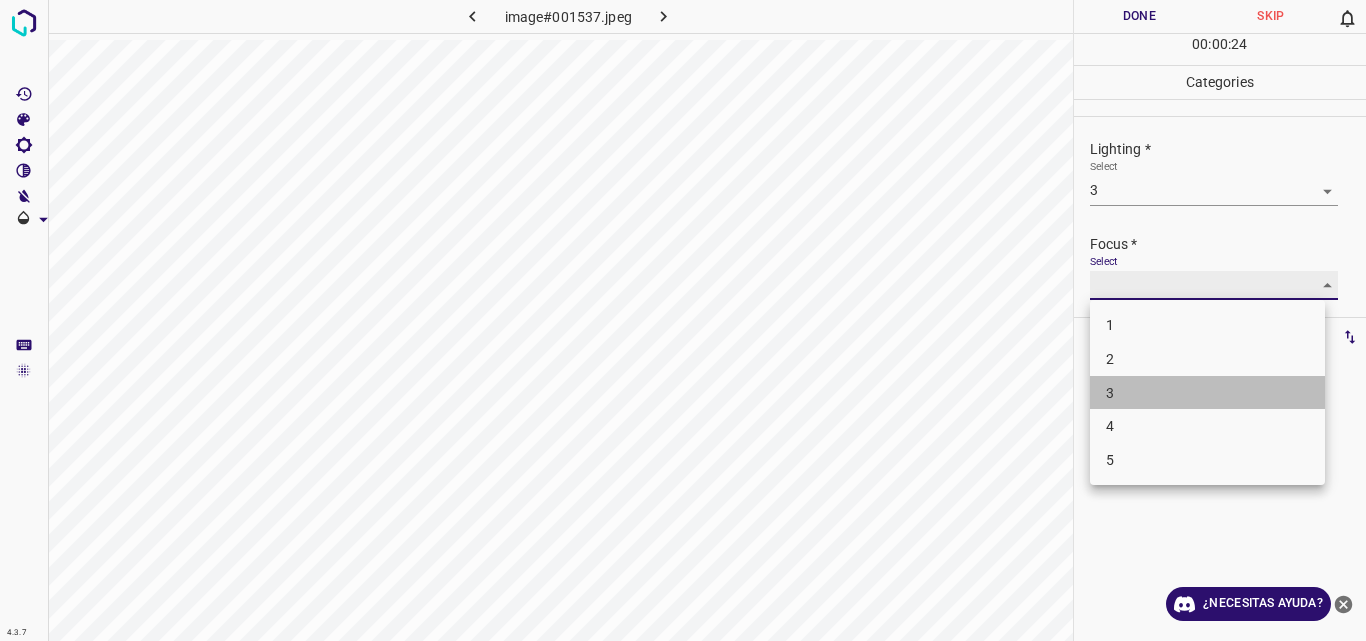 type on "3" 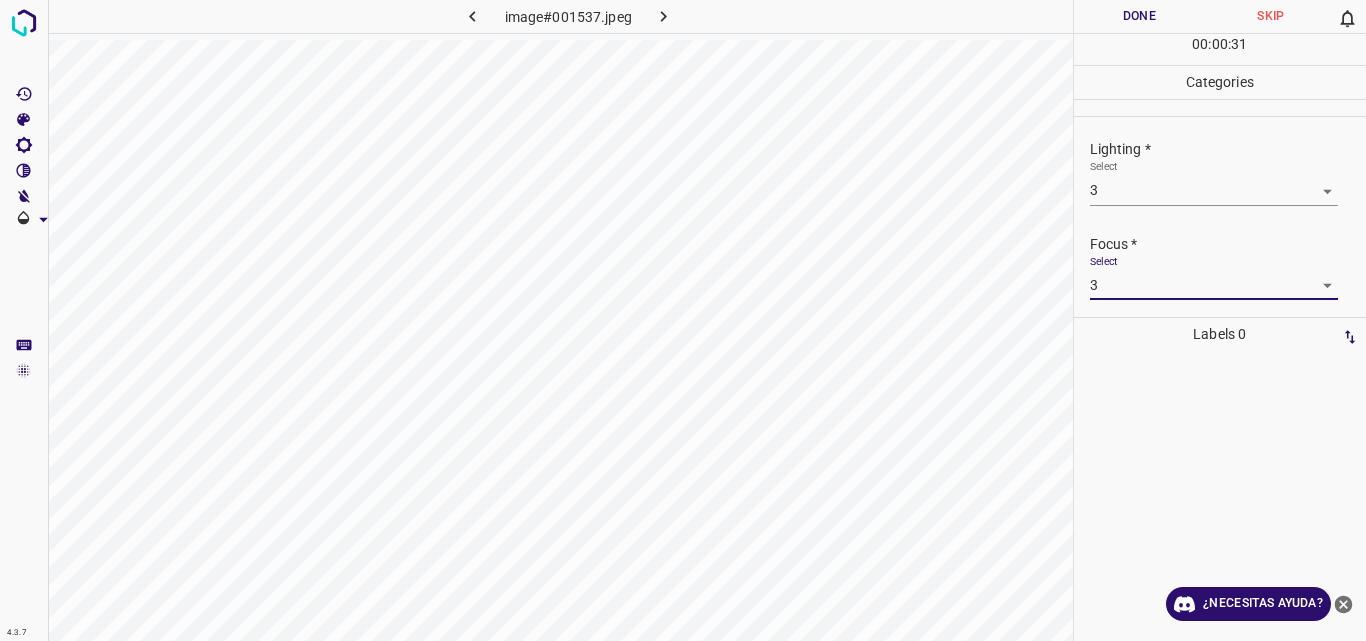 click on "4.3.7 image#001537.jpeg Done Skip 0 00   : 00   : 31   Categories Lighting *  Select 3 3 Focus *  Select 3 3 Overall *  Select ​ Labels   0 Categories 1 Lighting 2 Focus 3 Overall Tools Space Change between modes (Draw & Edit) I Auto labeling R Restore zoom M Zoom in N Zoom out Delete Delete selecte label Filters Z Restore filters X Saturation filter C Brightness filter V Contrast filter B Gray scale filter General O Download ¿Necesitas ayuda? Original text Rate this translation Your feedback will be used to help improve Google Translate - Texto - Esconder - Borrar" at bounding box center [683, 320] 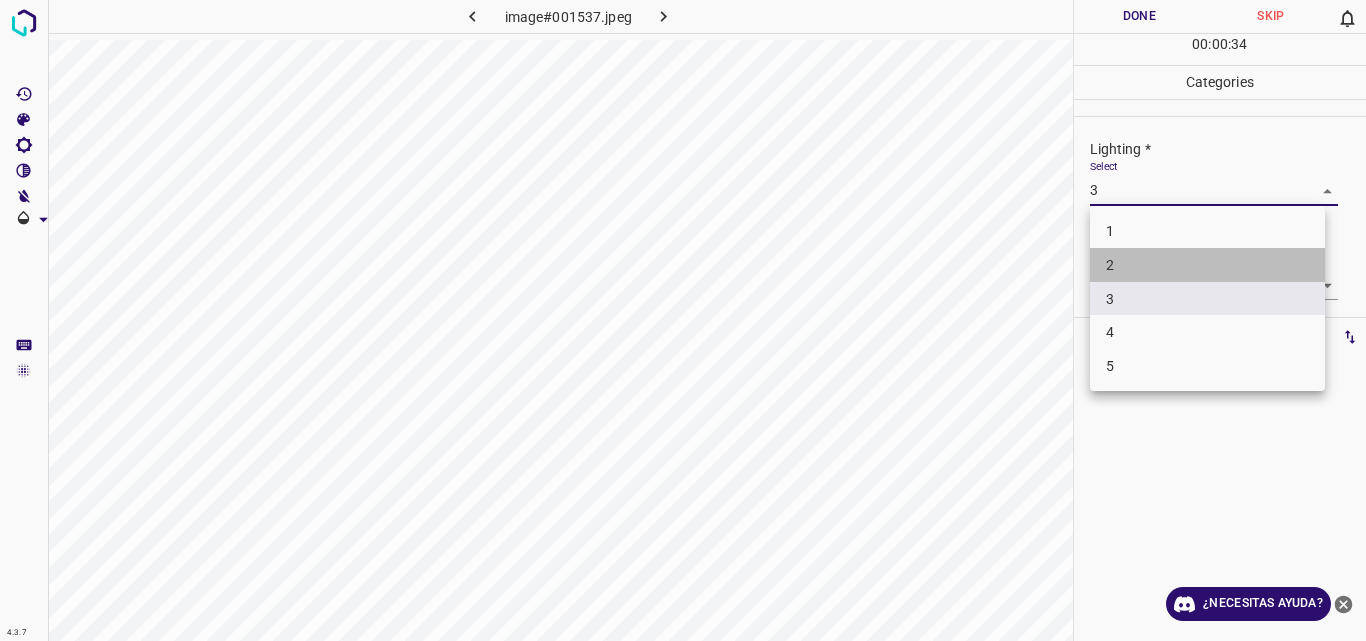 click on "2" at bounding box center (1207, 265) 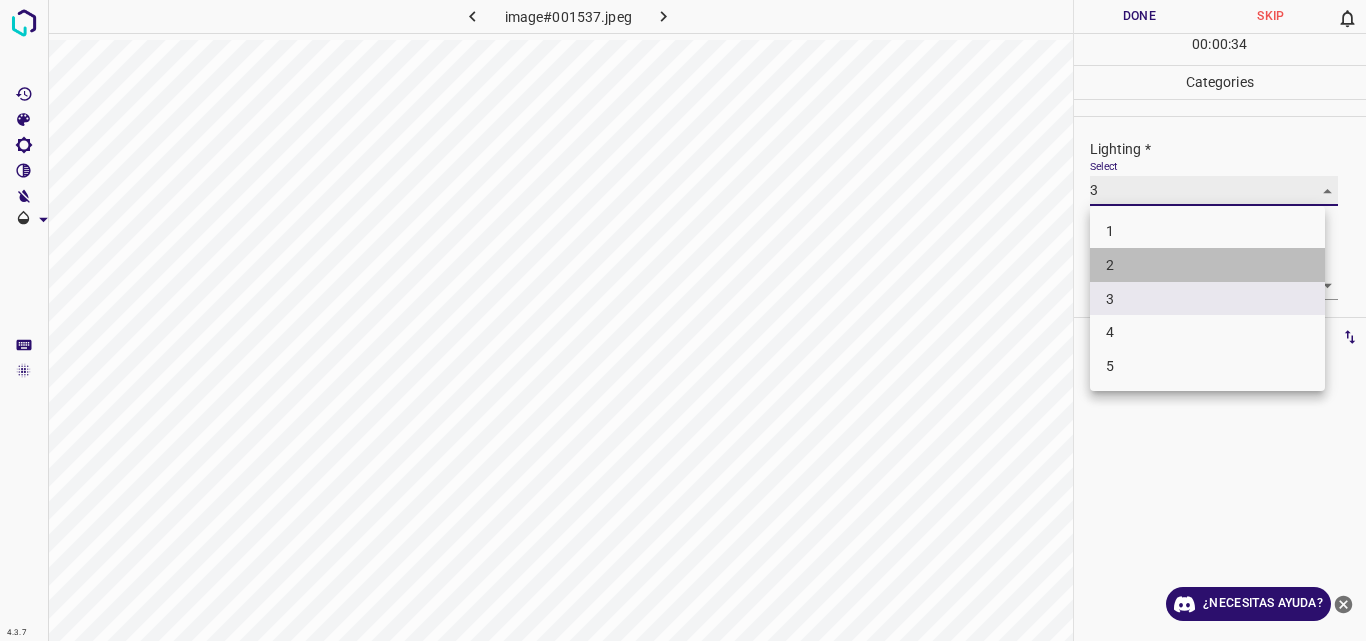 type on "2" 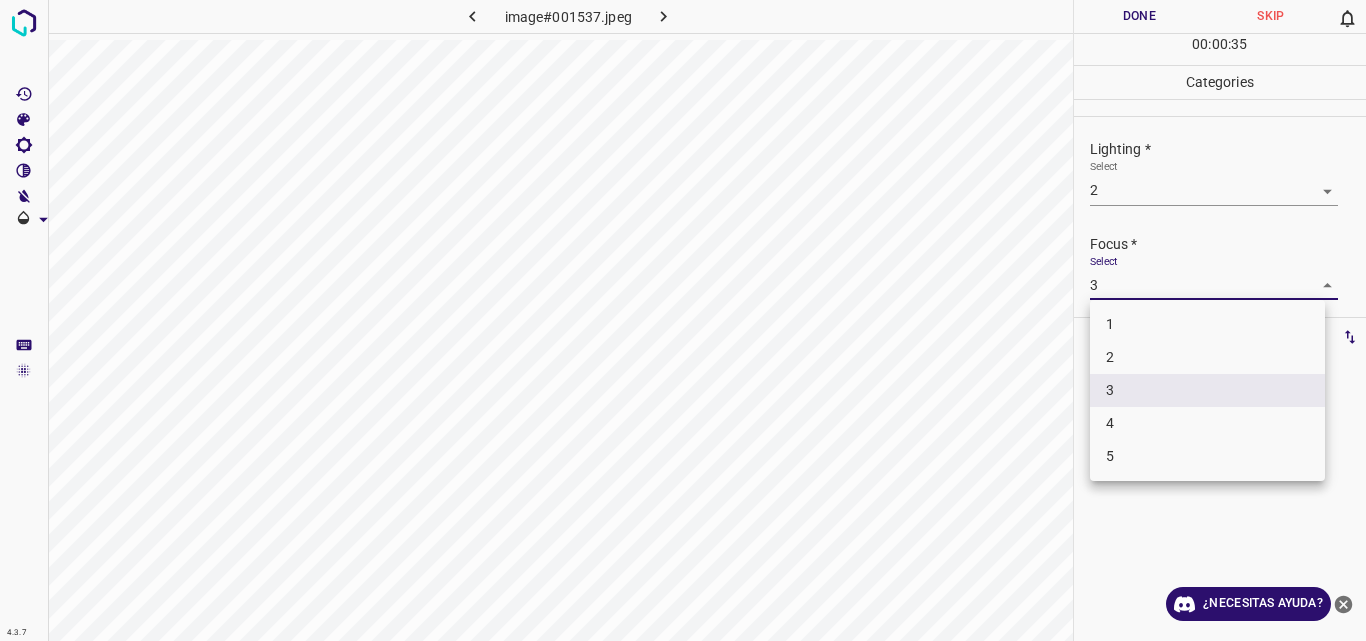 click on "4.3.7 image#001537.jpeg Done Skip 0 00   : 00   : 35   Categories Lighting *  Select 2 2 Focus *  Select 3 3 Overall *  Select ​ Labels   0 Categories 1 Lighting 2 Focus 3 Overall Tools Space Change between modes (Draw & Edit) I Auto labeling R Restore zoom M Zoom in N Zoom out Delete Delete selecte label Filters Z Restore filters X Saturation filter C Brightness filter V Contrast filter B Gray scale filter General O Download ¿Necesitas ayuda? Original text Rate this translation Your feedback will be used to help improve Google Translate - Texto - Esconder - Borrar 1 2 3 4 5" at bounding box center [683, 320] 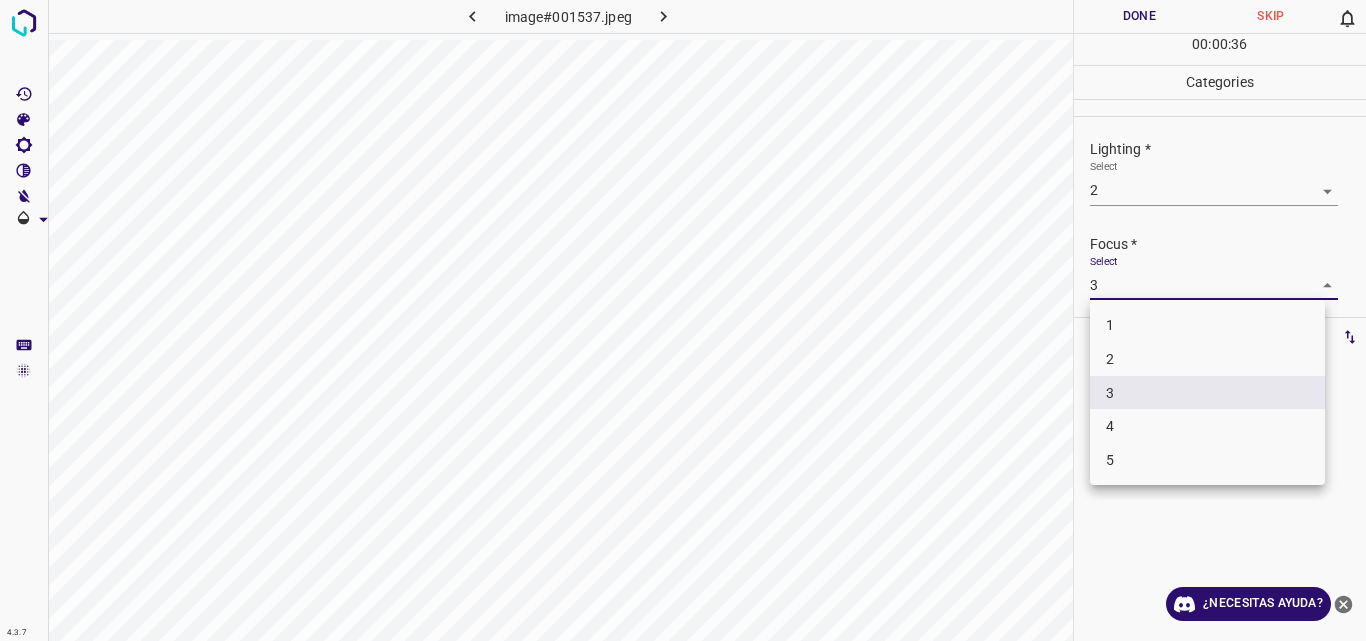 click on "2" at bounding box center (1207, 359) 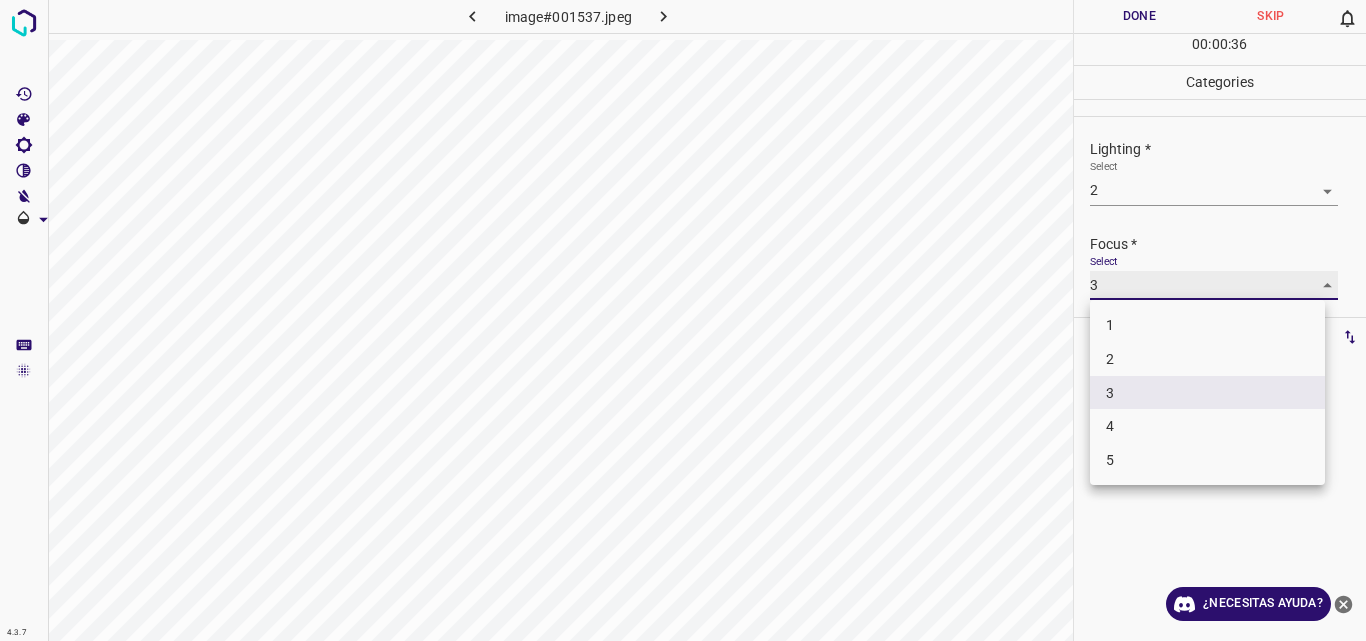 type on "2" 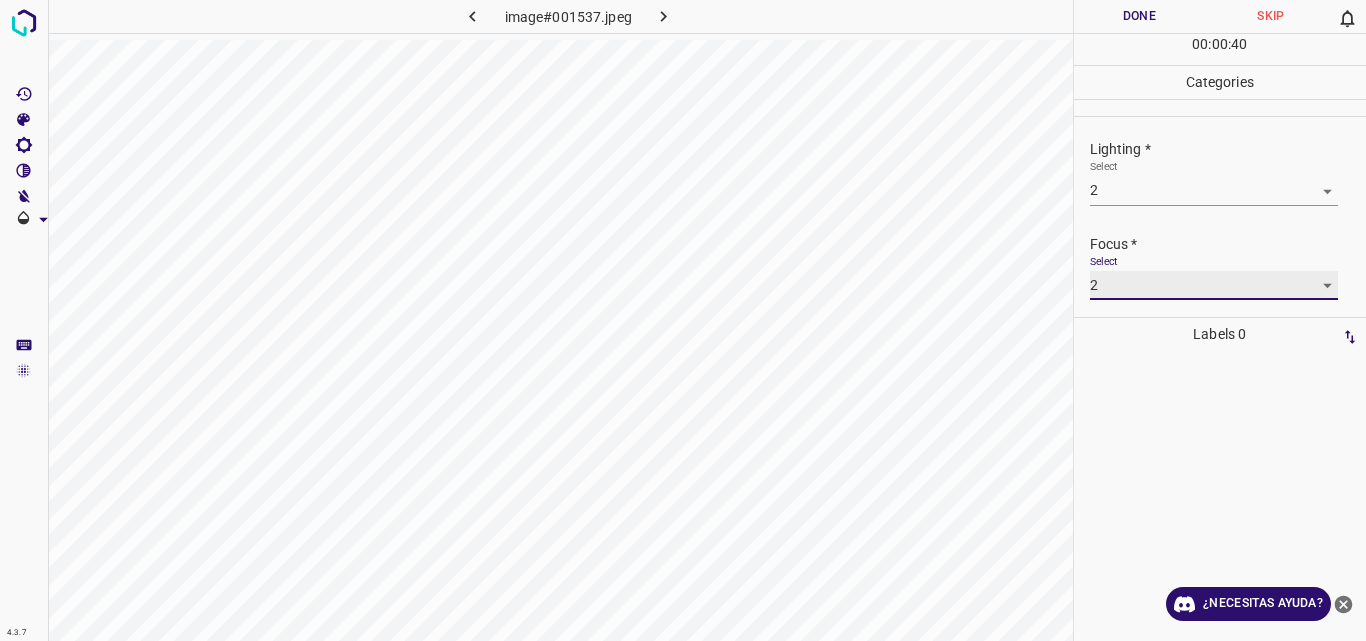 scroll, scrollTop: 98, scrollLeft: 0, axis: vertical 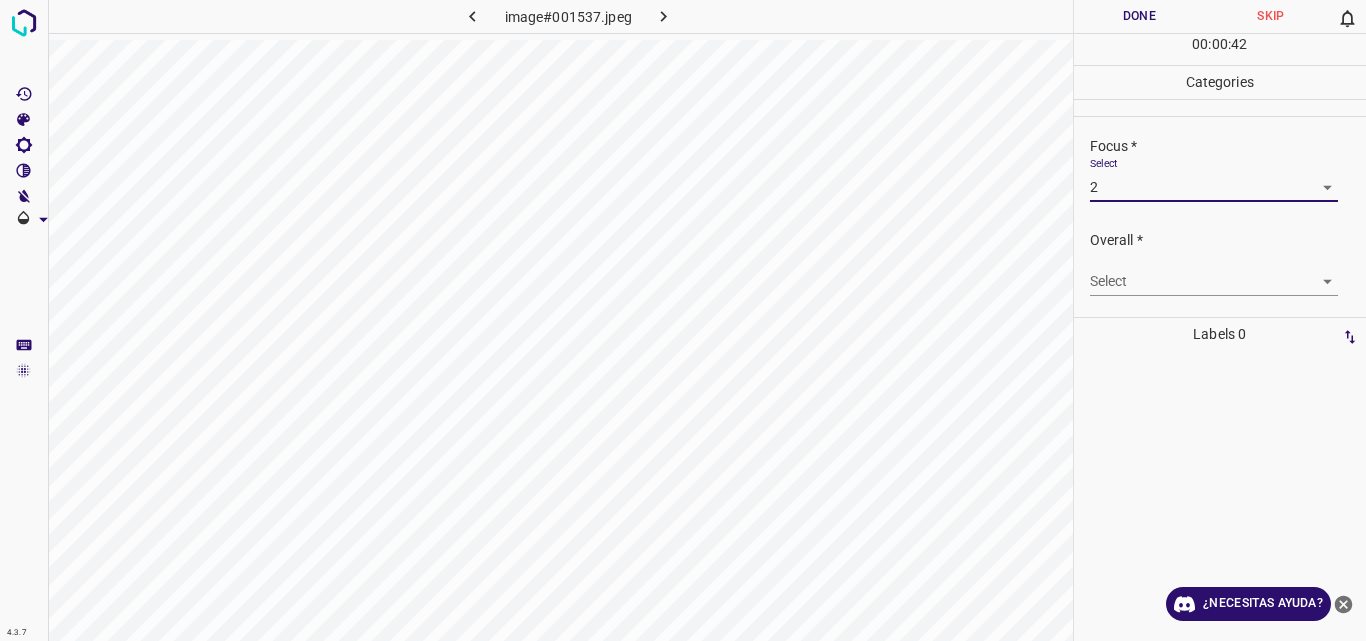 click on "4.3.7 image#001537.jpeg Done Skip 0 00   : 00   : 42   Categories Lighting *  Select 2 2 Focus *  Select 2 2 Overall *  Select ​ Labels   0 Categories 1 Lighting 2 Focus 3 Overall Tools Space Change between modes (Draw & Edit) I Auto labeling R Restore zoom M Zoom in N Zoom out Delete Delete selecte label Filters Z Restore filters X Saturation filter C Brightness filter V Contrast filter B Gray scale filter General O Download ¿Necesitas ayuda? Original text Rate this translation Your feedback will be used to help improve Google Translate - Texto - Esconder - Borrar" at bounding box center (683, 320) 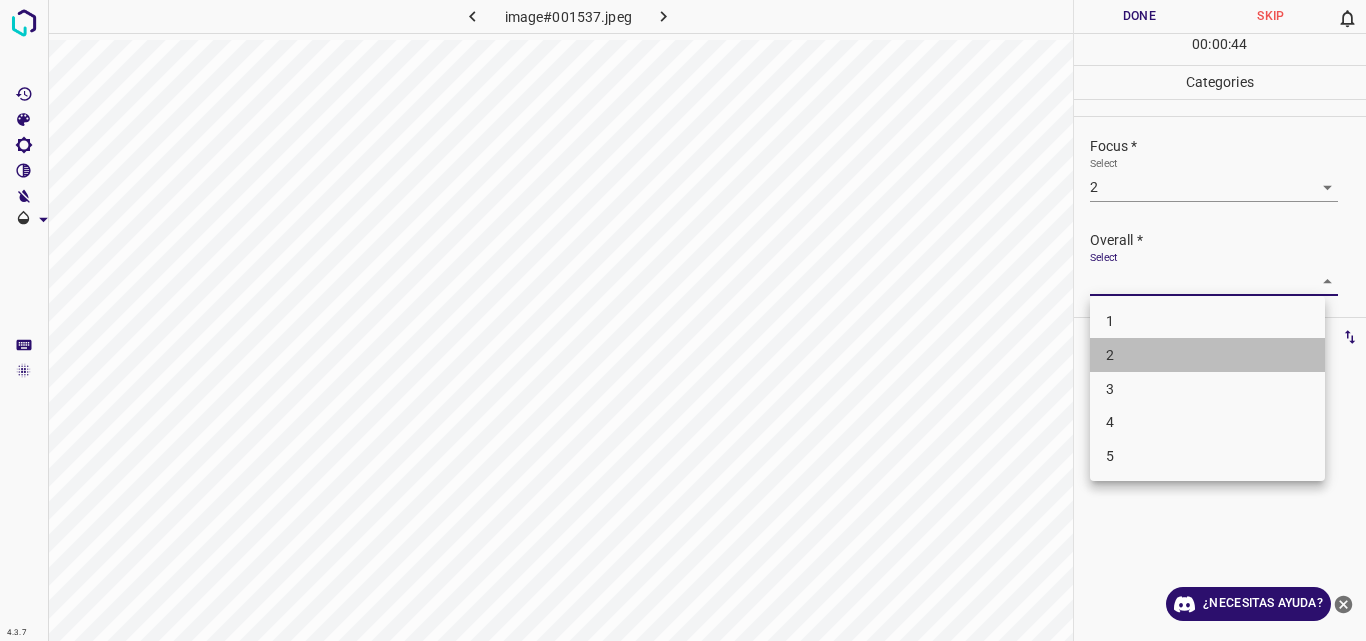 click on "2" at bounding box center [1207, 355] 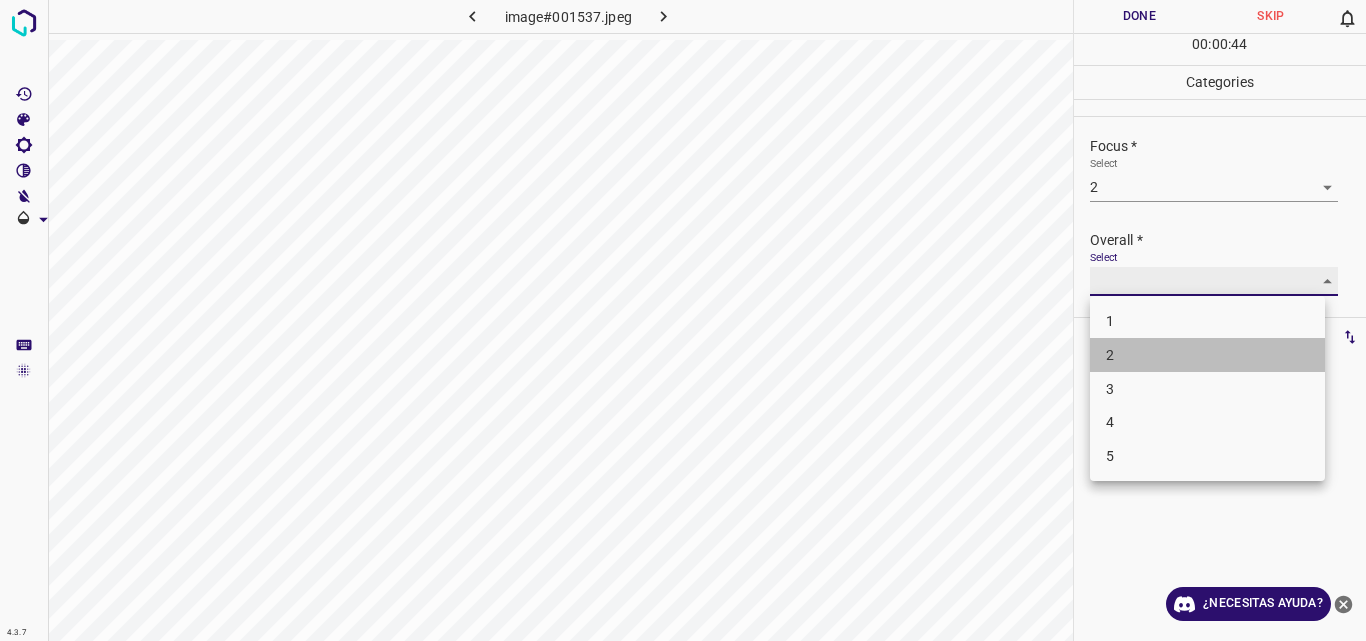 type on "2" 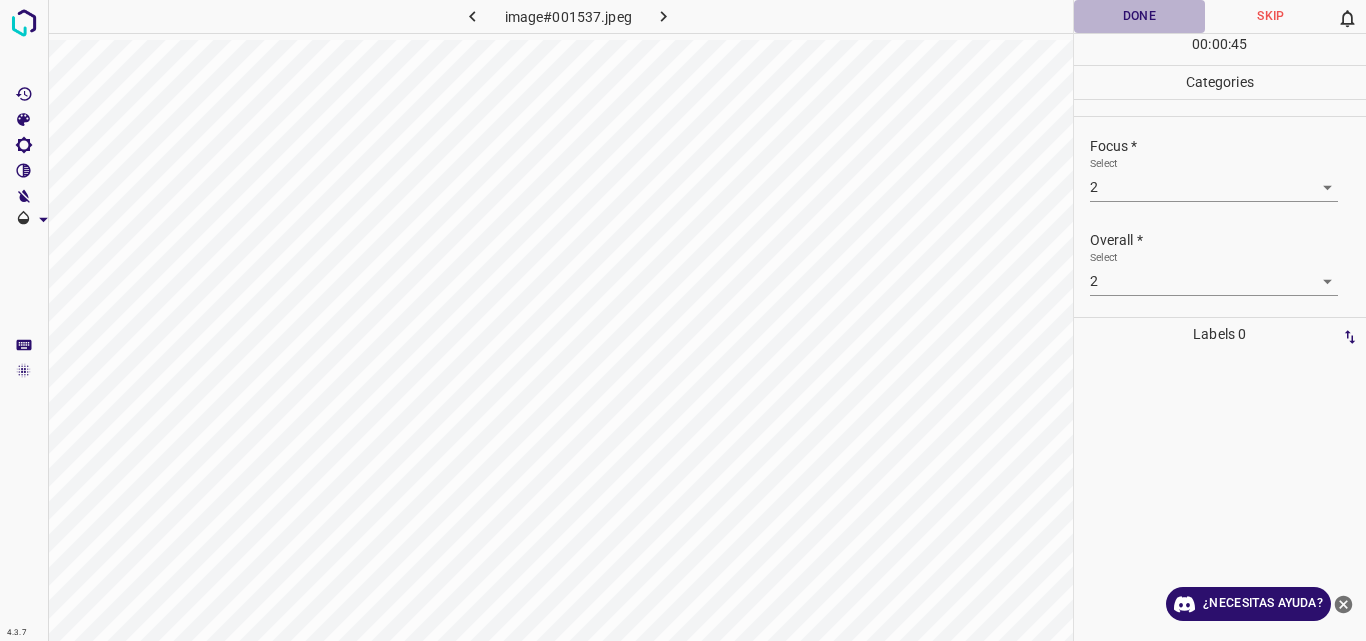 click on "Done" at bounding box center [1140, 16] 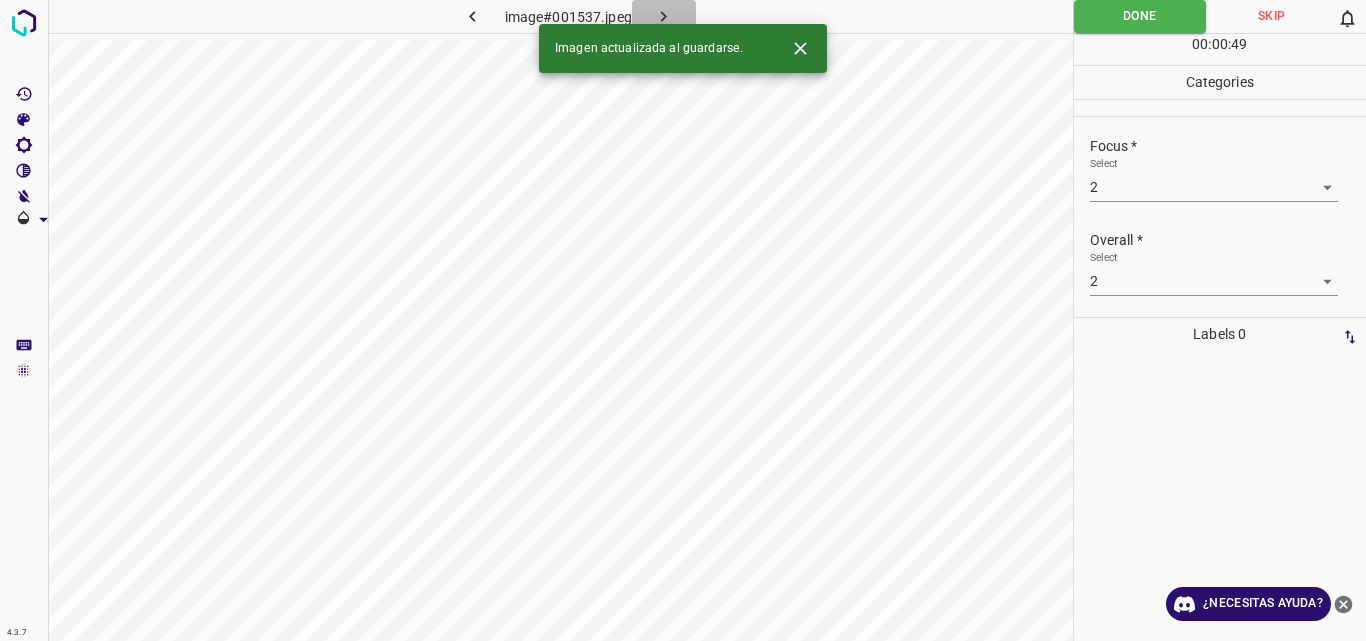 click 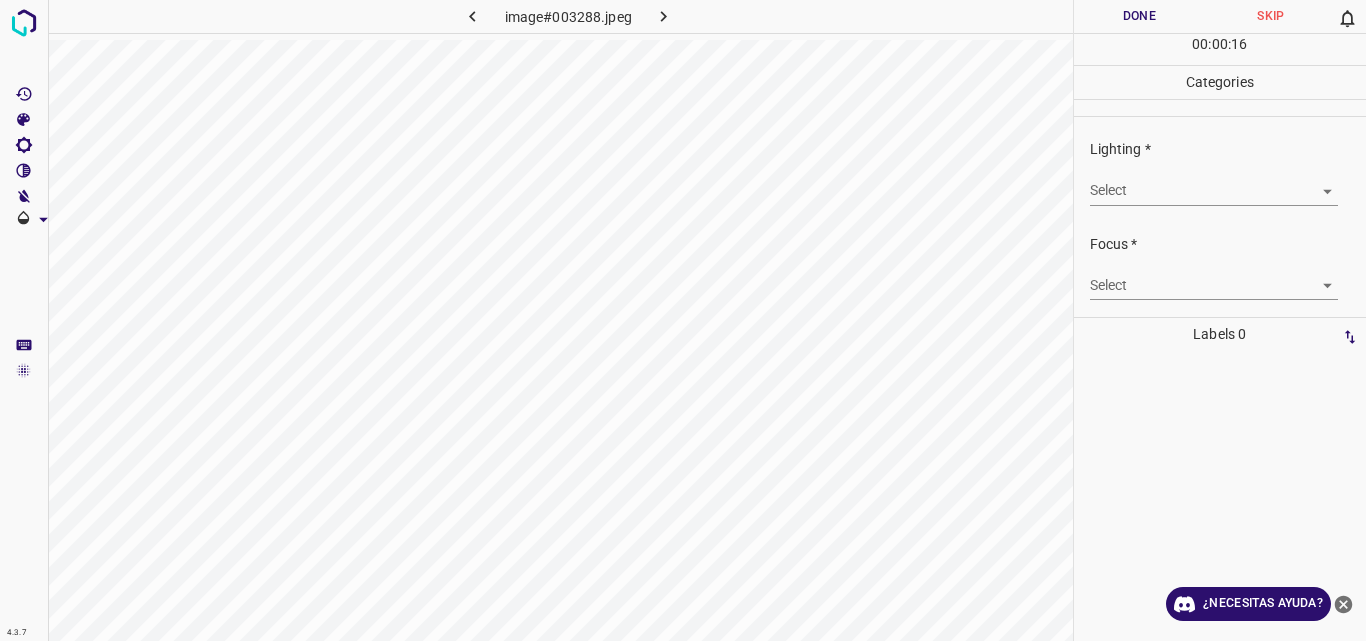 click on "4.3.7 image#003288.jpeg Done Skip 0 00   : 00   : 16   Categories Lighting *  Select ​ Focus *  Select ​ Overall *  Select ​ Labels   0 Categories 1 Lighting 2 Focus 3 Overall Tools Space Change between modes (Draw & Edit) I Auto labeling R Restore zoom M Zoom in N Zoom out Delete Delete selecte label Filters Z Restore filters X Saturation filter C Brightness filter V Contrast filter B Gray scale filter General O Download ¿Necesitas ayuda? Original text Rate this translation Your feedback will be used to help improve Google Translate - Texto - Esconder - Borrar" at bounding box center [683, 320] 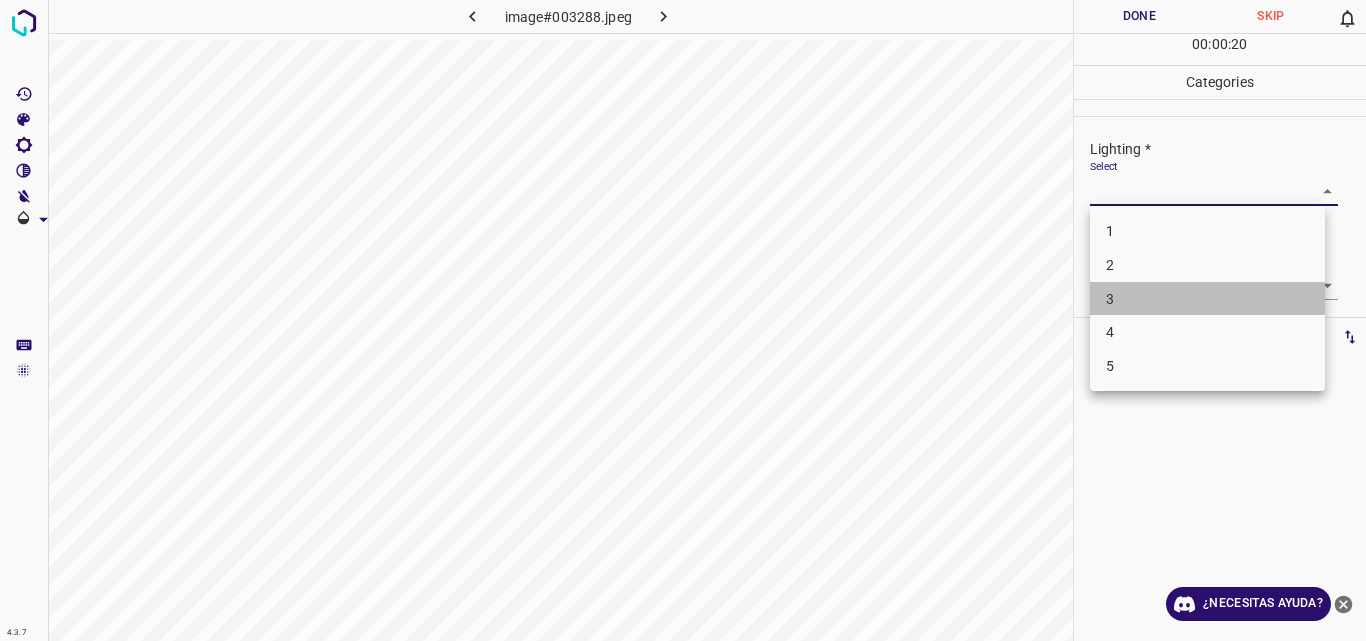 click on "3" at bounding box center [1207, 299] 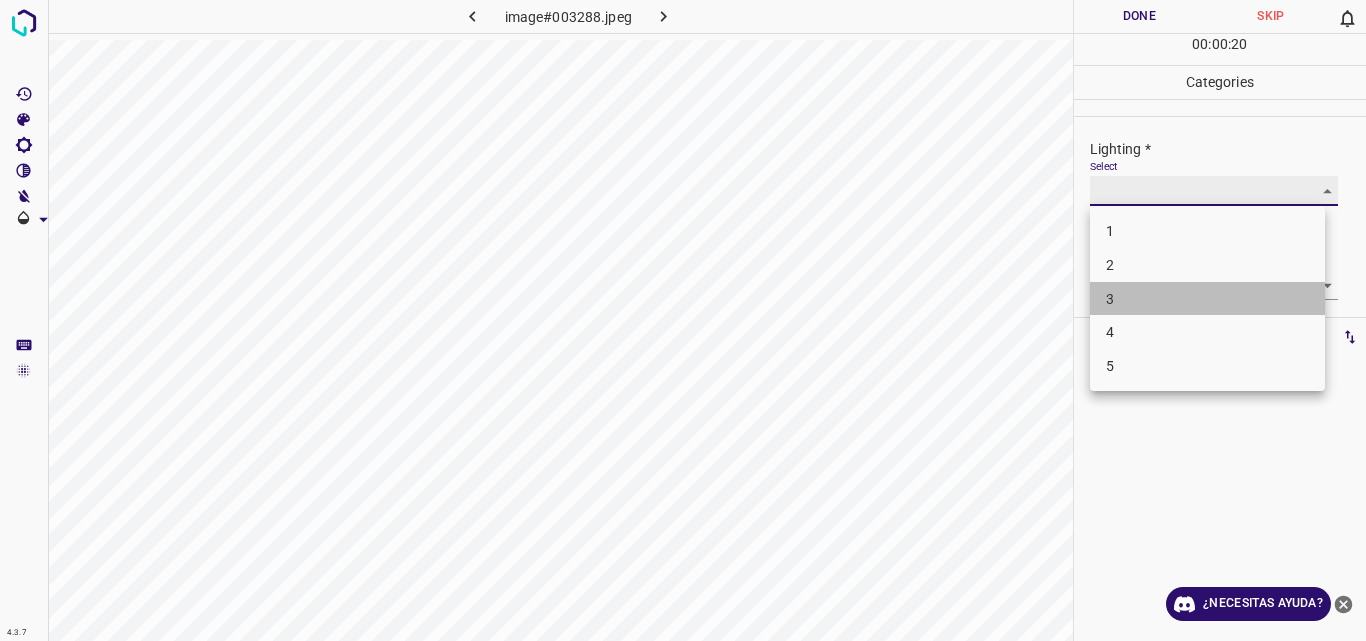 type on "3" 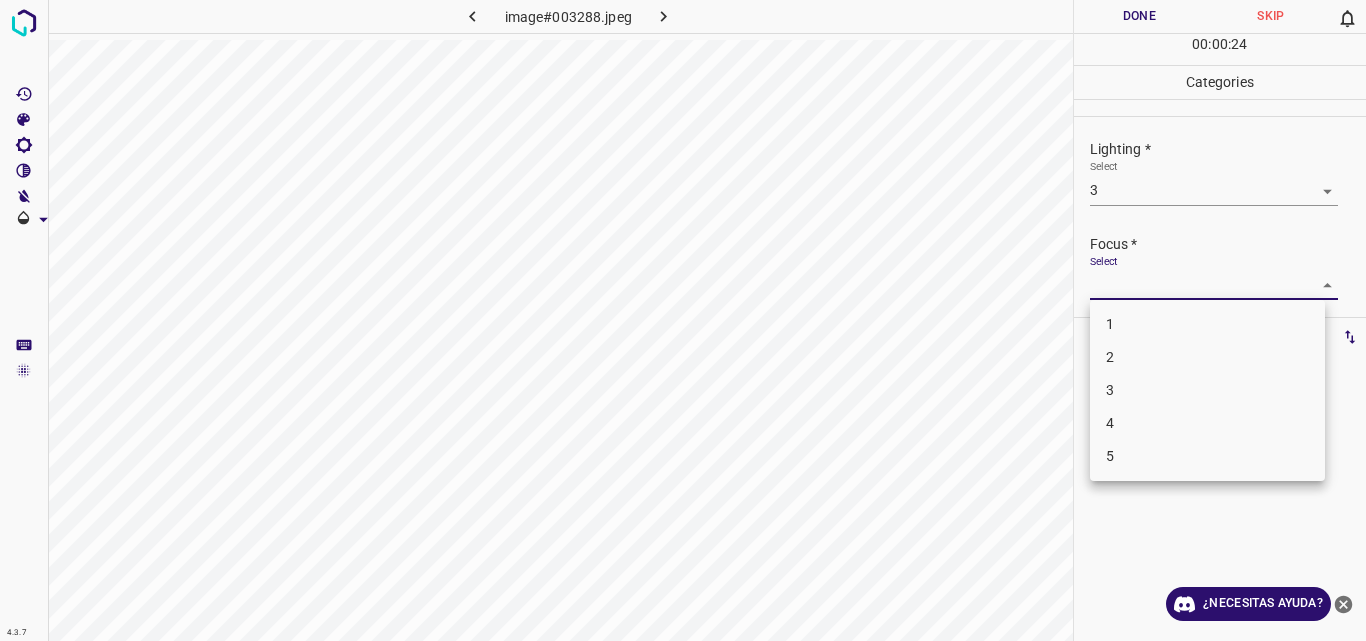 click on "4.3.7 image#003288.jpeg Done Skip 0 00   : 00   : 24   Categories Lighting *  Select 3 3 Focus *  Select ​ Overall *  Select ​ Labels   0 Categories 1 Lighting 2 Focus 3 Overall Tools Space Change between modes (Draw & Edit) I Auto labeling R Restore zoom M Zoom in N Zoom out Delete Delete selecte label Filters Z Restore filters X Saturation filter C Brightness filter V Contrast filter B Gray scale filter General O Download ¿Necesitas ayuda? Original text Rate this translation Your feedback will be used to help improve Google Translate - Texto - Esconder - Borrar 1 2 3 4 5" at bounding box center (683, 320) 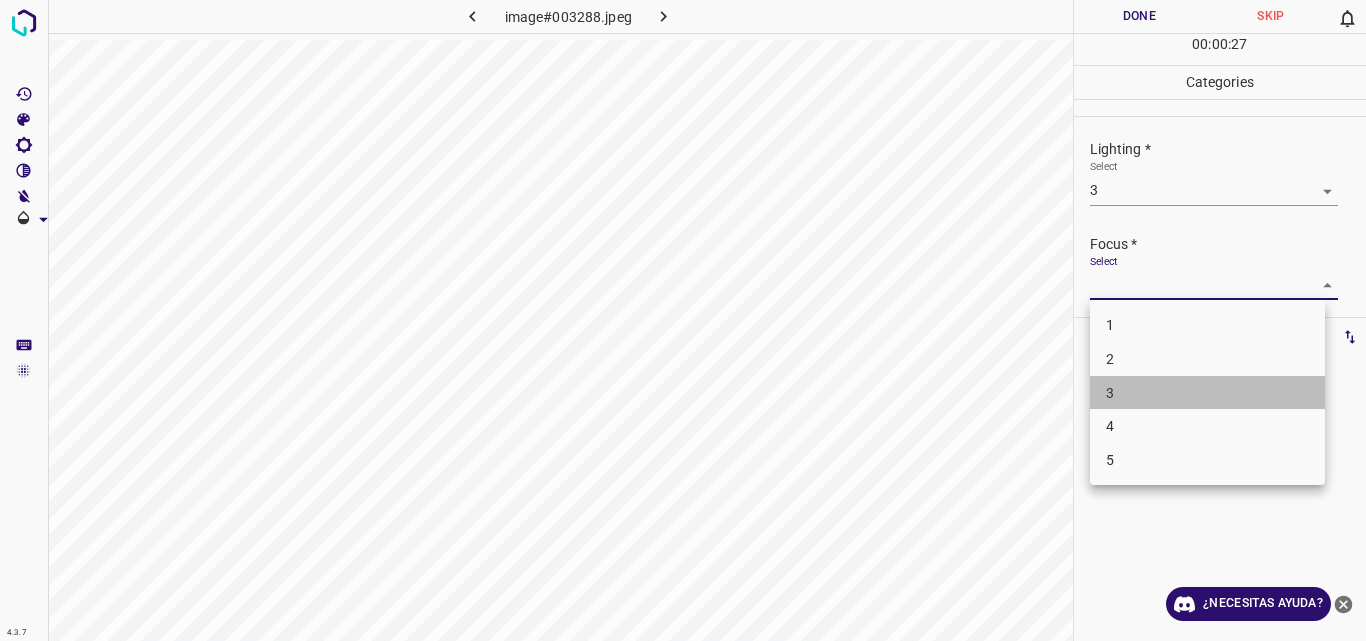 click on "3" at bounding box center (1207, 393) 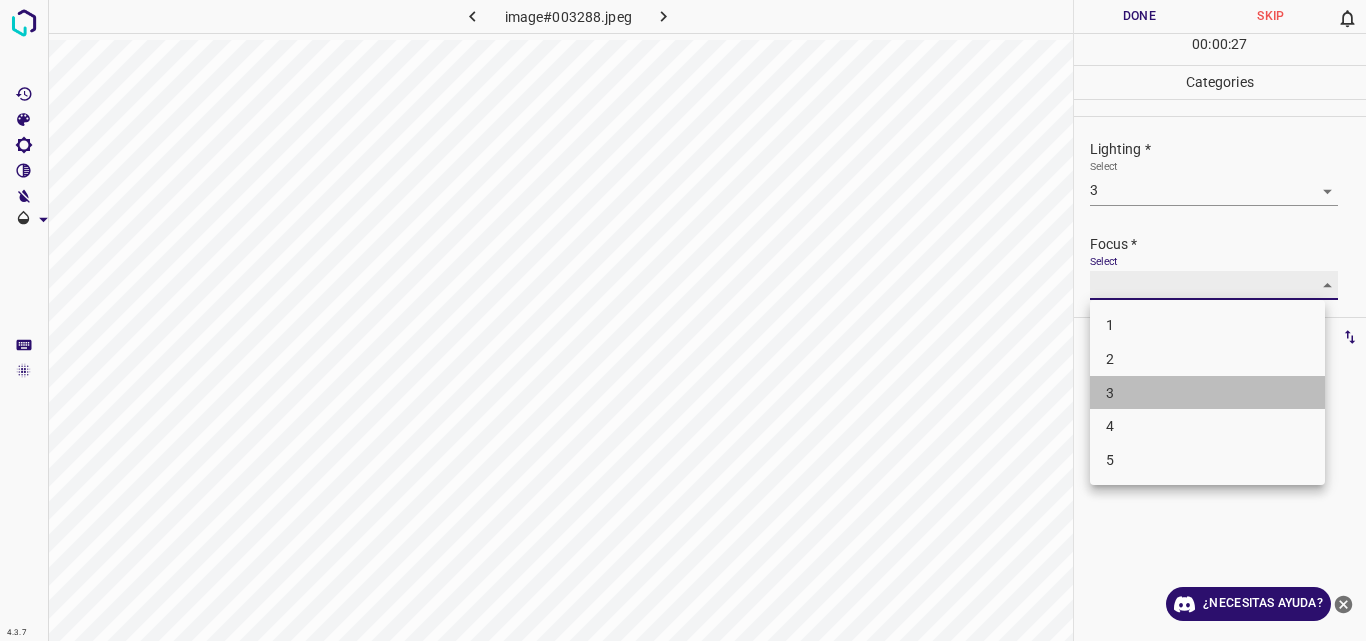 type on "3" 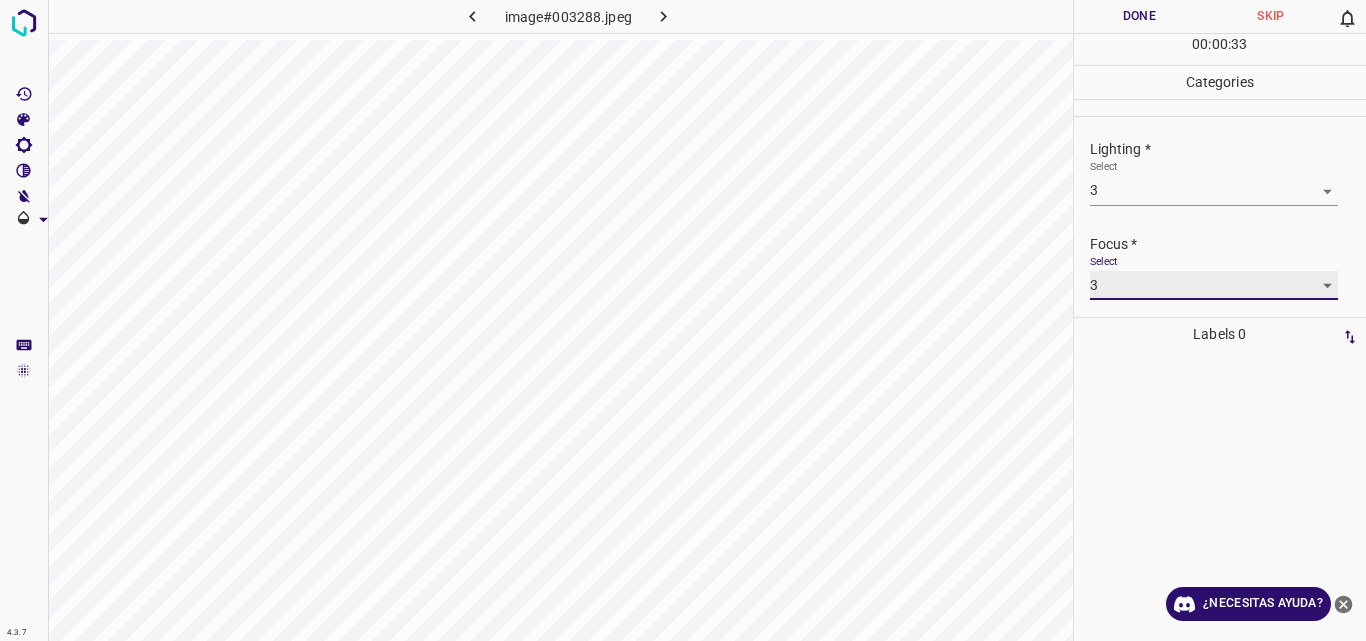 scroll, scrollTop: 98, scrollLeft: 0, axis: vertical 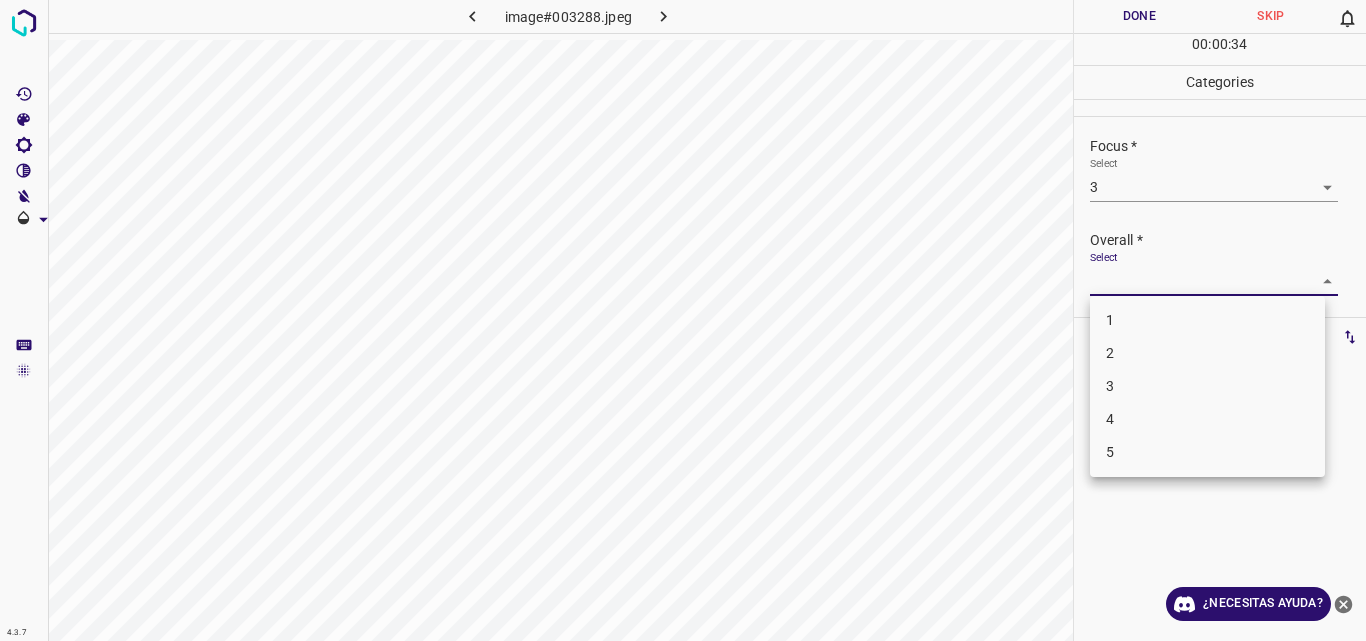 click on "4.3.7 image#003288.jpeg Done Skip 0 00   : 00   : 34   Categories Lighting *  Select 3 3 Focus *  Select 3 3 Overall *  Select ​ Labels   0 Categories 1 Lighting 2 Focus 3 Overall Tools Space Change between modes (Draw & Edit) I Auto labeling R Restore zoom M Zoom in N Zoom out Delete Delete selecte label Filters Z Restore filters X Saturation filter C Brightness filter V Contrast filter B Gray scale filter General O Download ¿Necesitas ayuda? Original text Rate this translation Your feedback will be used to help improve Google Translate - Texto - Esconder - Borrar 1 2 3 4 5" at bounding box center (683, 320) 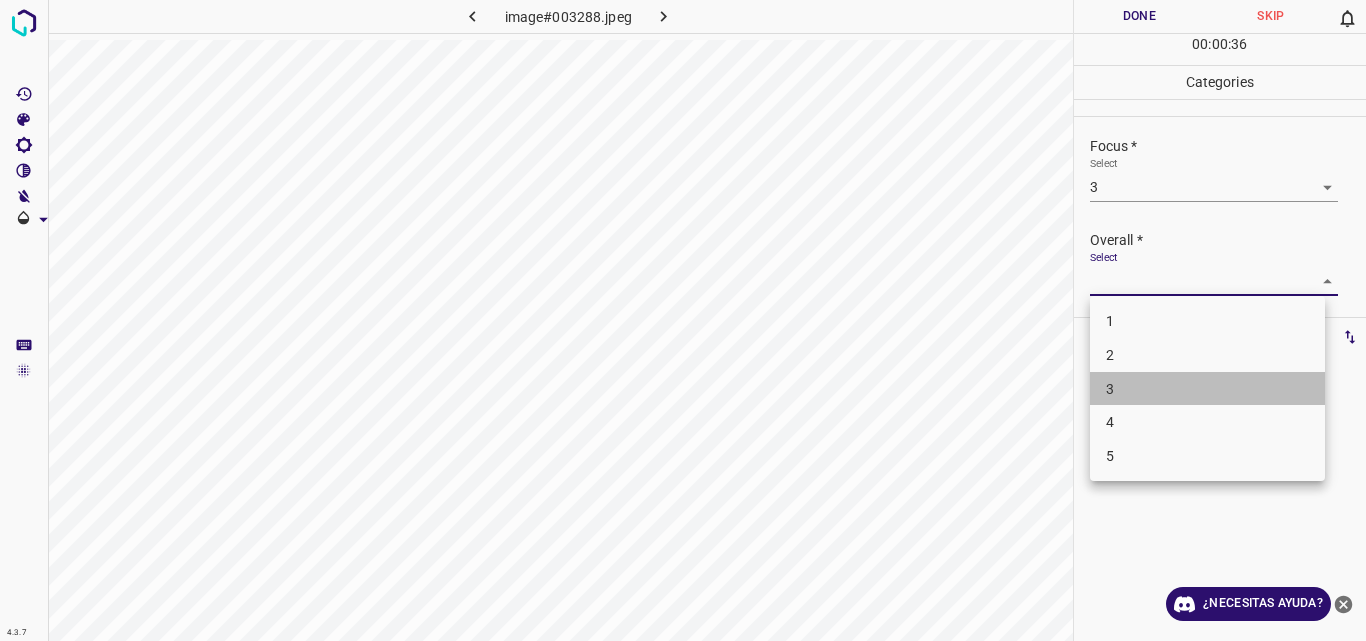 click on "3" at bounding box center (1207, 389) 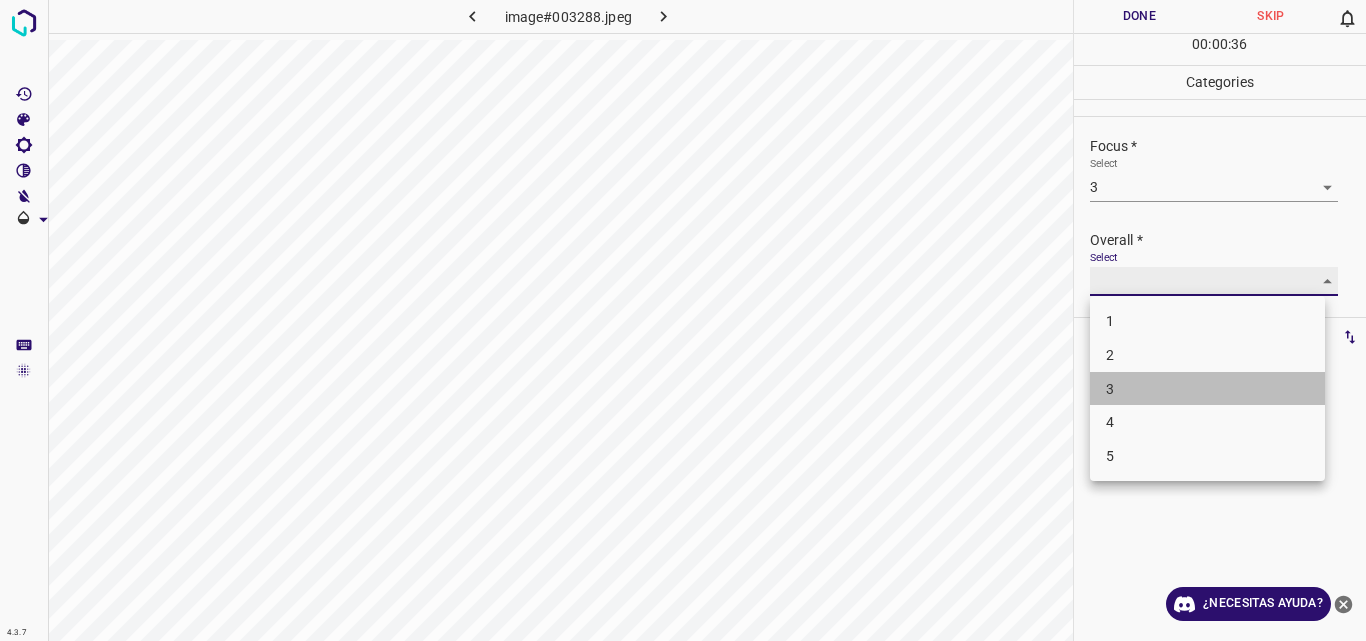 type on "3" 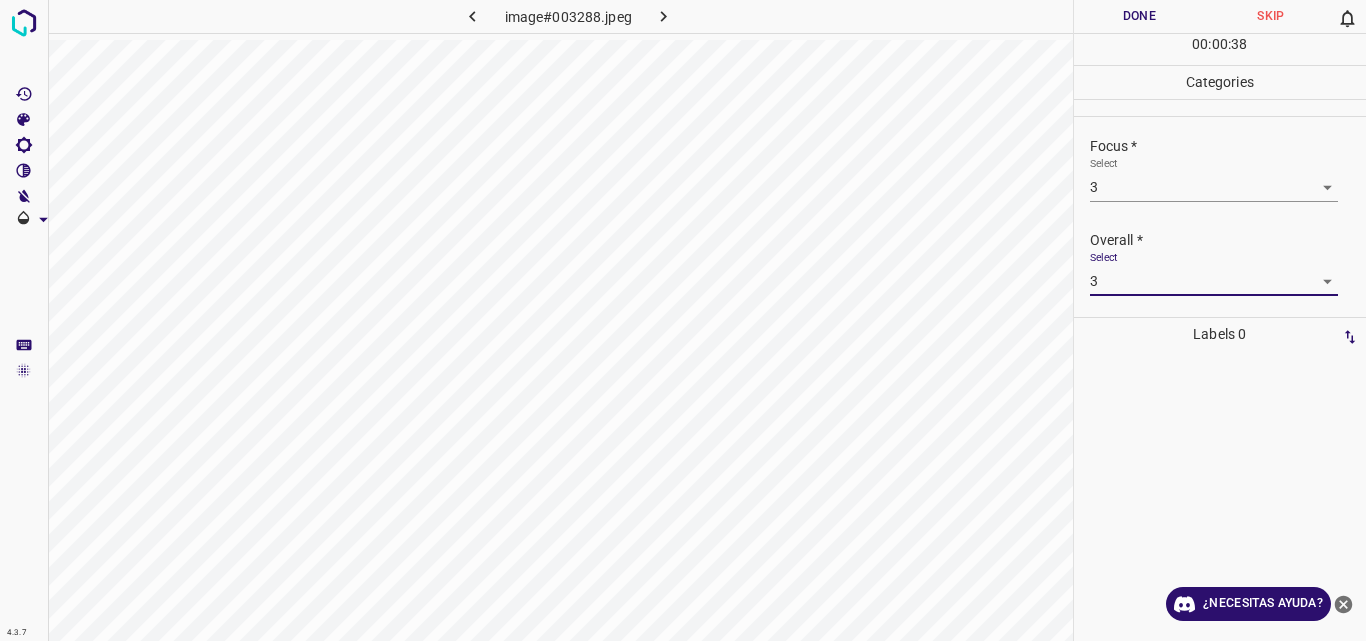 click on "Done" at bounding box center [1140, 16] 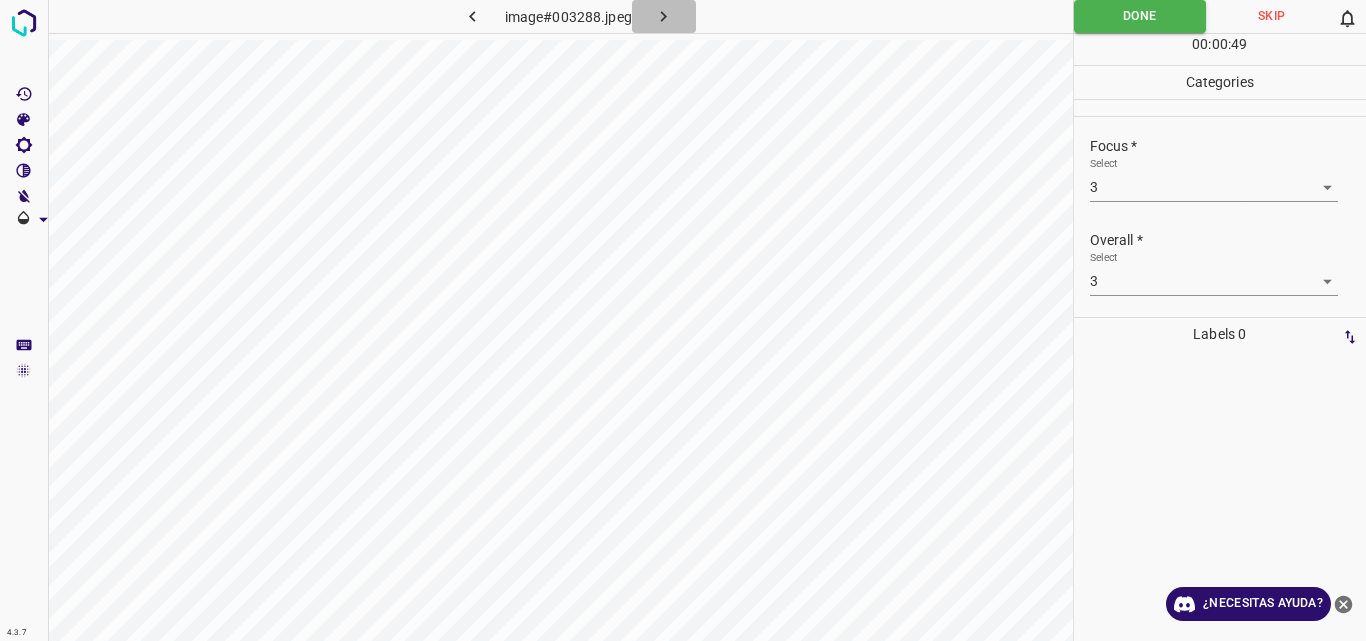 click 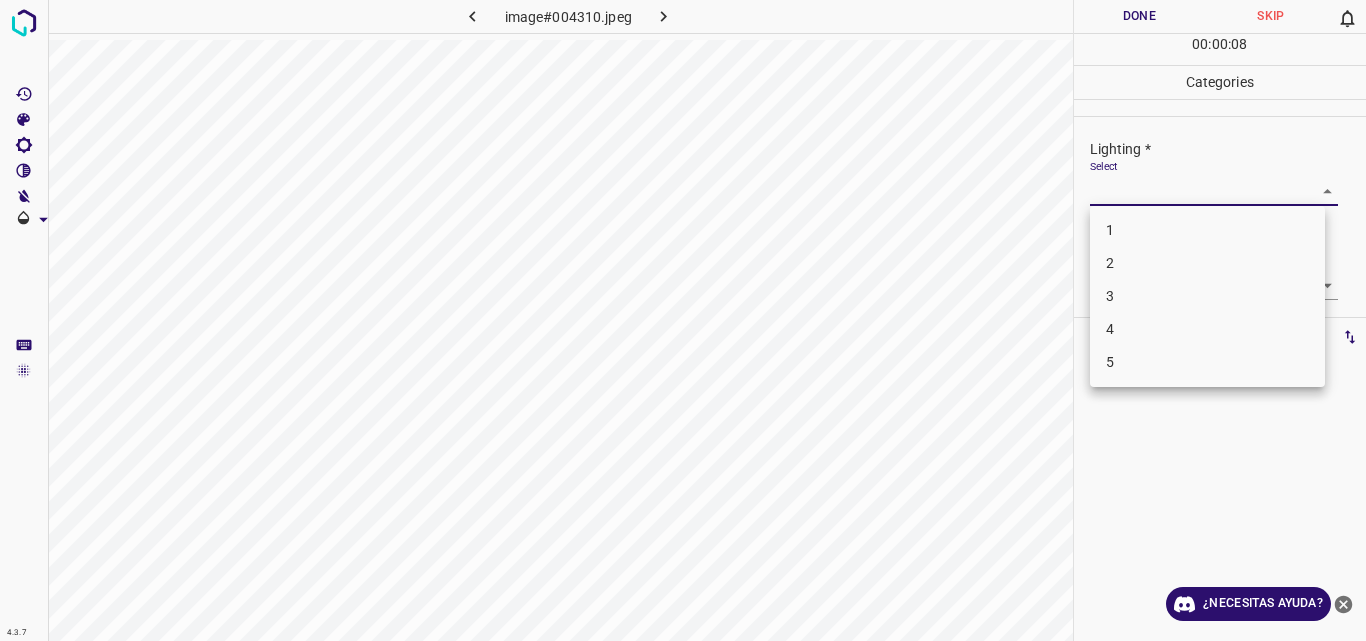 click on "4.3.7 image#004310.jpeg Done Skip 0 00   : 00   : 08   Categories Lighting *  Select ​ Focus *  Select ​ Overall *  Select ​ Labels   0 Categories 1 Lighting 2 Focus 3 Overall Tools Space Change between modes (Draw & Edit) I Auto labeling R Restore zoom M Zoom in N Zoom out Delete Delete selecte label Filters Z Restore filters X Saturation filter C Brightness filter V Contrast filter B Gray scale filter General O Download ¿Necesitas ayuda? Original text Rate this translation Your feedback will be used to help improve Google Translate - Texto - Esconder - Borrar 1 2 3 4 5" at bounding box center [683, 320] 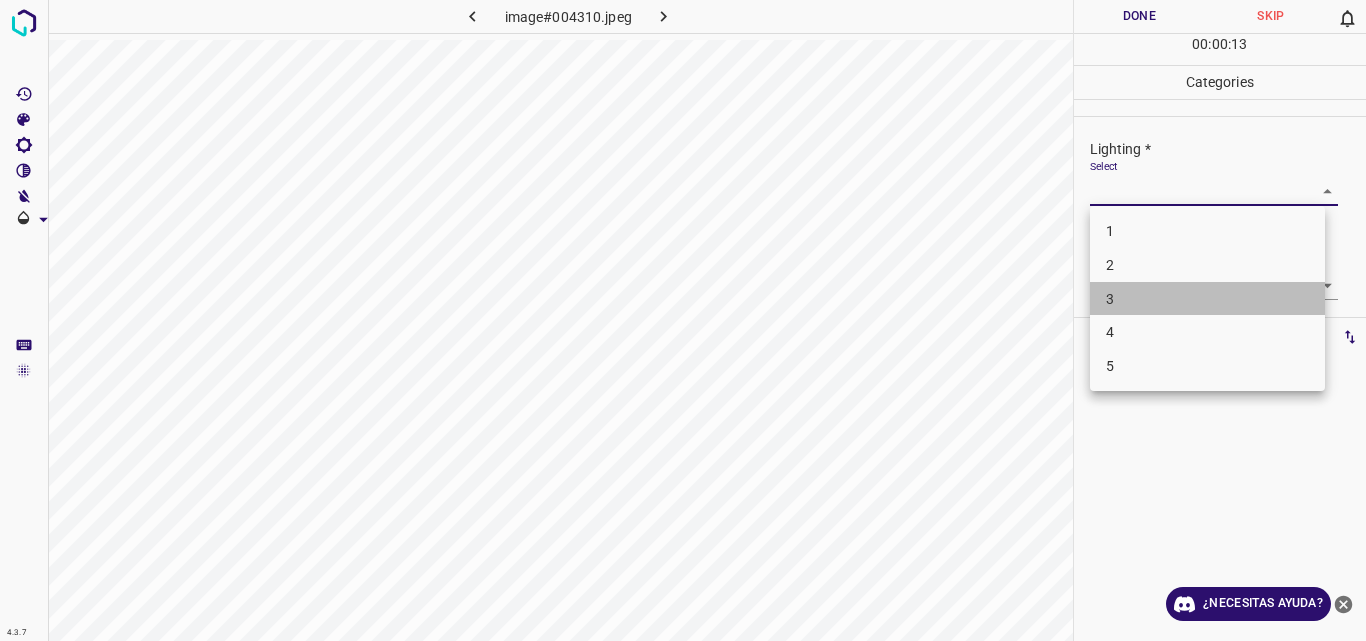 click on "3" at bounding box center [1207, 299] 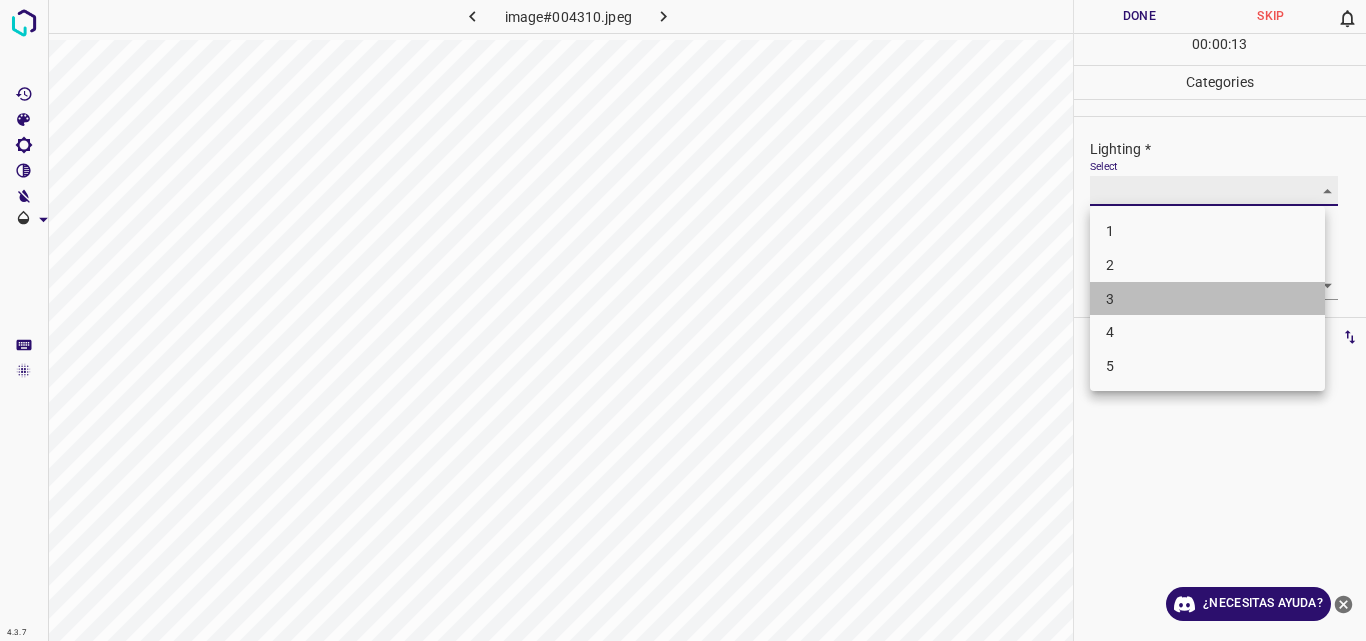 type on "3" 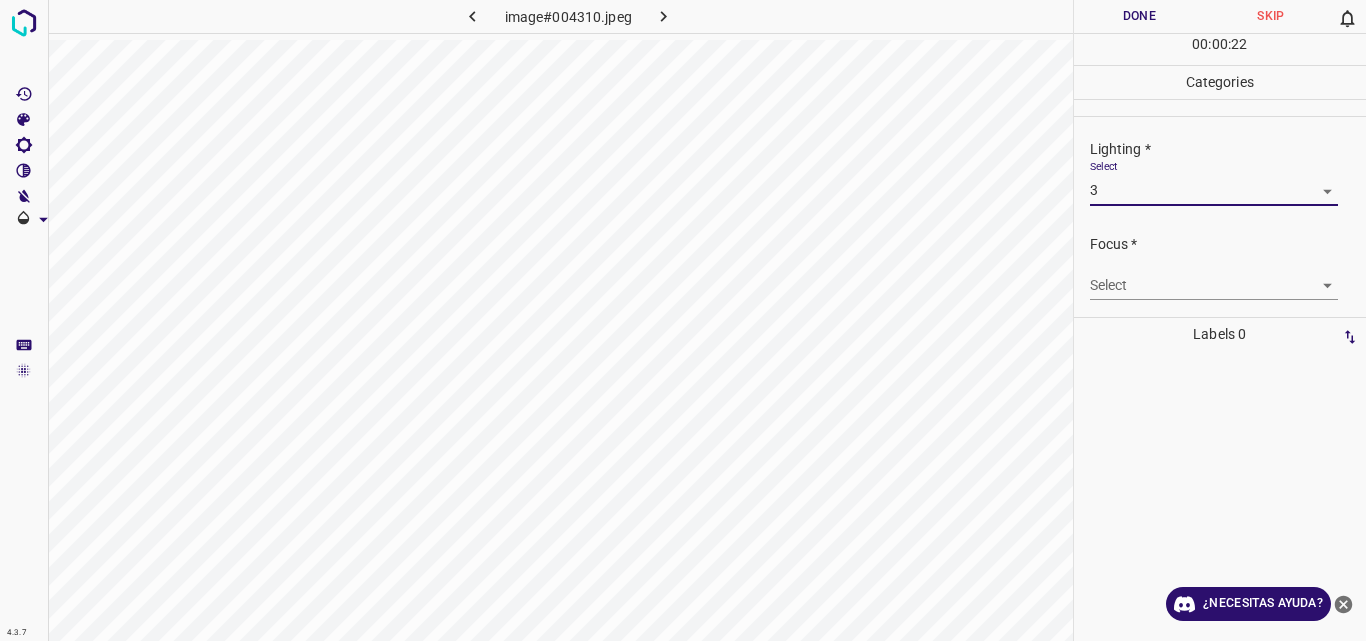 click on "4.3.7 image#004310.jpeg Done Skip 0 00   : 00   : 22   Categories Lighting *  Select 3 3 Focus *  Select ​ Overall *  Select ​ Labels   0 Categories 1 Lighting 2 Focus 3 Overall Tools Space Change between modes (Draw & Edit) I Auto labeling R Restore zoom M Zoom in N Zoom out Delete Delete selecte label Filters Z Restore filters X Saturation filter C Brightness filter V Contrast filter B Gray scale filter General O Download ¿Necesitas ayuda? Original text Rate this translation Your feedback will be used to help improve Google Translate - Texto - Esconder - Borrar" at bounding box center (683, 320) 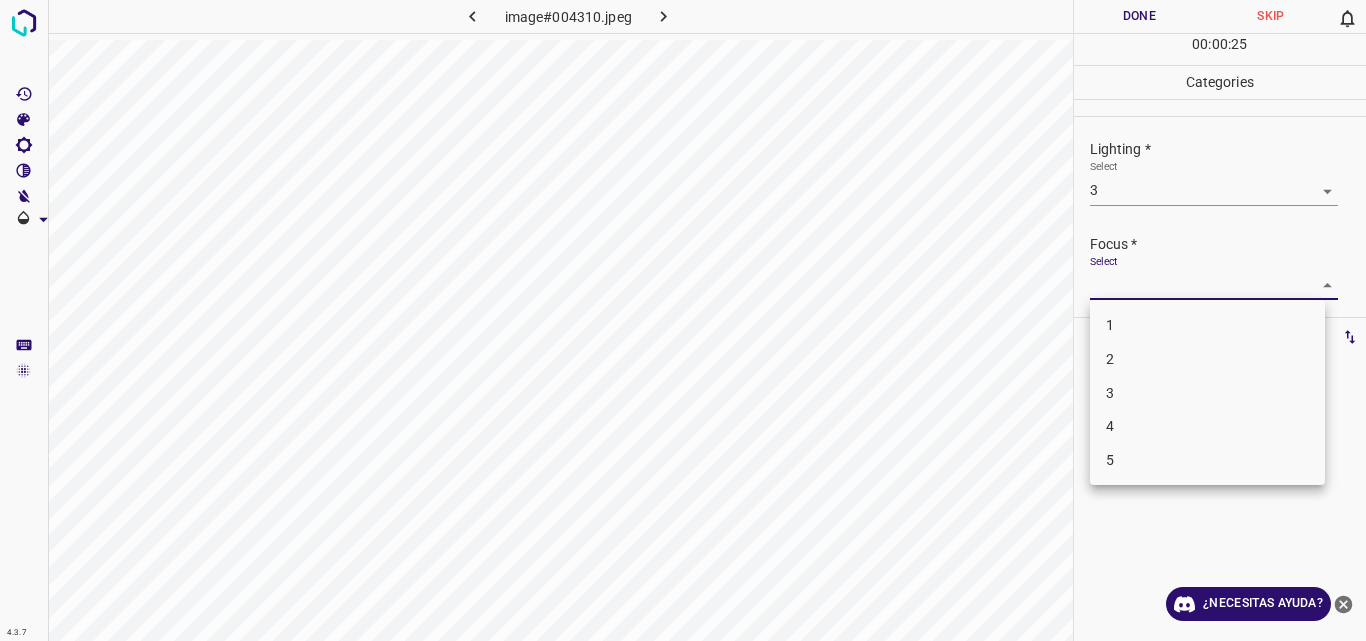 click on "3" at bounding box center (1207, 393) 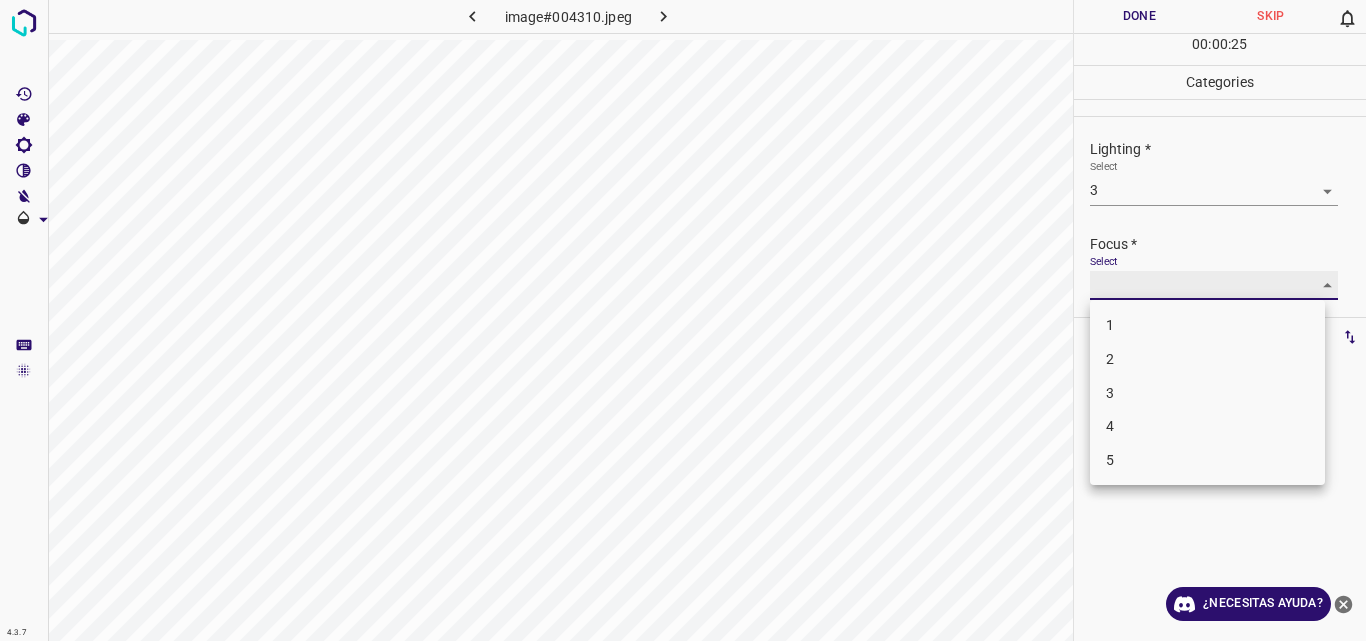 type on "3" 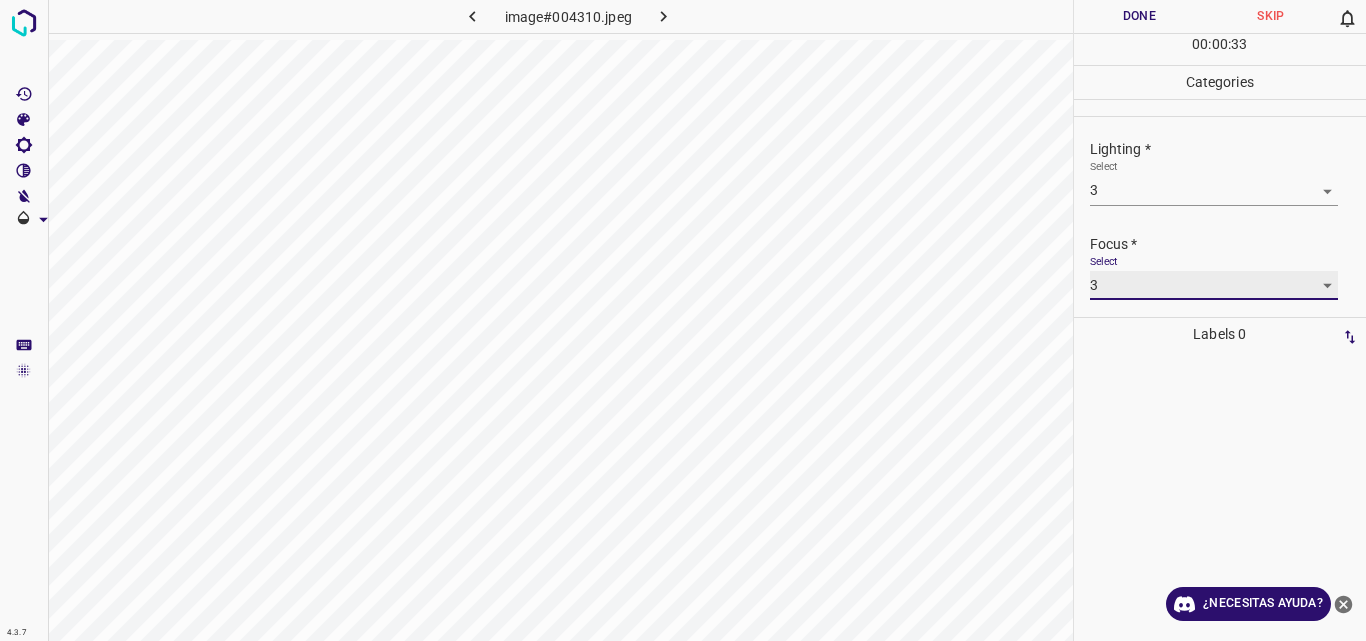 scroll, scrollTop: 98, scrollLeft: 0, axis: vertical 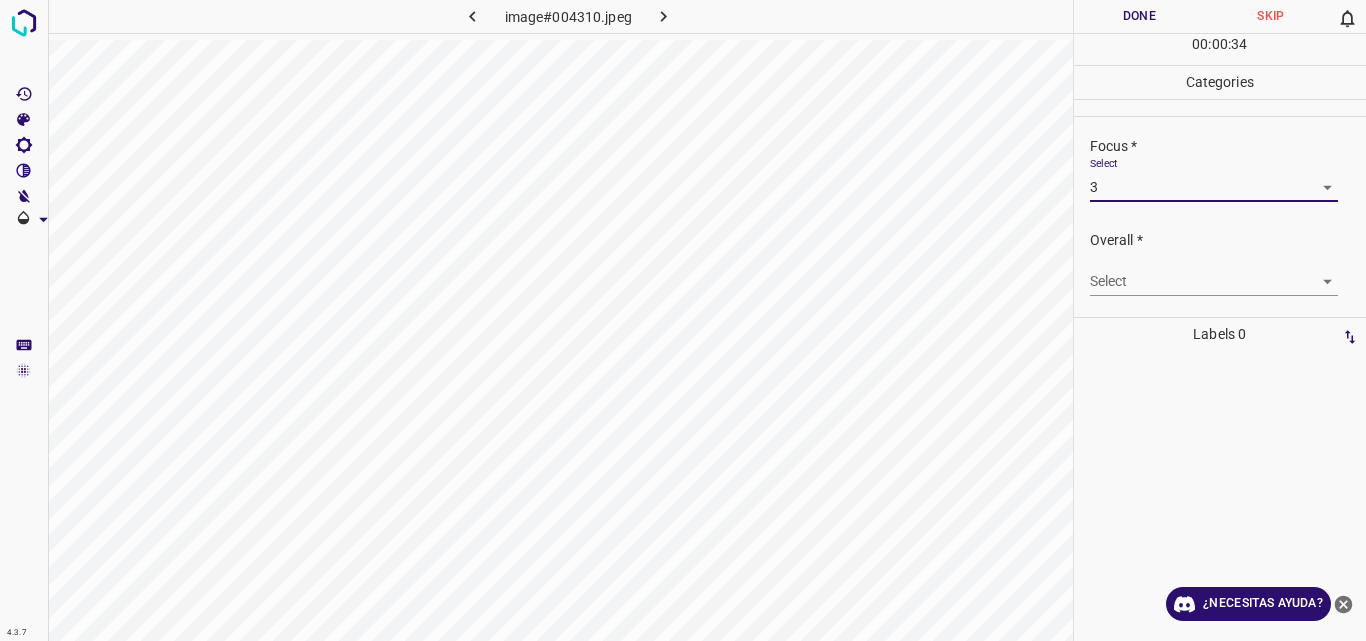 click on "4.3.7 image#004310.jpeg Done Skip 0 00   : 00   : 34   Categories Lighting *  Select 3 3 Focus *  Select 3 3 Overall *  Select ​ Labels   0 Categories 1 Lighting 2 Focus 3 Overall Tools Space Change between modes (Draw & Edit) I Auto labeling R Restore zoom M Zoom in N Zoom out Delete Delete selecte label Filters Z Restore filters X Saturation filter C Brightness filter V Contrast filter B Gray scale filter General O Download ¿Necesitas ayuda? Original text Rate this translation Your feedback will be used to help improve Google Translate - Texto - Esconder - Borrar" at bounding box center (683, 320) 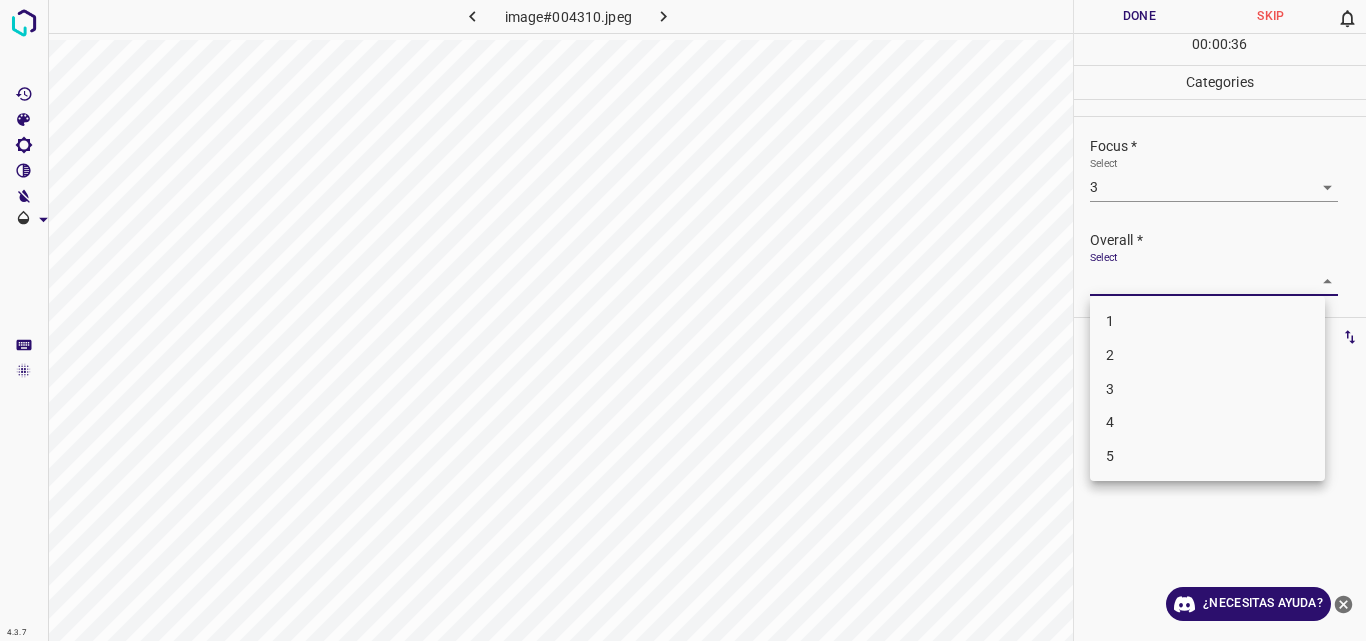 click on "4" at bounding box center [1207, 422] 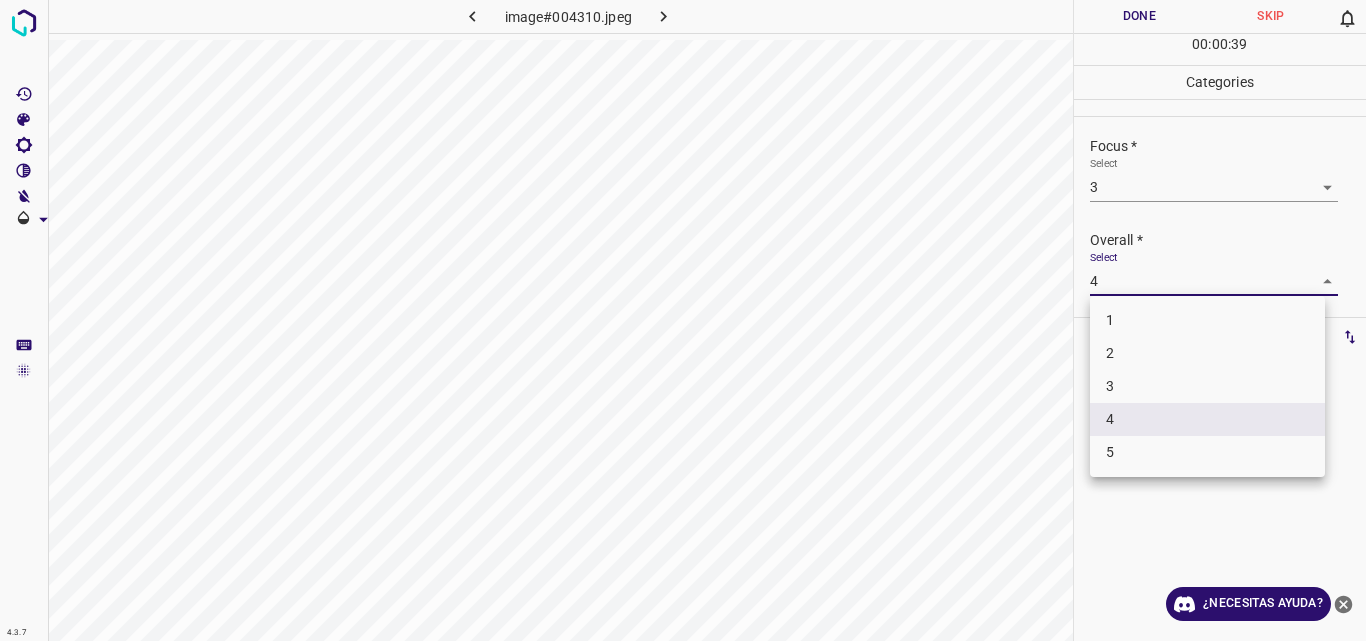 click on "4.3.7 image#004310.jpeg Done Skip 0 00   : 00   : 39   Categories Lighting *  Select 3 3 Focus *  Select 3 3 Overall *  Select 4 4 Labels   0 Categories 1 Lighting 2 Focus 3 Overall Tools Space Change between modes (Draw & Edit) I Auto labeling R Restore zoom M Zoom in N Zoom out Delete Delete selecte label Filters Z Restore filters X Saturation filter C Brightness filter V Contrast filter B Gray scale filter General O Download ¿Necesitas ayuda? Original text Rate this translation Your feedback will be used to help improve Google Translate - Texto - Esconder - Borrar 1 2 3 4 5" at bounding box center (683, 320) 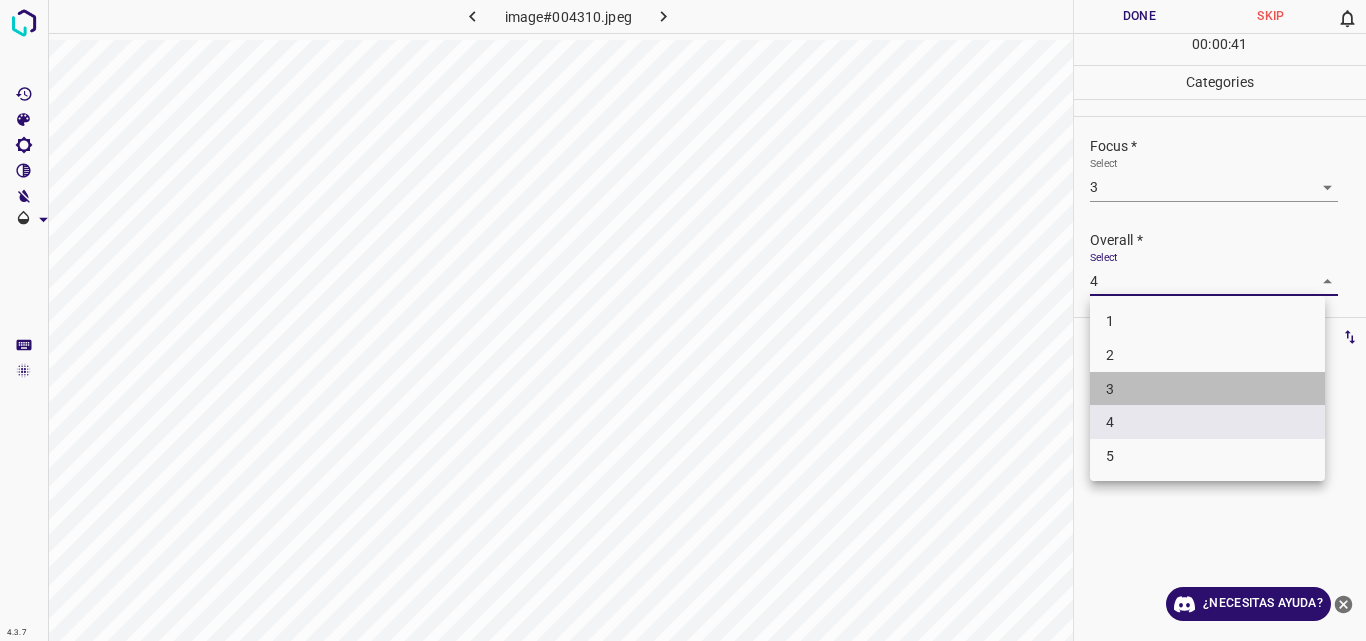 click on "3" at bounding box center (1207, 389) 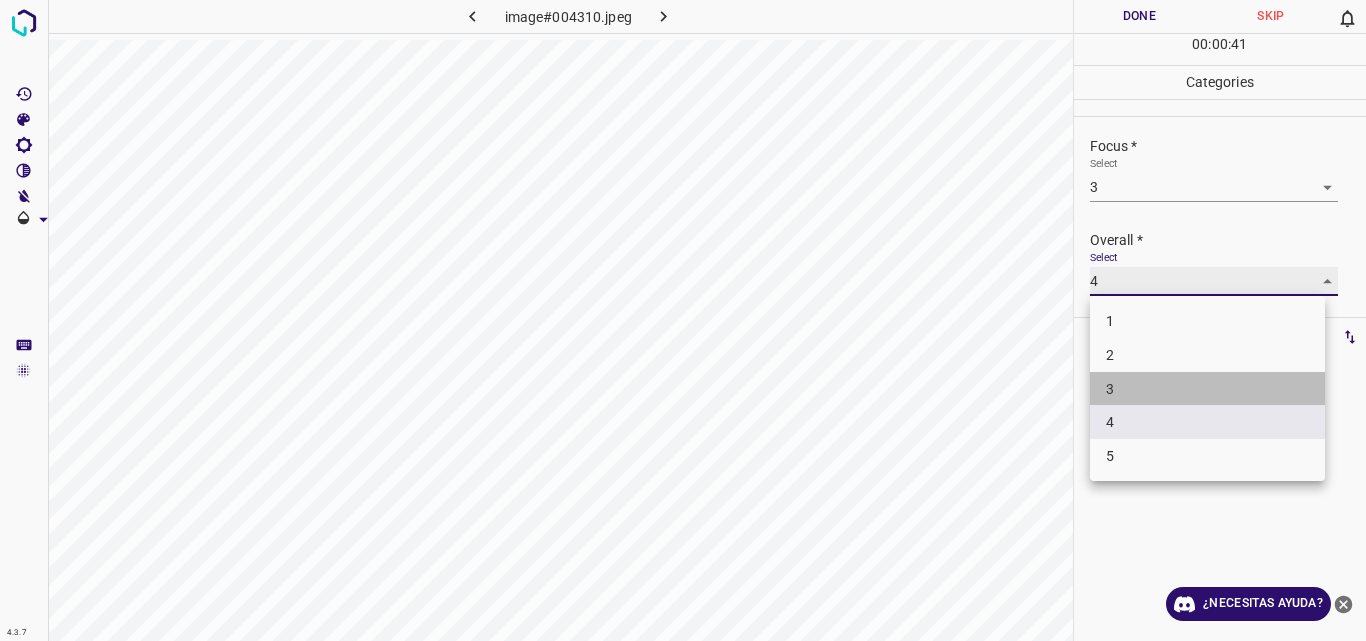 type on "3" 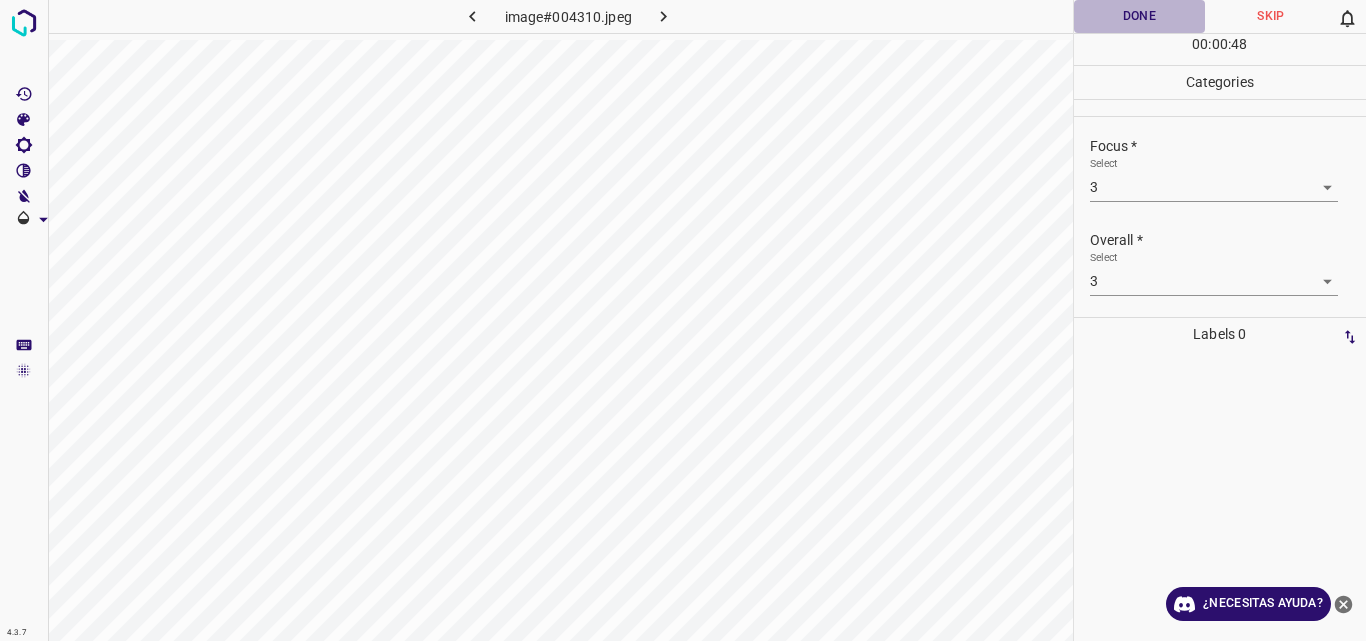 click on "Done" at bounding box center (1140, 16) 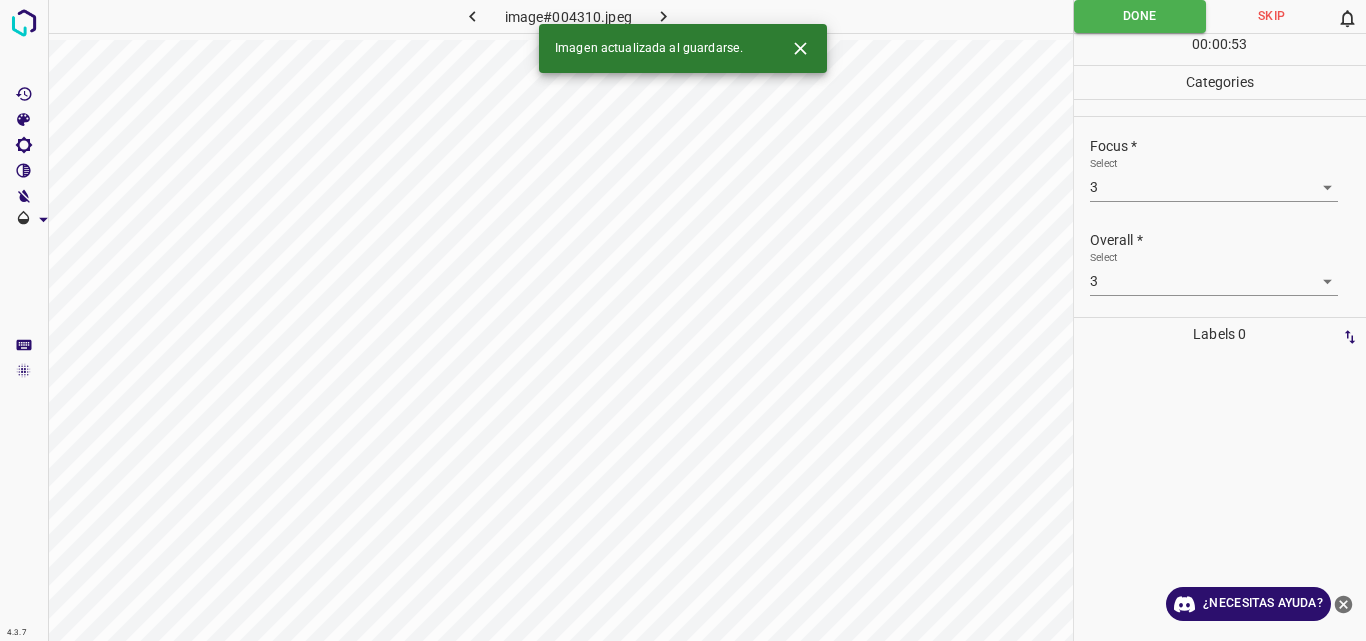 click 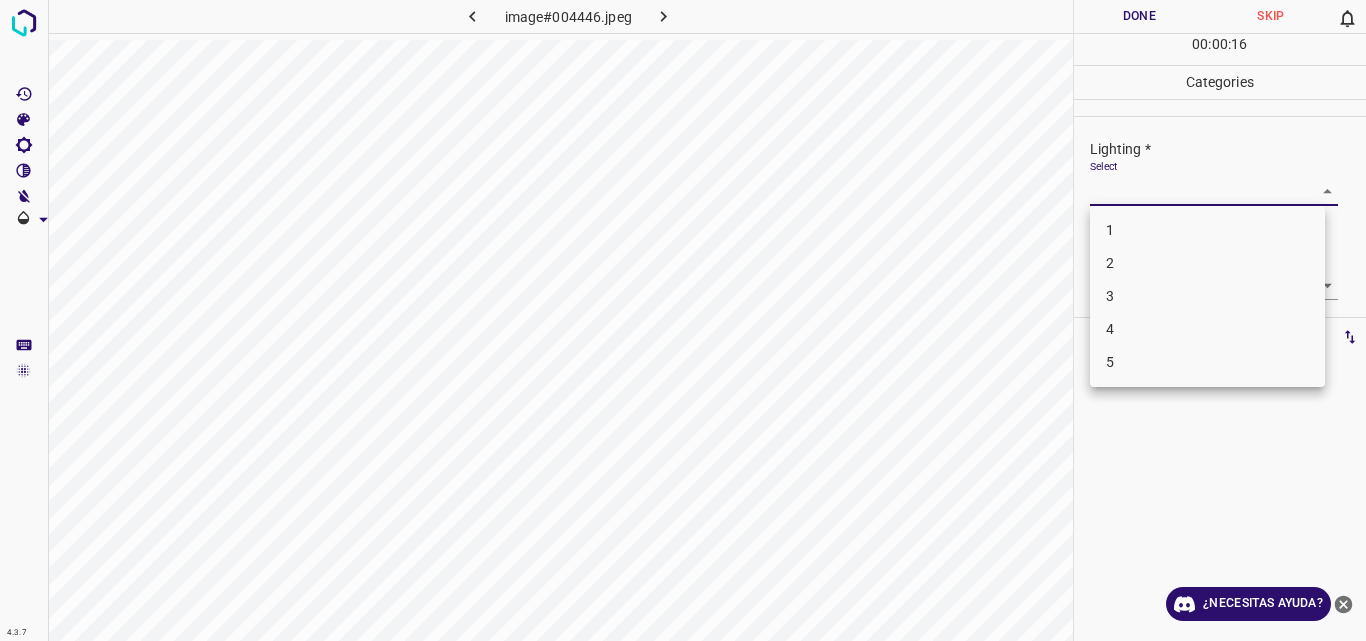 click on "4.3.7 image#004446.jpeg Done Skip 0 00   : 00   : 16   Categories Lighting *  Select ​ Focus *  Select ​ Overall *  Select ​ Labels   0 Categories 1 Lighting 2 Focus 3 Overall Tools Space Change between modes (Draw & Edit) I Auto labeling R Restore zoom M Zoom in N Zoom out Delete Delete selecte label Filters Z Restore filters X Saturation filter C Brightness filter V Contrast filter B Gray scale filter General O Download ¿Necesitas ayuda? Original text Rate this translation Your feedback will be used to help improve Google Translate - Texto - Esconder - Borrar 1 2 3 4 5" at bounding box center (683, 320) 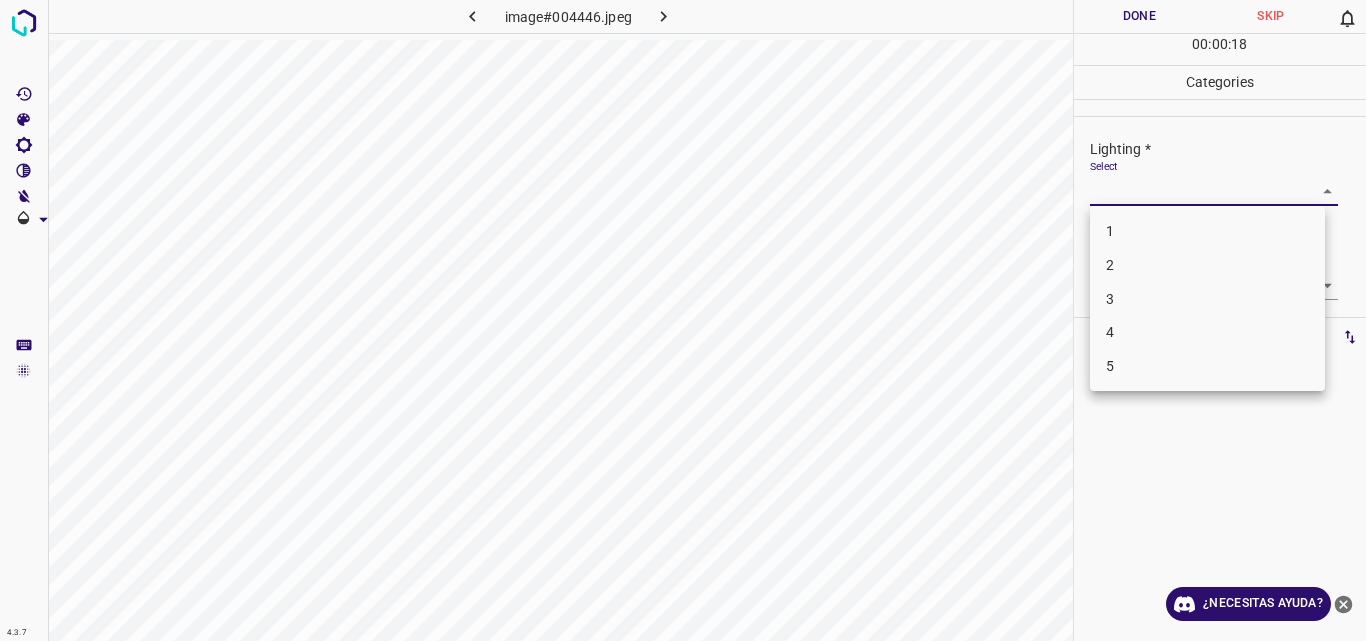 click on "3" at bounding box center [1207, 299] 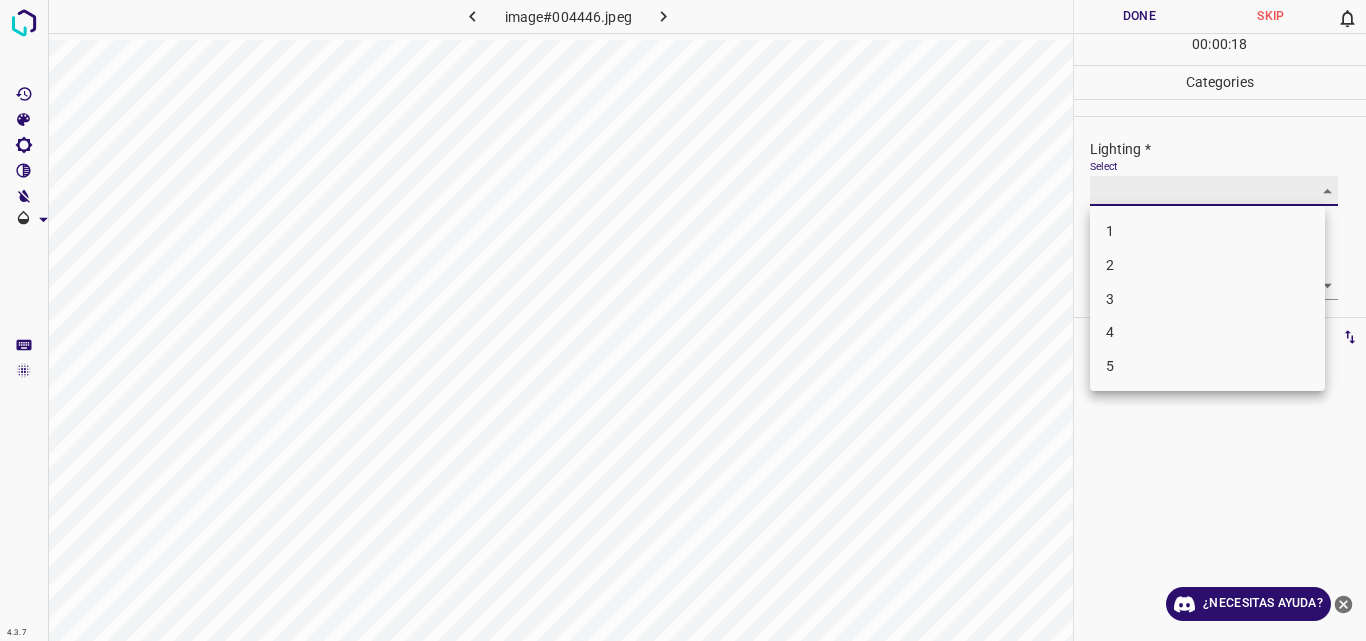 type on "3" 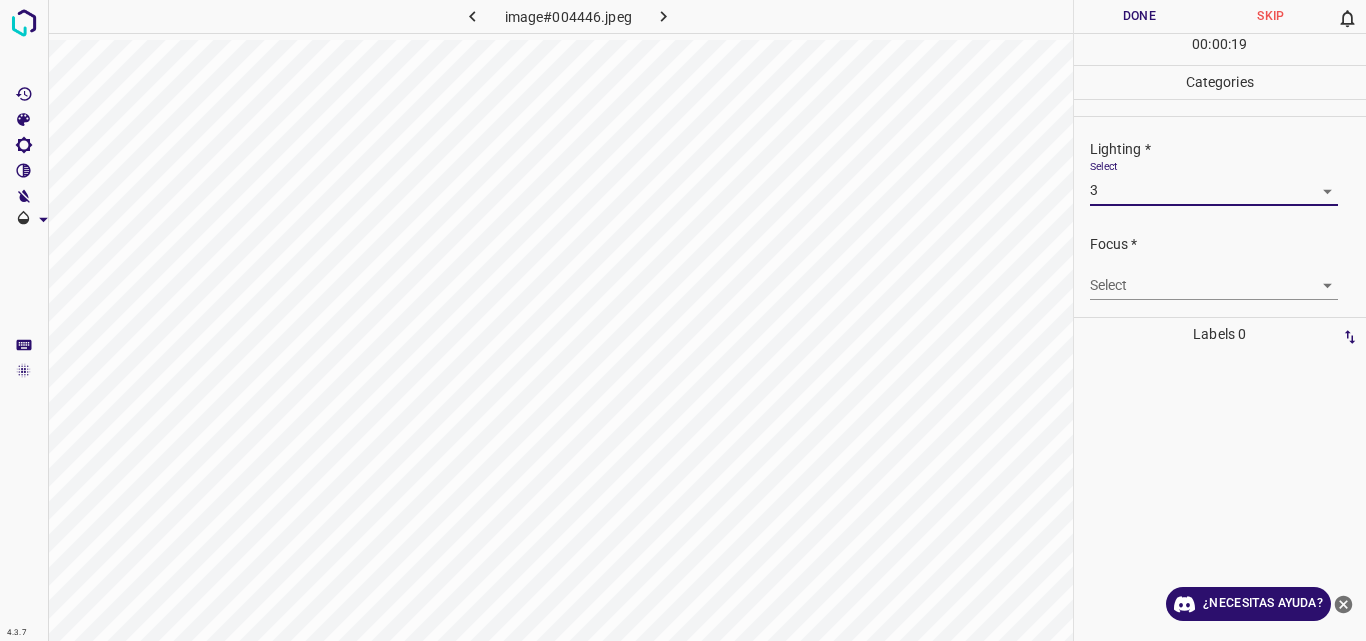 click on "4.3.7 image#004446.jpeg Done Skip 0 00   : 00   : 19   Categories Lighting *  Select 3 3 Focus *  Select ​ Overall *  Select ​ Labels   0 Categories 1 Lighting 2 Focus 3 Overall Tools Space Change between modes (Draw & Edit) I Auto labeling R Restore zoom M Zoom in N Zoom out Delete Delete selecte label Filters Z Restore filters X Saturation filter C Brightness filter V Contrast filter B Gray scale filter General O Download ¿Necesitas ayuda? Original text Rate this translation Your feedback will be used to help improve Google Translate - Texto - Esconder - Borrar" at bounding box center (683, 320) 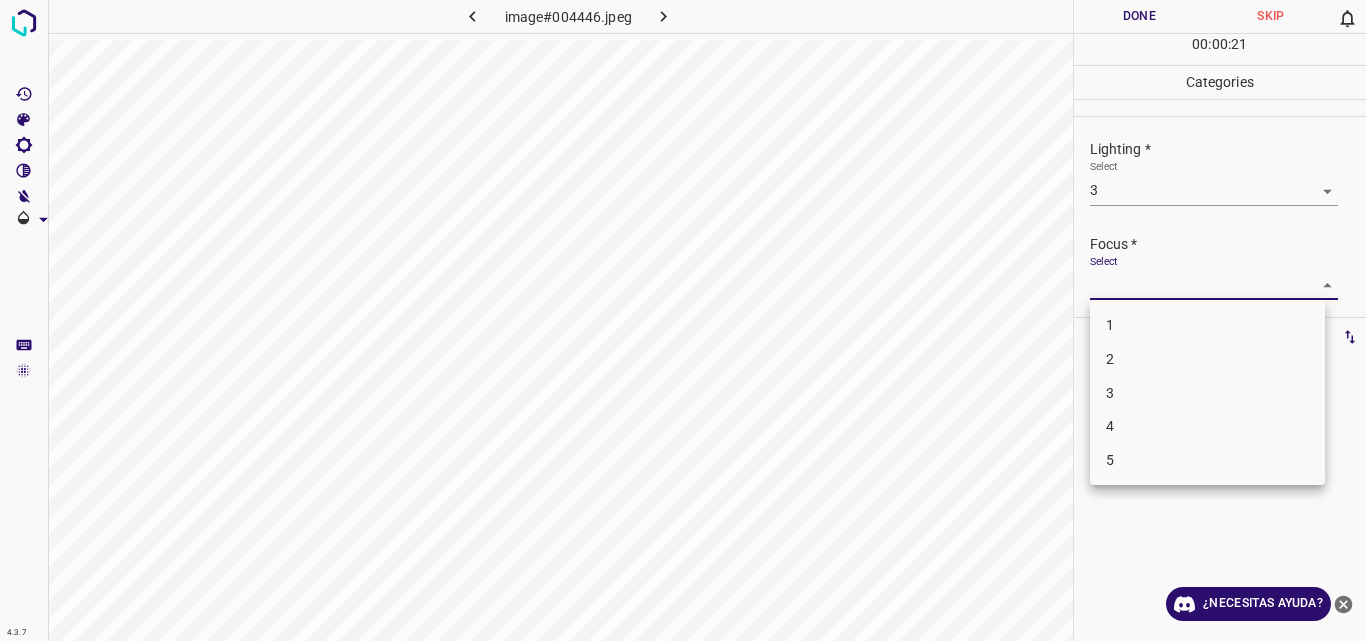 click on "4" at bounding box center [1207, 426] 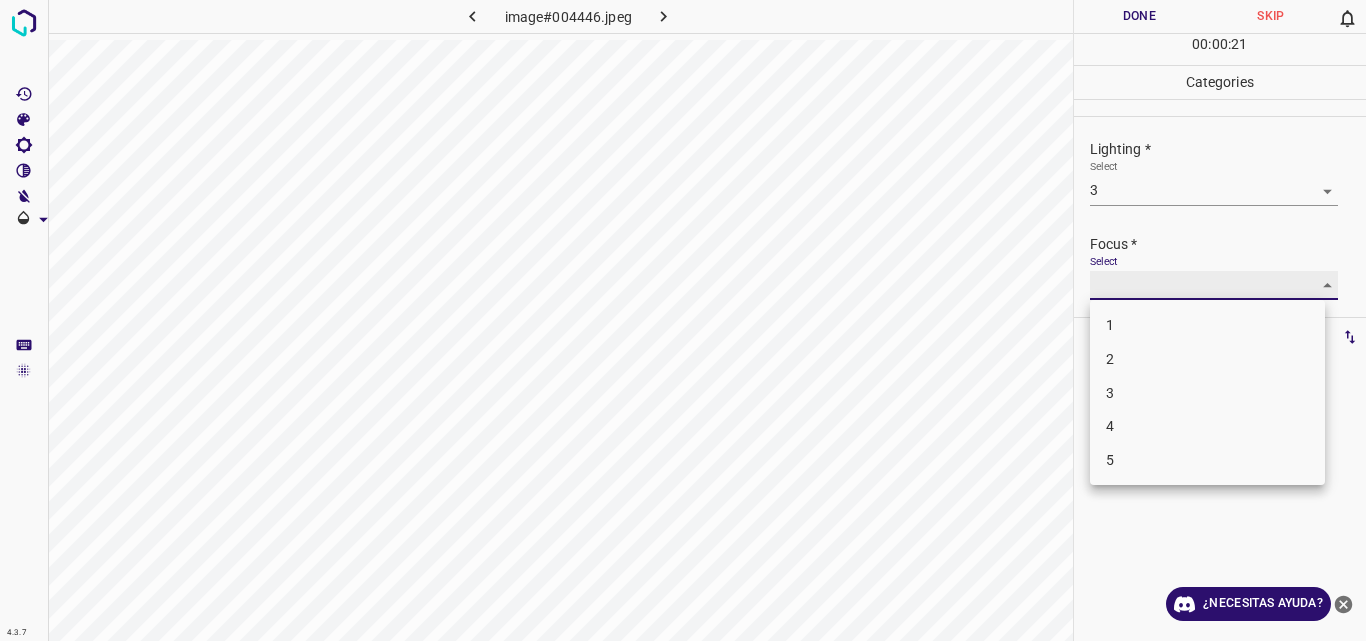type on "4" 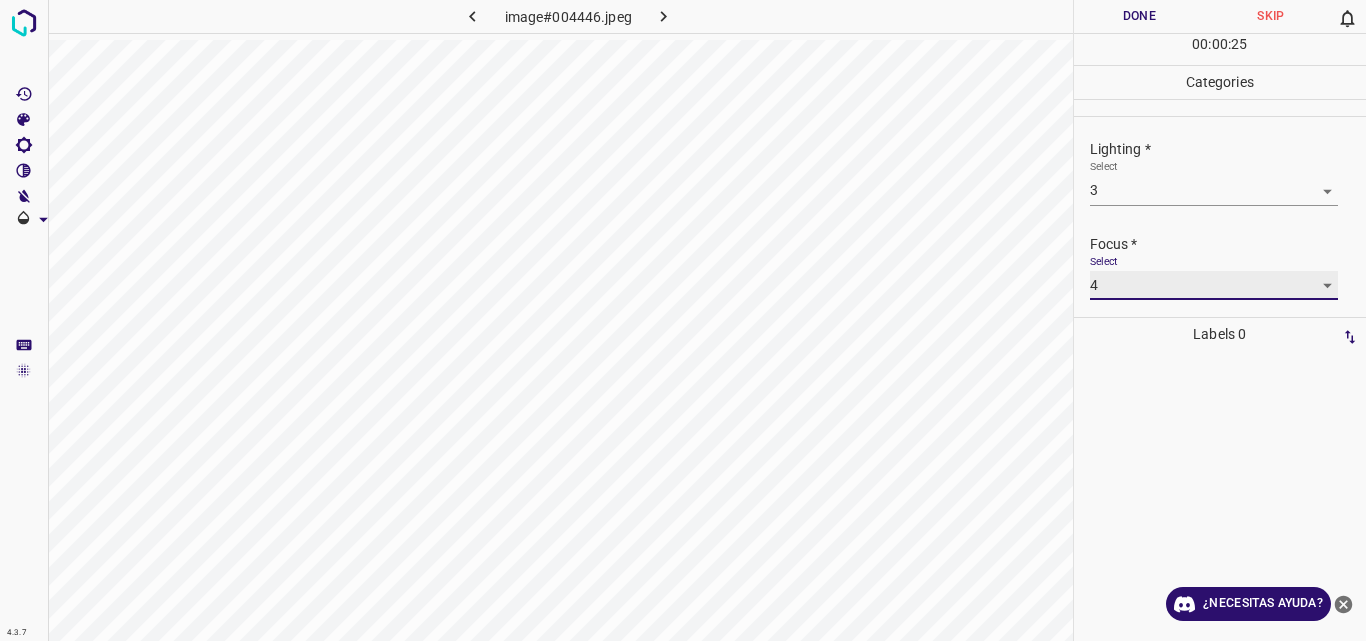 scroll, scrollTop: 98, scrollLeft: 0, axis: vertical 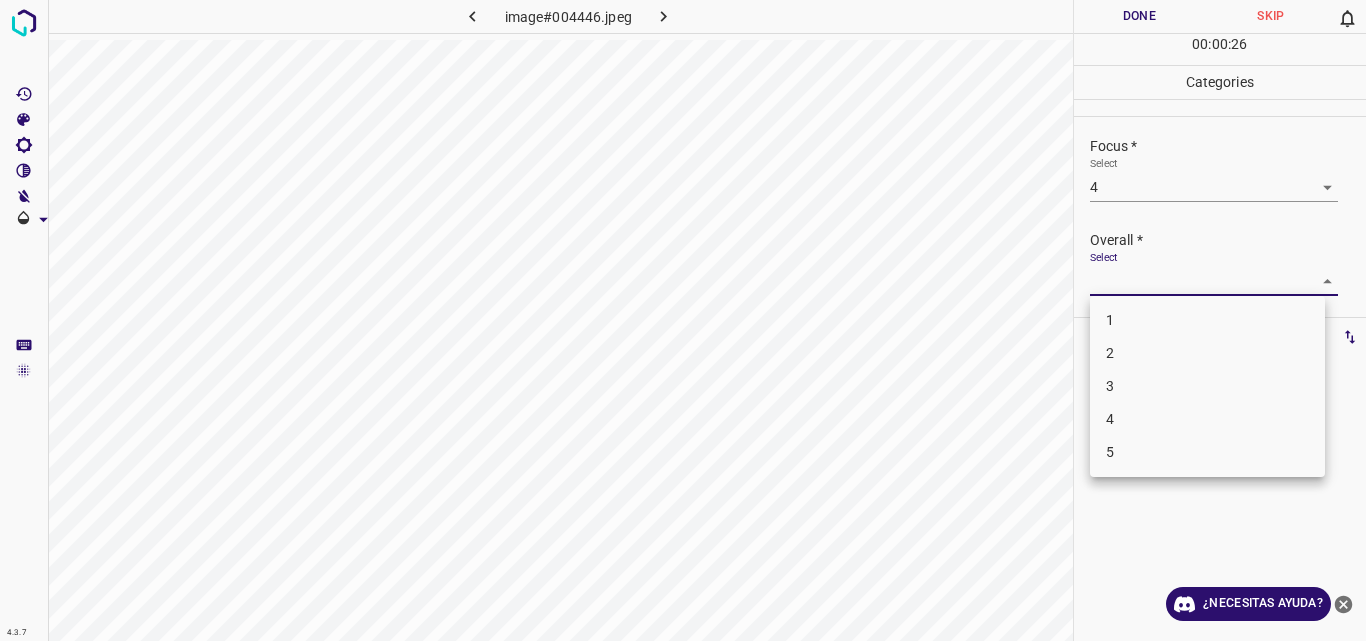 click on "4.3.7 image#004446.jpeg Done Skip 0 00   : 00   : 26   Categories Lighting *  Select 3 3 Focus *  Select 4 4 Overall *  Select ​ Labels   0 Categories 1 Lighting 2 Focus 3 Overall Tools Space Change between modes (Draw & Edit) I Auto labeling R Restore zoom M Zoom in N Zoom out Delete Delete selecte label Filters Z Restore filters X Saturation filter C Brightness filter V Contrast filter B Gray scale filter General O Download ¿Necesitas ayuda? Original text Rate this translation Your feedback will be used to help improve Google Translate - Texto - Esconder - Borrar 1 2 3 4 5" at bounding box center (683, 320) 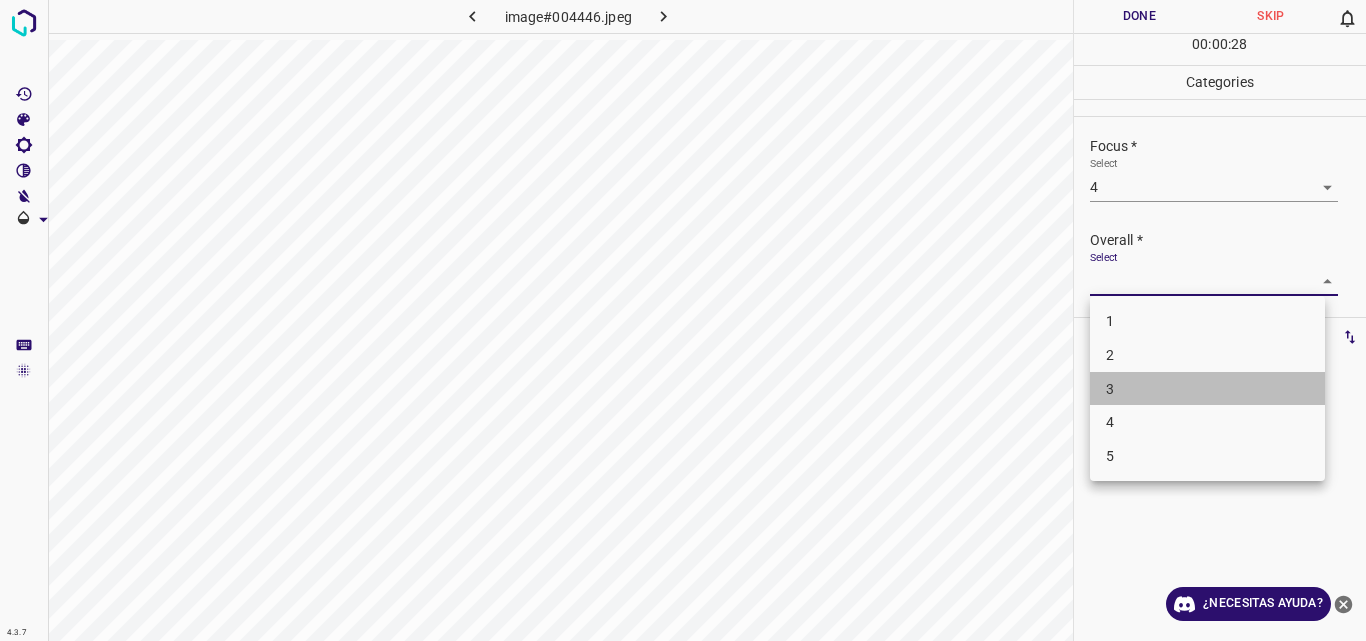 click on "3" at bounding box center [1207, 389] 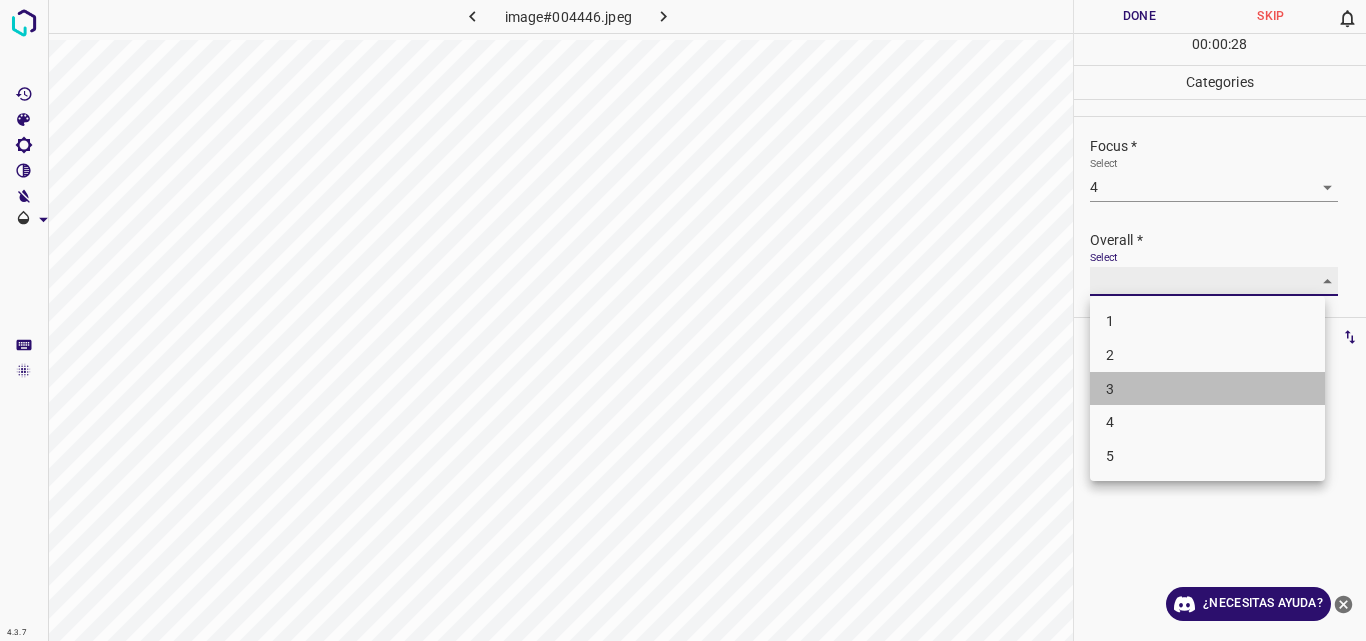 type on "3" 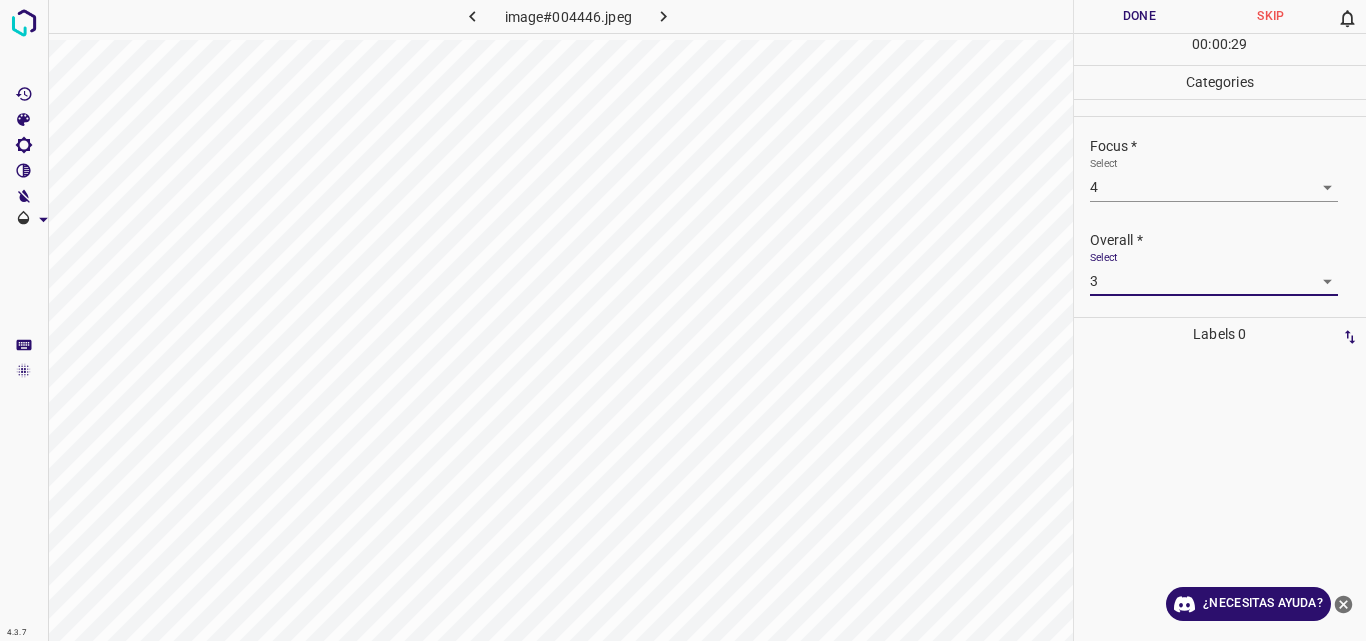 click on "Done" at bounding box center (1140, 16) 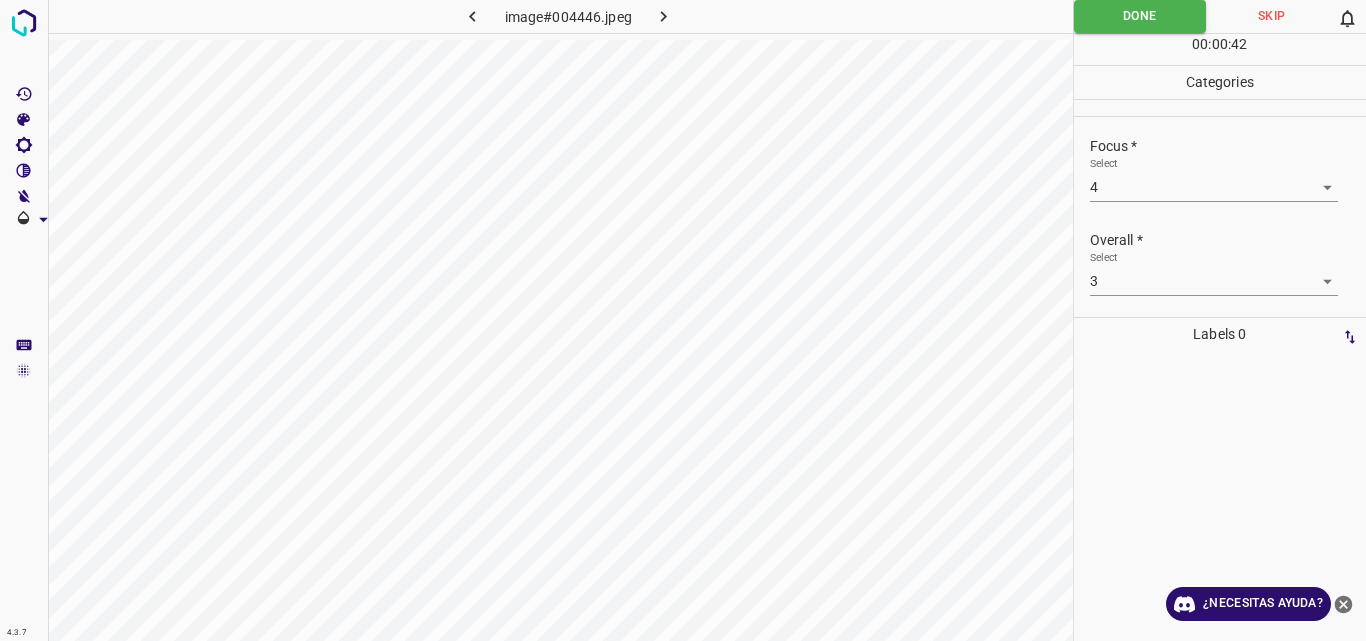click 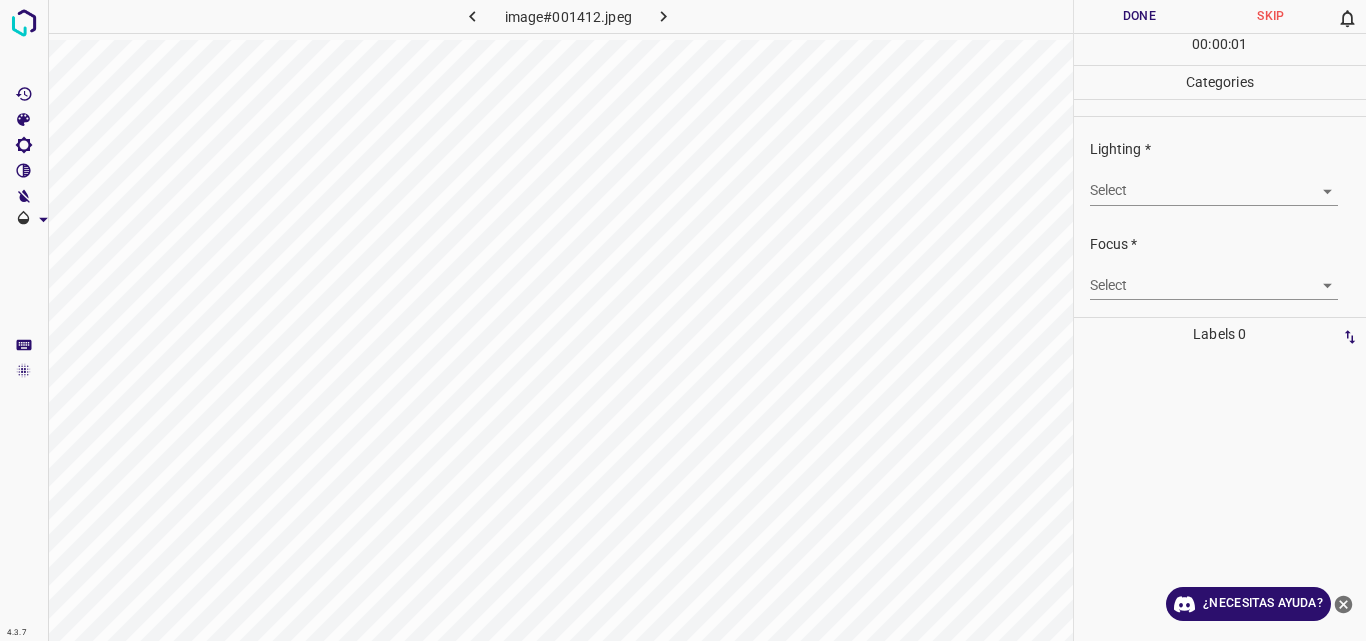 click on "4.3.7 image#001412.jpeg Done Skip 0 00   : 00   : 01   Categories Lighting *  Select ​ Focus *  Select ​ Overall *  Select ​ Labels   0 Categories 1 Lighting 2 Focus 3 Overall Tools Space Change between modes (Draw & Edit) I Auto labeling R Restore zoom M Zoom in N Zoom out Delete Delete selecte label Filters Z Restore filters X Saturation filter C Brightness filter V Contrast filter B Gray scale filter General O Download ¿Necesitas ayuda? Original text Rate this translation Your feedback will be used to help improve Google Translate - Texto - Esconder - Borrar" at bounding box center [683, 320] 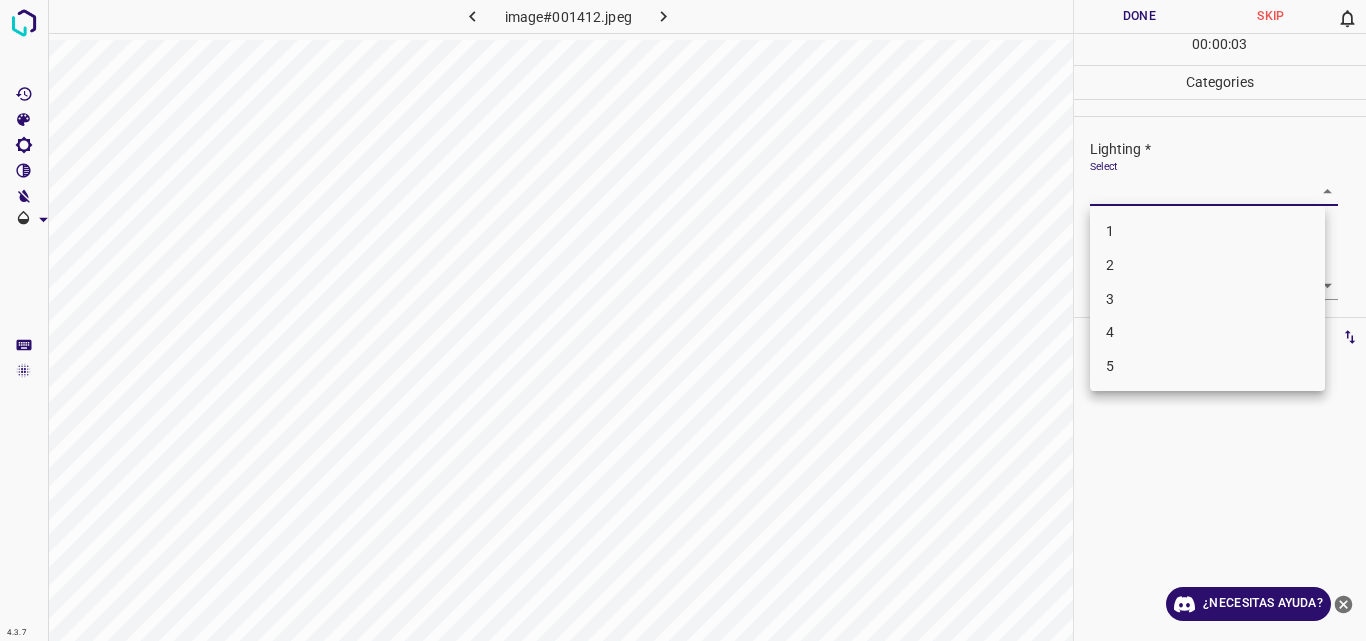 click on "4" at bounding box center (1207, 332) 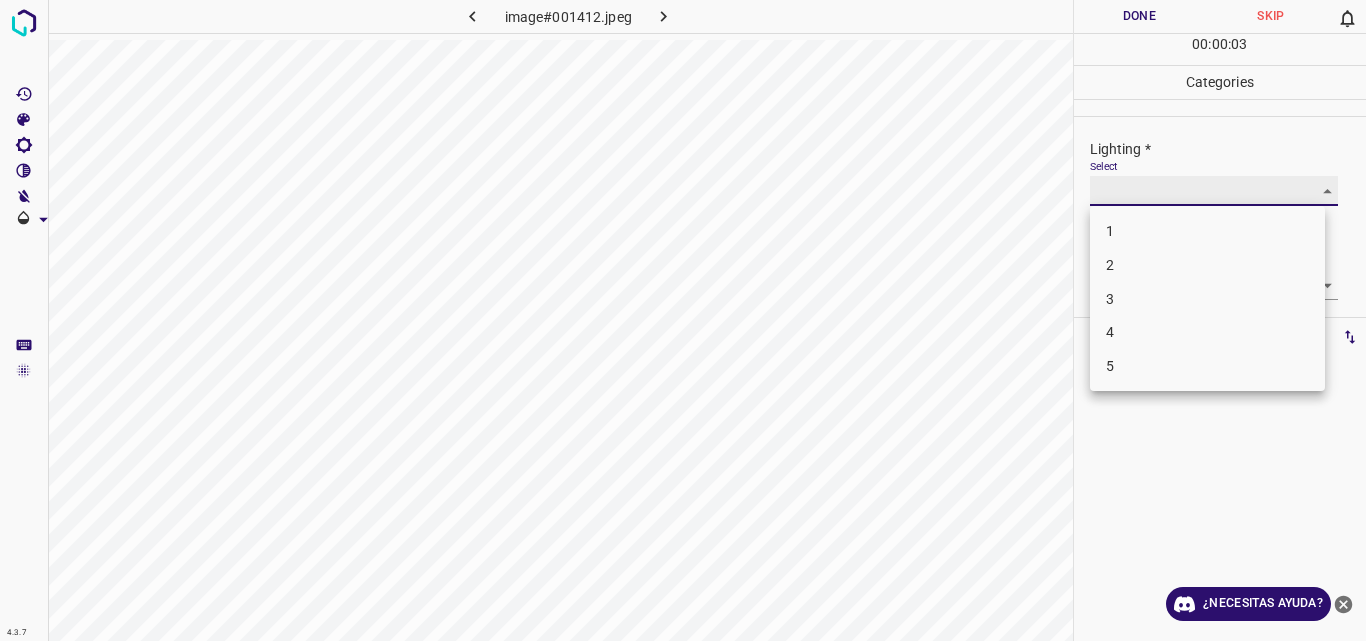 type on "4" 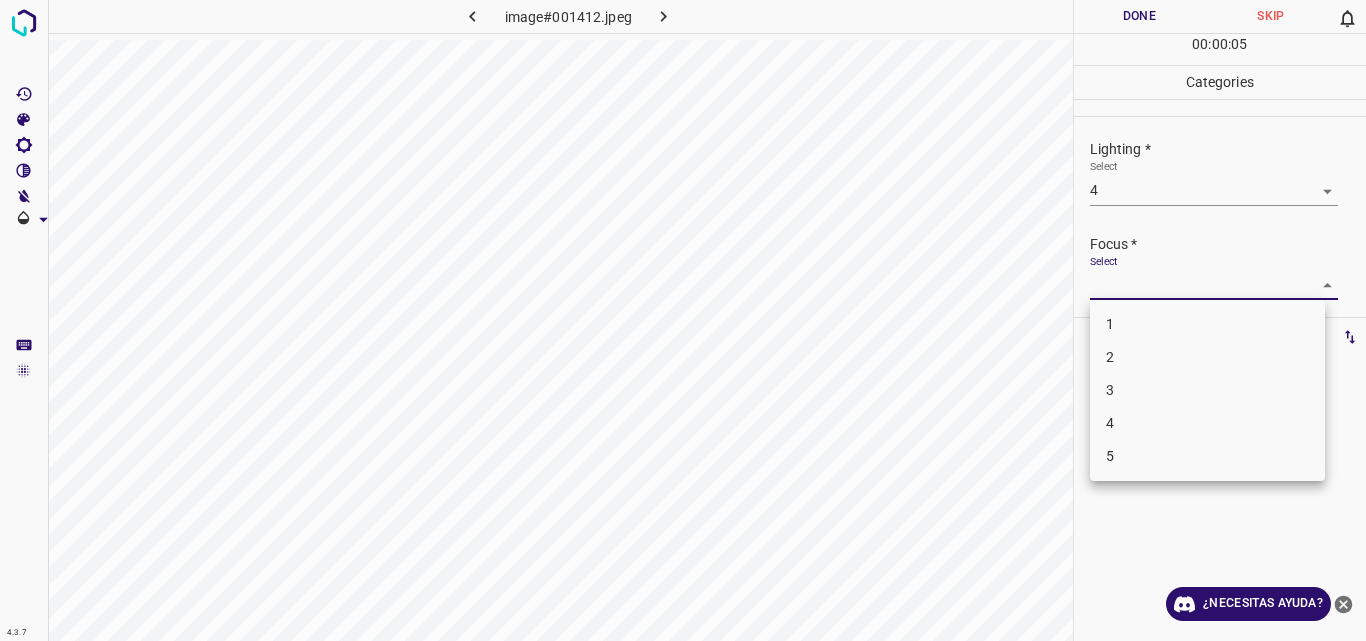 click on "4.3.7 image#001412.jpeg Done Skip 0 00   : 00   : 05   Categories Lighting *  Select 4 4 Focus *  Select ​ Overall *  Select ​ Labels   0 Categories 1 Lighting 2 Focus 3 Overall Tools Space Change between modes (Draw & Edit) I Auto labeling R Restore zoom M Zoom in N Zoom out Delete Delete selecte label Filters Z Restore filters X Saturation filter C Brightness filter V Contrast filter B Gray scale filter General O Download ¿Necesitas ayuda? Original text Rate this translation Your feedback will be used to help improve Google Translate - Texto - Esconder - Borrar 1 2 3 4 5" at bounding box center [683, 320] 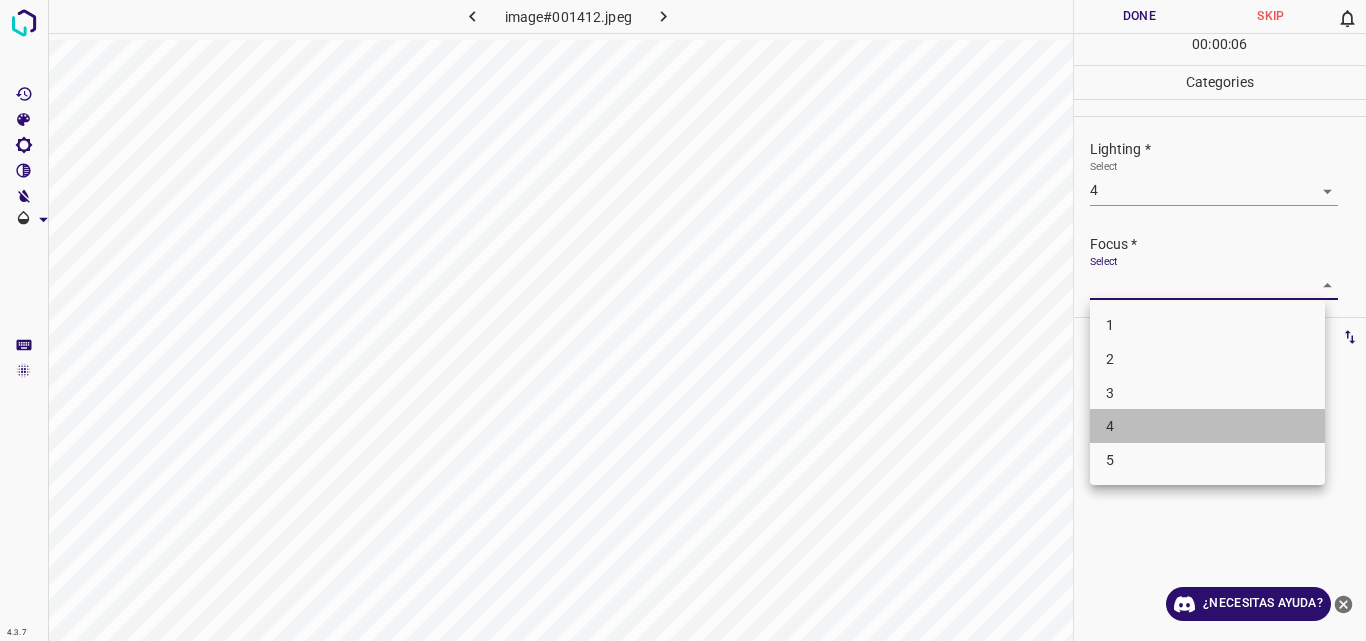 click on "4" at bounding box center (1207, 426) 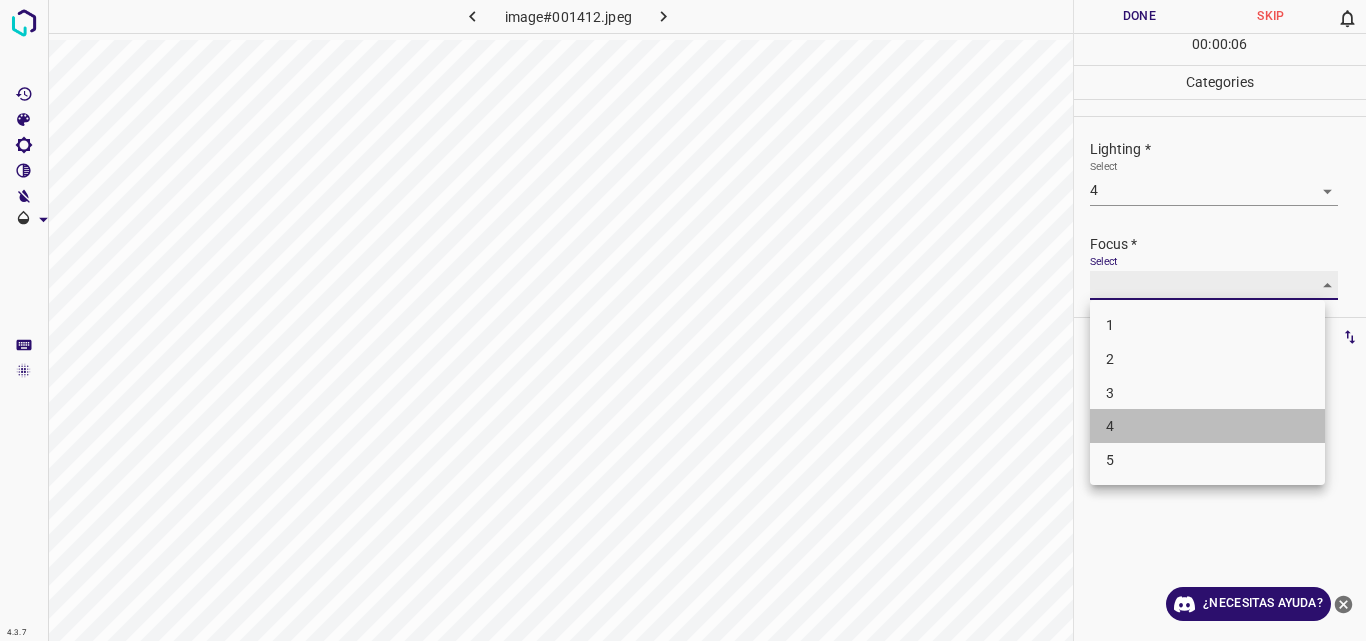 type on "4" 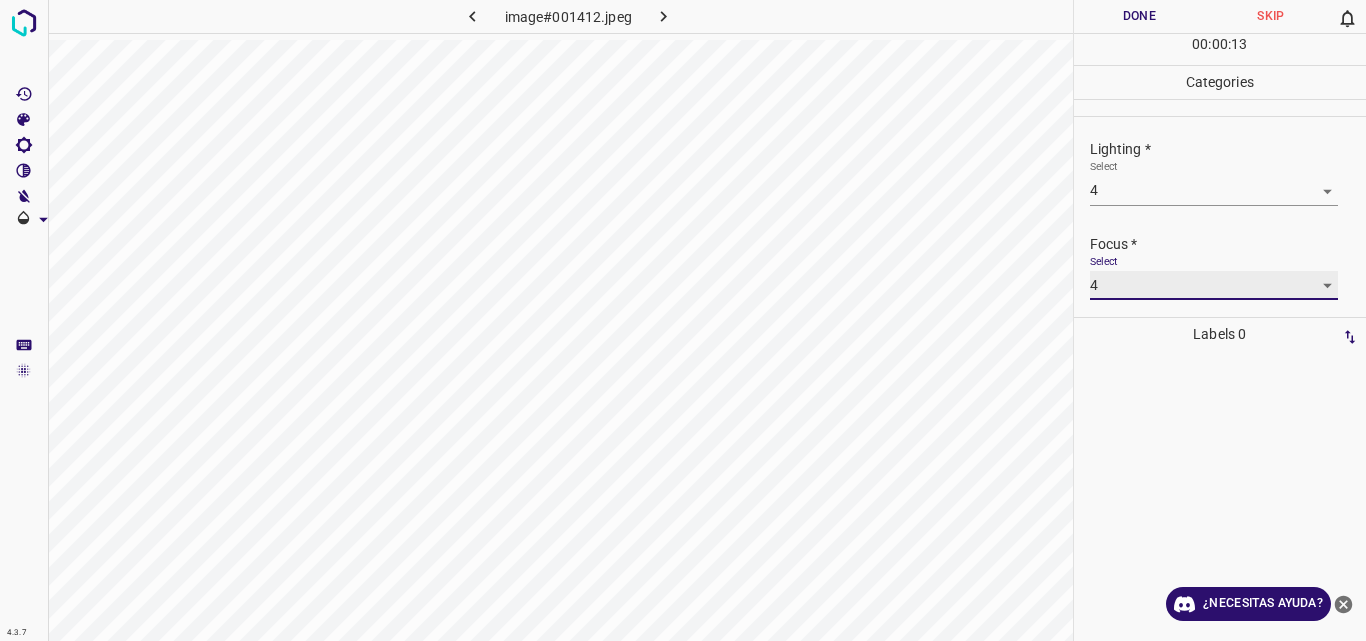 scroll, scrollTop: 98, scrollLeft: 0, axis: vertical 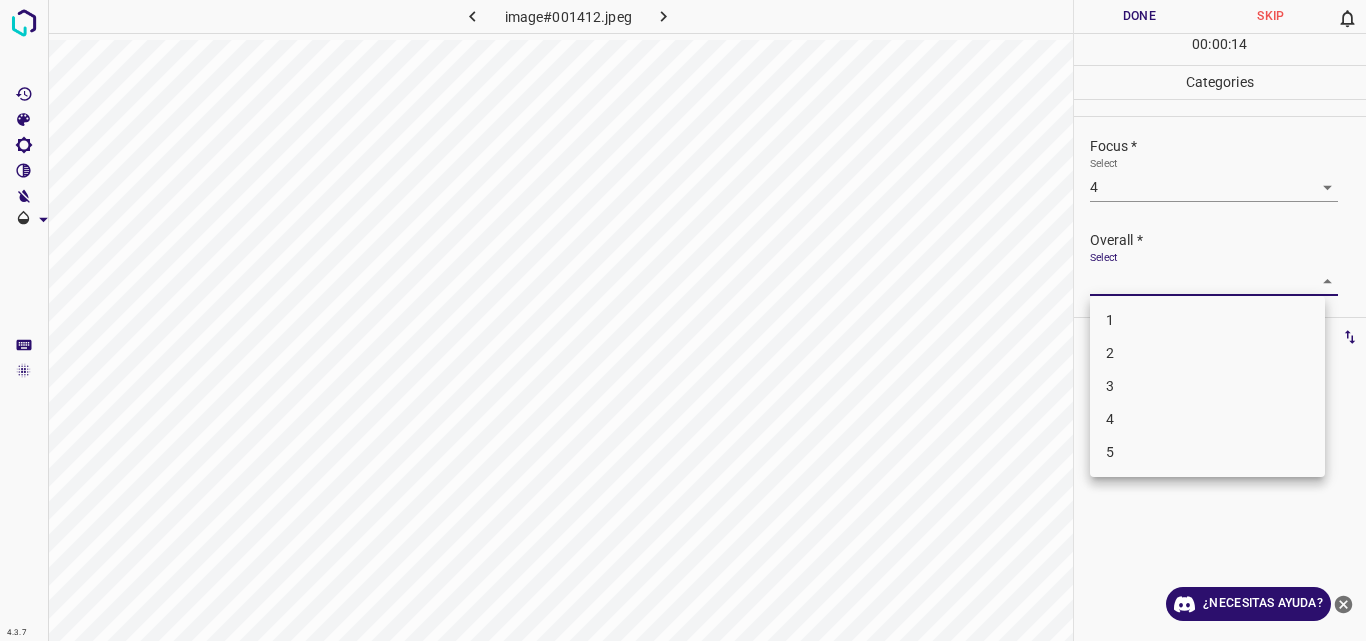 click on "4.3.7 image#001412.jpeg Done Skip 0 00   : 00   : 14   Categories Lighting *  Select 4 4 Focus *  Select 4 4 Overall *  Select ​ Labels   0 Categories 1 Lighting 2 Focus 3 Overall Tools Space Change between modes (Draw & Edit) I Auto labeling R Restore zoom M Zoom in N Zoom out Delete Delete selecte label Filters Z Restore filters X Saturation filter C Brightness filter V Contrast filter B Gray scale filter General O Download ¿Necesitas ayuda? Original text Rate this translation Your feedback will be used to help improve Google Translate - Texto - Esconder - Borrar 1 2 3 4 5" at bounding box center [683, 320] 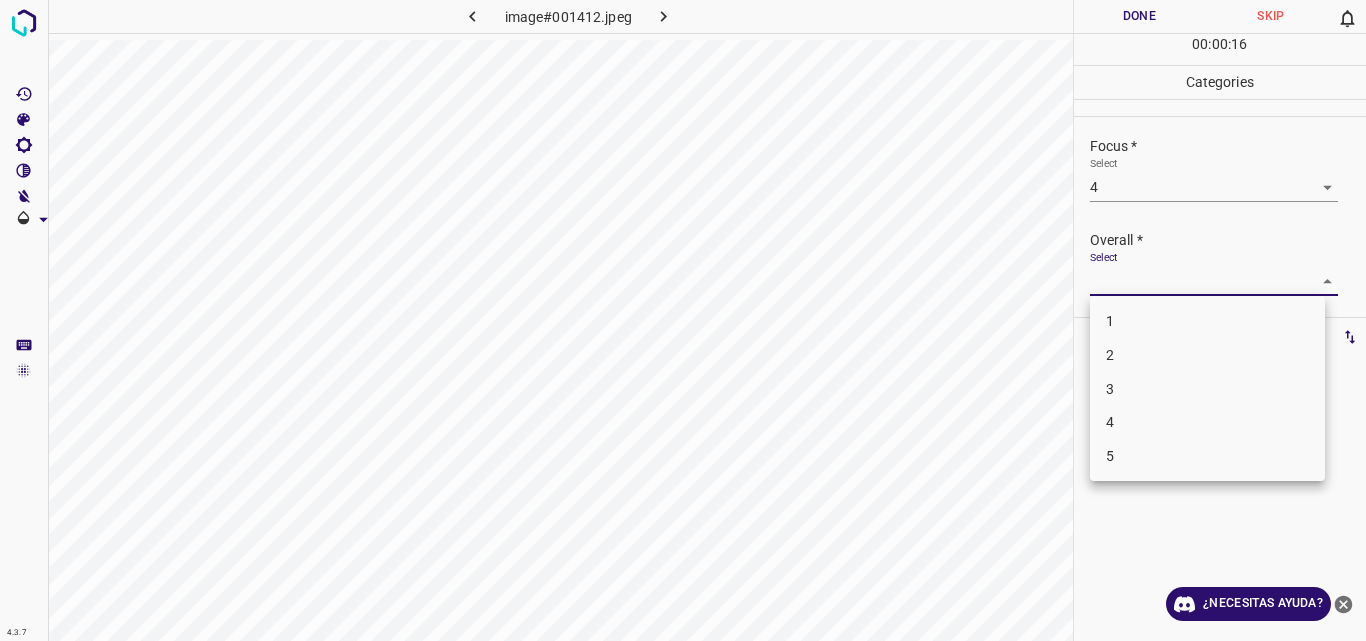 click on "4" at bounding box center (1207, 422) 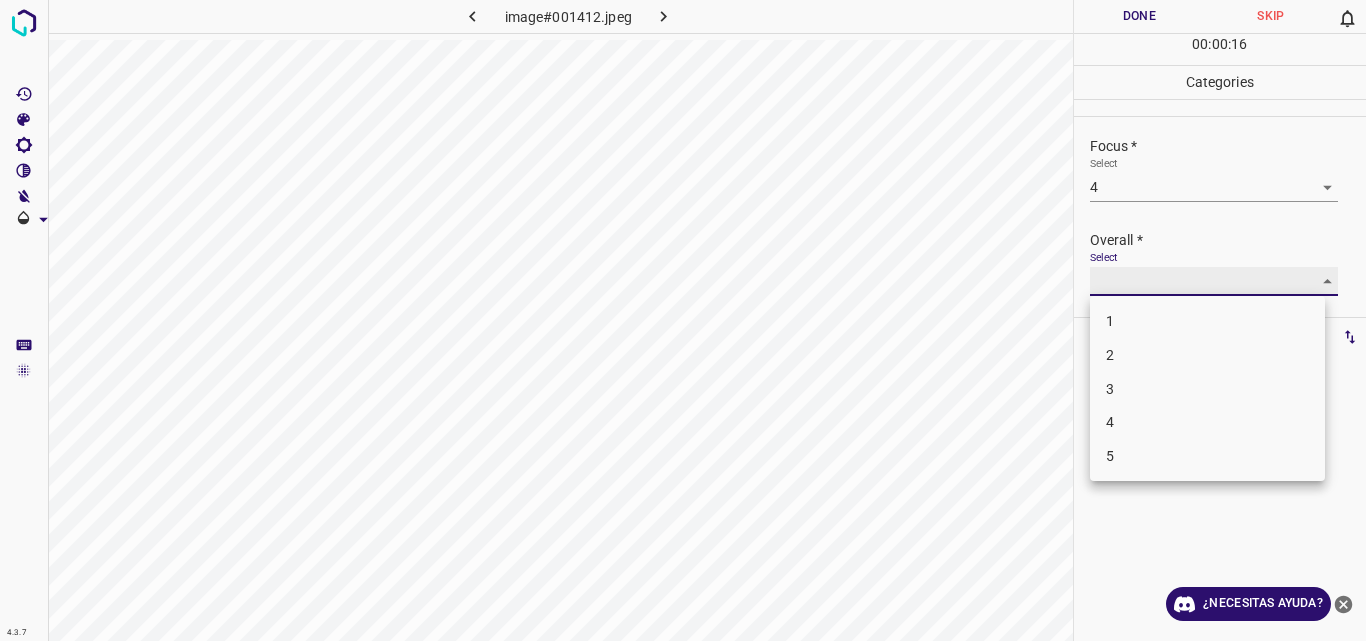 type on "4" 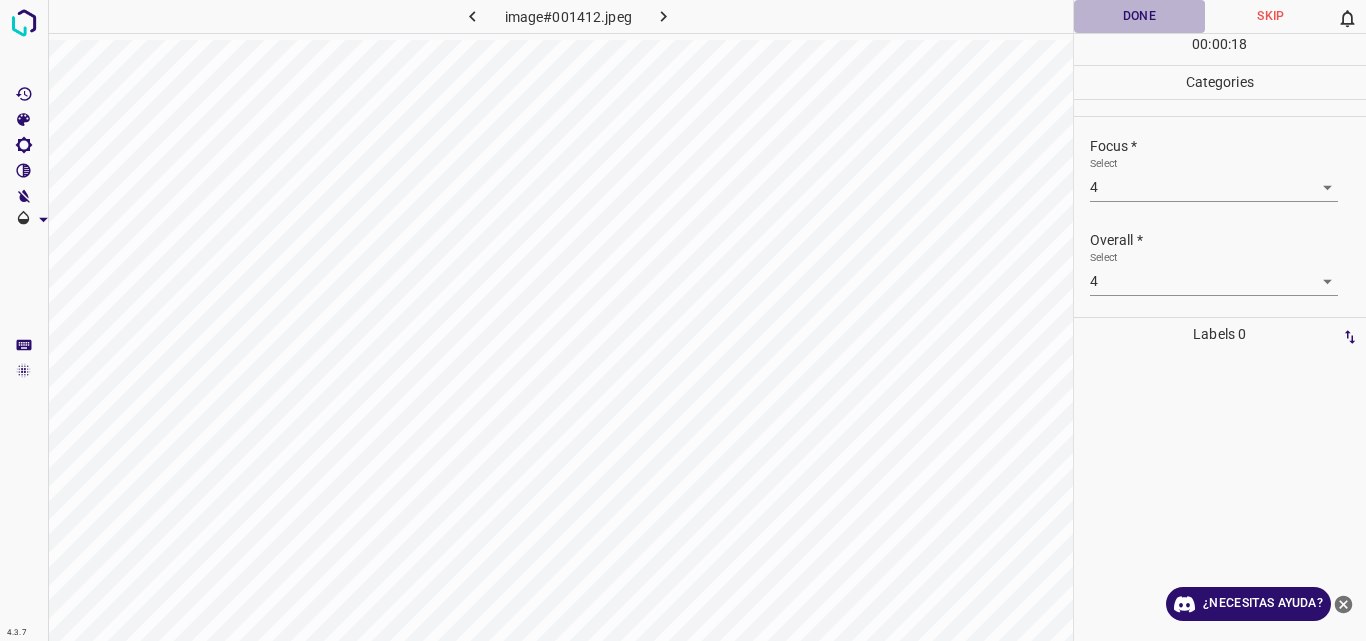 click on "Done" at bounding box center (1140, 16) 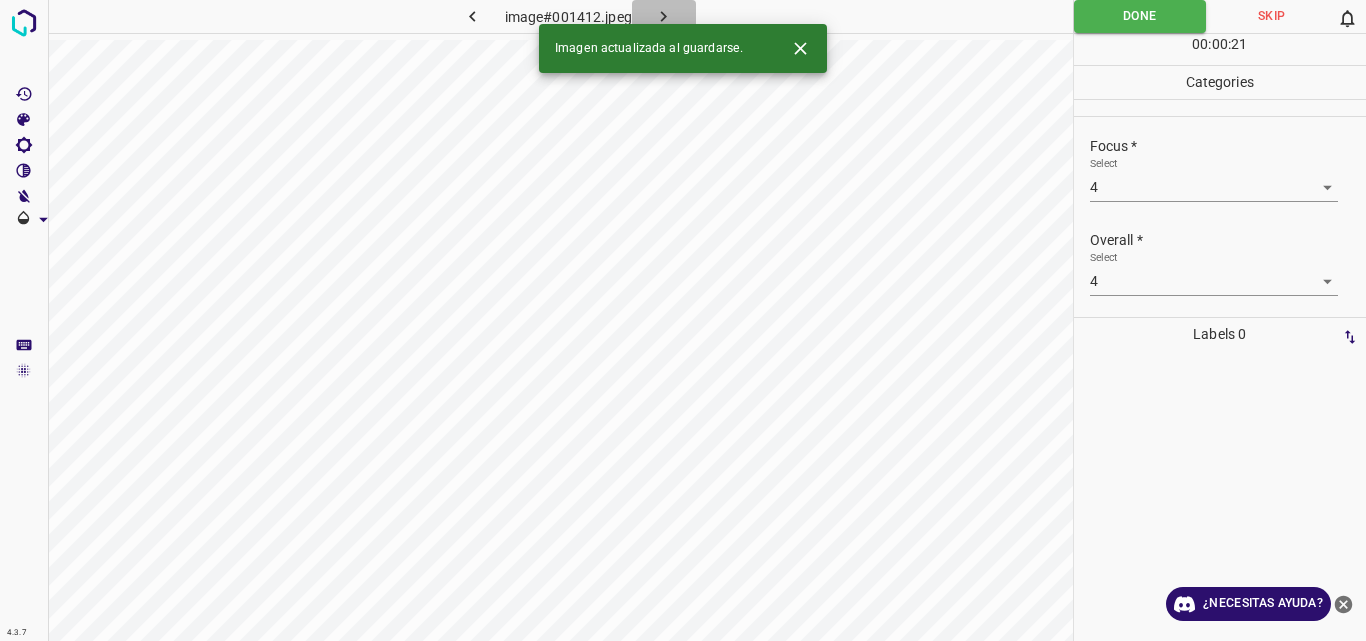 click 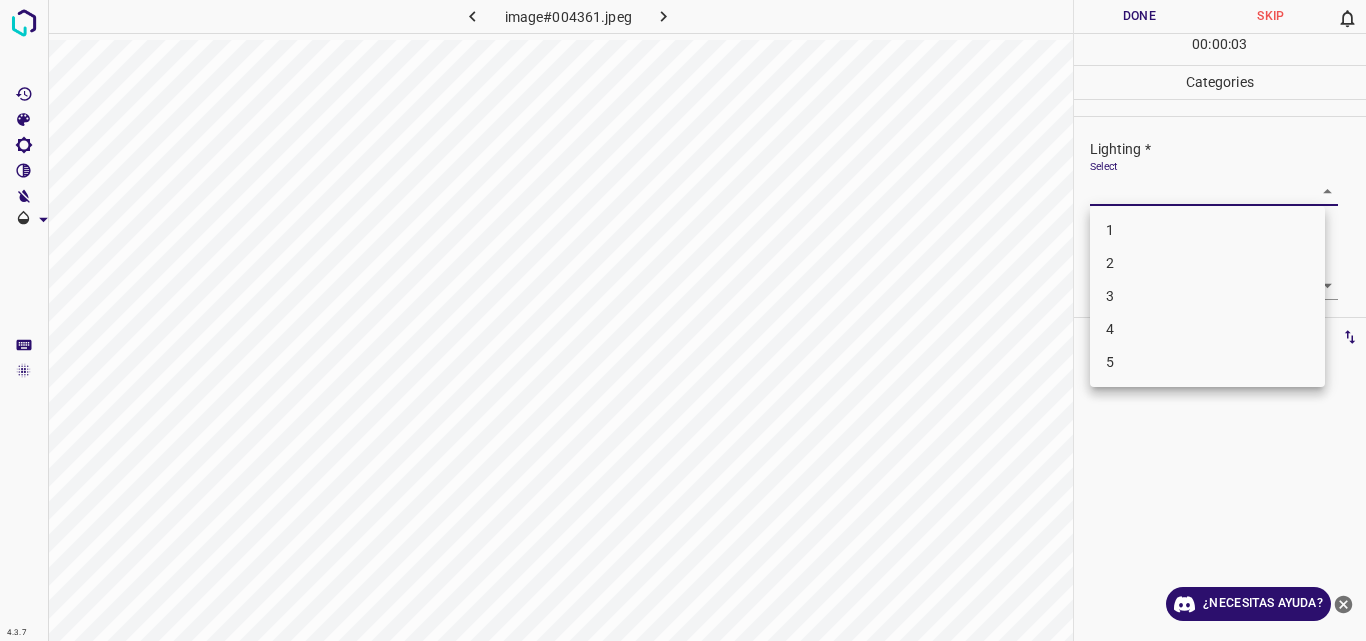 click on "4.3.7 image#004361.jpeg Done Skip 0 00   : 00   : 03   Categories Lighting *  Select ​ Focus *  Select ​ Overall *  Select ​ Labels   0 Categories 1 Lighting 2 Focus 3 Overall Tools Space Change between modes (Draw & Edit) I Auto labeling R Restore zoom M Zoom in N Zoom out Delete Delete selecte label Filters Z Restore filters X Saturation filter C Brightness filter V Contrast filter B Gray scale filter General O Download ¿Necesitas ayuda? Original text Rate this translation Your feedback will be used to help improve Google Translate - Texto - Esconder - Borrar 1 2 3 4 5" at bounding box center (683, 320) 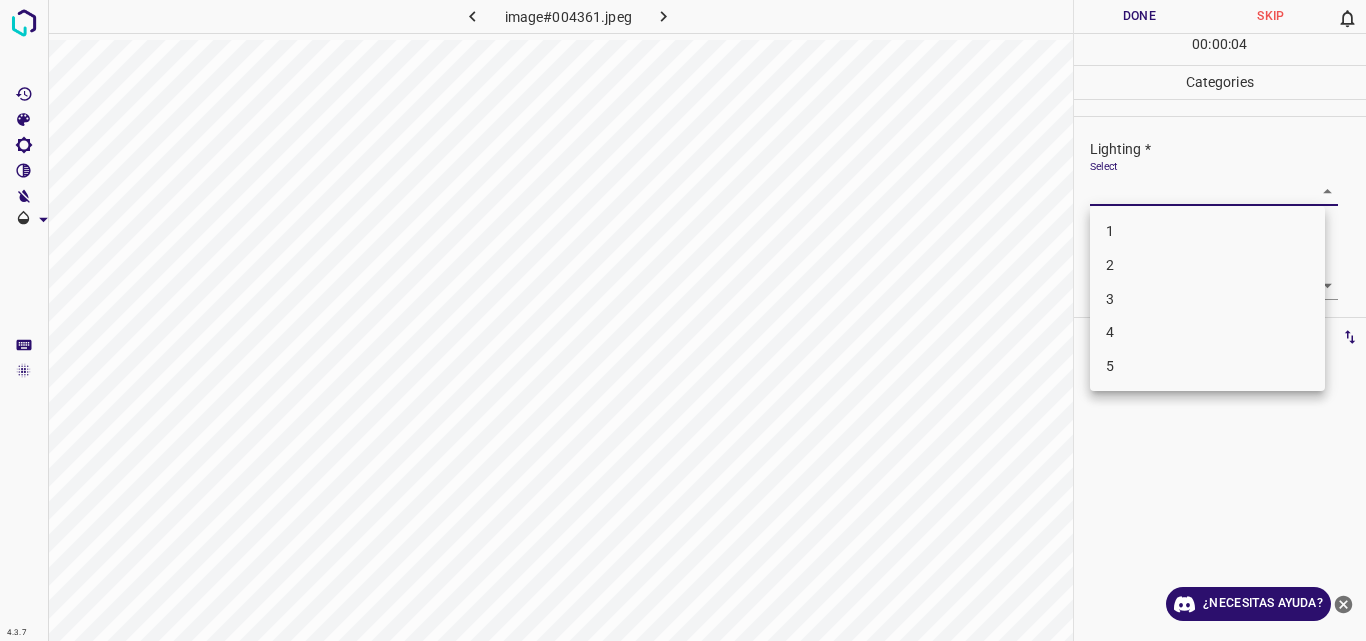 click on "2" at bounding box center [1207, 265] 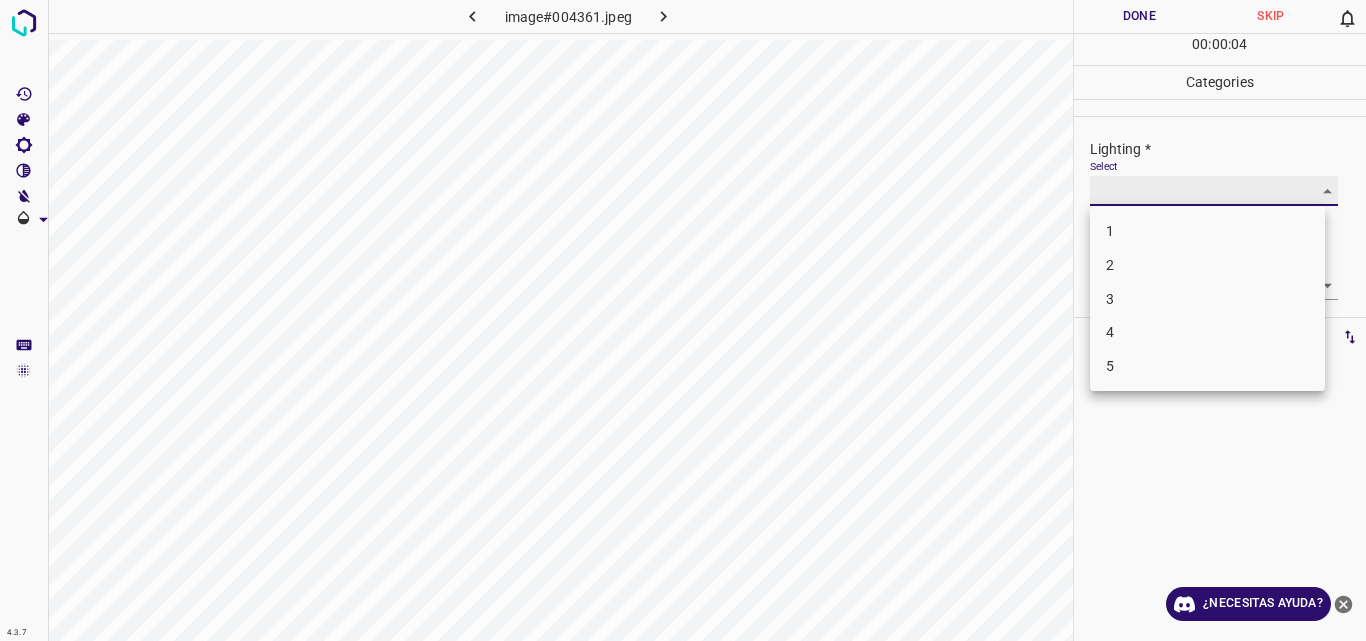 type on "2" 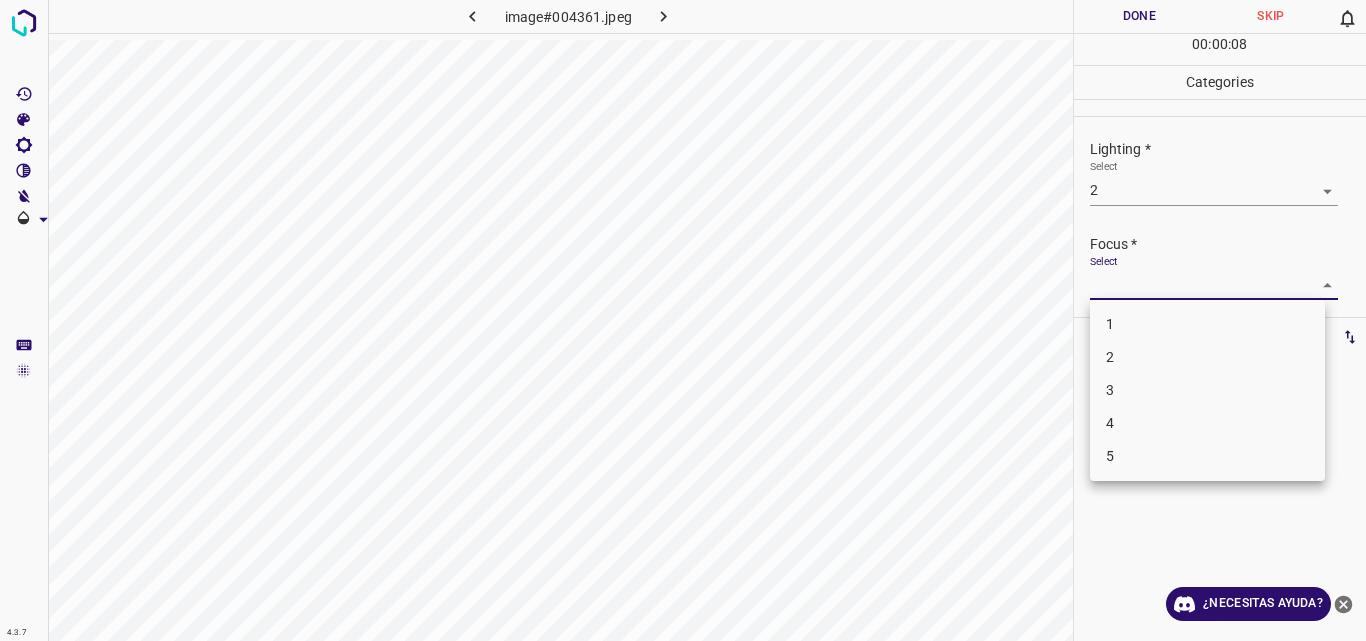 click on "4.3.7 image#004361.jpeg Done Skip 0 00   : 00   : 08   Categories Lighting *  Select 2 2 Focus *  Select ​ Overall *  Select ​ Labels   0 Categories 1 Lighting 2 Focus 3 Overall Tools Space Change between modes (Draw & Edit) I Auto labeling R Restore zoom M Zoom in N Zoom out Delete Delete selecte label Filters Z Restore filters X Saturation filter C Brightness filter V Contrast filter B Gray scale filter General O Download ¿Necesitas ayuda? Original text Rate this translation Your feedback will be used to help improve Google Translate - Texto - Esconder - Borrar 1 2 3 4 5" at bounding box center (683, 320) 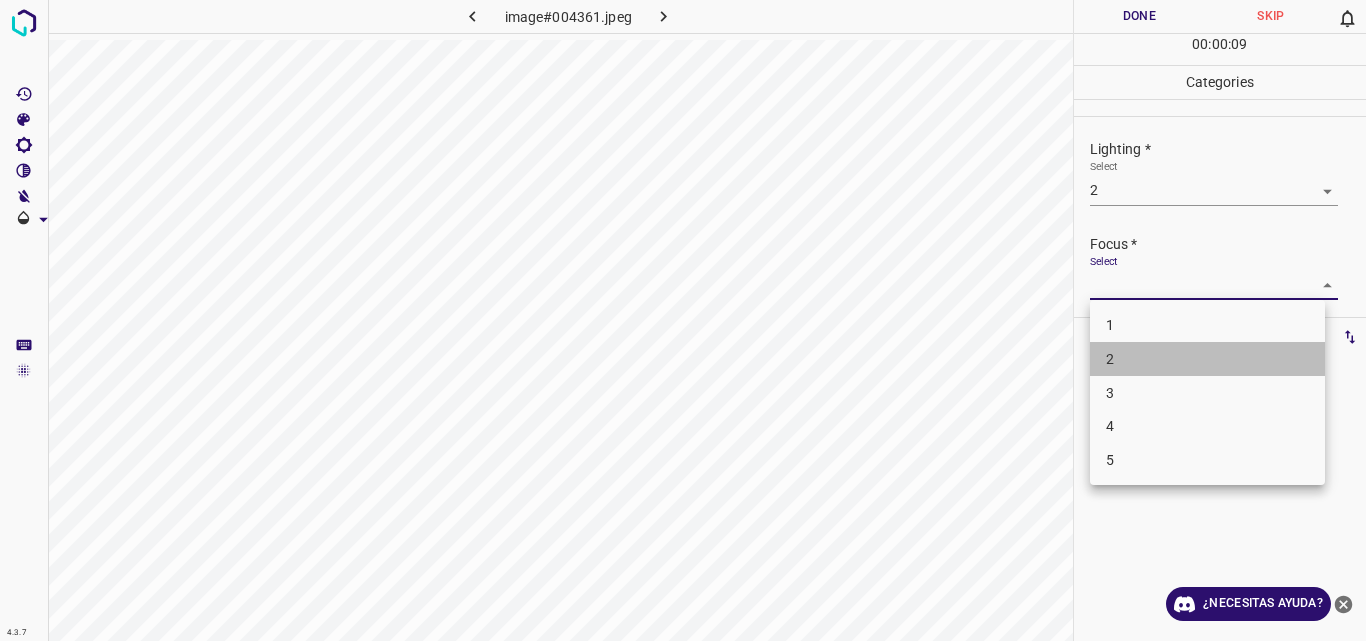 click on "2" at bounding box center (1207, 359) 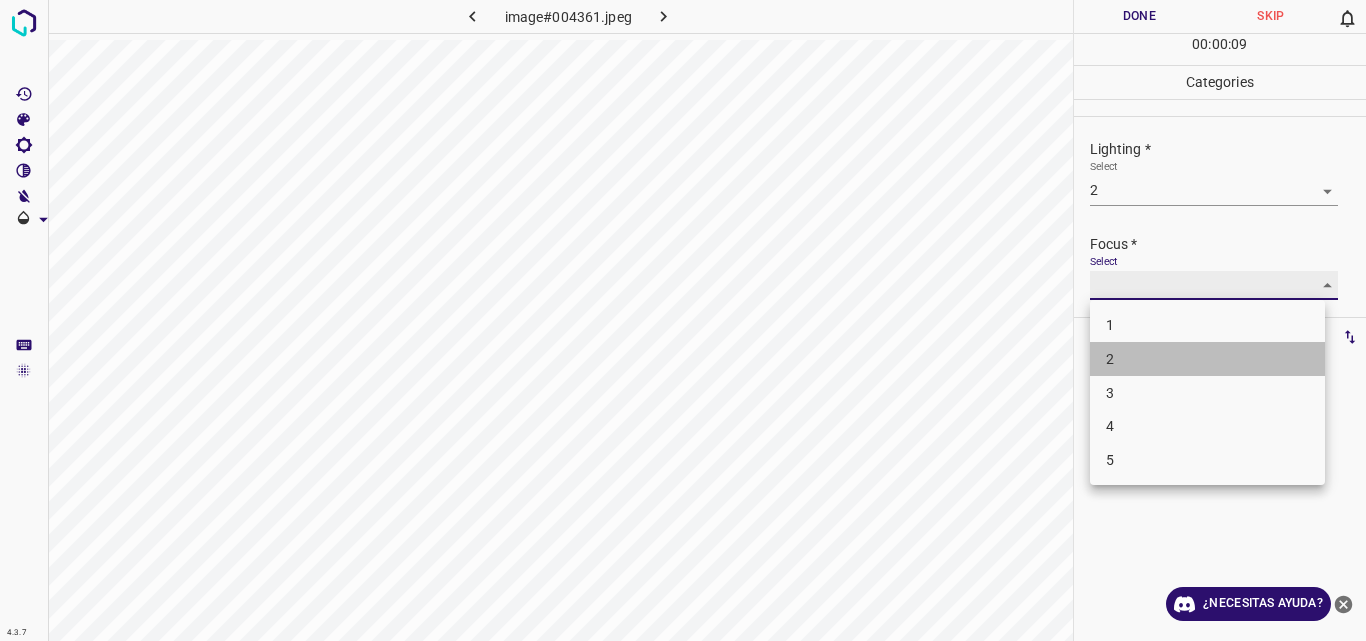 type on "2" 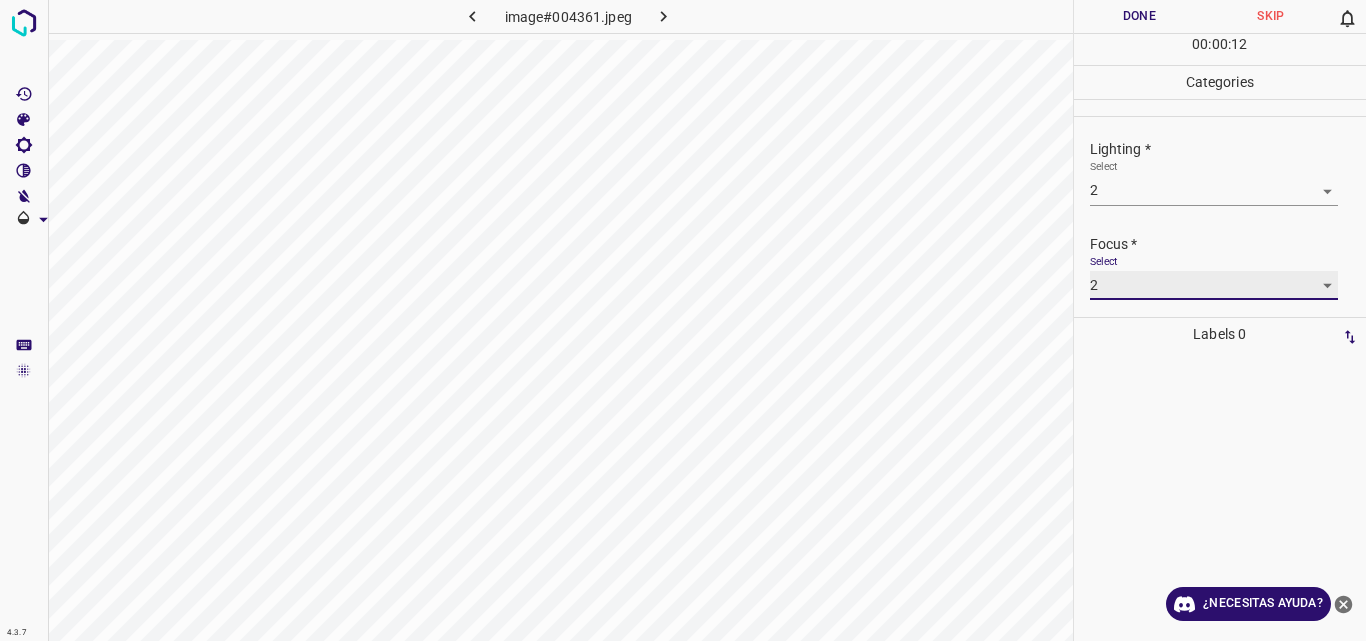 scroll, scrollTop: 98, scrollLeft: 0, axis: vertical 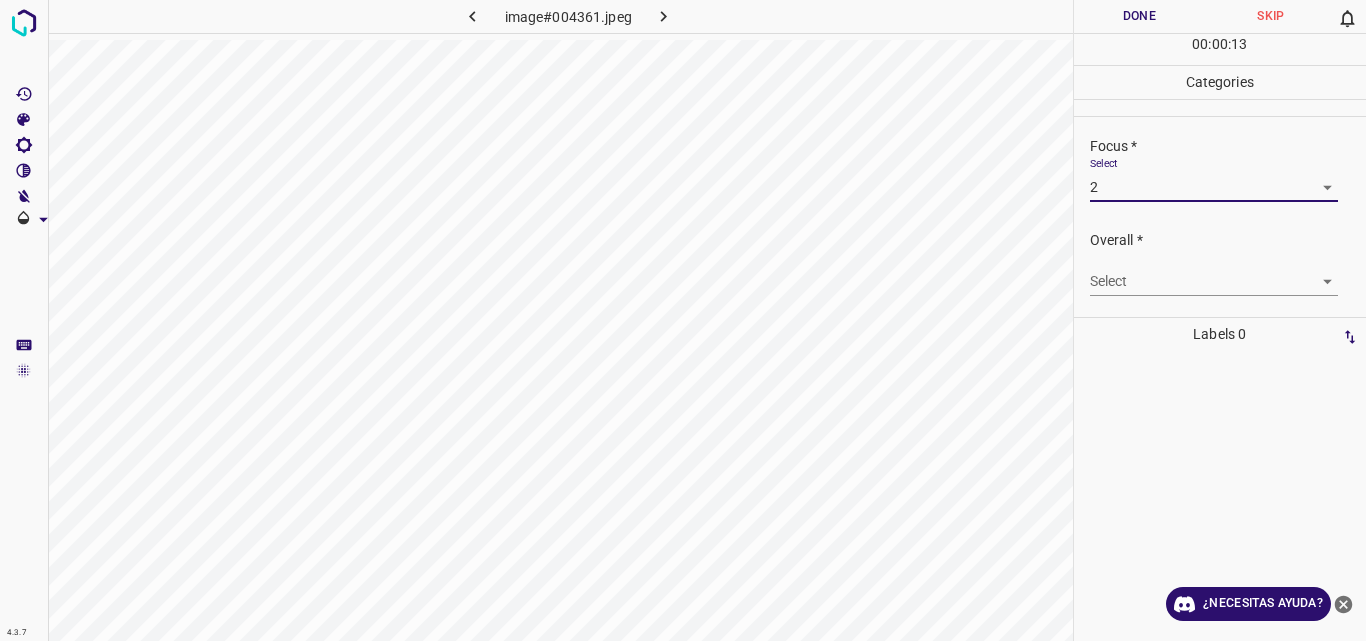 click on "4.3.7 image#004361.jpeg Done Skip 0 00   : 00   : 13   Categories Lighting *  Select 2 2 Focus *  Select 2 2 Overall *  Select ​ Labels   0 Categories 1 Lighting 2 Focus 3 Overall Tools Space Change between modes (Draw & Edit) I Auto labeling R Restore zoom M Zoom in N Zoom out Delete Delete selecte label Filters Z Restore filters X Saturation filter C Brightness filter V Contrast filter B Gray scale filter General O Download ¿Necesitas ayuda? Original text Rate this translation Your feedback will be used to help improve Google Translate - Texto - Esconder - Borrar" at bounding box center [683, 320] 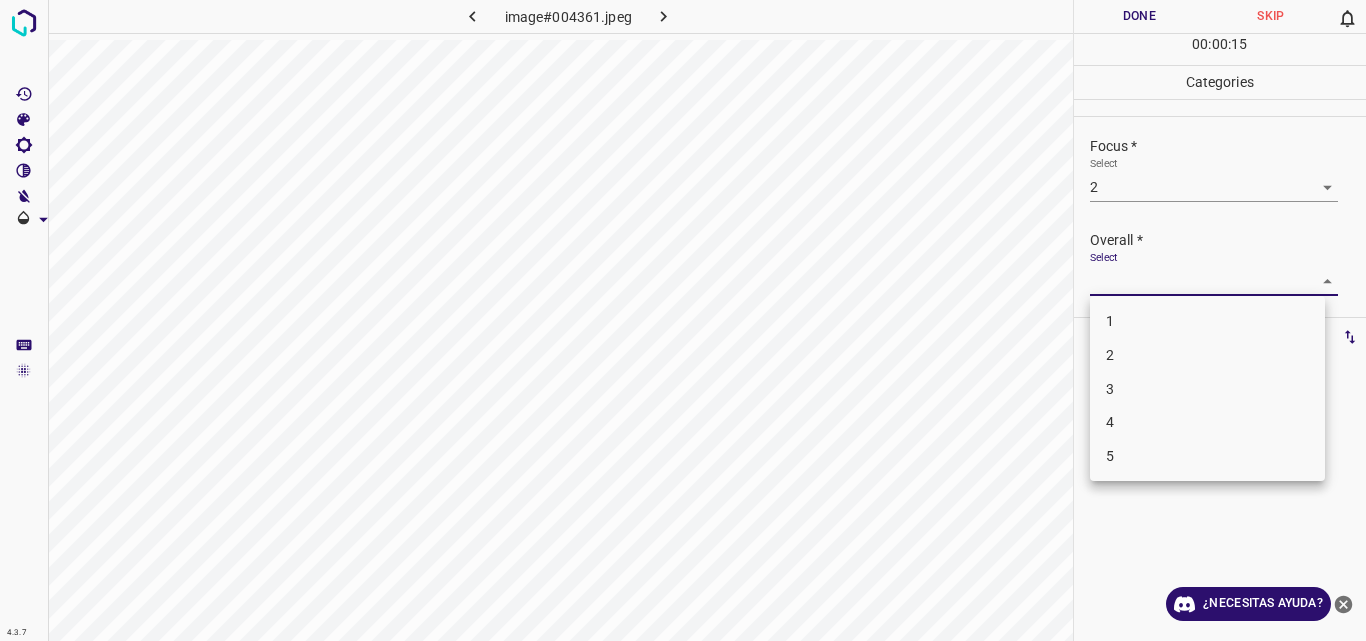 click on "2" at bounding box center [1207, 355] 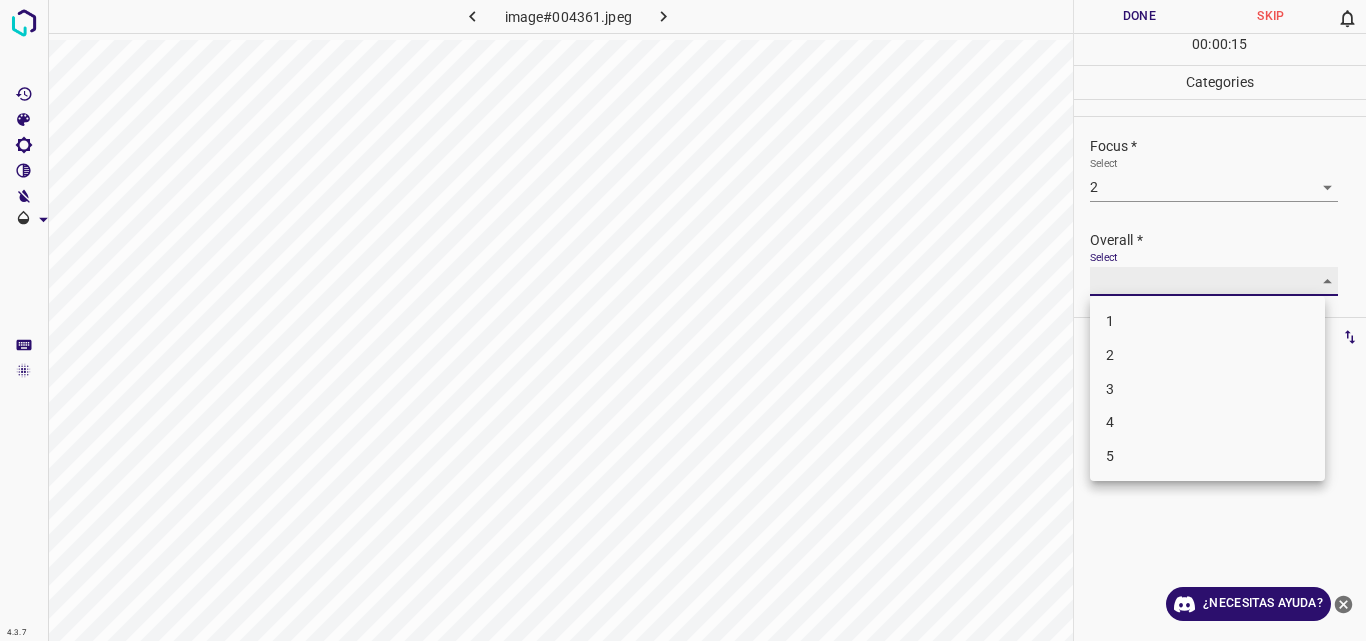 type on "2" 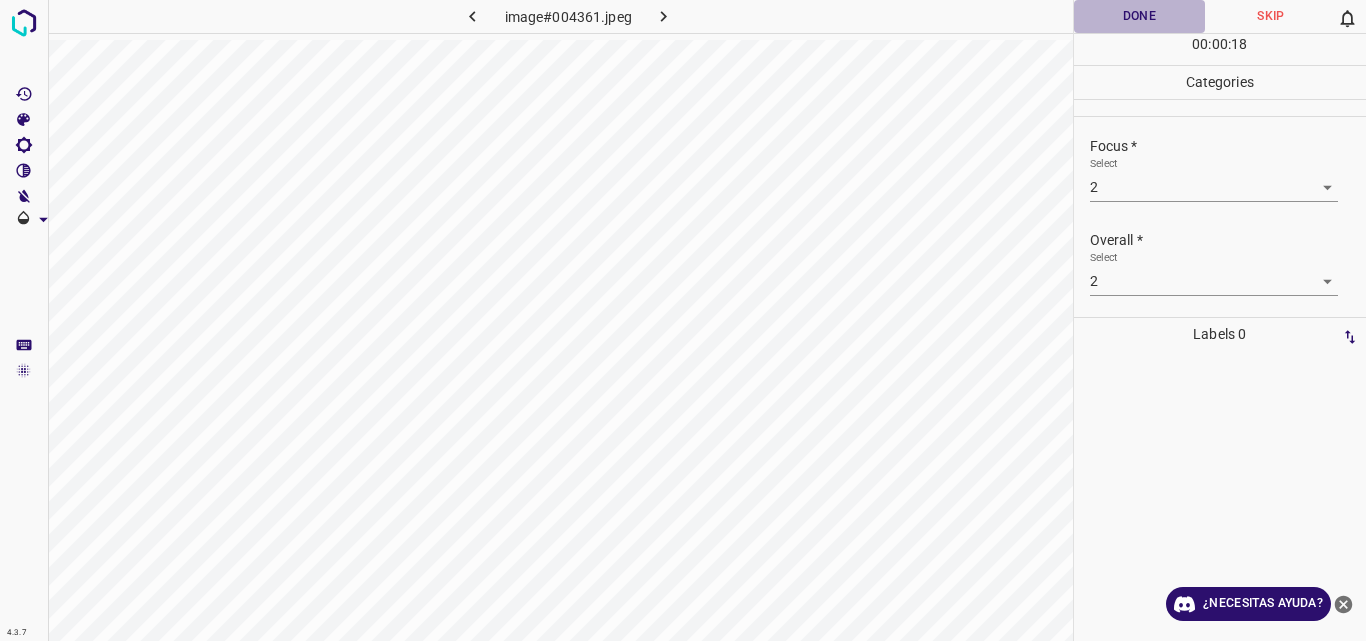 click on "Done" at bounding box center [1140, 16] 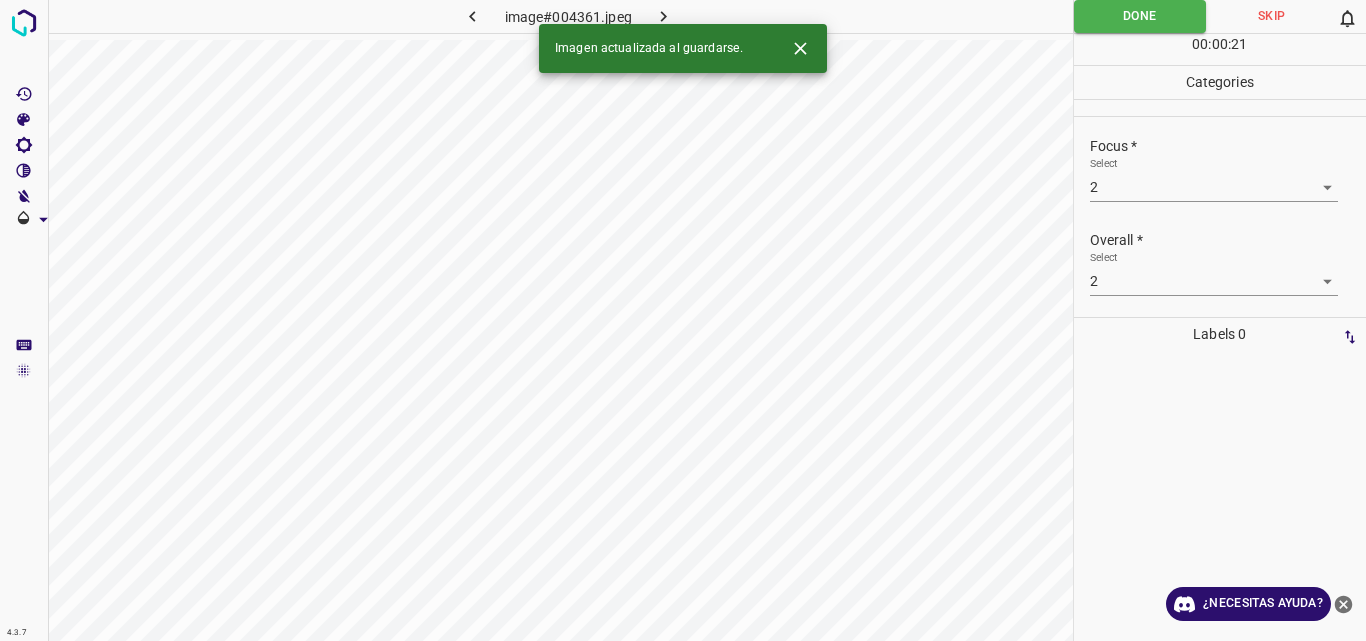 click 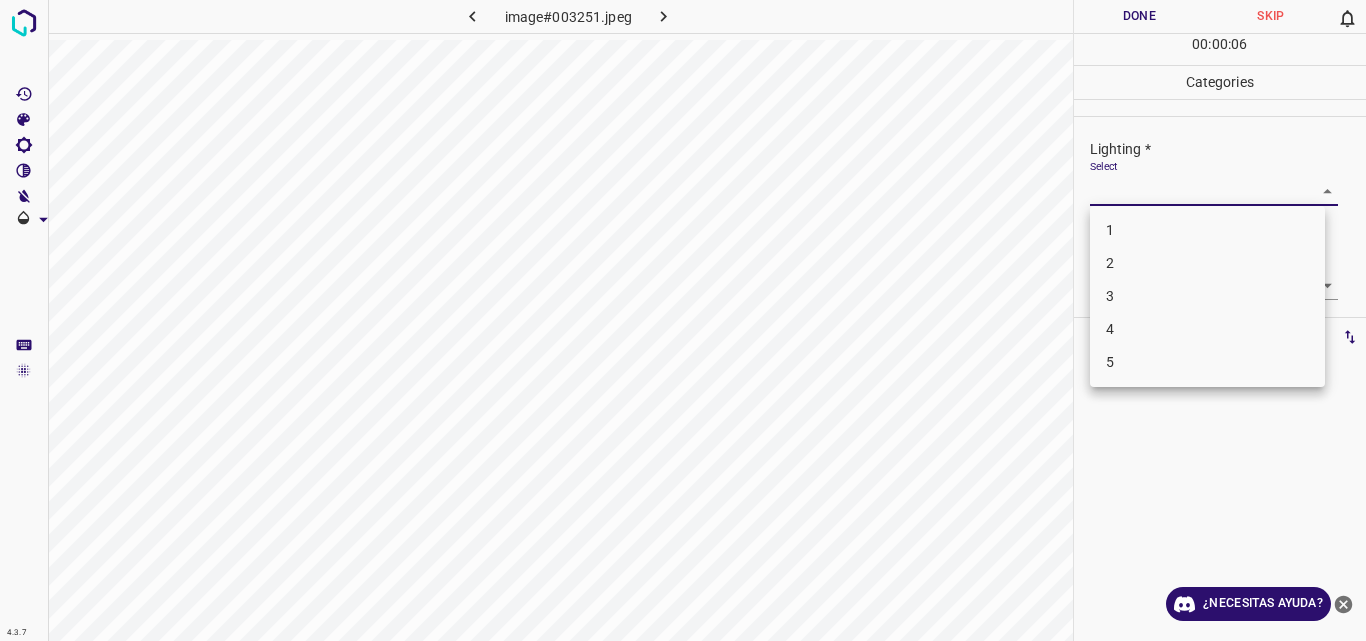 click on "4.3.7 image#003251.jpeg Done Skip 0 00   : 00   : 06   Categories Lighting *  Select ​ Focus *  Select ​ Overall *  Select ​ Labels   0 Categories 1 Lighting 2 Focus 3 Overall Tools Space Change between modes (Draw & Edit) I Auto labeling R Restore zoom M Zoom in N Zoom out Delete Delete selecte label Filters Z Restore filters X Saturation filter C Brightness filter V Contrast filter B Gray scale filter General O Download ¿Necesitas ayuda? Original text Rate this translation Your feedback will be used to help improve Google Translate - Texto - Esconder - Borrar 1 2 3 4 5" at bounding box center [683, 320] 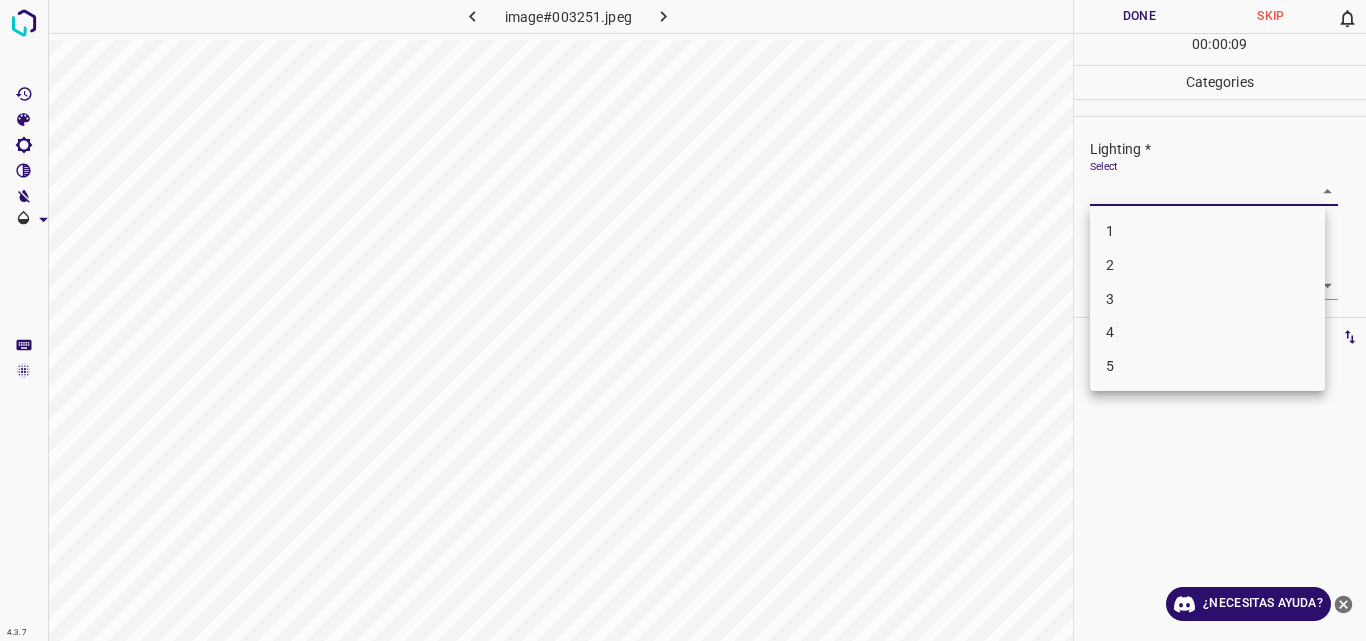 click on "3" at bounding box center [1207, 299] 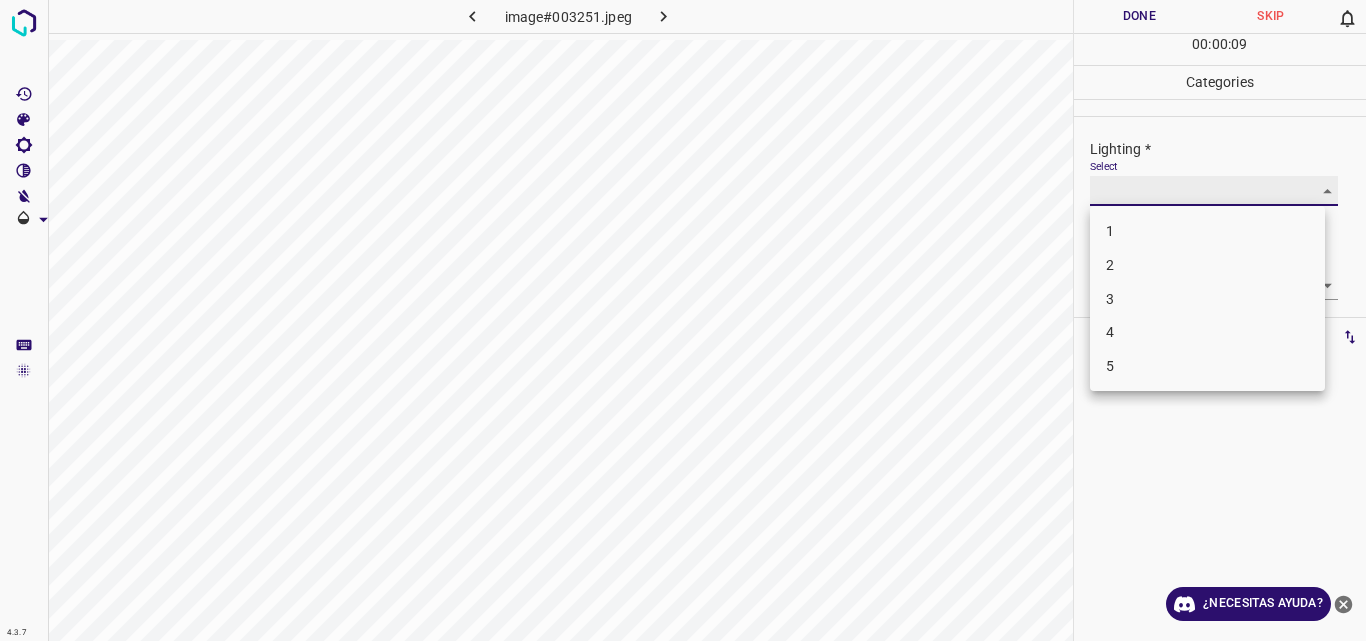 type on "3" 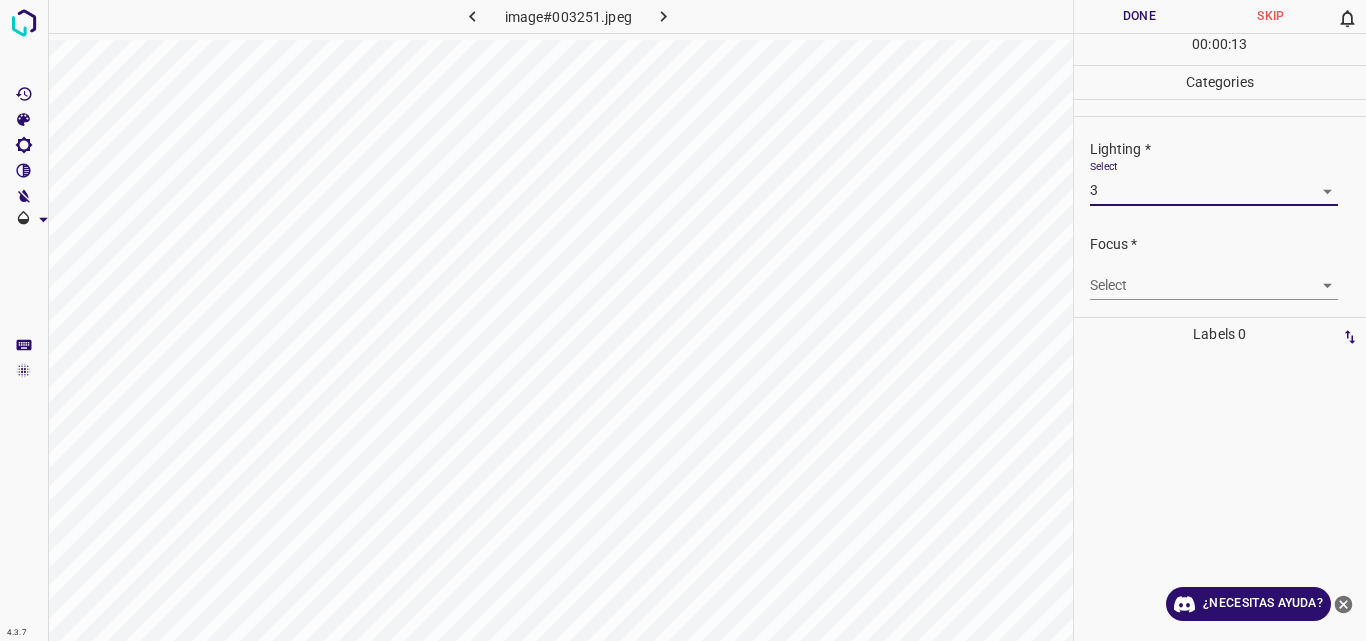 click on "4.3.7 image#003251.jpeg Done Skip 0 00   : 00   : 13   Categories Lighting *  Select 3 3 Focus *  Select ​ Overall *  Select ​ Labels   0 Categories 1 Lighting 2 Focus 3 Overall Tools Space Change between modes (Draw & Edit) I Auto labeling R Restore zoom M Zoom in N Zoom out Delete Delete selecte label Filters Z Restore filters X Saturation filter C Brightness filter V Contrast filter B Gray scale filter General O Download ¿Necesitas ayuda? Original text Rate this translation Your feedback will be used to help improve Google Translate - Texto - Esconder - Borrar" at bounding box center (683, 320) 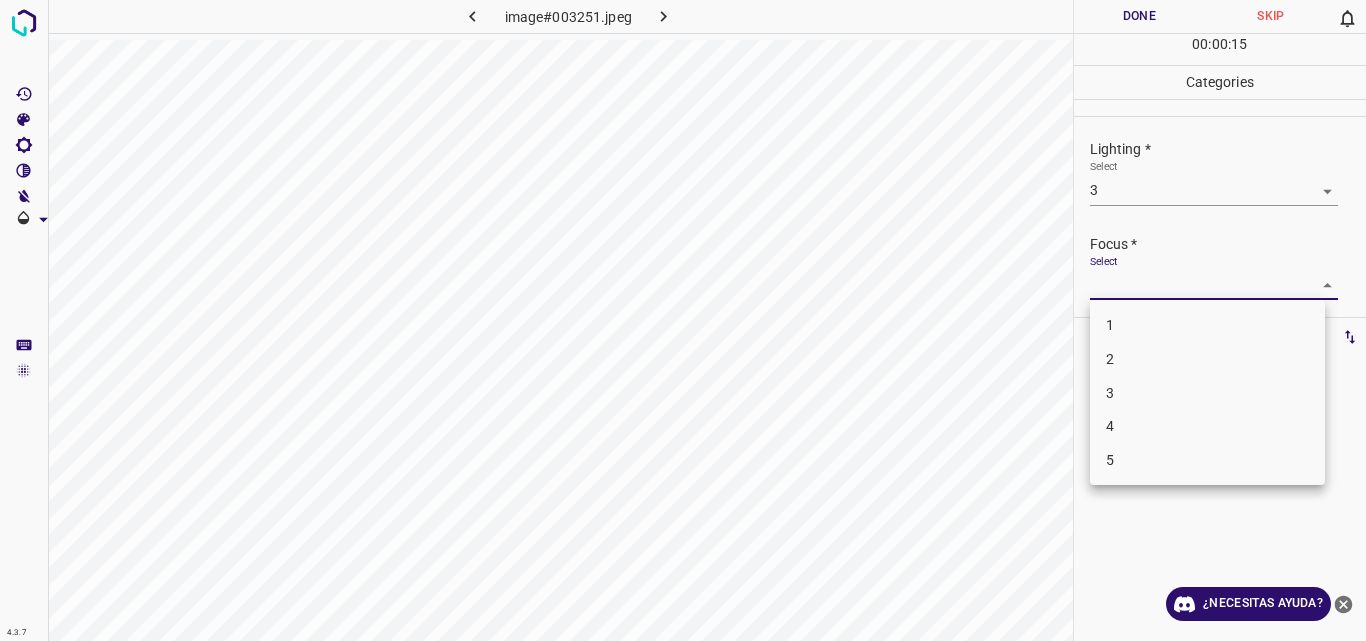 click on "3" at bounding box center (1207, 393) 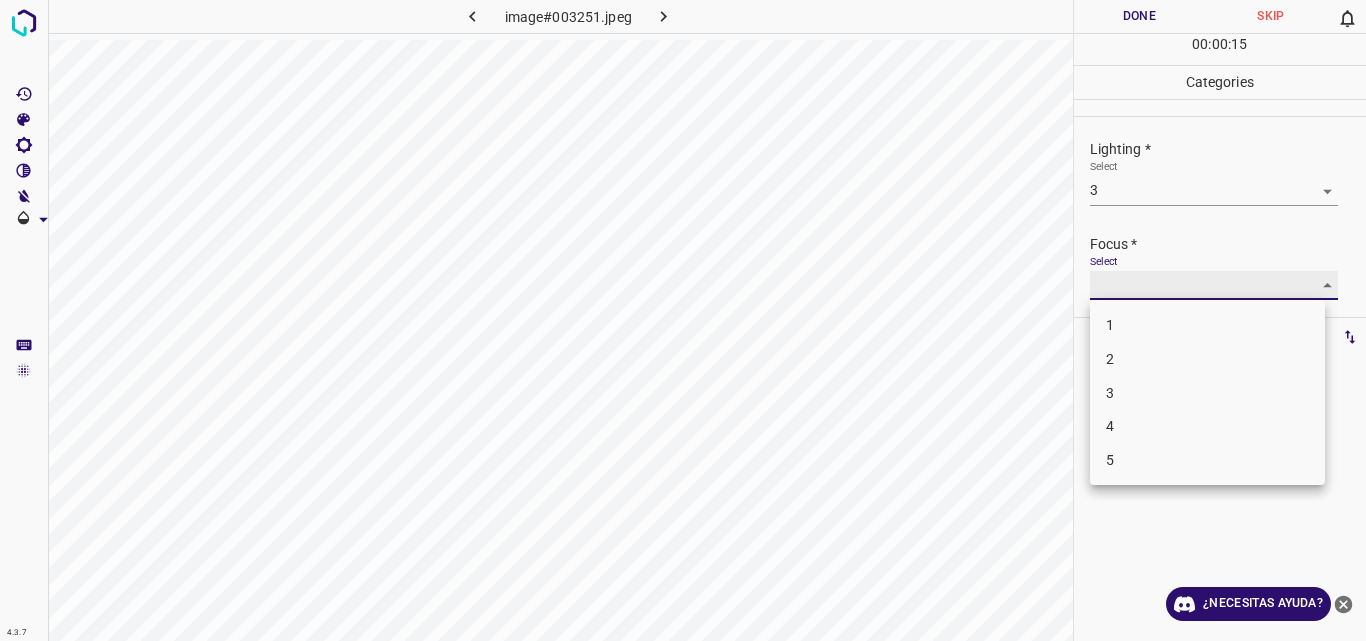type on "3" 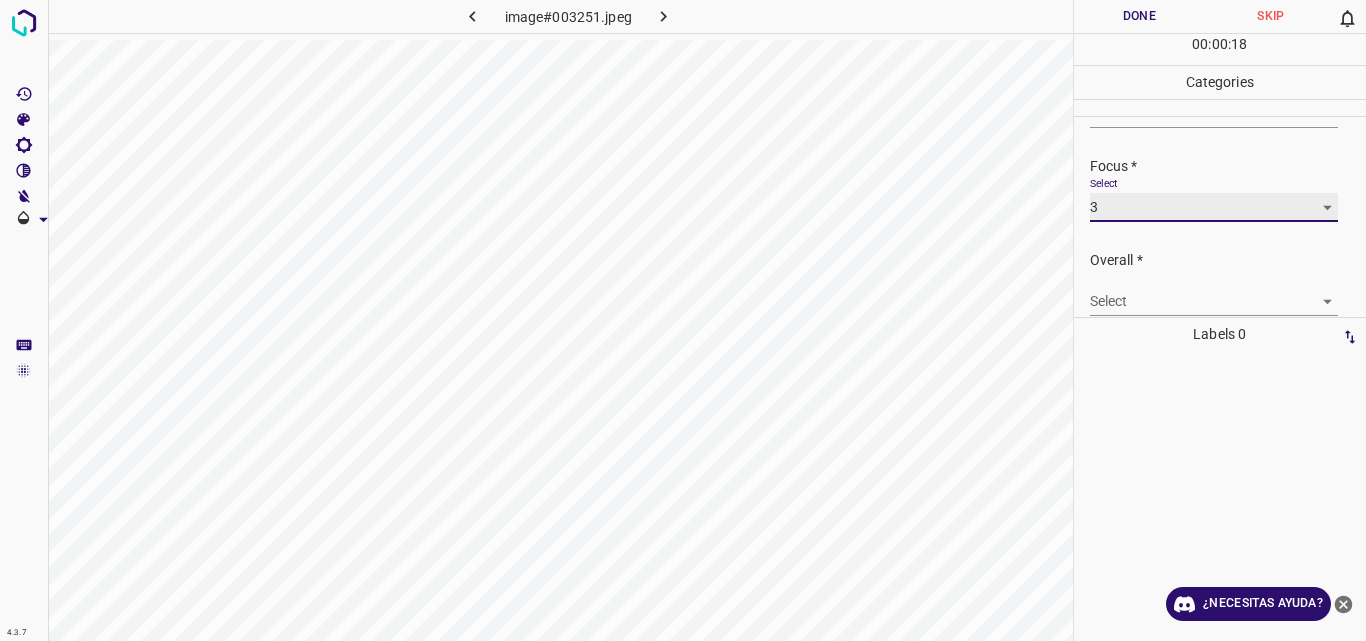 scroll, scrollTop: 98, scrollLeft: 0, axis: vertical 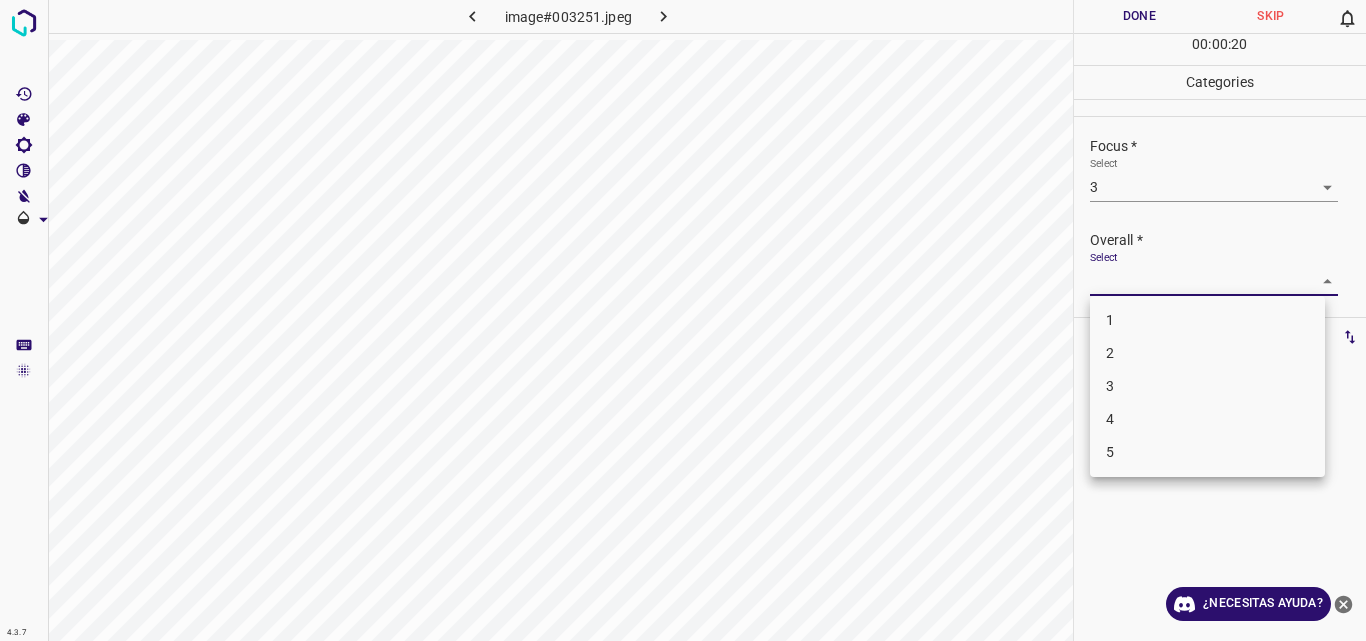 click on "4.3.7 image#003251.jpeg Done Skip 0 00   : 00   : 20   Categories Lighting *  Select 3 3 Focus *  Select 3 3 Overall *  Select ​ Labels   0 Categories 1 Lighting 2 Focus 3 Overall Tools Space Change between modes (Draw & Edit) I Auto labeling R Restore zoom M Zoom in N Zoom out Delete Delete selecte label Filters Z Restore filters X Saturation filter C Brightness filter V Contrast filter B Gray scale filter General O Download ¿Necesitas ayuda? Original text Rate this translation Your feedback will be used to help improve Google Translate - Texto - Esconder - Borrar 1 2 3 4 5" at bounding box center [683, 320] 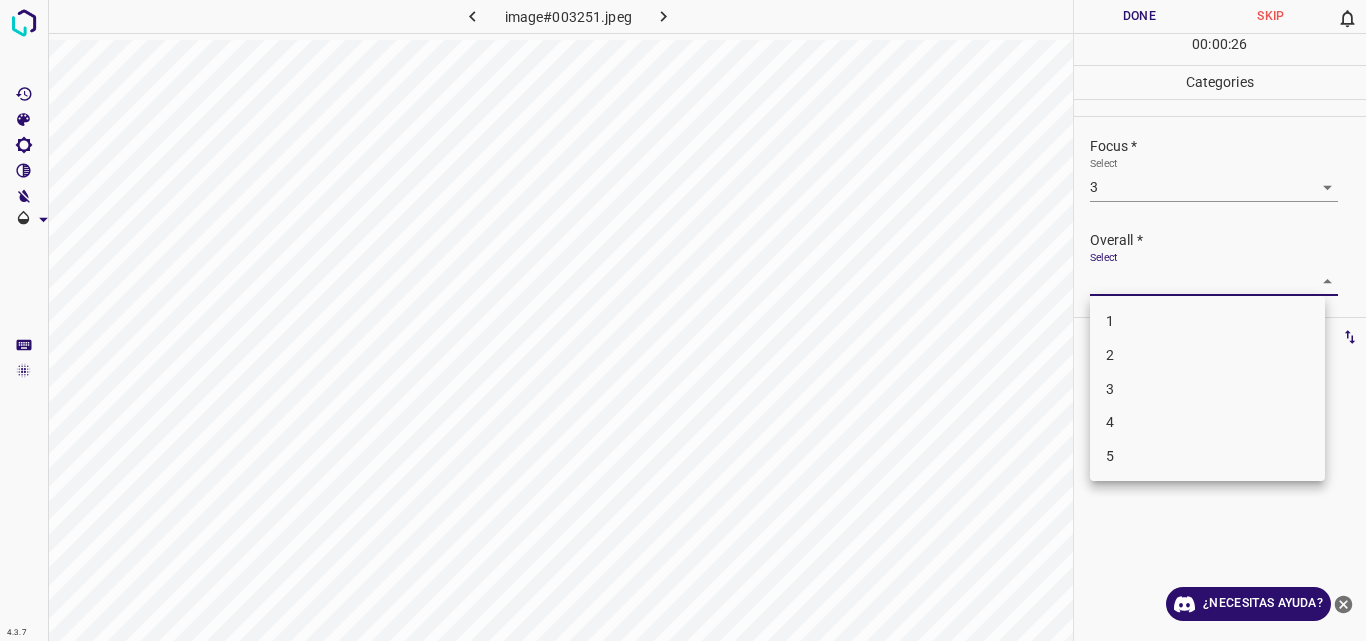 click on "3" at bounding box center [1207, 389] 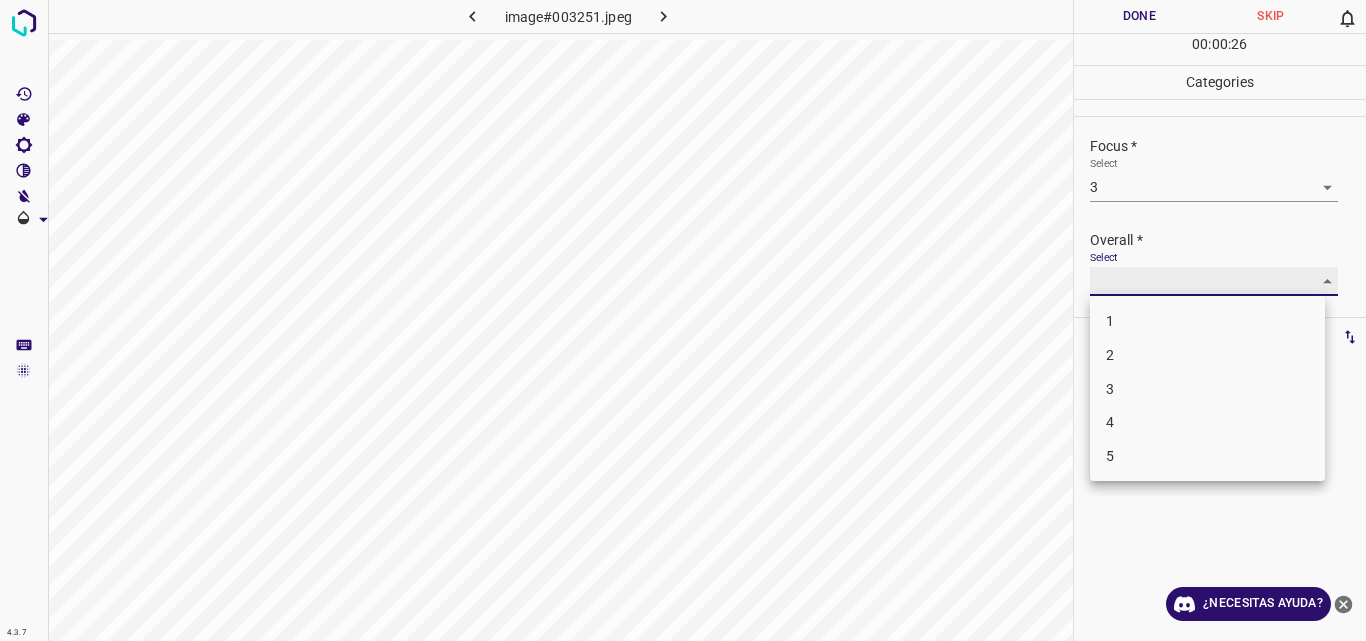 type on "3" 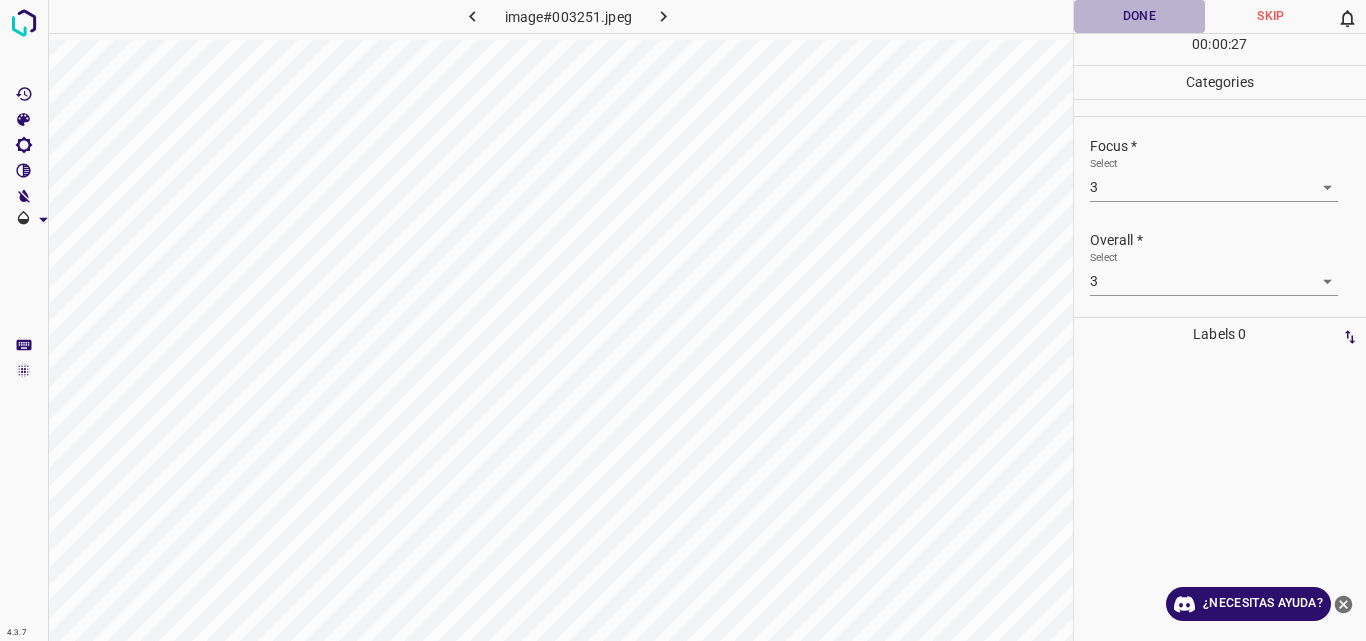 click on "Done" at bounding box center (1140, 16) 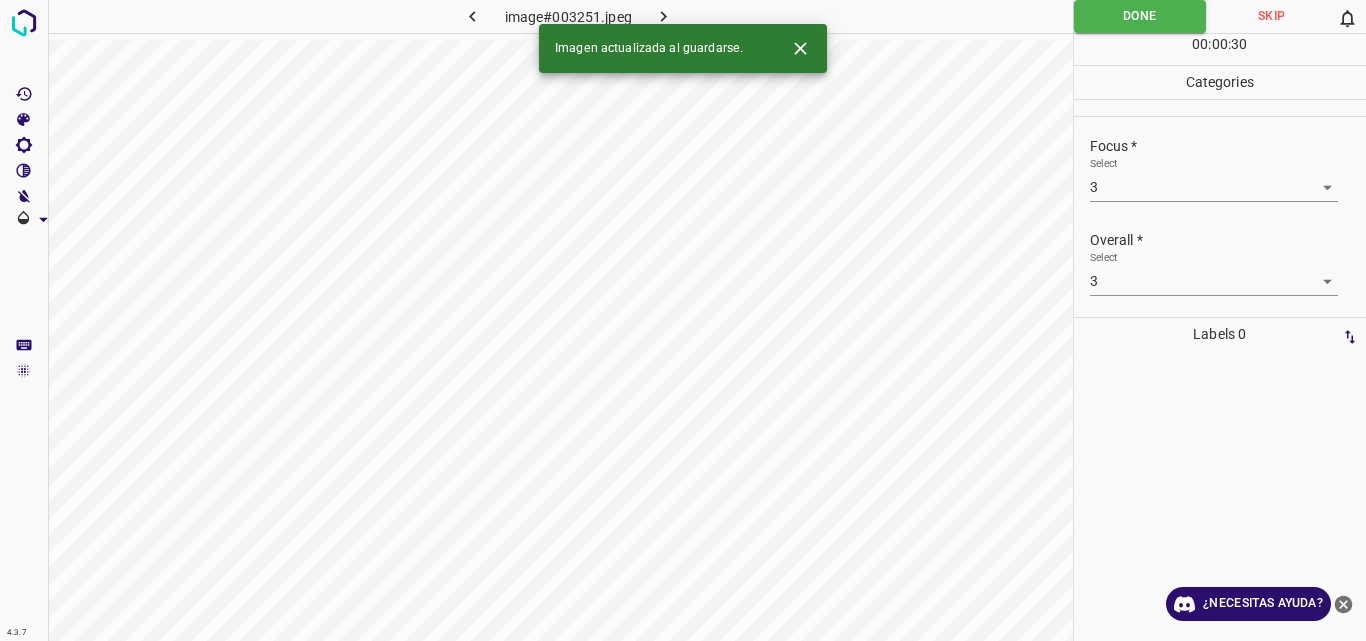 click 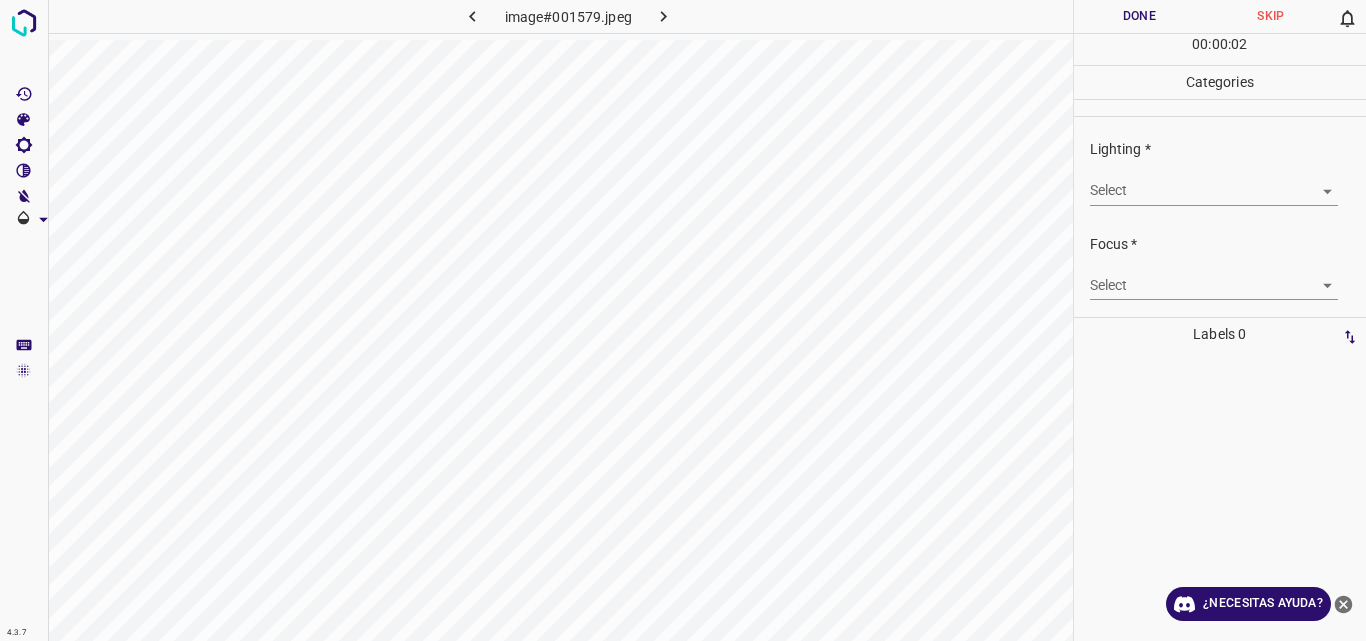 click on "4.3.7 image#001579.jpeg Done Skip 0 00   : 00   : 02   Categories Lighting *  Select ​ Focus *  Select ​ Overall *  Select ​ Labels   0 Categories 1 Lighting 2 Focus 3 Overall Tools Space Change between modes (Draw & Edit) I Auto labeling R Restore zoom M Zoom in N Zoom out Delete Delete selecte label Filters Z Restore filters X Saturation filter C Brightness filter V Contrast filter B Gray scale filter General O Download ¿Necesitas ayuda? Original text Rate this translation Your feedback will be used to help improve Google Translate - Texto - Esconder - Borrar" at bounding box center [683, 320] 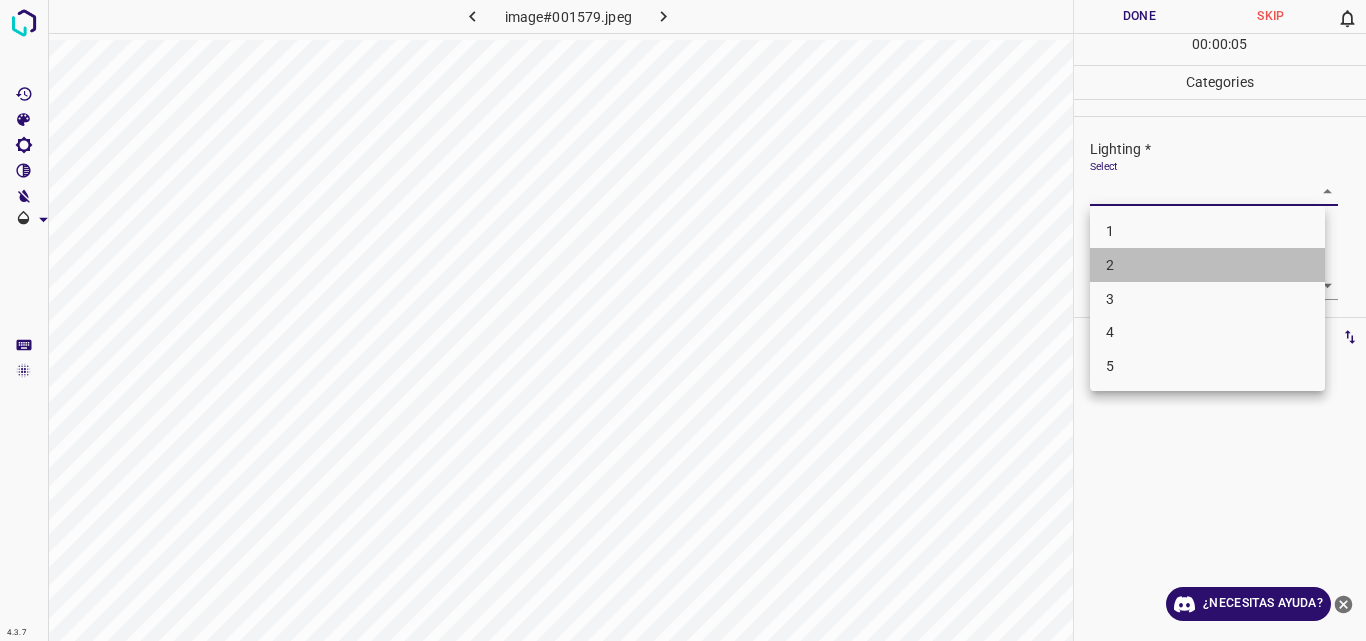 click on "2" at bounding box center (1207, 265) 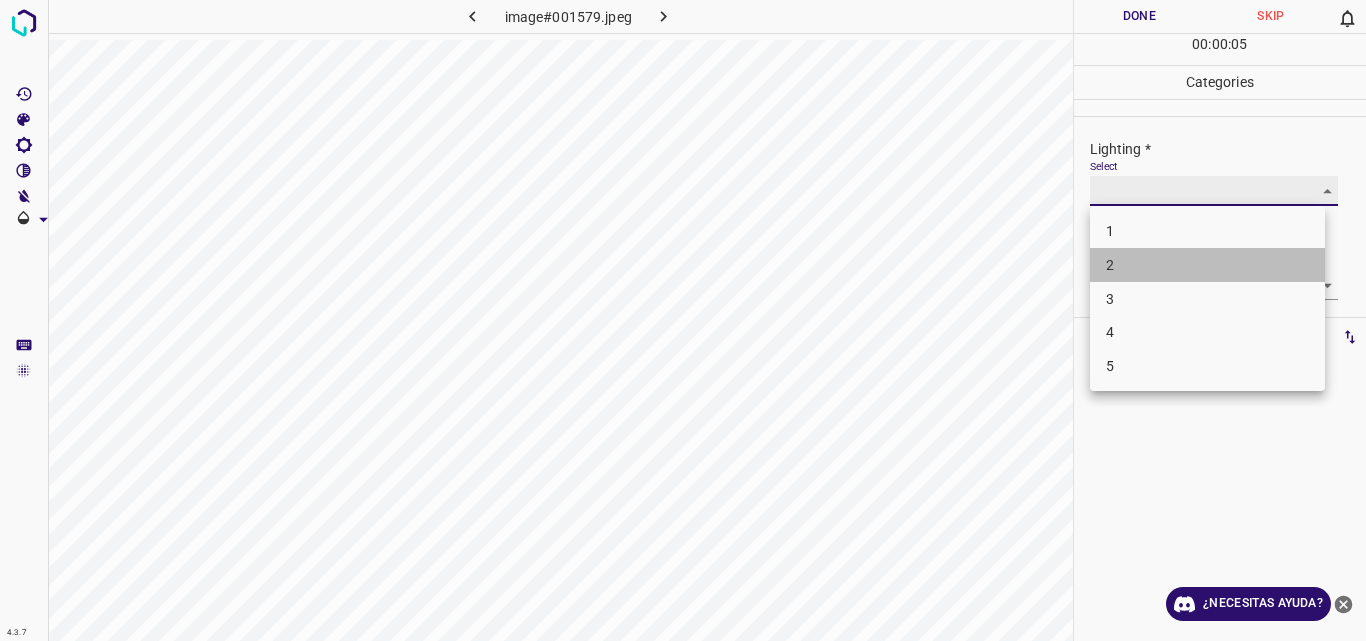 type on "2" 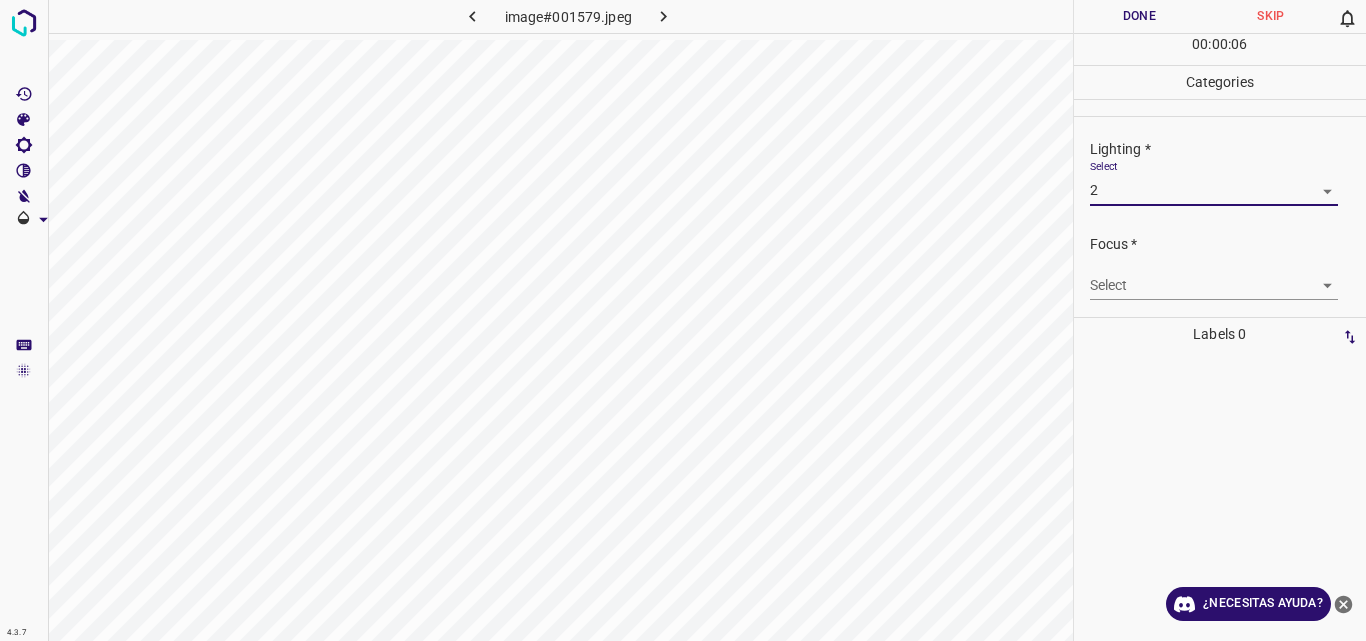 click on "4.3.7 image#001579.jpeg Done Skip 0 00   : 00   : 06   Categories Lighting *  Select 2 2 Focus *  Select ​ Overall *  Select ​ Labels   0 Categories 1 Lighting 2 Focus 3 Overall Tools Space Change between modes (Draw & Edit) I Auto labeling R Restore zoom M Zoom in N Zoom out Delete Delete selecte label Filters Z Restore filters X Saturation filter C Brightness filter V Contrast filter B Gray scale filter General O Download ¿Necesitas ayuda? Original text Rate this translation Your feedback will be used to help improve Google Translate - Texto - Esconder - Borrar" at bounding box center (683, 320) 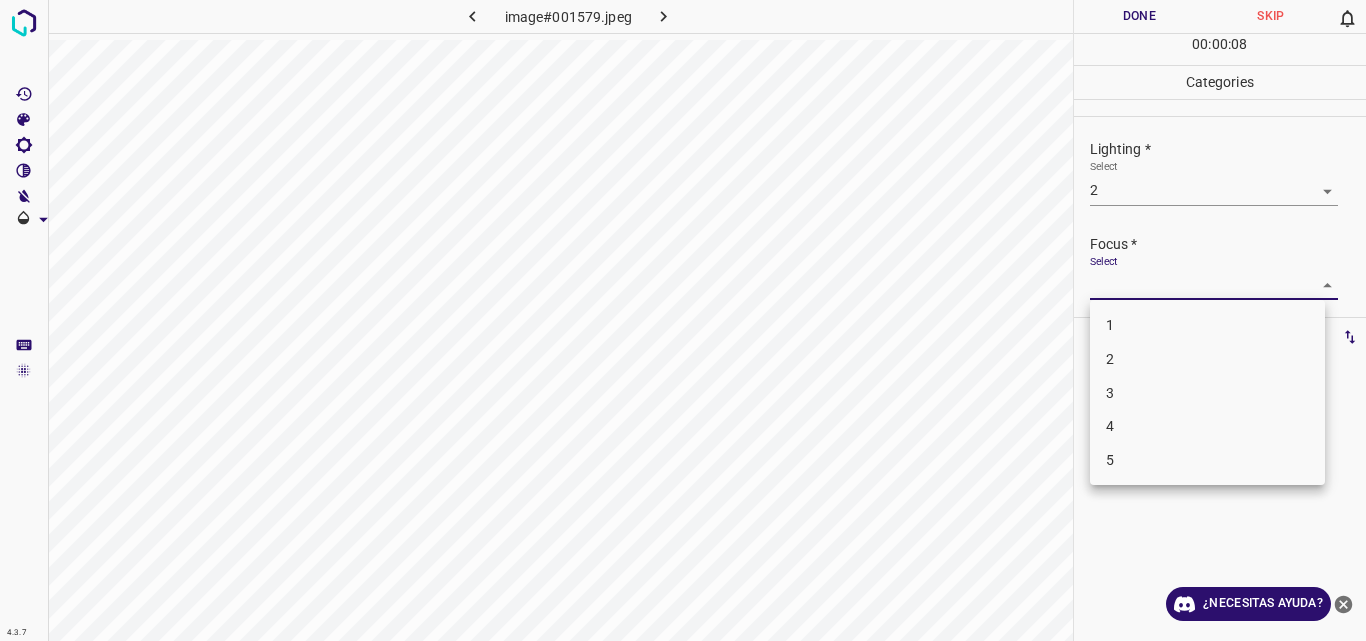 click on "2" at bounding box center (1207, 359) 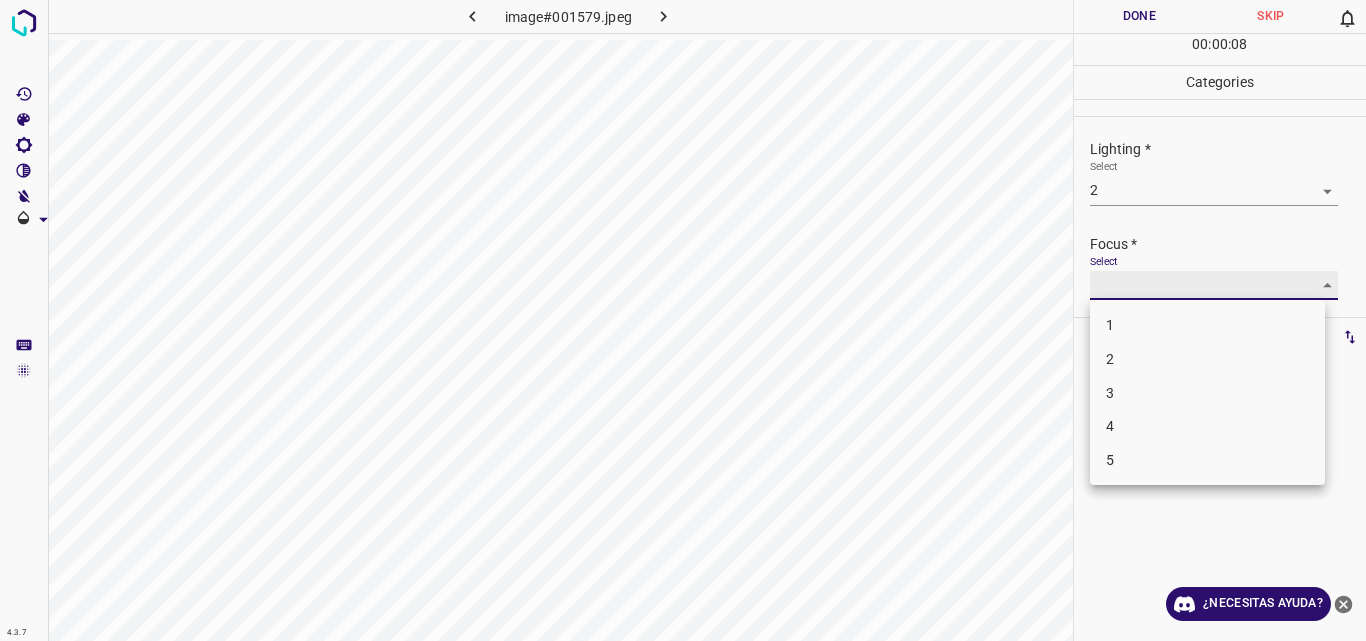 type on "2" 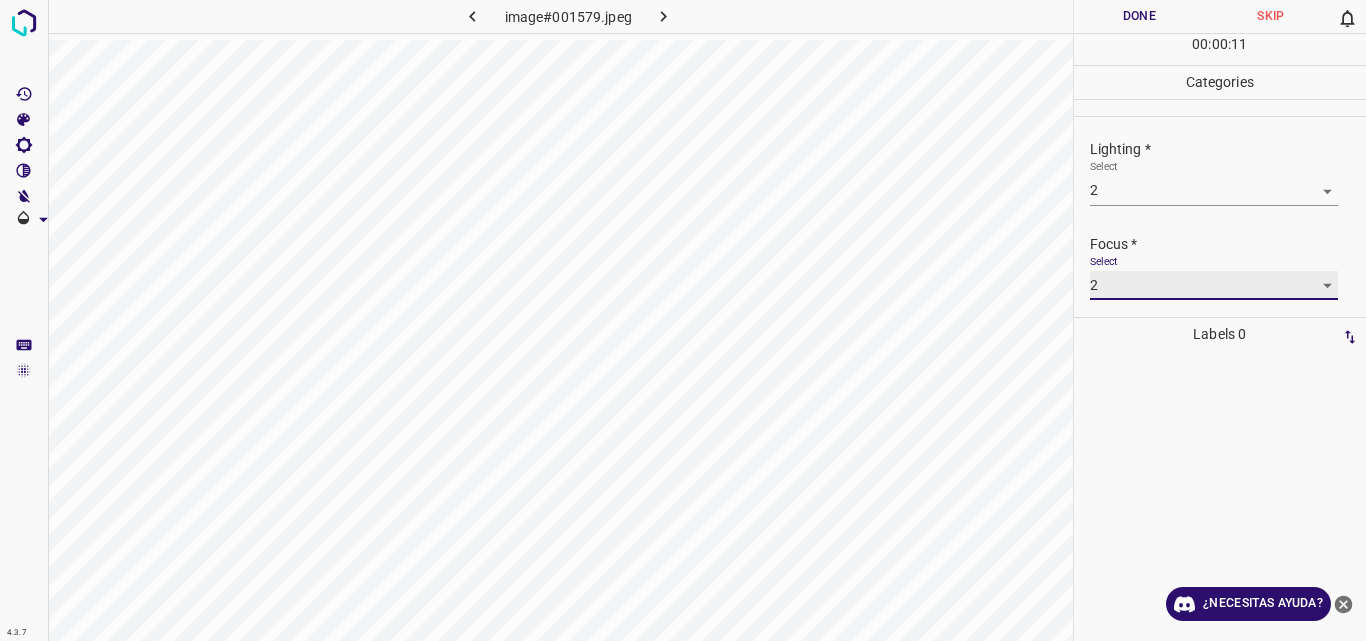 scroll, scrollTop: 98, scrollLeft: 0, axis: vertical 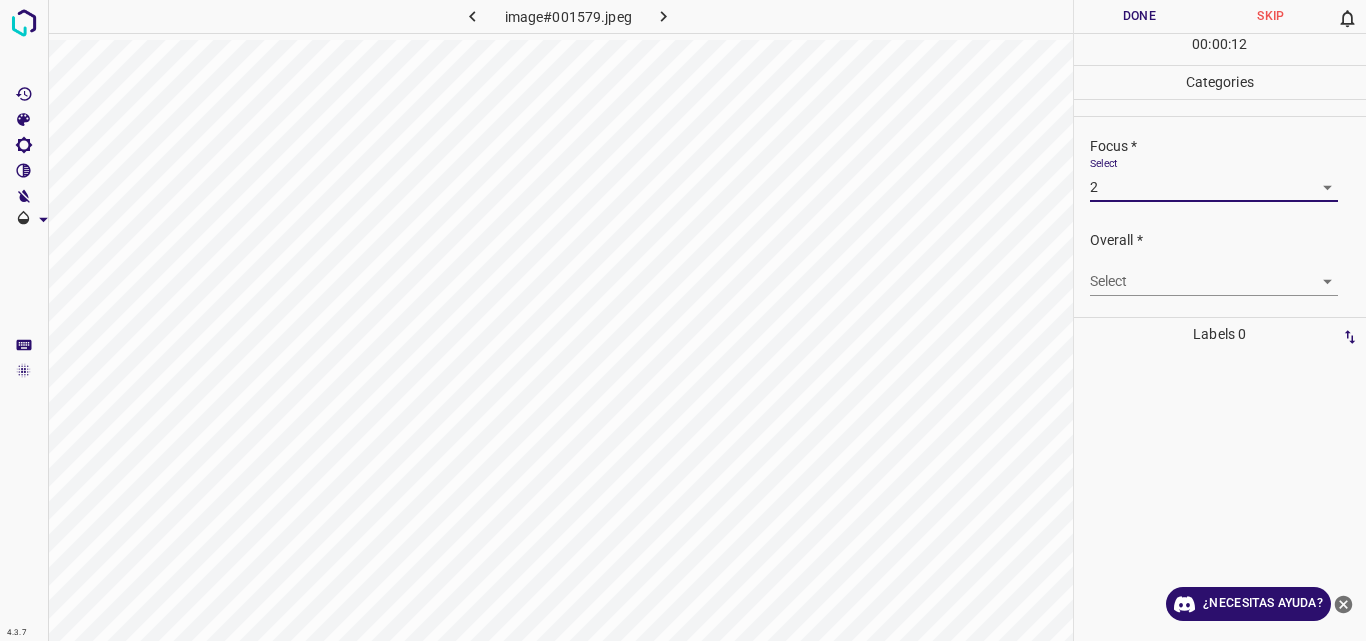 click on "4.3.7 image#001579.jpeg Done Skip 0 00   : 00   : 12   Categories Lighting *  Select 2 2 Focus *  Select 2 2 Overall *  Select ​ Labels   0 Categories 1 Lighting 2 Focus 3 Overall Tools Space Change between modes (Draw & Edit) I Auto labeling R Restore zoom M Zoom in N Zoom out Delete Delete selecte label Filters Z Restore filters X Saturation filter C Brightness filter V Contrast filter B Gray scale filter General O Download ¿Necesitas ayuda? Original text Rate this translation Your feedback will be used to help improve Google Translate - Texto - Esconder - Borrar" at bounding box center [683, 320] 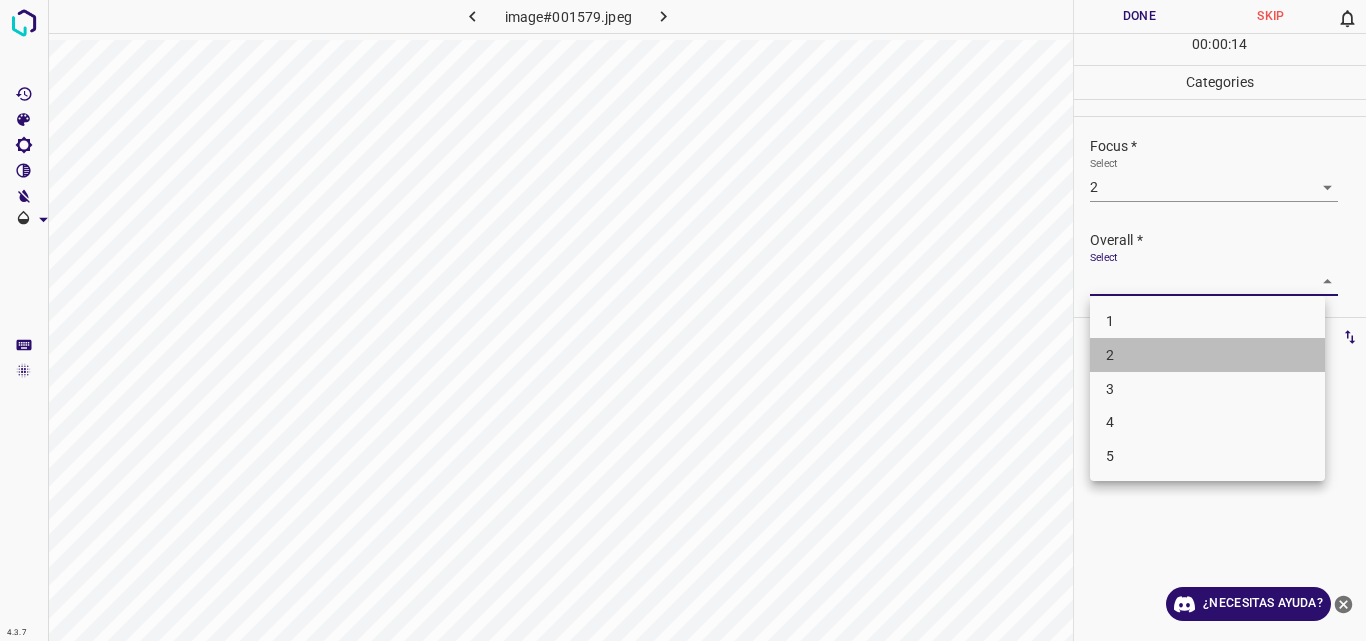 click on "2" at bounding box center [1207, 355] 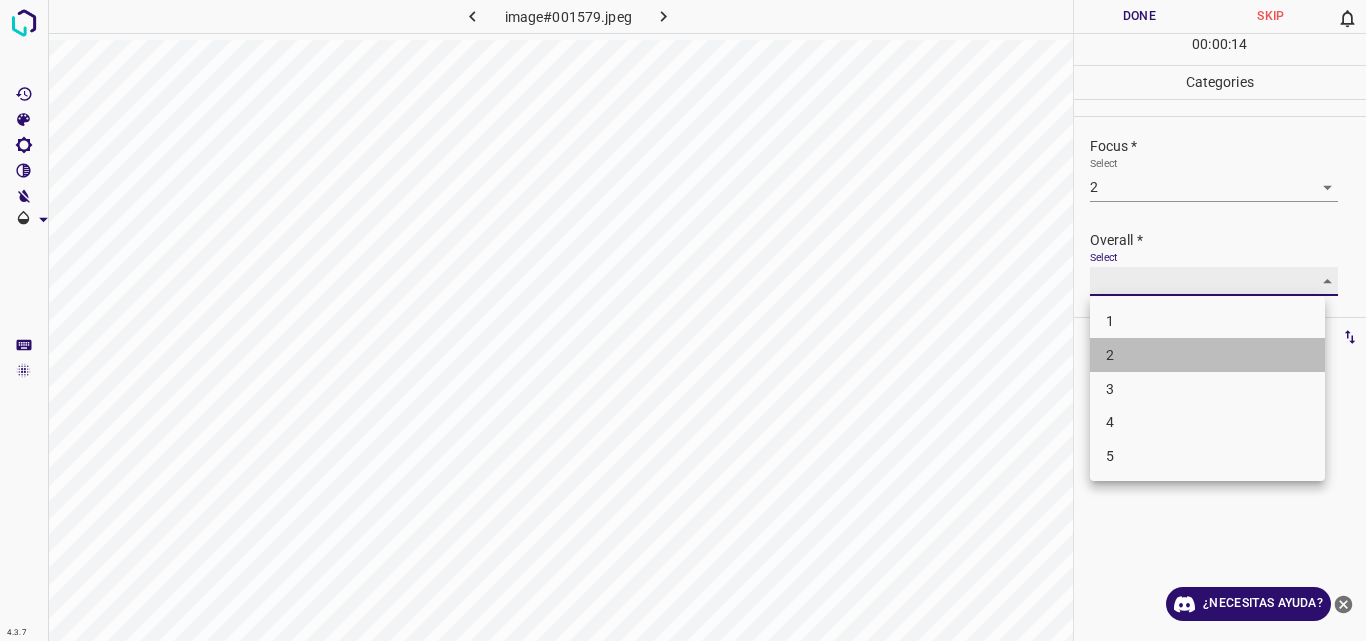 type on "2" 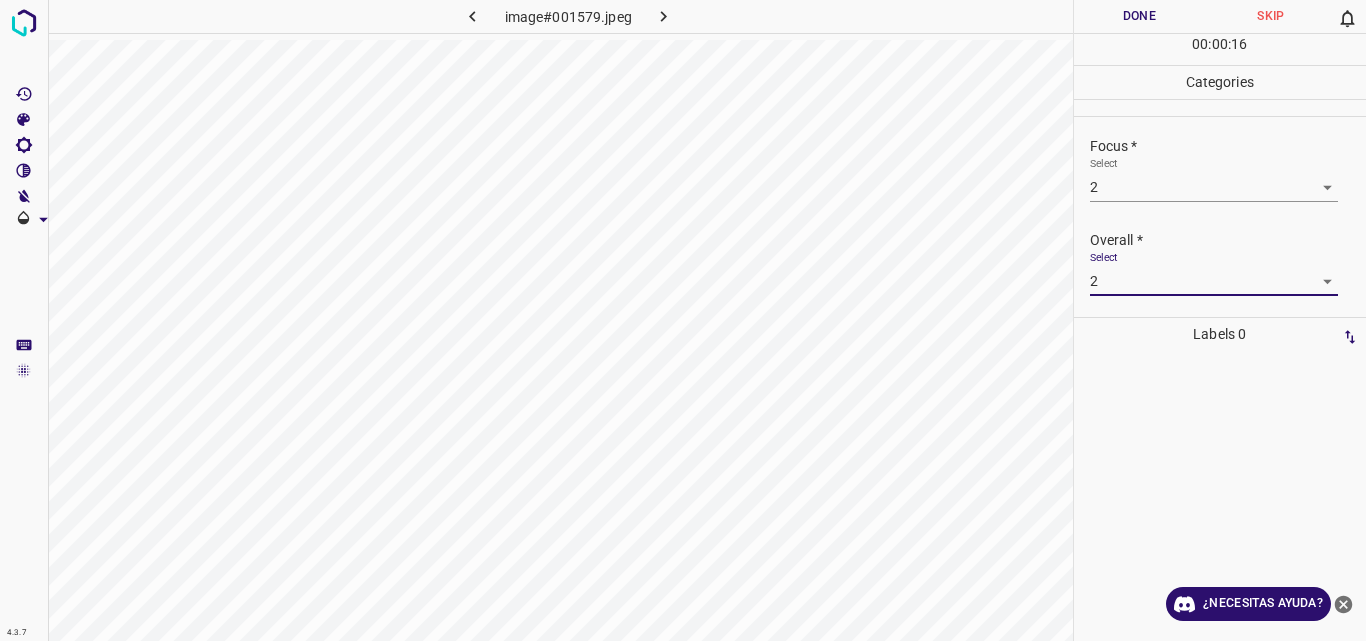 click on "Done" at bounding box center [1140, 16] 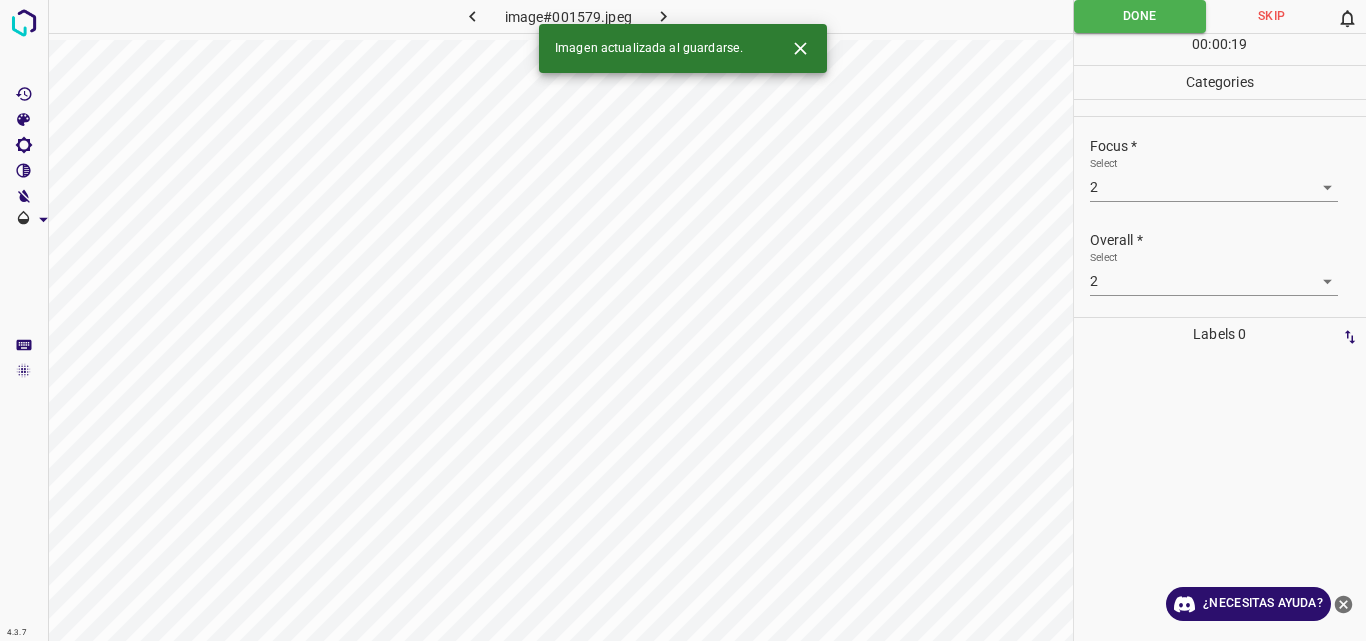 click 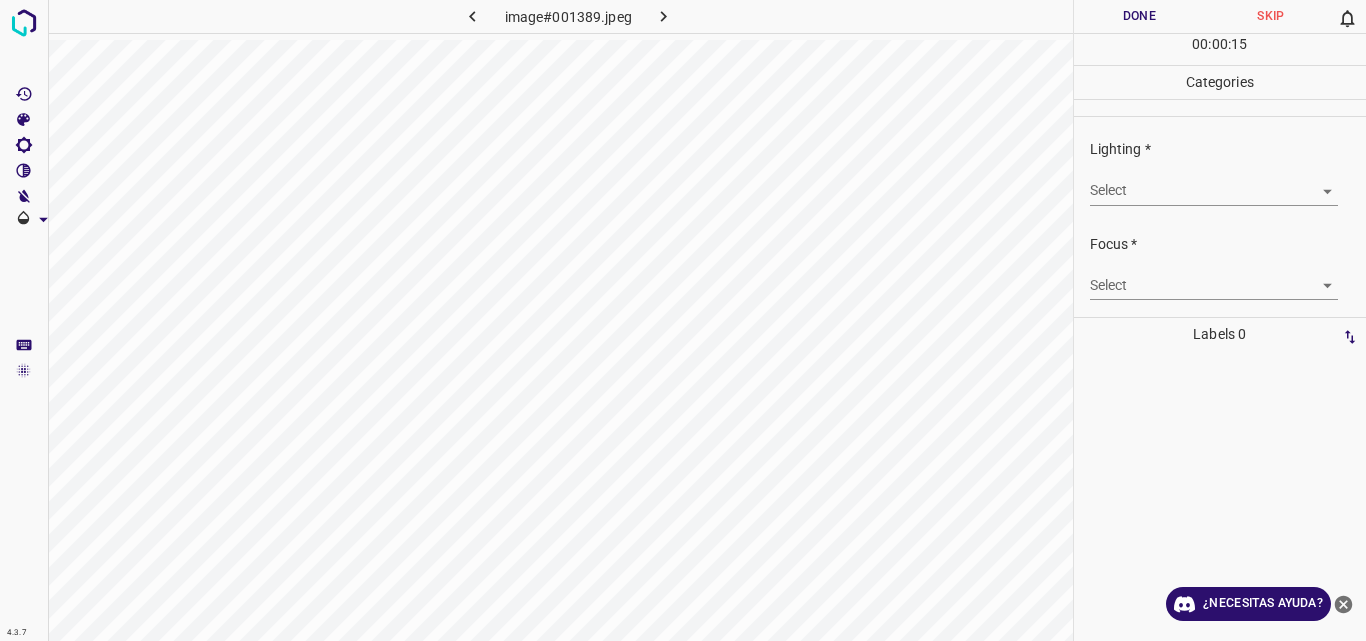 click on "4.3.7 image#001389.jpeg Done Skip 0 00   : 00   : 15   Categories Lighting *  Select ​ Focus *  Select ​ Overall *  Select ​ Labels   0 Categories 1 Lighting 2 Focus 3 Overall Tools Space Change between modes (Draw & Edit) I Auto labeling R Restore zoom M Zoom in N Zoom out Delete Delete selecte label Filters Z Restore filters X Saturation filter C Brightness filter V Contrast filter B Gray scale filter General O Download ¿Necesitas ayuda? Original text Rate this translation Your feedback will be used to help improve Google Translate - Texto - Esconder - Borrar" at bounding box center [683, 320] 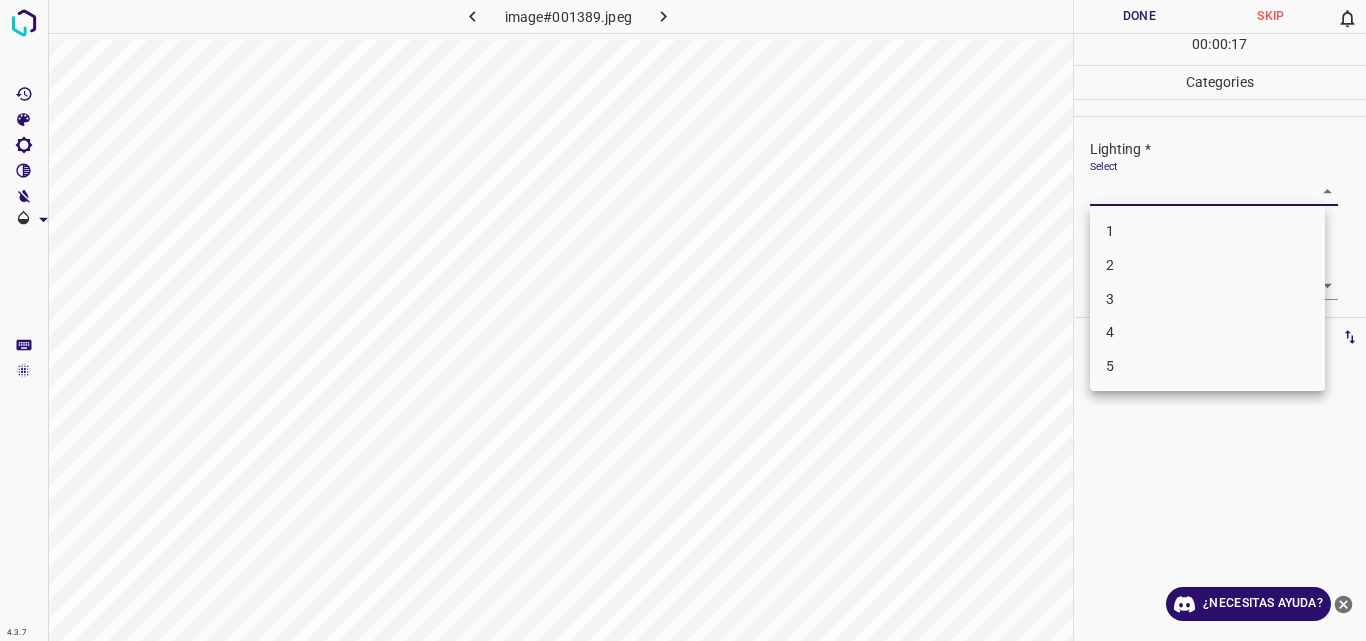 click on "4" at bounding box center [1207, 332] 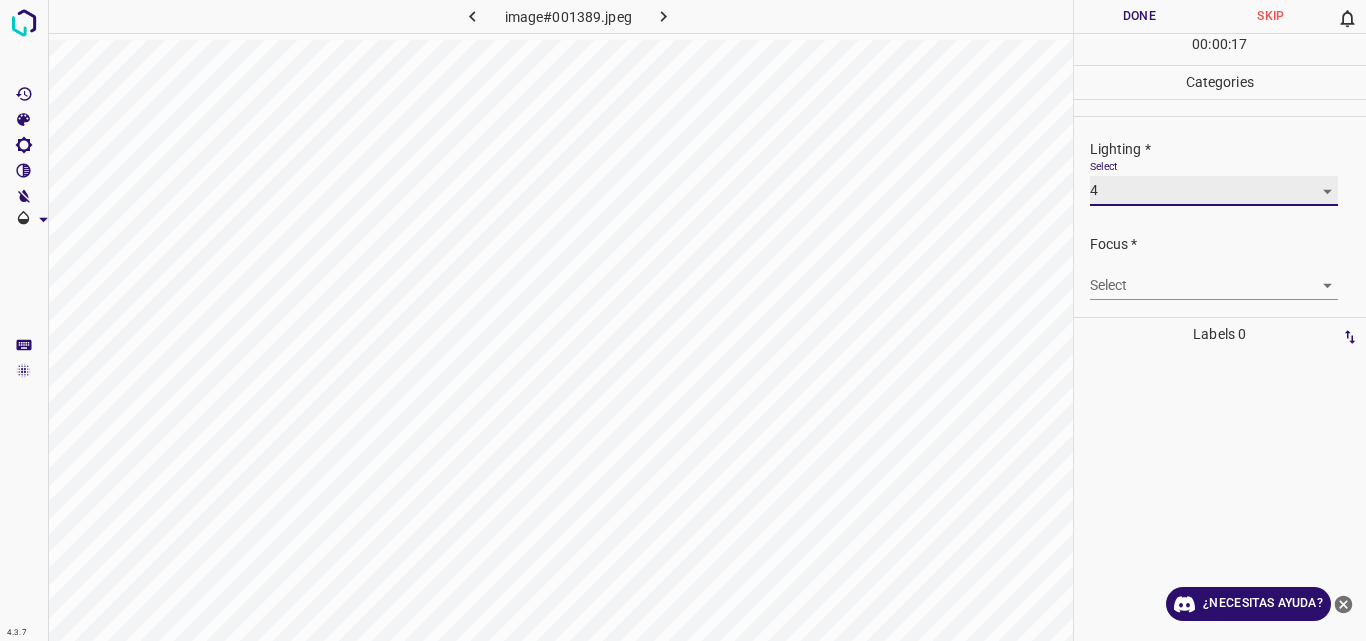 type on "4" 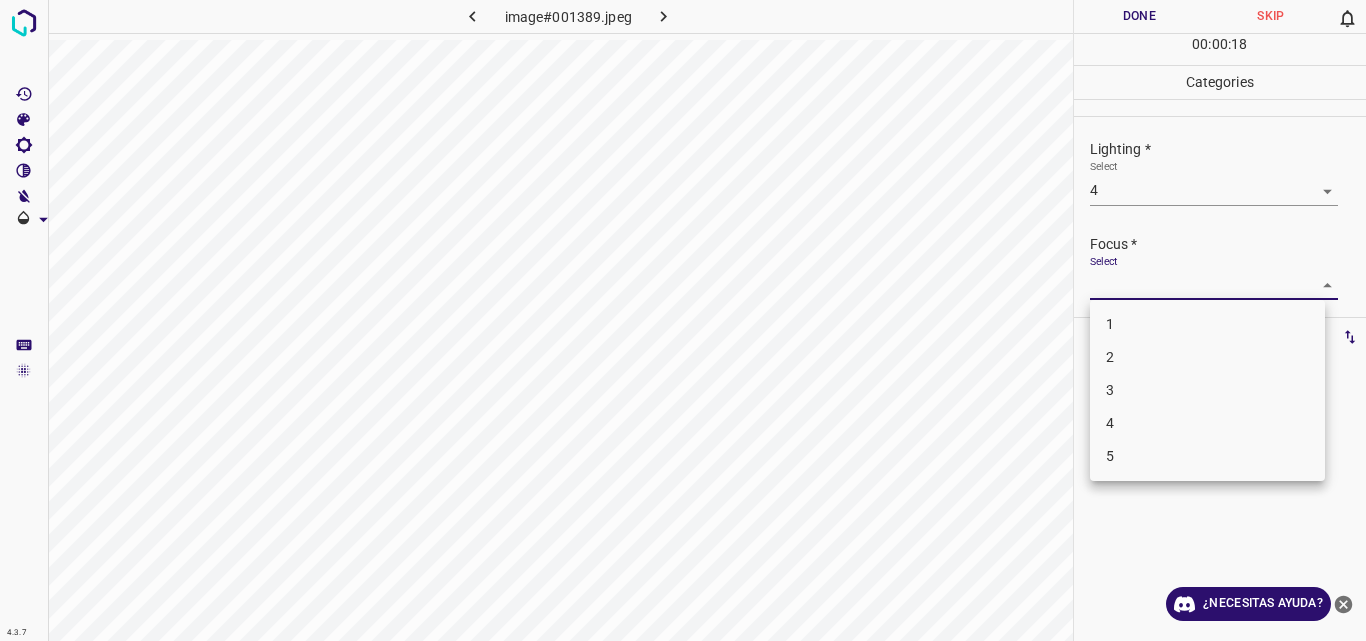 click on "4.3.7 image#001389.jpeg Done Skip 0 00   : 00   : 18   Categories Lighting *  Select 4 4 Focus *  Select ​ Overall *  Select ​ Labels   0 Categories 1 Lighting 2 Focus 3 Overall Tools Space Change between modes (Draw & Edit) I Auto labeling R Restore zoom M Zoom in N Zoom out Delete Delete selecte label Filters Z Restore filters X Saturation filter C Brightness filter V Contrast filter B Gray scale filter General O Download ¿Necesitas ayuda? Original text Rate this translation Your feedback will be used to help improve Google Translate - Texto - Esconder - Borrar 1 2 3 4 5" at bounding box center [683, 320] 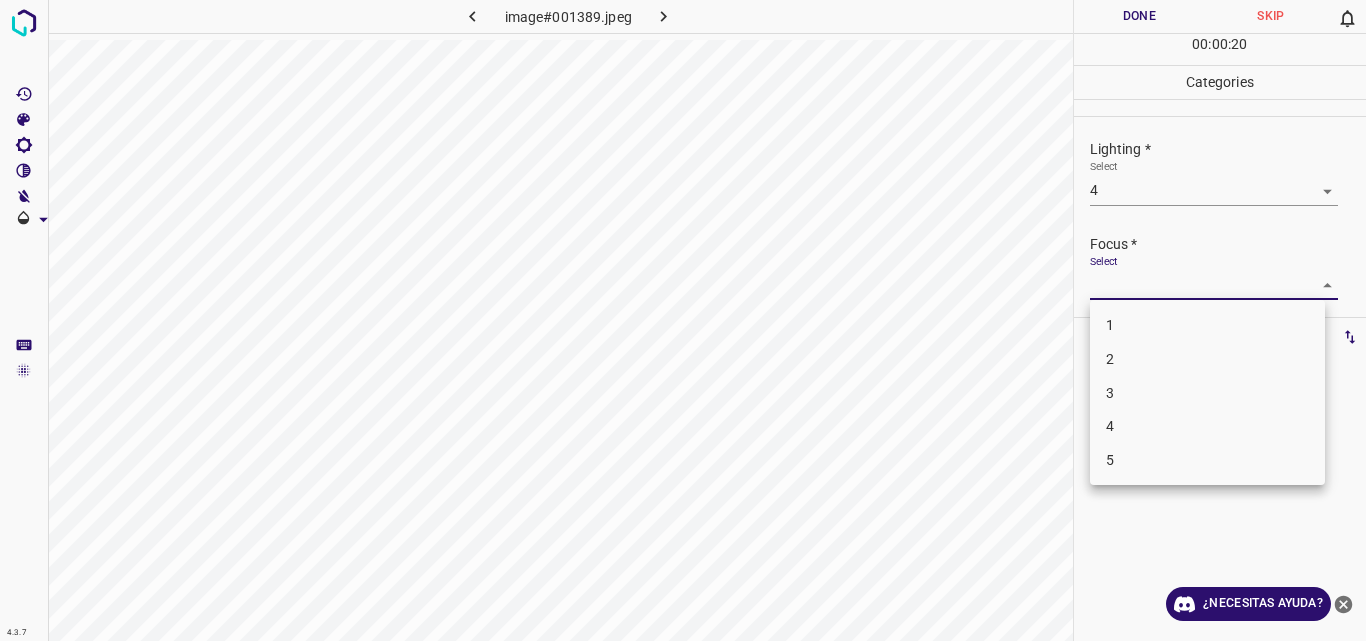 click on "4" at bounding box center (1207, 426) 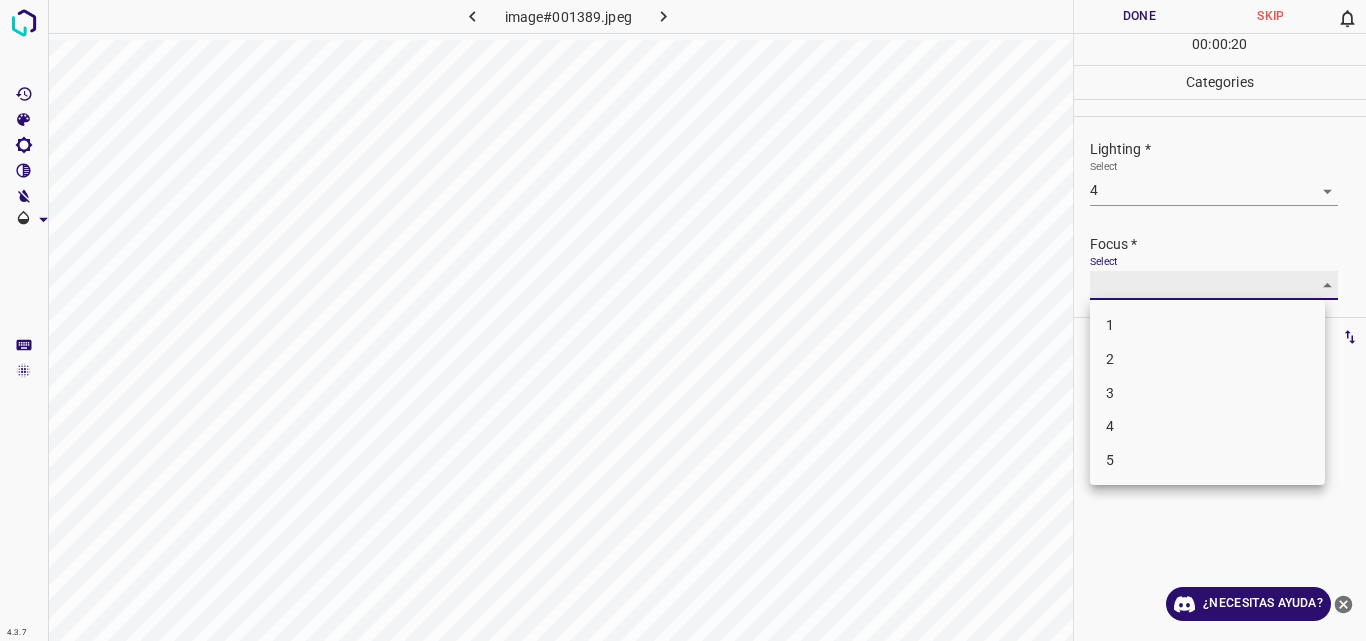 type on "4" 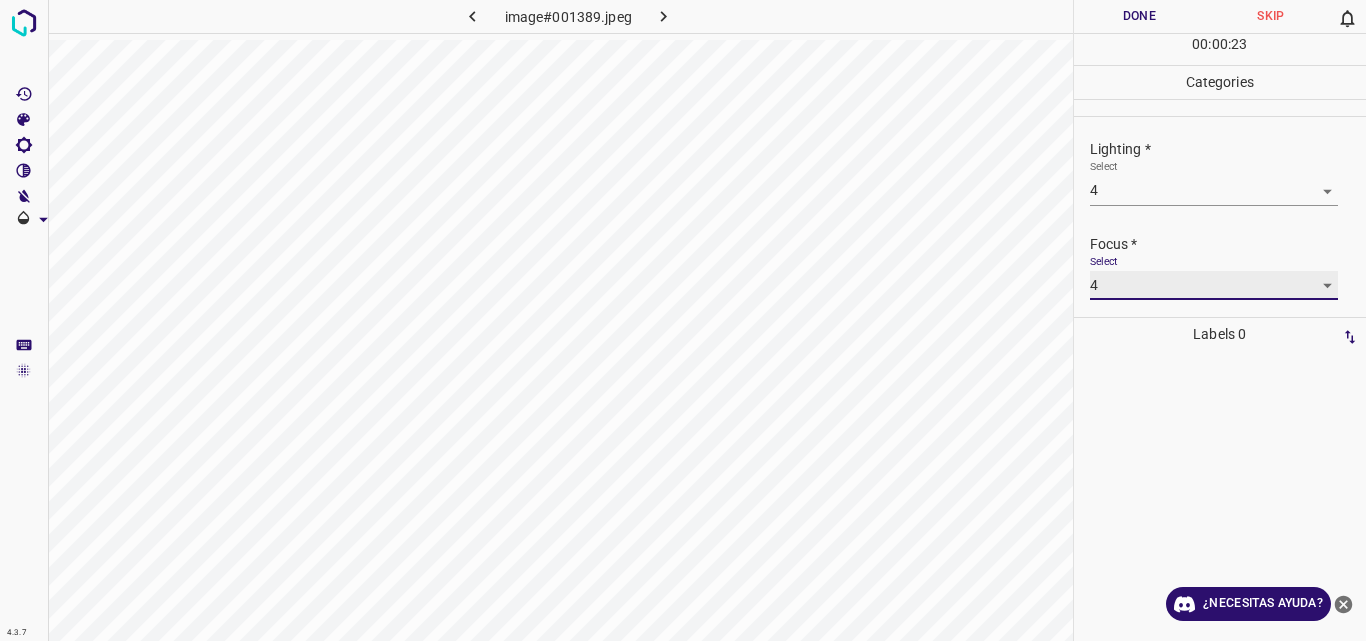 scroll, scrollTop: 98, scrollLeft: 0, axis: vertical 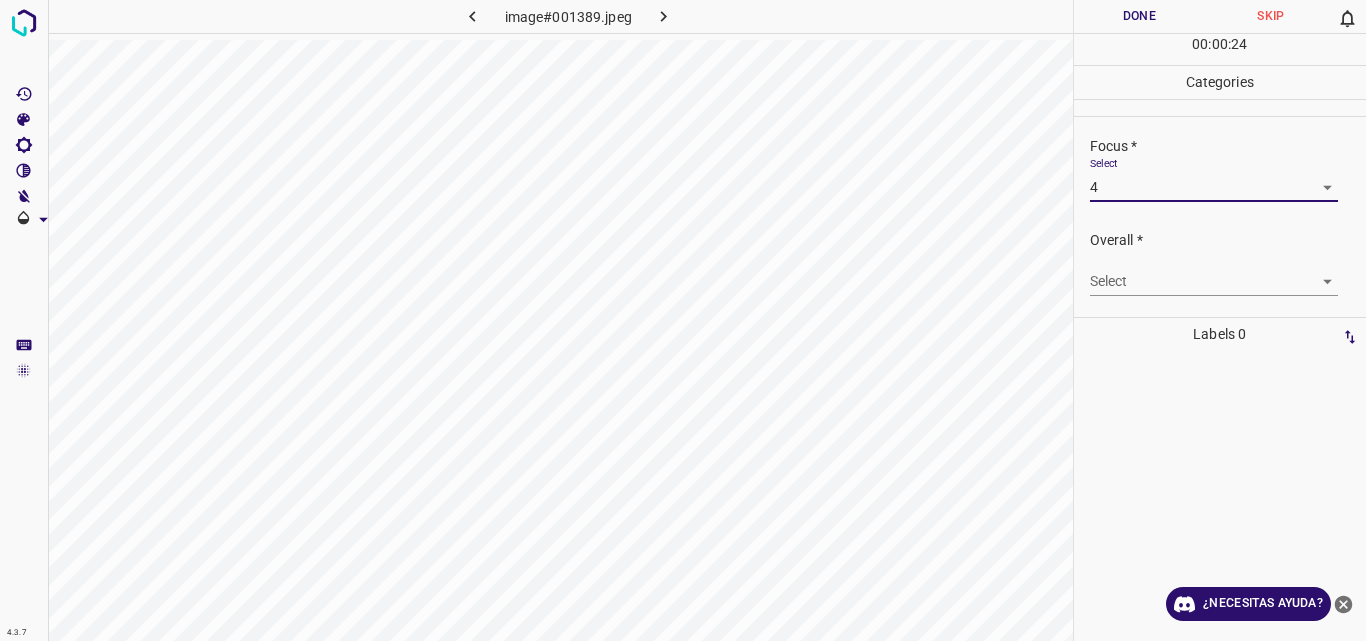 click on "4.3.7 image#001389.jpeg Done Skip 0 00   : 00   : 24   Categories Lighting *  Select 4 4 Focus *  Select 4 4 Overall *  Select ​ Labels   0 Categories 1 Lighting 2 Focus 3 Overall Tools Space Change between modes (Draw & Edit) I Auto labeling R Restore zoom M Zoom in N Zoom out Delete Delete selecte label Filters Z Restore filters X Saturation filter C Brightness filter V Contrast filter B Gray scale filter General O Download ¿Necesitas ayuda? Original text Rate this translation Your feedback will be used to help improve Google Translate - Texto - Esconder - Borrar" at bounding box center [683, 320] 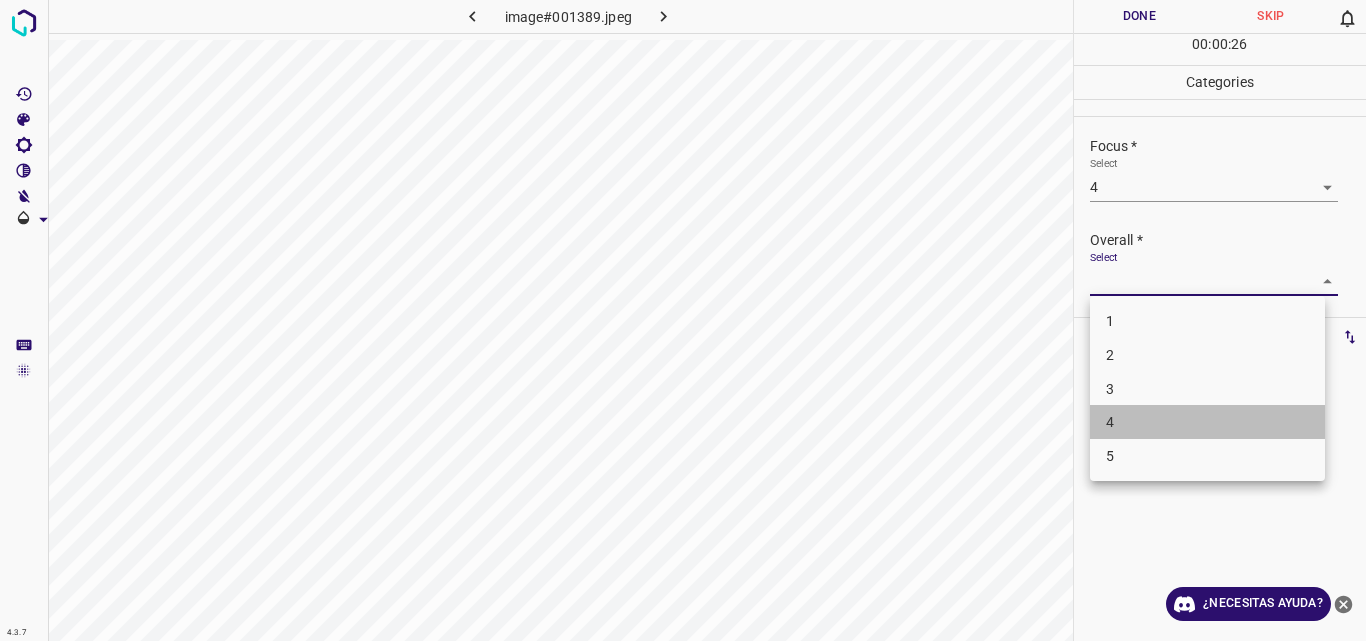 click on "4" at bounding box center [1207, 422] 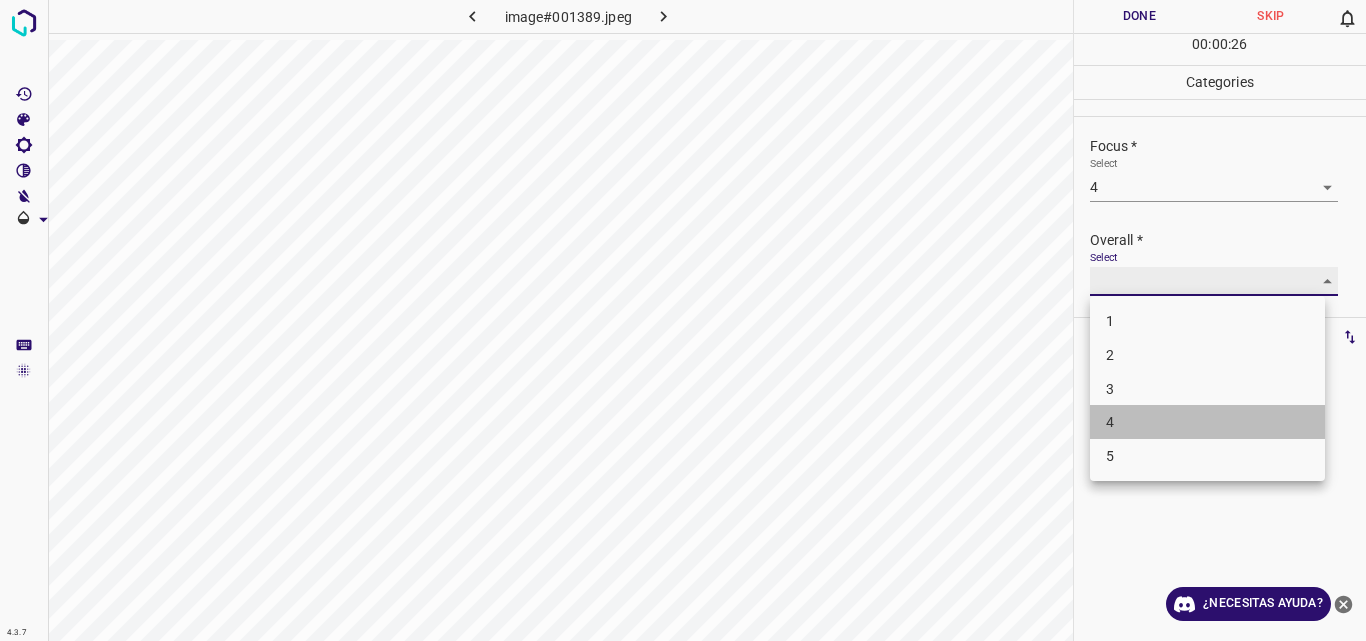 type on "4" 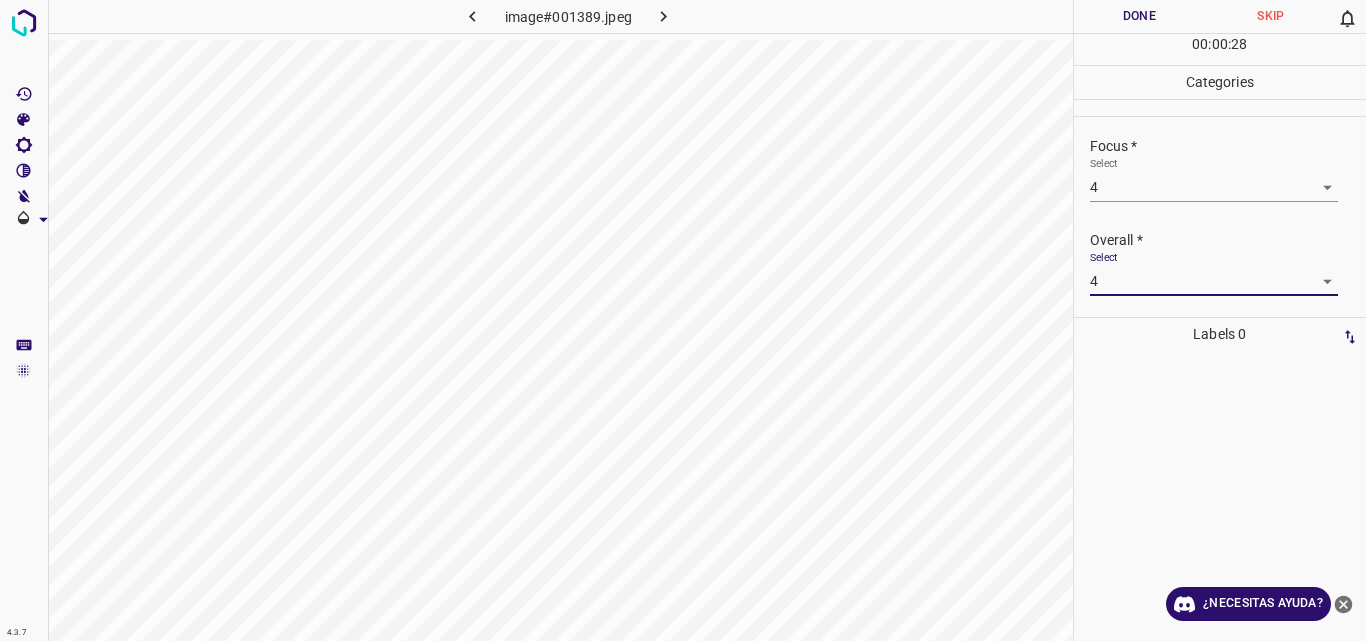 click on "Done" at bounding box center [1140, 16] 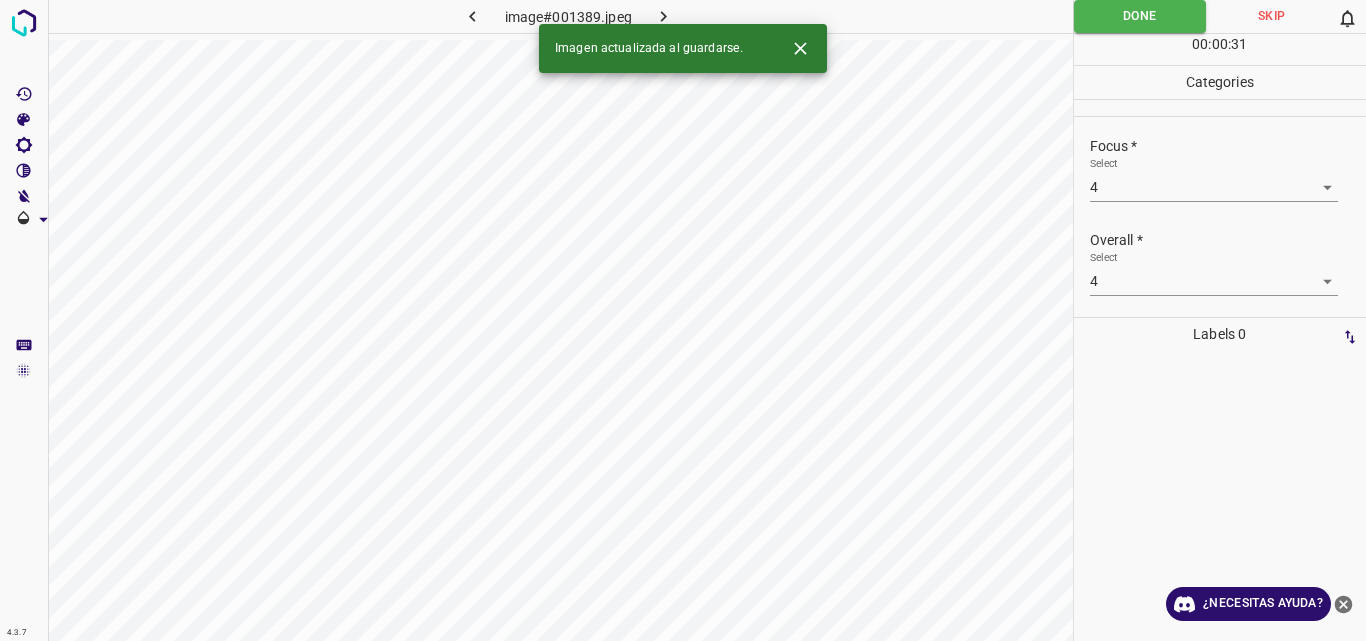 click 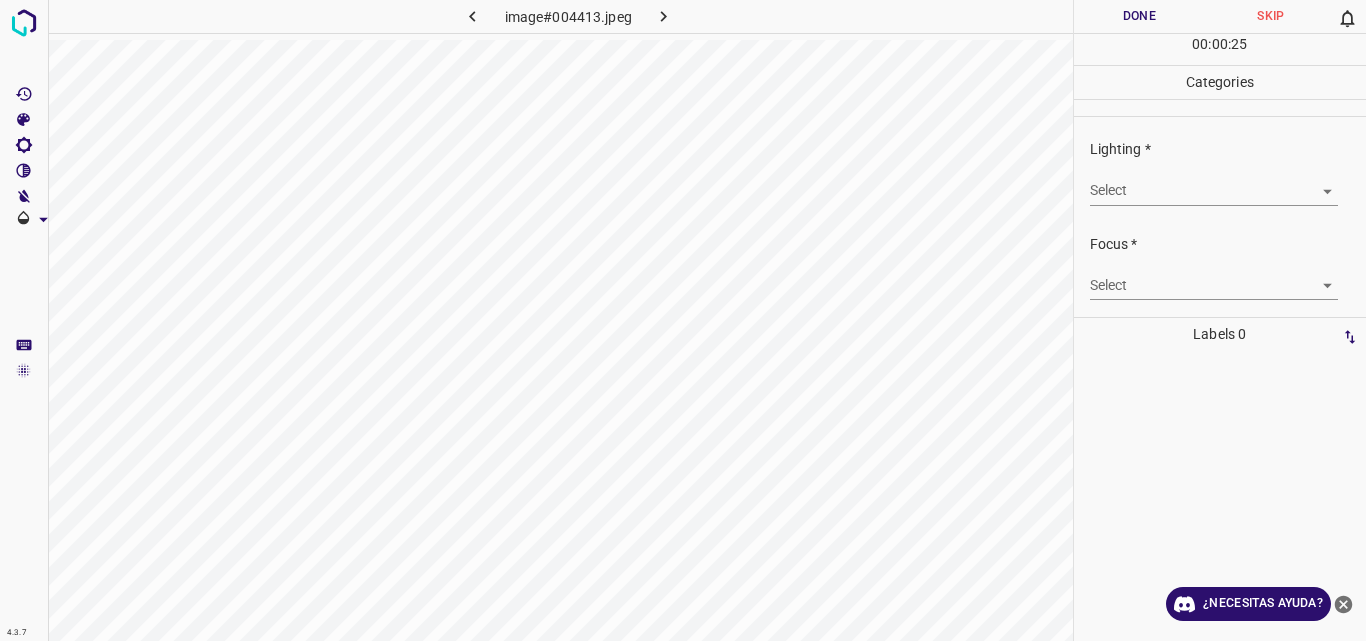 click on "4.3.7 image#004413.jpeg Done Skip 0 00   : 00   : 25   Categories Lighting *  Select ​ Focus *  Select ​ Overall *  Select ​ Labels   0 Categories 1 Lighting 2 Focus 3 Overall Tools Space Change between modes (Draw & Edit) I Auto labeling R Restore zoom M Zoom in N Zoom out Delete Delete selecte label Filters Z Restore filters X Saturation filter C Brightness filter V Contrast filter B Gray scale filter General O Download ¿Necesitas ayuda? Original text Rate this translation Your feedback will be used to help improve Google Translate - Texto - Esconder - Borrar" at bounding box center [683, 320] 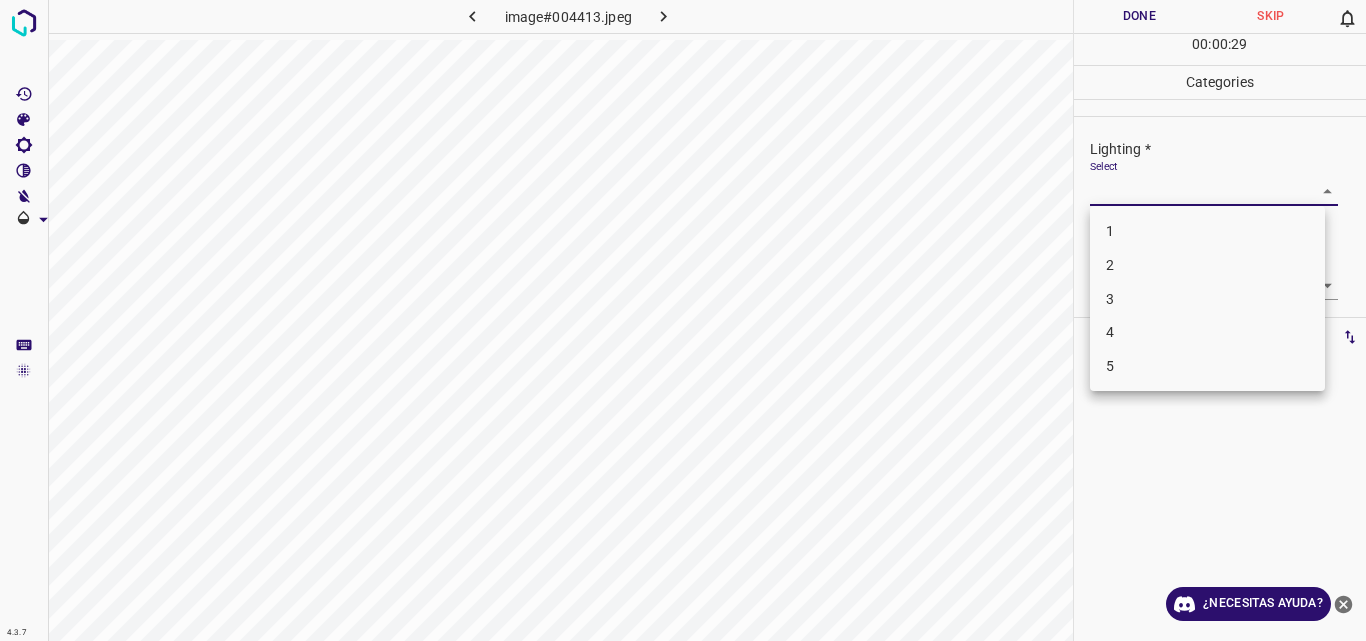 click on "2" at bounding box center [1207, 265] 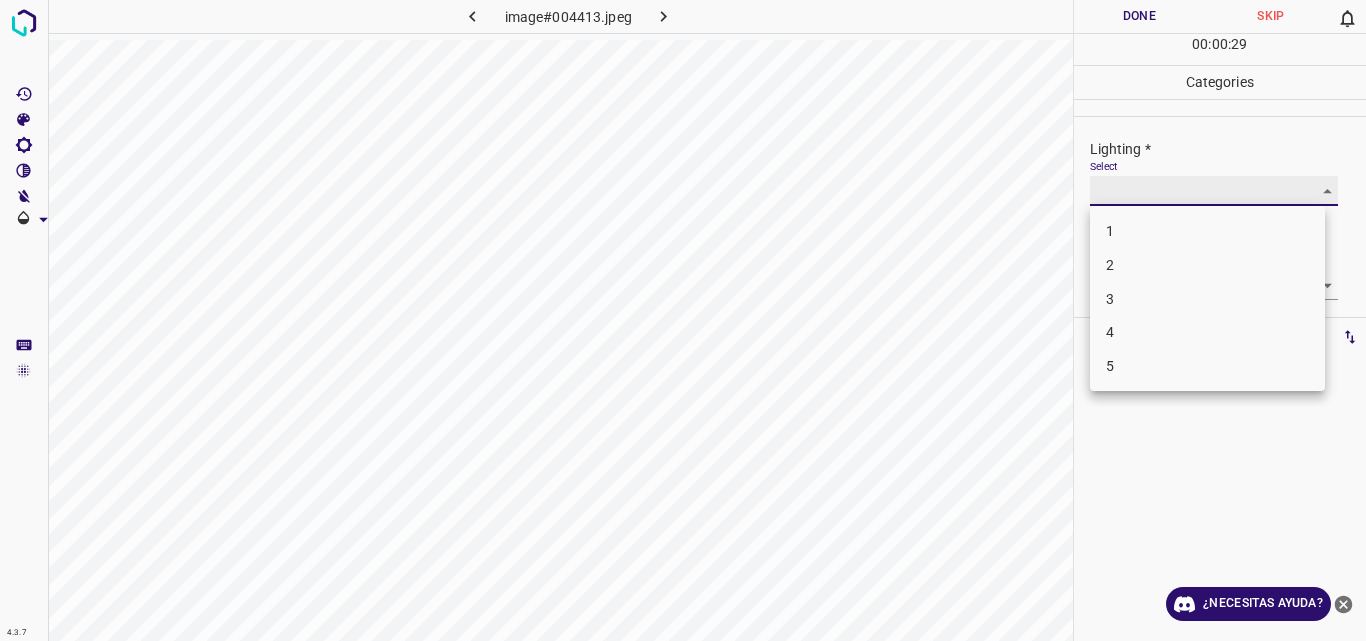 type on "2" 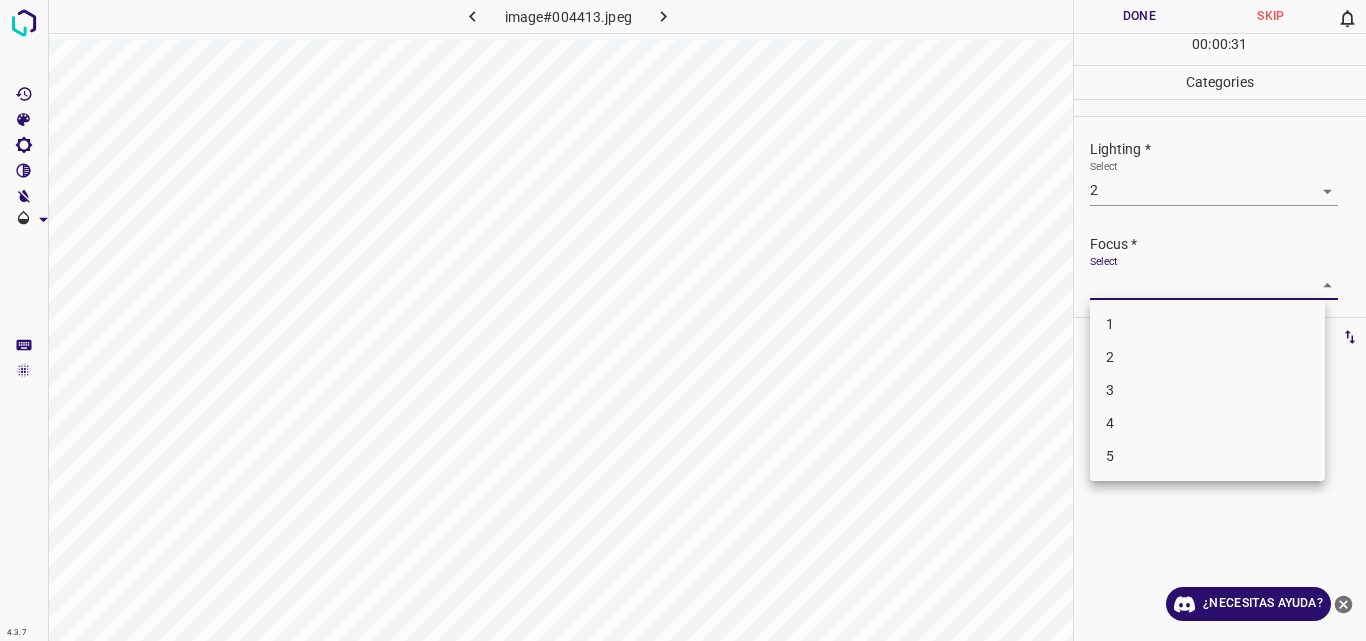 click on "4.3.7 image#004413.jpeg Done Skip 0 00   : 00   : 31   Categories Lighting *  Select 2 2 Focus *  Select ​ Overall *  Select ​ Labels   0 Categories 1 Lighting 2 Focus 3 Overall Tools Space Change between modes (Draw & Edit) I Auto labeling R Restore zoom M Zoom in N Zoom out Delete Delete selecte label Filters Z Restore filters X Saturation filter C Brightness filter V Contrast filter B Gray scale filter General O Download ¿Necesitas ayuda? Original text Rate this translation Your feedback will be used to help improve Google Translate - Texto - Esconder - Borrar 1 2 3 4 5" at bounding box center [683, 320] 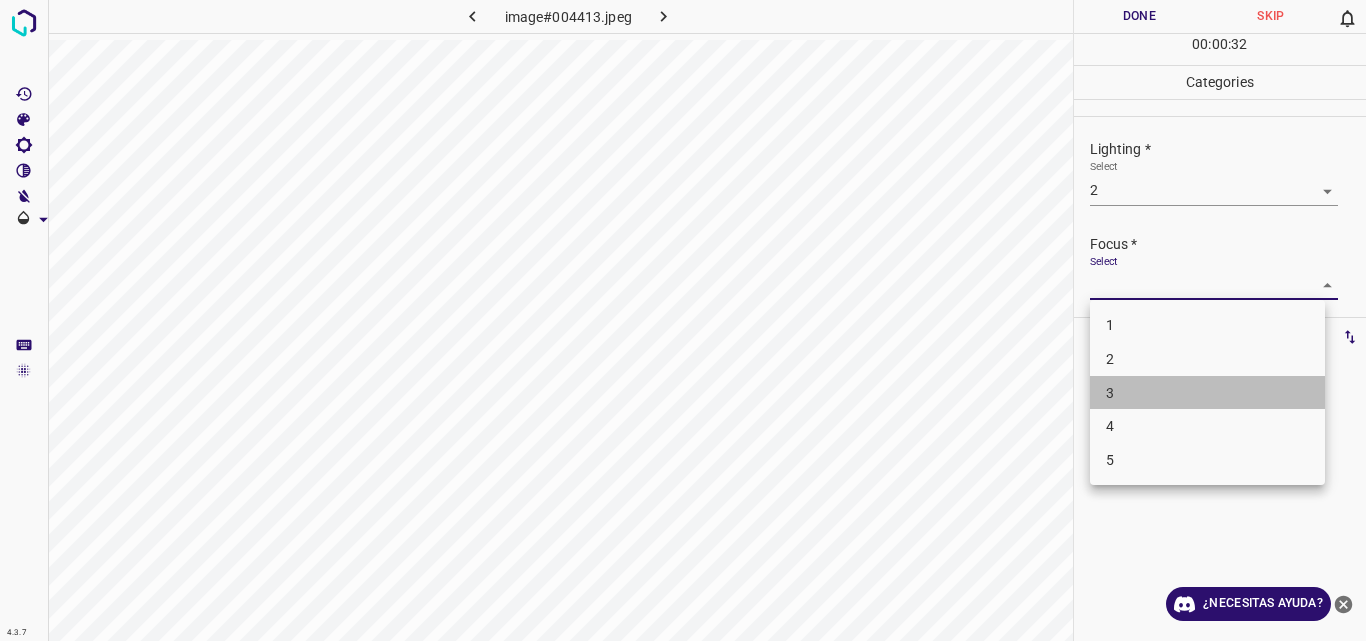 click on "3" at bounding box center (1207, 393) 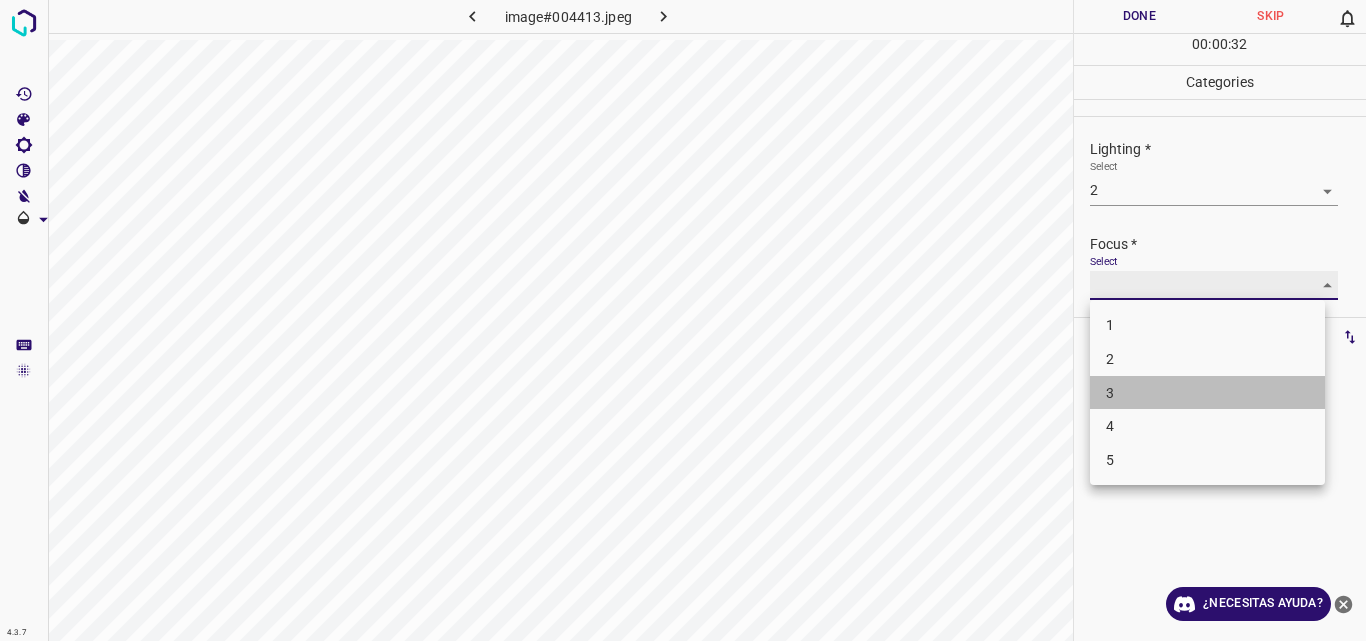 type on "3" 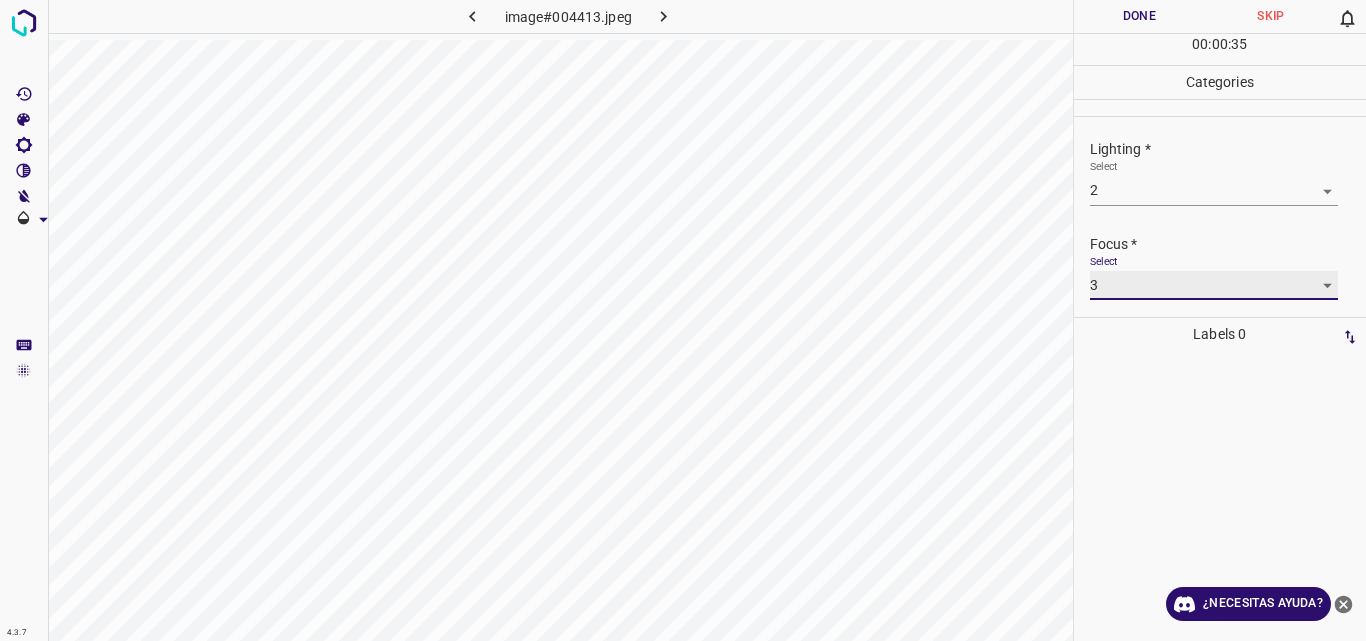 scroll, scrollTop: 78, scrollLeft: 0, axis: vertical 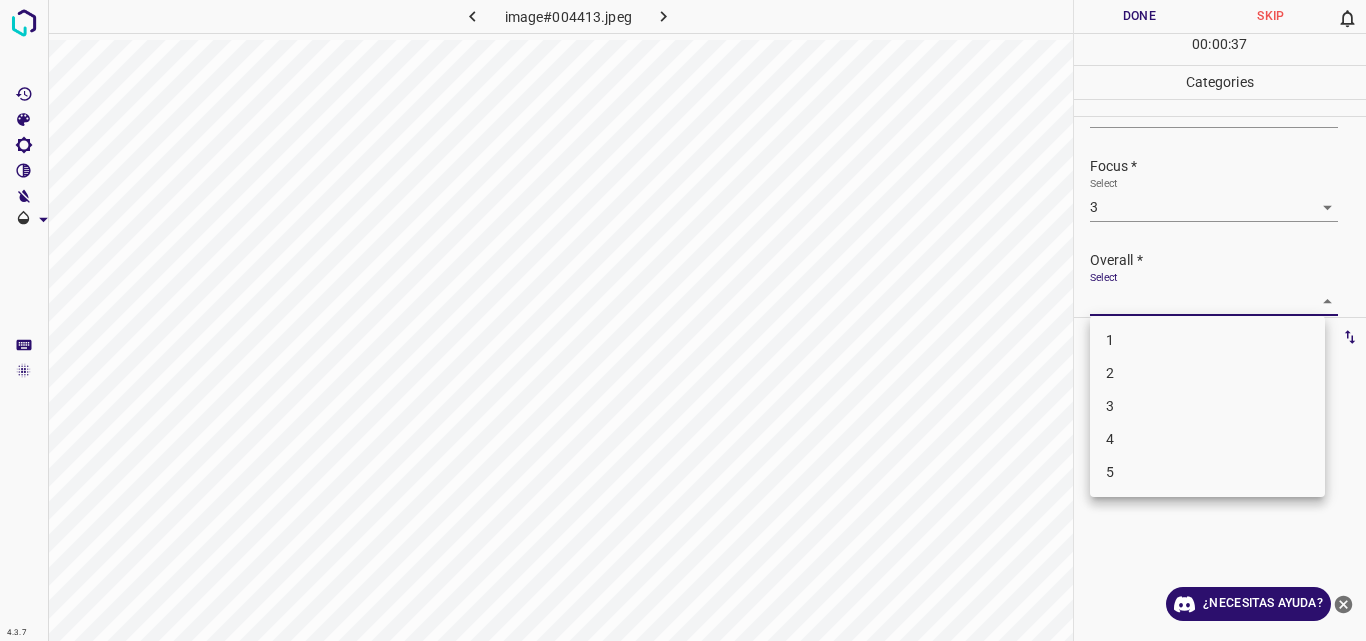 click on "4.3.7 image#004413.jpeg Done Skip 0 00   : 00   : 37   Categories Lighting *  Select 2 2 Focus *  Select 3 3 Overall *  Select ​ Labels   0 Categories 1 Lighting 2 Focus 3 Overall Tools Space Change between modes (Draw & Edit) I Auto labeling R Restore zoom M Zoom in N Zoom out Delete Delete selecte label Filters Z Restore filters X Saturation filter C Brightness filter V Contrast filter B Gray scale filter General O Download ¿Necesitas ayuda? Original text Rate this translation Your feedback will be used to help improve Google Translate - Texto - Esconder - Borrar 1 2 3 4 5" at bounding box center [683, 320] 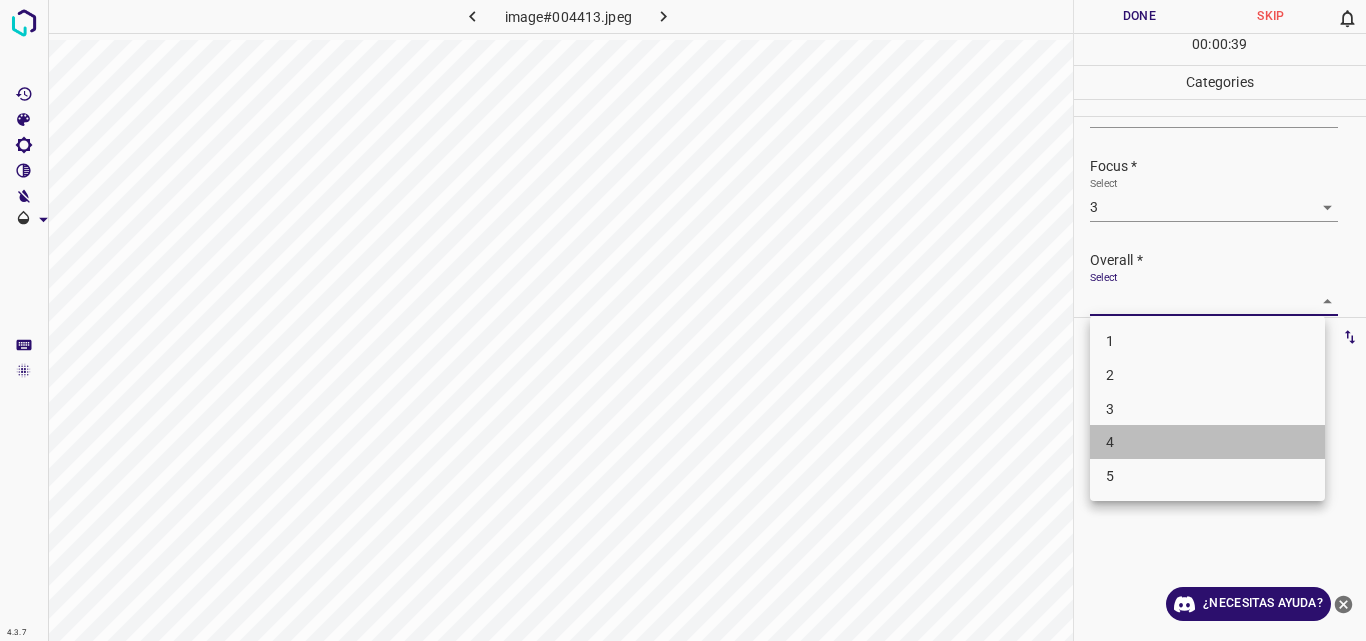 click on "4" at bounding box center (1207, 442) 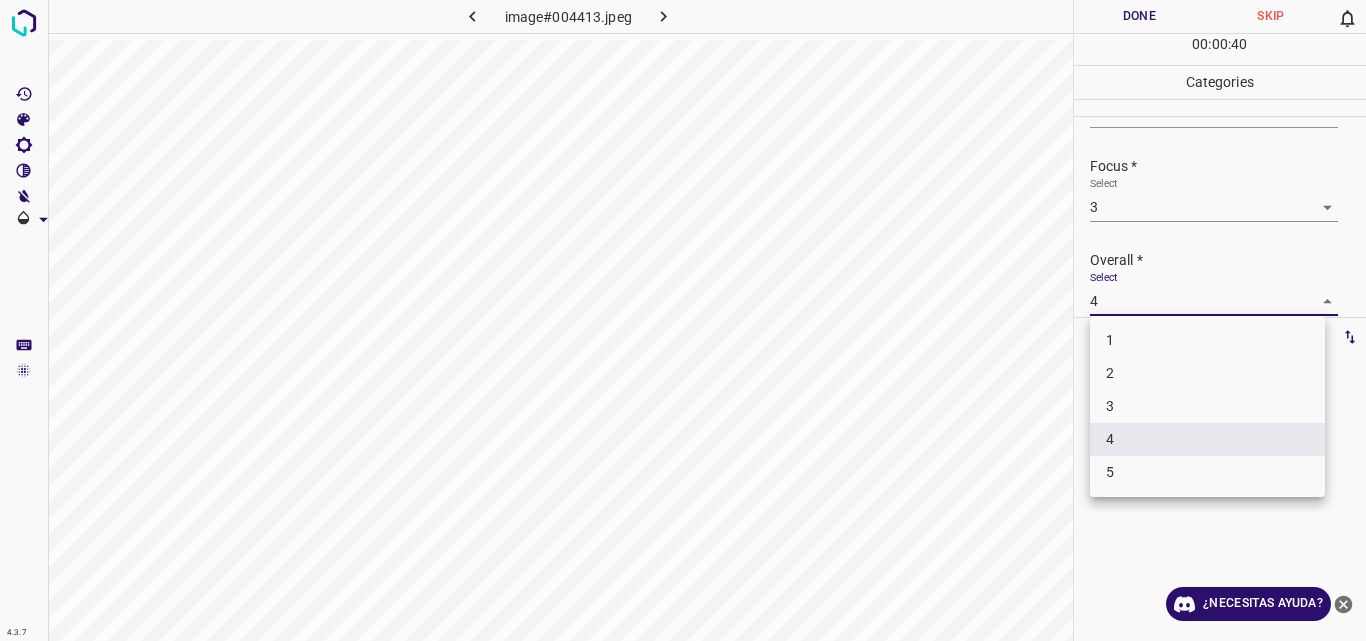 click on "4.3.7 image#004413.jpeg Done Skip 0 00   : 00   : 40   Categories Lighting *  Select 2 2 Focus *  Select 3 3 Overall *  Select 4 4 Labels   0 Categories 1 Lighting 2 Focus 3 Overall Tools Space Change between modes (Draw & Edit) I Auto labeling R Restore zoom M Zoom in N Zoom out Delete Delete selecte label Filters Z Restore filters X Saturation filter C Brightness filter V Contrast filter B Gray scale filter General O Download ¿Necesitas ayuda? Original text Rate this translation Your feedback will be used to help improve Google Translate - Texto - Esconder - Borrar 1 2 3 4 5" at bounding box center (683, 320) 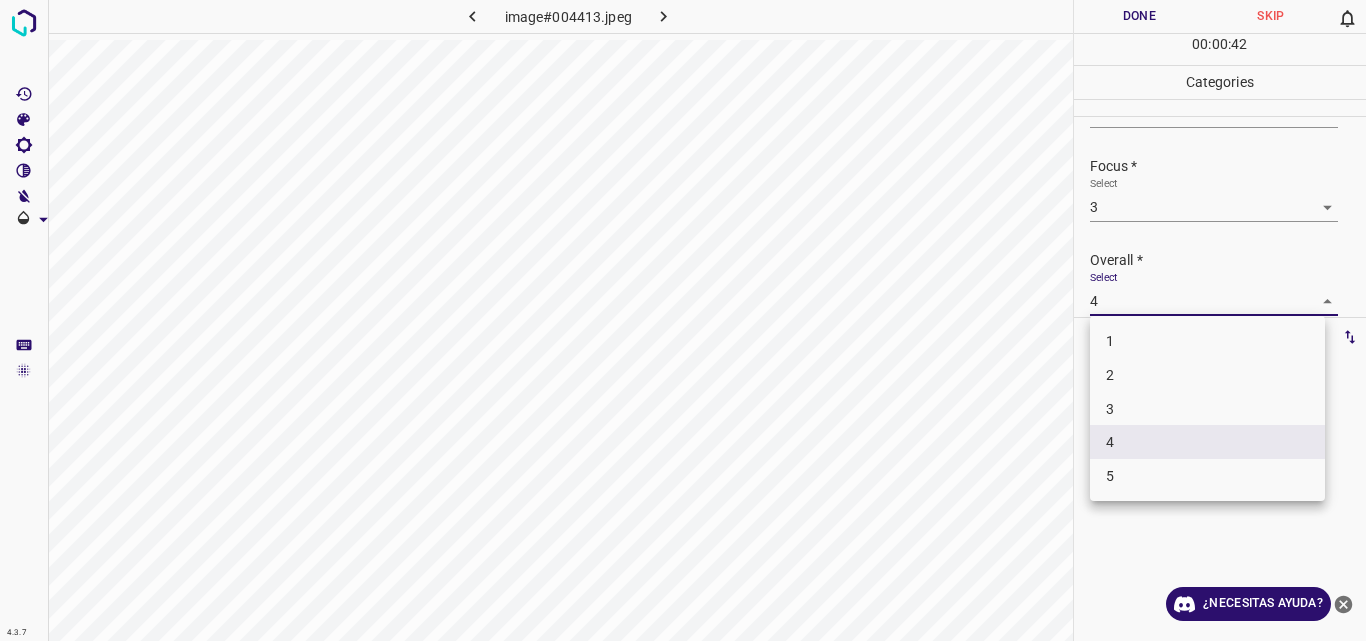 click on "3" at bounding box center [1207, 409] 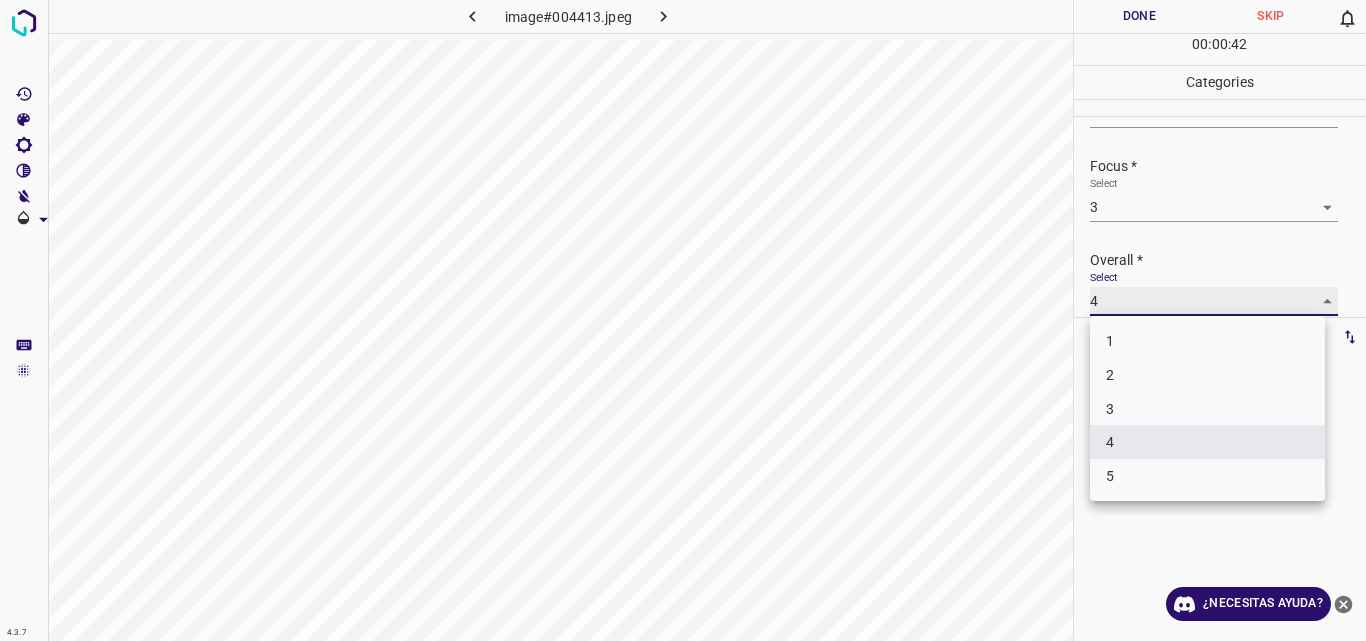 type on "3" 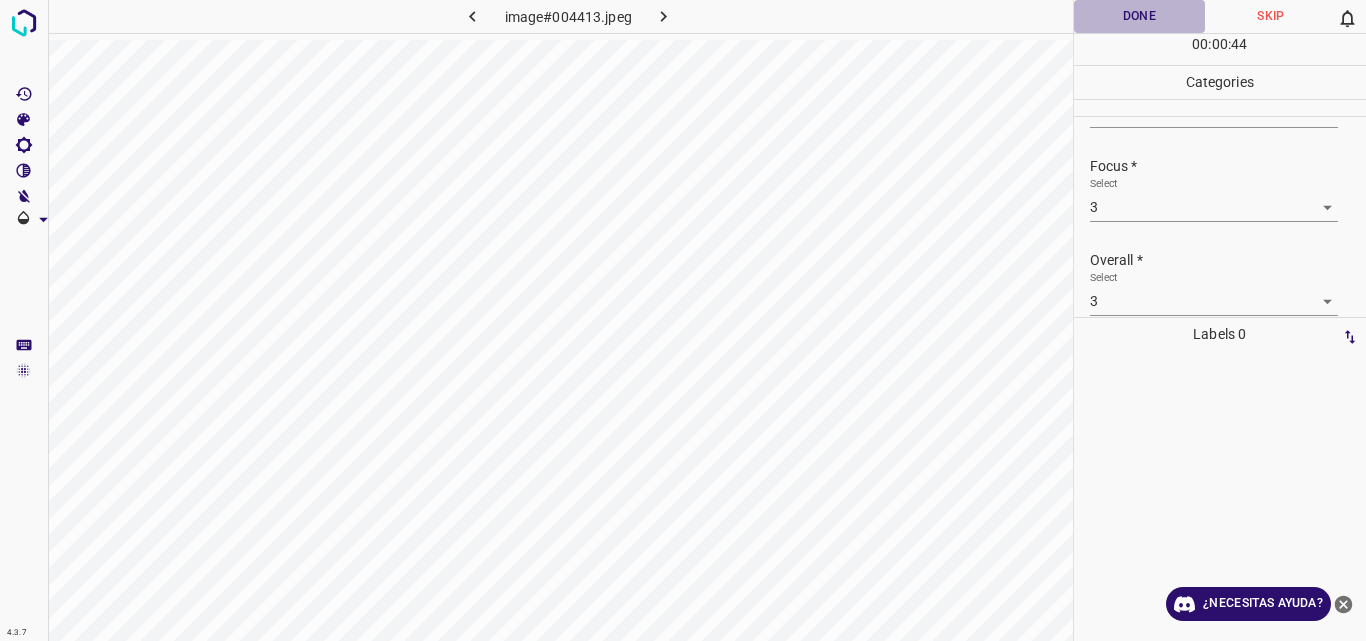 click on "Done" at bounding box center [1140, 16] 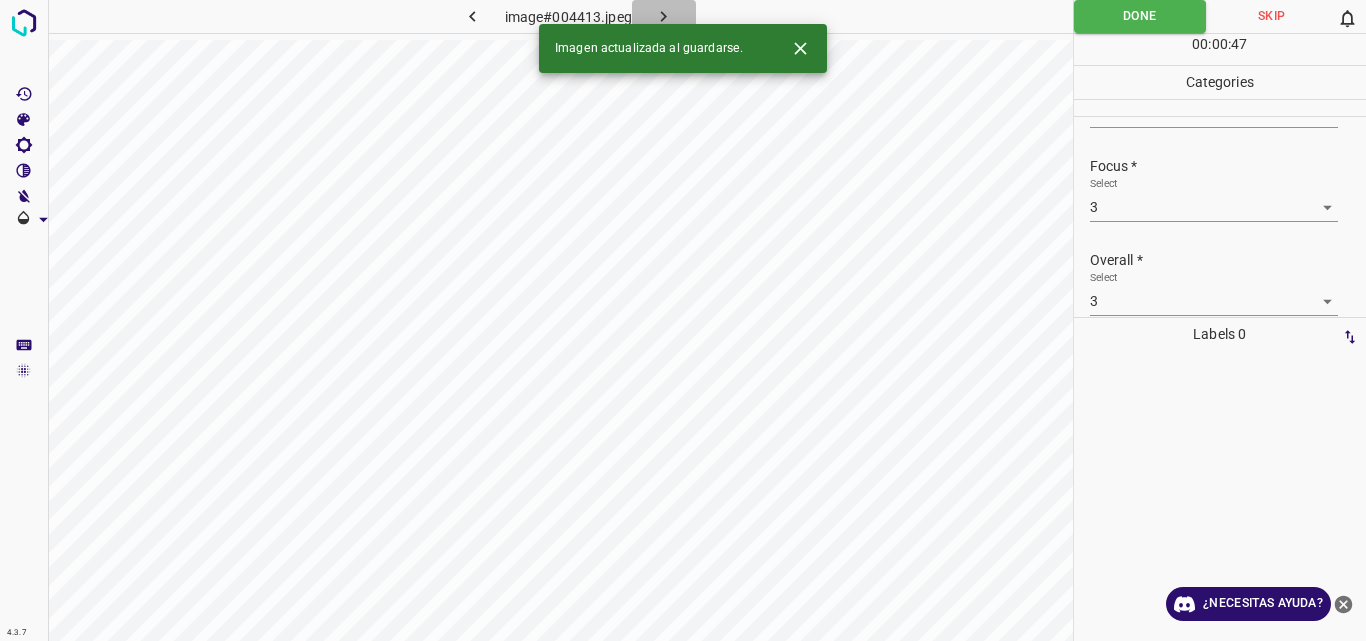 click 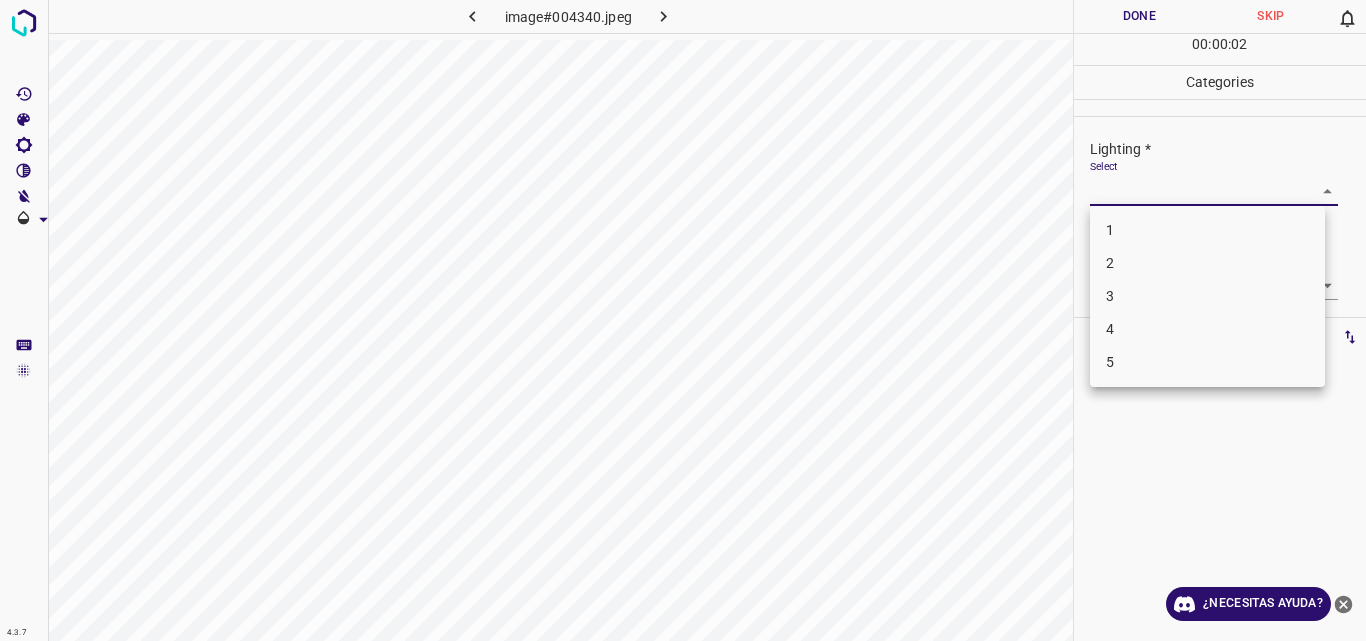 click on "4.3.7 image#004340.jpeg Done Skip 0 00   : 00   : 02   Categories Lighting *  Select ​ Focus *  Select ​ Overall *  Select ​ Labels   0 Categories 1 Lighting 2 Focus 3 Overall Tools Space Change between modes (Draw & Edit) I Auto labeling R Restore zoom M Zoom in N Zoom out Delete Delete selecte label Filters Z Restore filters X Saturation filter C Brightness filter V Contrast filter B Gray scale filter General O Download ¿Necesitas ayuda? Original text Rate this translation Your feedback will be used to help improve Google Translate - Texto - Esconder - Borrar 1 2 3 4 5" at bounding box center [683, 320] 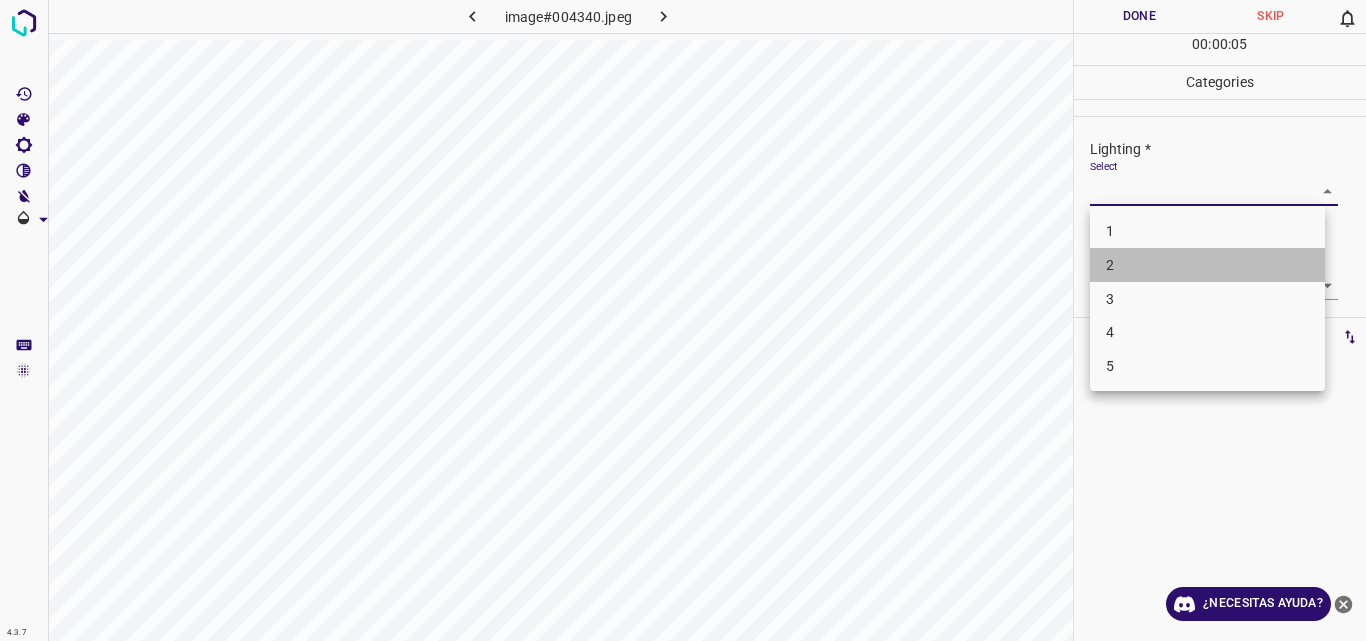click on "2" at bounding box center [1207, 265] 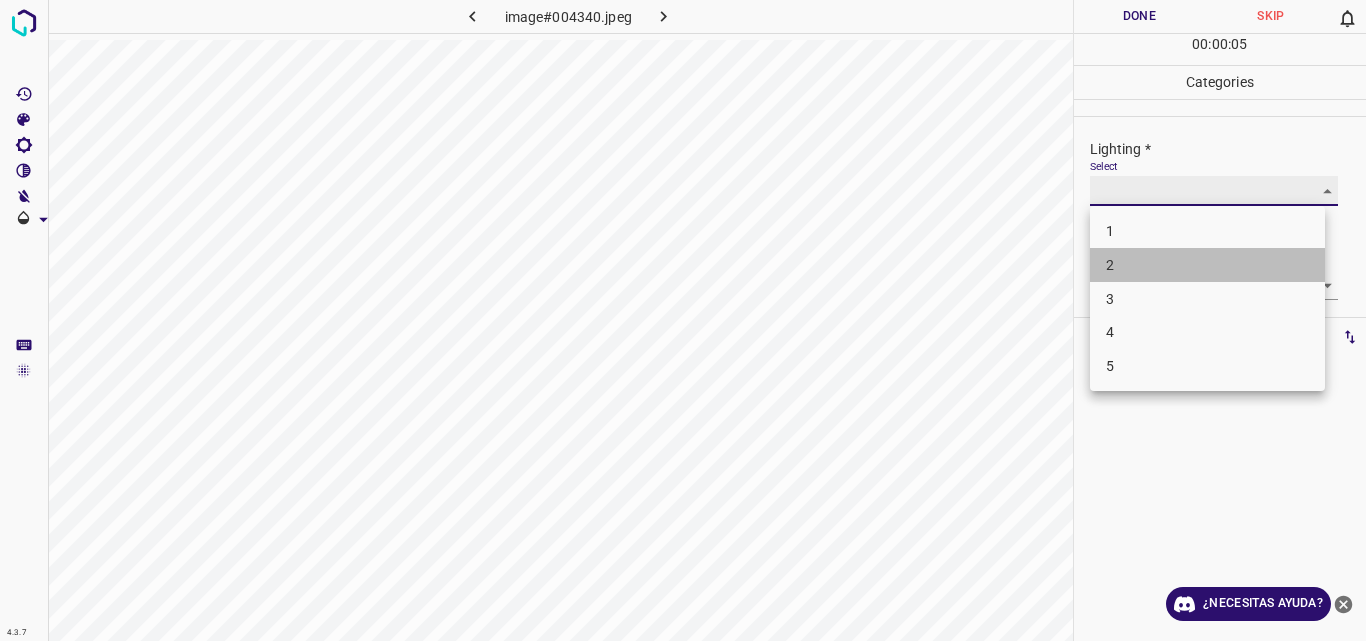 type on "2" 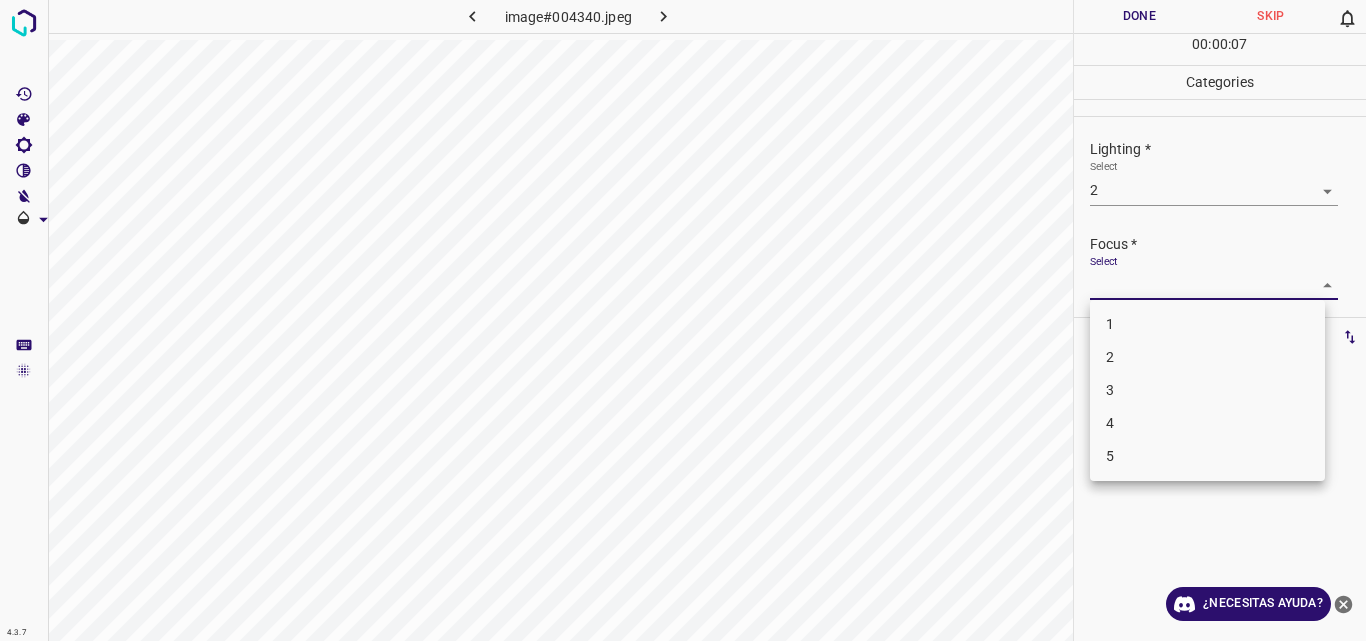 click on "4.3.7 image#004340.jpeg Done Skip 0 00   : 00   : 07   Categories Lighting *  Select 2 2 Focus *  Select ​ Overall *  Select ​ Labels   0 Categories 1 Lighting 2 Focus 3 Overall Tools Space Change between modes (Draw & Edit) I Auto labeling R Restore zoom M Zoom in N Zoom out Delete Delete selecte label Filters Z Restore filters X Saturation filter C Brightness filter V Contrast filter B Gray scale filter General O Download ¿Necesitas ayuda? Original text Rate this translation Your feedback will be used to help improve Google Translate - Texto - Esconder - Borrar 1 2 3 4 5" at bounding box center [683, 320] 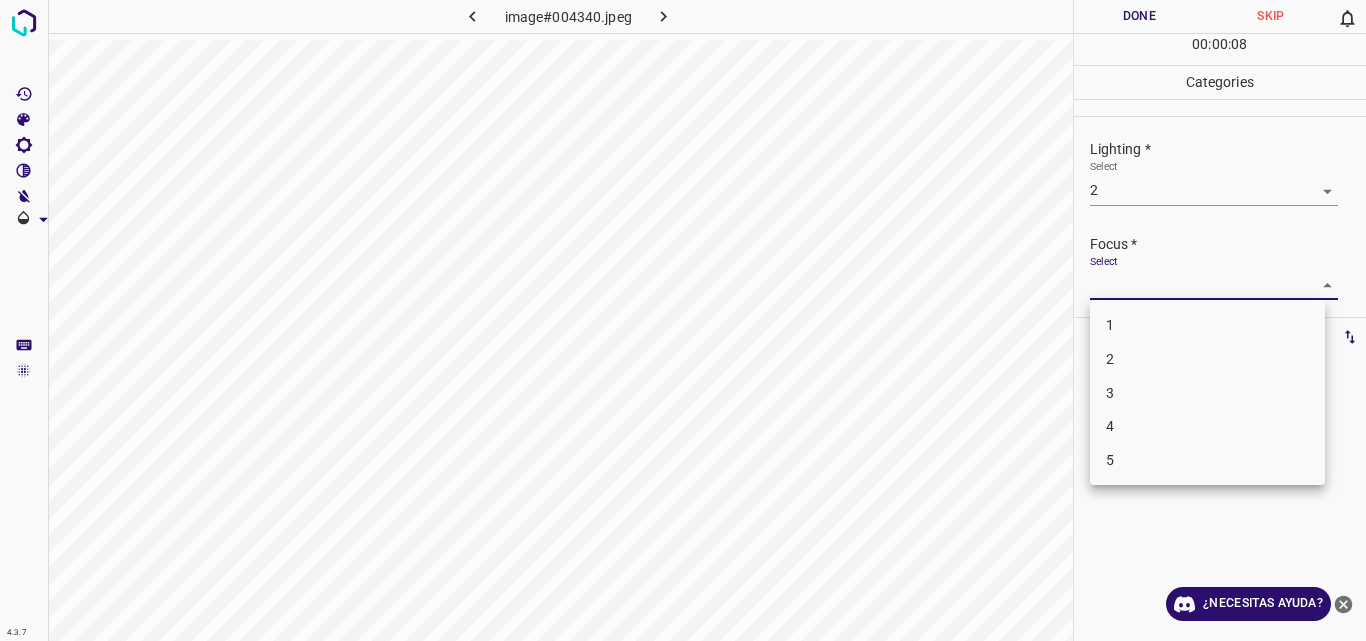 click on "2" at bounding box center [1207, 359] 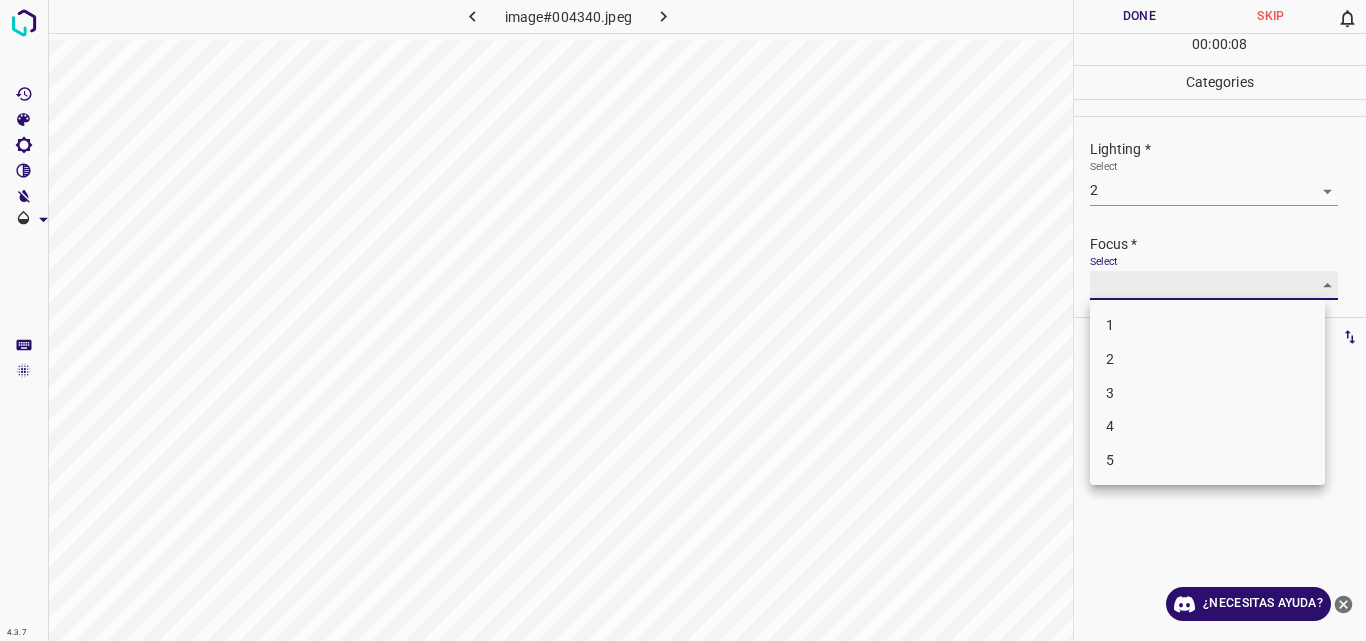 type on "2" 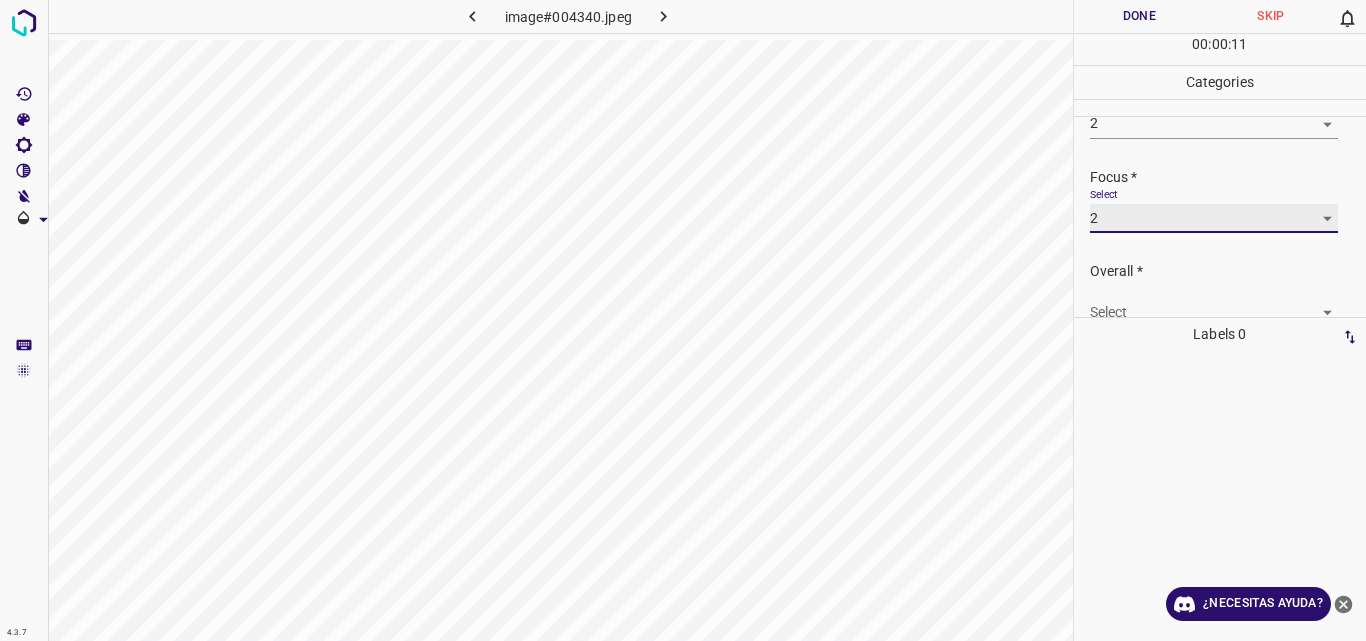 scroll, scrollTop: 98, scrollLeft: 0, axis: vertical 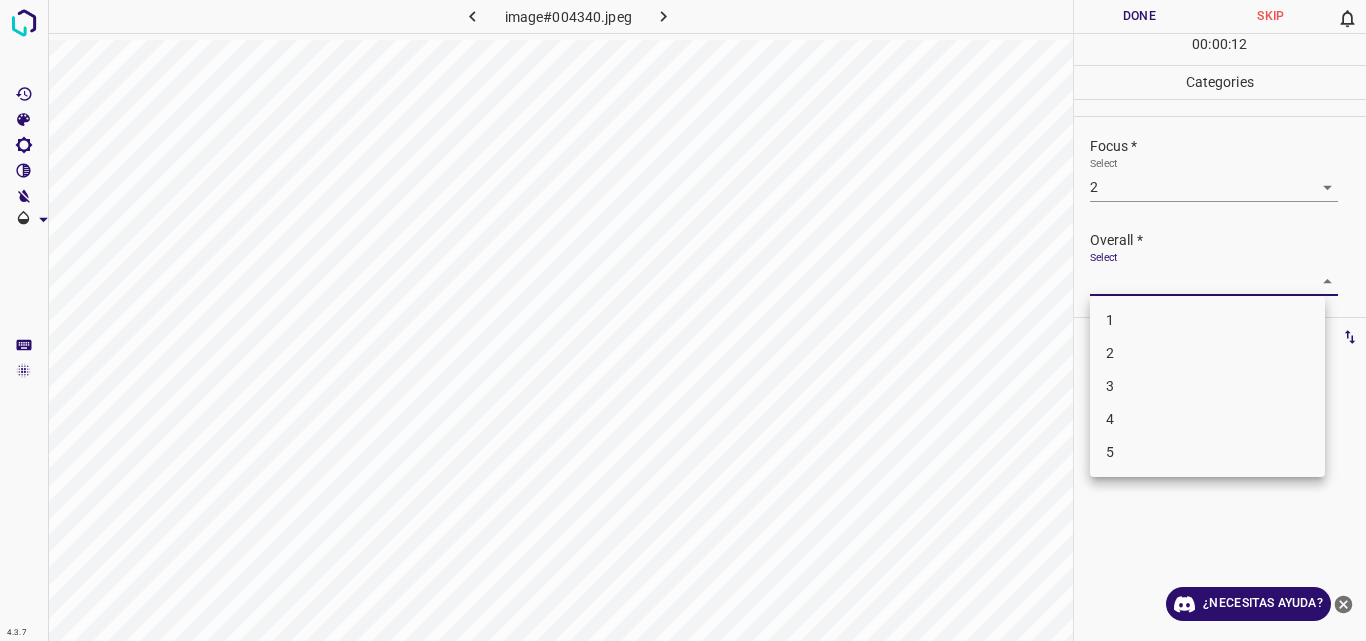 click on "4.3.7 image#004340.jpeg Done Skip 0 00   : 00   : 12   Categories Lighting *  Select 2 2 Focus *  Select 2 2 Overall *  Select ​ Labels   0 Categories 1 Lighting 2 Focus 3 Overall Tools Space Change between modes (Draw & Edit) I Auto labeling R Restore zoom M Zoom in N Zoom out Delete Delete selecte label Filters Z Restore filters X Saturation filter C Brightness filter V Contrast filter B Gray scale filter General O Download ¿Necesitas ayuda? Original text Rate this translation Your feedback will be used to help improve Google Translate - Texto - Esconder - Borrar 1 2 3 4 5" at bounding box center [683, 320] 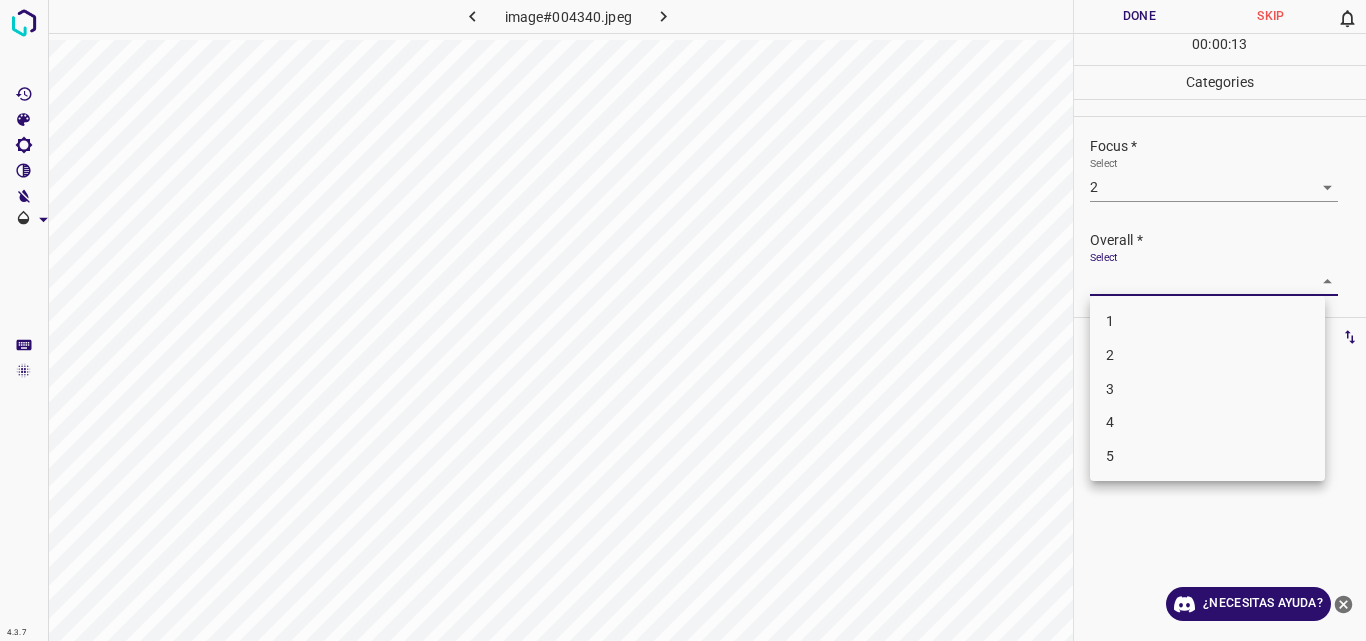 click on "2" at bounding box center [1207, 355] 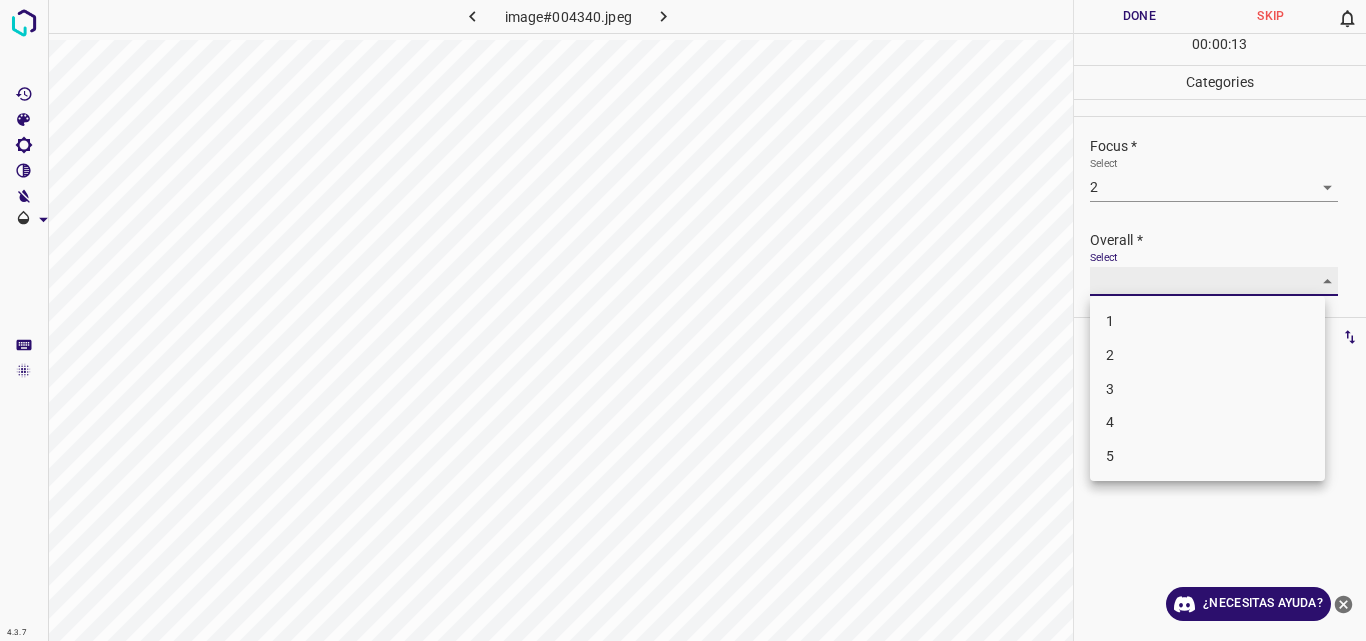 type on "2" 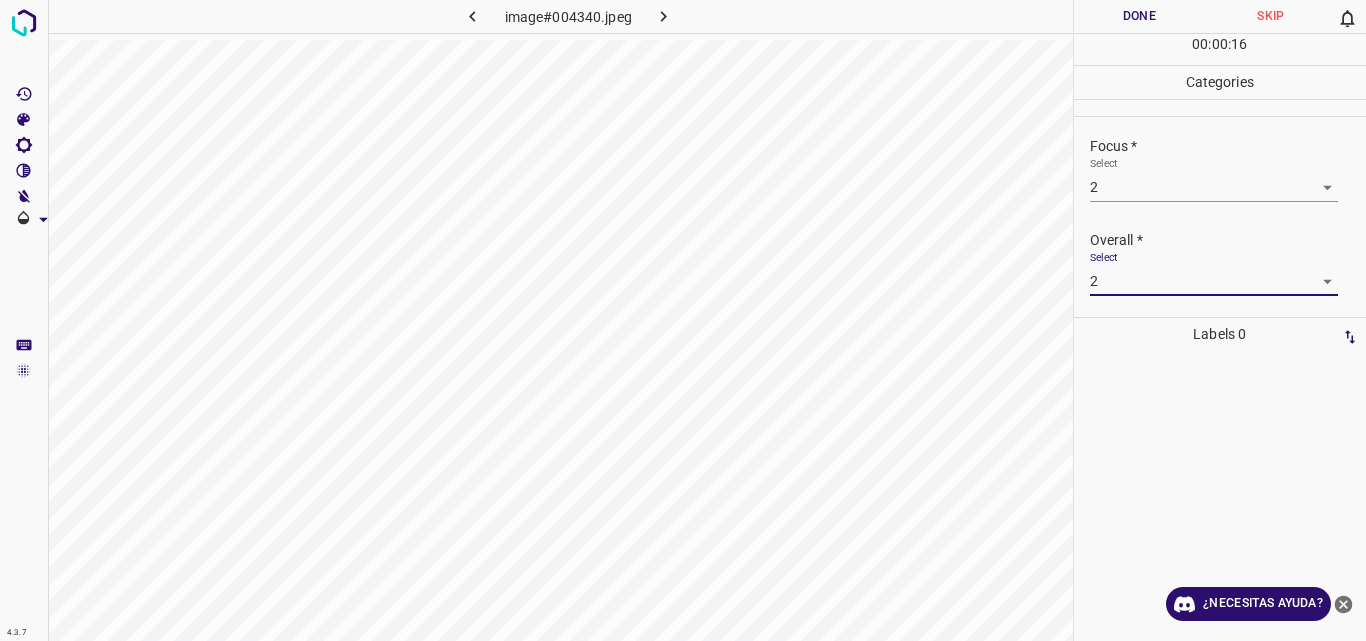 click on "Done" at bounding box center (1140, 16) 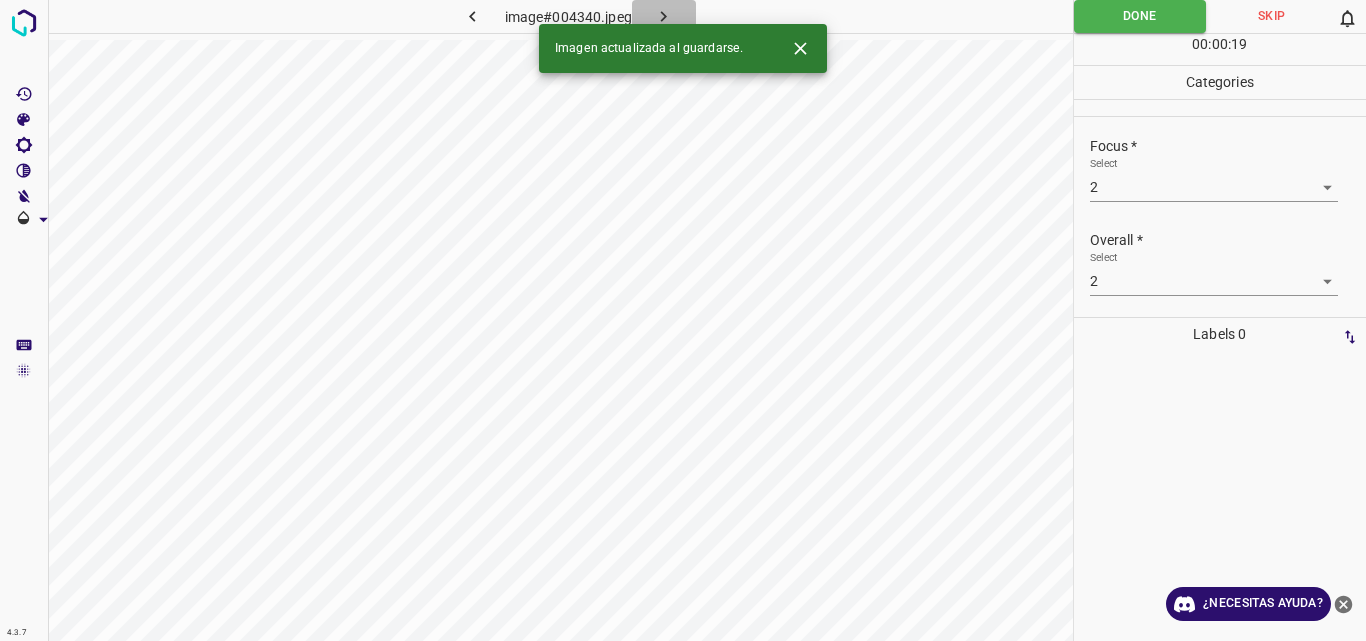 click 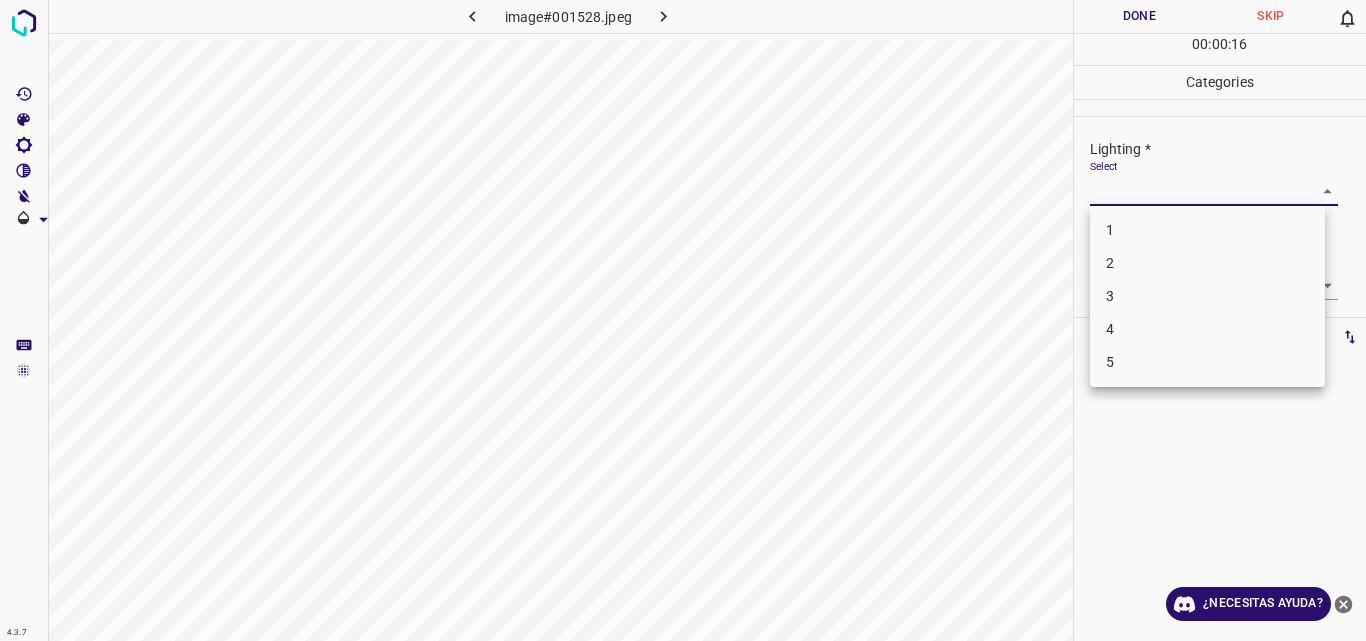 click on "4.3.7 image#001528.jpeg Done Skip 0 00   : 00   : 16   Categories Lighting *  Select ​ Focus *  Select ​ Overall *  Select ​ Labels   0 Categories 1 Lighting 2 Focus 3 Overall Tools Space Change between modes (Draw & Edit) I Auto labeling R Restore zoom M Zoom in N Zoom out Delete Delete selecte label Filters Z Restore filters X Saturation filter C Brightness filter V Contrast filter B Gray scale filter General O Download ¿Necesitas ayuda? Original text Rate this translation Your feedback will be used to help improve Google Translate - Texto - Esconder - Borrar 1 2 3 4 5" at bounding box center [683, 320] 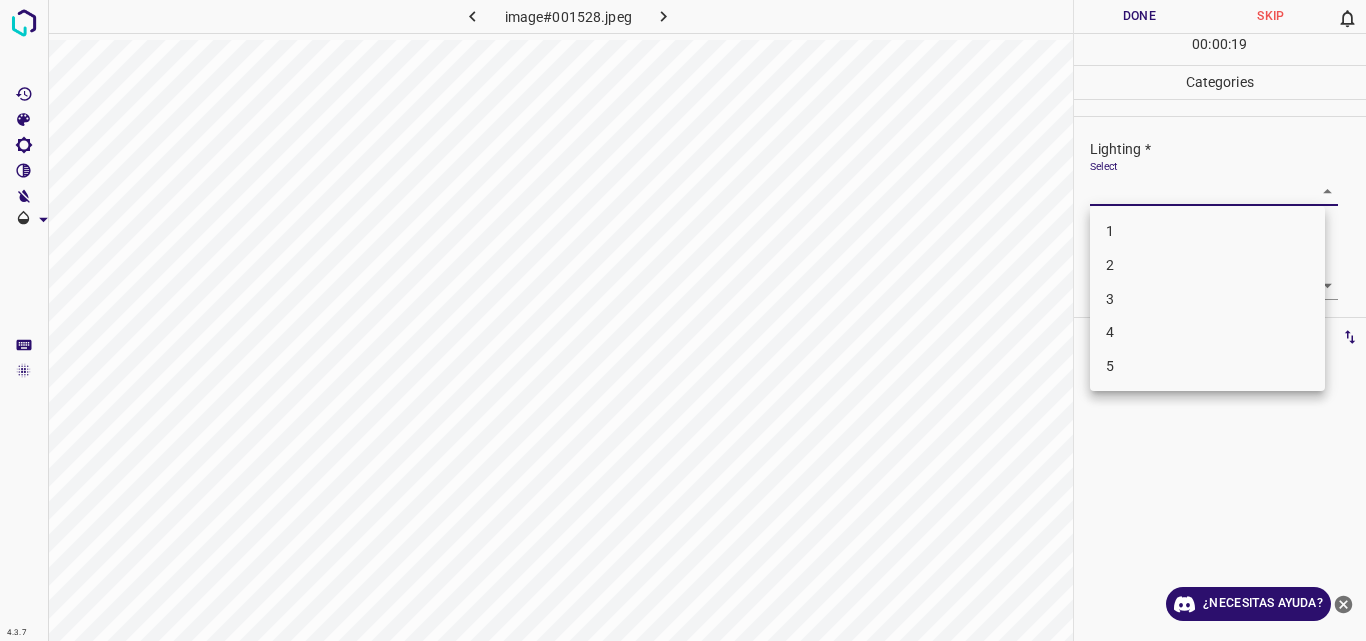 click on "3" at bounding box center (1207, 299) 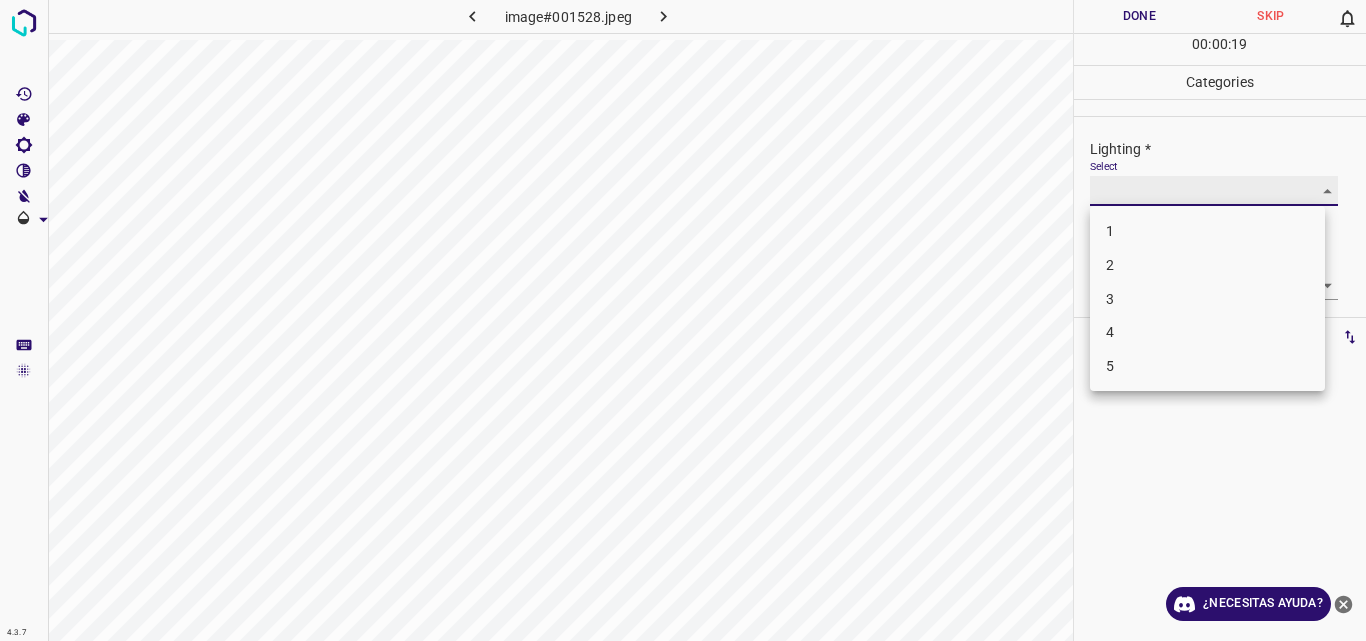 type on "3" 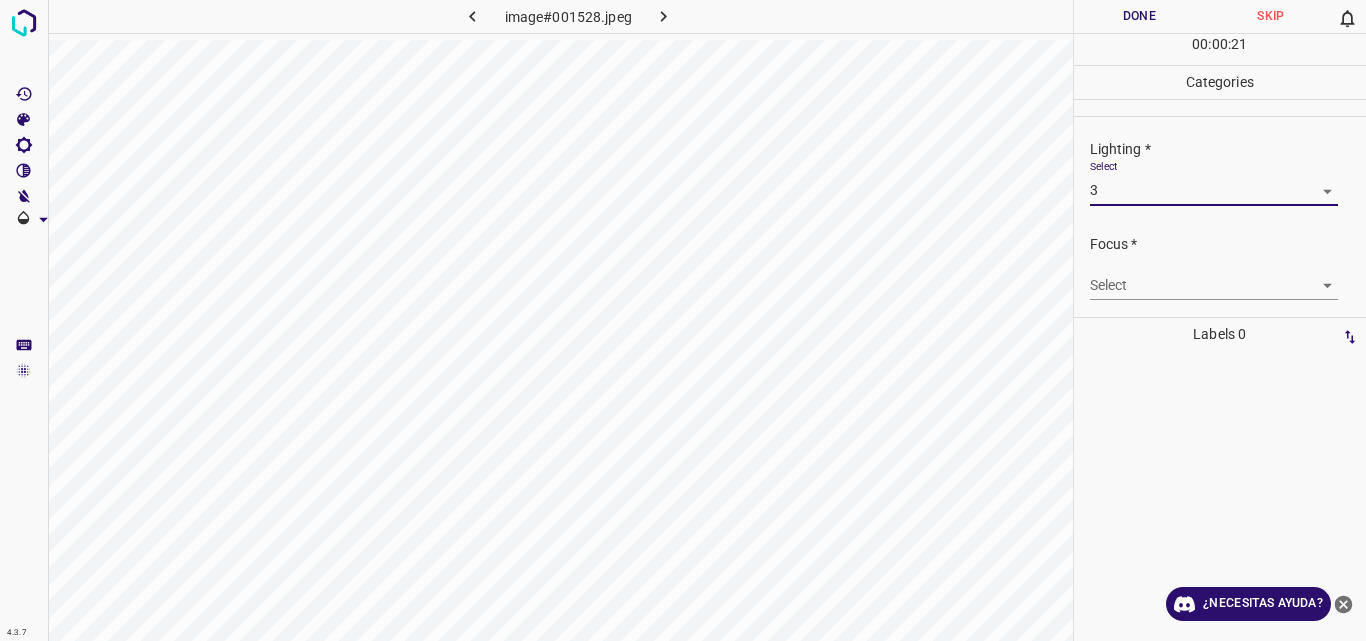 click on "4.3.7 image#001528.jpeg Done Skip 0 00   : 00   : 21   Categories Lighting *  Select 3 3 Focus *  Select ​ Overall *  Select ​ Labels   0 Categories 1 Lighting 2 Focus 3 Overall Tools Space Change between modes (Draw & Edit) I Auto labeling R Restore zoom M Zoom in N Zoom out Delete Delete selecte label Filters Z Restore filters X Saturation filter C Brightness filter V Contrast filter B Gray scale filter General O Download ¿Necesitas ayuda? Original text Rate this translation Your feedback will be used to help improve Google Translate - Texto - Esconder - Borrar" at bounding box center [683, 320] 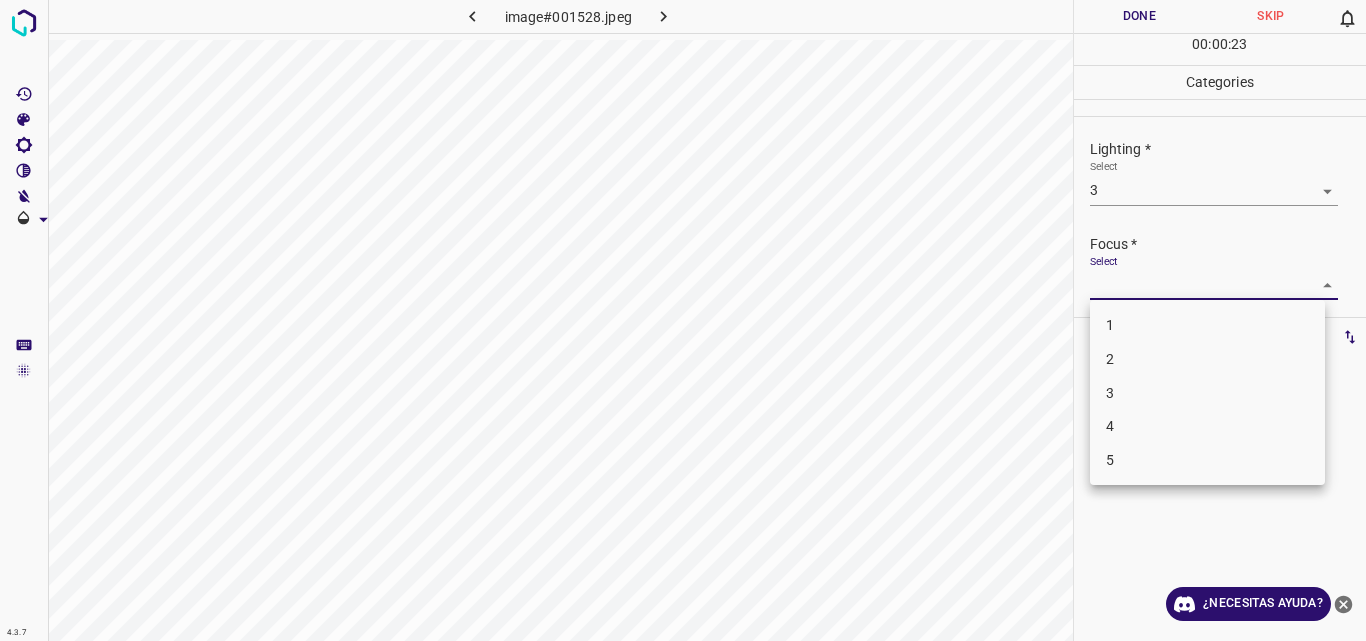 click on "4" at bounding box center [1207, 426] 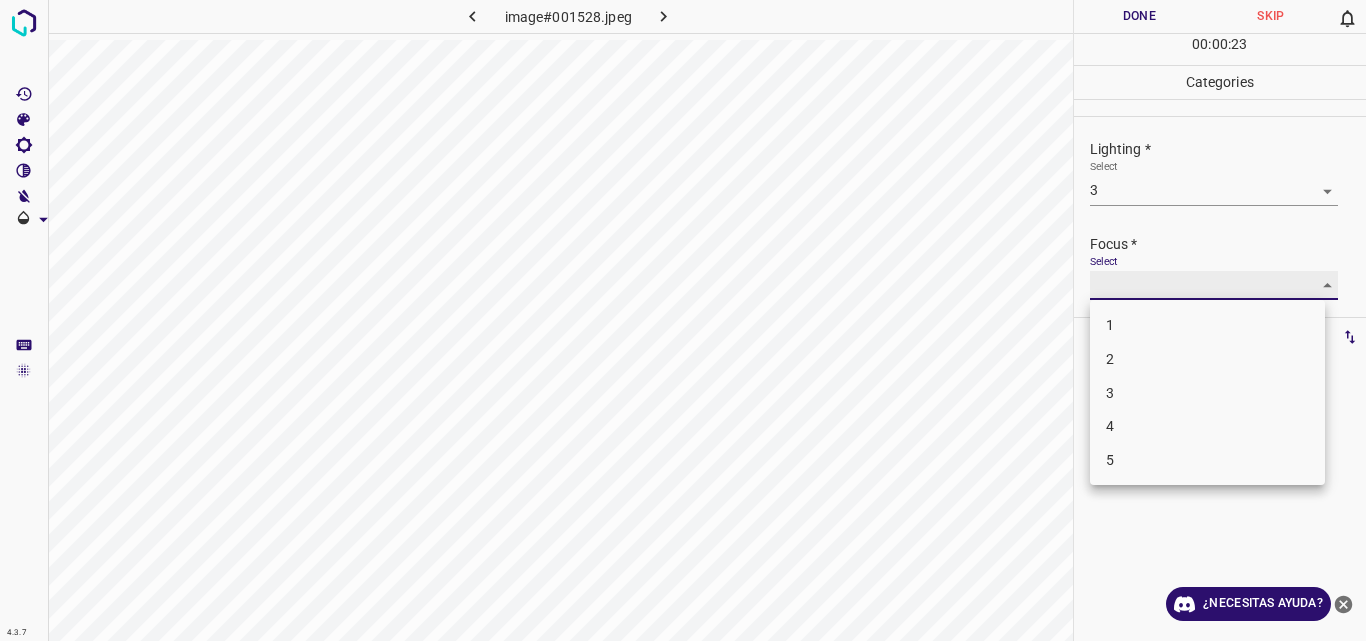 type on "4" 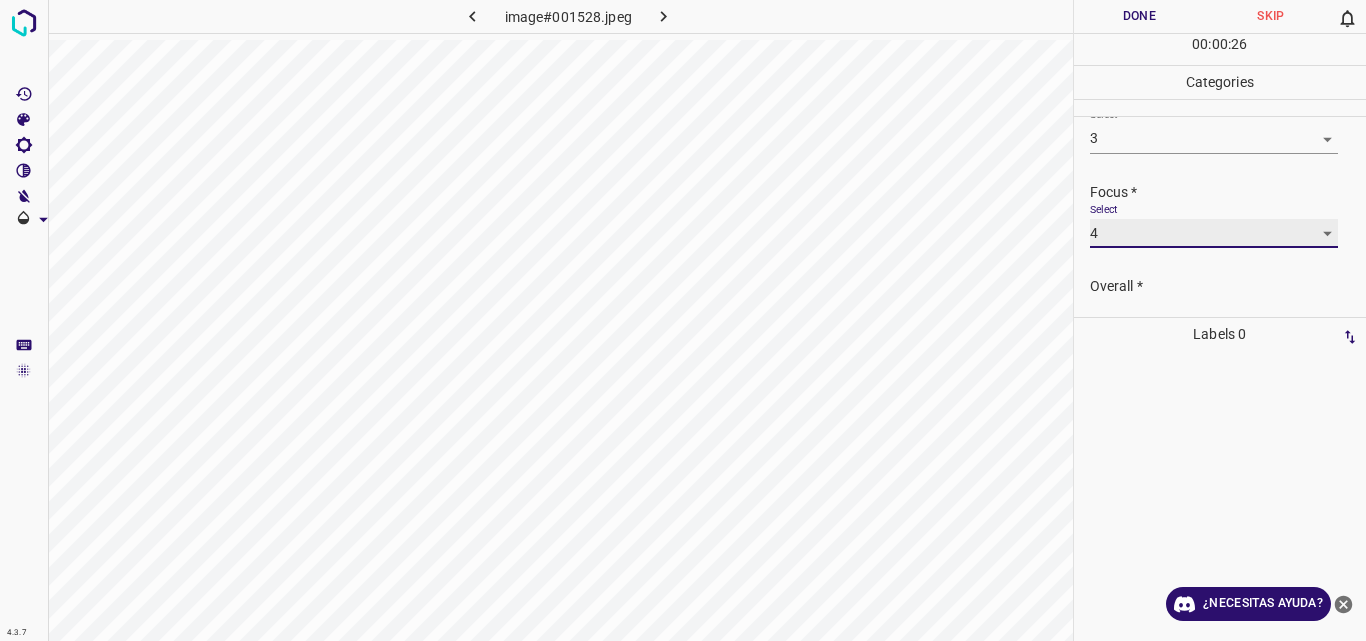 scroll, scrollTop: 98, scrollLeft: 0, axis: vertical 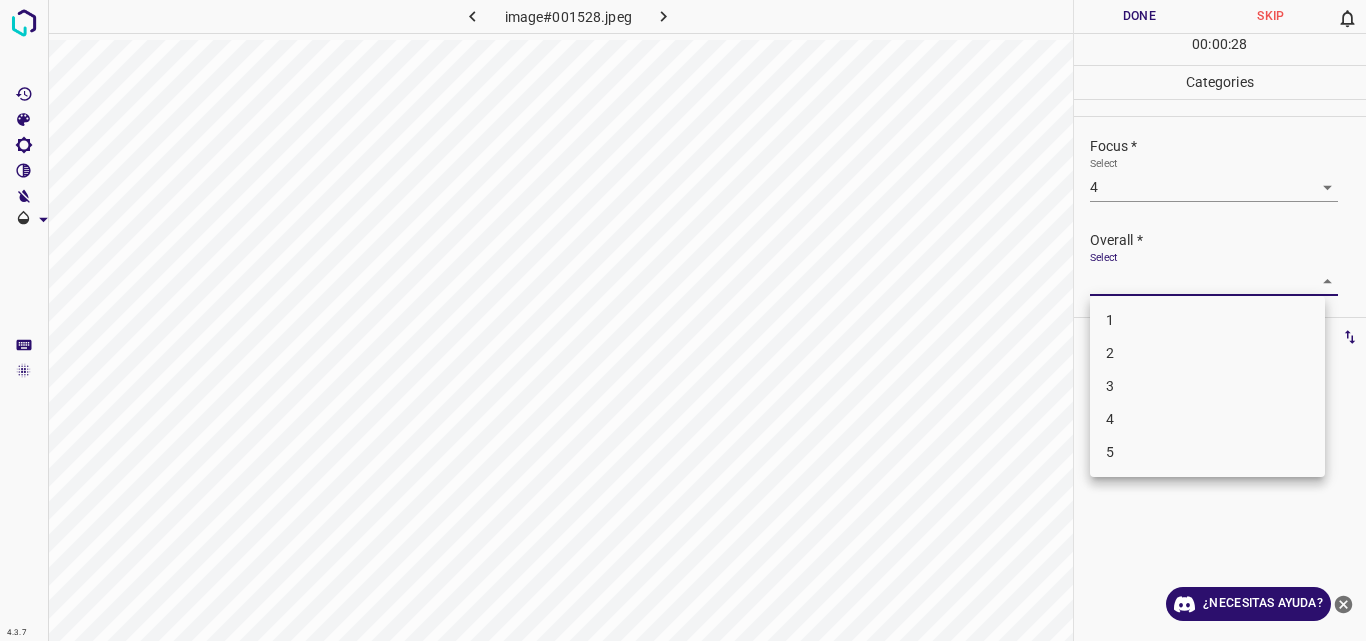 click on "4.3.7 image#001528.jpeg Done Skip 0 00   : 00   : 28   Categories Lighting *  Select 3 3 Focus *  Select 4 4 Overall *  Select ​ Labels   0 Categories 1 Lighting 2 Focus 3 Overall Tools Space Change between modes (Draw & Edit) I Auto labeling R Restore zoom M Zoom in N Zoom out Delete Delete selecte label Filters Z Restore filters X Saturation filter C Brightness filter V Contrast filter B Gray scale filter General O Download ¿Necesitas ayuda? Original text Rate this translation Your feedback will be used to help improve Google Translate - Texto - Esconder - Borrar 1 2 3 4 5" at bounding box center (683, 320) 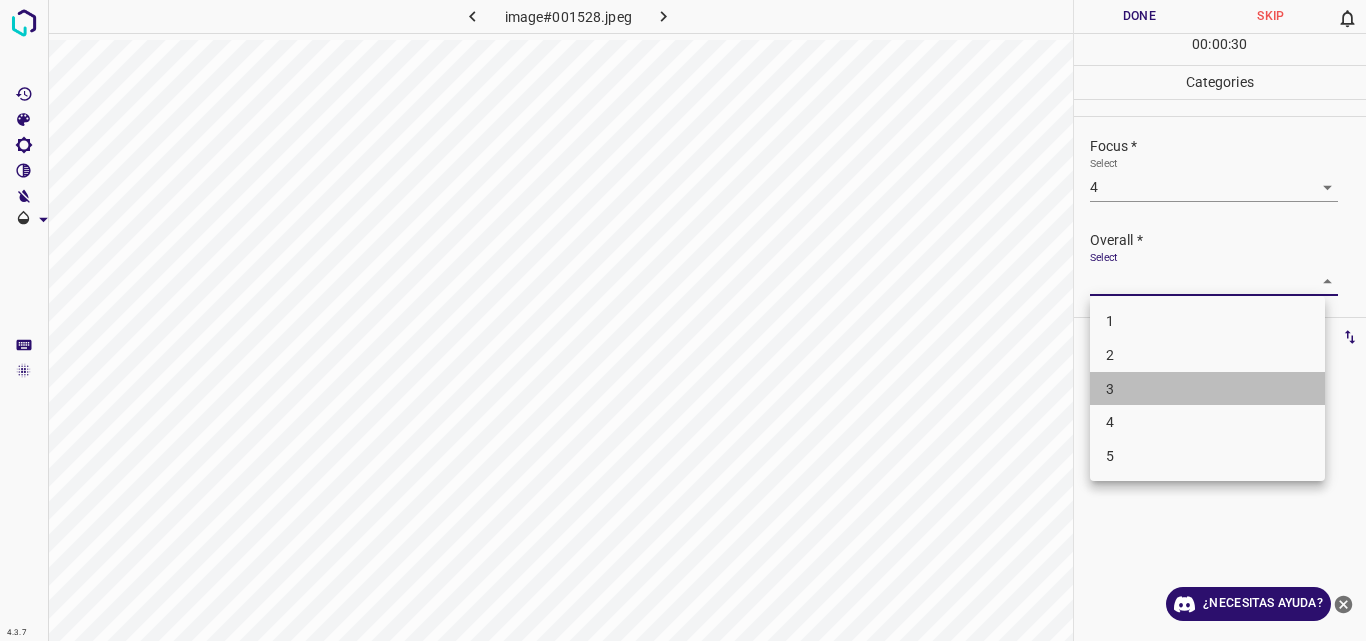 click on "3" at bounding box center (1207, 389) 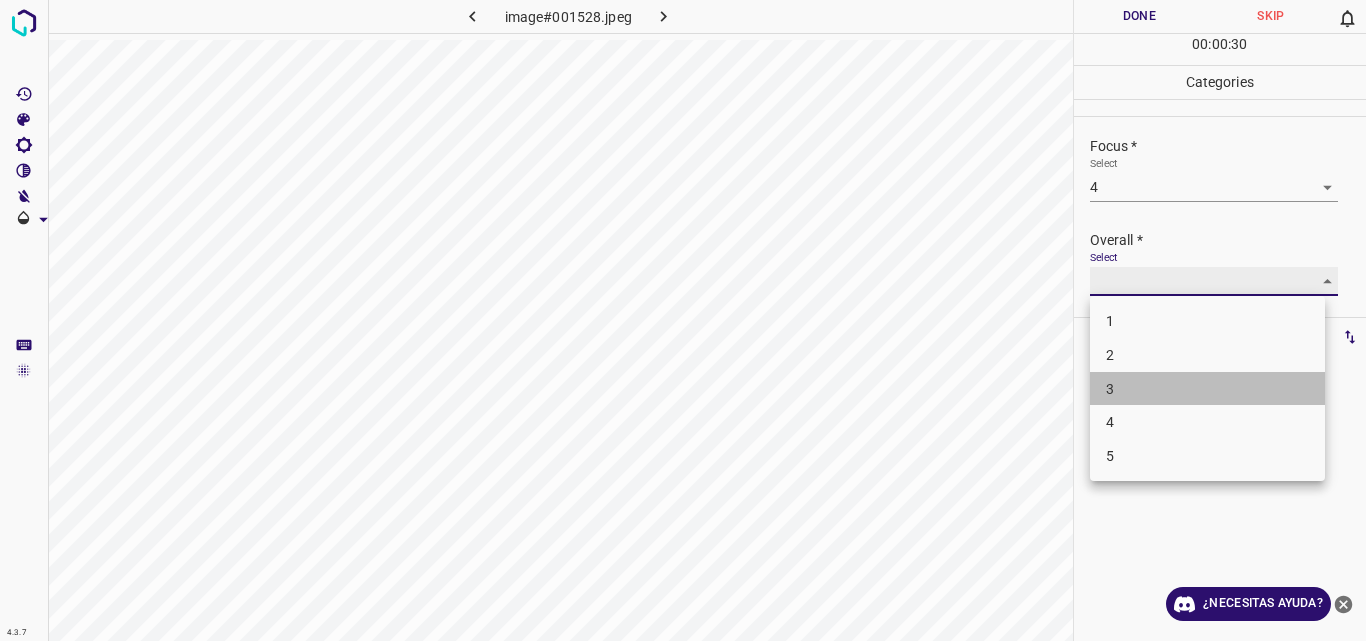 type on "3" 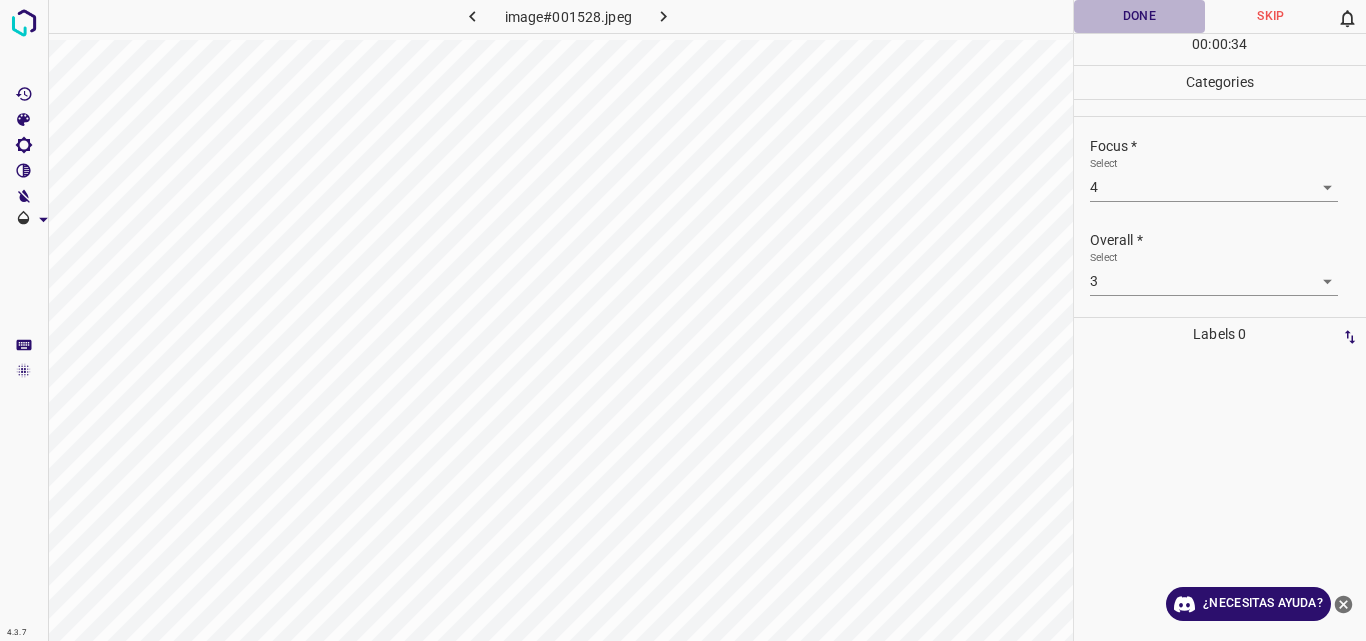 click on "Done" at bounding box center [1140, 16] 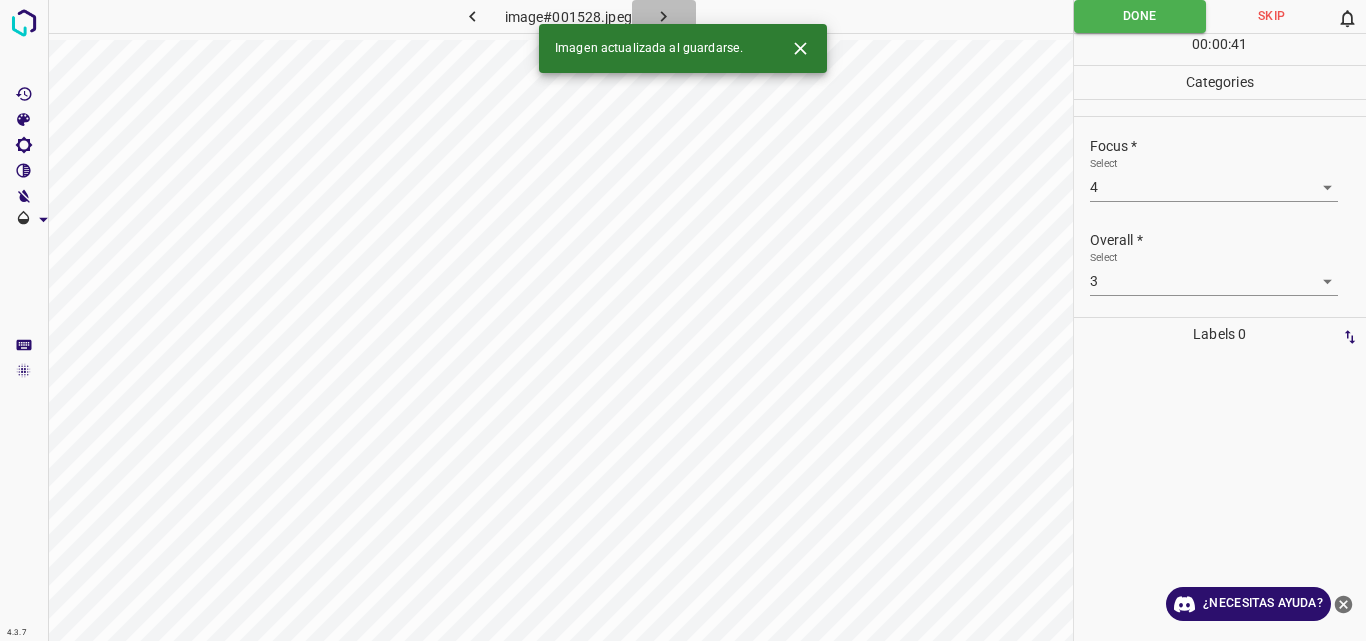click 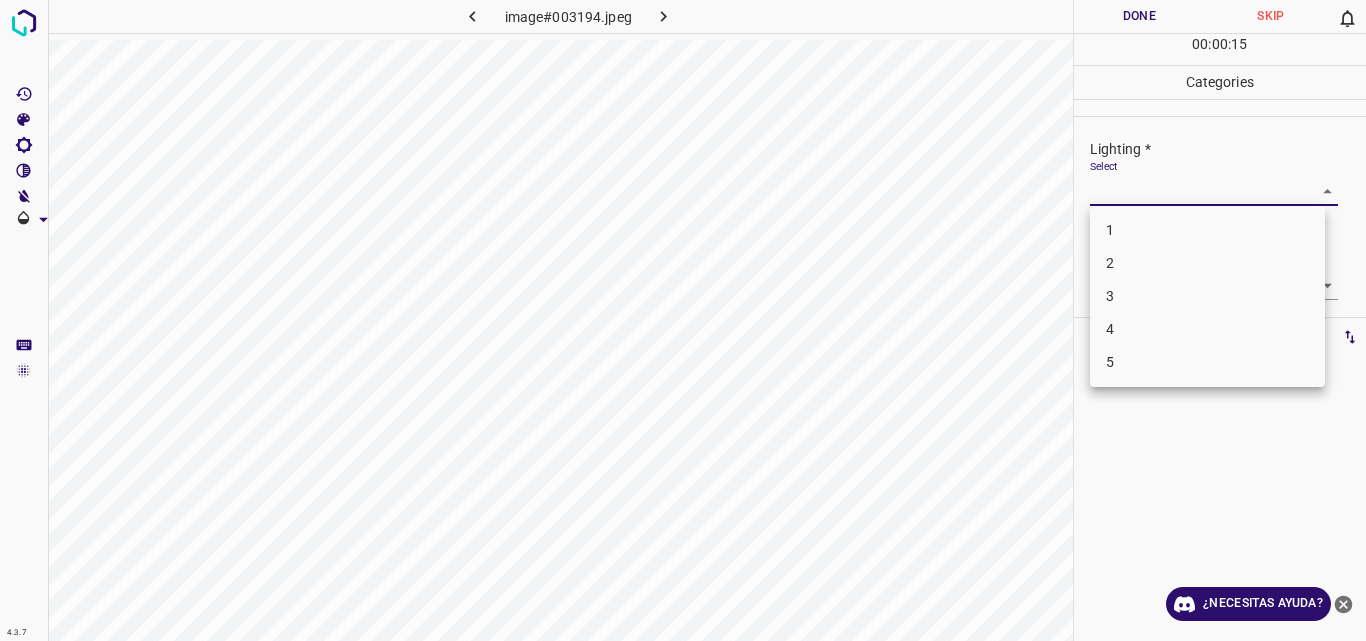 click on "4.3.7 image#003194.jpeg Done Skip 0 00   : 00   : 15   Categories Lighting *  Select ​ Focus *  Select ​ Overall *  Select ​ Labels   0 Categories 1 Lighting 2 Focus 3 Overall Tools Space Change between modes (Draw & Edit) I Auto labeling R Restore zoom M Zoom in N Zoom out Delete Delete selecte label Filters Z Restore filters X Saturation filter C Brightness filter V Contrast filter B Gray scale filter General O Download ¿Necesitas ayuda? Original text Rate this translation Your feedback will be used to help improve Google Translate - Texto - Esconder - Borrar 1 2 3 4 5" at bounding box center [683, 320] 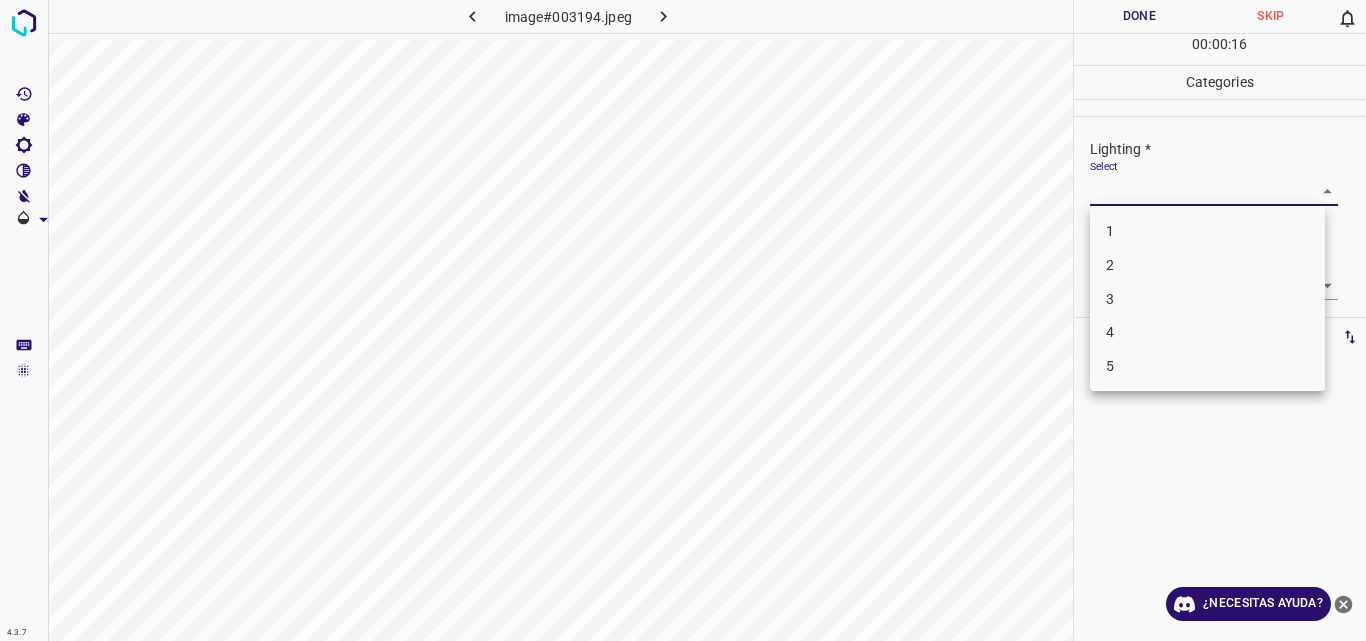 click on "2" at bounding box center (1207, 265) 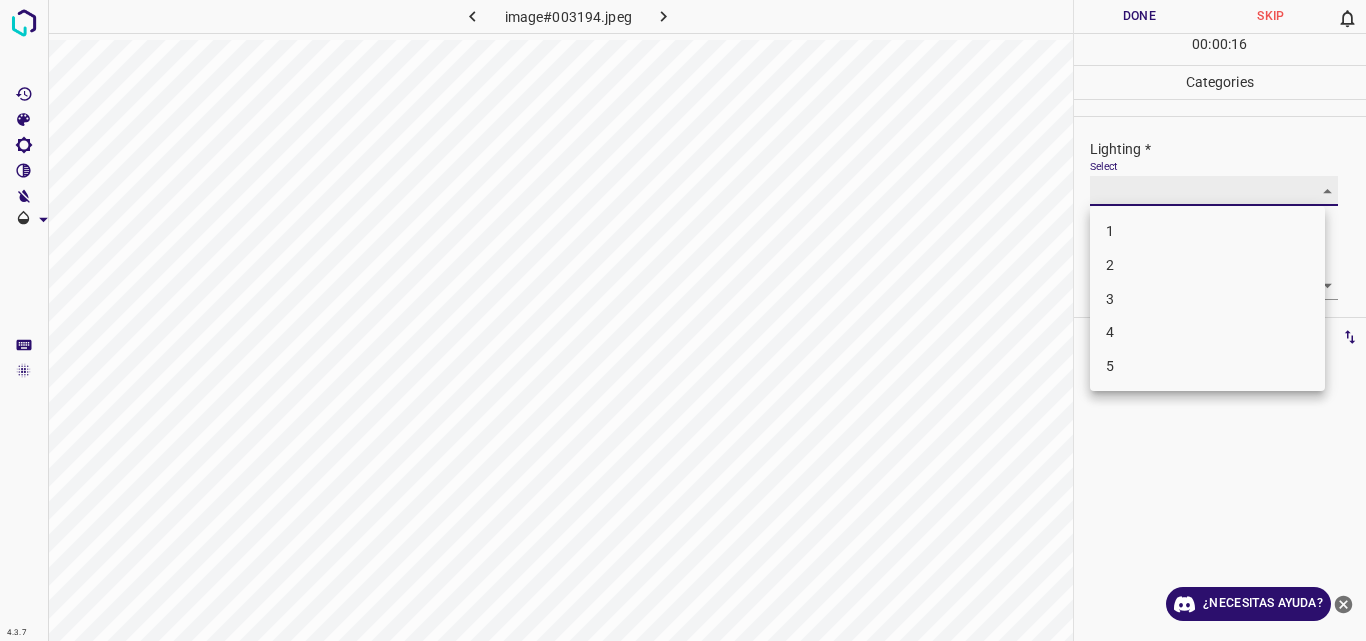 type on "2" 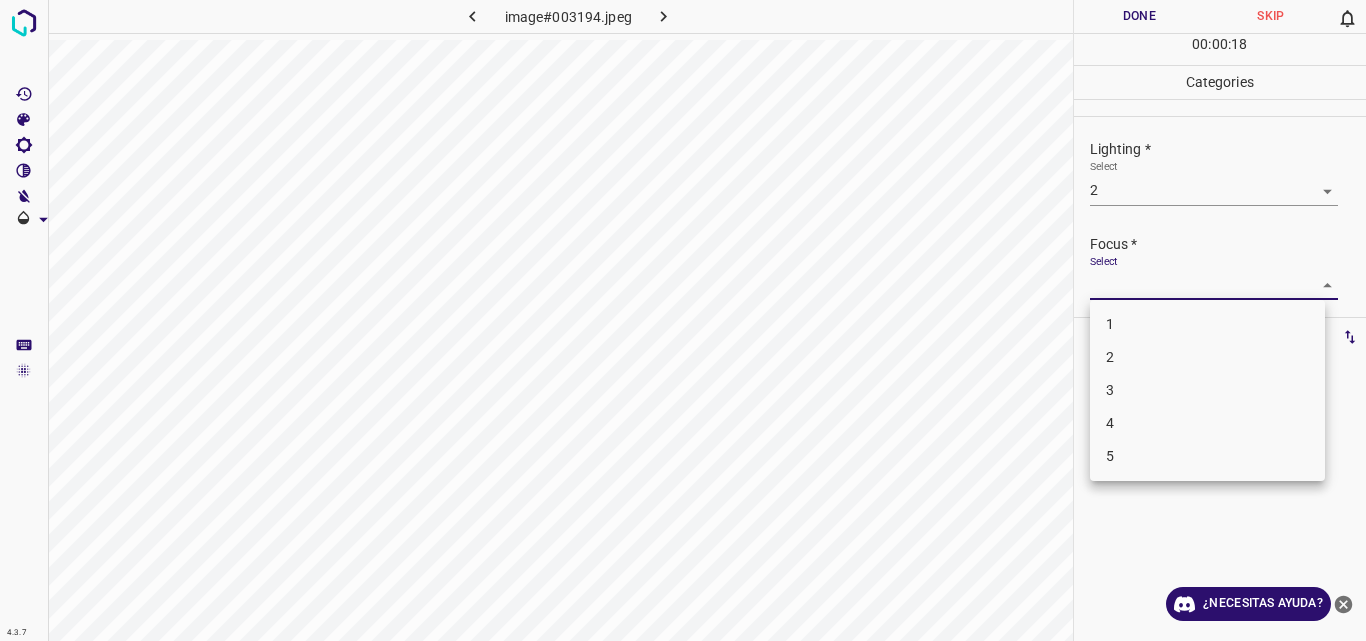 click on "4.3.7 image#003194.jpeg Done Skip 0 00   : 00   : 18   Categories Lighting *  Select 2 2 Focus *  Select ​ Overall *  Select ​ Labels   0 Categories 1 Lighting 2 Focus 3 Overall Tools Space Change between modes (Draw & Edit) I Auto labeling R Restore zoom M Zoom in N Zoom out Delete Delete selecte label Filters Z Restore filters X Saturation filter C Brightness filter V Contrast filter B Gray scale filter General O Download ¿Necesitas ayuda? Original text Rate this translation Your feedback will be used to help improve Google Translate - Texto - Esconder - Borrar 1 2 3 4 5" at bounding box center (683, 320) 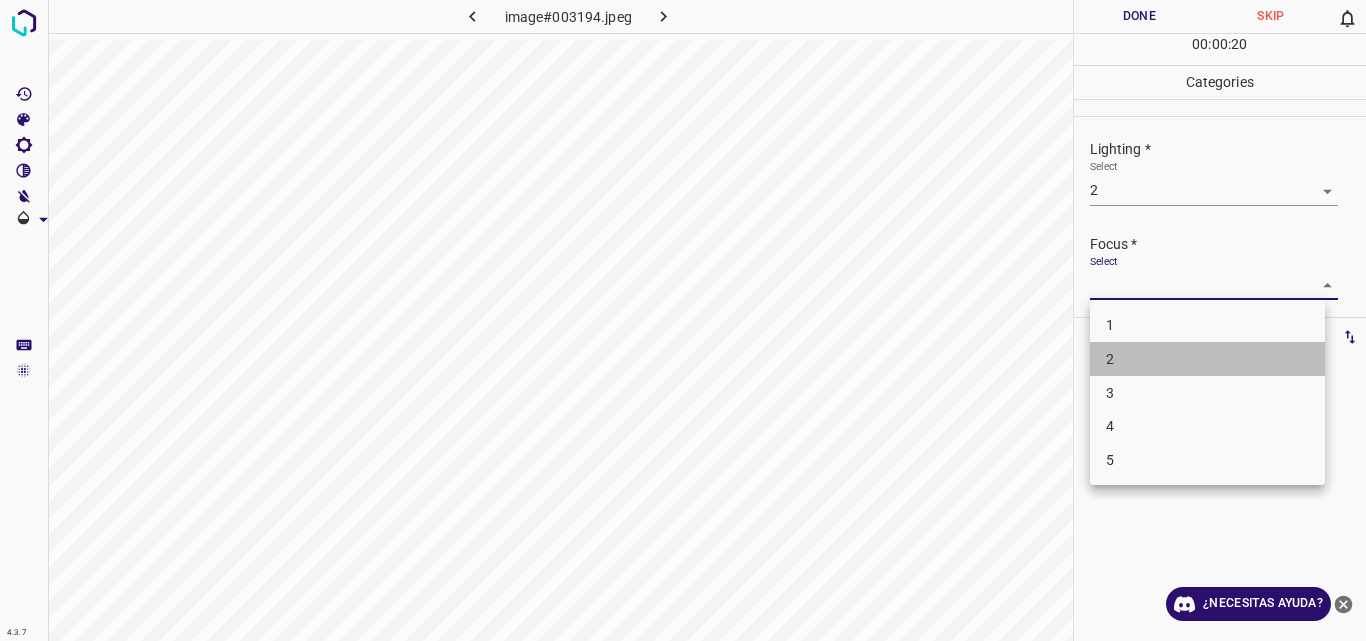 click on "2" at bounding box center [1207, 359] 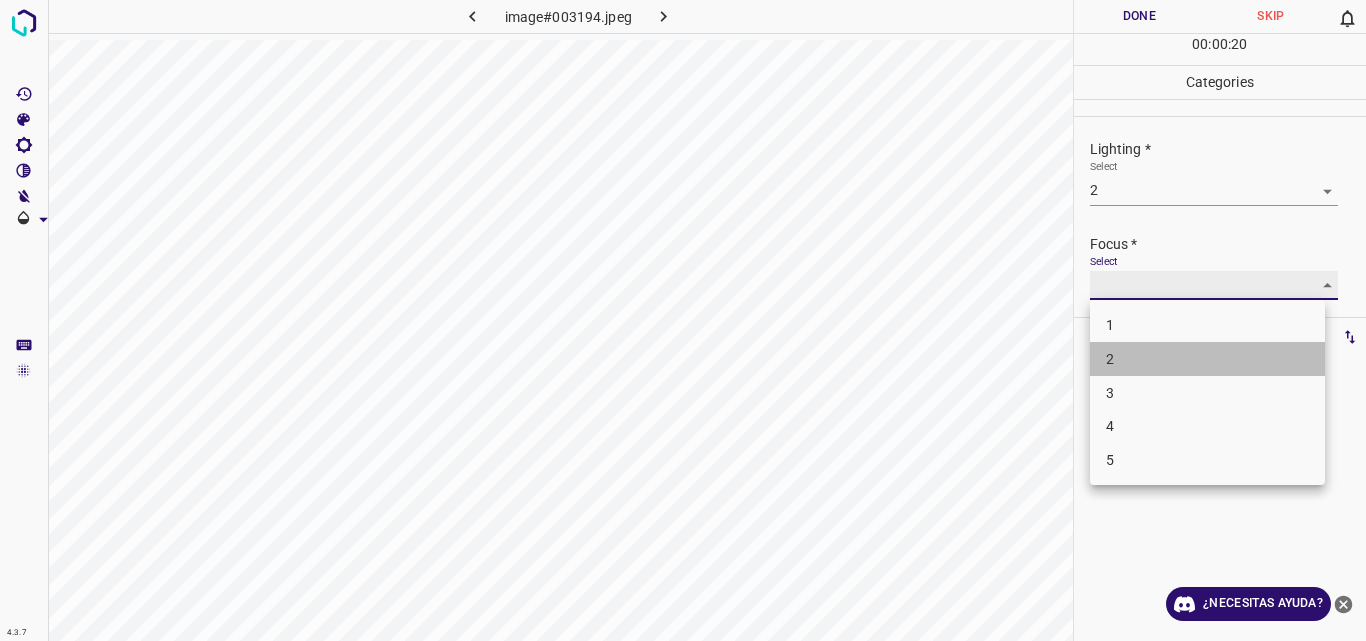 type on "2" 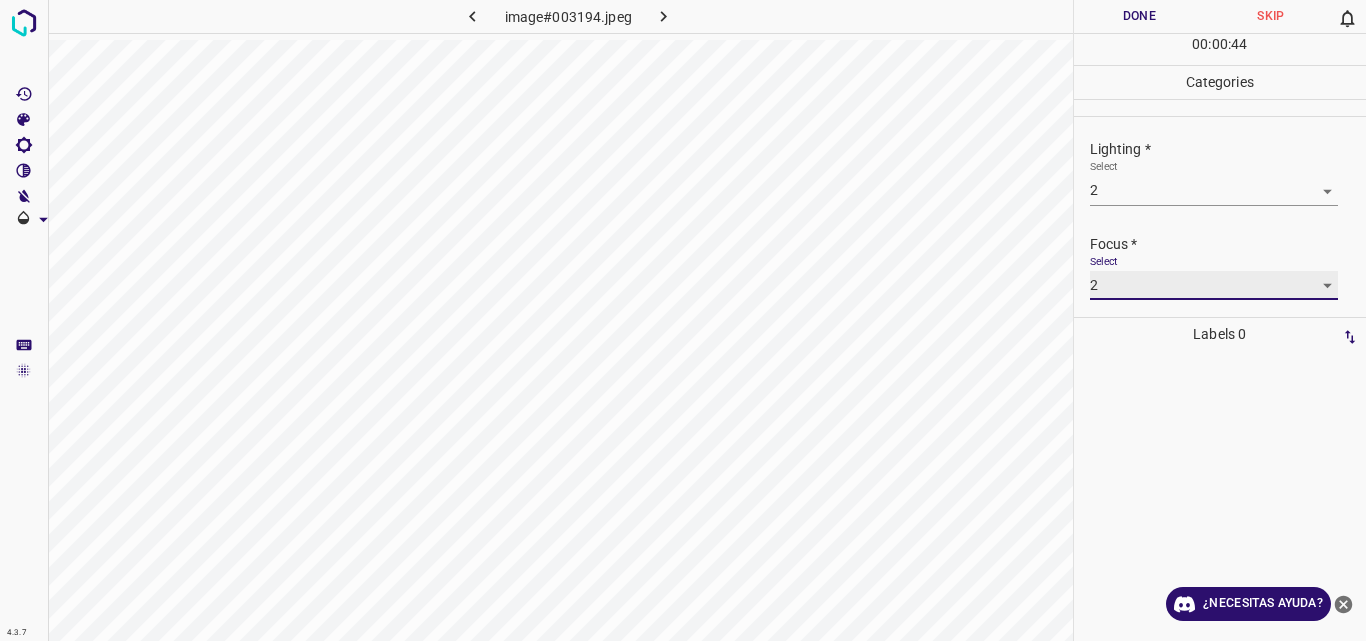 scroll, scrollTop: 98, scrollLeft: 0, axis: vertical 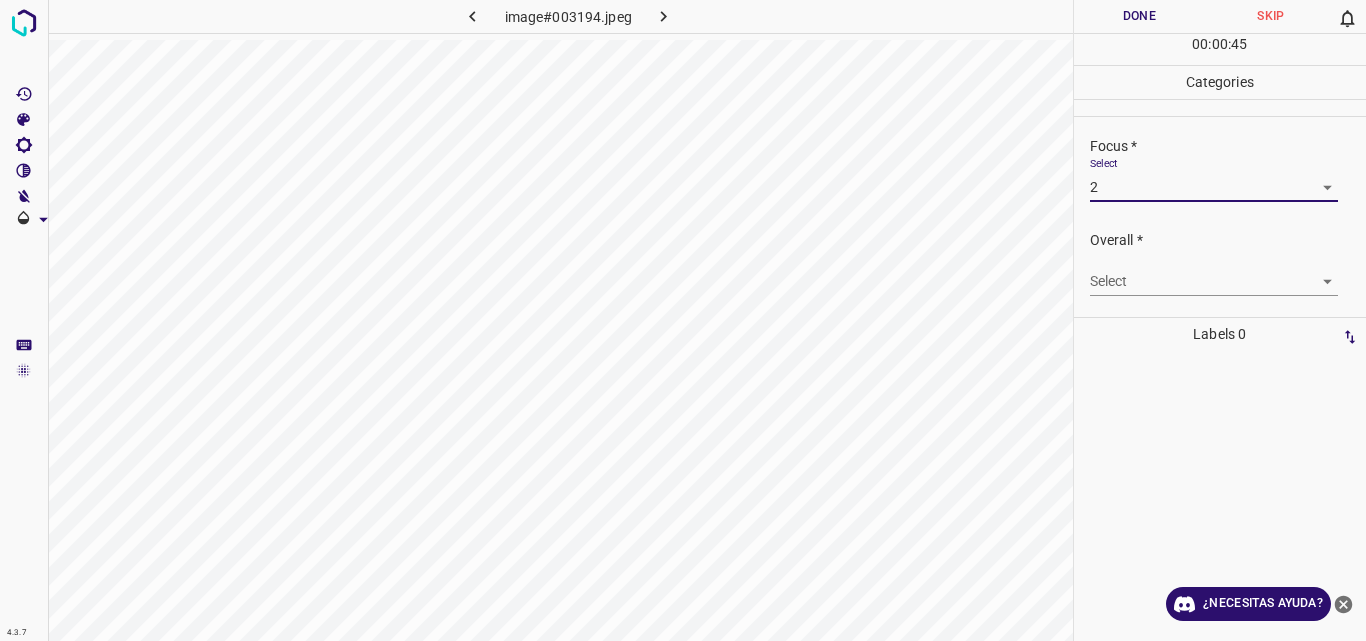click on "4.3.7 image#003194.jpeg Done Skip 0 00   : 00   : 45   Categories Lighting *  Select 2 2 Focus *  Select 2 2 Overall *  Select ​ Labels   0 Categories 1 Lighting 2 Focus 3 Overall Tools Space Change between modes (Draw & Edit) I Auto labeling R Restore zoom M Zoom in N Zoom out Delete Delete selecte label Filters Z Restore filters X Saturation filter C Brightness filter V Contrast filter B Gray scale filter General O Download ¿Necesitas ayuda? Original text Rate this translation Your feedback will be used to help improve Google Translate - Texto - Esconder - Borrar" at bounding box center [683, 320] 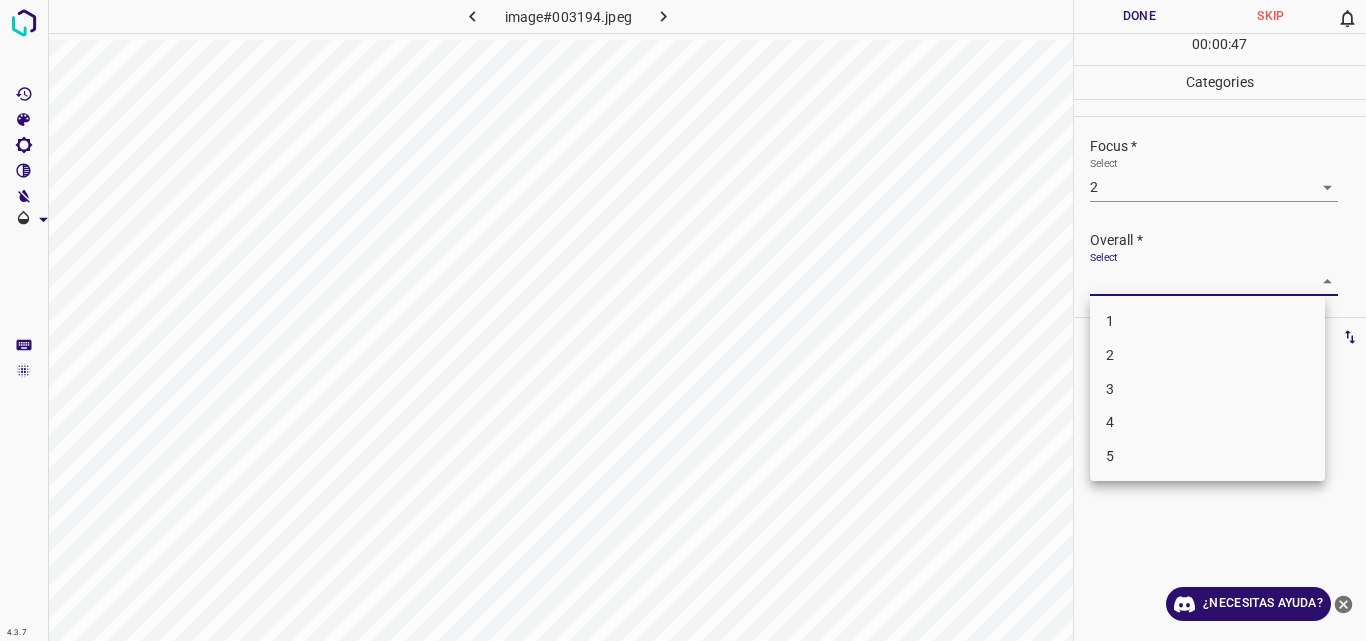 click on "2" at bounding box center [1207, 355] 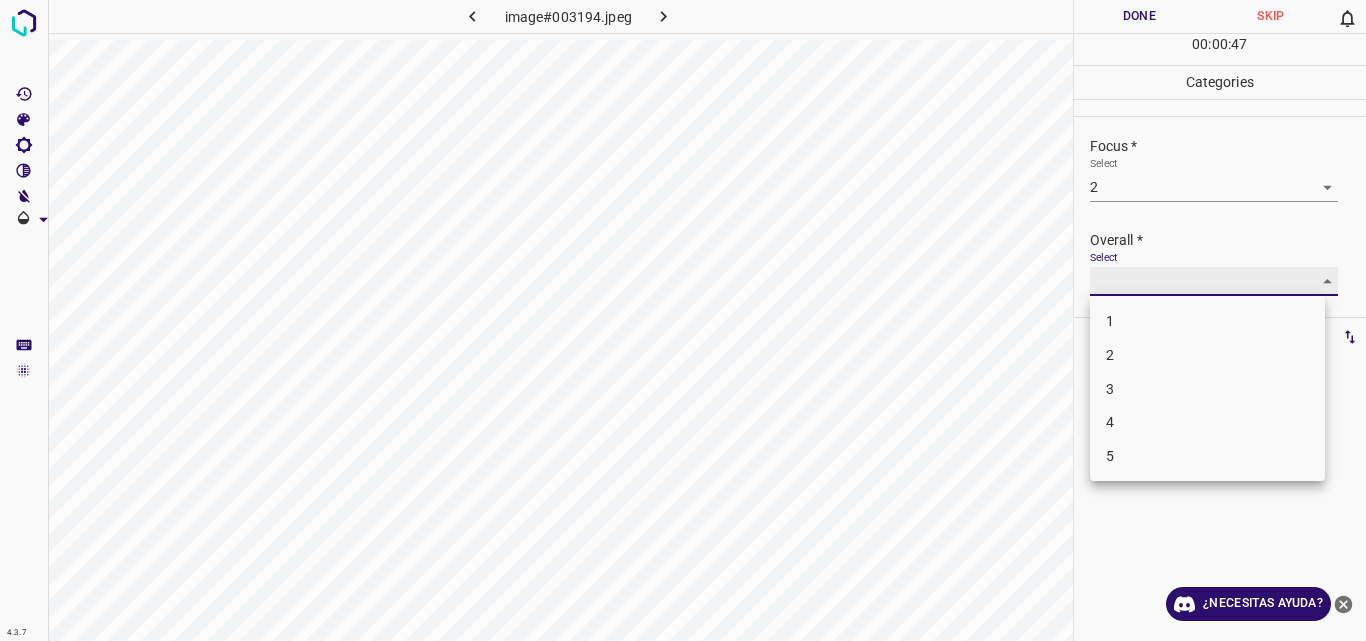 type on "2" 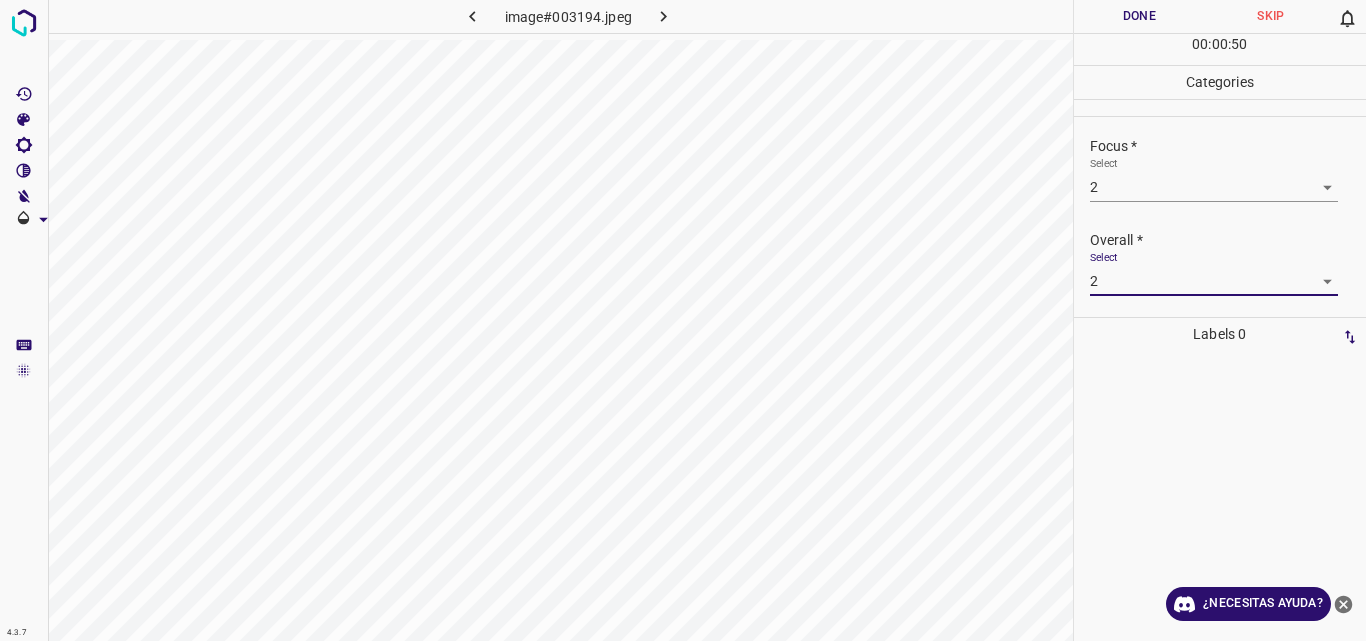 click on "Done" at bounding box center [1140, 16] 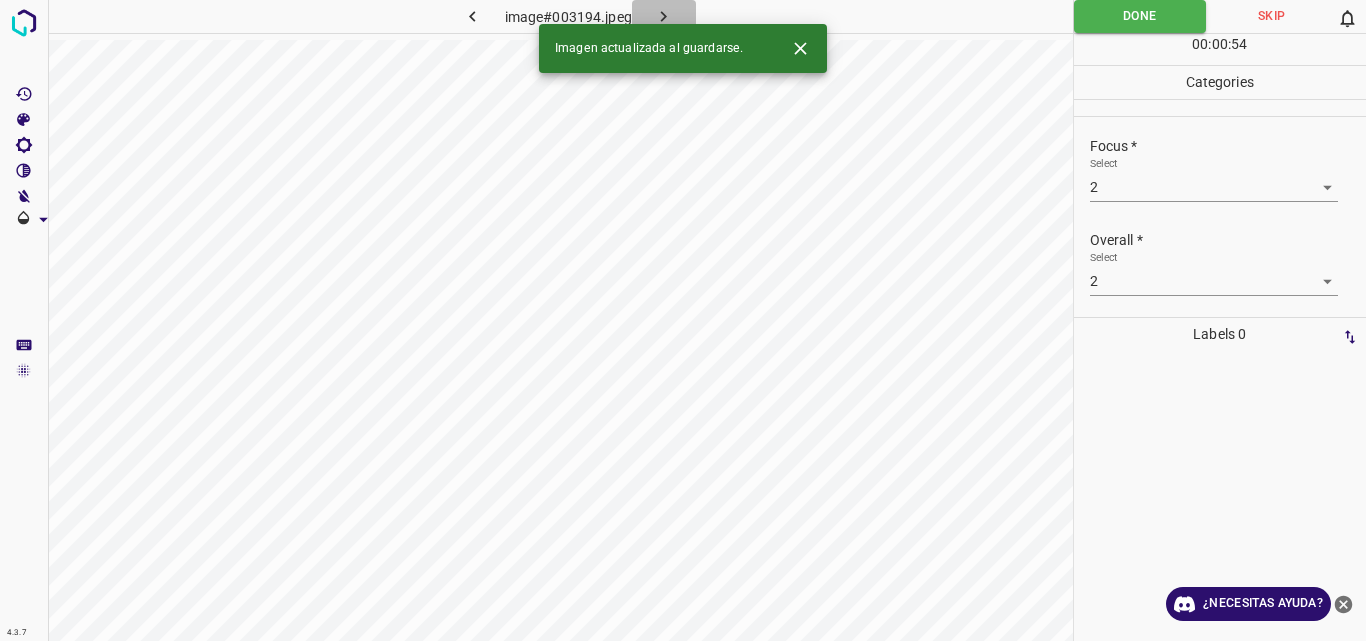click 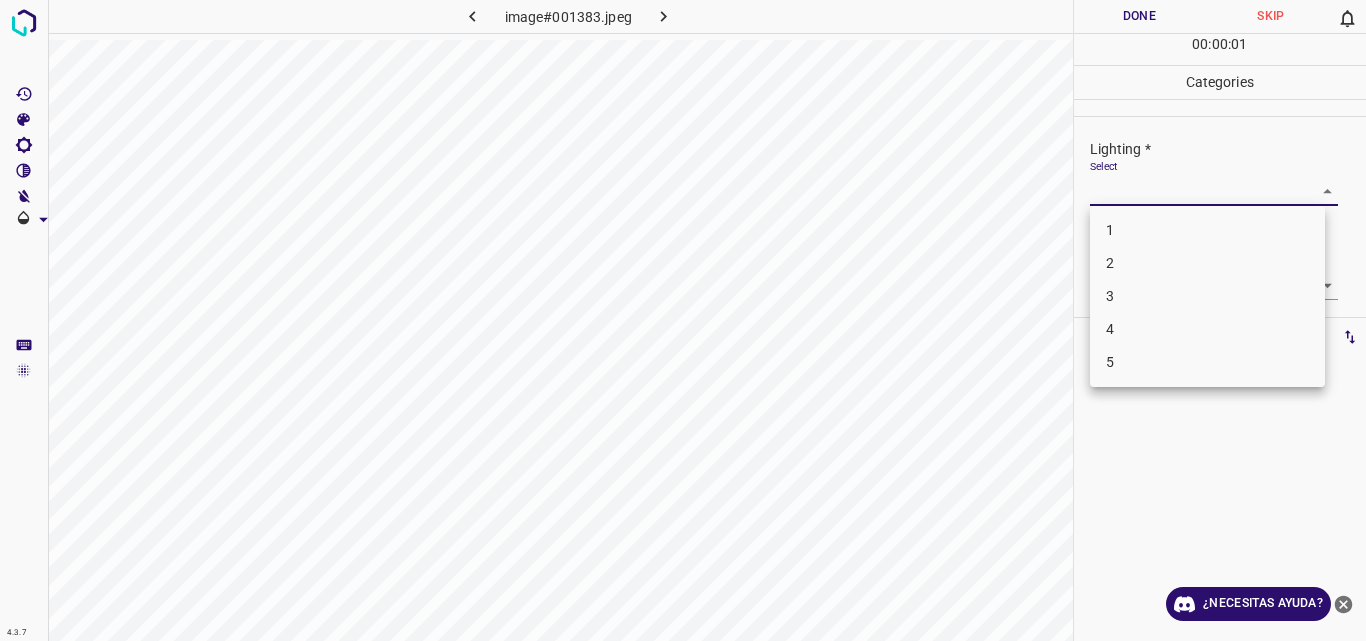 click on "4.3.7 image#001383.jpeg Done Skip 0 00   : 00   : 01   Categories Lighting *  Select ​ Focus *  Select ​ Overall *  Select ​ Labels   0 Categories 1 Lighting 2 Focus 3 Overall Tools Space Change between modes (Draw & Edit) I Auto labeling R Restore zoom M Zoom in N Zoom out Delete Delete selecte label Filters Z Restore filters X Saturation filter C Brightness filter V Contrast filter B Gray scale filter General O Download ¿Necesitas ayuda? Original text Rate this translation Your feedback will be used to help improve Google Translate - Texto - Esconder - Borrar 1 2 3 4 5" at bounding box center [683, 320] 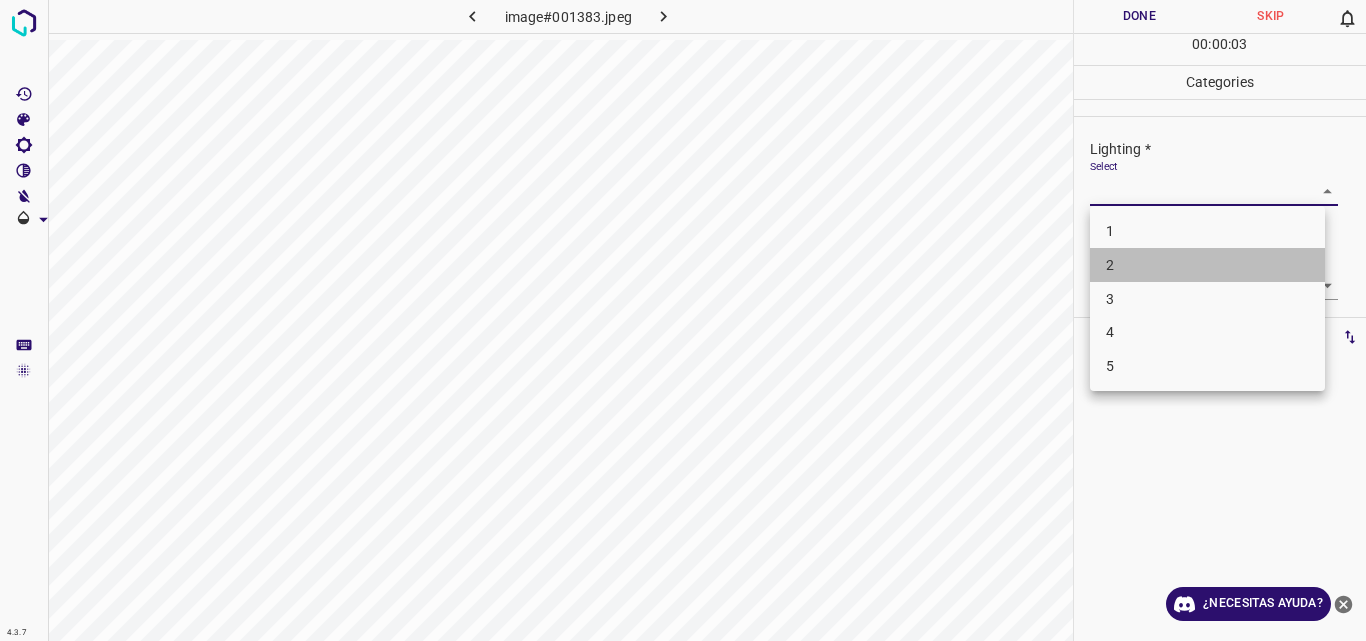click on "2" at bounding box center (1207, 265) 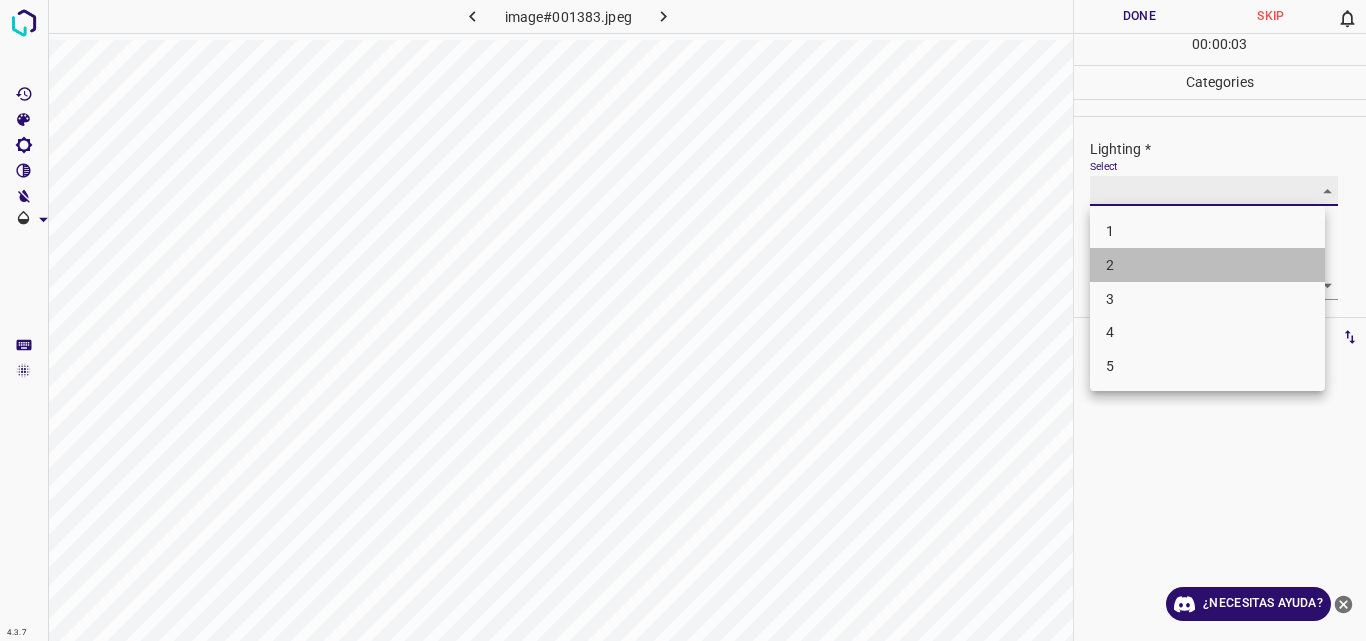 type on "2" 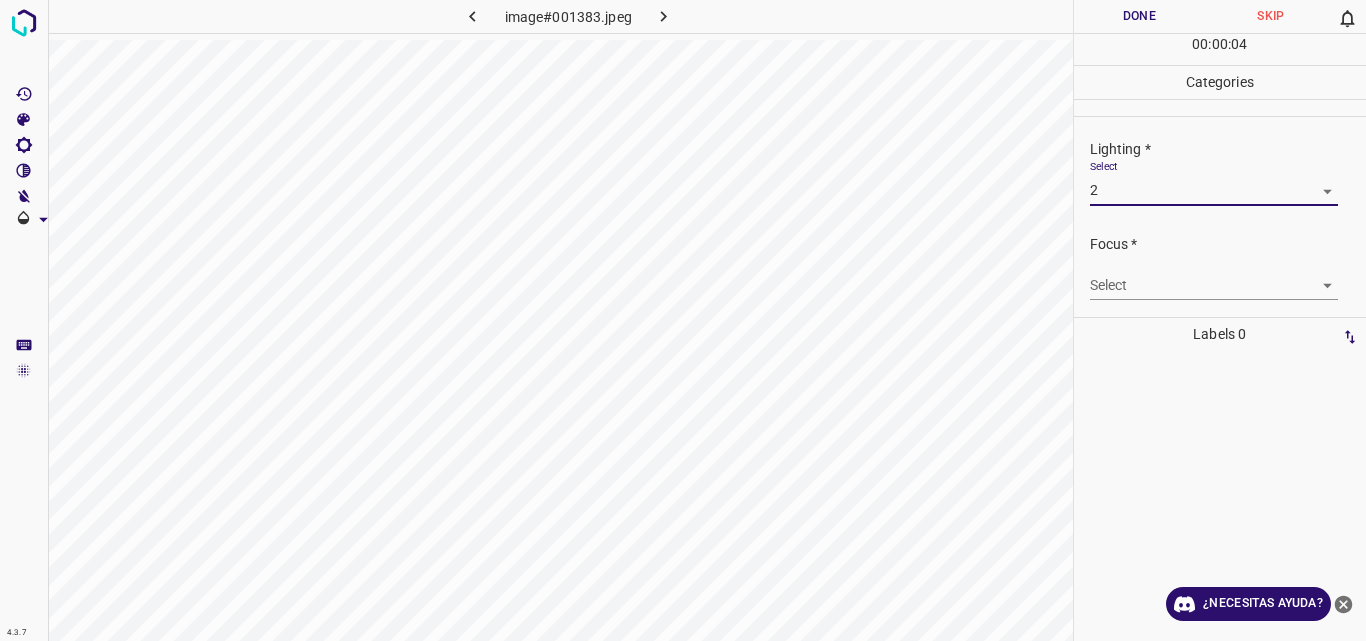click on "4.3.7 image#001383.jpeg Done Skip 0 00   : 00   : 04   Categories Lighting *  Select 2 2 Focus *  Select ​ Overall *  Select ​ Labels   0 Categories 1 Lighting 2 Focus 3 Overall Tools Space Change between modes (Draw & Edit) I Auto labeling R Restore zoom M Zoom in N Zoom out Delete Delete selecte label Filters Z Restore filters X Saturation filter C Brightness filter V Contrast filter B Gray scale filter General O Download ¿Necesitas ayuda? Original text Rate this translation Your feedback will be used to help improve Google Translate - Texto - Esconder - Borrar" at bounding box center (683, 320) 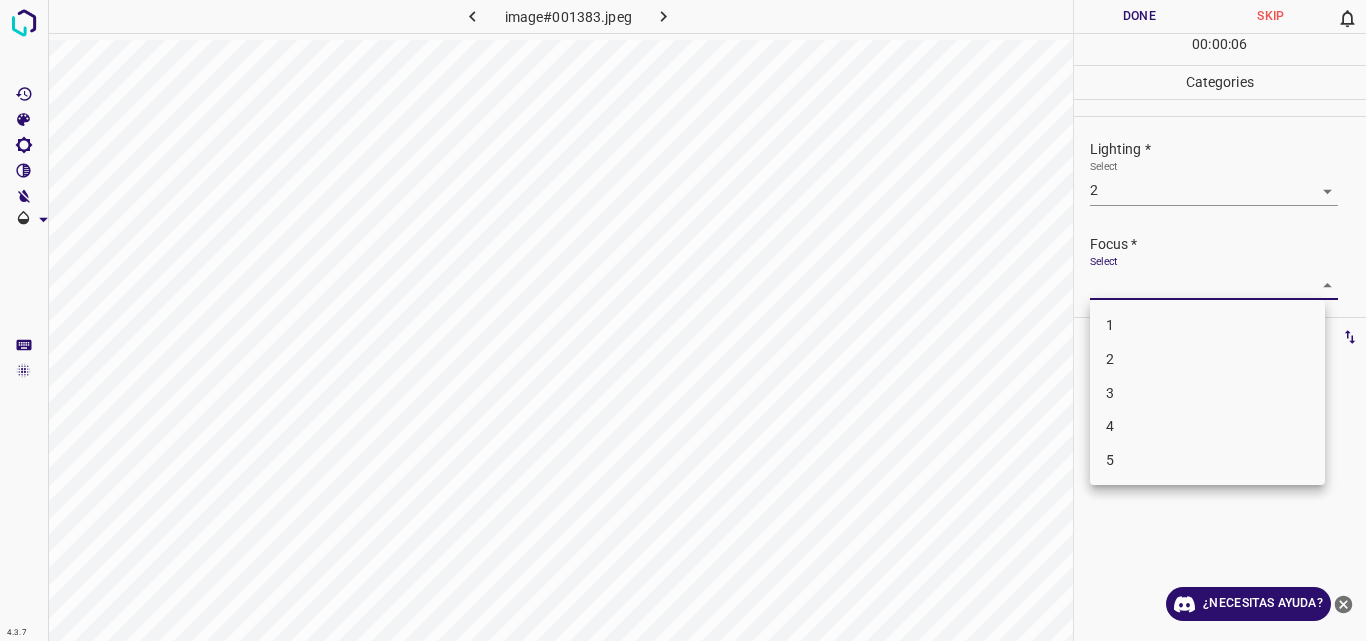 click on "2" at bounding box center (1207, 359) 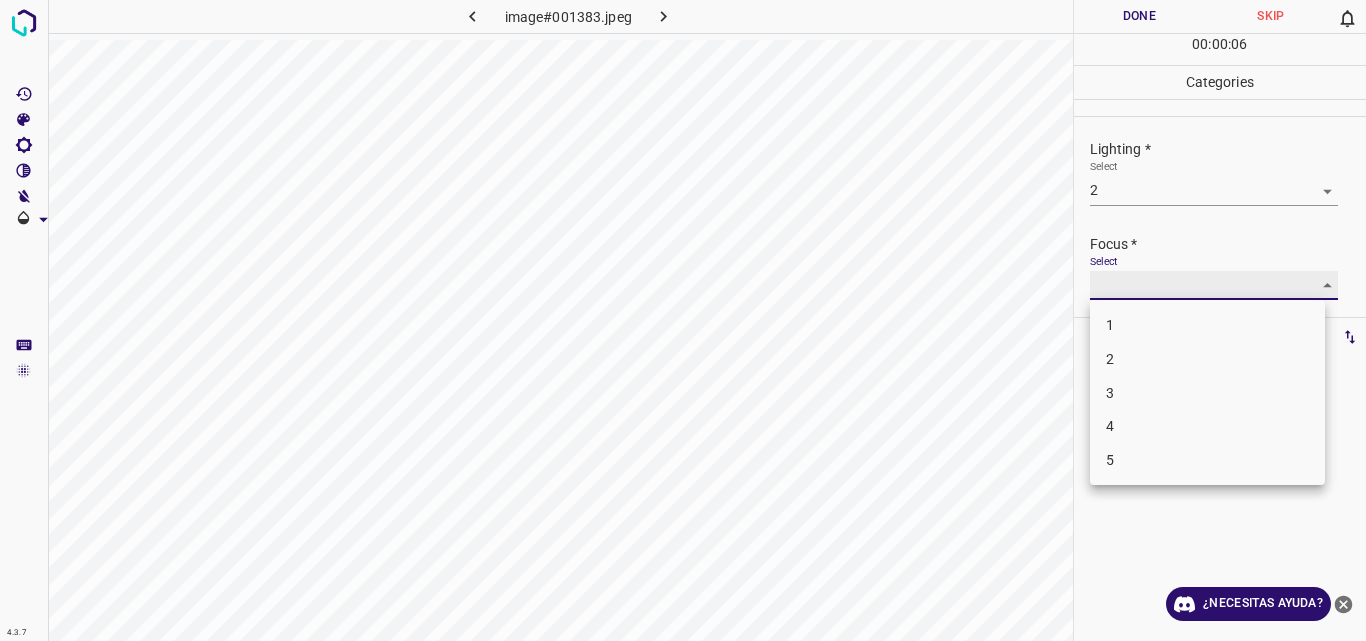 type on "2" 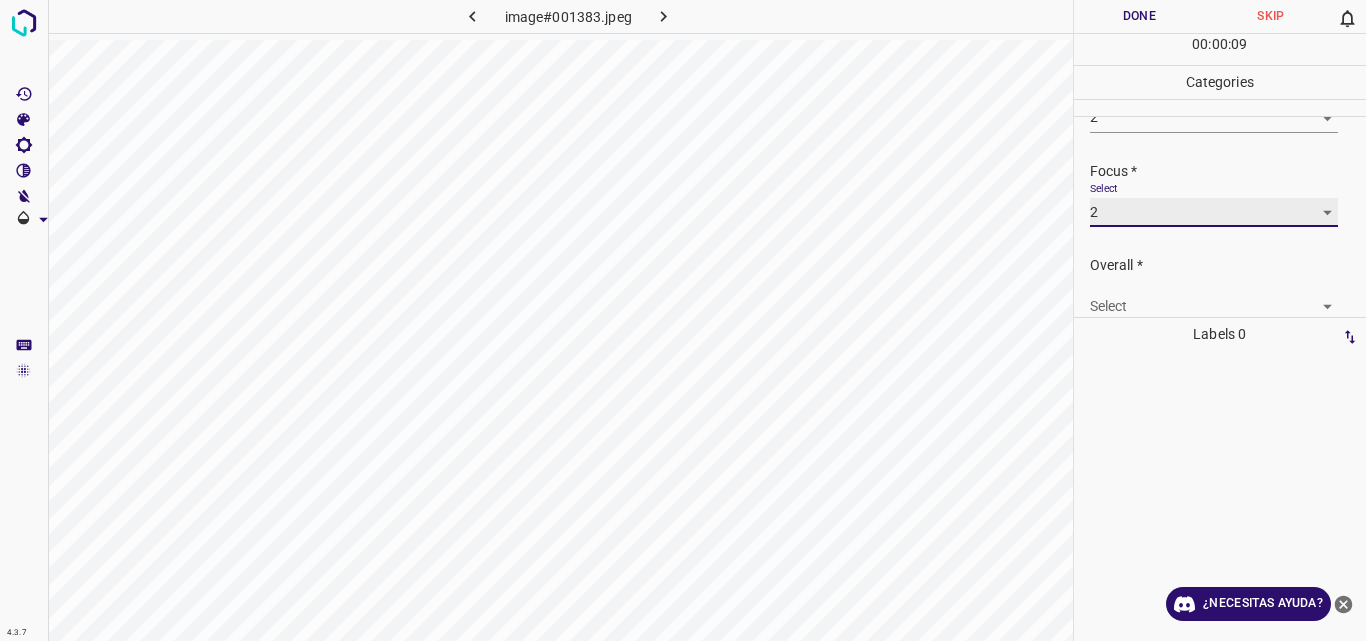 scroll, scrollTop: 98, scrollLeft: 0, axis: vertical 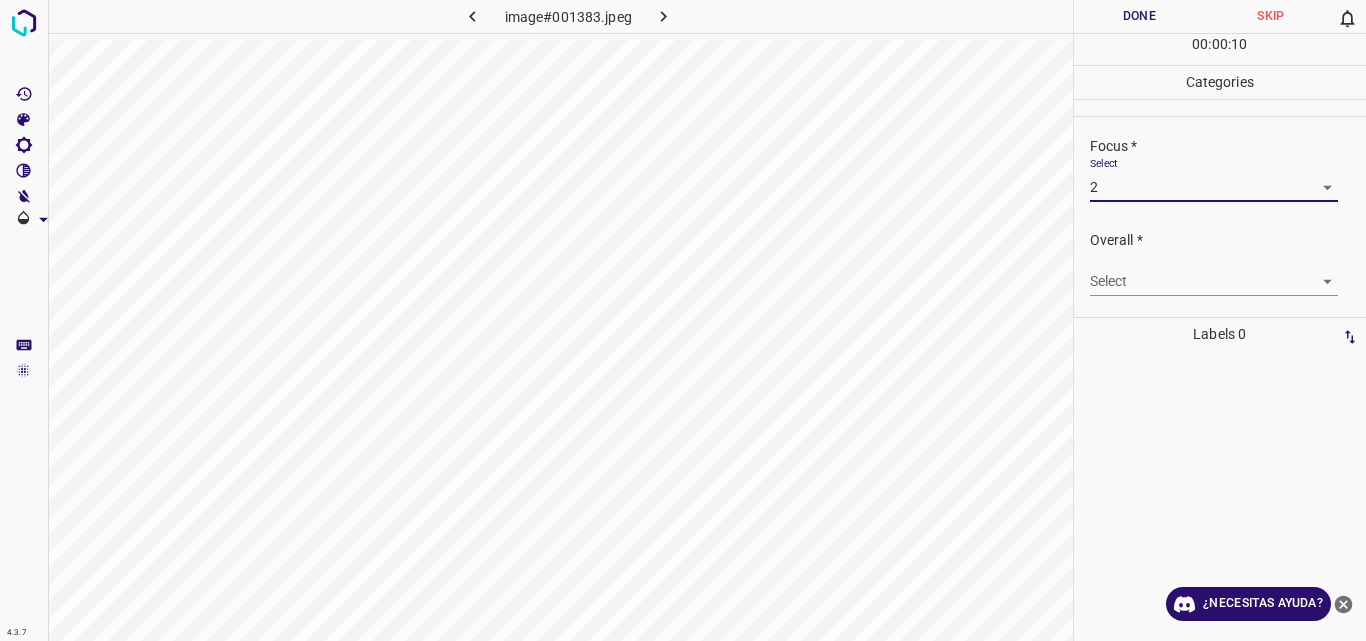 click on "4.3.7 image#001383.jpeg Done Skip 0 00   : 00   : 10   Categories Lighting *  Select 2 2 Focus *  Select 2 2 Overall *  Select ​ Labels   0 Categories 1 Lighting 2 Focus 3 Overall Tools Space Change between modes (Draw & Edit) I Auto labeling R Restore zoom M Zoom in N Zoom out Delete Delete selecte label Filters Z Restore filters X Saturation filter C Brightness filter V Contrast filter B Gray scale filter General O Download ¿Necesitas ayuda? Original text Rate this translation Your feedback will be used to help improve Google Translate - Texto - Esconder - Borrar" at bounding box center (683, 320) 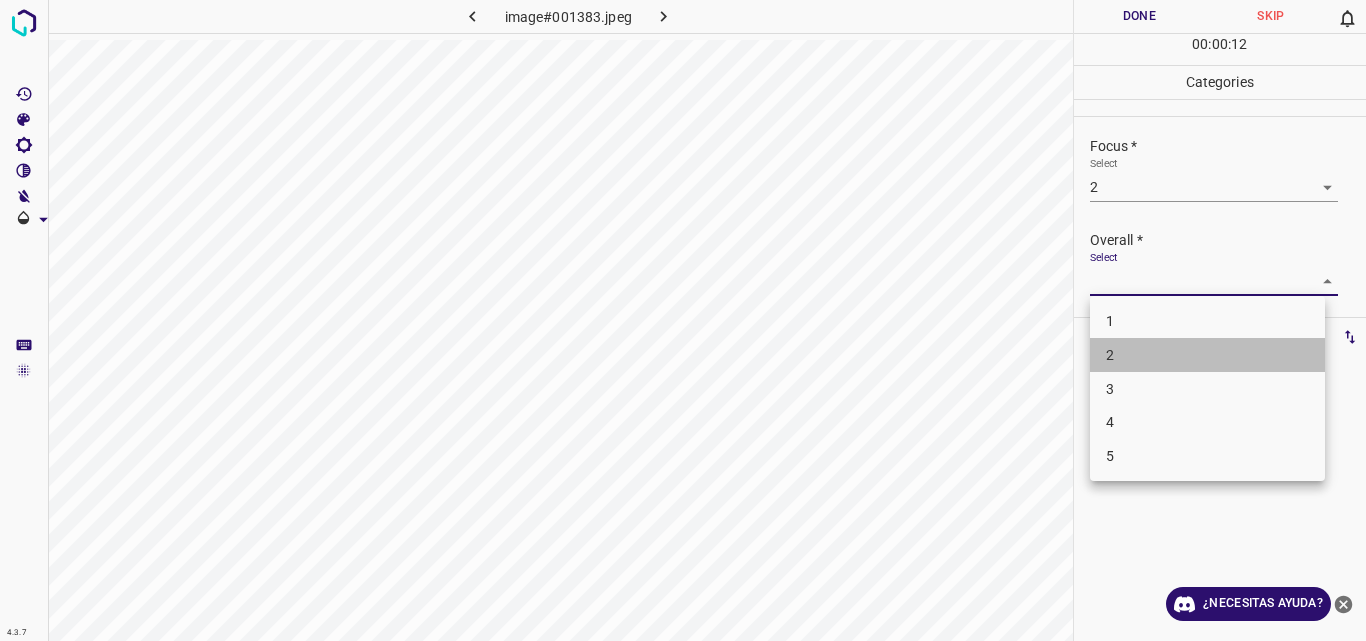 click on "2" at bounding box center [1207, 355] 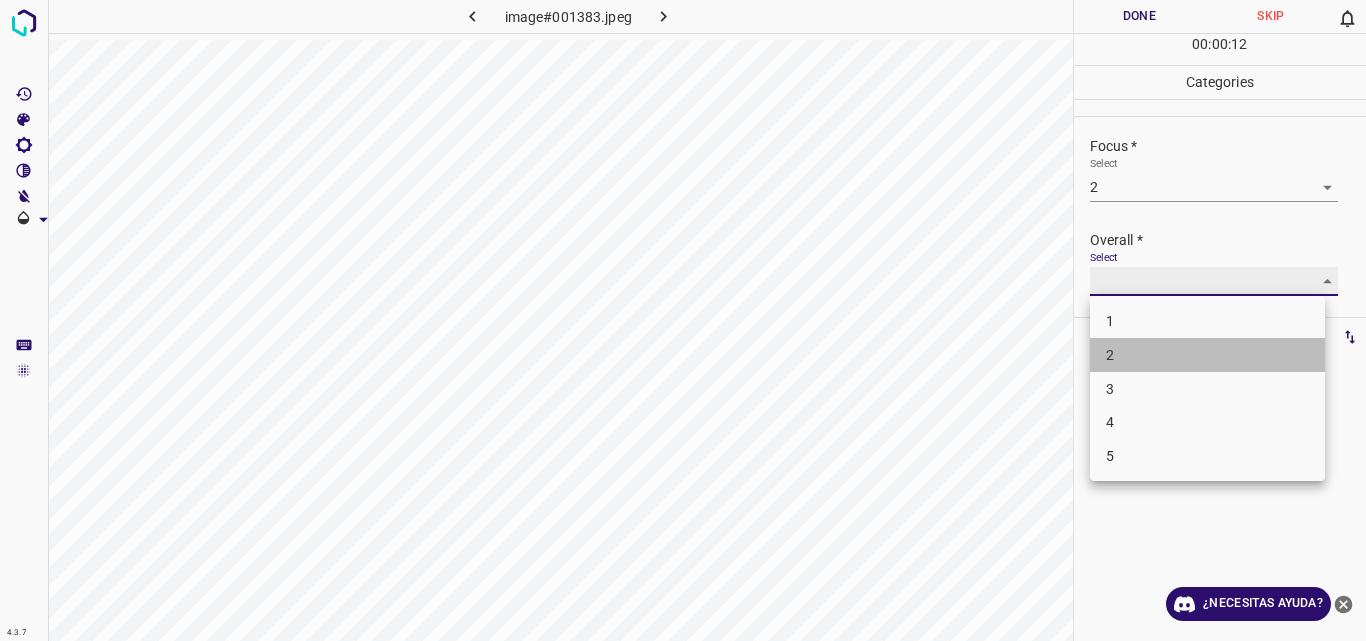 type on "2" 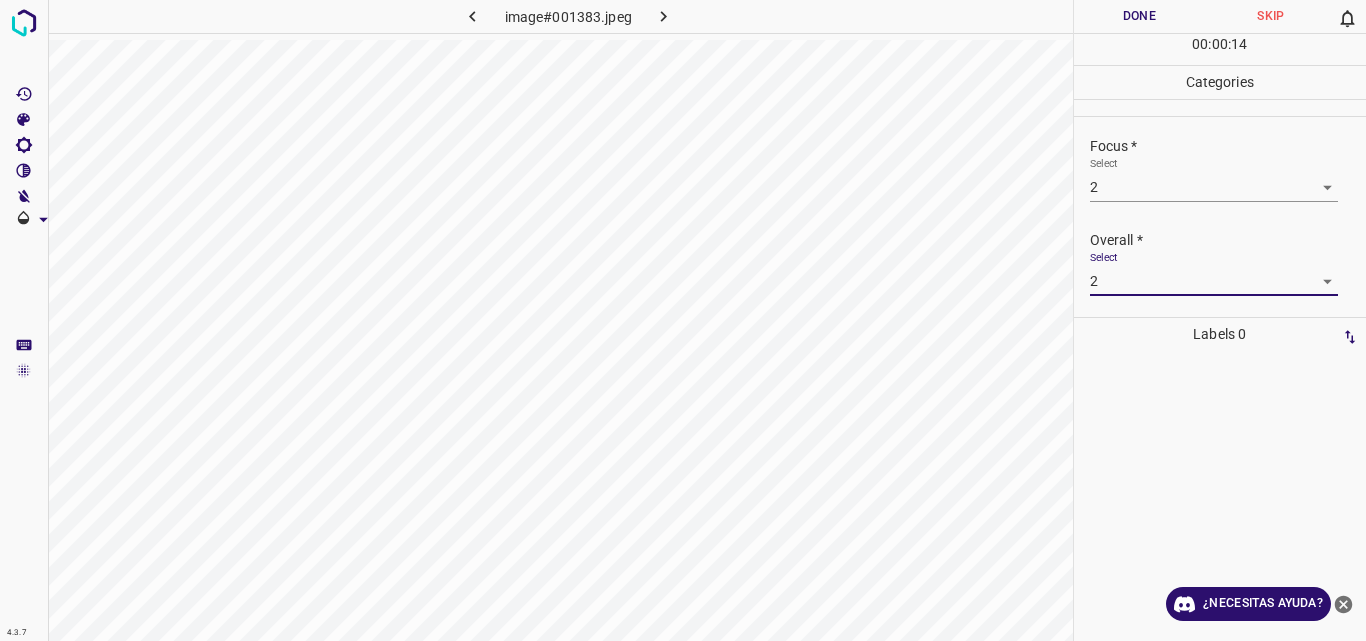 click on "Done" at bounding box center (1140, 16) 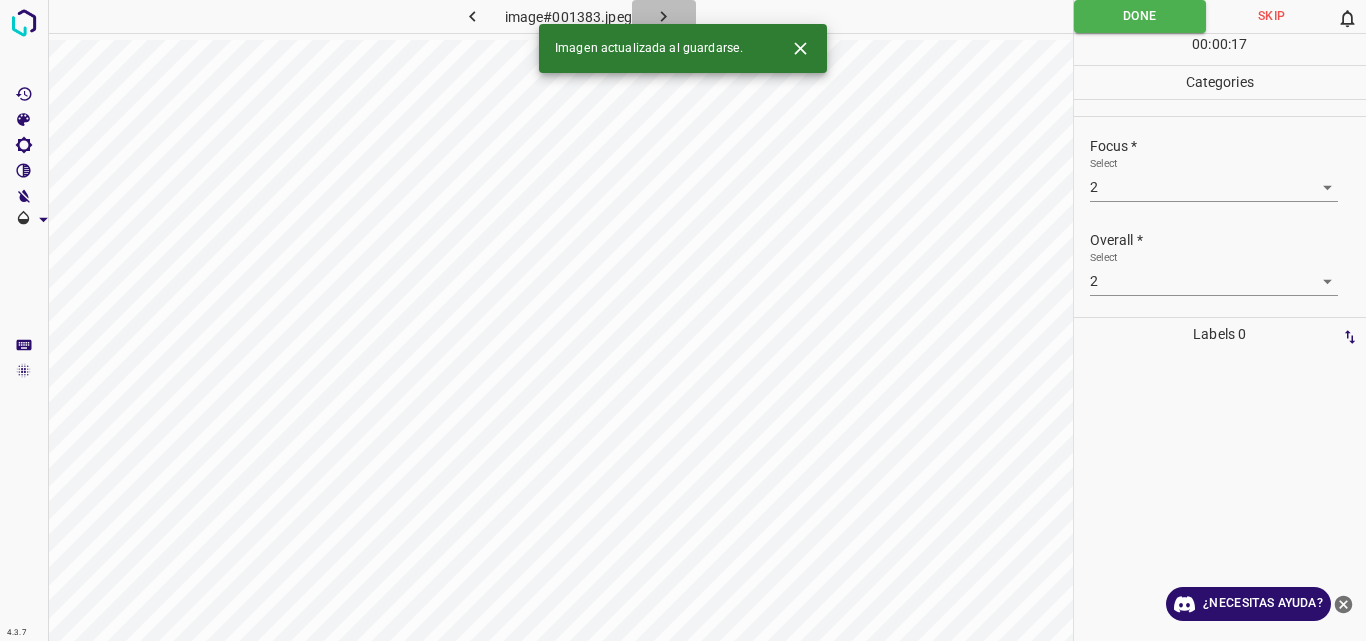 click 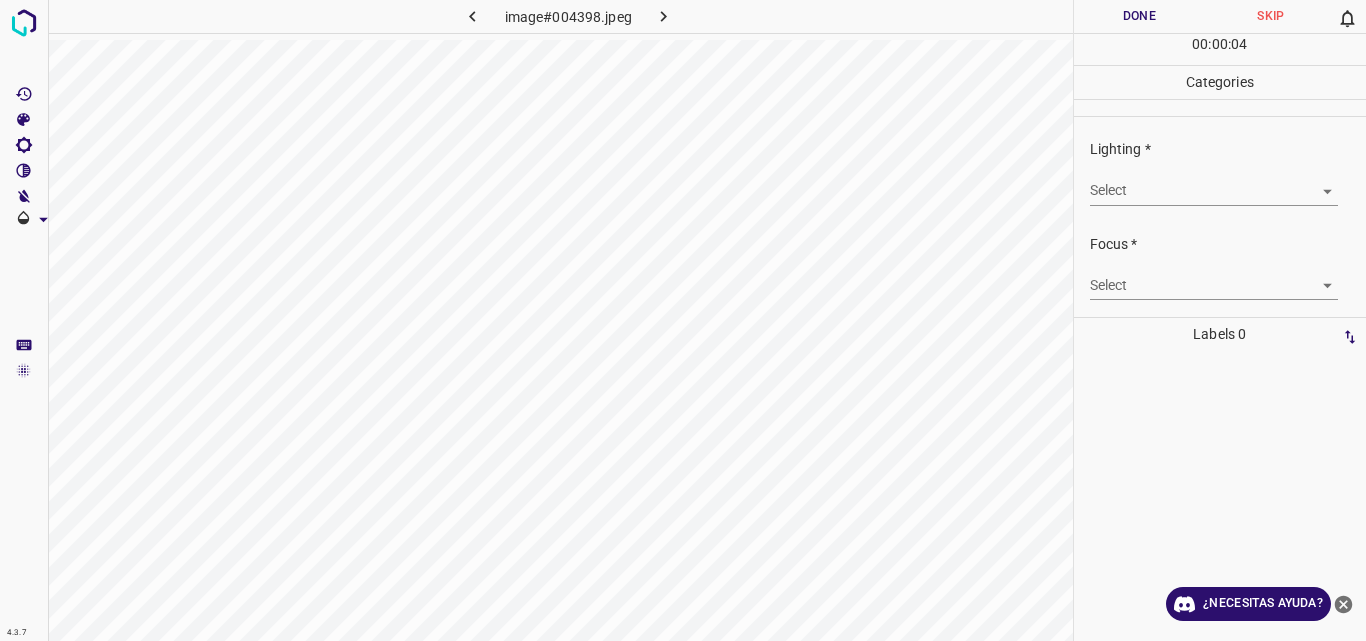 click on "4.3.7 image#004398.jpeg Done Skip 0 00   : 00   : 04   Categories Lighting *  Select ​ Focus *  Select ​ Overall *  Select ​ Labels   0 Categories 1 Lighting 2 Focus 3 Overall Tools Space Change between modes (Draw & Edit) I Auto labeling R Restore zoom M Zoom in N Zoom out Delete Delete selecte label Filters Z Restore filters X Saturation filter C Brightness filter V Contrast filter B Gray scale filter General O Download ¿Necesitas ayuda? Original text Rate this translation Your feedback will be used to help improve Google Translate - Texto - Esconder - Borrar" at bounding box center [683, 320] 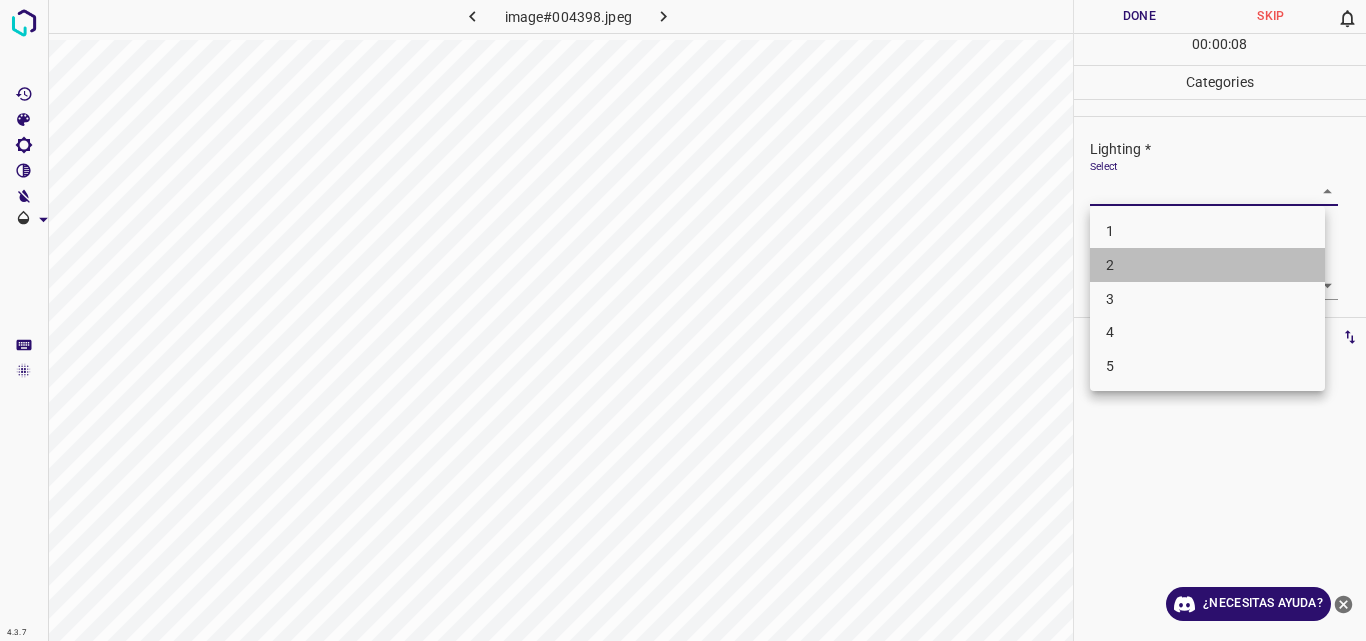 click on "2" at bounding box center [1207, 265] 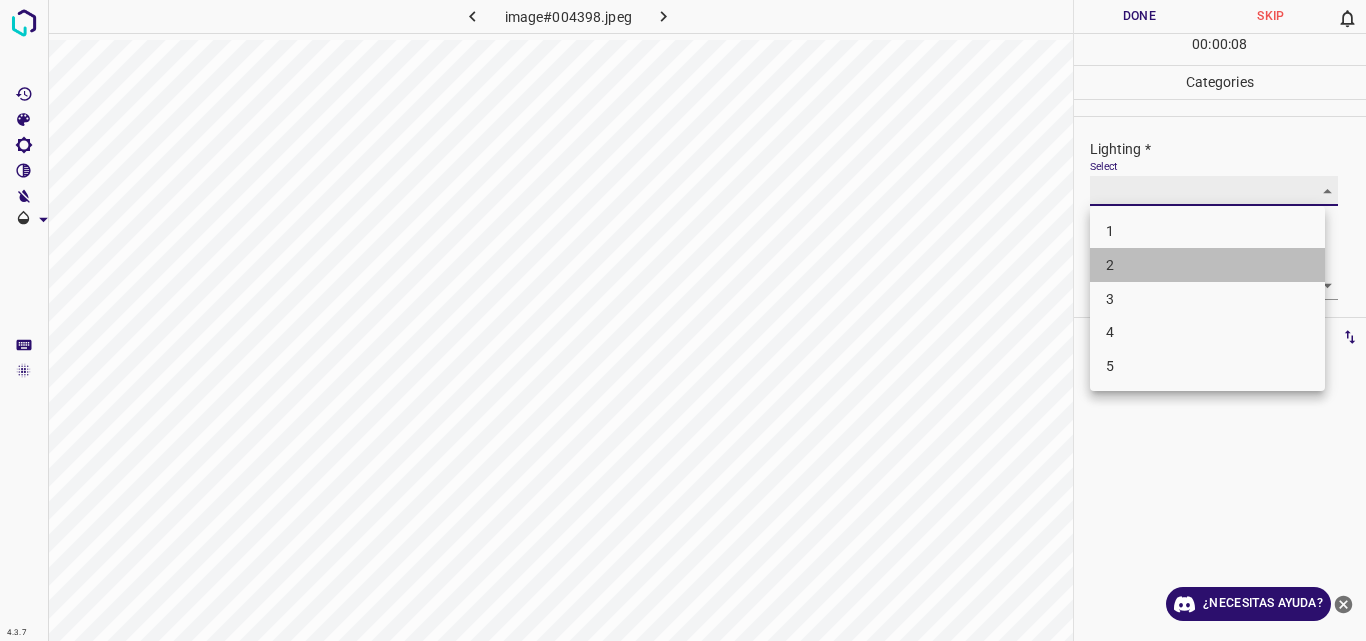 type on "2" 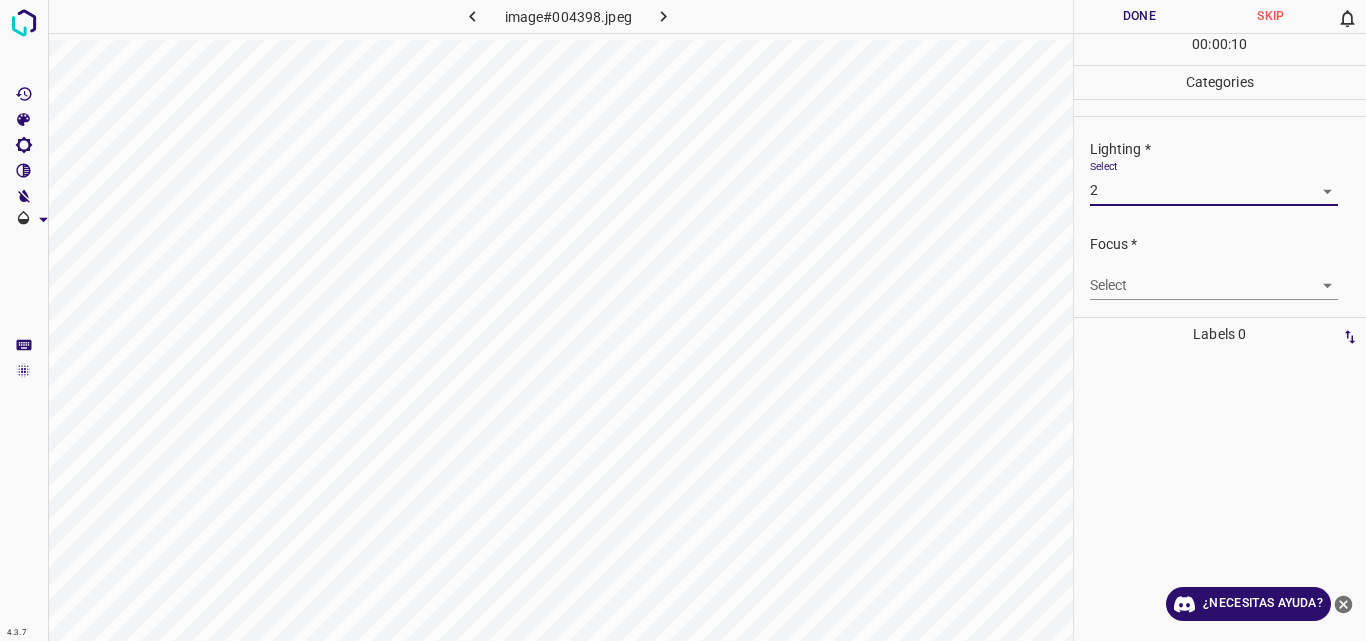 click on "4.3.7 image#004398.jpeg Done Skip 0 00   : 00   : 10   Categories Lighting *  Select 2 2 Focus *  Select ​ Overall *  Select ​ Labels   0 Categories 1 Lighting 2 Focus 3 Overall Tools Space Change between modes (Draw & Edit) I Auto labeling R Restore zoom M Zoom in N Zoom out Delete Delete selecte label Filters Z Restore filters X Saturation filter C Brightness filter V Contrast filter B Gray scale filter General O Download ¿Necesitas ayuda? Original text Rate this translation Your feedback will be used to help improve Google Translate - Texto - Esconder - Borrar" at bounding box center [683, 320] 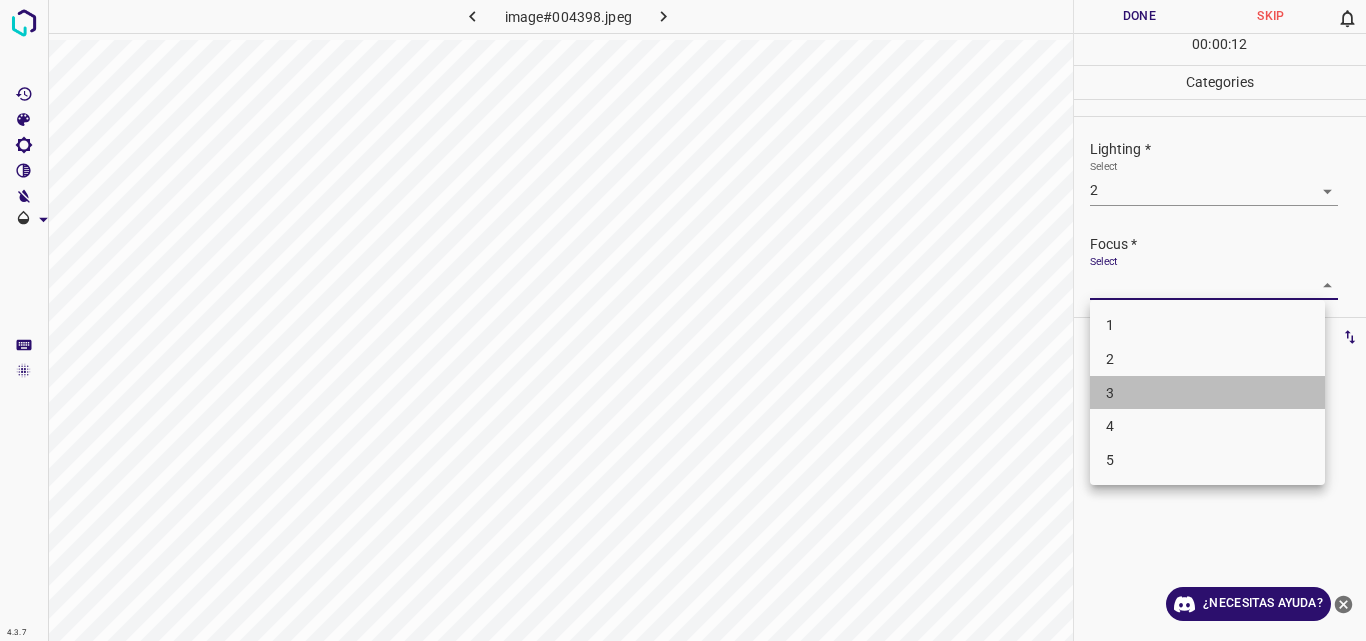 click on "3" at bounding box center [1207, 393] 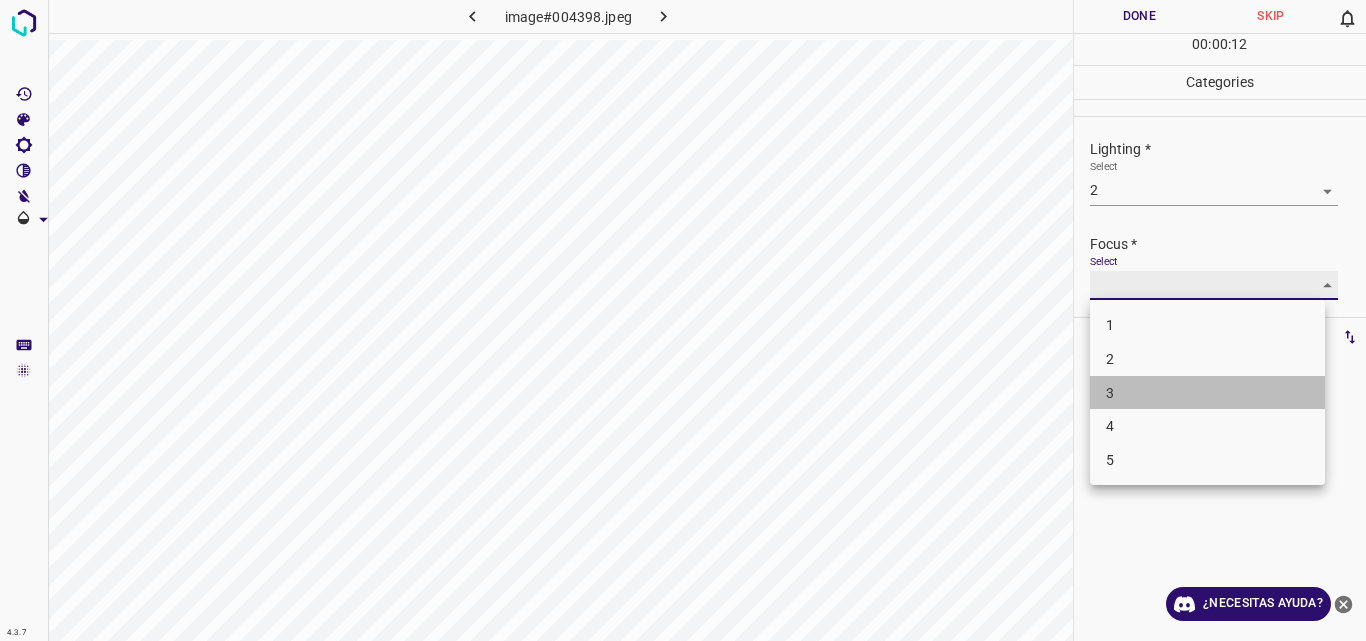 type on "3" 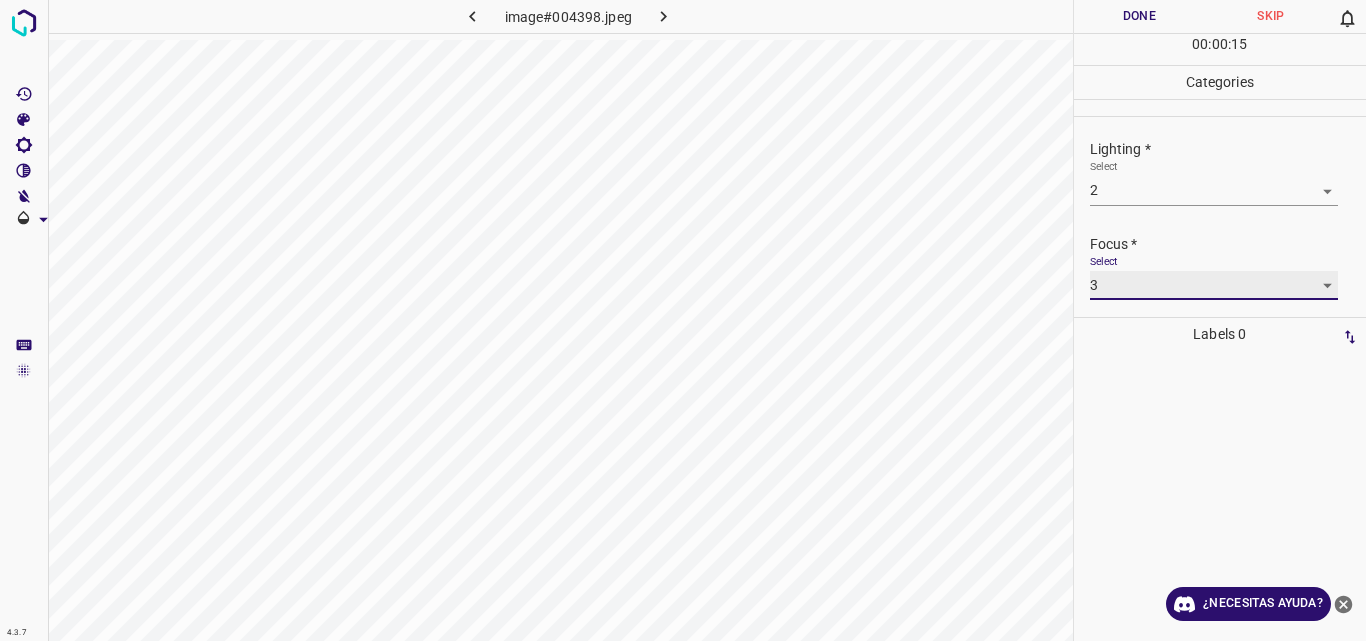 scroll, scrollTop: 98, scrollLeft: 0, axis: vertical 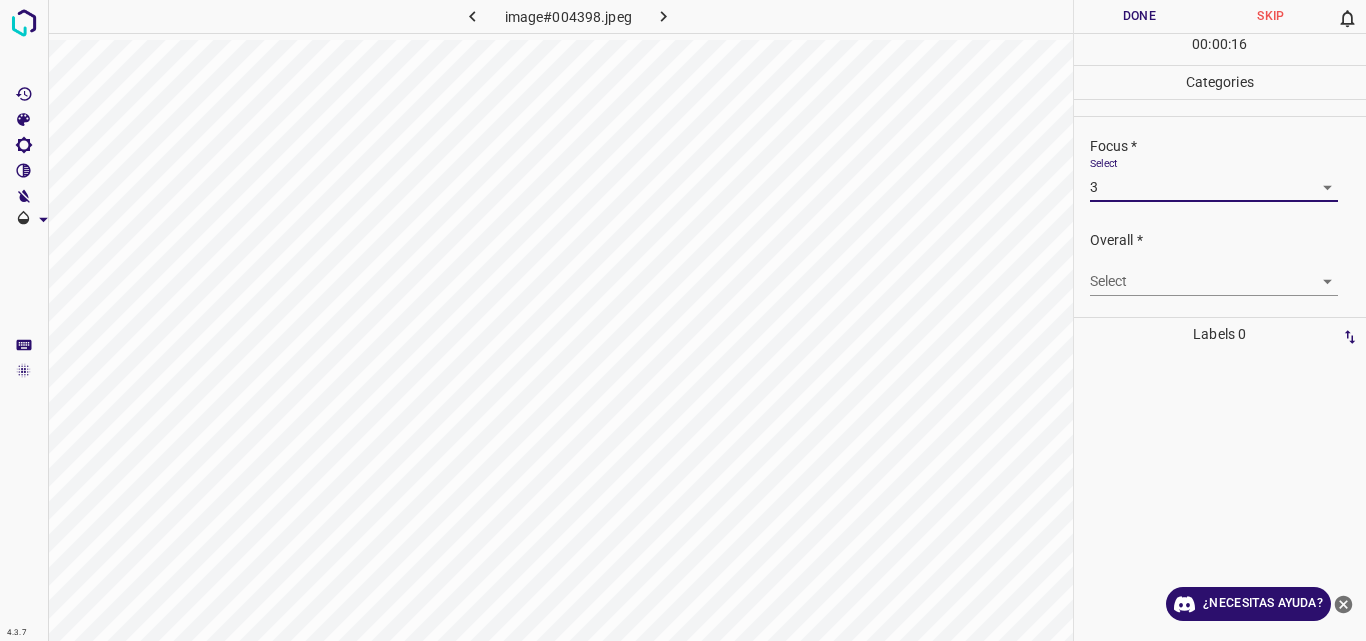 click on "4.3.7 image#004398.jpeg Done Skip 0 00   : 00   : 16   Categories Lighting *  Select 2 2 Focus *  Select 3 3 Overall *  Select ​ Labels   0 Categories 1 Lighting 2 Focus 3 Overall Tools Space Change between modes (Draw & Edit) I Auto labeling R Restore zoom M Zoom in N Zoom out Delete Delete selecte label Filters Z Restore filters X Saturation filter C Brightness filter V Contrast filter B Gray scale filter General O Download ¿Necesitas ayuda? Original text Rate this translation Your feedback will be used to help improve Google Translate - Texto - Esconder - Borrar" at bounding box center [683, 320] 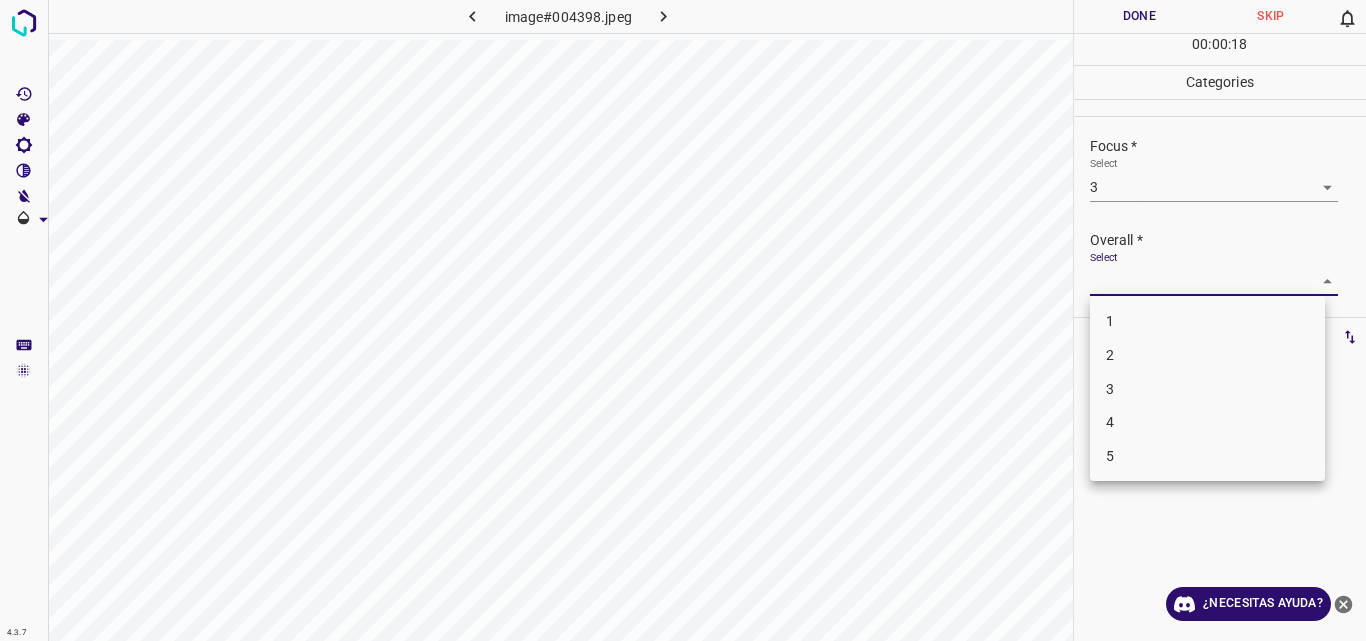 click on "3" at bounding box center (1207, 389) 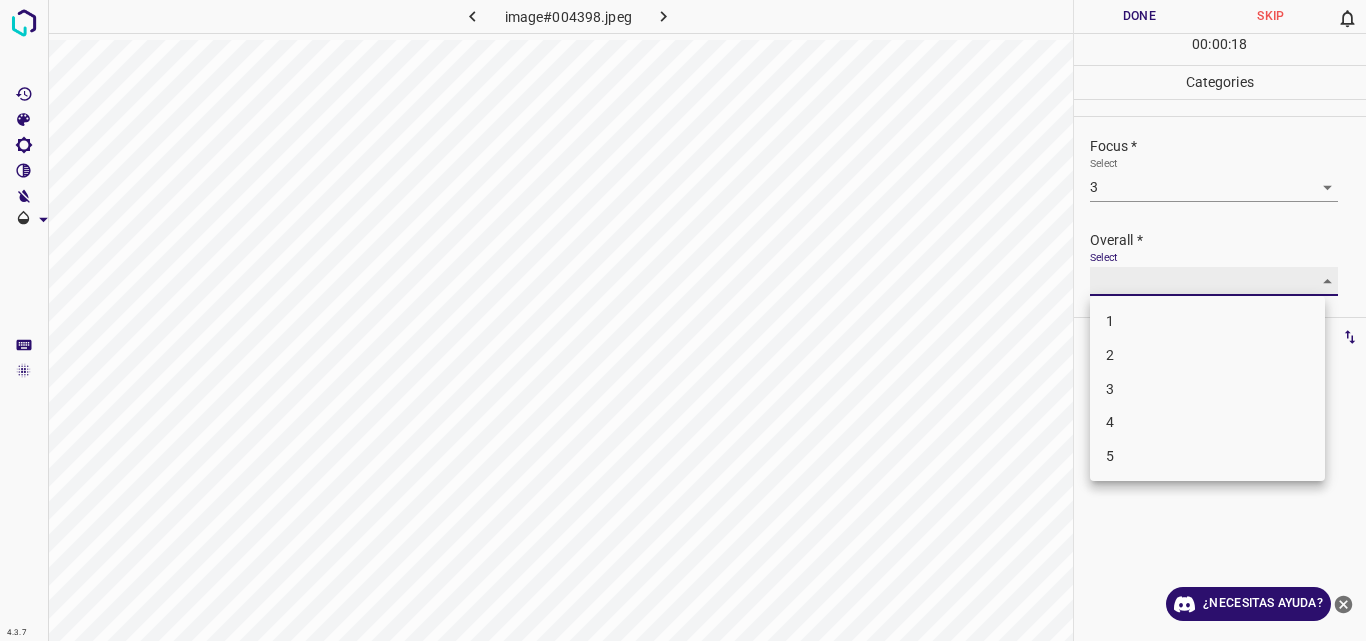 type on "3" 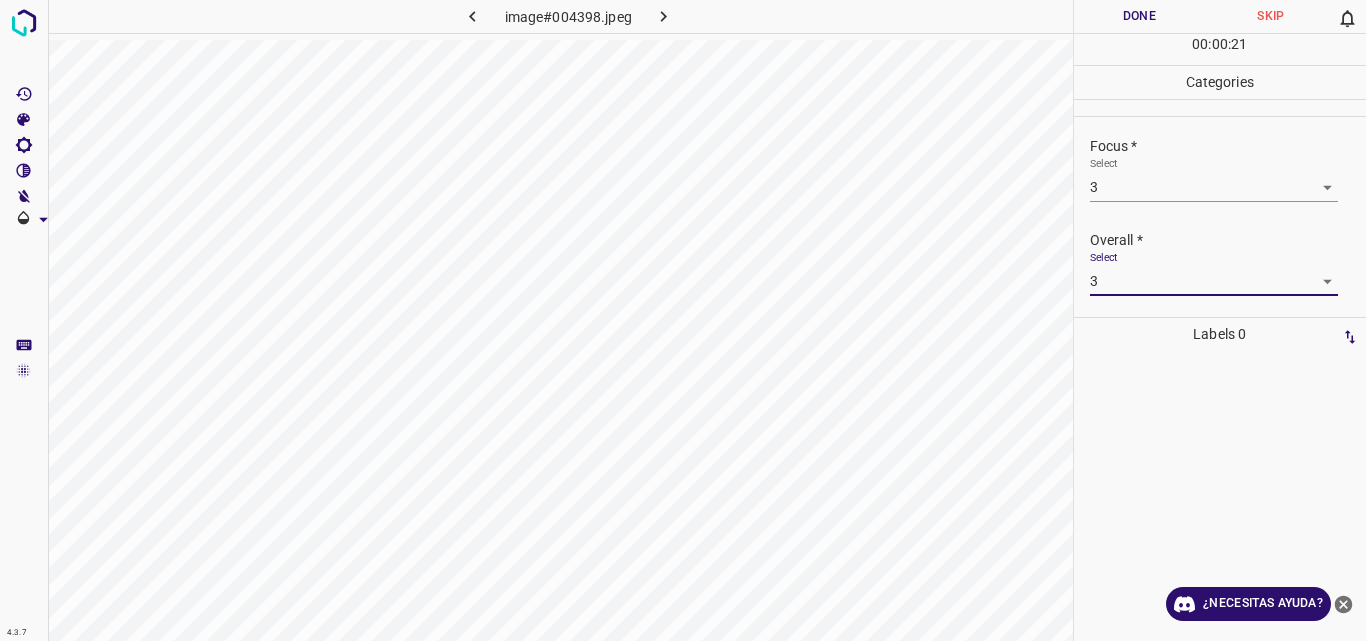 click on "Done" at bounding box center [1140, 16] 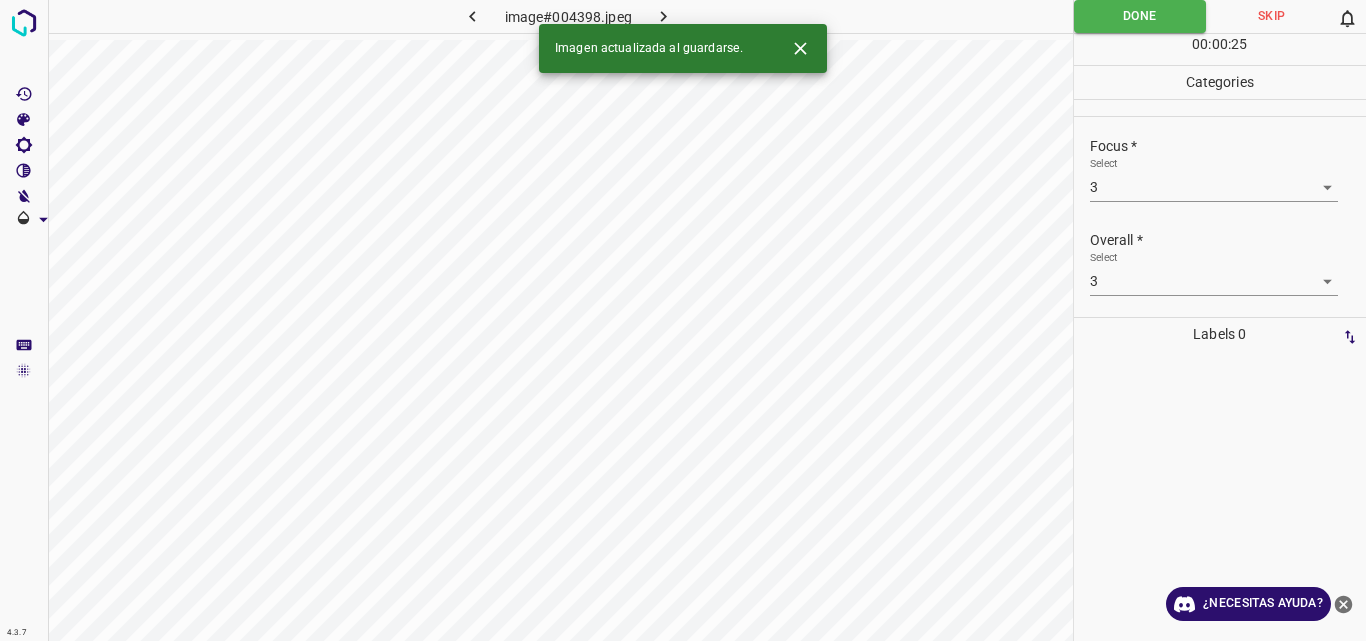click 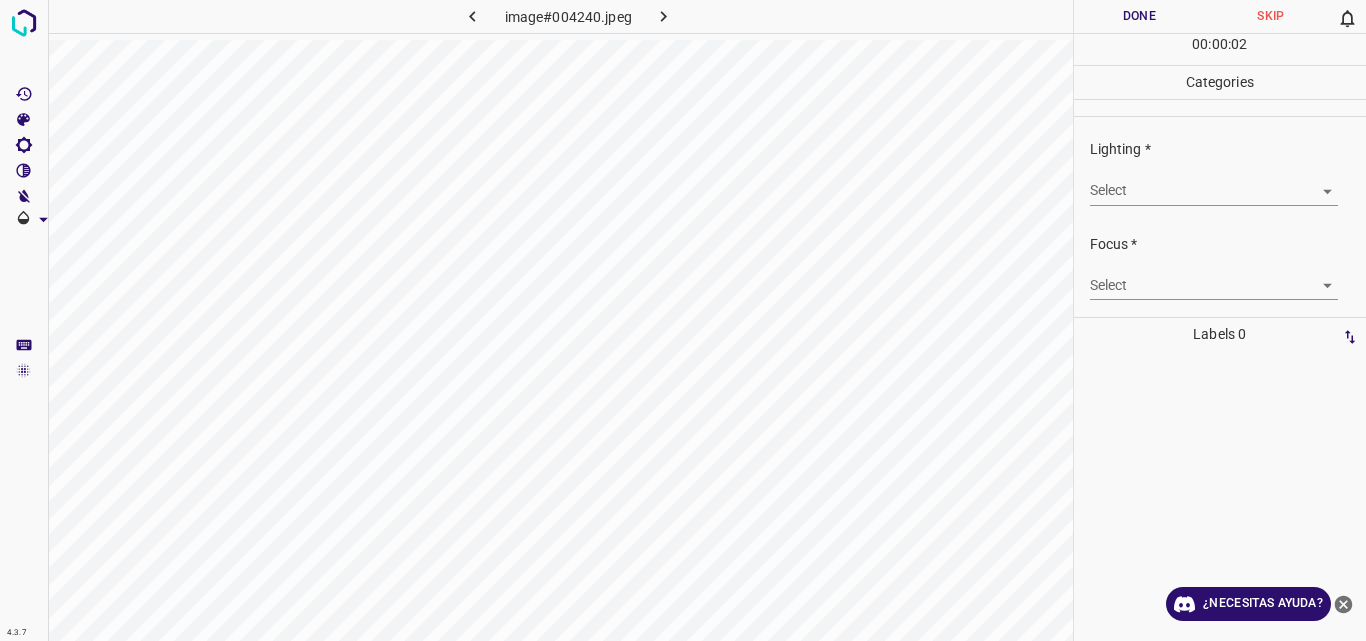 click 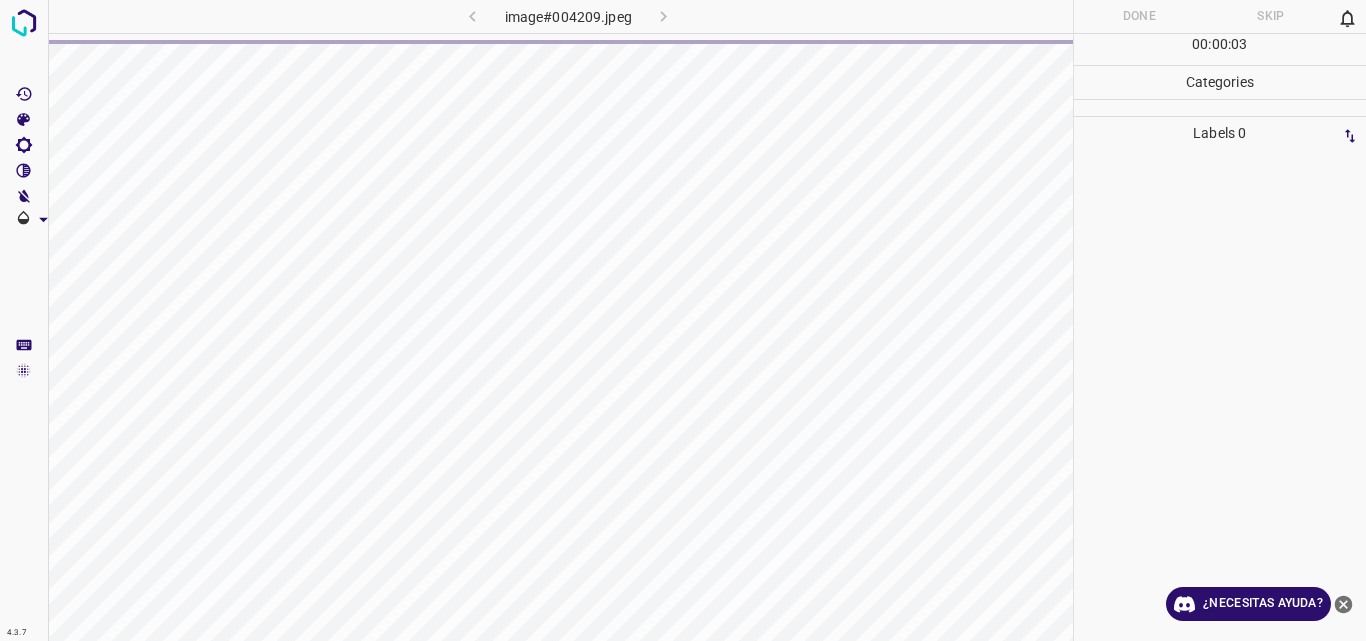 click on "Labels   0" at bounding box center (1220, 379) 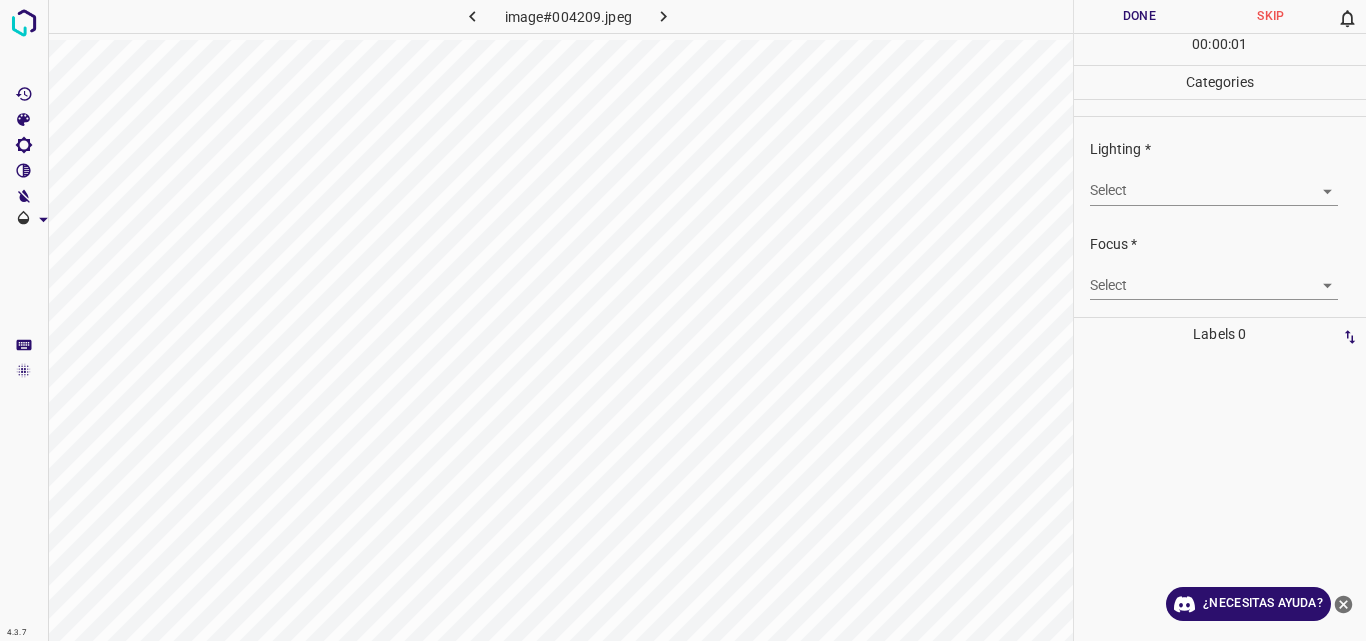 click on "4.3.7 image#004209.jpeg Done Skip 0 00   : 00   : 01   Categories Lighting *  Select ​ Focus *  Select ​ Overall *  Select ​ Labels   0 Categories 1 Lighting 2 Focus 3 Overall Tools Space Change between modes (Draw & Edit) I Auto labeling R Restore zoom M Zoom in N Zoom out Delete Delete selecte label Filters Z Restore filters X Saturation filter C Brightness filter V Contrast filter B Gray scale filter General O Download ¿Necesitas ayuda? Original text Rate this translation Your feedback will be used to help improve Google Translate - Texto - Esconder - Borrar" at bounding box center [683, 320] 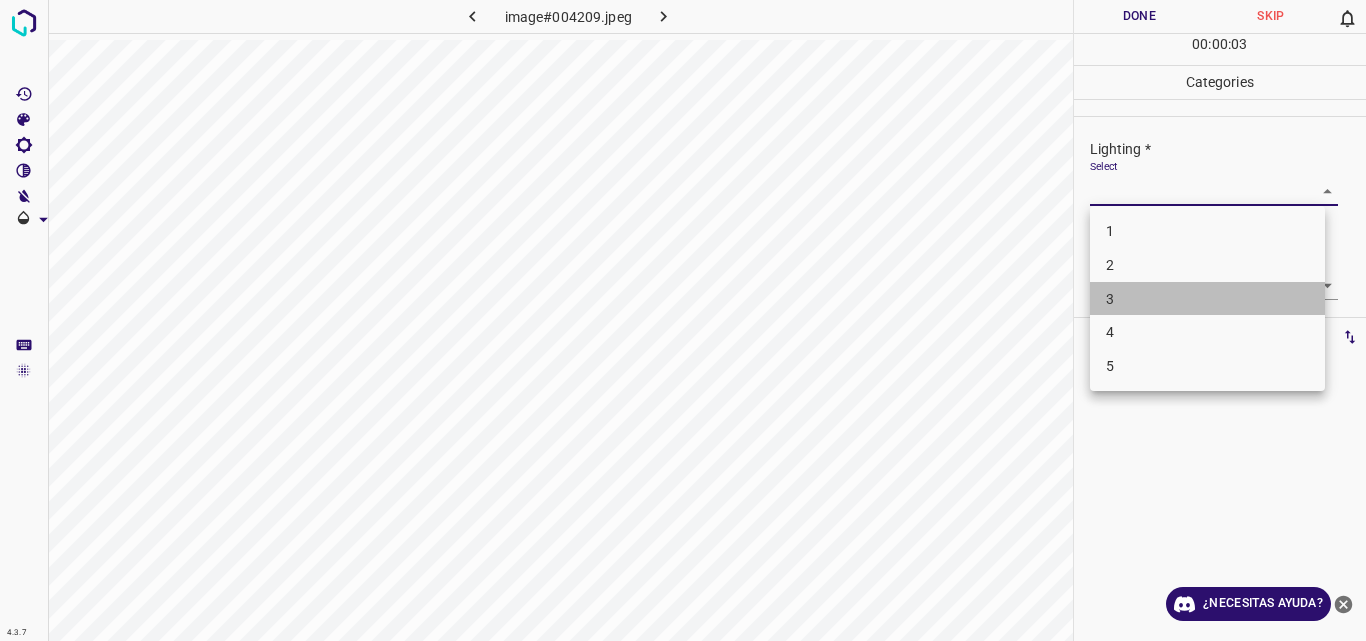 click on "3" at bounding box center [1207, 299] 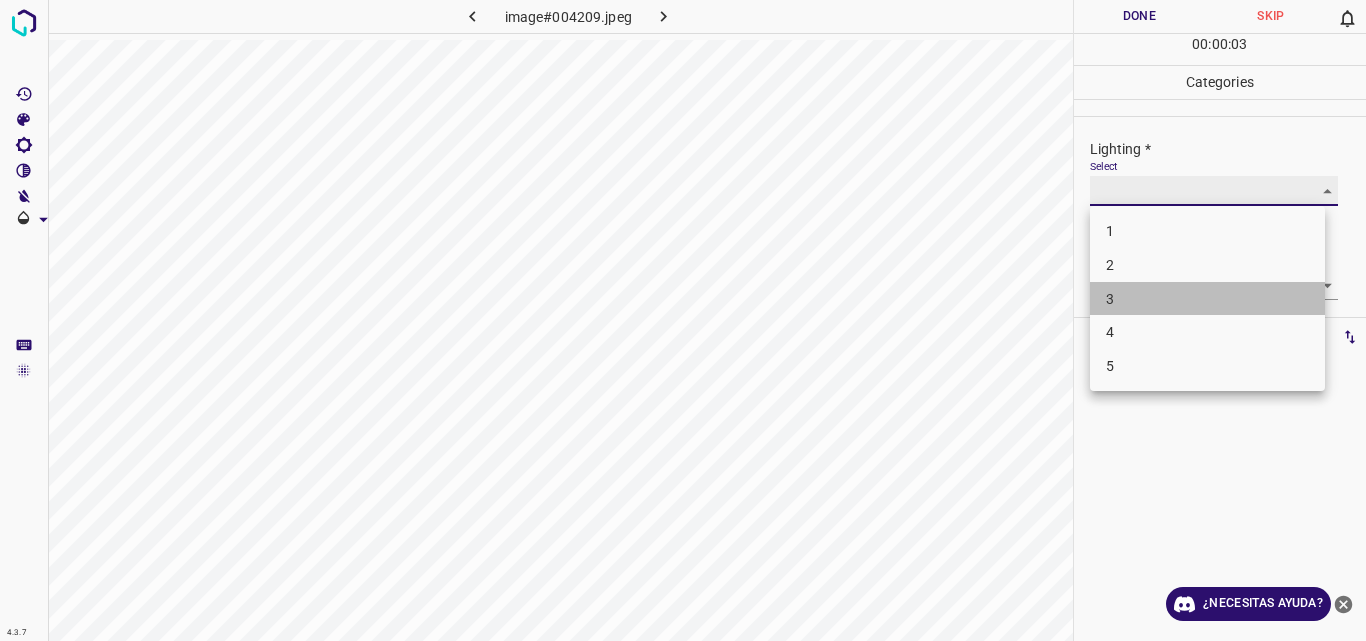type on "3" 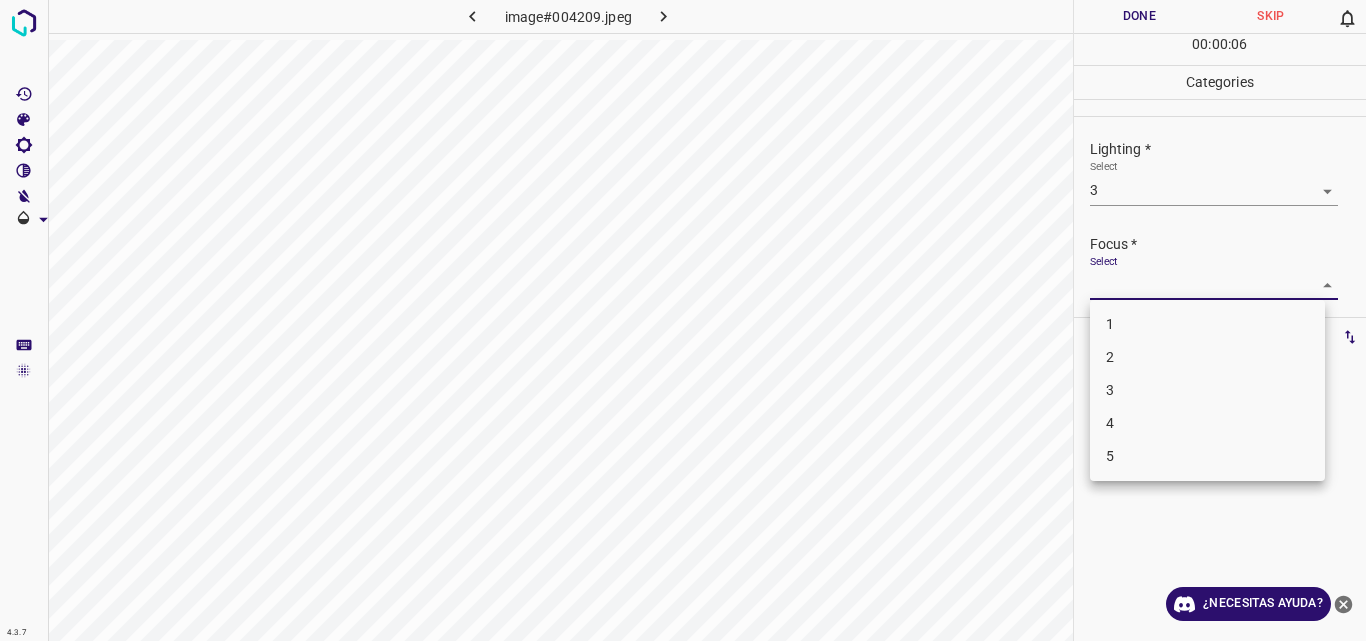 click on "4.3.7 image#004209.jpeg Done Skip 0 00   : 00   : 06   Categories Lighting *  Select 3 3 Focus *  Select ​ Overall *  Select ​ Labels   0 Categories 1 Lighting 2 Focus 3 Overall Tools Space Change between modes (Draw & Edit) I Auto labeling R Restore zoom M Zoom in N Zoom out Delete Delete selecte label Filters Z Restore filters X Saturation filter C Brightness filter V Contrast filter B Gray scale filter General O Download ¿Necesitas ayuda? Original text Rate this translation Your feedback will be used to help improve Google Translate - Texto - Esconder - Borrar 1 2 3 4 5" at bounding box center [683, 320] 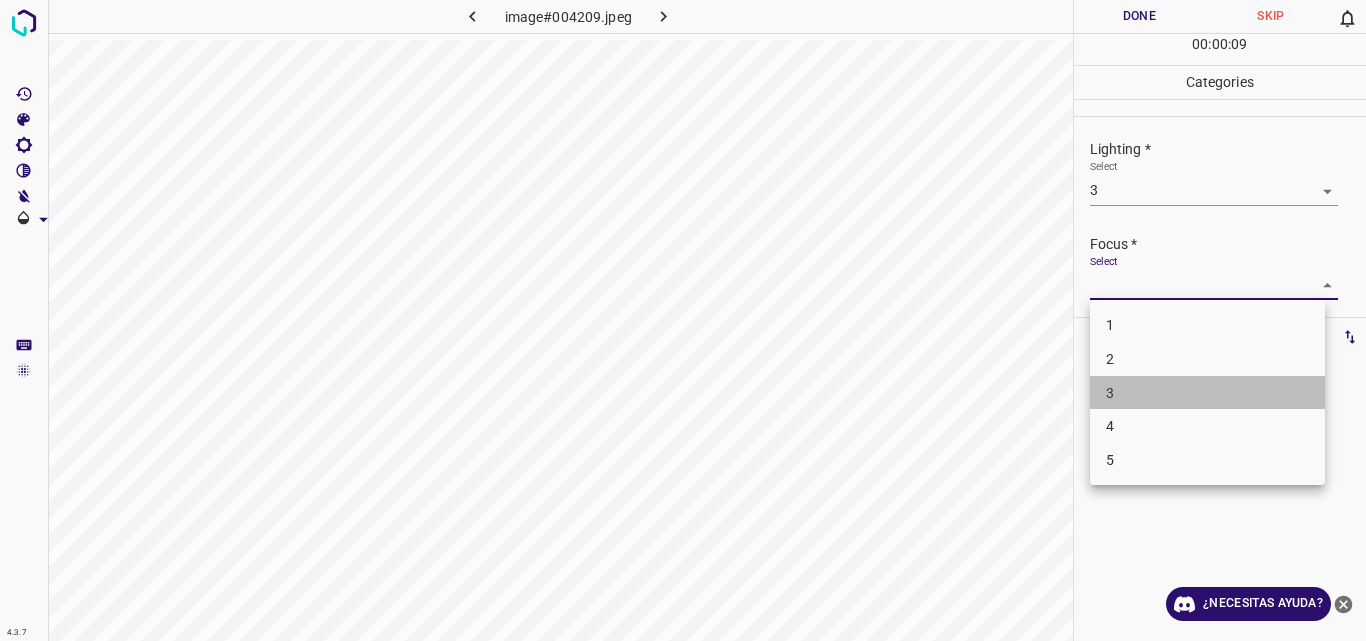 click on "3" at bounding box center (1207, 393) 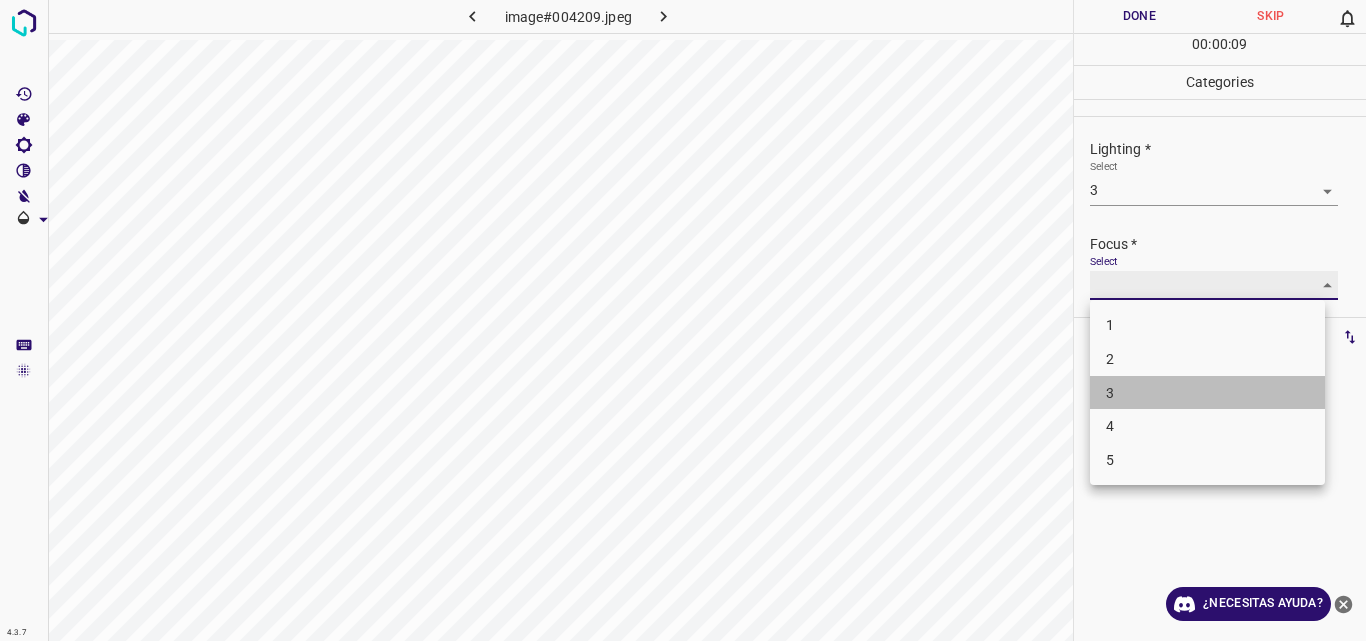 type on "3" 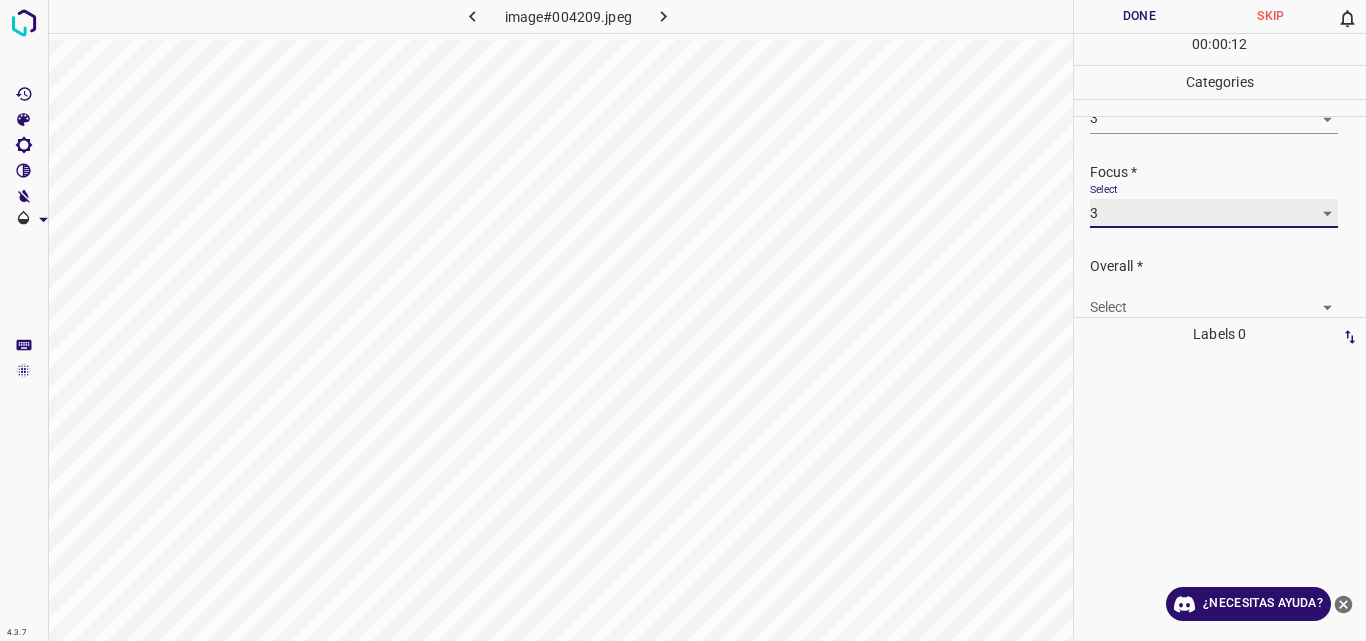 scroll, scrollTop: 98, scrollLeft: 0, axis: vertical 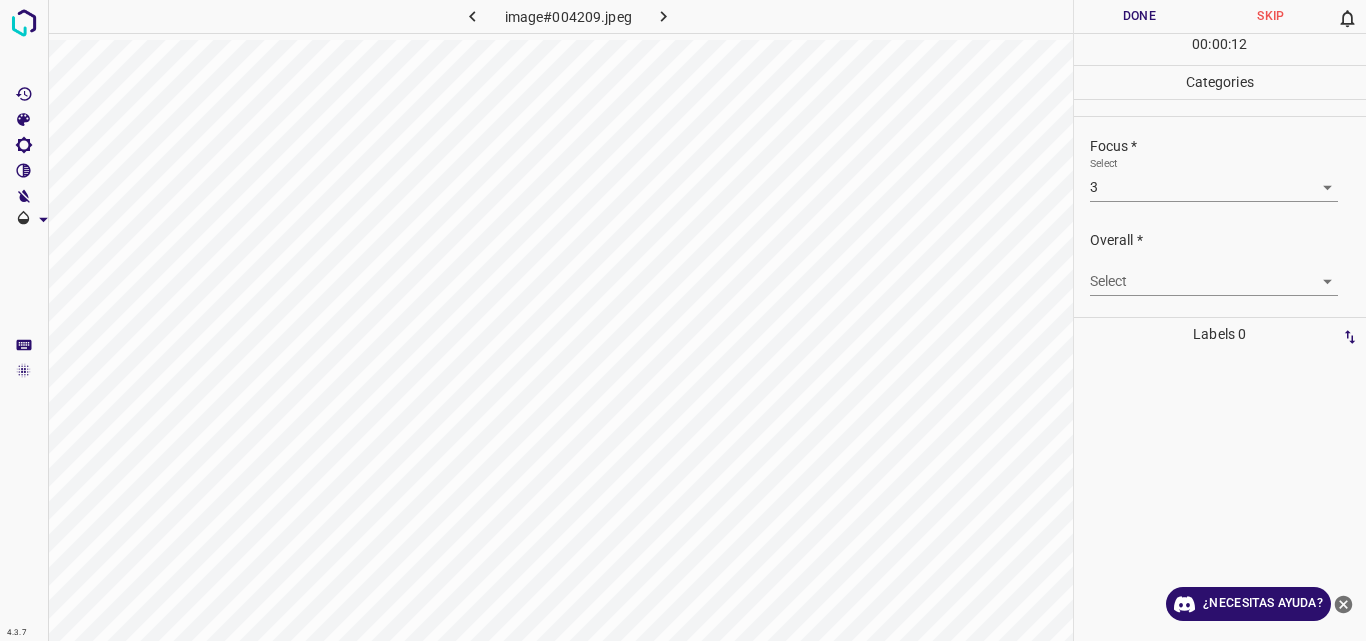 click on "Lighting *  Select 3 3 Focus *  Select 3 3 Overall *  Select ​" at bounding box center (1220, 217) 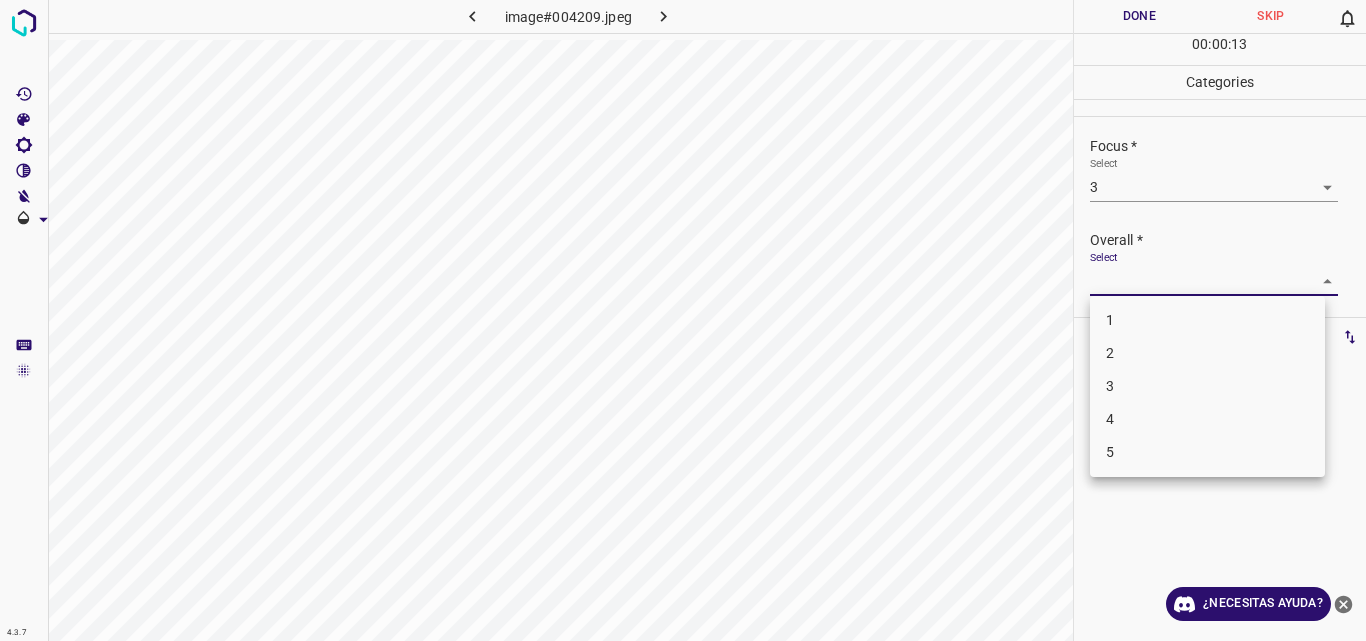 click on "4.3.7 image#004209.jpeg Done Skip 0 00   : 00   : 13   Categories Lighting *  Select 3 3 Focus *  Select 3 3 Overall *  Select ​ Labels   0 Categories 1 Lighting 2 Focus 3 Overall Tools Space Change between modes (Draw & Edit) I Auto labeling R Restore zoom M Zoom in N Zoom out Delete Delete selecte label Filters Z Restore filters X Saturation filter C Brightness filter V Contrast filter B Gray scale filter General O Download ¿Necesitas ayuda? Original text Rate this translation Your feedback will be used to help improve Google Translate - Texto - Esconder - Borrar 1 2 3 4 5" at bounding box center (683, 320) 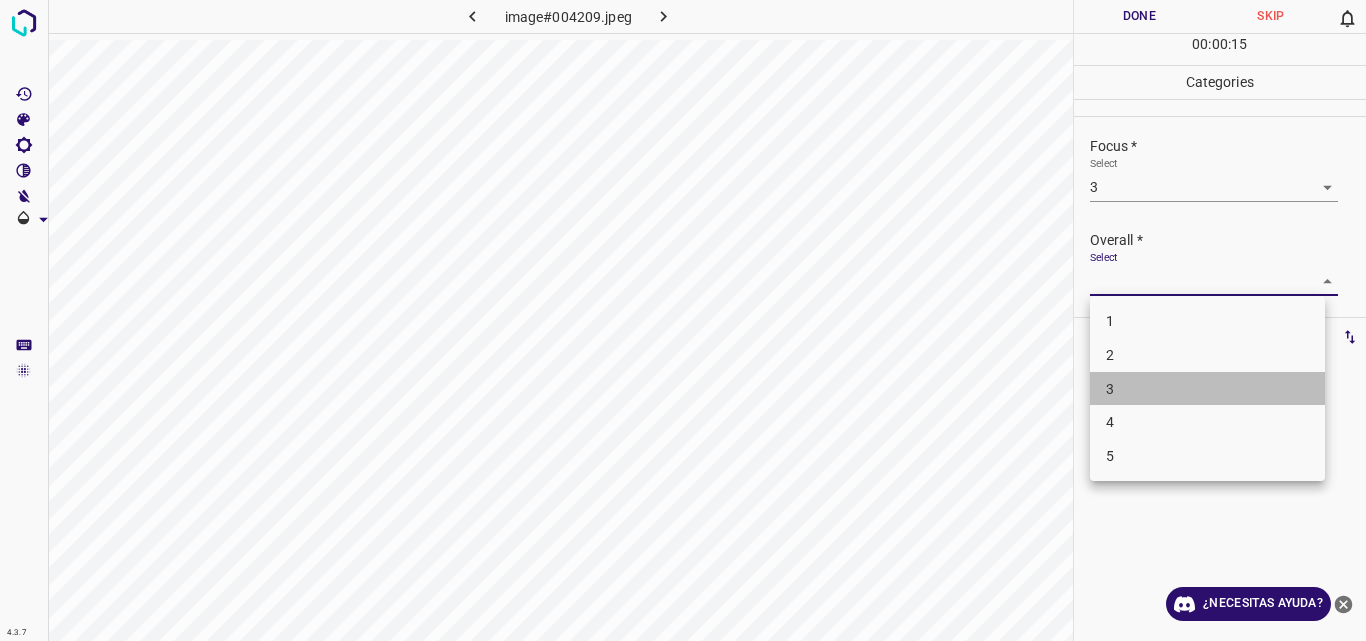 click on "3" at bounding box center [1207, 389] 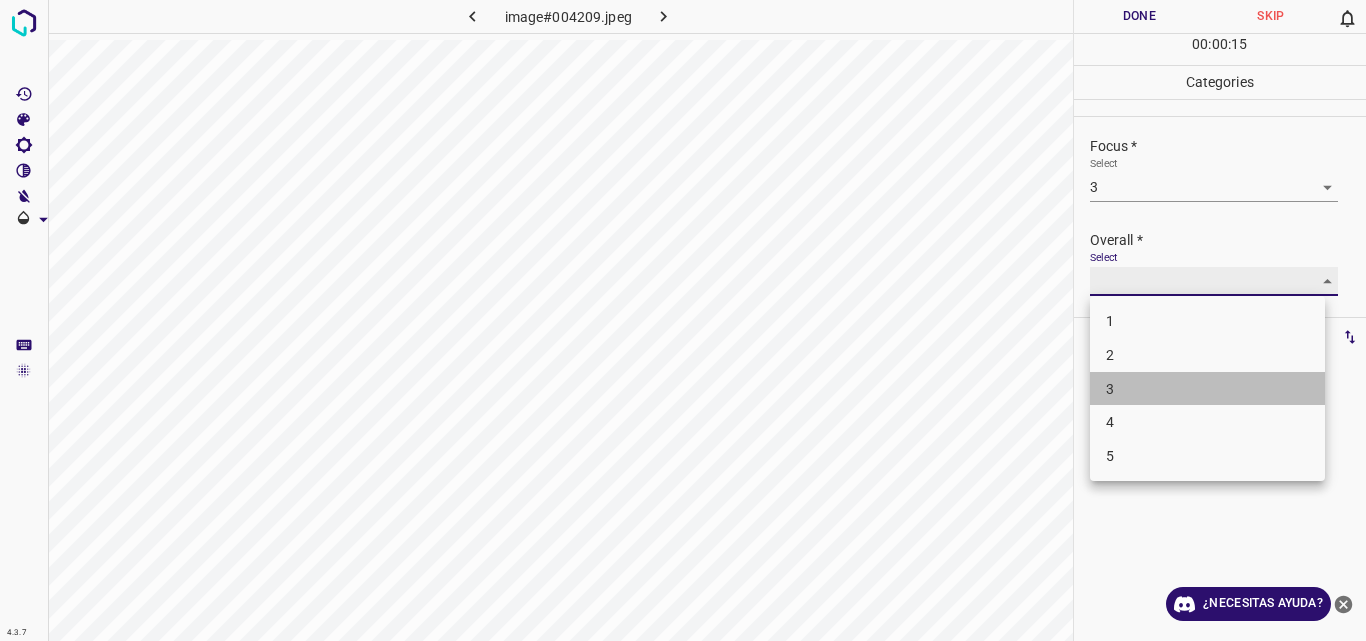 type on "3" 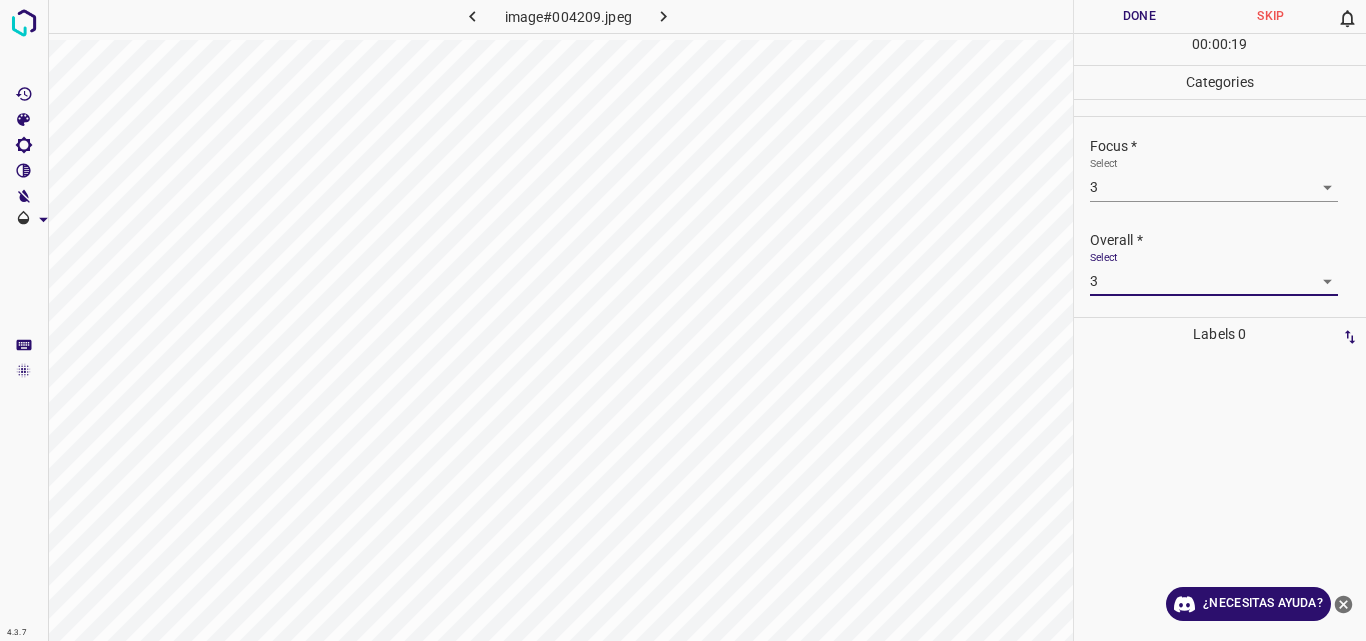 click on "Done" at bounding box center (1140, 16) 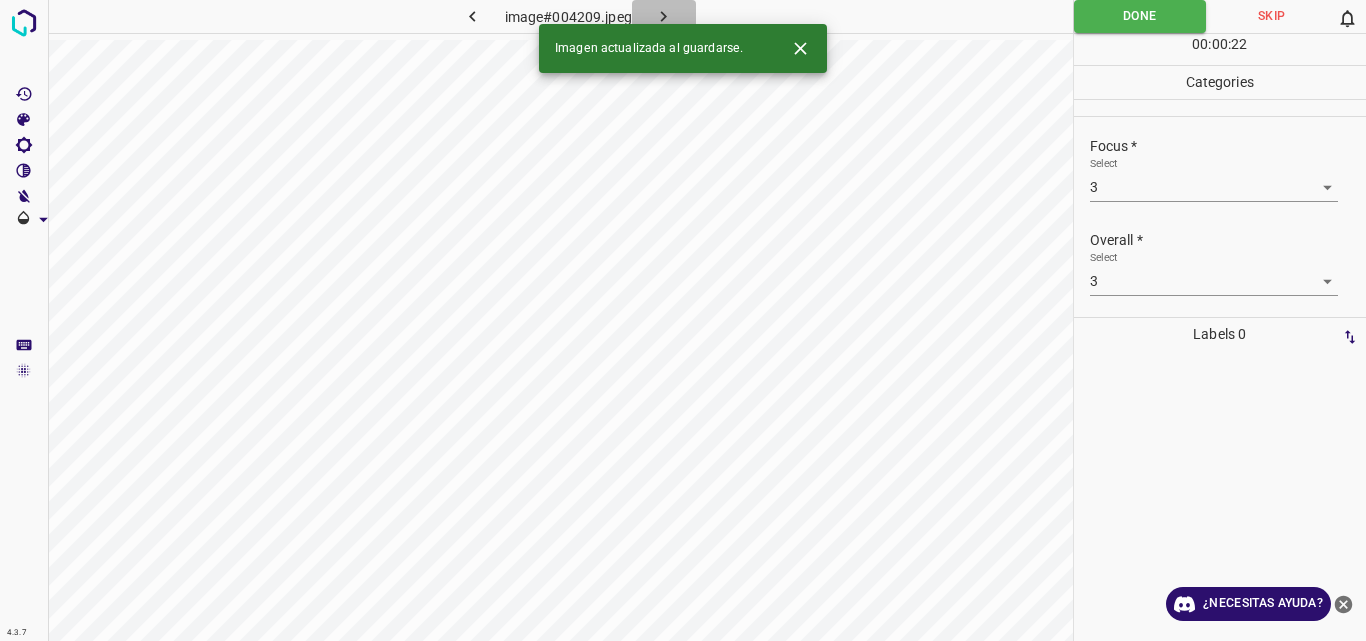 click 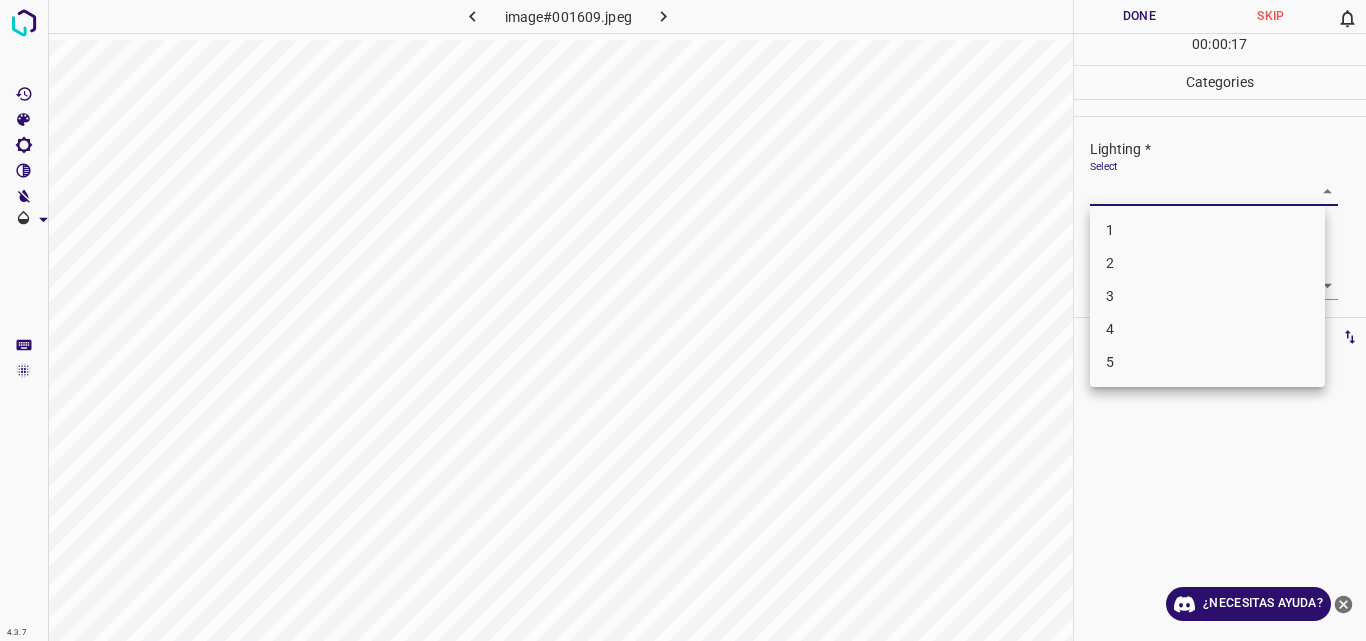 click on "4.3.7 image#001609.jpeg Done Skip 0 00   : 00   : 17   Categories Lighting *  Select ​ Focus *  Select ​ Overall *  Select ​ Labels   0 Categories 1 Lighting 2 Focus 3 Overall Tools Space Change between modes (Draw & Edit) I Auto labeling R Restore zoom M Zoom in N Zoom out Delete Delete selecte label Filters Z Restore filters X Saturation filter C Brightness filter V Contrast filter B Gray scale filter General O Download ¿Necesitas ayuda? Original text Rate this translation Your feedback will be used to help improve Google Translate - Texto - Esconder - Borrar 1 2 3 4 5" at bounding box center (683, 320) 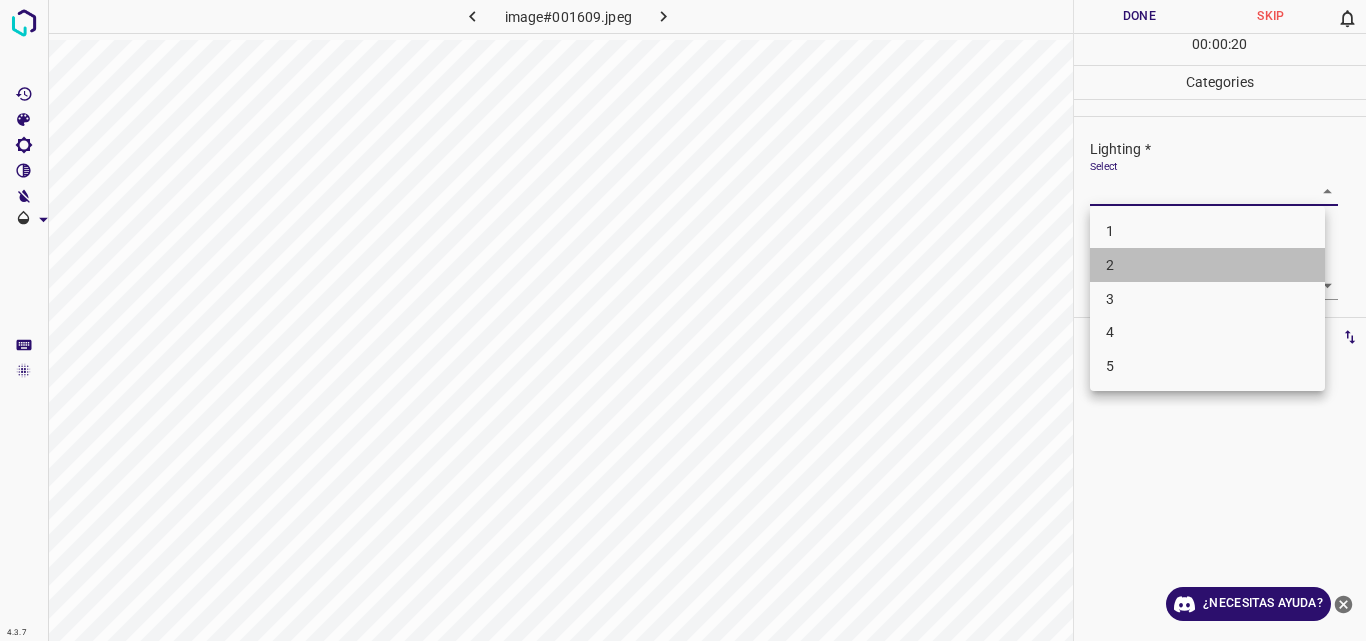 click on "2" at bounding box center (1207, 265) 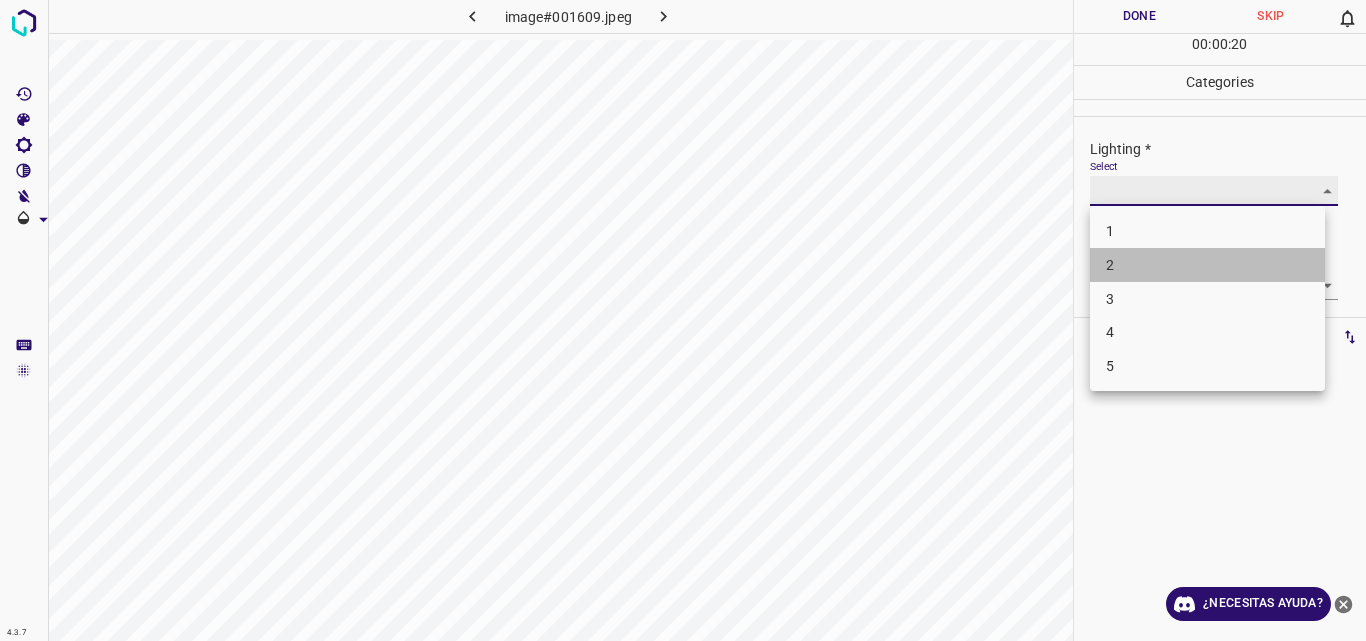type on "2" 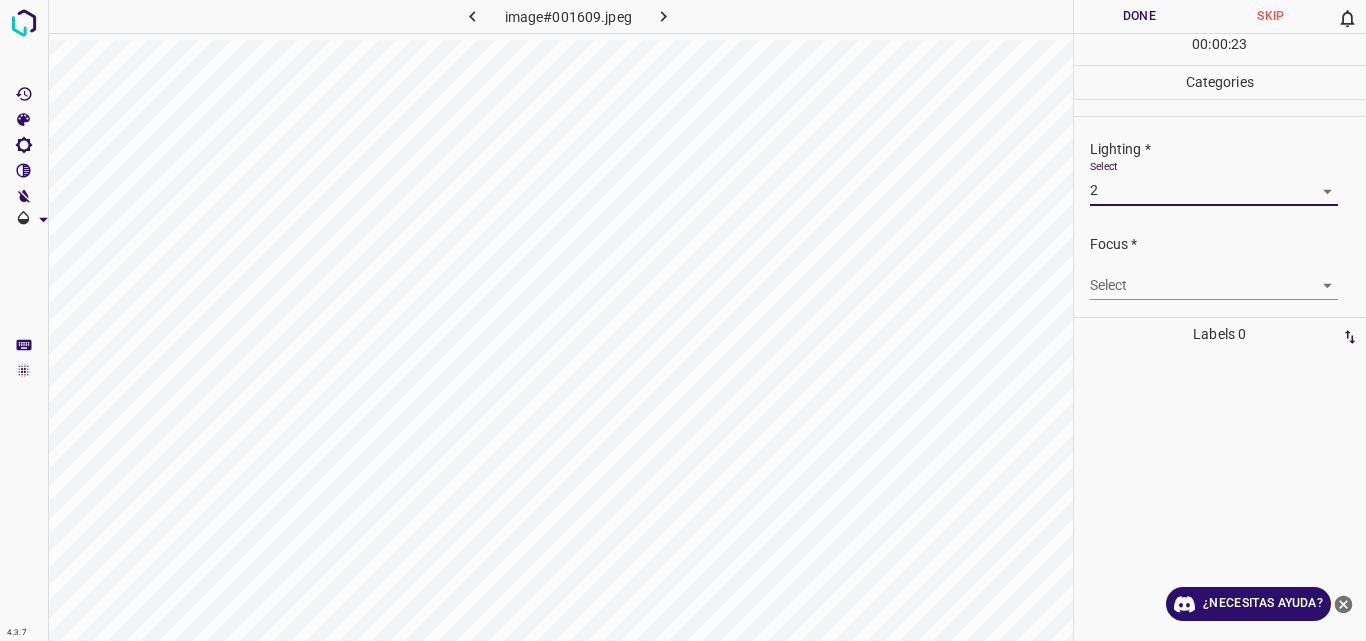 click on "4.3.7 image#001609.jpeg Done Skip 0 00   : 00   : 23   Categories Lighting *  Select 2 2 Focus *  Select ​ Overall *  Select ​ Labels   0 Categories 1 Lighting 2 Focus 3 Overall Tools Space Change between modes (Draw & Edit) I Auto labeling R Restore zoom M Zoom in N Zoom out Delete Delete selecte label Filters Z Restore filters X Saturation filter C Brightness filter V Contrast filter B Gray scale filter General O Download ¿Necesitas ayuda? Original text Rate this translation Your feedback will be used to help improve Google Translate - Texto - Esconder - Borrar" at bounding box center [683, 320] 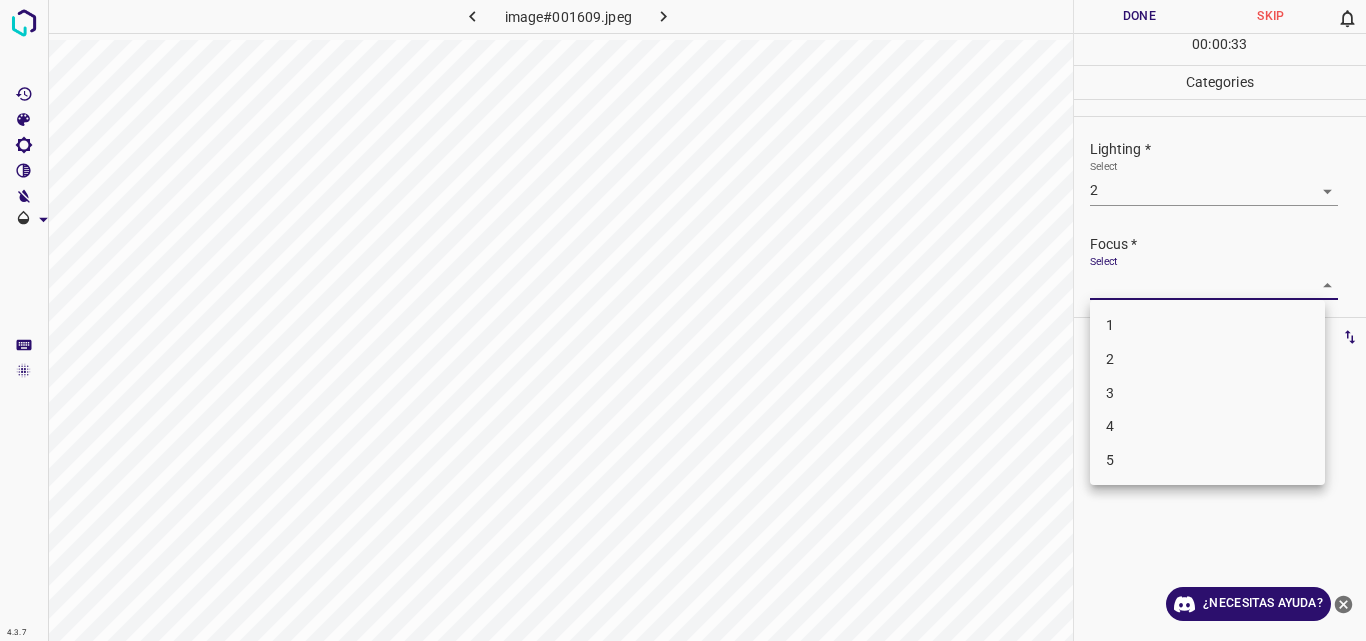 click on "2" at bounding box center [1207, 359] 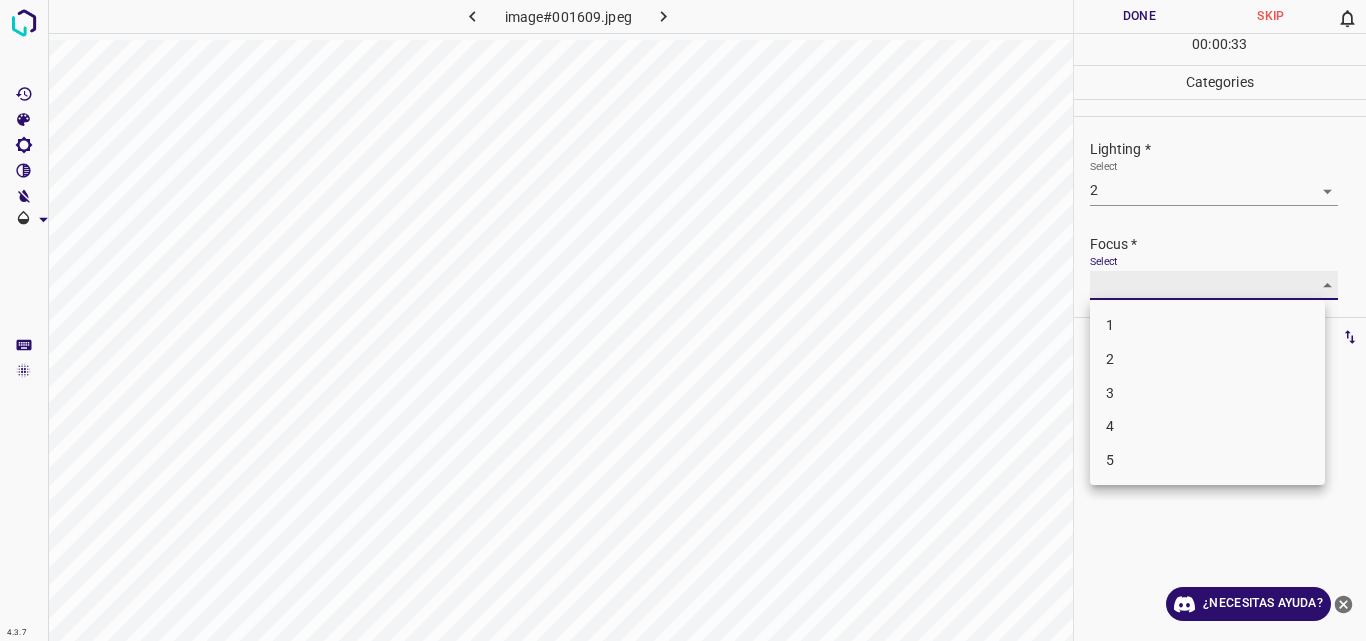 type on "2" 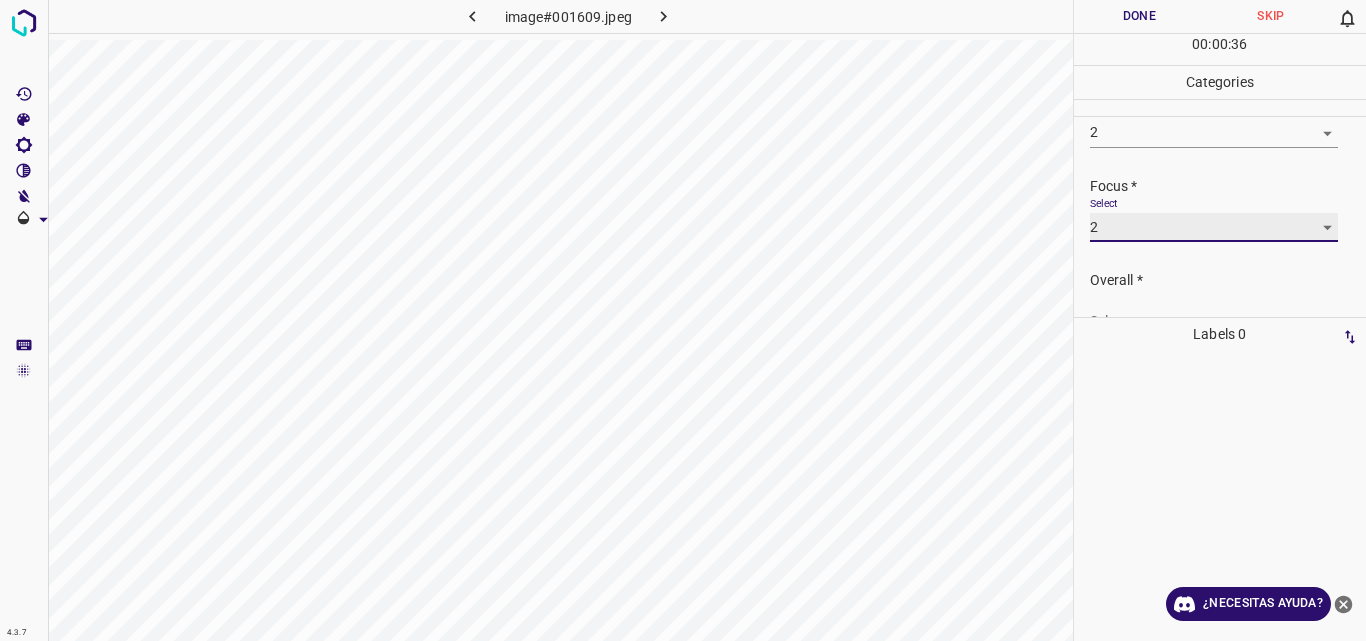 scroll, scrollTop: 98, scrollLeft: 0, axis: vertical 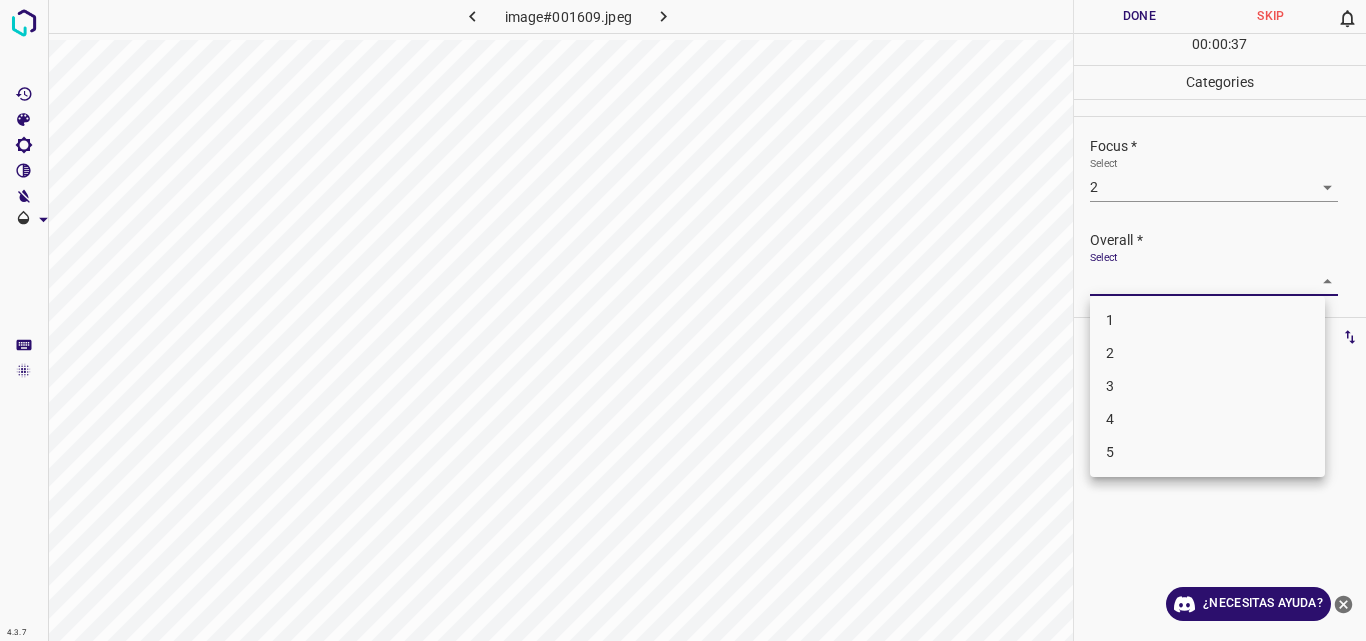 click on "4.3.7 image#001609.jpeg Done Skip 0 00   : 00   : 37   Categories Lighting *  Select 2 2 Focus *  Select 2 2 Overall *  Select ​ Labels   0 Categories 1 Lighting 2 Focus 3 Overall Tools Space Change between modes (Draw & Edit) I Auto labeling R Restore zoom M Zoom in N Zoom out Delete Delete selecte label Filters Z Restore filters X Saturation filter C Brightness filter V Contrast filter B Gray scale filter General O Download ¿Necesitas ayuda? Original text Rate this translation Your feedback will be used to help improve Google Translate - Texto - Esconder - Borrar 1 2 3 4 5" at bounding box center (683, 320) 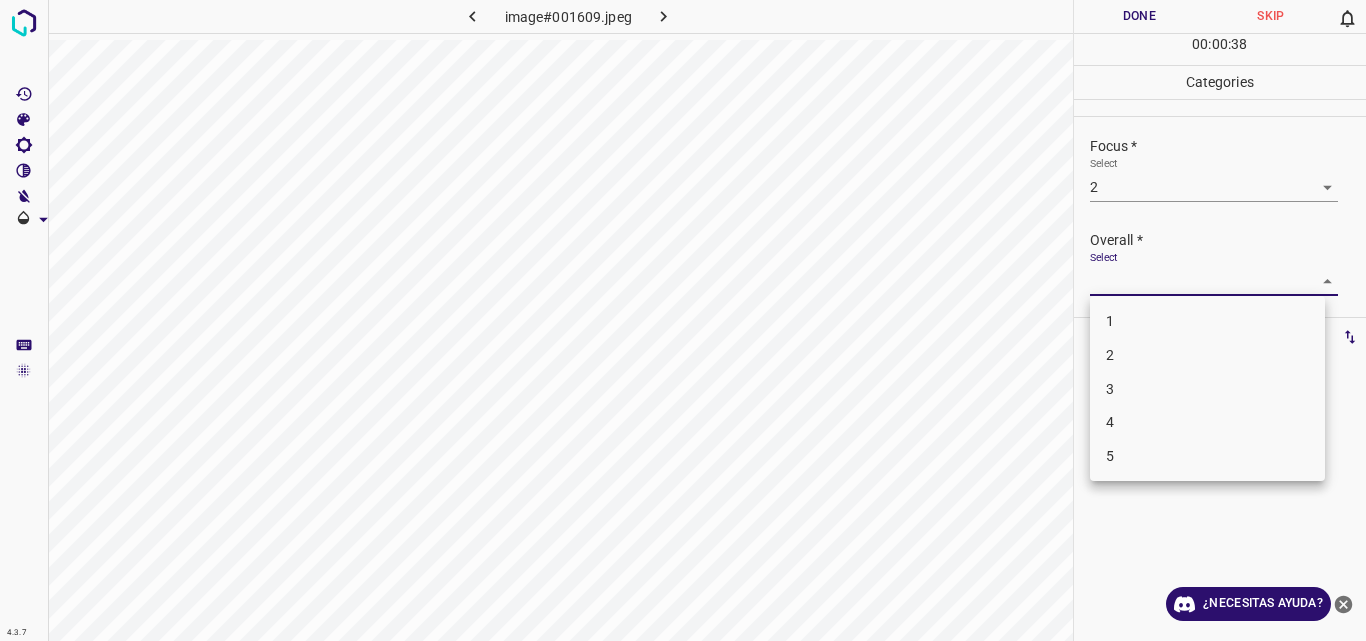 click on "2" at bounding box center [1207, 355] 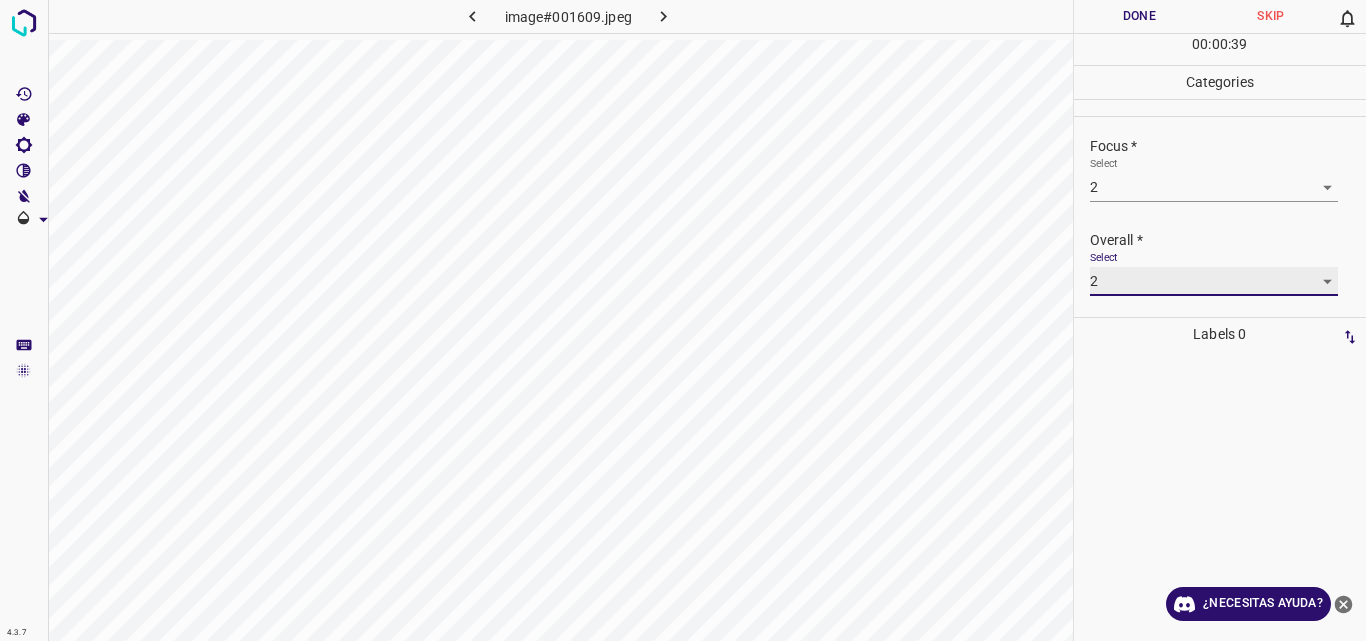 type on "2" 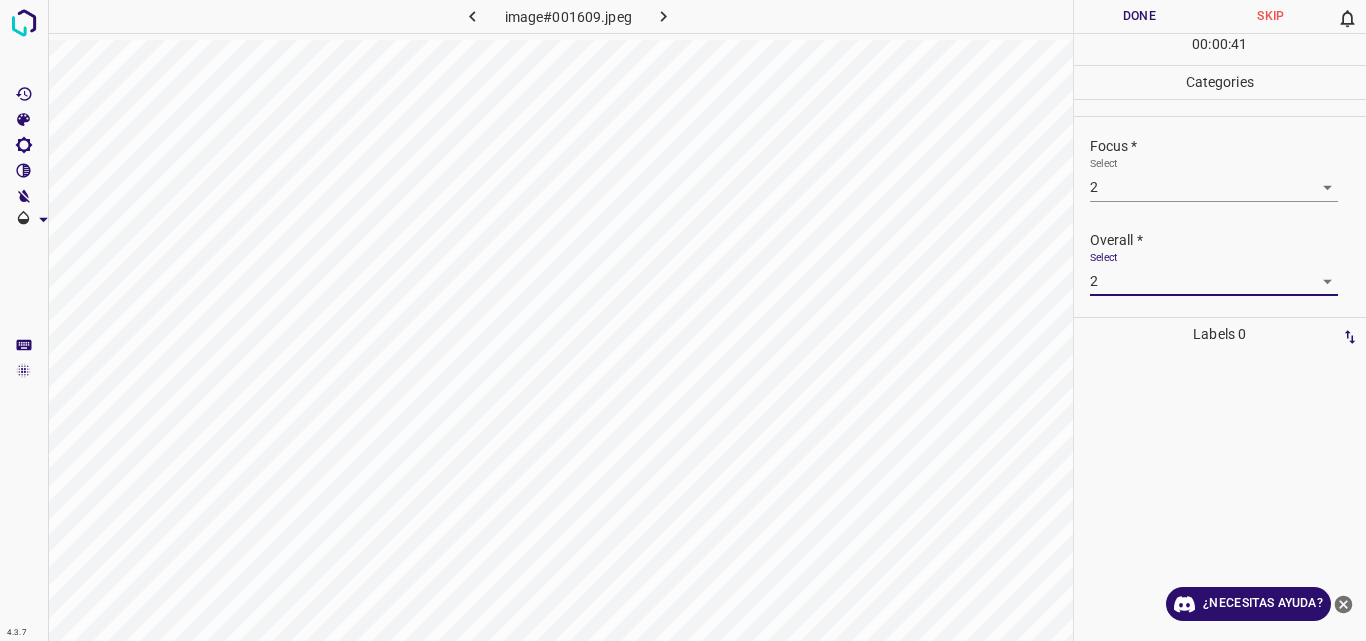 click on "Done" at bounding box center (1140, 16) 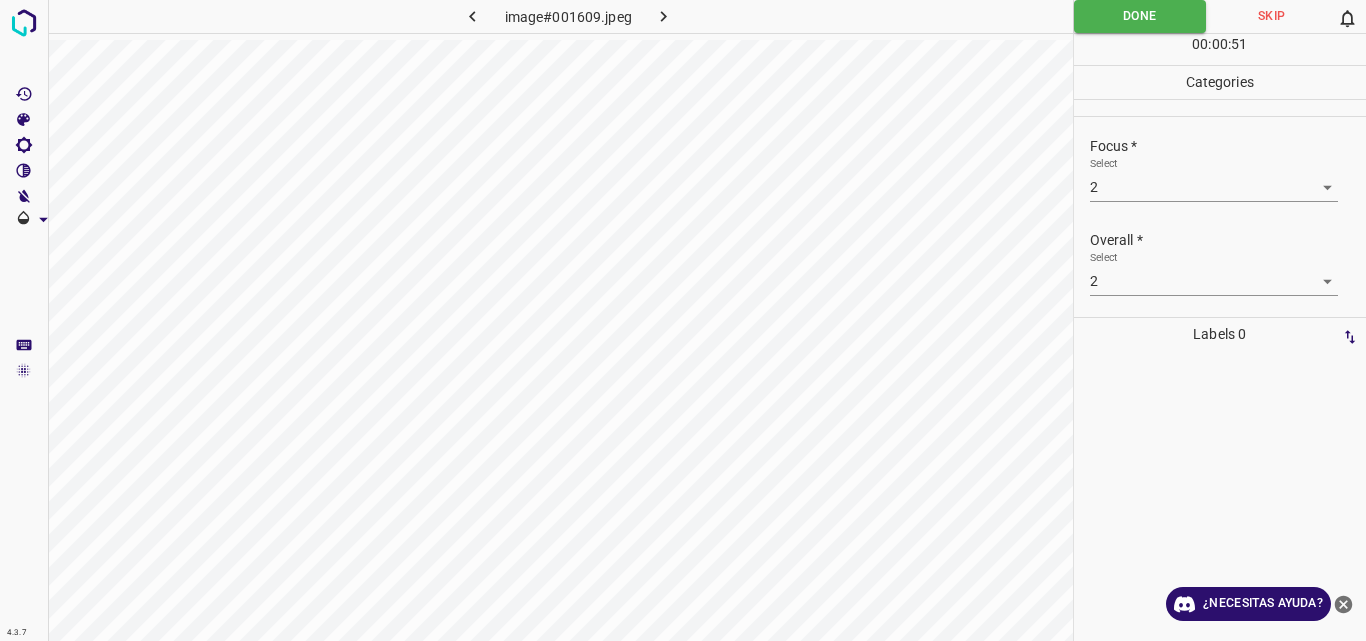 click at bounding box center (664, 16) 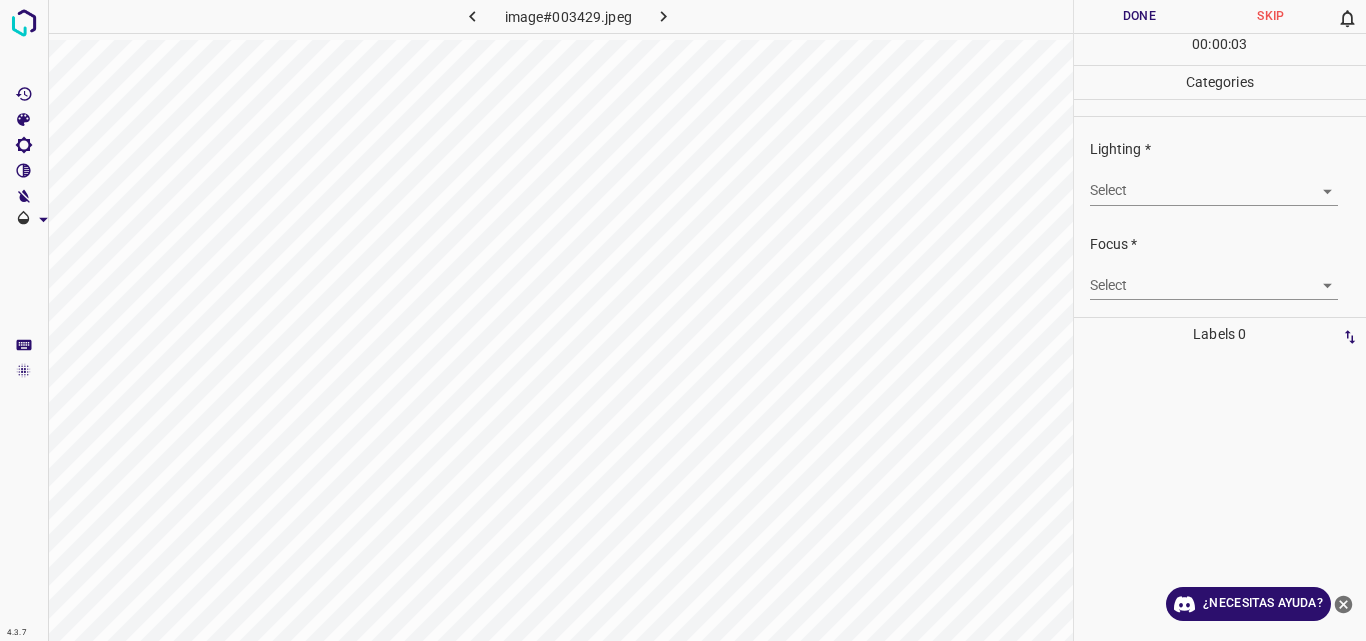 click on "4.3.7 image#003429.jpeg Done Skip 0 00   : 00   : 03   Categories Lighting *  Select ​ Focus *  Select ​ Overall *  Select ​ Labels   0 Categories 1 Lighting 2 Focus 3 Overall Tools Space Change between modes (Draw & Edit) I Auto labeling R Restore zoom M Zoom in N Zoom out Delete Delete selecte label Filters Z Restore filters X Saturation filter C Brightness filter V Contrast filter B Gray scale filter General O Download ¿Necesitas ayuda? Original text Rate this translation Your feedback will be used to help improve Google Translate - Texto - Esconder - Borrar" at bounding box center [683, 320] 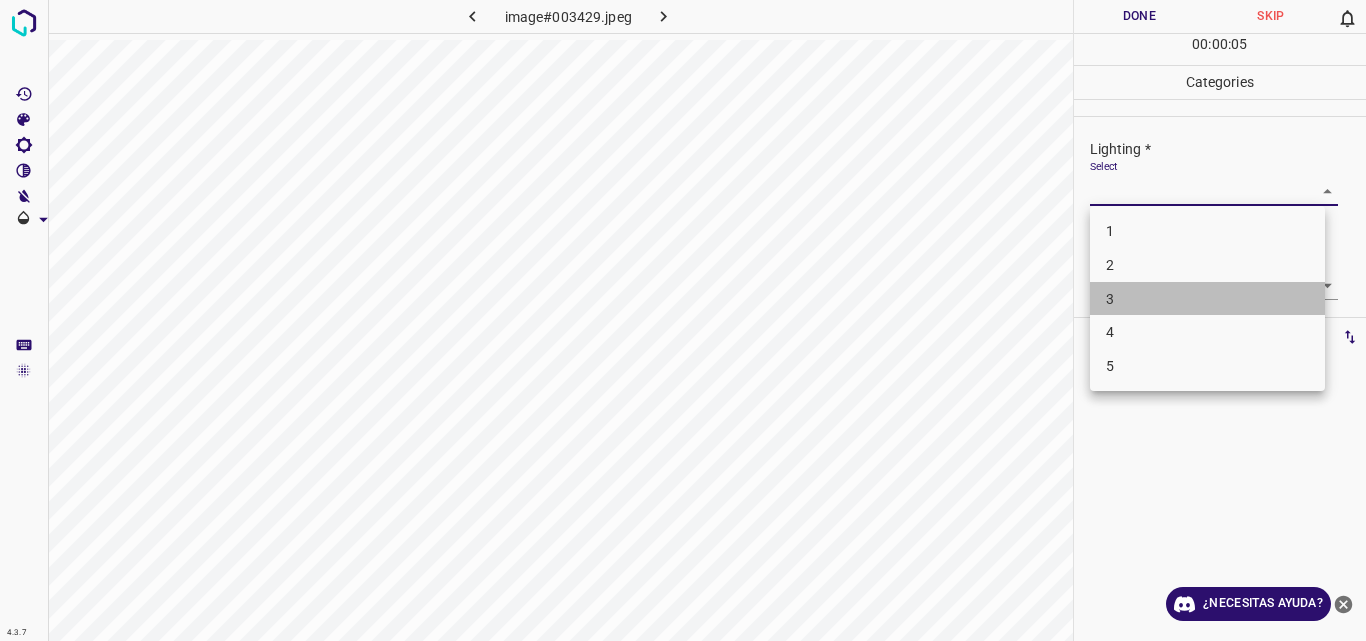 click on "3" at bounding box center (1207, 299) 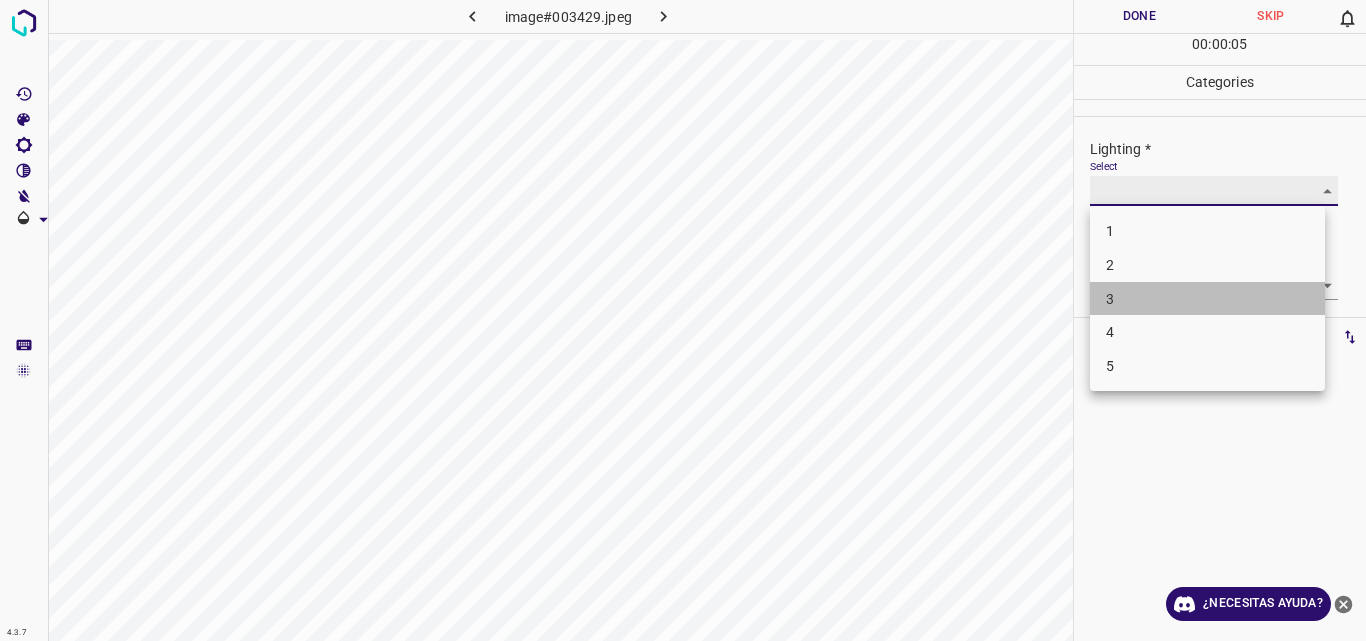 type on "3" 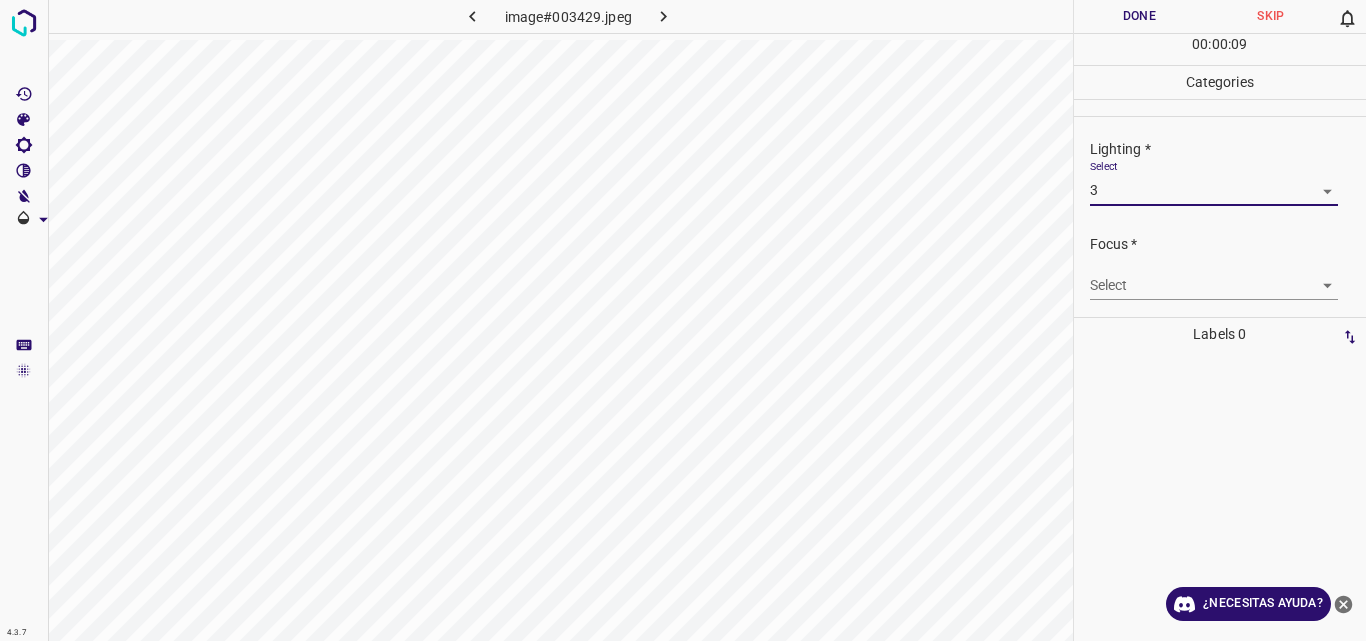 click on "4.3.7 image#003429.jpeg Done Skip 0 00   : 00   : 09   Categories Lighting *  Select 3 3 Focus *  Select ​ Overall *  Select ​ Labels   0 Categories 1 Lighting 2 Focus 3 Overall Tools Space Change between modes (Draw & Edit) I Auto labeling R Restore zoom M Zoom in N Zoom out Delete Delete selecte label Filters Z Restore filters X Saturation filter C Brightness filter V Contrast filter B Gray scale filter General O Download ¿Necesitas ayuda? Original text Rate this translation Your feedback will be used to help improve Google Translate - Texto - Esconder - Borrar" at bounding box center [683, 320] 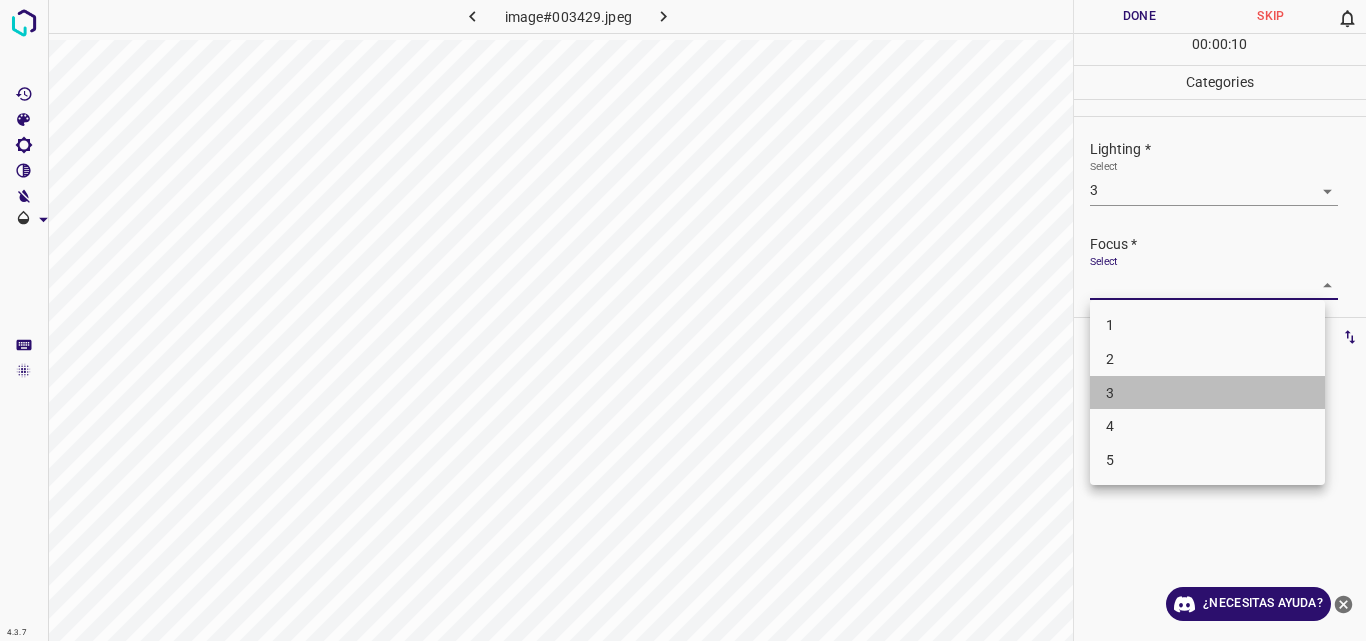 click on "3" at bounding box center (1207, 393) 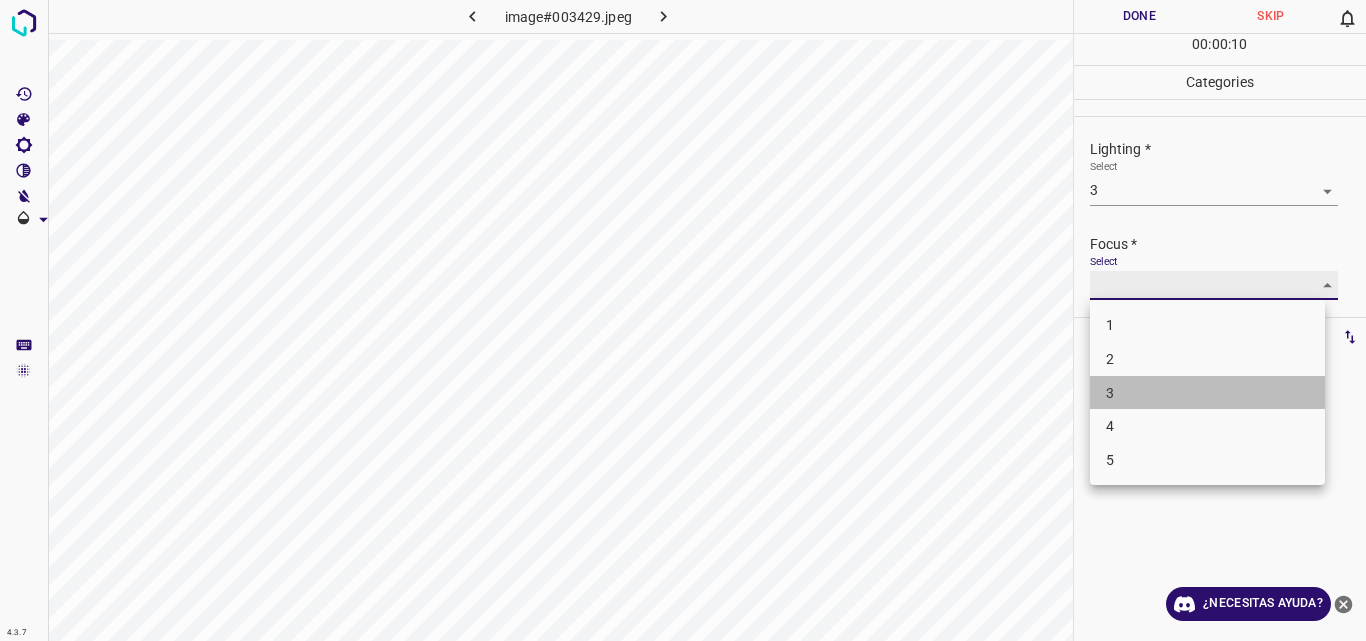 type on "3" 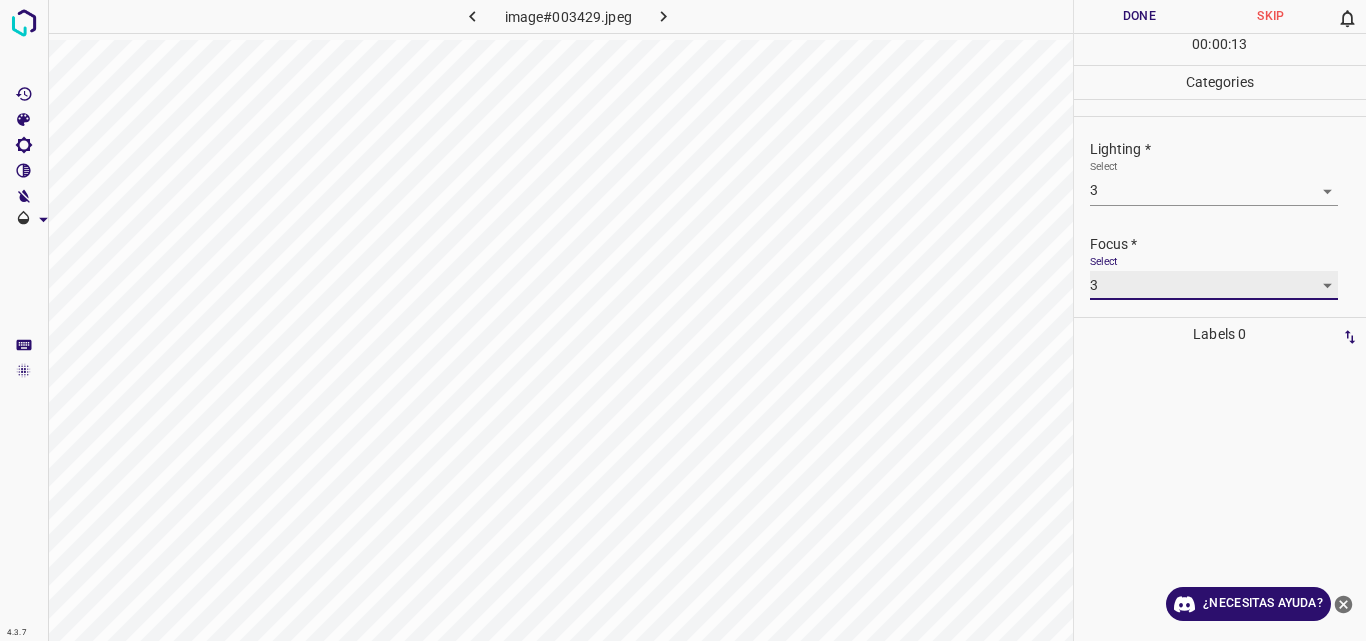 scroll, scrollTop: 98, scrollLeft: 0, axis: vertical 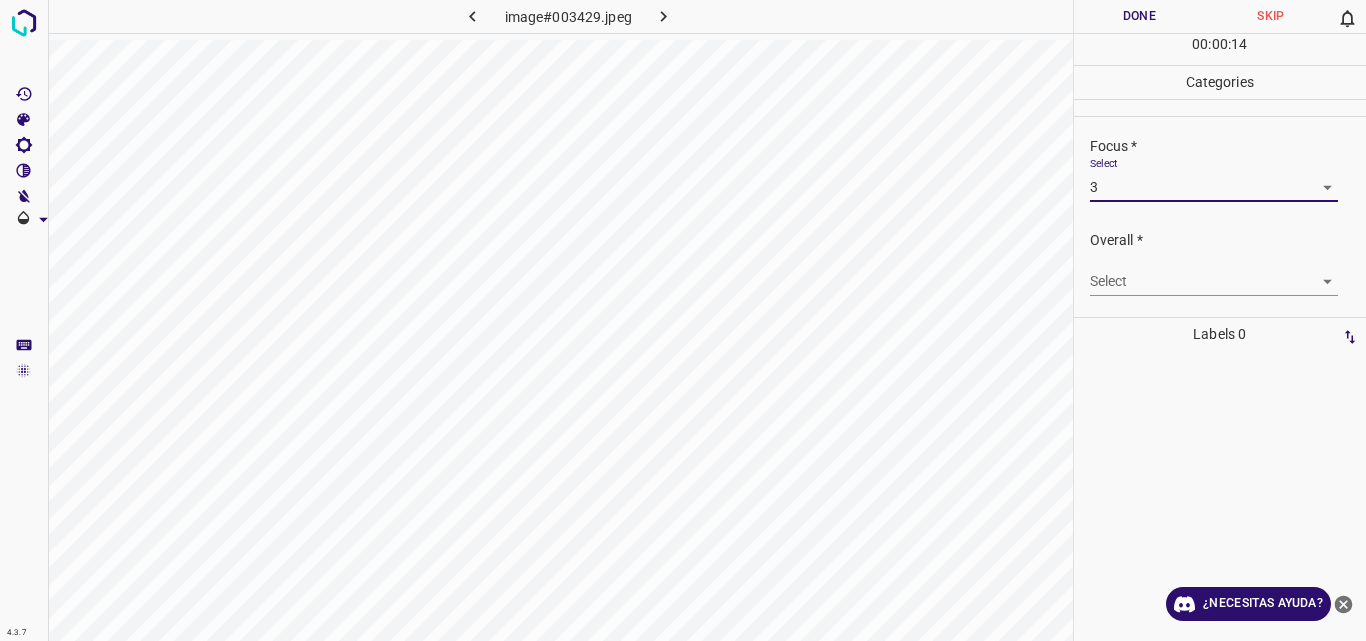 click on "4.3.7 image#003429.jpeg Done Skip 0 00   : 00   : 14   Categories Lighting *  Select 3 3 Focus *  Select 3 3 Overall *  Select ​ Labels   0 Categories 1 Lighting 2 Focus 3 Overall Tools Space Change between modes (Draw & Edit) I Auto labeling R Restore zoom M Zoom in N Zoom out Delete Delete selecte label Filters Z Restore filters X Saturation filter C Brightness filter V Contrast filter B Gray scale filter General O Download ¿Necesitas ayuda? Original text Rate this translation Your feedback will be used to help improve Google Translate - Texto - Esconder - Borrar" at bounding box center [683, 320] 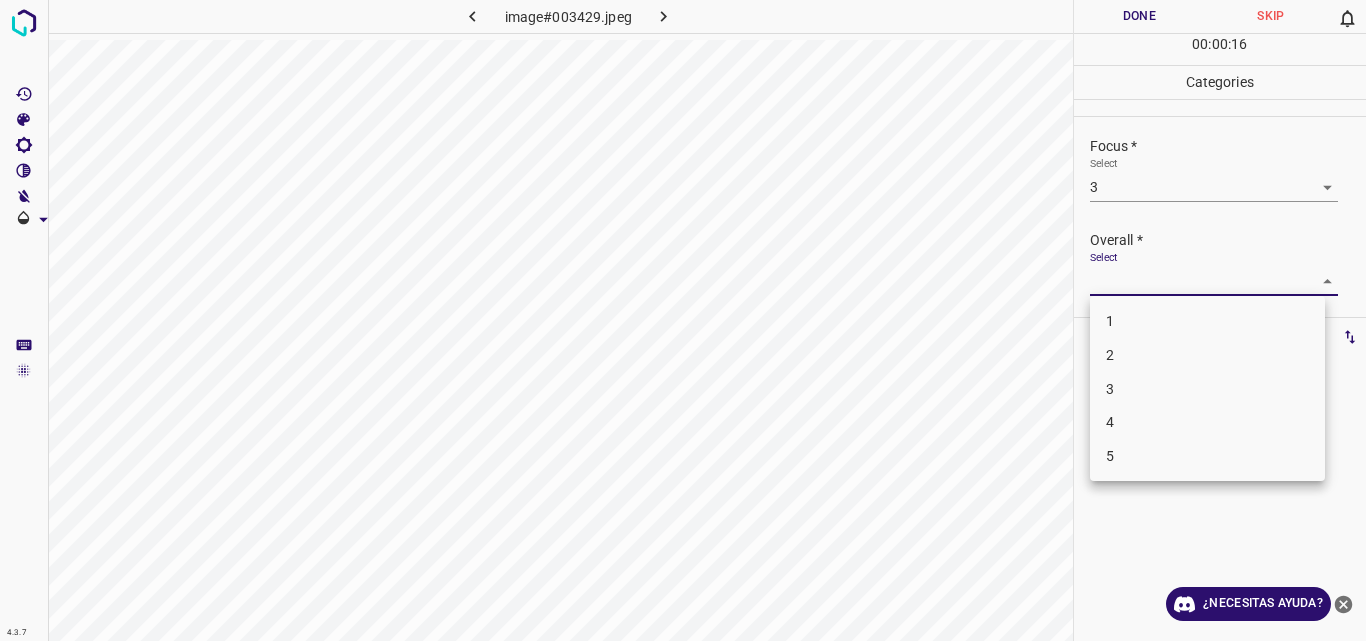click on "3" at bounding box center (1207, 389) 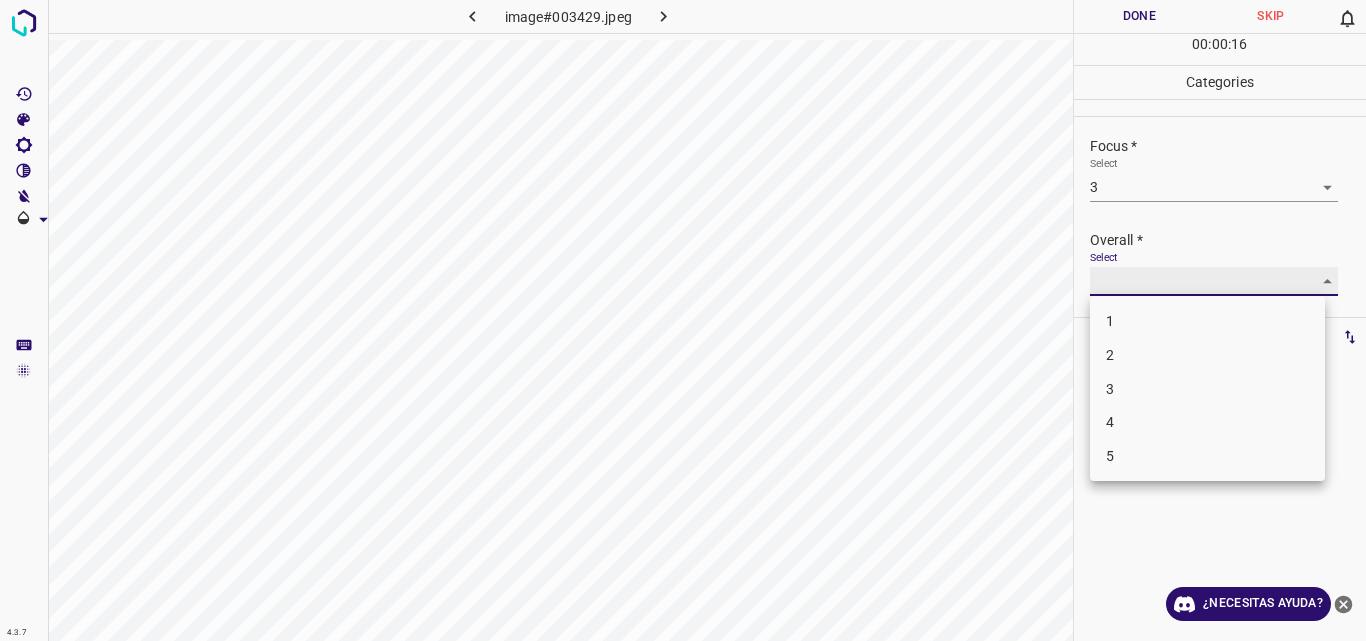 type on "3" 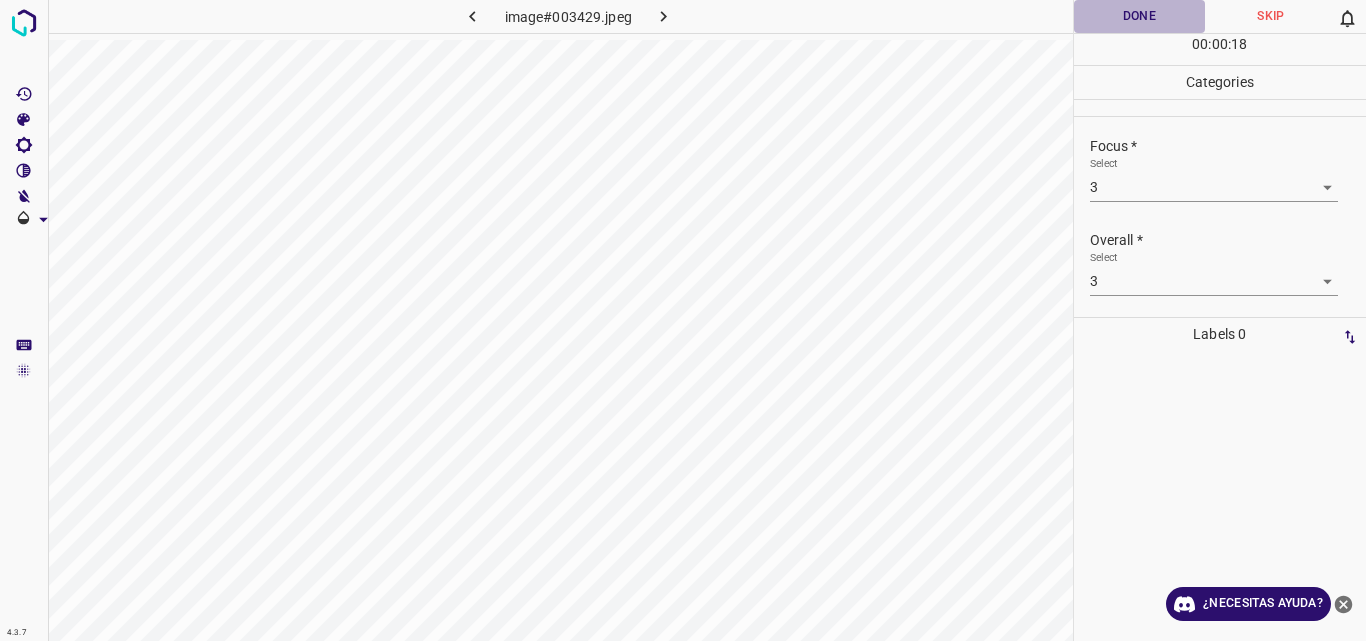 click on "Done" at bounding box center (1140, 16) 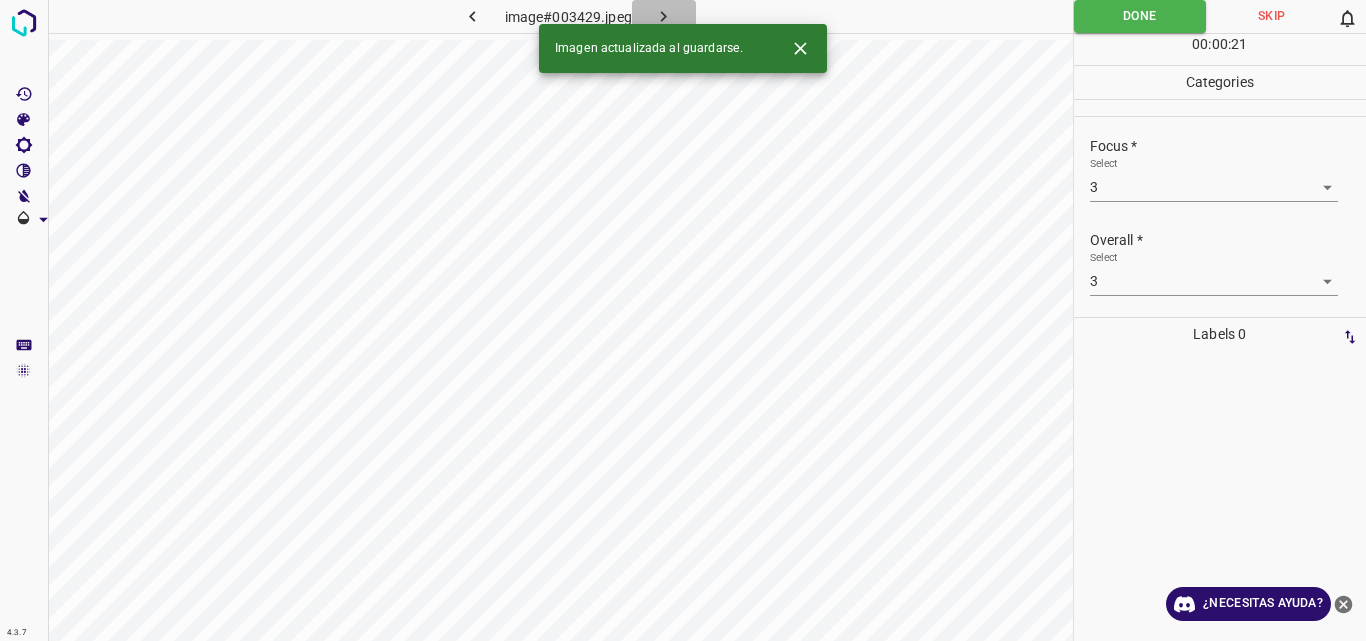 click 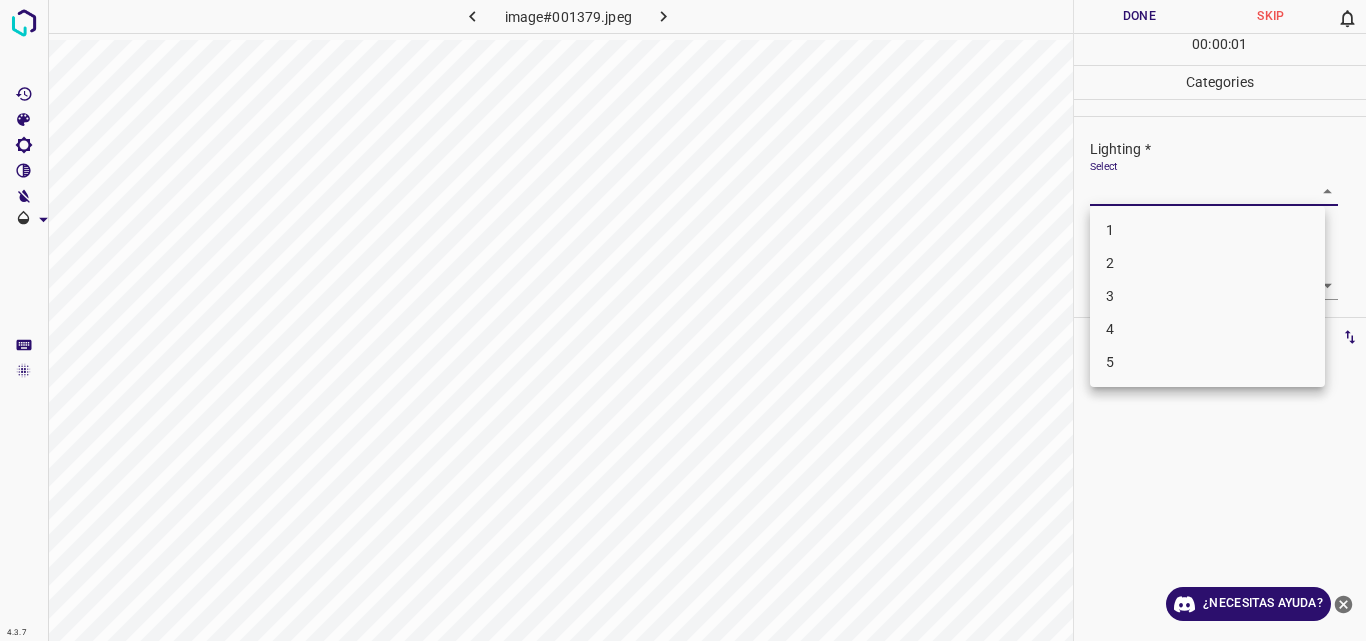 click on "4.3.7 image#001379.jpeg Done Skip 0 00   : 00   : 01   Categories Lighting *  Select ​ Focus *  Select ​ Overall *  Select ​ Labels   0 Categories 1 Lighting 2 Focus 3 Overall Tools Space Change between modes (Draw & Edit) I Auto labeling R Restore zoom M Zoom in N Zoom out Delete Delete selecte label Filters Z Restore filters X Saturation filter C Brightness filter V Contrast filter B Gray scale filter General O Download ¿Necesitas ayuda? Original text Rate this translation Your feedback will be used to help improve Google Translate - Texto - Esconder - Borrar 1 2 3 4 5" at bounding box center [683, 320] 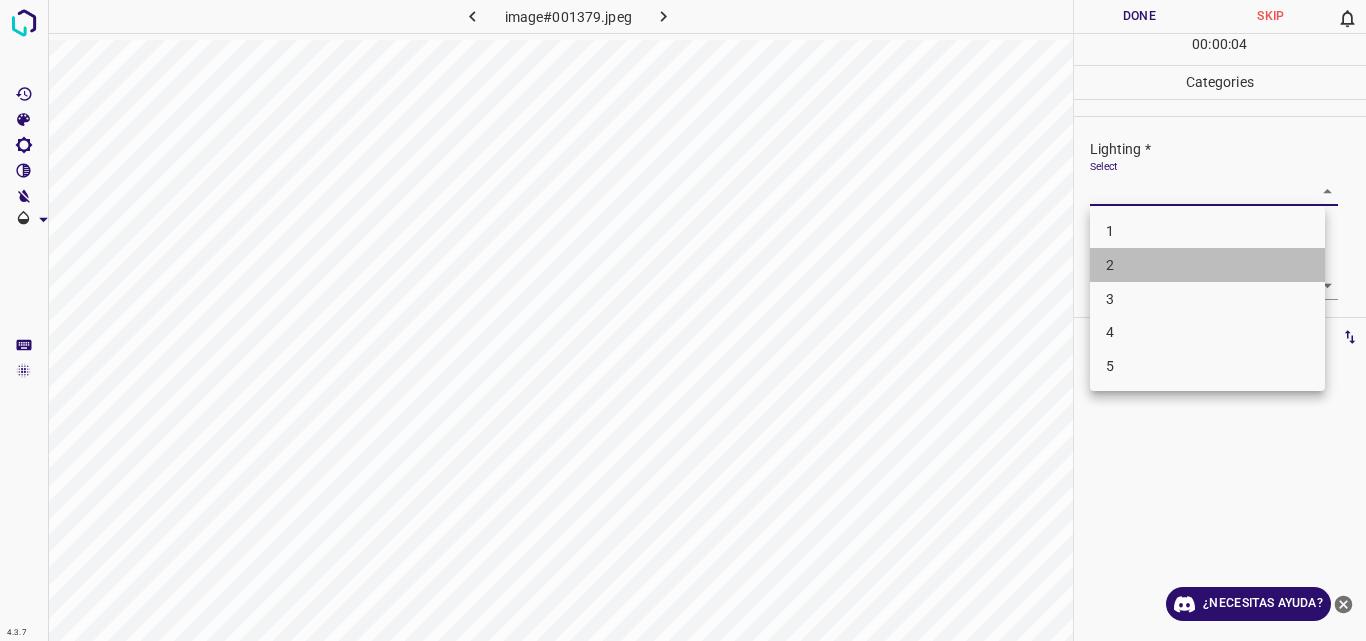 click on "2" at bounding box center (1207, 265) 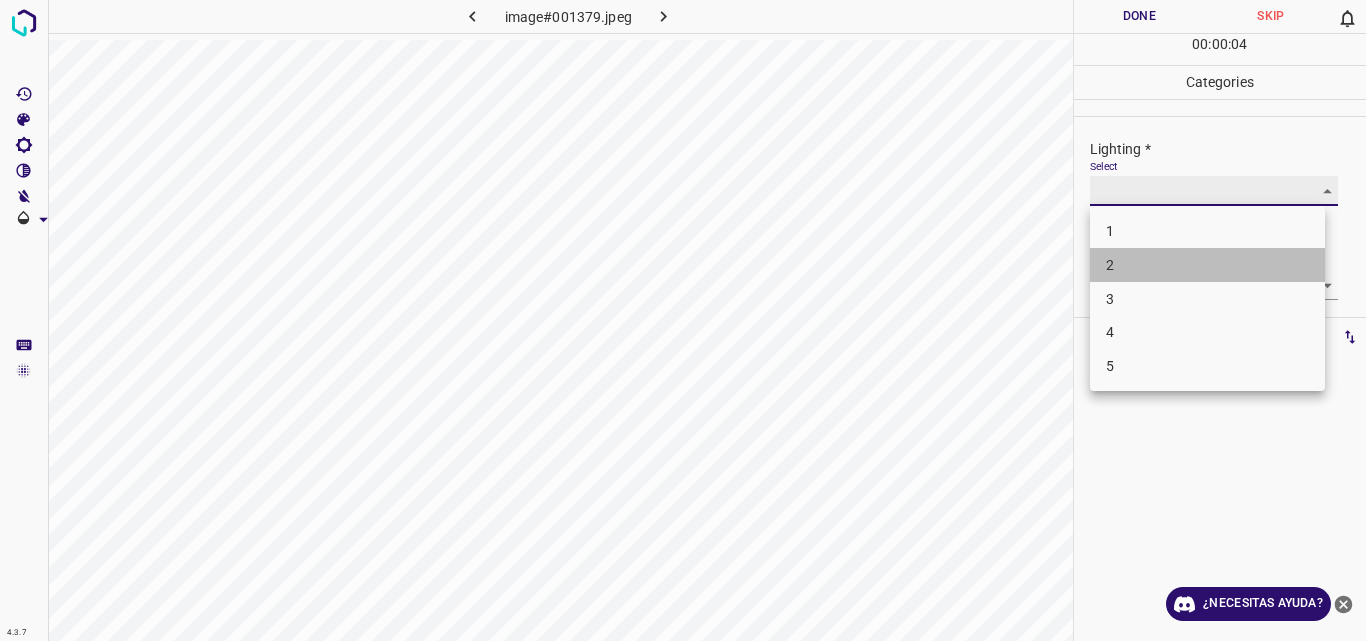 type on "2" 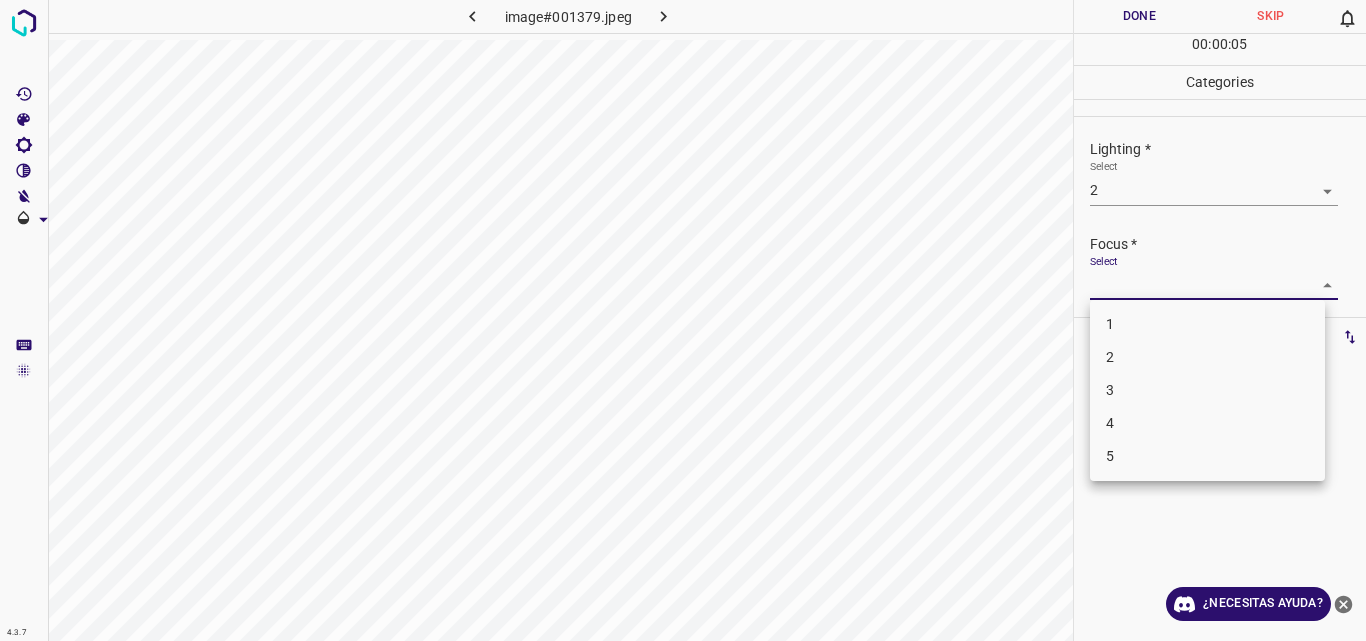 click on "4.3.7 image#001379.jpeg Done Skip 0 00   : 00   : 05   Categories Lighting *  Select 2 2 Focus *  Select ​ Overall *  Select ​ Labels   0 Categories 1 Lighting 2 Focus 3 Overall Tools Space Change between modes (Draw & Edit) I Auto labeling R Restore zoom M Zoom in N Zoom out Delete Delete selecte label Filters Z Restore filters X Saturation filter C Brightness filter V Contrast filter B Gray scale filter General O Download ¿Necesitas ayuda? Original text Rate this translation Your feedback will be used to help improve Google Translate - Texto - Esconder - Borrar 1 2 3 4 5" at bounding box center (683, 320) 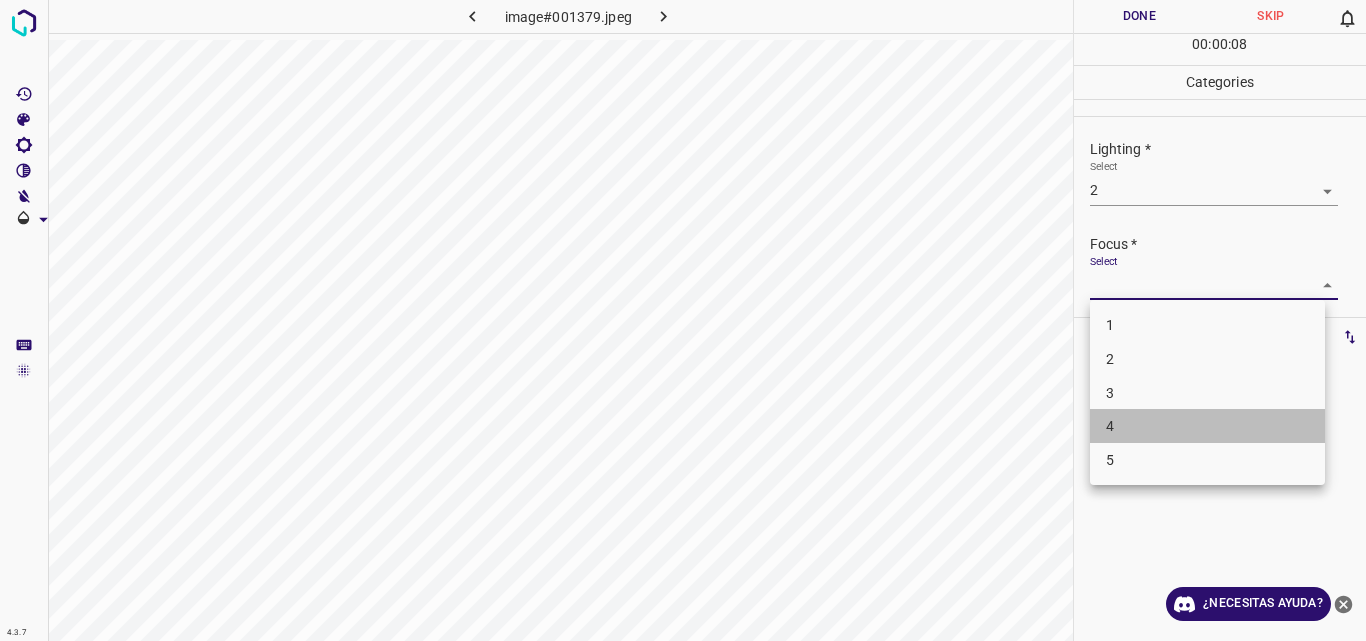 click on "4" at bounding box center (1207, 426) 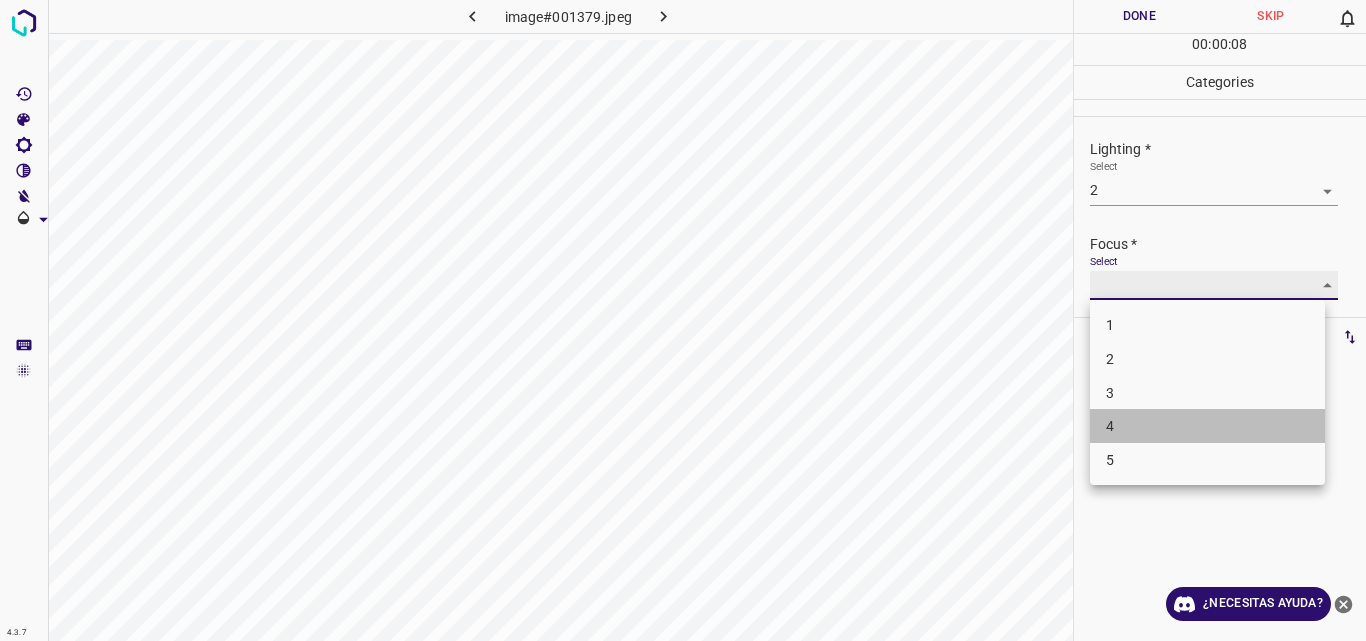 type on "4" 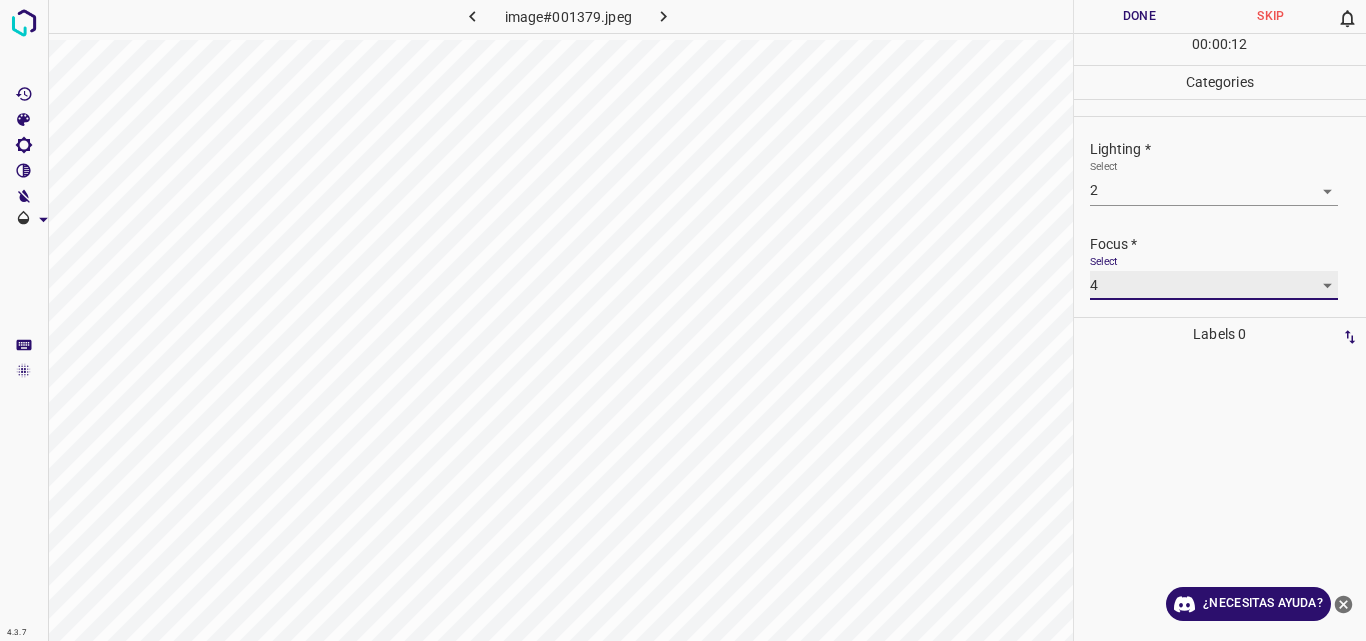 scroll, scrollTop: 98, scrollLeft: 0, axis: vertical 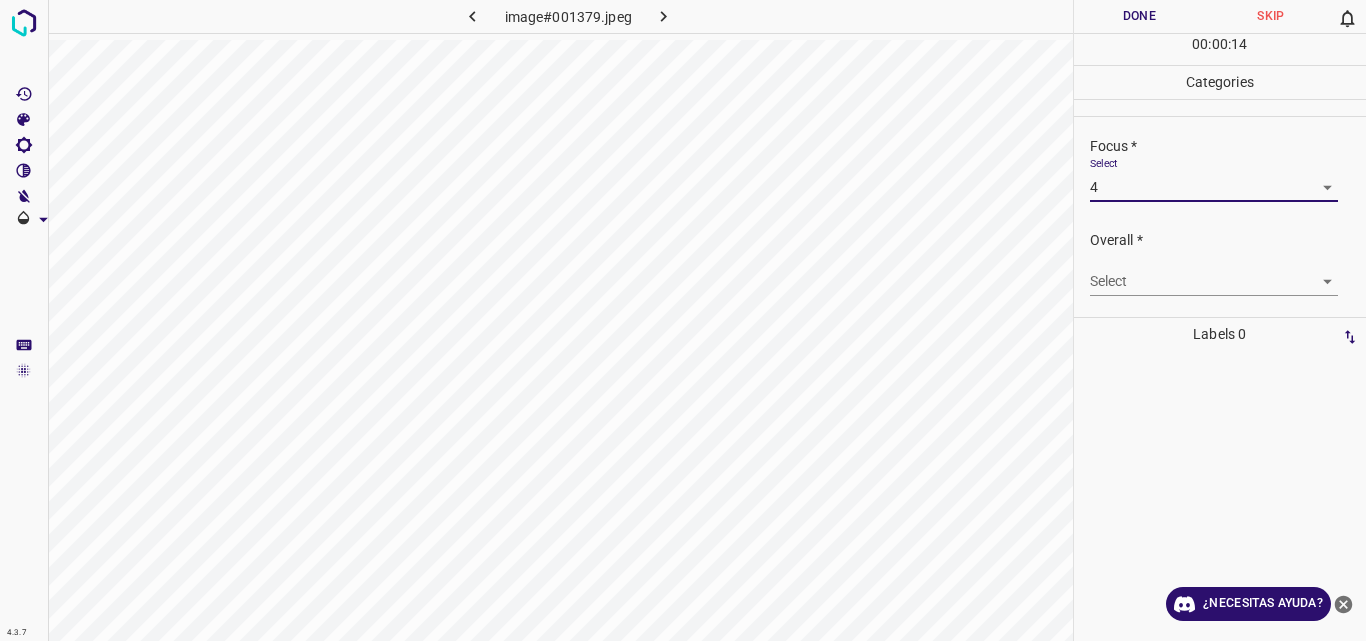 click on "4.3.7 image#001379.jpeg Done Skip 0 00   : 00   : 14   Categories Lighting *  Select 2 2 Focus *  Select 4 4 Overall *  Select ​ Labels   0 Categories 1 Lighting 2 Focus 3 Overall Tools Space Change between modes (Draw & Edit) I Auto labeling R Restore zoom M Zoom in N Zoom out Delete Delete selecte label Filters Z Restore filters X Saturation filter C Brightness filter V Contrast filter B Gray scale filter General O Download ¿Necesitas ayuda? Original text Rate this translation Your feedback will be used to help improve Google Translate - Texto - Esconder - Borrar" at bounding box center [683, 320] 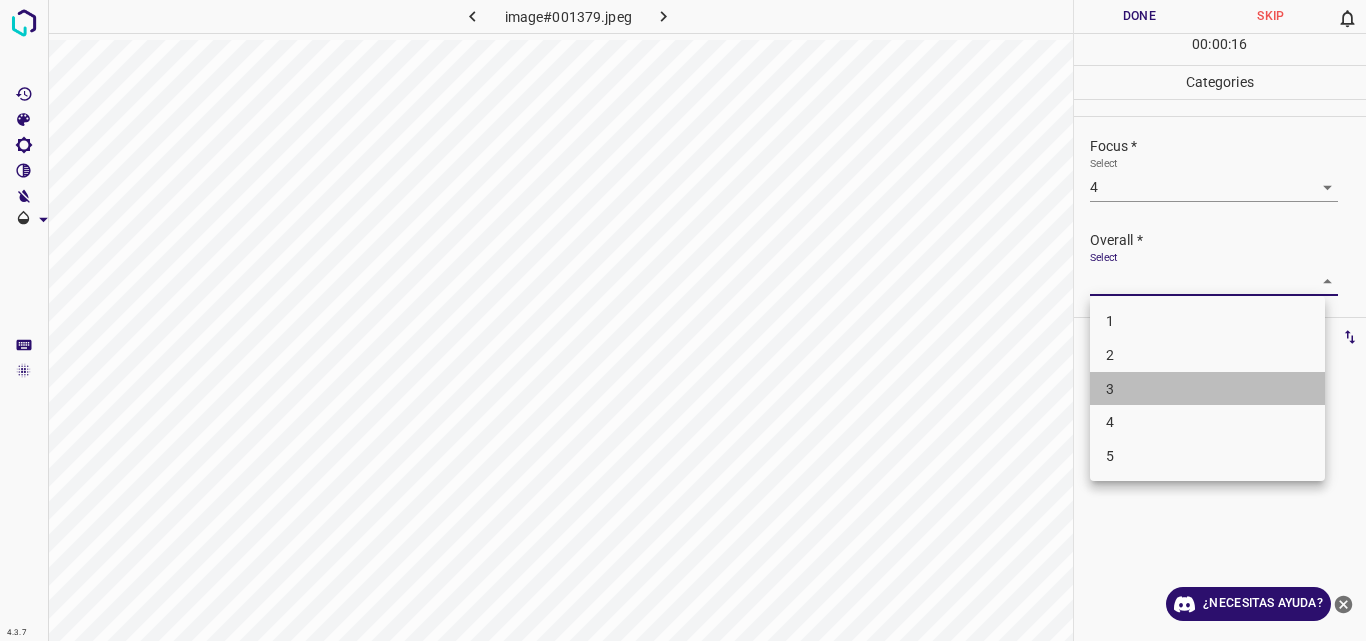 click on "3" at bounding box center [1207, 389] 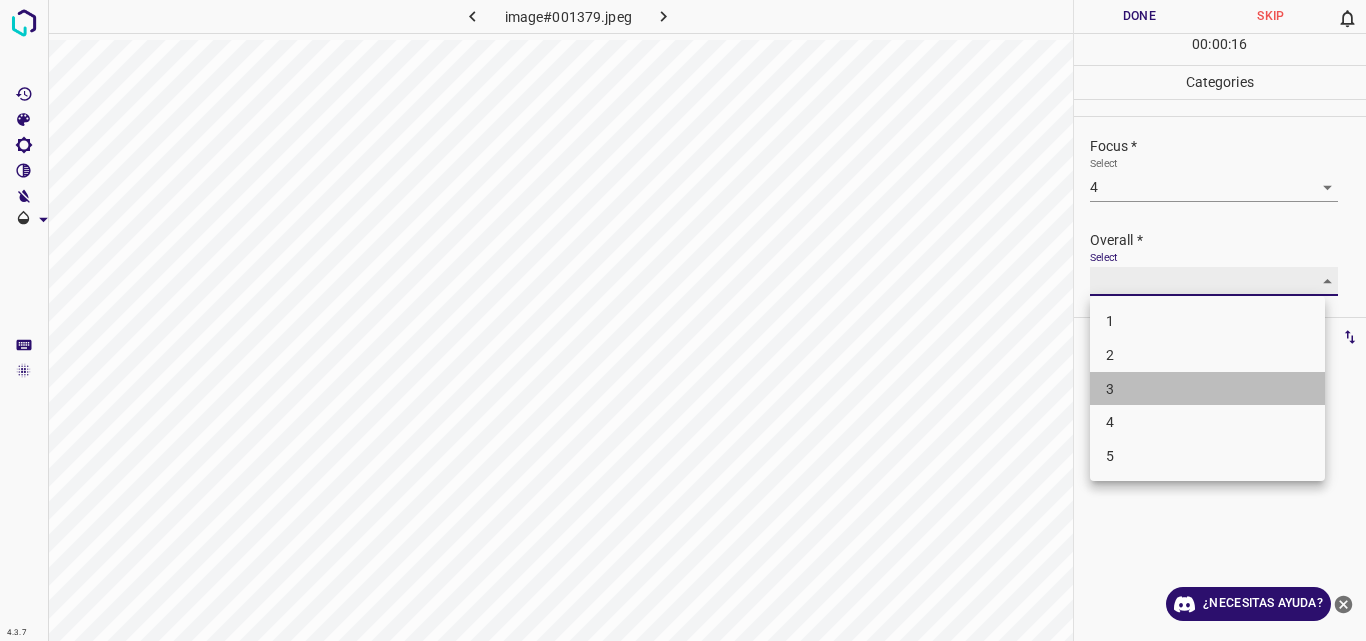 type on "3" 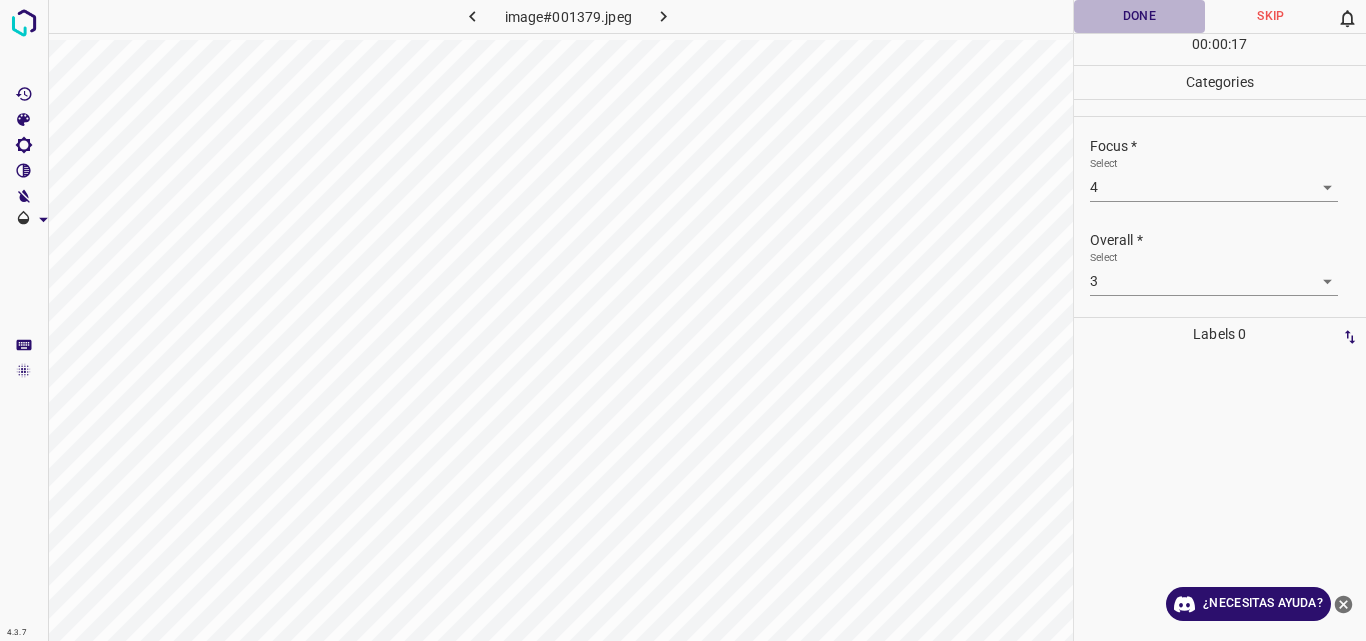 click on "Done" at bounding box center (1140, 16) 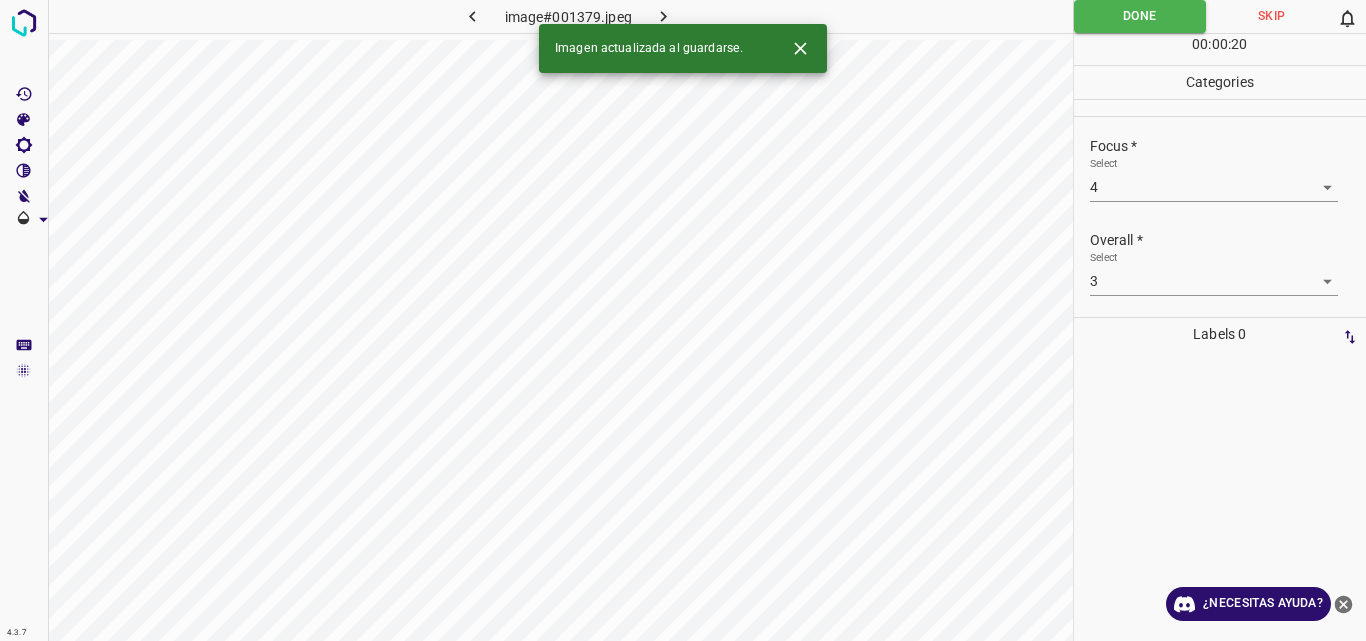 click 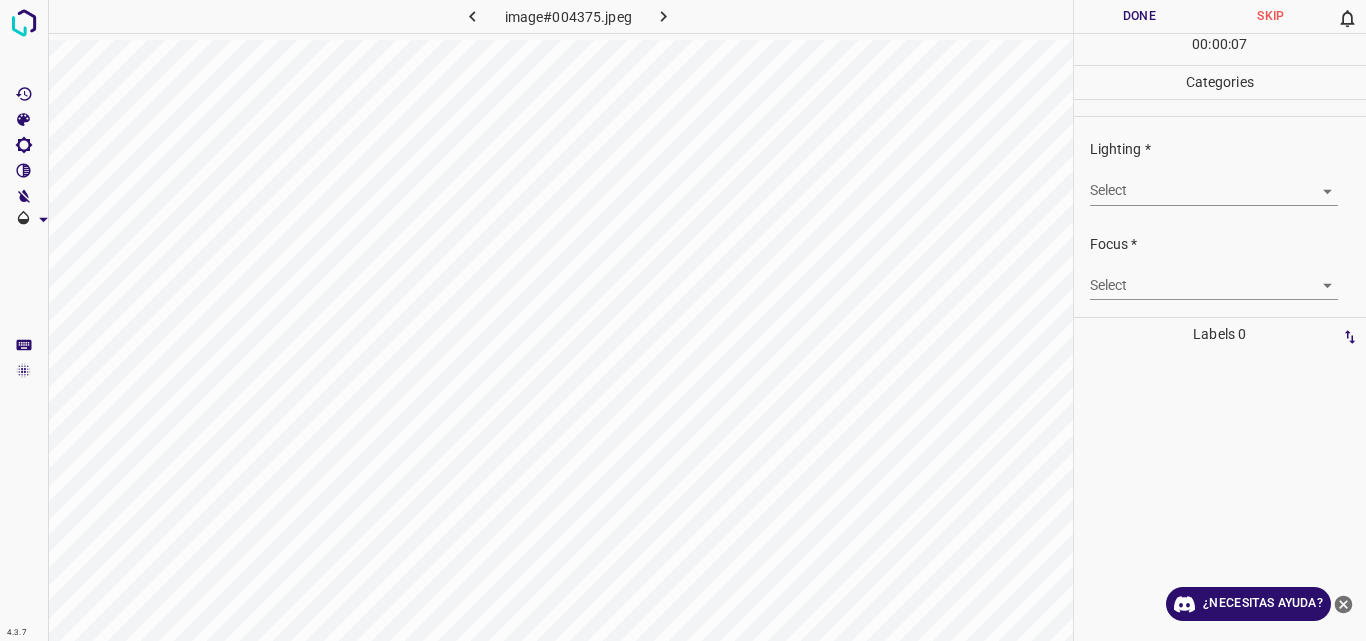 click on "4.3.7 image#004375.jpeg Done Skip 0 00   : 00   : 07   Categories Lighting *  Select ​ Focus *  Select ​ Overall *  Select ​ Labels   0 Categories 1 Lighting 2 Focus 3 Overall Tools Space Change between modes (Draw & Edit) I Auto labeling R Restore zoom M Zoom in N Zoom out Delete Delete selecte label Filters Z Restore filters X Saturation filter C Brightness filter V Contrast filter B Gray scale filter General O Download ¿Necesitas ayuda? Original text Rate this translation Your feedback will be used to help improve Google Translate - Texto - Esconder - Borrar" at bounding box center (683, 320) 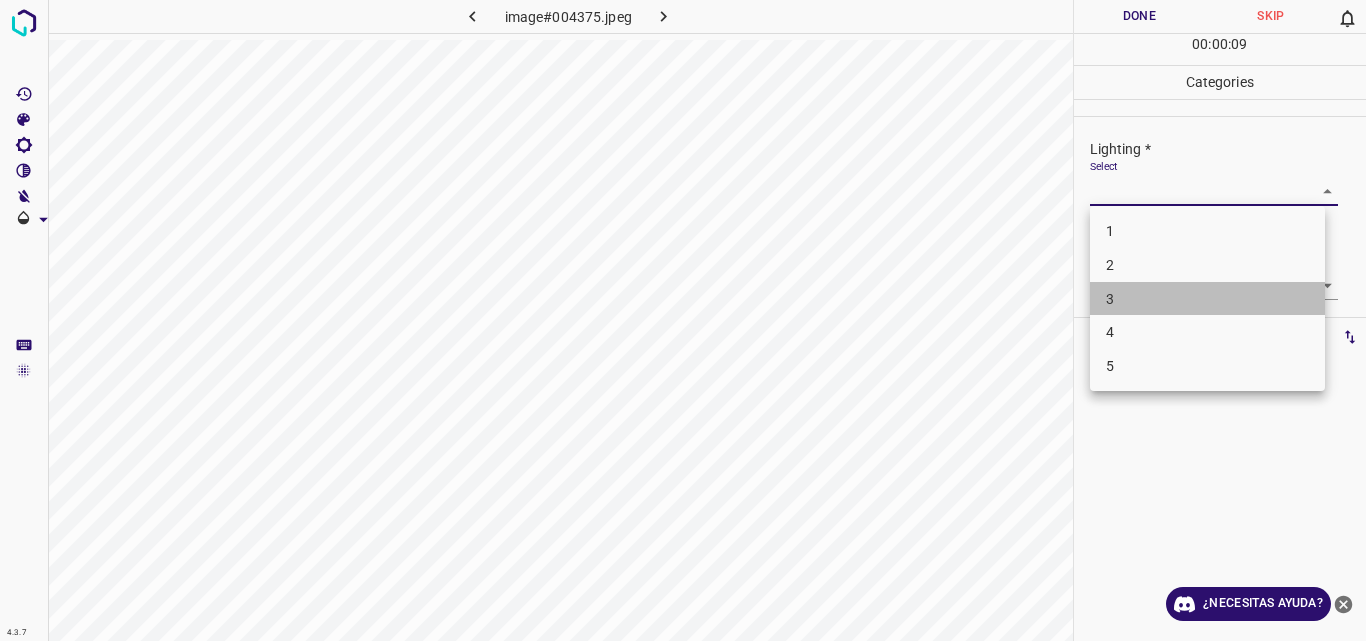 click on "3" at bounding box center (1207, 299) 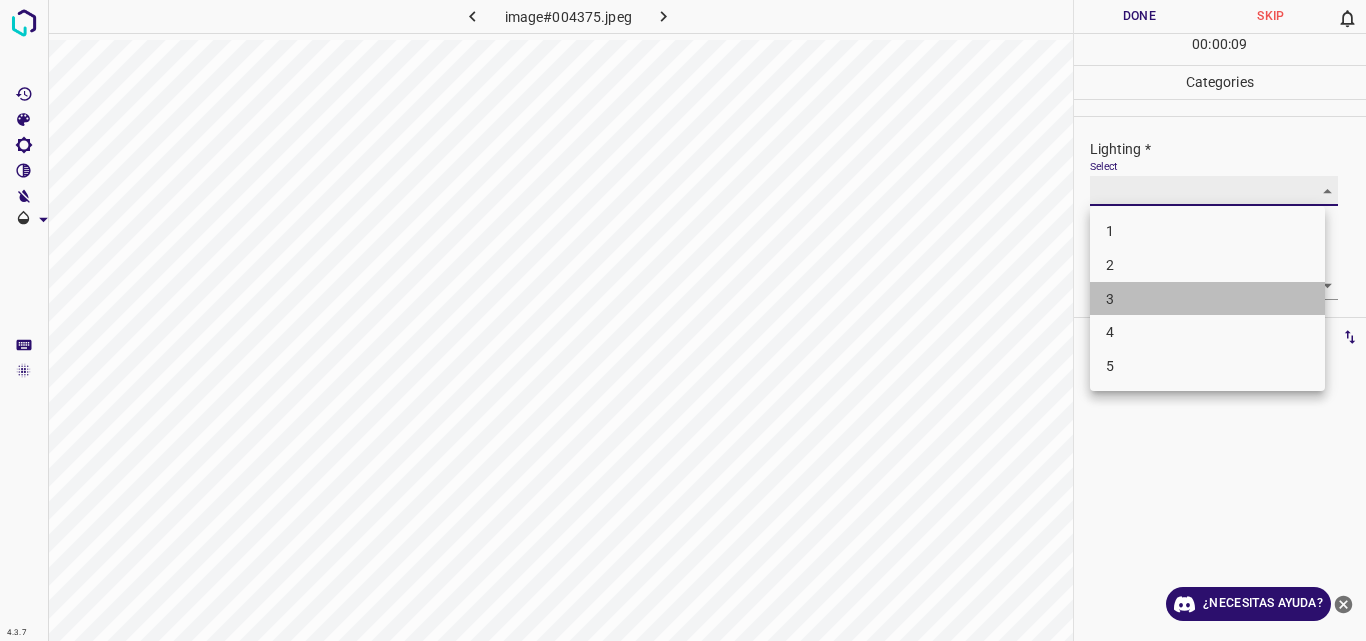 type on "3" 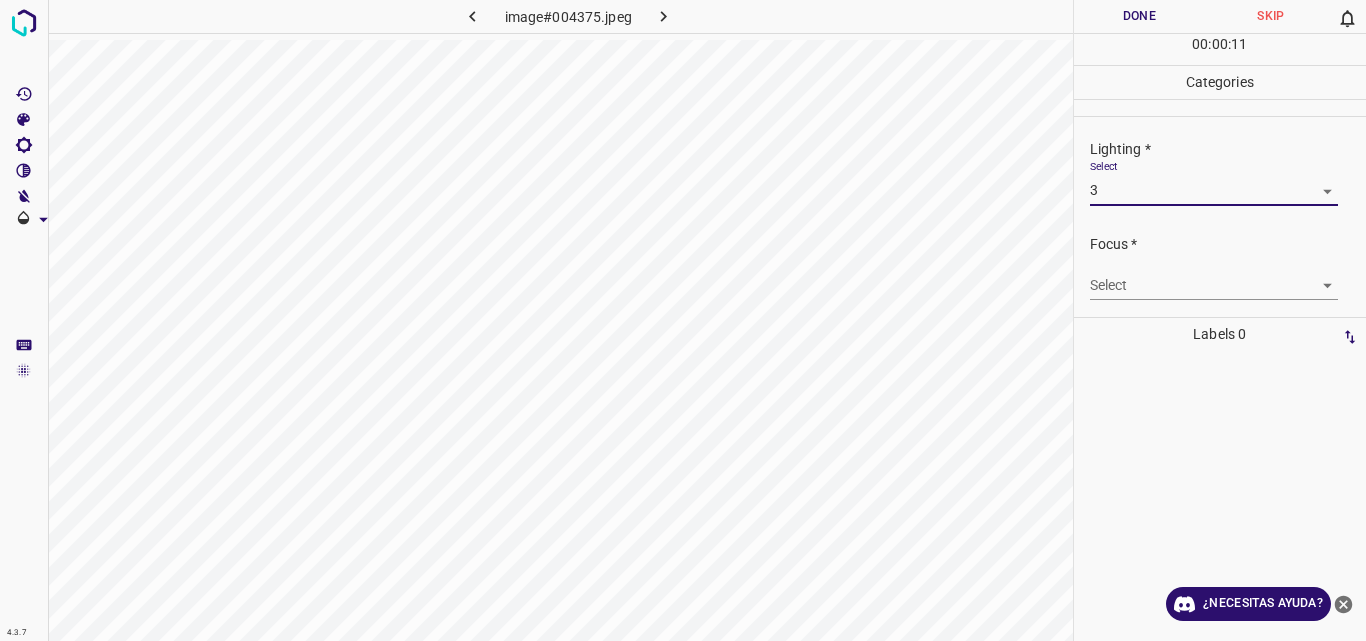 click on "4.3.7 image#004375.jpeg Done Skip 0 00   : 00   : 11   Categories Lighting *  Select 3 3 Focus *  Select ​ Overall *  Select ​ Labels   0 Categories 1 Lighting 2 Focus 3 Overall Tools Space Change between modes (Draw & Edit) I Auto labeling R Restore zoom M Zoom in N Zoom out Delete Delete selecte label Filters Z Restore filters X Saturation filter C Brightness filter V Contrast filter B Gray scale filter General O Download ¿Necesitas ayuda? Original text Rate this translation Your feedback will be used to help improve Google Translate - Texto - Esconder - Borrar" at bounding box center [683, 320] 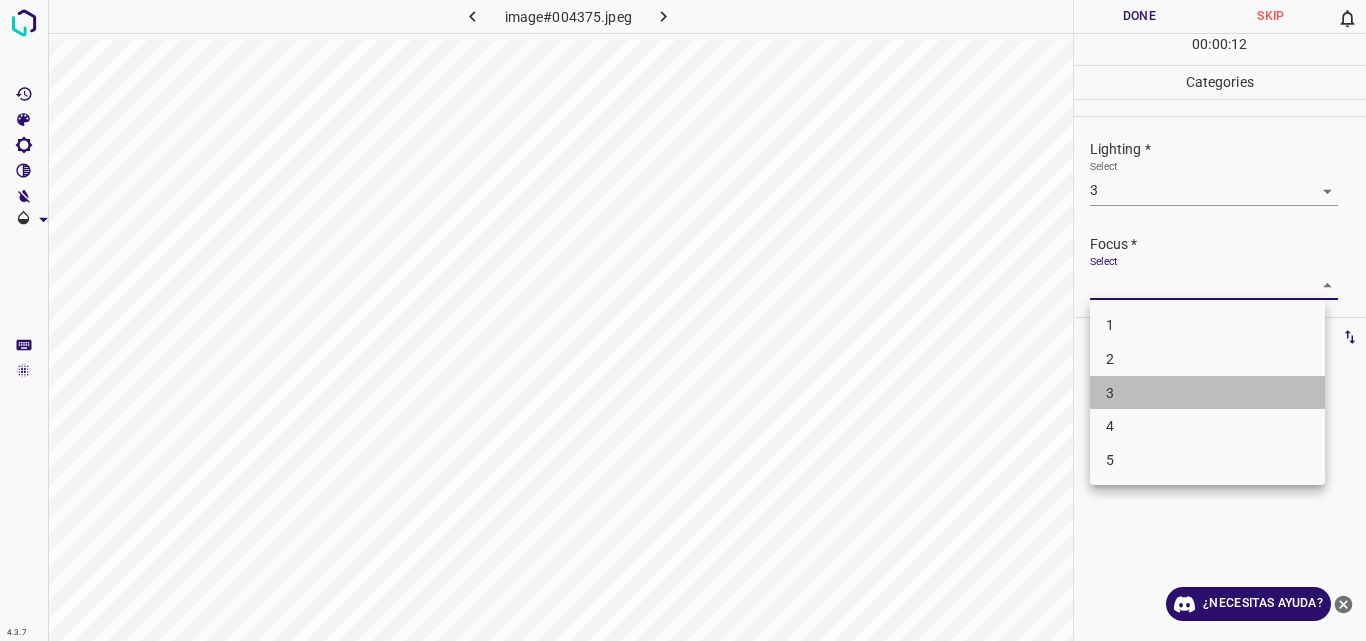 click on "3" at bounding box center [1207, 393] 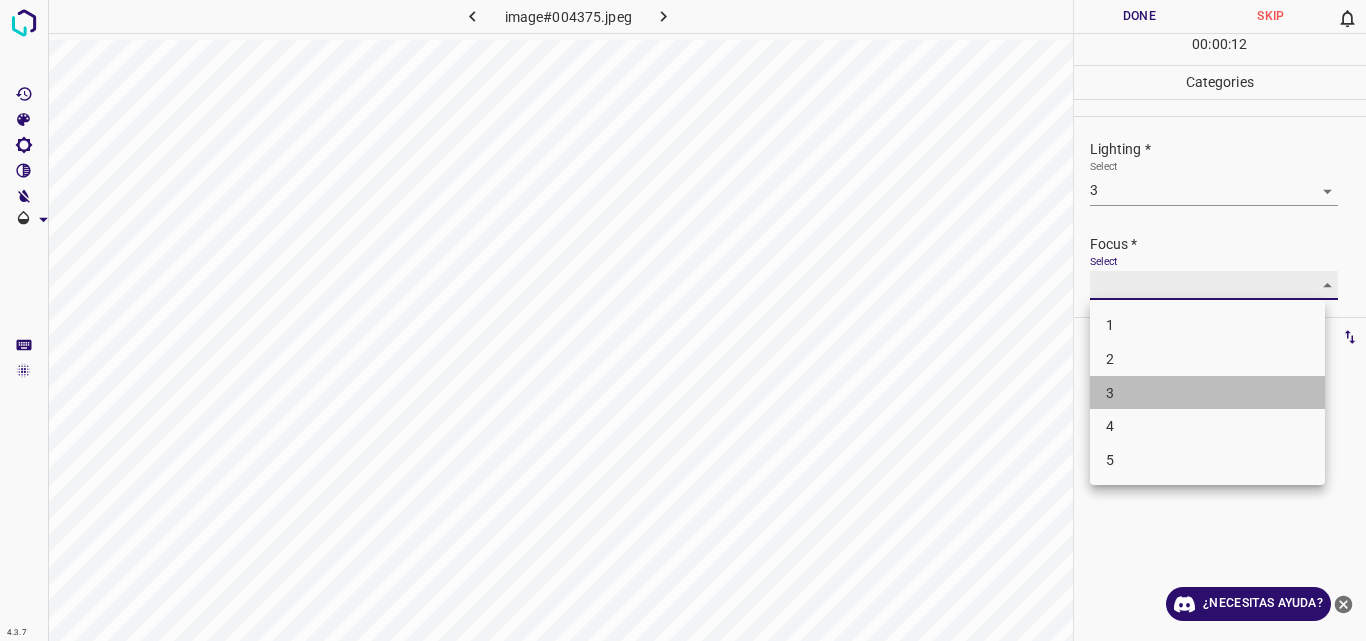type on "3" 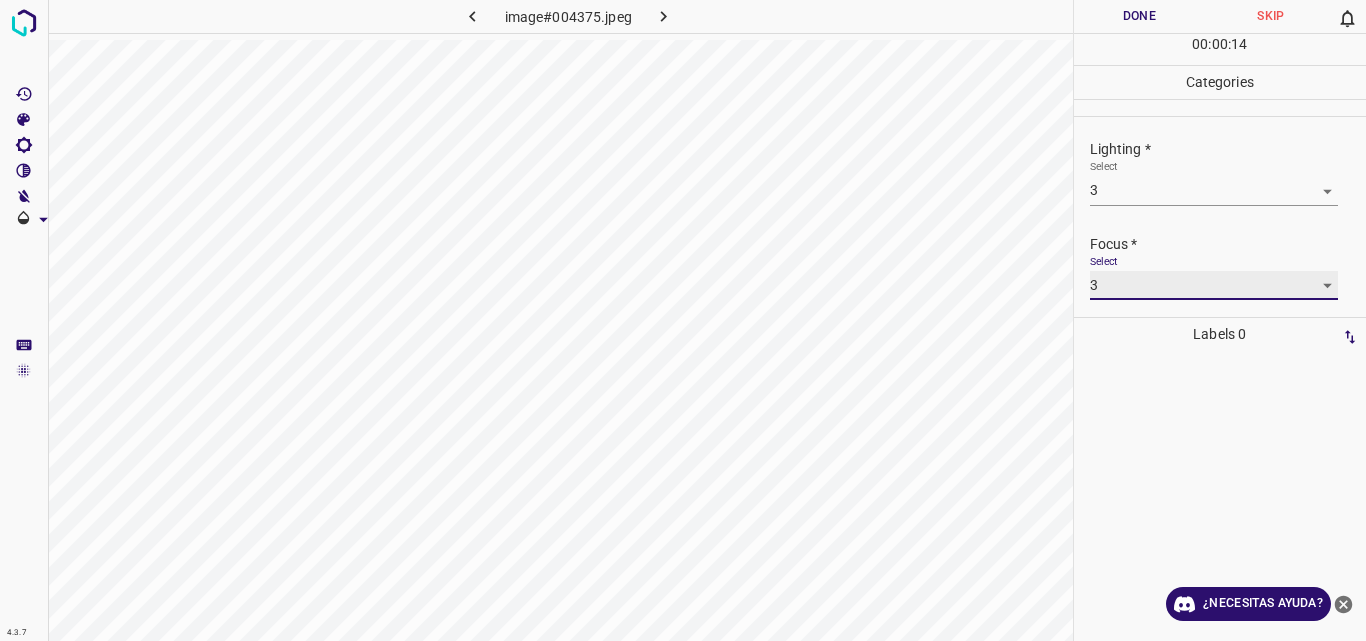 scroll, scrollTop: 98, scrollLeft: 0, axis: vertical 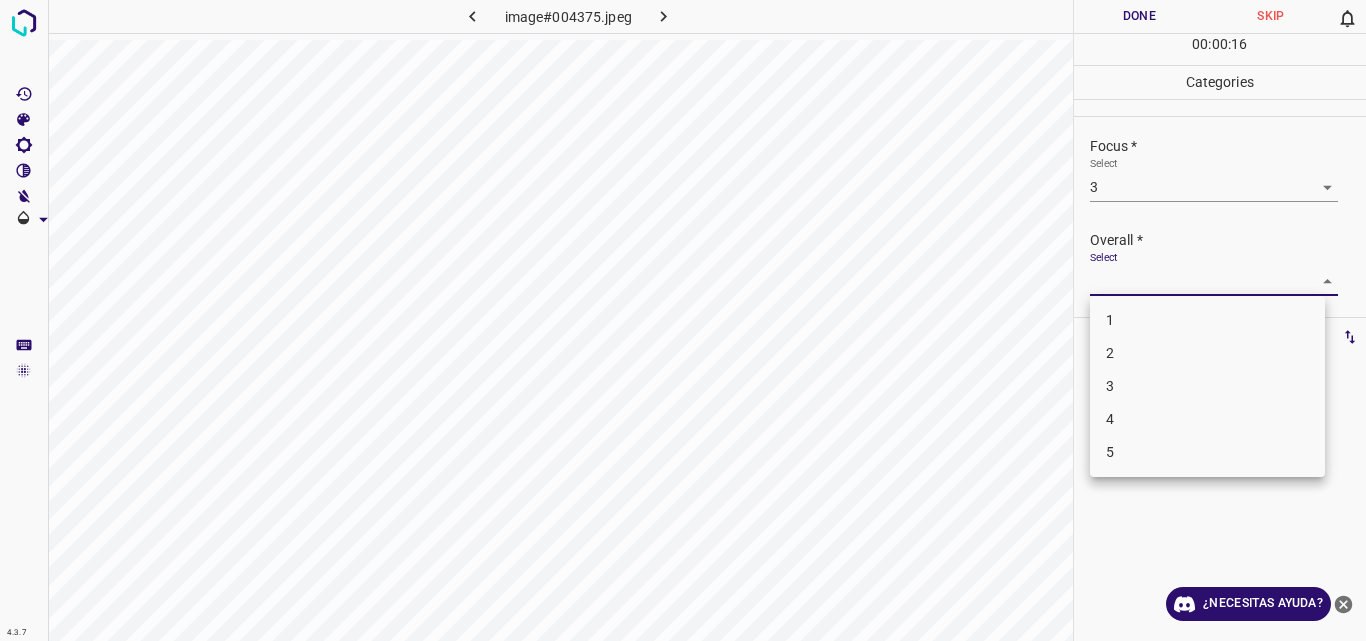 click on "4.3.7 image#004375.jpeg Done Skip 0 00   : 00   : 16   Categories Lighting *  Select 3 3 Focus *  Select 3 3 Overall *  Select ​ Labels   0 Categories 1 Lighting 2 Focus 3 Overall Tools Space Change between modes (Draw & Edit) I Auto labeling R Restore zoom M Zoom in N Zoom out Delete Delete selecte label Filters Z Restore filters X Saturation filter C Brightness filter V Contrast filter B Gray scale filter General O Download ¿Necesitas ayuda? Original text Rate this translation Your feedback will be used to help improve Google Translate - Texto - Esconder - Borrar 1 2 3 4 5" at bounding box center (683, 320) 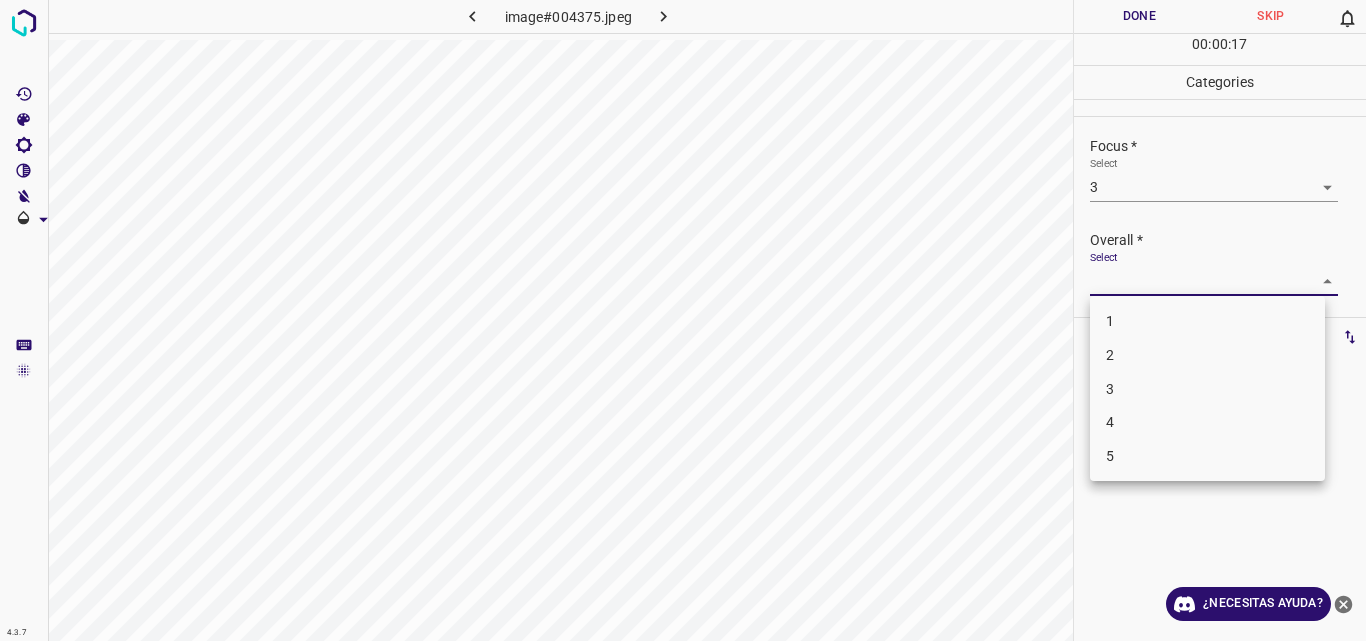 click on "3" at bounding box center [1207, 389] 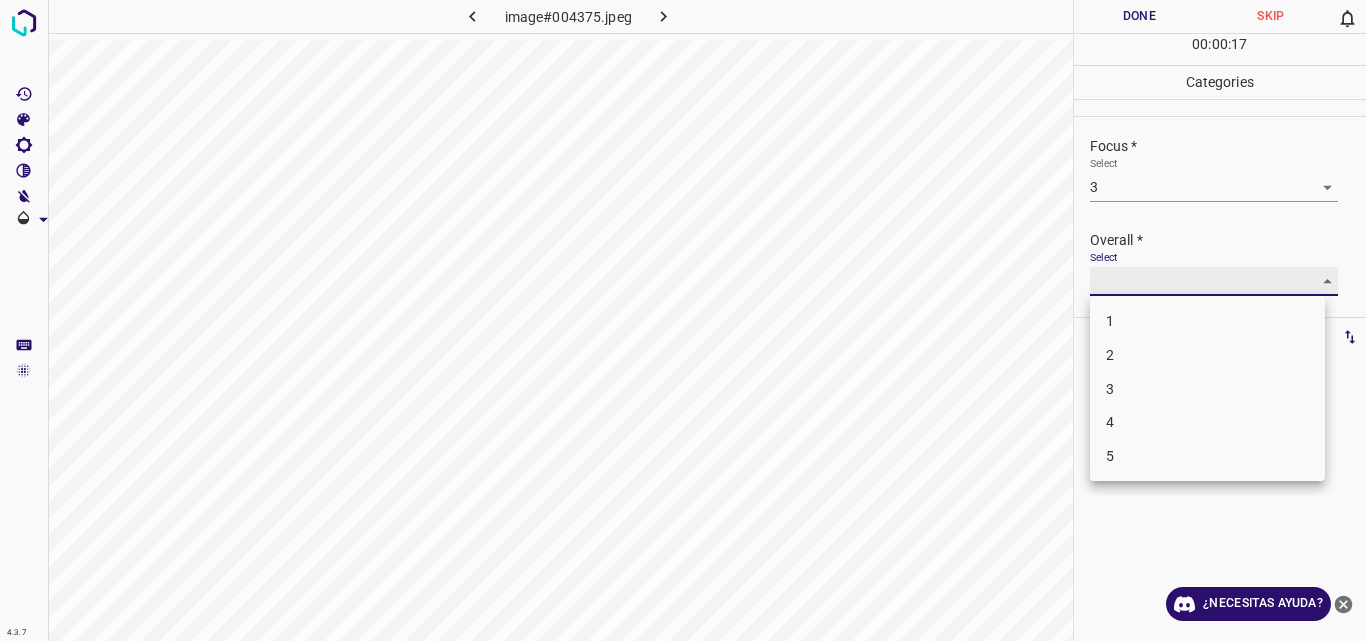 type on "3" 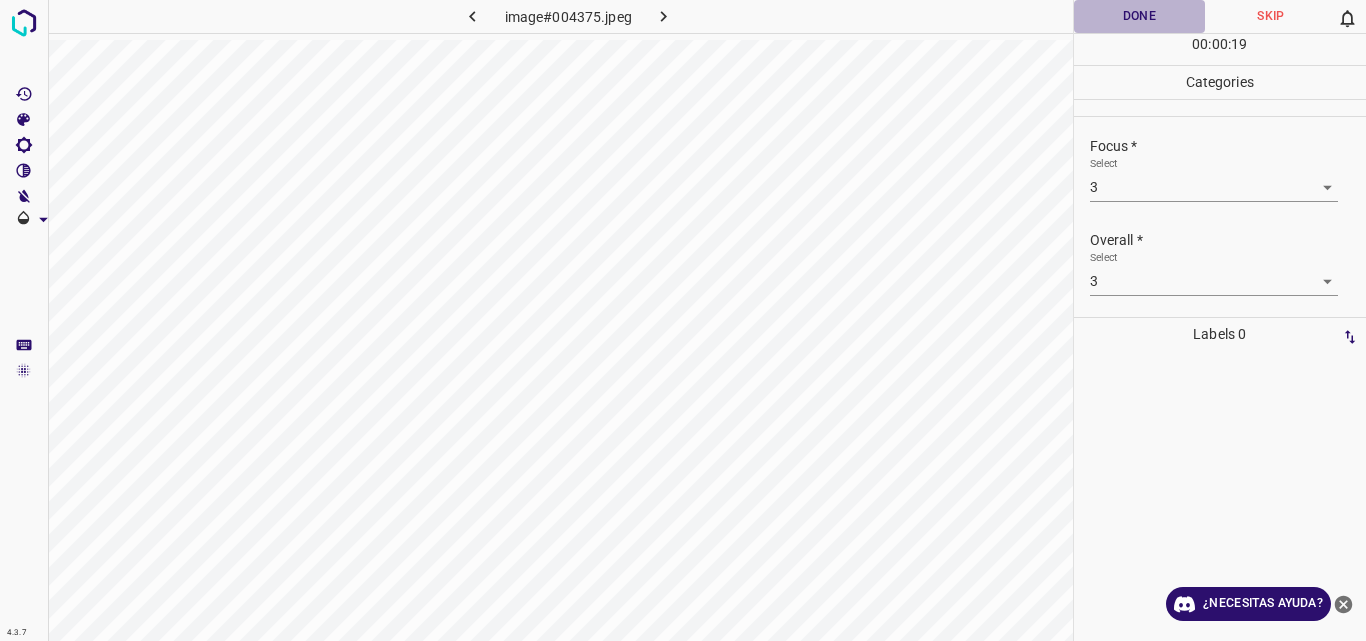 click on "Done" at bounding box center [1140, 16] 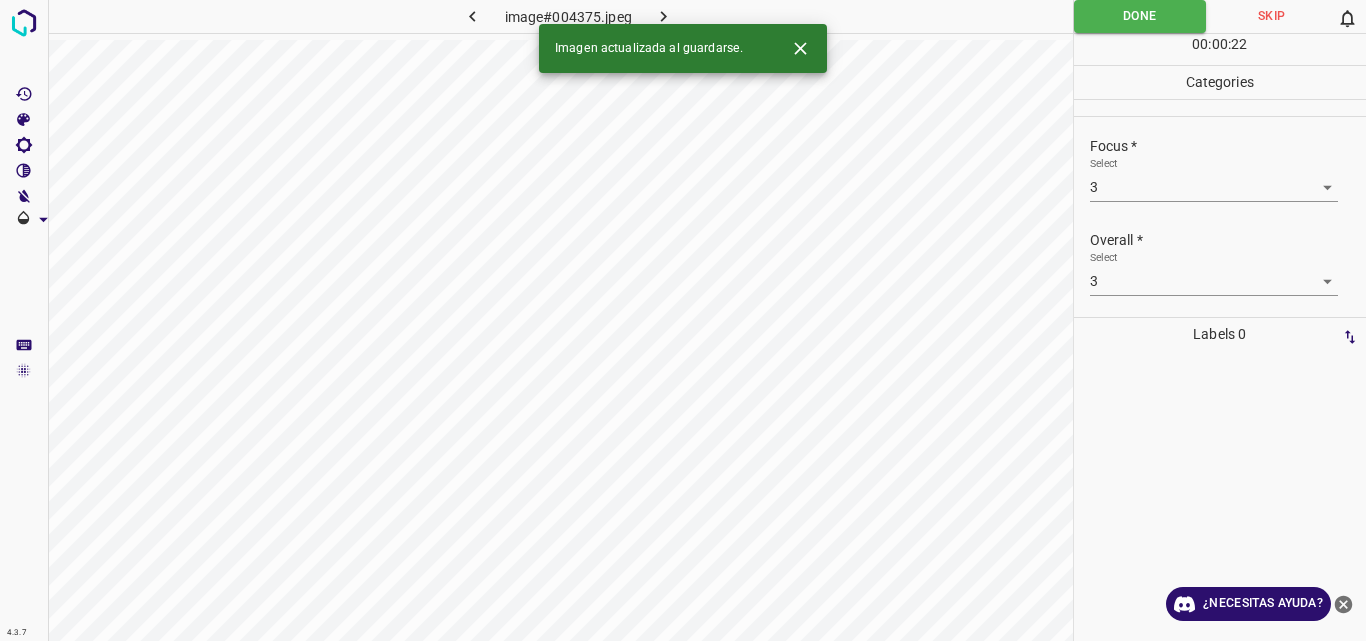 click 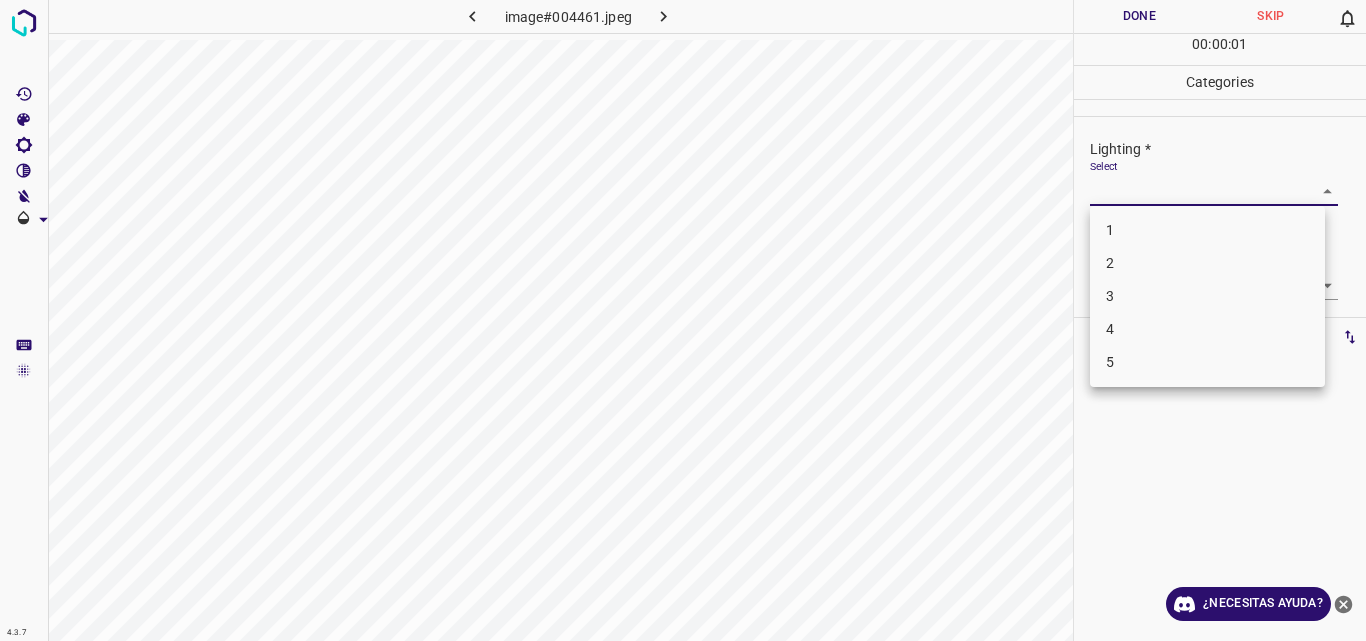 click on "4.3.7 image#004461.jpeg Done Skip 0 00   : 00   : 01   Categories Lighting *  Select ​ Focus *  Select ​ Overall *  Select ​ Labels   0 Categories 1 Lighting 2 Focus 3 Overall Tools Space Change between modes (Draw & Edit) I Auto labeling R Restore zoom M Zoom in N Zoom out Delete Delete selecte label Filters Z Restore filters X Saturation filter C Brightness filter V Contrast filter B Gray scale filter General O Download ¿Necesitas ayuda? Original text Rate this translation Your feedback will be used to help improve Google Translate - Texto - Esconder - Borrar 1 2 3 4 5" at bounding box center [683, 320] 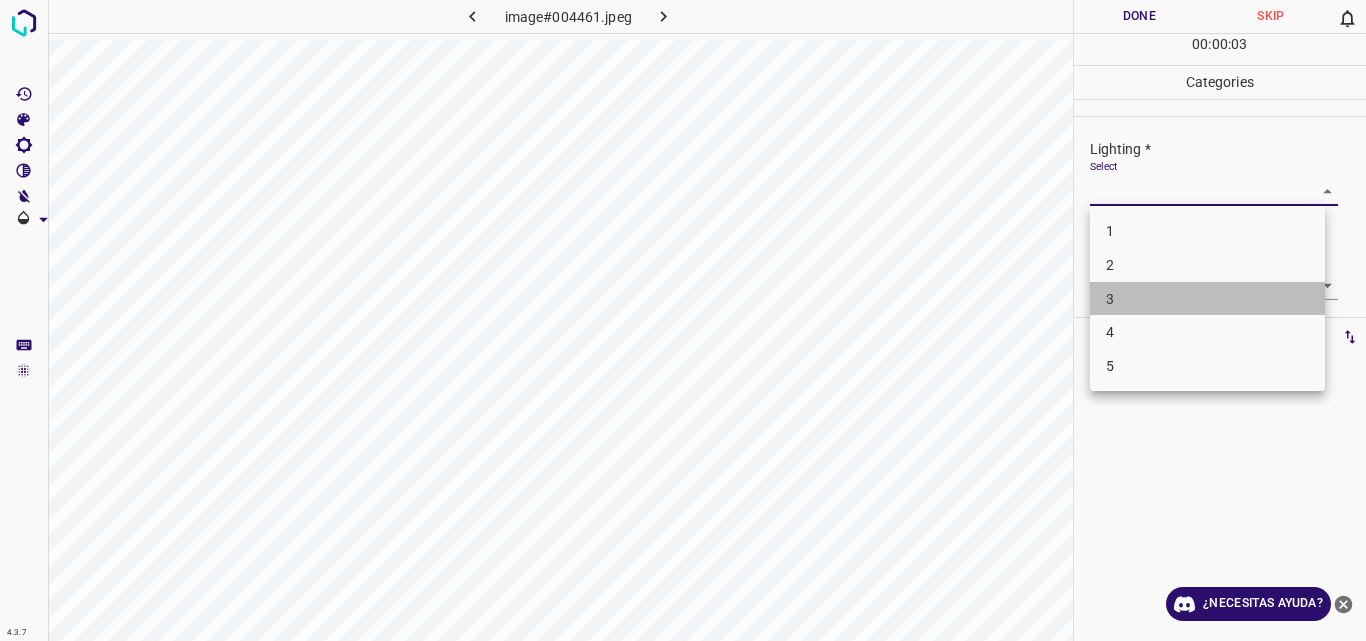 click on "3" at bounding box center (1207, 299) 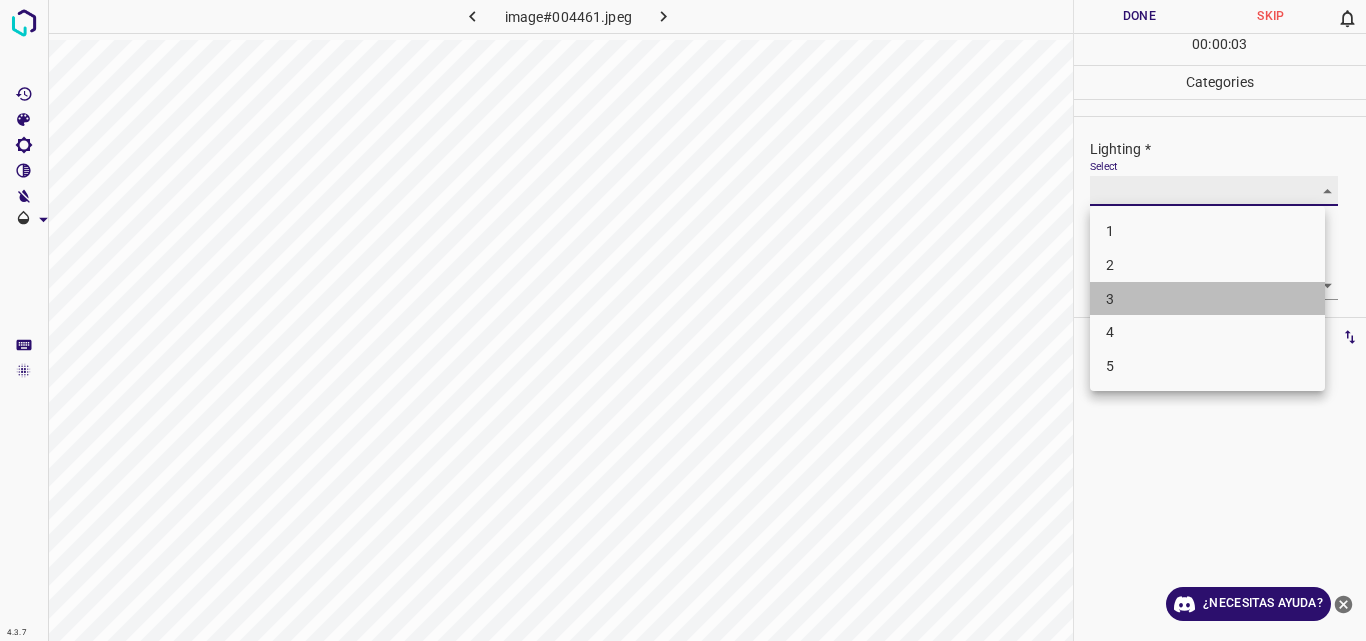 type on "3" 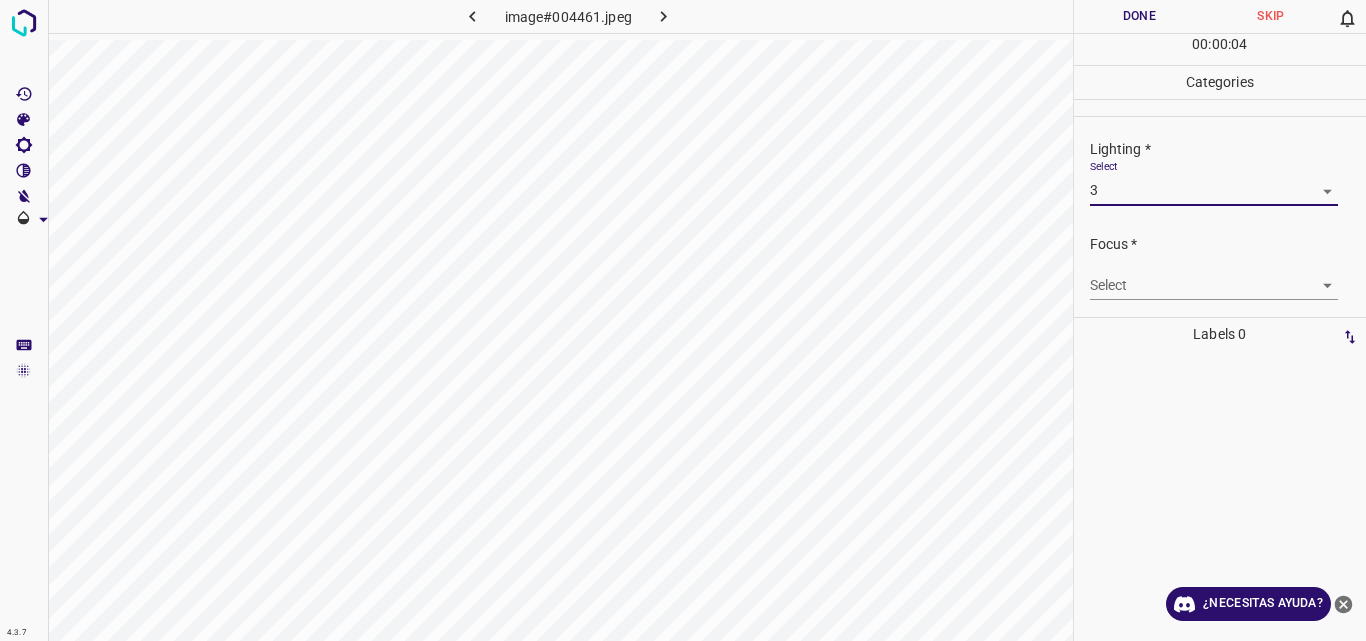 click on "4.3.7 image#004461.jpeg Done Skip 0 00   : 00   : 04   Categories Lighting *  Select 3 3 Focus *  Select ​ Overall *  Select ​ Labels   0 Categories 1 Lighting 2 Focus 3 Overall Tools Space Change between modes (Draw & Edit) I Auto labeling R Restore zoom M Zoom in N Zoom out Delete Delete selecte label Filters Z Restore filters X Saturation filter C Brightness filter V Contrast filter B Gray scale filter General O Download ¿Necesitas ayuda? Original text Rate this translation Your feedback will be used to help improve Google Translate - Texto - Esconder - Borrar" at bounding box center (683, 320) 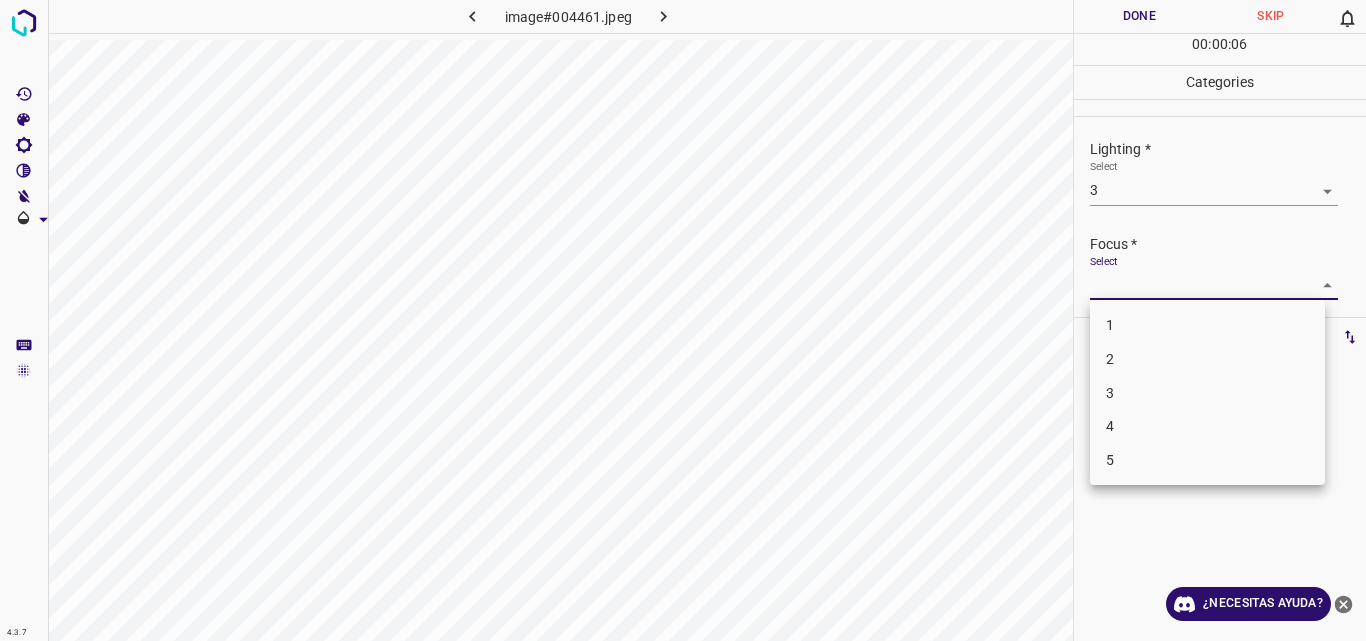 click on "3" at bounding box center [1207, 393] 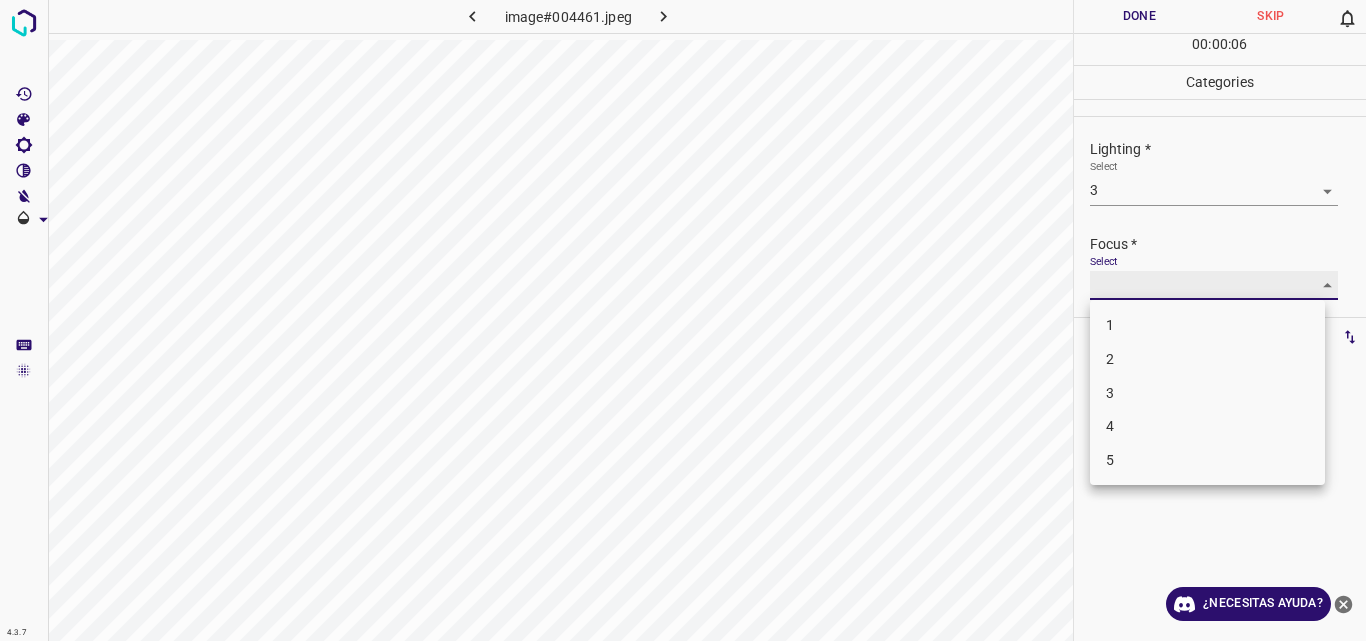 type on "3" 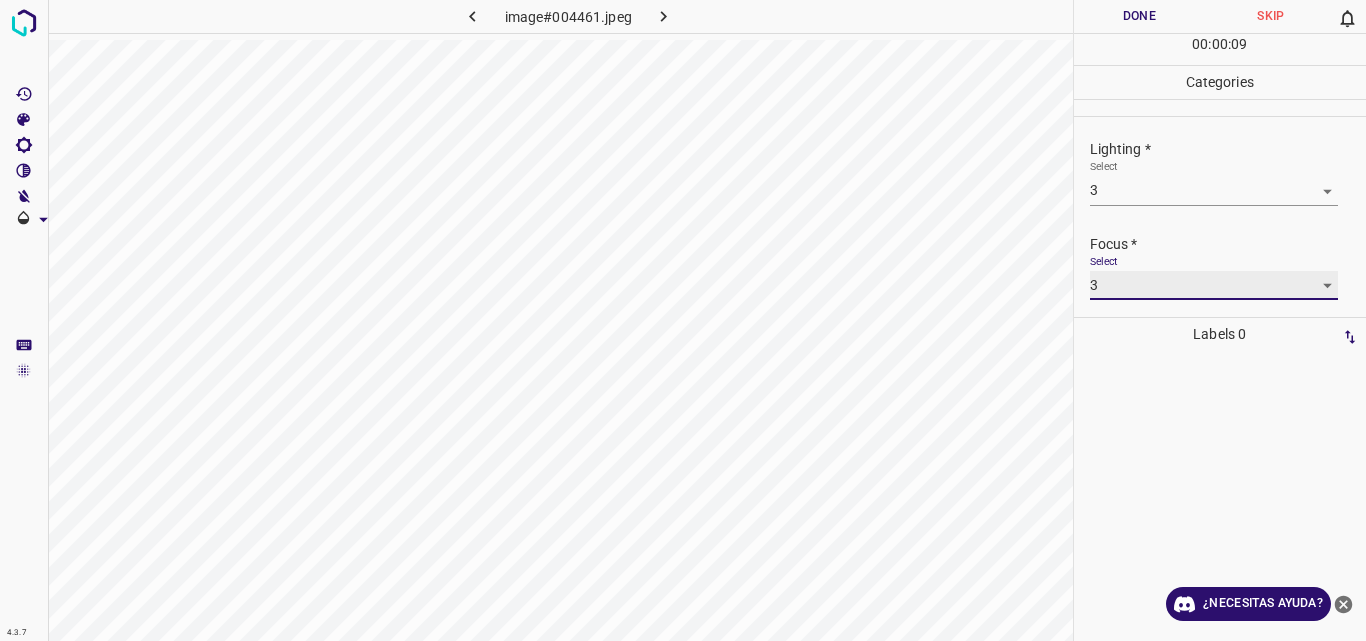 scroll, scrollTop: 98, scrollLeft: 0, axis: vertical 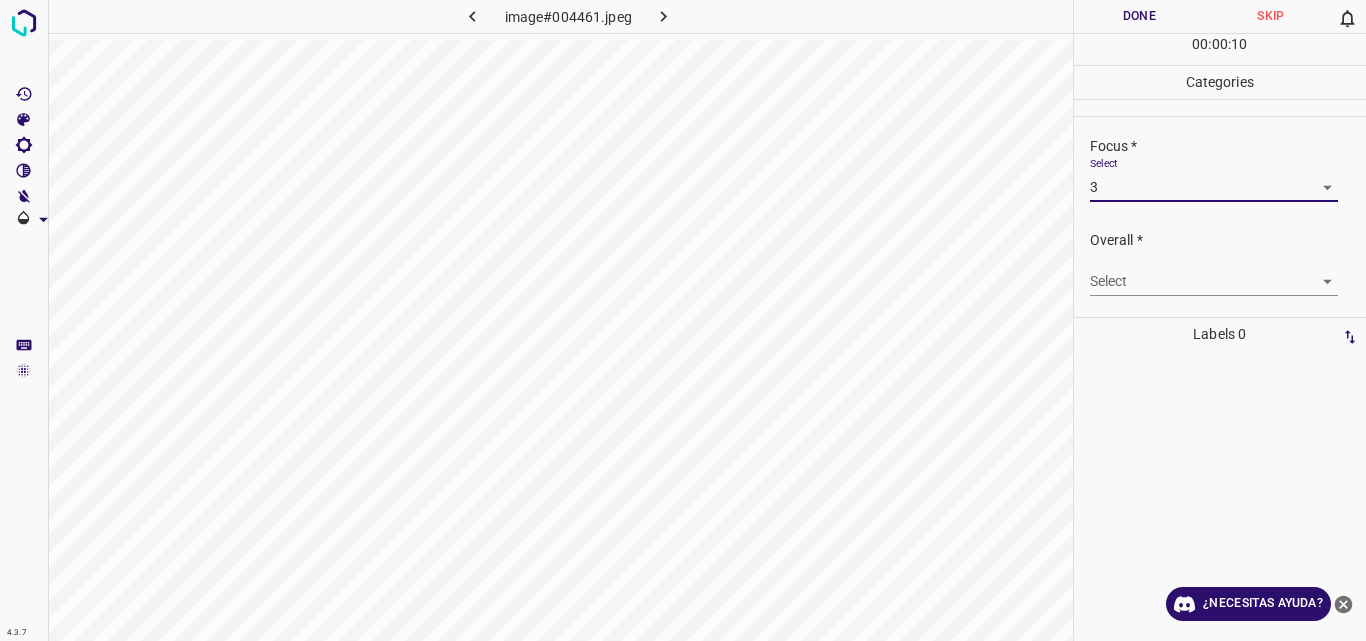 click on "4.3.7 image#004461.jpeg Done Skip 0 00   : 00   : 10   Categories Lighting *  Select 3 3 Focus *  Select 3 3 Overall *  Select ​ Labels   0 Categories 1 Lighting 2 Focus 3 Overall Tools Space Change between modes (Draw & Edit) I Auto labeling R Restore zoom M Zoom in N Zoom out Delete Delete selecte label Filters Z Restore filters X Saturation filter C Brightness filter V Contrast filter B Gray scale filter General O Download ¿Necesitas ayuda? Original text Rate this translation Your feedback will be used to help improve Google Translate - Texto - Esconder - Borrar" at bounding box center (683, 320) 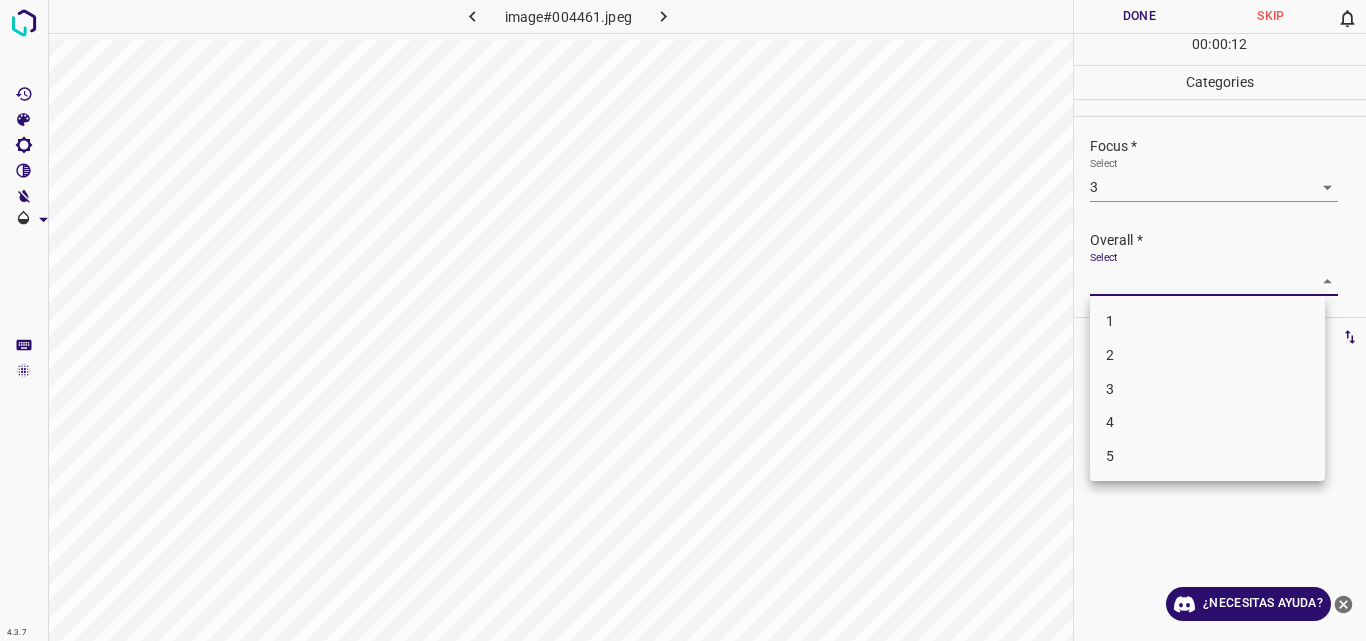 click on "3" at bounding box center [1207, 389] 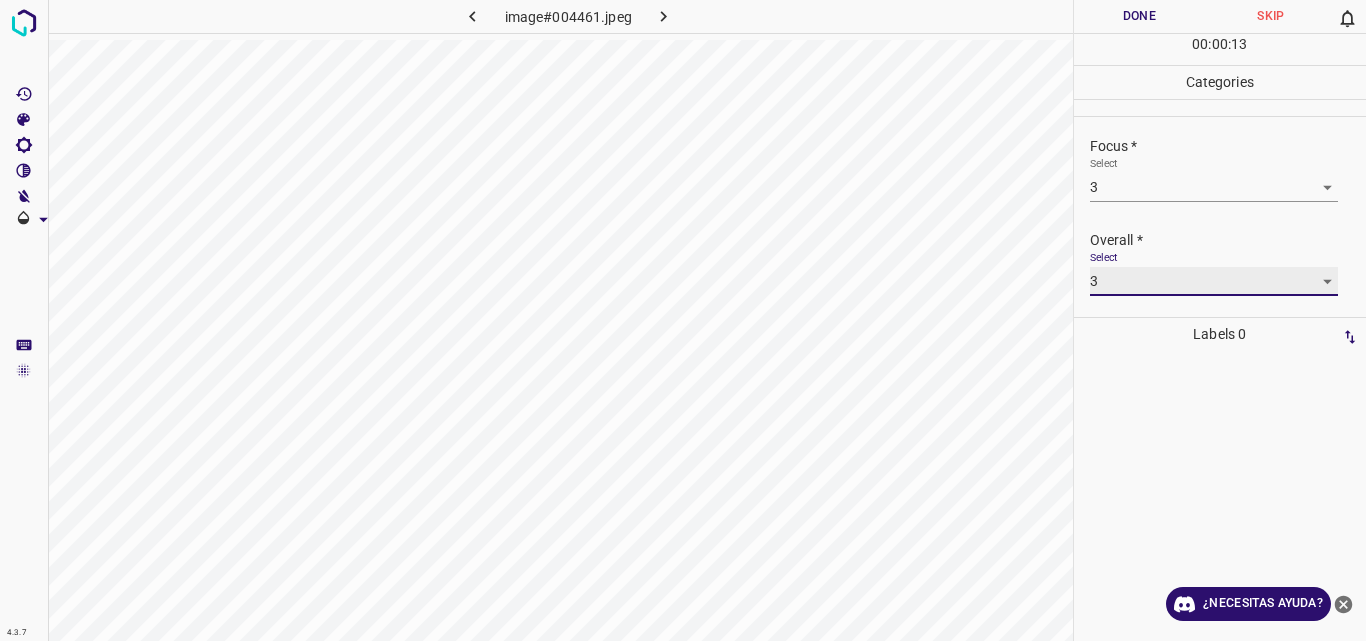type on "3" 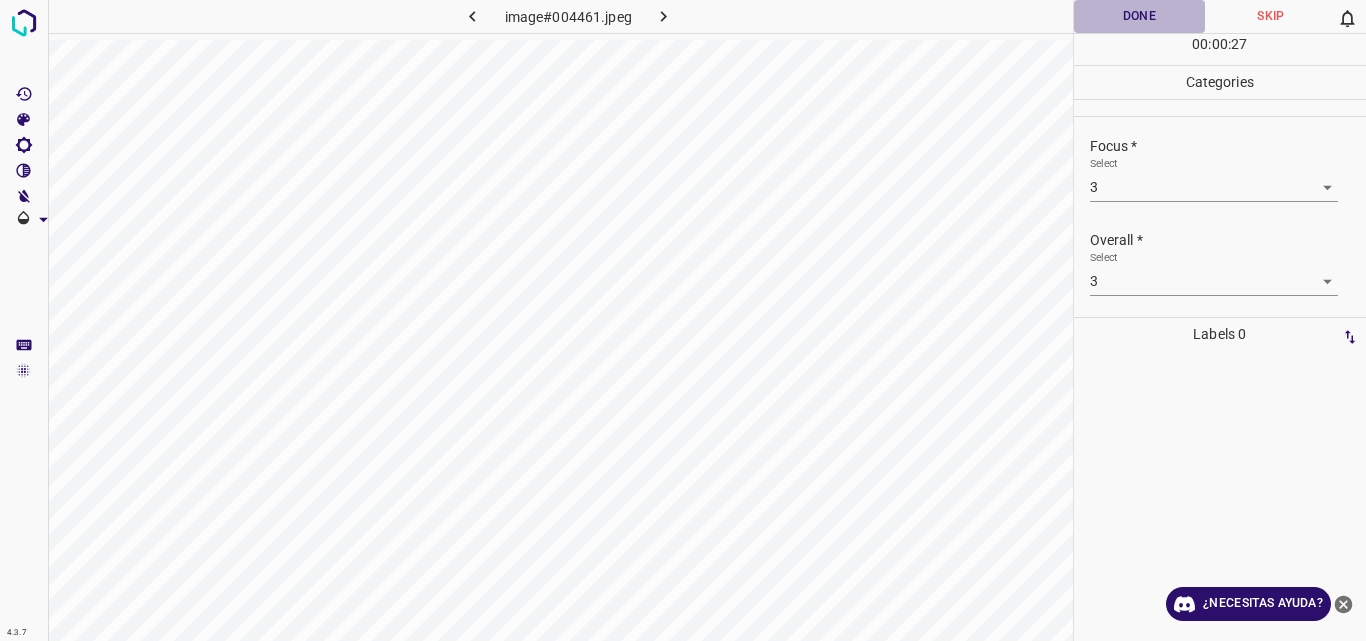click on "Done" at bounding box center [1140, 16] 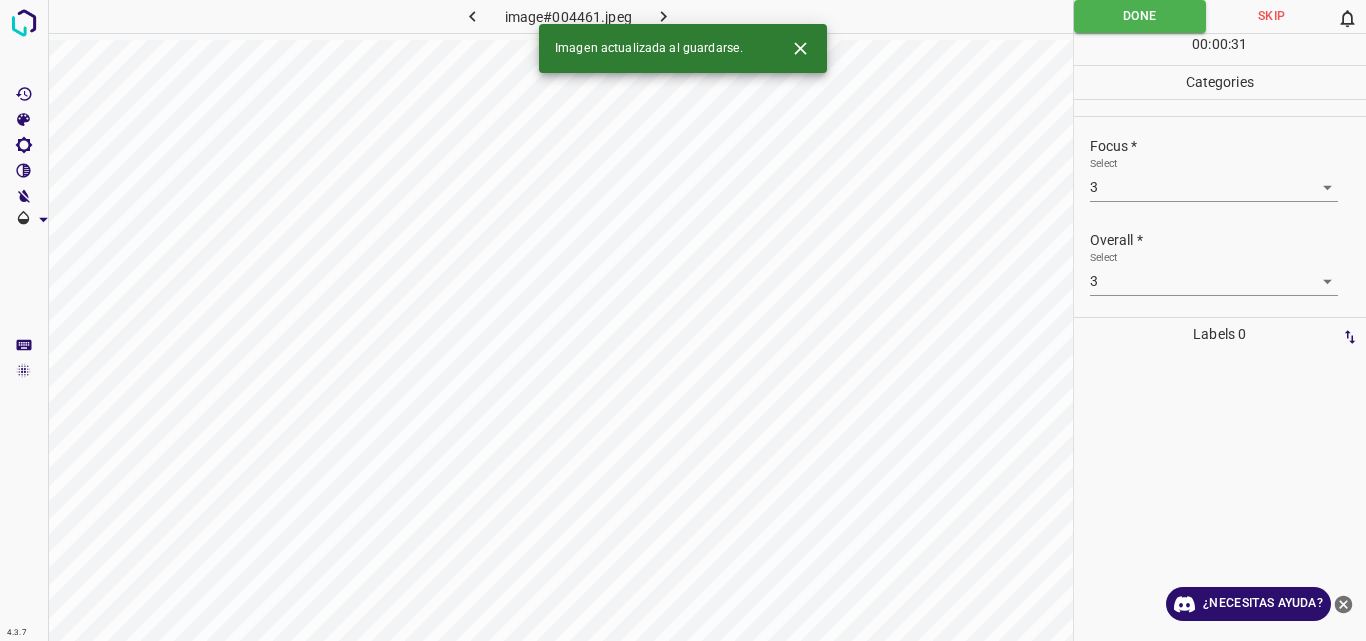 click 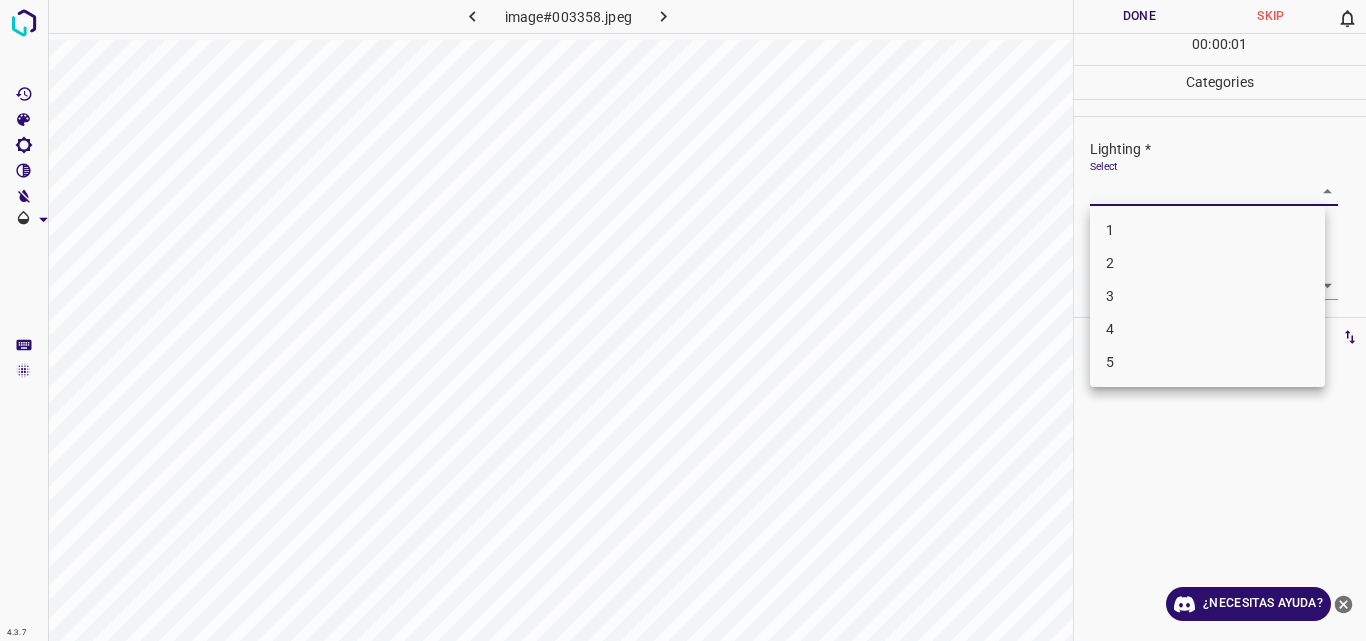 click on "4.3.7 image#003358.jpeg Done Skip 0 00   : 00   : 01   Categories Lighting *  Select ​ Focus *  Select ​ Overall *  Select ​ Labels   0 Categories 1 Lighting 2 Focus 3 Overall Tools Space Change between modes (Draw & Edit) I Auto labeling R Restore zoom M Zoom in N Zoom out Delete Delete selecte label Filters Z Restore filters X Saturation filter C Brightness filter V Contrast filter B Gray scale filter General O Download ¿Necesitas ayuda? Original text Rate this translation Your feedback will be used to help improve Google Translate - Texto - Esconder - Borrar 1 2 3 4 5" at bounding box center [683, 320] 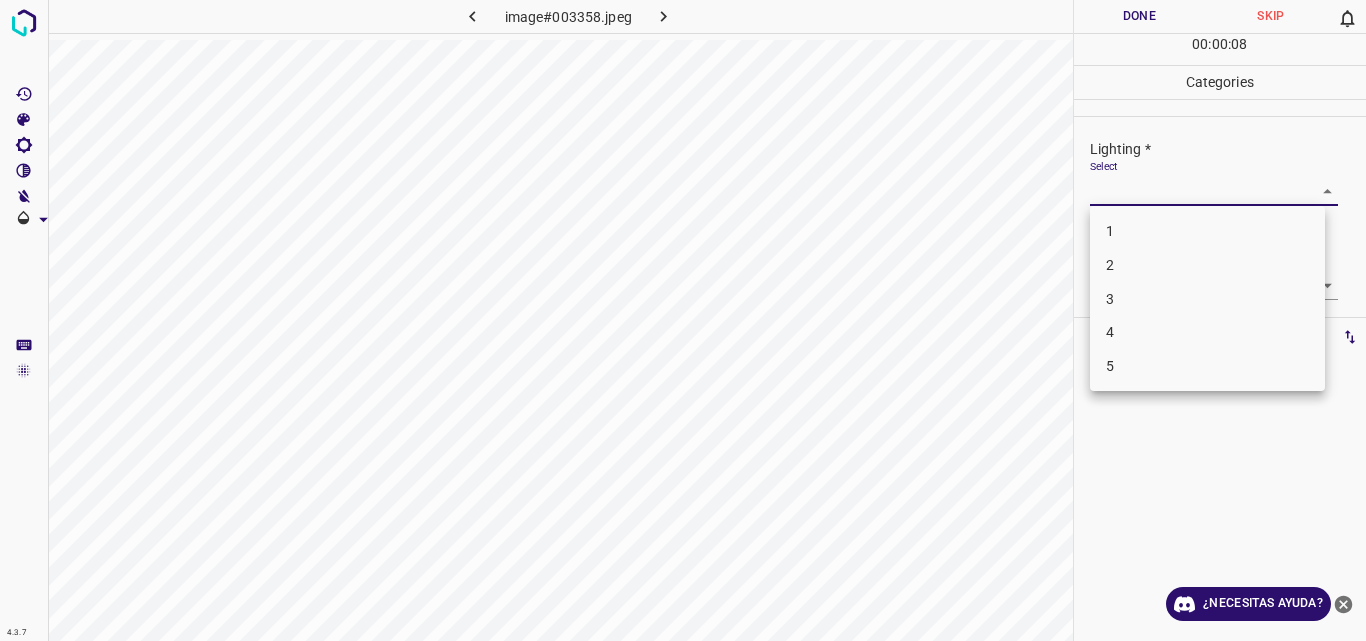 click on "3" at bounding box center (1207, 299) 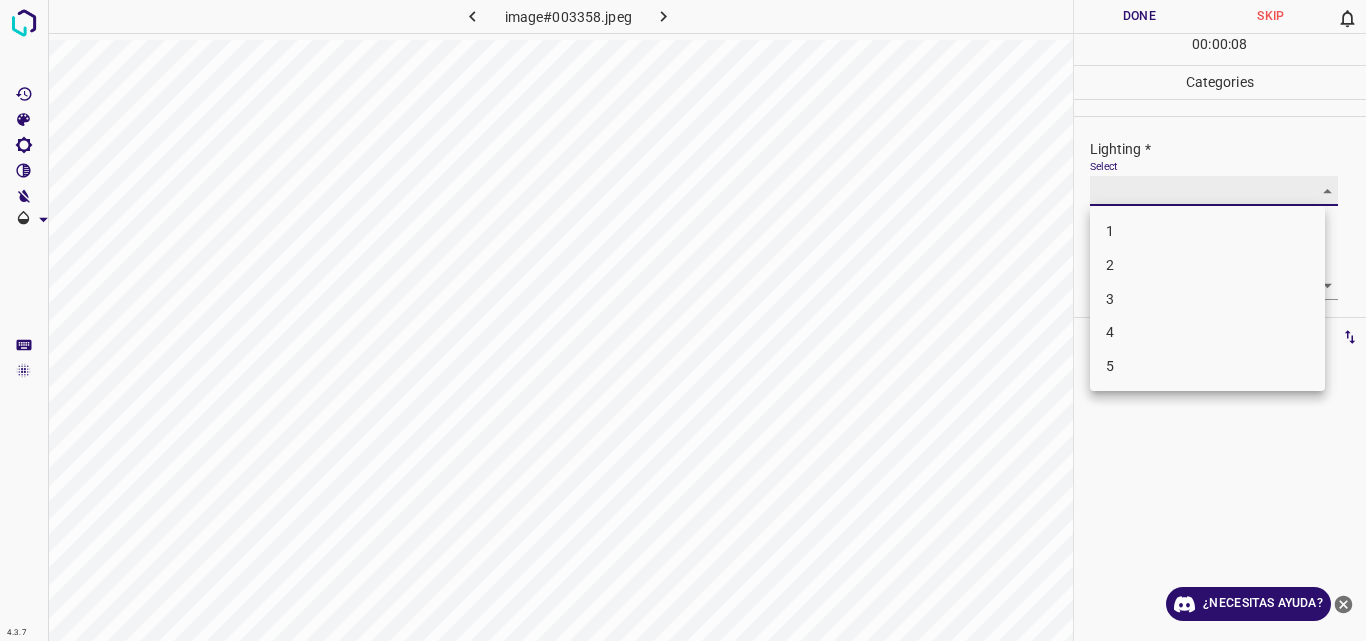 type on "3" 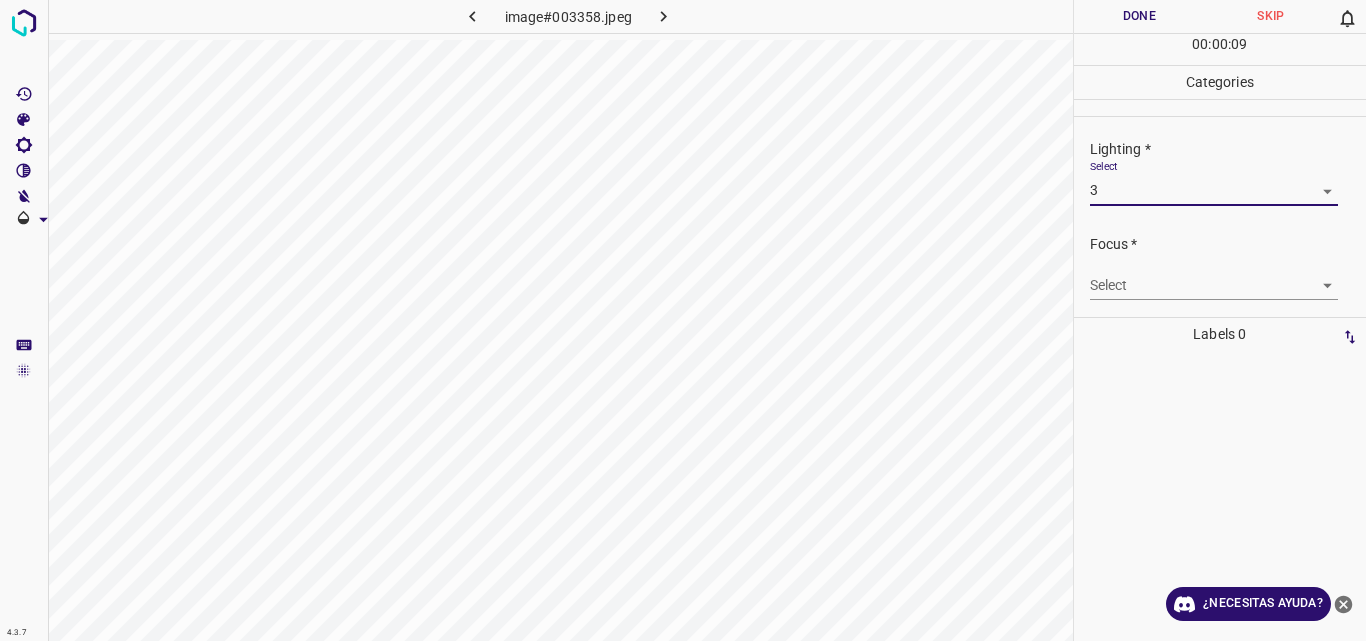 click on "4.3.7 image#003358.jpeg Done Skip 0 00   : 00   : 09   Categories Lighting *  Select 3 3 Focus *  Select ​ Overall *  Select ​ Labels   0 Categories 1 Lighting 2 Focus 3 Overall Tools Space Change between modes (Draw & Edit) I Auto labeling R Restore zoom M Zoom in N Zoom out Delete Delete selecte label Filters Z Restore filters X Saturation filter C Brightness filter V Contrast filter B Gray scale filter General O Download ¿Necesitas ayuda? Original text Rate this translation Your feedback will be used to help improve Google Translate - Texto - Esconder - Borrar" at bounding box center (683, 320) 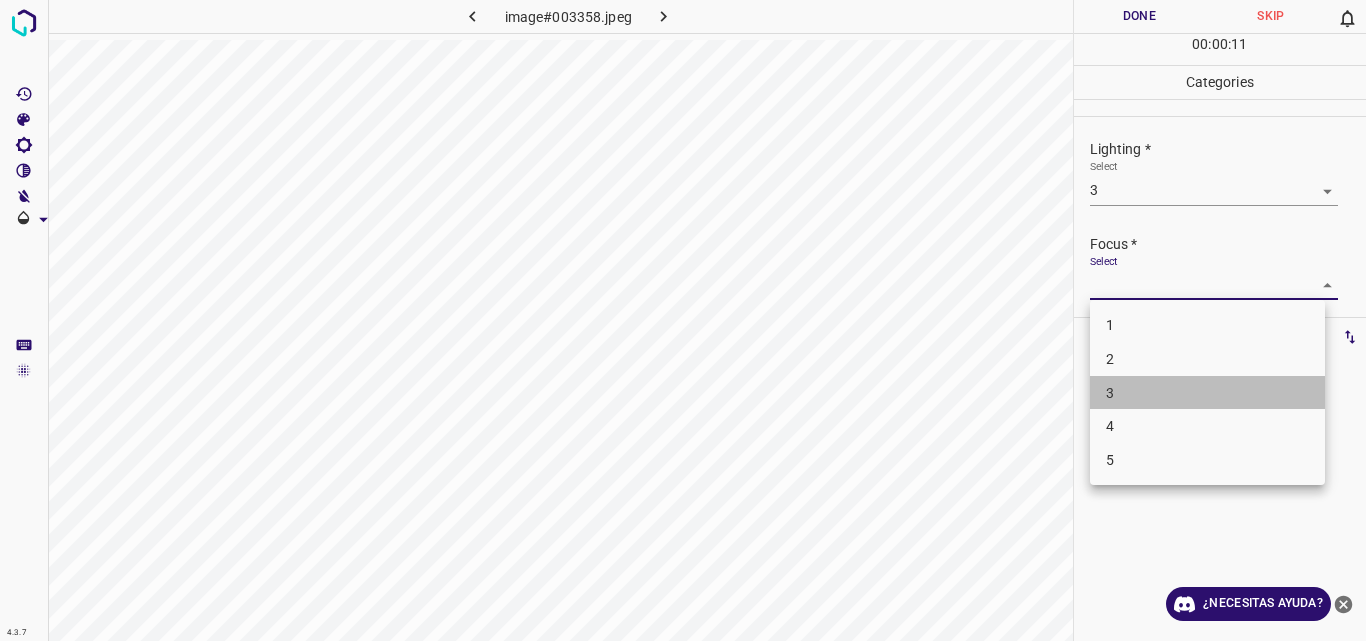 click on "3" at bounding box center [1207, 393] 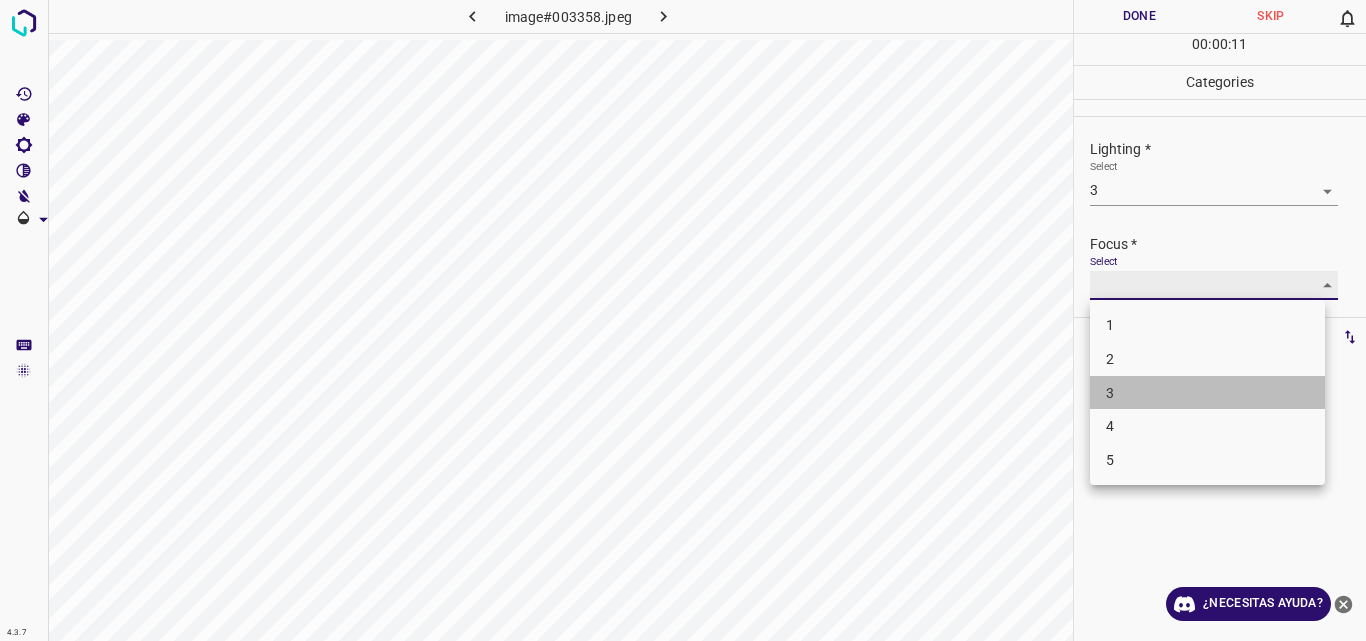 type on "3" 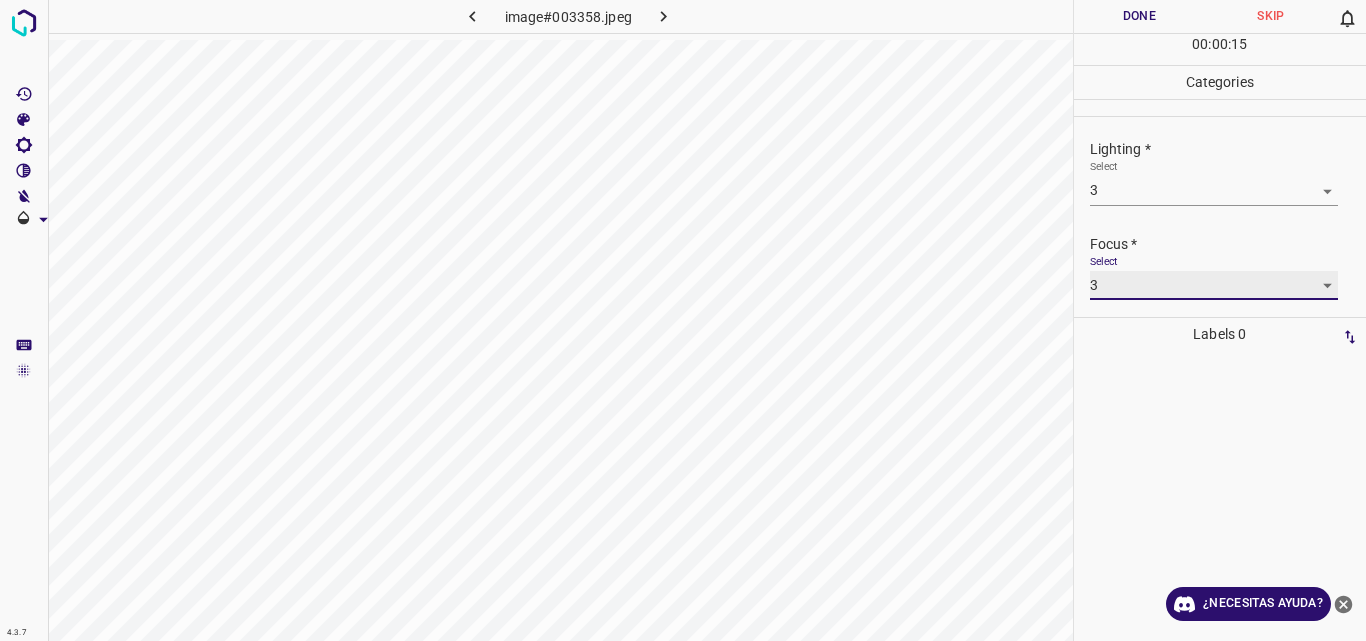 scroll, scrollTop: 98, scrollLeft: 0, axis: vertical 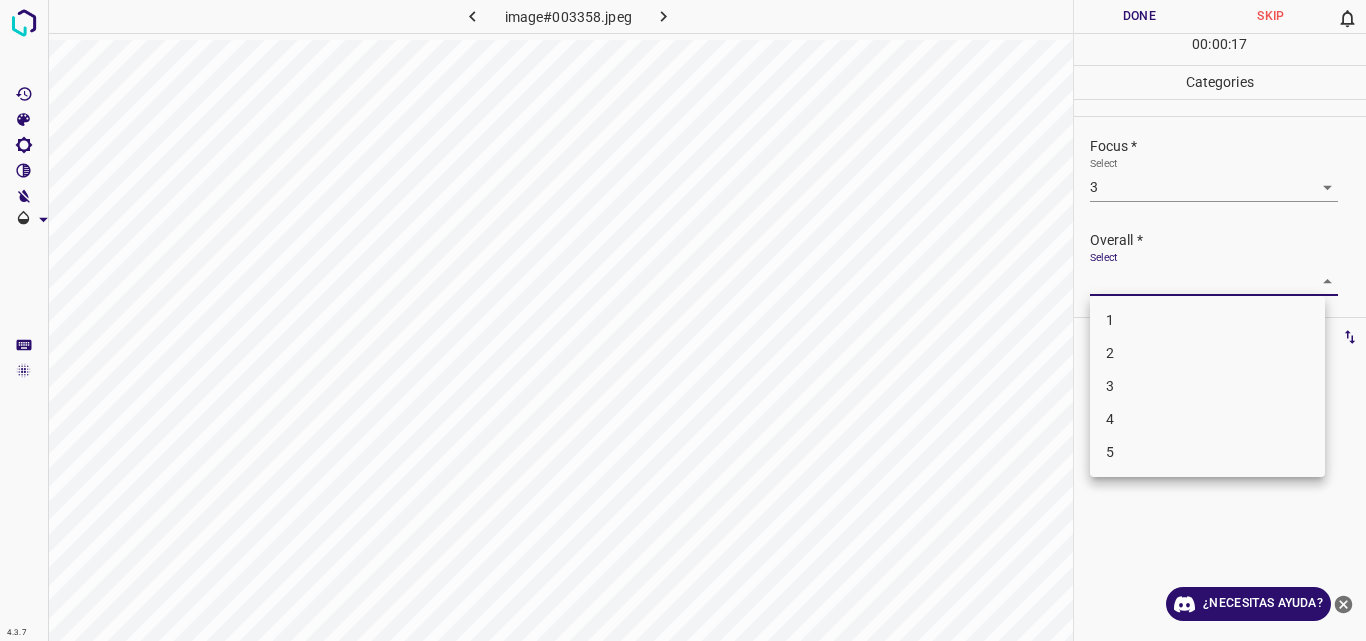 click on "4.3.7 image#003358.jpeg Done Skip 0 00   : 00   : 17   Categories Lighting *  Select 3 3 Focus *  Select 3 3 Overall *  Select ​ Labels   0 Categories 1 Lighting 2 Focus 3 Overall Tools Space Change between modes (Draw & Edit) I Auto labeling R Restore zoom M Zoom in N Zoom out Delete Delete selecte label Filters Z Restore filters X Saturation filter C Brightness filter V Contrast filter B Gray scale filter General O Download ¿Necesitas ayuda? Original text Rate this translation Your feedback will be used to help improve Google Translate - Texto - Esconder - Borrar 1 2 3 4 5" at bounding box center (683, 320) 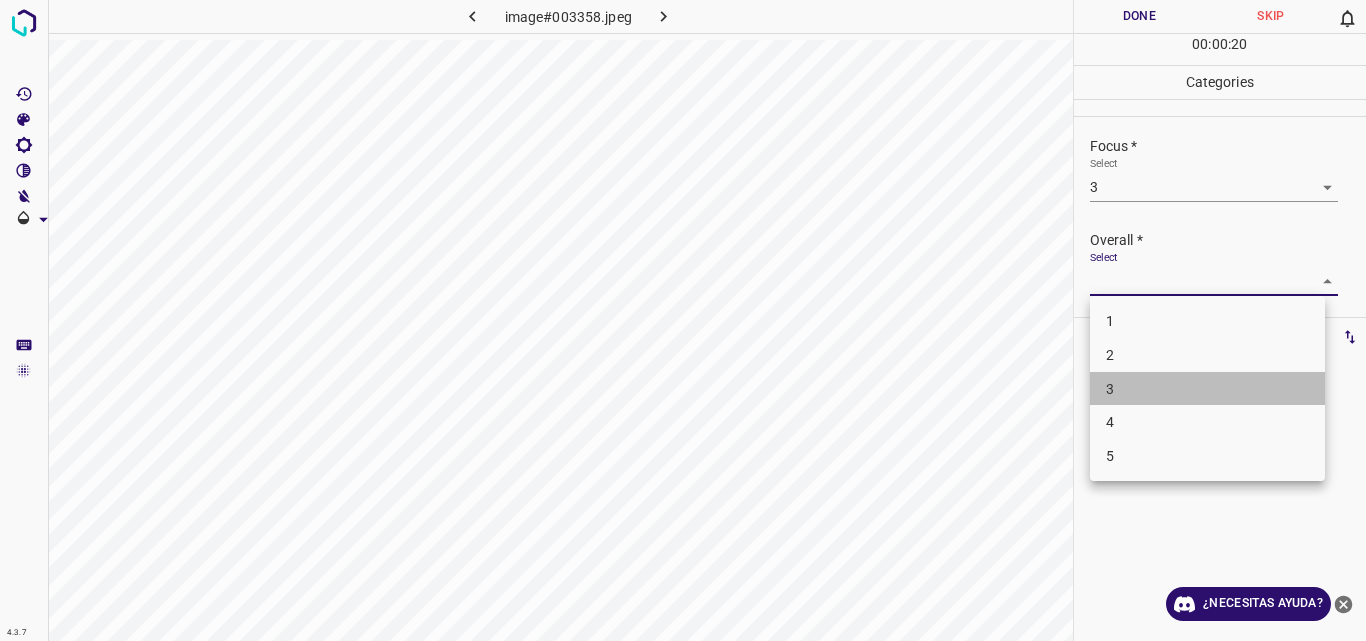 click on "3" at bounding box center (1207, 389) 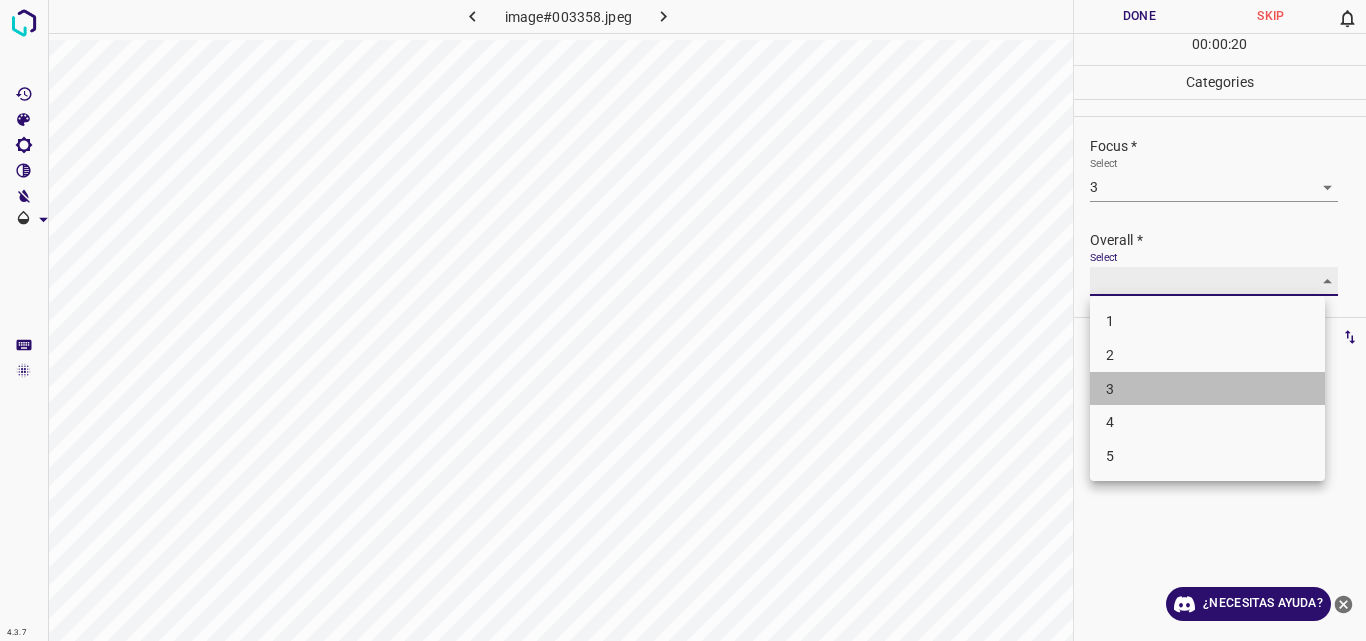 type on "3" 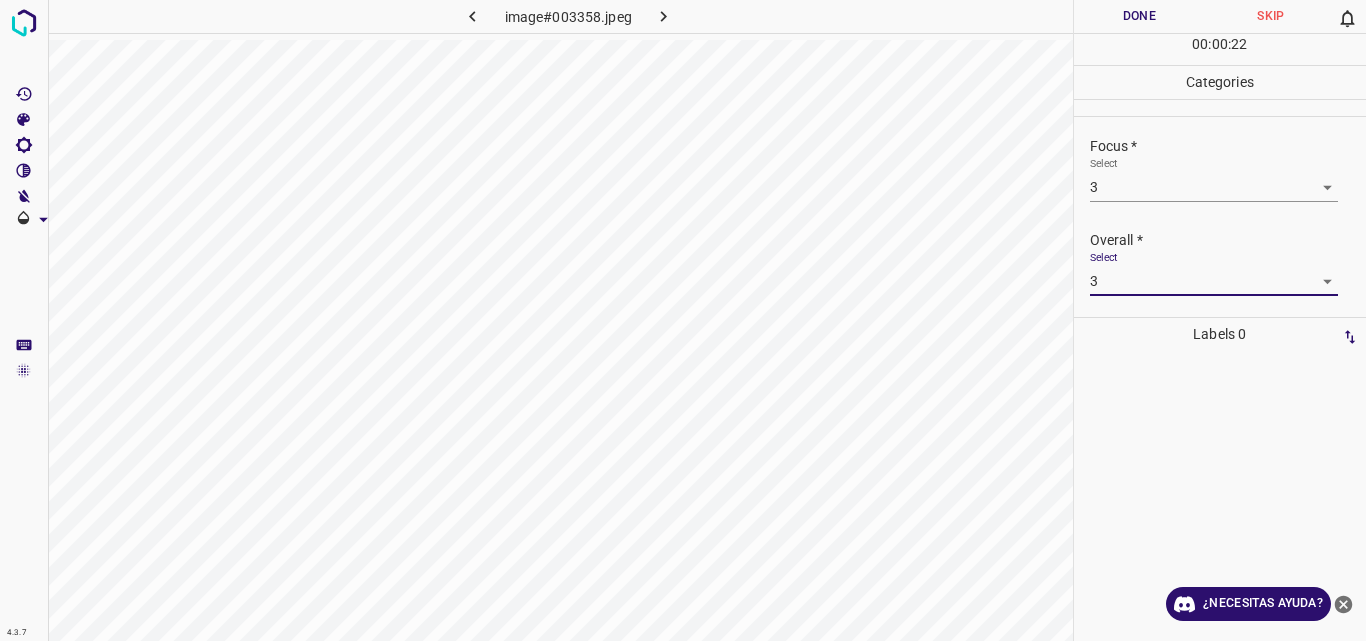 click on "Done" at bounding box center (1140, 16) 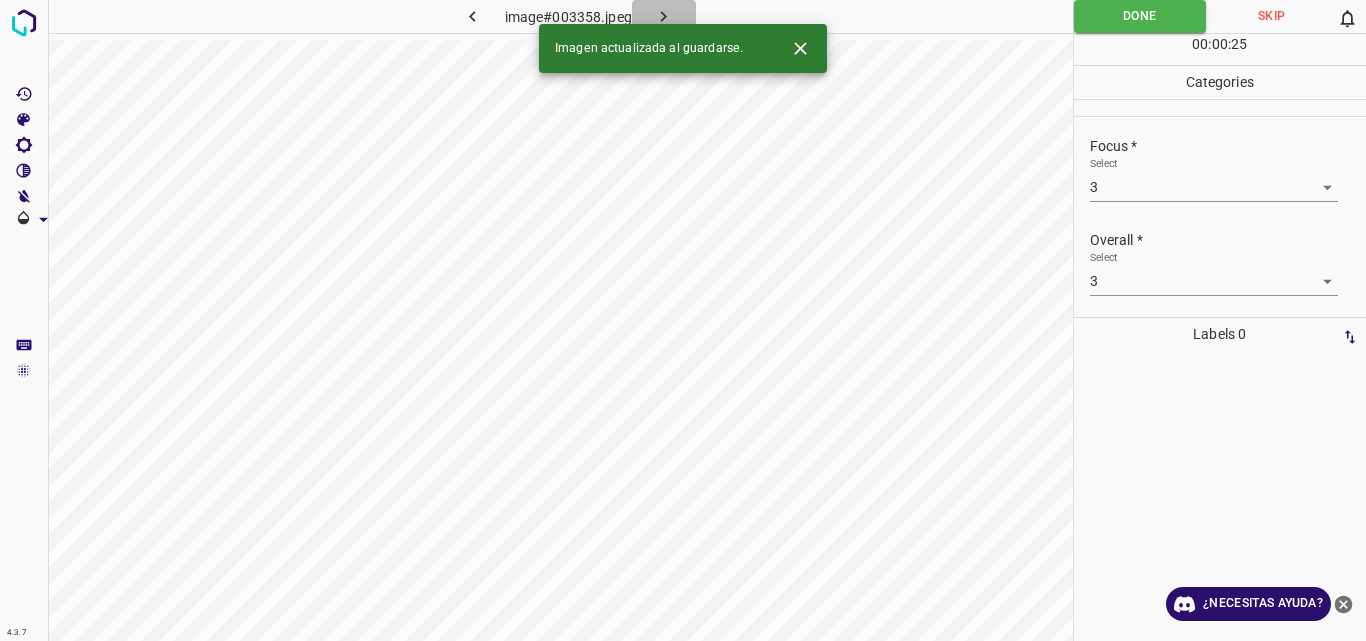 click 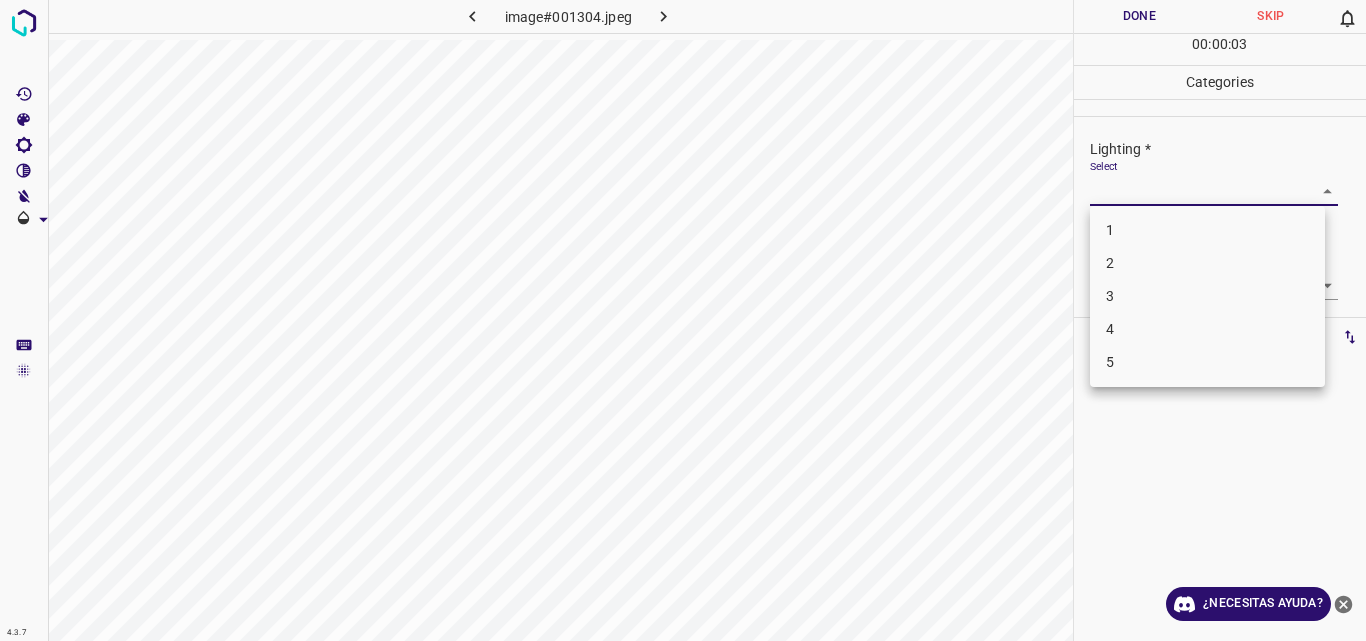 click on "4.3.7 image#001304.jpeg Done Skip 0 00   : 00   : 03   Categories Lighting *  Select ​ Focus *  Select ​ Overall *  Select ​ Labels   0 Categories 1 Lighting 2 Focus 3 Overall Tools Space Change between modes (Draw & Edit) I Auto labeling R Restore zoom M Zoom in N Zoom out Delete Delete selecte label Filters Z Restore filters X Saturation filter C Brightness filter V Contrast filter B Gray scale filter General O Download ¿Necesitas ayuda? Original text Rate this translation Your feedback will be used to help improve Google Translate - Texto - Esconder - Borrar 1 2 3 4 5" at bounding box center [683, 320] 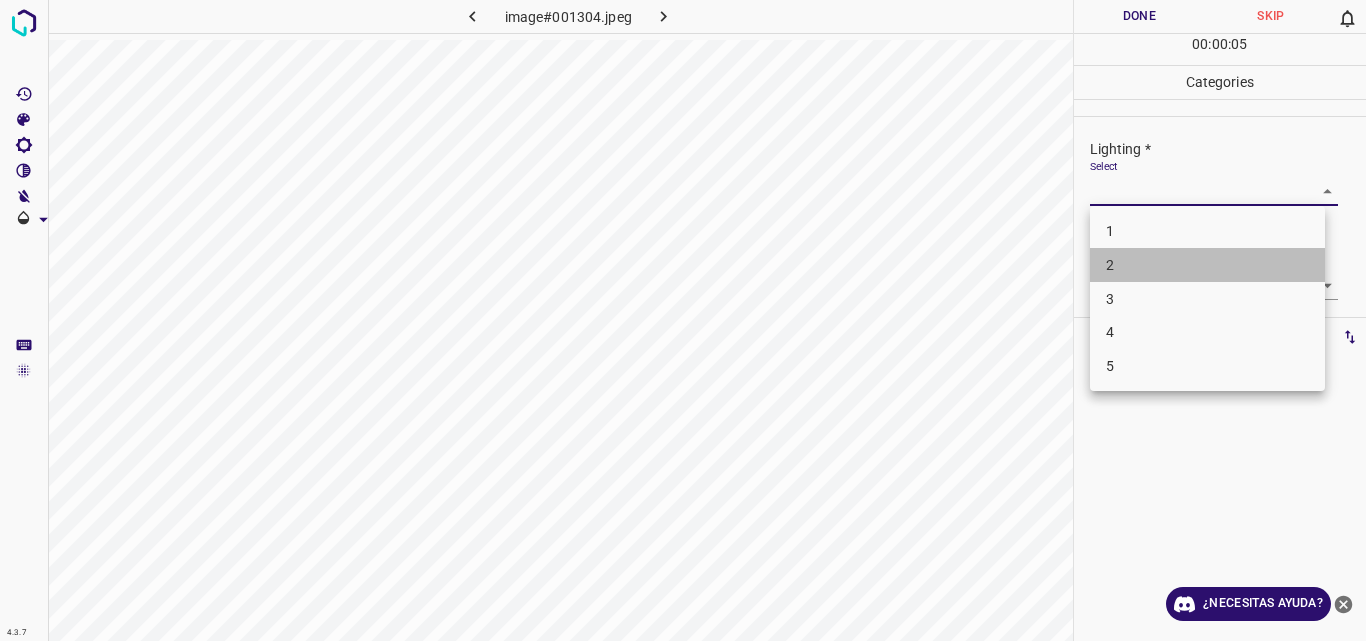 click on "2" at bounding box center (1207, 265) 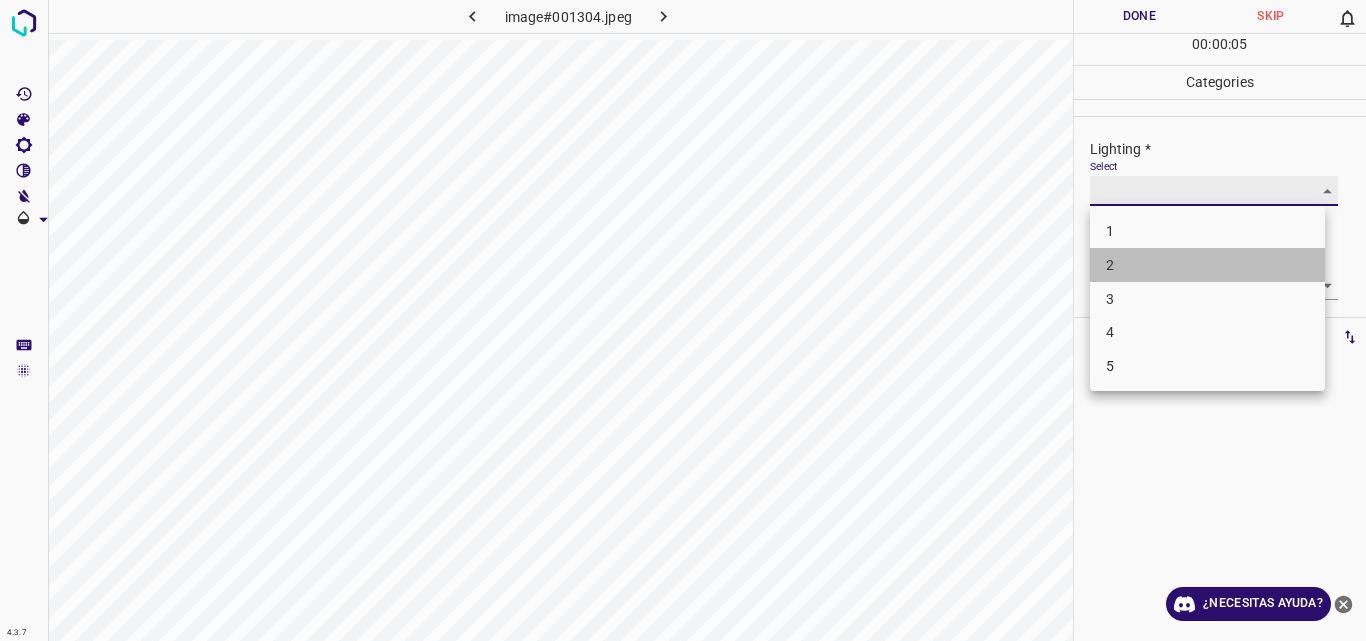 type on "2" 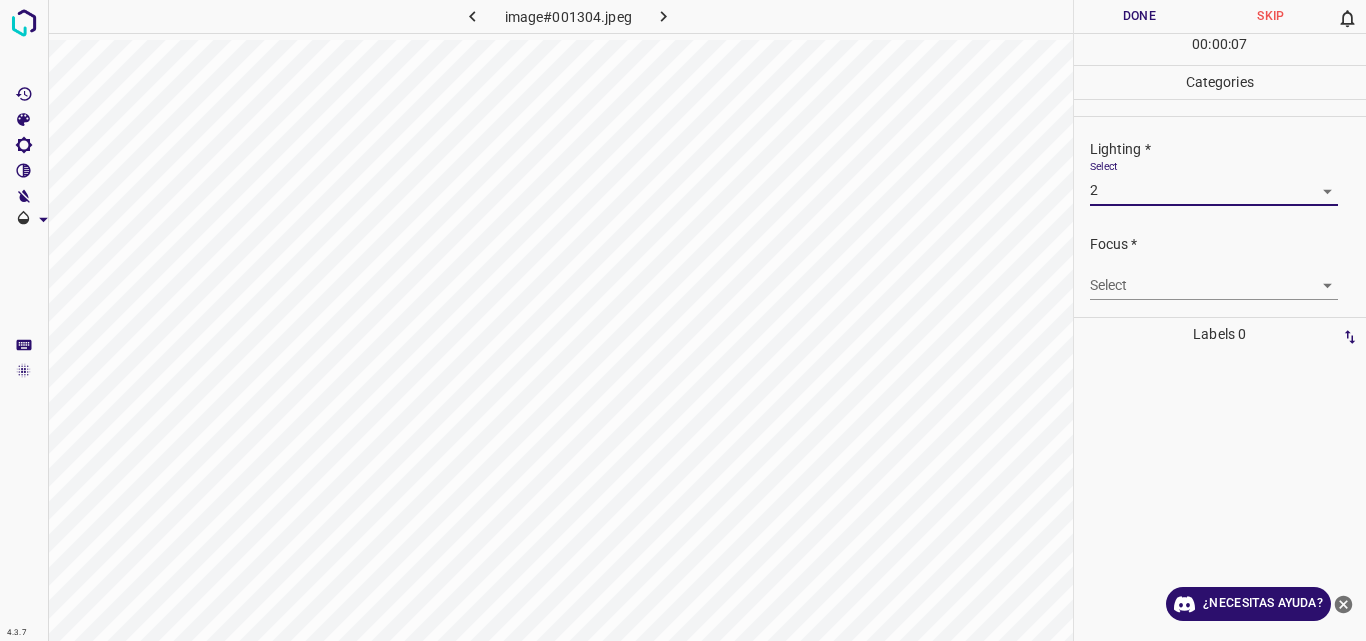 click on "4.3.7 image#001304.jpeg Done Skip 0 00   : 00   : 07   Categories Lighting *  Select 2 2 Focus *  Select ​ Overall *  Select ​ Labels   0 Categories 1 Lighting 2 Focus 3 Overall Tools Space Change between modes (Draw & Edit) I Auto labeling R Restore zoom M Zoom in N Zoom out Delete Delete selecte label Filters Z Restore filters X Saturation filter C Brightness filter V Contrast filter B Gray scale filter General O Download ¿Necesitas ayuda? Original text Rate this translation Your feedback will be used to help improve Google Translate - Texto - Esconder - Borrar" at bounding box center [683, 320] 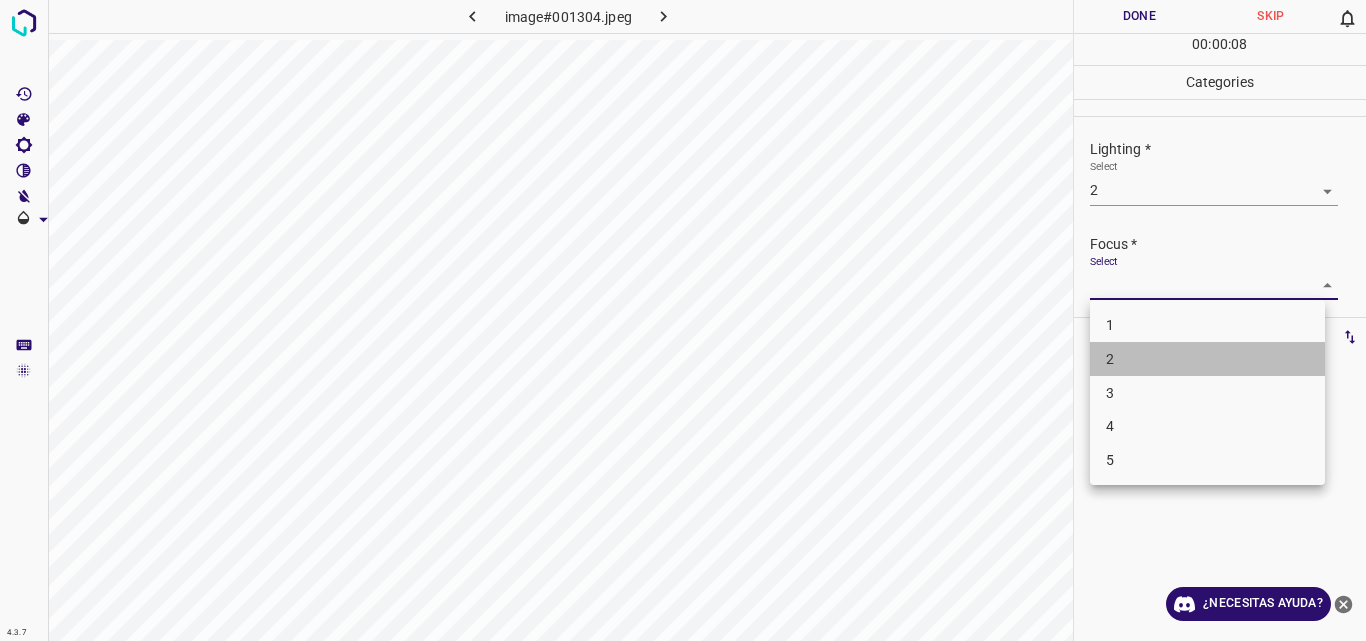 click on "2" at bounding box center (1207, 359) 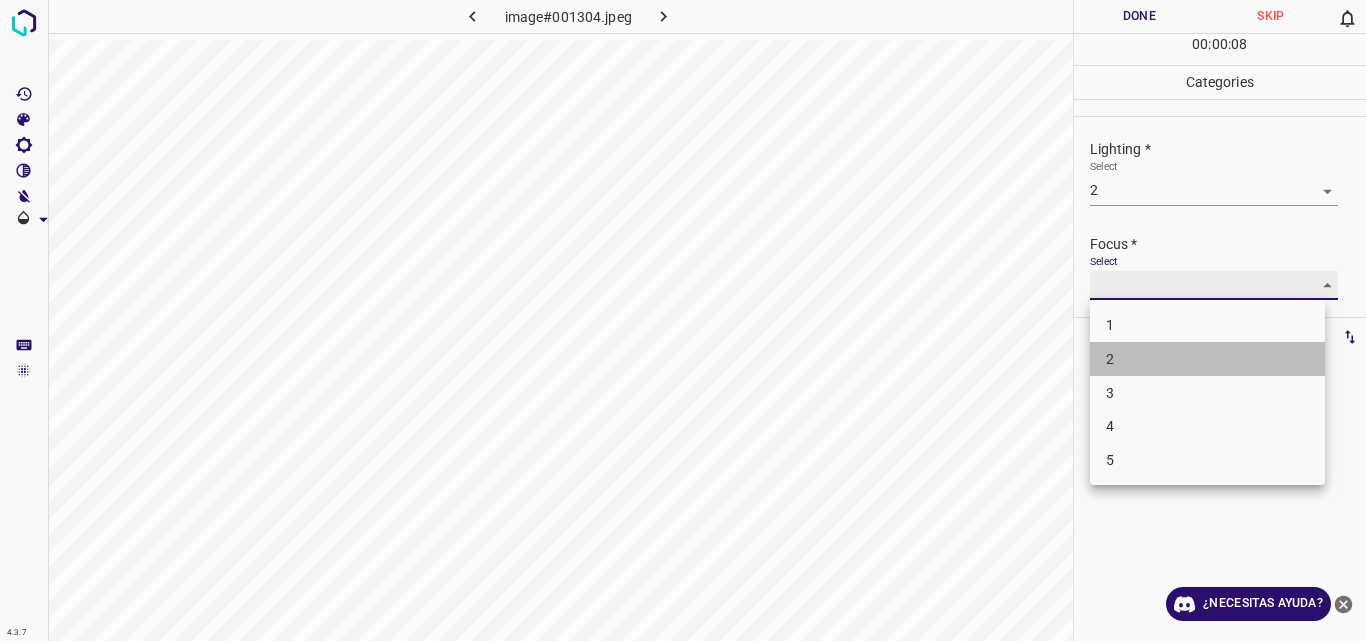 type on "2" 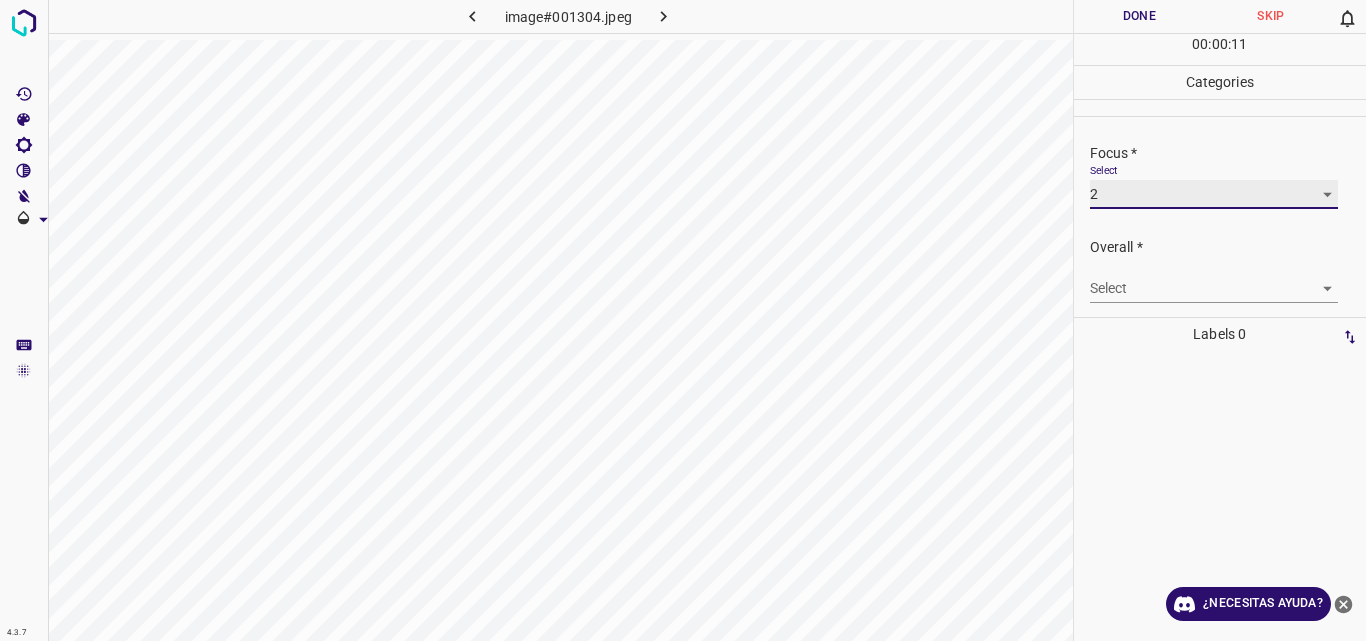 scroll, scrollTop: 98, scrollLeft: 0, axis: vertical 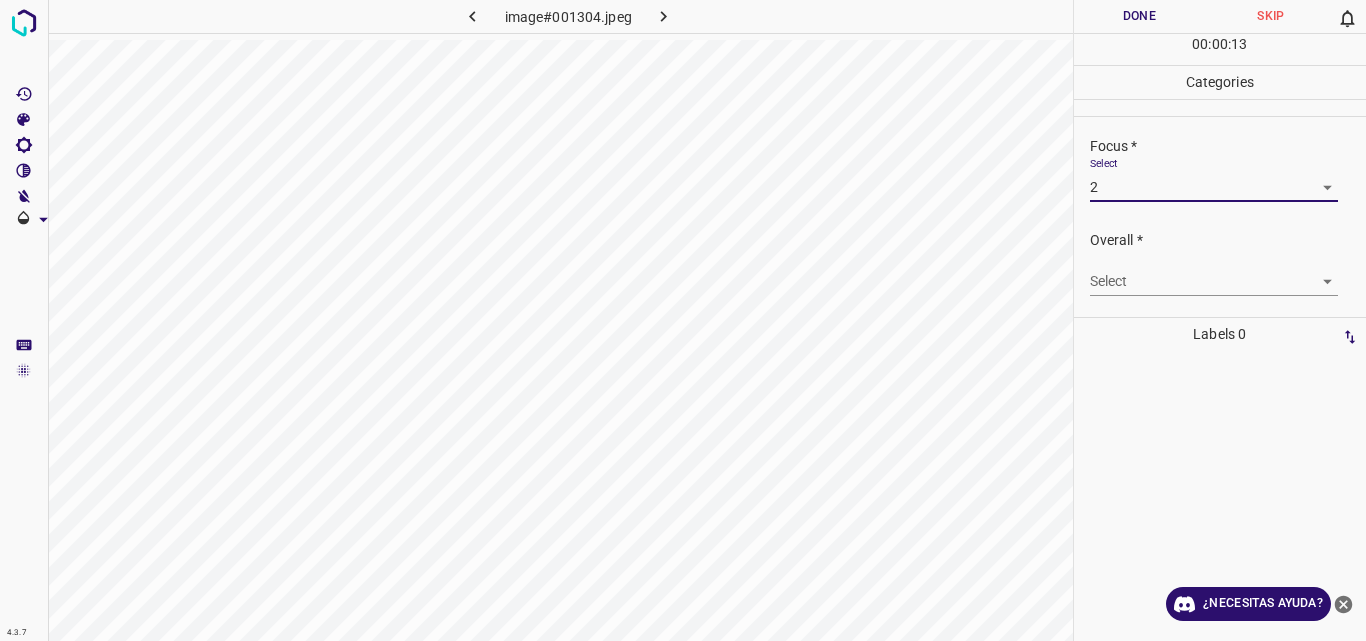 click on "4.3.7 image#001304.jpeg Done Skip 0 00   : 00   : 13   Categories Lighting *  Select 2 2 Focus *  Select 2 2 Overall *  Select ​ Labels   0 Categories 1 Lighting 2 Focus 3 Overall Tools Space Change between modes (Draw & Edit) I Auto labeling R Restore zoom M Zoom in N Zoom out Delete Delete selecte label Filters Z Restore filters X Saturation filter C Brightness filter V Contrast filter B Gray scale filter General O Download ¿Necesitas ayuda? Original text Rate this translation Your feedback will be used to help improve Google Translate - Texto - Esconder - Borrar" at bounding box center (683, 320) 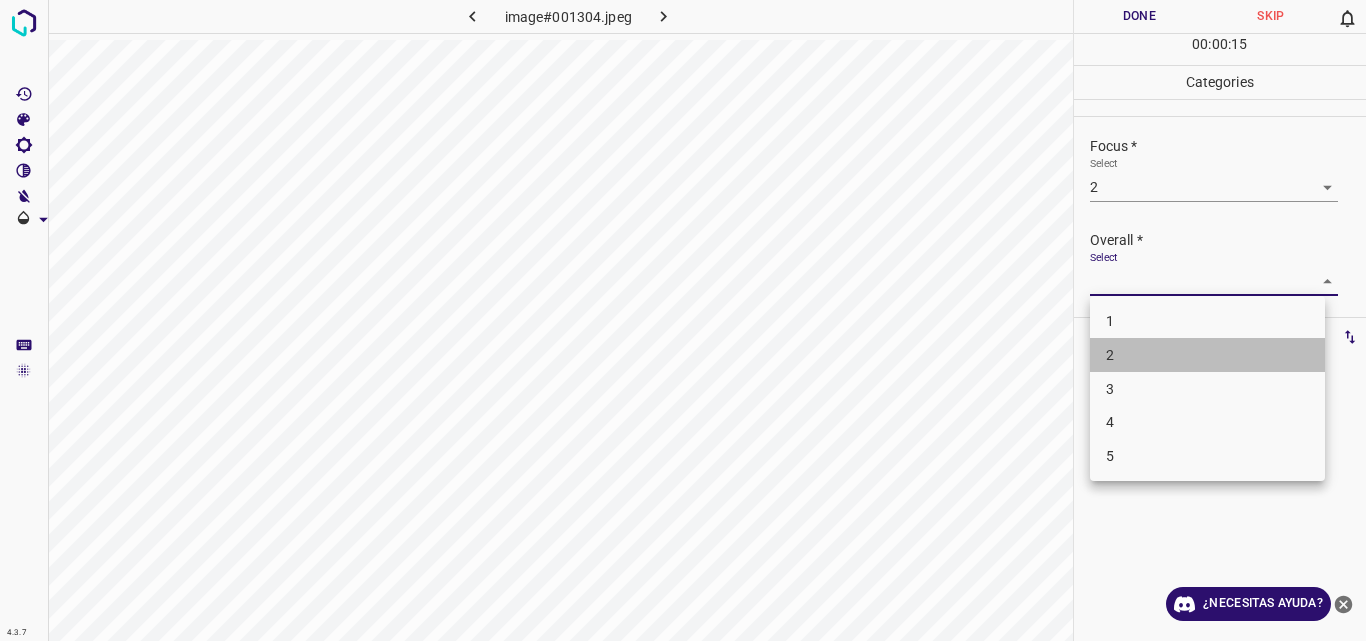 click on "2" at bounding box center [1207, 355] 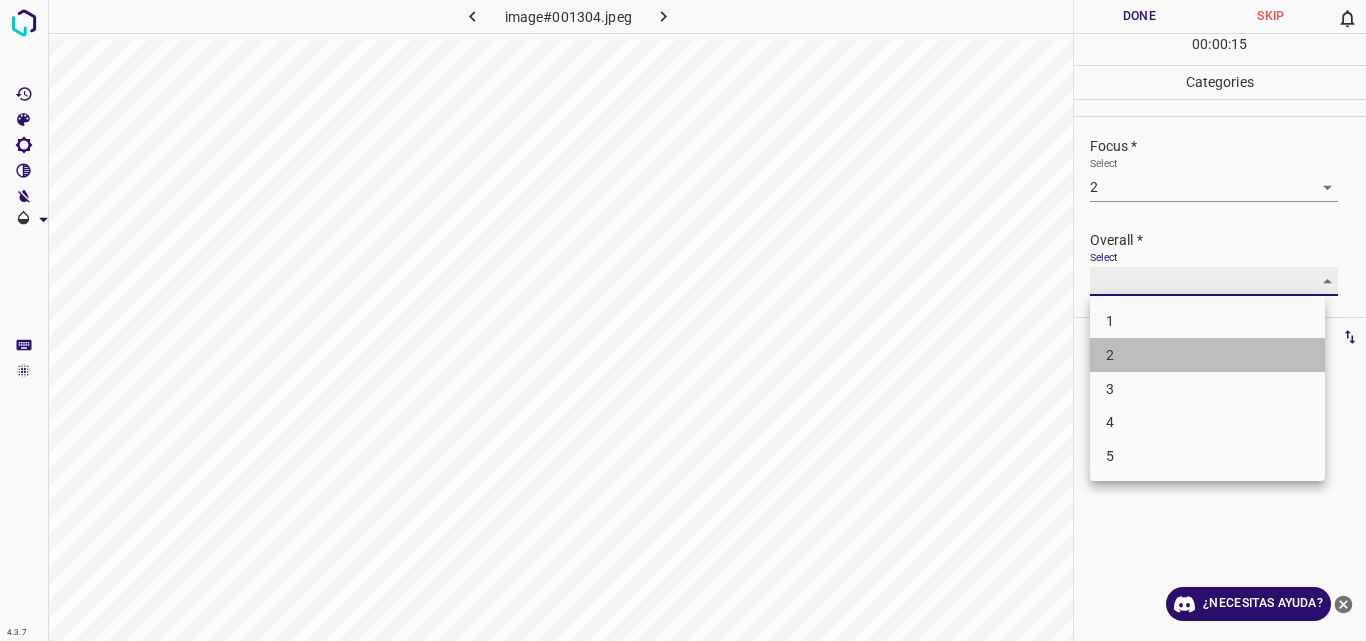 type on "2" 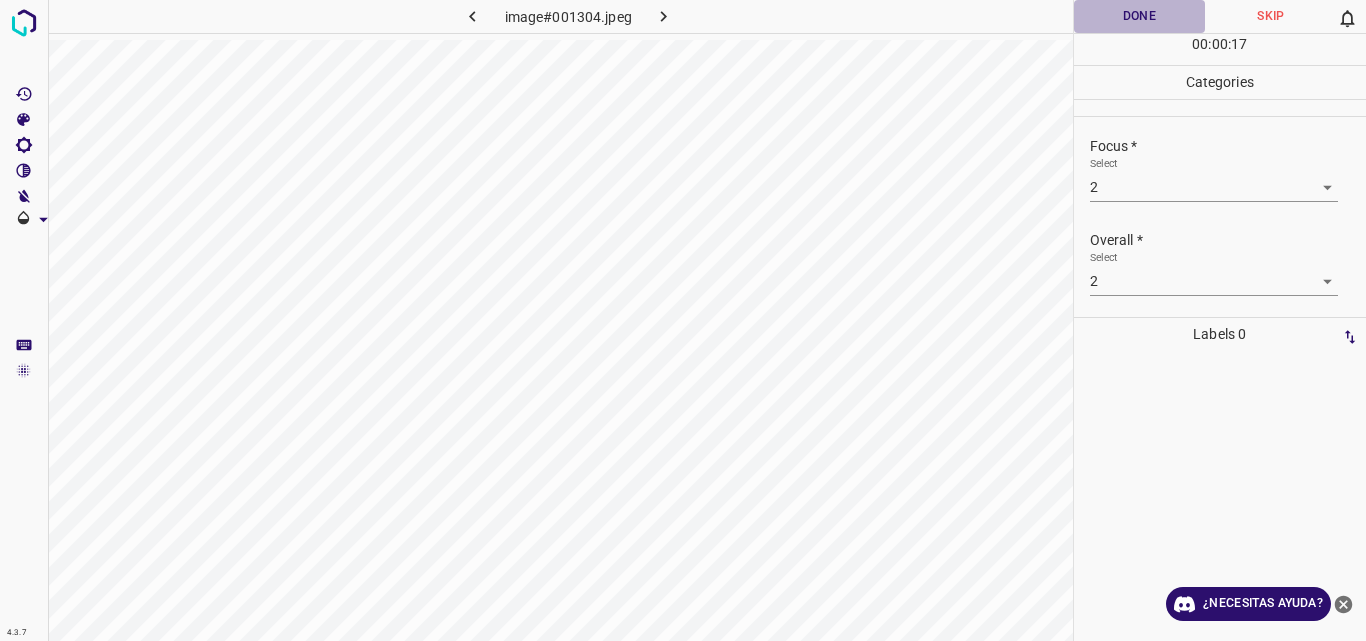 click on "Done" at bounding box center (1140, 16) 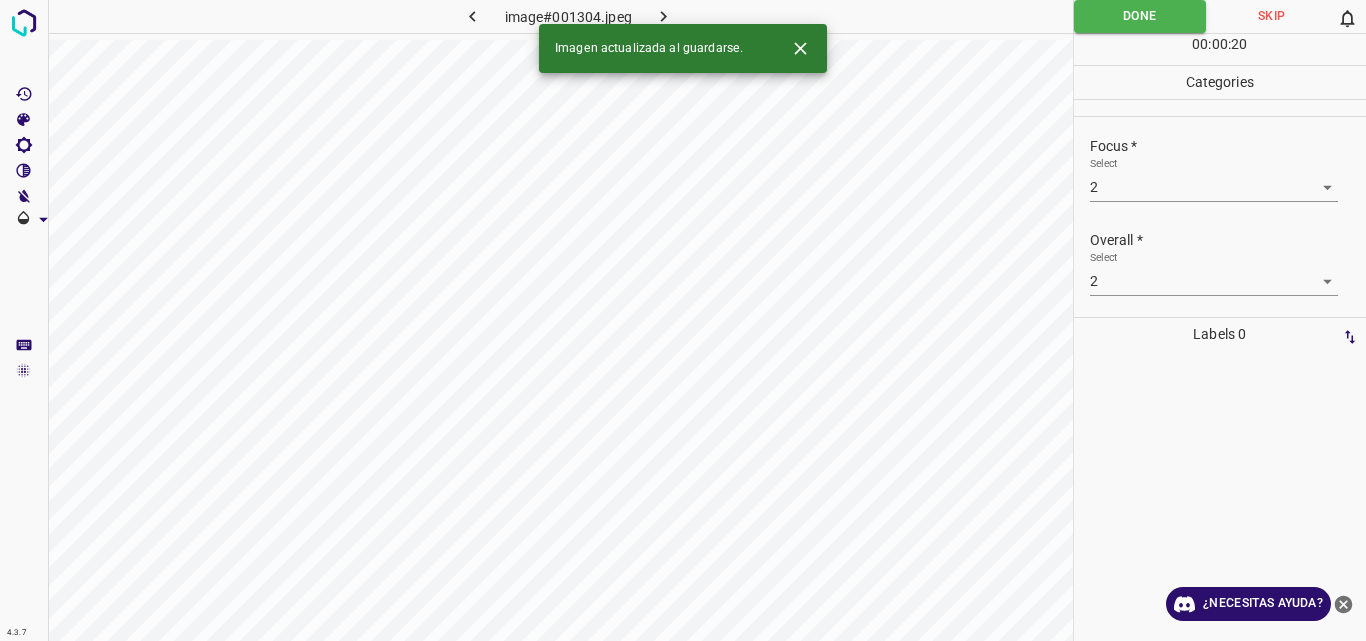 click 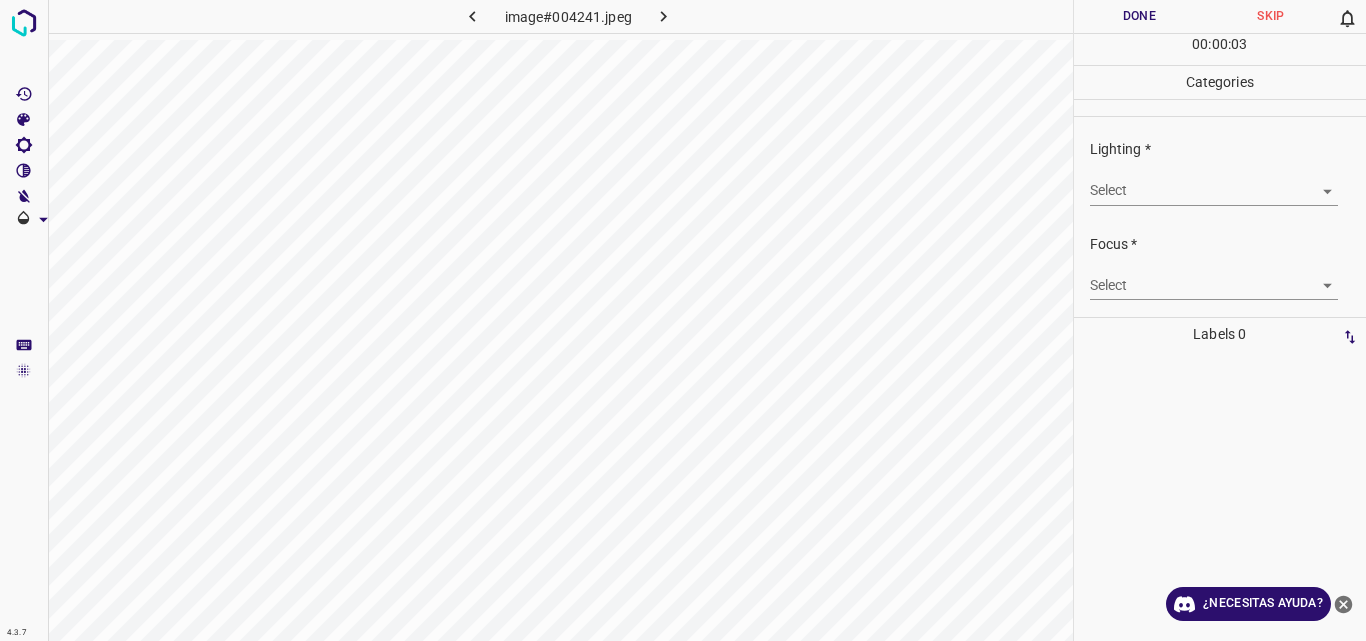 click on "4.3.7 image#004241.jpeg Done Skip 0 00   : 00   : 03   Categories Lighting *  Select ​ Focus *  Select ​ Overall *  Select ​ Labels   0 Categories 1 Lighting 2 Focus 3 Overall Tools Space Change between modes (Draw & Edit) I Auto labeling R Restore zoom M Zoom in N Zoom out Delete Delete selecte label Filters Z Restore filters X Saturation filter C Brightness filter V Contrast filter B Gray scale filter General O Download ¿Necesitas ayuda? Original text Rate this translation Your feedback will be used to help improve Google Translate - Texto - Esconder - Borrar" at bounding box center (683, 320) 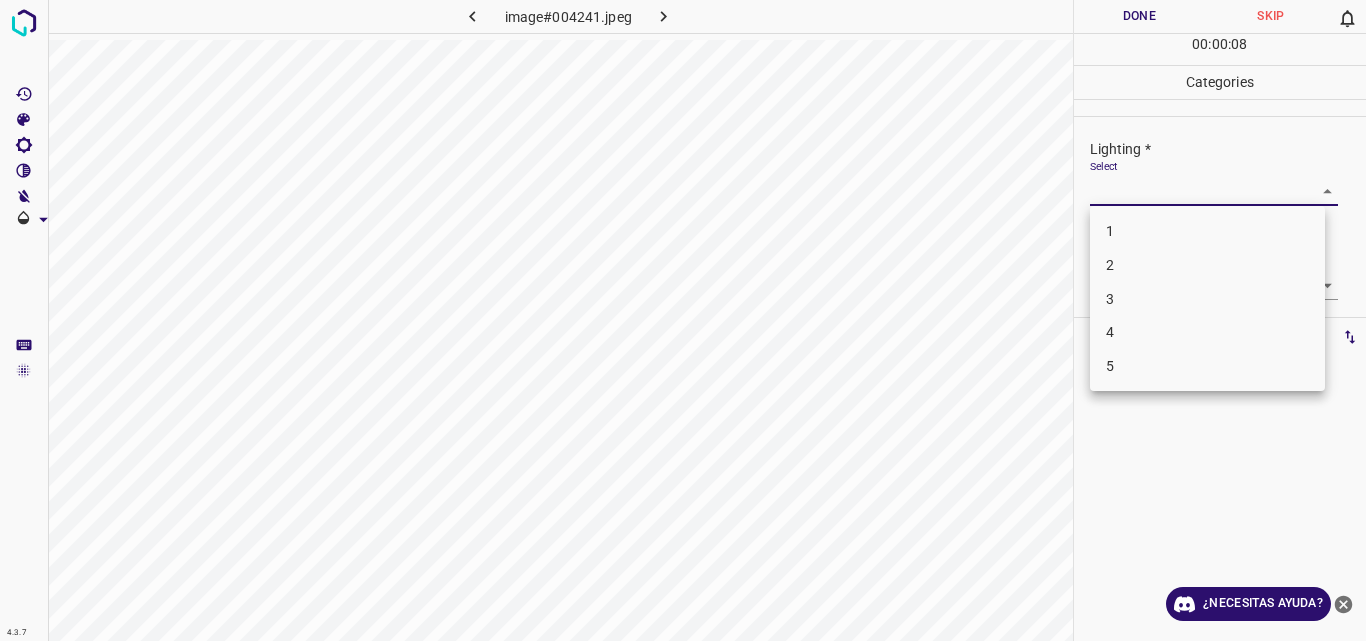 click on "2" at bounding box center [1207, 265] 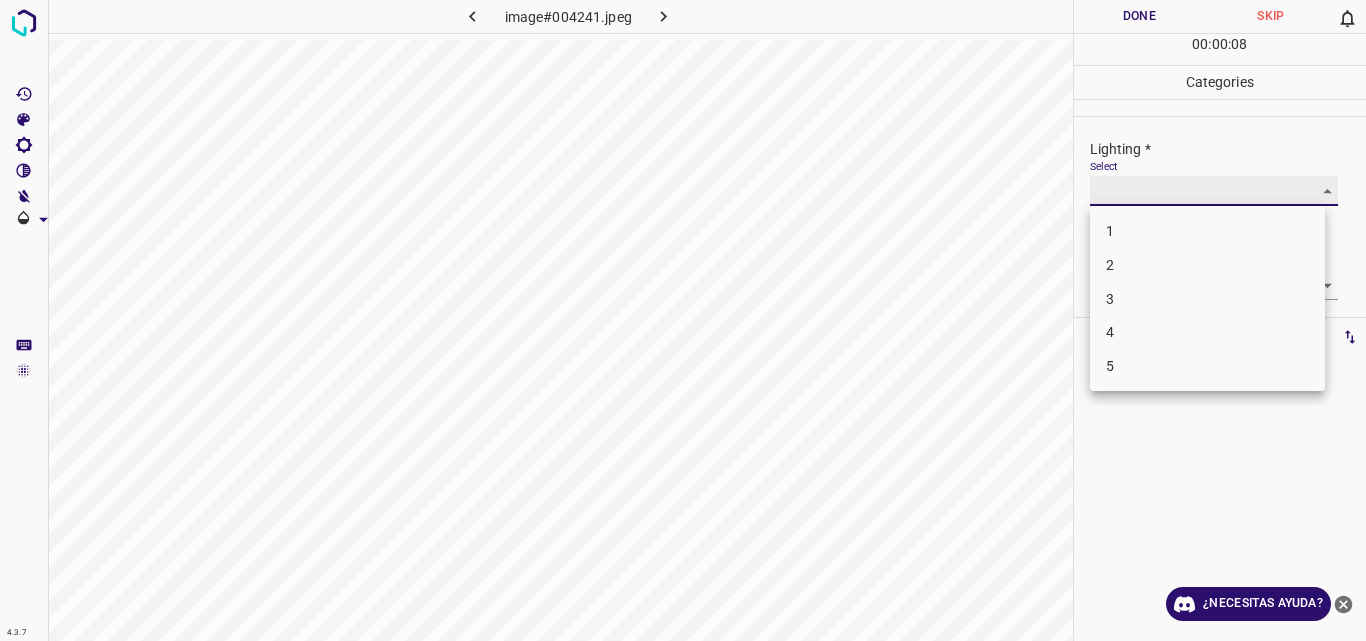 type on "2" 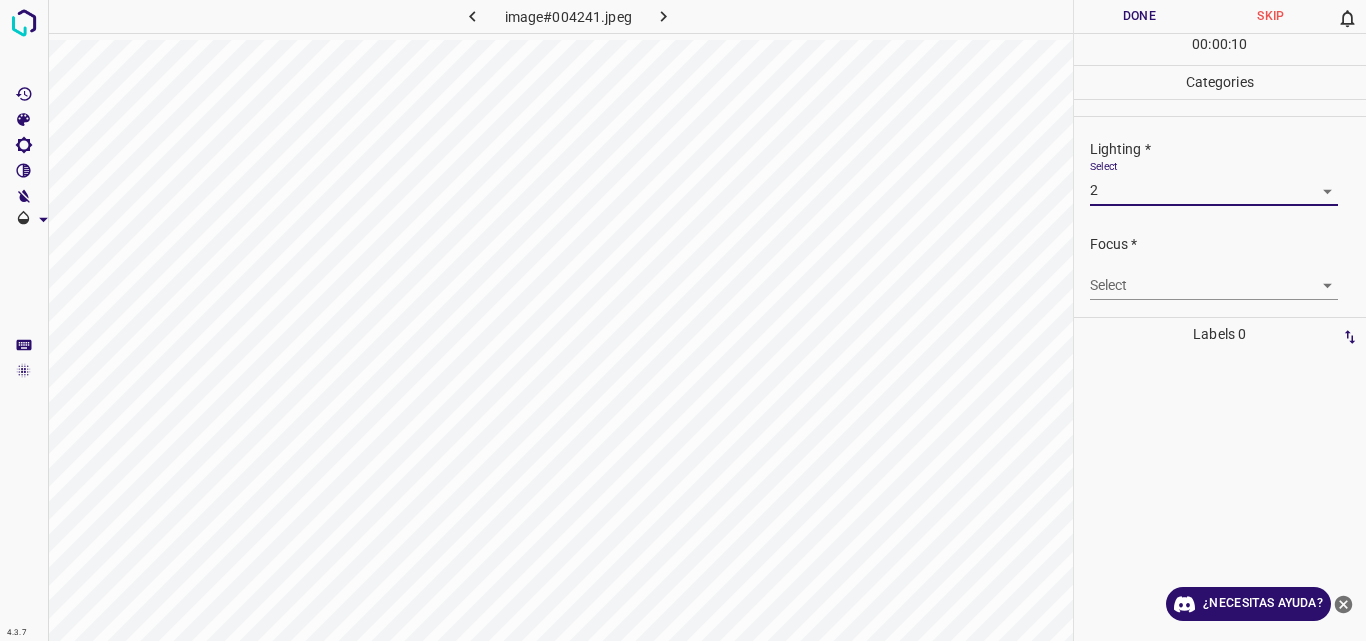 click on "4.3.7 image#004241.jpeg Done Skip 0 00   : 00   : 10   Categories Lighting *  Select 2 2 Focus *  Select ​ Overall *  Select ​ Labels   0 Categories 1 Lighting 2 Focus 3 Overall Tools Space Change between modes (Draw & Edit) I Auto labeling R Restore zoom M Zoom in N Zoom out Delete Delete selecte label Filters Z Restore filters X Saturation filter C Brightness filter V Contrast filter B Gray scale filter General O Download ¿Necesitas ayuda? Original text Rate this translation Your feedback will be used to help improve Google Translate - Texto - Esconder - Borrar" at bounding box center [683, 320] 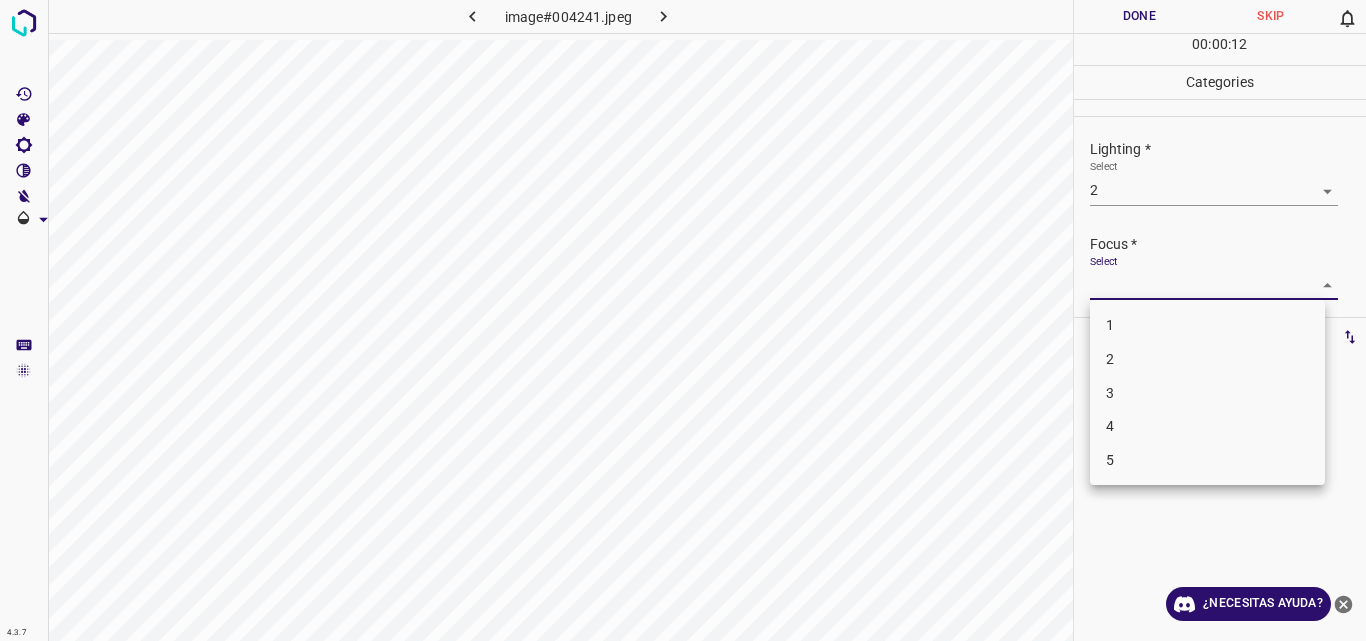 click on "3" at bounding box center (1207, 393) 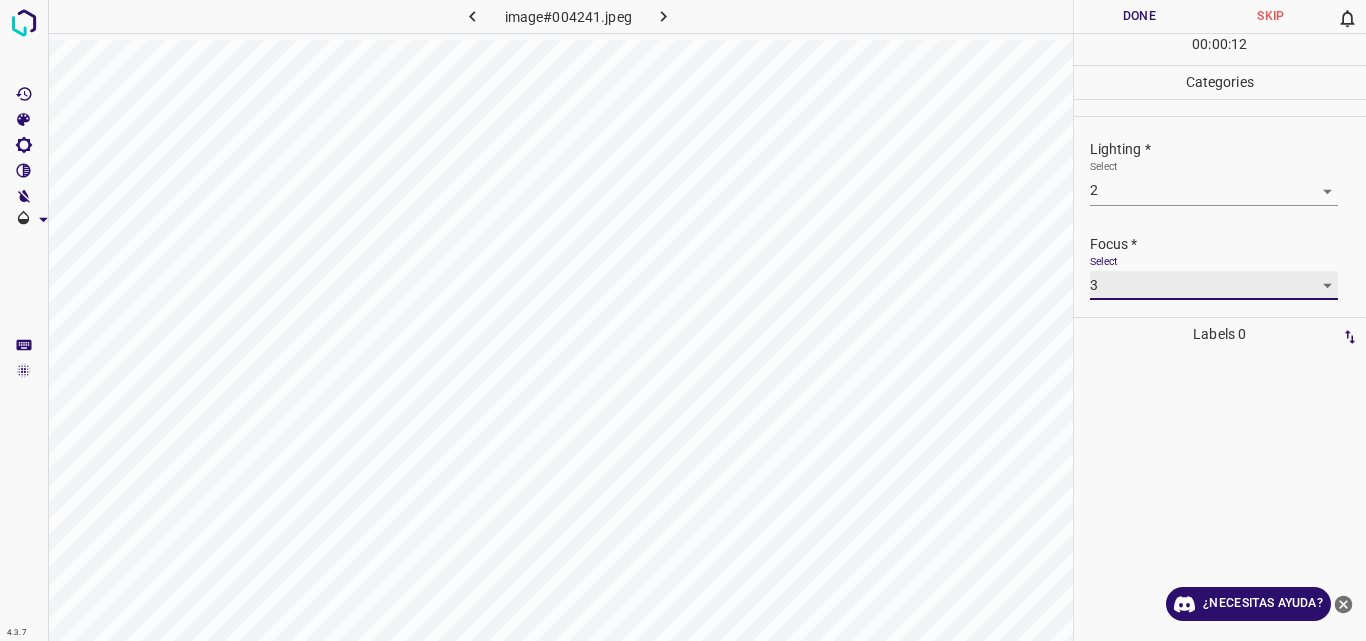 type on "3" 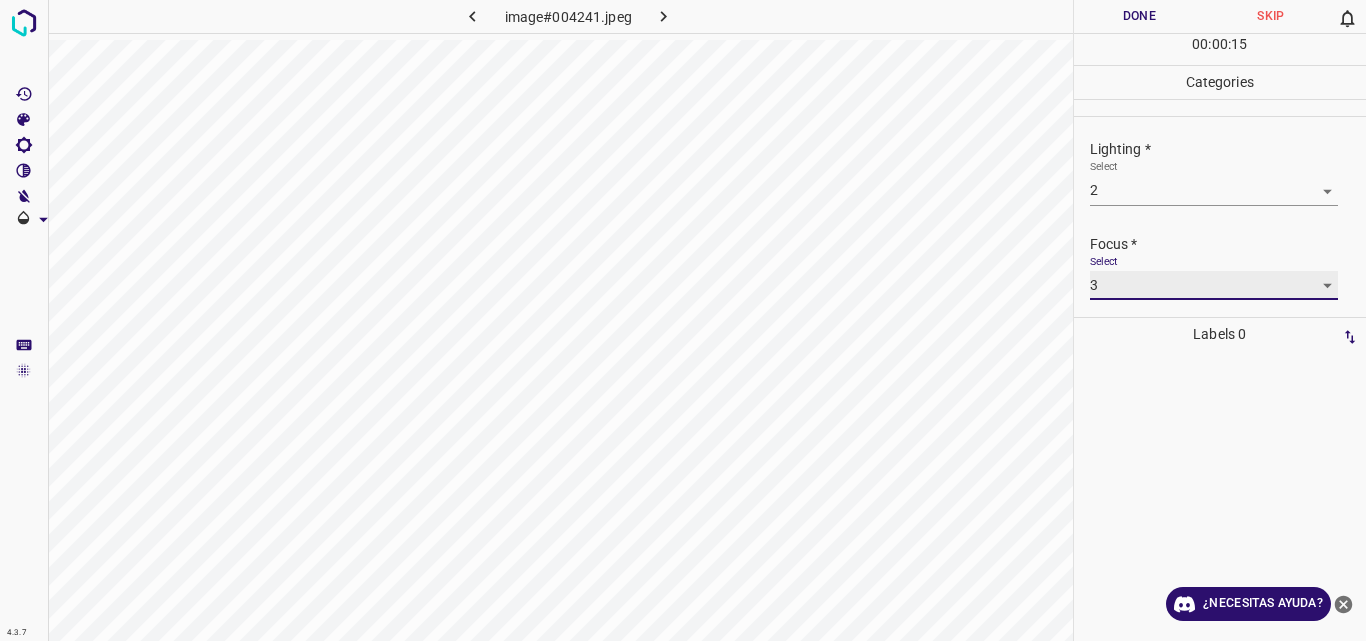 scroll, scrollTop: 98, scrollLeft: 0, axis: vertical 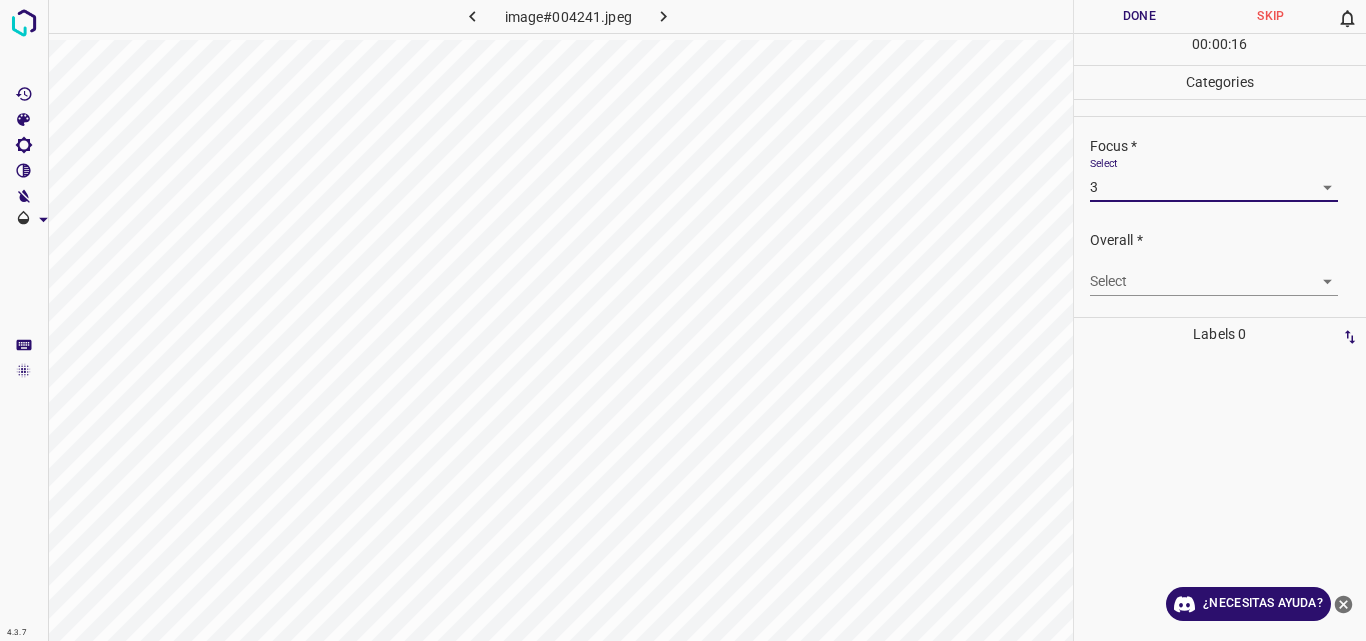 click on "4.3.7 image#004241.jpeg Done Skip 0 00   : 00   : 16   Categories Lighting *  Select 2 2 Focus *  Select 3 3 Overall *  Select ​ Labels   0 Categories 1 Lighting 2 Focus 3 Overall Tools Space Change between modes (Draw & Edit) I Auto labeling R Restore zoom M Zoom in N Zoom out Delete Delete selecte label Filters Z Restore filters X Saturation filter C Brightness filter V Contrast filter B Gray scale filter General O Download ¿Necesitas ayuda? Original text Rate this translation Your feedback will be used to help improve Google Translate - Texto - Esconder - Borrar" at bounding box center (683, 320) 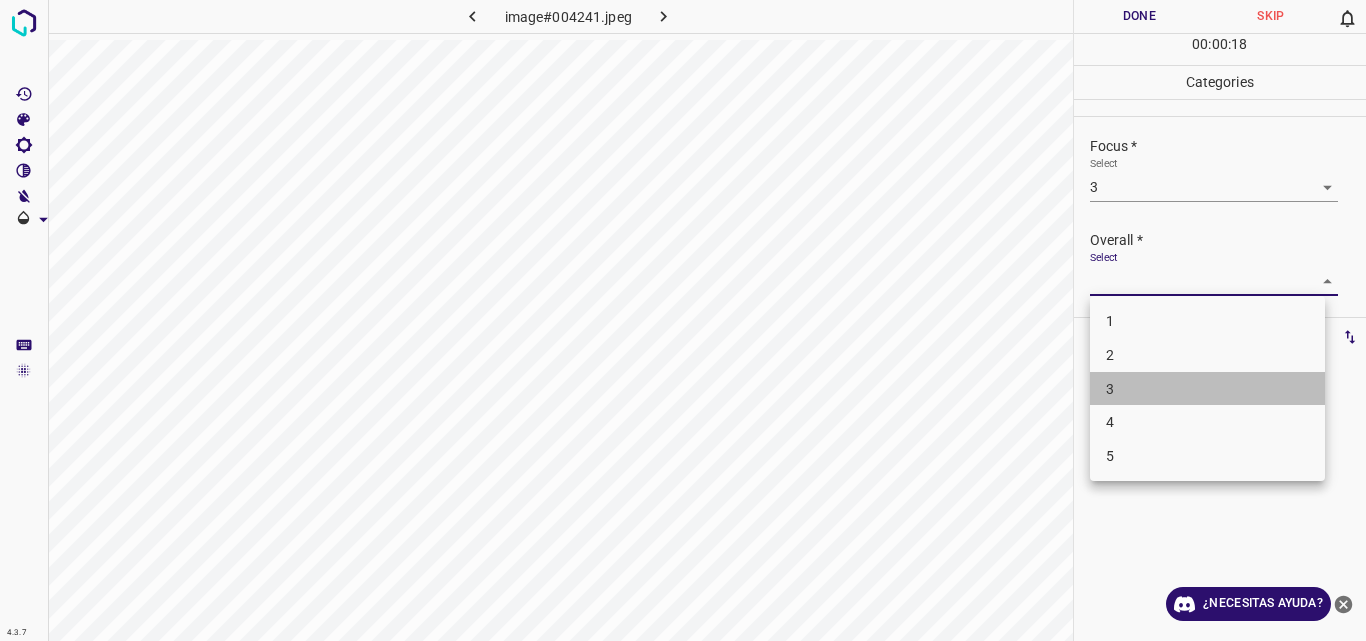 click on "3" at bounding box center [1207, 389] 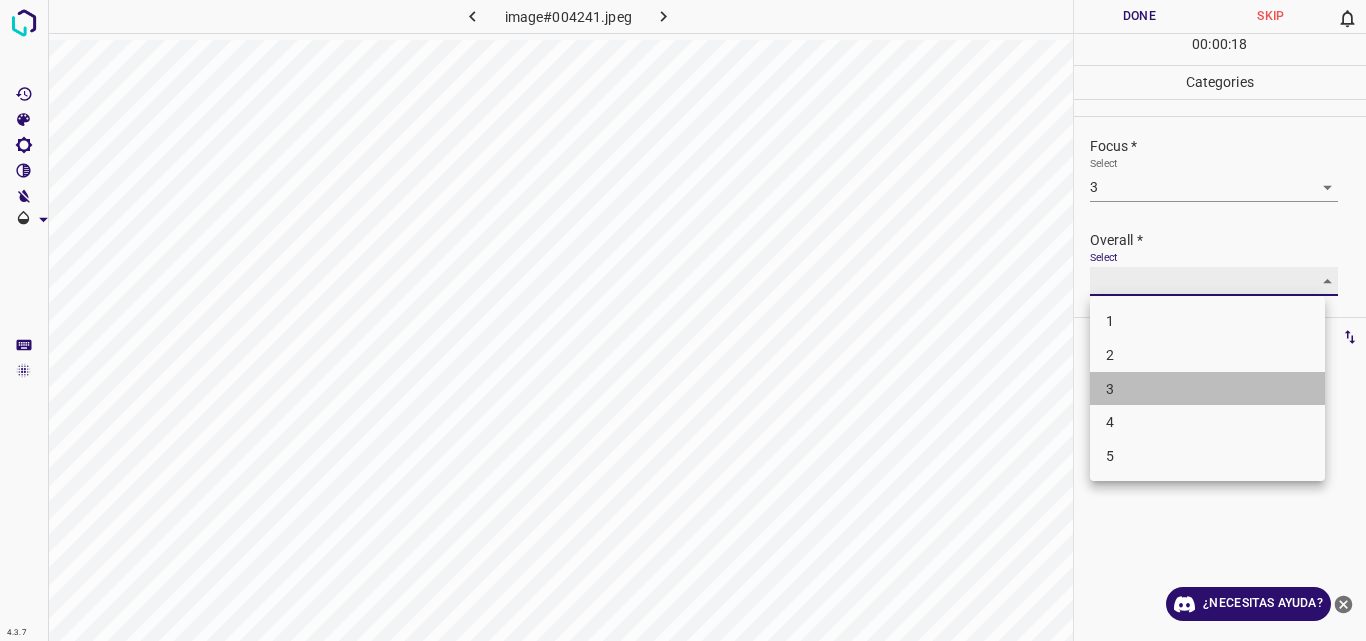 type on "3" 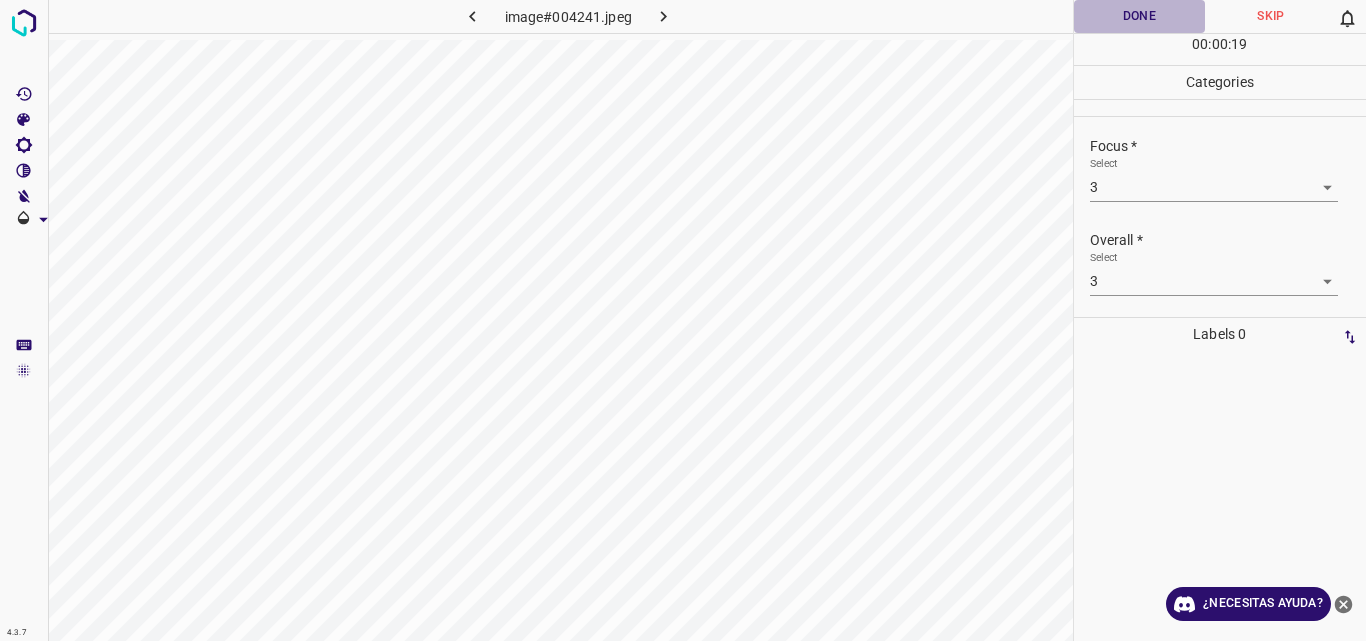 click on "Done" at bounding box center (1140, 16) 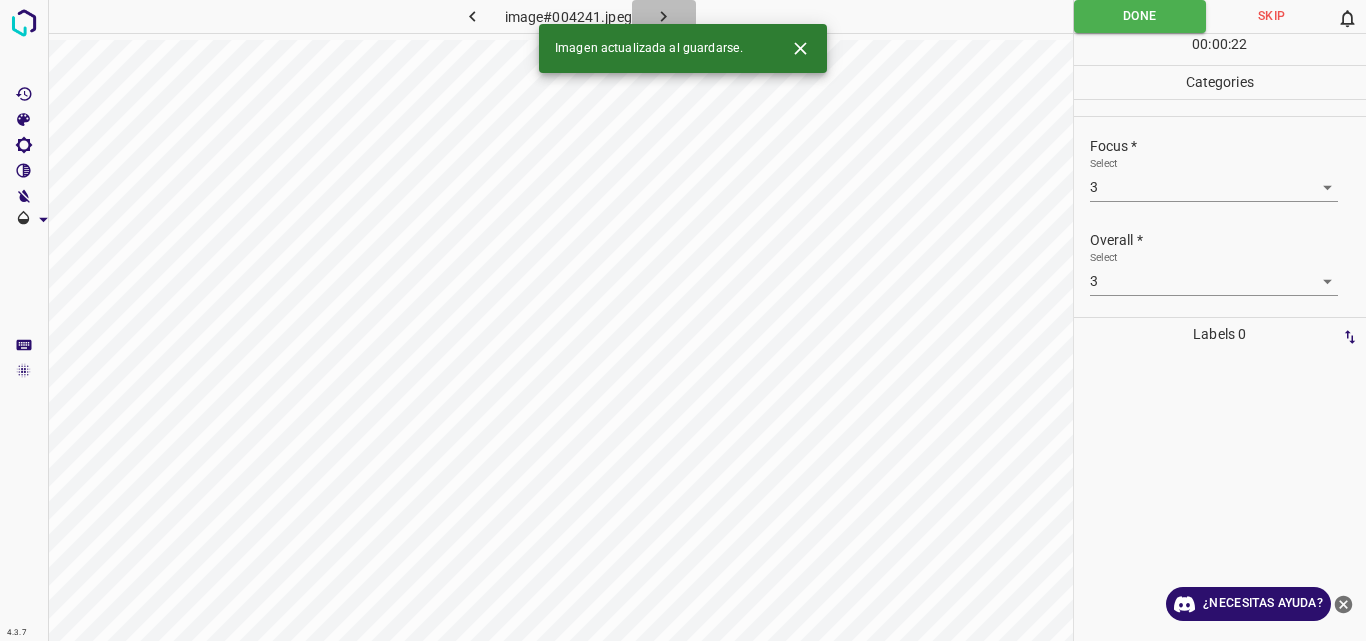 click 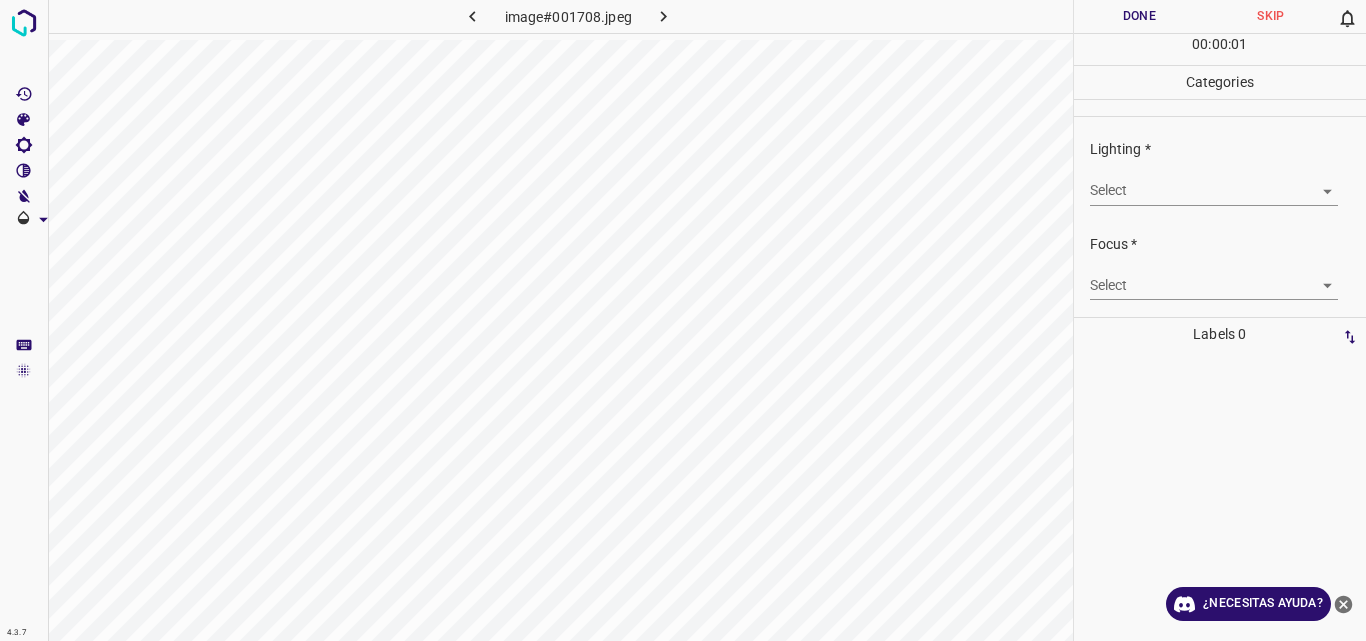 click on "4.3.7 image#001708.jpeg Done Skip 0 00   : 00   : 01   Categories Lighting *  Select ​ Focus *  Select ​ Overall *  Select ​ Labels   0 Categories 1 Lighting 2 Focus 3 Overall Tools Space Change between modes (Draw & Edit) I Auto labeling R Restore zoom M Zoom in N Zoom out Delete Delete selecte label Filters Z Restore filters X Saturation filter C Brightness filter V Contrast filter B Gray scale filter General O Download ¿Necesitas ayuda? Original text Rate this translation Your feedback will be used to help improve Google Translate - Texto - Esconder - Borrar" at bounding box center (683, 320) 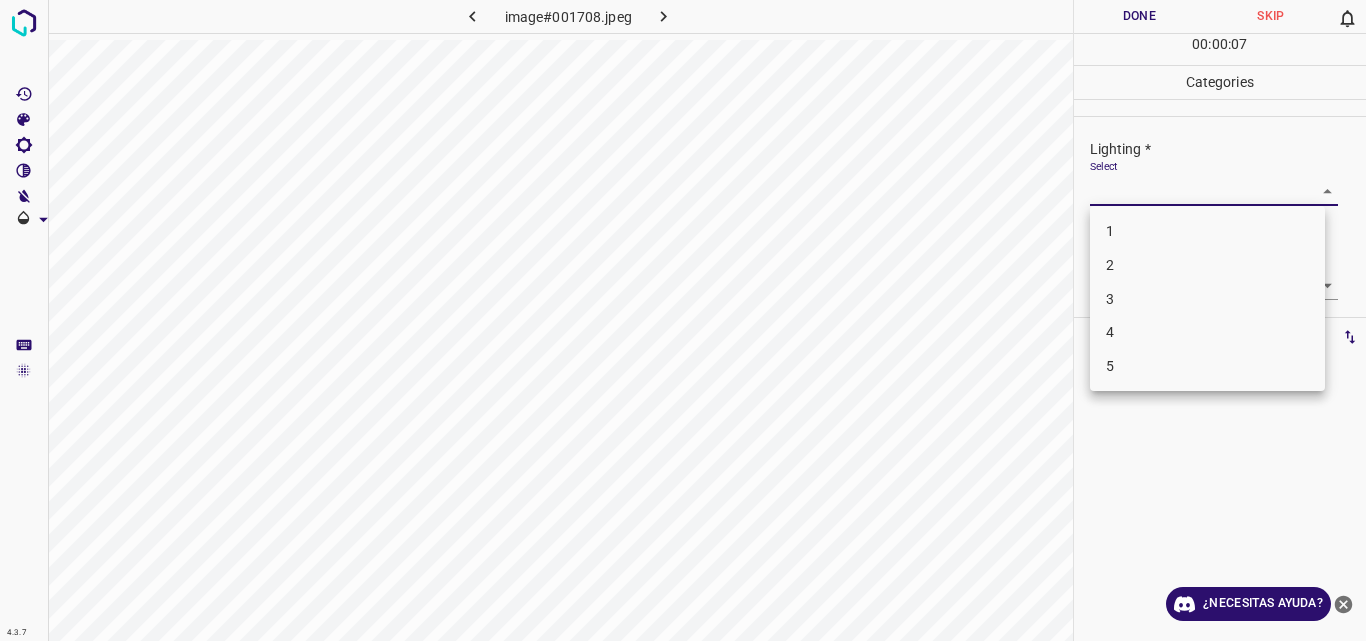 click on "2" at bounding box center [1207, 265] 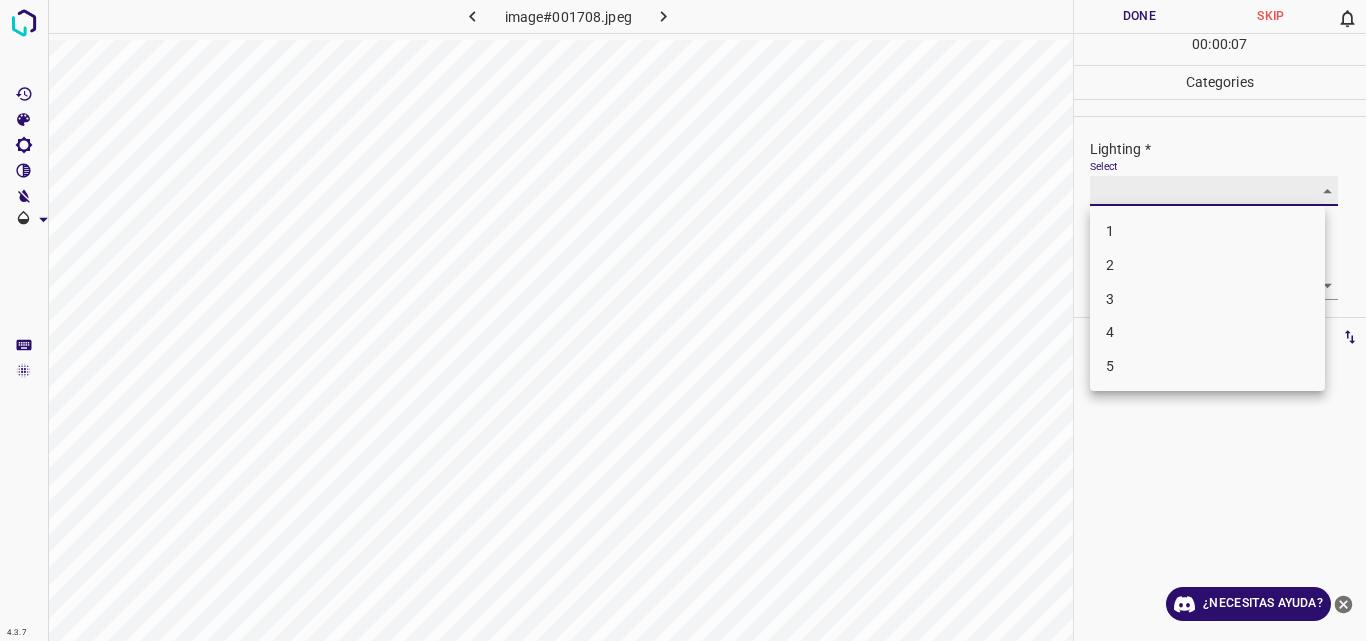 type on "2" 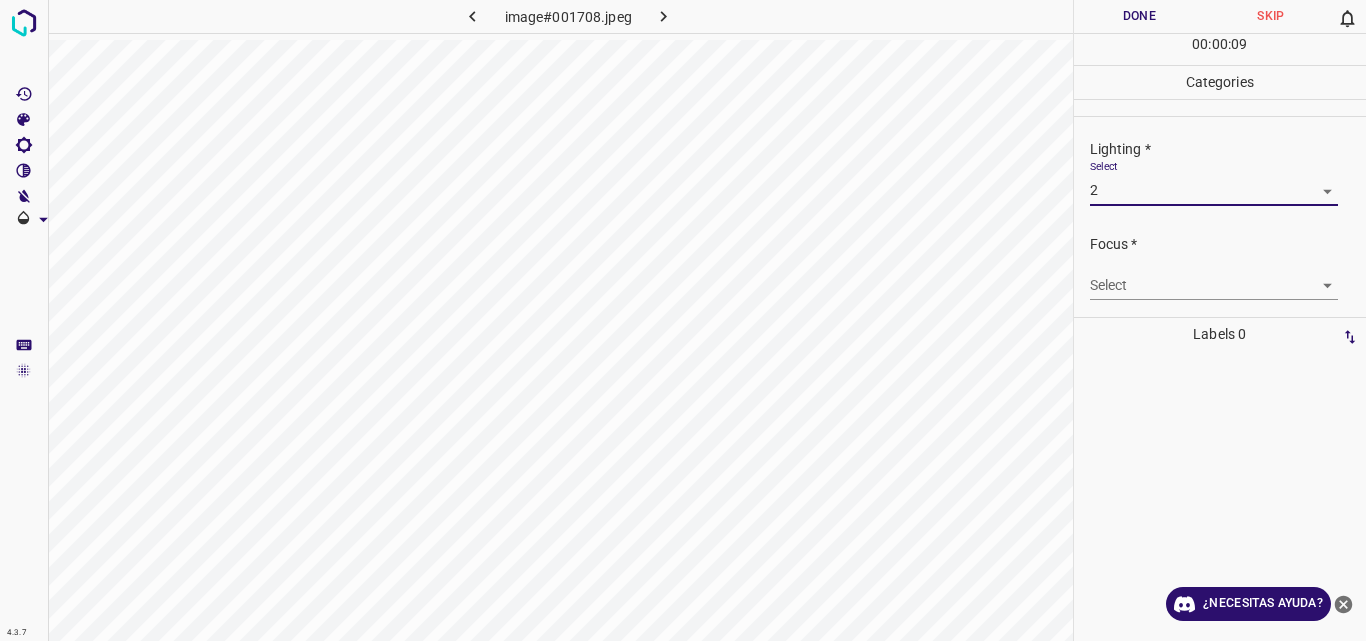 click on "4.3.7 image#001708.jpeg Done Skip 0 00   : 00   : 09   Categories Lighting *  Select 2 2 Focus *  Select ​ Overall *  Select ​ Labels   0 Categories 1 Lighting 2 Focus 3 Overall Tools Space Change between modes (Draw & Edit) I Auto labeling R Restore zoom M Zoom in N Zoom out Delete Delete selecte label Filters Z Restore filters X Saturation filter C Brightness filter V Contrast filter B Gray scale filter General O Download ¿Necesitas ayuda? Original text Rate this translation Your feedback will be used to help improve Google Translate - Texto - Esconder - Borrar" at bounding box center (683, 320) 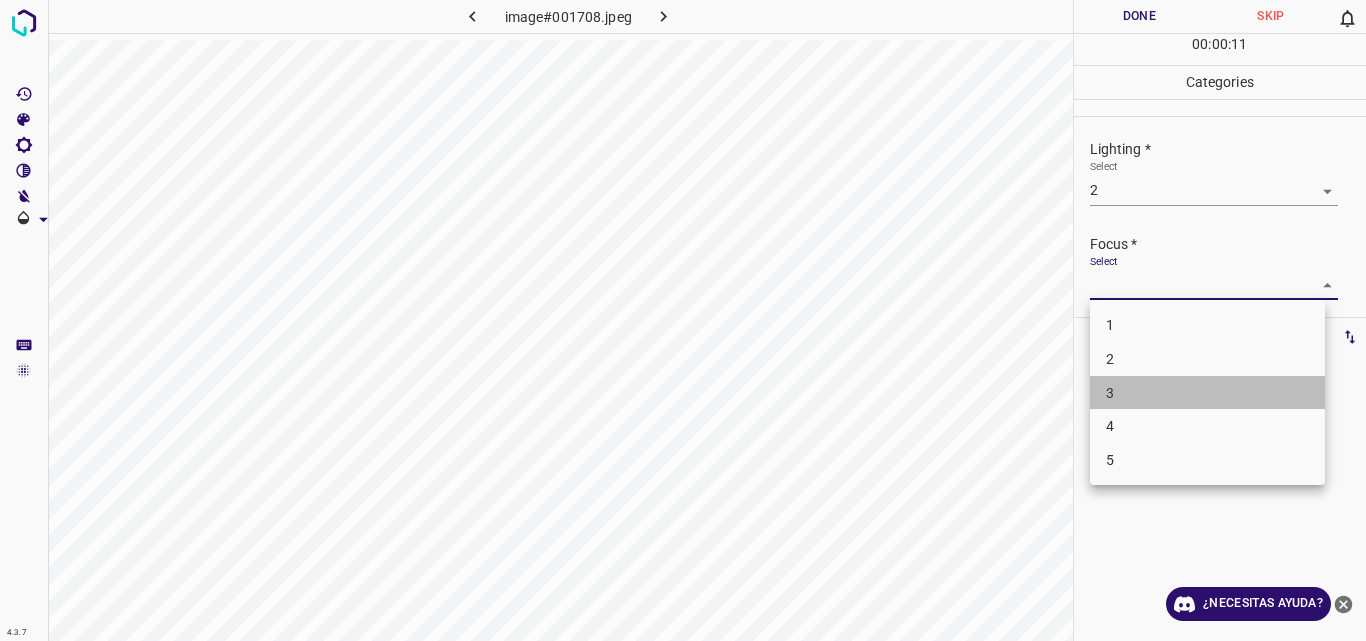 click on "3" at bounding box center (1207, 393) 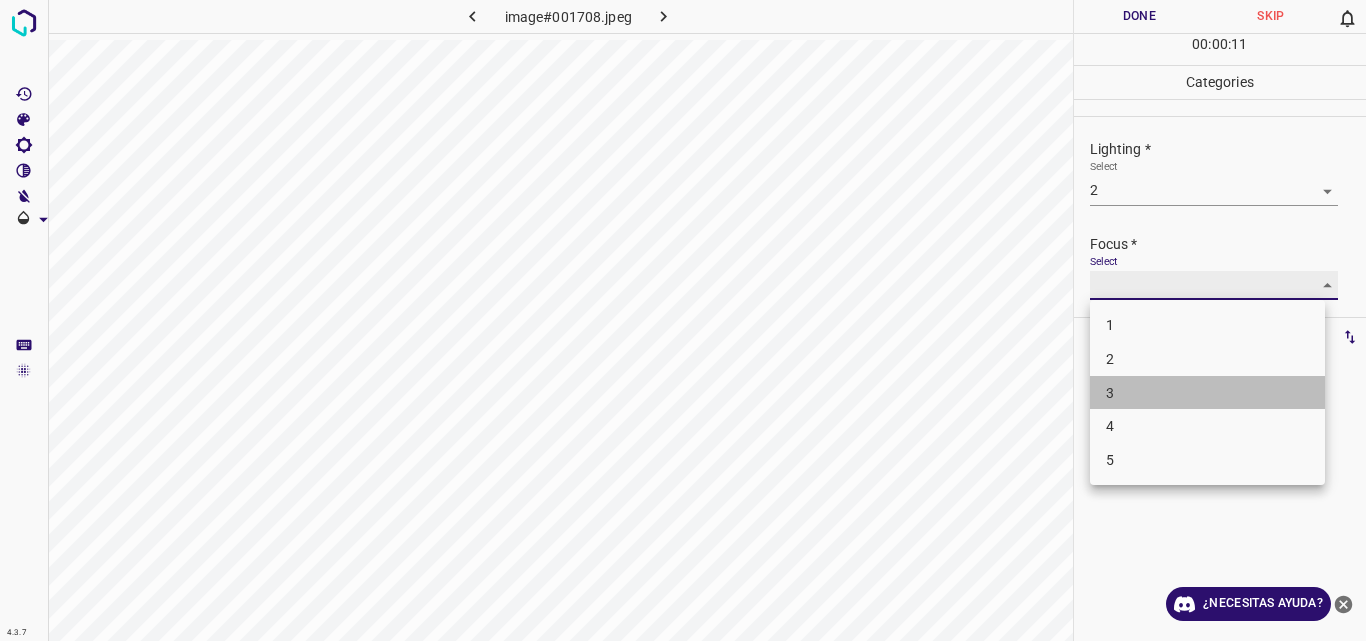 type on "3" 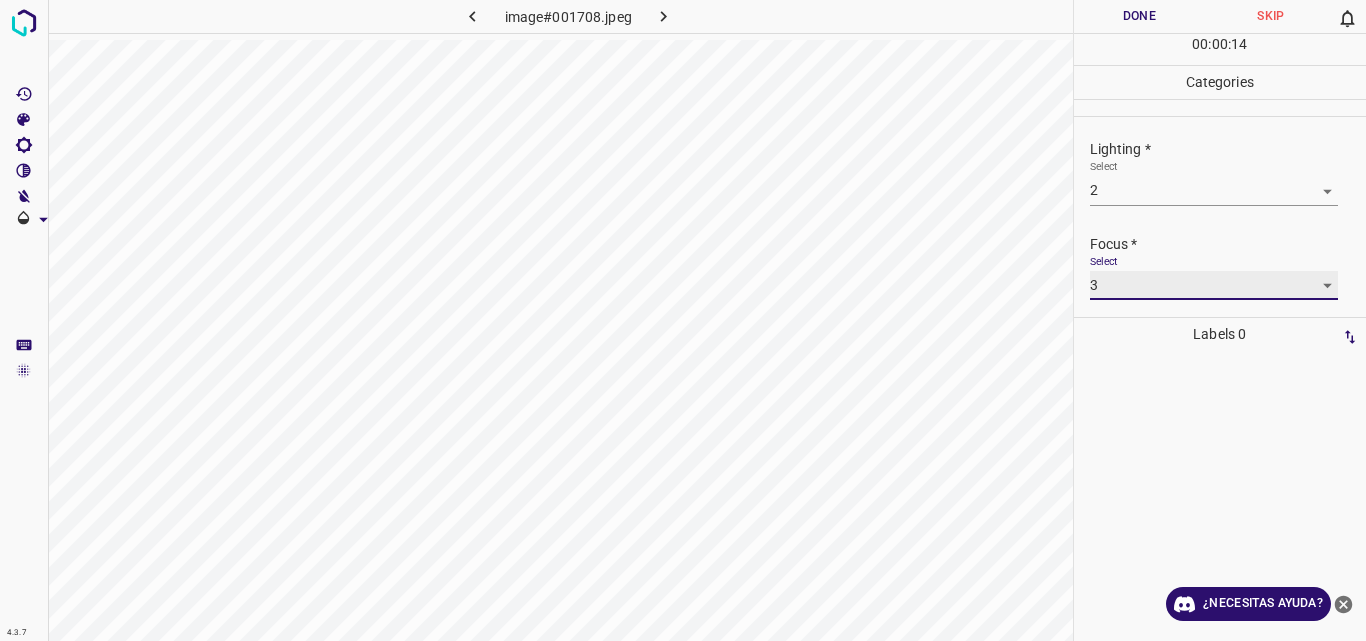 scroll, scrollTop: 98, scrollLeft: 0, axis: vertical 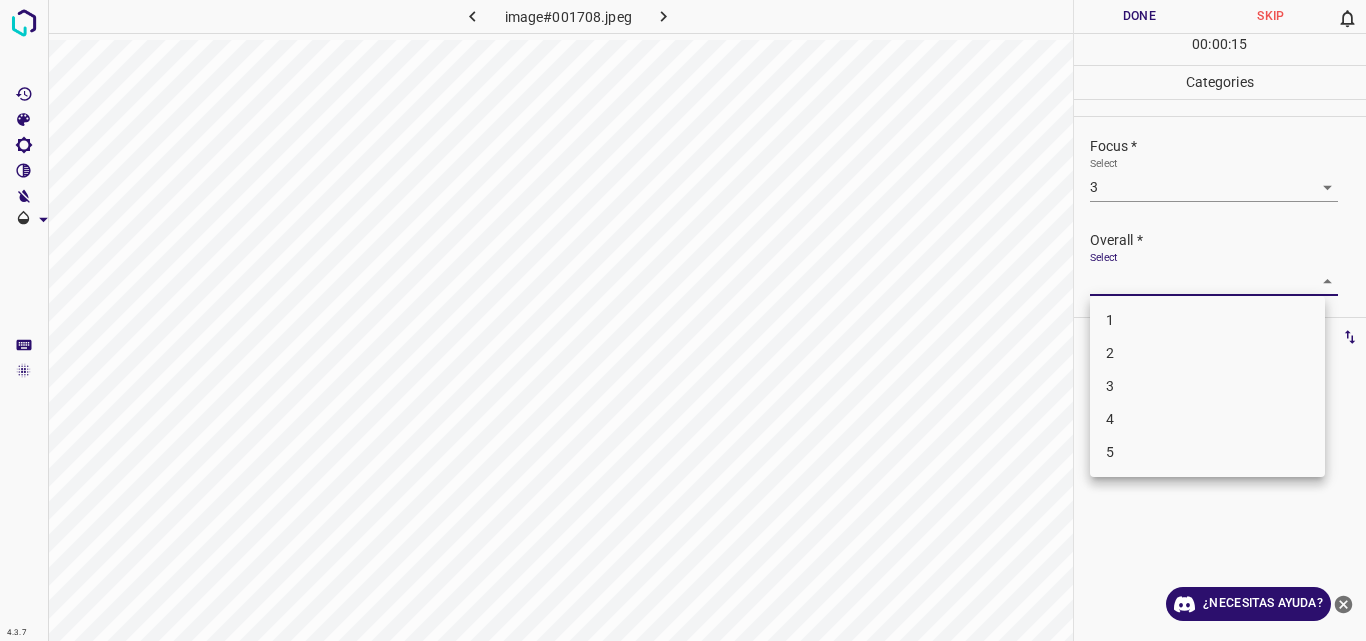 click on "4.3.7 image#001708.jpeg Done Skip 0 00   : 00   : 15   Categories Lighting *  Select 2 2 Focus *  Select 3 3 Overall *  Select ​ Labels   0 Categories 1 Lighting 2 Focus 3 Overall Tools Space Change between modes (Draw & Edit) I Auto labeling R Restore zoom M Zoom in N Zoom out Delete Delete selecte label Filters Z Restore filters X Saturation filter C Brightness filter V Contrast filter B Gray scale filter General O Download ¿Necesitas ayuda? Original text Rate this translation Your feedback will be used to help improve Google Translate - Texto - Esconder - Borrar 1 2 3 4 5" at bounding box center [683, 320] 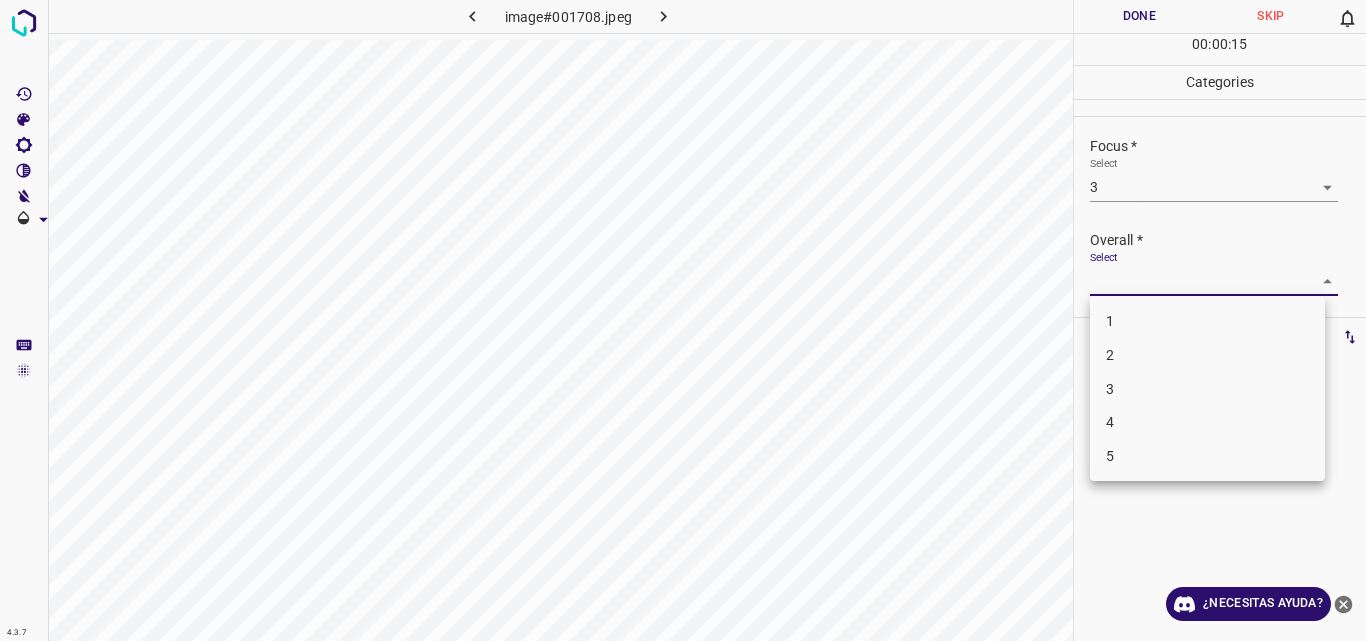 click at bounding box center [683, 320] 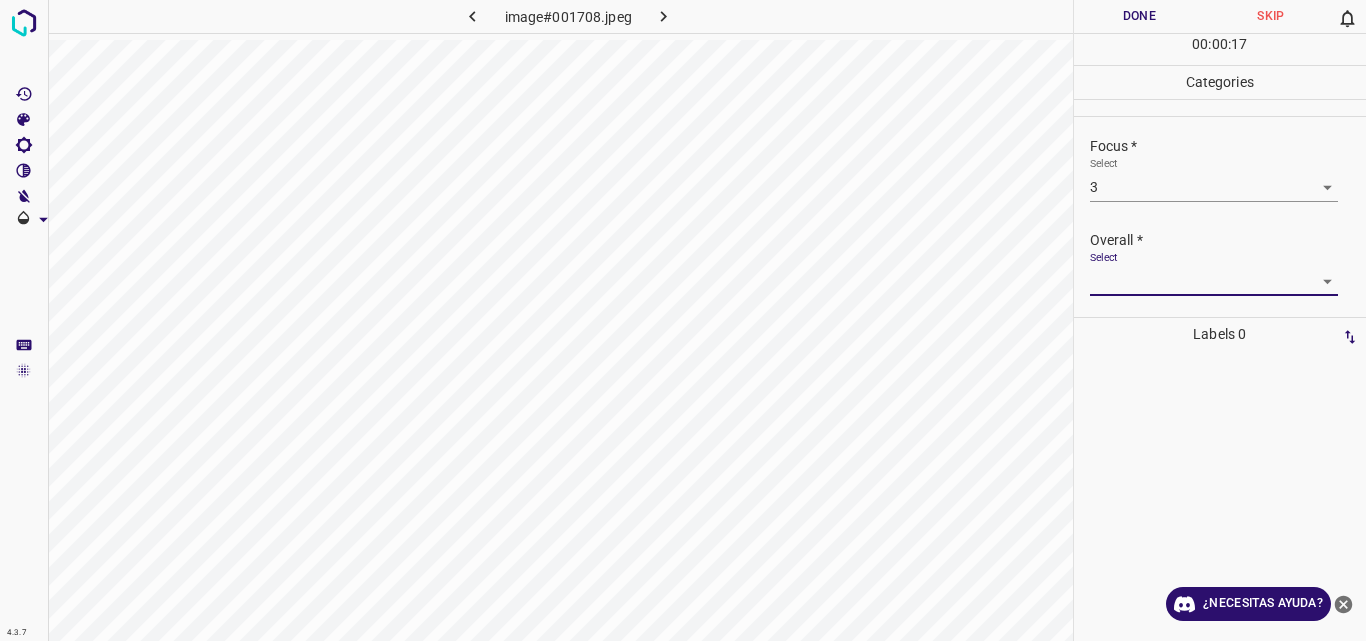 click on "4.3.7 image#001708.jpeg Done Skip 0 00   : 00   : 17   Categories Lighting *  Select 2 2 Focus *  Select 3 3 Overall *  Select ​ Labels   0 Categories 1 Lighting 2 Focus 3 Overall Tools Space Change between modes (Draw & Edit) I Auto labeling R Restore zoom M Zoom in N Zoom out Delete Delete selecte label Filters Z Restore filters X Saturation filter C Brightness filter V Contrast filter B Gray scale filter General O Download ¿Necesitas ayuda? Original text Rate this translation Your feedback will be used to help improve Google Translate - Texto - Esconder - Borrar" at bounding box center [683, 320] 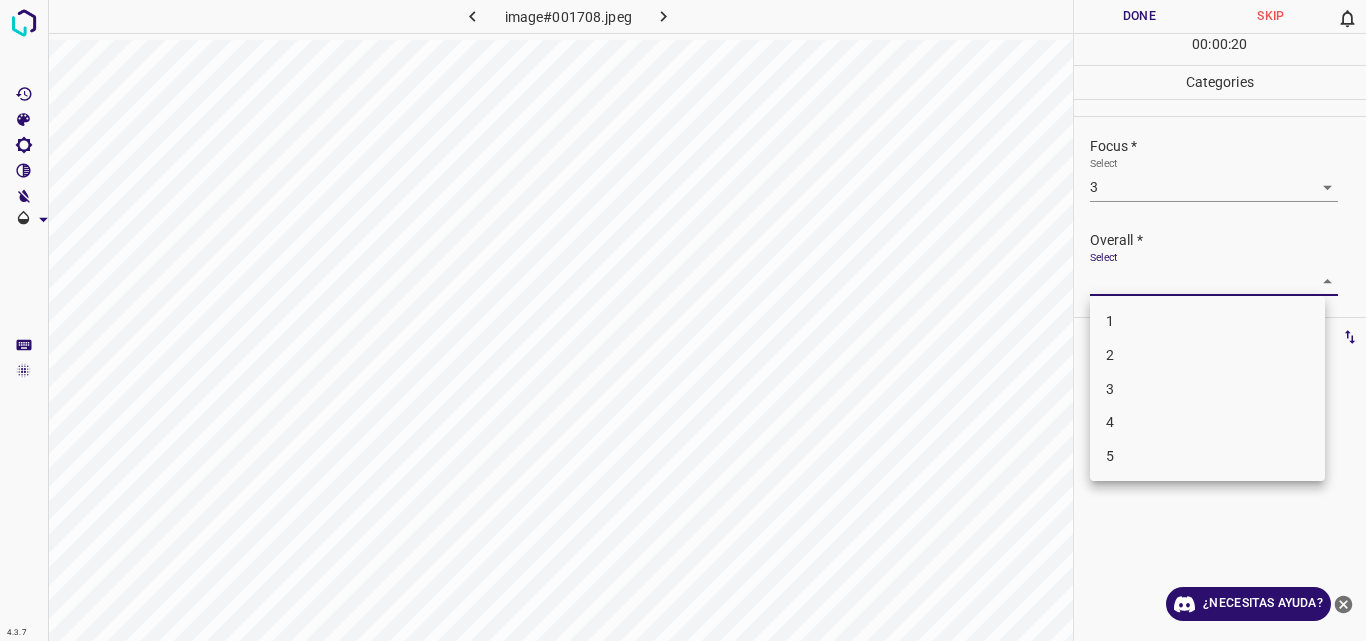 click on "3" at bounding box center (1207, 389) 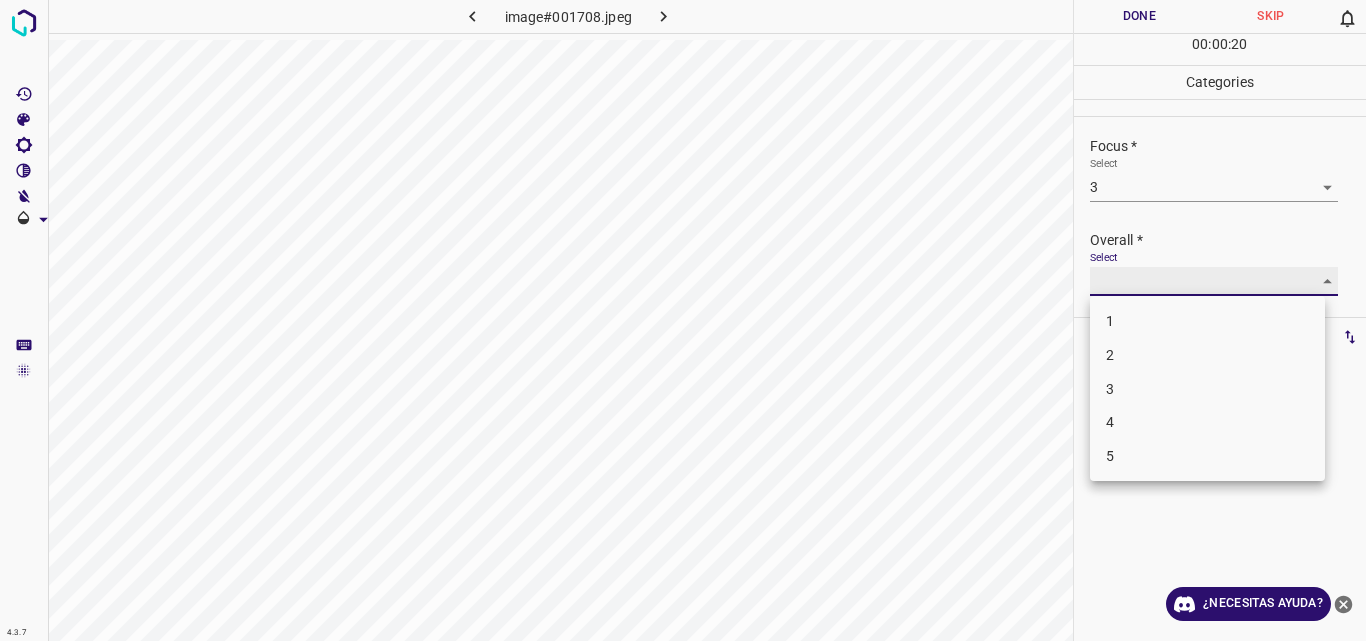 type on "3" 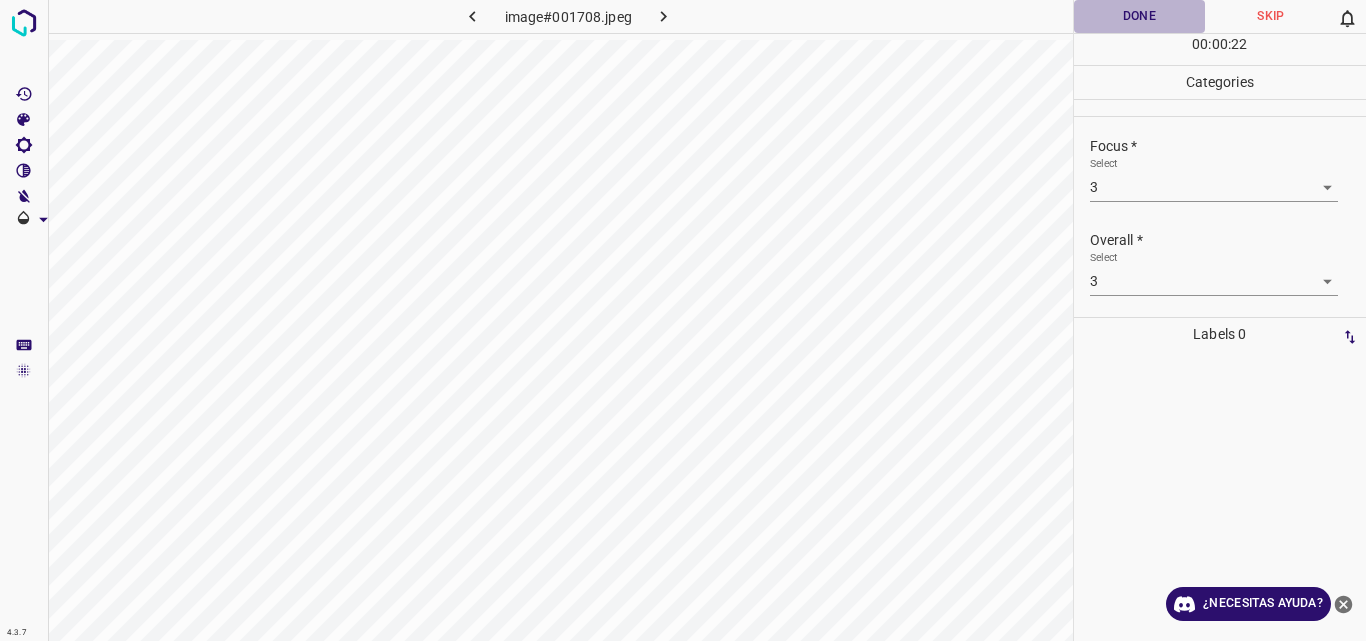 click on "Done" at bounding box center (1140, 16) 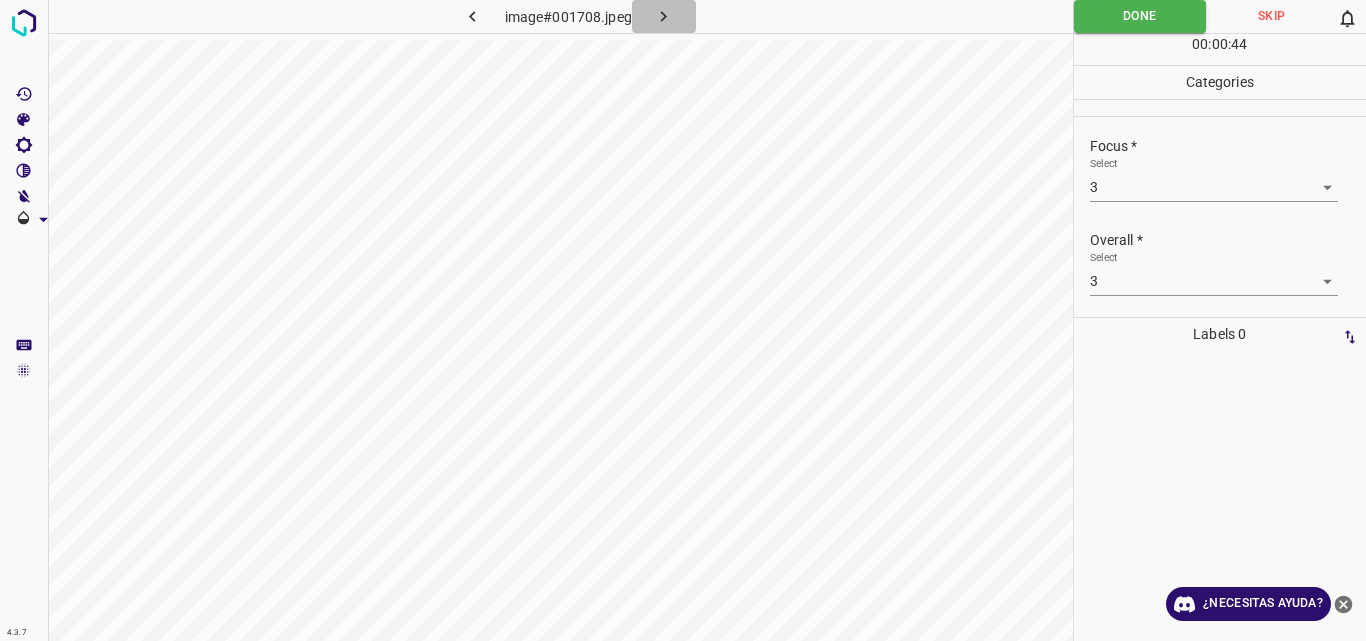 click 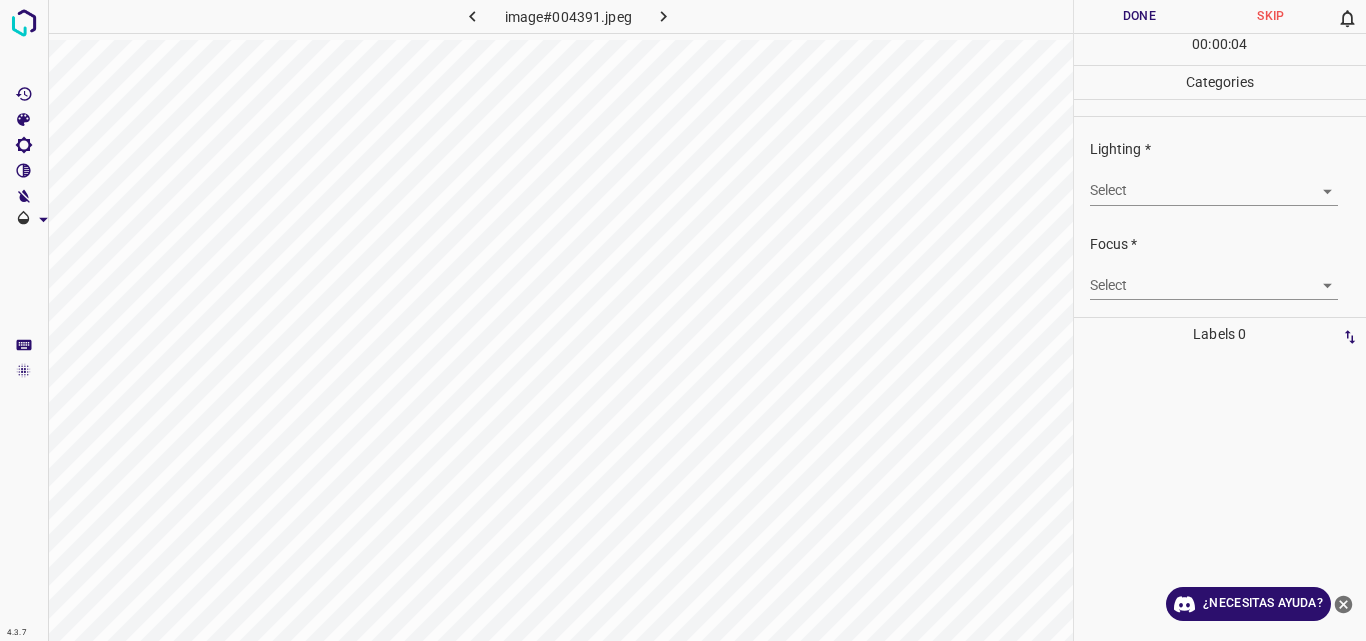 click on "4.3.7 image#004391.jpeg Done Skip 0 00   : 00   : 04   Categories Lighting *  Select ​ Focus *  Select ​ Overall *  Select ​ Labels   0 Categories 1 Lighting 2 Focus 3 Overall Tools Space Change between modes (Draw & Edit) I Auto labeling R Restore zoom M Zoom in N Zoom out Delete Delete selecte label Filters Z Restore filters X Saturation filter C Brightness filter V Contrast filter B Gray scale filter General O Download ¿Necesitas ayuda? Original text Rate this translation Your feedback will be used to help improve Google Translate - Texto - Esconder - Borrar" at bounding box center [683, 320] 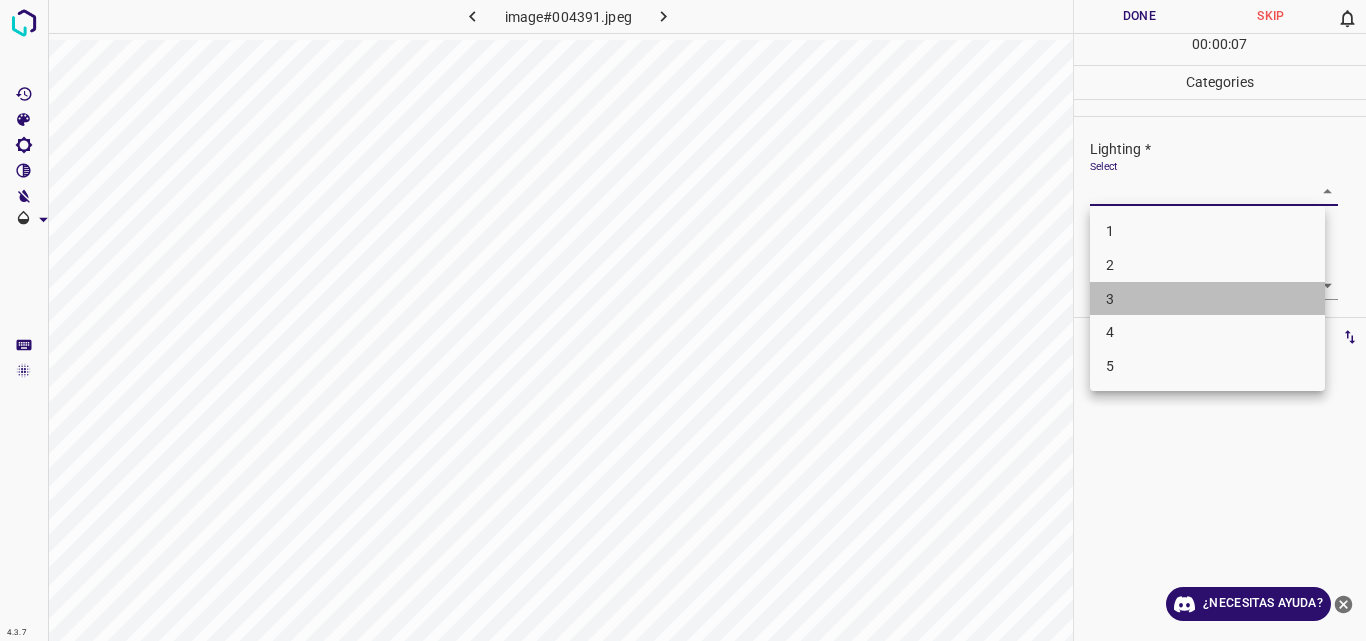 click on "3" at bounding box center (1207, 299) 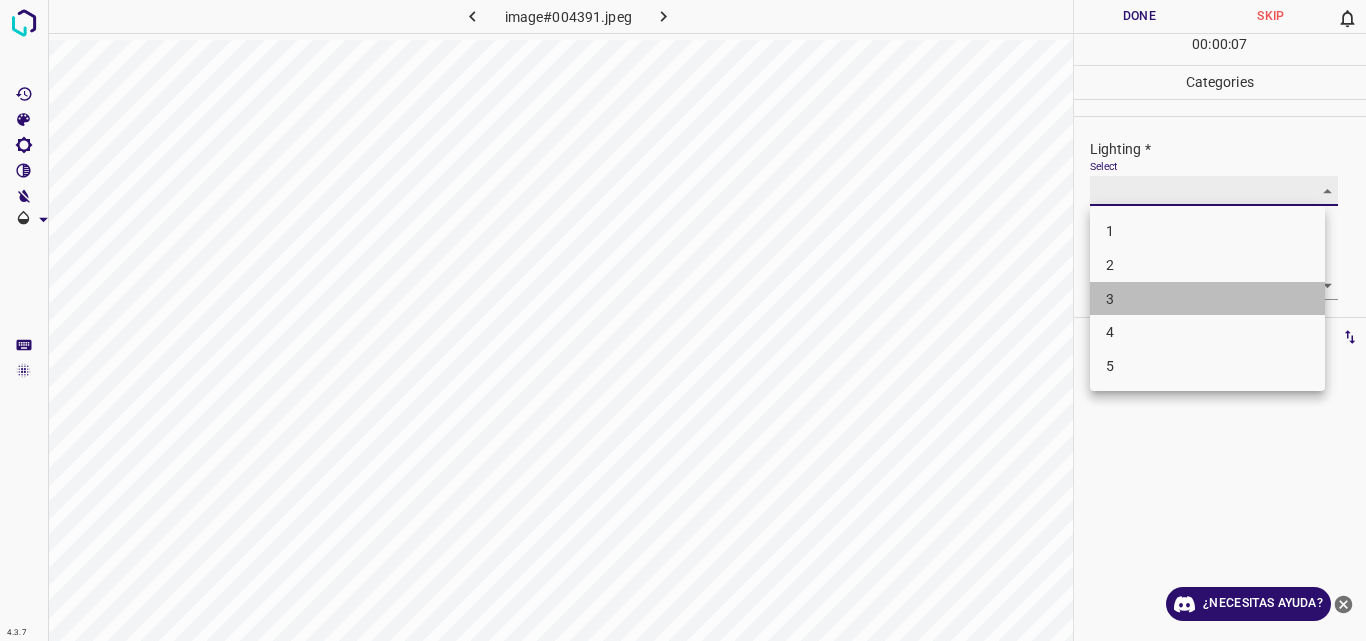 type on "3" 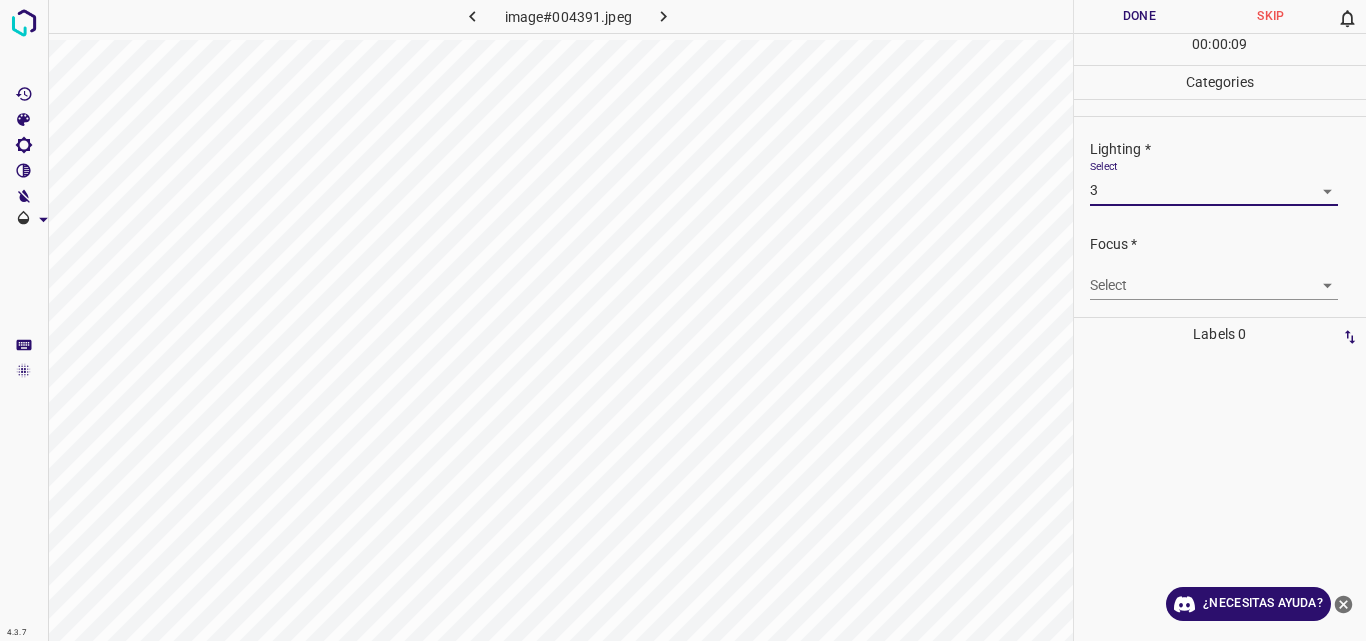 click on "4.3.7 image#004391.jpeg Done Skip 0 00   : 00   : 09   Categories Lighting *  Select 3 3 Focus *  Select ​ Overall *  Select ​ Labels   0 Categories 1 Lighting 2 Focus 3 Overall Tools Space Change between modes (Draw & Edit) I Auto labeling R Restore zoom M Zoom in N Zoom out Delete Delete selecte label Filters Z Restore filters X Saturation filter C Brightness filter V Contrast filter B Gray scale filter General O Download ¿Necesitas ayuda? Original text Rate this translation Your feedback will be used to help improve Google Translate - Texto - Esconder - Borrar" at bounding box center [683, 320] 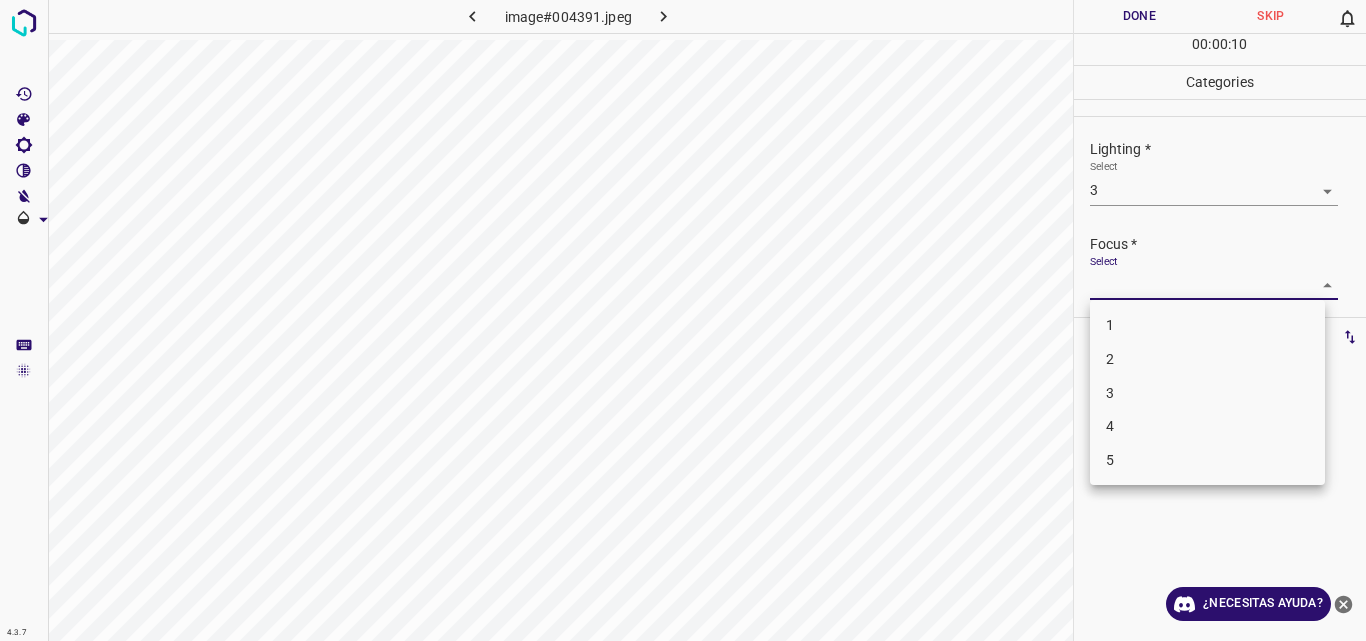 click on "3" at bounding box center [1207, 393] 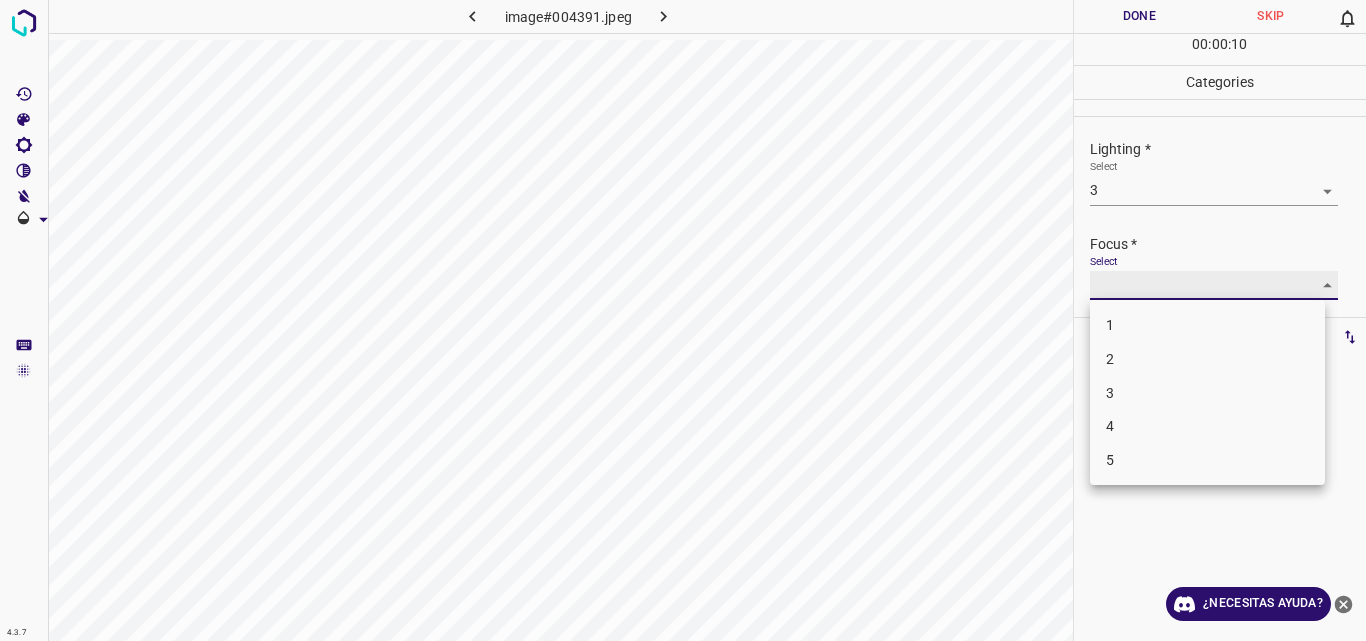 type on "3" 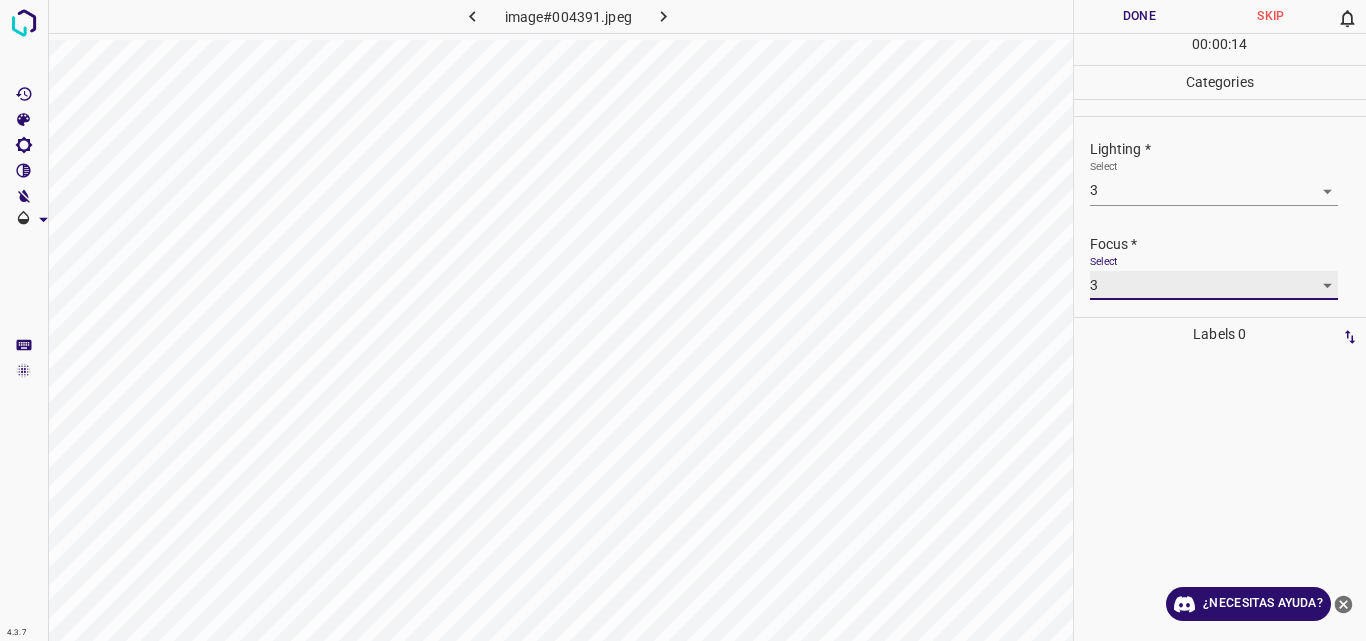scroll, scrollTop: 98, scrollLeft: 0, axis: vertical 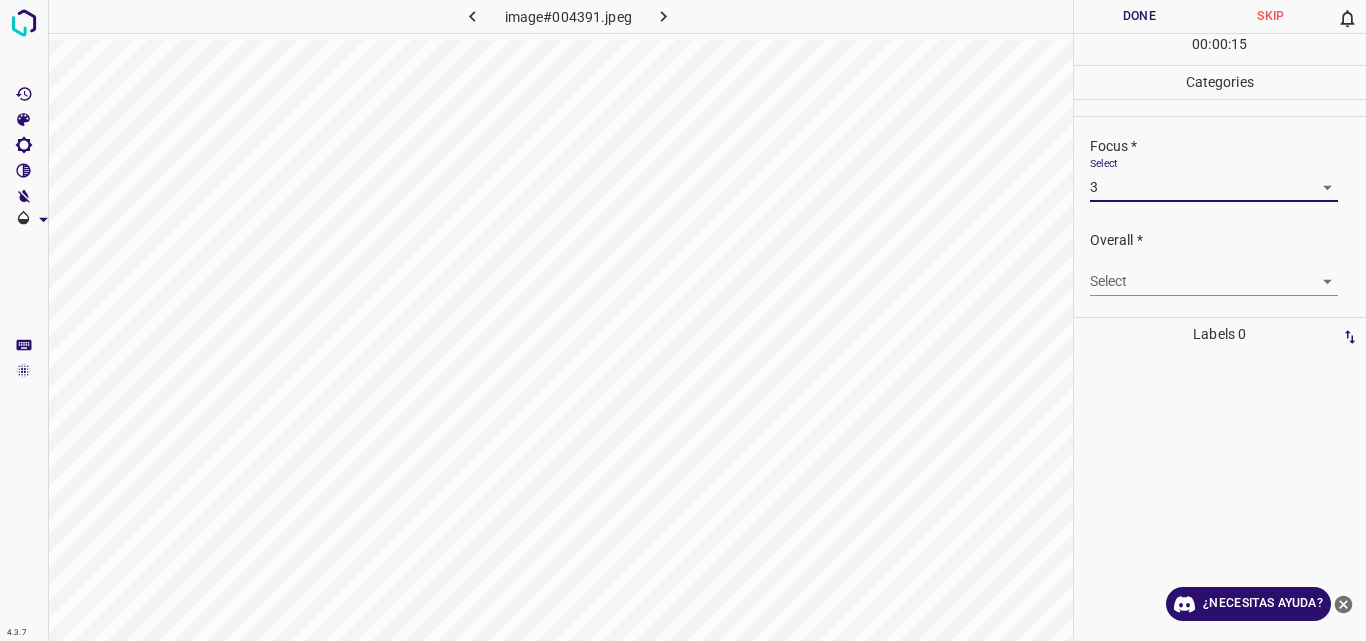 click on "4.3.7 image#004391.jpeg Done Skip 0 00   : 00   : 15   Categories Lighting *  Select 3 3 Focus *  Select 3 3 Overall *  Select ​ Labels   0 Categories 1 Lighting 2 Focus 3 Overall Tools Space Change between modes (Draw & Edit) I Auto labeling R Restore zoom M Zoom in N Zoom out Delete Delete selecte label Filters Z Restore filters X Saturation filter C Brightness filter V Contrast filter B Gray scale filter General O Download ¿Necesitas ayuda? Original text Rate this translation Your feedback will be used to help improve Google Translate - Texto - Esconder - Borrar" at bounding box center (683, 320) 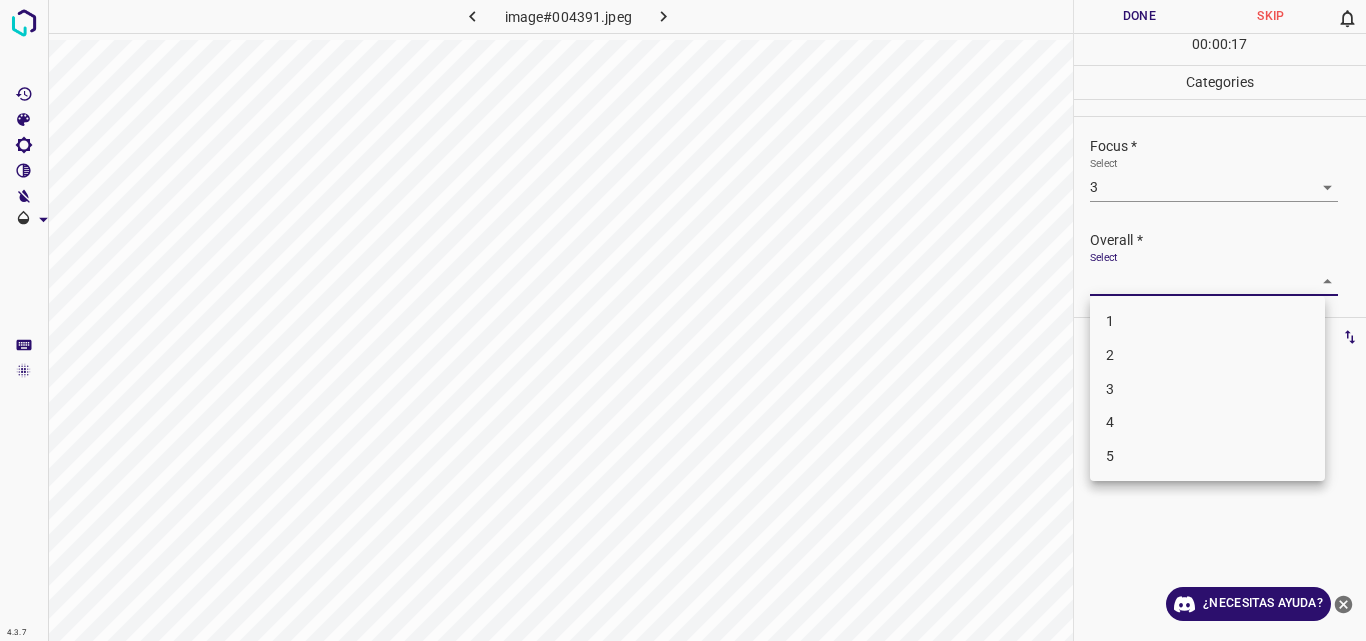 click on "3" at bounding box center [1110, 388] 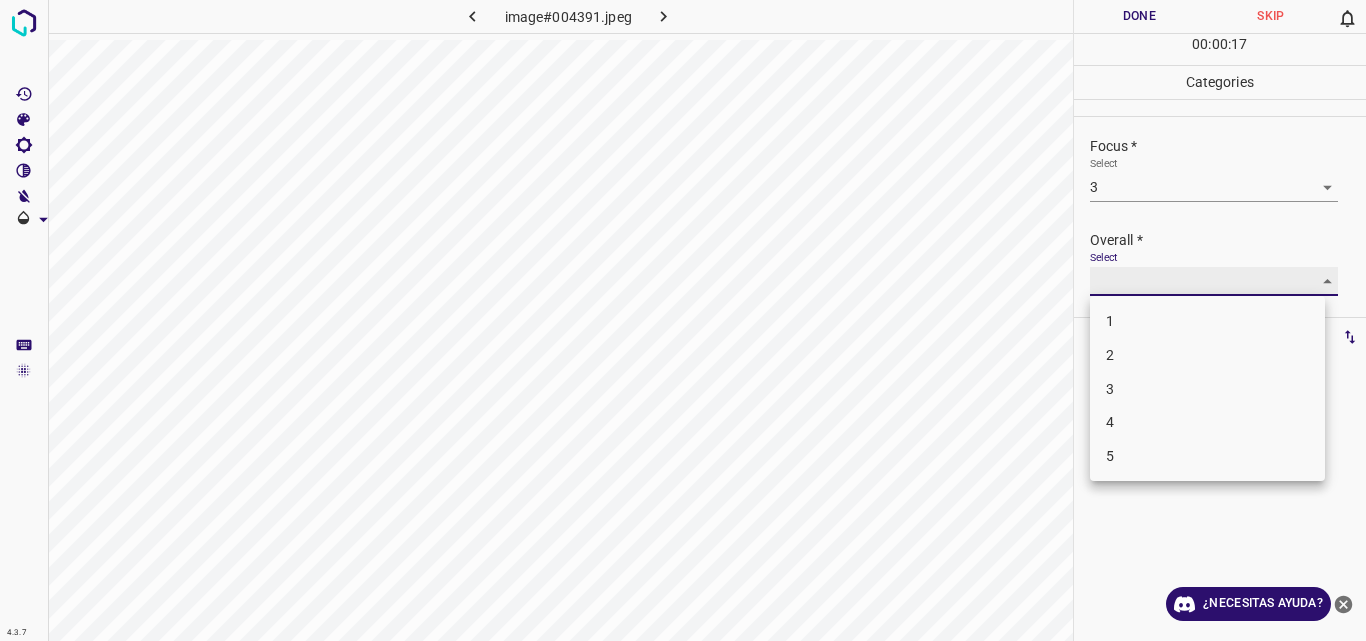 type on "3" 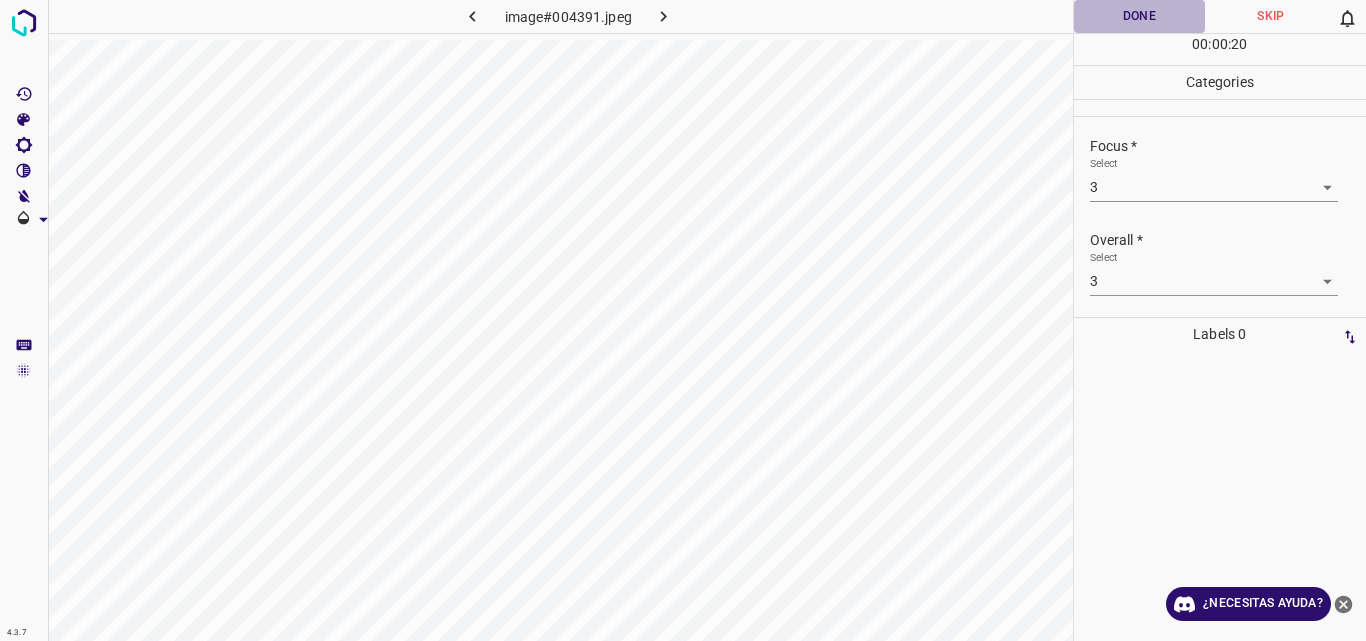 click on "Done" at bounding box center [1140, 16] 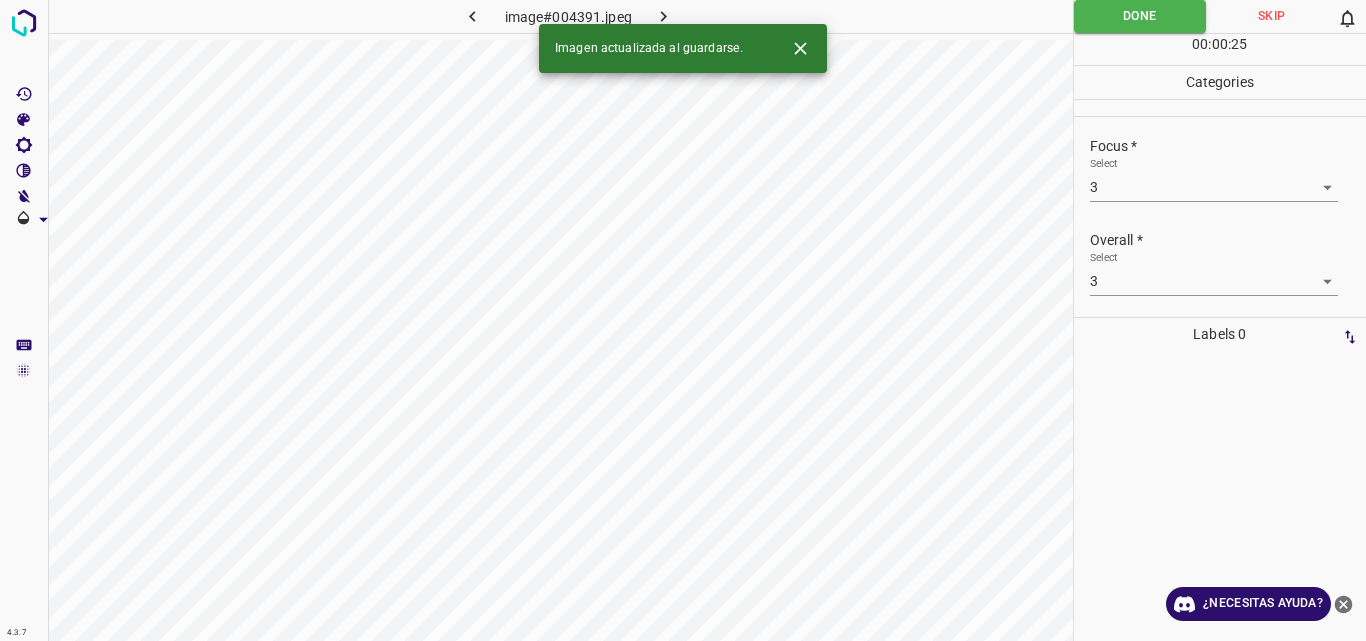 click 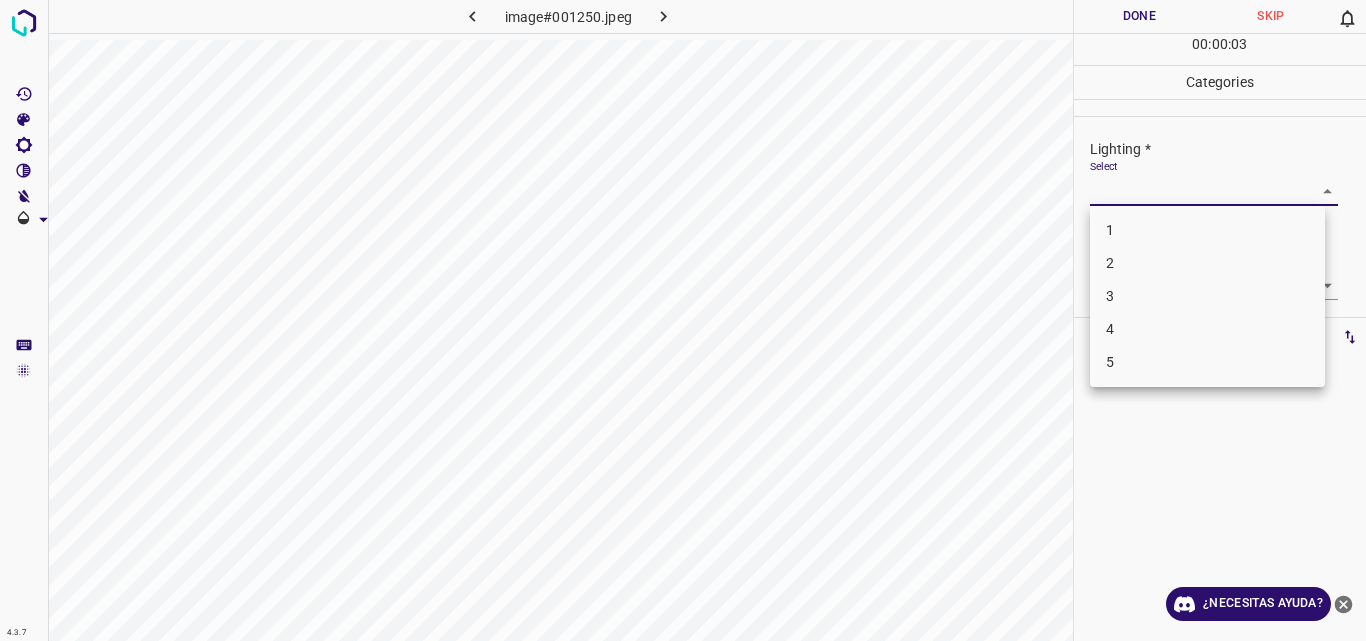 click on "4.3.7 image#001250.jpeg Done Skip 0 00   : 00   : 03   Categories Lighting *  Select ​ Focus *  Select ​ Overall *  Select ​ Labels   0 Categories 1 Lighting 2 Focus 3 Overall Tools Space Change between modes (Draw & Edit) I Auto labeling R Restore zoom M Zoom in N Zoom out Delete Delete selecte label Filters Z Restore filters X Saturation filter C Brightness filter V Contrast filter B Gray scale filter General O Download ¿Necesitas ayuda? Original text Rate this translation Your feedback will be used to help improve Google Translate - Texto - Esconder - Borrar 1 2 3 4 5" at bounding box center (683, 320) 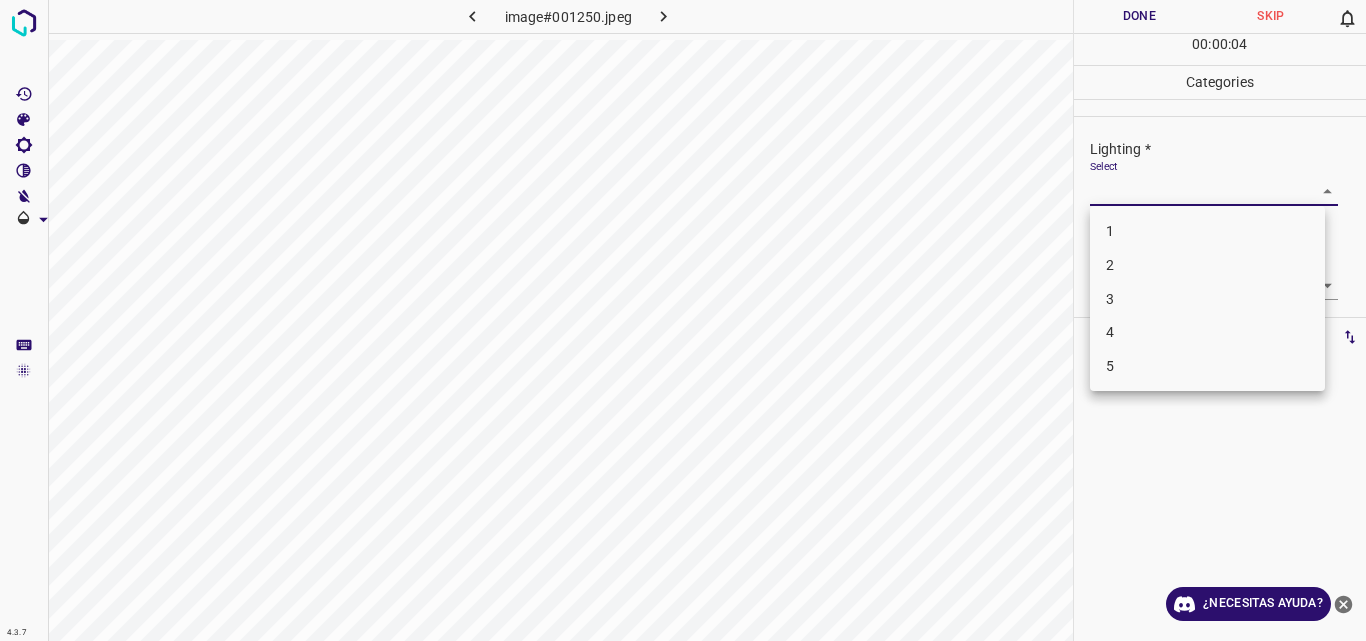 click on "3" at bounding box center (1207, 299) 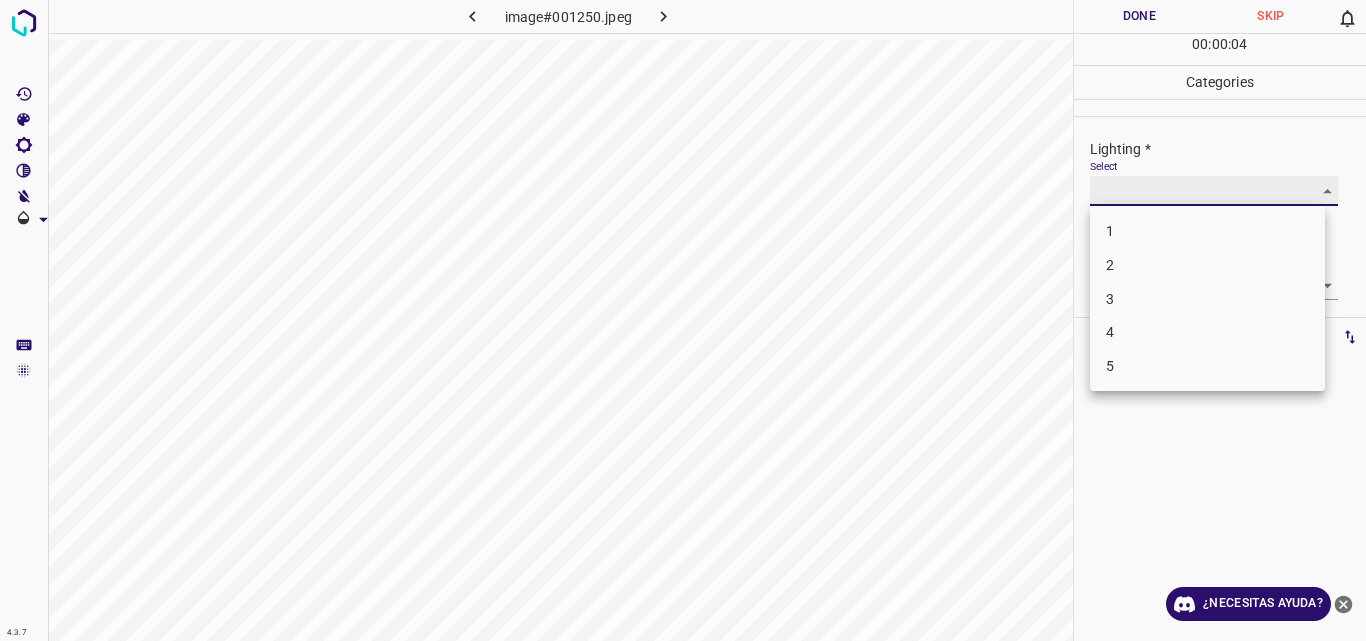 type on "3" 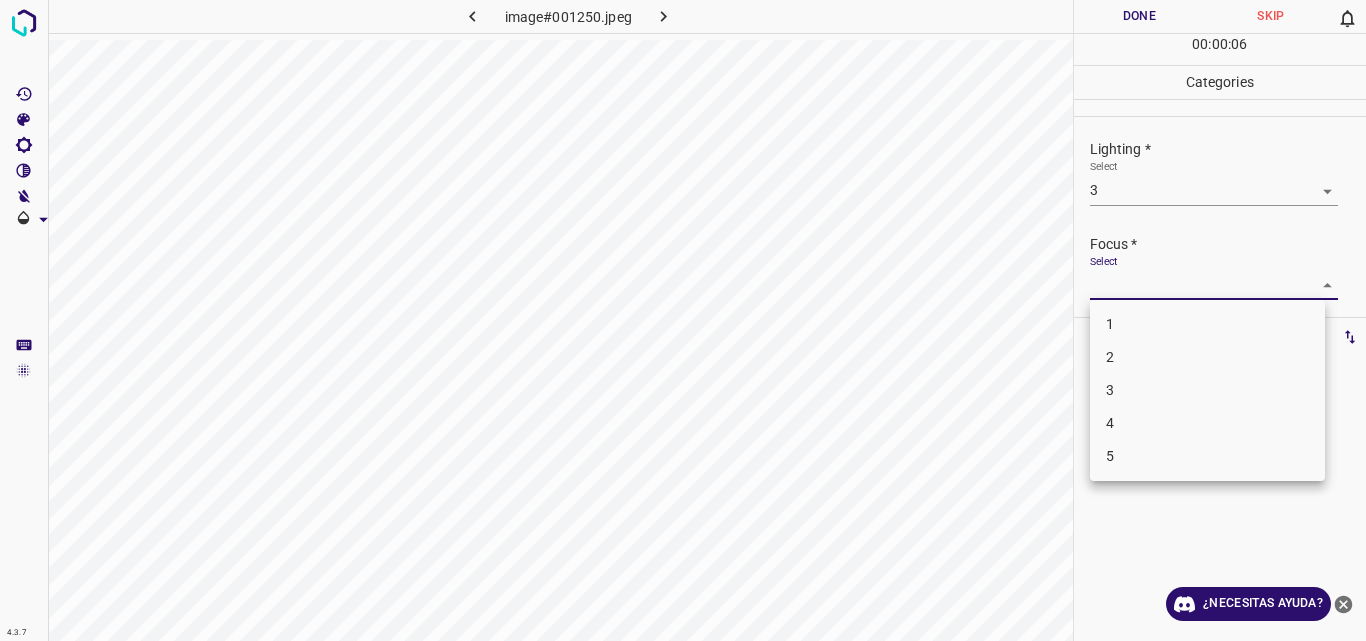 click on "4.3.7 image#001250.jpeg Done Skip 0 00   : 00   : 06   Categories Lighting *  Select 3 3 Focus *  Select ​ Overall *  Select ​ Labels   0 Categories 1 Lighting 2 Focus 3 Overall Tools Space Change between modes (Draw & Edit) I Auto labeling R Restore zoom M Zoom in N Zoom out Delete Delete selecte label Filters Z Restore filters X Saturation filter C Brightness filter V Contrast filter B Gray scale filter General O Download ¿Necesitas ayuda? Original text Rate this translation Your feedback will be used to help improve Google Translate - Texto - Esconder - Borrar 1 2 3 4 5" at bounding box center (683, 320) 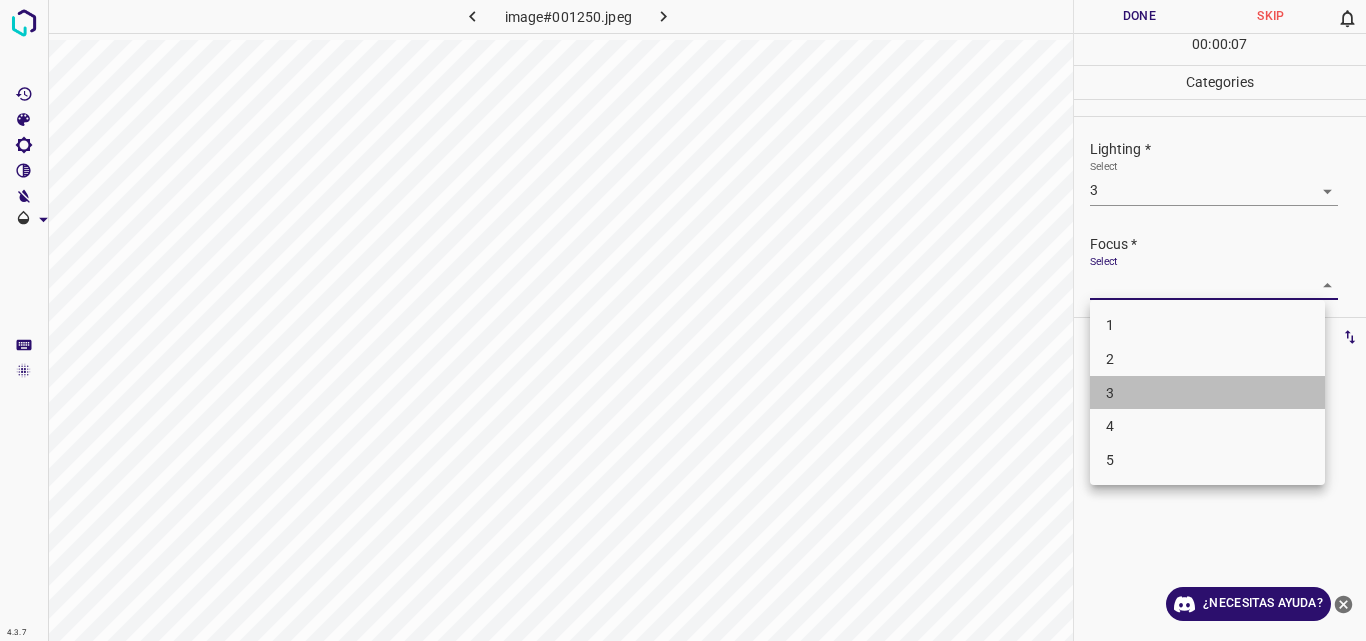 click on "3" at bounding box center (1207, 393) 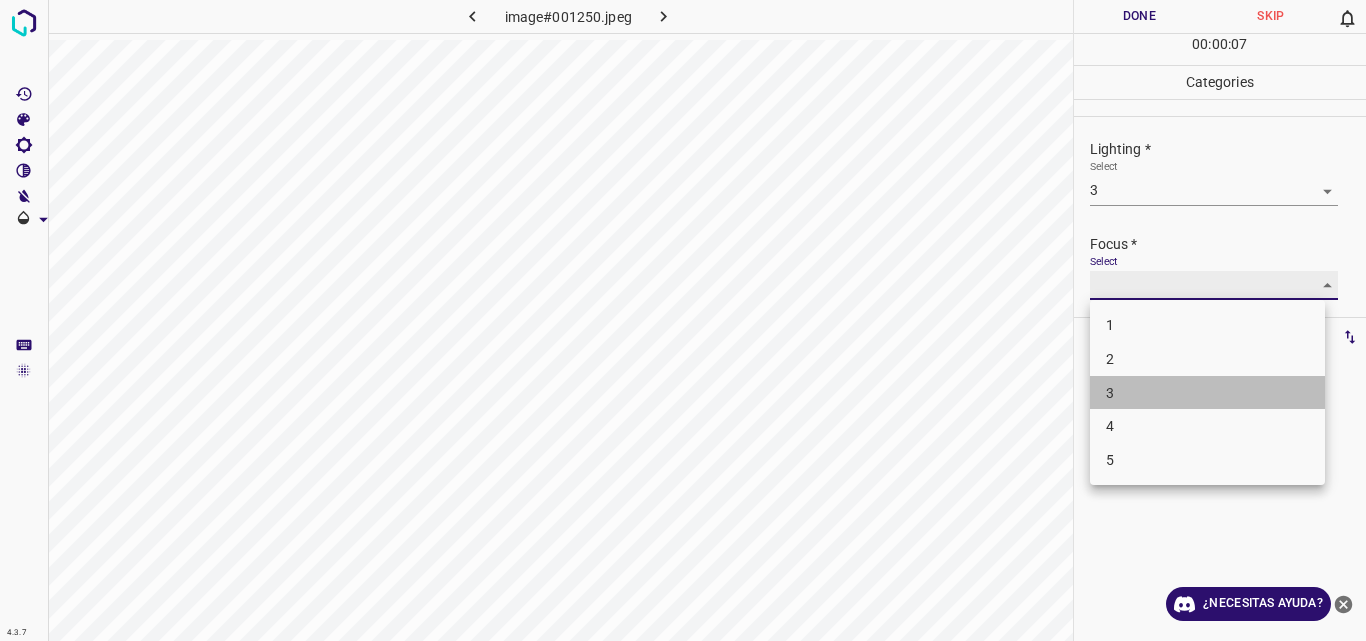 type on "3" 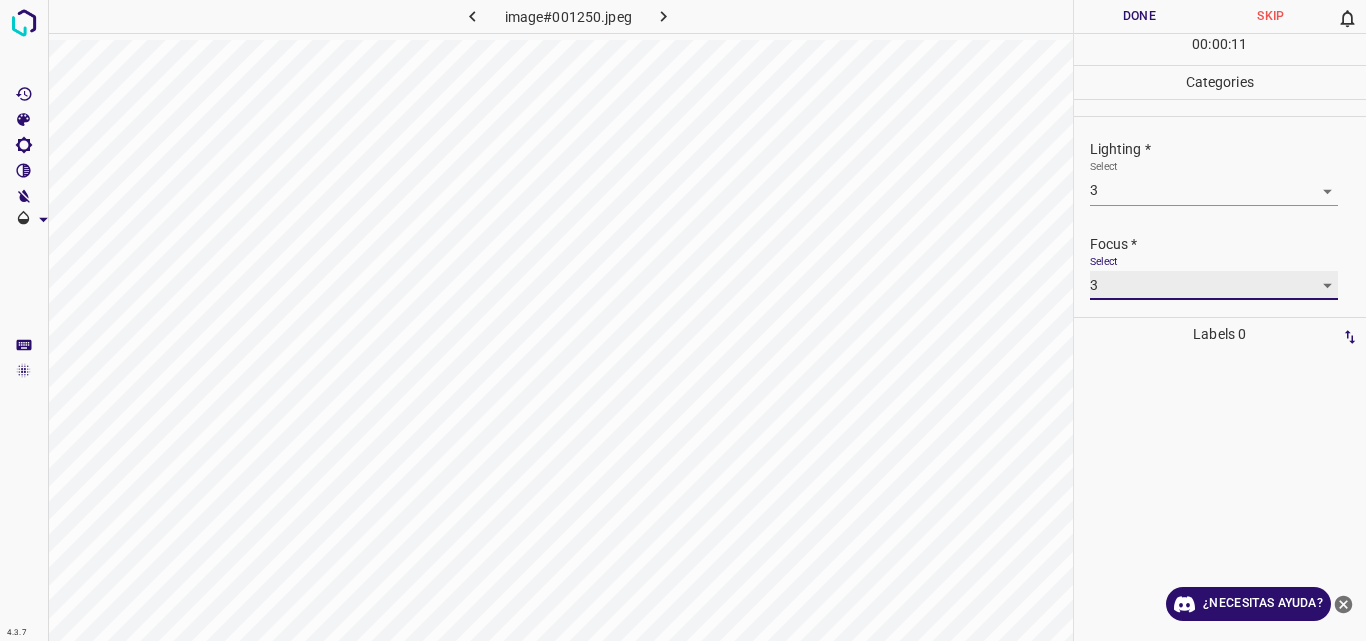 scroll, scrollTop: 89, scrollLeft: 0, axis: vertical 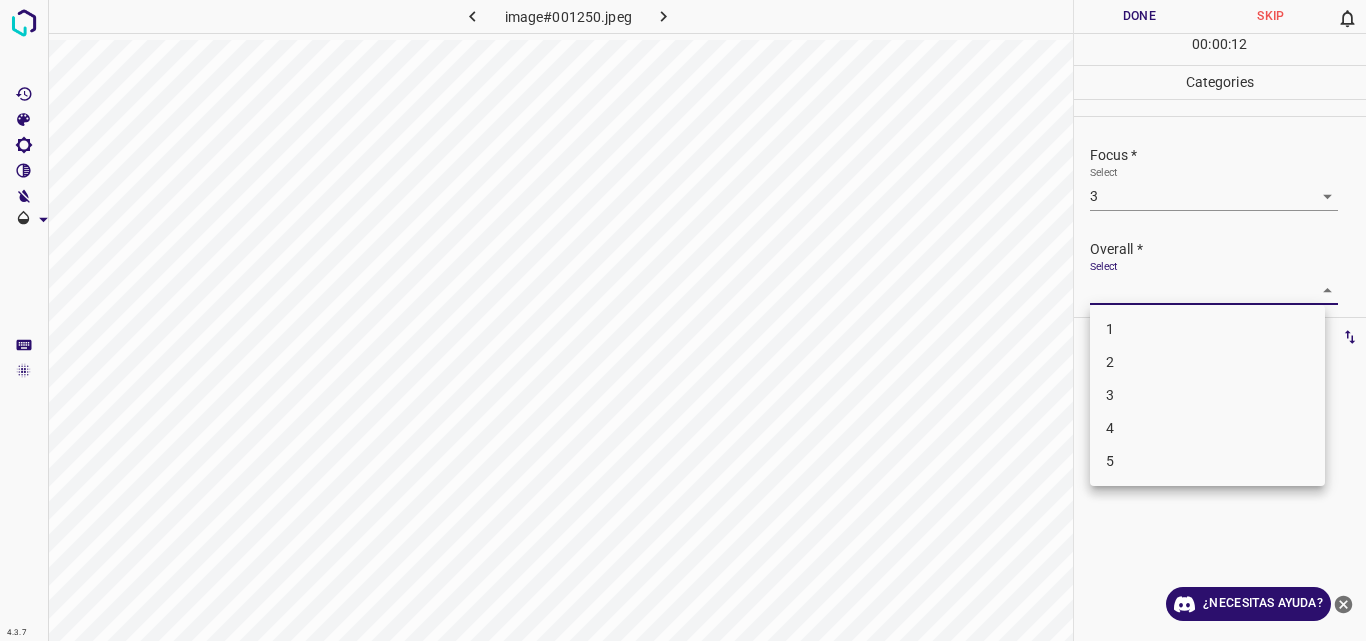 click on "4.3.7 image#001250.jpeg Done Skip 0 00   : 00   : 12   Categories Lighting *  Select 3 3 Focus *  Select 3 3 Overall *  Select ​ Labels   0 Categories 1 Lighting 2 Focus 3 Overall Tools Space Change between modes (Draw & Edit) I Auto labeling R Restore zoom M Zoom in N Zoom out Delete Delete selecte label Filters Z Restore filters X Saturation filter C Brightness filter V Contrast filter B Gray scale filter General O Download ¿Necesitas ayuda? Original text Rate this translation Your feedback will be used to help improve Google Translate - Texto - Esconder - Borrar 1 2 3 4 5" at bounding box center (683, 320) 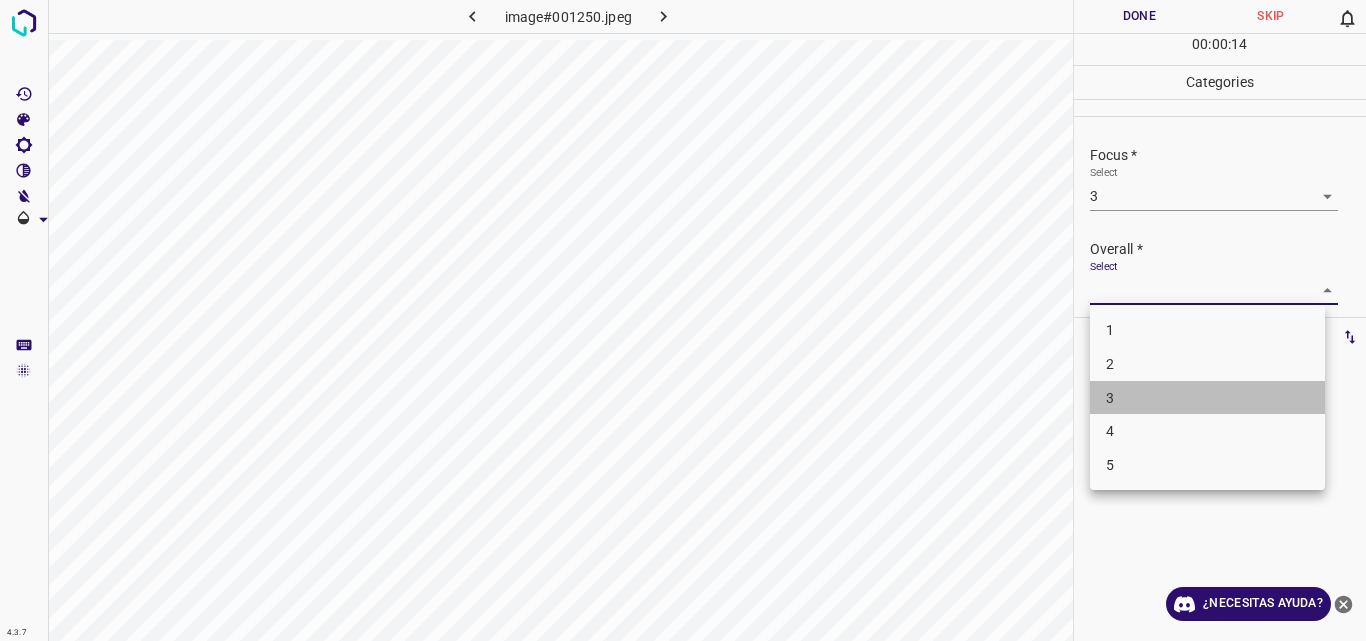 click on "3" at bounding box center [1207, 398] 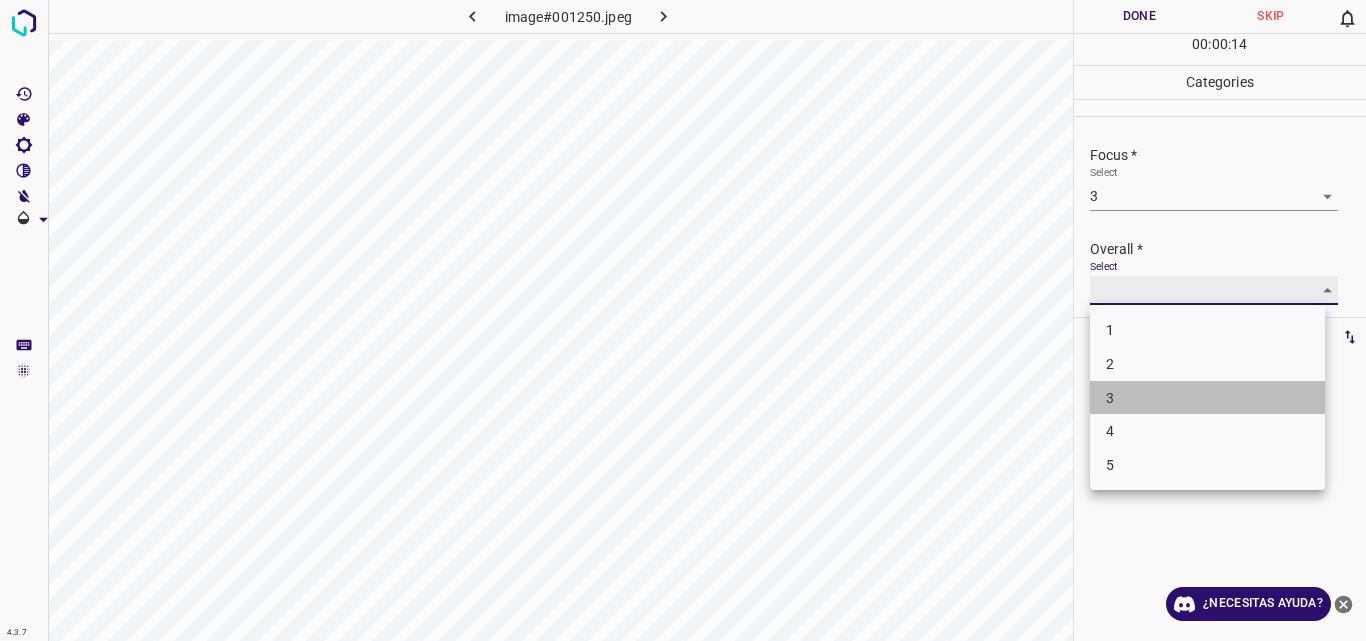type on "3" 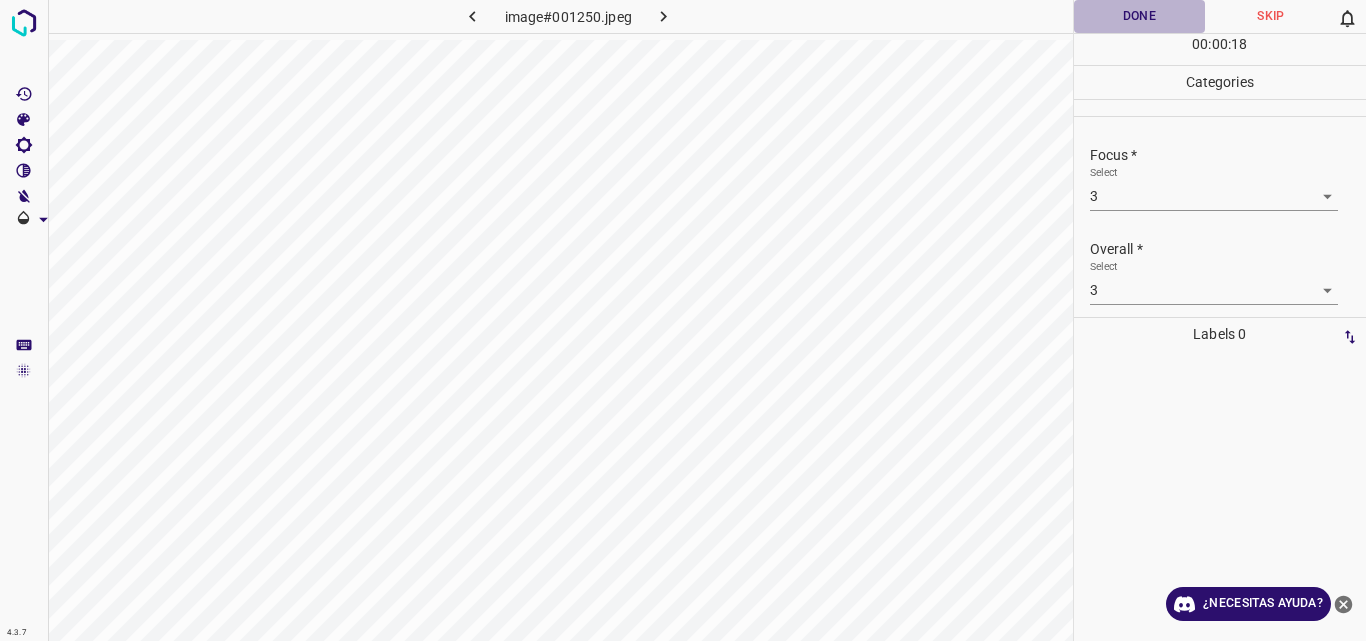 click on "Done" at bounding box center (1140, 16) 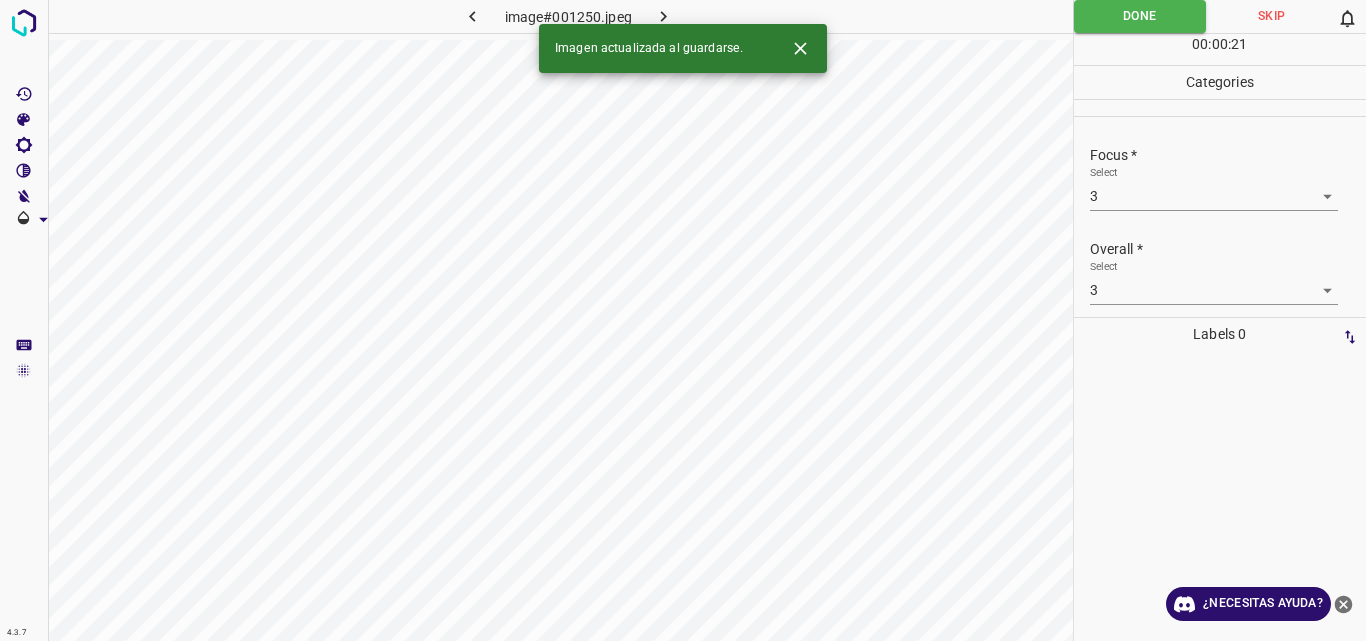 click 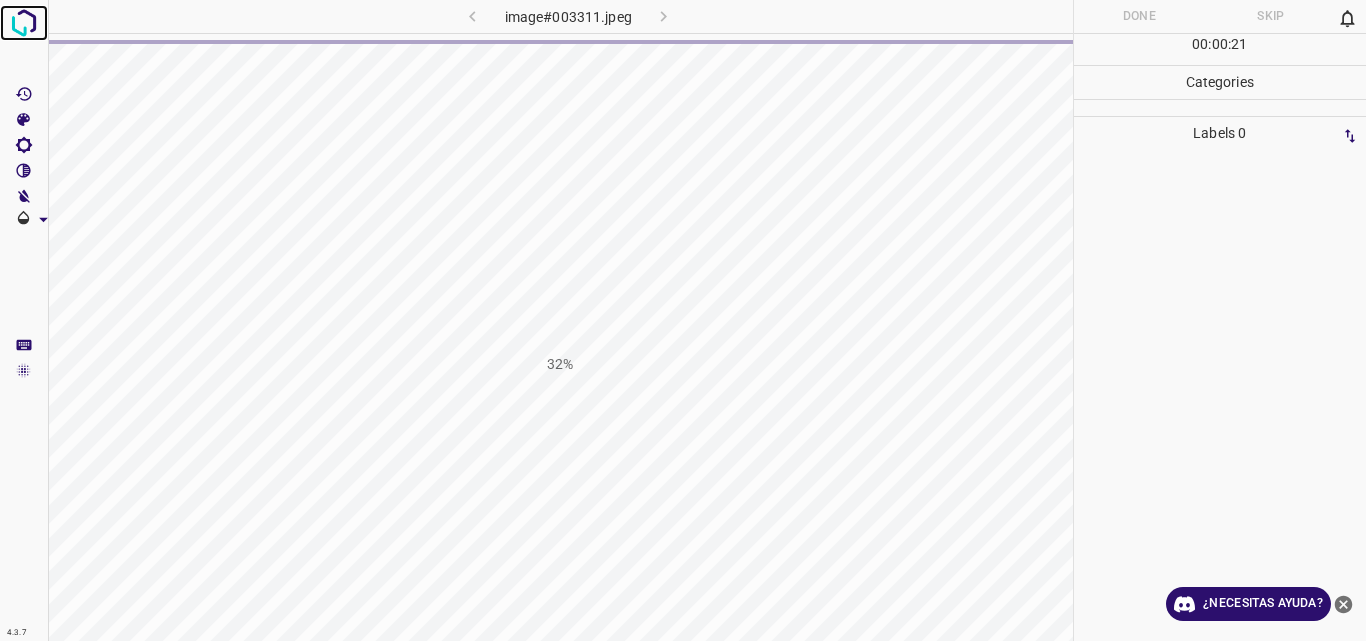 click at bounding box center (24, 23) 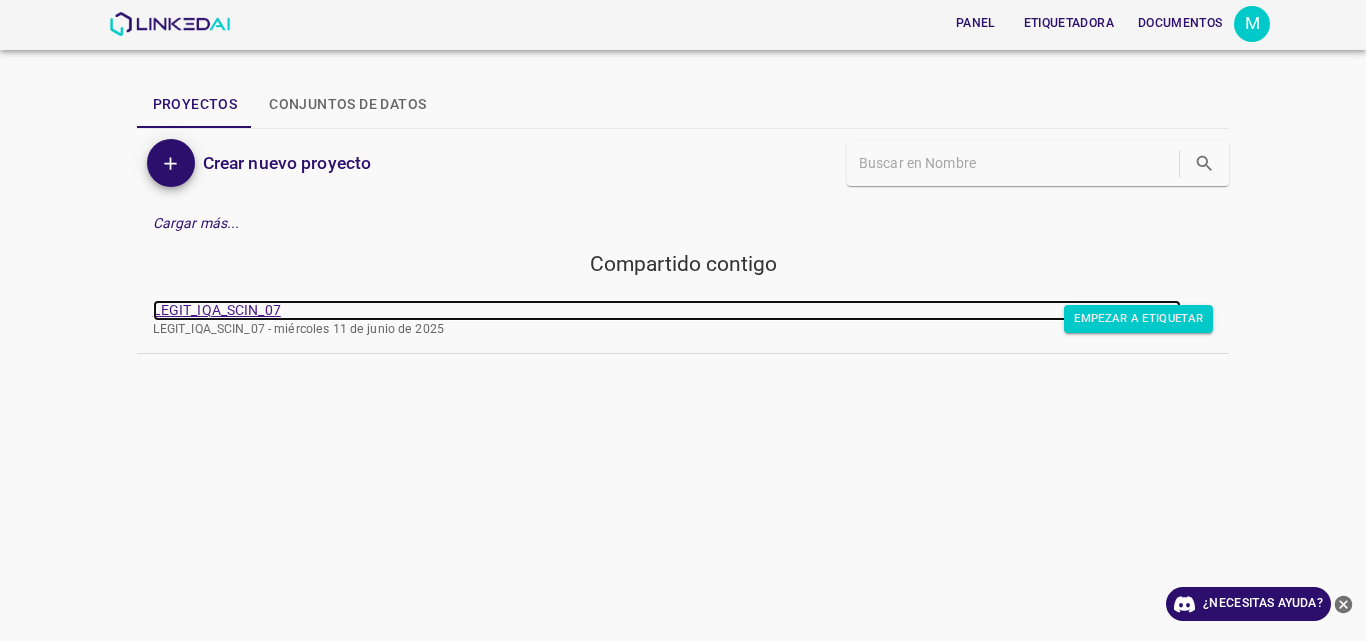 click on "LEGIT_IQA_SCIN_07" at bounding box center [217, 310] 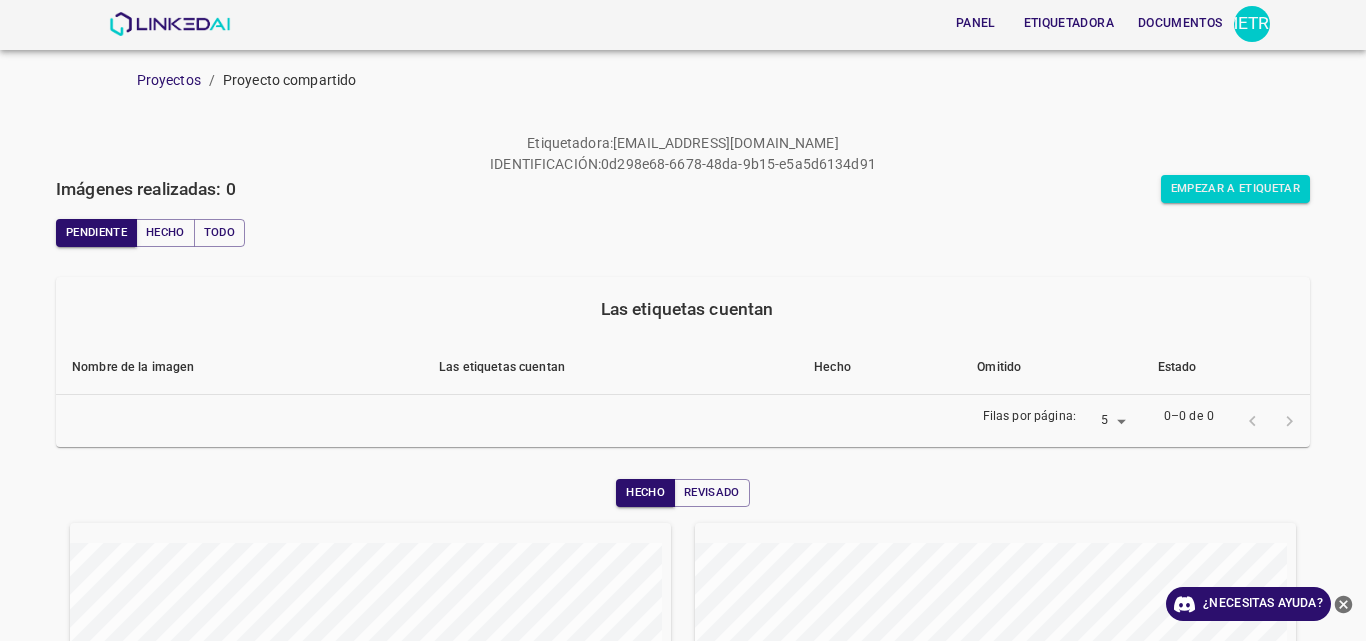 scroll, scrollTop: 0, scrollLeft: 0, axis: both 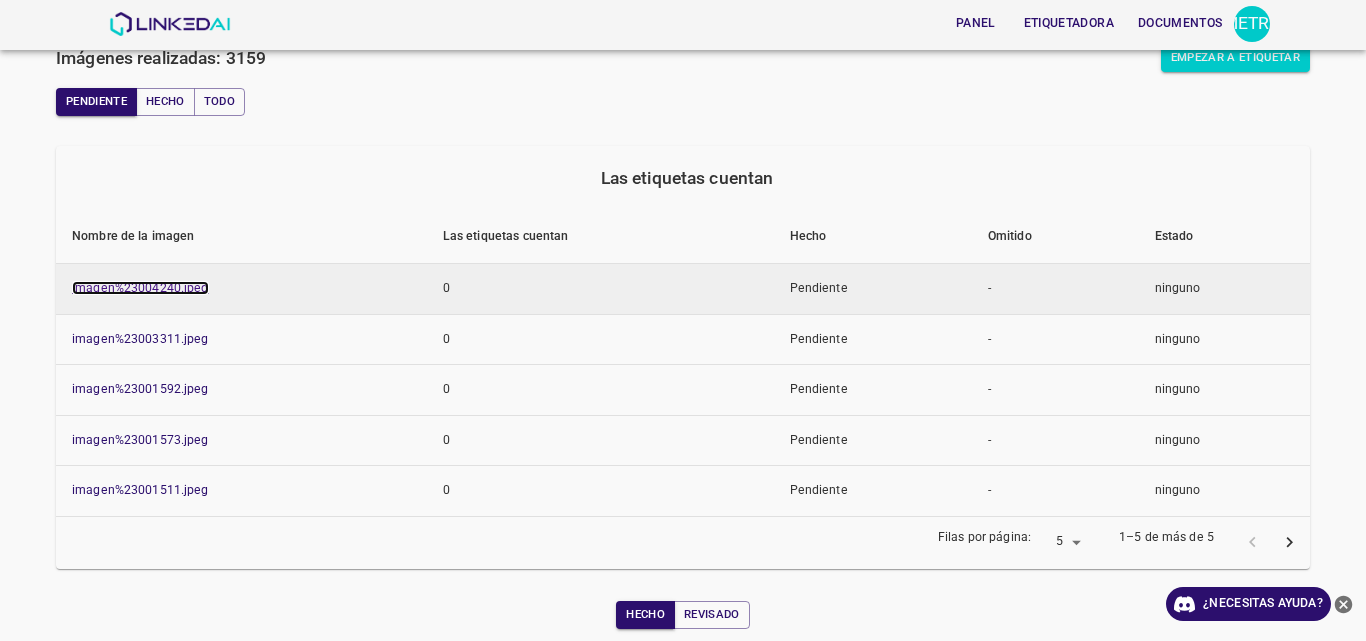 click on "imagen%23004240.jpeg" at bounding box center (140, 288) 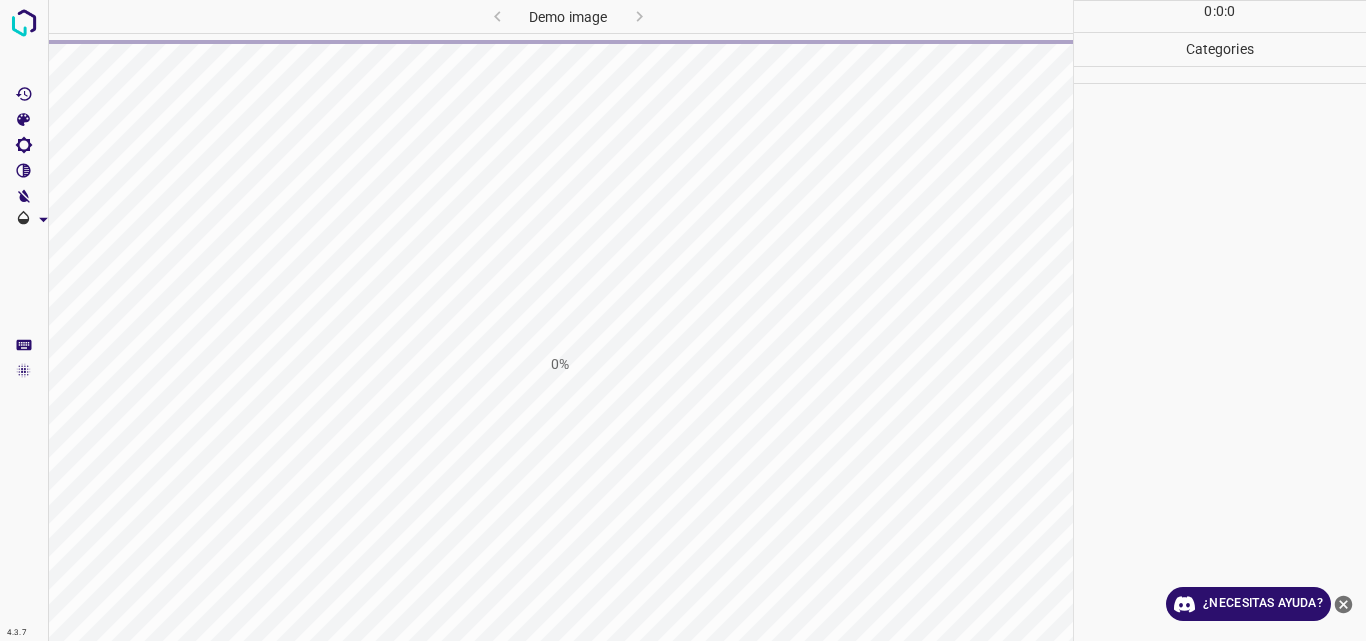 scroll, scrollTop: 0, scrollLeft: 0, axis: both 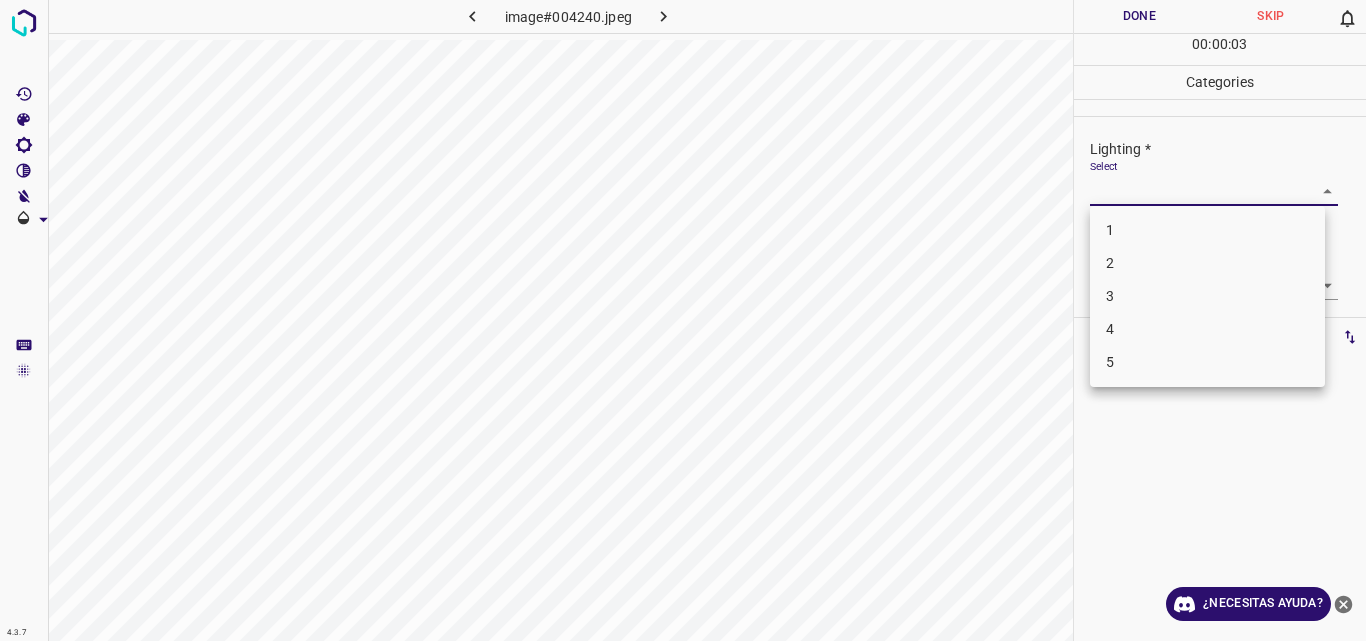 click on "4.3.7 image#004240.jpeg Done Skip 0 00   : 00   : 03   Categories Lighting *  Select ​ Focus *  Select ​ Overall *  Select ​ Labels   0 Categories 1 Lighting 2 Focus 3 Overall Tools Space Change between modes (Draw & Edit) I Auto labeling R Restore zoom M Zoom in N Zoom out Delete Delete selecte label Filters Z Restore filters X Saturation filter C Brightness filter V Contrast filter B Gray scale filter General O Download ¿Necesitas ayuda? Original text Rate this translation Your feedback will be used to help improve Google Translate - Texto - Esconder - Borrar 1 2 3 4 5" at bounding box center (683, 320) 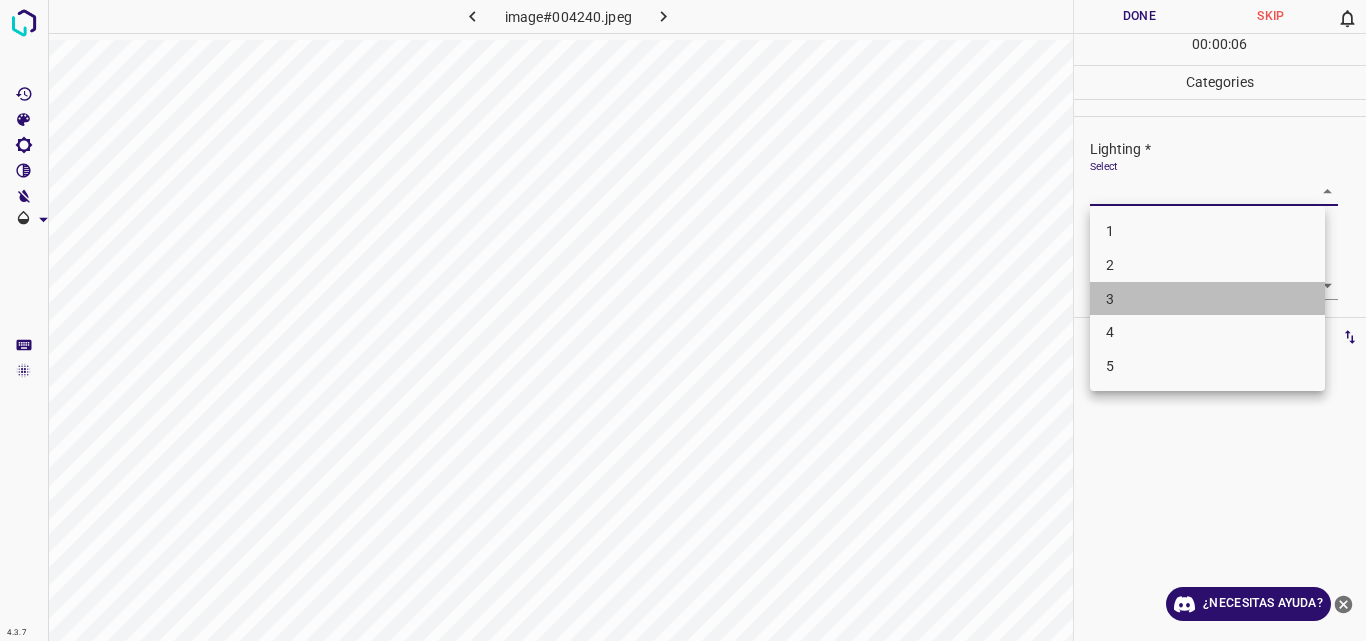click on "3" at bounding box center (1207, 299) 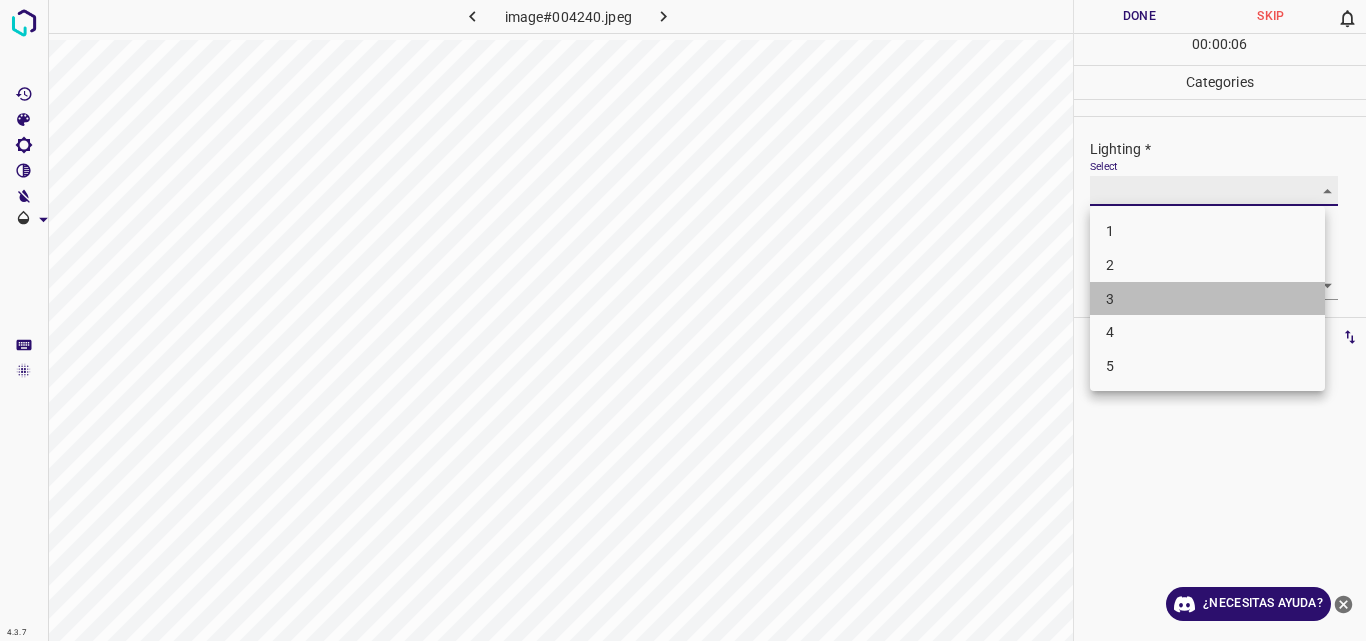type on "3" 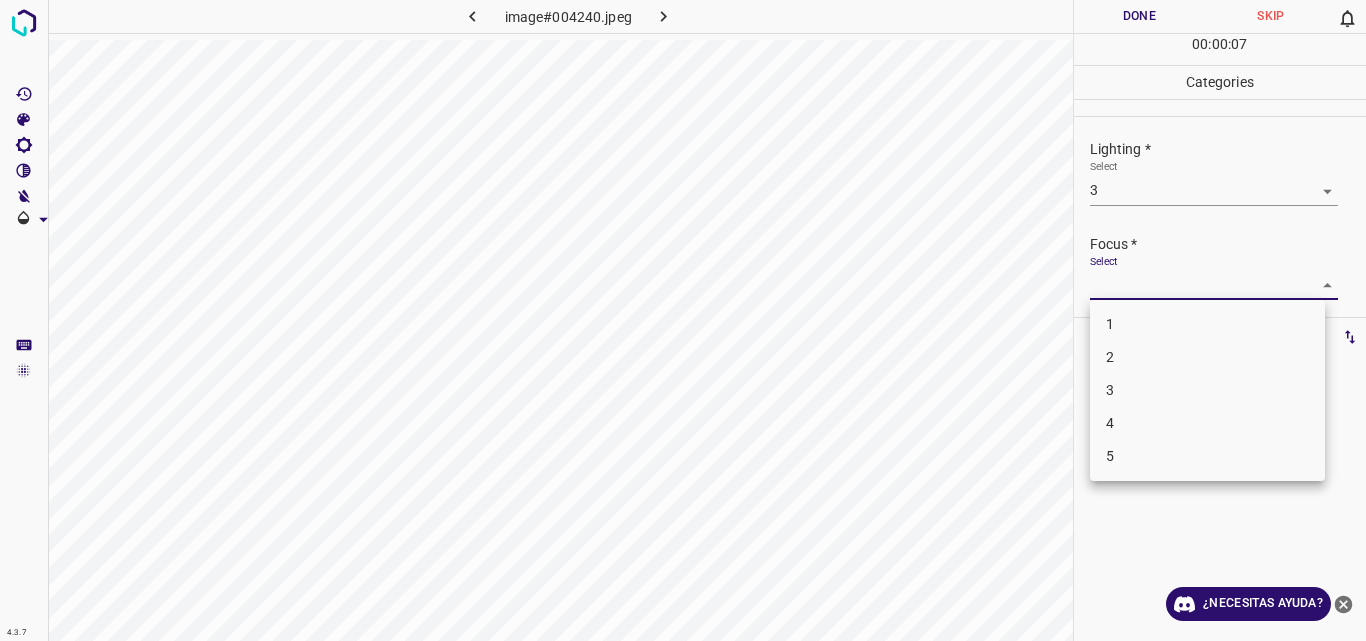 click on "4.3.7 image#004240.jpeg Done Skip 0 00   : 00   : 07   Categories Lighting *  Select 3 3 Focus *  Select ​ Overall *  Select ​ Labels   0 Categories 1 Lighting 2 Focus 3 Overall Tools Space Change between modes (Draw & Edit) I Auto labeling R Restore zoom M Zoom in N Zoom out Delete Delete selecte label Filters Z Restore filters X Saturation filter C Brightness filter V Contrast filter B Gray scale filter General O Download ¿Necesitas ayuda? Original text Rate this translation Your feedback will be used to help improve Google Translate - Texto - Esconder - Borrar 1 2 3 4 5" at bounding box center (683, 320) 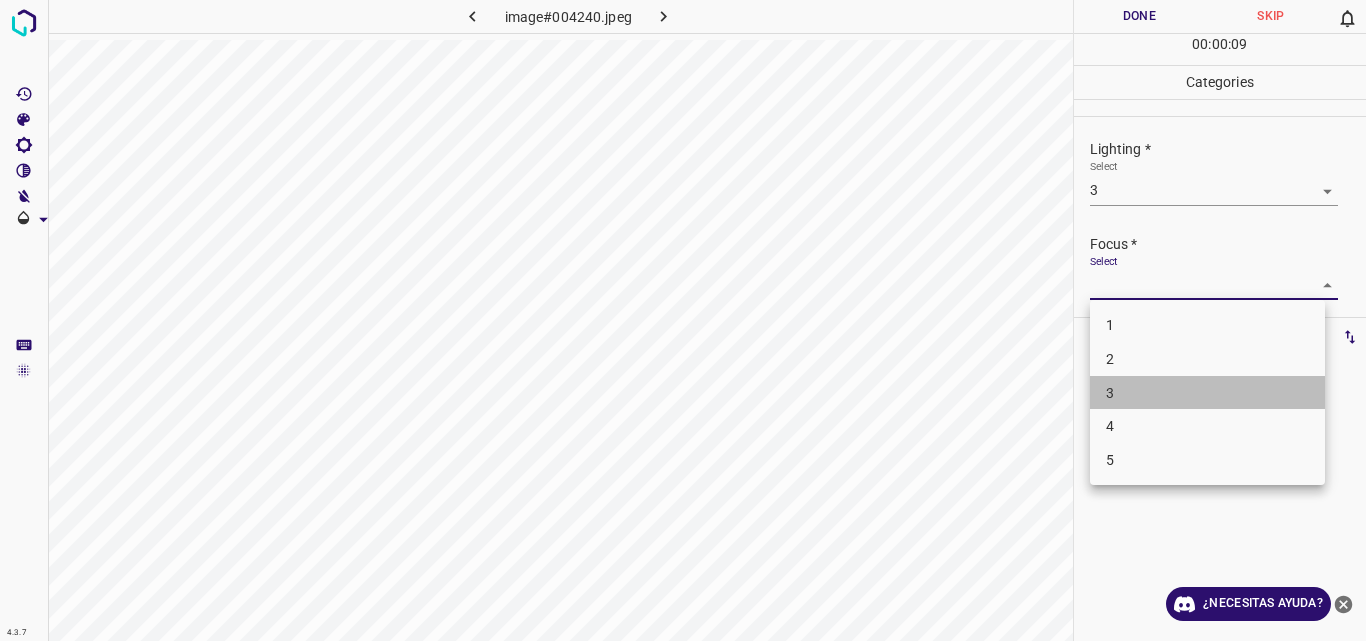 click on "3" at bounding box center [1207, 393] 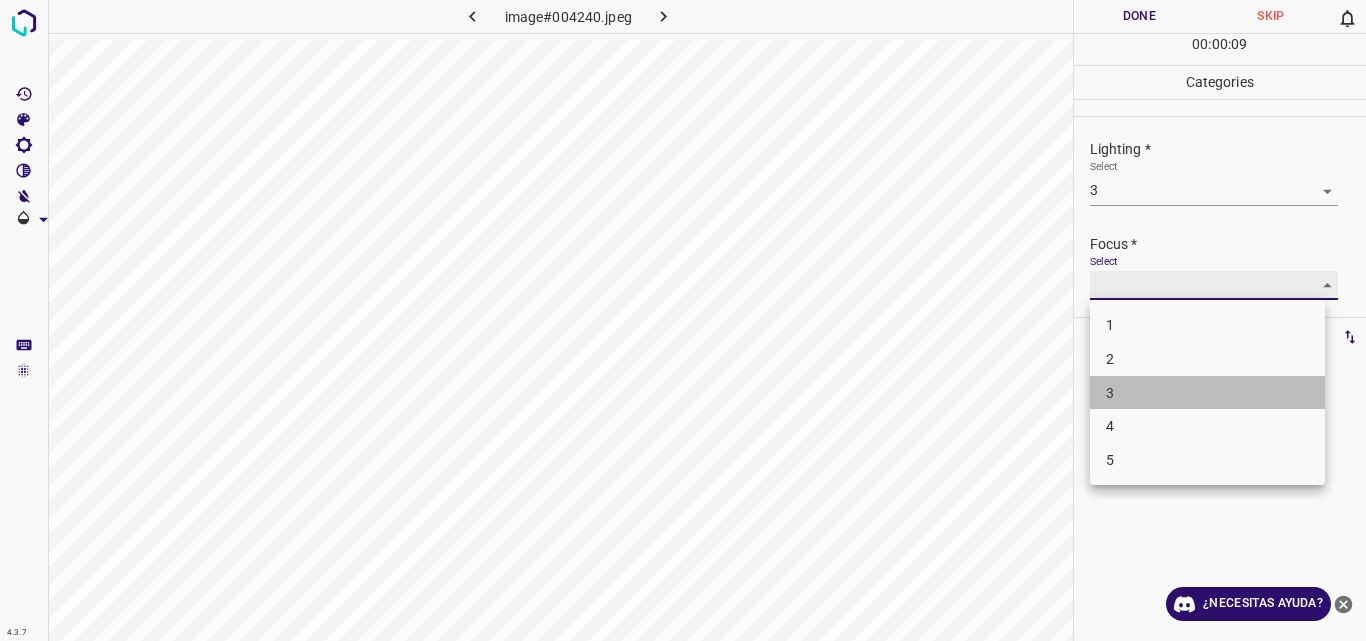 type on "3" 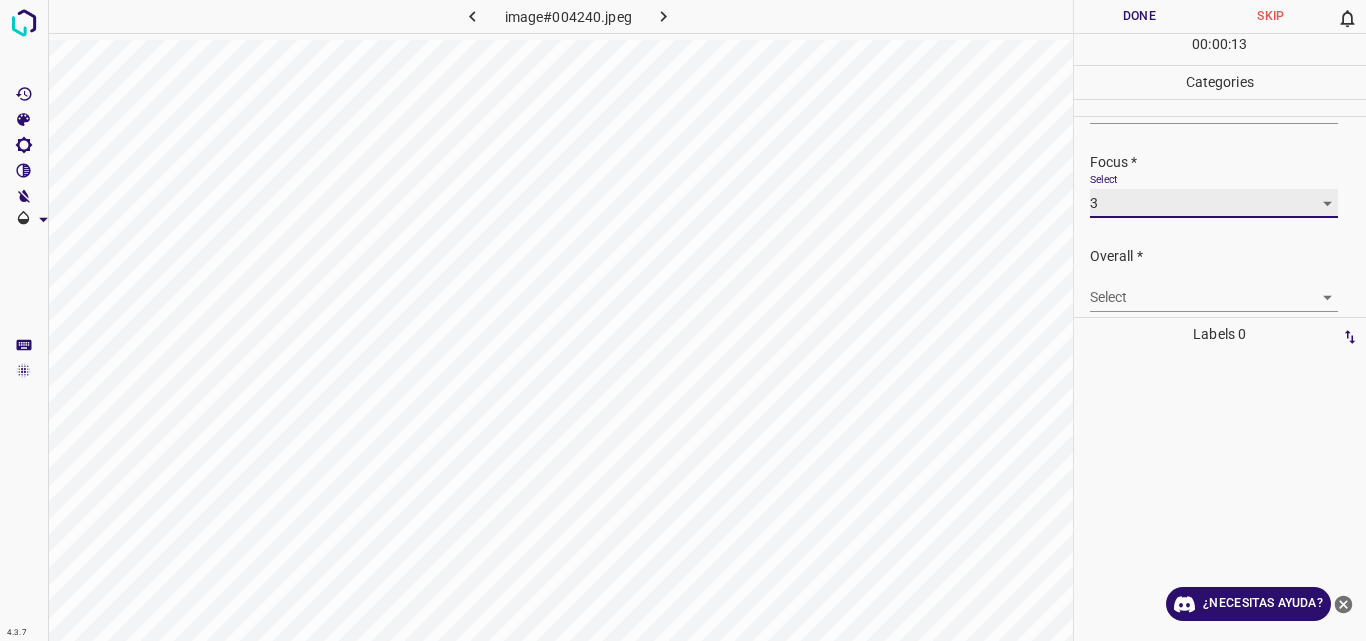 scroll, scrollTop: 98, scrollLeft: 0, axis: vertical 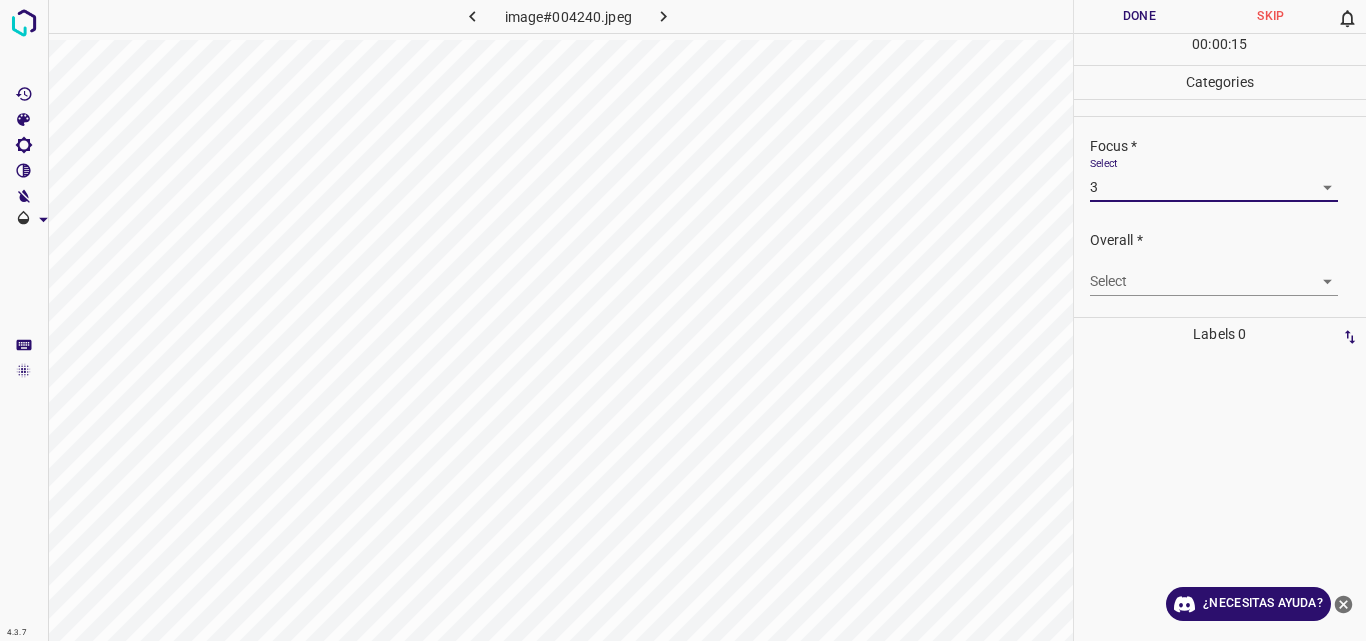 click on "4.3.7 image#004240.jpeg Done Skip 0 00   : 00   : 15   Categories Lighting *  Select 3 3 Focus *  Select 3 3 Overall *  Select ​ Labels   0 Categories 1 Lighting 2 Focus 3 Overall Tools Space Change between modes (Draw & Edit) I Auto labeling R Restore zoom M Zoom in N Zoom out Delete Delete selecte label Filters Z Restore filters X Saturation filter C Brightness filter V Contrast filter B Gray scale filter General O Download ¿Necesitas ayuda? Original text Rate this translation Your feedback will be used to help improve Google Translate - Texto - Esconder - Borrar" at bounding box center (683, 320) 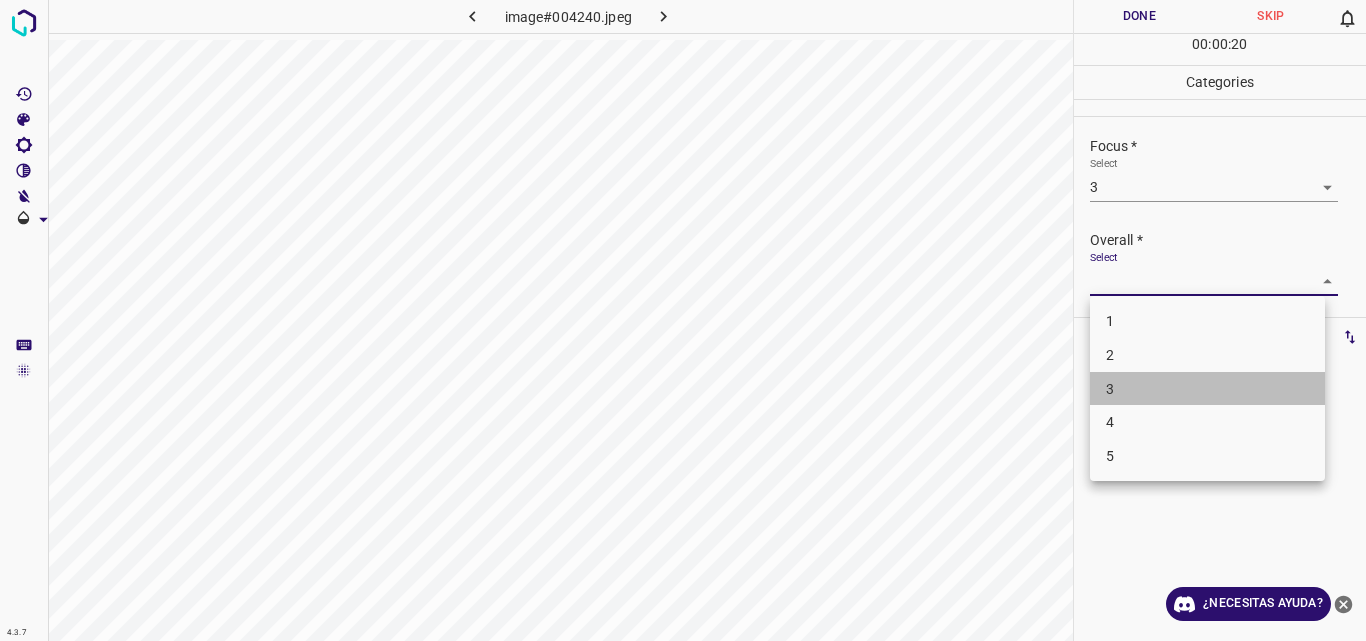 click on "3" at bounding box center [1207, 389] 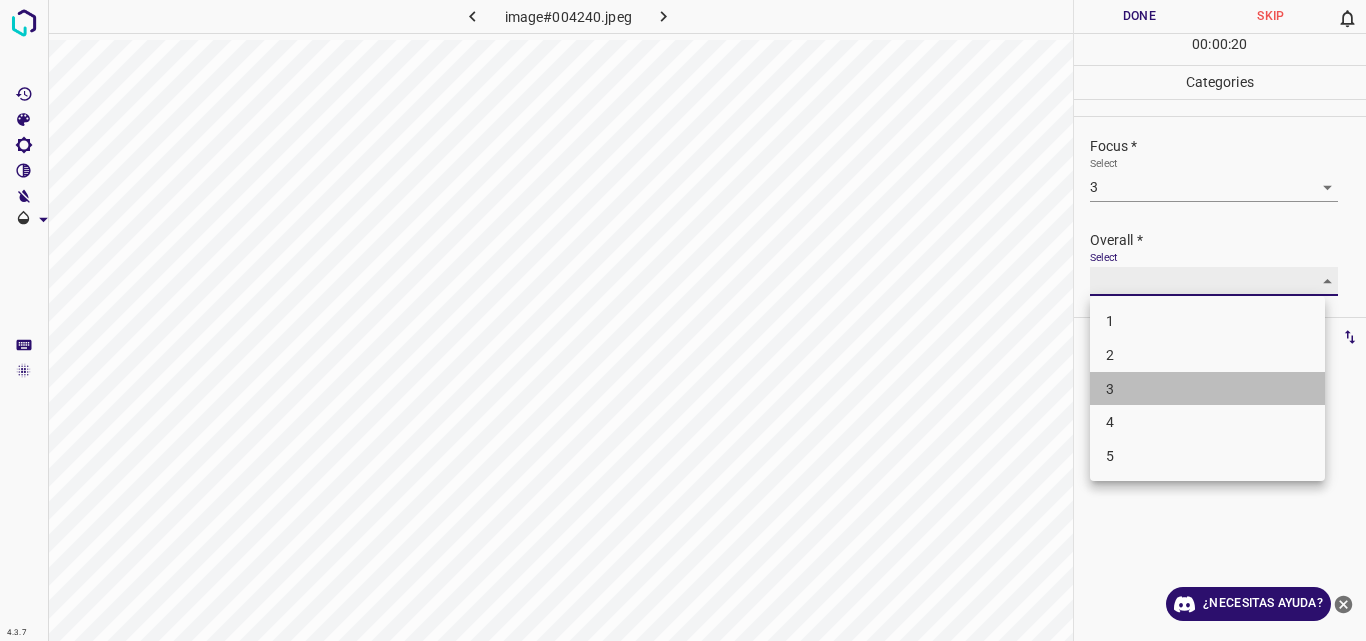 type on "3" 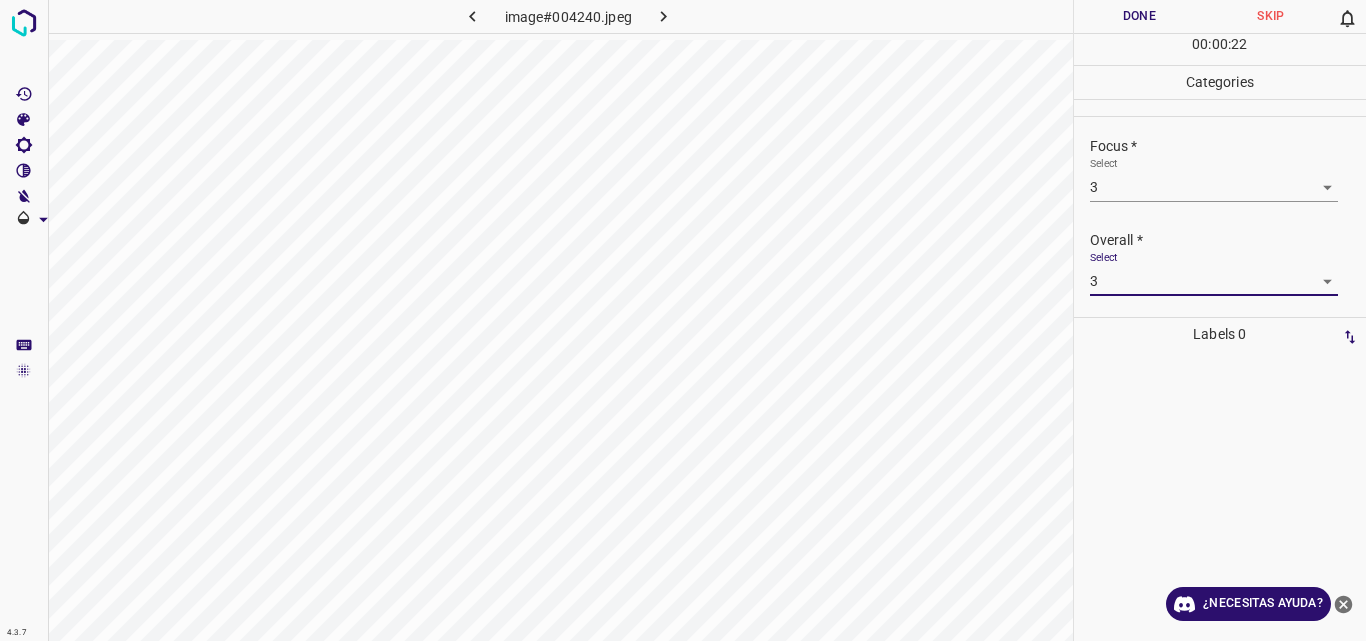 click on "Done" at bounding box center (1140, 16) 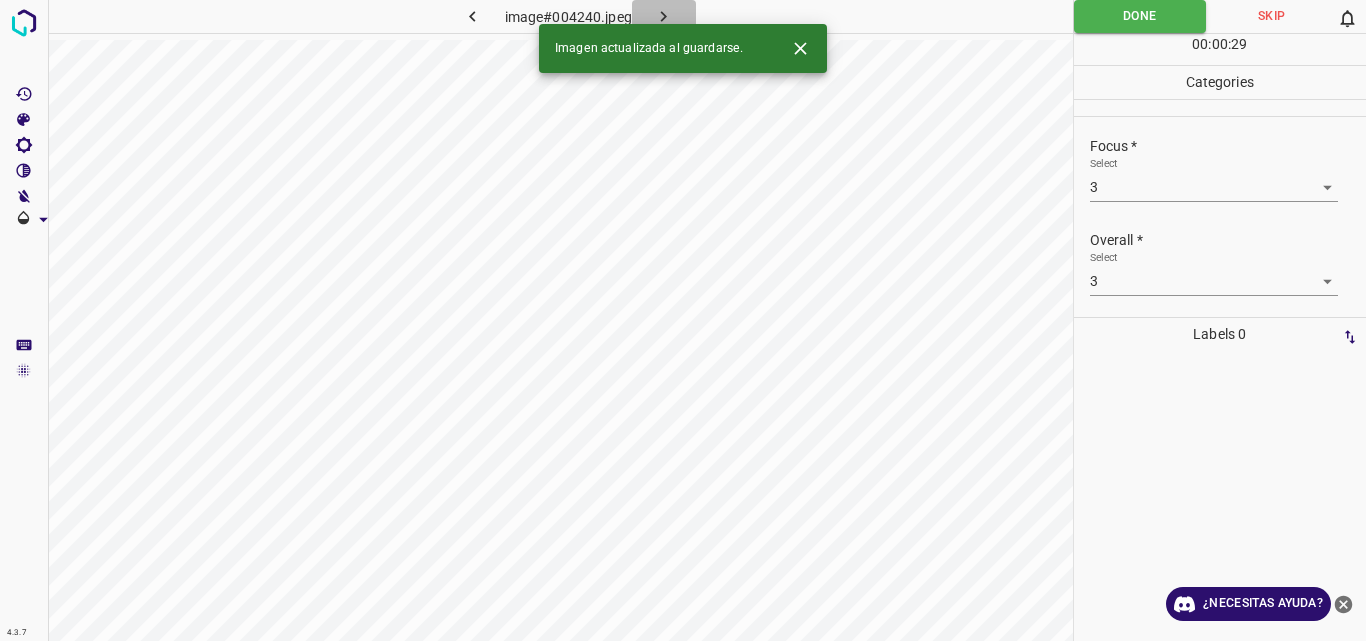 click 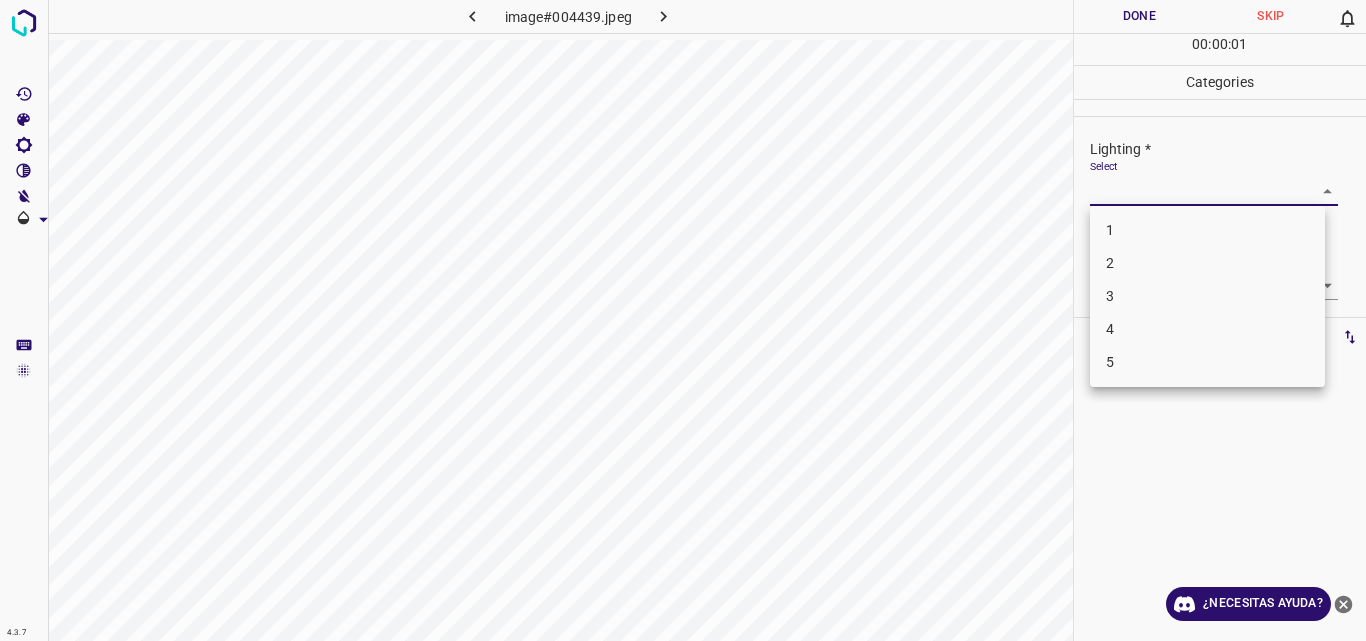 click on "4.3.7 image#004439.jpeg Done Skip 0 00   : 00   : 01   Categories Lighting *  Select ​ Focus *  Select ​ Overall *  Select ​ Labels   0 Categories 1 Lighting 2 Focus 3 Overall Tools Space Change between modes (Draw & Edit) I Auto labeling R Restore zoom M Zoom in N Zoom out Delete Delete selecte label Filters Z Restore filters X Saturation filter C Brightness filter V Contrast filter B Gray scale filter General O Download ¿Necesitas ayuda? Original text Rate this translation Your feedback will be used to help improve Google Translate - Texto - Esconder - Borrar 1 2 3 4 5" at bounding box center (683, 320) 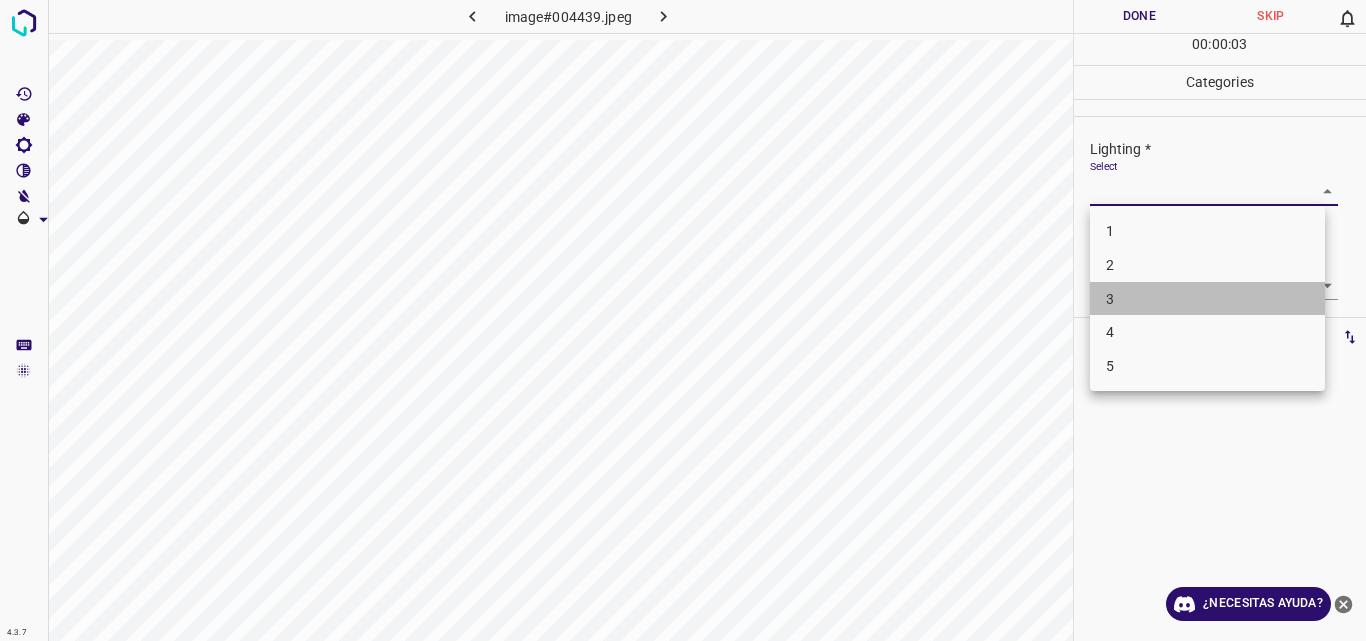 click on "3" at bounding box center (1207, 299) 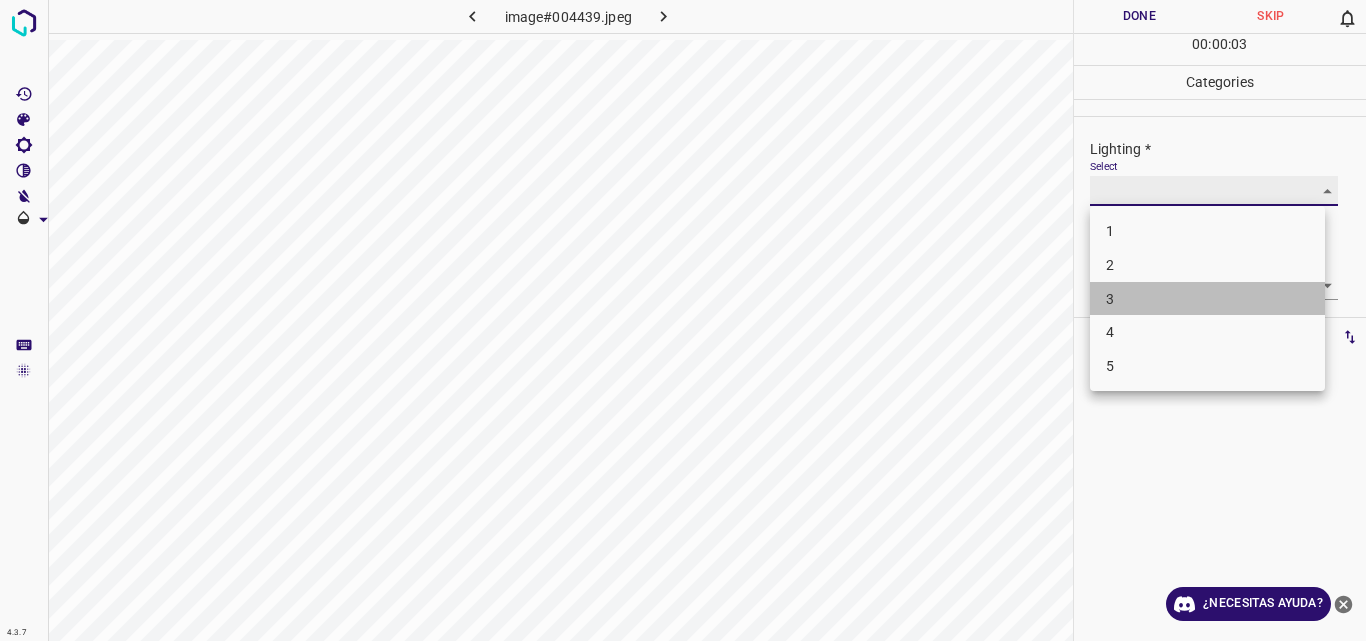 type on "3" 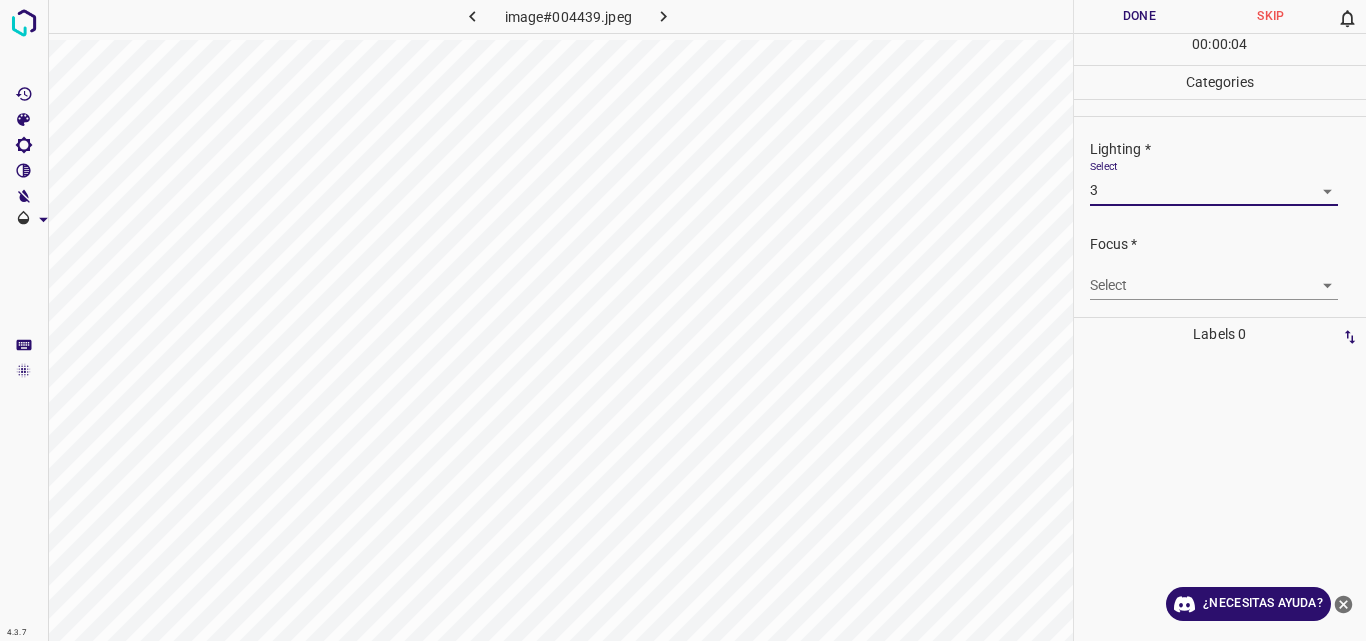 click on "4.3.7 image#004439.jpeg Done Skip 0 00   : 00   : 04   Categories Lighting *  Select 3 3 Focus *  Select ​ Overall *  Select ​ Labels   0 Categories 1 Lighting 2 Focus 3 Overall Tools Space Change between modes (Draw & Edit) I Auto labeling R Restore zoom M Zoom in N Zoom out Delete Delete selecte label Filters Z Restore filters X Saturation filter C Brightness filter V Contrast filter B Gray scale filter General O Download ¿Necesitas ayuda? Original text Rate this translation Your feedback will be used to help improve Google Translate - Texto - Esconder - Borrar" at bounding box center [683, 320] 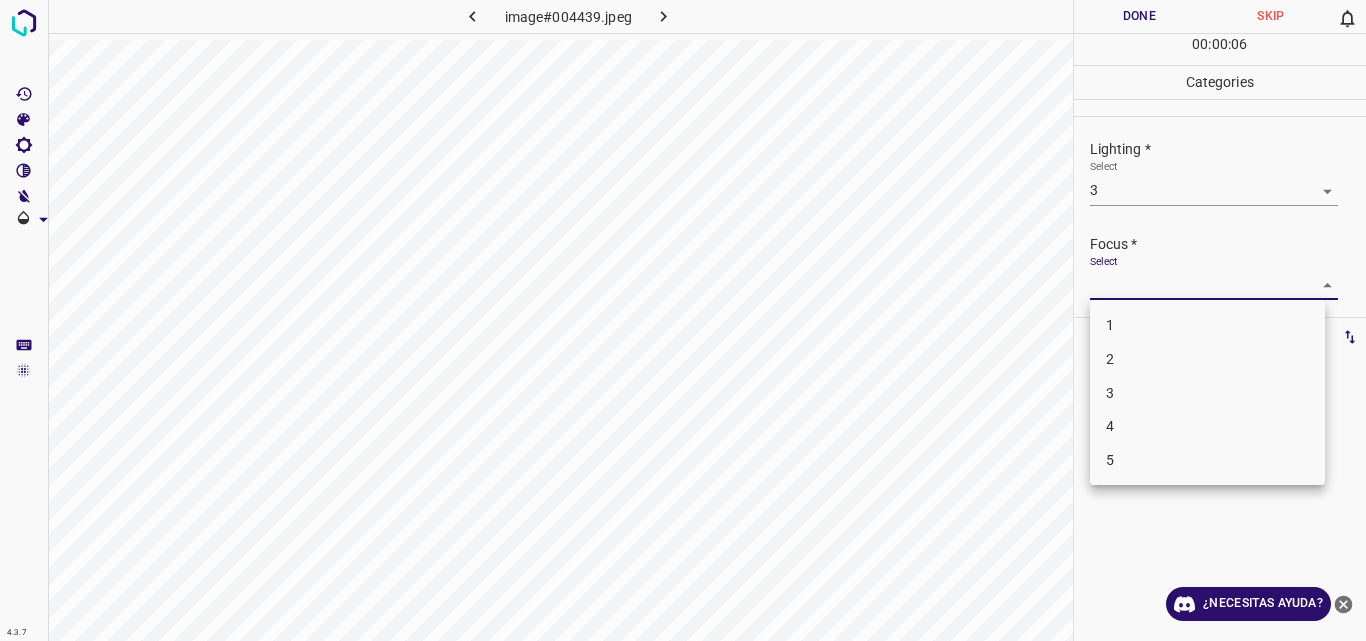 click on "3" at bounding box center (1207, 393) 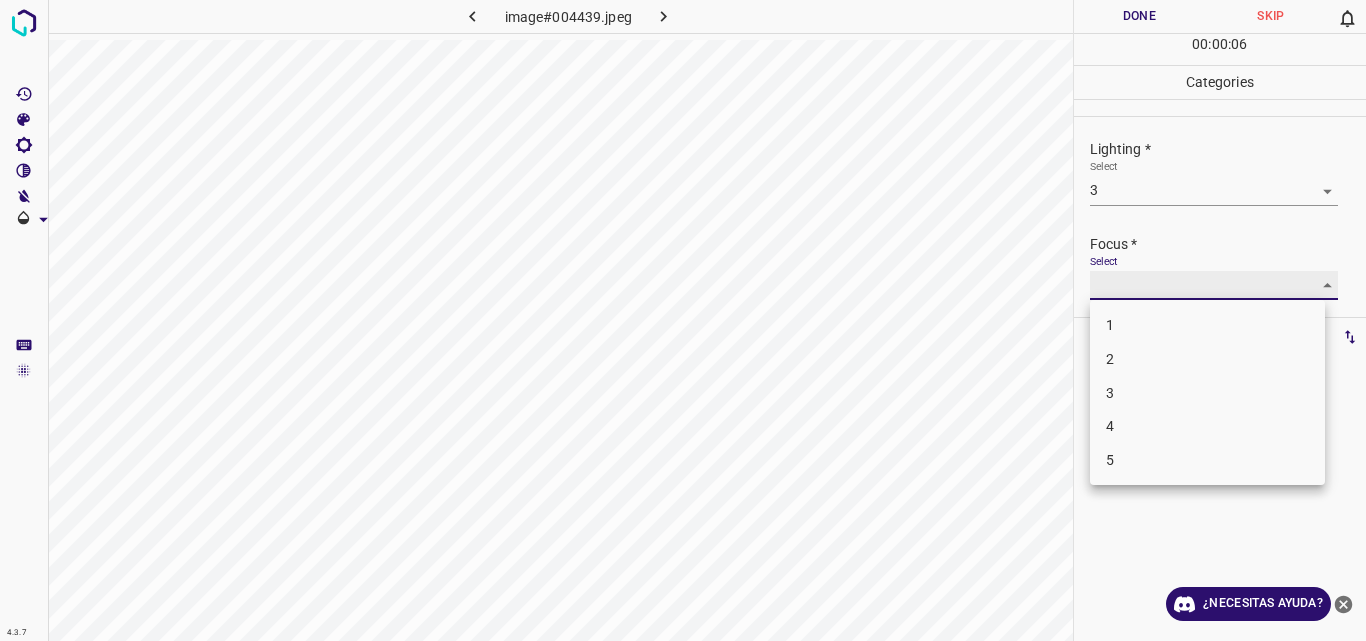type on "3" 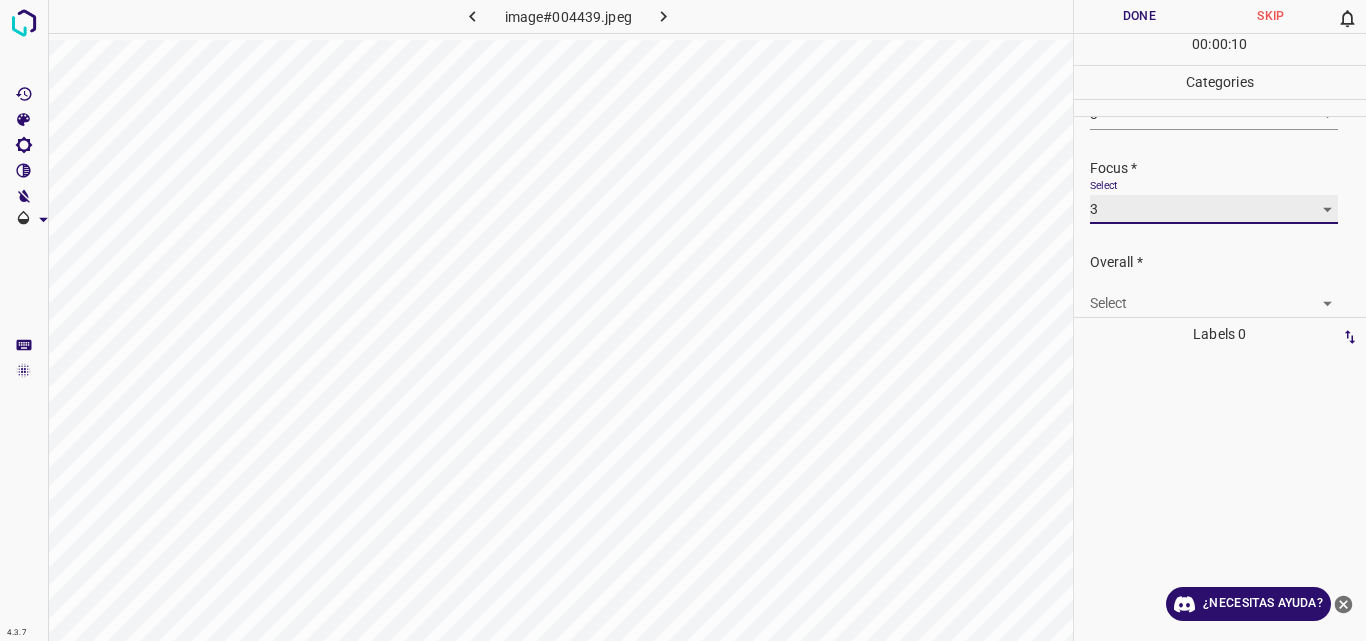 scroll, scrollTop: 98, scrollLeft: 0, axis: vertical 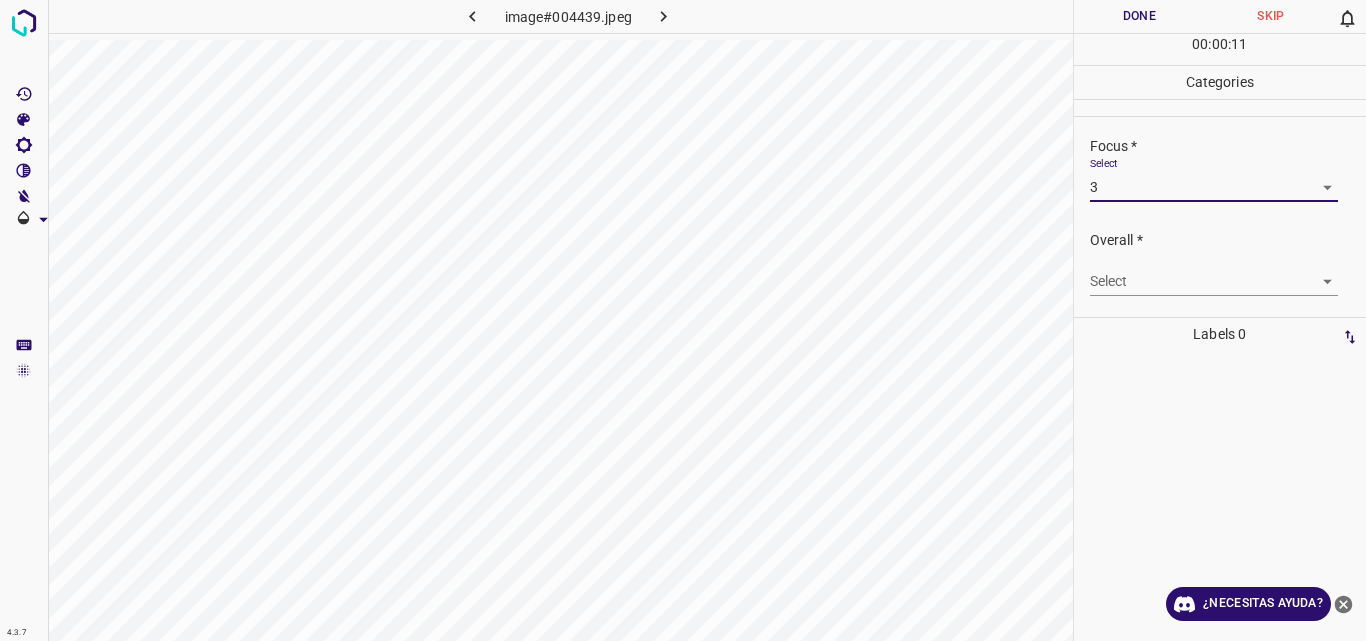 click on "4.3.7 image#004439.jpeg Done Skip 0 00   : 00   : 11   Categories Lighting *  Select 3 3 Focus *  Select 3 3 Overall *  Select ​ Labels   0 Categories 1 Lighting 2 Focus 3 Overall Tools Space Change between modes (Draw & Edit) I Auto labeling R Restore zoom M Zoom in N Zoom out Delete Delete selecte label Filters Z Restore filters X Saturation filter C Brightness filter V Contrast filter B Gray scale filter General O Download ¿Necesitas ayuda? Original text Rate this translation Your feedback will be used to help improve Google Translate - Texto - Esconder - Borrar" at bounding box center (683, 320) 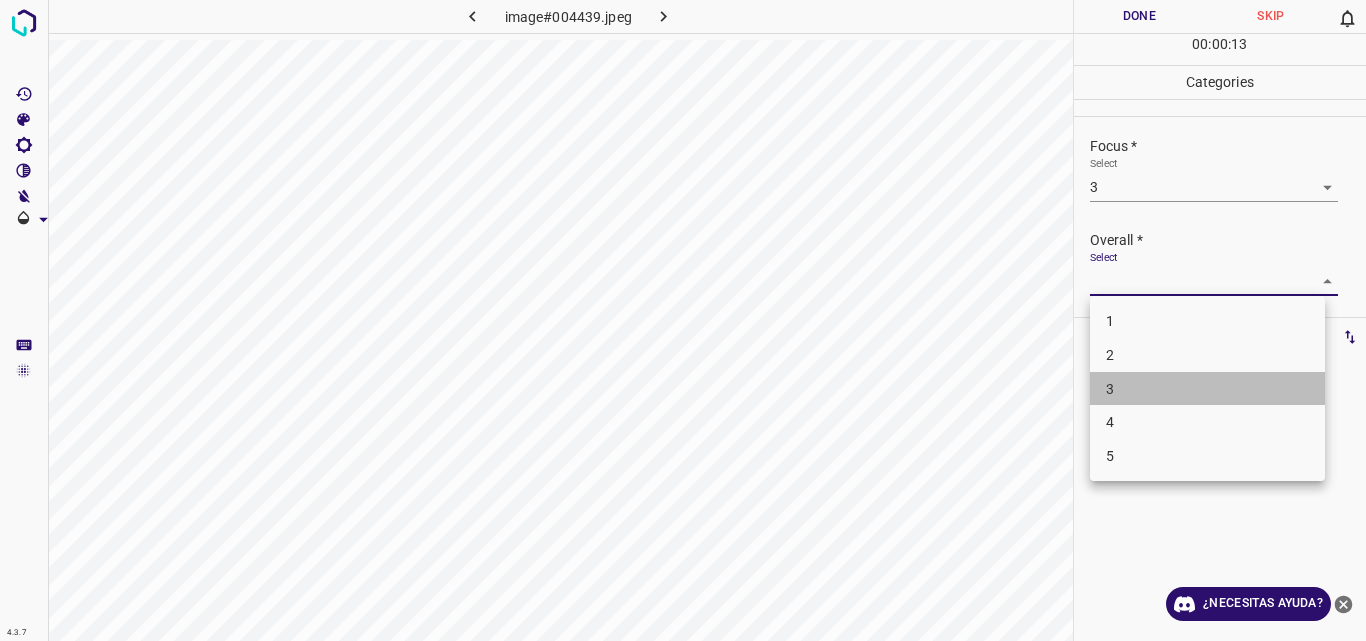 click on "3" at bounding box center [1207, 389] 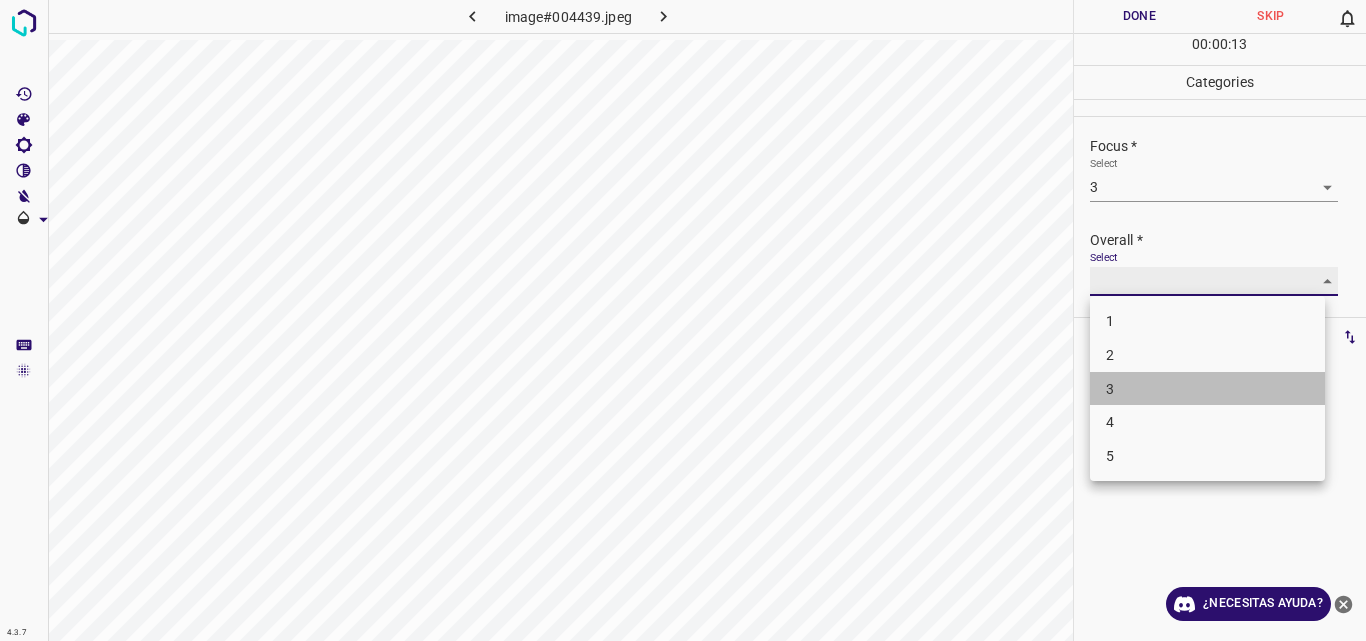type on "3" 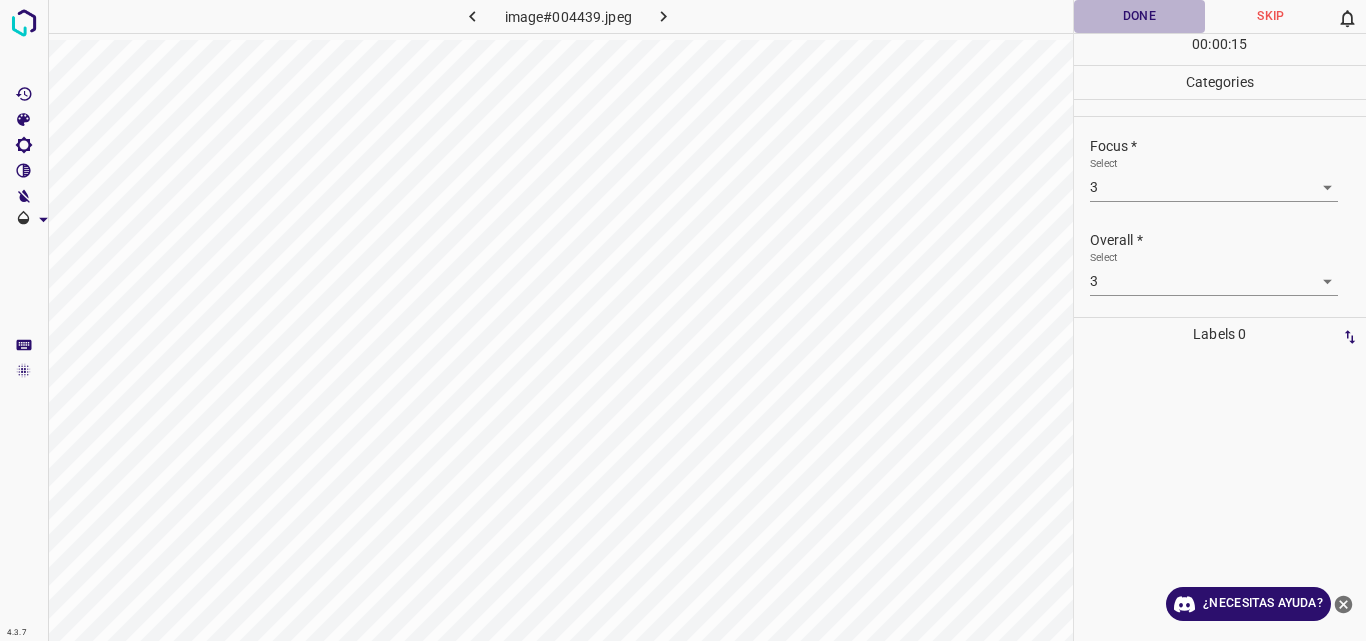 click on "Done" at bounding box center [1140, 16] 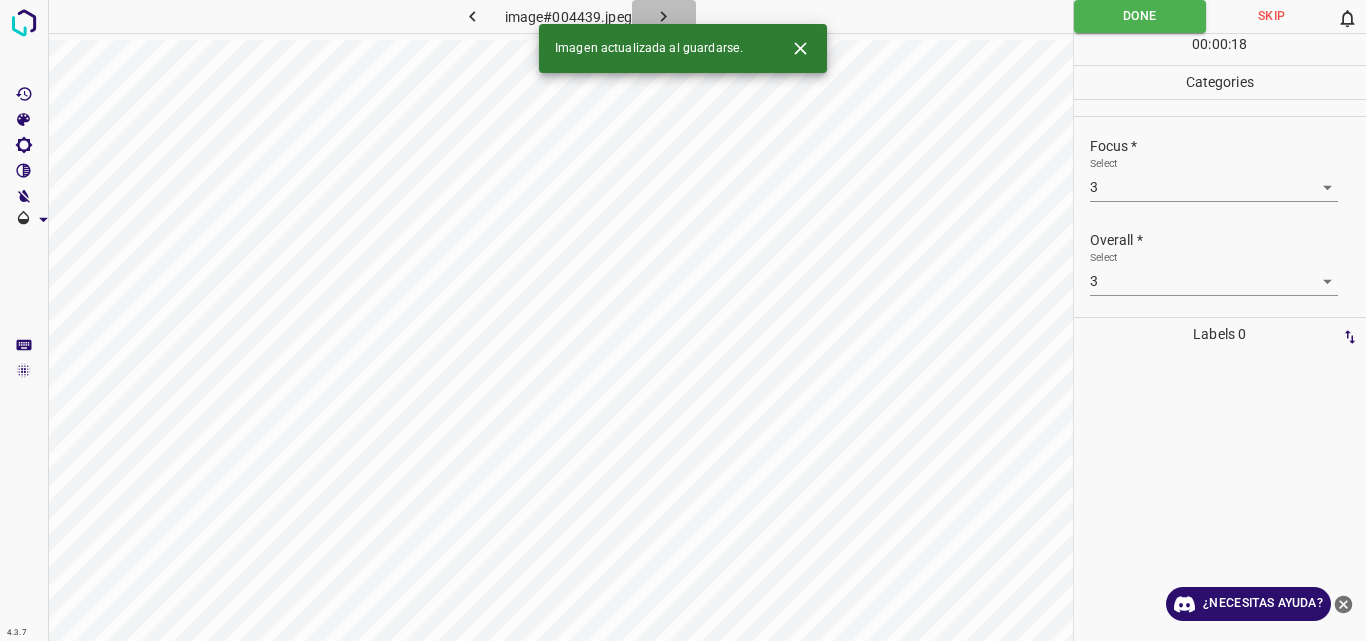 click 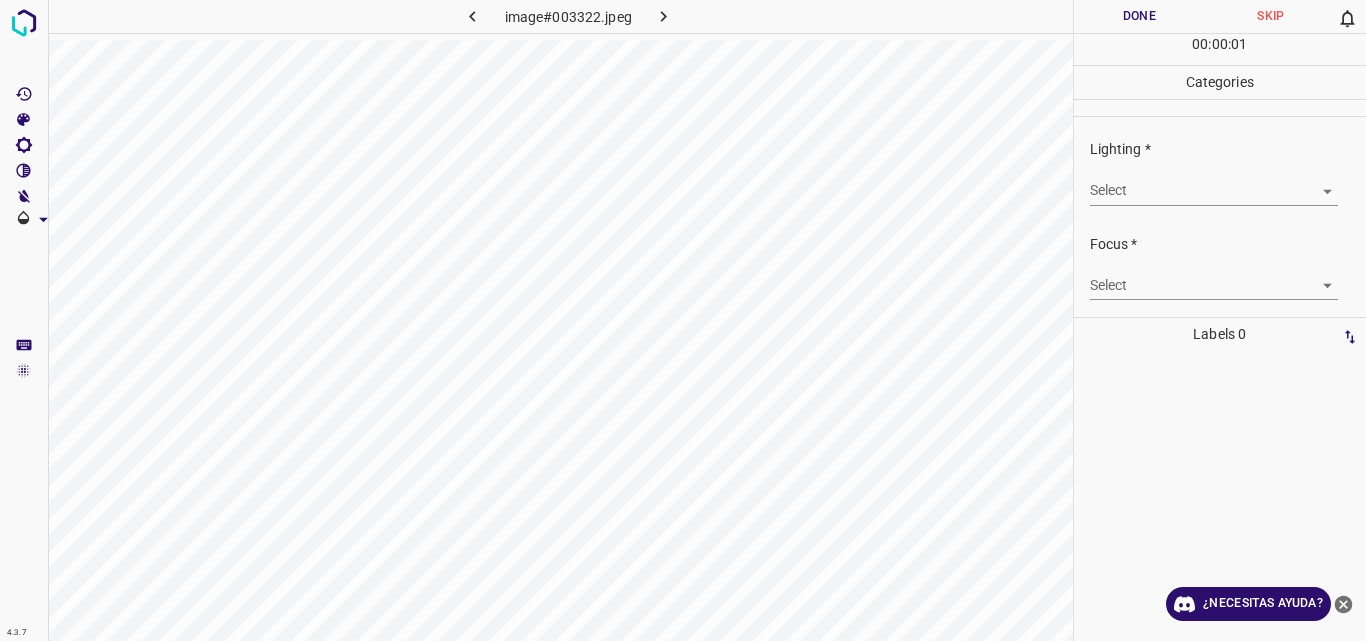 click on "4.3.7 image#003322.jpeg Done Skip 0 00   : 00   : 01   Categories Lighting *  Select ​ Focus *  Select ​ Overall *  Select ​ Labels   0 Categories 1 Lighting 2 Focus 3 Overall Tools Space Change between modes (Draw & Edit) I Auto labeling R Restore zoom M Zoom in N Zoom out Delete Delete selecte label Filters Z Restore filters X Saturation filter C Brightness filter V Contrast filter B Gray scale filter General O Download ¿Necesitas ayuda? Original text Rate this translation Your feedback will be used to help improve Google Translate - Texto - Esconder - Borrar" at bounding box center [683, 320] 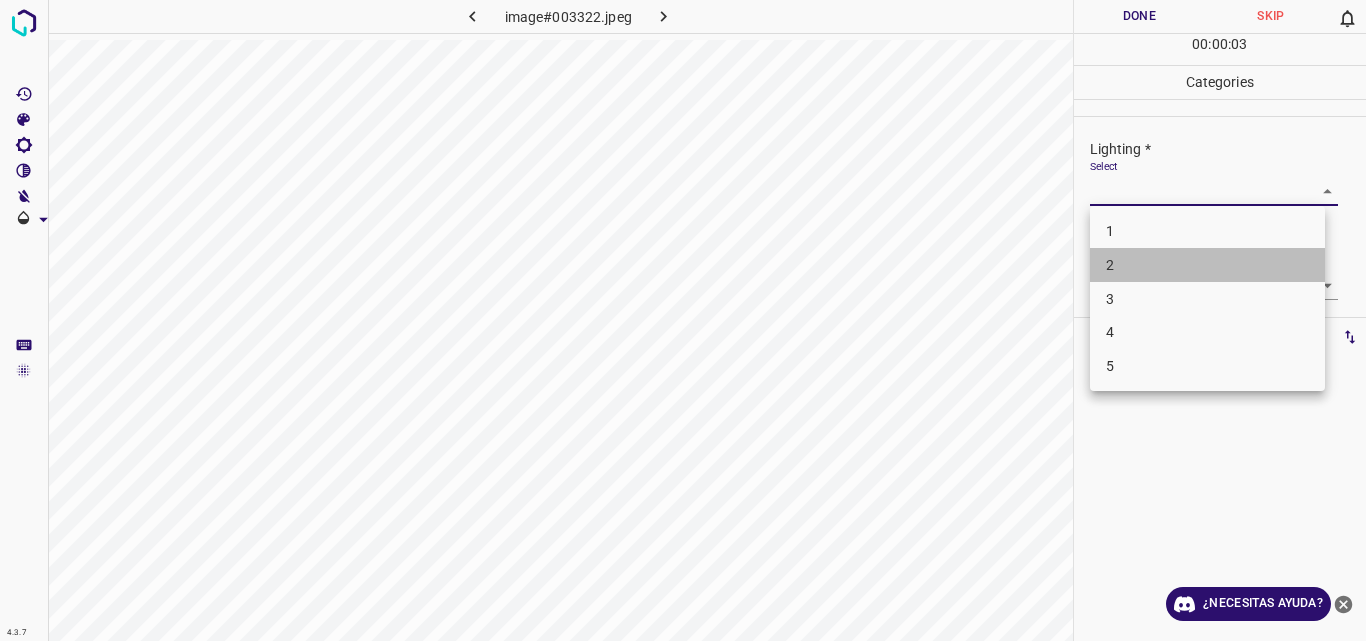 click on "2" at bounding box center (1207, 265) 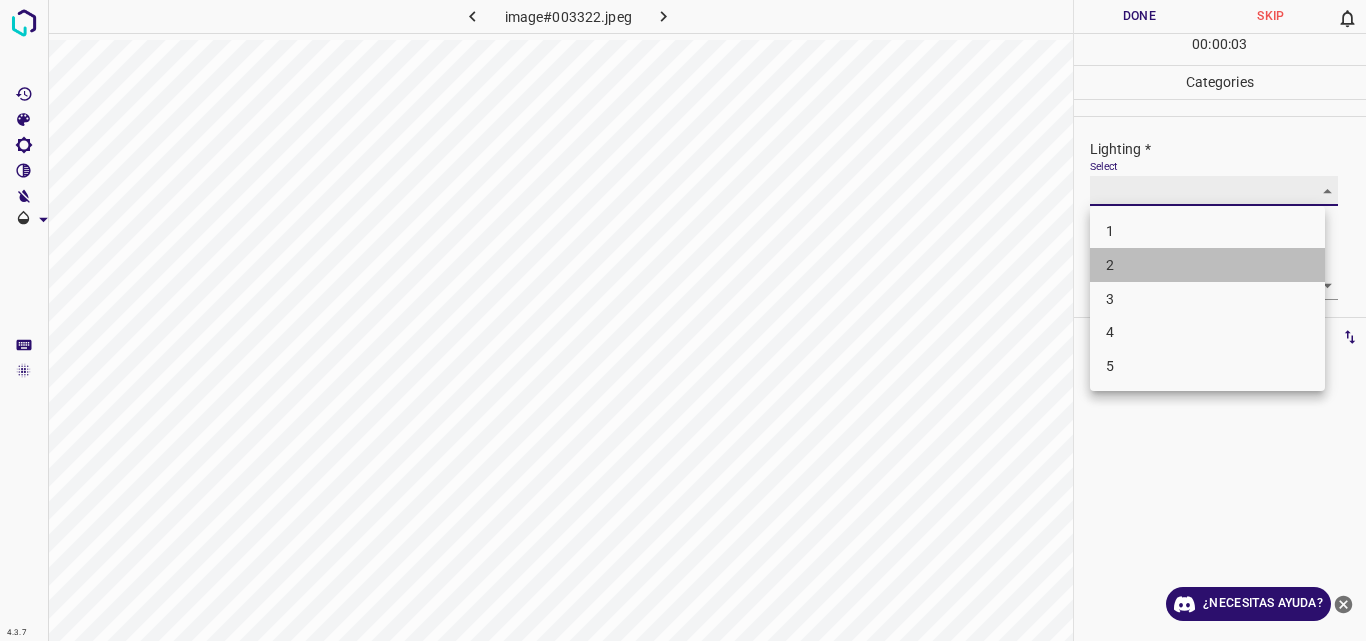 type on "2" 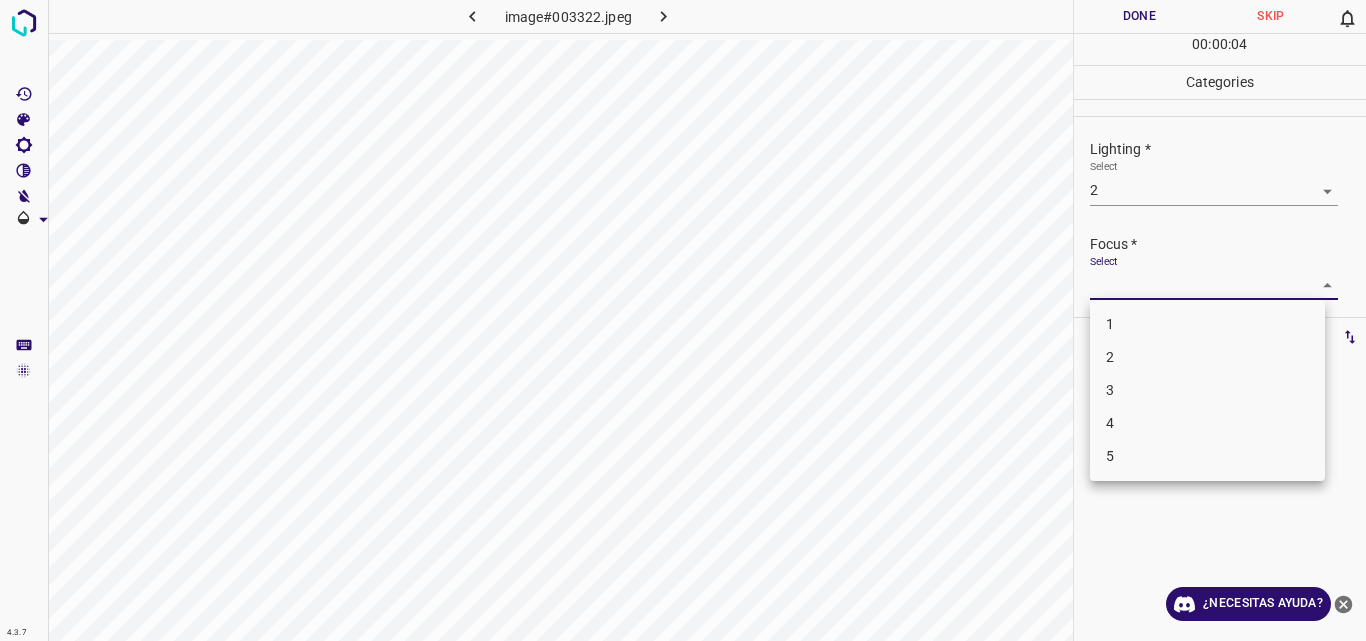 click on "4.3.7 image#003322.jpeg Done Skip 0 00   : 00   : 04   Categories Lighting *  Select 2 2 Focus *  Select ​ Overall *  Select ​ Labels   0 Categories 1 Lighting 2 Focus 3 Overall Tools Space Change between modes (Draw & Edit) I Auto labeling R Restore zoom M Zoom in N Zoom out Delete Delete selecte label Filters Z Restore filters X Saturation filter C Brightness filter V Contrast filter B Gray scale filter General O Download ¿Necesitas ayuda? Original text Rate this translation Your feedback will be used to help improve Google Translate - Texto - Esconder - Borrar 1 2 3 4 5" at bounding box center (683, 320) 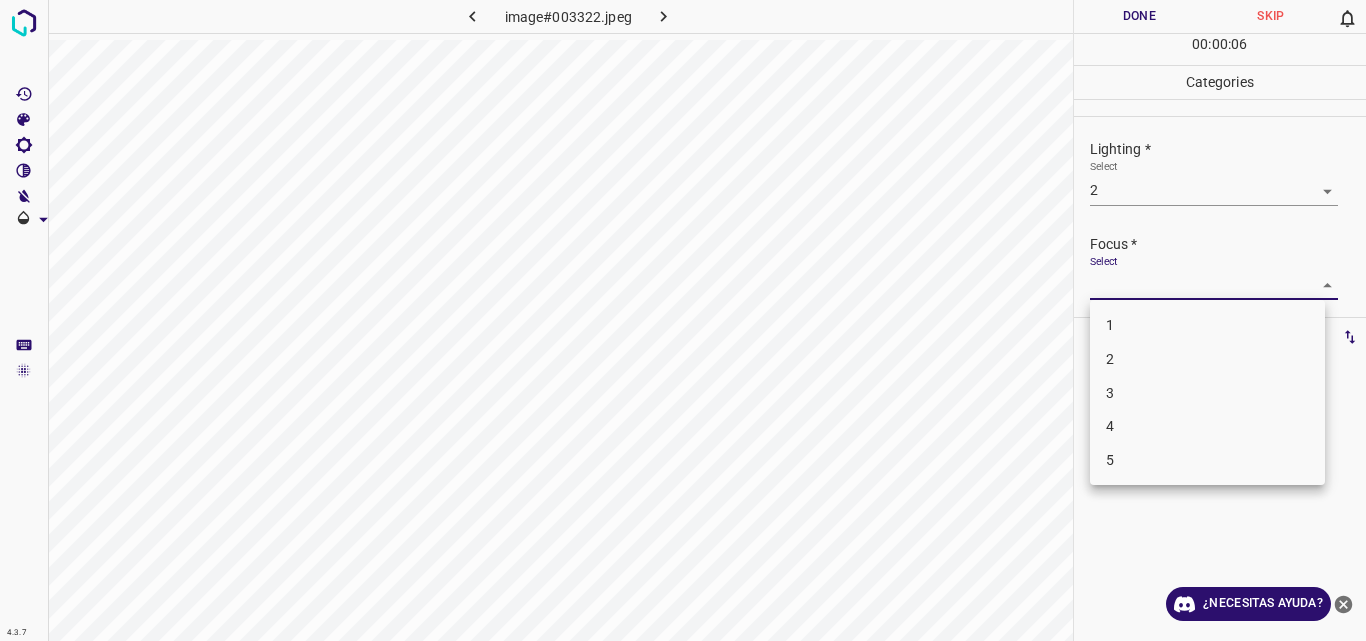 click on "2" at bounding box center (1207, 359) 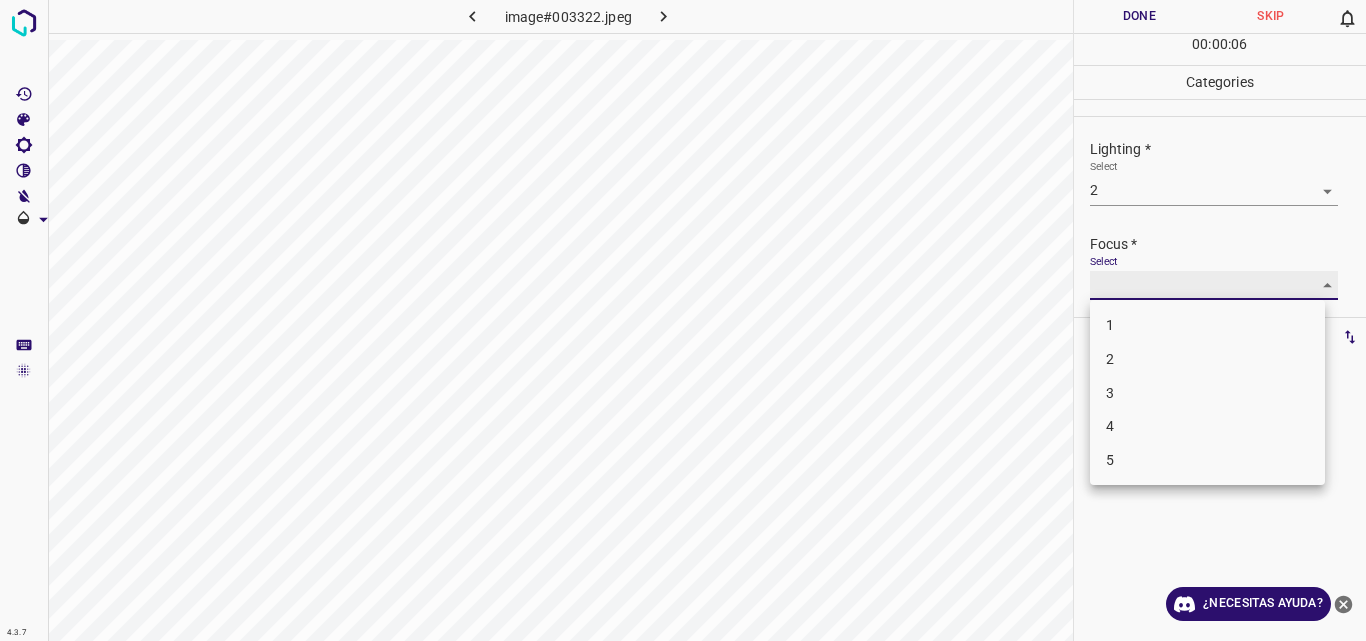 type on "2" 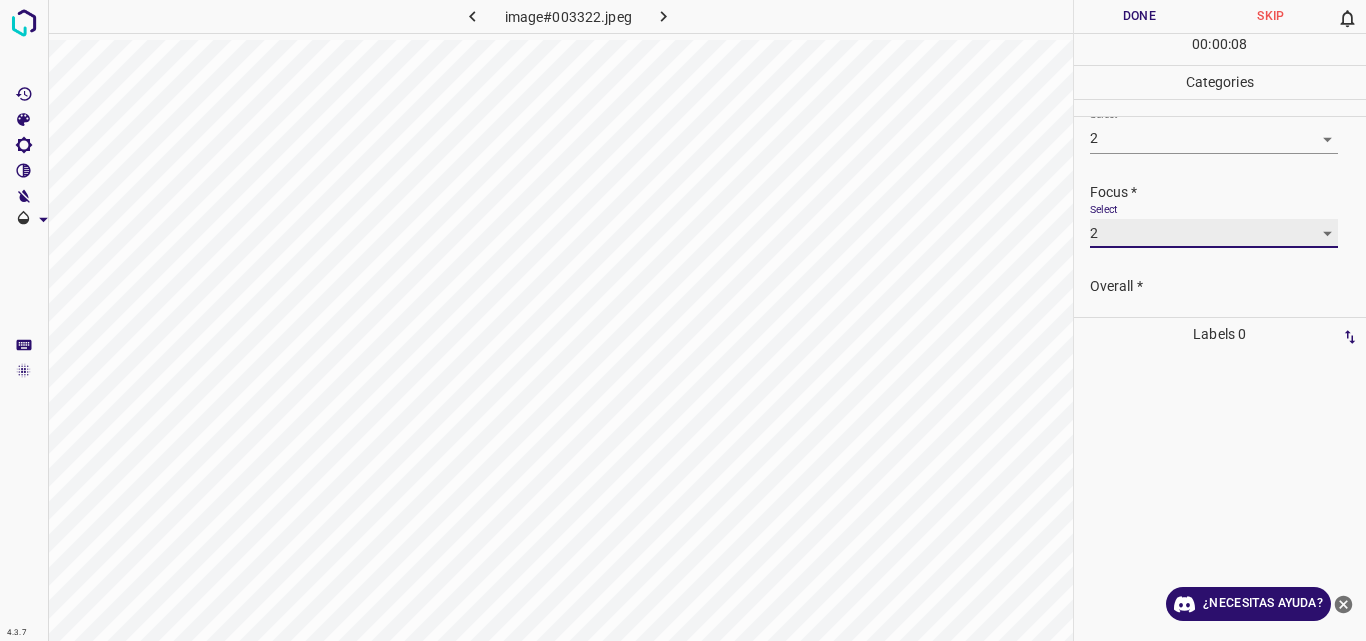 scroll, scrollTop: 98, scrollLeft: 0, axis: vertical 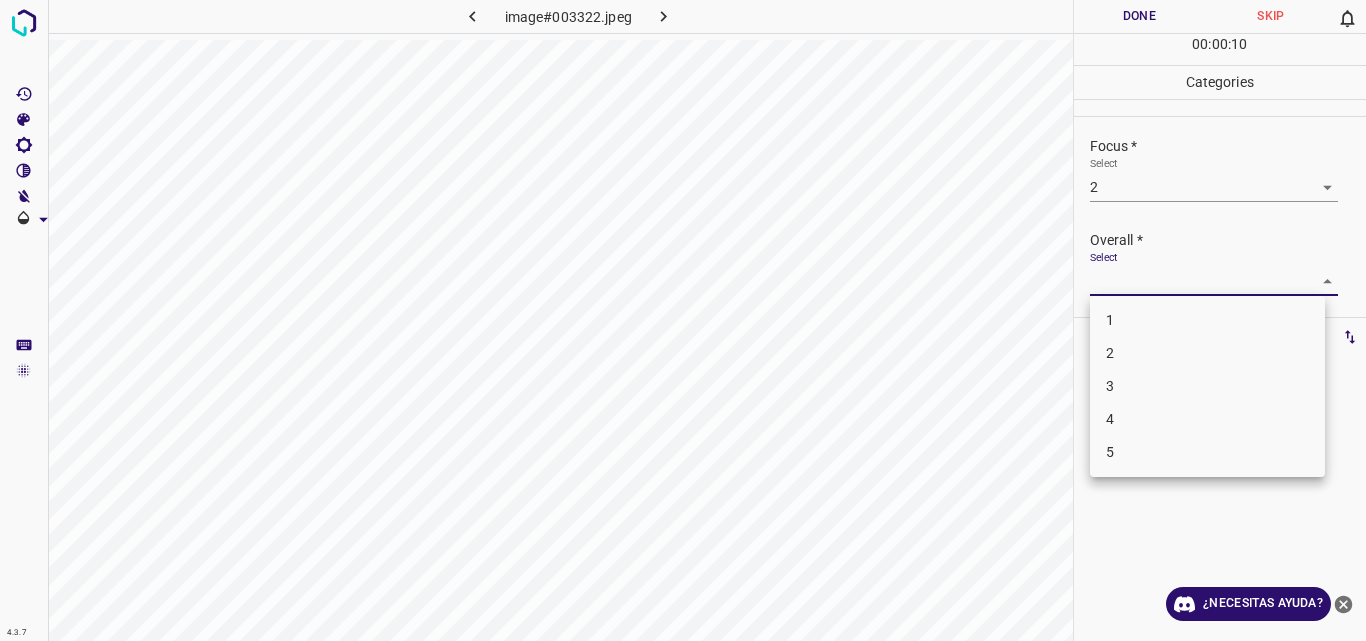 click on "4.3.7 image#003322.jpeg Done Skip 0 00   : 00   : 10   Categories Lighting *  Select 2 2 Focus *  Select 2 2 Overall *  Select ​ Labels   0 Categories 1 Lighting 2 Focus 3 Overall Tools Space Change between modes (Draw & Edit) I Auto labeling R Restore zoom M Zoom in N Zoom out Delete Delete selecte label Filters Z Restore filters X Saturation filter C Brightness filter V Contrast filter B Gray scale filter General O Download ¿Necesitas ayuda? Original text Rate this translation Your feedback will be used to help improve Google Translate - Texto - Esconder - Borrar 1 2 3 4 5" at bounding box center (683, 320) 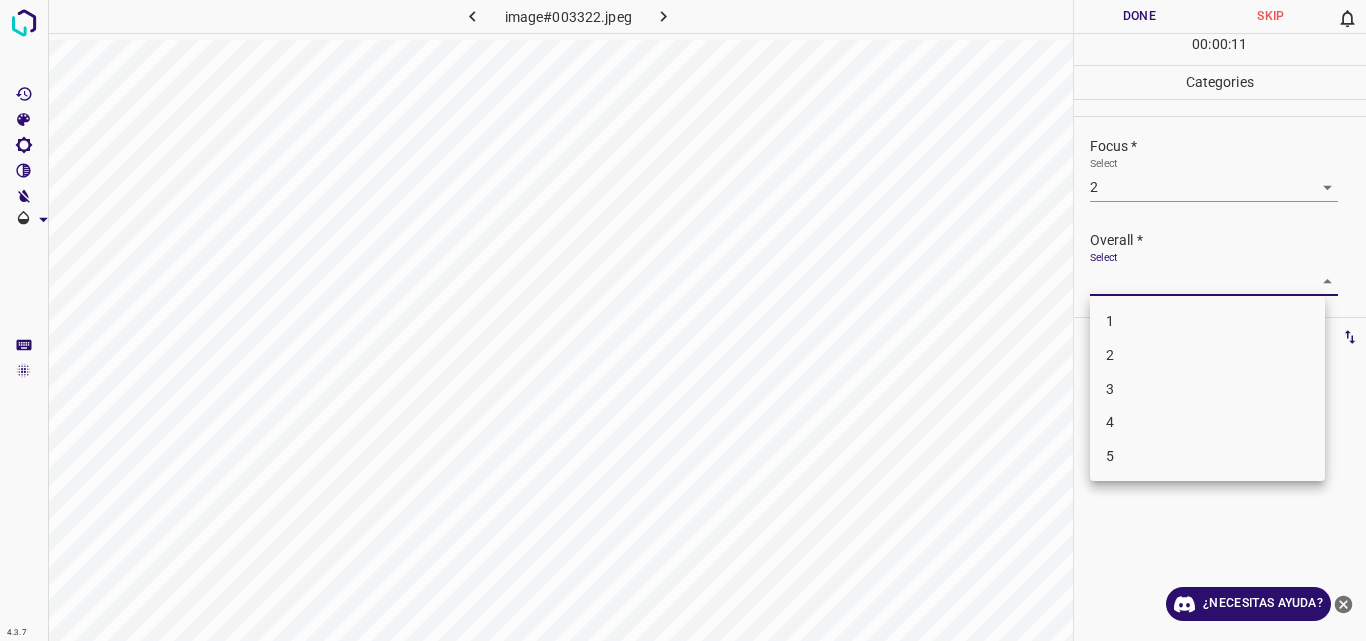 click on "2" at bounding box center [1207, 355] 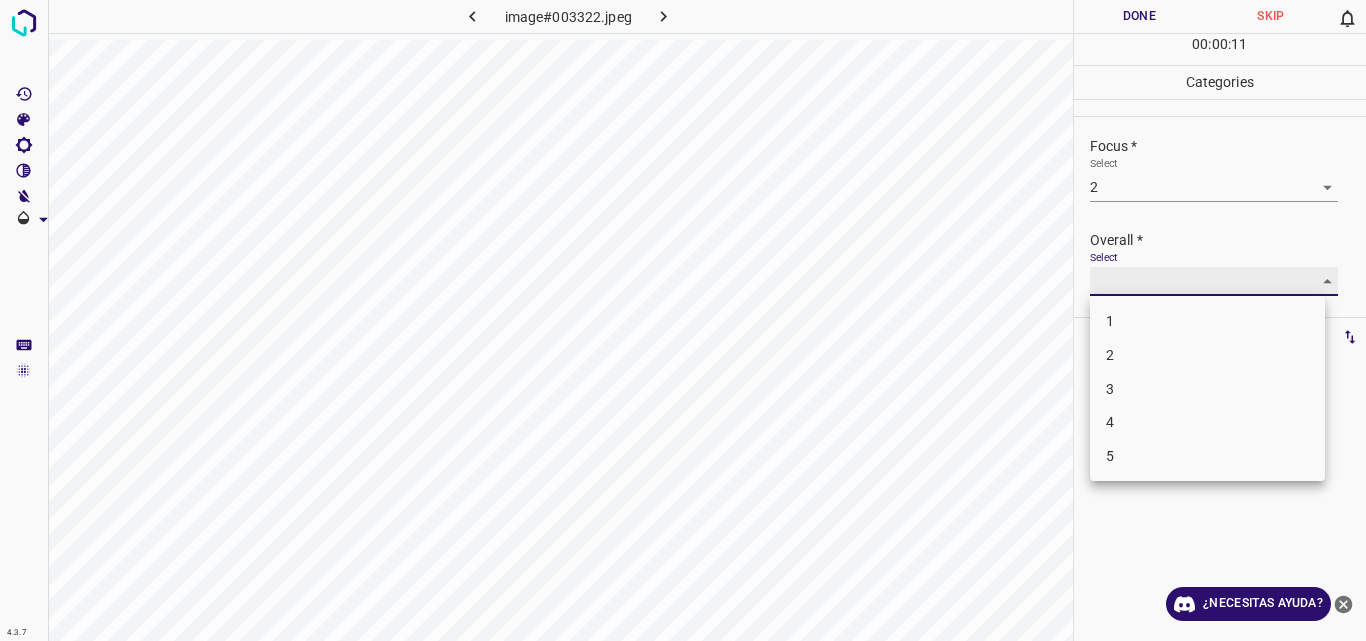 type on "2" 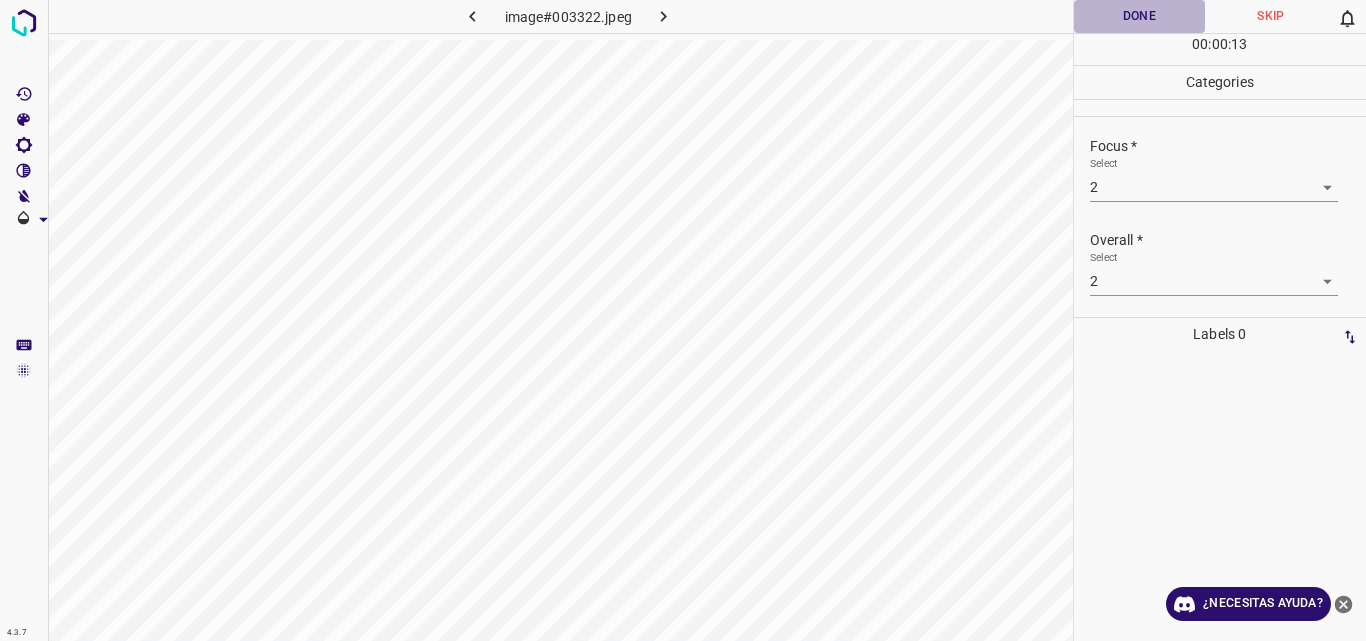 click on "Done" at bounding box center (1140, 16) 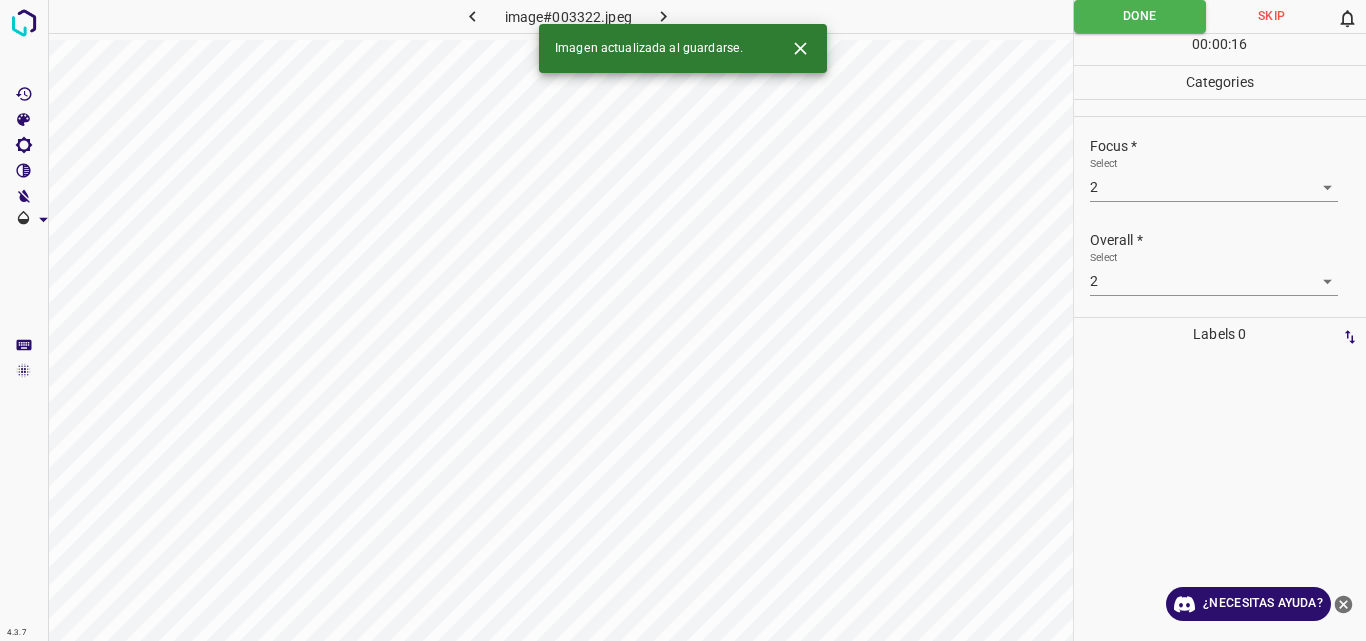 click 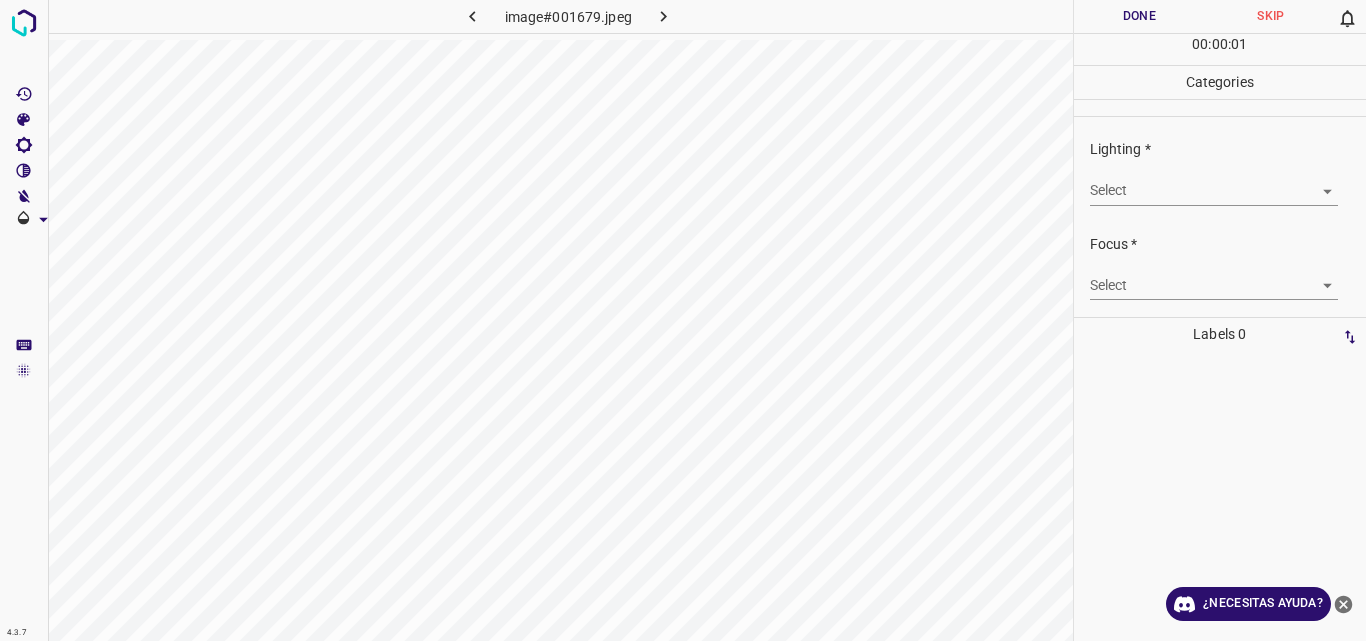 click on "4.3.7 image#001679.jpeg Done Skip 0 00   : 00   : 01   Categories Lighting *  Select ​ Focus *  Select ​ Overall *  Select ​ Labels   0 Categories 1 Lighting 2 Focus 3 Overall Tools Space Change between modes (Draw & Edit) I Auto labeling R Restore zoom M Zoom in N Zoom out Delete Delete selecte label Filters Z Restore filters X Saturation filter C Brightness filter V Contrast filter B Gray scale filter General O Download ¿Necesitas ayuda? Original text Rate this translation Your feedback will be used to help improve Google Translate - Texto - Esconder - Borrar" at bounding box center (683, 320) 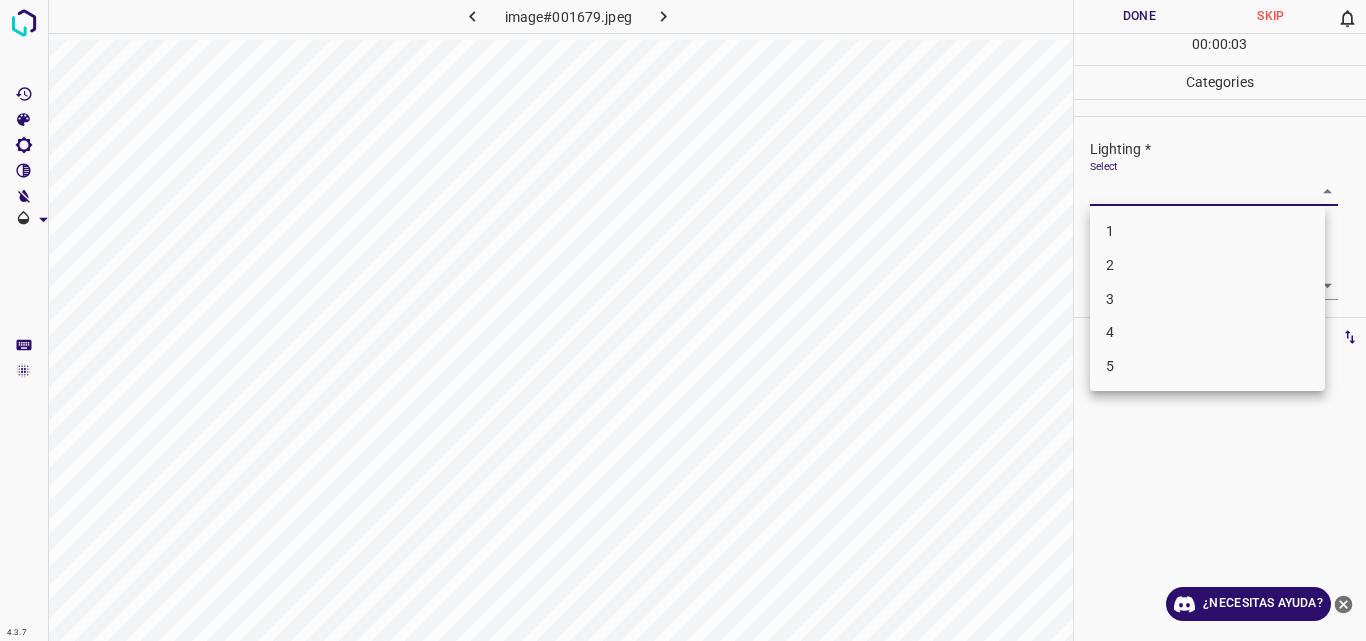 click on "3" at bounding box center [1207, 299] 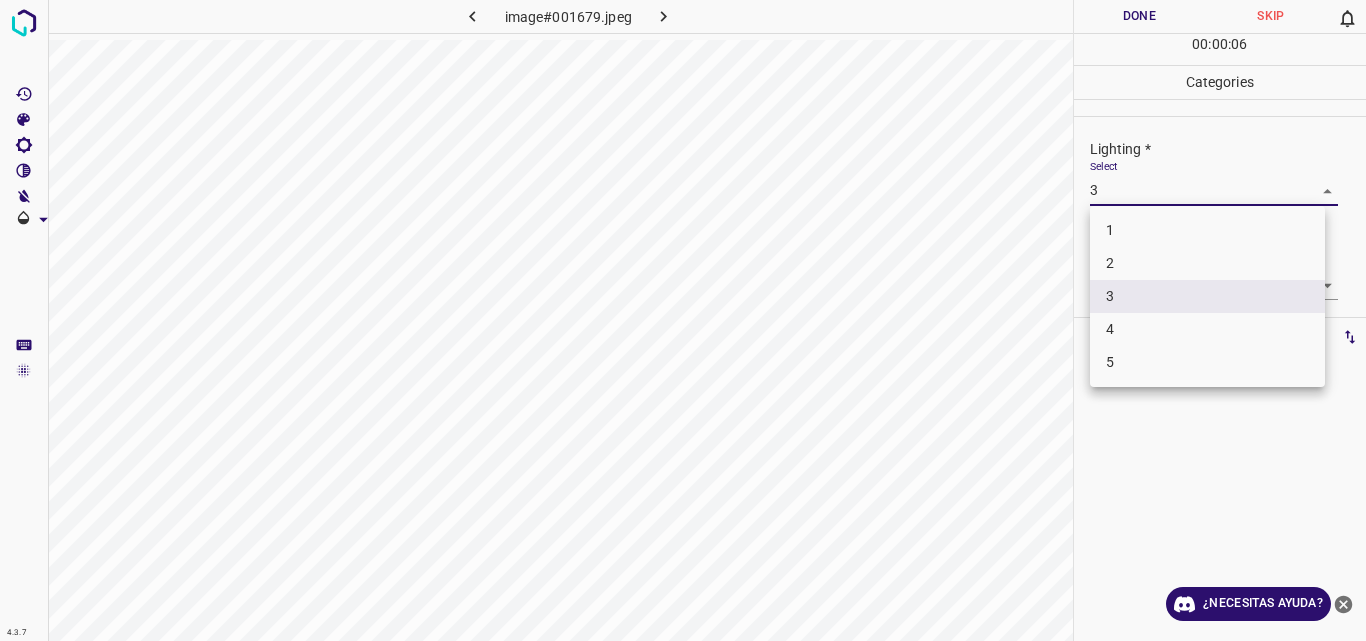 click on "4.3.7 image#001679.jpeg Done Skip 0 00   : 00   : 06   Categories Lighting *  Select 3 3 Focus *  Select ​ Overall *  Select ​ Labels   0 Categories 1 Lighting 2 Focus 3 Overall Tools Space Change between modes (Draw & Edit) I Auto labeling R Restore zoom M Zoom in N Zoom out Delete Delete selecte label Filters Z Restore filters X Saturation filter C Brightness filter V Contrast filter B Gray scale filter General O Download ¿Necesitas ayuda? Original text Rate this translation Your feedback will be used to help improve Google Translate - Texto - Esconder - Borrar 1 2 3 4 5" at bounding box center [683, 320] 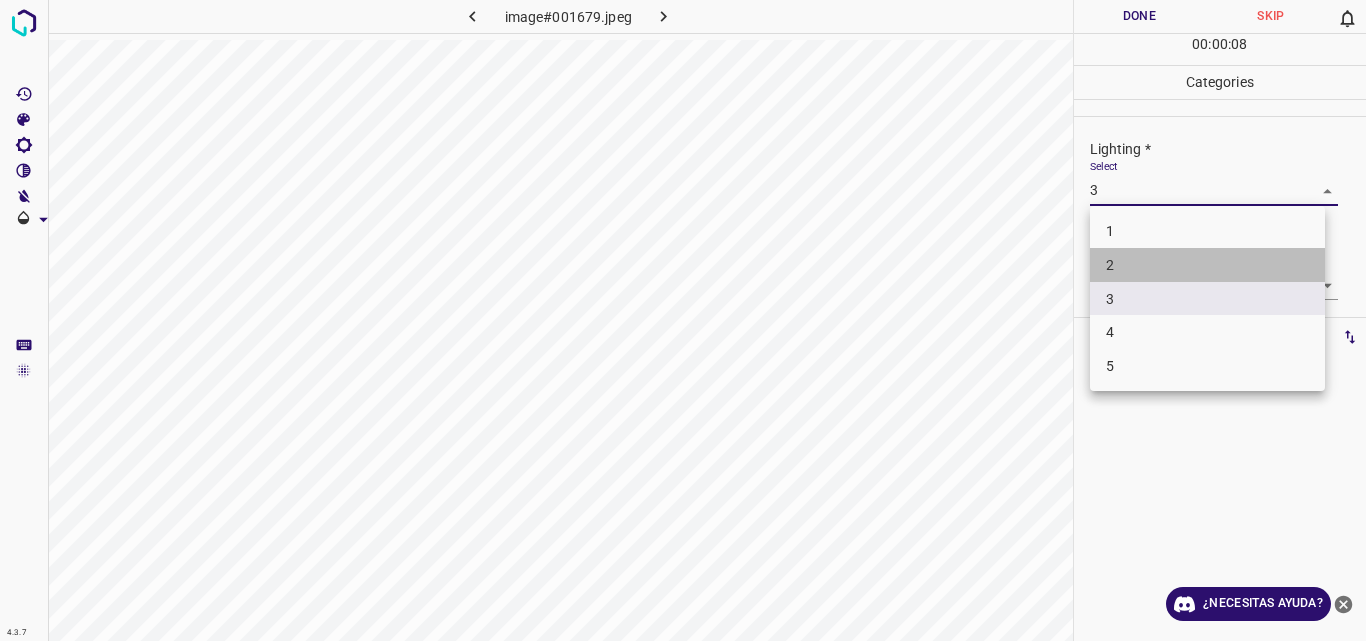 click on "2" at bounding box center [1207, 265] 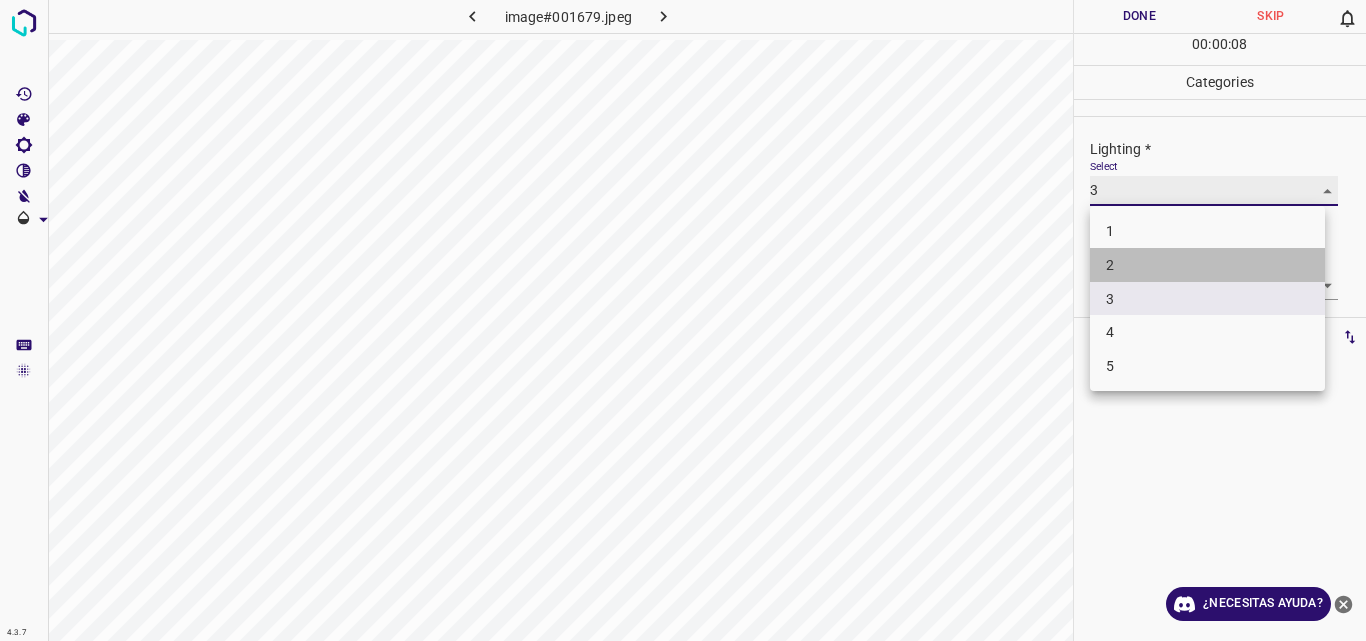 type on "2" 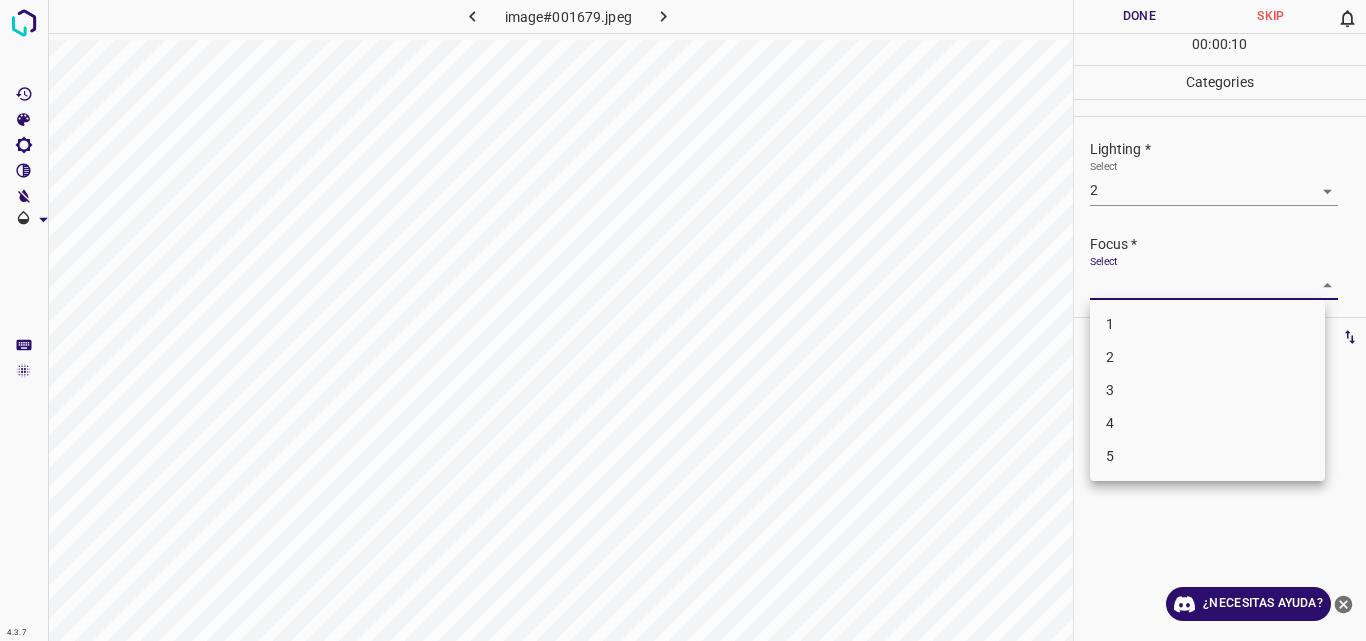 click on "4.3.7 image#001679.jpeg Done Skip 0 00   : 00   : 10   Categories Lighting *  Select 2 2 Focus *  Select ​ Overall *  Select ​ Labels   0 Categories 1 Lighting 2 Focus 3 Overall Tools Space Change between modes (Draw & Edit) I Auto labeling R Restore zoom M Zoom in N Zoom out Delete Delete selecte label Filters Z Restore filters X Saturation filter C Brightness filter V Contrast filter B Gray scale filter General O Download ¿Necesitas ayuda? Original text Rate this translation Your feedback will be used to help improve Google Translate - Texto - Esconder - Borrar 1 2 3 4 5" at bounding box center [683, 320] 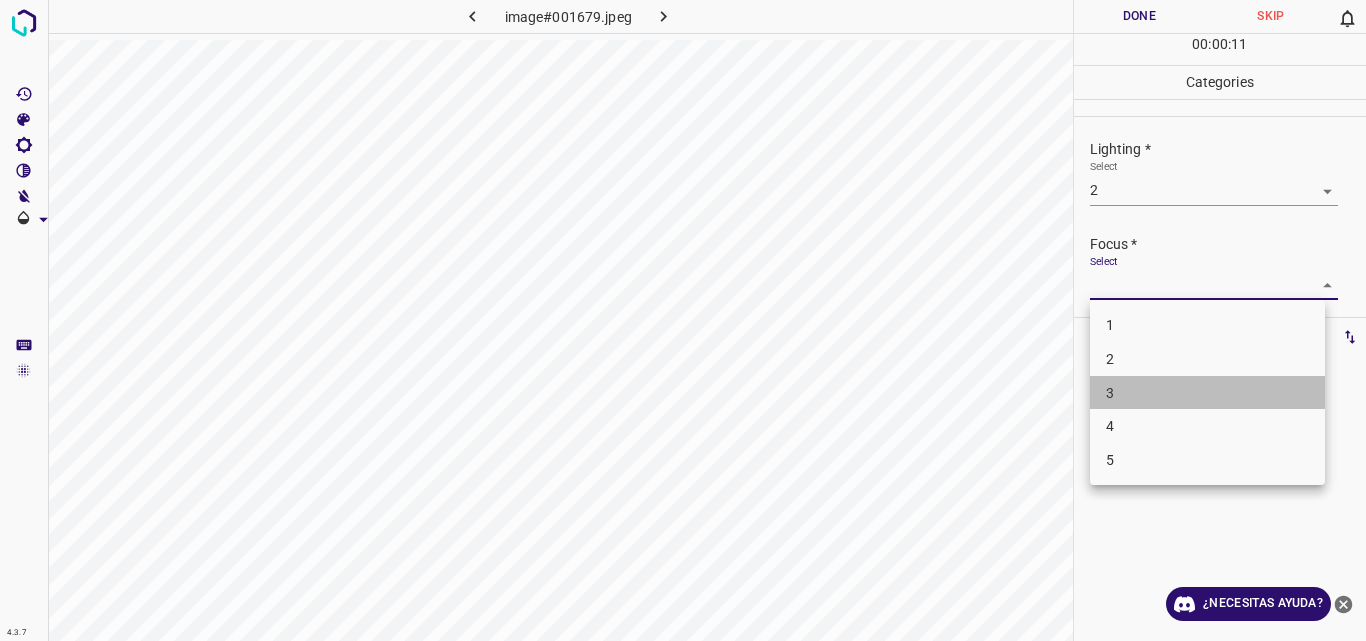 click on "3" at bounding box center (1207, 393) 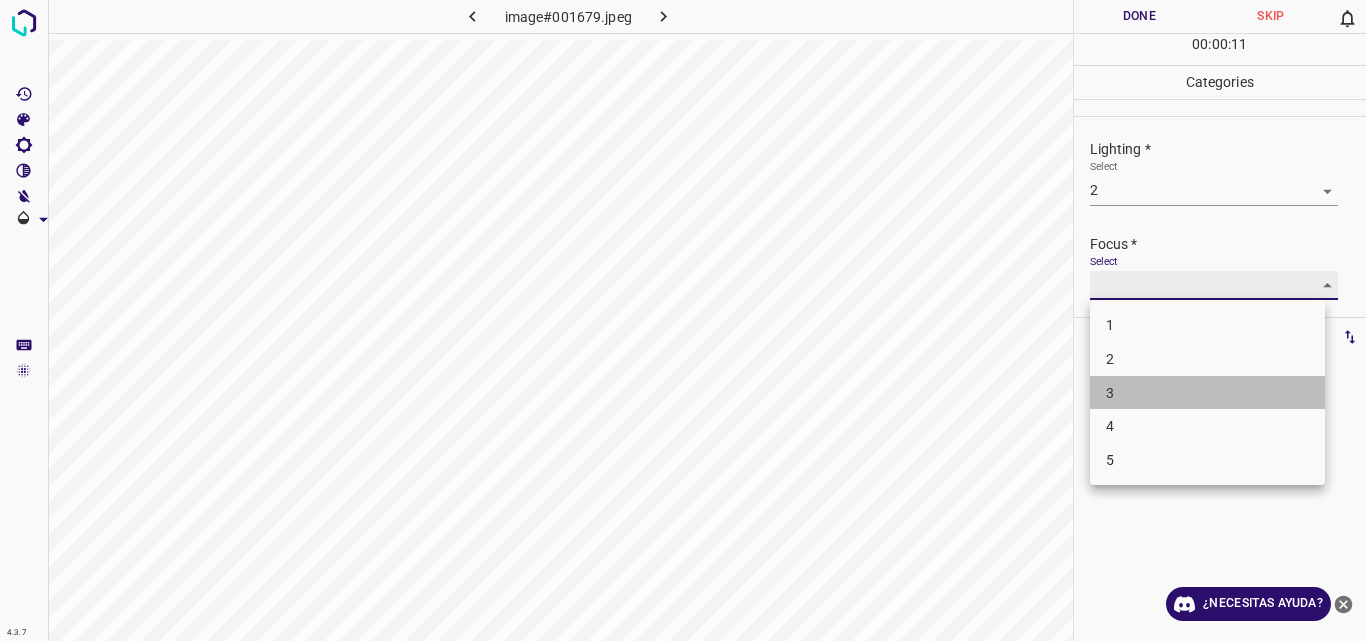 type on "3" 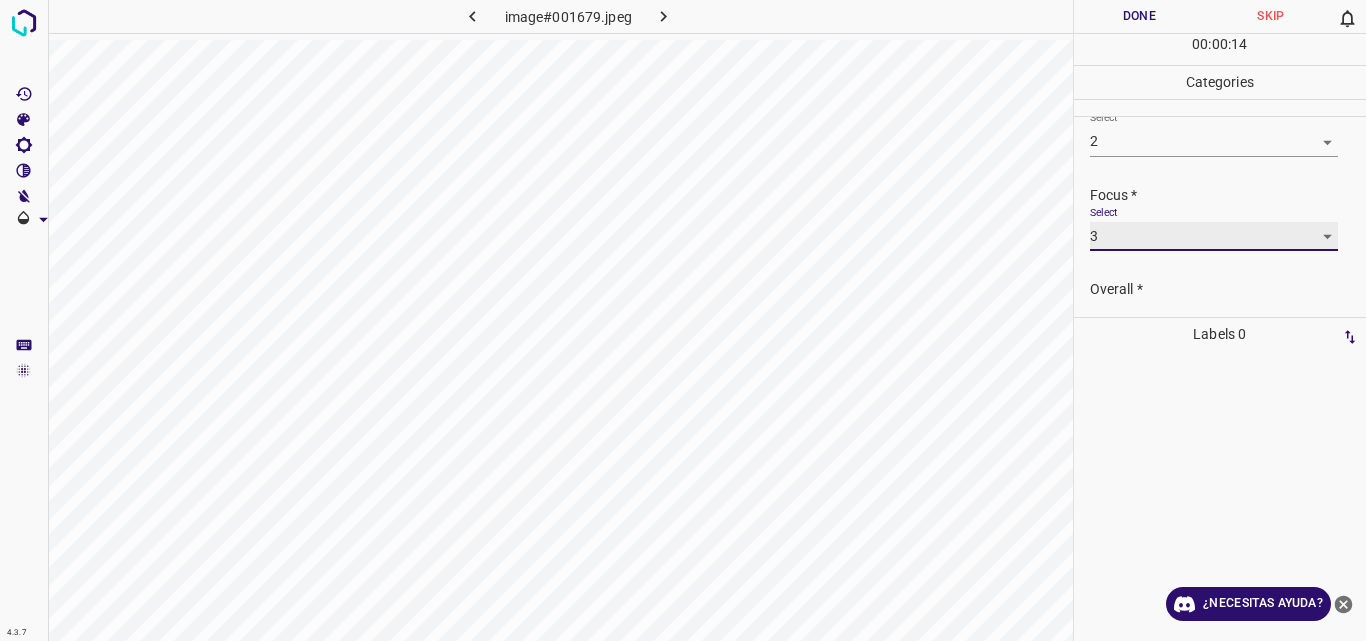 scroll, scrollTop: 98, scrollLeft: 0, axis: vertical 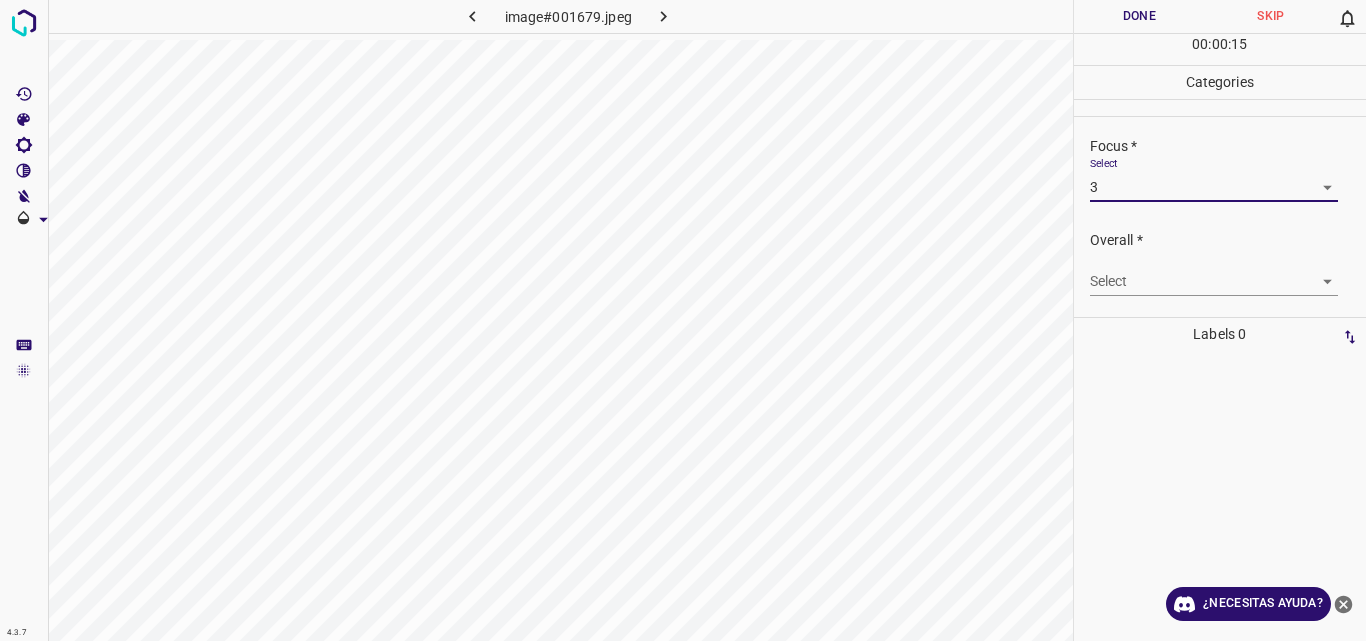 click on "4.3.7 image#001679.jpeg Done Skip 0 00   : 00   : 15   Categories Lighting *  Select 2 2 Focus *  Select 3 3 Overall *  Select ​ Labels   0 Categories 1 Lighting 2 Focus 3 Overall Tools Space Change between modes (Draw & Edit) I Auto labeling R Restore zoom M Zoom in N Zoom out Delete Delete selecte label Filters Z Restore filters X Saturation filter C Brightness filter V Contrast filter B Gray scale filter General O Download ¿Necesitas ayuda? Original text Rate this translation Your feedback will be used to help improve Google Translate - Texto - Esconder - Borrar" at bounding box center [683, 320] 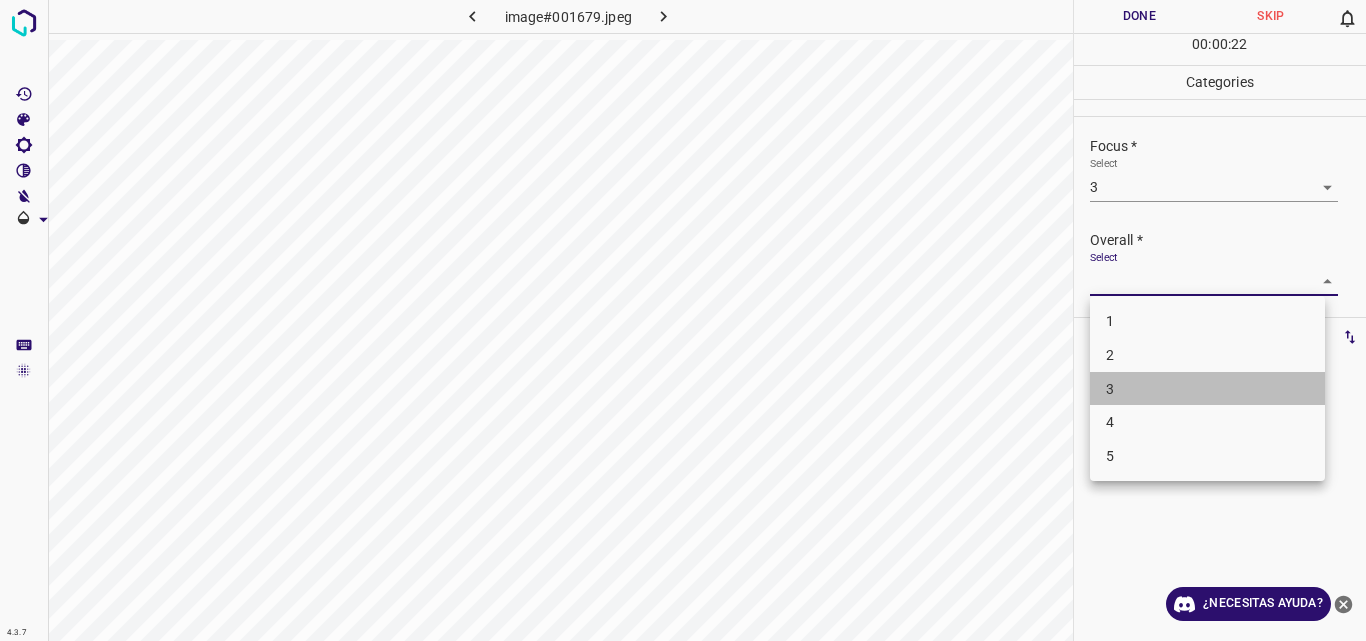 click on "3" at bounding box center (1207, 389) 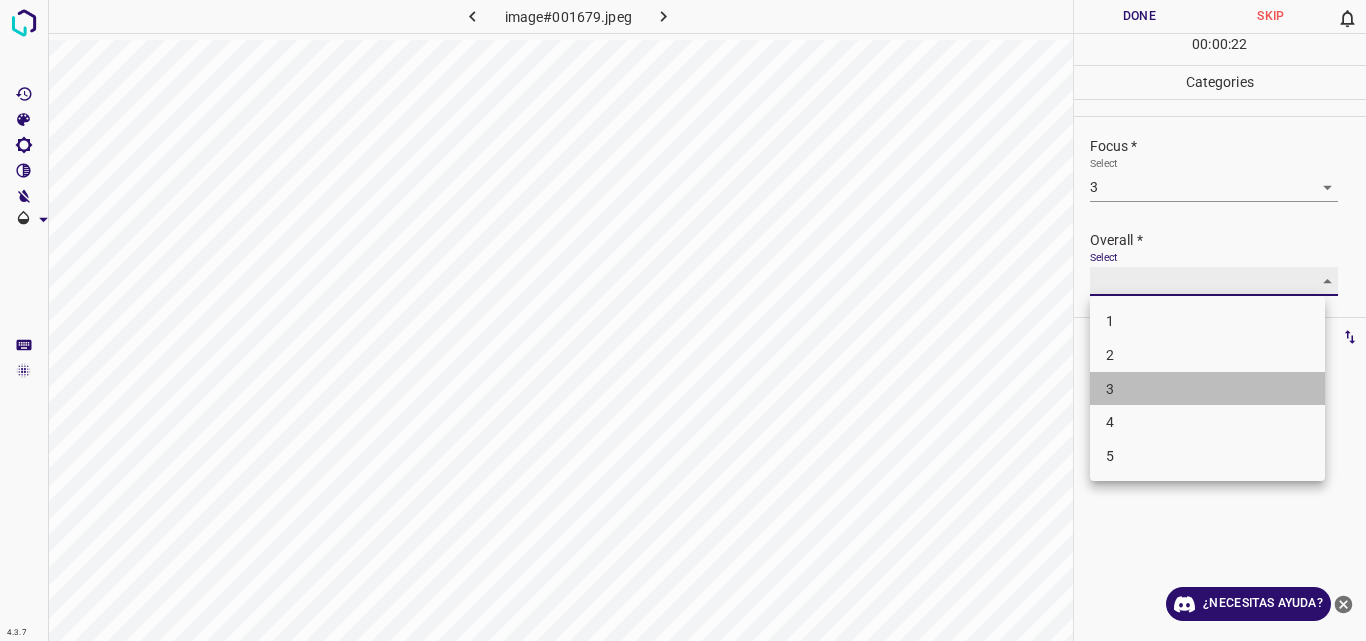 type on "3" 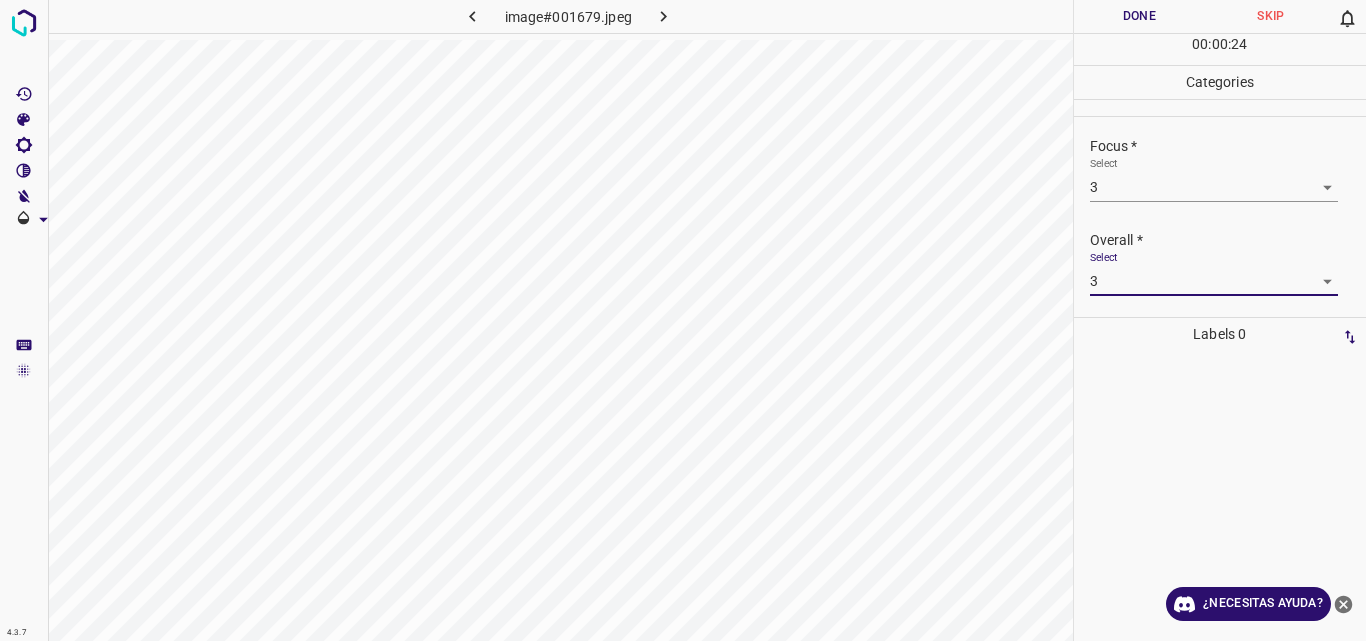 click on "Done" at bounding box center (1140, 16) 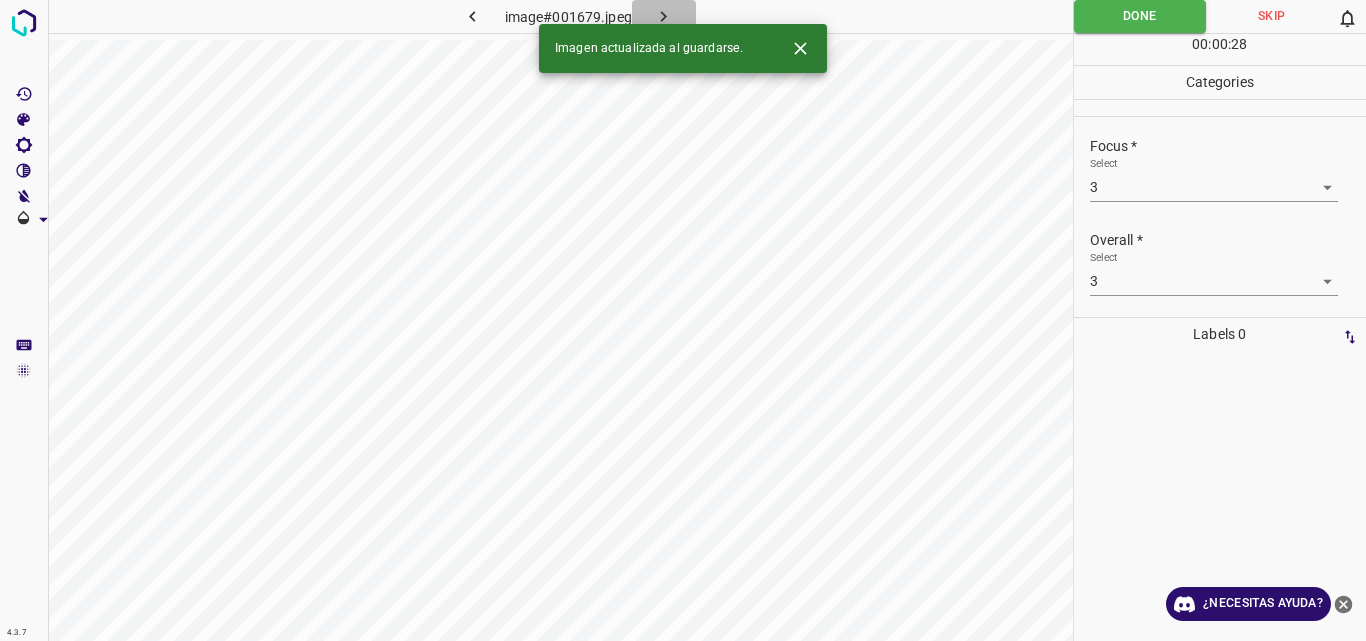 click at bounding box center (664, 16) 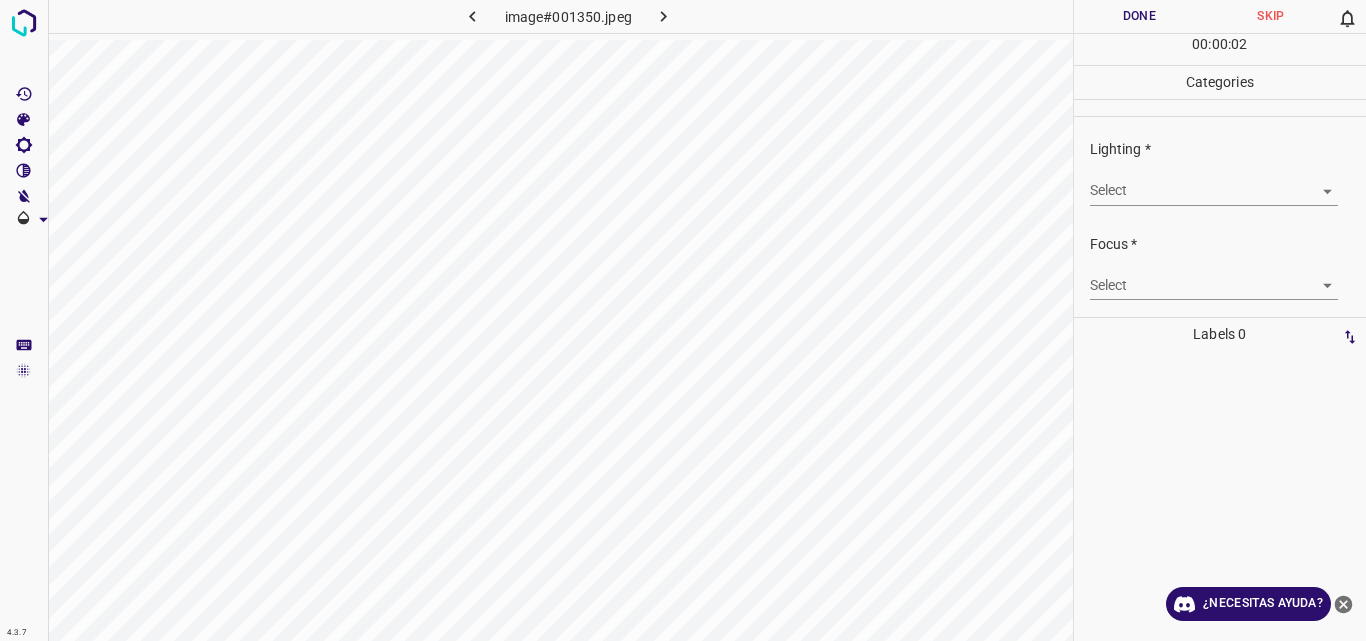 click on "4.3.7 image#001350.jpeg Done Skip 0 00   : 00   : 02   Categories Lighting *  Select ​ Focus *  Select ​ Overall *  Select ​ Labels   0 Categories 1 Lighting 2 Focus 3 Overall Tools Space Change between modes (Draw & Edit) I Auto labeling R Restore zoom M Zoom in N Zoom out Delete Delete selecte label Filters Z Restore filters X Saturation filter C Brightness filter V Contrast filter B Gray scale filter General O Download ¿Necesitas ayuda? Original text Rate this translation Your feedback will be used to help improve Google Translate - Texto - Esconder - Borrar" at bounding box center (683, 320) 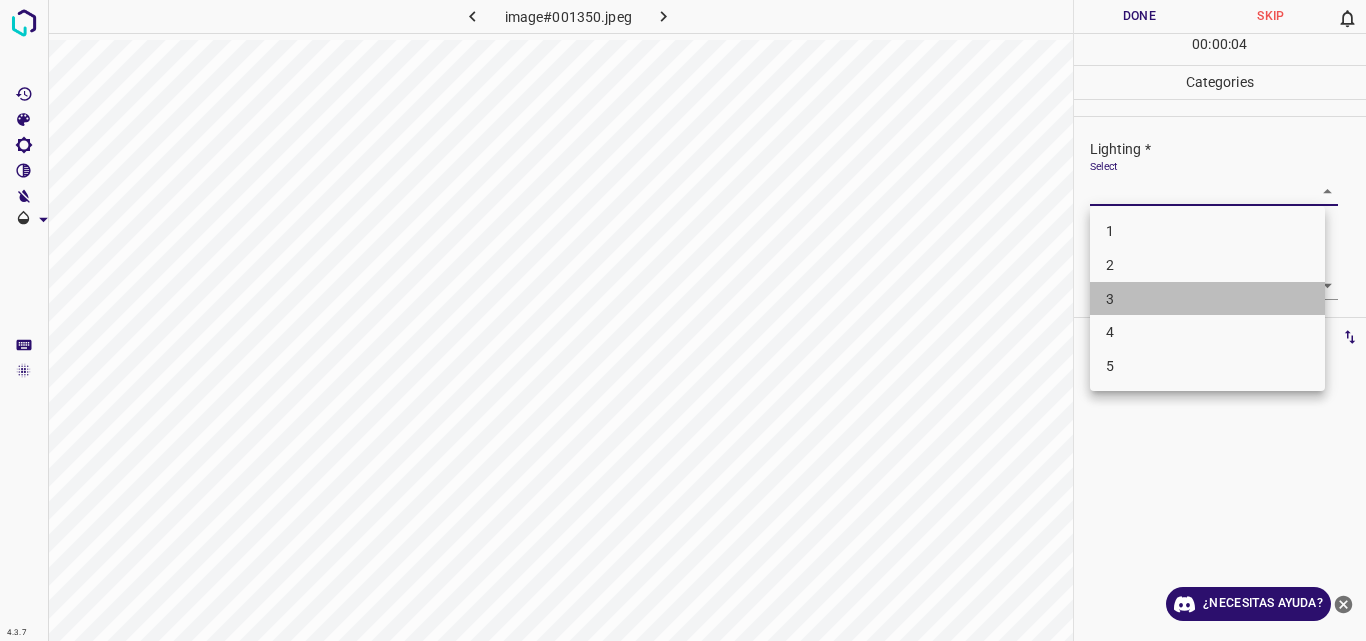 click on "3" at bounding box center (1207, 299) 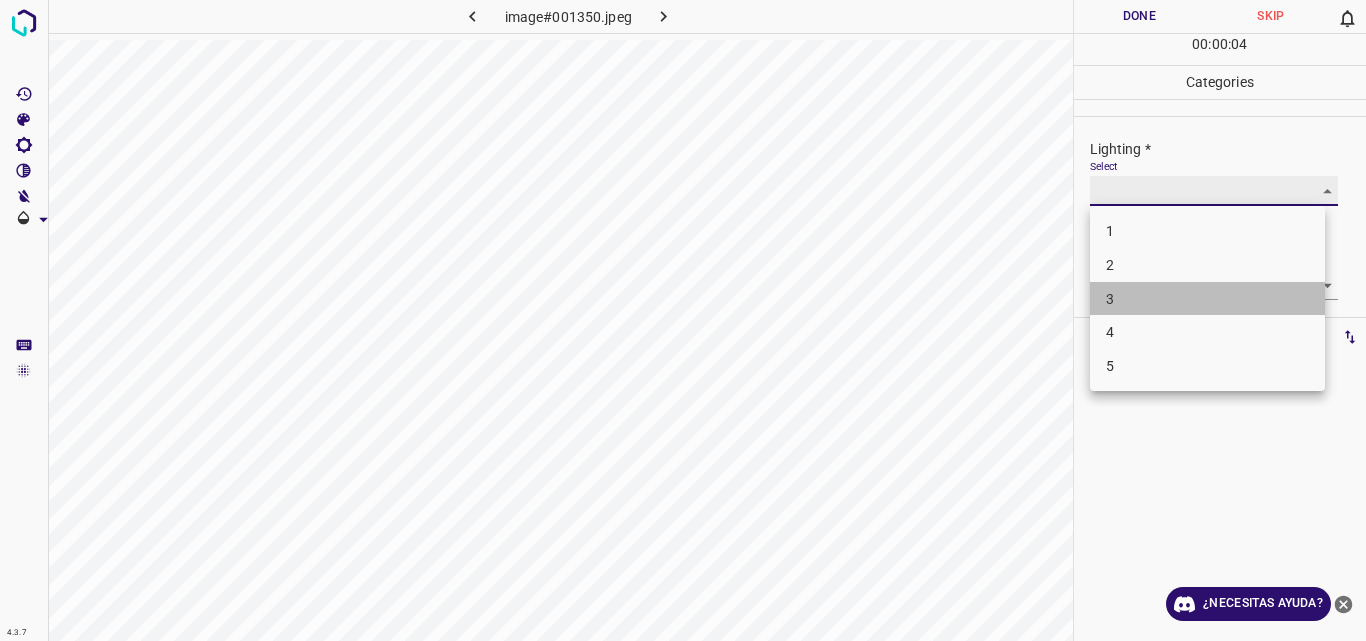 type on "3" 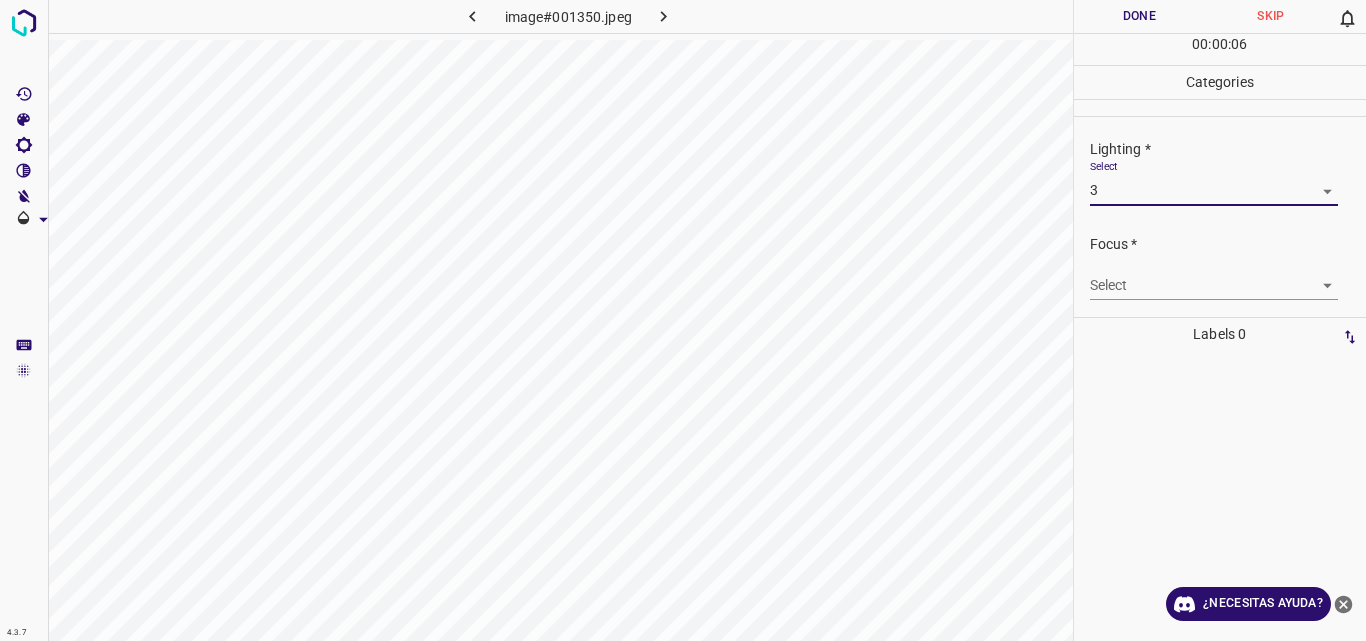 click on "4.3.7 image#001350.jpeg Done Skip 0 00   : 00   : 06   Categories Lighting *  Select 3 3 Focus *  Select ​ Overall *  Select ​ Labels   0 Categories 1 Lighting 2 Focus 3 Overall Tools Space Change between modes (Draw & Edit) I Auto labeling R Restore zoom M Zoom in N Zoom out Delete Delete selecte label Filters Z Restore filters X Saturation filter C Brightness filter V Contrast filter B Gray scale filter General O Download ¿Necesitas ayuda? Original text Rate this translation Your feedback will be used to help improve Google Translate - Texto - Esconder - Borrar" at bounding box center [683, 320] 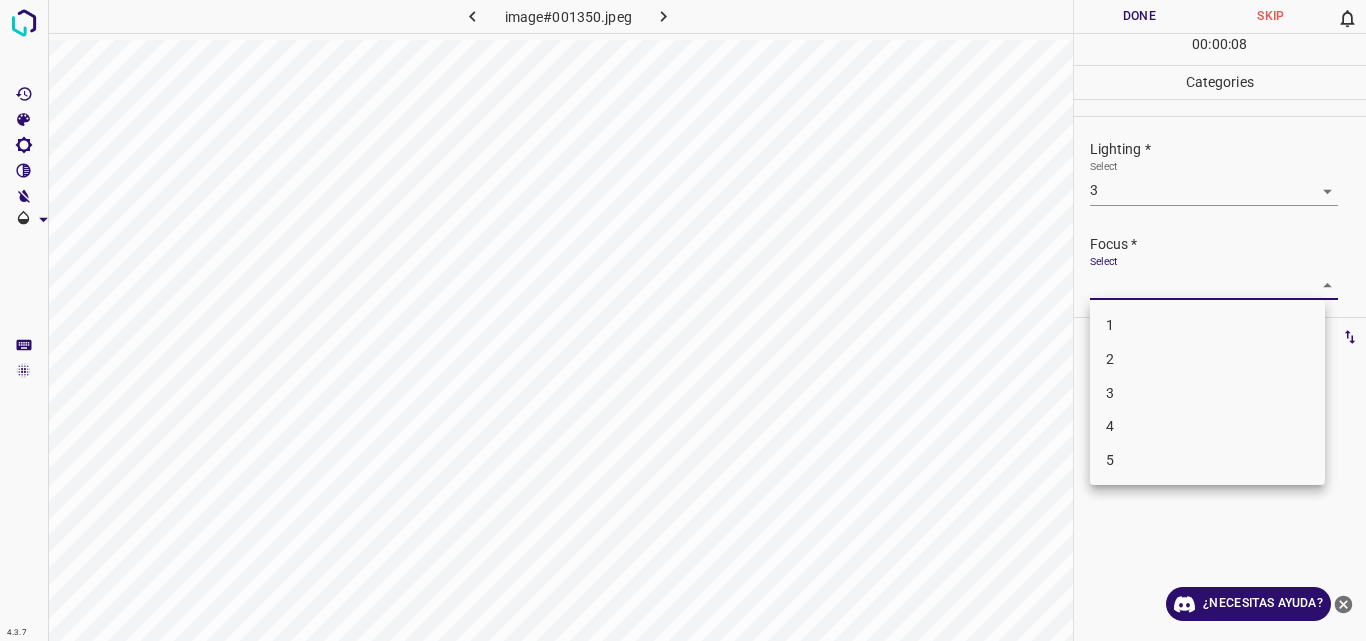 click on "3" at bounding box center [1207, 393] 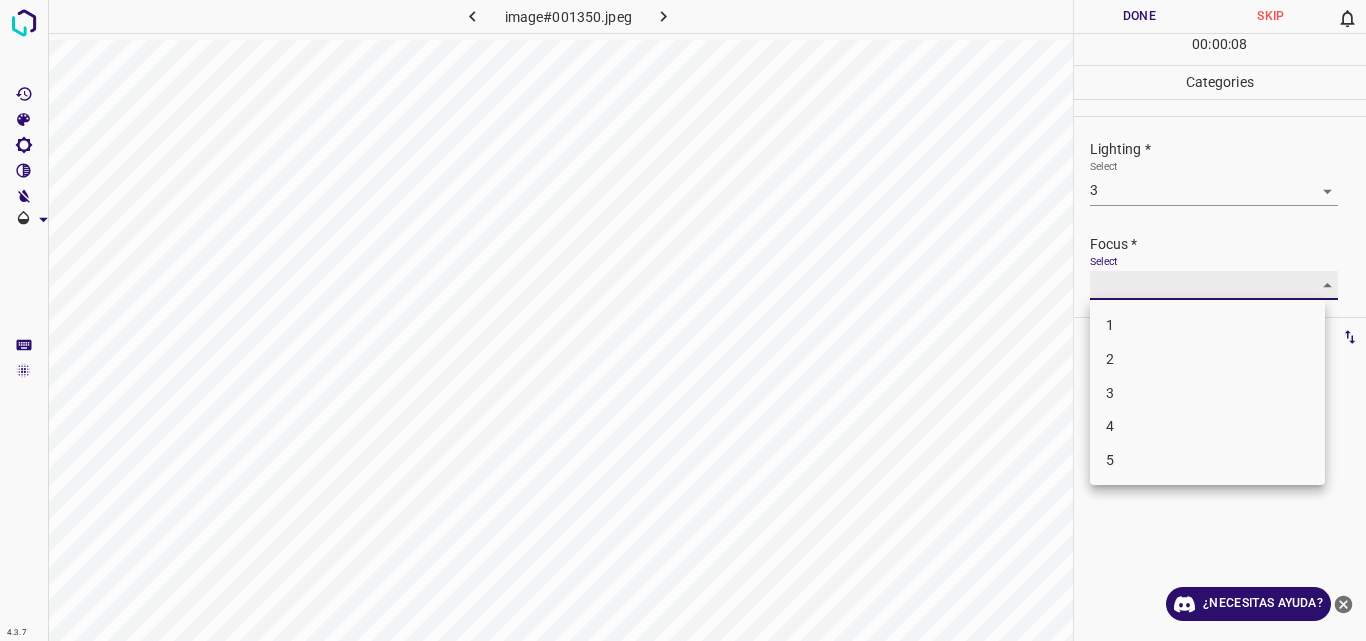 type on "3" 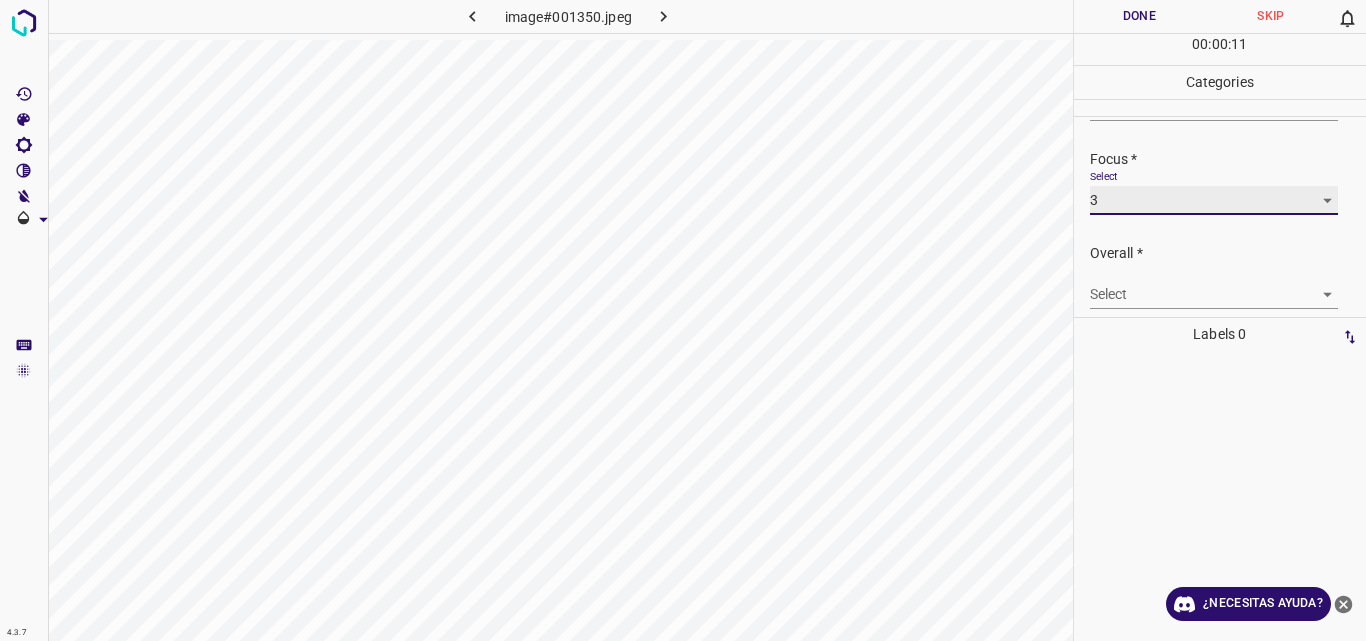 scroll, scrollTop: 98, scrollLeft: 0, axis: vertical 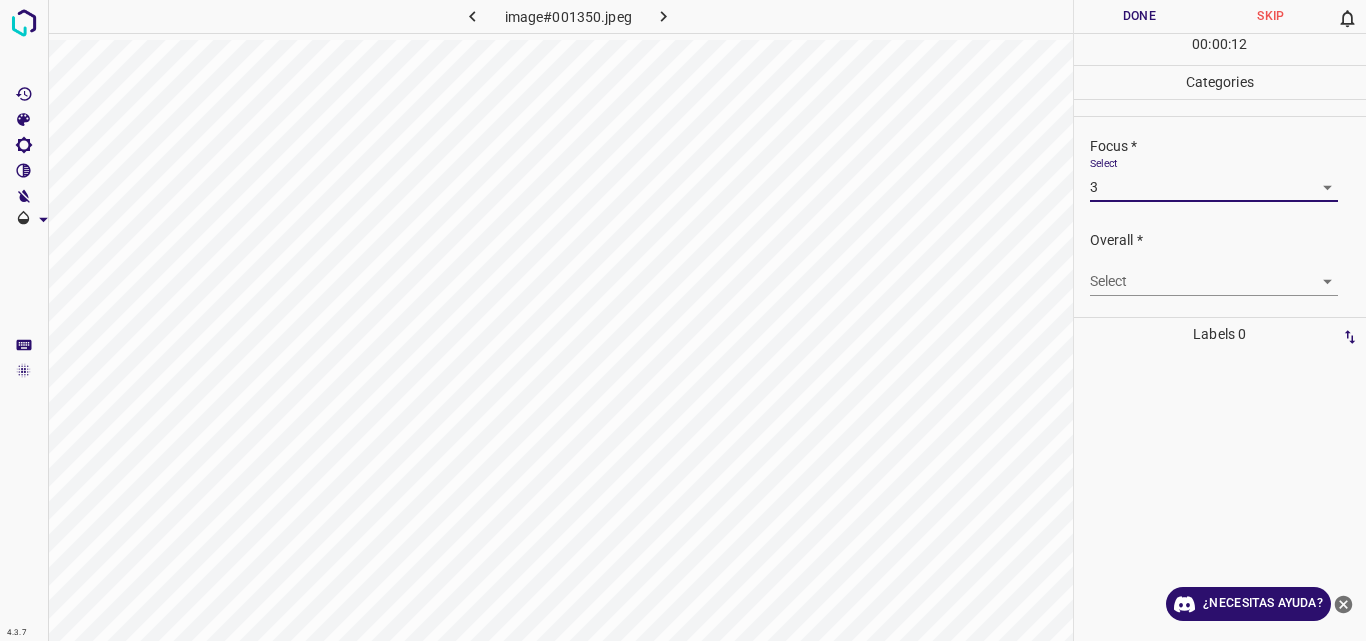 click on "4.3.7 image#001350.jpeg Done Skip 0 00   : 00   : 12   Categories Lighting *  Select 3 3 Focus *  Select 3 3 Overall *  Select ​ Labels   0 Categories 1 Lighting 2 Focus 3 Overall Tools Space Change between modes (Draw & Edit) I Auto labeling R Restore zoom M Zoom in N Zoom out Delete Delete selecte label Filters Z Restore filters X Saturation filter C Brightness filter V Contrast filter B Gray scale filter General O Download ¿Necesitas ayuda? Original text Rate this translation Your feedback will be used to help improve Google Translate - Texto - Esconder - Borrar" at bounding box center (683, 320) 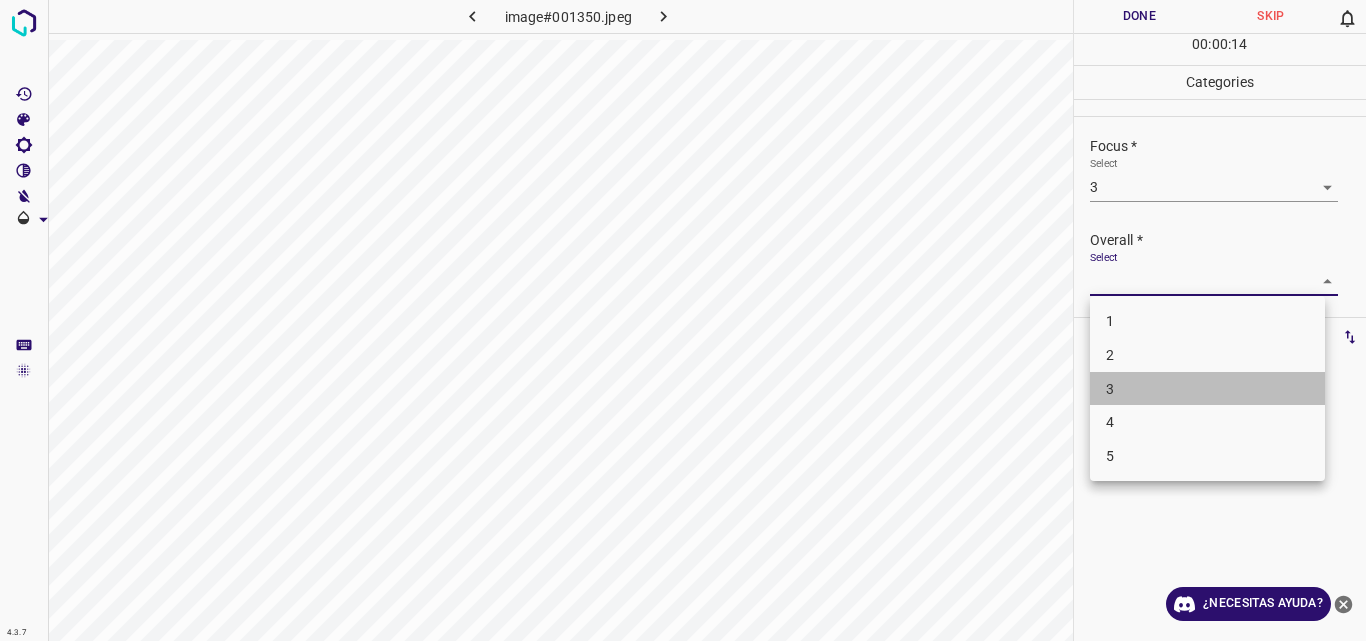 click on "3" at bounding box center [1207, 389] 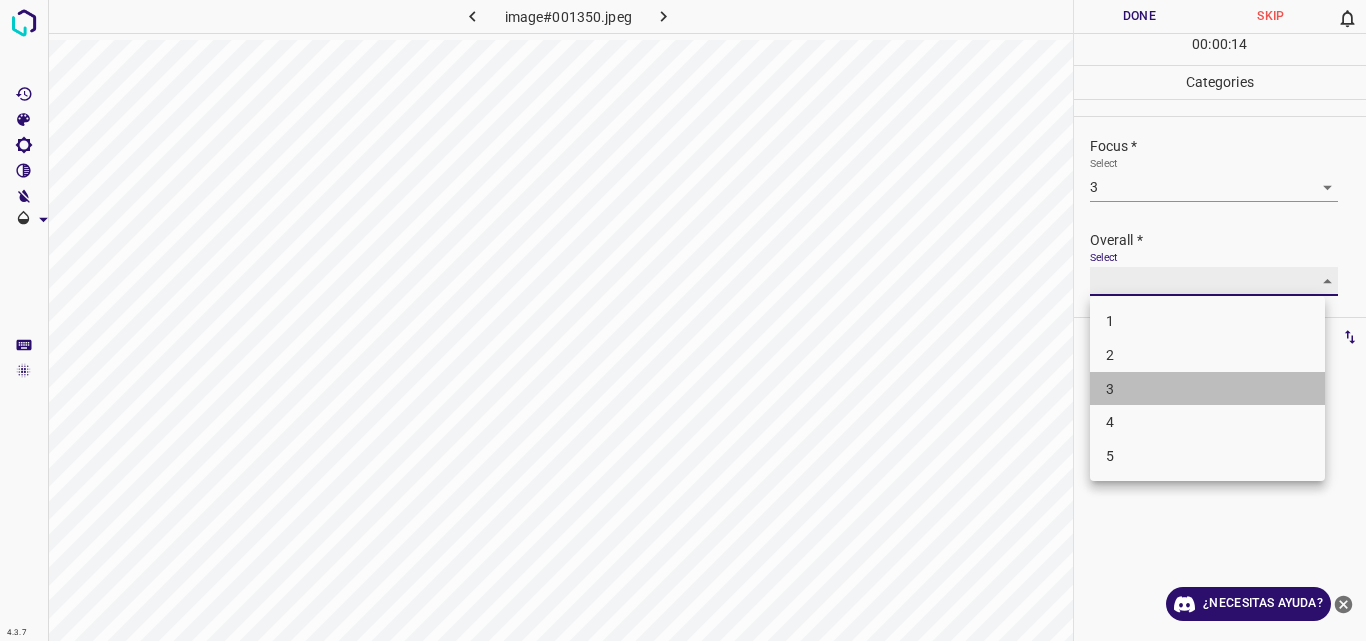 type on "3" 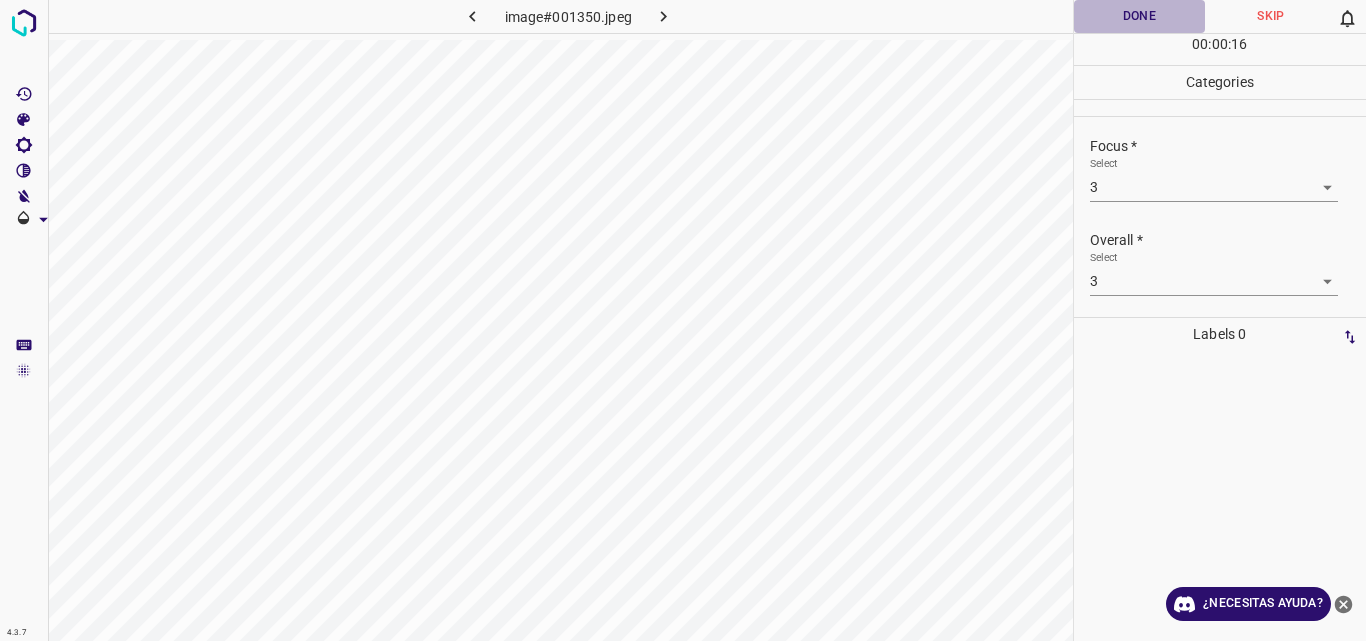 click on "Done" at bounding box center (1140, 16) 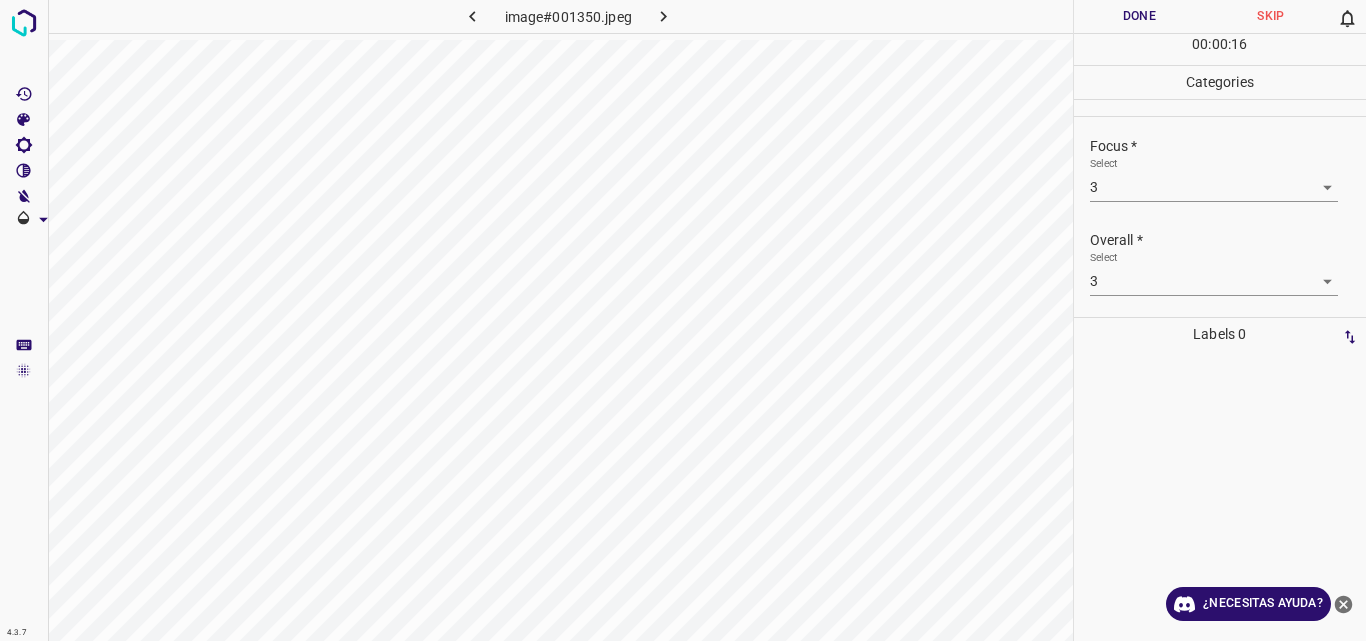 click on "Done" at bounding box center (1140, 16) 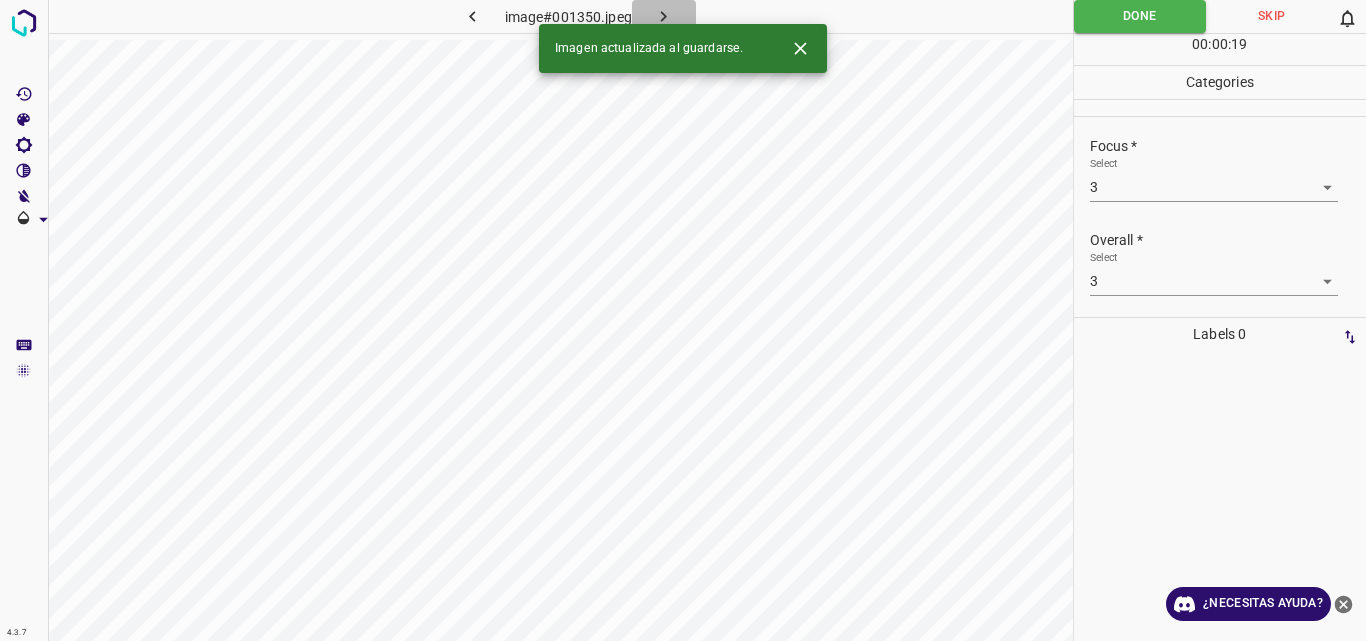 click 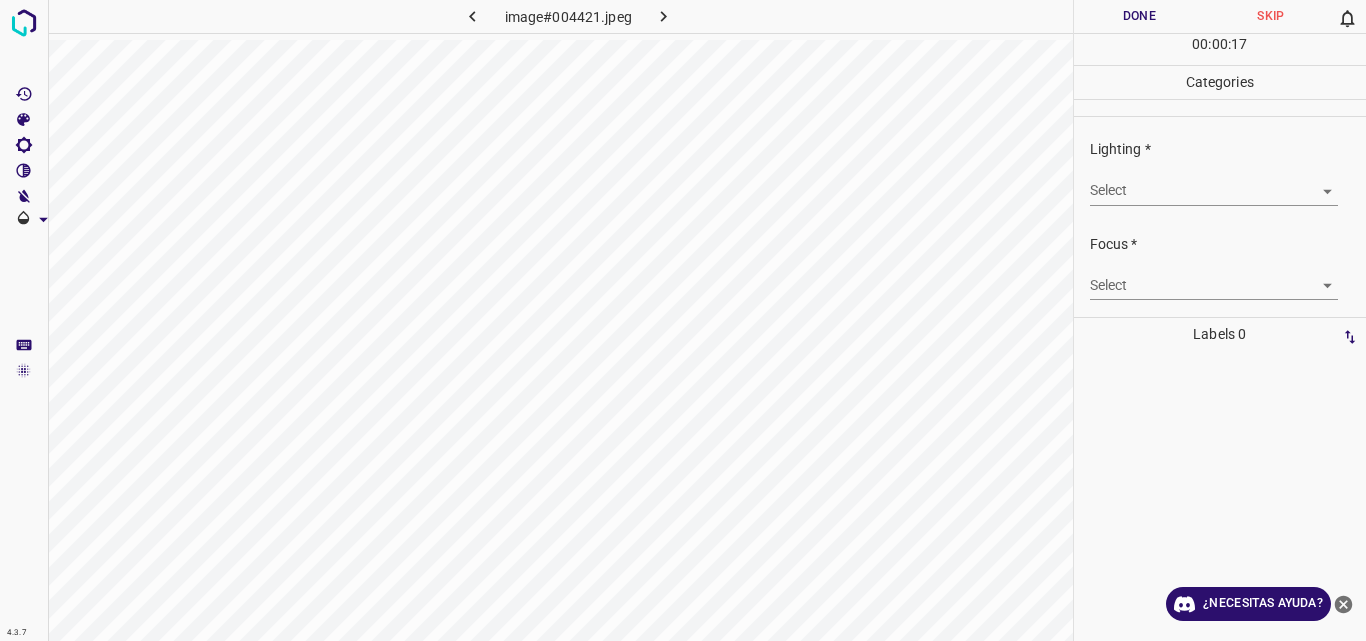 click on "4.3.7 image#004421.jpeg Done Skip 0 00   : 00   : 17   Categories Lighting *  Select ​ Focus *  Select ​ Overall *  Select ​ Labels   0 Categories 1 Lighting 2 Focus 3 Overall Tools Space Change between modes (Draw & Edit) I Auto labeling R Restore zoom M Zoom in N Zoom out Delete Delete selecte label Filters Z Restore filters X Saturation filter C Brightness filter V Contrast filter B Gray scale filter General O Download ¿Necesitas ayuda? Original text Rate this translation Your feedback will be used to help improve Google Translate - Texto - Esconder - Borrar" at bounding box center [683, 320] 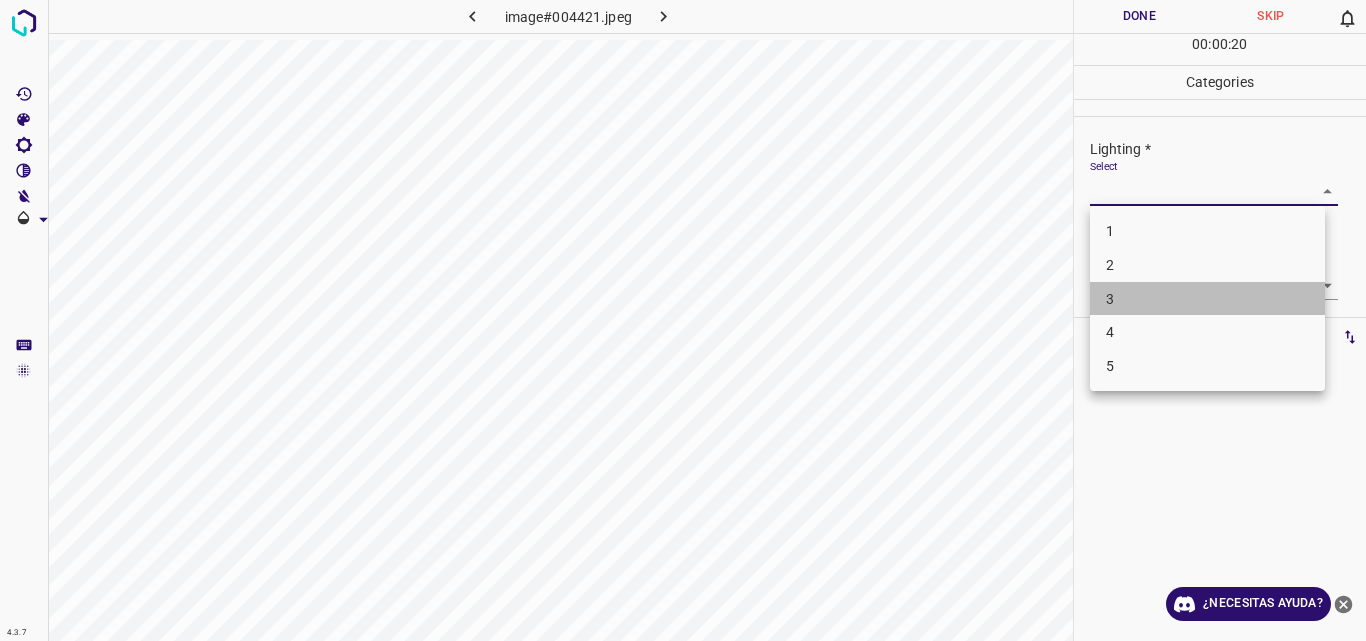 click on "3" at bounding box center (1207, 299) 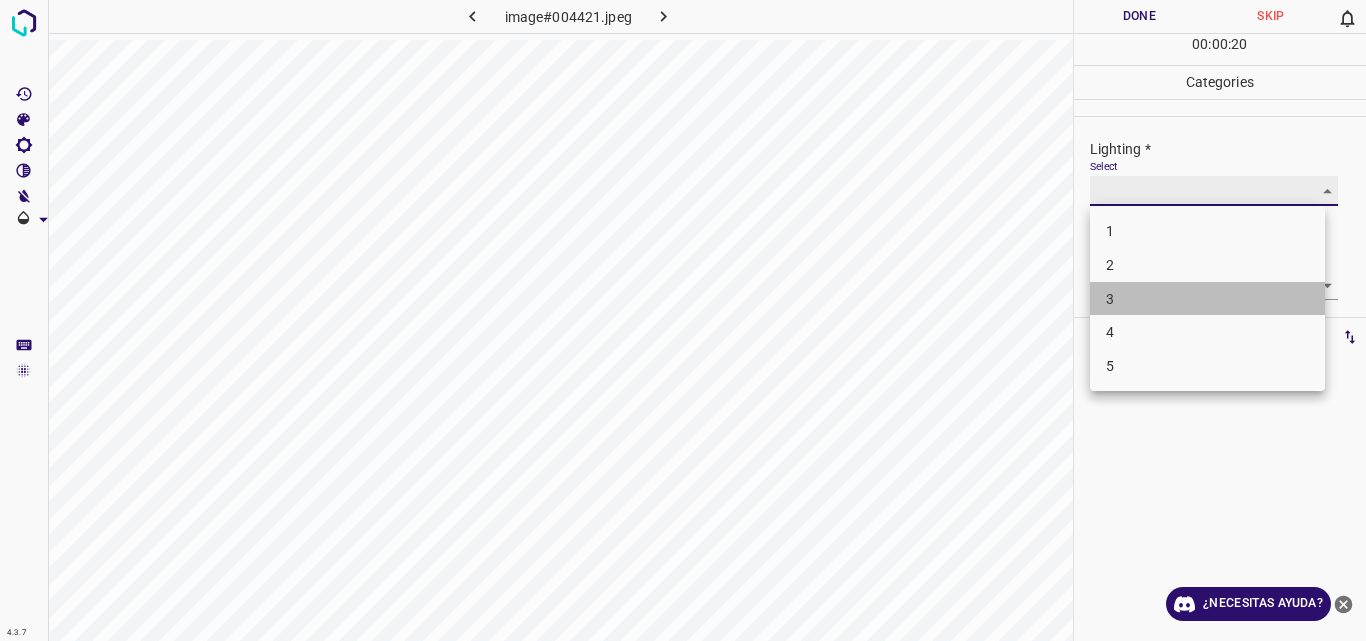 type on "3" 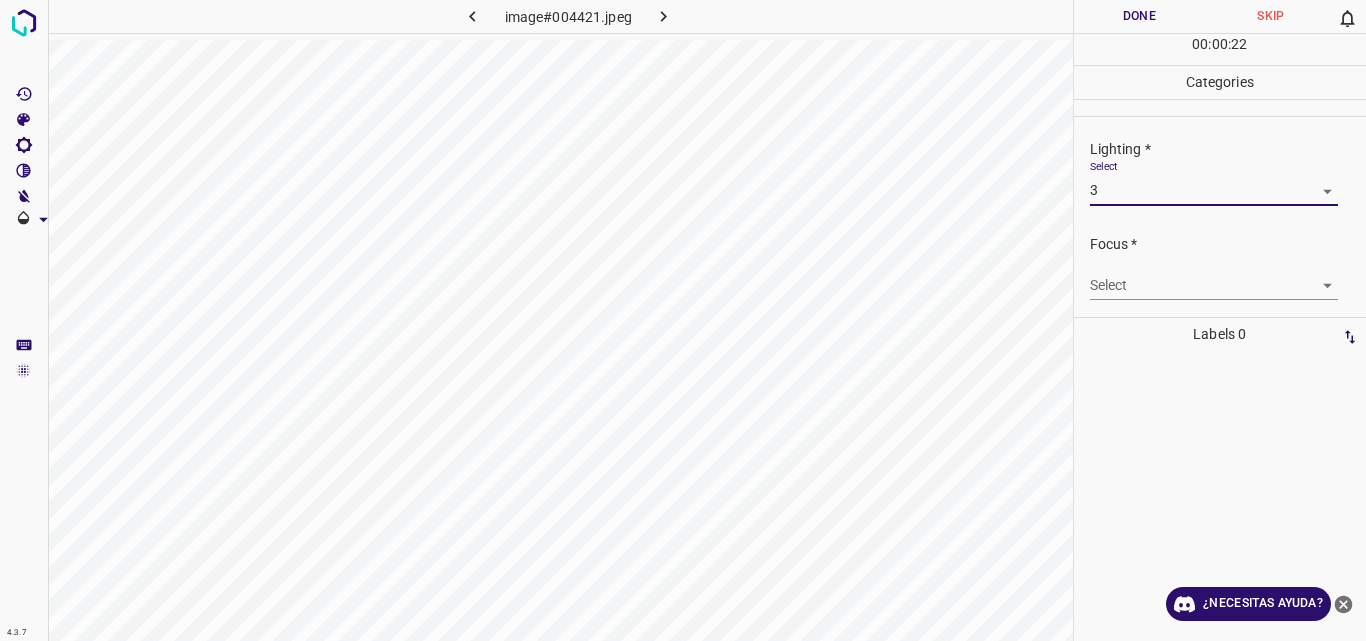 click on "4.3.7 image#004421.jpeg Done Skip 0 00   : 00   : 22   Categories Lighting *  Select 3 3 Focus *  Select ​ Overall *  Select ​ Labels   0 Categories 1 Lighting 2 Focus 3 Overall Tools Space Change between modes (Draw & Edit) I Auto labeling R Restore zoom M Zoom in N Zoom out Delete Delete selecte label Filters Z Restore filters X Saturation filter C Brightness filter V Contrast filter B Gray scale filter General O Download ¿Necesitas ayuda? Original text Rate this translation Your feedback will be used to help improve Google Translate - Texto - Esconder - Borrar" at bounding box center (683, 320) 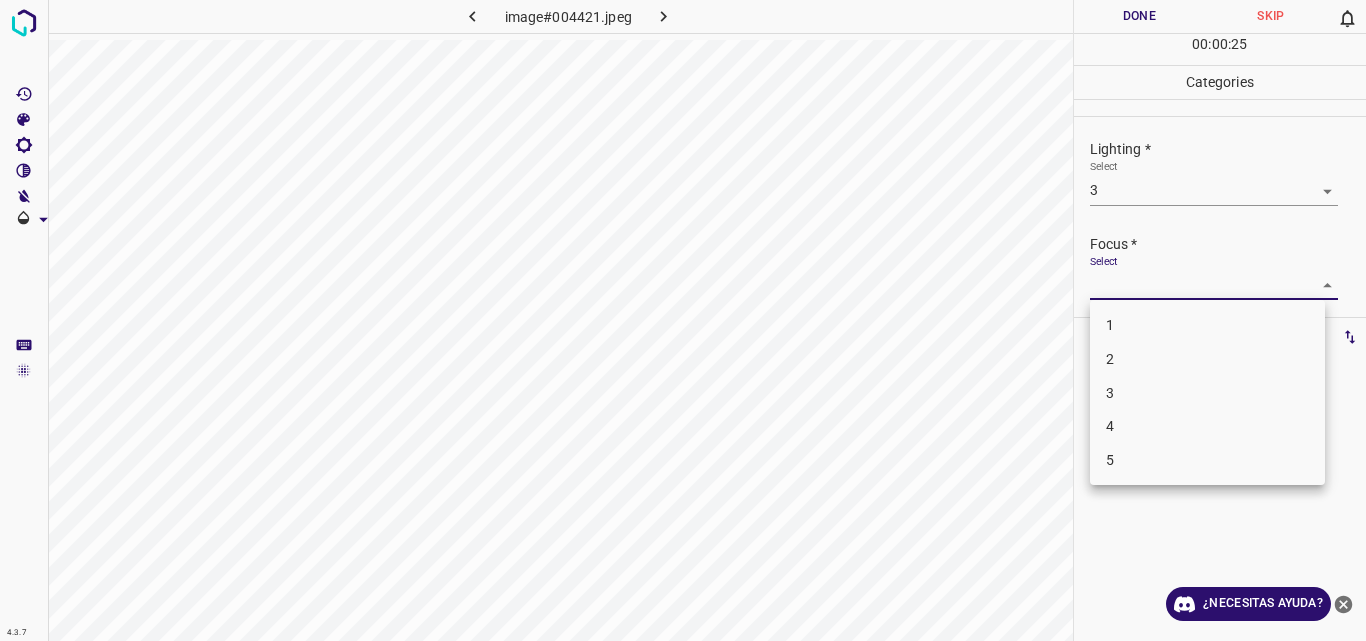 click on "3" at bounding box center (1207, 393) 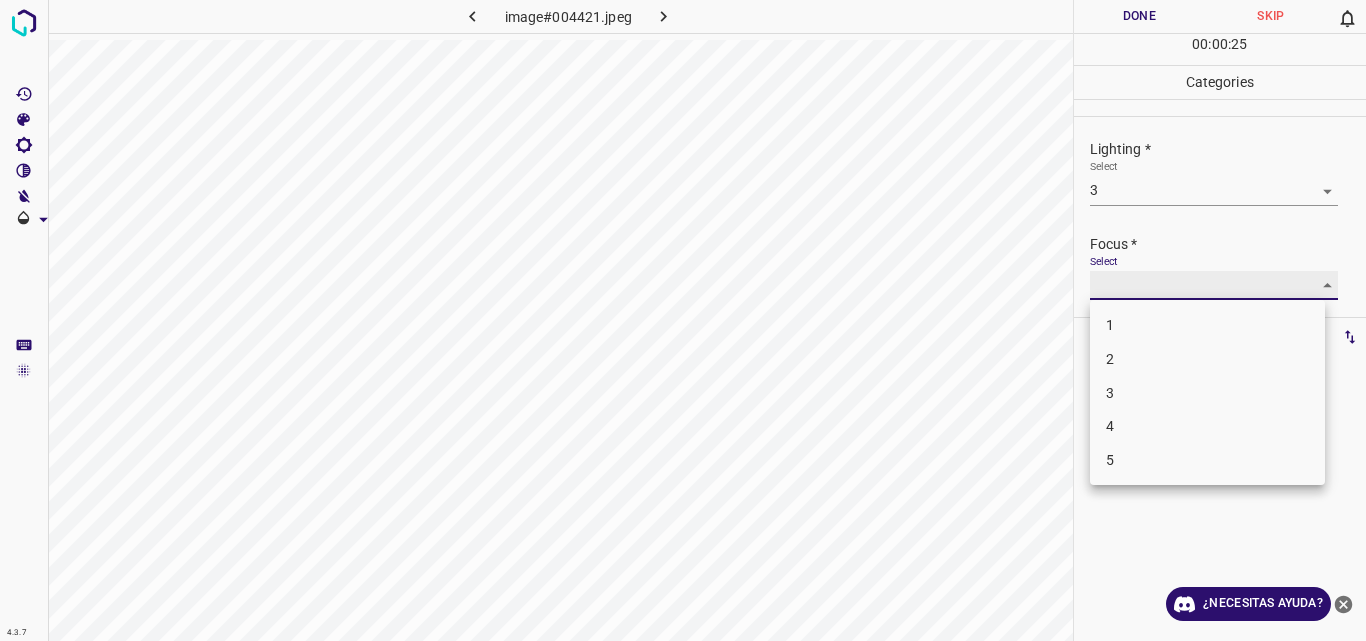 type on "3" 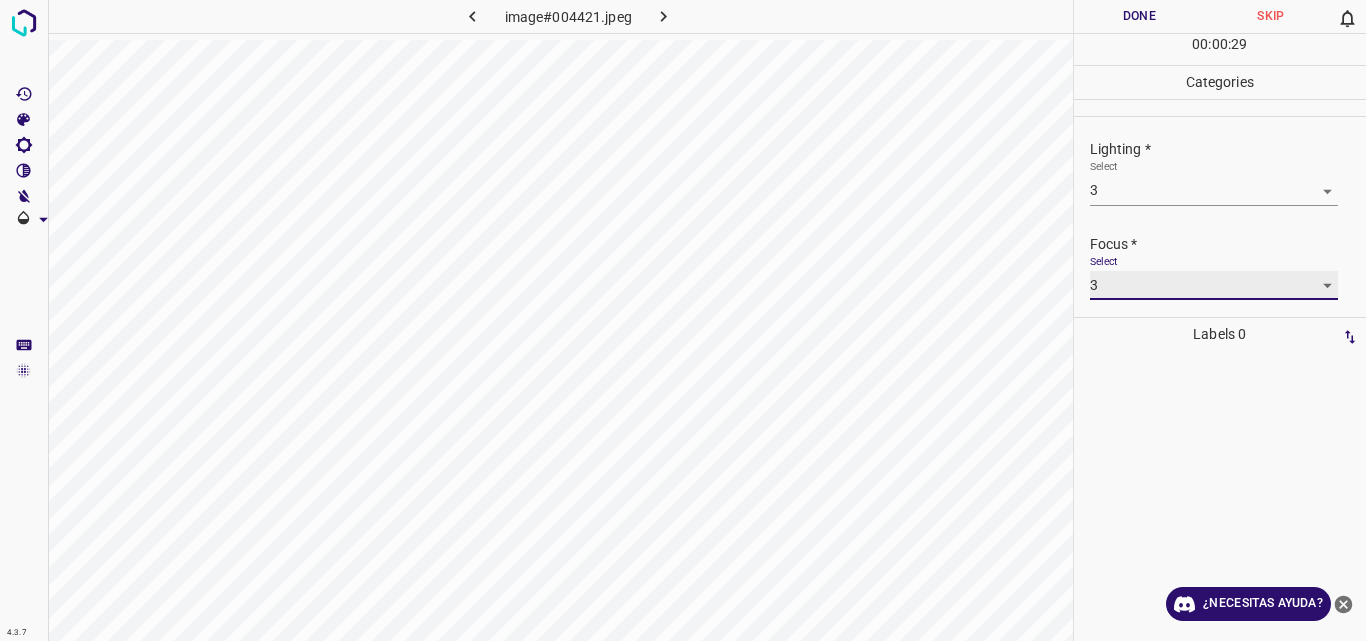 scroll, scrollTop: 98, scrollLeft: 0, axis: vertical 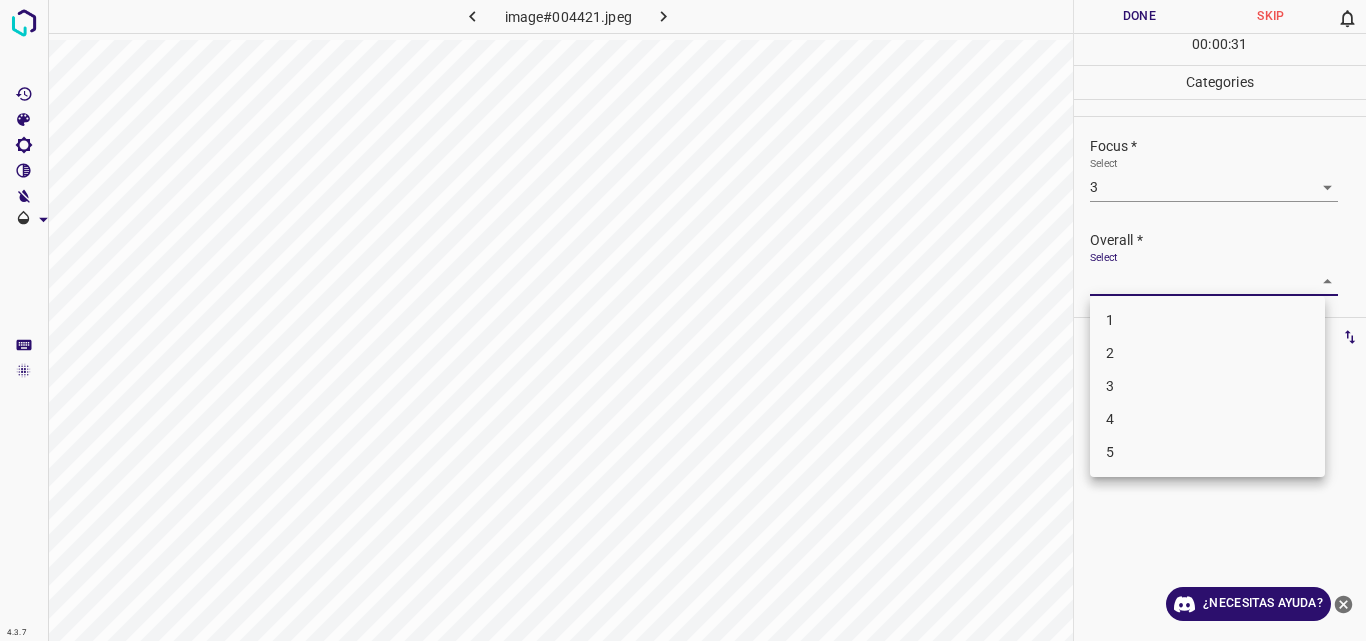 click on "4.3.7 image#004421.jpeg Done Skip 0 00   : 00   : 31   Categories Lighting *  Select 3 3 Focus *  Select 3 3 Overall *  Select ​ Labels   0 Categories 1 Lighting 2 Focus 3 Overall Tools Space Change between modes (Draw & Edit) I Auto labeling R Restore zoom M Zoom in N Zoom out Delete Delete selecte label Filters Z Restore filters X Saturation filter C Brightness filter V Contrast filter B Gray scale filter General O Download ¿Necesitas ayuda? Original text Rate this translation Your feedback will be used to help improve Google Translate - Texto - Esconder - Borrar 1 2 3 4 5" at bounding box center [683, 320] 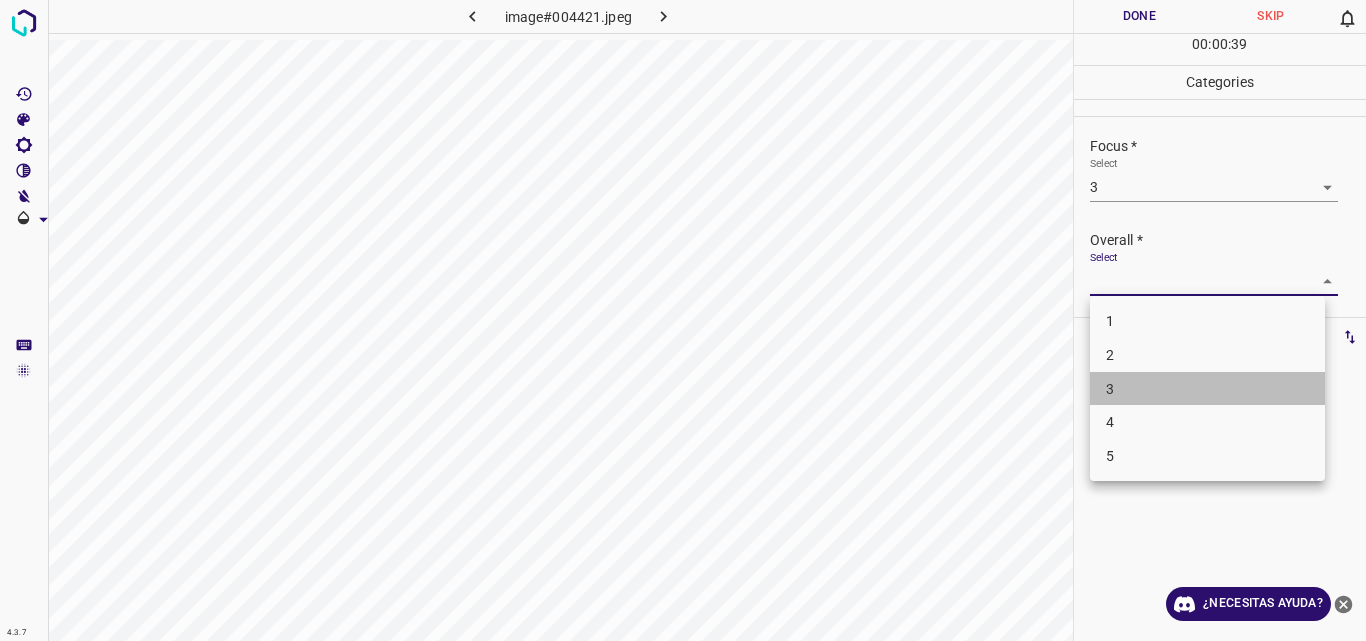 click on "3" at bounding box center [1207, 389] 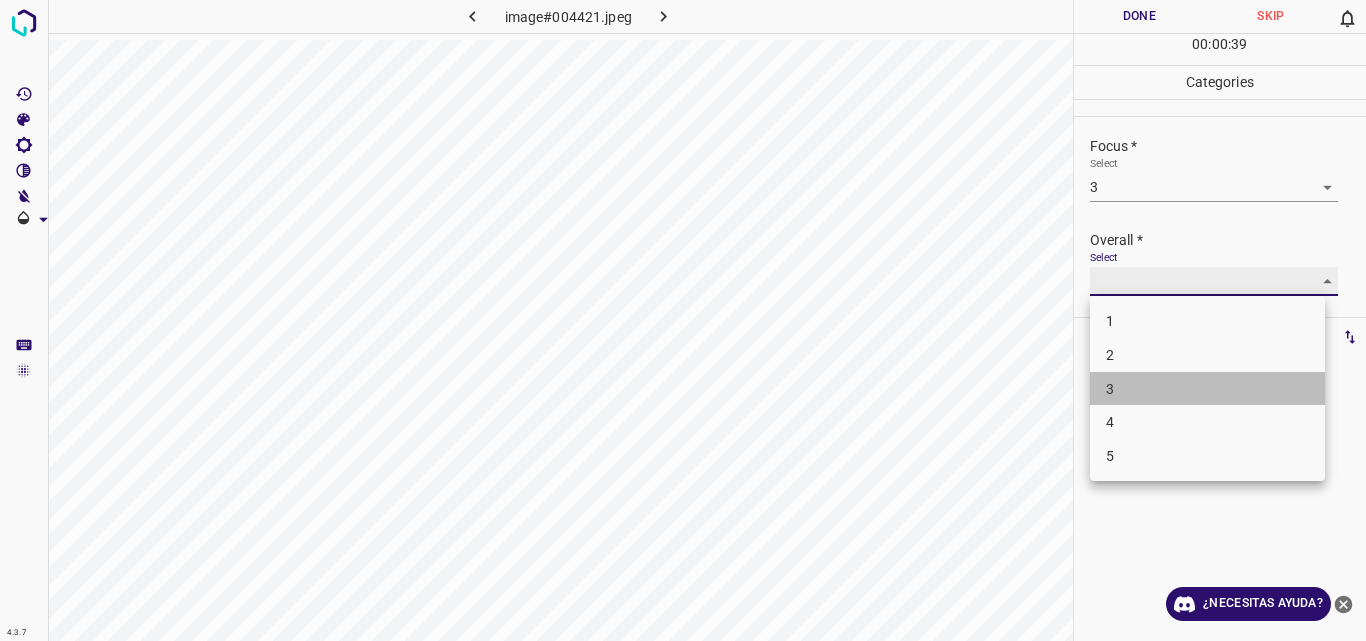 type on "3" 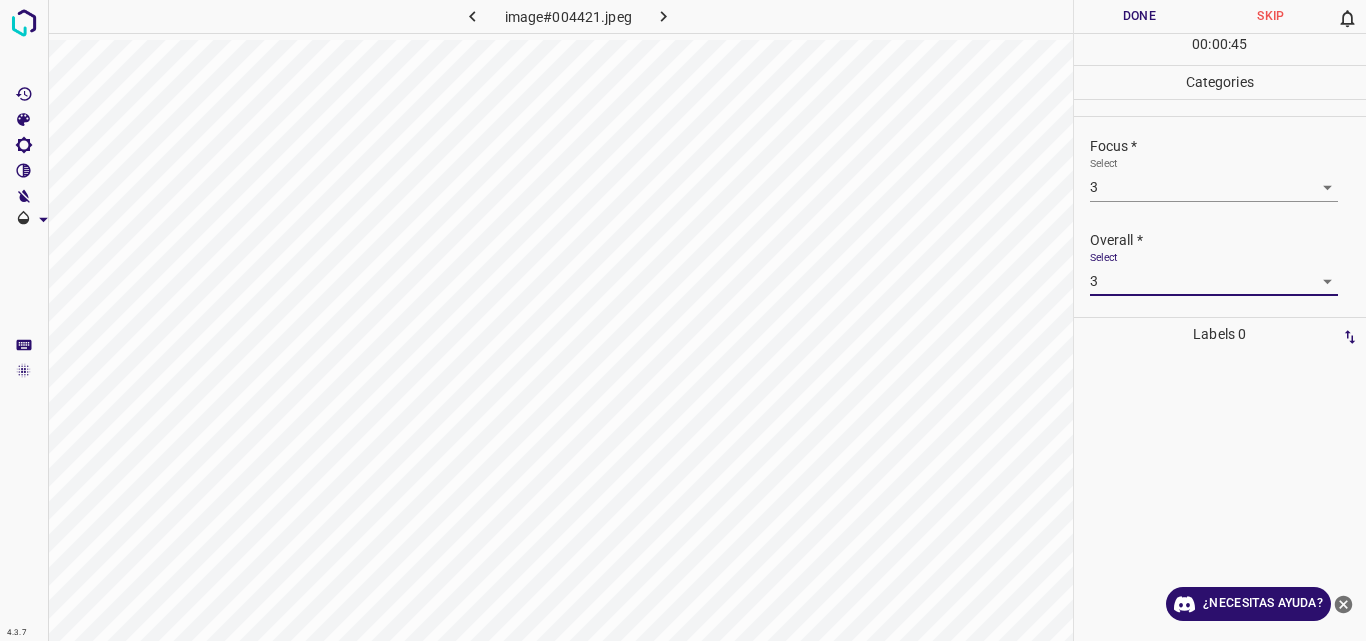click on "Done" at bounding box center (1140, 16) 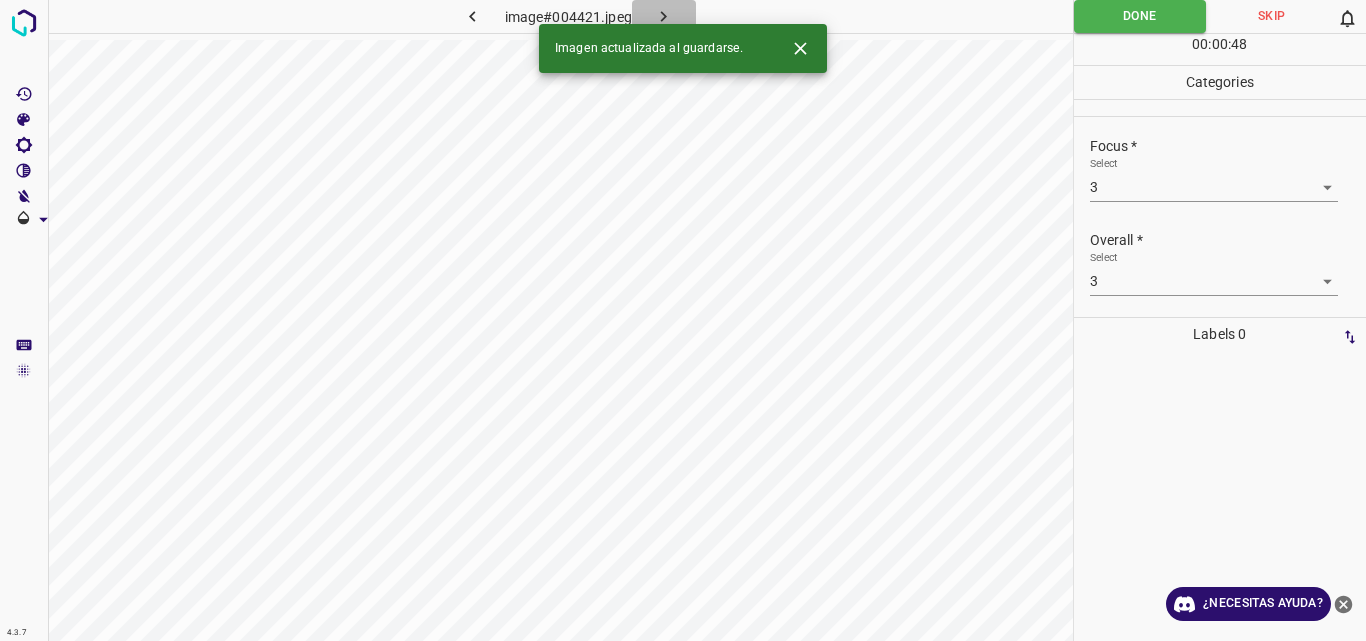 click 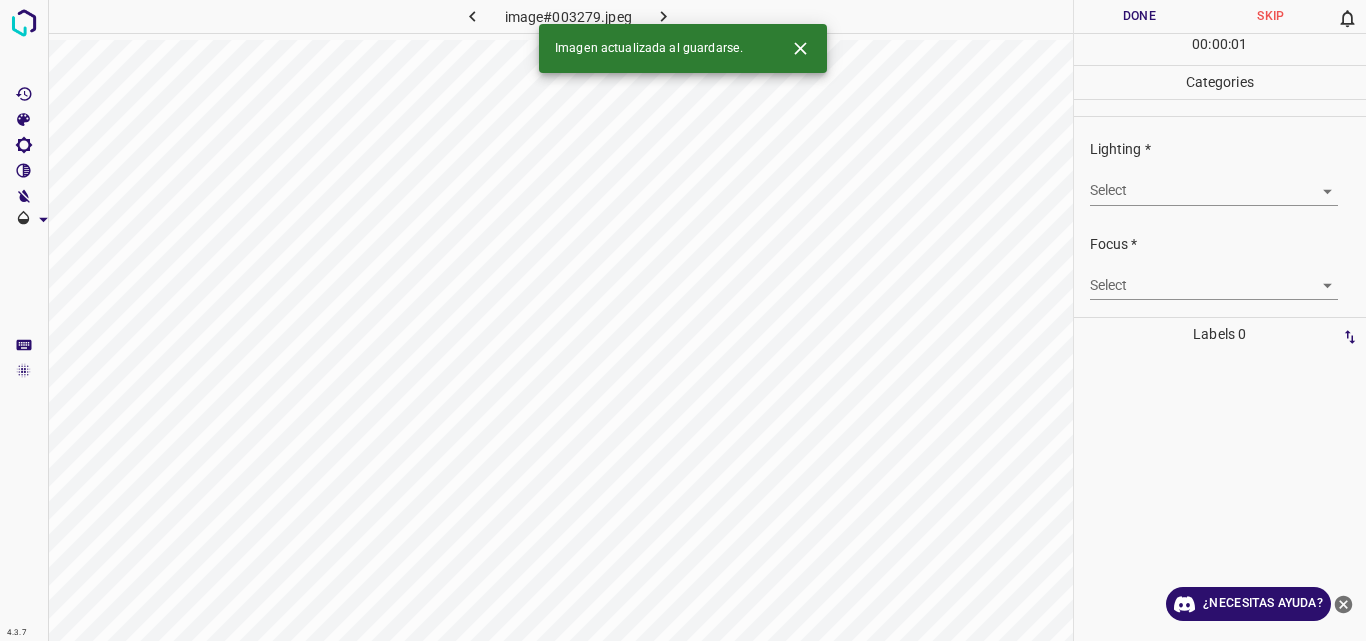 click on "4.3.7 image#003279.jpeg Done Skip 0 00   : 00   : 01   Categories Lighting *  Select ​ Focus *  Select ​ Overall *  Select ​ Labels   0 Categories 1 Lighting 2 Focus 3 Overall Tools Space Change between modes (Draw & Edit) I Auto labeling R Restore zoom M Zoom in N Zoom out Delete Delete selecte label Filters Z Restore filters X Saturation filter C Brightness filter V Contrast filter B Gray scale filter General O Download Imagen actualizada al guardarse. ¿Necesitas ayuda? Original text Rate this translation Your feedback will be used to help improve Google Translate - Texto - Esconder - Borrar" at bounding box center (683, 320) 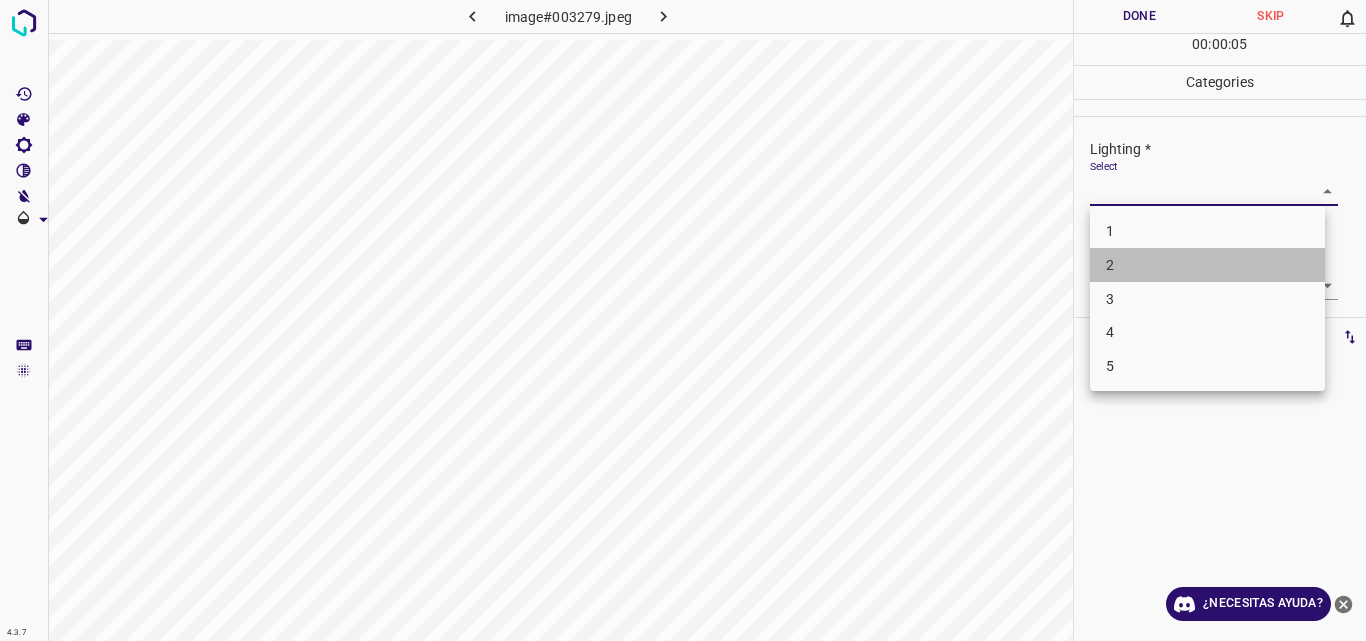 click on "2" at bounding box center [1207, 265] 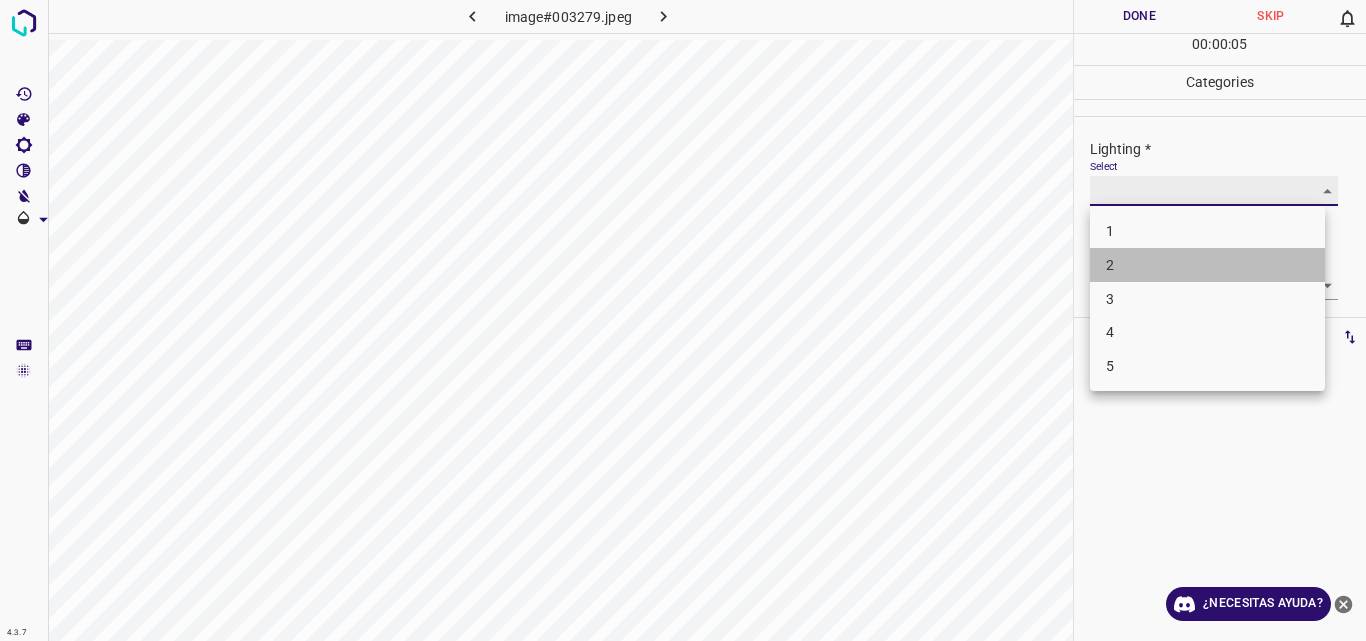 type on "2" 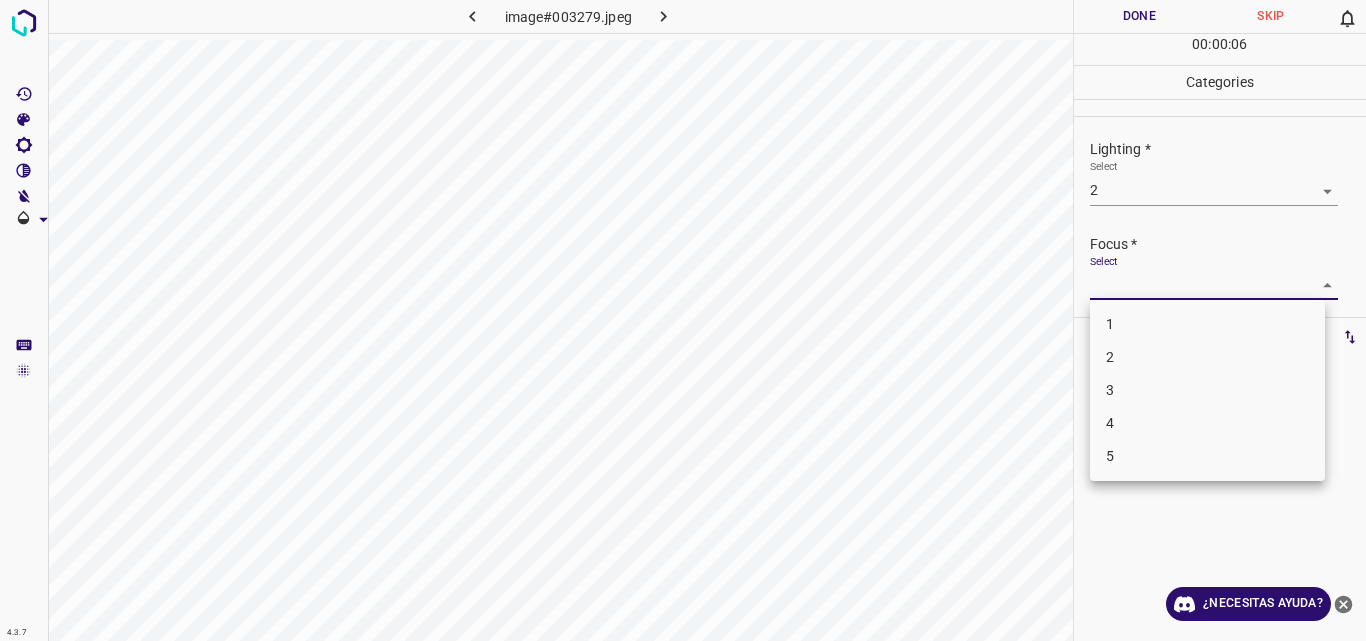click on "4.3.7 image#003279.jpeg Done Skip 0 00   : 00   : 06   Categories Lighting *  Select 2 2 Focus *  Select ​ Overall *  Select ​ Labels   0 Categories 1 Lighting 2 Focus 3 Overall Tools Space Change between modes (Draw & Edit) I Auto labeling R Restore zoom M Zoom in N Zoom out Delete Delete selecte label Filters Z Restore filters X Saturation filter C Brightness filter V Contrast filter B Gray scale filter General O Download ¿Necesitas ayuda? Original text Rate this translation Your feedback will be used to help improve Google Translate - Texto - Esconder - Borrar 1 2 3 4 5" at bounding box center (683, 320) 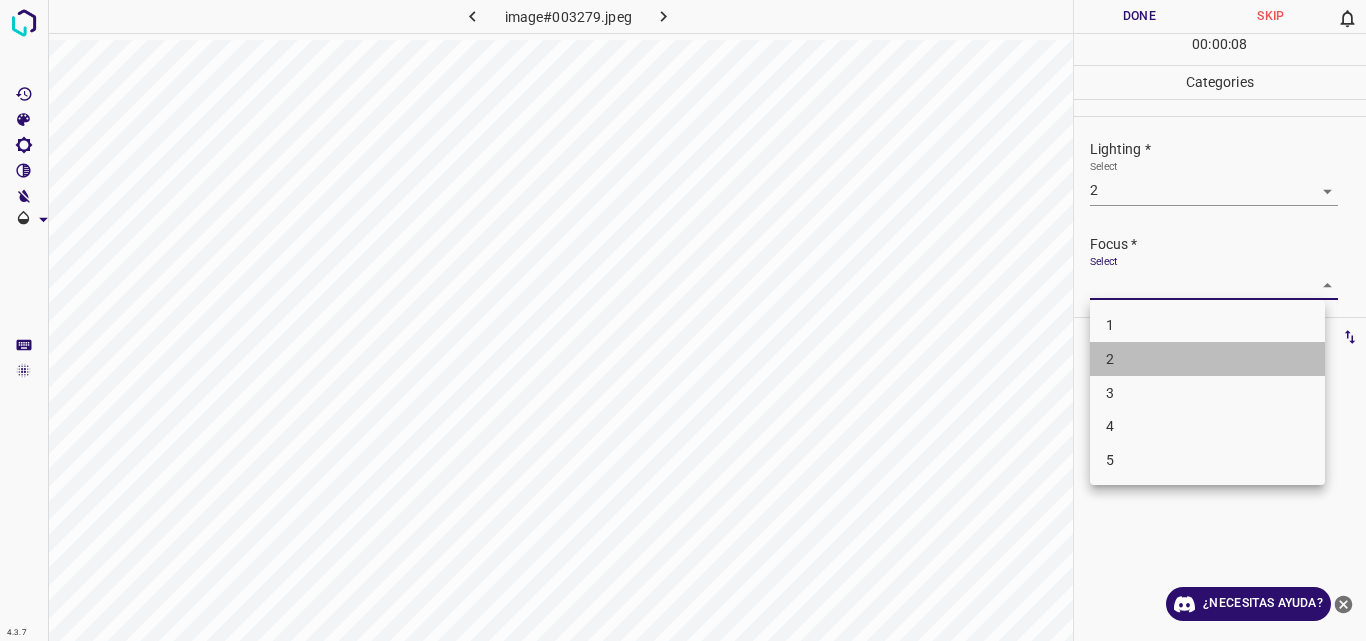 click on "2" at bounding box center (1207, 359) 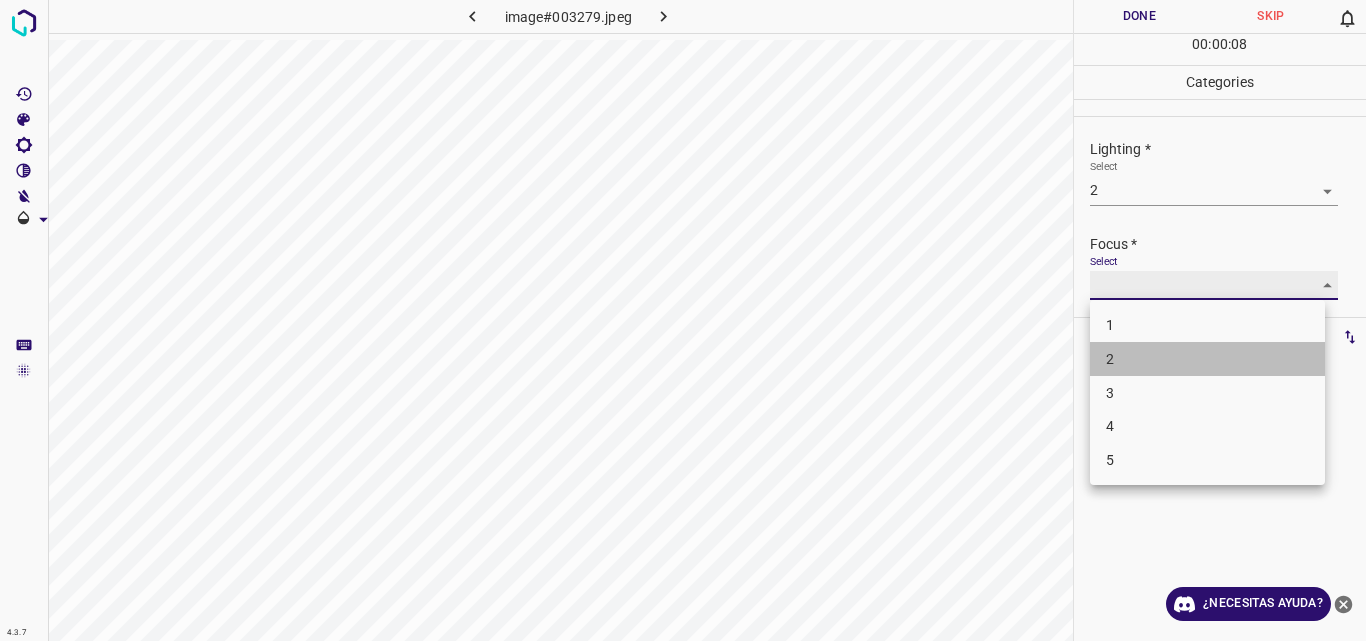 type on "2" 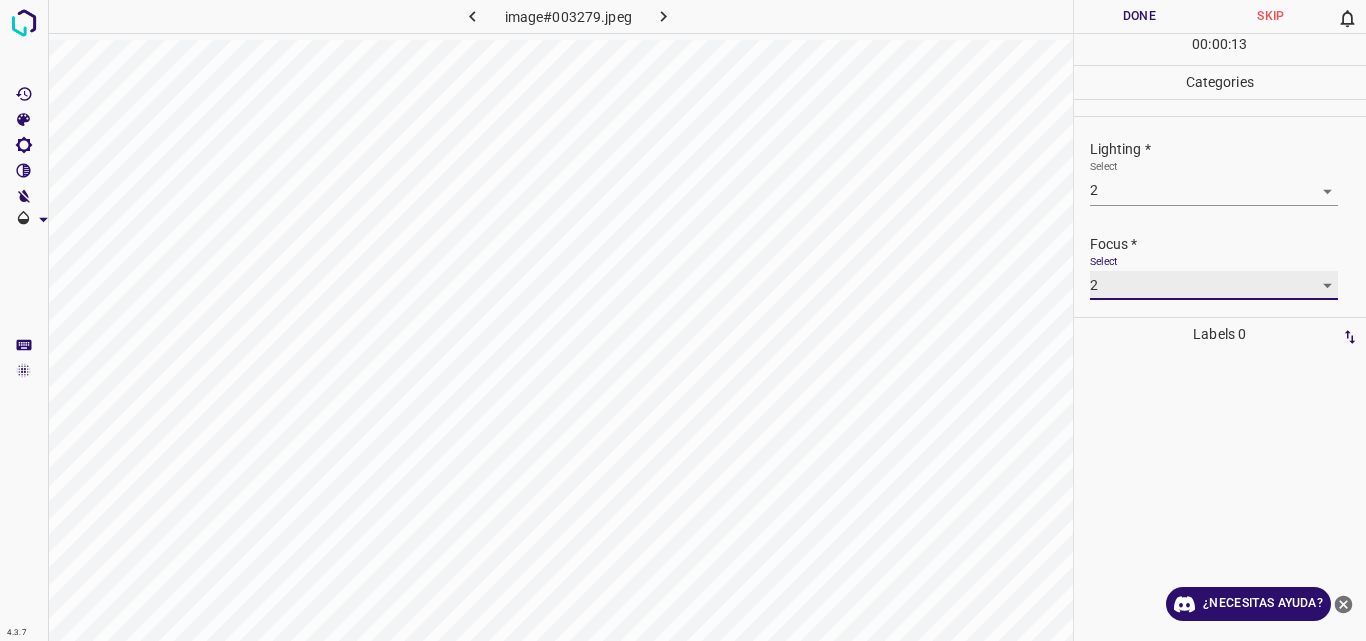 scroll, scrollTop: 98, scrollLeft: 0, axis: vertical 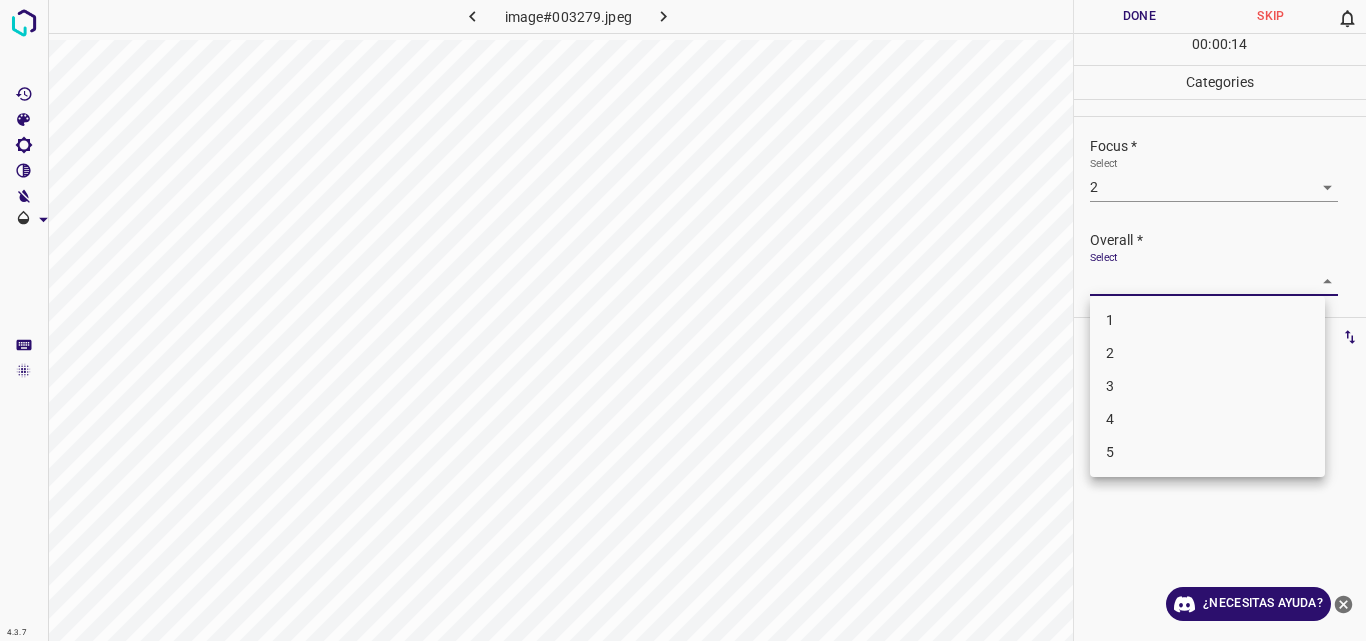 click on "4.3.7 image#003279.jpeg Done Skip 0 00   : 00   : 14   Categories Lighting *  Select 2 2 Focus *  Select 2 2 Overall *  Select ​ Labels   0 Categories 1 Lighting 2 Focus 3 Overall Tools Space Change between modes (Draw & Edit) I Auto labeling R Restore zoom M Zoom in N Zoom out Delete Delete selecte label Filters Z Restore filters X Saturation filter C Brightness filter V Contrast filter B Gray scale filter General O Download ¿Necesitas ayuda? Original text Rate this translation Your feedback will be used to help improve Google Translate - Texto - Esconder - Borrar 1 2 3 4 5" at bounding box center (683, 320) 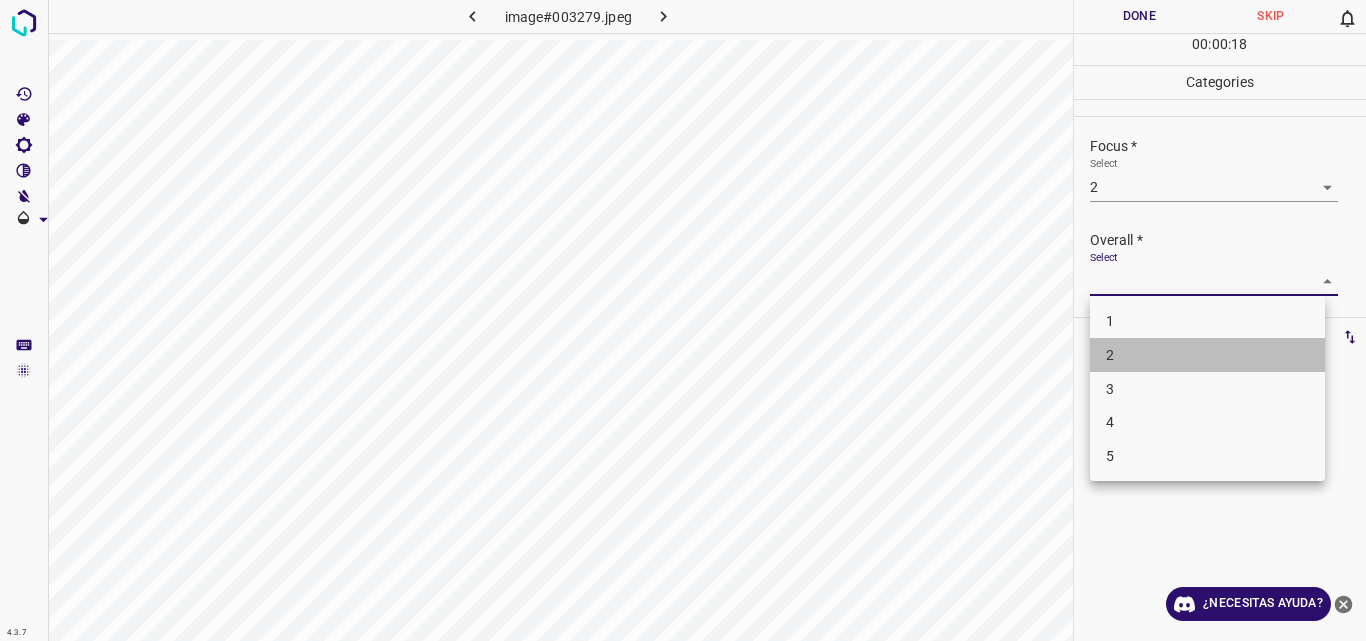 click on "2" at bounding box center (1207, 355) 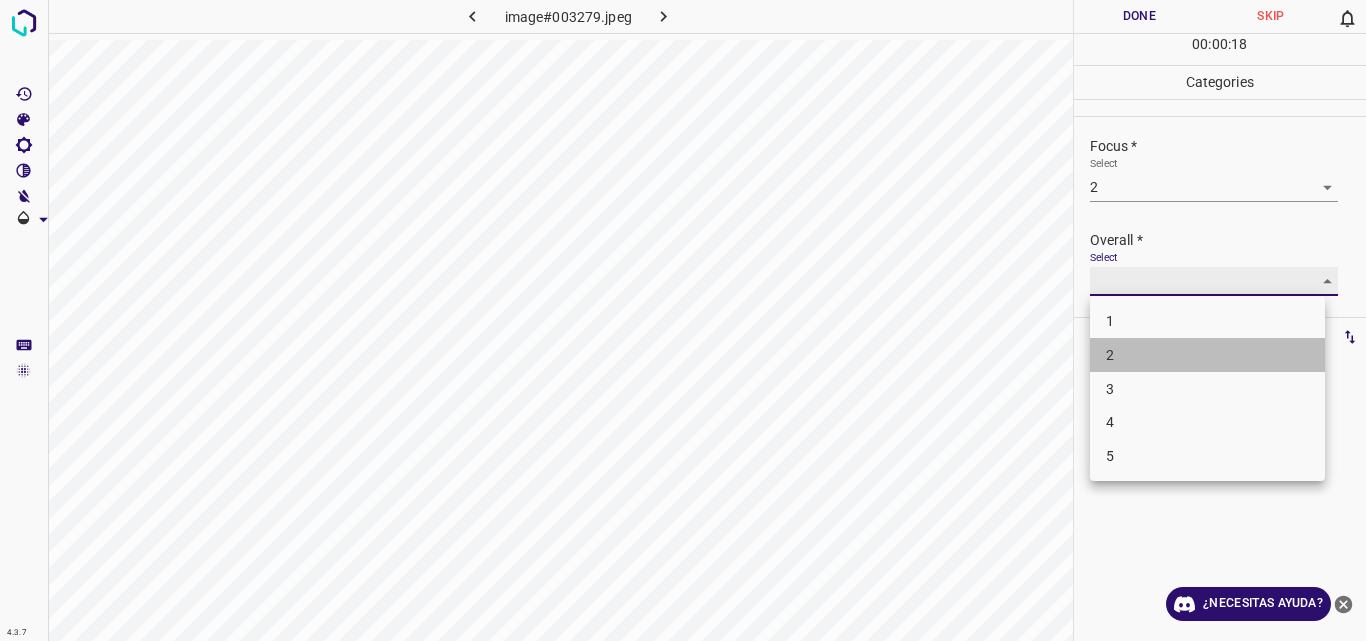 type on "2" 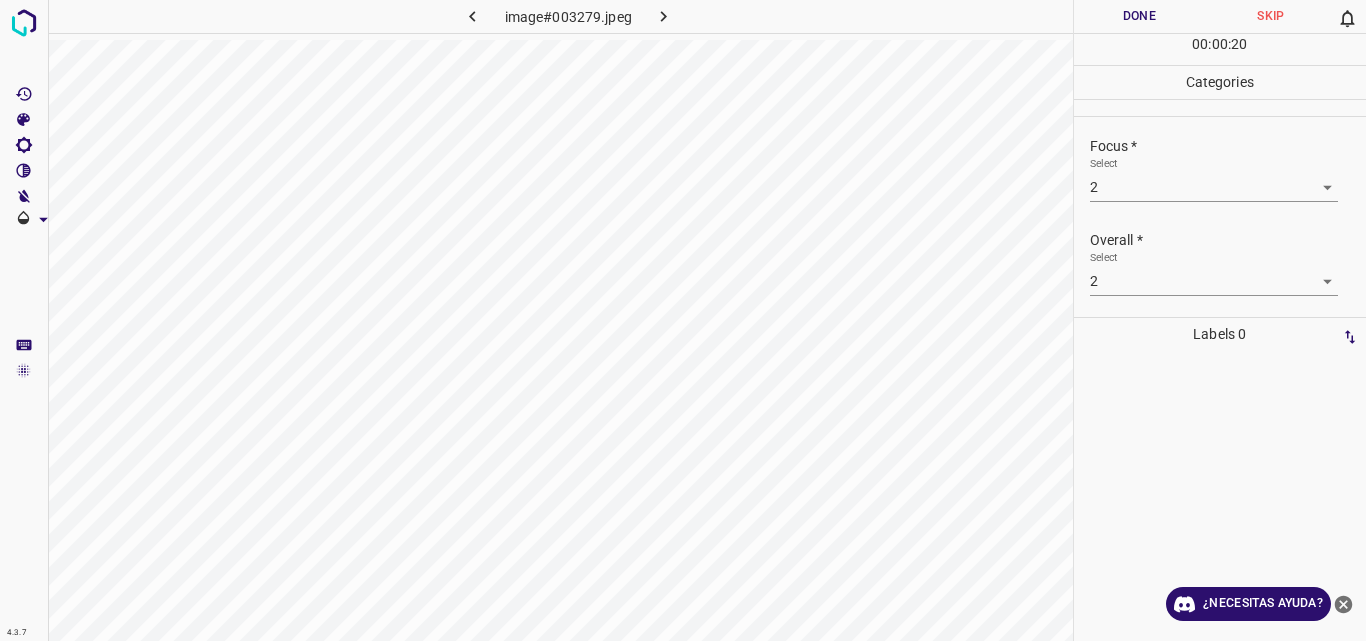 click on "Labels   0" at bounding box center (1220, 334) 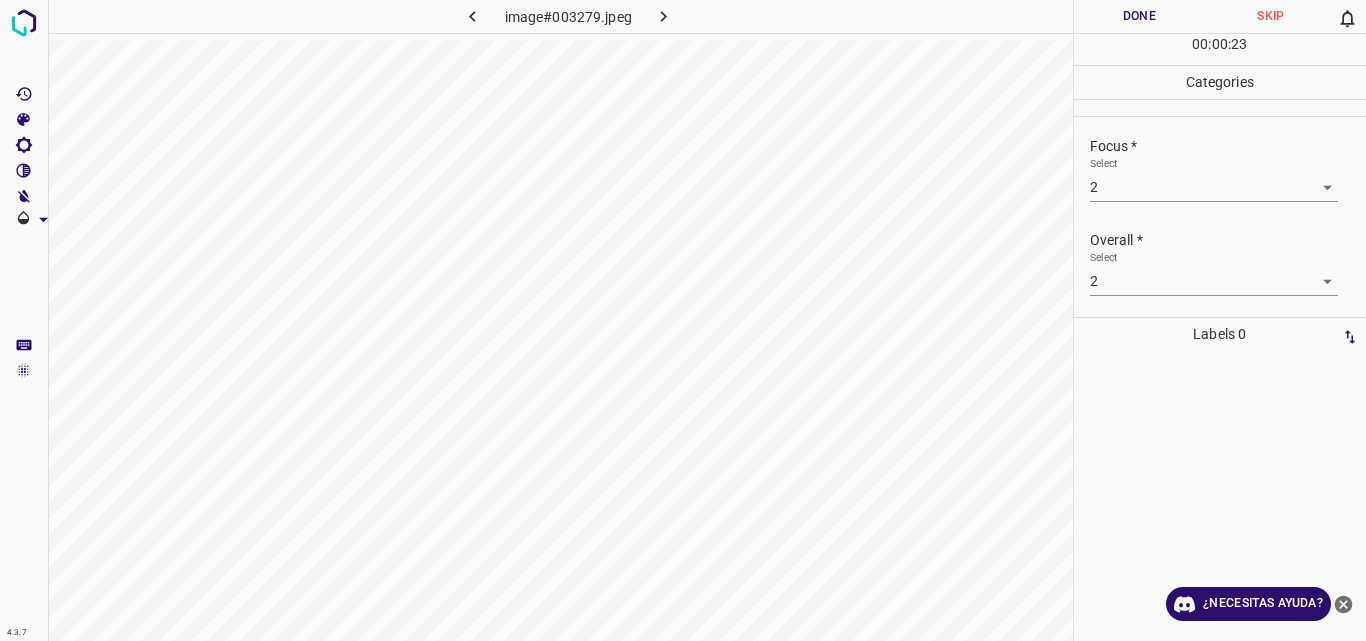 click on "Done" at bounding box center (1140, 16) 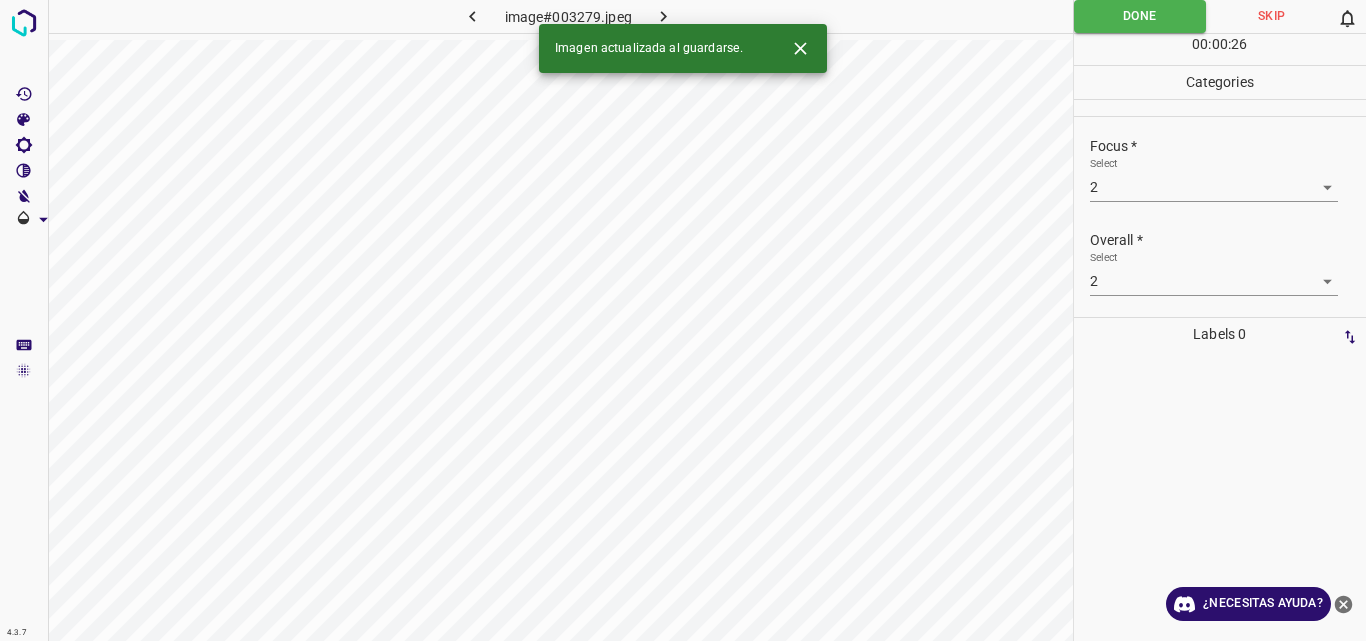 click 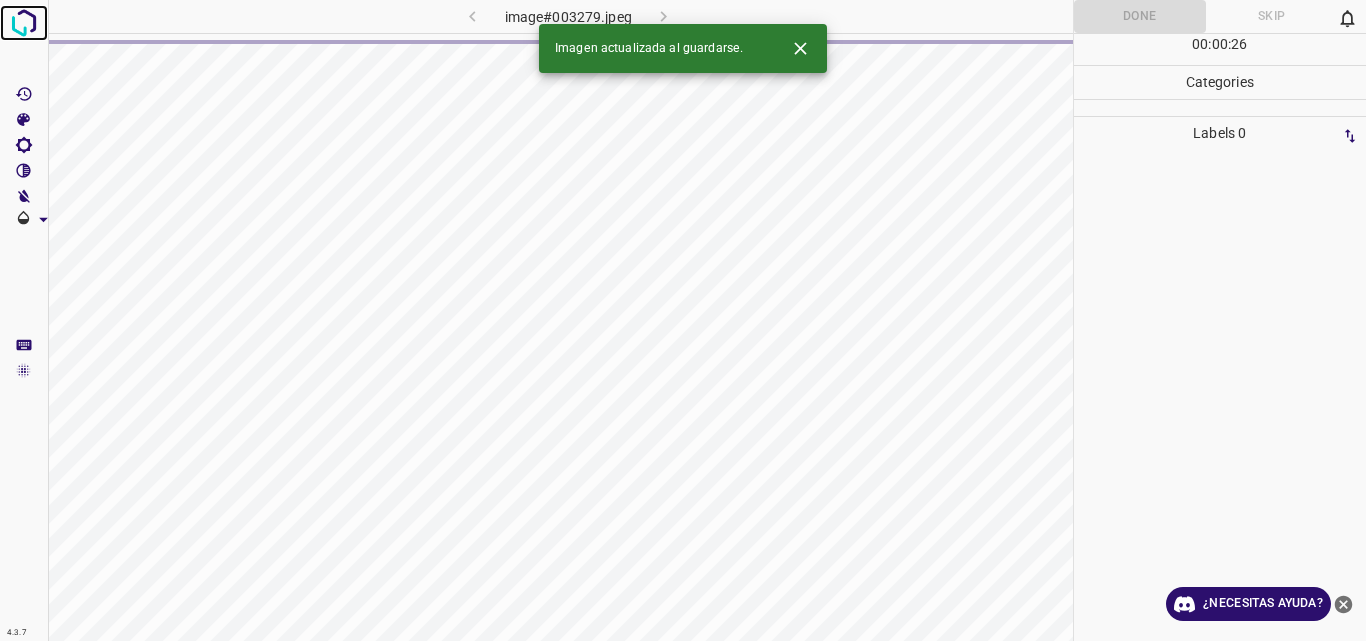 click at bounding box center (24, 23) 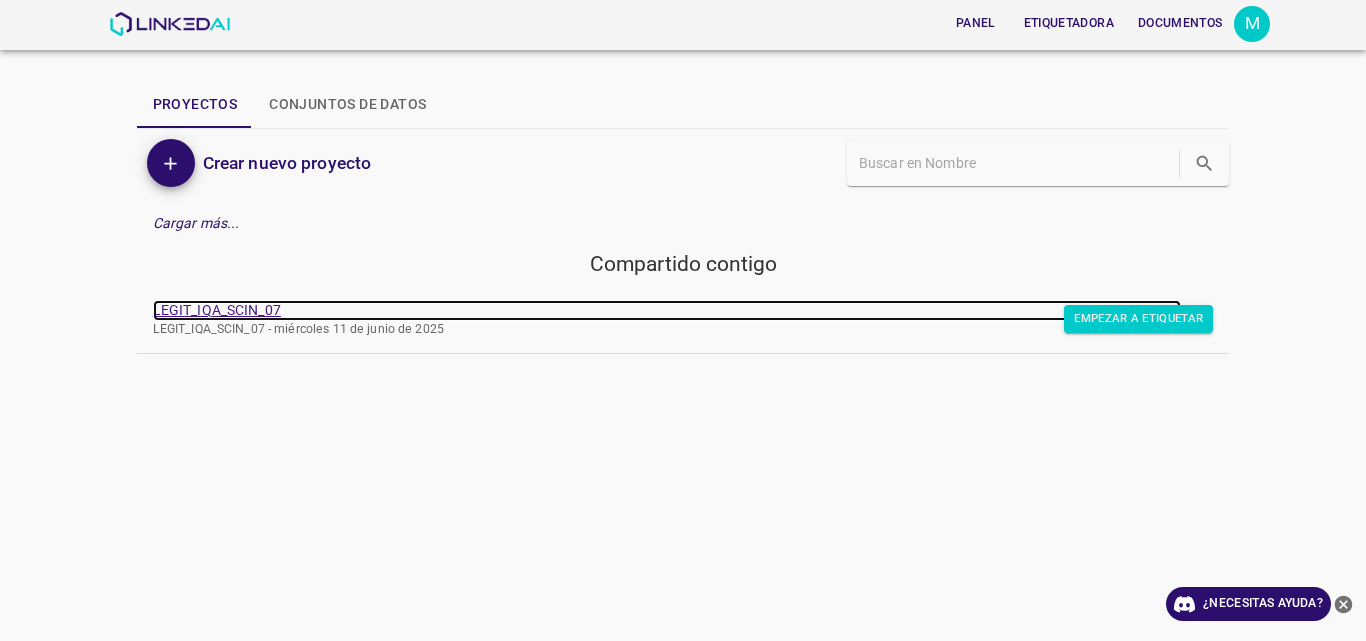 click on "LEGIT_IQA_SCIN_07" at bounding box center (217, 310) 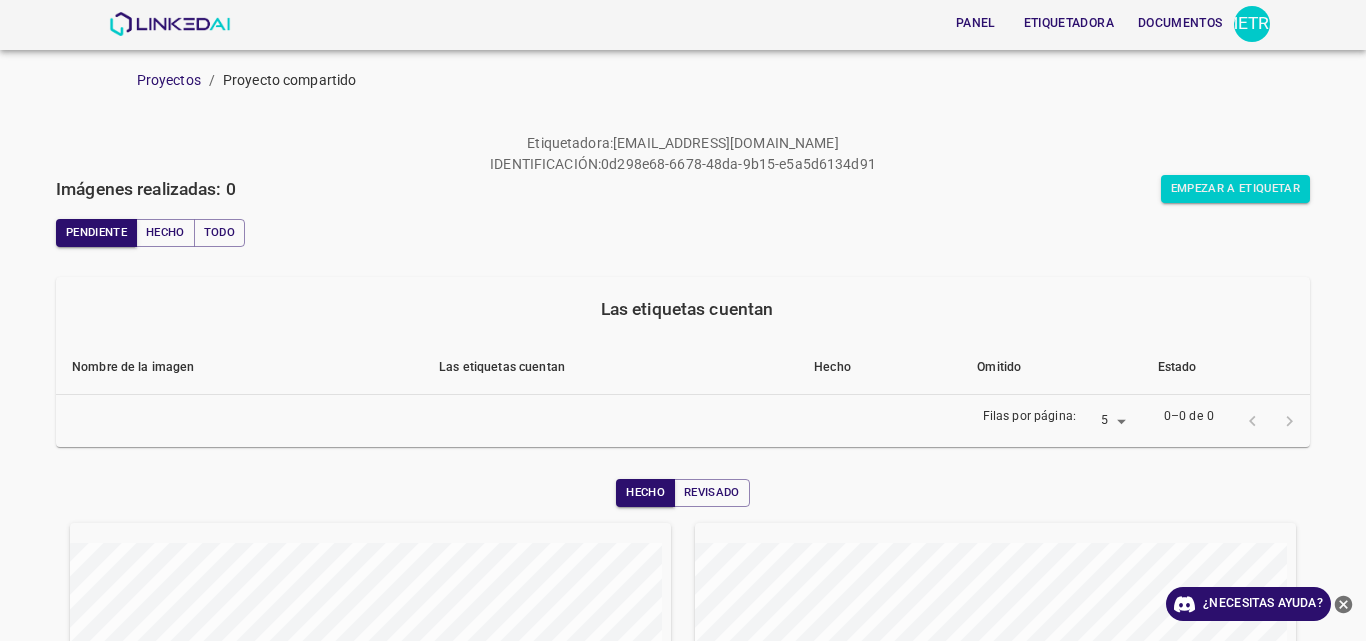 scroll, scrollTop: 0, scrollLeft: 0, axis: both 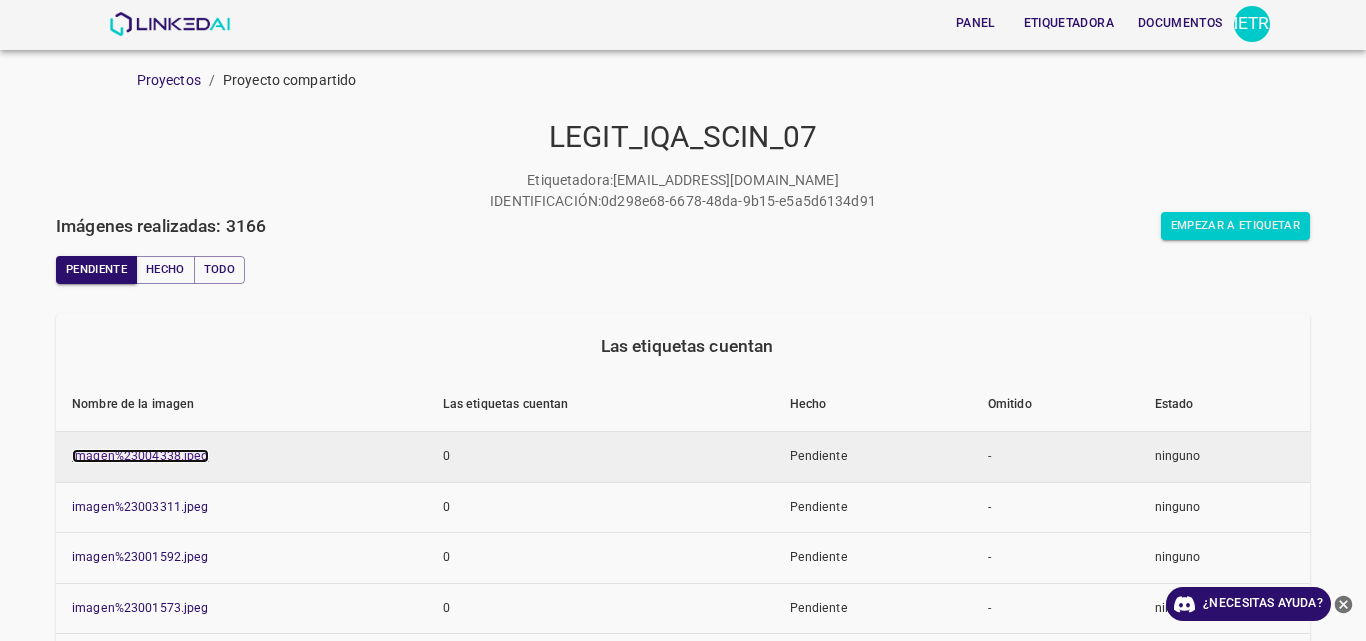 click on "imagen%23004338.jpeg" at bounding box center (140, 456) 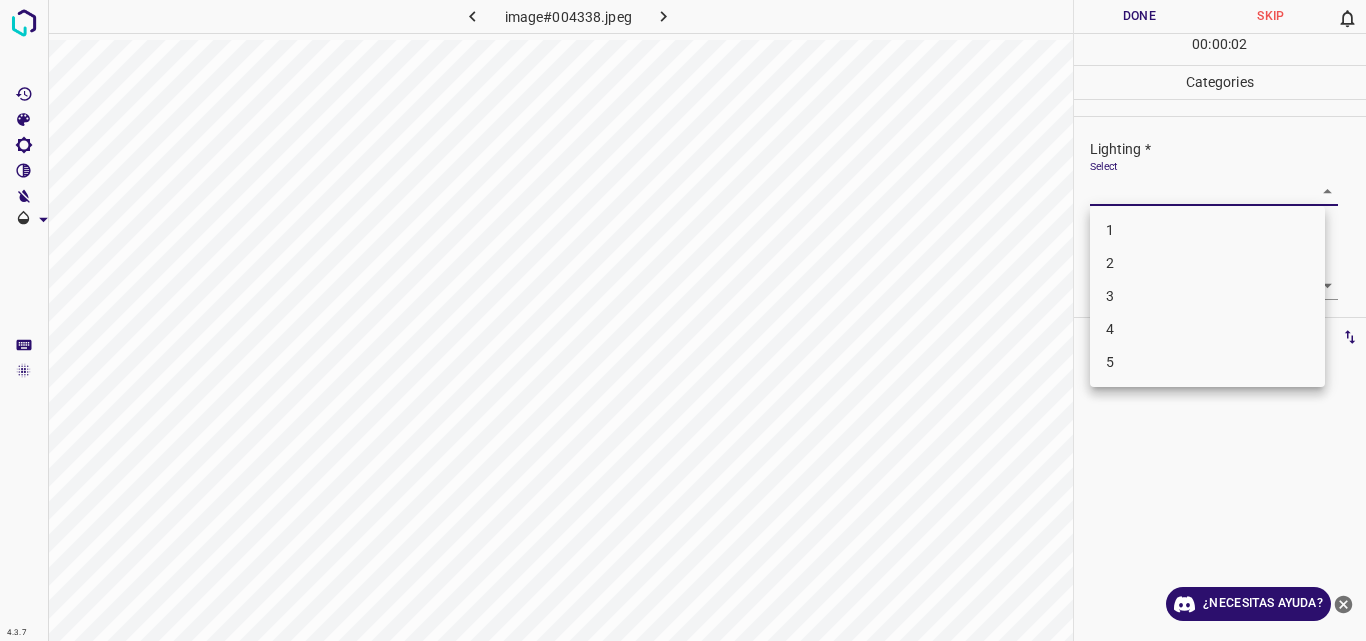 click on "4.3.7 image#004338.jpeg Done Skip 0 00   : 00   : 02   Categories Lighting *  Select ​ Focus *  Select ​ Overall *  Select ​ Labels   0 Categories 1 Lighting 2 Focus 3 Overall Tools Space Change between modes (Draw & Edit) I Auto labeling R Restore zoom M Zoom in N Zoom out Delete Delete selecte label Filters Z Restore filters X Saturation filter C Brightness filter V Contrast filter B Gray scale filter General O Download ¿Necesitas ayuda? Original text Rate this translation Your feedback will be used to help improve Google Translate - Texto - Esconder - Borrar 1 2 3 4 5" at bounding box center [683, 320] 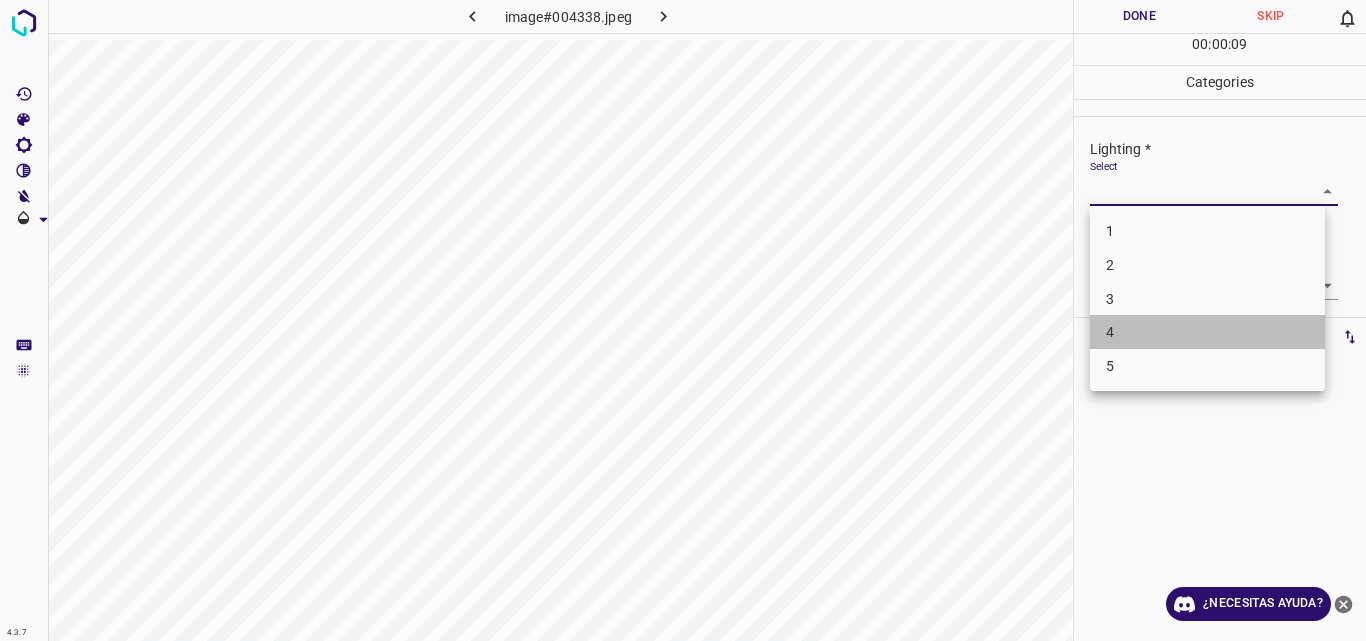 click on "4" at bounding box center (1207, 332) 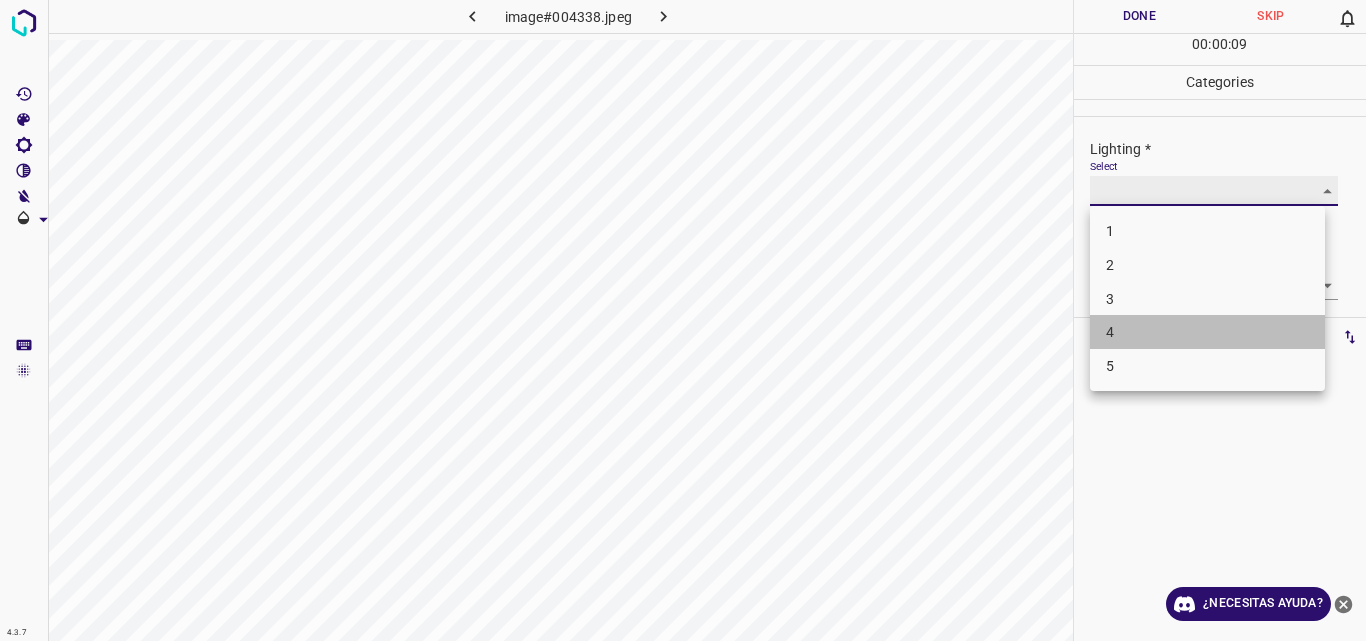 type on "4" 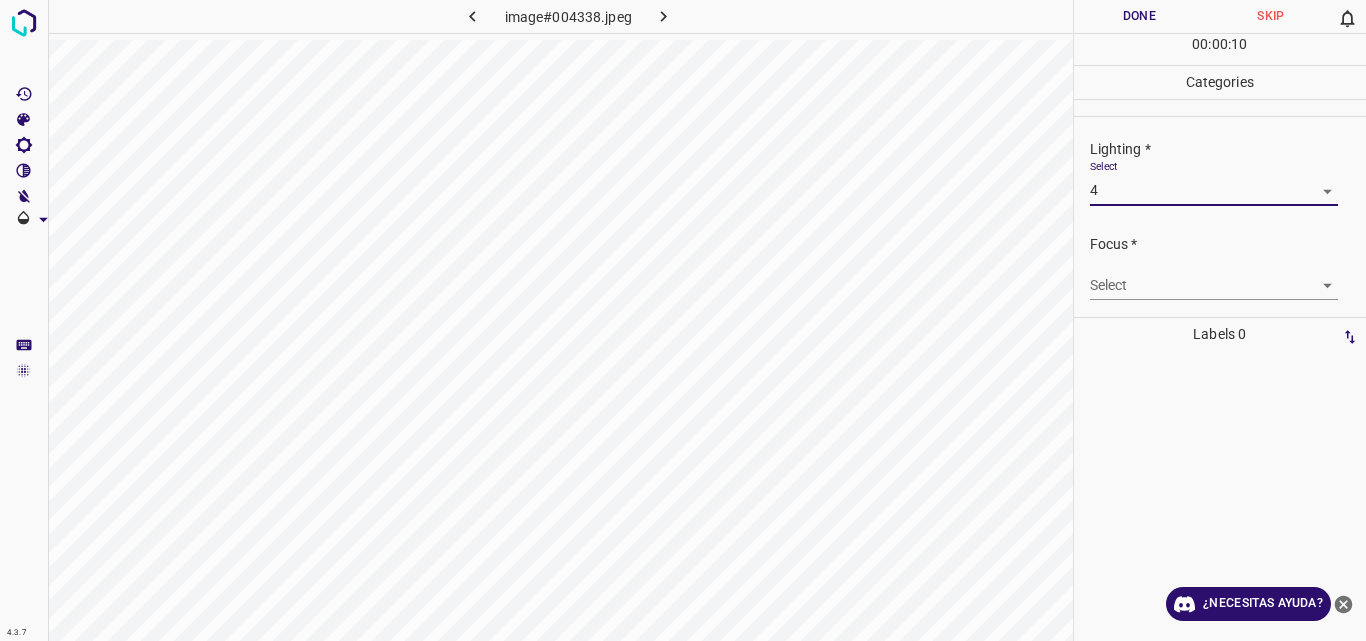 click on "4.3.7 image#004338.jpeg Done Skip 0 00   : 00   : 10   Categories Lighting *  Select 4 4 Focus *  Select ​ Overall *  Select ​ Labels   0 Categories 1 Lighting 2 Focus 3 Overall Tools Space Change between modes (Draw & Edit) I Auto labeling R Restore zoom M Zoom in N Zoom out Delete Delete selecte label Filters Z Restore filters X Saturation filter C Brightness filter V Contrast filter B Gray scale filter General O Download ¿Necesitas ayuda? Original text Rate this translation Your feedback will be used to help improve Google Translate - Texto - Esconder - Borrar" at bounding box center (683, 320) 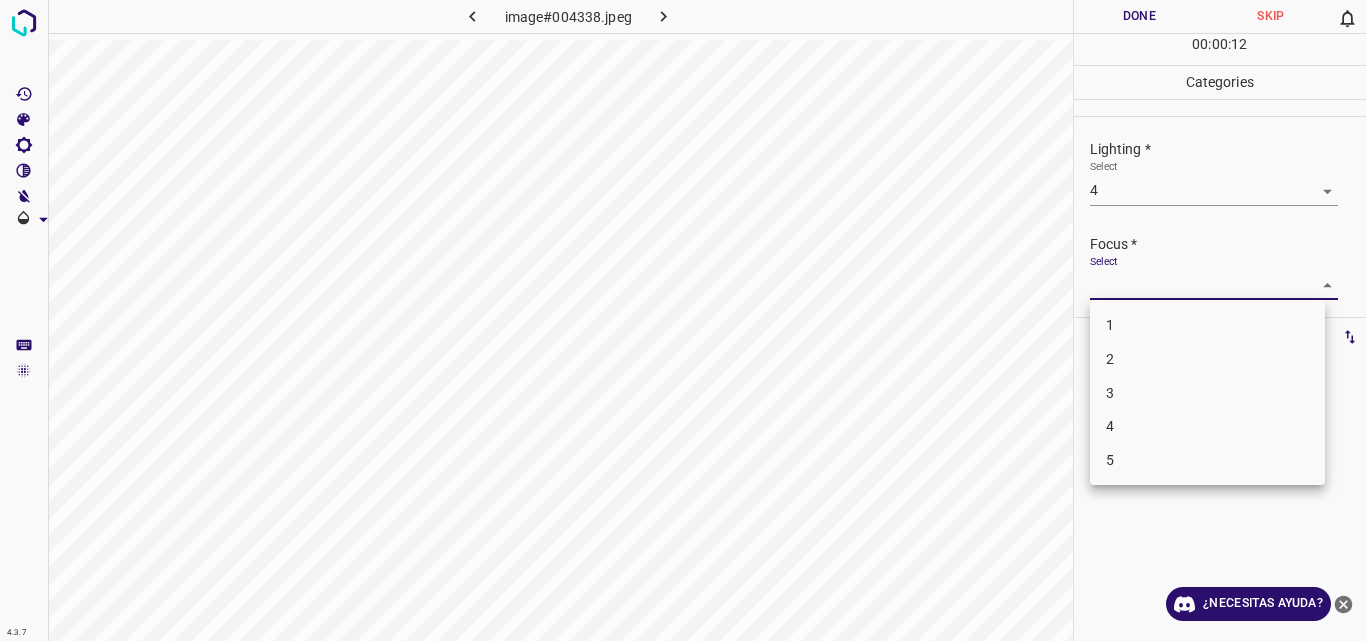 click on "4" at bounding box center (1207, 426) 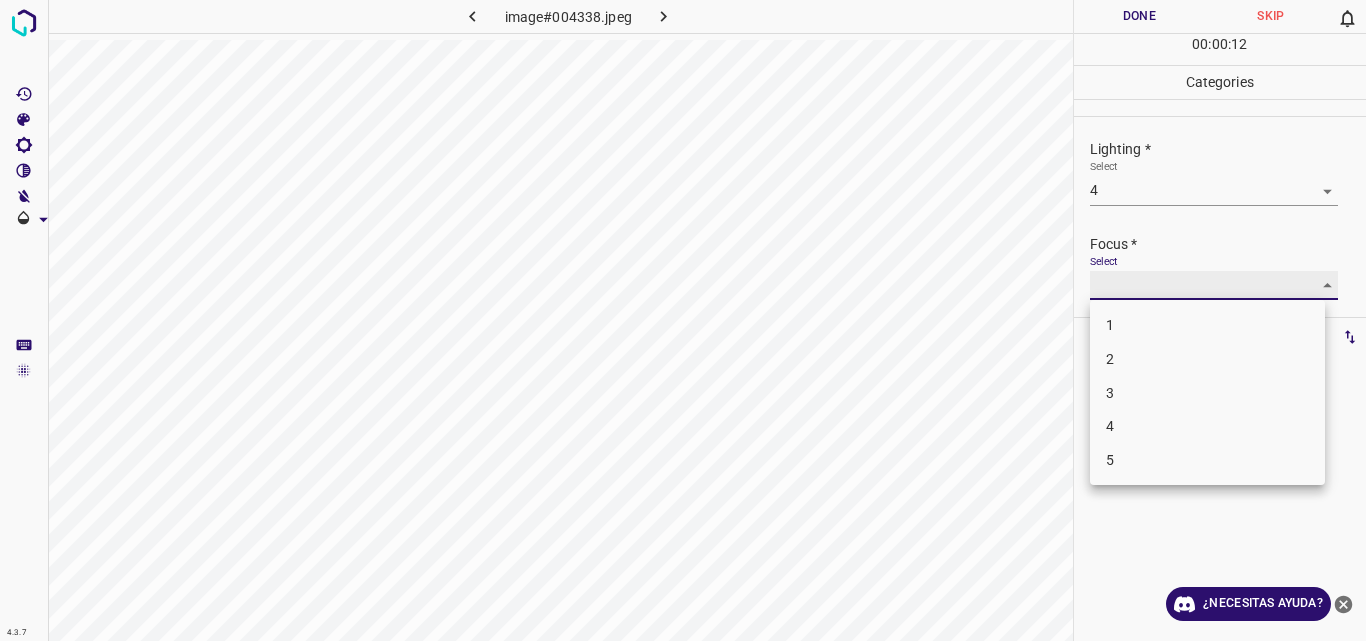 type on "4" 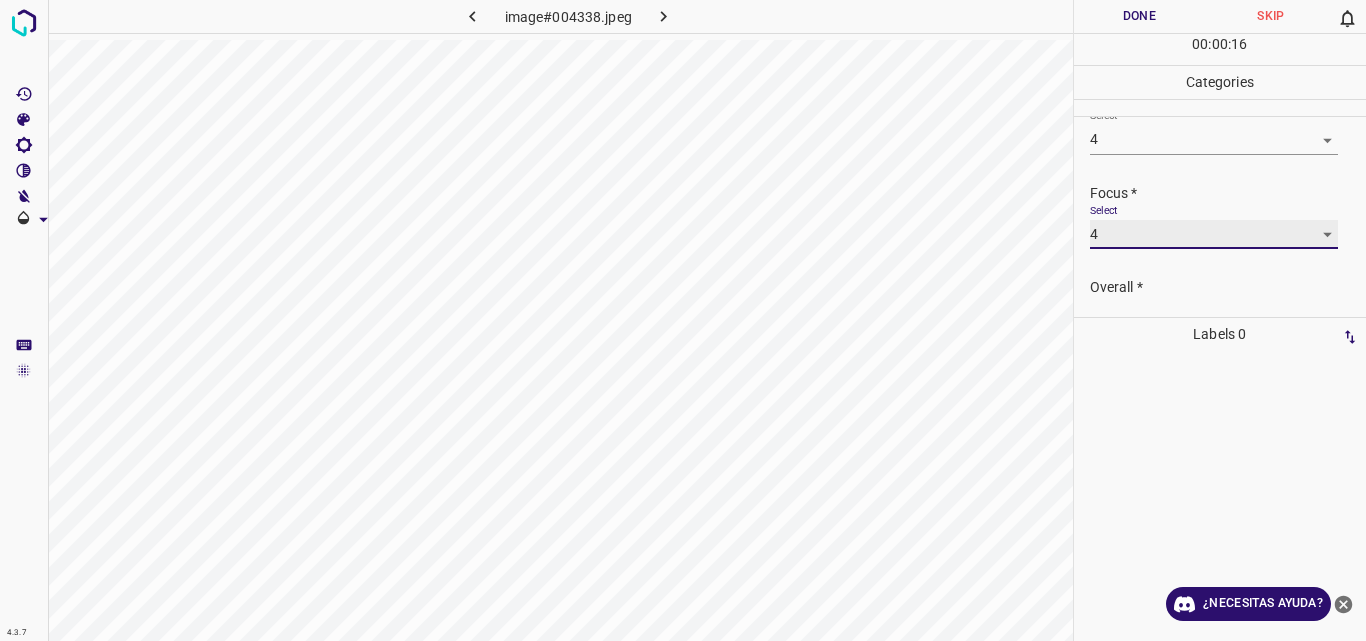 scroll, scrollTop: 98, scrollLeft: 0, axis: vertical 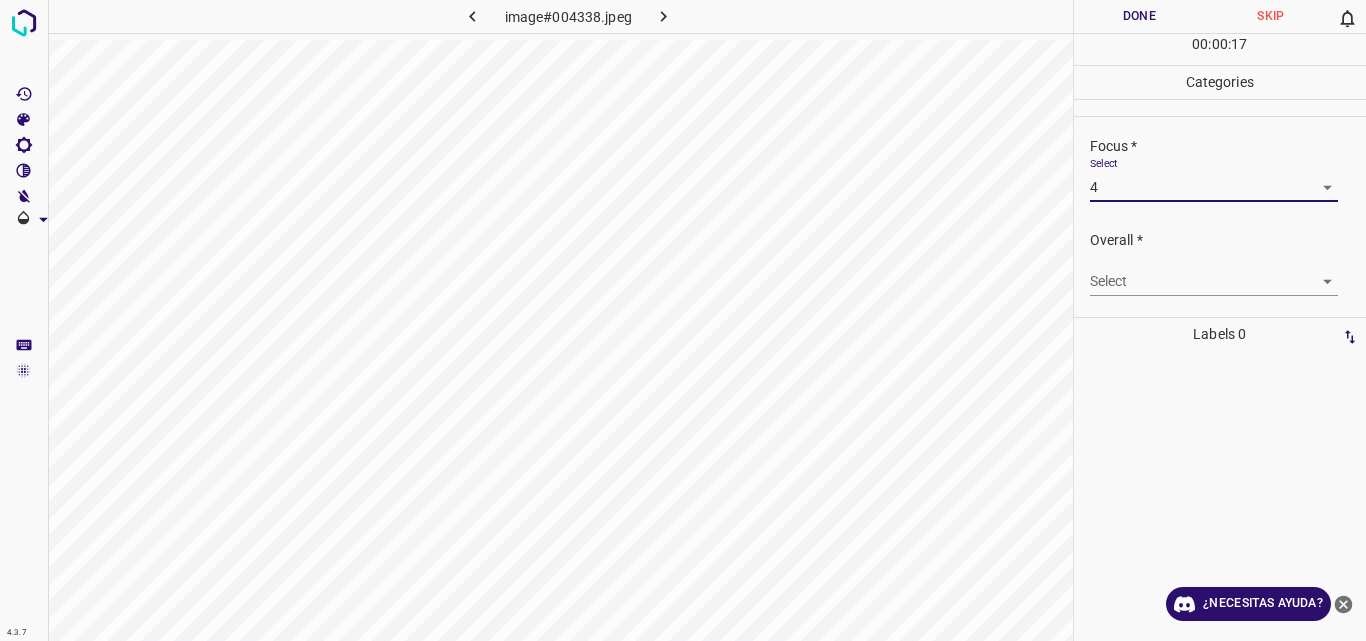 click on "4.3.7 image#004338.jpeg Done Skip 0 00   : 00   : 17   Categories Lighting *  Select 4 4 Focus *  Select 4 4 Overall *  Select ​ Labels   0 Categories 1 Lighting 2 Focus 3 Overall Tools Space Change between modes (Draw & Edit) I Auto labeling R Restore zoom M Zoom in N Zoom out Delete Delete selecte label Filters Z Restore filters X Saturation filter C Brightness filter V Contrast filter B Gray scale filter General O Download ¿Necesitas ayuda? Original text Rate this translation Your feedback will be used to help improve Google Translate - Texto - Esconder - Borrar" at bounding box center [683, 320] 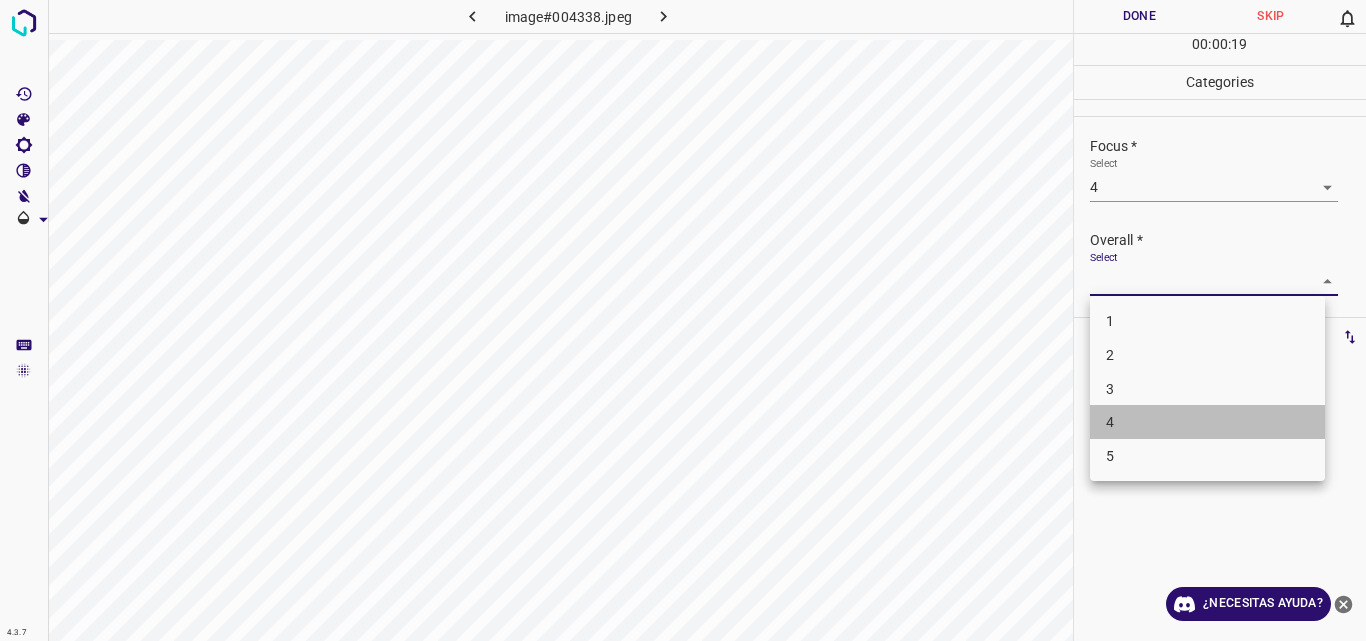 click on "4" at bounding box center (1207, 422) 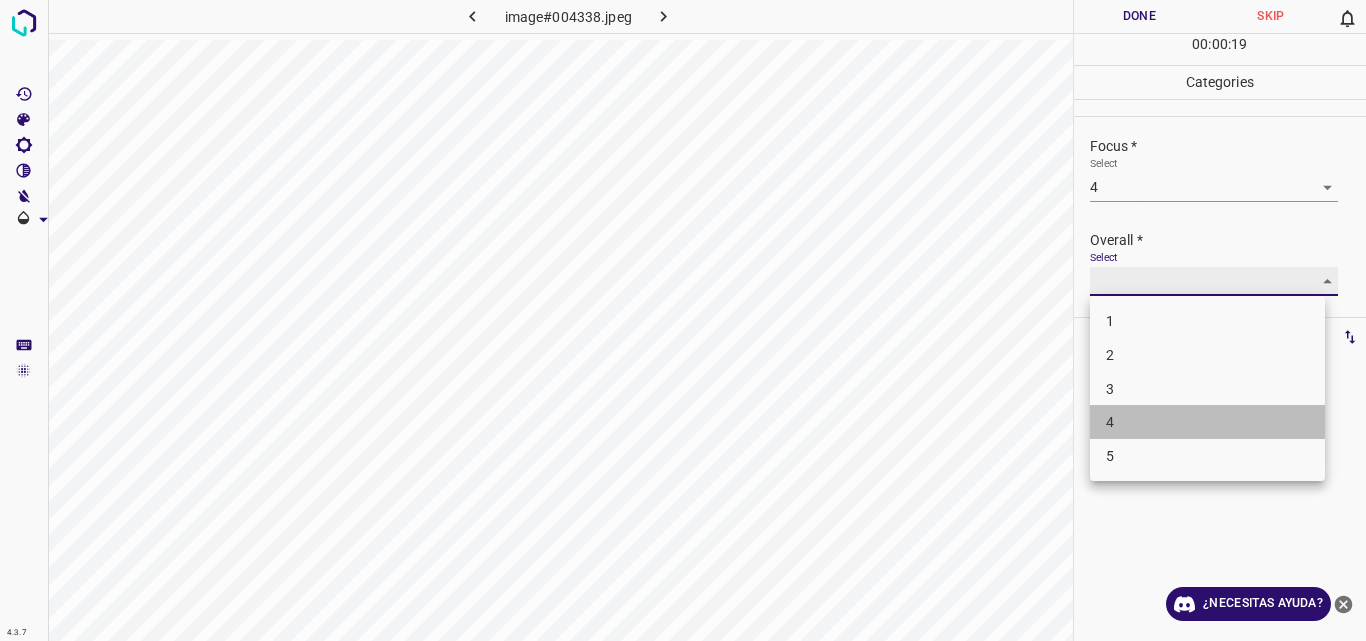 type on "4" 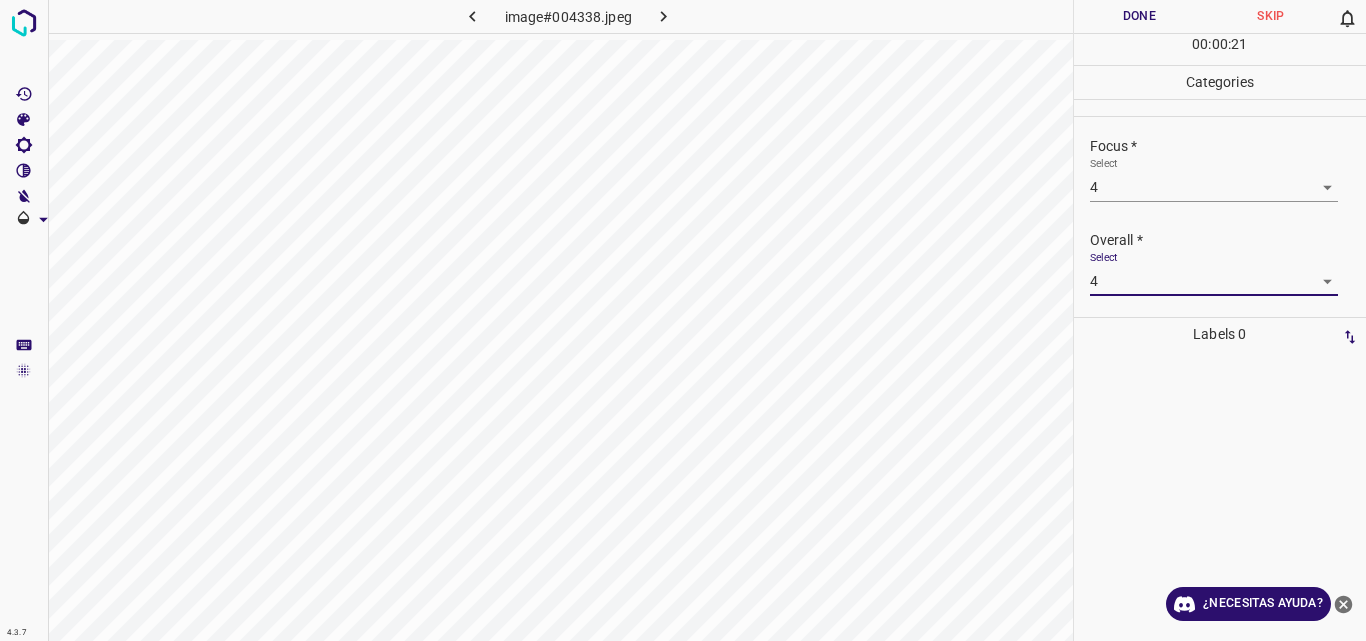 click on "Done" at bounding box center [1140, 16] 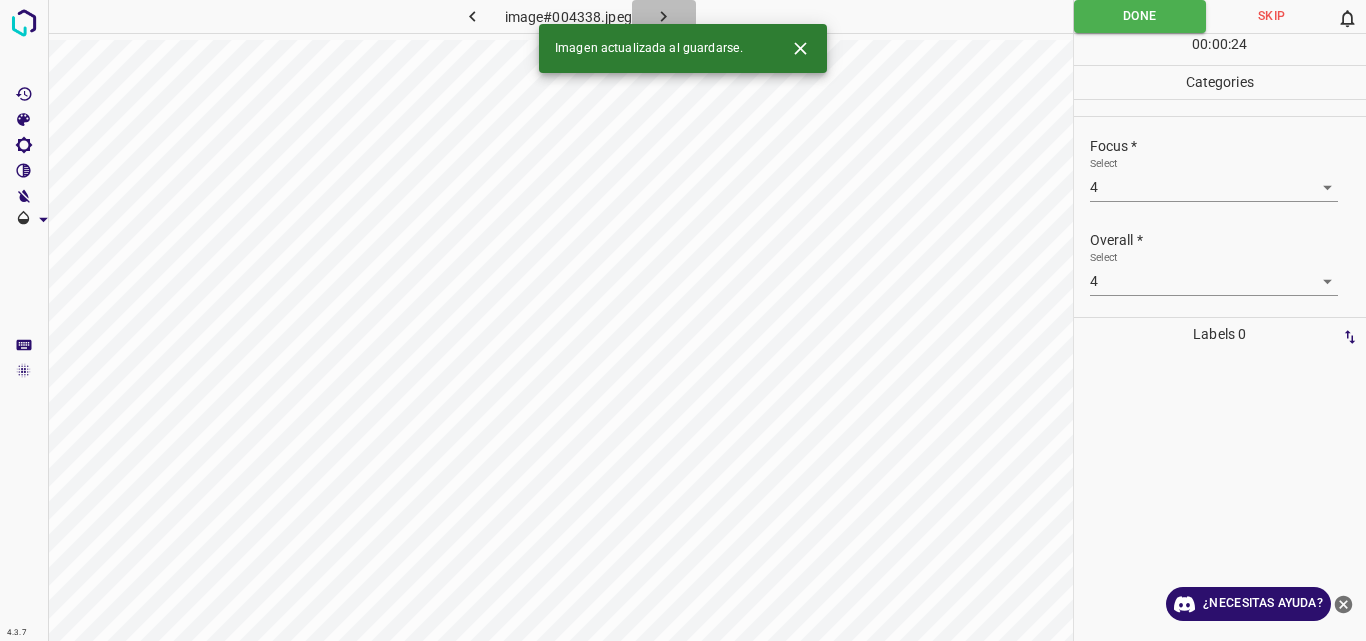 click 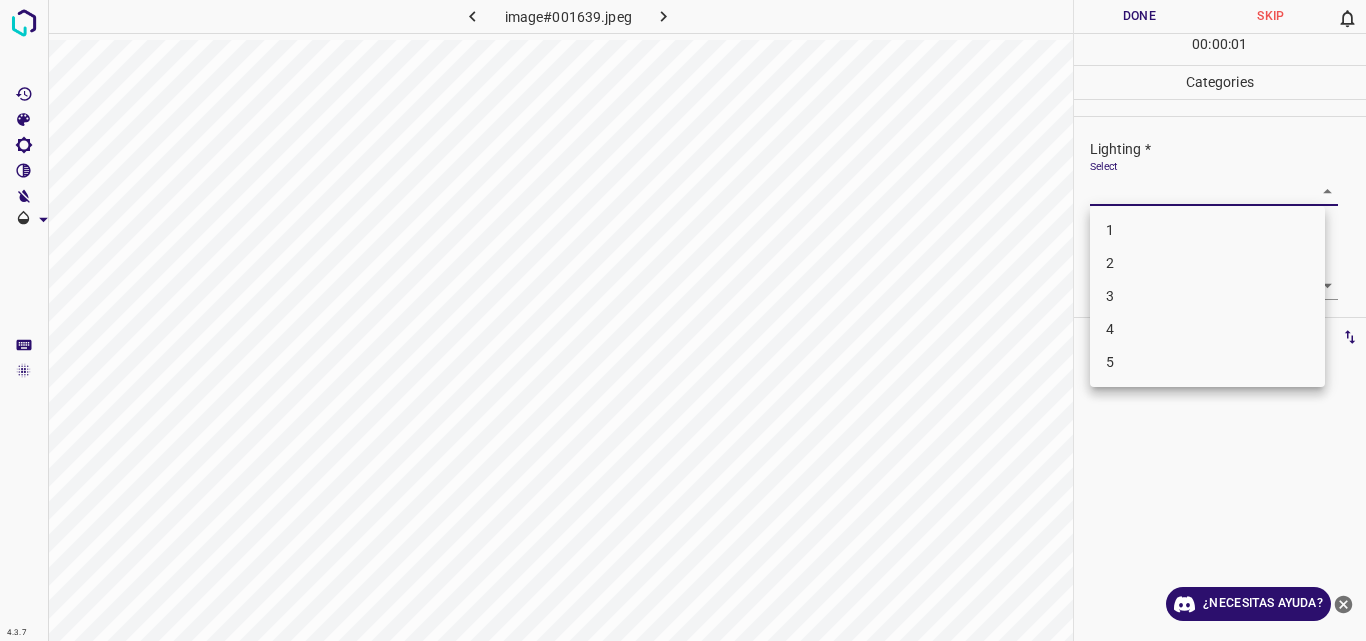 click on "4.3.7 image#001639.jpeg Done Skip 0 00   : 00   : 01   Categories Lighting *  Select ​ Focus *  Select ​ Overall *  Select ​ Labels   0 Categories 1 Lighting 2 Focus 3 Overall Tools Space Change between modes (Draw & Edit) I Auto labeling R Restore zoom M Zoom in N Zoom out Delete Delete selecte label Filters Z Restore filters X Saturation filter C Brightness filter V Contrast filter B Gray scale filter General O Download ¿Necesitas ayuda? Original text Rate this translation Your feedback will be used to help improve Google Translate - Texto - Esconder - Borrar 1 2 3 4 5" at bounding box center (683, 320) 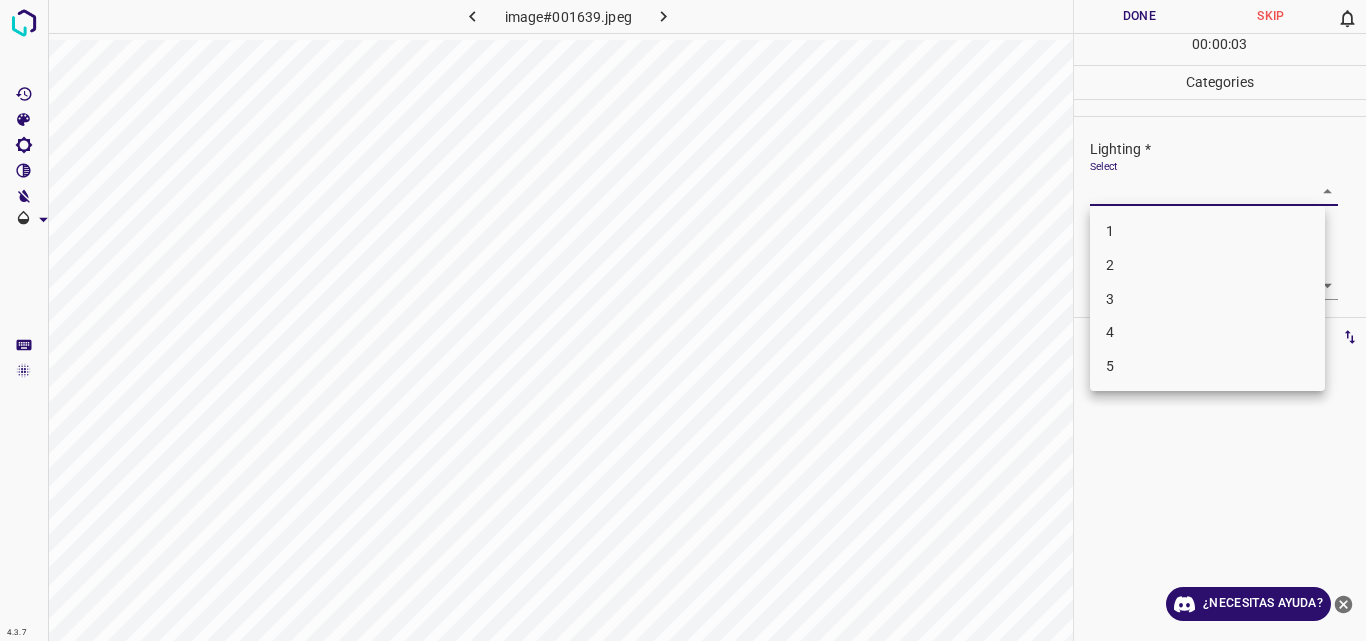 click on "3" at bounding box center (1207, 299) 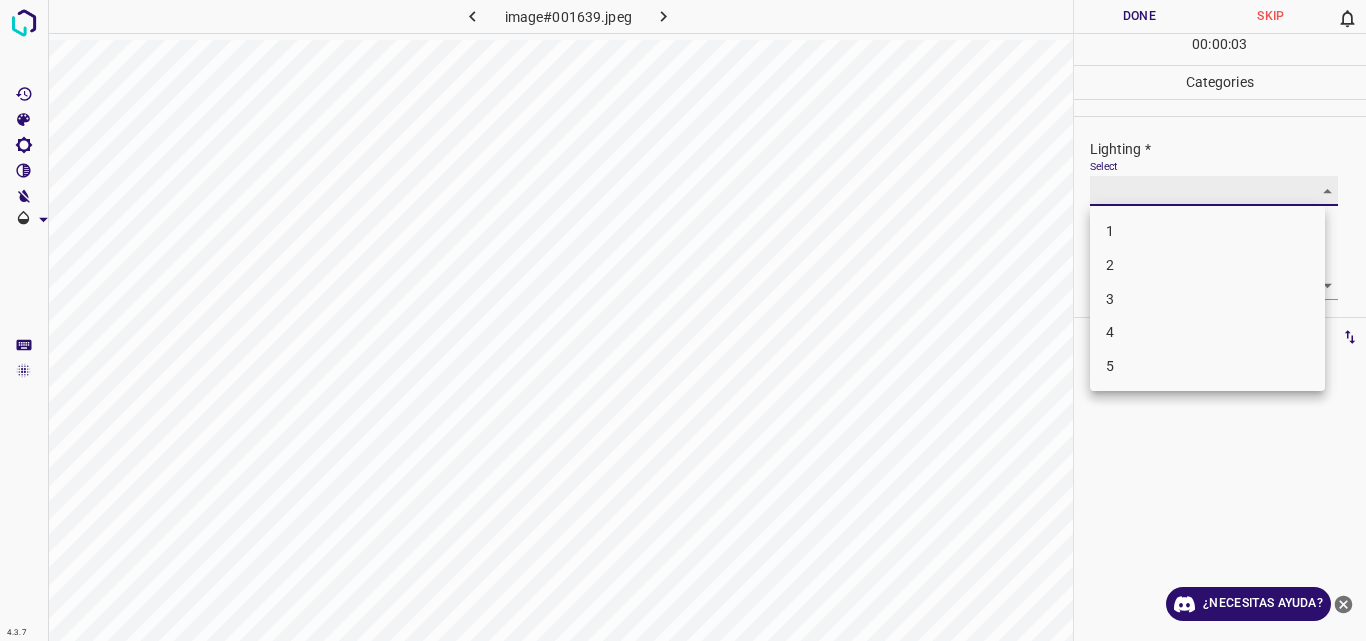 type on "3" 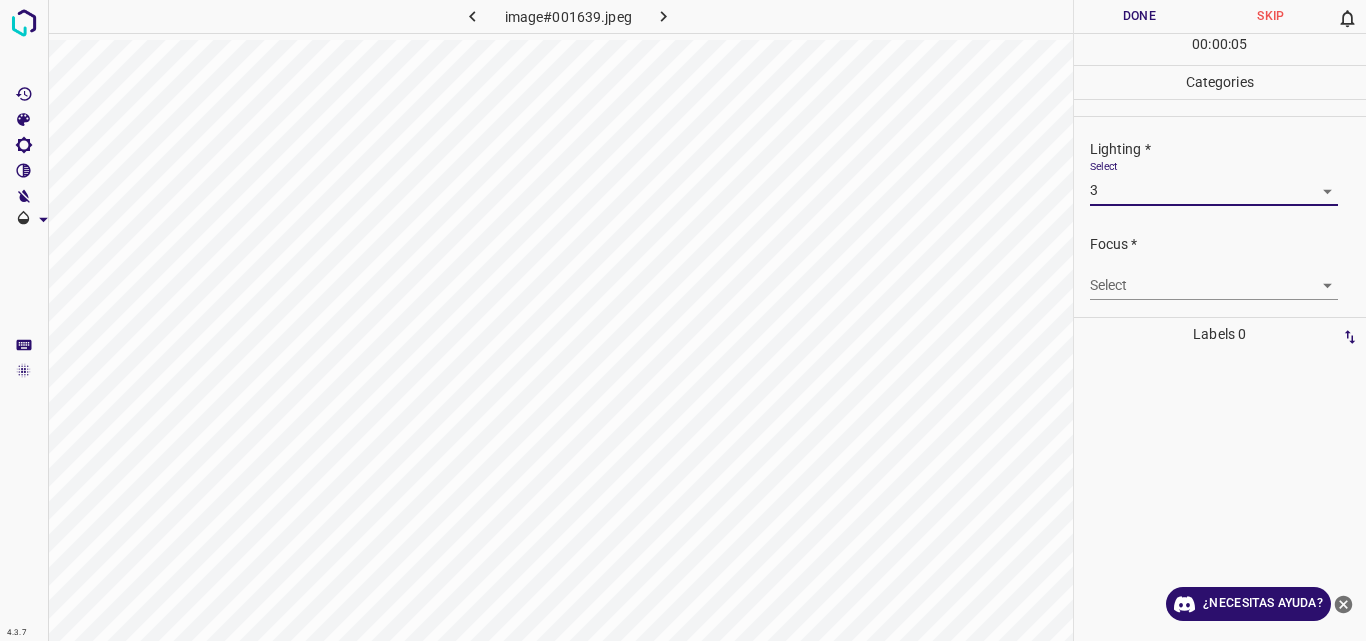 click on "4.3.7 image#001639.jpeg Done Skip 0 00   : 00   : 05   Categories Lighting *  Select 3 3 Focus *  Select ​ Overall *  Select ​ Labels   0 Categories 1 Lighting 2 Focus 3 Overall Tools Space Change between modes (Draw & Edit) I Auto labeling R Restore zoom M Zoom in N Zoom out Delete Delete selecte label Filters Z Restore filters X Saturation filter C Brightness filter V Contrast filter B Gray scale filter General O Download ¿Necesitas ayuda? Original text Rate this translation Your feedback will be used to help improve Google Translate - Texto - Esconder - Borrar" at bounding box center [683, 320] 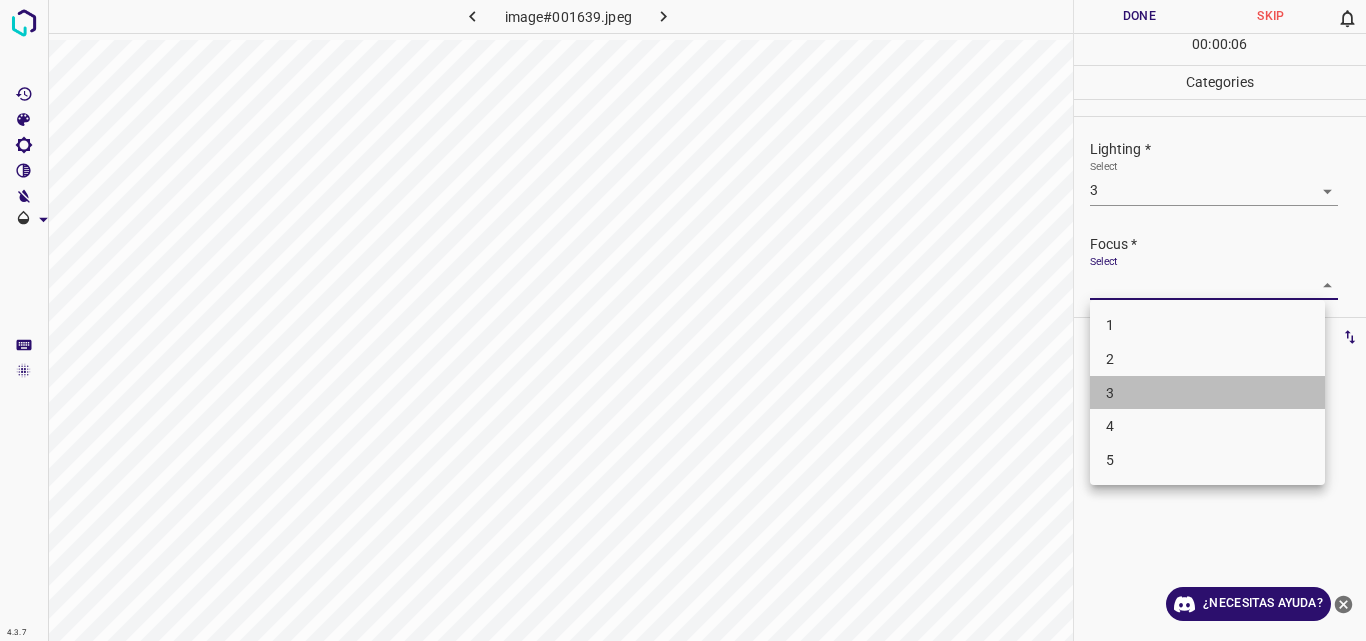 click on "3" at bounding box center [1207, 393] 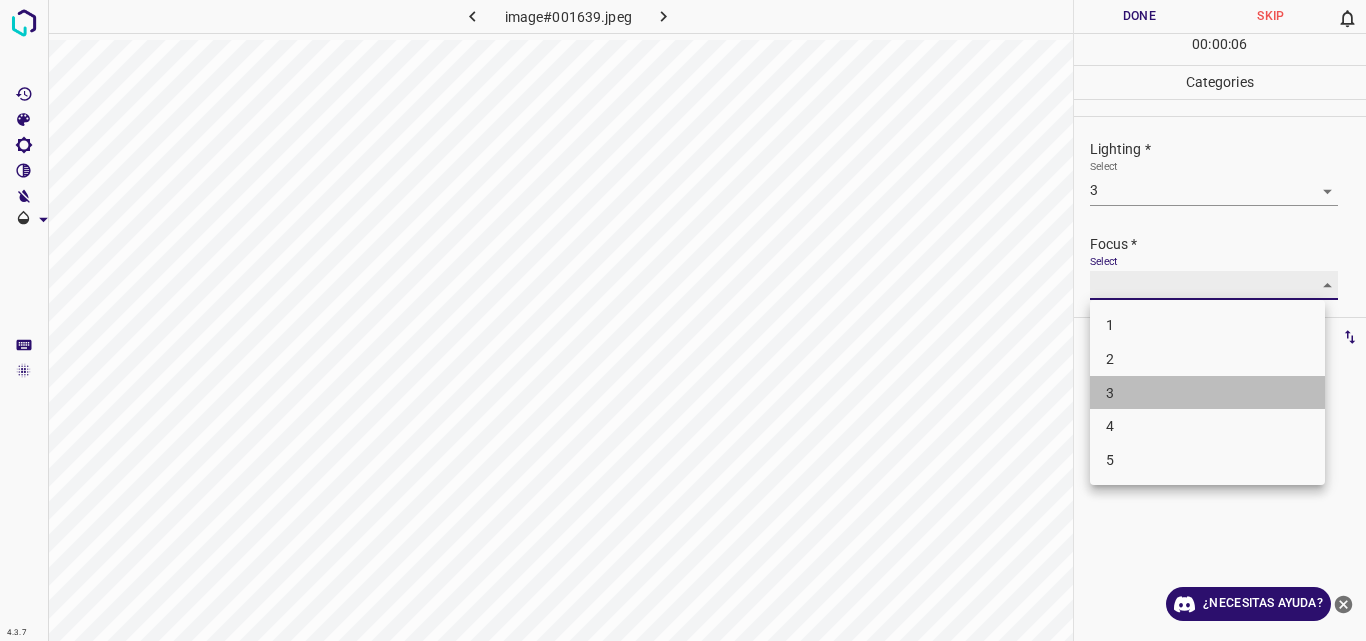 type on "3" 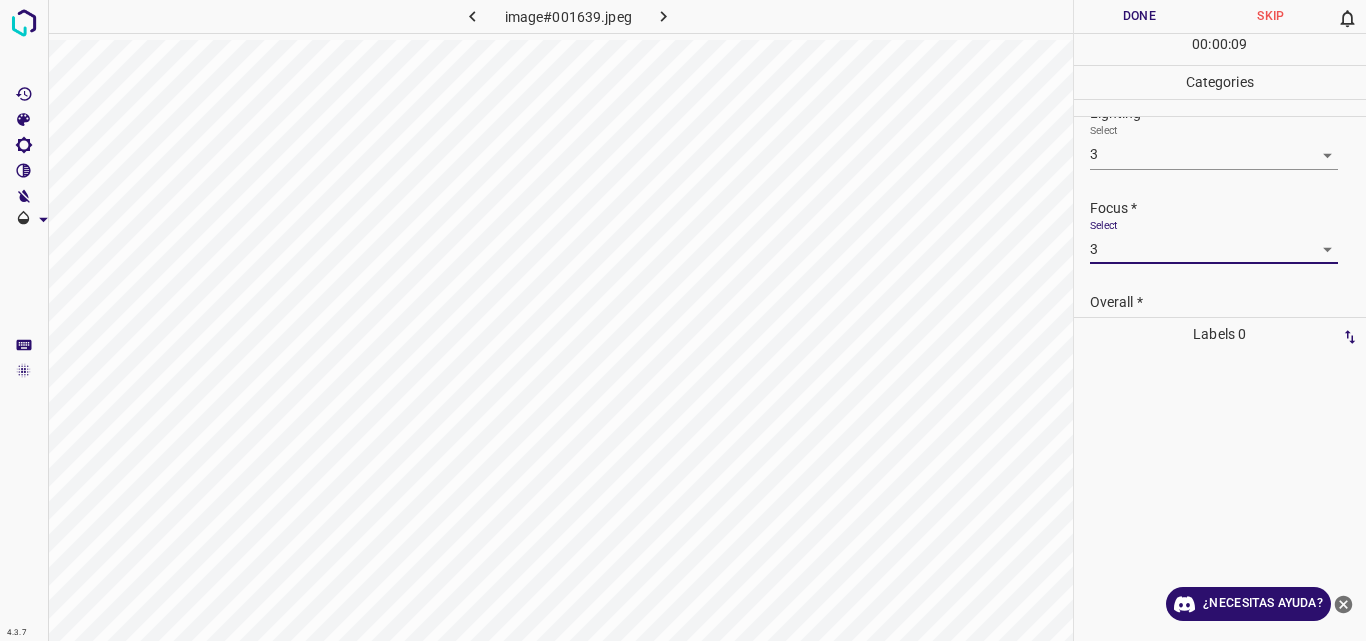 click on "Lighting *  Select 3 3 Focus *  Select 3 3 Overall *  Select ​" at bounding box center (1220, 217) 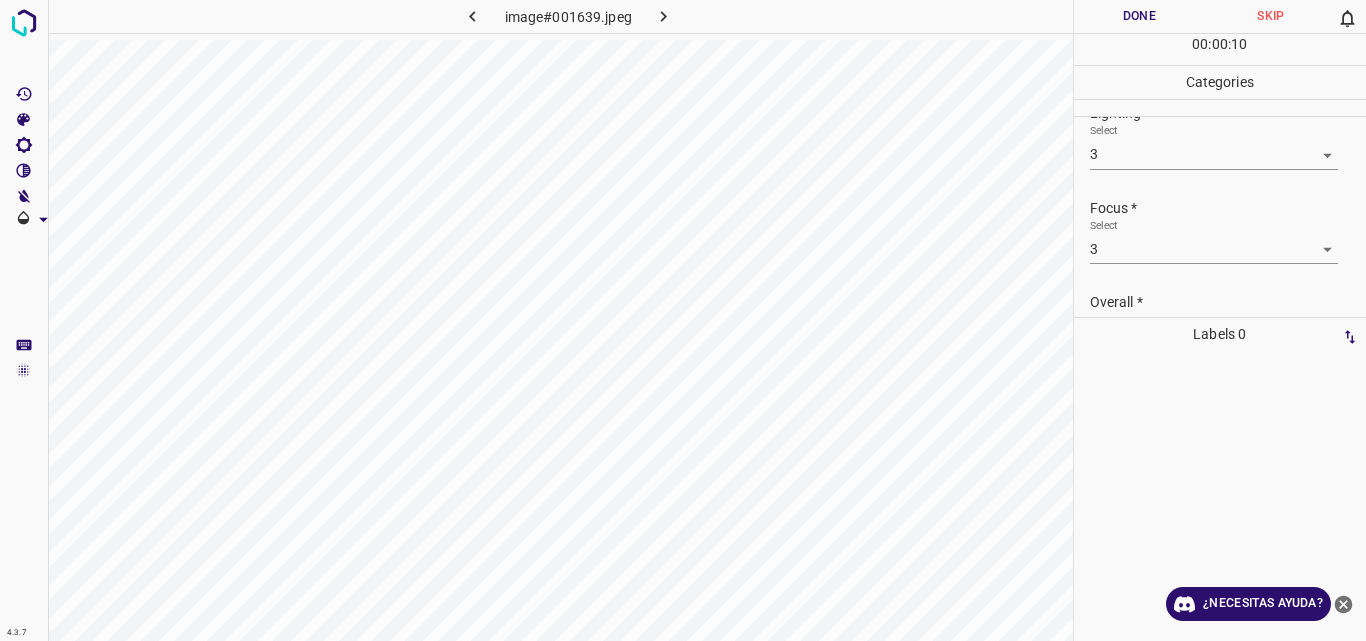 scroll, scrollTop: 98, scrollLeft: 0, axis: vertical 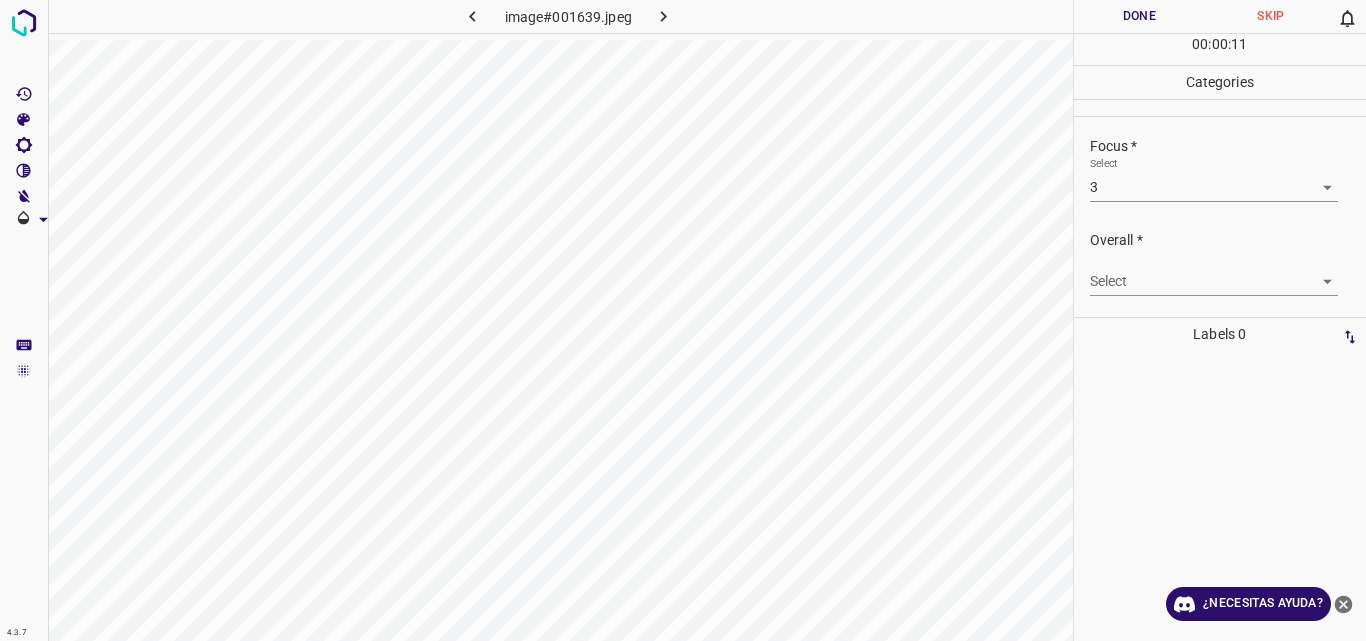 click on "4.3.7 image#001639.jpeg Done Skip 0 00   : 00   : 11   Categories Lighting *  Select 3 3 Focus *  Select 3 3 Overall *  Select ​ Labels   0 Categories 1 Lighting 2 Focus 3 Overall Tools Space Change between modes (Draw & Edit) I Auto labeling R Restore zoom M Zoom in N Zoom out Delete Delete selecte label Filters Z Restore filters X Saturation filter C Brightness filter V Contrast filter B Gray scale filter General O Download ¿Necesitas ayuda? Original text Rate this translation Your feedback will be used to help improve Google Translate - Texto - Esconder - Borrar" at bounding box center (683, 320) 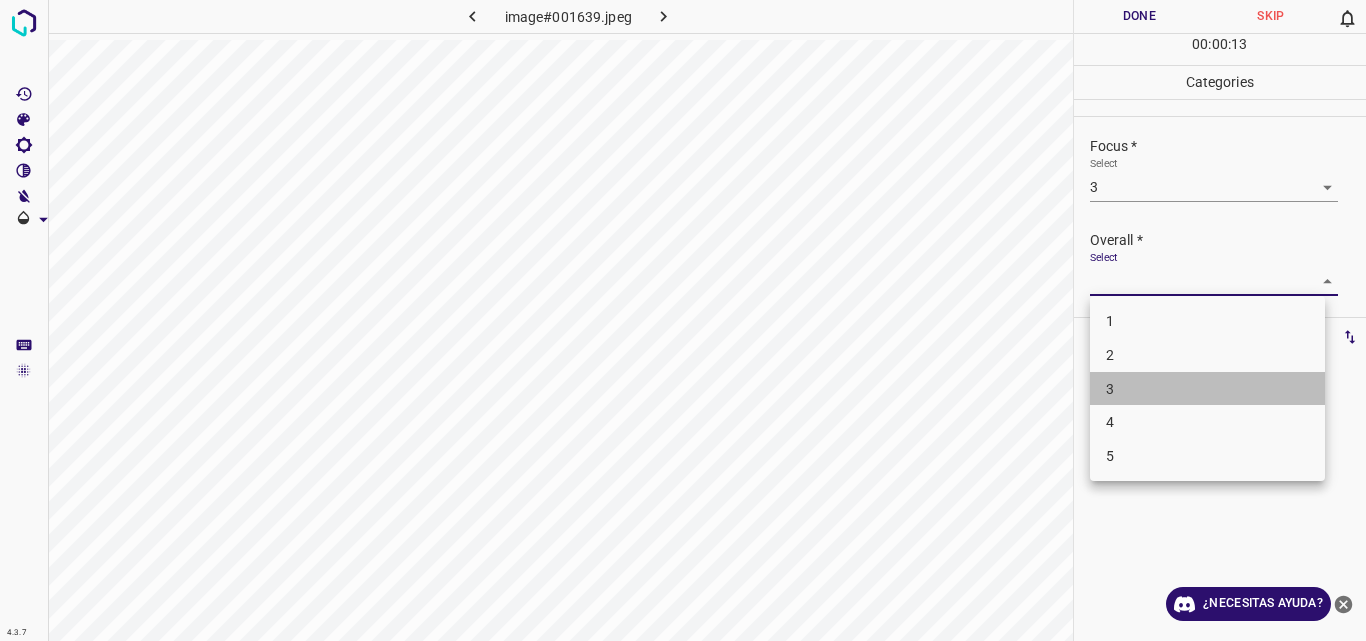 click on "3" at bounding box center (1207, 389) 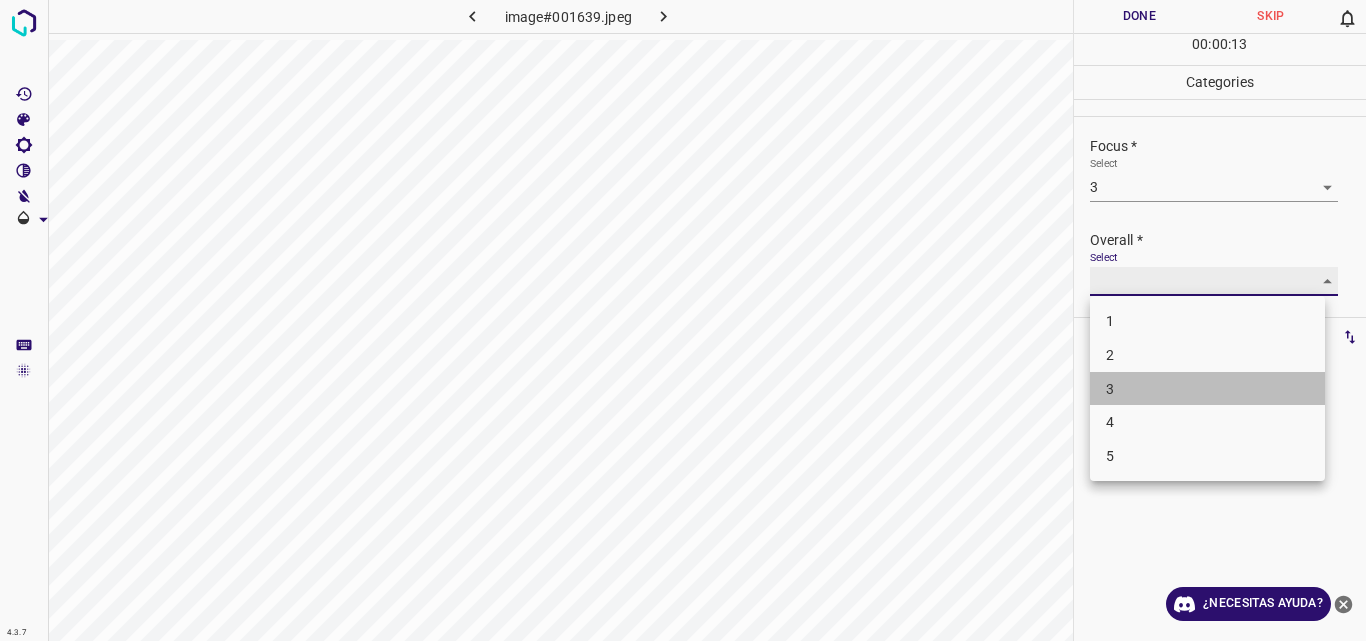 type on "3" 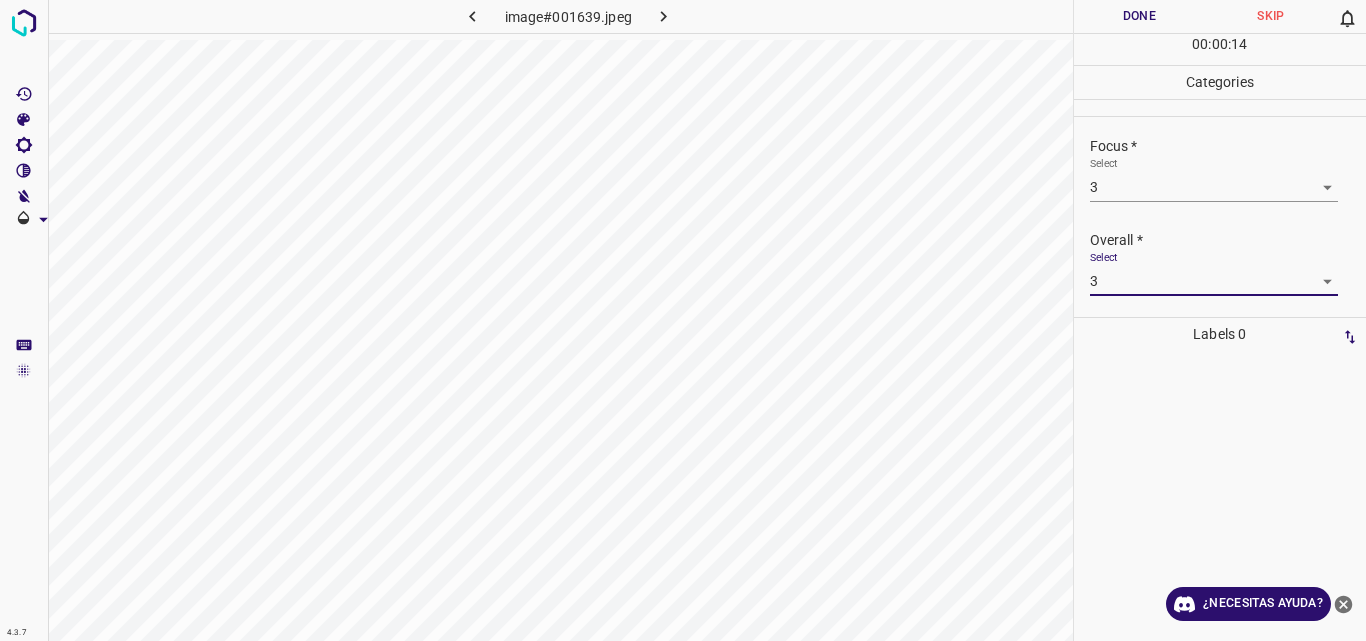 click on "Done" at bounding box center [1140, 16] 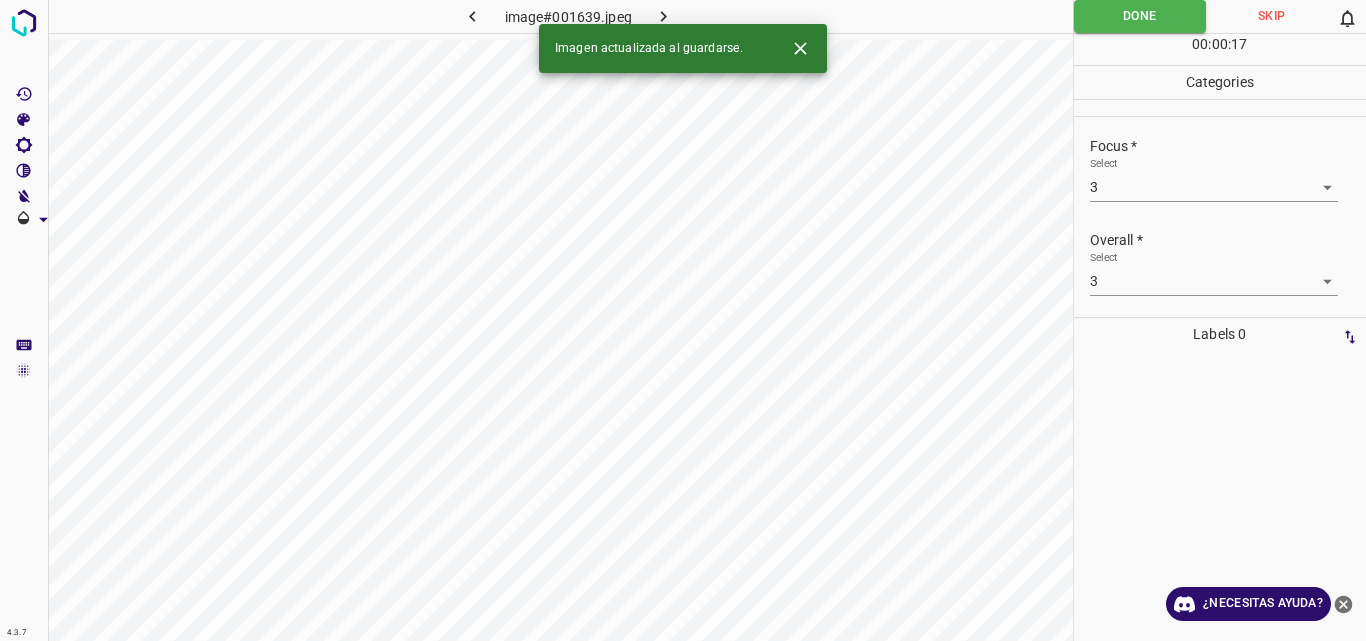 click 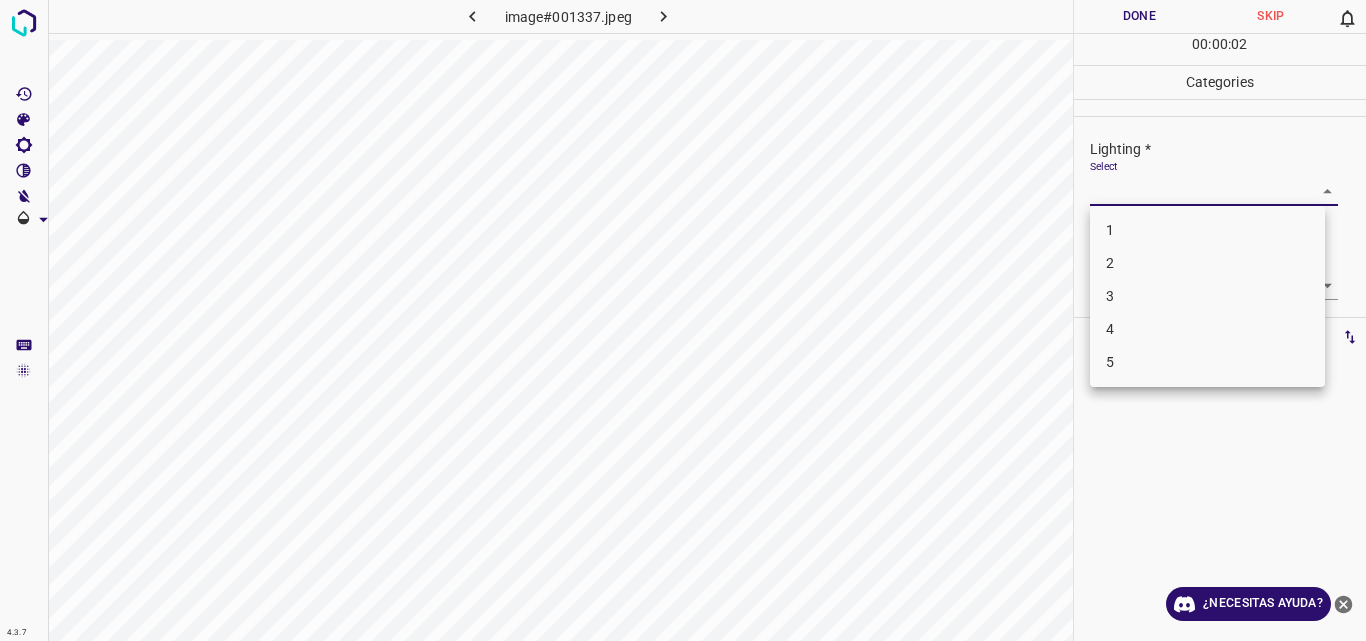 click on "4.3.7 image#001337.jpeg Done Skip 0 00   : 00   : 02   Categories Lighting *  Select ​ Focus *  Select ​ Overall *  Select ​ Labels   0 Categories 1 Lighting 2 Focus 3 Overall Tools Space Change between modes (Draw & Edit) I Auto labeling R Restore zoom M Zoom in N Zoom out Delete Delete selecte label Filters Z Restore filters X Saturation filter C Brightness filter V Contrast filter B Gray scale filter General O Download ¿Necesitas ayuda? Original text Rate this translation Your feedback will be used to help improve Google Translate - Texto - Esconder - Borrar 1 2 3 4 5" at bounding box center [683, 320] 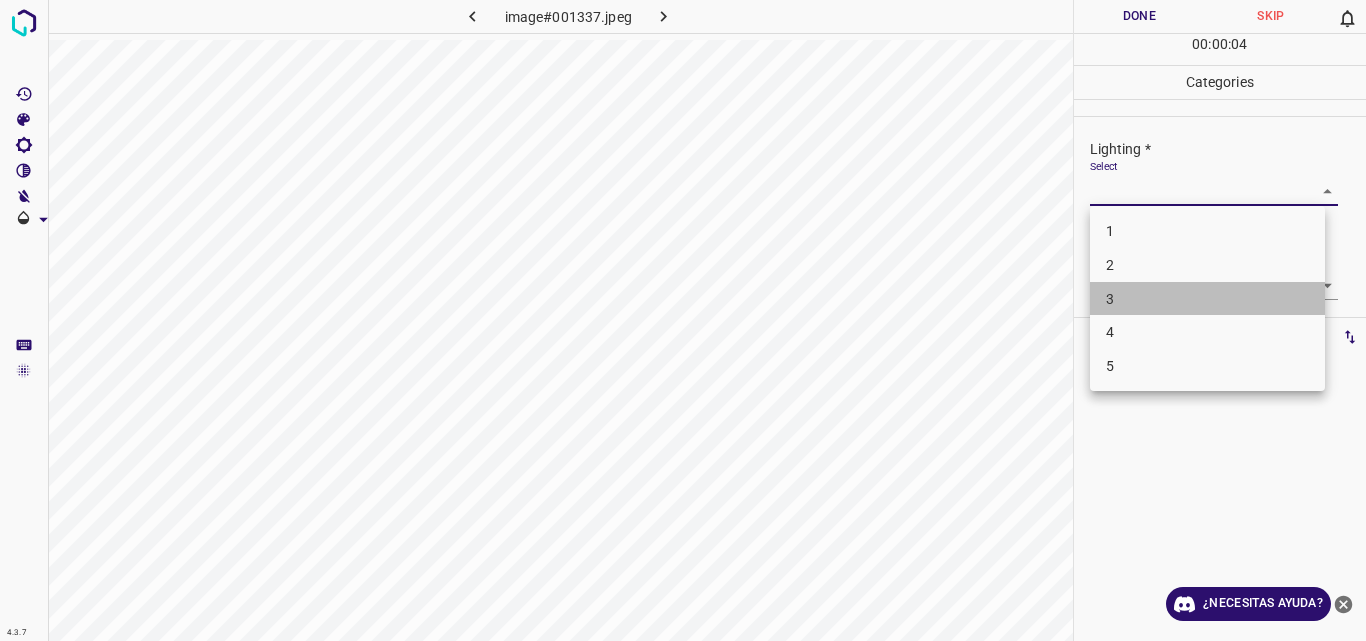 click on "3" at bounding box center [1207, 299] 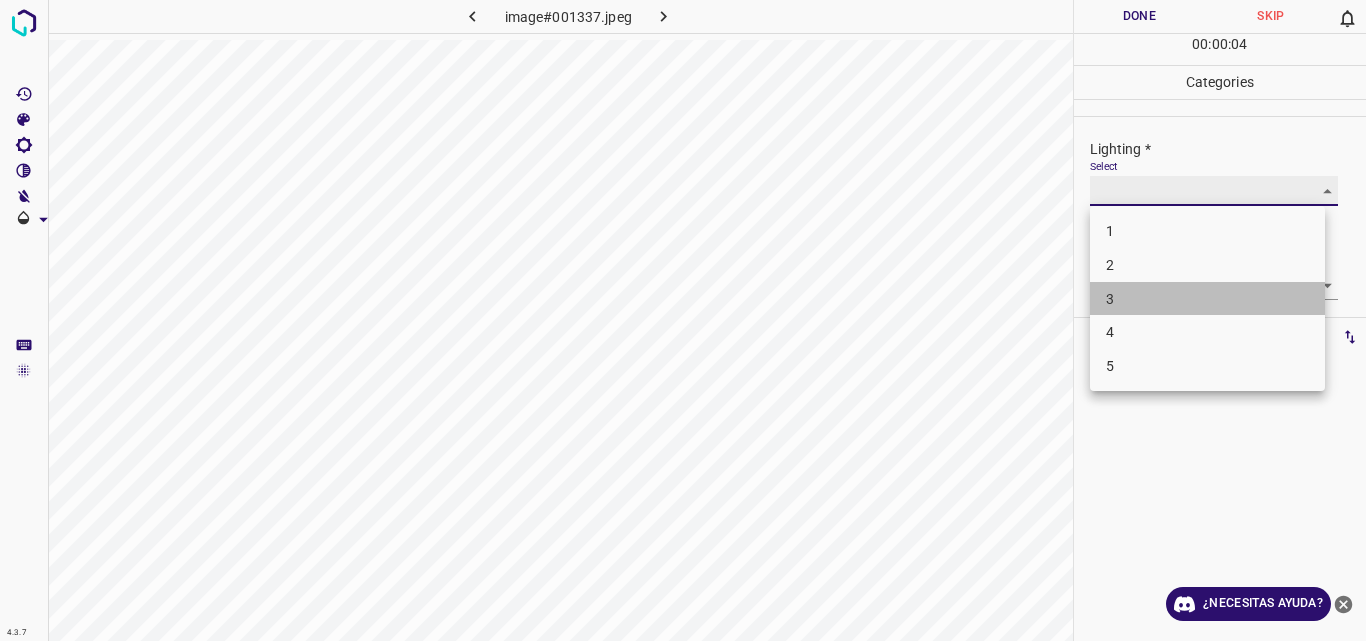 type on "3" 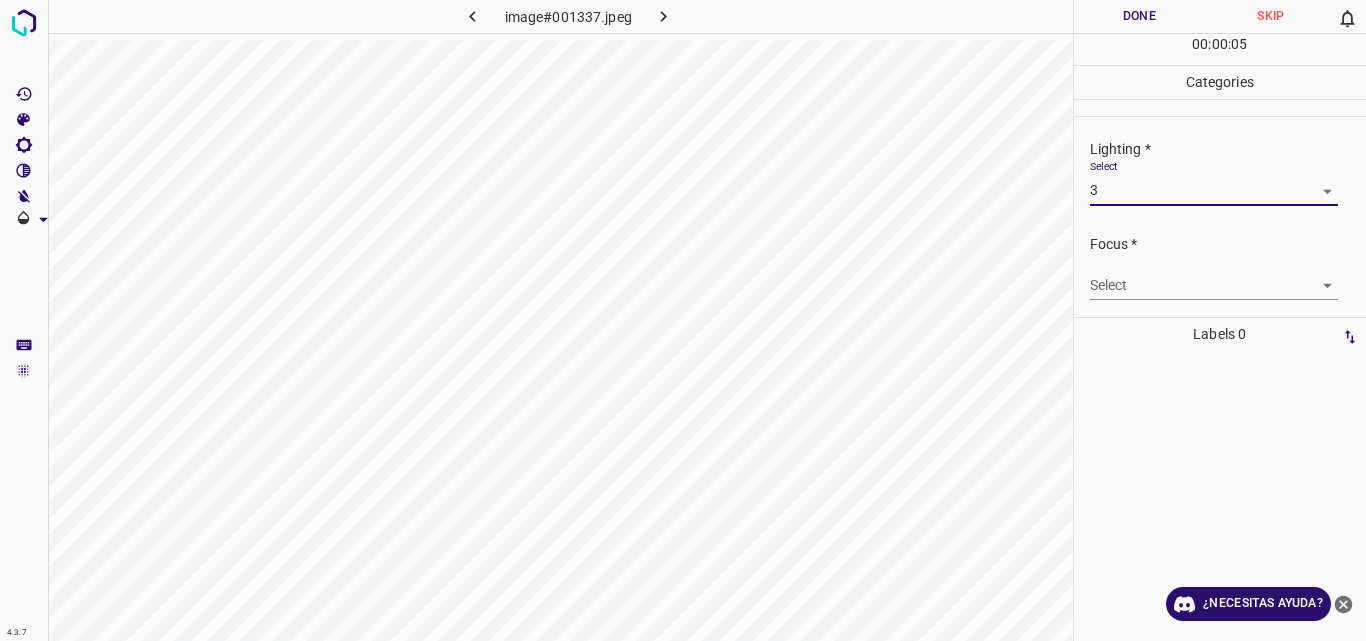 click on "4.3.7 image#001337.jpeg Done Skip 0 00   : 00   : 05   Categories Lighting *  Select 3 3 Focus *  Select ​ Overall *  Select ​ Labels   0 Categories 1 Lighting 2 Focus 3 Overall Tools Space Change between modes (Draw & Edit) I Auto labeling R Restore zoom M Zoom in N Zoom out Delete Delete selecte label Filters Z Restore filters X Saturation filter C Brightness filter V Contrast filter B Gray scale filter General O Download ¿Necesitas ayuda? Original text Rate this translation Your feedback will be used to help improve Google Translate - Texto - Esconder - Borrar" at bounding box center [683, 320] 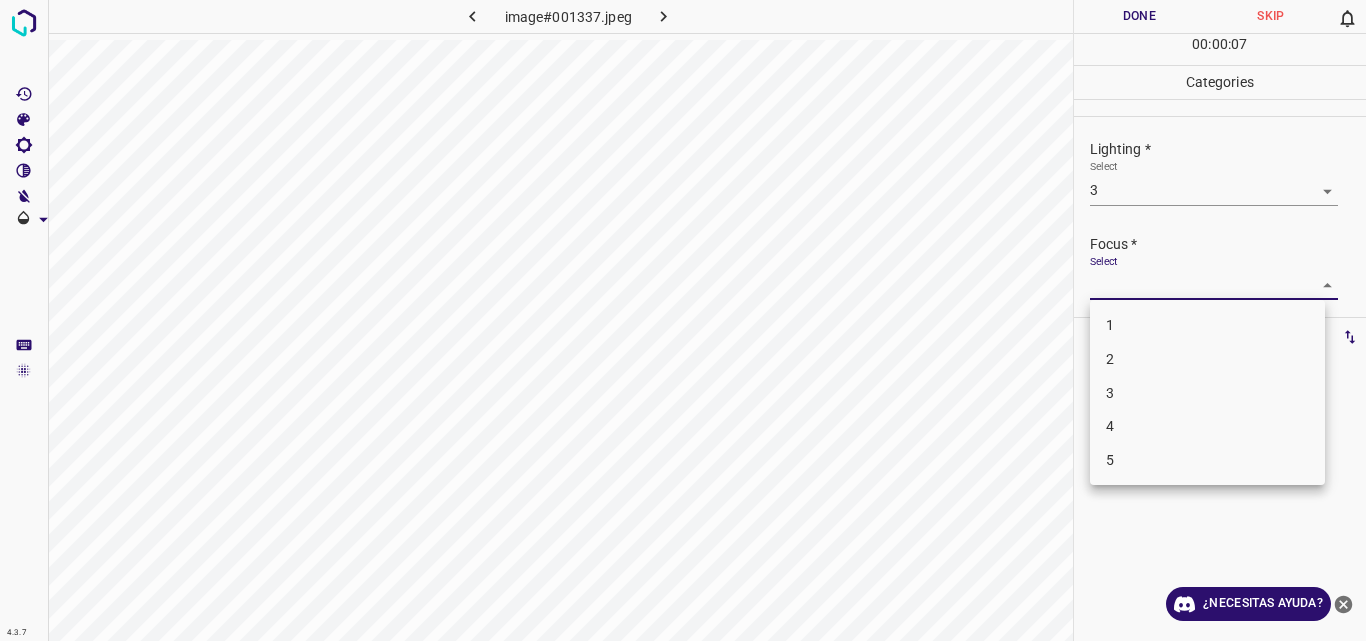 click on "3" at bounding box center [1207, 393] 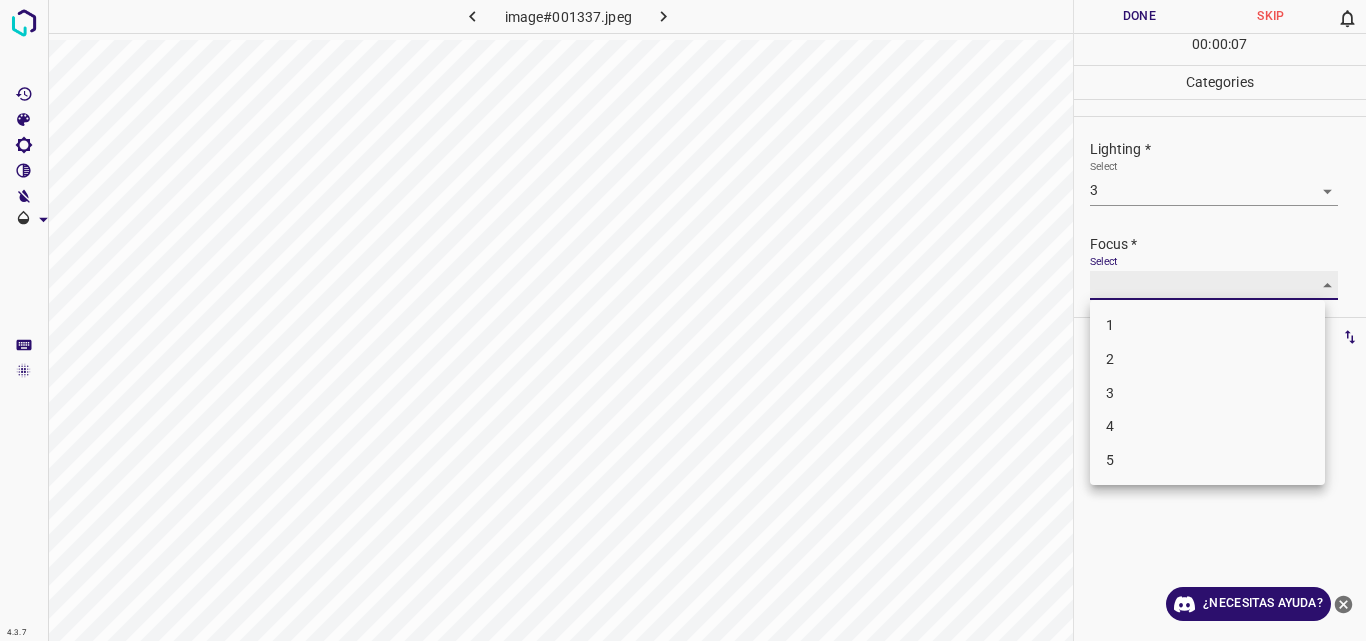 type on "3" 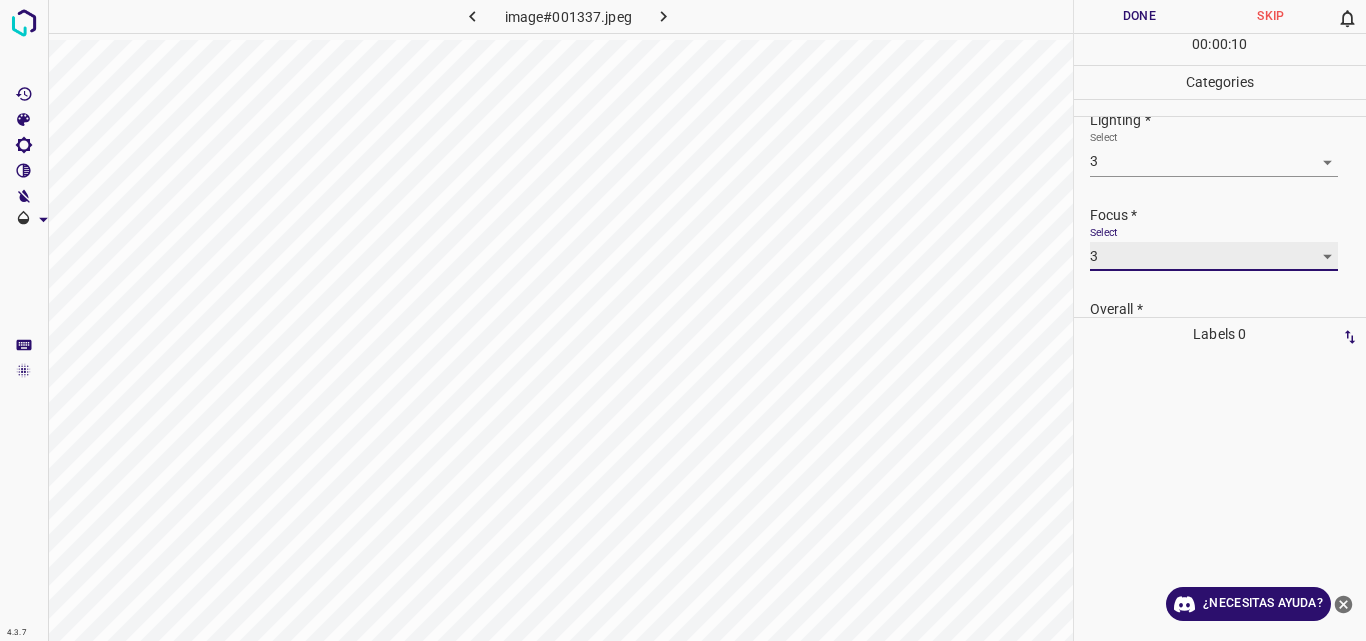 scroll, scrollTop: 98, scrollLeft: 0, axis: vertical 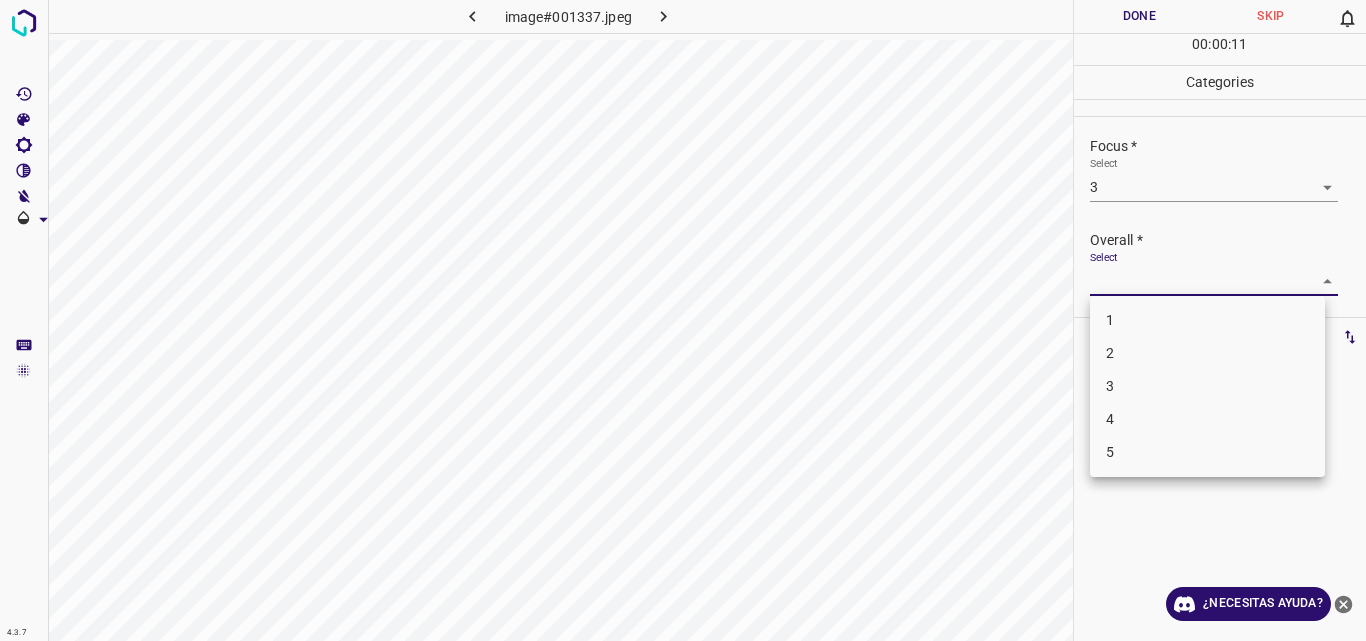 click on "4.3.7 image#001337.jpeg Done Skip 0 00   : 00   : 11   Categories Lighting *  Select 3 3 Focus *  Select 3 3 Overall *  Select ​ Labels   0 Categories 1 Lighting 2 Focus 3 Overall Tools Space Change between modes (Draw & Edit) I Auto labeling R Restore zoom M Zoom in N Zoom out Delete Delete selecte label Filters Z Restore filters X Saturation filter C Brightness filter V Contrast filter B Gray scale filter General O Download ¿Necesitas ayuda? Original text Rate this translation Your feedback will be used to help improve Google Translate - Texto - Esconder - Borrar 1 2 3 4 5" at bounding box center [683, 320] 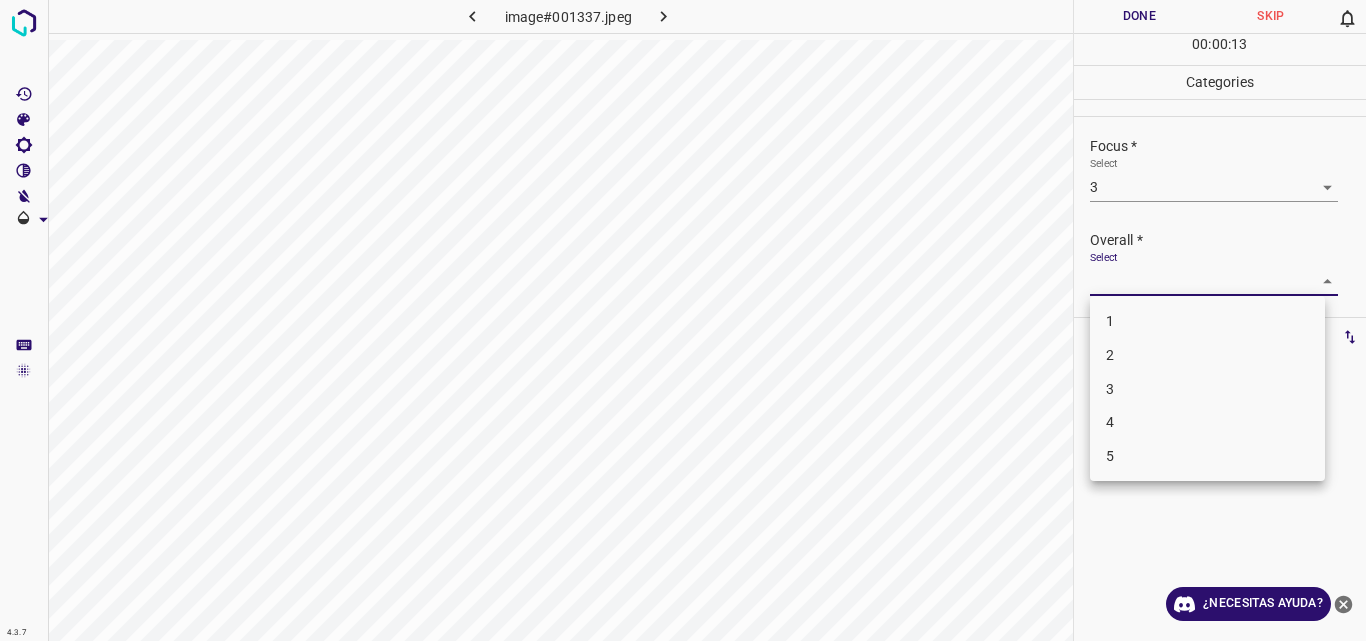 click on "3" at bounding box center [1207, 389] 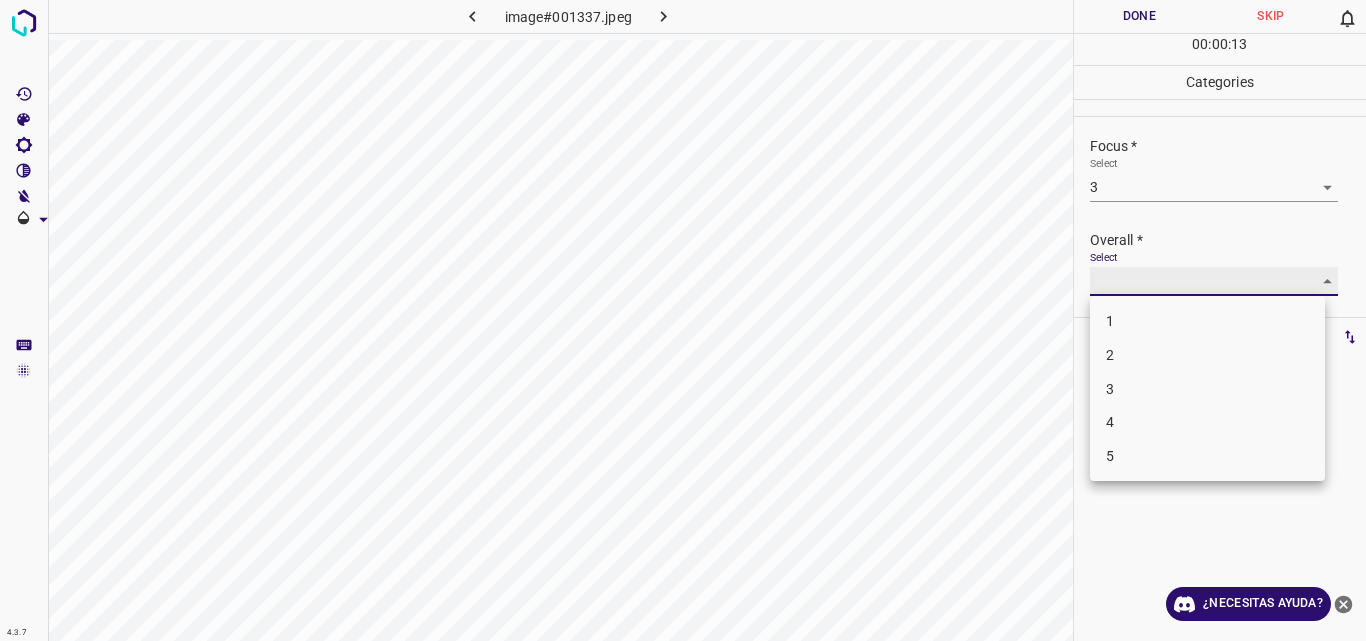 type on "3" 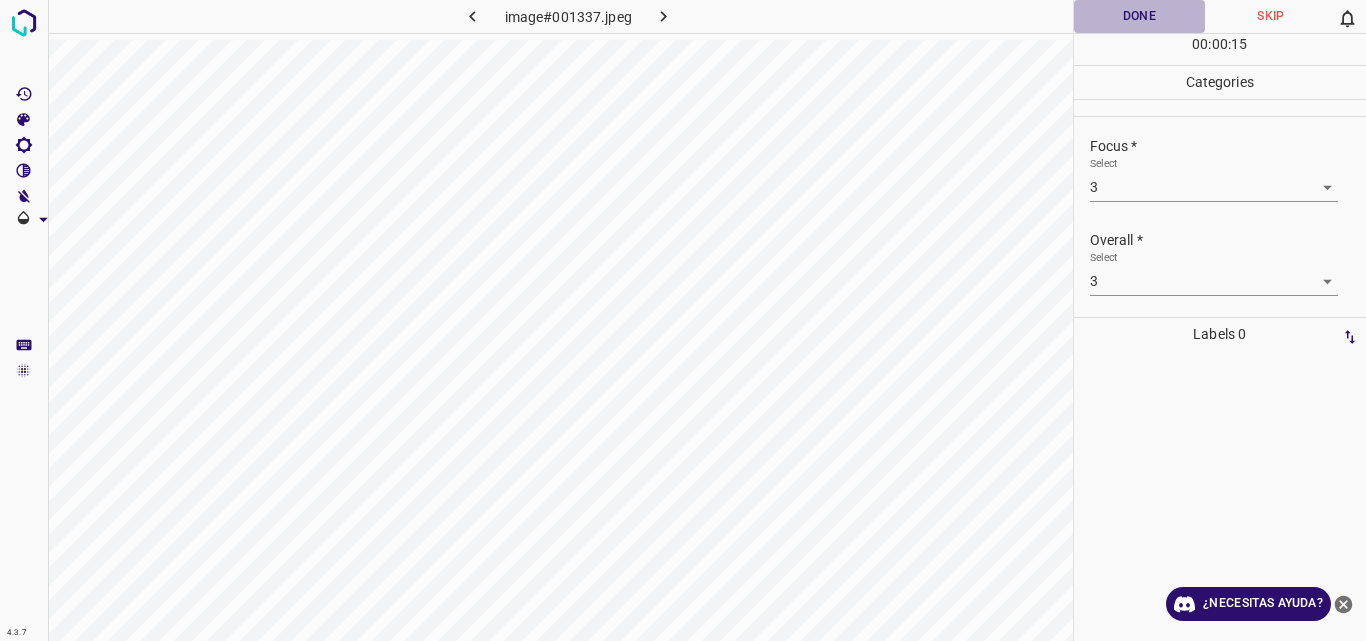 click on "Done" at bounding box center [1140, 16] 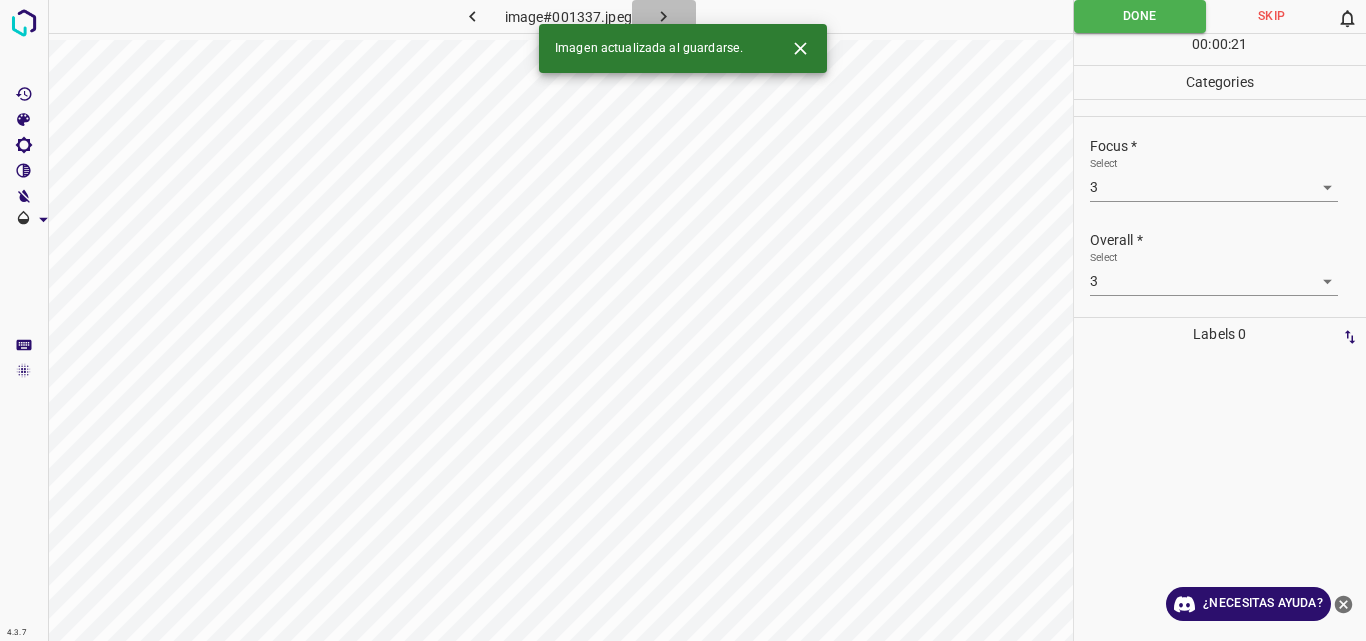 click 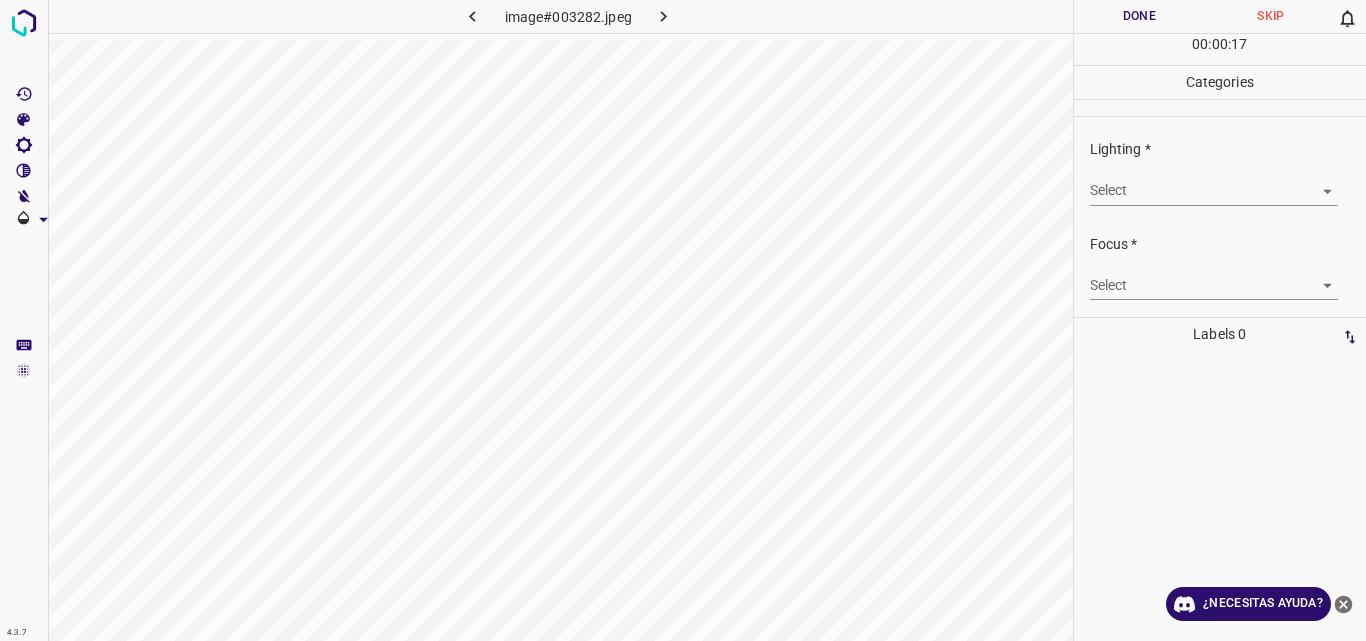 click on "4.3.7 image#003282.jpeg Done Skip 0 00   : 00   : 17   Categories Lighting *  Select ​ Focus *  Select ​ Overall *  Select ​ Labels   0 Categories 1 Lighting 2 Focus 3 Overall Tools Space Change between modes (Draw & Edit) I Auto labeling R Restore zoom M Zoom in N Zoom out Delete Delete selecte label Filters Z Restore filters X Saturation filter C Brightness filter V Contrast filter B Gray scale filter General O Download ¿Necesitas ayuda? Original text Rate this translation Your feedback will be used to help improve Google Translate - Texto - Esconder - Borrar" at bounding box center (683, 320) 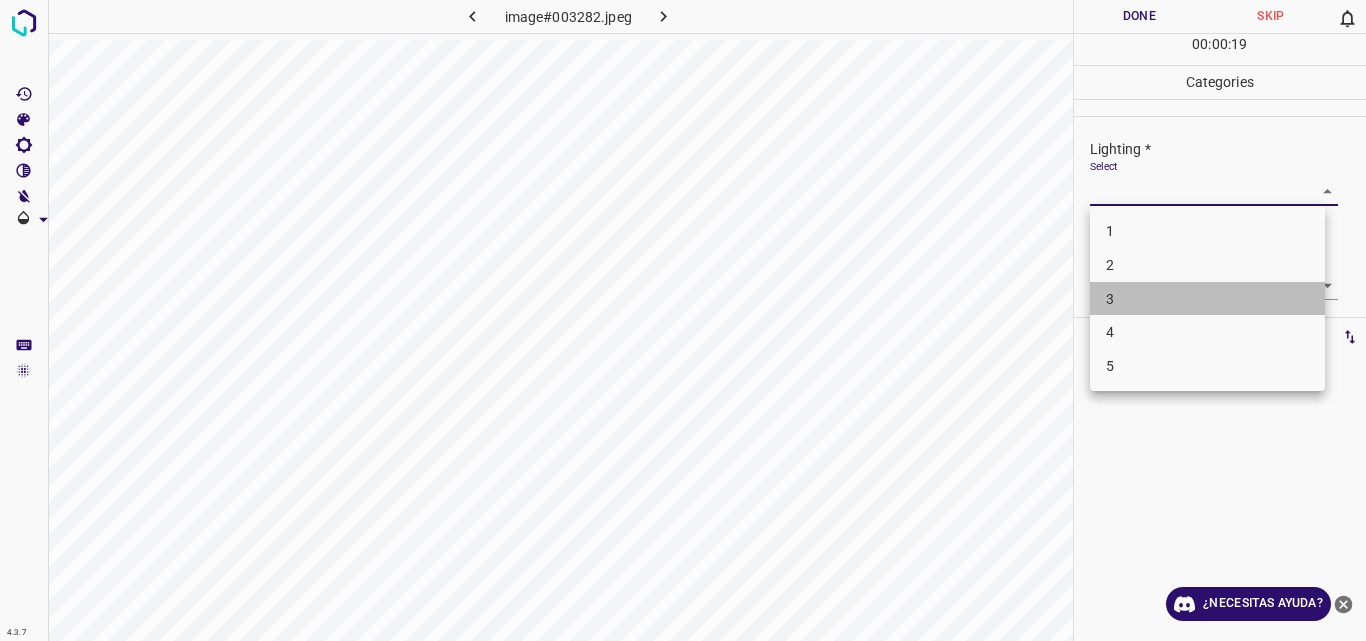 click on "3" at bounding box center [1207, 299] 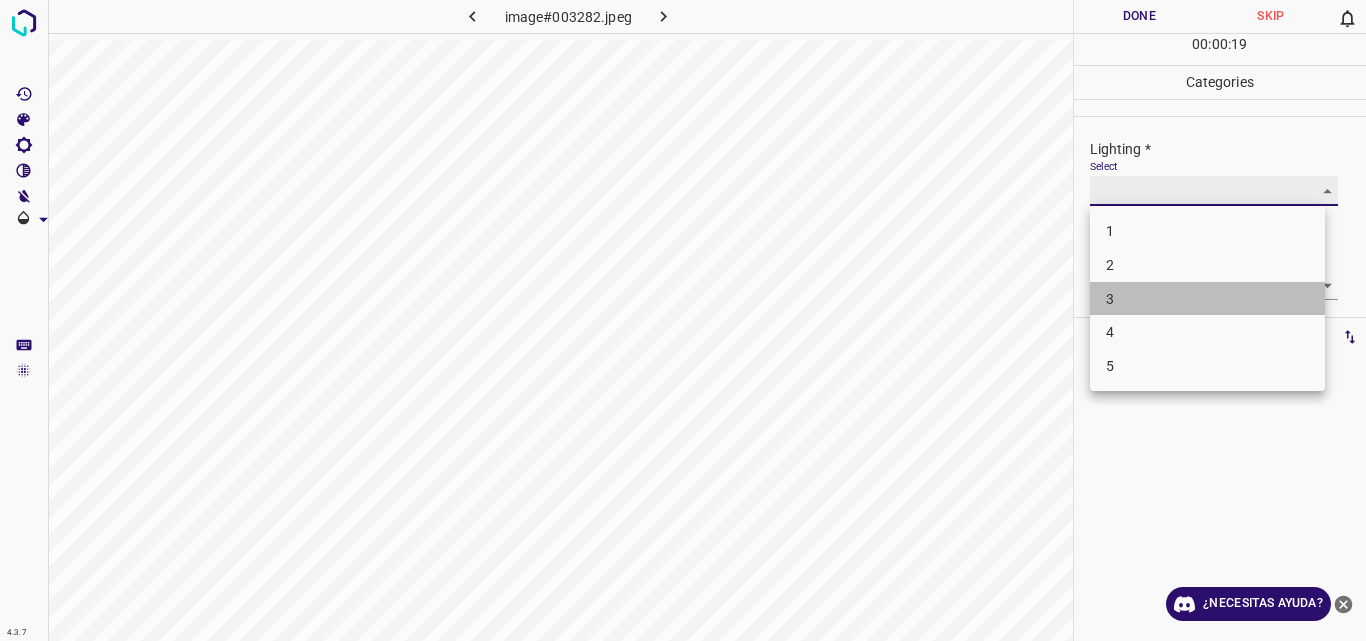 type on "3" 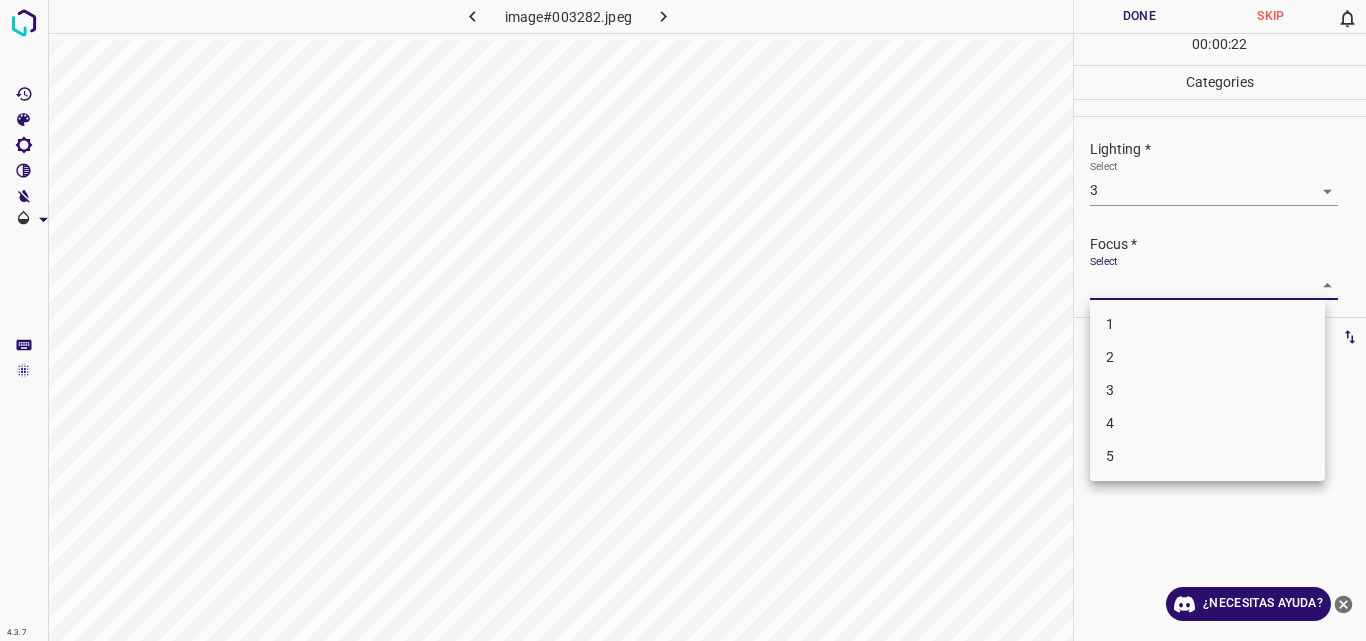 click on "4.3.7 image#003282.jpeg Done Skip 0 00   : 00   : 22   Categories Lighting *  Select 3 3 Focus *  Select ​ Overall *  Select ​ Labels   0 Categories 1 Lighting 2 Focus 3 Overall Tools Space Change between modes (Draw & Edit) I Auto labeling R Restore zoom M Zoom in N Zoom out Delete Delete selecte label Filters Z Restore filters X Saturation filter C Brightness filter V Contrast filter B Gray scale filter General O Download ¿Necesitas ayuda? Original text Rate this translation Your feedback will be used to help improve Google Translate - Texto - Esconder - Borrar 1 2 3 4 5" at bounding box center (683, 320) 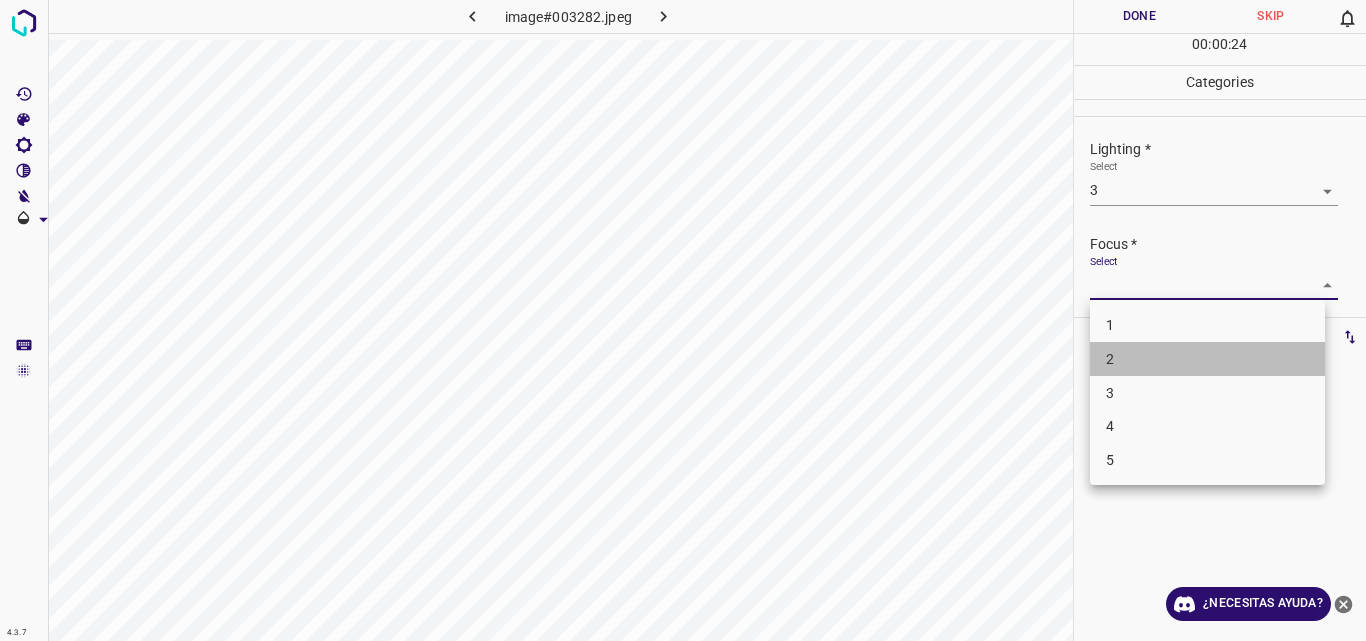 click on "2" at bounding box center [1207, 359] 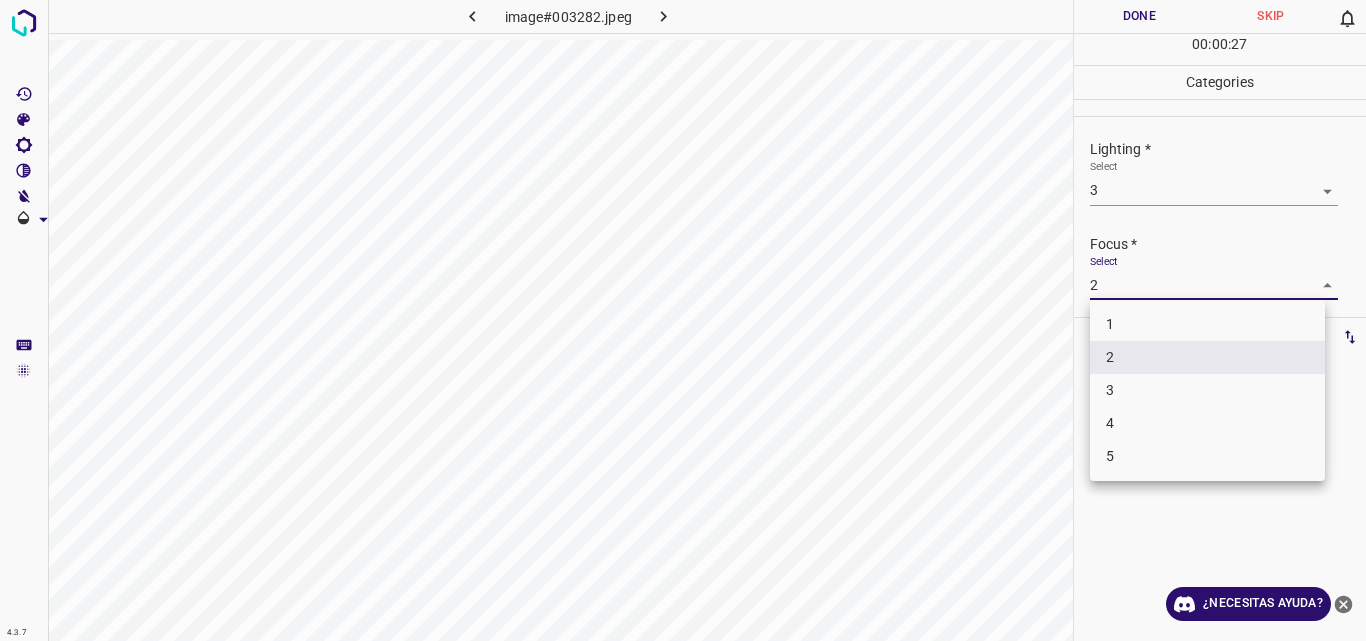 click on "4.3.7 image#003282.jpeg Done Skip 0 00   : 00   : 27   Categories Lighting *  Select 3 3 Focus *  Select 2 2 Overall *  Select ​ Labels   0 Categories 1 Lighting 2 Focus 3 Overall Tools Space Change between modes (Draw & Edit) I Auto labeling R Restore zoom M Zoom in N Zoom out Delete Delete selecte label Filters Z Restore filters X Saturation filter C Brightness filter V Contrast filter B Gray scale filter General O Download ¿Necesitas ayuda? Original text Rate this translation Your feedback will be used to help improve Google Translate - Texto - Esconder - Borrar 1 2 3 4 5" at bounding box center (683, 320) 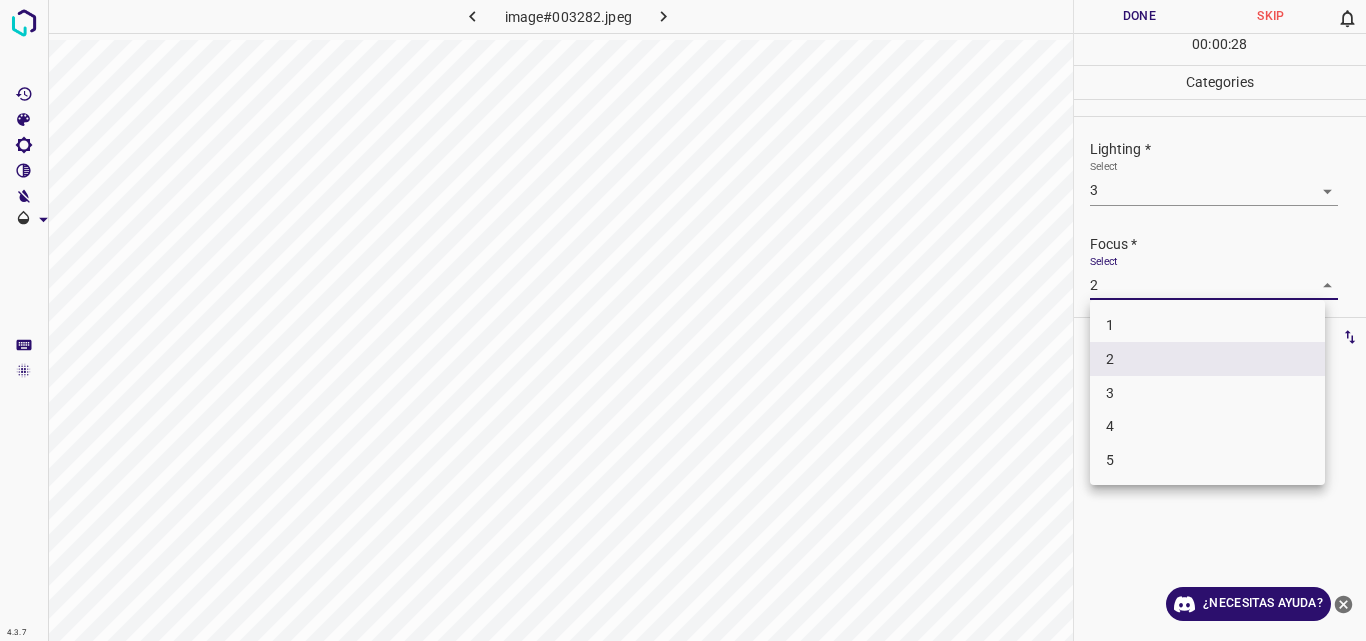 click on "3" at bounding box center [1207, 393] 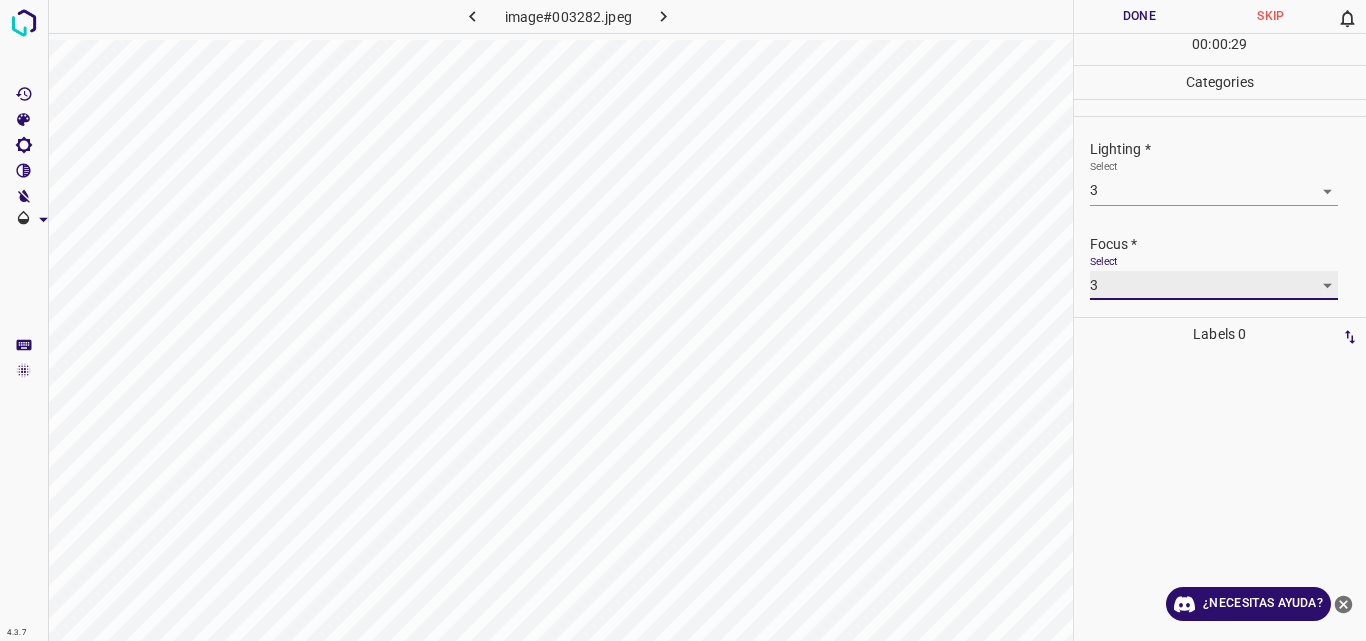 type on "3" 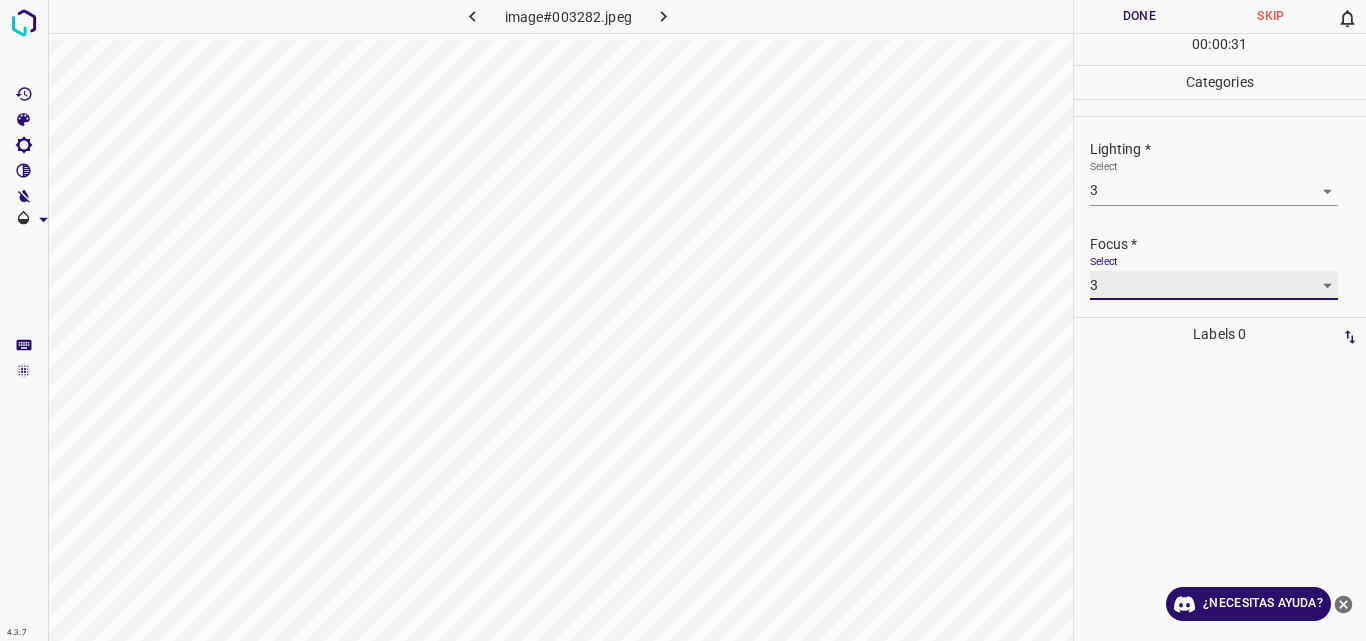 scroll, scrollTop: 98, scrollLeft: 0, axis: vertical 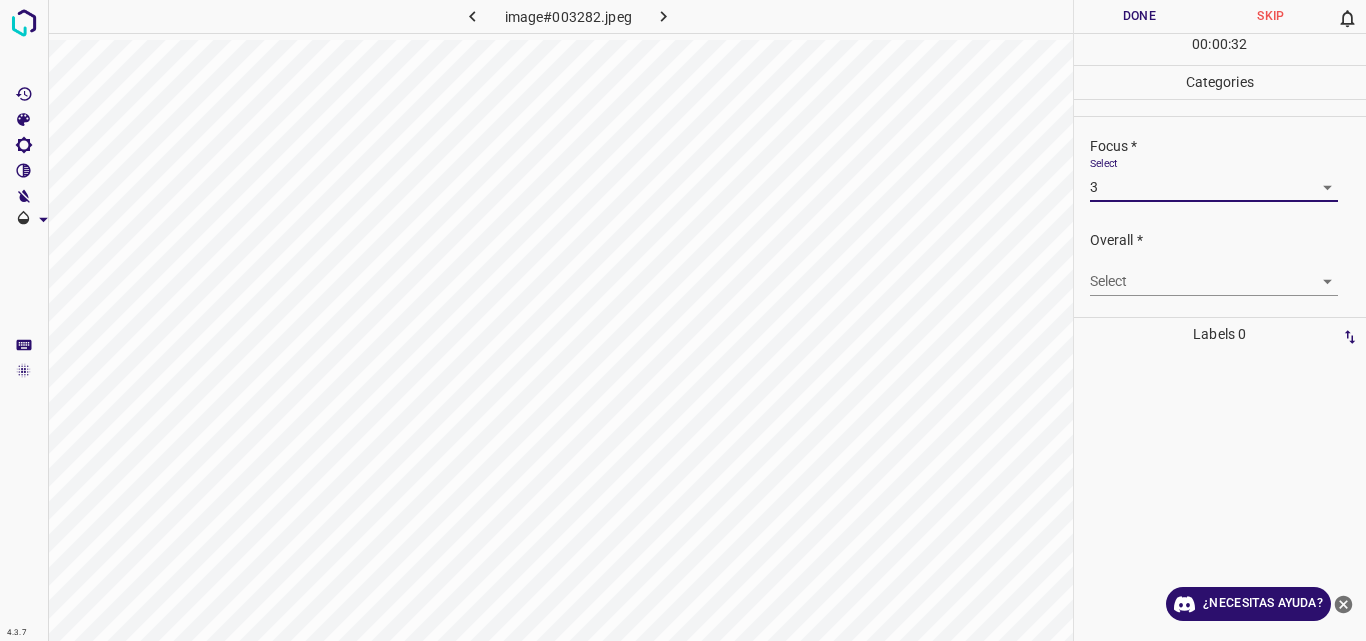 click on "4.3.7 image#003282.jpeg Done Skip 0 00   : 00   : 32   Categories Lighting *  Select 3 3 Focus *  Select 3 3 Overall *  Select ​ Labels   0 Categories 1 Lighting 2 Focus 3 Overall Tools Space Change between modes (Draw & Edit) I Auto labeling R Restore zoom M Zoom in N Zoom out Delete Delete selecte label Filters Z Restore filters X Saturation filter C Brightness filter V Contrast filter B Gray scale filter General O Download ¿Necesitas ayuda? Original text Rate this translation Your feedback will be used to help improve Google Translate - Texto - Esconder - Borrar" at bounding box center [683, 320] 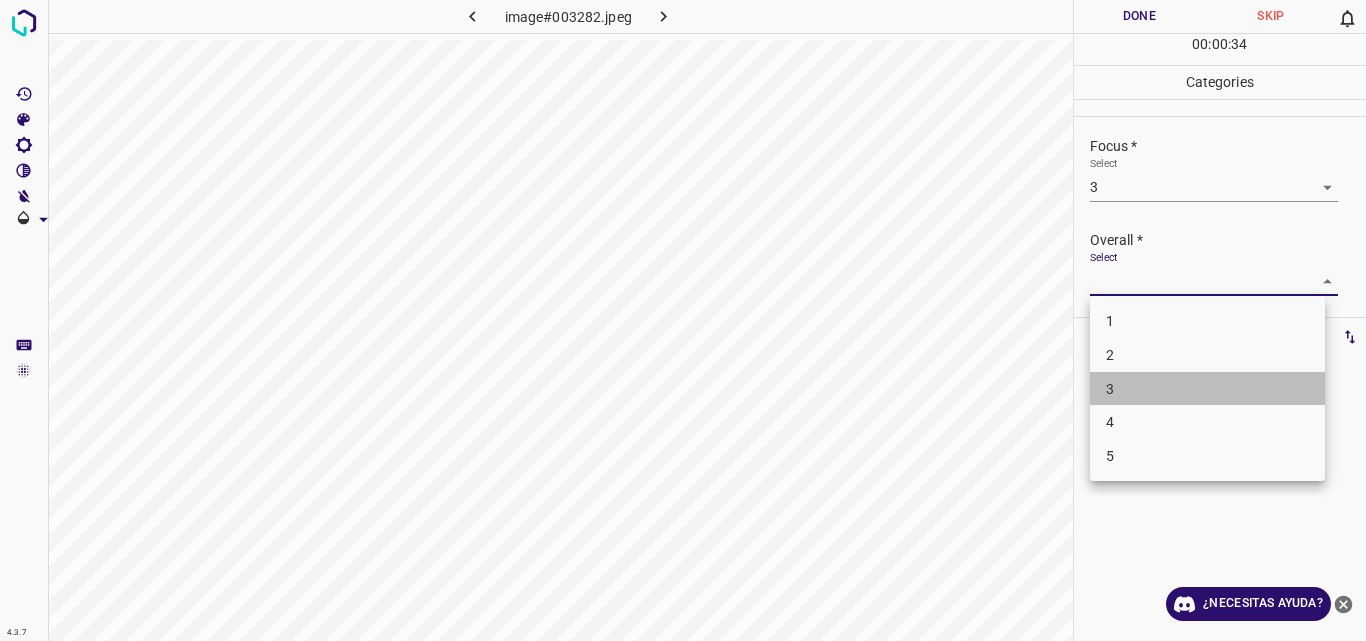 click on "3" at bounding box center [1207, 389] 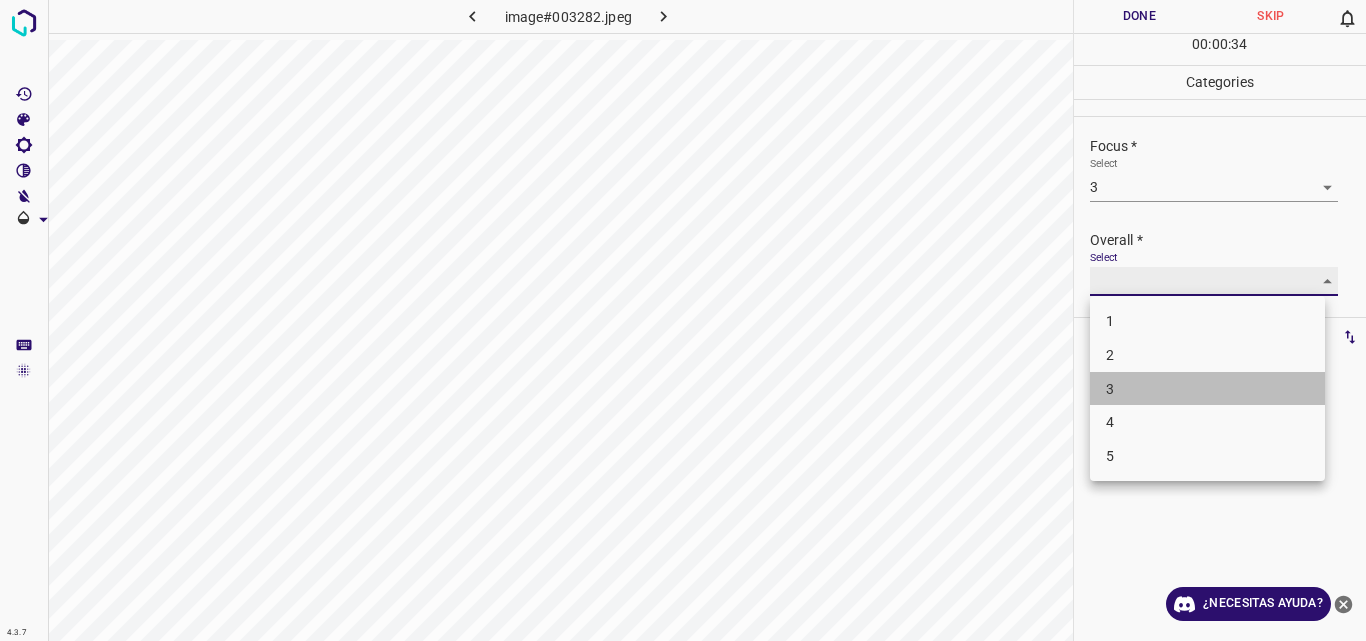 type on "3" 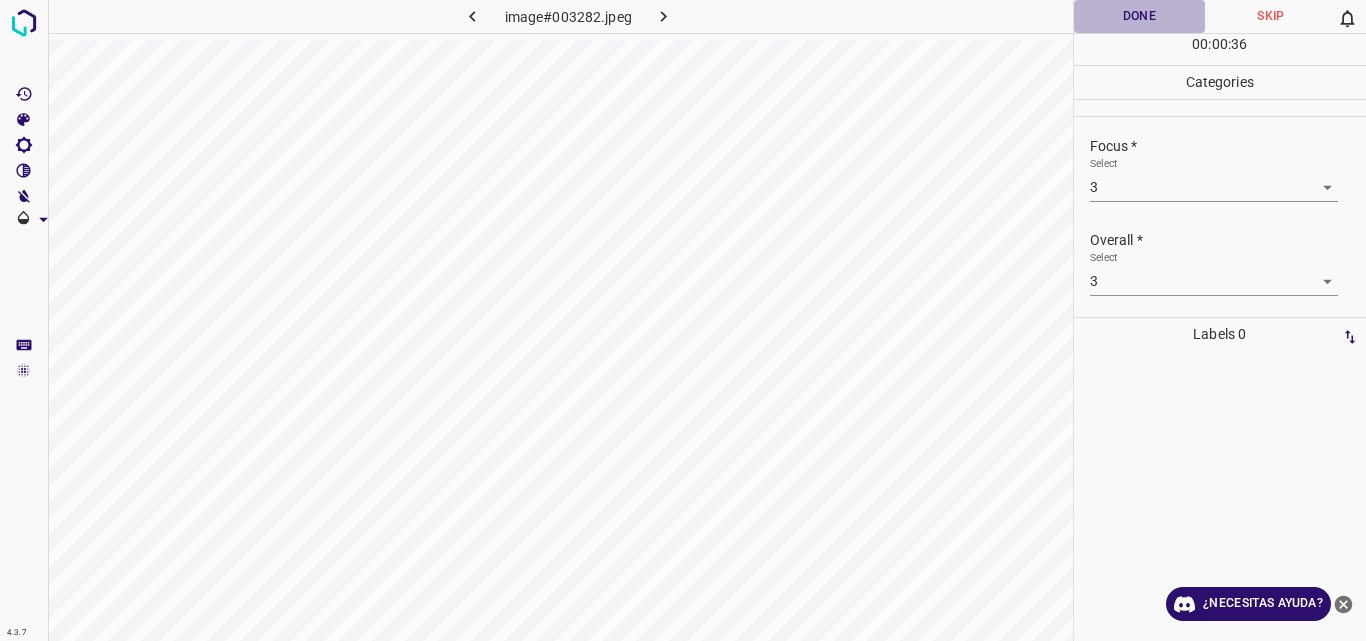 click on "Done" at bounding box center [1140, 16] 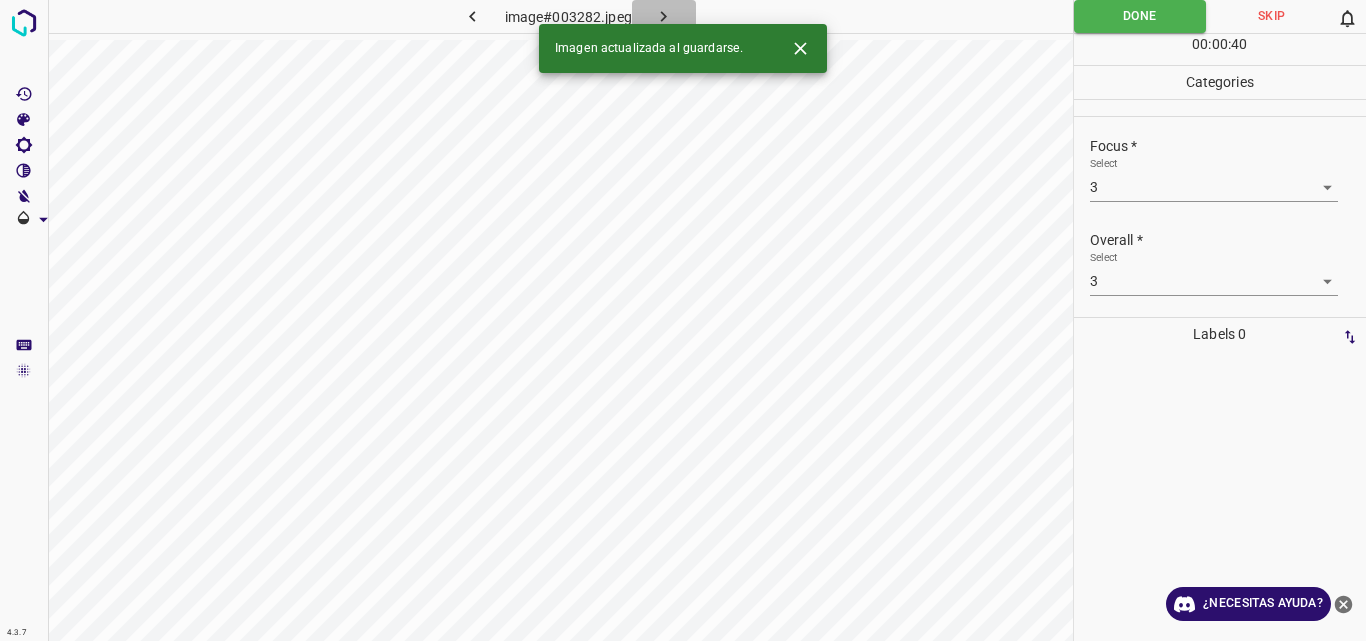 click 